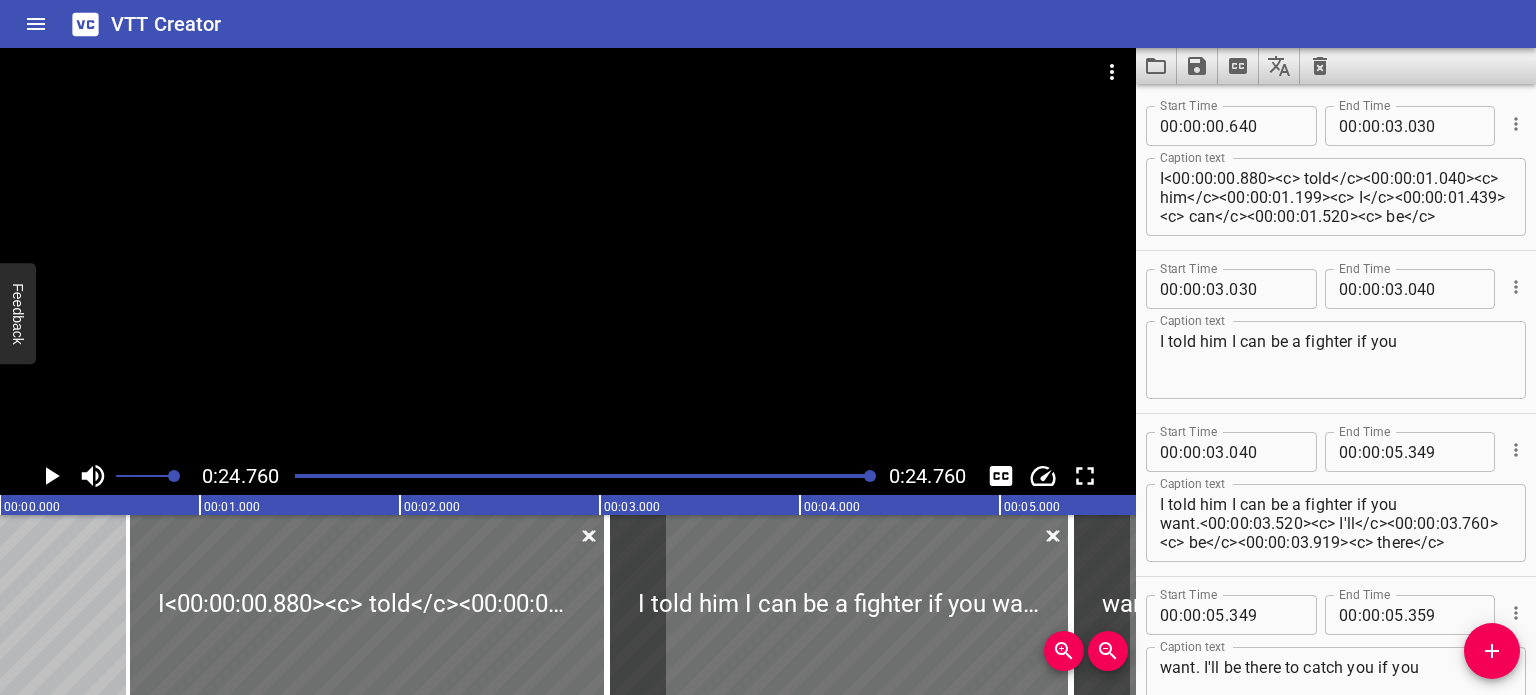 scroll, scrollTop: 0, scrollLeft: 0, axis: both 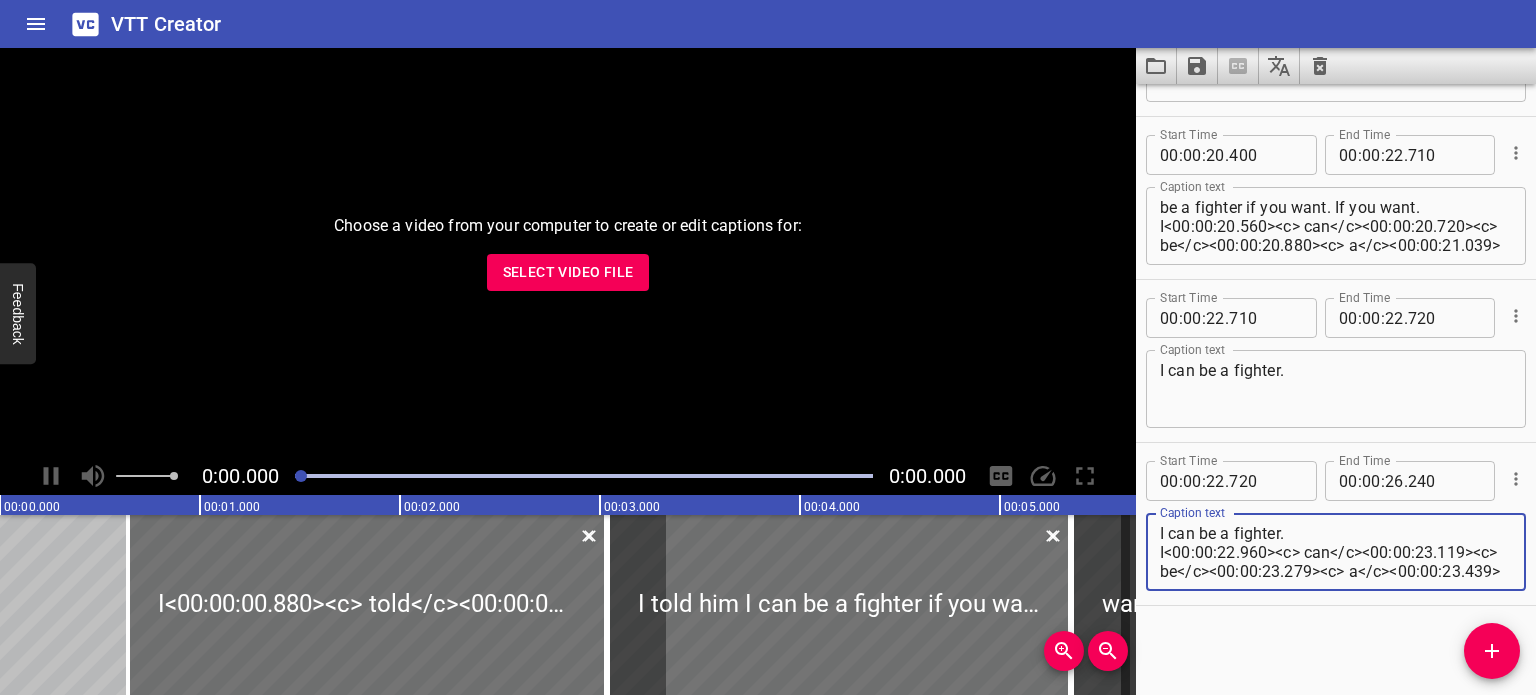 click on "Start Time 00 : 00 : 00 . 640 Start Time End Time 00 : 00 : 03 . 030 End Time Caption text
I<00:00:00.880><c> told</c><00:00:01.040><c> him</c><00:00:01.199><c> I</c><00:00:01.439><c> can</c><00:00:01.520><c> be</c><00:00:01.680><c> a</c><00:00:01.920><c> fighter</c><00:00:02.480><c> if</c><00:00:02.800><c> you</c> Caption text Start Time 00 : 00 : 03 . 030 Start Time End Time 00 : 00 : 03 . 040 End Time Caption text I told him I can be a fighter if you
Caption text Start Time 00 : 00 : 03 . 040 Start Time End Time 00 : 00 : 05 . 349 End Time Caption text I told him I can be a fighter if you
want.<00:00:03.520><c> I'll</c><00:00:03.760><c> be</c><00:00:03.919><c> there</c><00:00:04.080><c> to</c><00:00:04.240><c> catch</c><00:00:04.560><c> you</c><00:00:04.880><c> if</c><00:00:05.200><c> you</c> Caption text Start Time 00 : 00 : 05 . 349 Start Time End Time 00 : 00 : 05 . 359 End Time Caption text want. I'll be there to catch you if you
Caption text Start Time 00 : 00 : 05 . 359 Start Time End Time 00 :" at bounding box center [1336, 389] 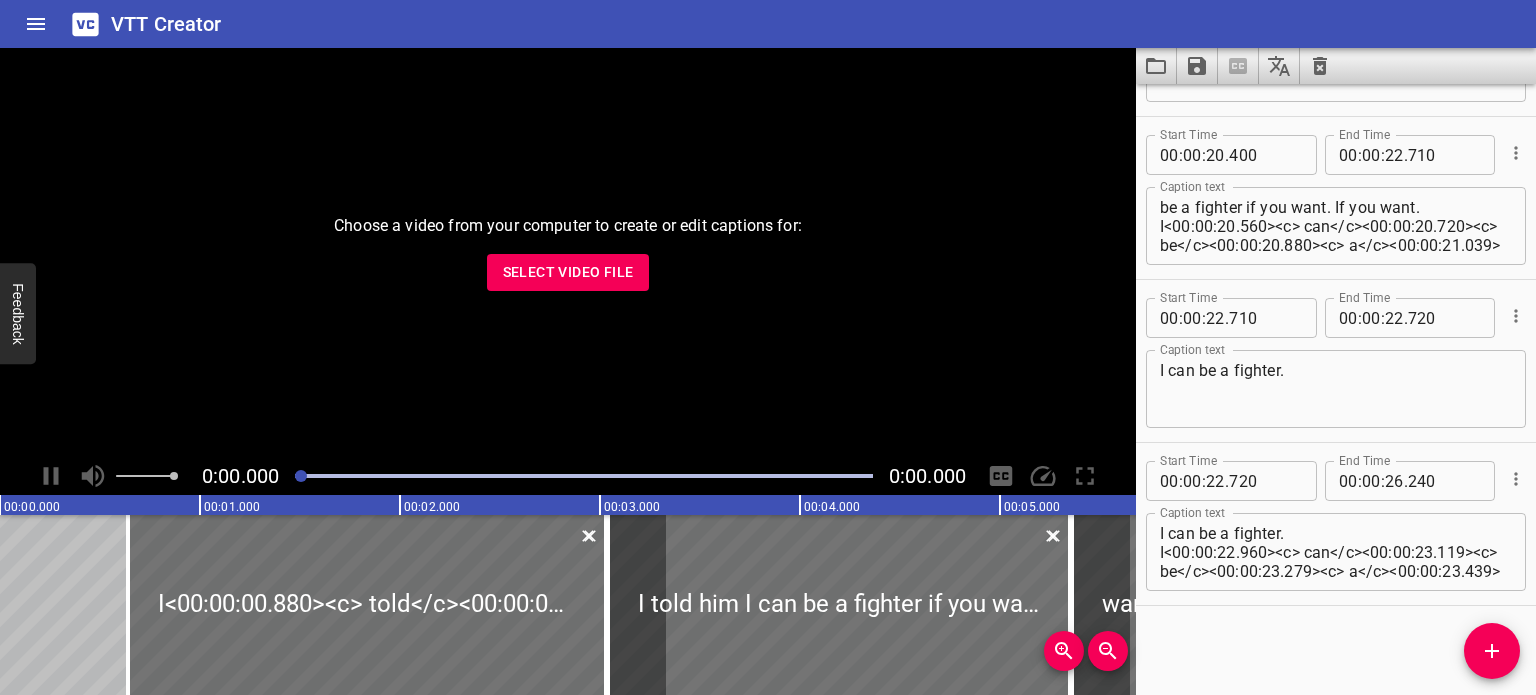 click 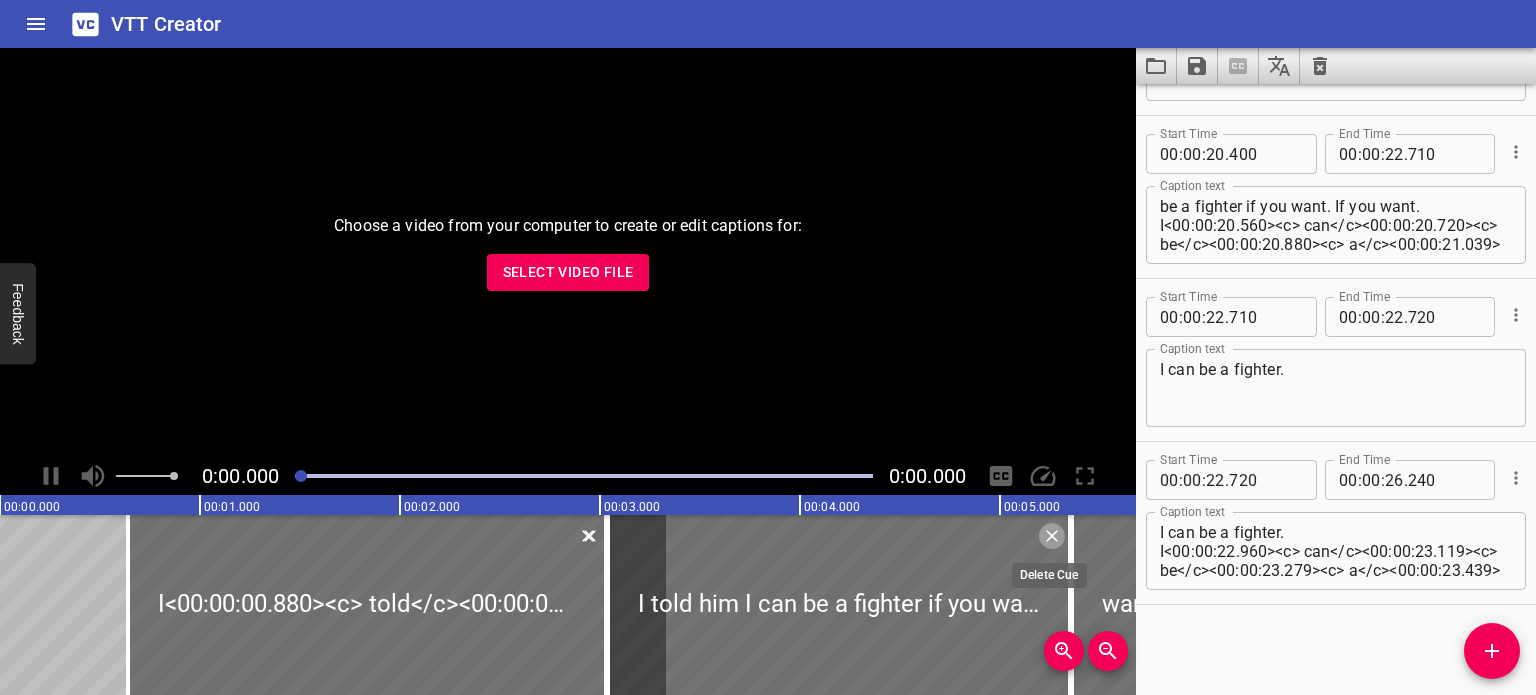 click 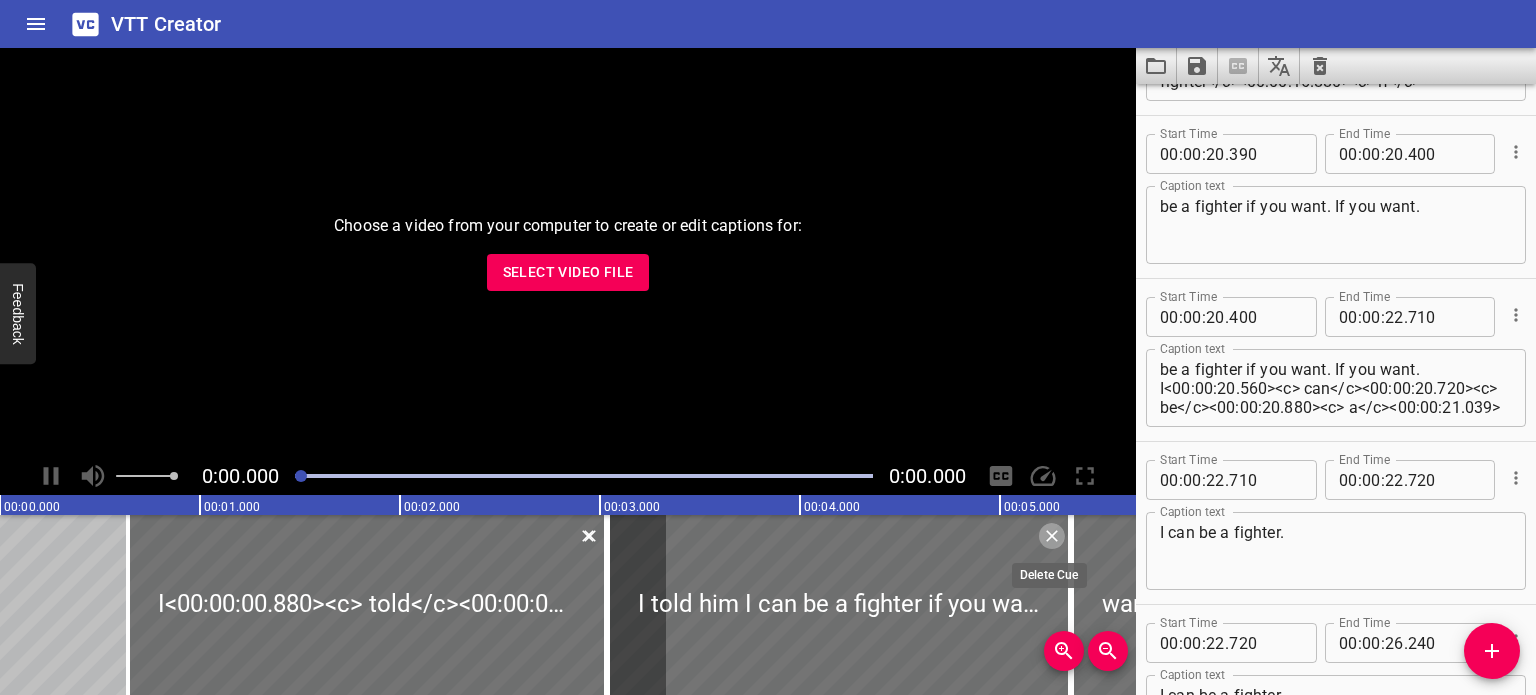 click on "I<00:00:00.880><c> told</c><00:00:01.040><c> him</c><00:00:01.199><c> I</c><00:00:01.439><c> can</c><00:00:01.520><c> be</c><00:00:01.680><c> a</c><00:00:01.920><c> fighter</c><00:00:02.480><c> if</c><00:00:02.800><c> you</c> I told him I can be a fighter if you
I told him I can be a fighter if you
want.<00:00:03.520><c> I'll</c><00:00:03.760><c> be</c><00:00:03.919><c> there</c><00:00:04.080><c> to</c><00:00:04.240><c> catch</c><00:00:04.560><c> you</c><00:00:04.880><c> if</c><00:00:05.200><c> you</c> want. I'll be there to catch you if you
fall.<00:00:05.920><c> I</c><00:00:06.160><c> can</c><00:00:06.240><c> make</c><00:00:06.480><c> it</c><00:00:06.640><c> brighter</c><00:00:07.200><c> when</c><00:00:07.600><c> it's</c> fall. I can make it brighter when it's
fall. I can make it brighter when it's
dark.<00:00:08.480><c> When</c><00:00:08.800><c> it's</c><00:00:09.040><c> dark.</c> dark. When it's dark.
I told them I will do it all for you.
And I know you do it for me, too. I can" at bounding box center [6000, 605] 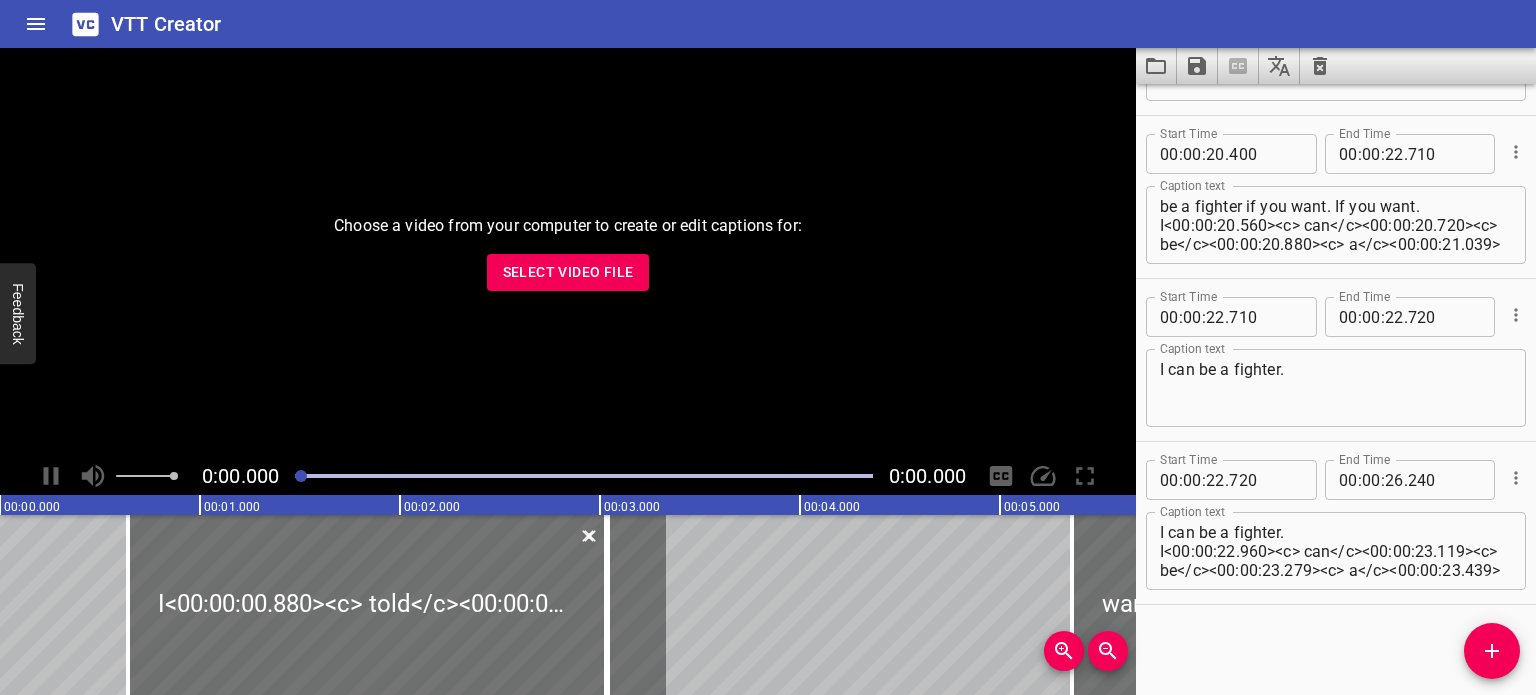 click on "I<00:00:00.880><c> told</c><00:00:01.040><c> him</c><00:00:01.199><c> I</c><00:00:01.439><c> can</c><00:00:01.520><c> be</c><00:00:01.680><c> a</c><00:00:01.920><c> fighter</c><00:00:02.480><c> if</c><00:00:02.800><c> you</c> I told him I can be a fighter if you
want. I'll be there to catch you if you
fall.<00:00:05.920><c> I</c><00:00:06.160><c> can</c><00:00:06.240><c> make</c><00:00:06.480><c> it</c><00:00:06.640><c> brighter</c><00:00:07.200><c> when</c><00:00:07.600><c> it's</c> fall. I can make it brighter when it's
fall. I can make it brighter when it's
dark.<00:00:08.480><c> When</c><00:00:08.800><c> it's</c><00:00:09.040><c> dark.</c> dark. When it's dark.
dark. When it's dark.
I<00:00:10.800><c> told</c><00:00:10.960><c> them</c><00:00:11.120><c> I</c><00:00:11.280><c> will</c><00:00:11.519><c> do</c><00:00:11.759><c> it</c><00:00:12.080><c> all</c><00:00:12.320><c> for</c><00:00:12.559><c> you.</c> I told them I will do it all for you.
And I know you do it for me, too. I can" at bounding box center [6000, 605] 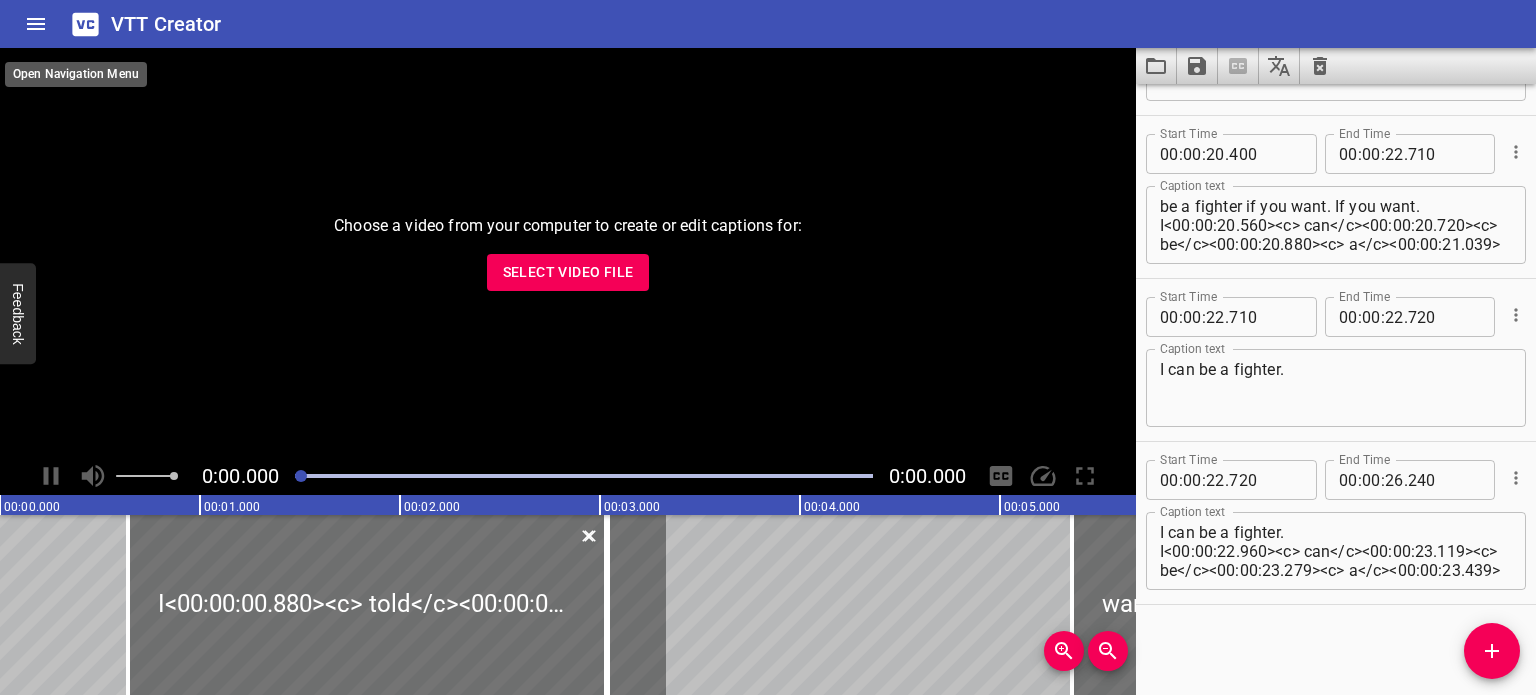 click at bounding box center [36, 24] 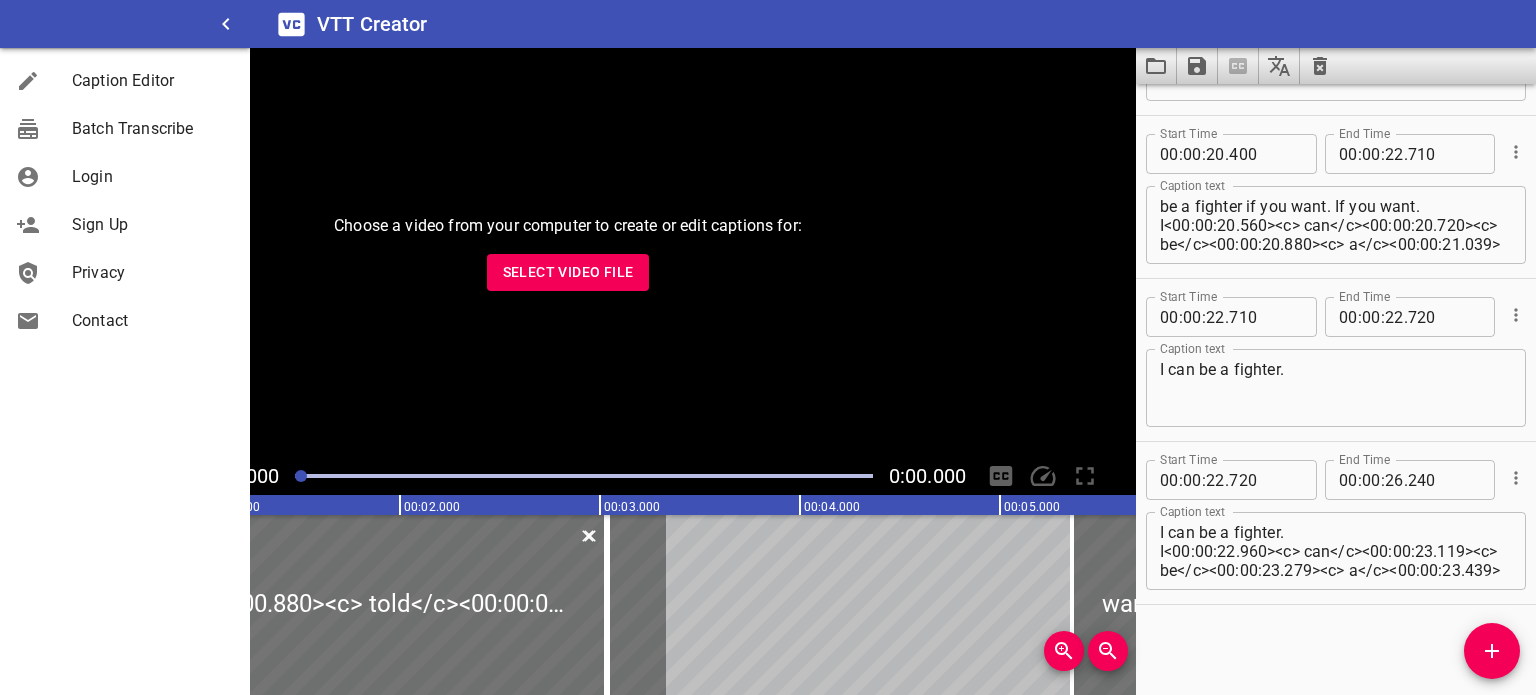 click on "VTT Creator" at bounding box center (372, 24) 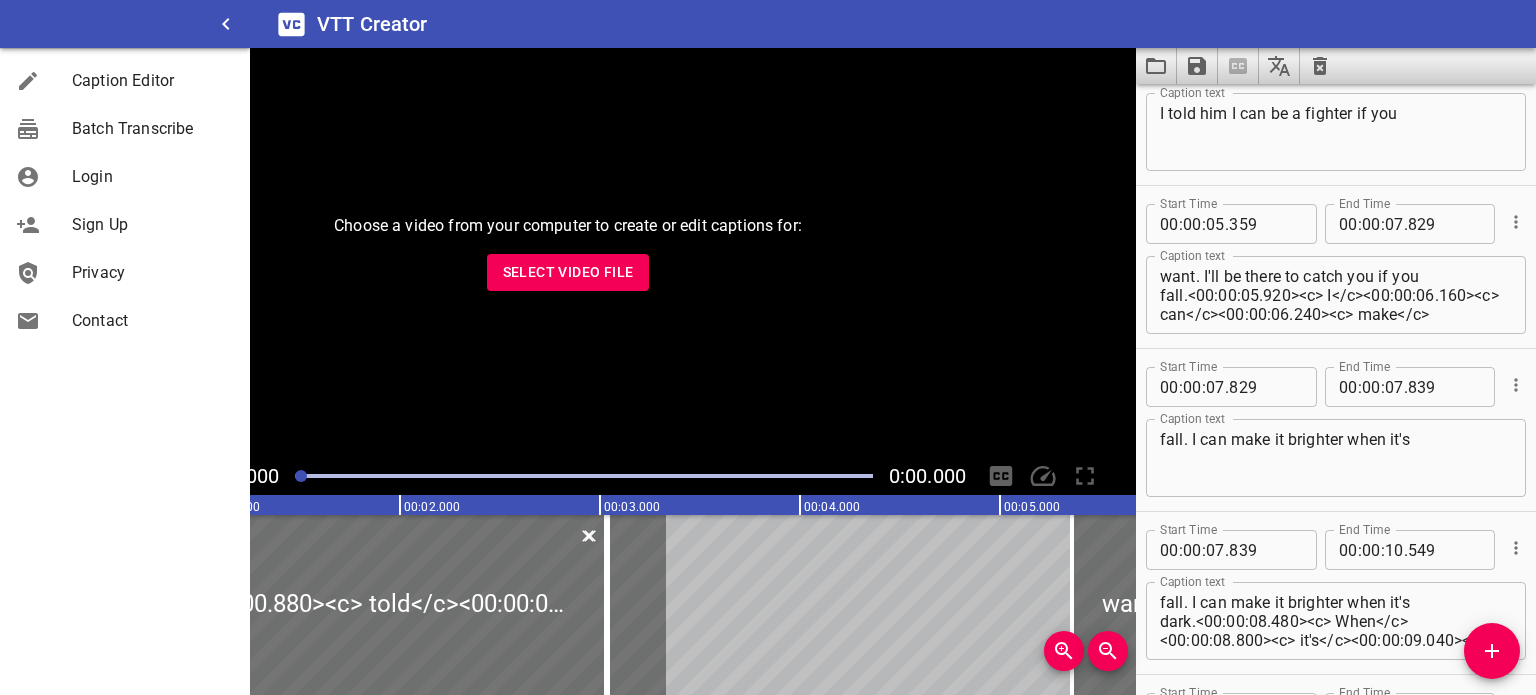 scroll, scrollTop: 0, scrollLeft: 0, axis: both 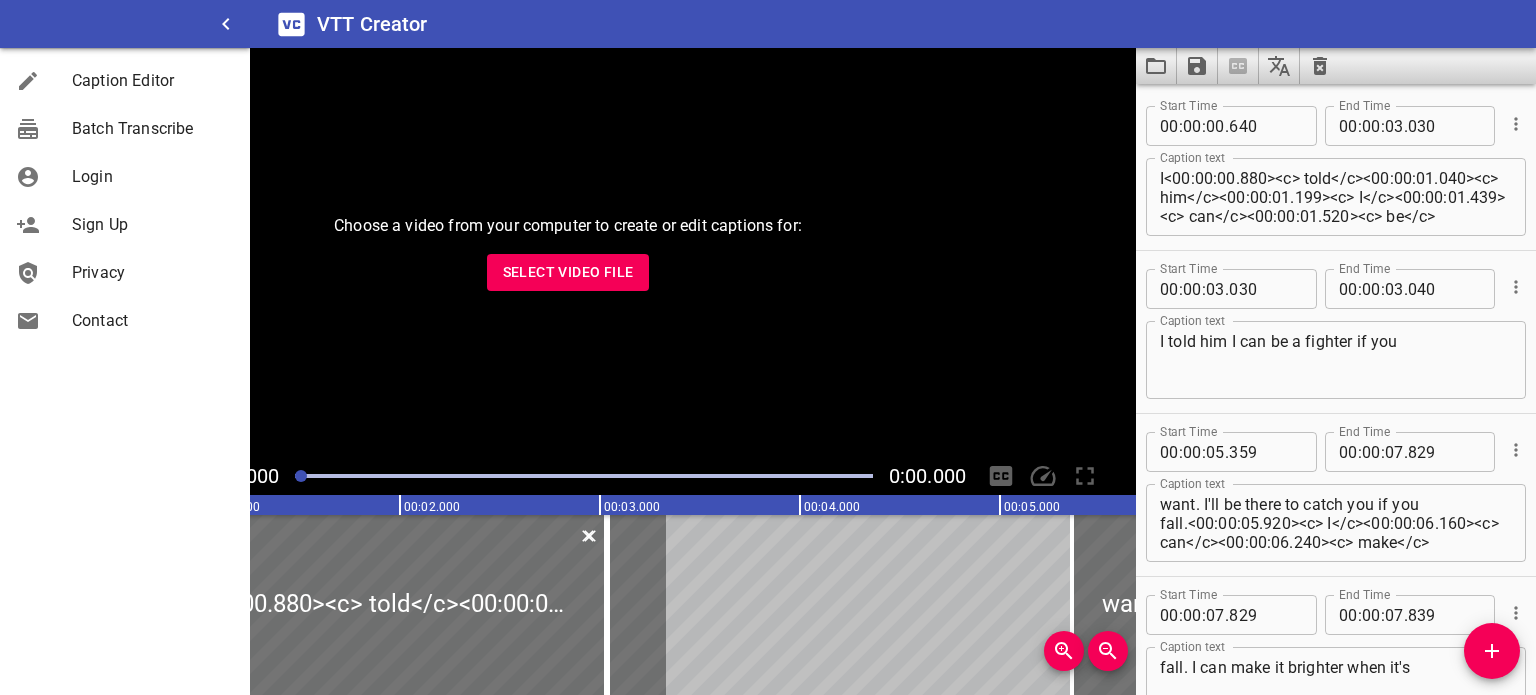 click 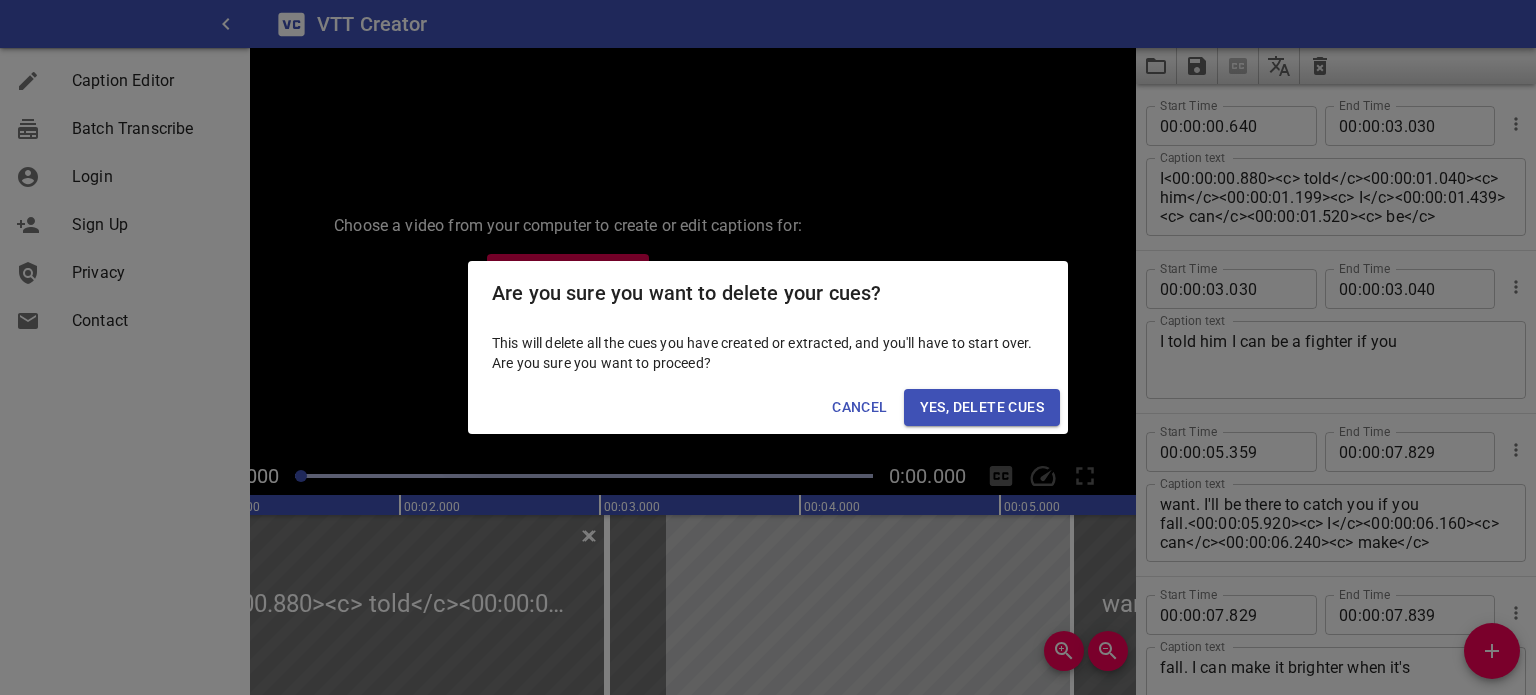 click on "Yes, Delete Cues" at bounding box center (982, 407) 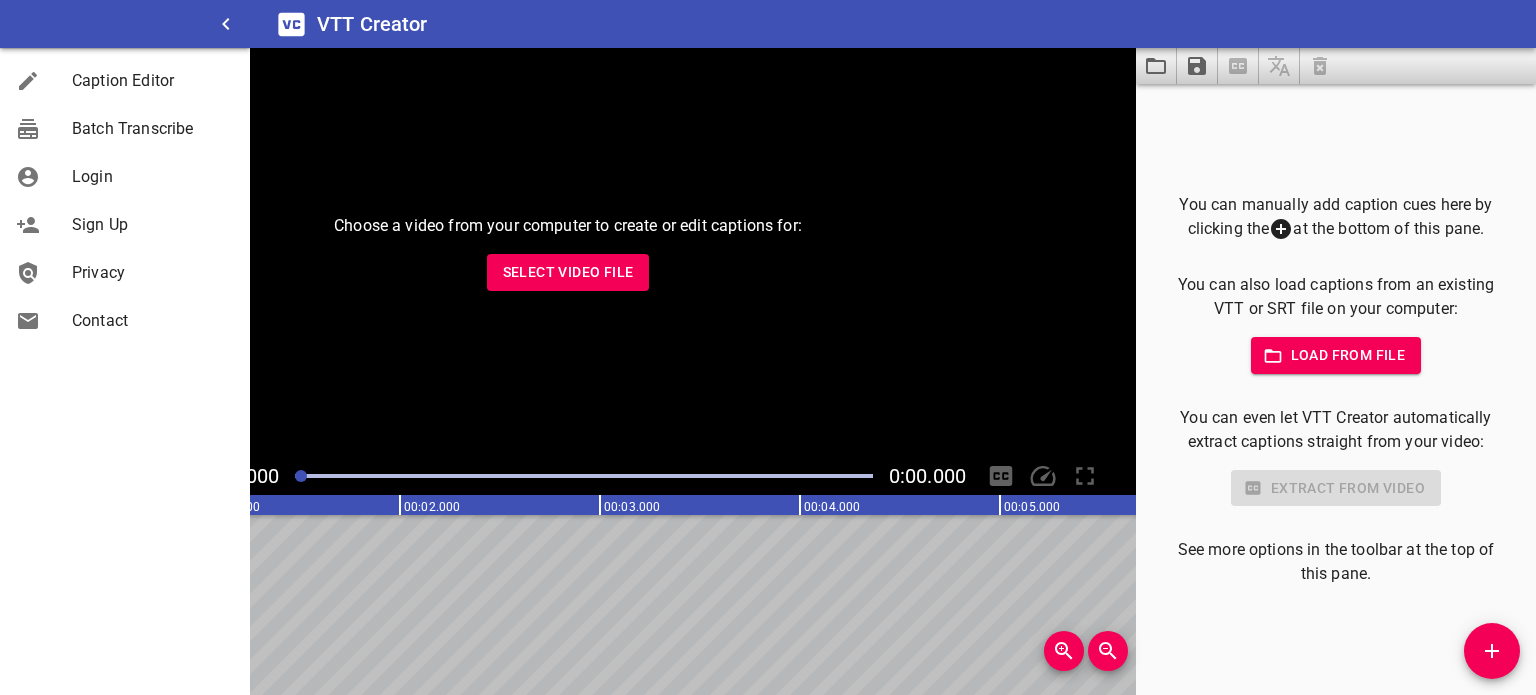 click on "You can manually add caption cues here by clicking the   at the bottom of this pane." at bounding box center [1336, 217] 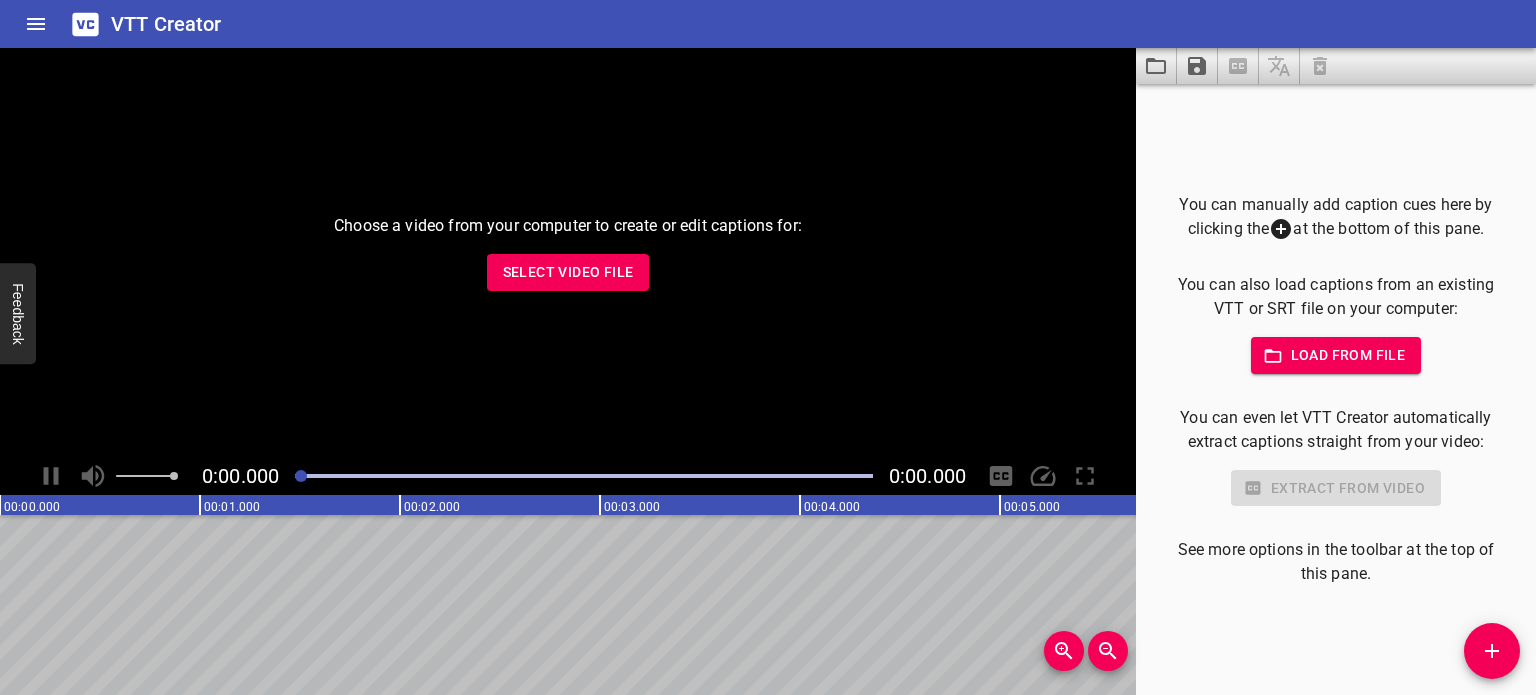 click on "Select Video File" at bounding box center [568, 272] 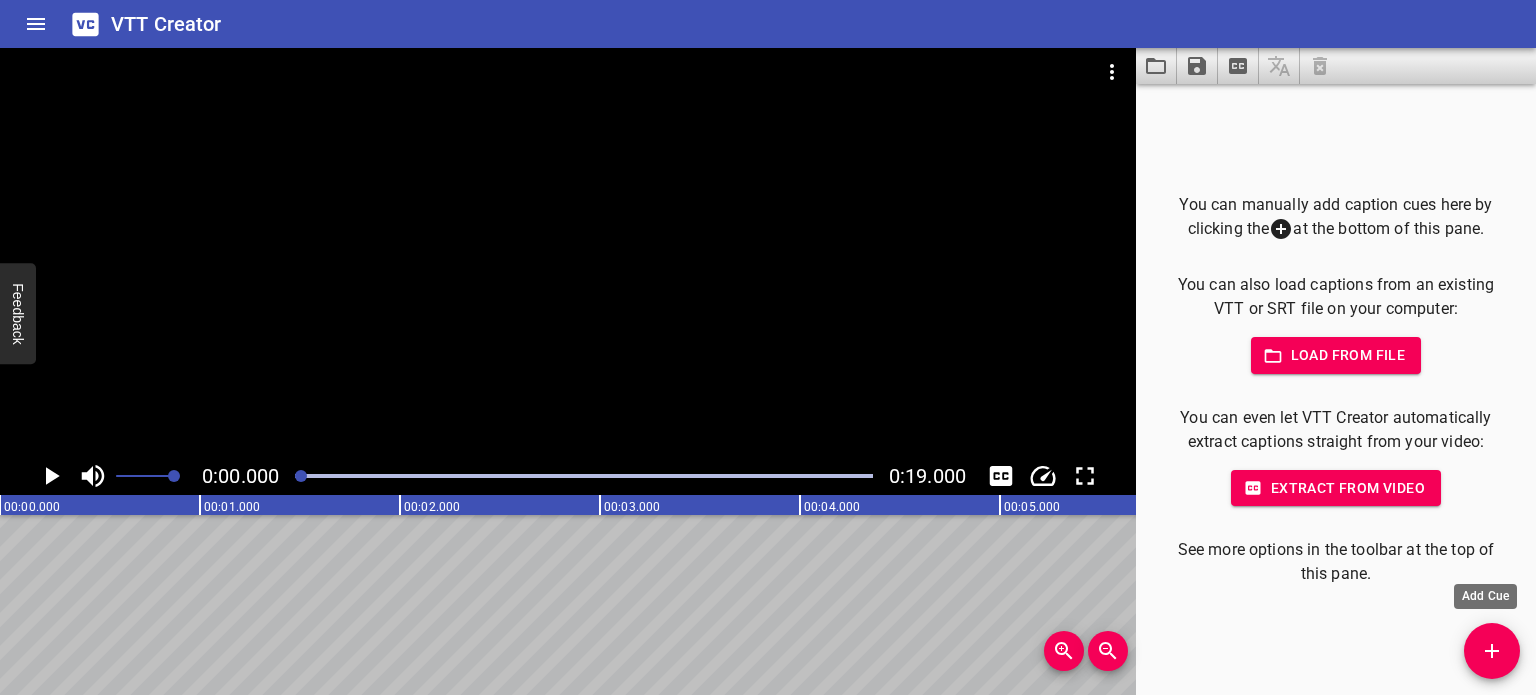 click 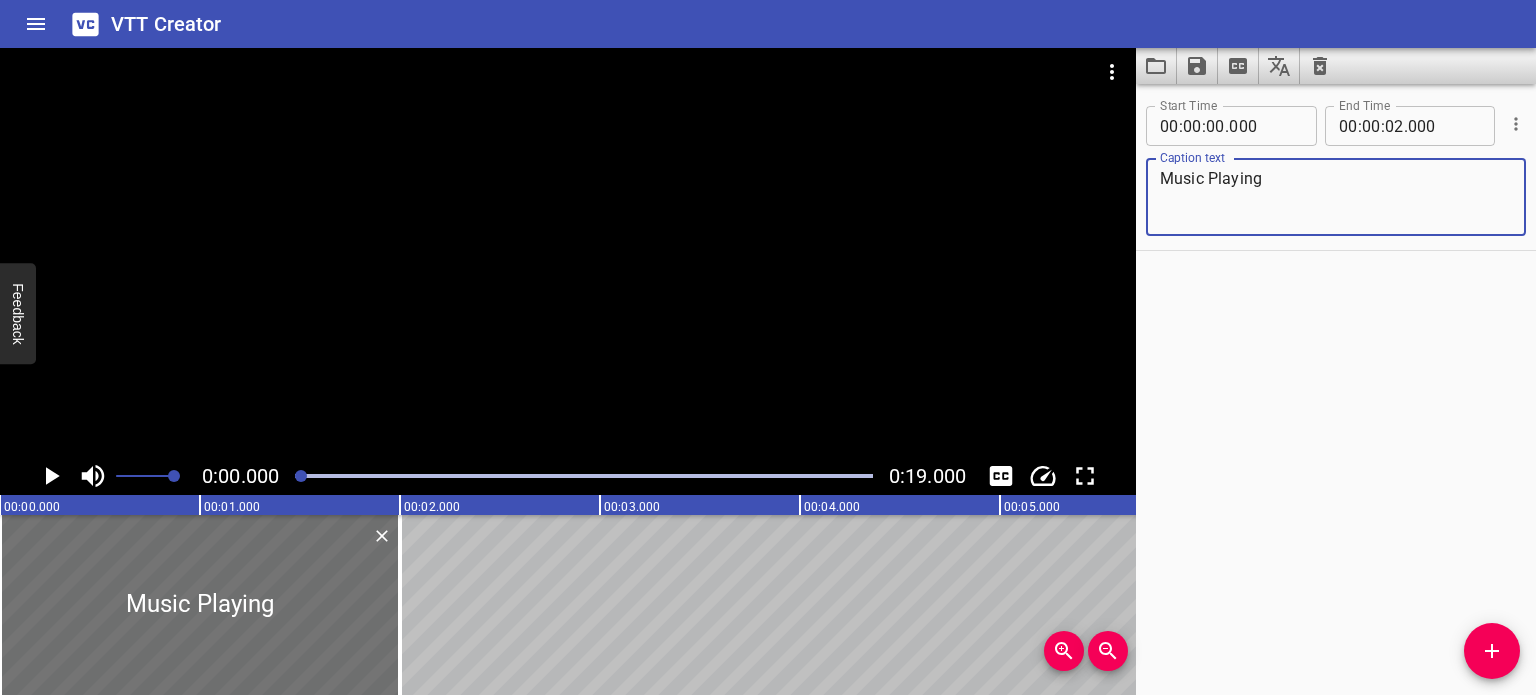 type on "Music Playing" 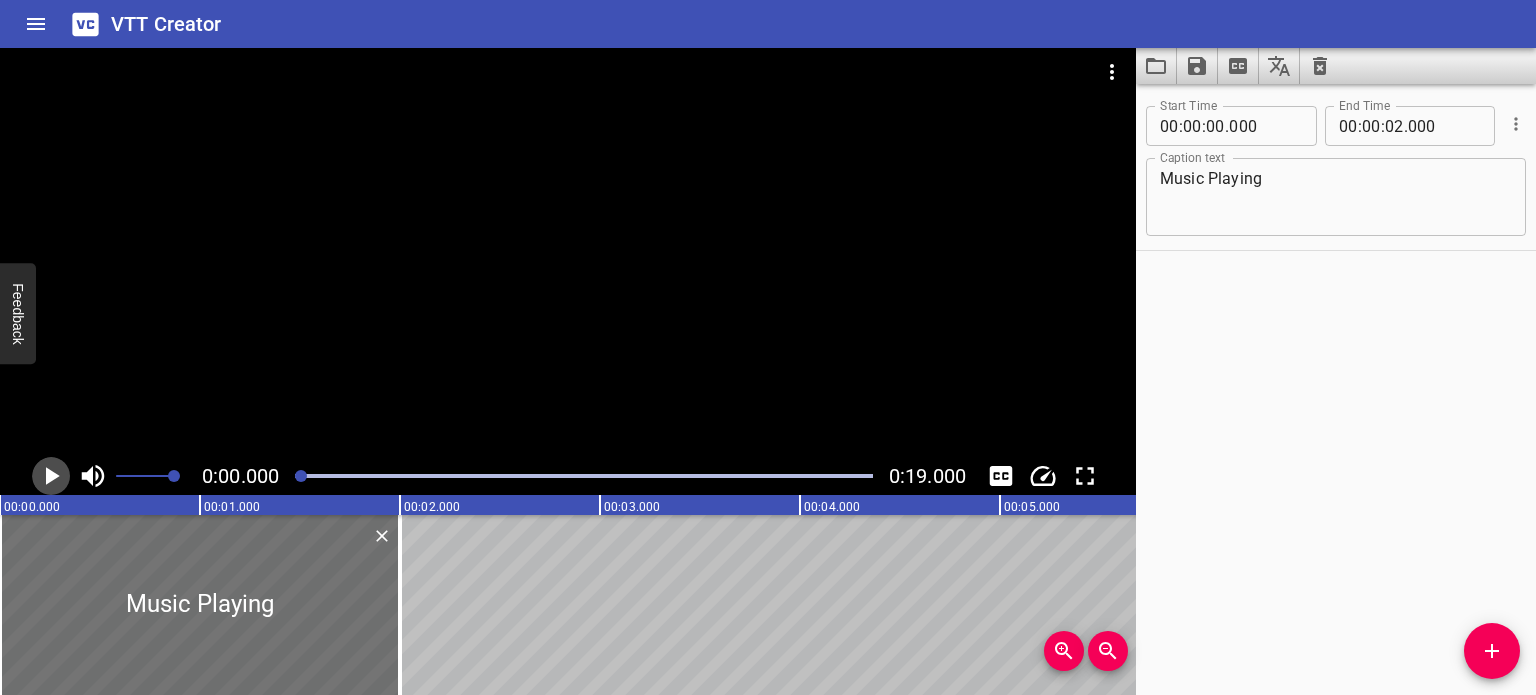 click 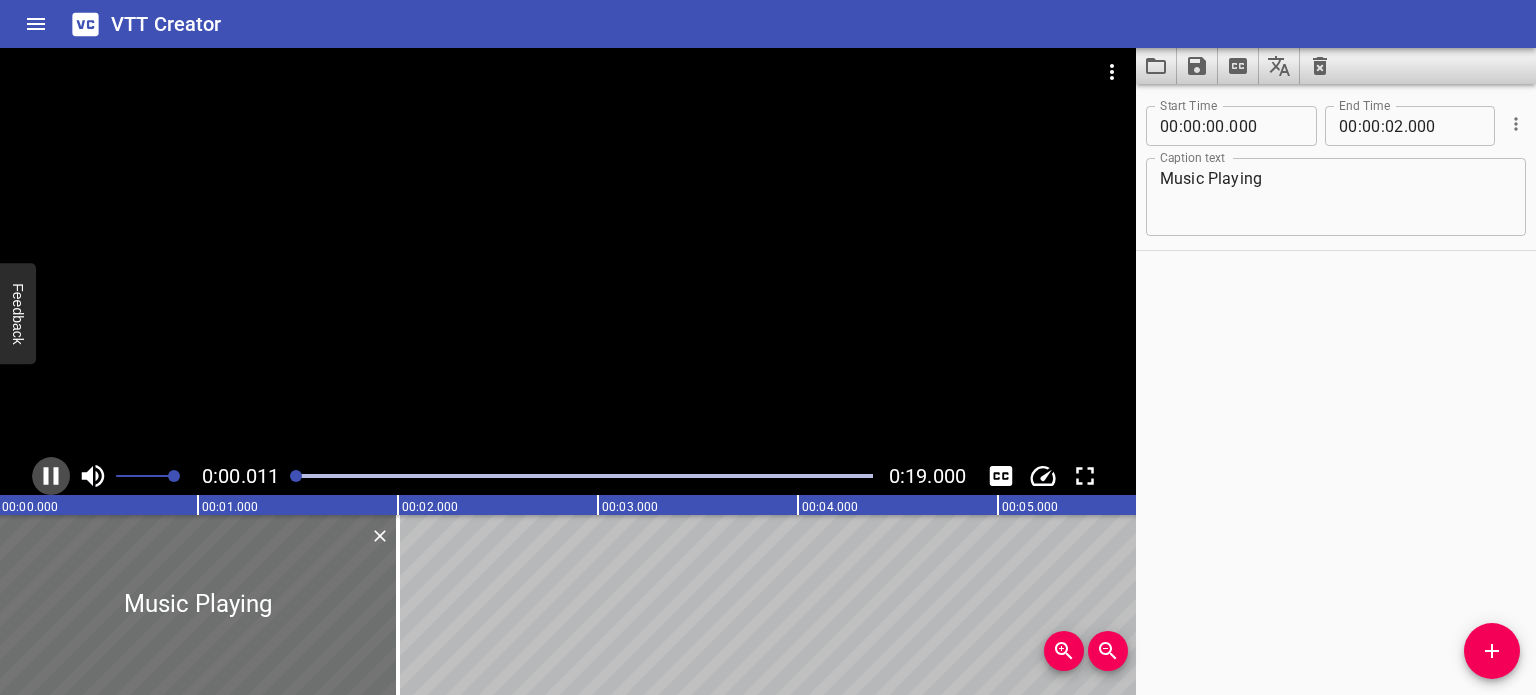 click 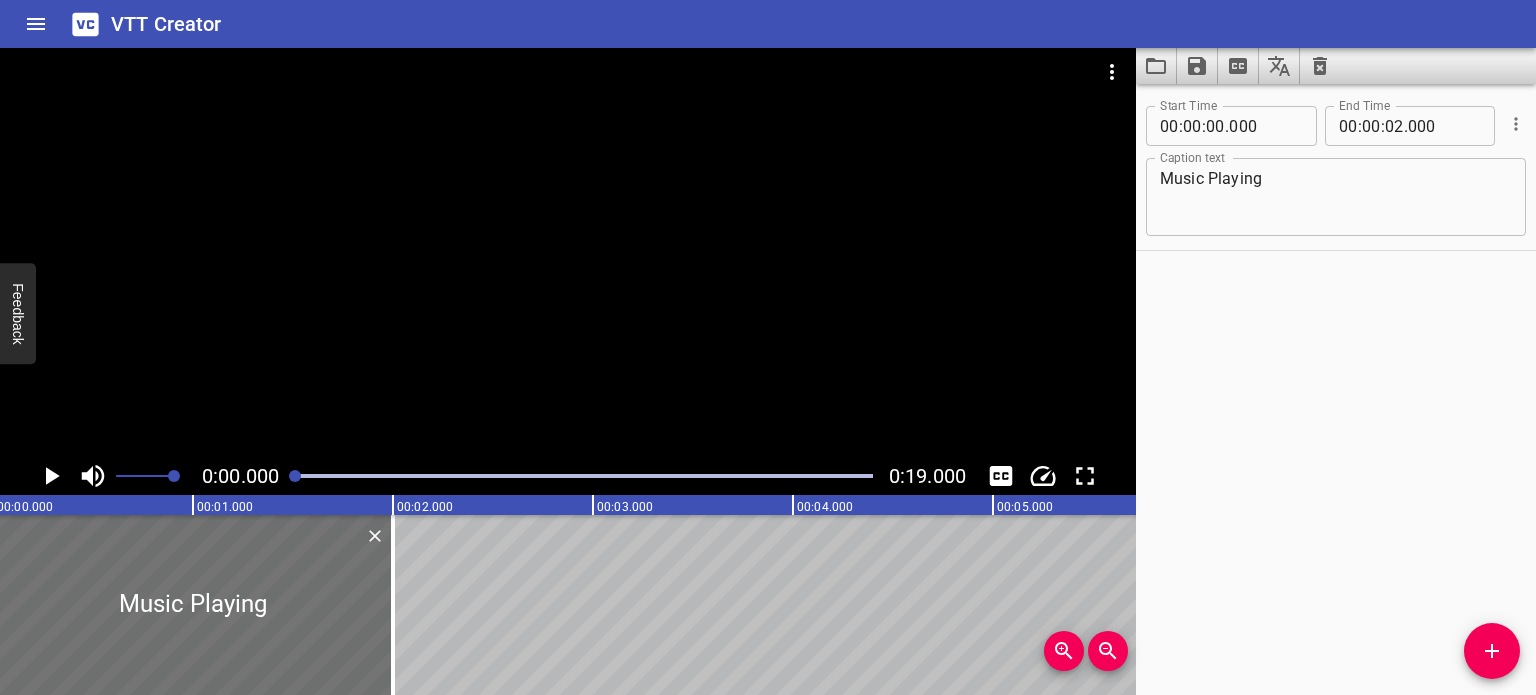 scroll, scrollTop: 0, scrollLeft: 0, axis: both 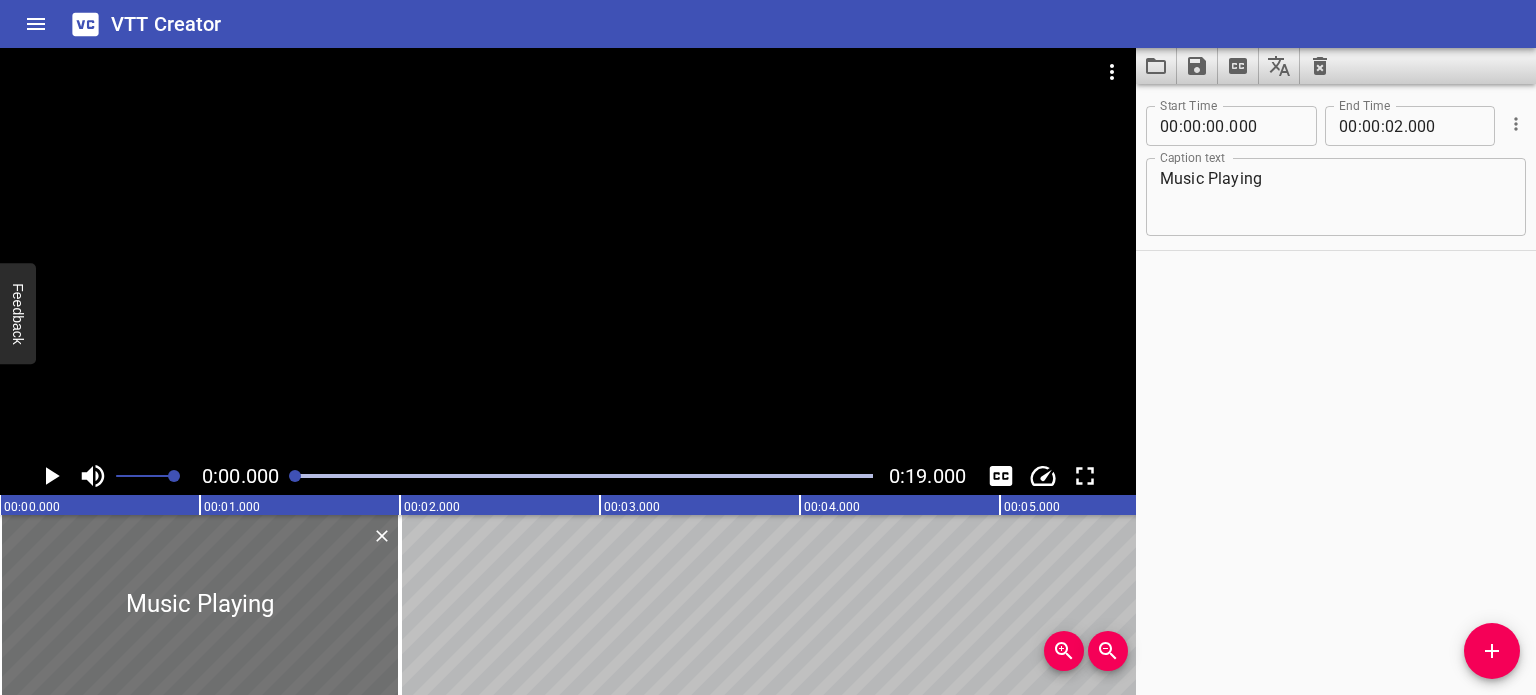 drag, startPoint x: 302, startPoint y: 475, endPoint x: 278, endPoint y: 471, distance: 24.33105 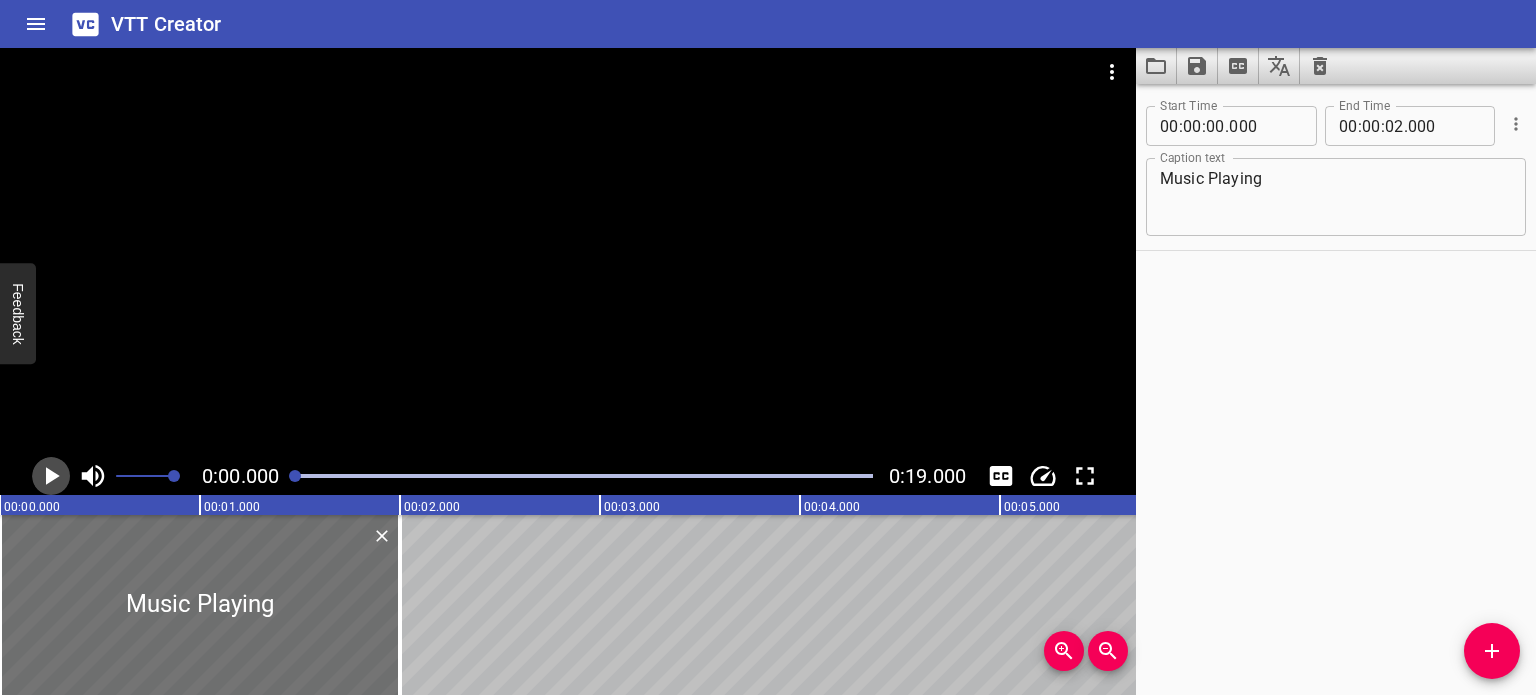 click 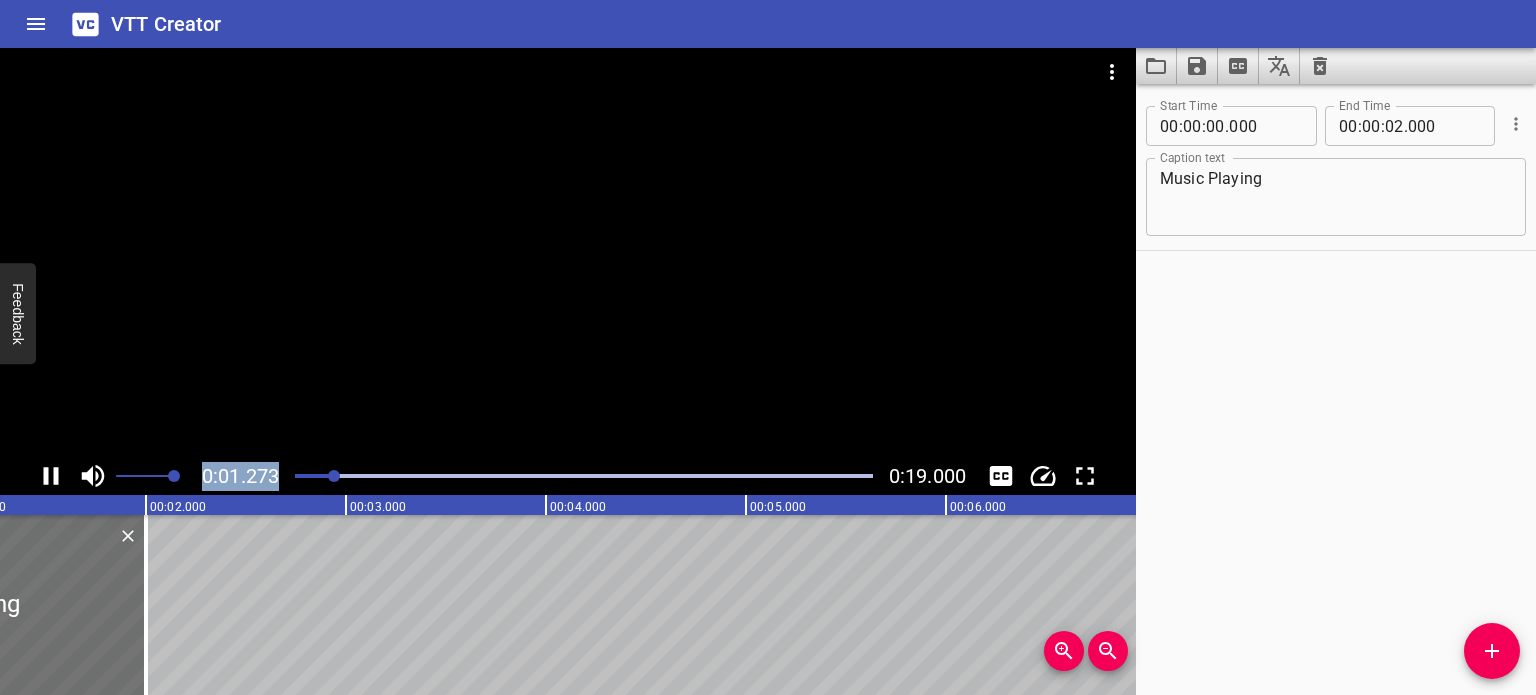 click 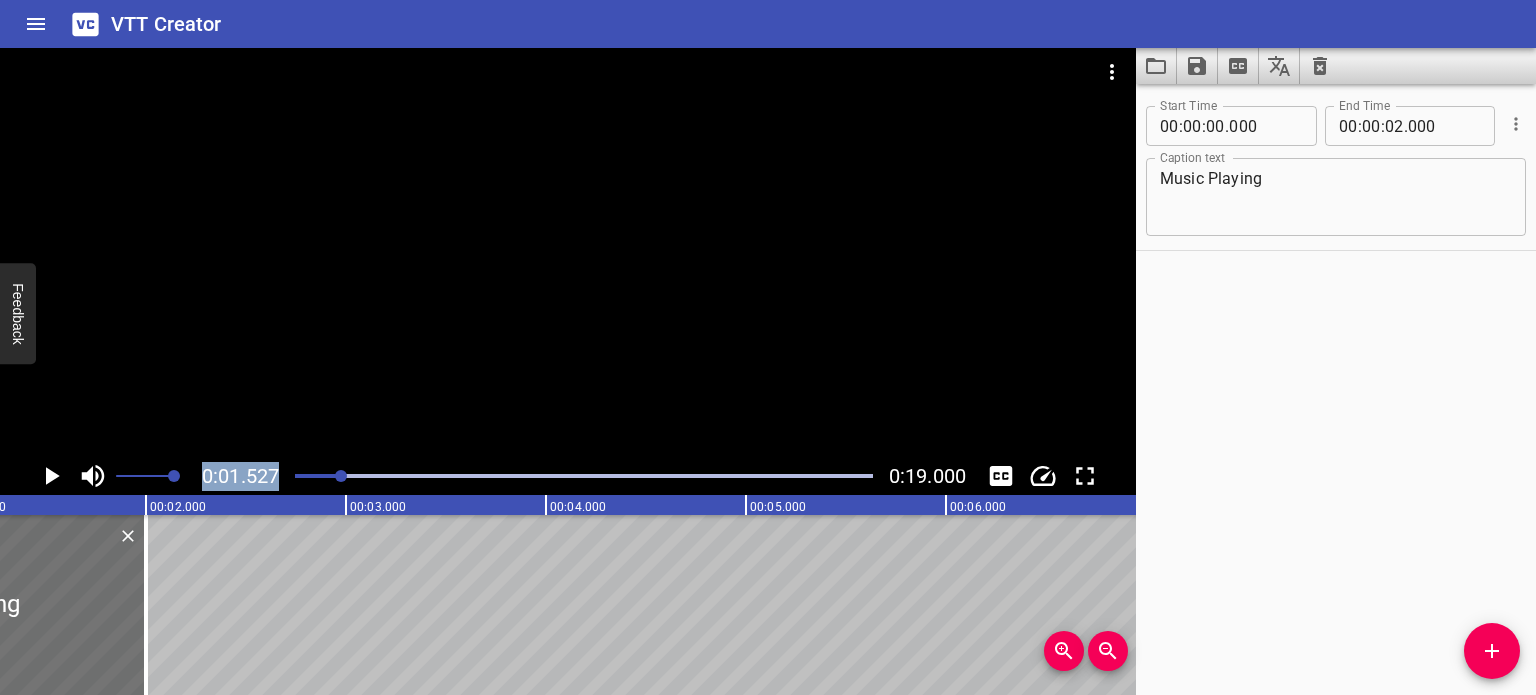 scroll, scrollTop: 0, scrollLeft: 305, axis: horizontal 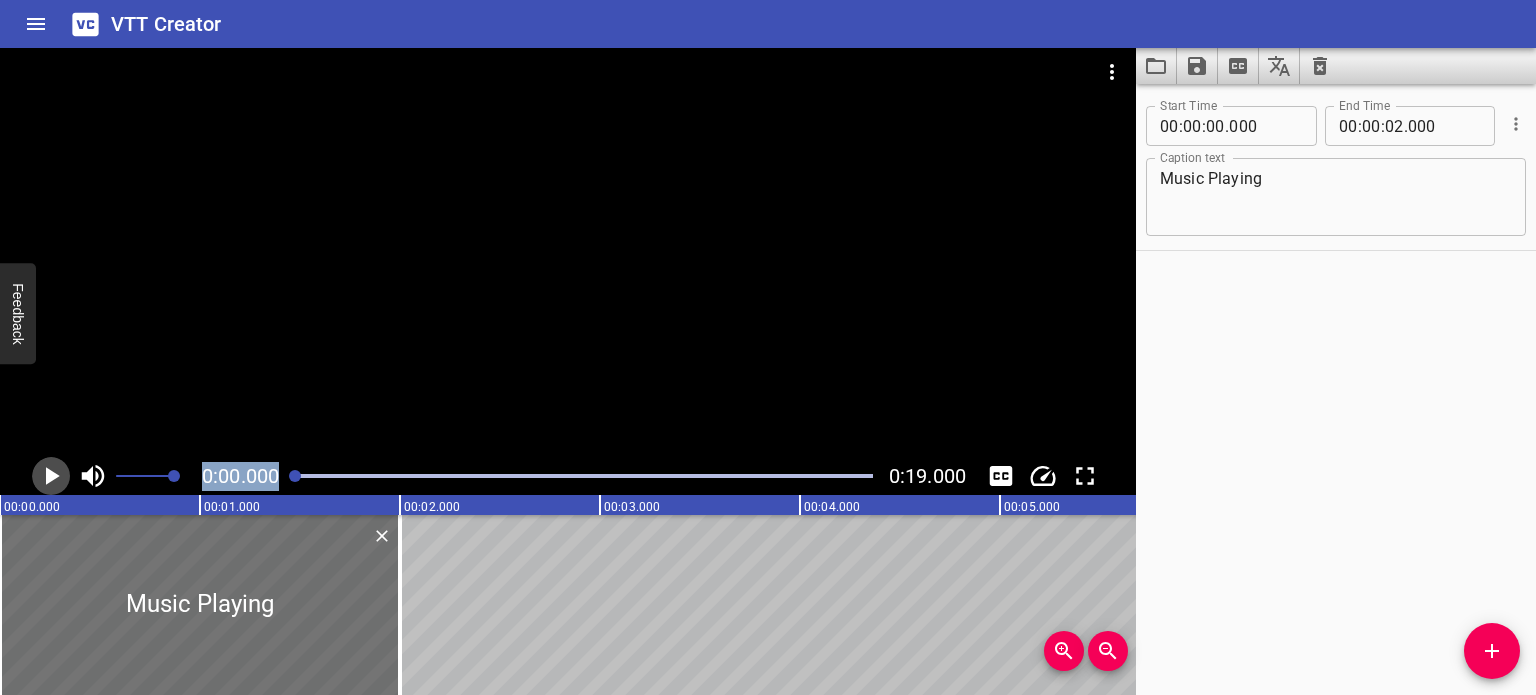 click 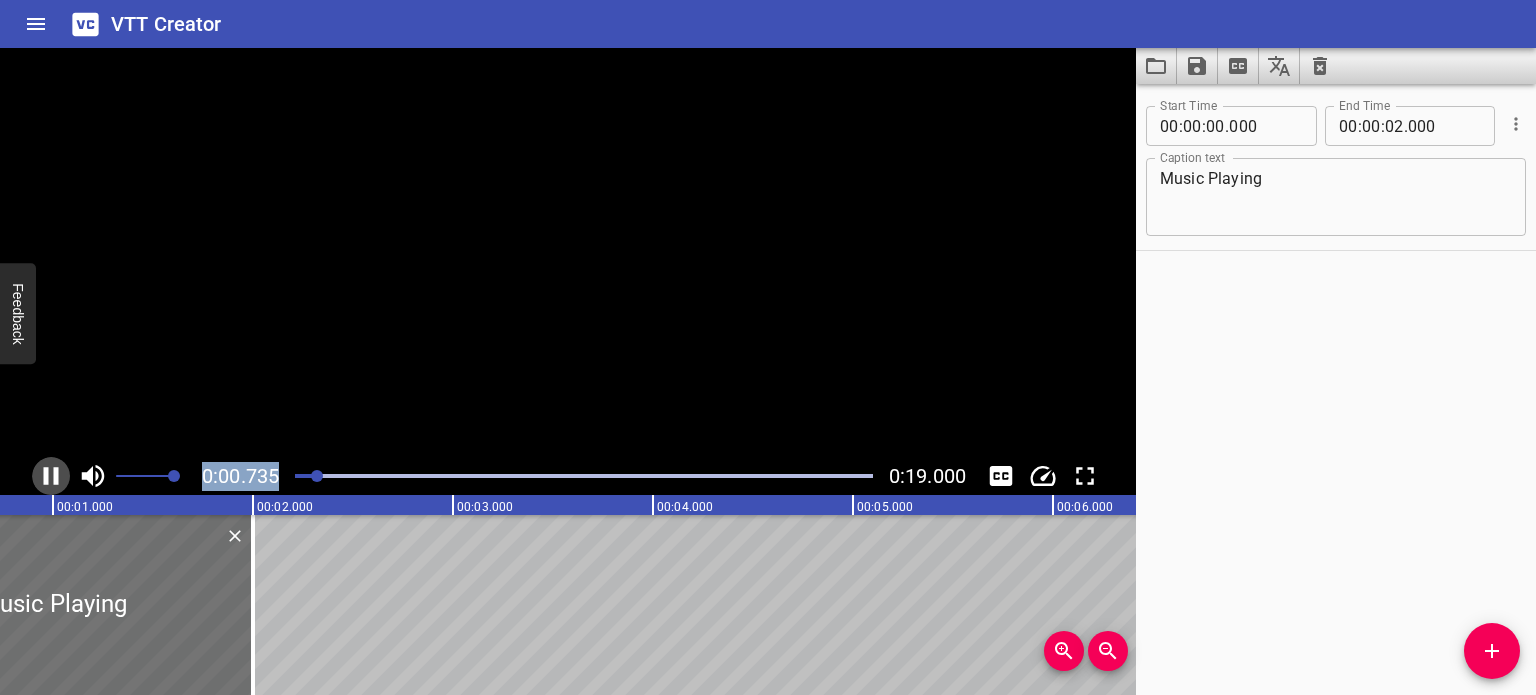 click 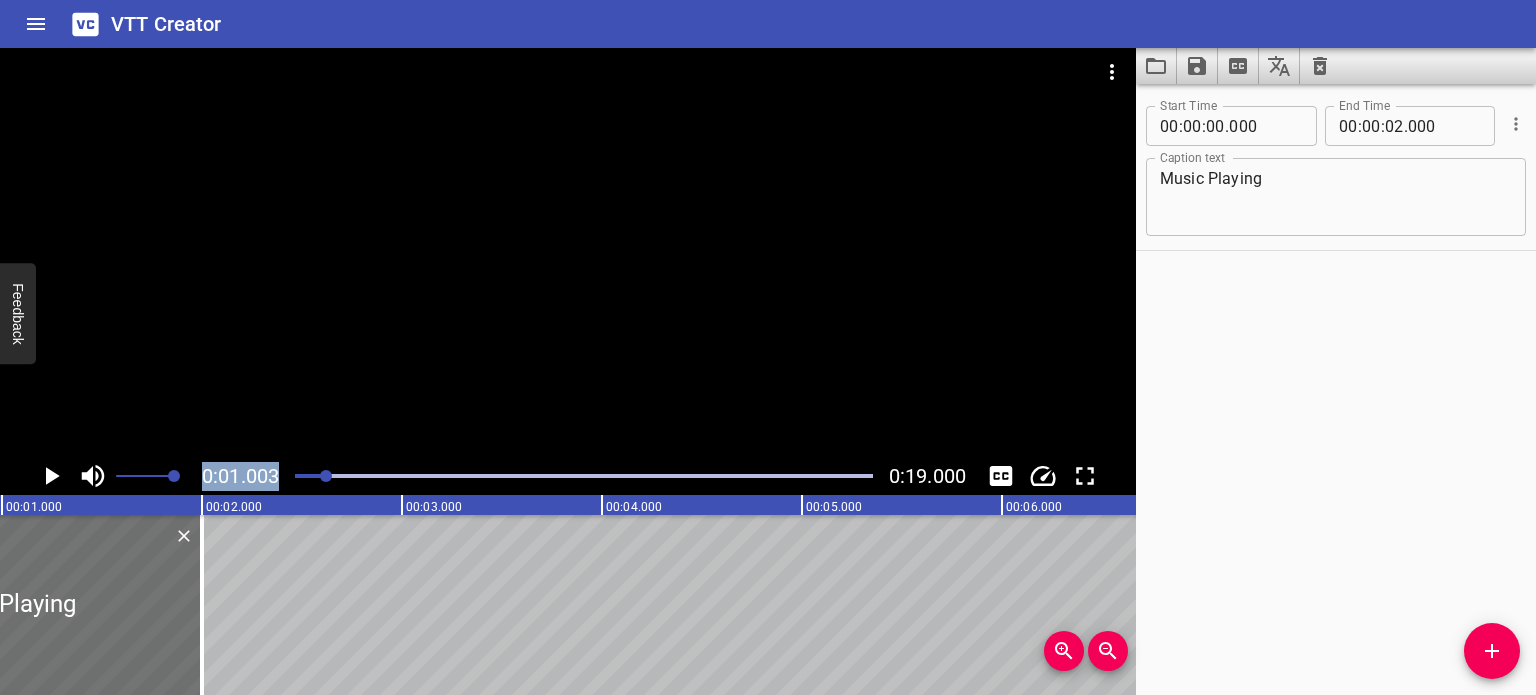 scroll, scrollTop: 0, scrollLeft: 200, axis: horizontal 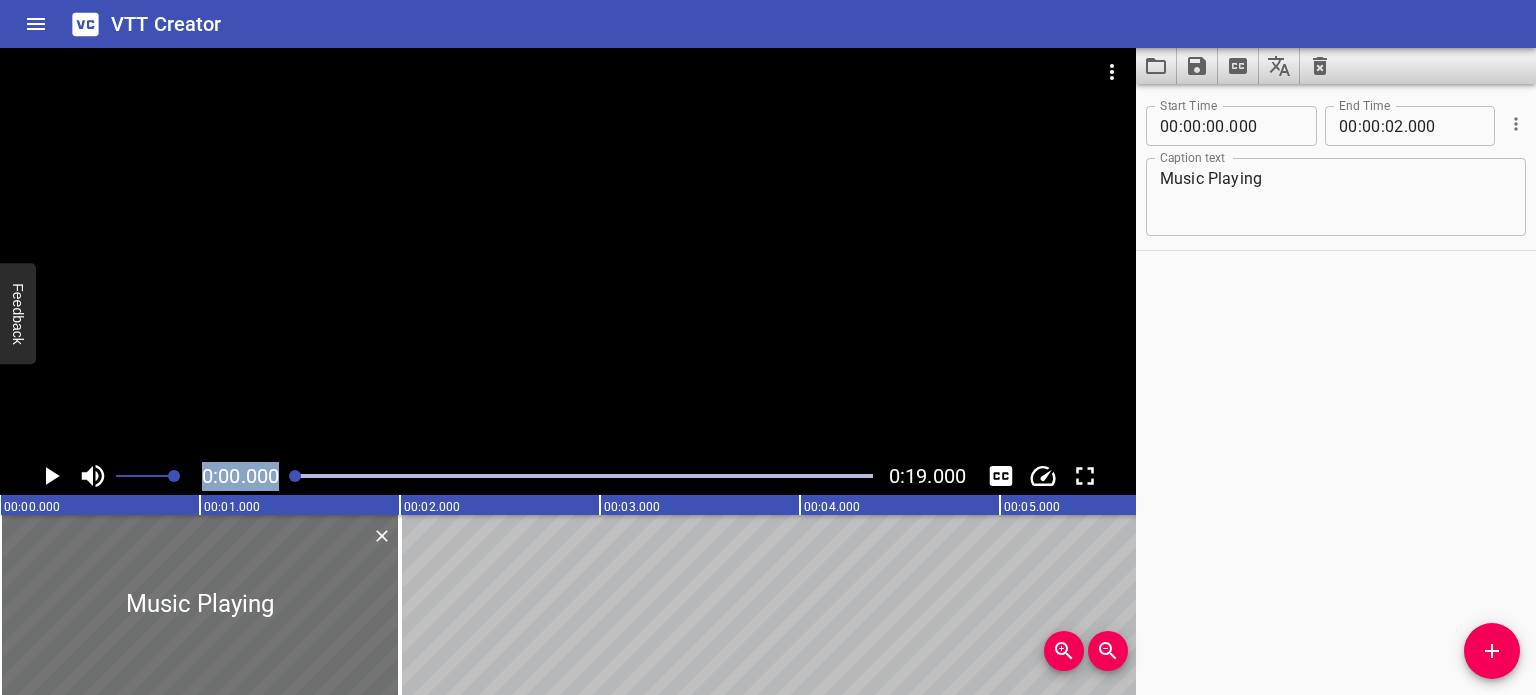 click 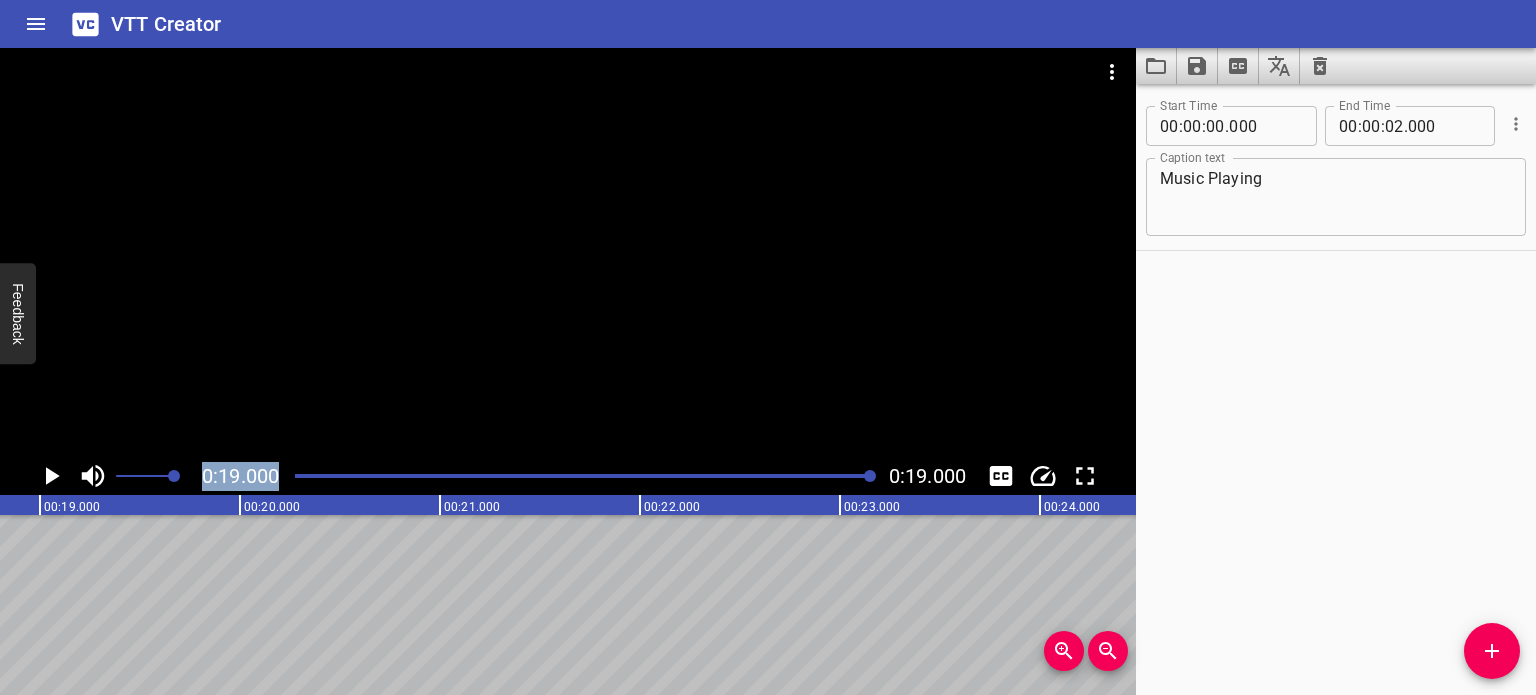 scroll, scrollTop: 0, scrollLeft: 3800, axis: horizontal 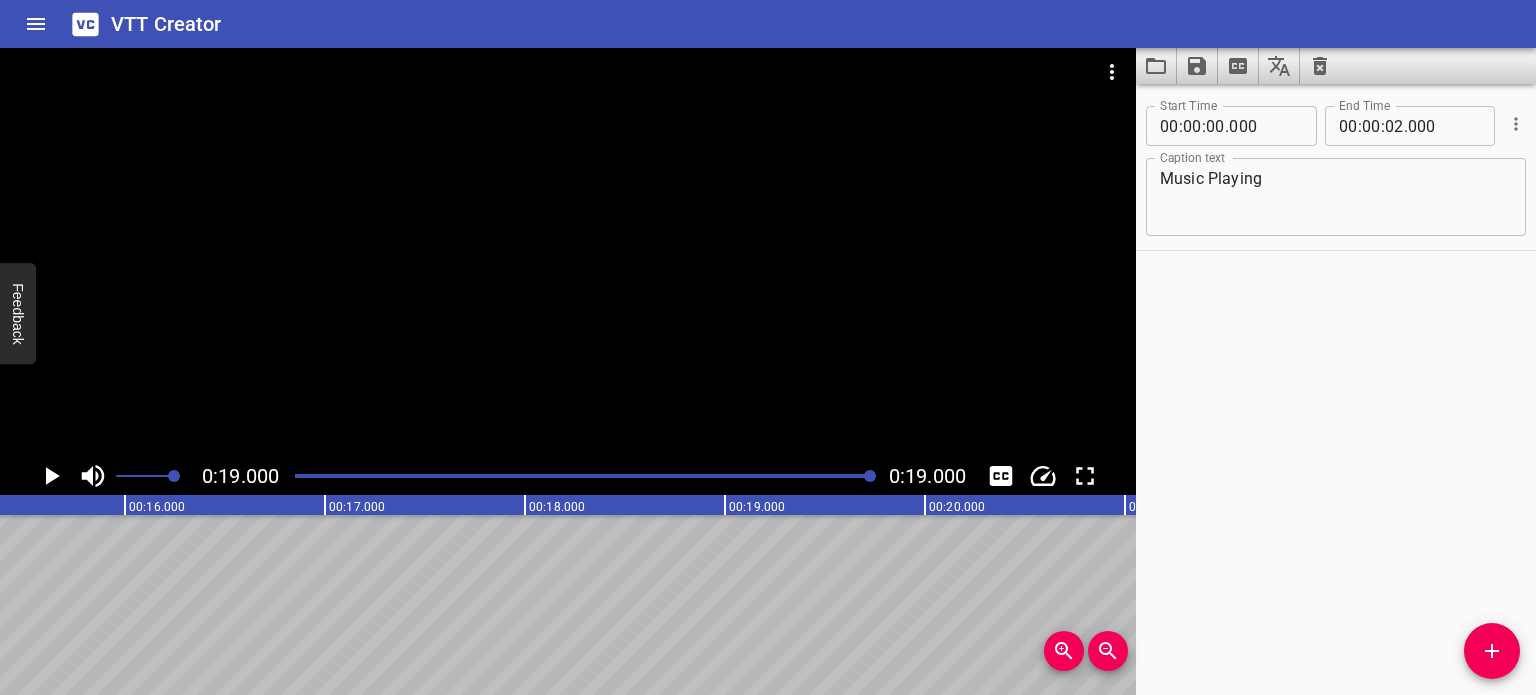 click 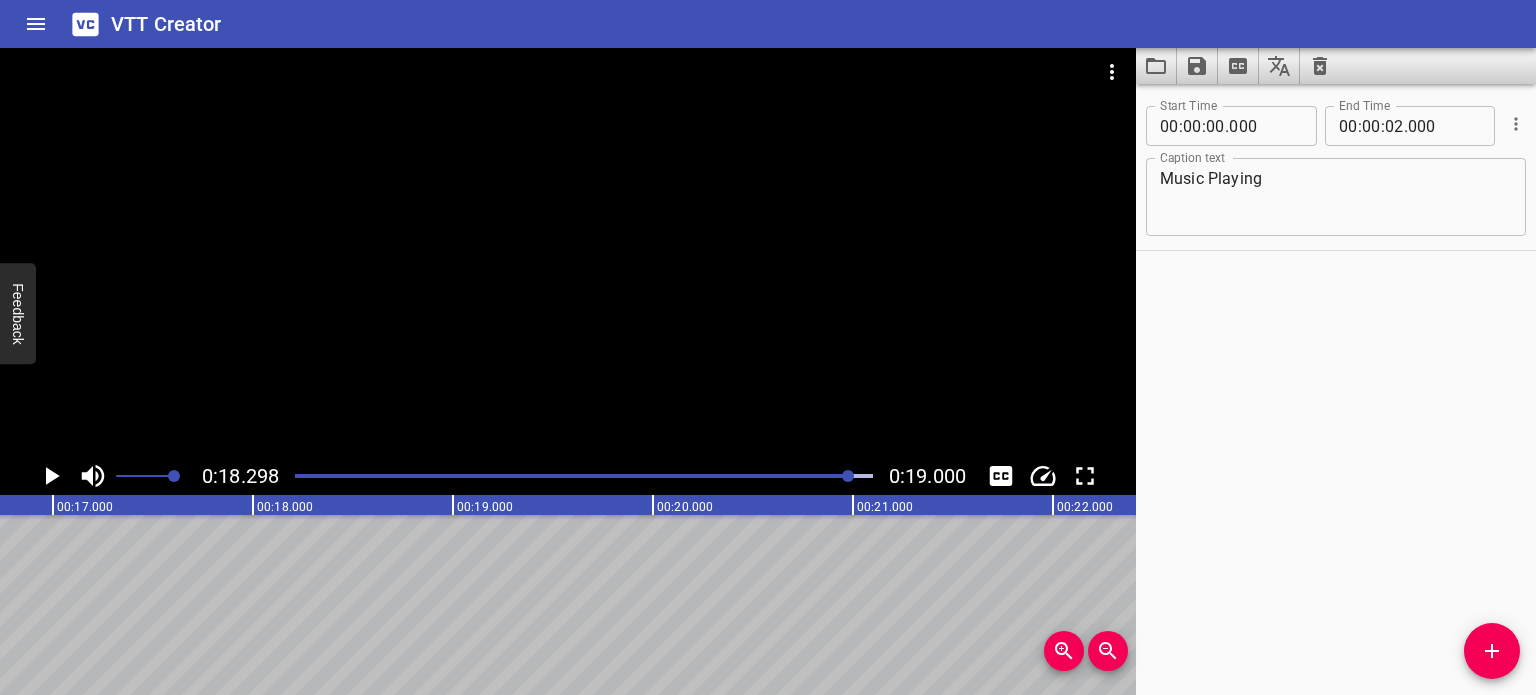 scroll, scrollTop: 0, scrollLeft: 3659, axis: horizontal 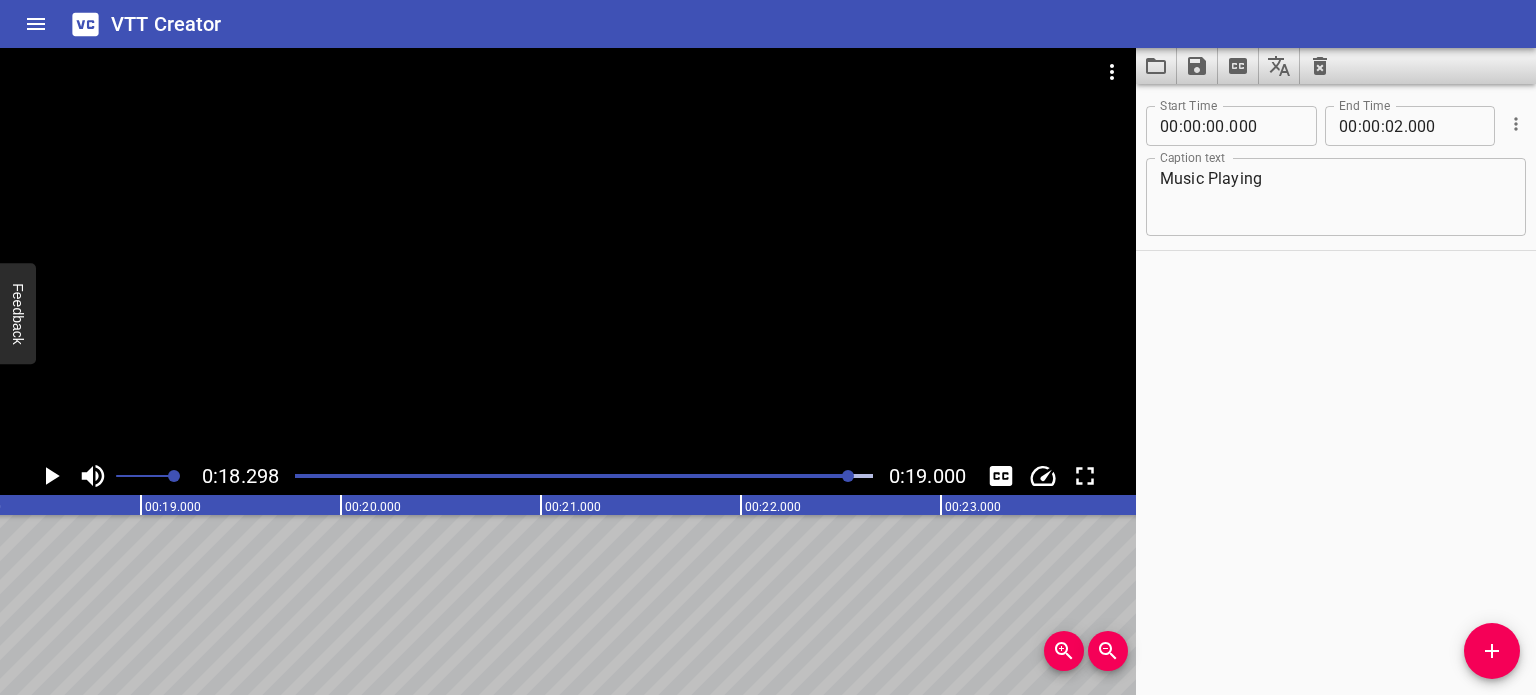 click at bounding box center [563, 476] 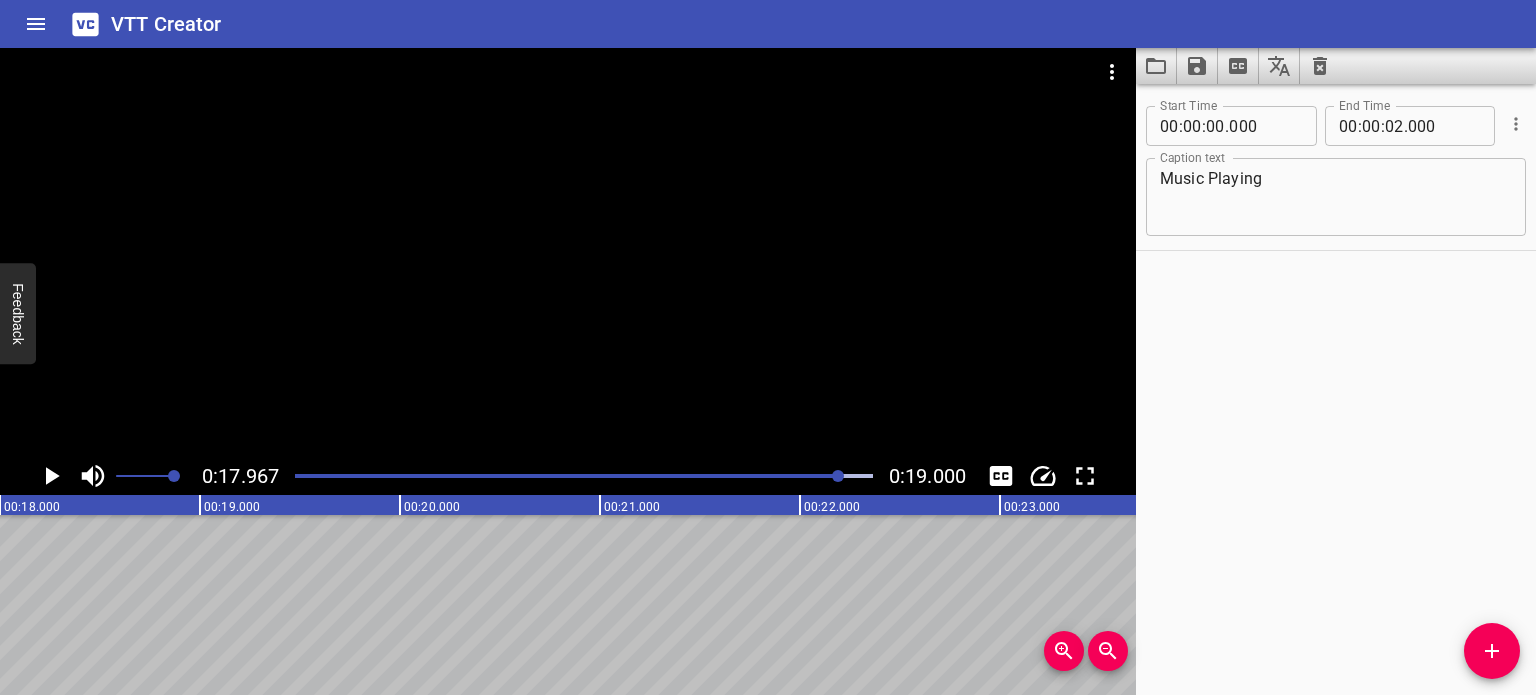 scroll, scrollTop: 0, scrollLeft: 3593, axis: horizontal 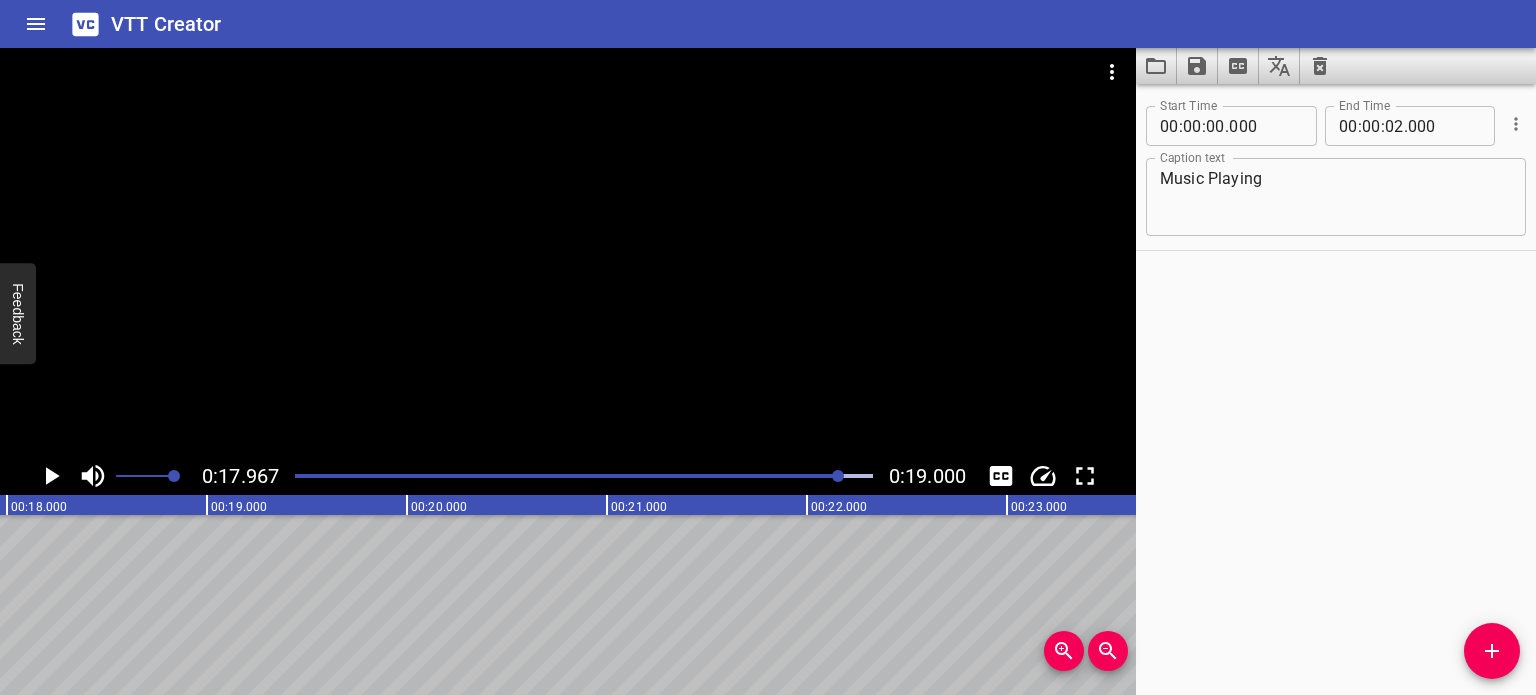 click at bounding box center (584, 476) 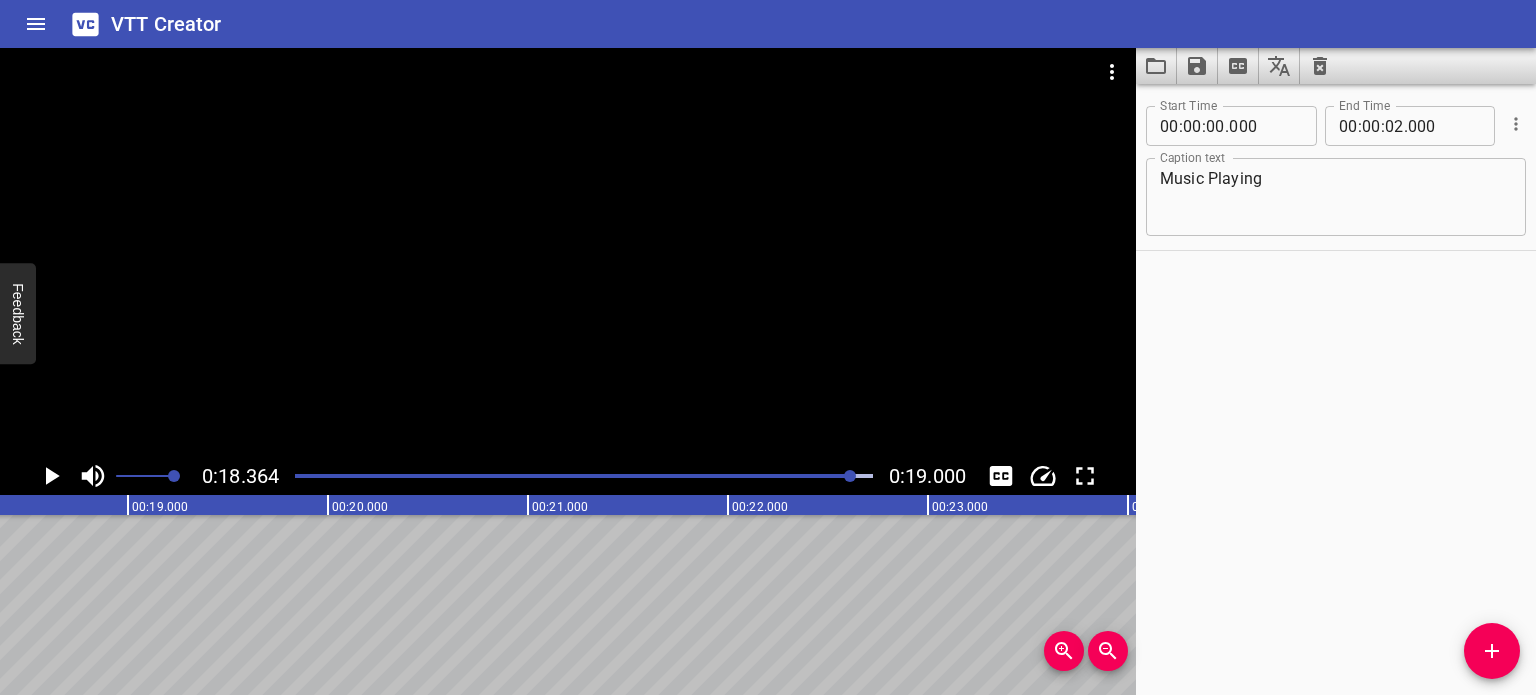 click at bounding box center [565, 476] 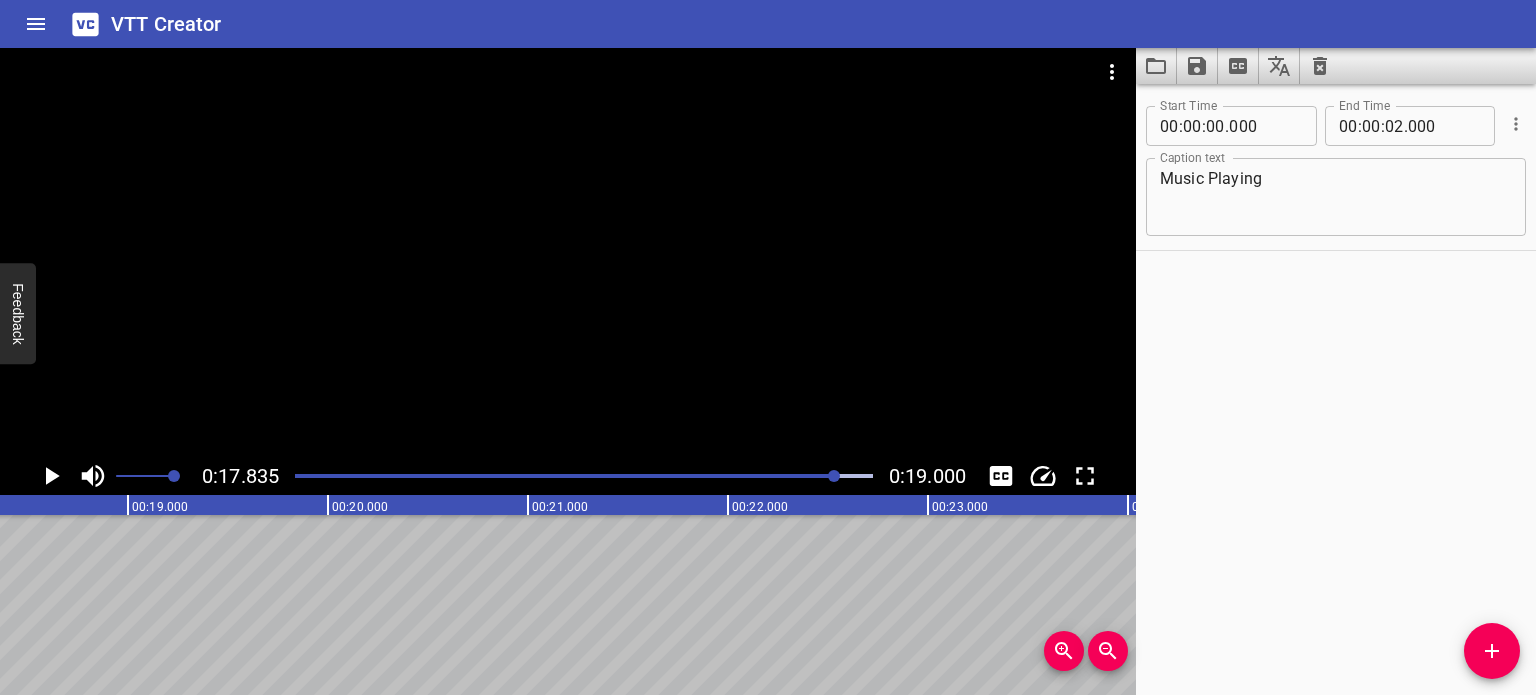 scroll, scrollTop: 0, scrollLeft: 3567, axis: horizontal 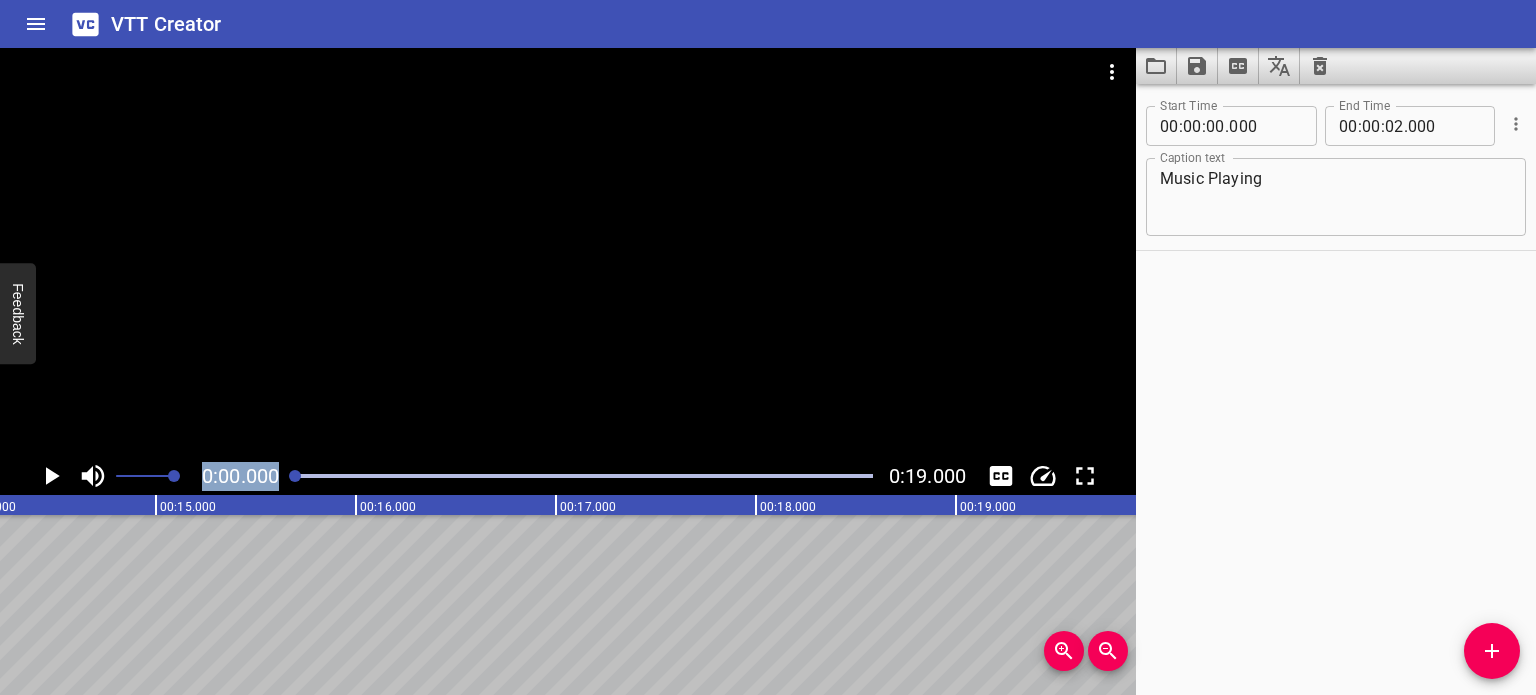 drag, startPoint x: 833, startPoint y: 475, endPoint x: 156, endPoint y: 476, distance: 677.00073 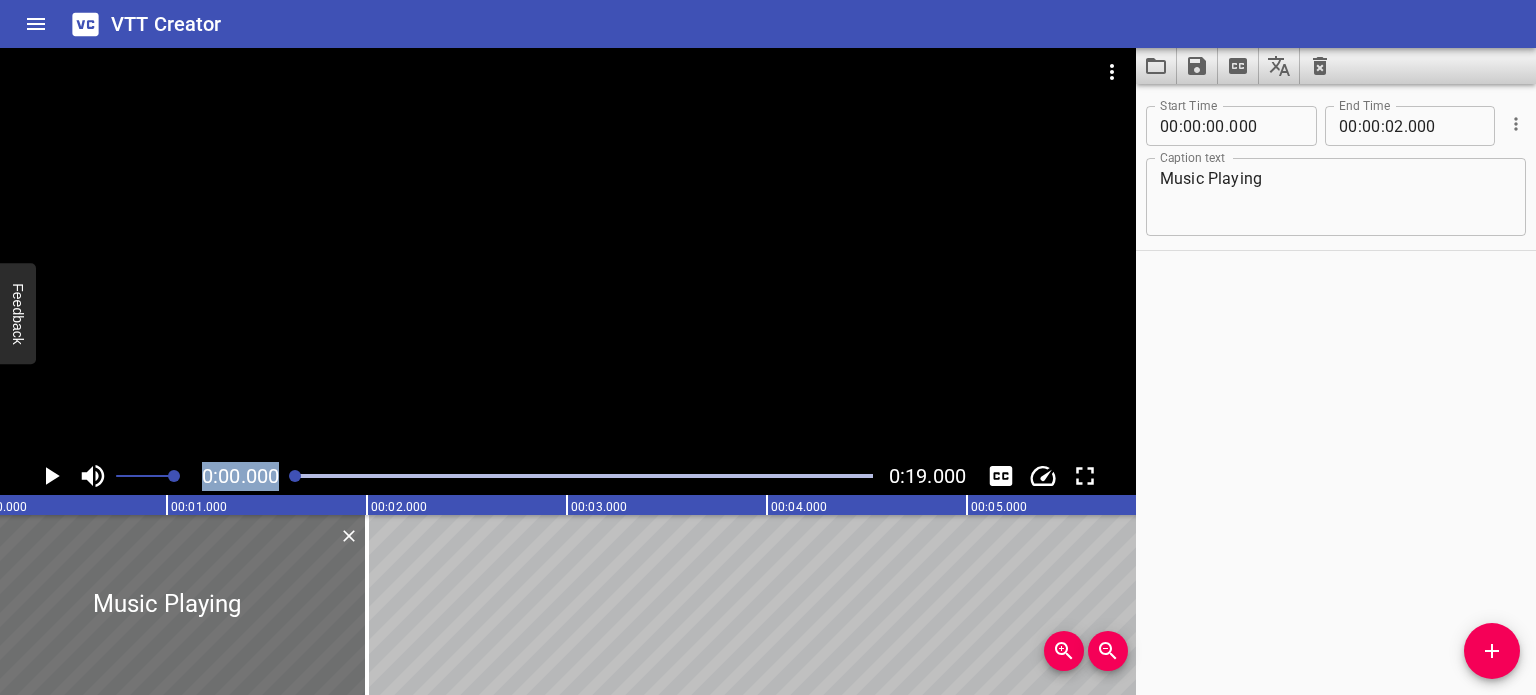 scroll, scrollTop: 0, scrollLeft: 0, axis: both 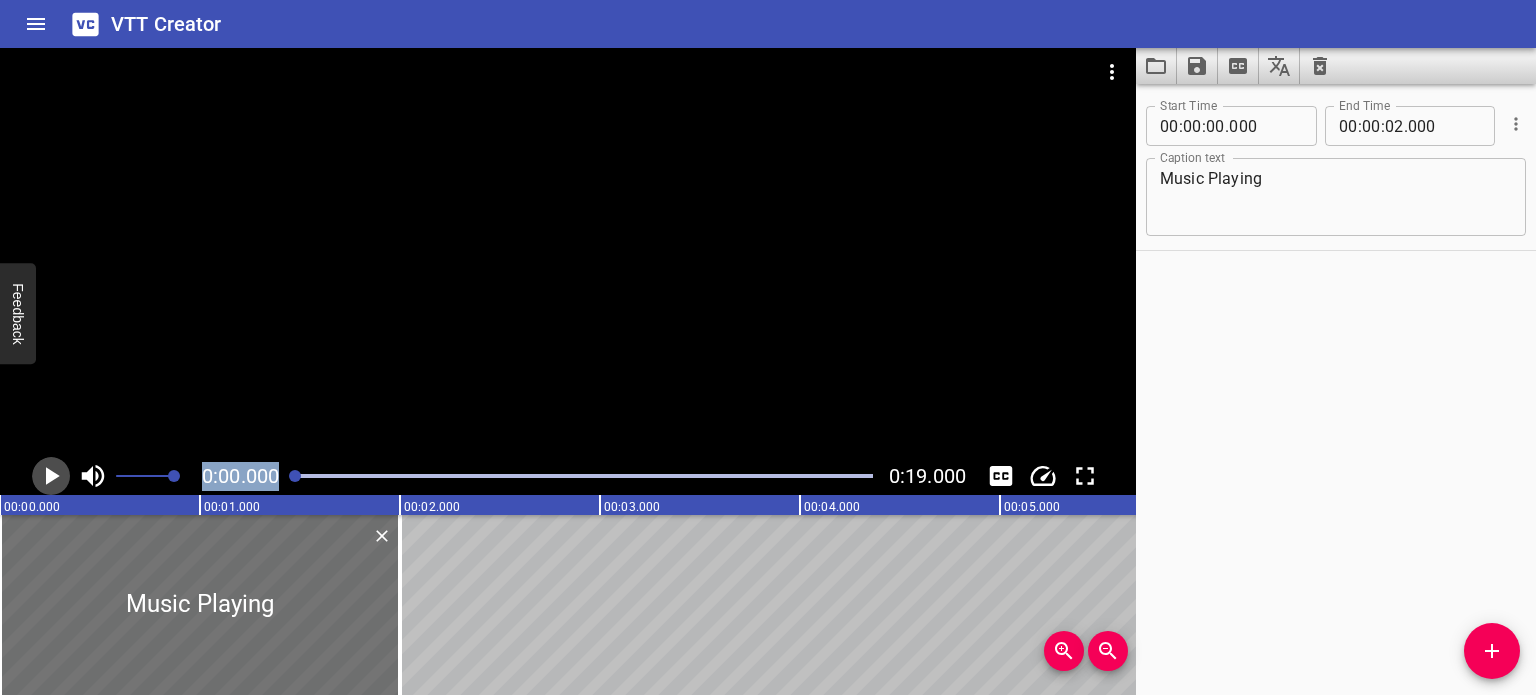 click 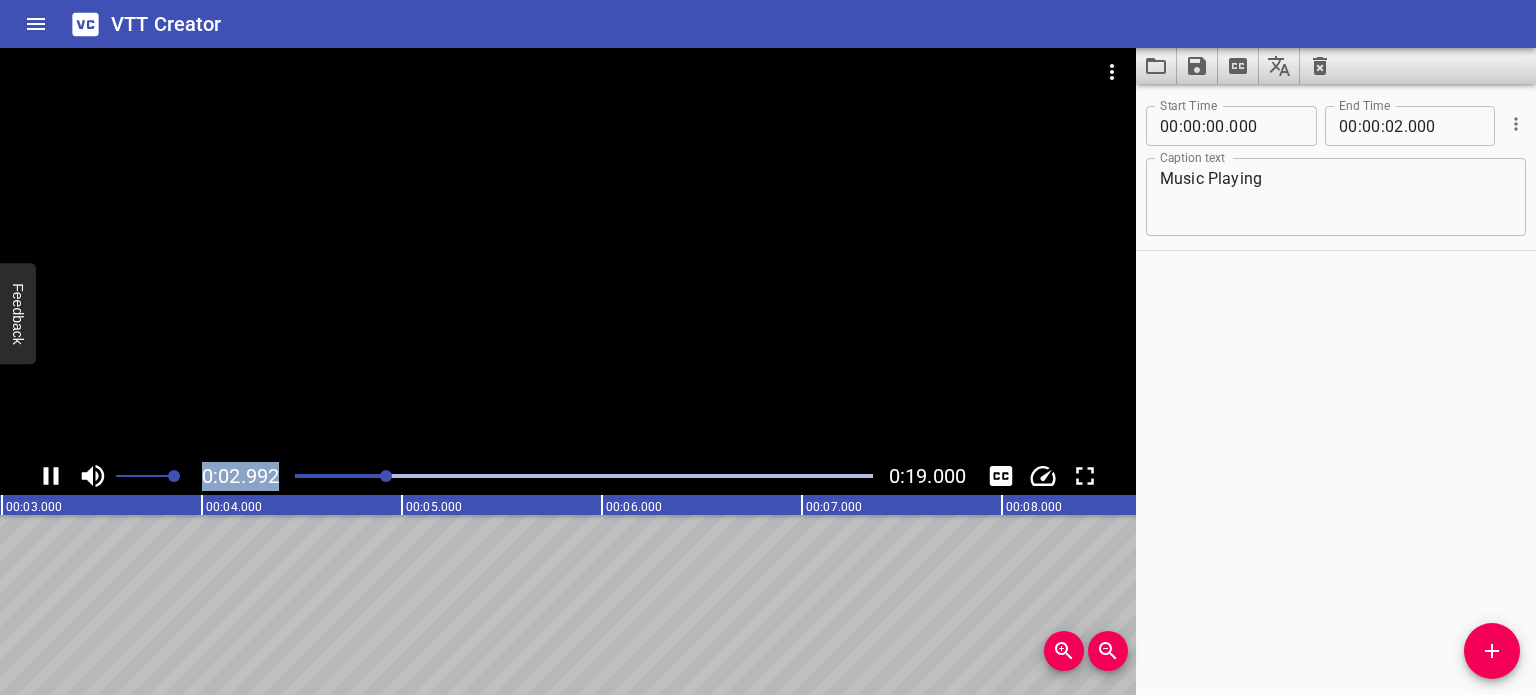 click 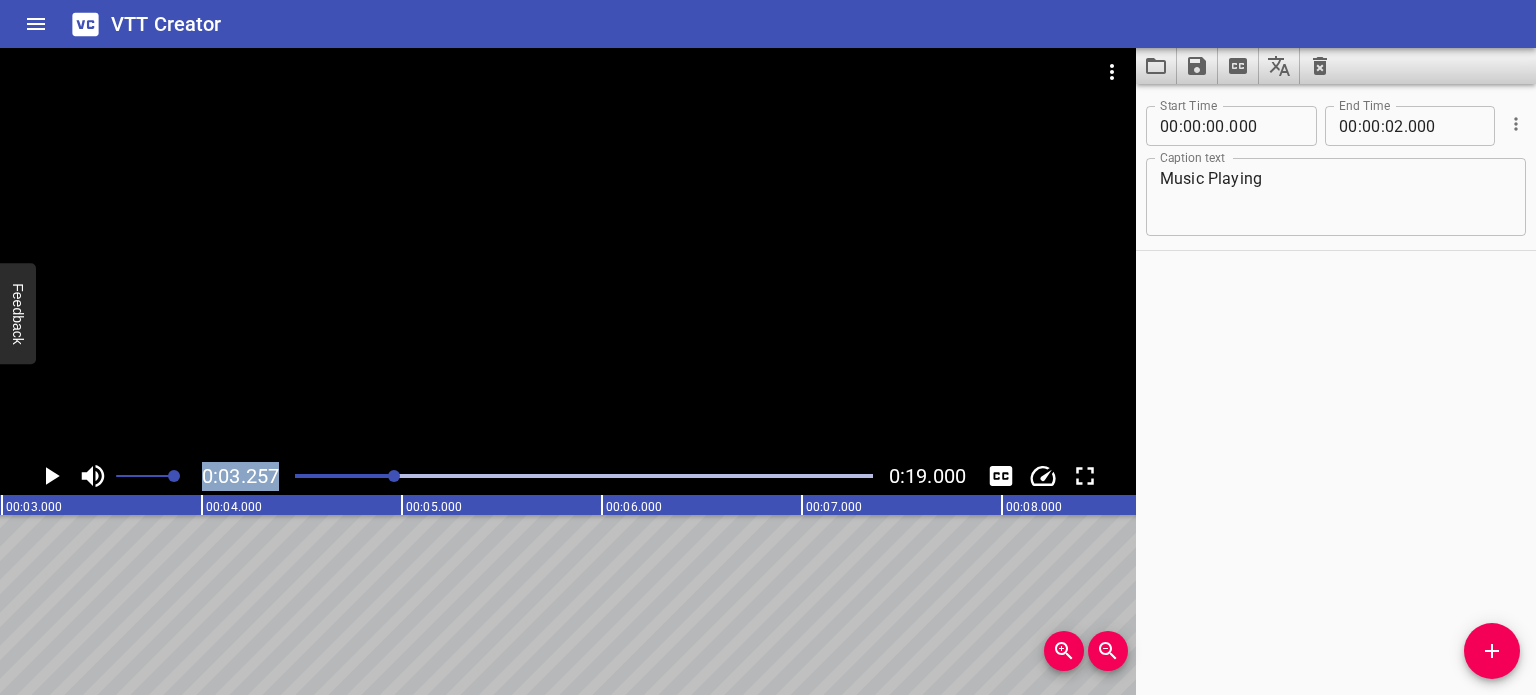 scroll, scrollTop: 0, scrollLeft: 651, axis: horizontal 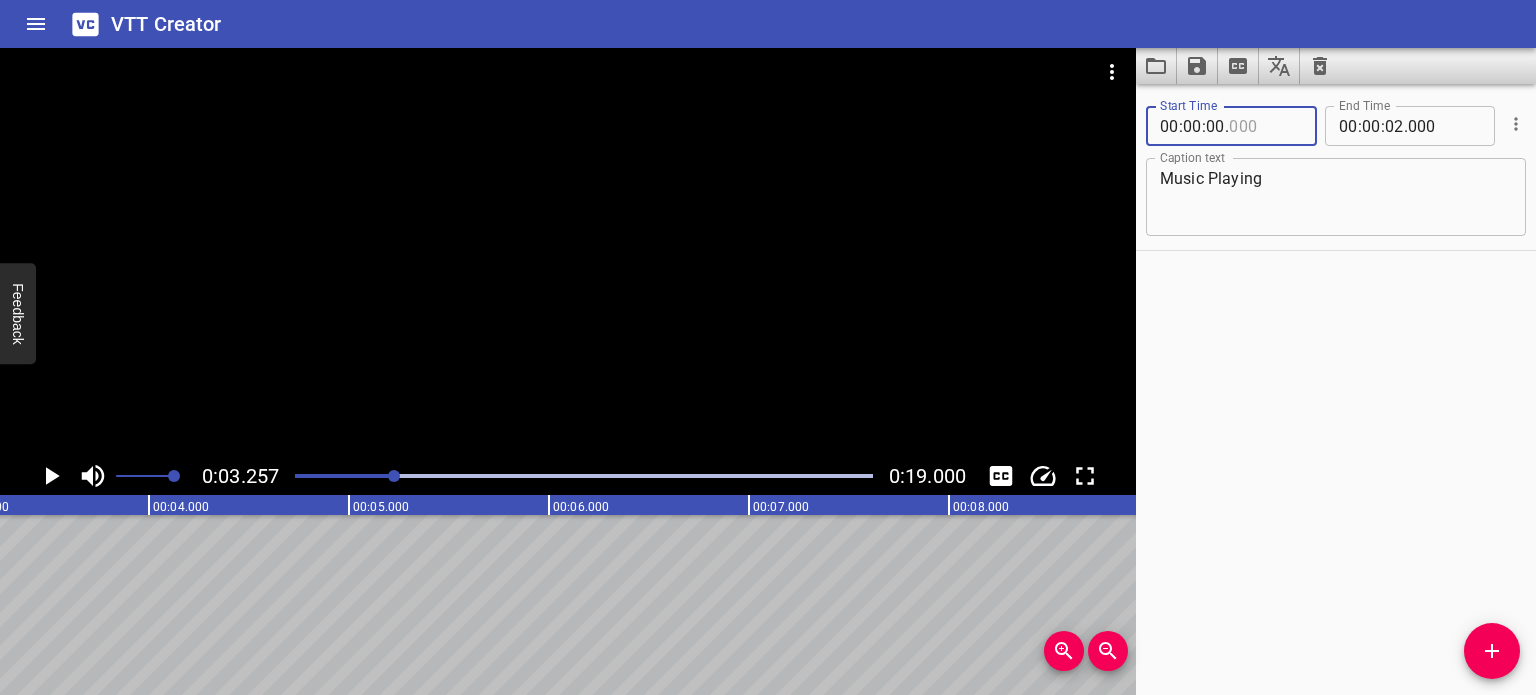 drag, startPoint x: 1247, startPoint y: 133, endPoint x: 1260, endPoint y: 131, distance: 13.152946 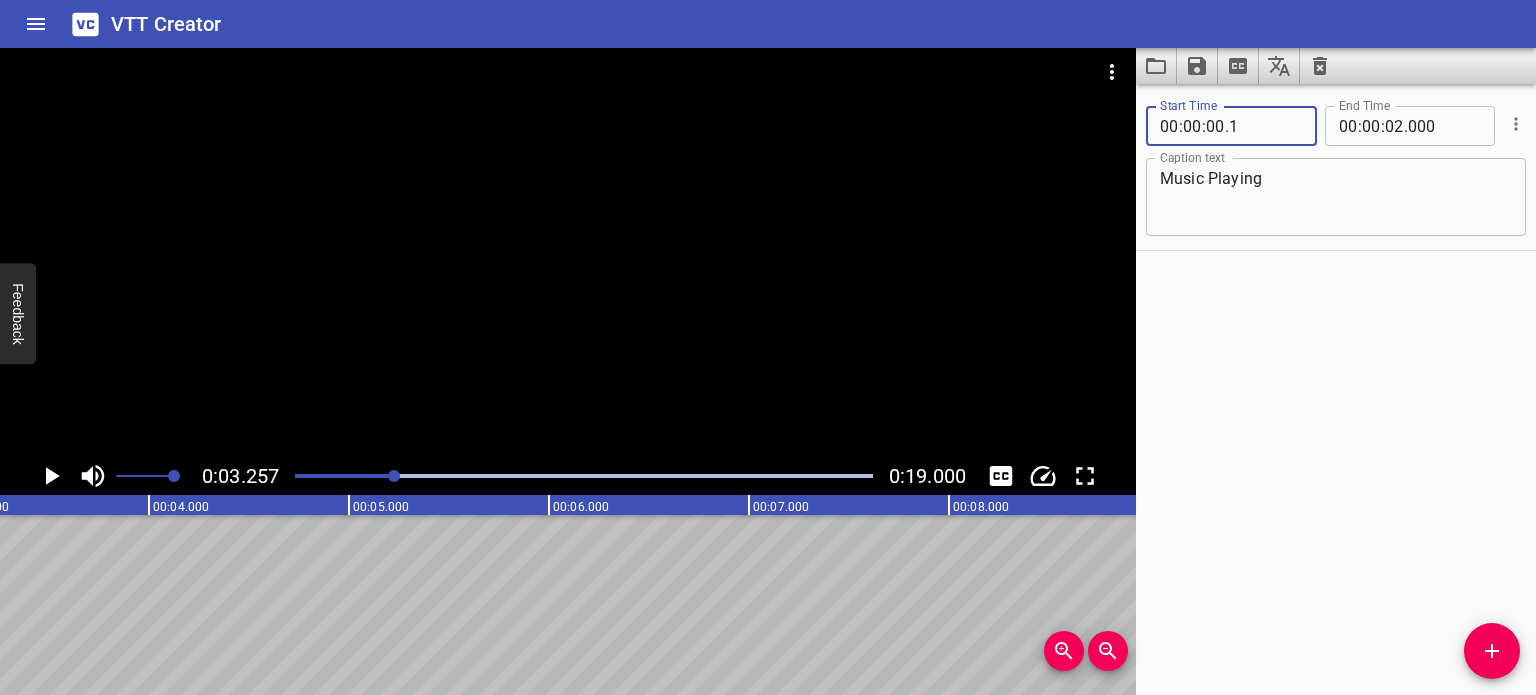 type on "001" 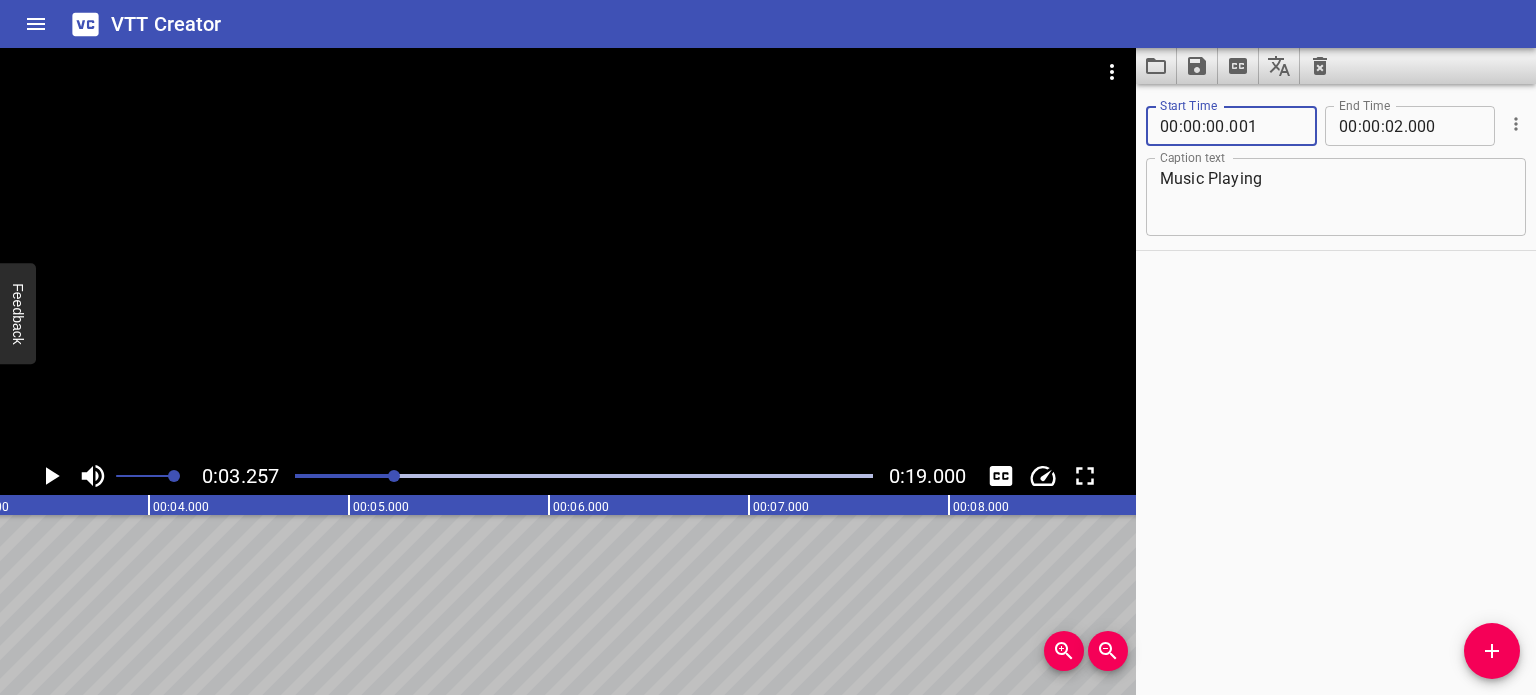 click on "Start Time 00 : 00 : 00 . 001 Start Time End Time 00 : 00 : 02 . 000 End Time Caption text Music Playing Caption text" at bounding box center [1336, 389] 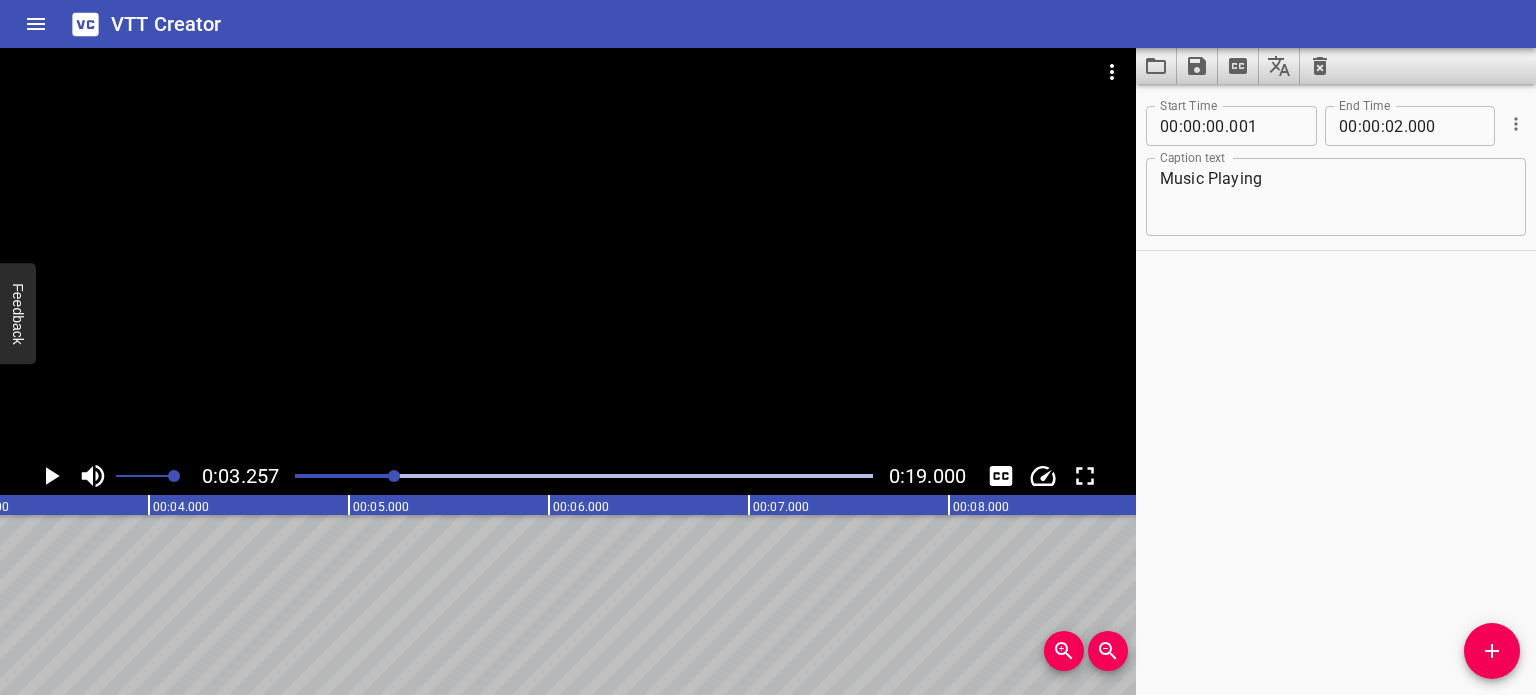 type 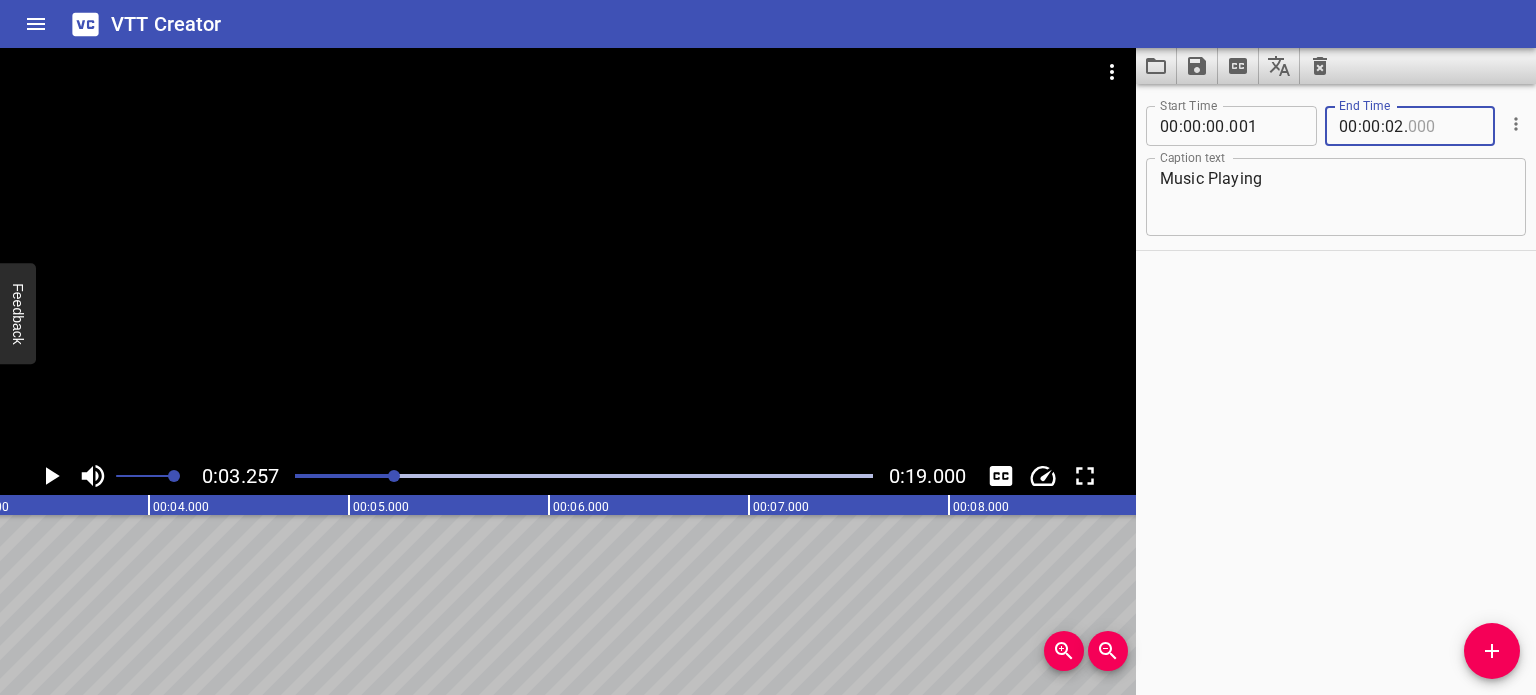 click at bounding box center [1444, 126] 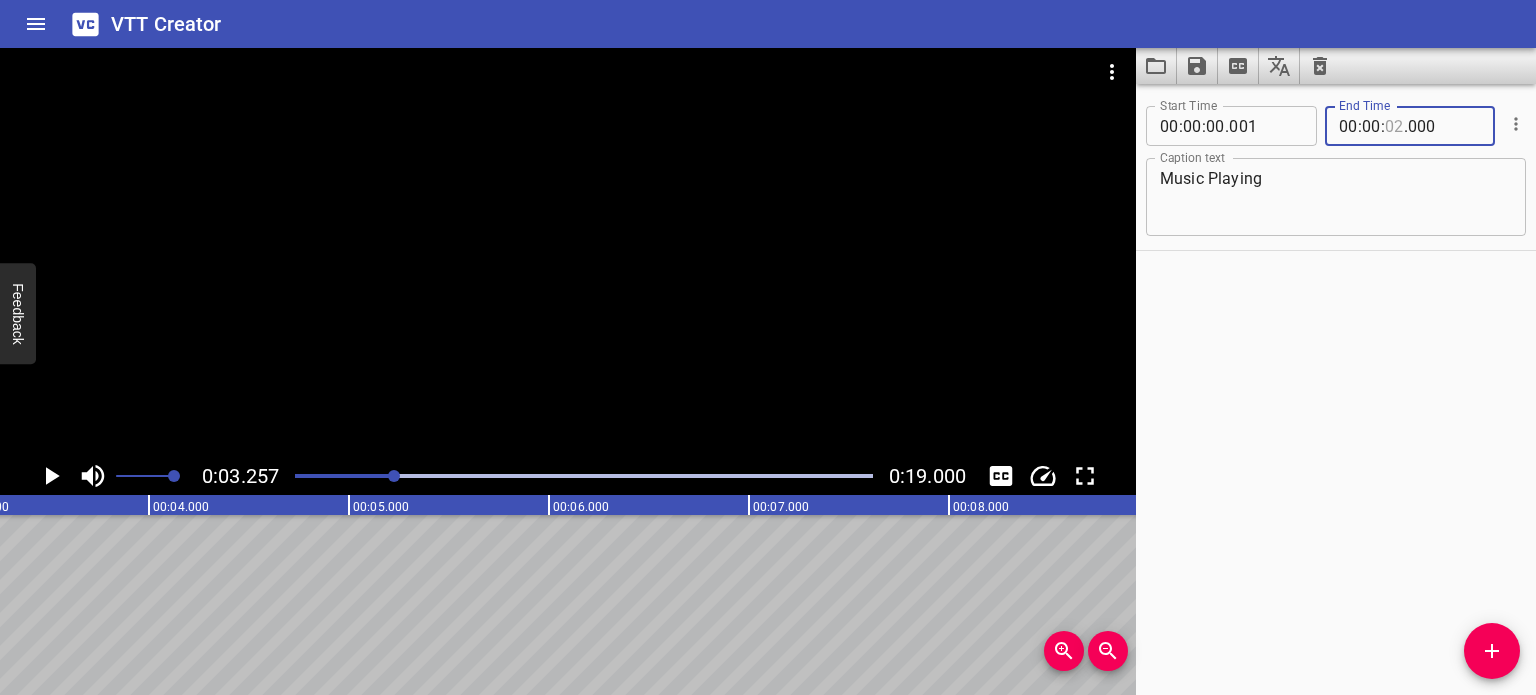 click on "00 : 00 : . 000" at bounding box center [1410, 126] 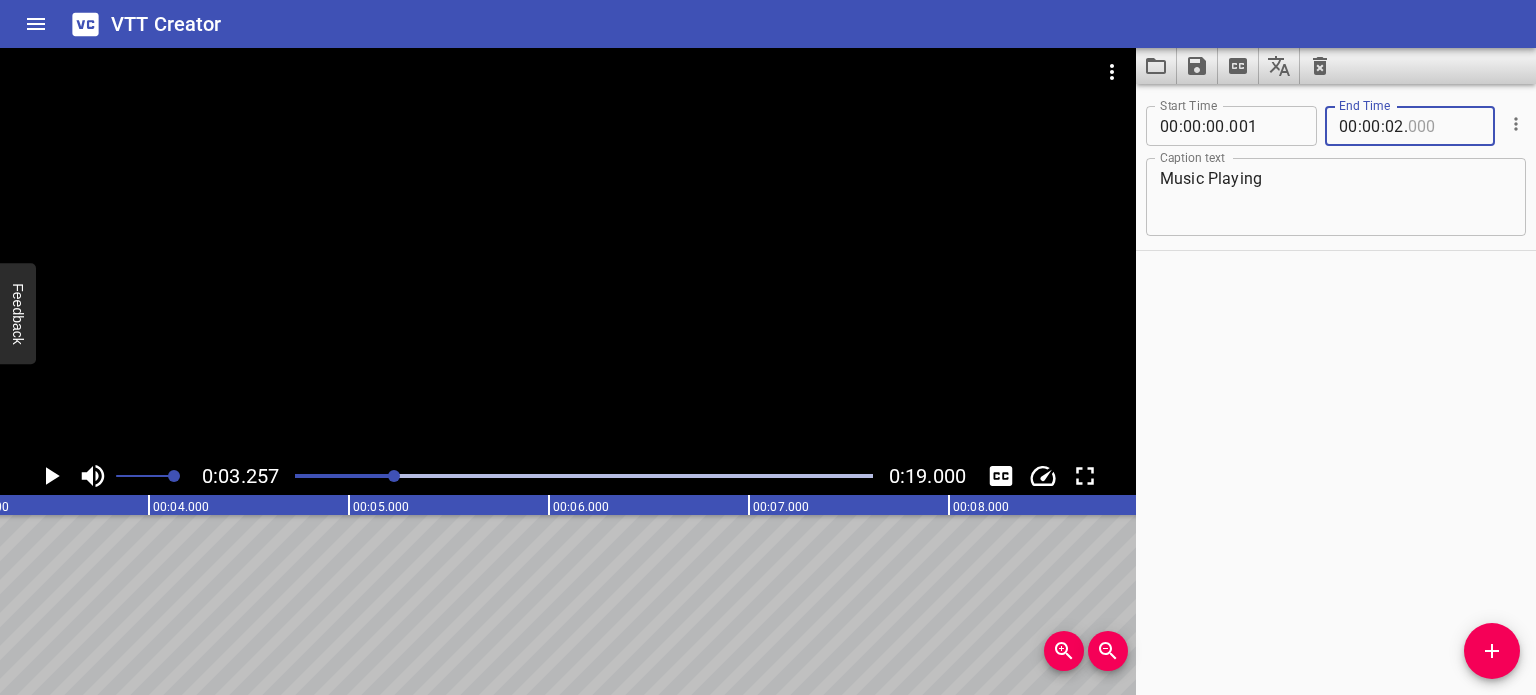 click at bounding box center (1444, 126) 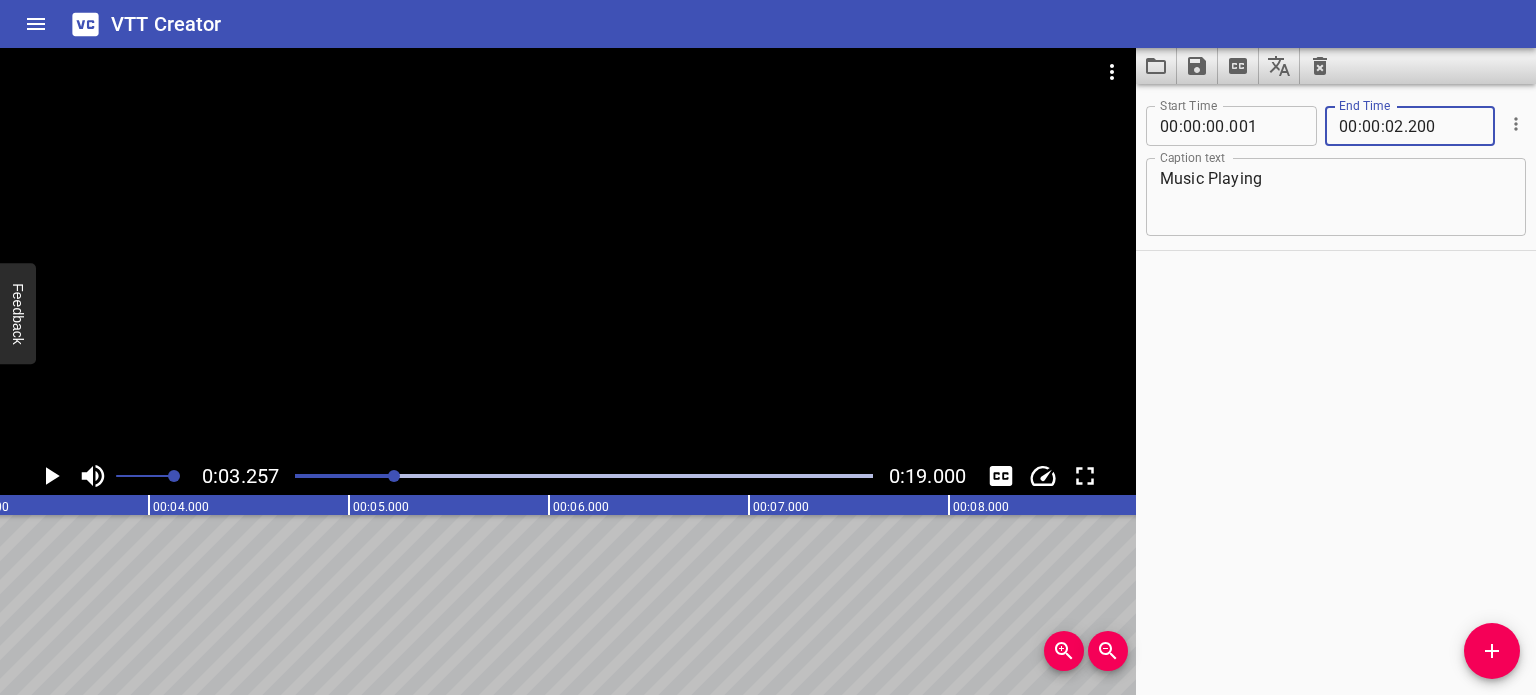 type on "200" 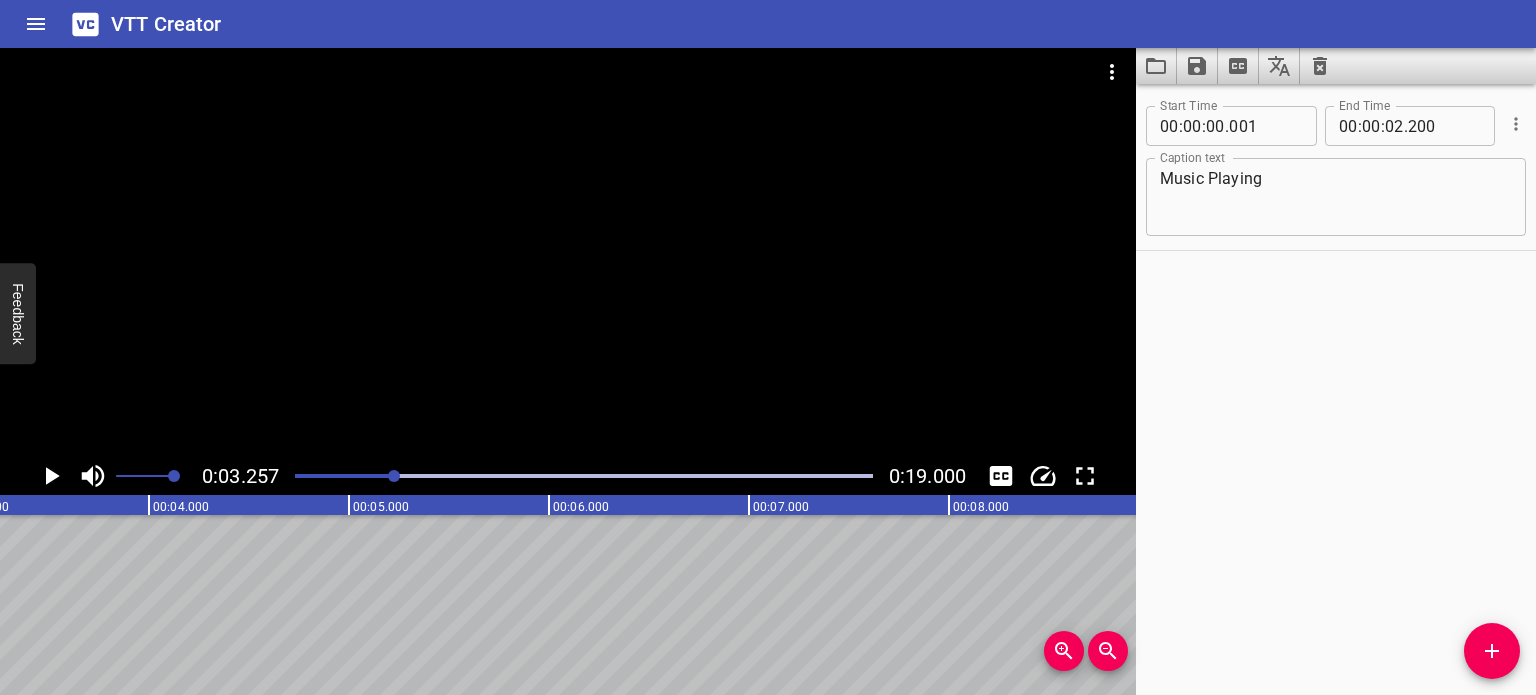 click 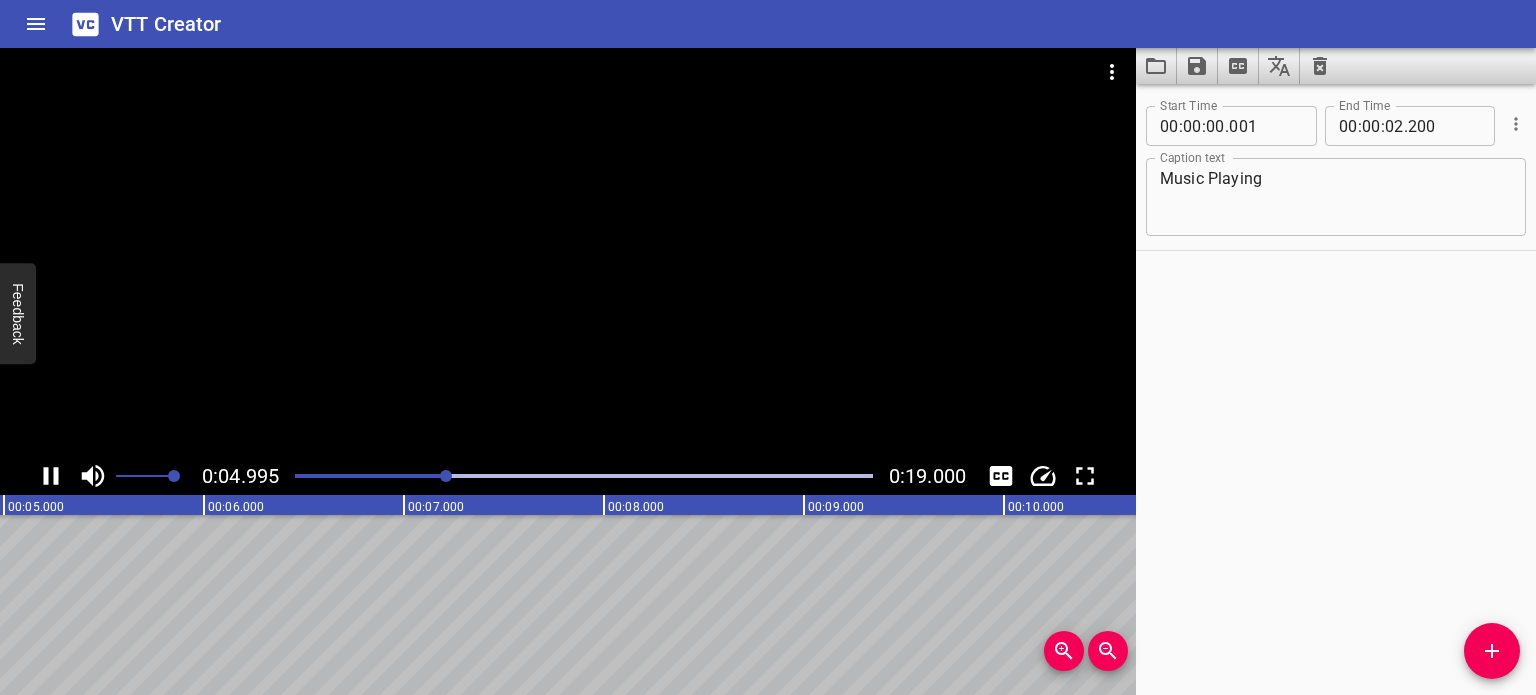 scroll, scrollTop: 0, scrollLeft: 999, axis: horizontal 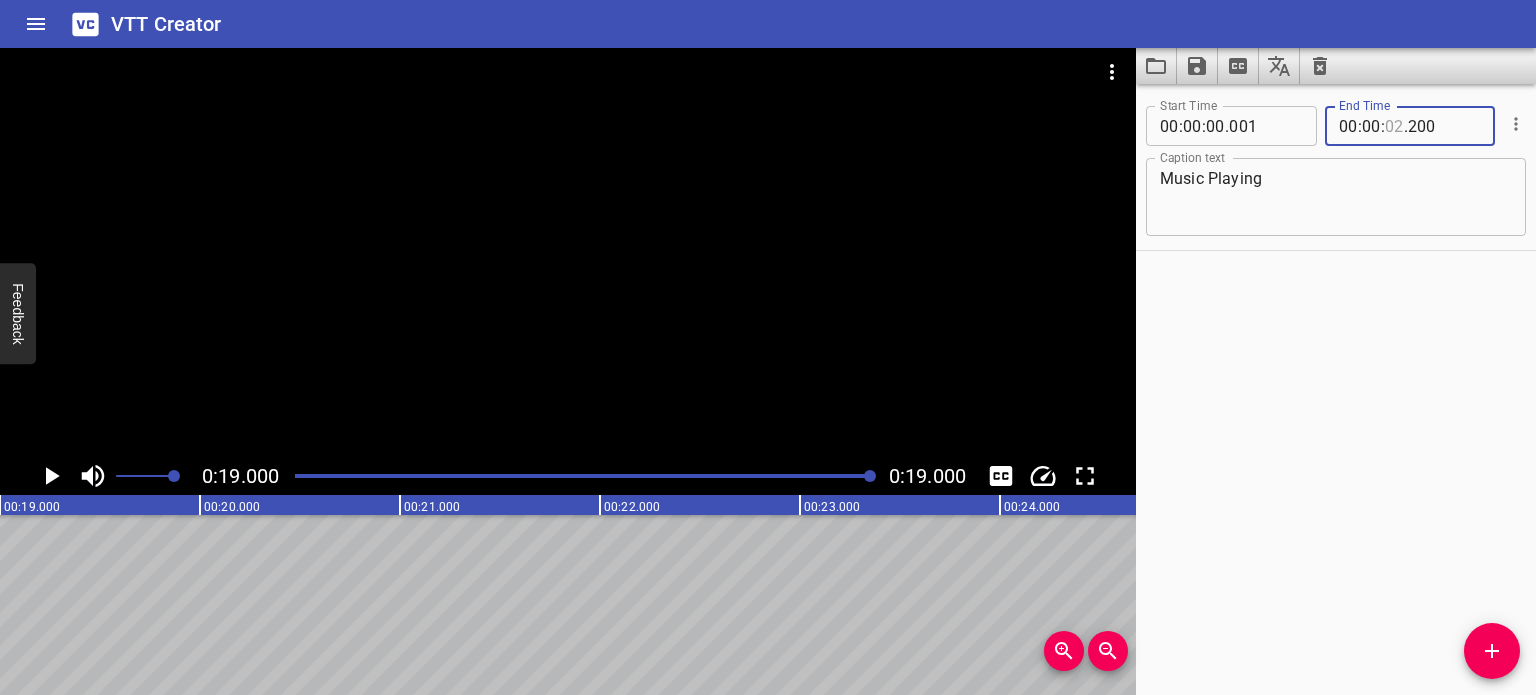 drag, startPoint x: 1380, startPoint y: 127, endPoint x: 1435, endPoint y: 127, distance: 55 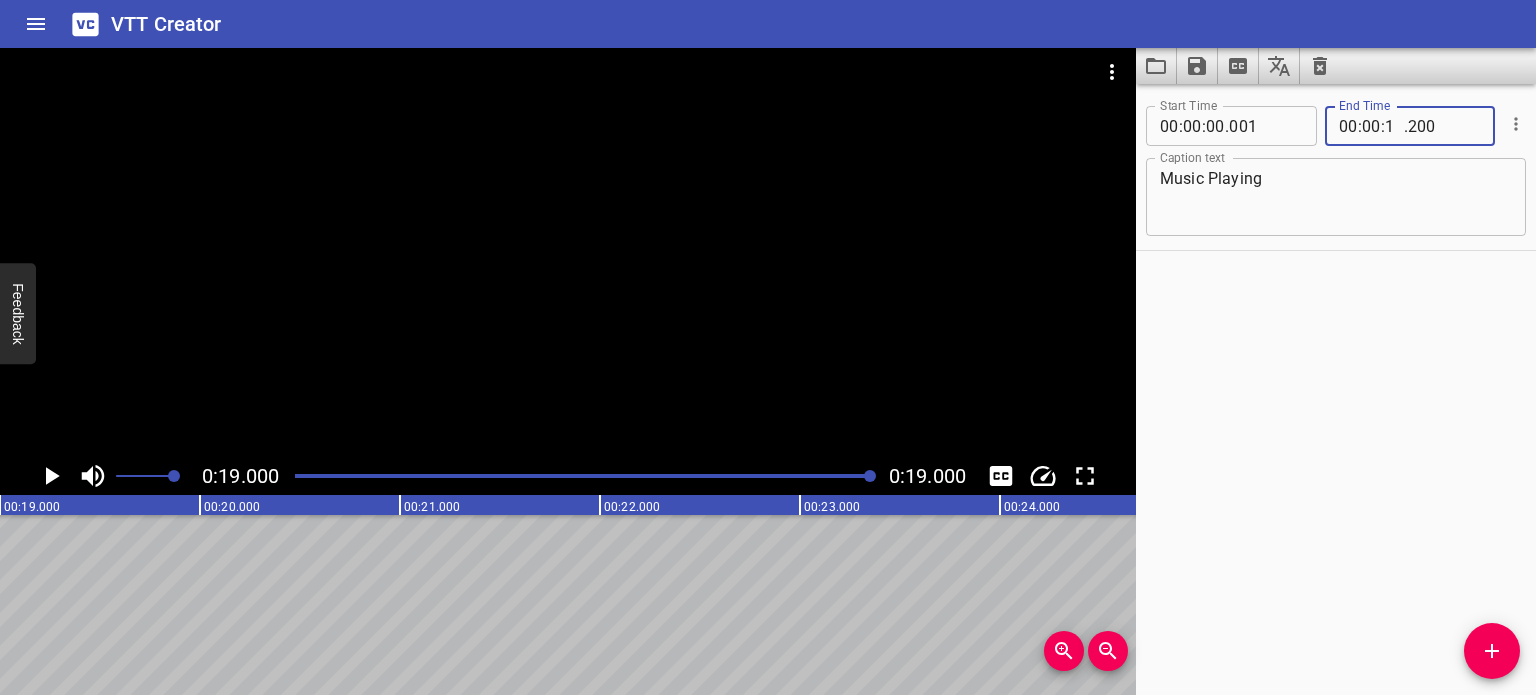 type on "19" 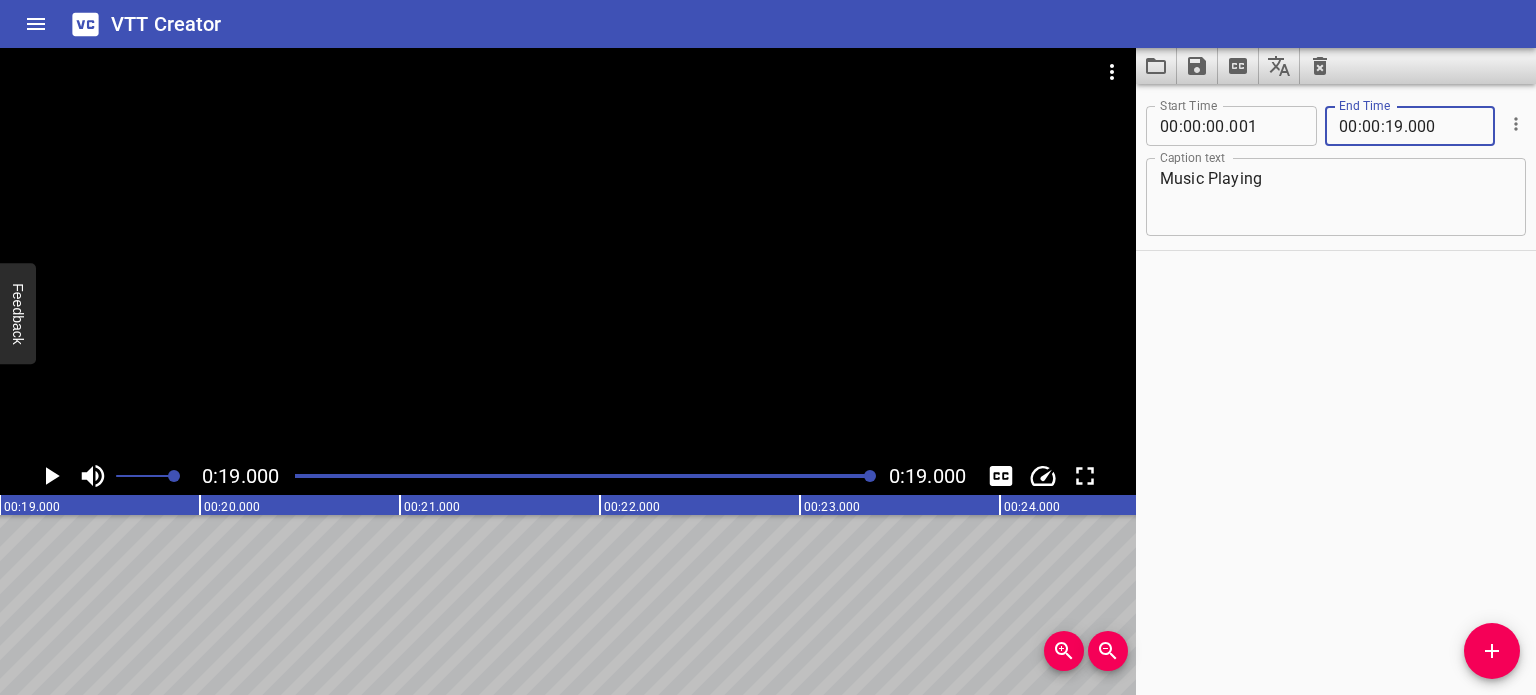 type on "000" 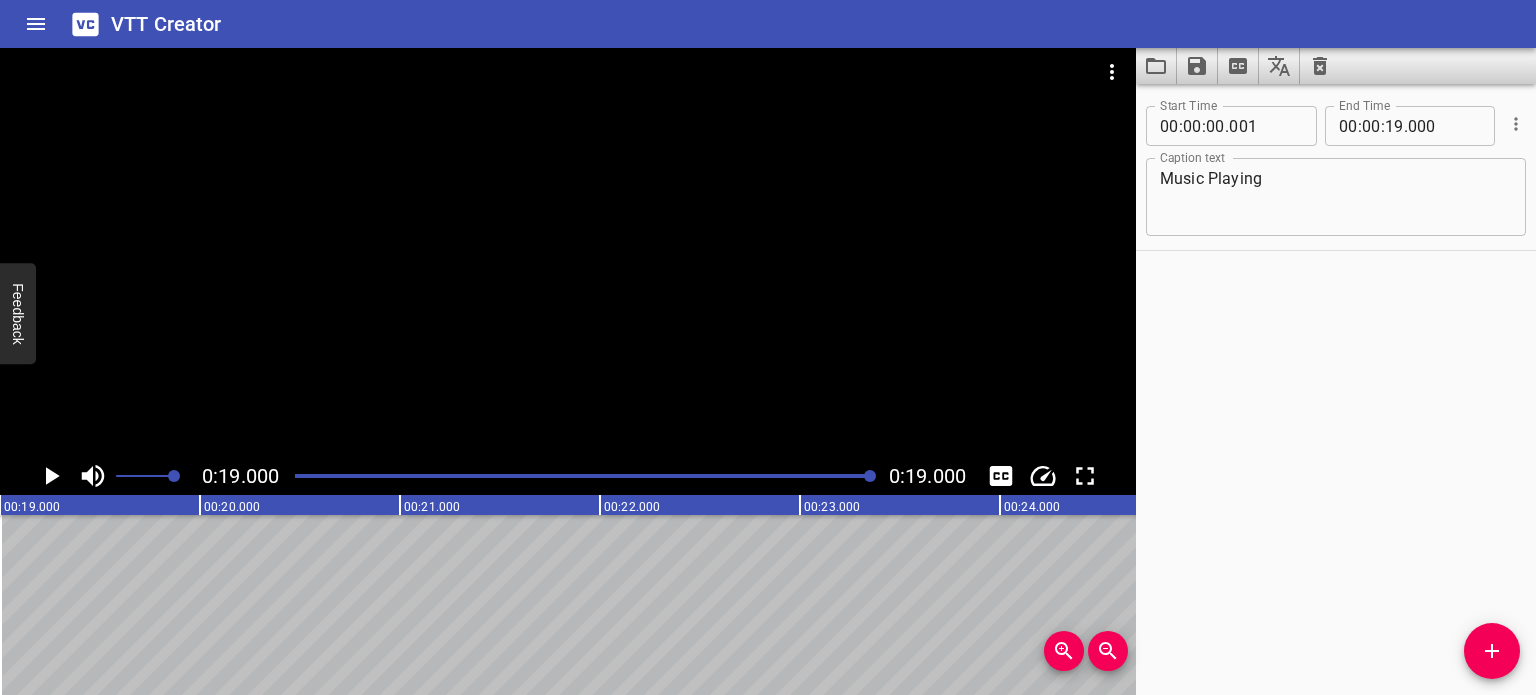 click on "Start Time 00 : 00 : 00 . 001 Start Time End Time 00 : 00 : 19 . 000 End Time Caption text Music Playing Caption text" at bounding box center [1336, 389] 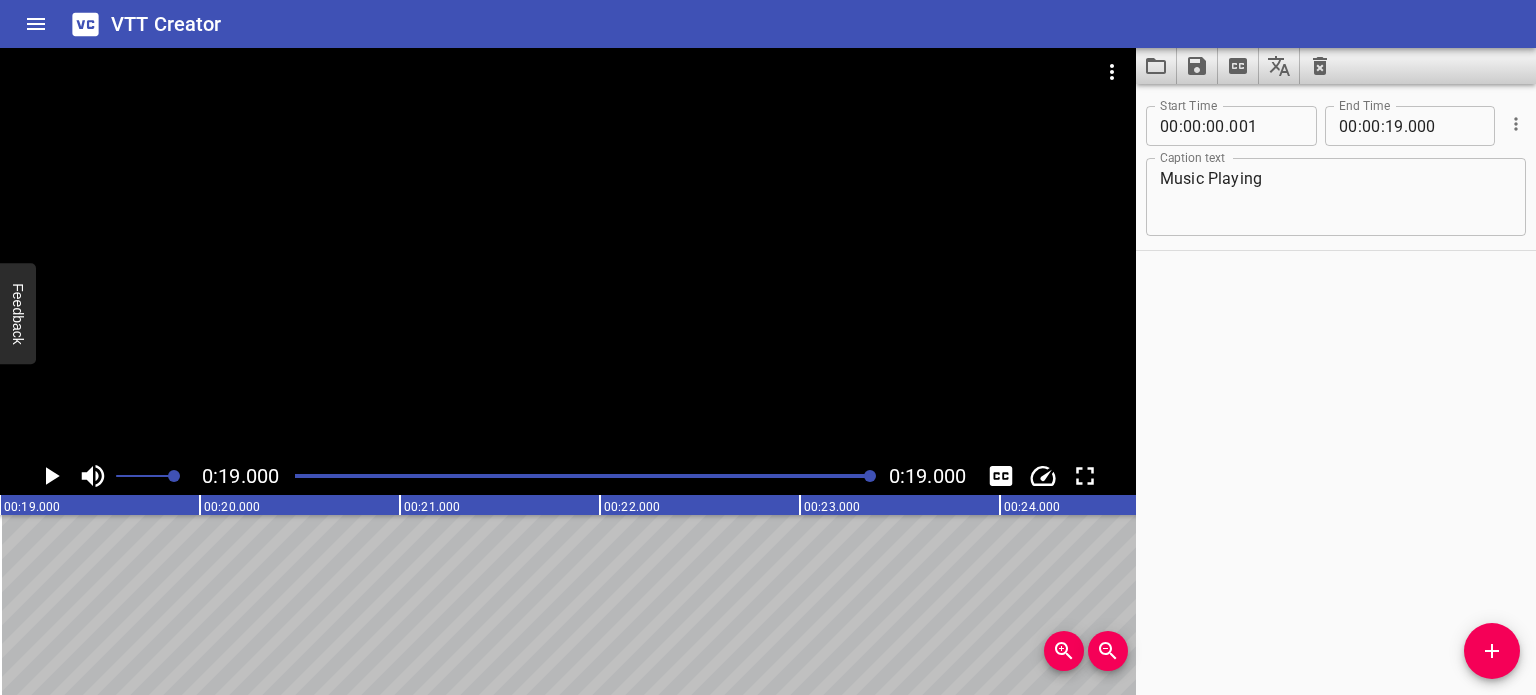 click 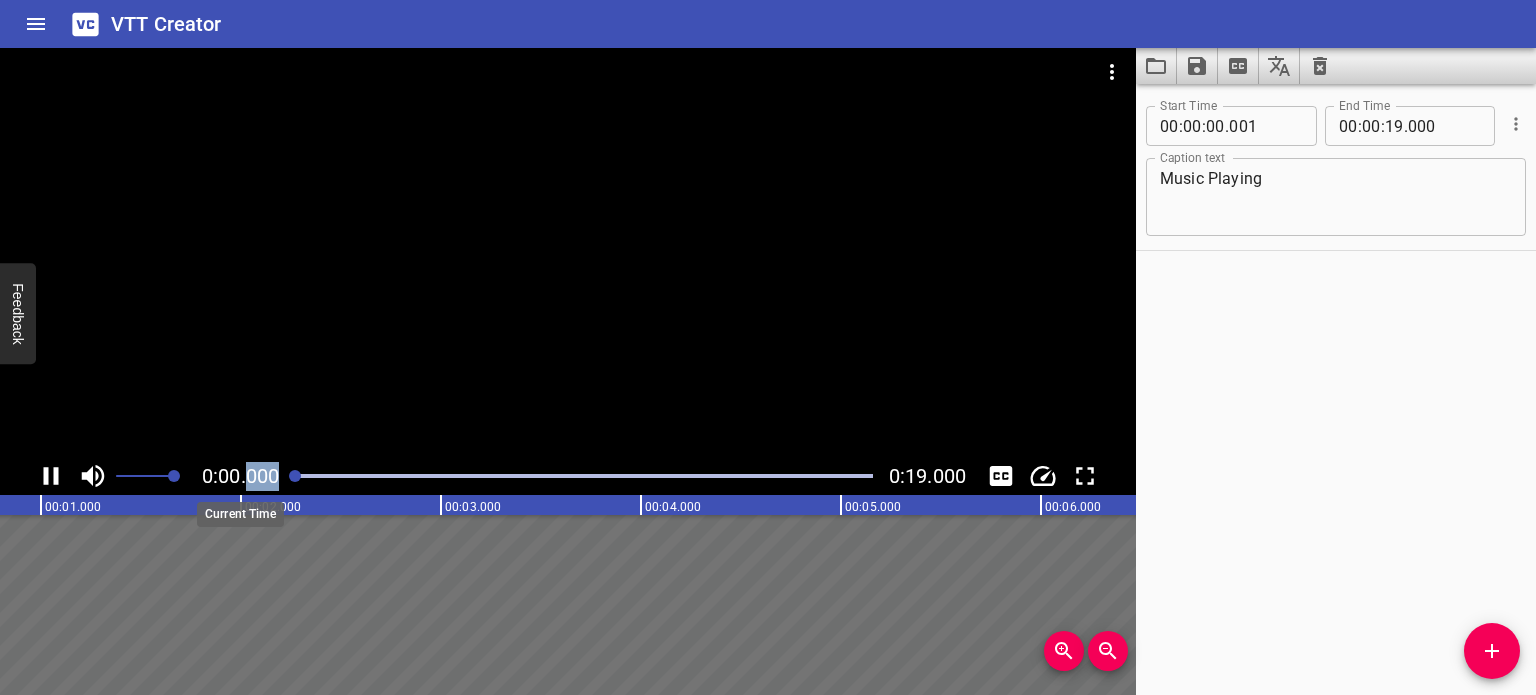 drag, startPoint x: 408, startPoint y: 477, endPoint x: 251, endPoint y: 477, distance: 157 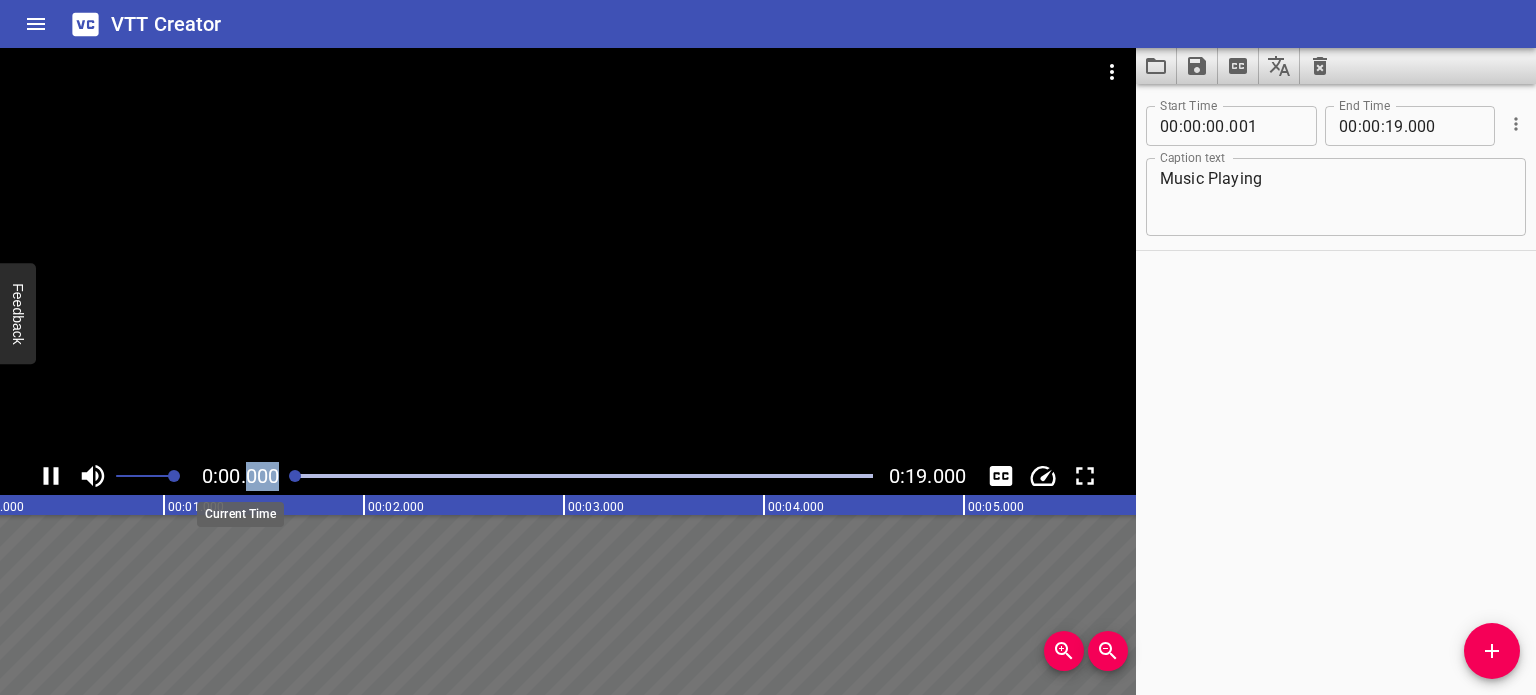 scroll, scrollTop: 0, scrollLeft: 0, axis: both 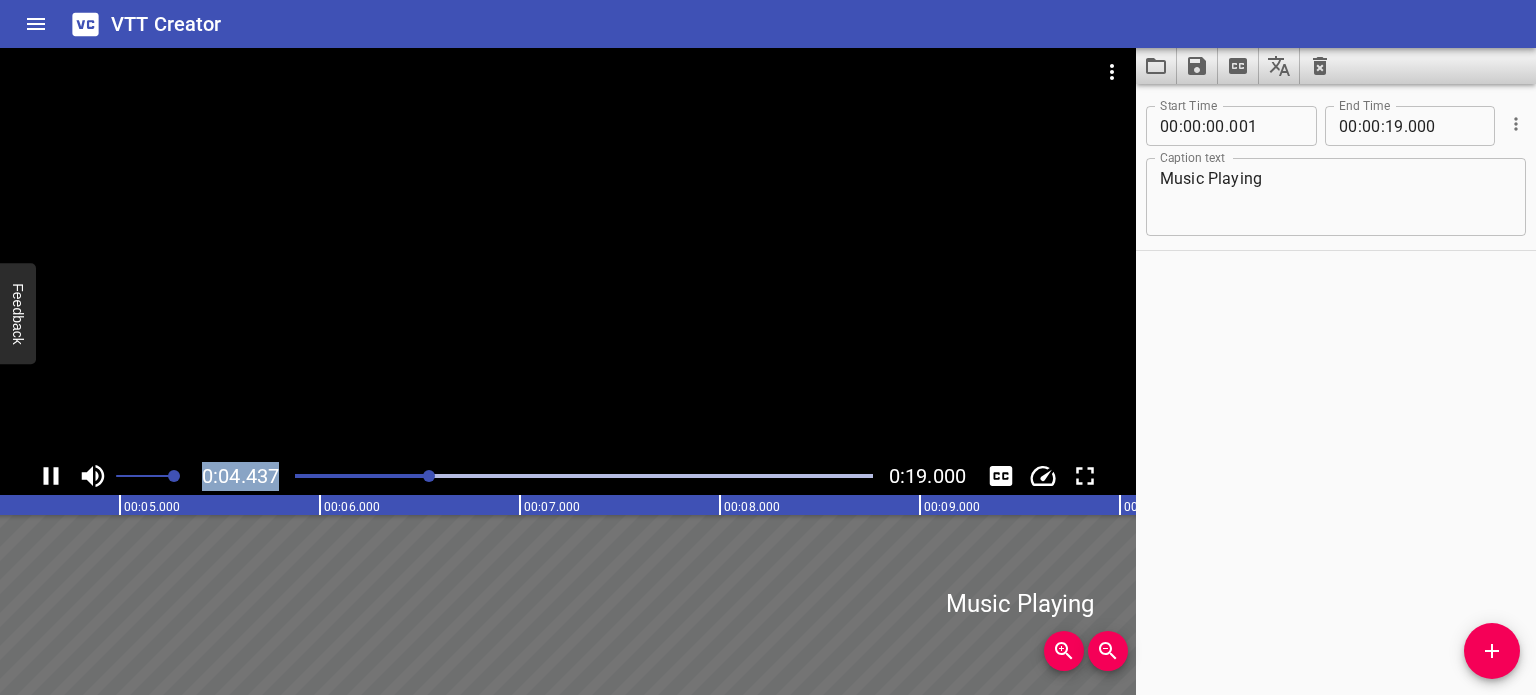 click at bounding box center [584, 476] 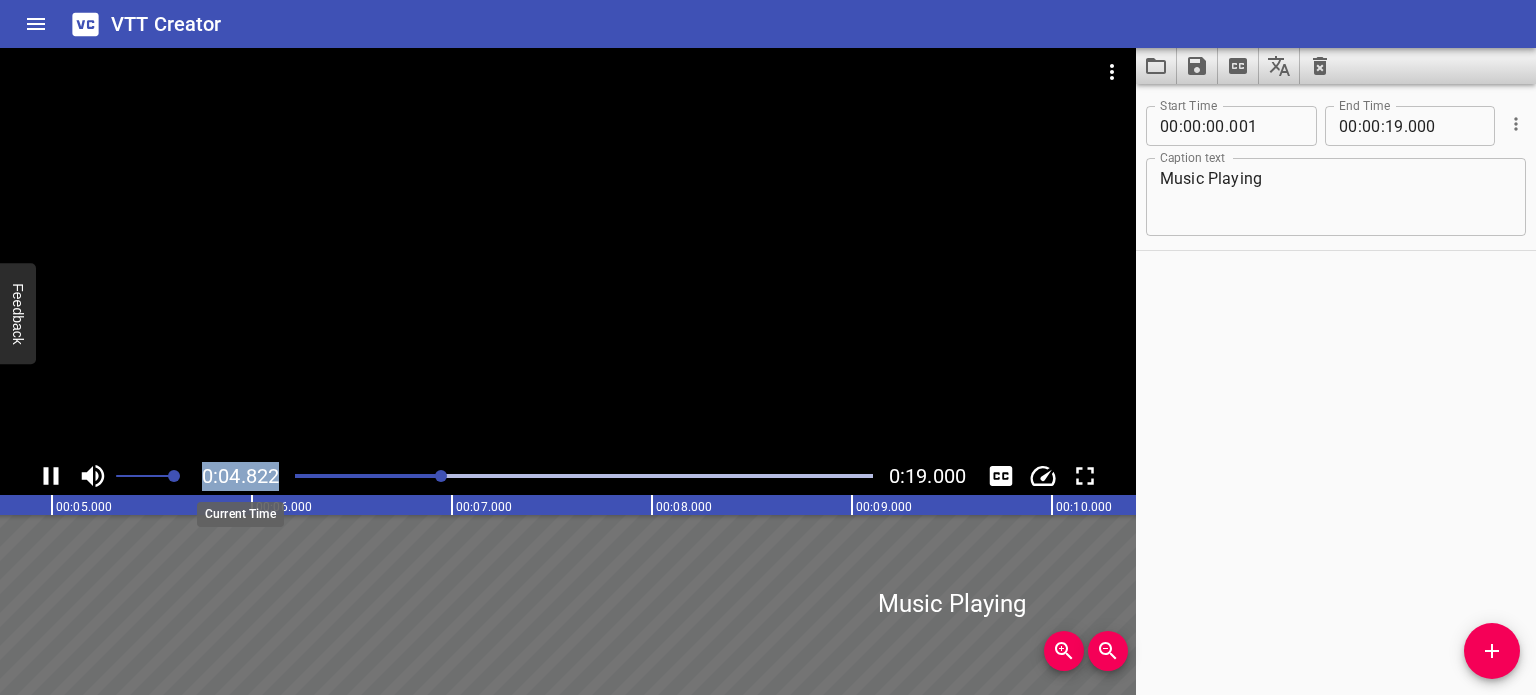 drag, startPoint x: 415, startPoint y: 473, endPoint x: 330, endPoint y: 471, distance: 85.02353 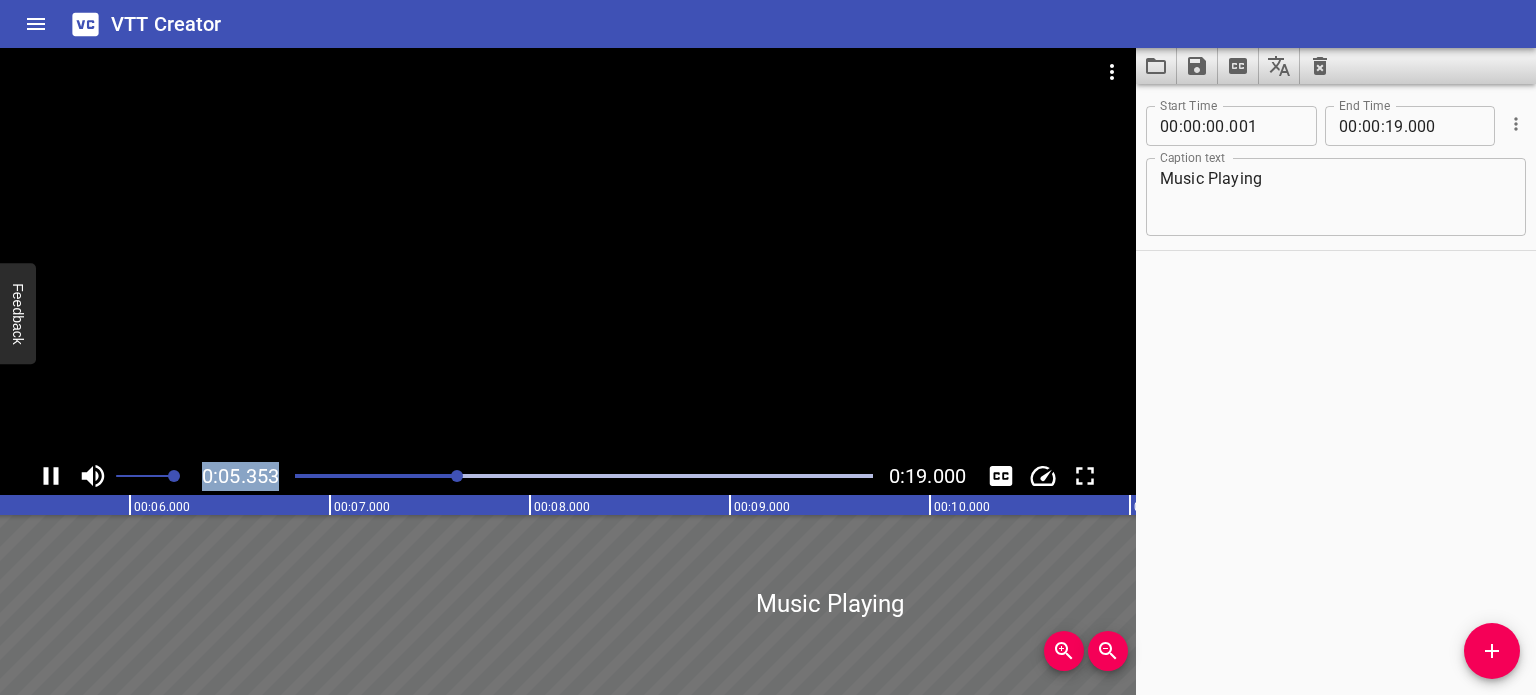 click at bounding box center (169, 476) 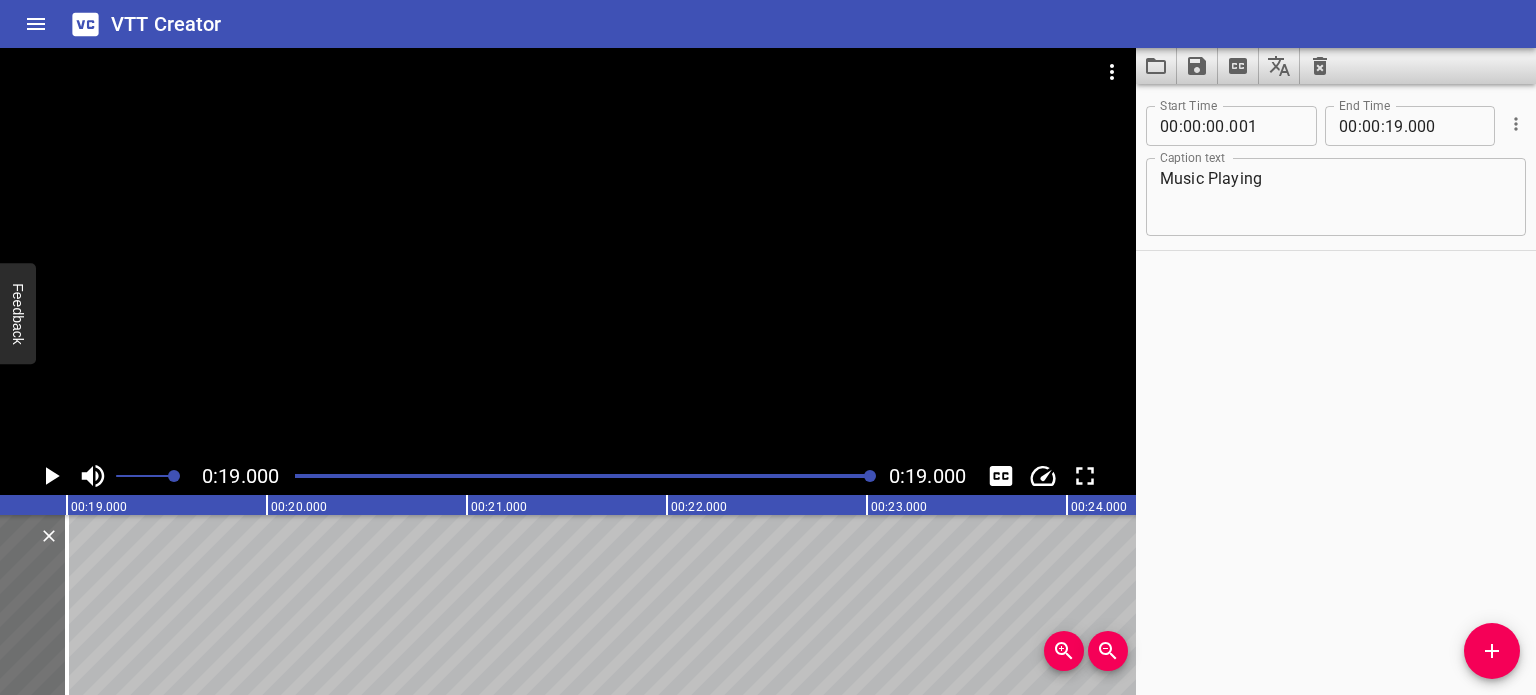 scroll, scrollTop: 0, scrollLeft: 3800, axis: horizontal 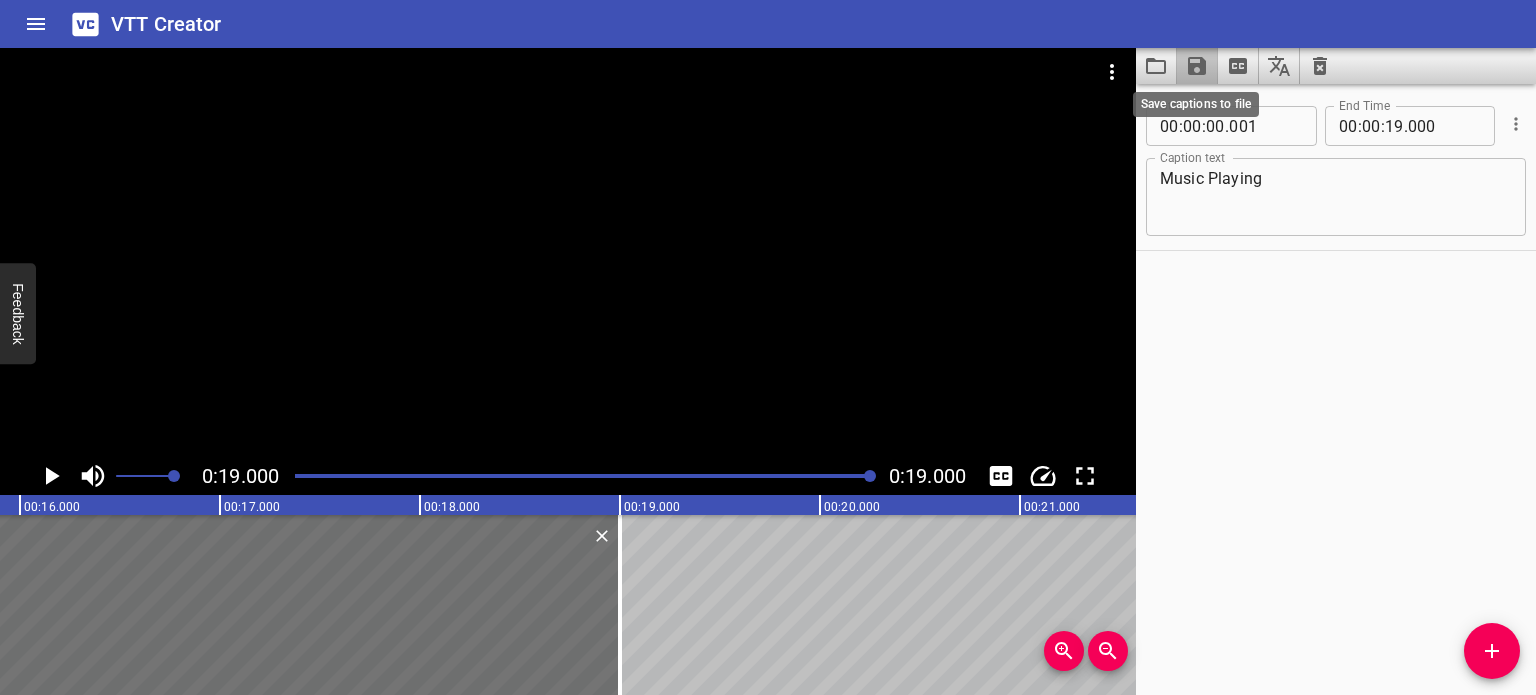 click 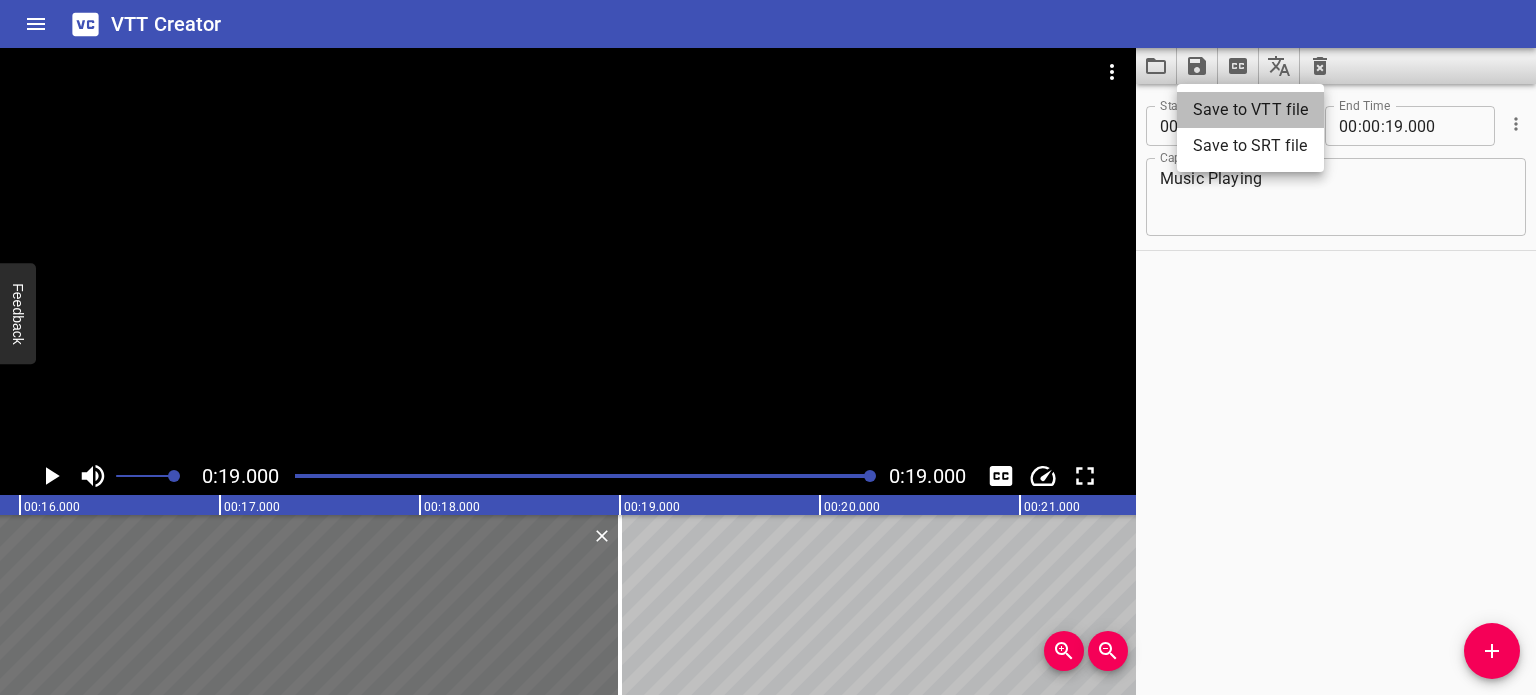click on "Save to VTT file" at bounding box center [1250, 110] 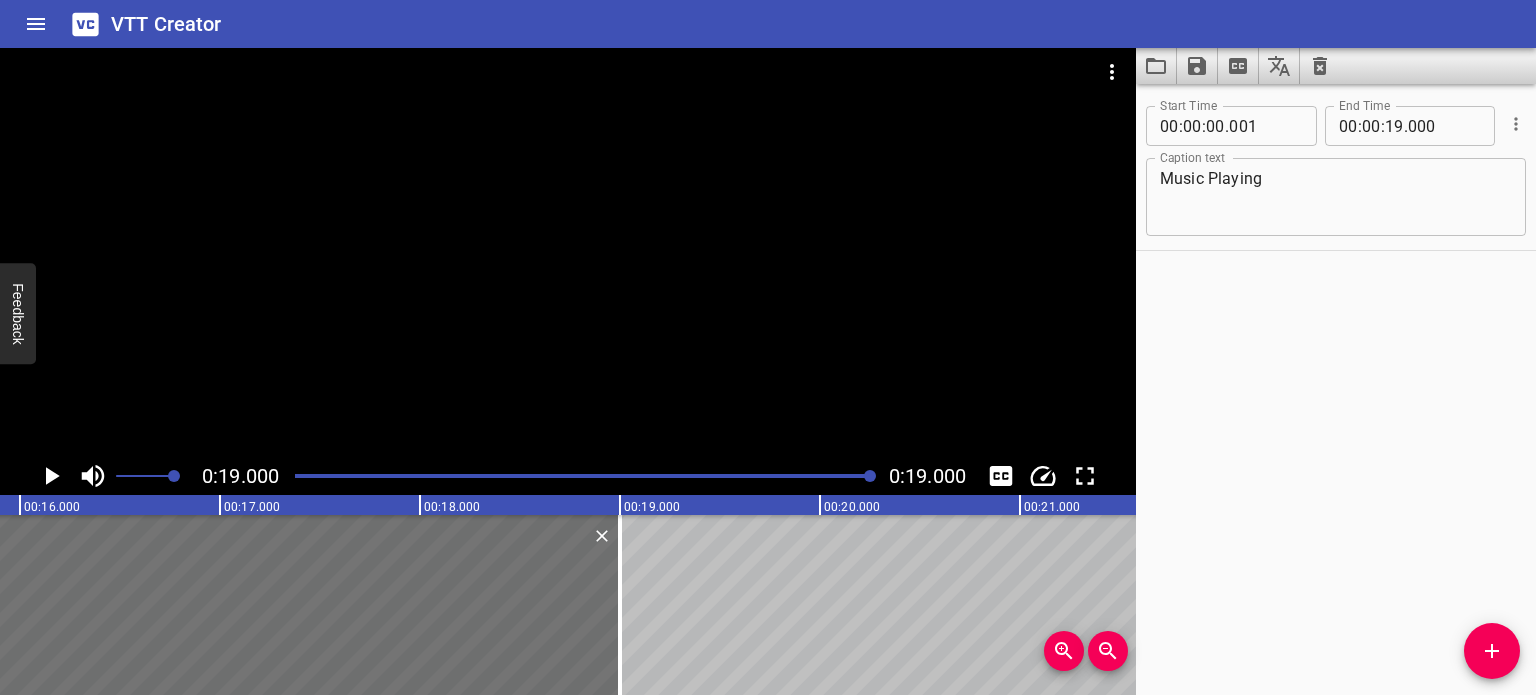 click at bounding box center (568, 252) 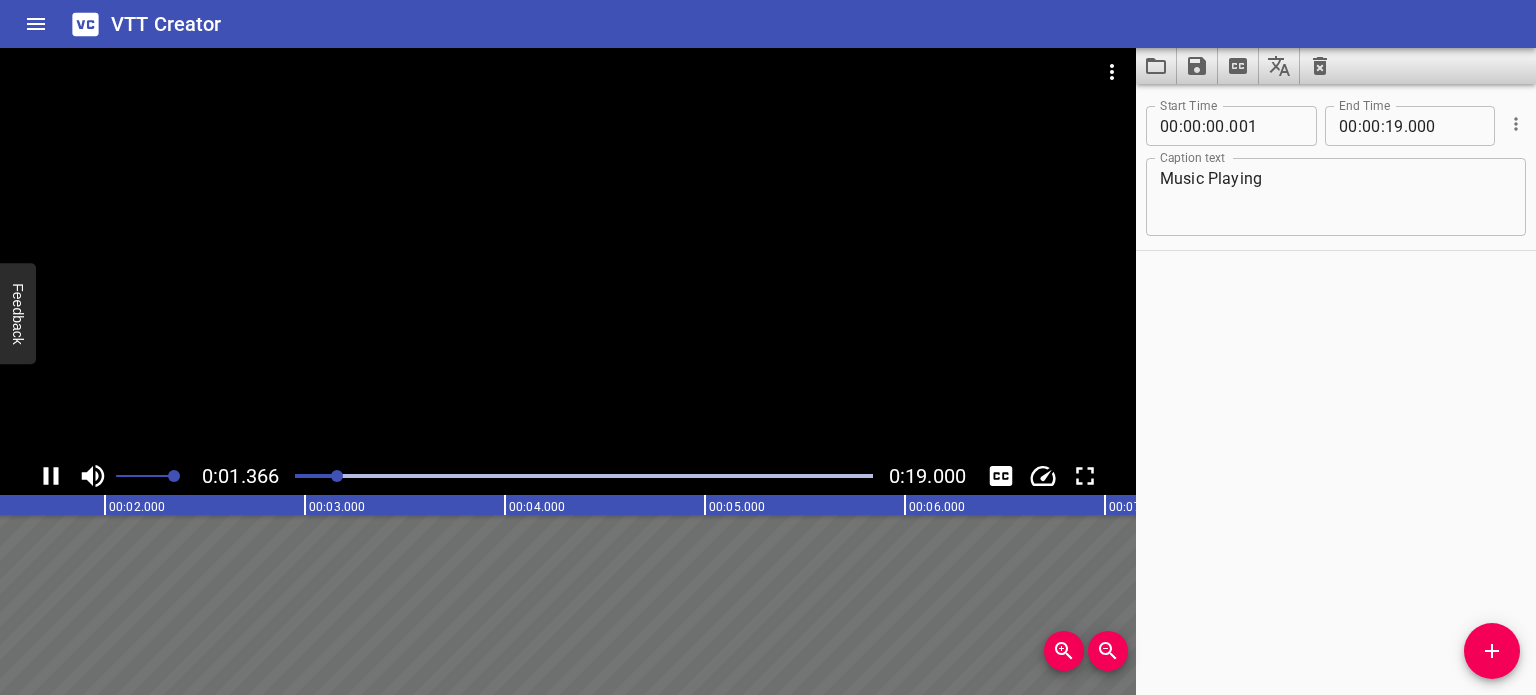 click 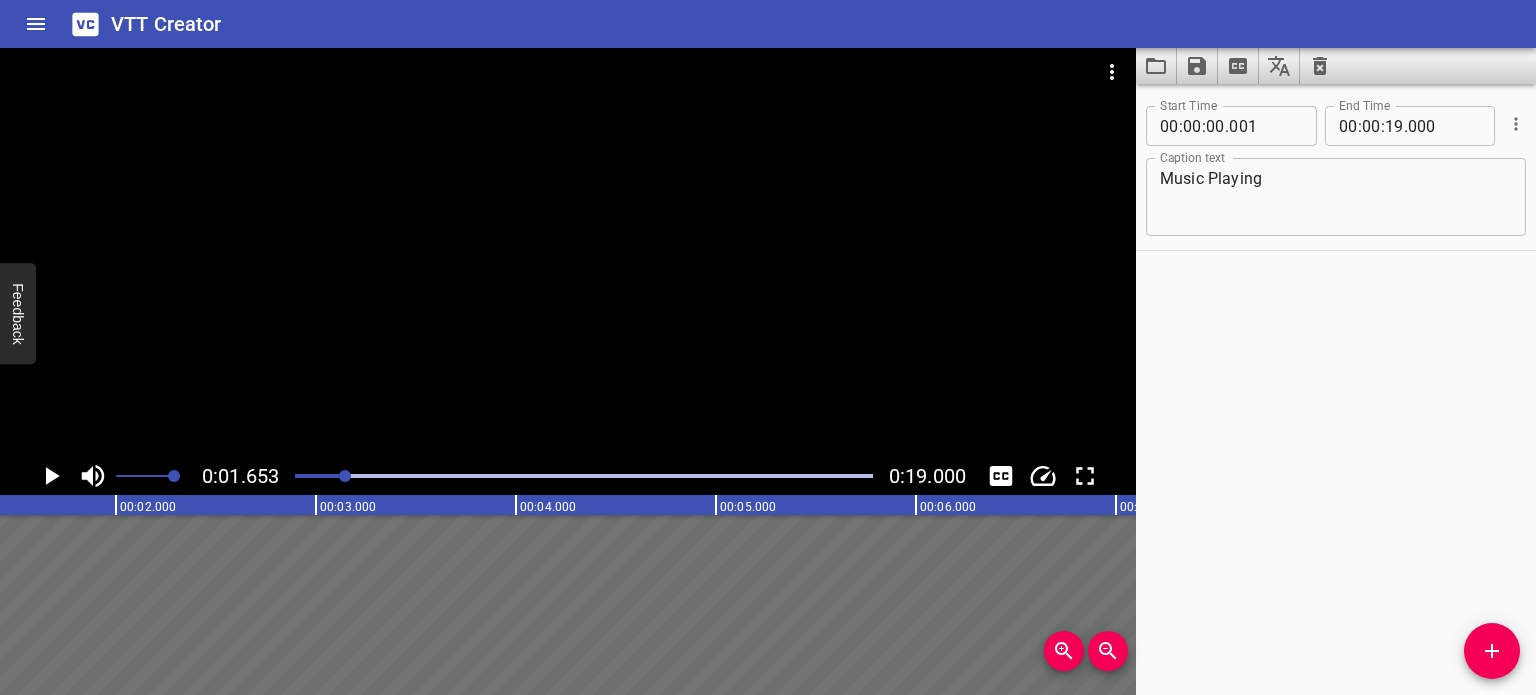 scroll, scrollTop: 0, scrollLeft: 330, axis: horizontal 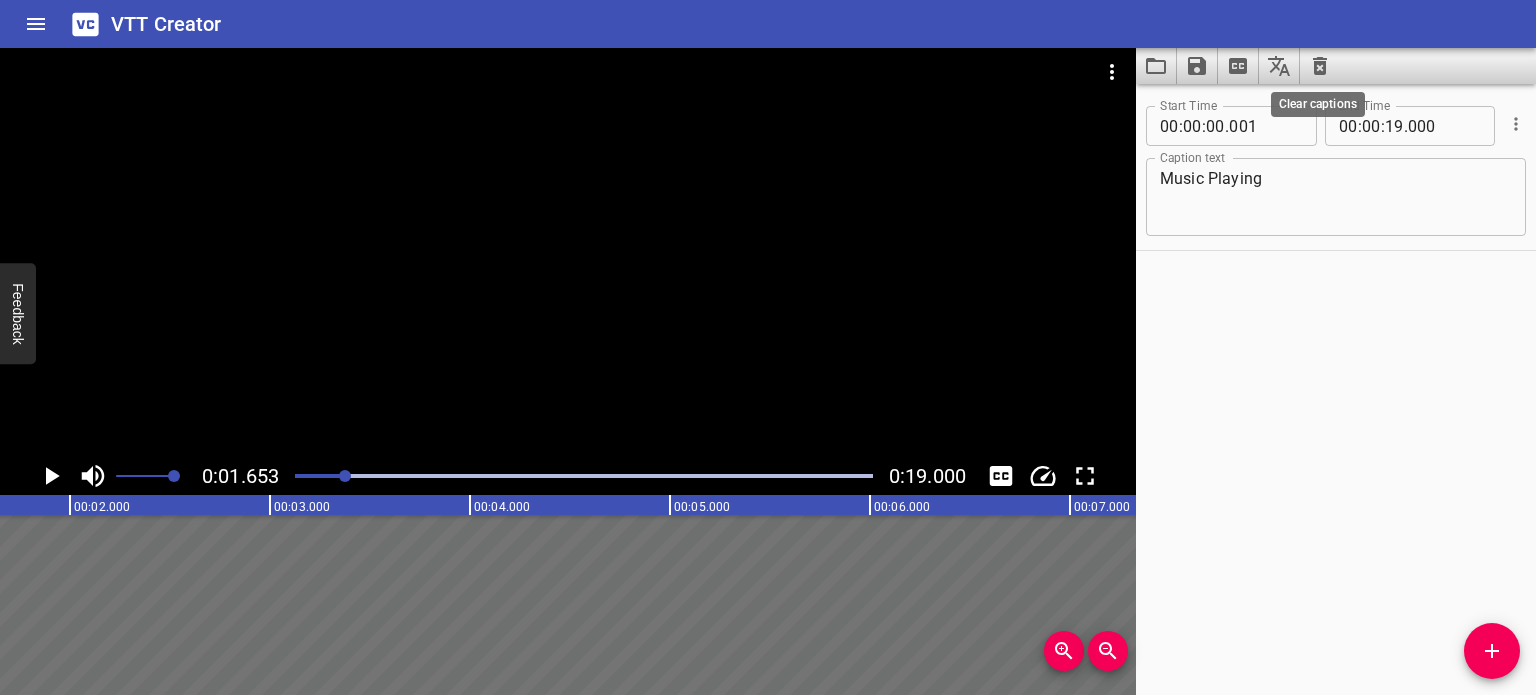 click 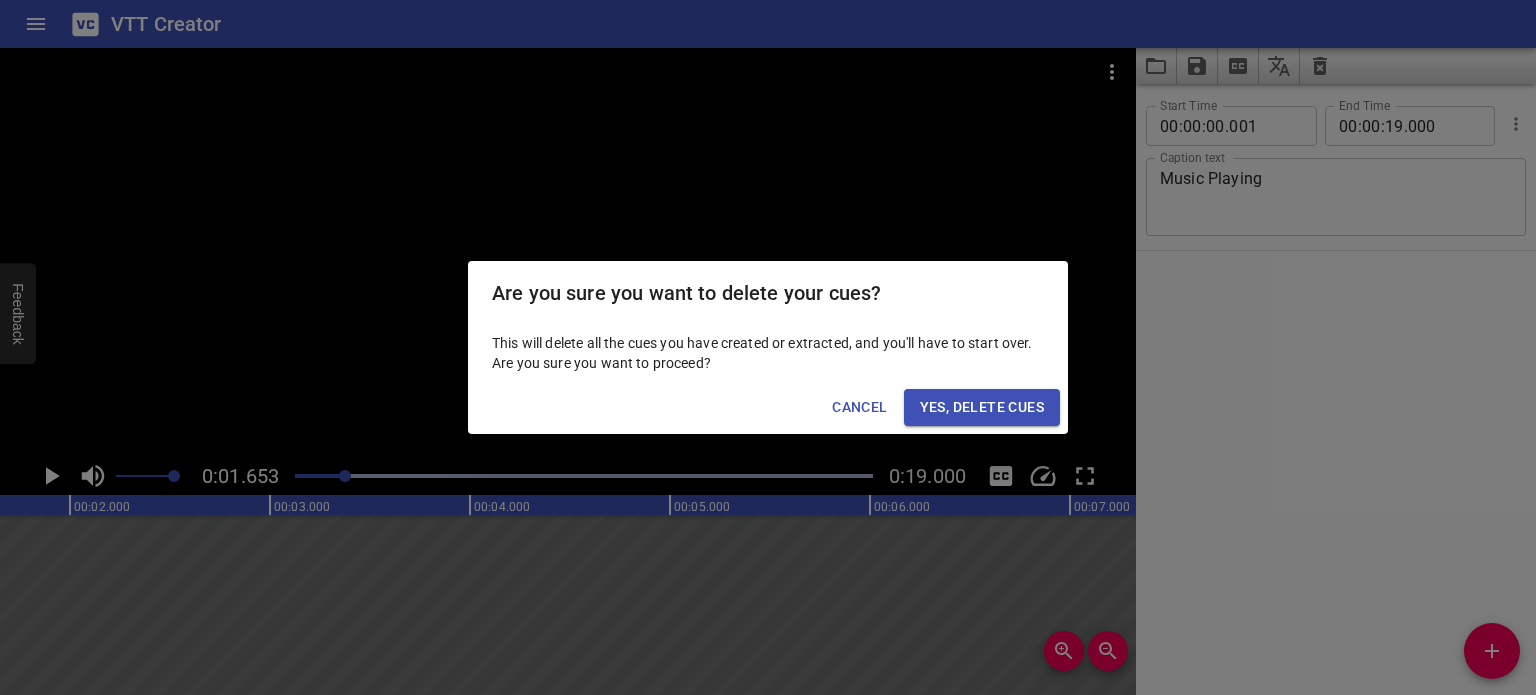 click on "Yes, Delete Cues" at bounding box center (982, 407) 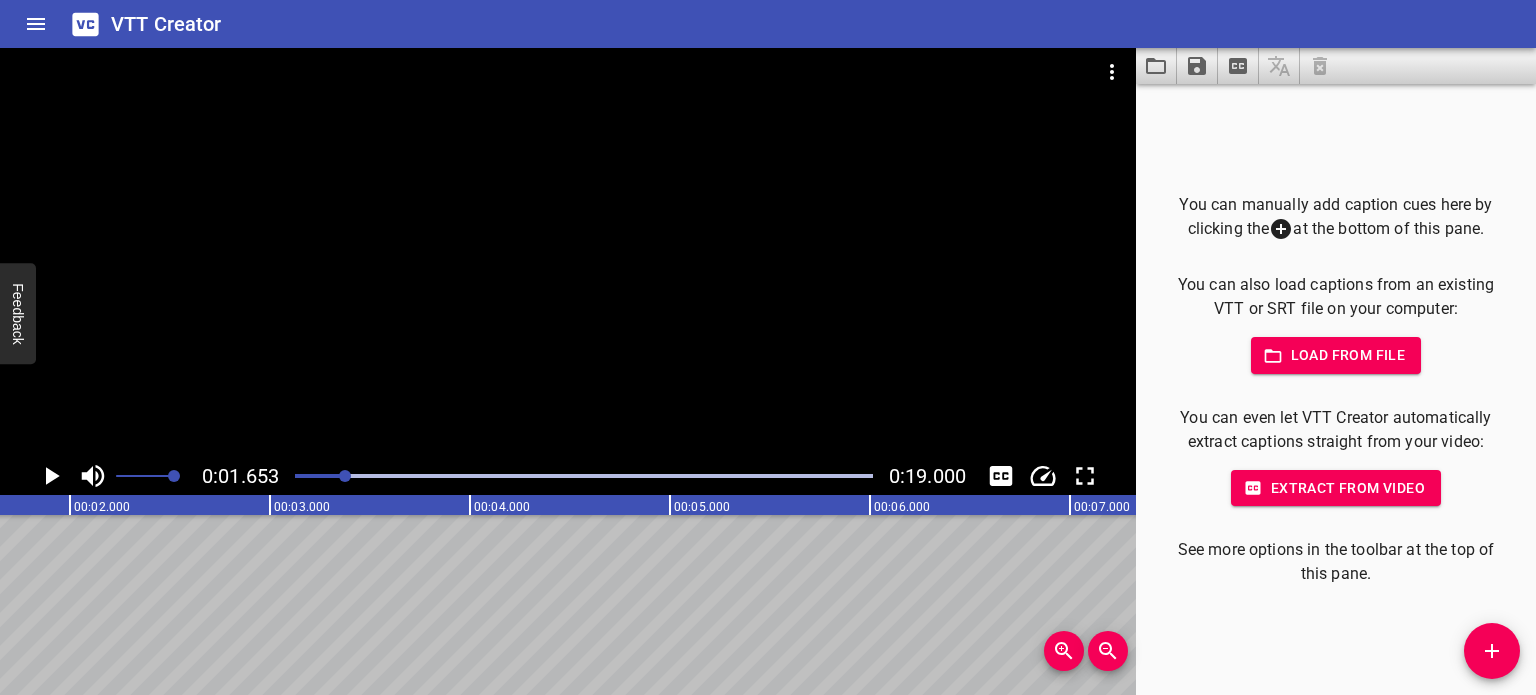 click at bounding box center [568, 72] 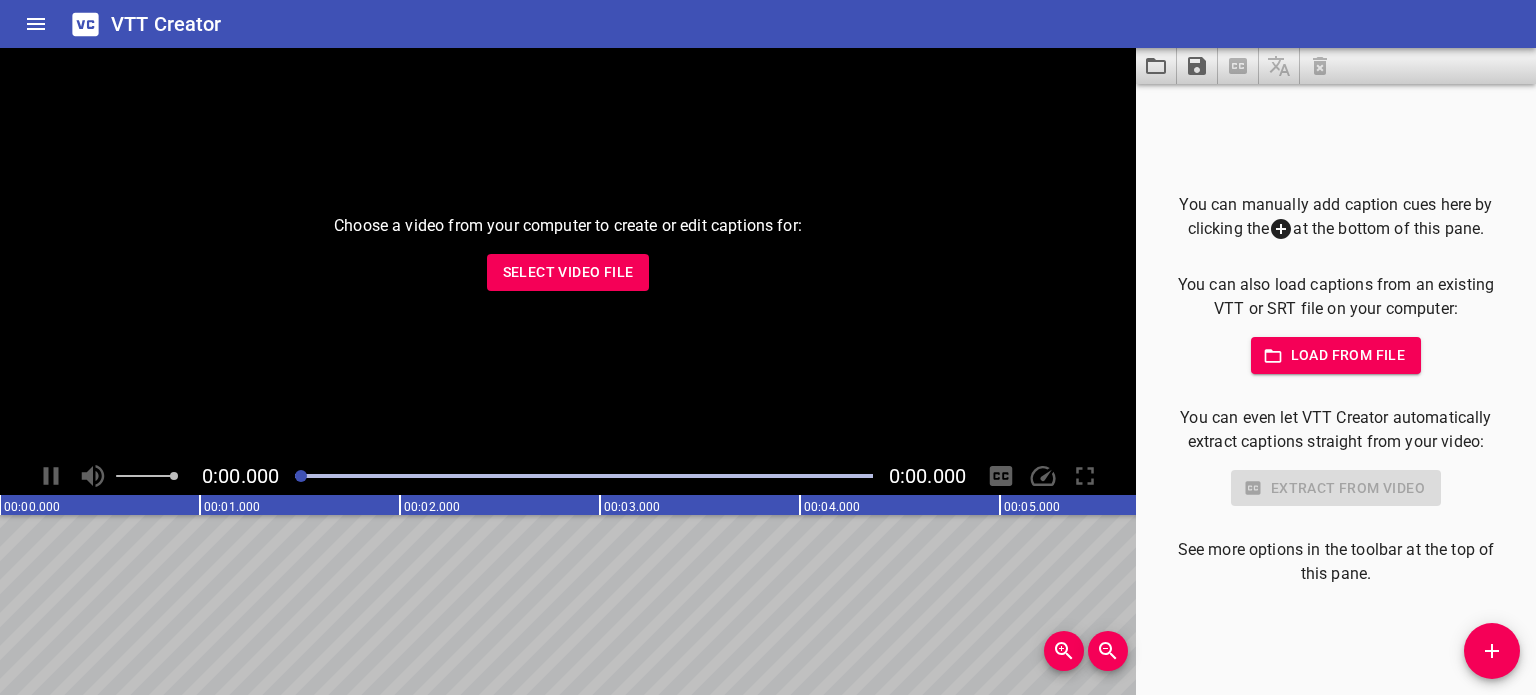 scroll, scrollTop: 0, scrollLeft: 0, axis: both 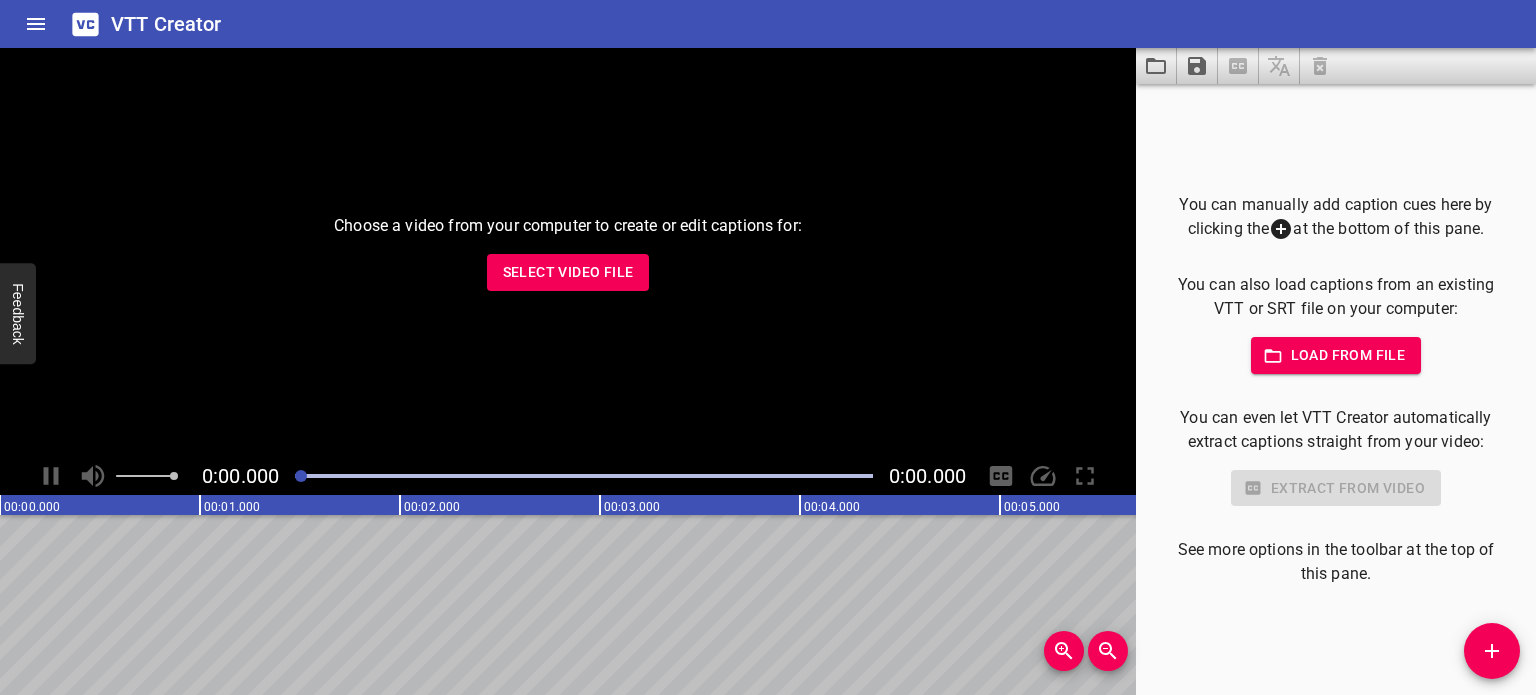 click on "Select Video File" at bounding box center [568, 272] 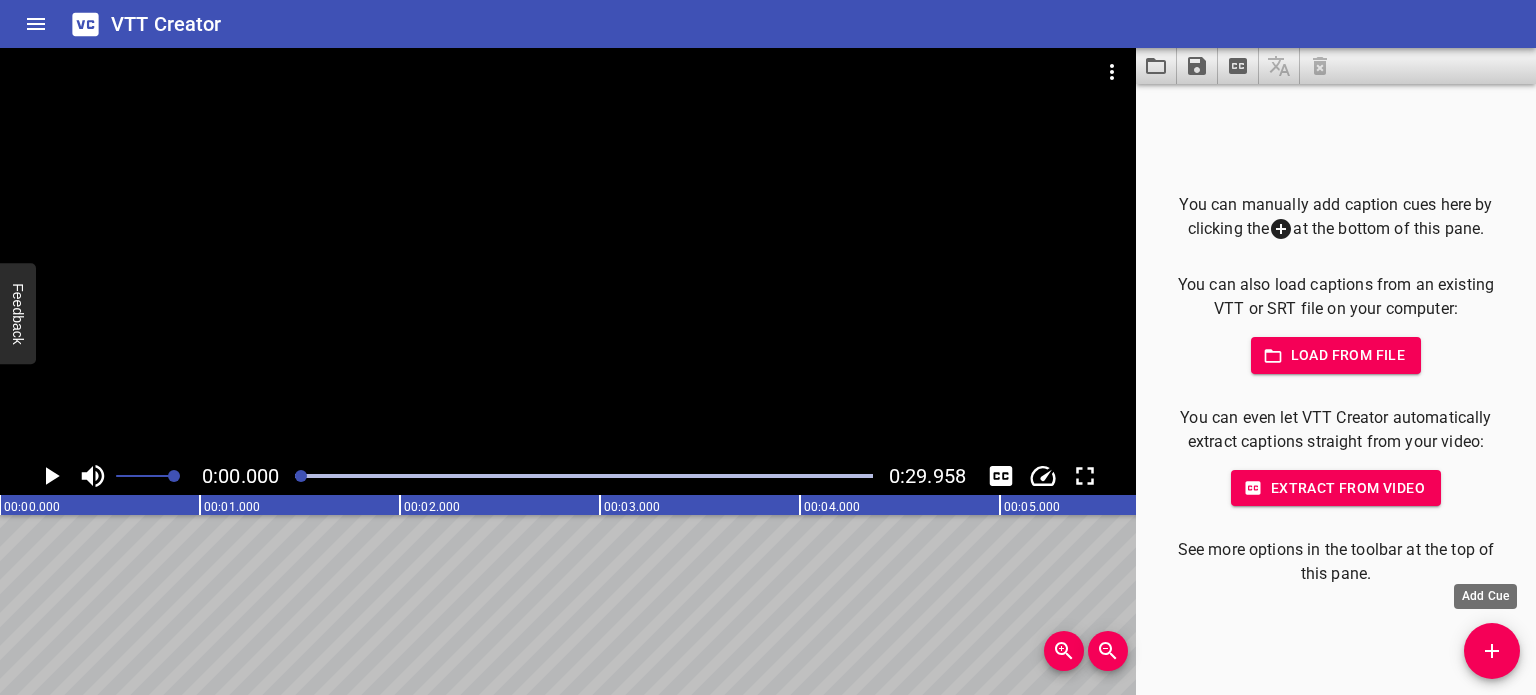 click 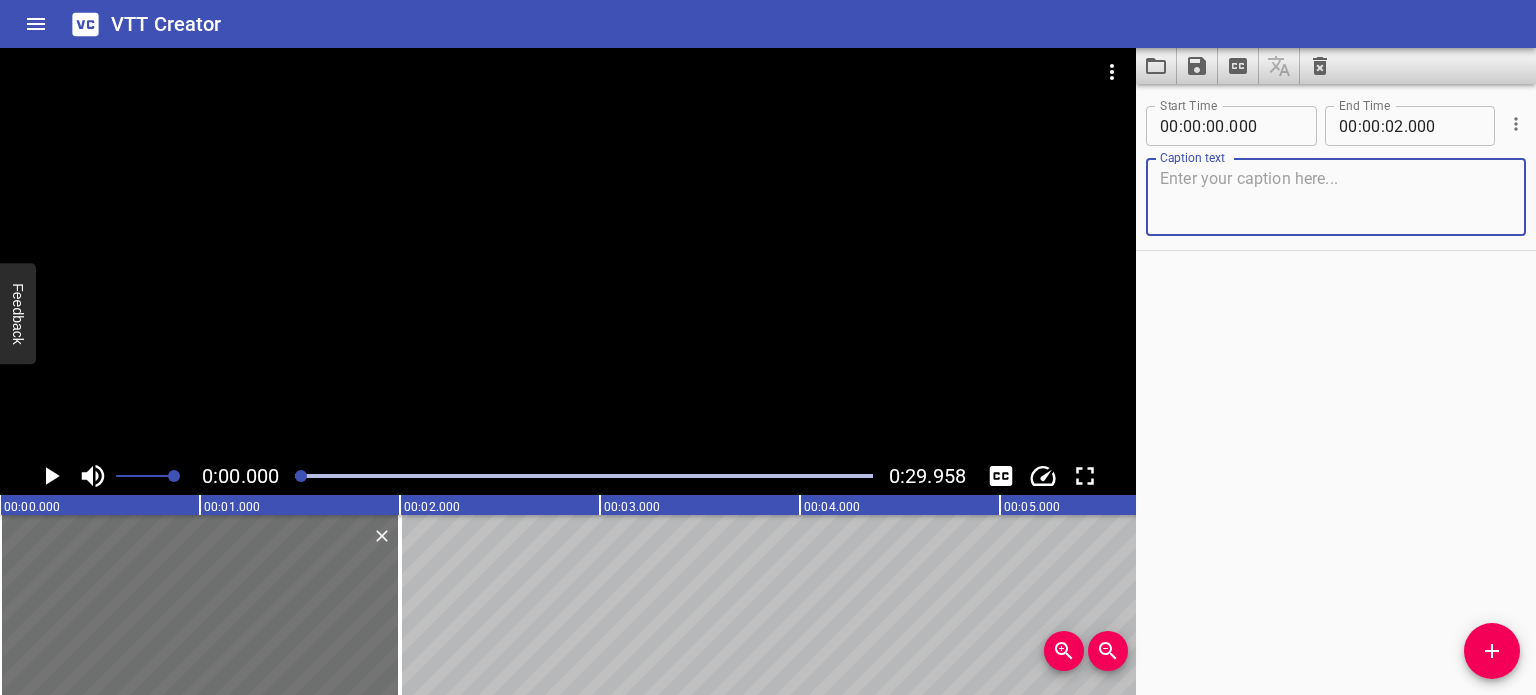 click 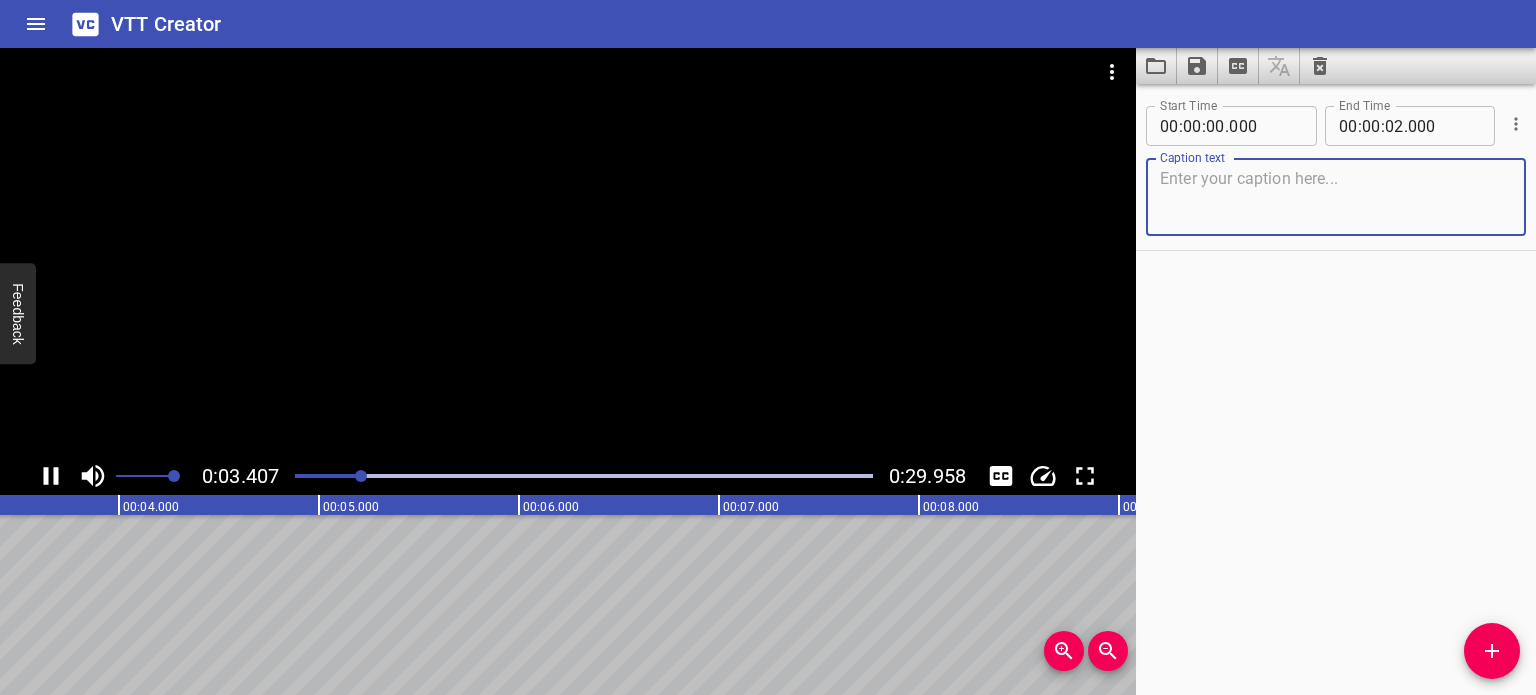 click at bounding box center [1336, 197] 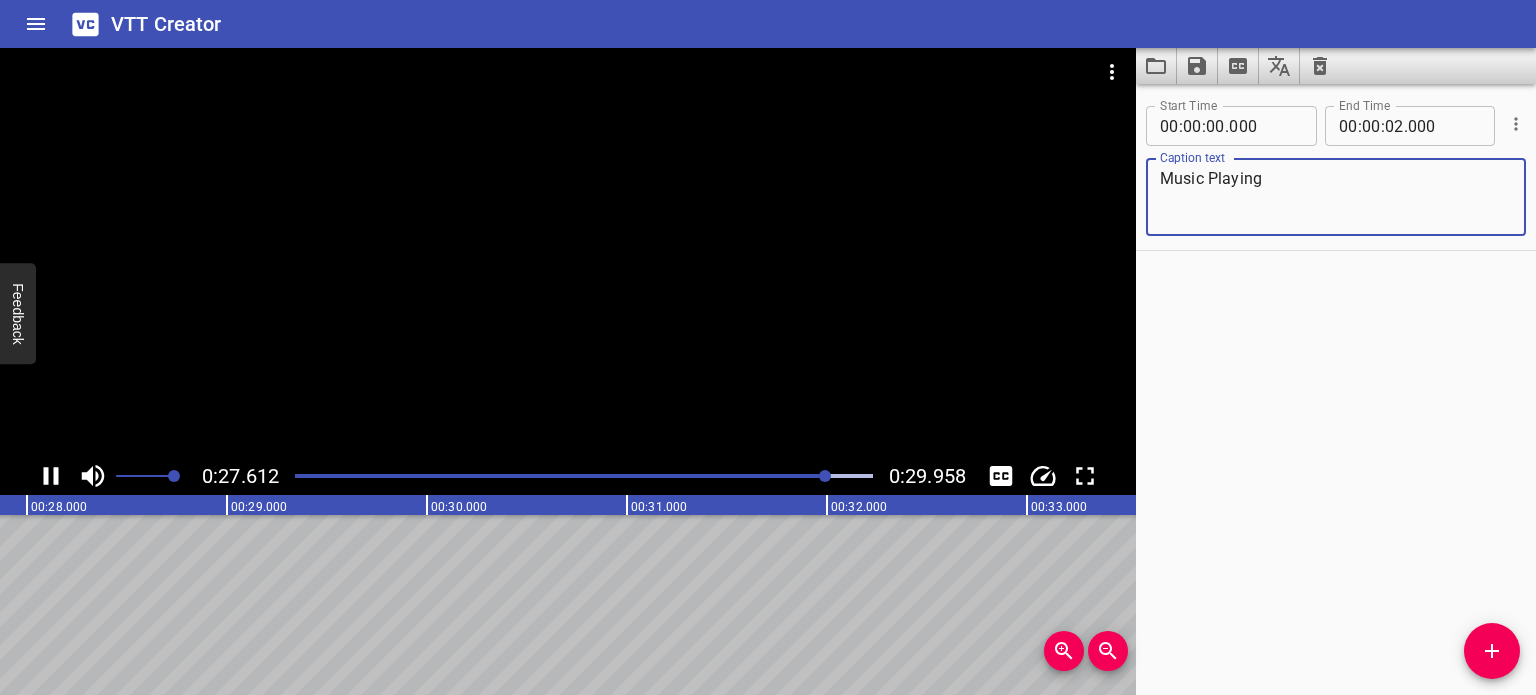type on "Music Playing" 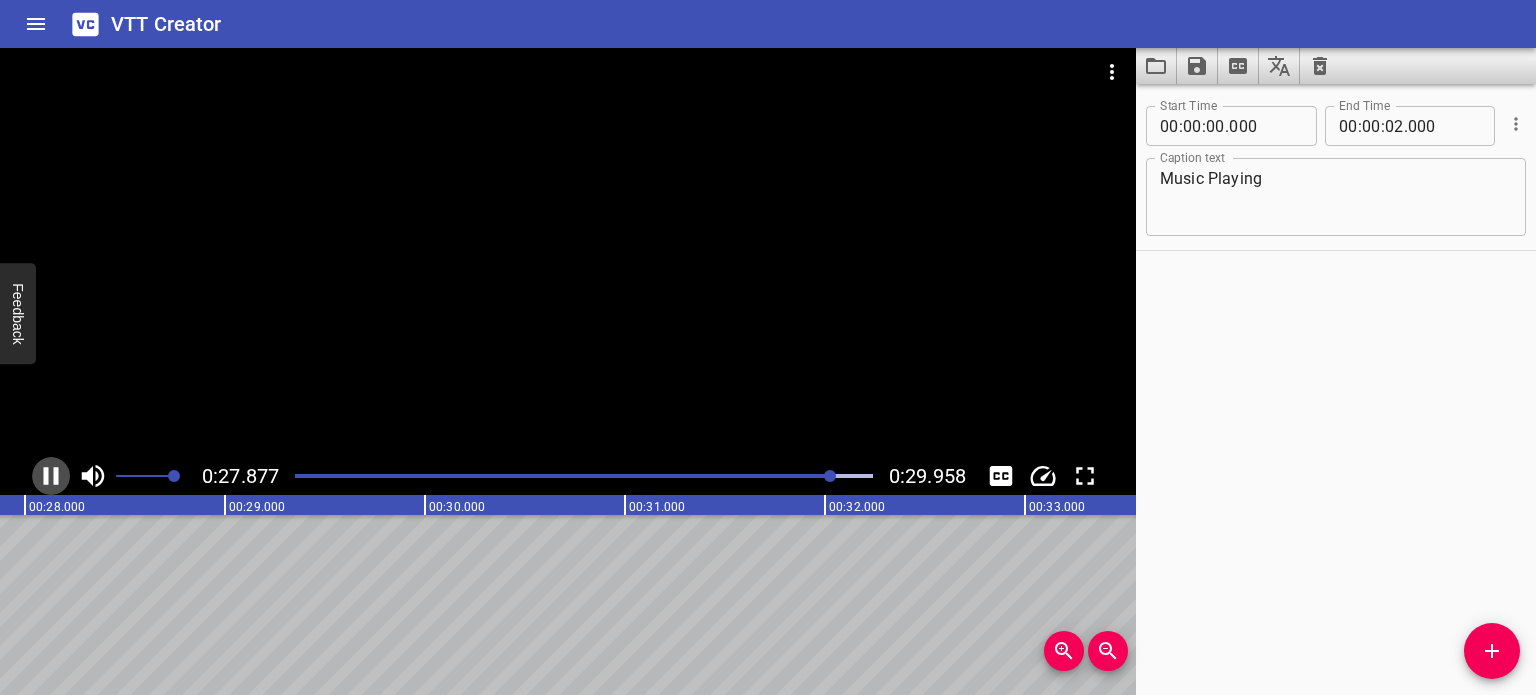 click 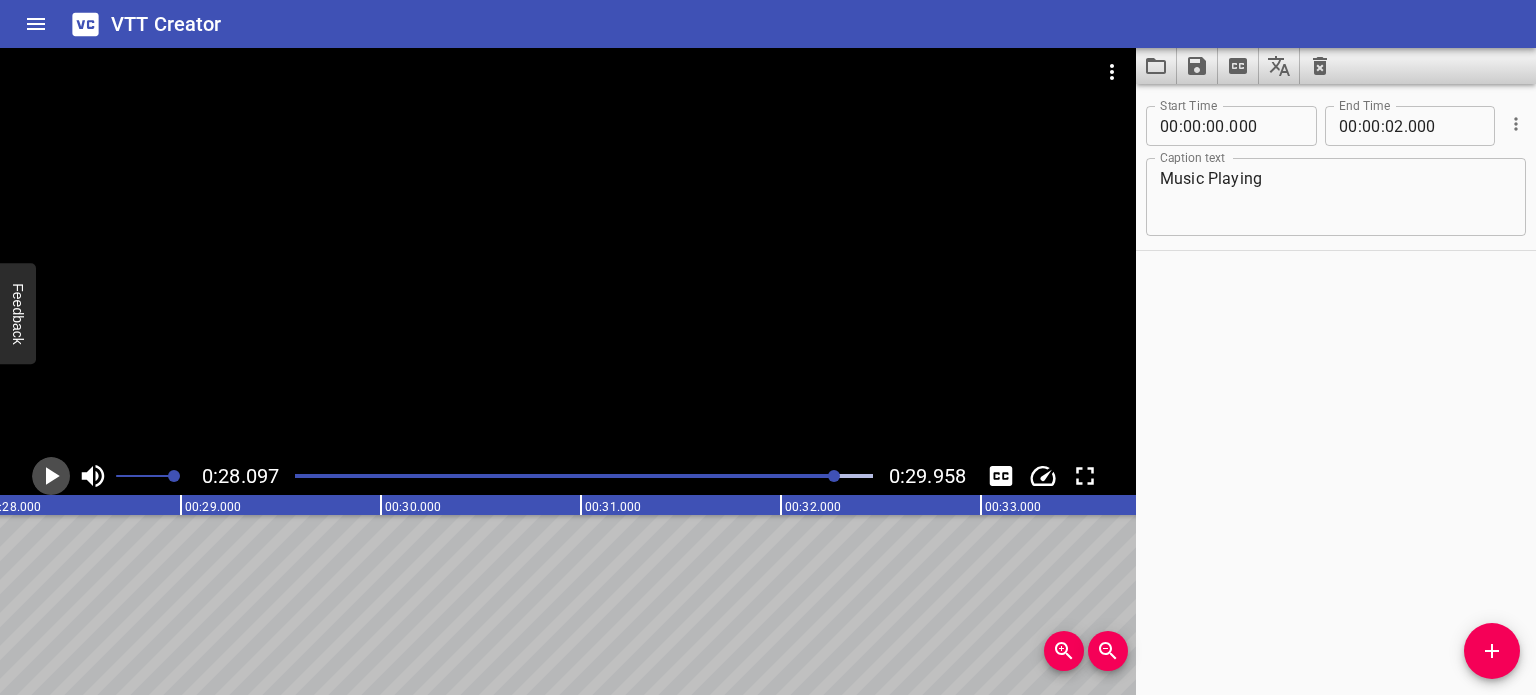 click 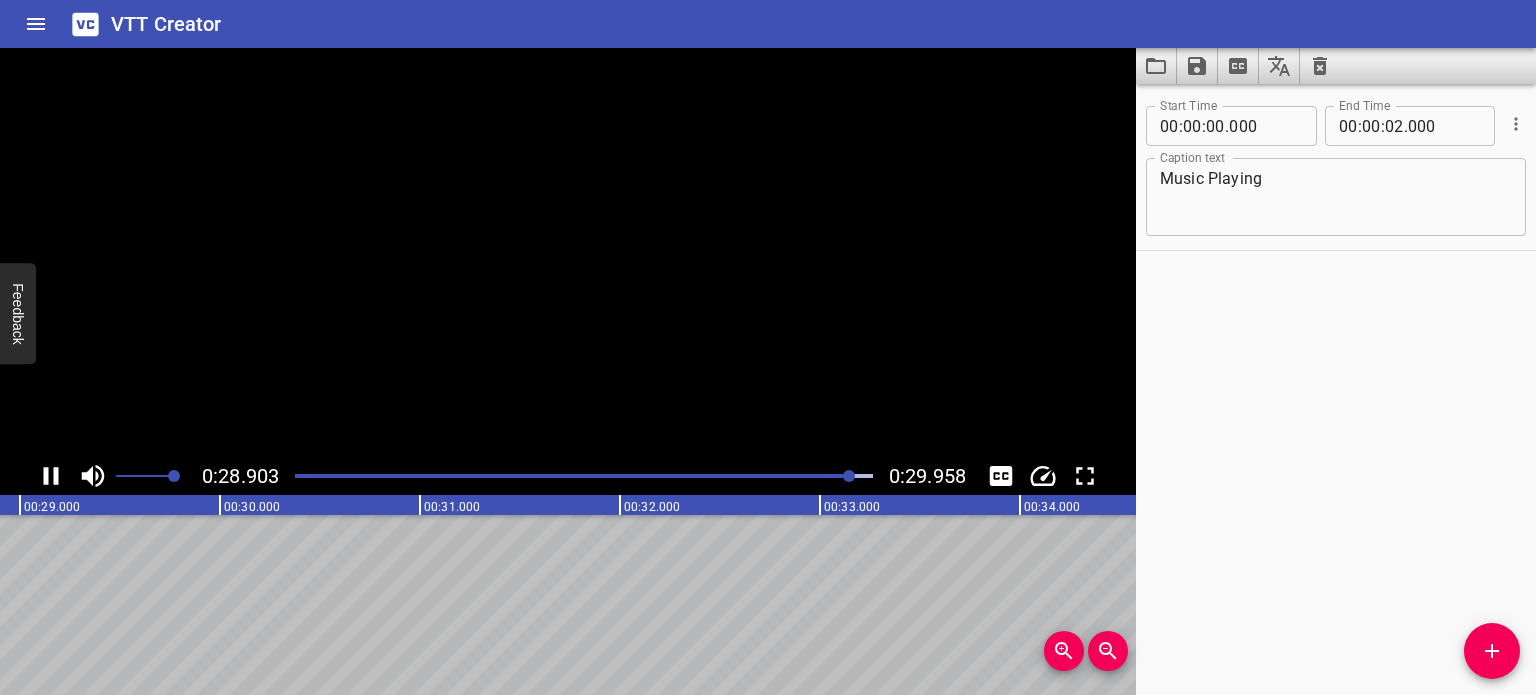 click 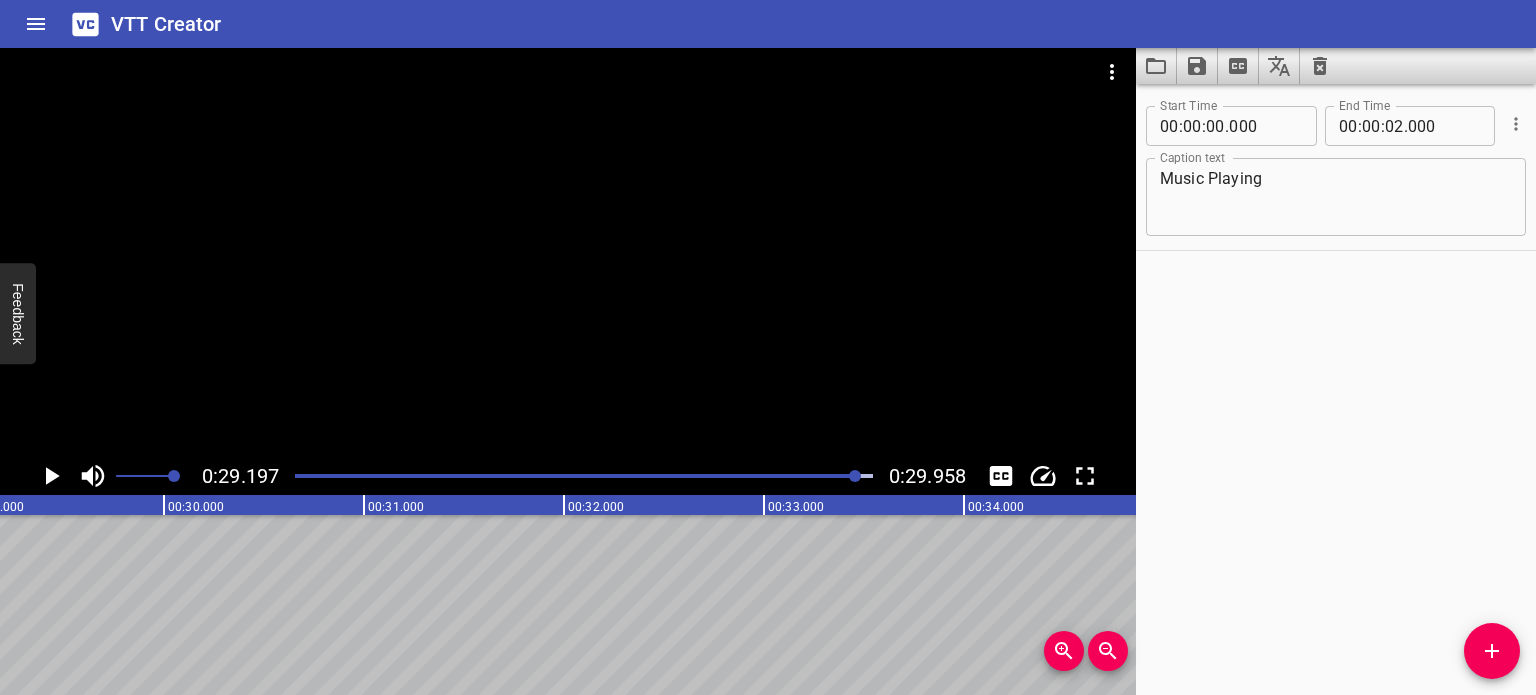 scroll, scrollTop: 0, scrollLeft: 5839, axis: horizontal 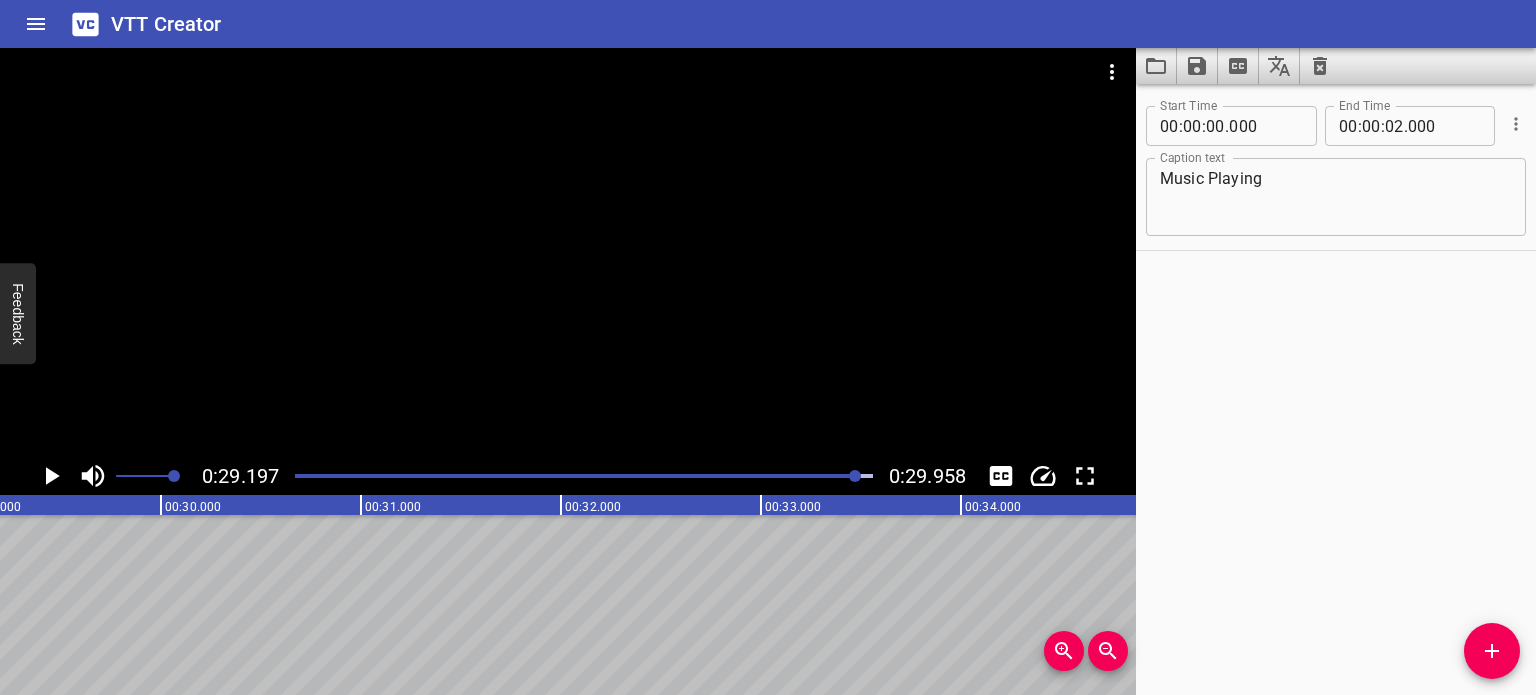 click at bounding box center [570, 476] 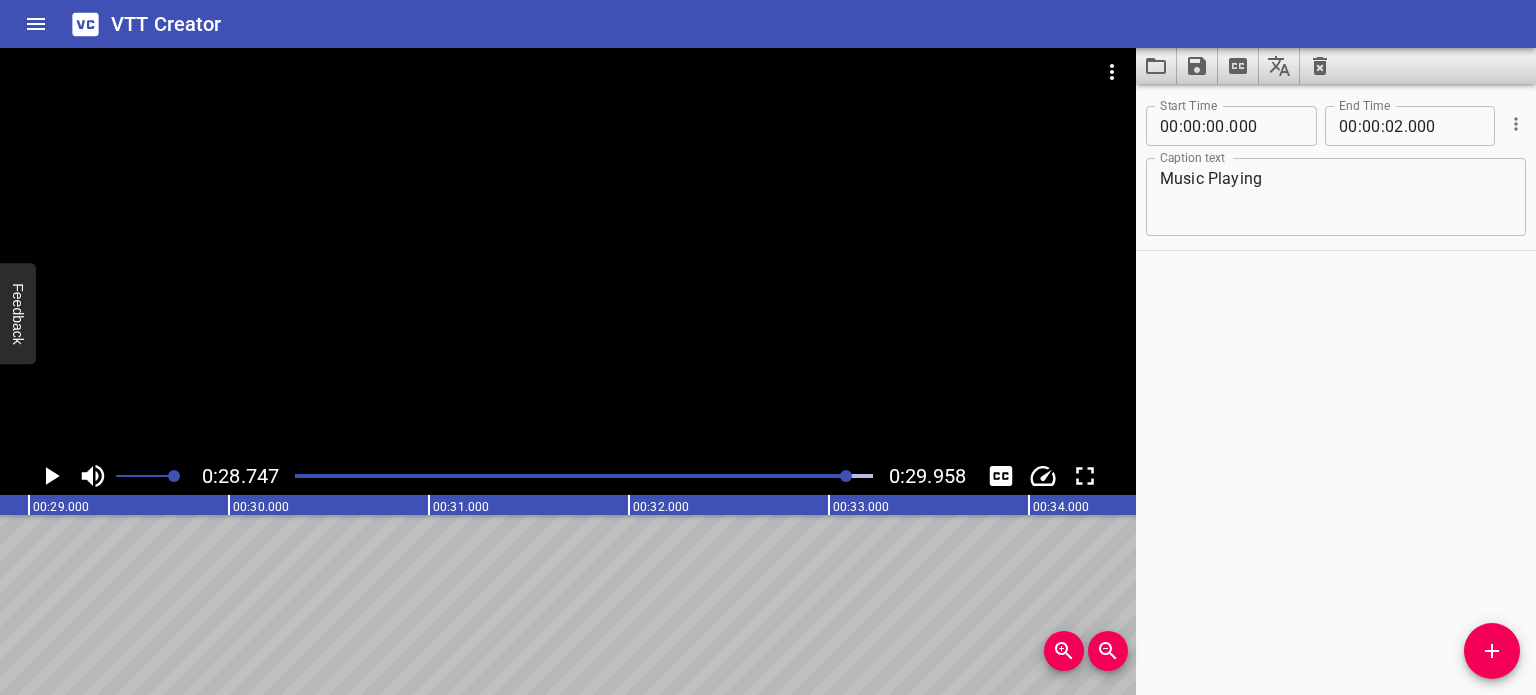 scroll, scrollTop: 0, scrollLeft: 5749, axis: horizontal 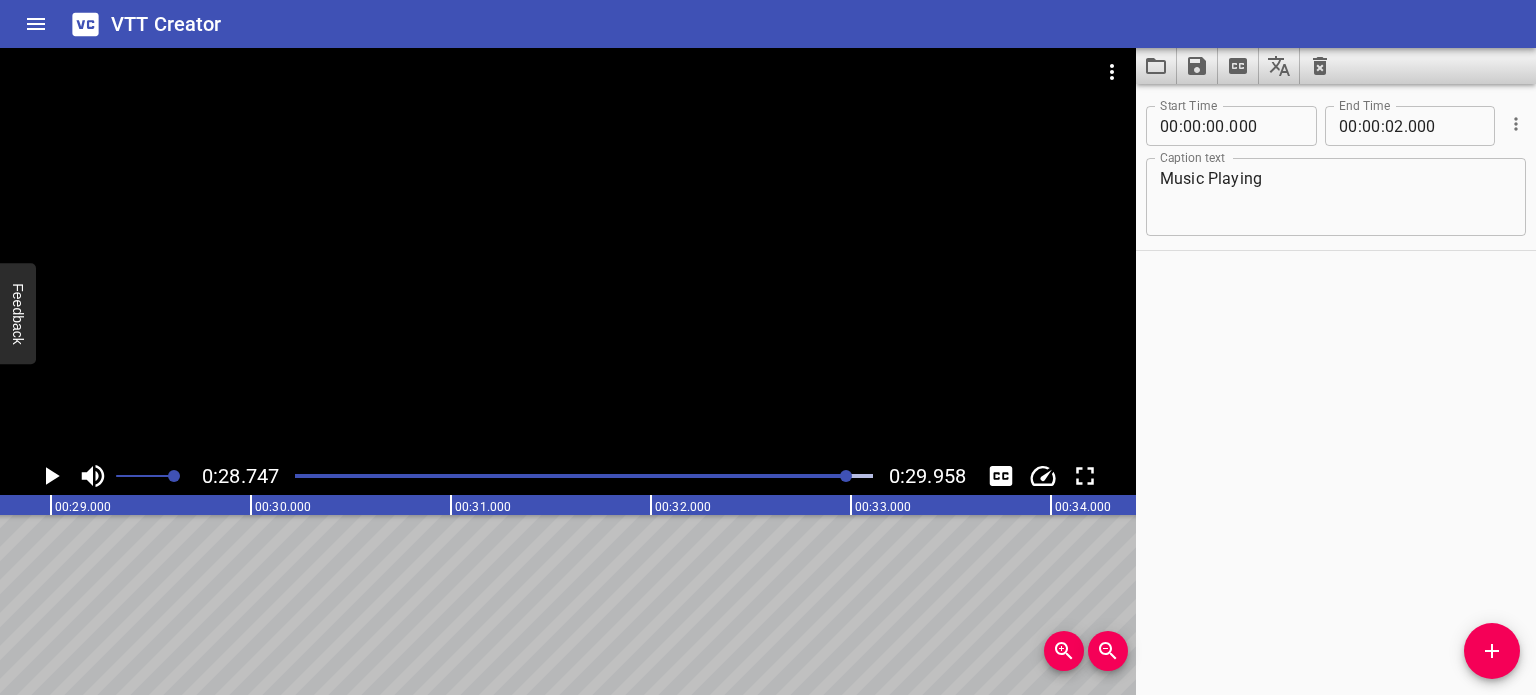 click 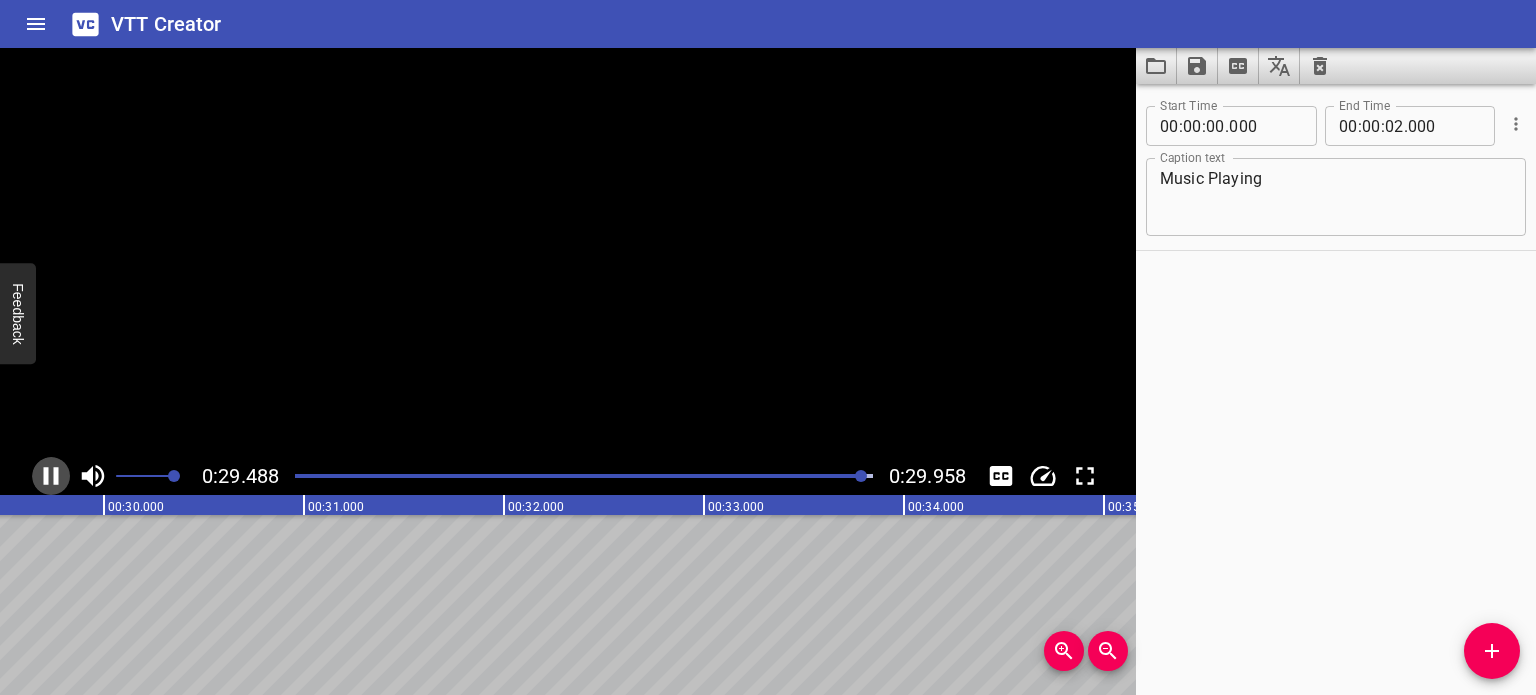 click 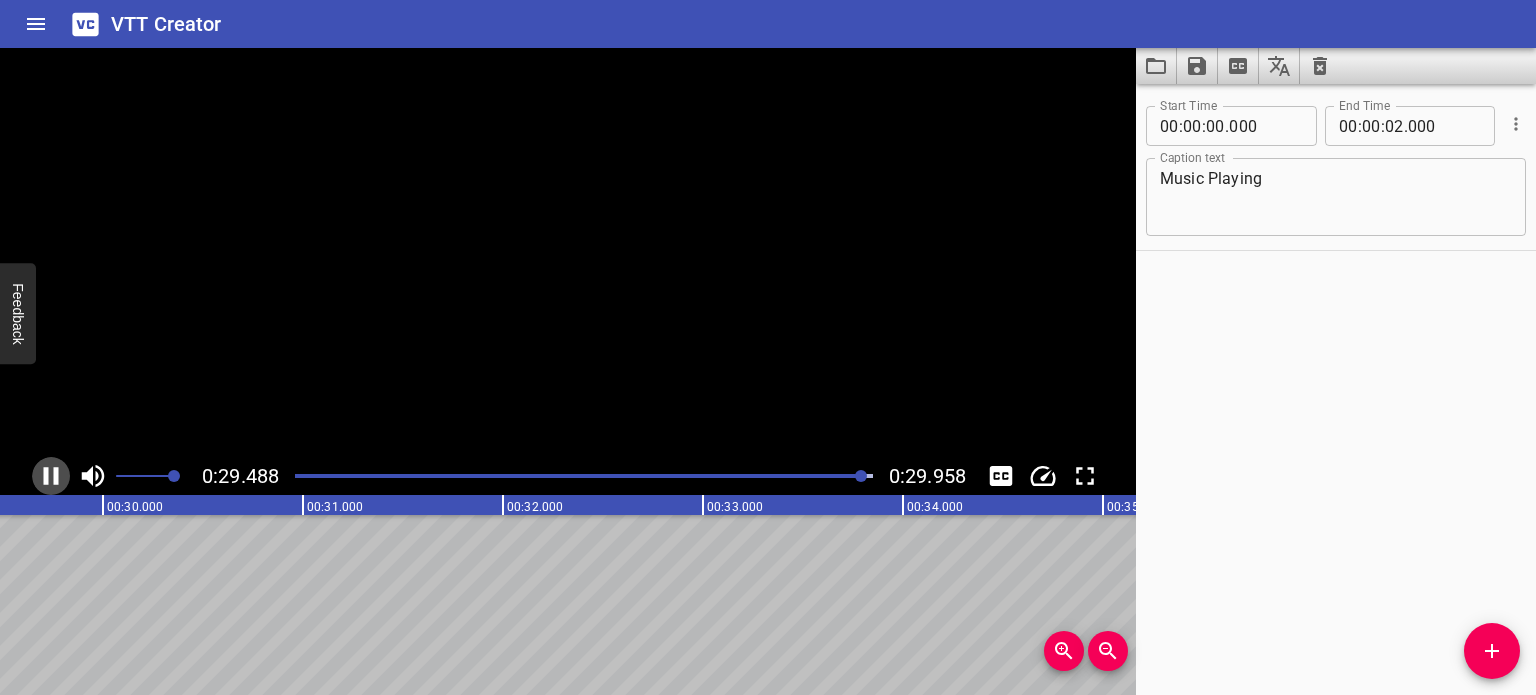 scroll, scrollTop: 0, scrollLeft: 5931, axis: horizontal 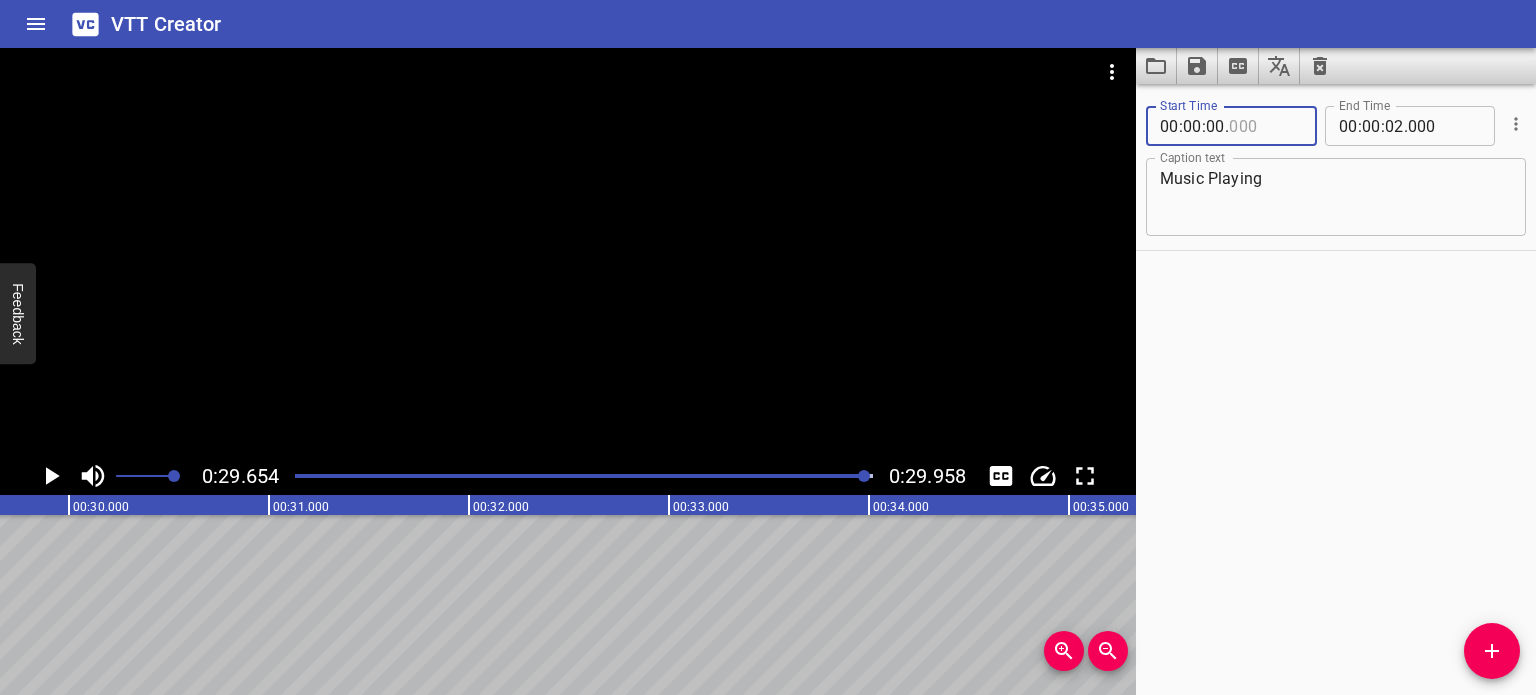 click at bounding box center (1265, 126) 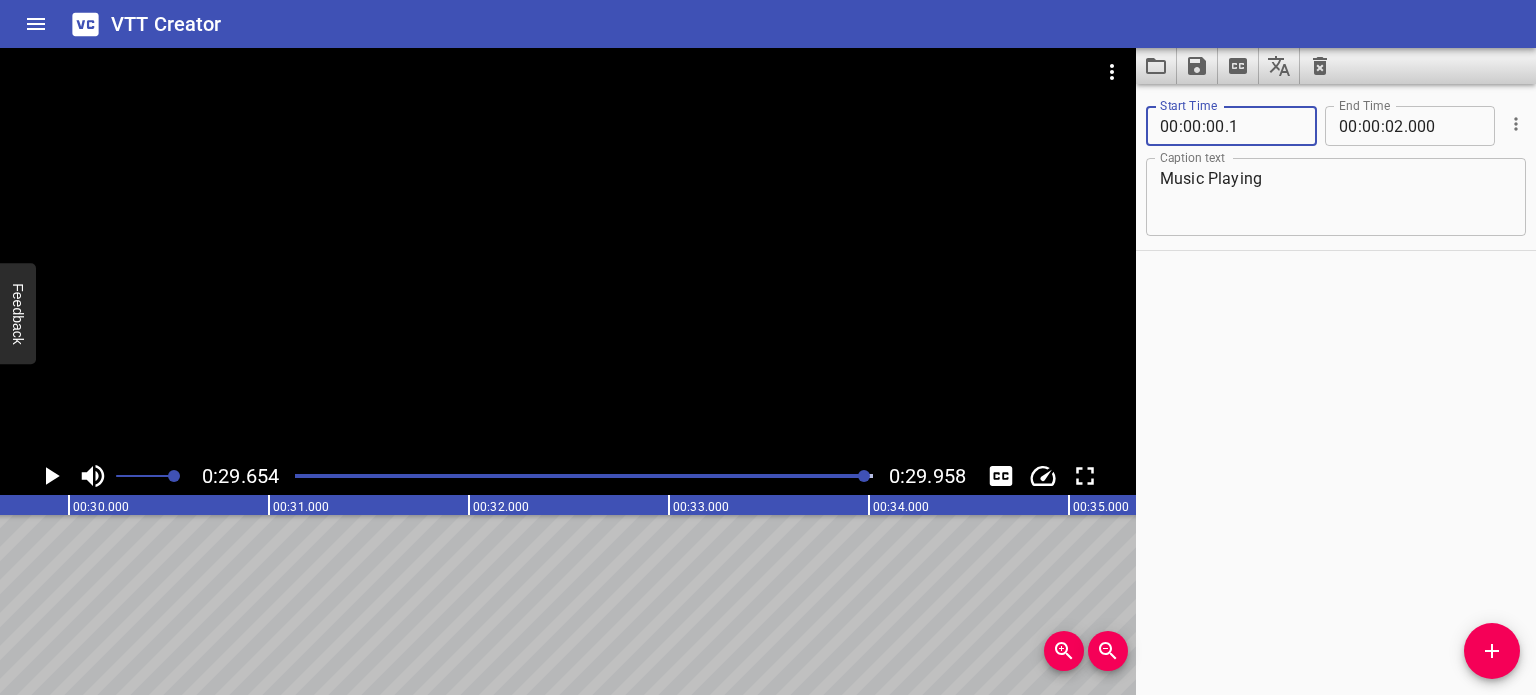 type on "001" 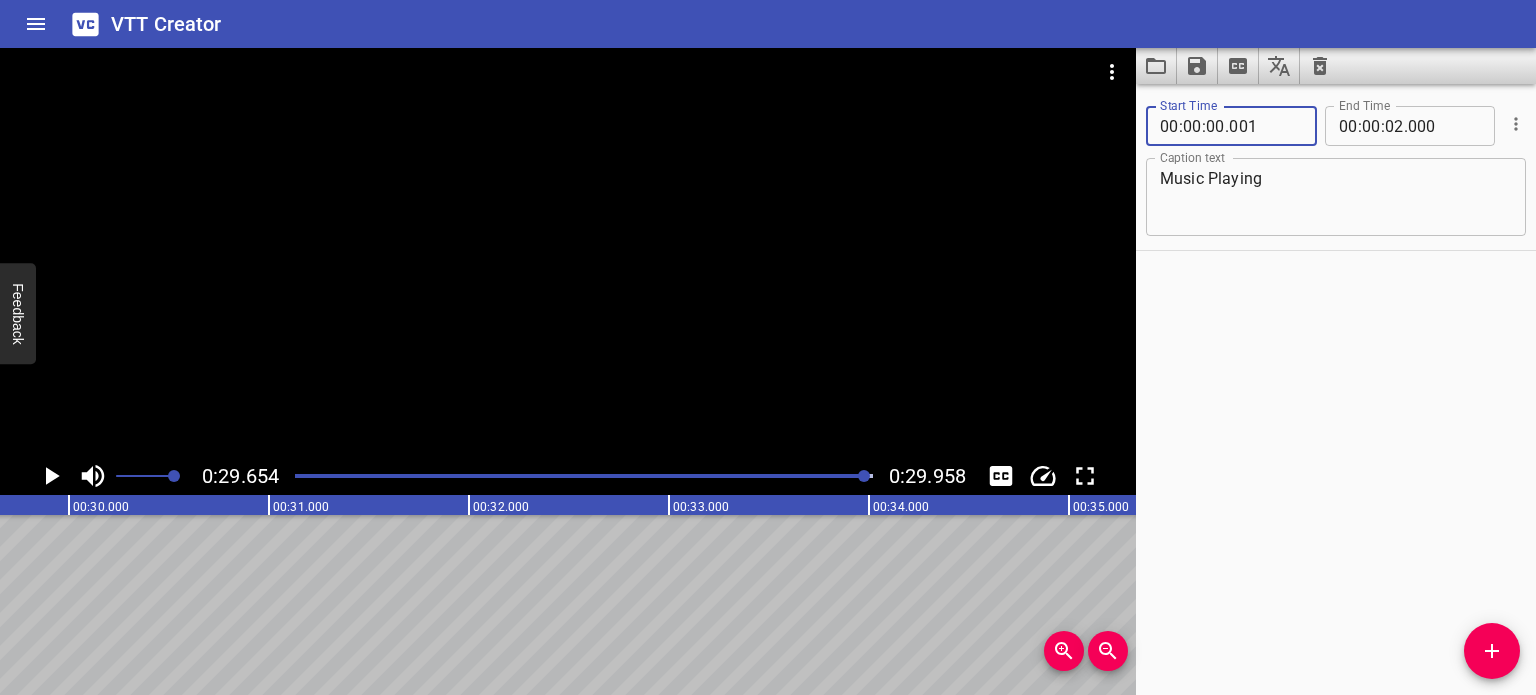 click on "Start Time 00 : 00 : 00 . 001 Start Time End Time 00 : 00 : 02 . 000 End Time Caption text Music Playing Caption text" at bounding box center [1336, 389] 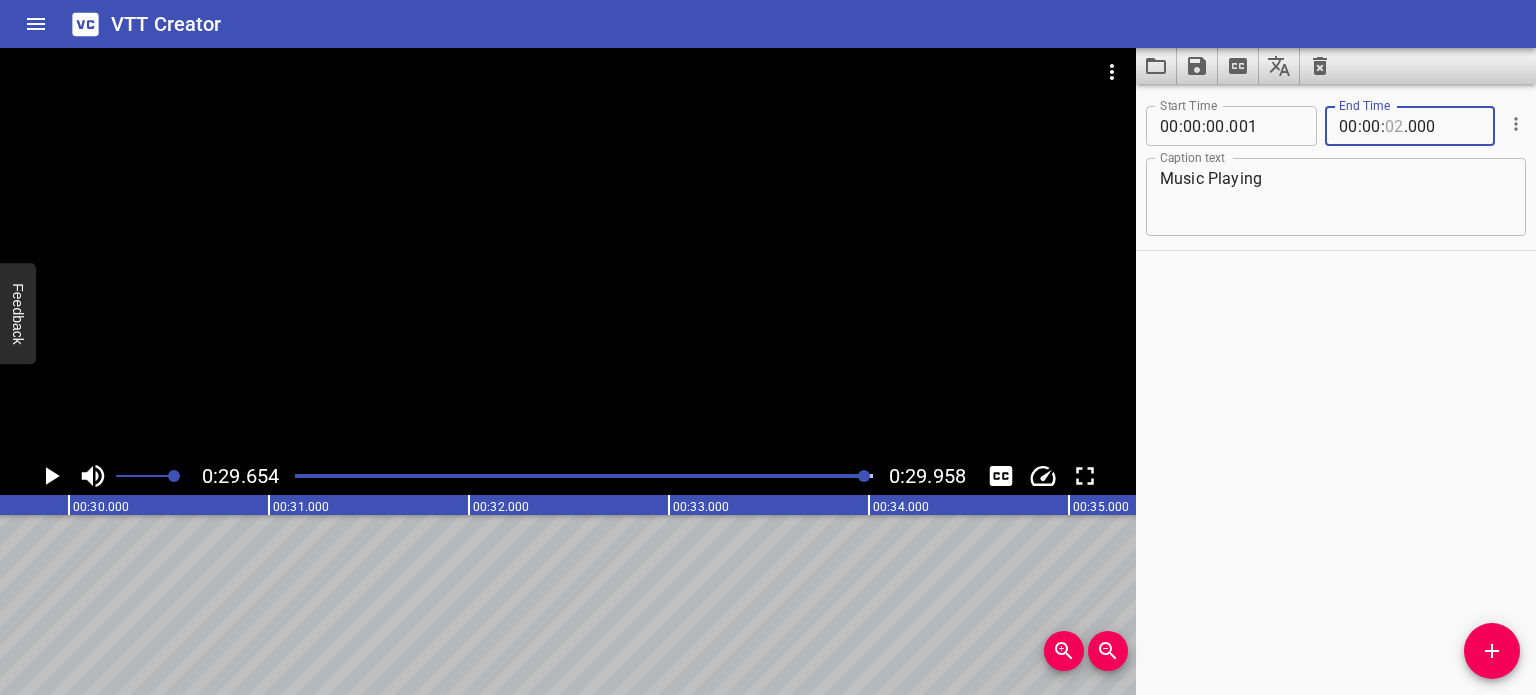 click at bounding box center [1394, 126] 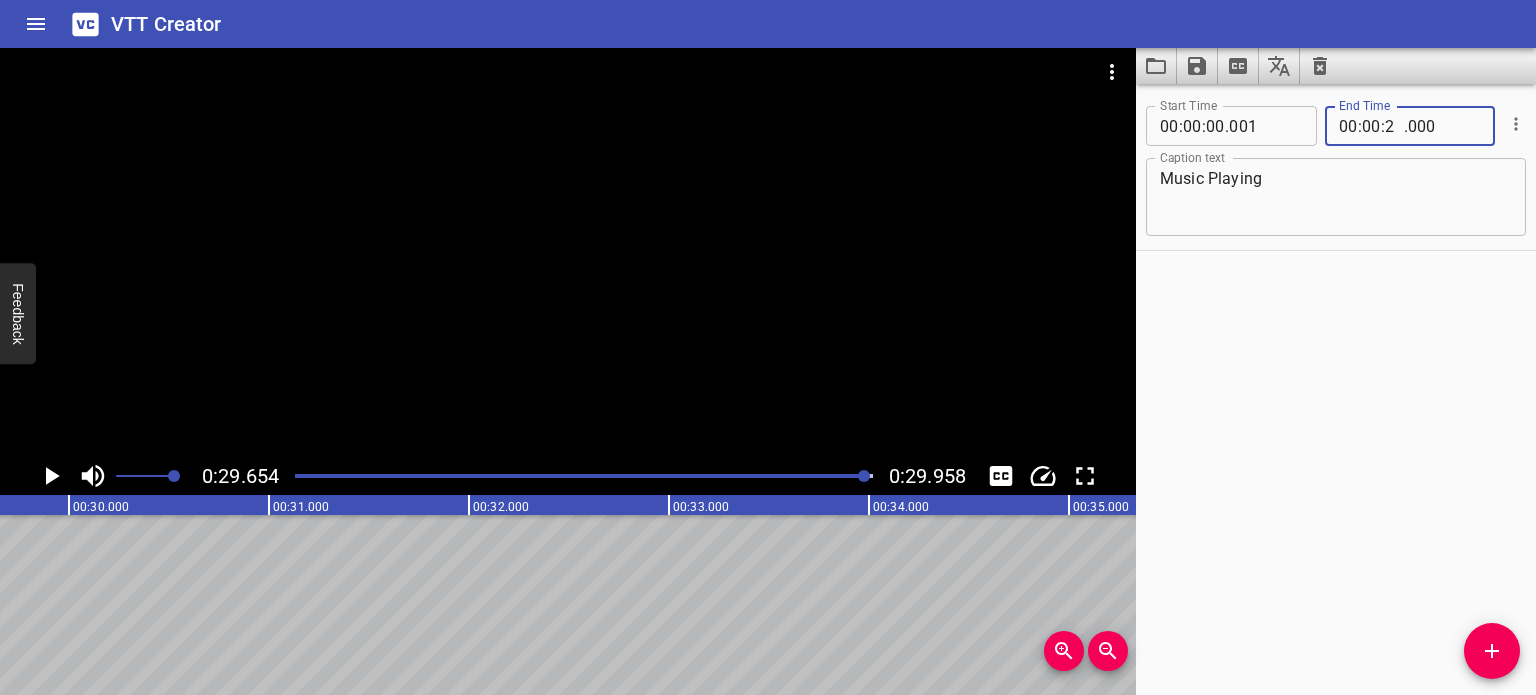 type on "29" 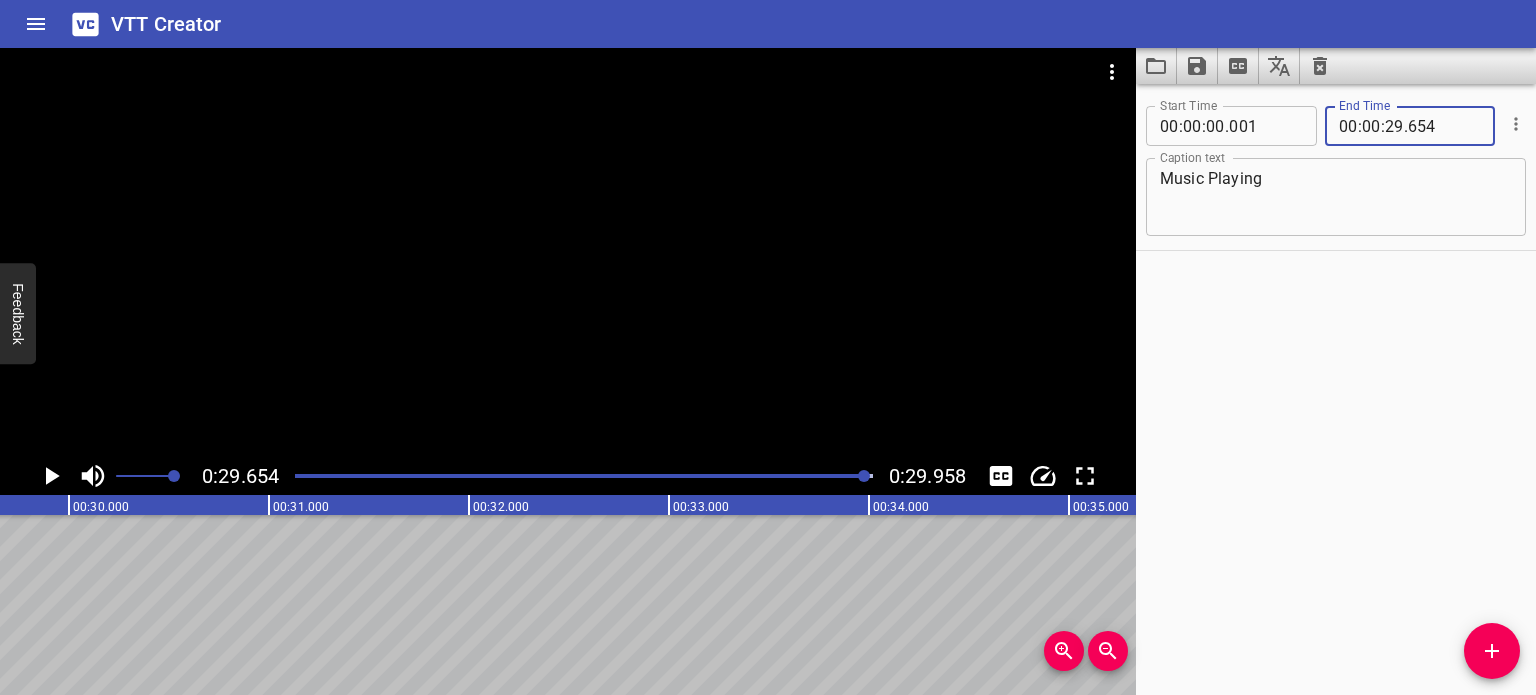 type on "654" 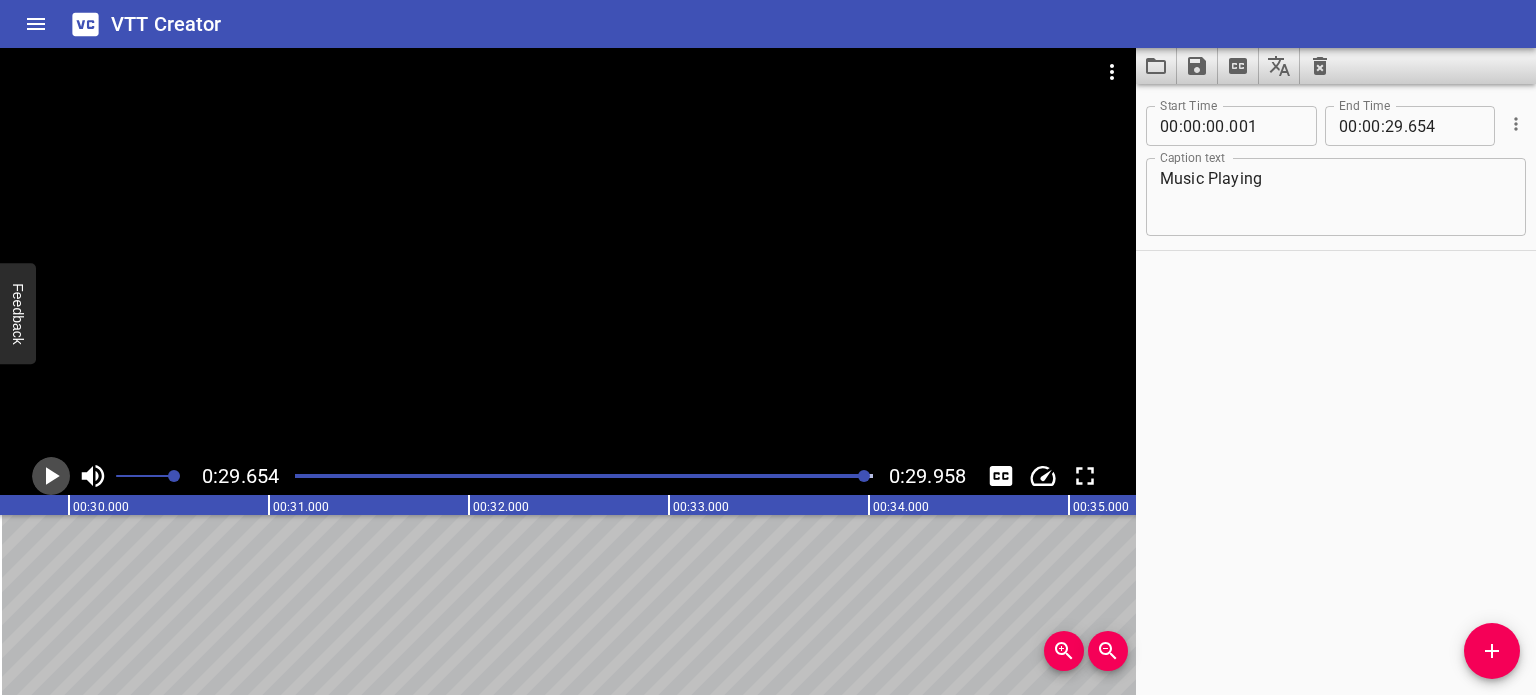 click 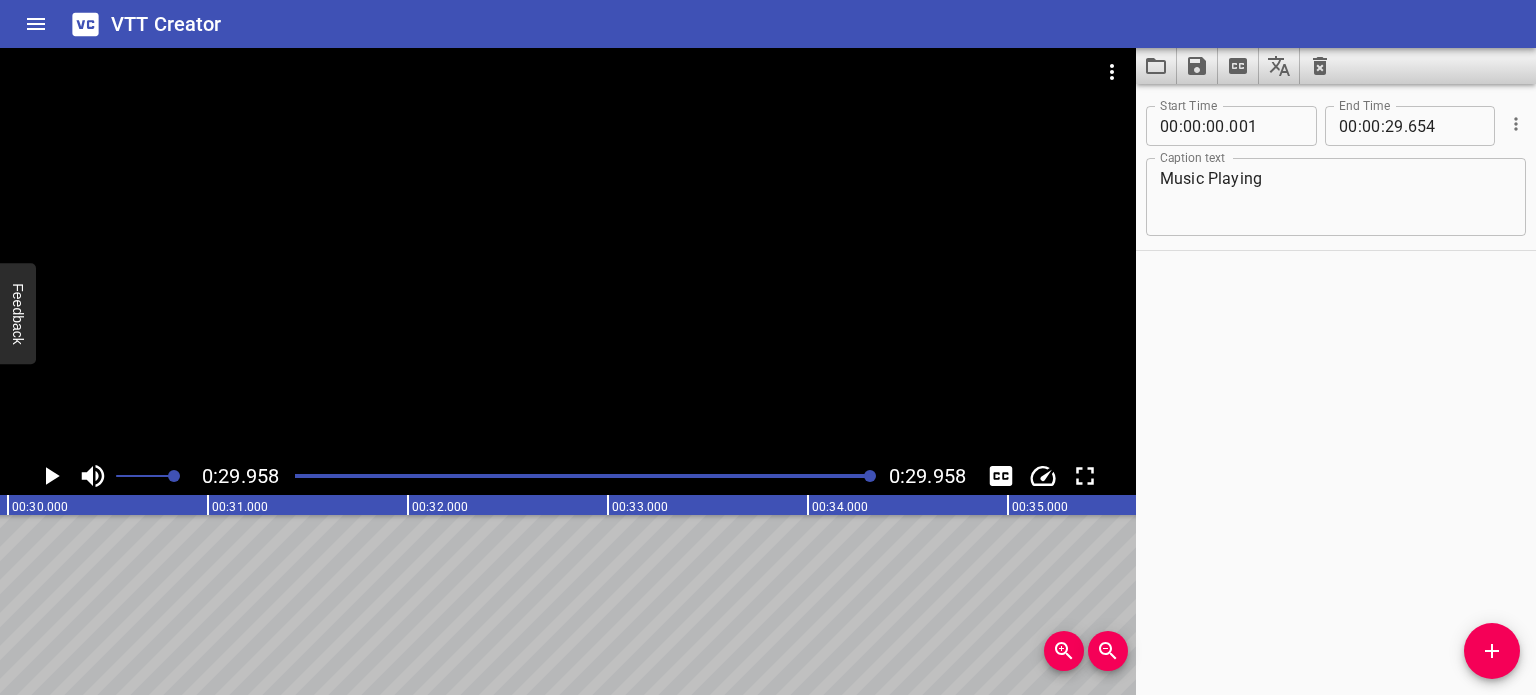 click at bounding box center (584, 476) 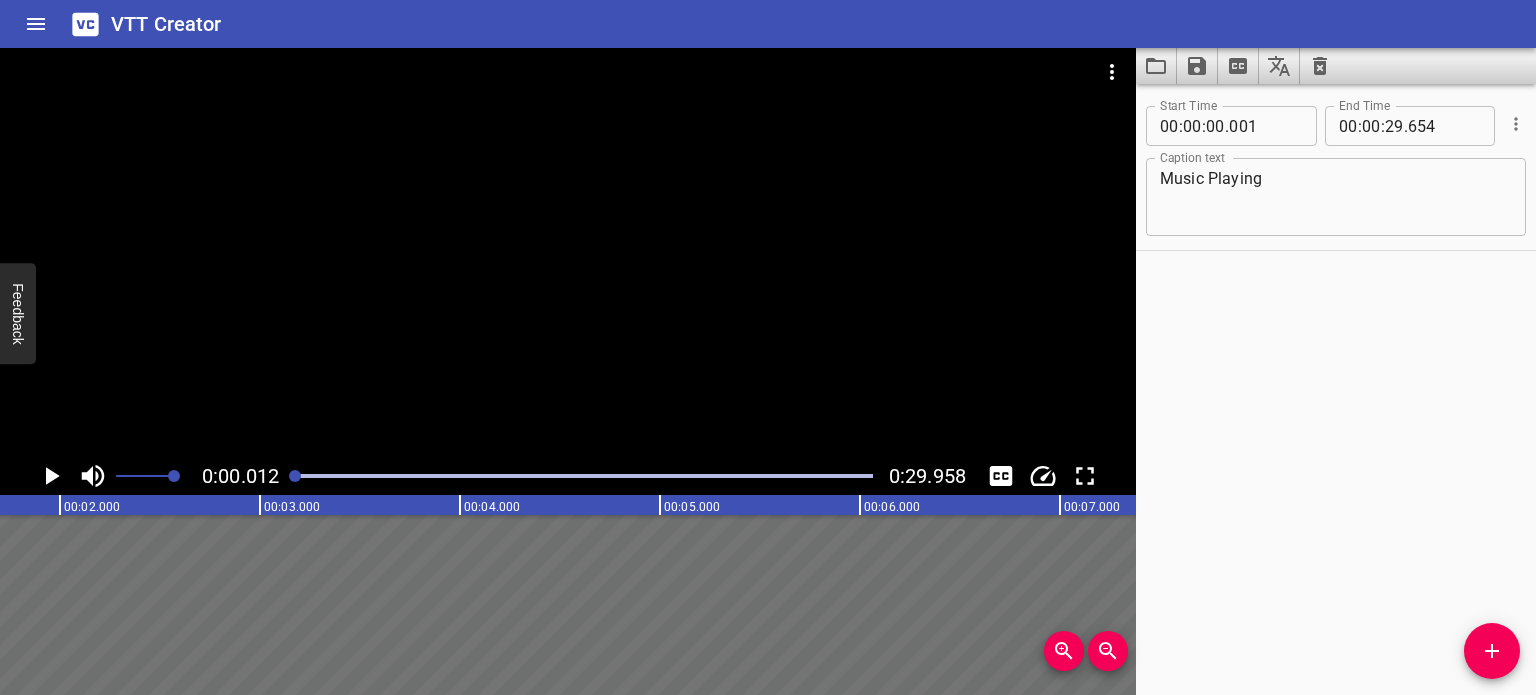 scroll, scrollTop: 0, scrollLeft: 2, axis: horizontal 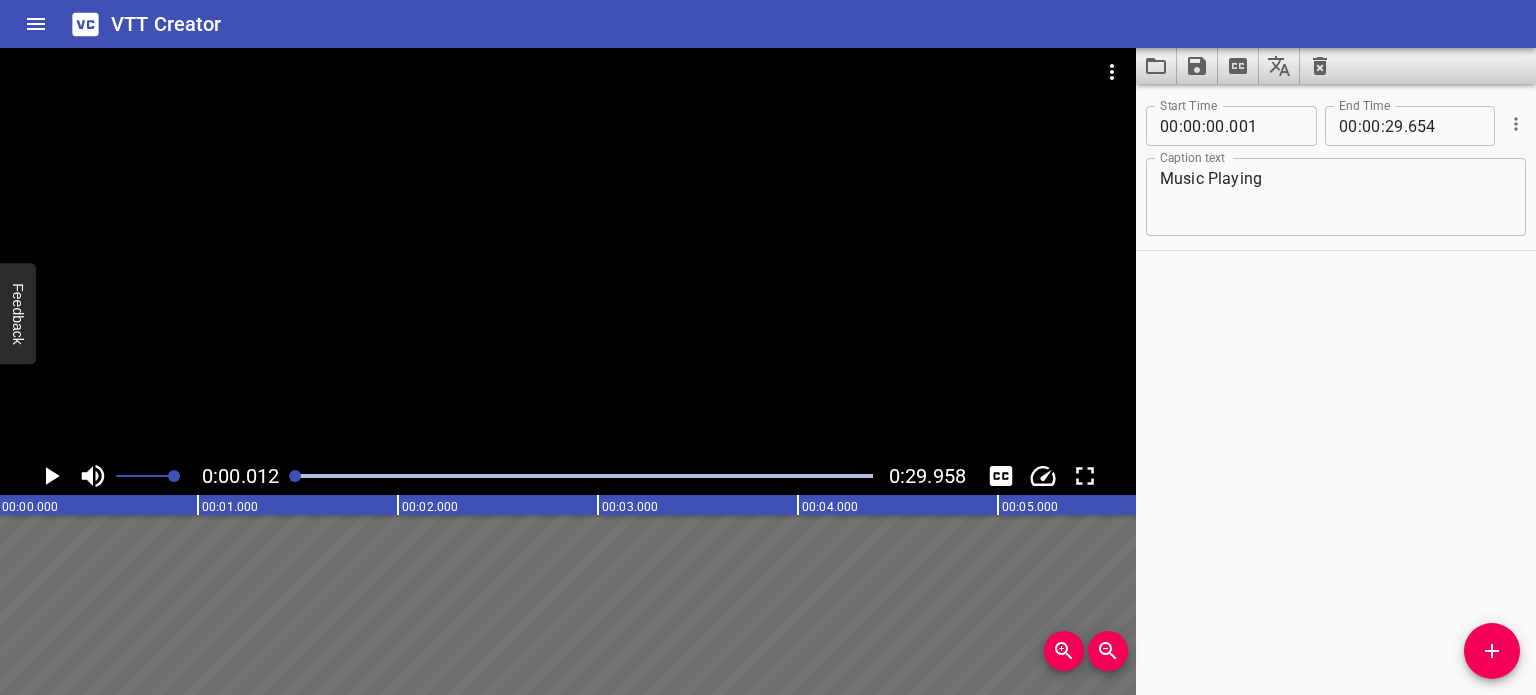 click 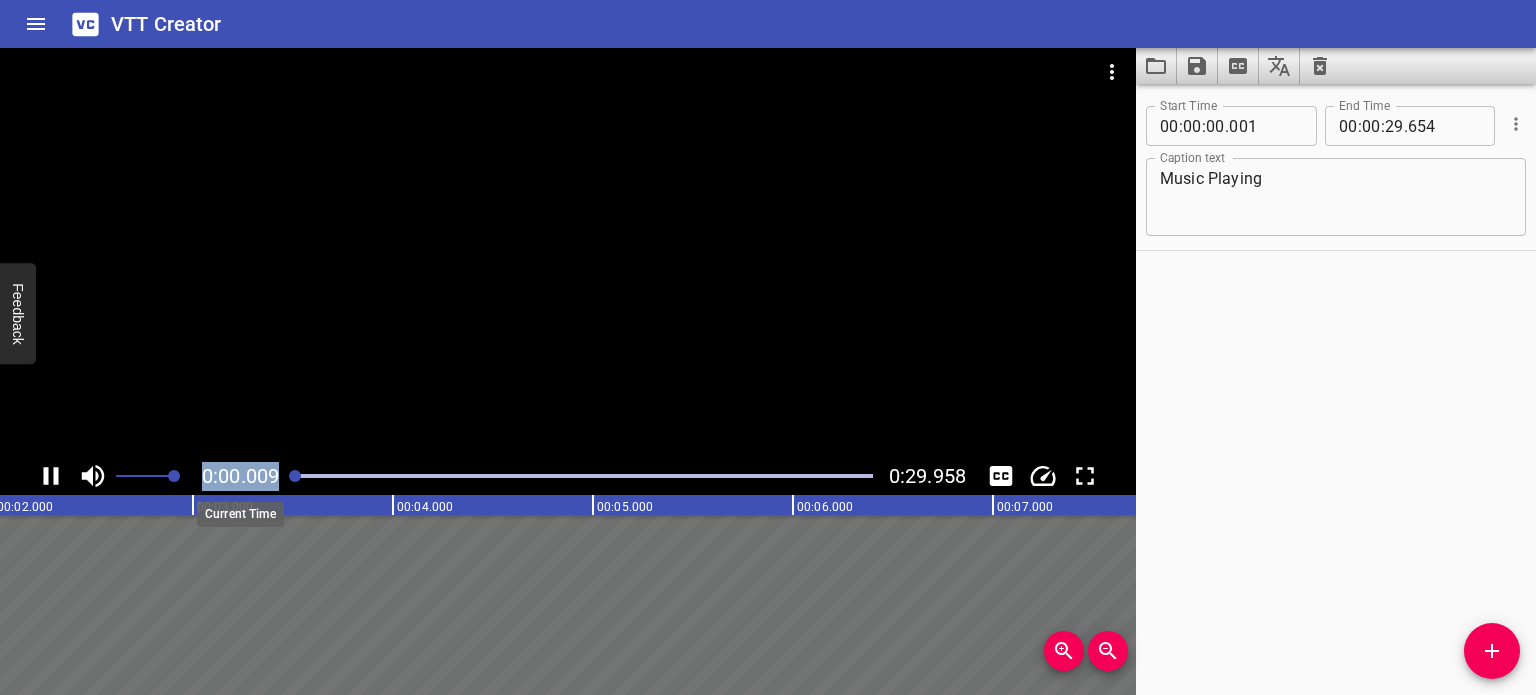 drag, startPoint x: 351, startPoint y: 471, endPoint x: 220, endPoint y: 470, distance: 131.00381 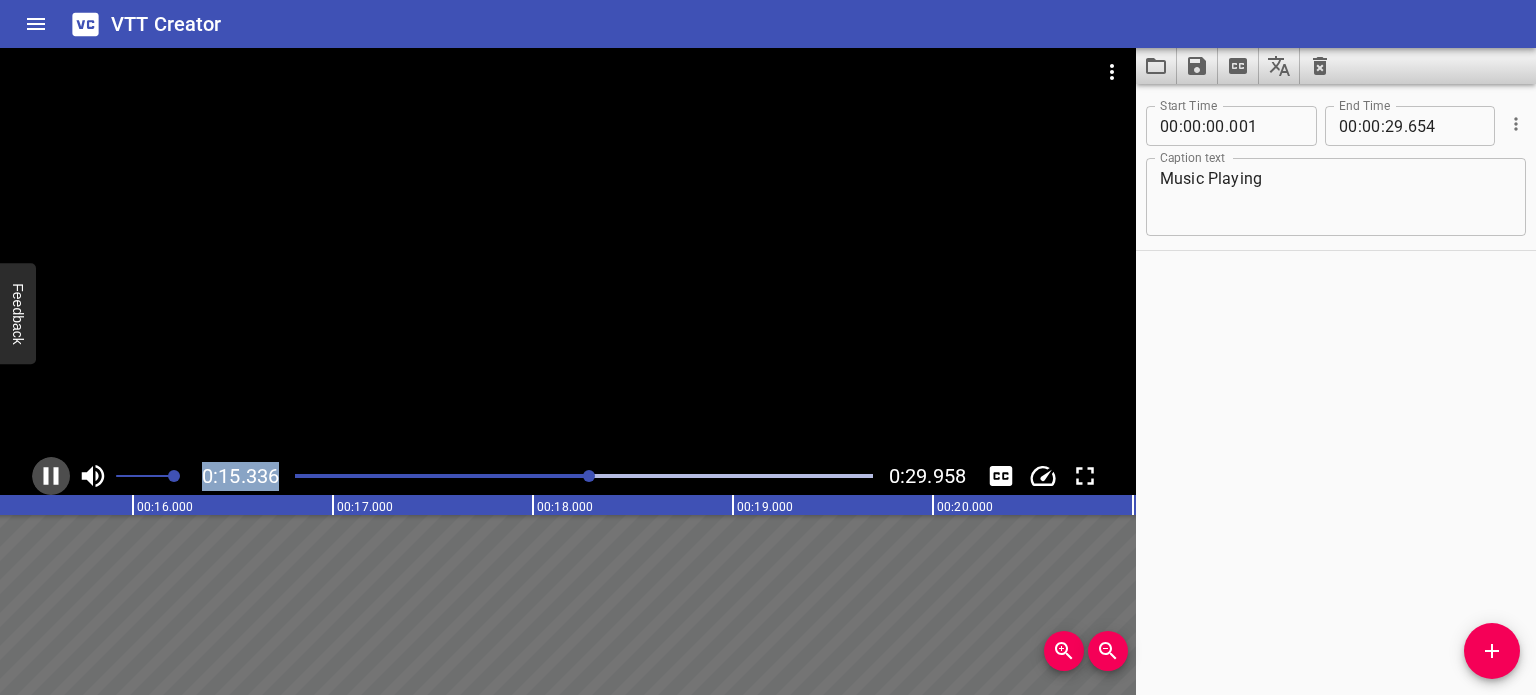 click 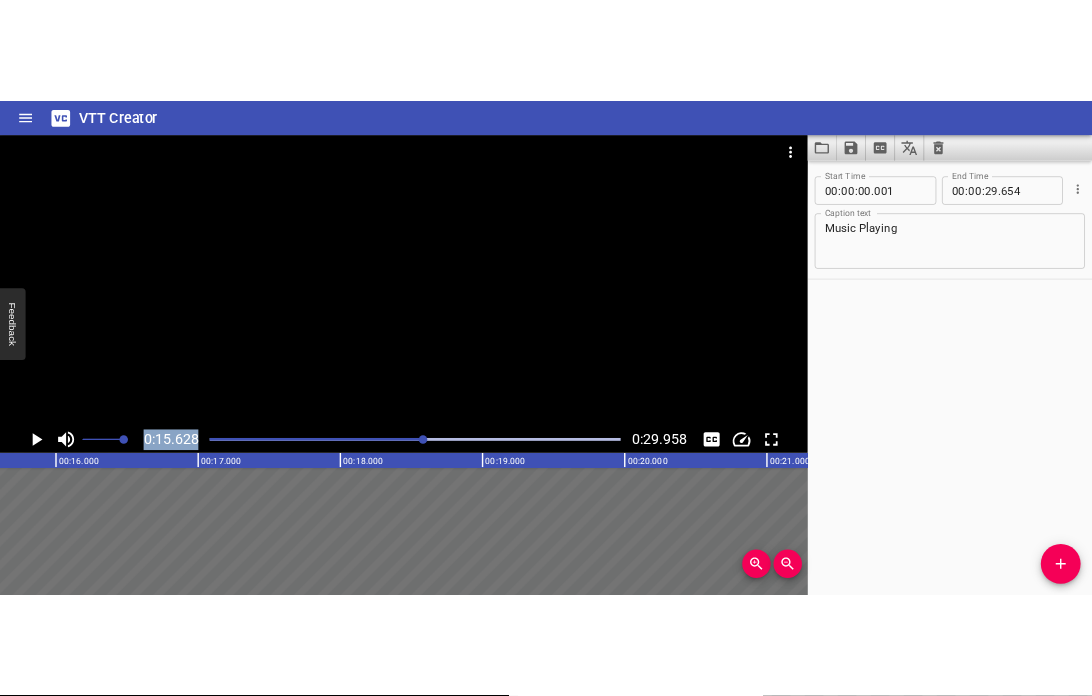 scroll, scrollTop: 0, scrollLeft: 3125, axis: horizontal 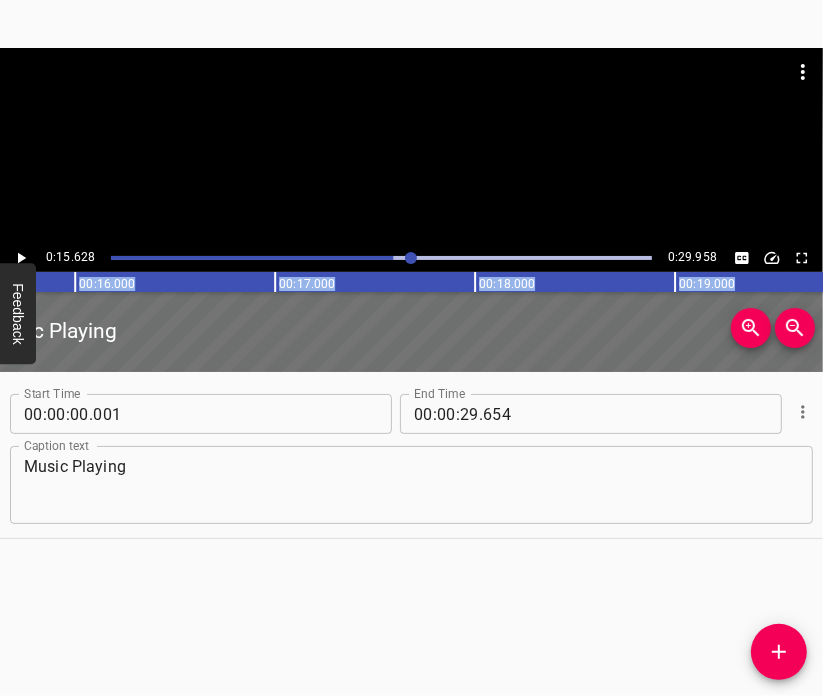 drag, startPoint x: 816, startPoint y: 307, endPoint x: 1027, endPoint y: 307, distance: 211 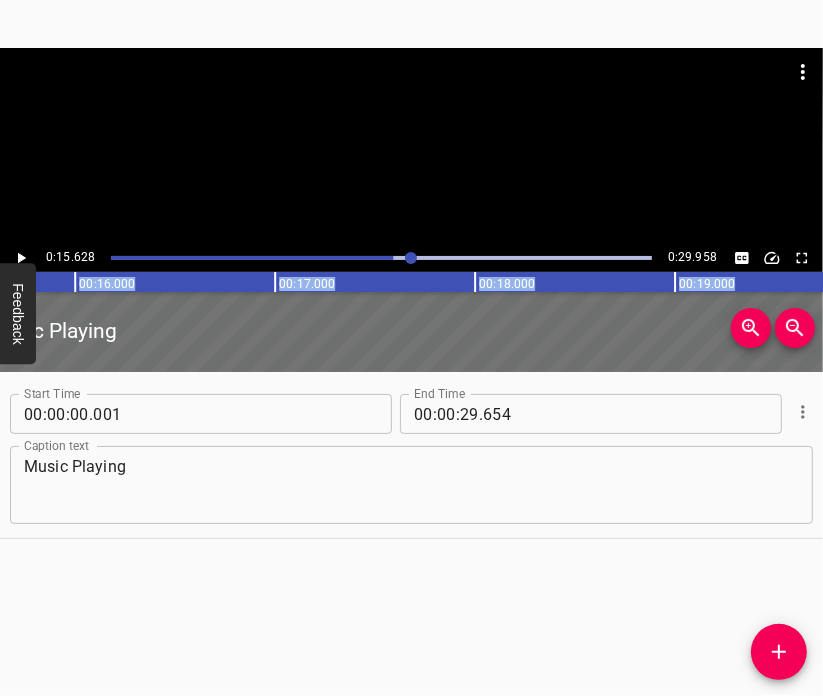 click on "Caption Editor Batch Transcribe Login Sign Up Privacy Contact 0:15.628 0:29.958 00:00.000 00:01.000 00:02.000 00:03.000 00:04.000 00:05.000 00:06.000 00:07.000 00:08.000 00:09.000 00:10.000 00:11.000 00:12.000 00:13.000 00:14.000 00:15.000 00:16.000 00:17.000 00:18.000 00:19.000 00:20.000 00:21.000 00:22.000 00:23.000 00:24.000 00:25.000 00:25.000 00:26.000 00:27.000 00:28.000 00:29.000 00:30.000 00:31.000 00:32.000 00:33.000 00:34.000 00:35.000 00:36.000 00:37.000 00:38.000 00:39.000 00:40.000 00:41.000 00:42.000 00:43.000 00:44.000 00:45.000 00:46.000 00:47.000 00:48.000 00:49.000 00:50.000 00:50.000 00:51.000 00:52.000 00:53.000 00:54.000 00:55.000 00:56.000 00:57.000 00:58.000 00:59.000 01:00.000 Music Playing Start Time 00 : 00 : 00 . 001 Start Time End Time 00 : 00 : 29 . 654 End Time Caption text Music Playing Caption text 0.25x 0.5x 0.75x 1.0x 1.25x 1.5x 1.75x 2.0x Feedback ×                                       Feedback
Send" at bounding box center [411, 348] 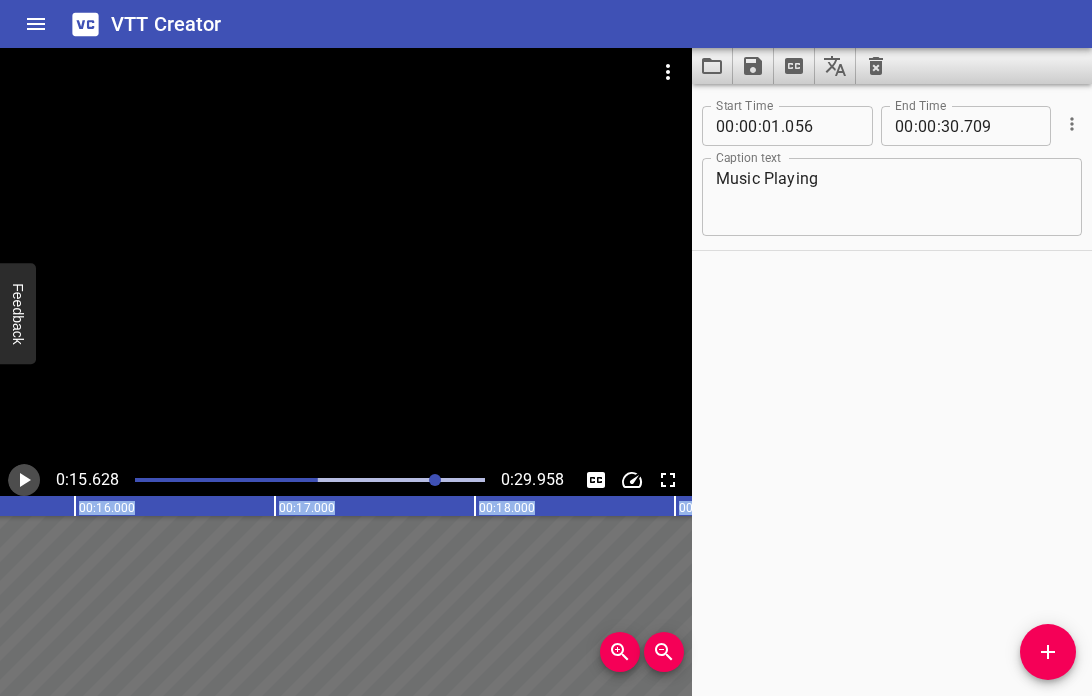 click 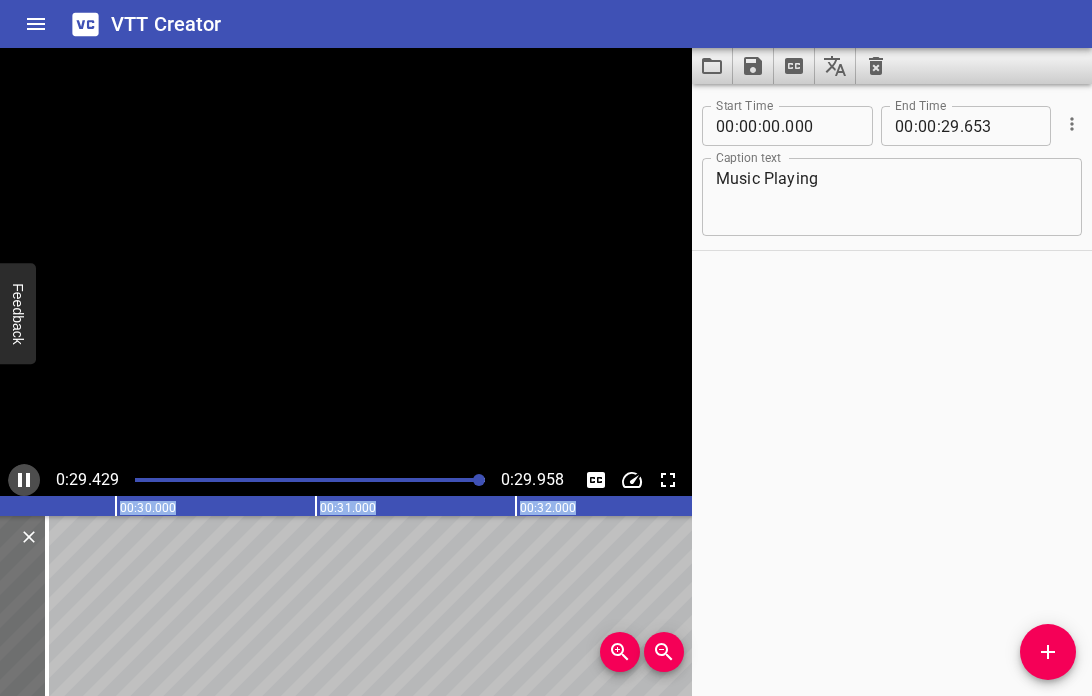 click 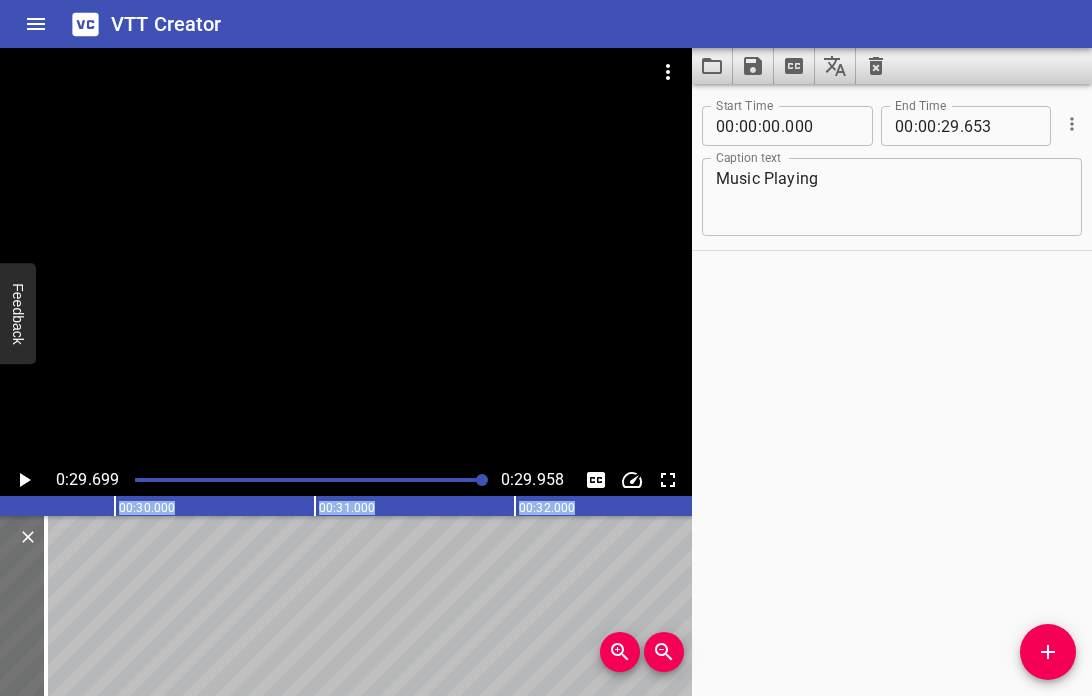 scroll, scrollTop: 0, scrollLeft: 5940, axis: horizontal 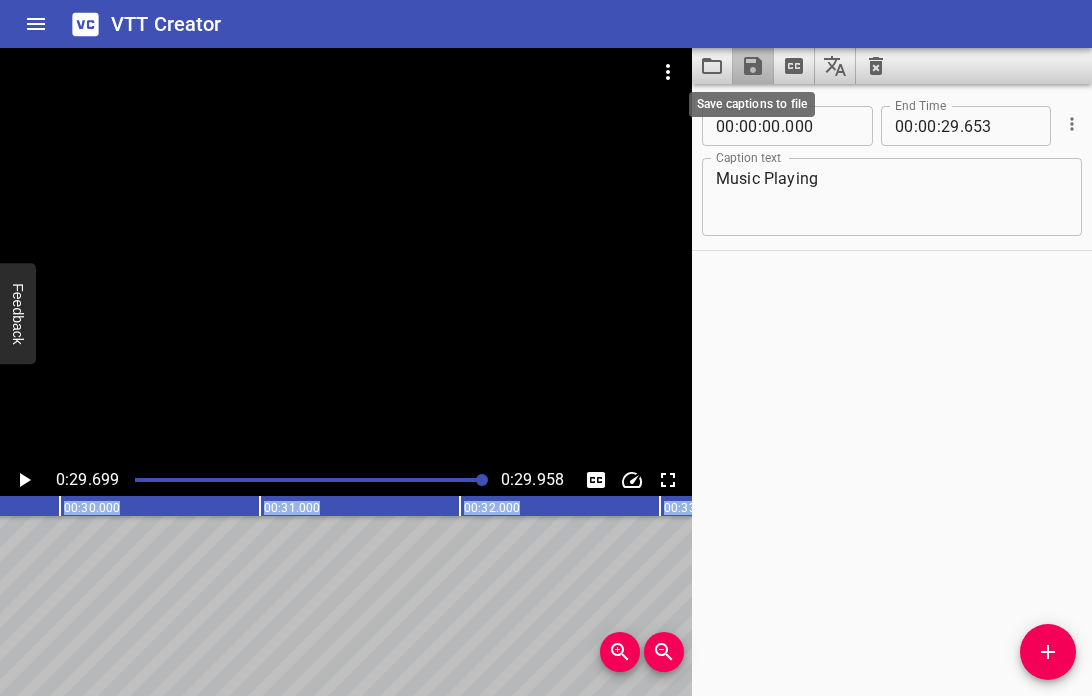 click 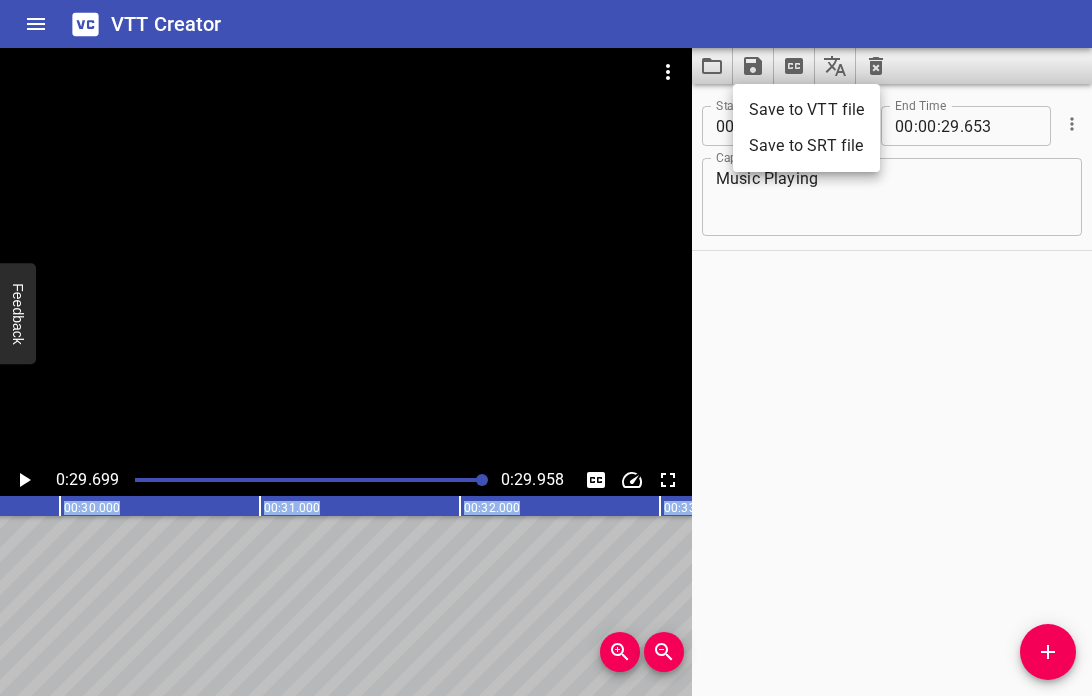 click on "Save to VTT file" at bounding box center (806, 110) 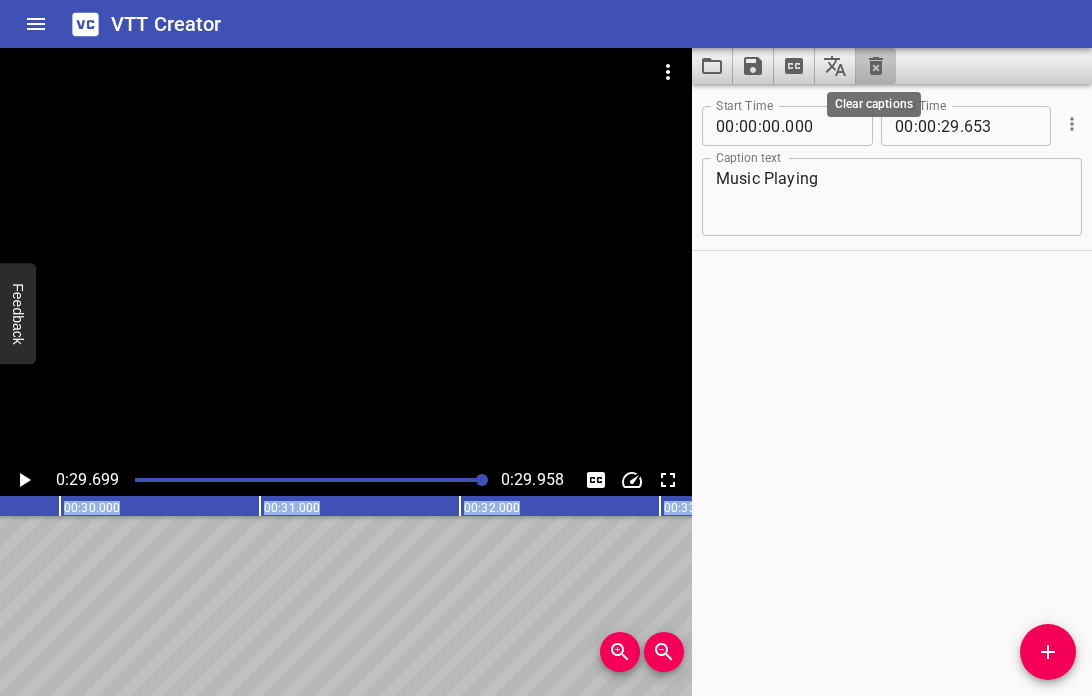 click 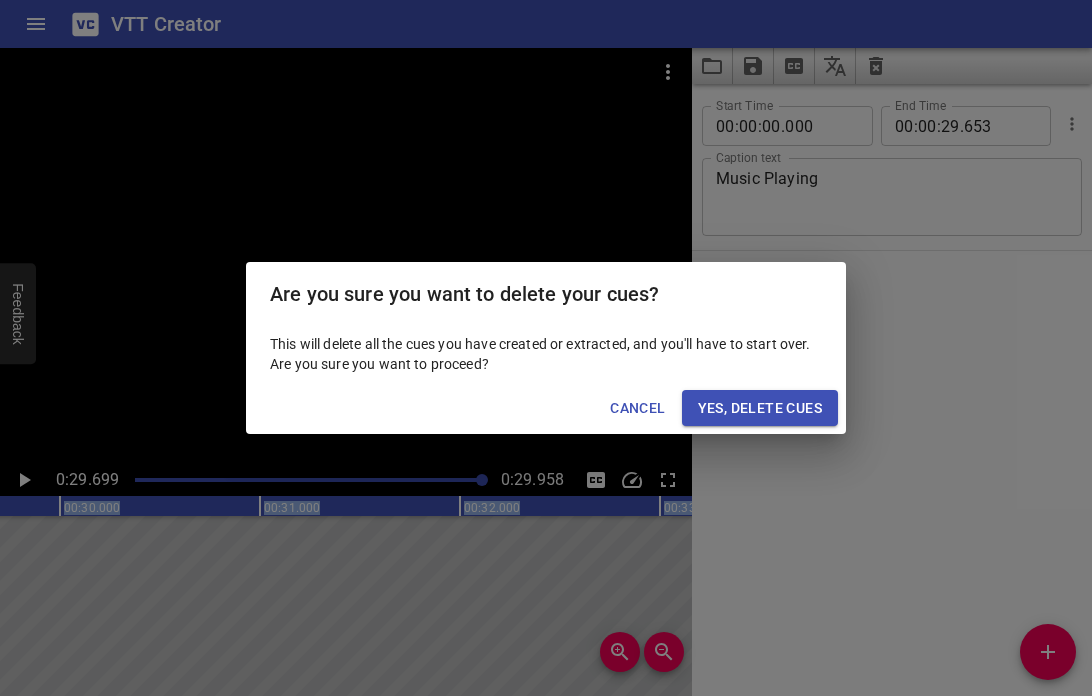 click on "Yes, Delete Cues" at bounding box center [760, 408] 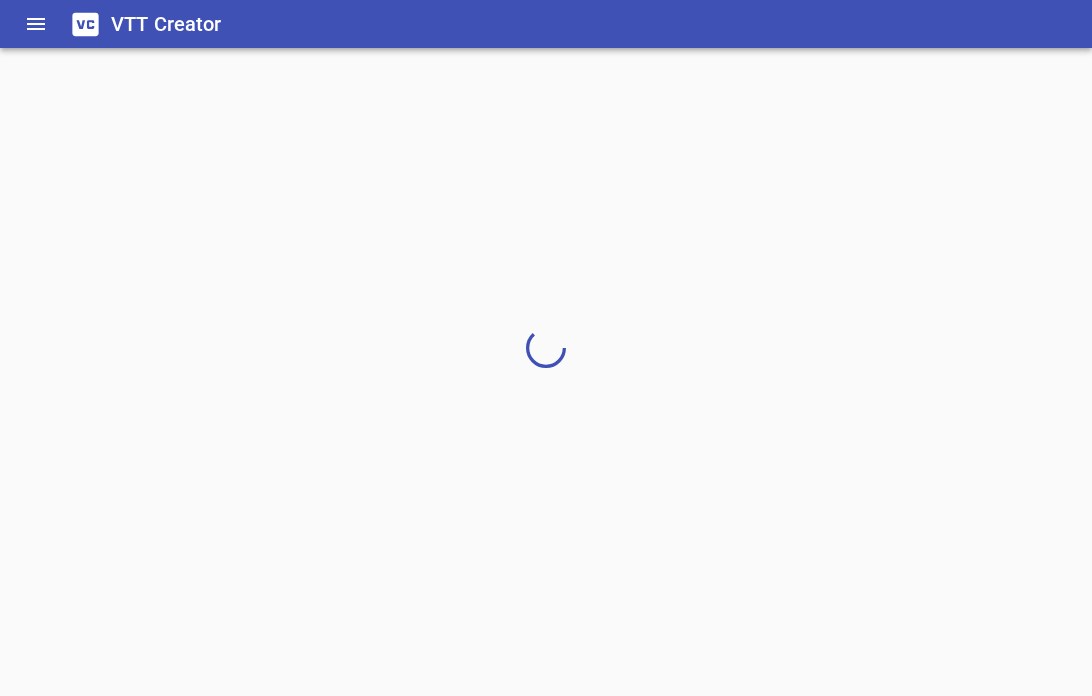 scroll, scrollTop: 0, scrollLeft: 0, axis: both 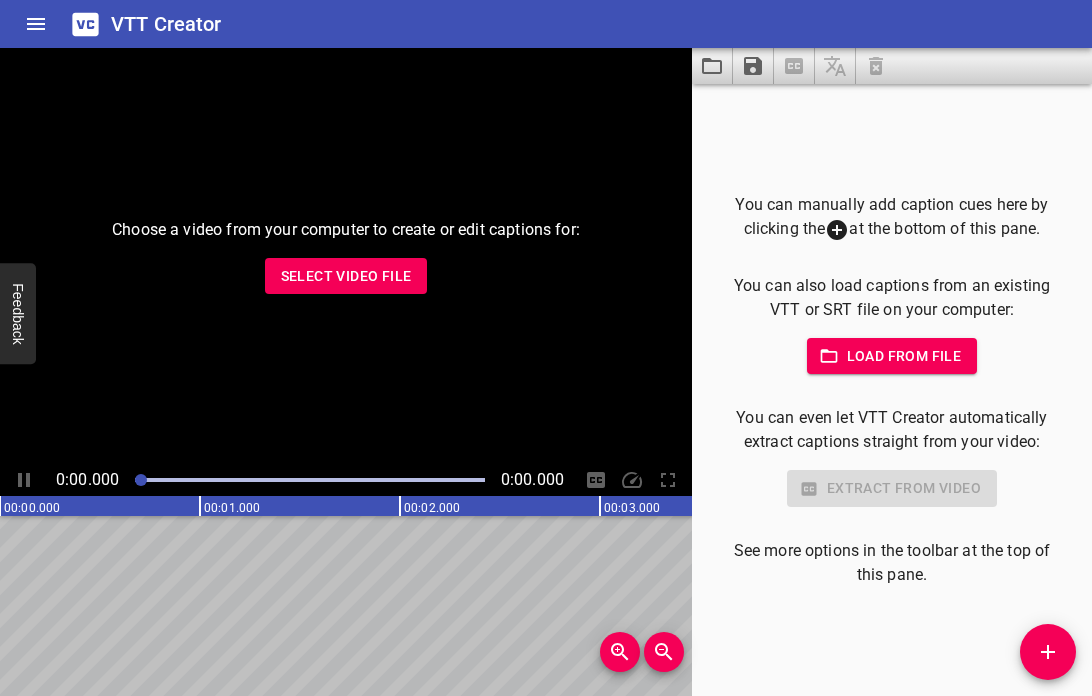 click on "Select Video File" at bounding box center (346, 276) 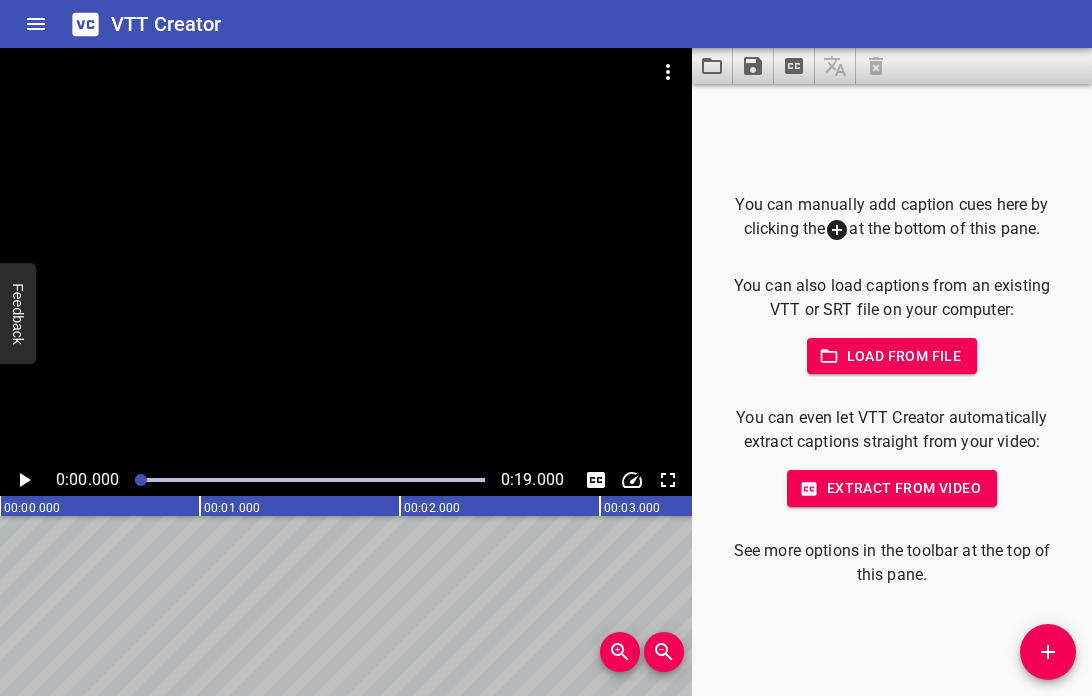 drag, startPoint x: 854, startPoint y: 15, endPoint x: 871, endPoint y: 87, distance: 73.97973 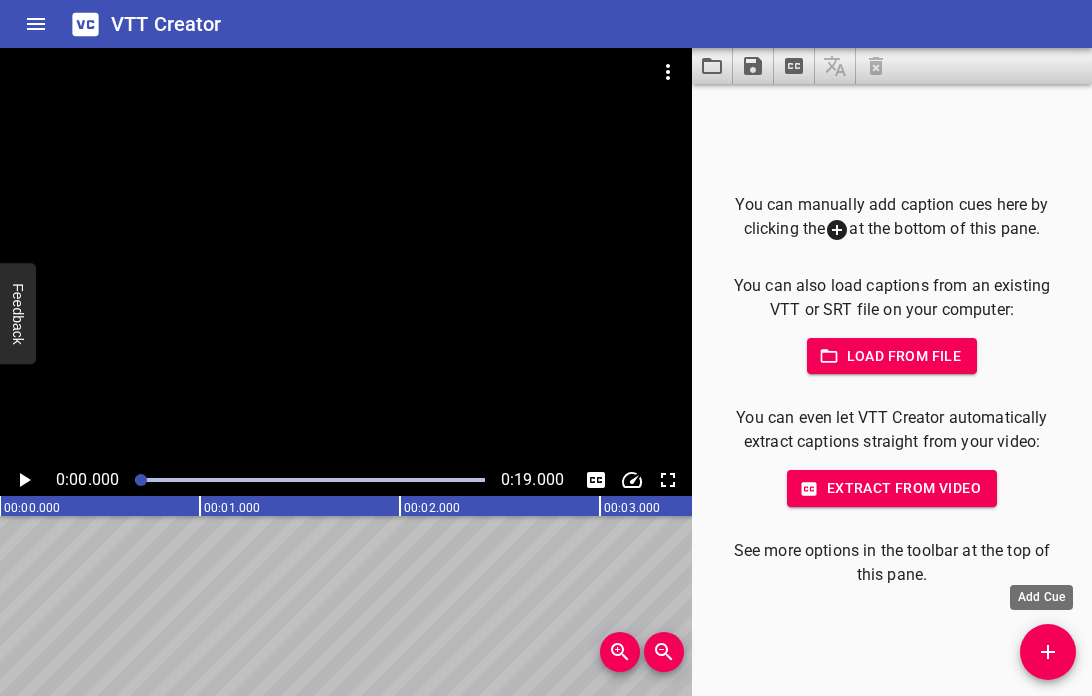 click at bounding box center [1048, 652] 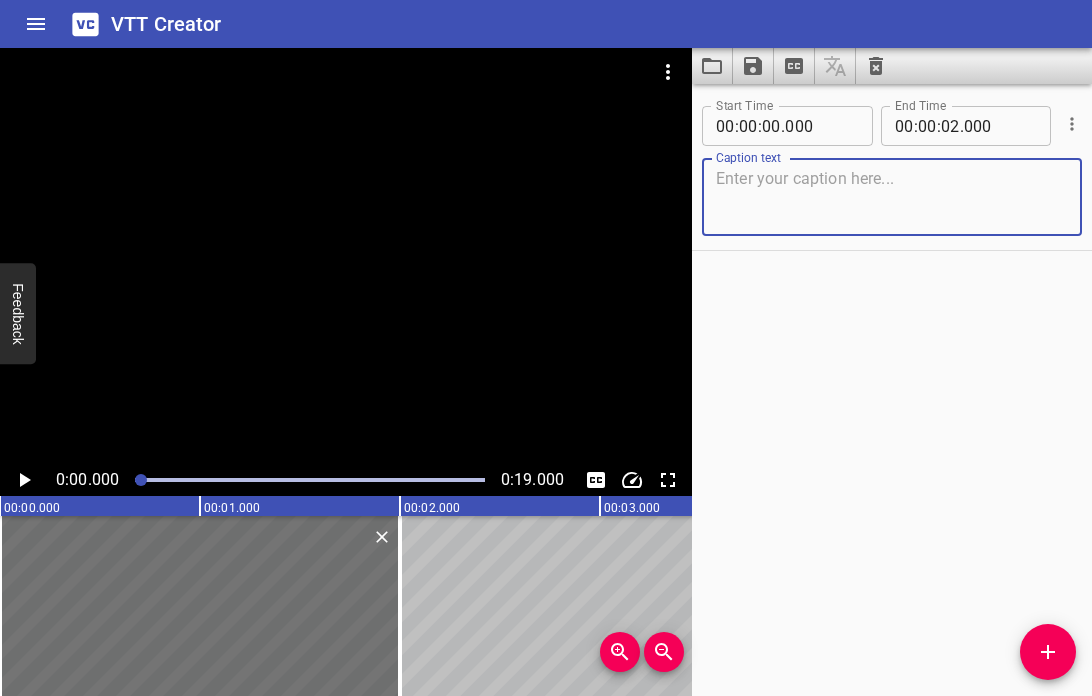 click 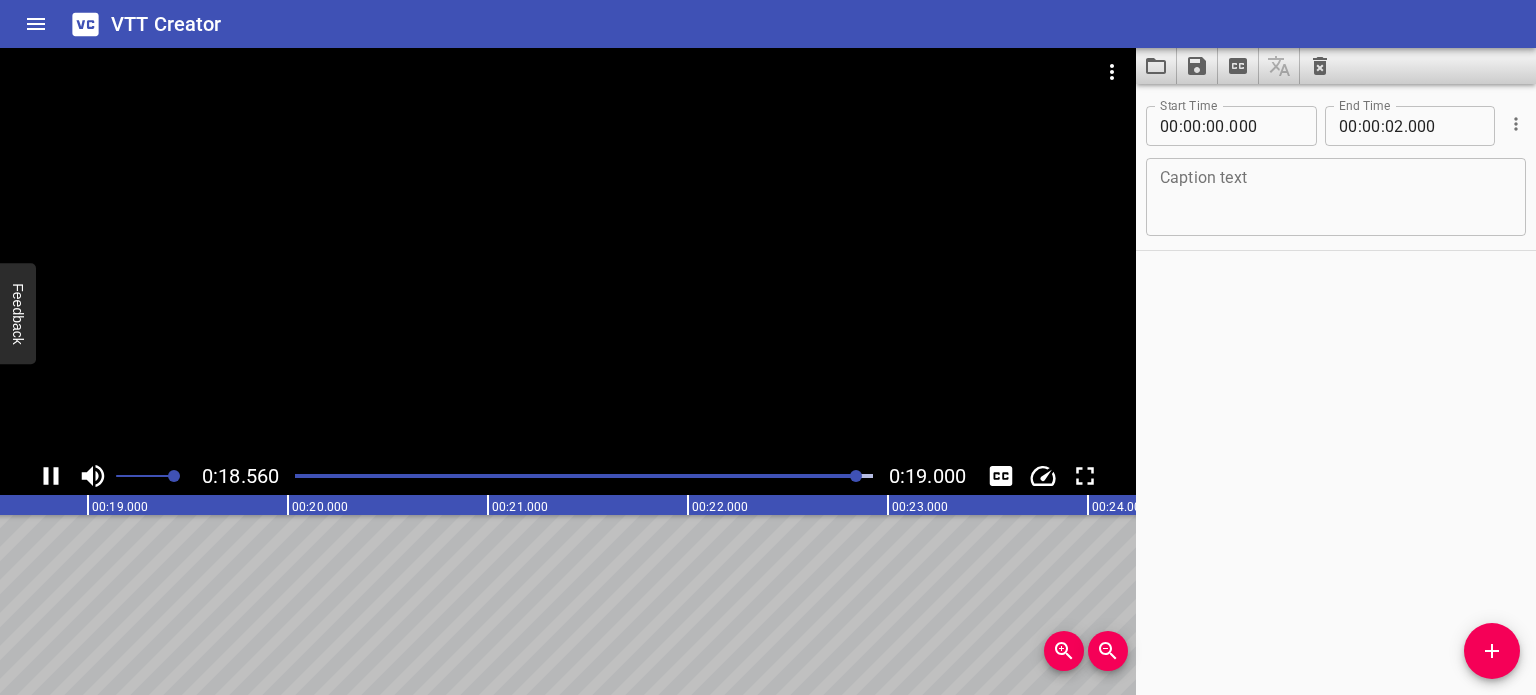 click 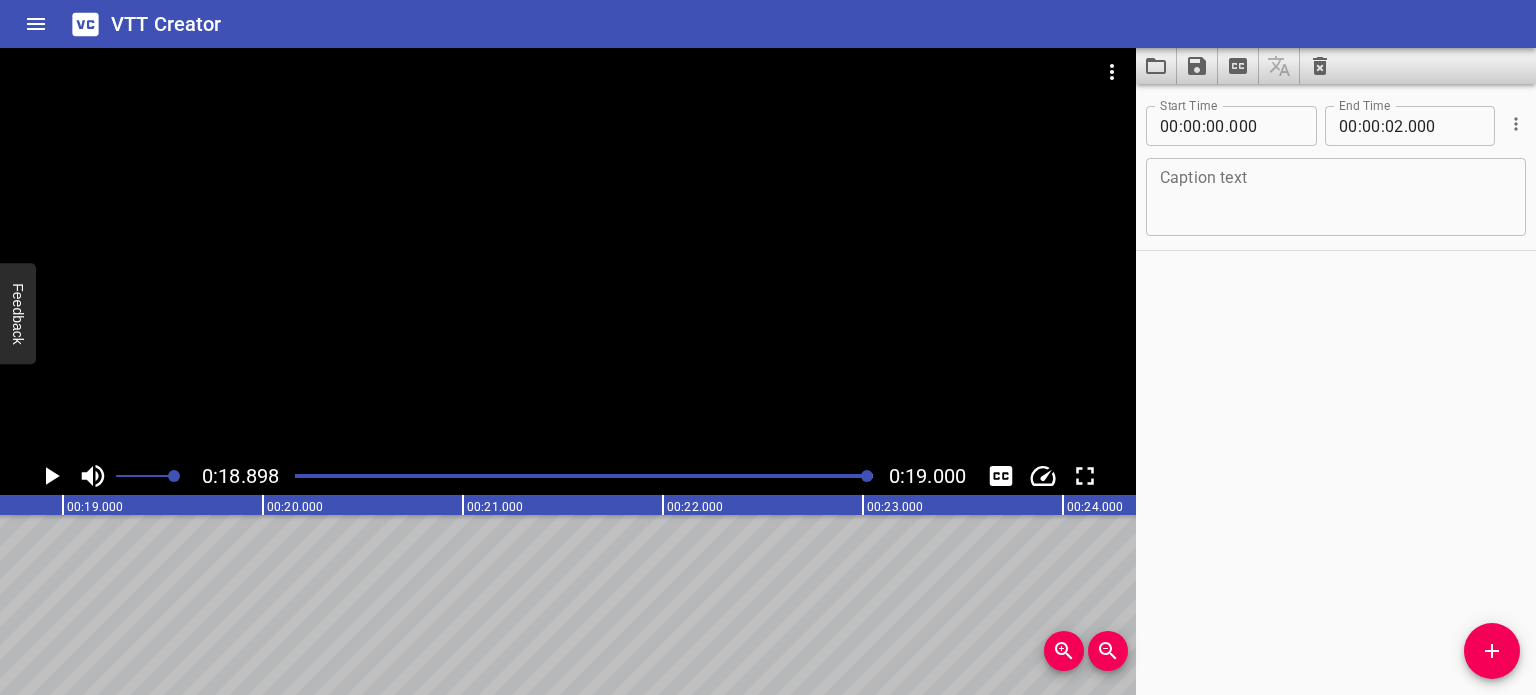 scroll, scrollTop: 0, scrollLeft: 3779, axis: horizontal 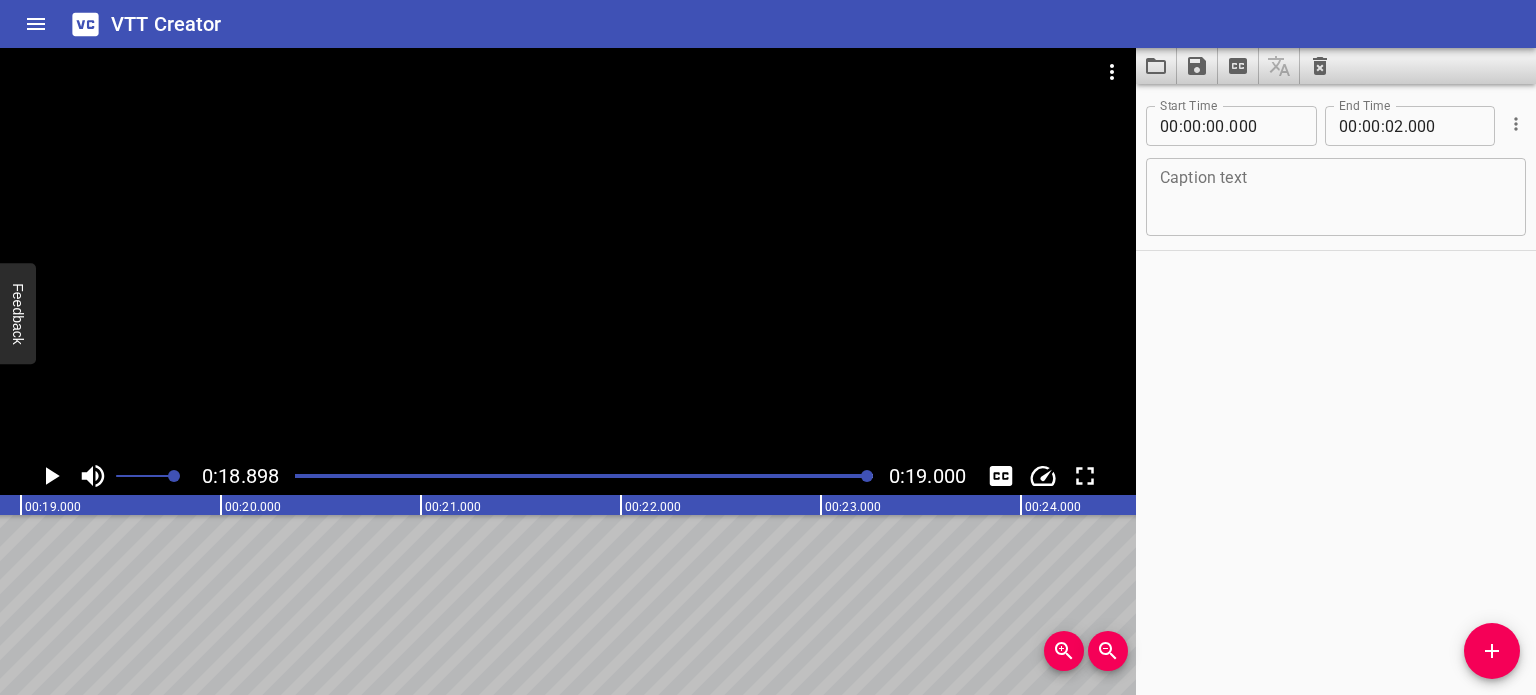 click 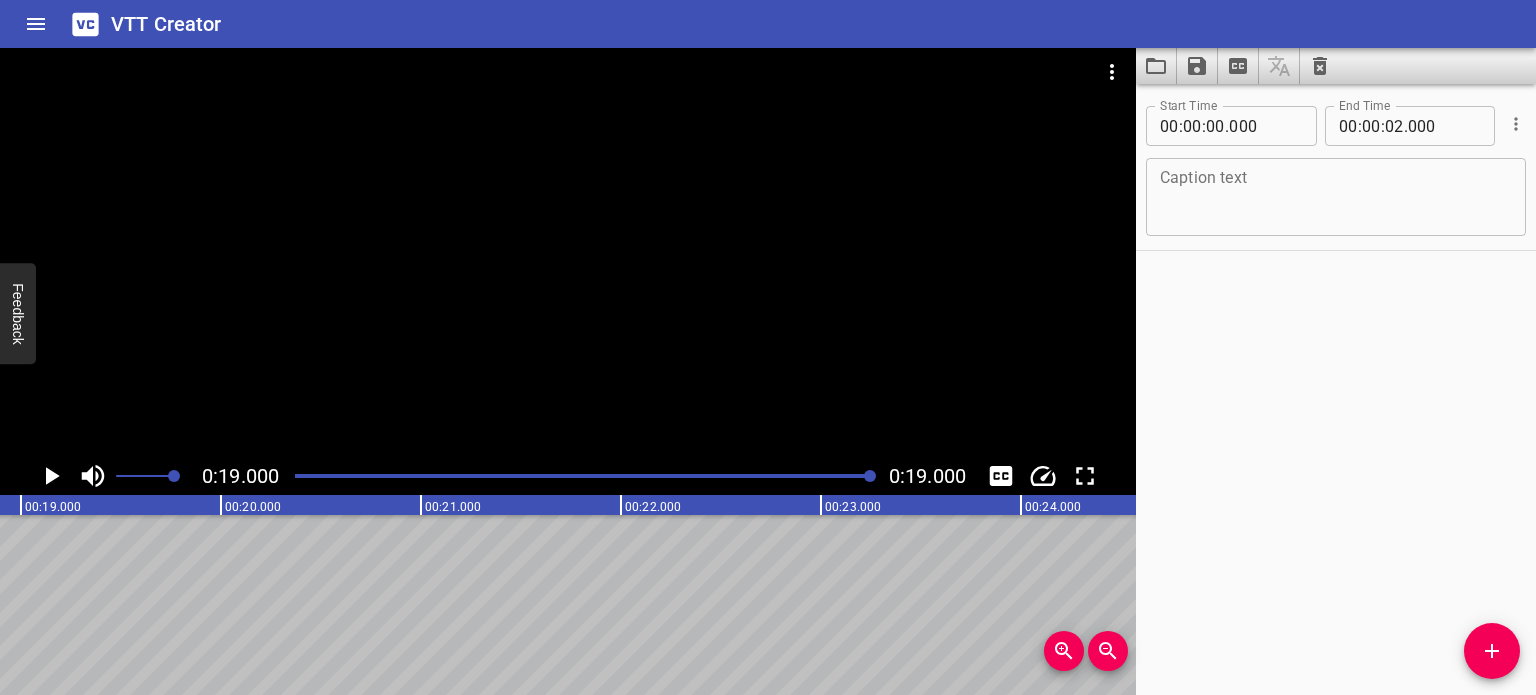 scroll, scrollTop: 0, scrollLeft: 3800, axis: horizontal 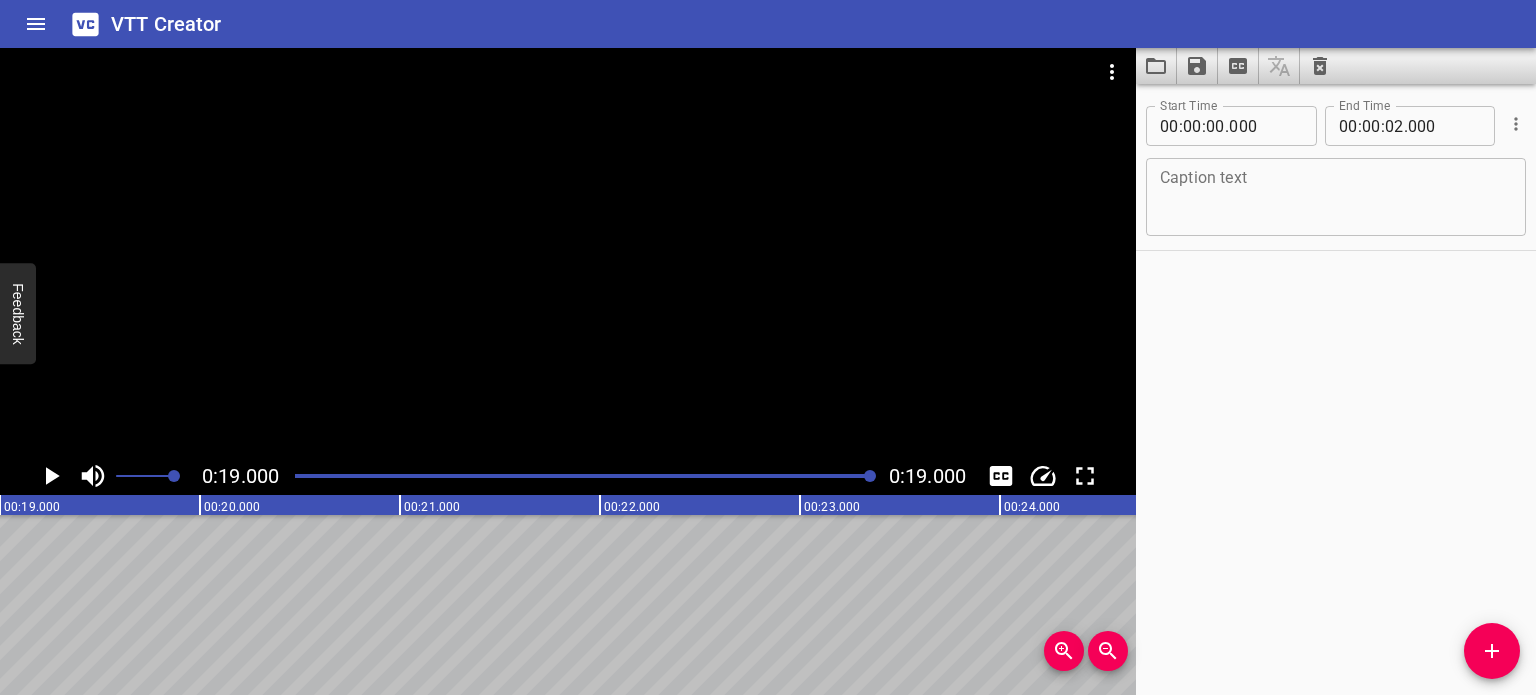 click at bounding box center [584, 476] 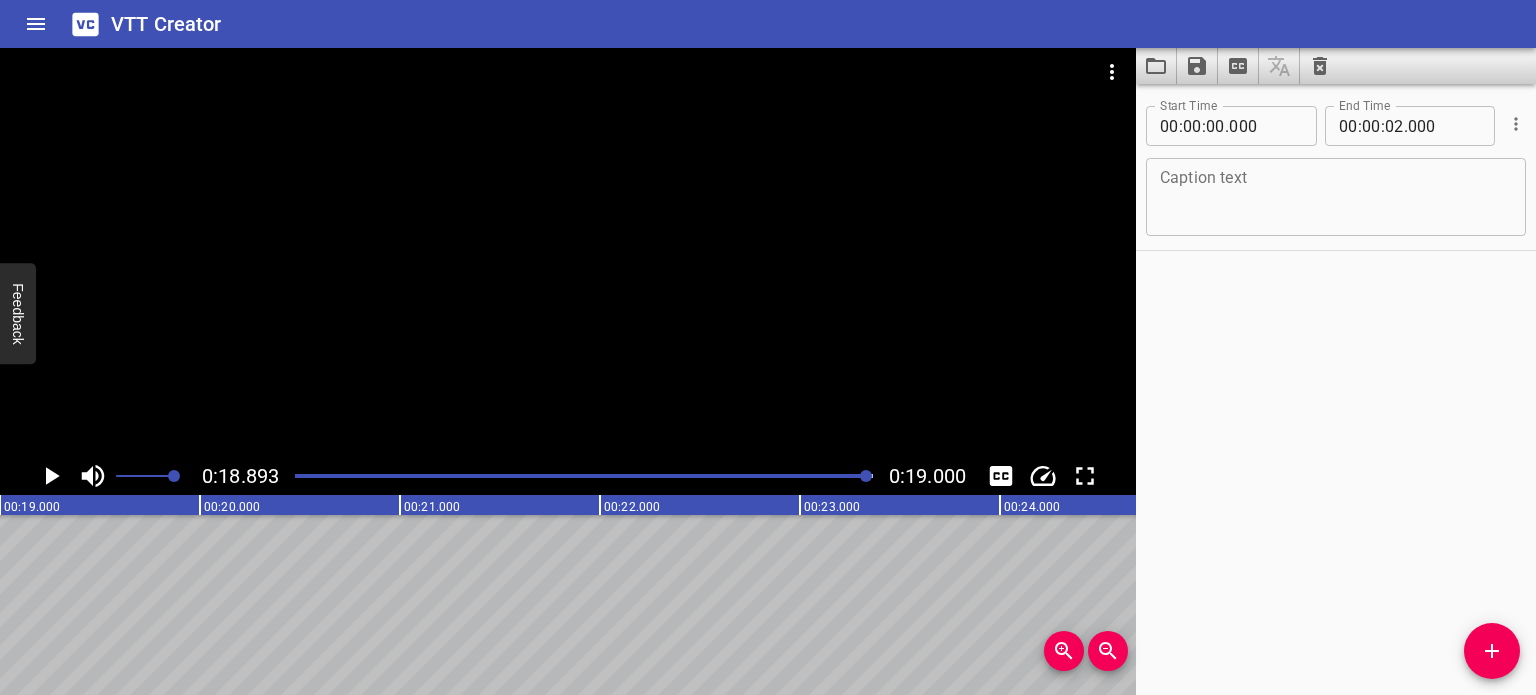 scroll, scrollTop: 0, scrollLeft: 3778, axis: horizontal 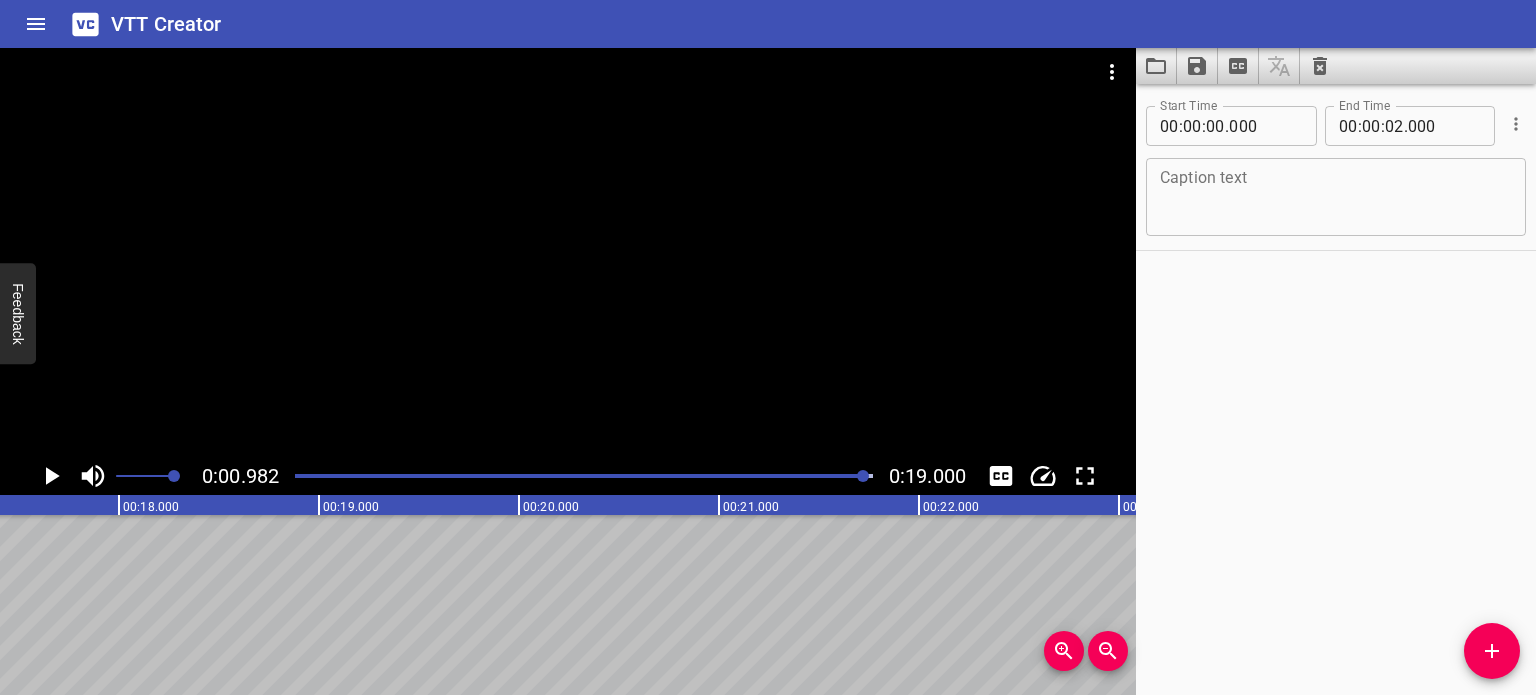 click at bounding box center (863, 476) 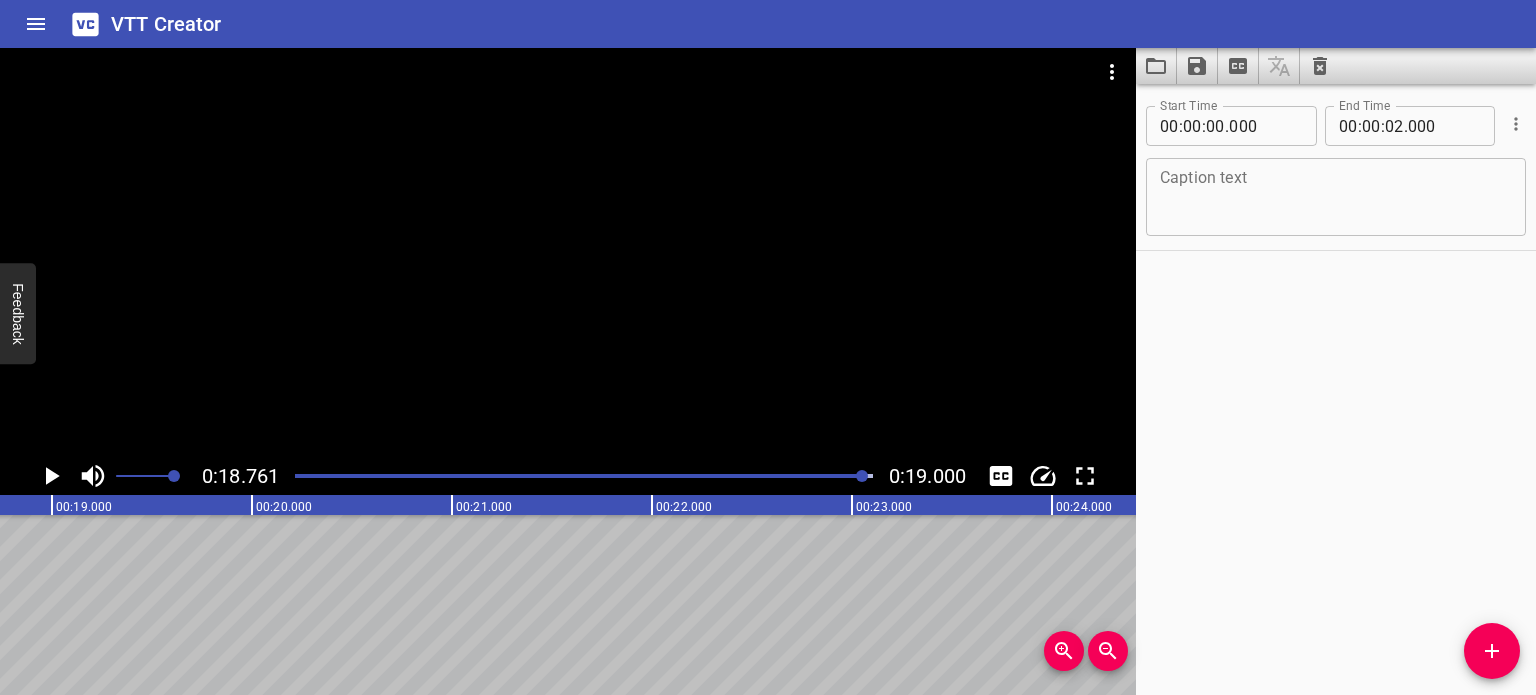 scroll, scrollTop: 0, scrollLeft: 3752, axis: horizontal 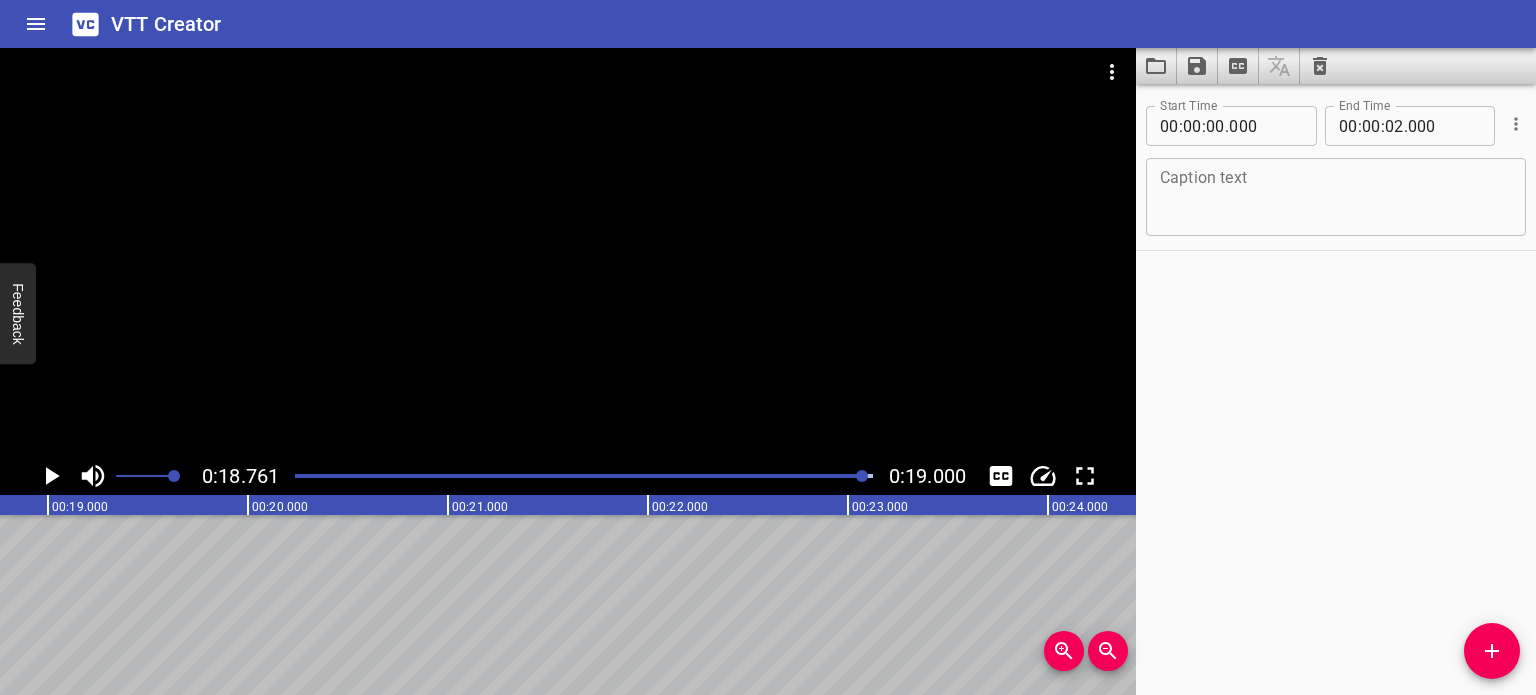 click 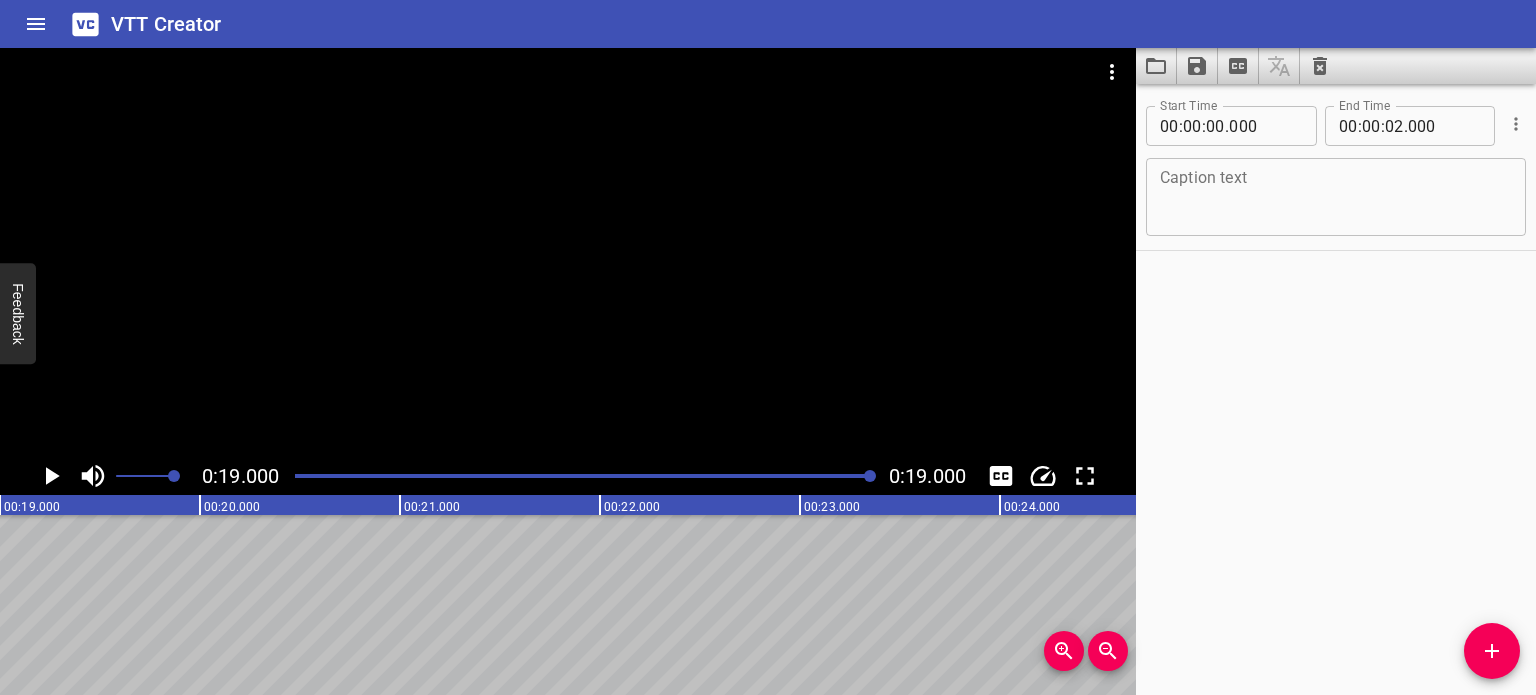 click 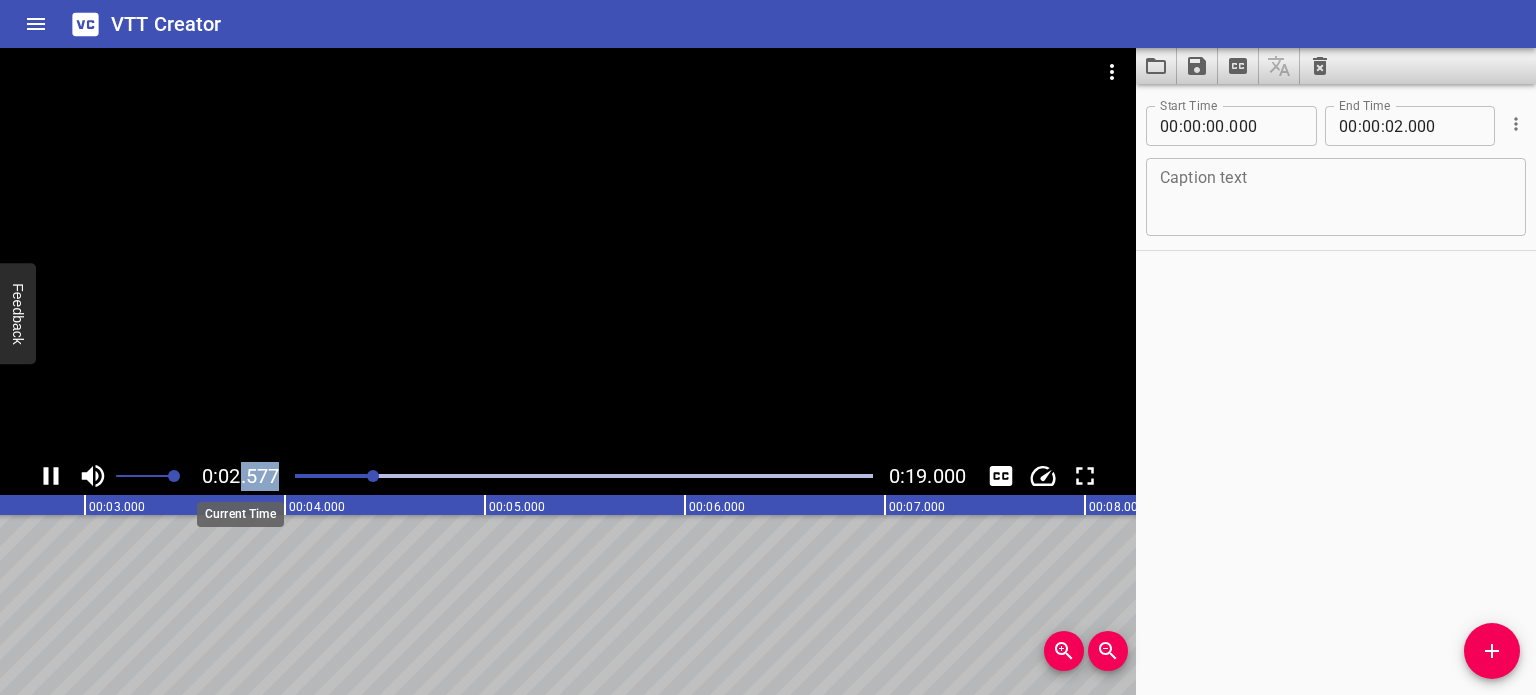 drag, startPoint x: 358, startPoint y: 473, endPoint x: 240, endPoint y: 463, distance: 118.42297 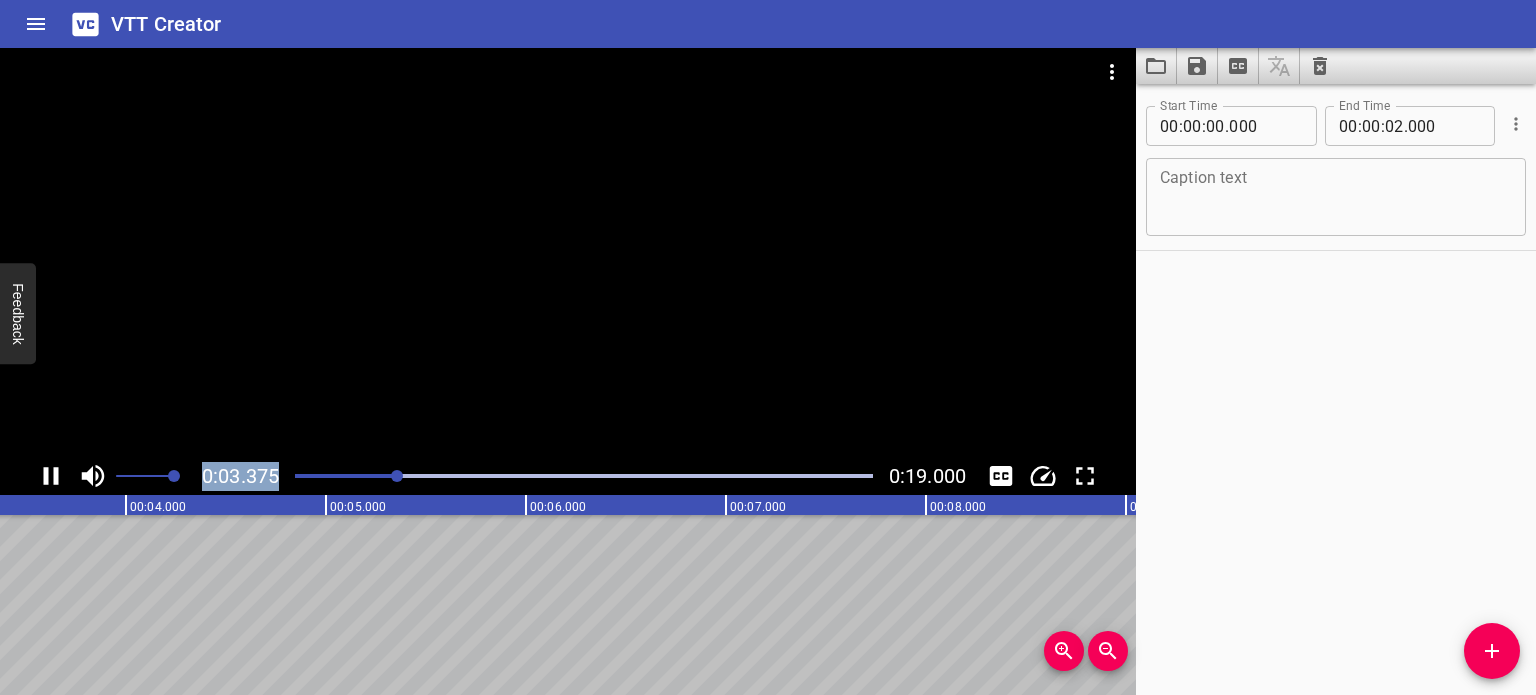 click at bounding box center [109, 476] 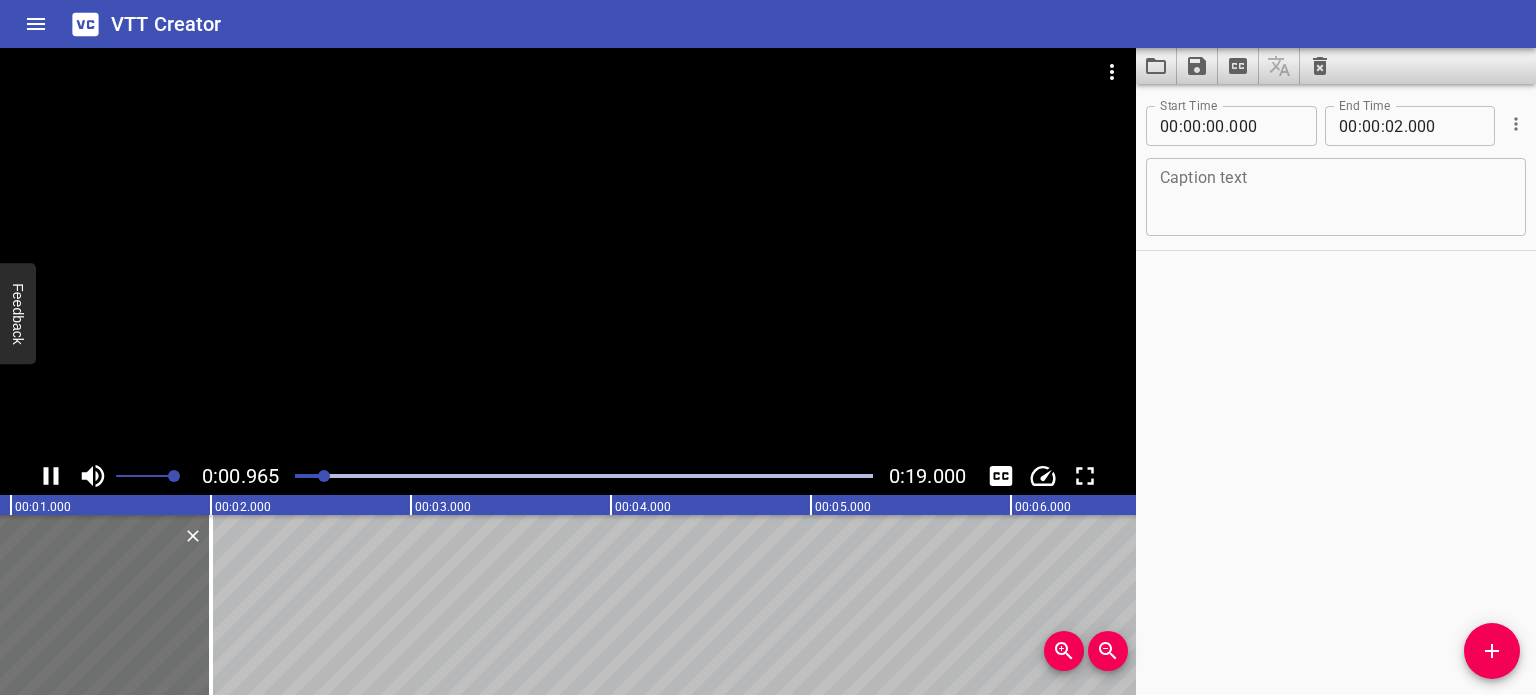 click at bounding box center [36, 476] 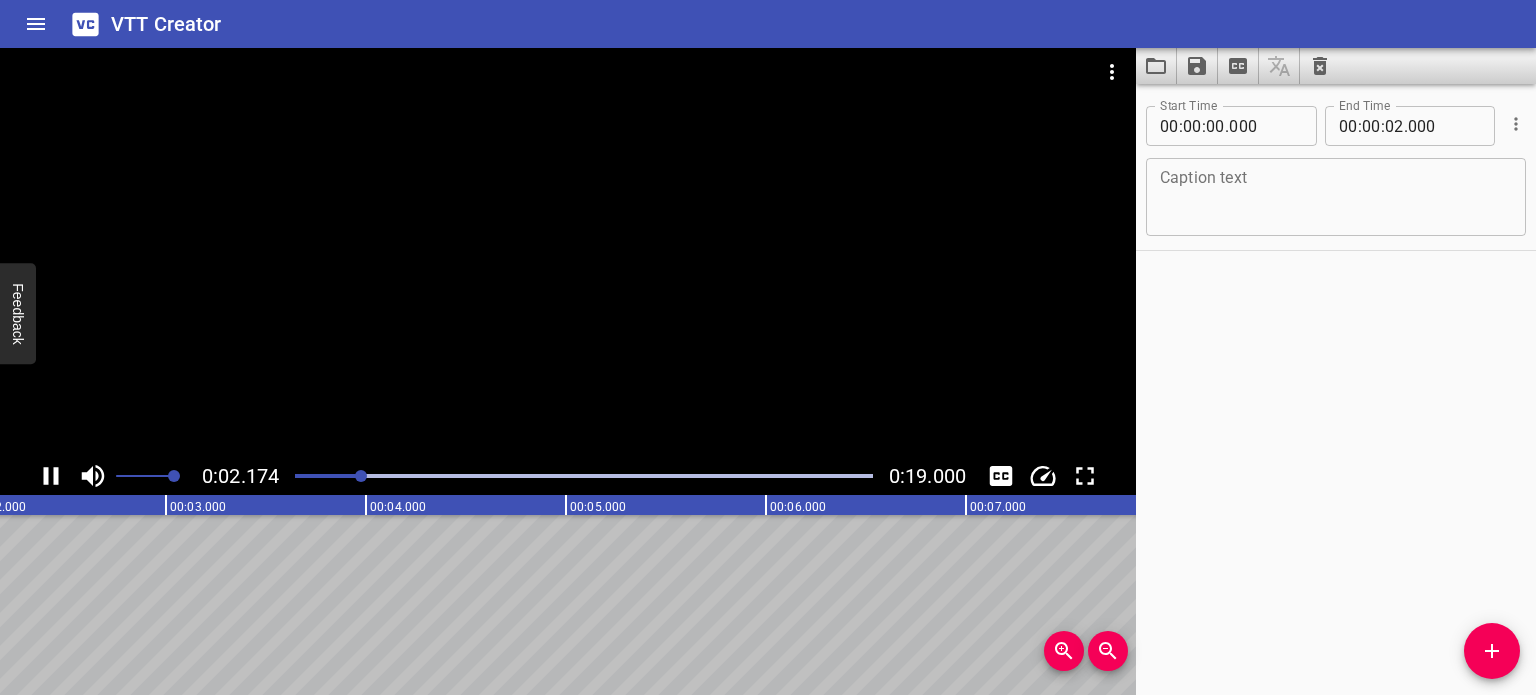 click at bounding box center (73, 476) 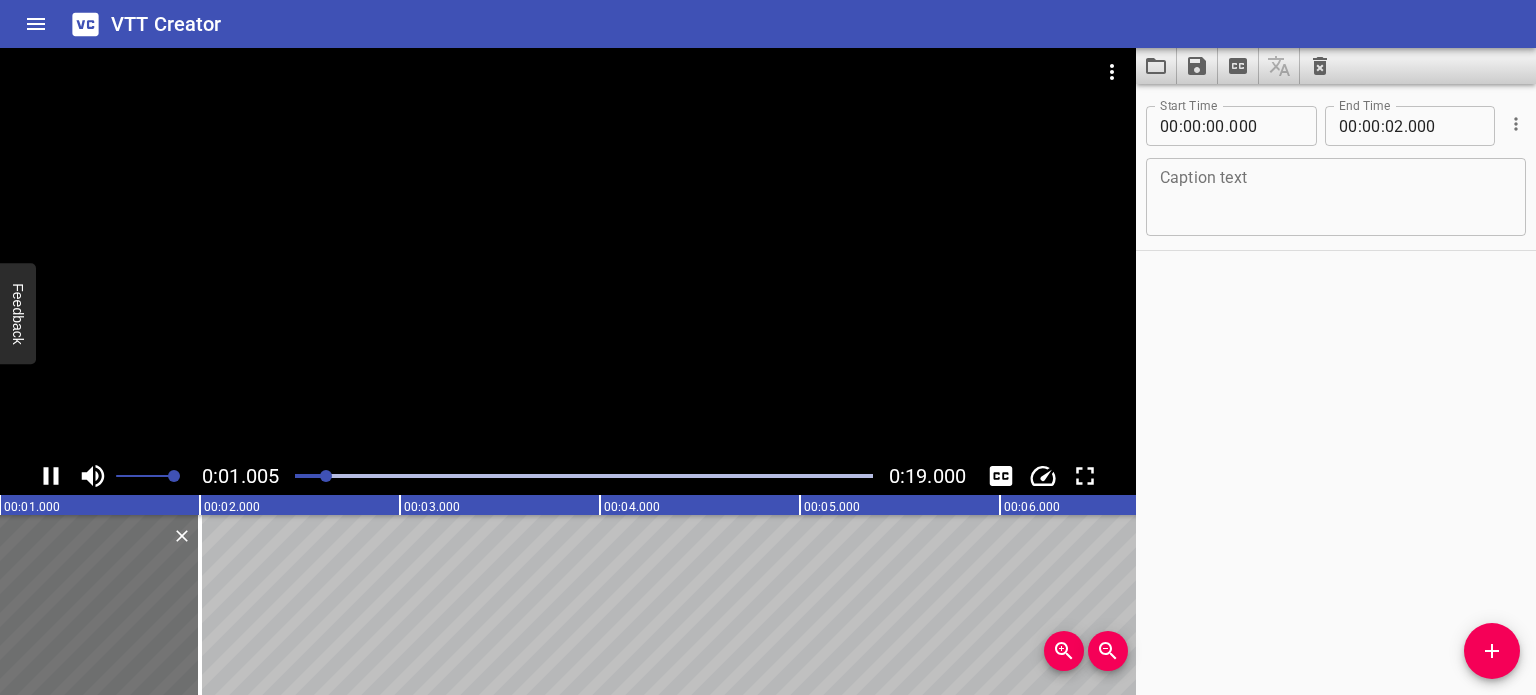 click at bounding box center (37, 476) 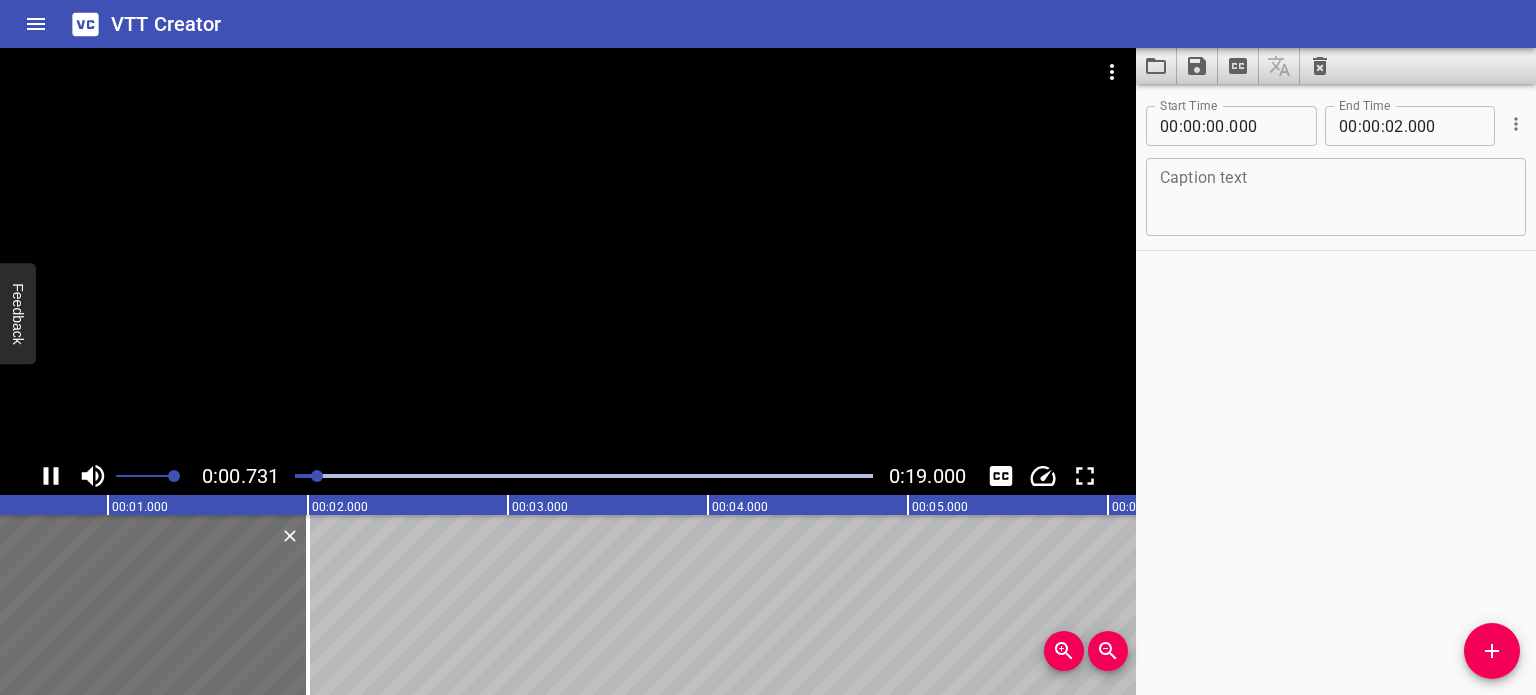 click at bounding box center [29, 476] 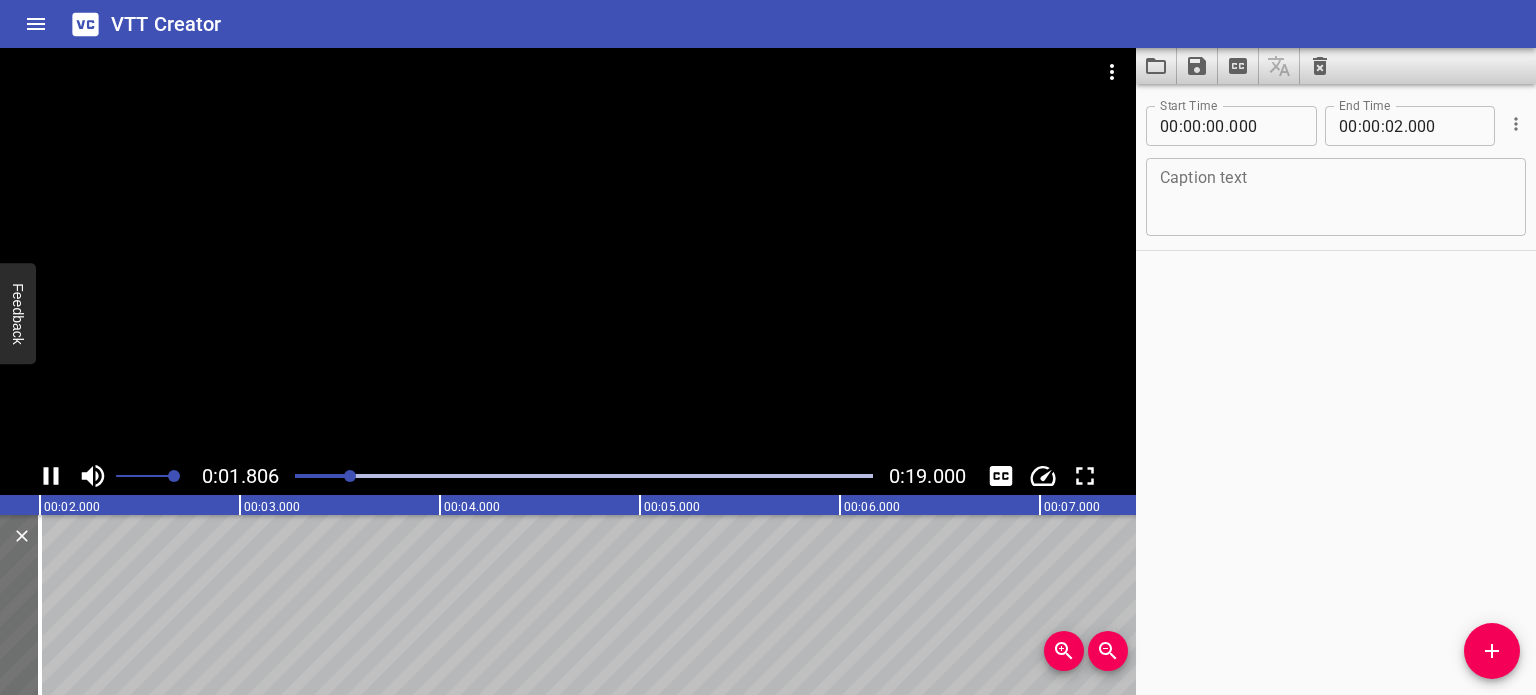 click at bounding box center (62, 476) 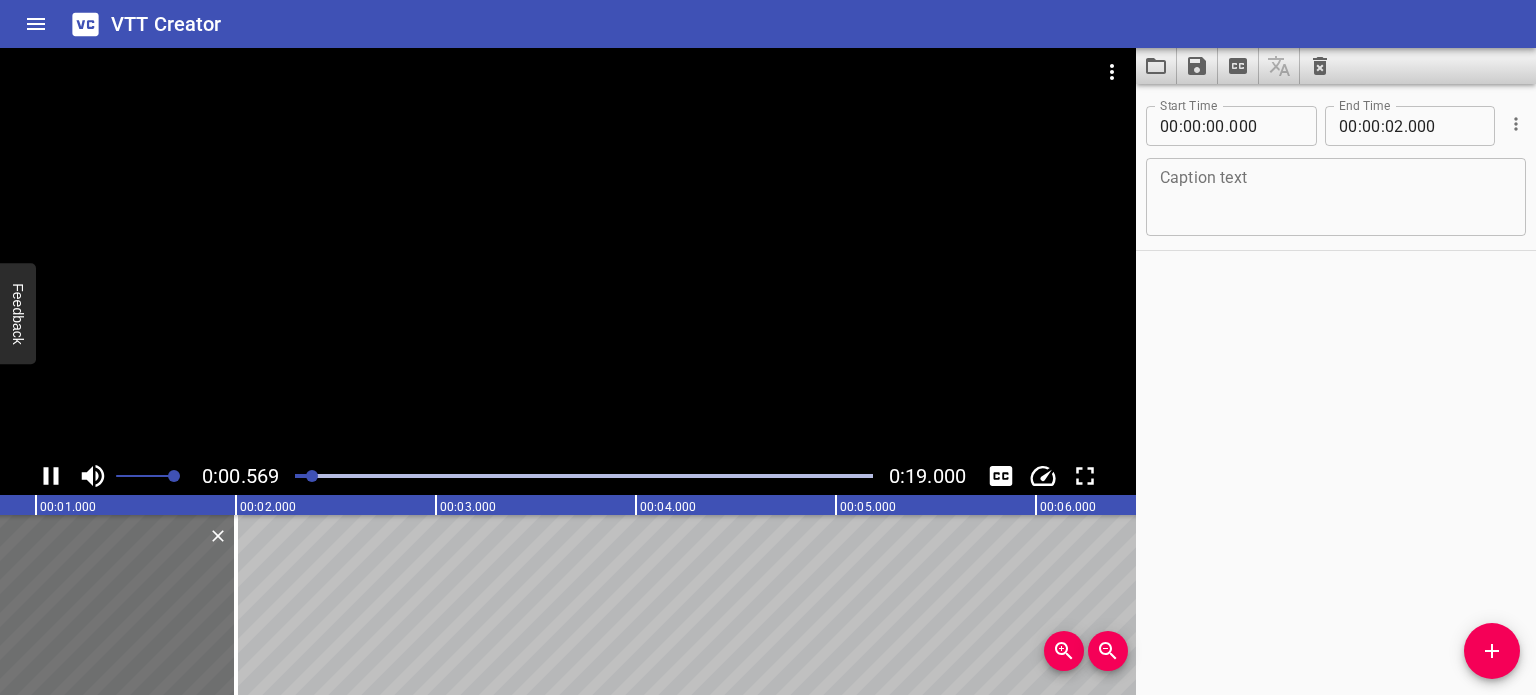 click 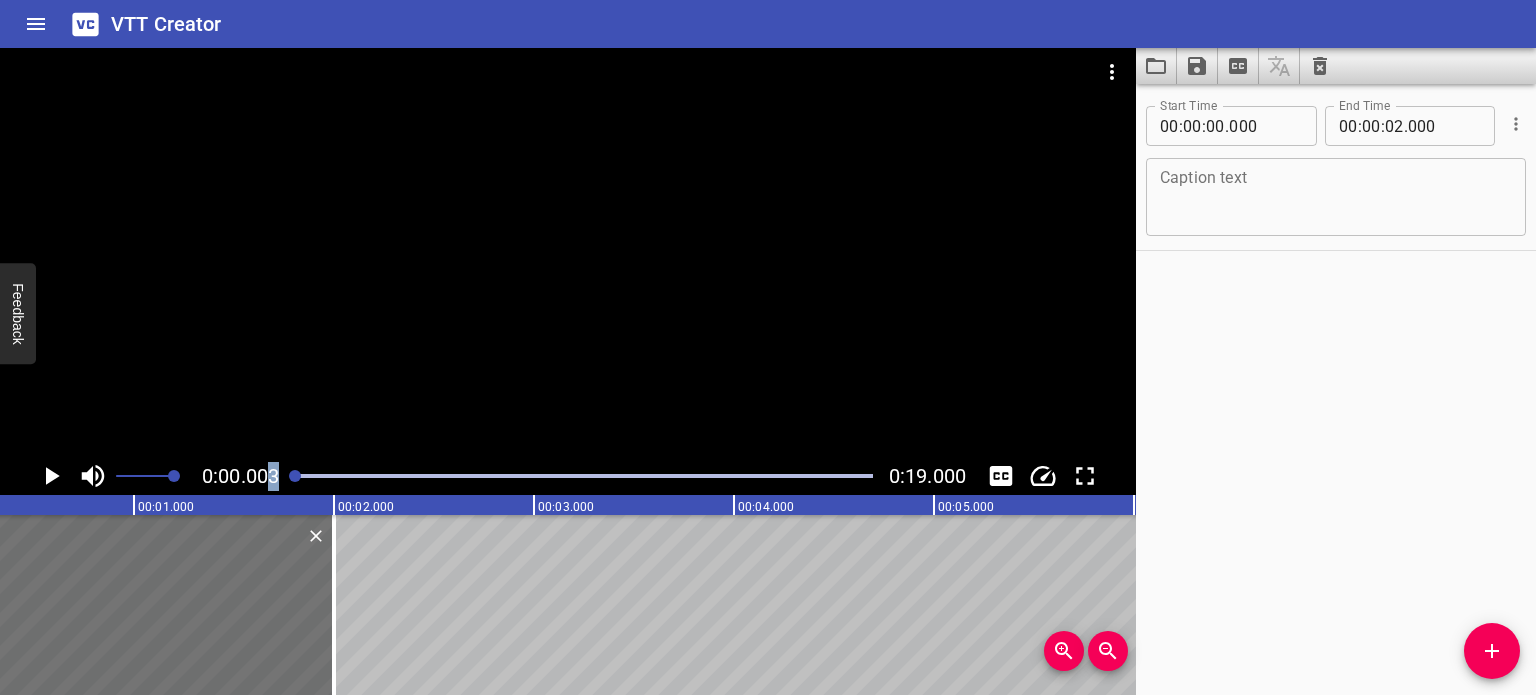 scroll, scrollTop: 0, scrollLeft: 0, axis: both 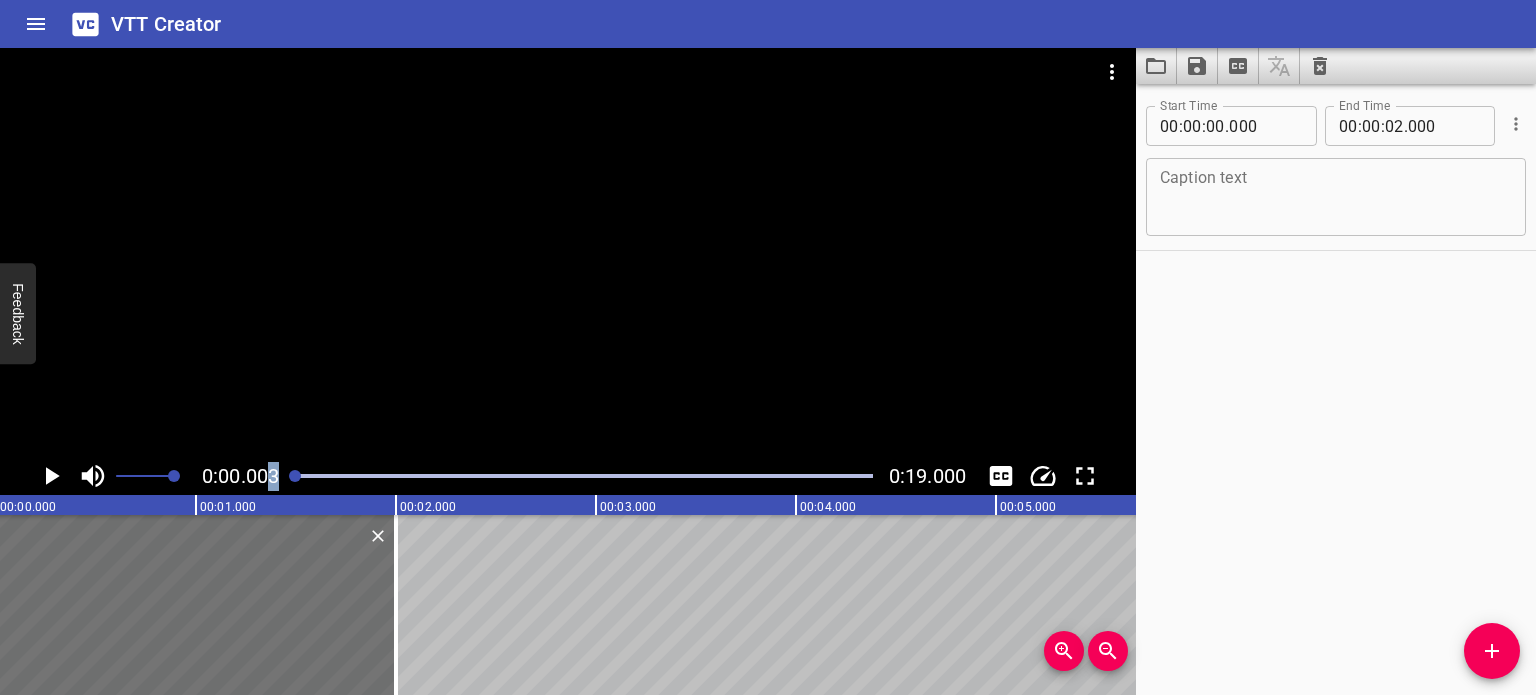 drag, startPoint x: 328, startPoint y: 476, endPoint x: 268, endPoint y: 475, distance: 60.00833 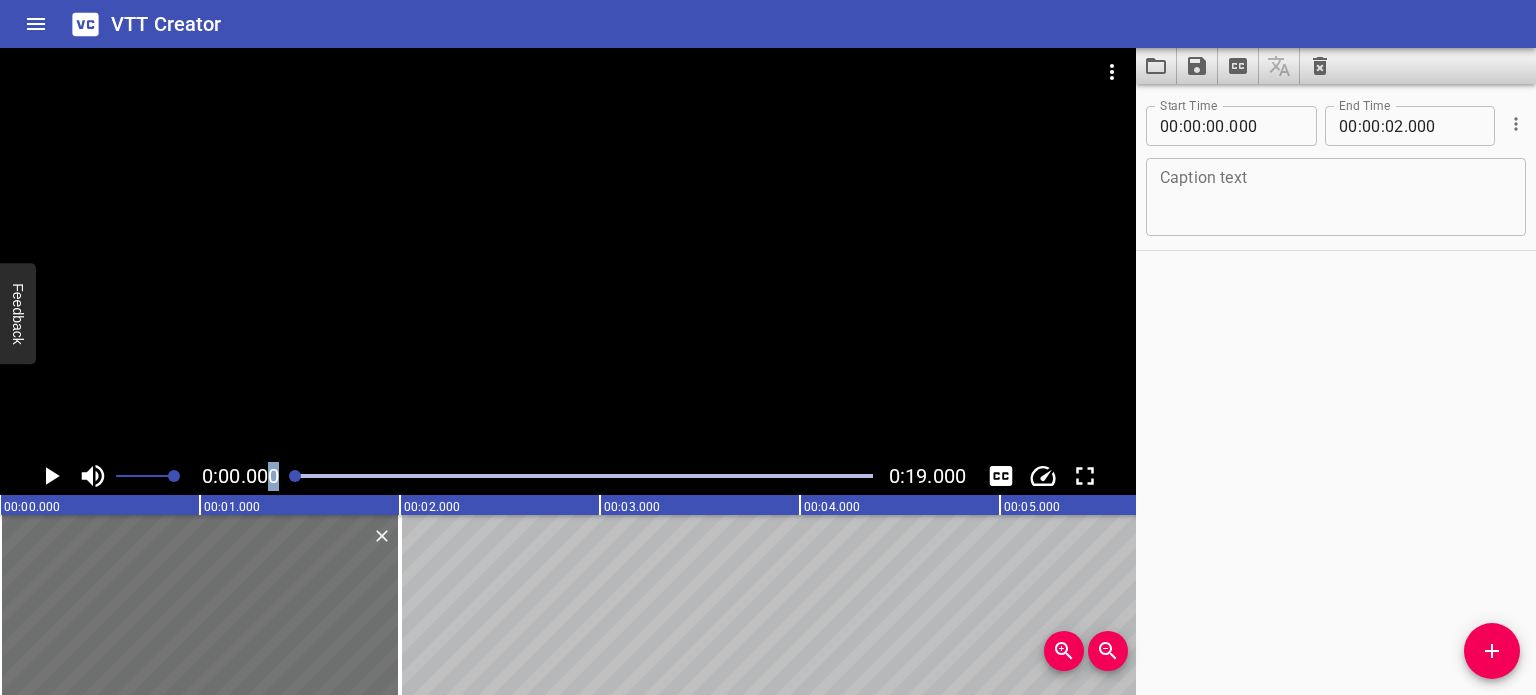 click 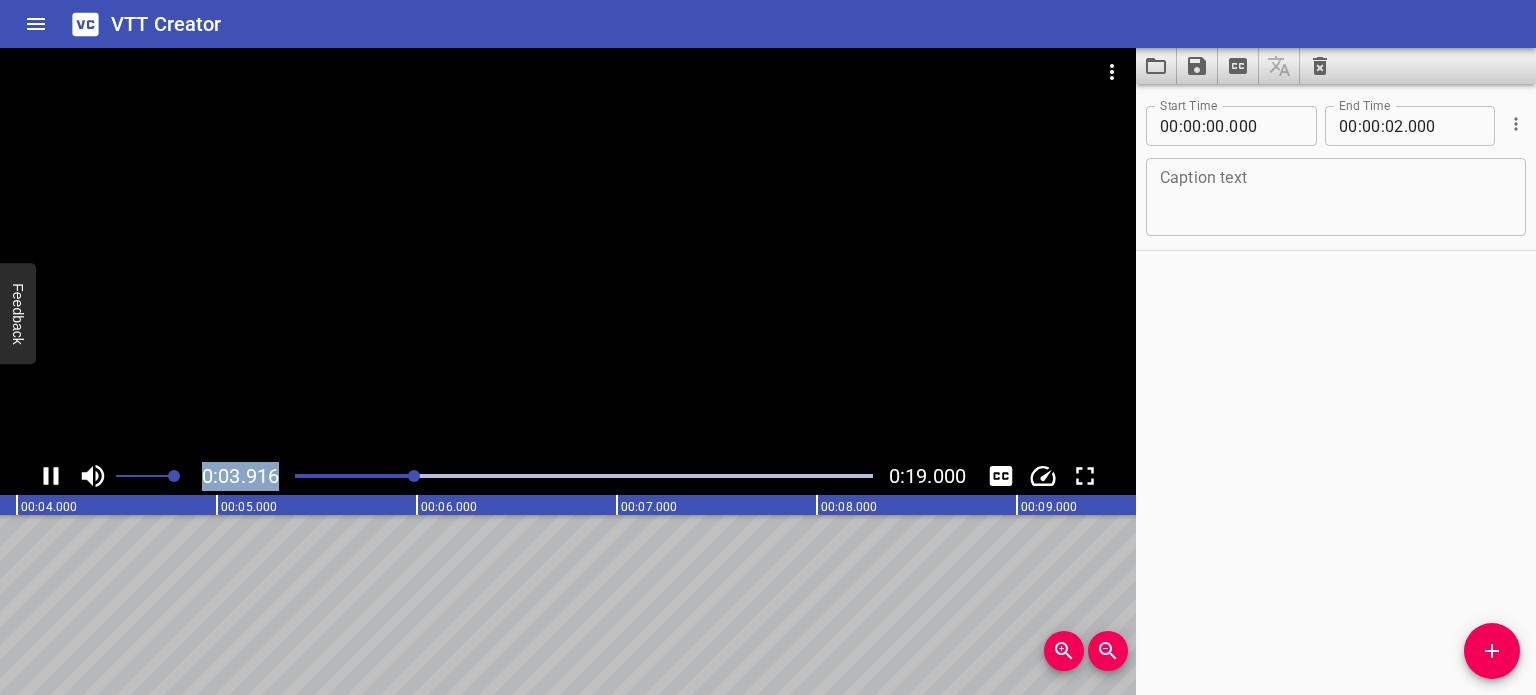 click at bounding box center [126, 476] 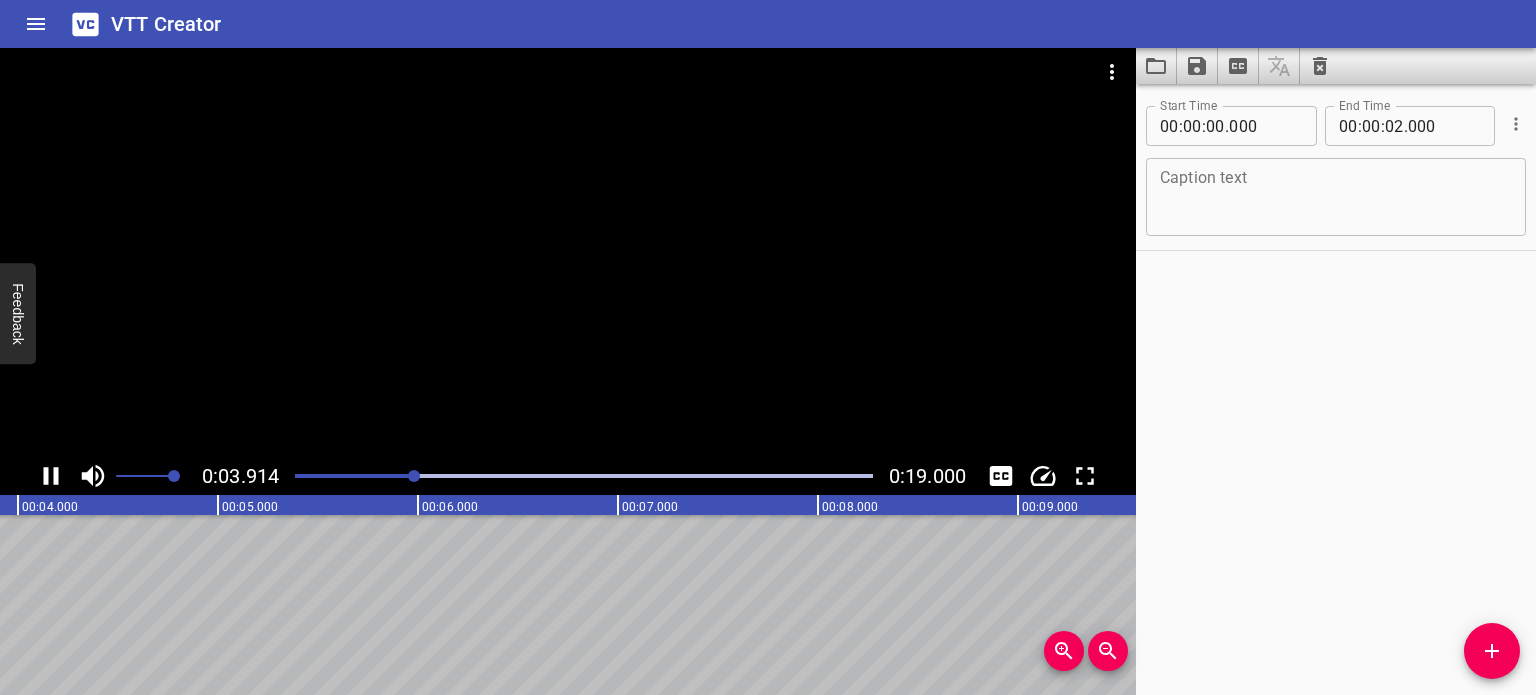 click at bounding box center (584, 476) 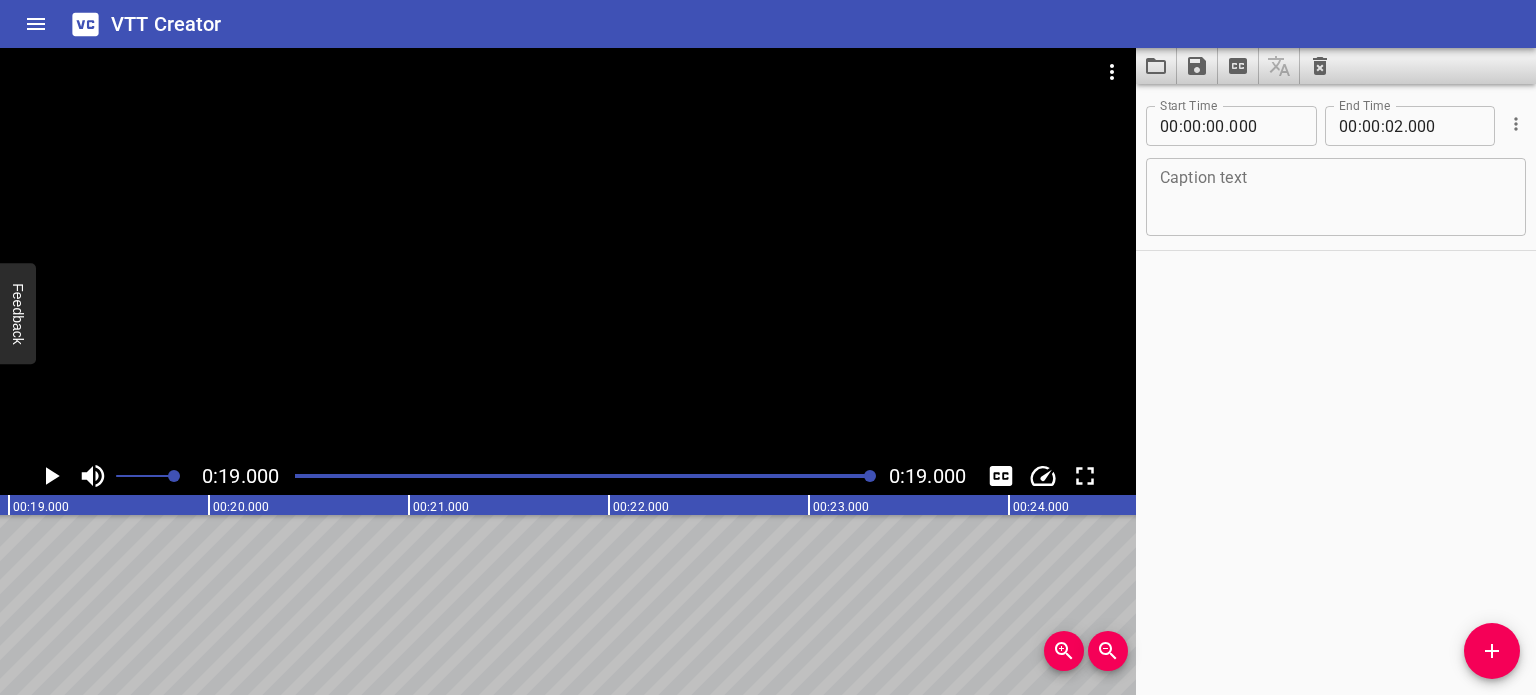 scroll, scrollTop: 0, scrollLeft: 3800, axis: horizontal 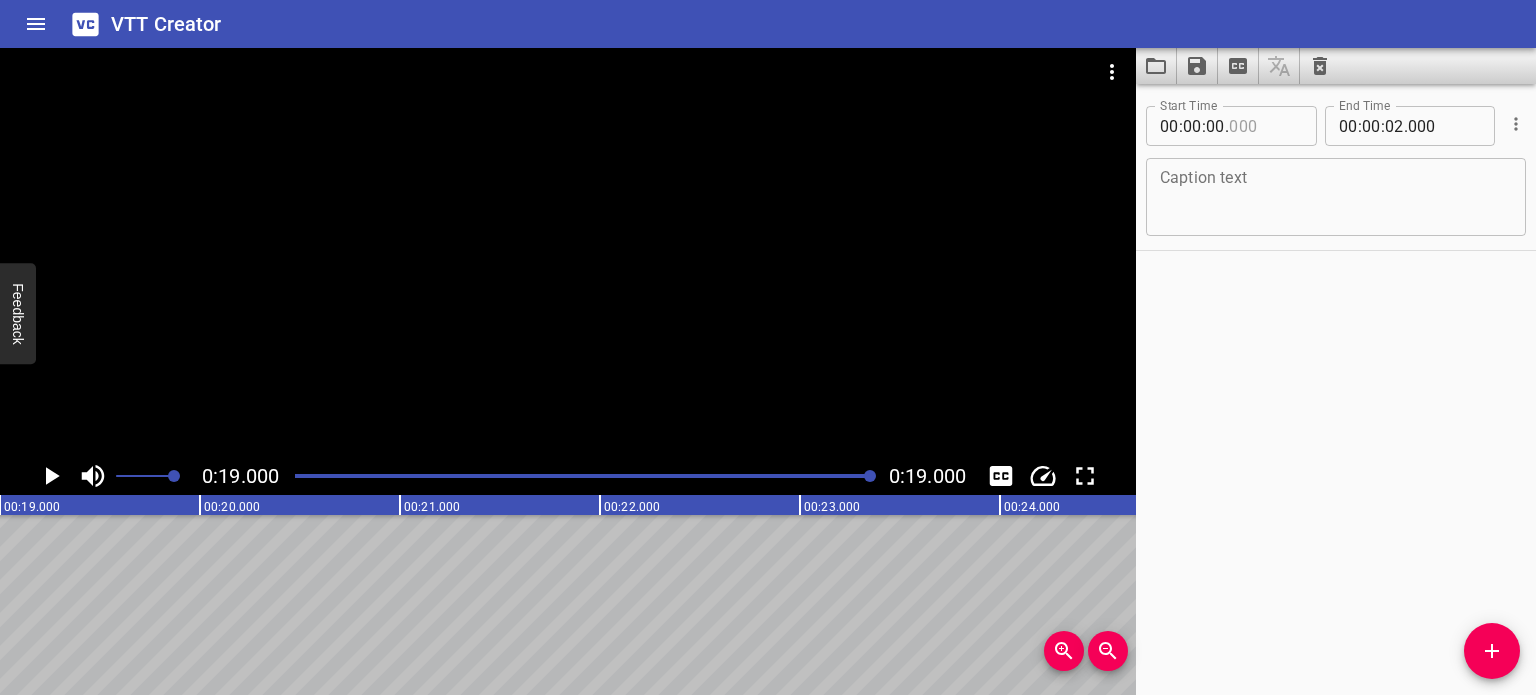 click at bounding box center (1265, 126) 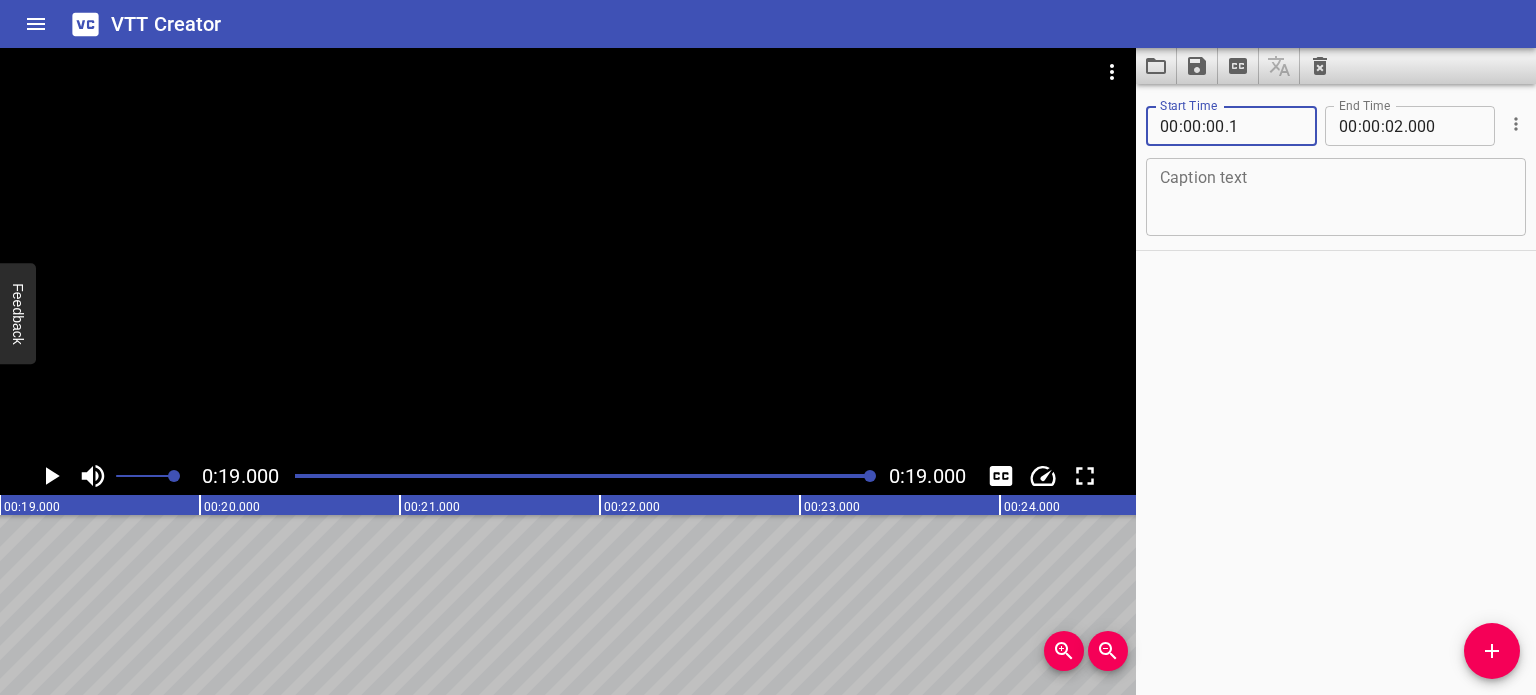 type on "001" 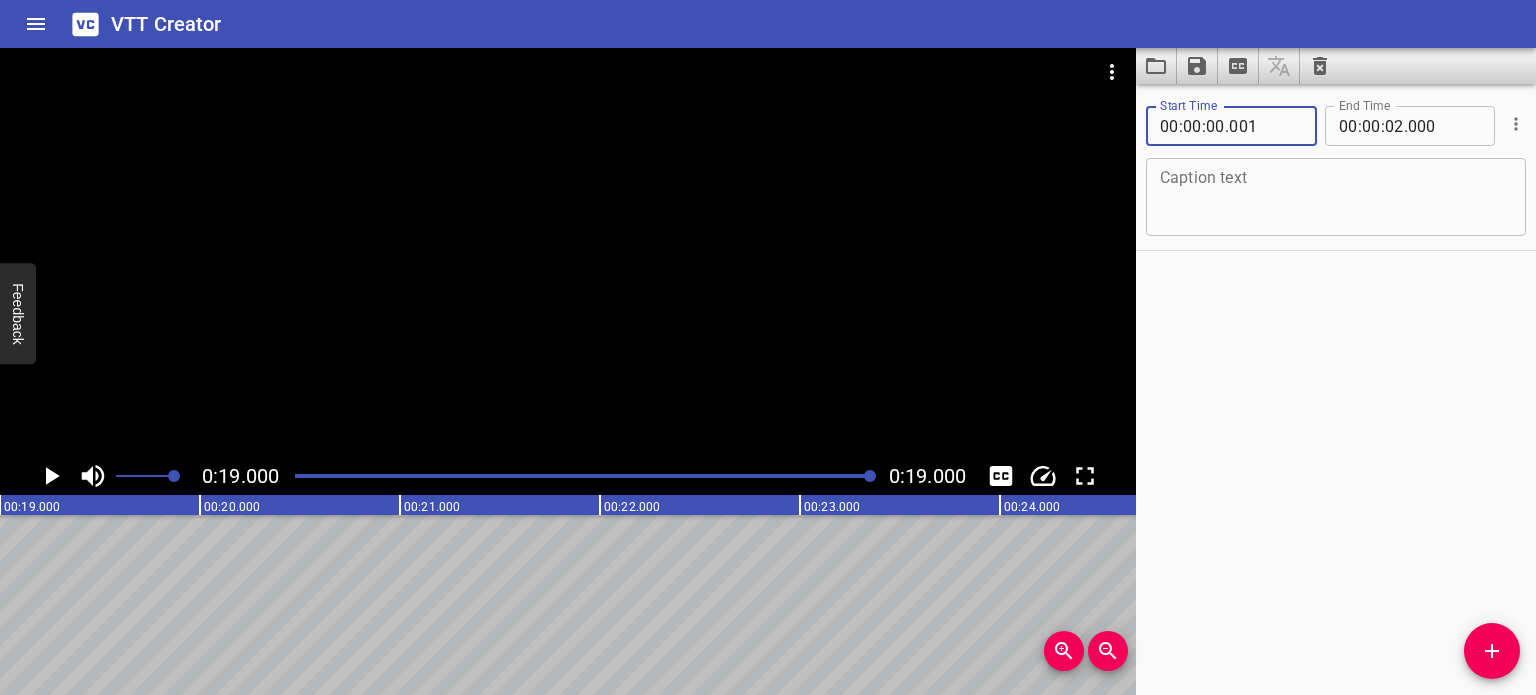 click on "Start Time 00 : 00 : 00 . 001 Start Time End Time 00 : 00 : 02 . 000 End Time Caption text Caption text" at bounding box center (1336, 389) 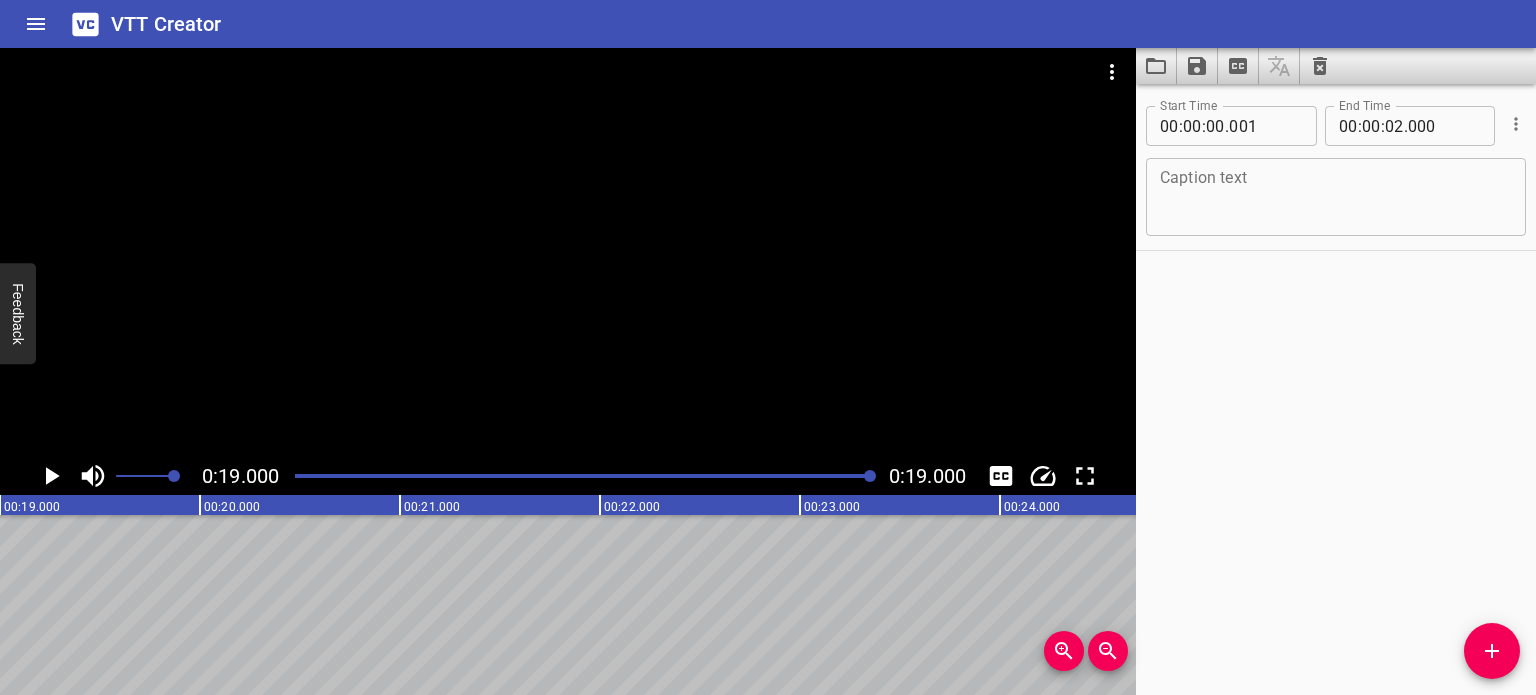 click at bounding box center [1336, 197] 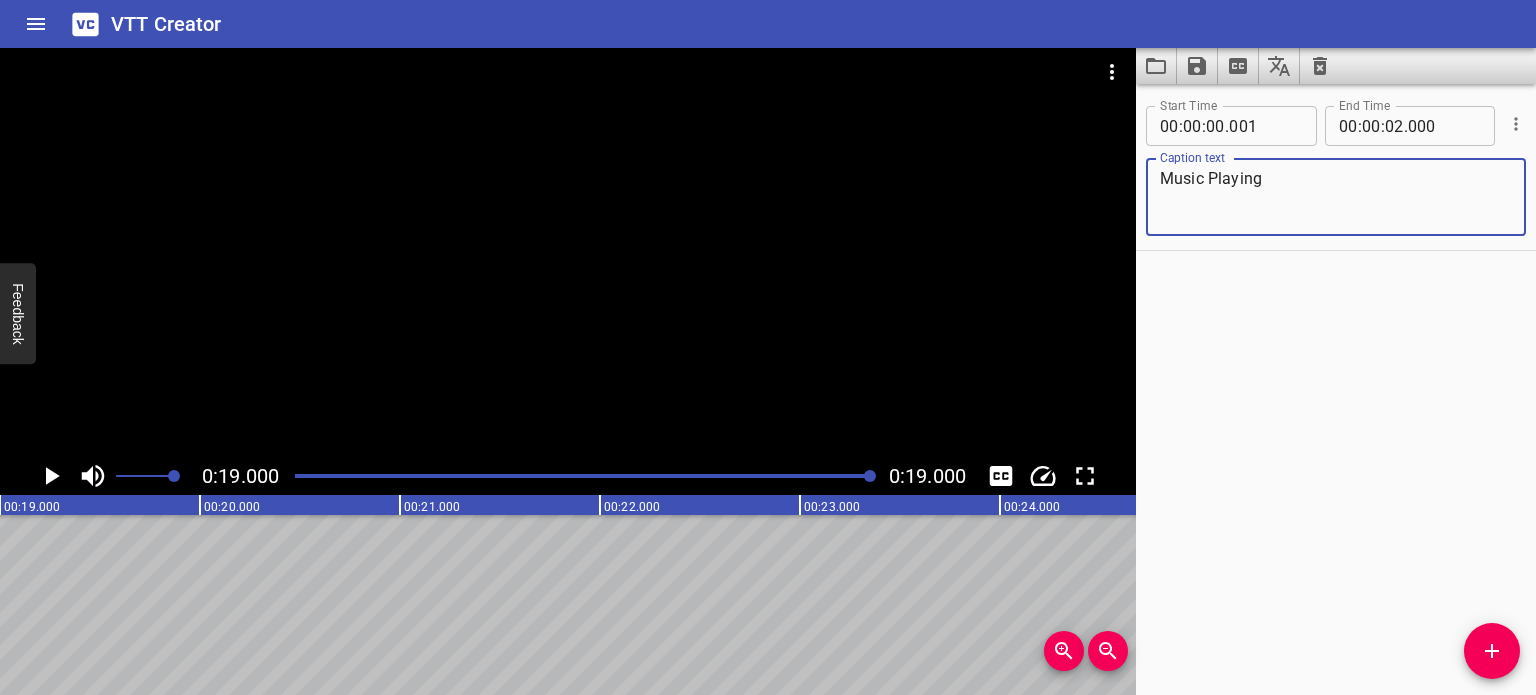 type on "Music Playing" 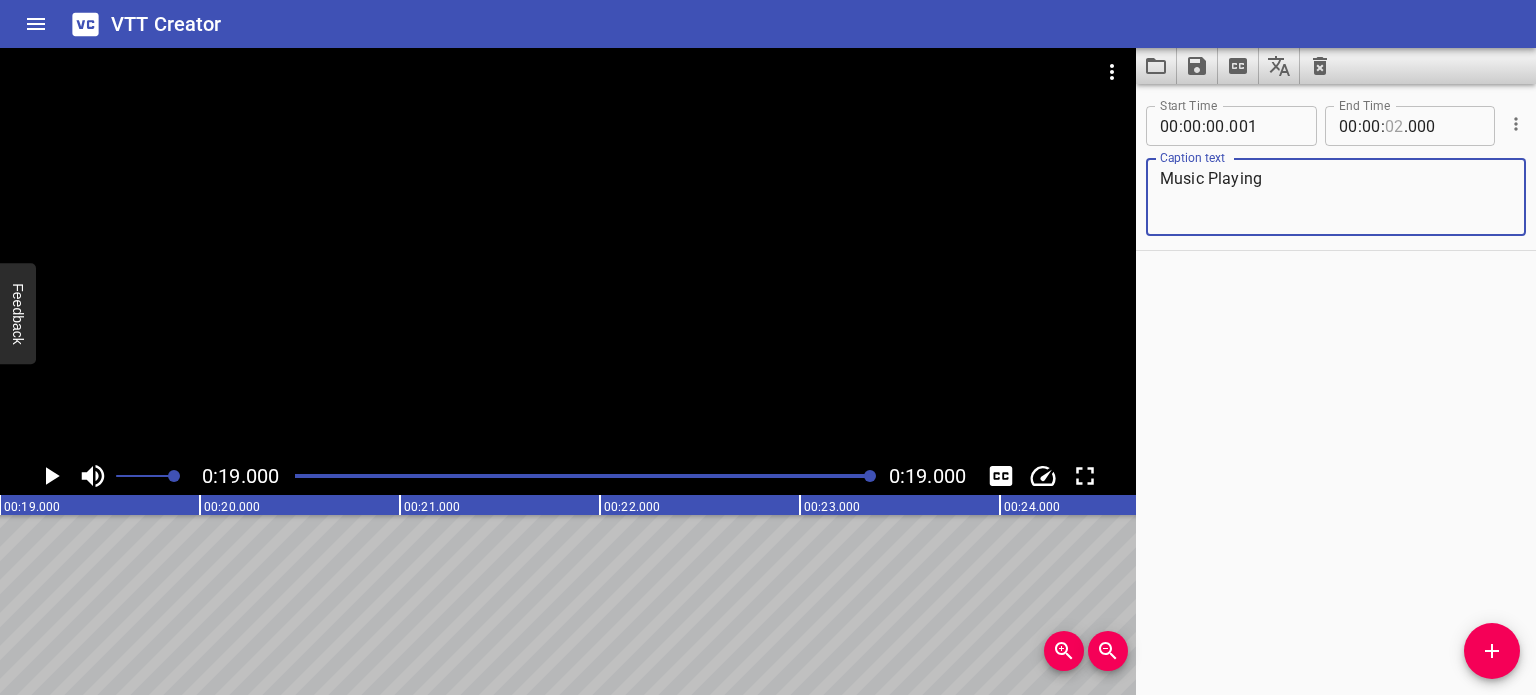 click at bounding box center (1394, 126) 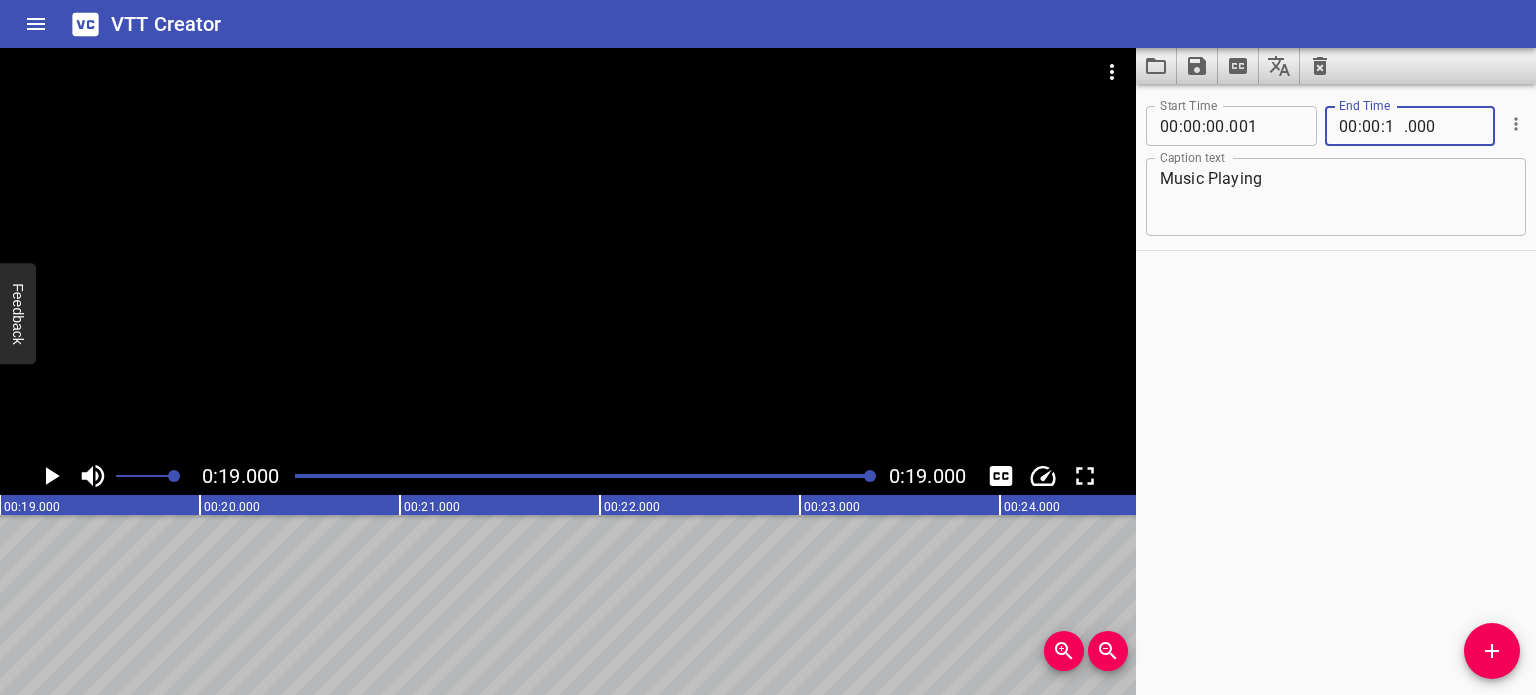 type on "10" 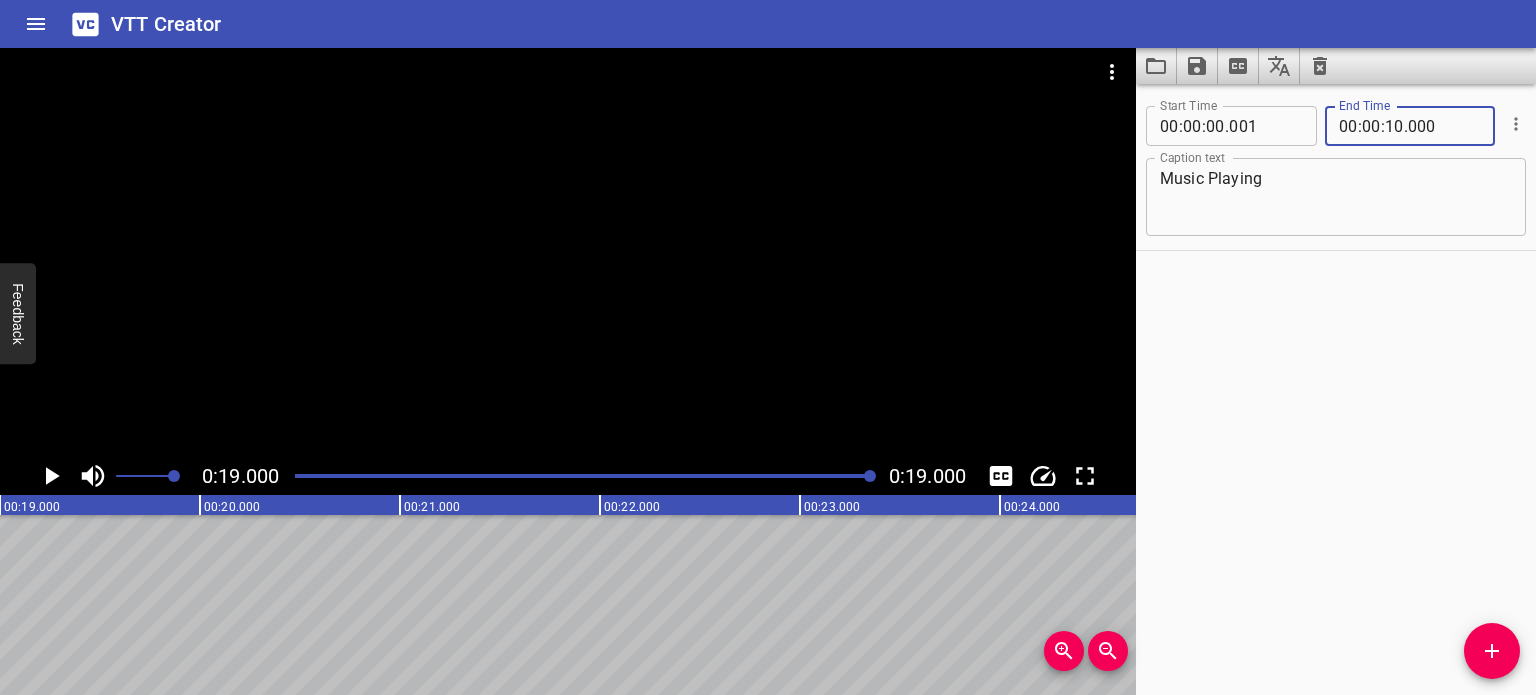 type 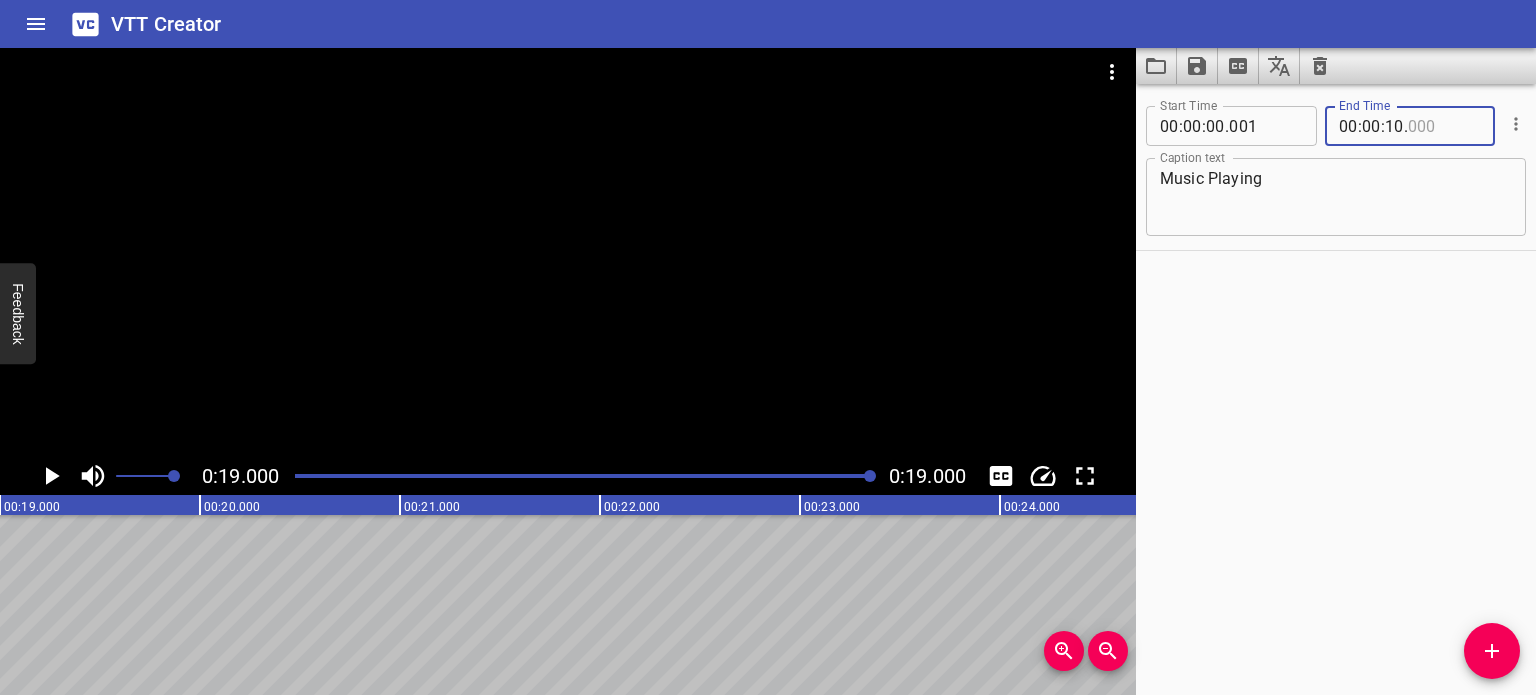 type 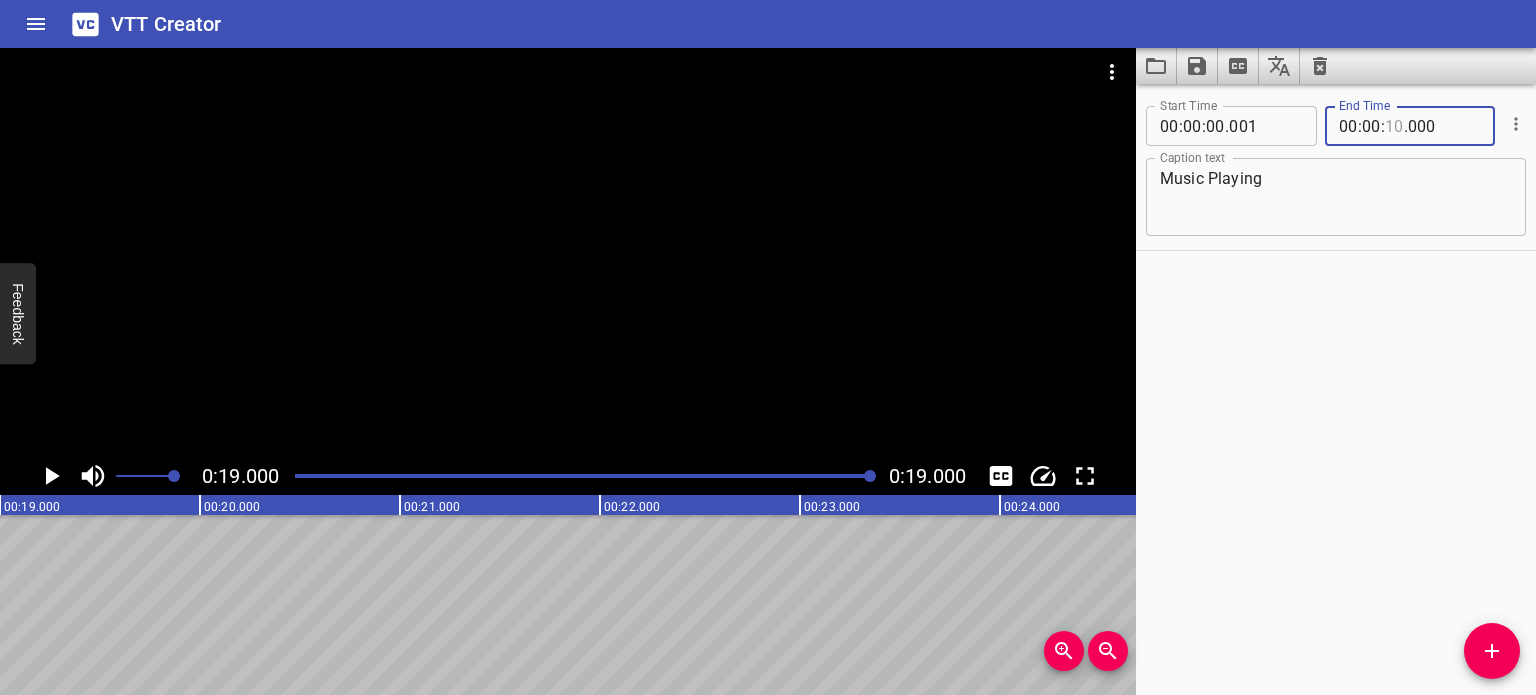 click at bounding box center (1394, 126) 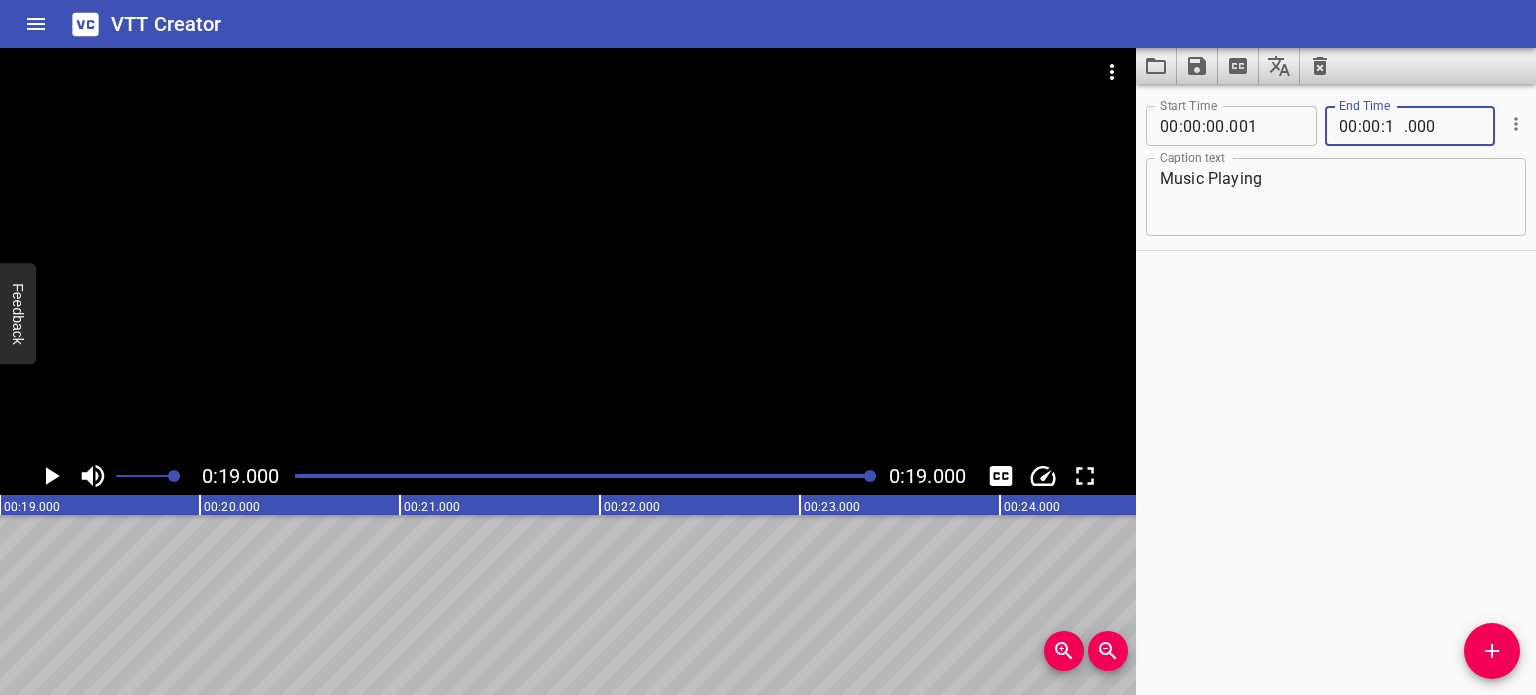 type on "19" 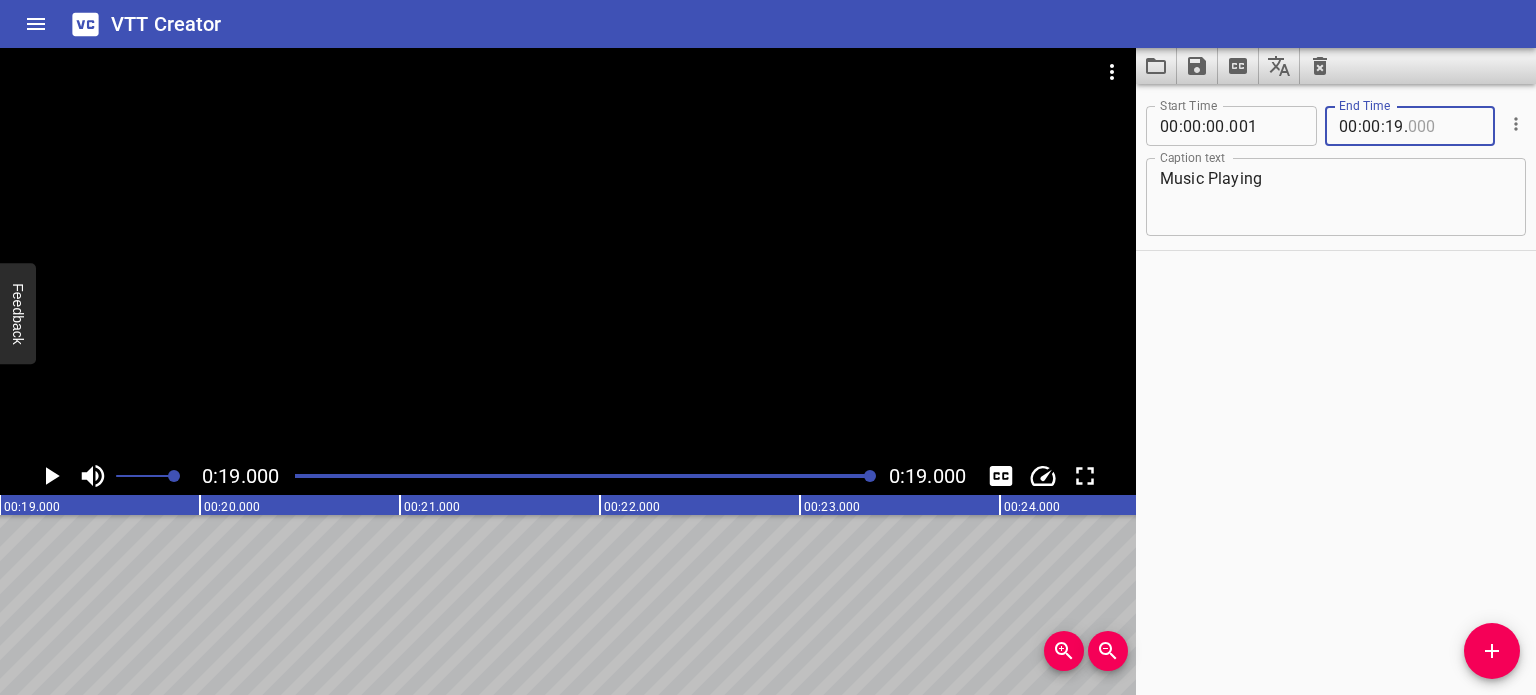 type on "000" 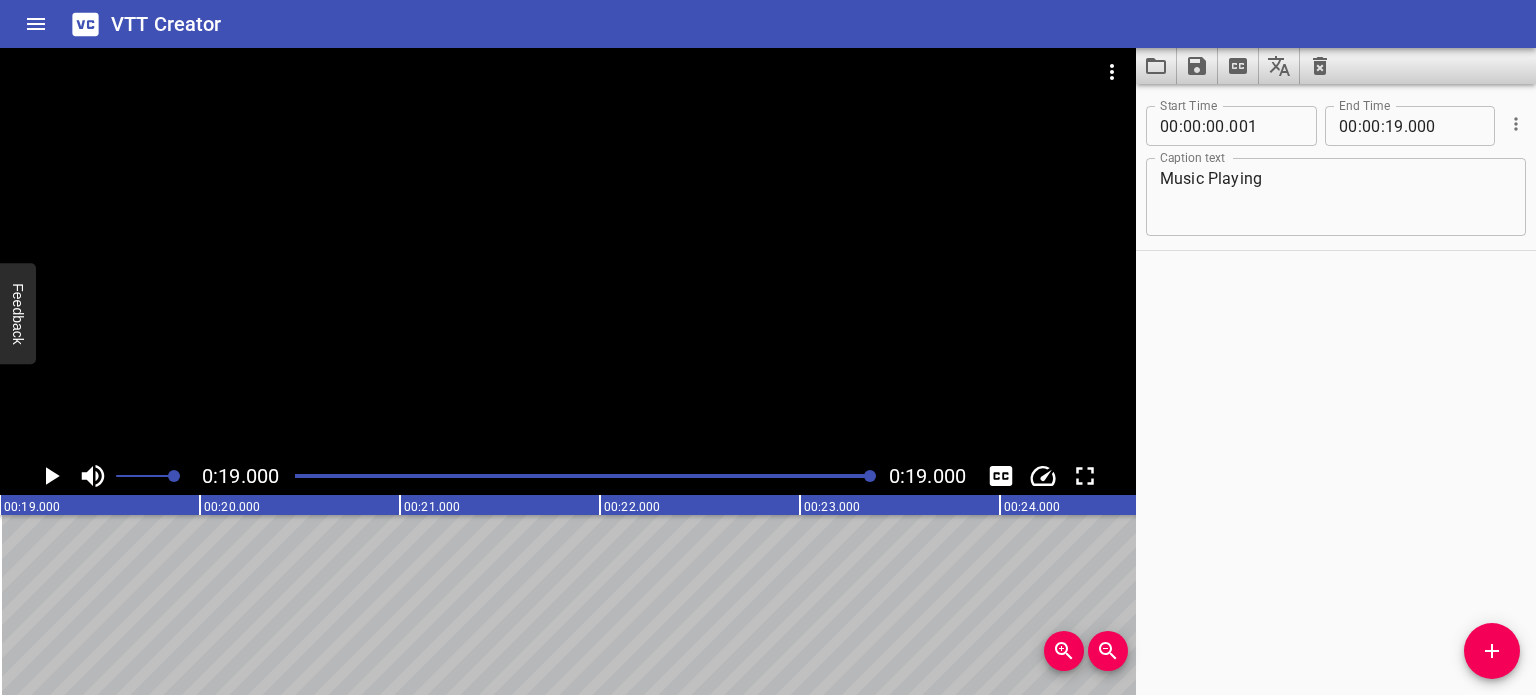 click on "Start Time 00 : 00 : 00 . 001 Start Time End Time 00 : 00 : 19 . 000 End Time Caption text Music Playing Caption text" at bounding box center (1336, 389) 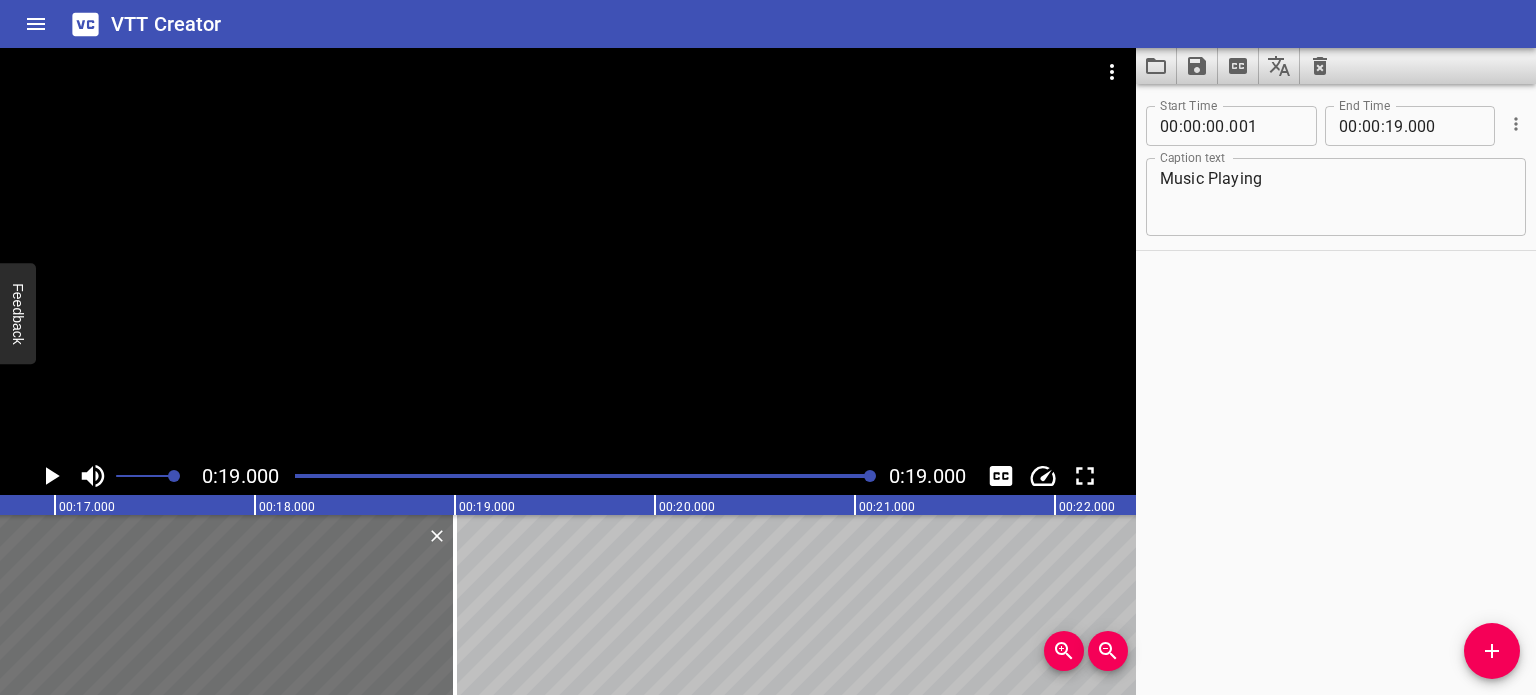 scroll, scrollTop: 0, scrollLeft: 0, axis: both 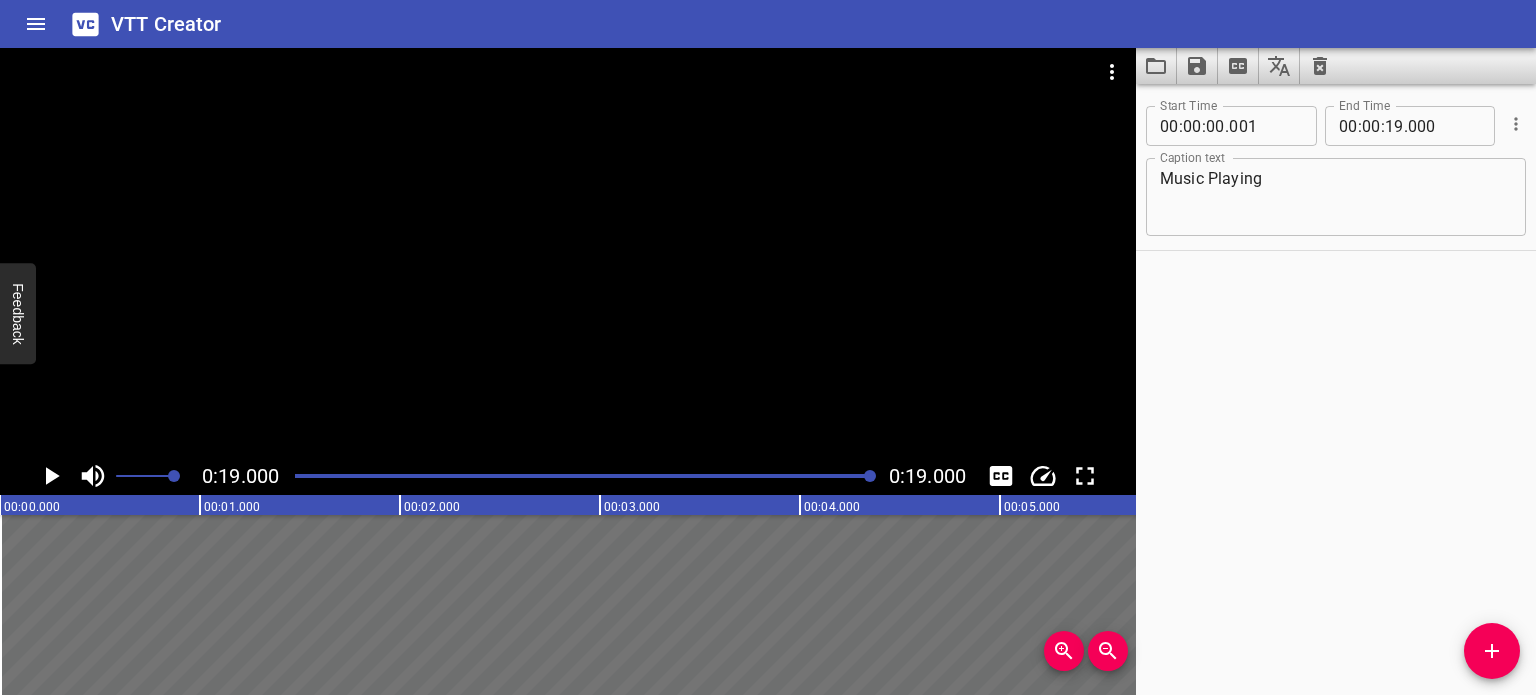 click 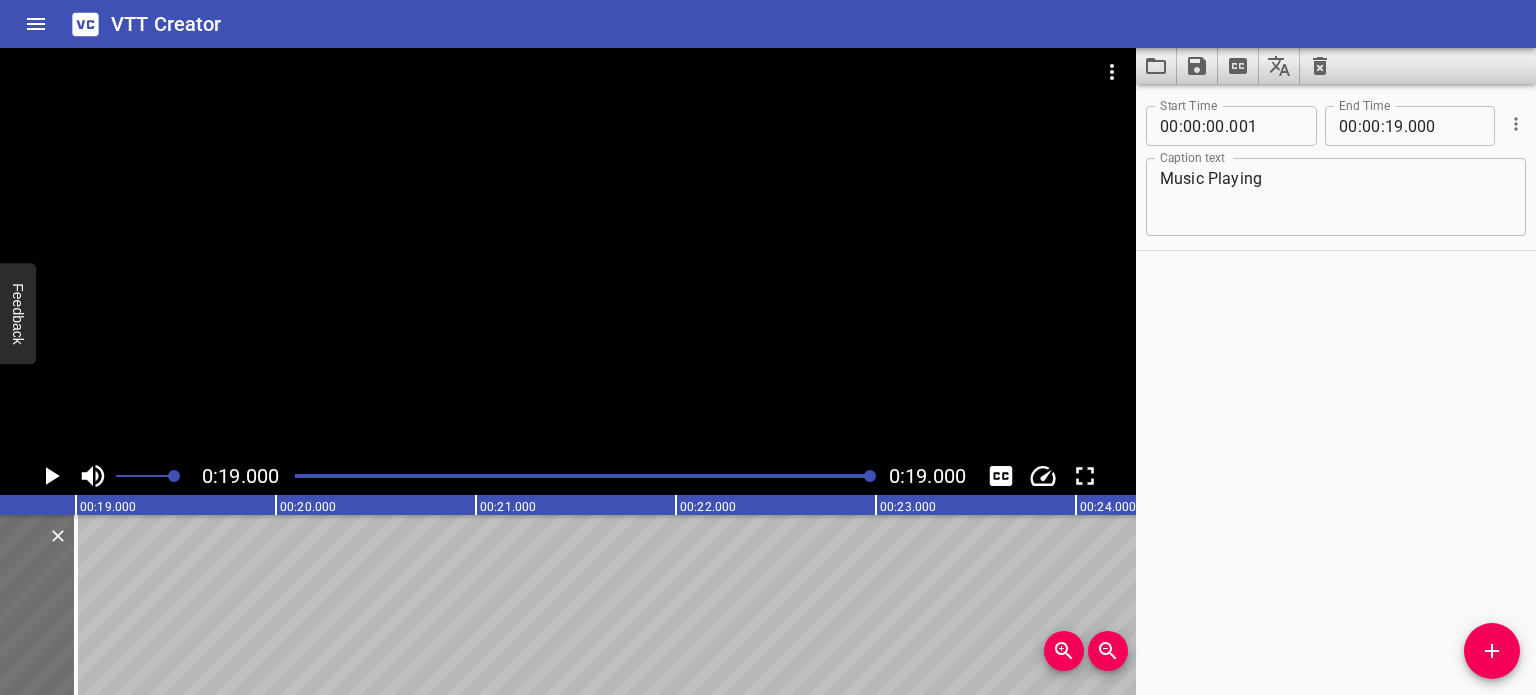 scroll, scrollTop: 0, scrollLeft: 3800, axis: horizontal 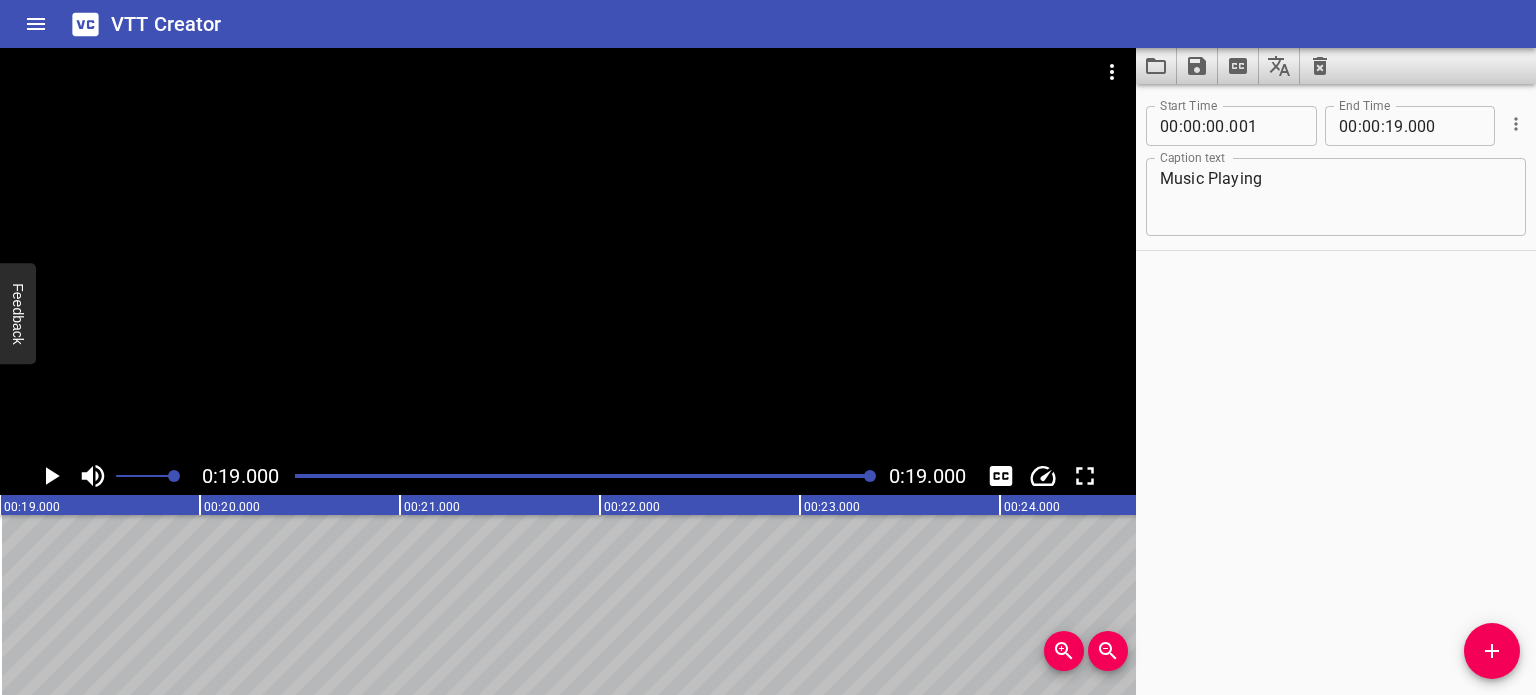 click on "Start Time 00 : 00 : 00 . 001 Start Time End Time 00 : 00 : 19 . 000 End Time Caption text Music Playing Caption text" at bounding box center (1336, 389) 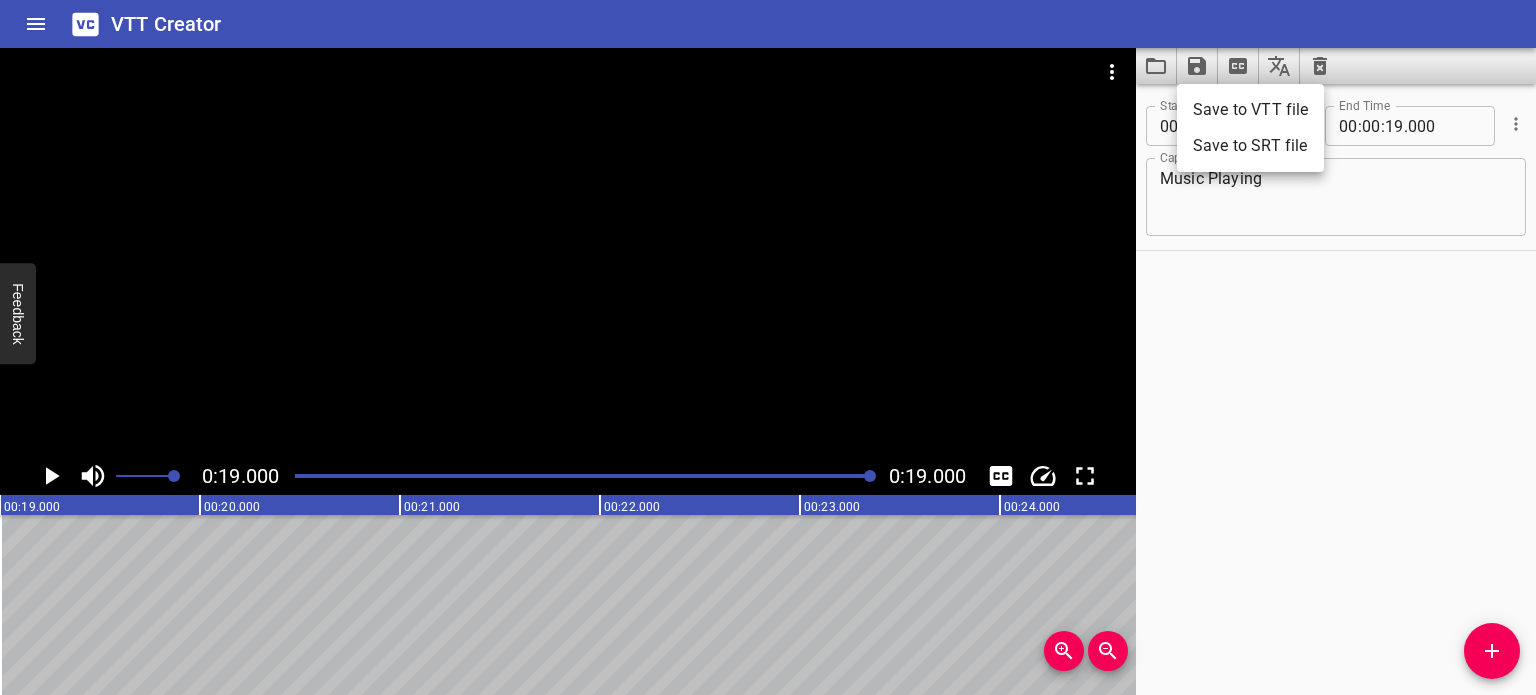 click on "Save to VTT file" at bounding box center (1250, 110) 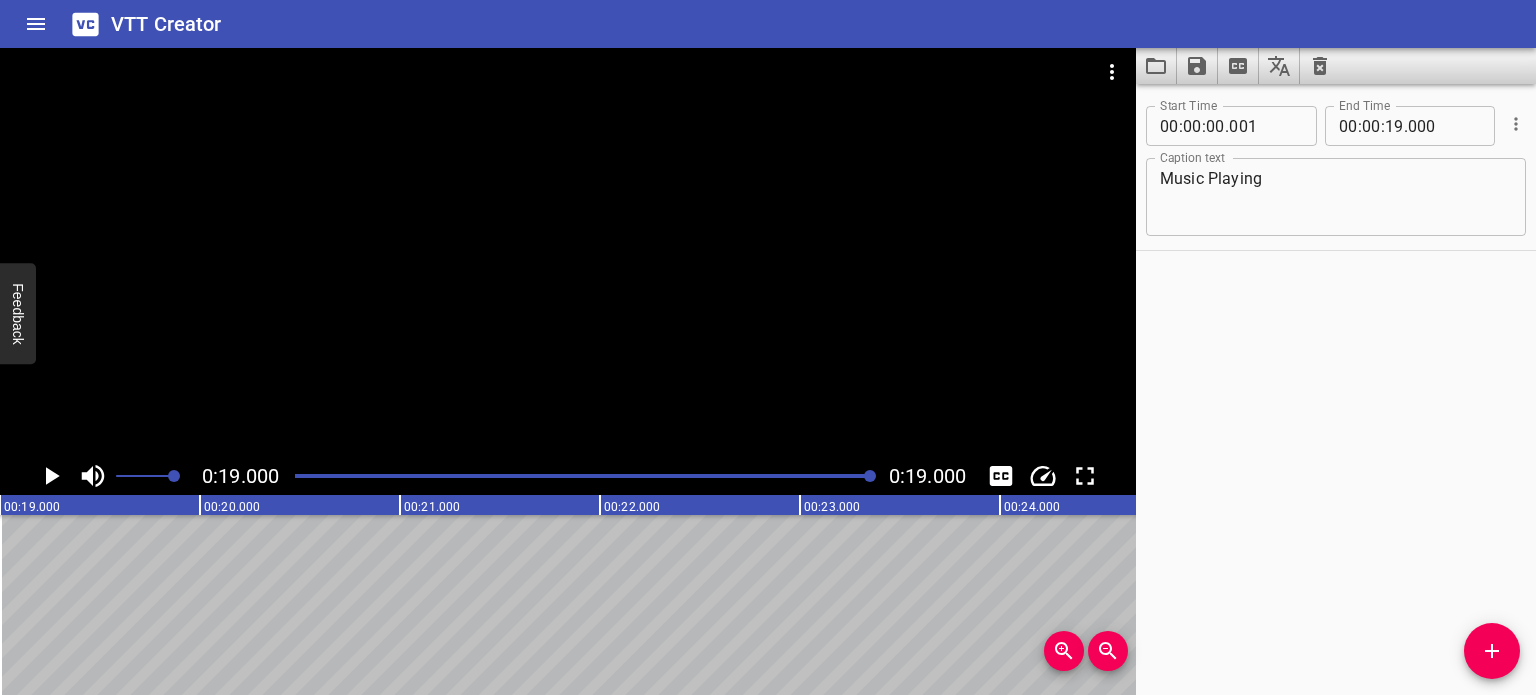 click on "Start Time 00 : 00 : 00 . 001 Start Time End Time 00 : 00 : 19 . 000 End Time Caption text Music Playing Caption text" at bounding box center (1336, 389) 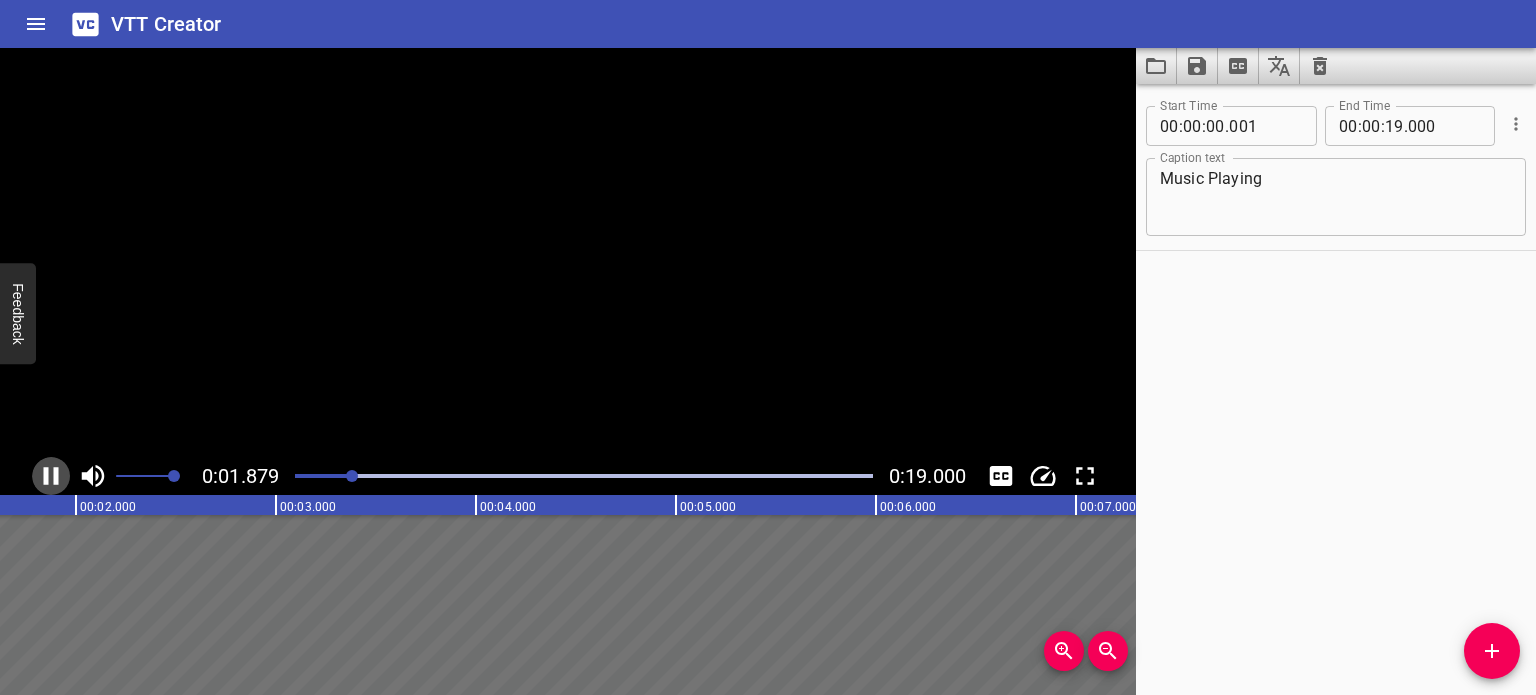 click 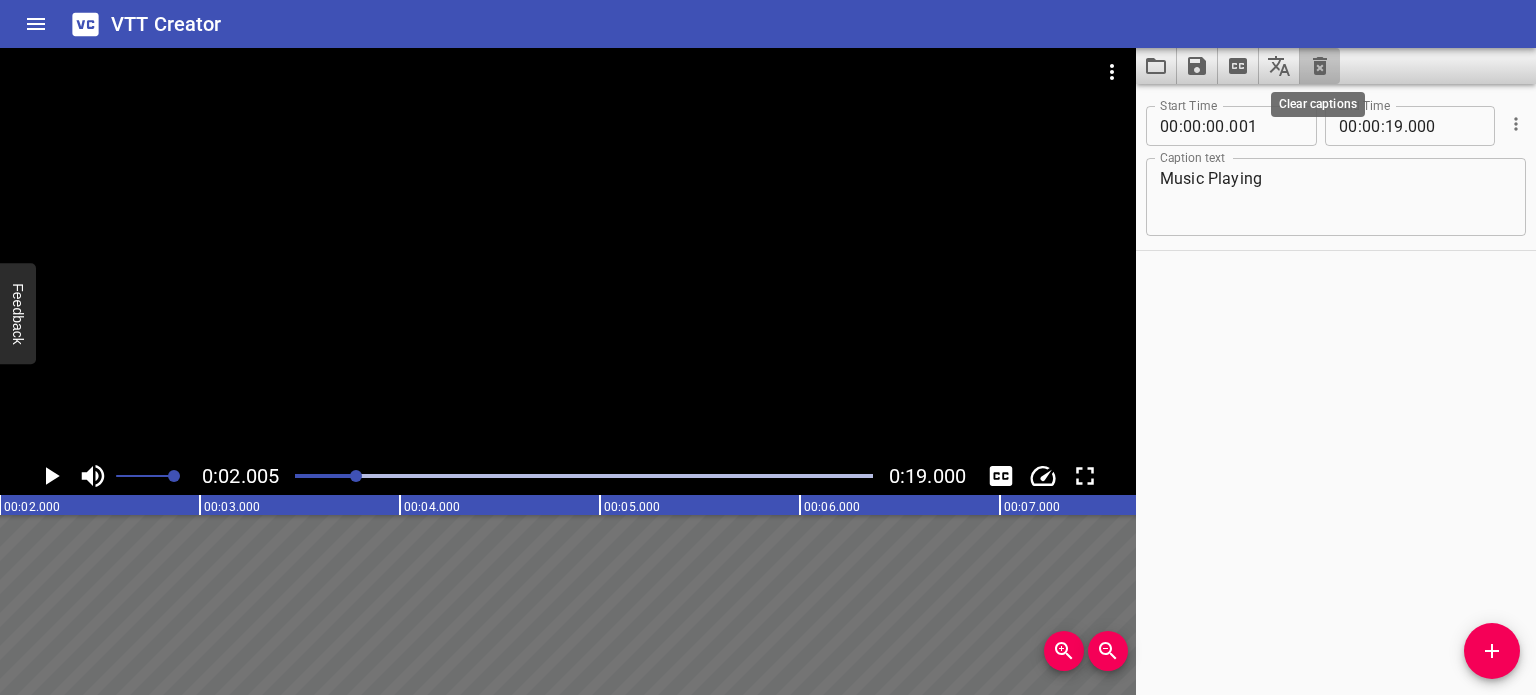 click 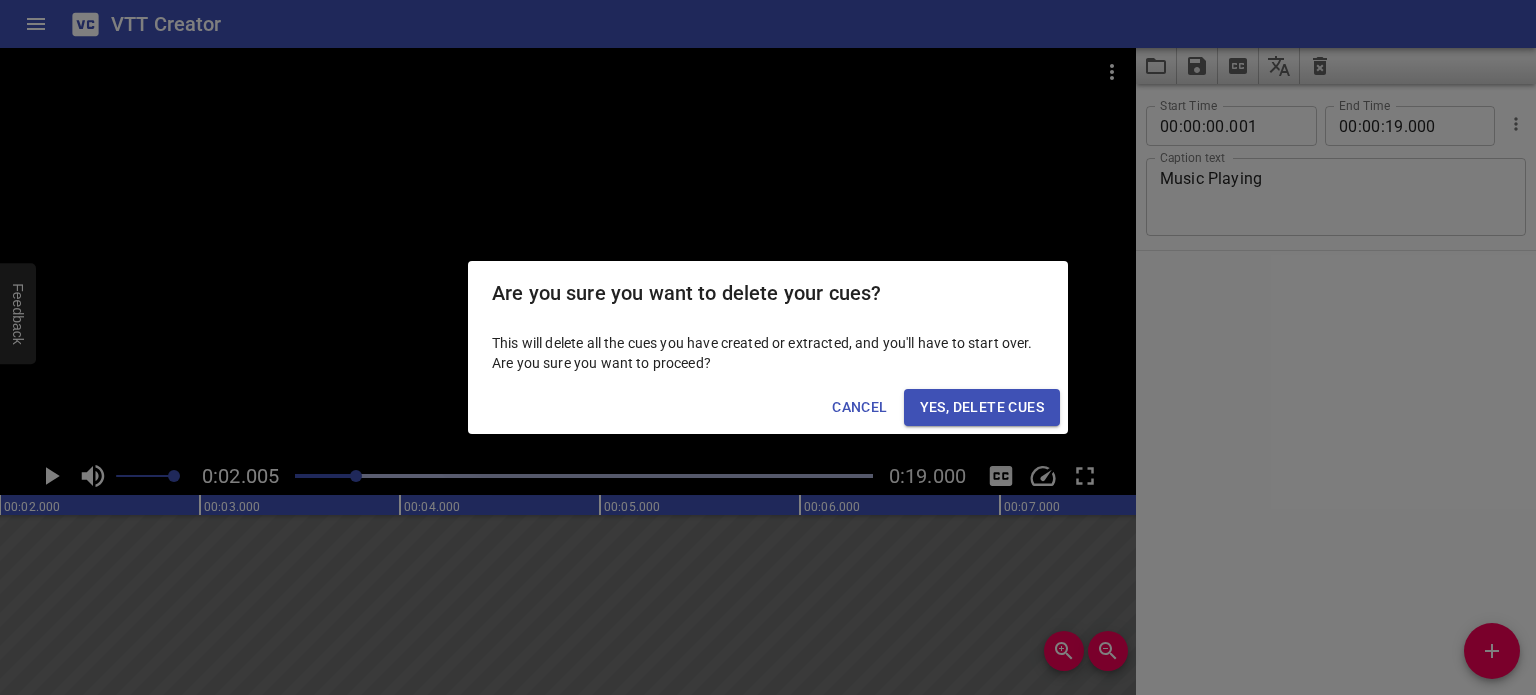 click on "Yes, Delete Cues" at bounding box center [982, 407] 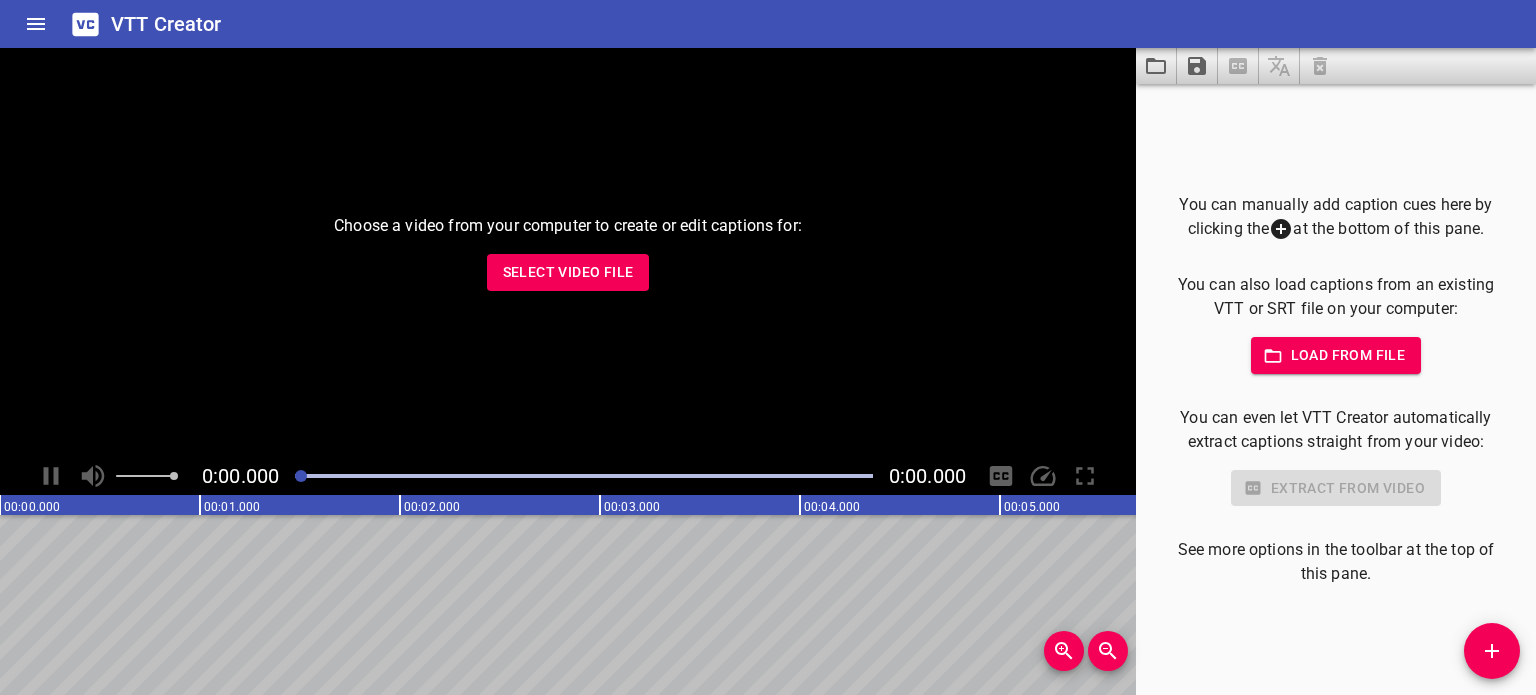 scroll, scrollTop: 0, scrollLeft: 0, axis: both 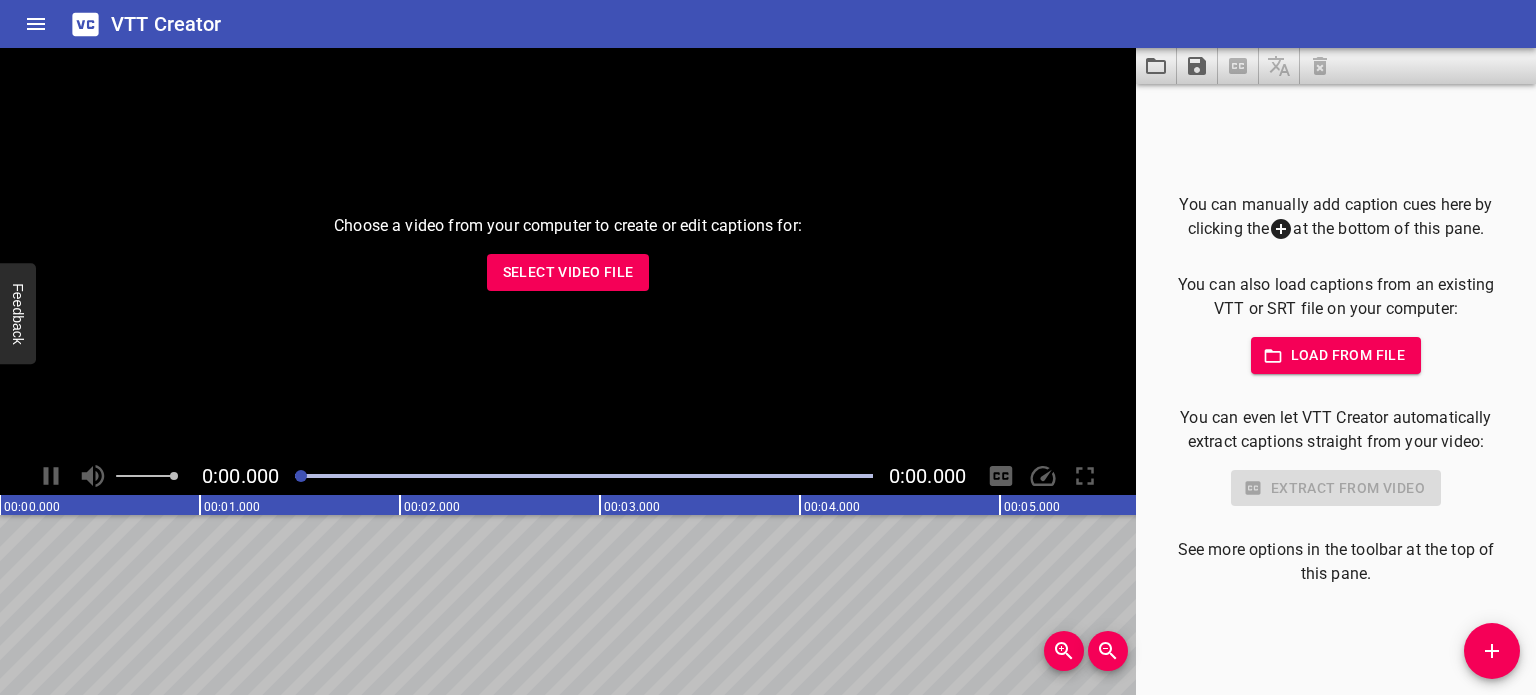 click on "Select Video File" at bounding box center [568, 272] 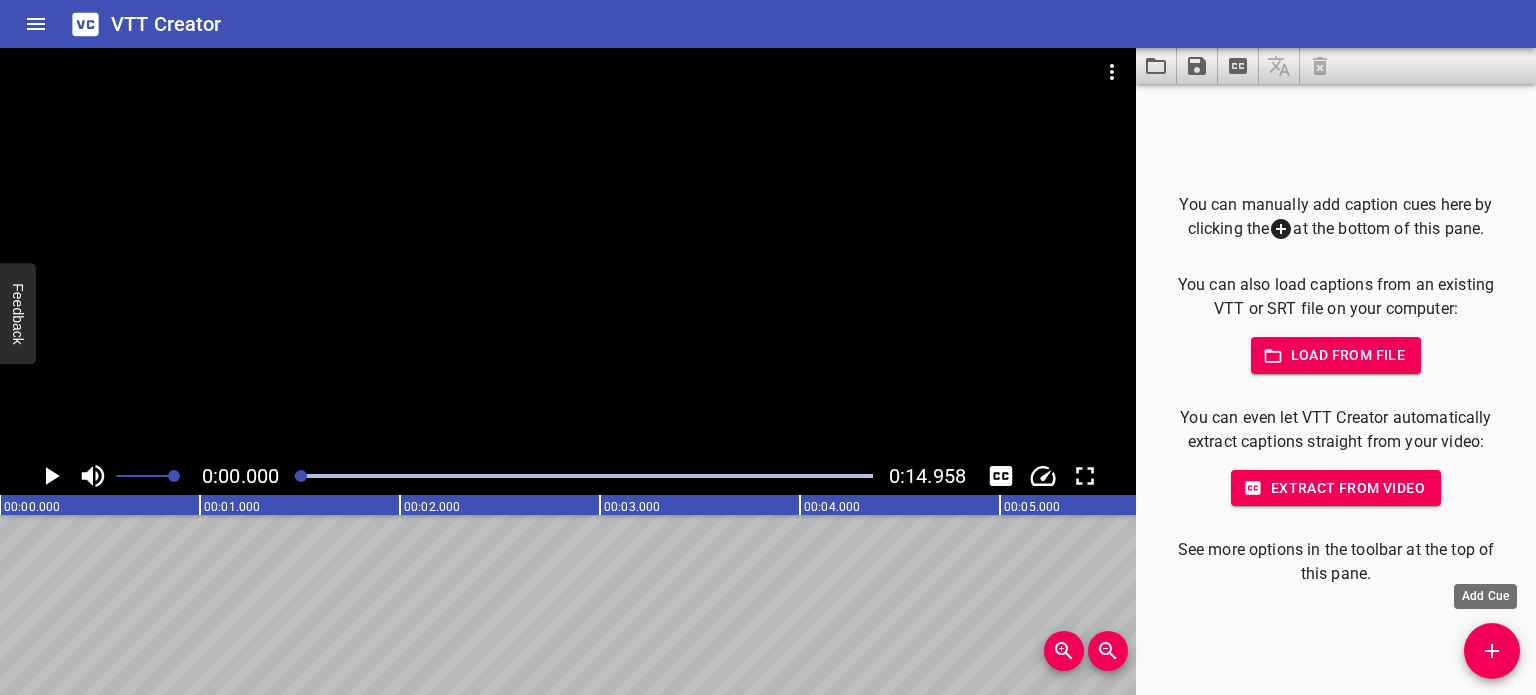 click 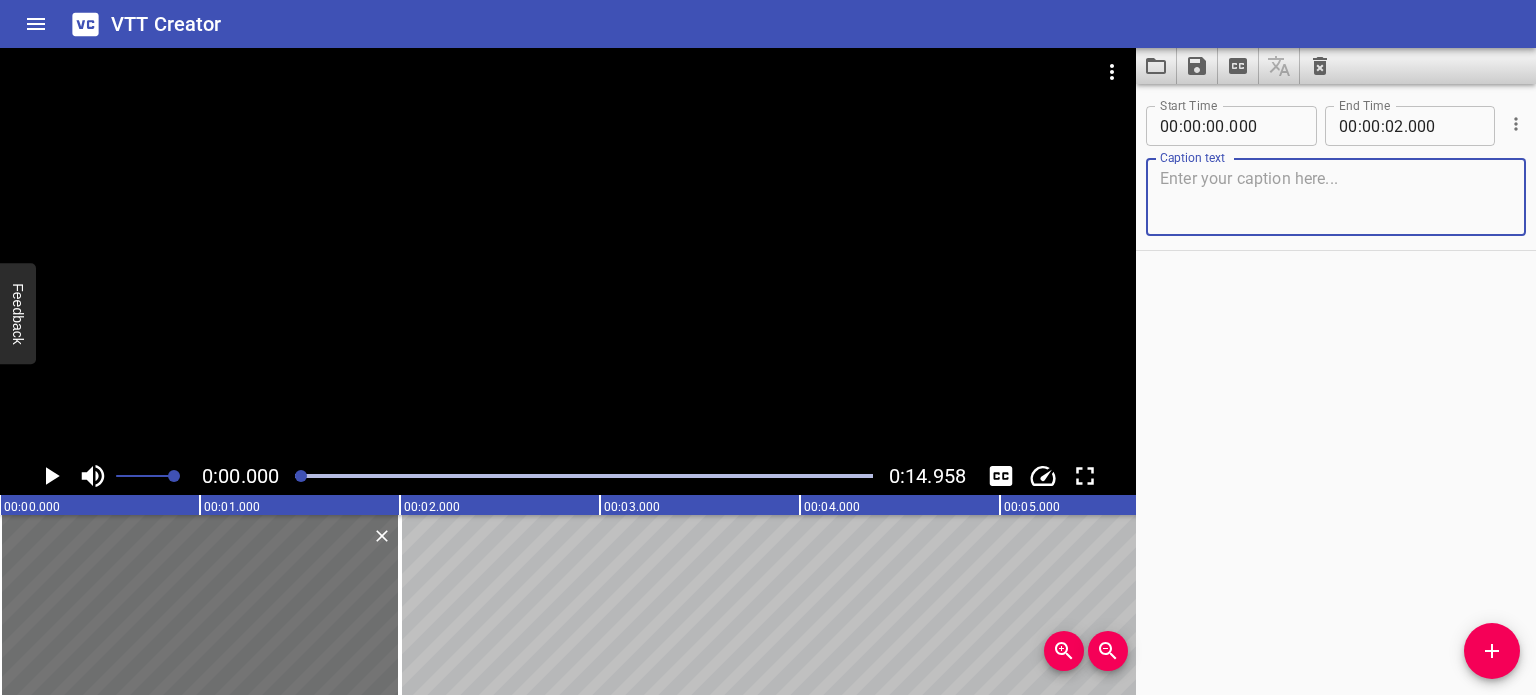 click 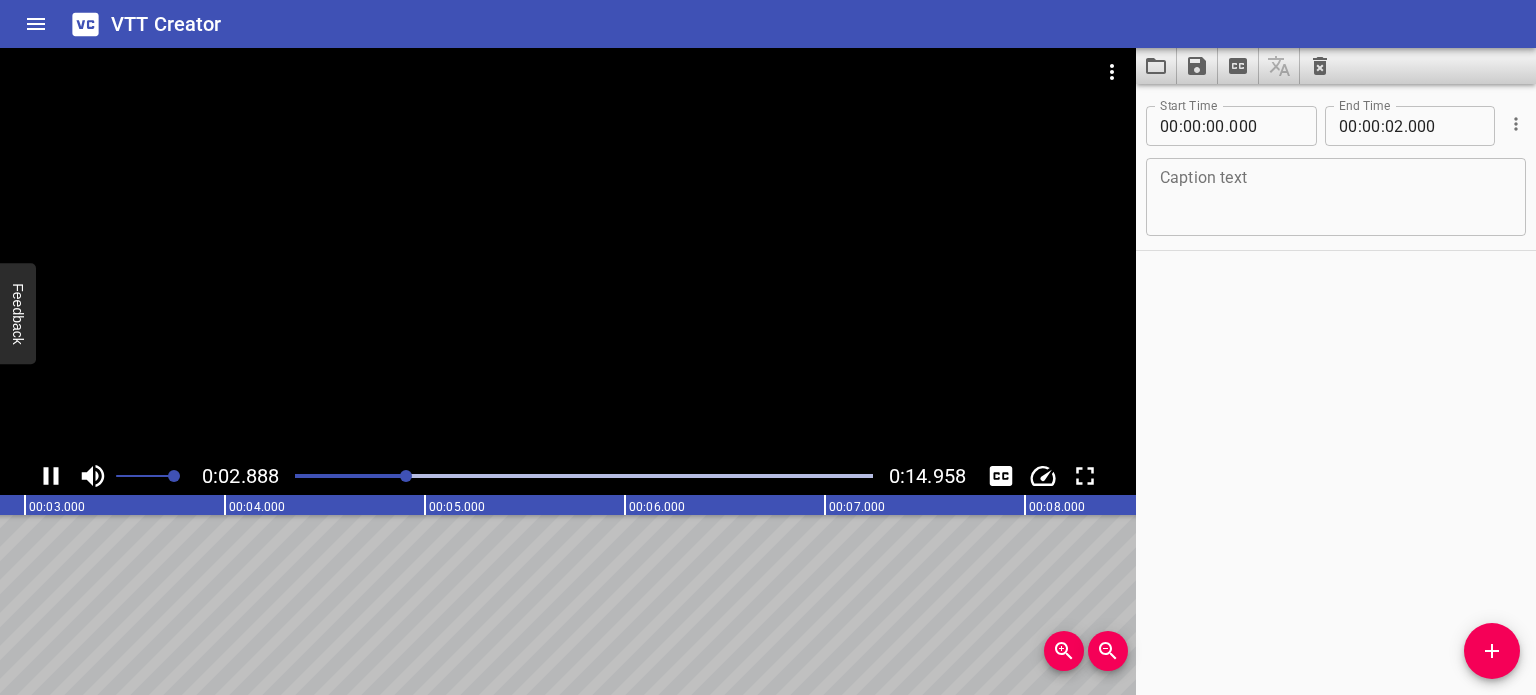 click at bounding box center (118, 476) 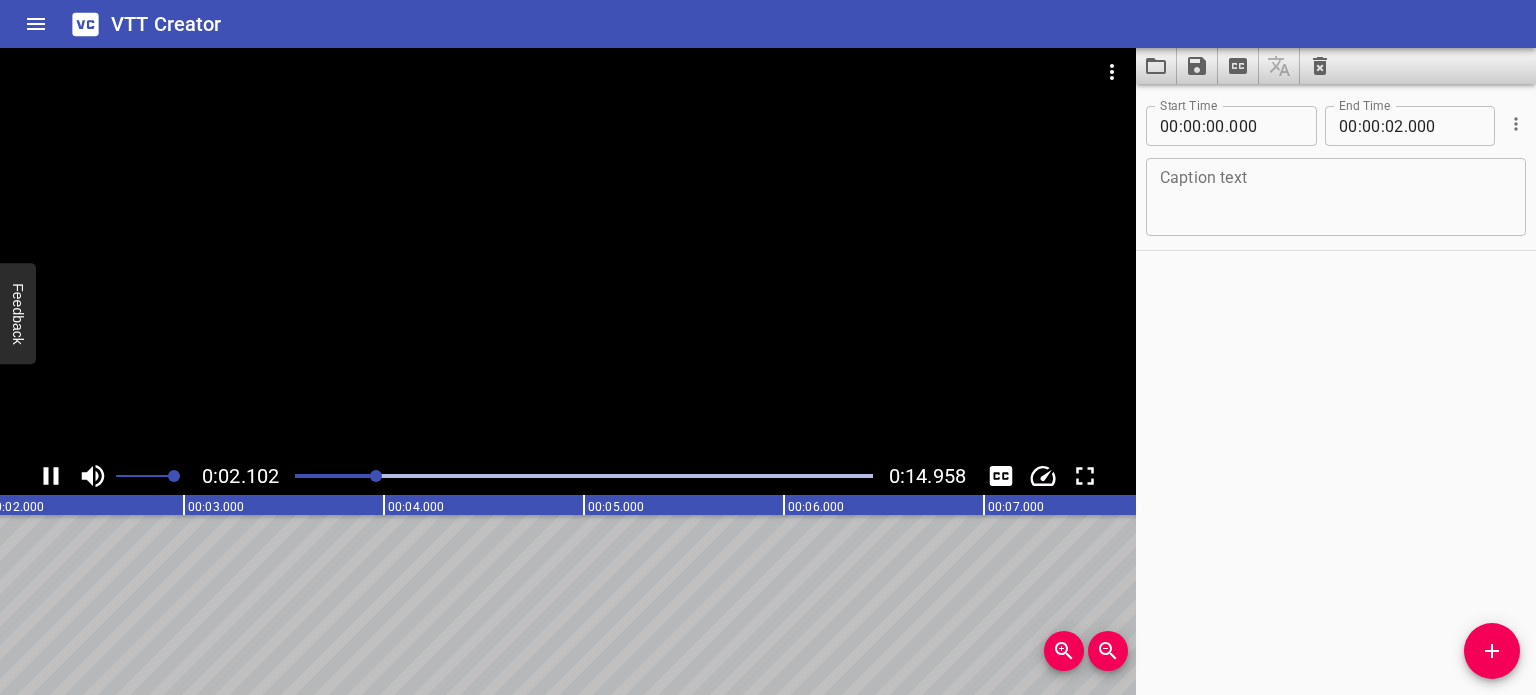 click 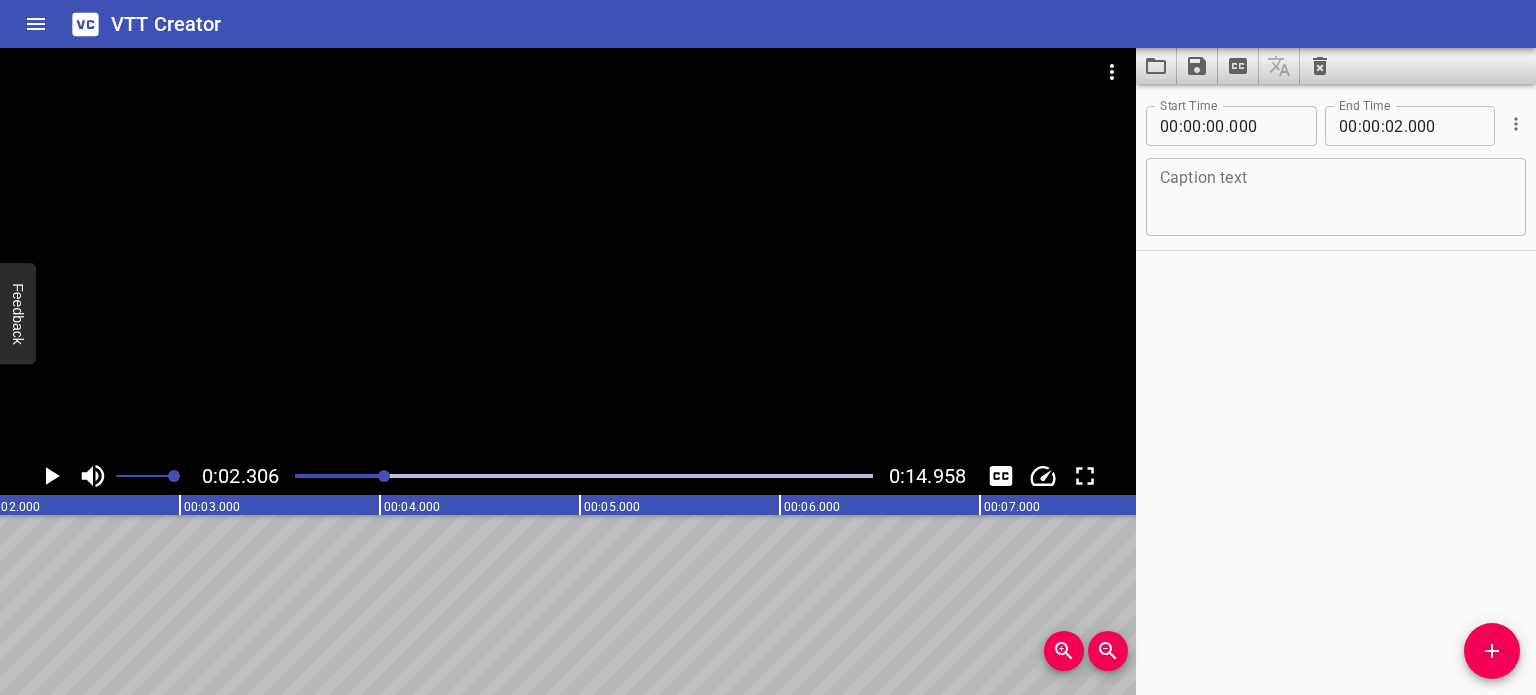scroll, scrollTop: 0, scrollLeft: 460, axis: horizontal 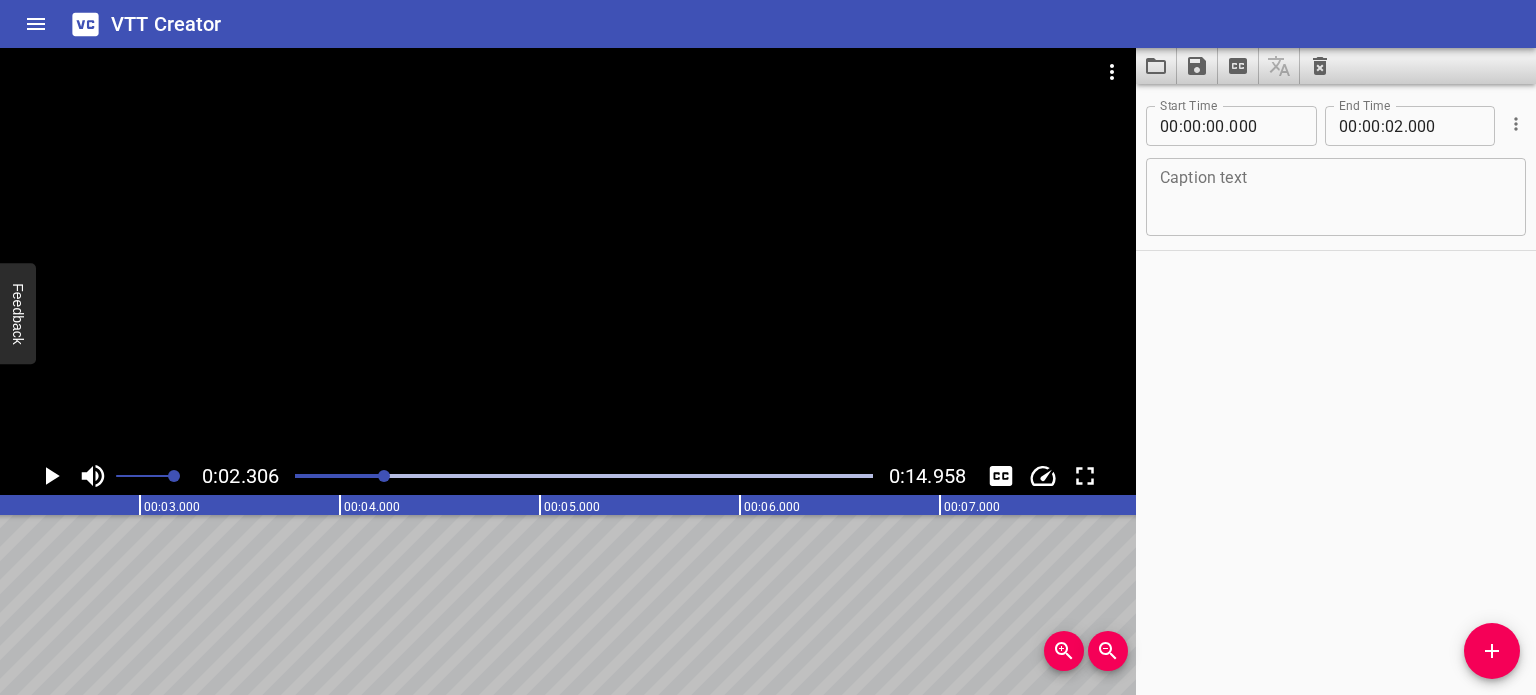 click at bounding box center (584, 476) 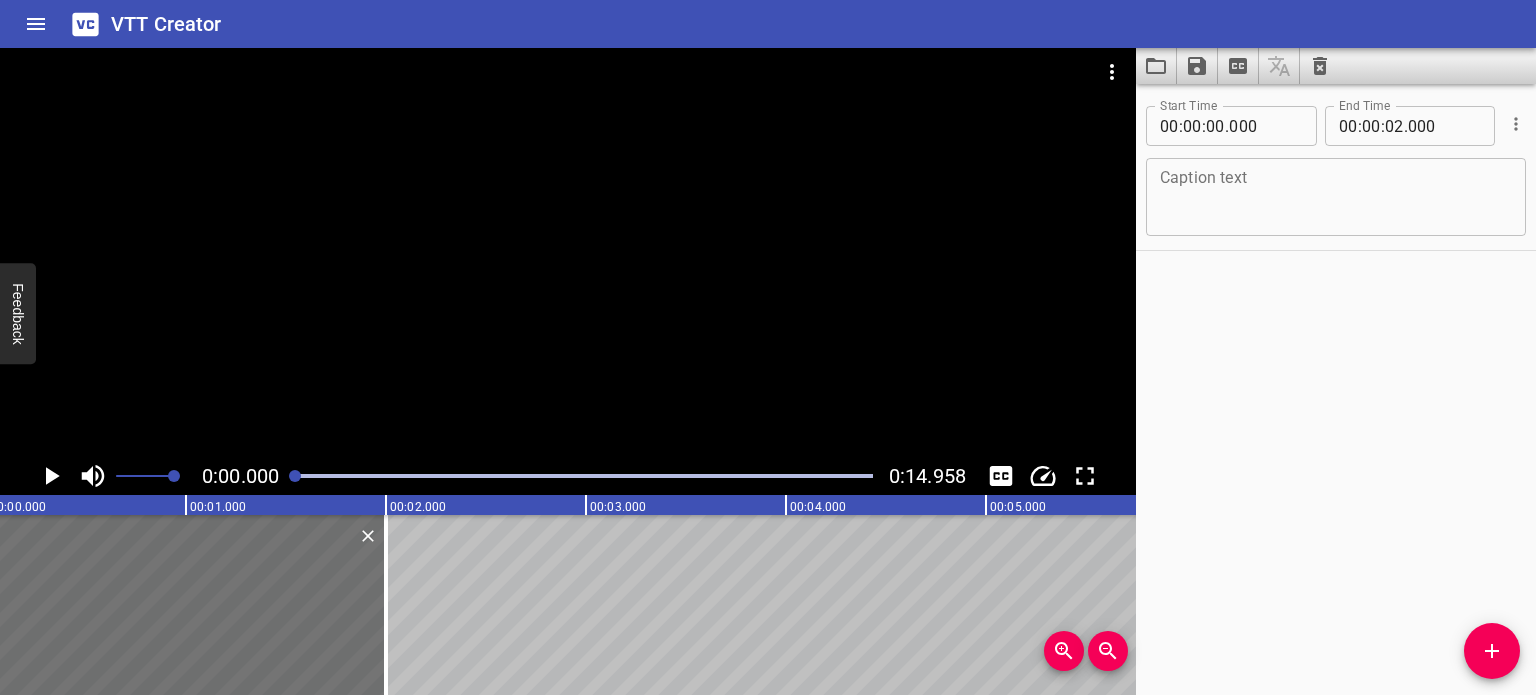scroll, scrollTop: 0, scrollLeft: 0, axis: both 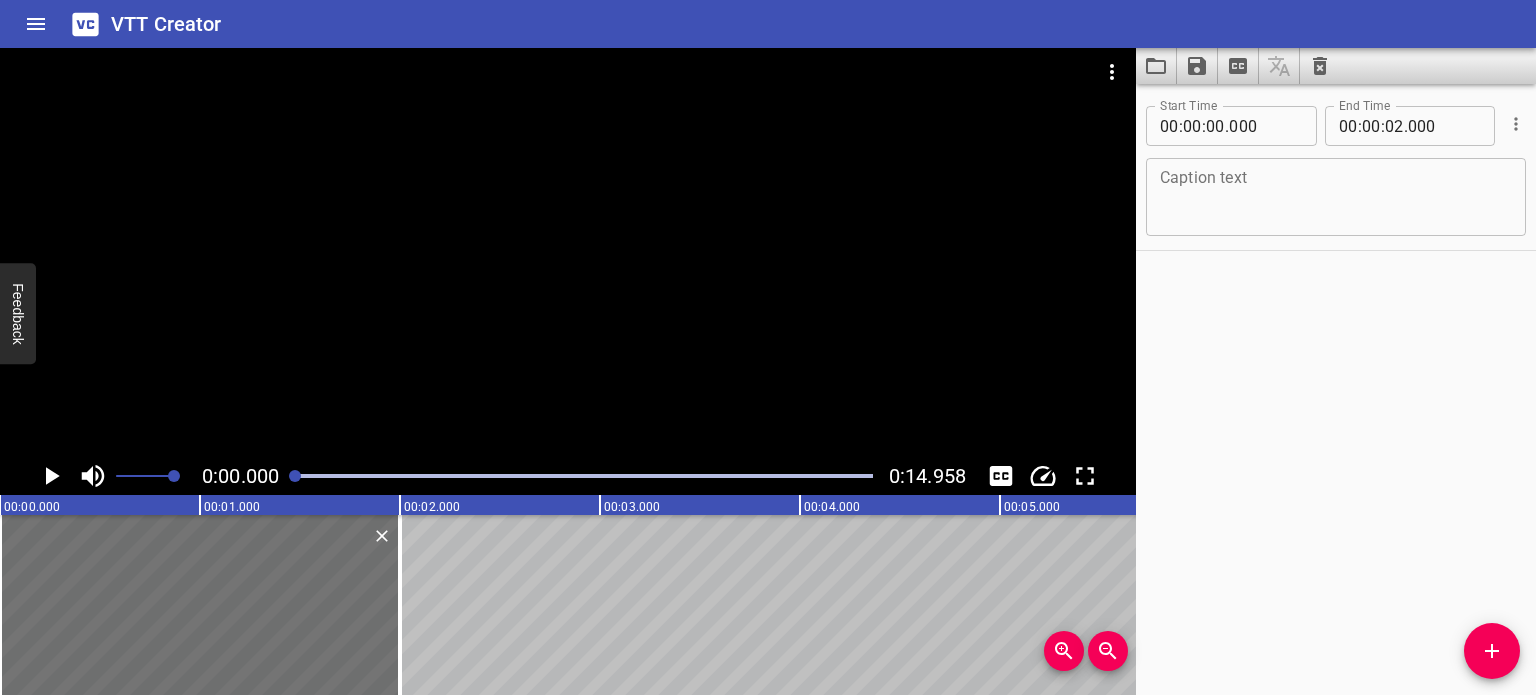 drag, startPoint x: 296, startPoint y: 477, endPoint x: 187, endPoint y: 475, distance: 109.01835 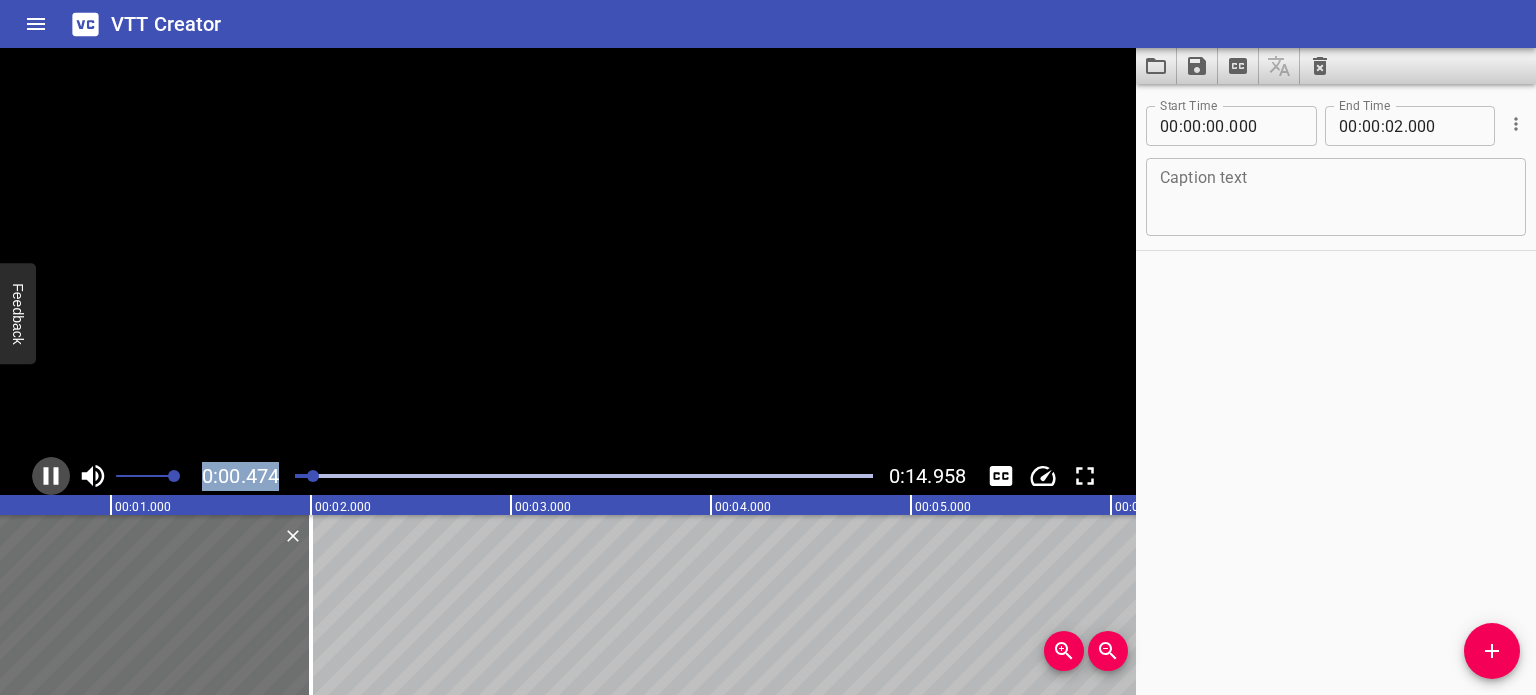 click 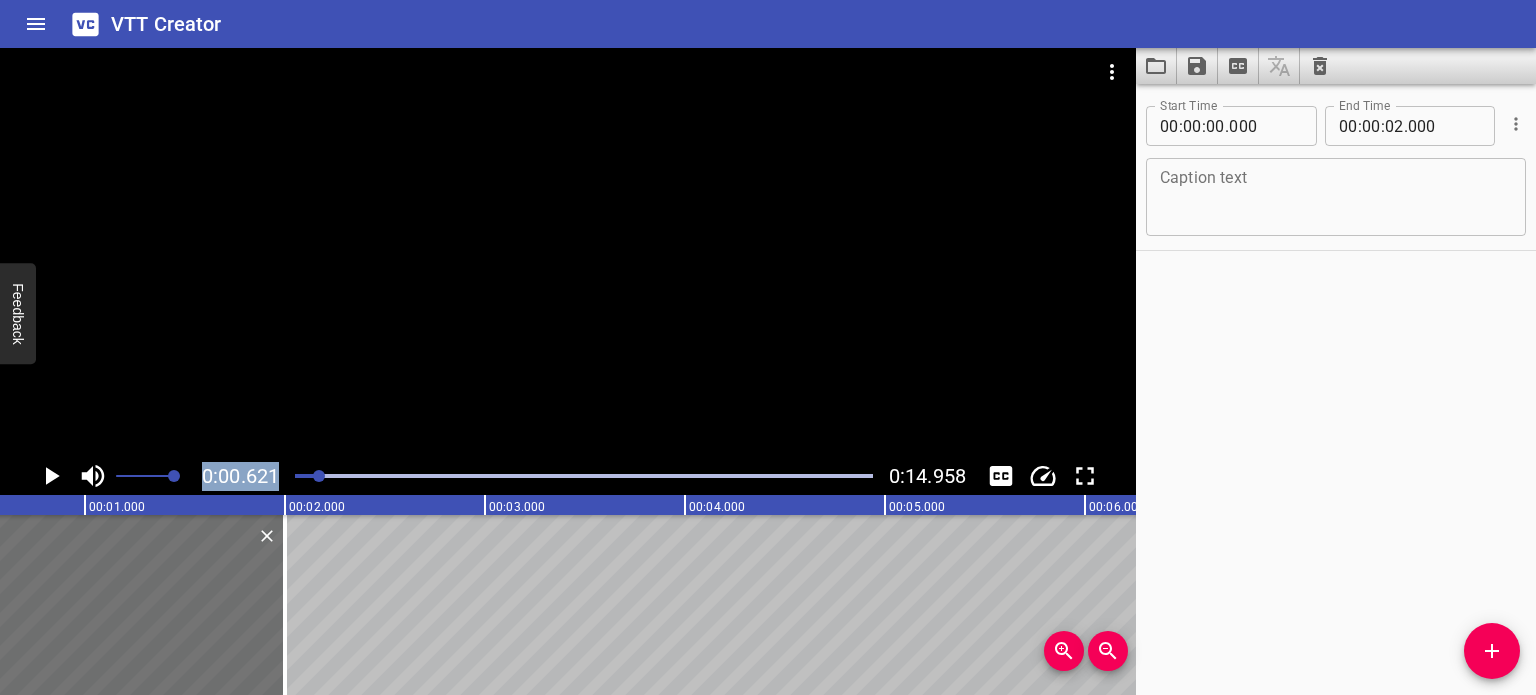 scroll, scrollTop: 0, scrollLeft: 124, axis: horizontal 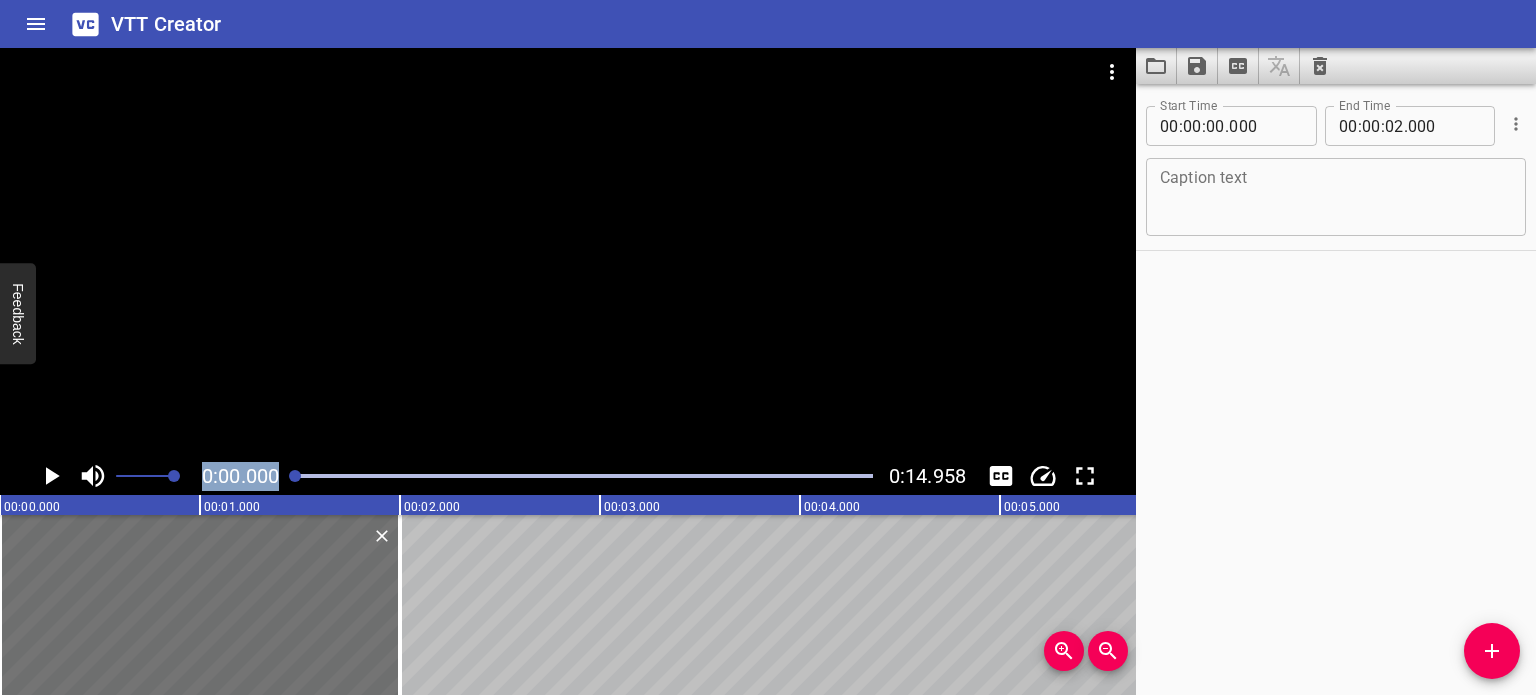 click 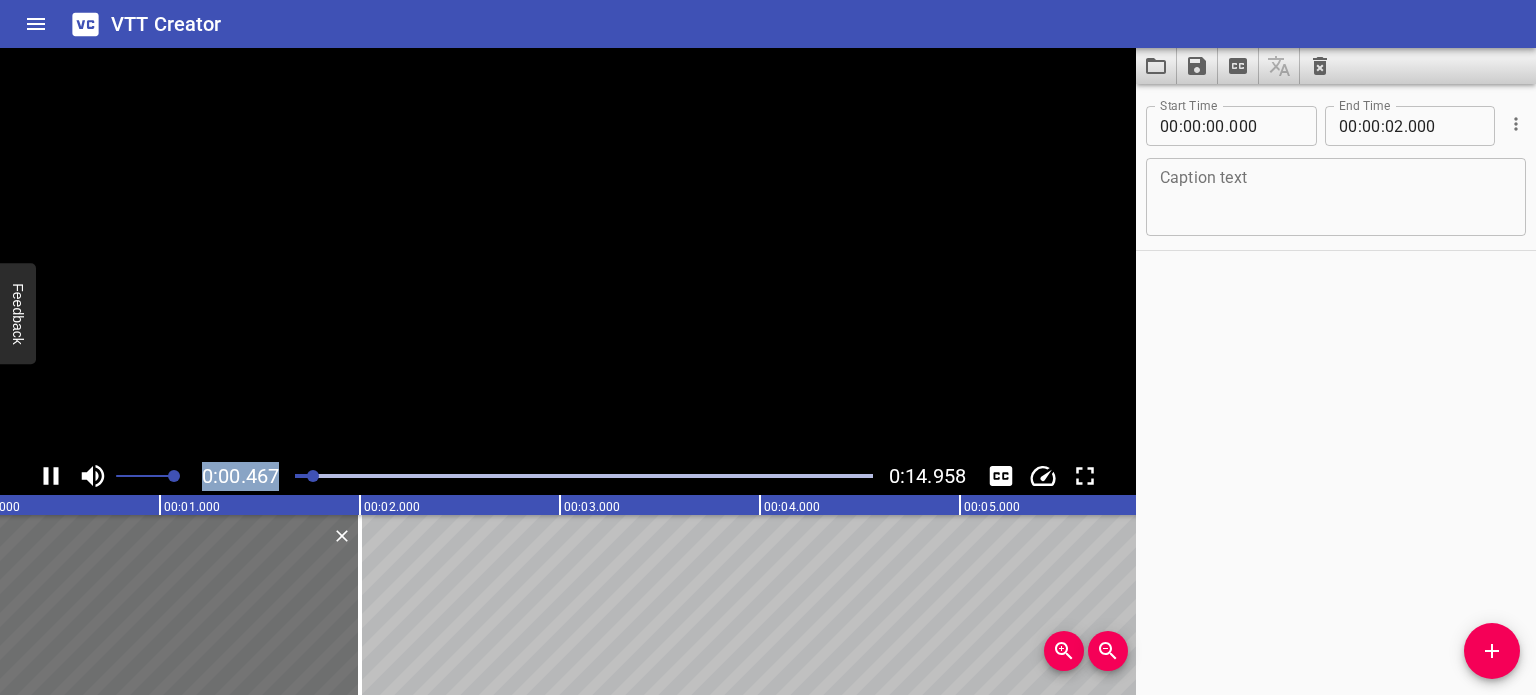 click 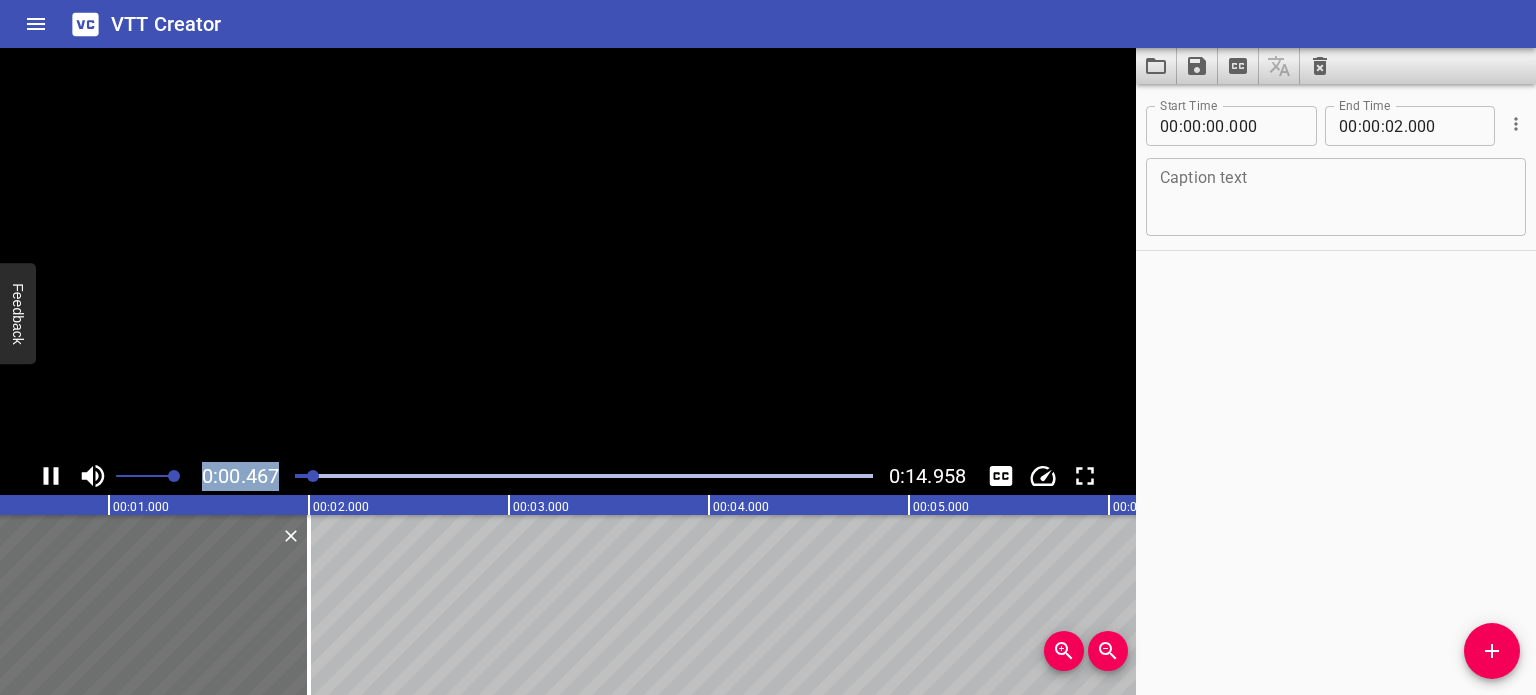 scroll, scrollTop: 0, scrollLeft: 120, axis: horizontal 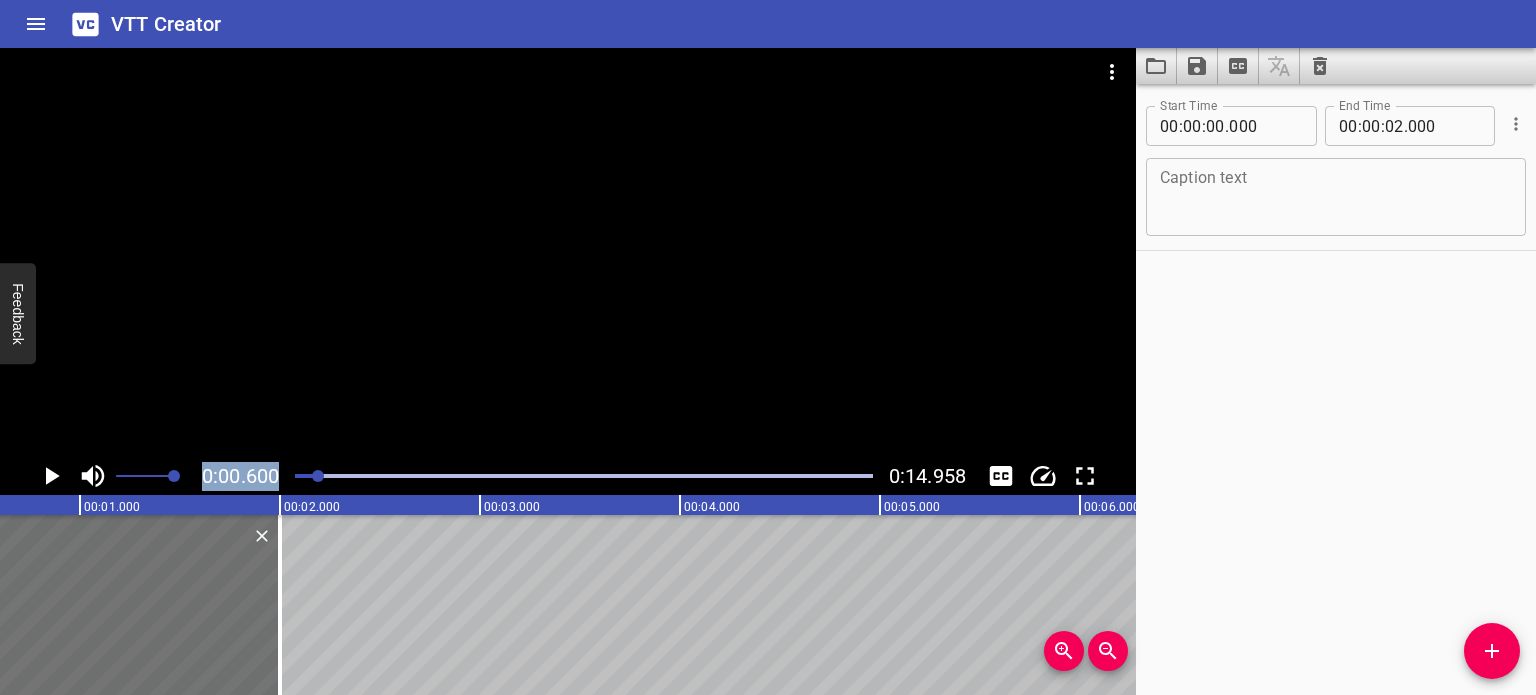 click at bounding box center [30, 476] 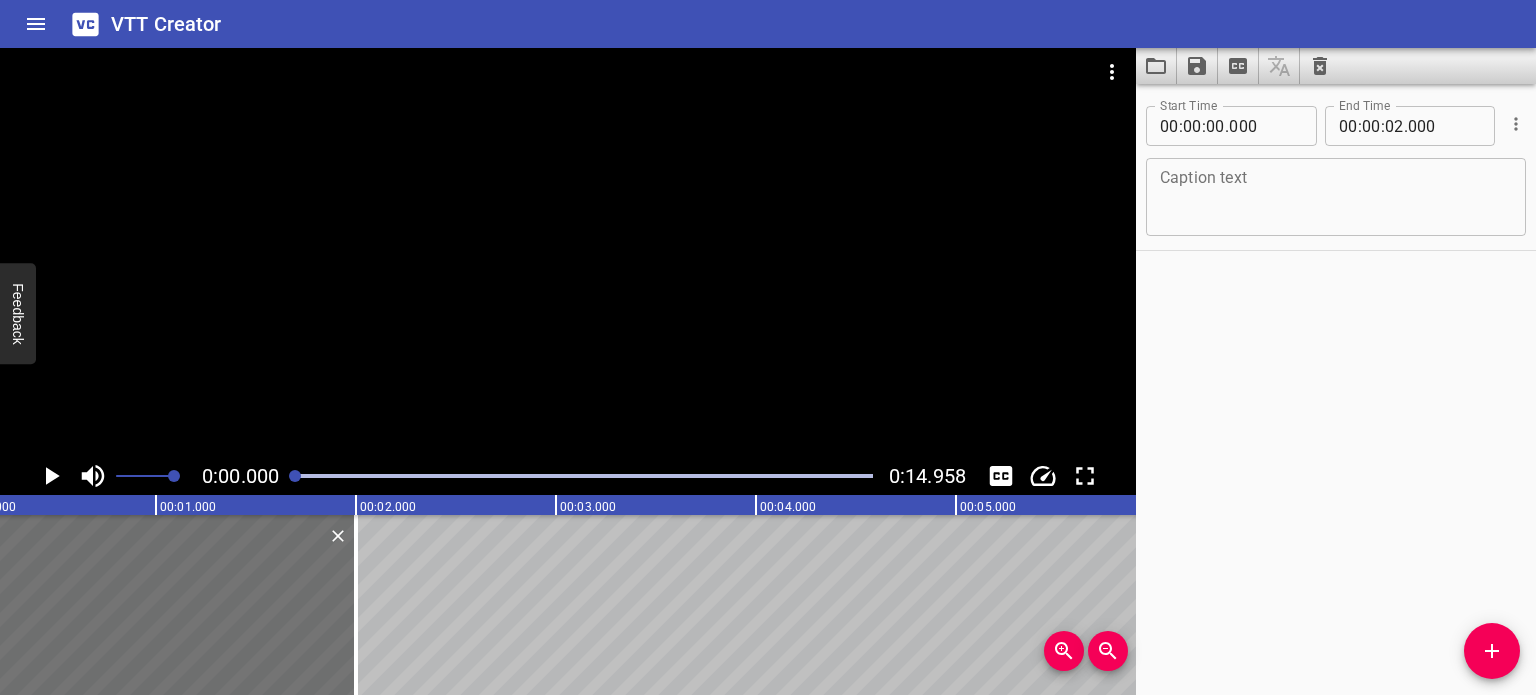 scroll, scrollTop: 0, scrollLeft: 0, axis: both 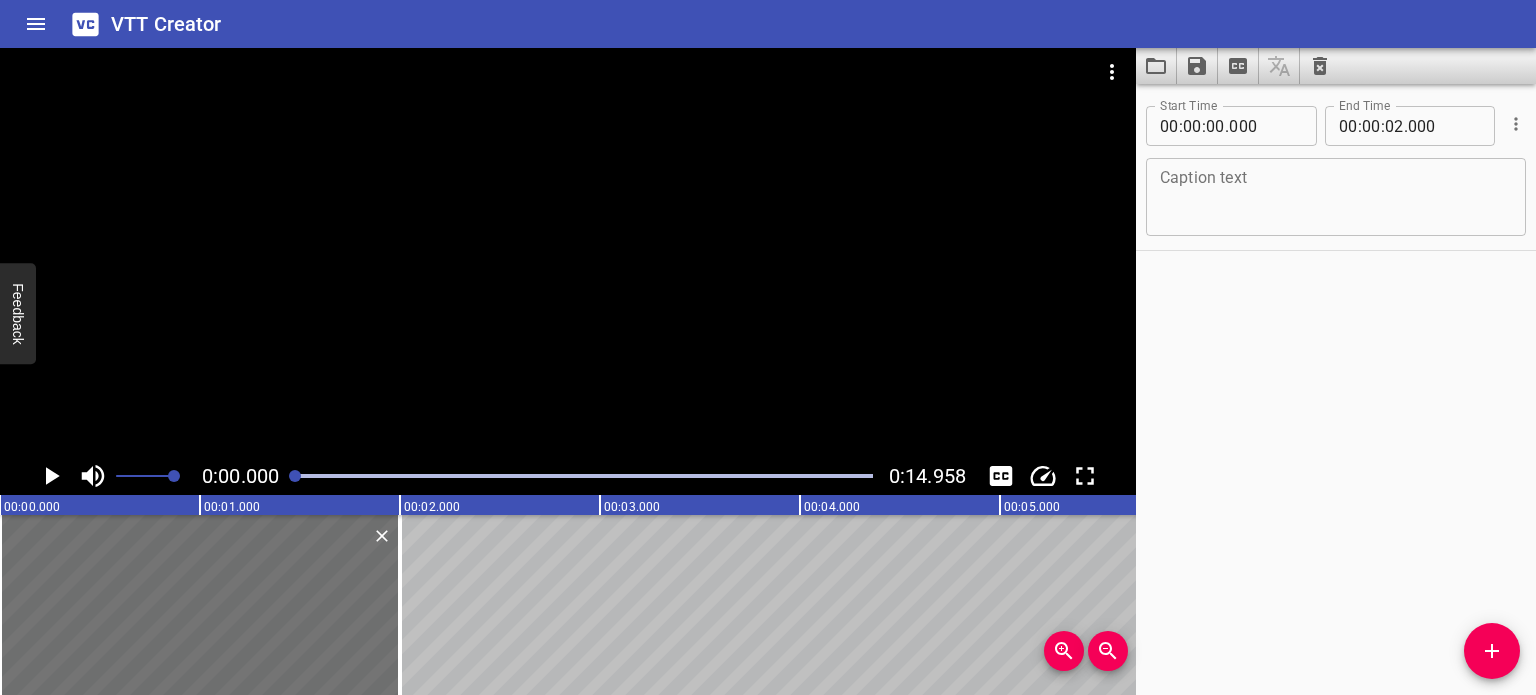 click 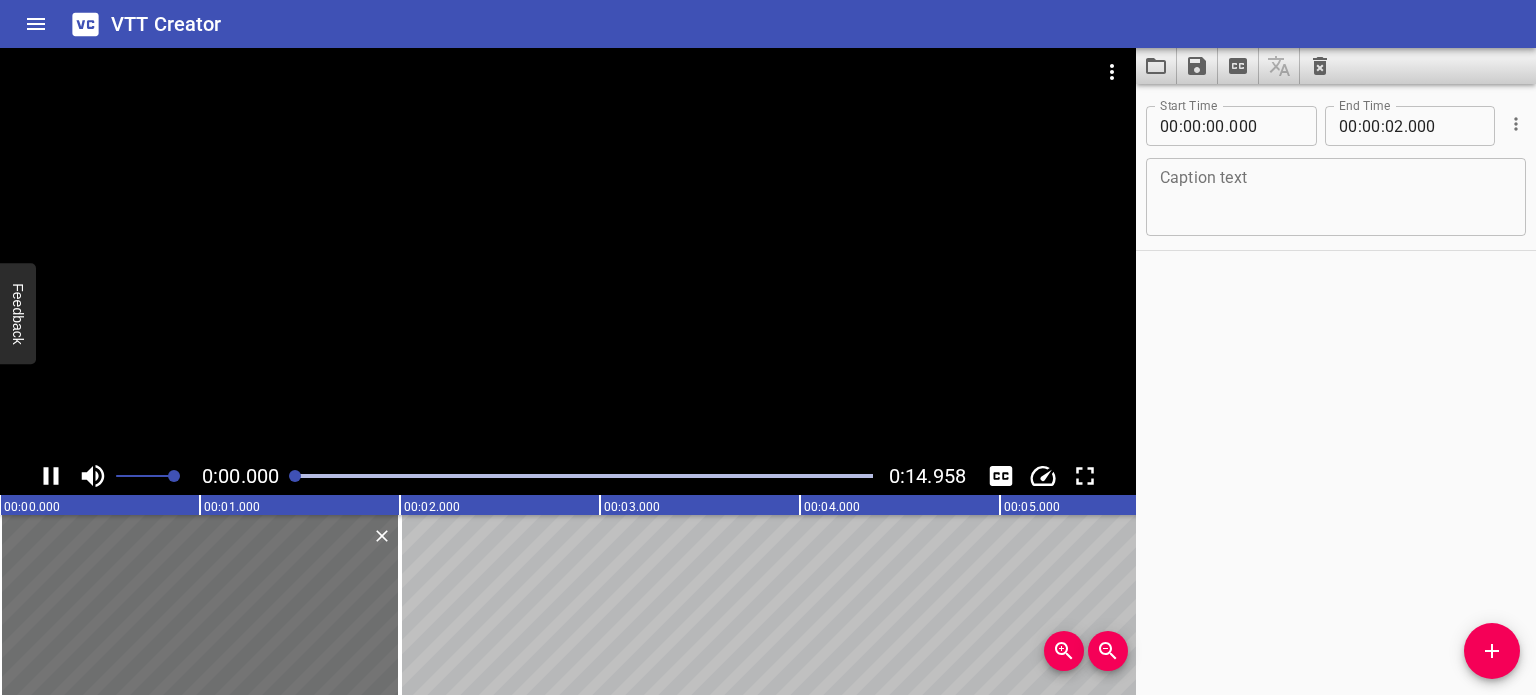 click 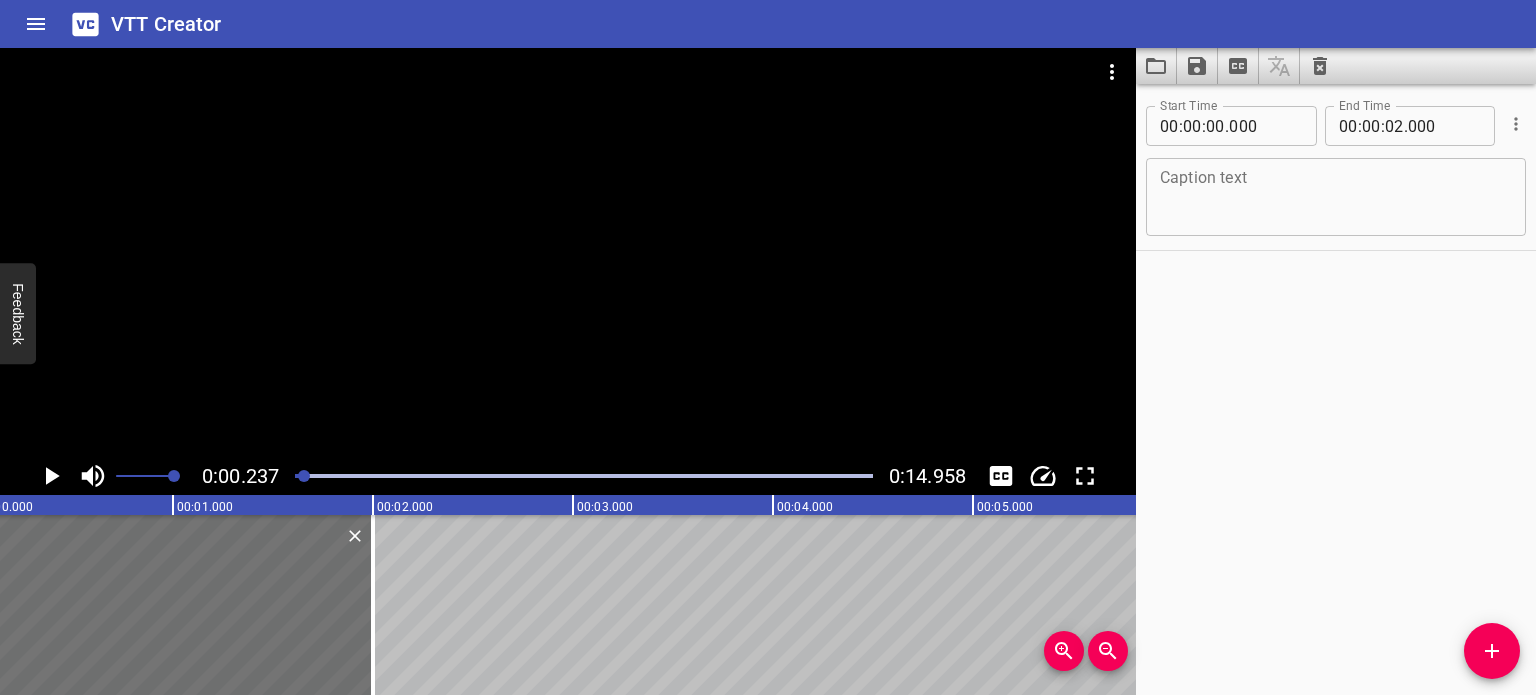 scroll, scrollTop: 0, scrollLeft: 47, axis: horizontal 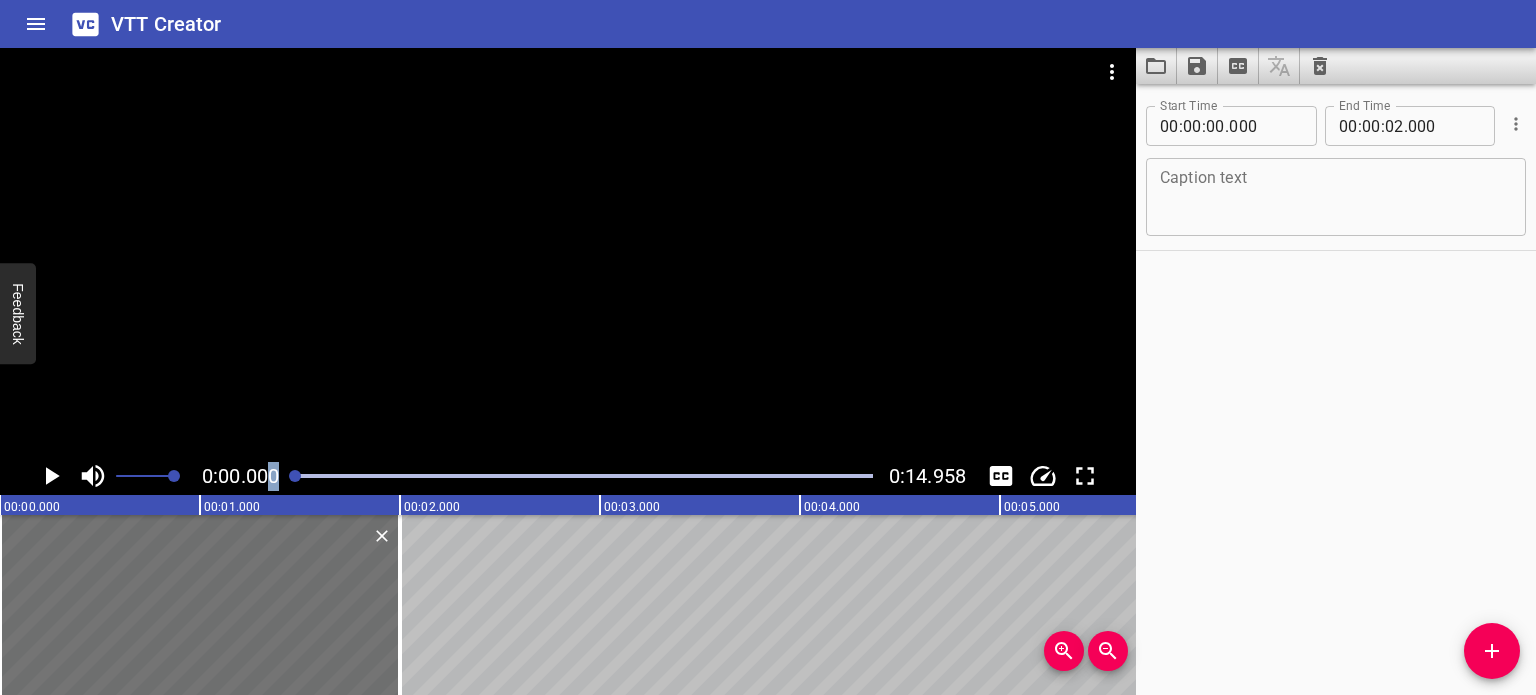 drag, startPoint x: 304, startPoint y: 475, endPoint x: 270, endPoint y: 476, distance: 34.0147 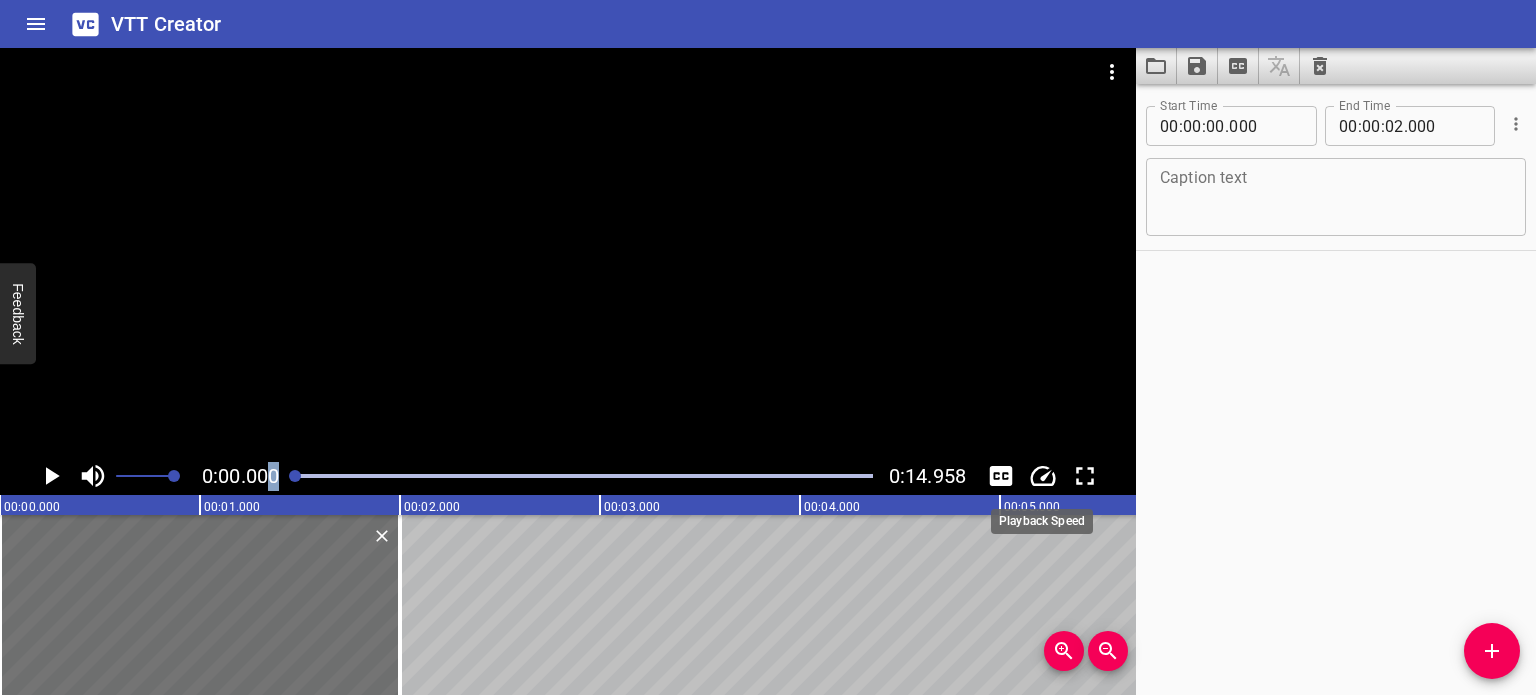 click 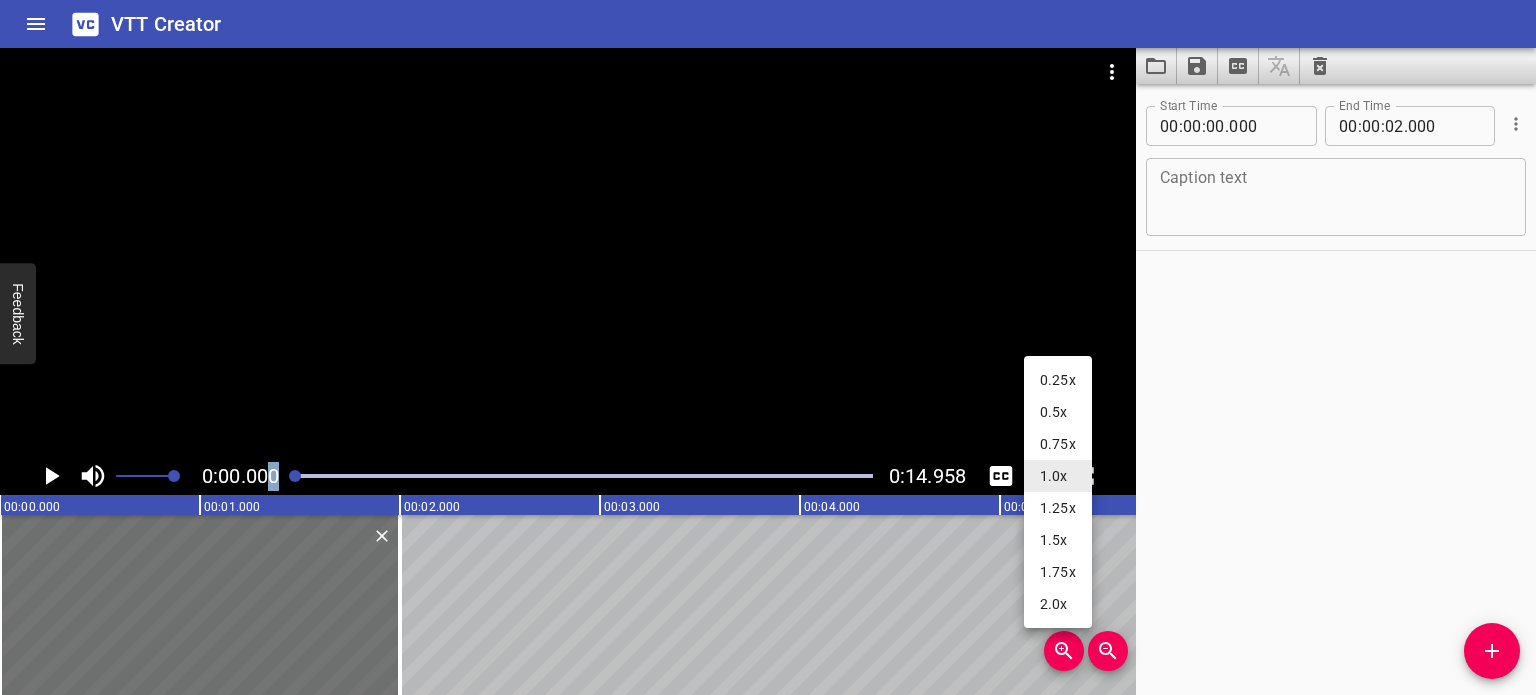 click on "0.5x" at bounding box center (1058, 412) 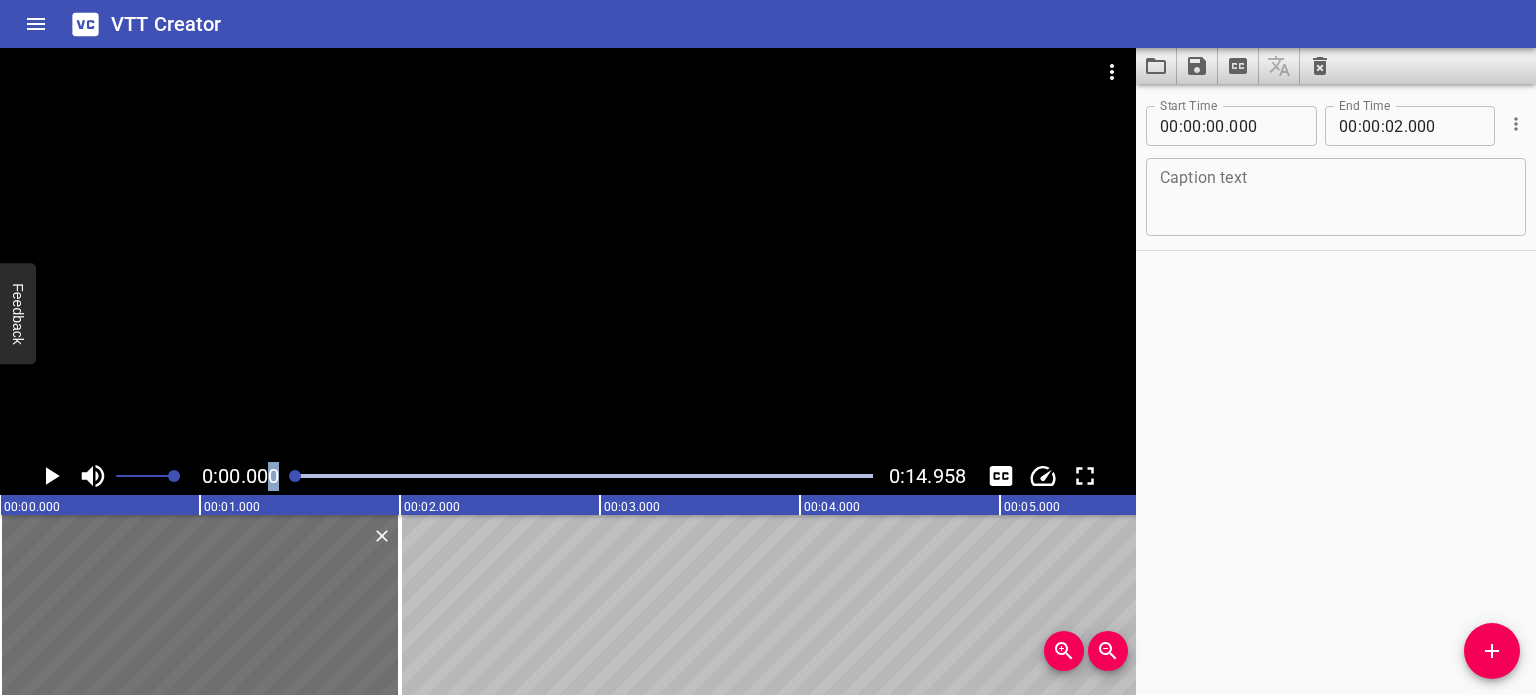 click 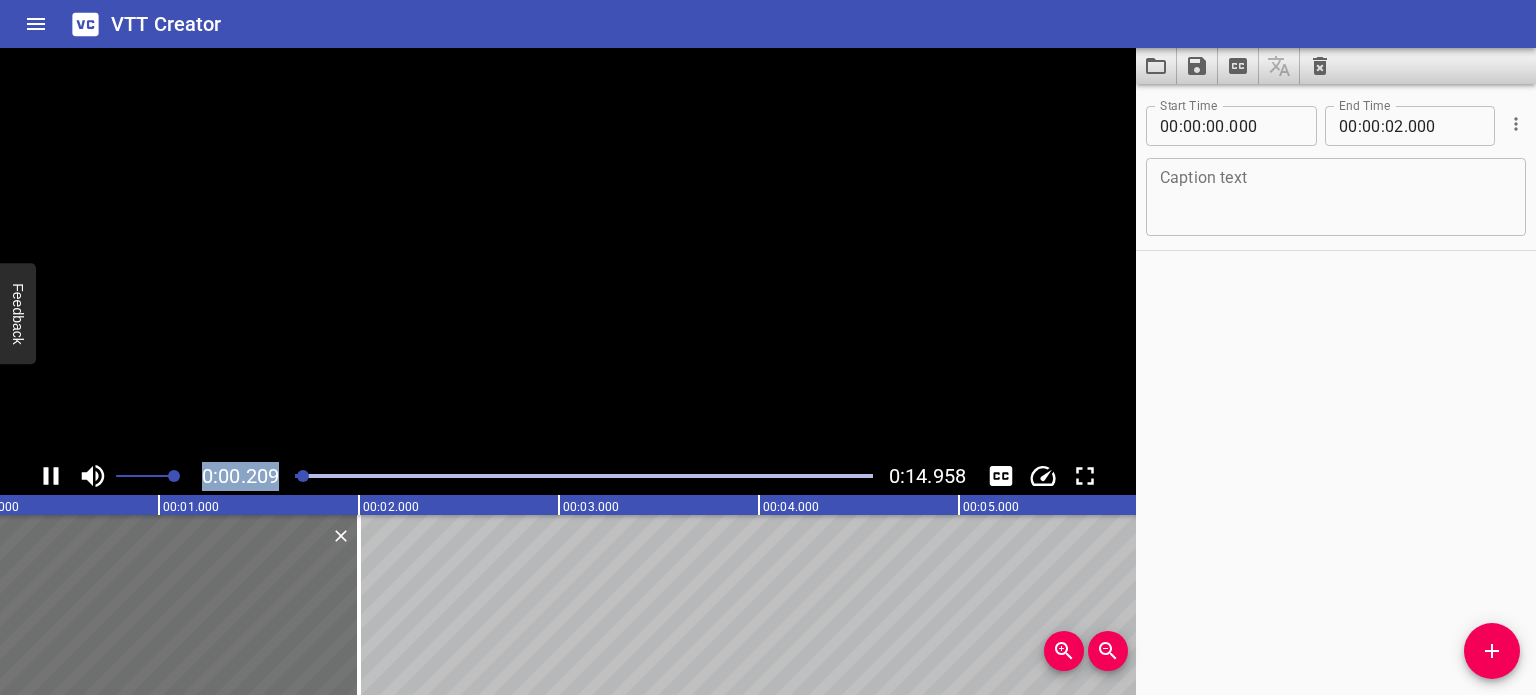 click 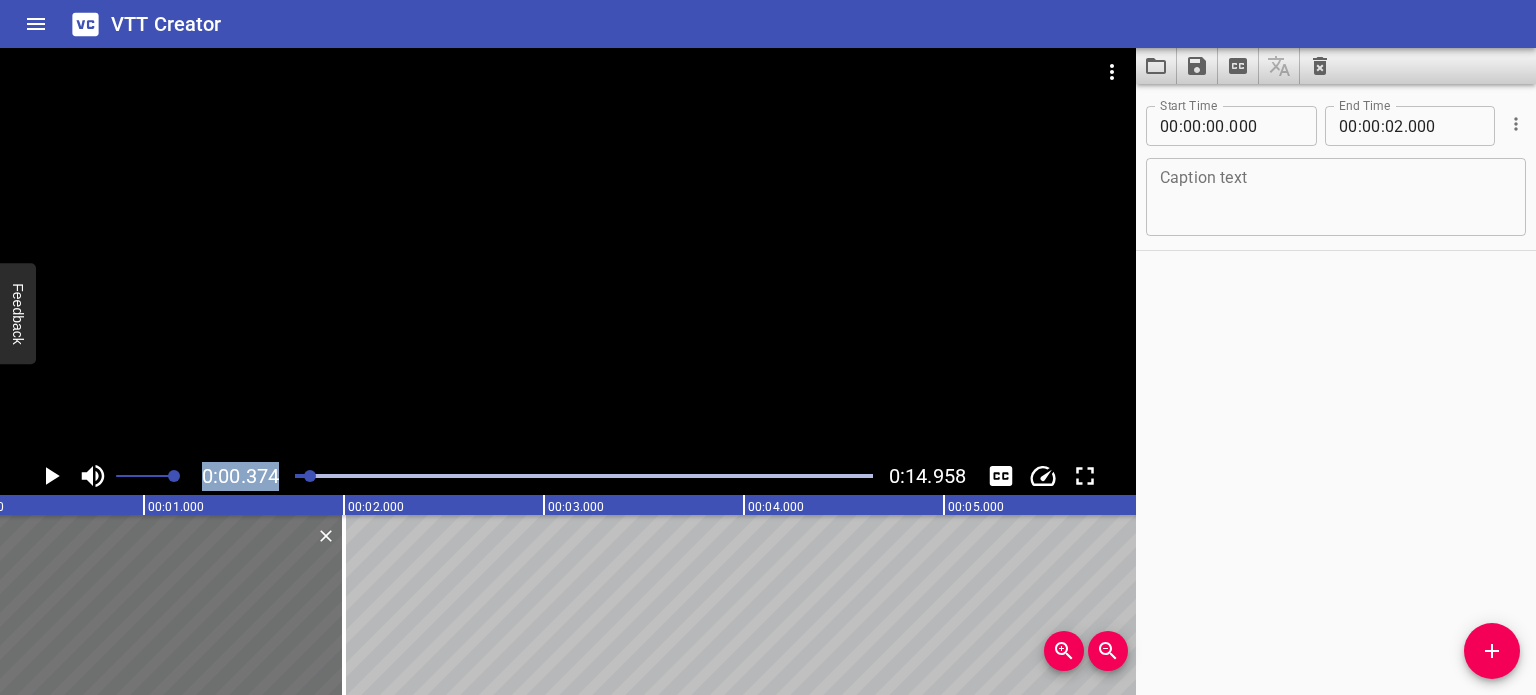 scroll, scrollTop: 0, scrollLeft: 75, axis: horizontal 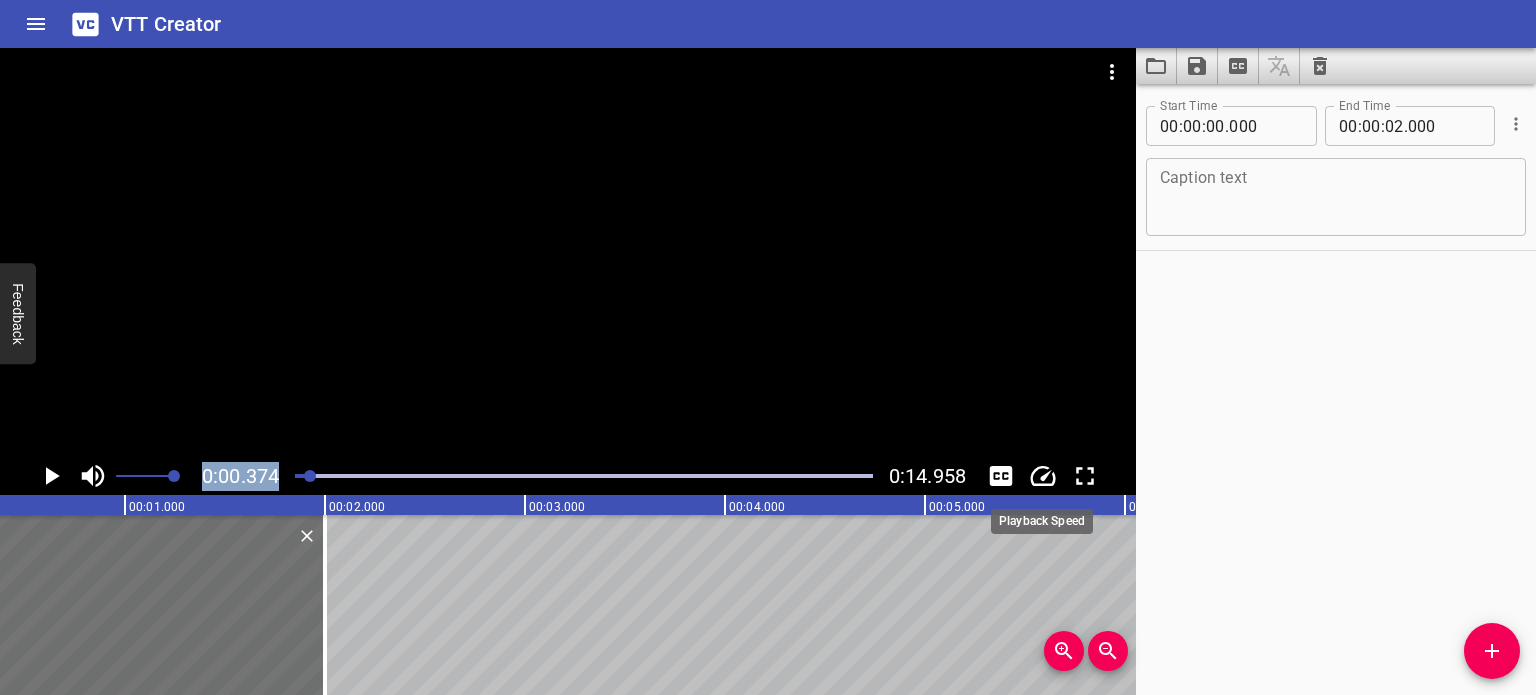 click 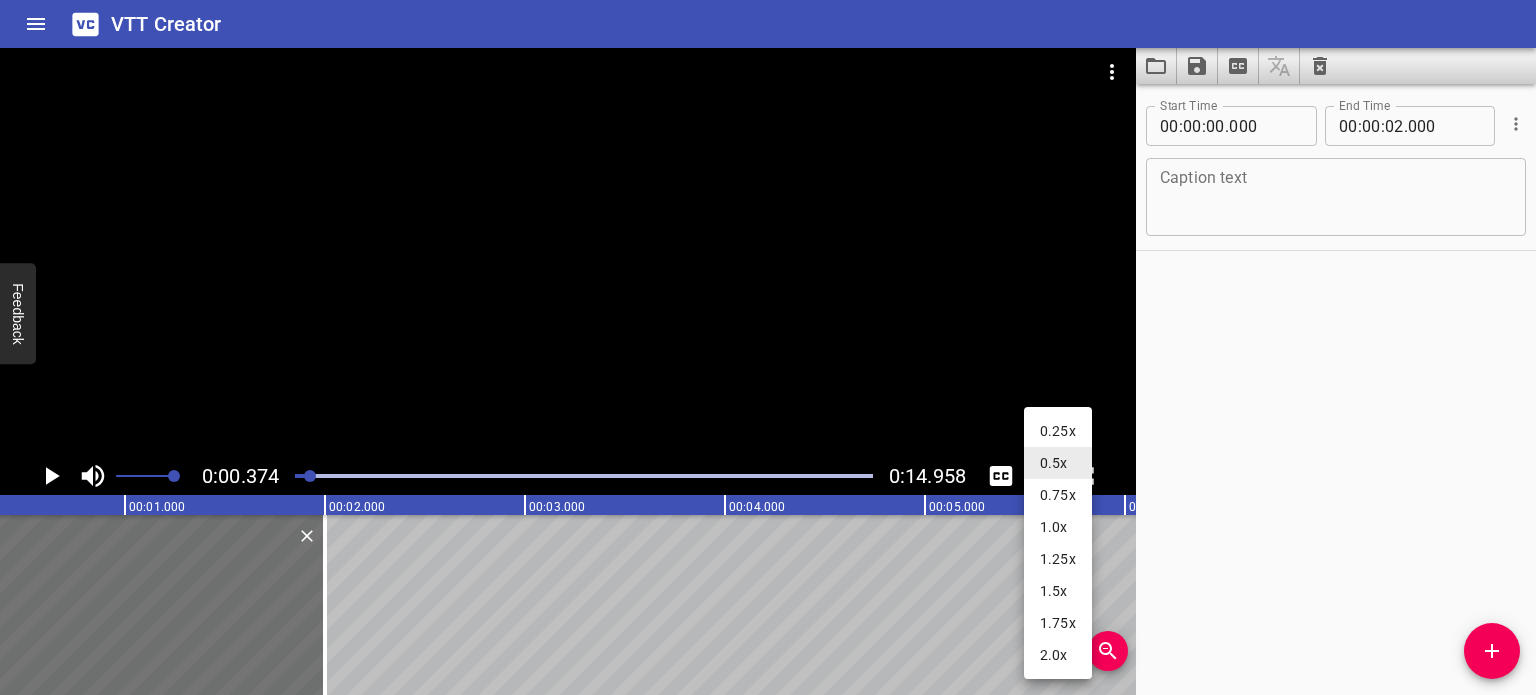 drag, startPoint x: 268, startPoint y: 477, endPoint x: 237, endPoint y: 477, distance: 31 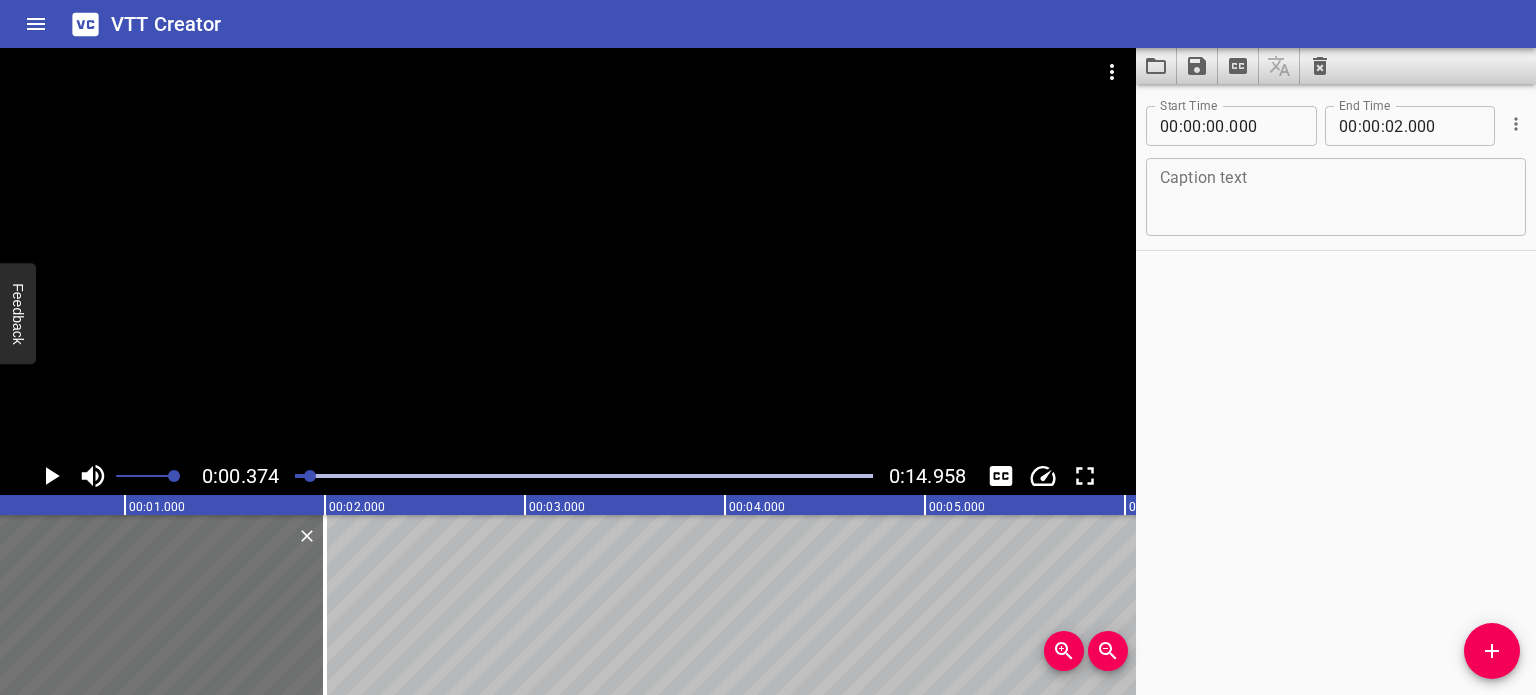 click at bounding box center (21, 476) 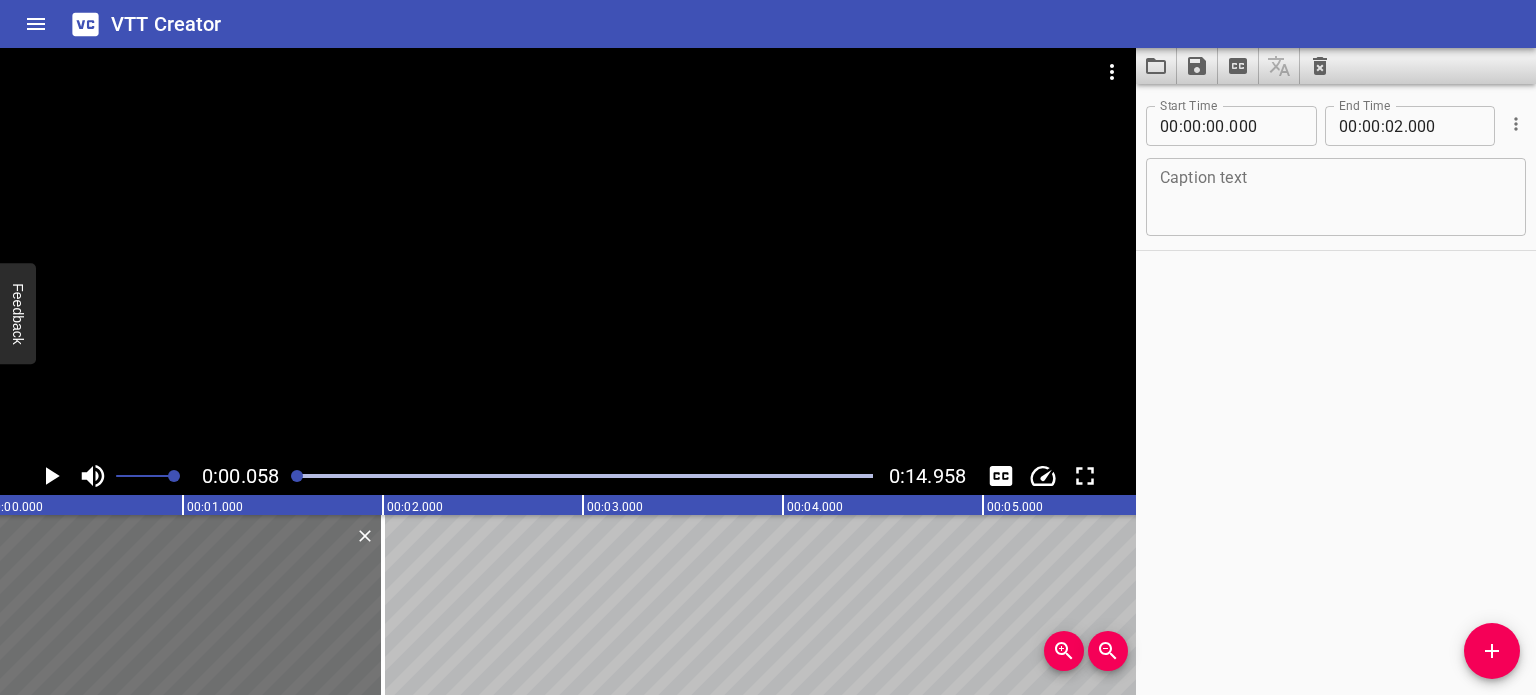 scroll, scrollTop: 0, scrollLeft: 12, axis: horizontal 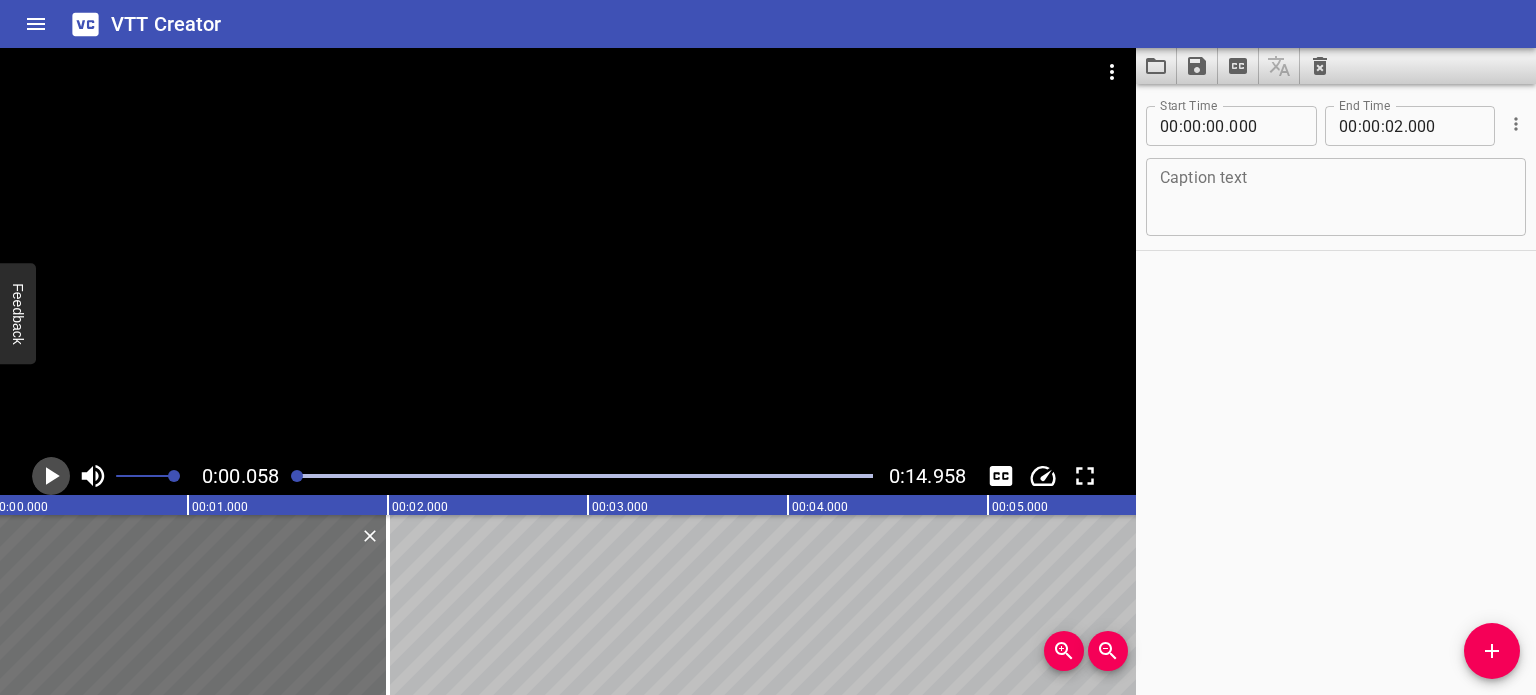 click 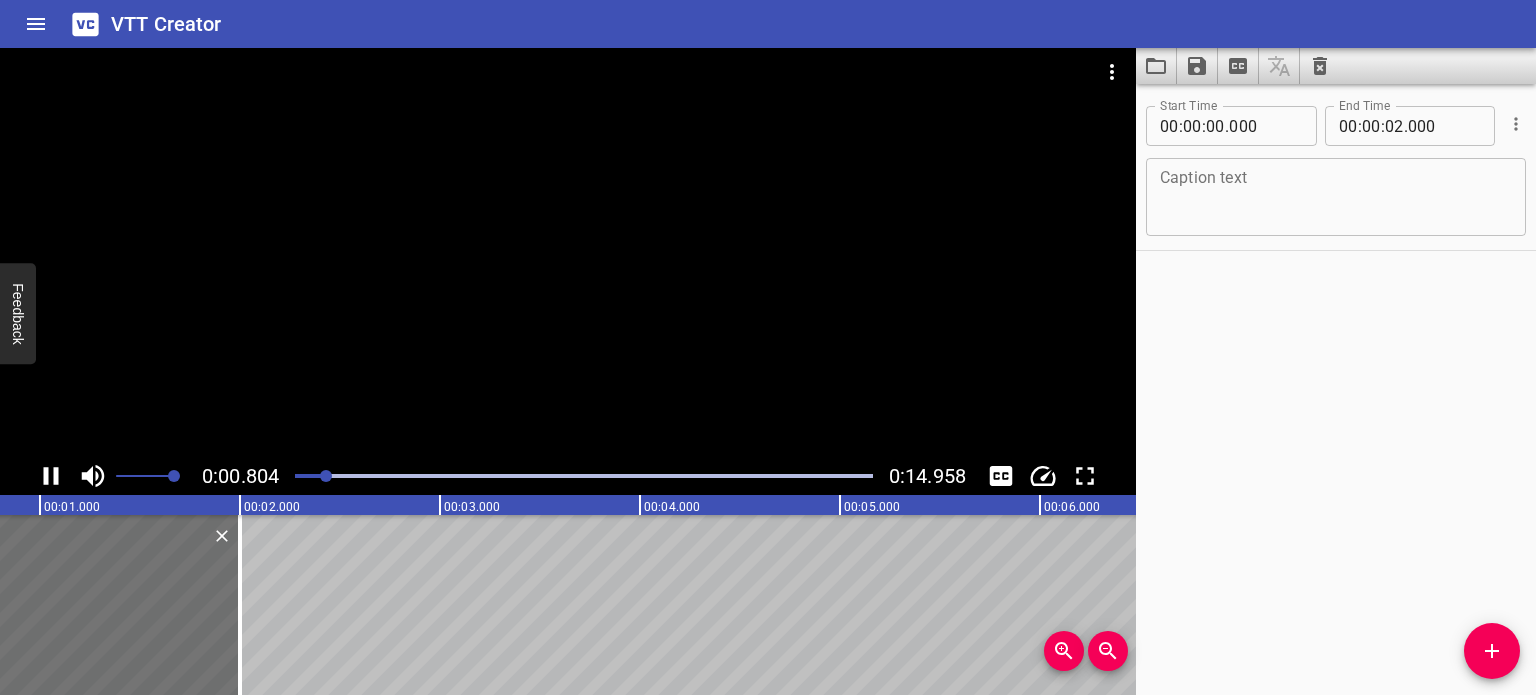 click at bounding box center (1336, 197) 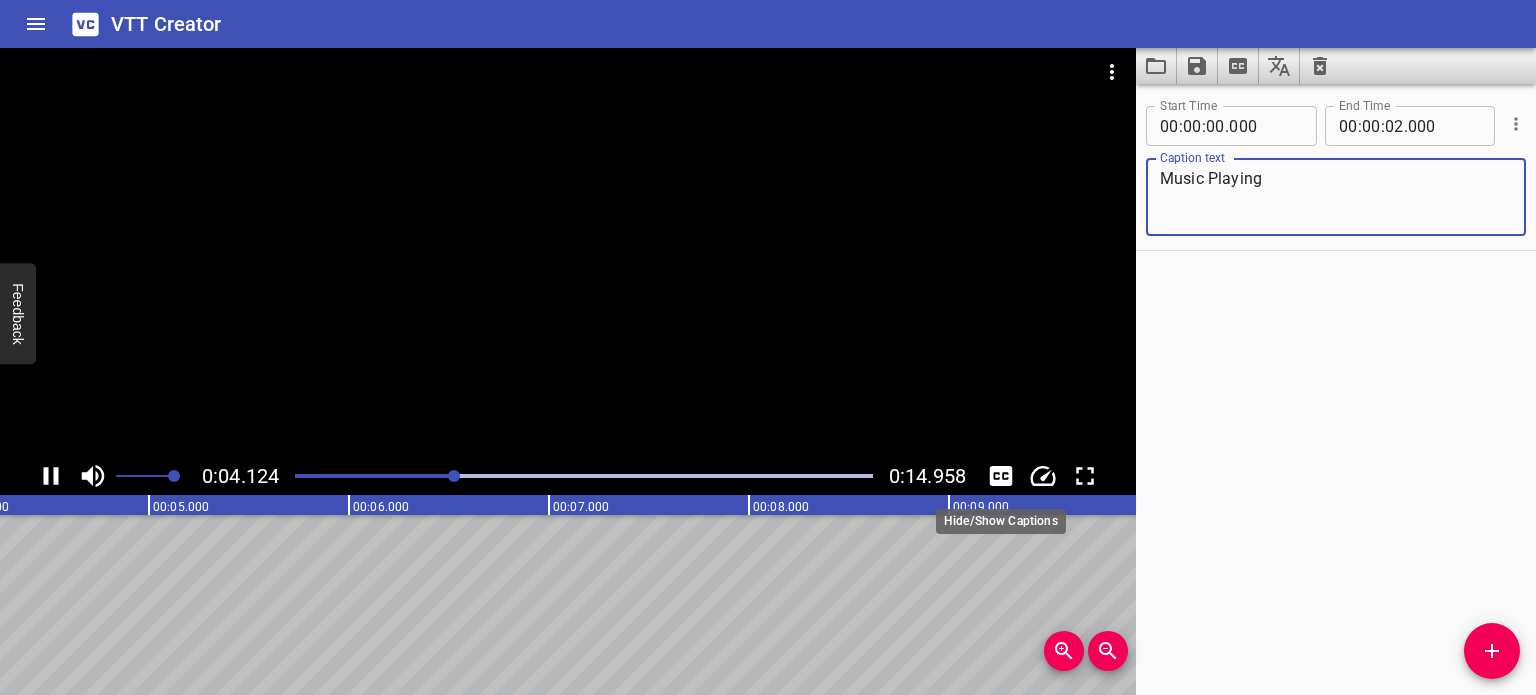 type on "Music Playing" 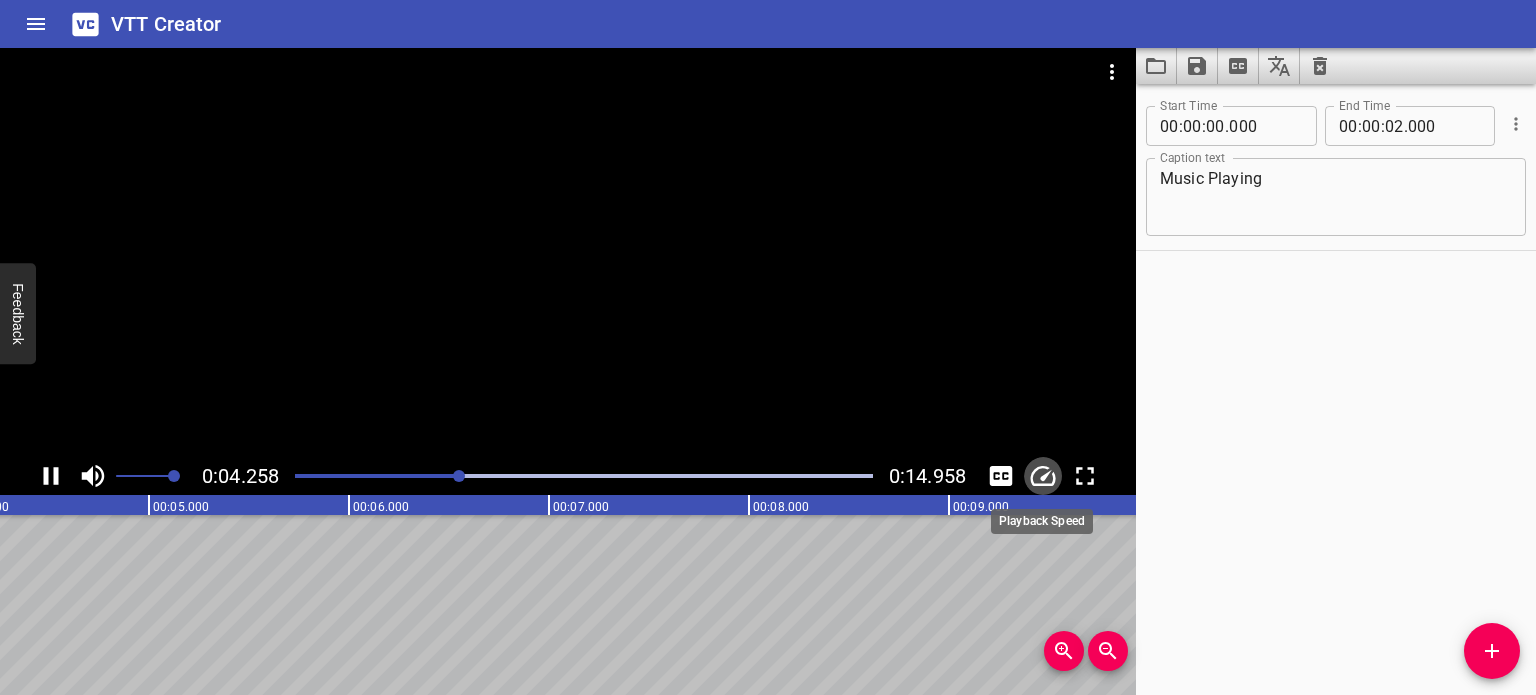 click 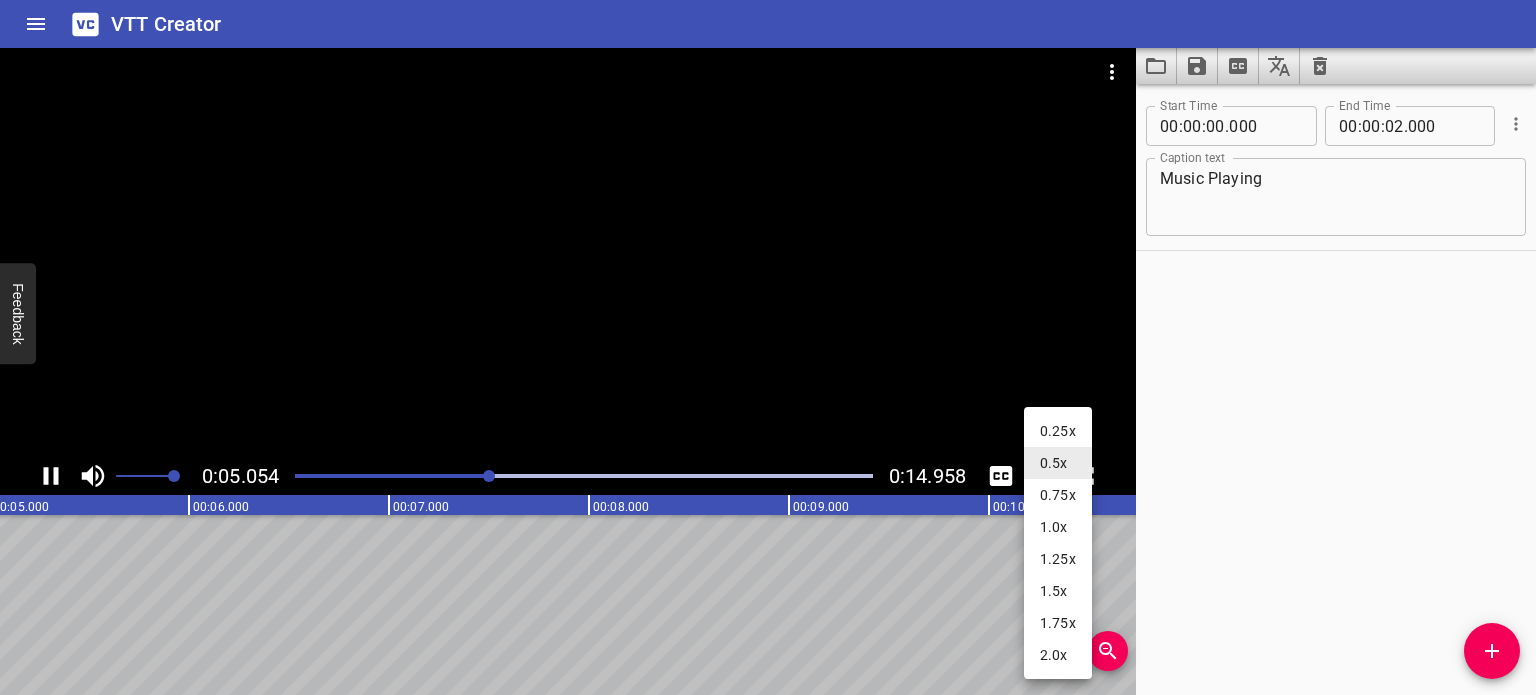 click on "1.0x" at bounding box center (1058, 527) 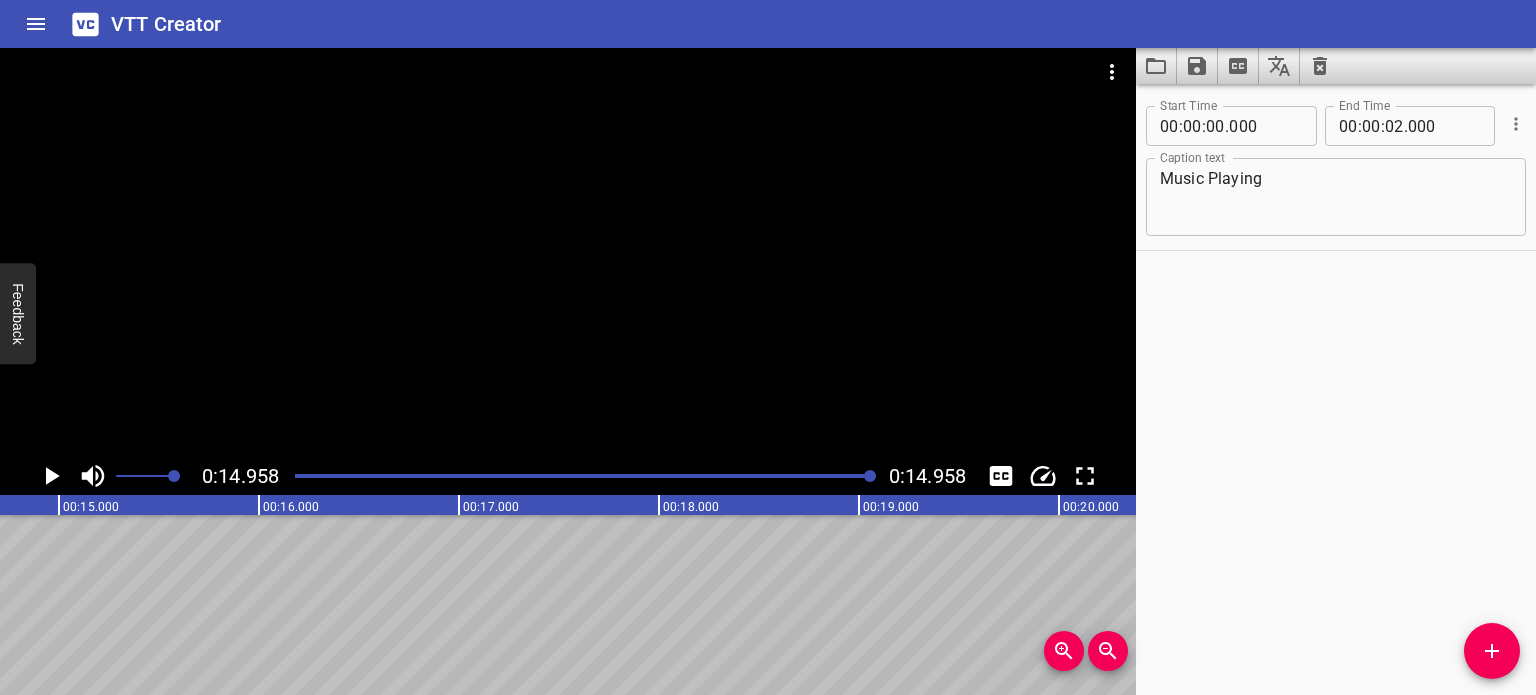 scroll, scrollTop: 0, scrollLeft: 2992, axis: horizontal 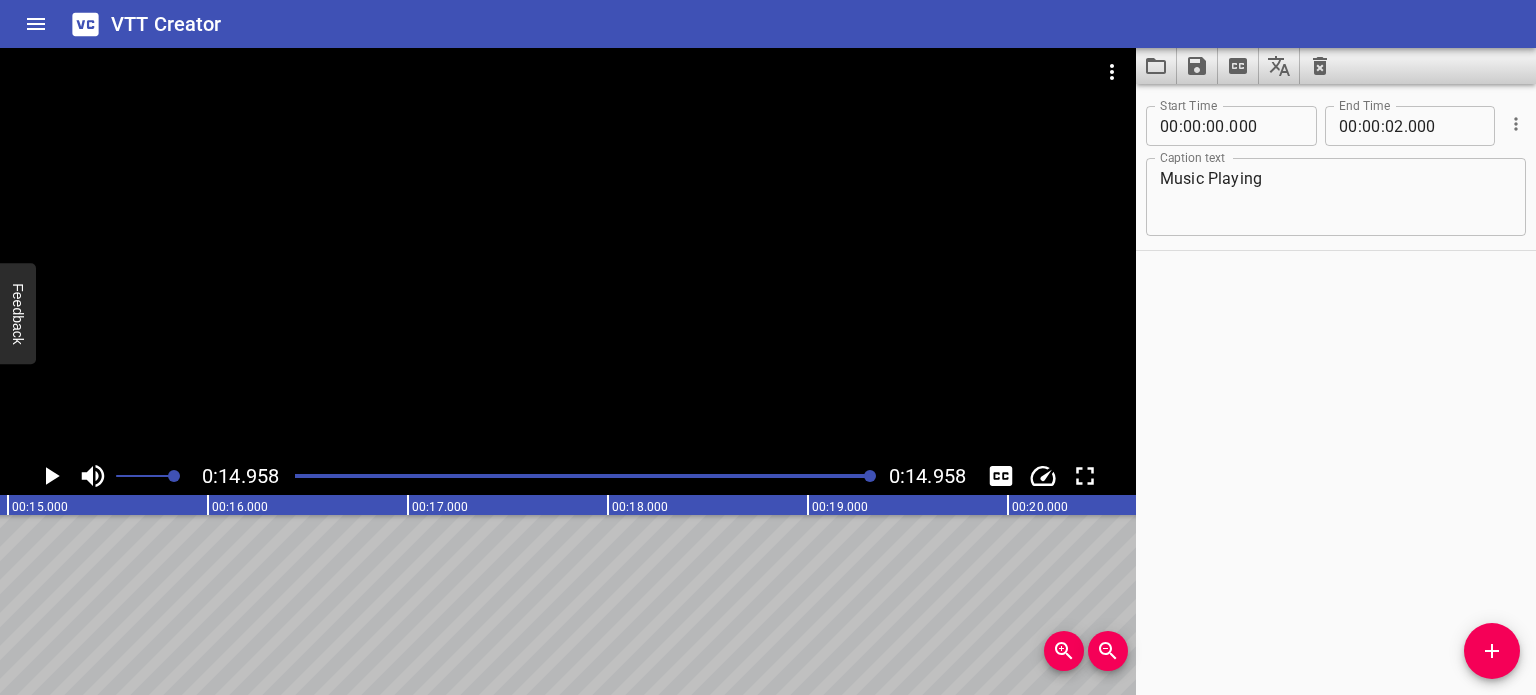click at bounding box center (870, 476) 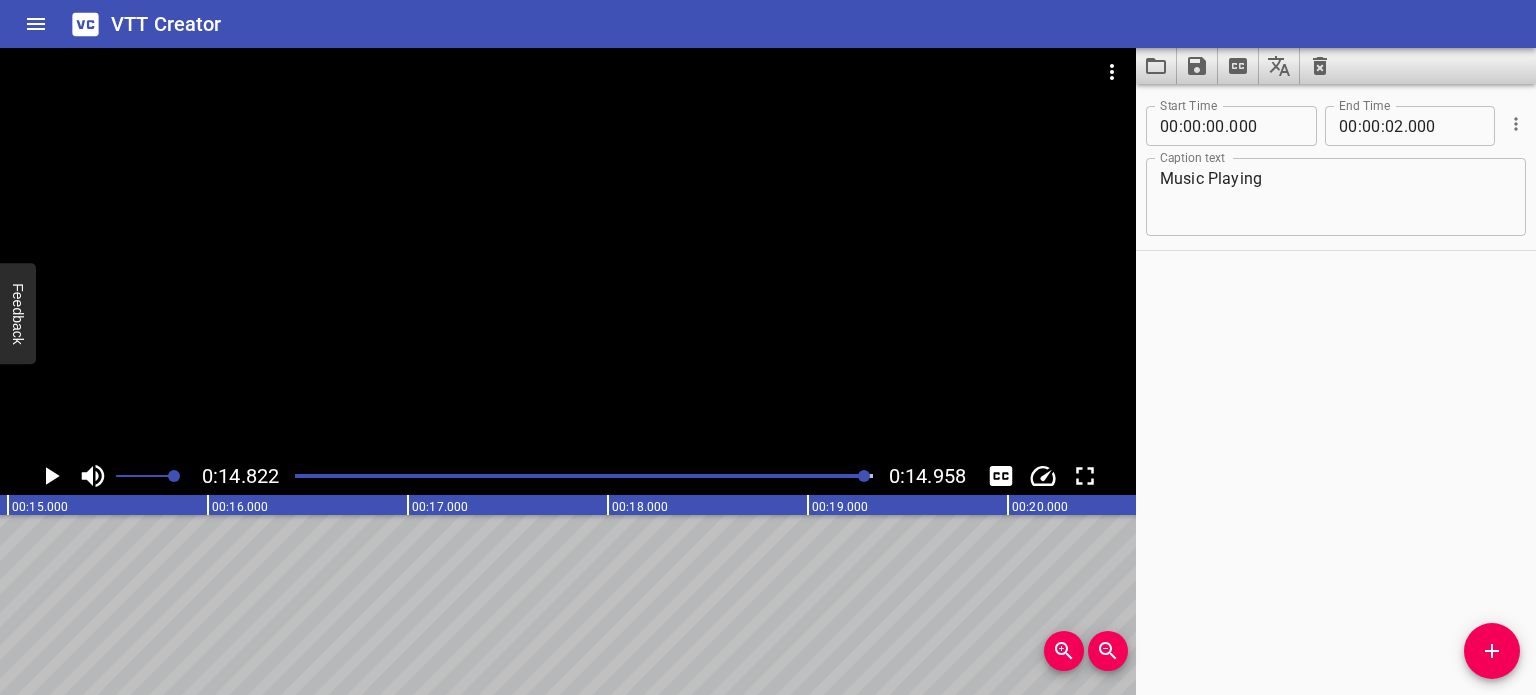 scroll, scrollTop: 0, scrollLeft: 2964, axis: horizontal 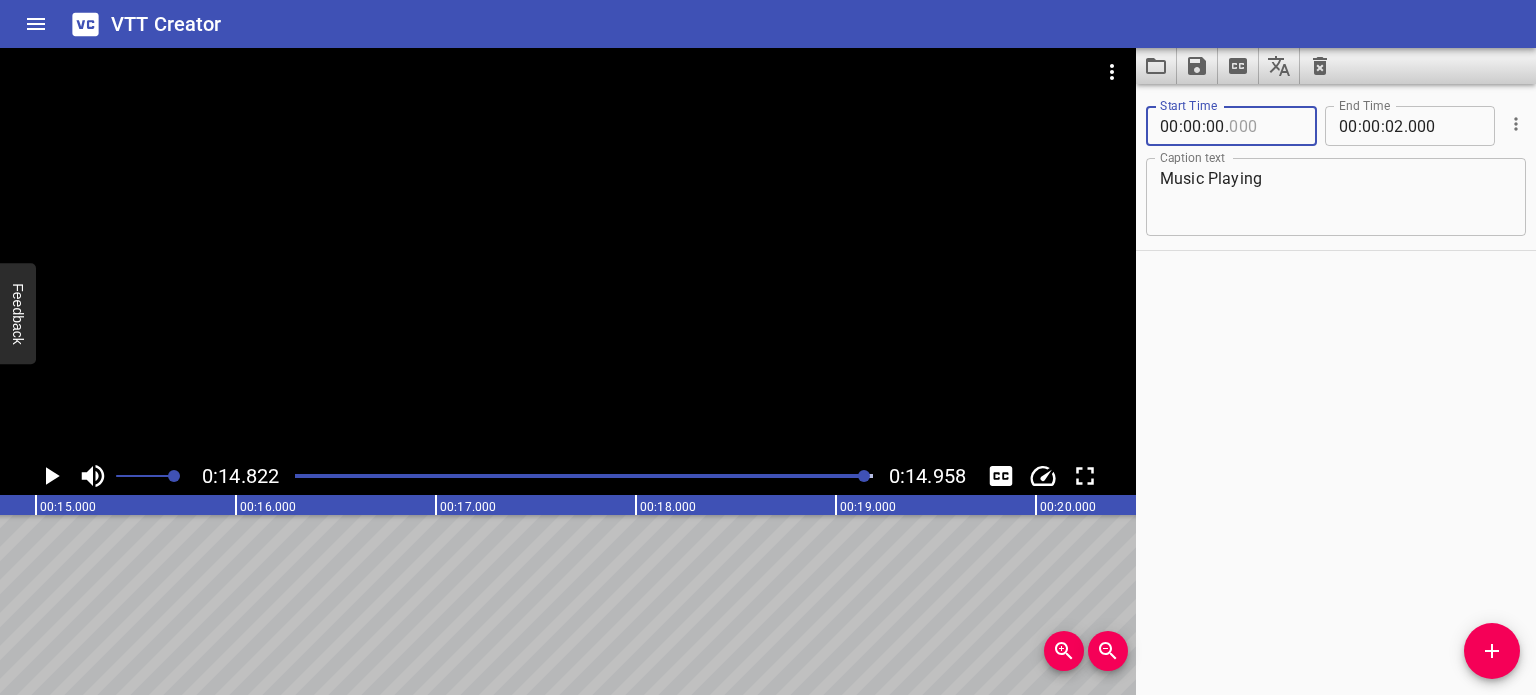 click at bounding box center [1265, 126] 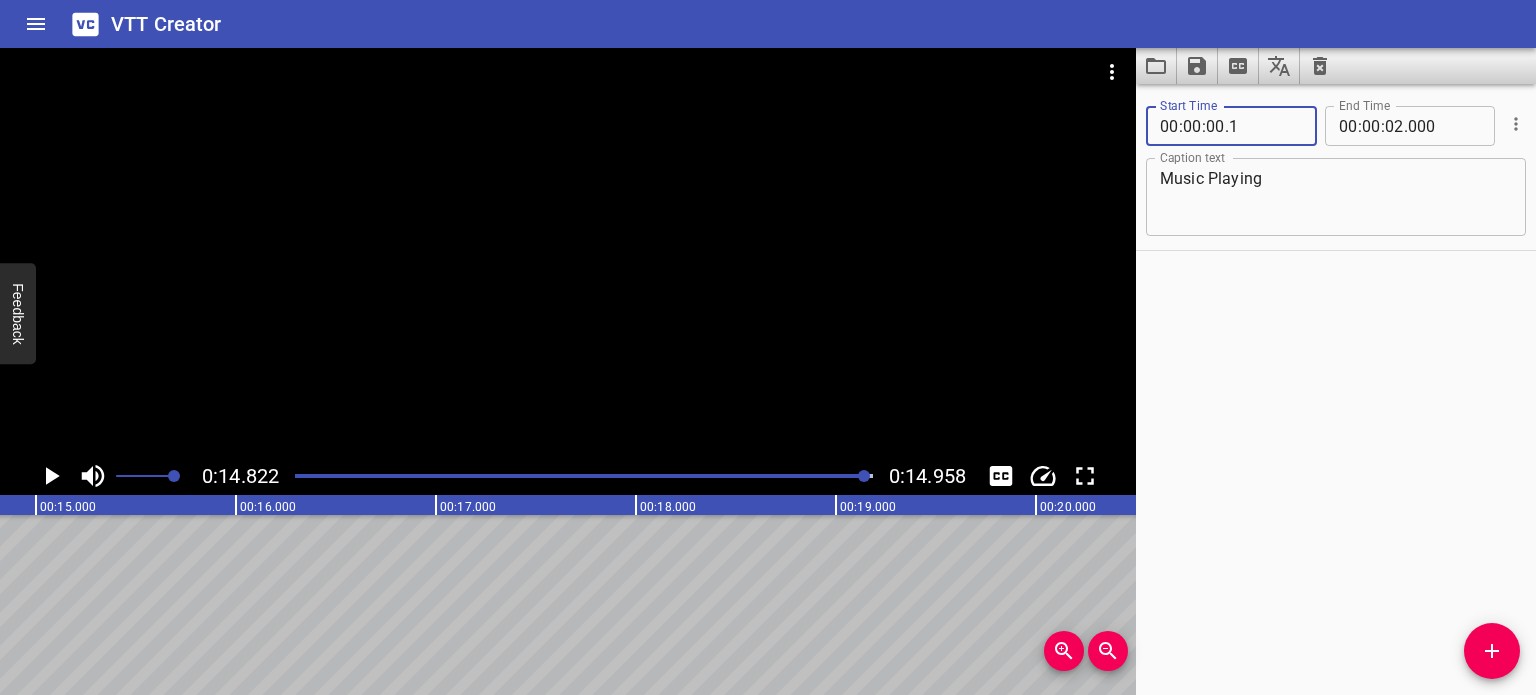 type on "001" 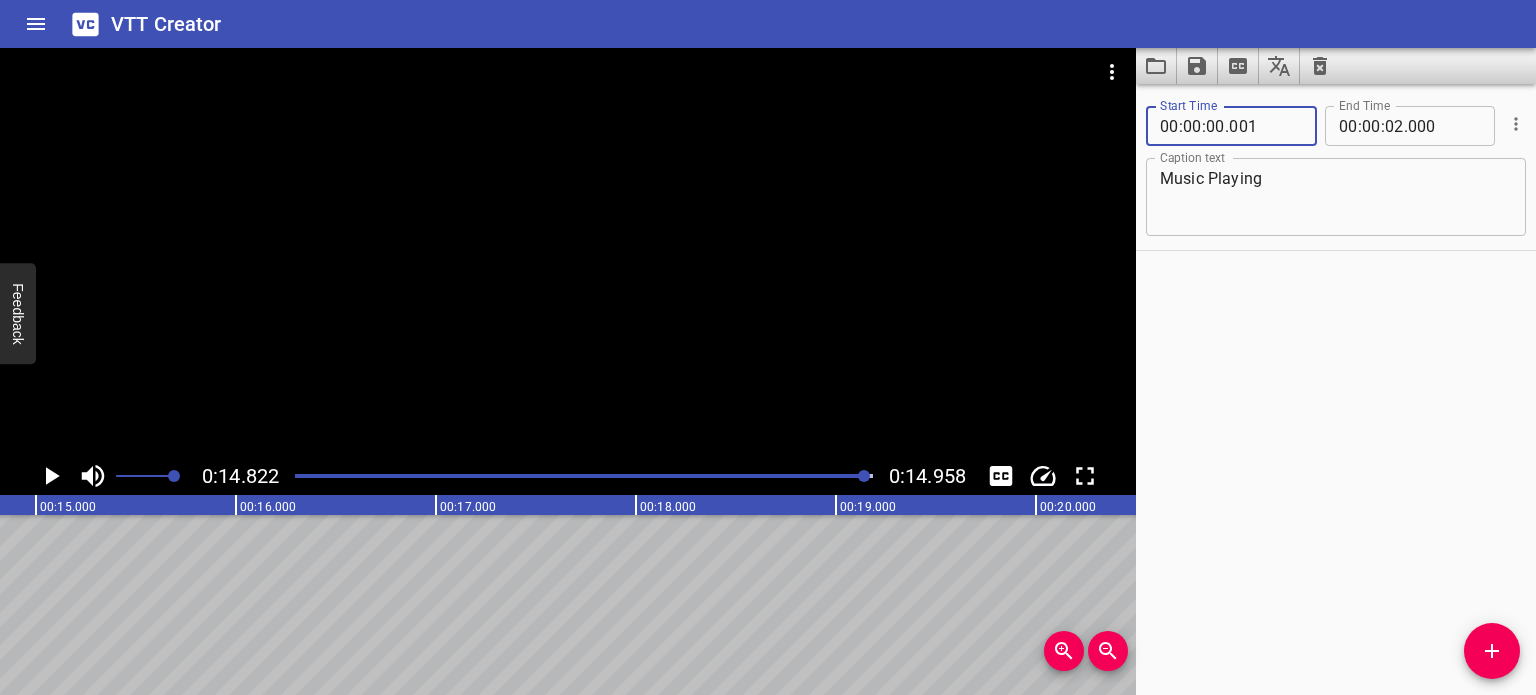 click on "Start Time 00 : 00 : 00 . 001 Start Time End Time 00 : 00 : 02 . 000 End Time Caption text Music Playing Caption text" at bounding box center [1336, 389] 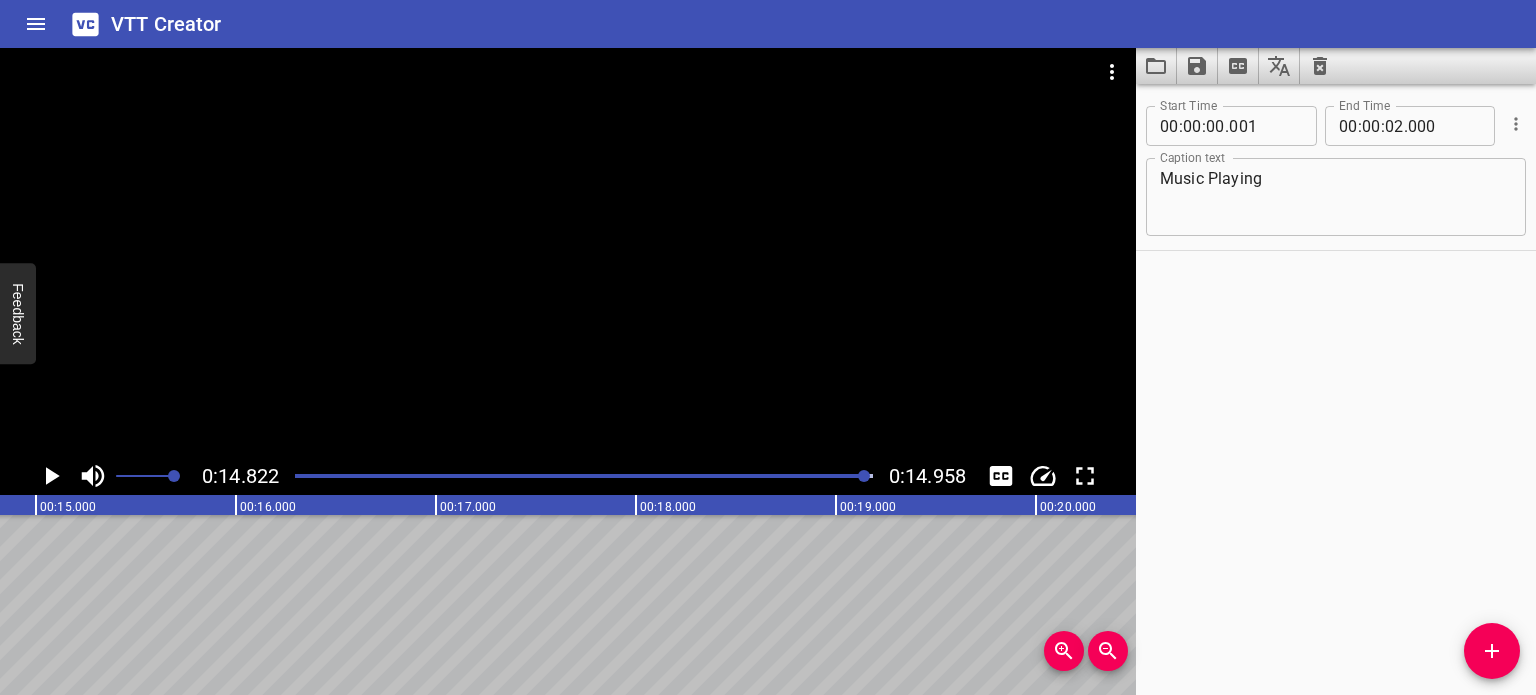 type 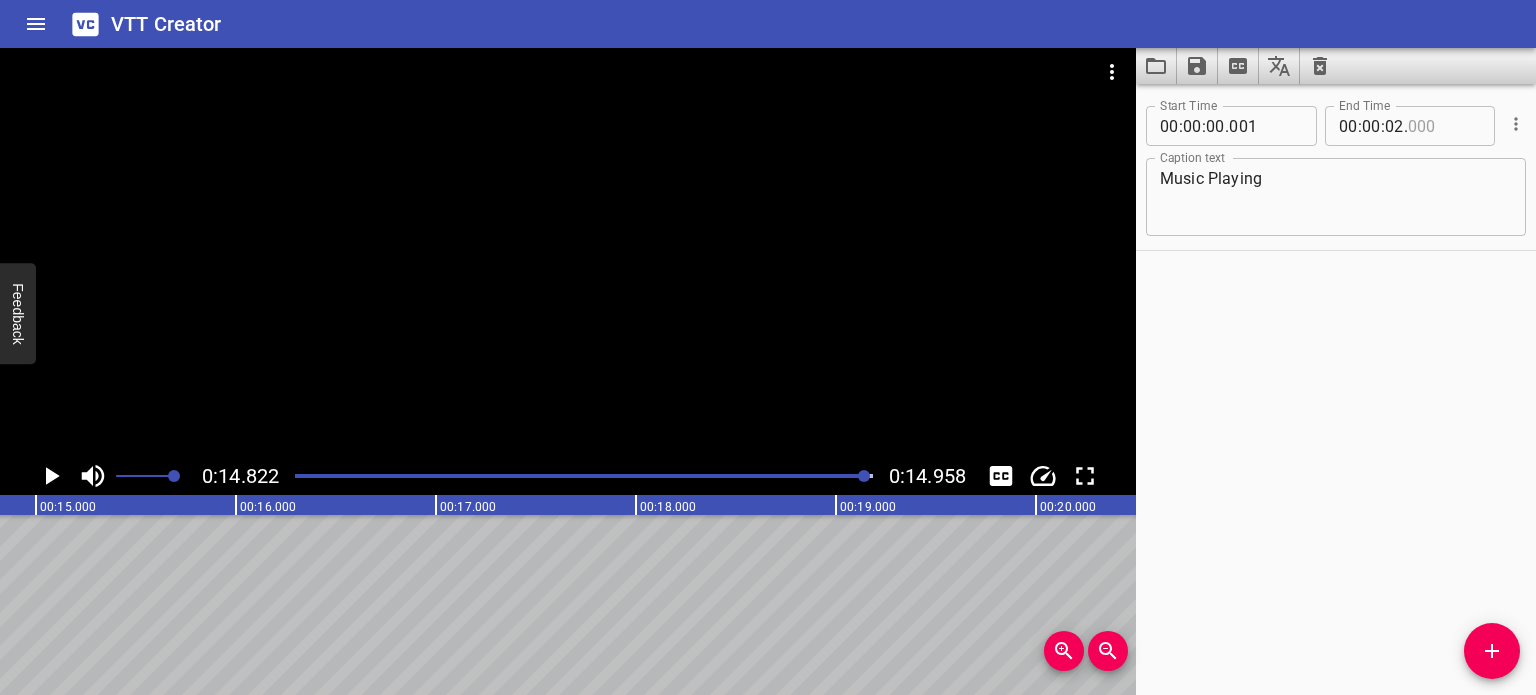click at bounding box center (1444, 126) 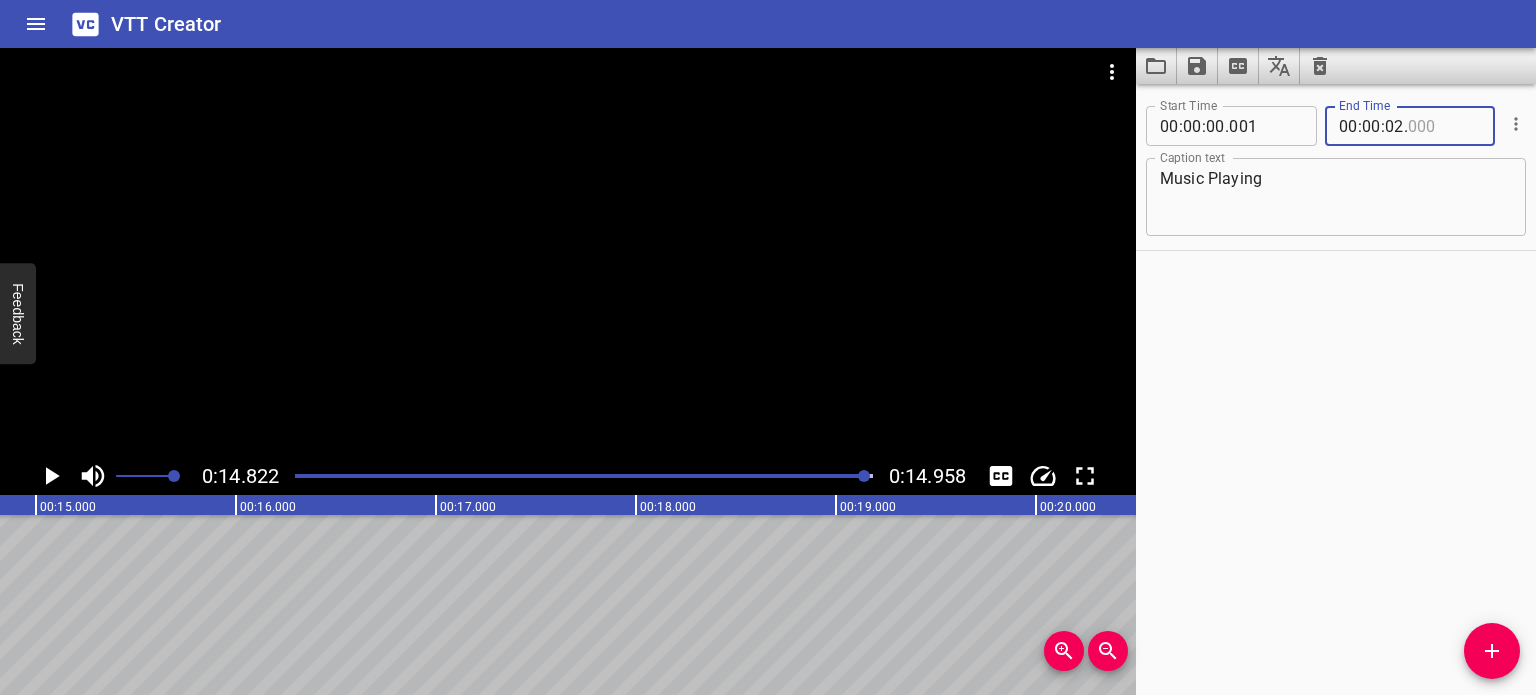 type 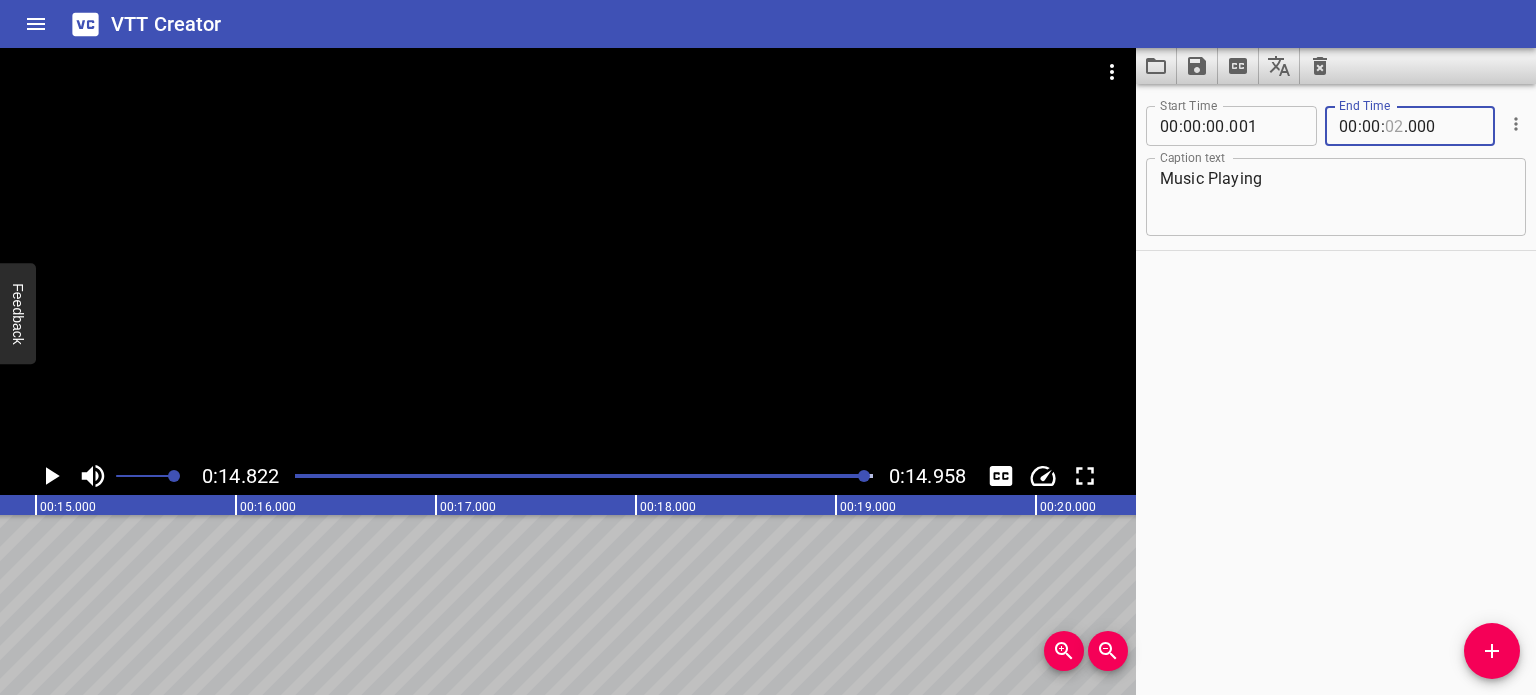 click at bounding box center [1394, 126] 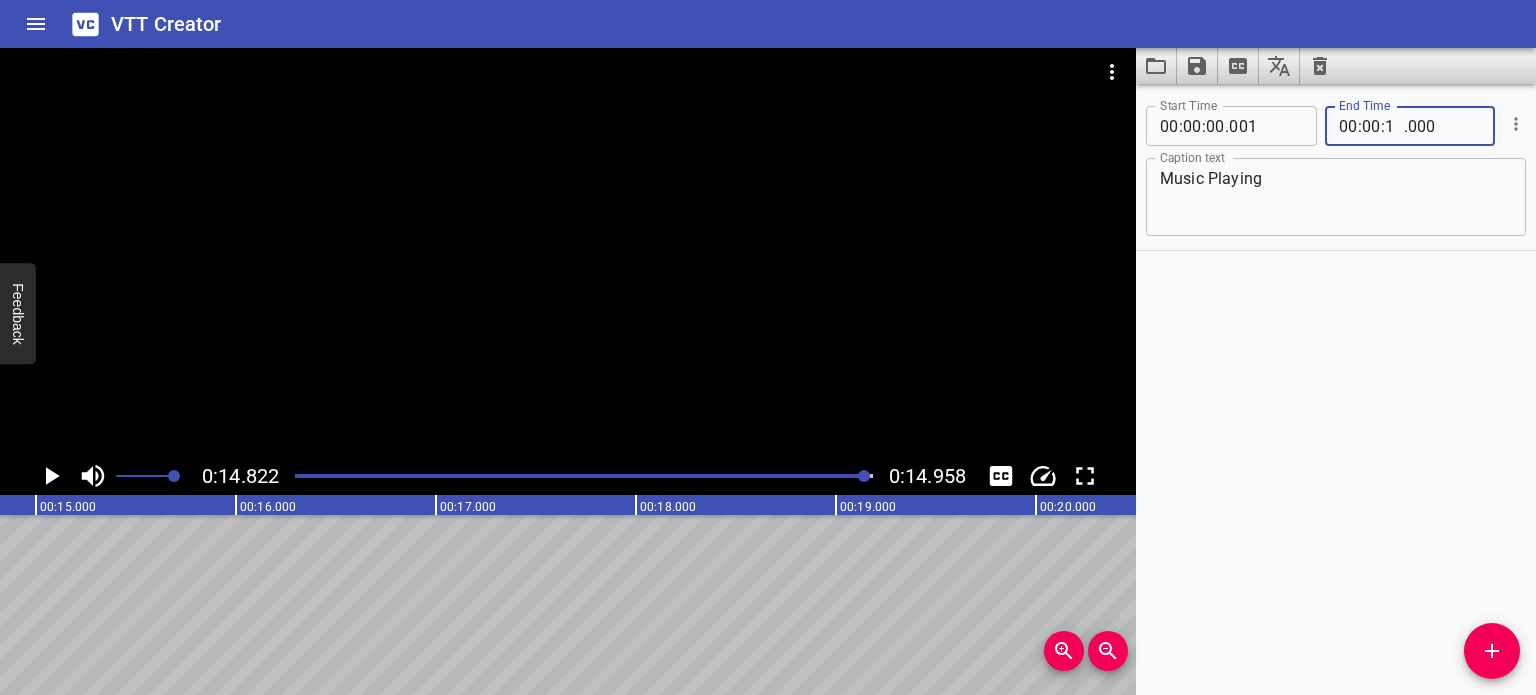 type on "14" 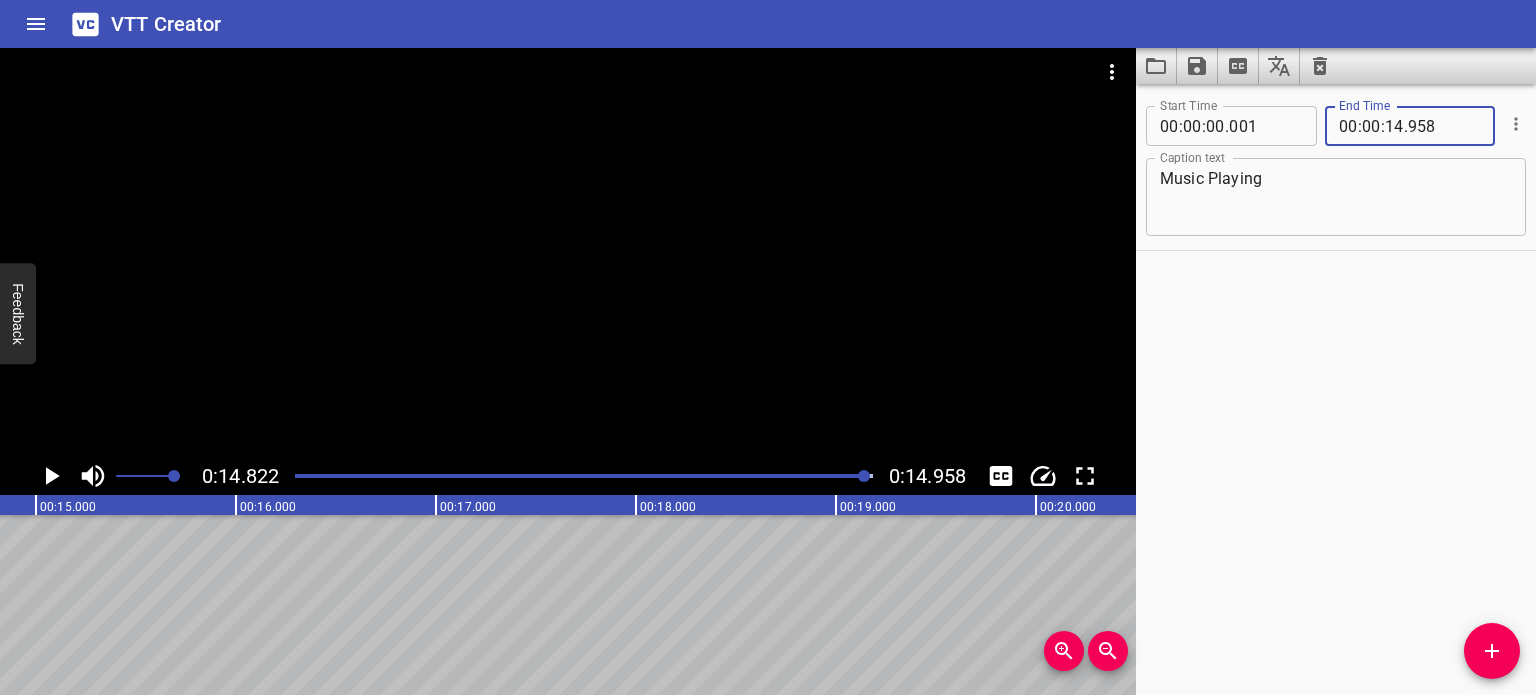 type on "958" 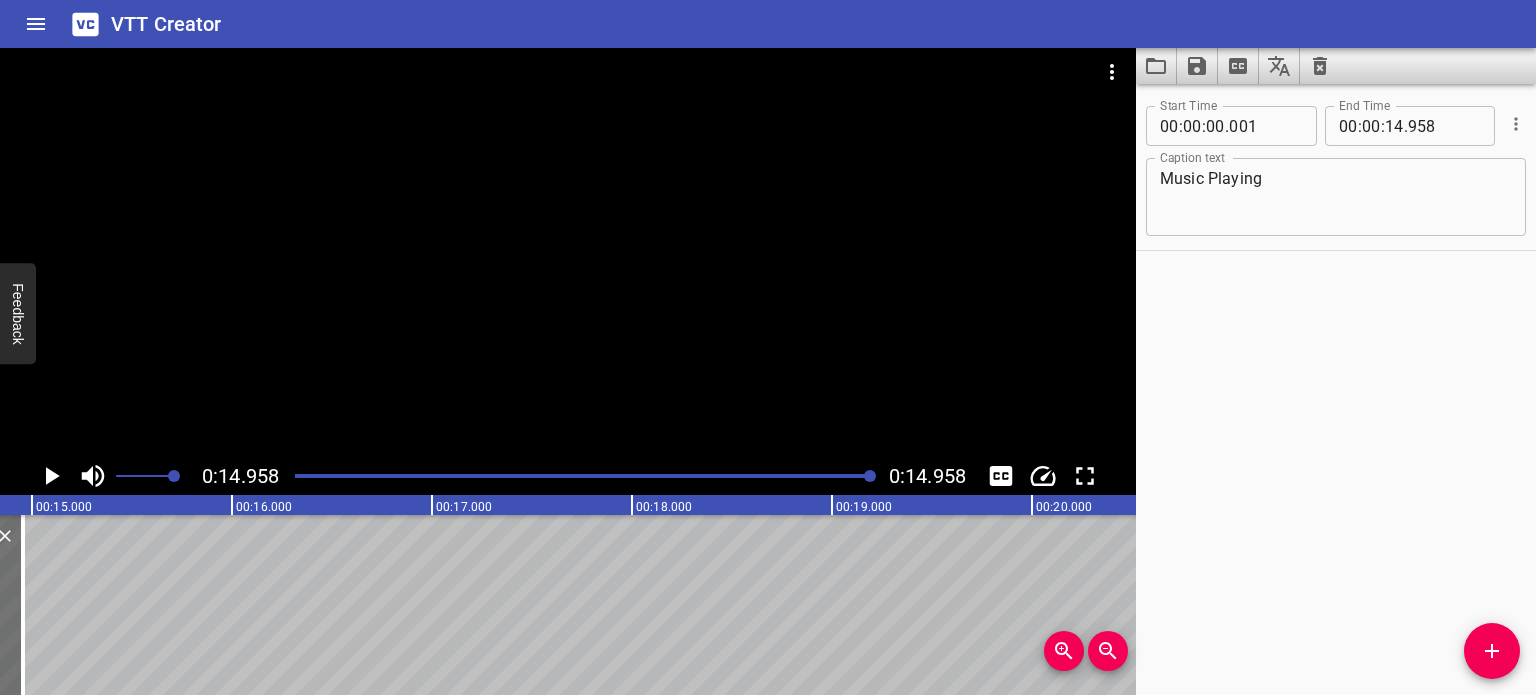 scroll, scrollTop: 0, scrollLeft: 2992, axis: horizontal 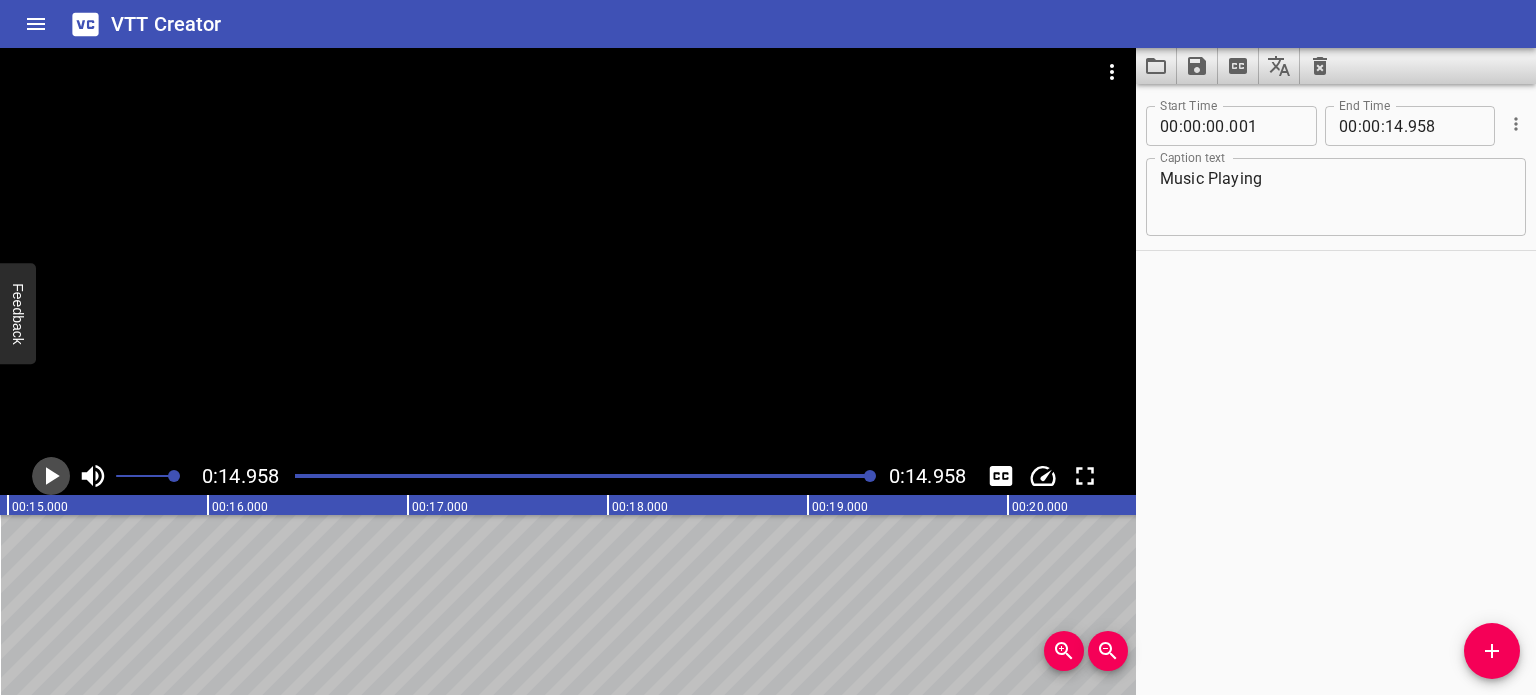 click 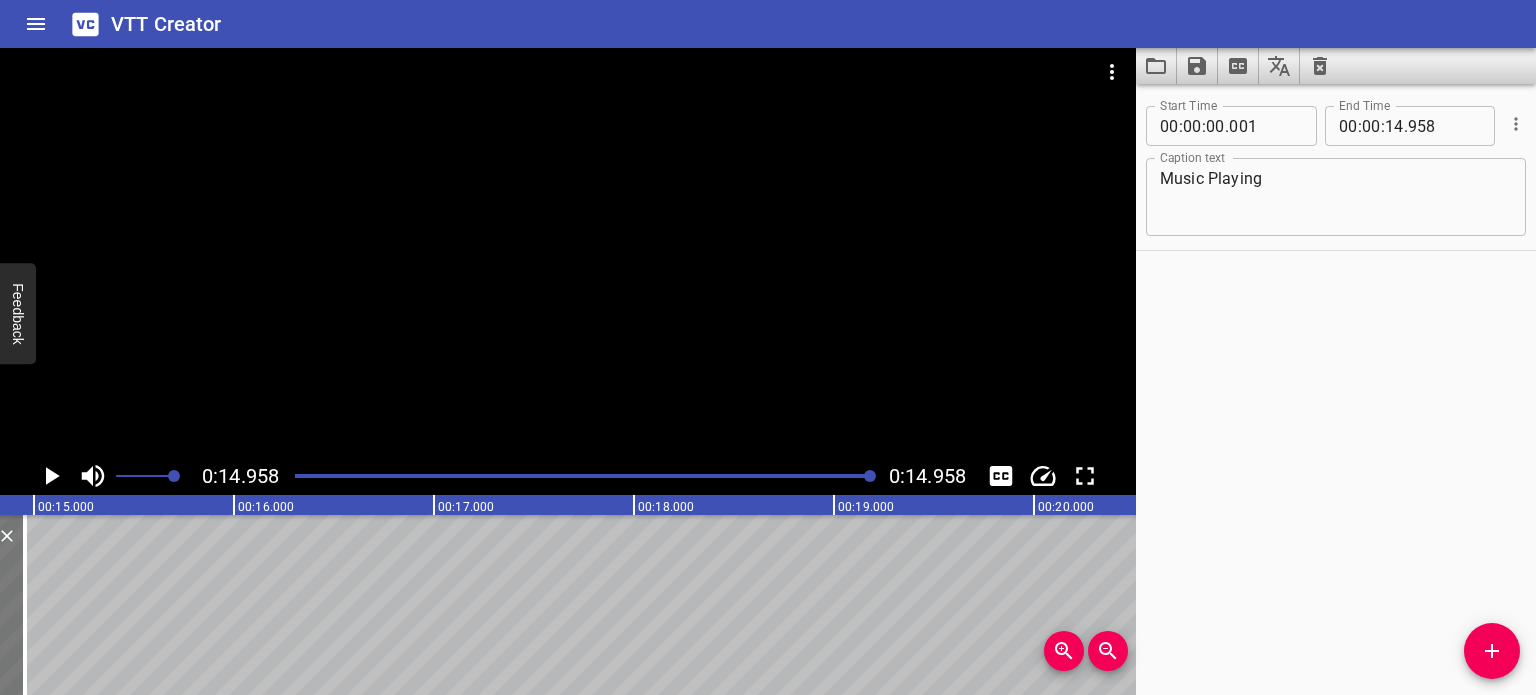 scroll, scrollTop: 0, scrollLeft: 2992, axis: horizontal 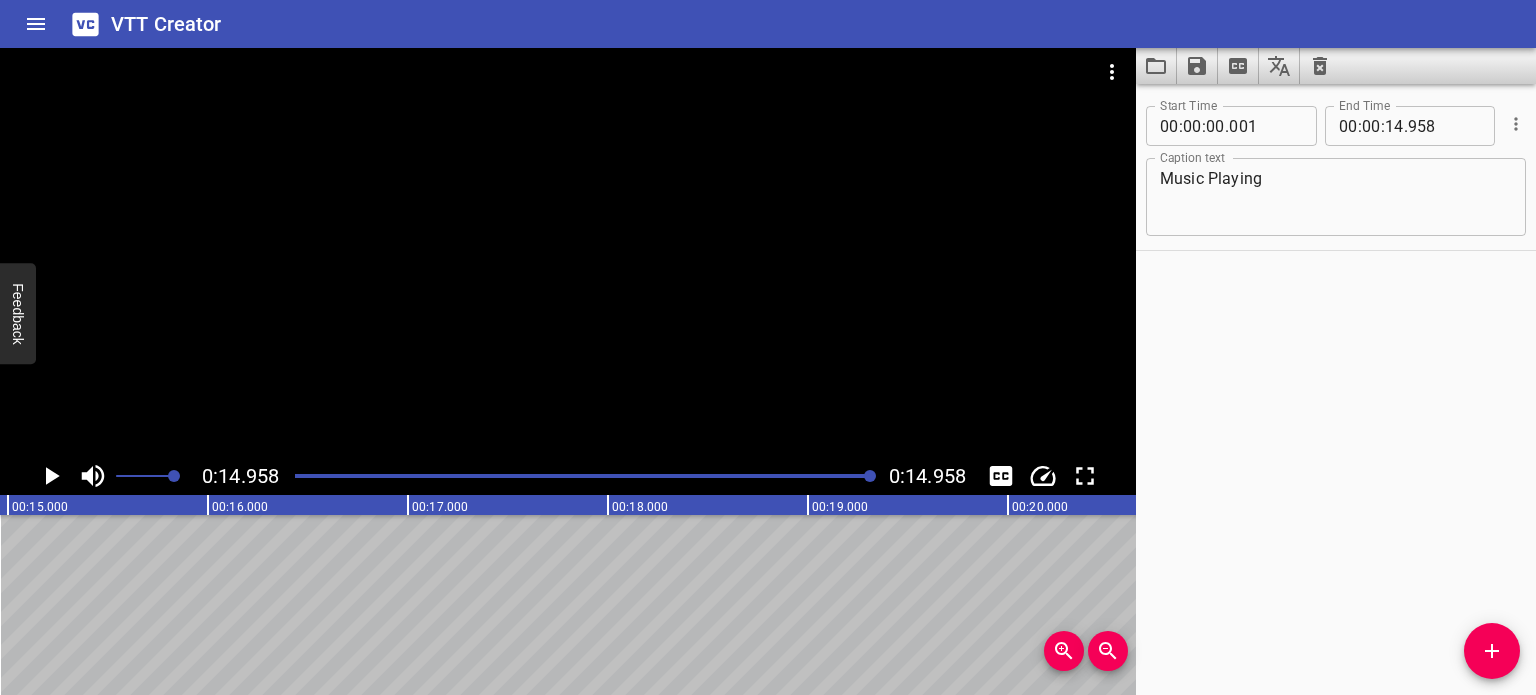 click 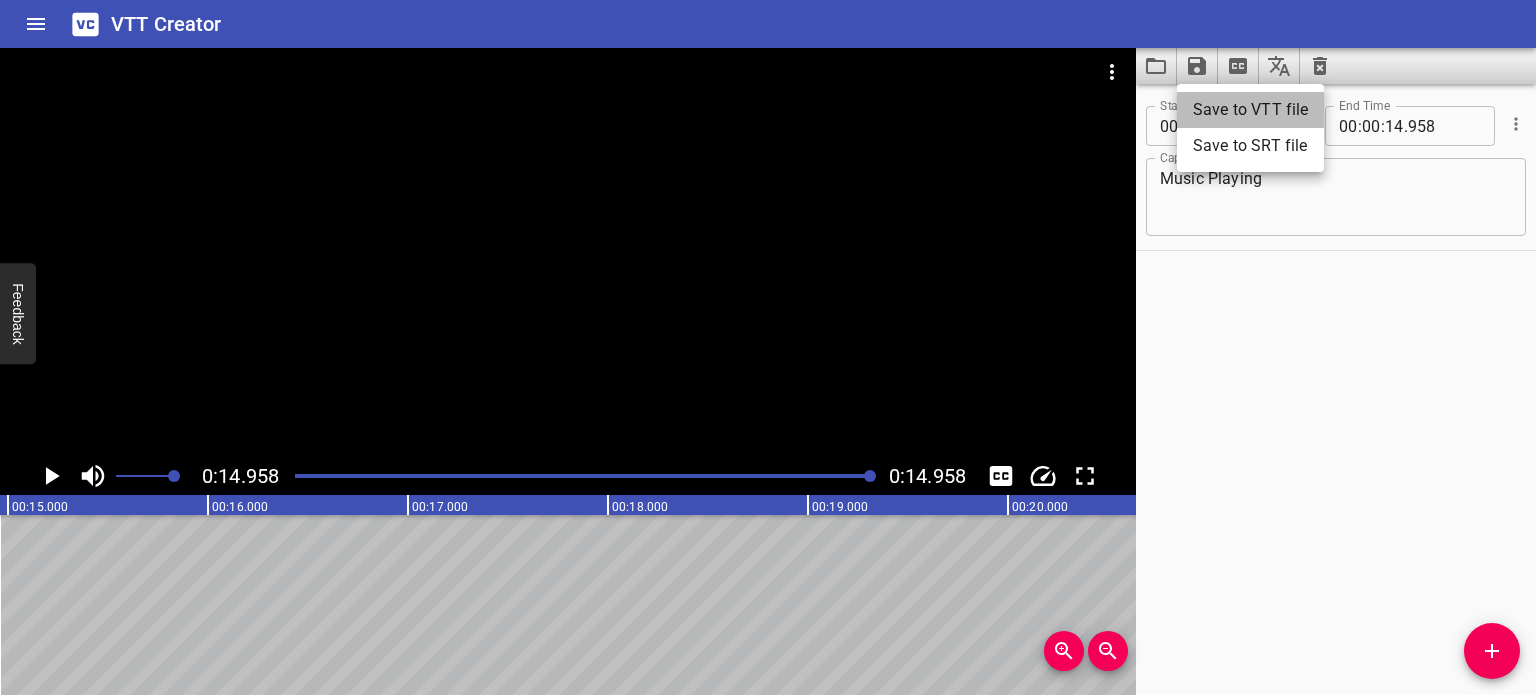 click on "Save to VTT file" at bounding box center [1250, 110] 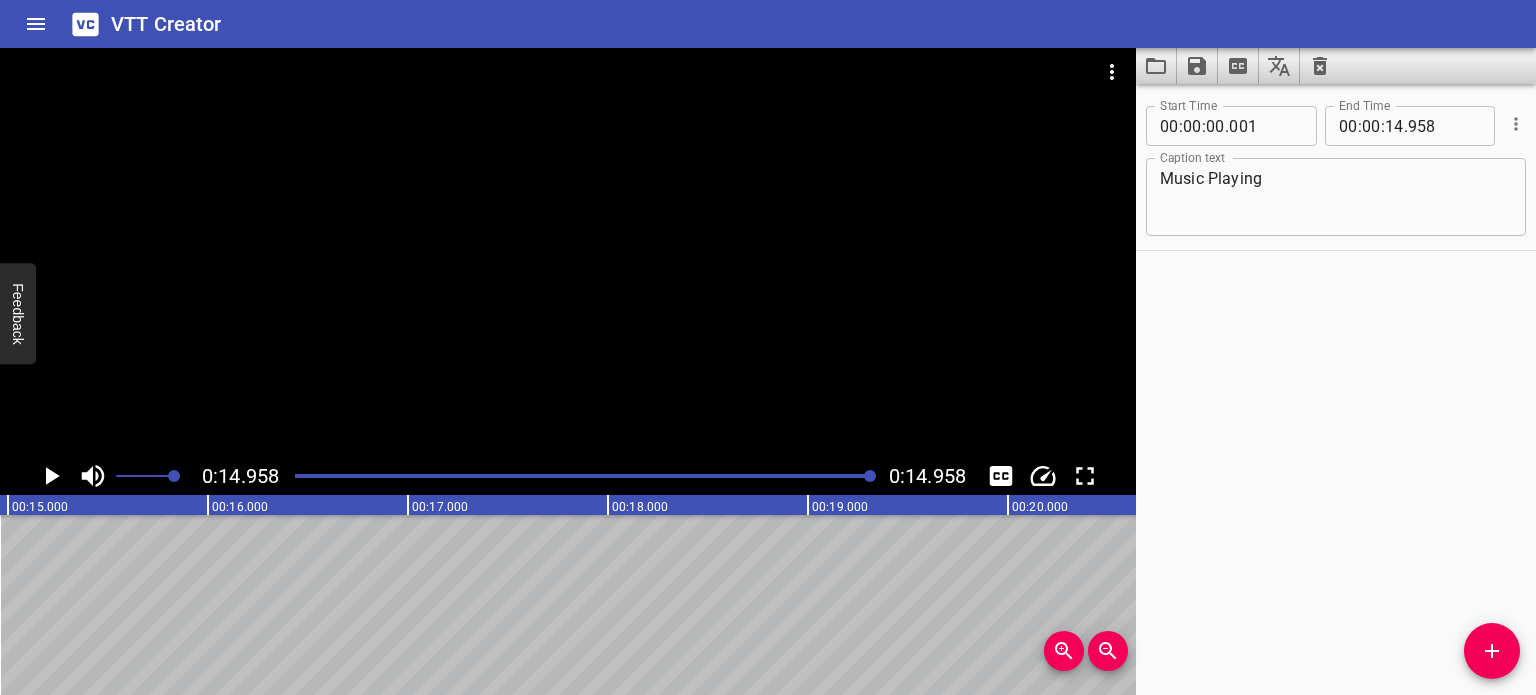 click on "Start Time 00 : 00 : 00 . 001 Start Time End Time 00 : 00 : 14 . 958 End Time Caption text Music Playing Caption text" at bounding box center [1336, 389] 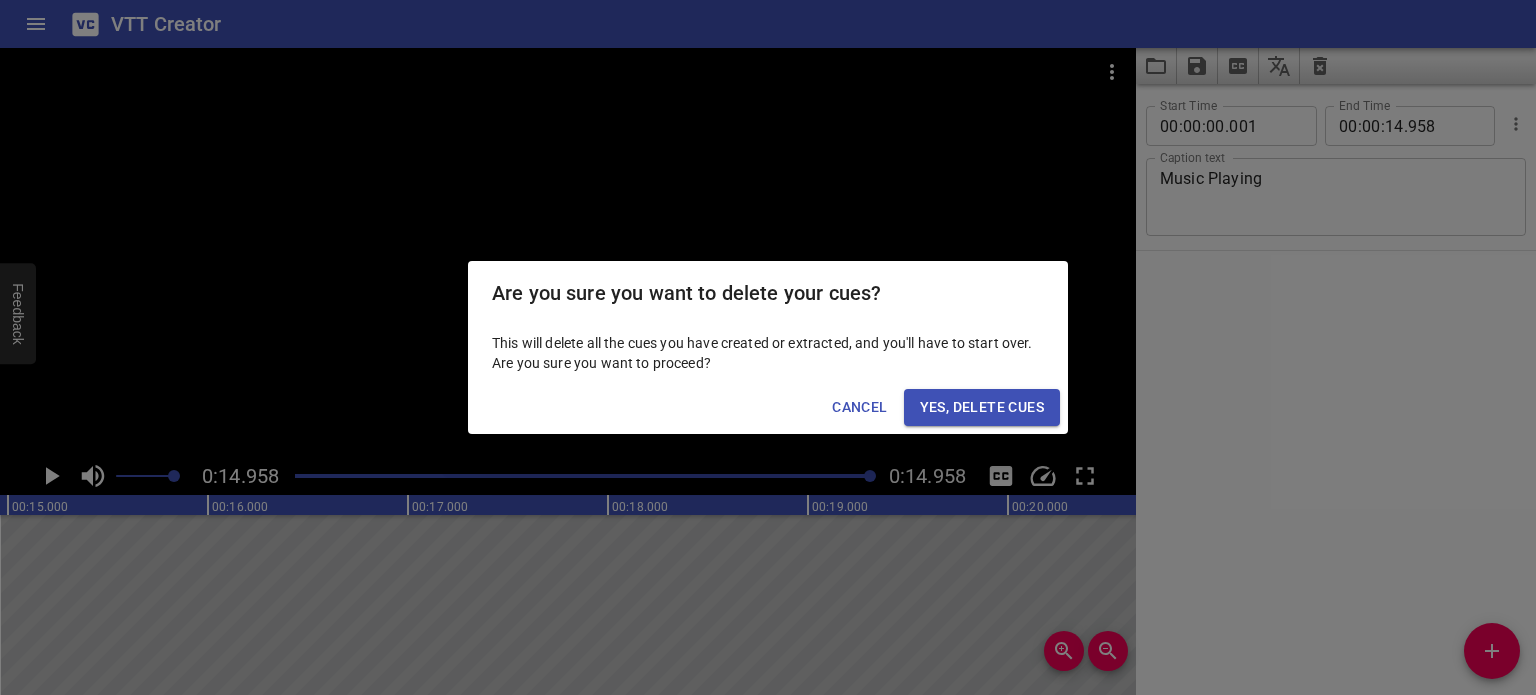 click on "Yes, Delete Cues" at bounding box center (982, 407) 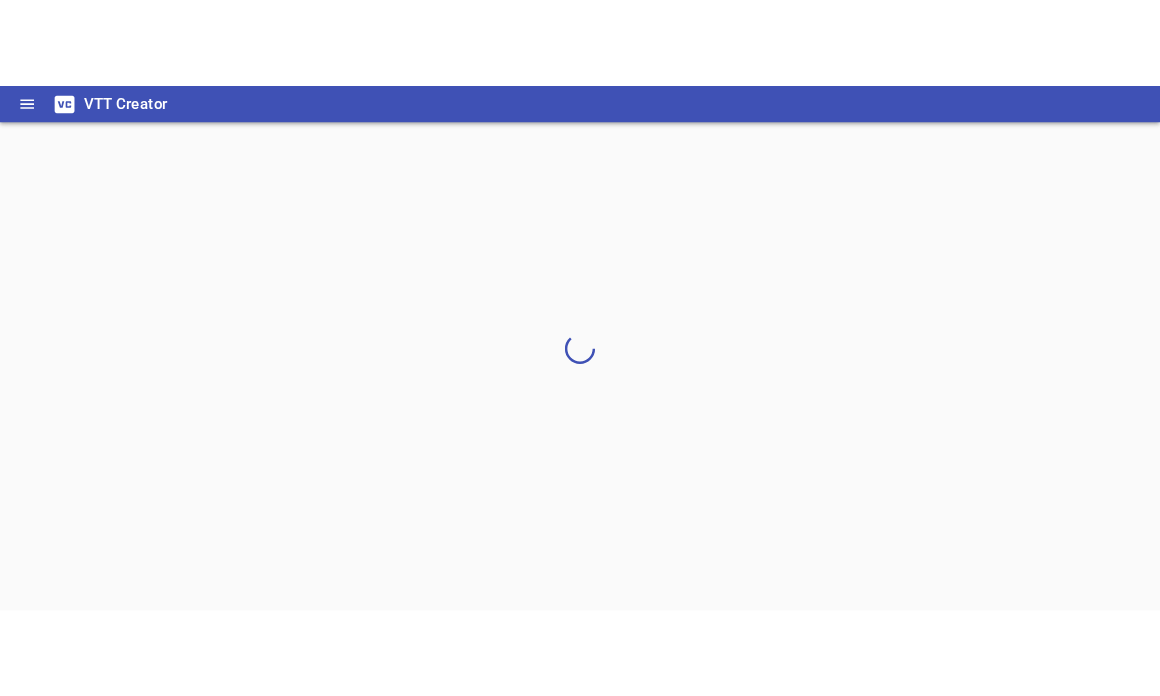 scroll, scrollTop: 0, scrollLeft: 0, axis: both 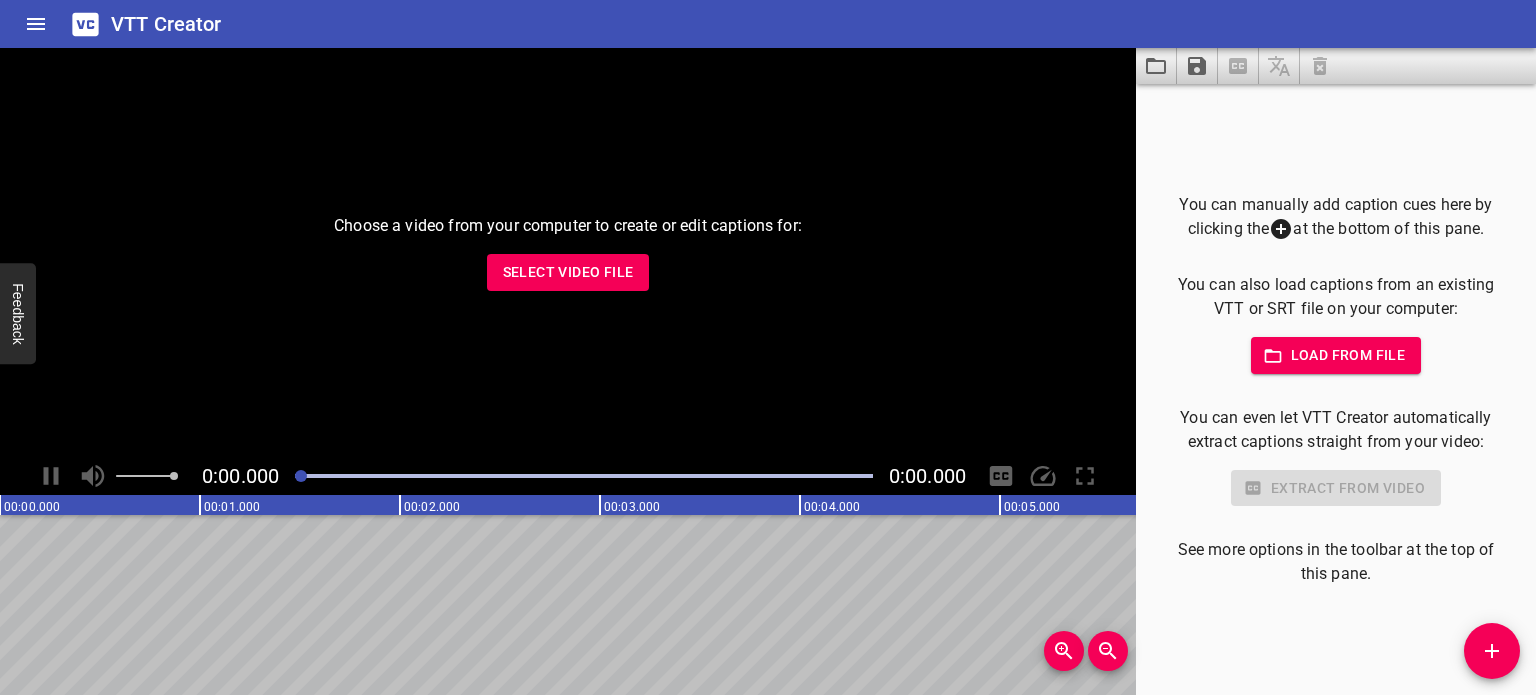click on "Select Video File" at bounding box center (568, 272) 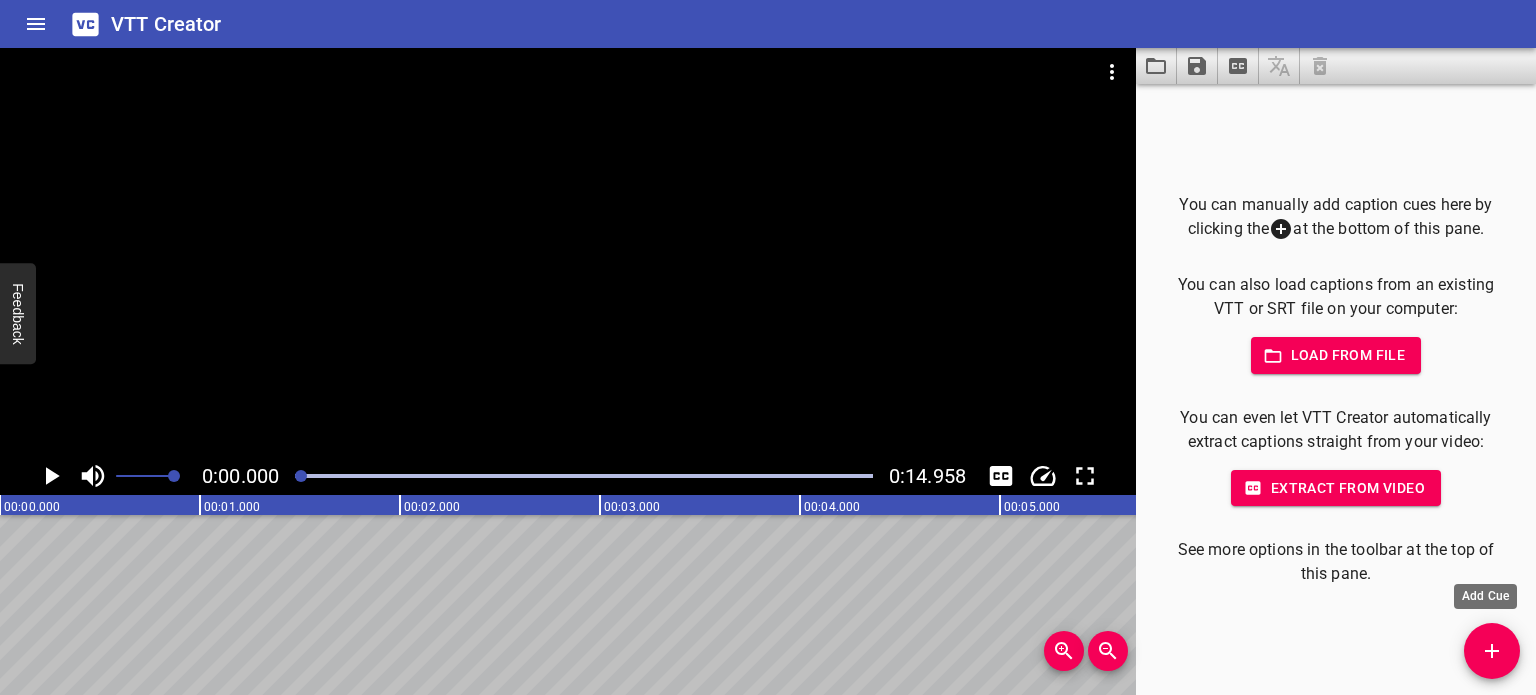 click 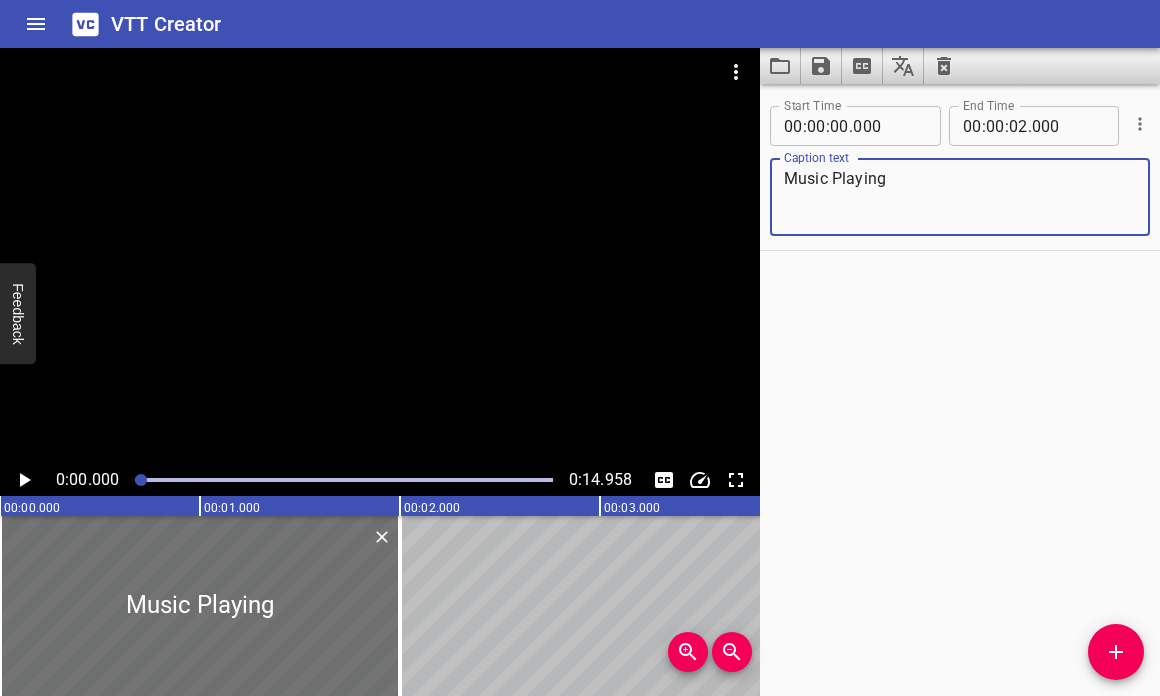 type on "Music Playing" 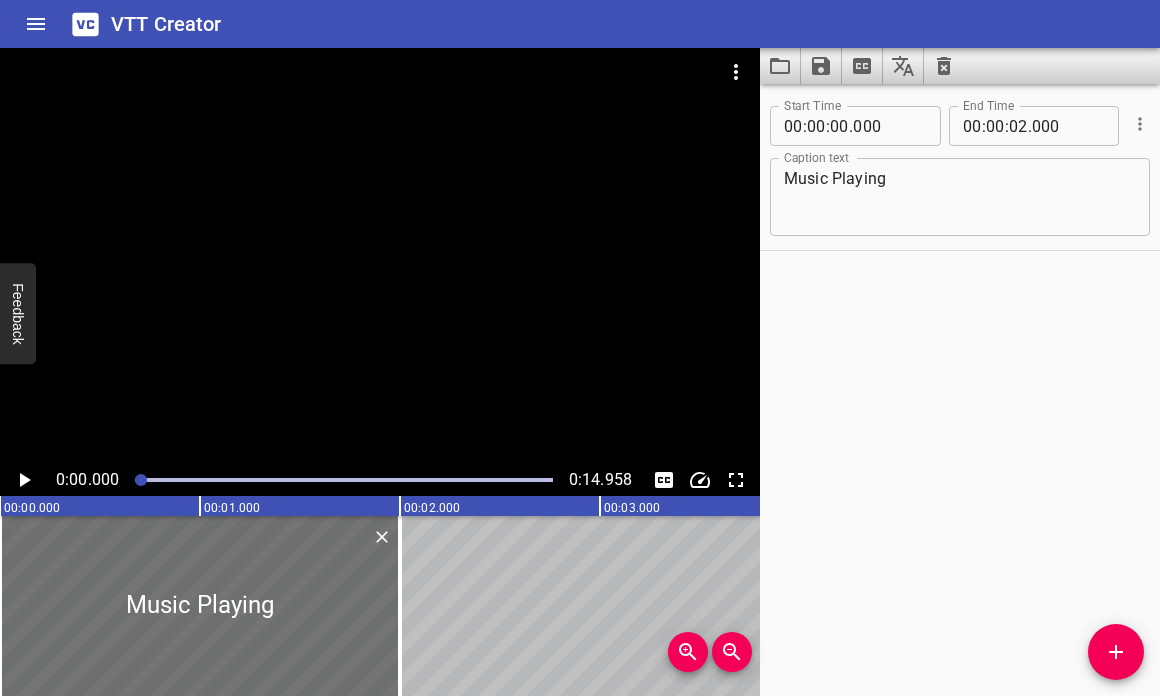 drag, startPoint x: 896, startPoint y: 179, endPoint x: 989, endPoint y: 243, distance: 112.89375 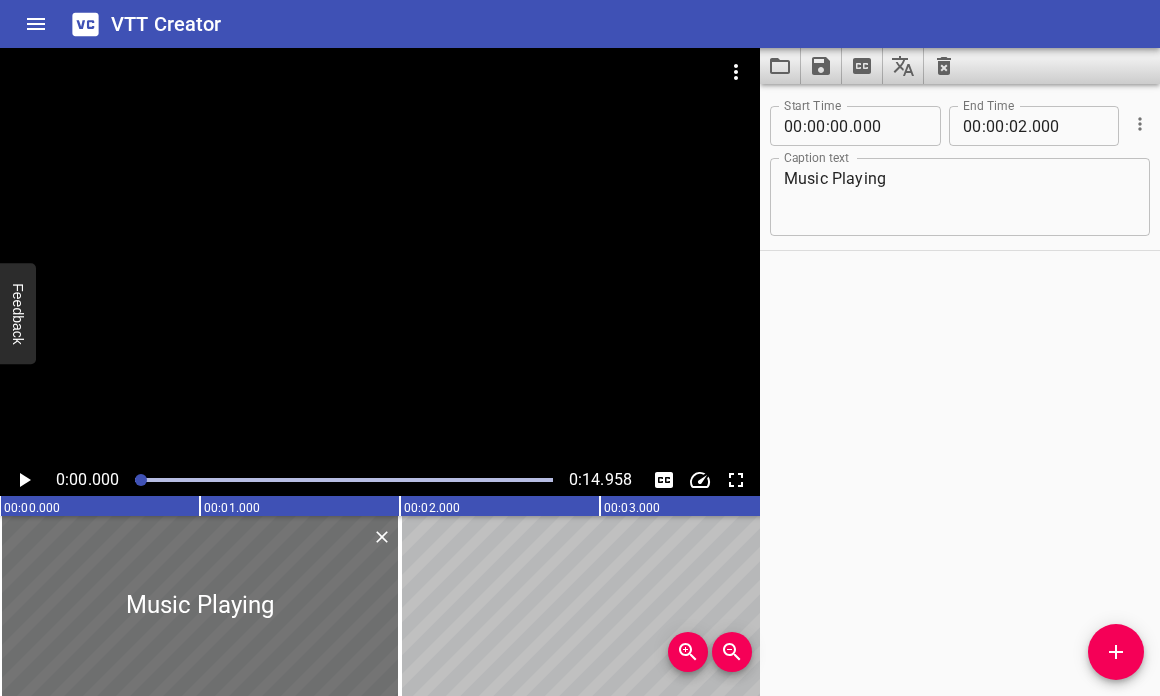 click 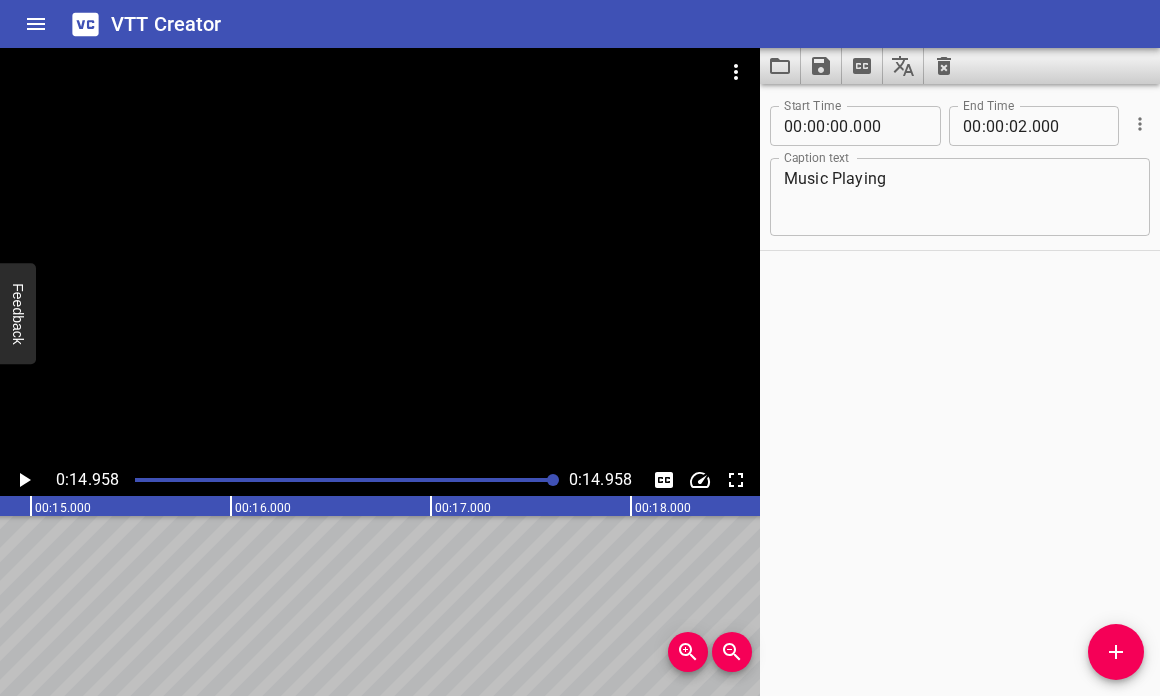 scroll, scrollTop: 0, scrollLeft: 2992, axis: horizontal 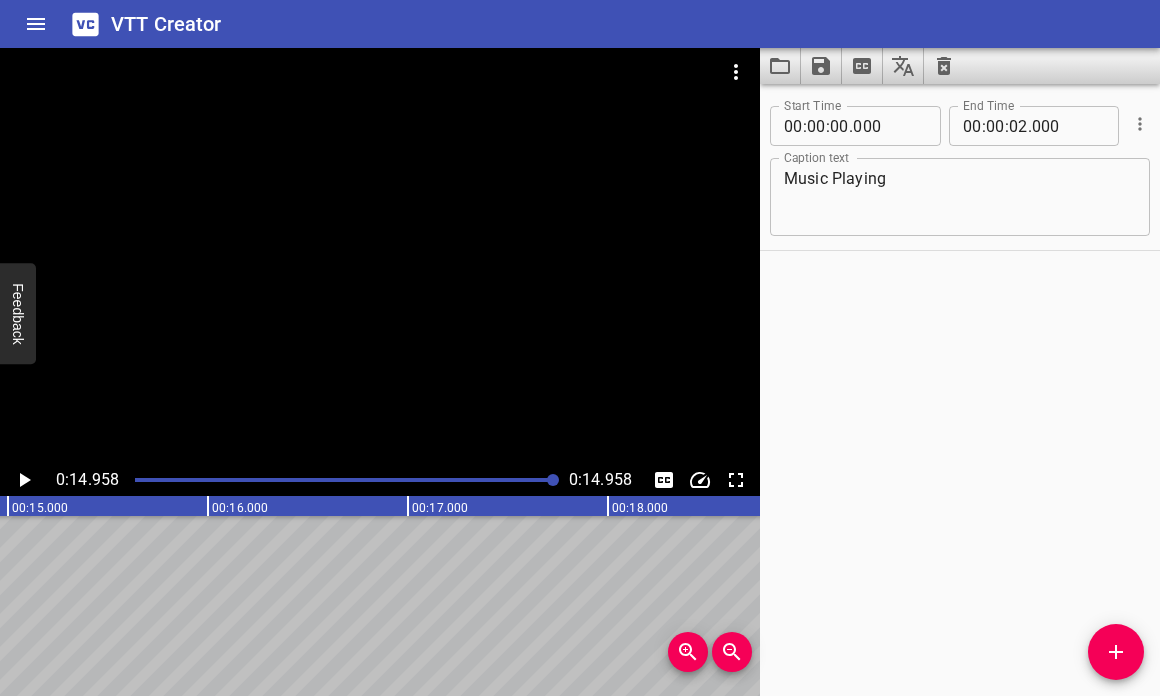 click 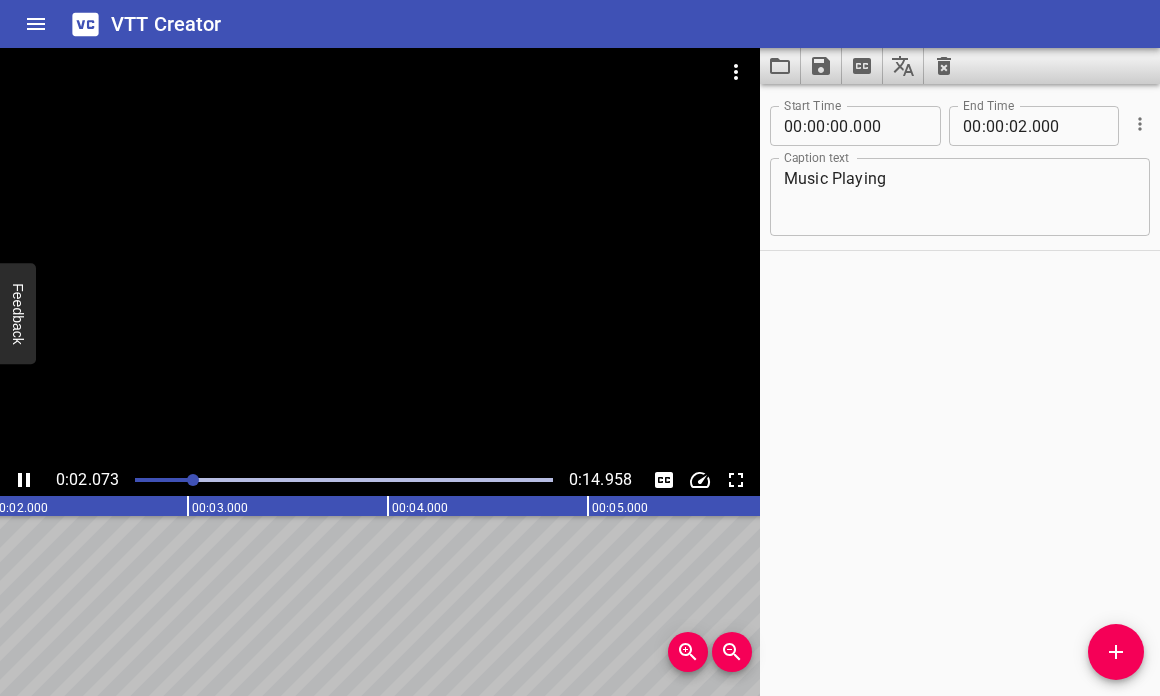 click at bounding box center [344, 480] 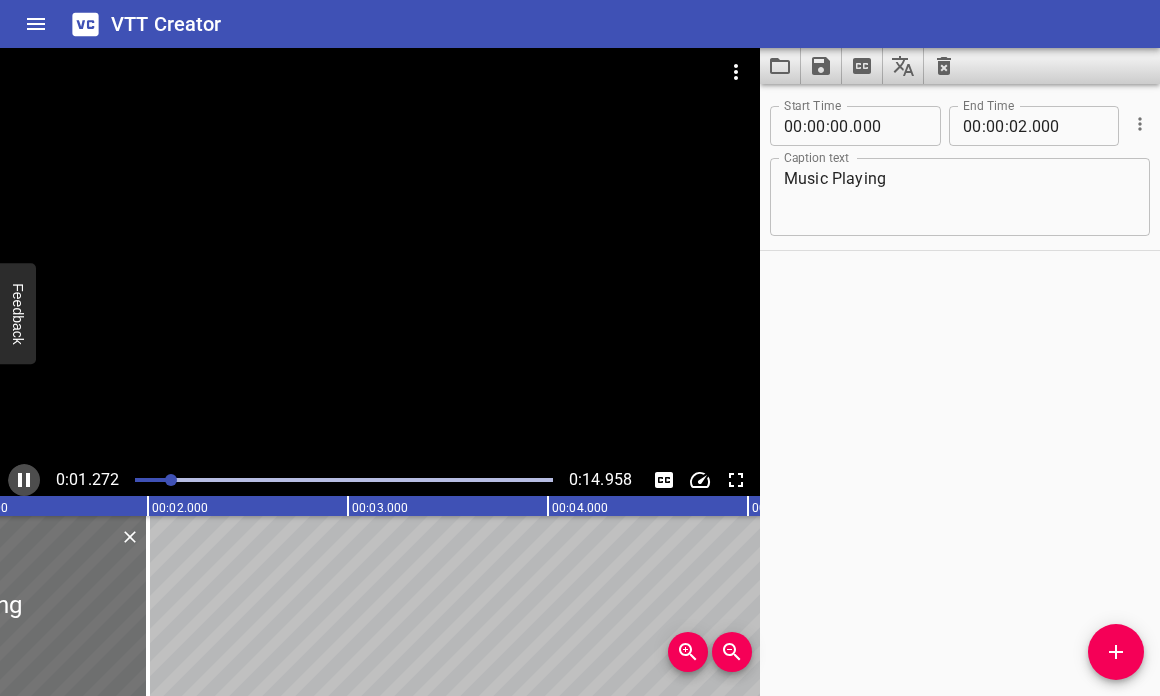 click 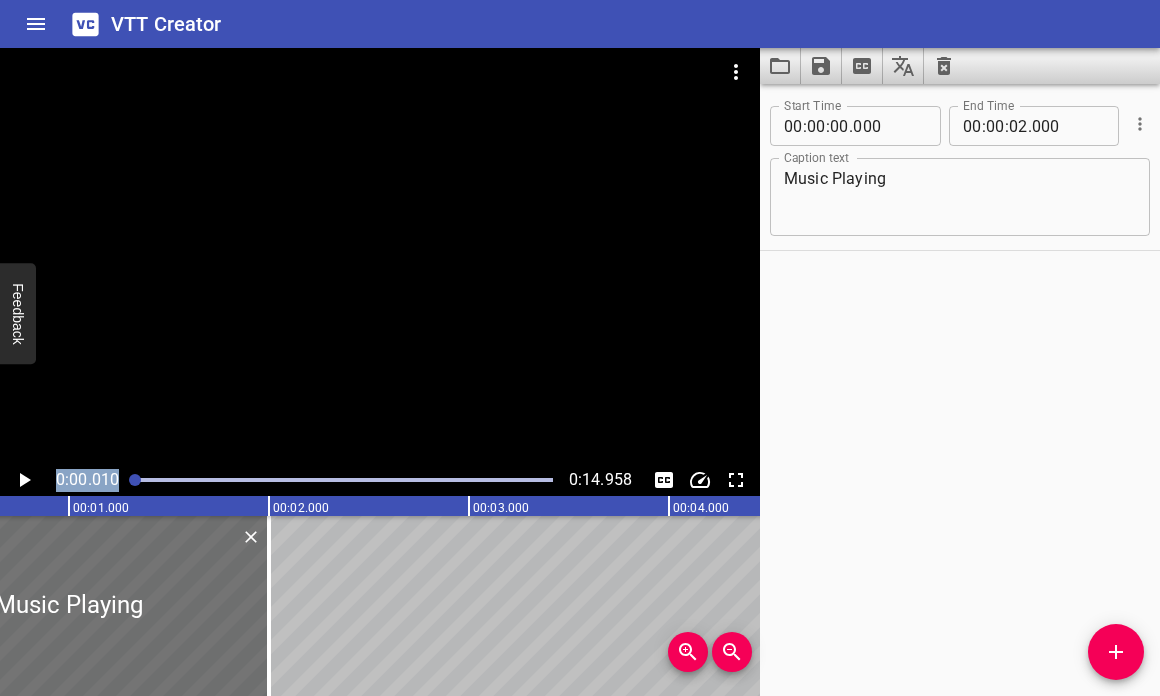 drag, startPoint x: 179, startPoint y: 478, endPoint x: 112, endPoint y: 478, distance: 67 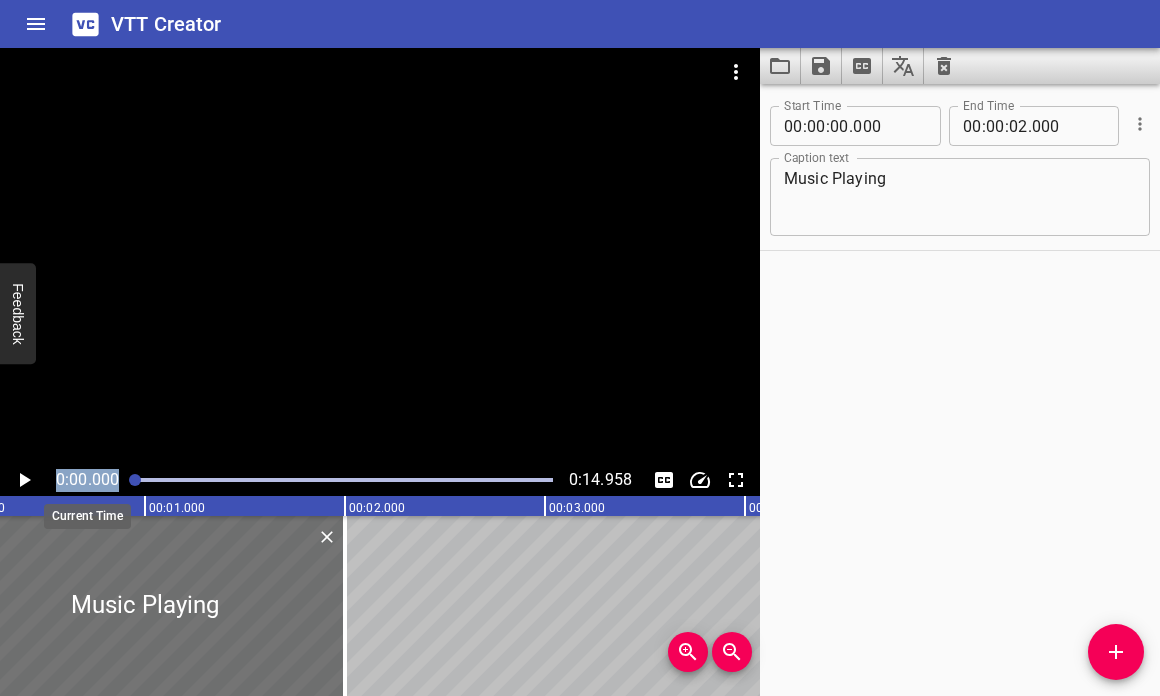 scroll, scrollTop: 0, scrollLeft: 0, axis: both 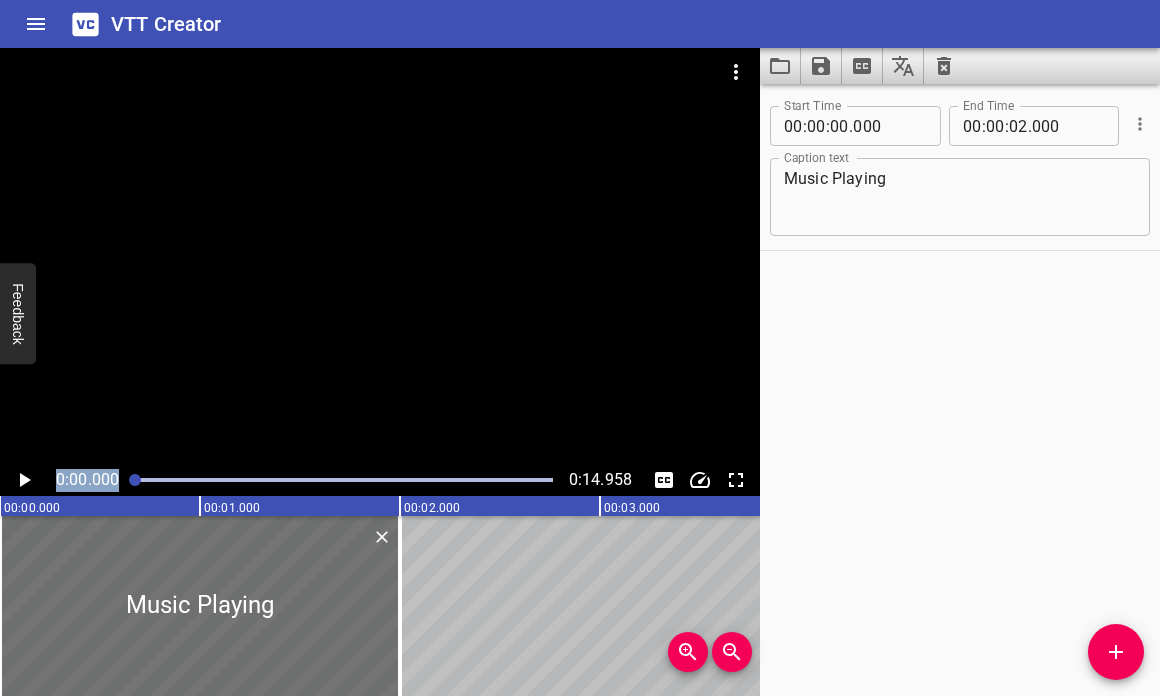click 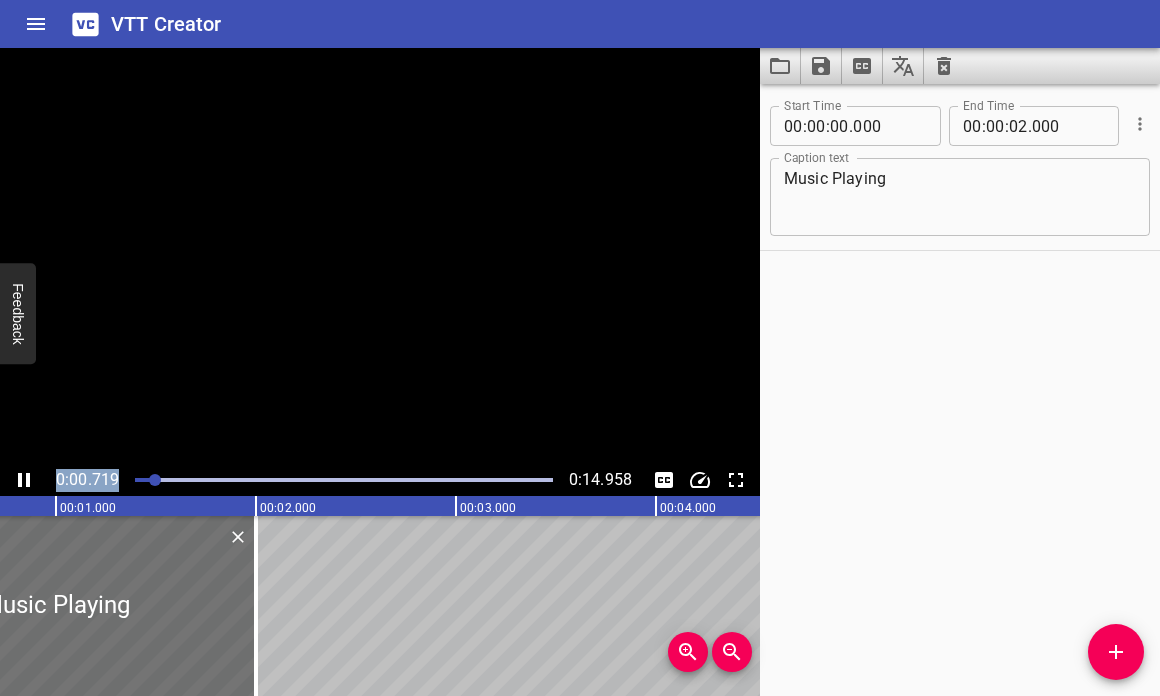 click 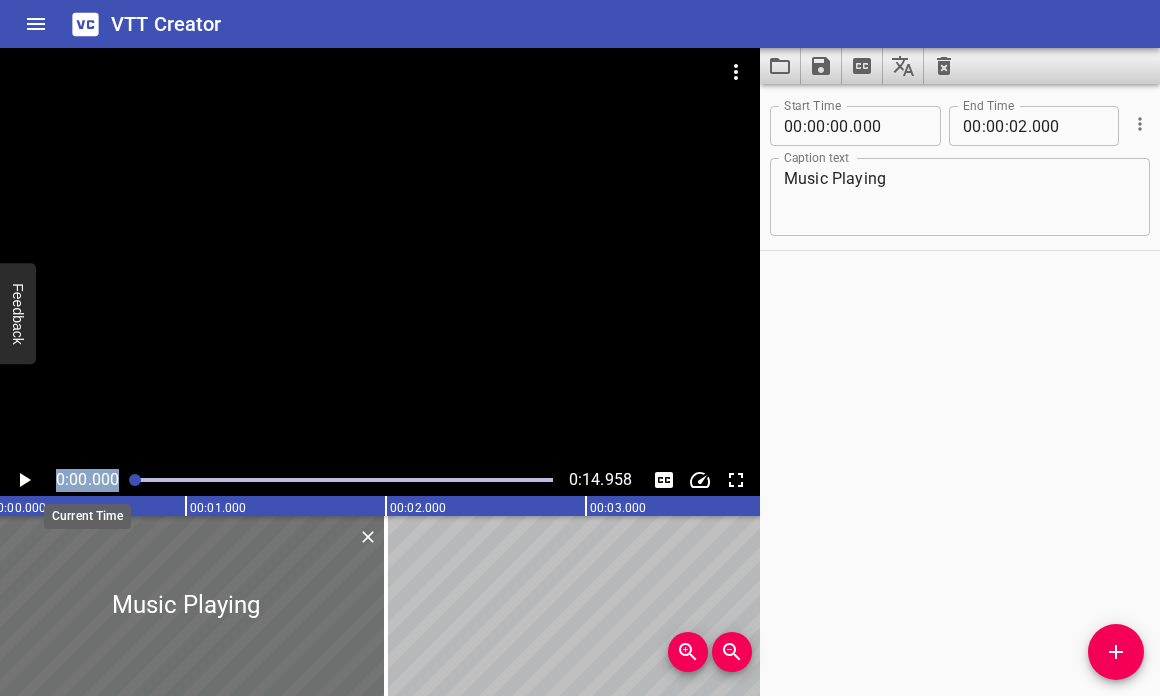 scroll, scrollTop: 0, scrollLeft: 0, axis: both 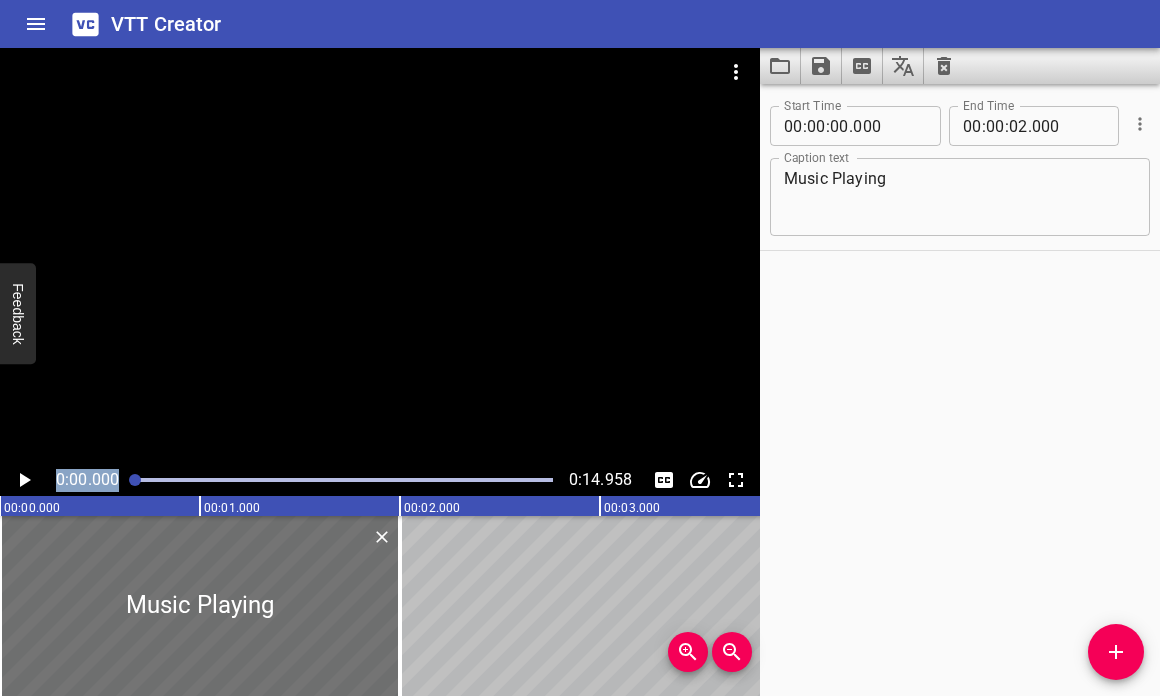 click 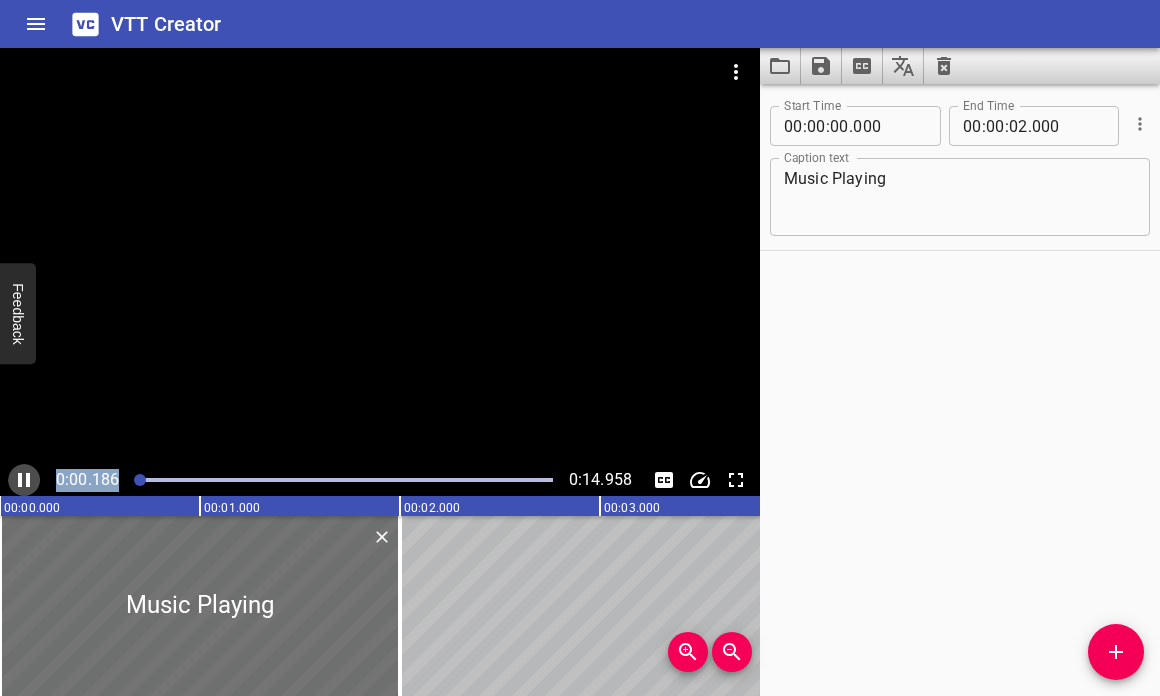 click 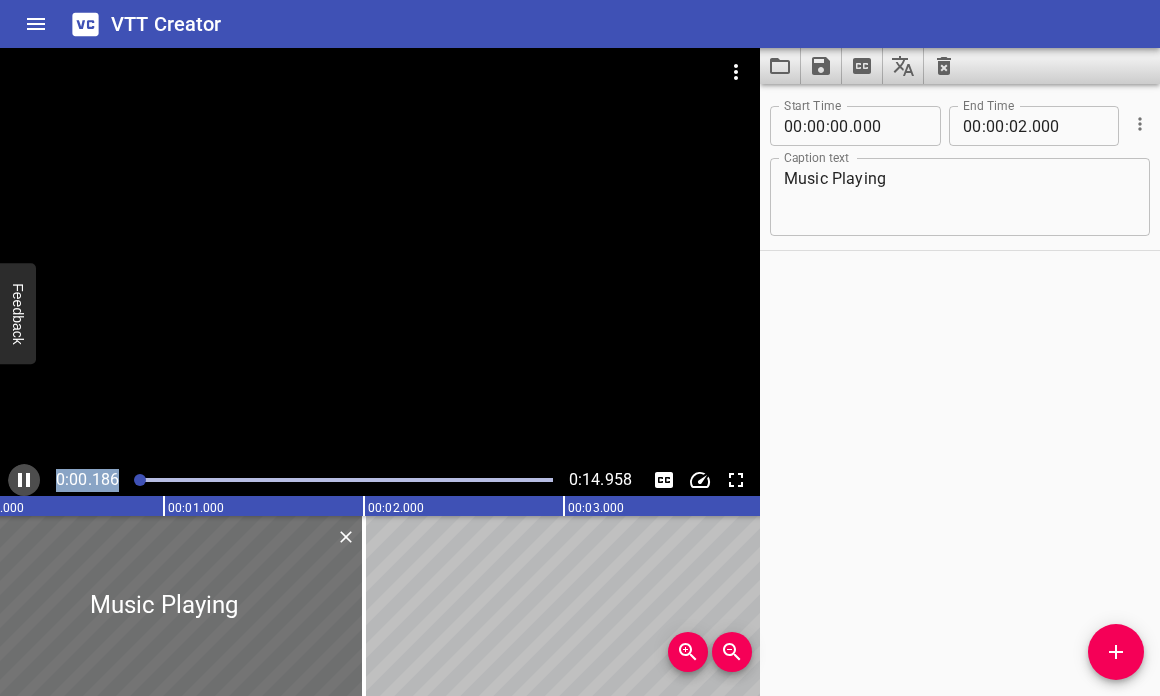 scroll, scrollTop: 0, scrollLeft: 66, axis: horizontal 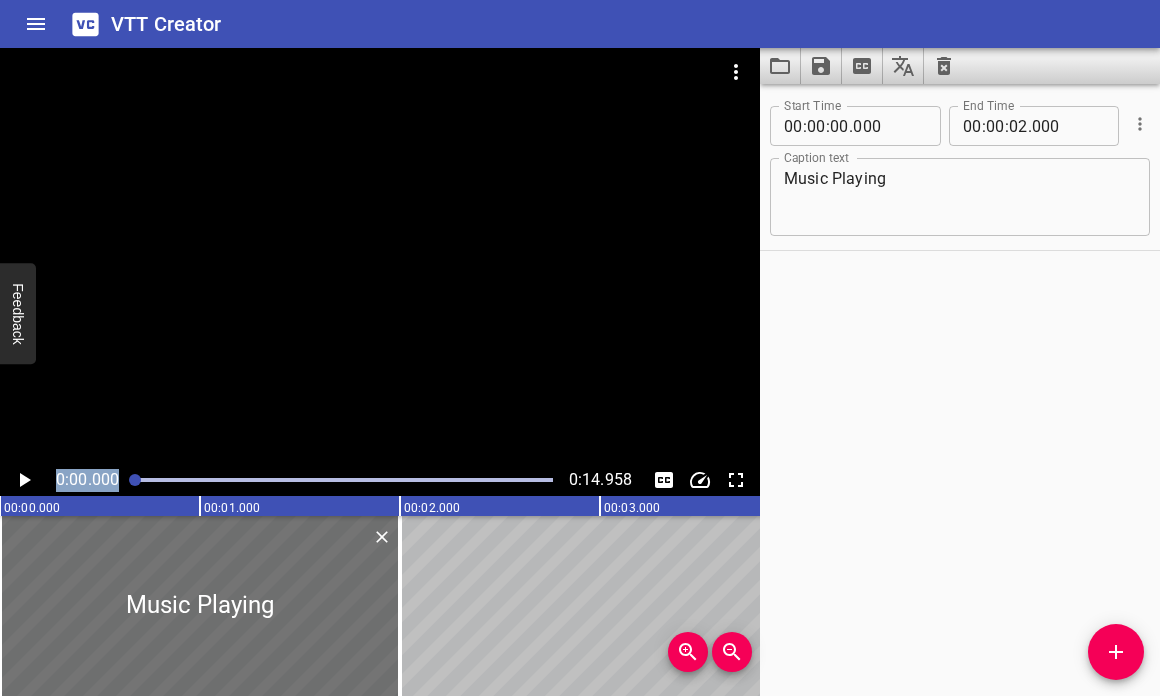 click 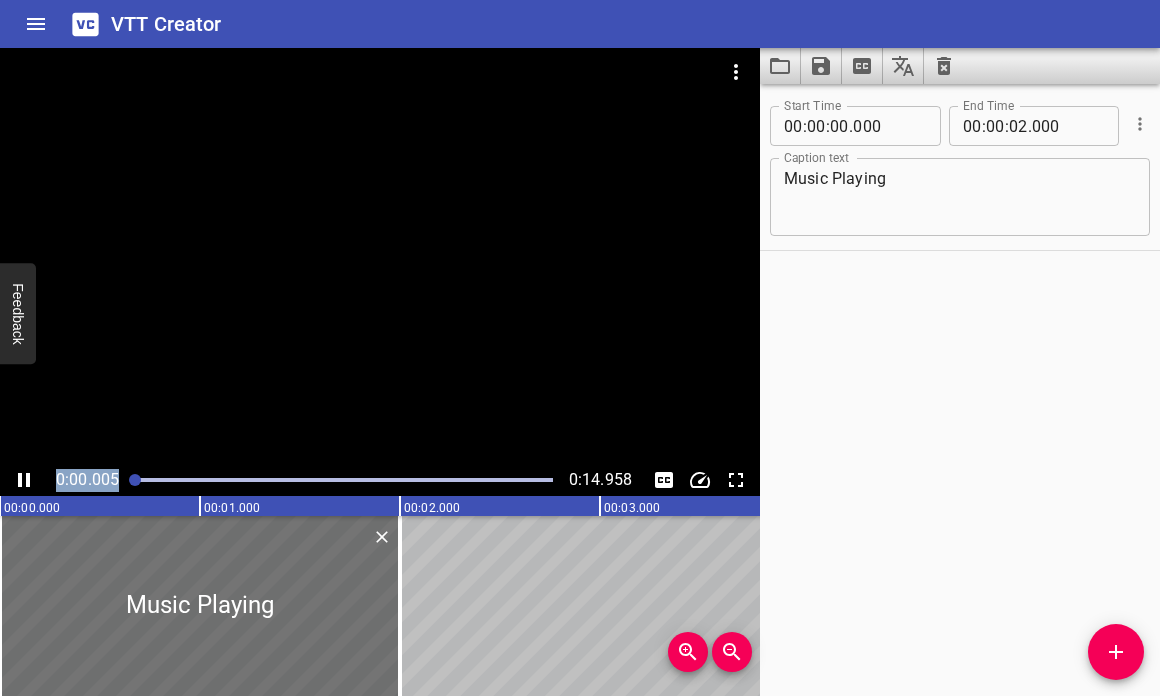 scroll, scrollTop: 0, scrollLeft: 0, axis: both 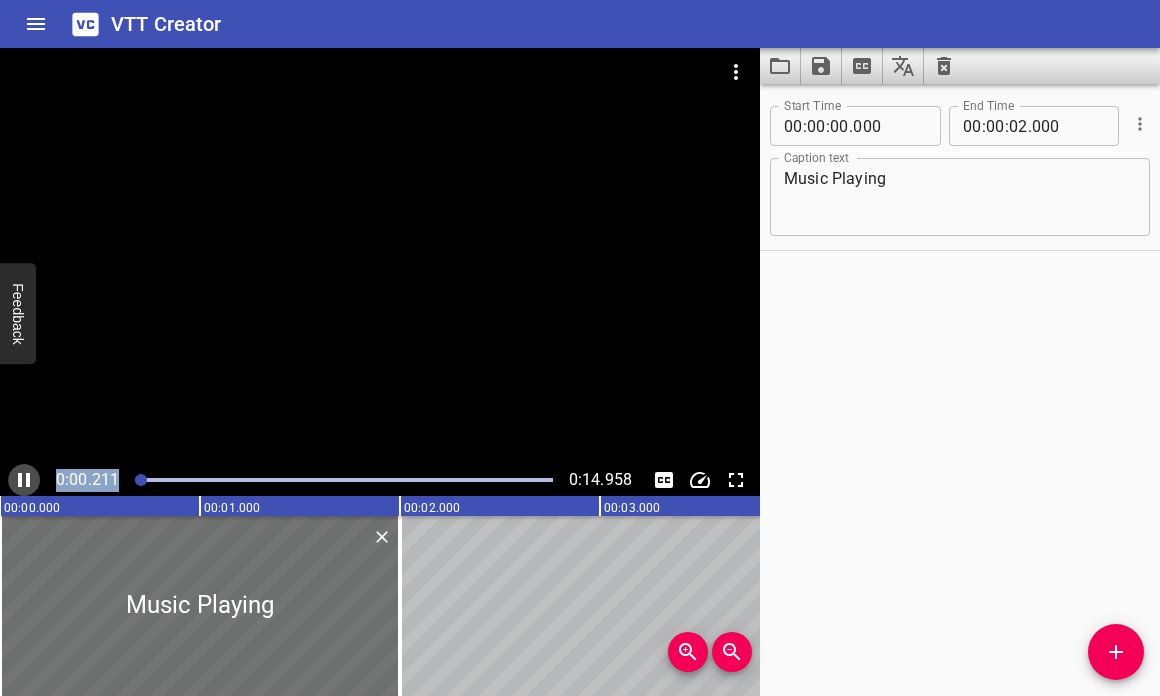 click 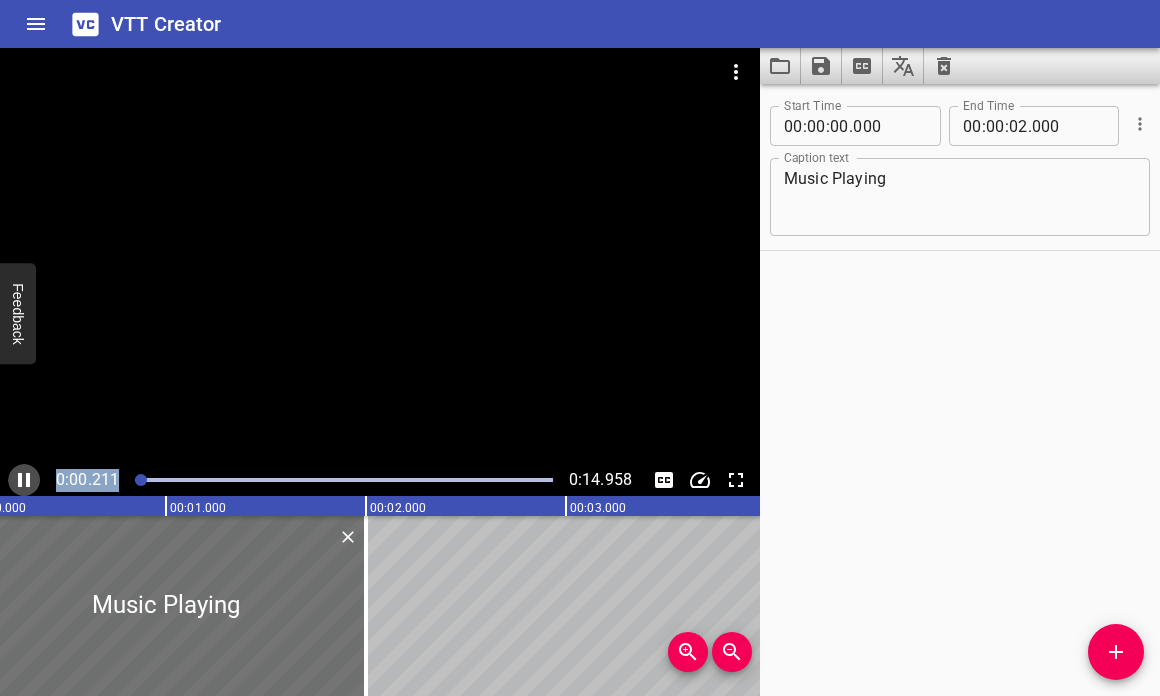 scroll, scrollTop: 0, scrollLeft: 64, axis: horizontal 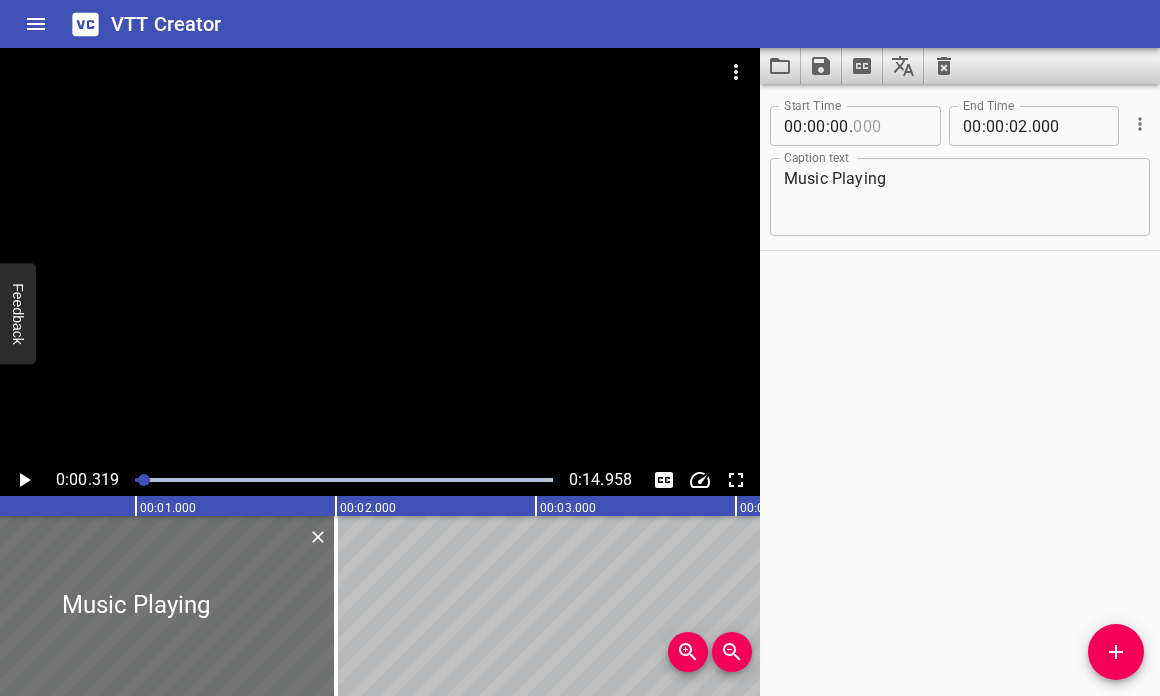 click at bounding box center (889, 126) 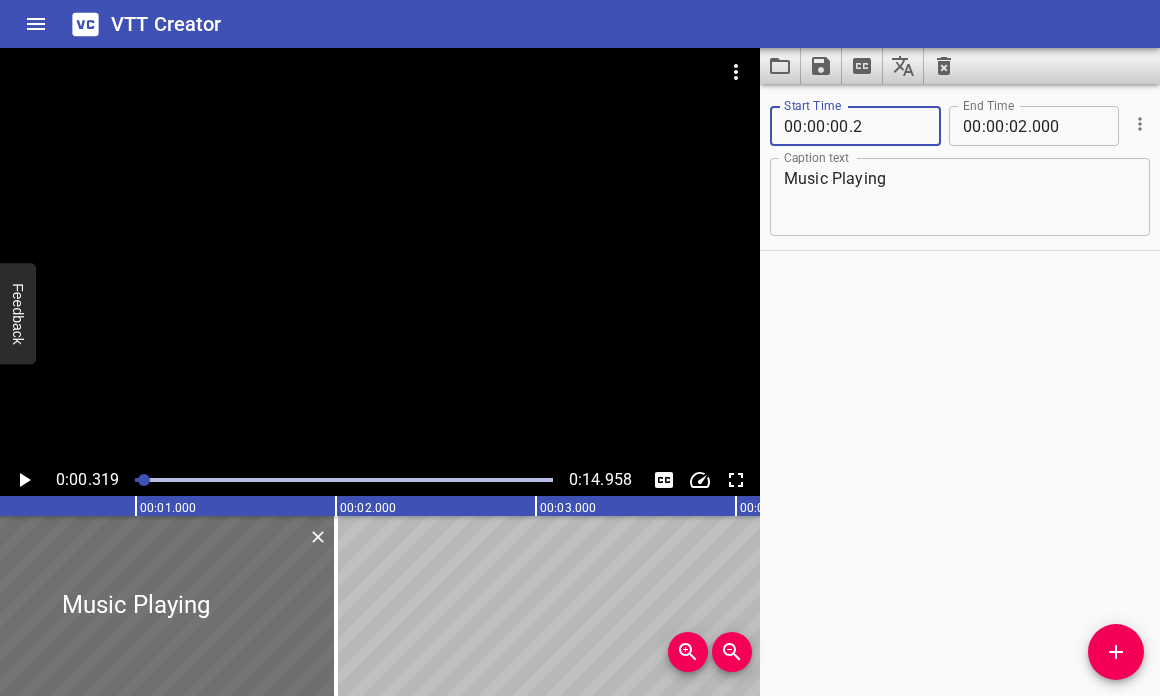 type on "002" 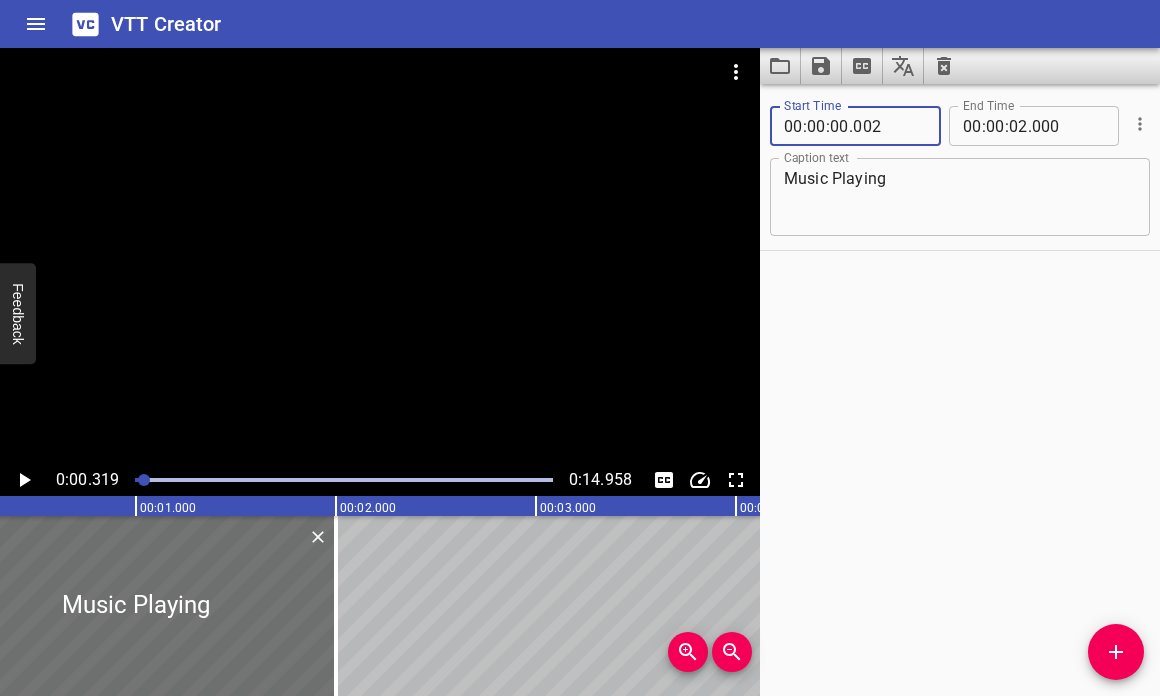 click on "Start Time 00 : 00 : 00 . 002 Start Time End Time 00 : 00 : 02 . 000 End Time Caption text Music Playing Caption text" at bounding box center [960, 390] 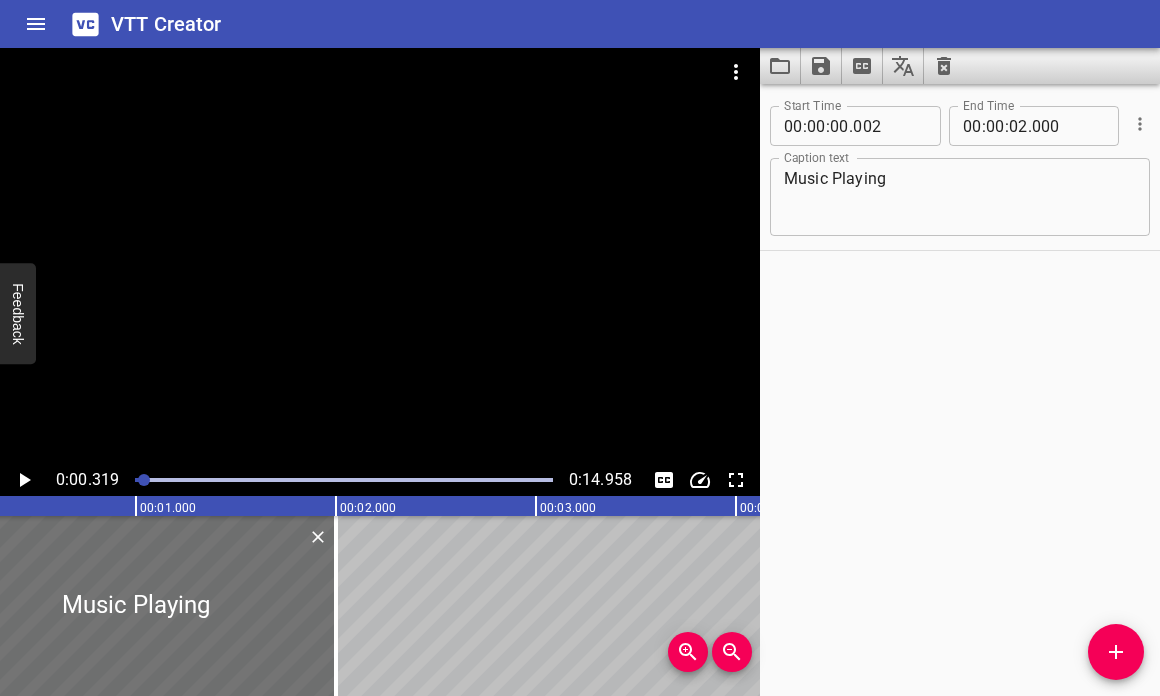 type 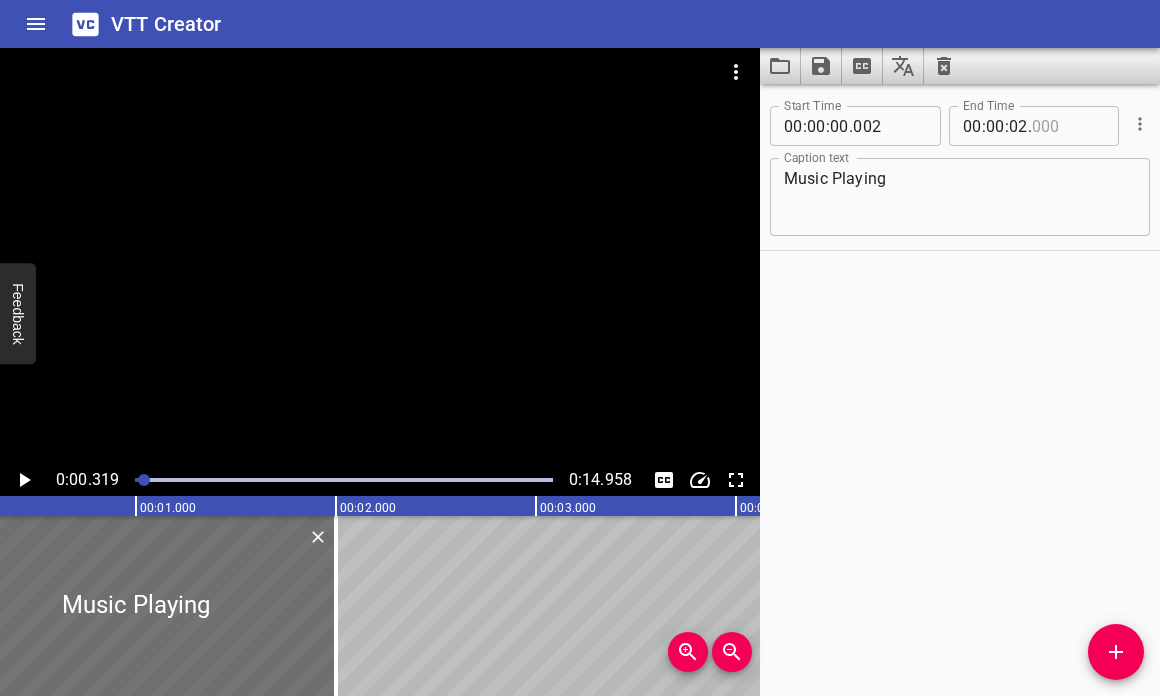 click at bounding box center (1068, 126) 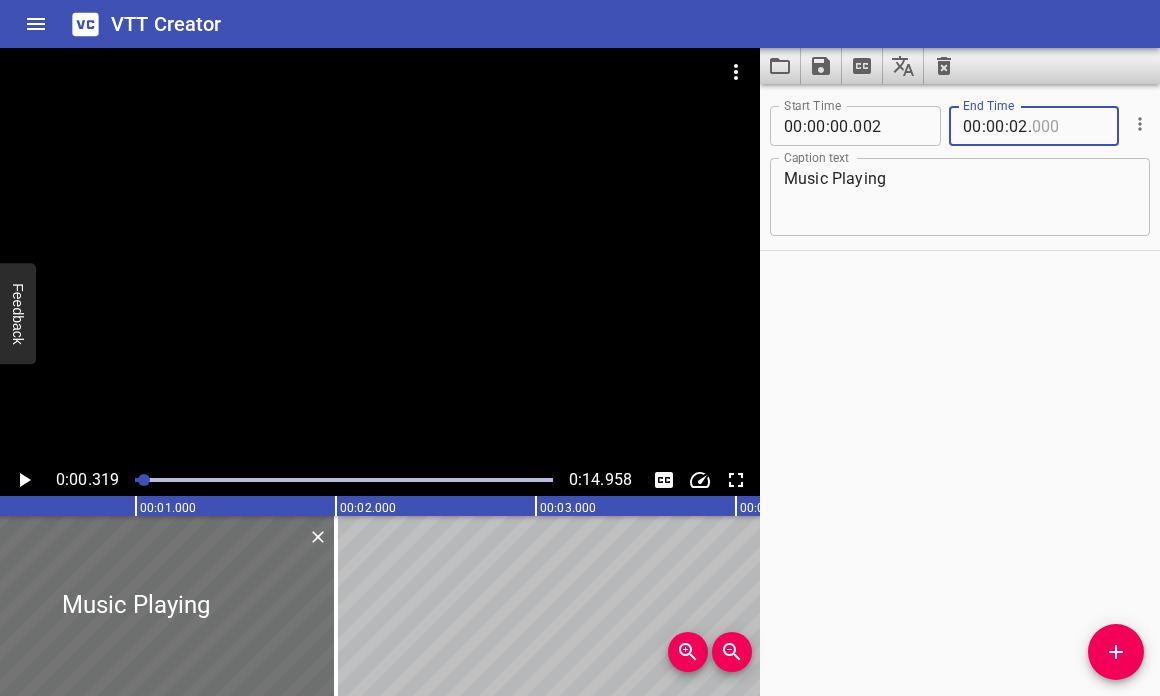 type 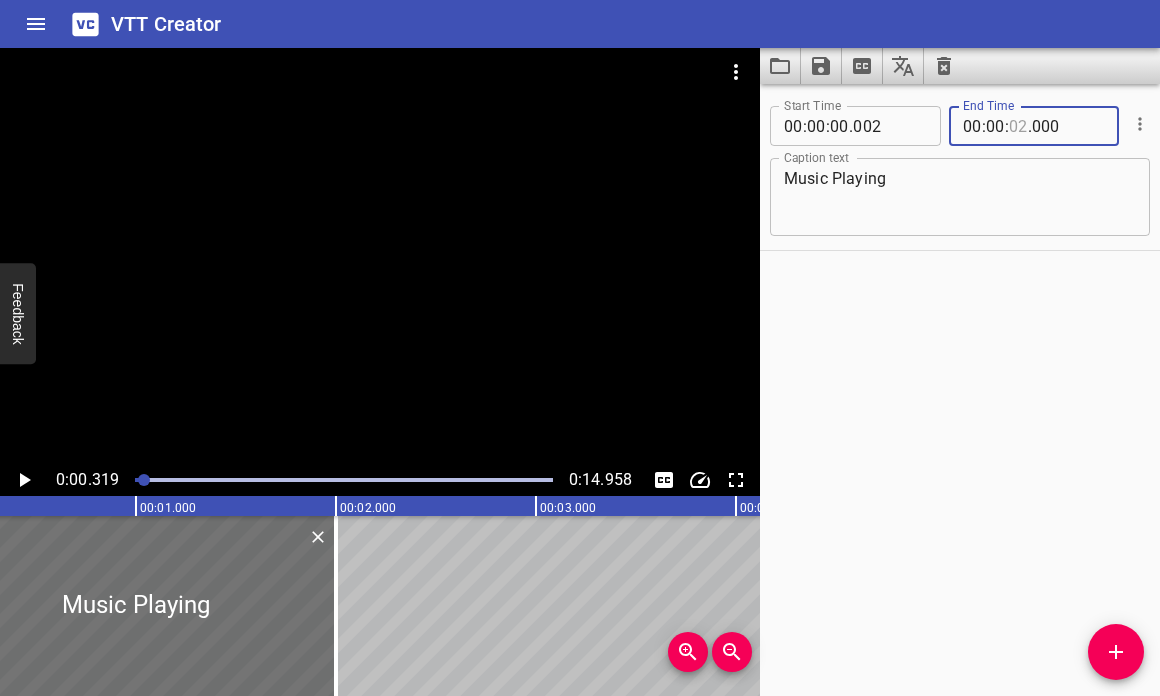 click at bounding box center (1018, 126) 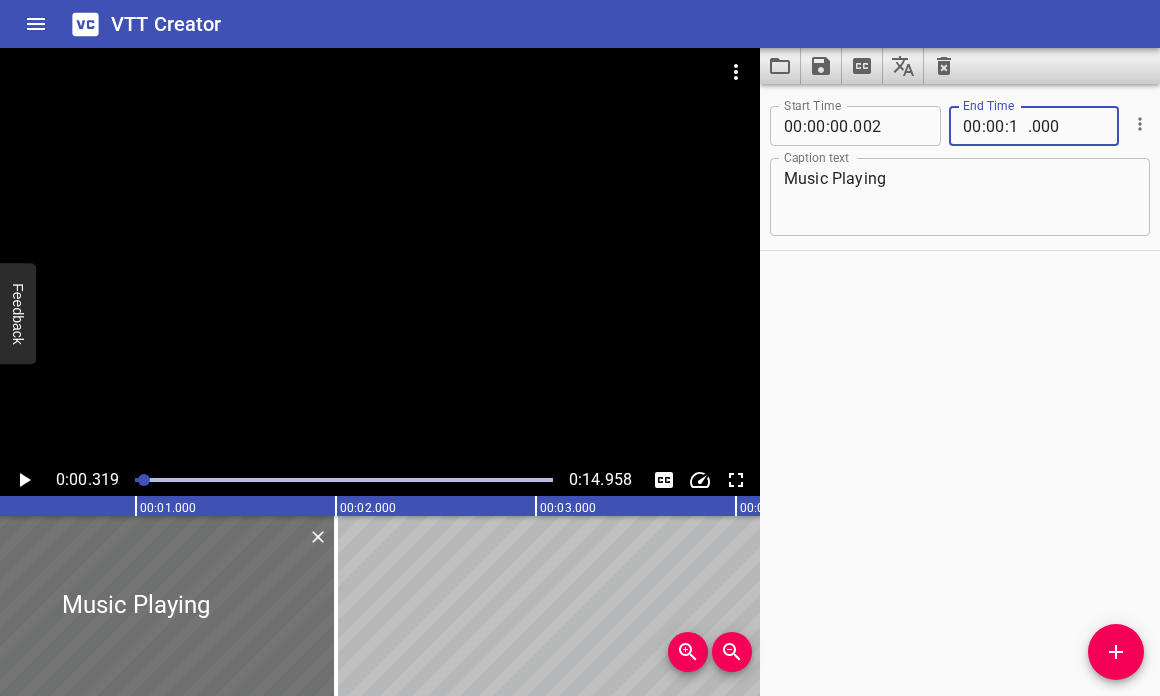 type on "14" 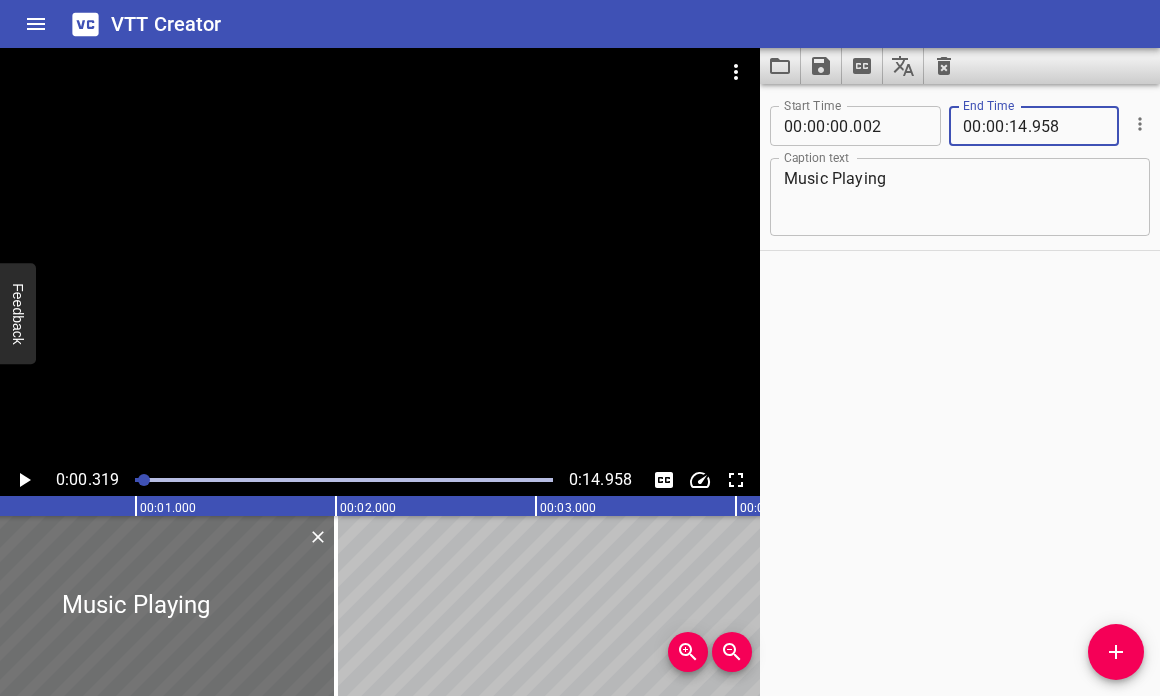 type on "958" 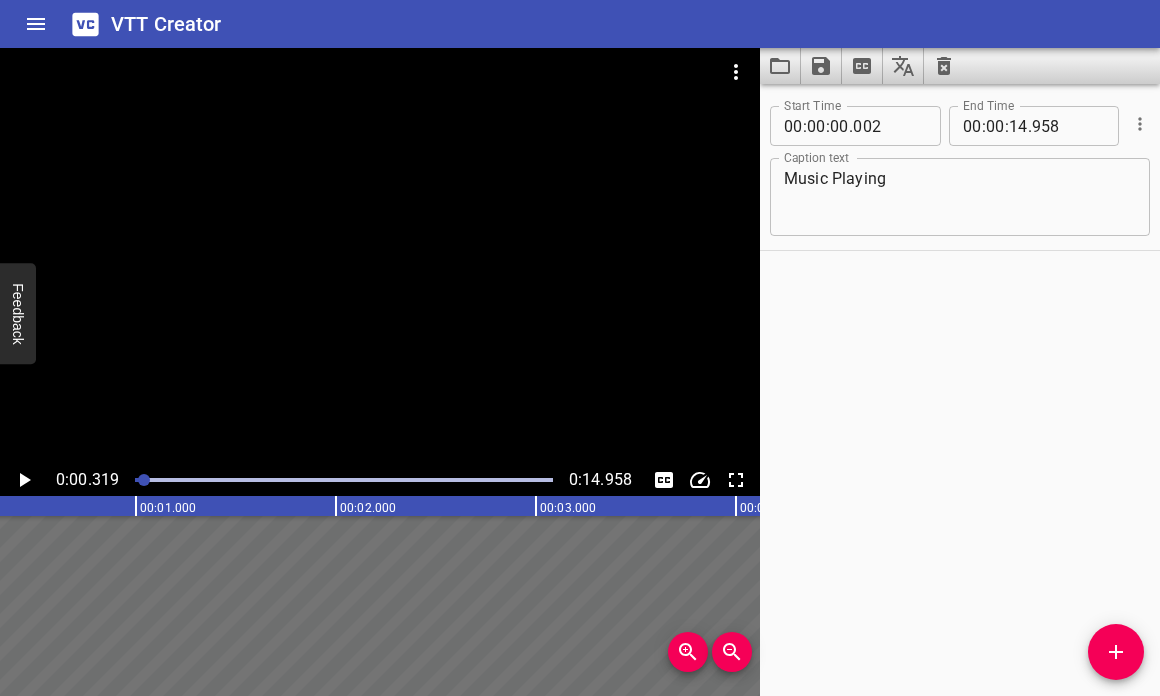 click on "Start Time 00 : 00 : 00 . 002 Start Time End Time 00 : 00 : 14 . 958 End Time Caption text Music Playing Caption text" at bounding box center (960, 390) 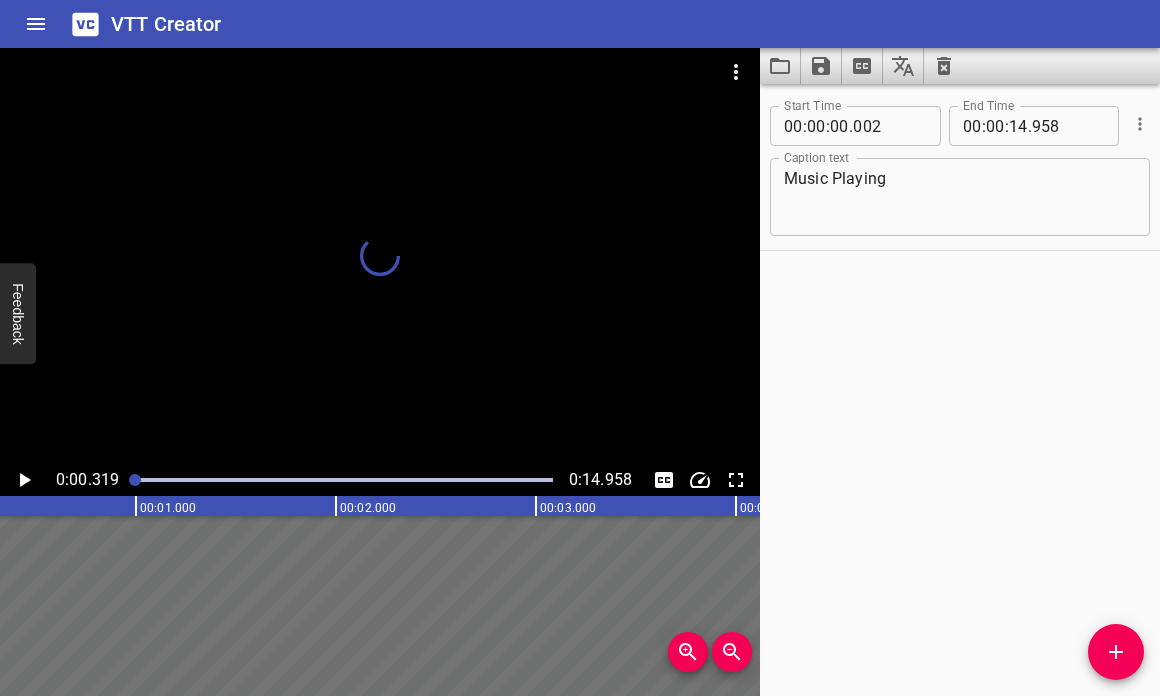scroll, scrollTop: 0, scrollLeft: 37, axis: horizontal 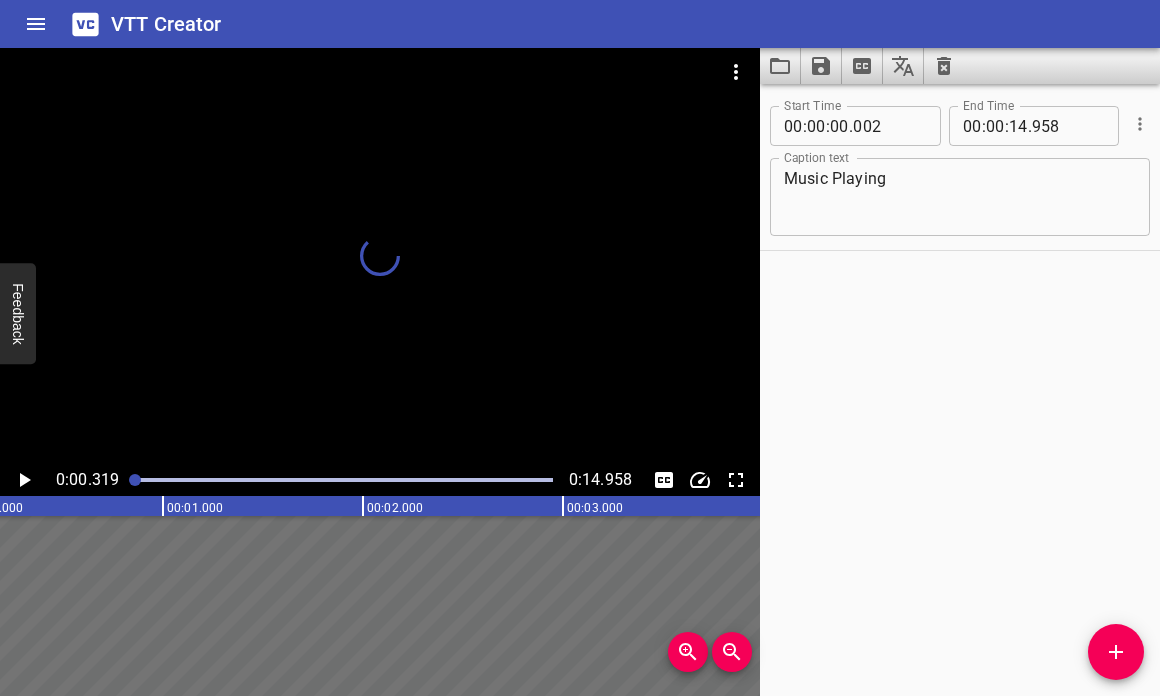 drag, startPoint x: 139, startPoint y: 482, endPoint x: 116, endPoint y: 479, distance: 23.194826 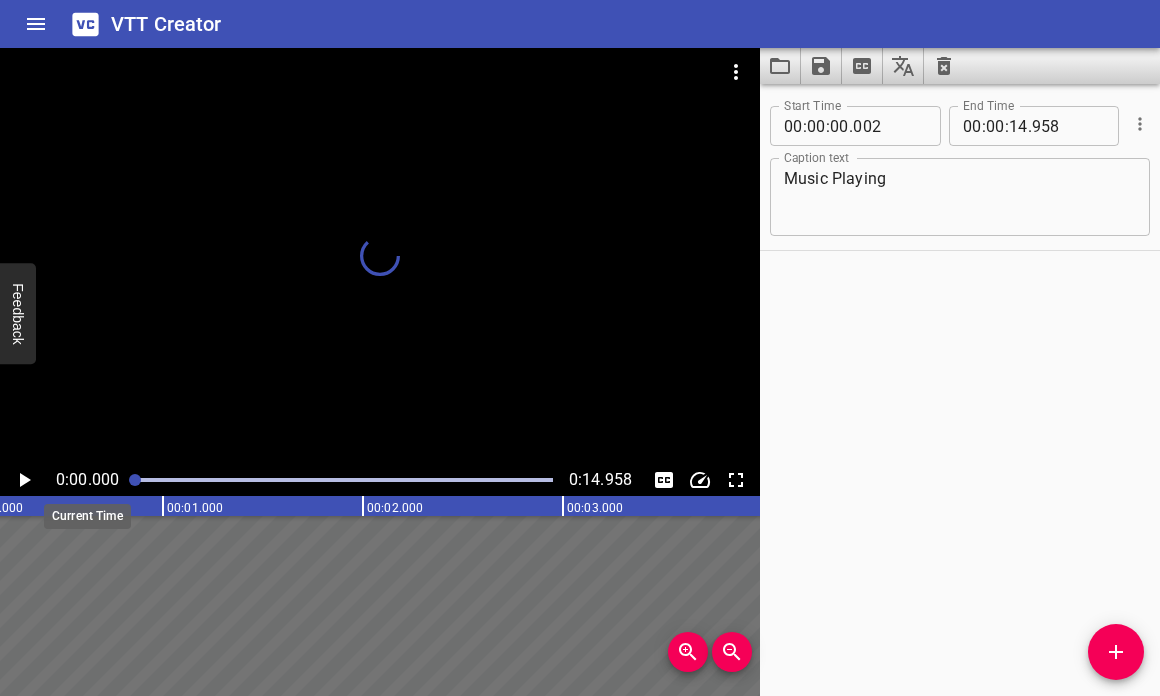 scroll, scrollTop: 0, scrollLeft: 0, axis: both 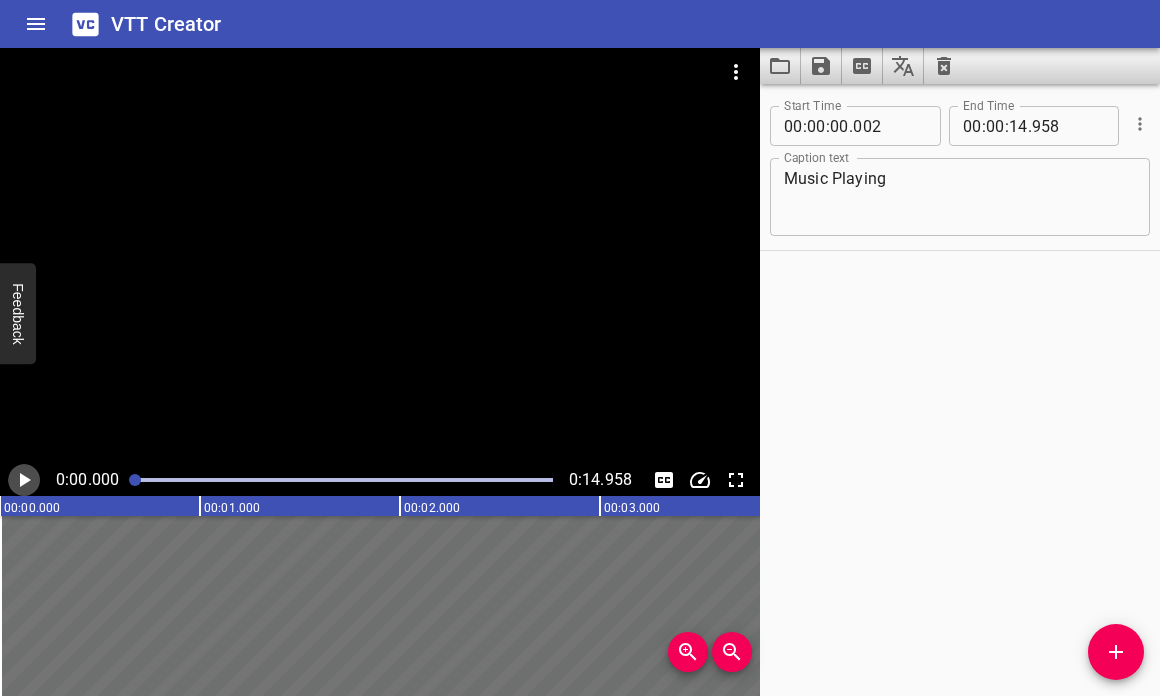 click 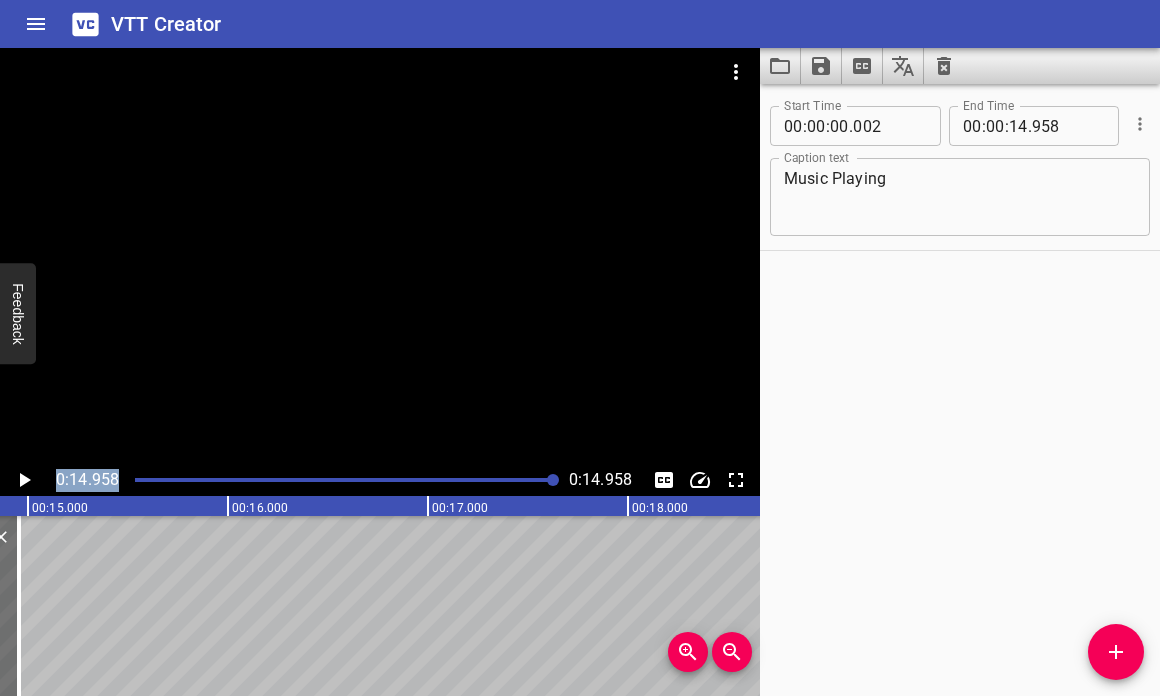 scroll, scrollTop: 0, scrollLeft: 2992, axis: horizontal 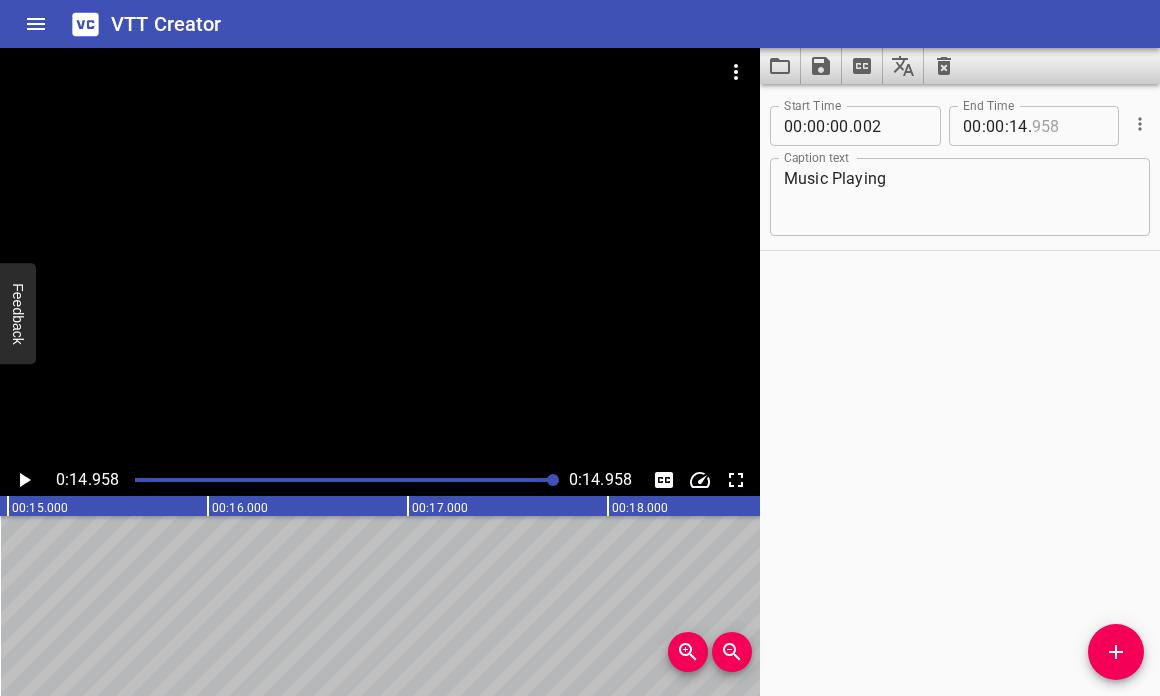 click at bounding box center [1068, 126] 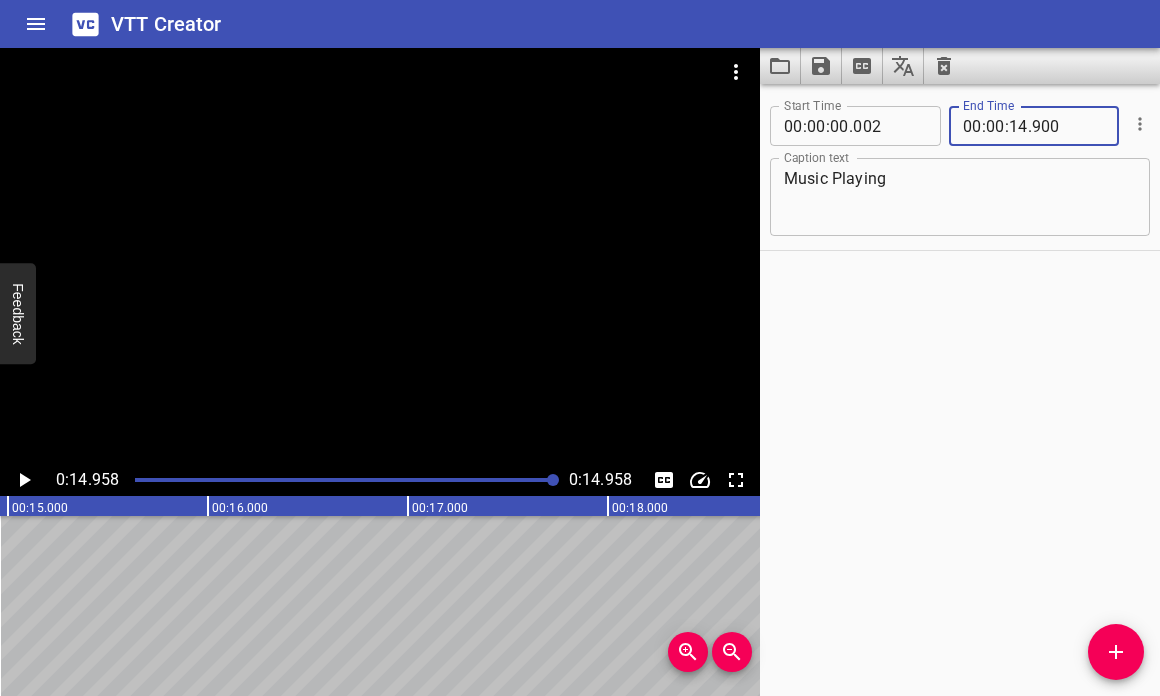 type on "900" 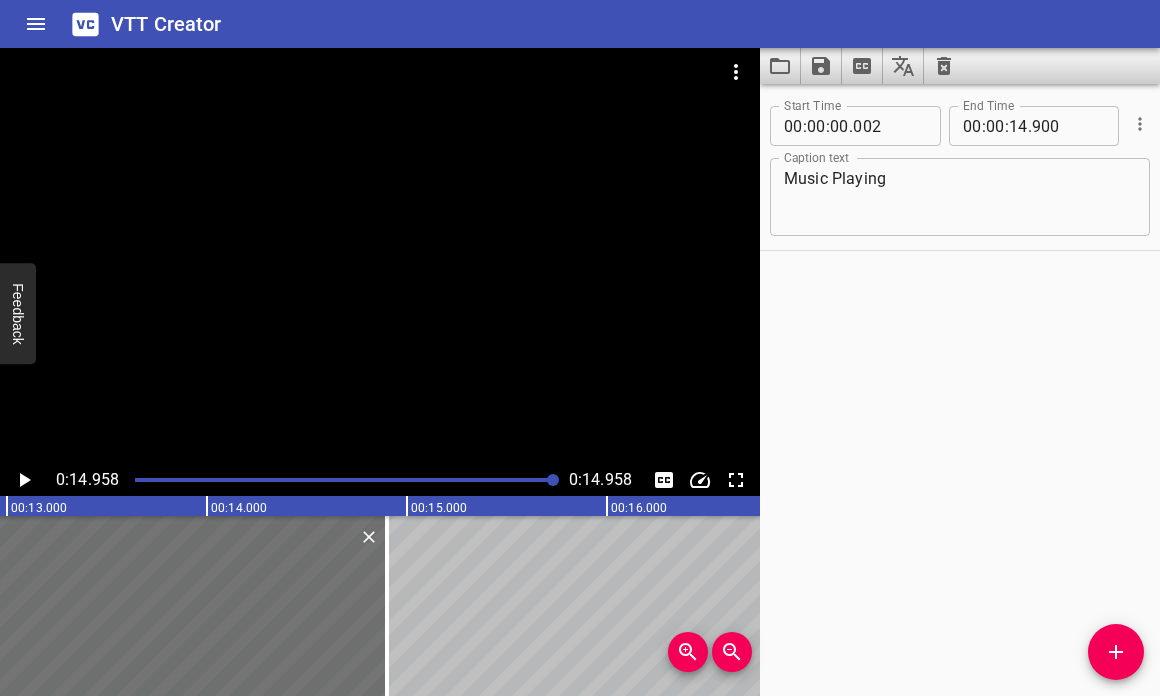 scroll, scrollTop: 0, scrollLeft: 2580, axis: horizontal 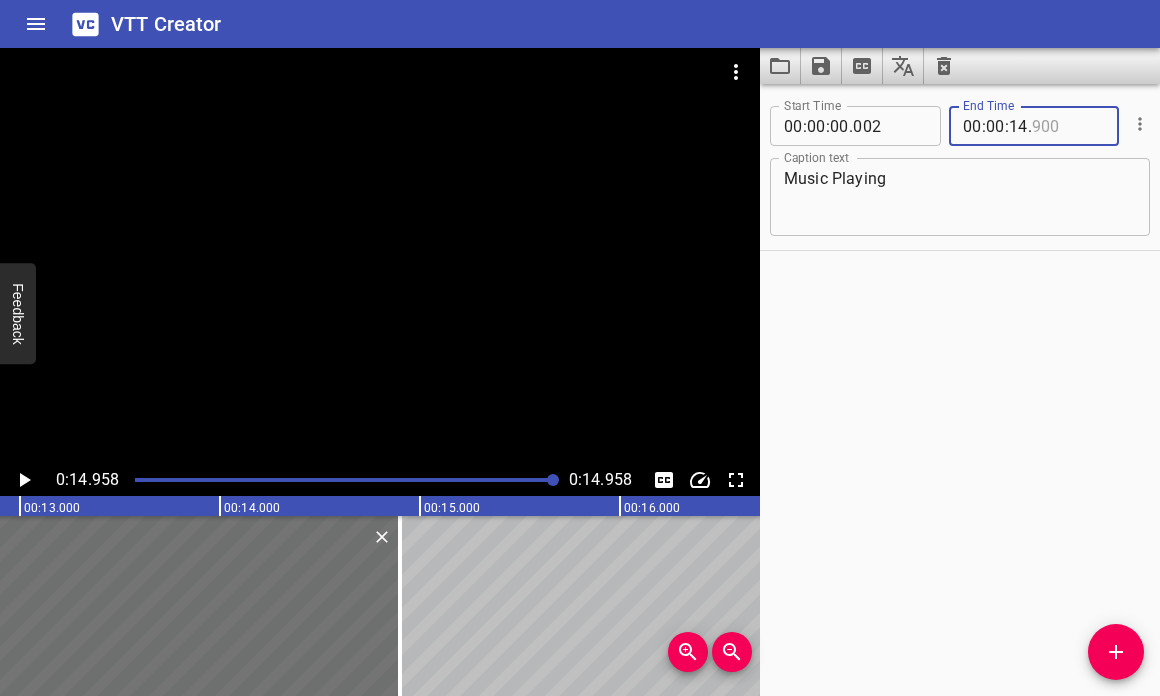 drag, startPoint x: 1032, startPoint y: 126, endPoint x: 1048, endPoint y: 127, distance: 16.03122 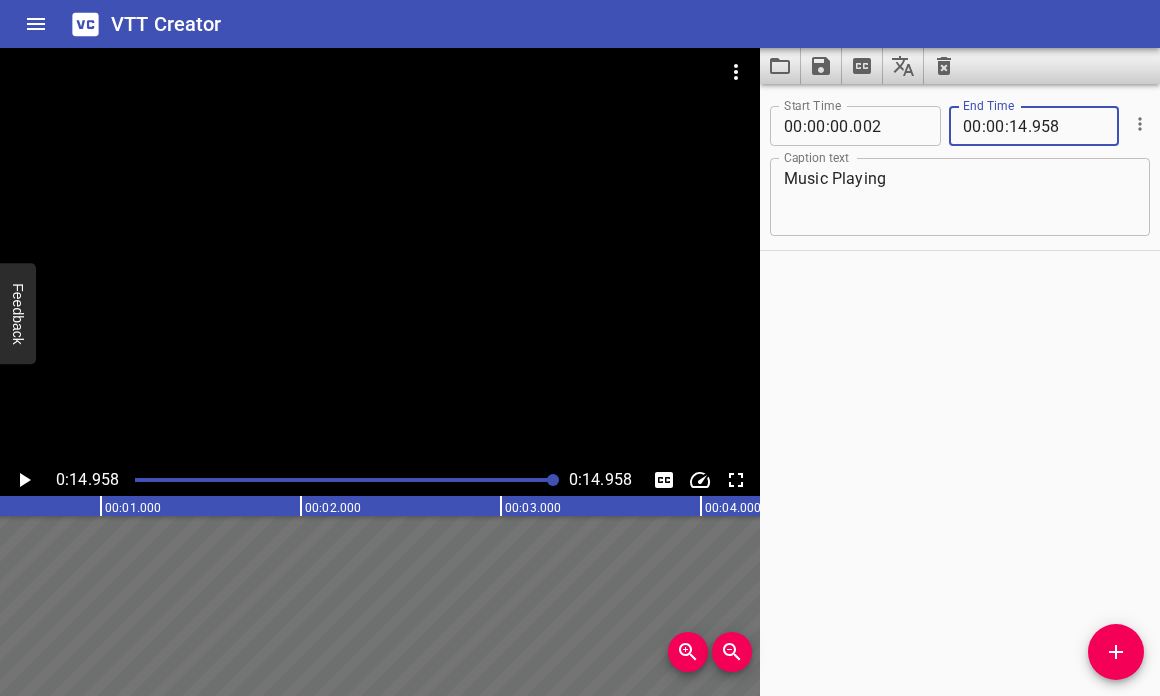 scroll, scrollTop: 0, scrollLeft: 0, axis: both 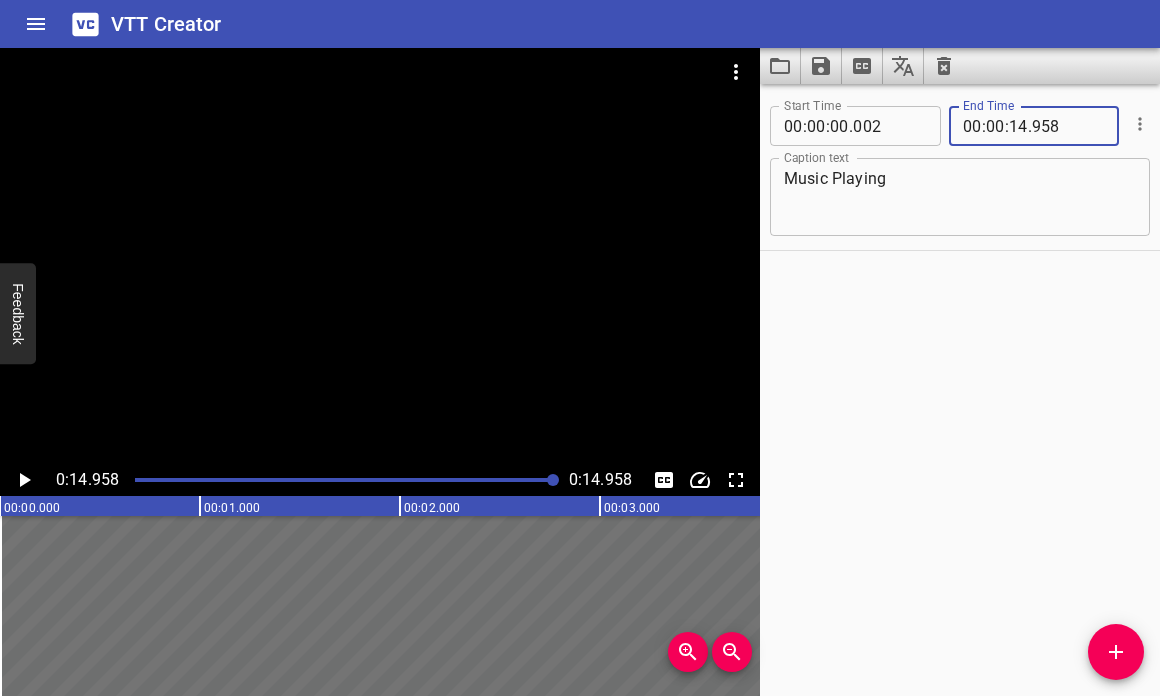 type on "958" 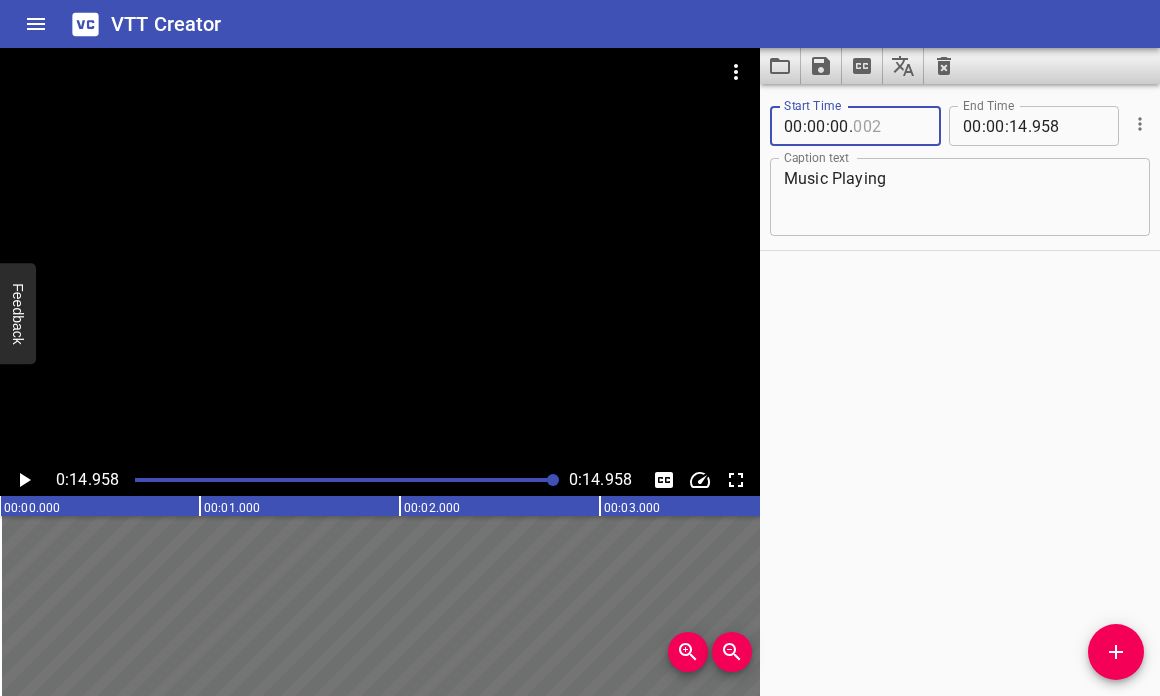 click at bounding box center (889, 126) 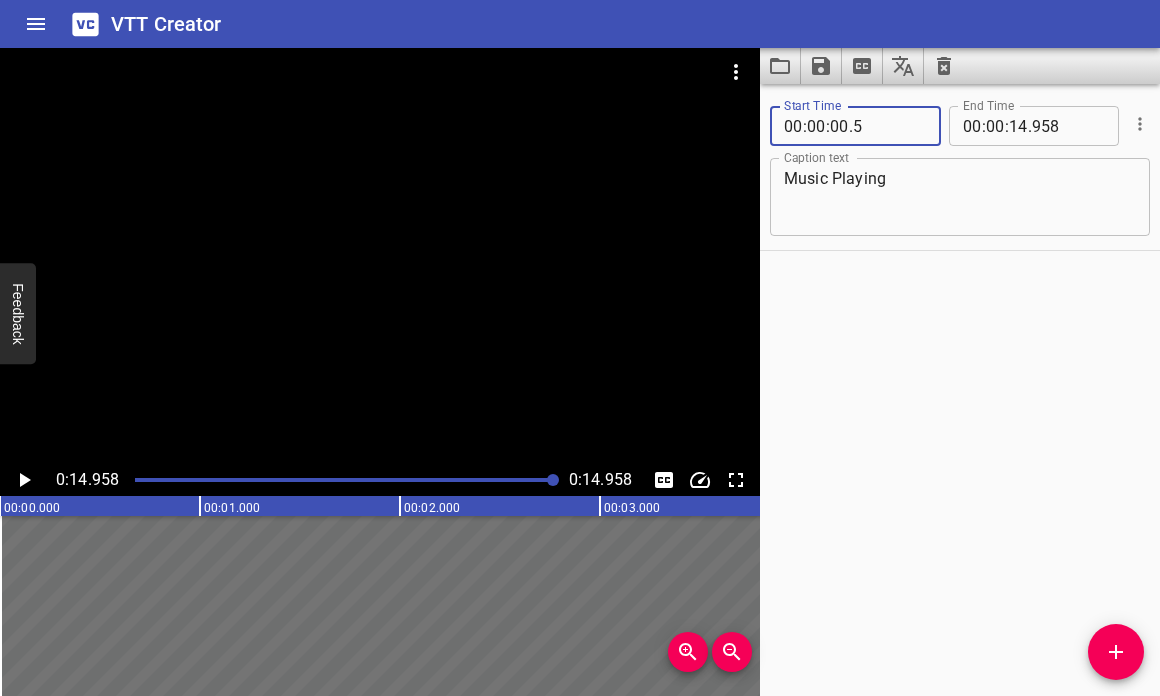 type on "005" 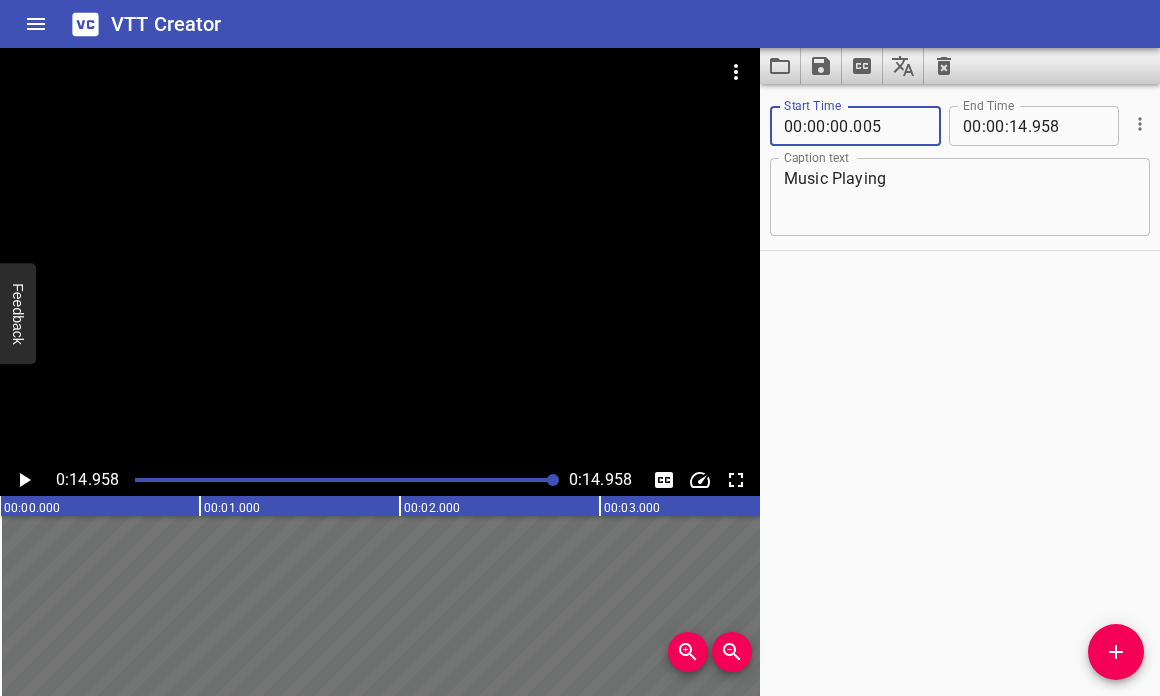 click on "Start Time 00 : 00 : 00 . 005 Start Time End Time 00 : 00 : 14 . 958 End Time Caption text Music Playing Caption text" at bounding box center (960, 390) 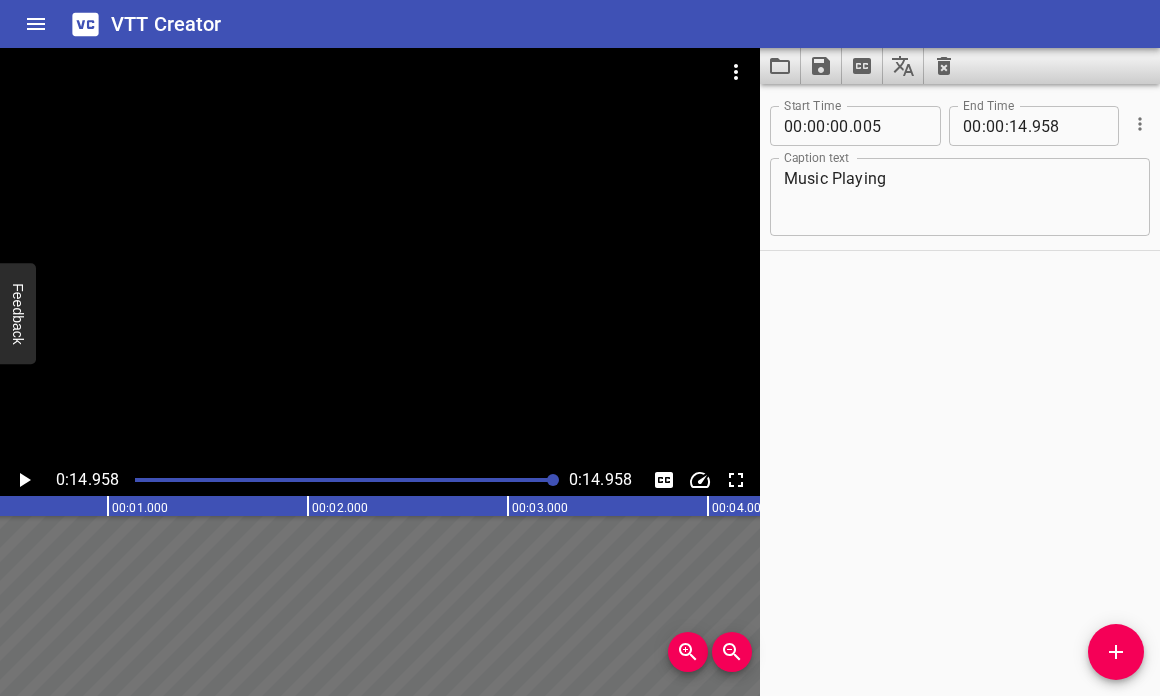 scroll, scrollTop: 0, scrollLeft: 0, axis: both 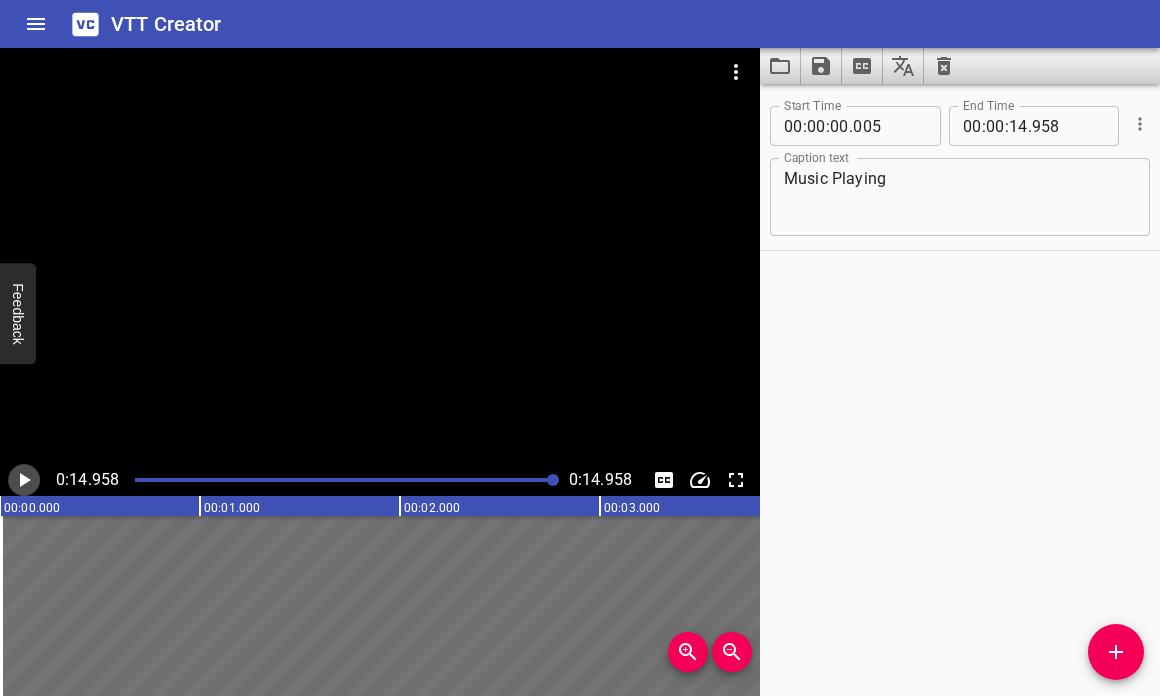 click 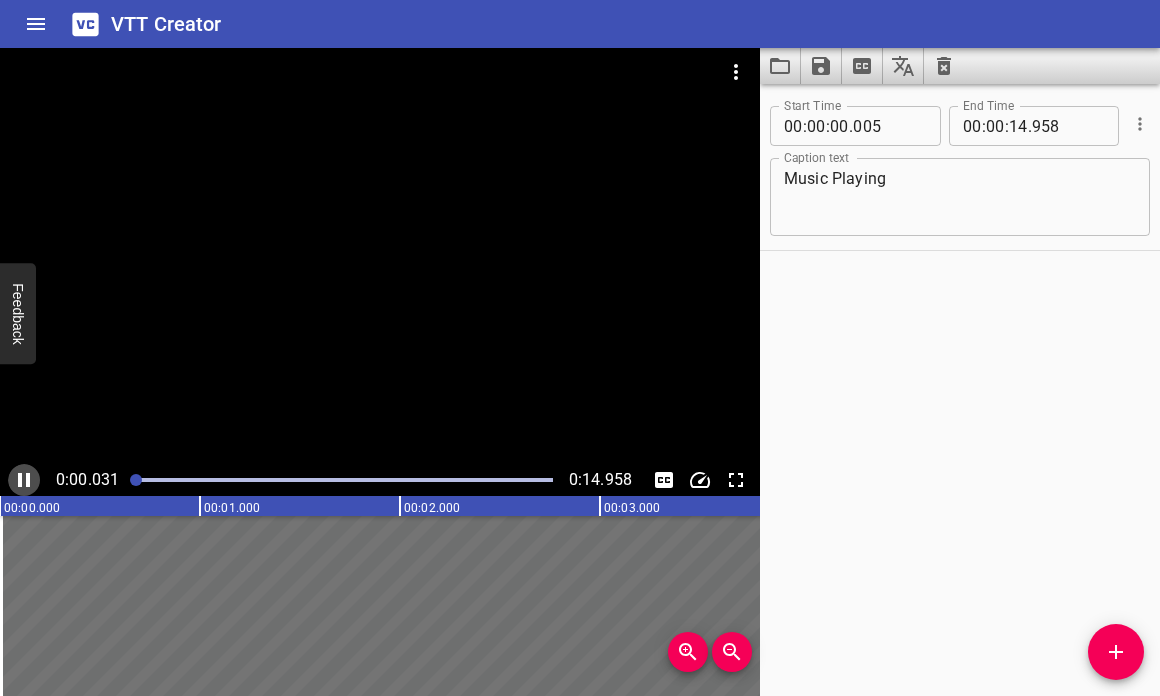click 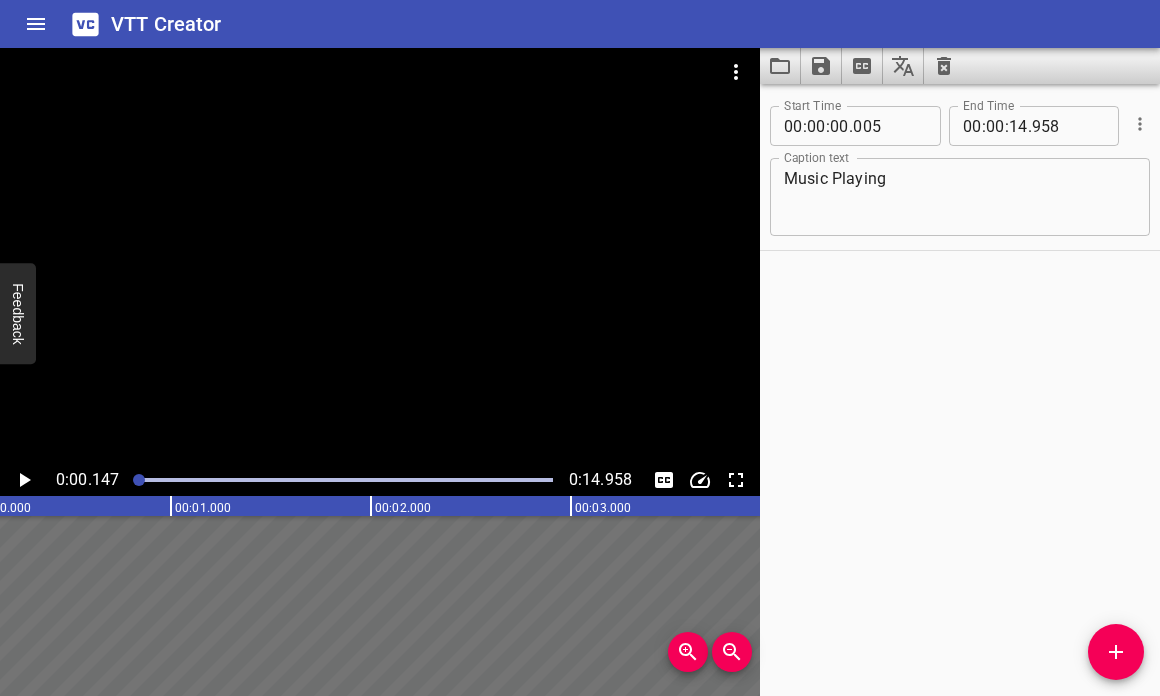 click 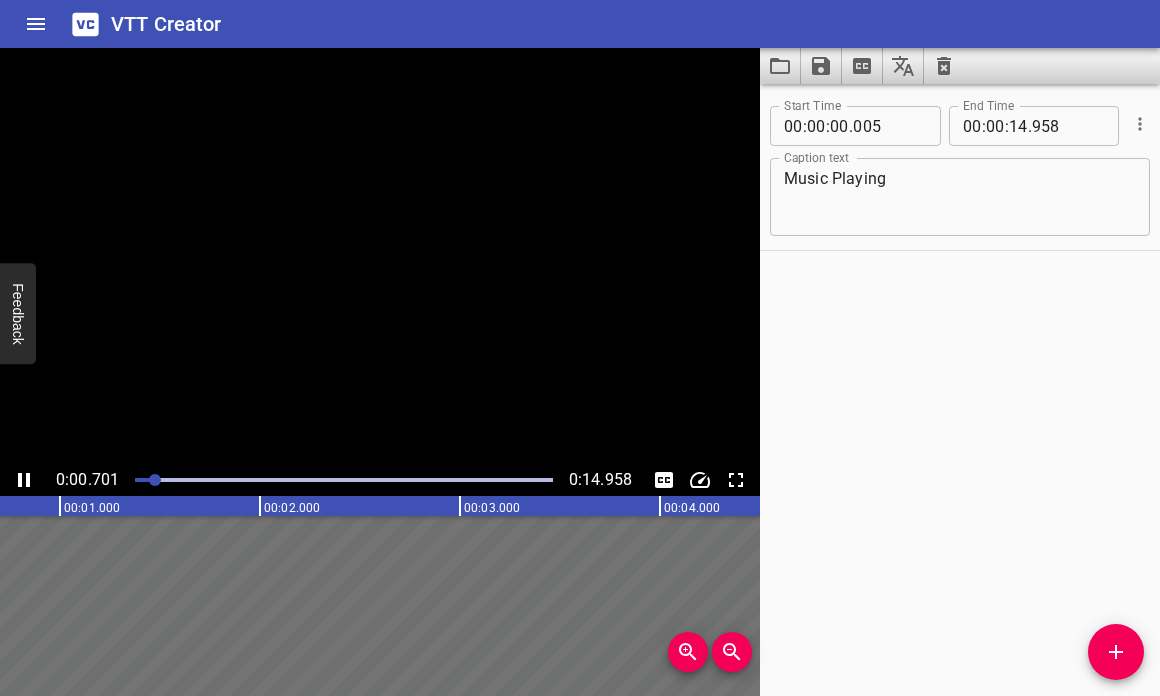 click 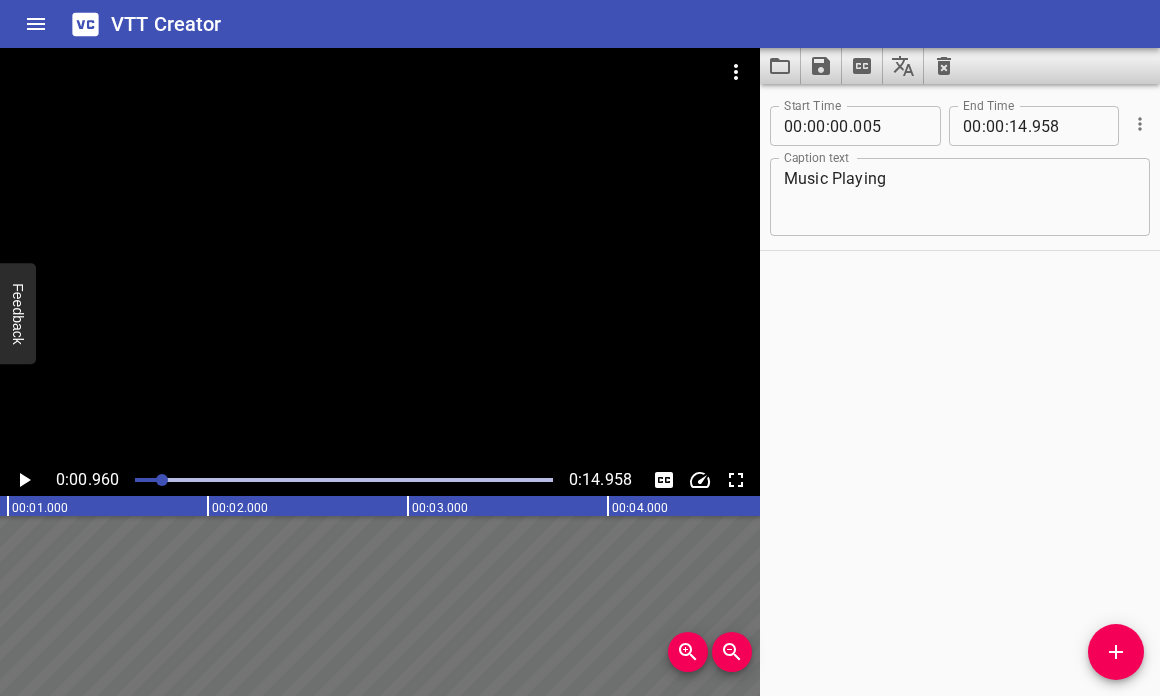scroll, scrollTop: 0, scrollLeft: 0, axis: both 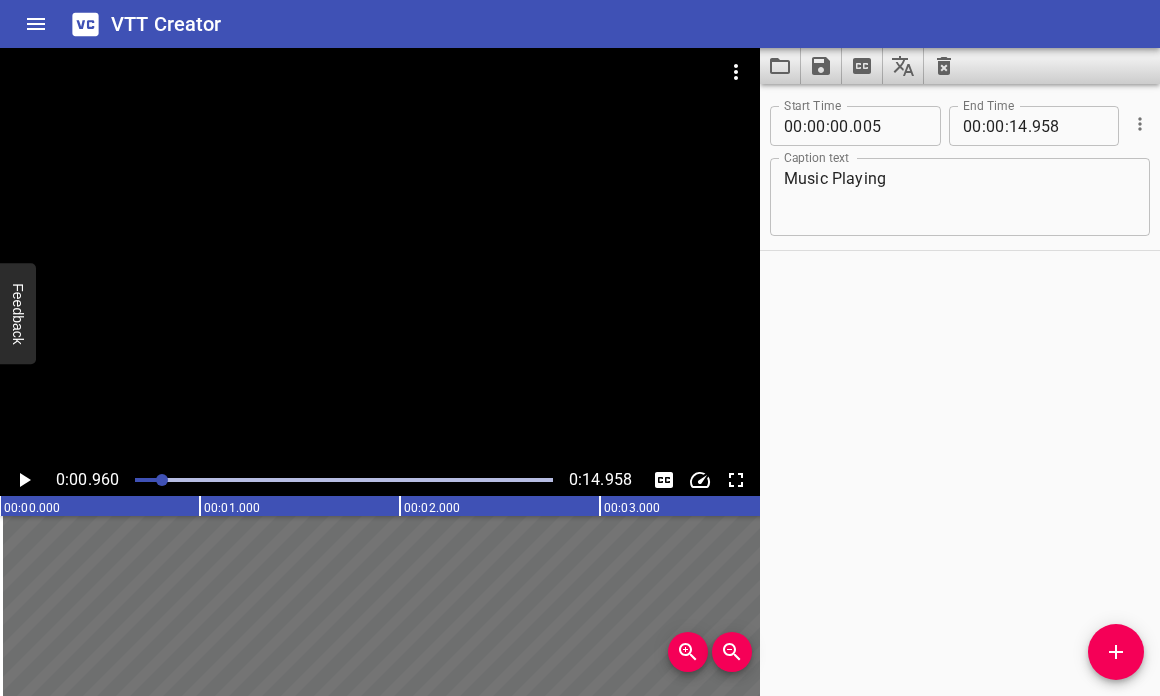 click 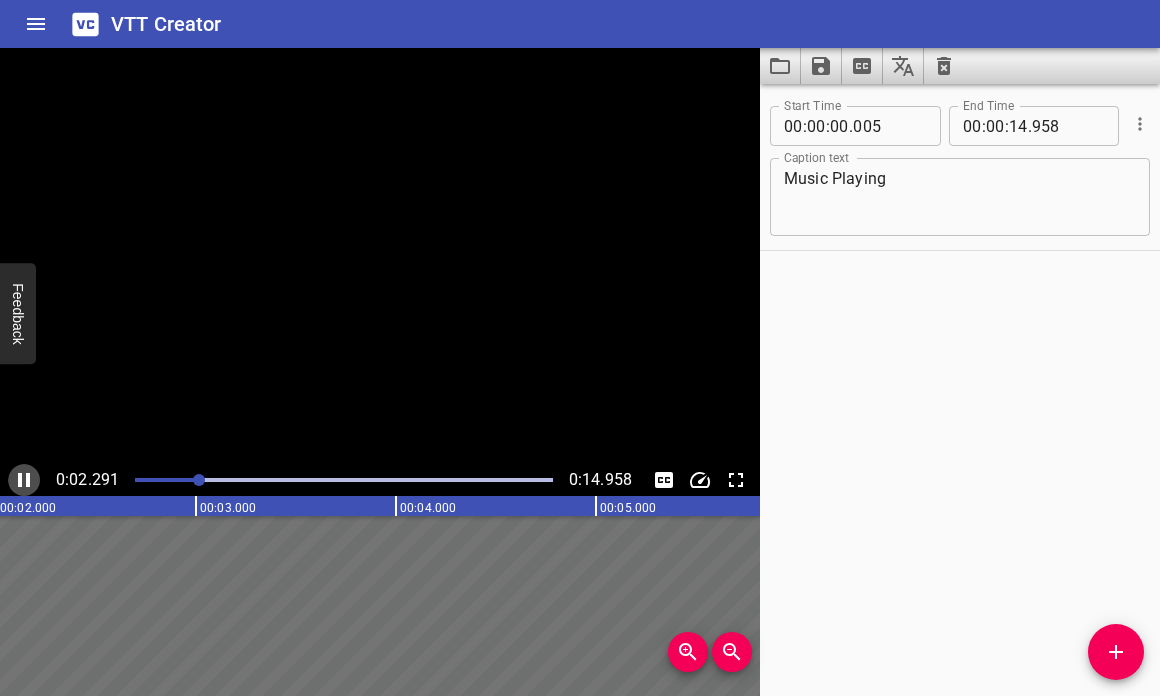 click 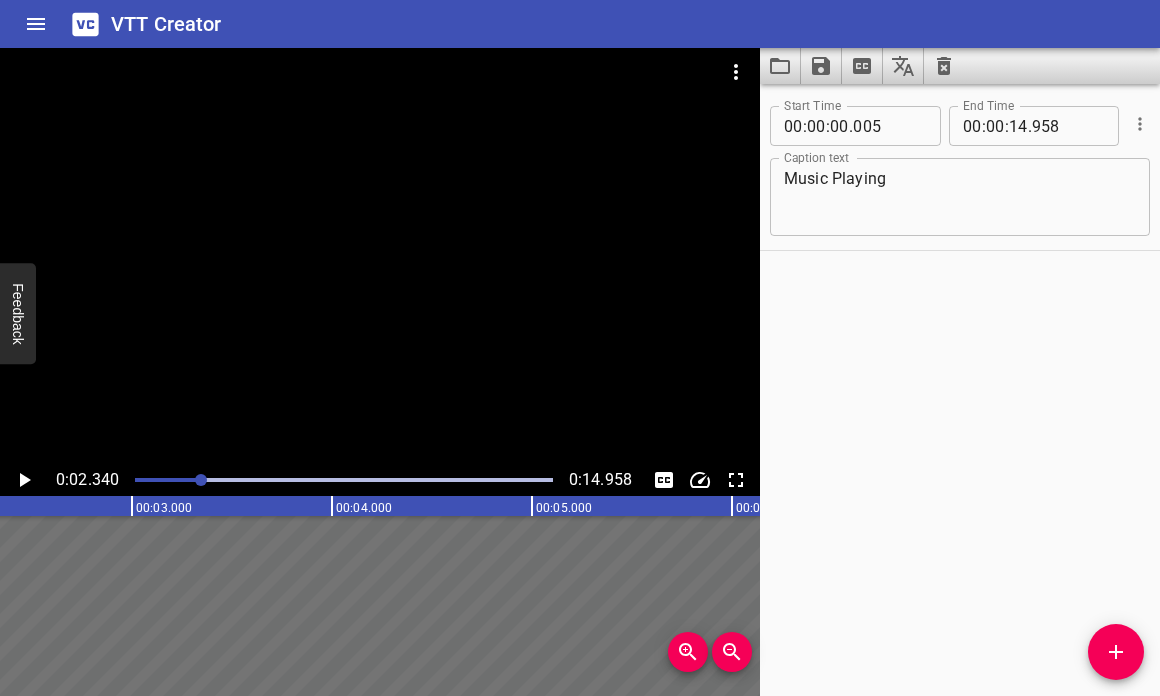 scroll, scrollTop: 0, scrollLeft: 0, axis: both 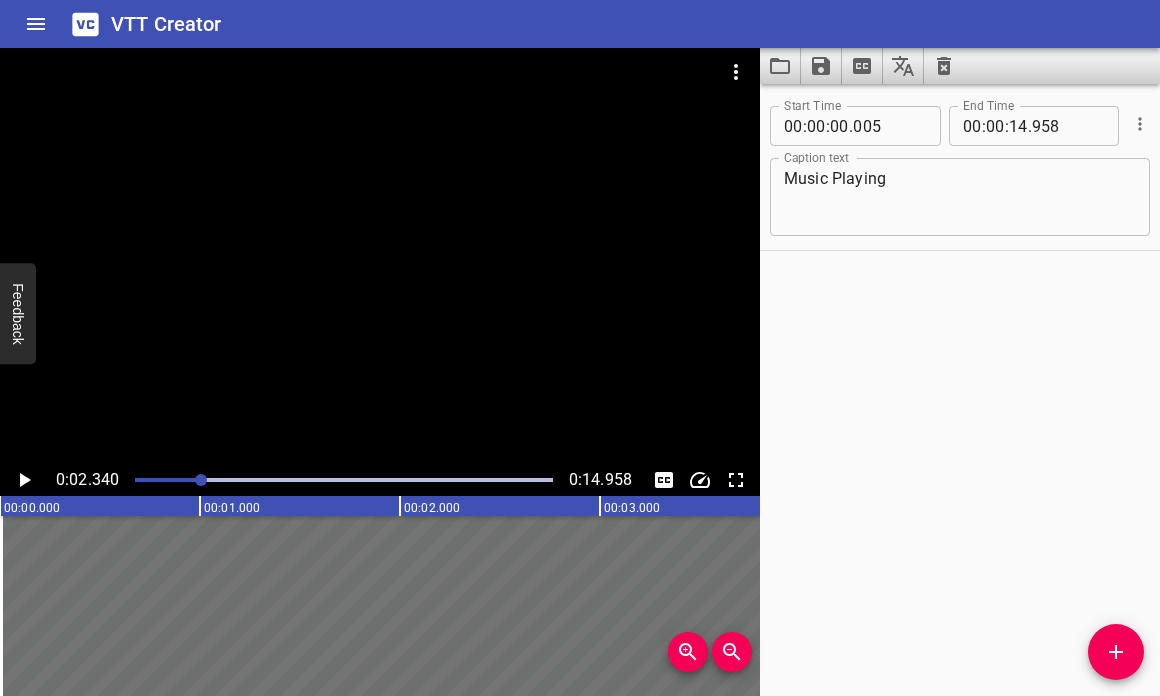 click 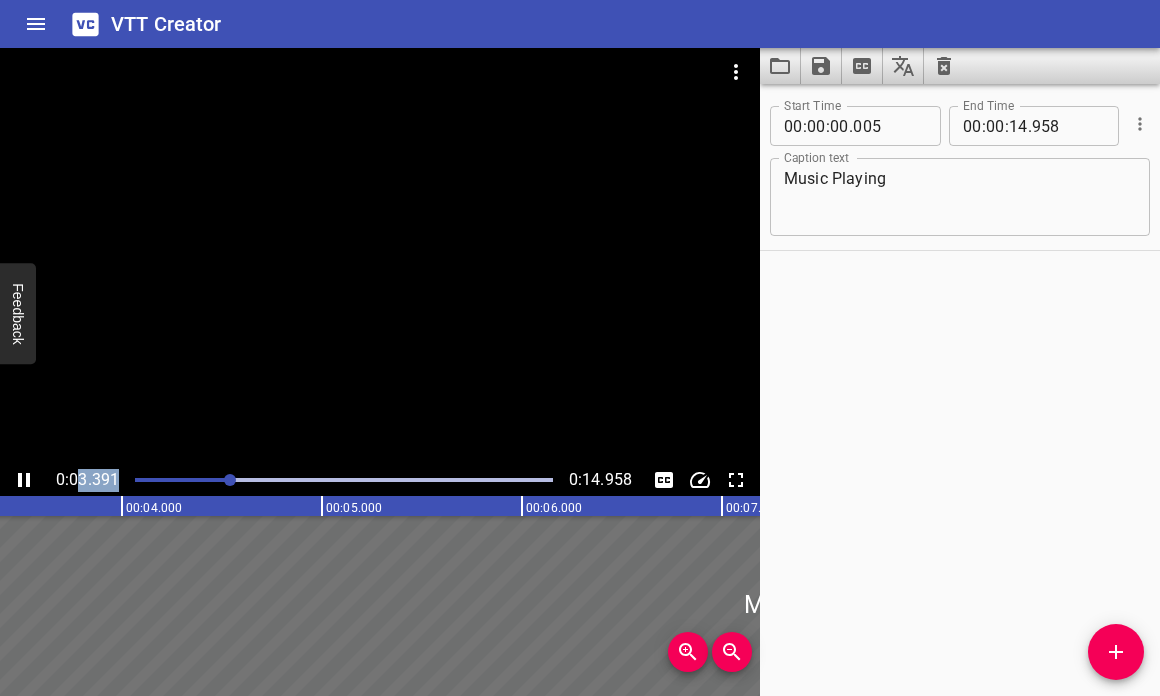 drag, startPoint x: 212, startPoint y: 477, endPoint x: 77, endPoint y: 477, distance: 135 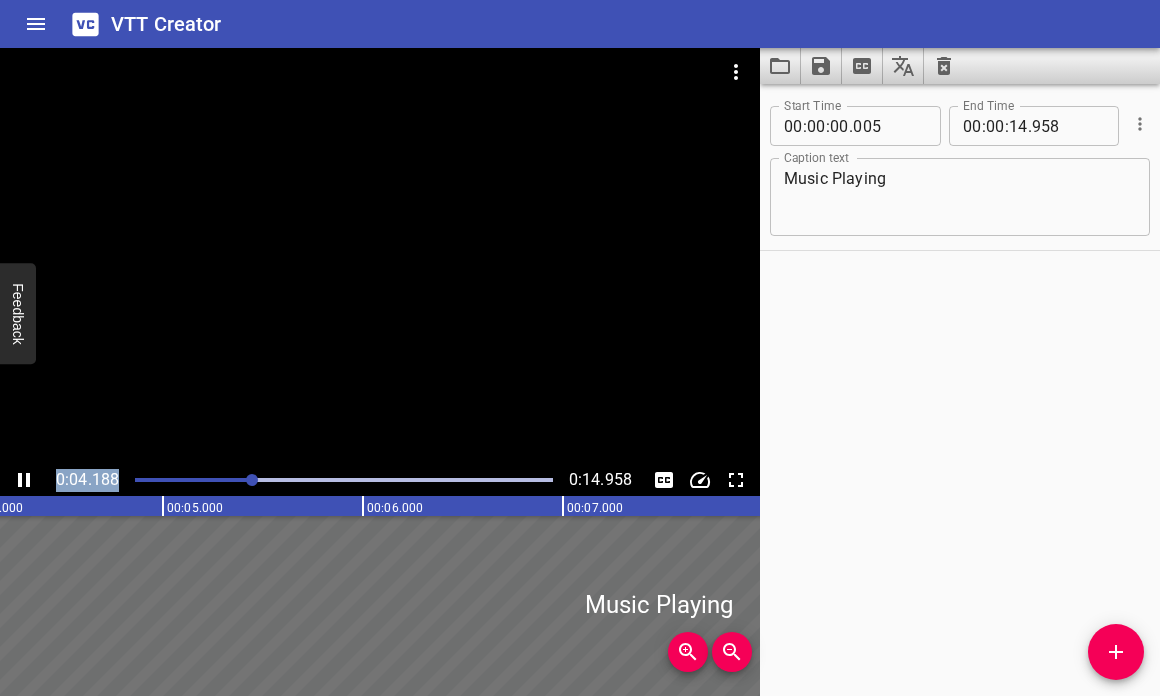 click at bounding box center (44, 480) 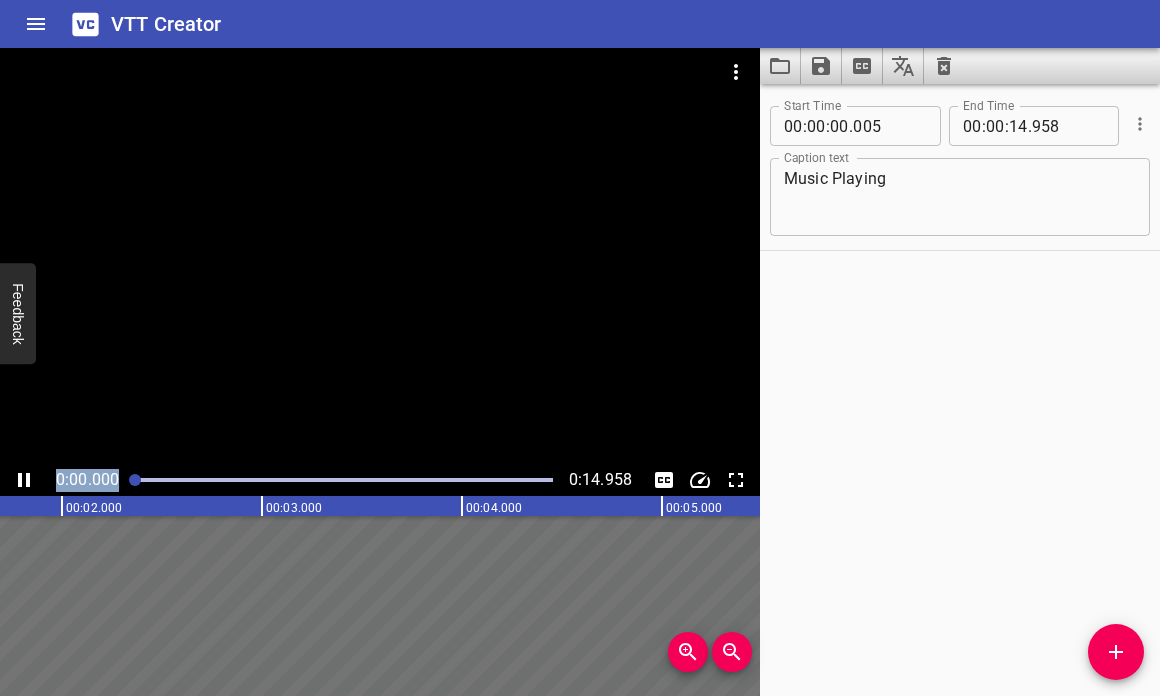 drag, startPoint x: 211, startPoint y: 479, endPoint x: 40, endPoint y: 479, distance: 171 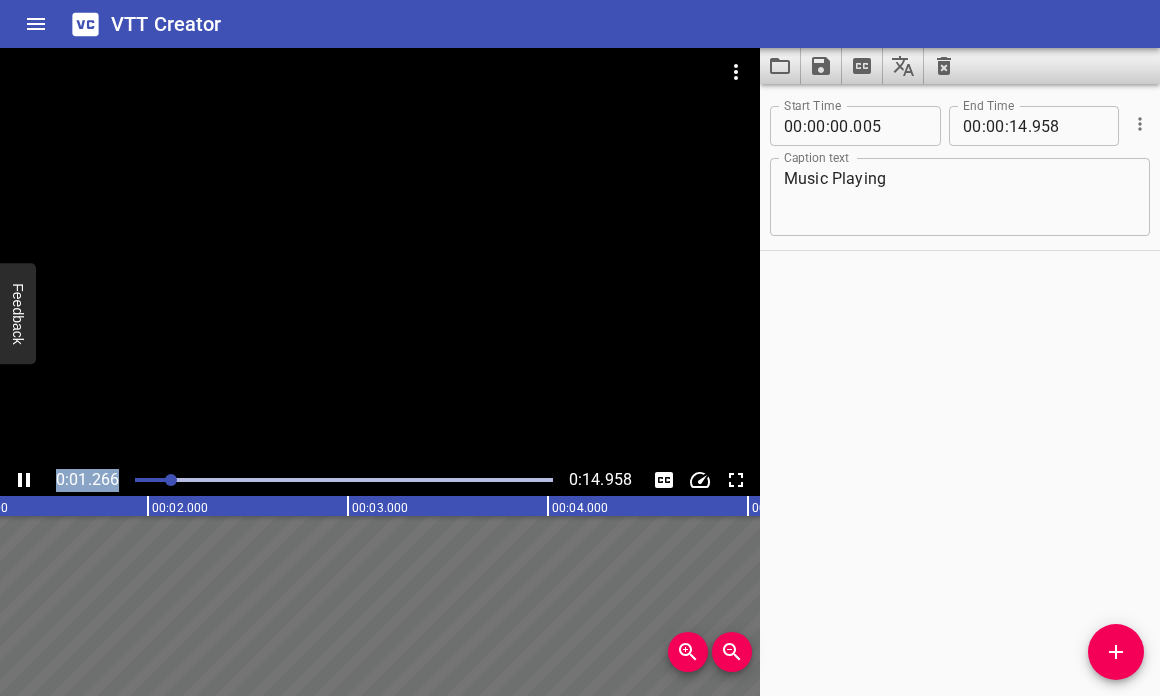 click 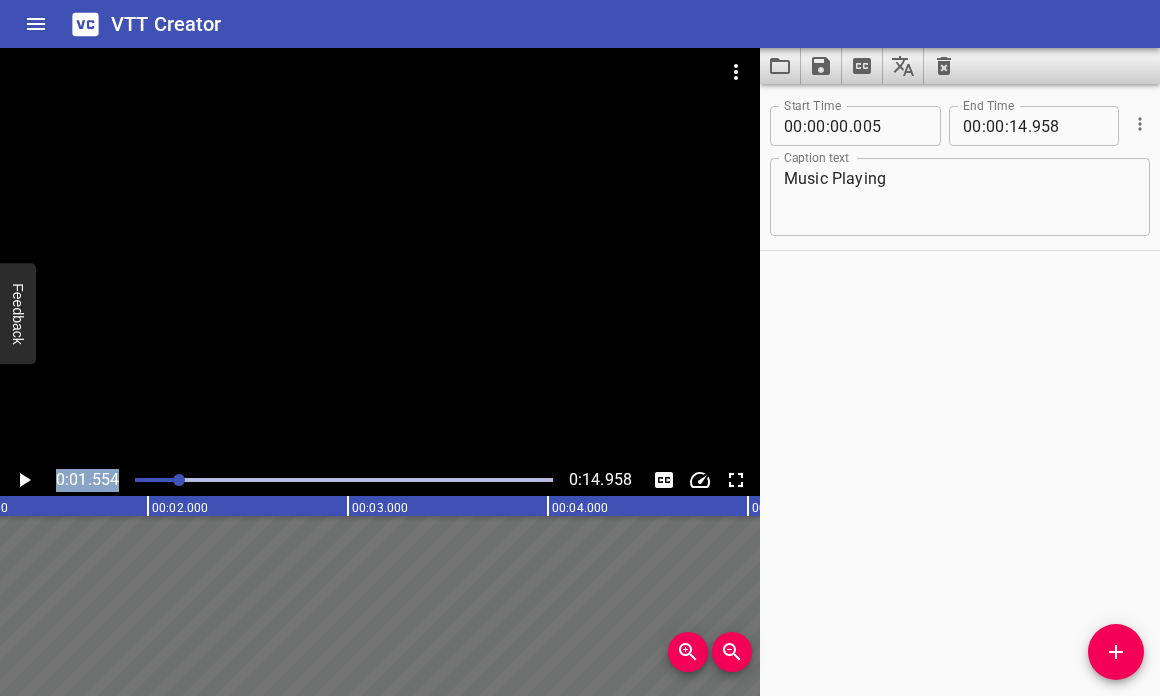 scroll, scrollTop: 0, scrollLeft: 311, axis: horizontal 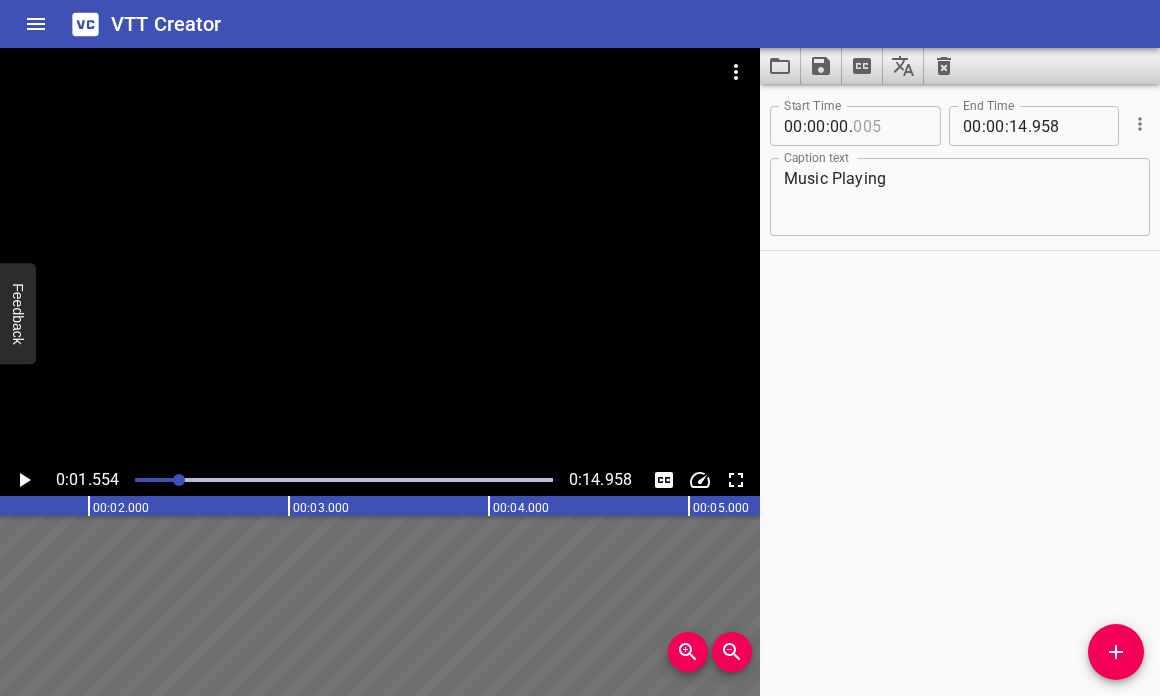 click at bounding box center [889, 126] 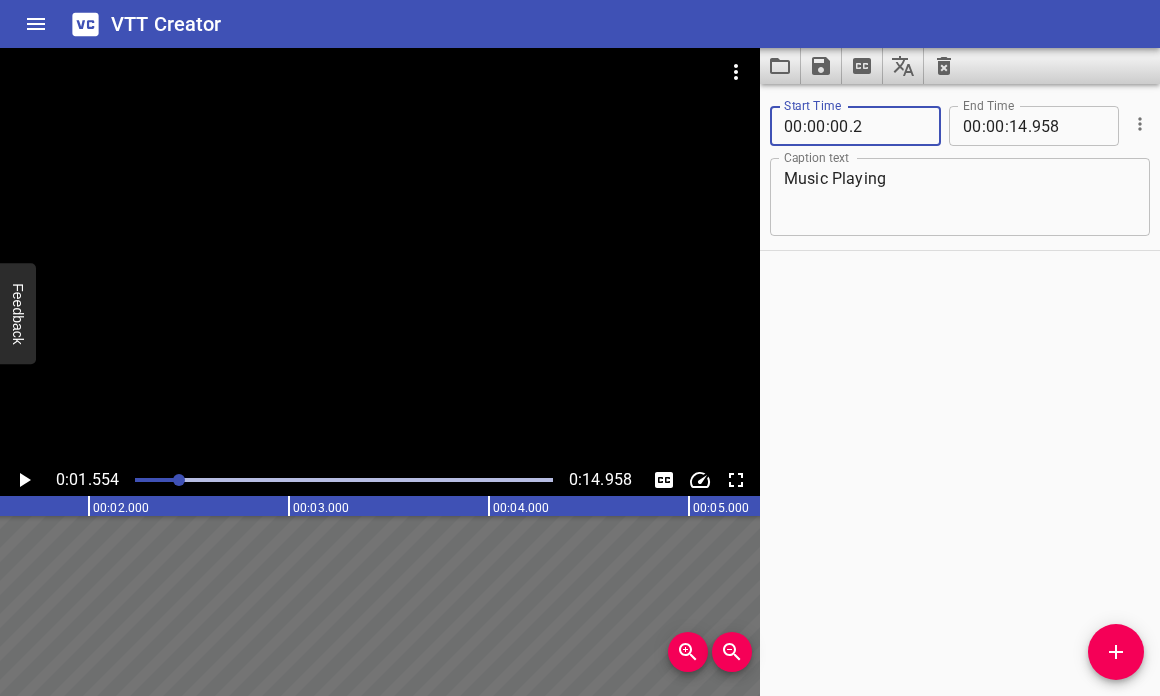type on "002" 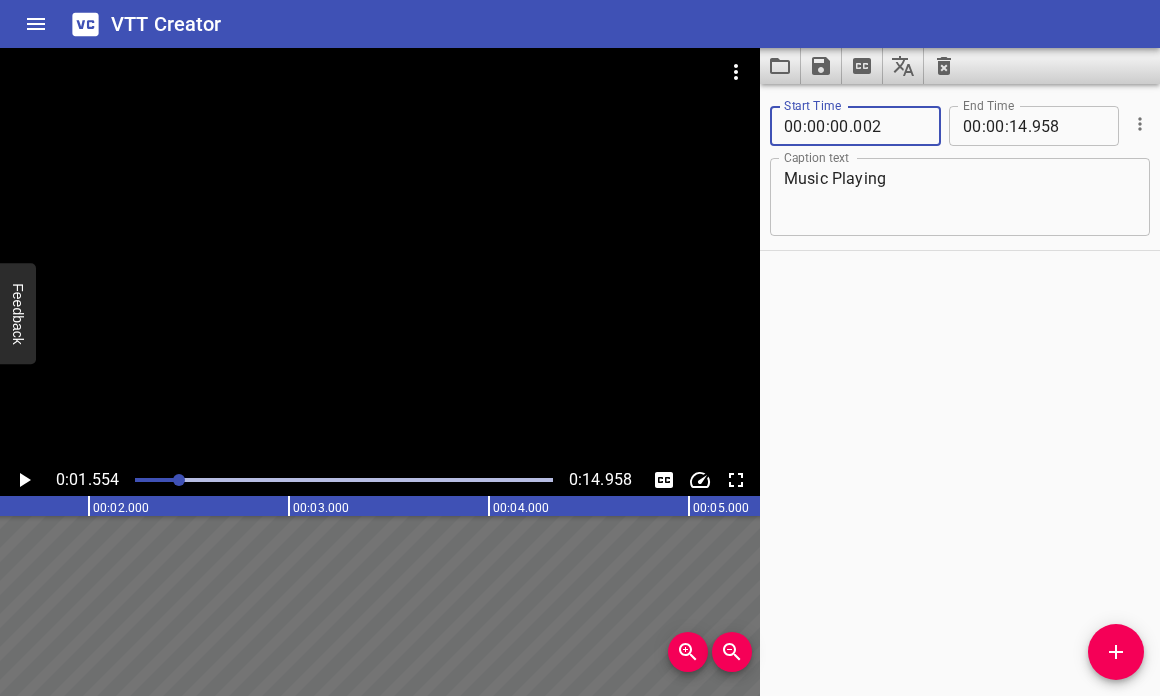 click on "Start Time 00 : 00 : 00 . 002 Start Time End Time 00 : 00 : 14 . 958 End Time Caption text Music Playing Caption text" at bounding box center (960, 390) 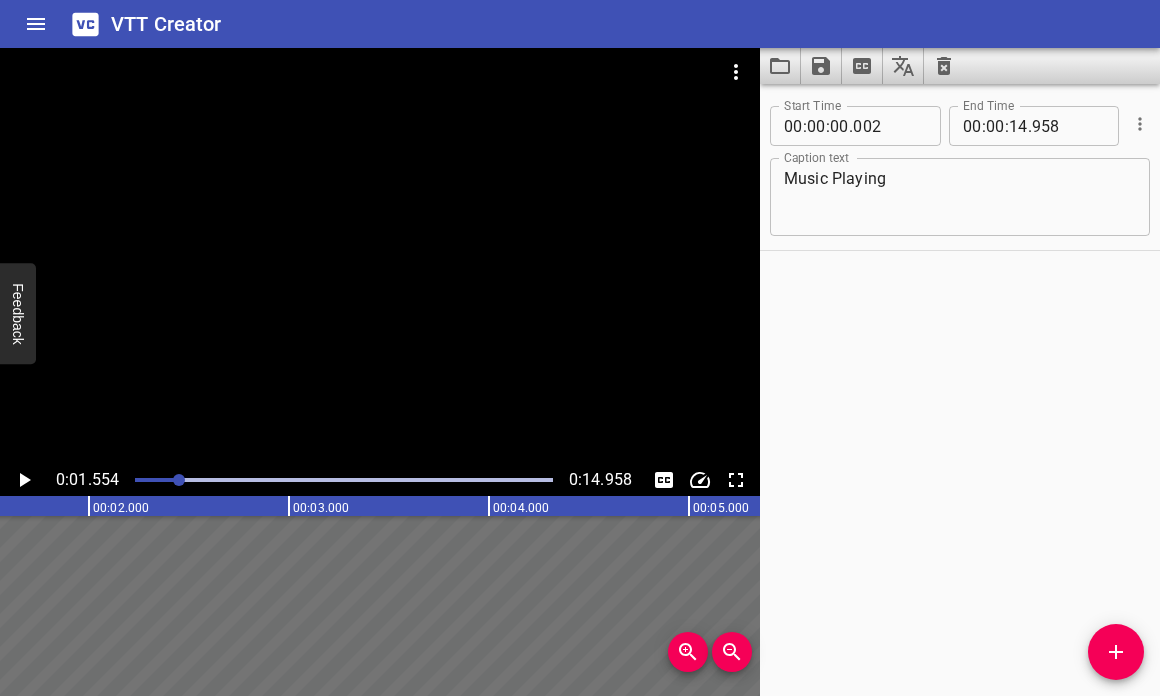 click 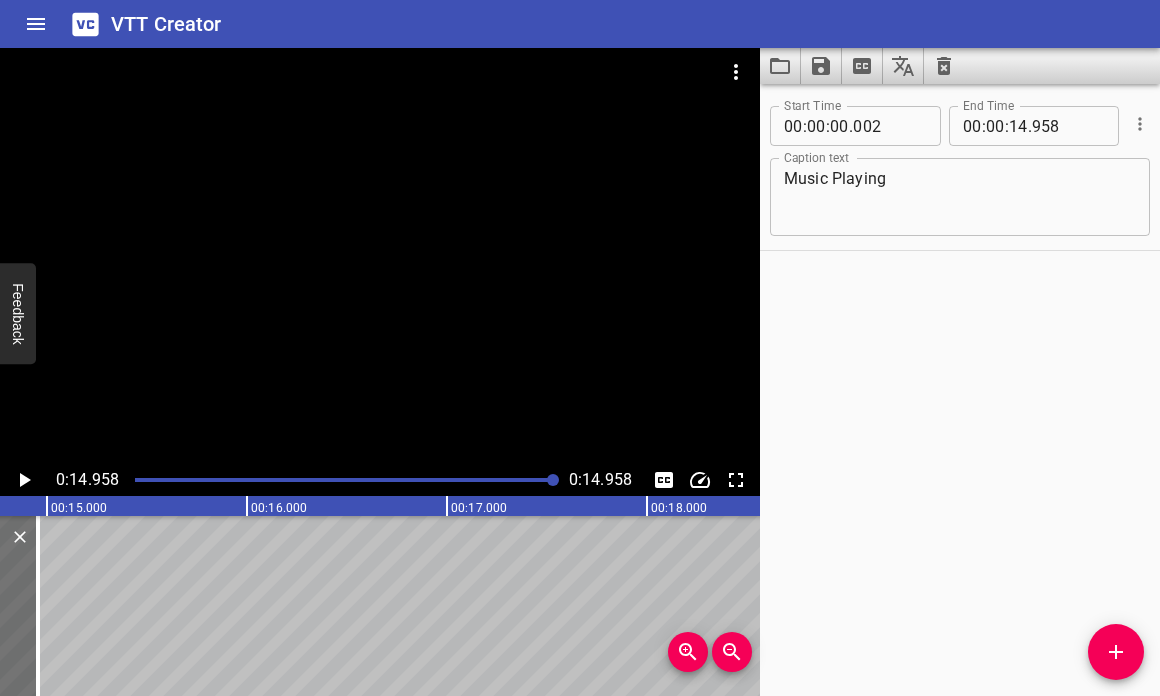 scroll, scrollTop: 0, scrollLeft: 2992, axis: horizontal 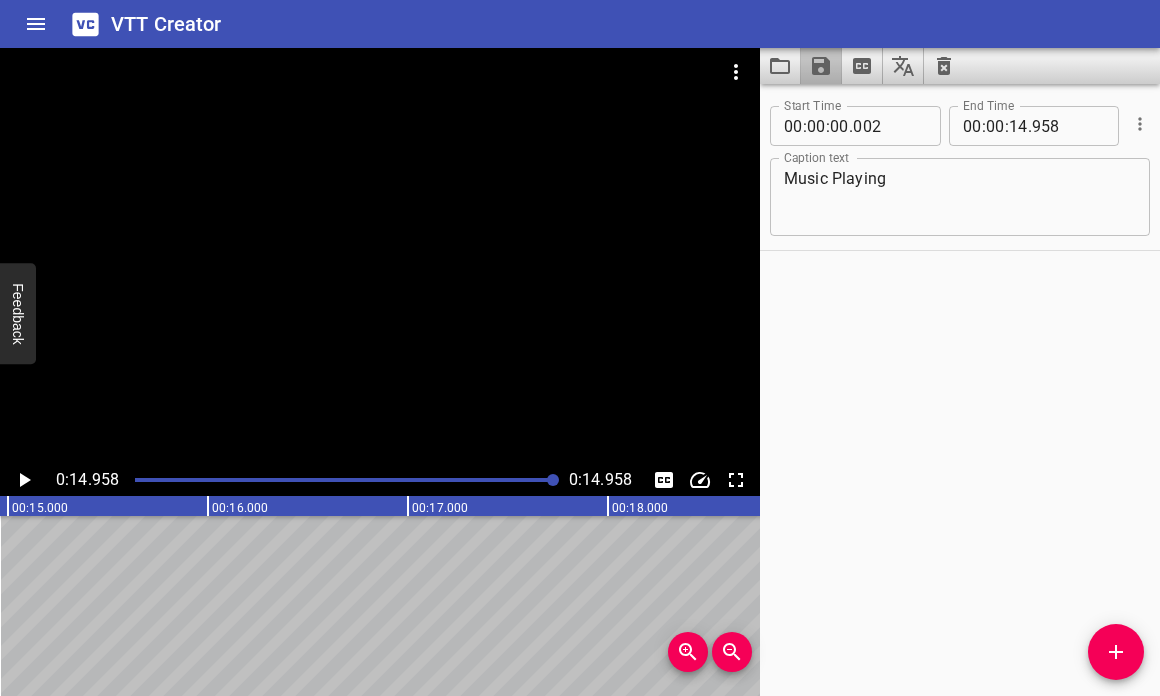 click at bounding box center [821, 66] 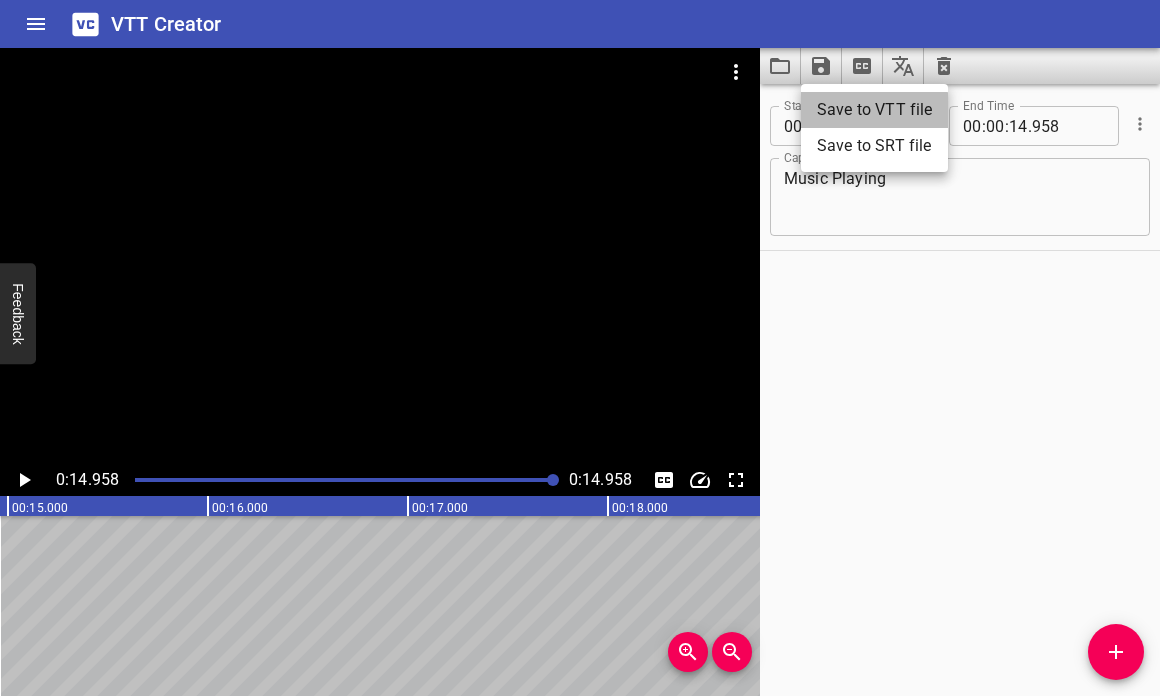click on "Save to VTT file" at bounding box center [874, 110] 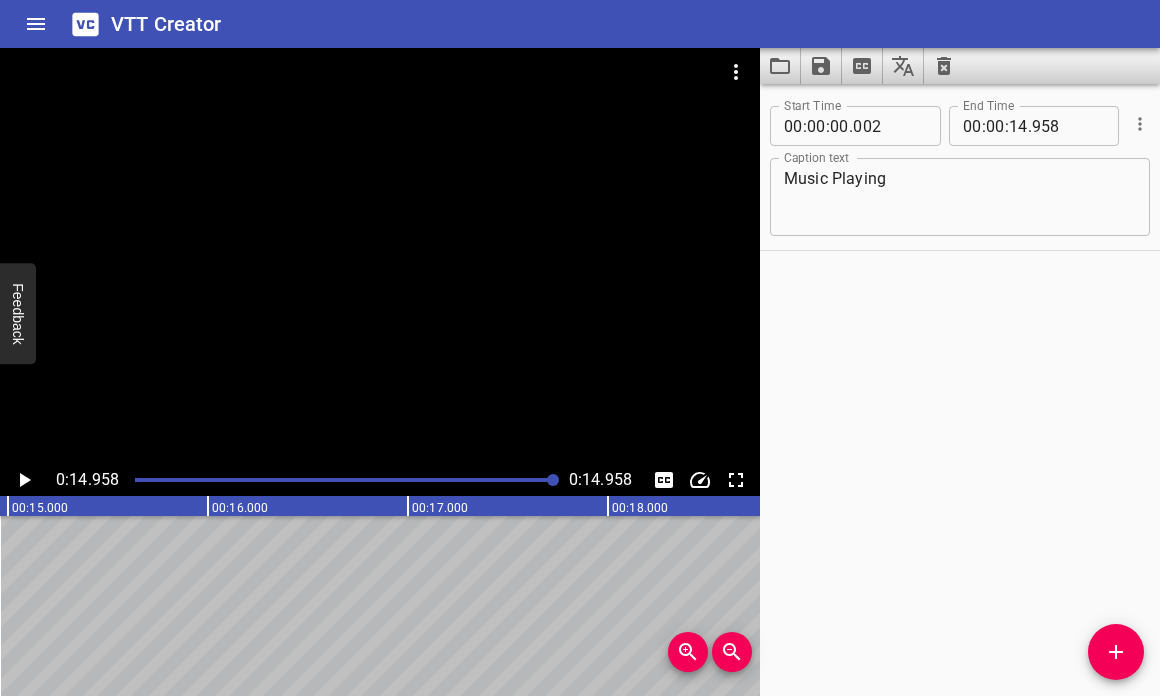 click 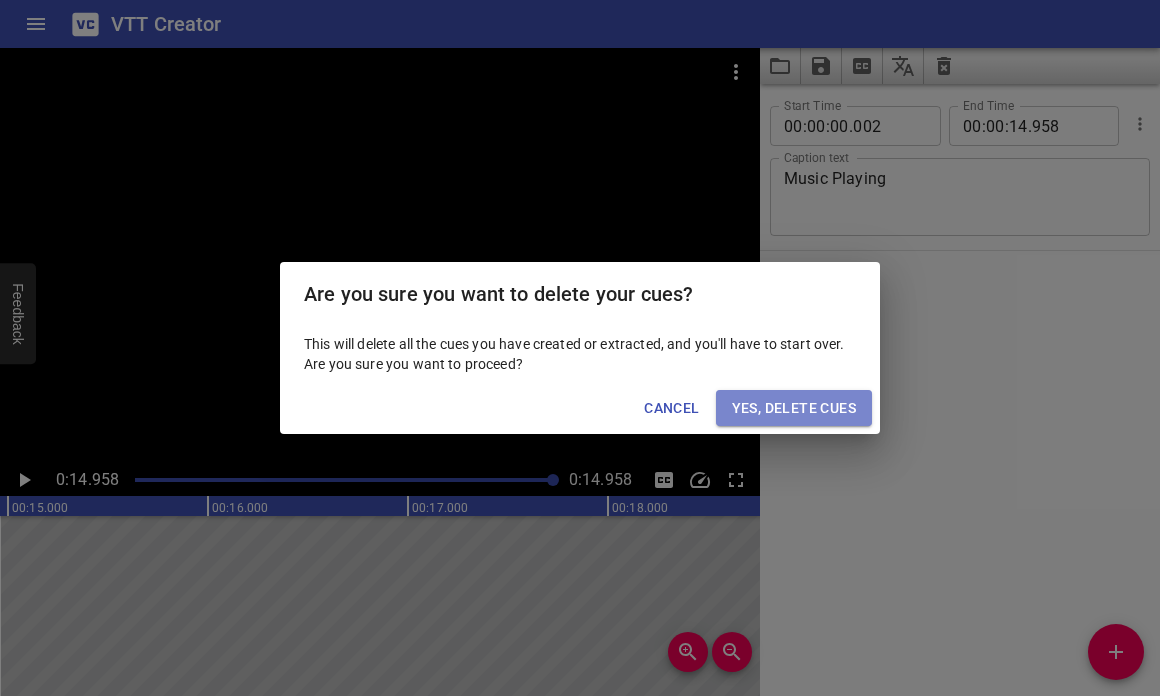 click on "Yes, Delete Cues" at bounding box center [794, 408] 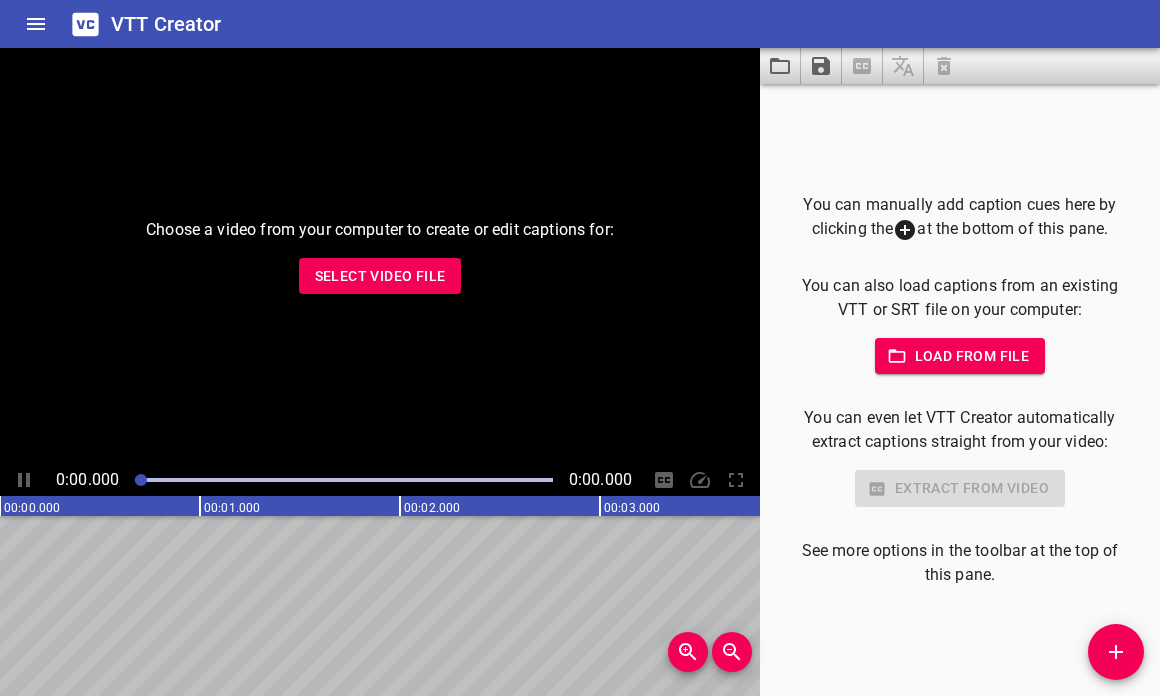 scroll, scrollTop: 0, scrollLeft: 0, axis: both 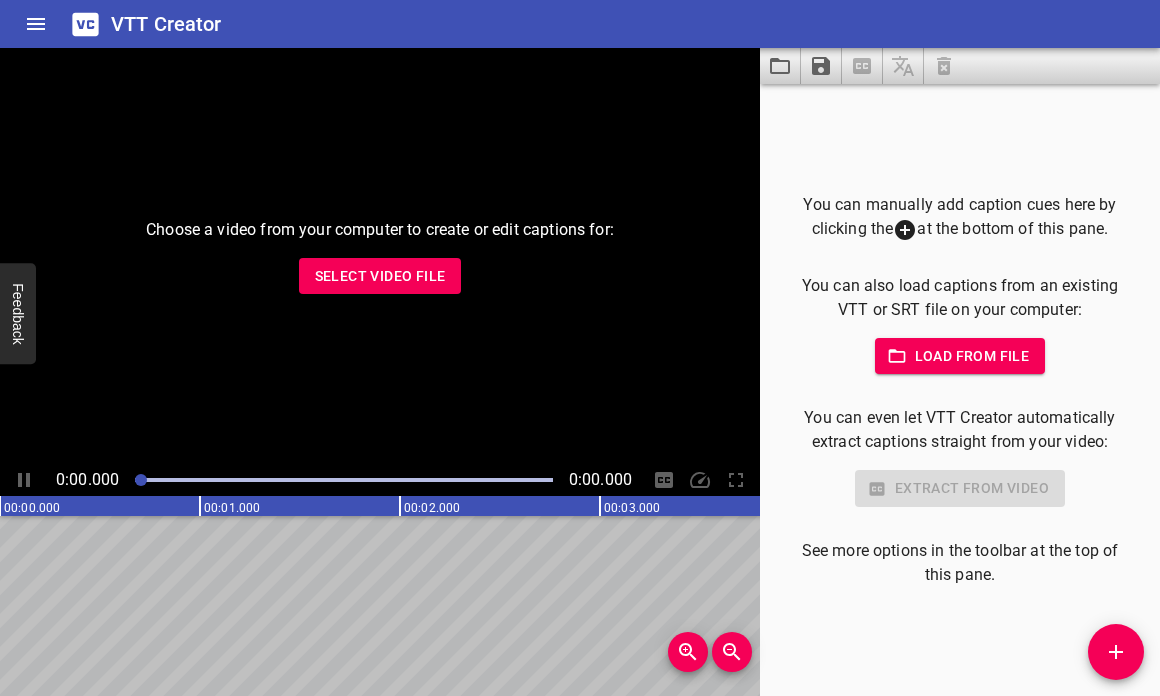 click on "Select Video File" at bounding box center [380, 276] 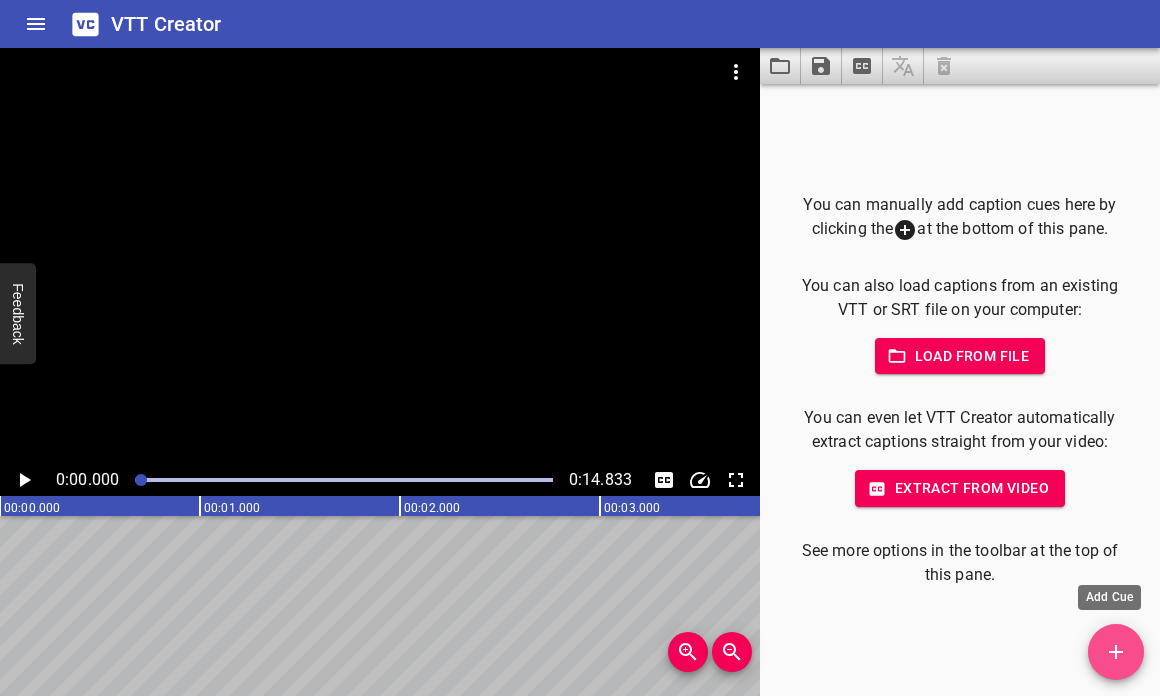 click at bounding box center (1116, 652) 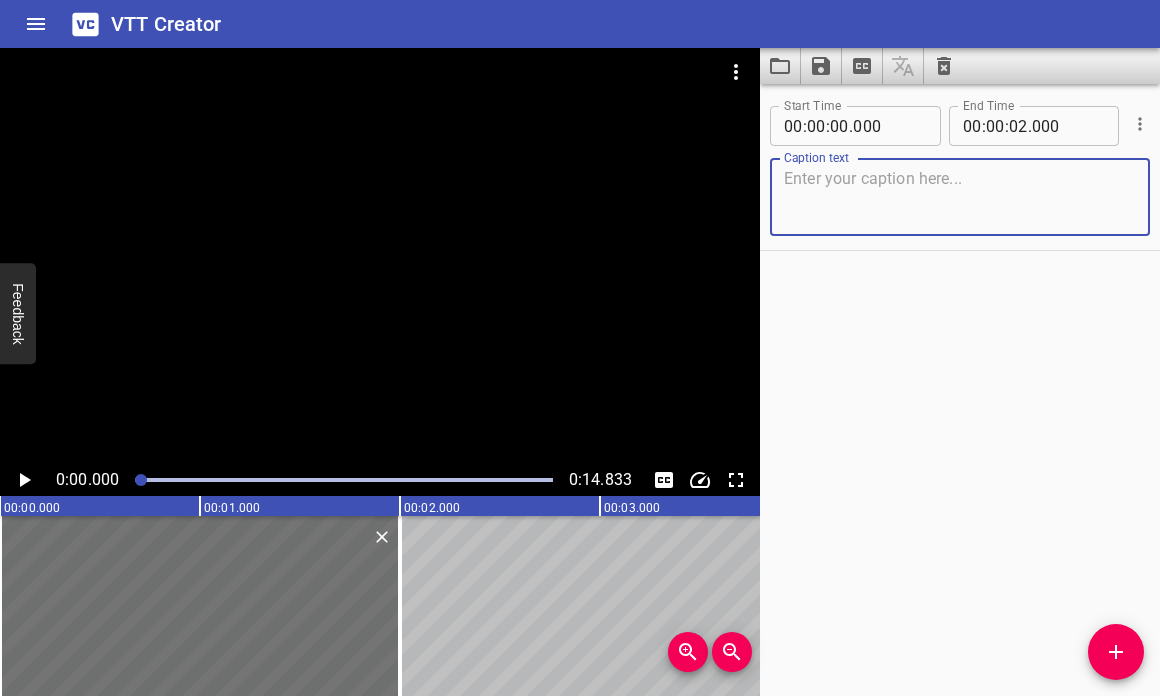 click at bounding box center [960, 197] 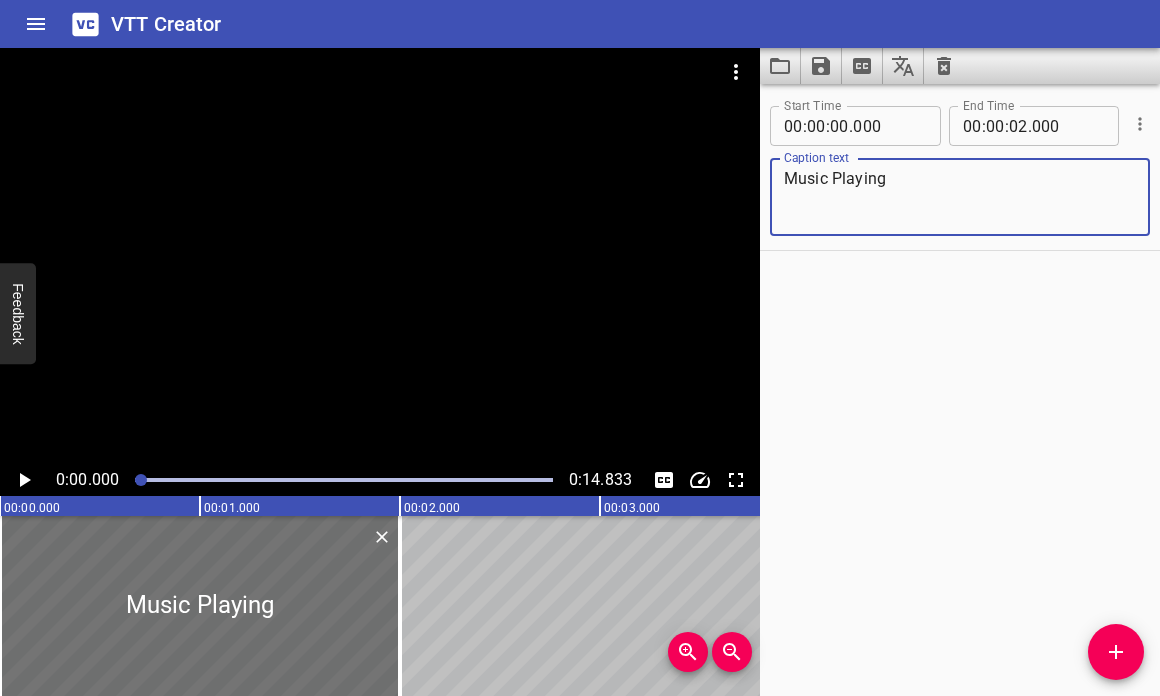 type on "Music Playing" 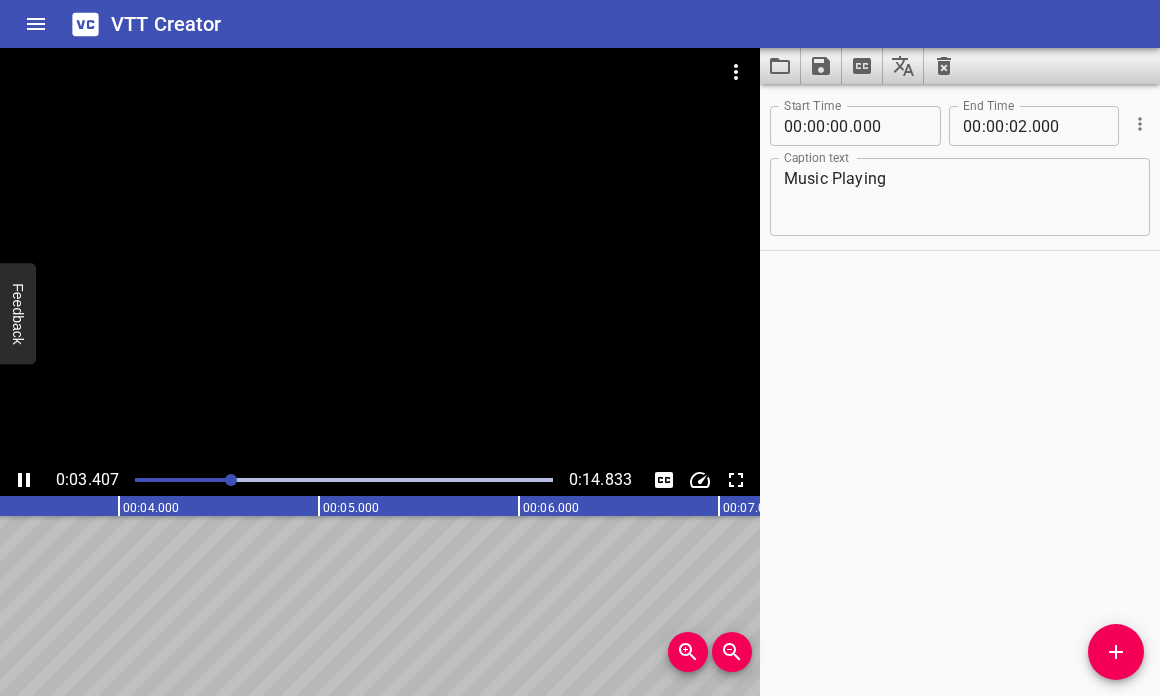 click 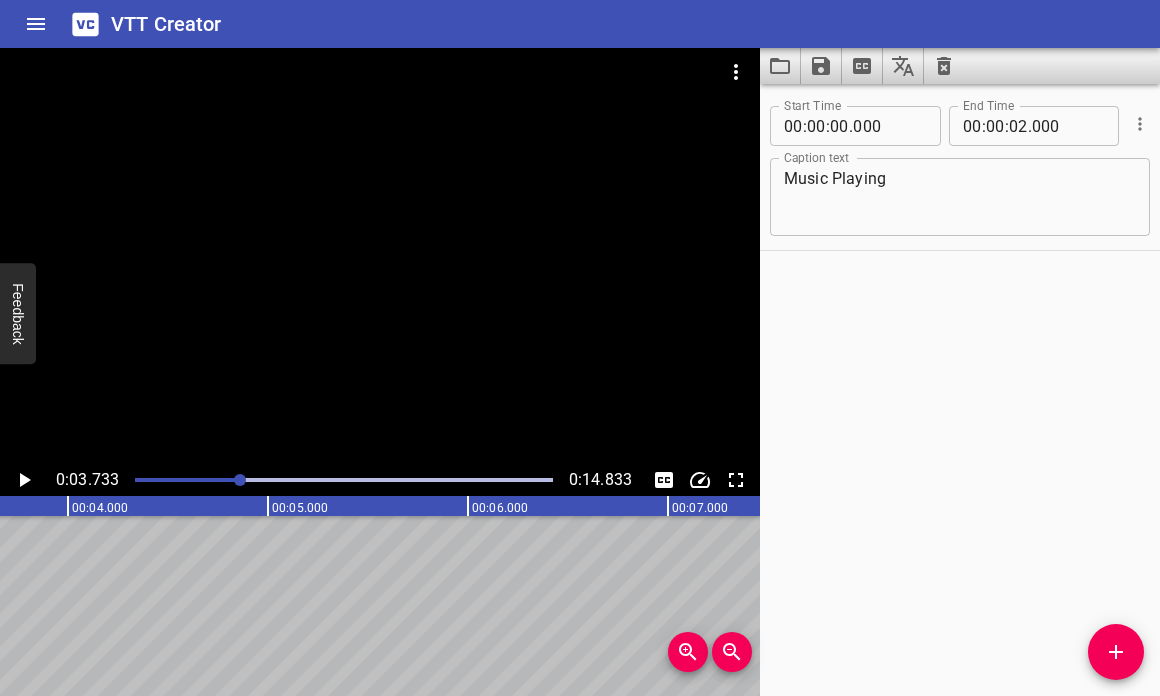 scroll, scrollTop: 0, scrollLeft: 746, axis: horizontal 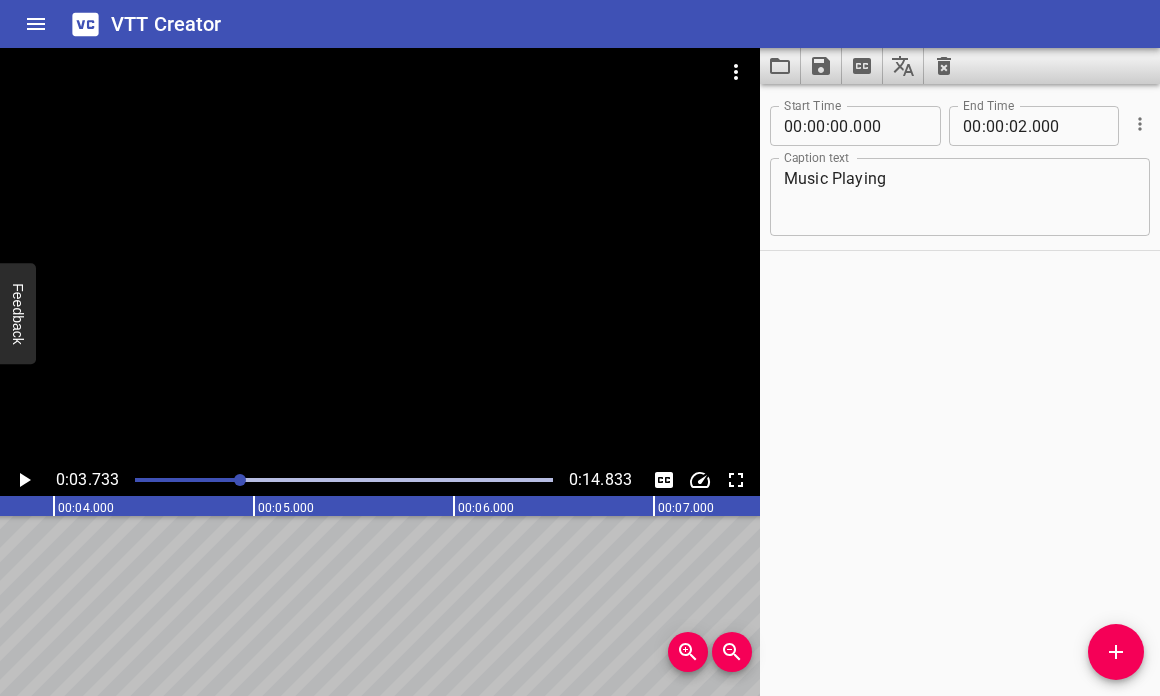 click 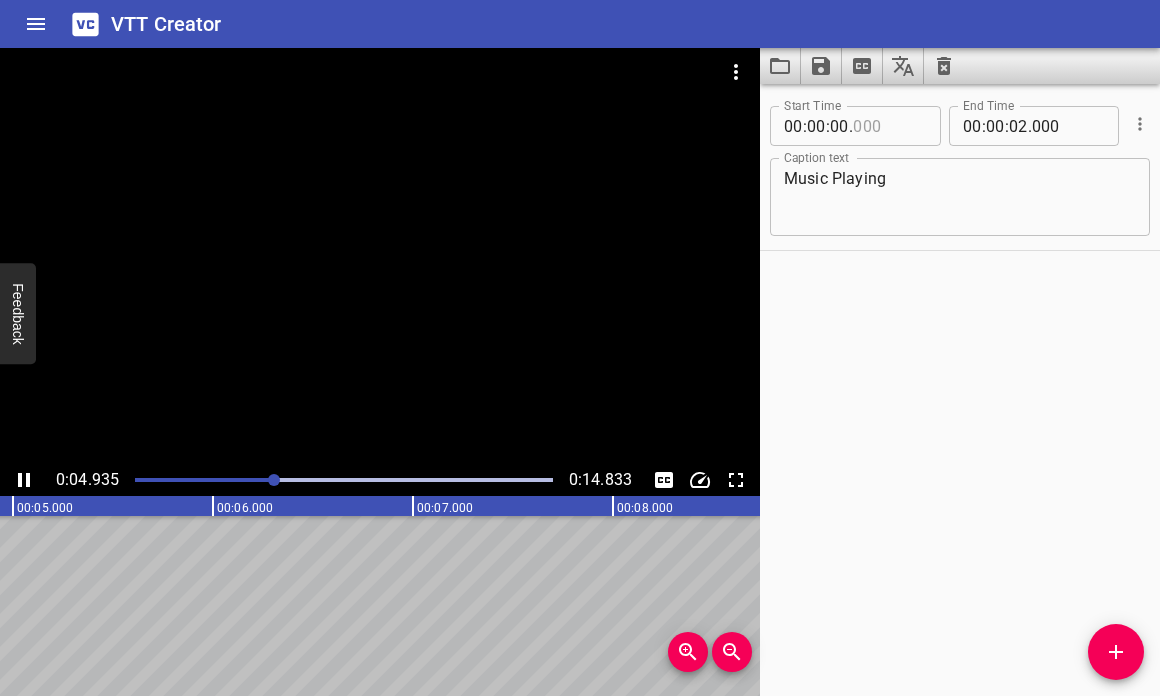click at bounding box center (889, 126) 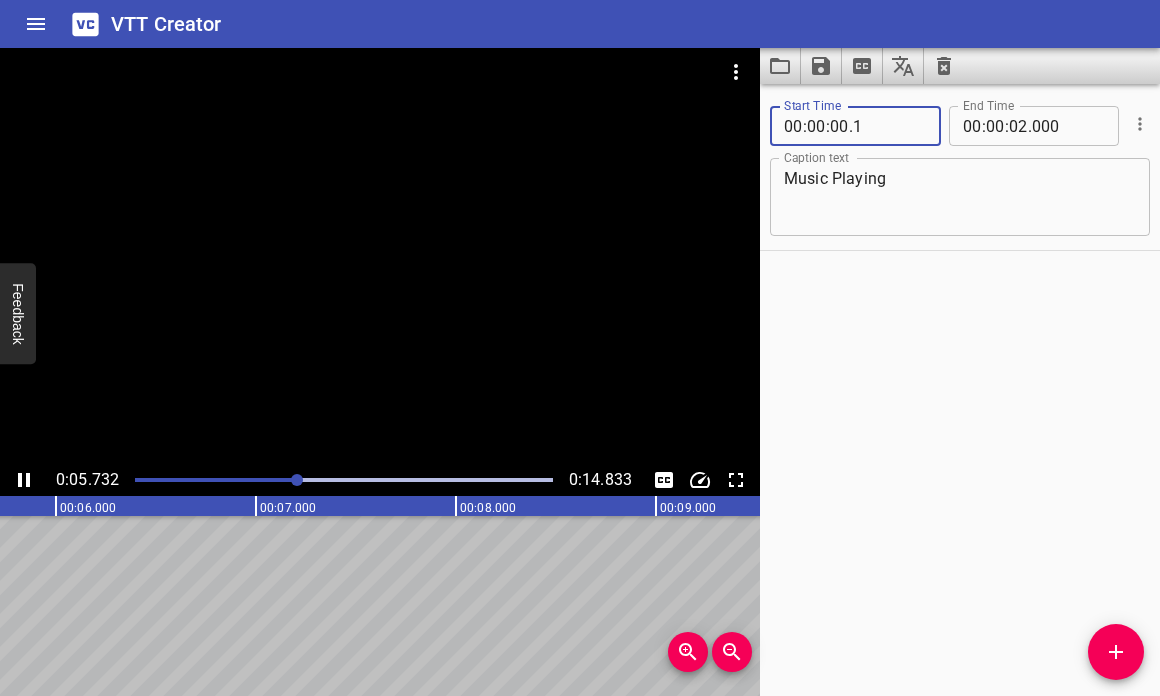 type on "001" 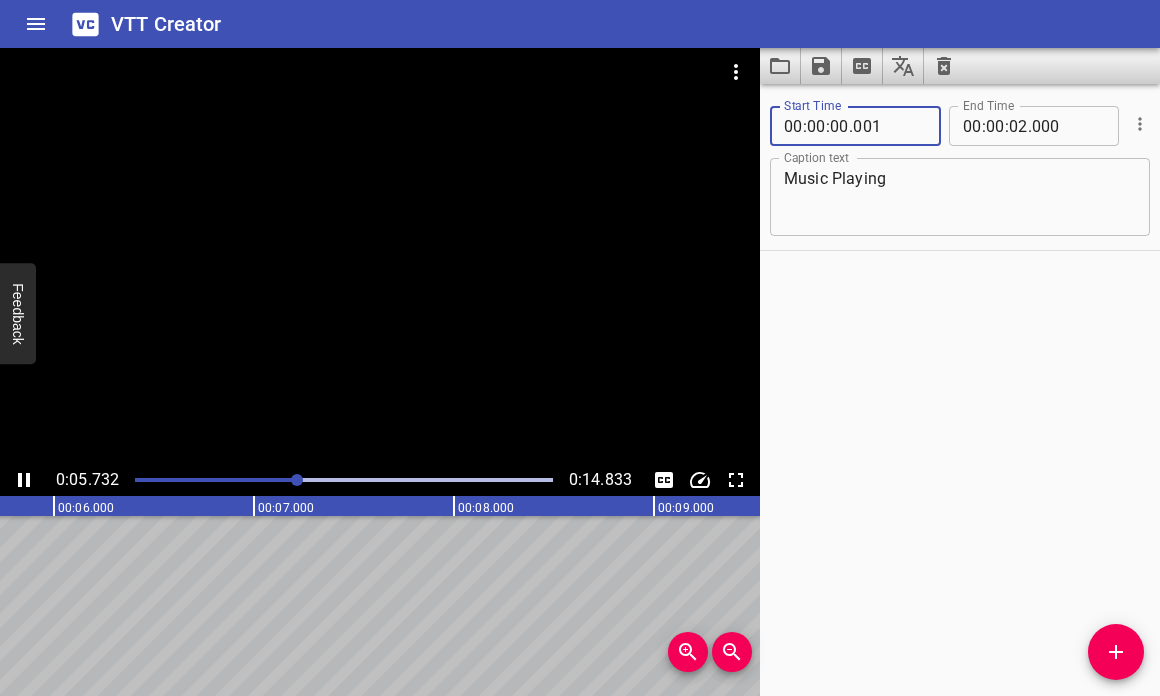 click on "Start Time 00 : 00 : 00 . 001 Start Time End Time 00 : 00 : 02 . 000 End Time Caption text Music Playing Caption text" at bounding box center (960, 390) 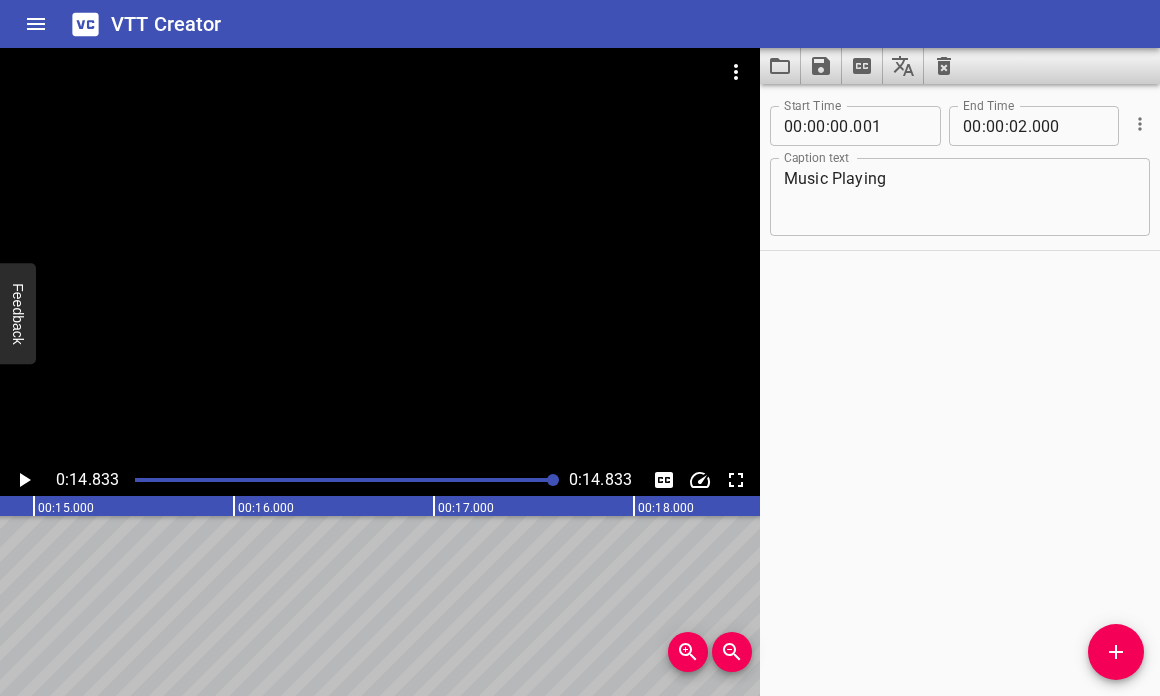 click 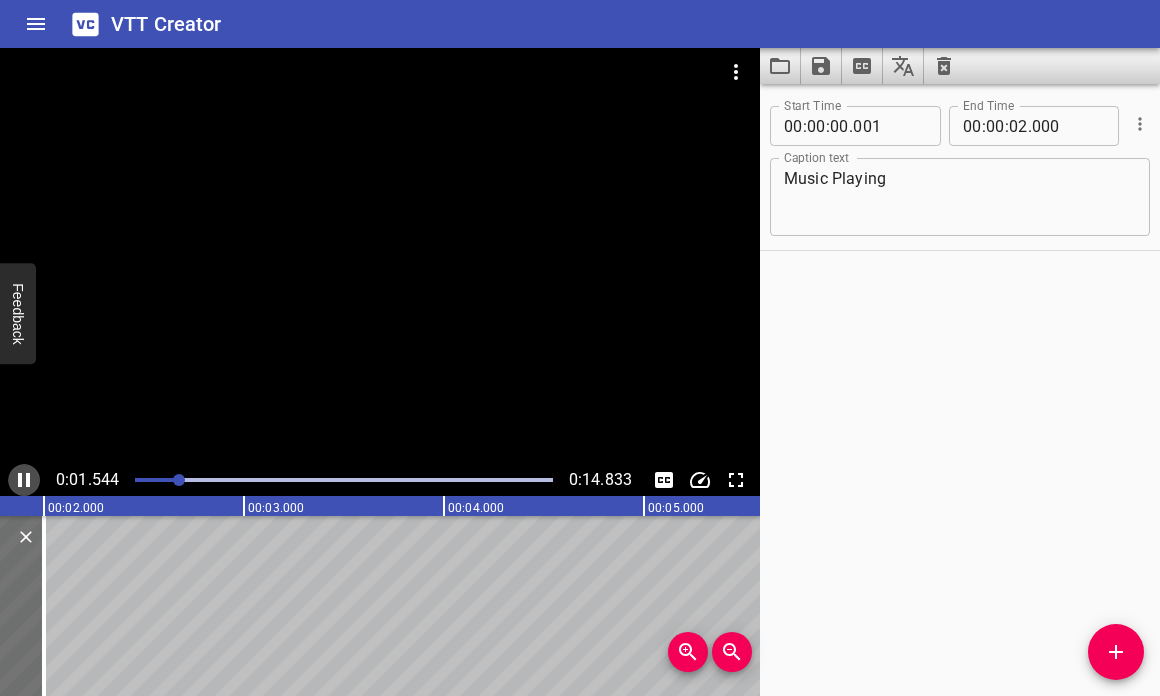 click 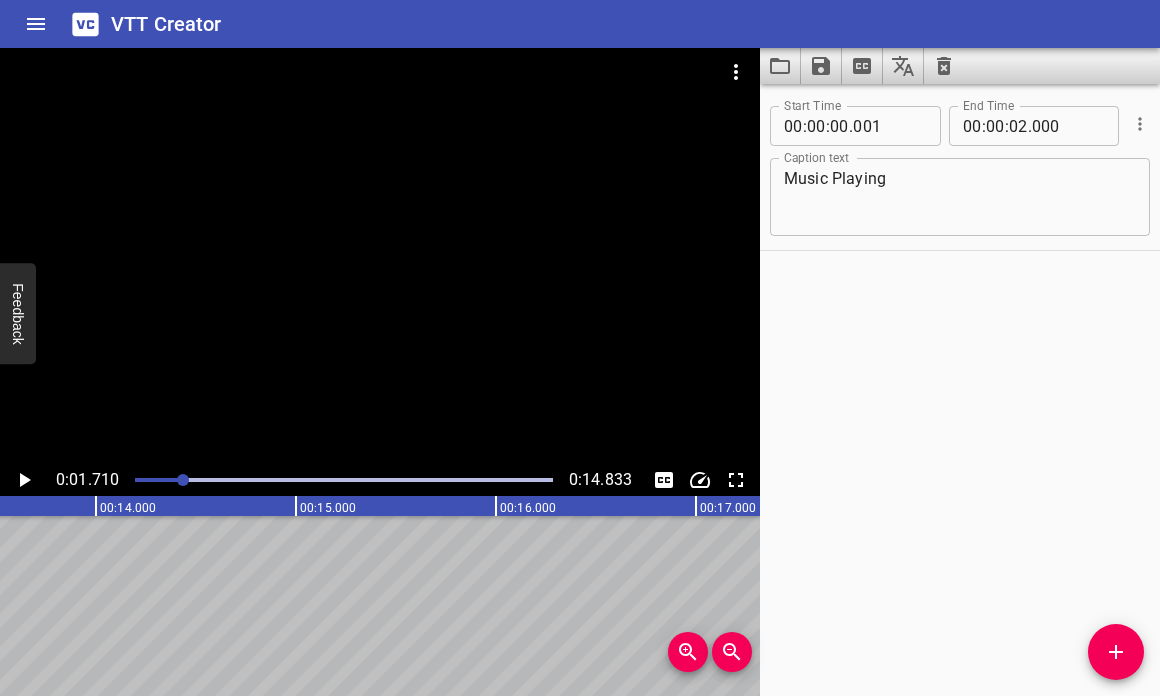 scroll, scrollTop: 0, scrollLeft: 2584, axis: horizontal 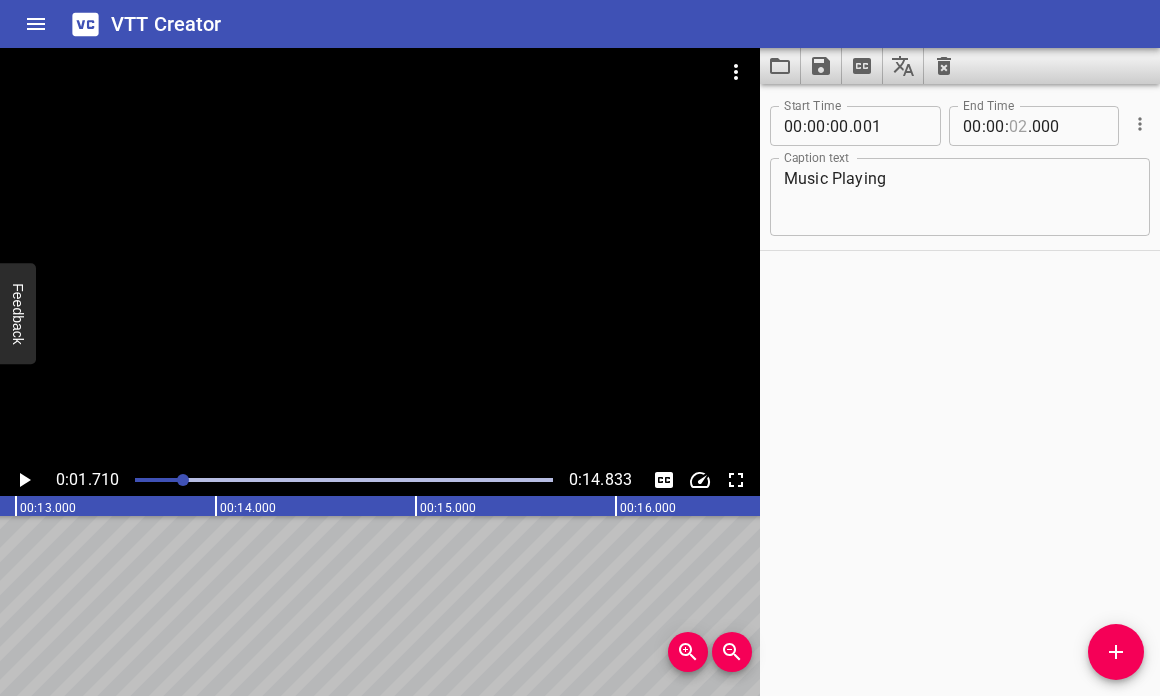 click at bounding box center [1018, 126] 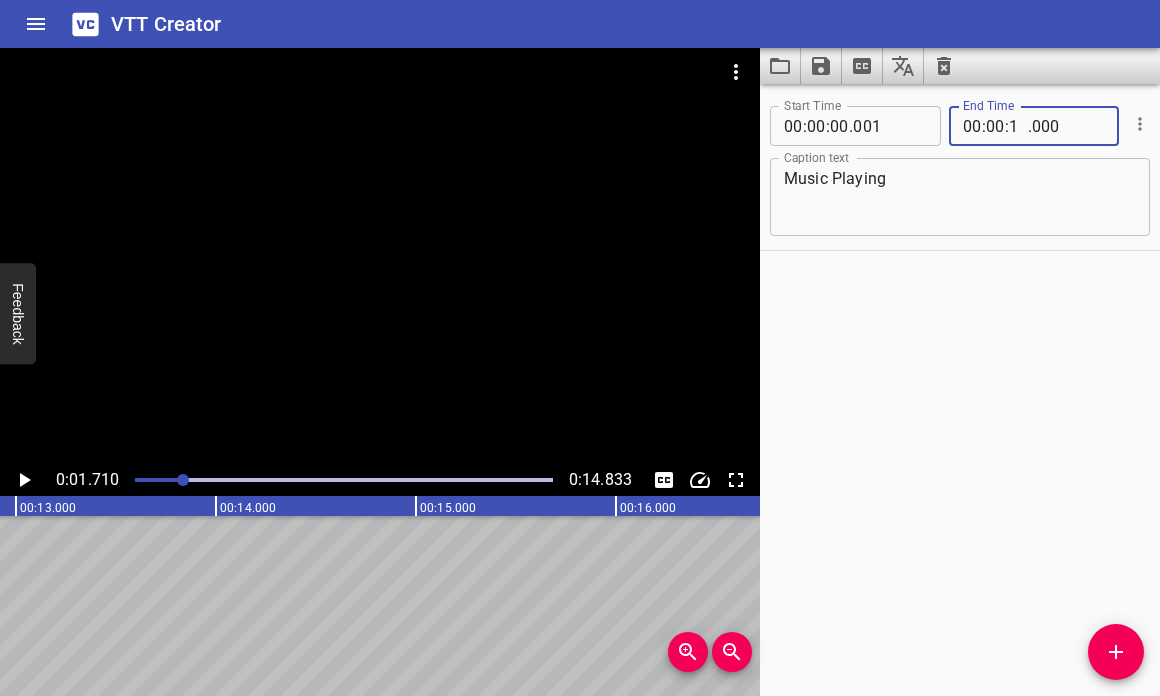 type on "14" 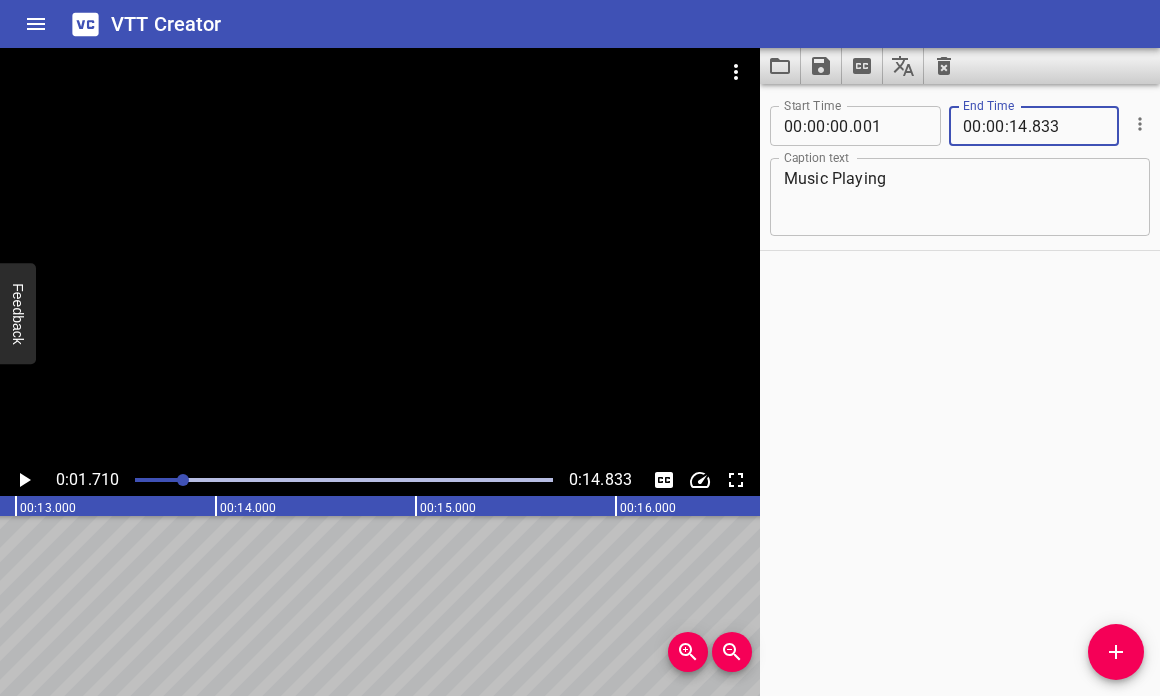 type on "833" 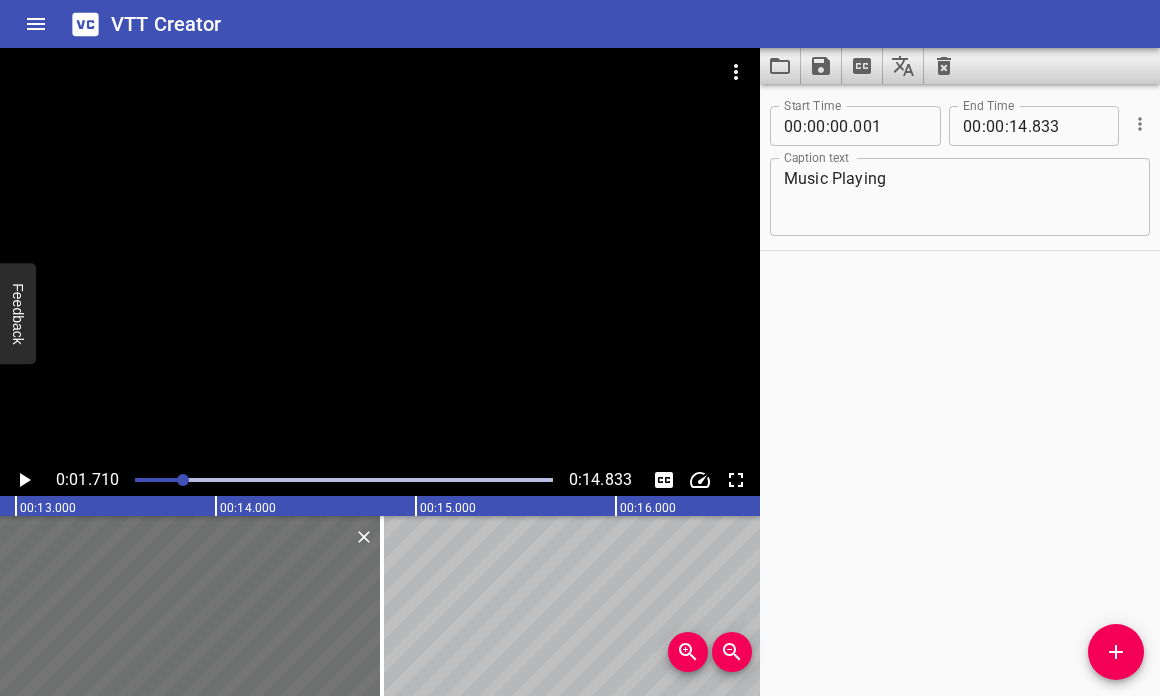 click on "Start Time 00 : 00 : 00 . 001 Start Time End Time 00 : 00 : 14 . 833 End Time Caption text Music Playing Caption text" at bounding box center (960, 390) 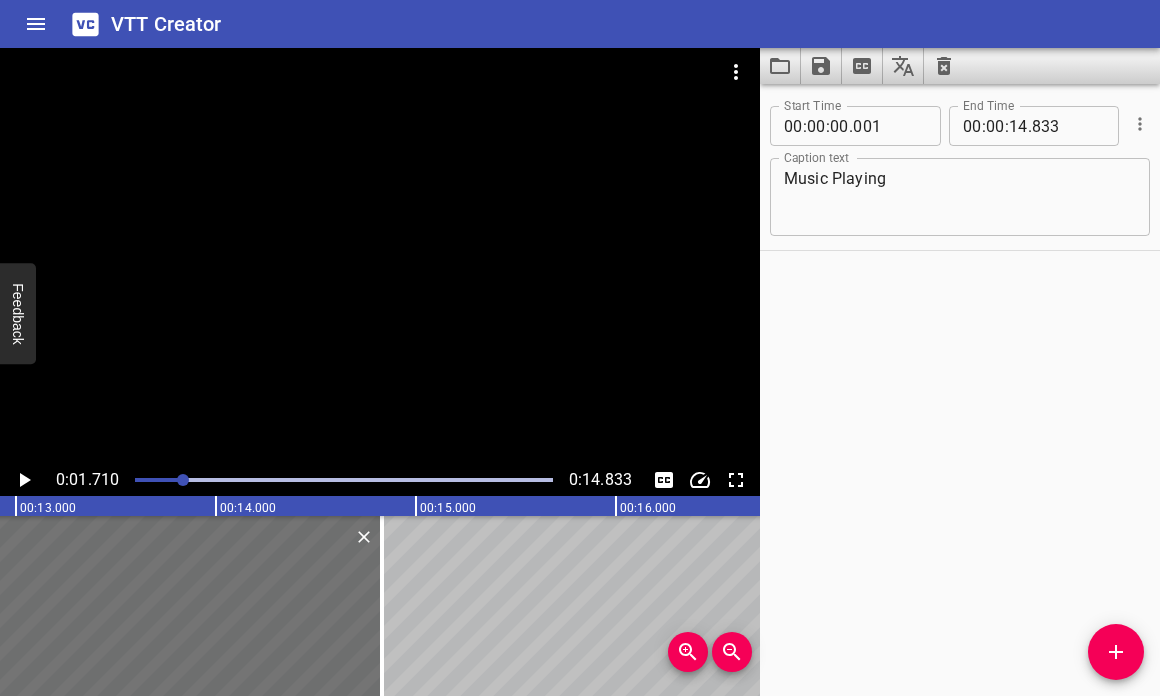 click 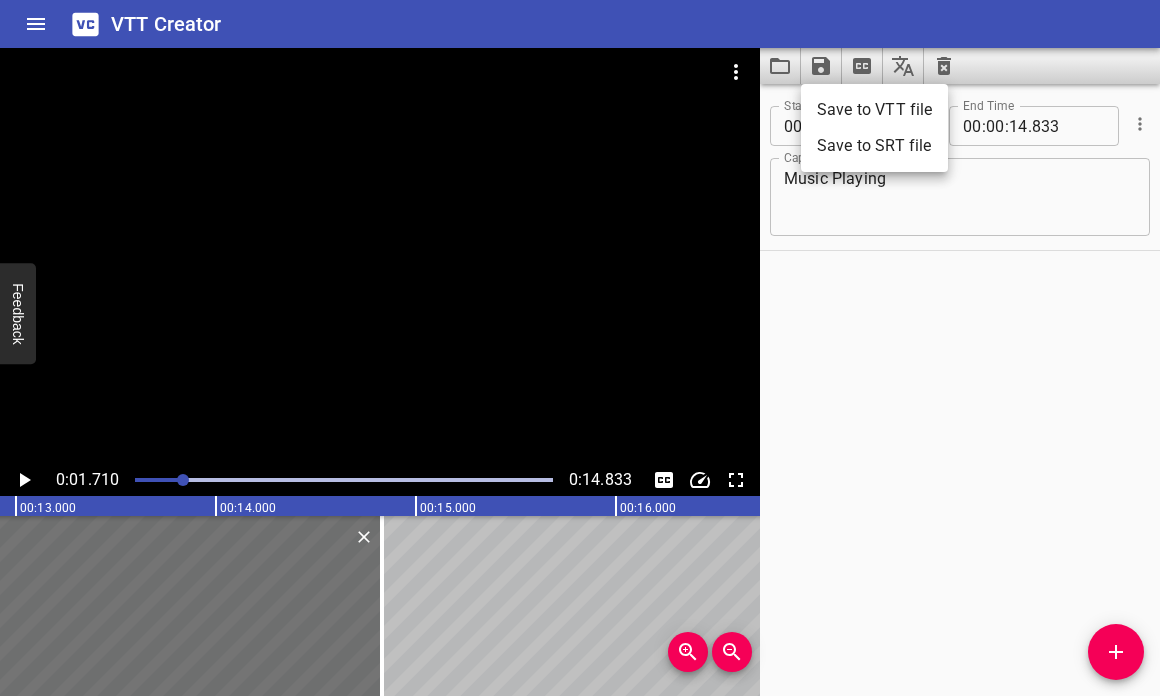 click on "Save to VTT file" at bounding box center [874, 110] 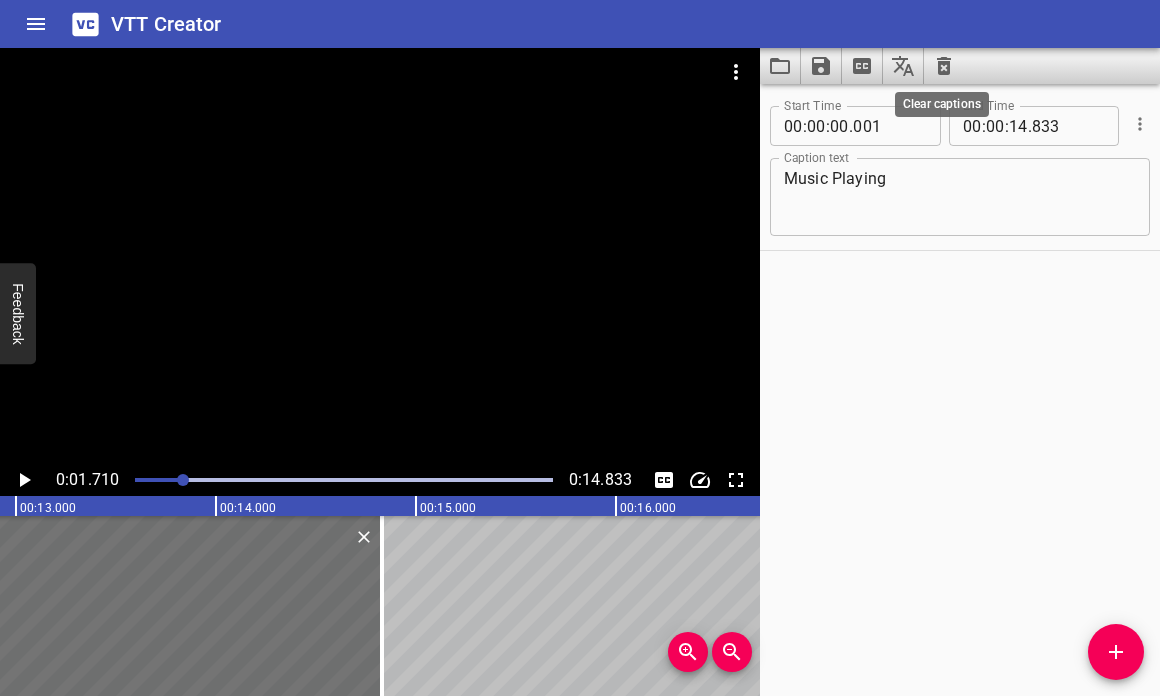 click 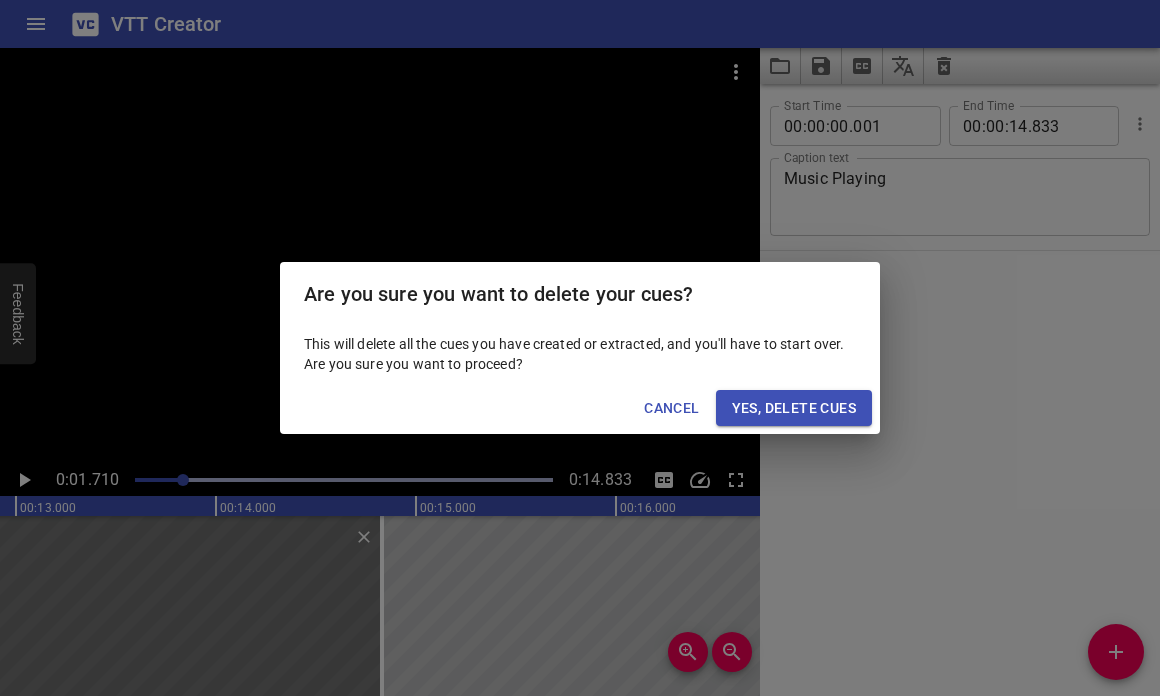 click on "Yes, Delete Cues" at bounding box center [794, 408] 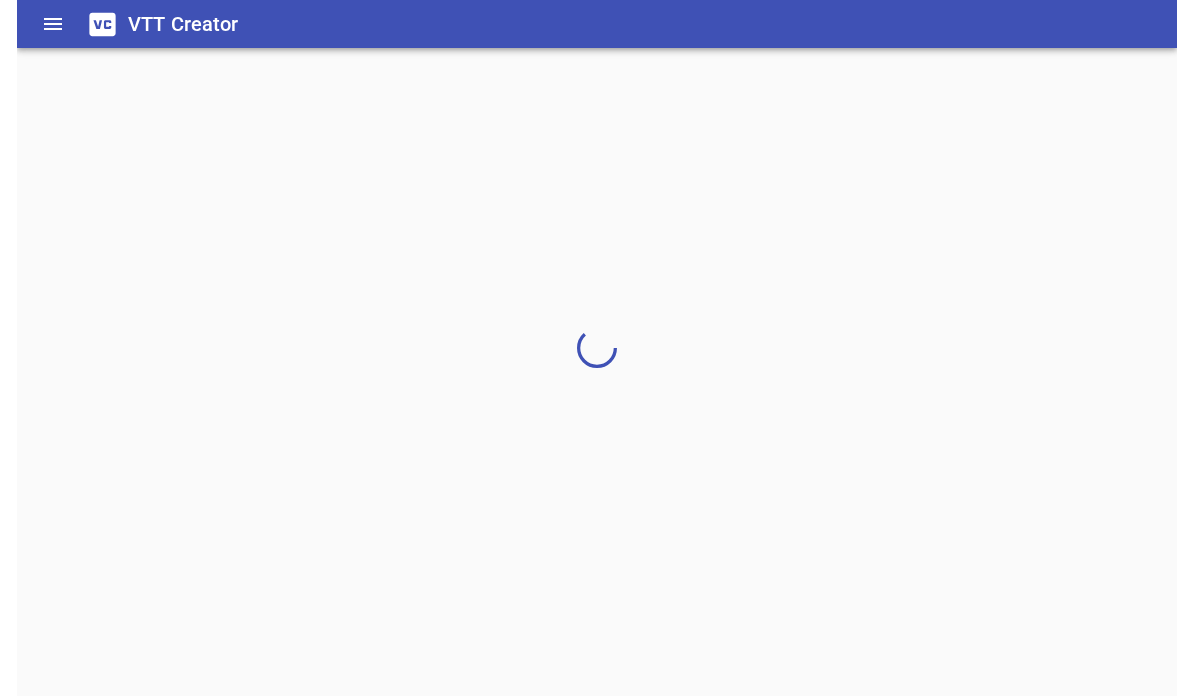 scroll, scrollTop: 0, scrollLeft: 0, axis: both 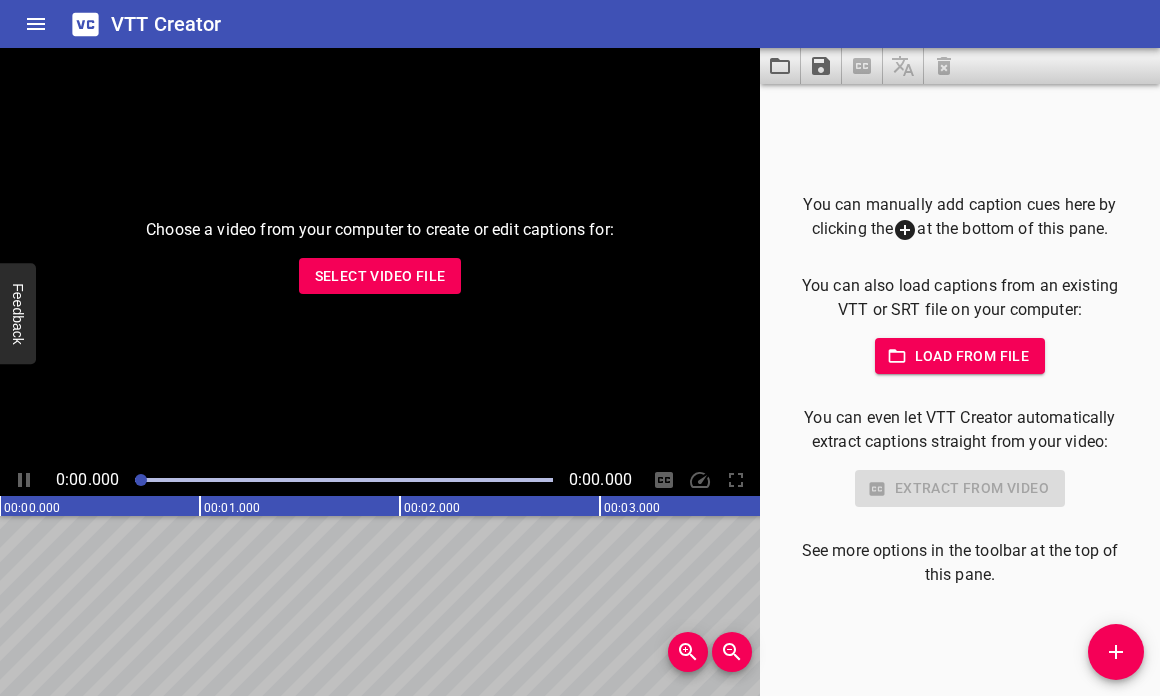 click on "Select Video File" at bounding box center (380, 276) 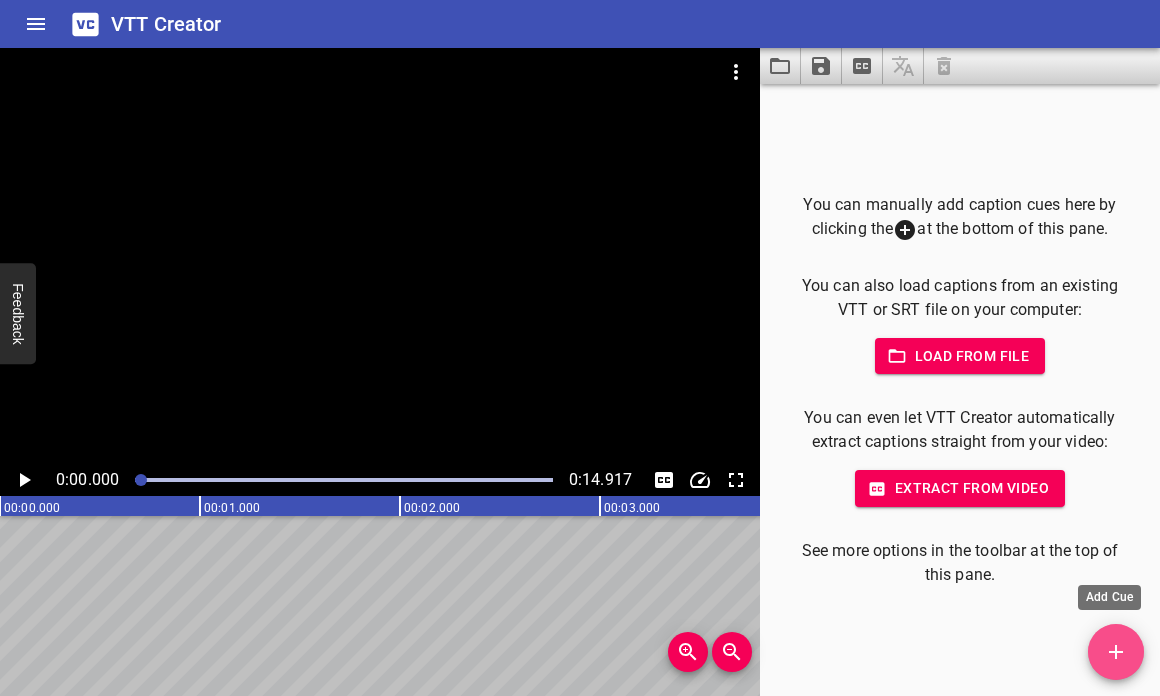 drag, startPoint x: 1112, startPoint y: 648, endPoint x: 1109, endPoint y: 633, distance: 15.297058 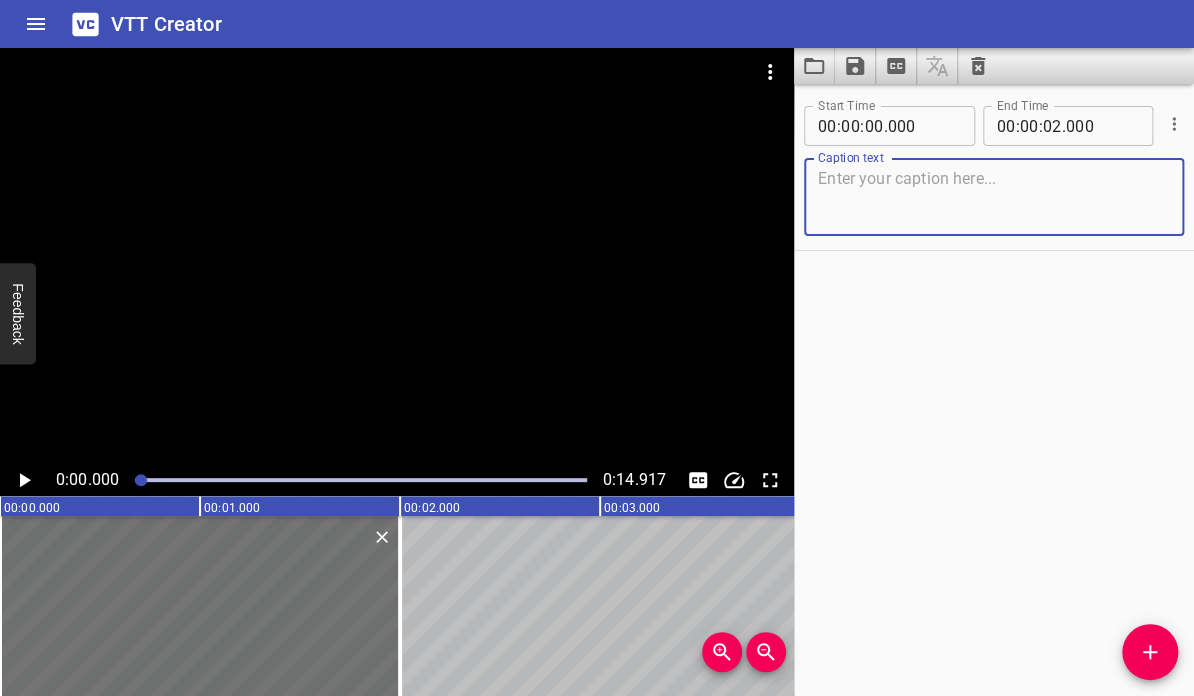 click at bounding box center [994, 197] 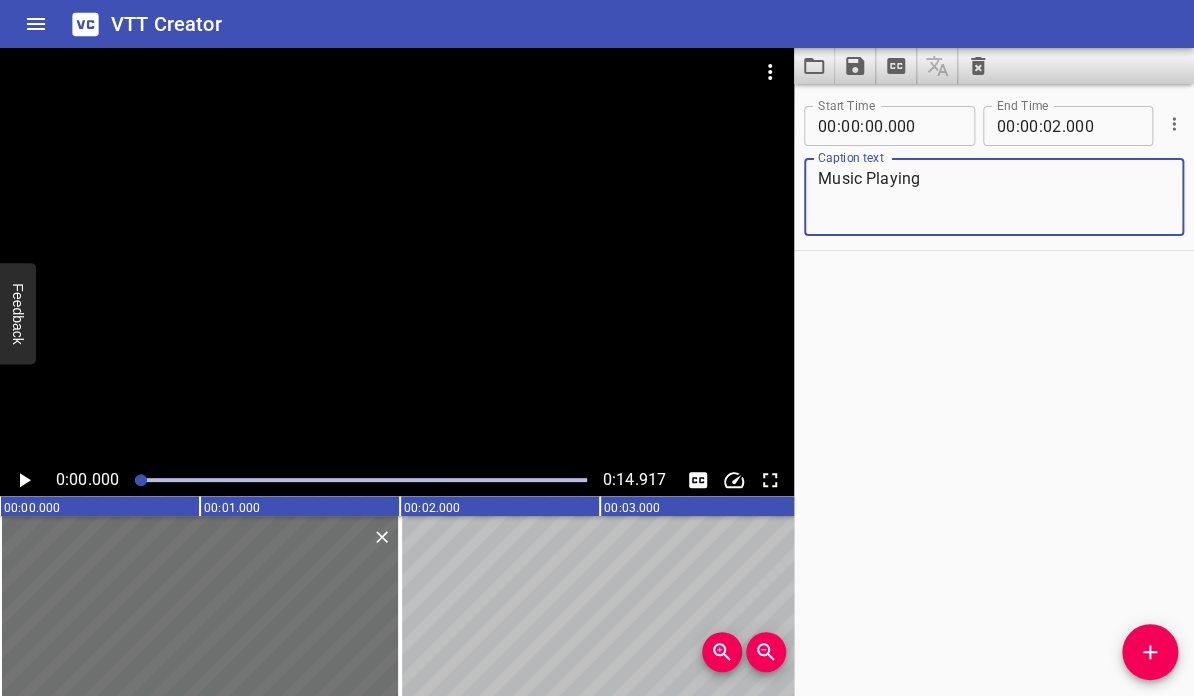 type on "Music Playing" 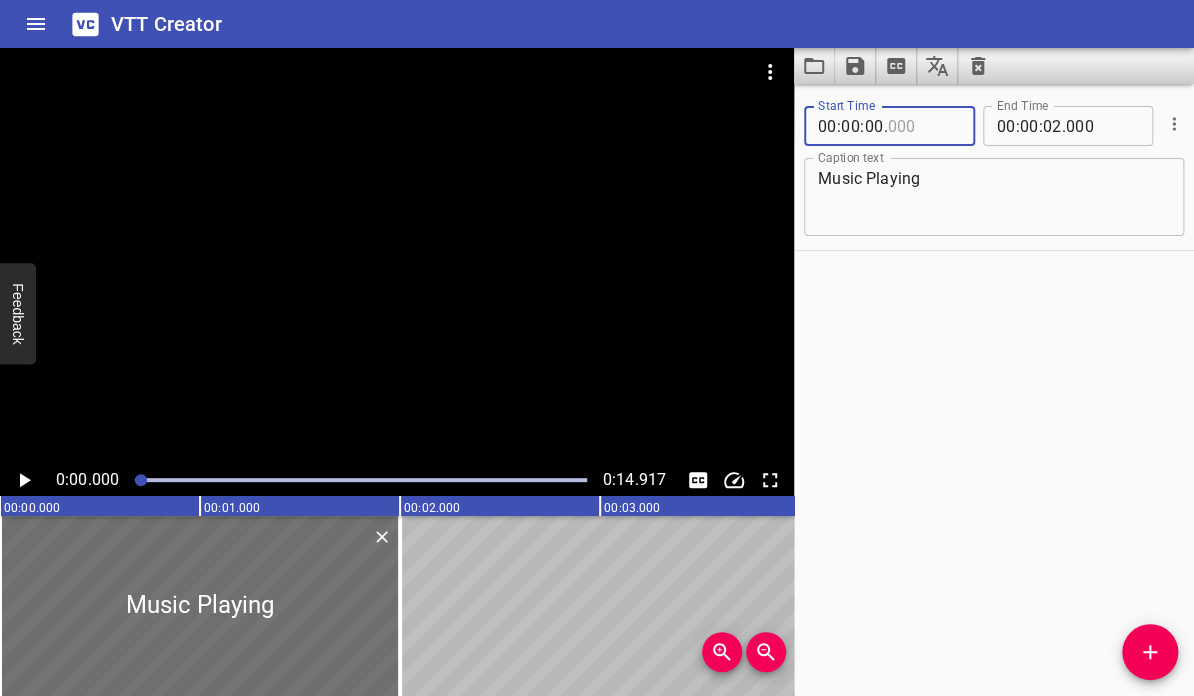 click at bounding box center [923, 126] 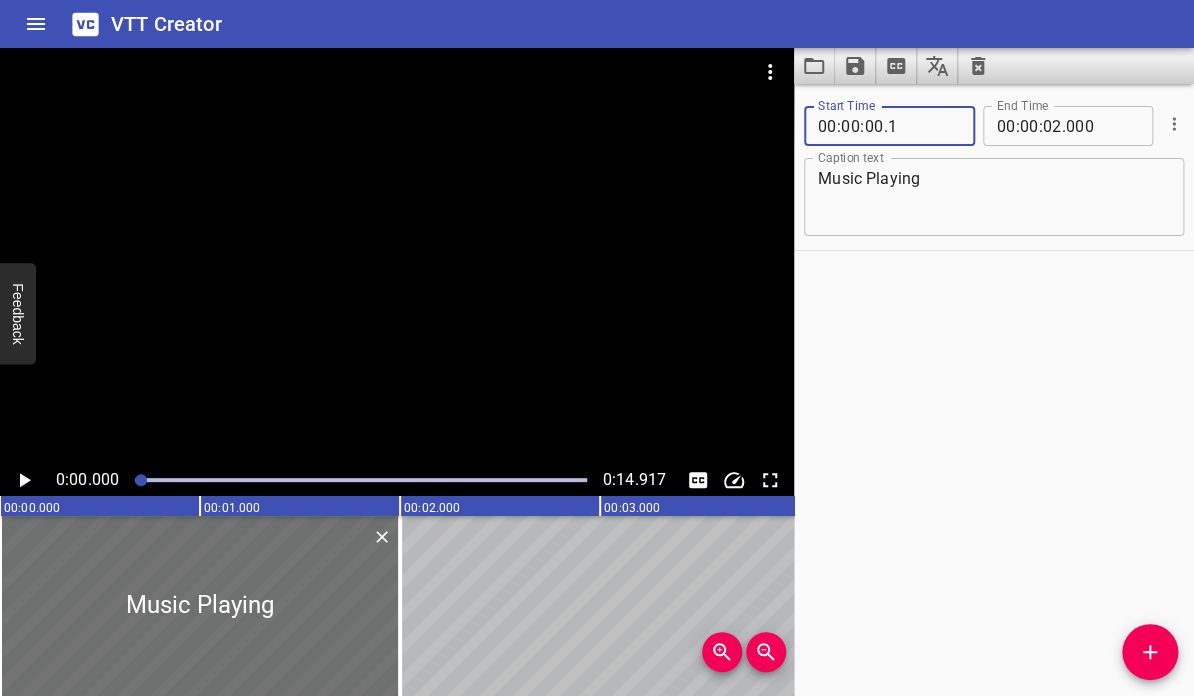 type on "001" 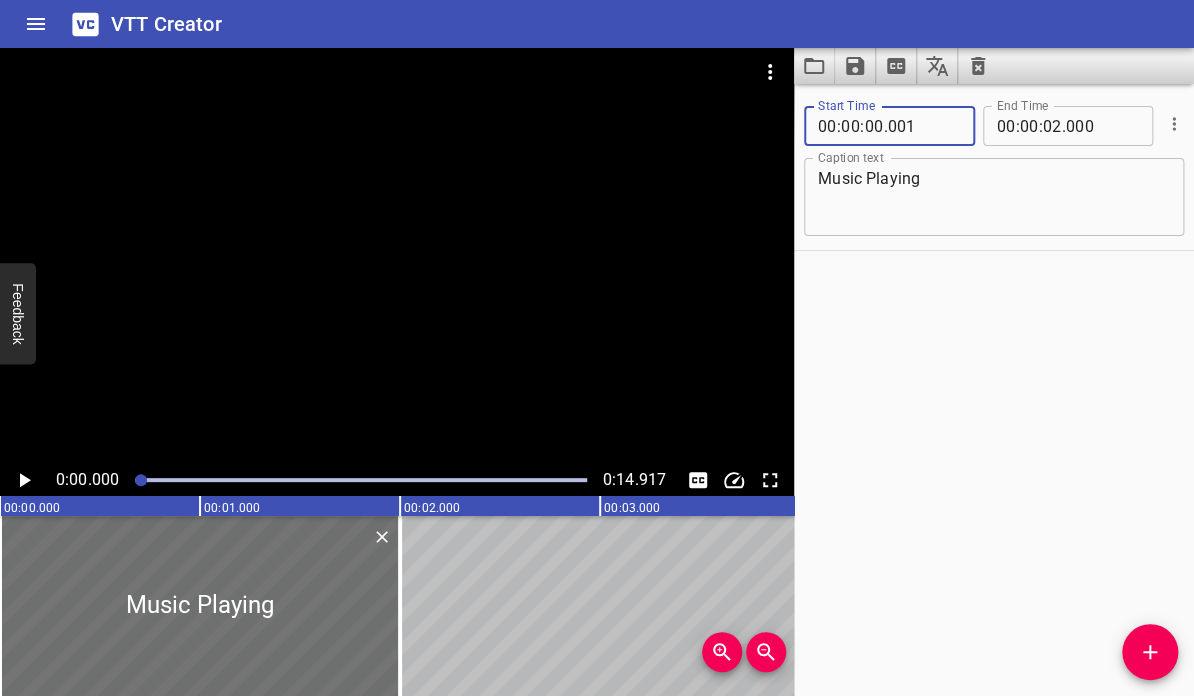 click on "Start Time 00 : 00 : 00 . 001 Start Time End Time 00 : 00 : 02 . 000 End Time Caption text Music Playing Caption text" at bounding box center (994, 390) 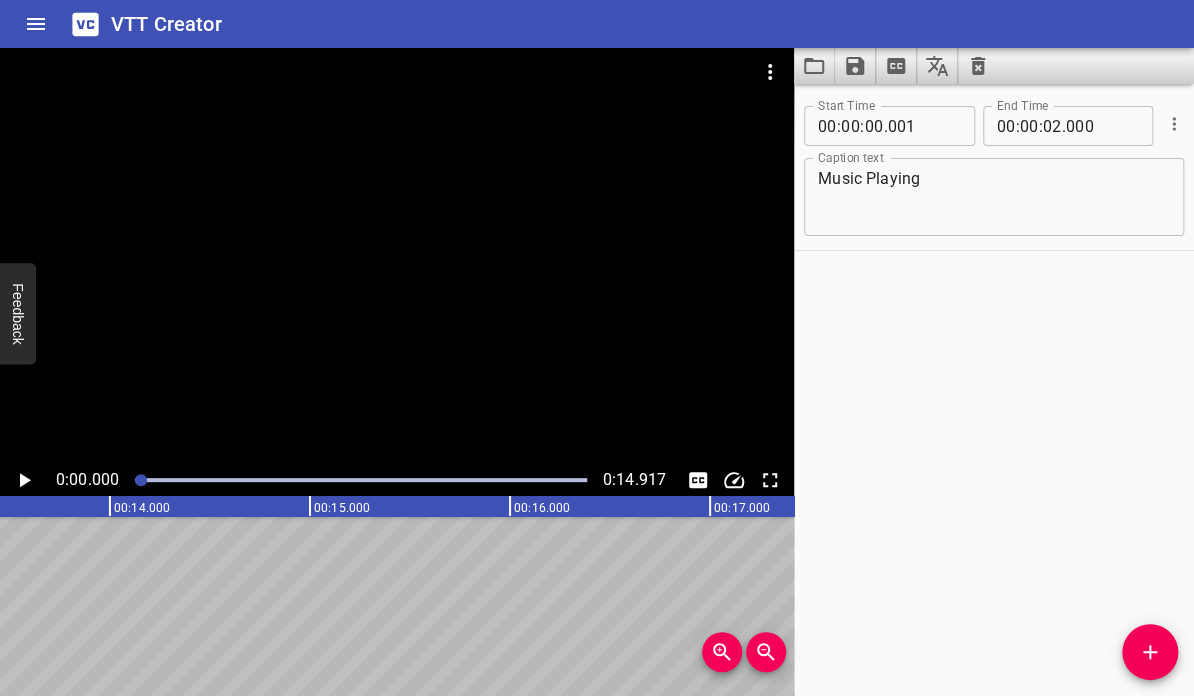 scroll, scrollTop: 0, scrollLeft: 2703, axis: horizontal 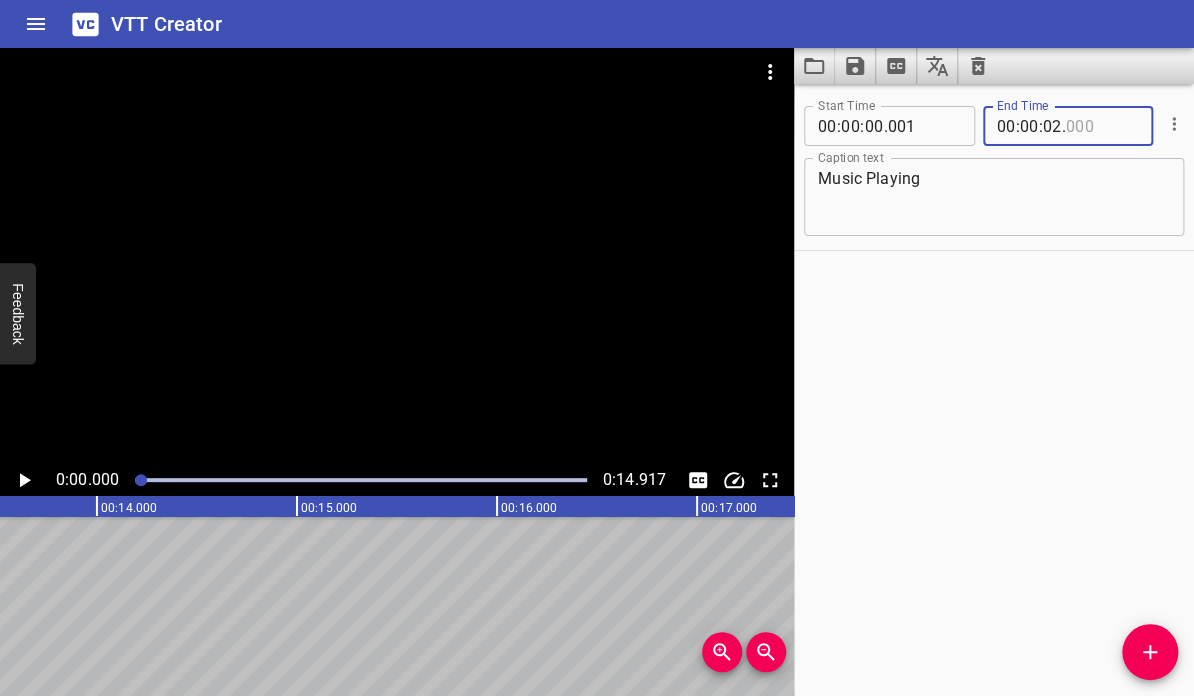 click at bounding box center [1102, 126] 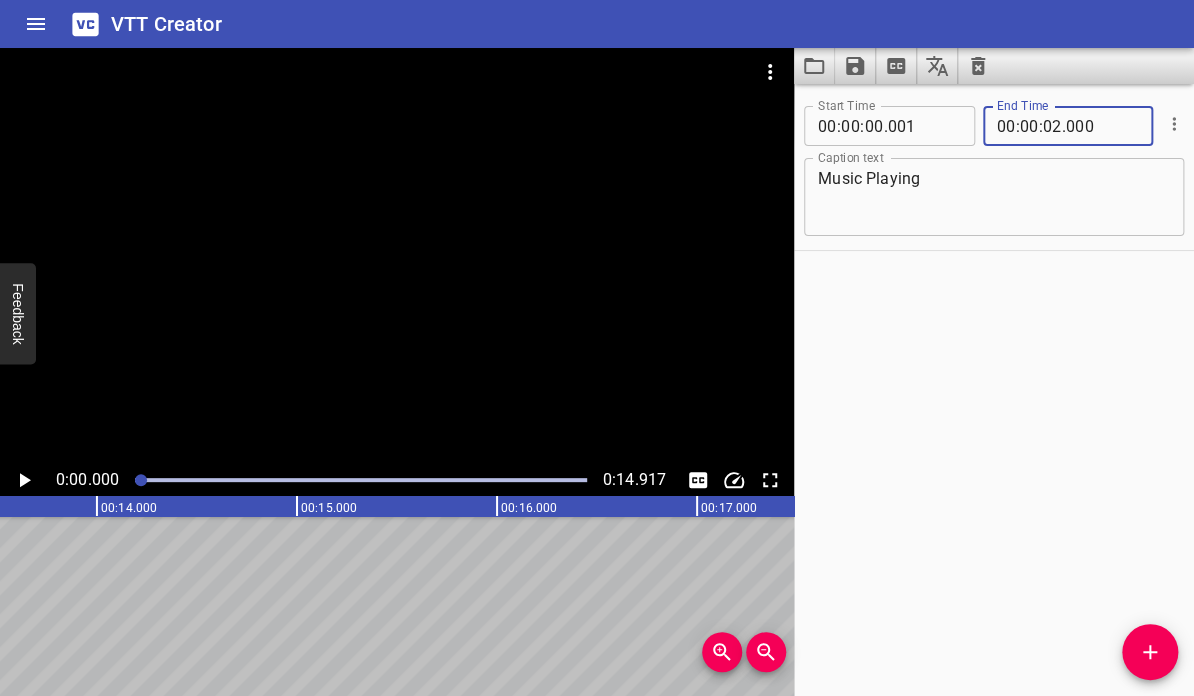 click on "." at bounding box center [1064, 126] 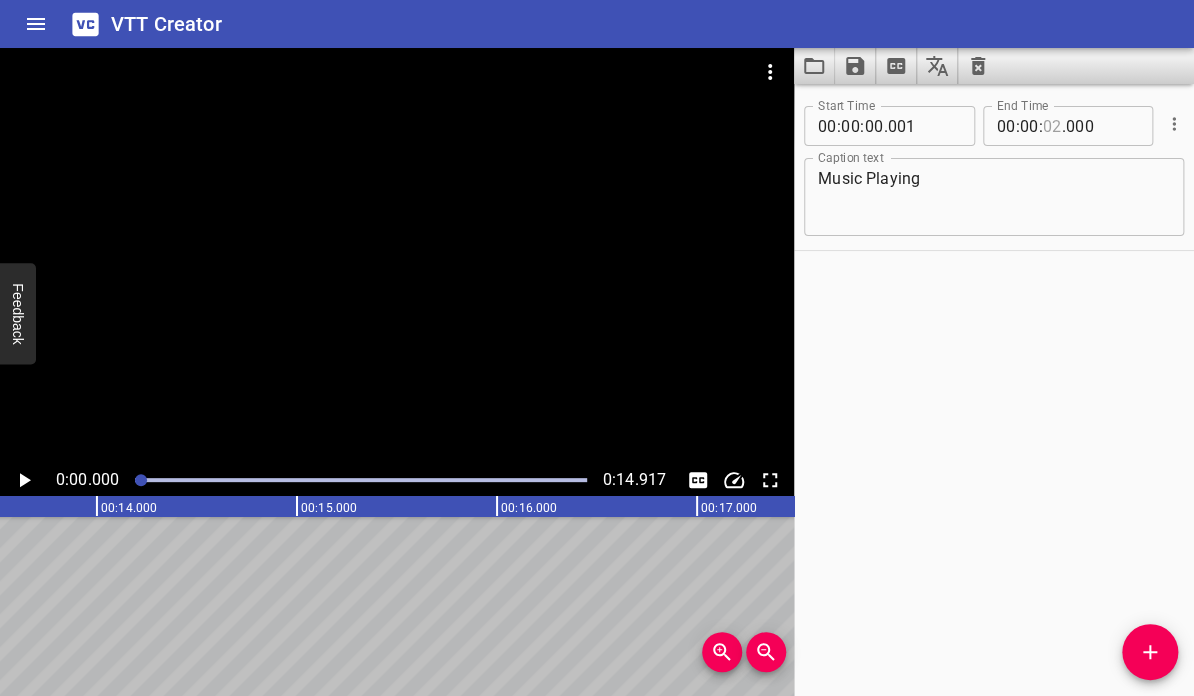 click at bounding box center [1052, 126] 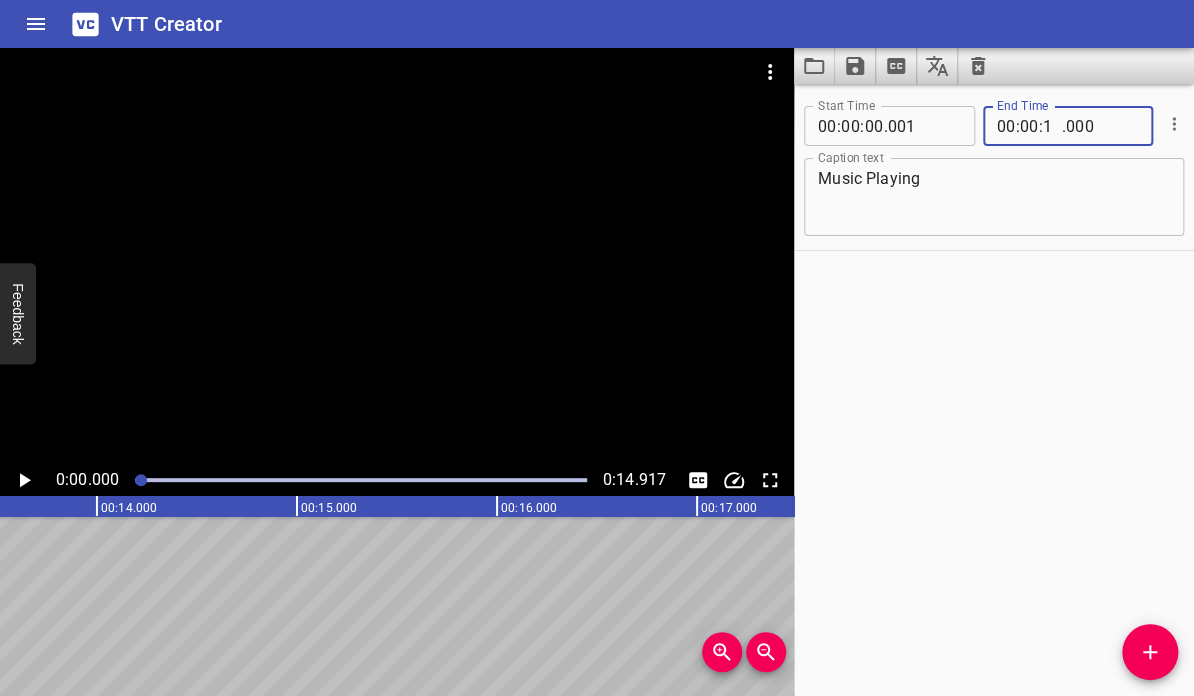 type on "14" 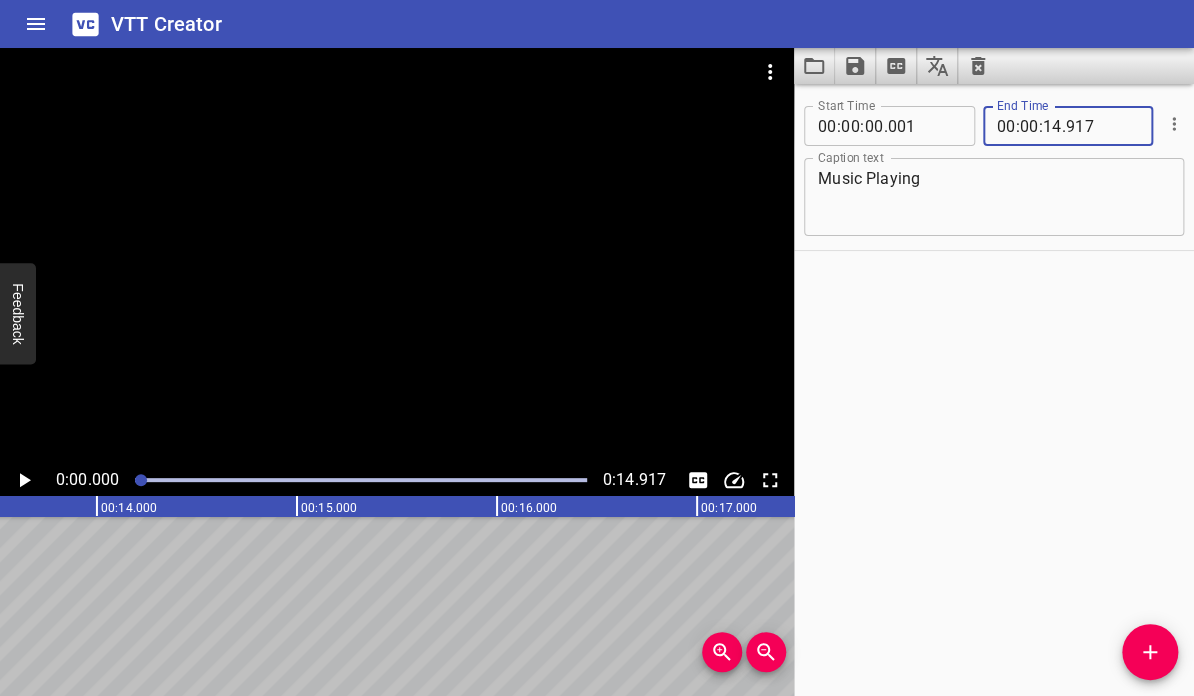 type on "917" 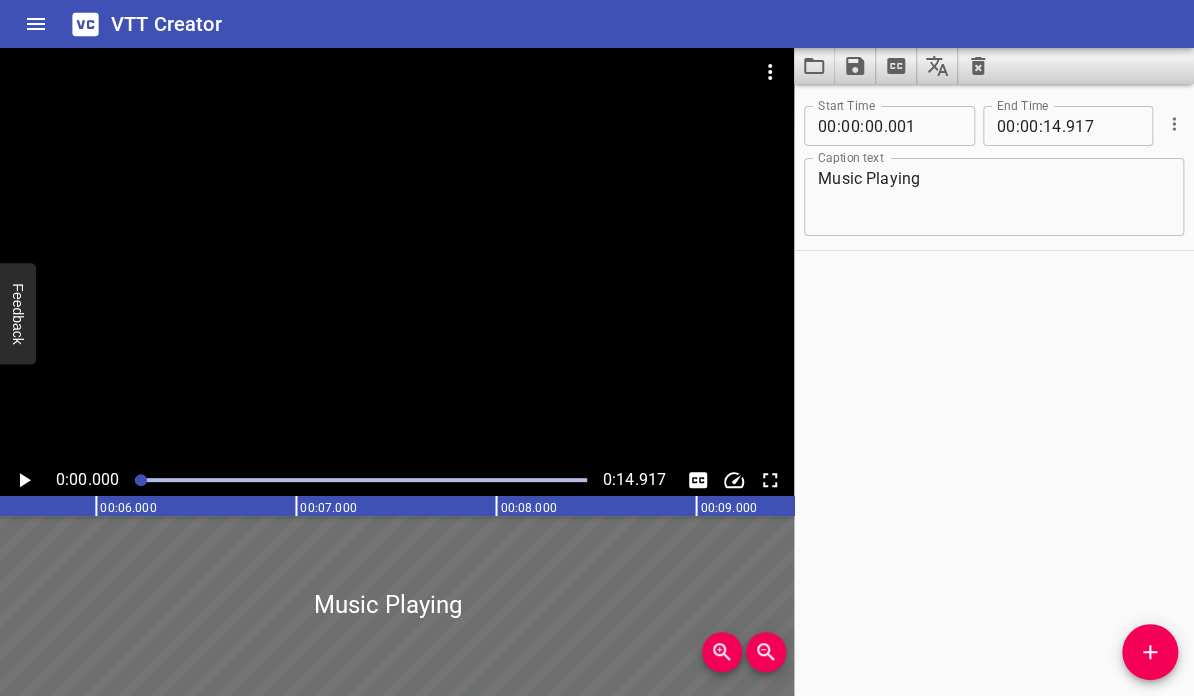 scroll, scrollTop: 0, scrollLeft: 12, axis: horizontal 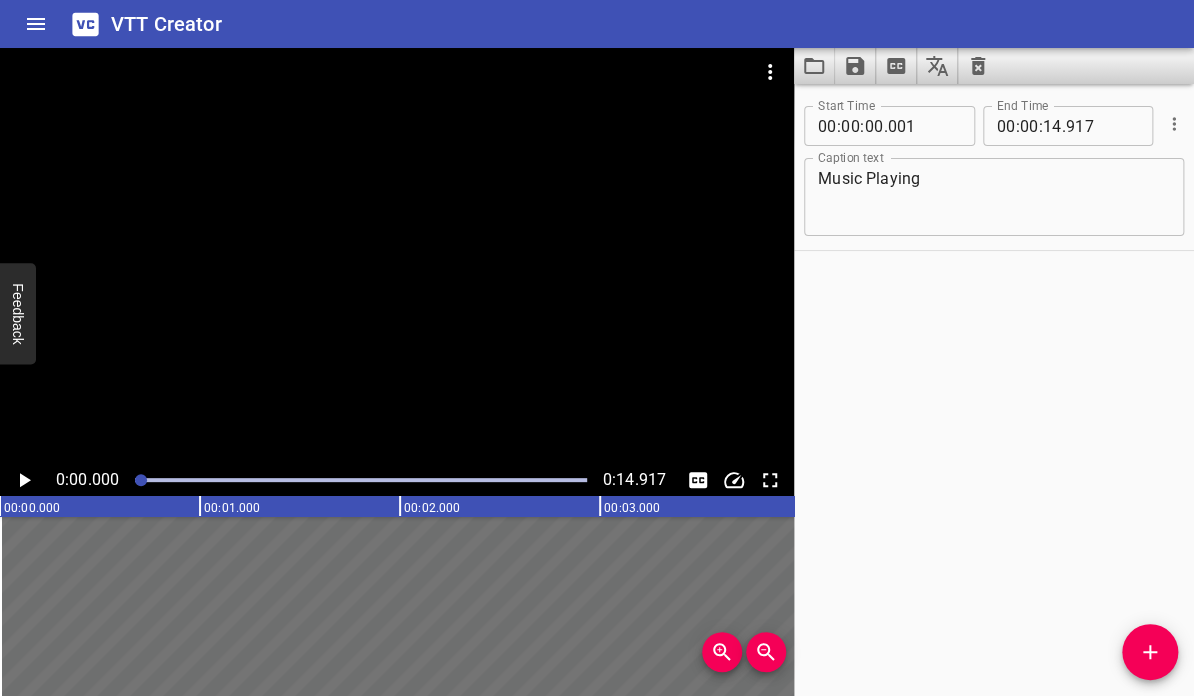 click 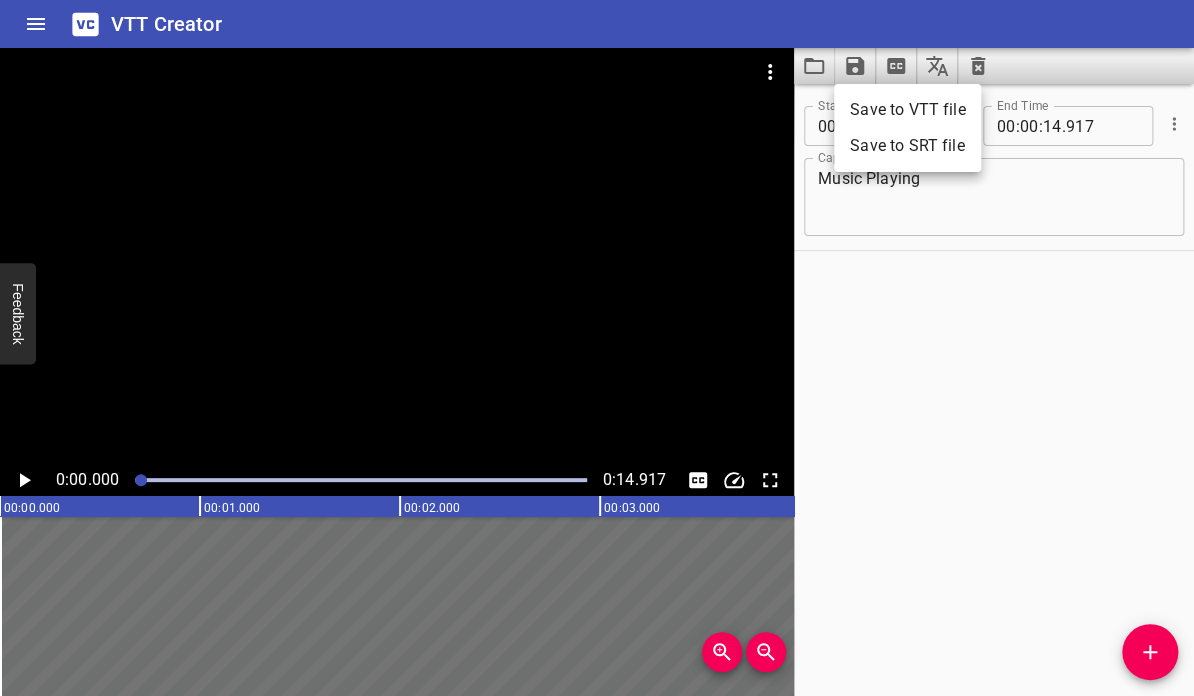 click on "Save to VTT file" at bounding box center [907, 110] 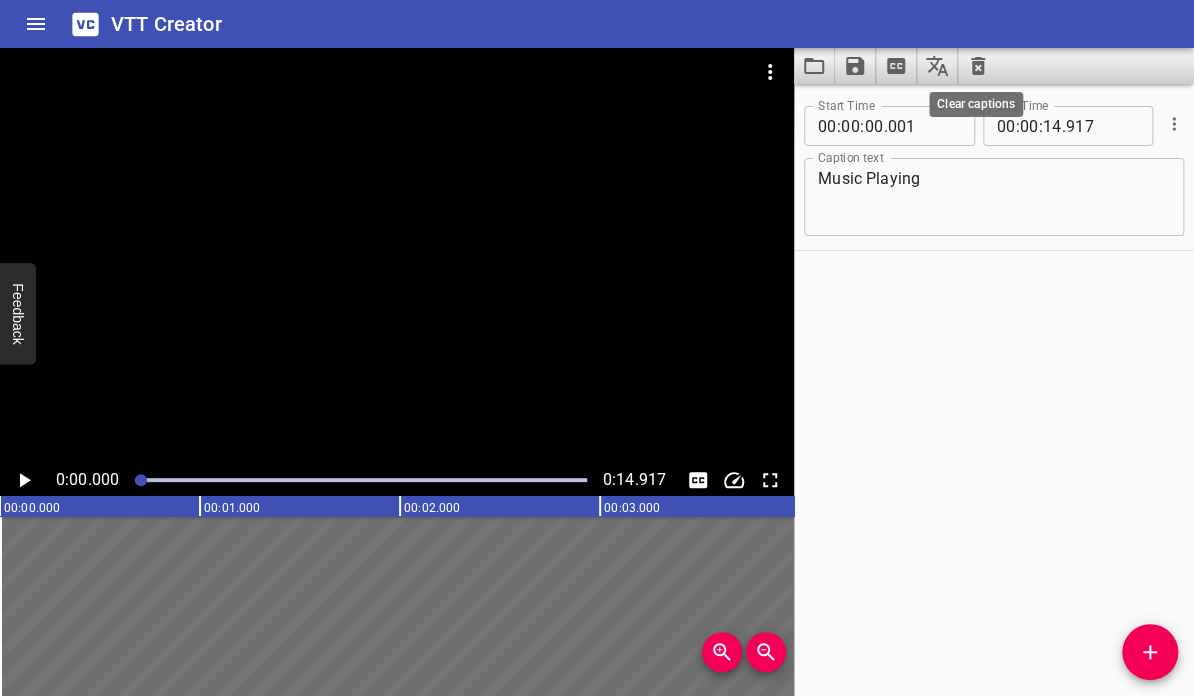 click 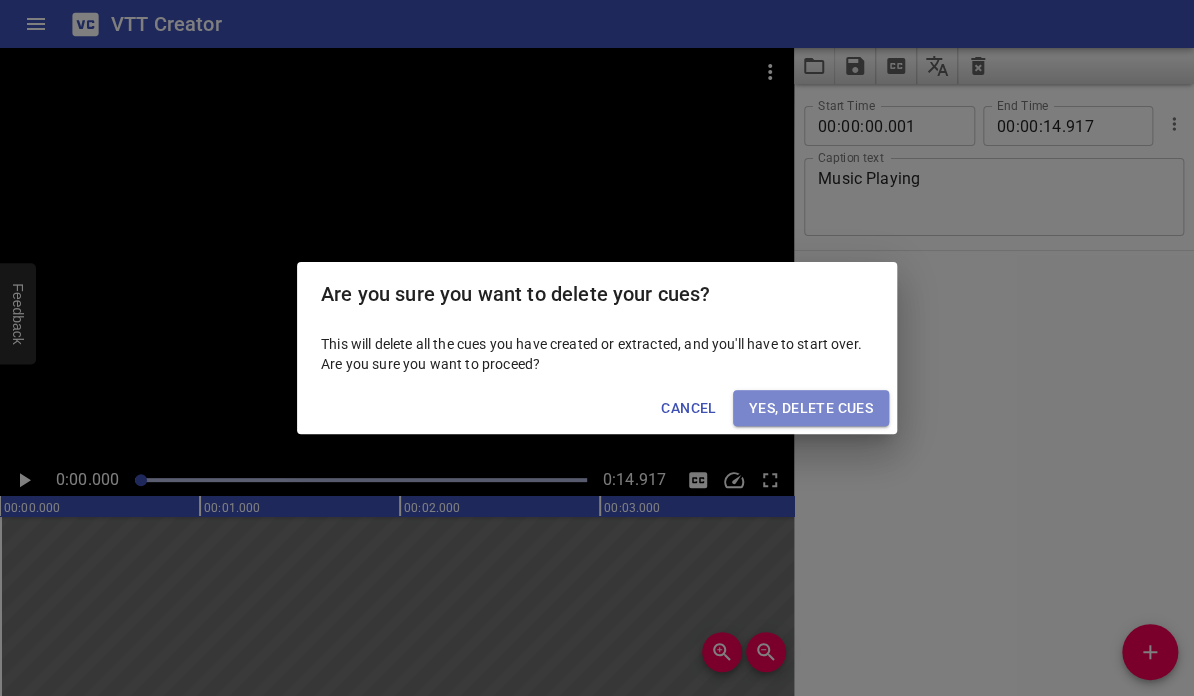 click on "Yes, Delete Cues" at bounding box center (811, 408) 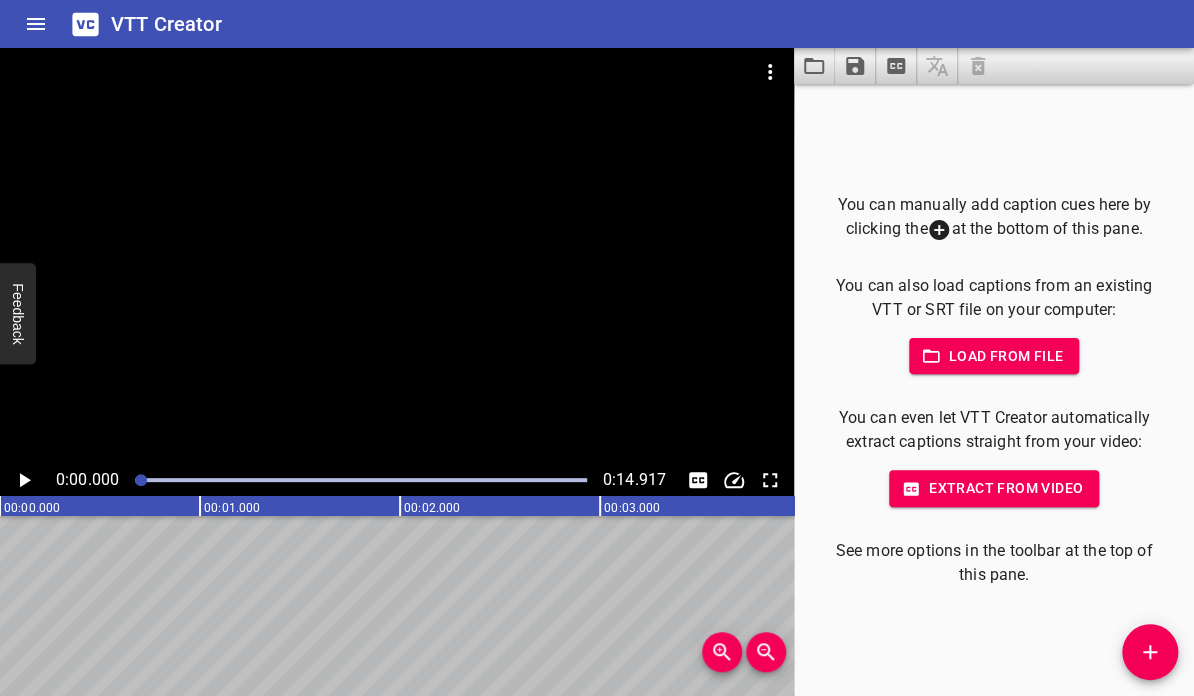 click 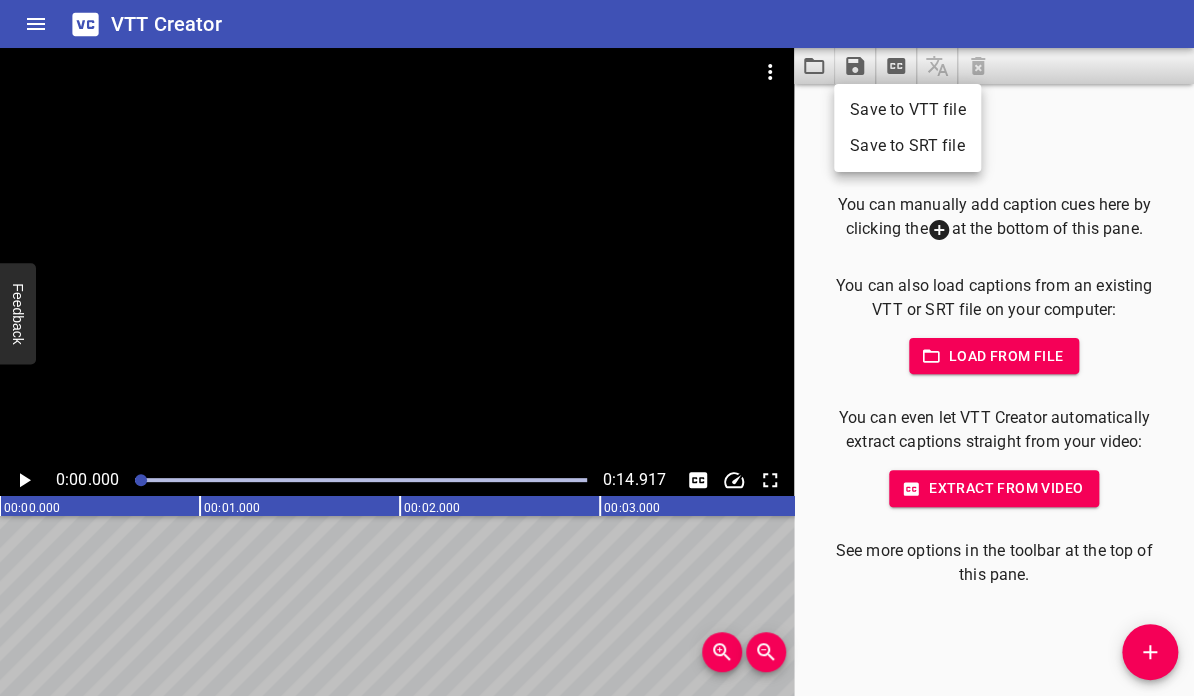 click at bounding box center (597, 348) 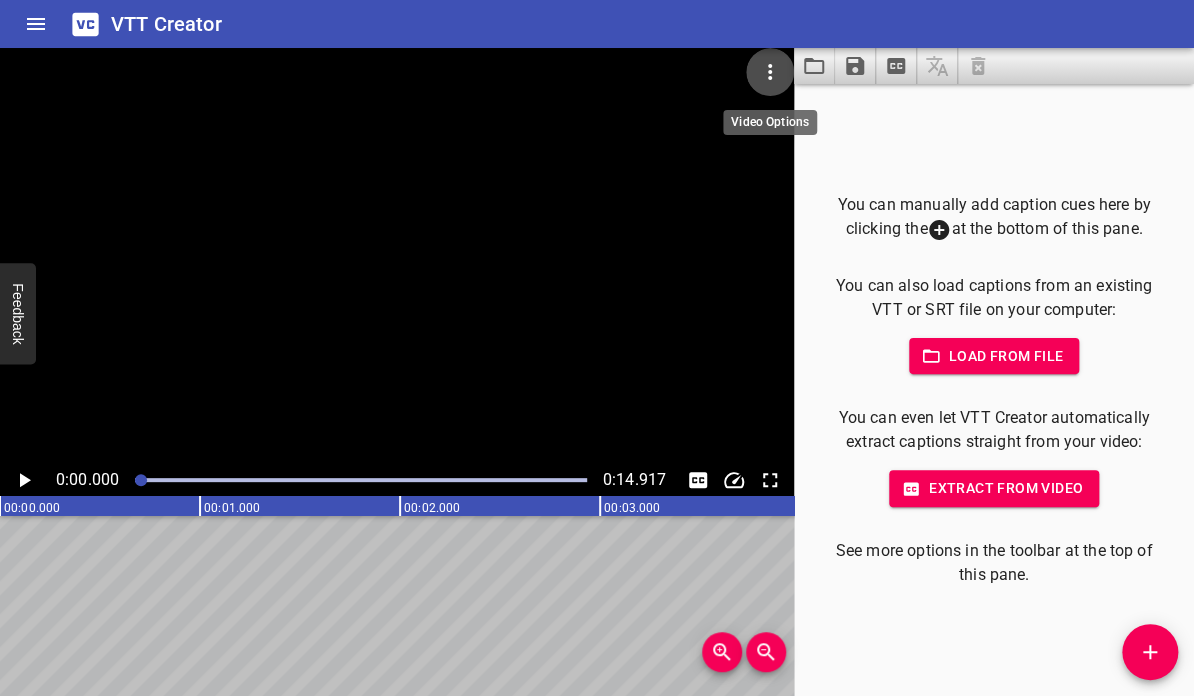 click 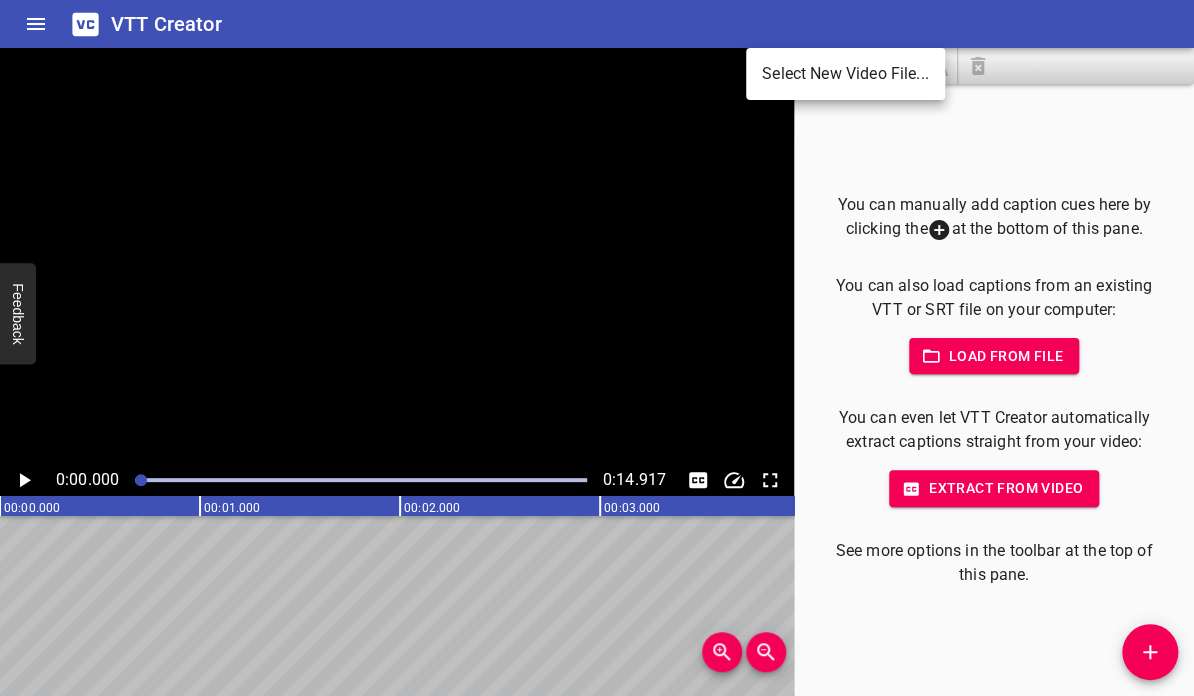 click on "Select New Video File..." at bounding box center [845, 74] 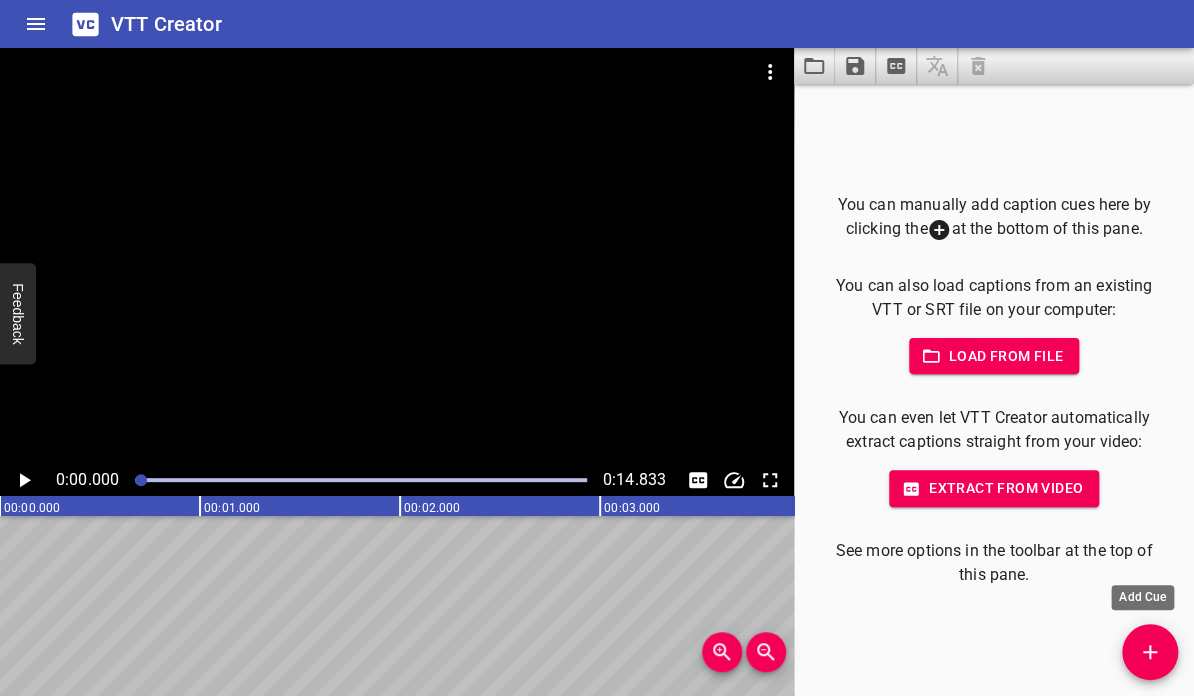 click at bounding box center [1150, 652] 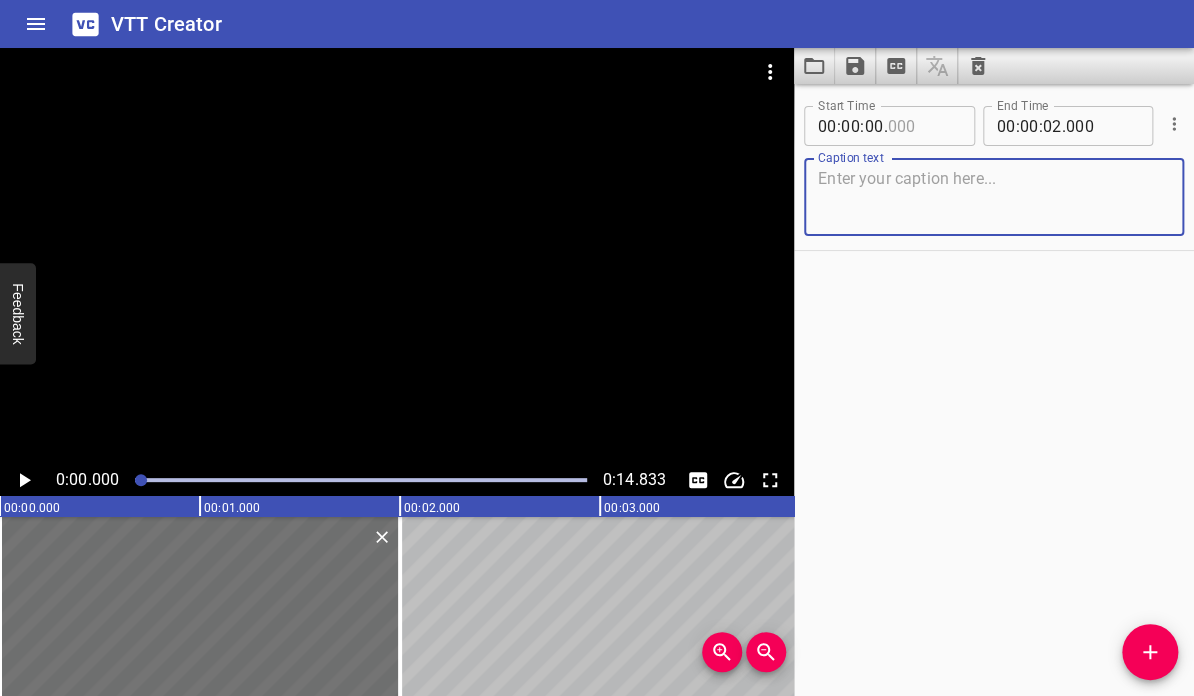 click at bounding box center (923, 126) 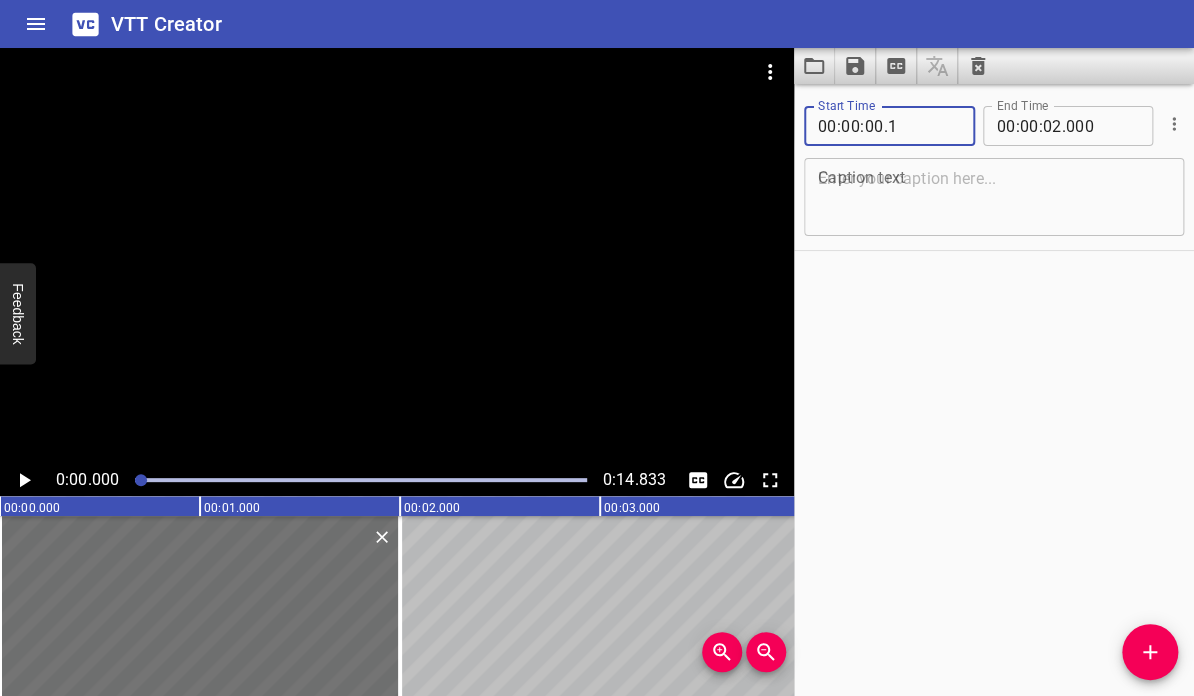 type on "001" 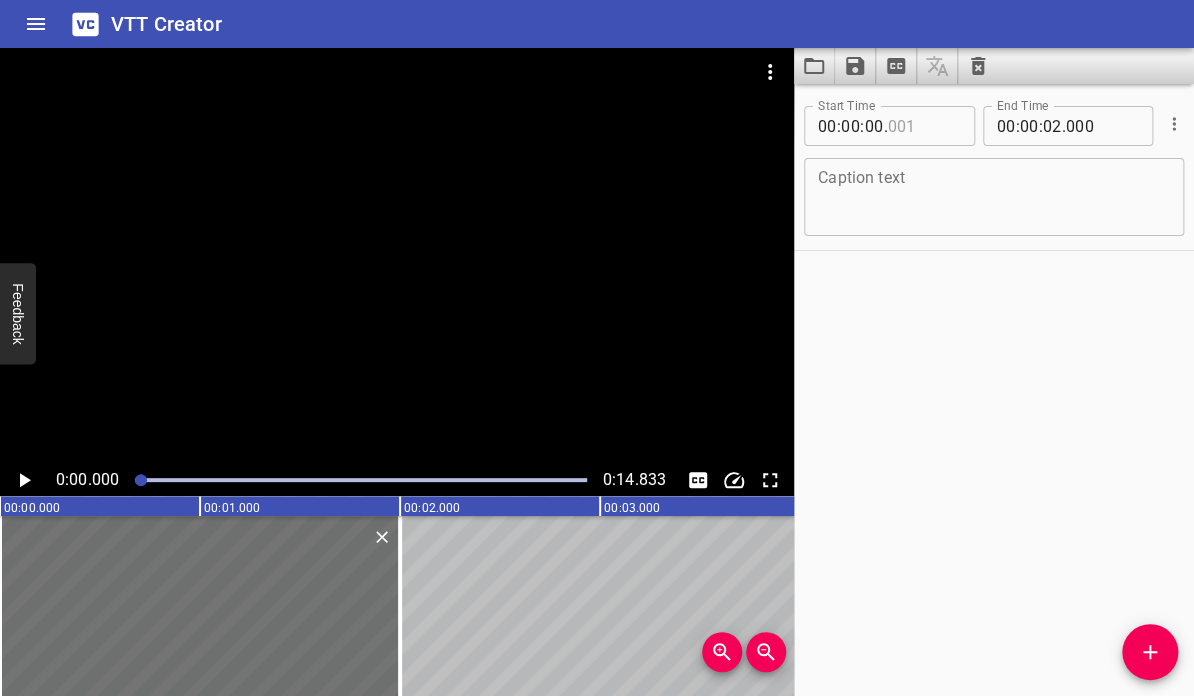 type on "001" 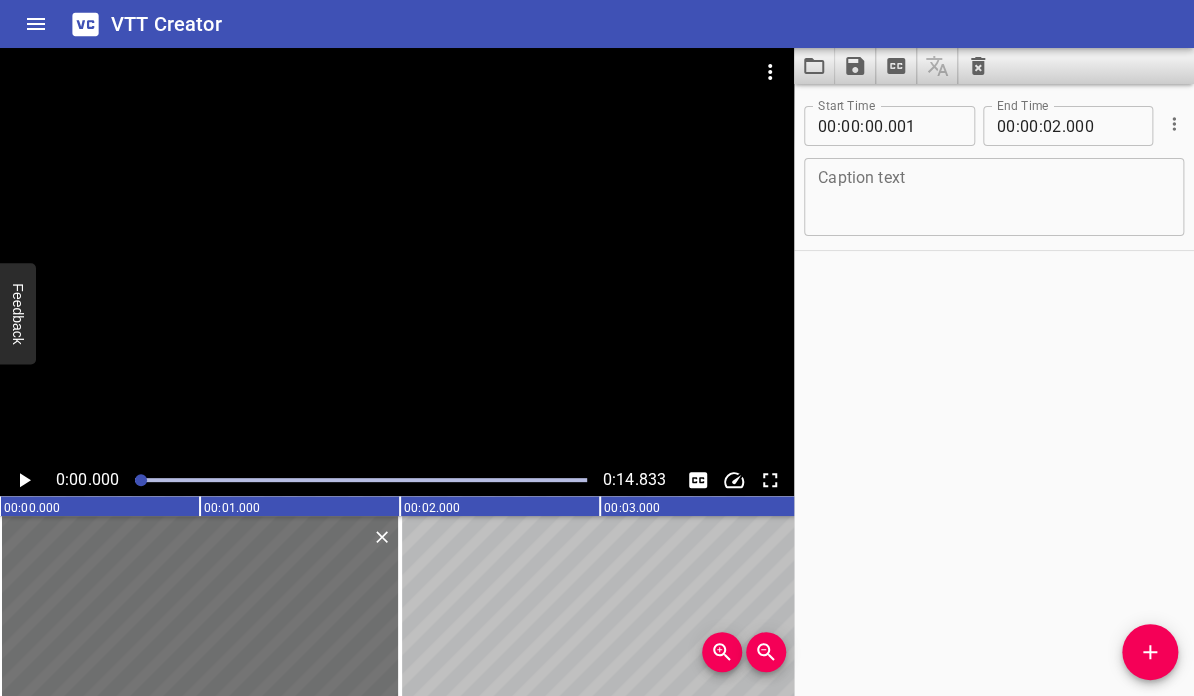 click at bounding box center [994, 197] 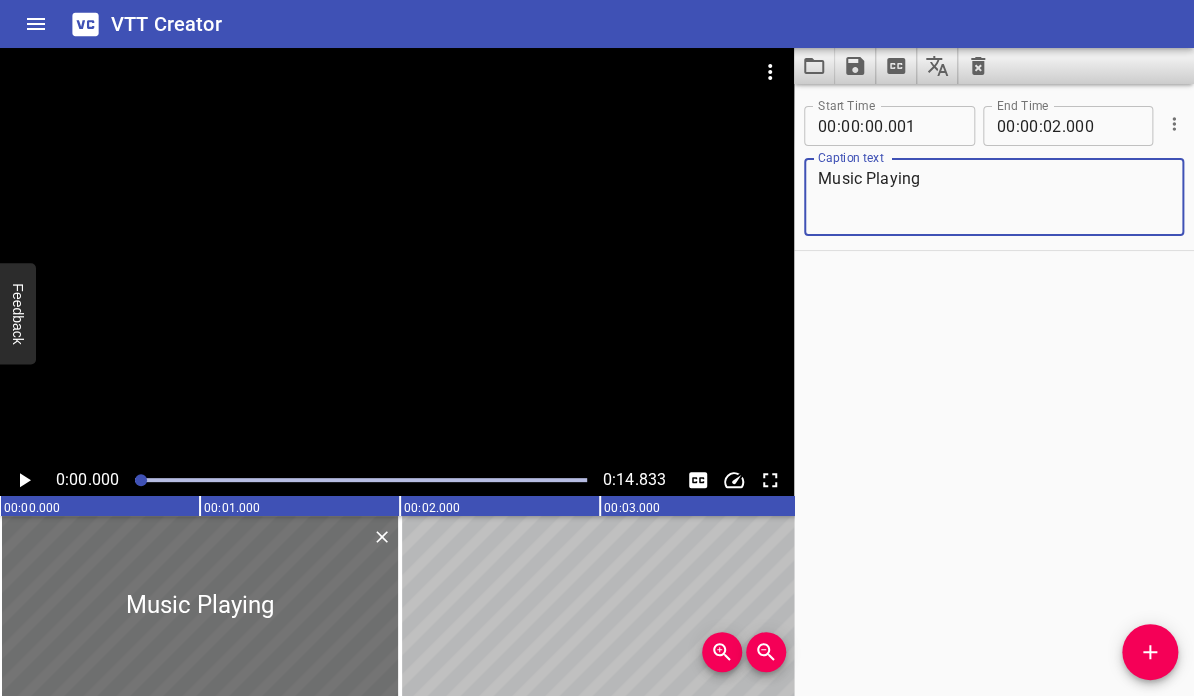 type on "Music Playing" 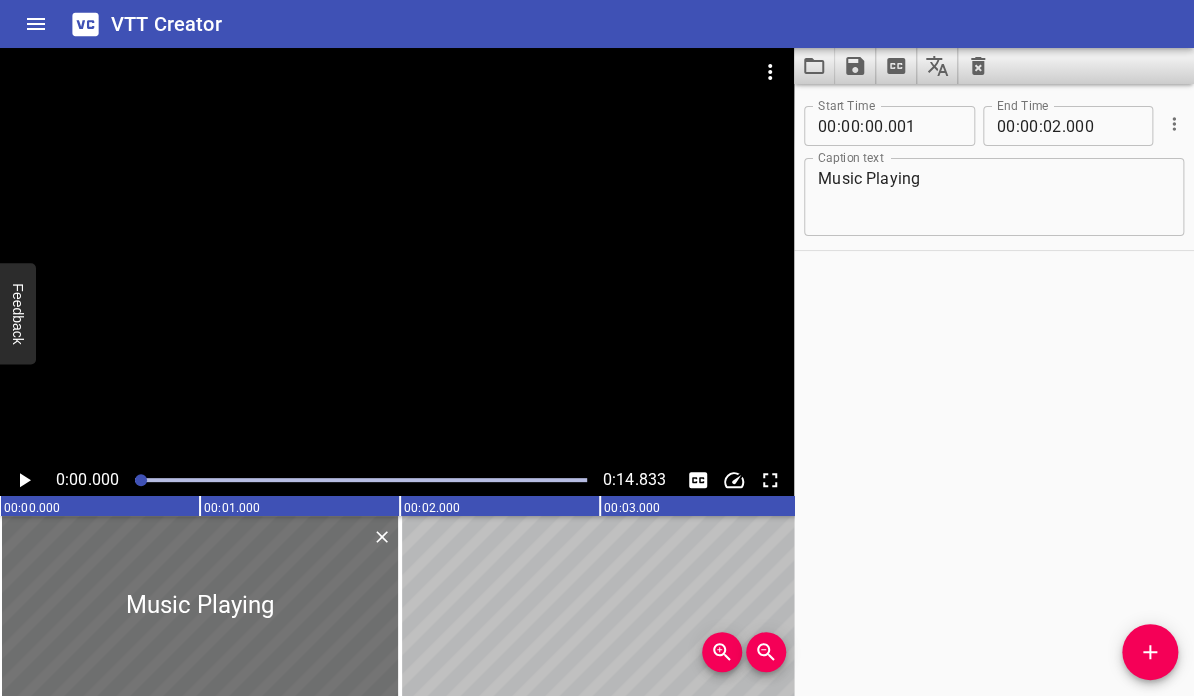 click on "Start Time 00 : 00 : 00 . 001 Start Time End Time 00 : 00 : 02 . 000 End Time Caption text Music Playing Caption text" at bounding box center [994, 390] 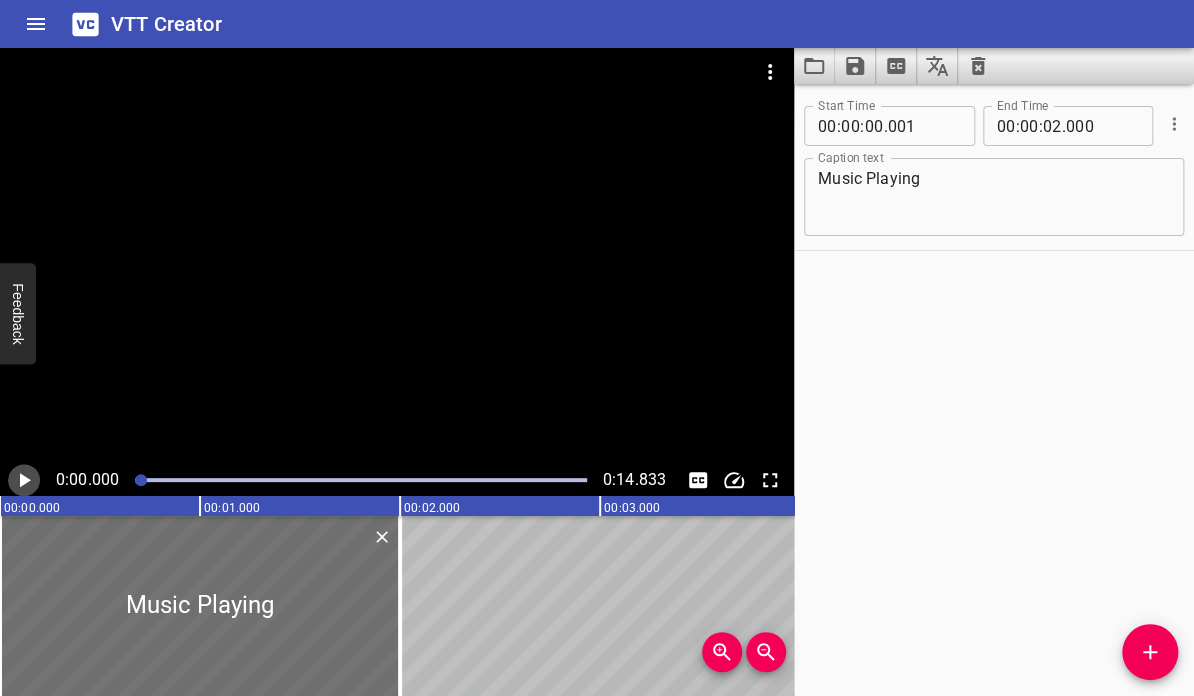 click 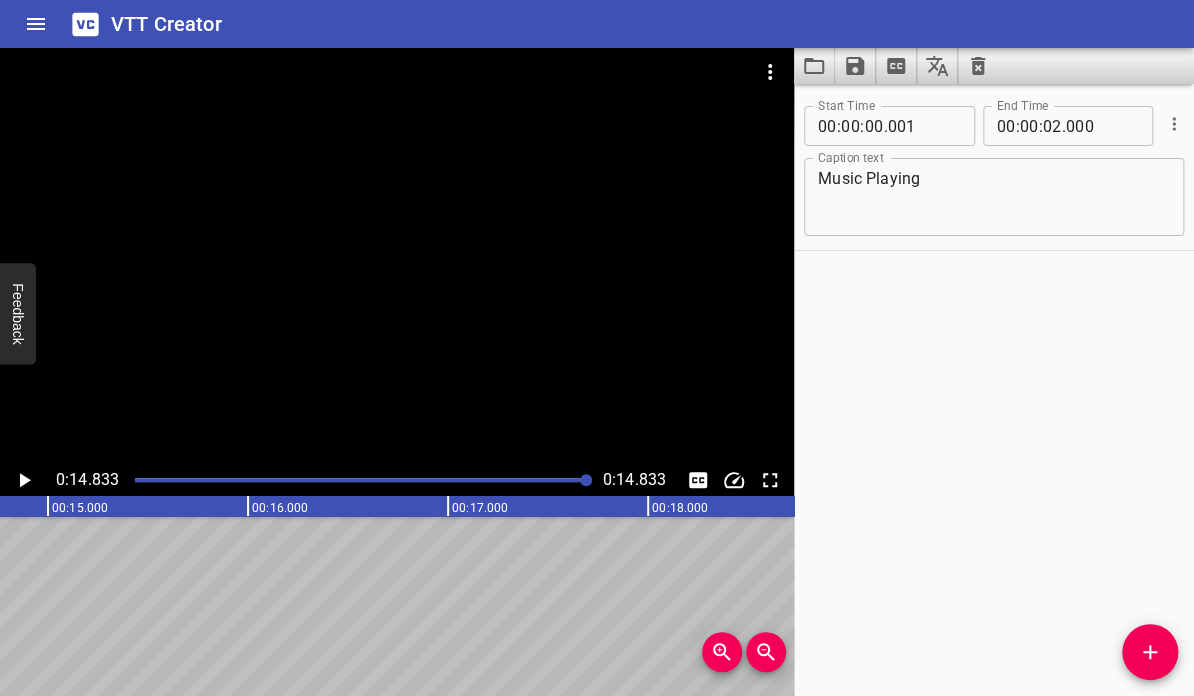 scroll, scrollTop: 0, scrollLeft: 2966, axis: horizontal 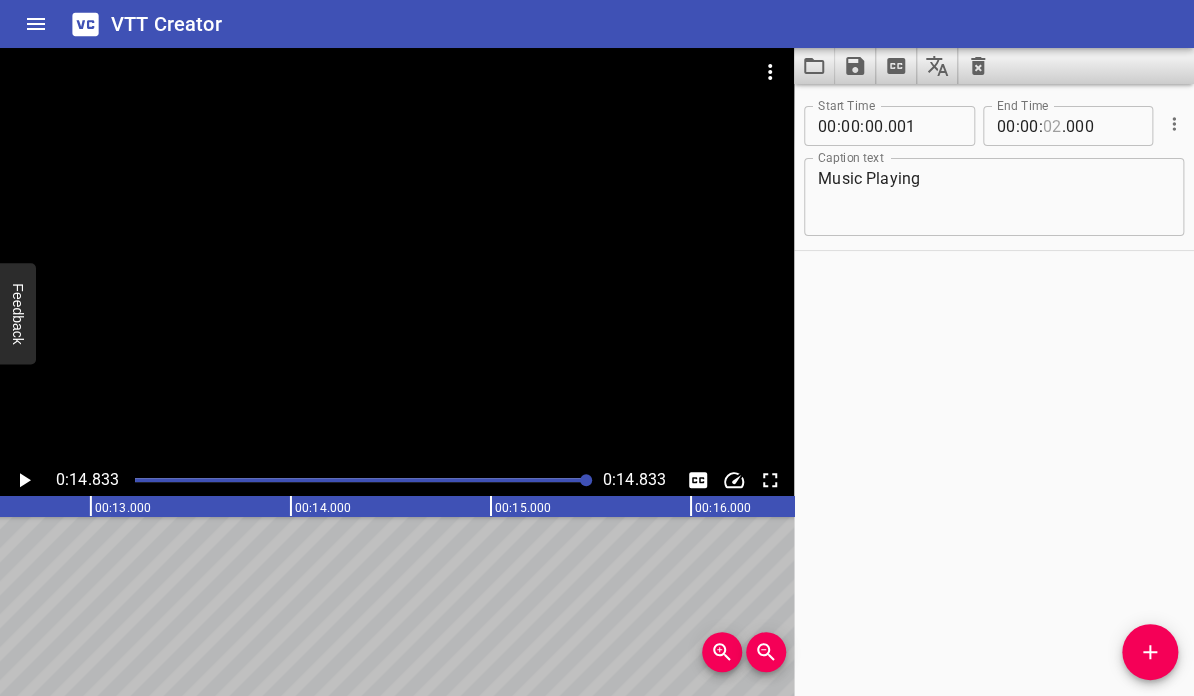 click at bounding box center (1052, 126) 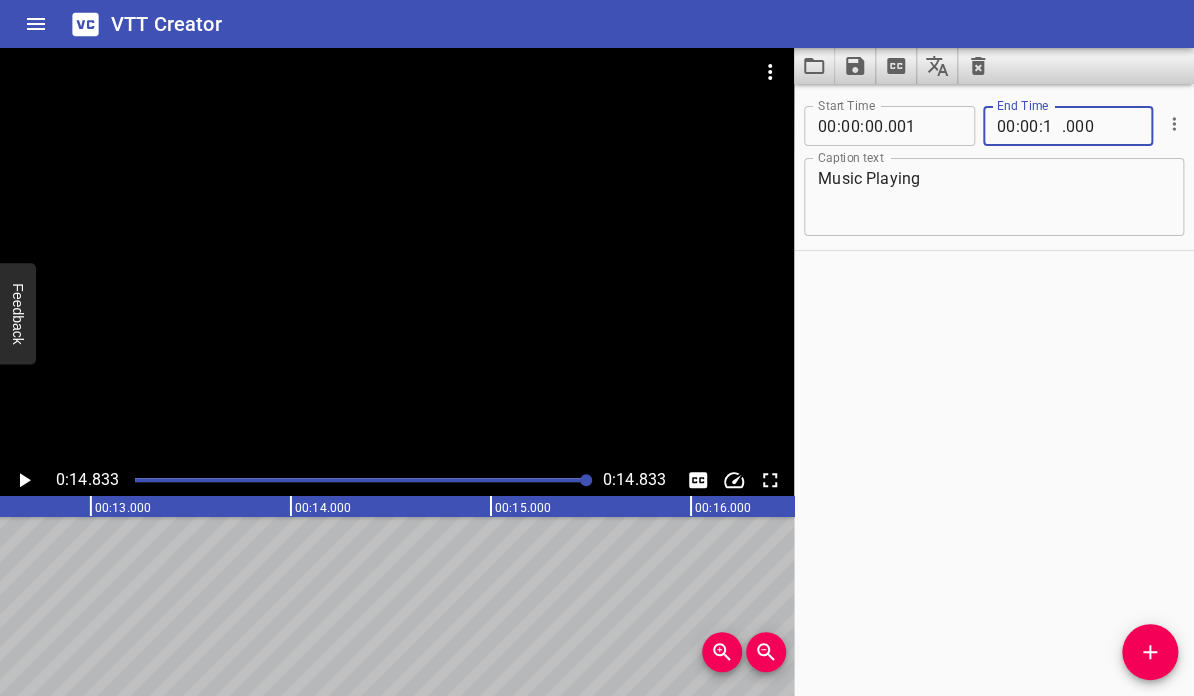type on "14" 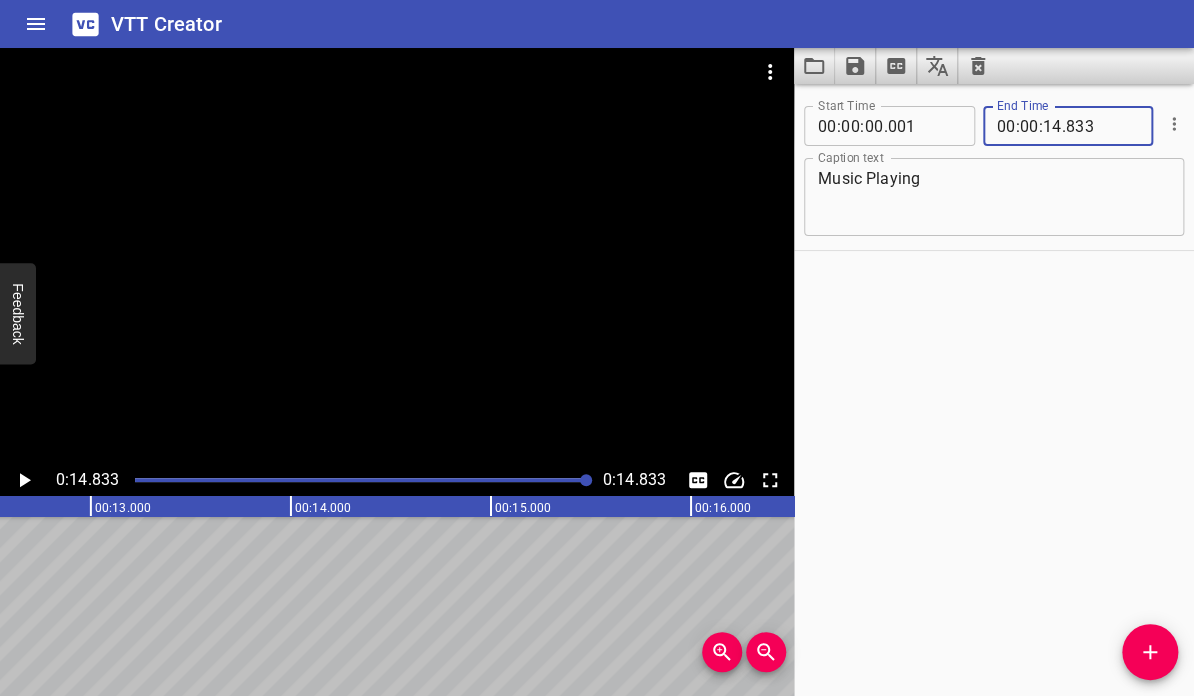 type on "833" 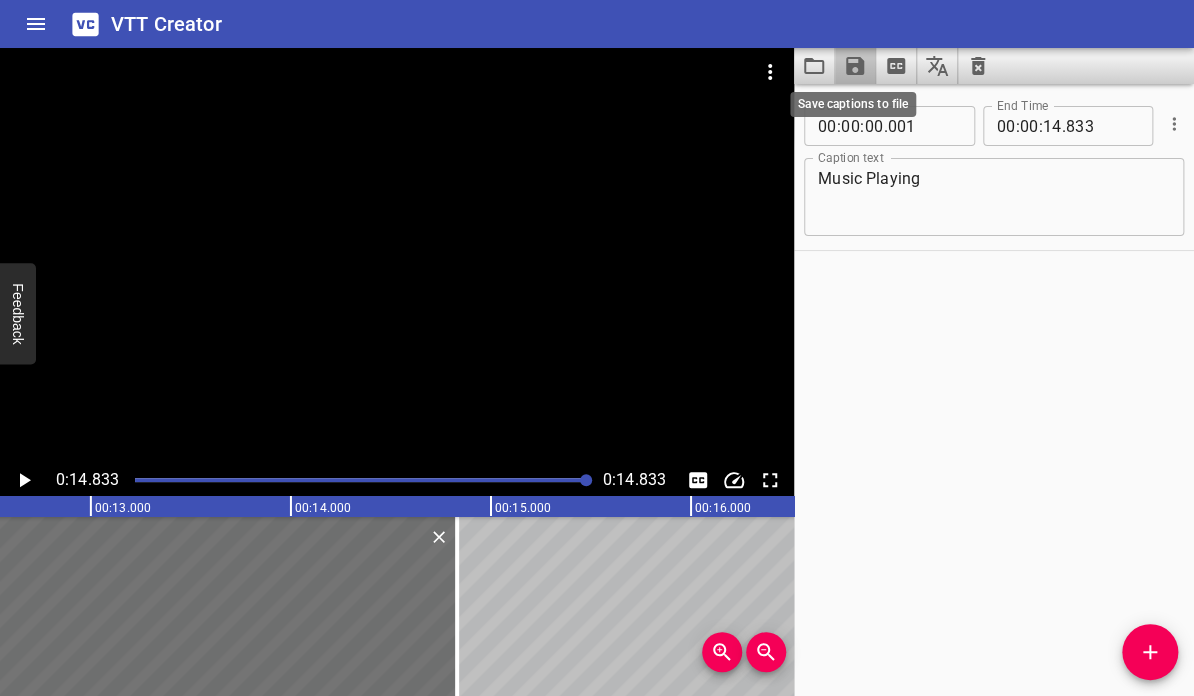 click 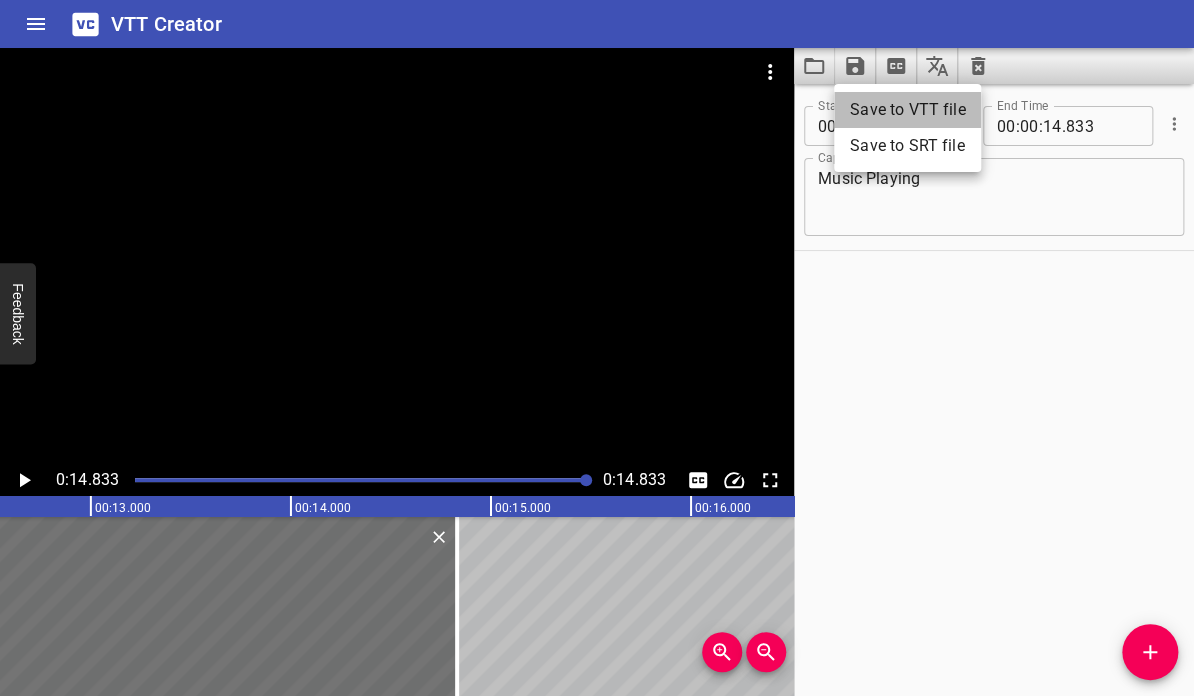 click on "Save to VTT file" at bounding box center [907, 110] 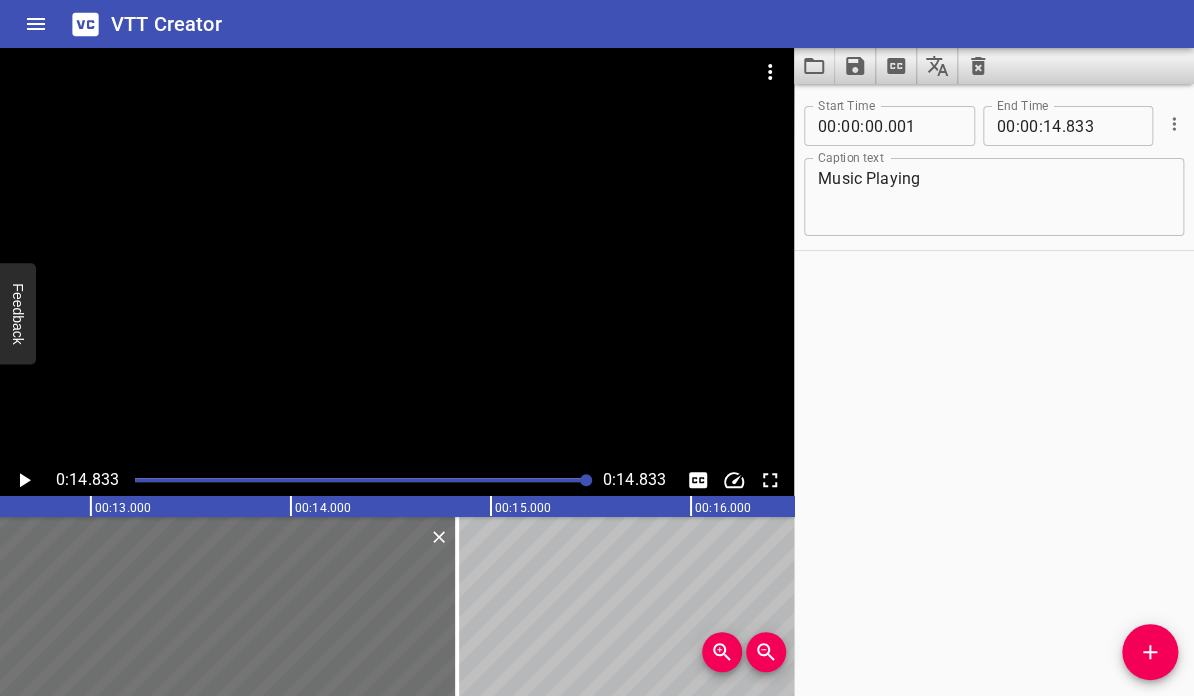 click 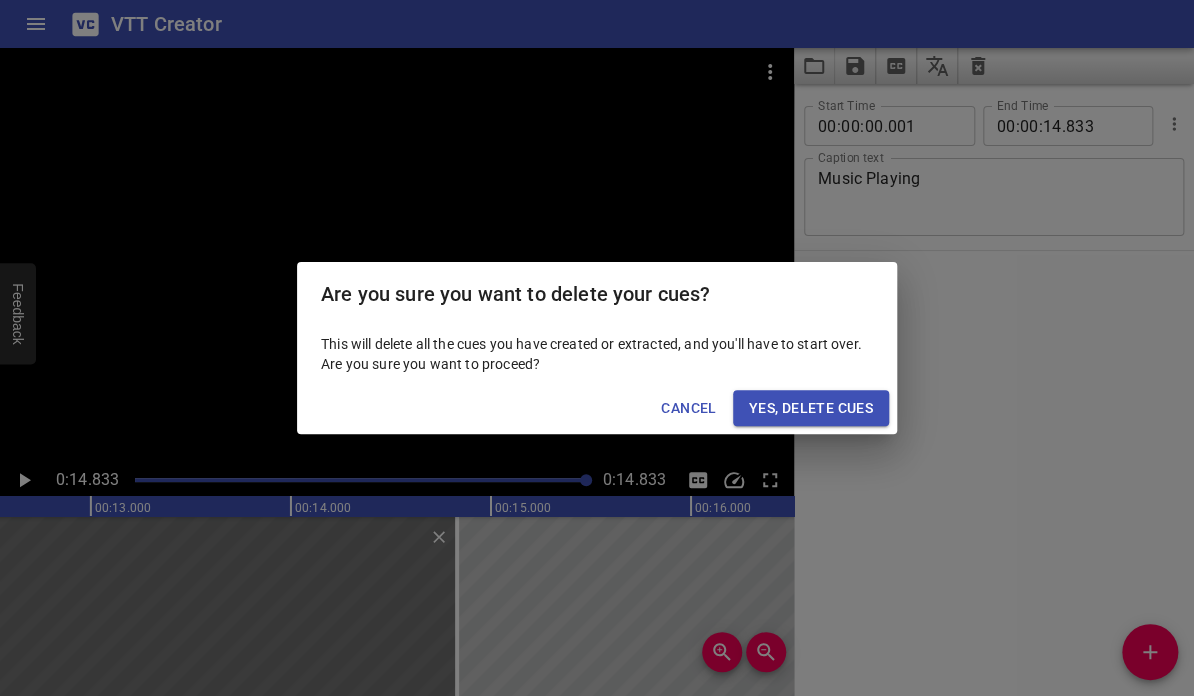 click on "Yes, Delete Cues" at bounding box center [811, 408] 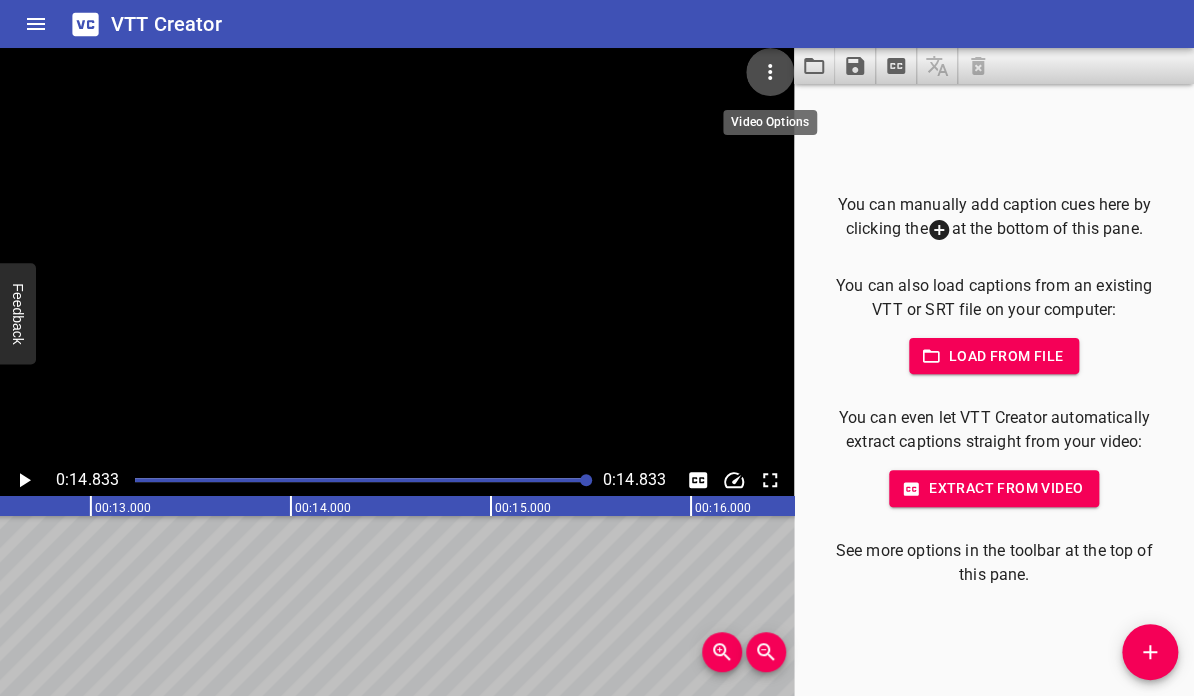 click 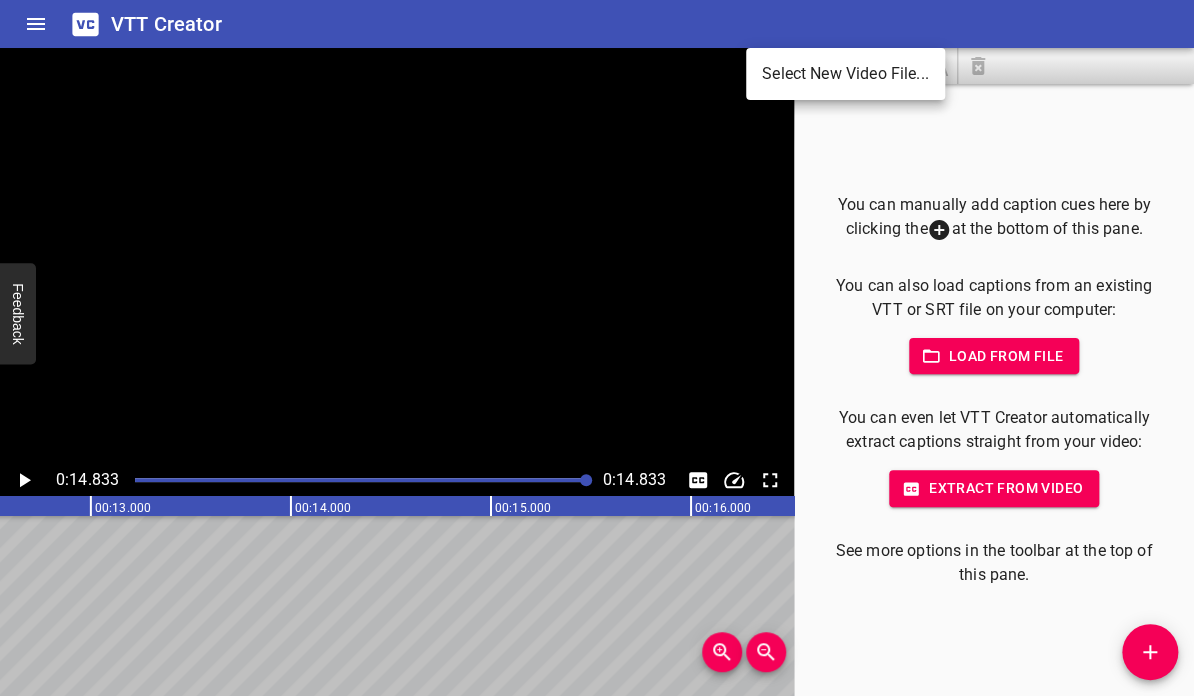 click on "Select New Video File..." at bounding box center (845, 74) 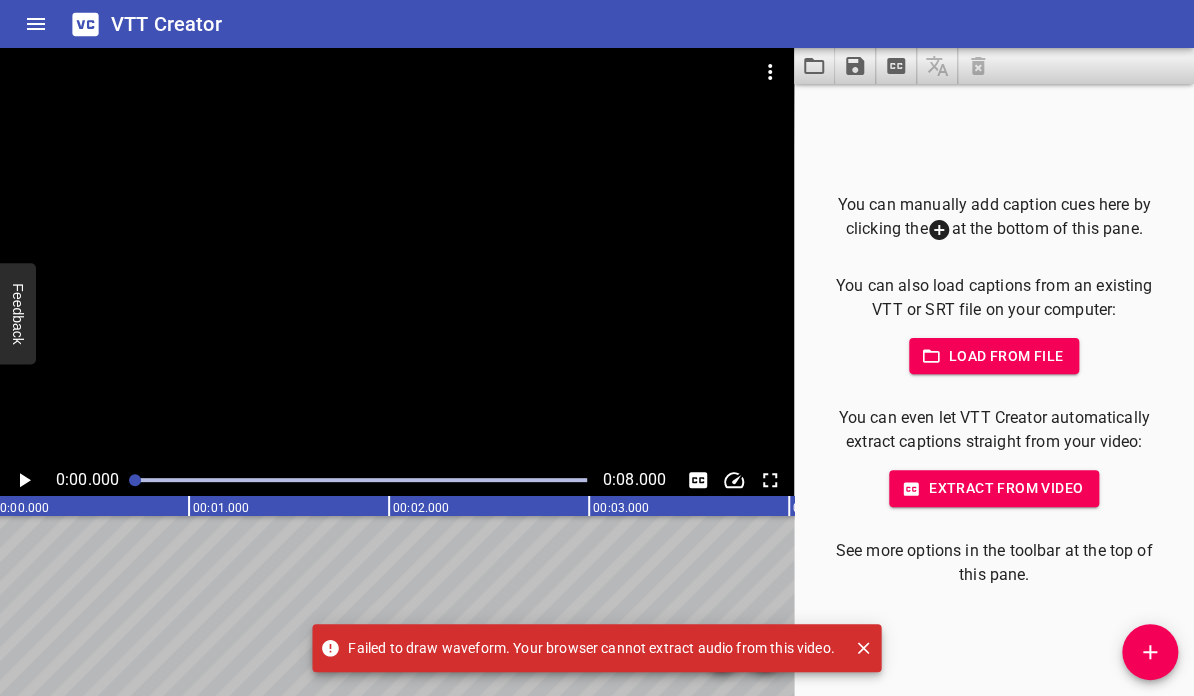 scroll, scrollTop: 0, scrollLeft: 0, axis: both 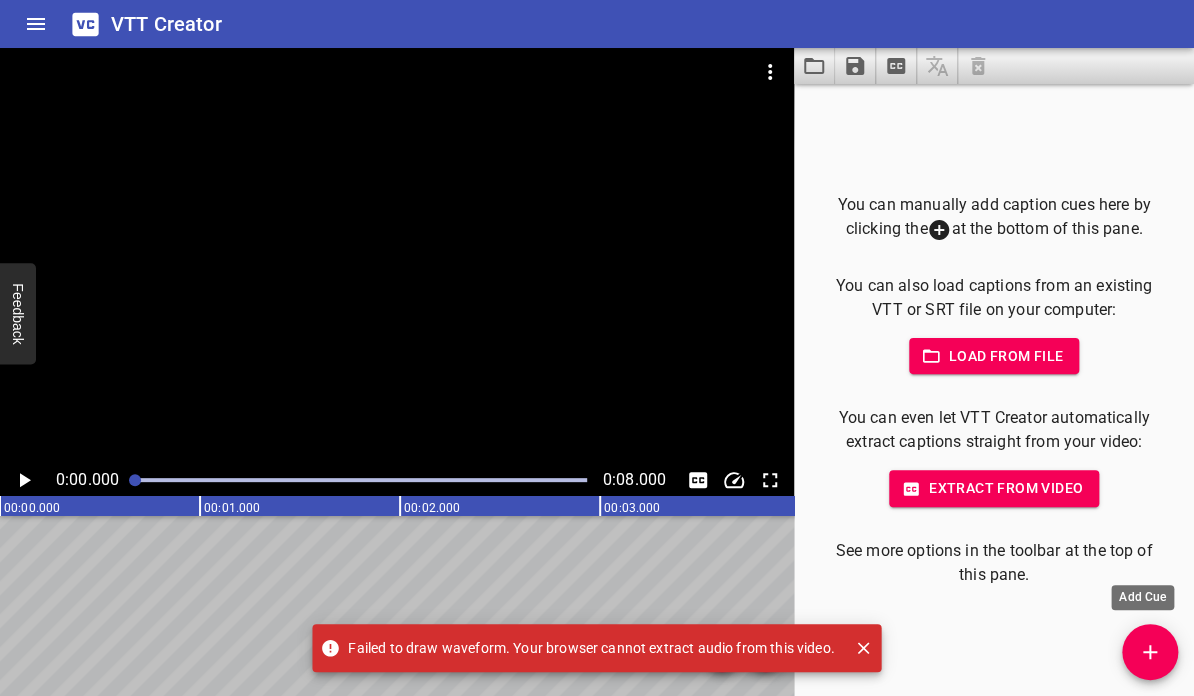 click 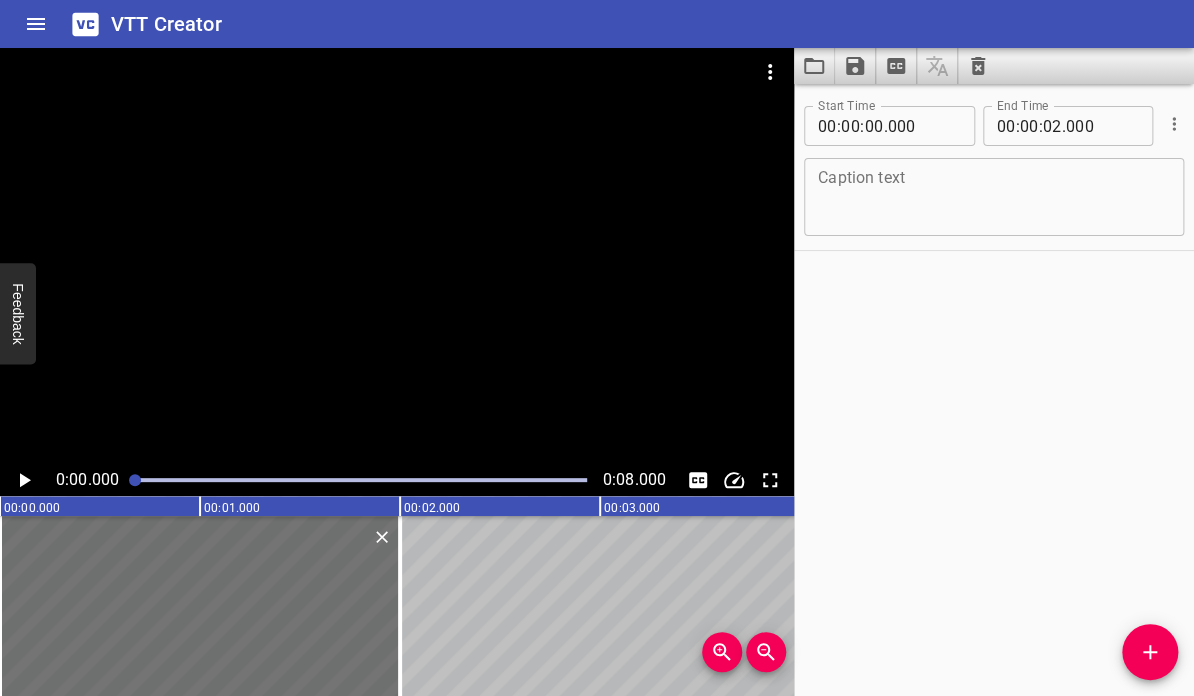 click at bounding box center [994, 197] 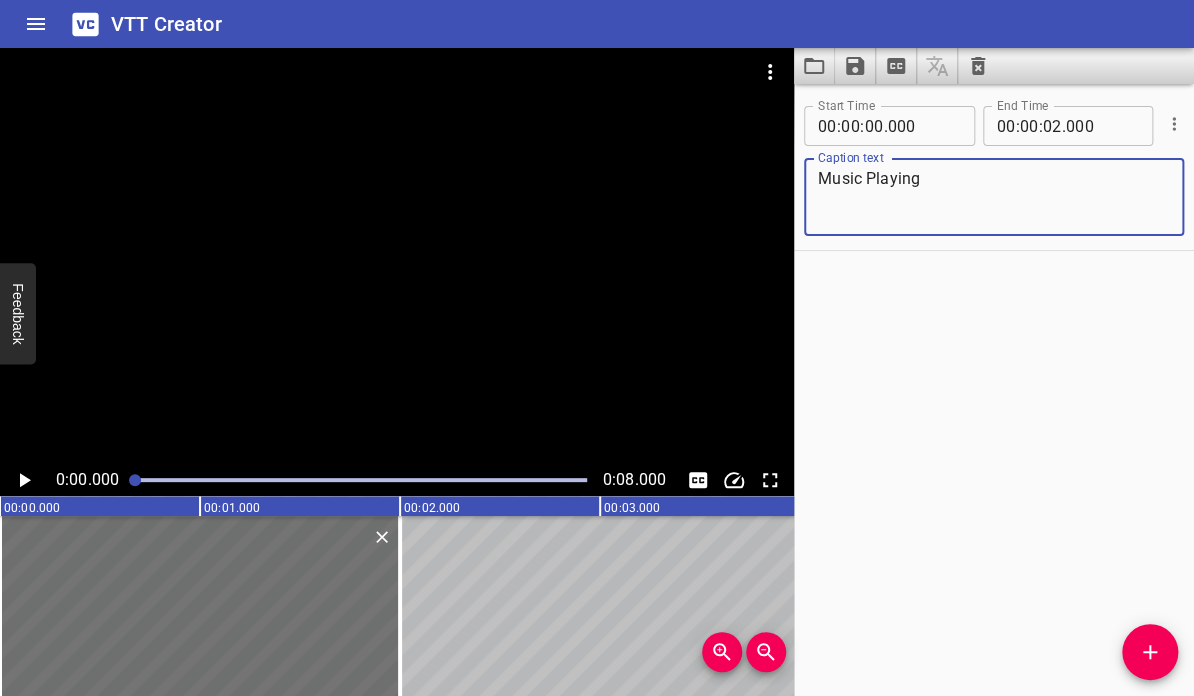 type on "Music Playing" 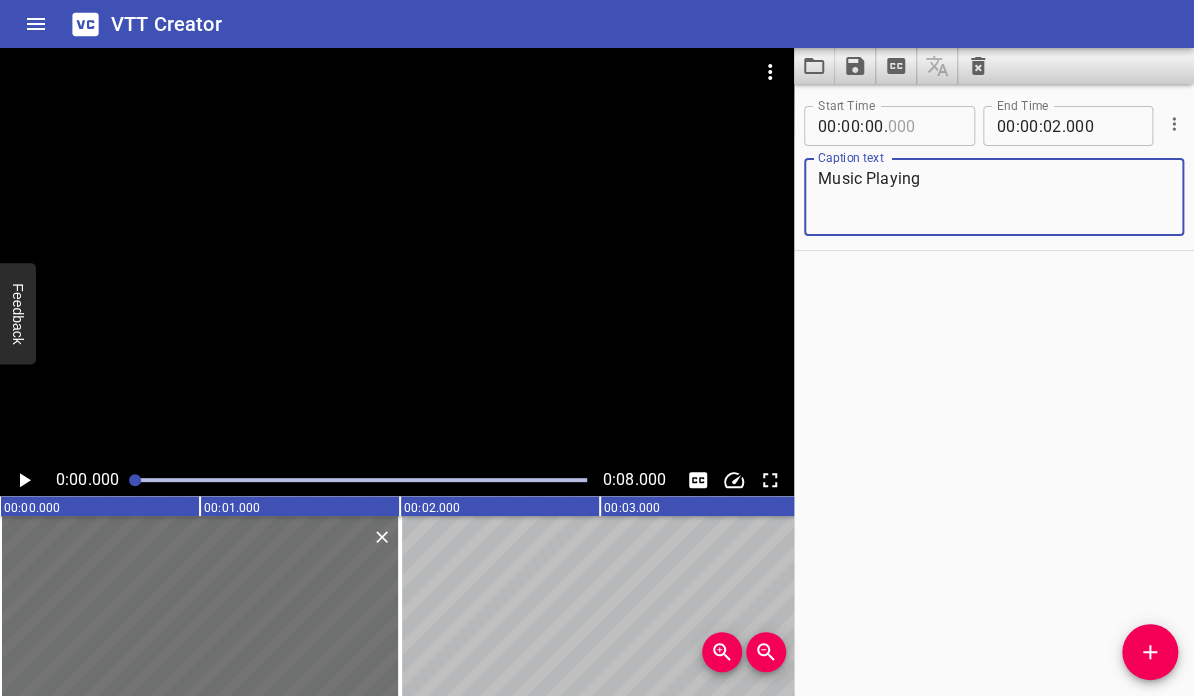 click at bounding box center (923, 126) 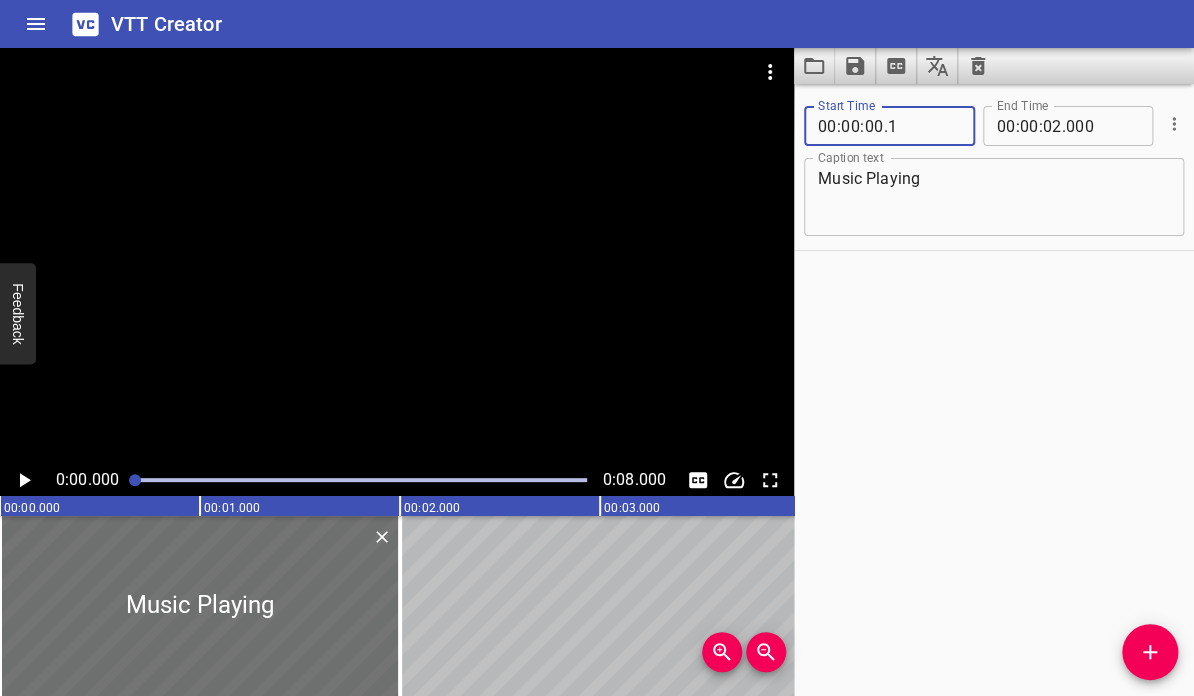 type on "001" 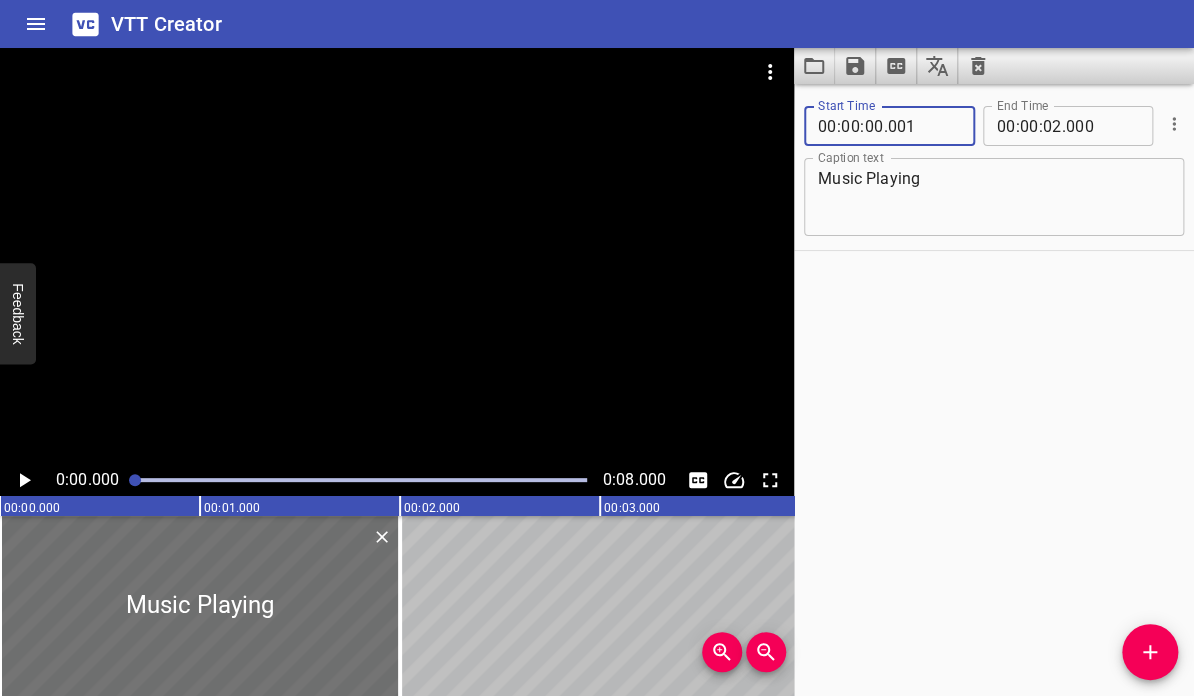 click on "Start Time 00 : 00 : 00 . 001 Start Time End Time 00 : 00 : 02 . 000 End Time Caption text Music Playing Caption text" at bounding box center [994, 390] 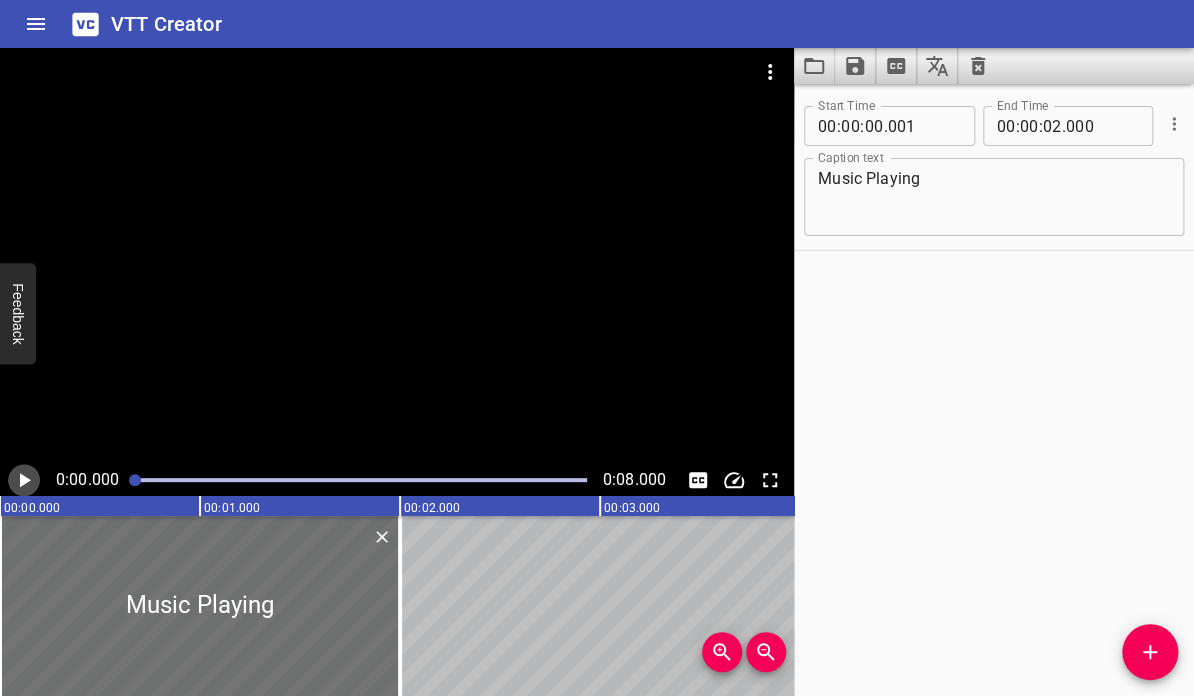 click 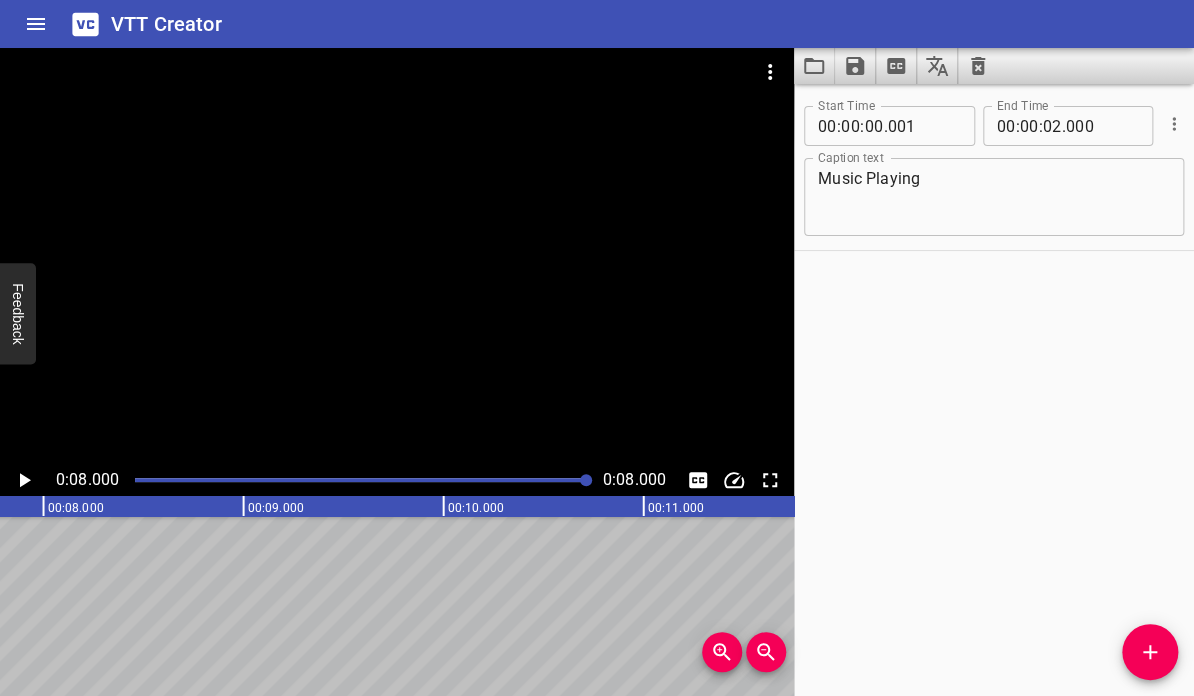 scroll, scrollTop: 0, scrollLeft: 1600, axis: horizontal 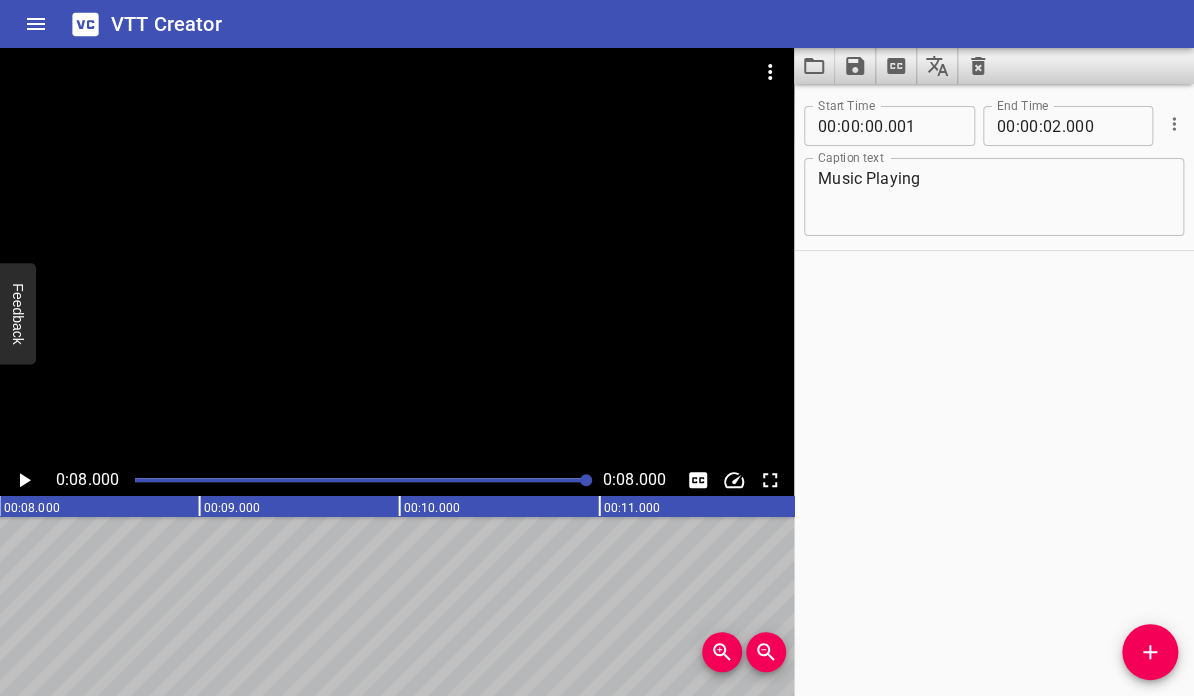 type 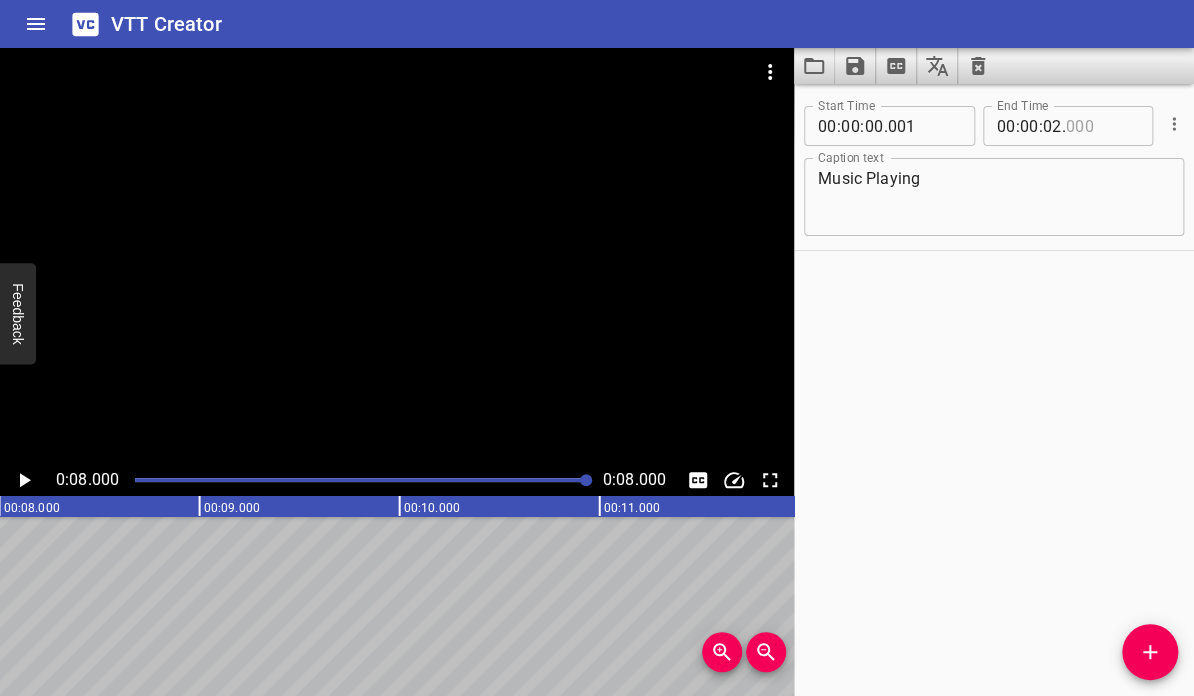 click at bounding box center [1102, 126] 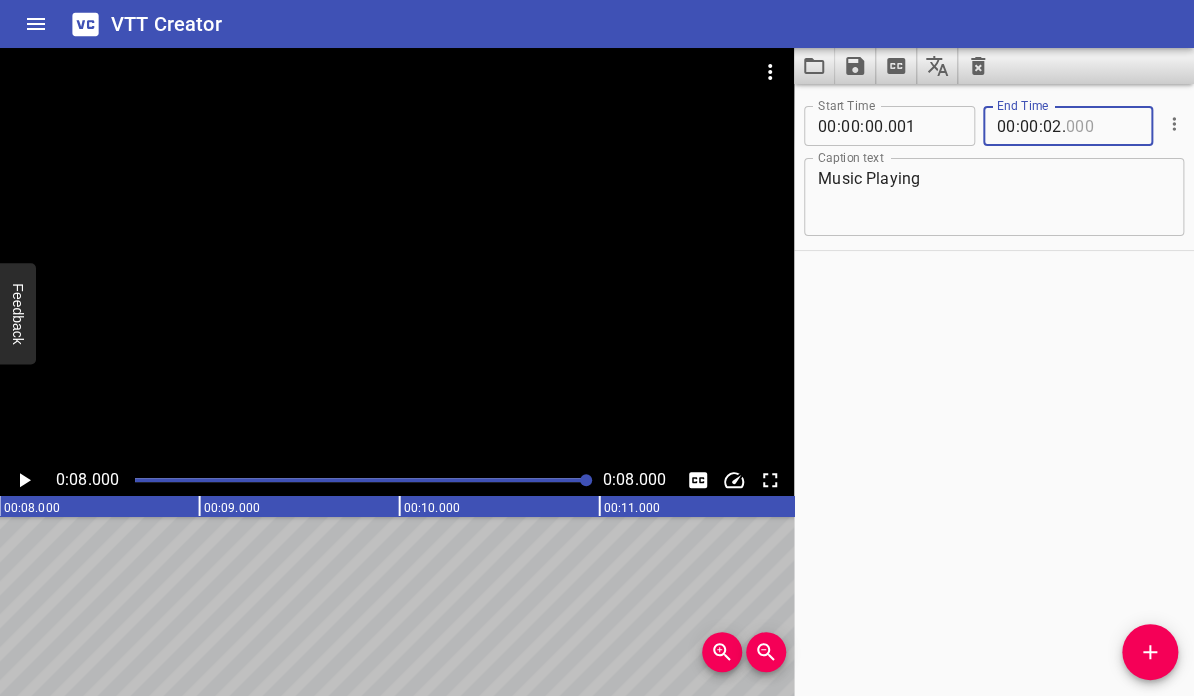type 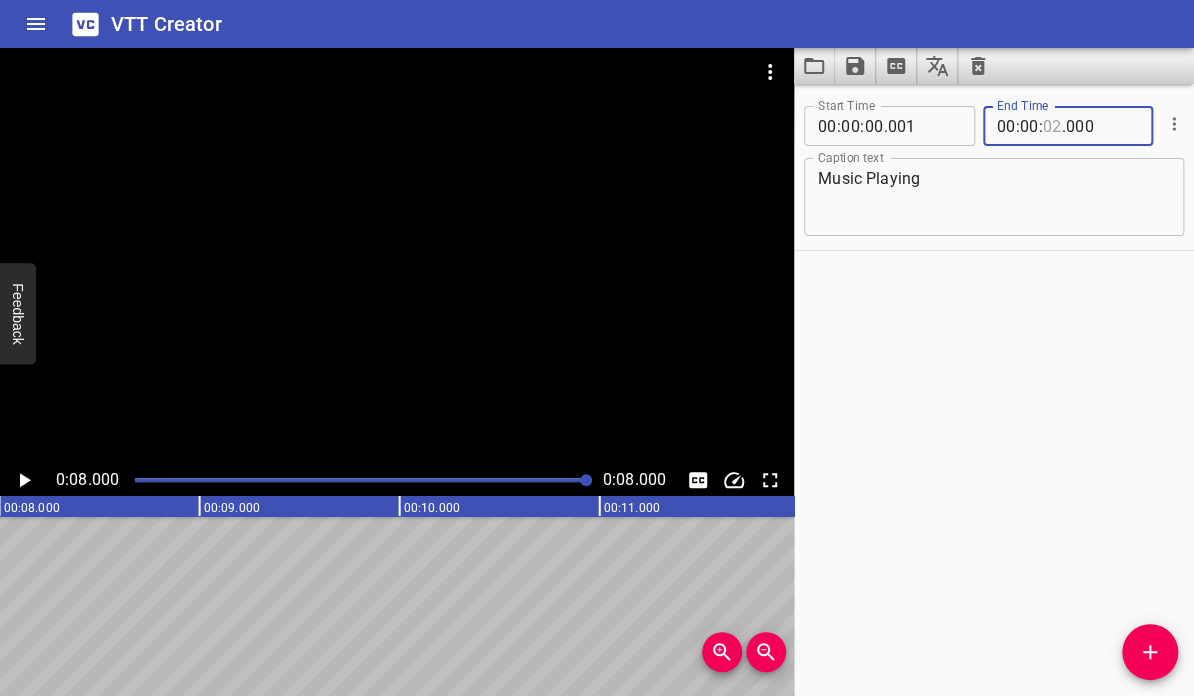 click at bounding box center (1052, 126) 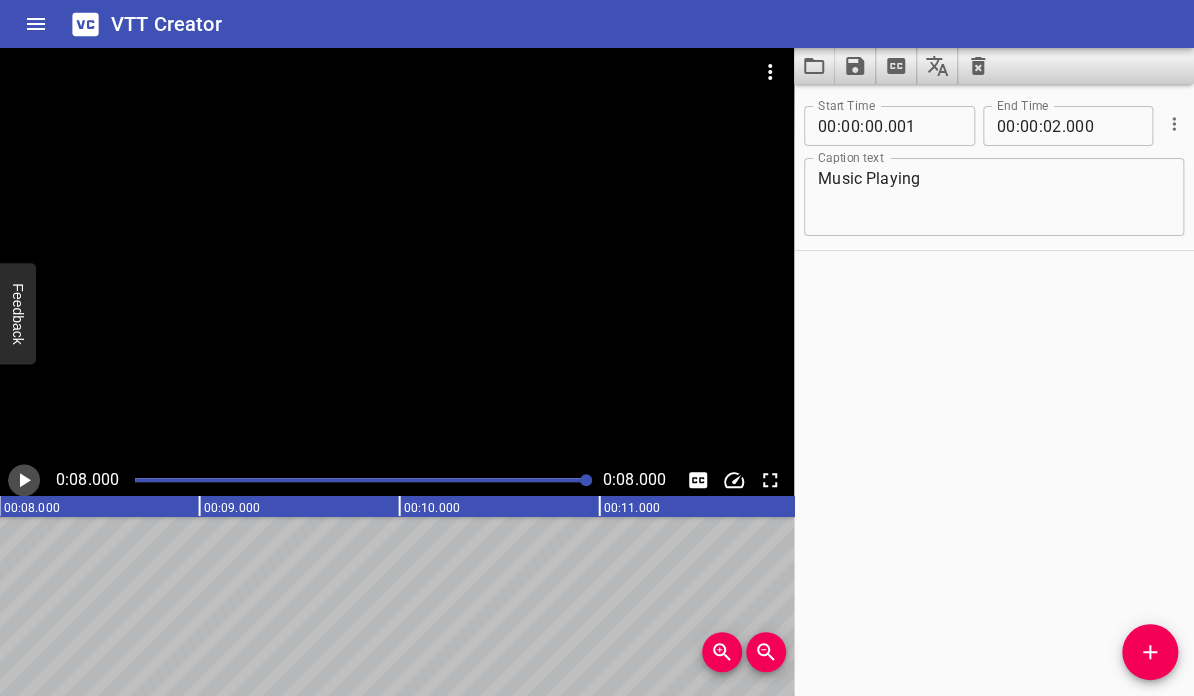 click 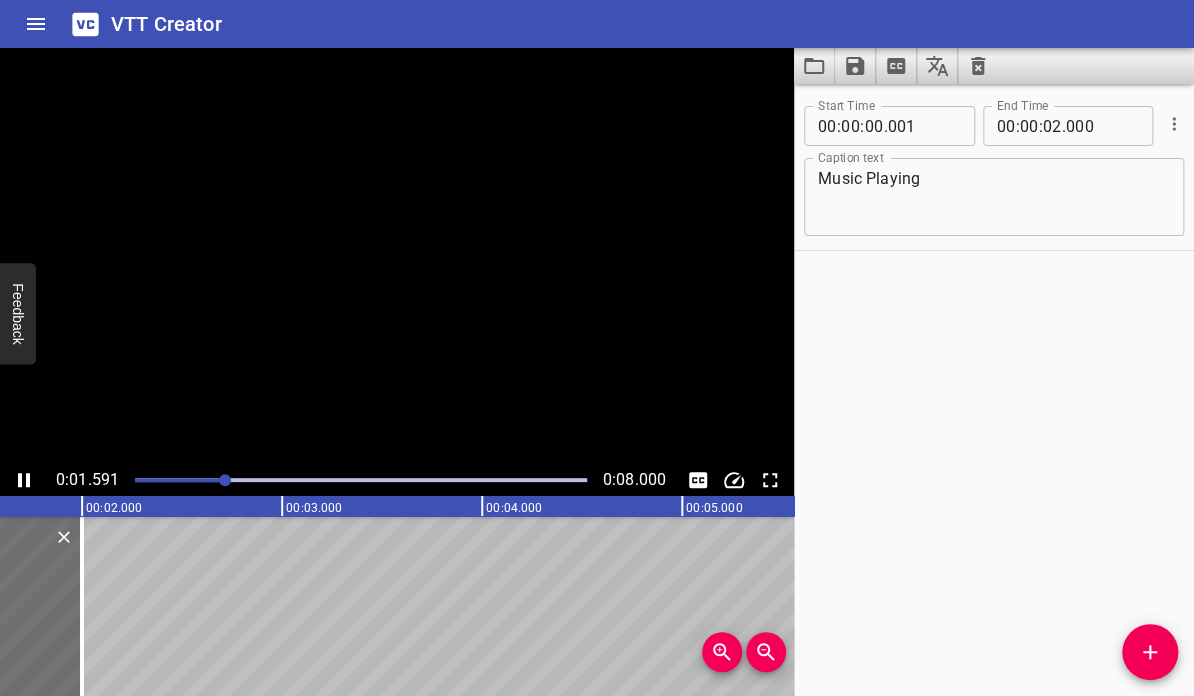 click 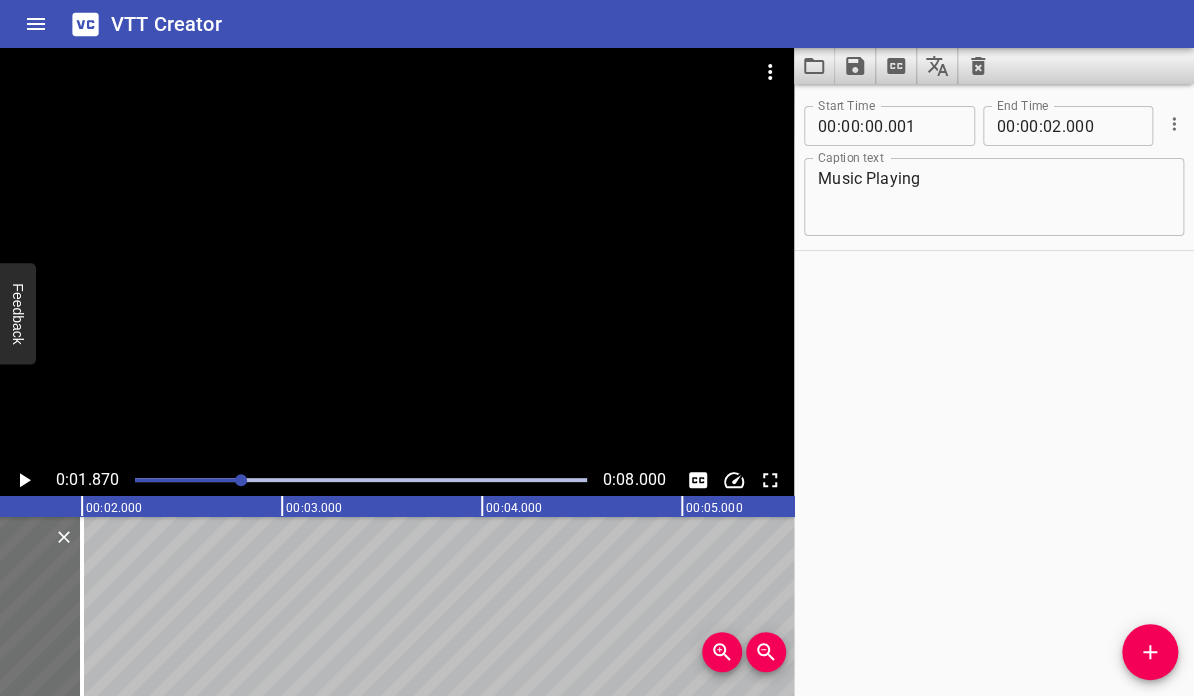 scroll, scrollTop: 0, scrollLeft: 374, axis: horizontal 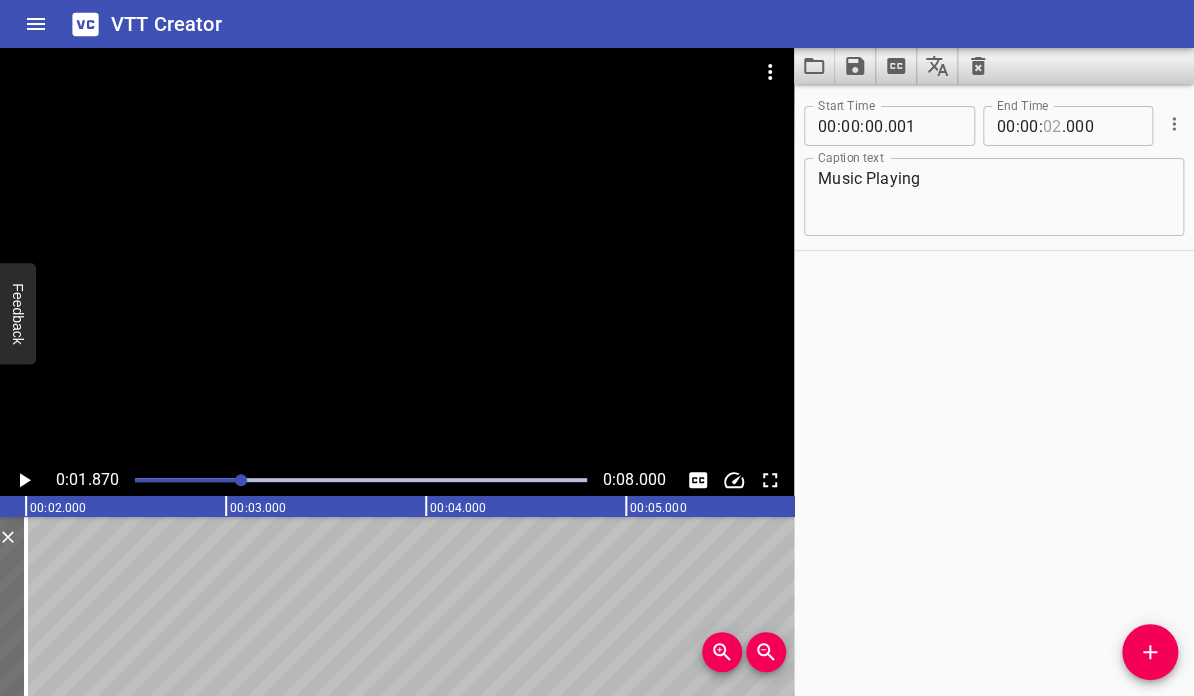 click at bounding box center (1052, 126) 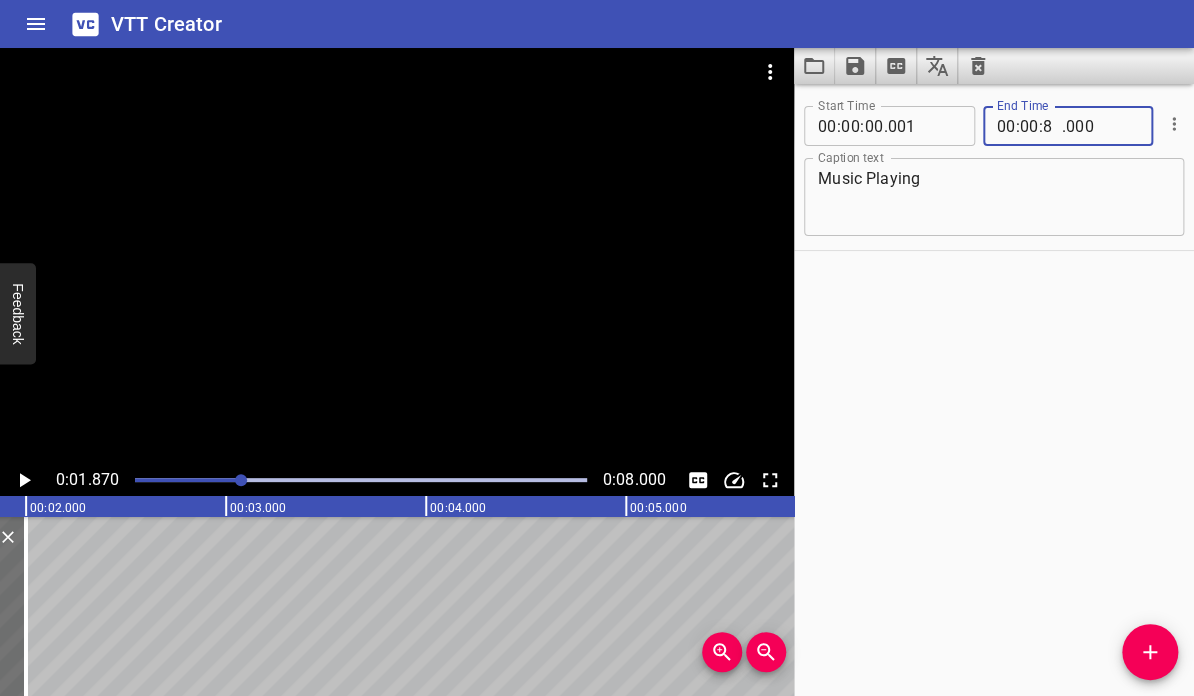 type on "08" 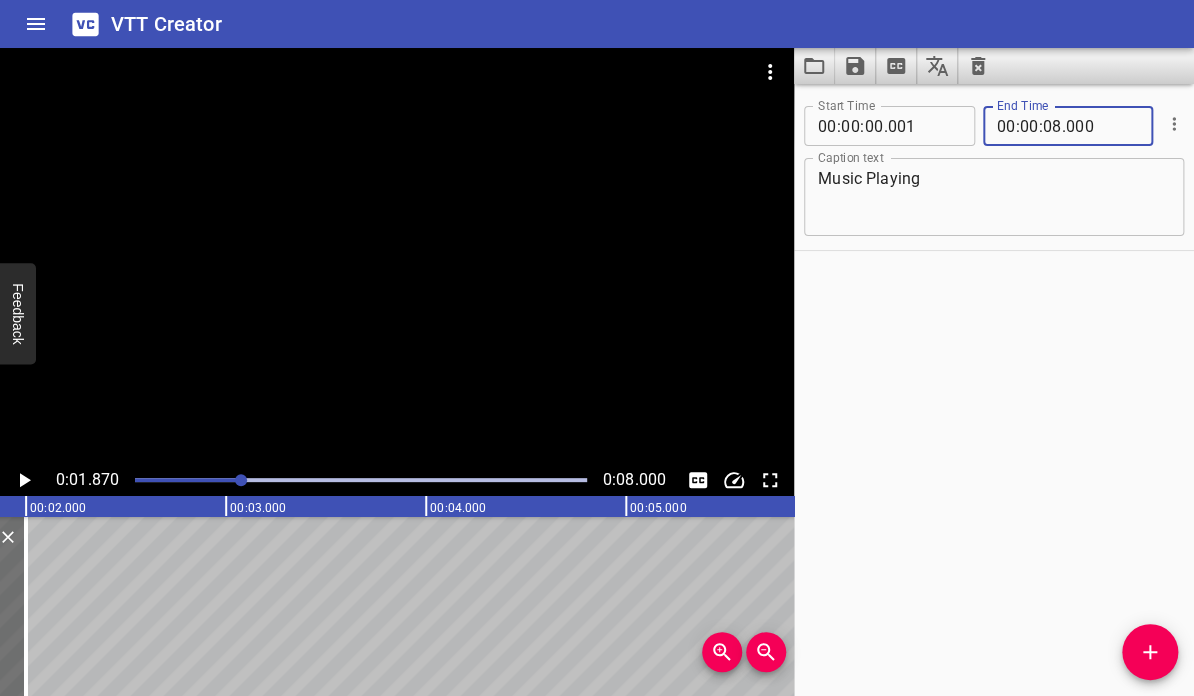 click on "Start Time 00 : 00 : 00 . 001 Start Time End Time 00 : 00 : 08 . 000 End Time Caption text Music Playing Caption text" at bounding box center (994, 390) 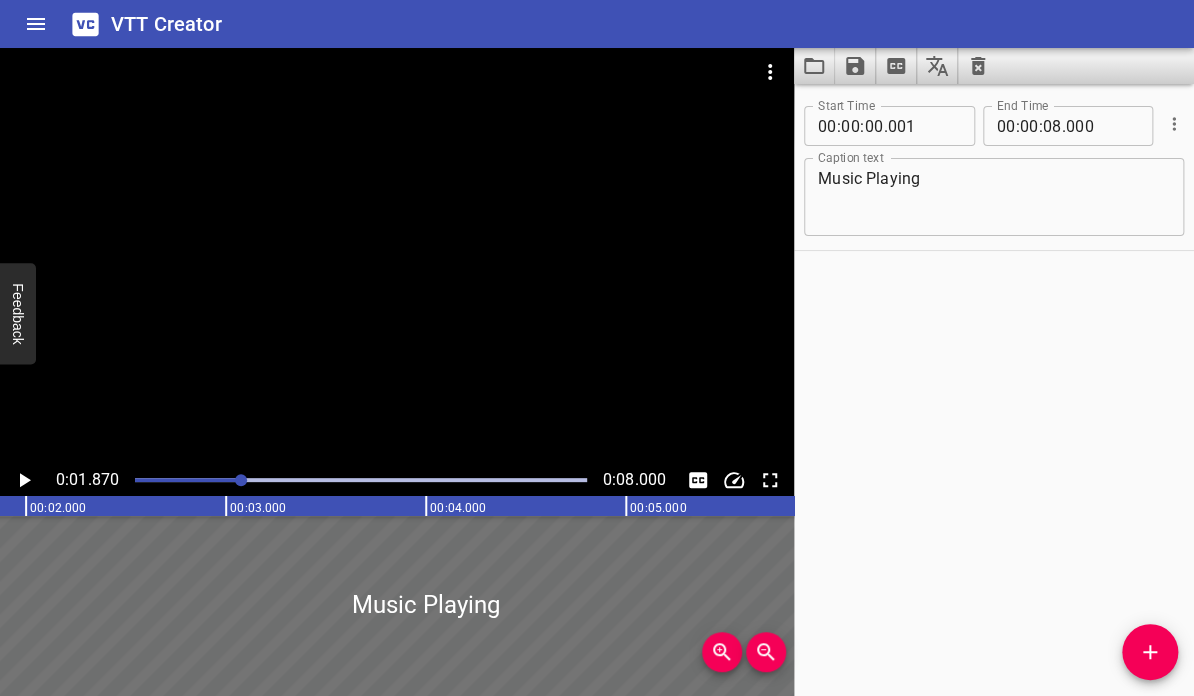 click 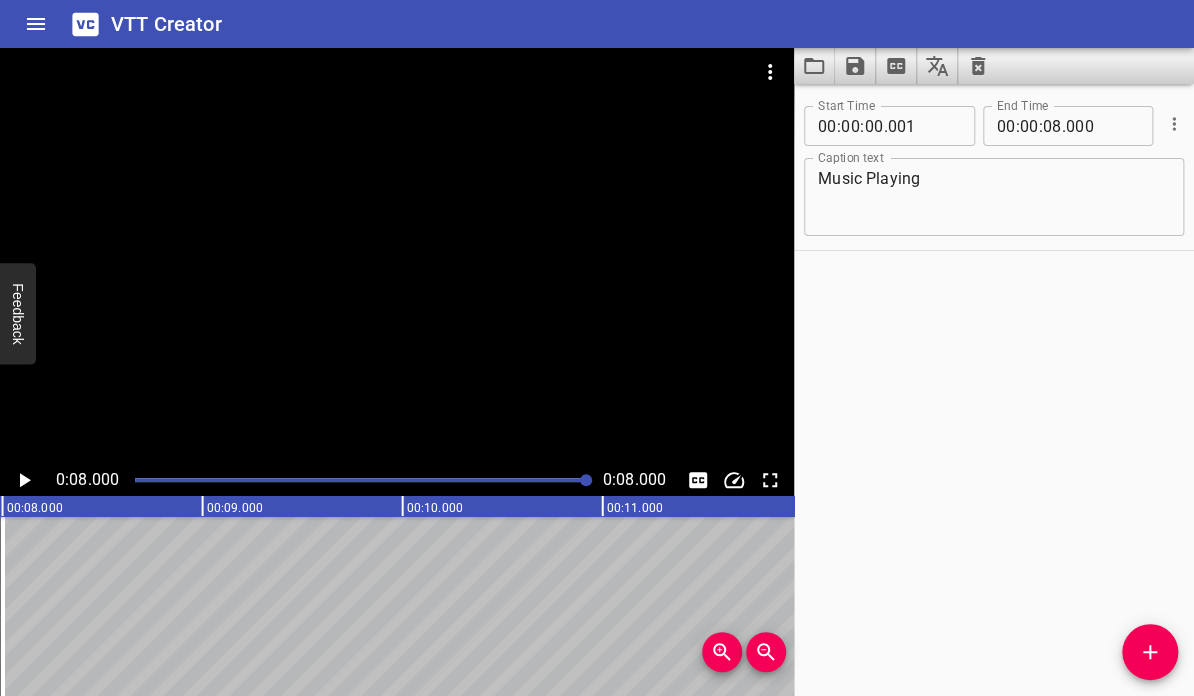 scroll, scrollTop: 0, scrollLeft: 1600, axis: horizontal 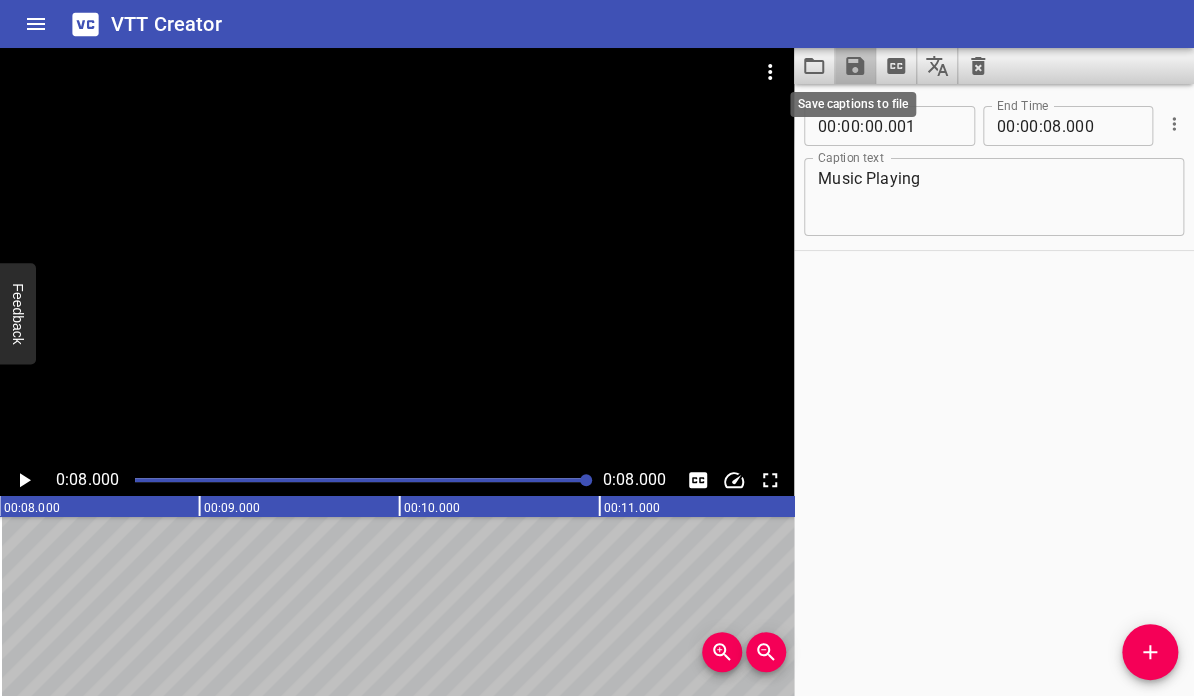 click 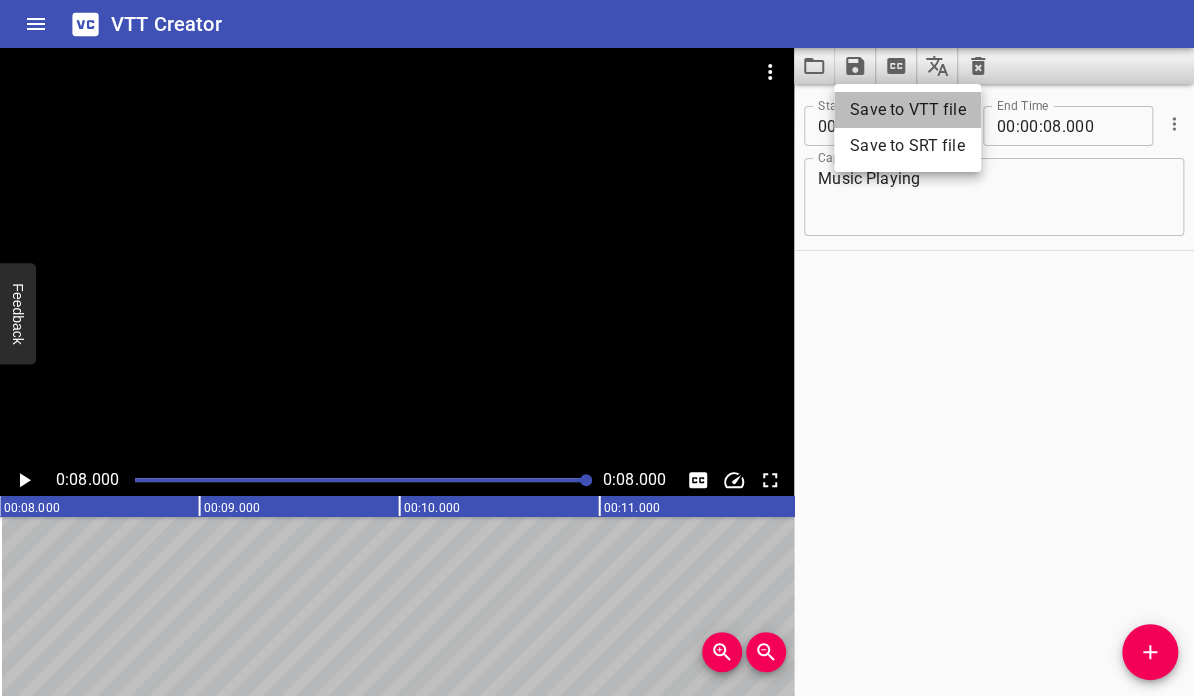 click on "Save to VTT file" at bounding box center (907, 110) 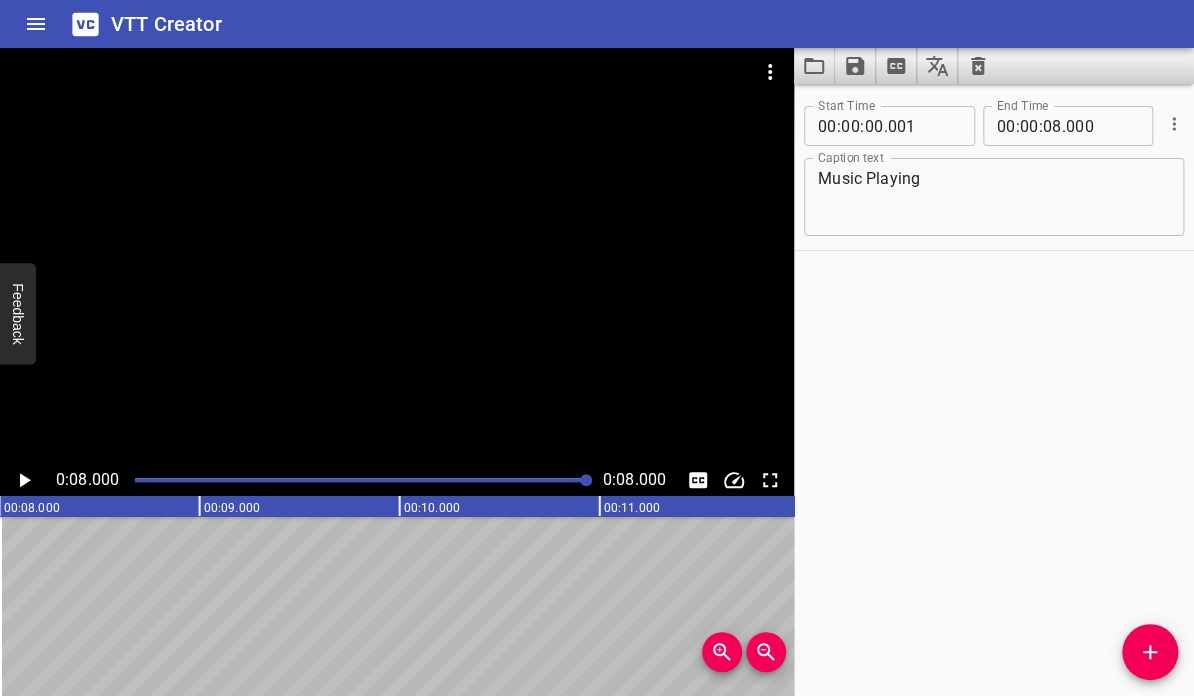 click 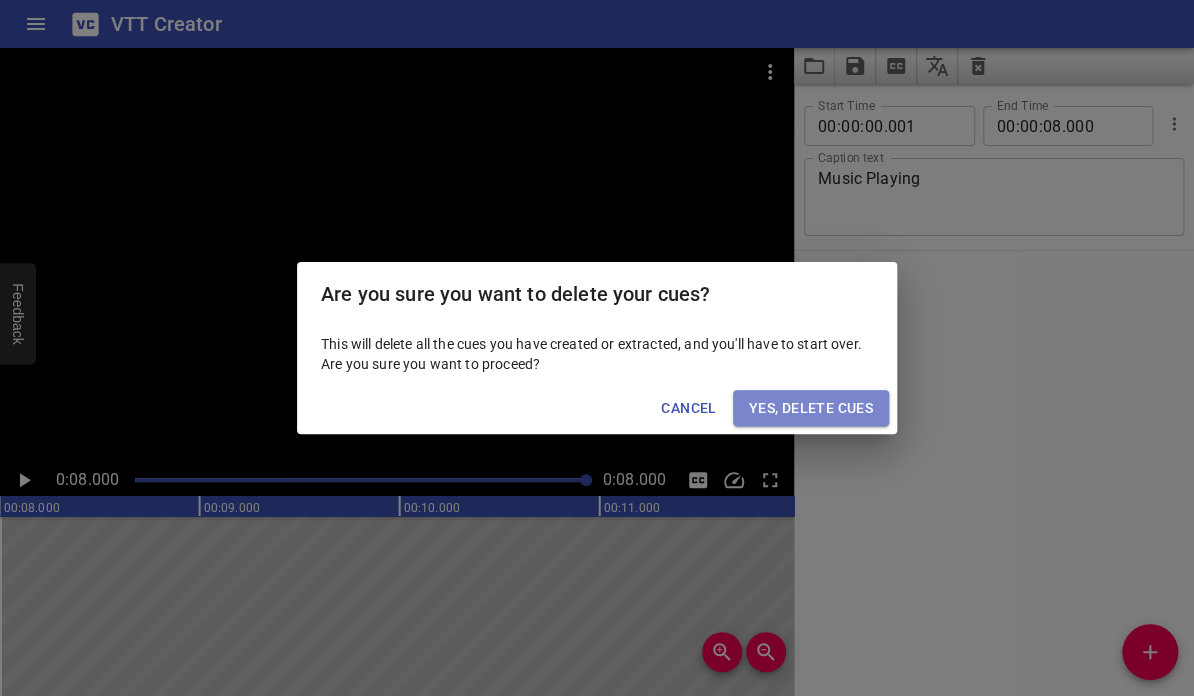 click on "Yes, Delete Cues" at bounding box center (811, 408) 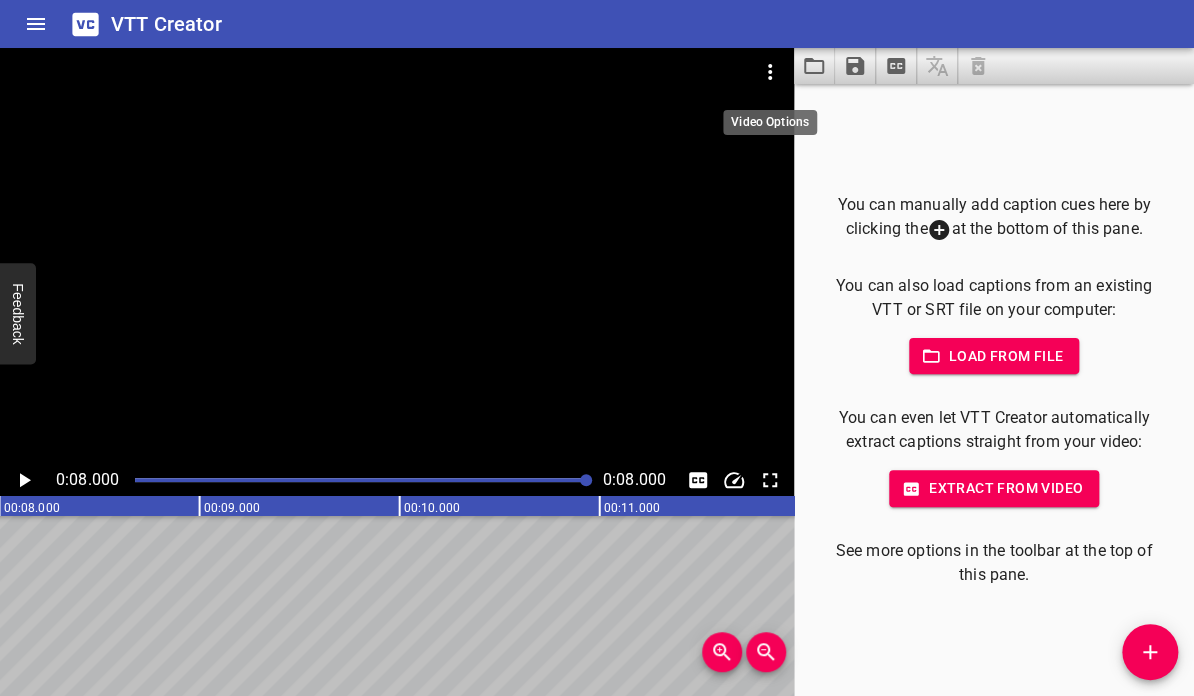 click 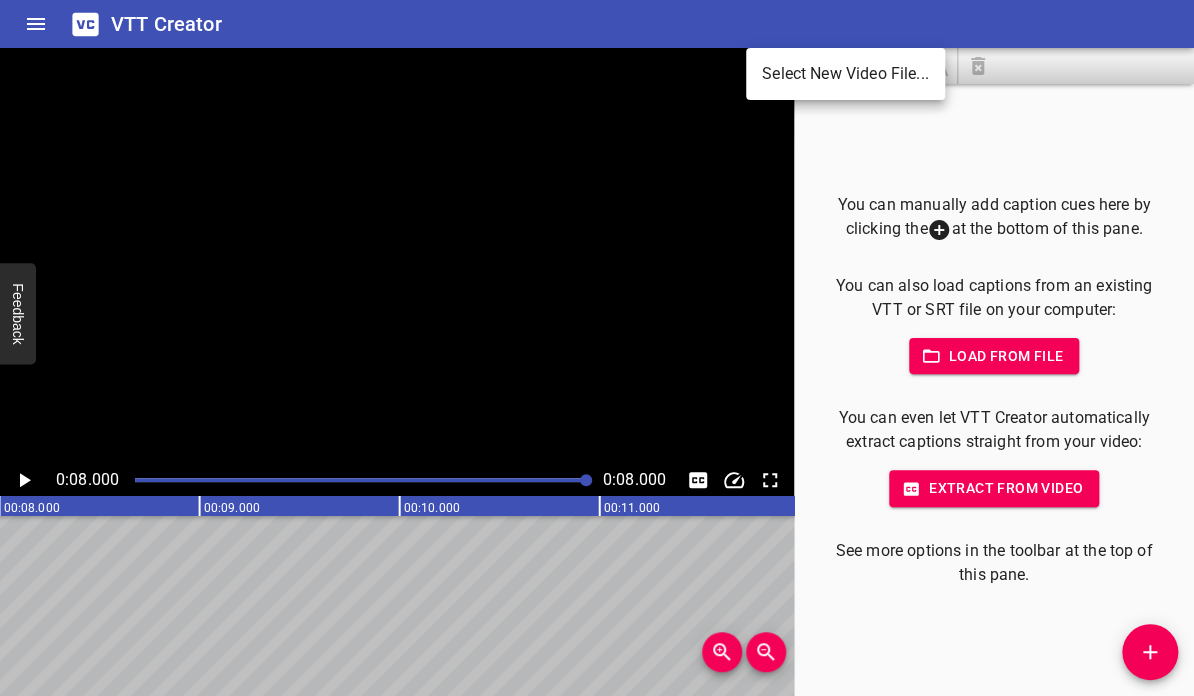 click on "Select New Video File..." at bounding box center (845, 74) 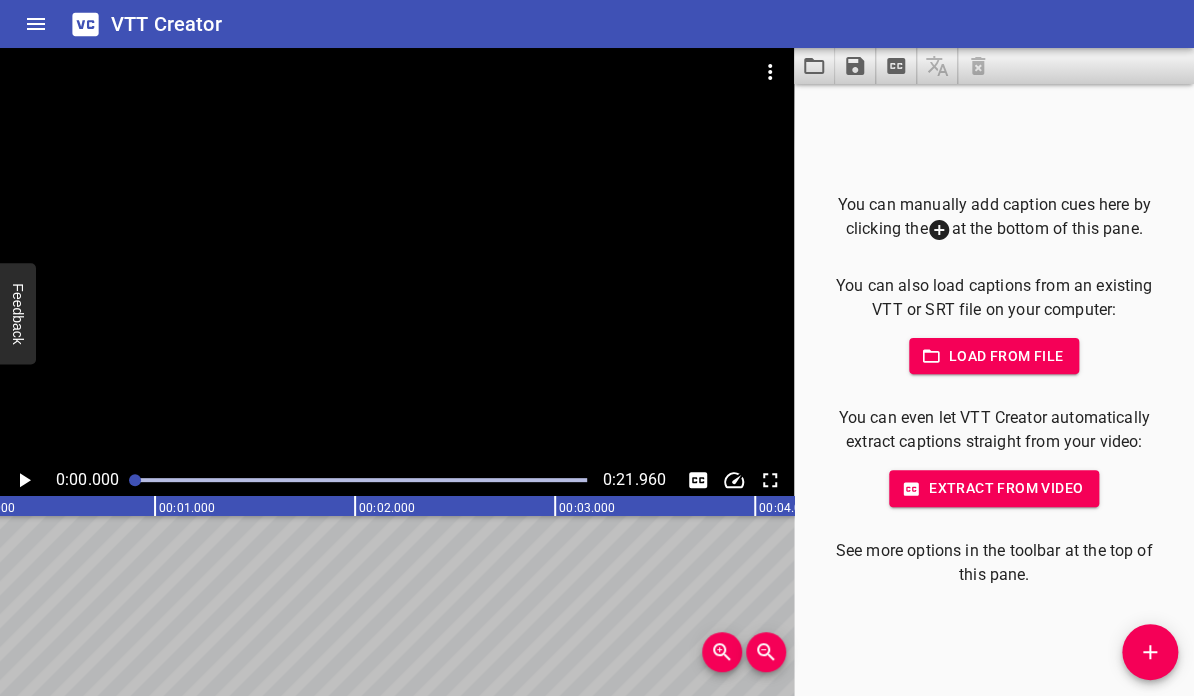 scroll, scrollTop: 0, scrollLeft: 0, axis: both 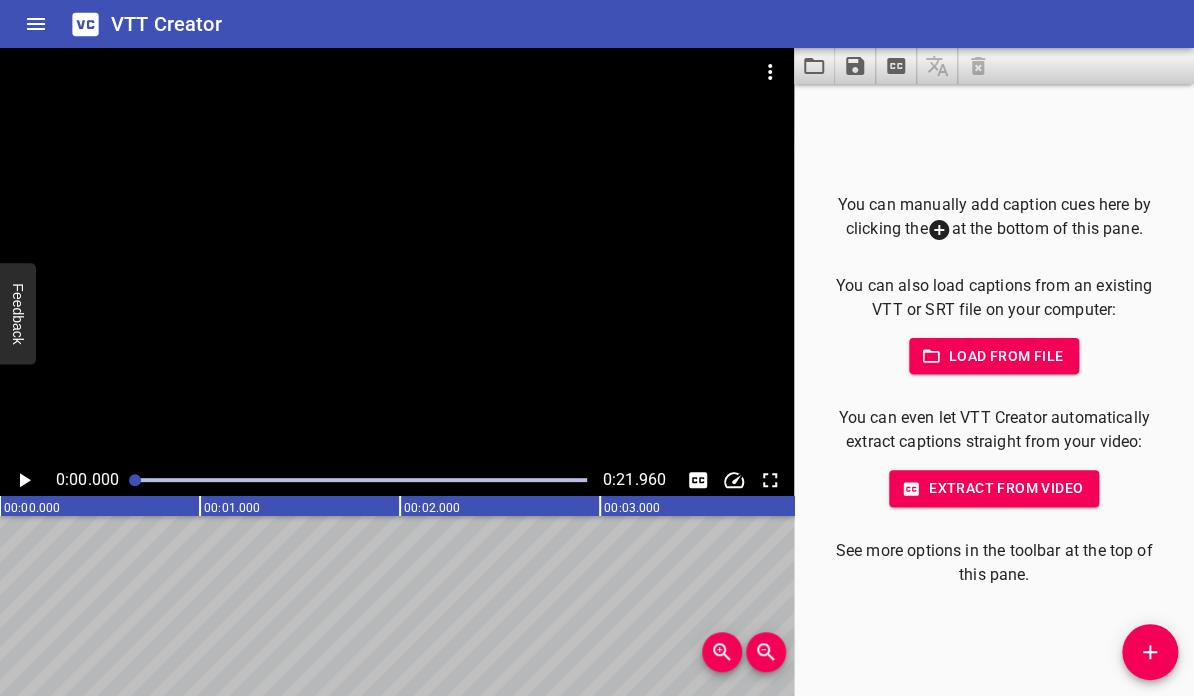 click 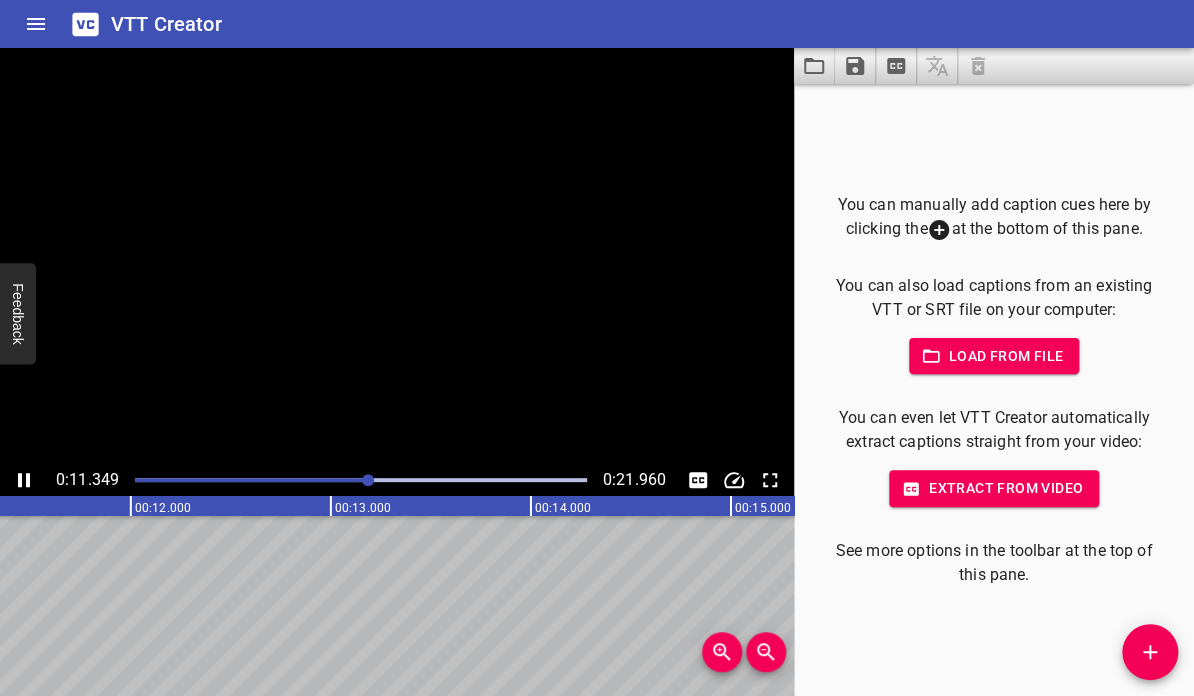 click at bounding box center [1150, 652] 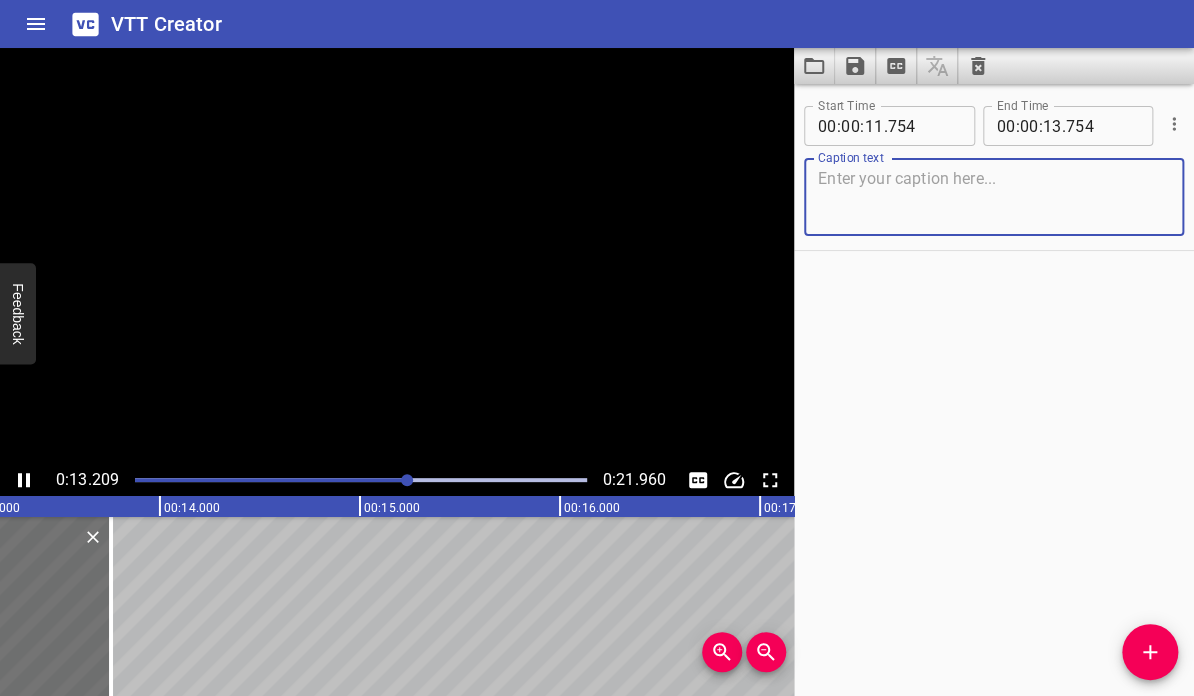 type 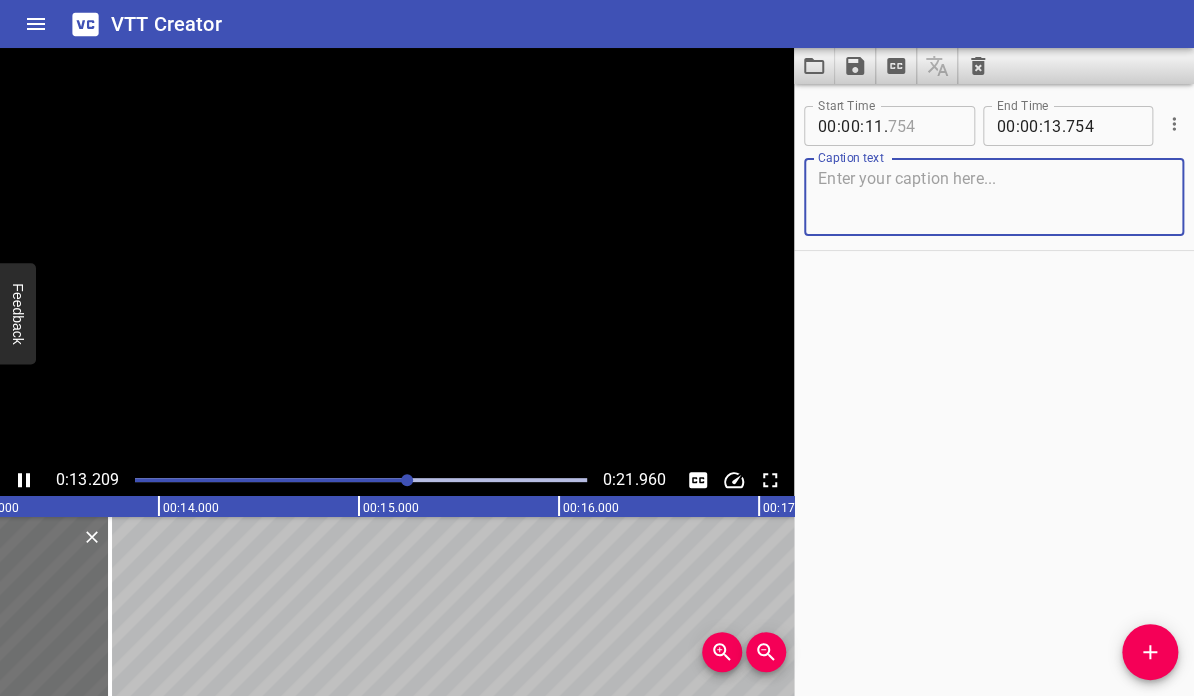 click at bounding box center (923, 126) 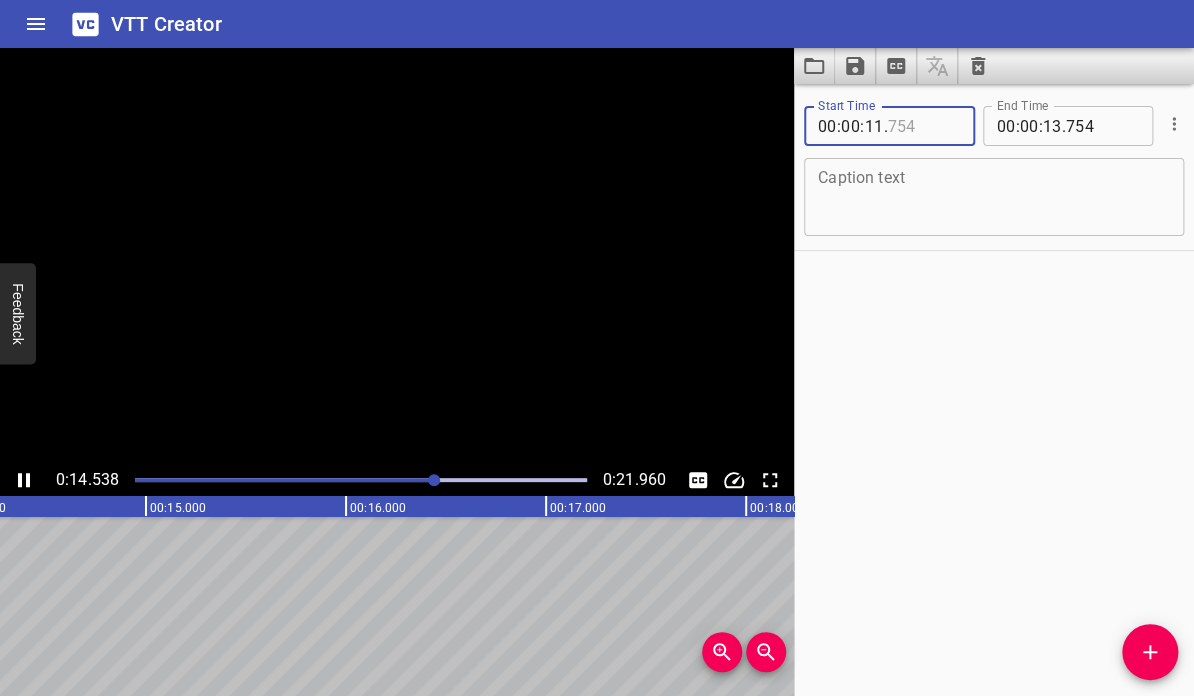 type 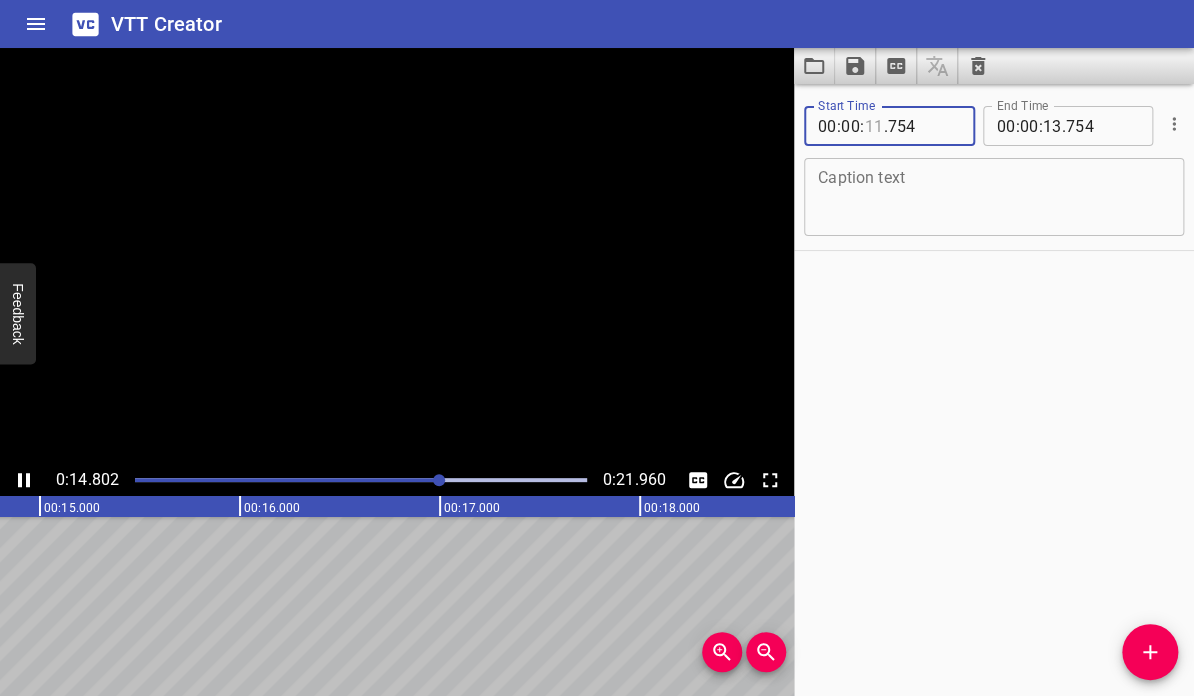 drag, startPoint x: 865, startPoint y: 121, endPoint x: 884, endPoint y: 123, distance: 19.104973 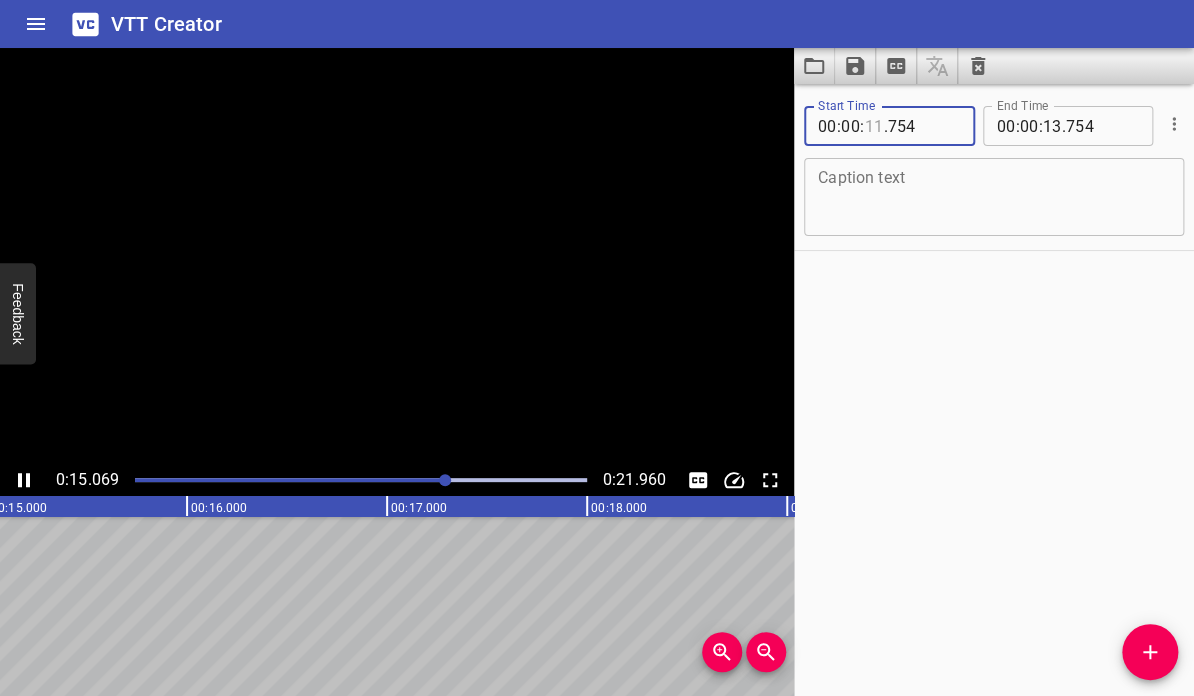 type on "11" 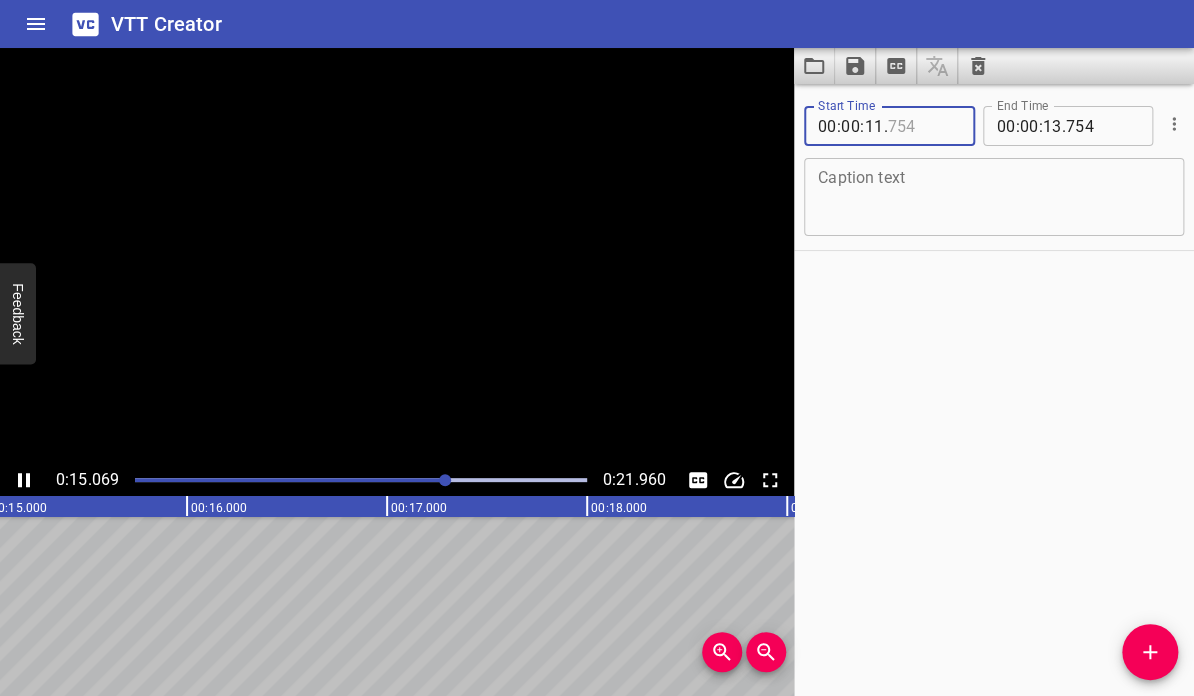 click at bounding box center (923, 126) 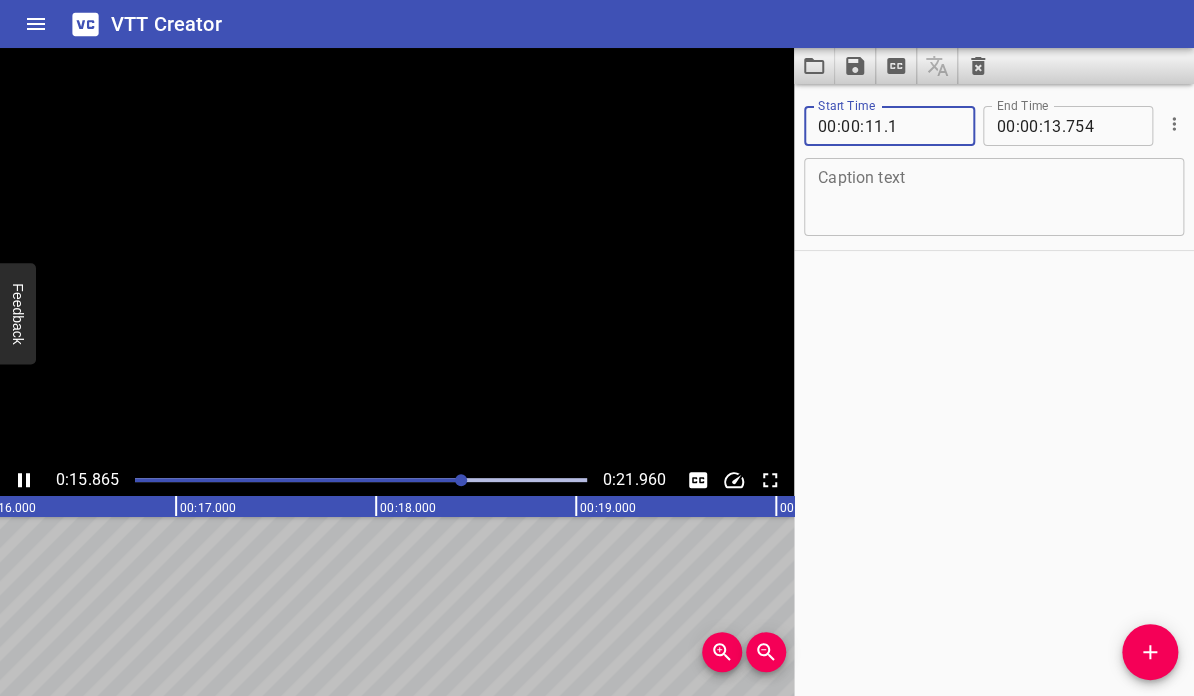 type on "001" 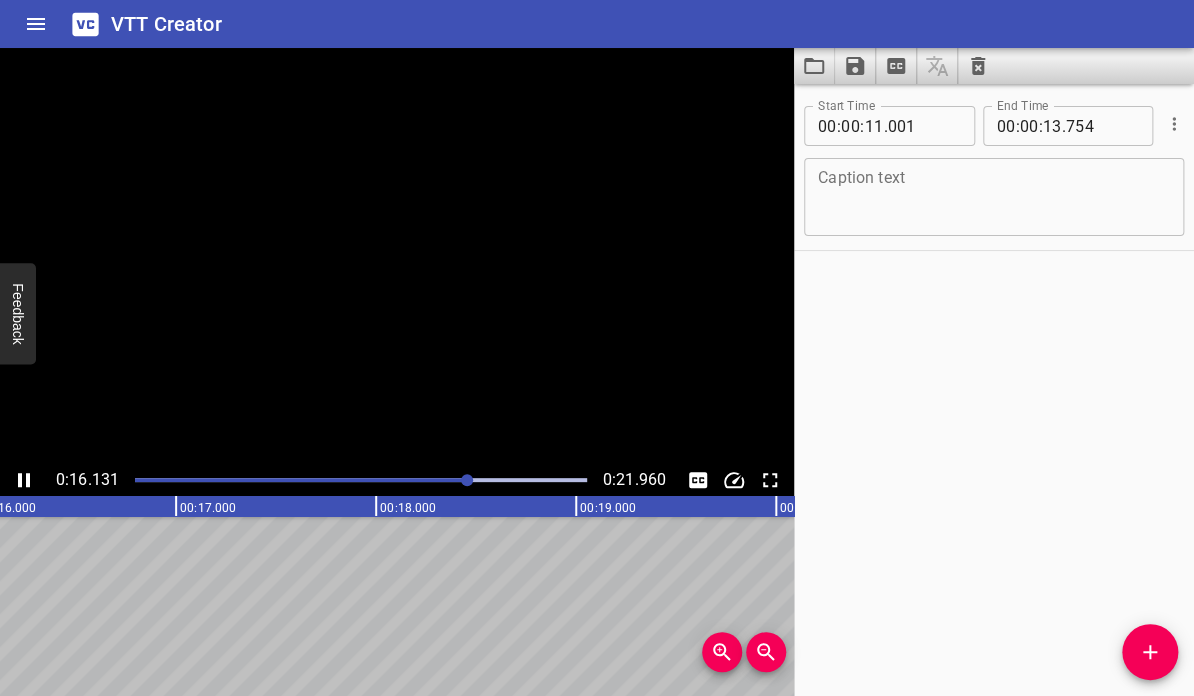 click on "Start Time 00 : 00 : 11 . 001 Start Time End Time 00 : 00 : 13 . 754 End Time Caption text Caption text" at bounding box center [994, 390] 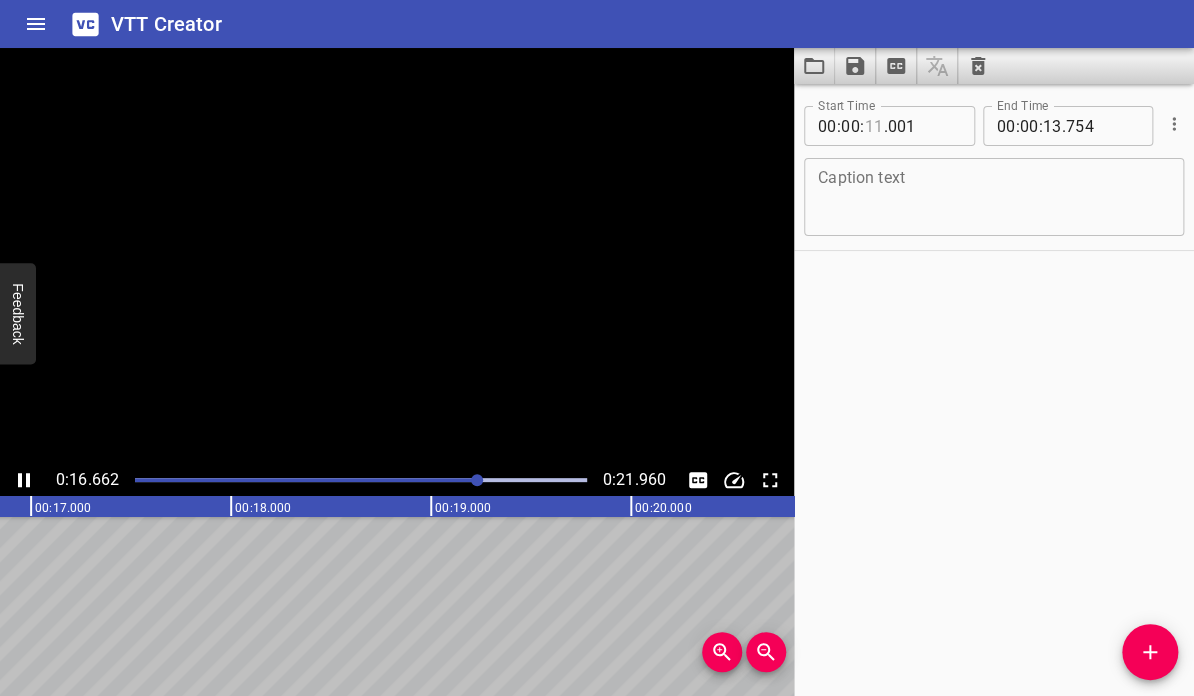 click at bounding box center [873, 126] 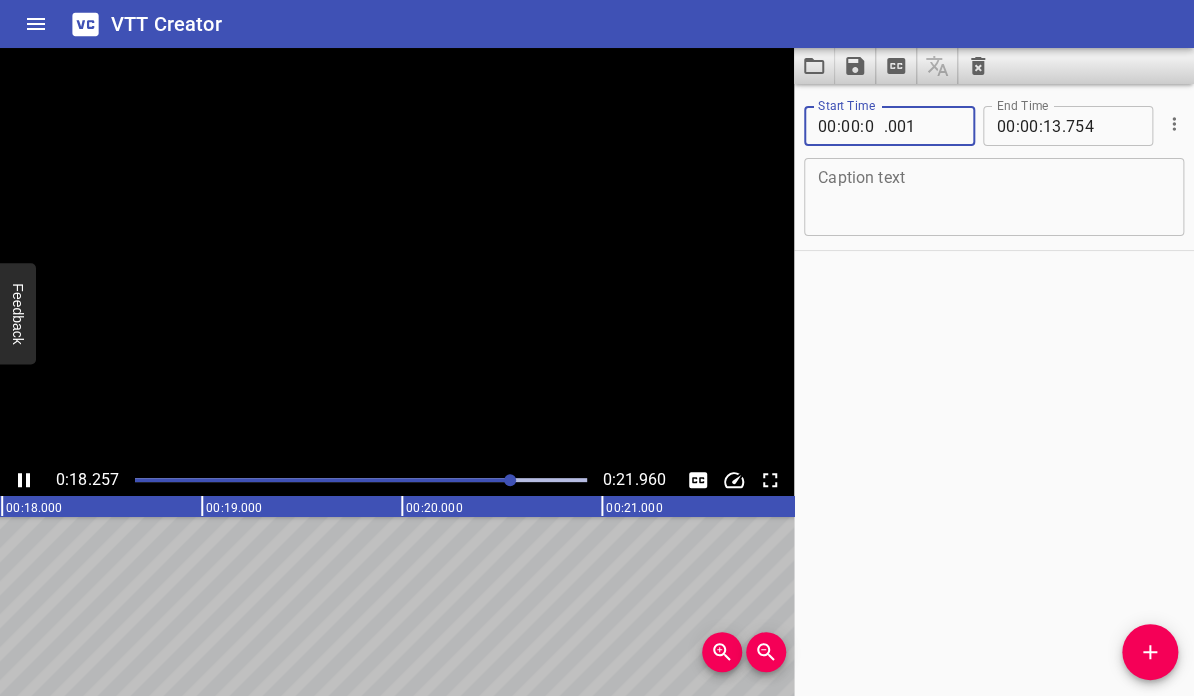 type on "00" 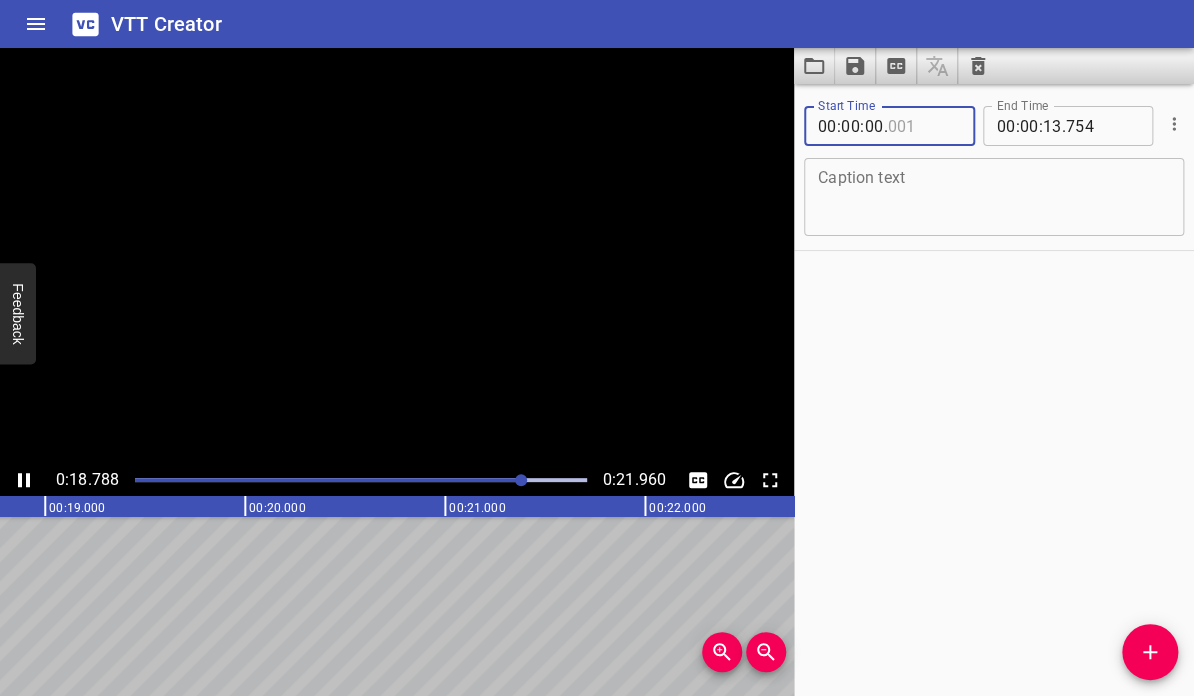 type on "001" 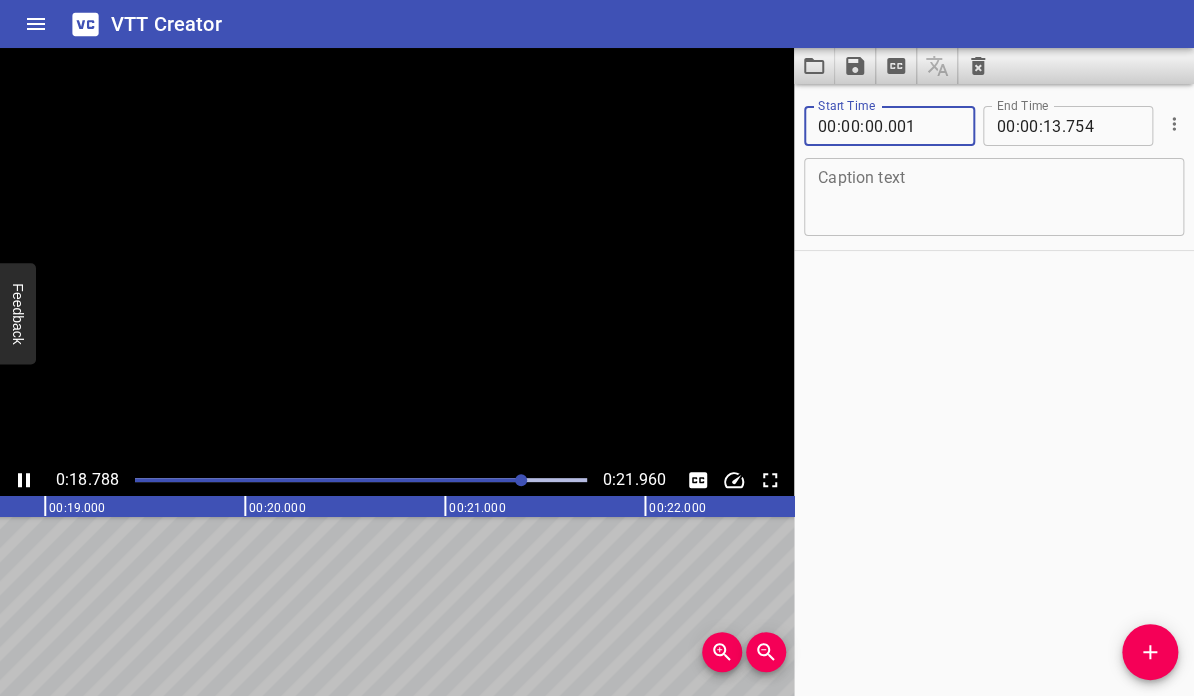 click on "Start Time 00 : 00 : 00 . 001 Start Time End Time 00 : 00 : 13 . 754 End Time Caption text Caption text" at bounding box center [994, 390] 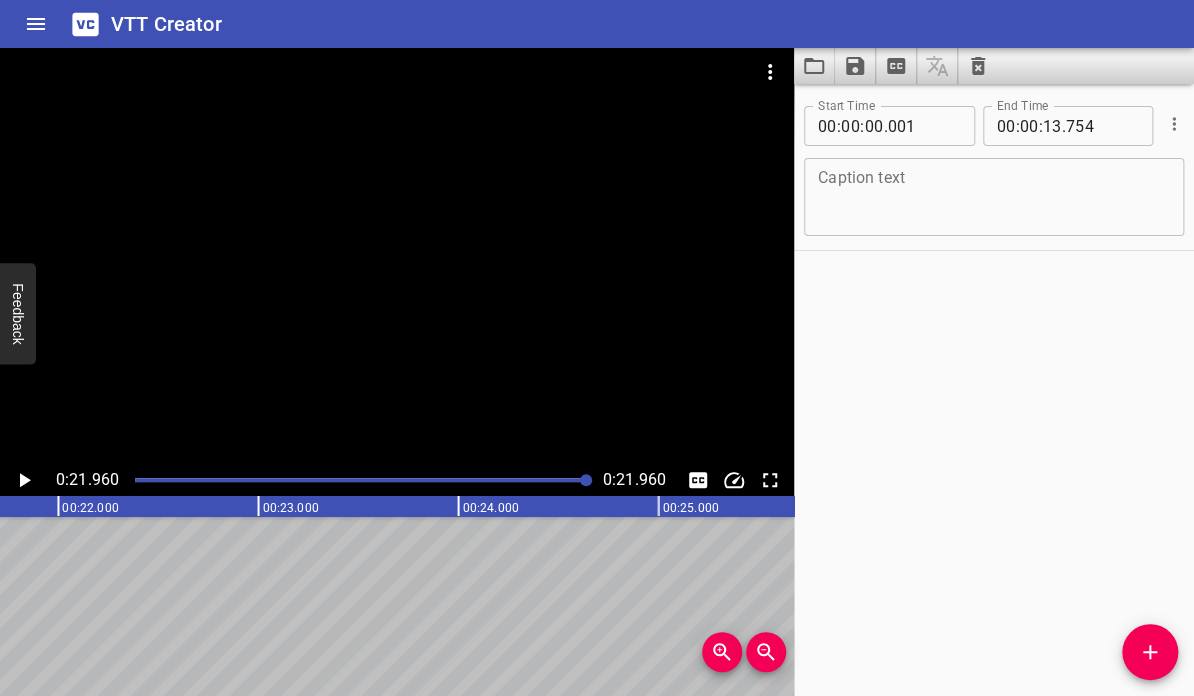 scroll, scrollTop: 0, scrollLeft: 4392, axis: horizontal 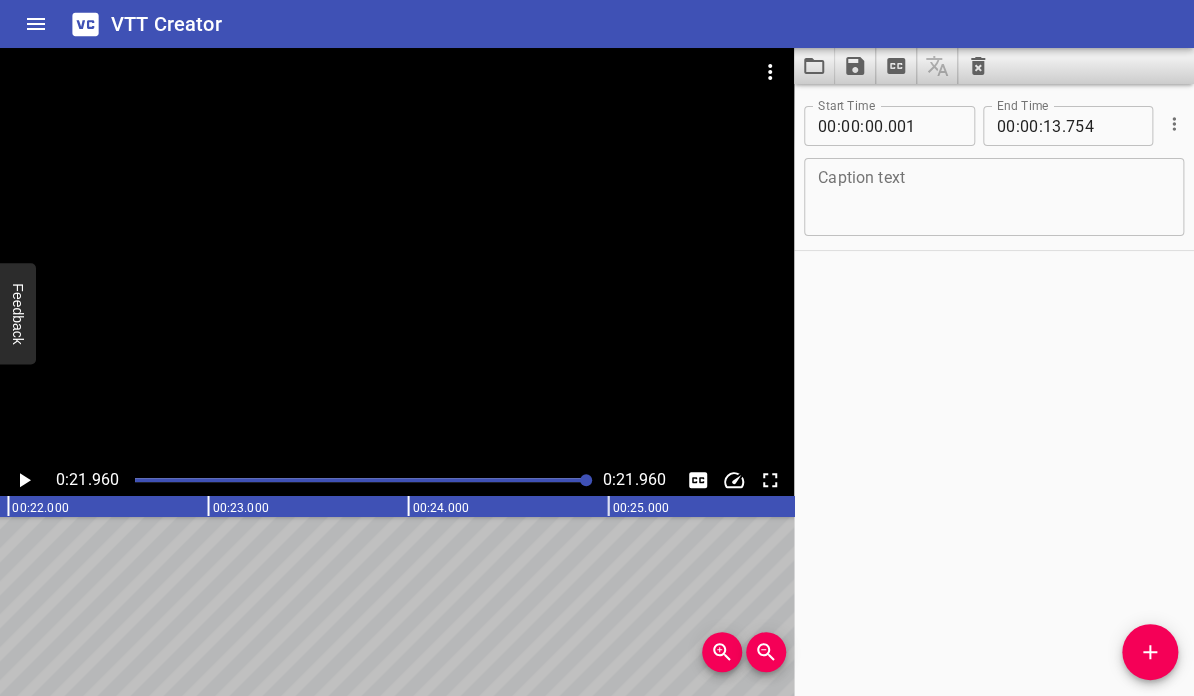 type 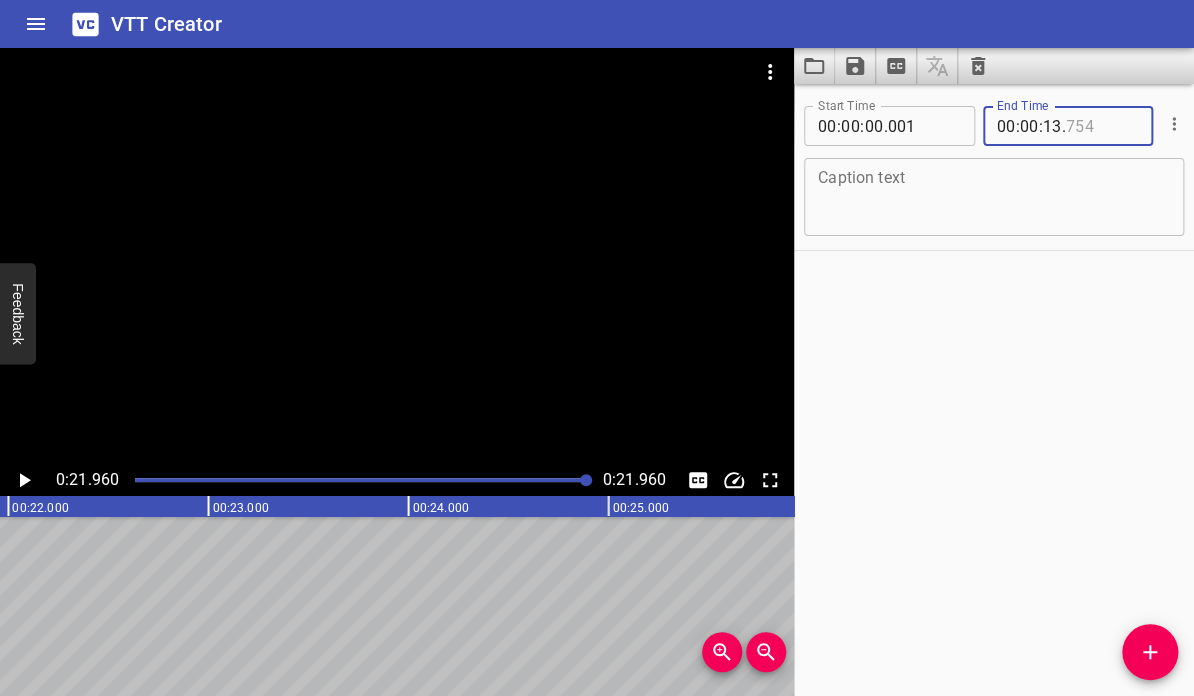 click at bounding box center (1102, 126) 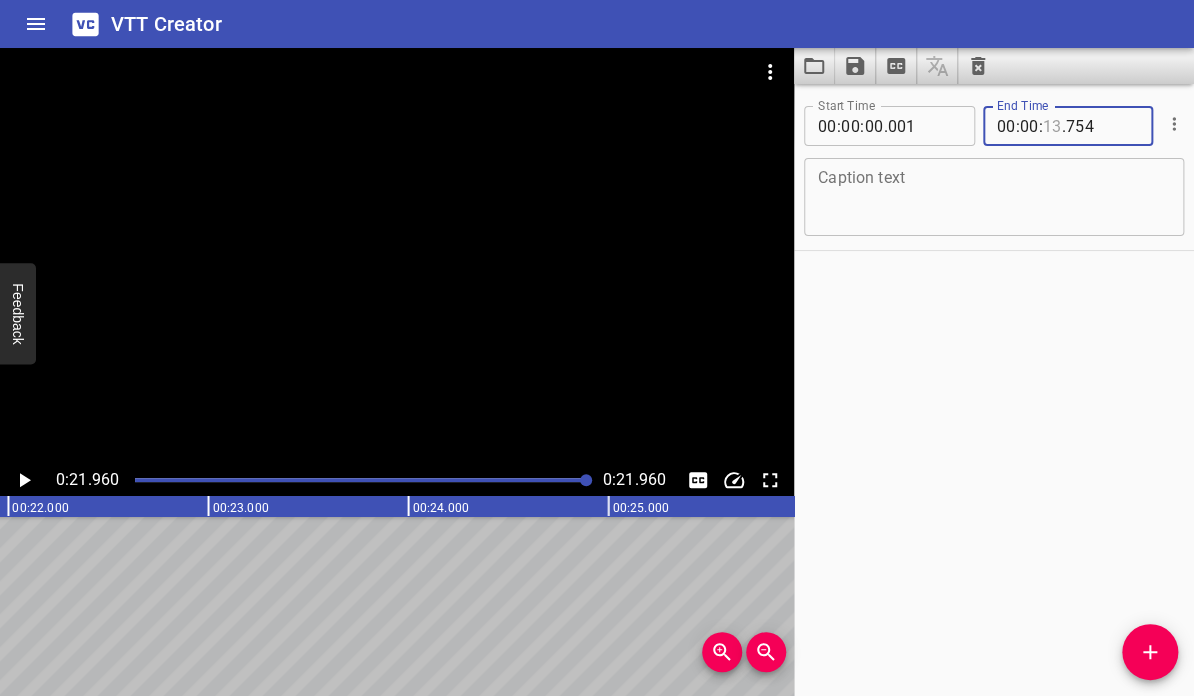 click at bounding box center [1052, 126] 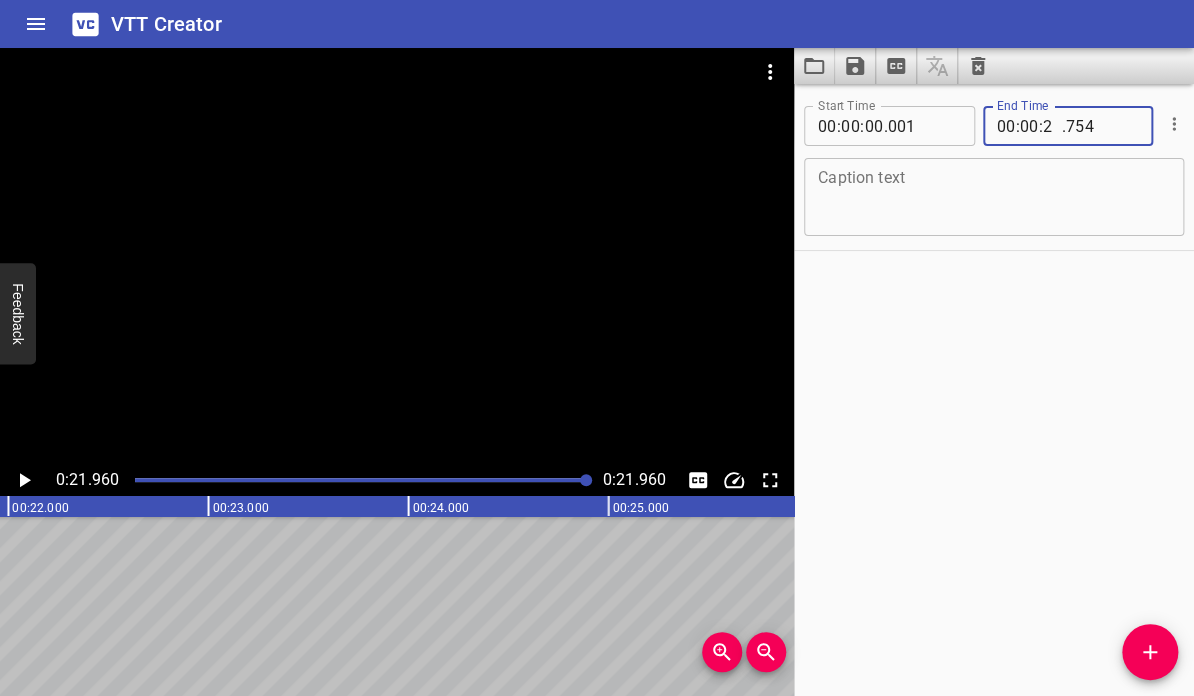 type on "21" 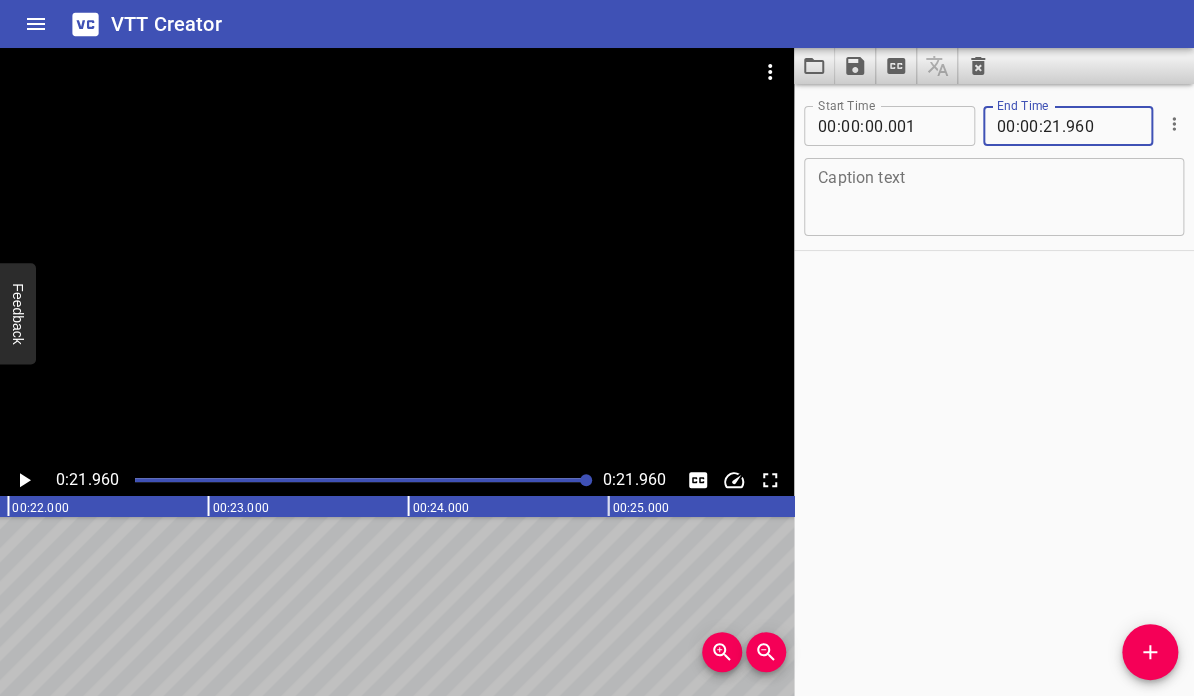 type on "960" 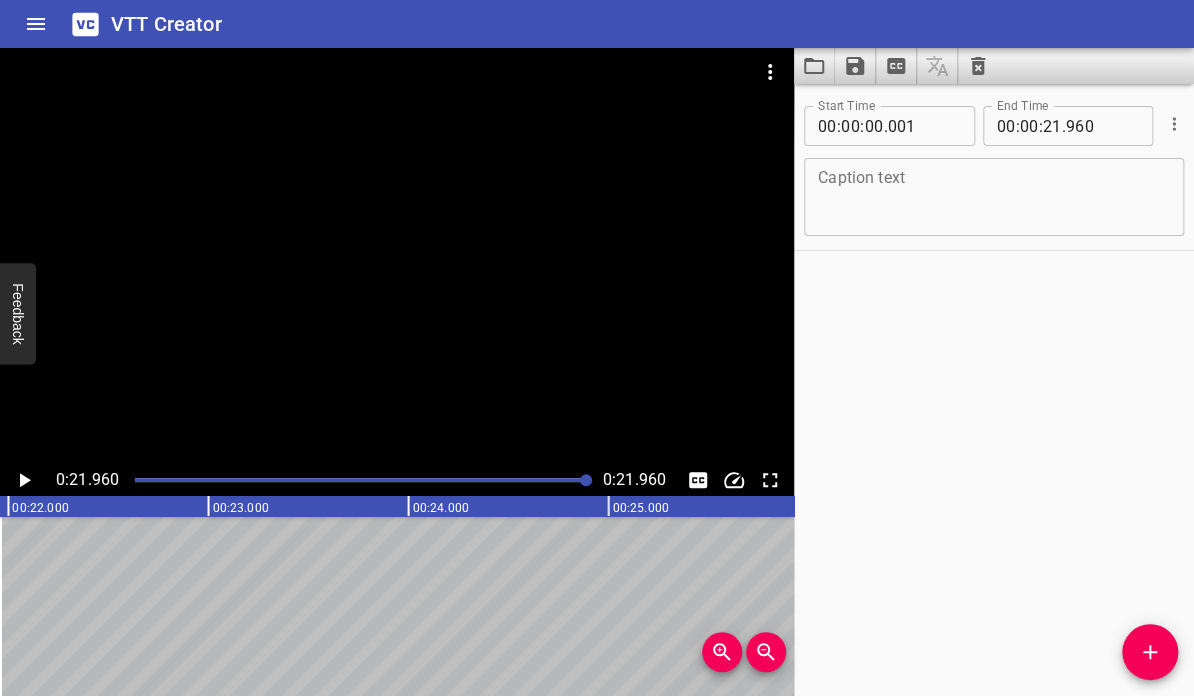 click on "Start Time 00 : 00 : 00 . 001 Start Time End Time 00 : 00 : 21 . 960 End Time Caption text Caption text" at bounding box center [994, 390] 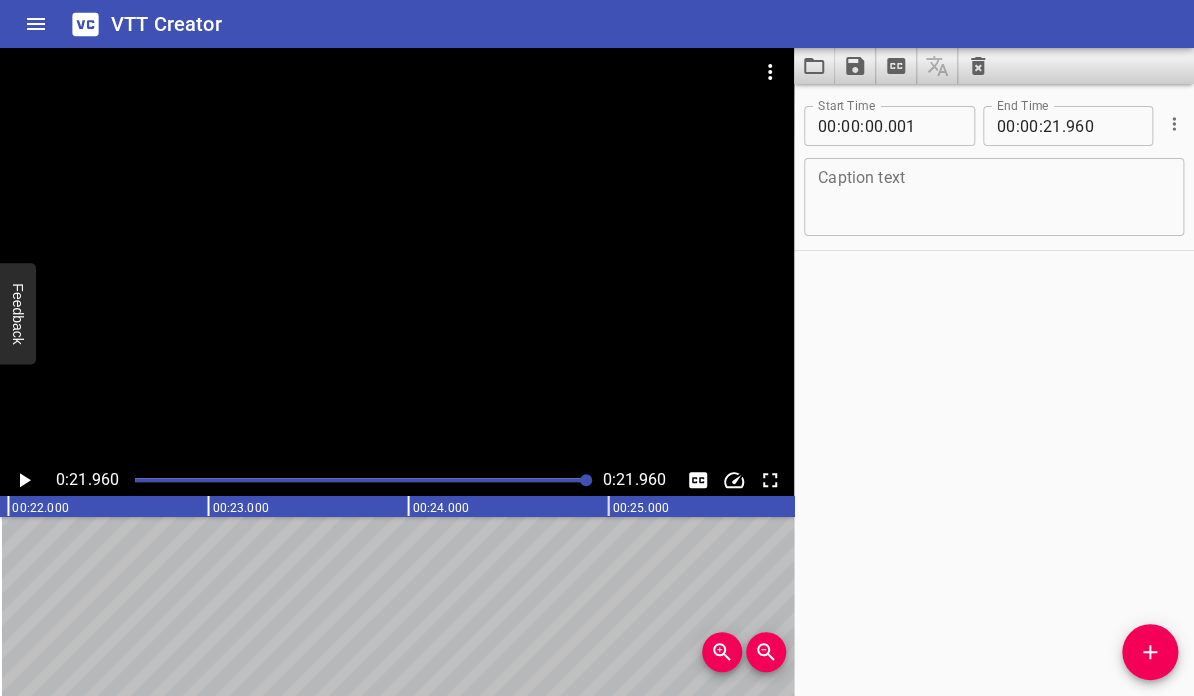 click at bounding box center (994, 197) 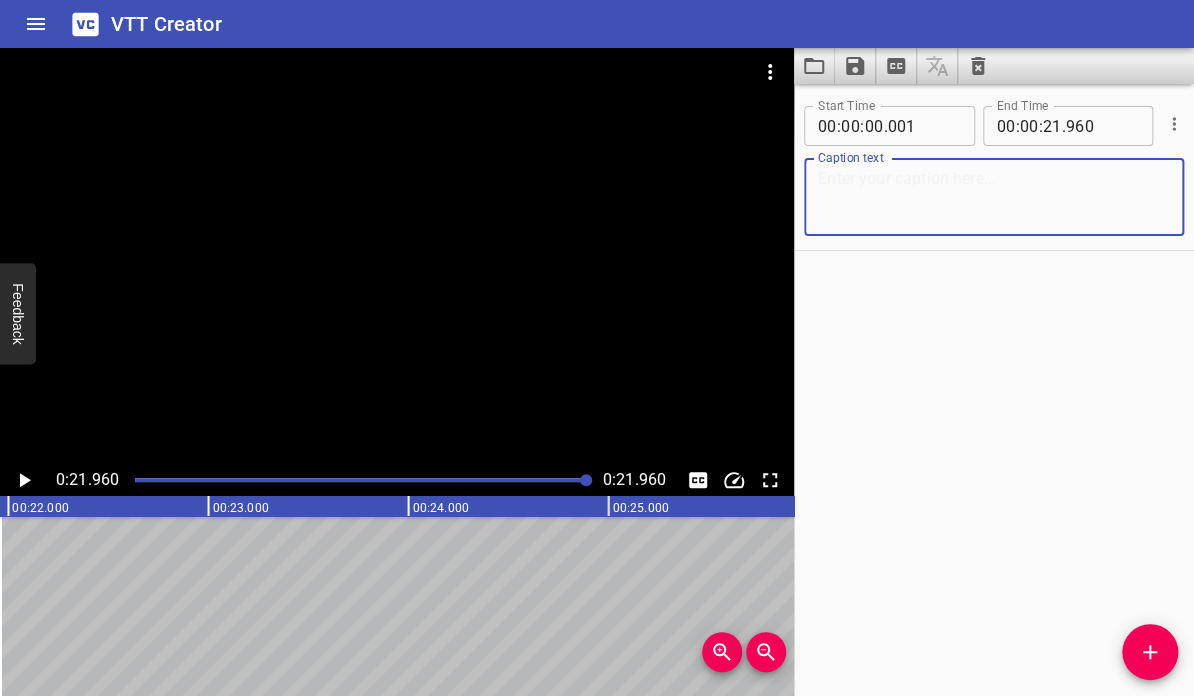 paste on "Music Playing" 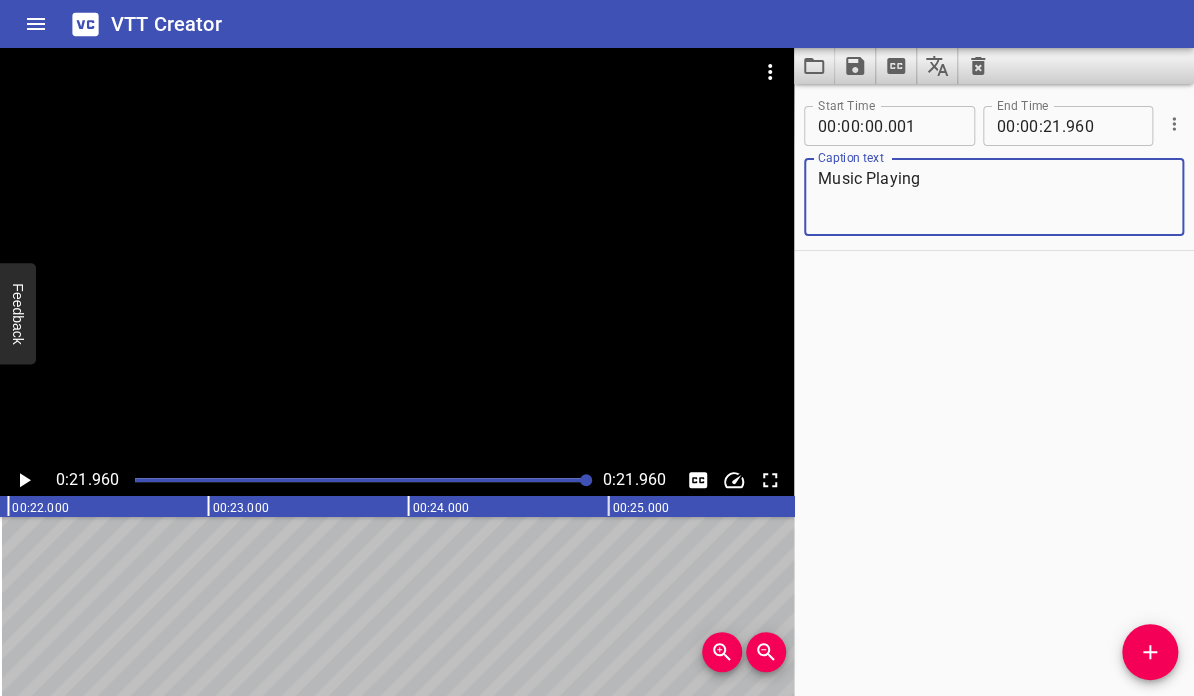 type on "Music Playing" 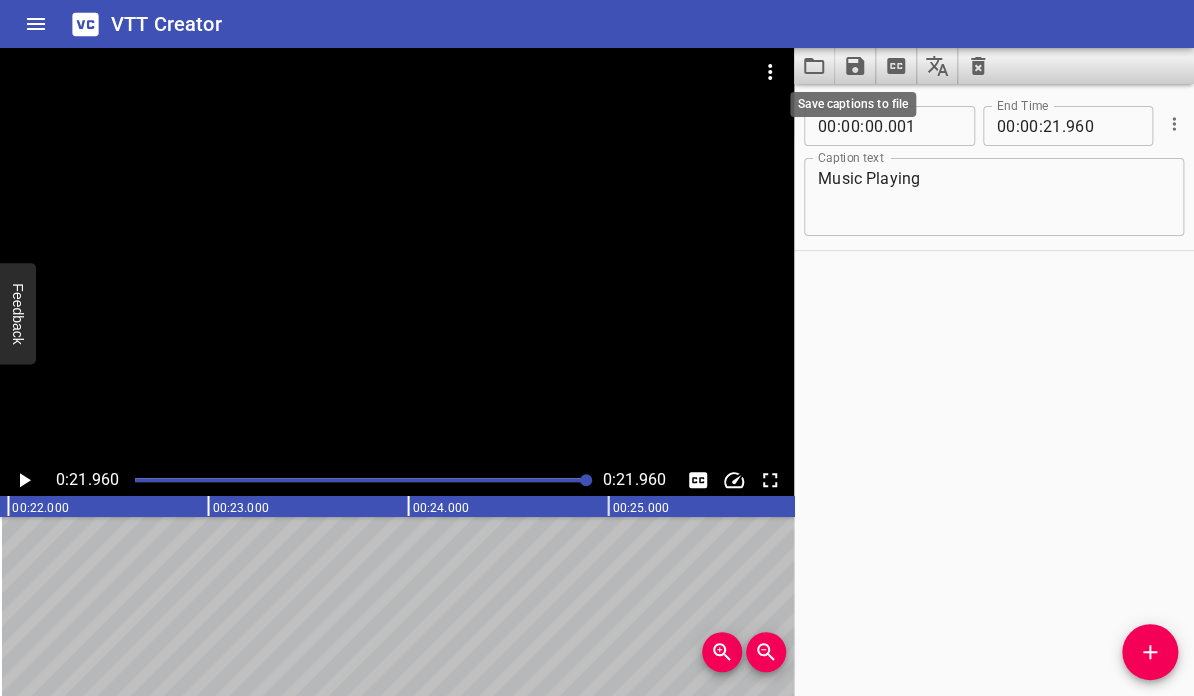 click 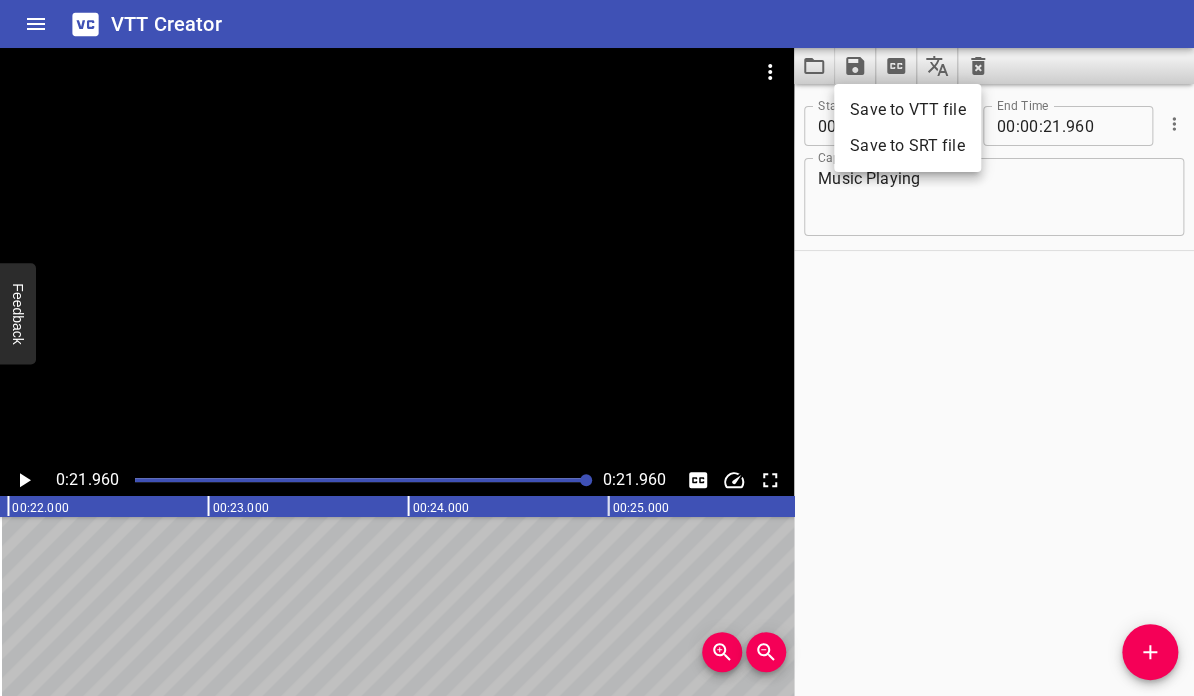 click on "Save to VTT file" at bounding box center (907, 110) 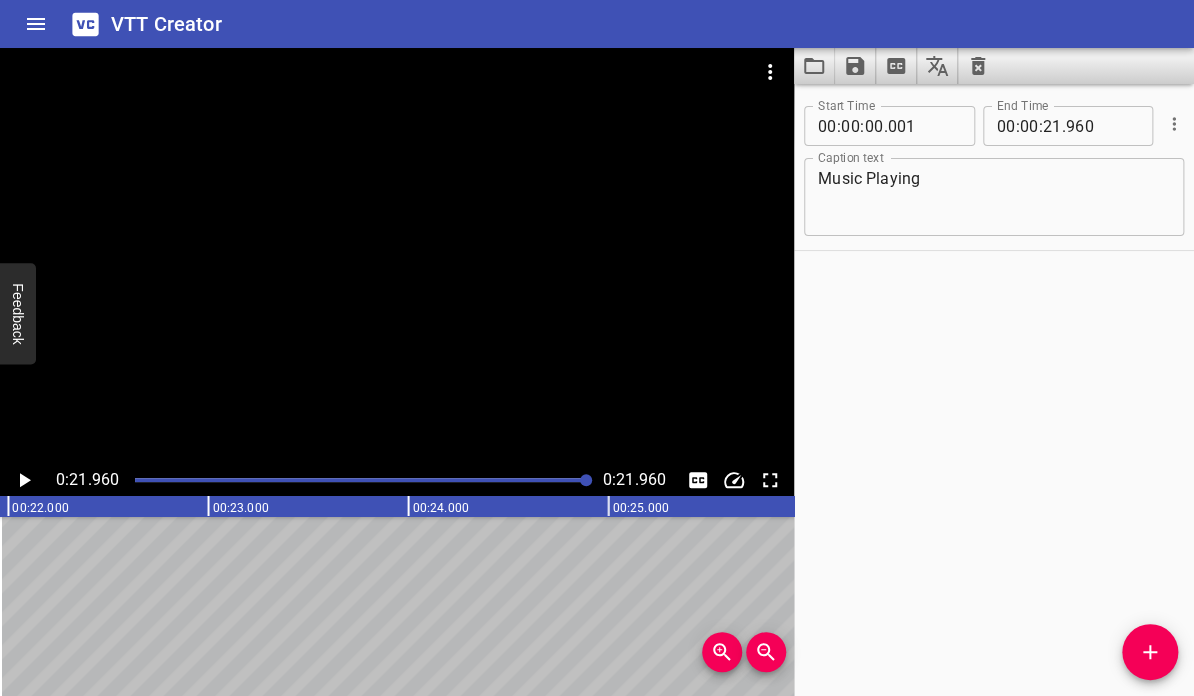 click on "VTT Creator" at bounding box center (597, 24) 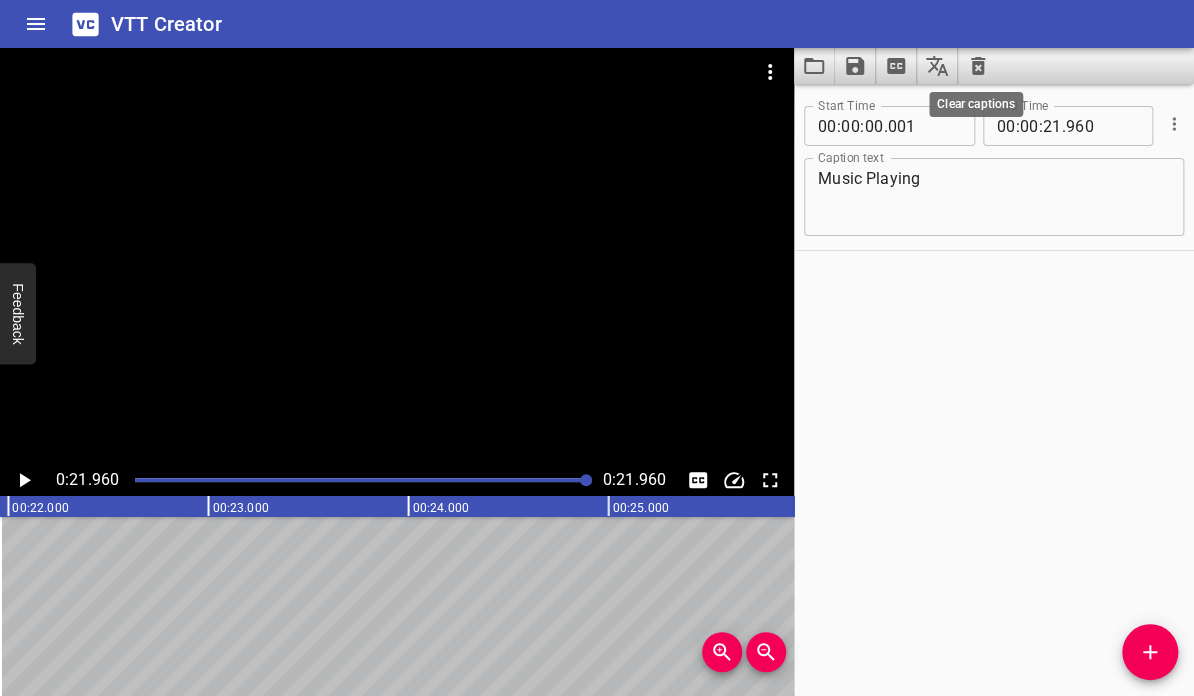 click 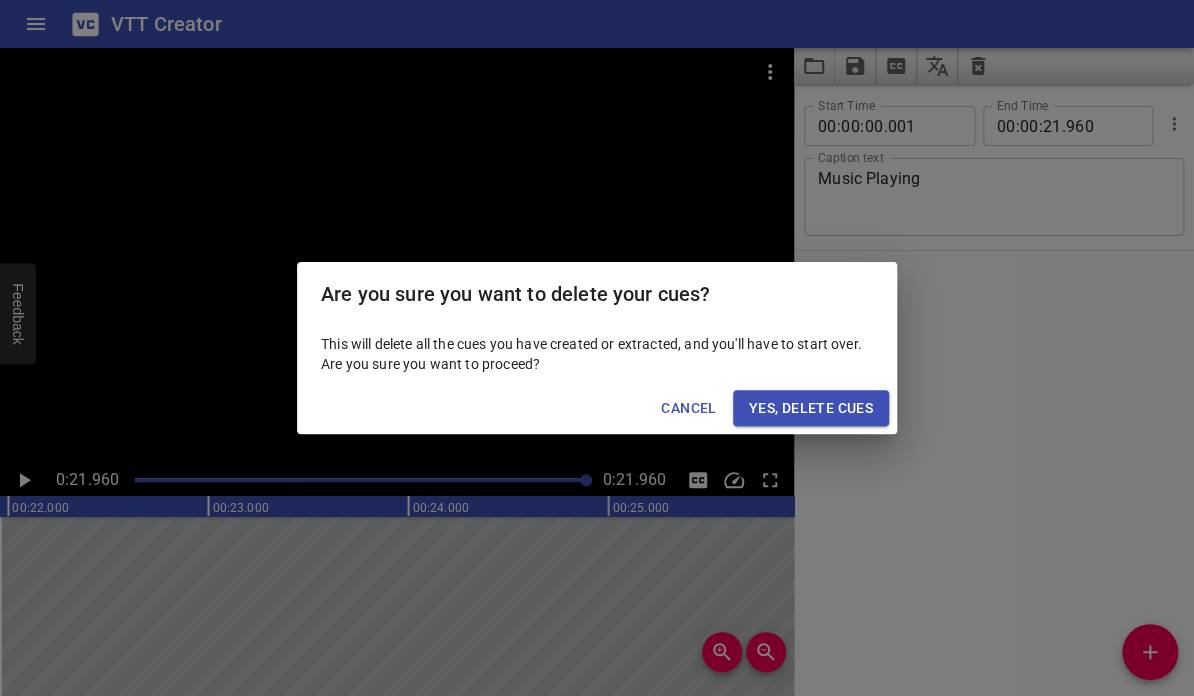 click on "Yes, Delete Cues" at bounding box center (811, 408) 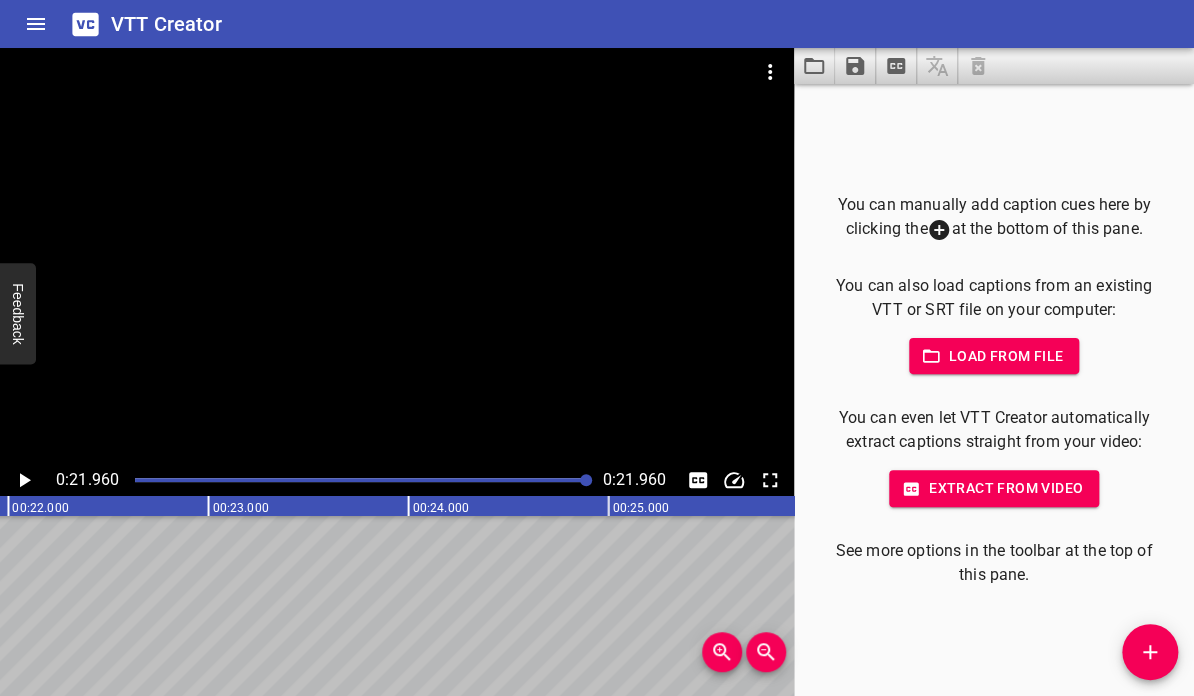 click 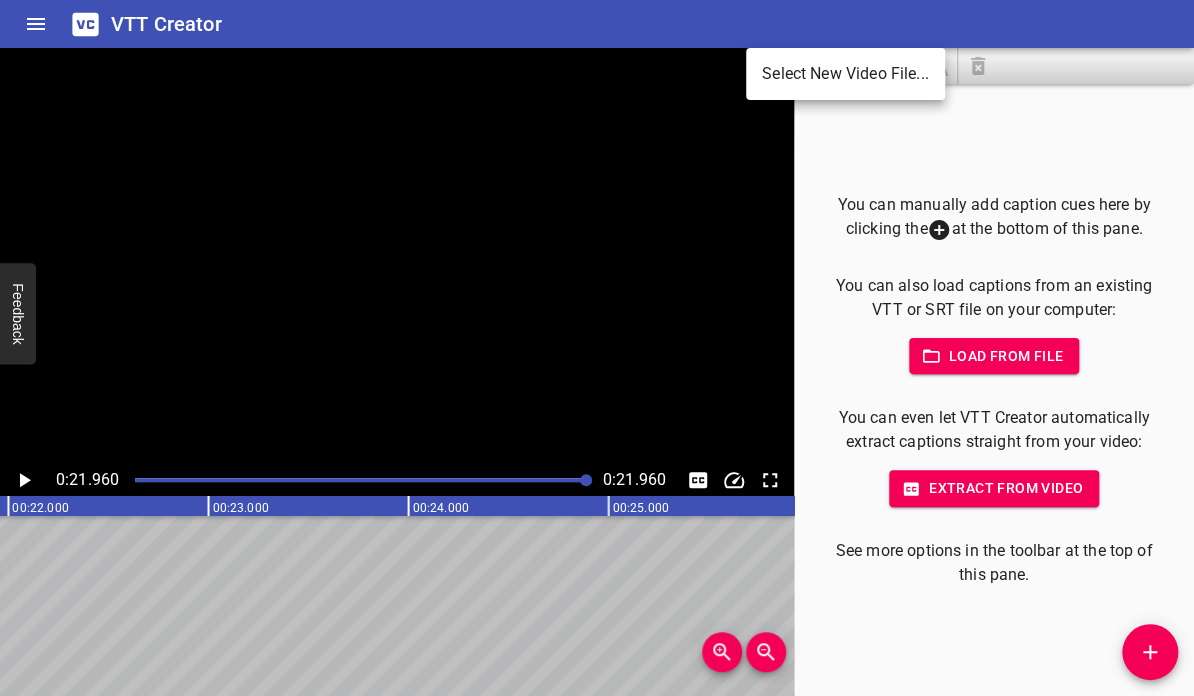 click on "Select New Video File..." at bounding box center (845, 74) 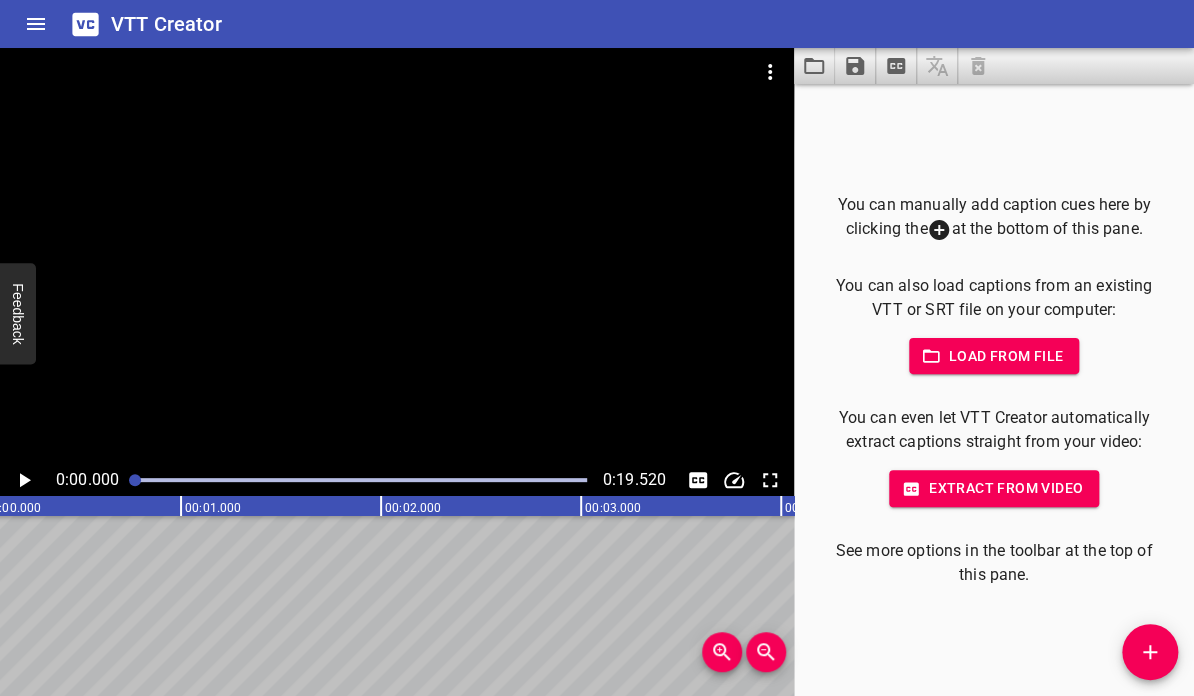 scroll, scrollTop: 0, scrollLeft: 0, axis: both 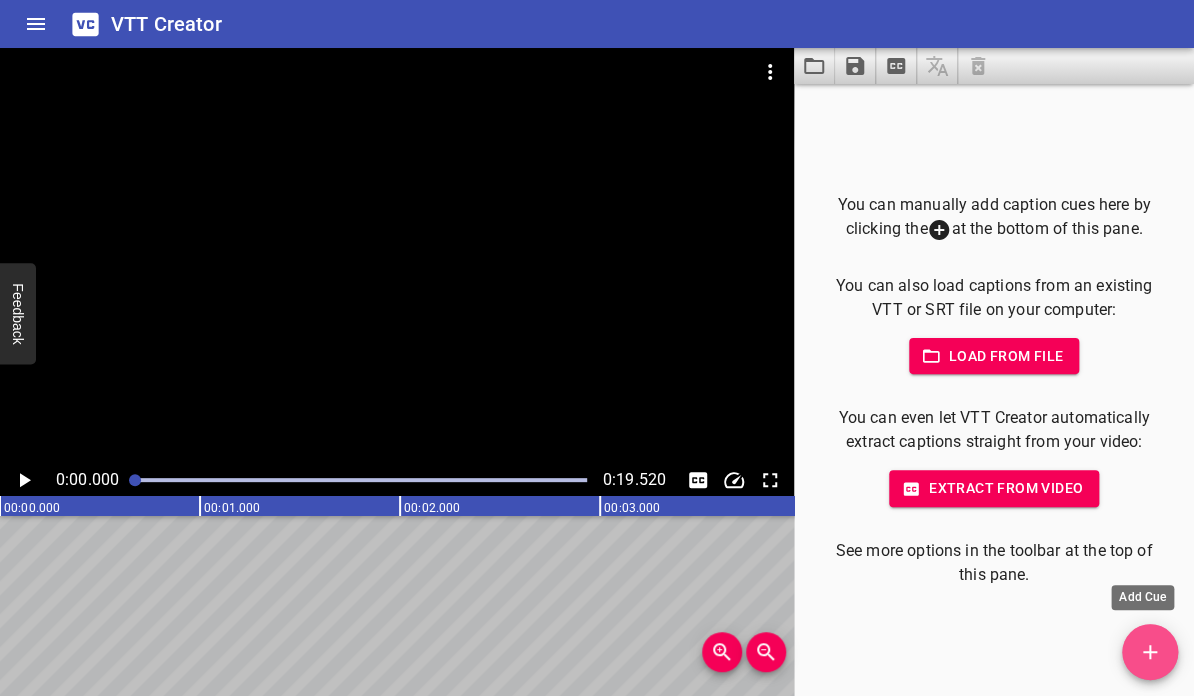click 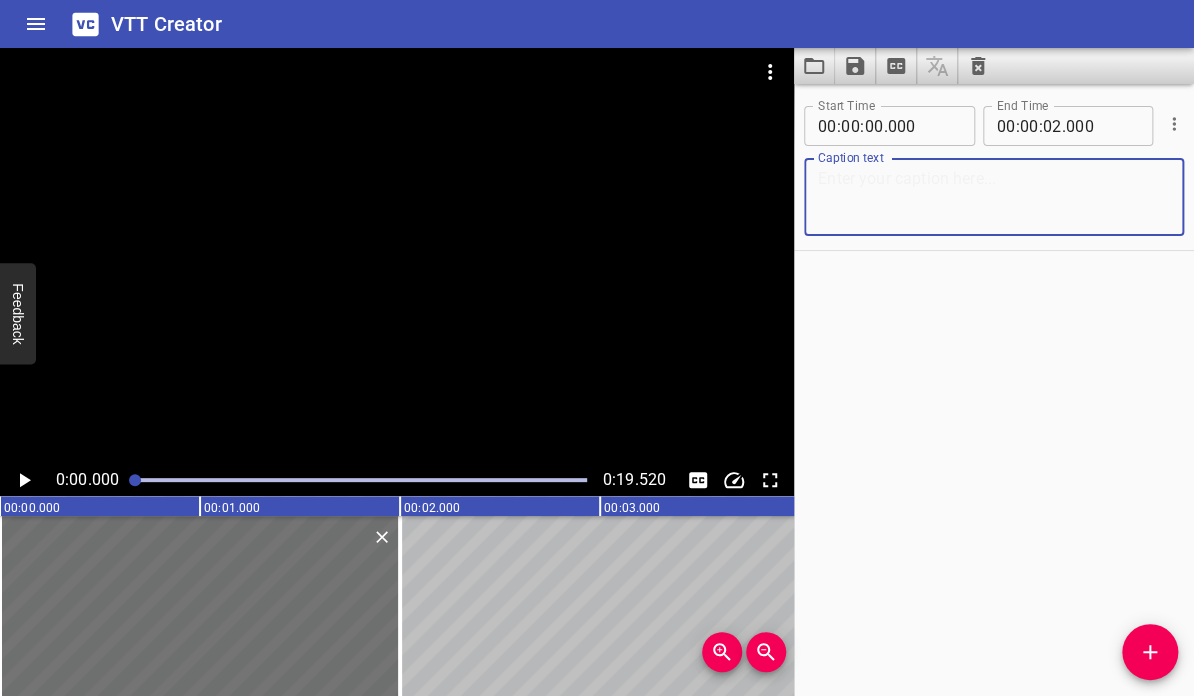 click at bounding box center (994, 197) 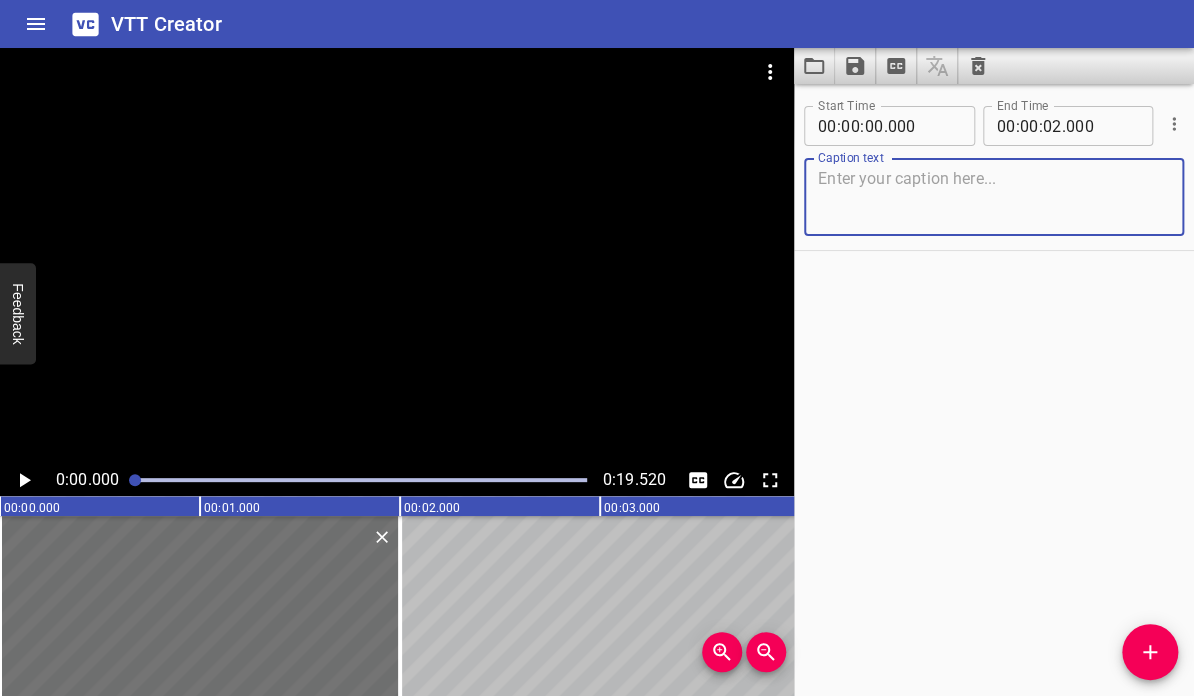paste on "Music Playing" 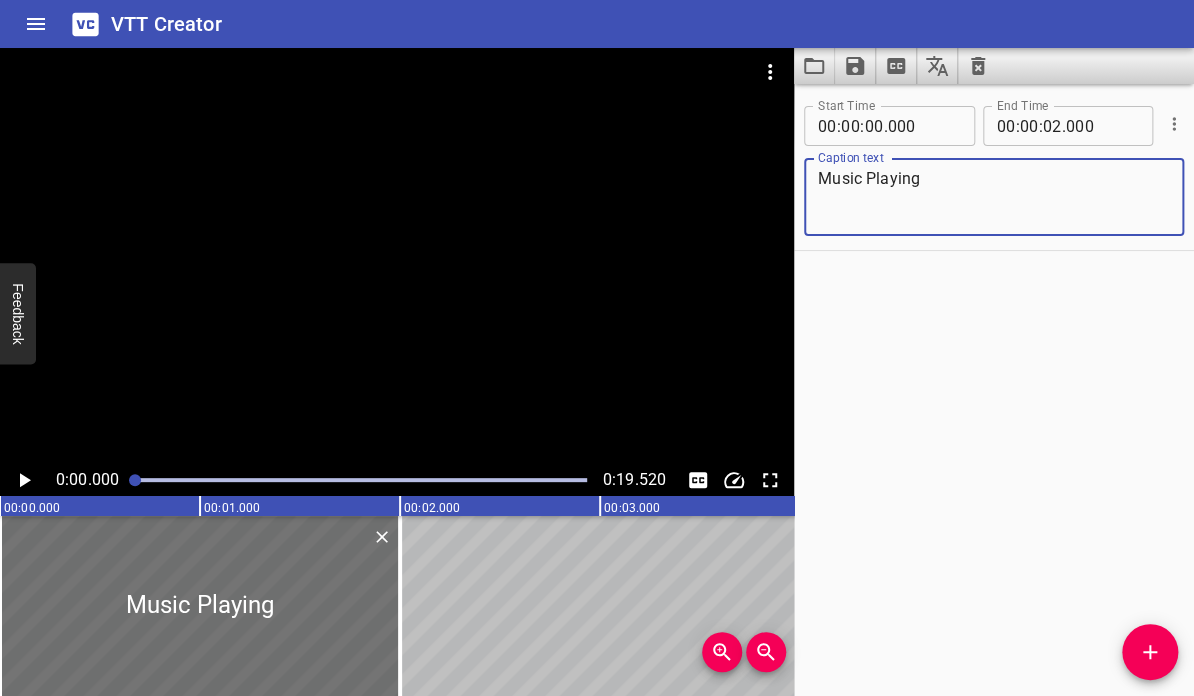 type on "Music Playing" 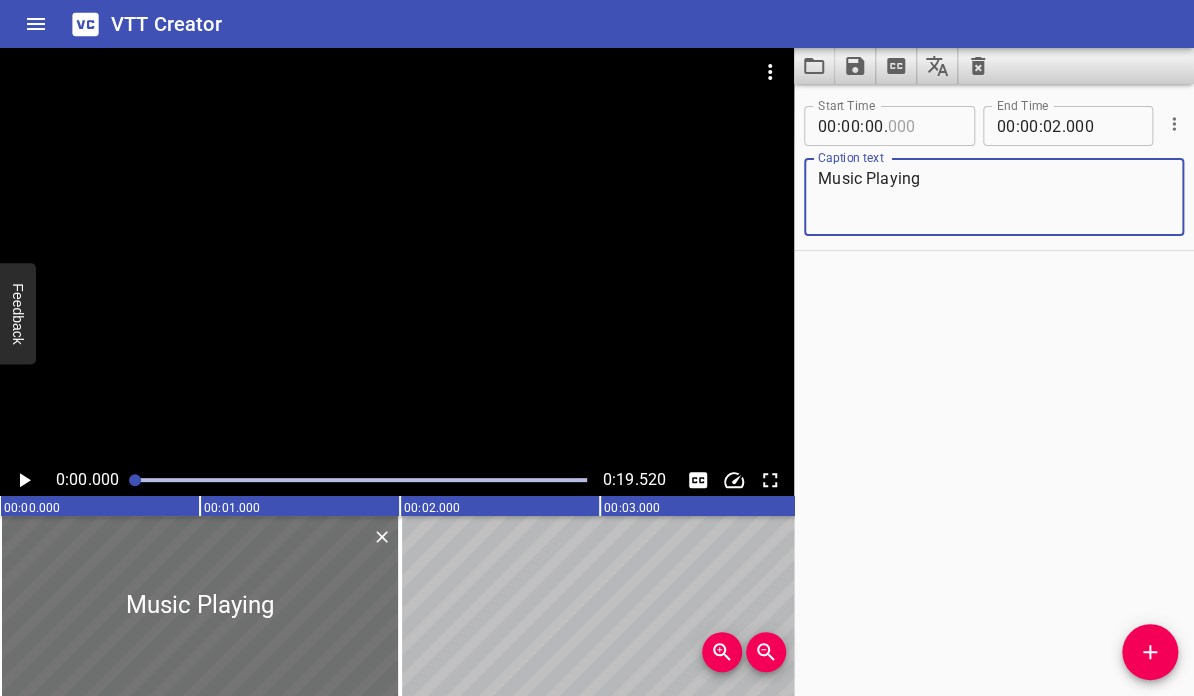 click at bounding box center [923, 126] 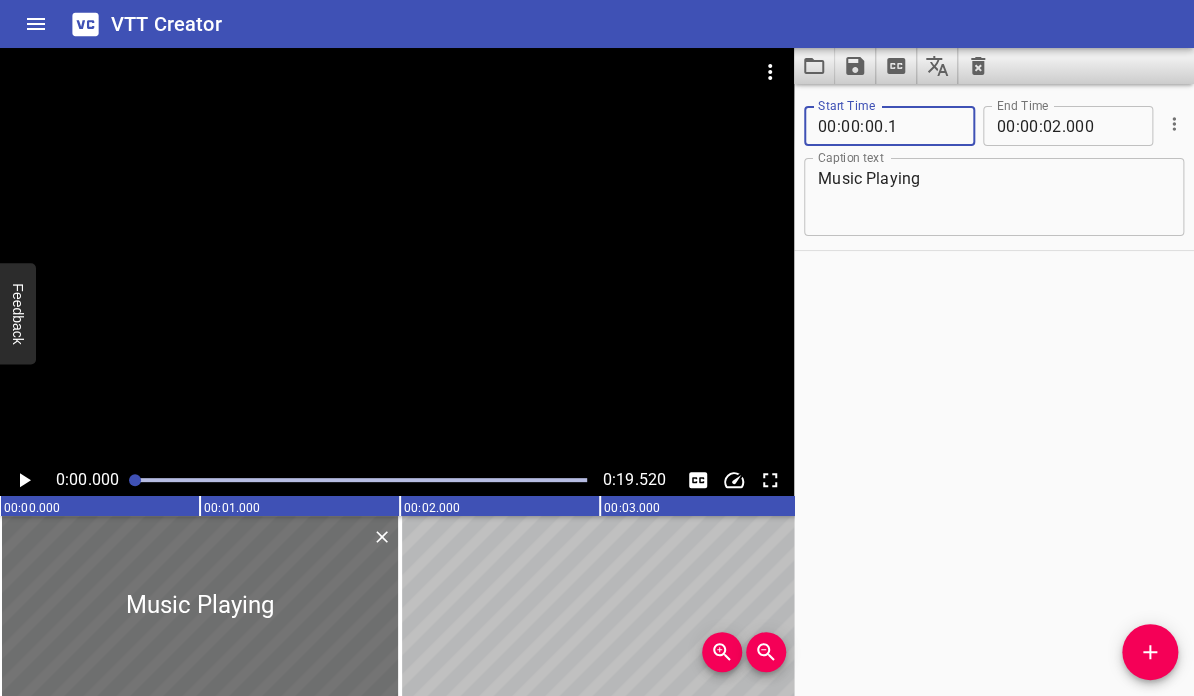 type on "001" 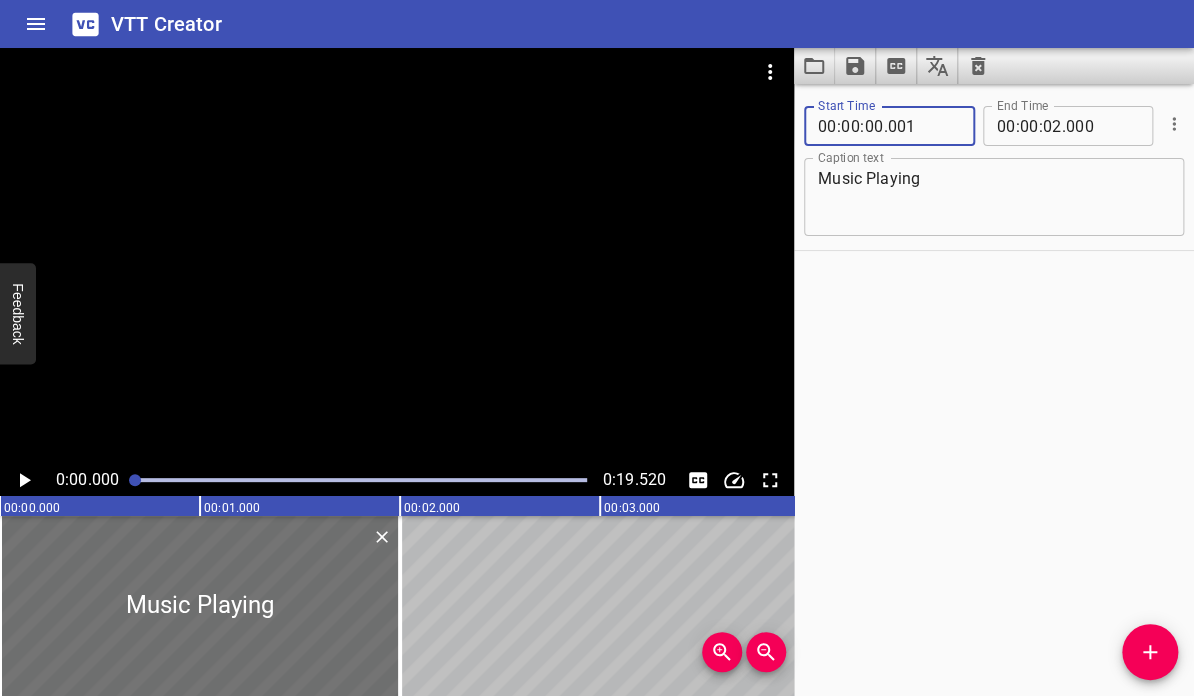 click on "Start Time 00 : 00 : 00 . 001 Start Time End Time 00 : 00 : 02 . 000 End Time Caption text Music Playing Caption text" at bounding box center [994, 390] 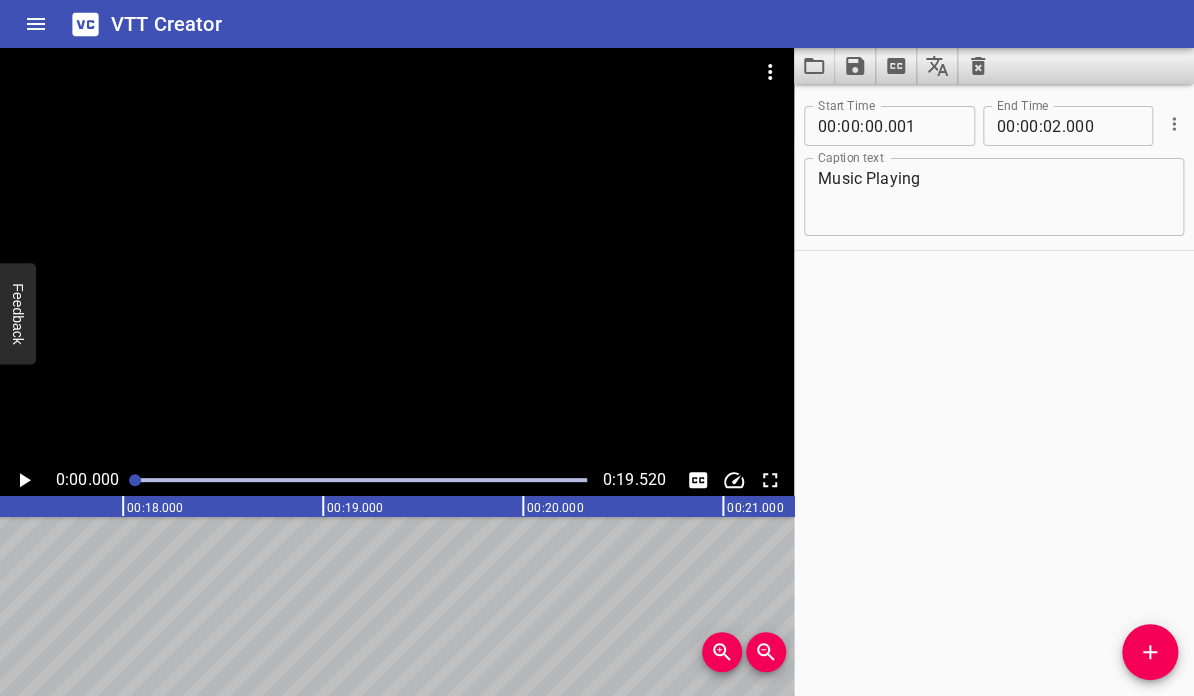 scroll, scrollTop: 0, scrollLeft: 3363, axis: horizontal 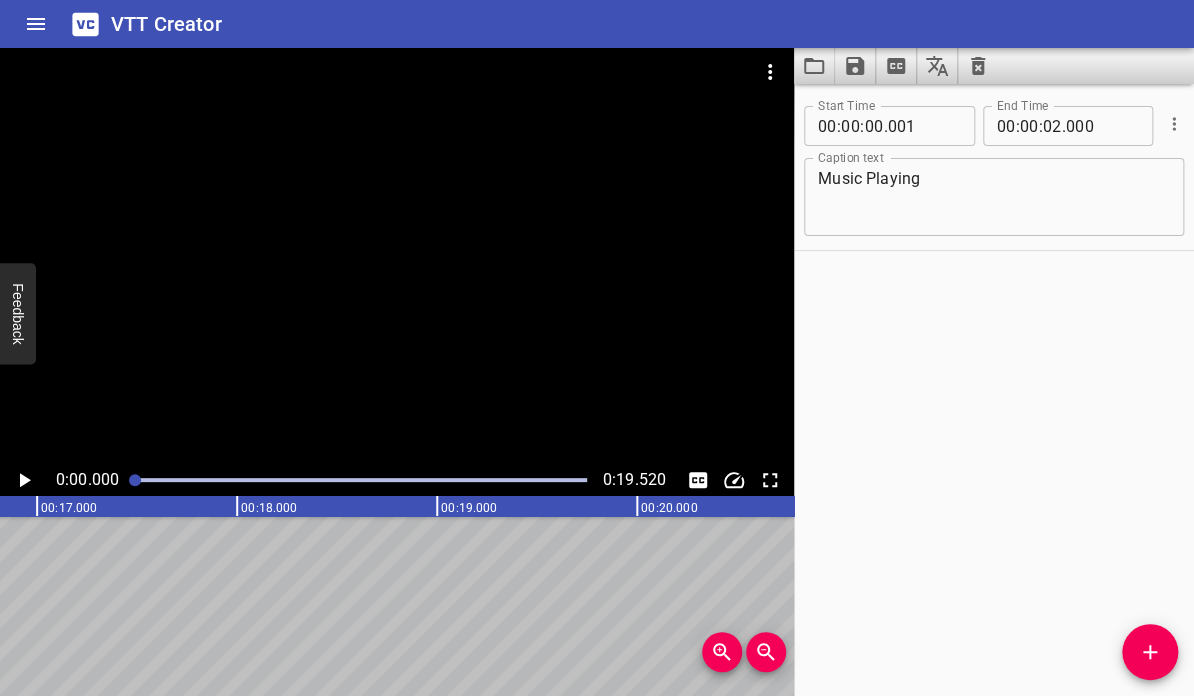 click at bounding box center [361, 480] 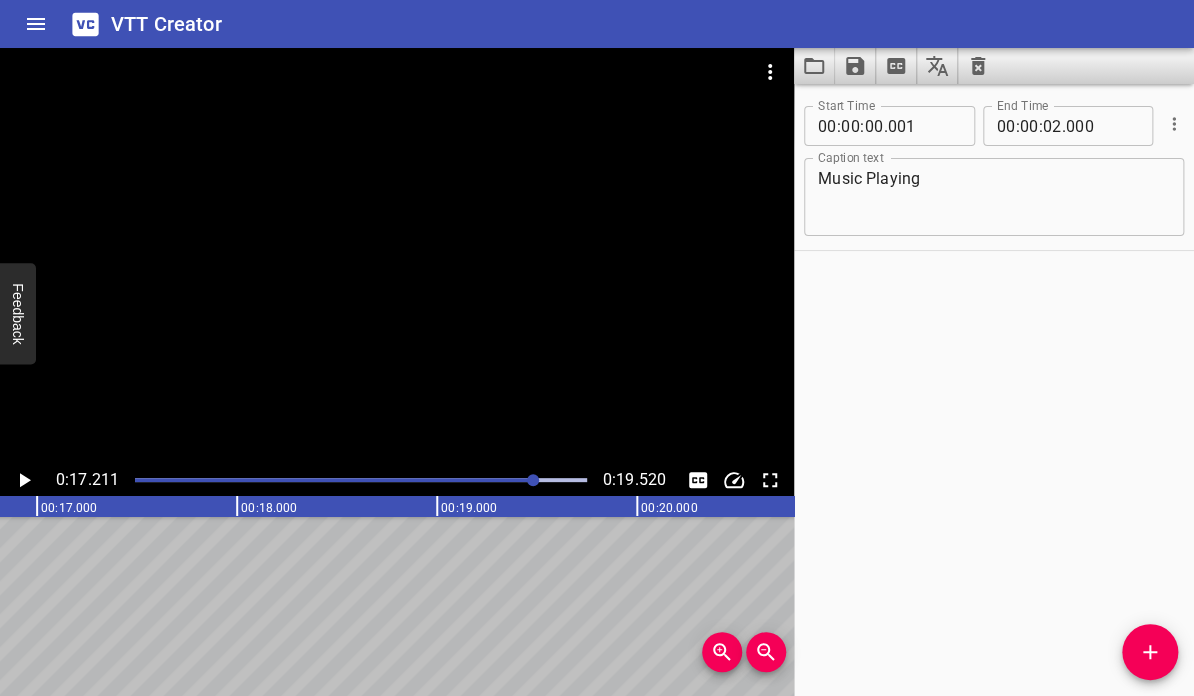 scroll, scrollTop: 0, scrollLeft: 3442, axis: horizontal 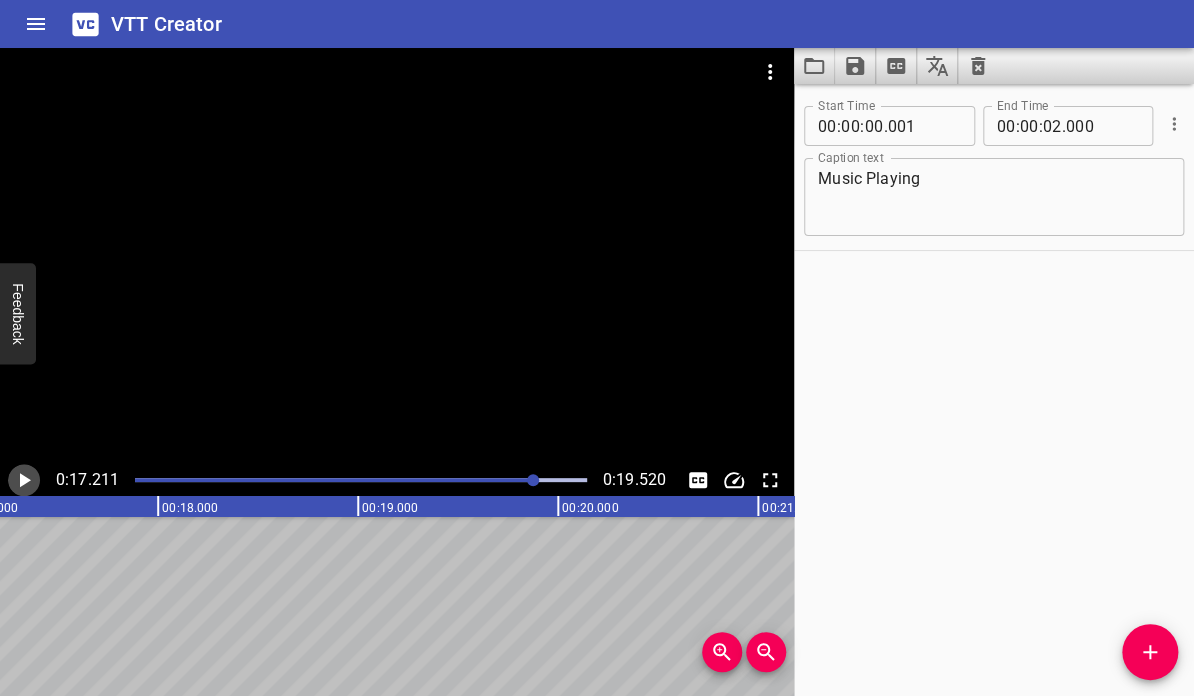 click 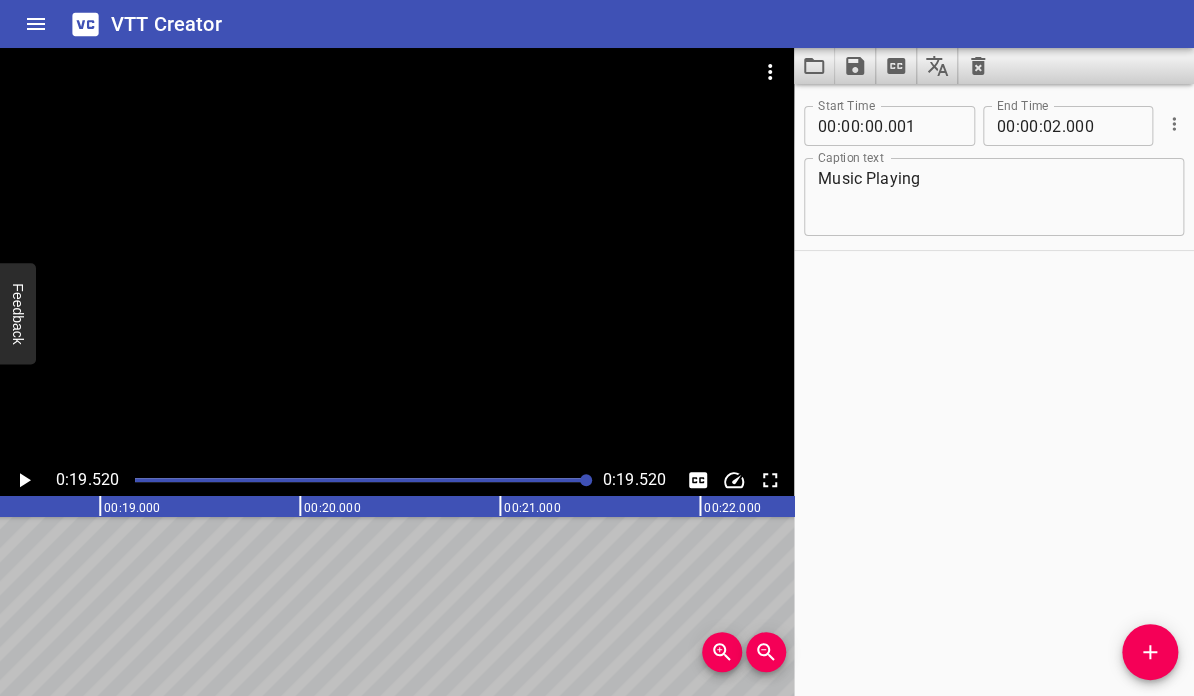 scroll, scrollTop: 0, scrollLeft: 3675, axis: horizontal 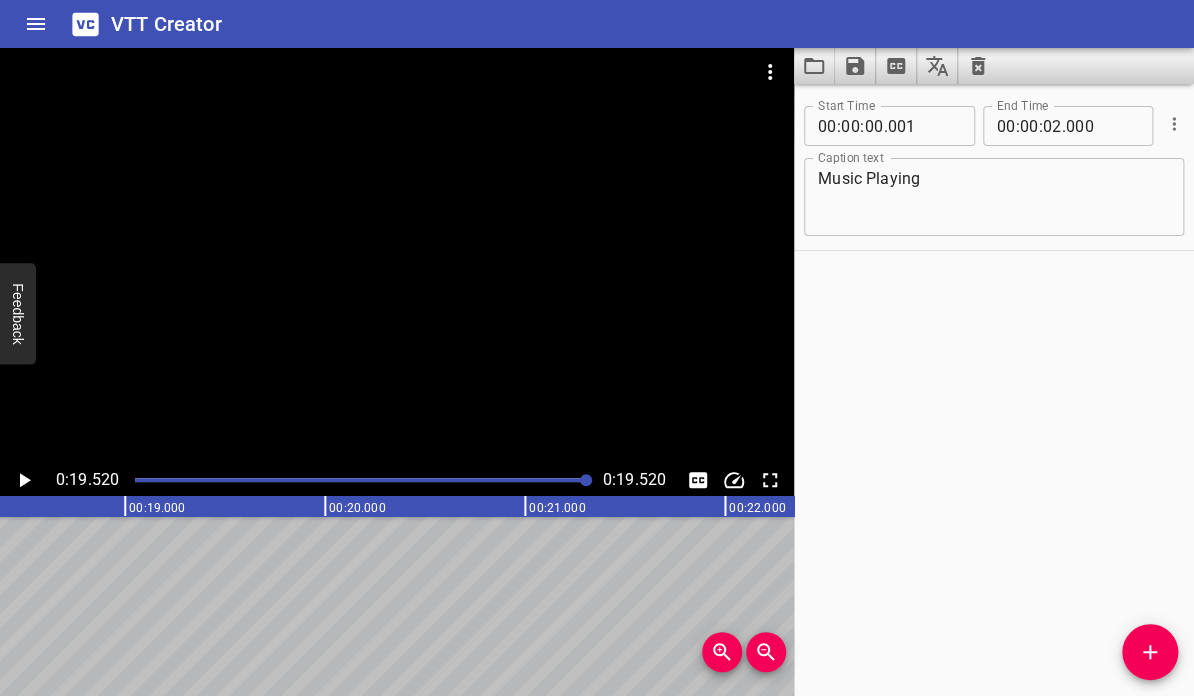 type 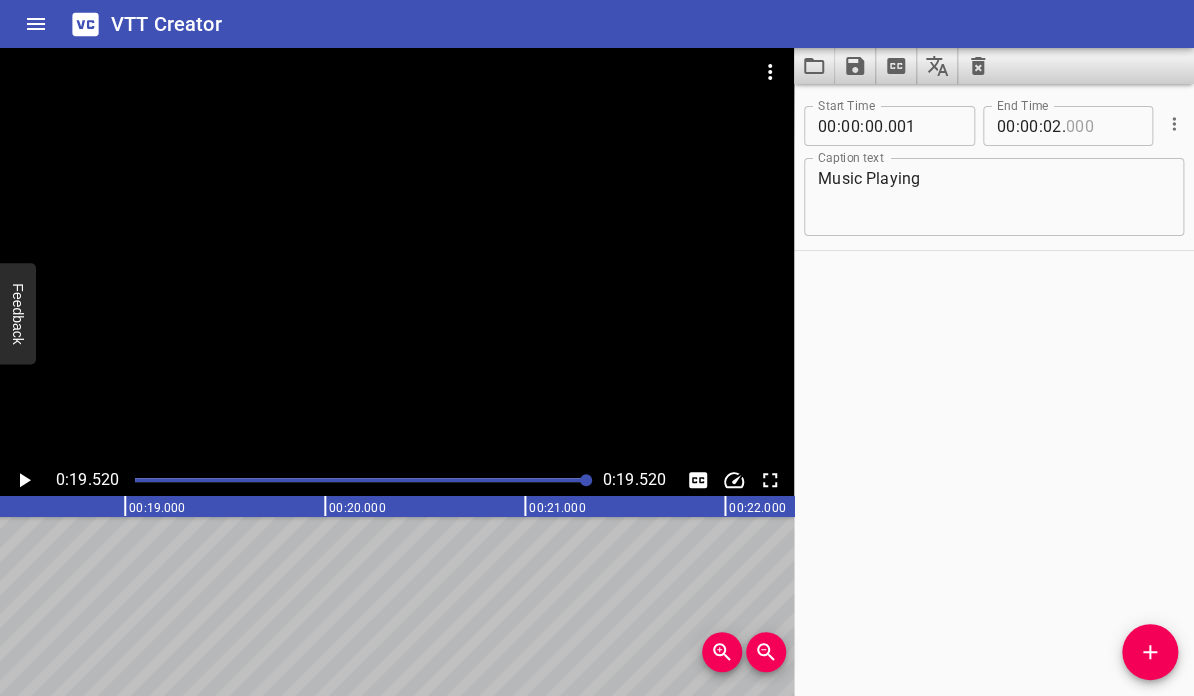 click at bounding box center (1102, 126) 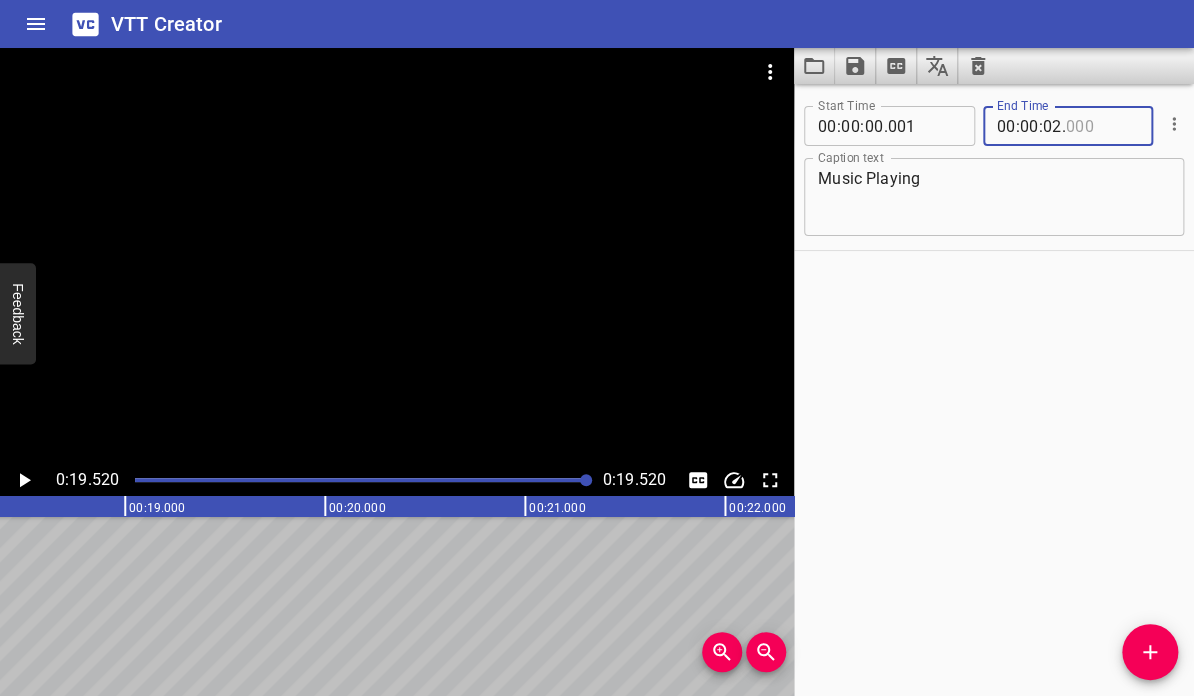 type 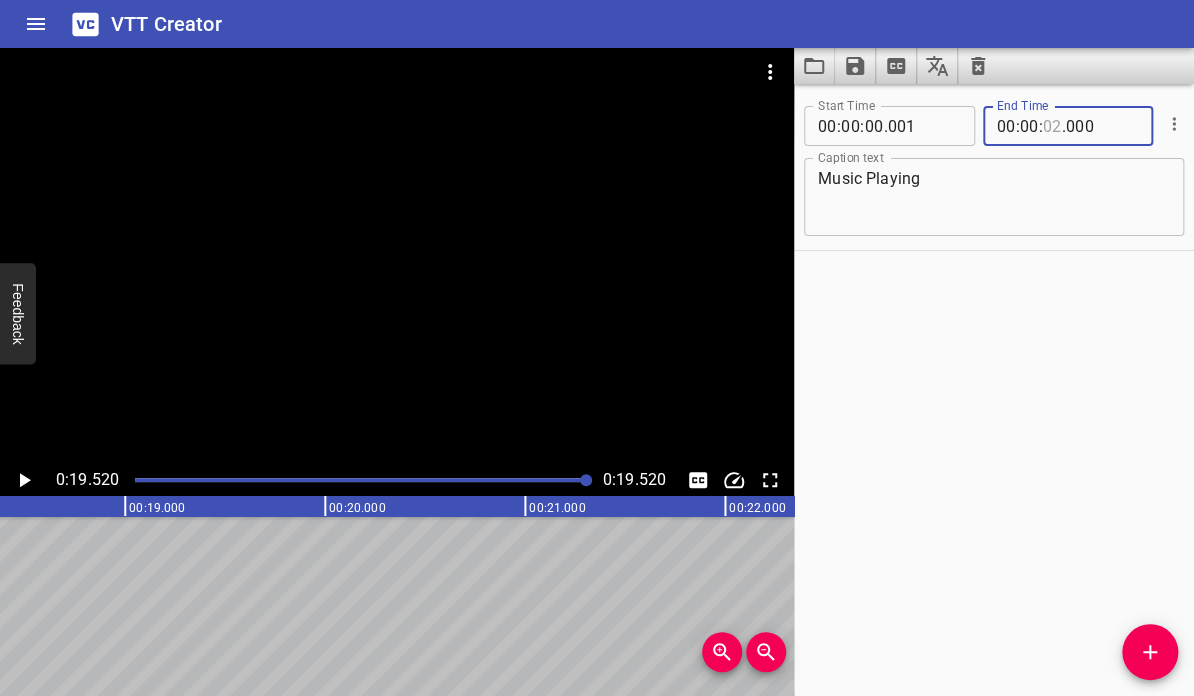 click at bounding box center [1052, 126] 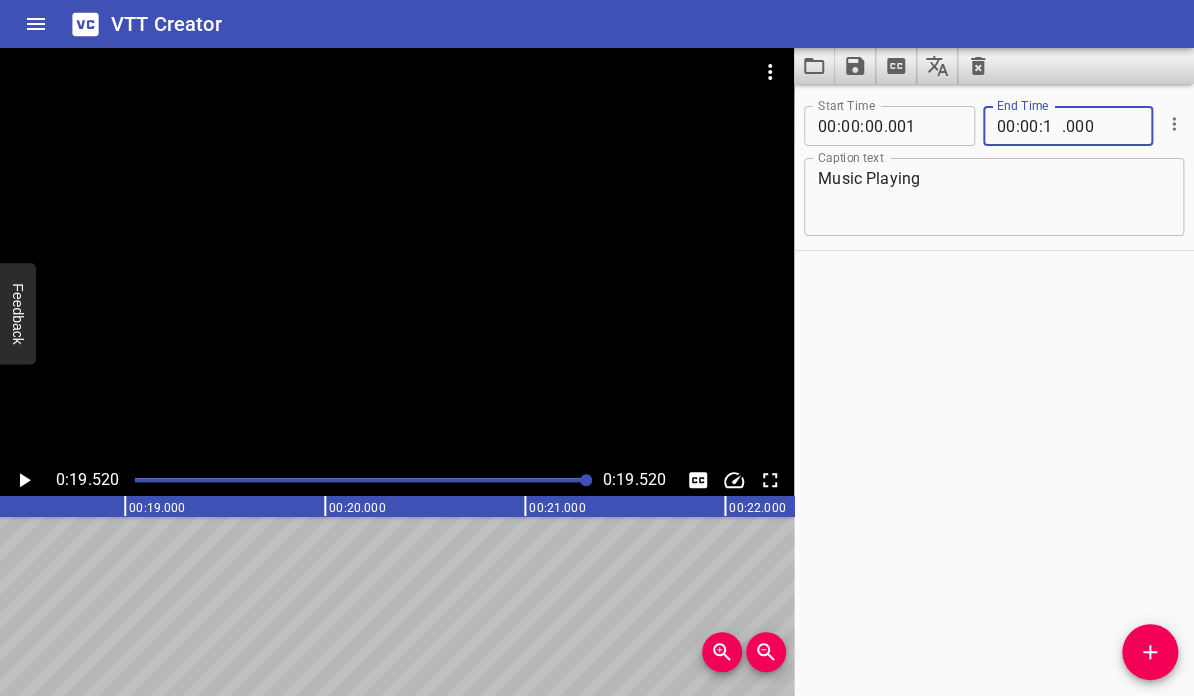 type on "19" 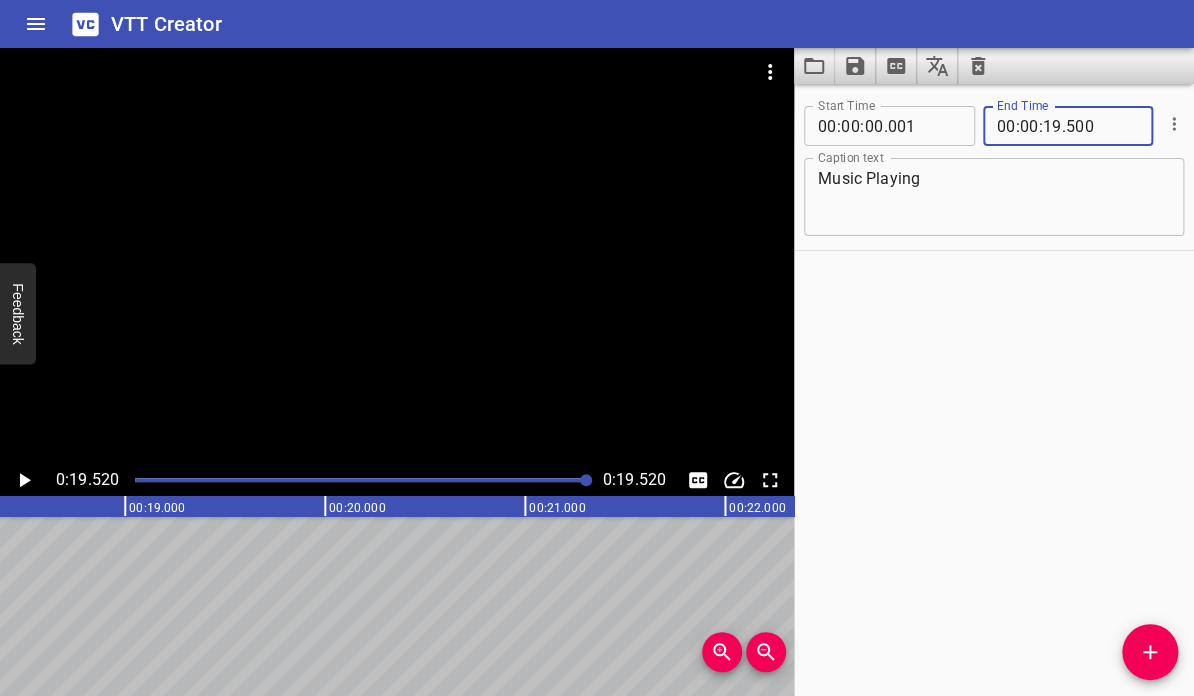 type on "500" 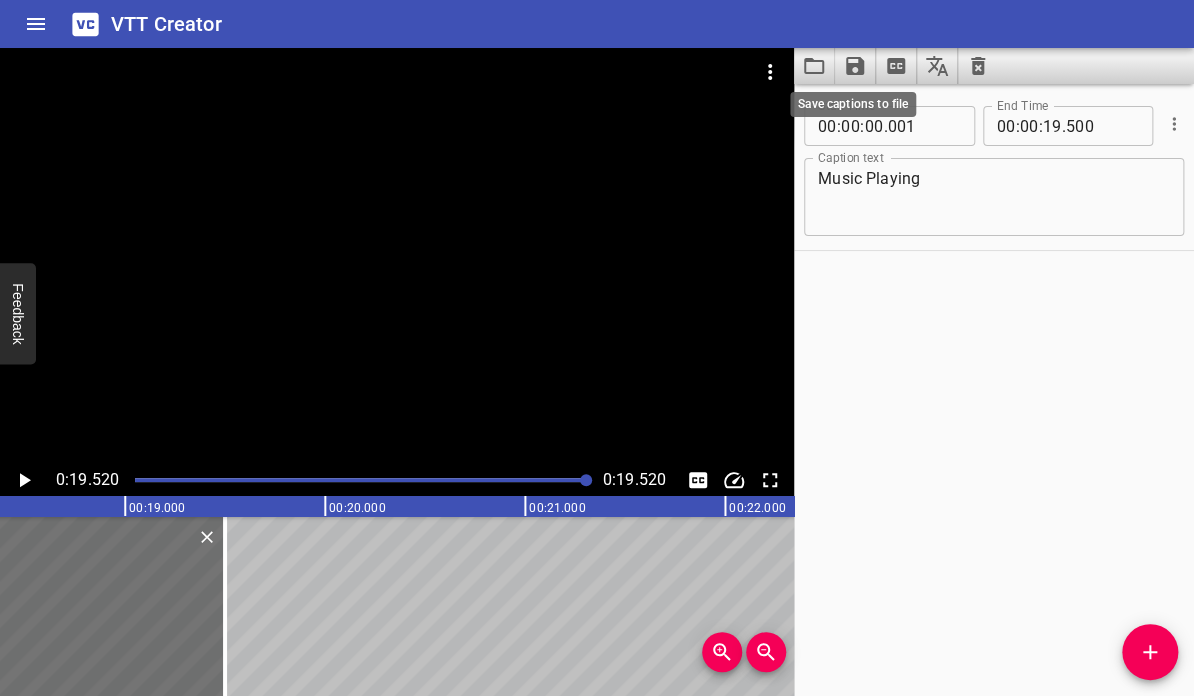 click 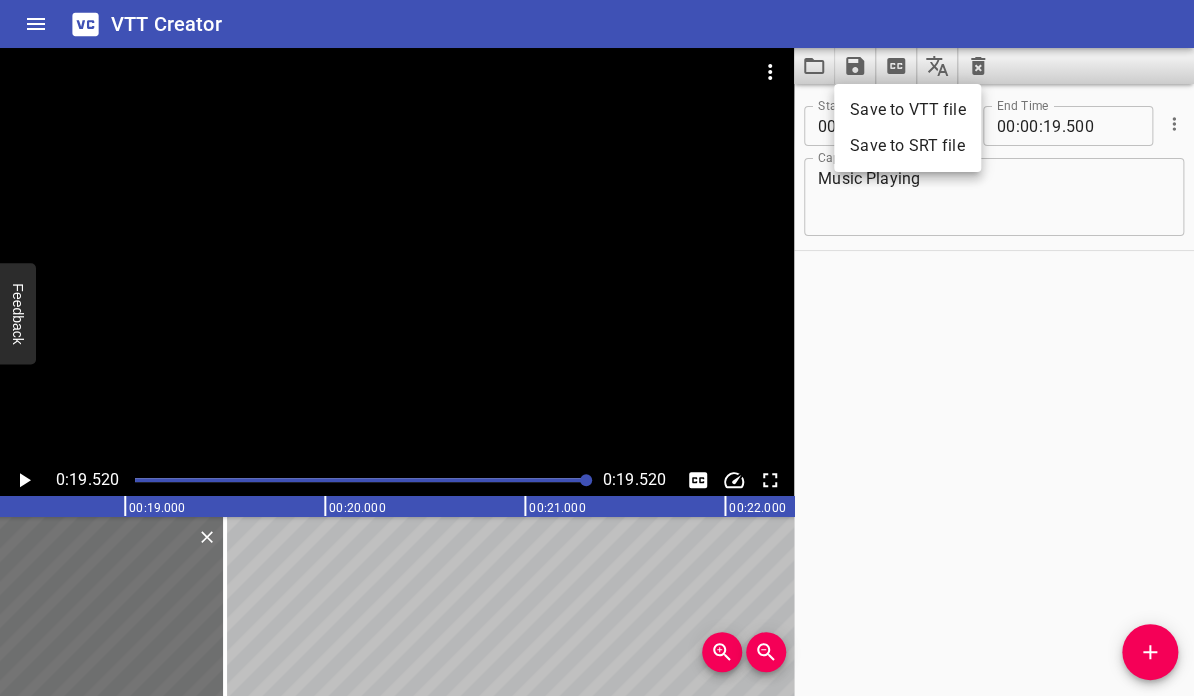 click on "Save to VTT file" at bounding box center [907, 110] 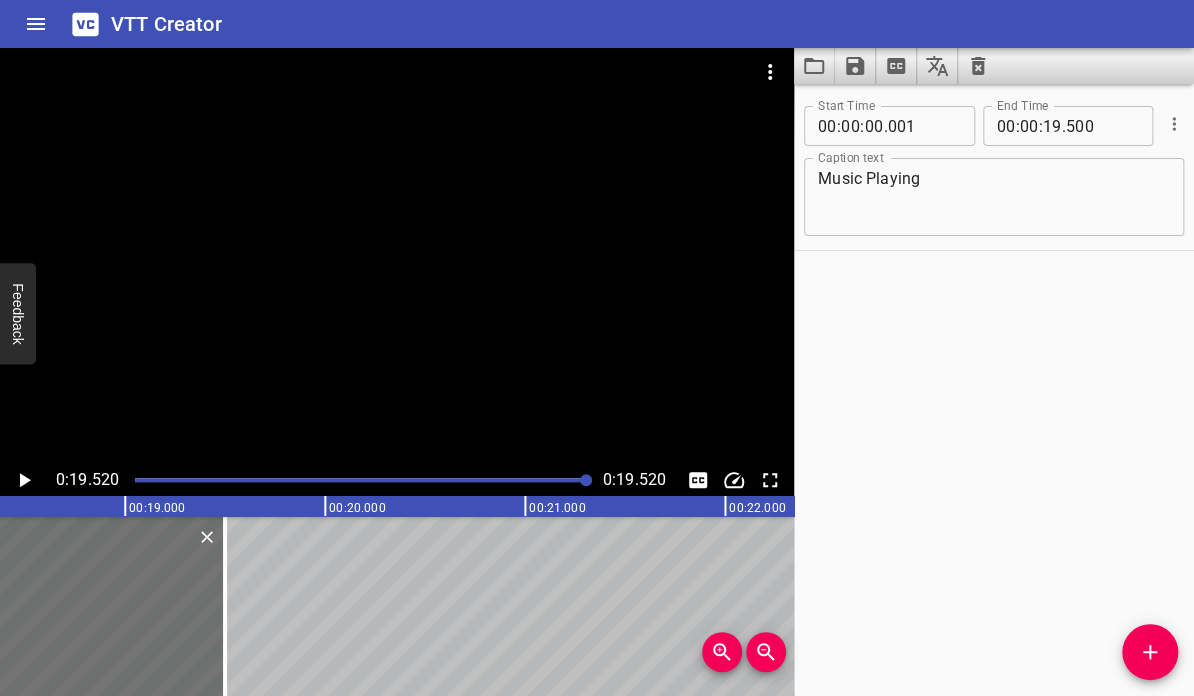 click on "VTT Creator" at bounding box center [597, 24] 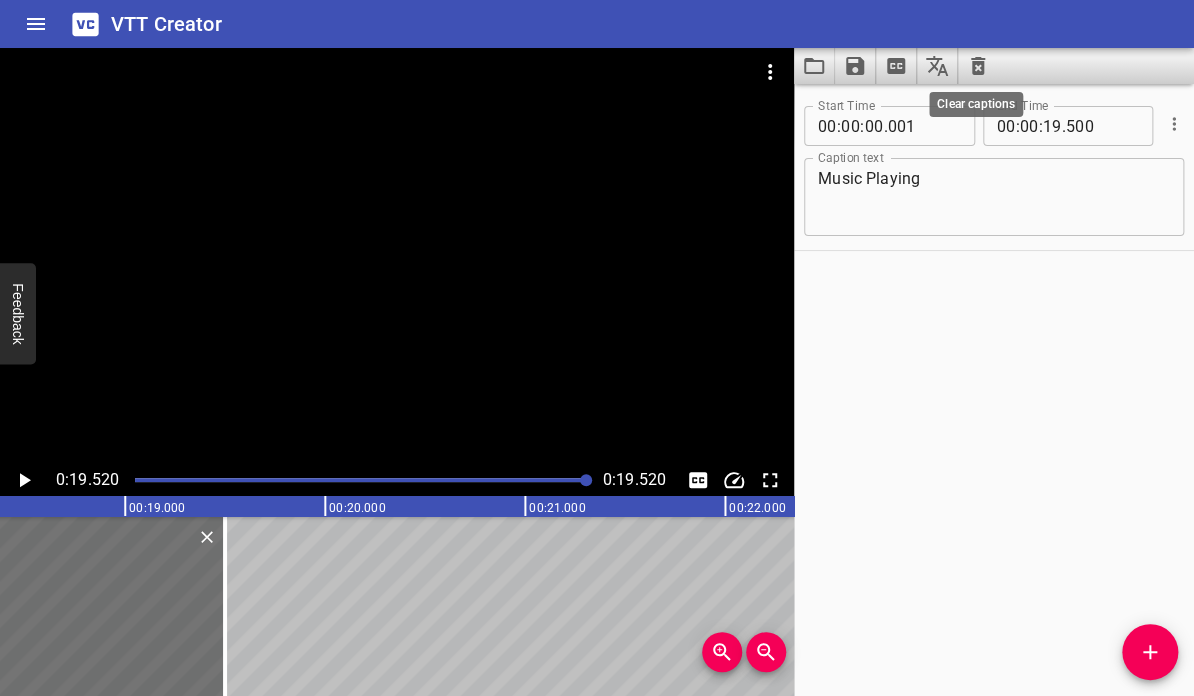 click 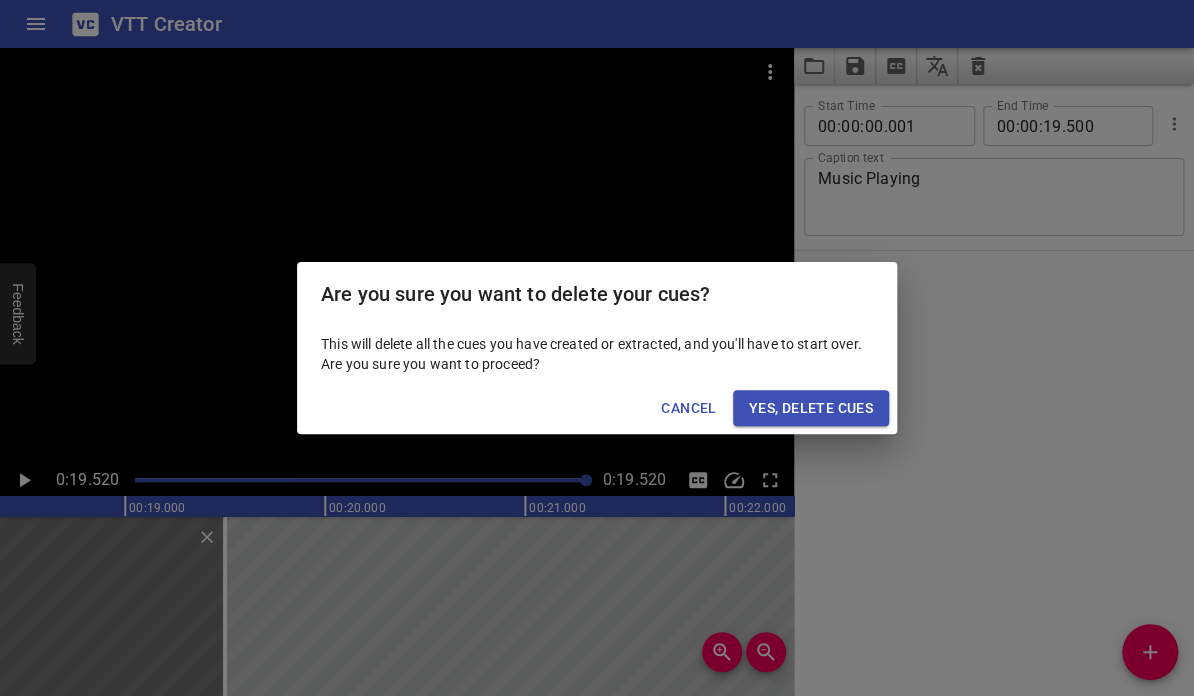 click on "Cancel" at bounding box center [688, 408] 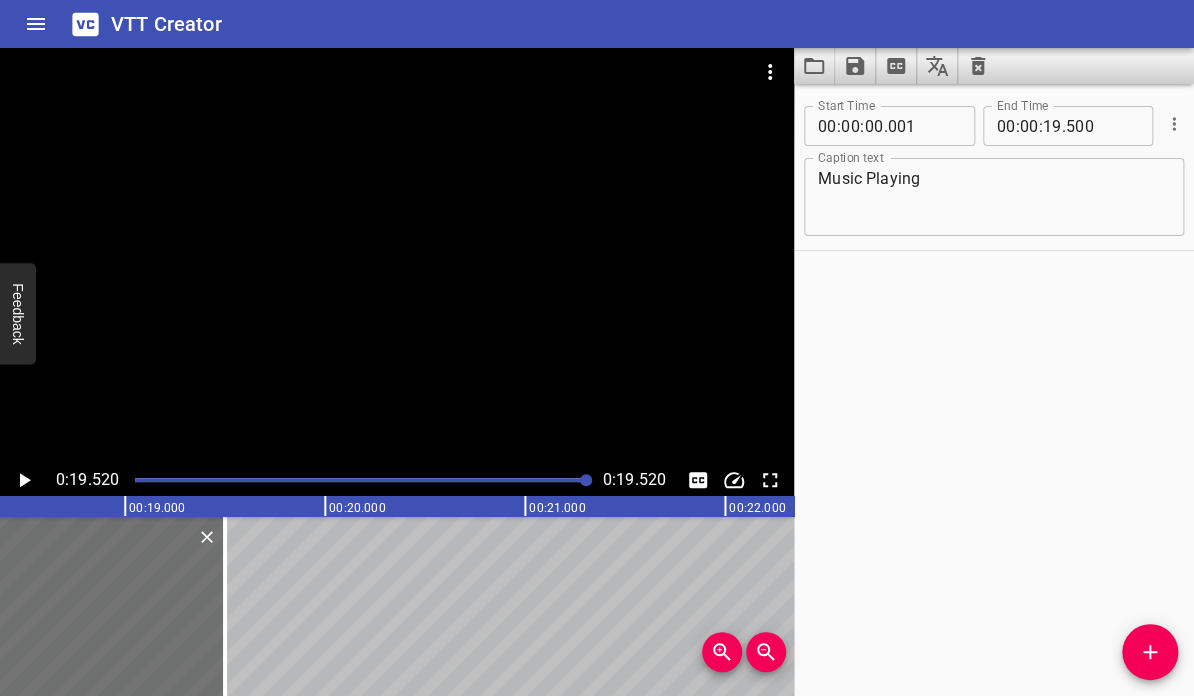 click at bounding box center [770, 72] 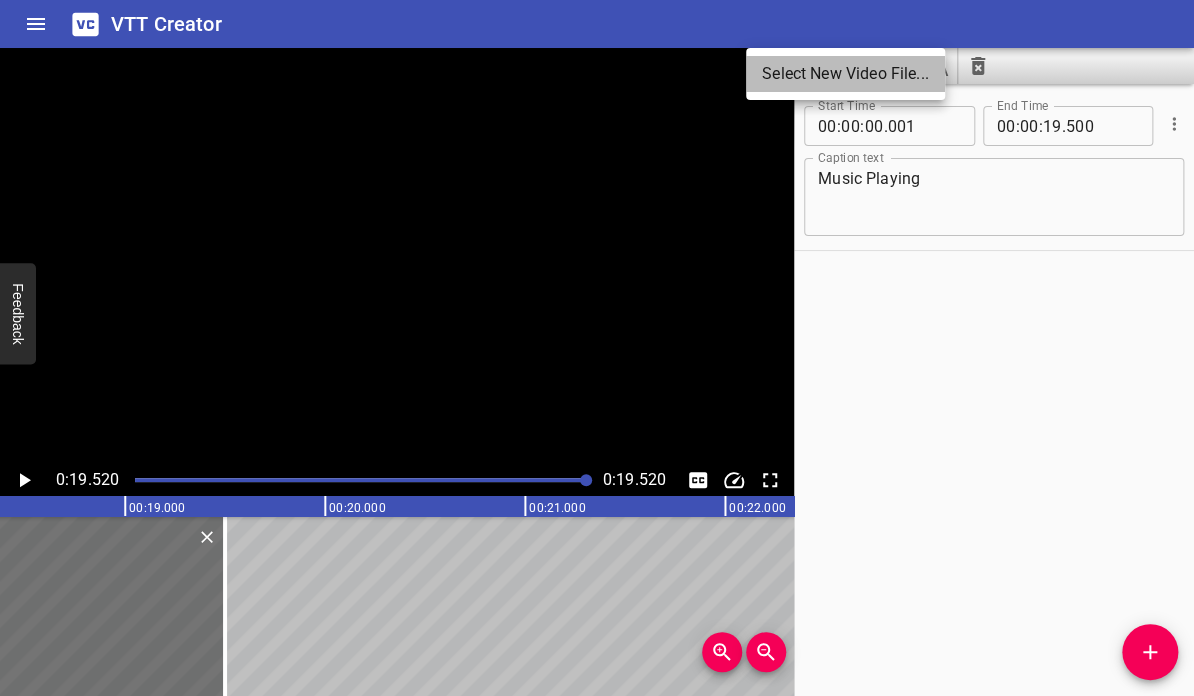 click on "Select New Video File..." at bounding box center [845, 74] 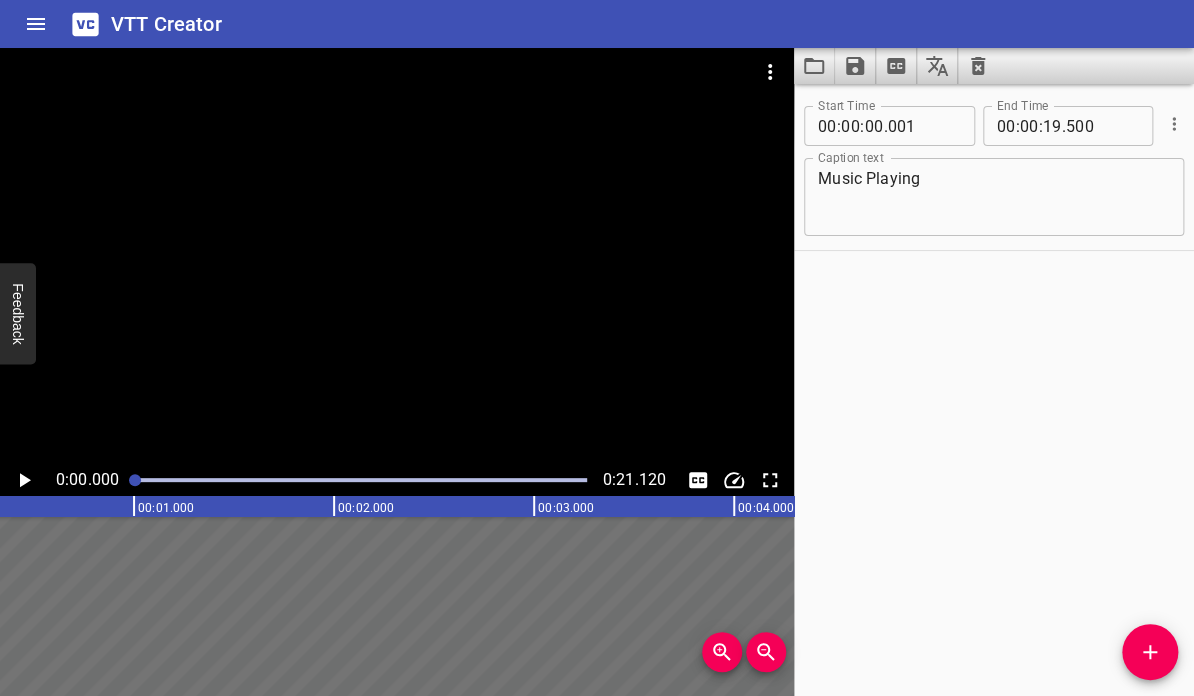 scroll, scrollTop: 0, scrollLeft: 0, axis: both 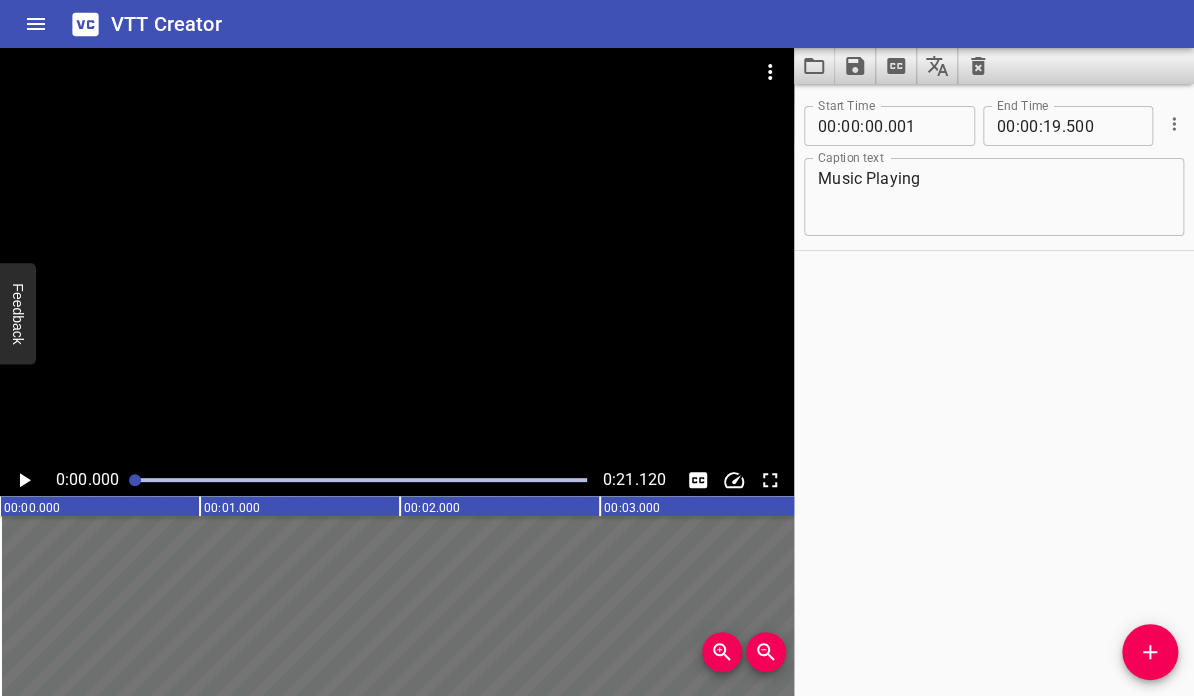 click 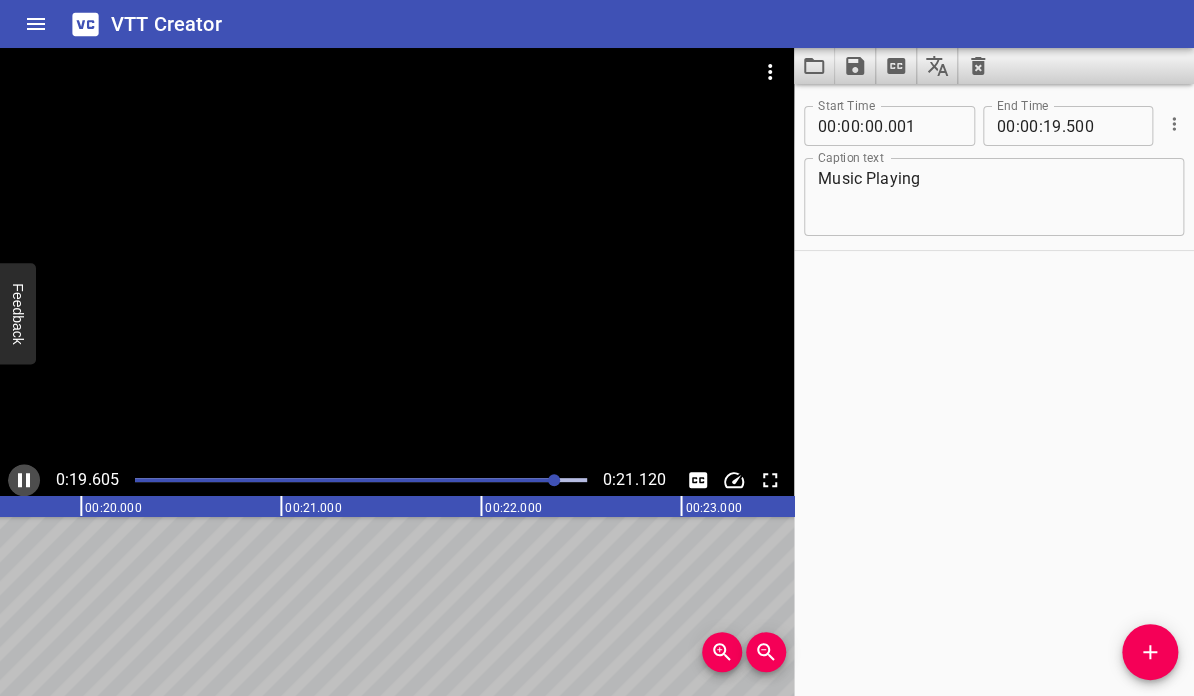 click 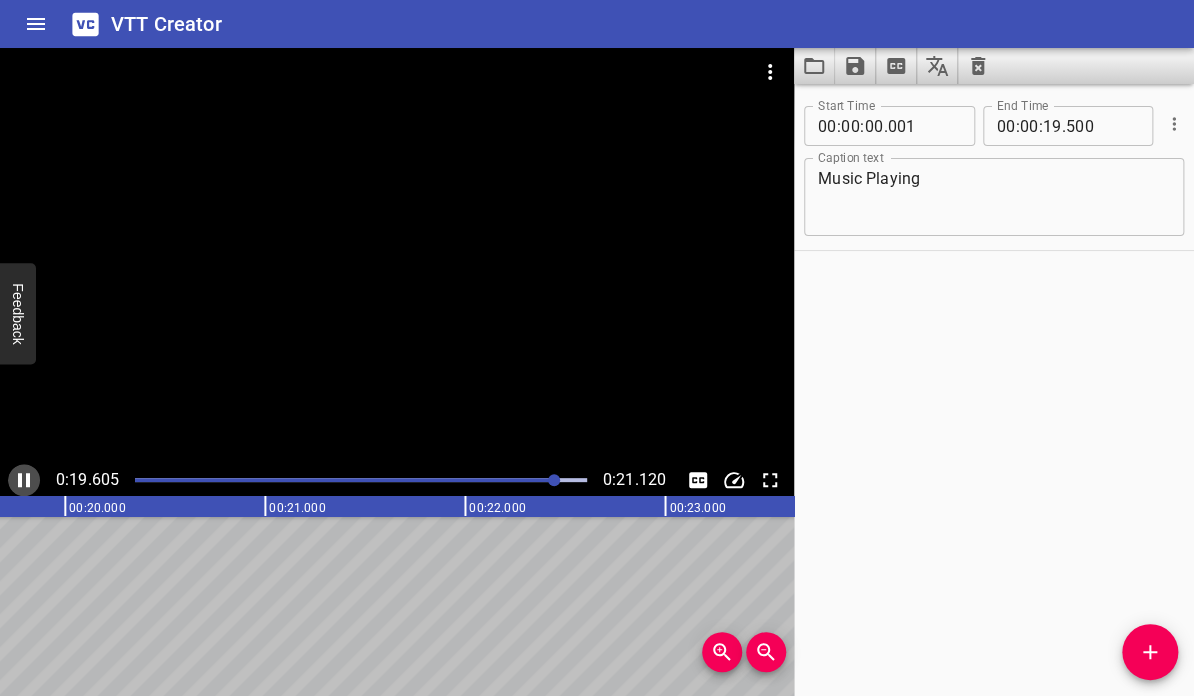 scroll, scrollTop: 0, scrollLeft: 3951, axis: horizontal 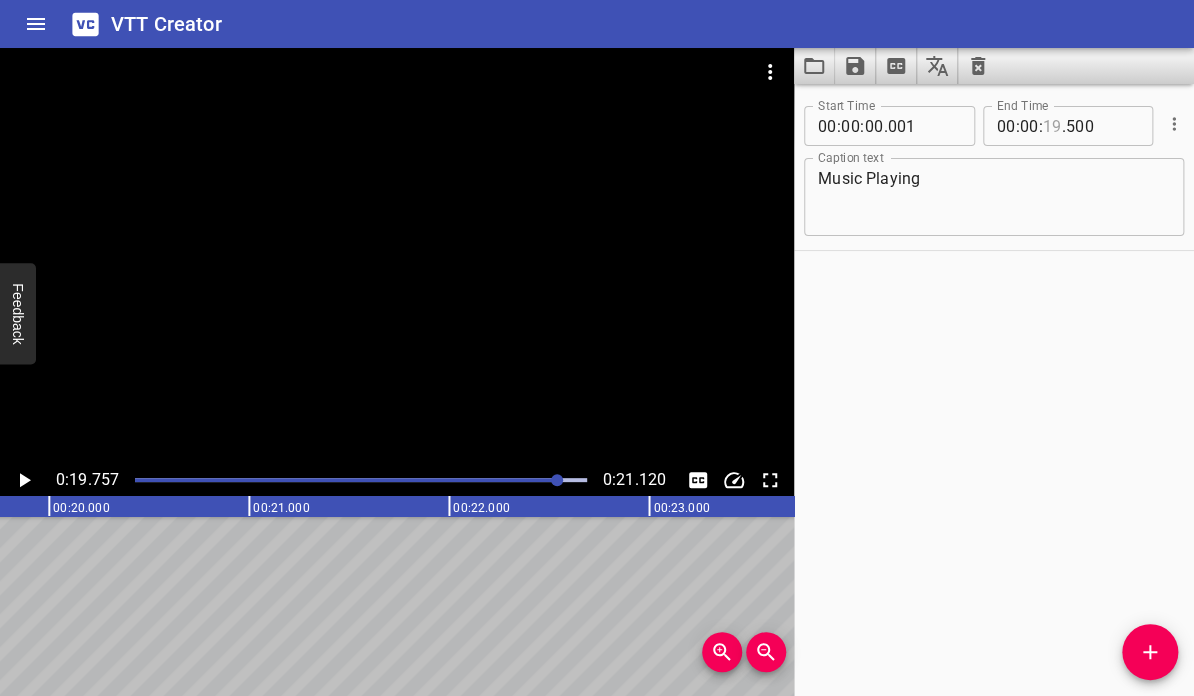 click at bounding box center (1052, 126) 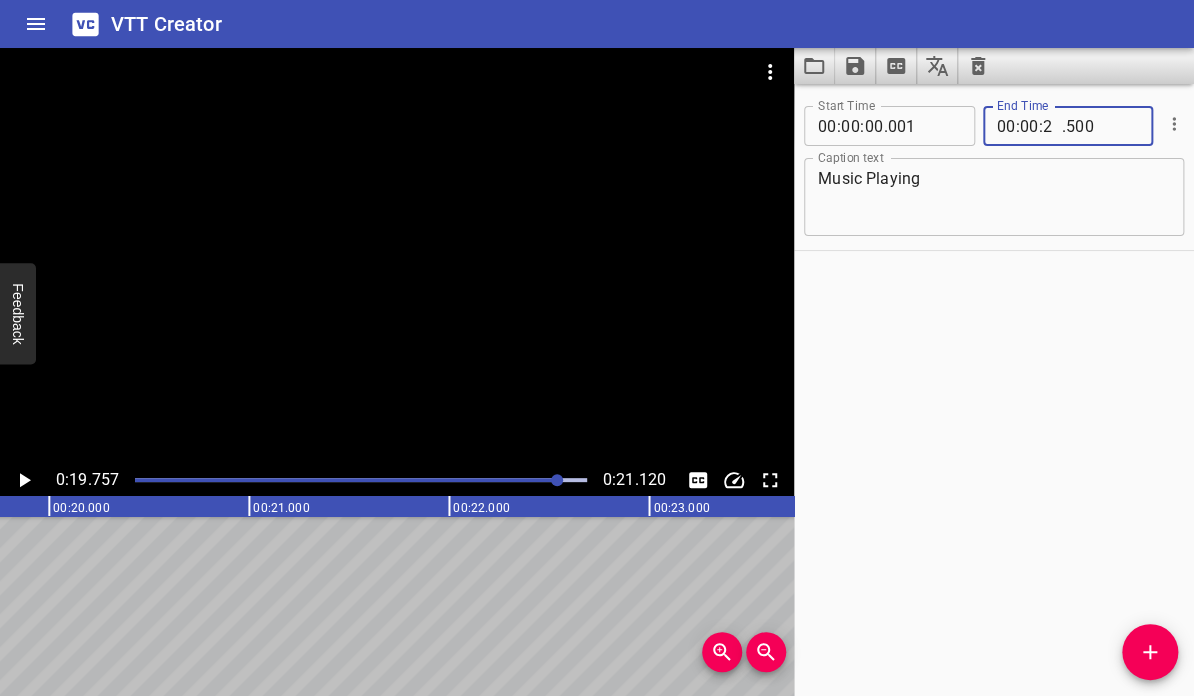 type on "21" 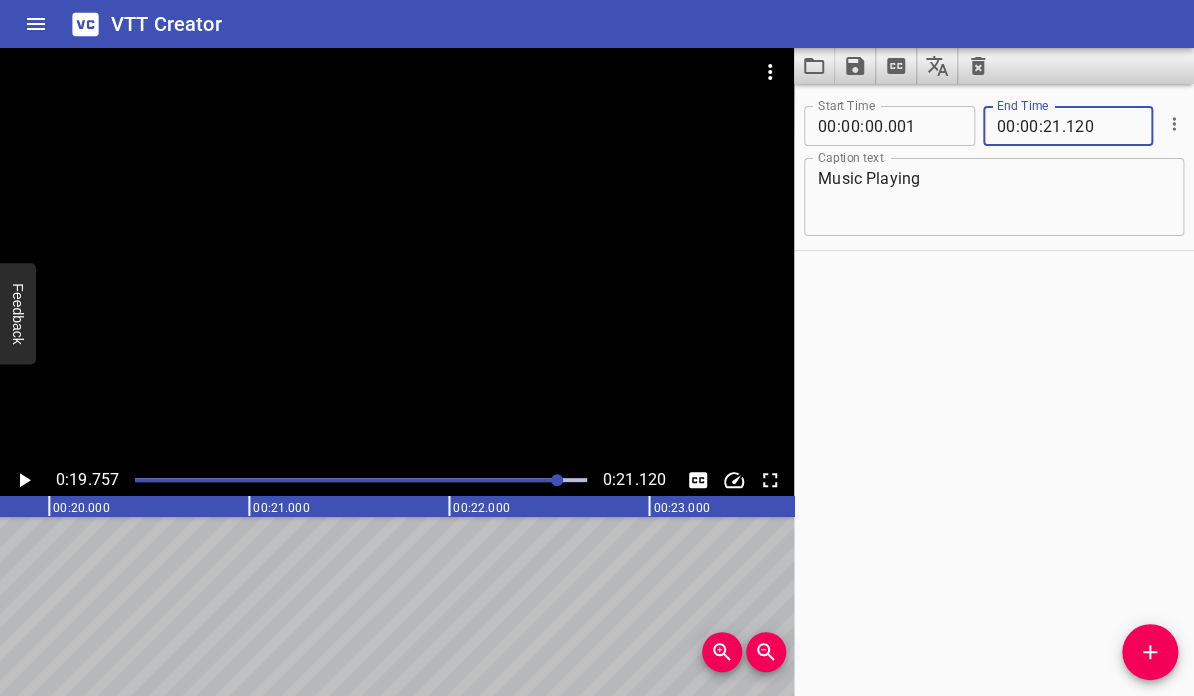 type on "120" 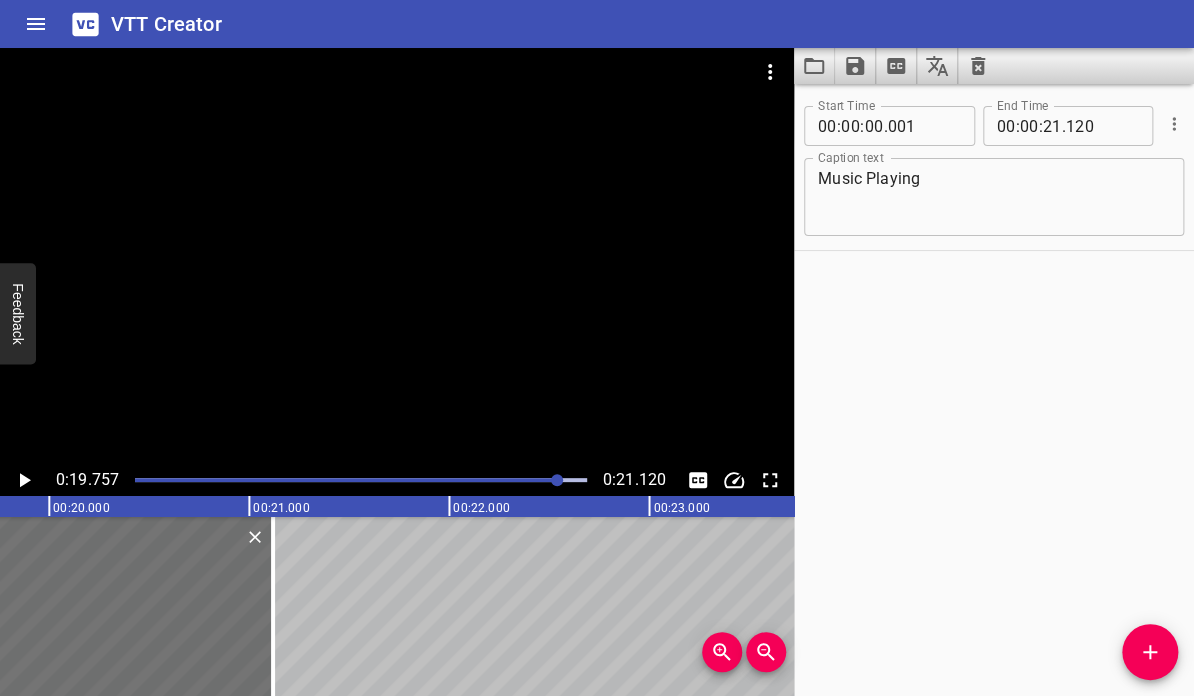 click on "Start Time 00 : 00 : 00 . 001 Start Time End Time 00 : 00 : 21 . 120 End Time Caption text Music Playing Caption text" at bounding box center [994, 390] 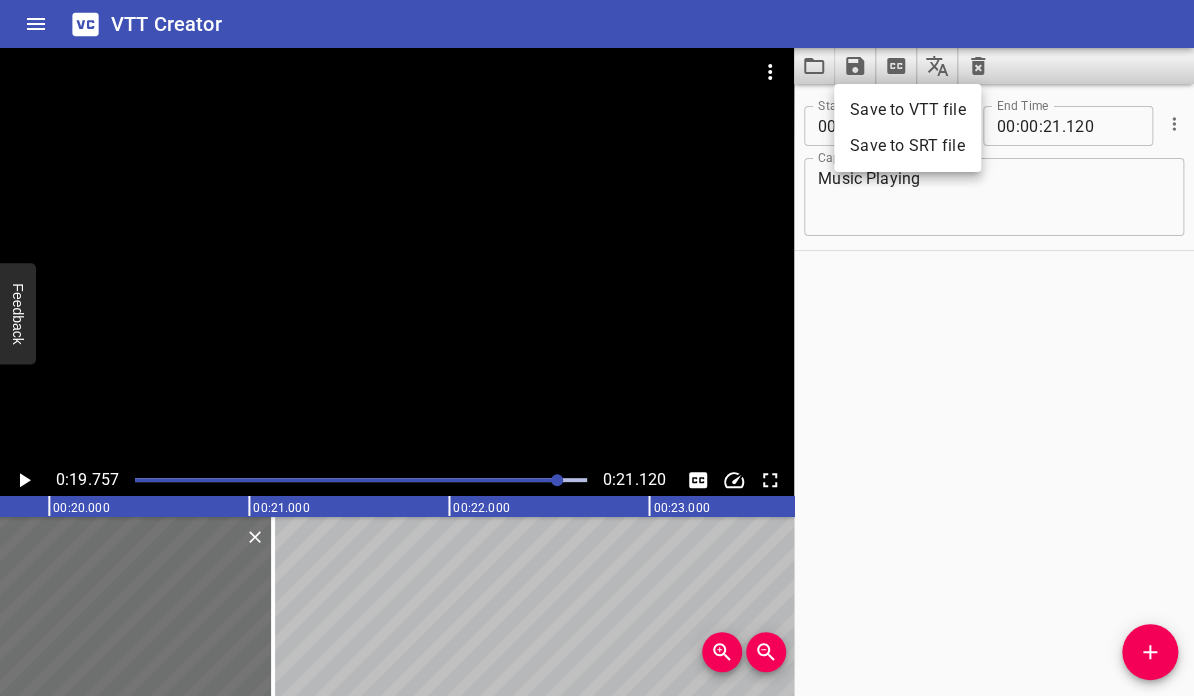 click on "Save to VTT file" at bounding box center [907, 110] 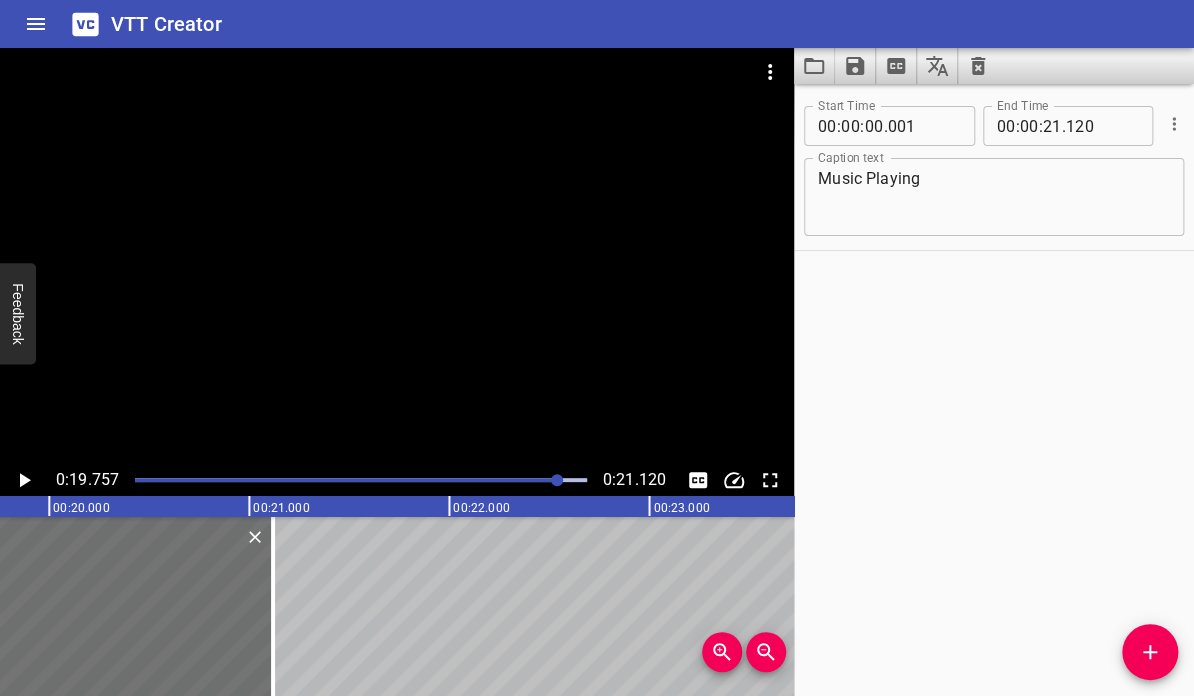 drag, startPoint x: 964, startPoint y: 4, endPoint x: 966, endPoint y: 33, distance: 29.068884 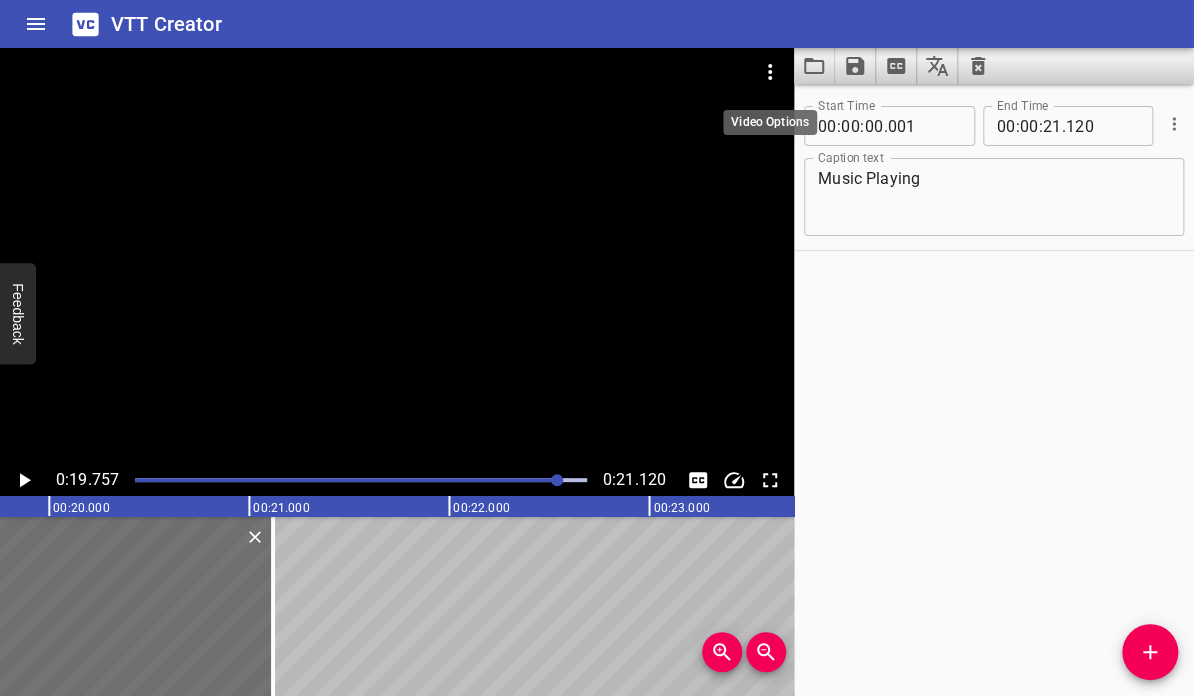 click 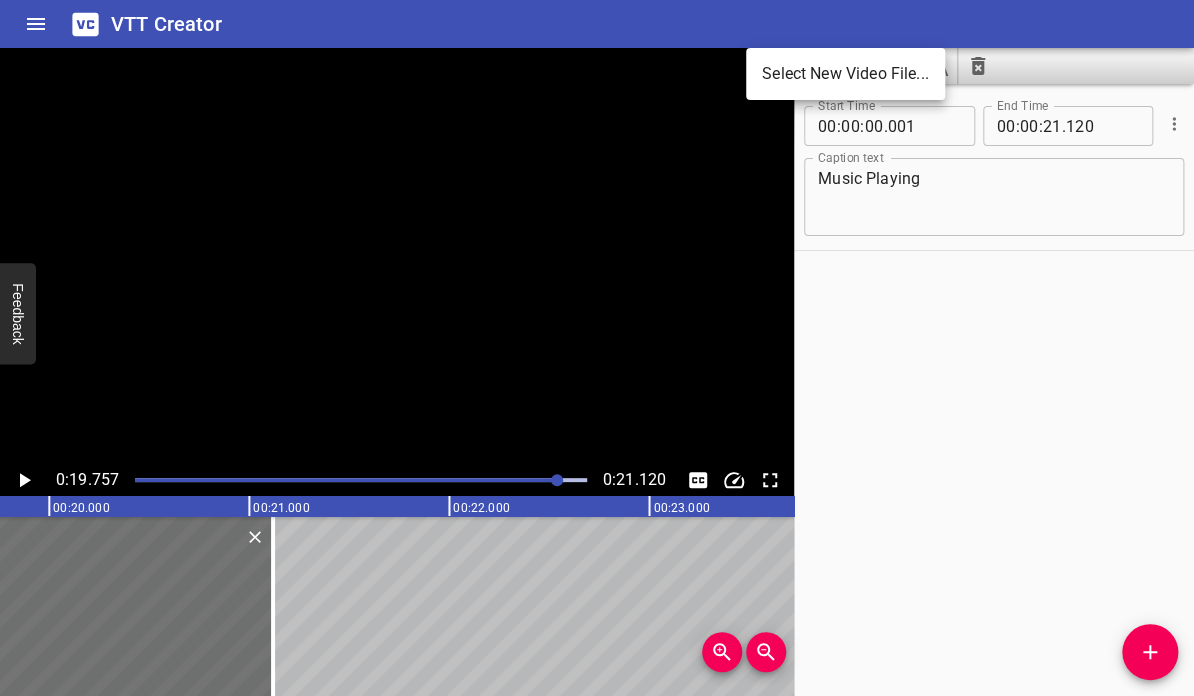 click on "Select New Video File..." at bounding box center (845, 74) 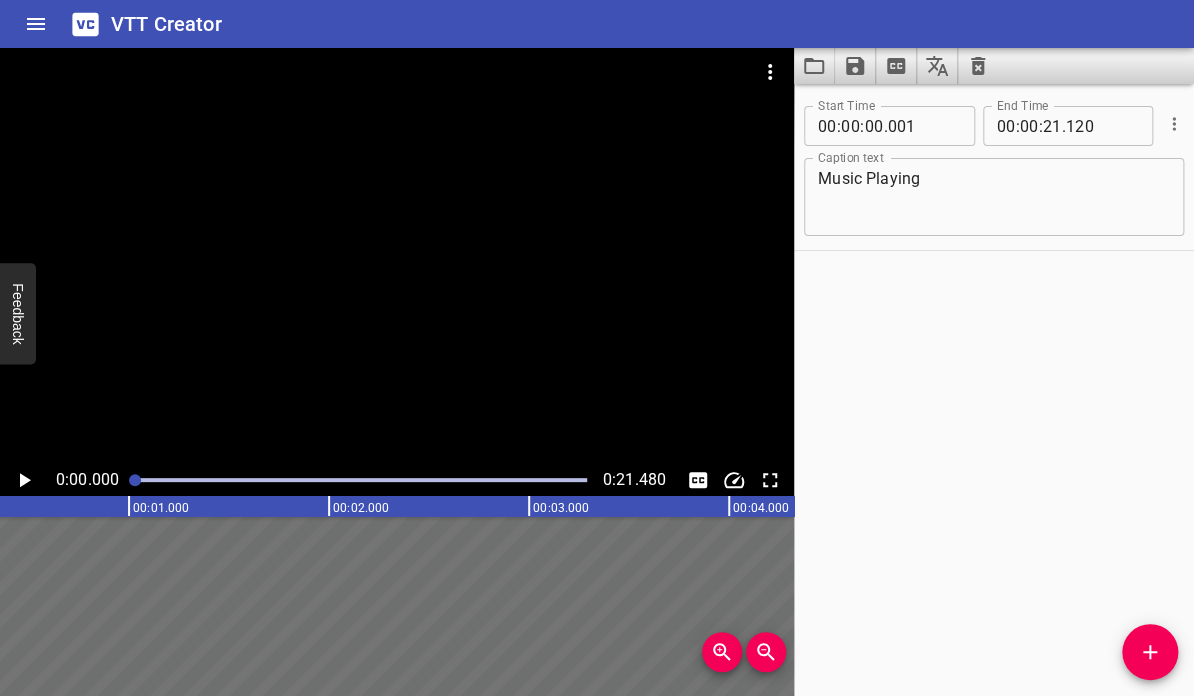 scroll, scrollTop: 0, scrollLeft: 0, axis: both 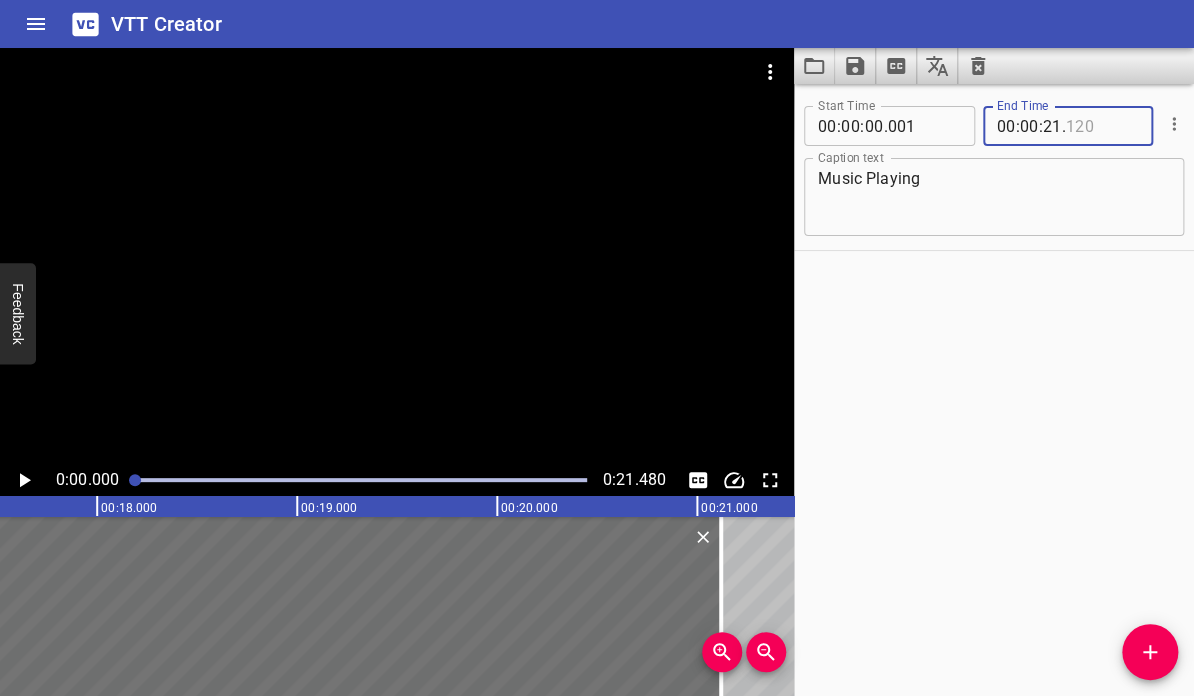 click at bounding box center [1102, 126] 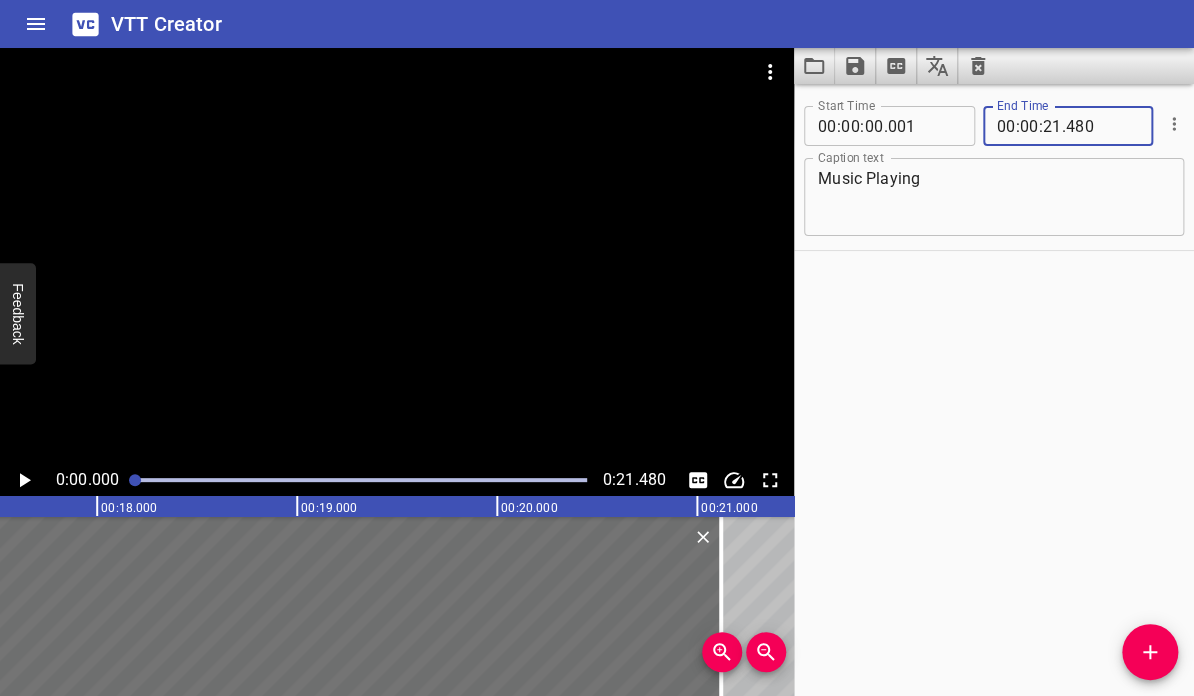 type on "480" 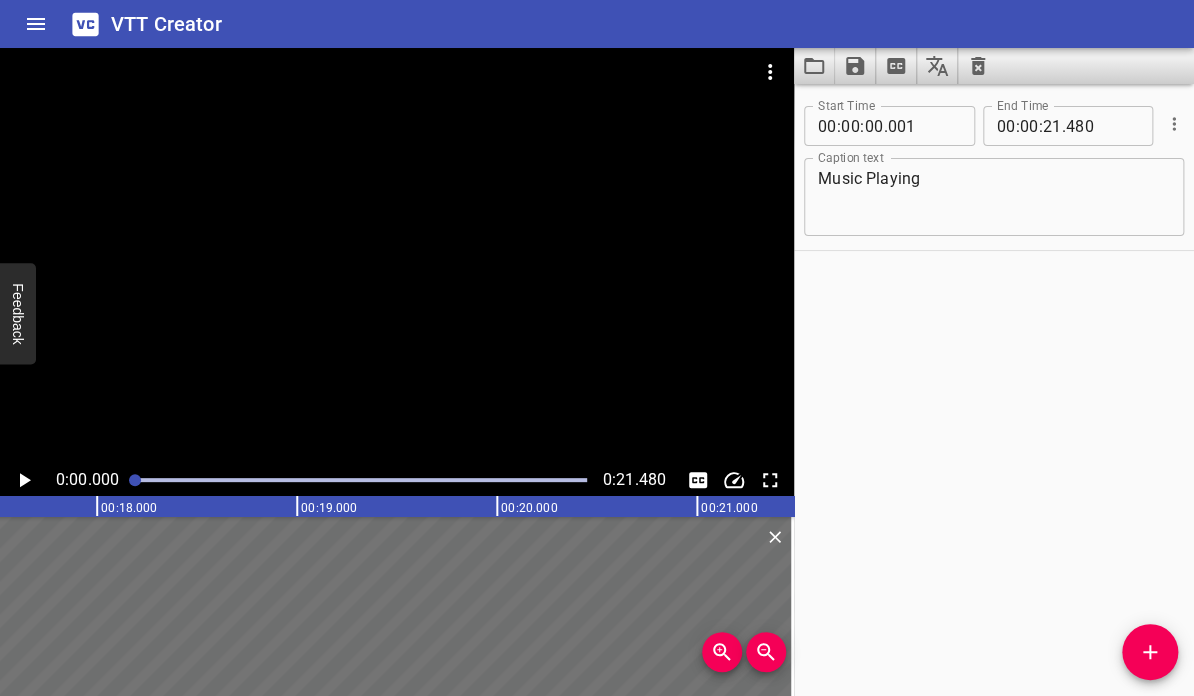 click on "Start Time 00 : 00 : 00 . 001 Start Time End Time 00 : 00 : 21 . 480 End Time Caption text Music Playing Caption text" at bounding box center (994, 390) 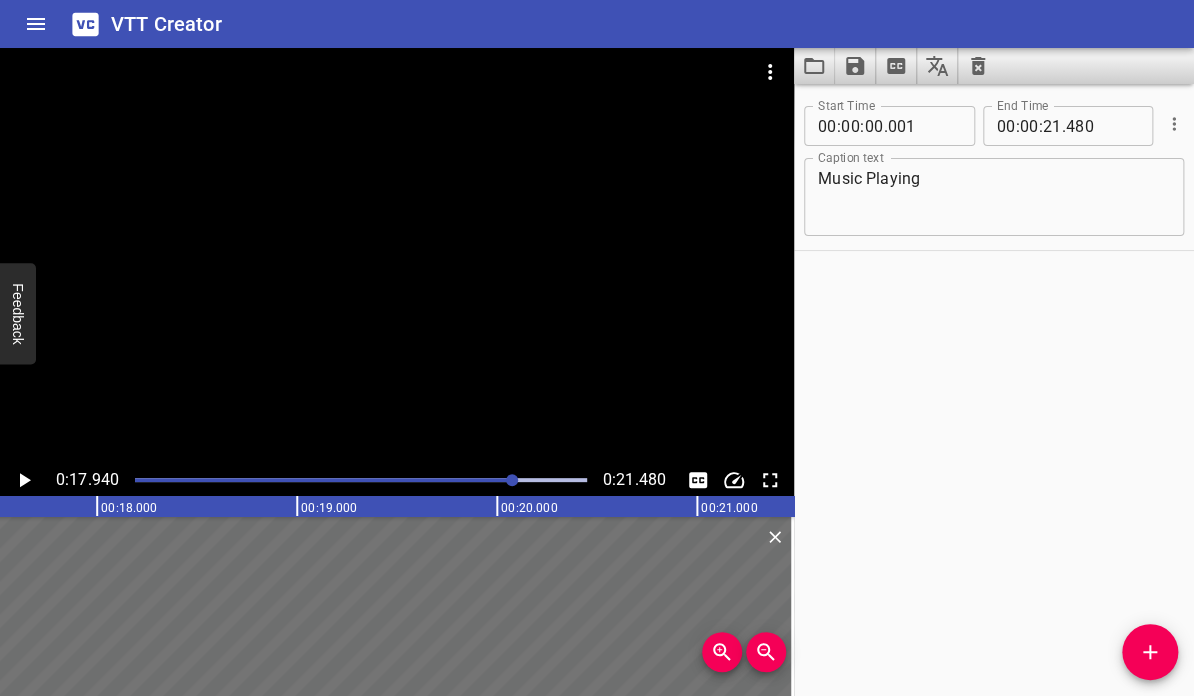 scroll, scrollTop: 0, scrollLeft: 3588, axis: horizontal 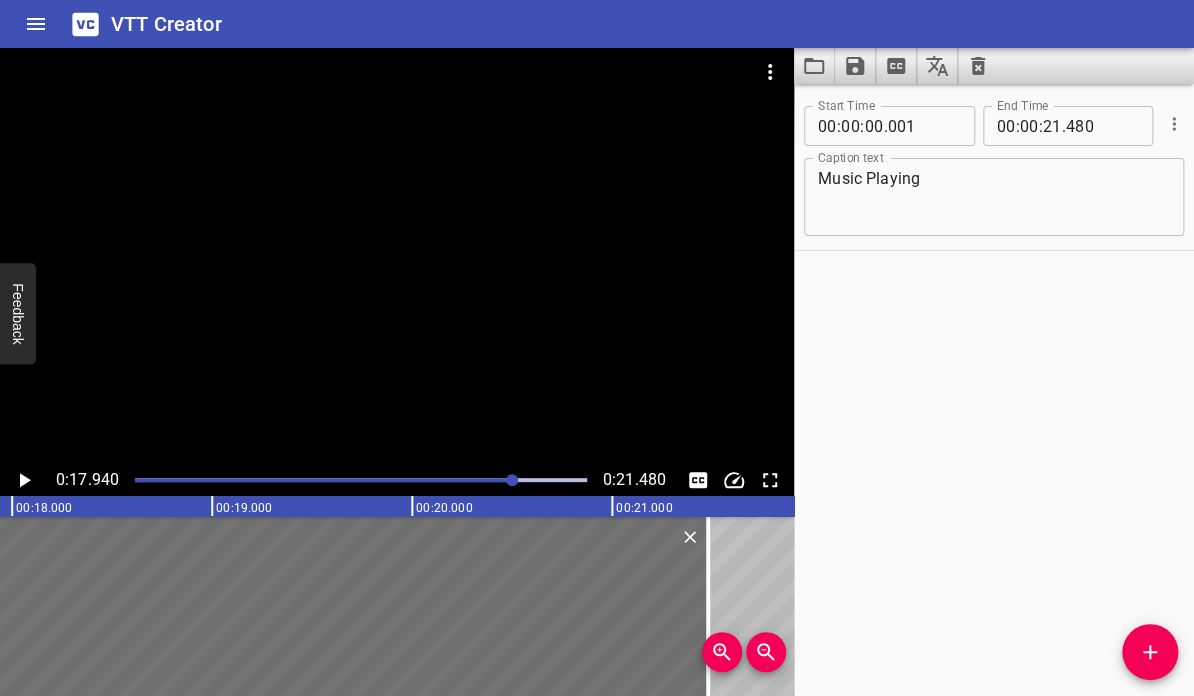 click at bounding box center [287, 480] 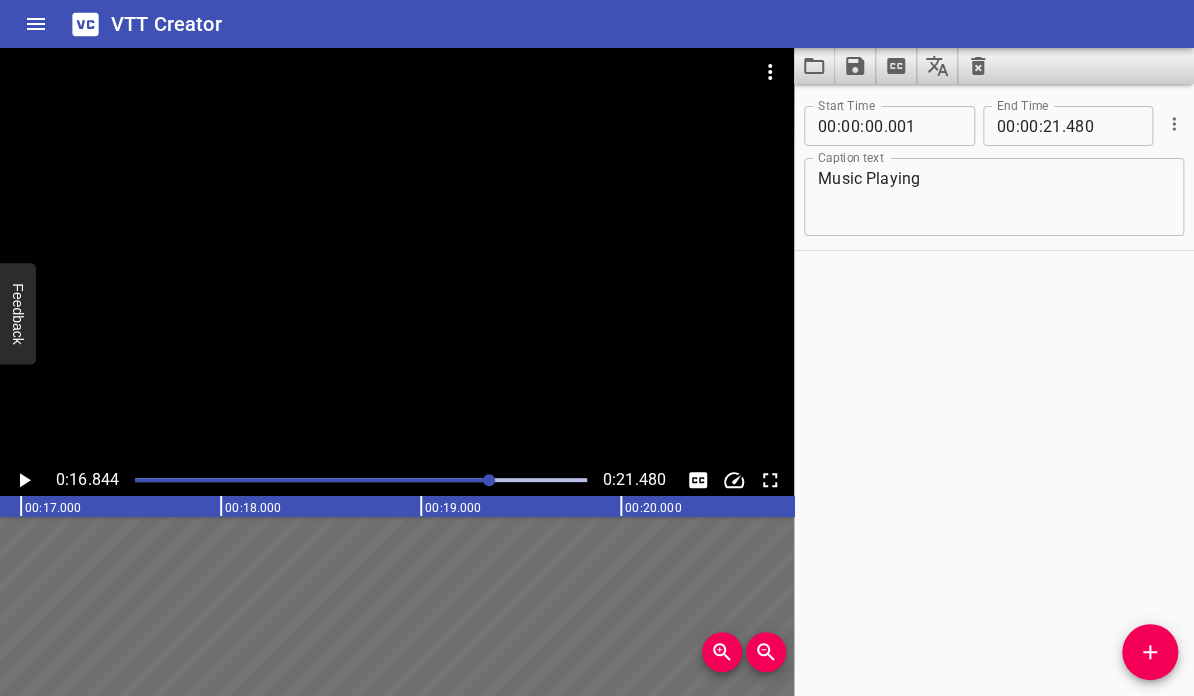 scroll, scrollTop: 0, scrollLeft: 3368, axis: horizontal 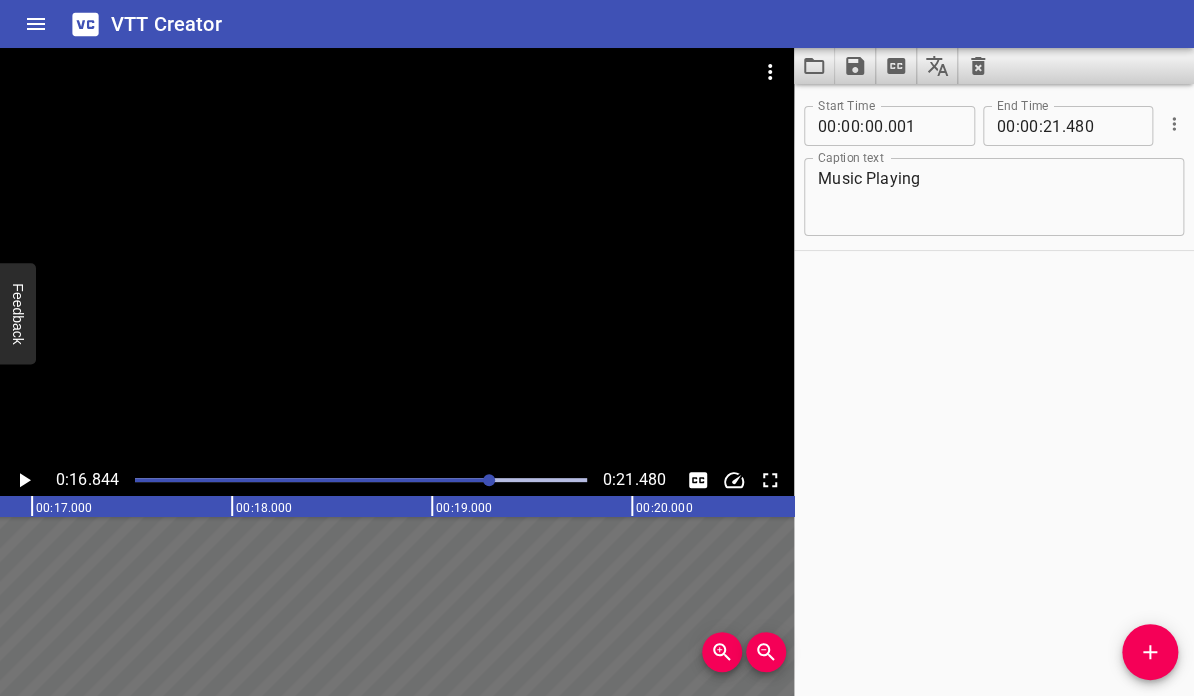 click 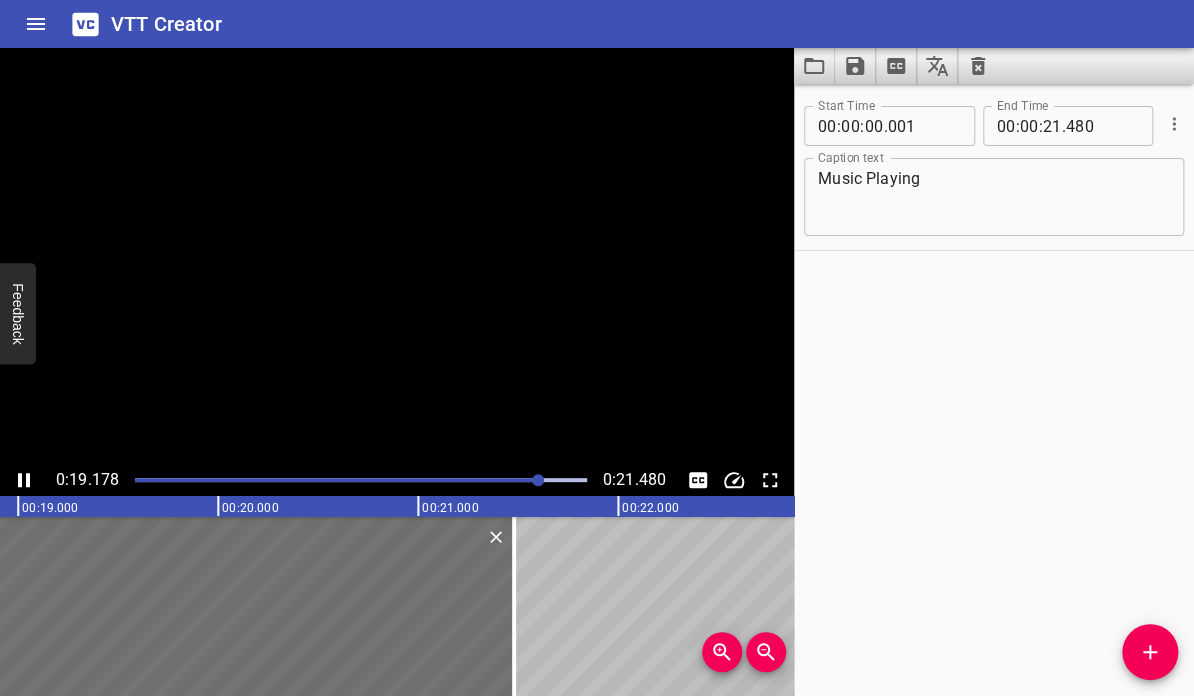 click 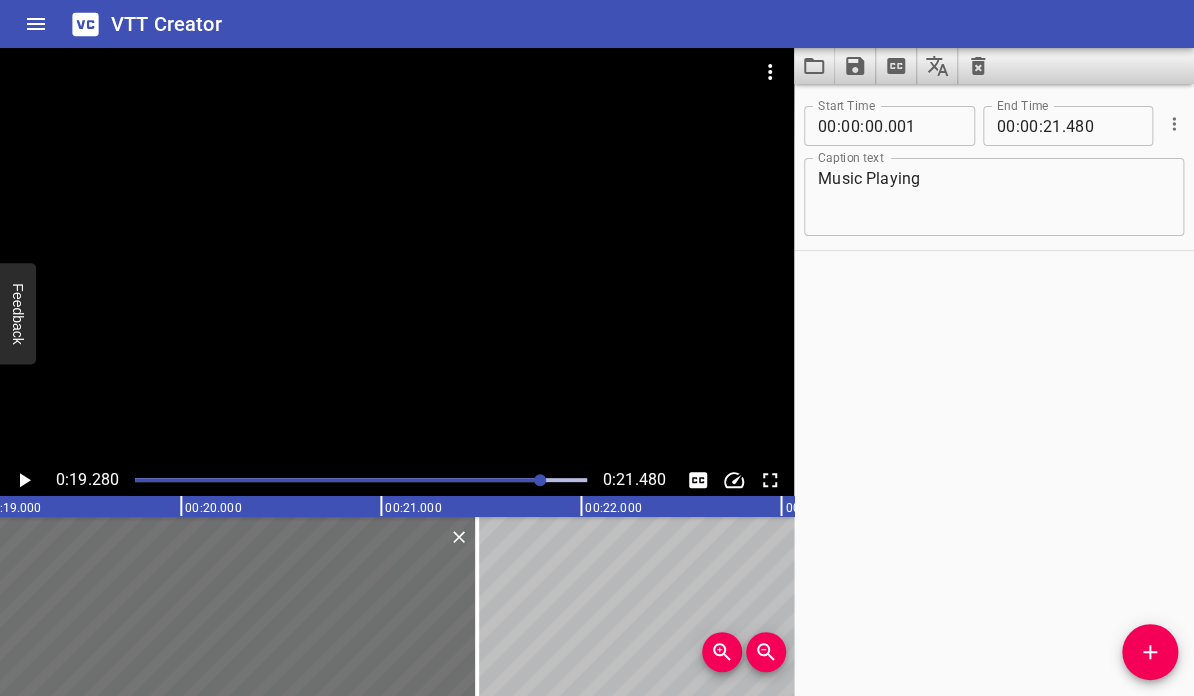 scroll, scrollTop: 0, scrollLeft: 3856, axis: horizontal 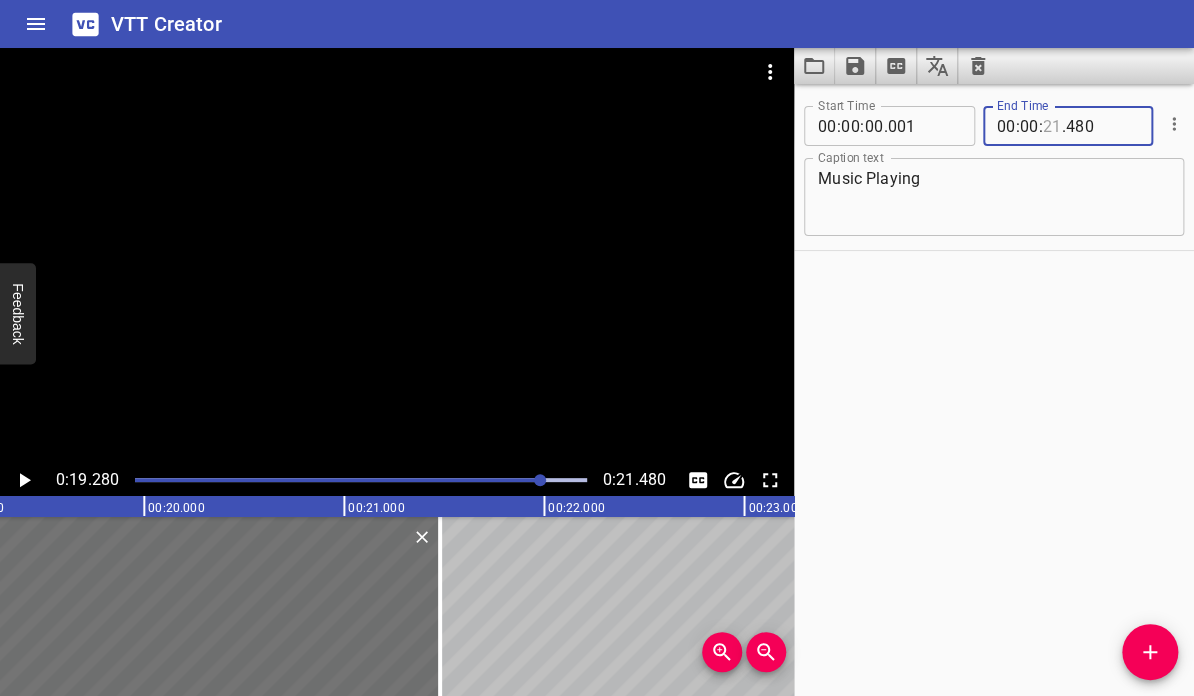 click at bounding box center (1052, 126) 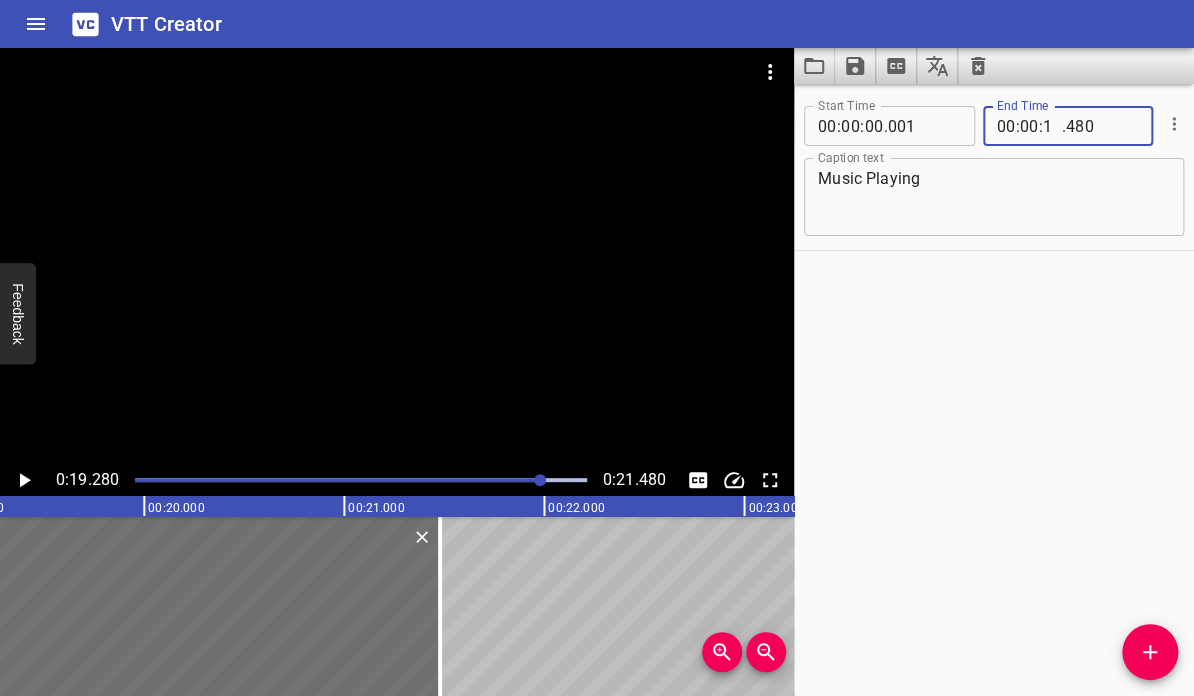 type on "19" 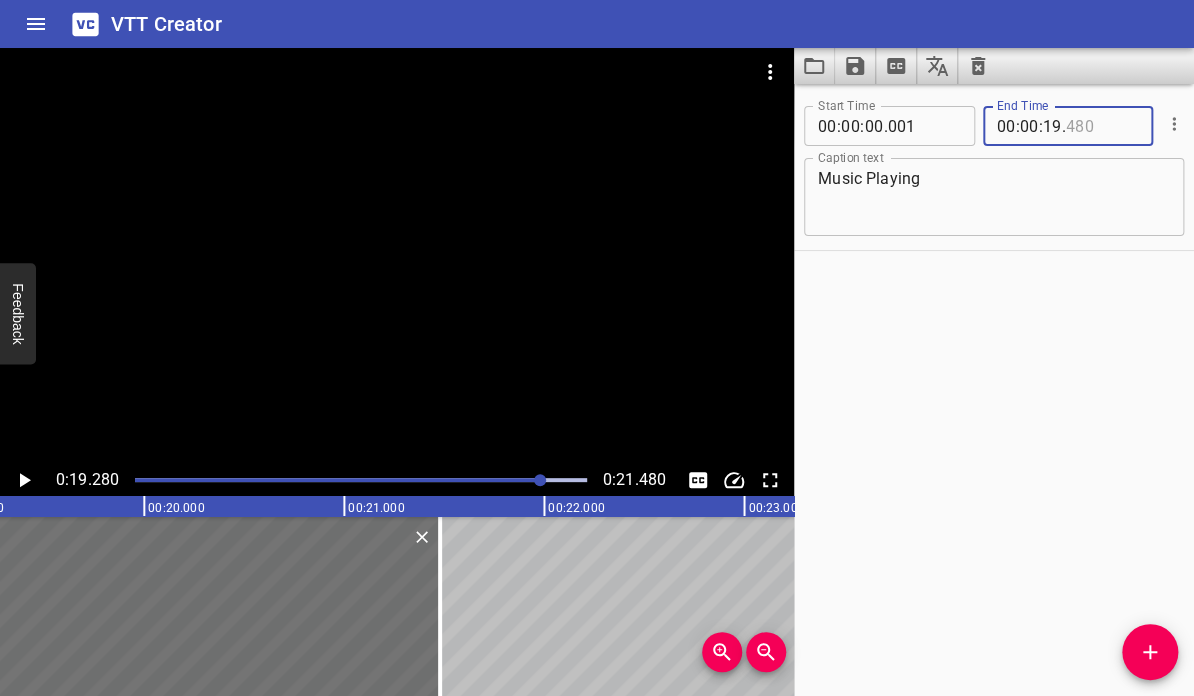 type on "480" 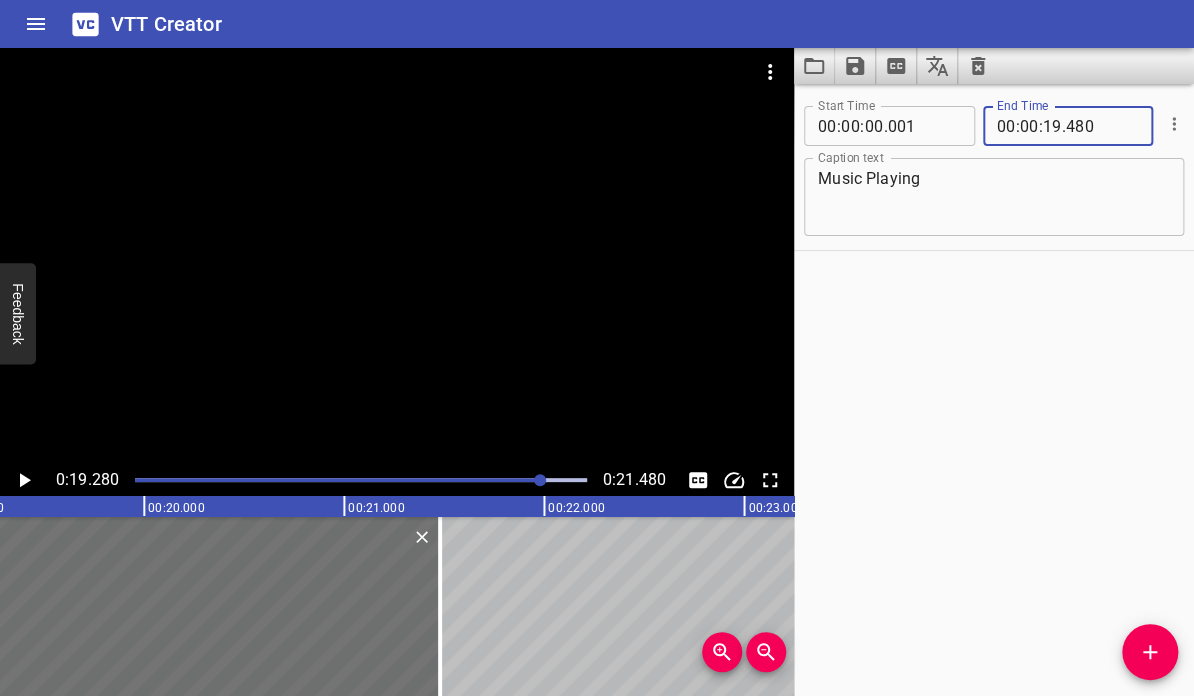 click on "Start Time 00 : 00 : 00 . 001 Start Time End Time 00 : 00 : 19 . 480 End Time Caption text Music Playing Caption text" at bounding box center [994, 390] 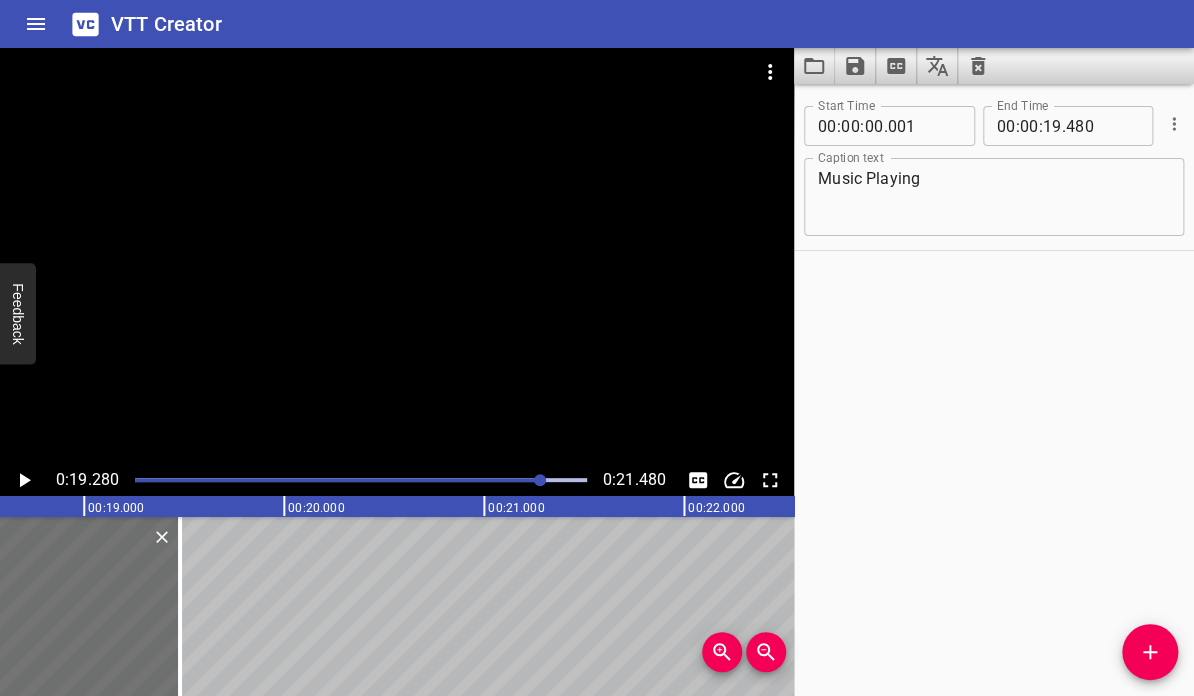 scroll, scrollTop: 0, scrollLeft: 3652, axis: horizontal 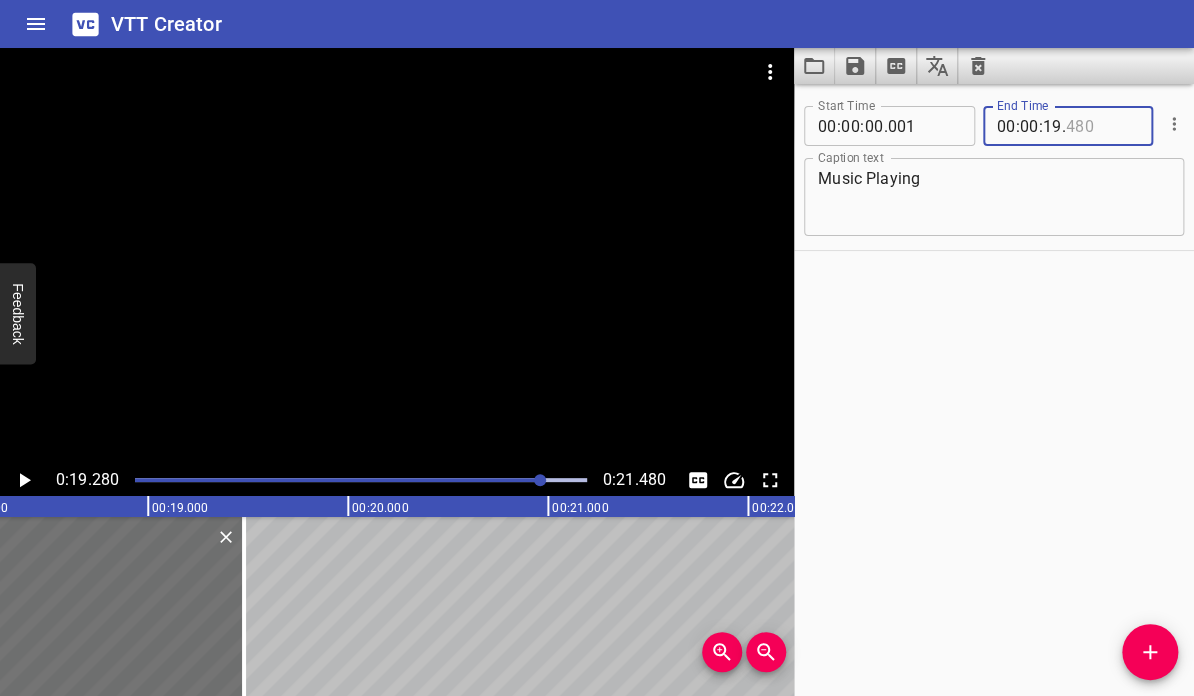 click at bounding box center [1102, 126] 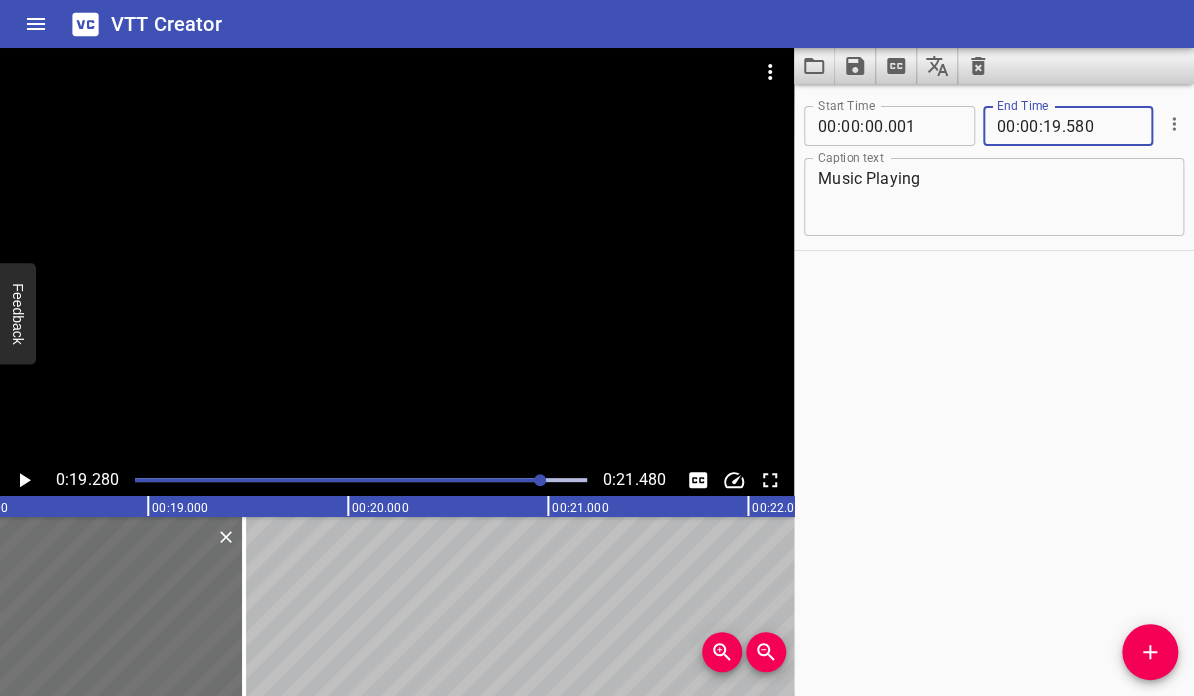 type on "580" 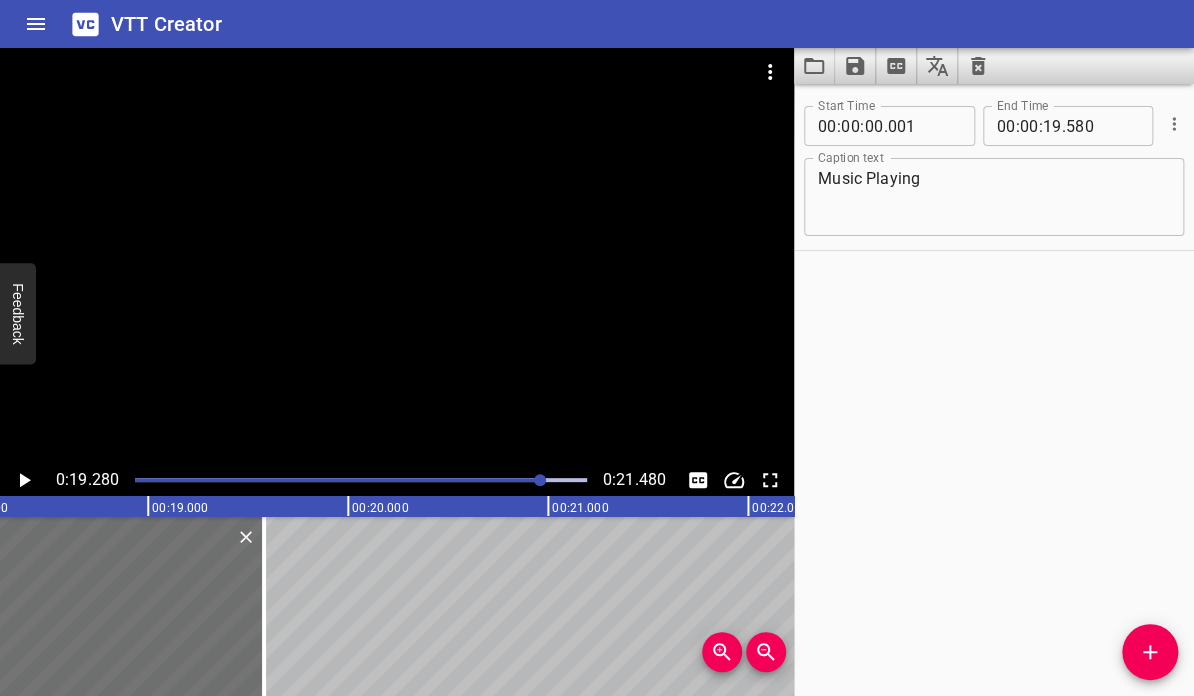 click on "Start Time 00 : 00 : 00 . 001 Start Time End Time 00 : 00 : 19 . 580 End Time Caption text Music Playing Caption text" at bounding box center [994, 390] 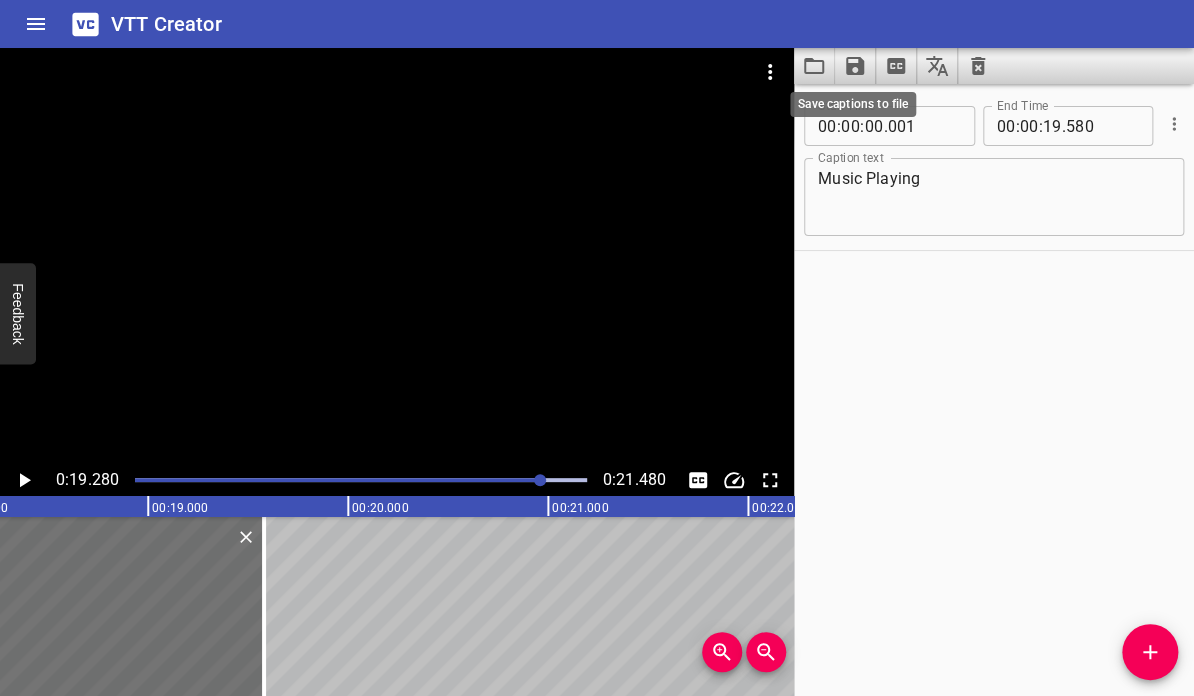 click 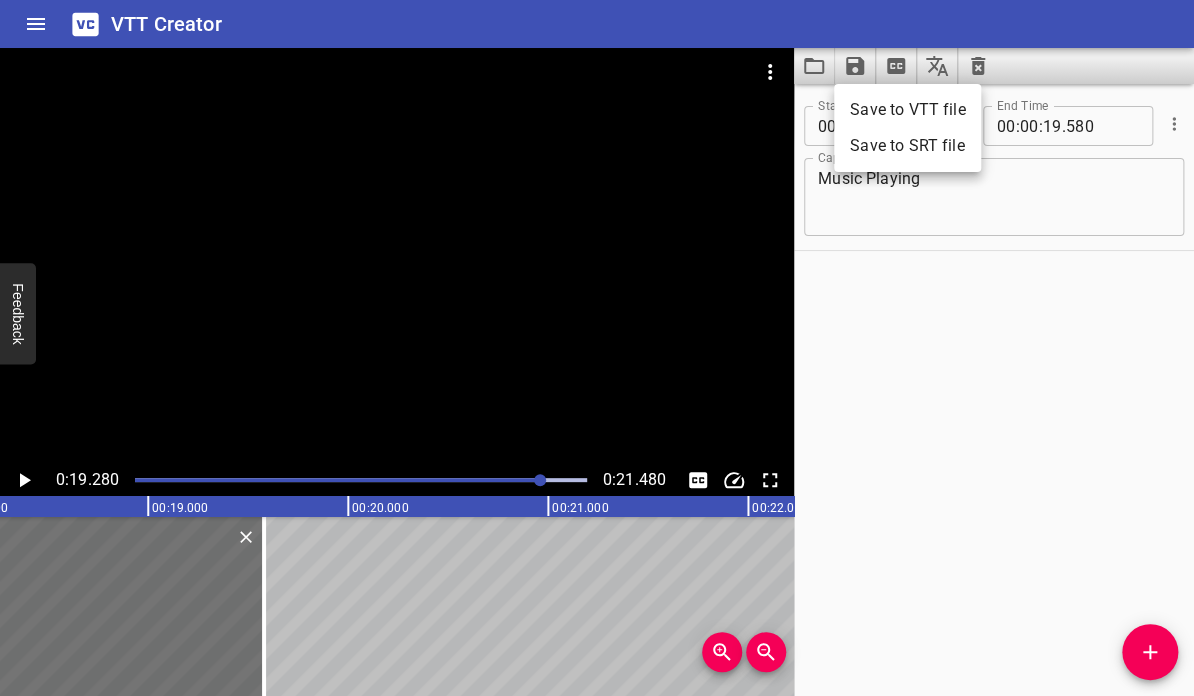 click on "Save to VTT file" at bounding box center [907, 110] 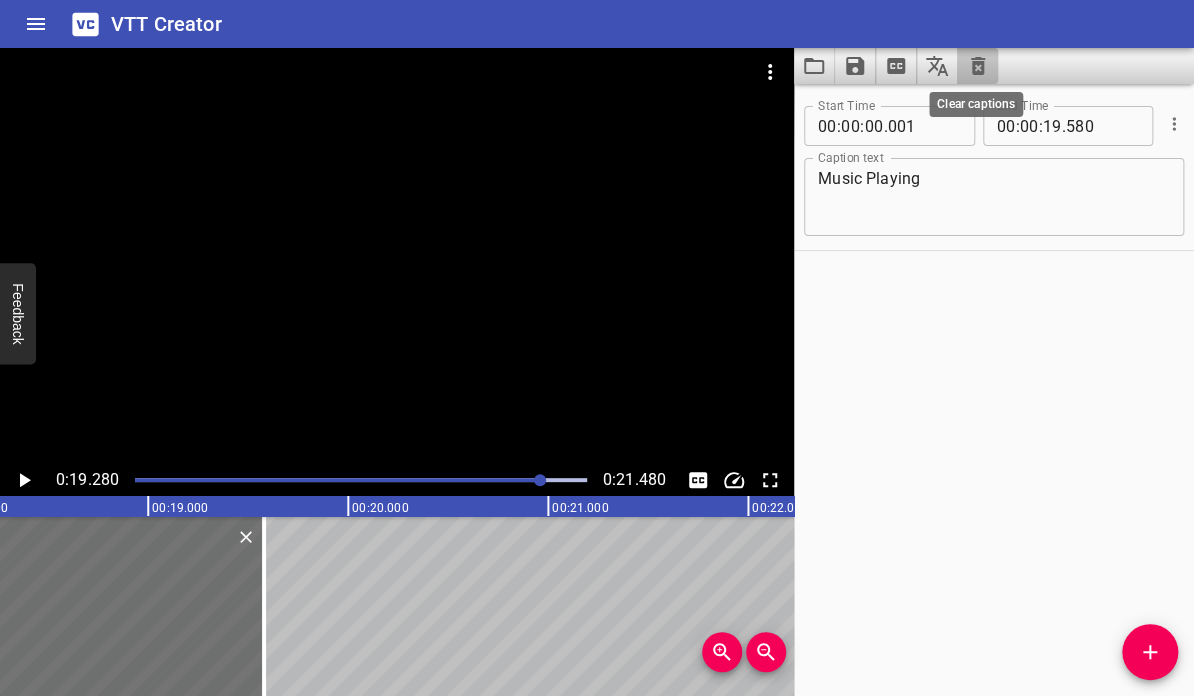 click 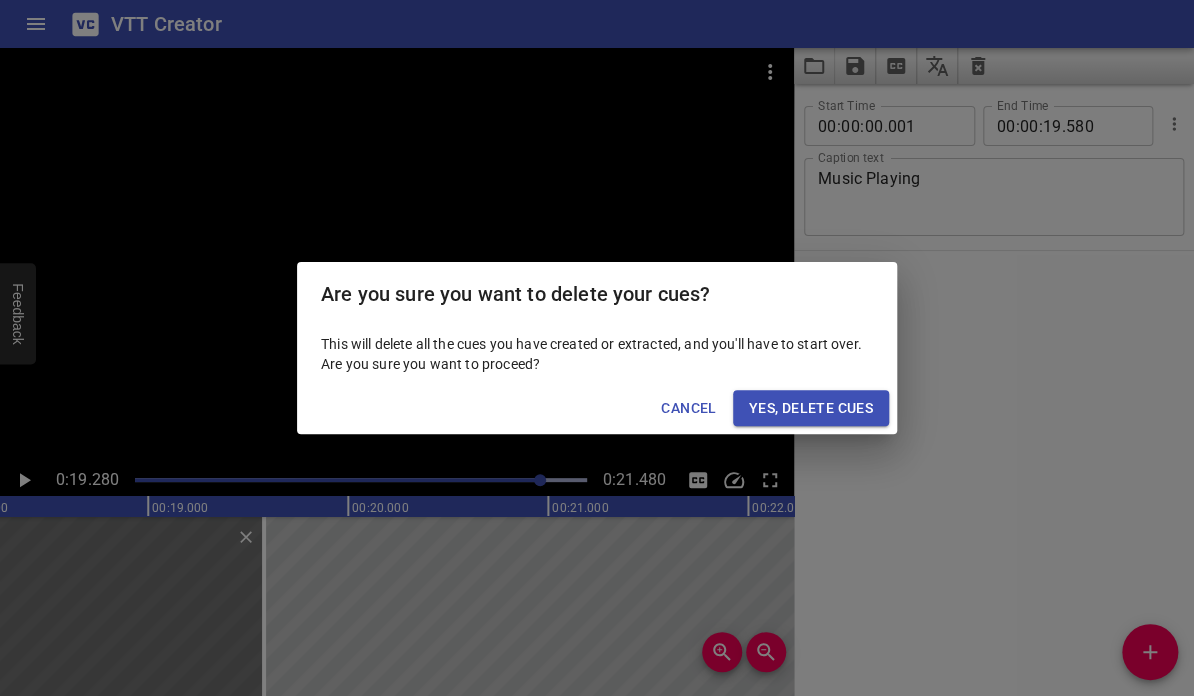 click on "Cancel" at bounding box center [688, 408] 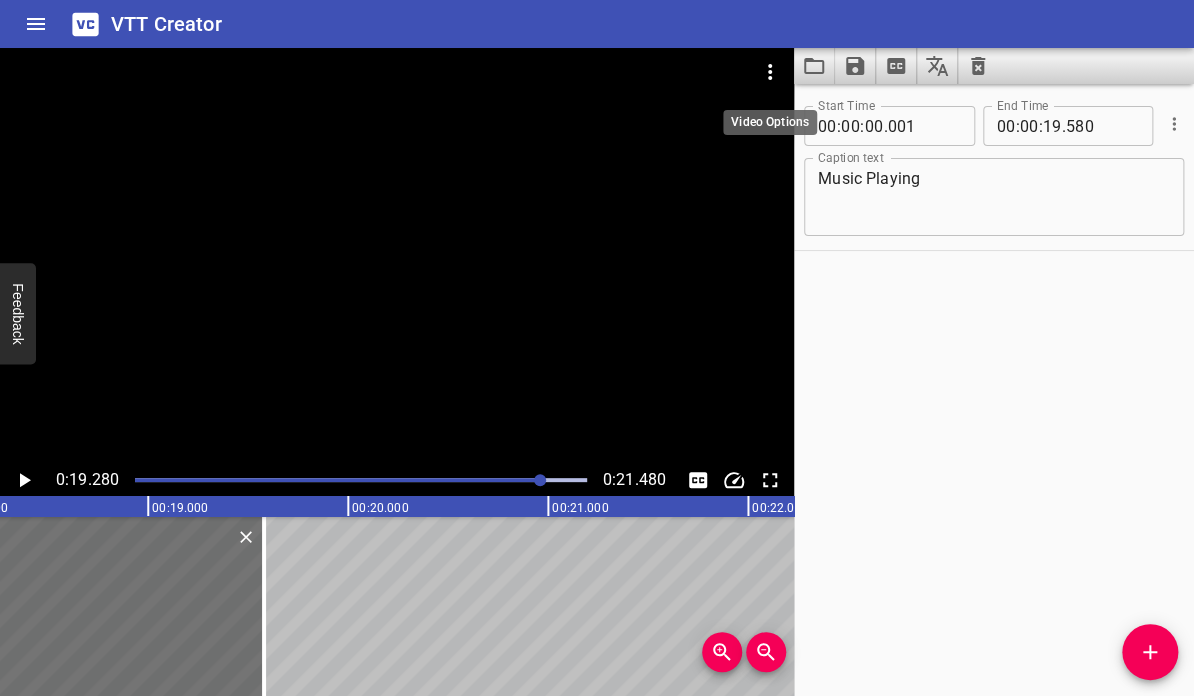 click 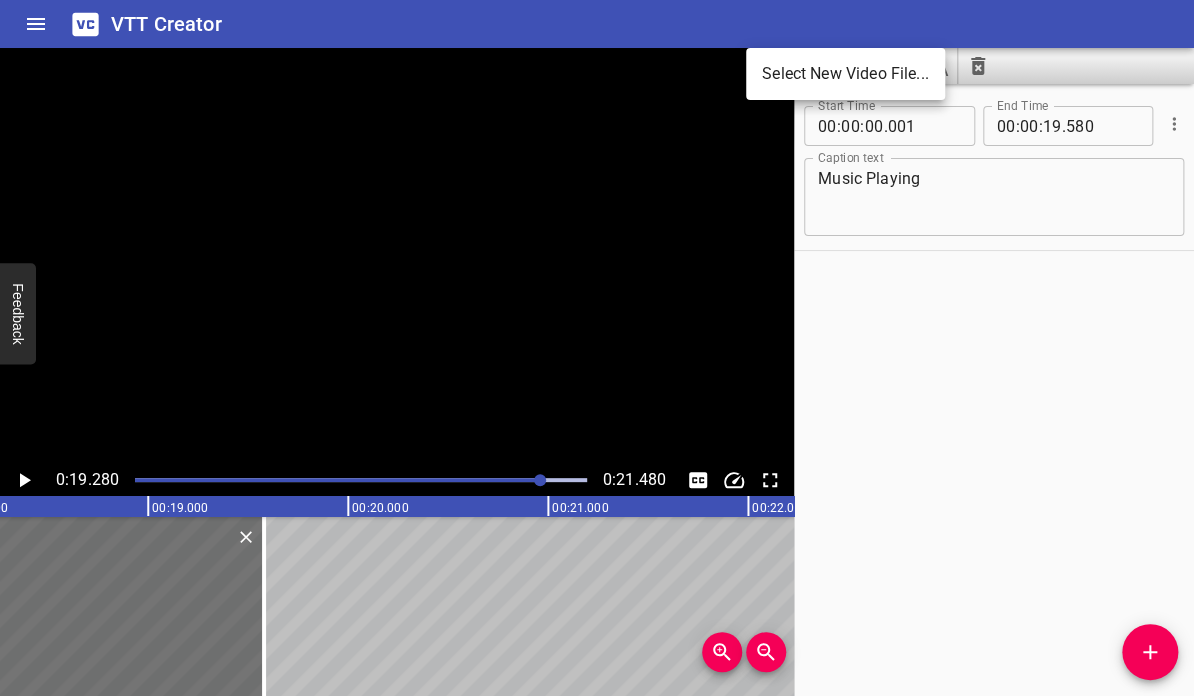 click on "Select New Video File..." at bounding box center [845, 74] 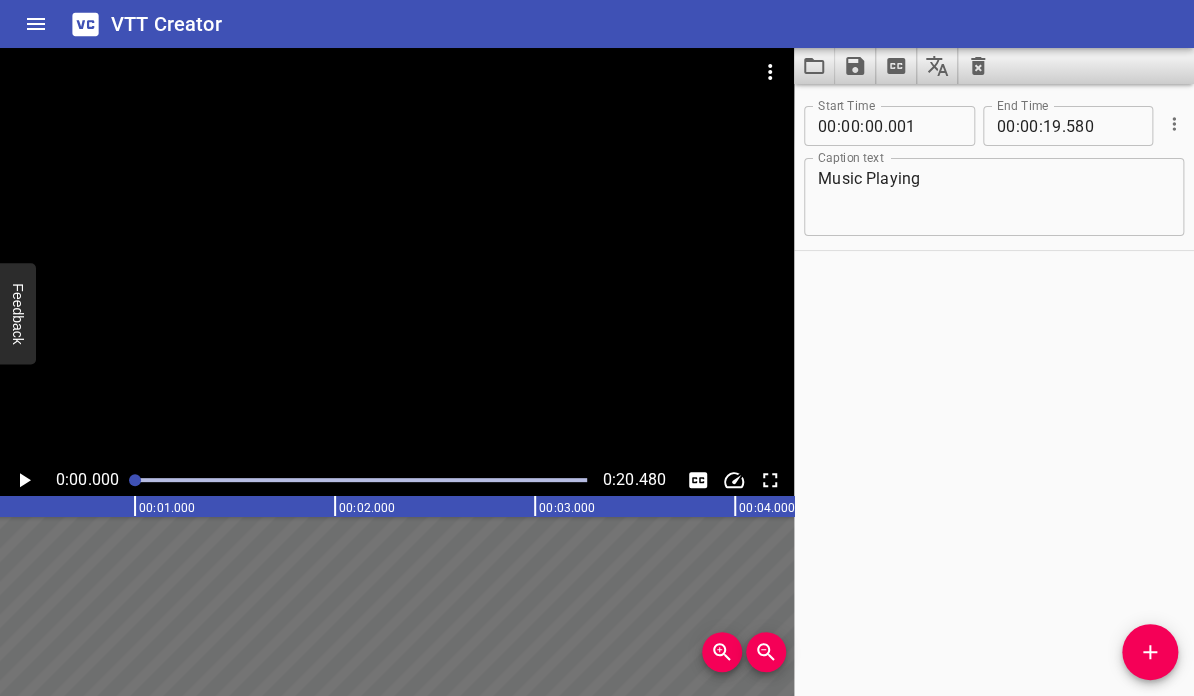 scroll, scrollTop: 0, scrollLeft: 0, axis: both 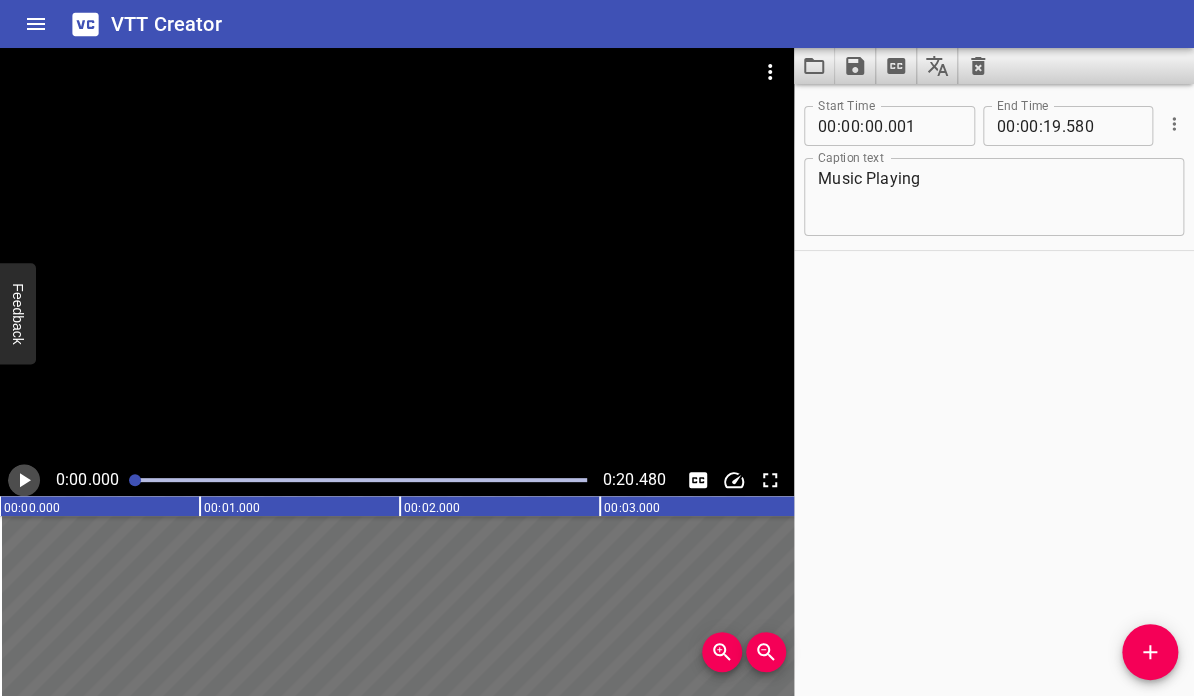 click 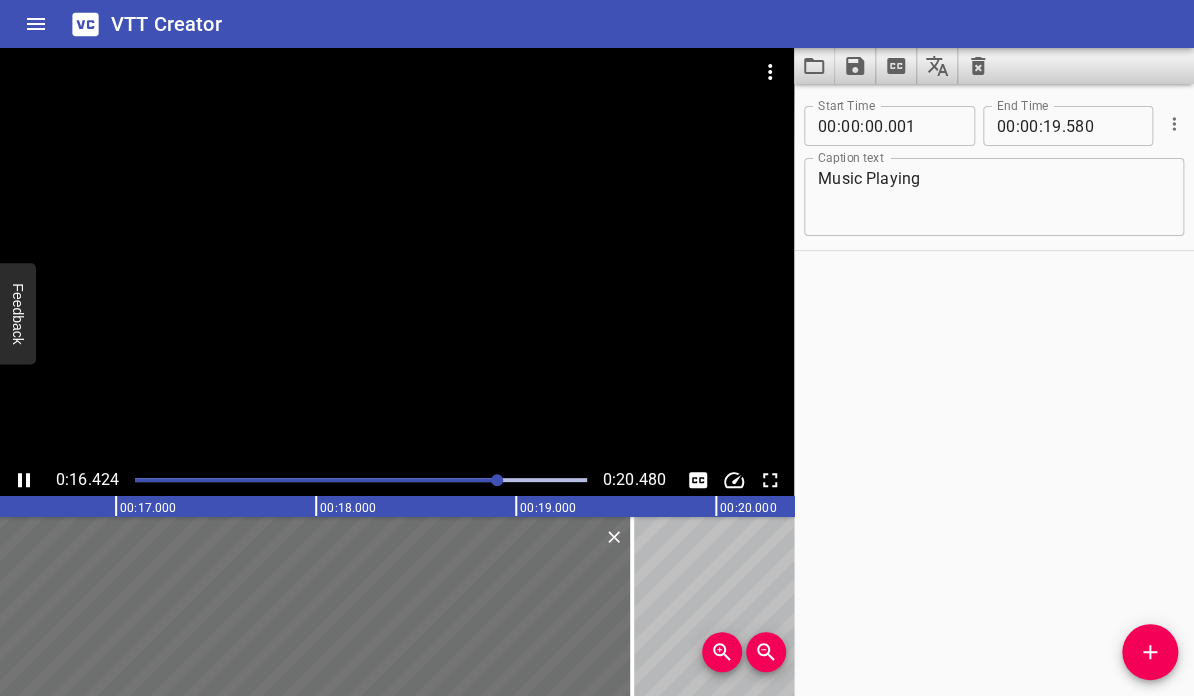 click on "Music Playing" at bounding box center (994, 197) 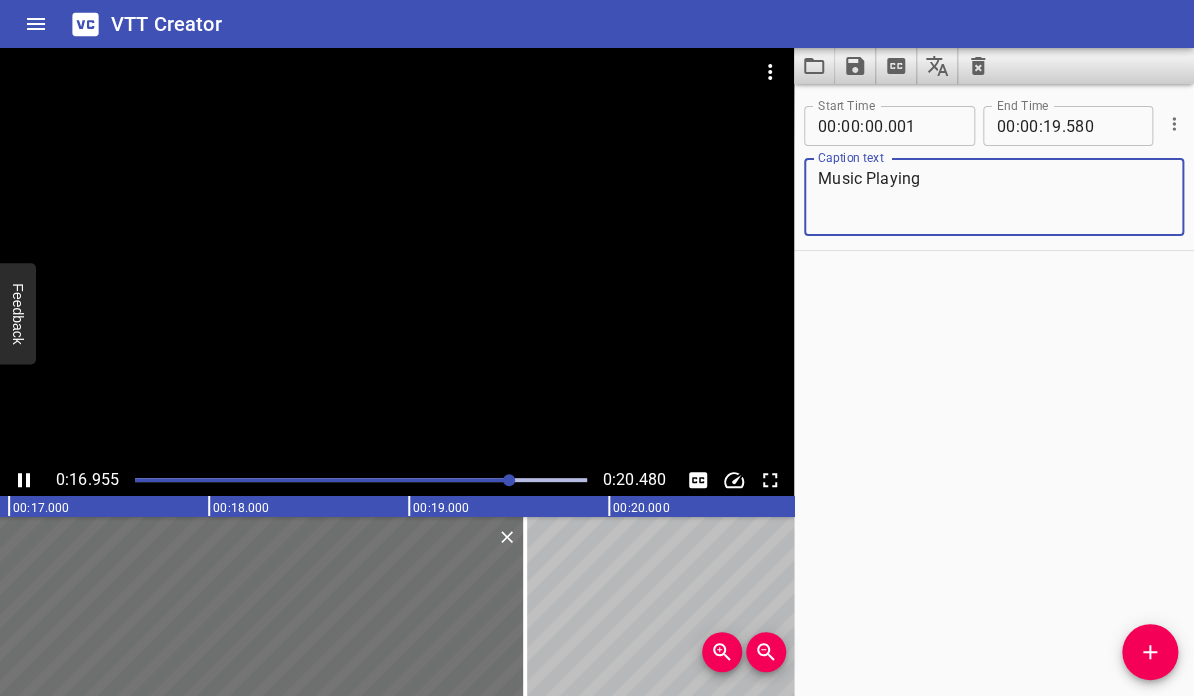 click on "Start Time 00 : 00 : 00 . 001 Start Time End Time 00 : 00 : 19 . 580 End Time Caption text Music Playing Caption text" at bounding box center (994, 390) 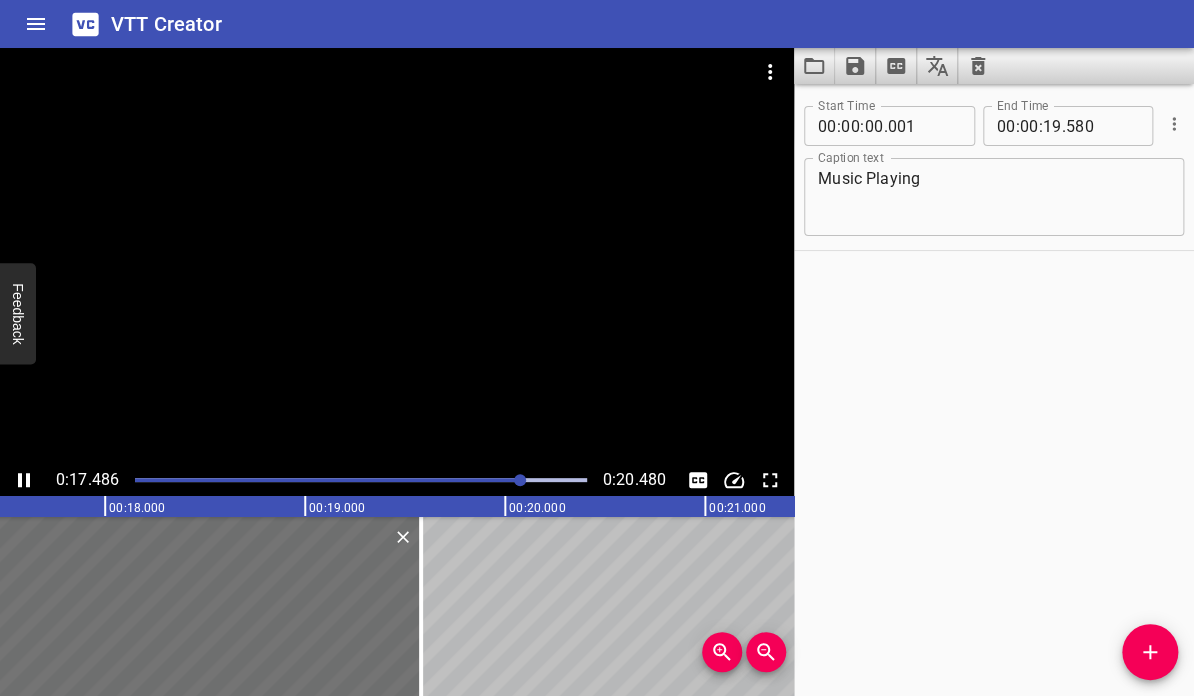 click on "Start Time 00 : 00 : 00 . 001 Start Time End Time 00 : 00 : 19 . 580 End Time Caption text Music Playing Caption text" at bounding box center (994, 390) 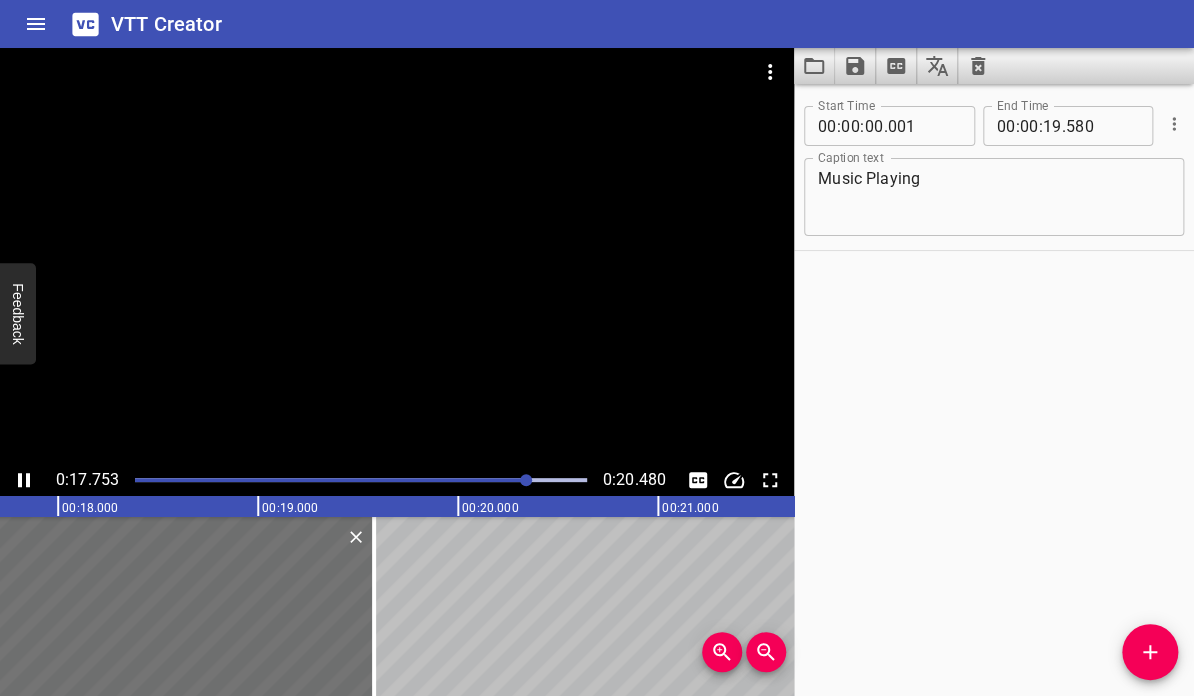 click on "Start Time 00 : 00 : 00 . 001 Start Time End Time 00 : 00 : 19 . 580 End Time Caption text Music Playing Caption text" at bounding box center (994, 390) 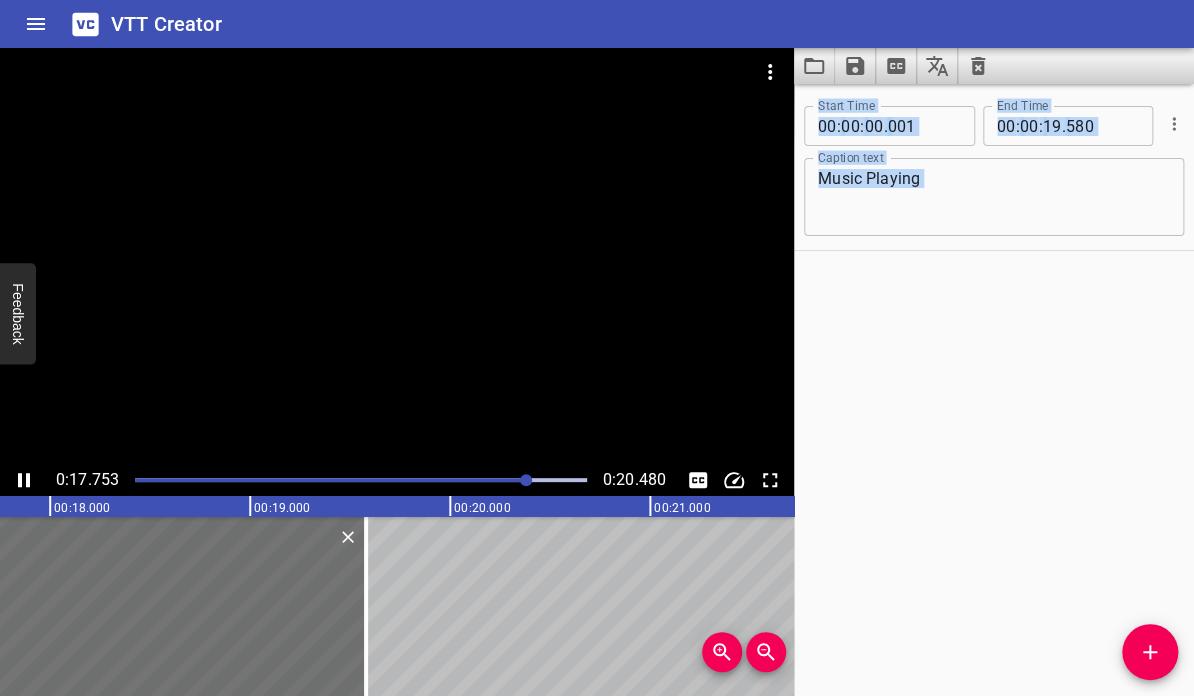 click on "Start Time 00 : 00 : 00 . 001 Start Time End Time 00 : 00 : 19 . 580 End Time Caption text Music Playing Caption text" at bounding box center (994, 390) 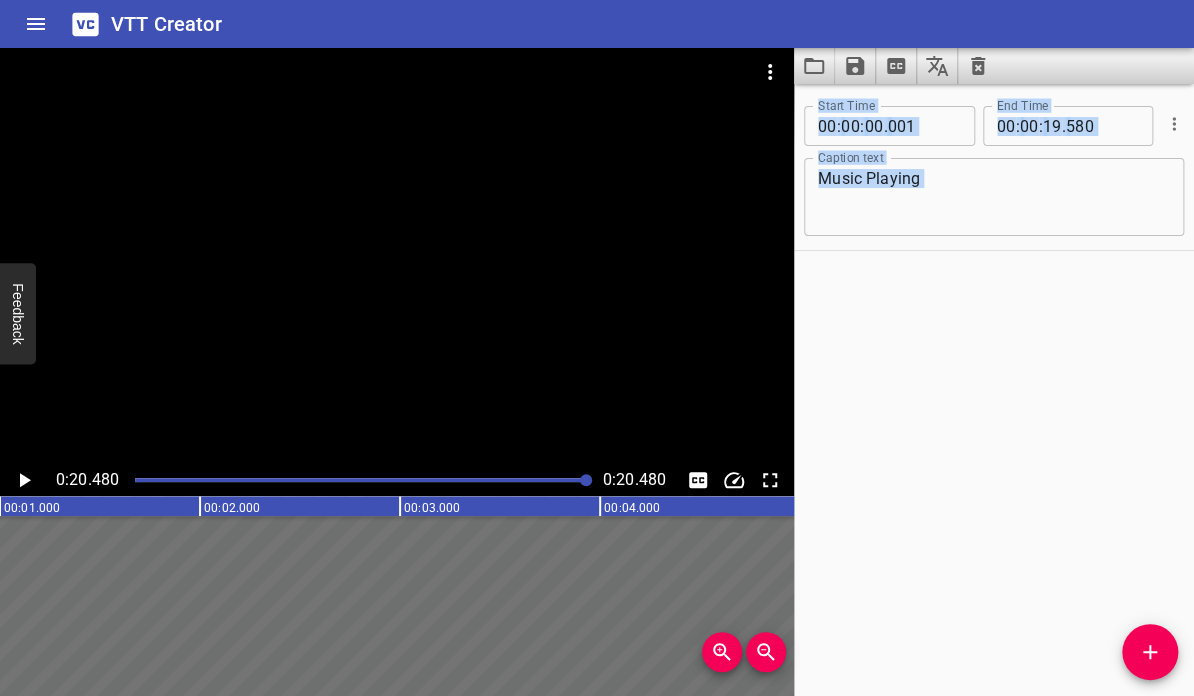 scroll, scrollTop: 0, scrollLeft: 0, axis: both 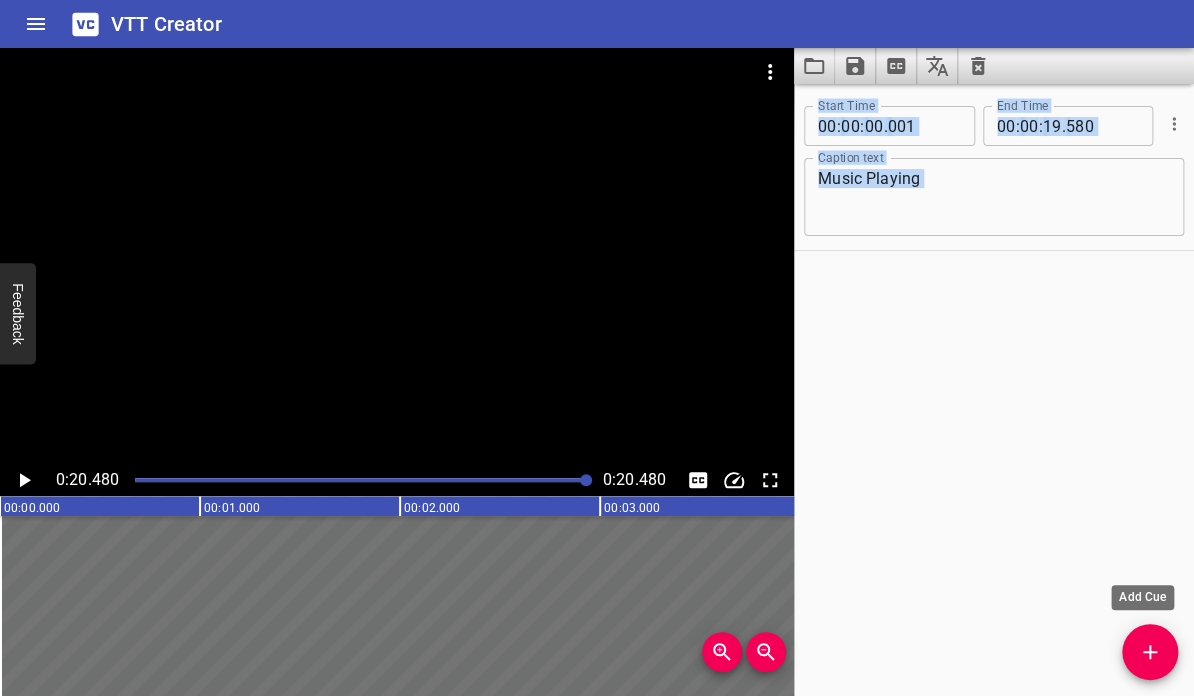 click at bounding box center (1150, 652) 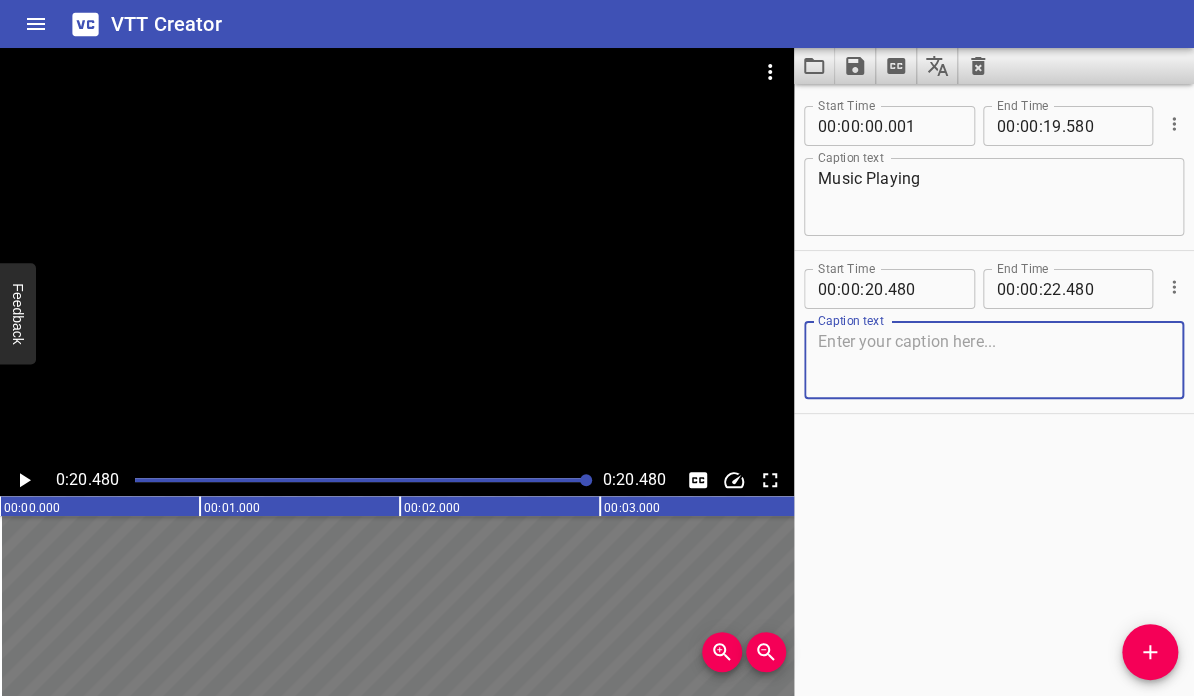 click at bounding box center (1958, 606) 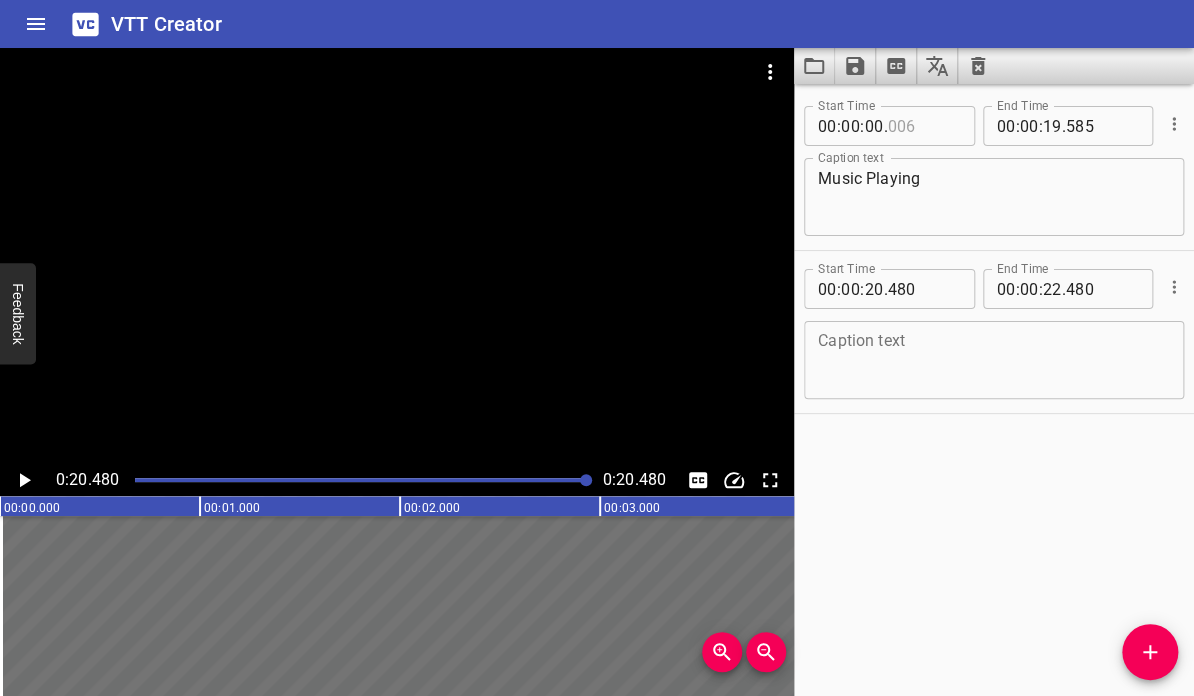 click at bounding box center [923, 126] 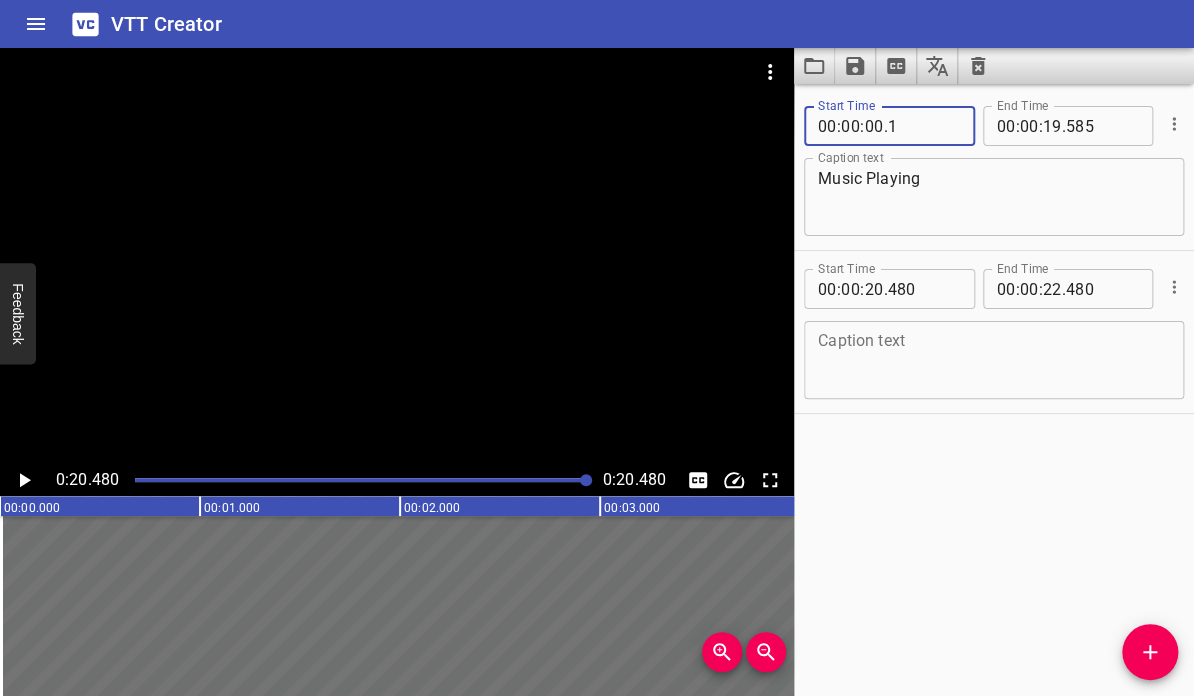 type on "001" 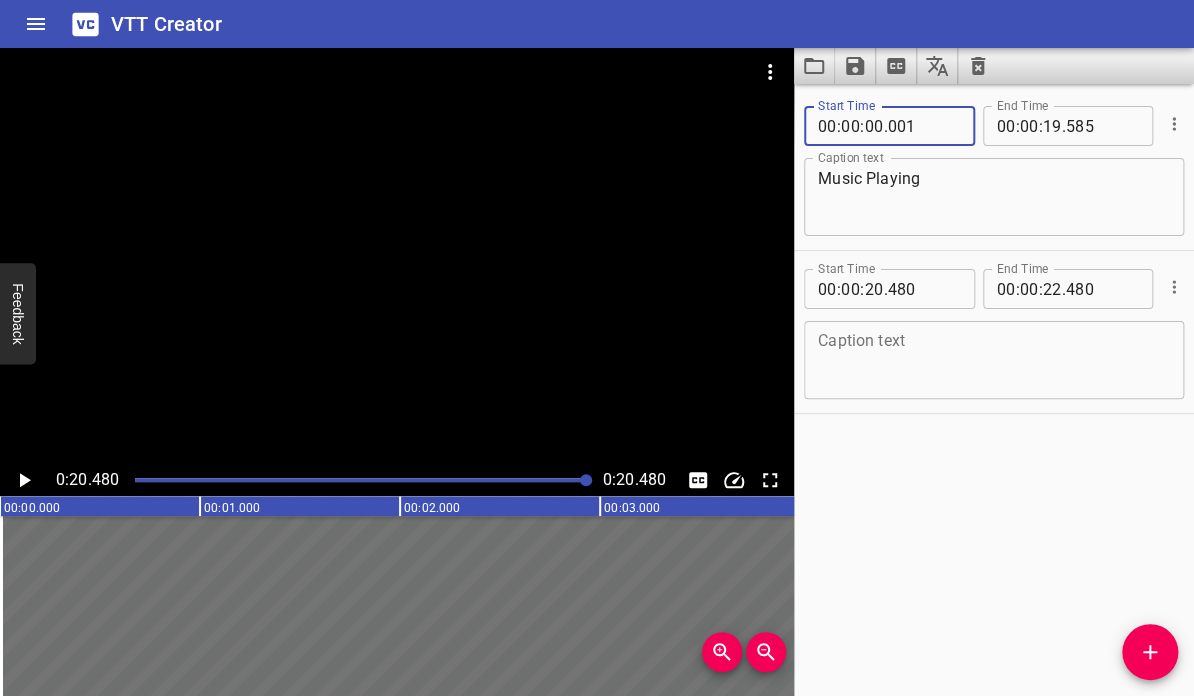 click on "Caption text" at bounding box center (994, 360) 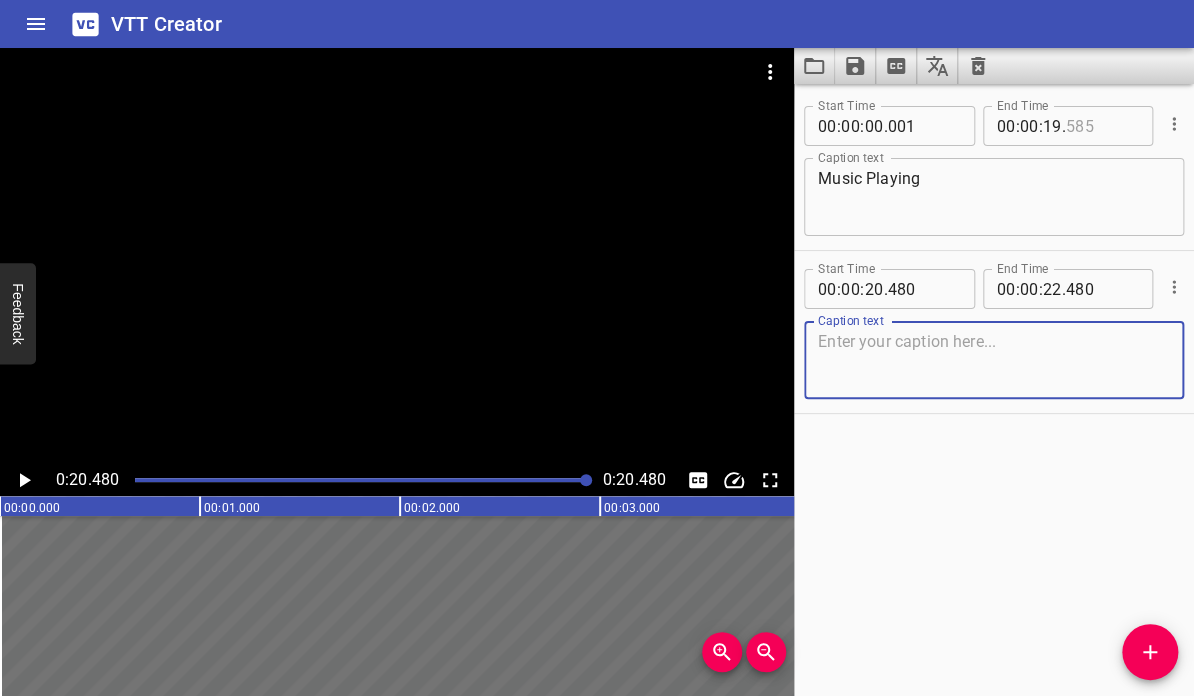 click at bounding box center (1102, 126) 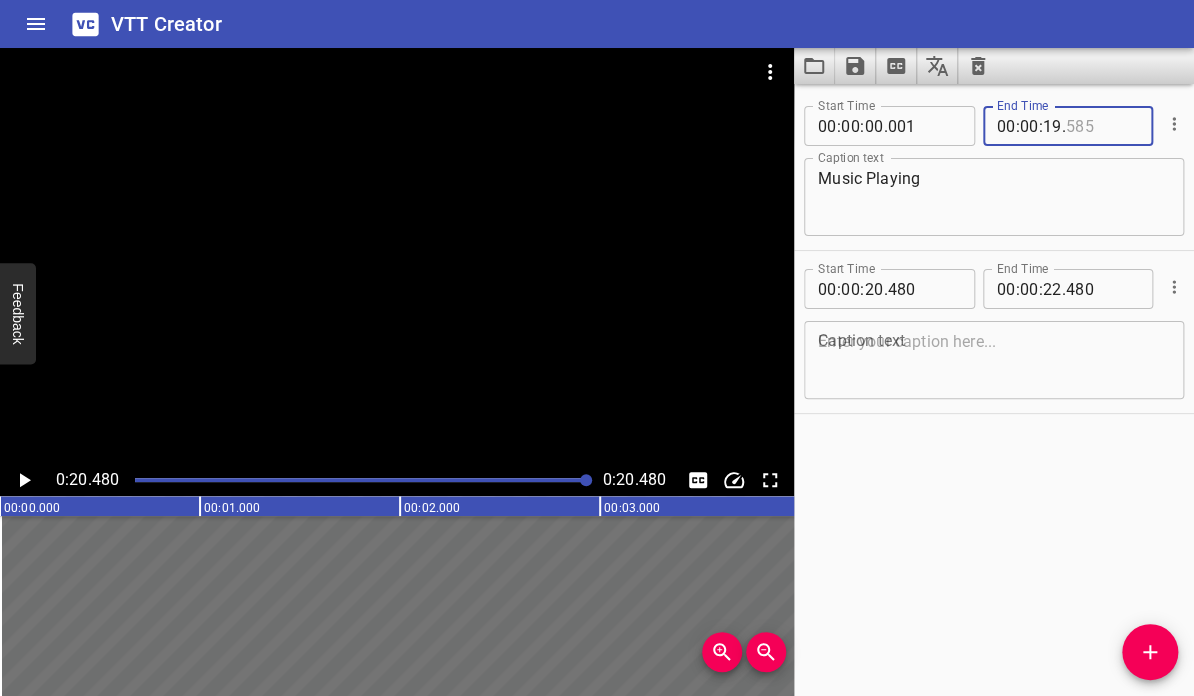 type on "585" 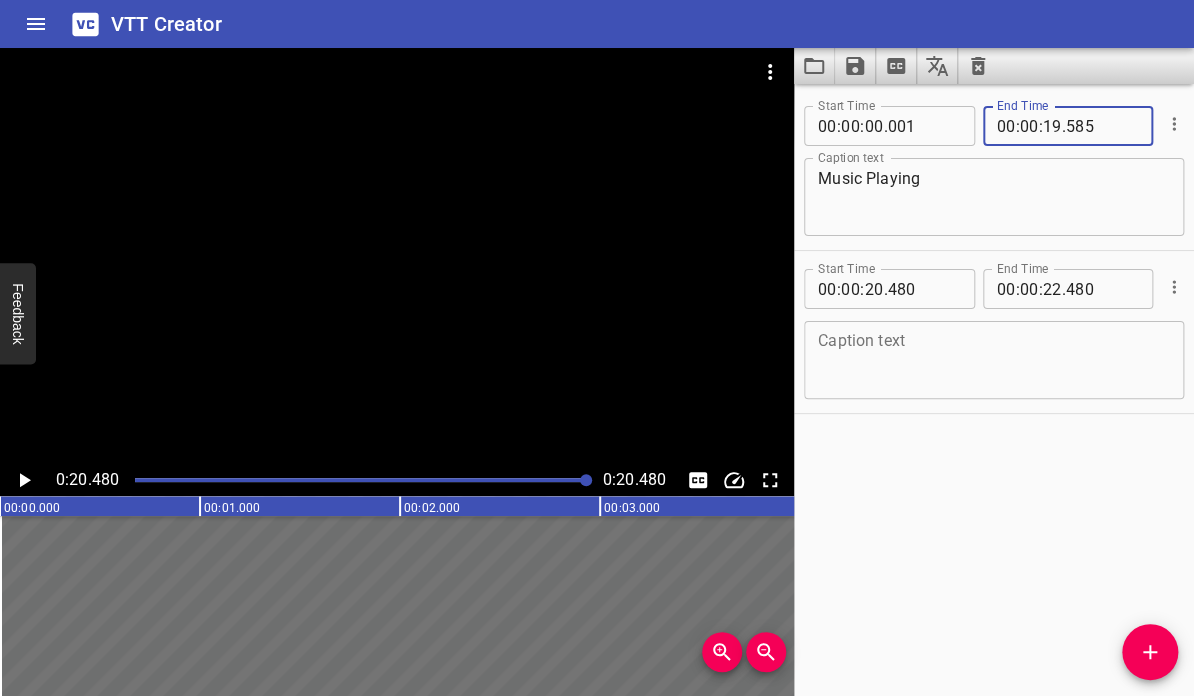 click at bounding box center [361, 480] 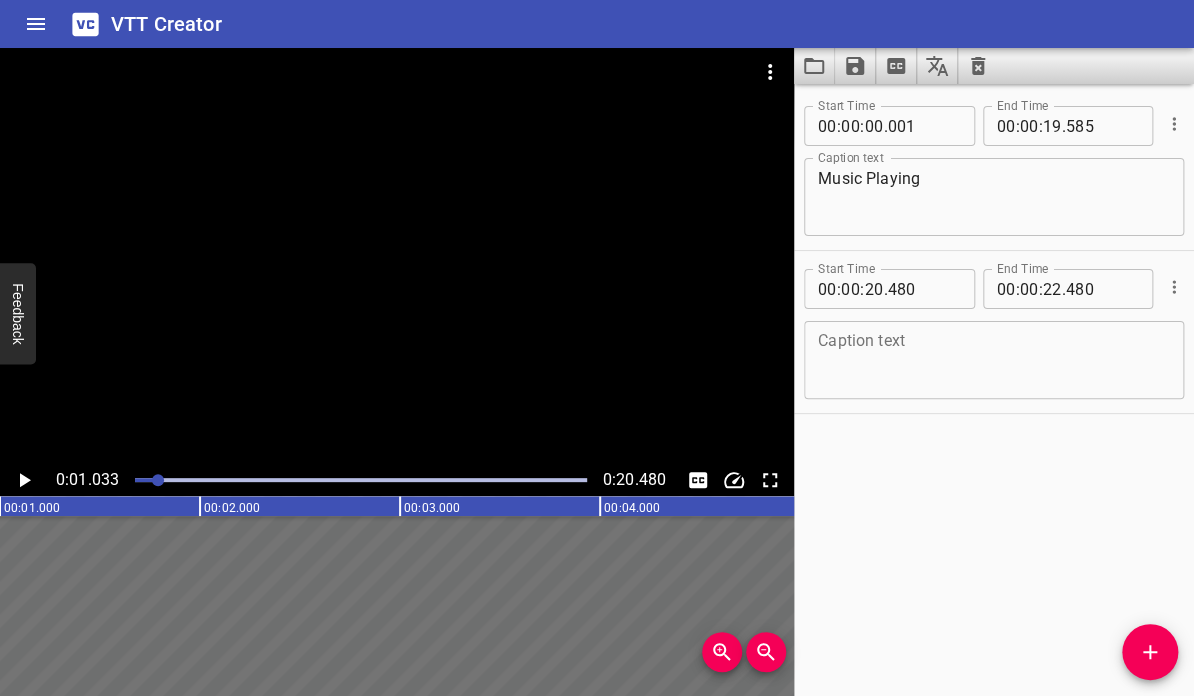 scroll, scrollTop: 0, scrollLeft: 206, axis: horizontal 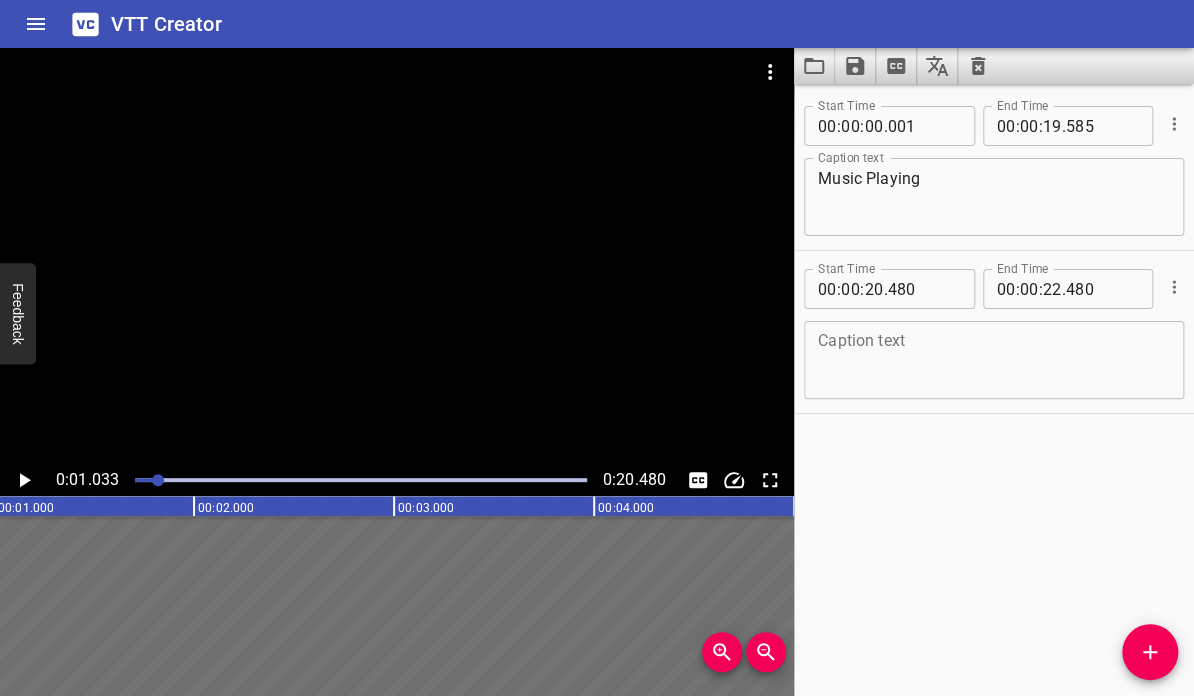 click 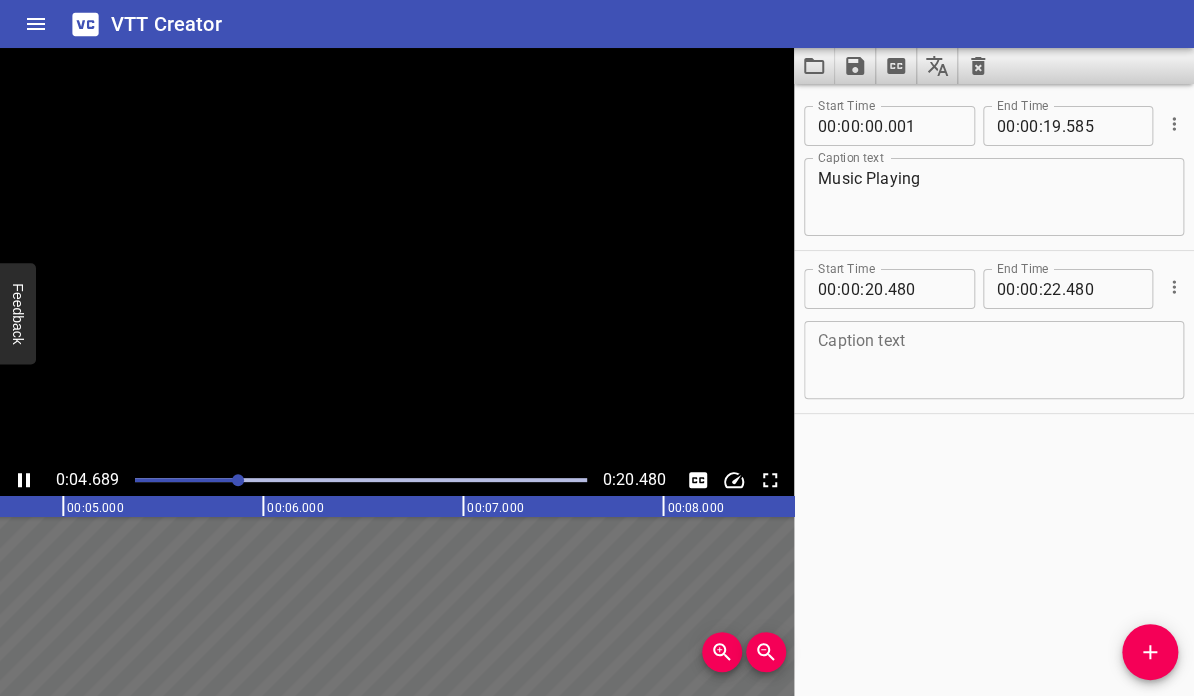 click 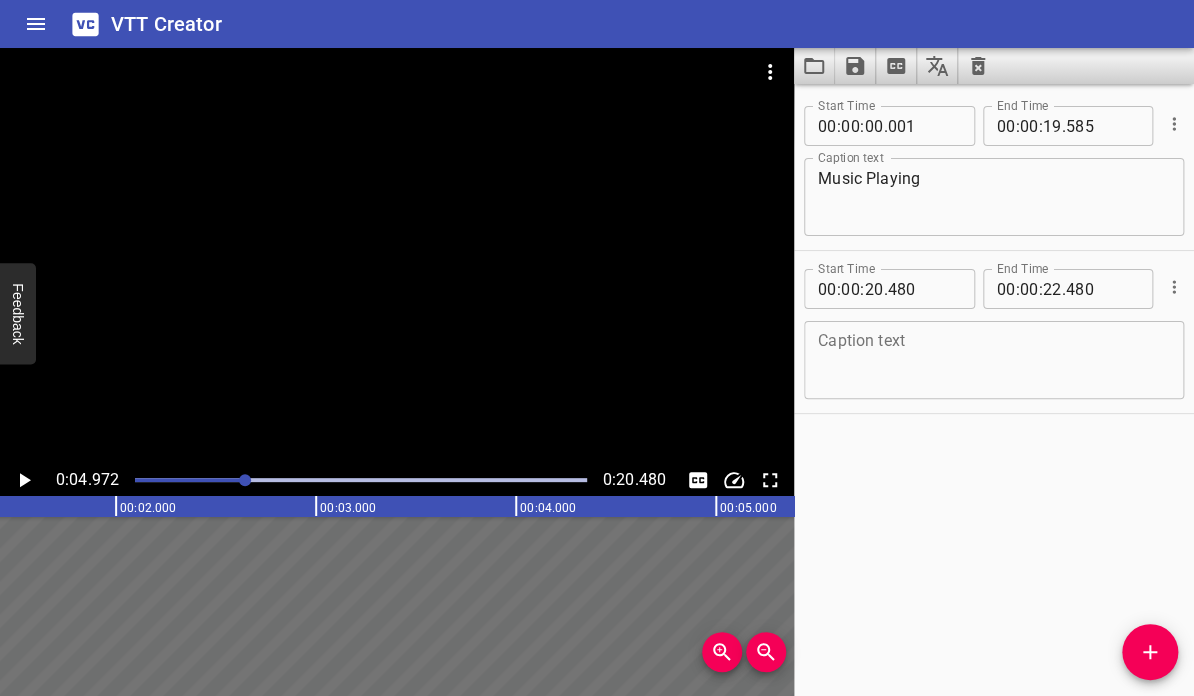 scroll, scrollTop: 0, scrollLeft: 245, axis: horizontal 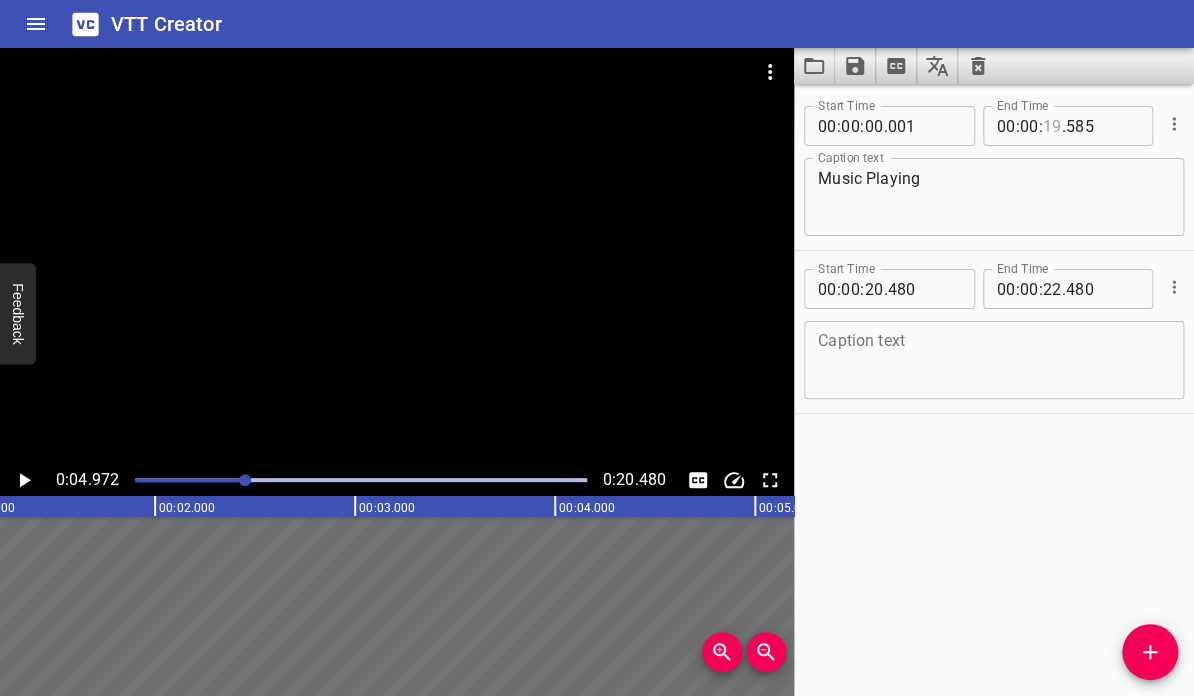 click at bounding box center [1052, 126] 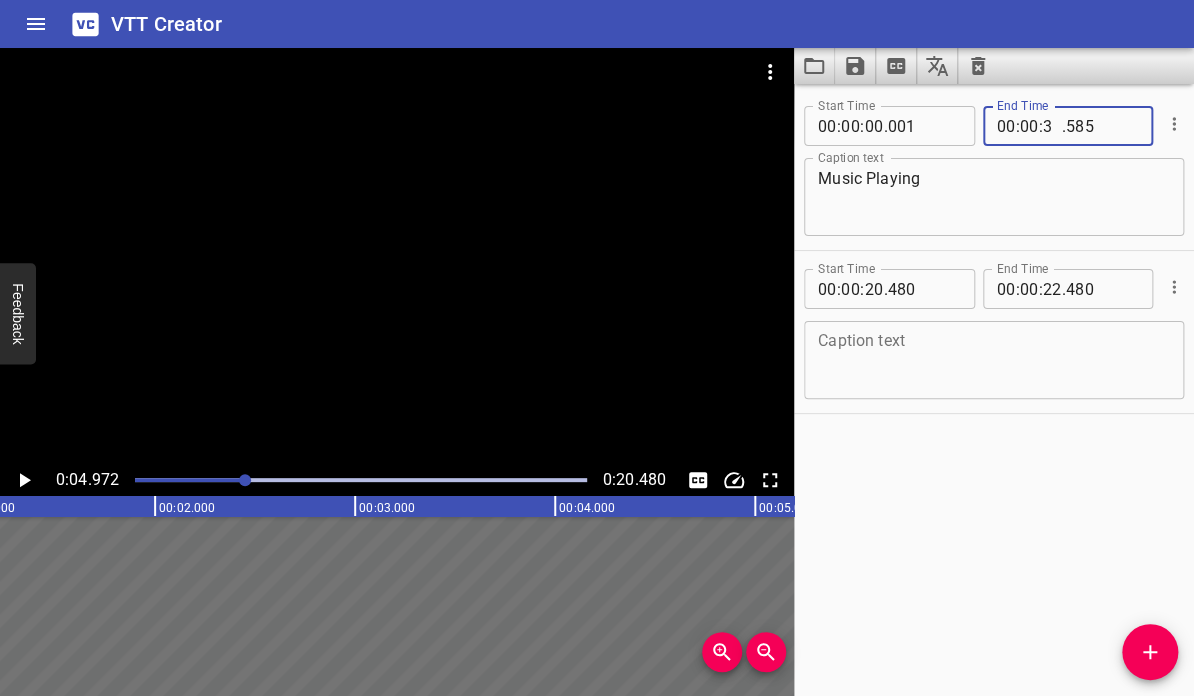 type on "03" 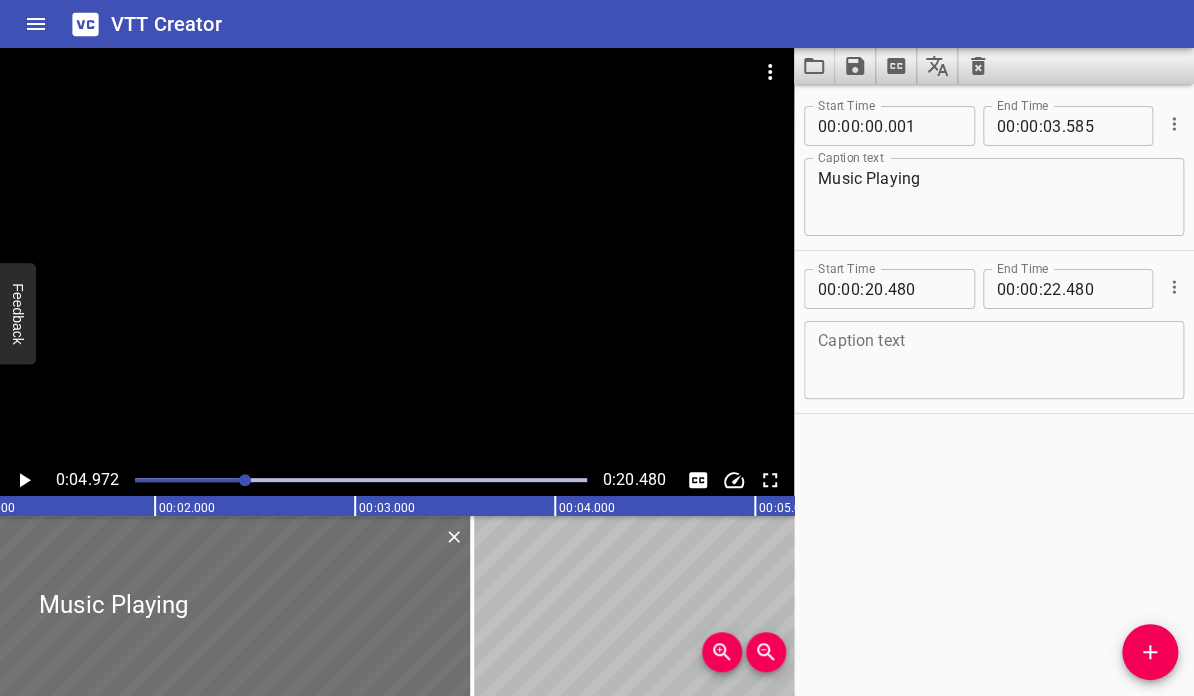click on "Start Time 00 : 00 : 00 . 001 Start Time End Time 00 : 00 : 03 . 585 End Time Caption text Music Playing Caption text Start Time 00 : 00 : 20 . 480 Start Time End Time 00 : 00 : 22 . 480 End Time Caption text Caption text" at bounding box center (994, 390) 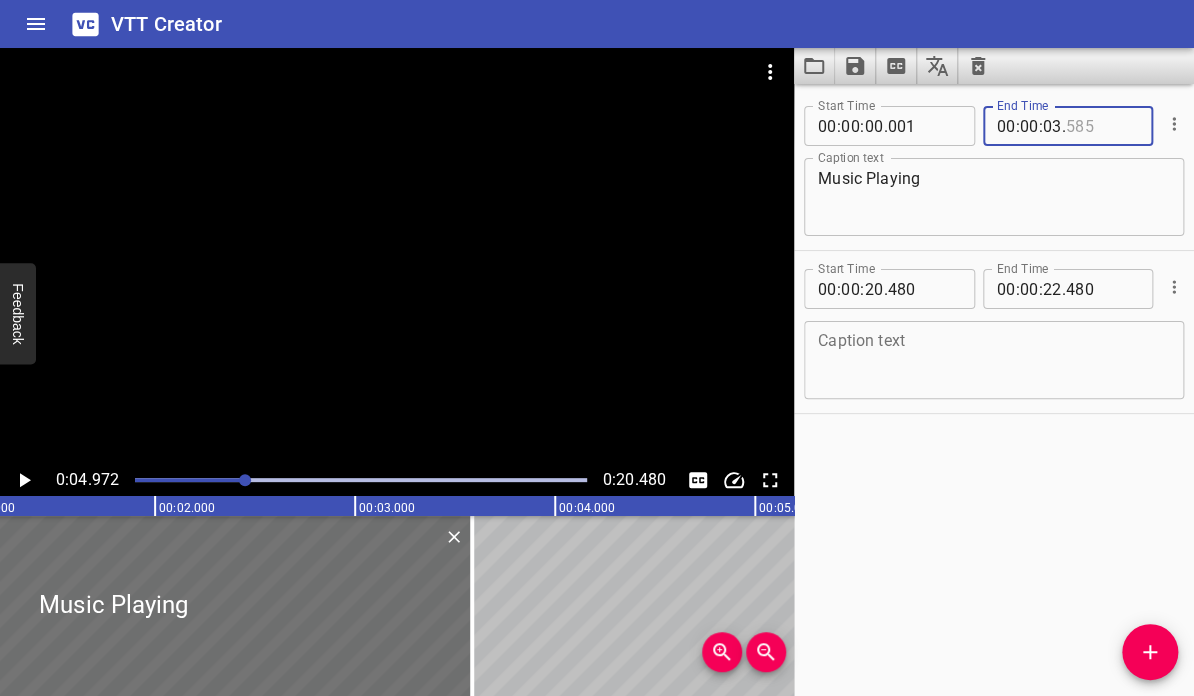 drag, startPoint x: 1060, startPoint y: 122, endPoint x: 1081, endPoint y: 129, distance: 22.135944 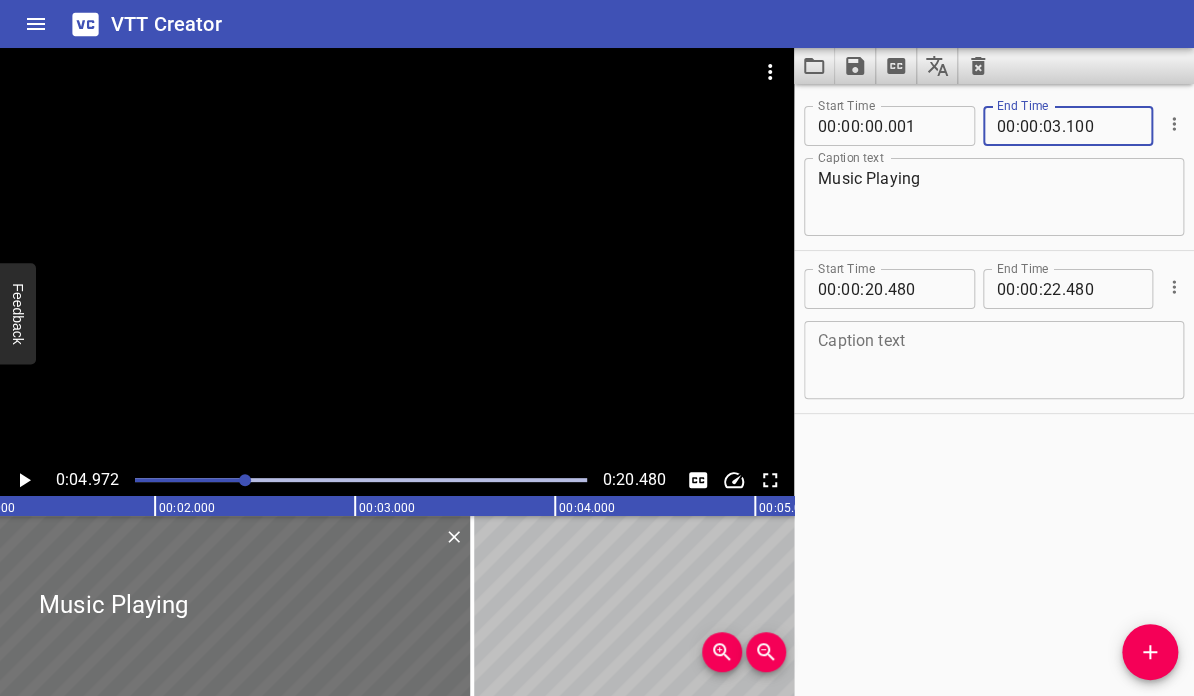 type on "100" 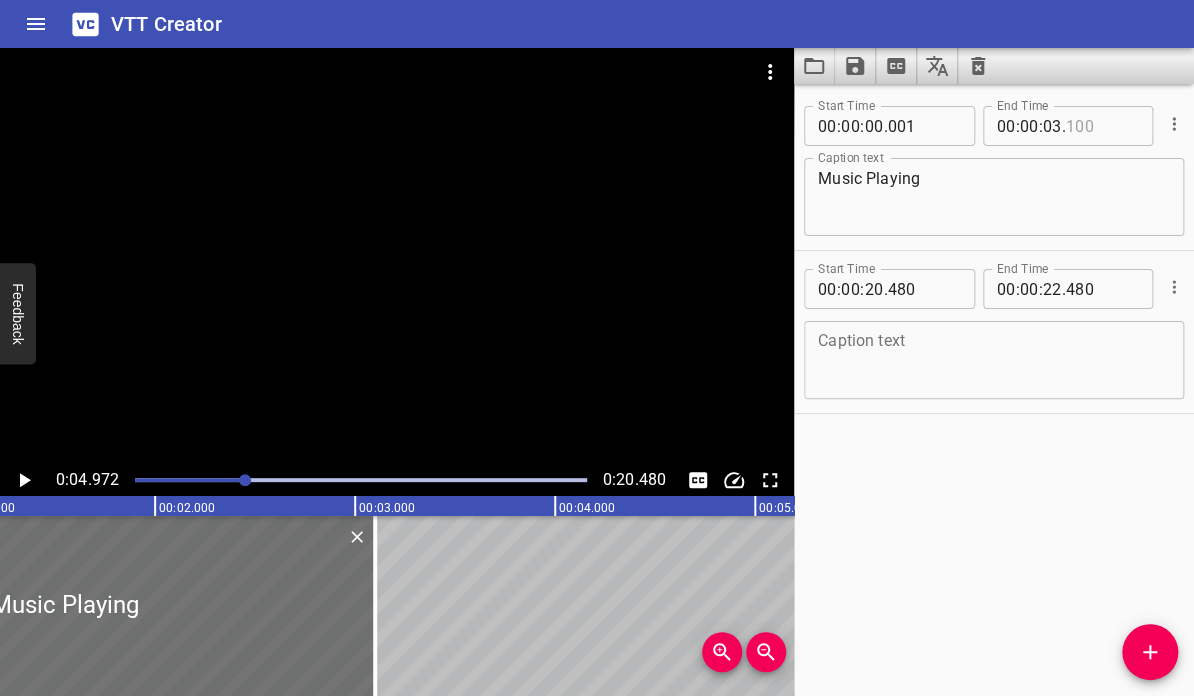click at bounding box center (1102, 126) 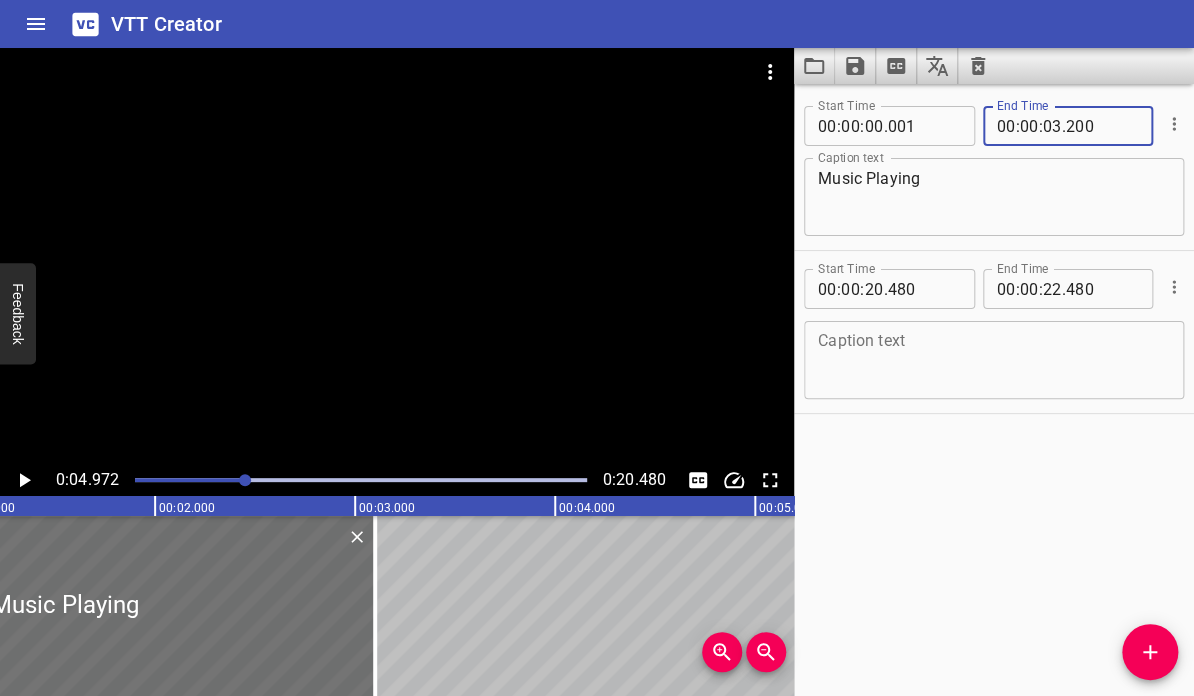 type on "200" 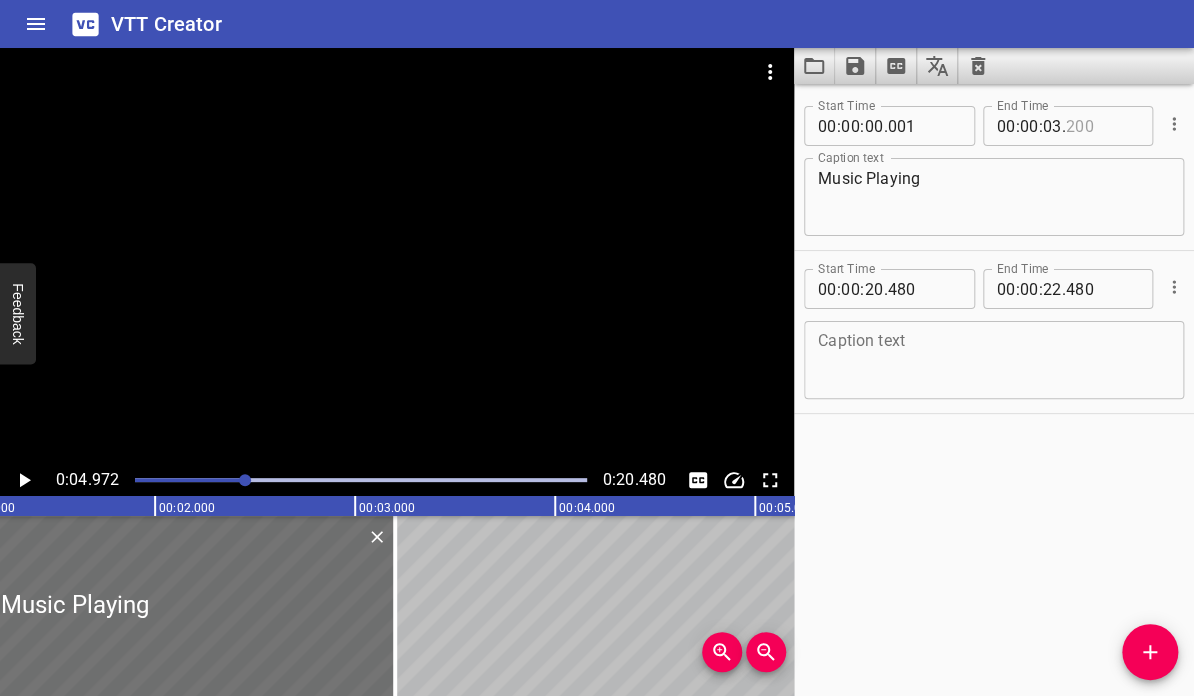 click at bounding box center (1102, 126) 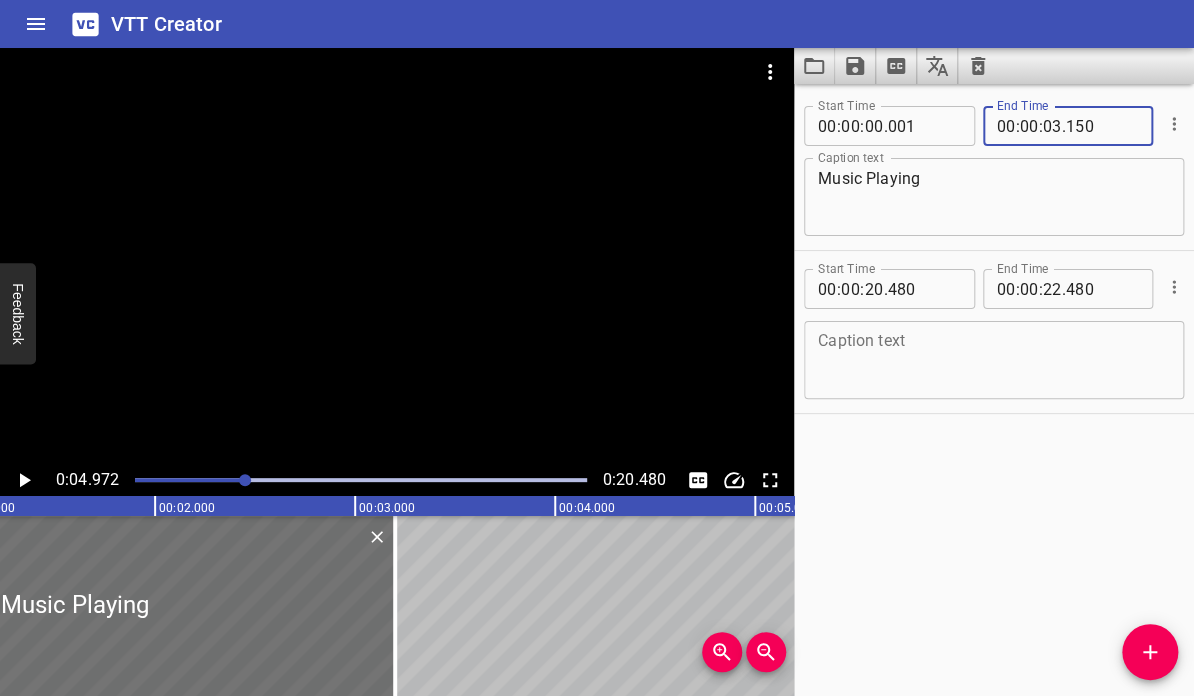 type on "150" 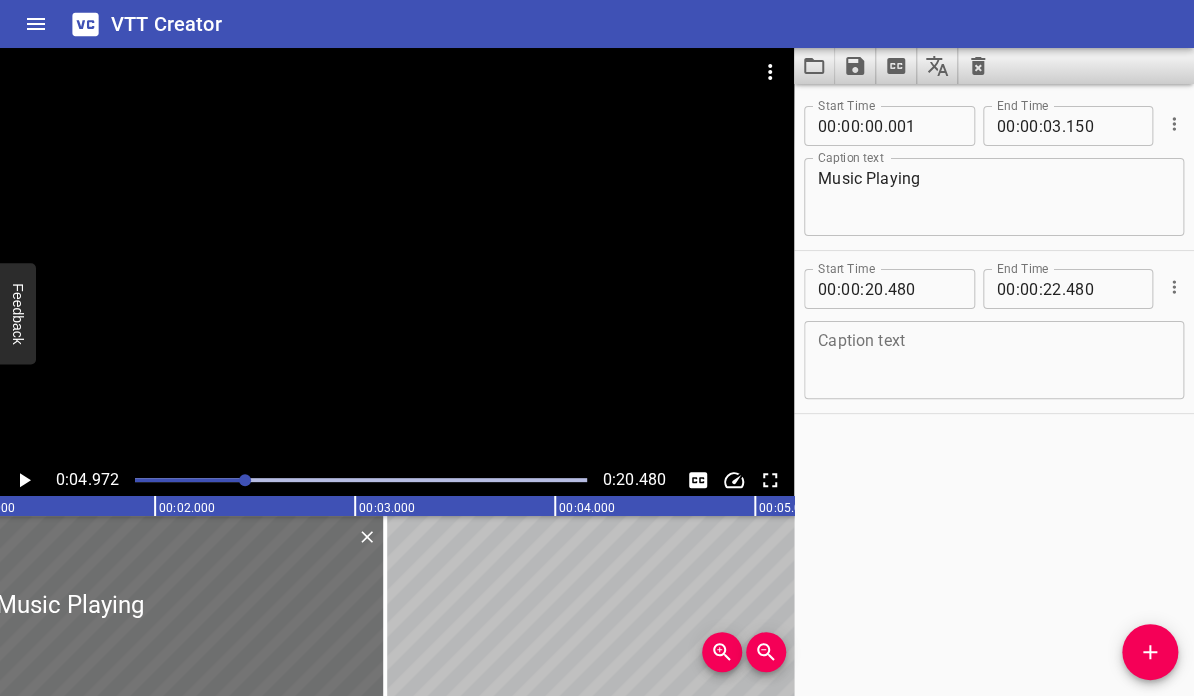 click on "Start Time 00 : 00 : 20 . 480 Start Time End Time 00 : 00 : 22 . 480 End Time Caption text Caption text" at bounding box center (994, 332) 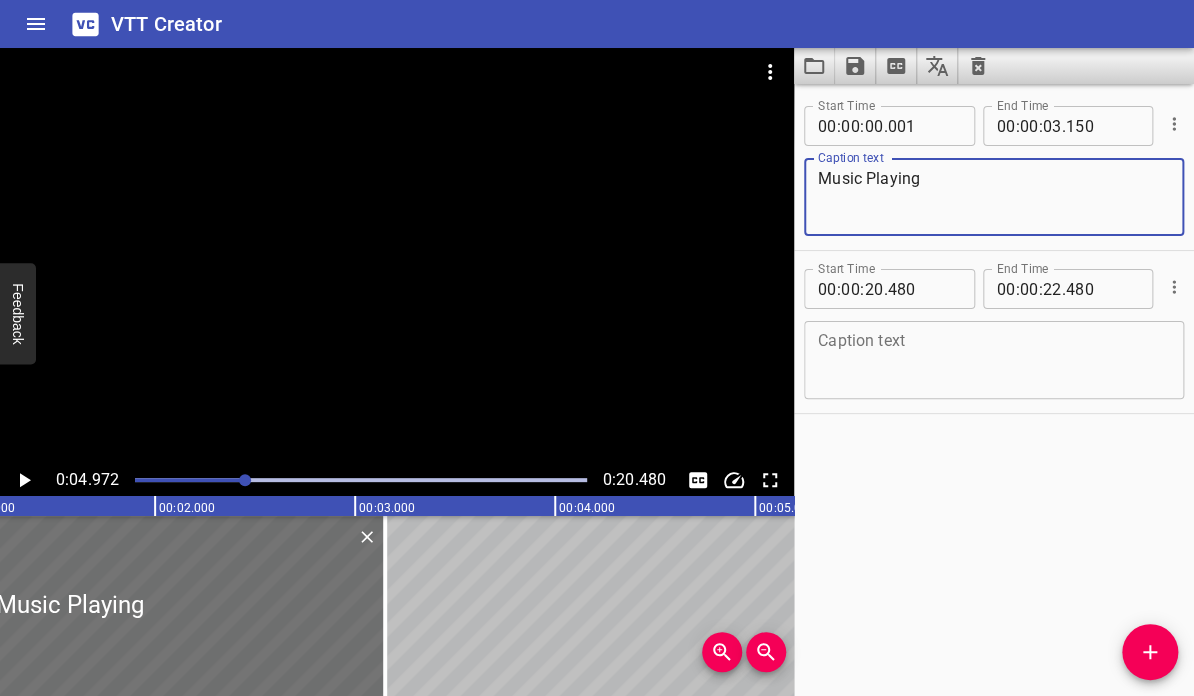 click on "Music Playing" at bounding box center [994, 197] 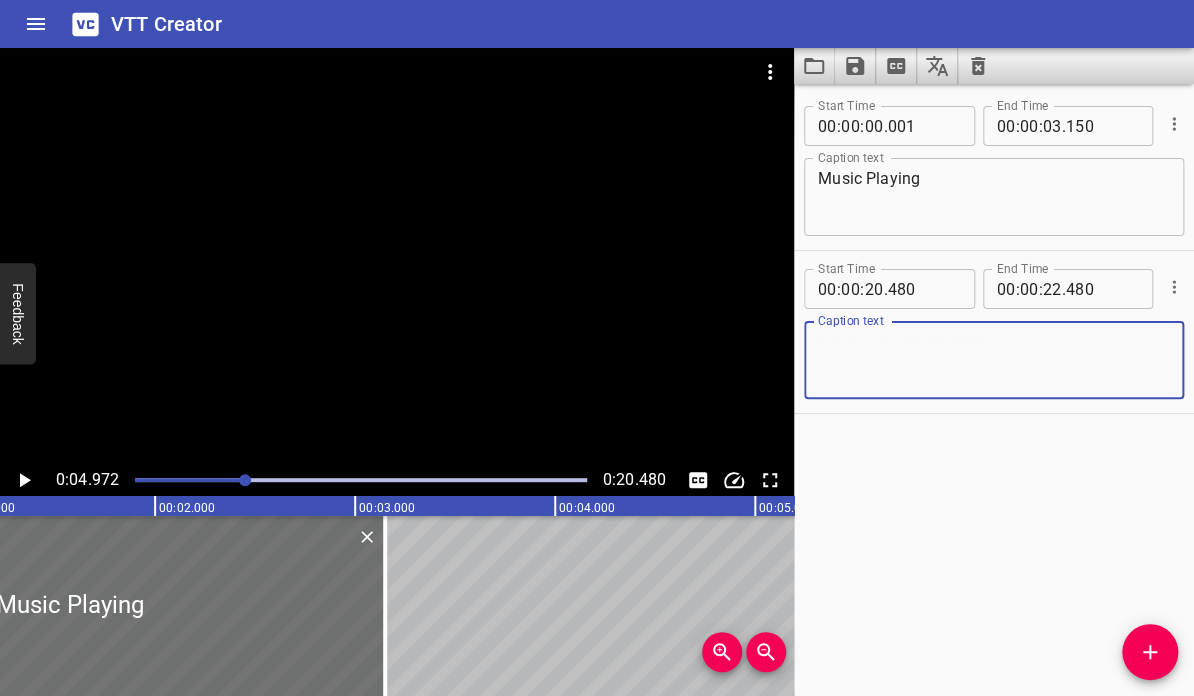 paste on "Music Playing" 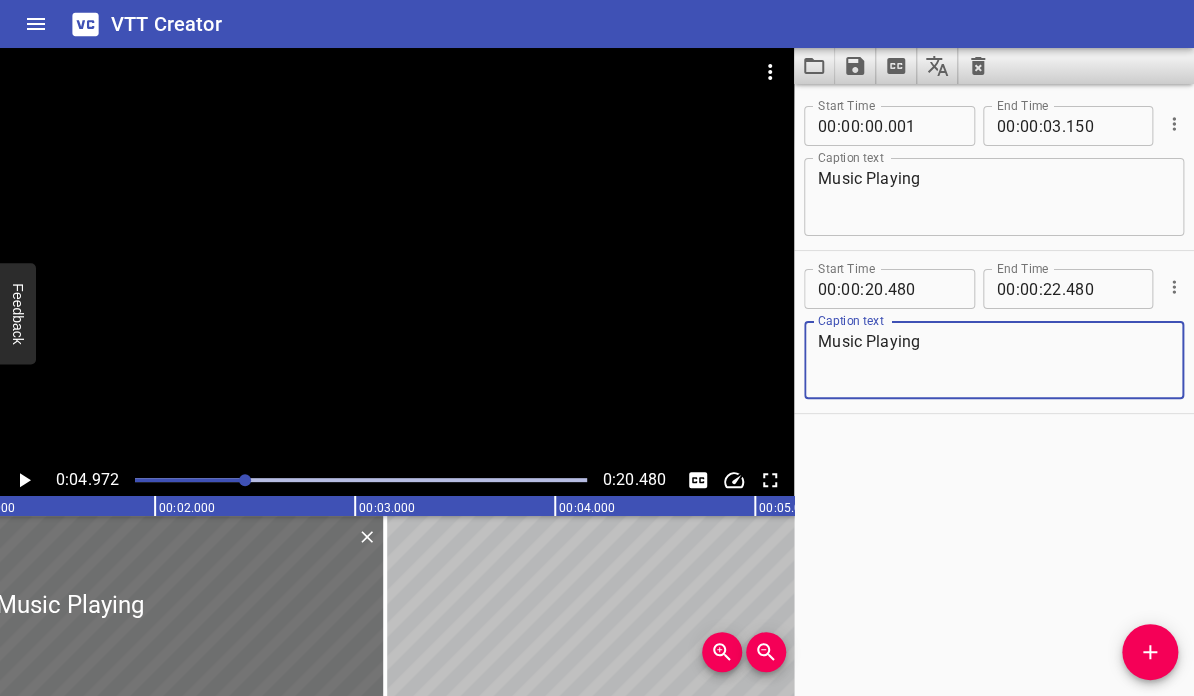type on "Music Playing" 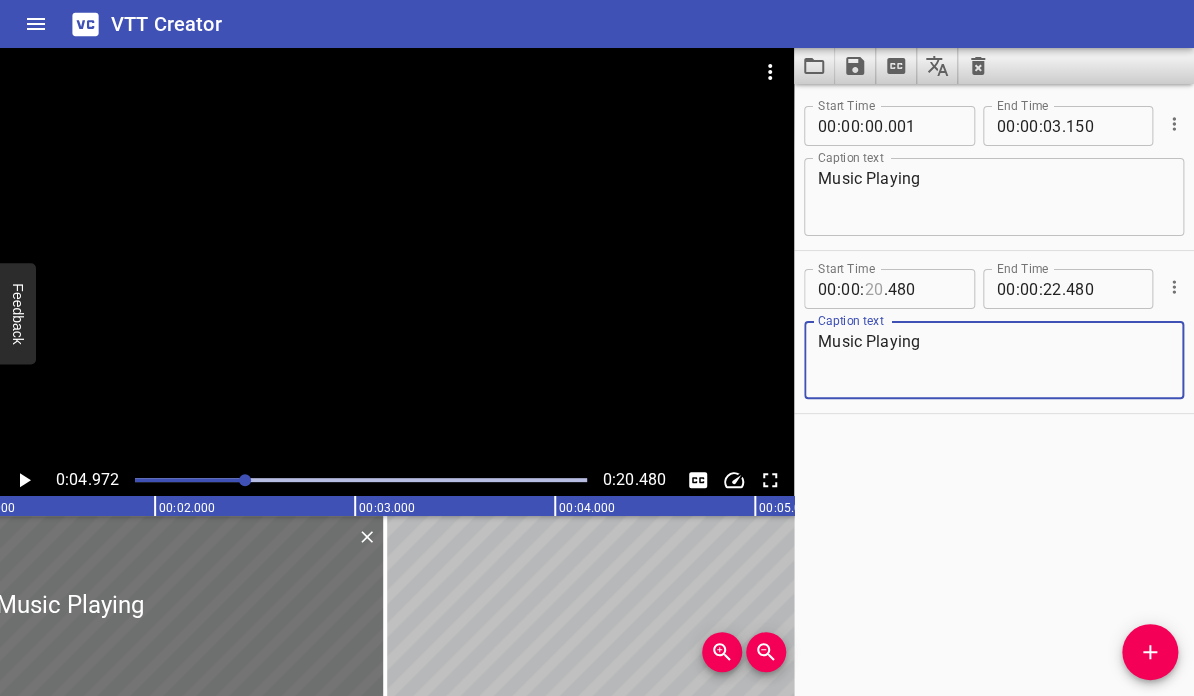 click at bounding box center [873, 289] 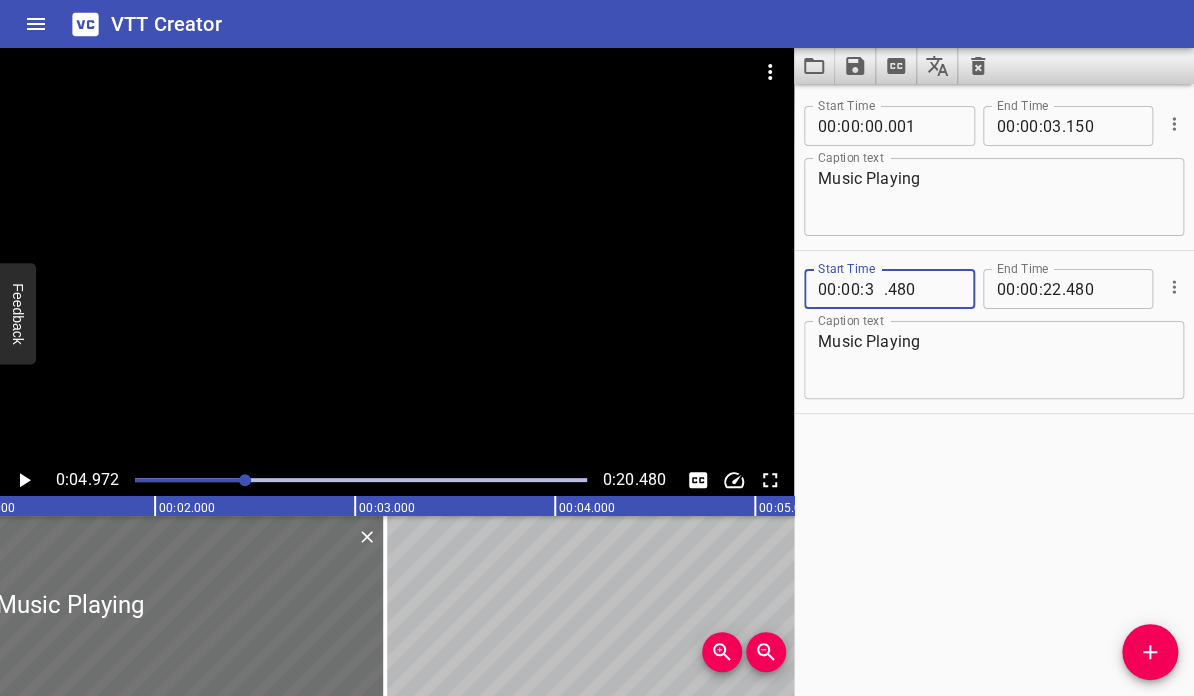 type on "03" 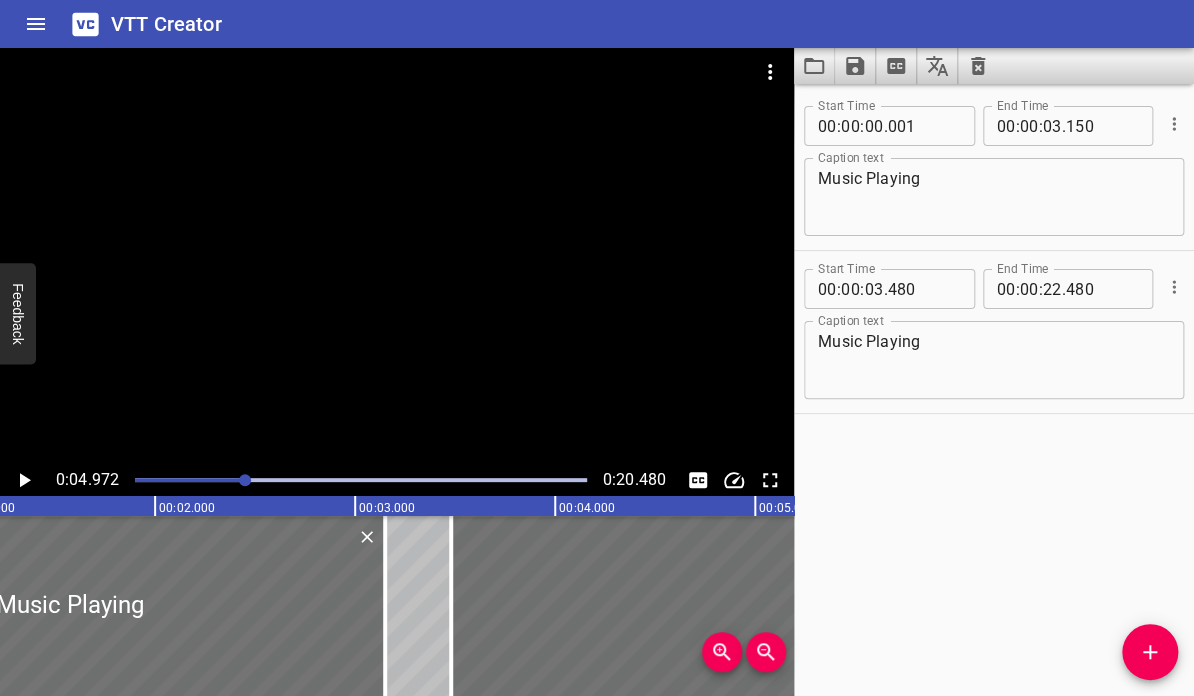 click on "Start Time 00 : 00 : 00 . 001 Start Time End Time 00 : 00 : 03 . 150 End Time Caption text Music Playing Caption text Start Time 00 : 00 : 03 . 480 Start Time End Time 00 : 00 : 22 . 480 End Time Caption text Music Playing Caption text" at bounding box center [994, 390] 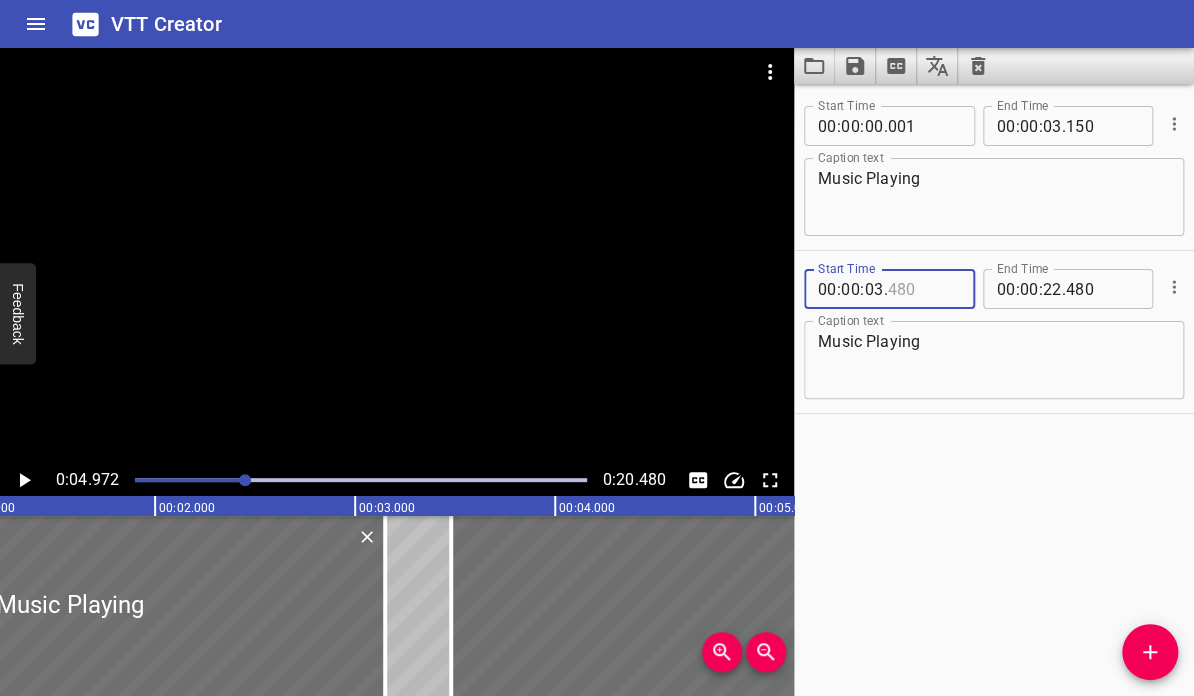click at bounding box center [923, 289] 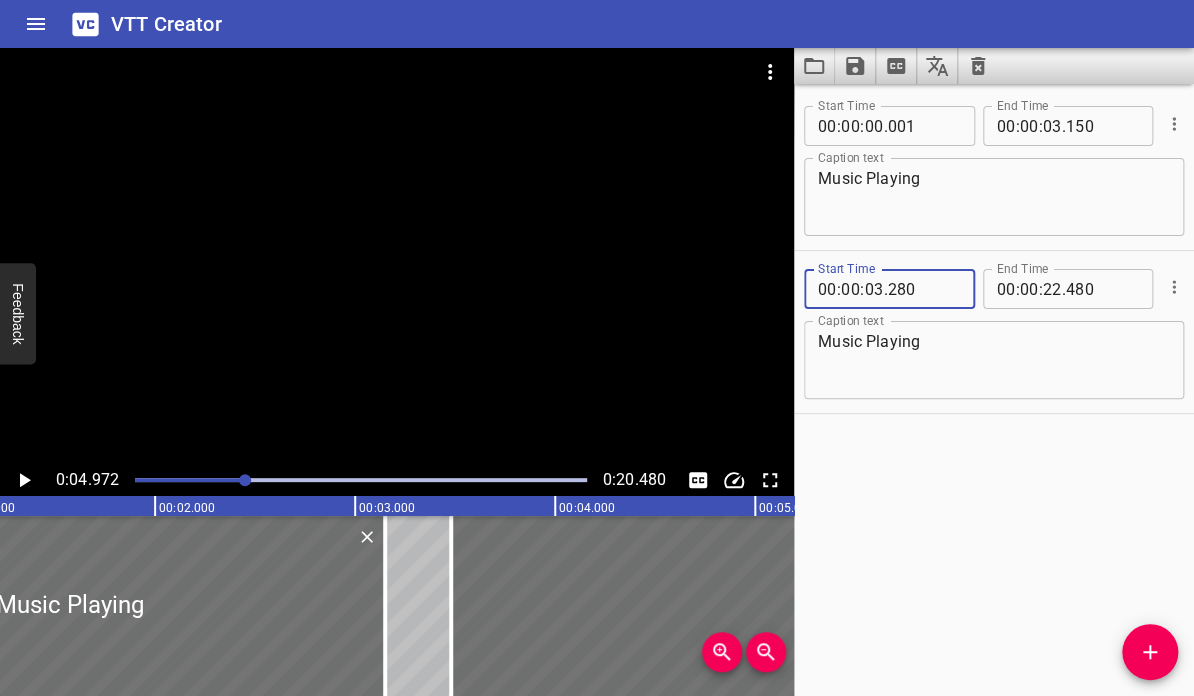 type on "280" 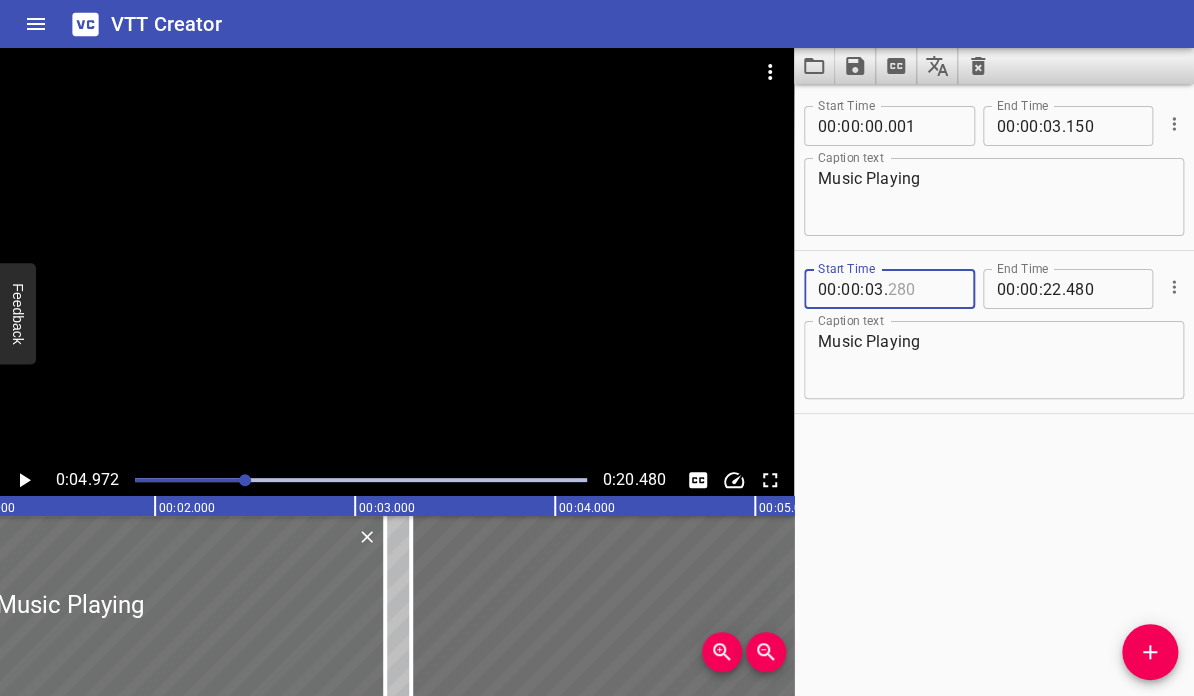 click at bounding box center [923, 289] 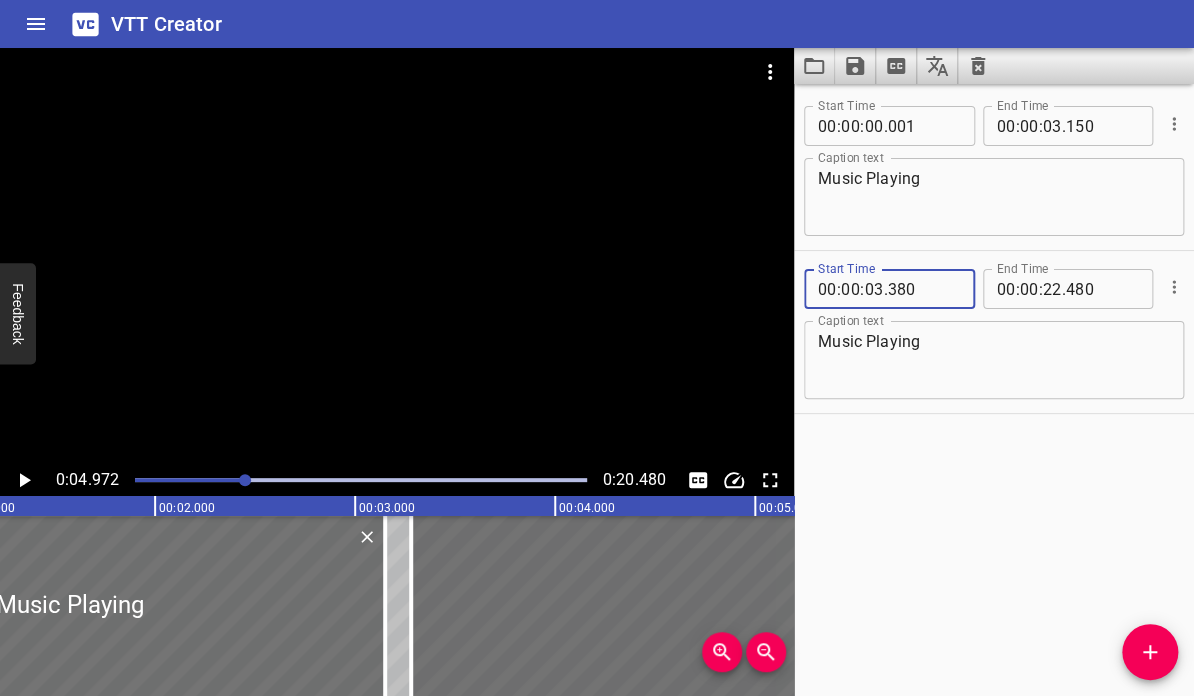 type on "380" 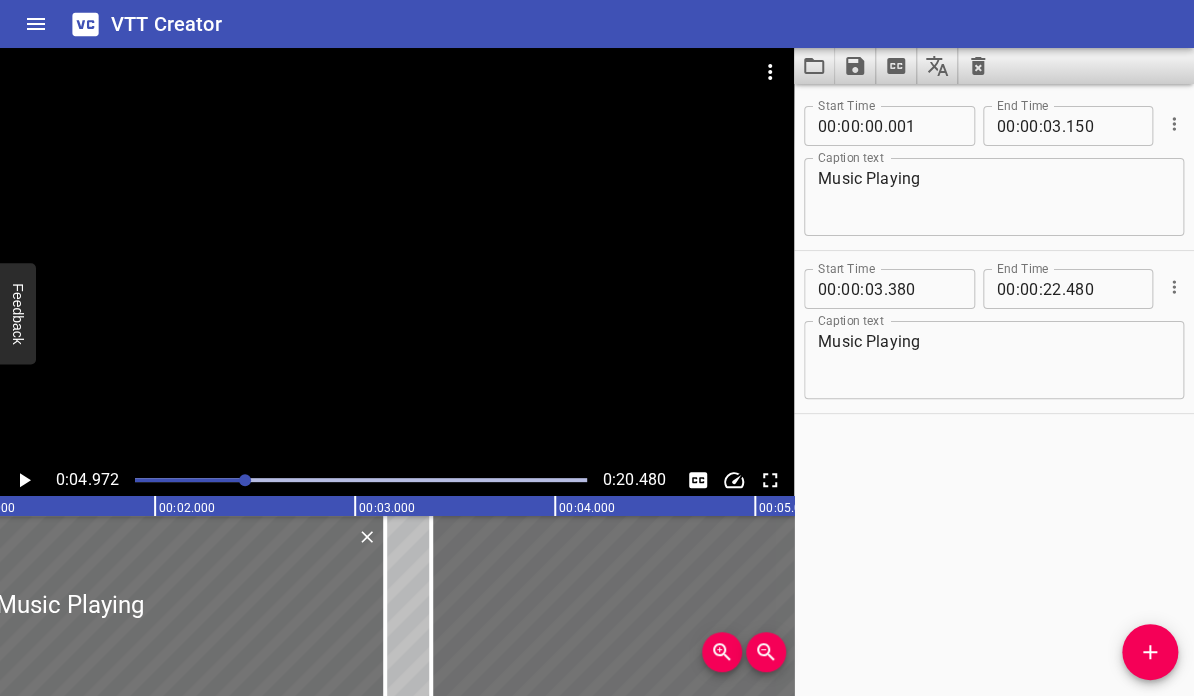 click on "Start Time 00 : 00 : 00 . 001 Start Time End Time 00 : 00 : 03 . 150 End Time Caption text Music Playing Caption text Start Time 00 : 00 : 03 . 380 Start Time End Time 00 : 00 : 22 . 480 End Time Caption text Music Playing Caption text" at bounding box center [994, 390] 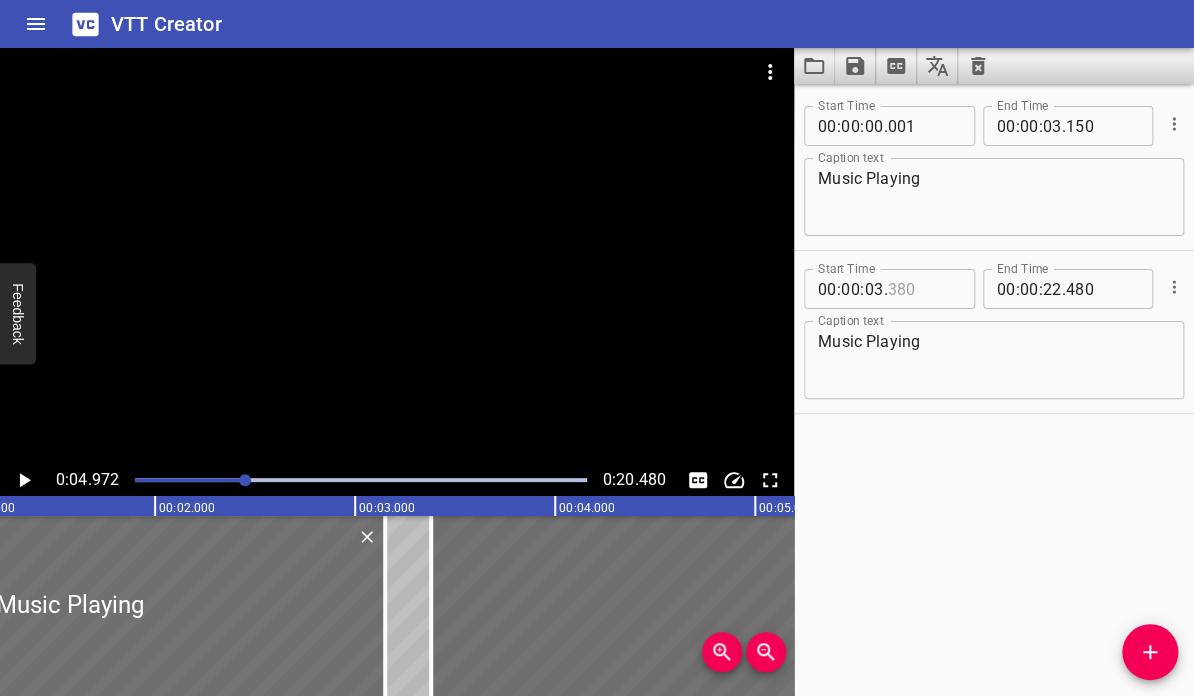 click at bounding box center [923, 289] 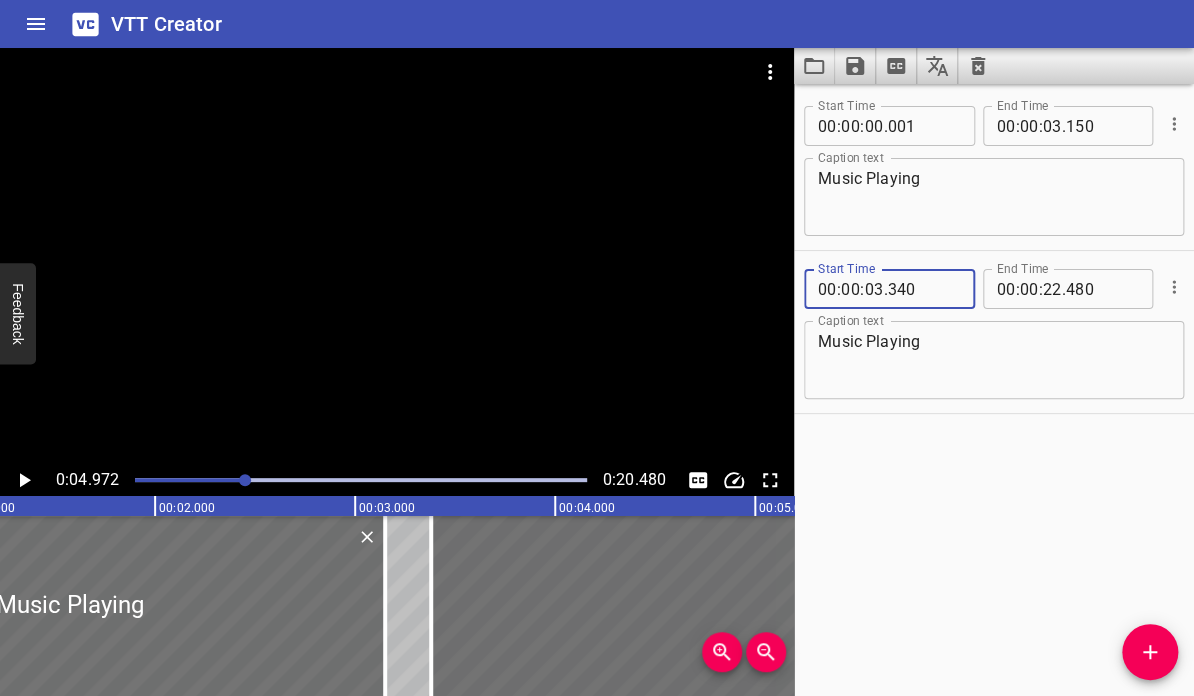 type on "340" 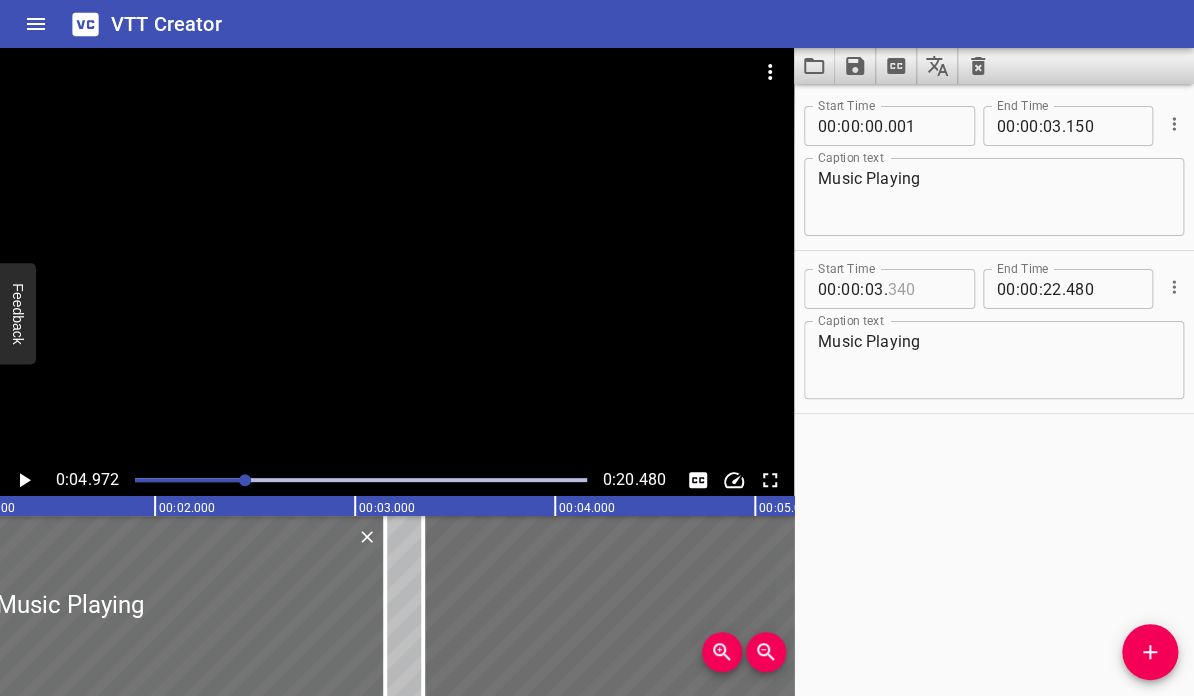 click at bounding box center [923, 289] 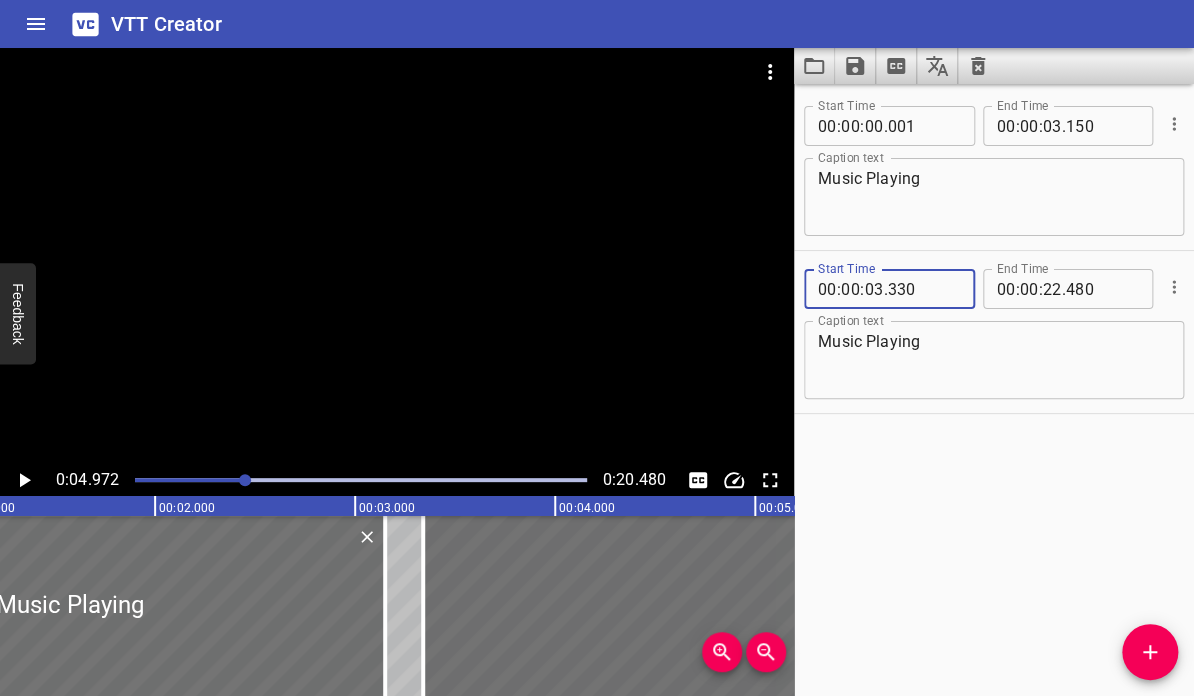 type on "330" 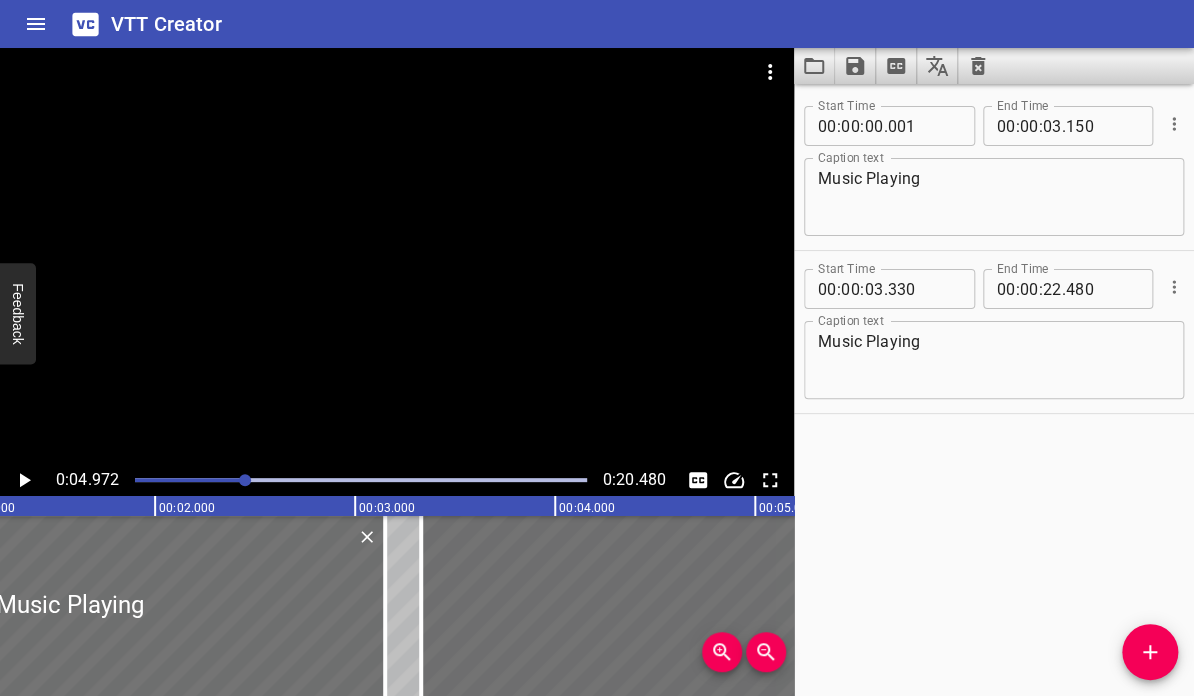 click on "Start Time 00 : 00 : 00 . 001 Start Time End Time 00 : 00 : 03 . 150 End Time Caption text Music Playing Caption text Start Time 00 : 00 : 03 . 330 Start Time End Time 00 : 00 : 22 . 480 End Time Caption text Music Playing Caption text" at bounding box center [994, 390] 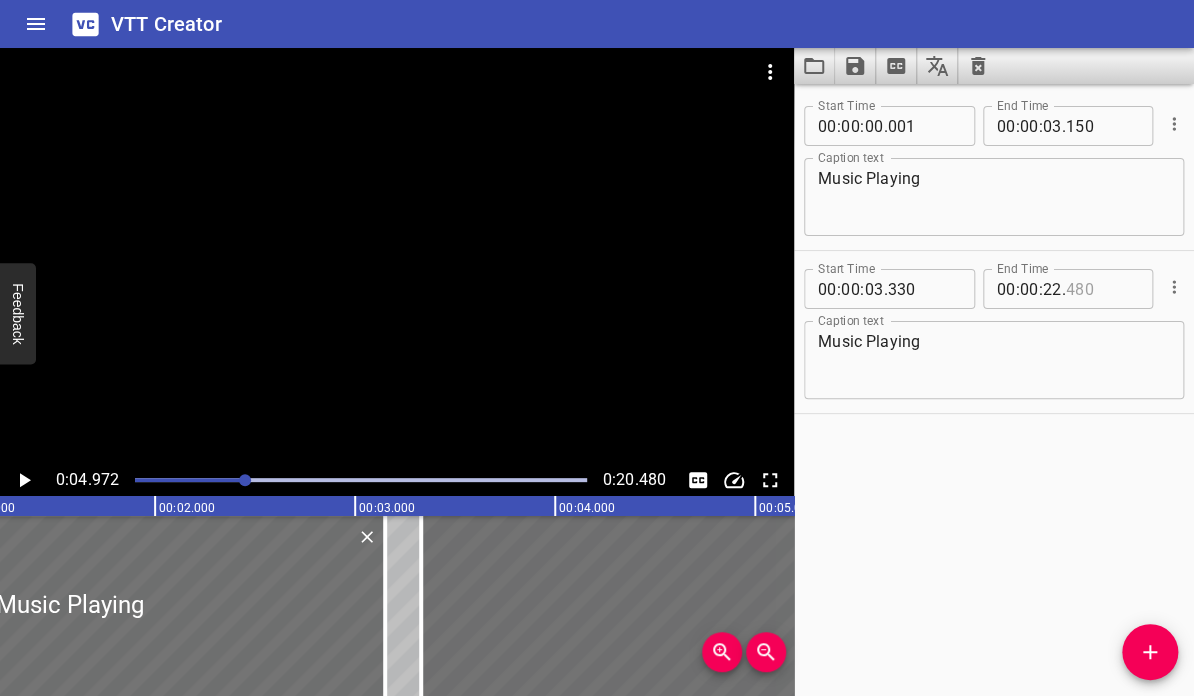 click at bounding box center [1102, 289] 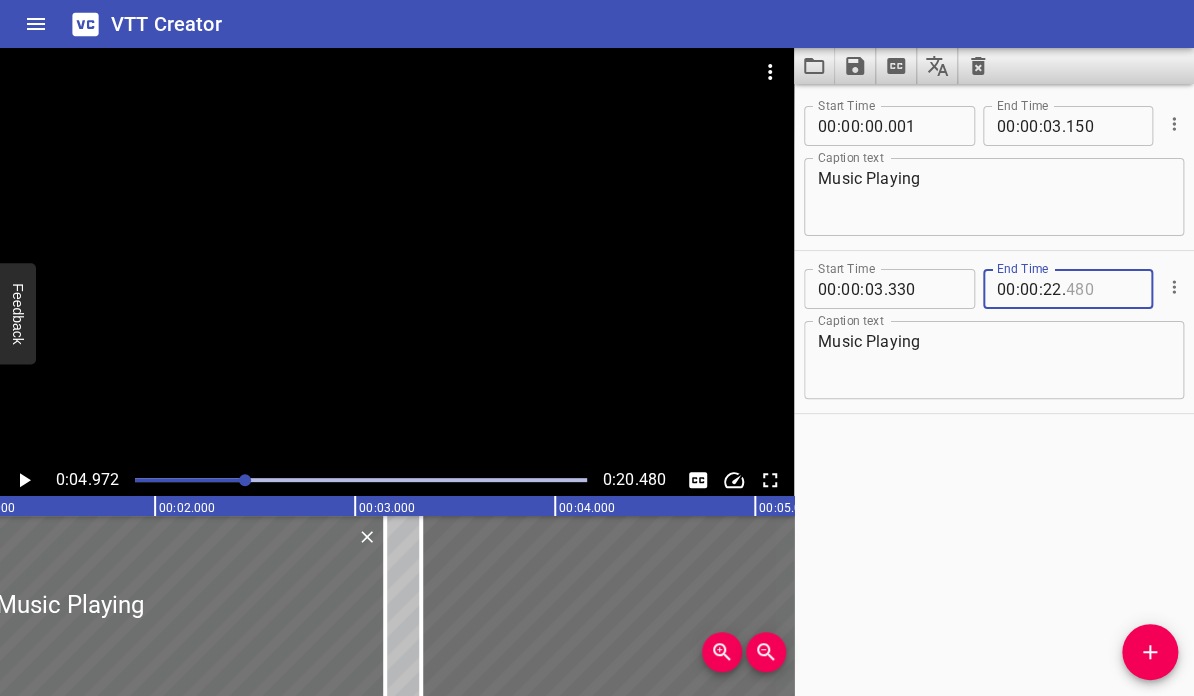 type 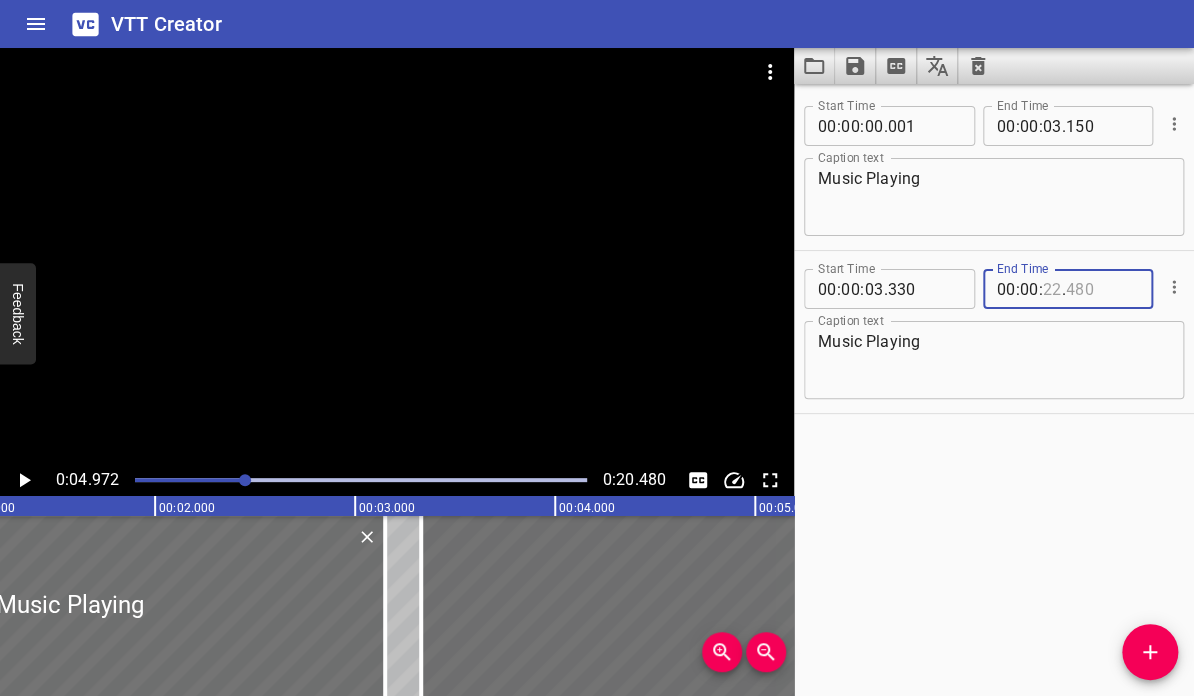 type on "480" 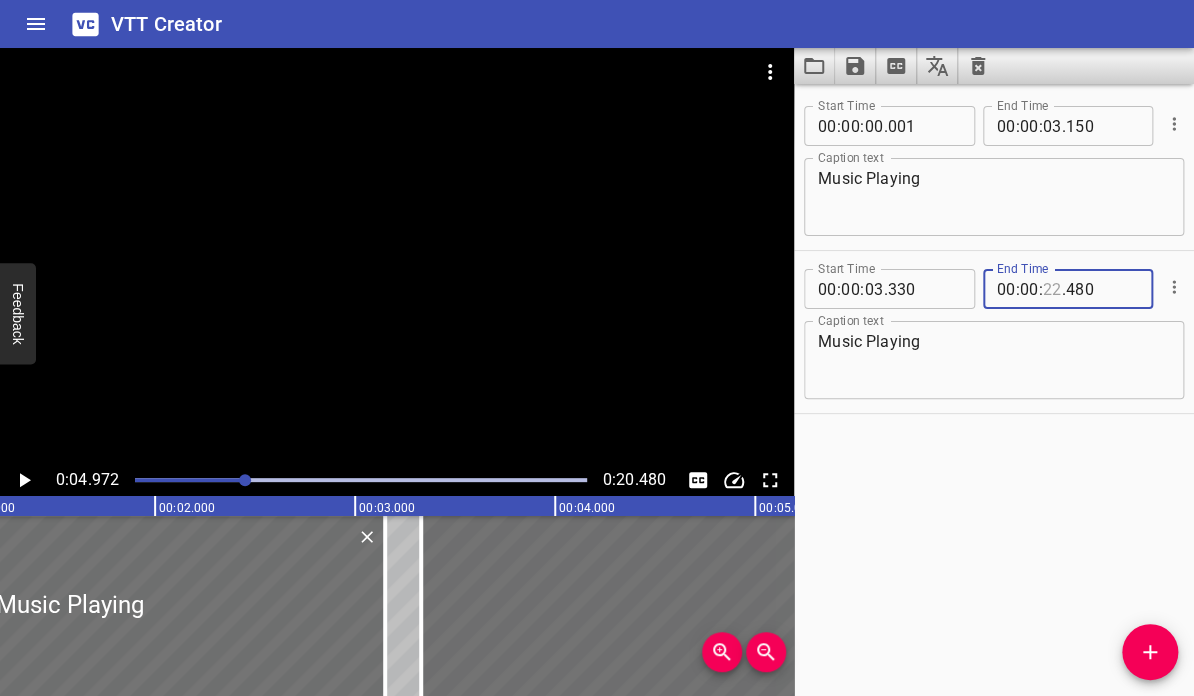 click at bounding box center (1052, 289) 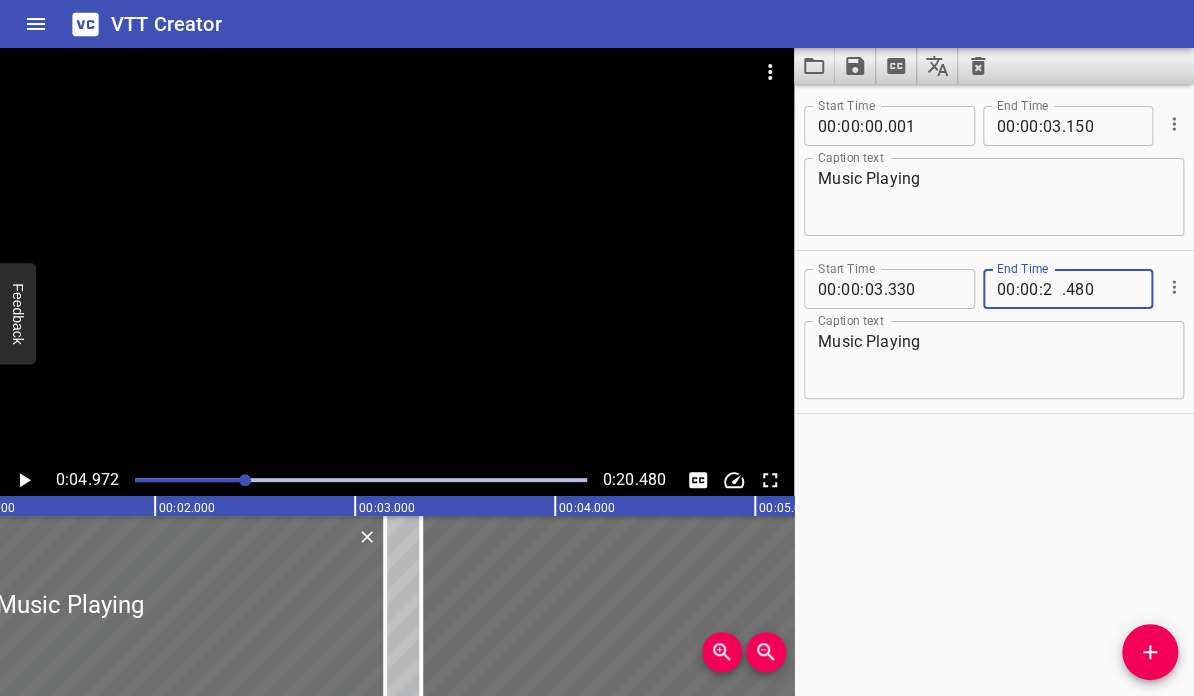 type on "20" 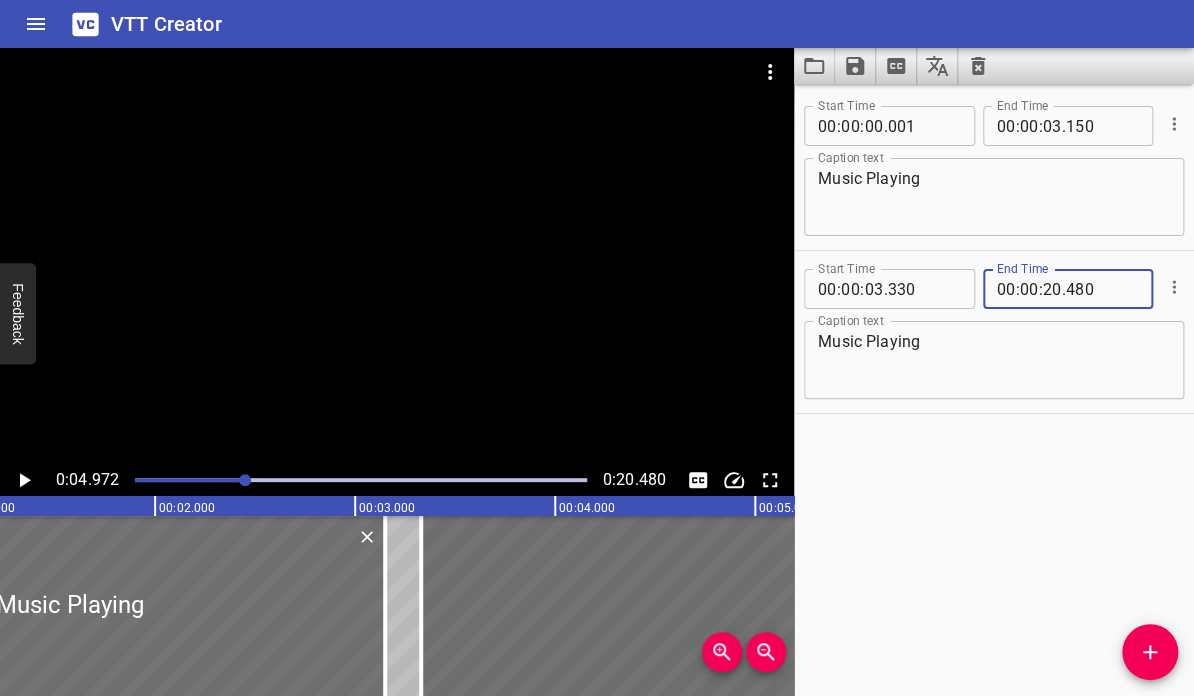 type on "480" 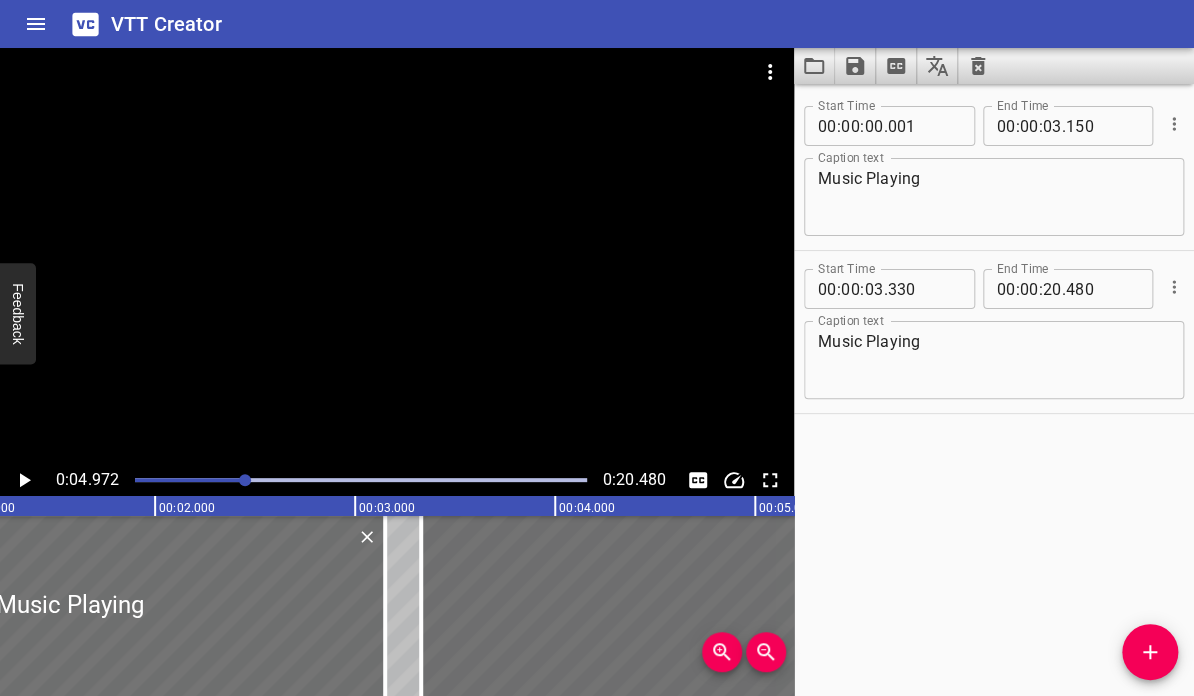 click on "Start Time 00 : 00 : 00 . 001 Start Time End Time 00 : 00 : 03 . 150 End Time Caption text Music Playing Caption text Start Time 00 : 00 : 03 . 330 Start Time End Time 00 : 00 : 20 . 480 End Time Caption text Music Playing Caption text" at bounding box center [994, 390] 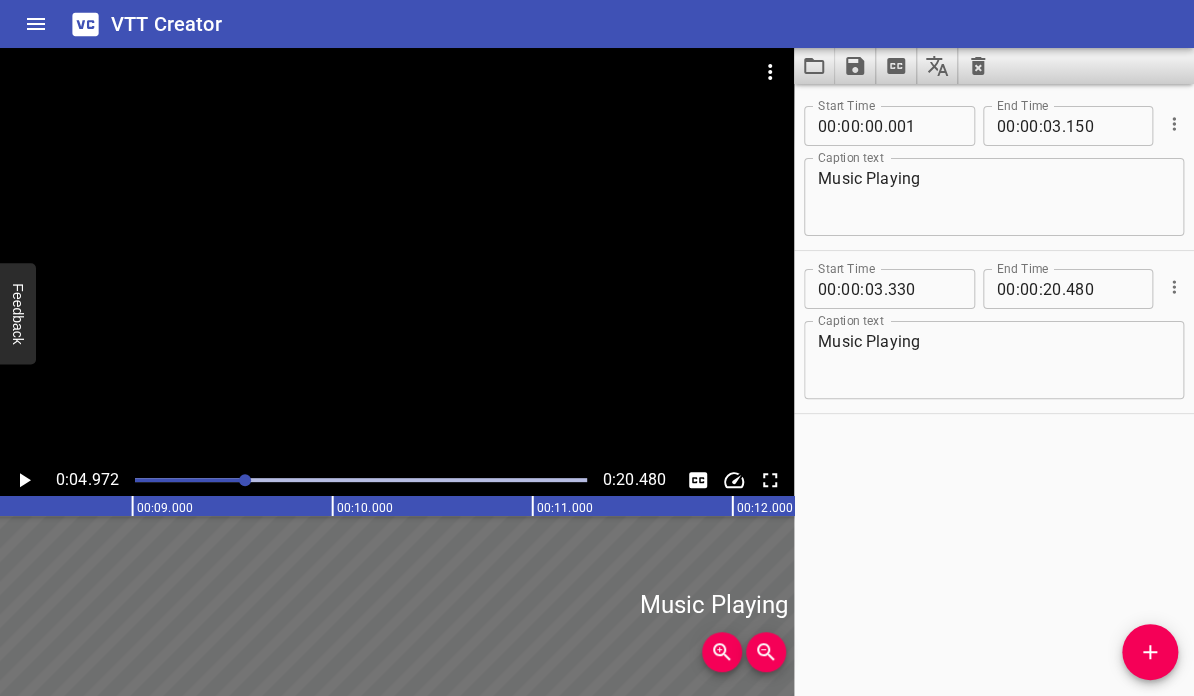 scroll, scrollTop: 0, scrollLeft: 0, axis: both 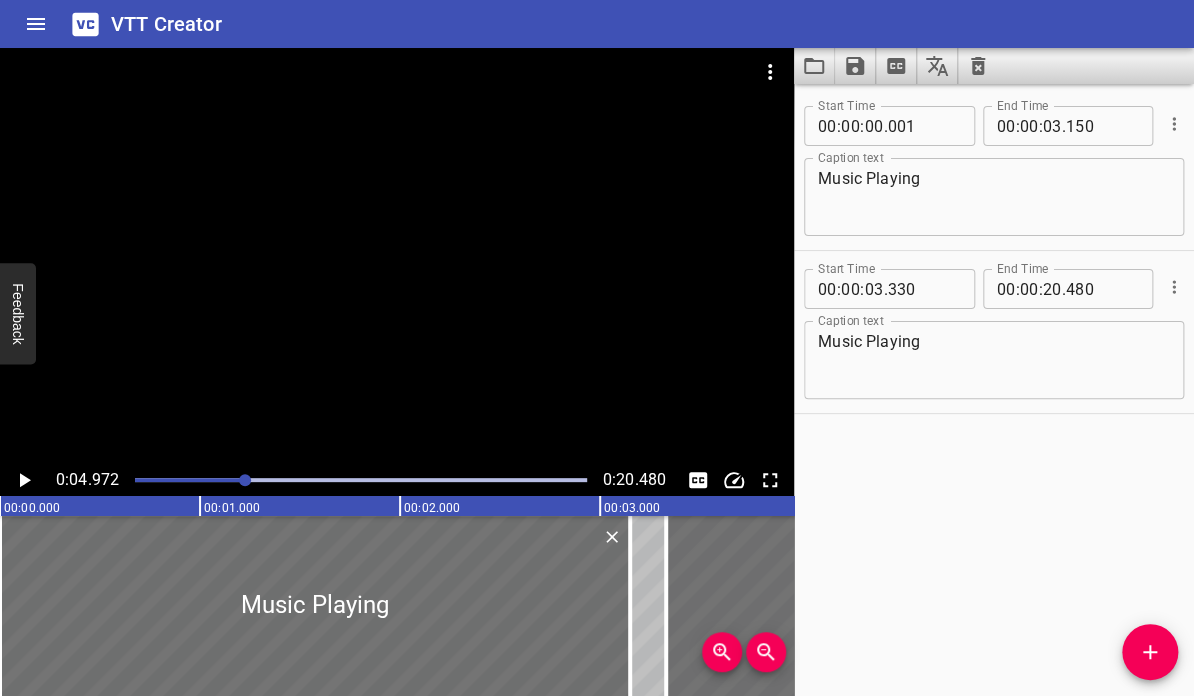 click at bounding box center (19, 480) 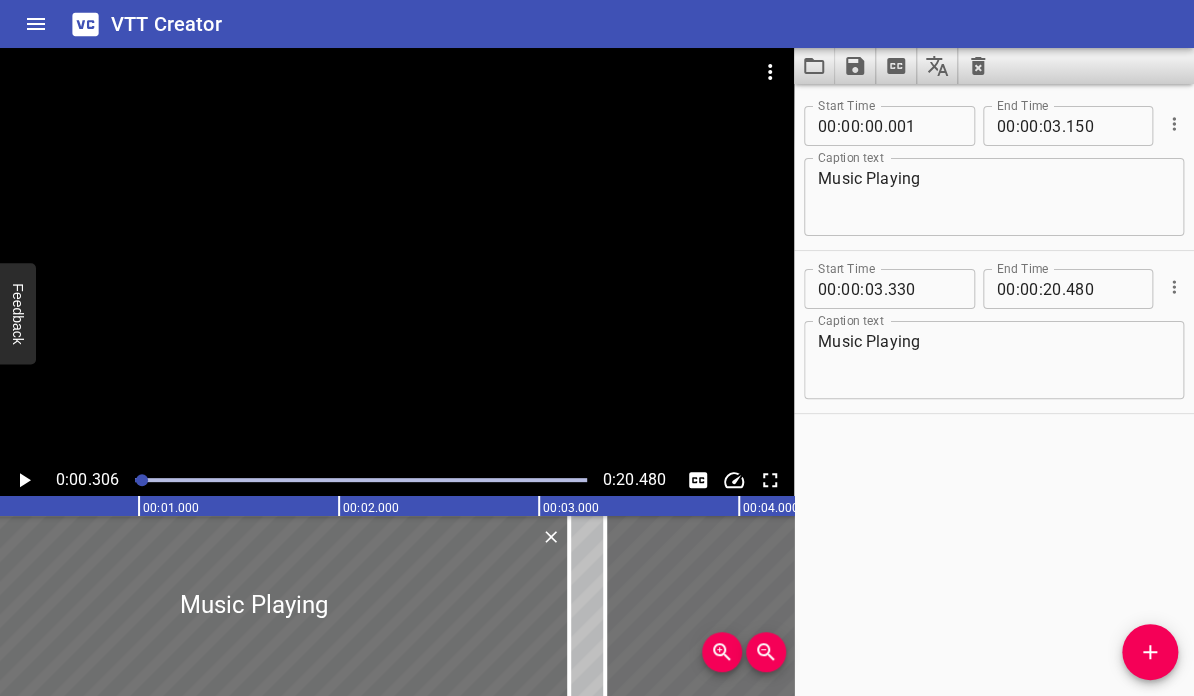scroll, scrollTop: 0, scrollLeft: 23, axis: horizontal 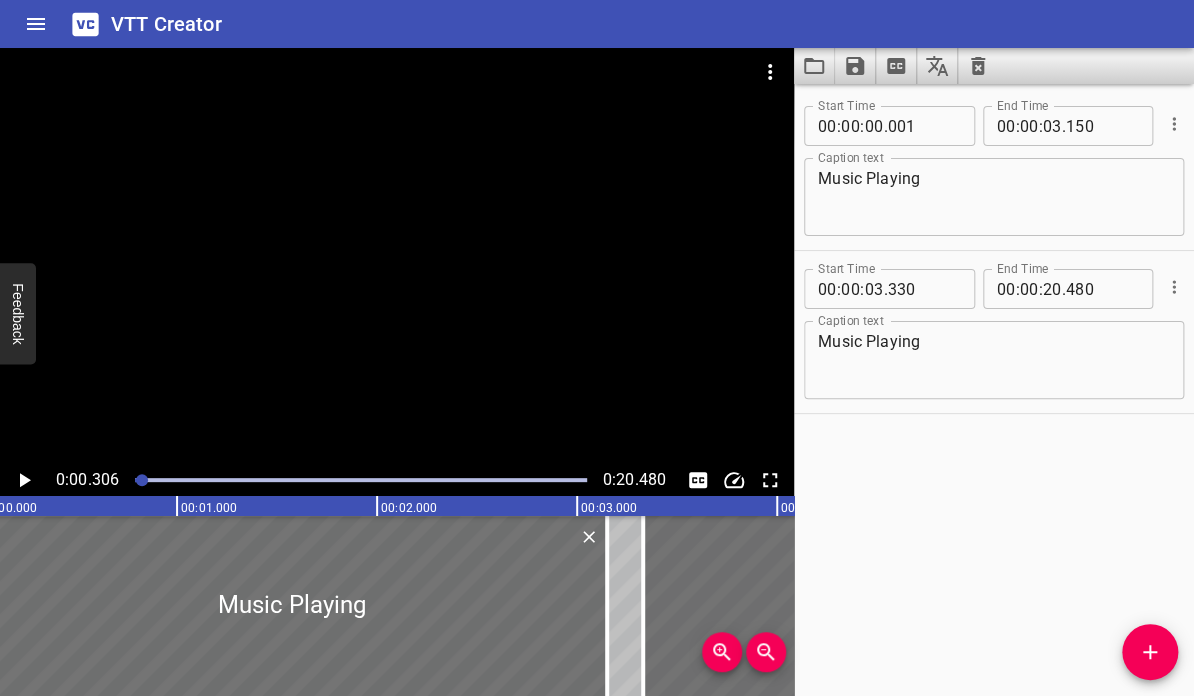 drag, startPoint x: 140, startPoint y: 478, endPoint x: 122, endPoint y: 475, distance: 18.248287 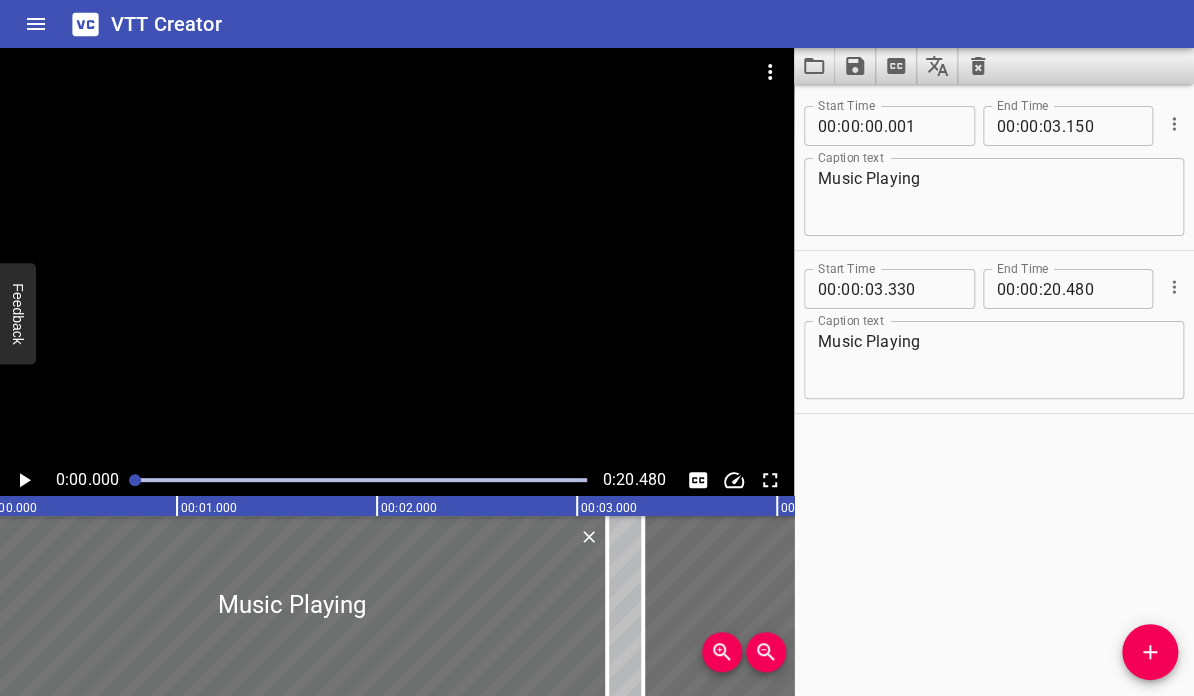 scroll, scrollTop: 0, scrollLeft: 0, axis: both 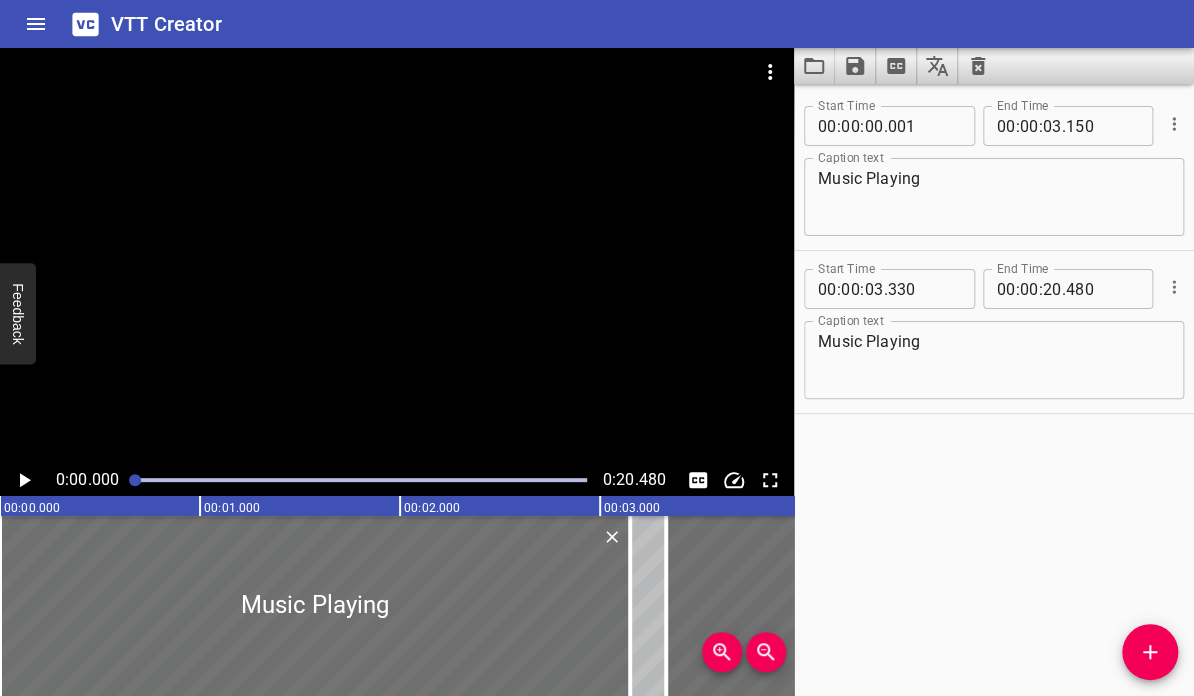 click 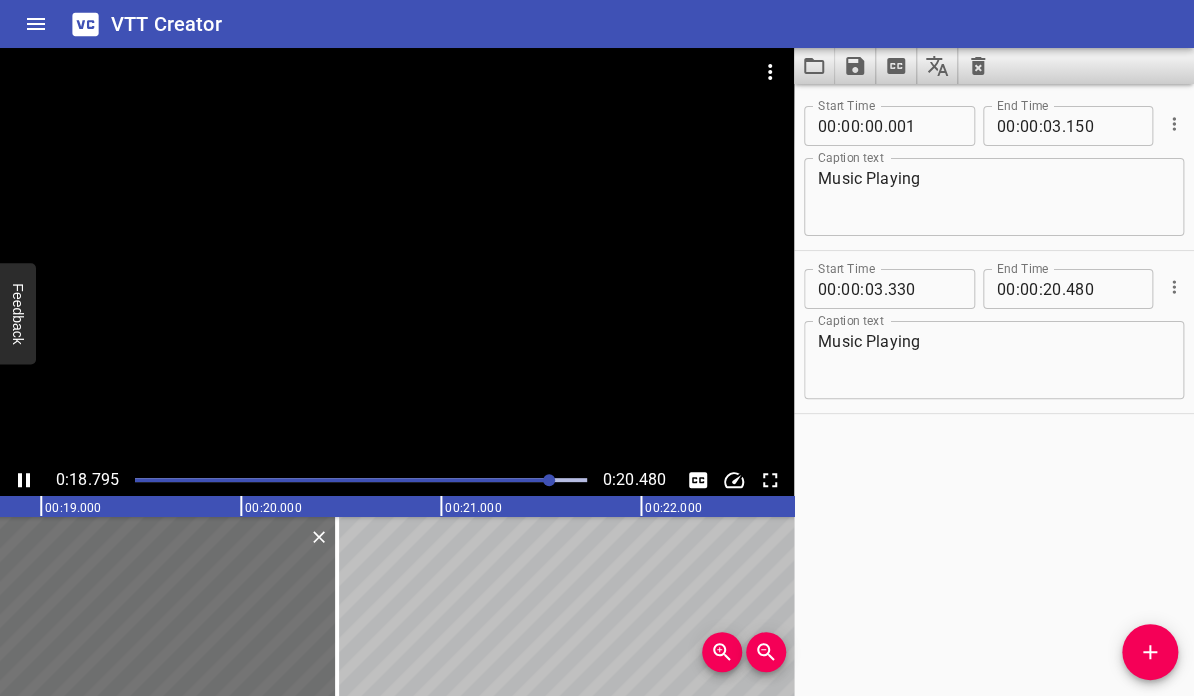 click 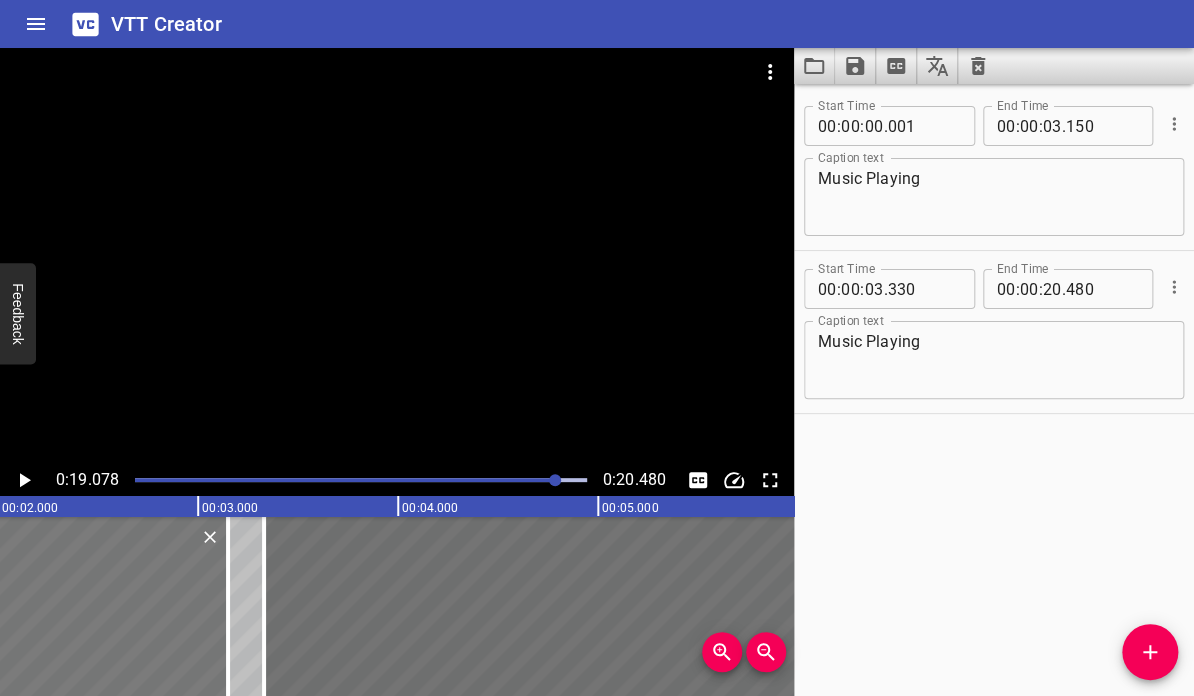 scroll, scrollTop: 0, scrollLeft: 173, axis: horizontal 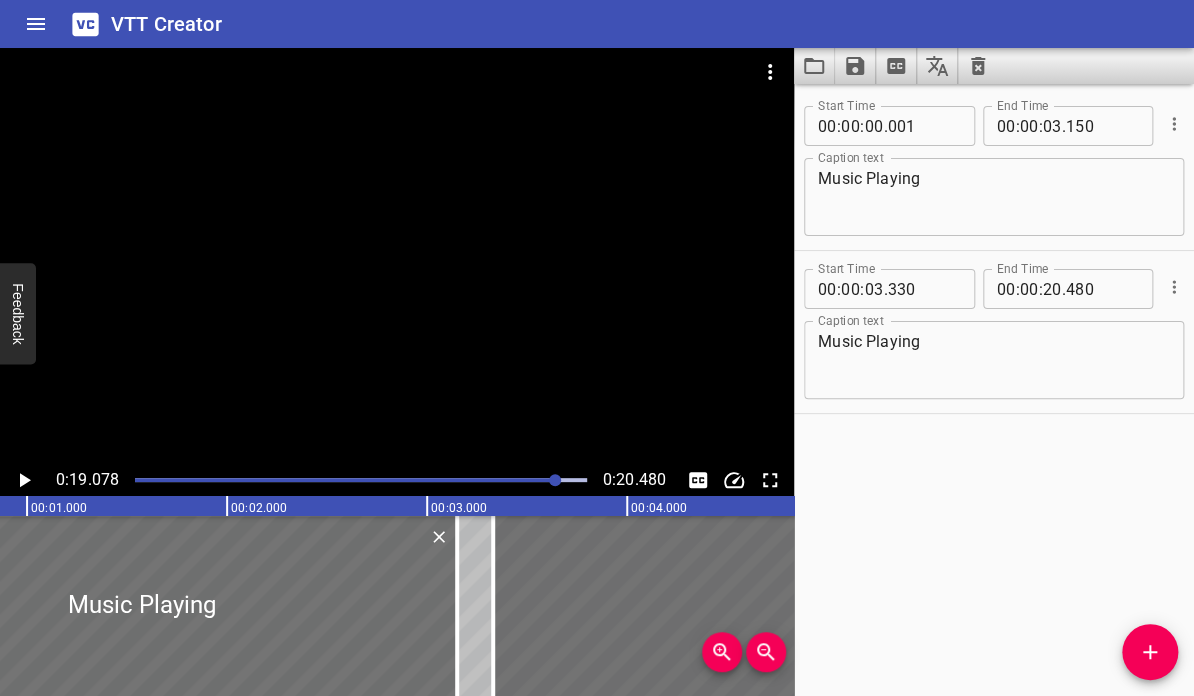 click at bounding box center (361, 480) 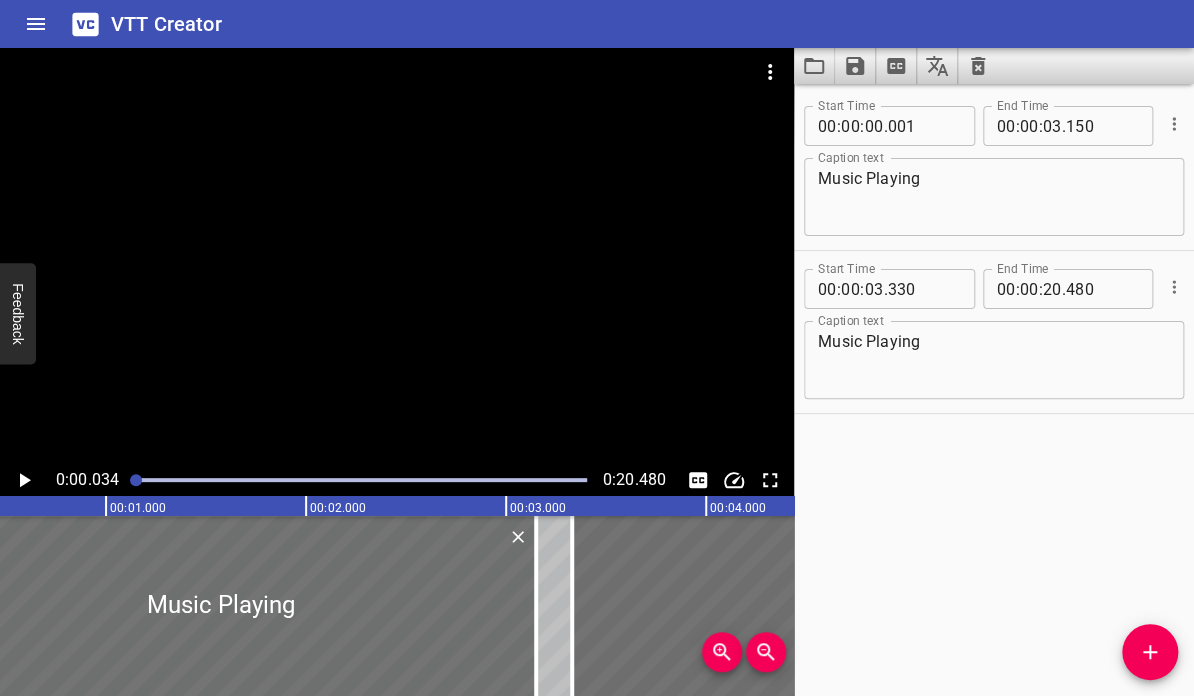 scroll, scrollTop: 0, scrollLeft: 7, axis: horizontal 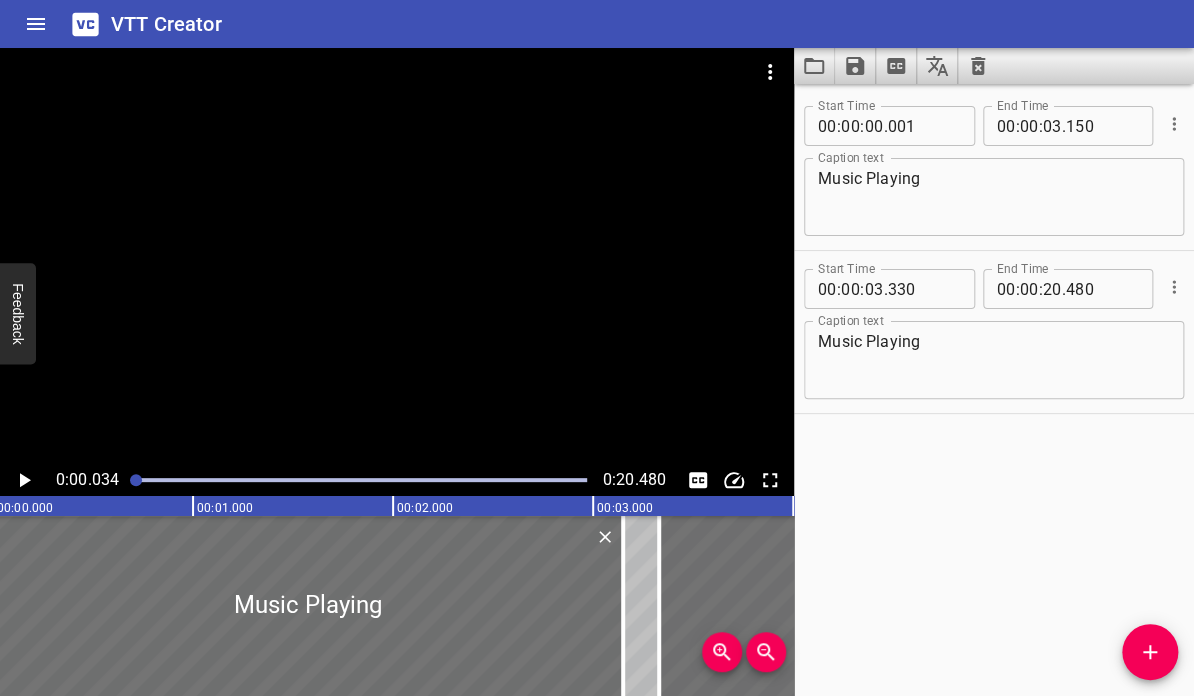 click 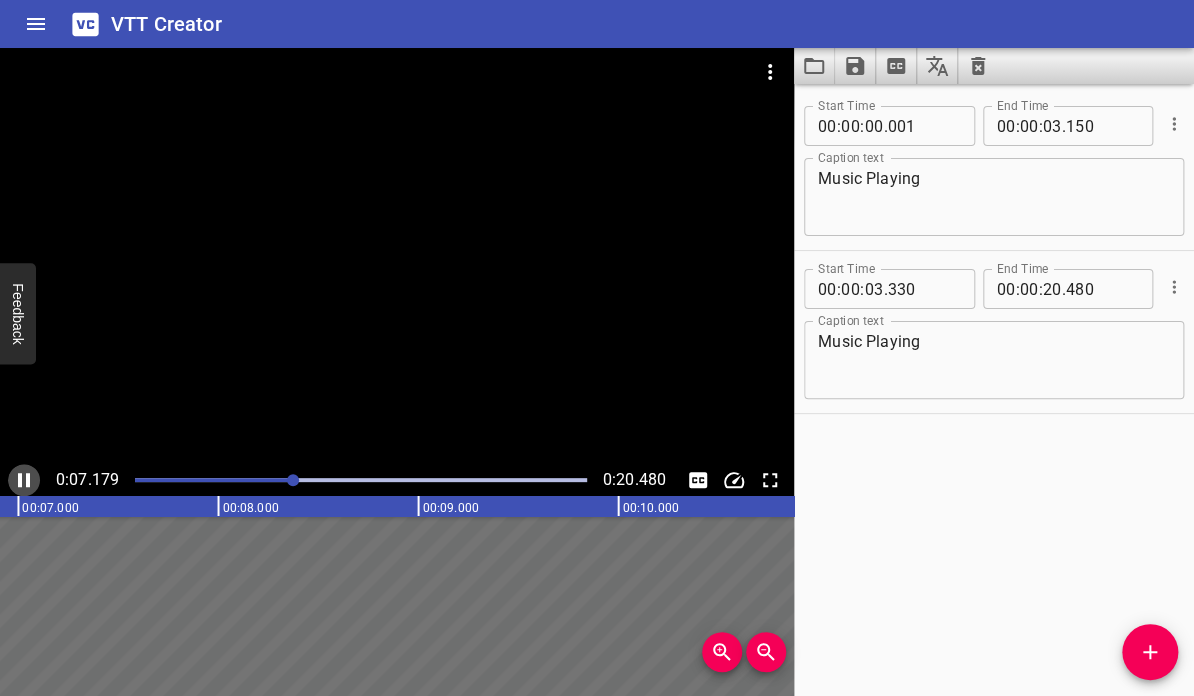click 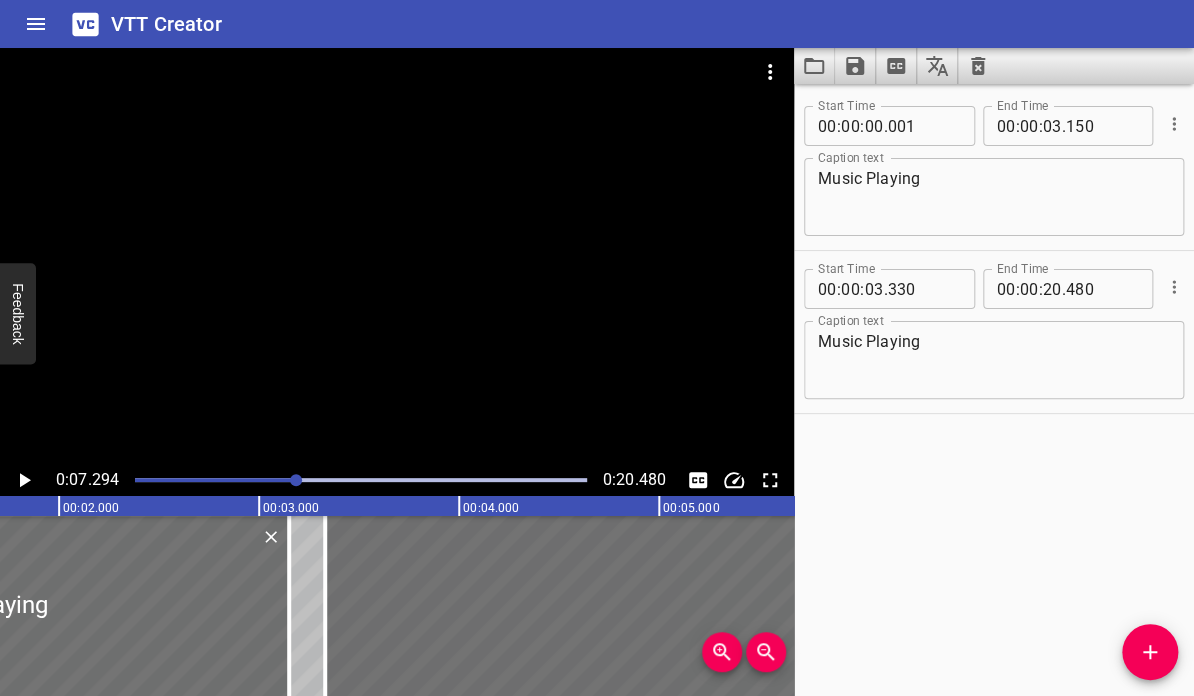 scroll, scrollTop: 0, scrollLeft: 75, axis: horizontal 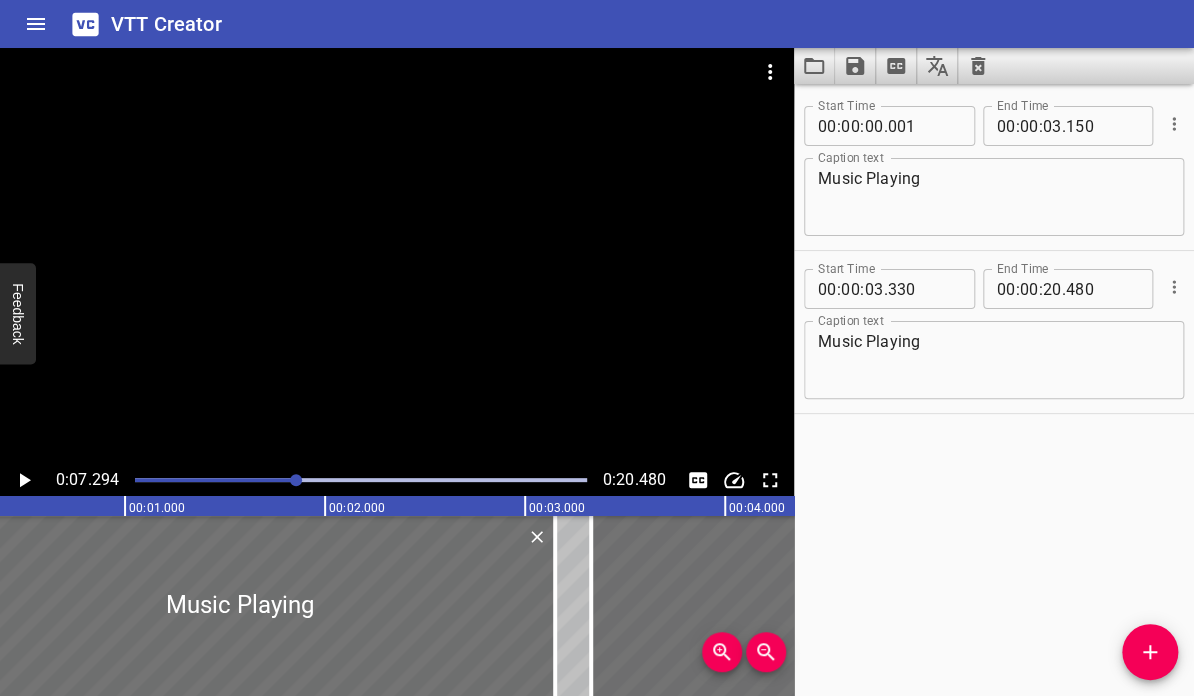 click at bounding box center [70, 480] 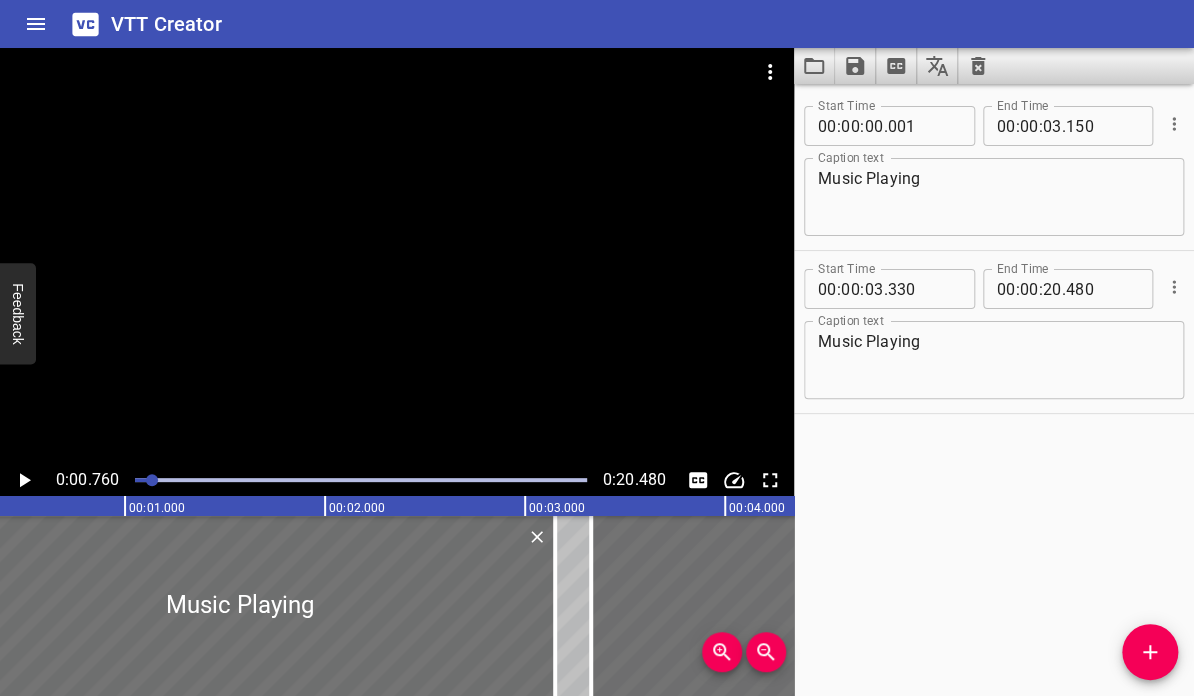 scroll, scrollTop: 0, scrollLeft: 152, axis: horizontal 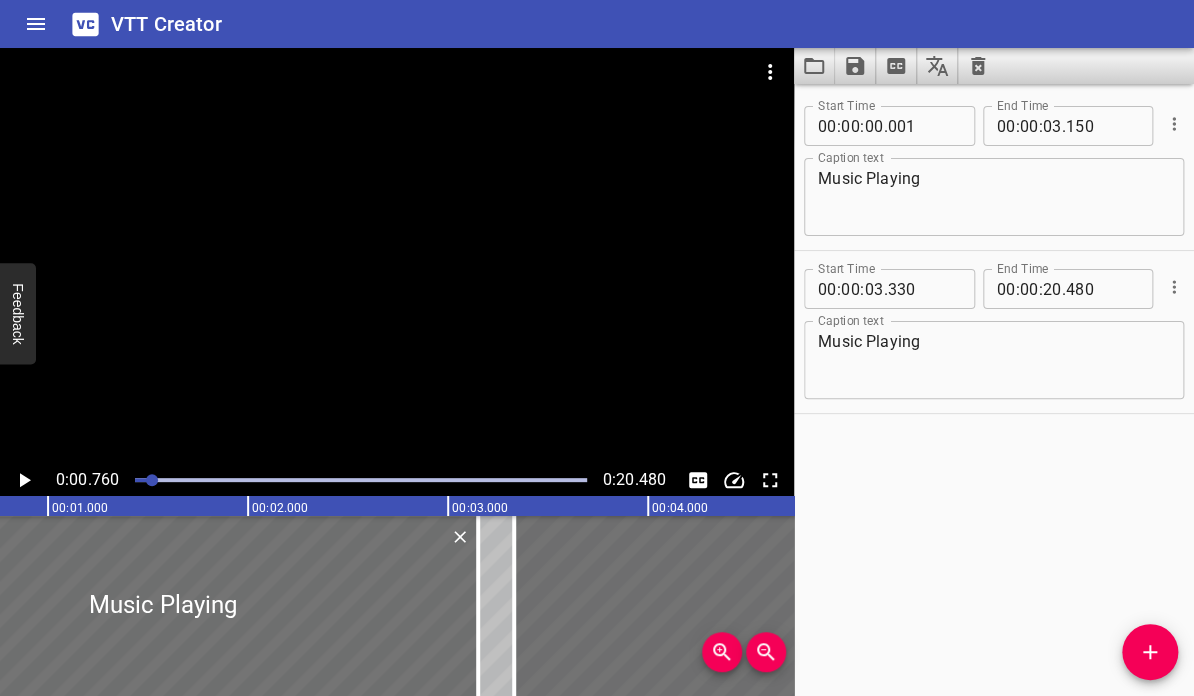 click 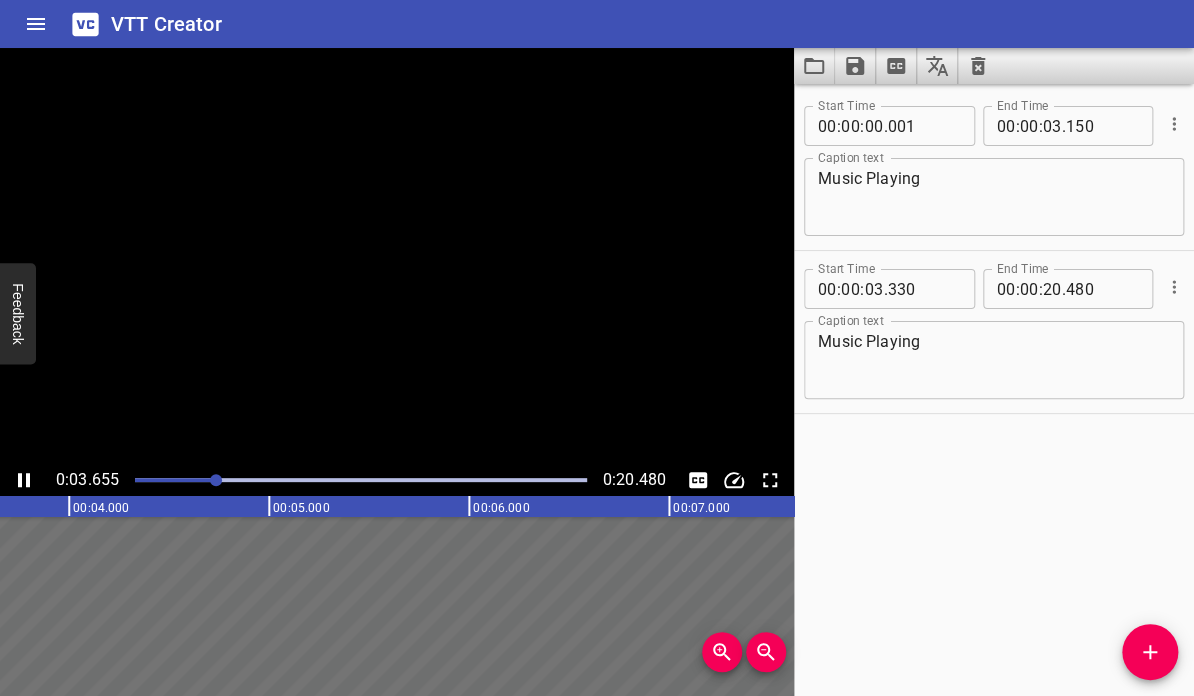 click 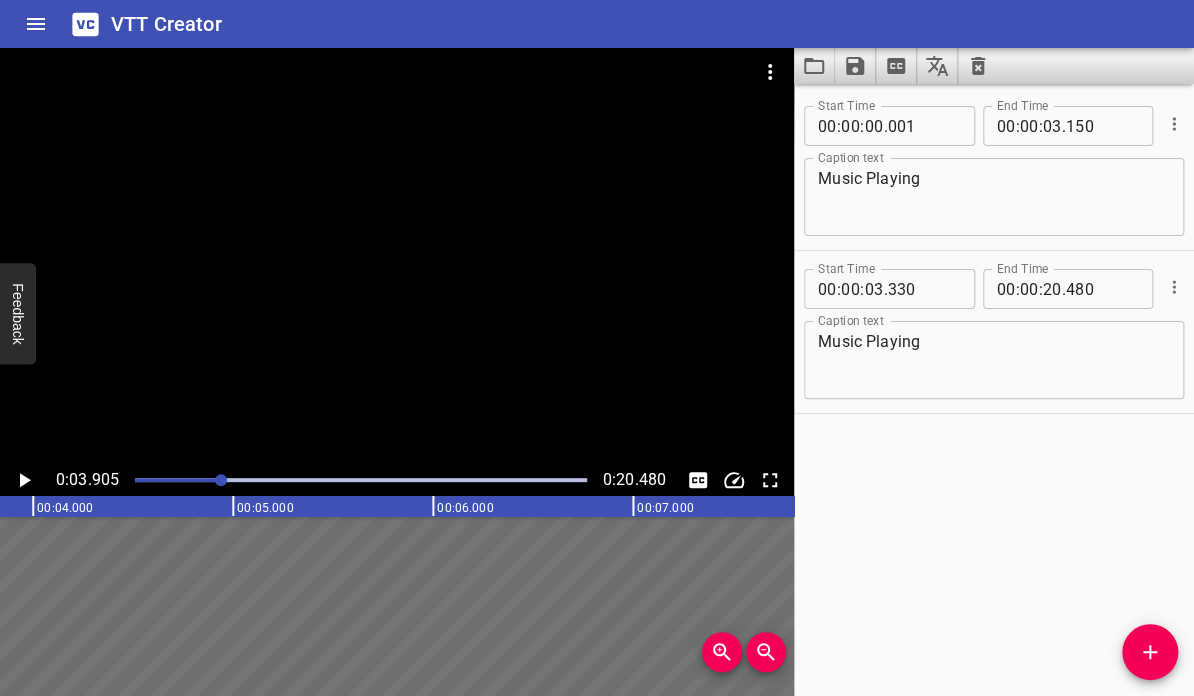 scroll, scrollTop: 0, scrollLeft: 780, axis: horizontal 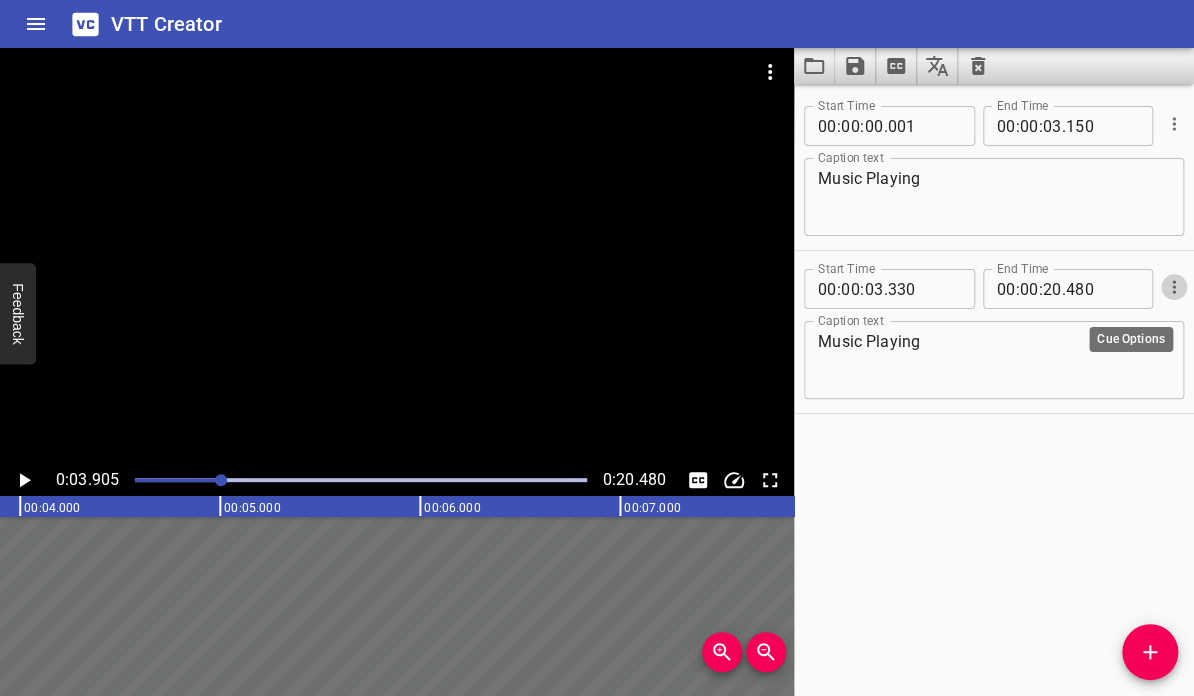 click 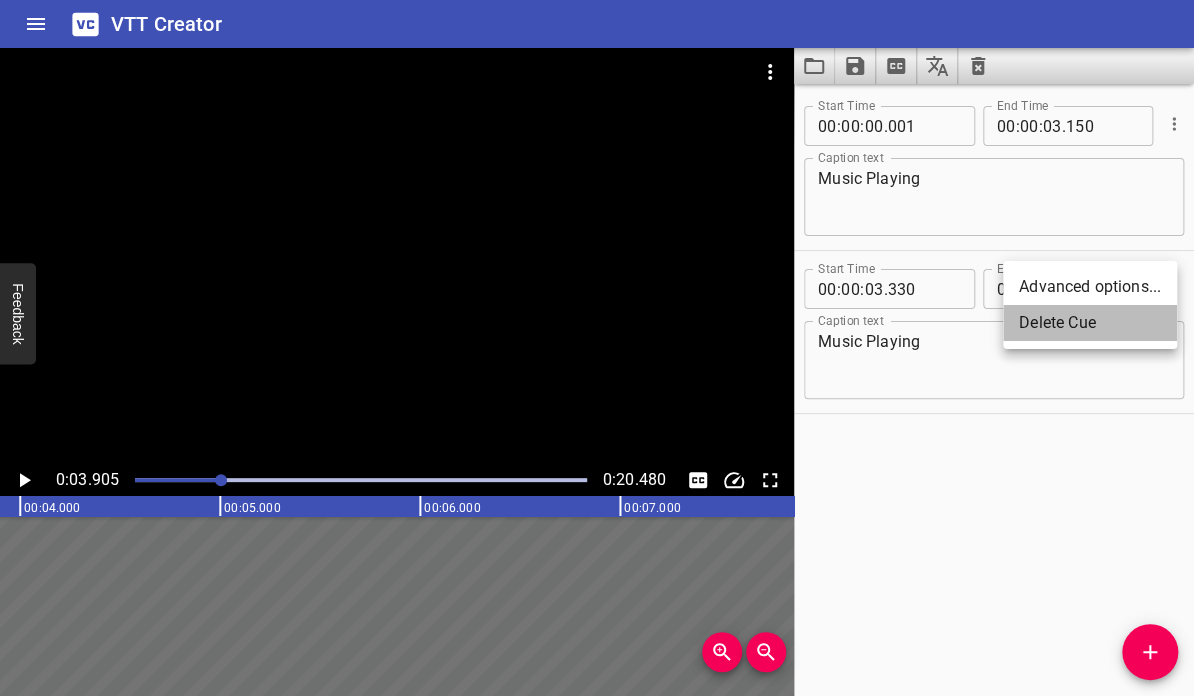 click on "Delete Cue" at bounding box center [1090, 323] 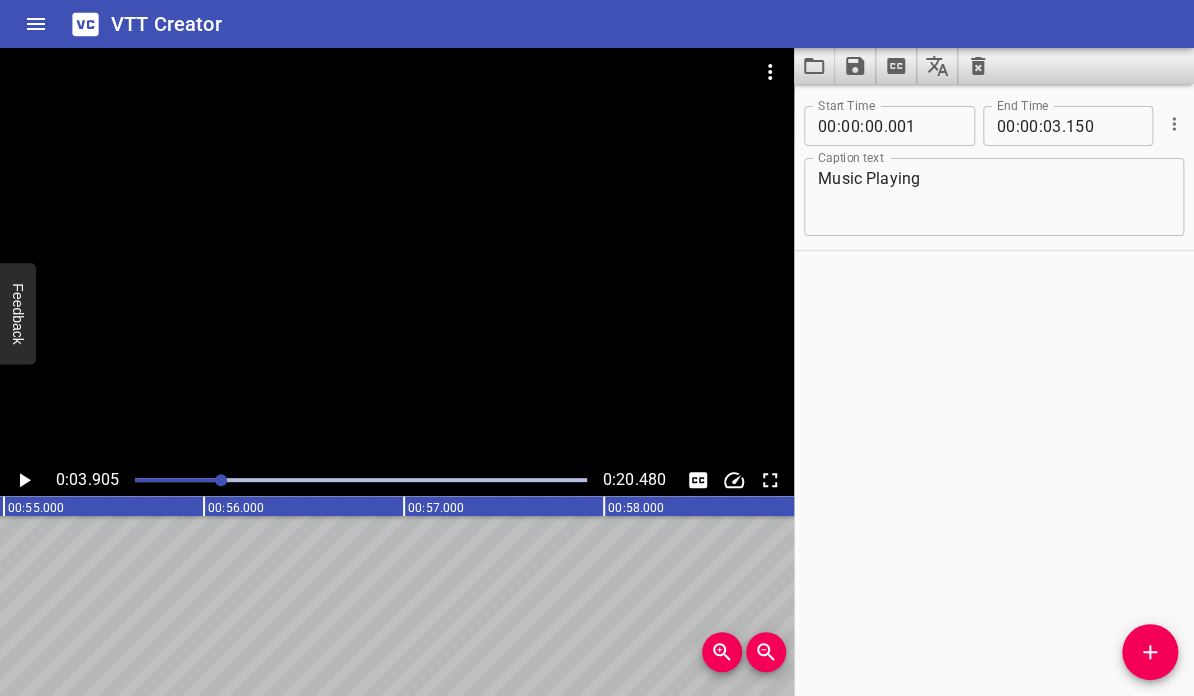 scroll, scrollTop: 0, scrollLeft: 11035, axis: horizontal 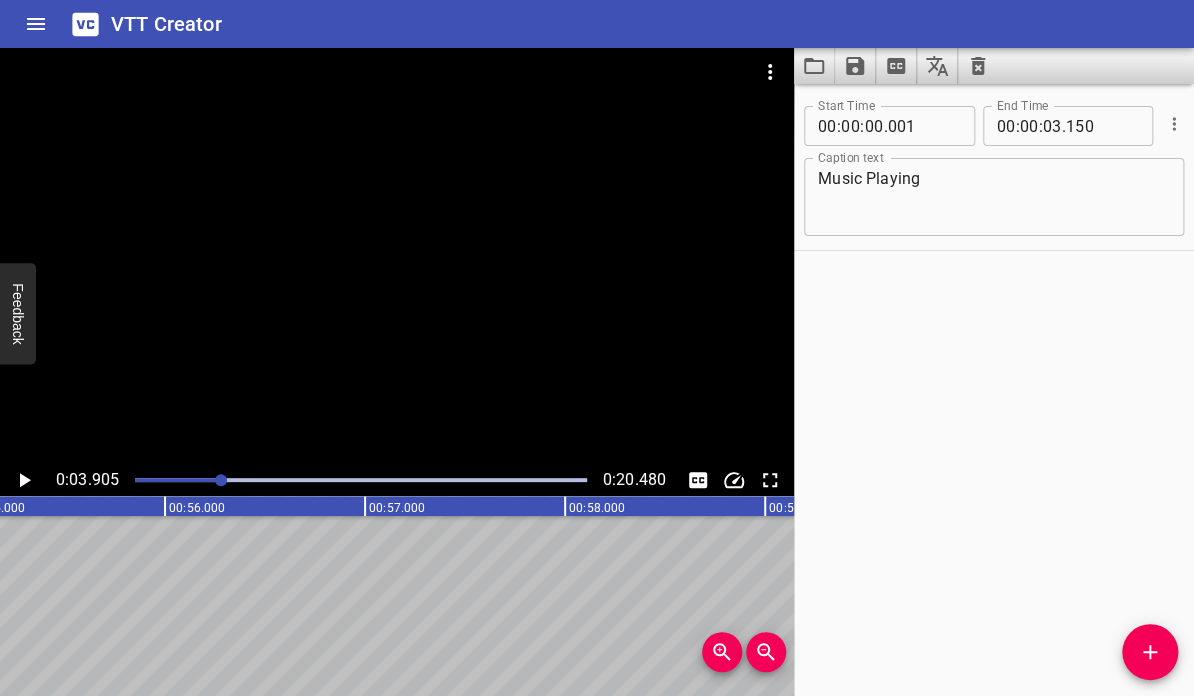 type 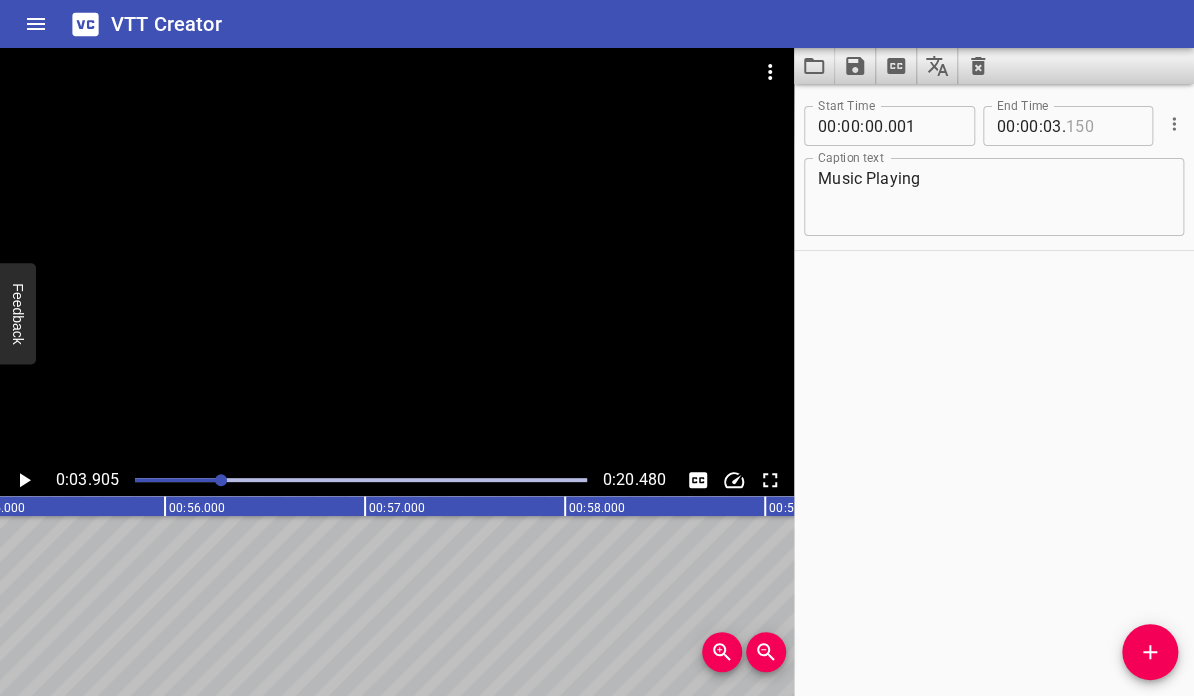 click at bounding box center [1102, 126] 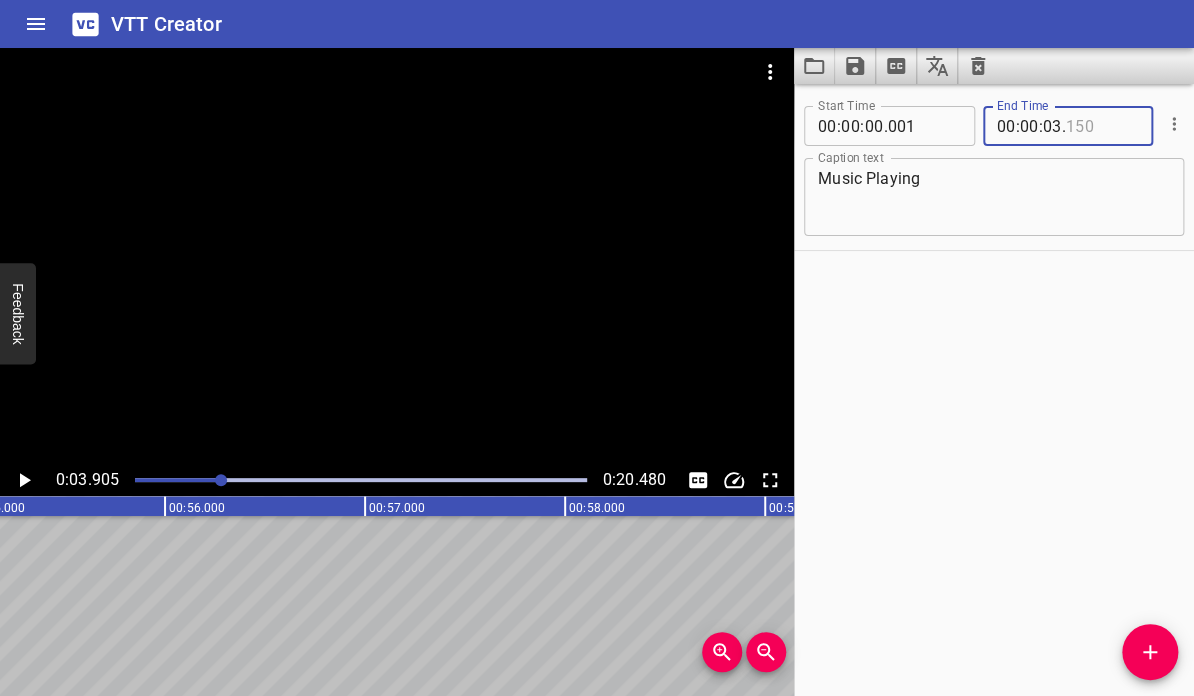 type 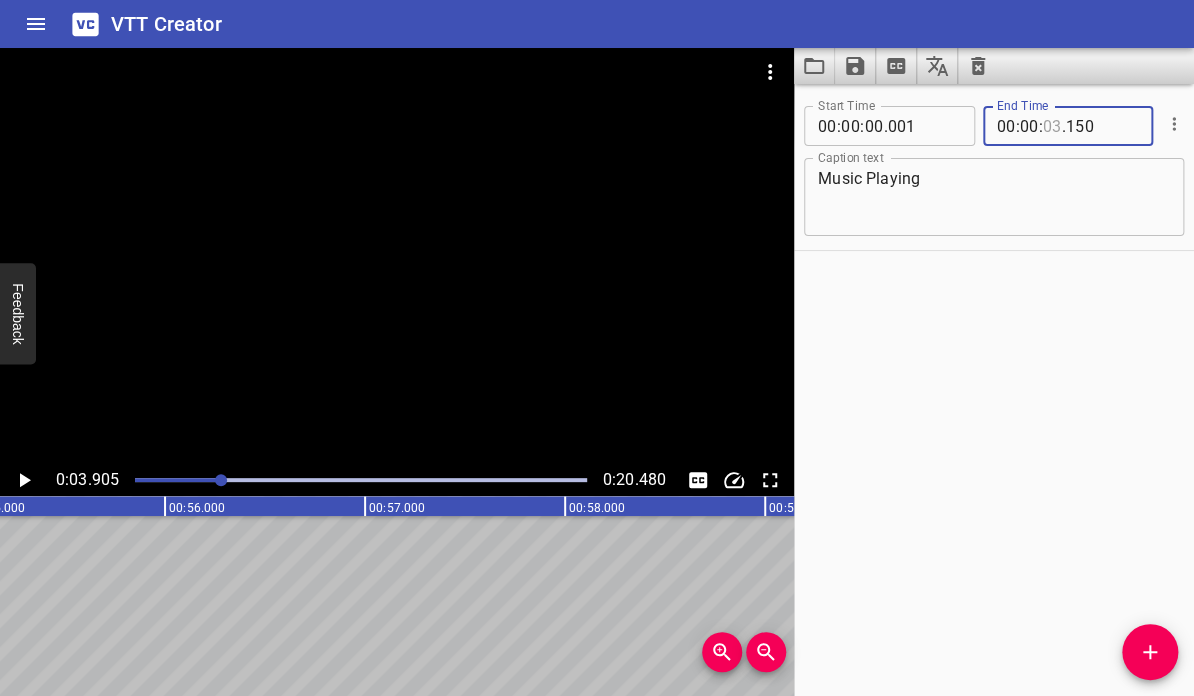 click at bounding box center [1052, 126] 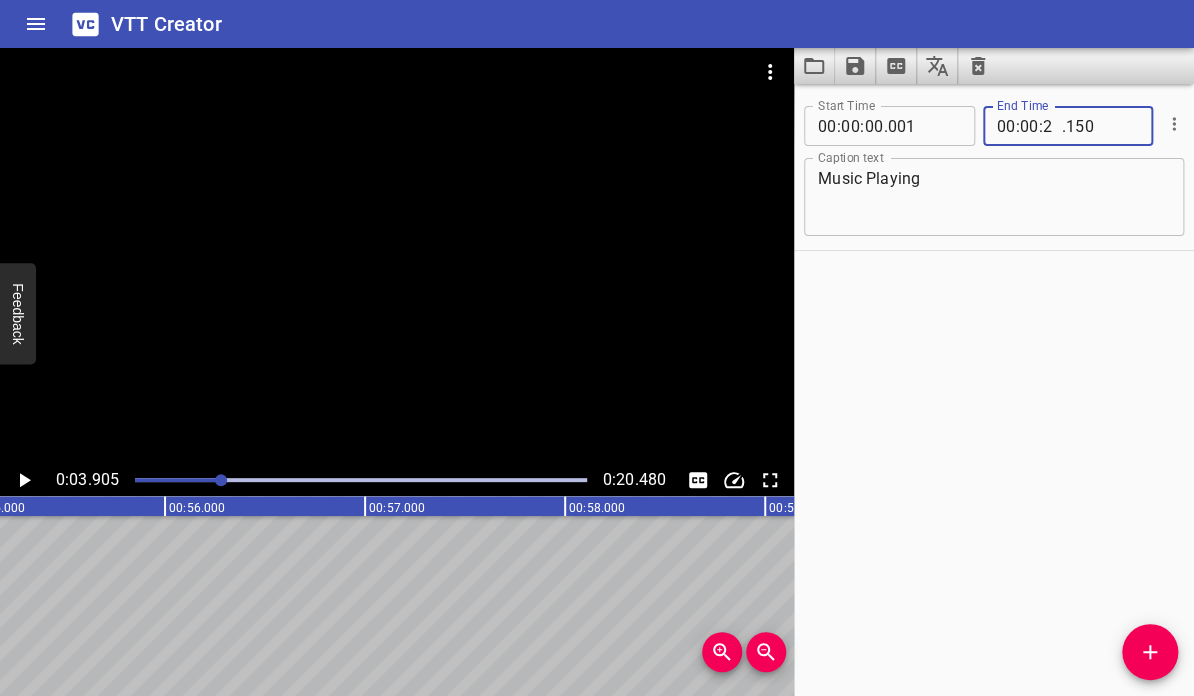 type on "20" 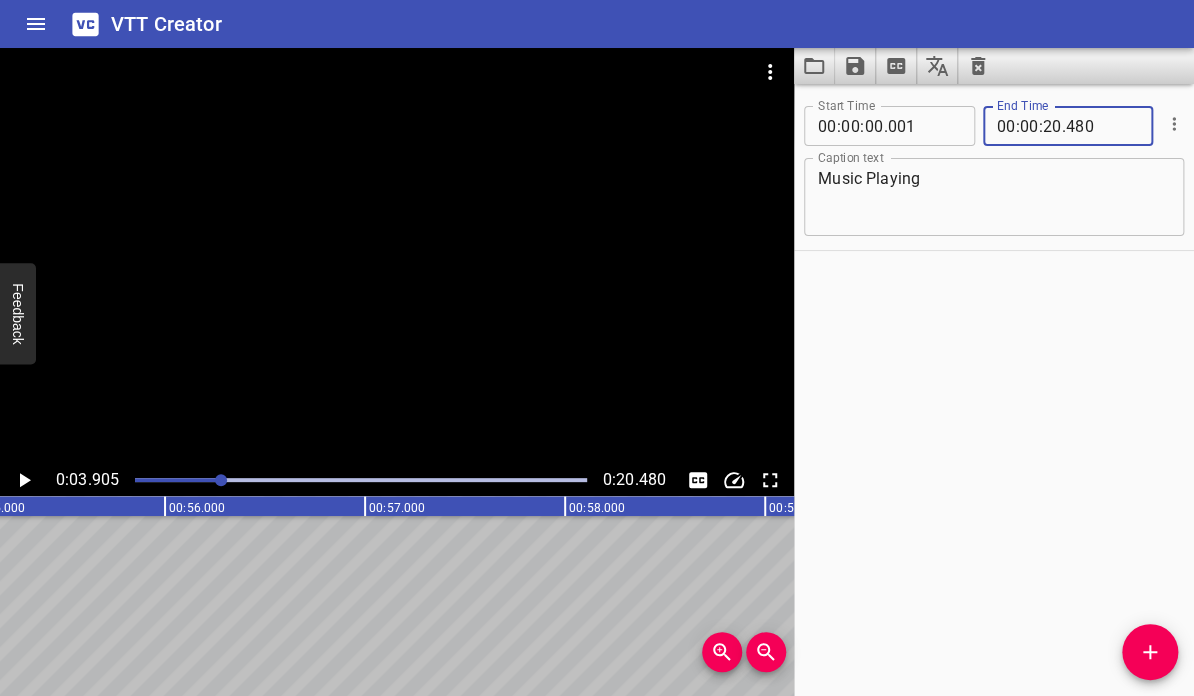 type on "480" 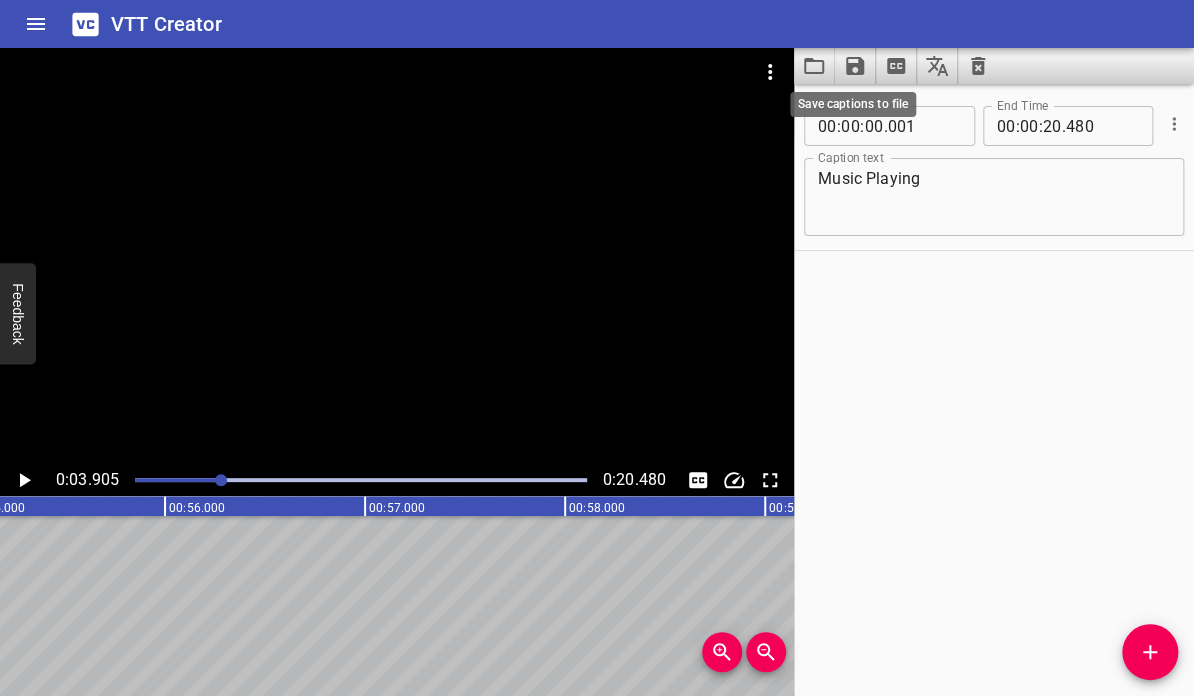 click 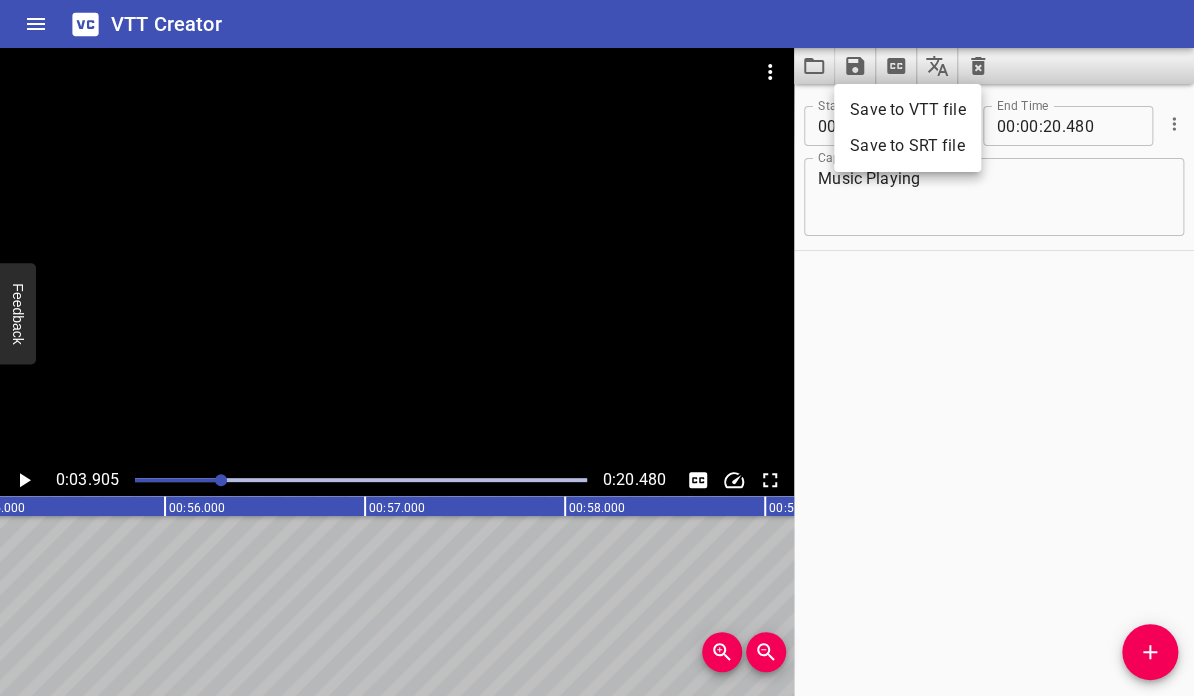 click on "Save to VTT file" at bounding box center (907, 110) 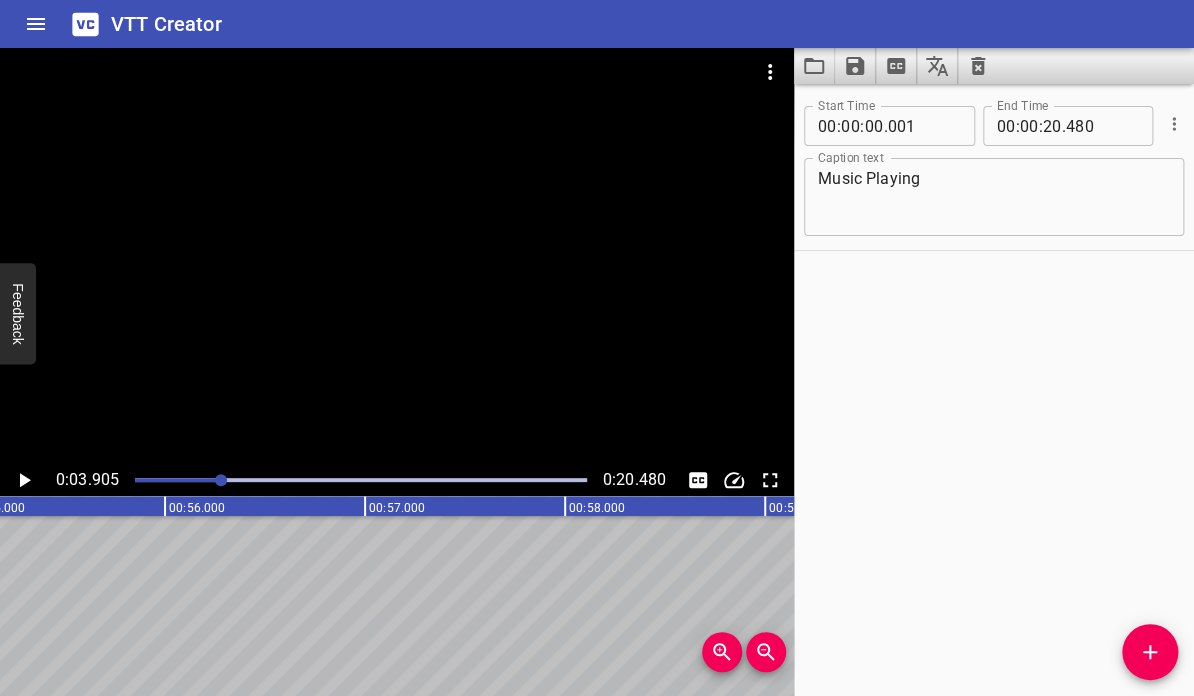 drag, startPoint x: 1024, startPoint y: 71, endPoint x: 995, endPoint y: 74, distance: 29.15476 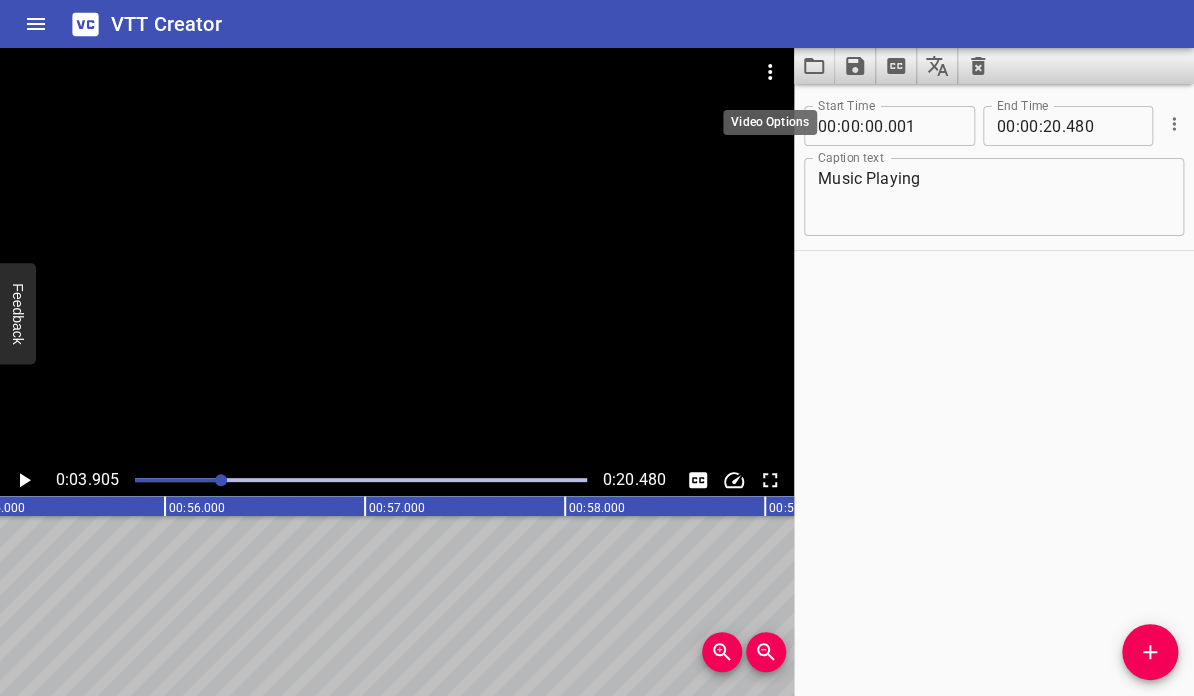 click 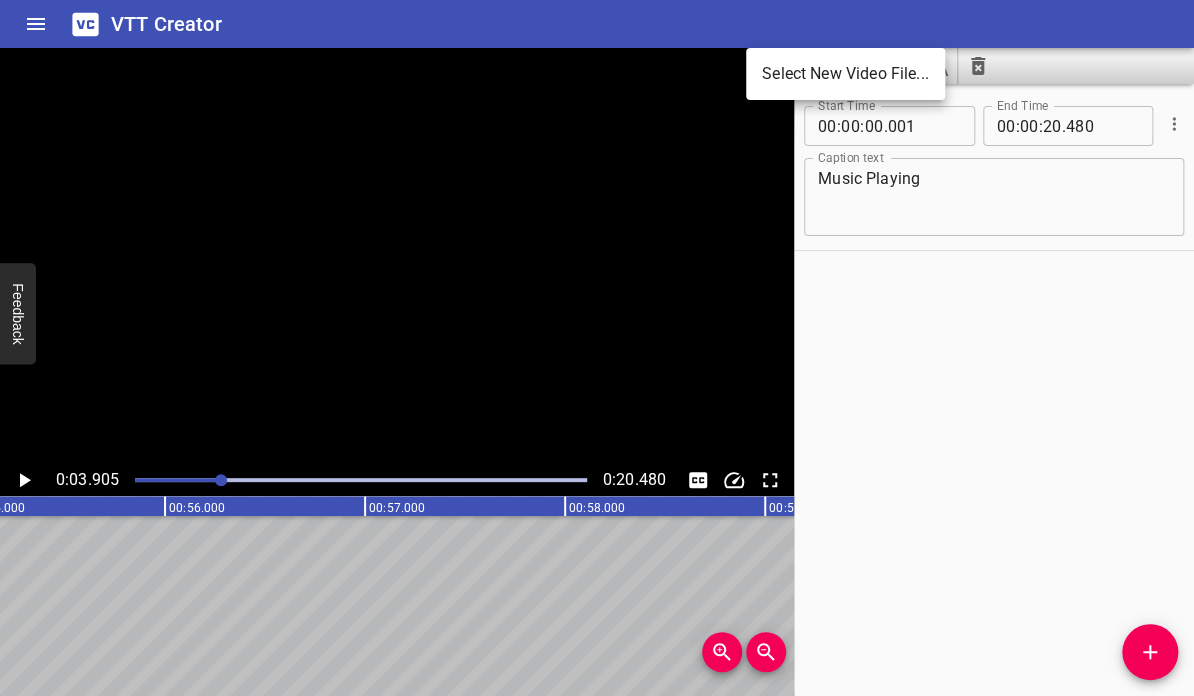 click on "Select New Video File..." at bounding box center (845, 74) 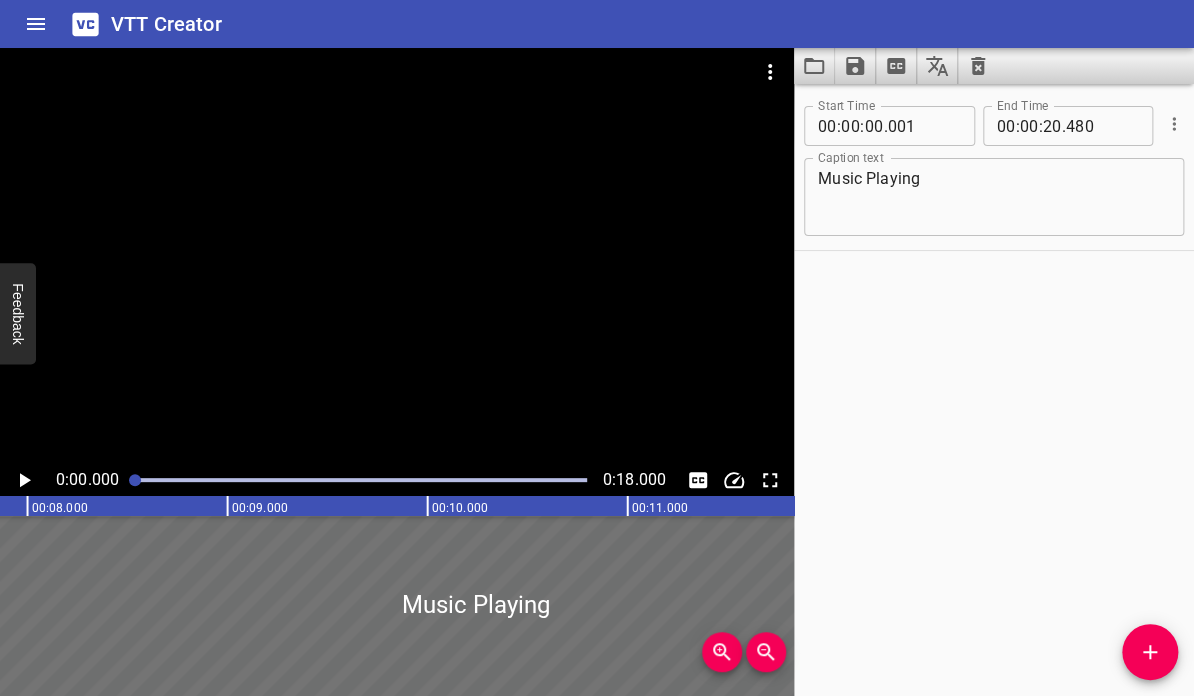 scroll, scrollTop: 0, scrollLeft: 0, axis: both 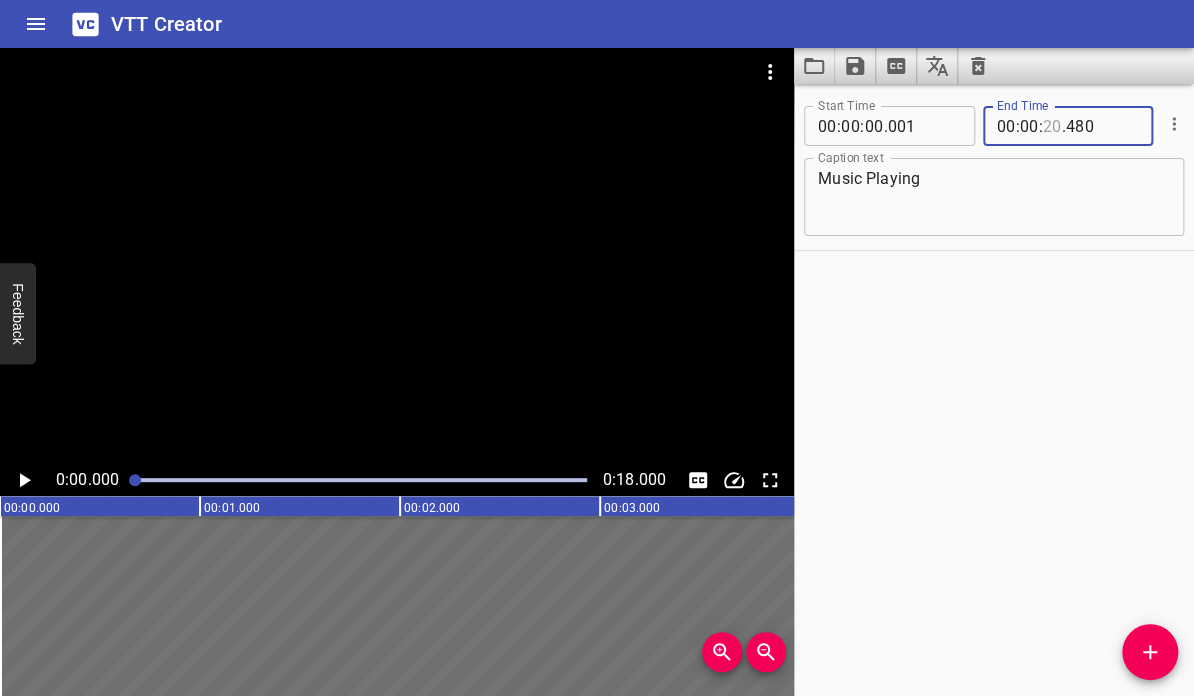 click on "00 : 00 : . 480" at bounding box center [1068, 126] 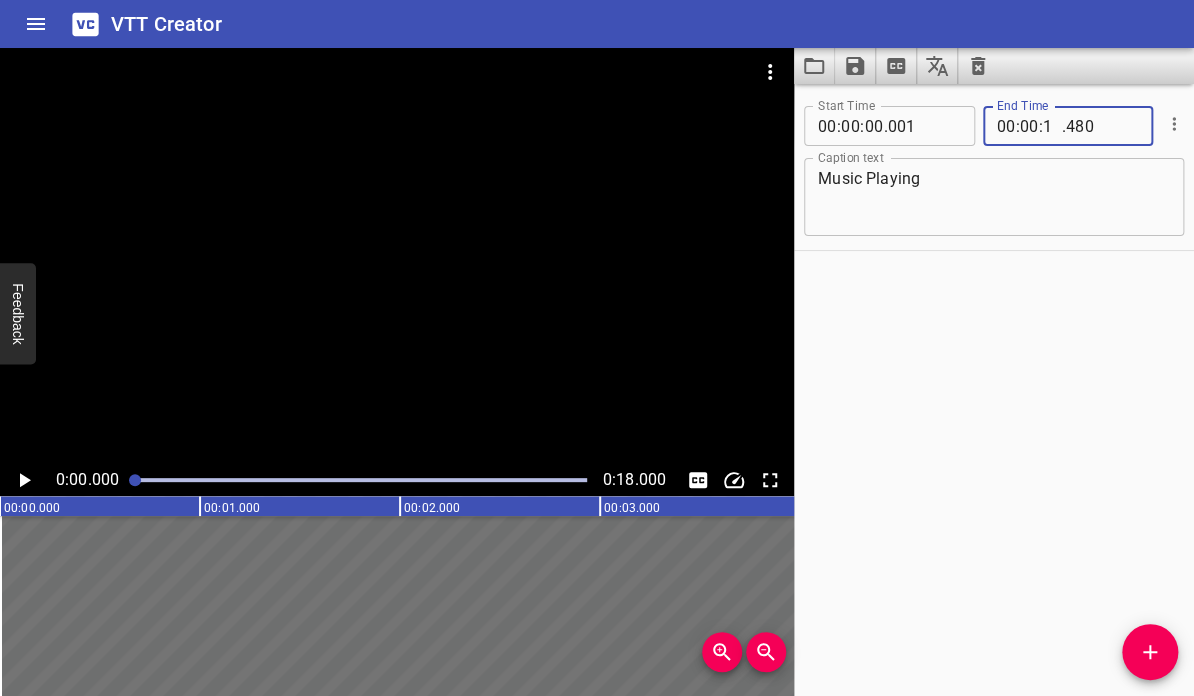 type on "18" 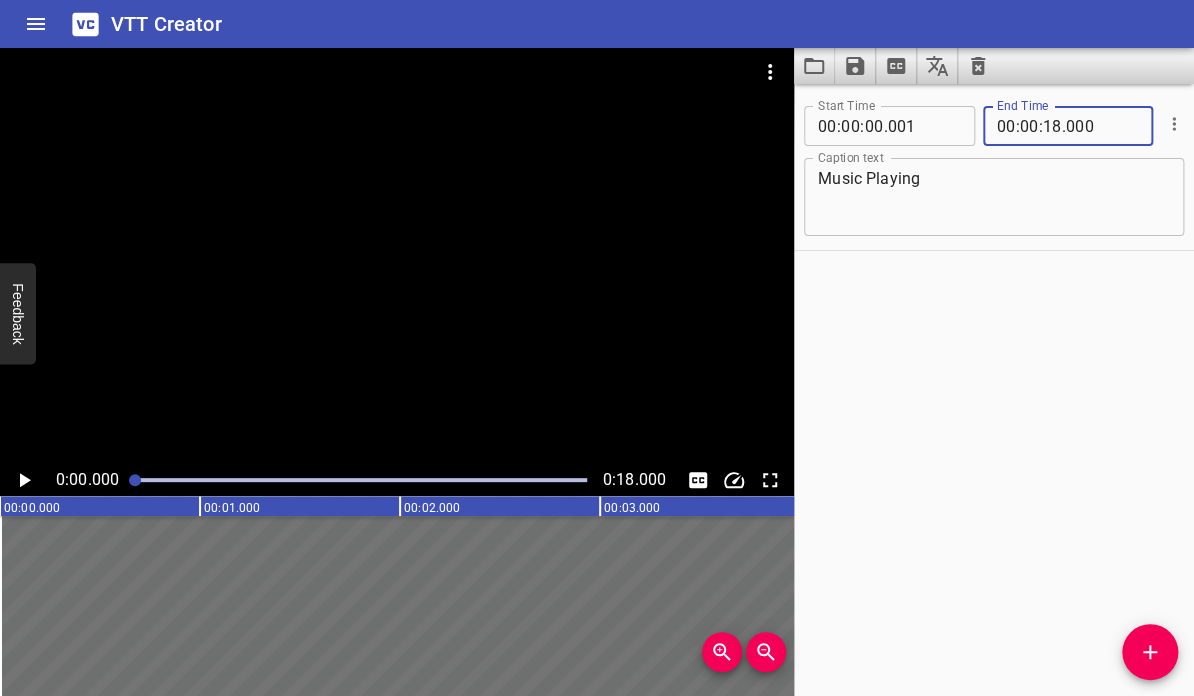 type on "000" 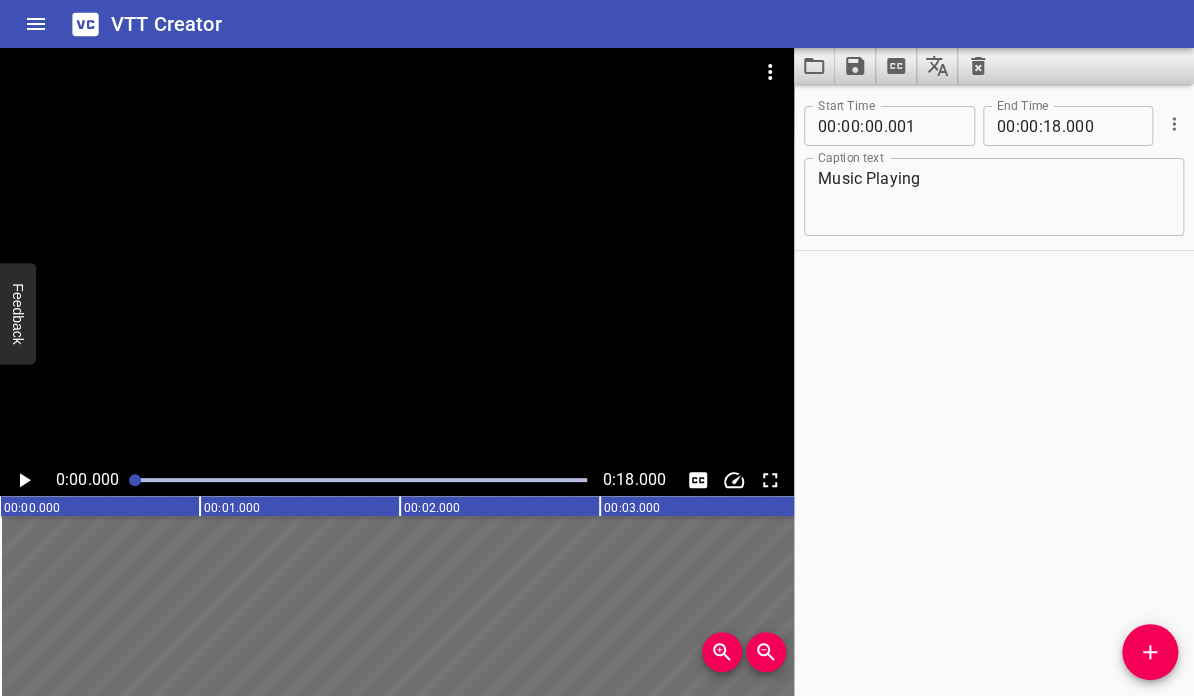 click 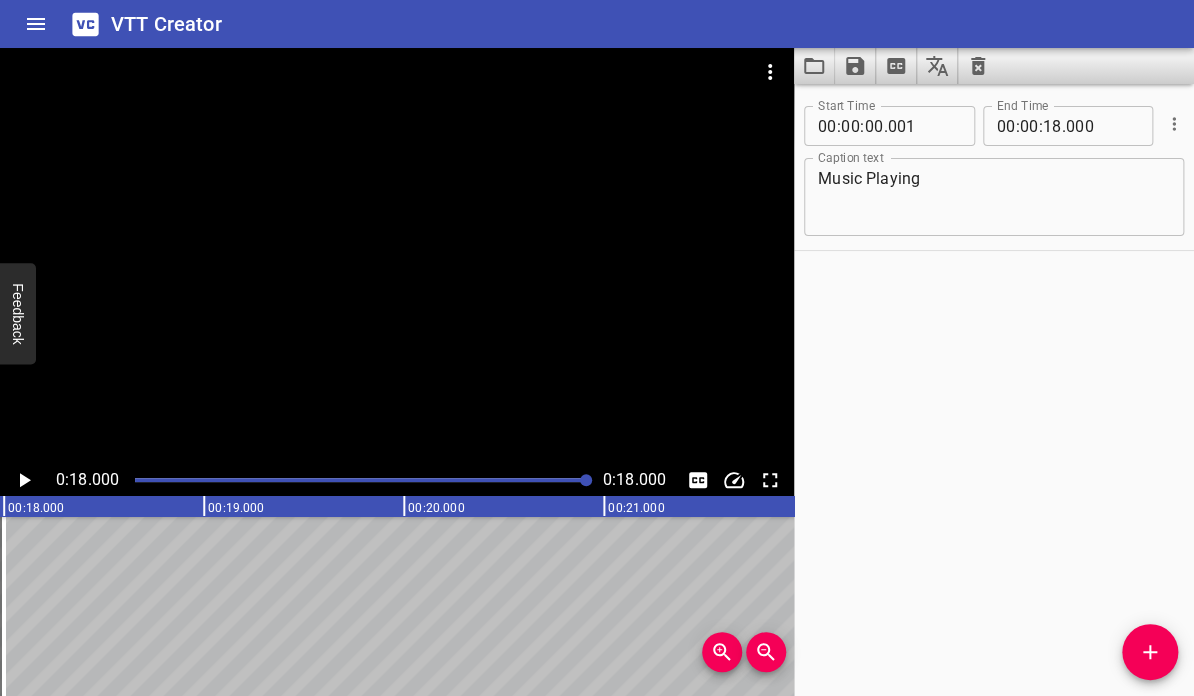 scroll, scrollTop: 0, scrollLeft: 3600, axis: horizontal 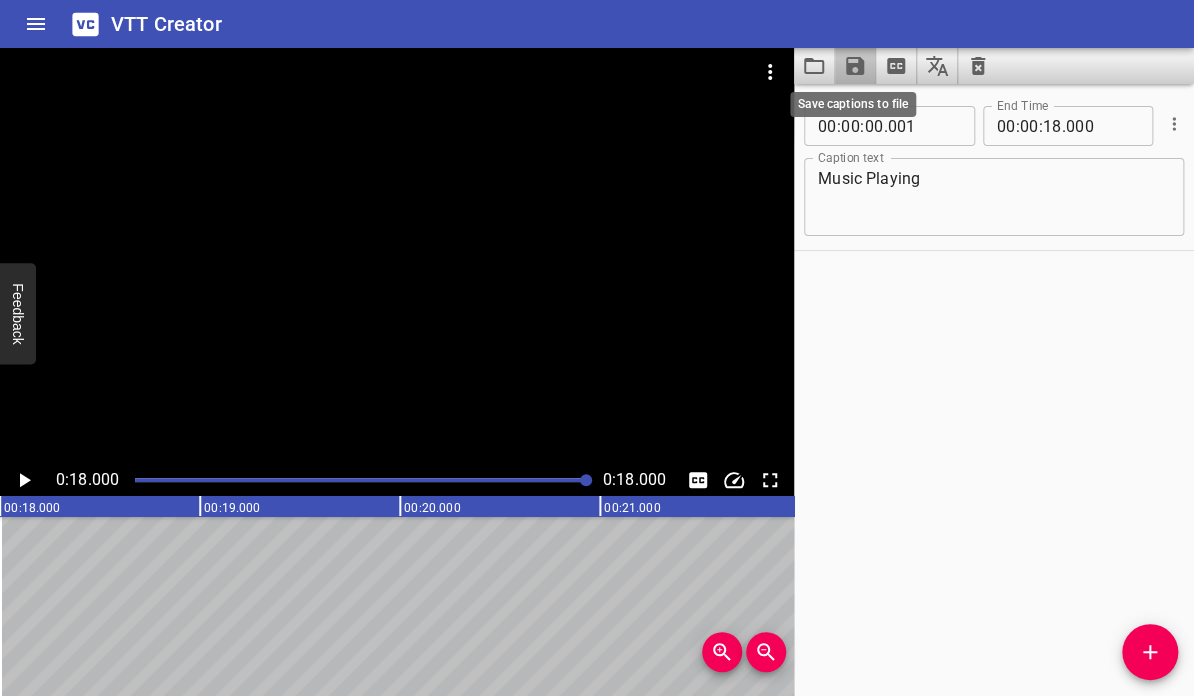 click 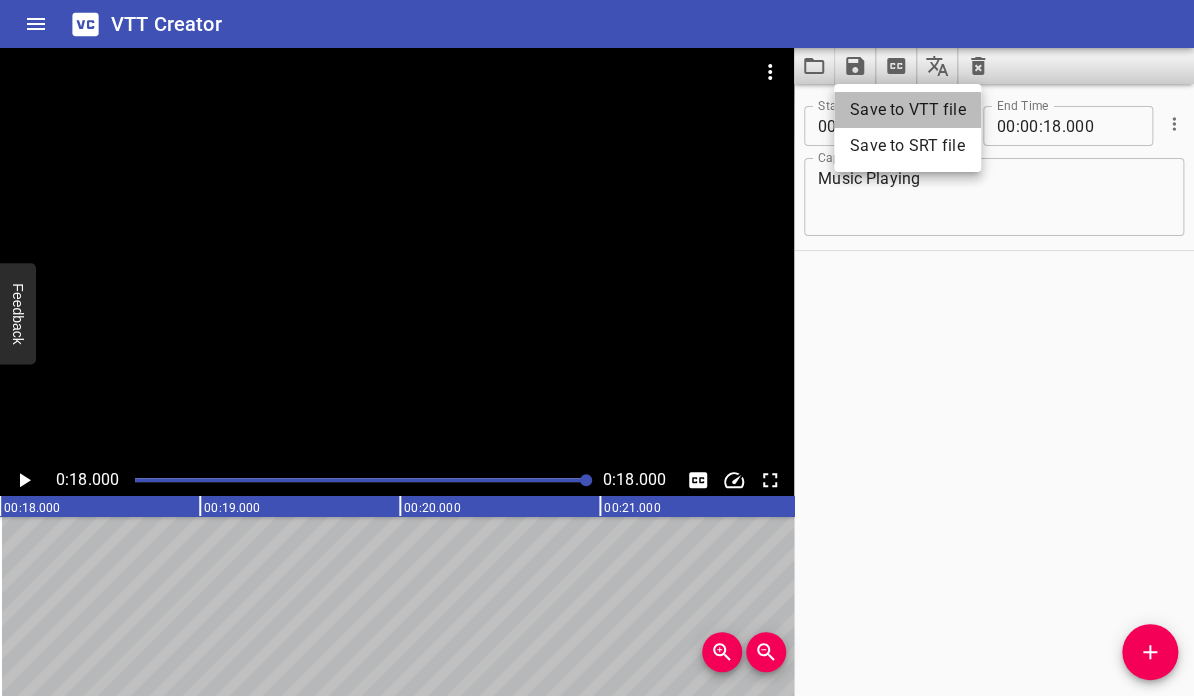 click on "Save to VTT file" at bounding box center [907, 110] 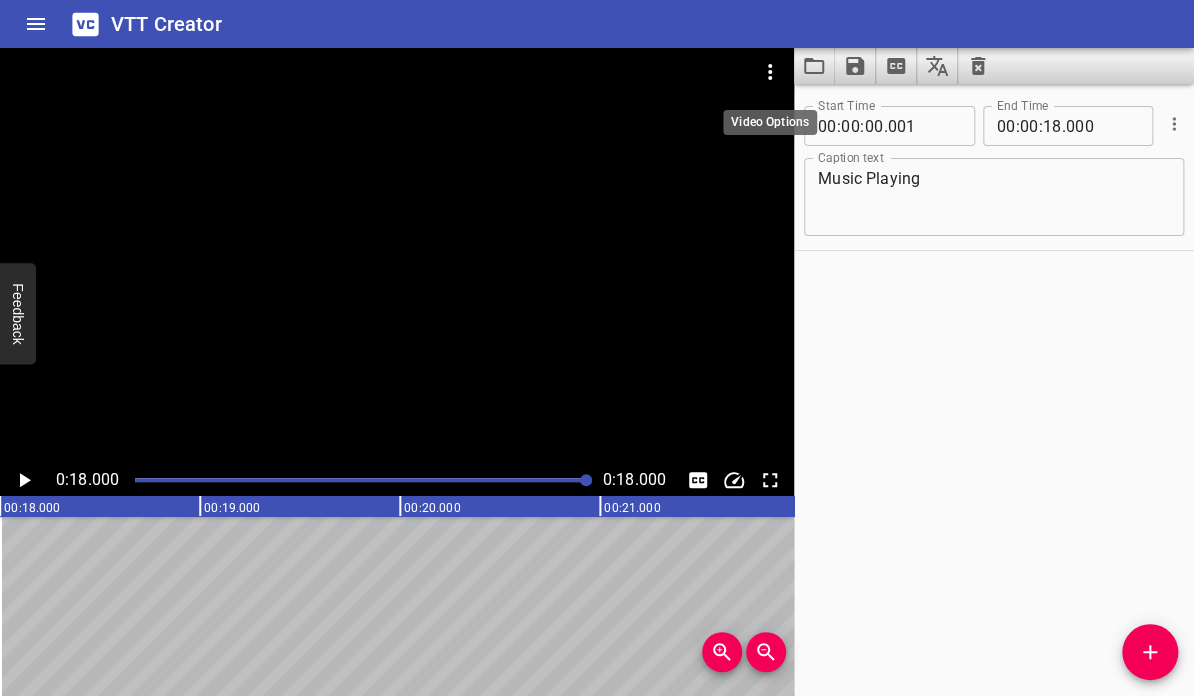 click 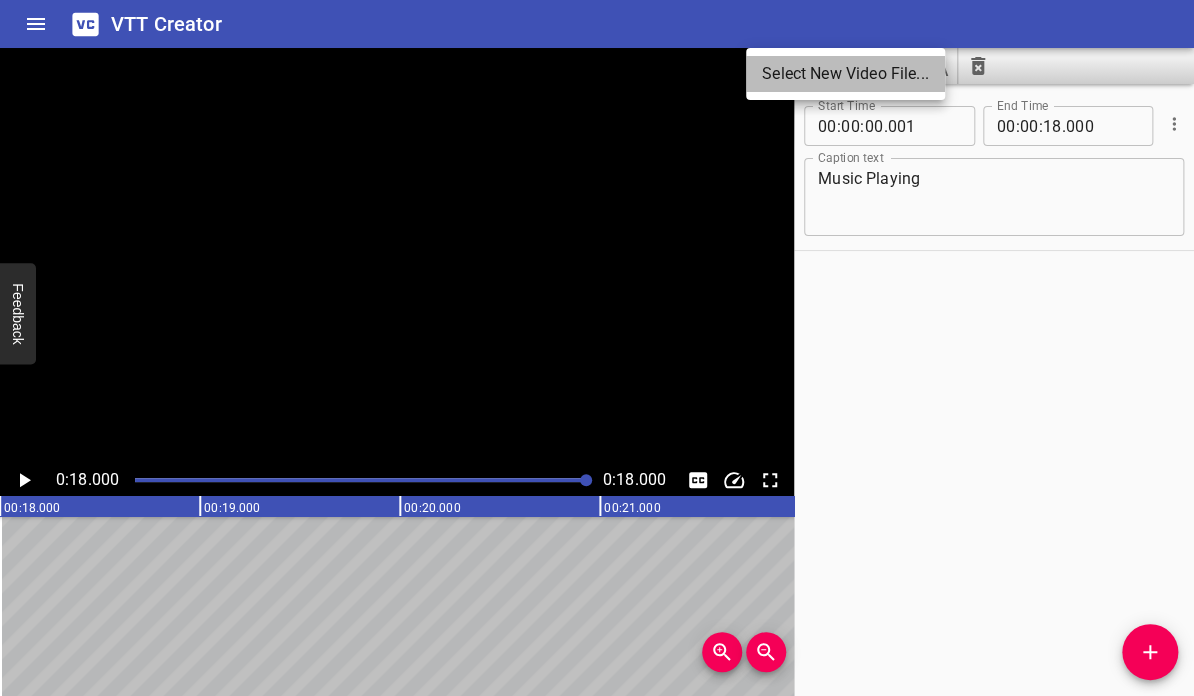 click on "Select New Video File..." at bounding box center [845, 74] 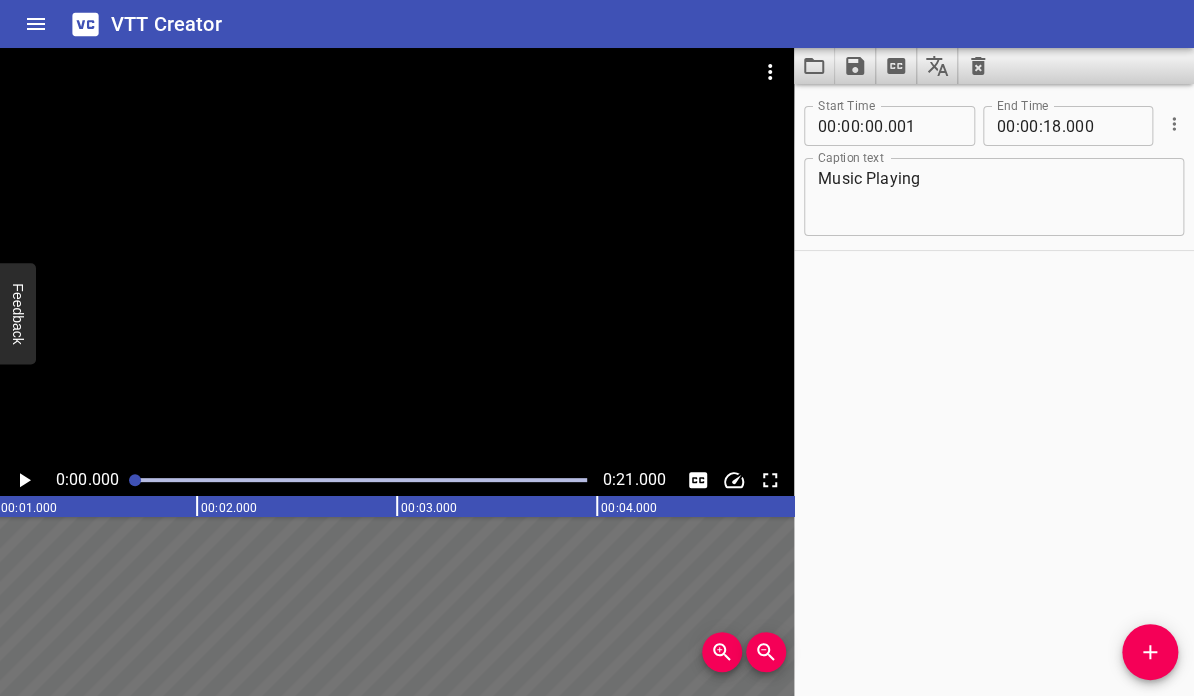 scroll, scrollTop: 0, scrollLeft: 0, axis: both 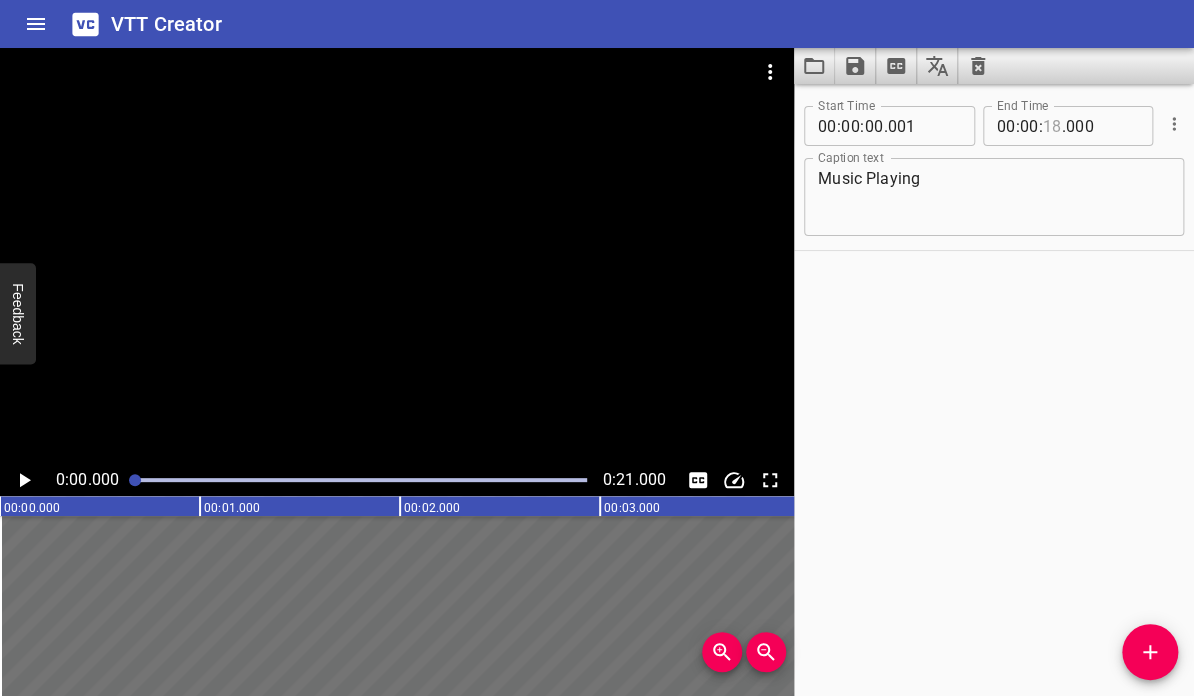 click at bounding box center [1052, 126] 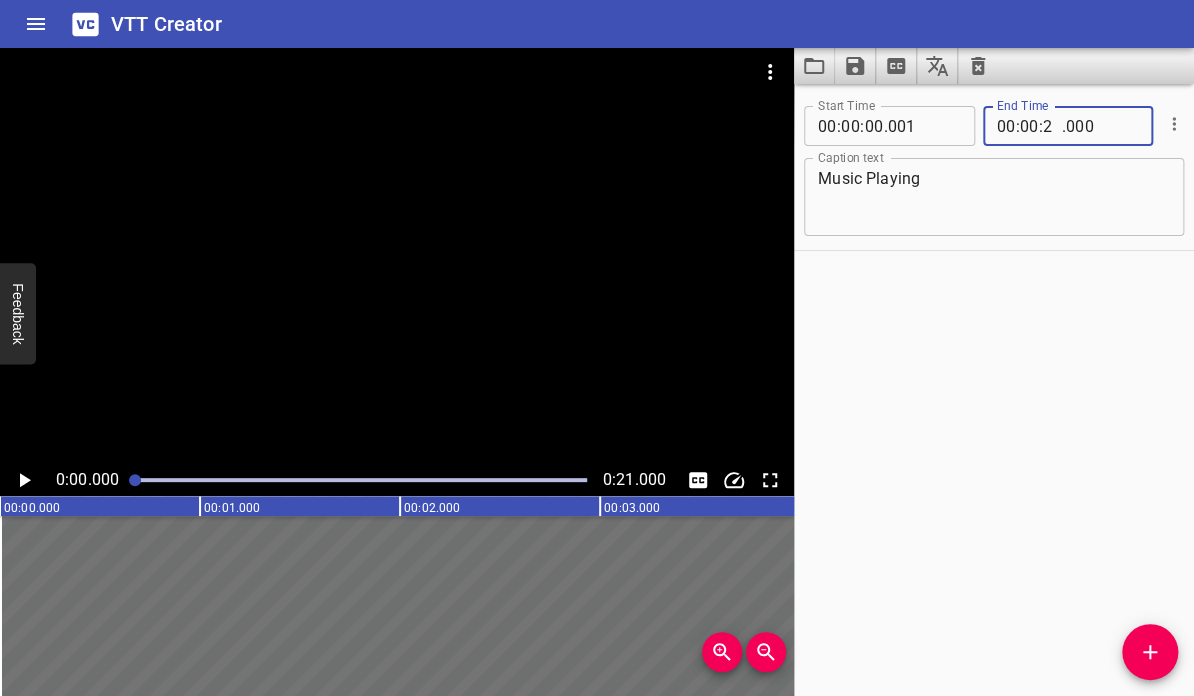 type on "21" 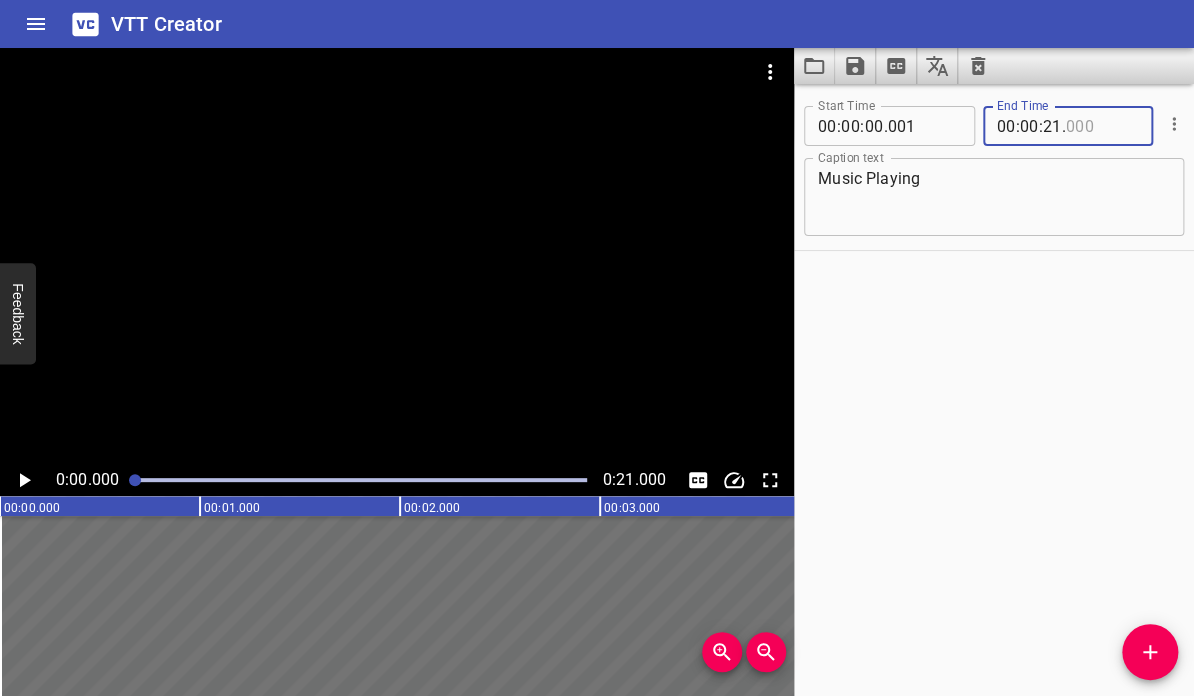 type on "000" 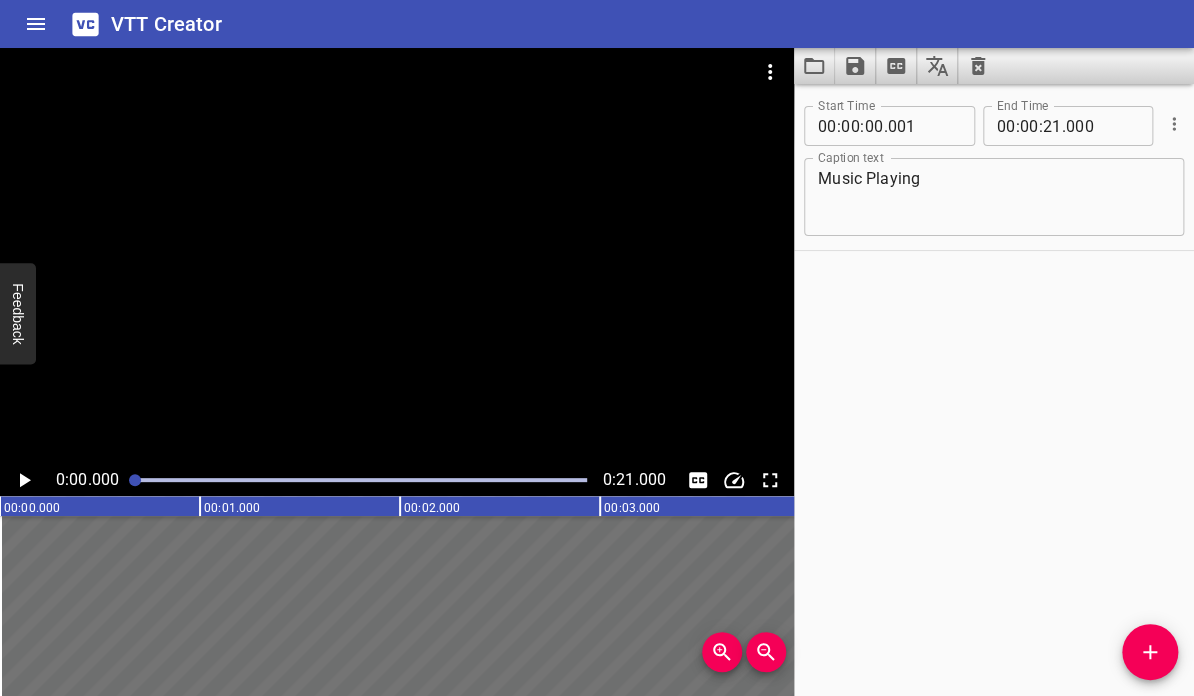 click on "Start Time 00 : 00 : 00 . 001 Start Time End Time 00 : 00 : 21 . 000 End Time Caption text Music Playing Caption text" at bounding box center [994, 390] 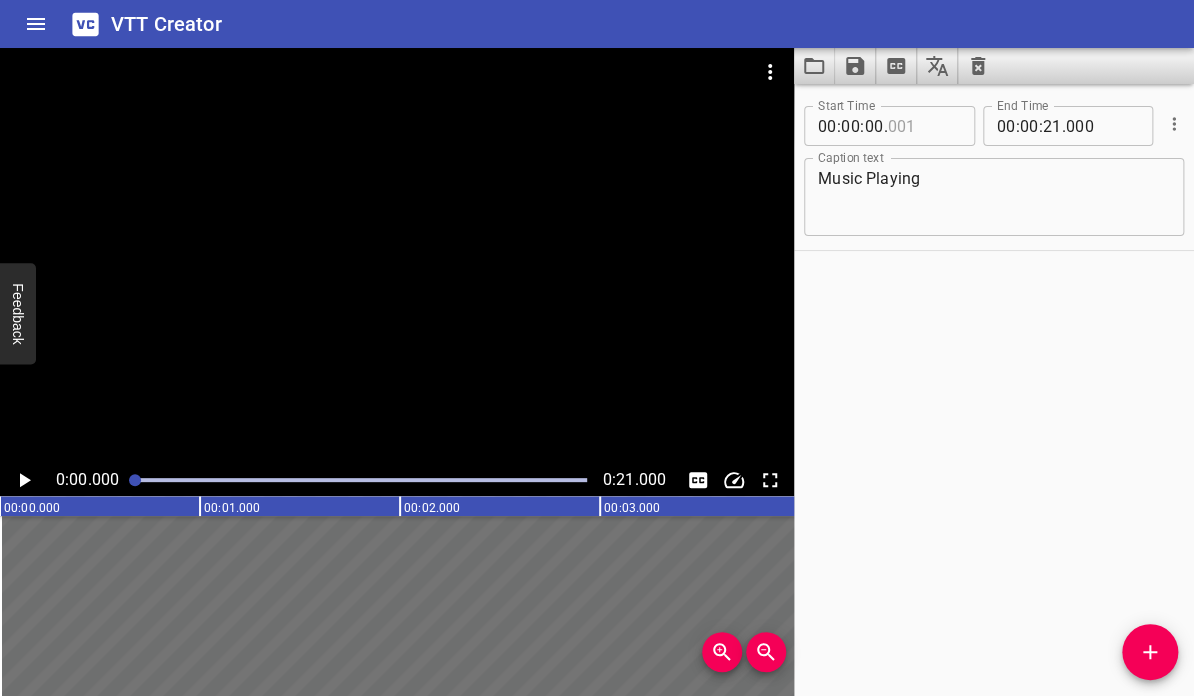 click at bounding box center [923, 126] 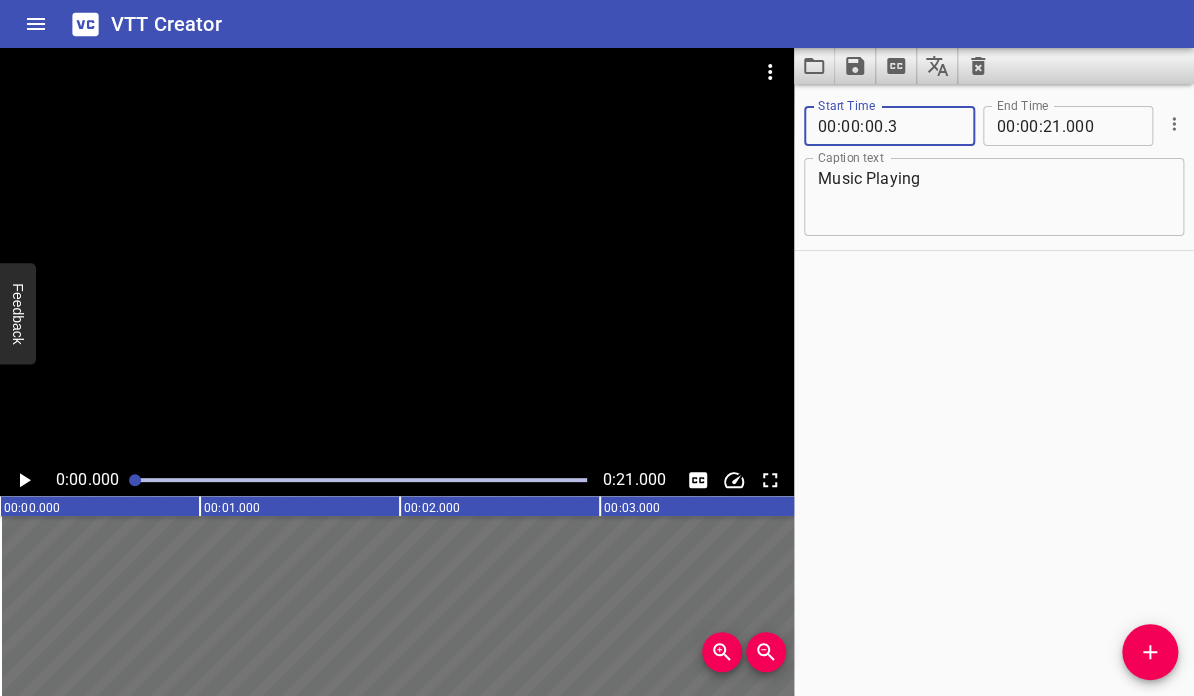 type on "003" 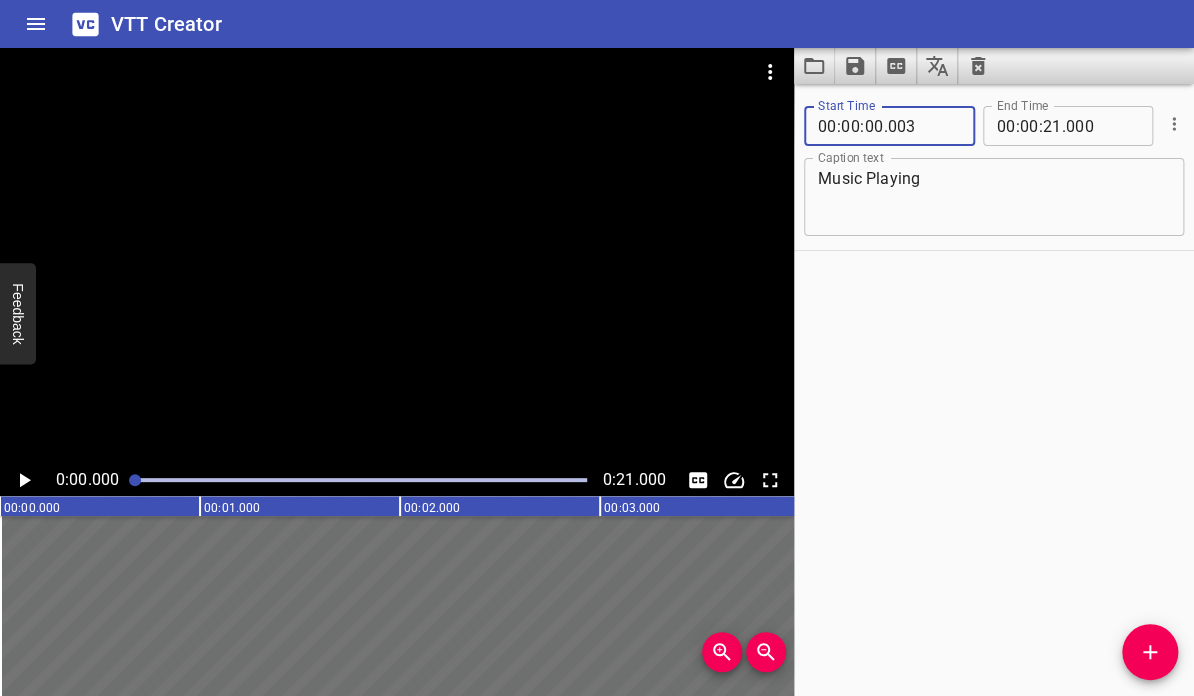 click on "Start Time 00 : 00 : 00 . 003 Start Time End Time 00 : 00 : 21 . 000 End Time Caption text Music Playing Caption text" at bounding box center [994, 390] 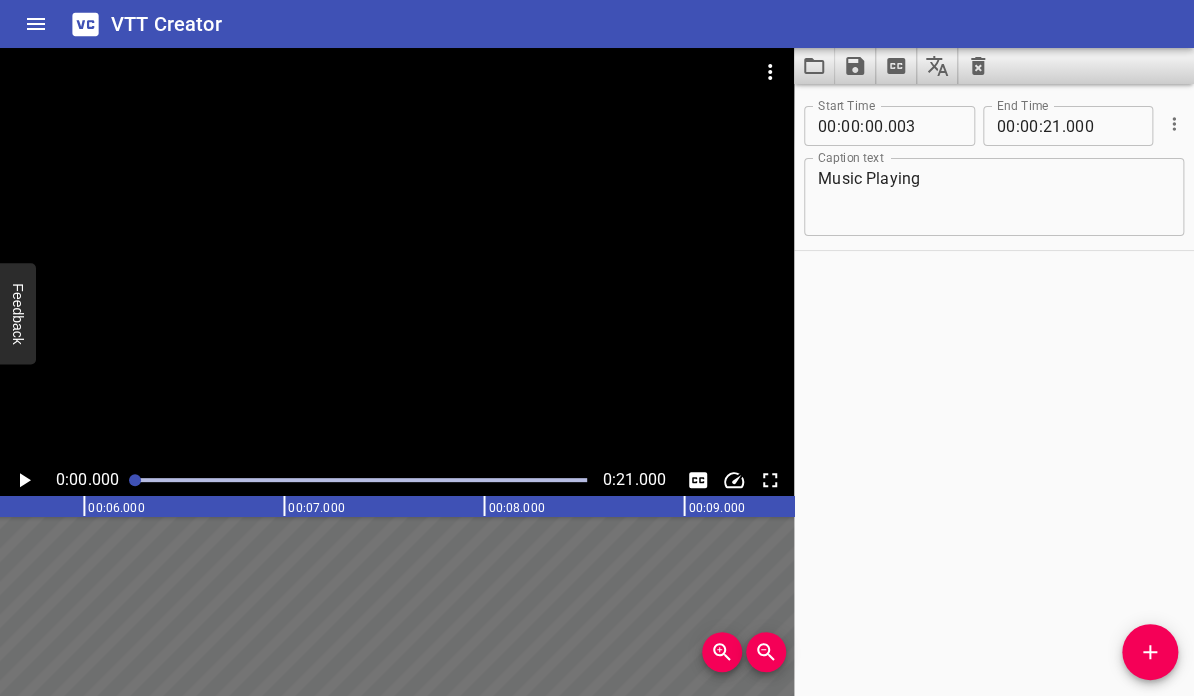 scroll, scrollTop: 0, scrollLeft: 0, axis: both 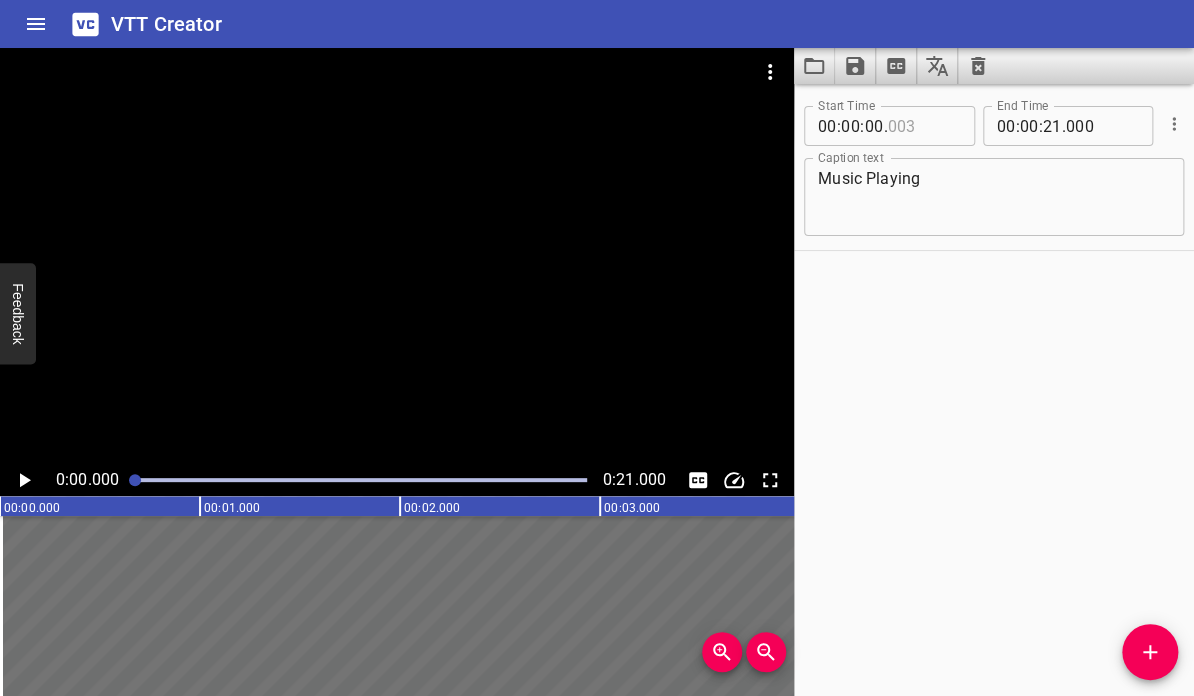 click at bounding box center (923, 126) 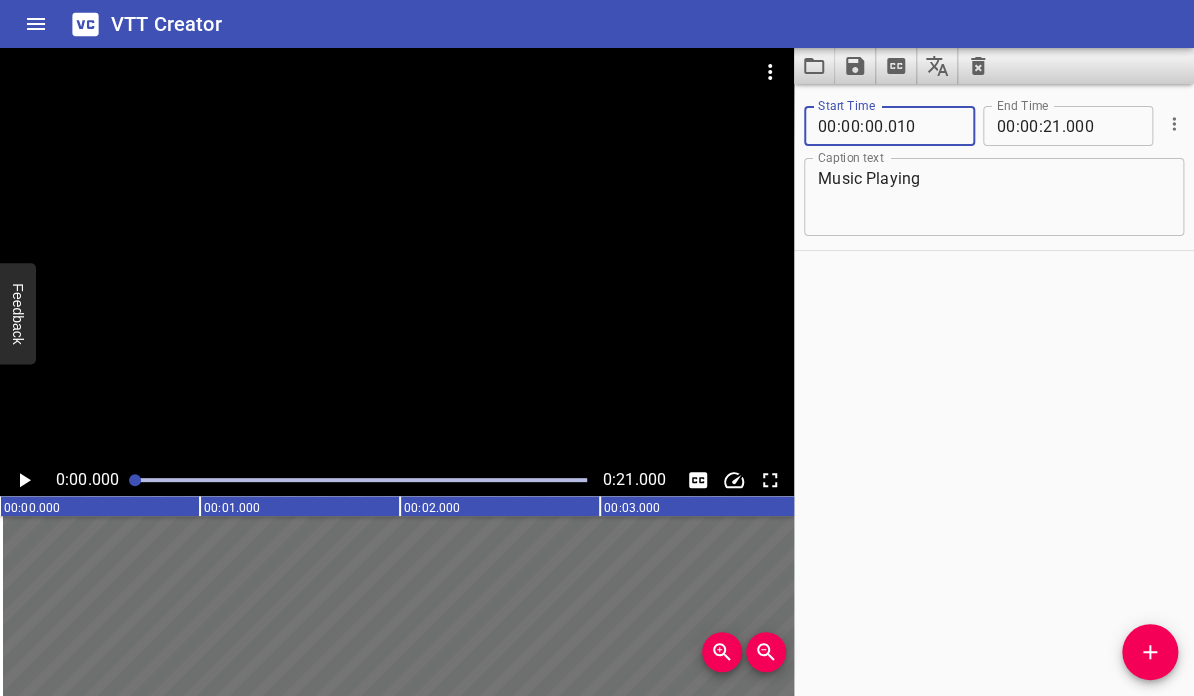 click on "Start Time 00 : 00 : 00 . 010 Start Time End Time 00 : 00 : 21 . 000 End Time Caption text Music Playing Caption text" at bounding box center (994, 390) 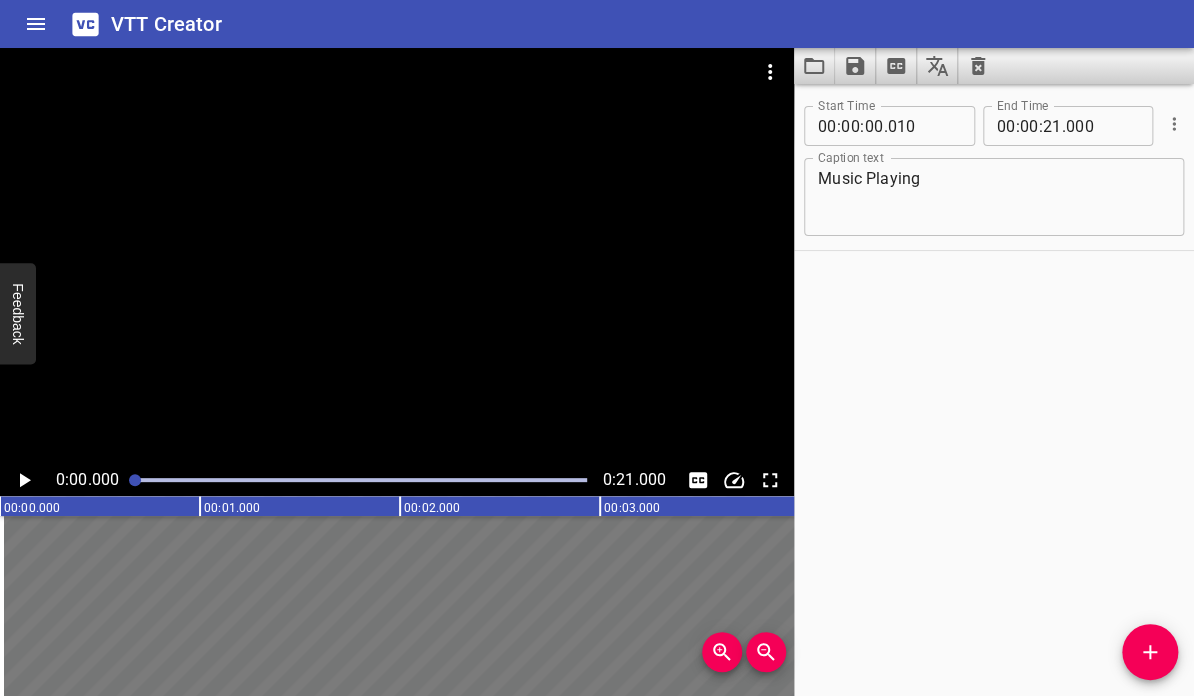 click at bounding box center [2101, 606] 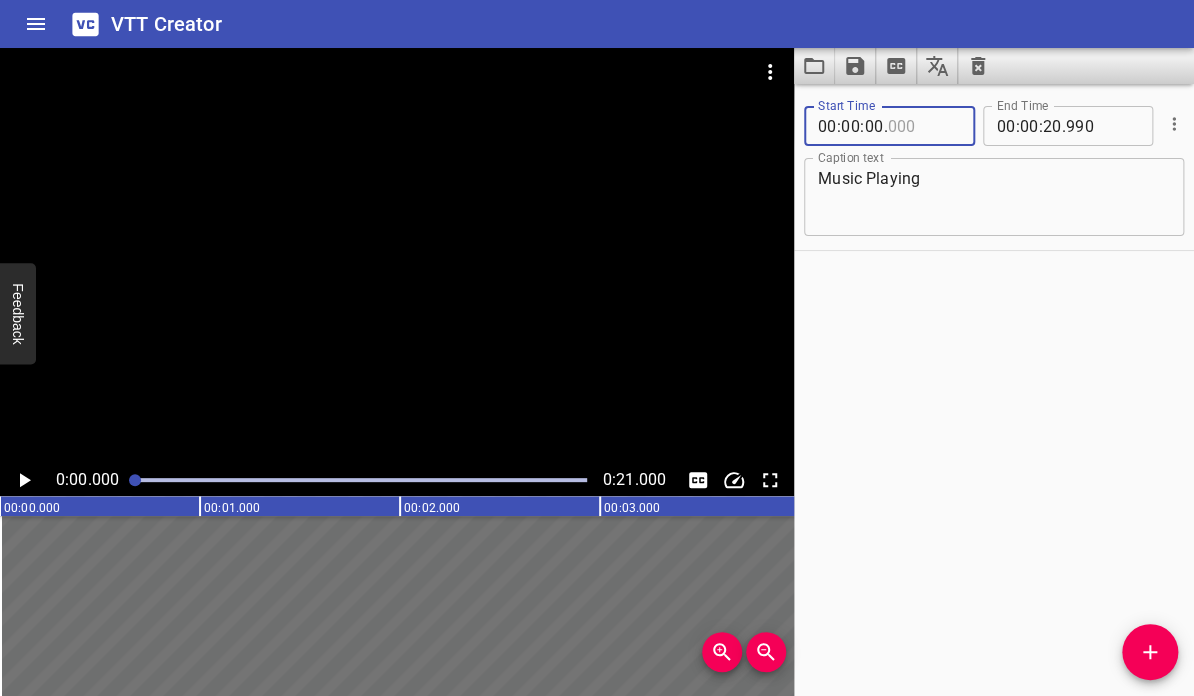 click at bounding box center (923, 126) 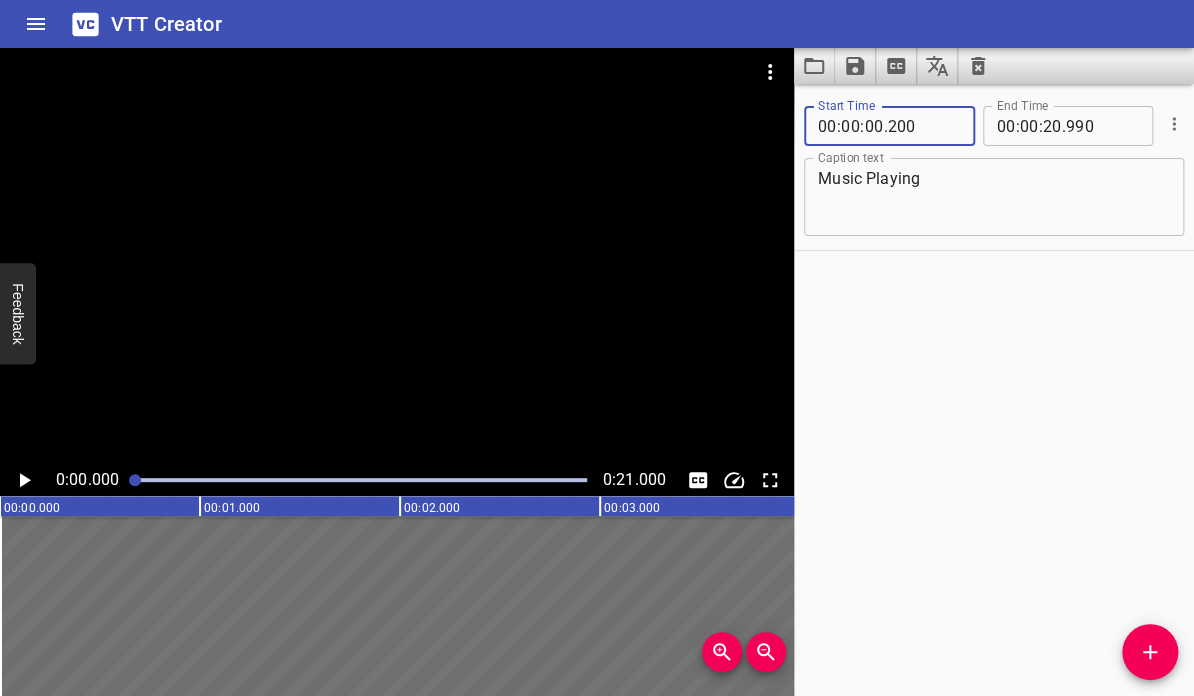 type on "200" 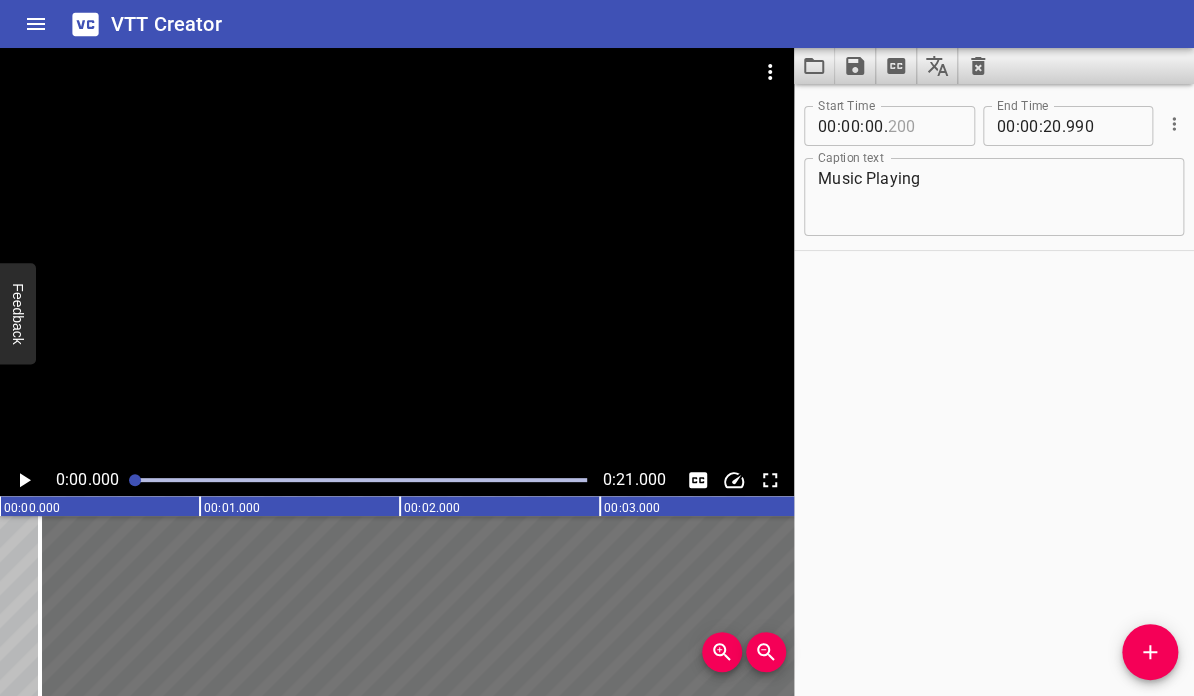 click at bounding box center (923, 126) 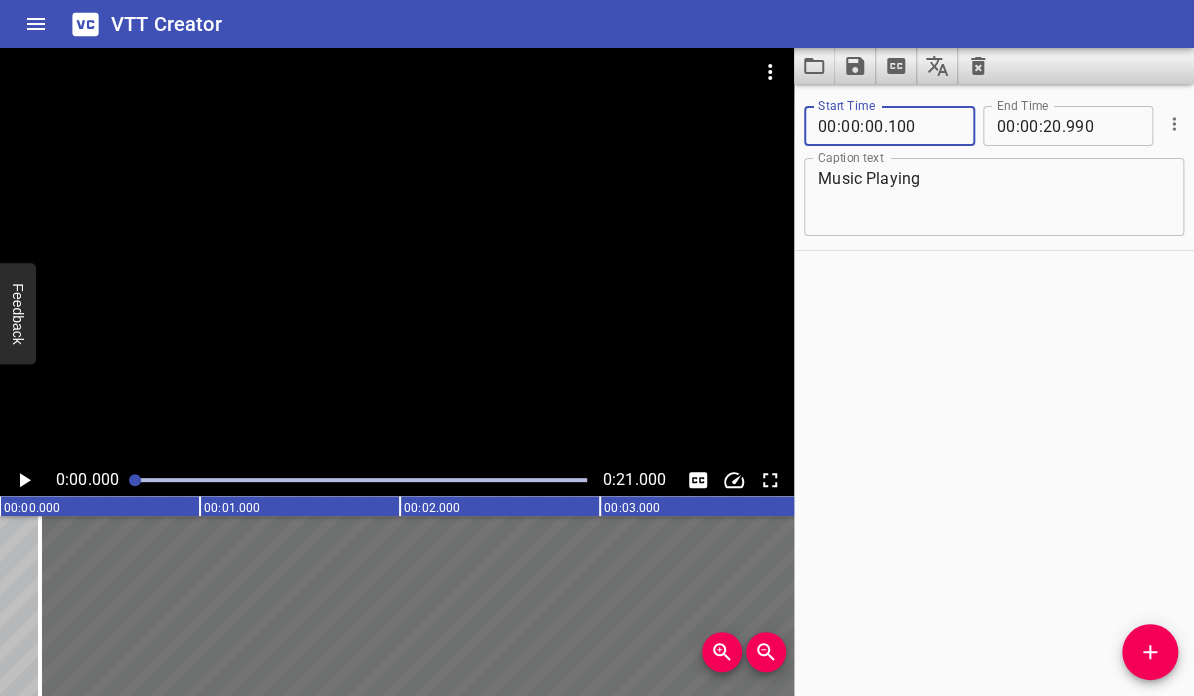 type on "100" 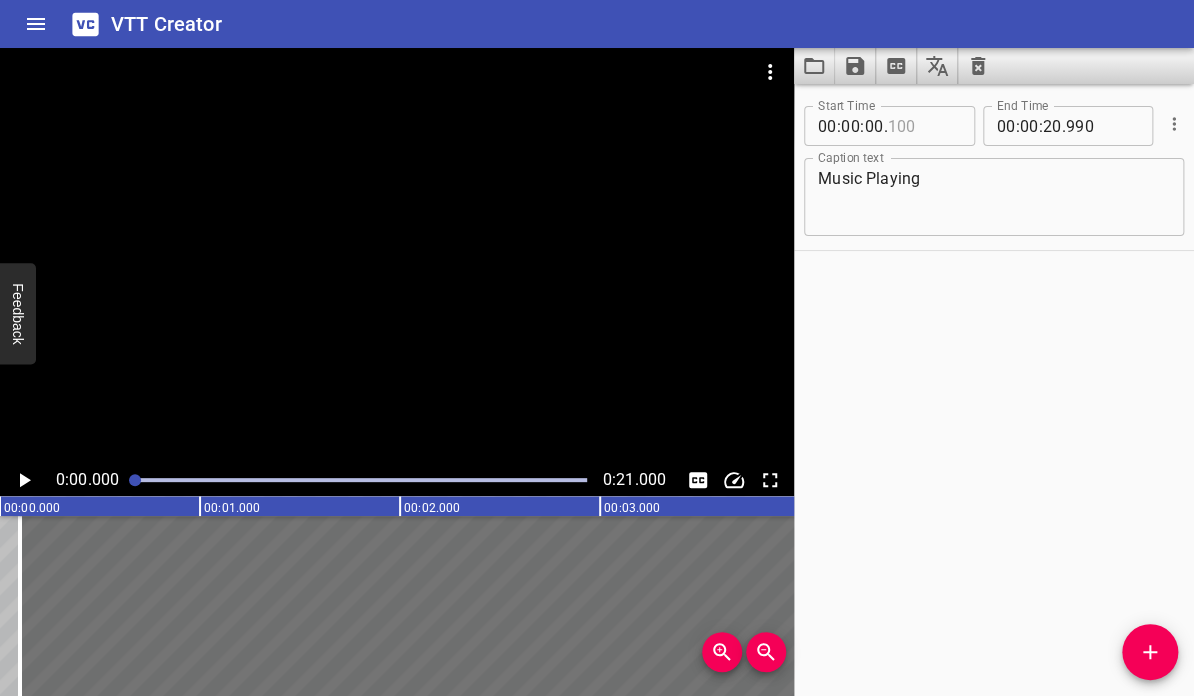 click at bounding box center (923, 126) 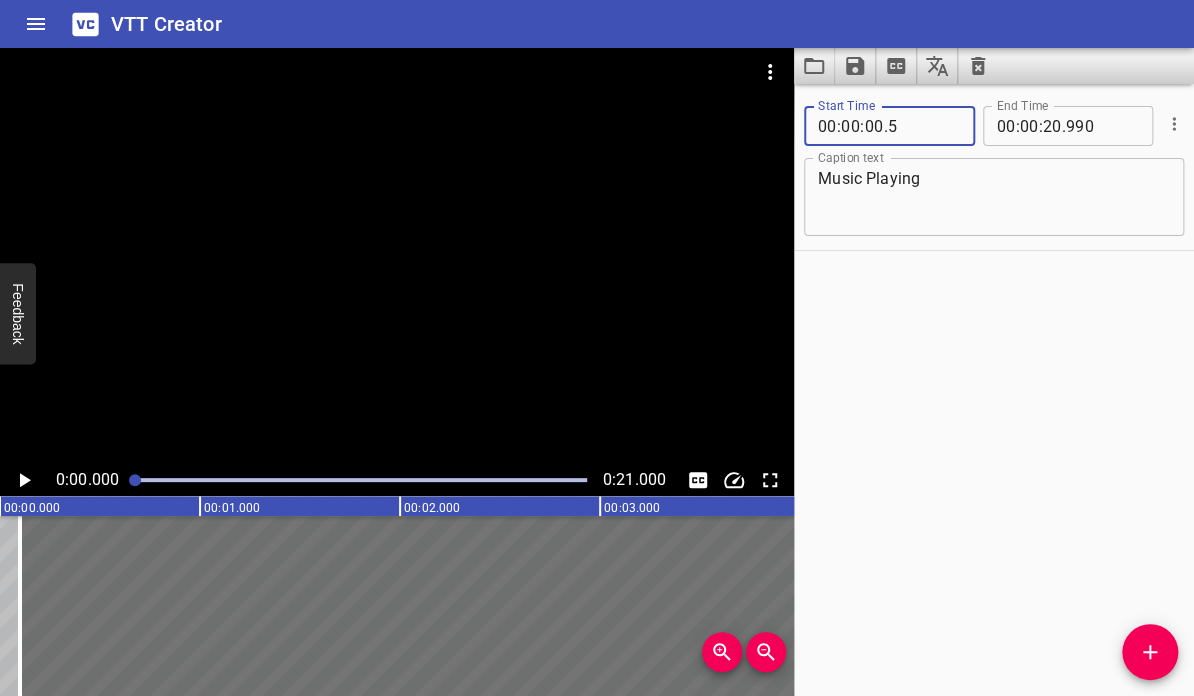 type on "005" 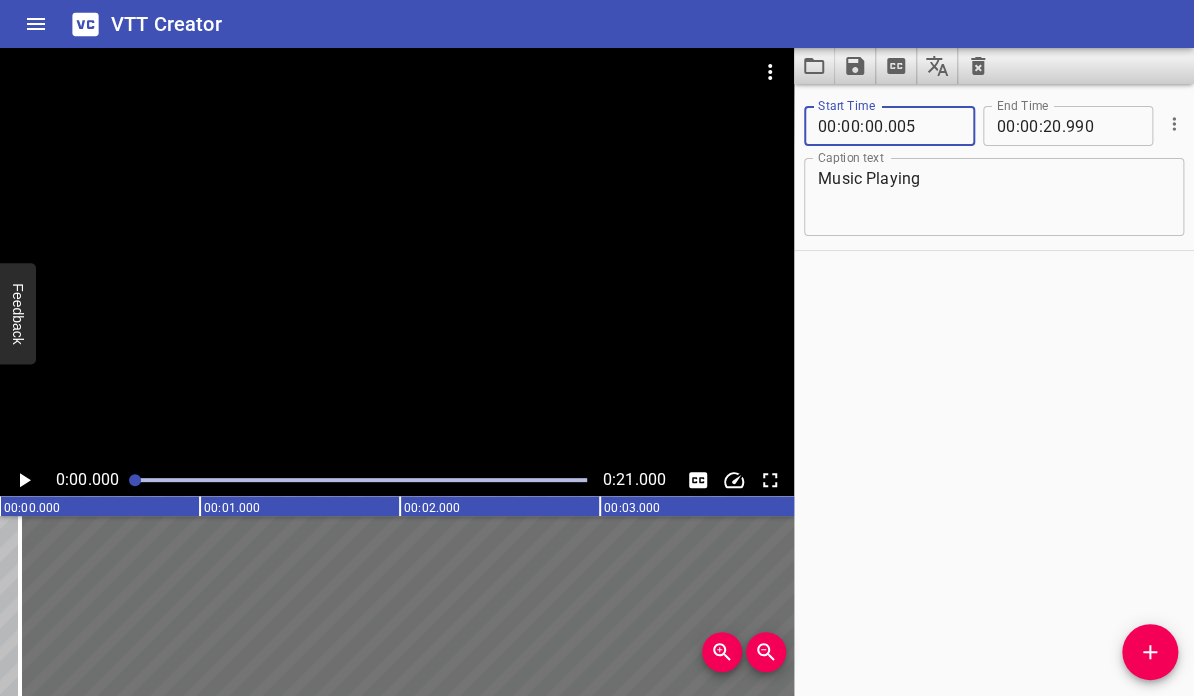 click on "Start Time 00 : 00 : 00 . 005 Start Time End Time 00 : 00 : 20 . 990 End Time Caption text Music Playing Caption text" at bounding box center [994, 390] 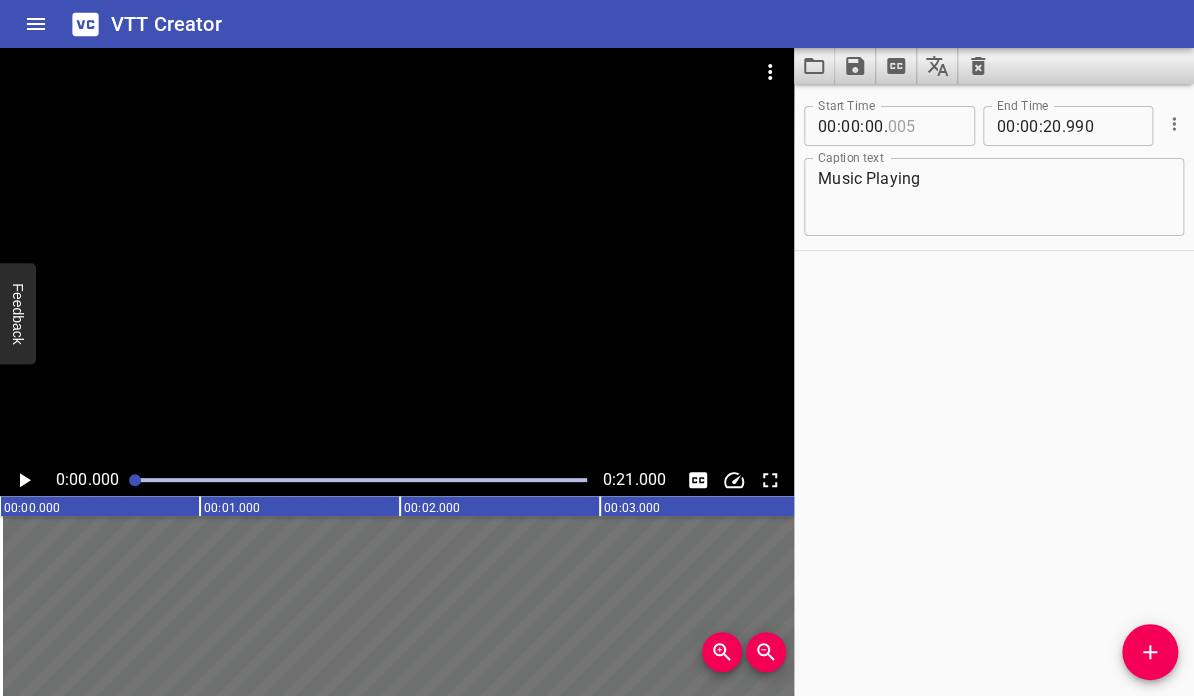 click at bounding box center [923, 126] 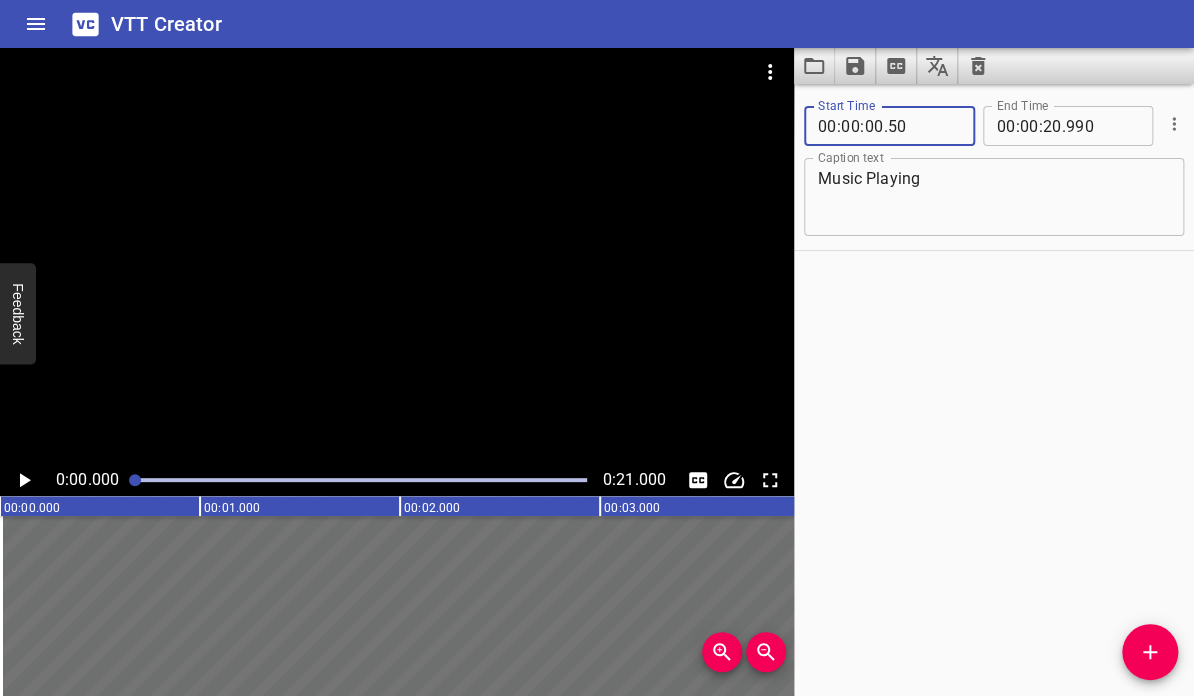type on "050" 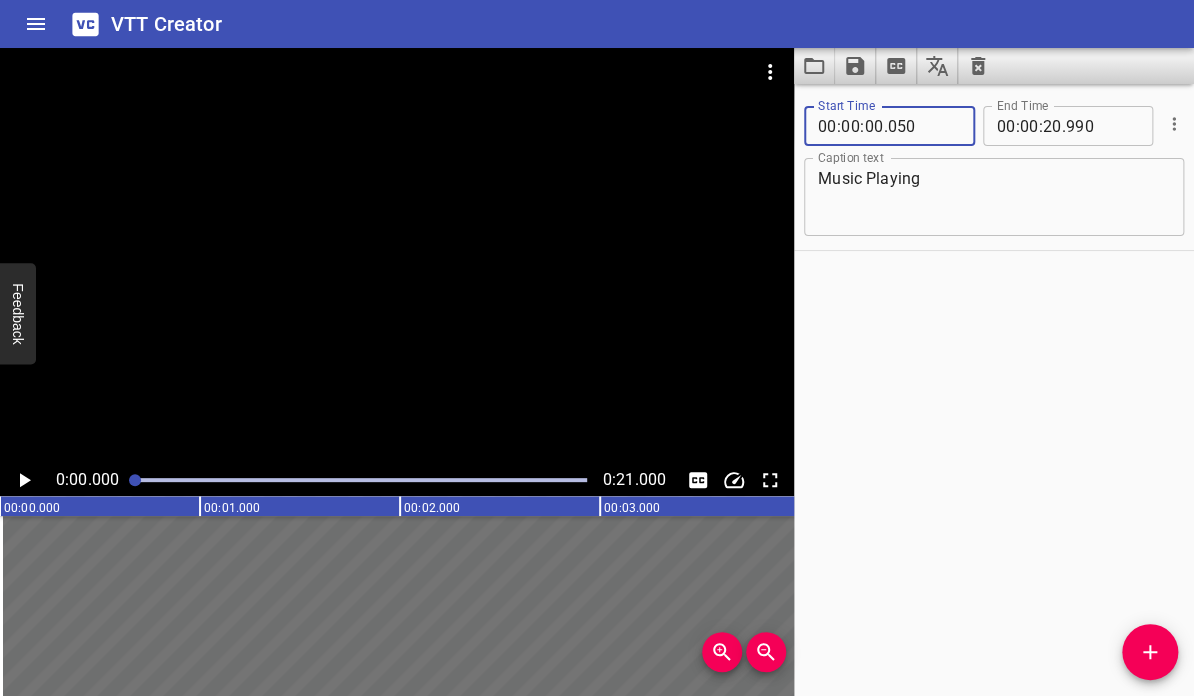 click on "Start Time 00 : 00 : 00 . 050 Start Time End Time 00 : 00 : 20 . 990 End Time Caption text Music Playing Caption text" at bounding box center [994, 390] 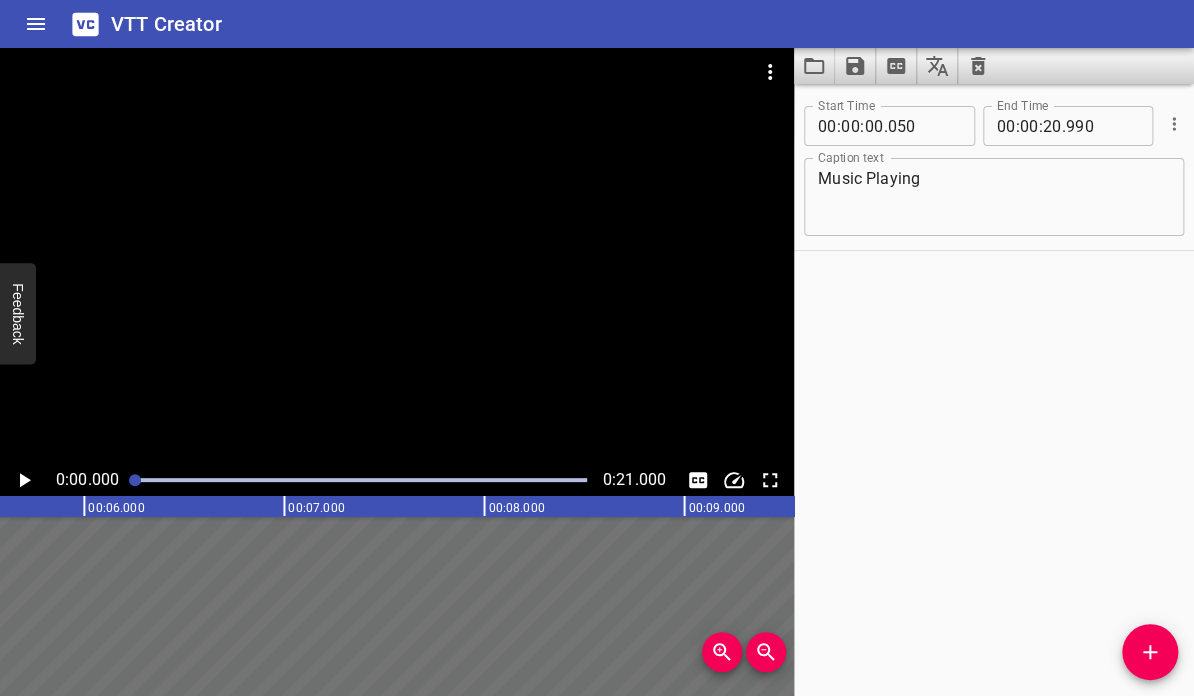 scroll, scrollTop: 0, scrollLeft: 0, axis: both 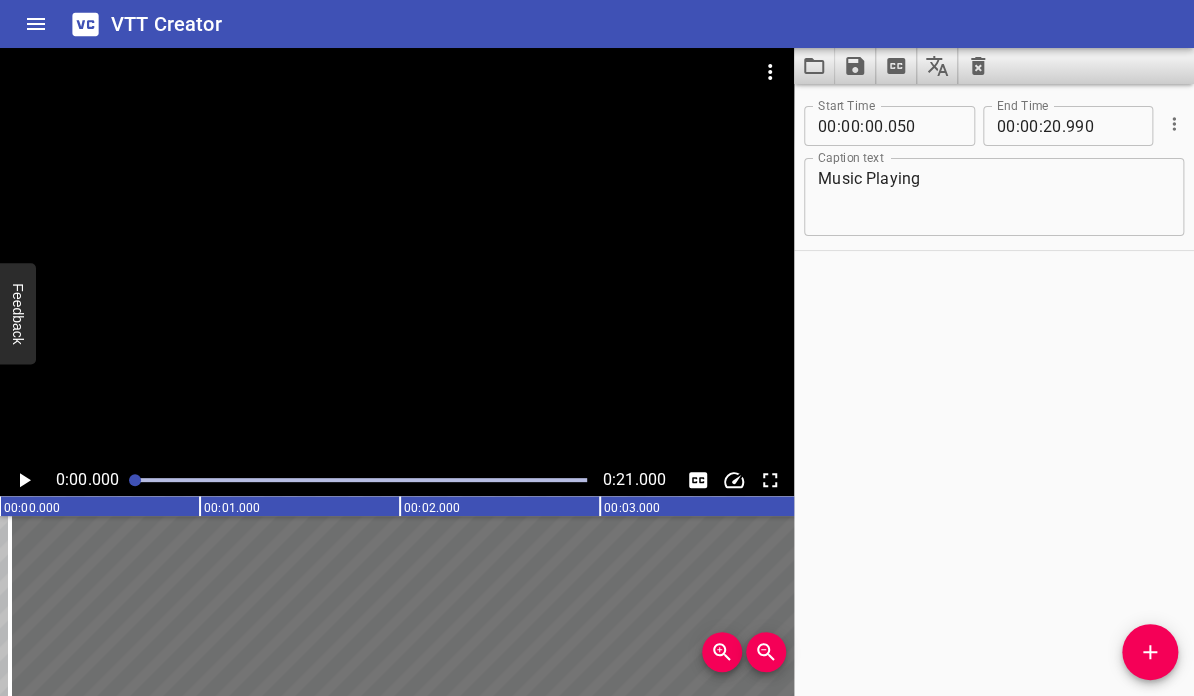 type 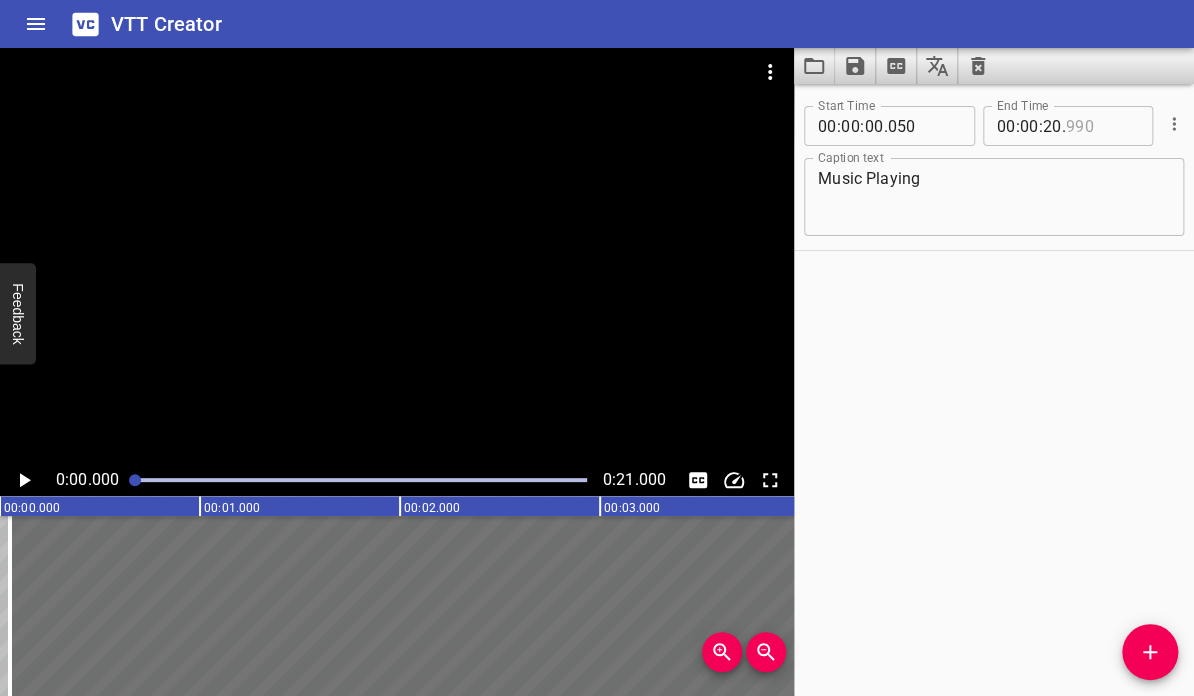 click at bounding box center (1102, 126) 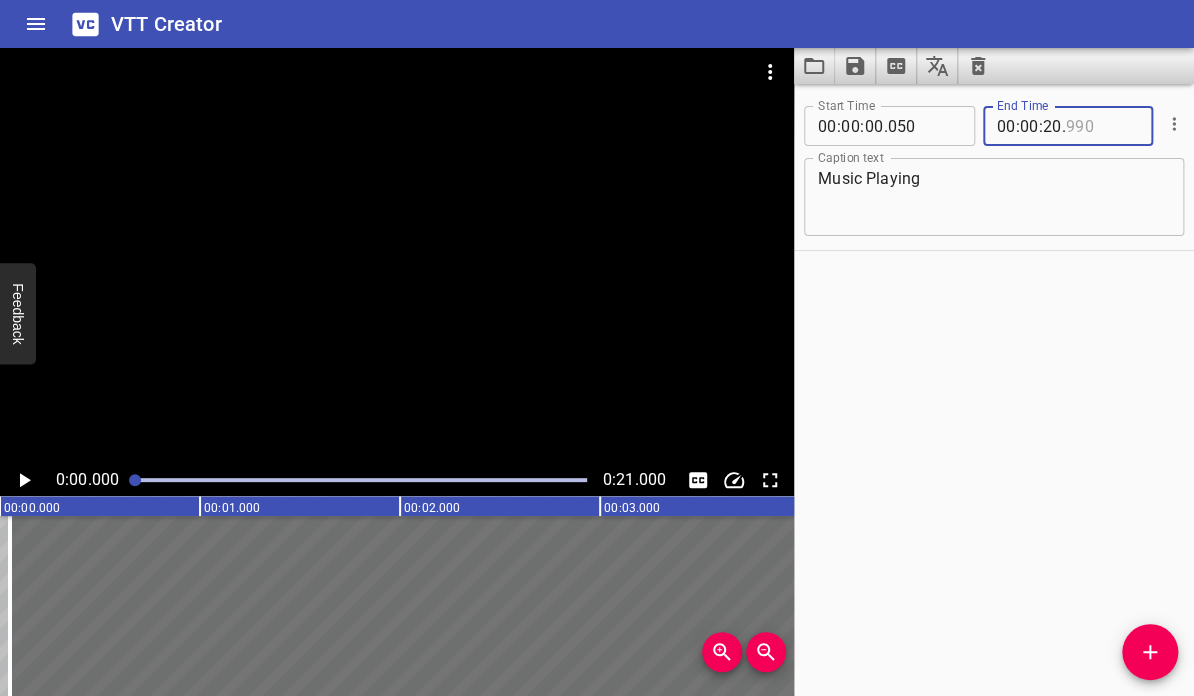 type 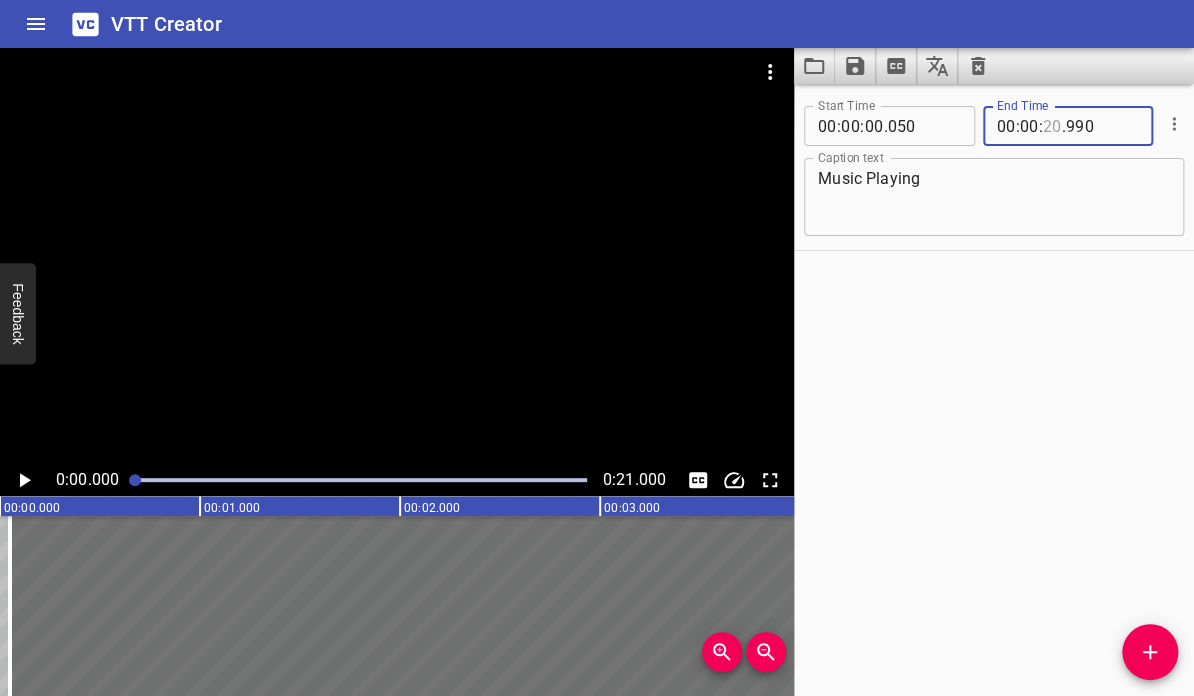 click at bounding box center [1052, 126] 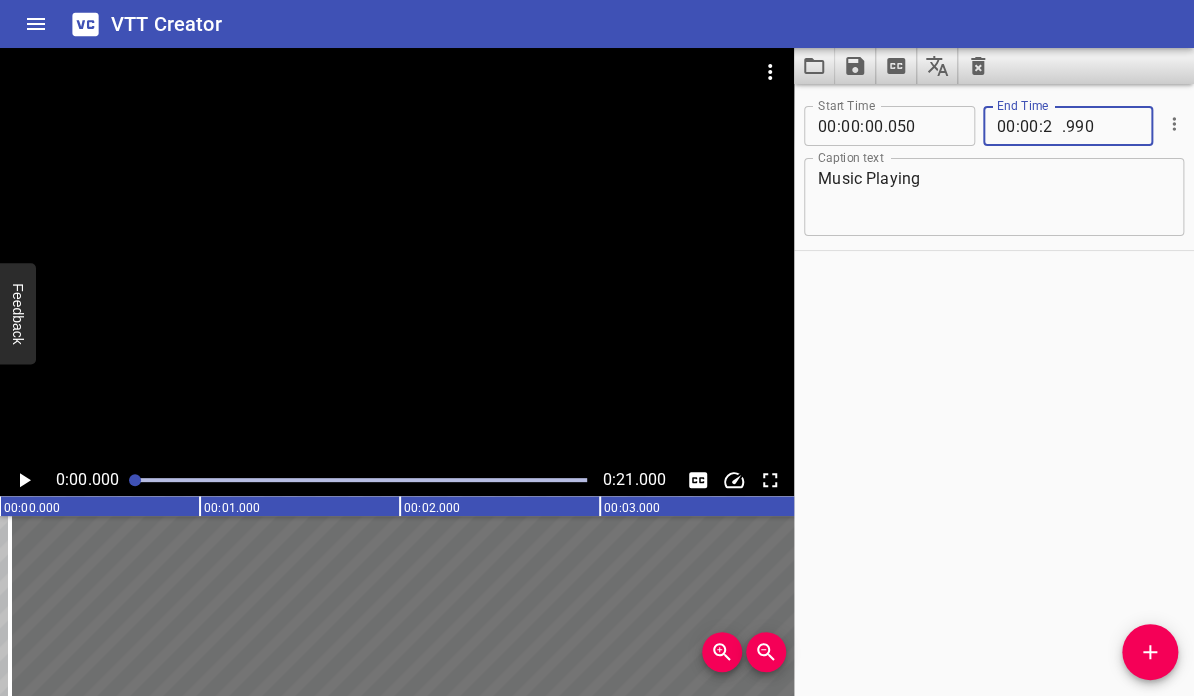 type on "21" 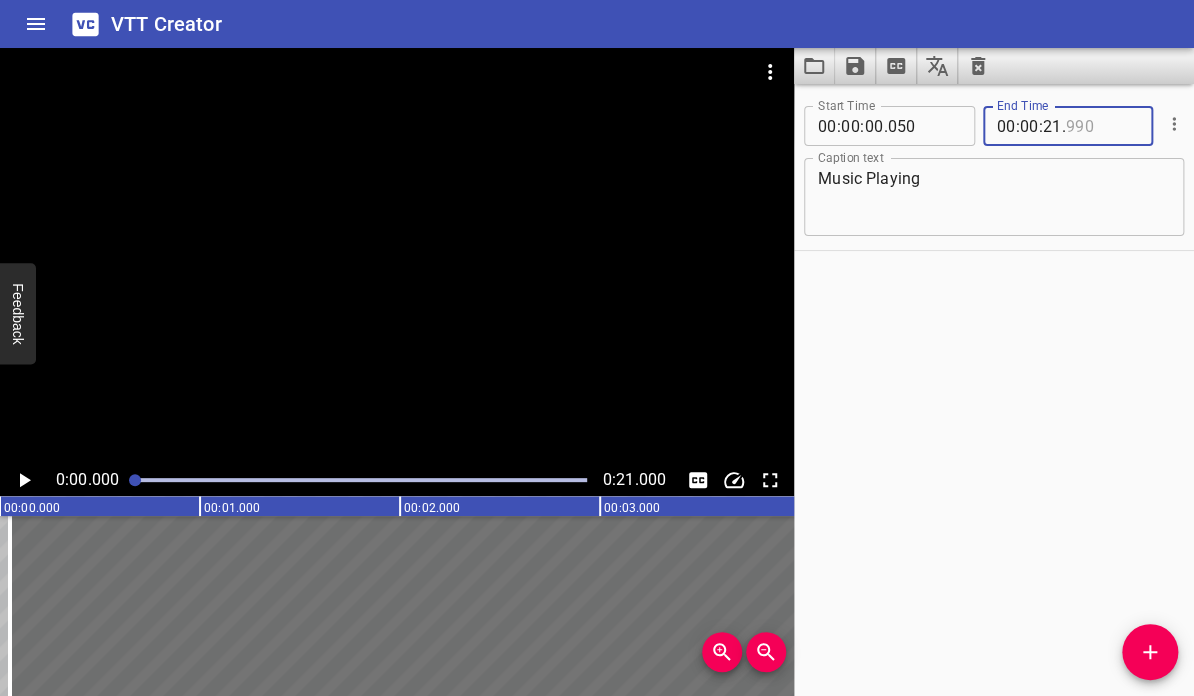 type on "990" 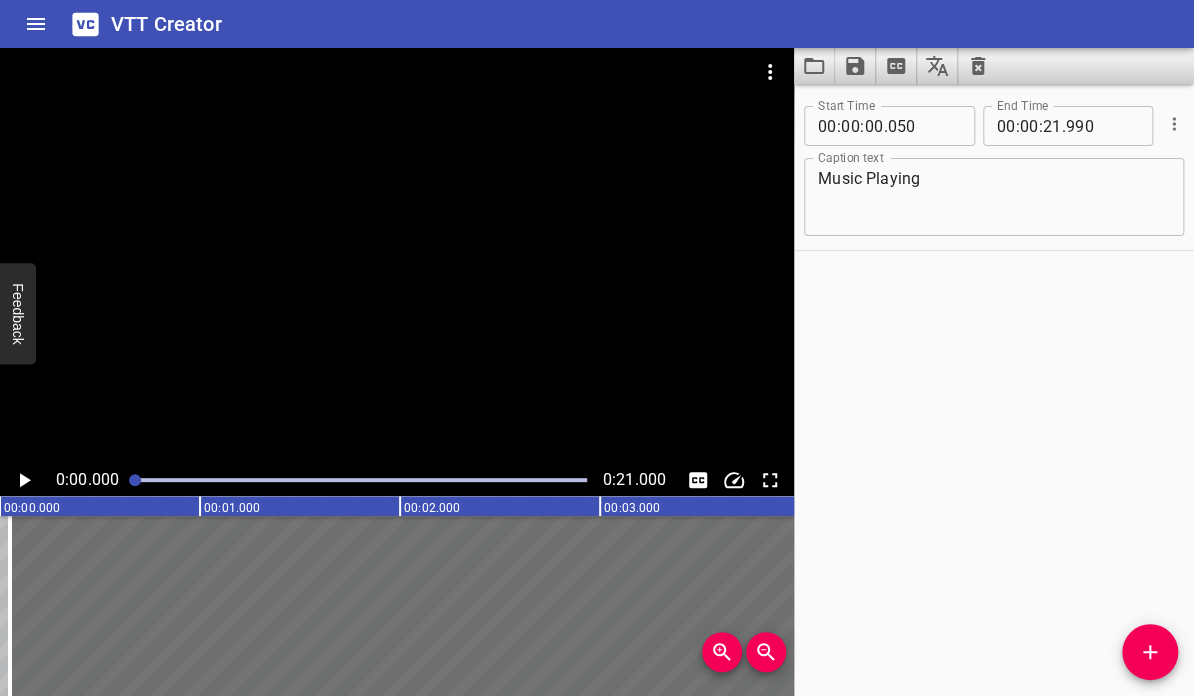 click on "Start Time 00 : 00 : 00 . 050 Start Time End Time 00 : 00 : 21 . 990 End Time Caption text Music Playing Caption text" at bounding box center (994, 390) 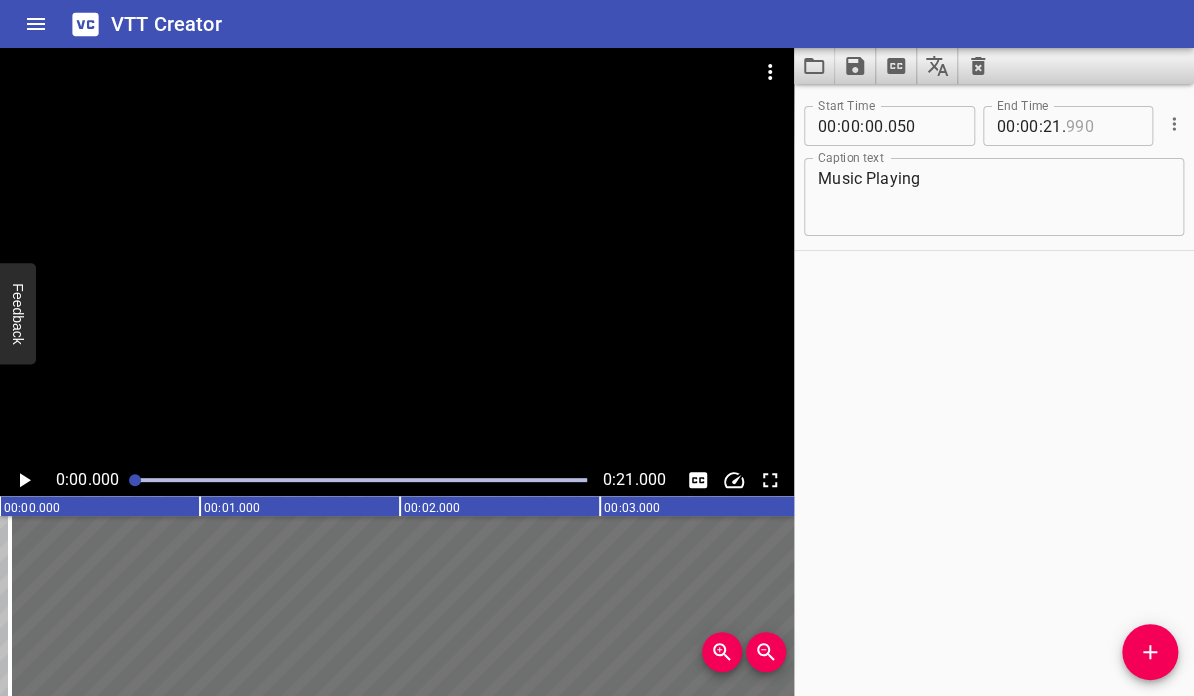 click at bounding box center [1102, 126] 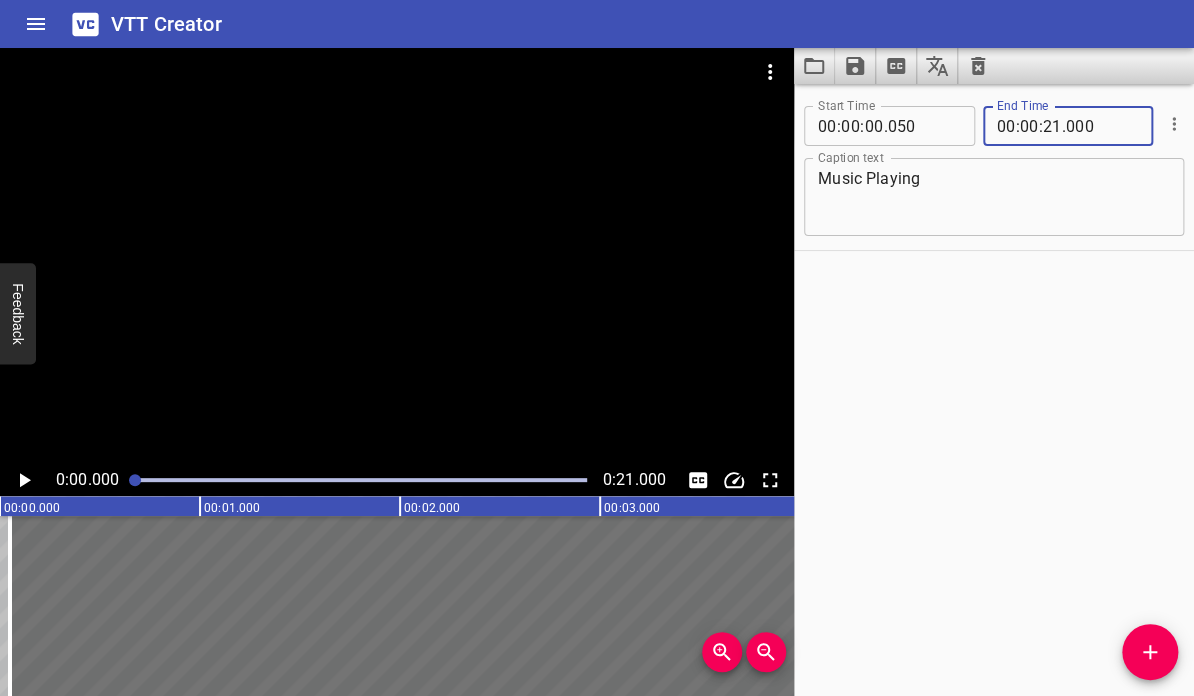 type on "000" 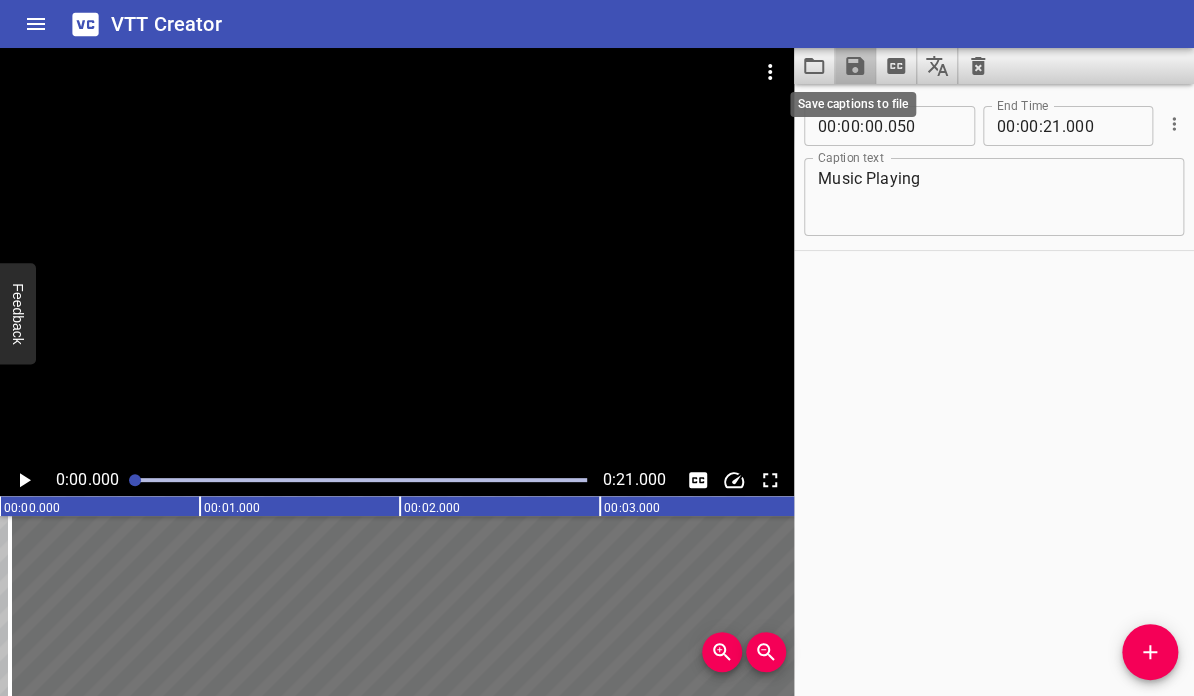 click 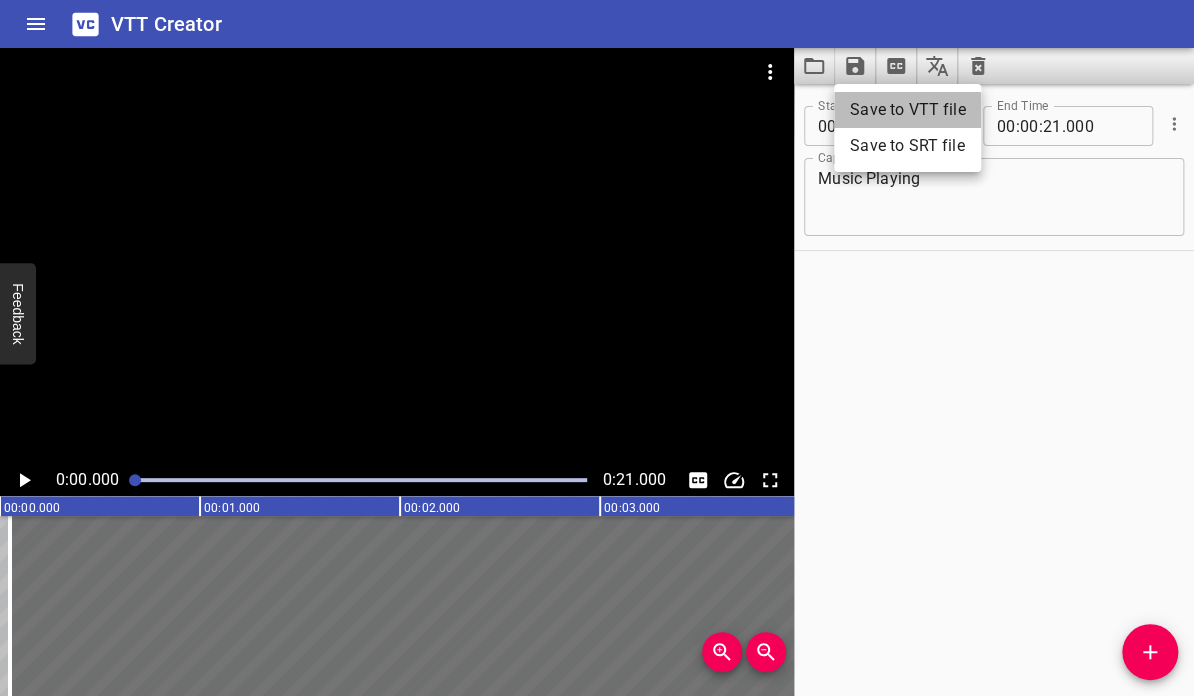 click on "Save to VTT file" at bounding box center [907, 110] 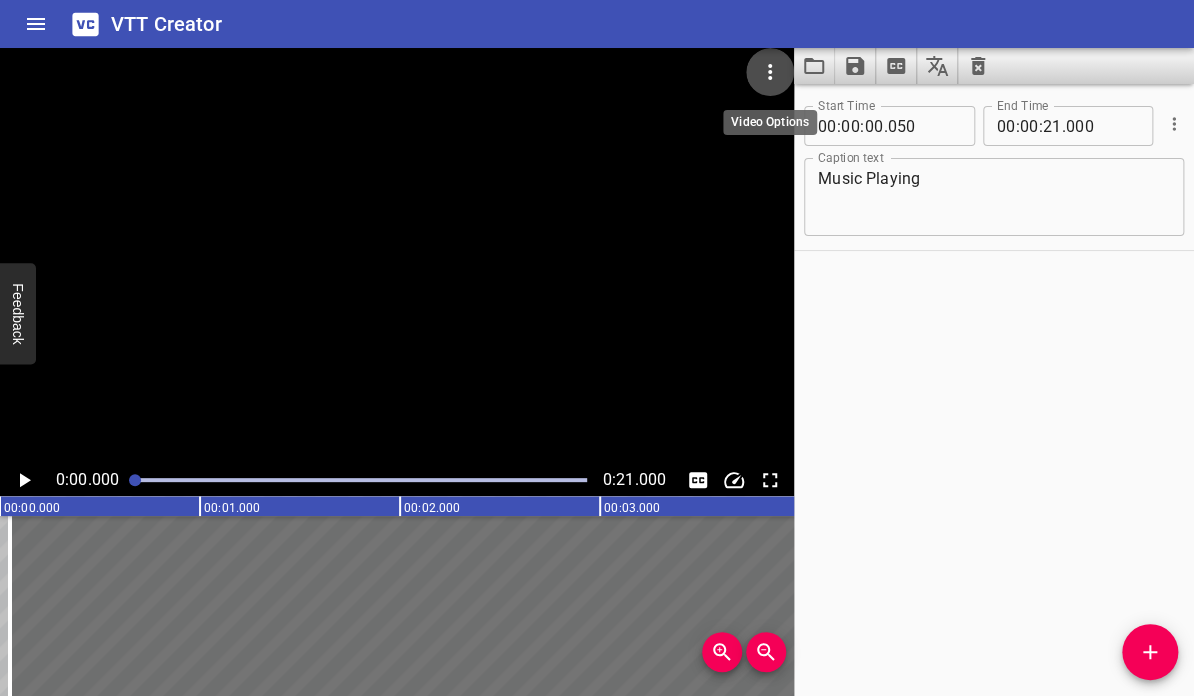 click 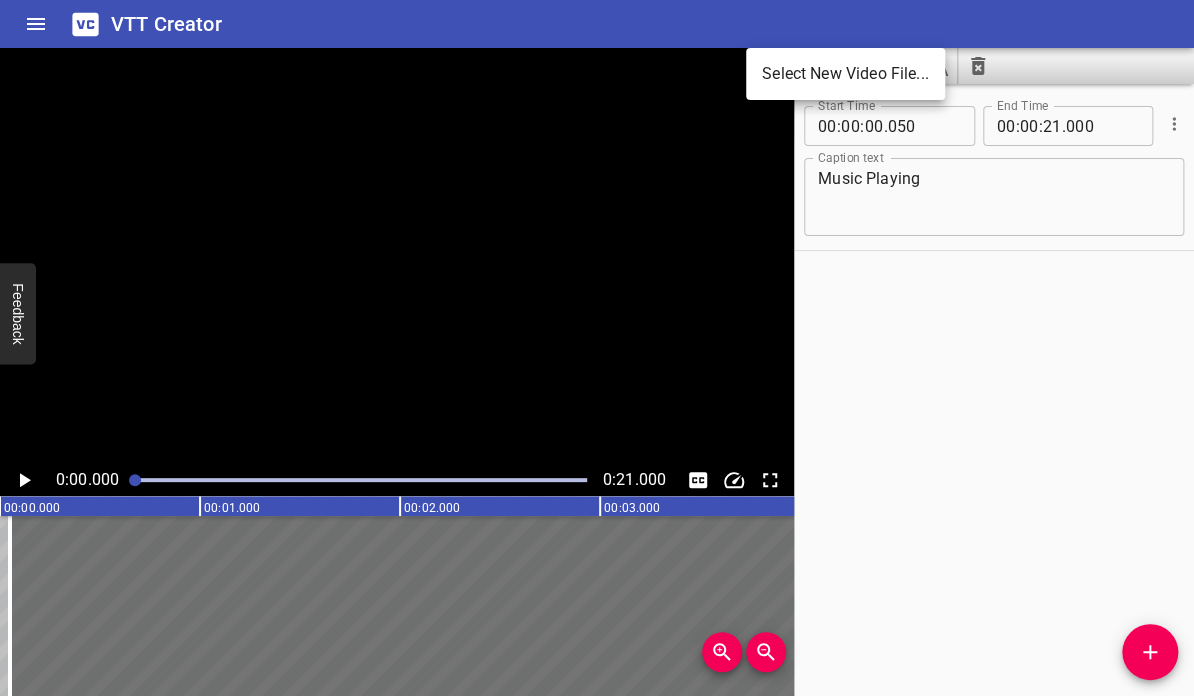 click on "Select New Video File..." at bounding box center (845, 74) 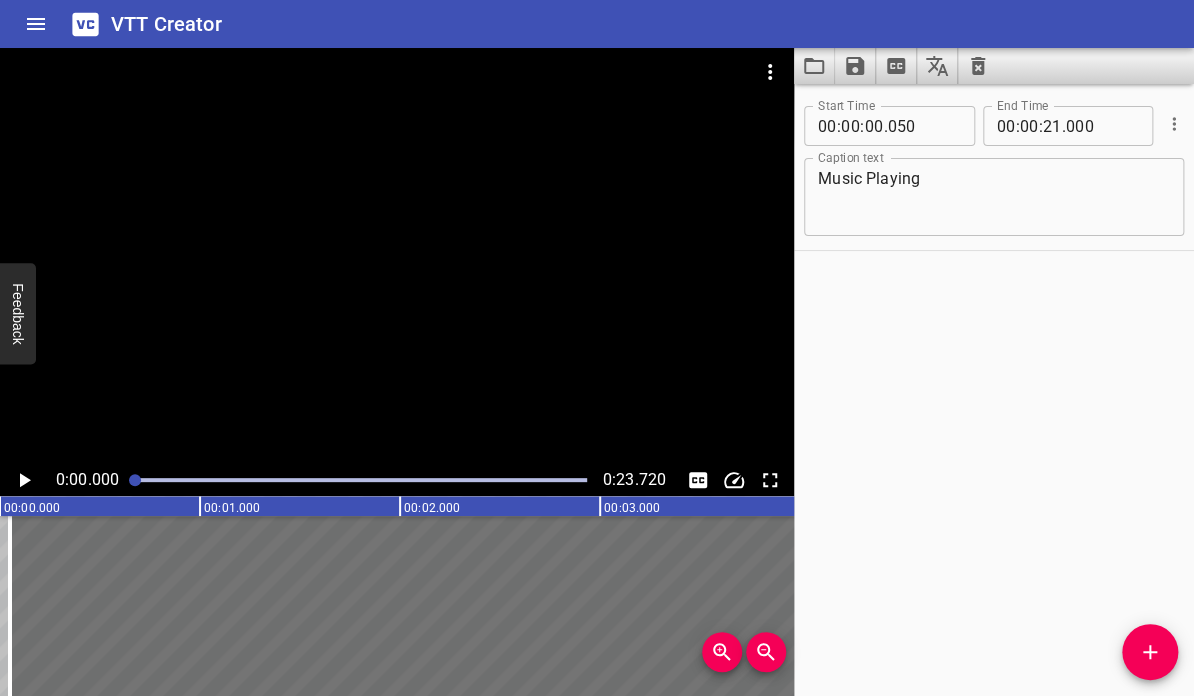 click on "Start Time 00 : 00 : 00 . 050 Start Time End Time 00 : 00 : 21 . 000 End Time Caption text Music Playing Caption text" at bounding box center [994, 169] 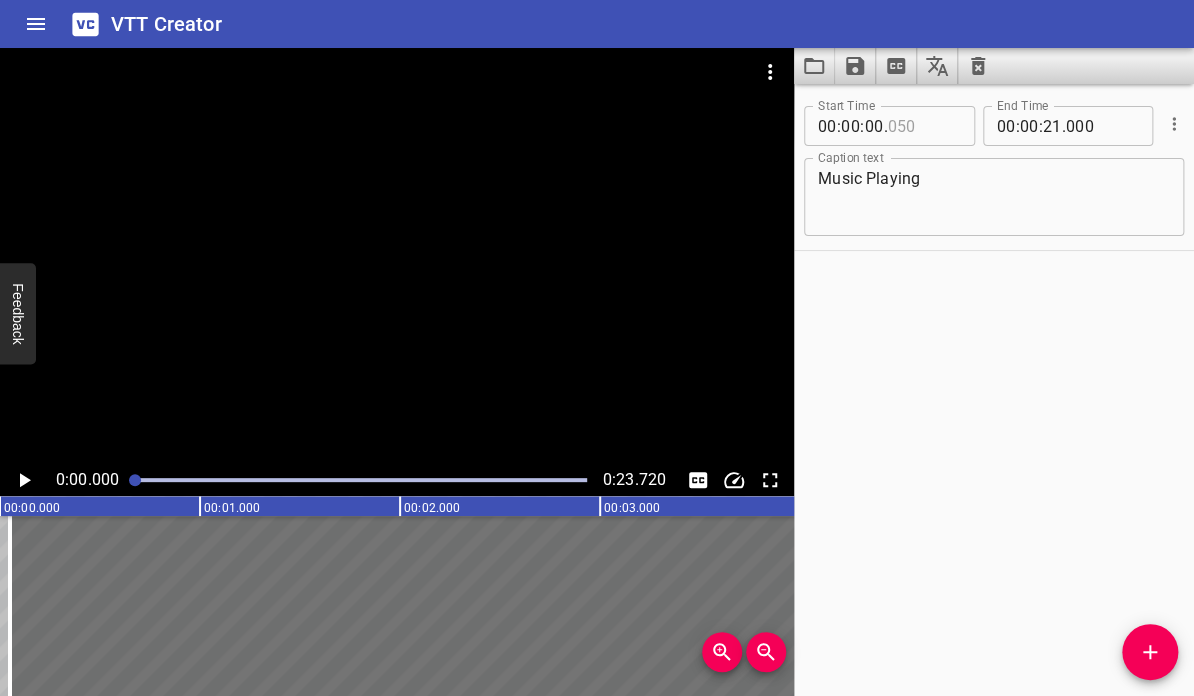 click at bounding box center [923, 126] 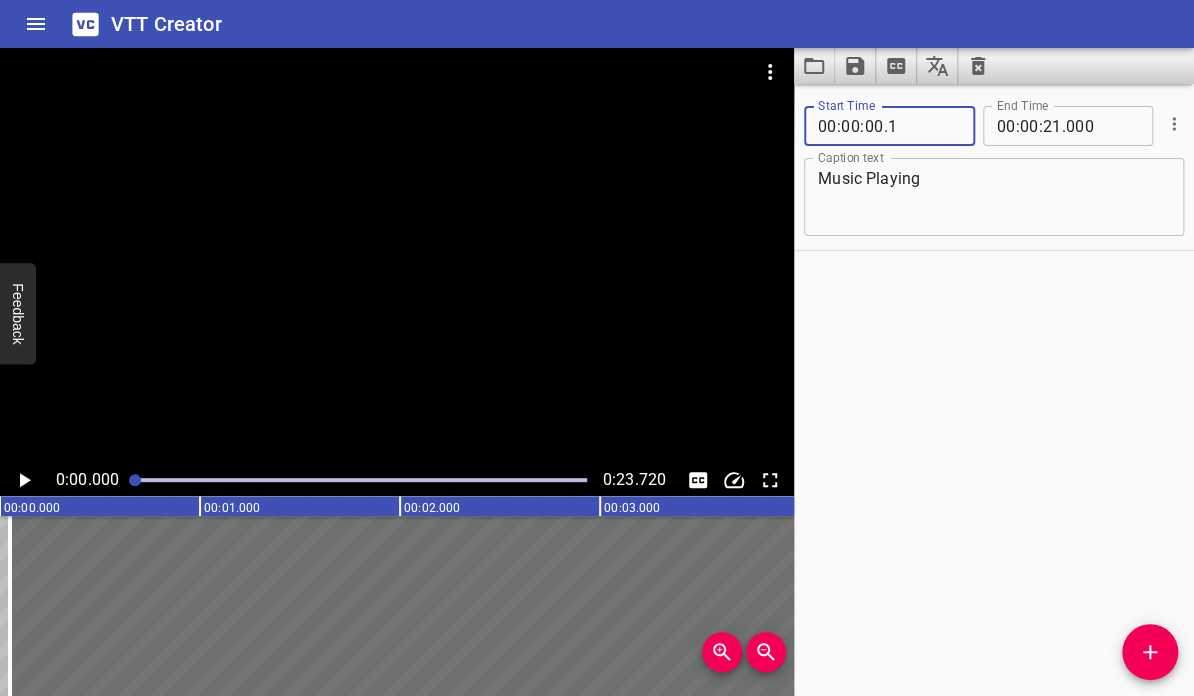 type on "001" 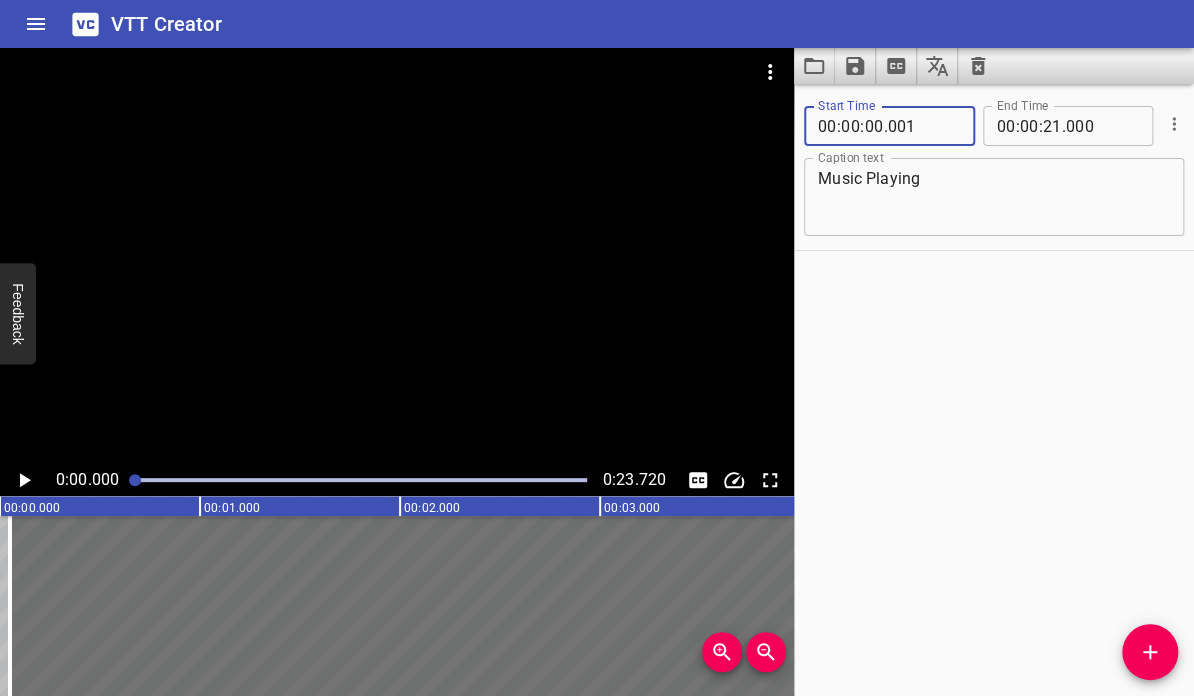 click on "Start Time 00 : 00 : 00 . 001 Start Time End Time 00 : 00 : 21 . 000 End Time Caption text Music Playing Caption text" at bounding box center [994, 390] 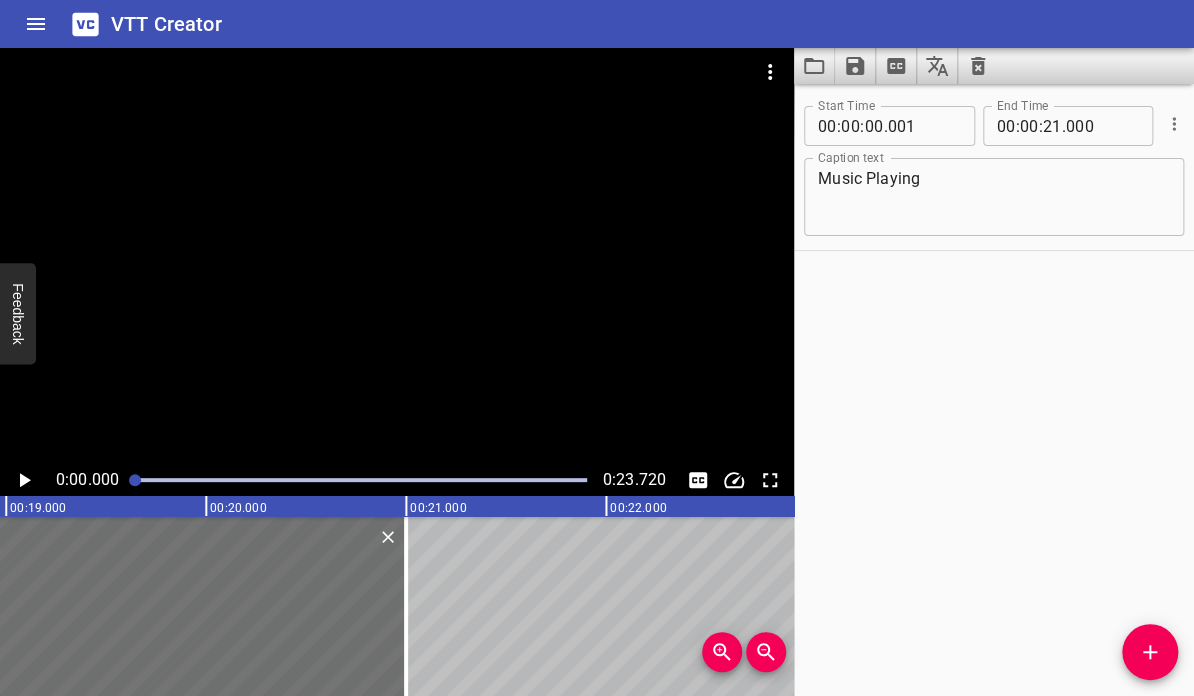scroll, scrollTop: 0, scrollLeft: 3858, axis: horizontal 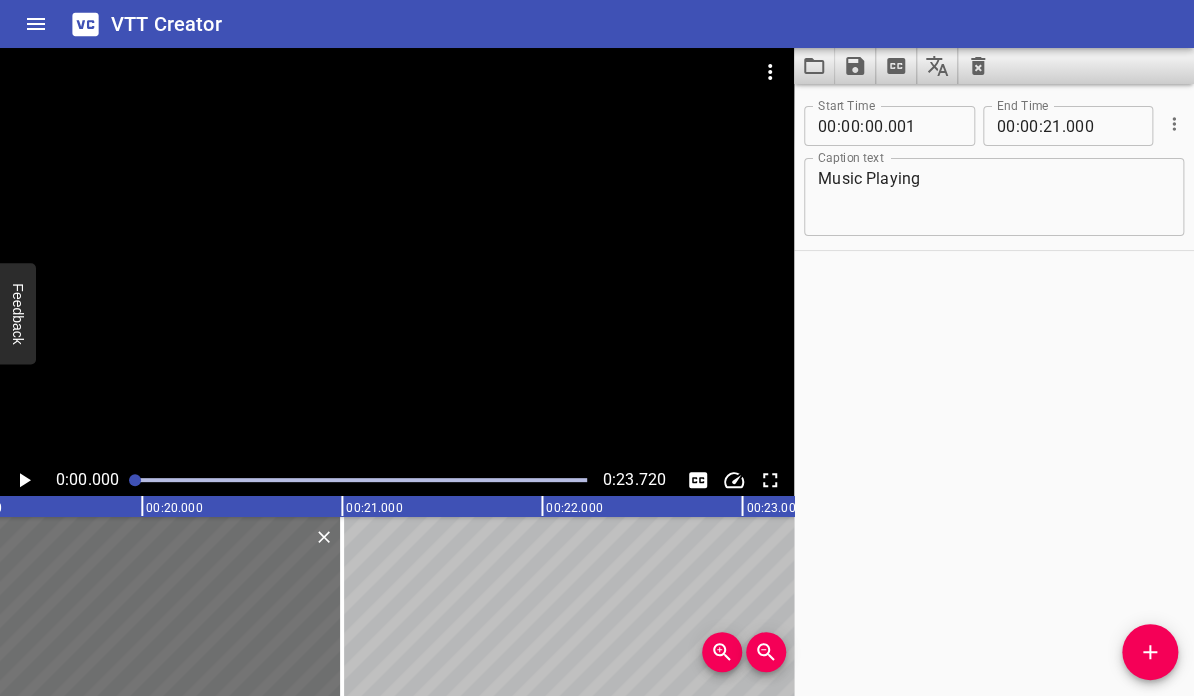 type 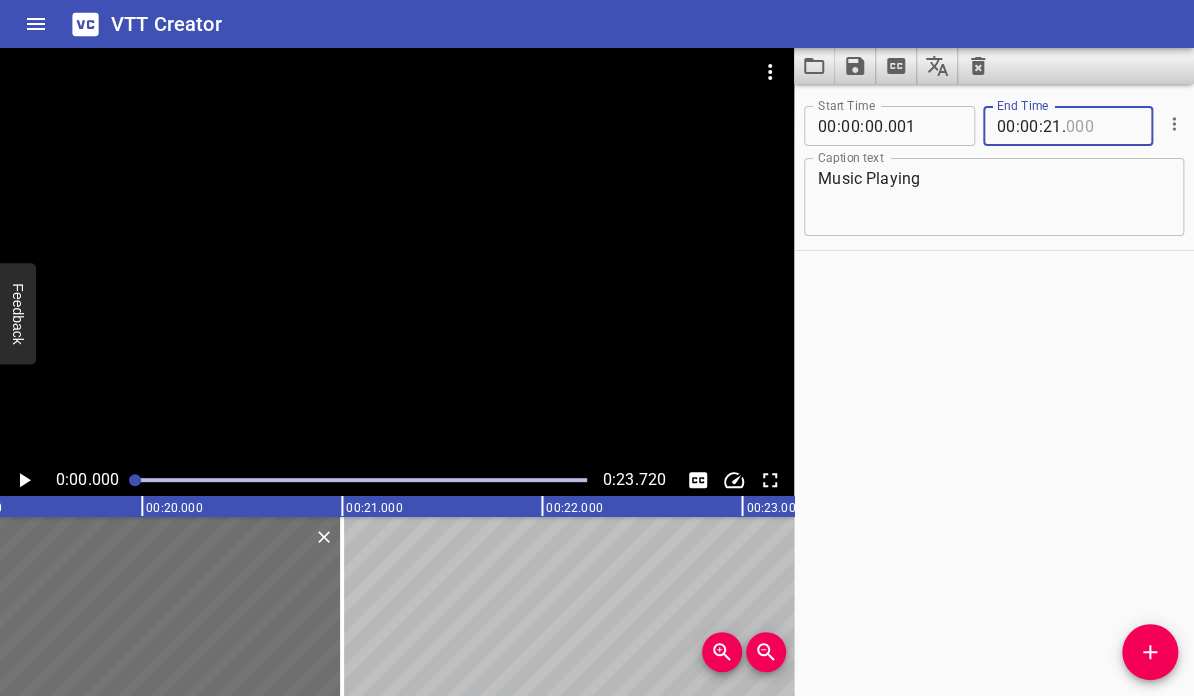 click at bounding box center (1102, 126) 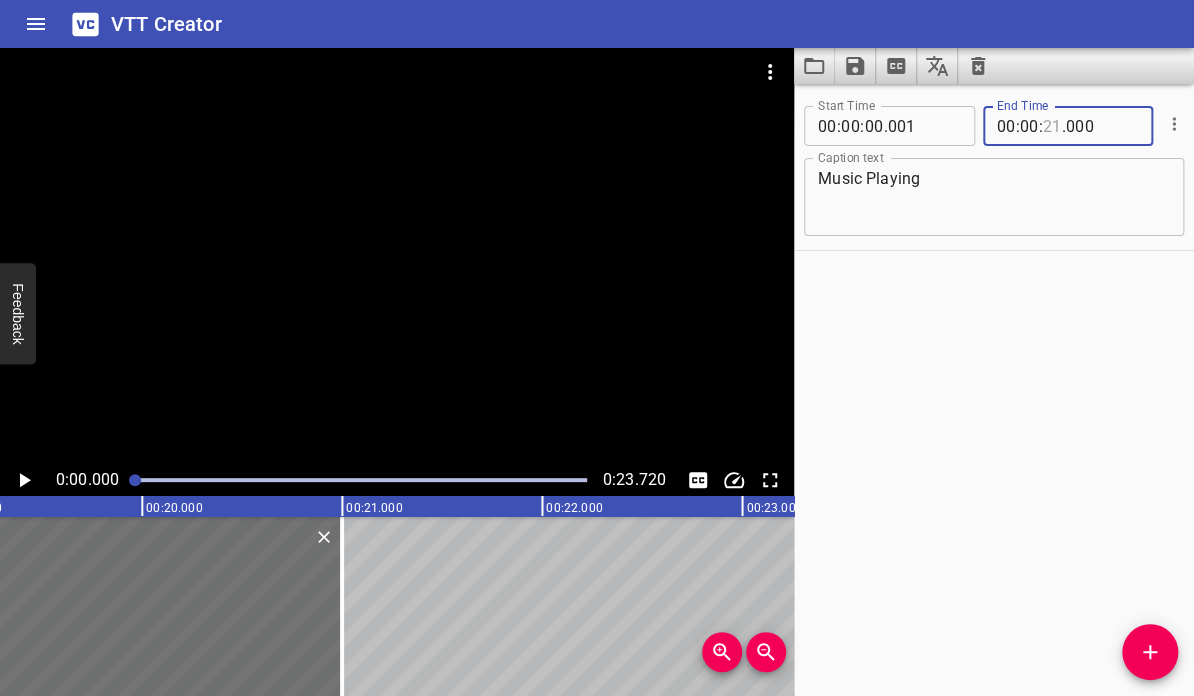 click at bounding box center (1052, 126) 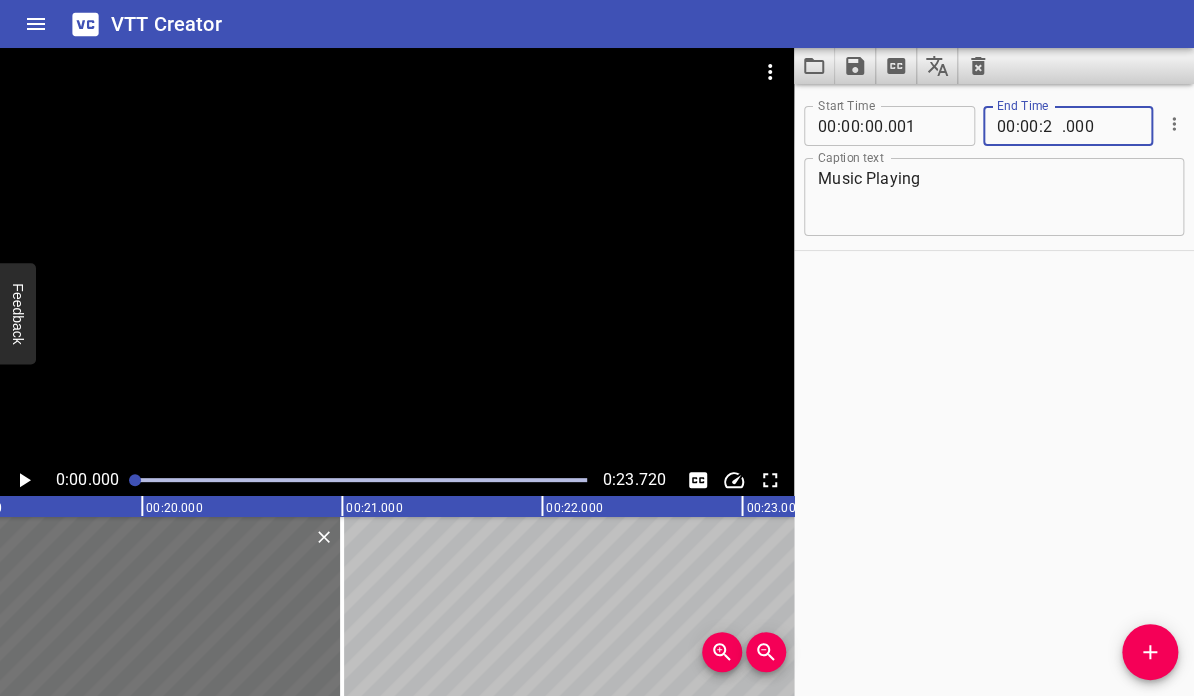 type on "23" 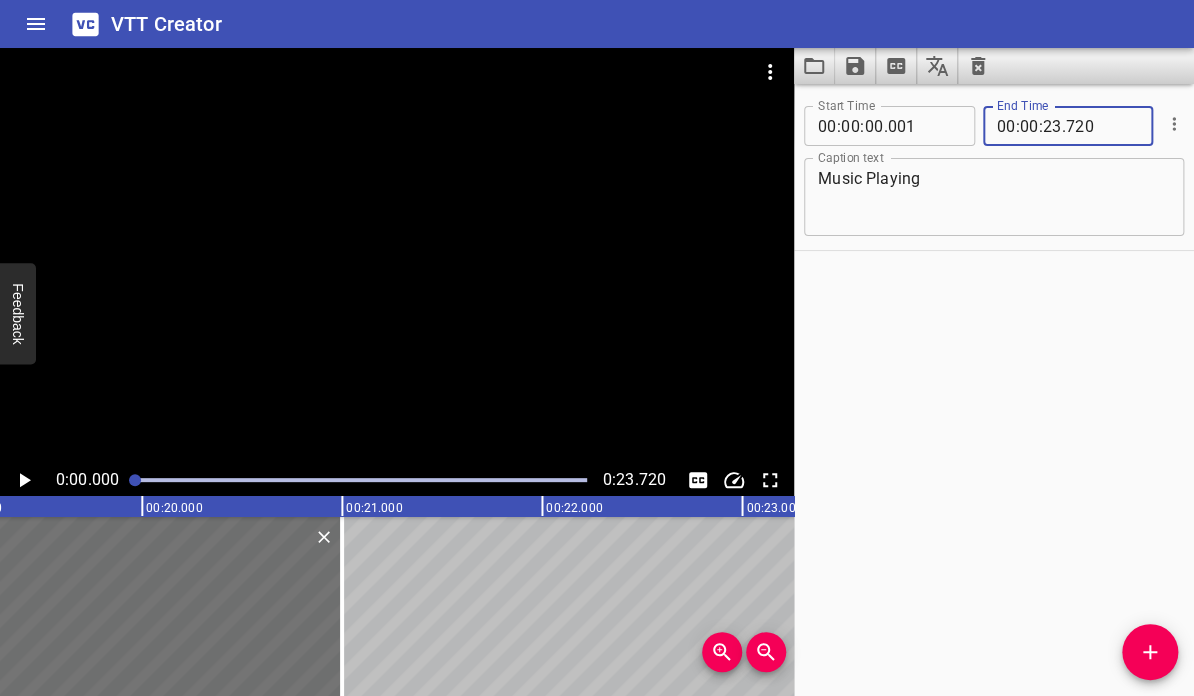 type on "720" 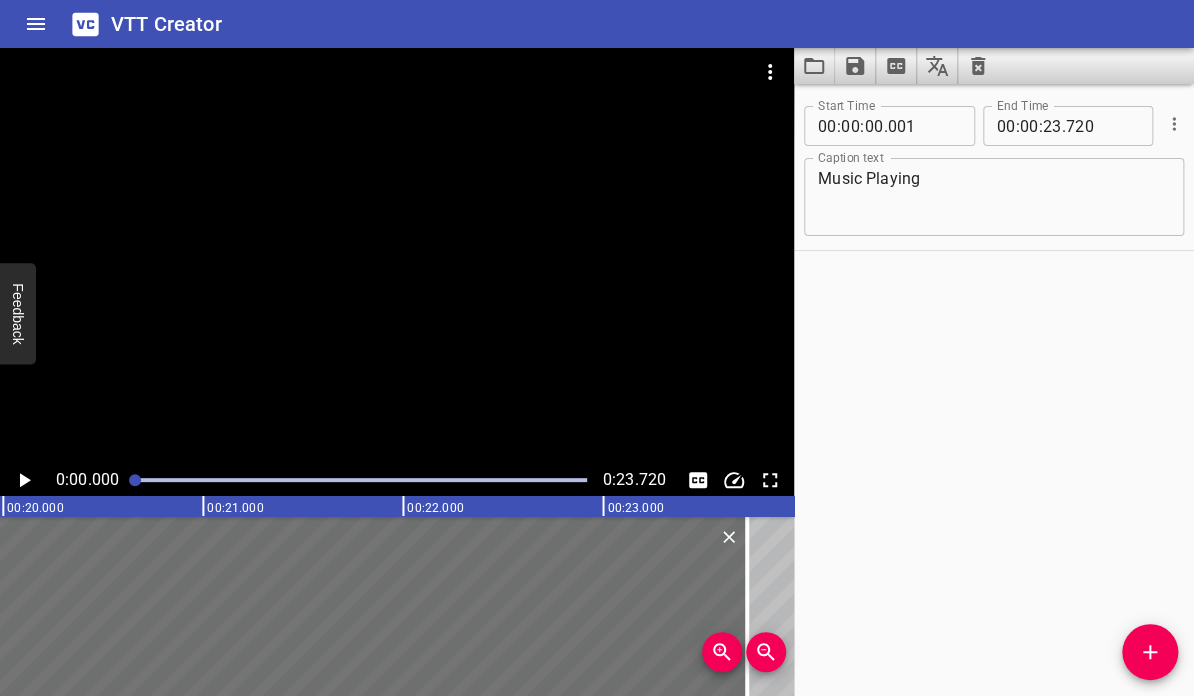 scroll, scrollTop: 0, scrollLeft: 4073, axis: horizontal 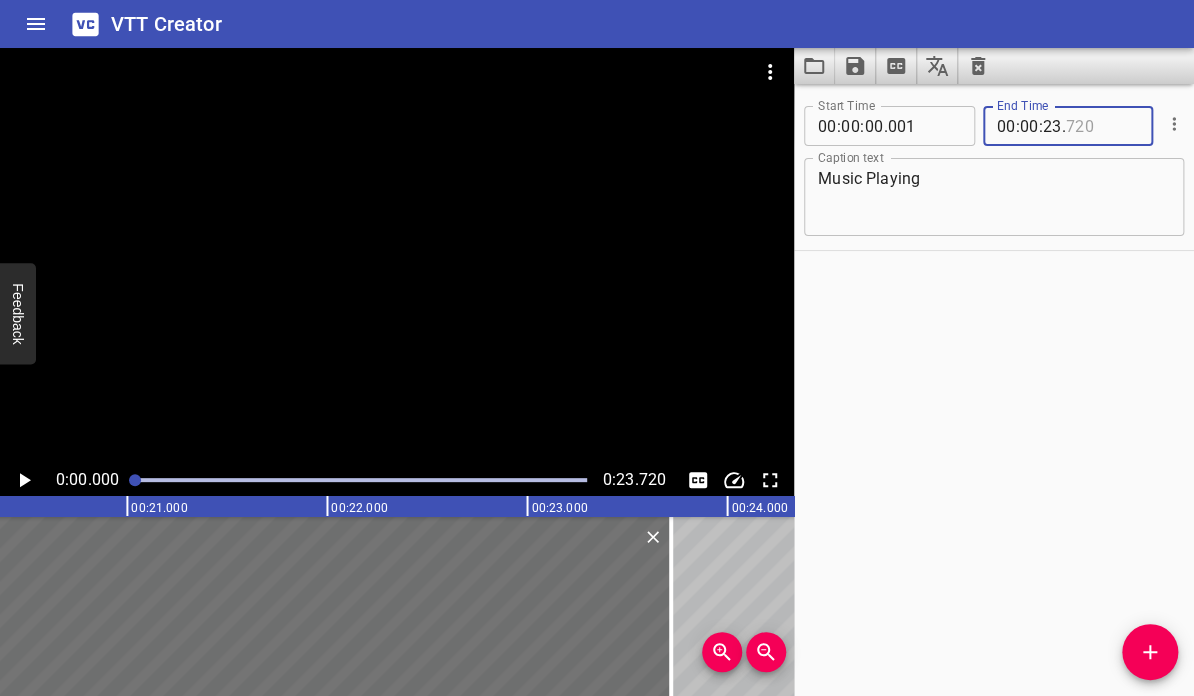 click at bounding box center [1102, 126] 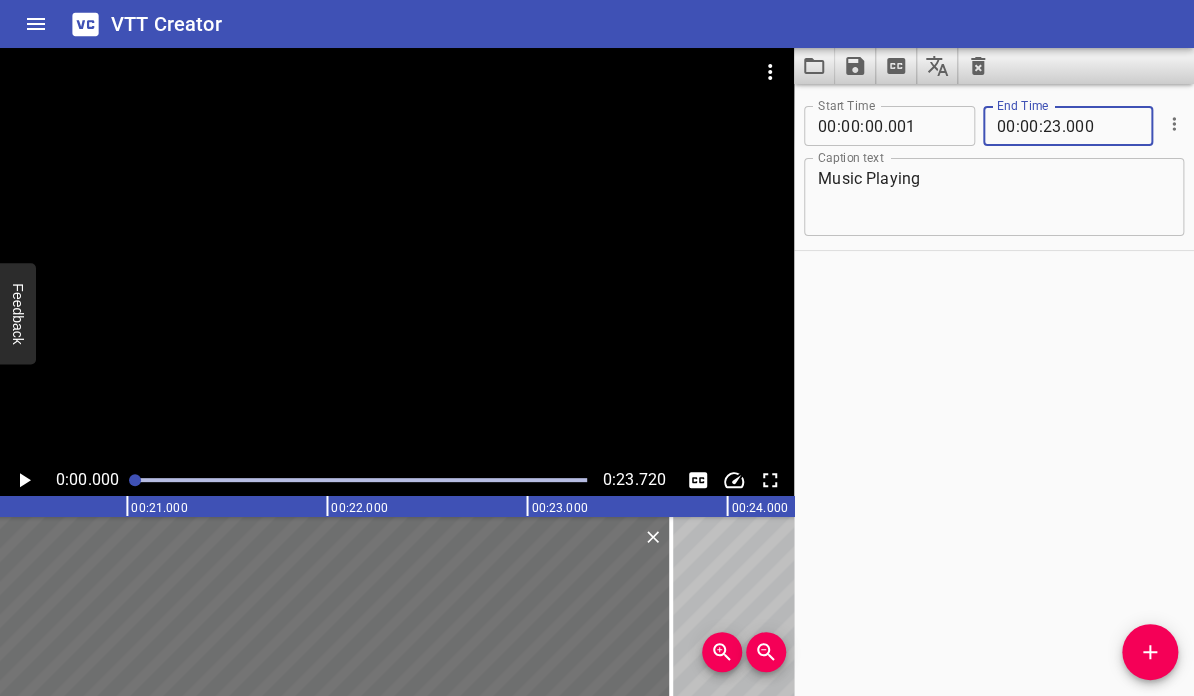 type on "000" 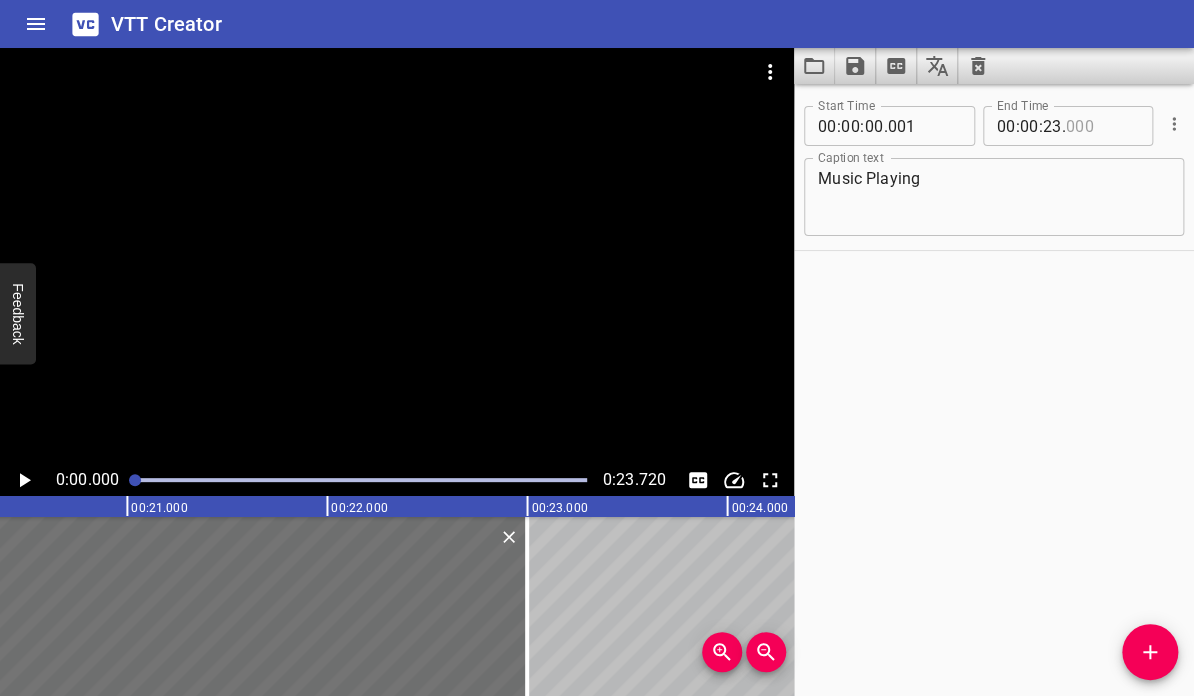 click at bounding box center [1102, 126] 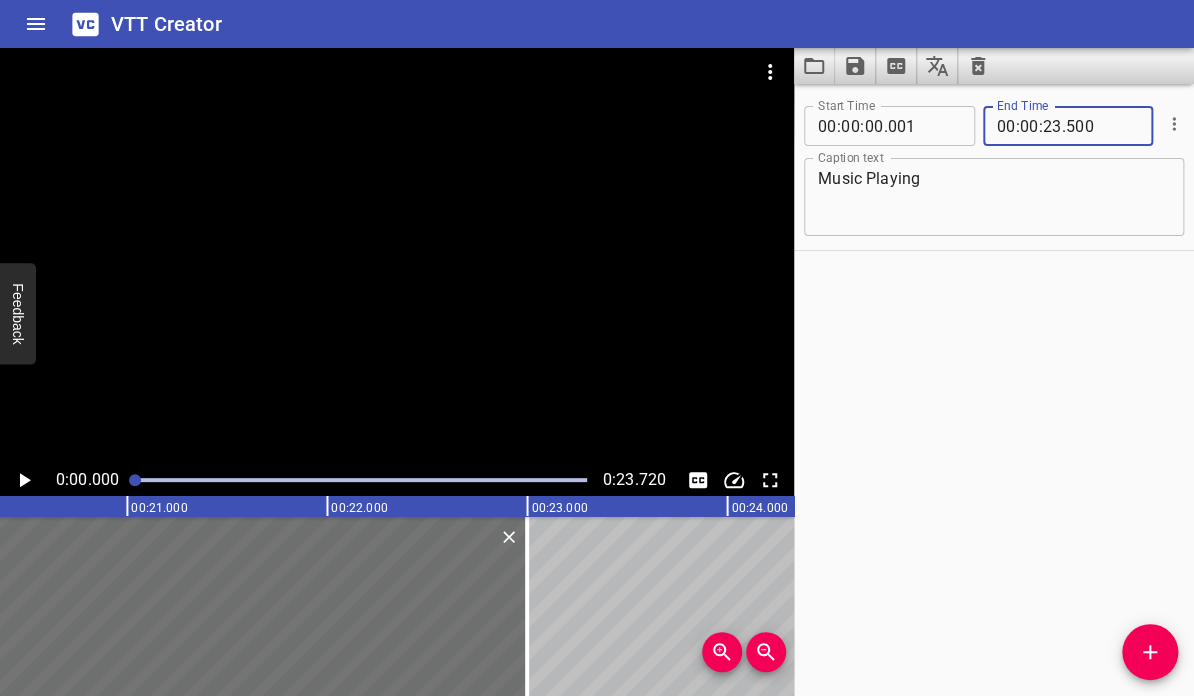 type on "500" 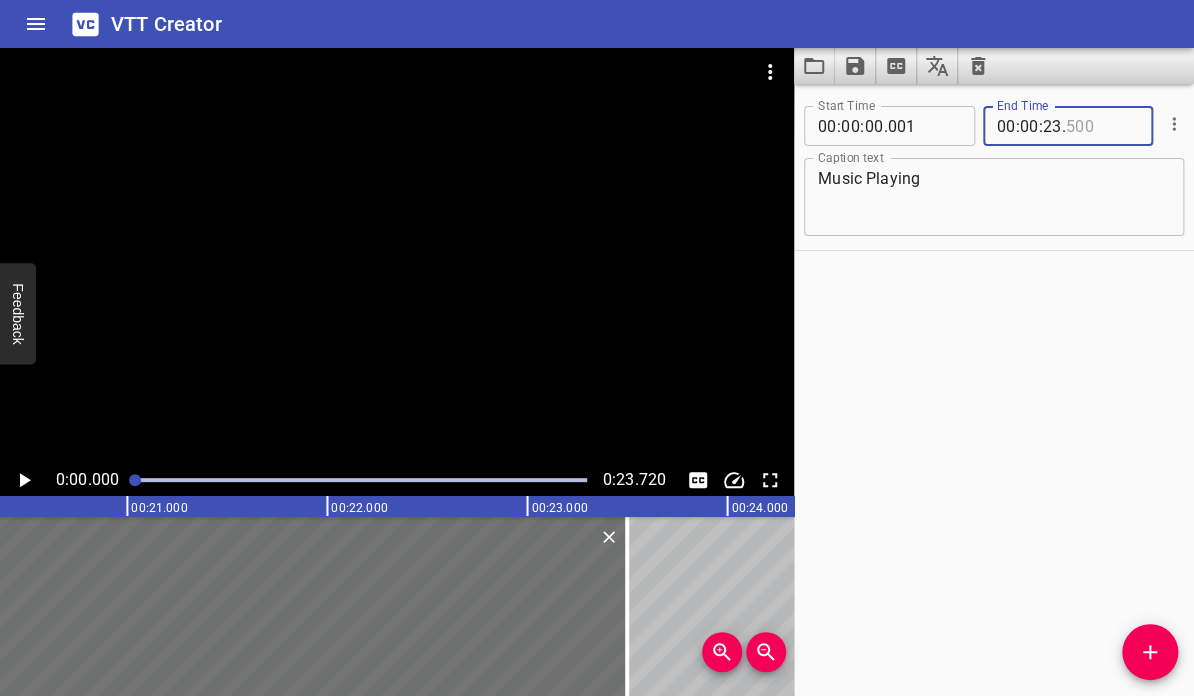 click at bounding box center [1102, 126] 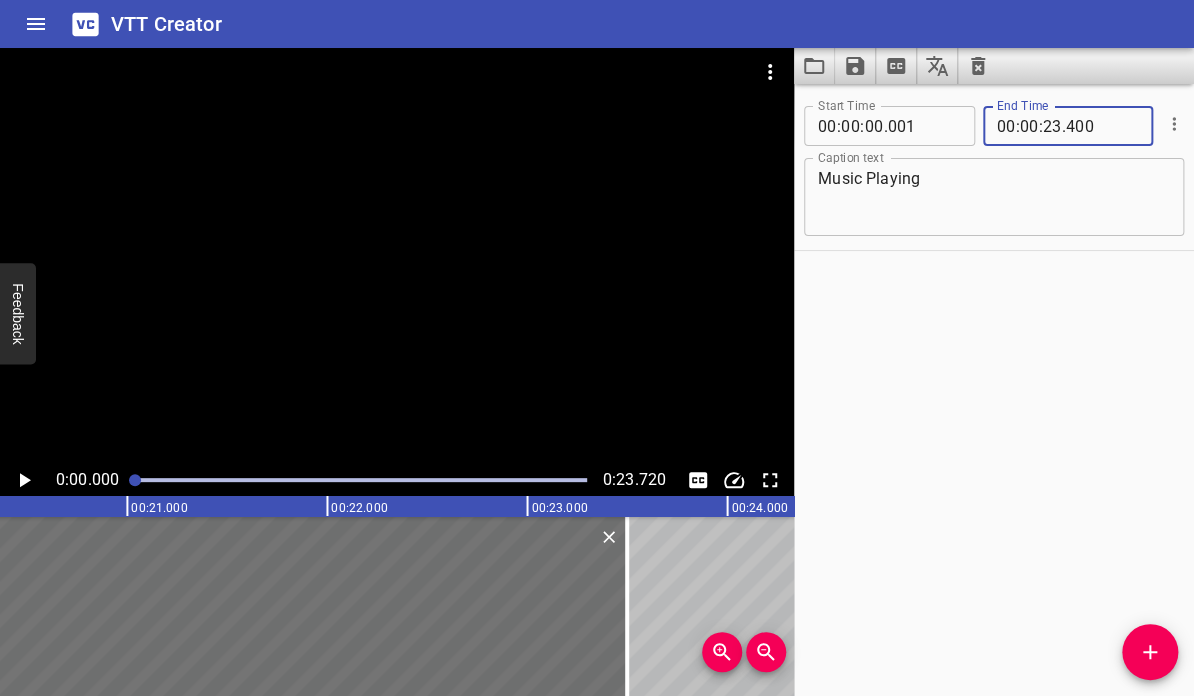 type on "400" 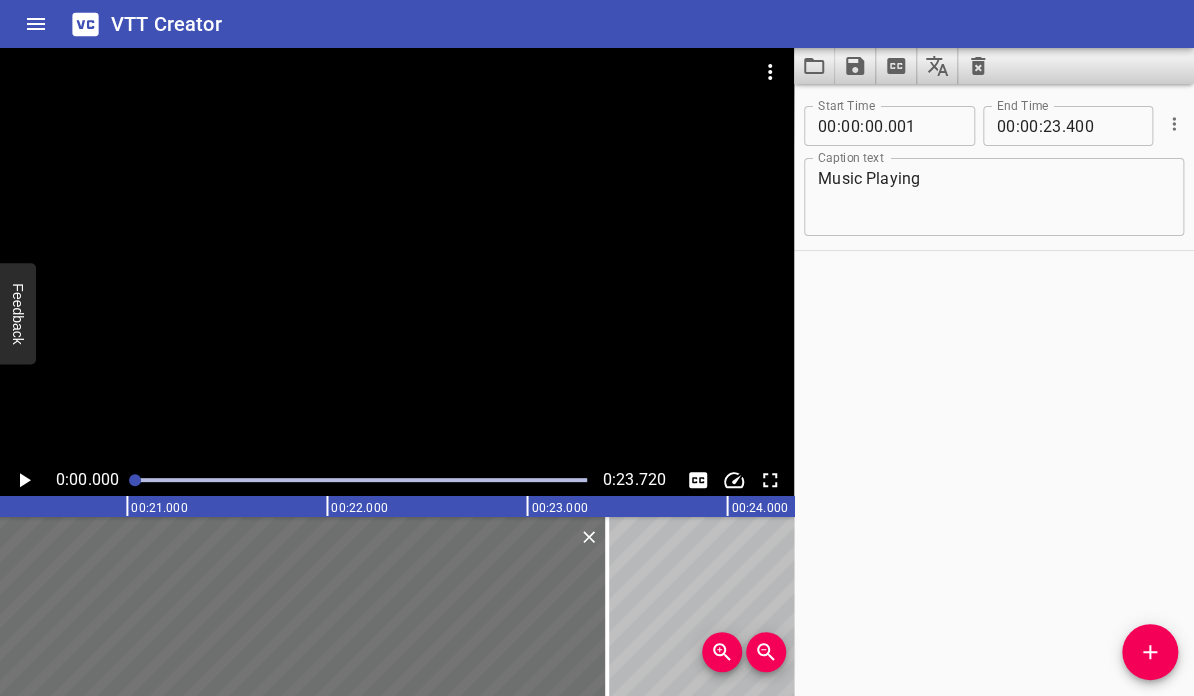 click on "Start Time 00 : 00 : 00 . 001 Start Time End Time 00 : 00 : 23 . 400 End Time" at bounding box center (994, 124) 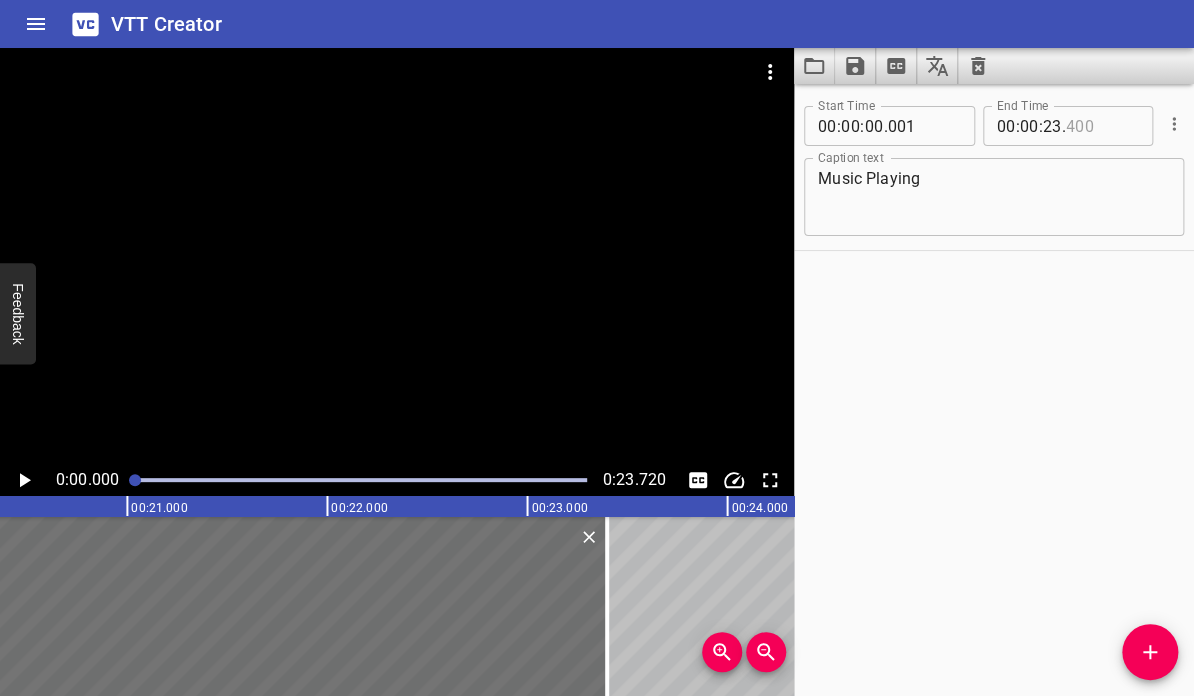click at bounding box center [1102, 126] 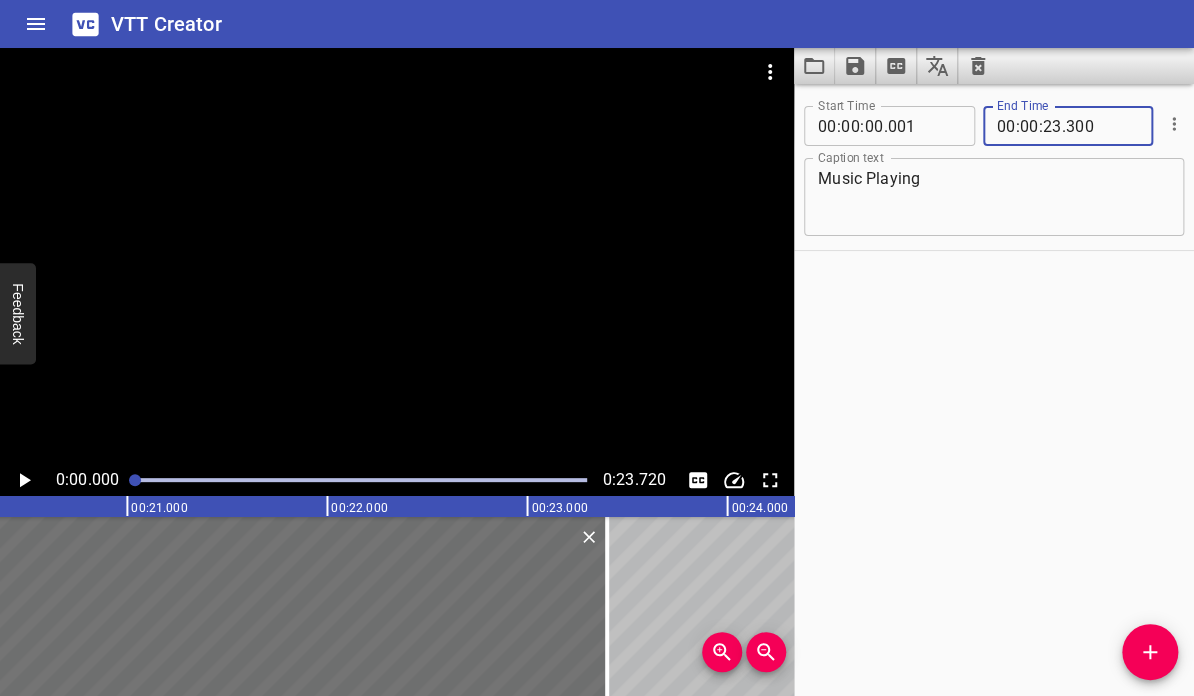 type on "300" 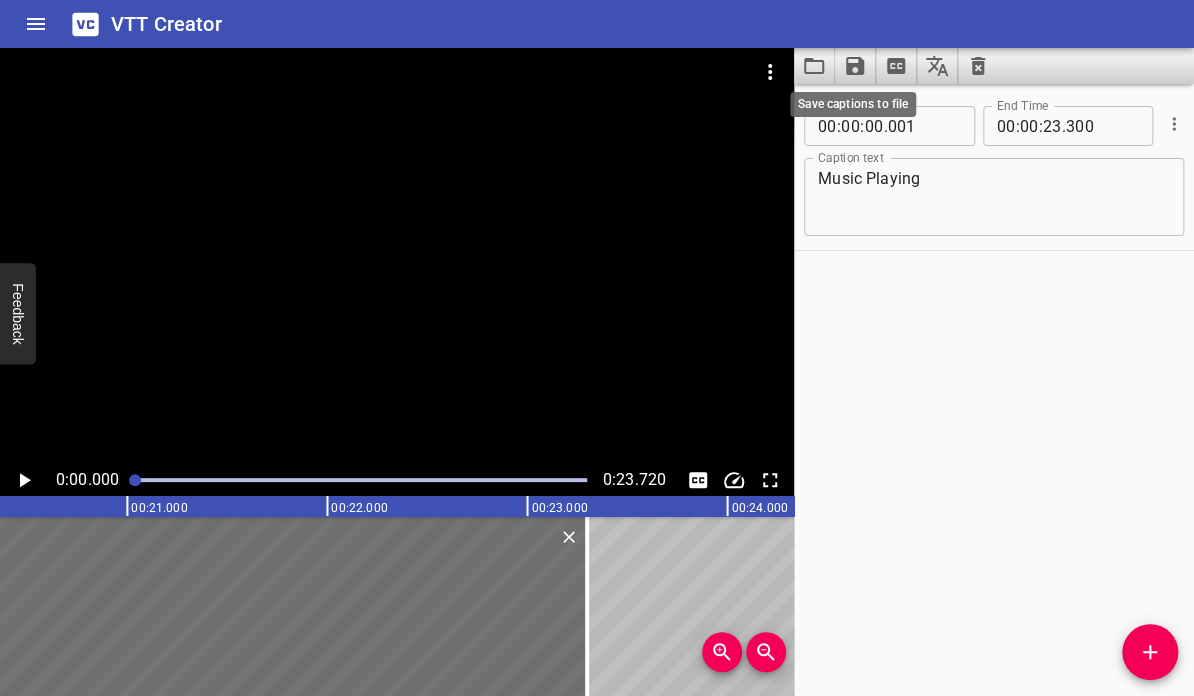 click 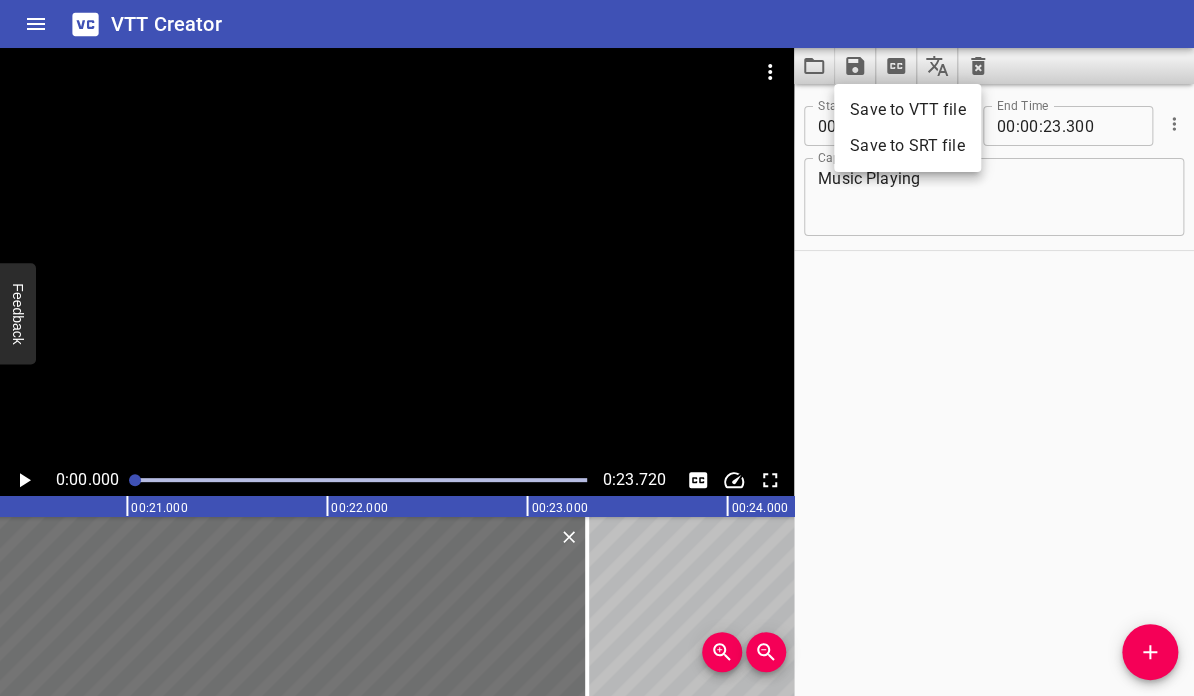 click on "Save to VTT file" at bounding box center [907, 110] 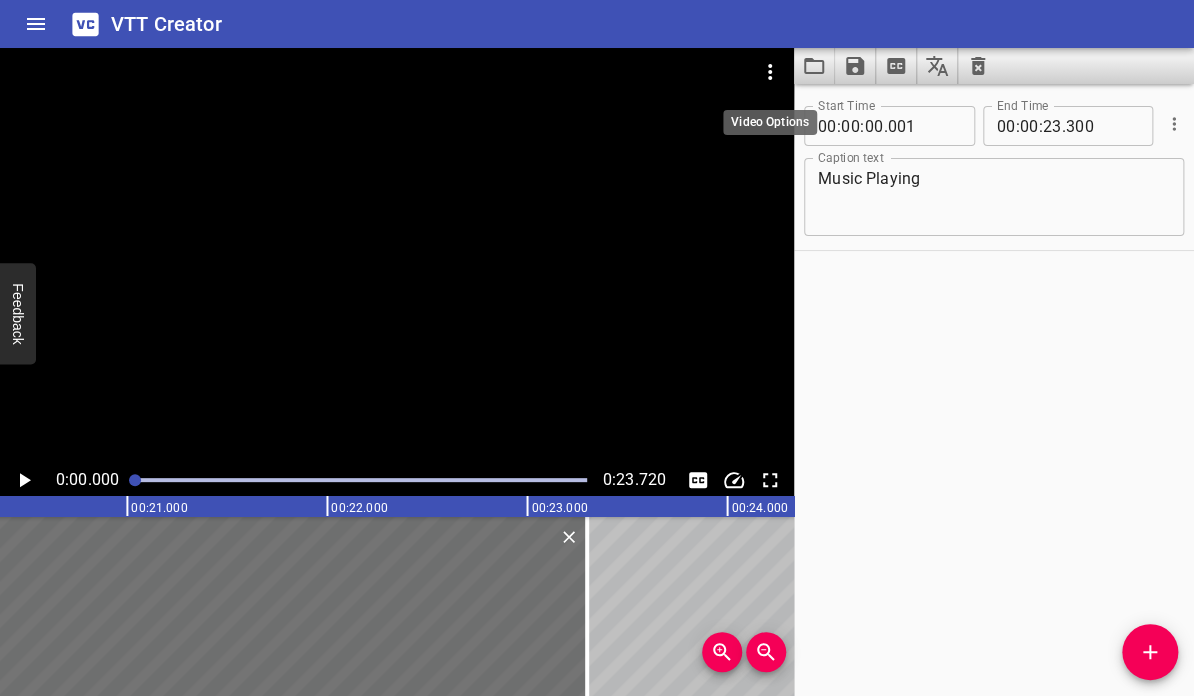 click 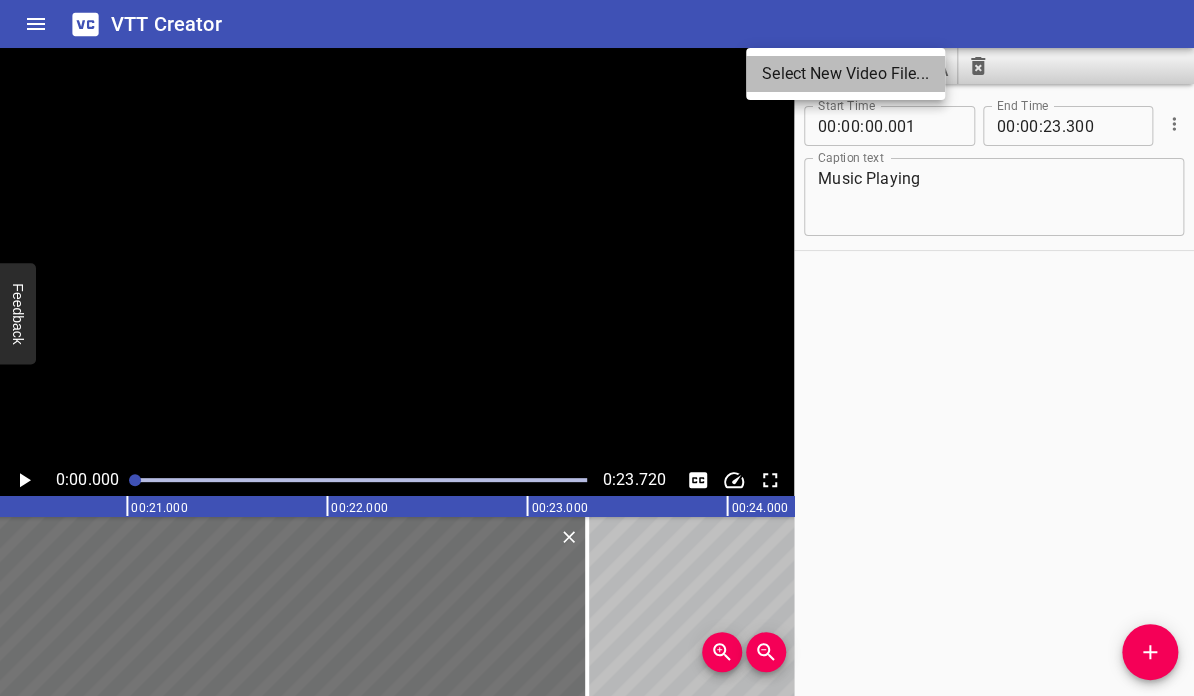 click on "Select New Video File..." at bounding box center (845, 74) 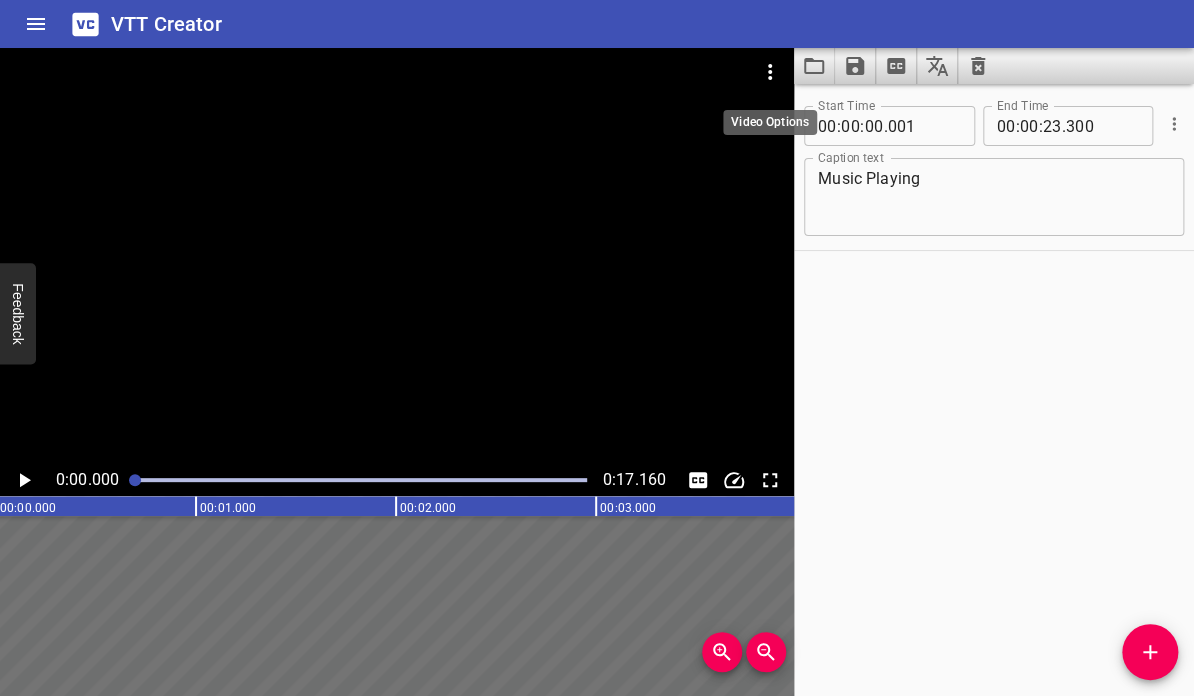 scroll, scrollTop: 0, scrollLeft: 0, axis: both 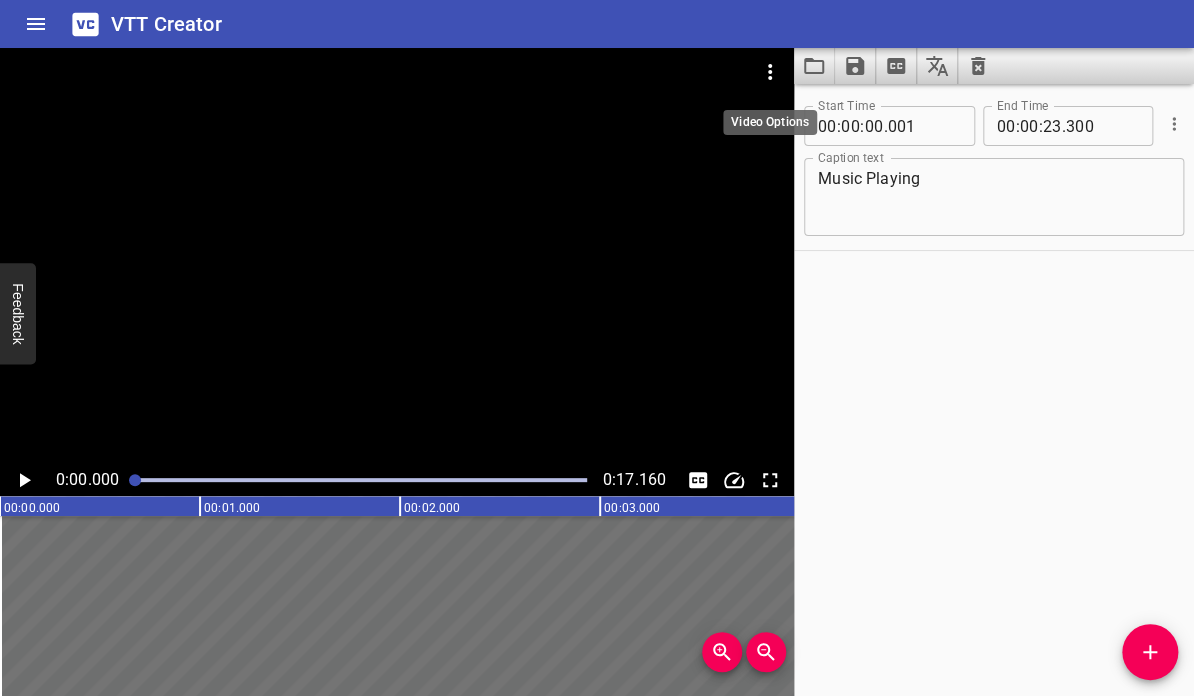 click on "Start Time 00 : 00 : 00 . 001 Start Time End Time 00 : 00 : 23 . 300 End Time Caption text Music Playing Caption text" at bounding box center (994, 390) 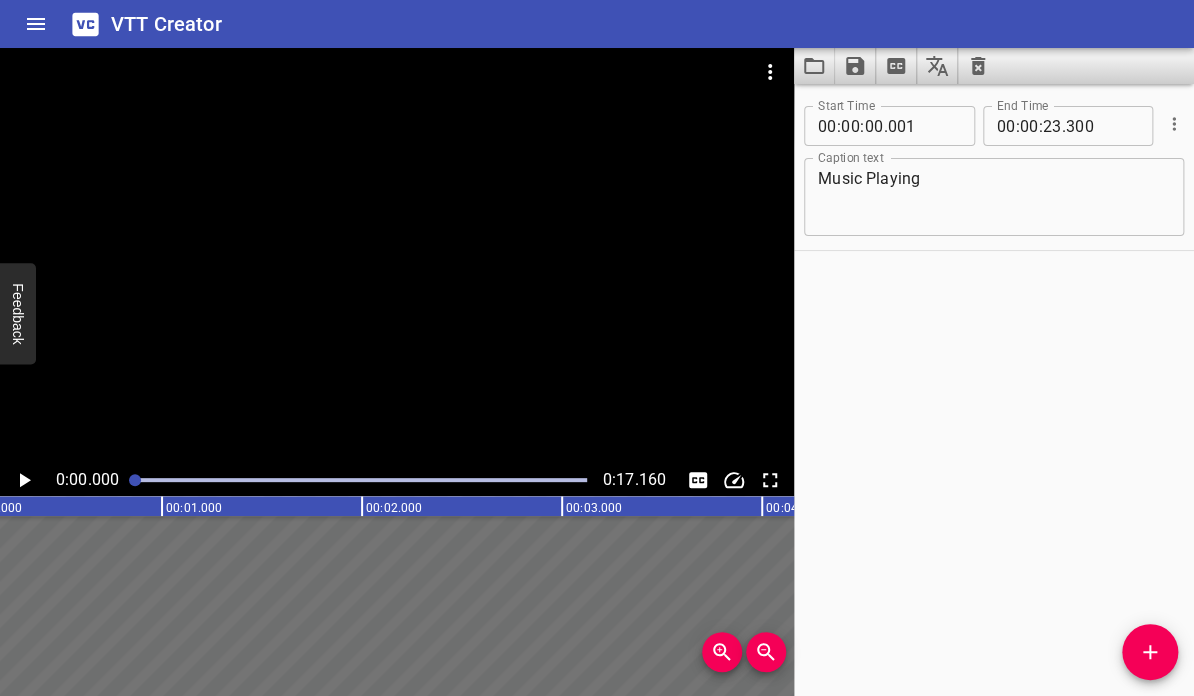 scroll, scrollTop: 0, scrollLeft: 0, axis: both 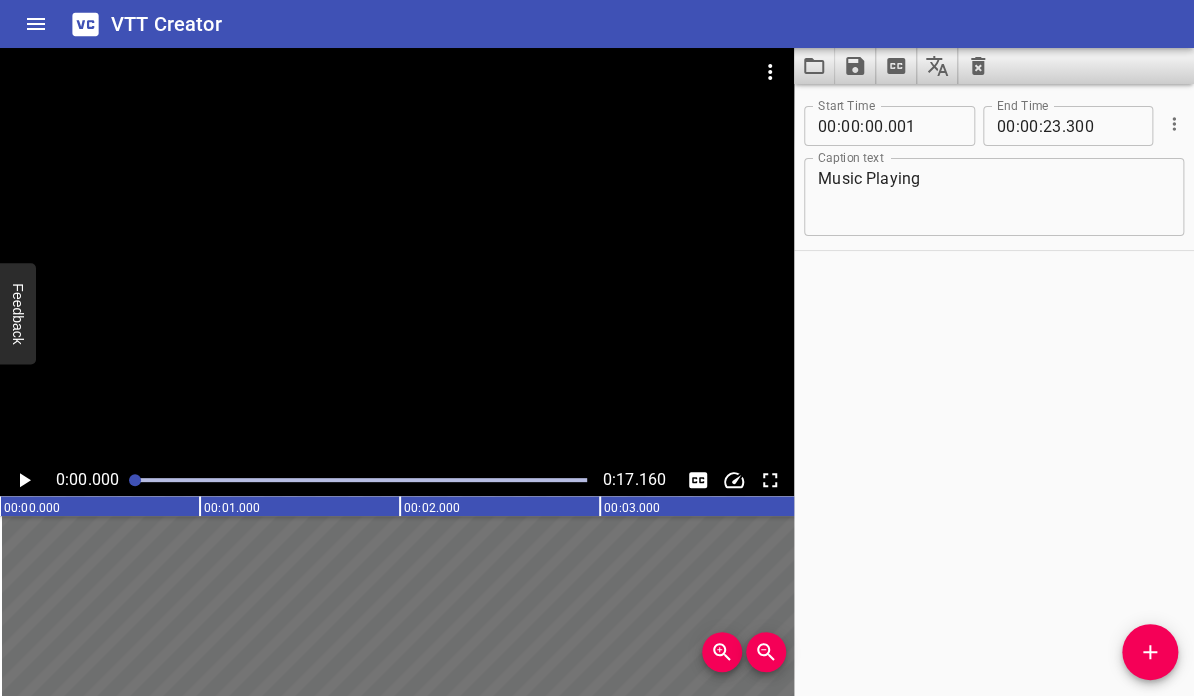 type 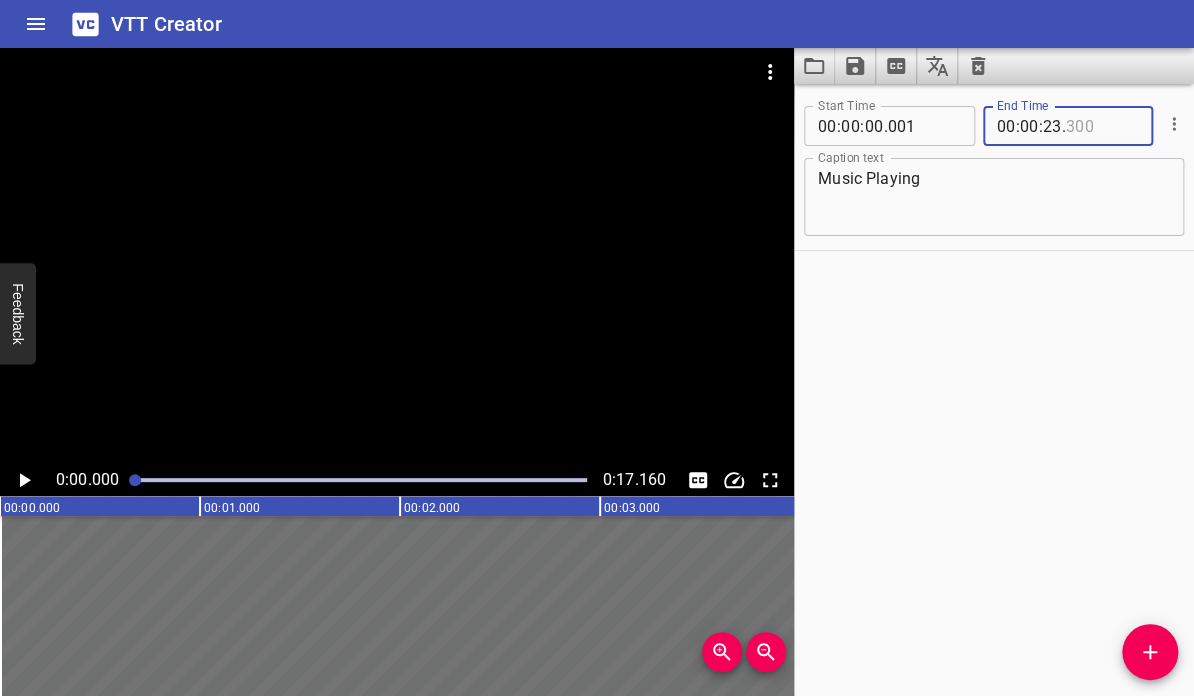 click at bounding box center (1102, 126) 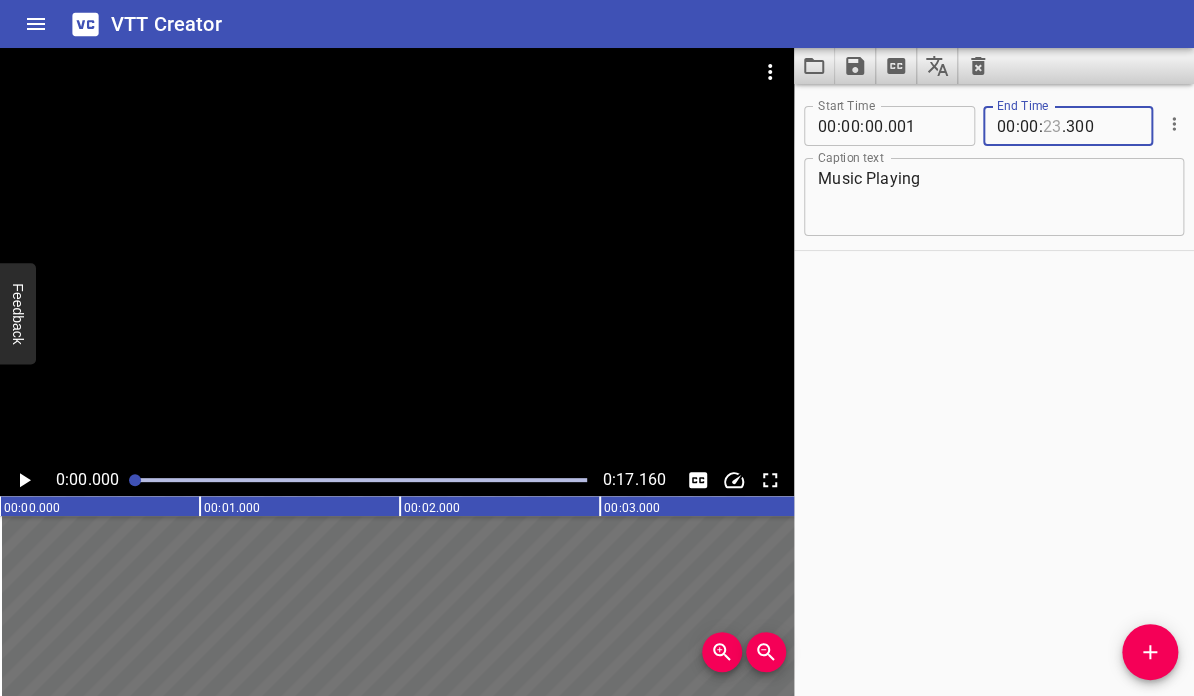 click at bounding box center [1052, 126] 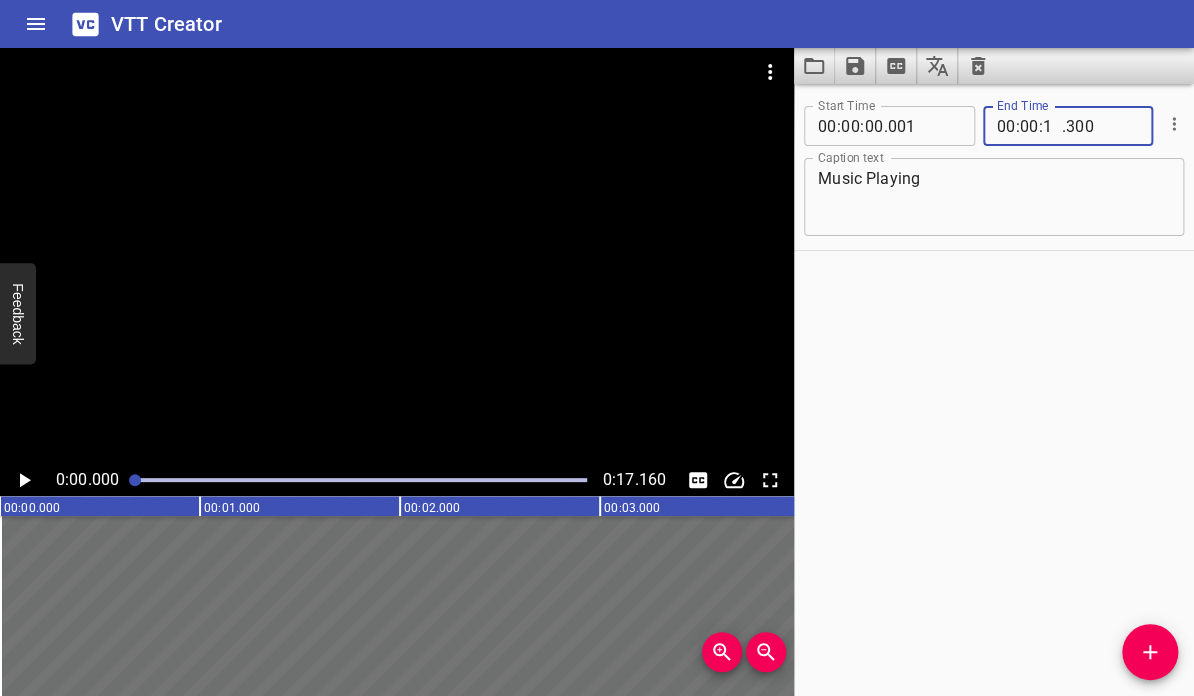 type on "17" 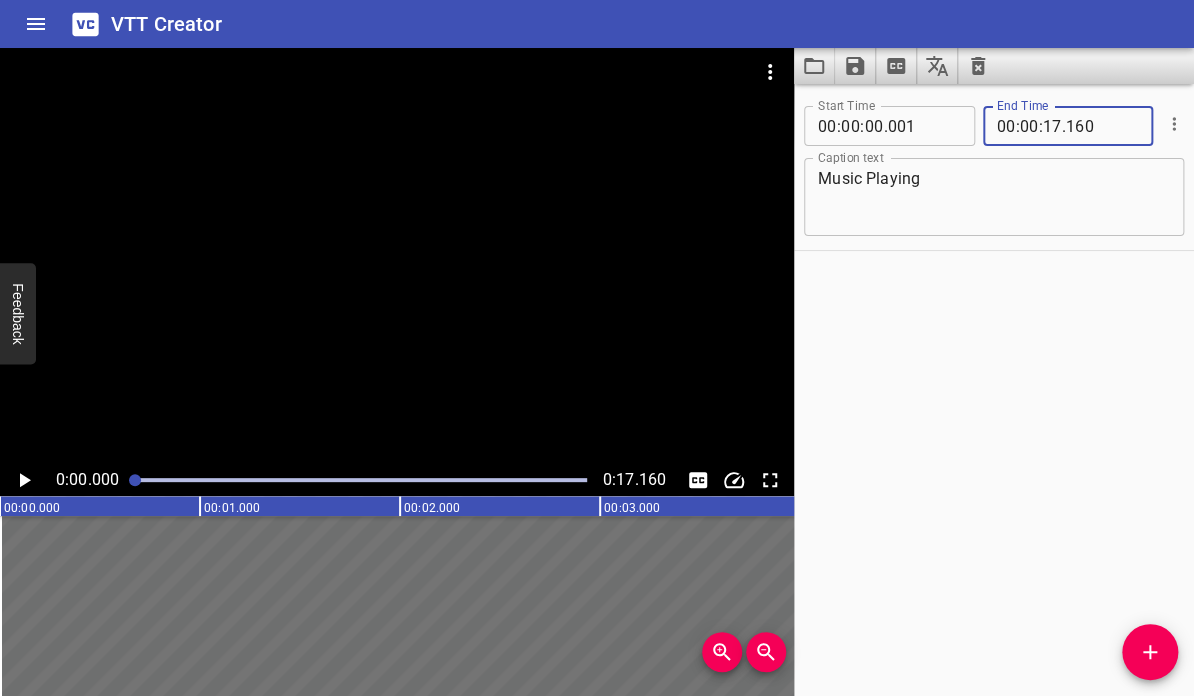 type on "160" 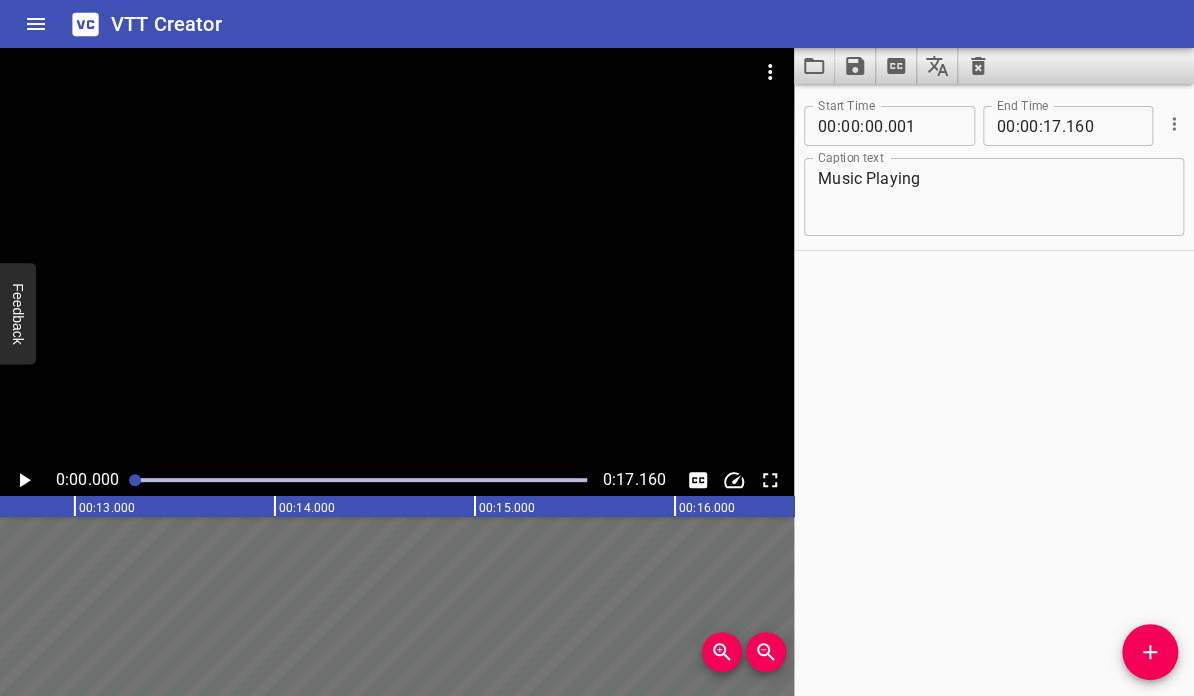 scroll, scrollTop: 0, scrollLeft: 2830, axis: horizontal 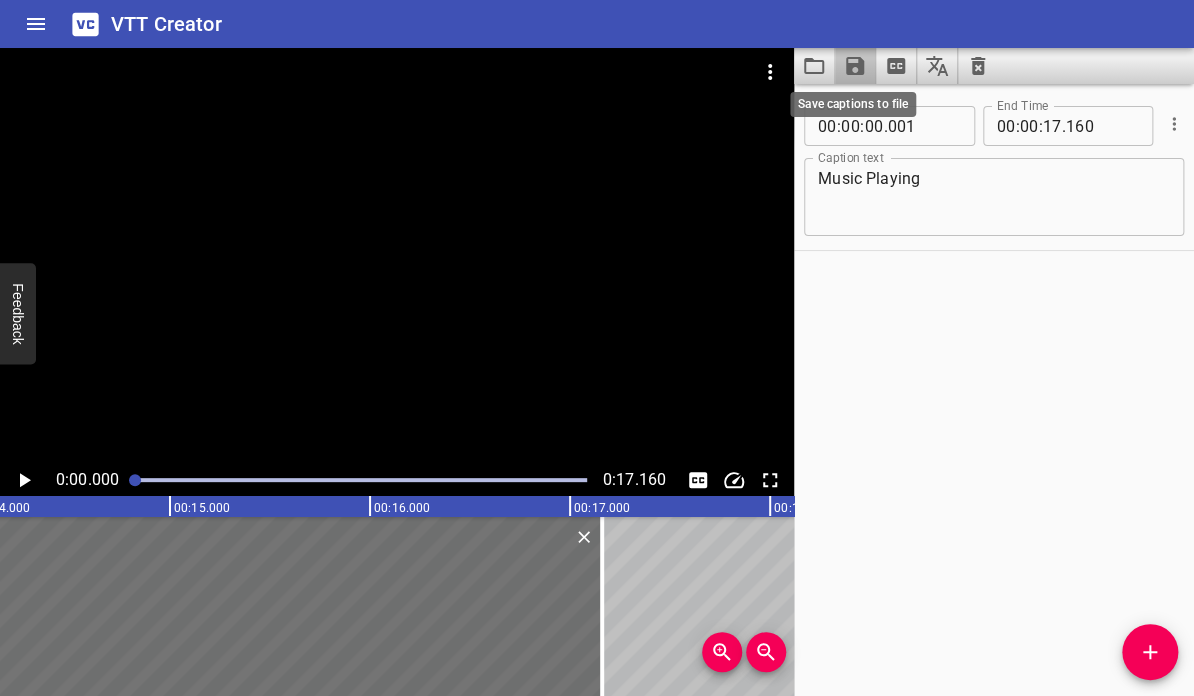 click 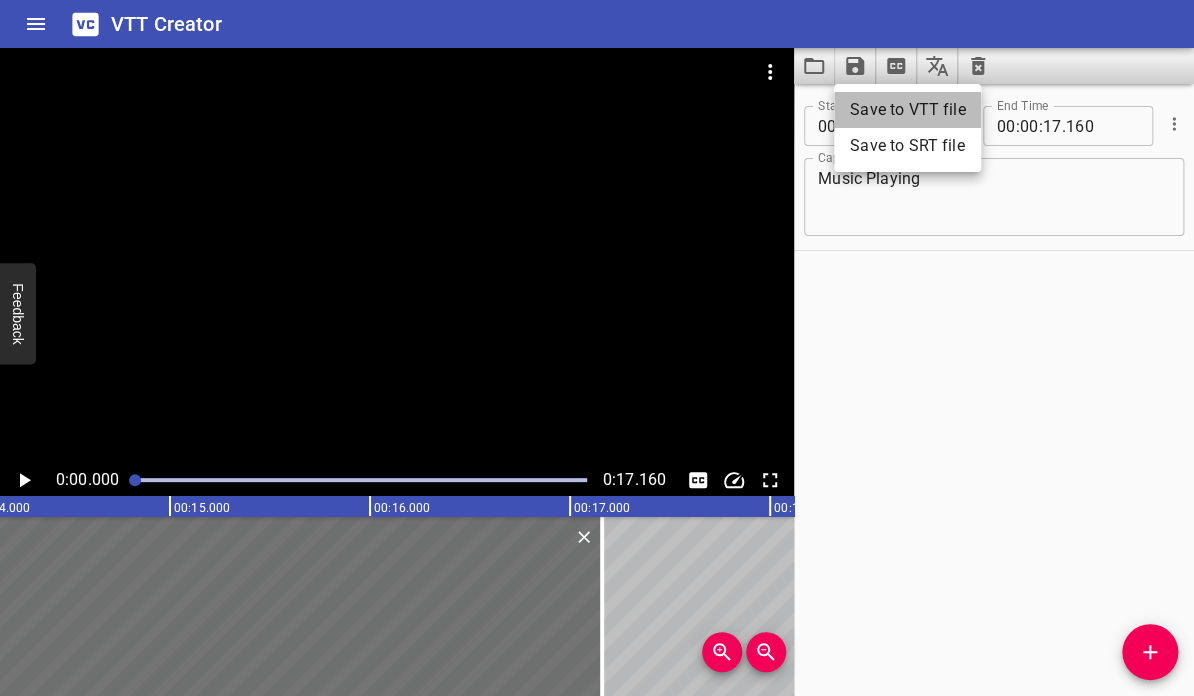 click on "Save to VTT file" at bounding box center (907, 110) 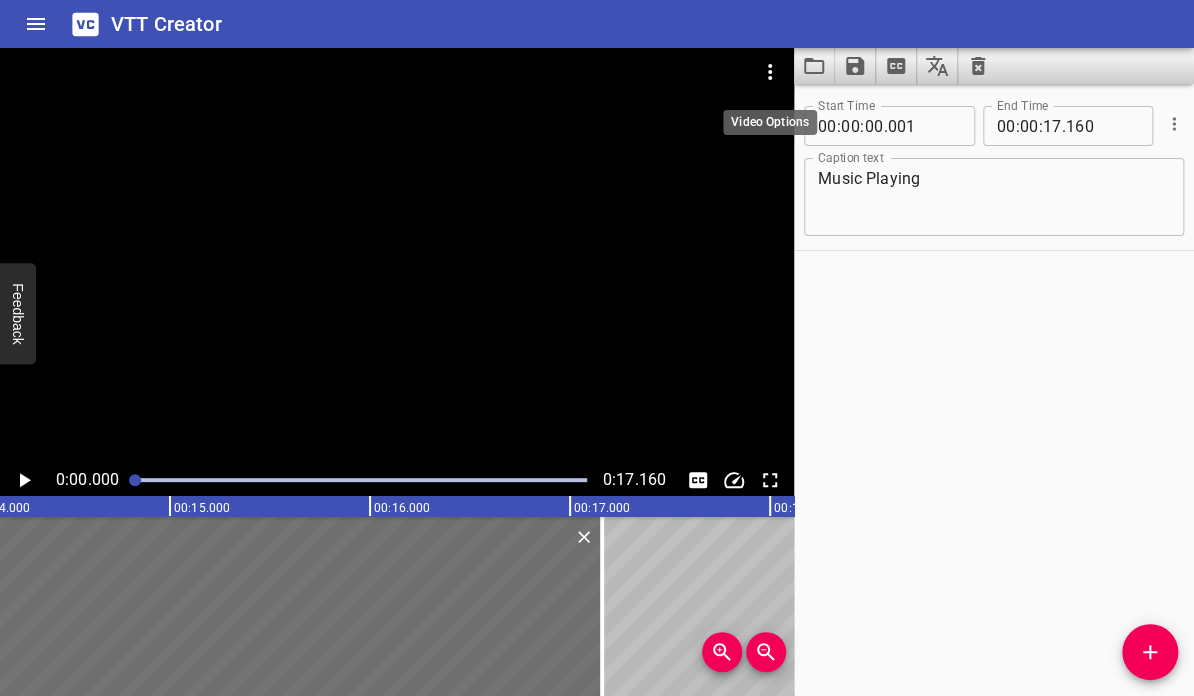 click 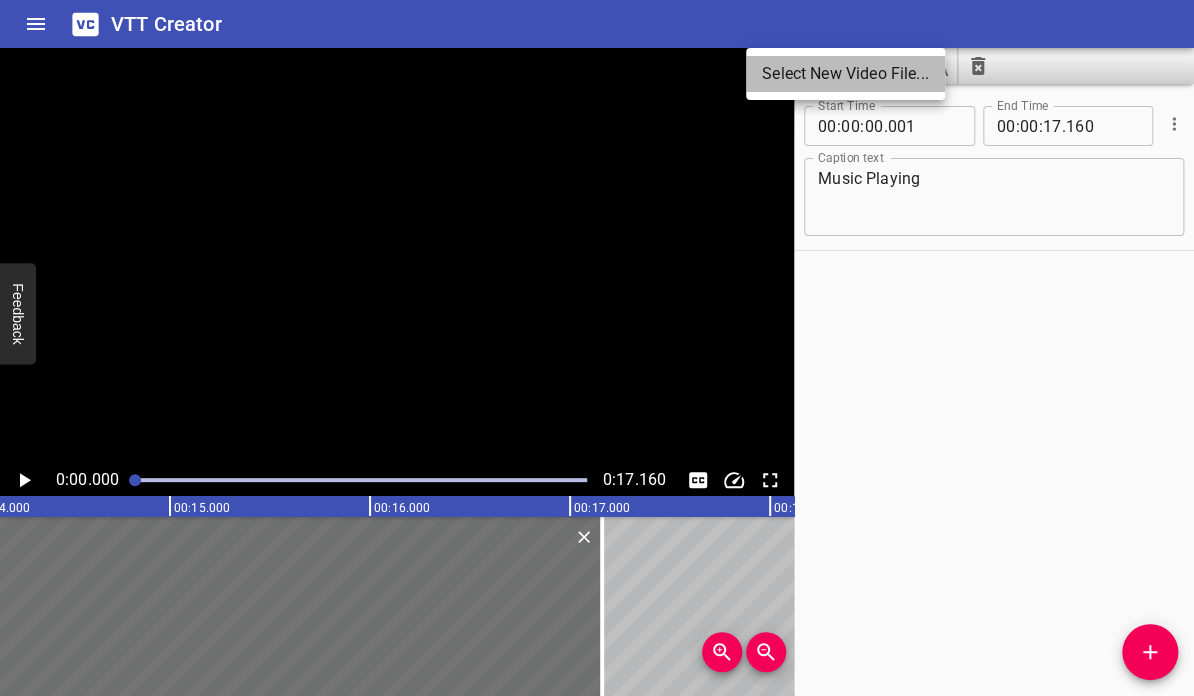 click on "Select New Video File..." at bounding box center [845, 74] 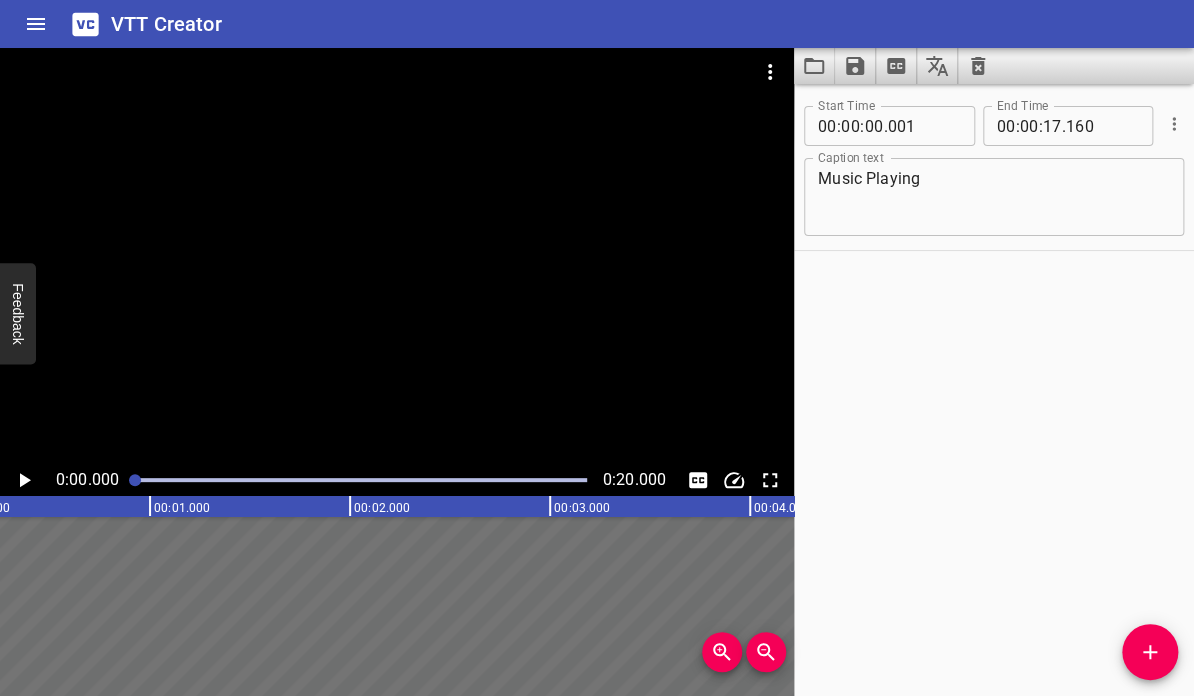 scroll, scrollTop: 0, scrollLeft: 0, axis: both 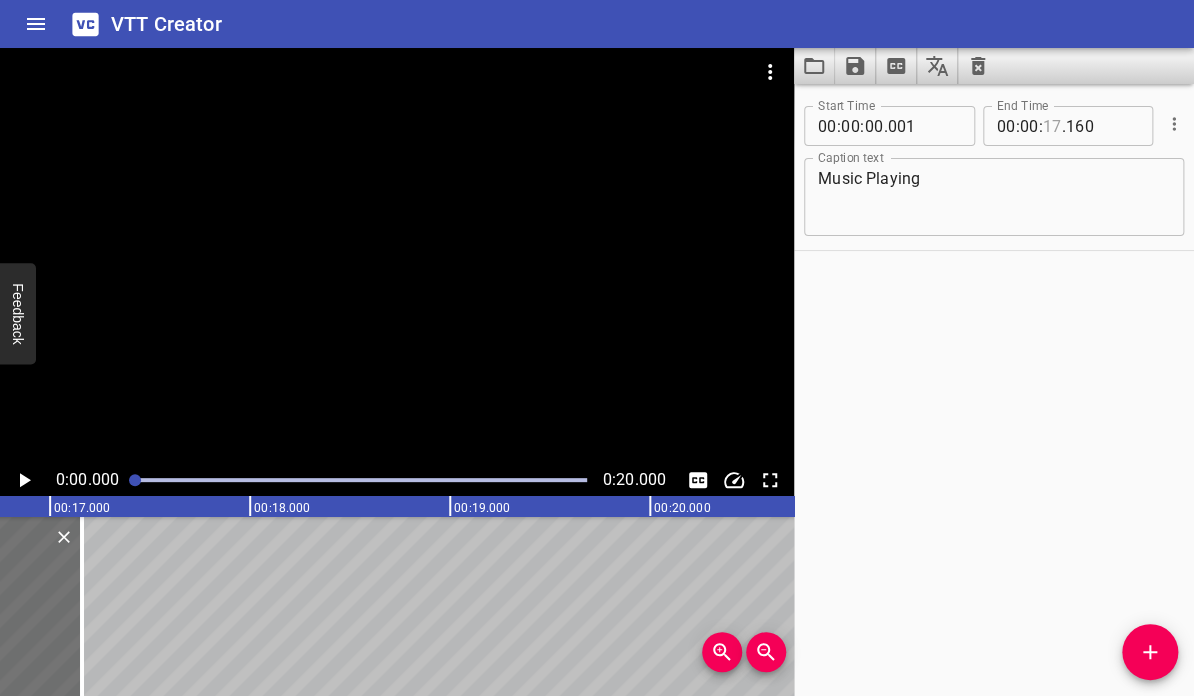 drag, startPoint x: 1041, startPoint y: 143, endPoint x: 1041, endPoint y: 131, distance: 12 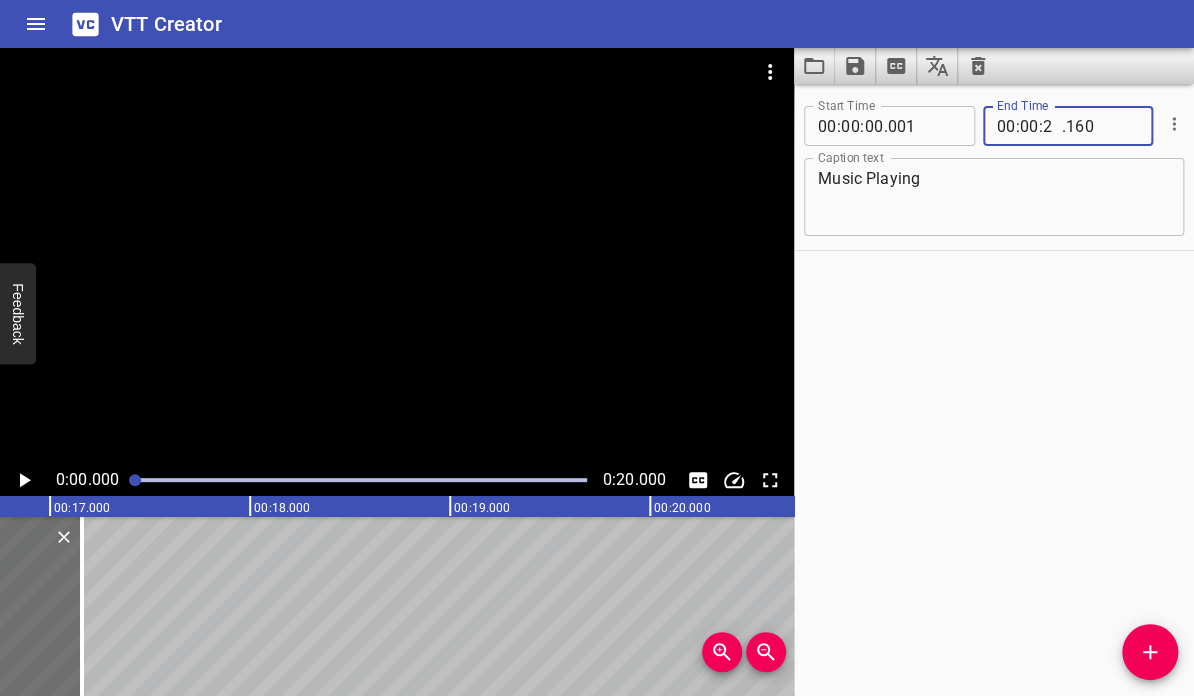 type on "20" 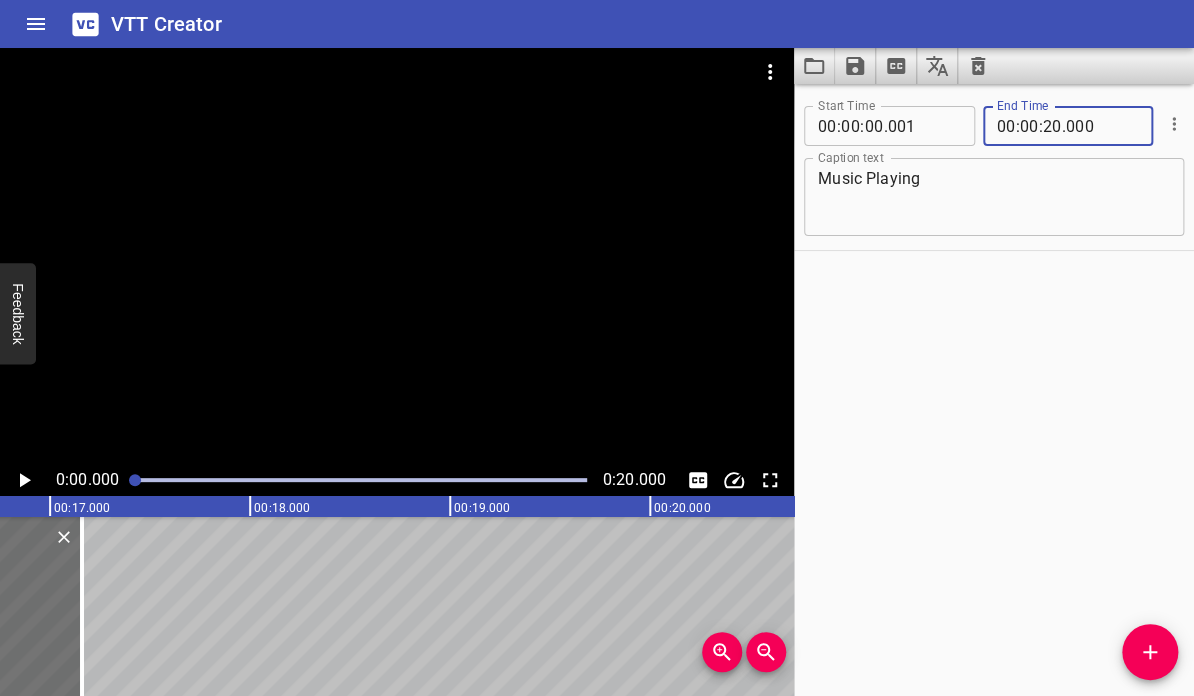 type on "000" 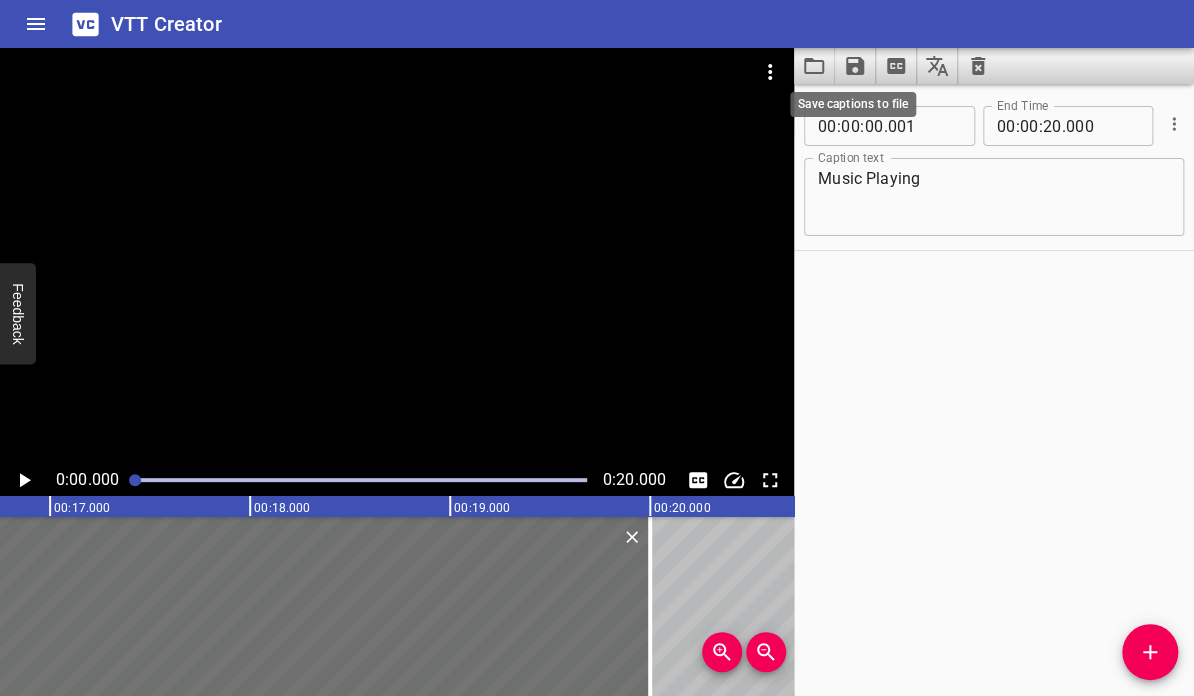 click 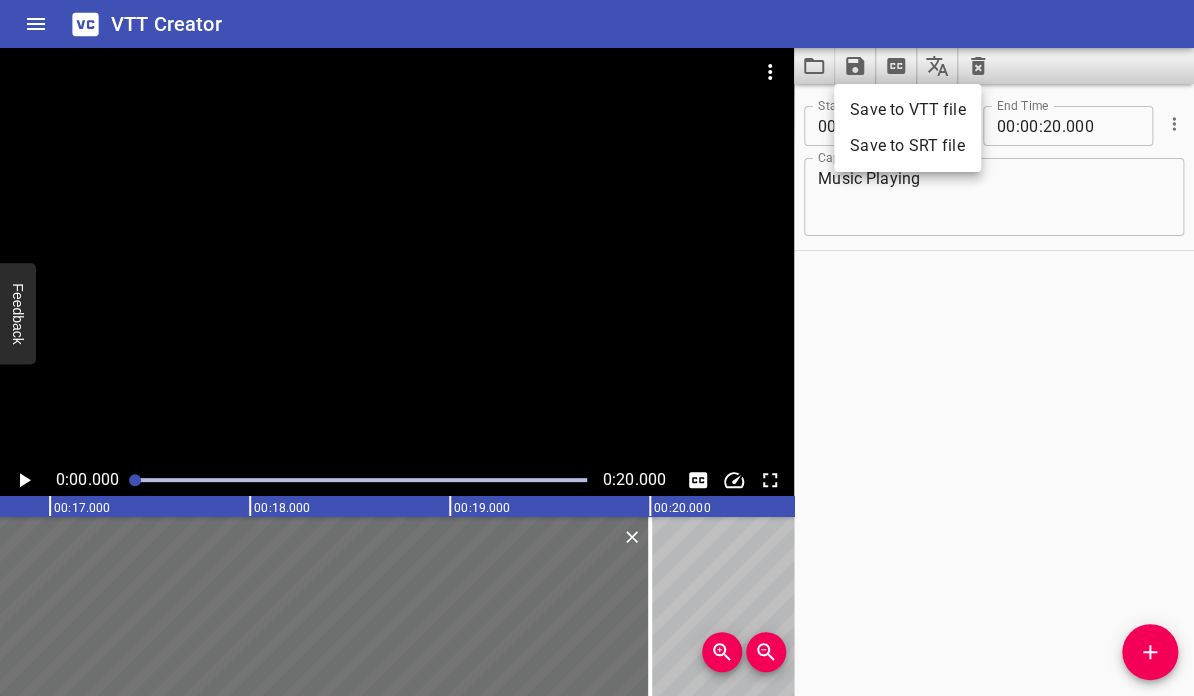 click on "Save to VTT file" at bounding box center (907, 110) 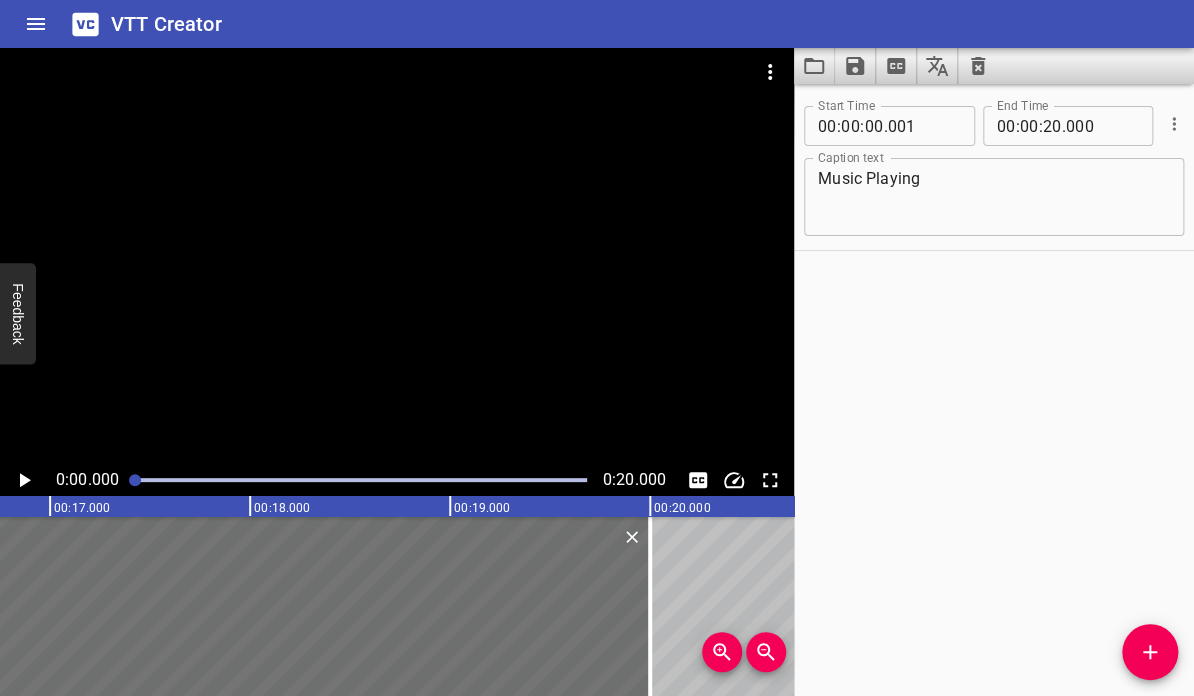 drag, startPoint x: 734, startPoint y: 23, endPoint x: 847, endPoint y: 84, distance: 128.41339 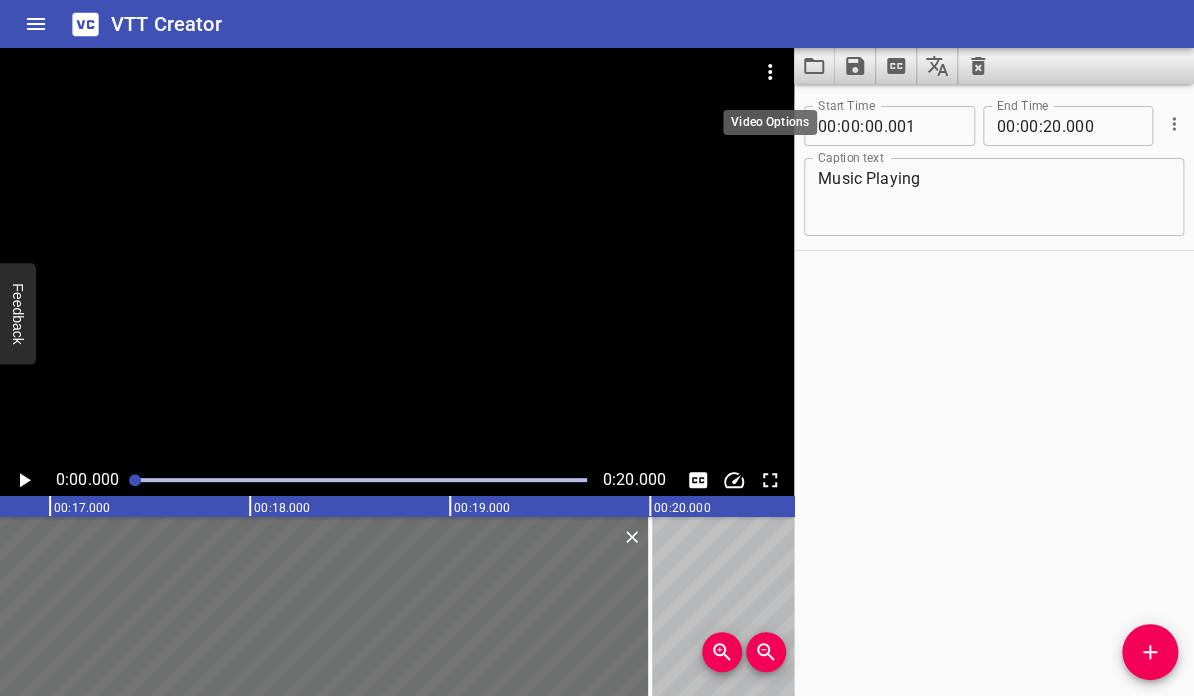 click 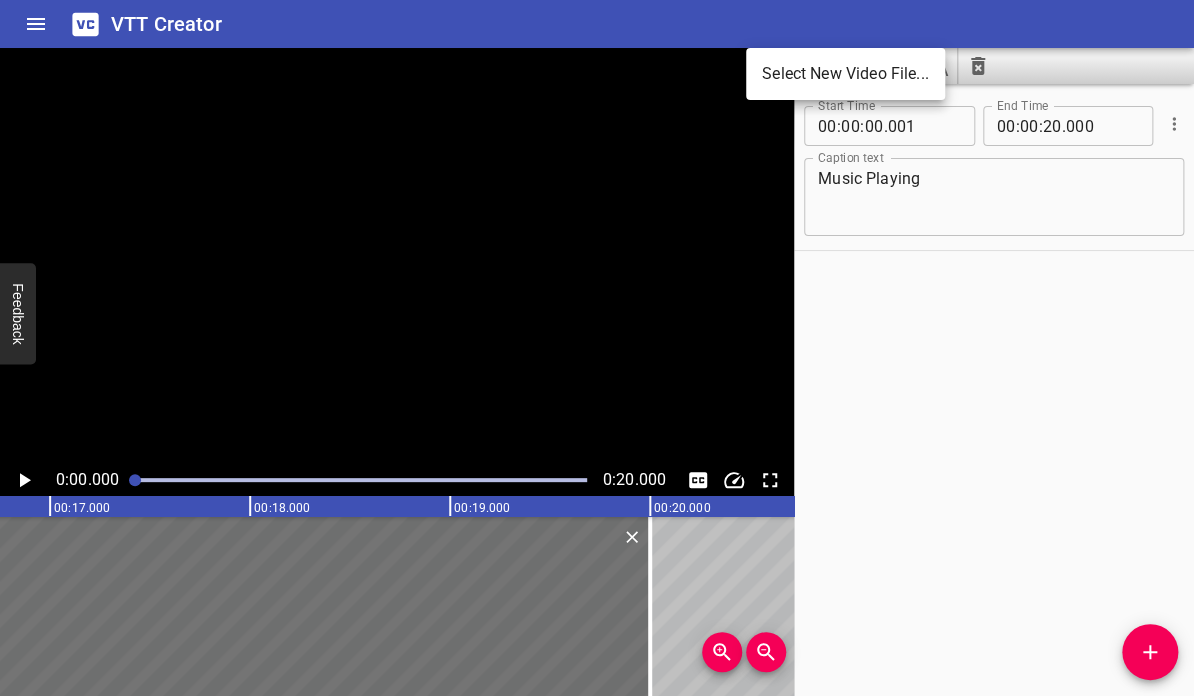 click on "Select New Video File..." at bounding box center [845, 74] 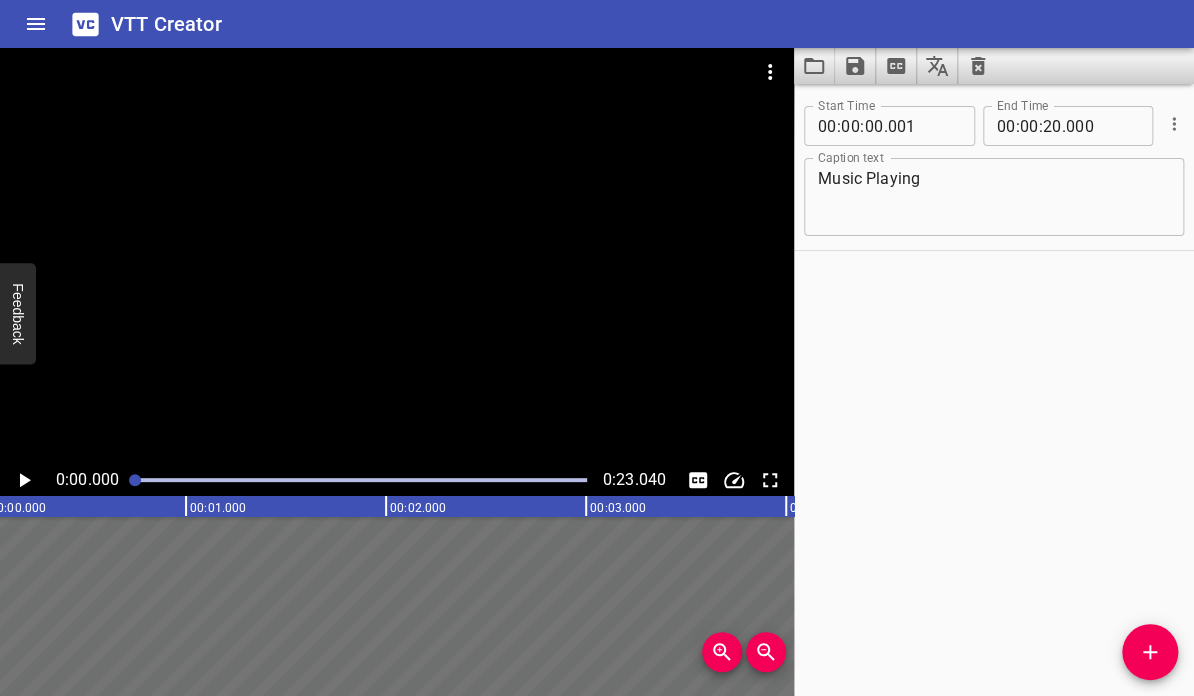 scroll, scrollTop: 0, scrollLeft: 0, axis: both 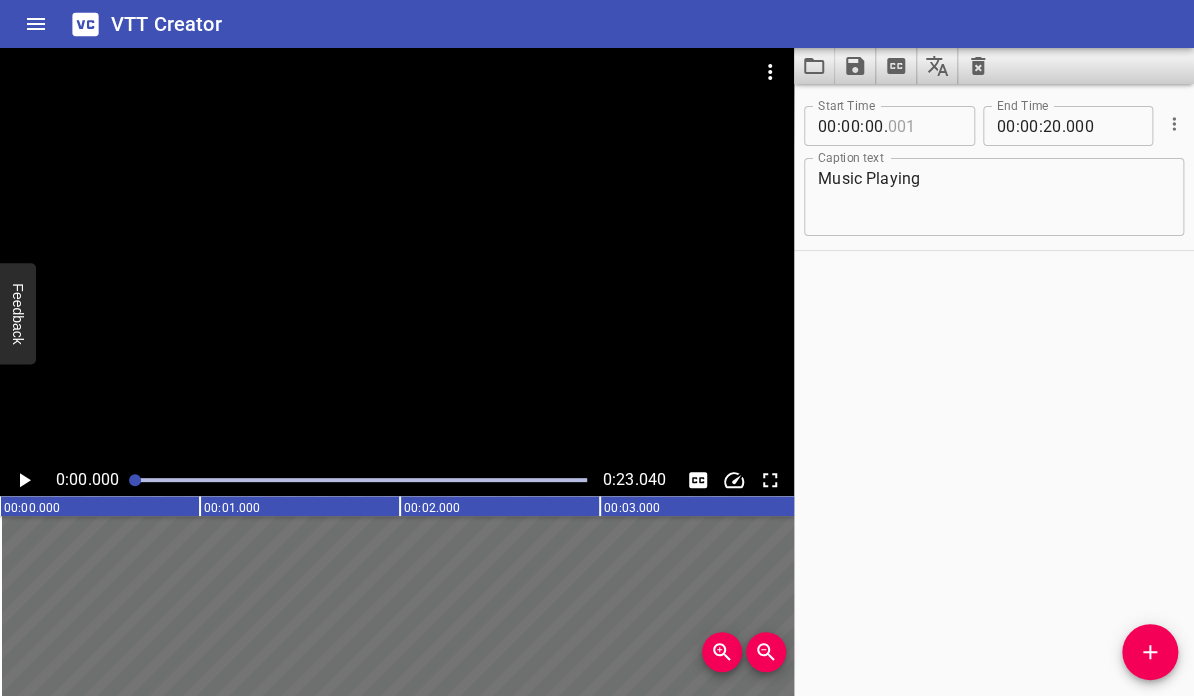 click at bounding box center (923, 126) 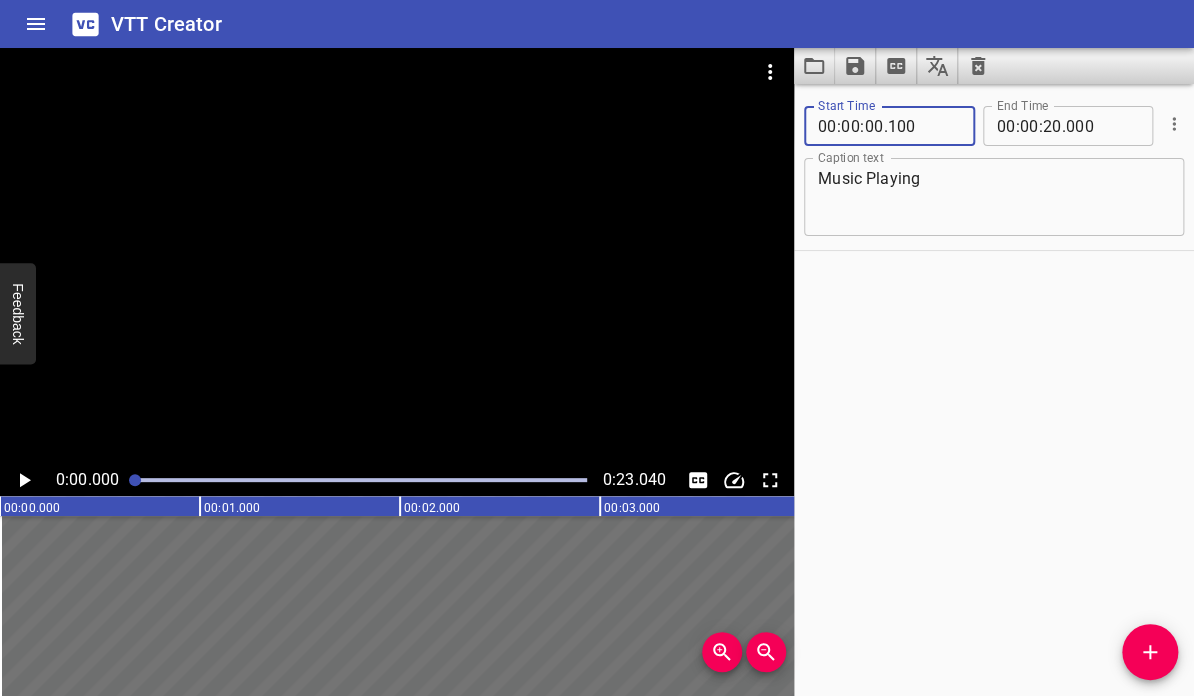 type on "100" 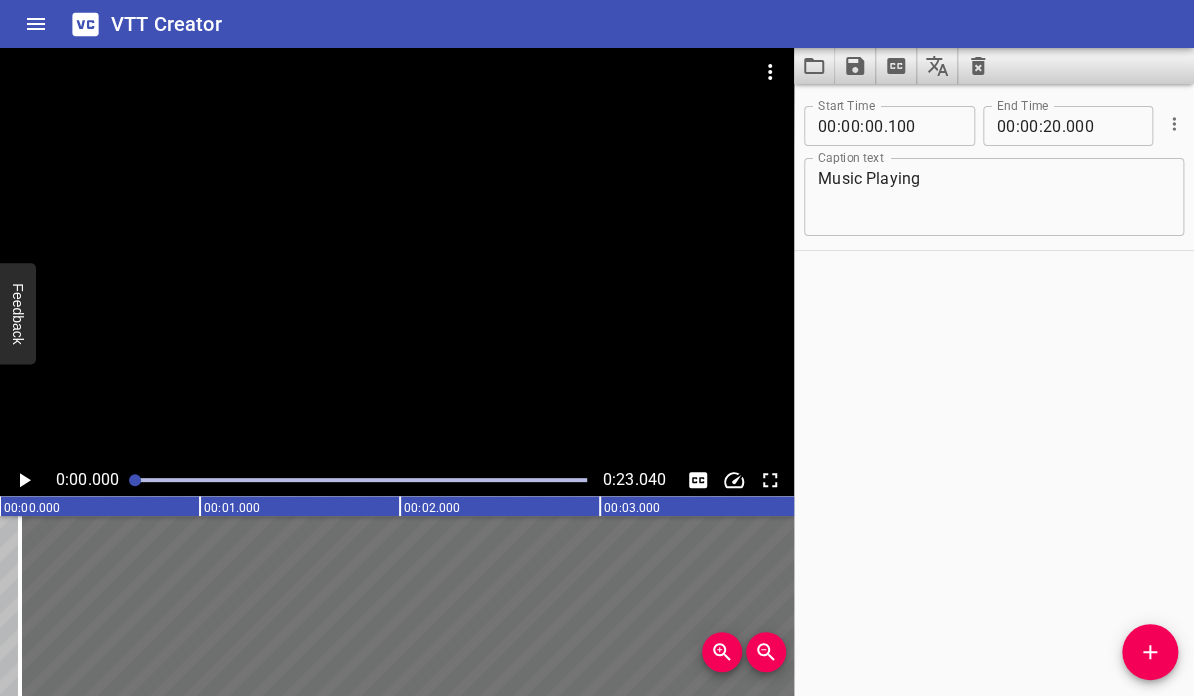 click on "Start Time 00 : 00 : 00 . 100 Start Time End Time 00 : 00 : 20 . 000 End Time Caption text Music Playing Caption text" at bounding box center [994, 390] 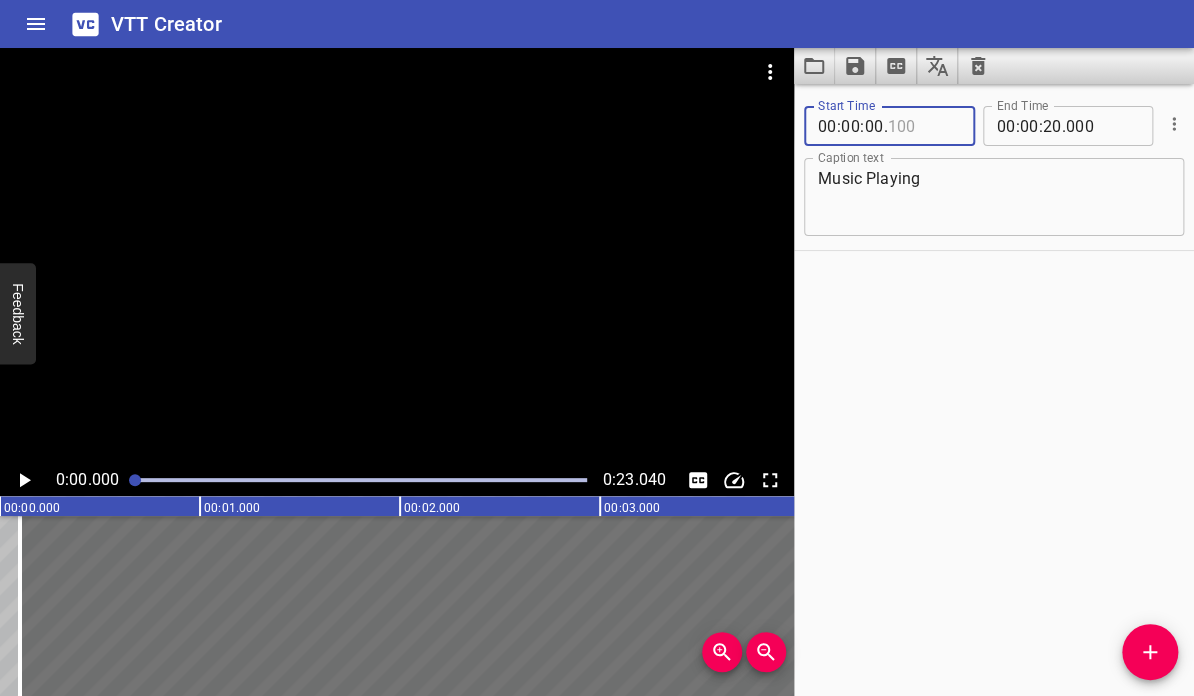 click at bounding box center (923, 126) 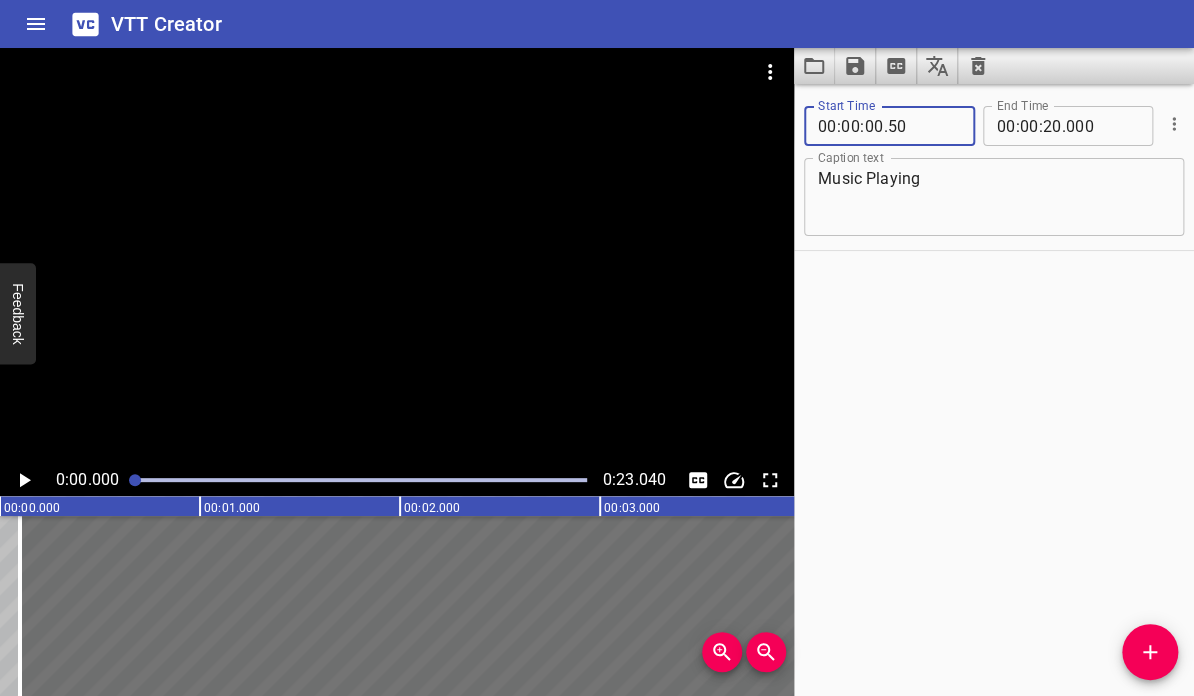 type on "050" 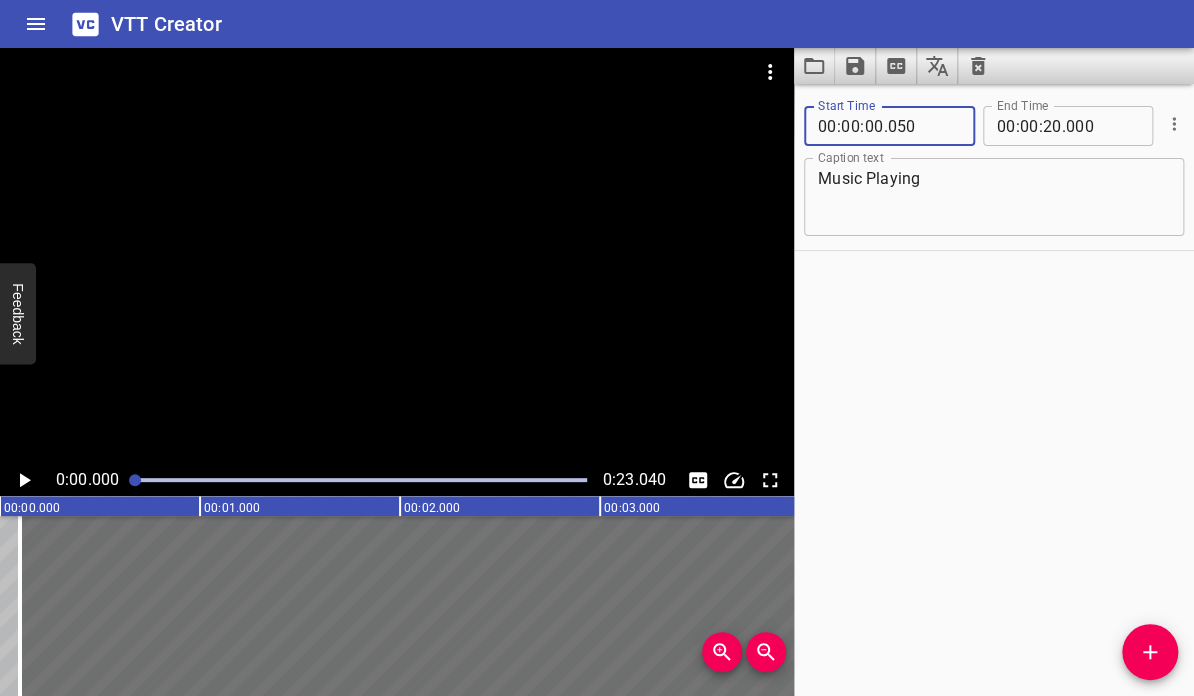 click on "Start Time 00 : 00 : 00 . 050 Start Time End Time 00 : 00 : 20 . 000 End Time Caption text Music Playing Caption text" at bounding box center [994, 390] 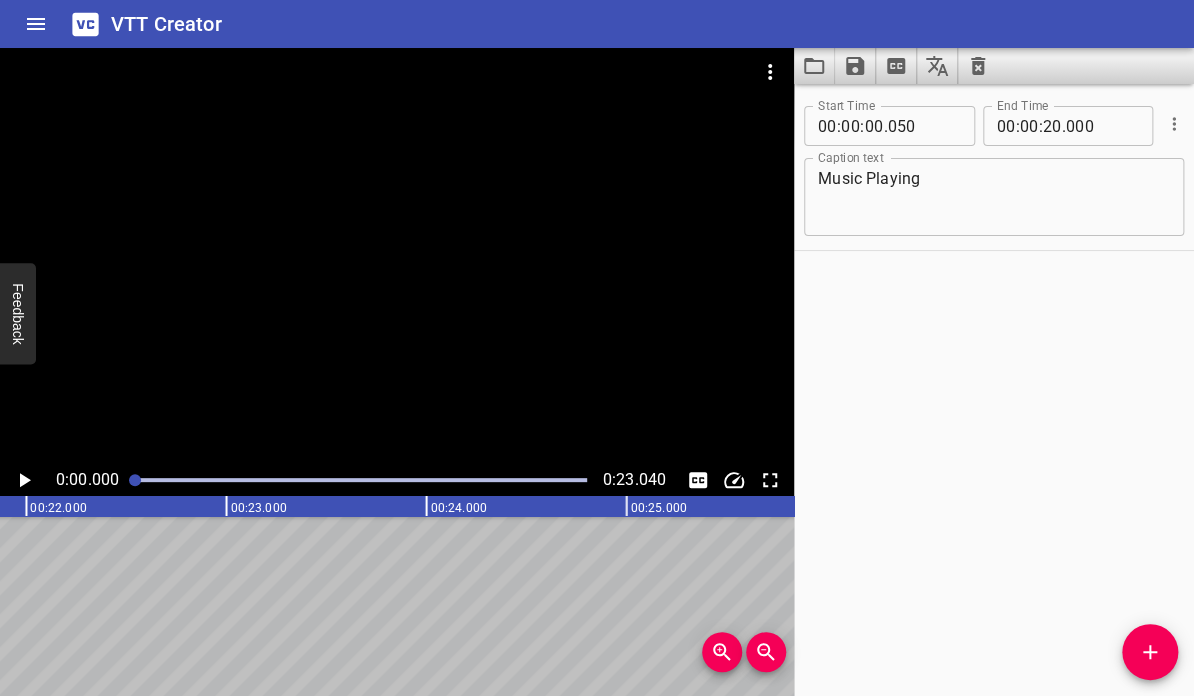 scroll, scrollTop: 0, scrollLeft: 4184, axis: horizontal 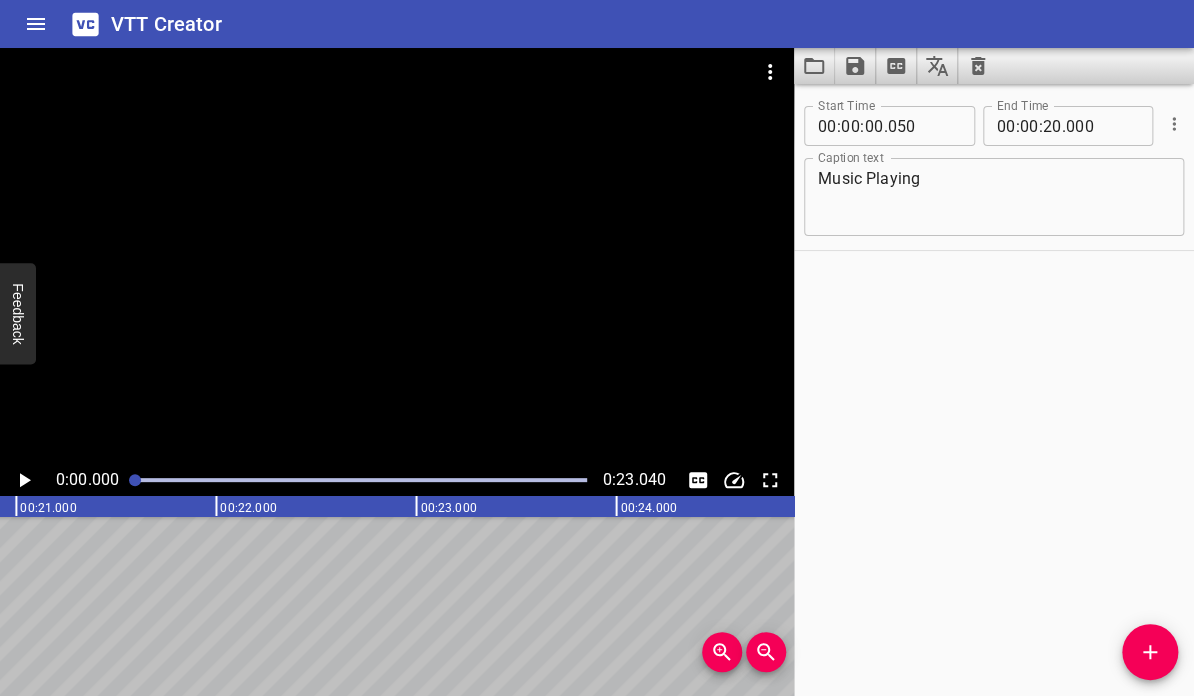 type 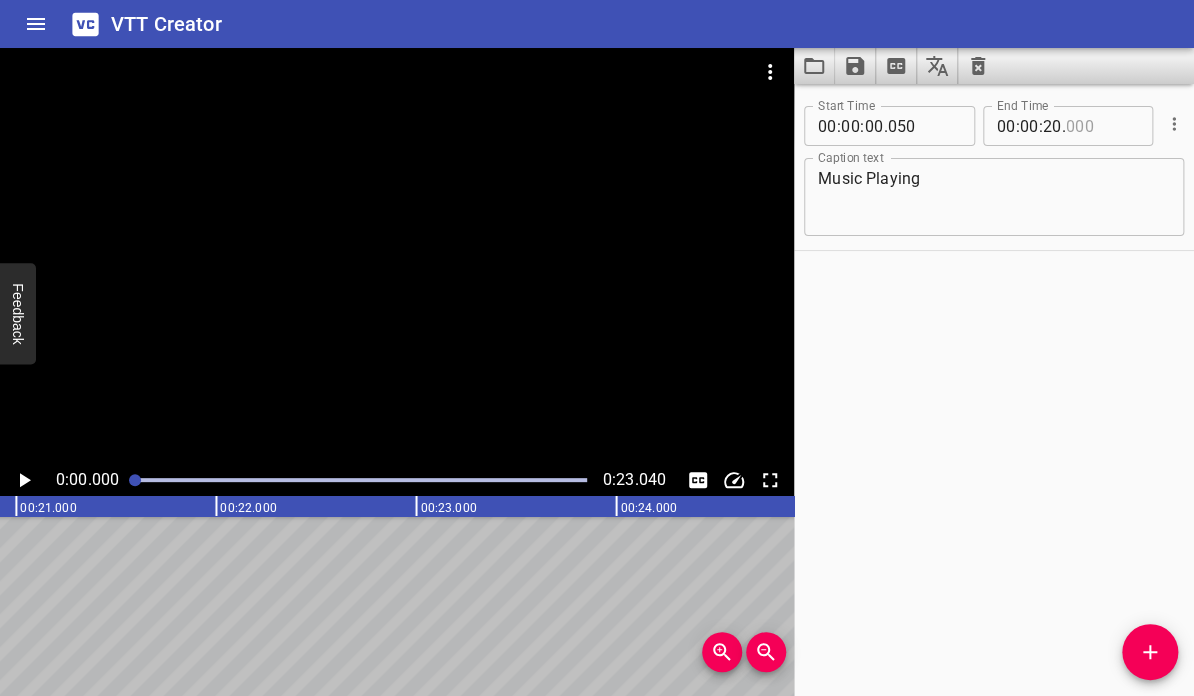 click at bounding box center (1102, 126) 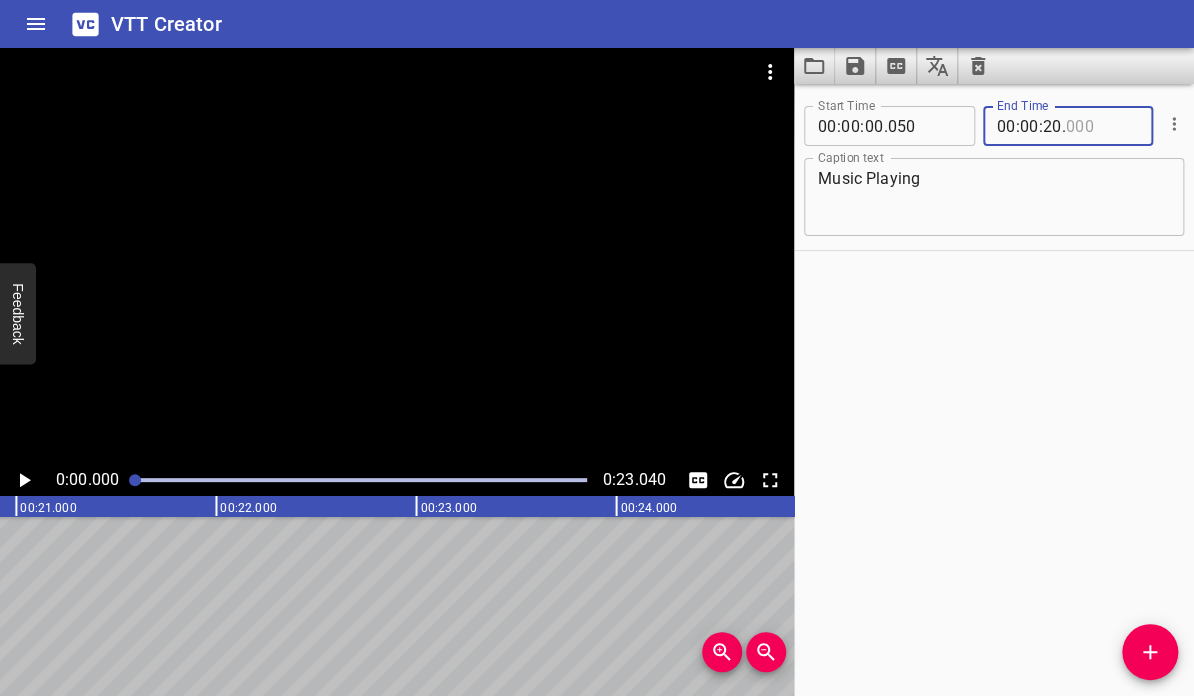 type 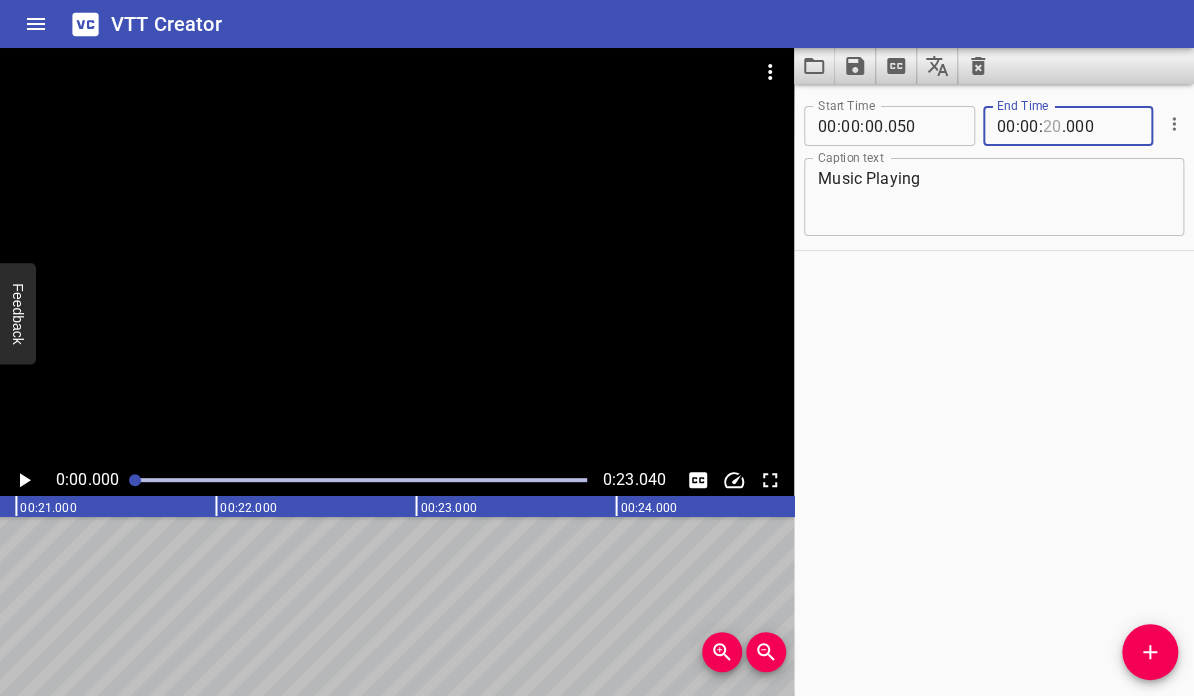 click at bounding box center (1052, 126) 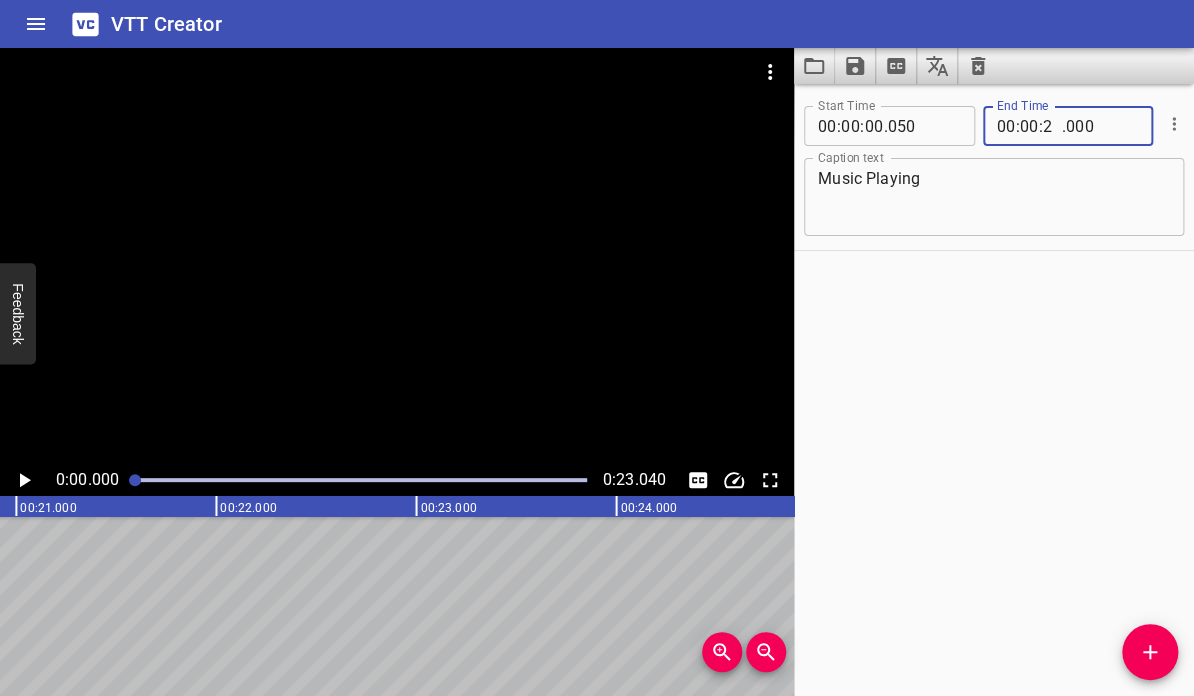 type on "23" 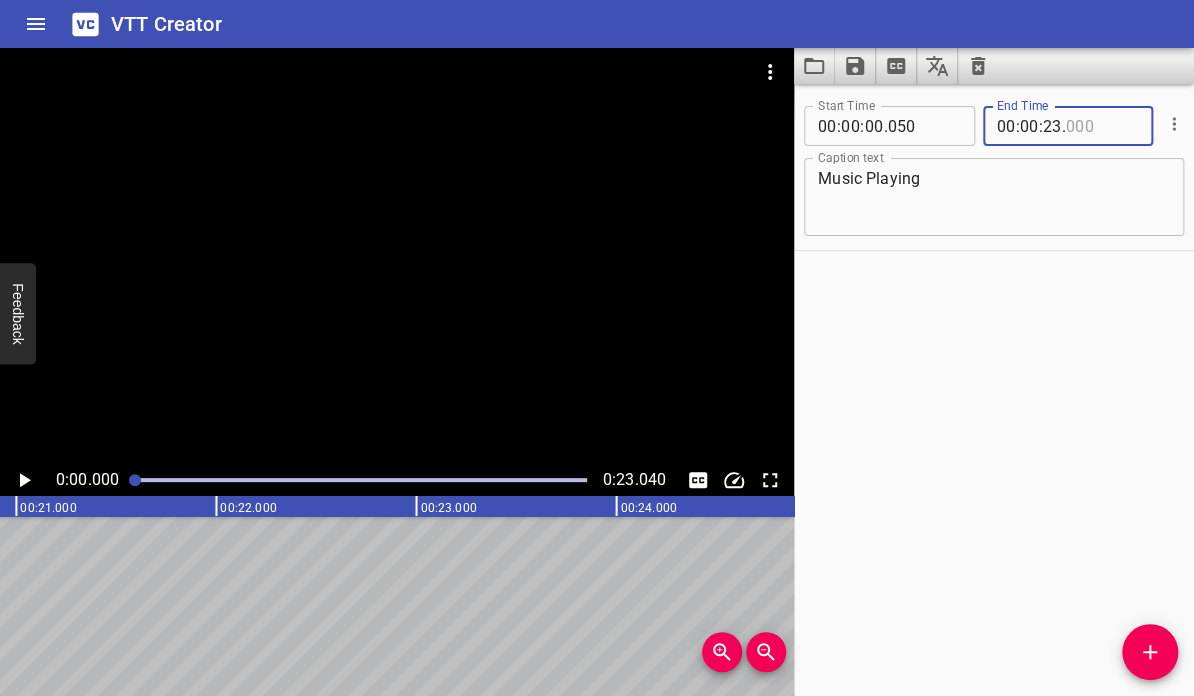 type on "000" 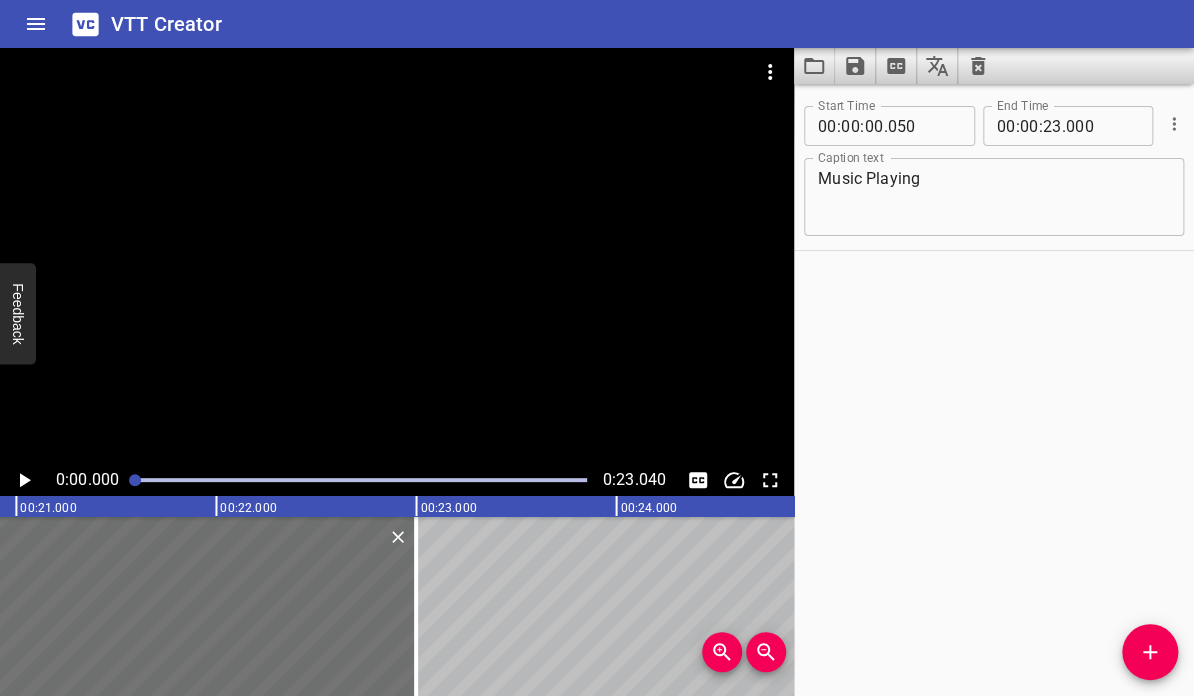 click on "Start Time 00 : 00 : 00 . 050 Start Time End Time 00 : 00 : 23 . 000 End Time Caption text Music Playing Caption text" at bounding box center [994, 390] 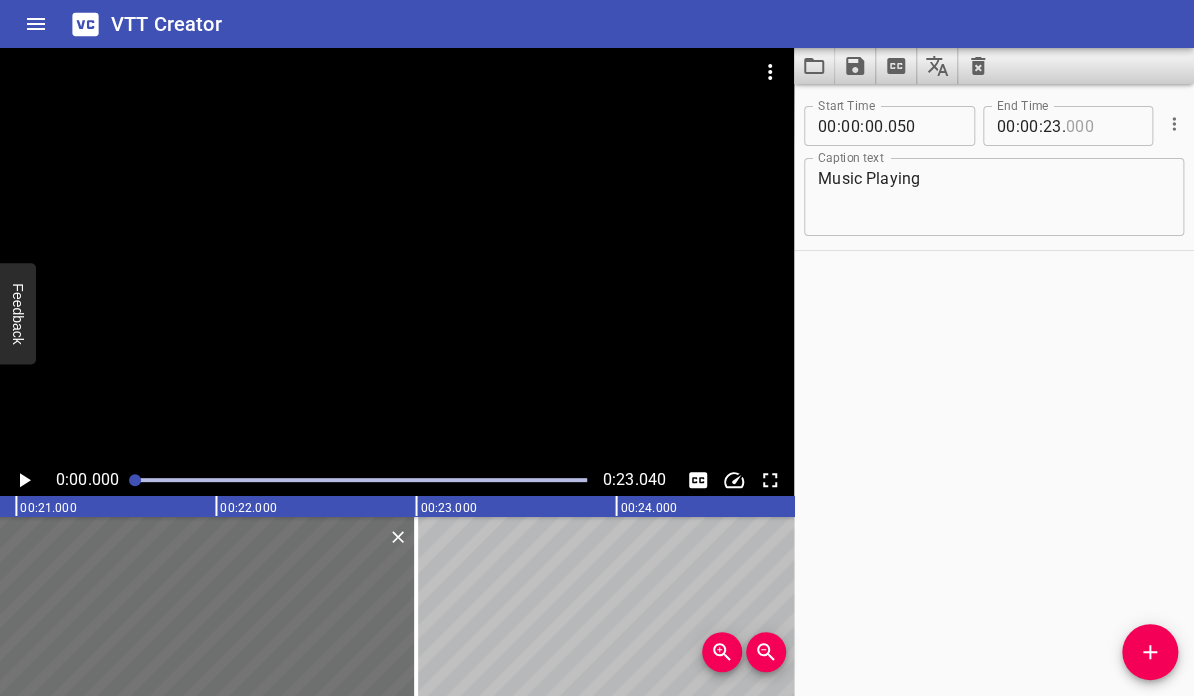 click at bounding box center (1102, 126) 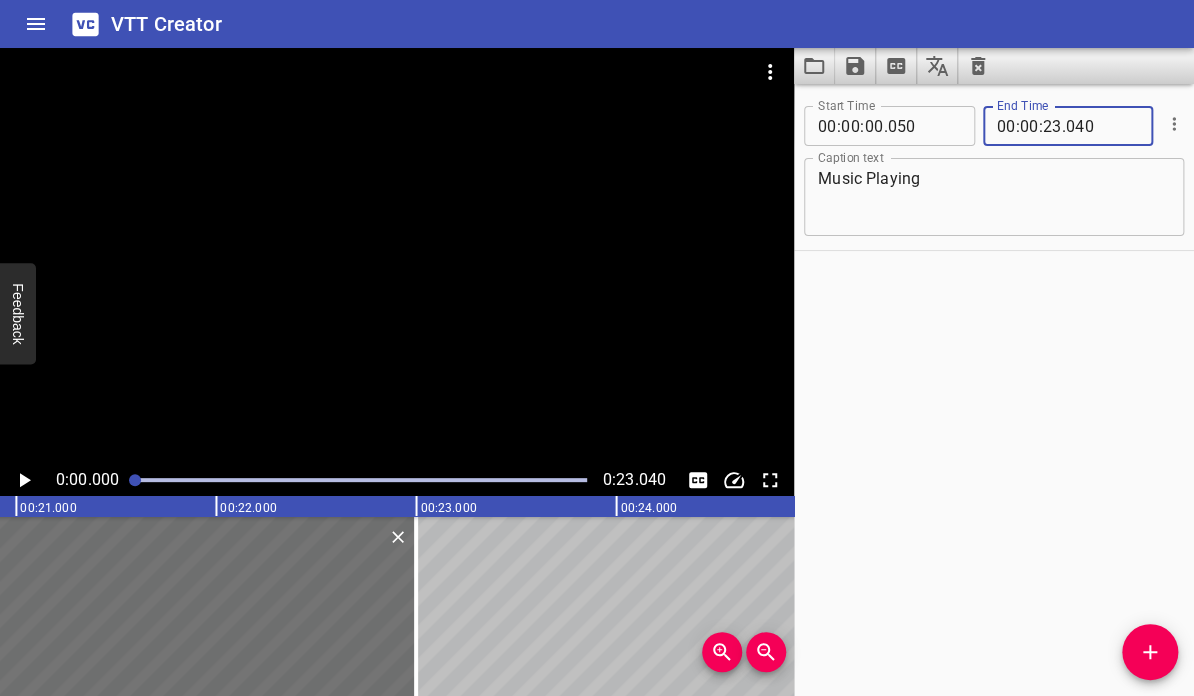 type on "040" 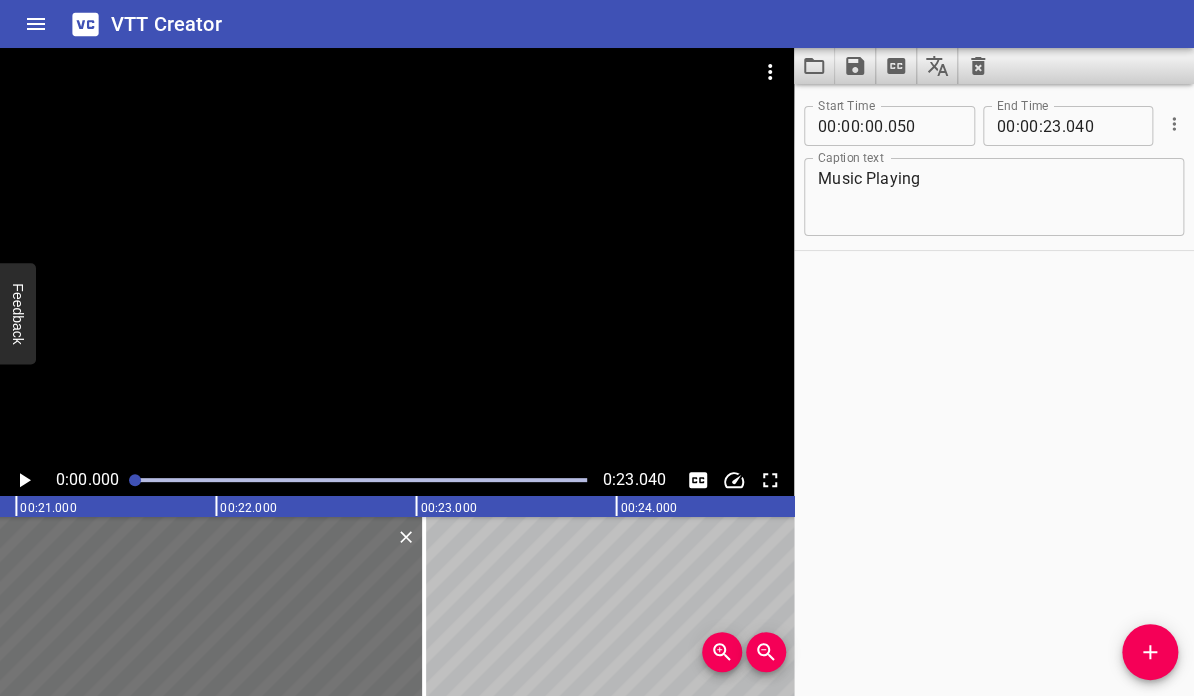 click 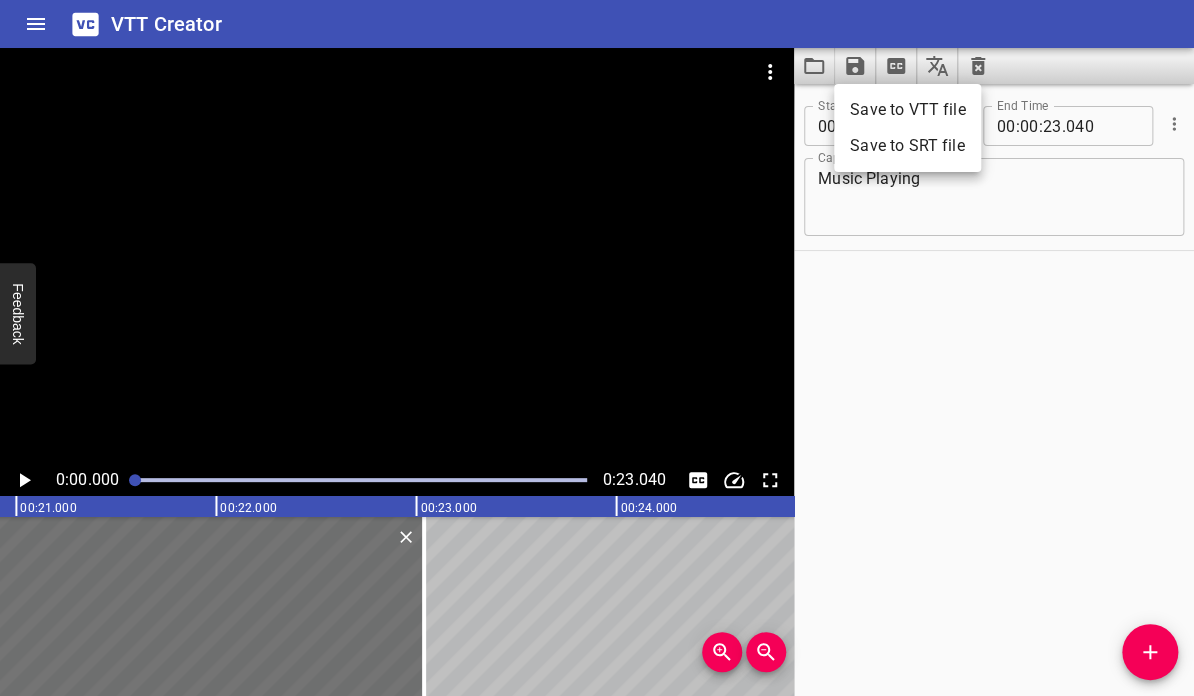 click on "Save to VTT file" at bounding box center [907, 110] 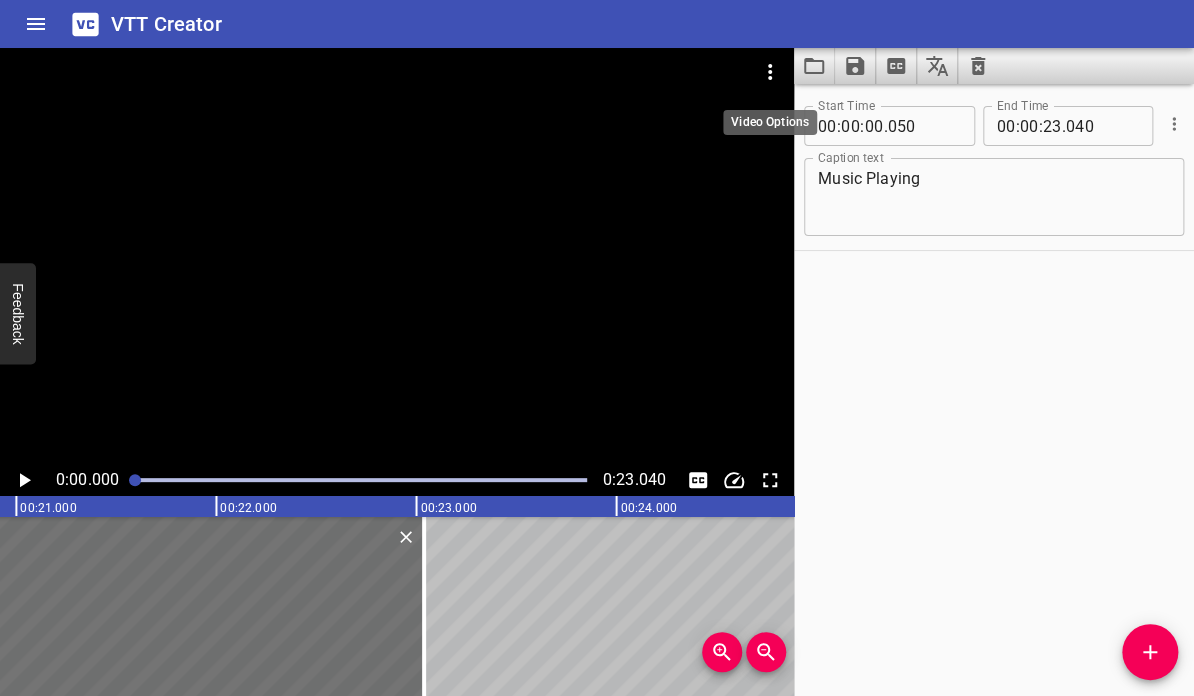 click 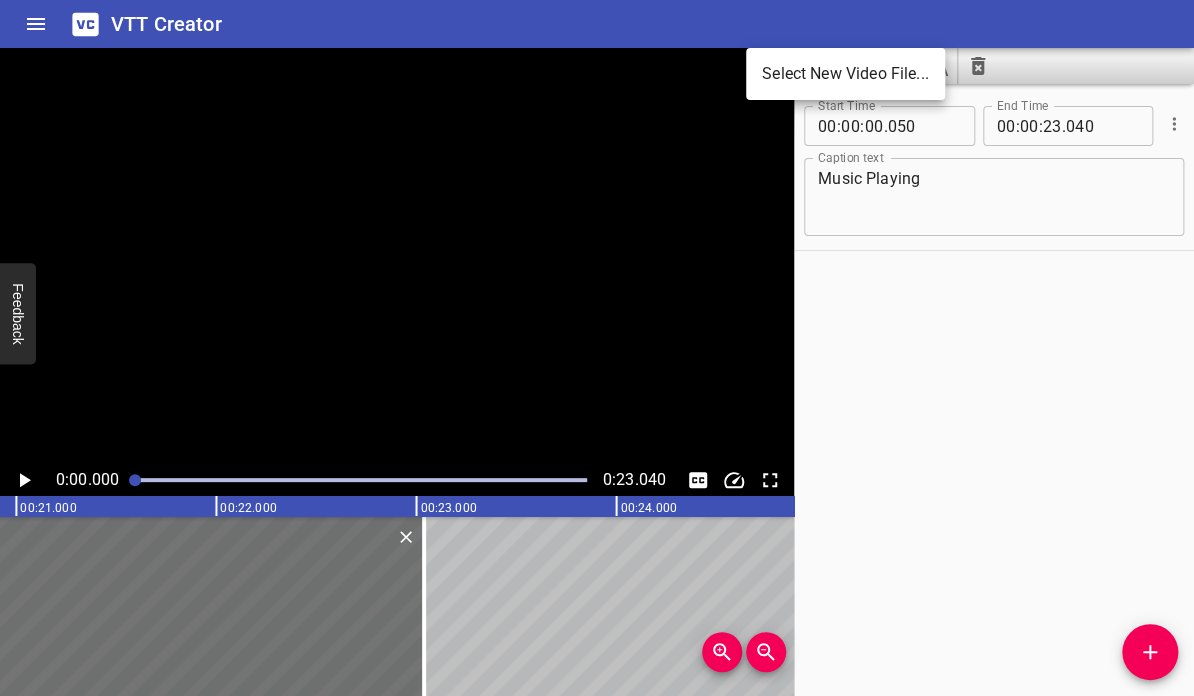 click on "Select New Video File..." at bounding box center (845, 74) 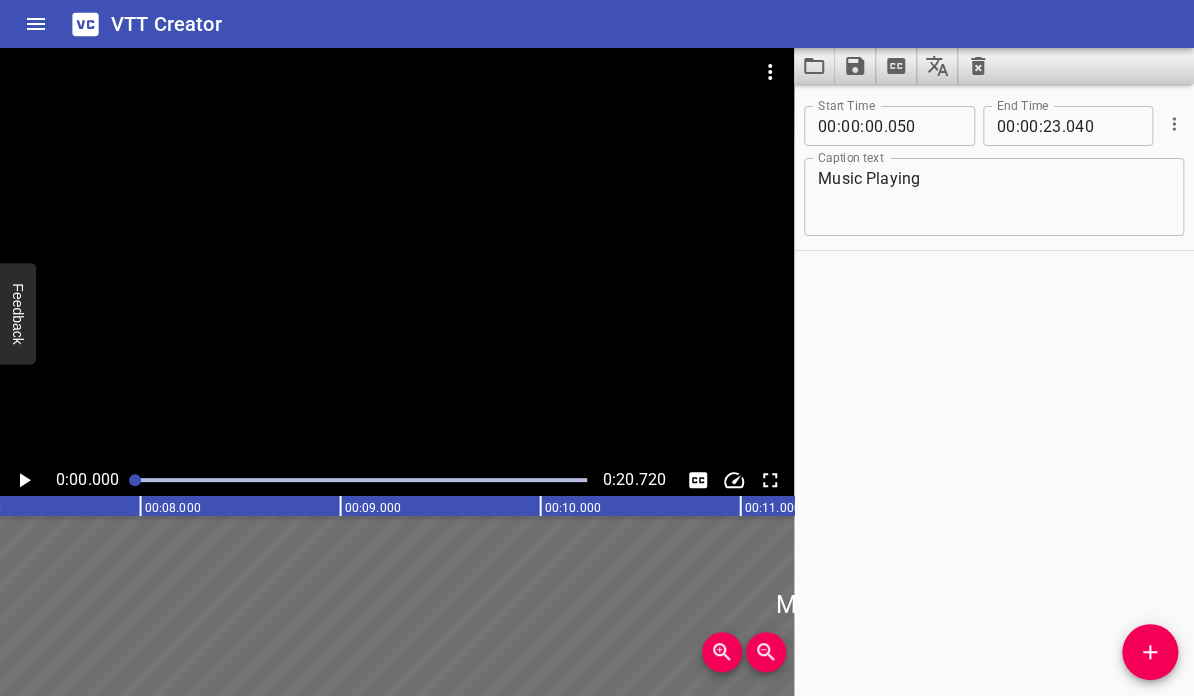 scroll, scrollTop: 0, scrollLeft: 0, axis: both 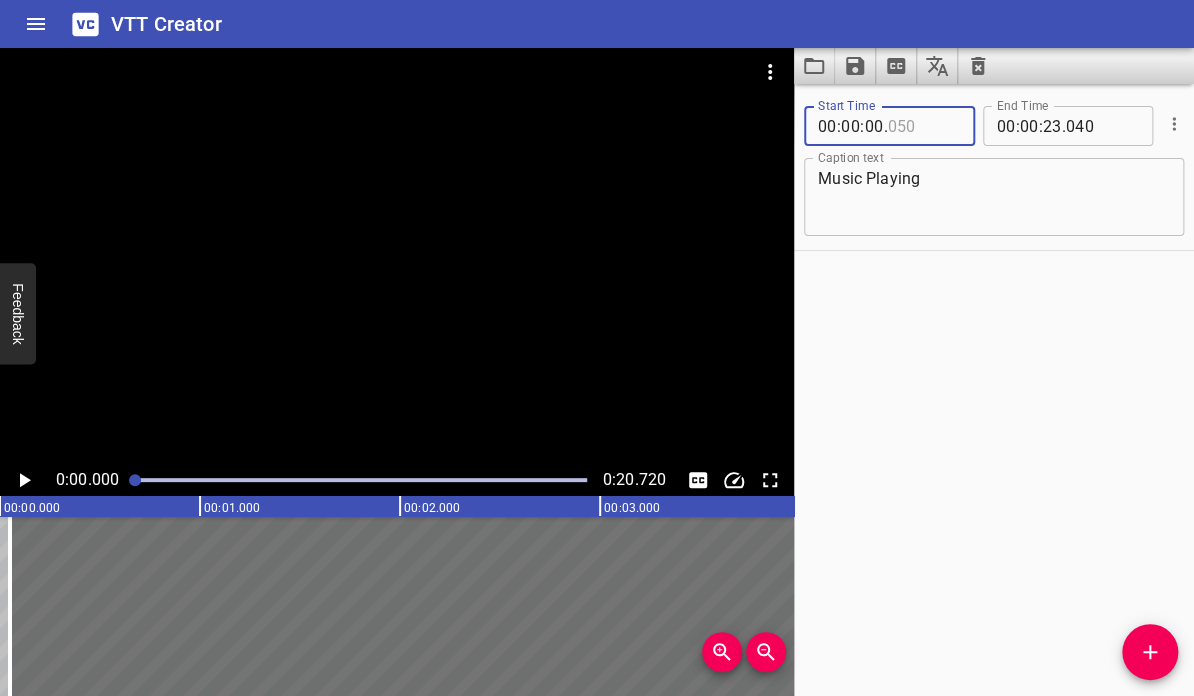 click at bounding box center (923, 126) 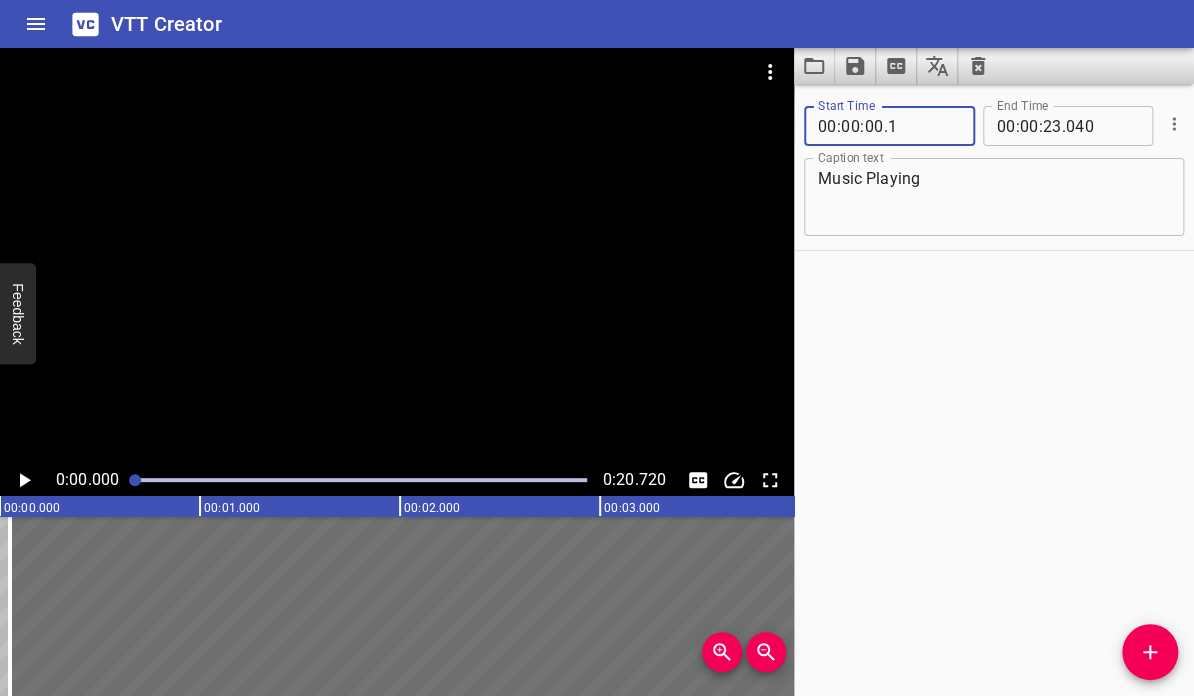 type on "001" 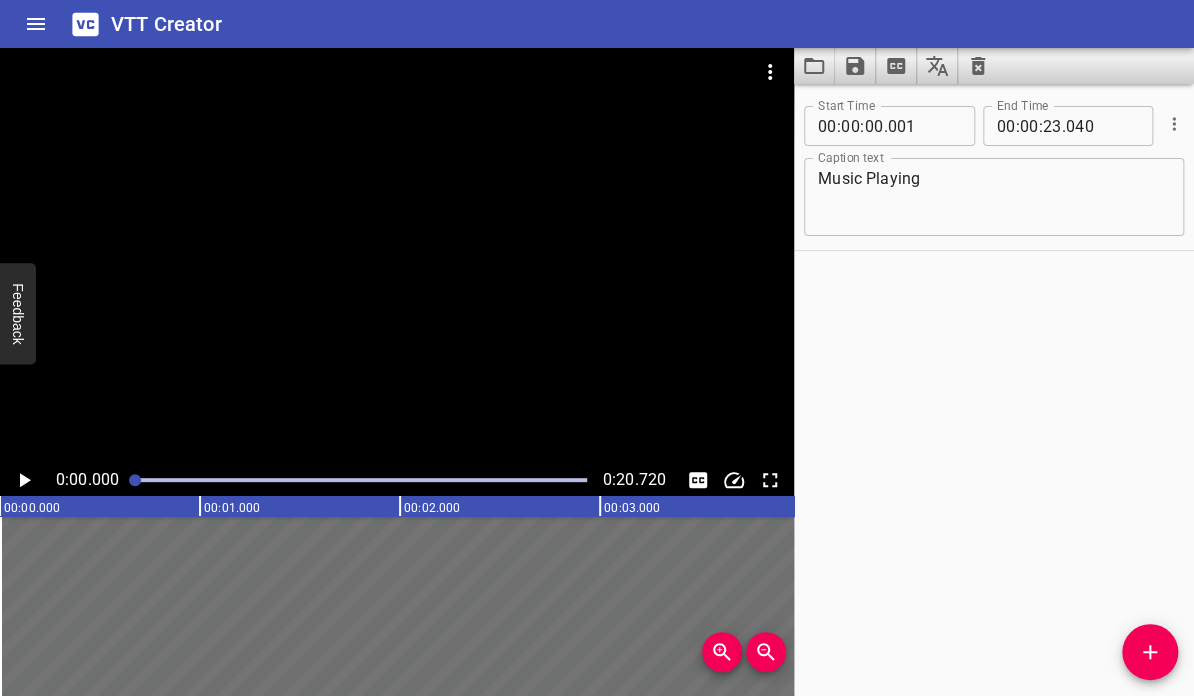 click on "Start Time 00 : 00 : 00 . 001 Start Time End Time 00 : 00 : 23 . 040 End Time Caption text Music Playing Caption text" at bounding box center [994, 390] 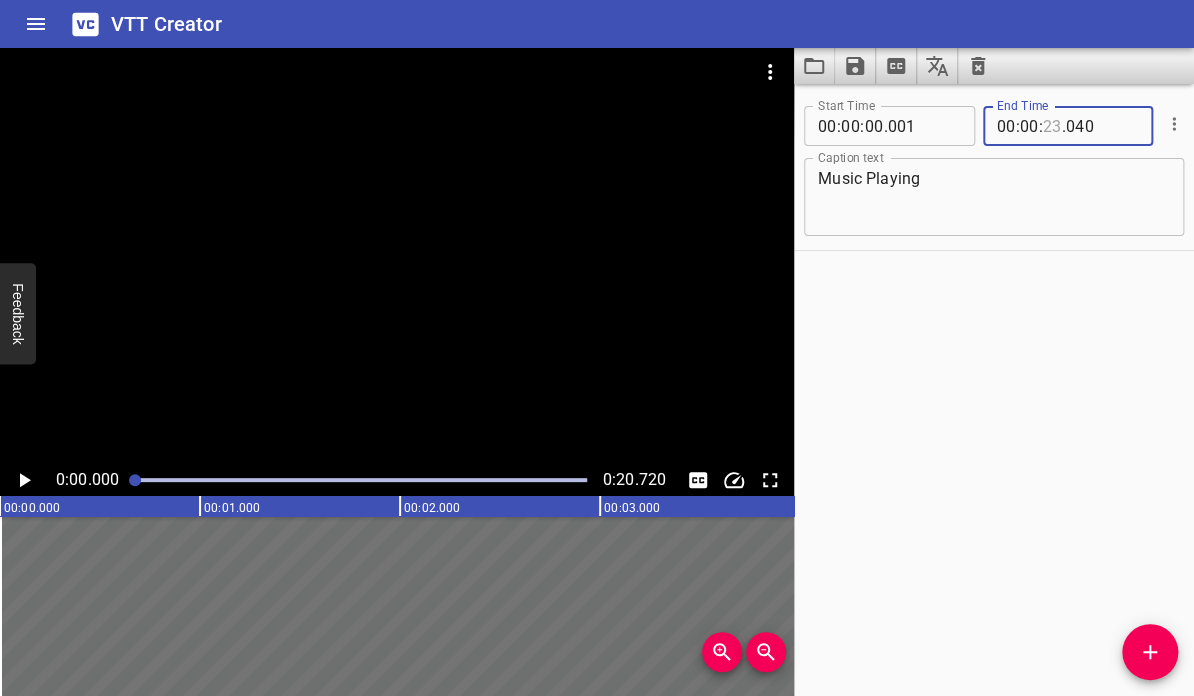 click at bounding box center [1052, 126] 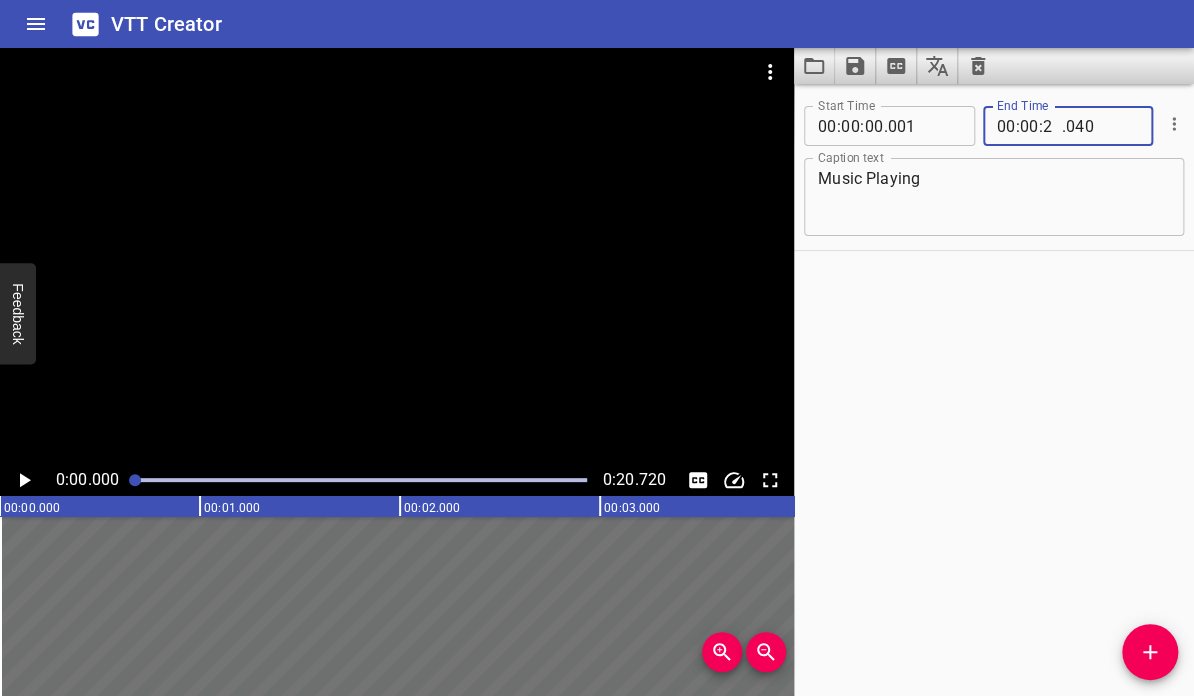 type on "20" 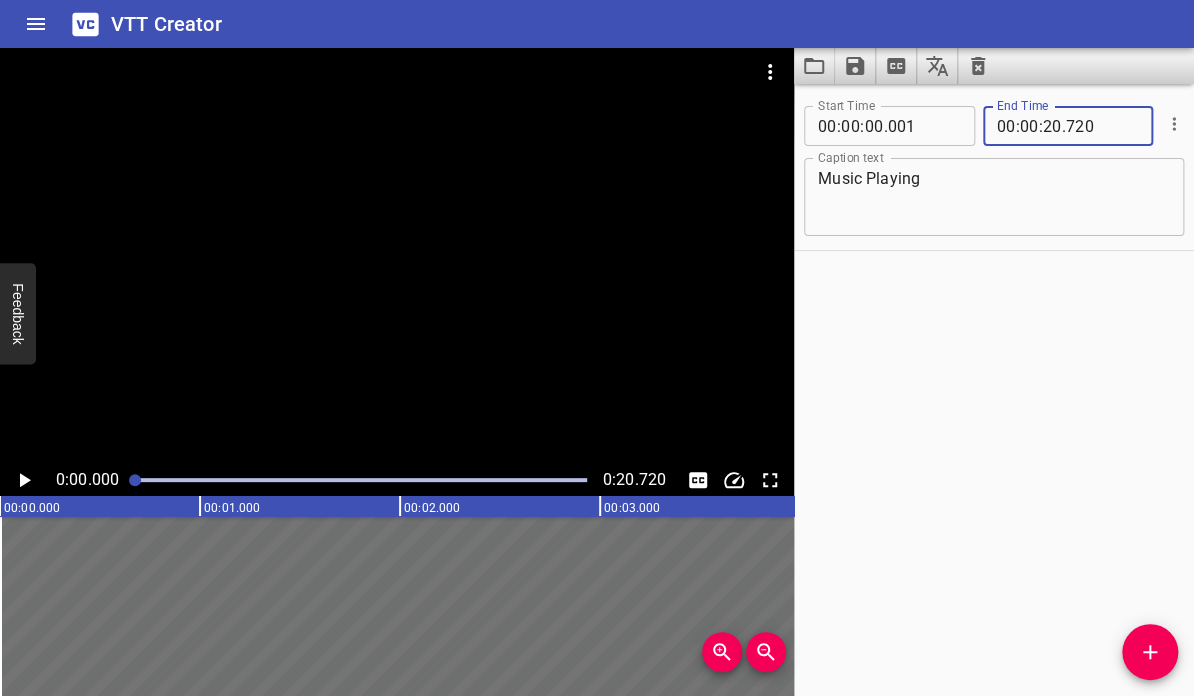 type on "720" 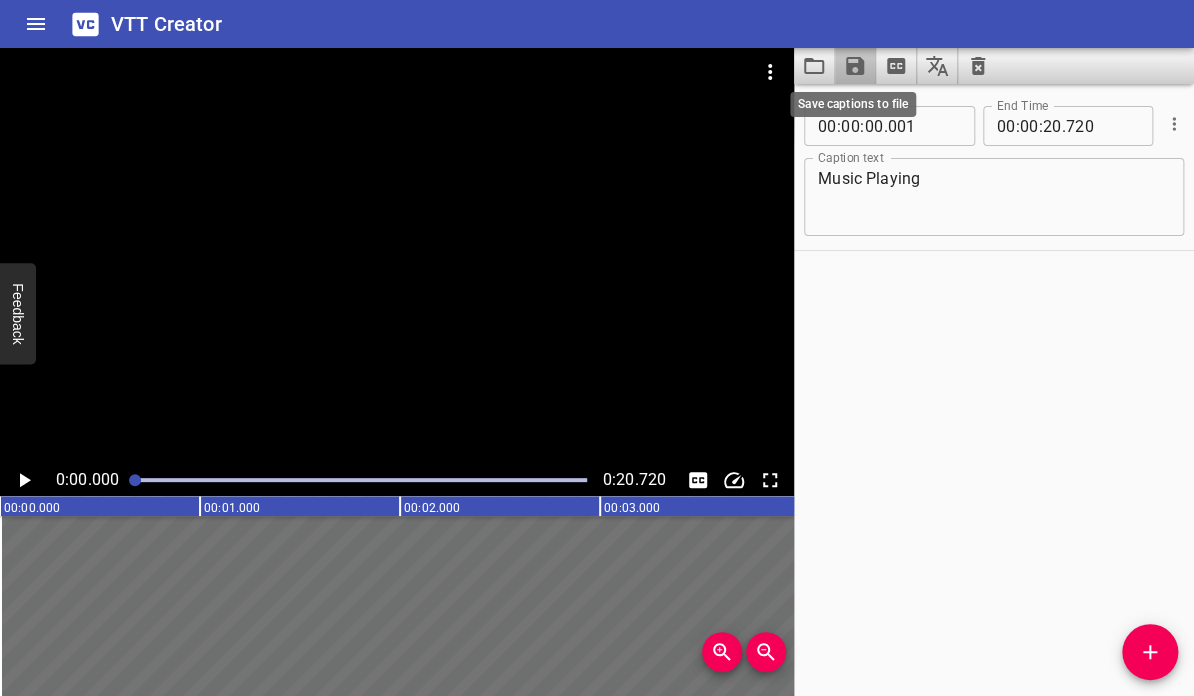 click 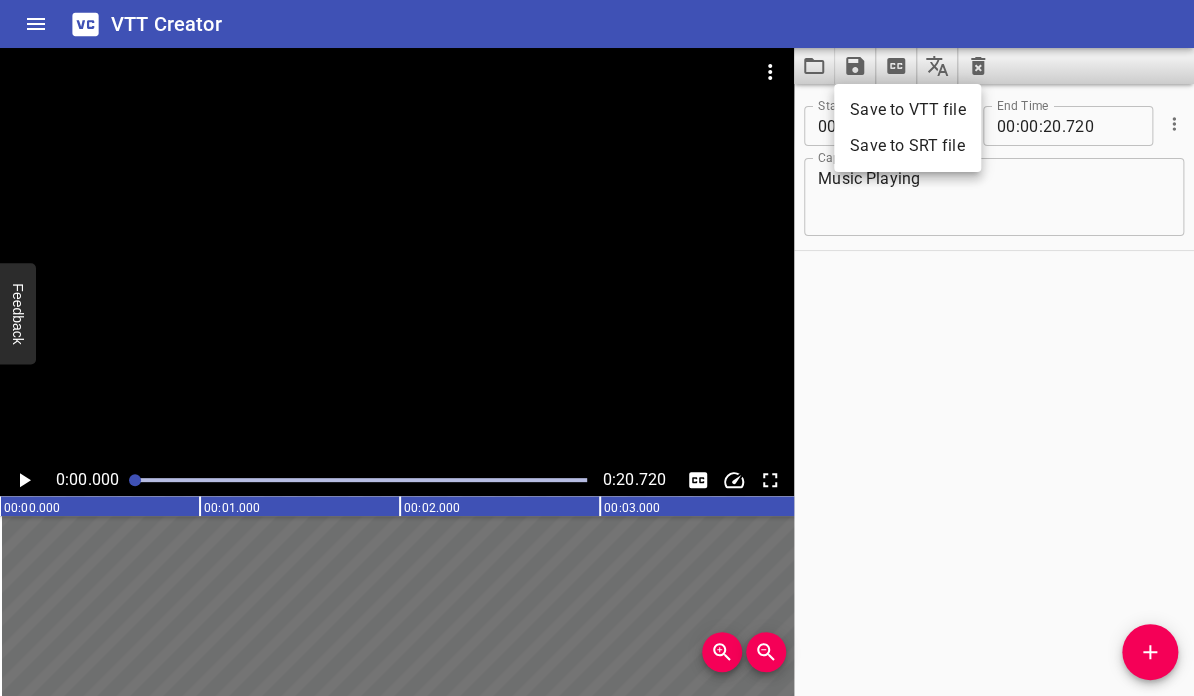 click on "Save to VTT file" at bounding box center (907, 110) 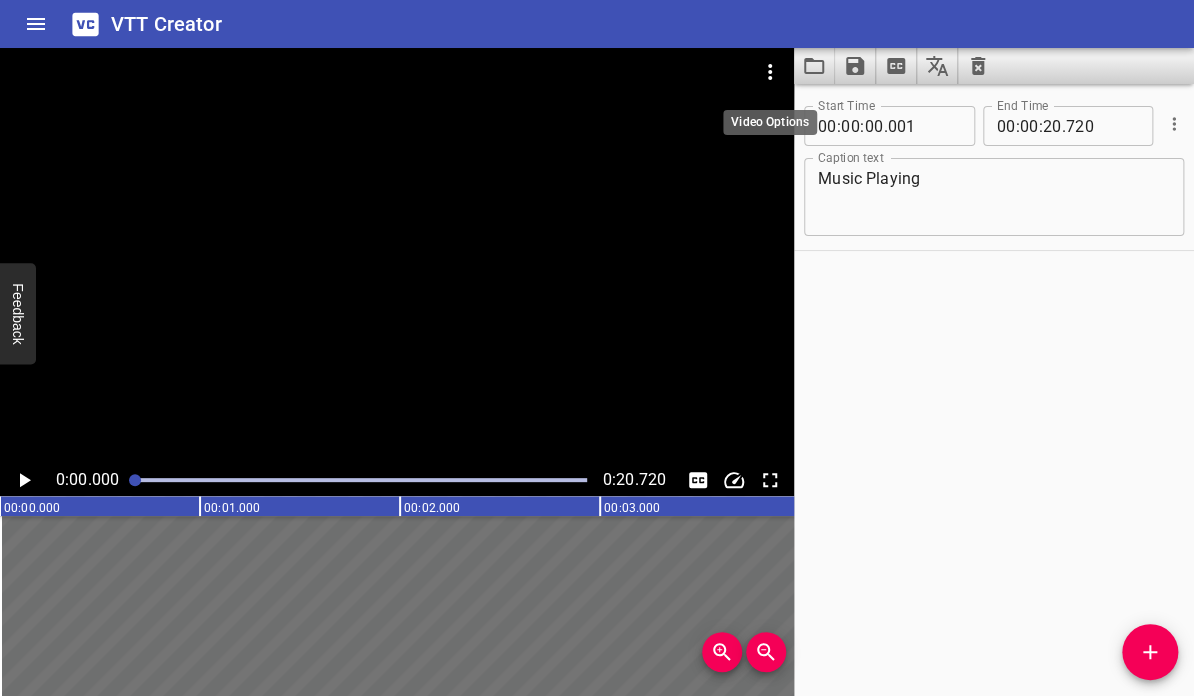 click 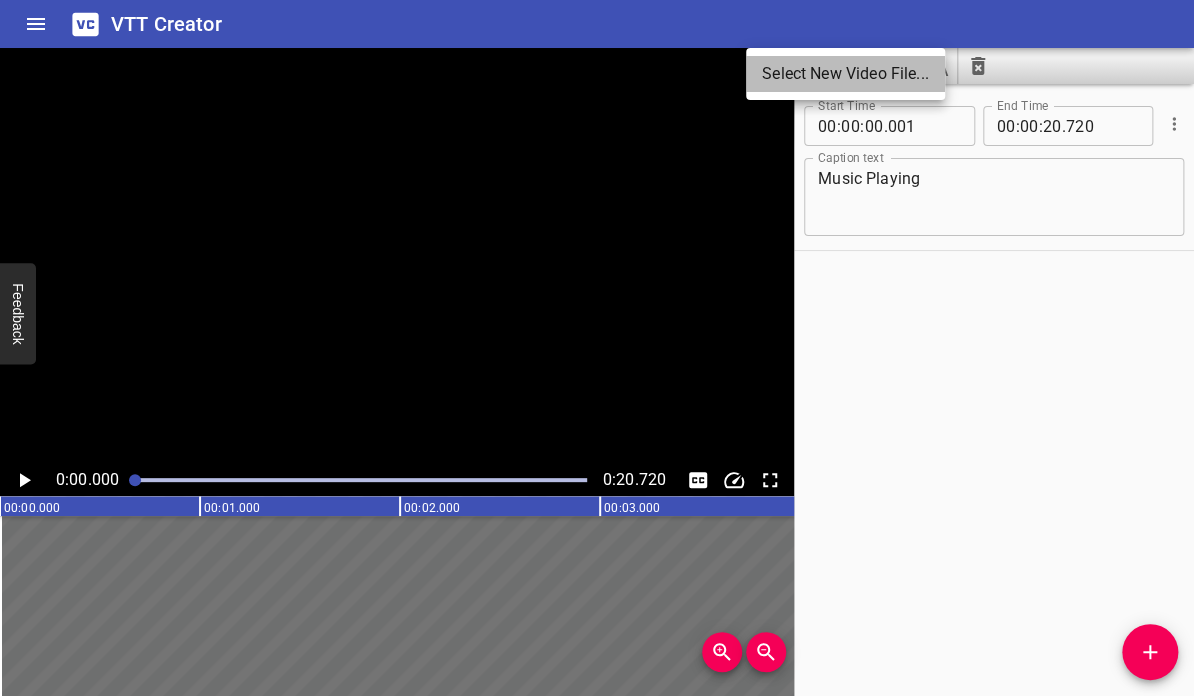 click on "Select New Video File..." at bounding box center [845, 74] 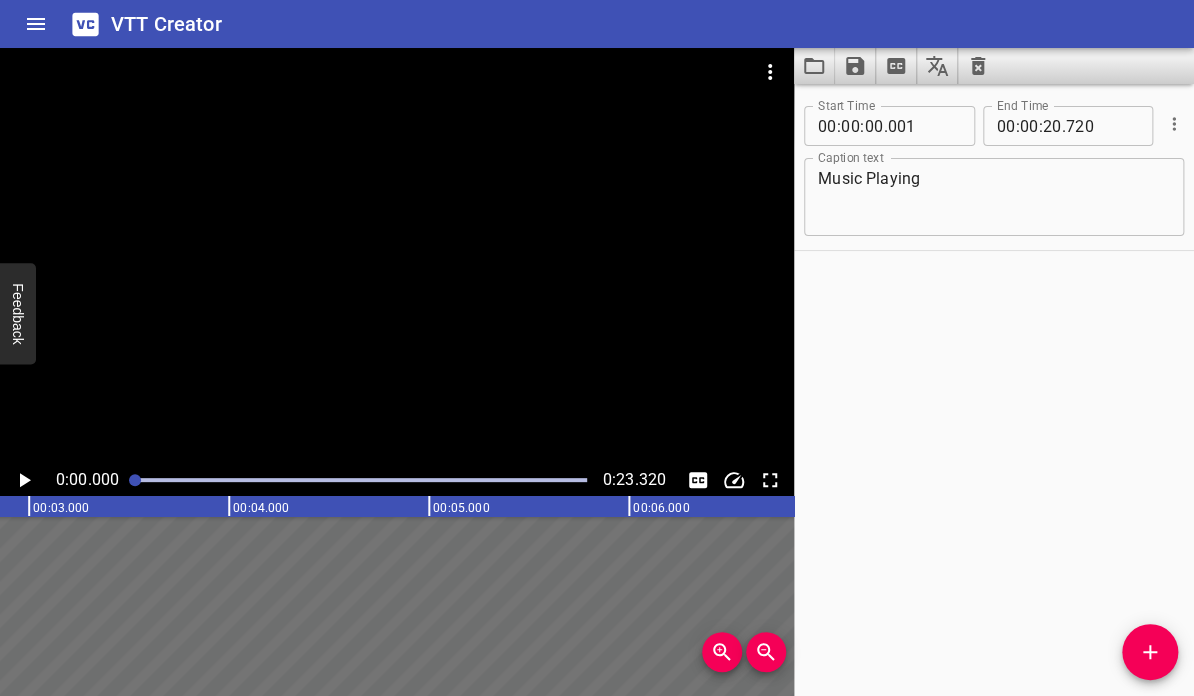 scroll, scrollTop: 0, scrollLeft: 0, axis: both 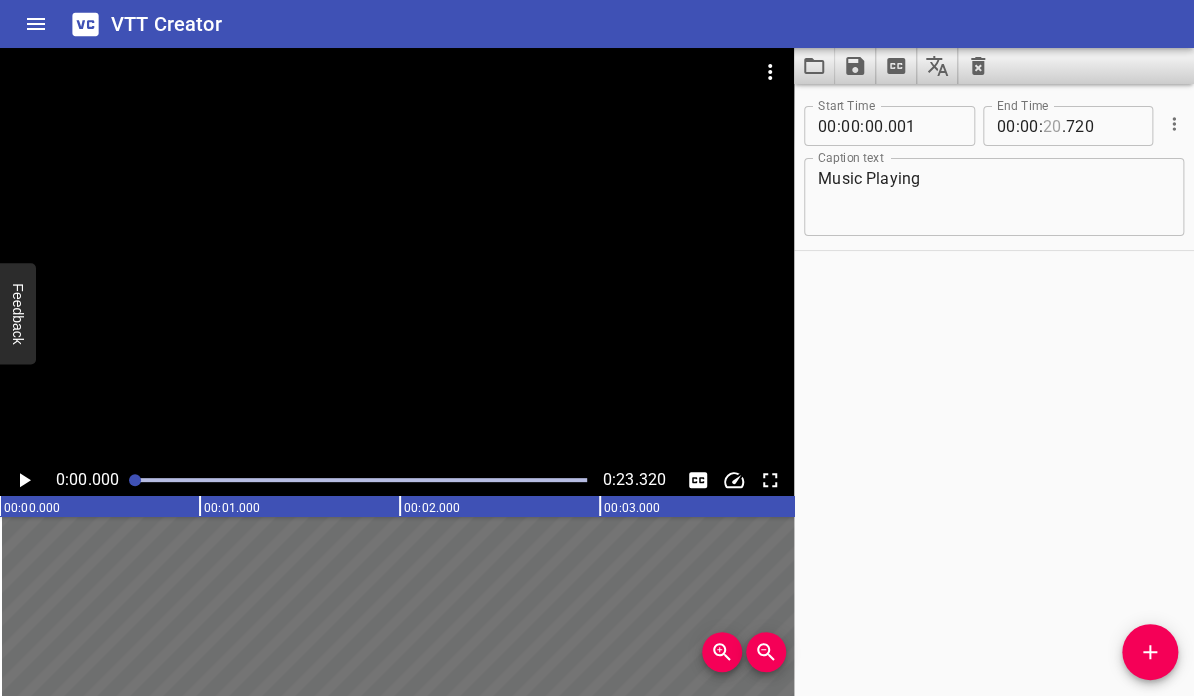 click at bounding box center (1052, 126) 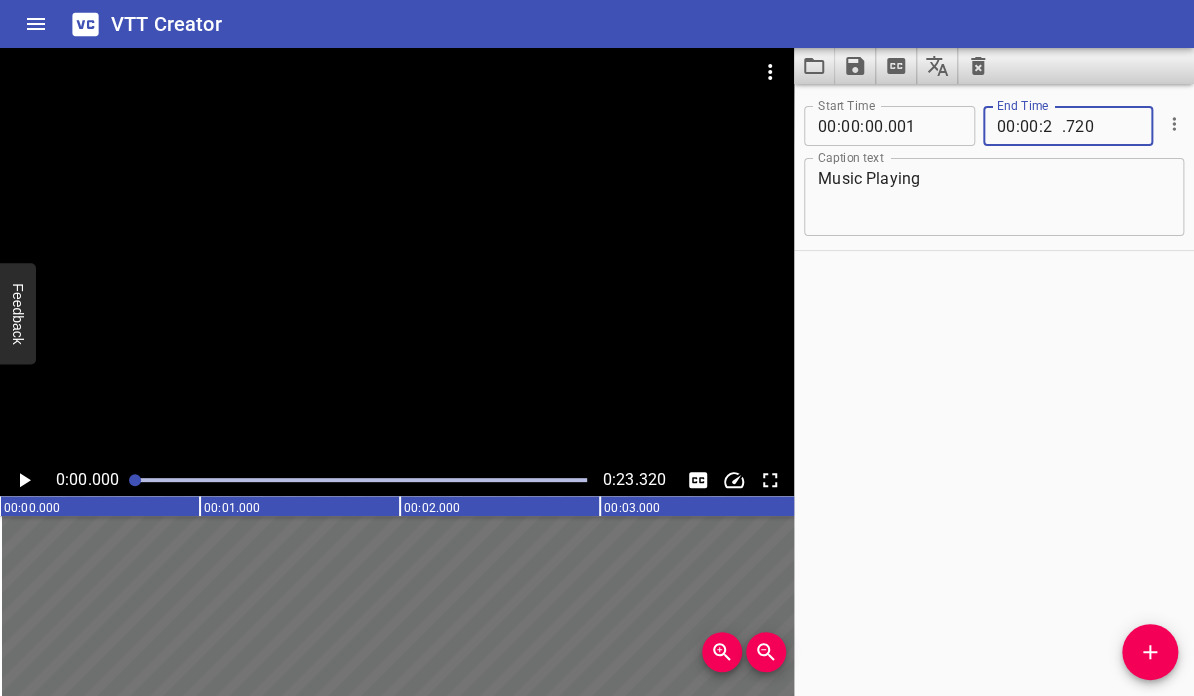 type on "23" 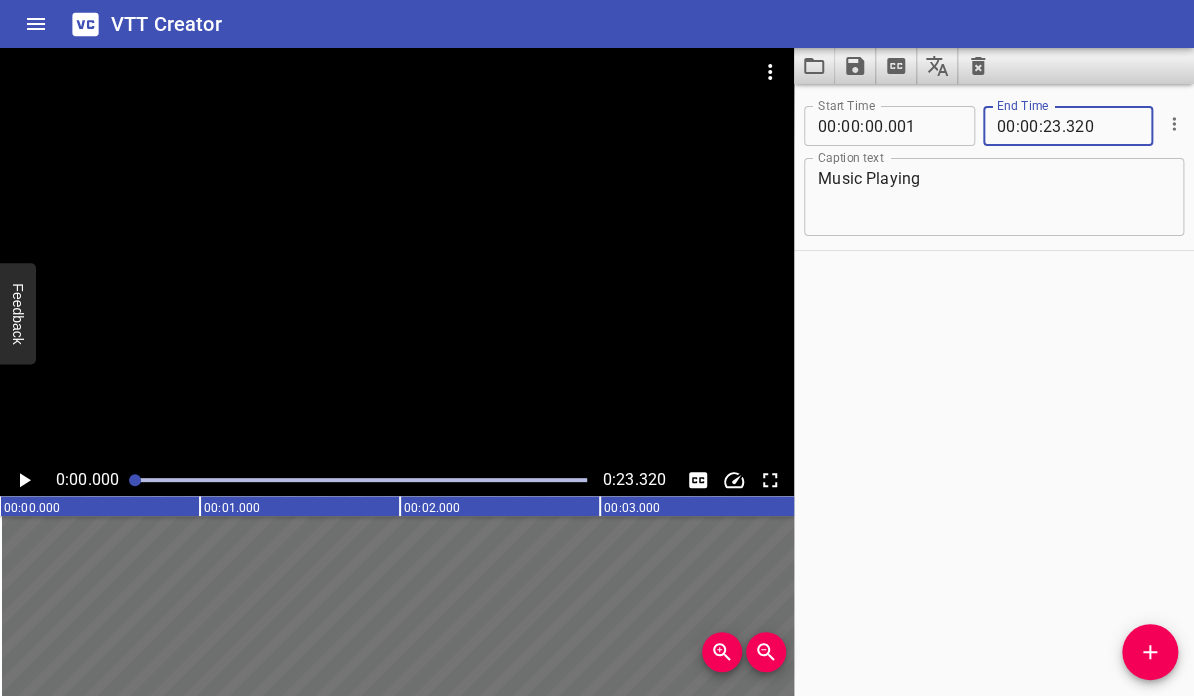 type on "320" 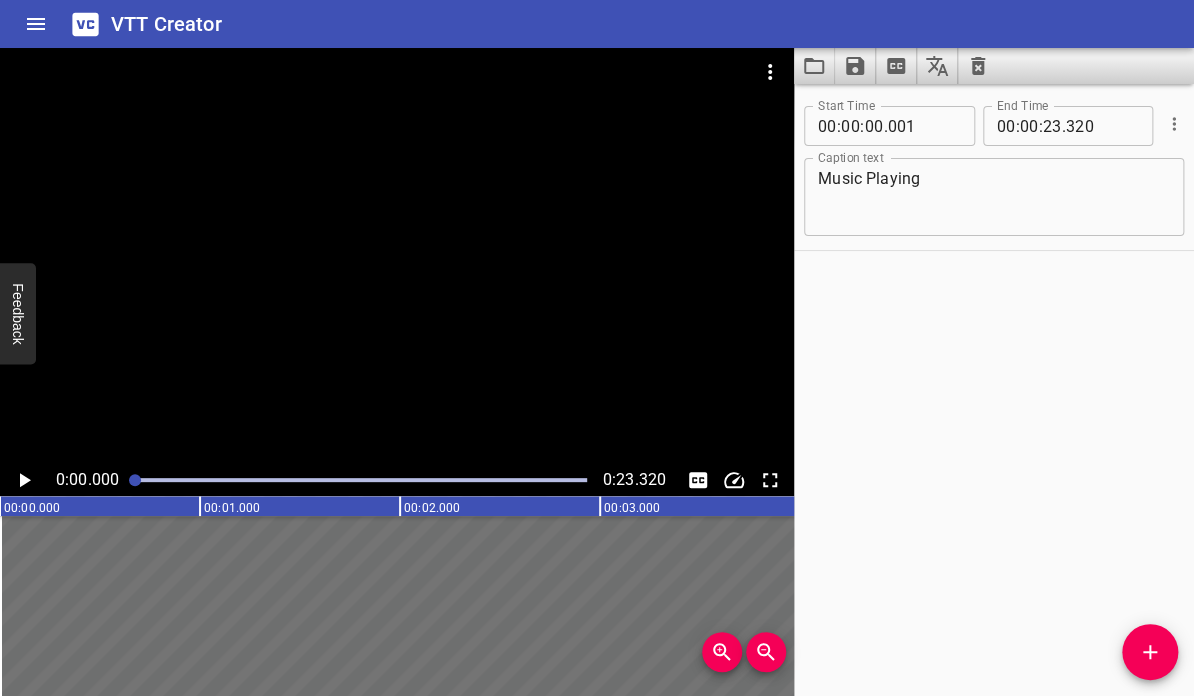 click on "Start Time 00 : 00 : 00 . 001 Start Time End Time 00 : 00 : 23 . 320 End Time Caption text Music Playing Caption text" at bounding box center [994, 390] 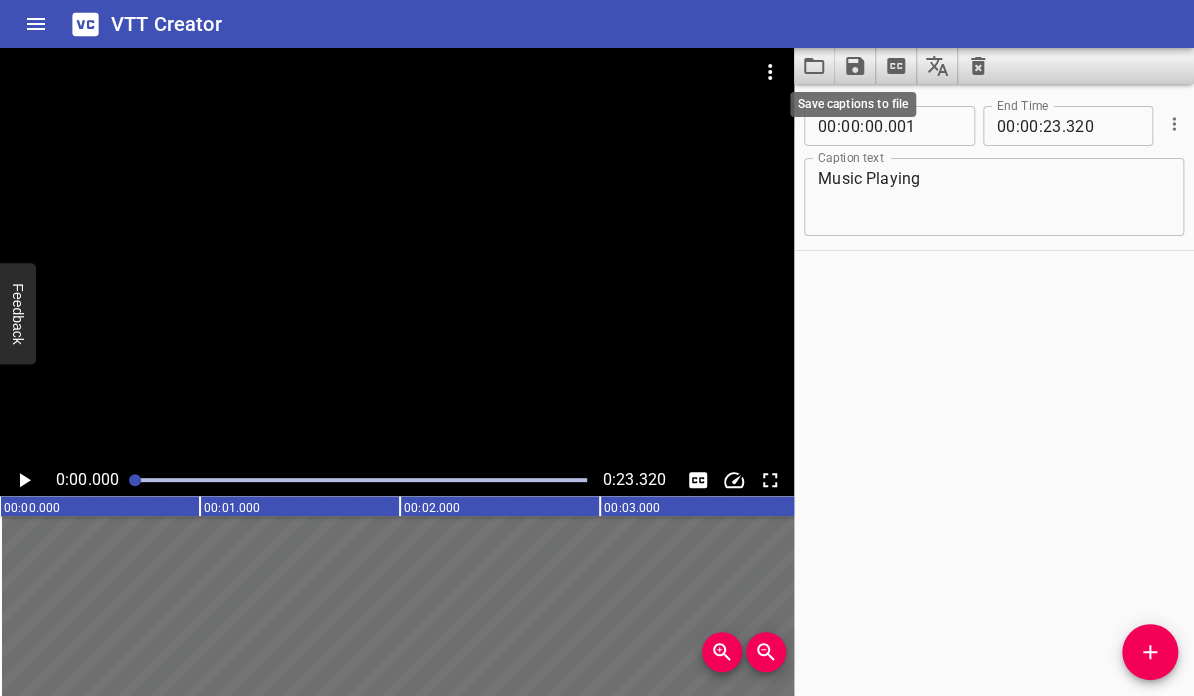 click 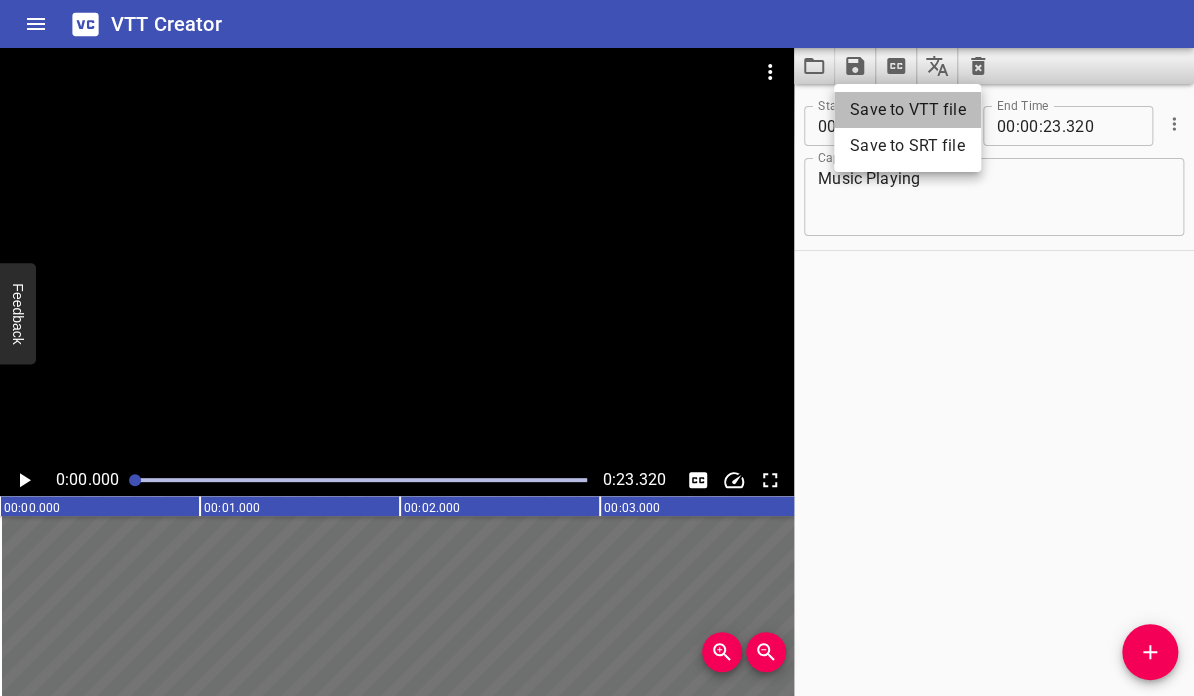 click on "Save to VTT file" at bounding box center [907, 110] 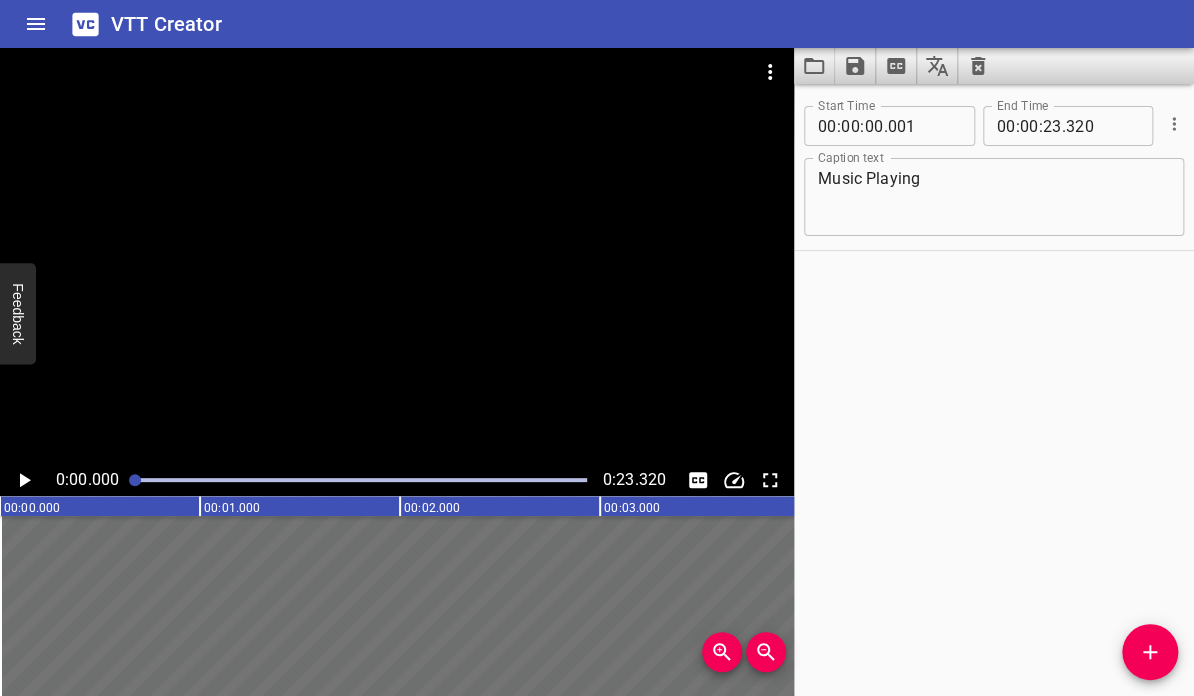 click 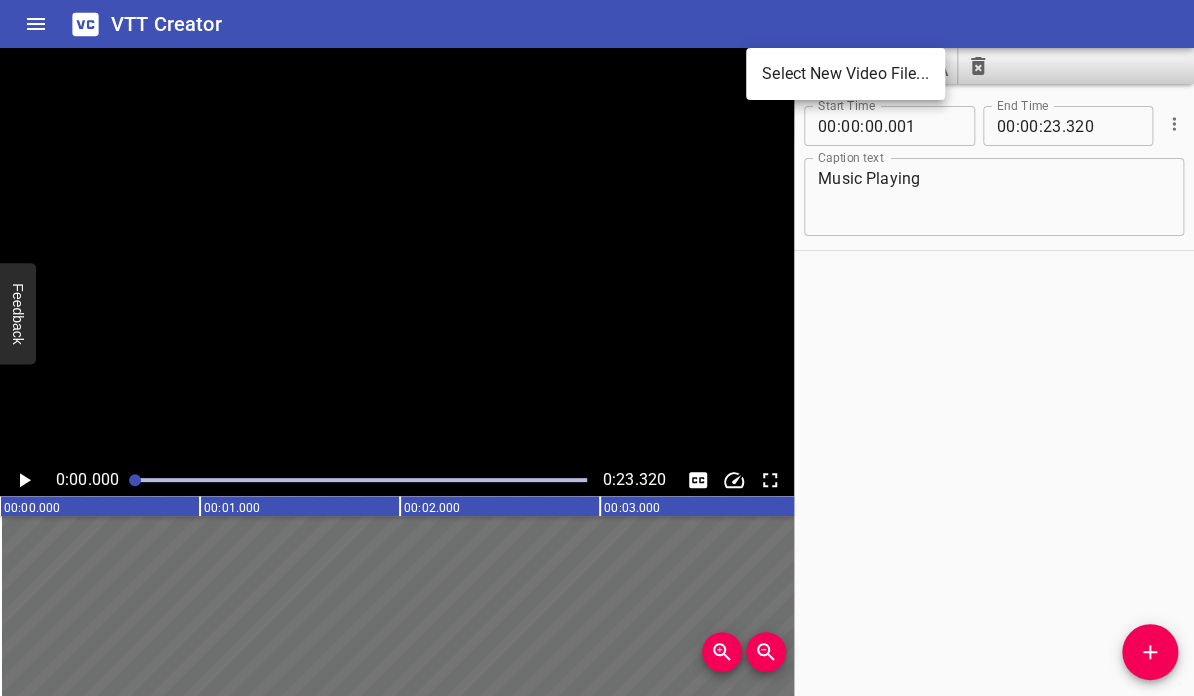 click on "Select New Video File..." at bounding box center (845, 74) 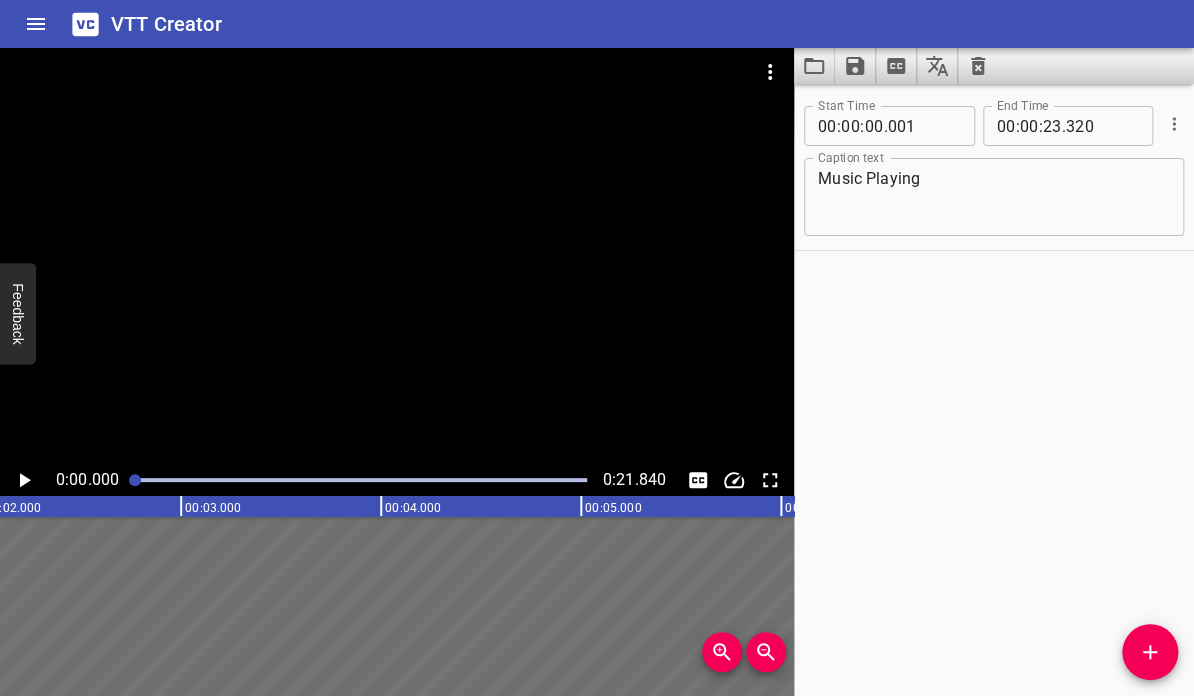 scroll, scrollTop: 0, scrollLeft: 0, axis: both 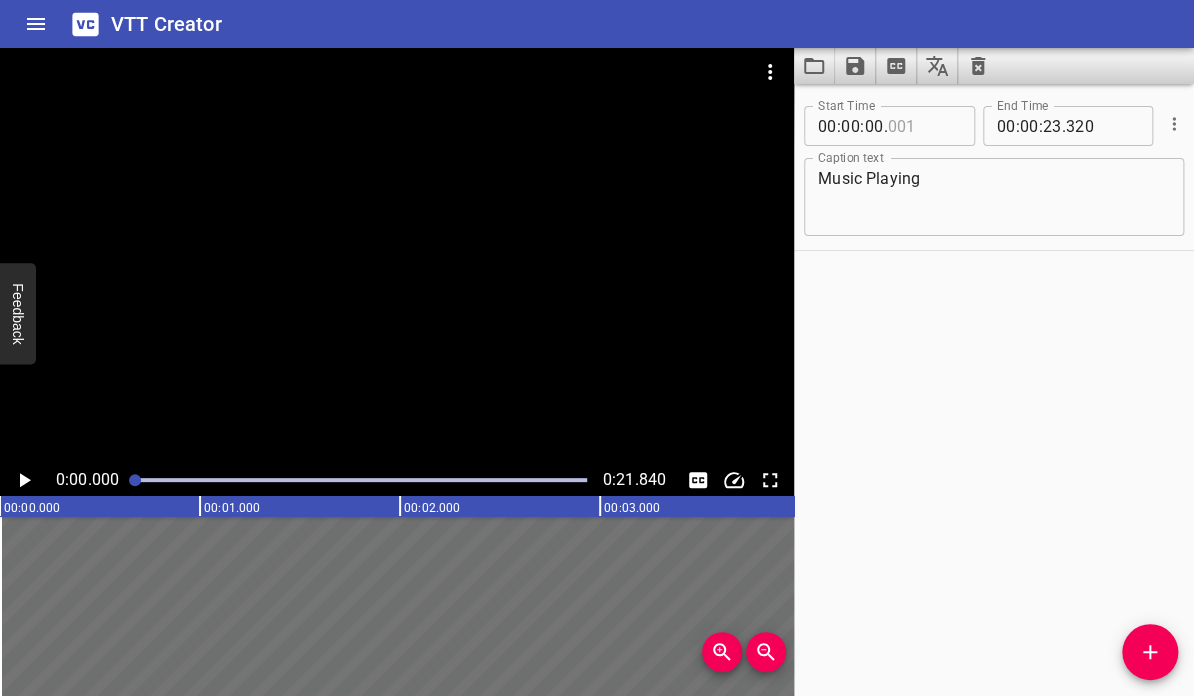 click at bounding box center (923, 126) 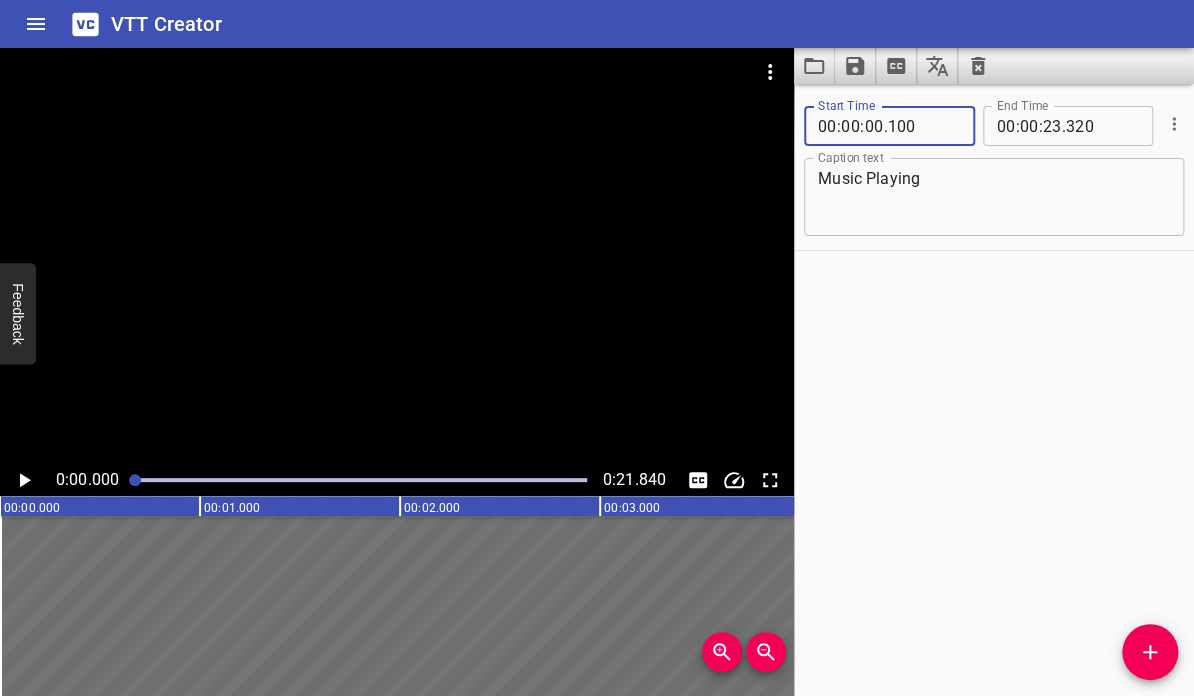 type on "100" 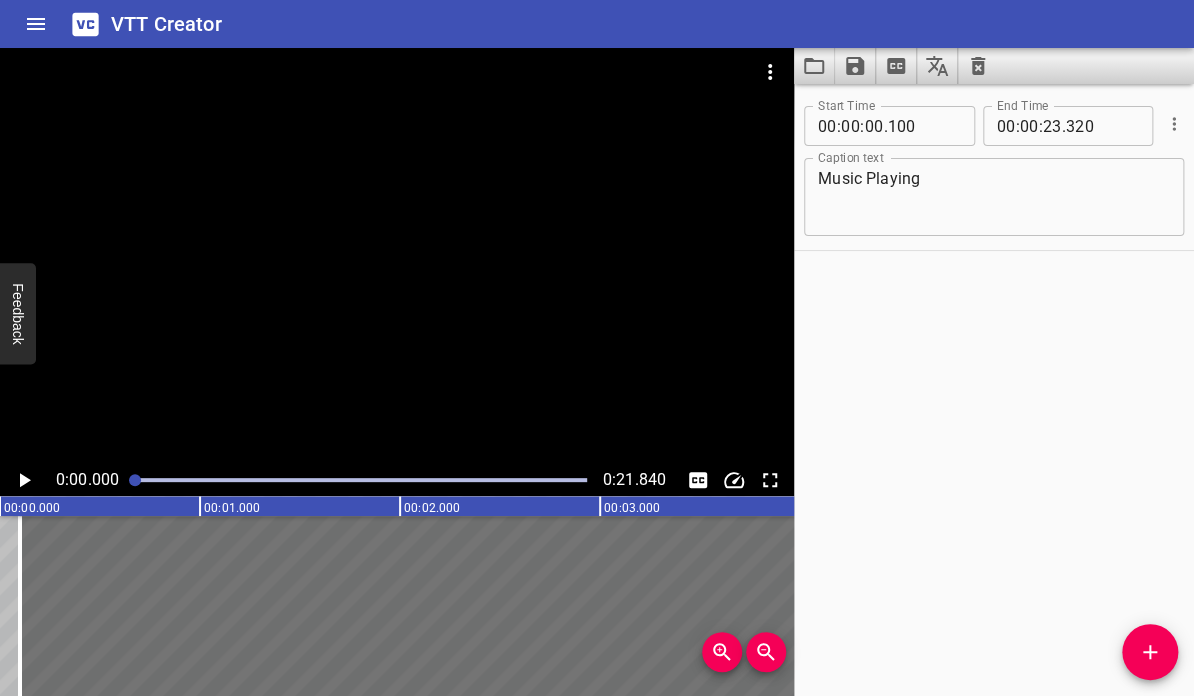 click on "Start Time 00 : 00 : 00 . 100 Start Time End Time 00 : 00 : 23 . 320 End Time Caption text Music Playing Caption text" at bounding box center [994, 390] 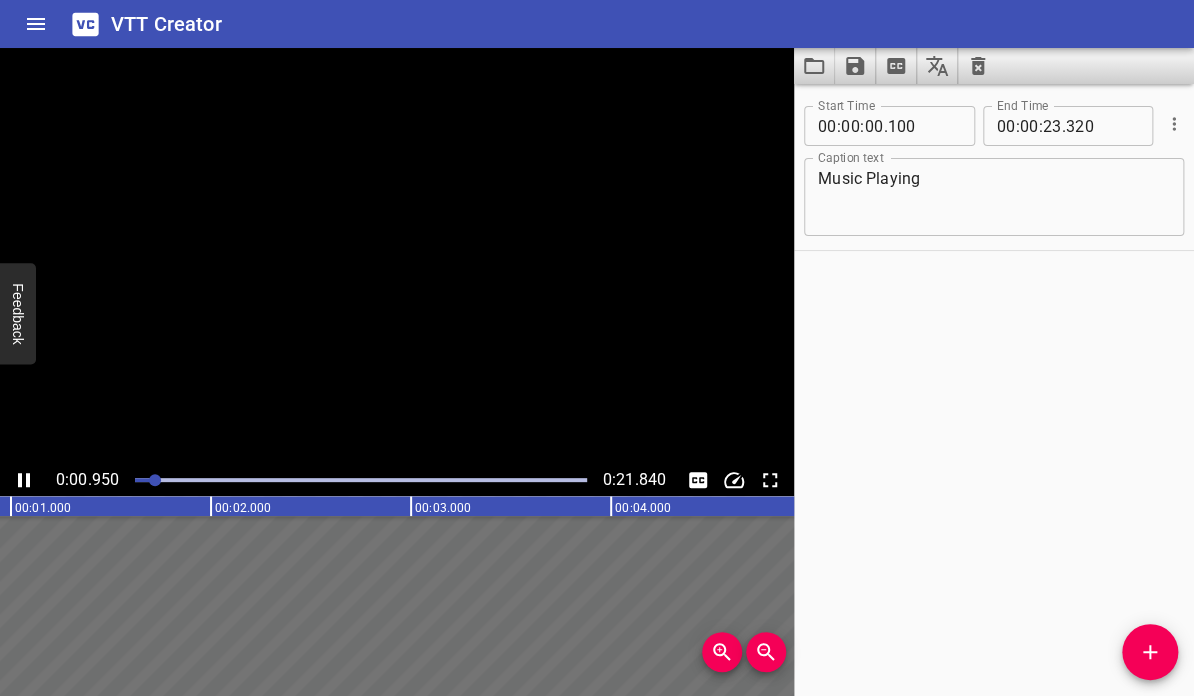 click 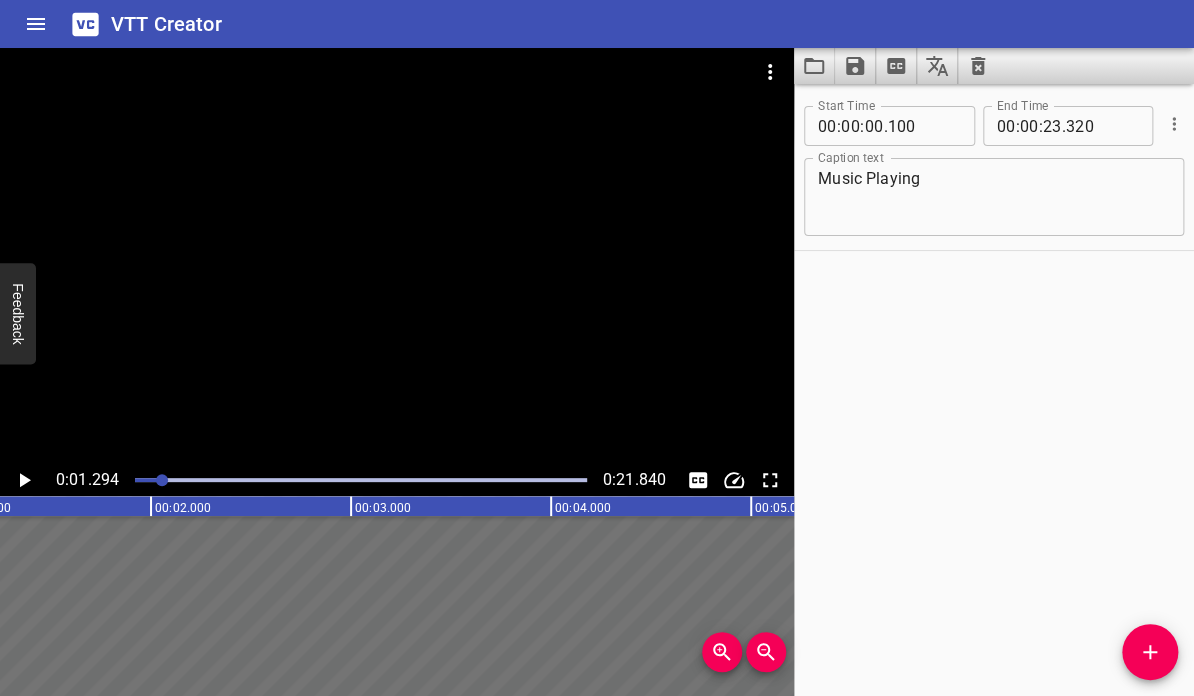 scroll, scrollTop: 0, scrollLeft: 258, axis: horizontal 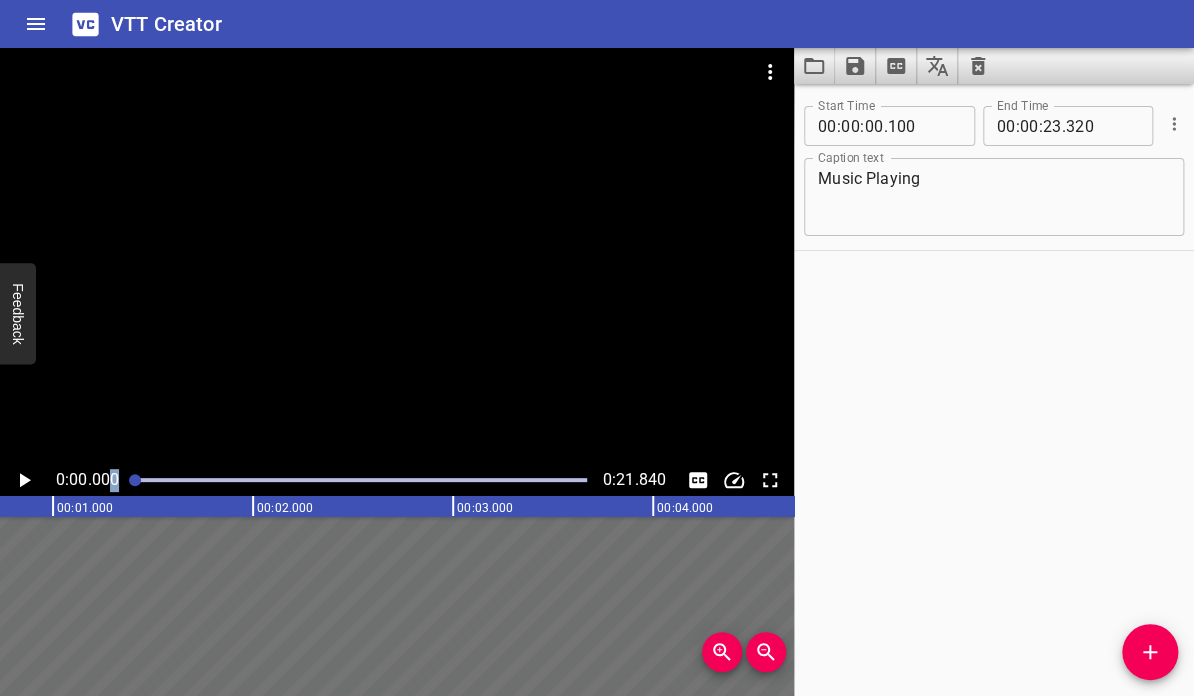 drag, startPoint x: 156, startPoint y: 482, endPoint x: 23, endPoint y: 477, distance: 133.09395 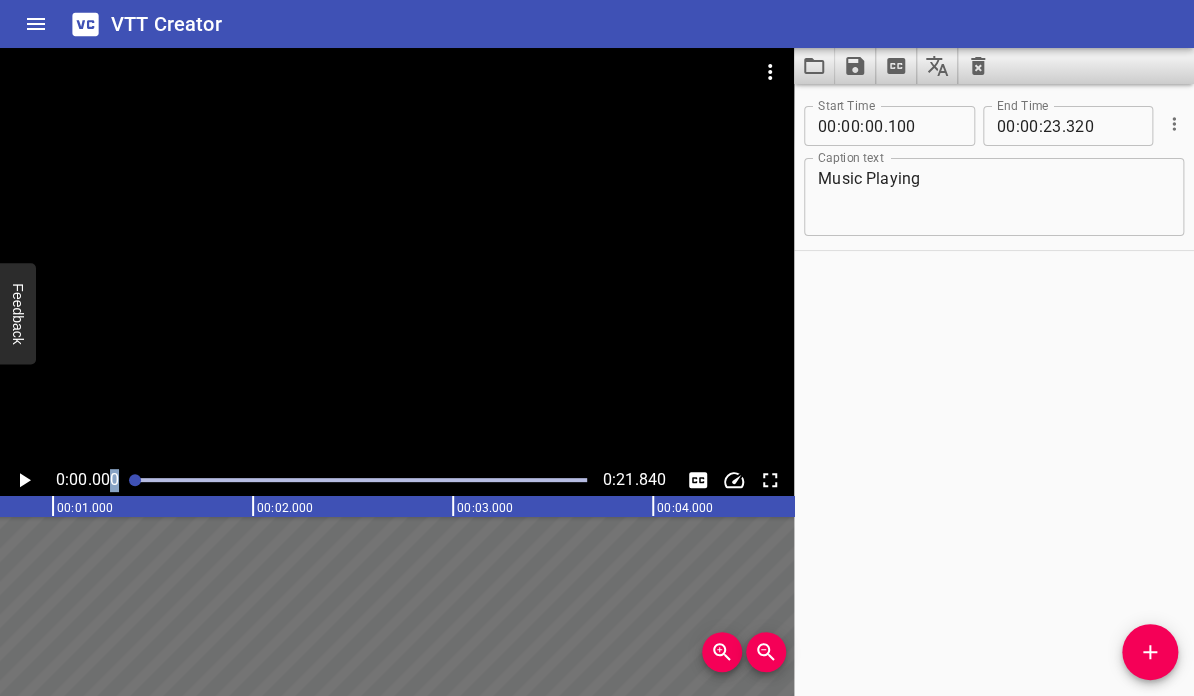 click on "0:00.000 0:21.840" at bounding box center [397, 480] 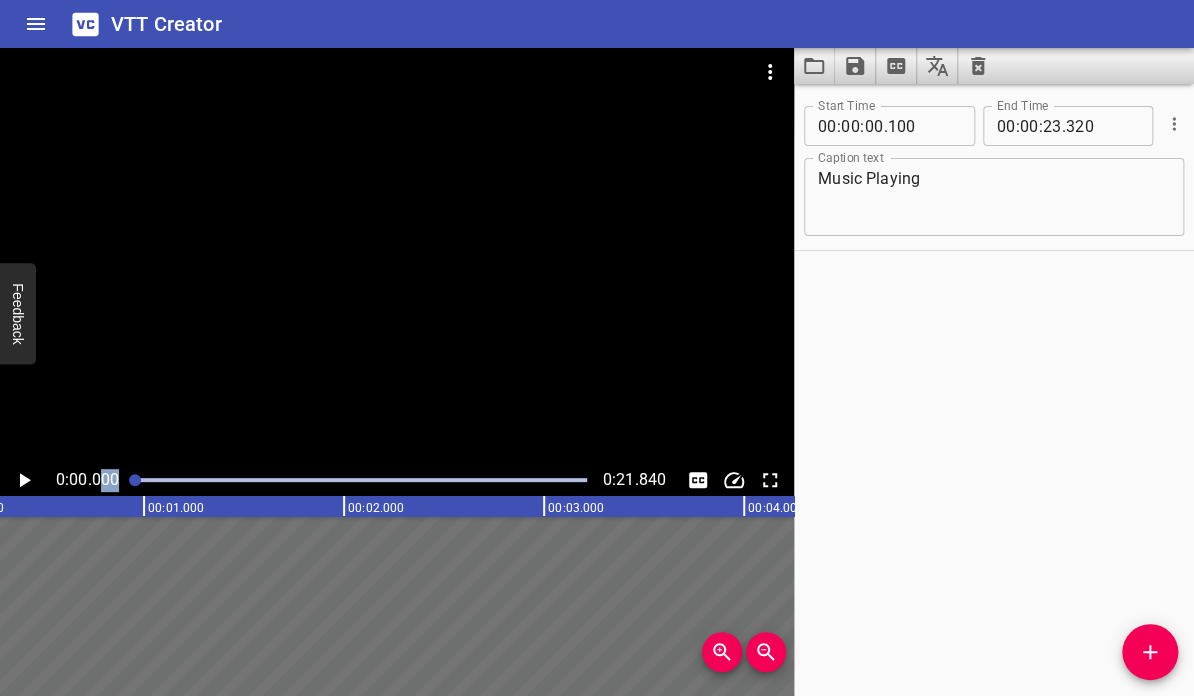 scroll, scrollTop: 0, scrollLeft: 0, axis: both 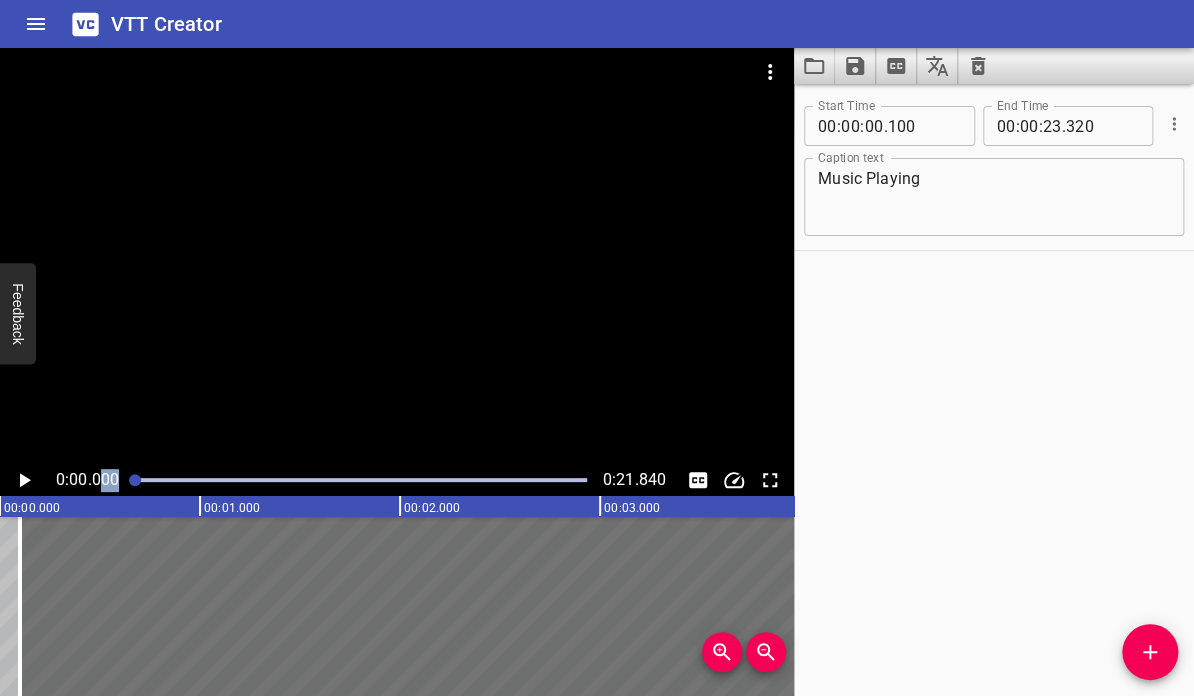 click 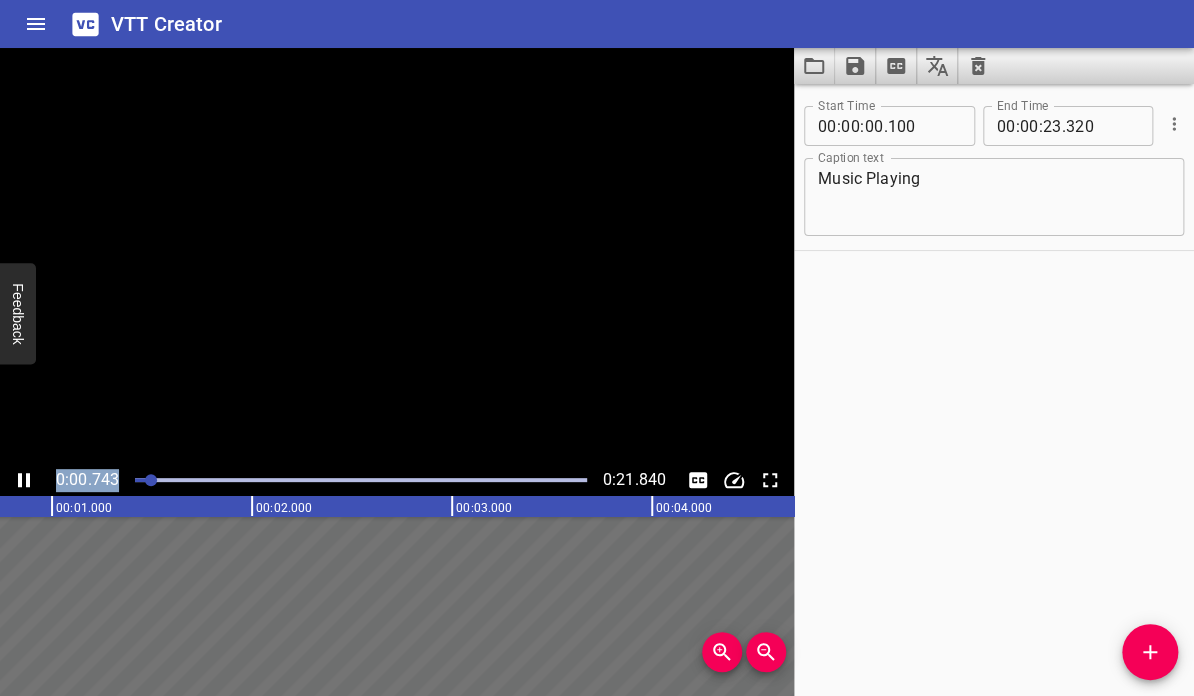 click 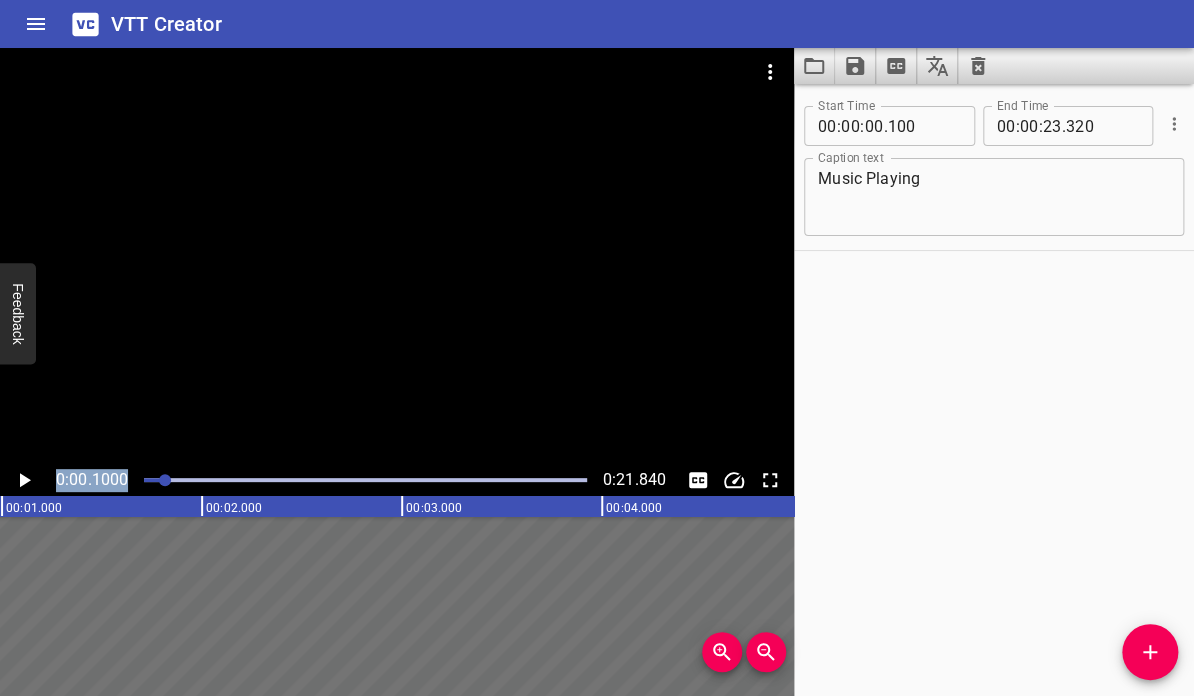 scroll, scrollTop: 0, scrollLeft: 200, axis: horizontal 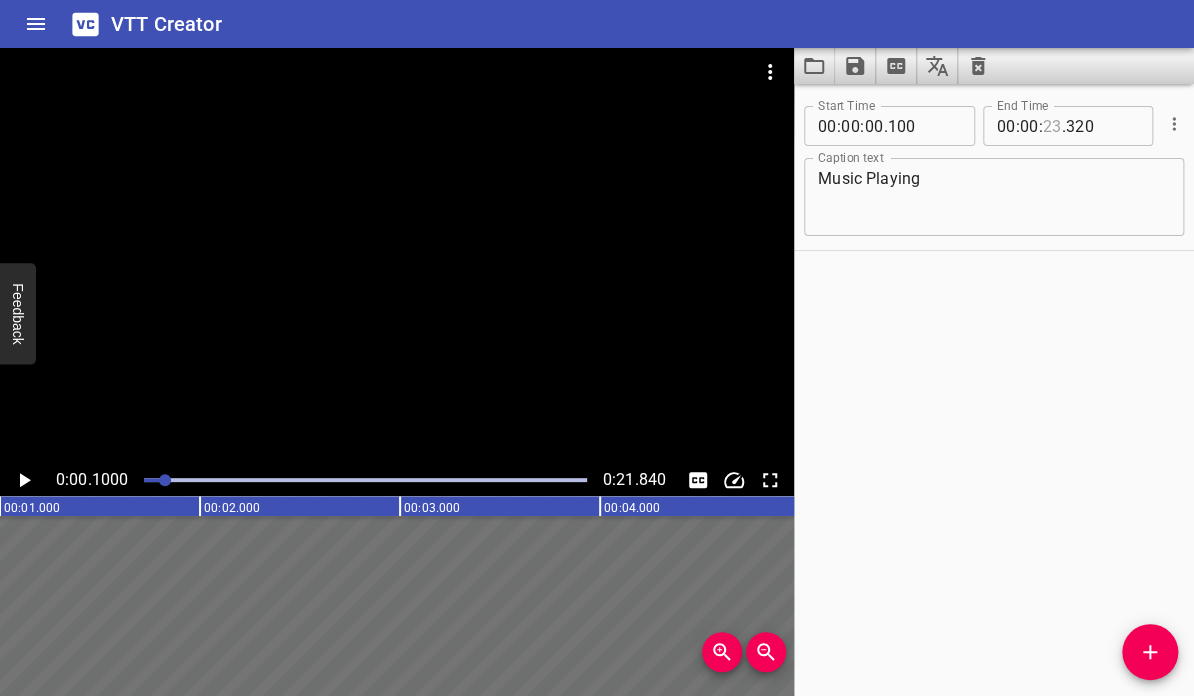click at bounding box center (1052, 126) 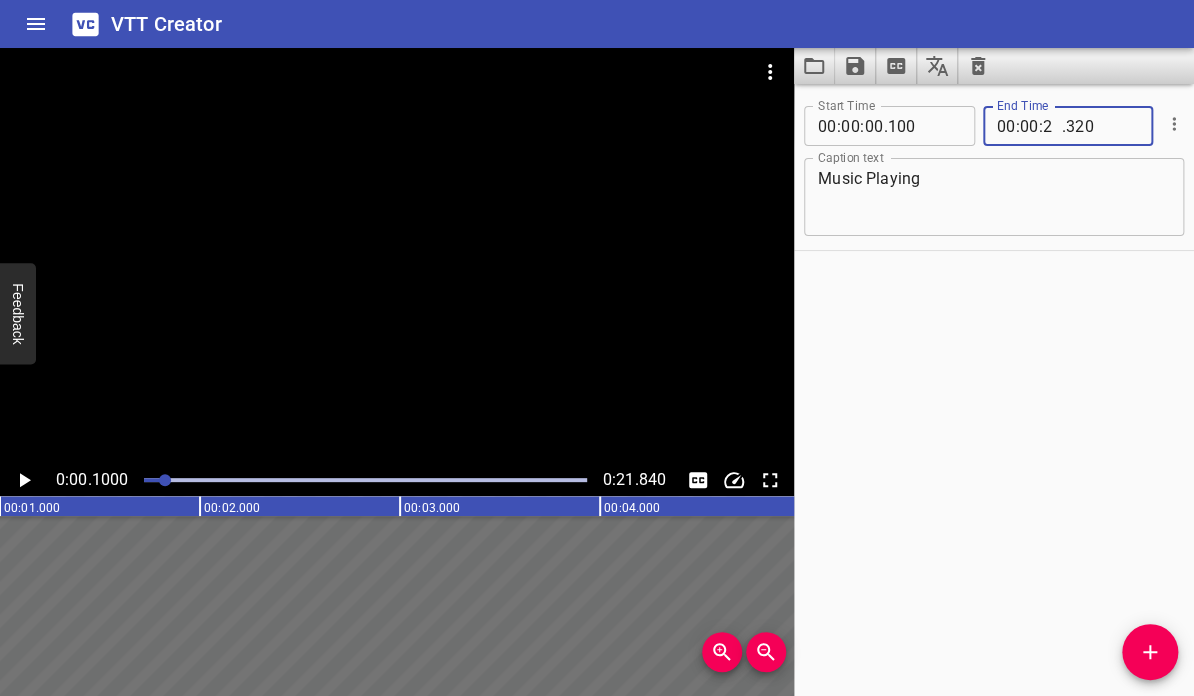 type on "21" 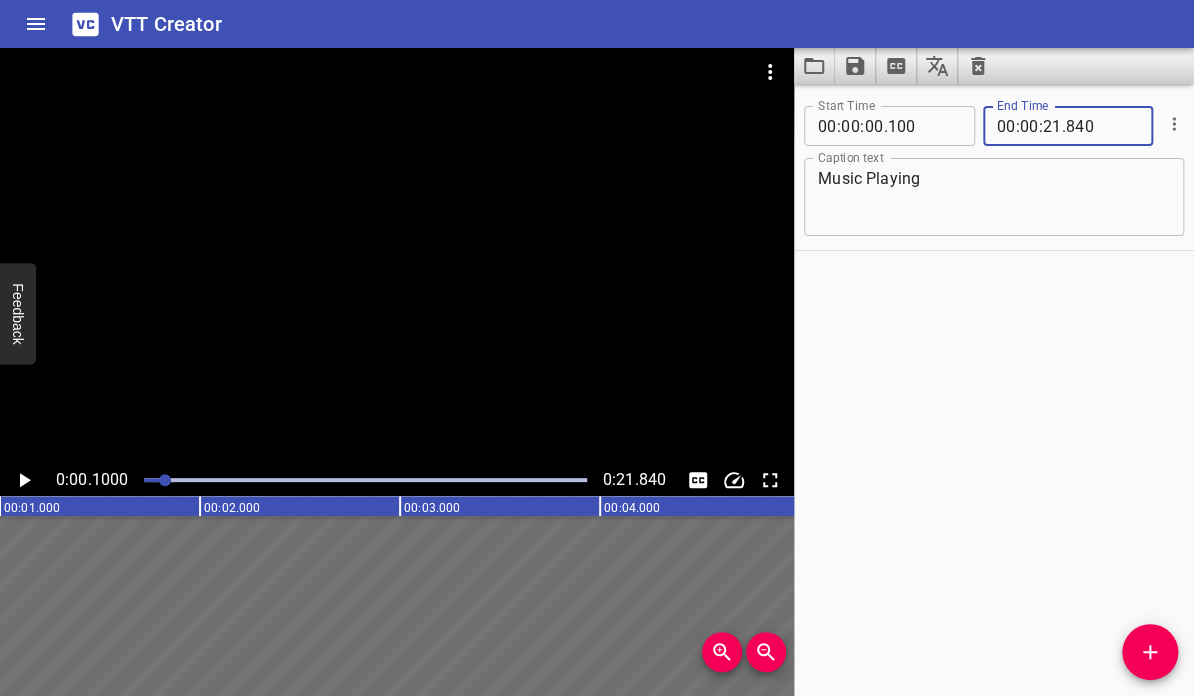 type on "840" 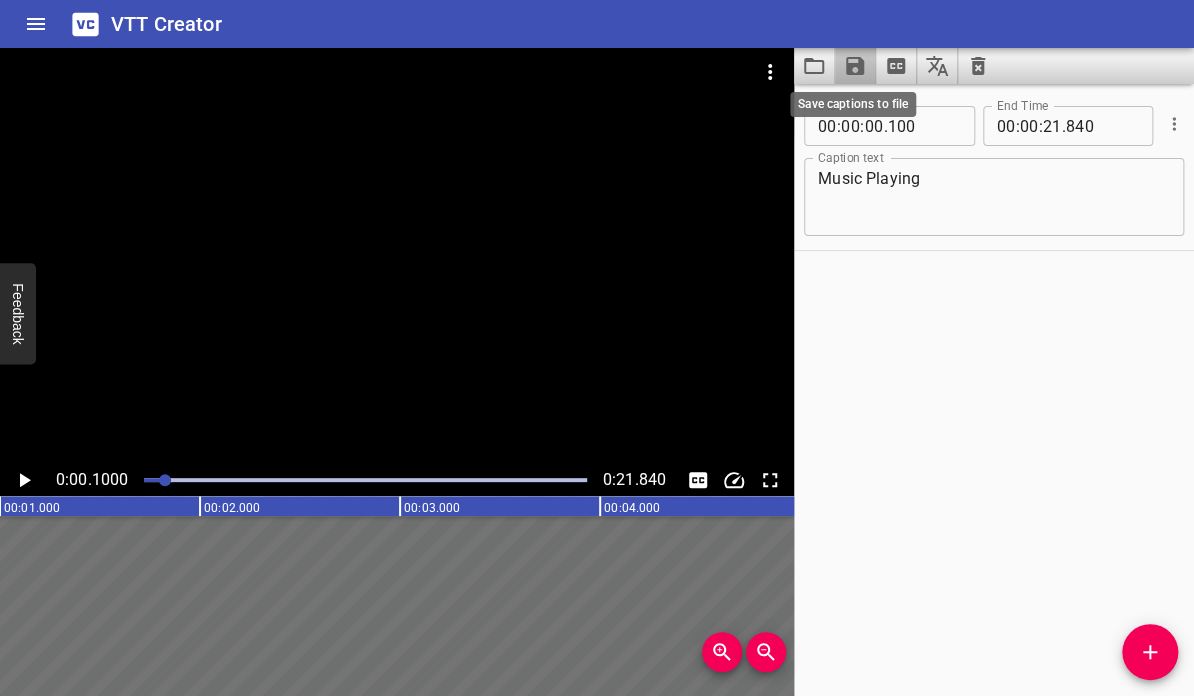 click 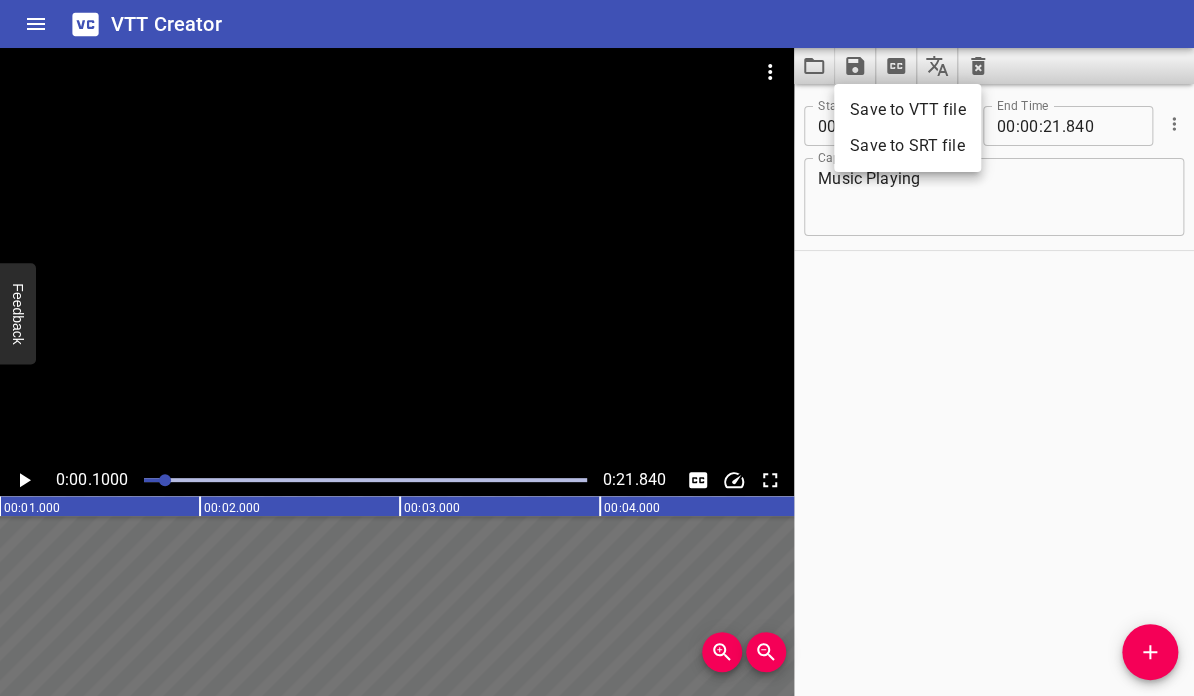 click on "Save to VTT file" at bounding box center (907, 110) 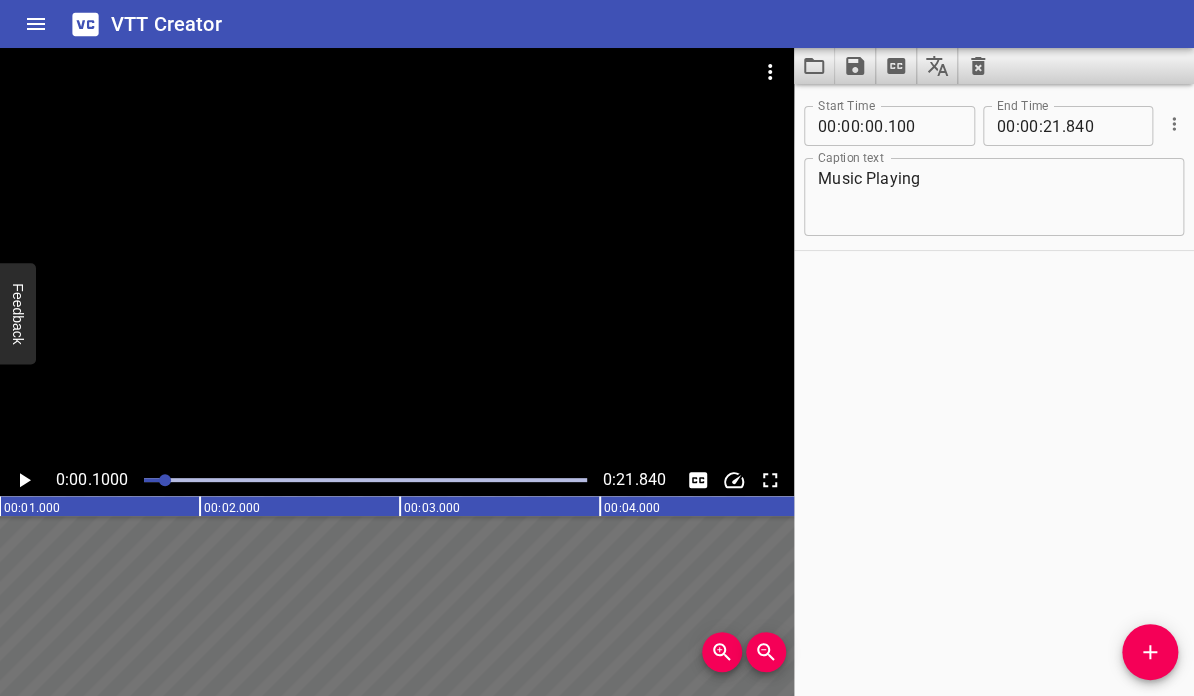 click 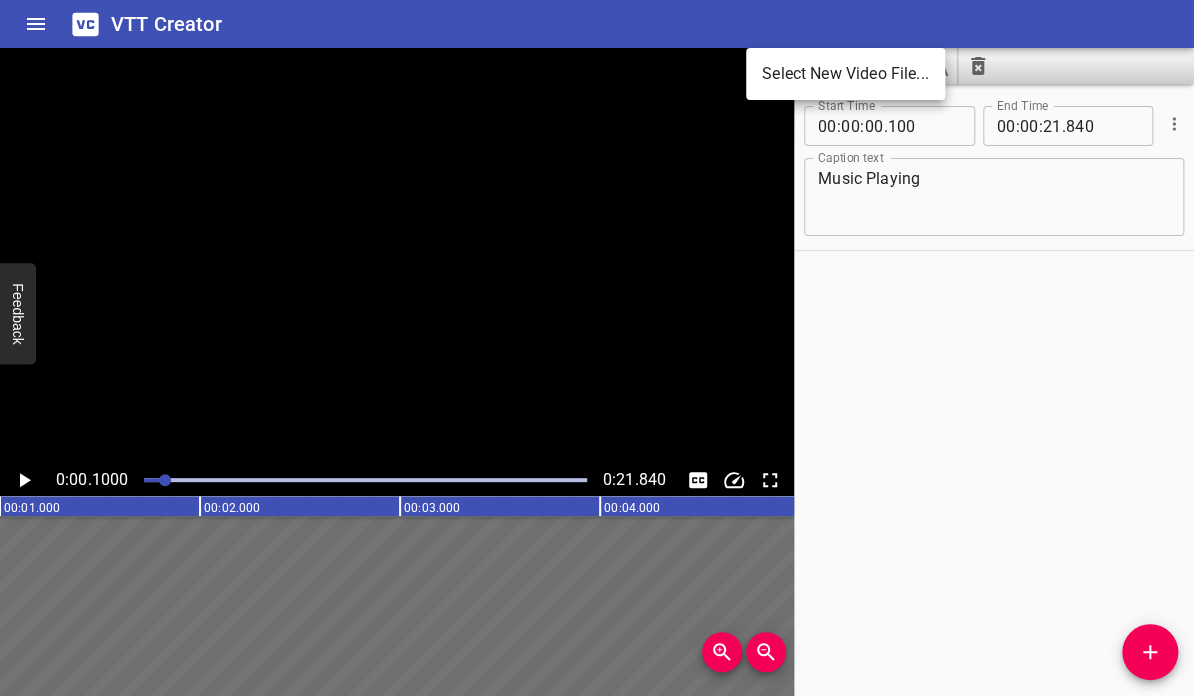 click on "Select New Video File..." at bounding box center [845, 74] 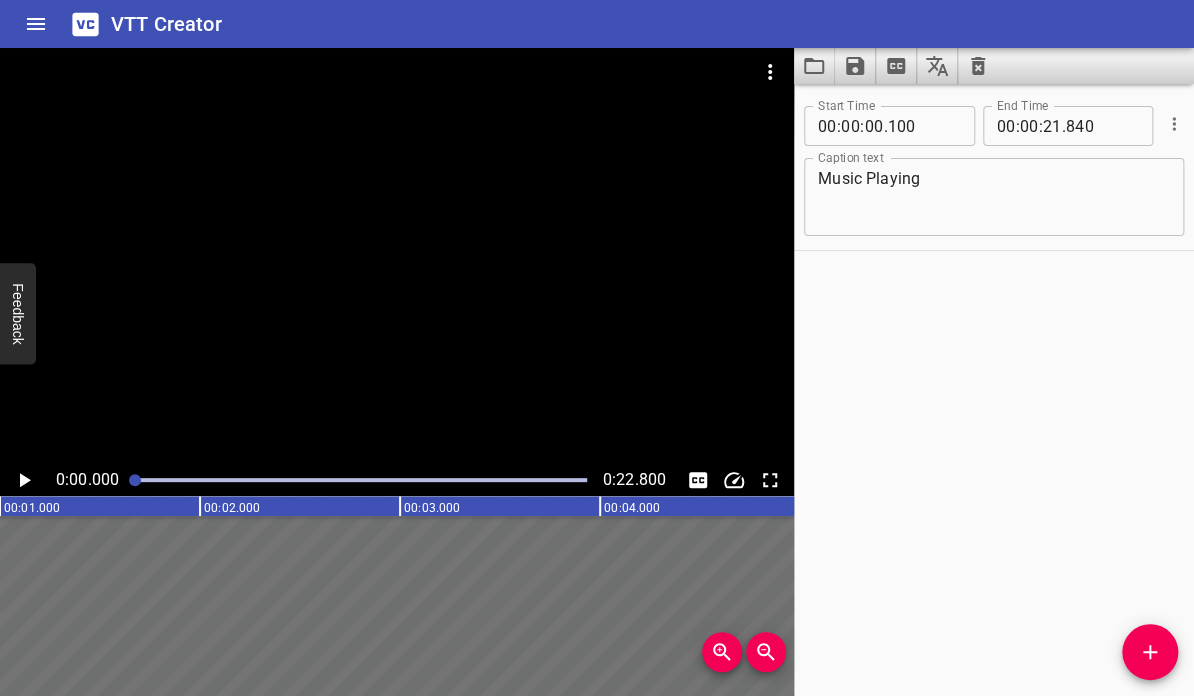 scroll, scrollTop: 0, scrollLeft: 0, axis: both 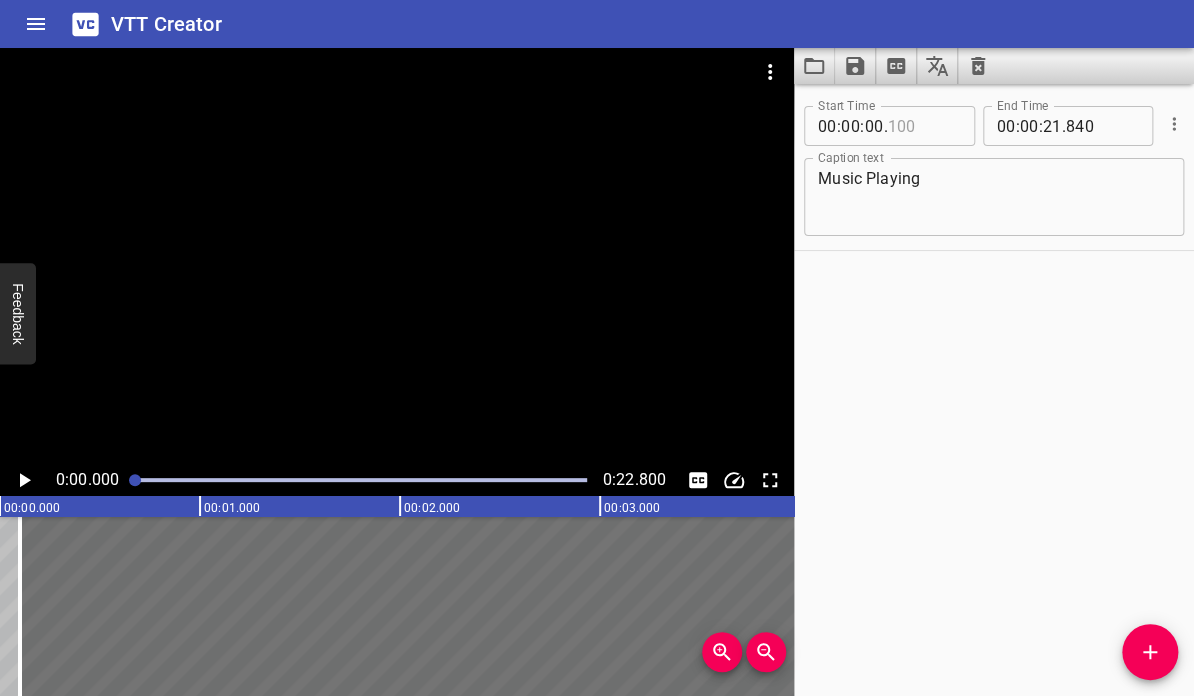 click at bounding box center [923, 126] 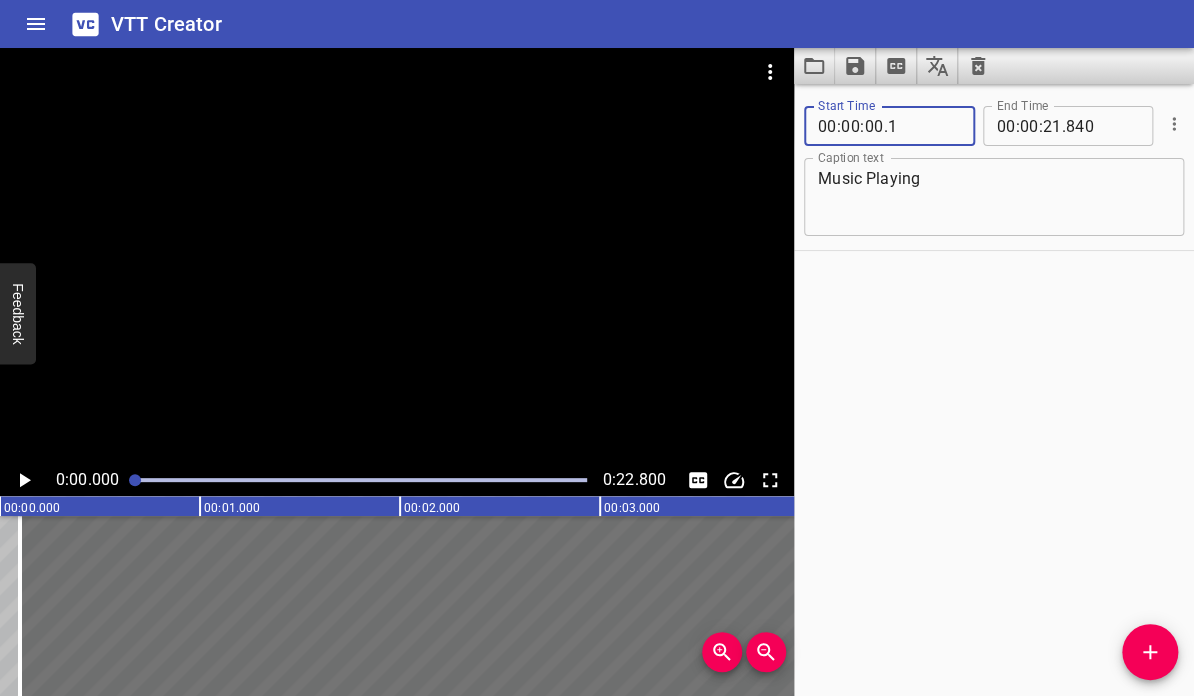 type on "001" 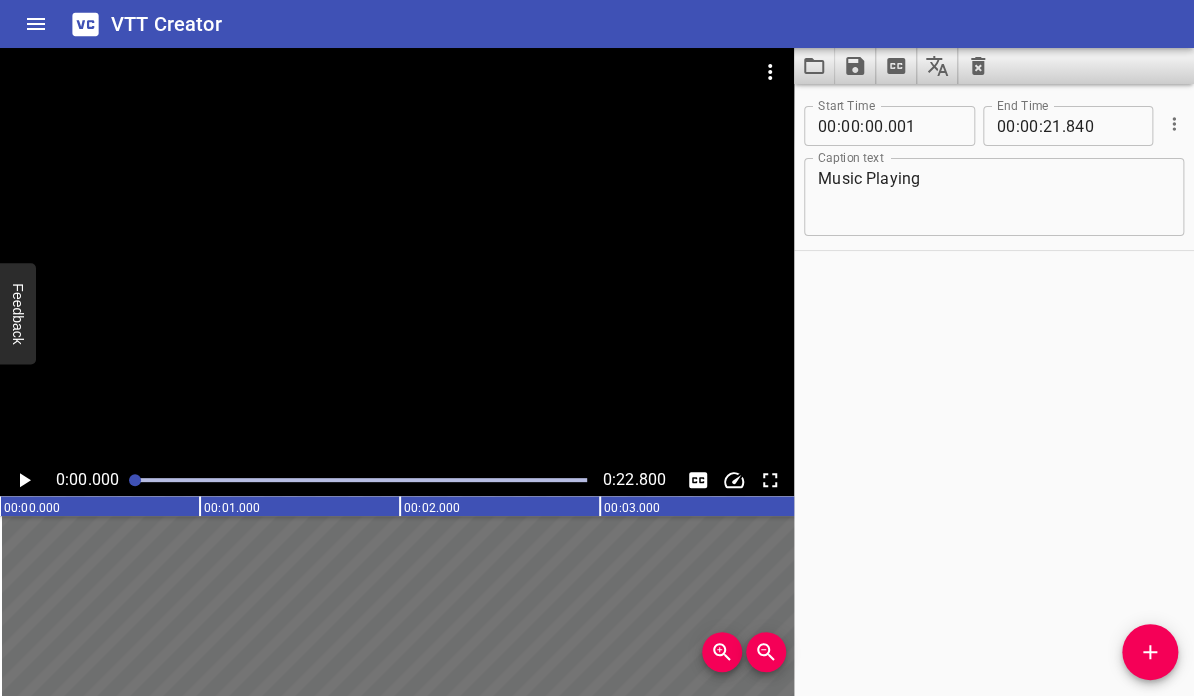 click on "Start Time 00 : 00 : 00 . 001 Start Time End Time 00 : 00 : 21 . 840 End Time Caption text Music Playing Caption text" at bounding box center (994, 390) 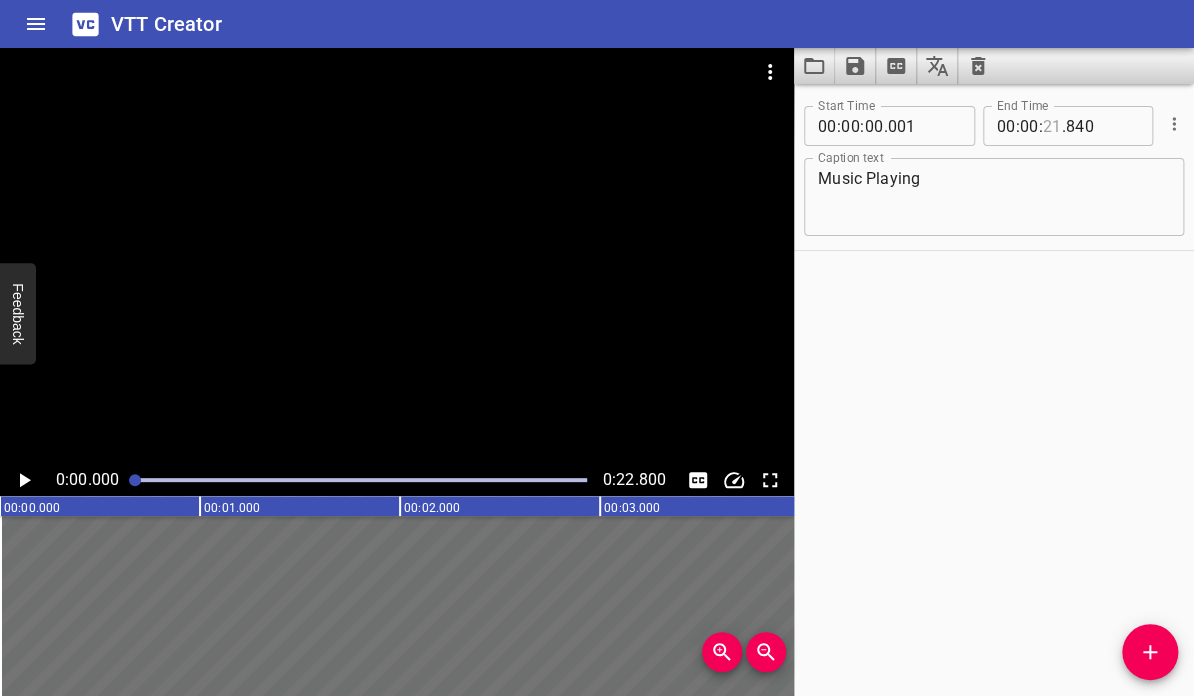 click at bounding box center [1052, 126] 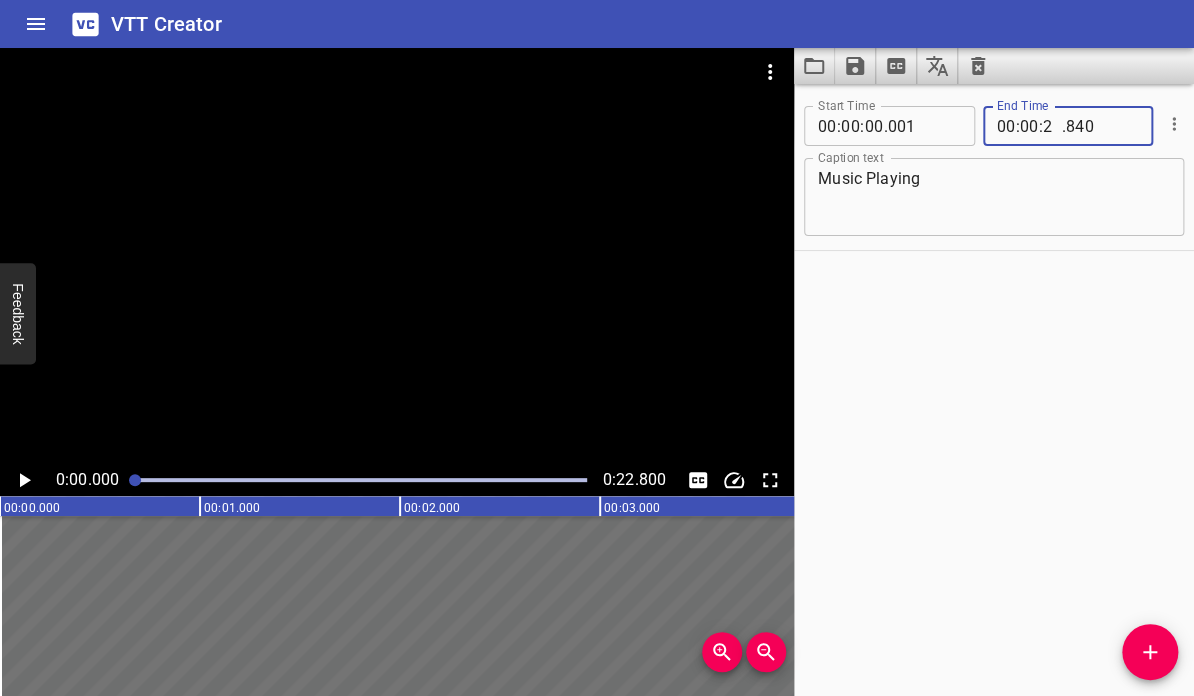 type on "22" 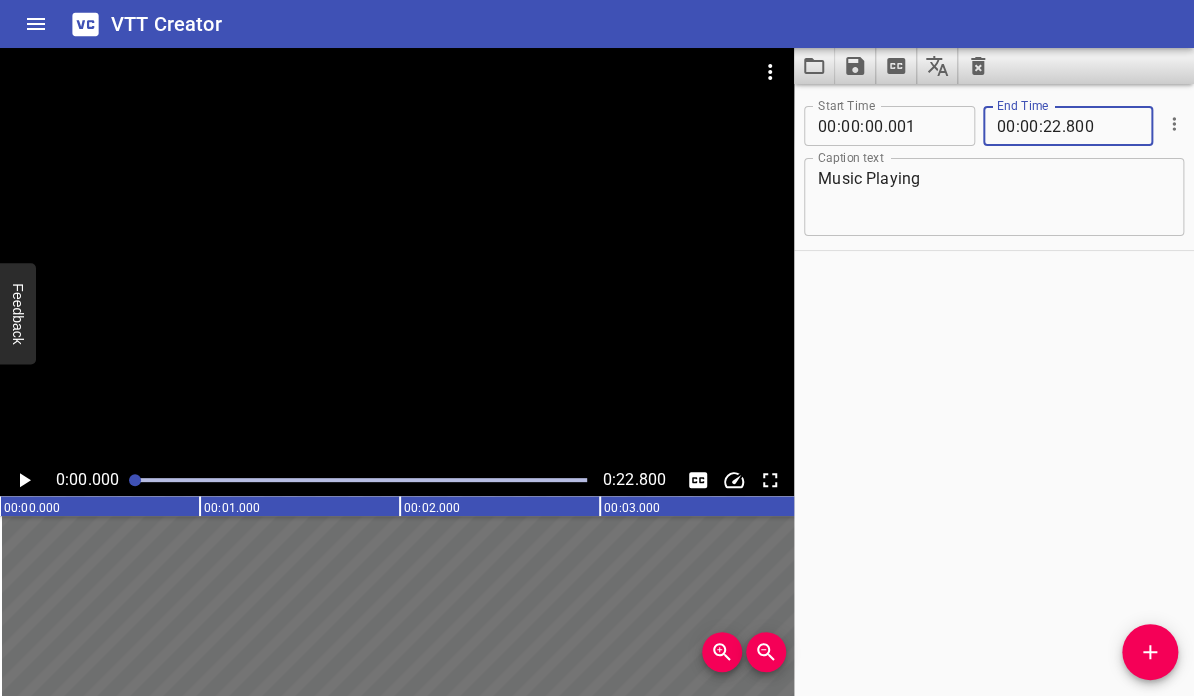 type on "800" 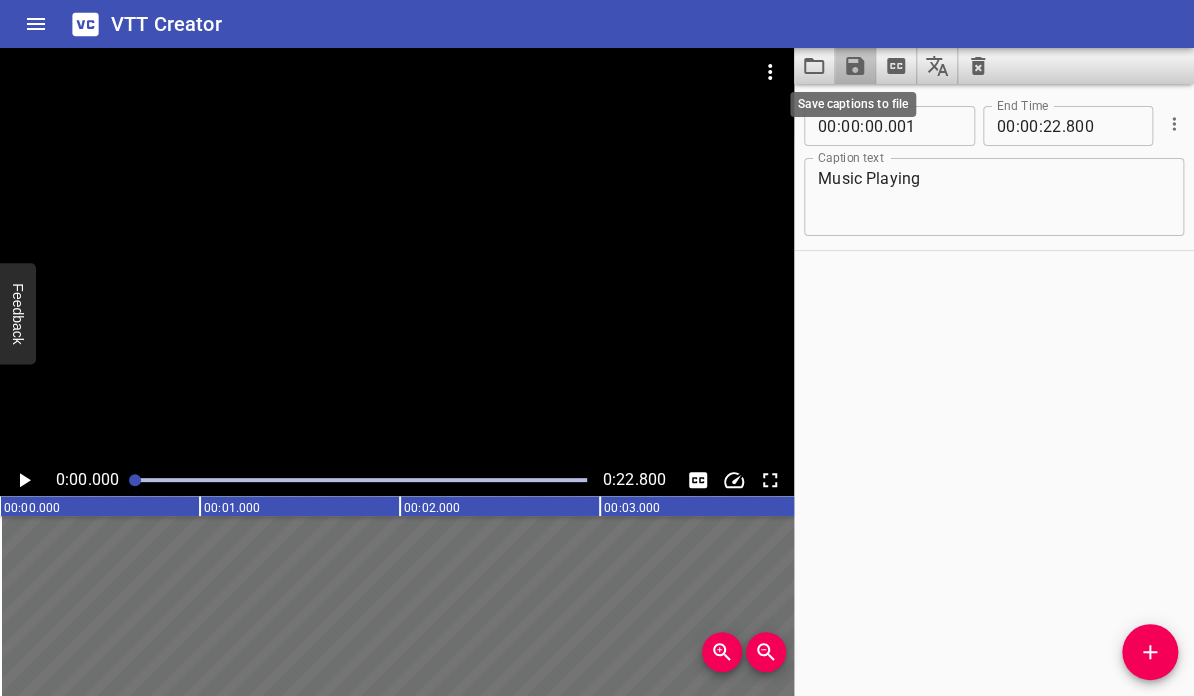 click 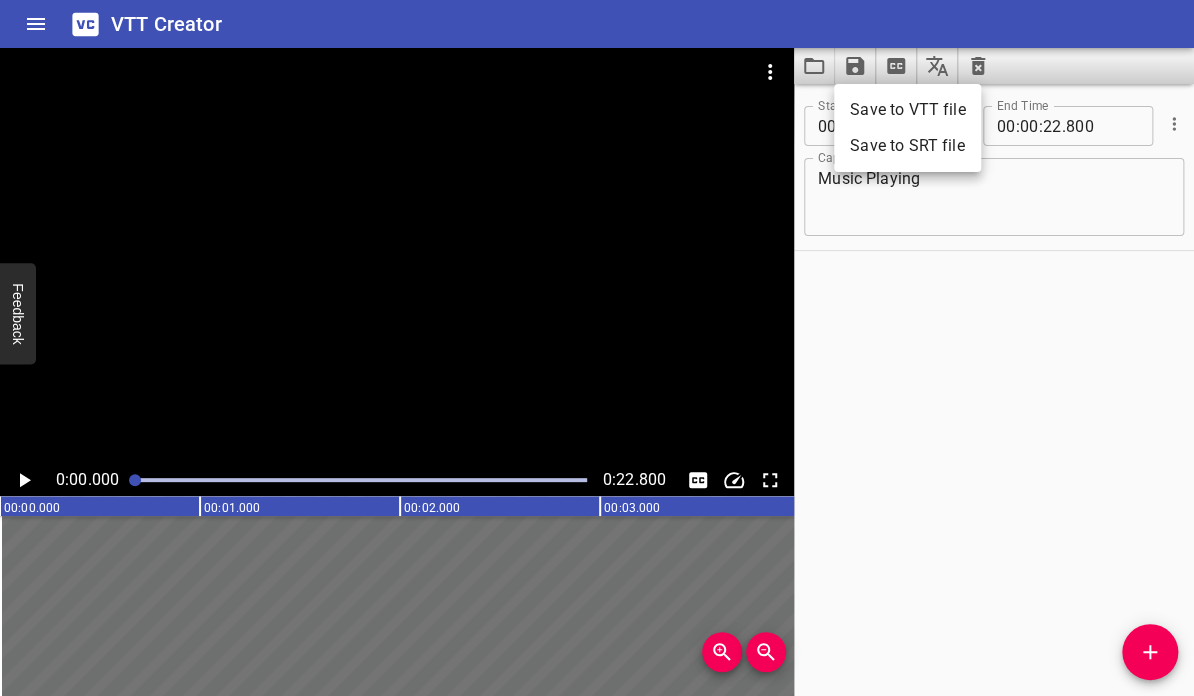 click on "Save to VTT file" at bounding box center [907, 110] 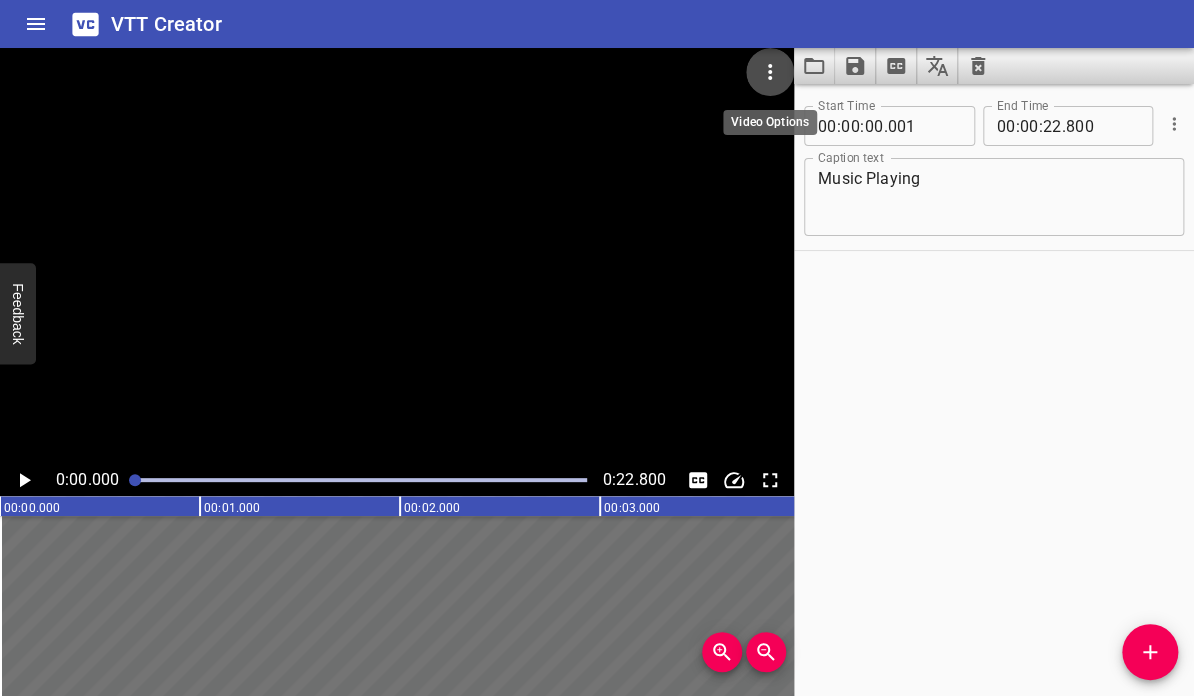 click 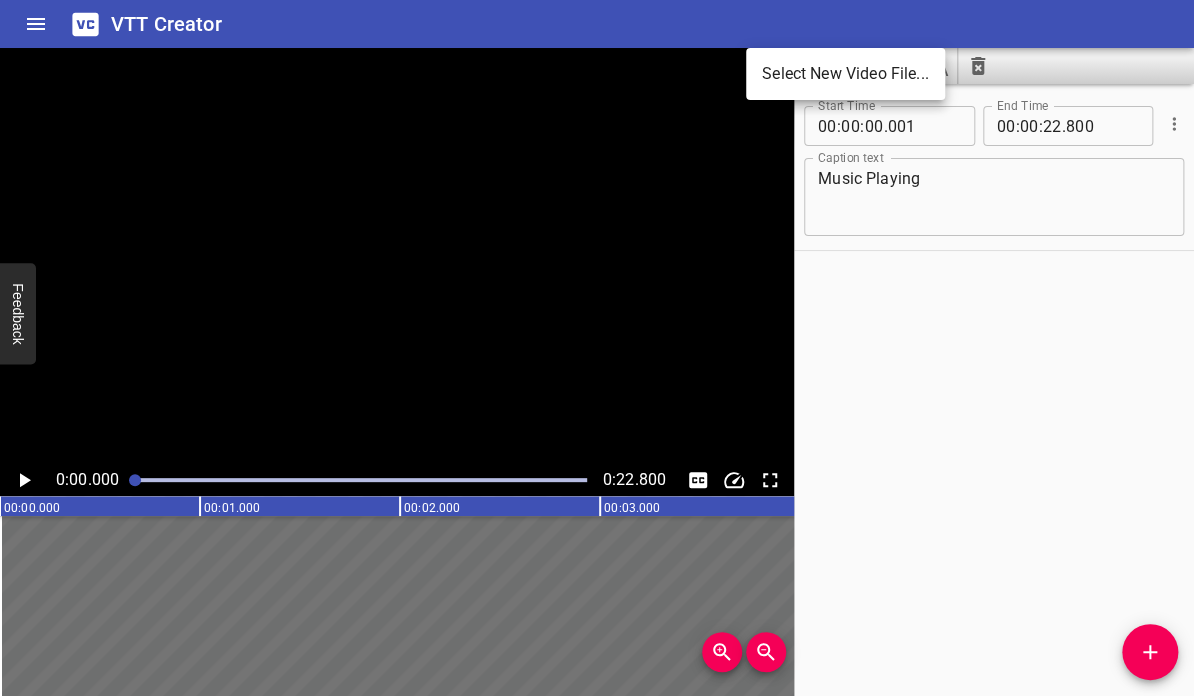 click on "Select New Video File..." at bounding box center [845, 74] 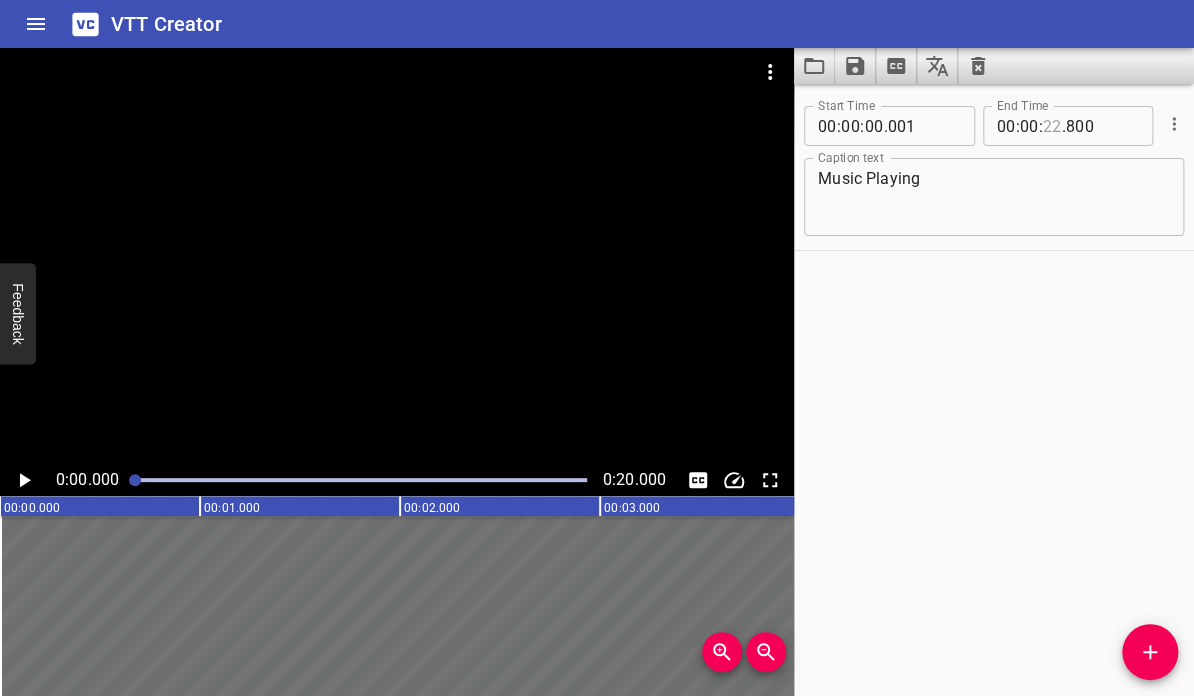 click at bounding box center [1052, 126] 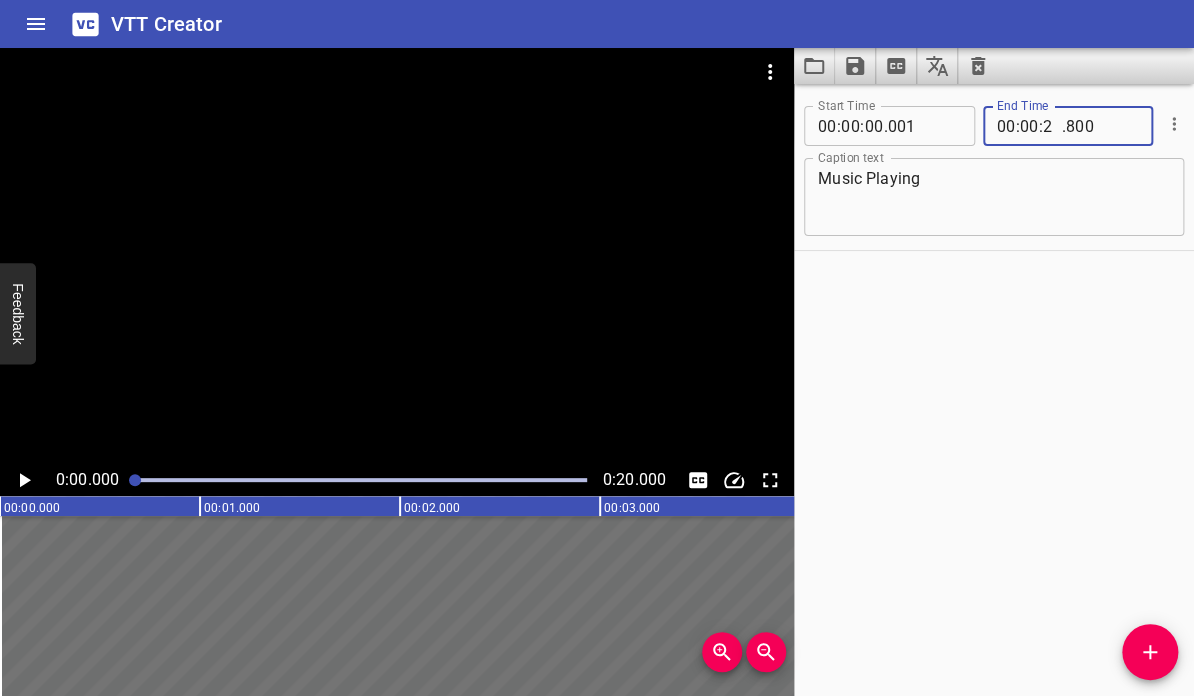 type on "20" 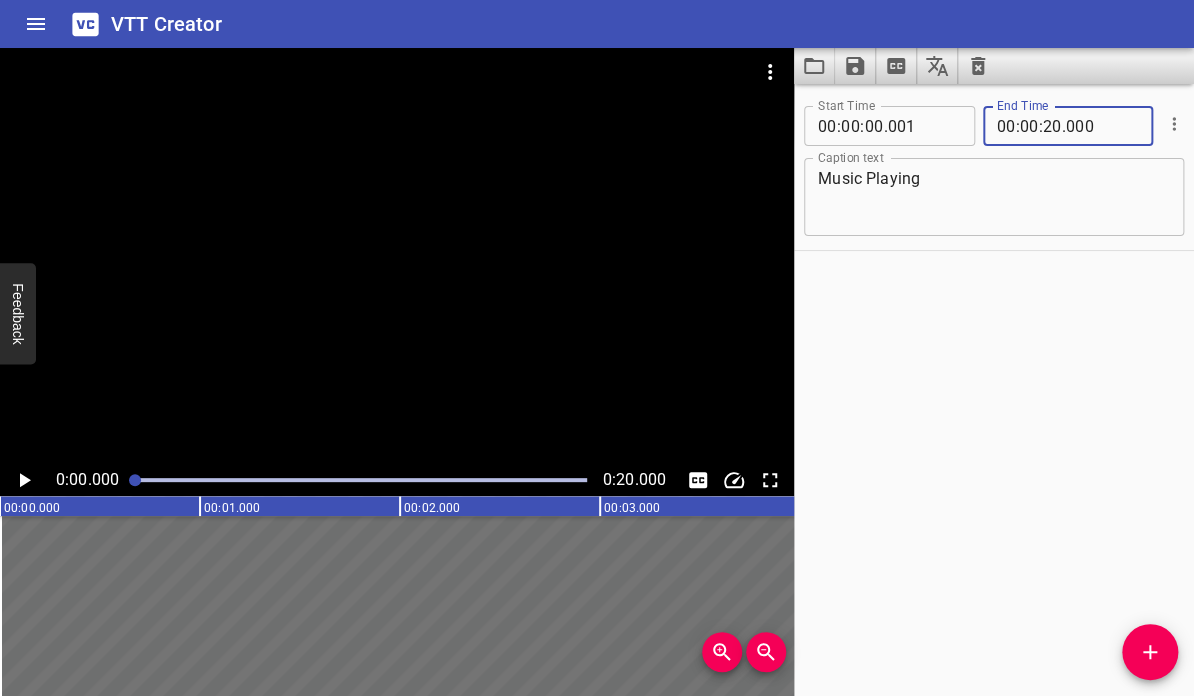 type on "000" 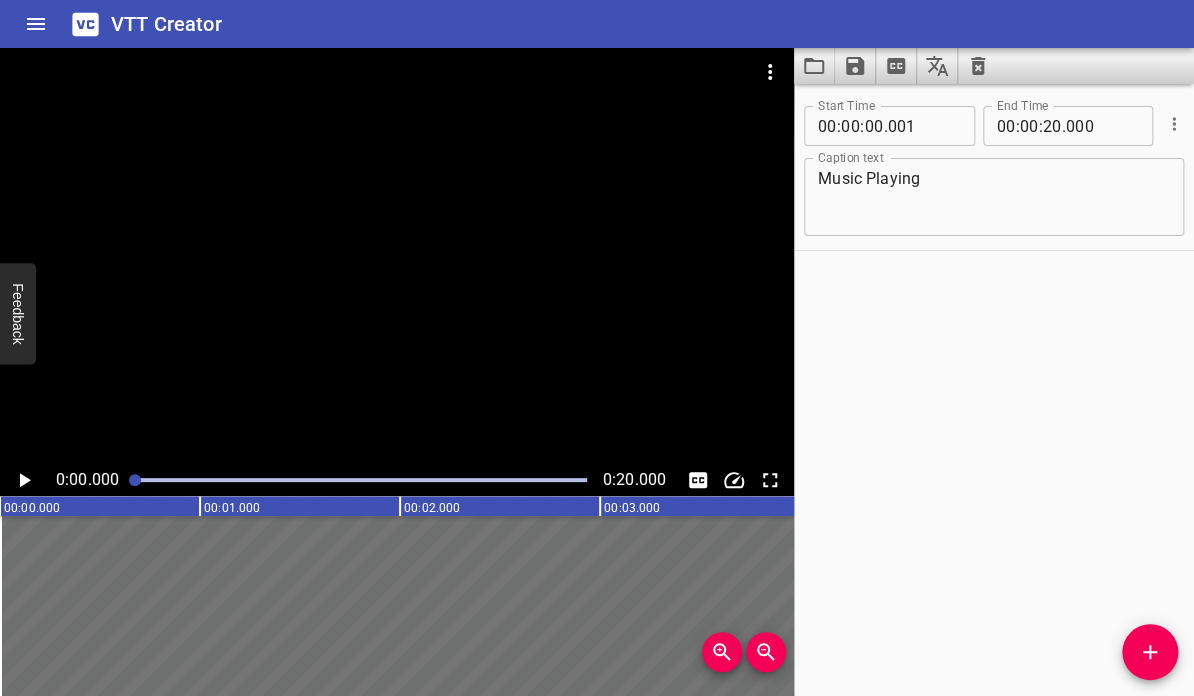 click on "Start Time 00 : 00 : 00 . 001 Start Time End Time 00 : 00 : 20 . 000 End Time Caption text Music Playing Caption text" at bounding box center [994, 390] 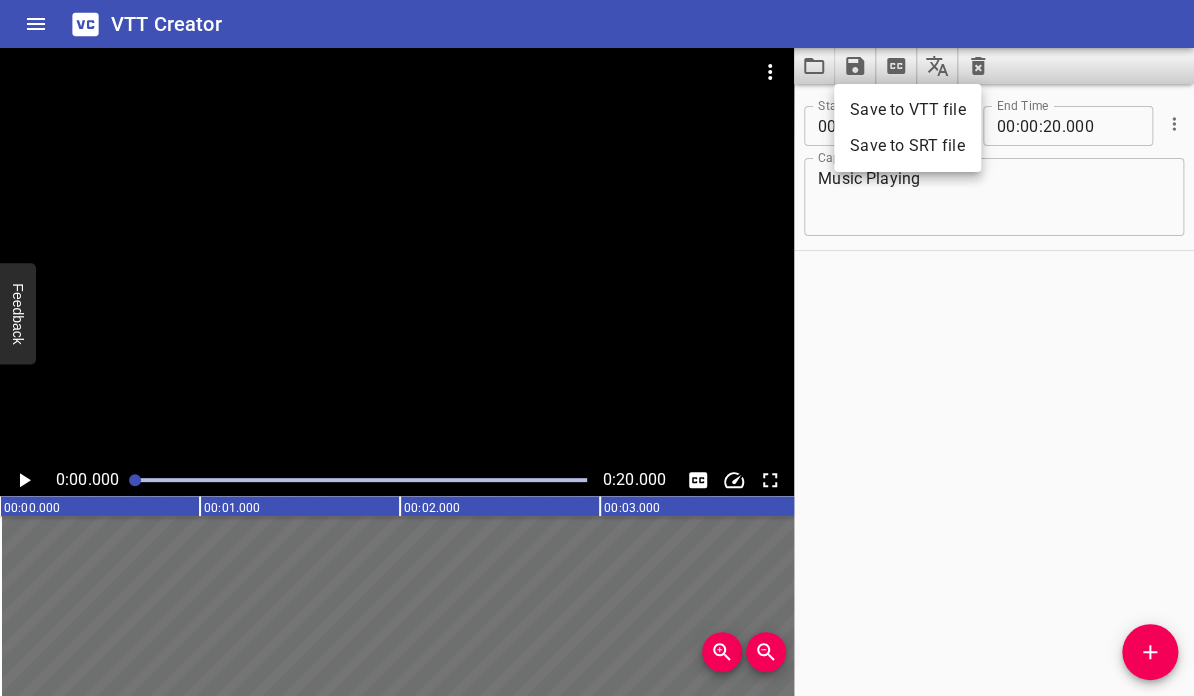 click on "Save to VTT file" at bounding box center (907, 110) 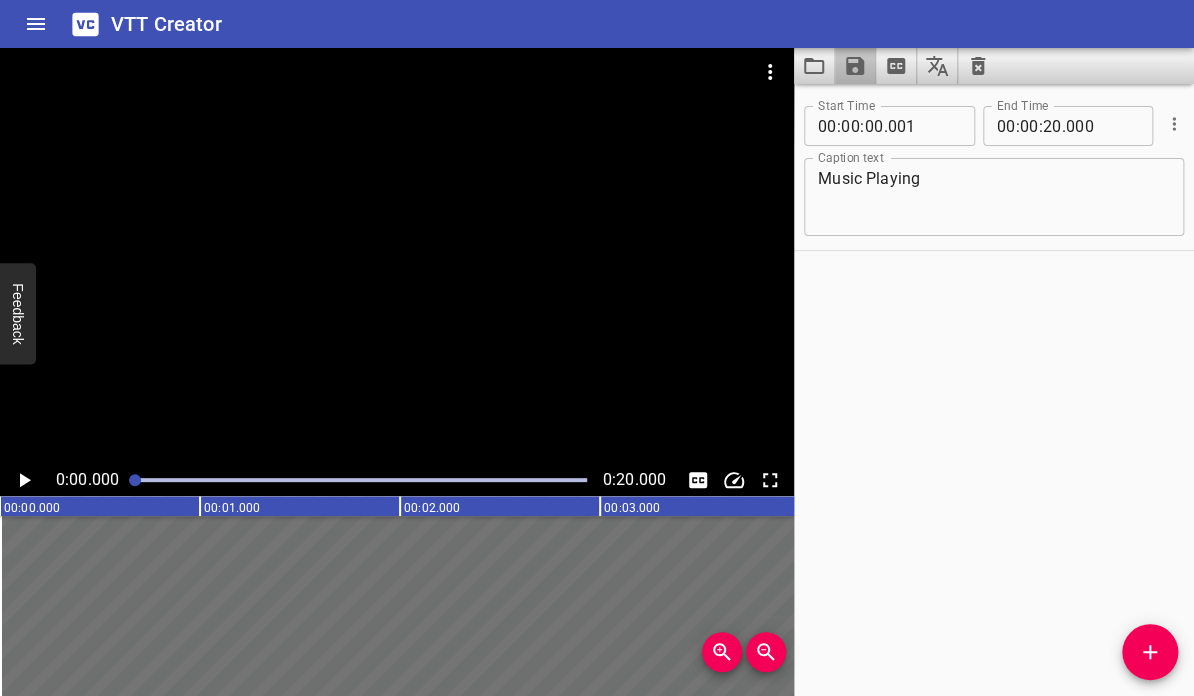 click at bounding box center (855, 66) 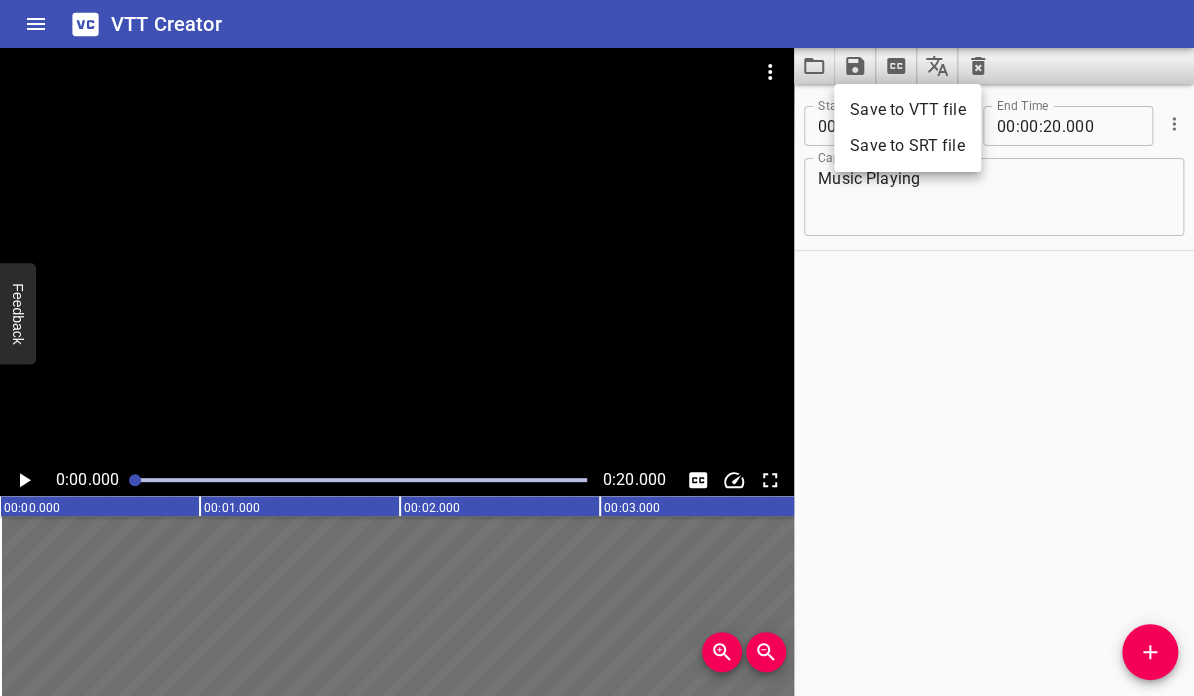 click at bounding box center (597, 348) 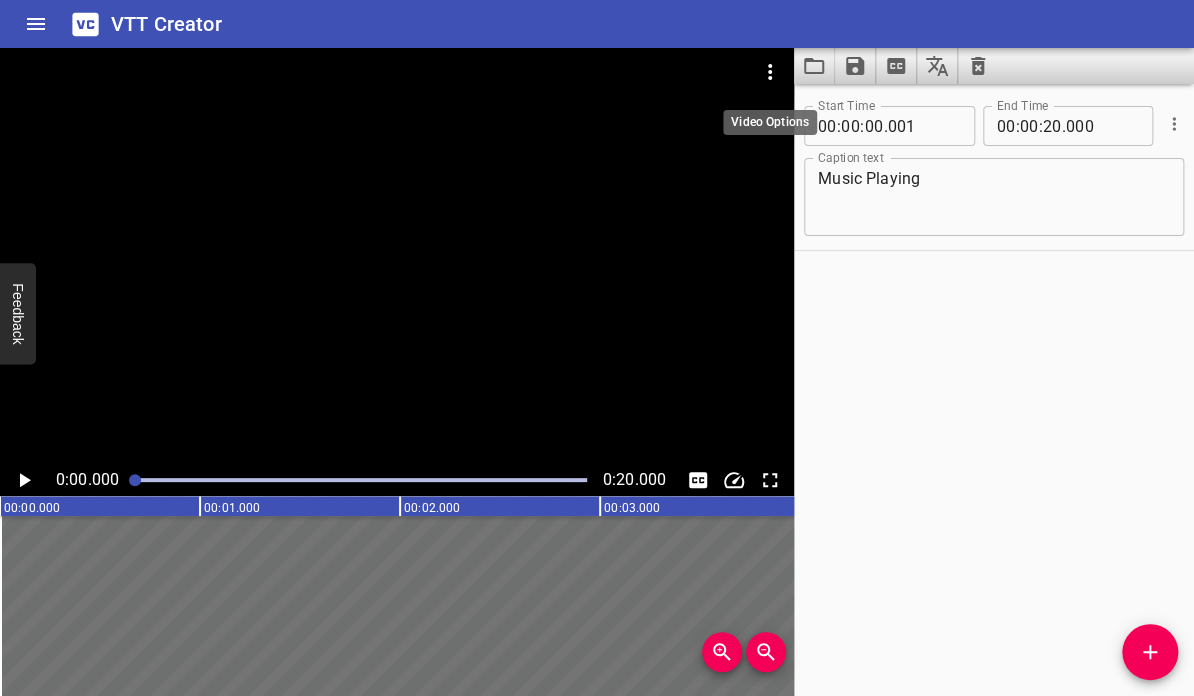 click 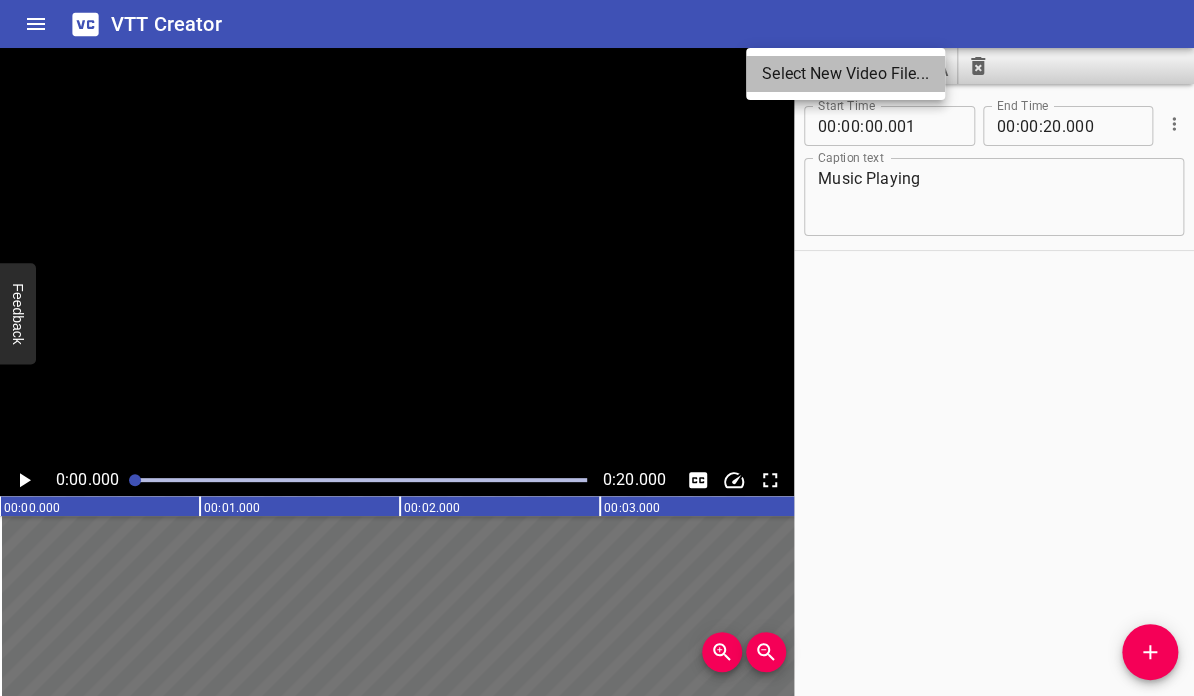 click on "Select New Video File..." at bounding box center [845, 74] 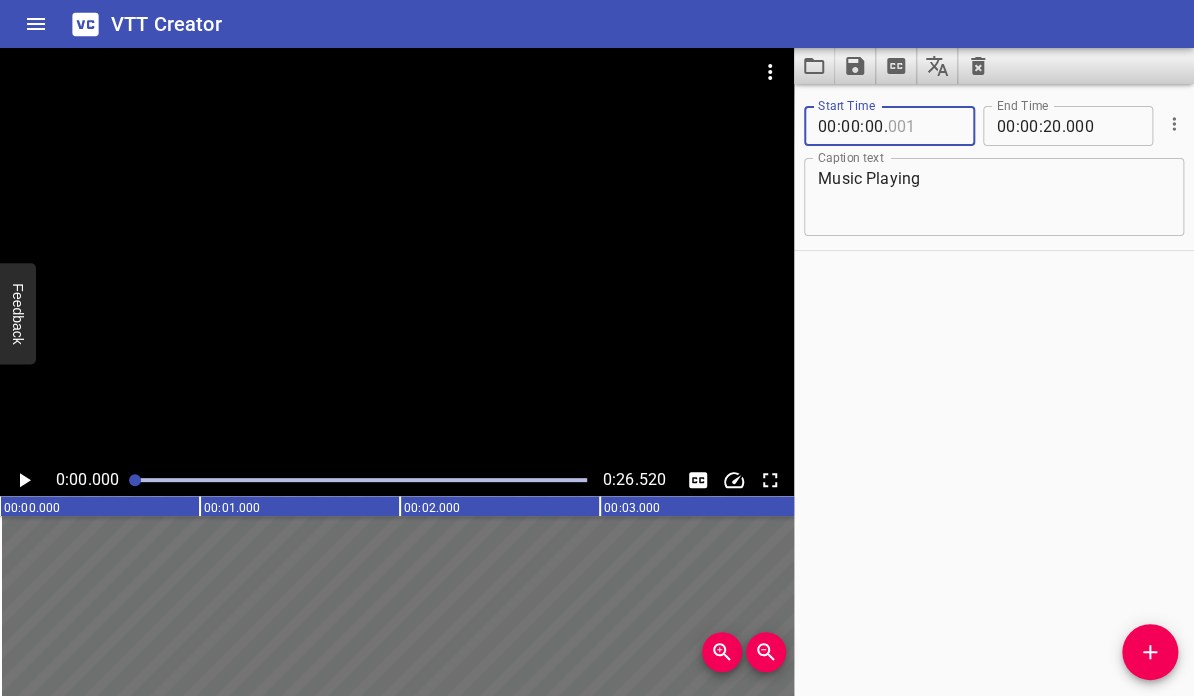 click at bounding box center (923, 126) 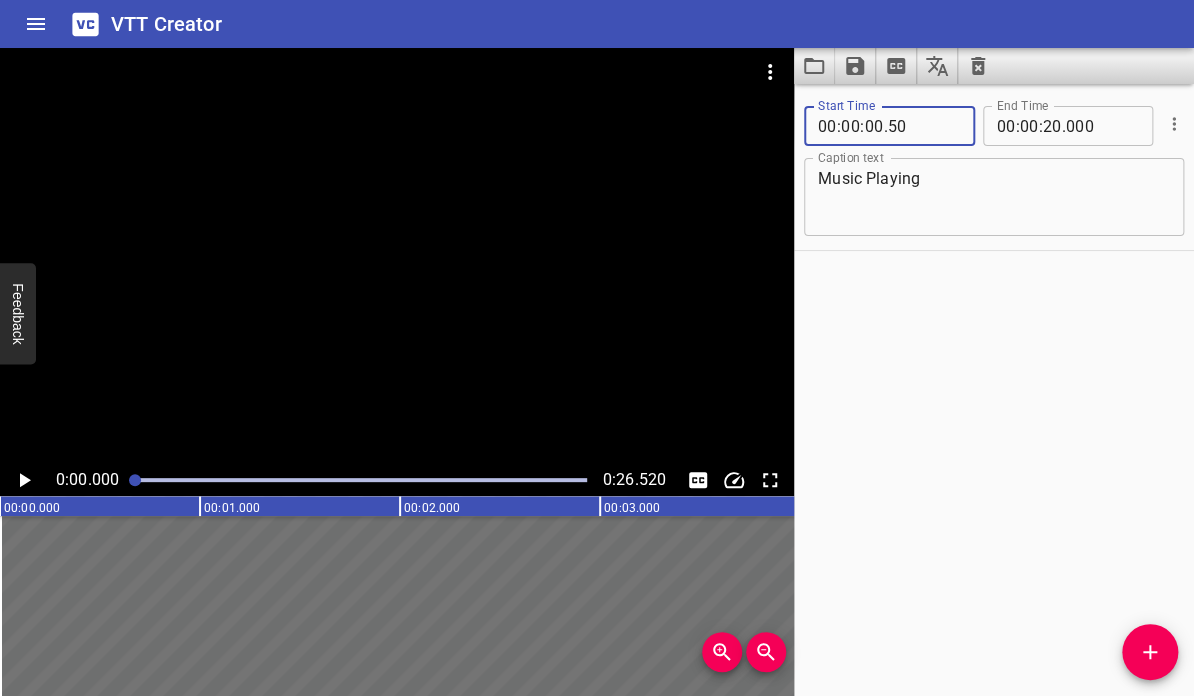 type on "050" 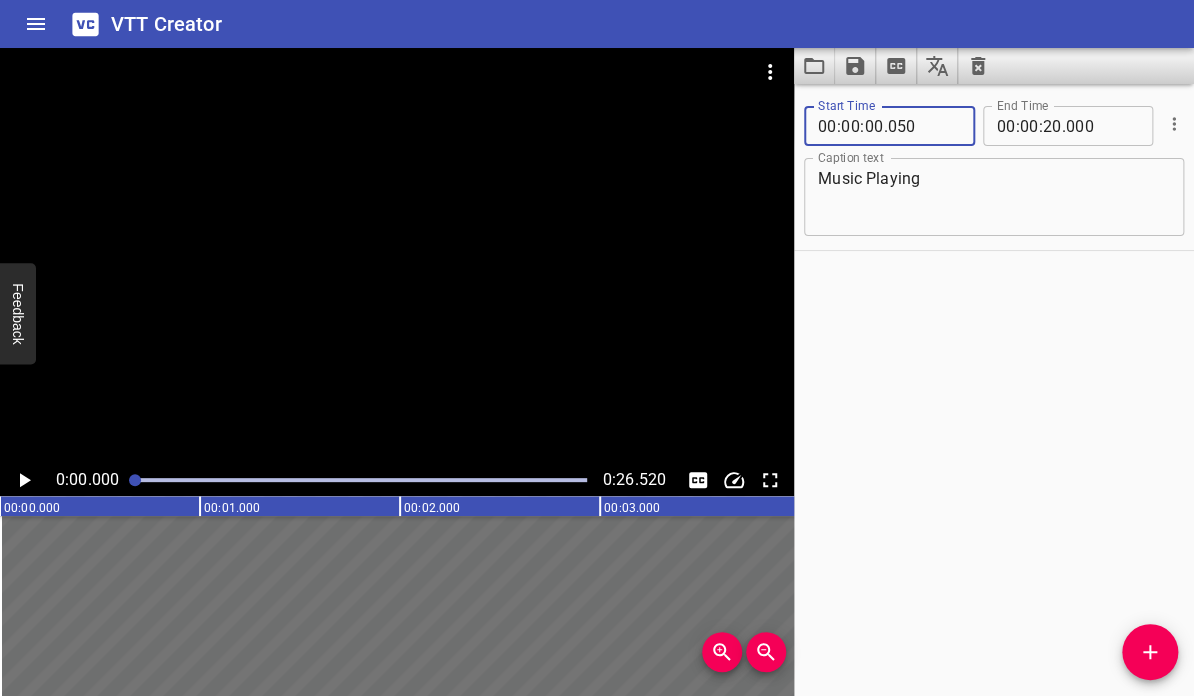 click on "Start Time 00 : 00 : 00 . 050 Start Time End Time 00 : 00 : 20 . 000 End Time Caption text Music Playing Caption text" at bounding box center [994, 390] 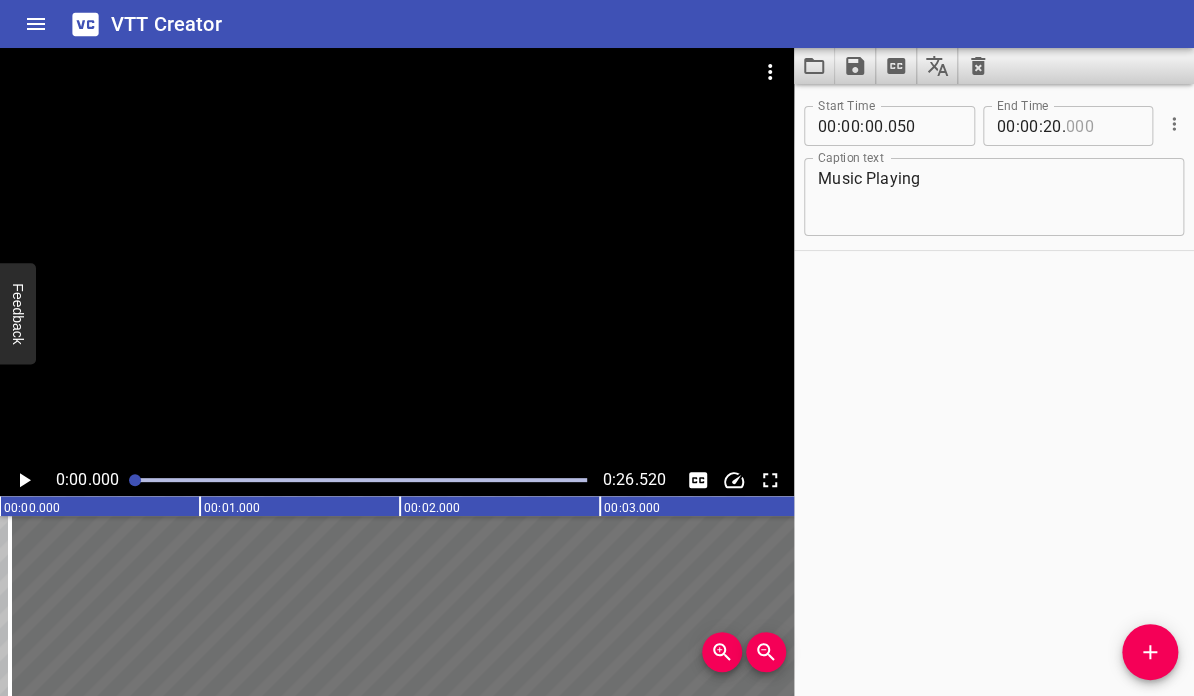 click at bounding box center [1102, 126] 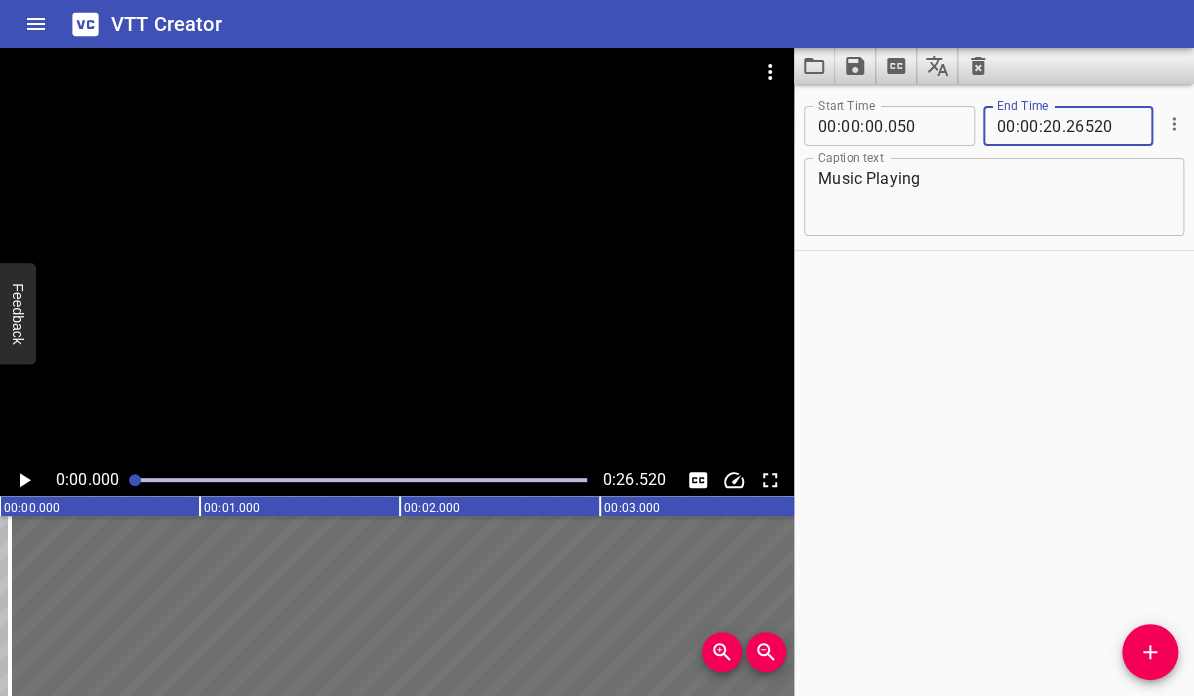 type on "26520" 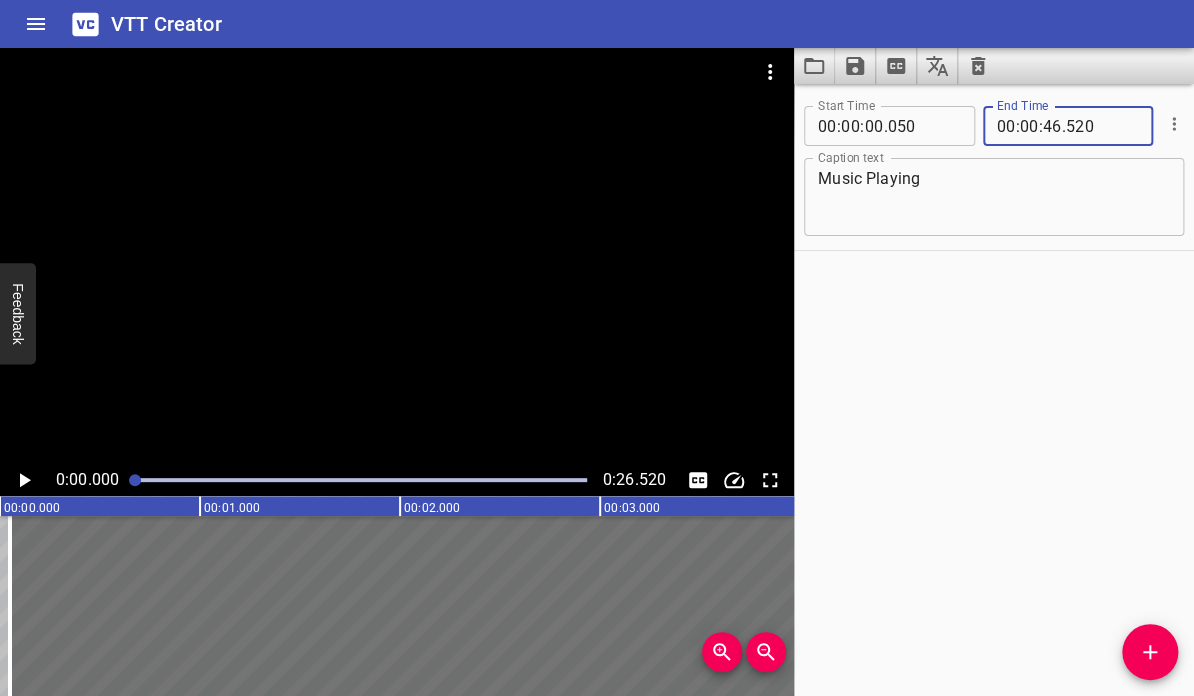 click on "Start Time 00 : 00 : 00 . 050 Start Time End Time 00 : 00 : 46 . 520 End Time Caption text Music Playing Caption text" at bounding box center [994, 390] 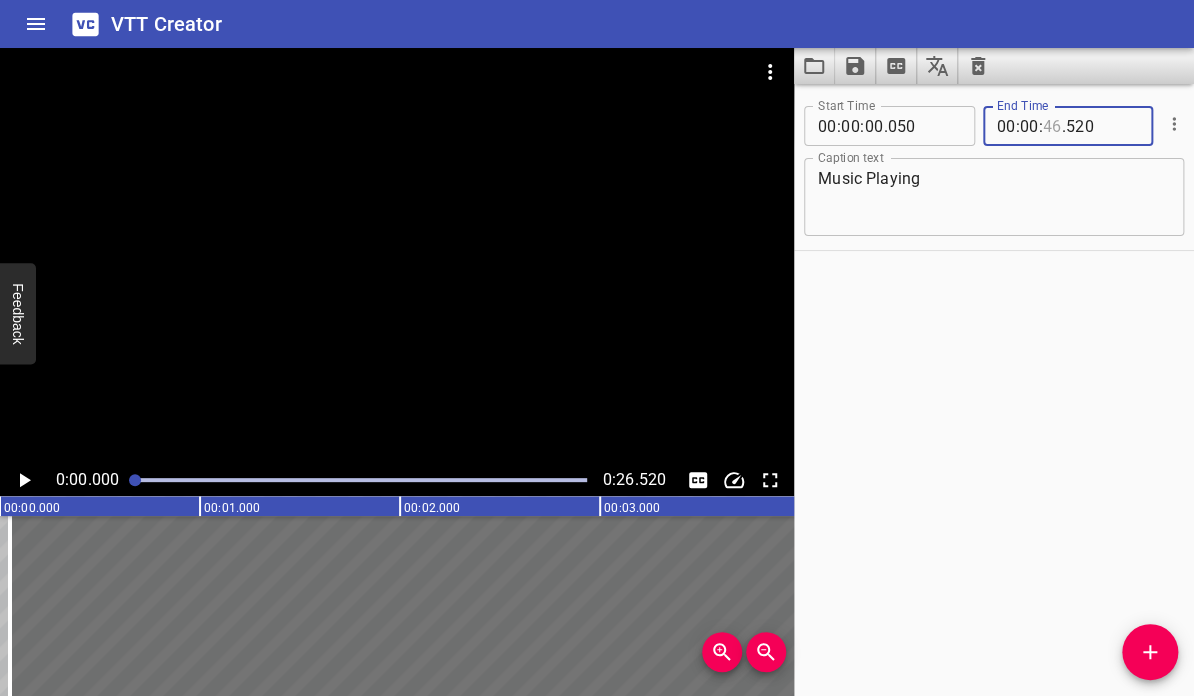 click at bounding box center [1052, 126] 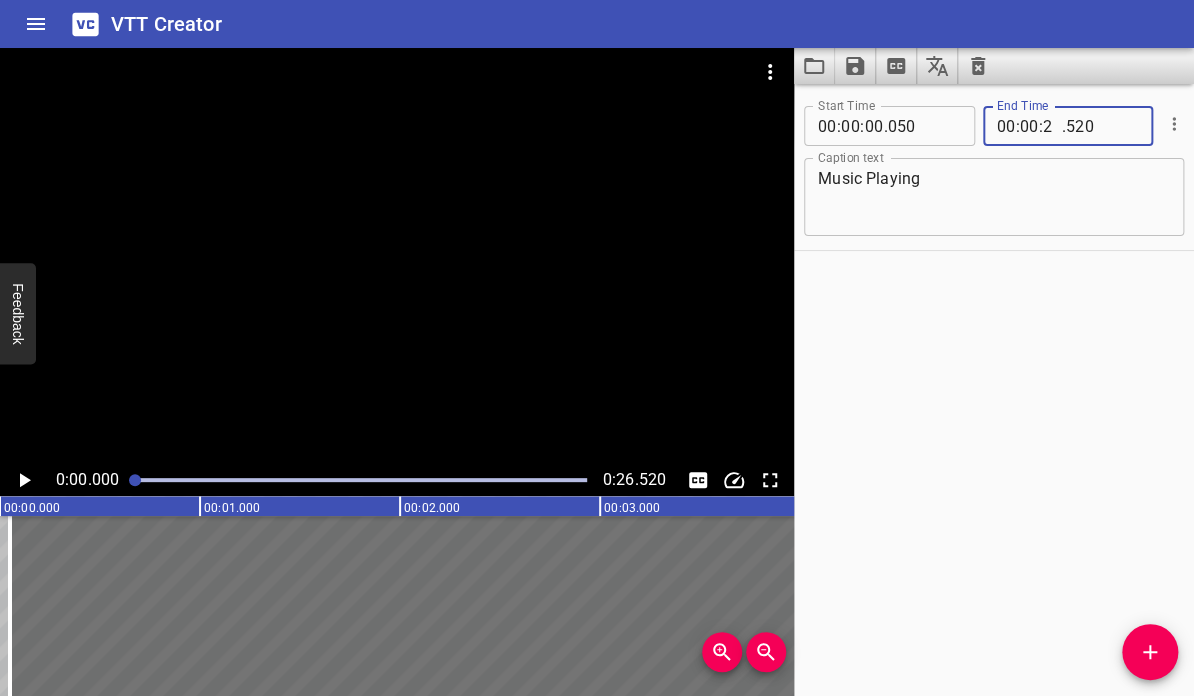 type on "26" 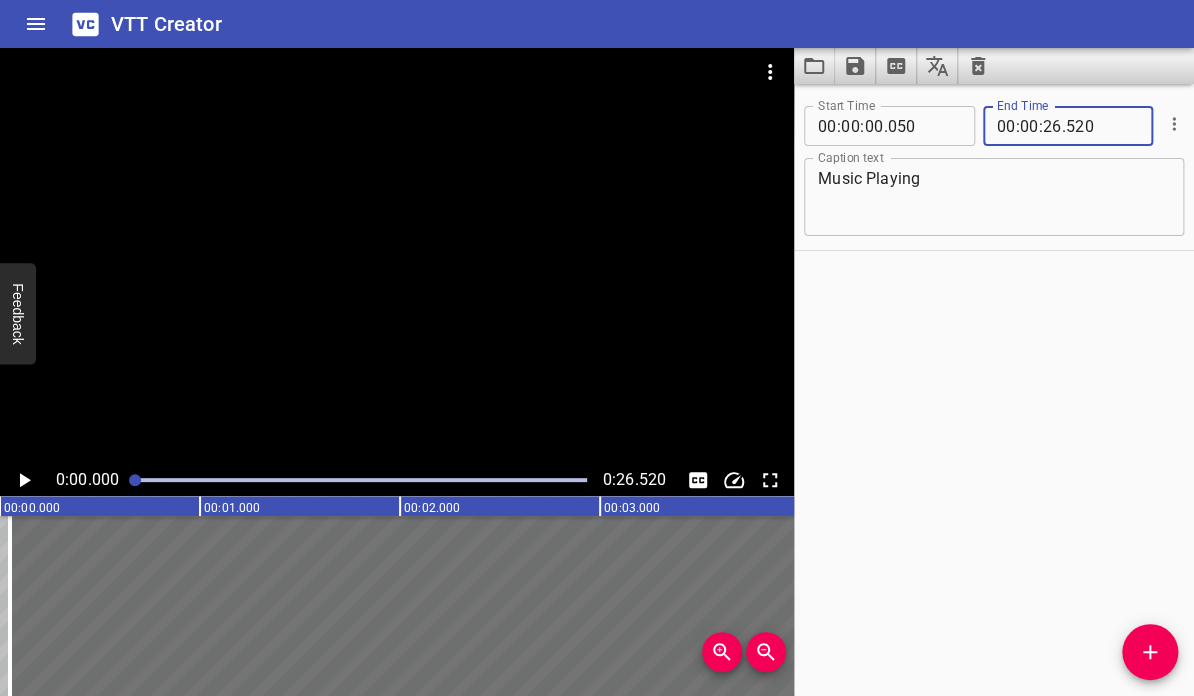 type on "520" 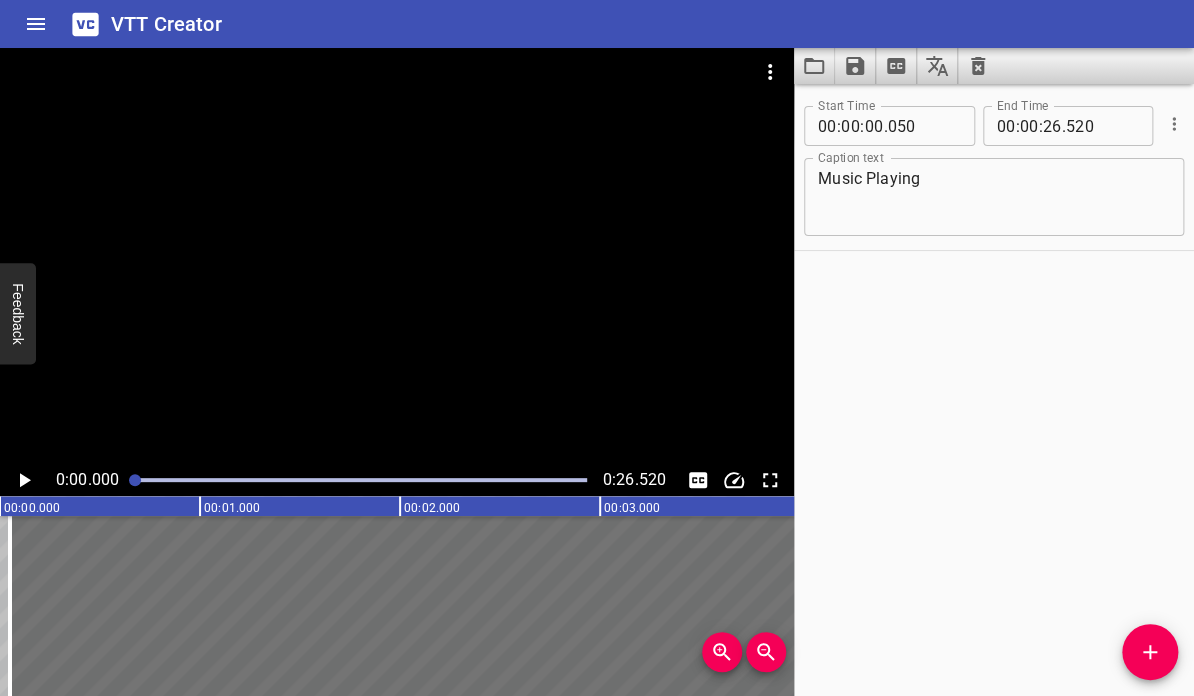 click on "Start Time 00 : 00 : 00 . 050 Start Time End Time 00 : 00 : 26 . 520 End Time Caption text Music Playing Caption text" at bounding box center (994, 390) 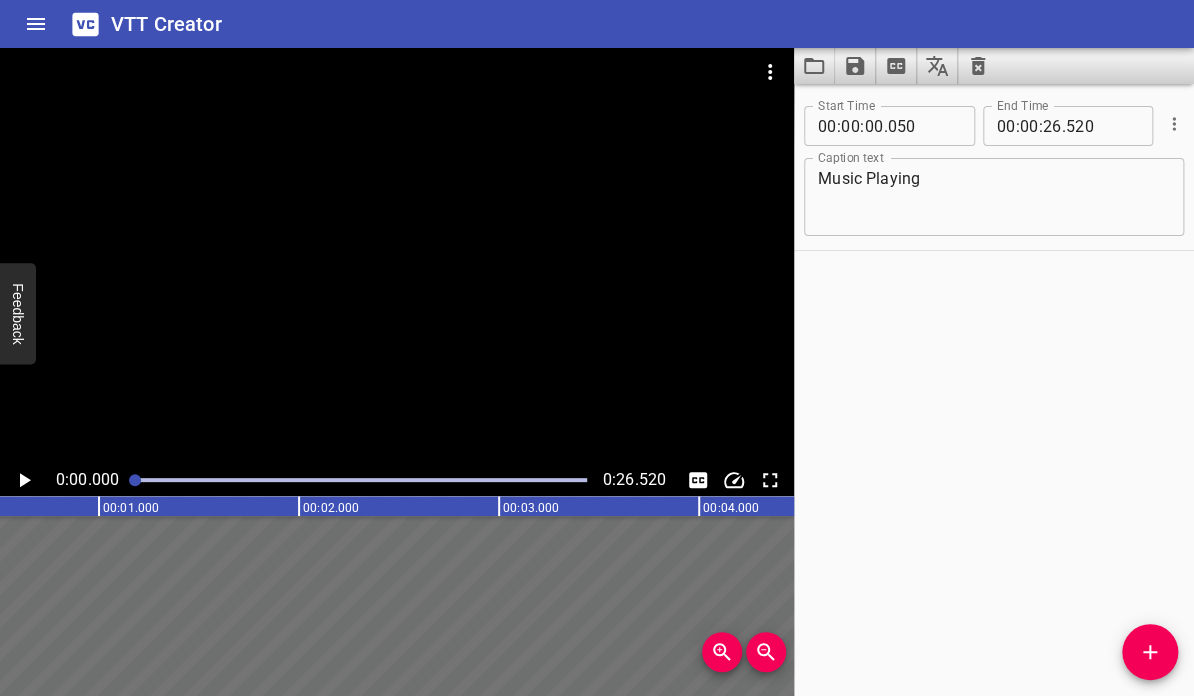 scroll, scrollTop: 0, scrollLeft: 0, axis: both 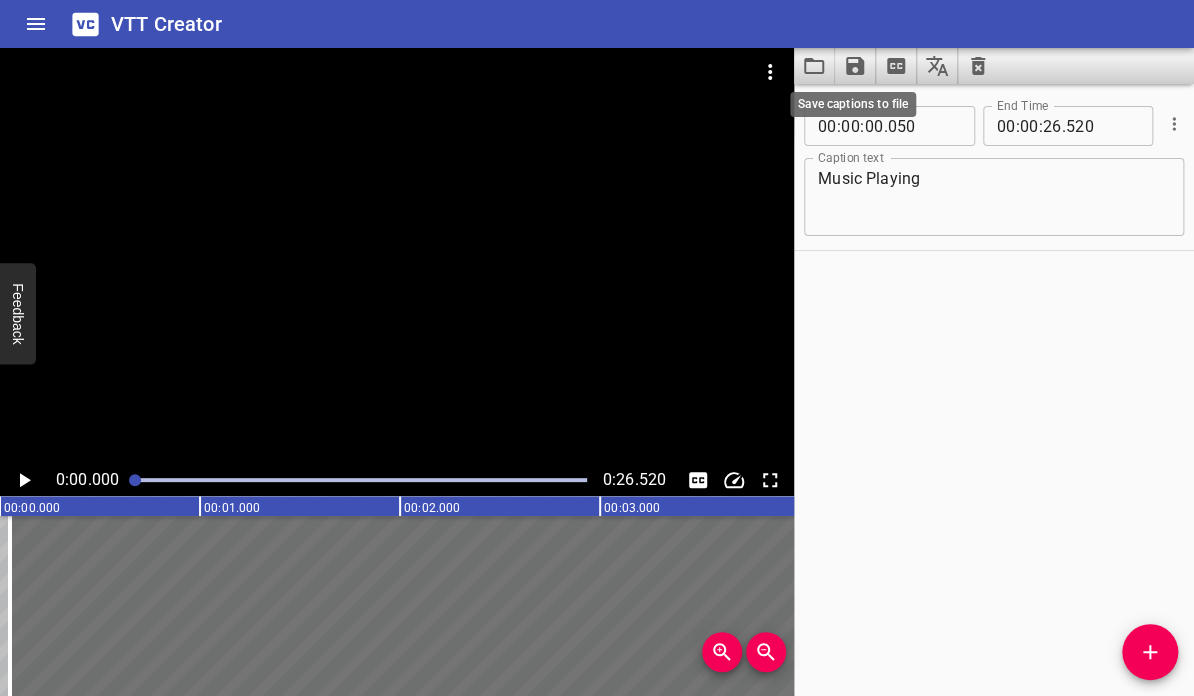 click 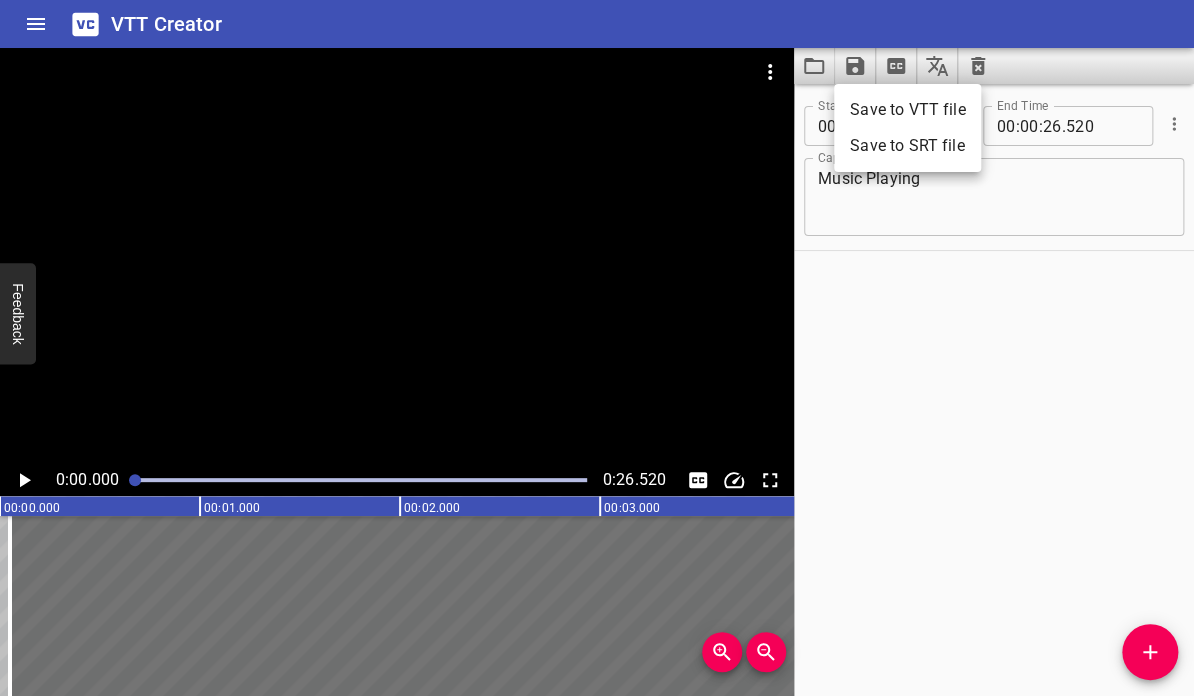 click on "Save to VTT file" at bounding box center [907, 110] 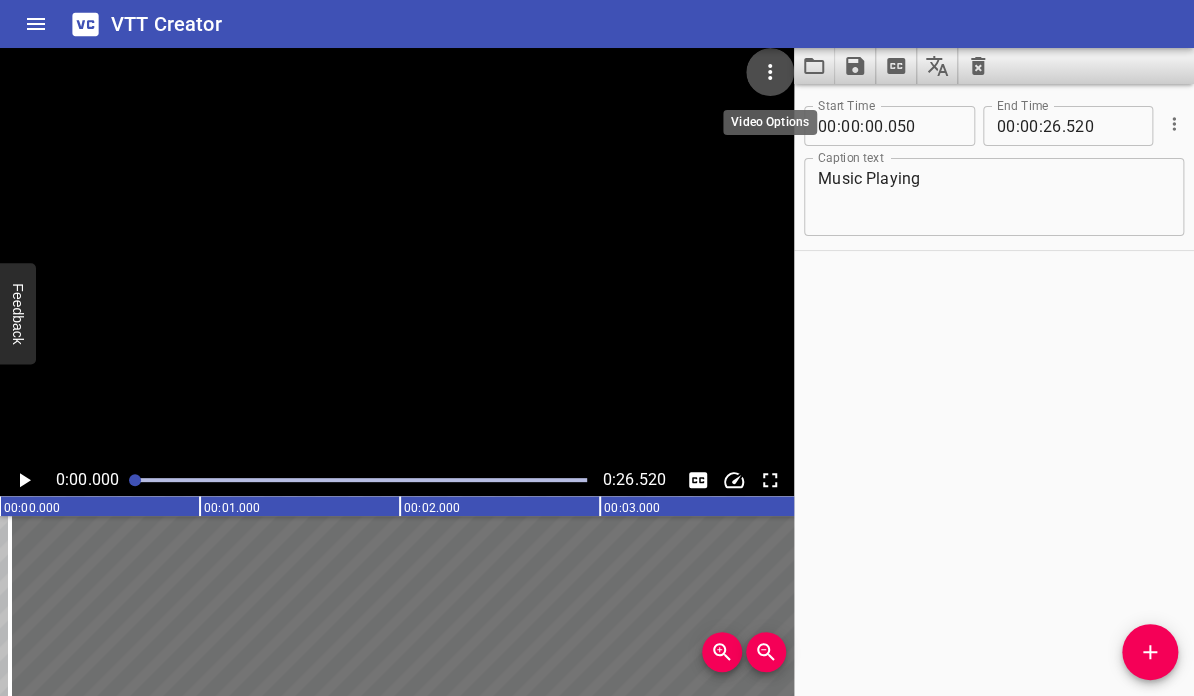 click 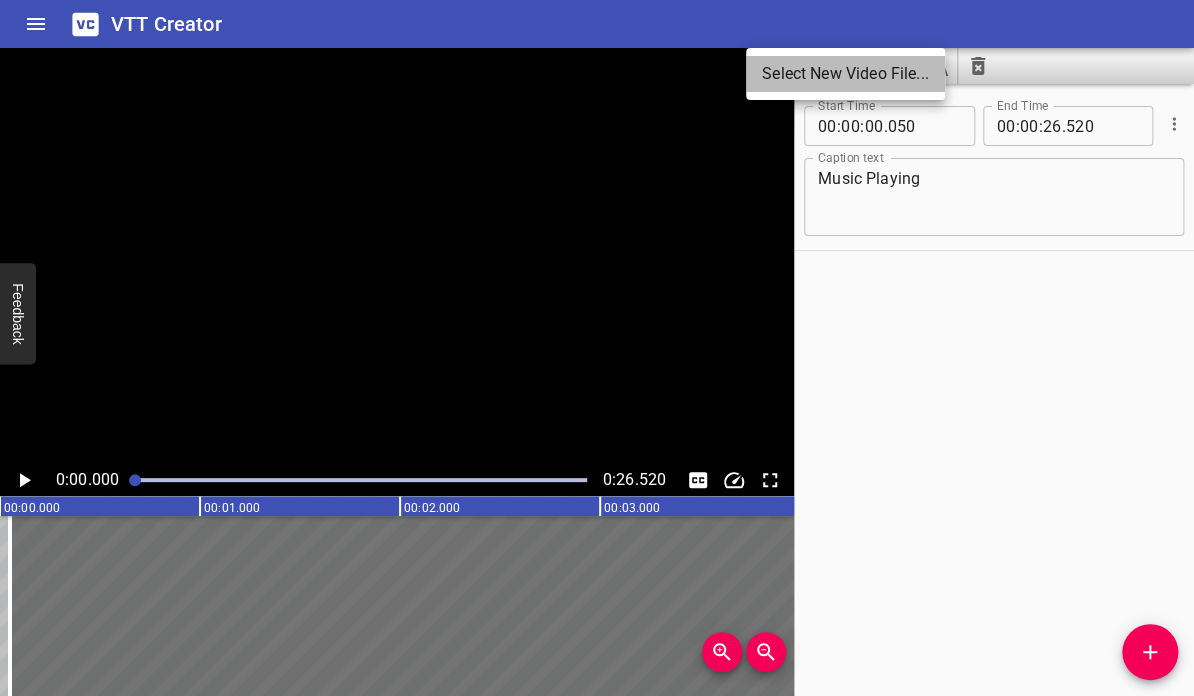 click on "Select New Video File..." at bounding box center (845, 74) 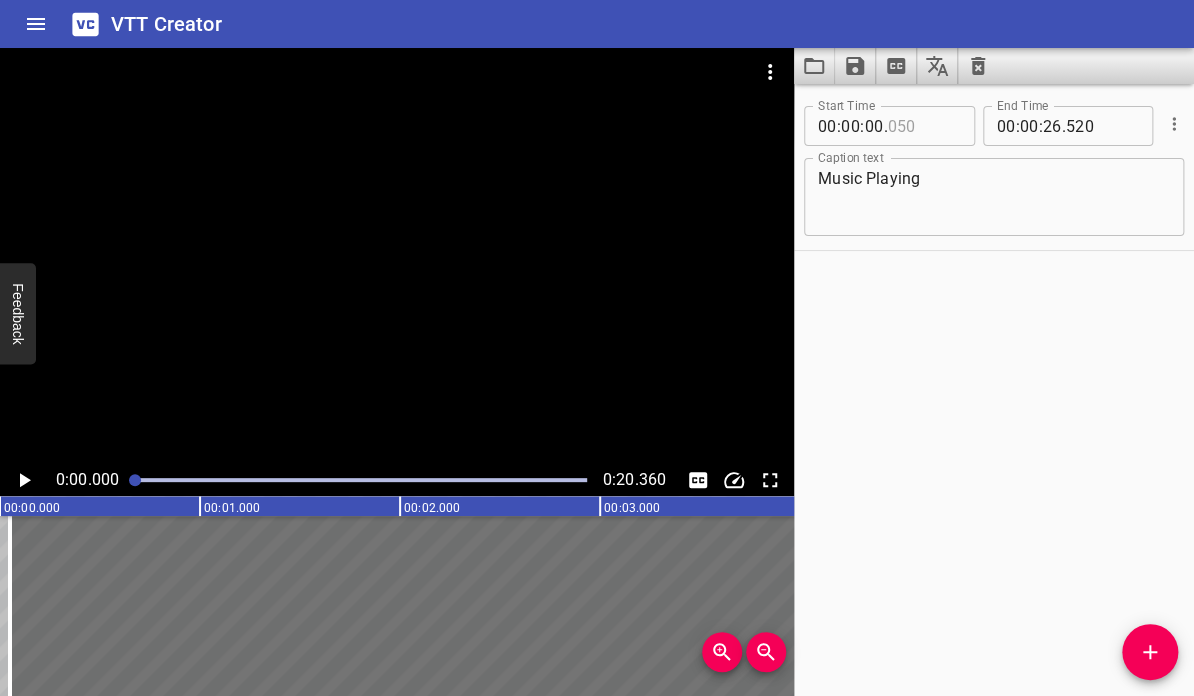 click at bounding box center (923, 126) 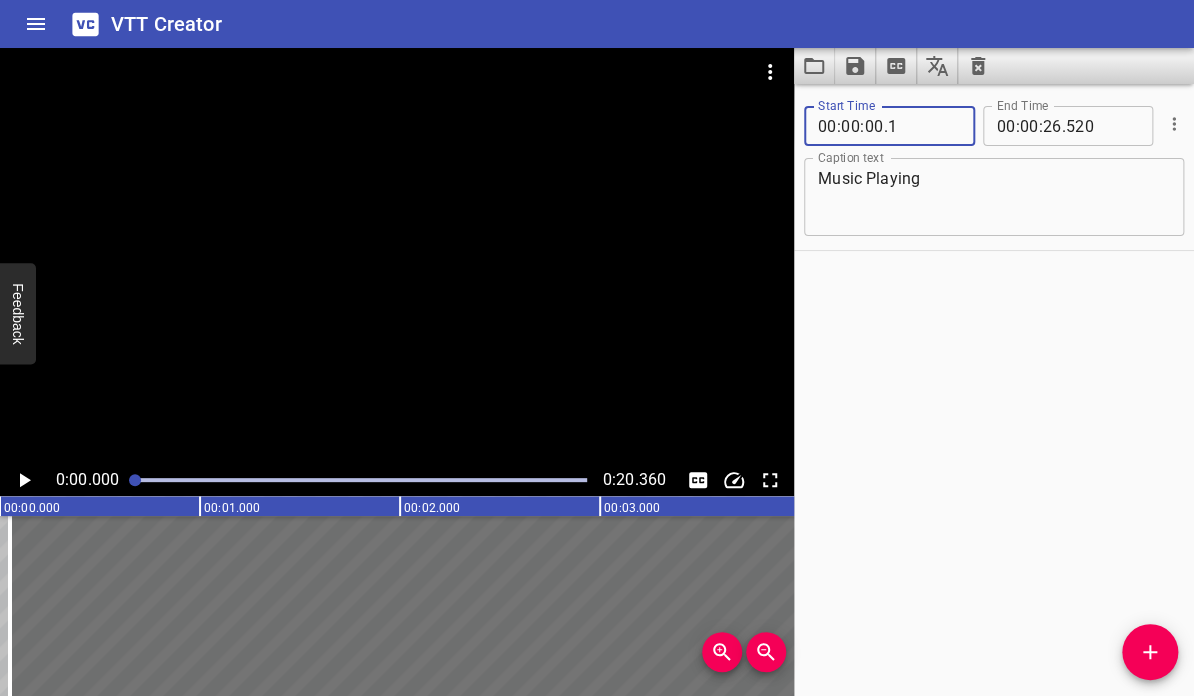 type on "001" 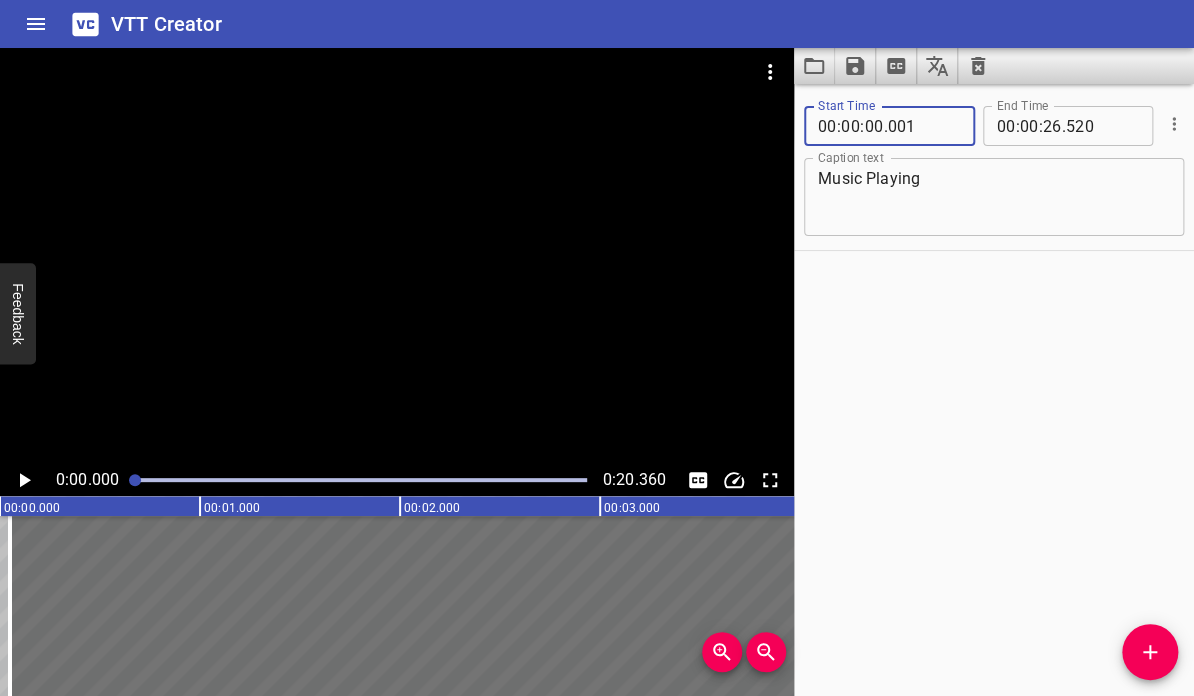 click on "Start Time 00 : 00 : 00 . 001 Start Time End Time 00 : 00 : 26 . 520 End Time Caption text Music Playing Caption text" at bounding box center [994, 390] 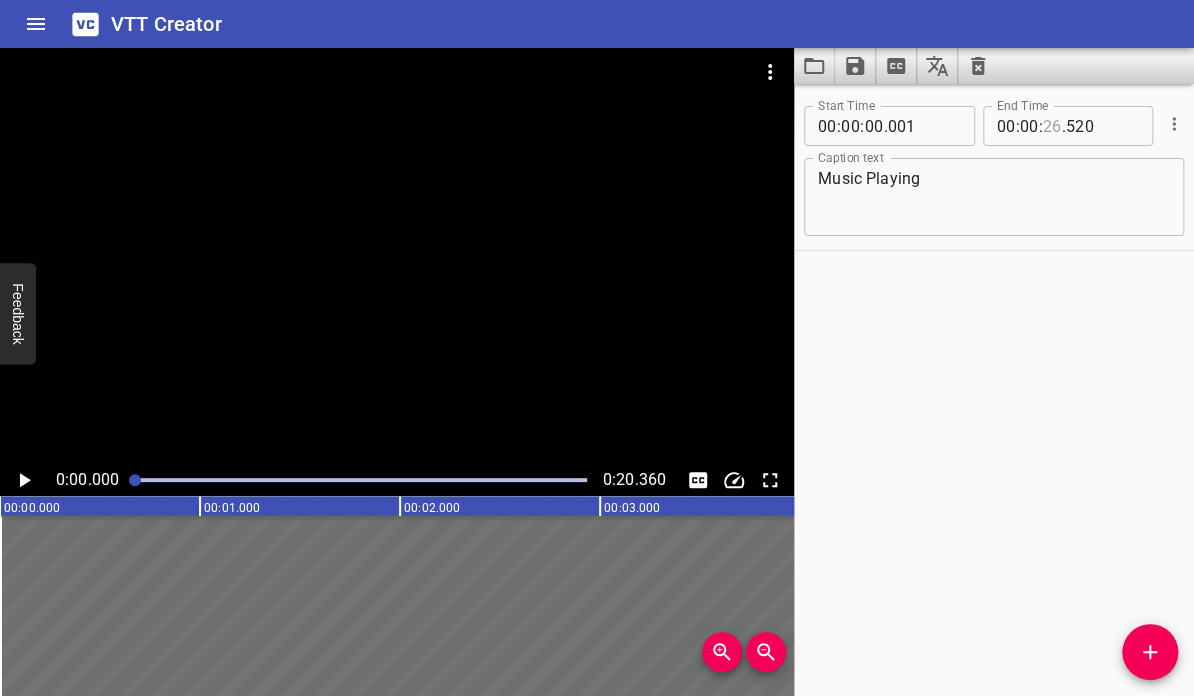 click at bounding box center (1052, 126) 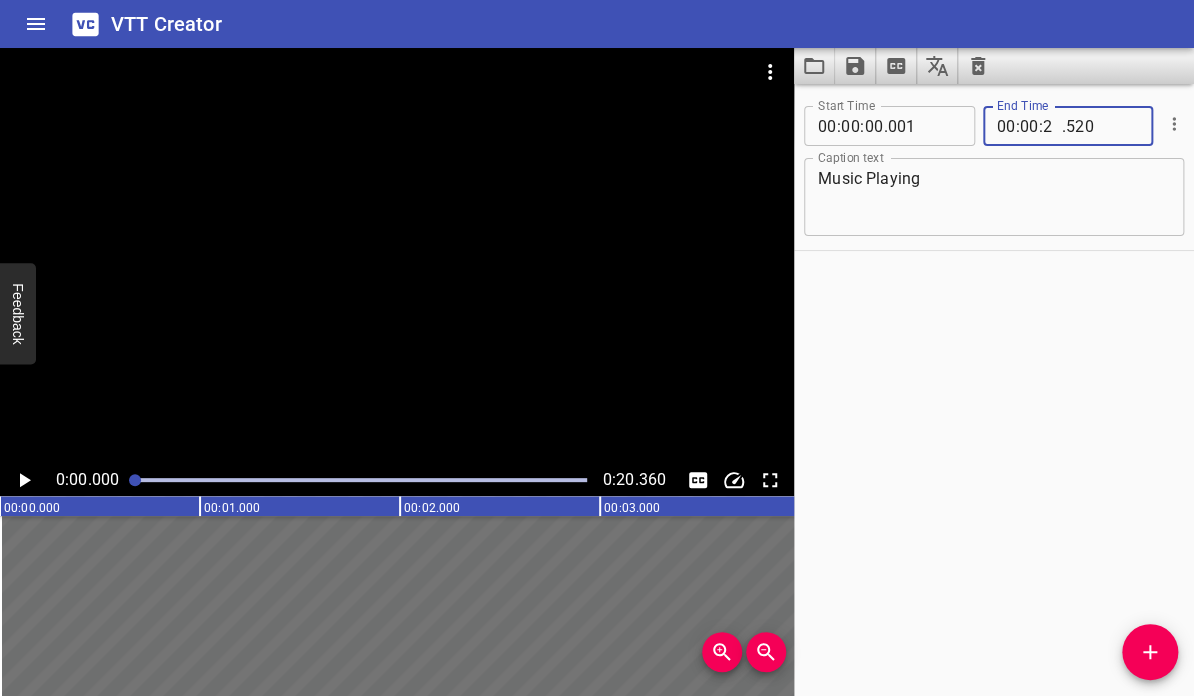 type on "20" 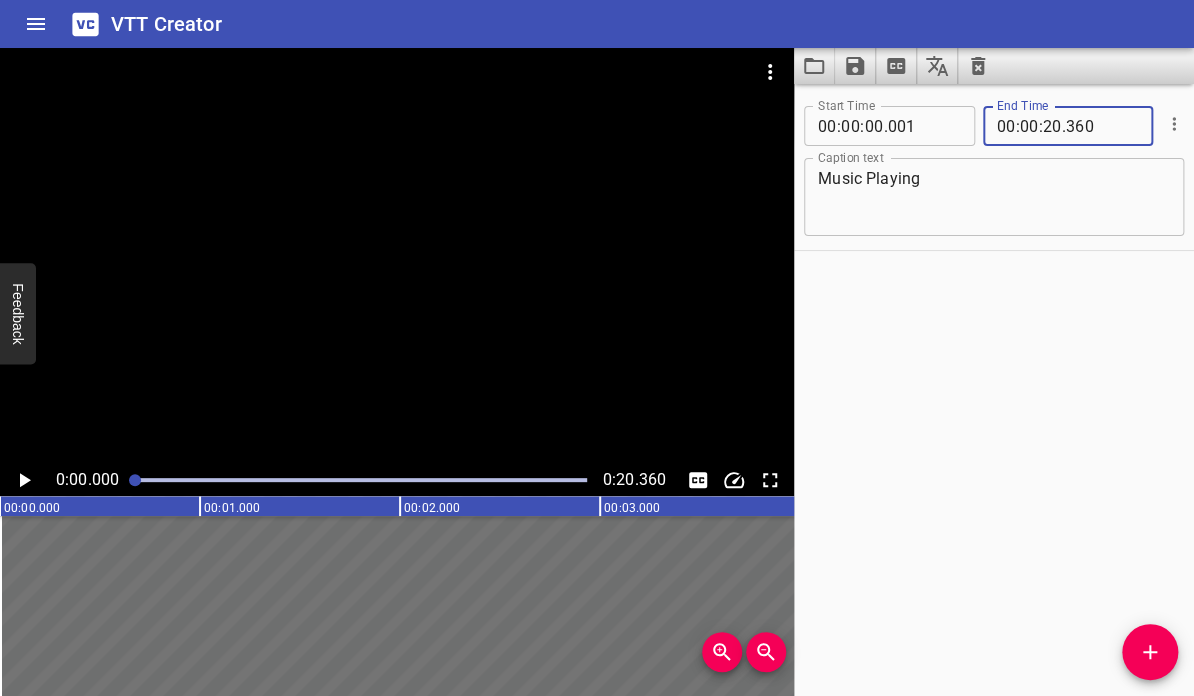 type on "360" 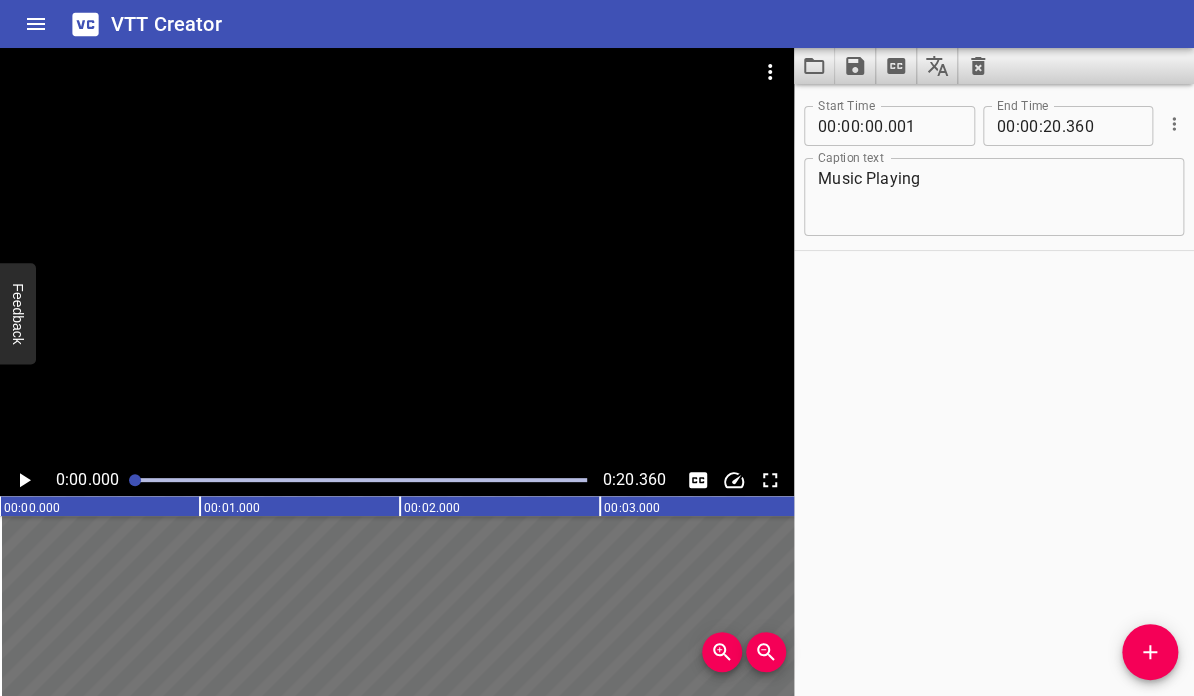 click 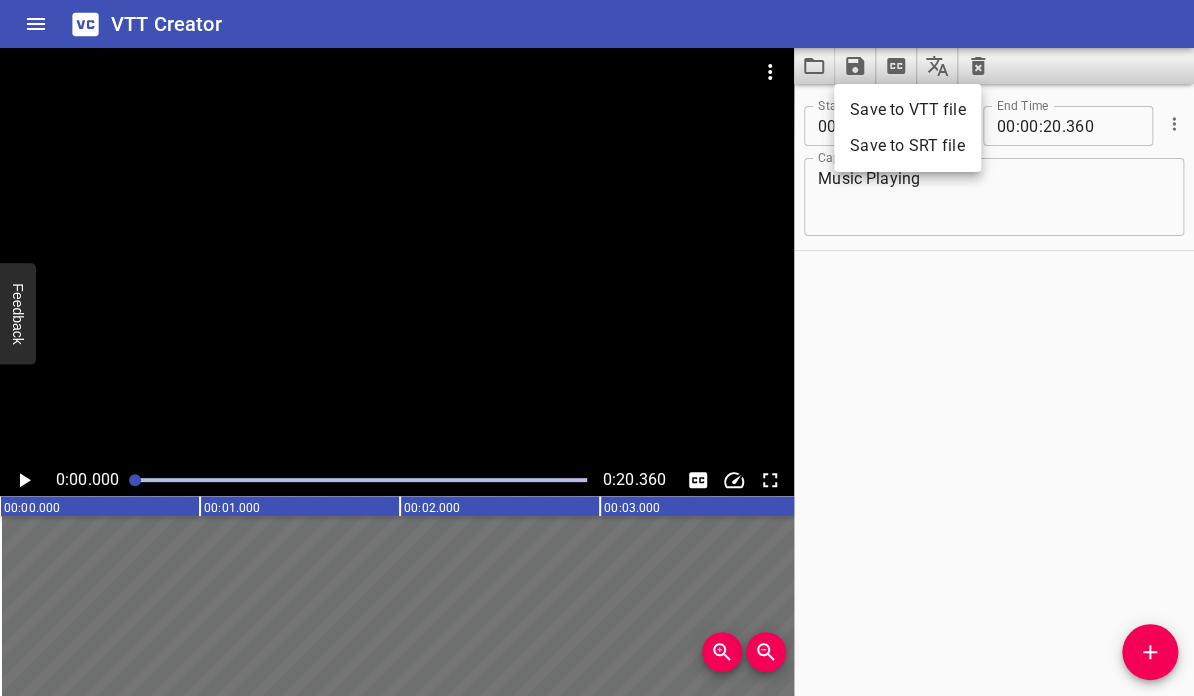 click on "Save to VTT file" at bounding box center (907, 110) 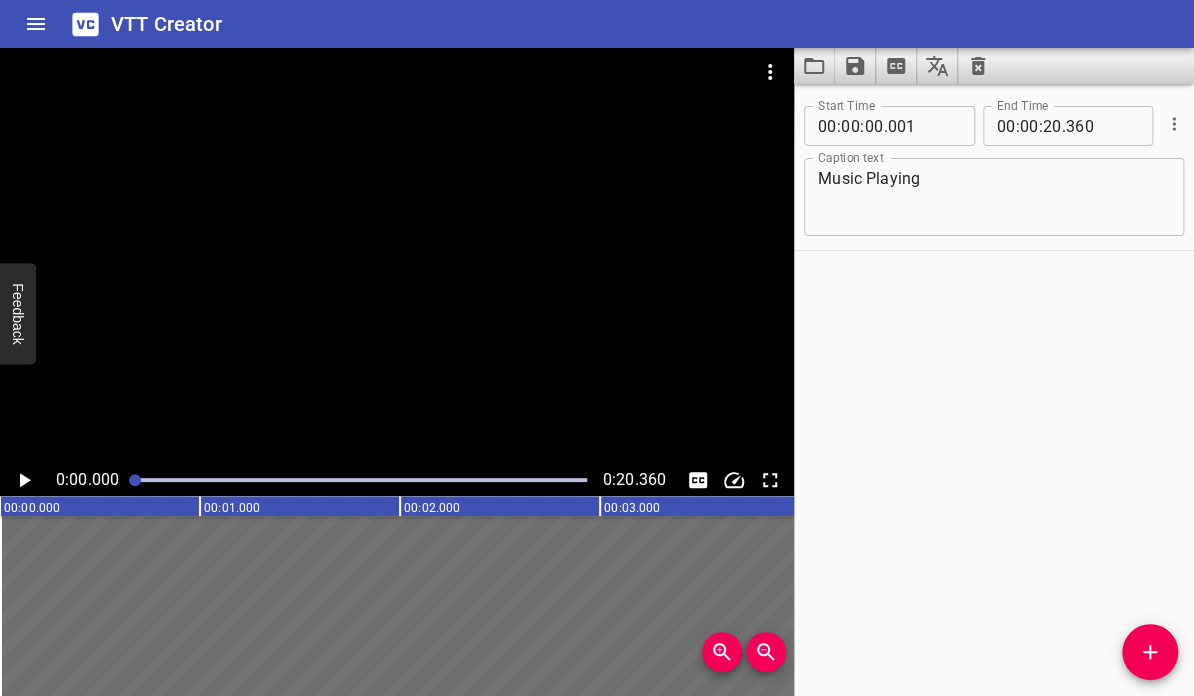 click on "Music Playing" at bounding box center [994, 197] 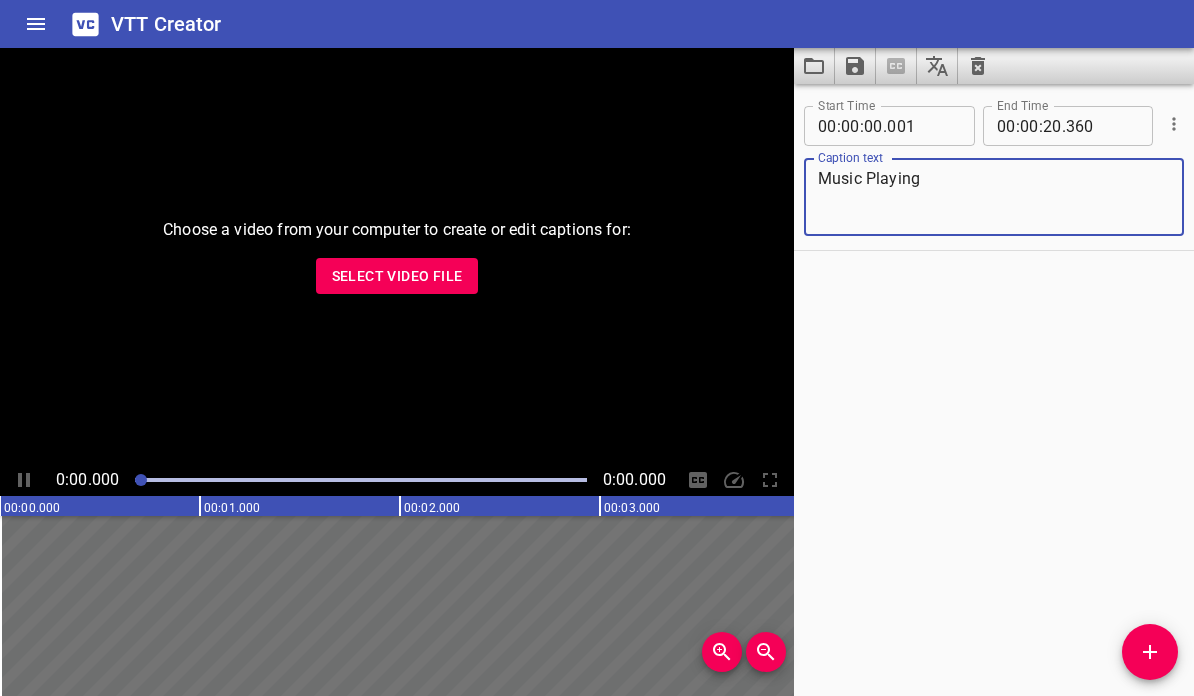 scroll, scrollTop: 0, scrollLeft: 0, axis: both 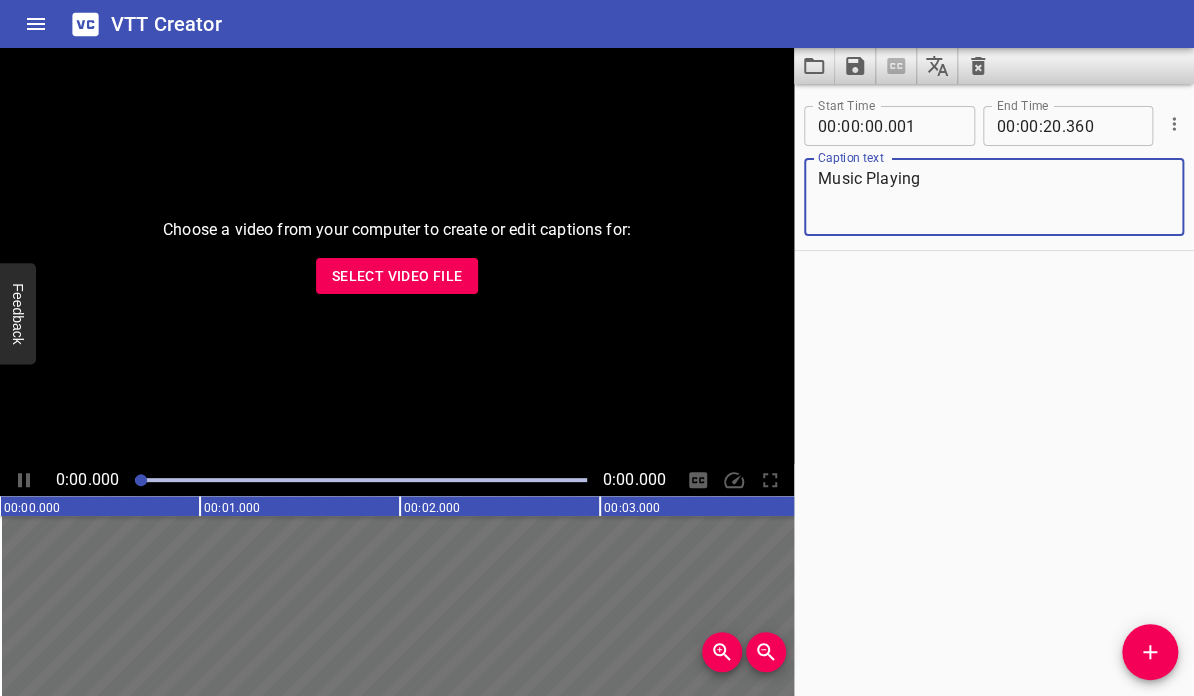click on "Select Video File" at bounding box center [397, 276] 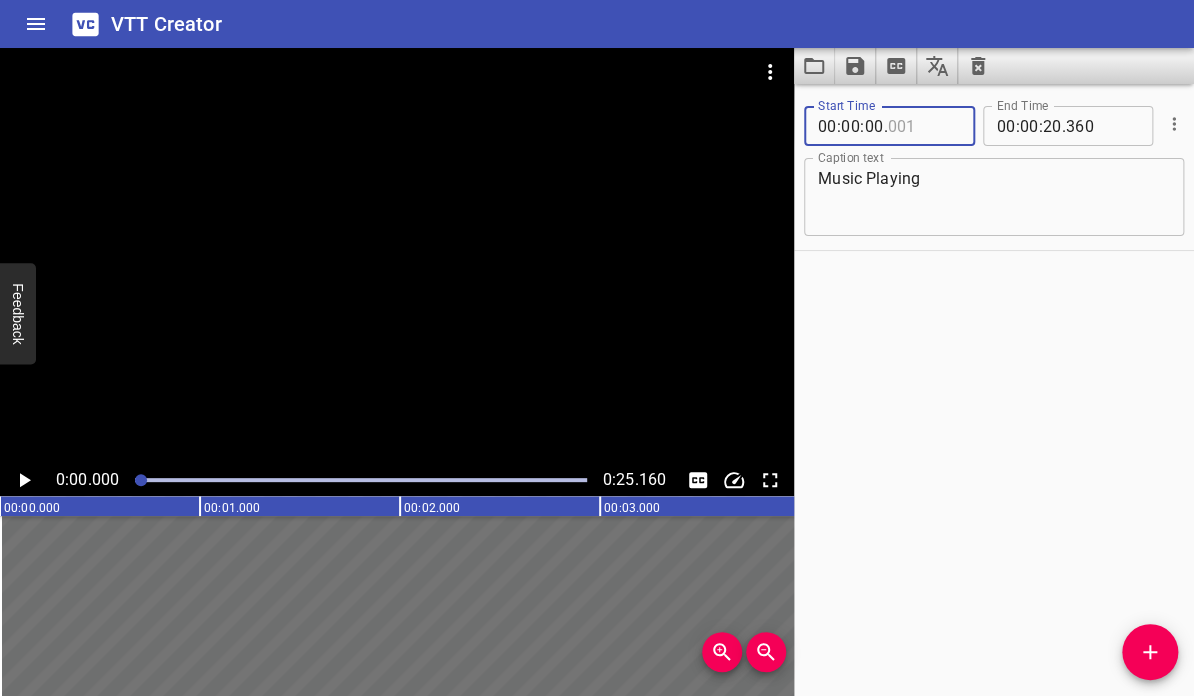 click at bounding box center [923, 126] 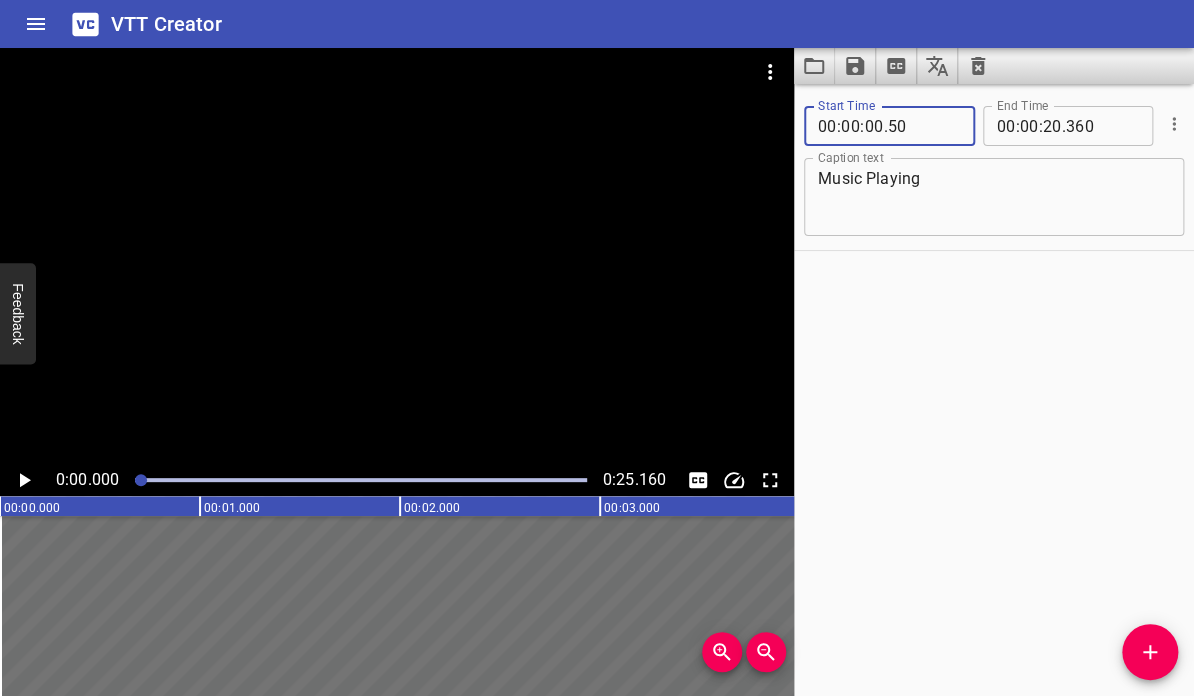 type on "050" 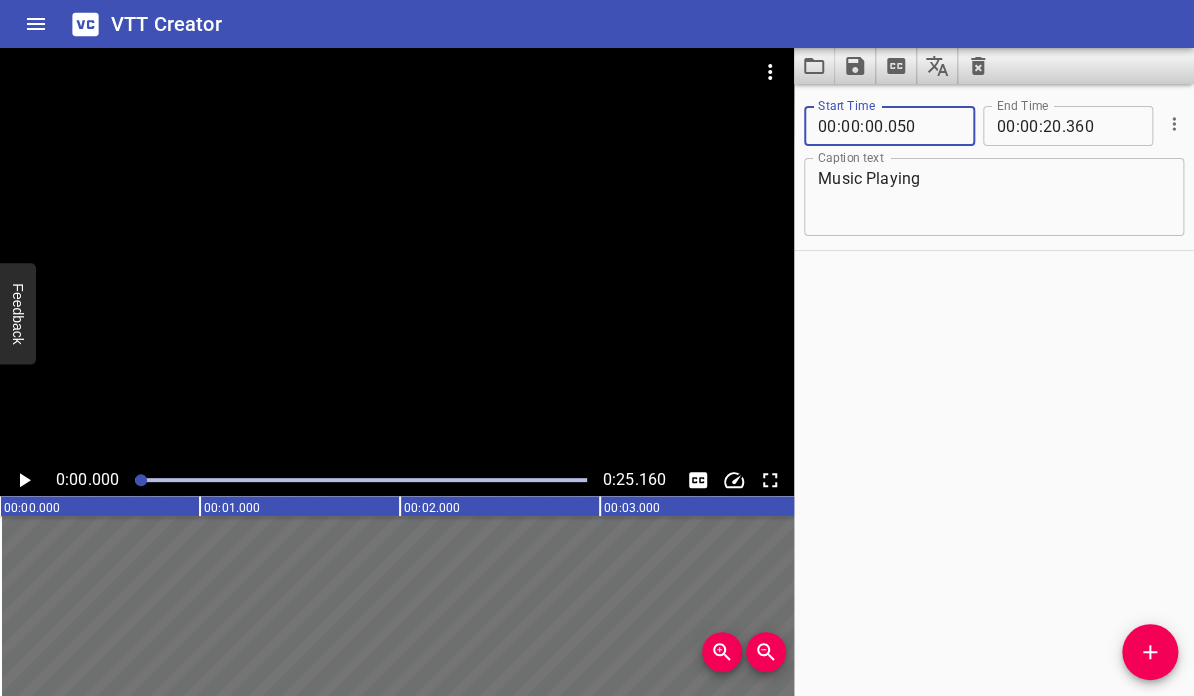 click on "Start Time 00 : 00 : 00 . 050 Start Time End Time 00 : 00 : 20 . 360 End Time Caption text Music Playing Caption text" at bounding box center (994, 390) 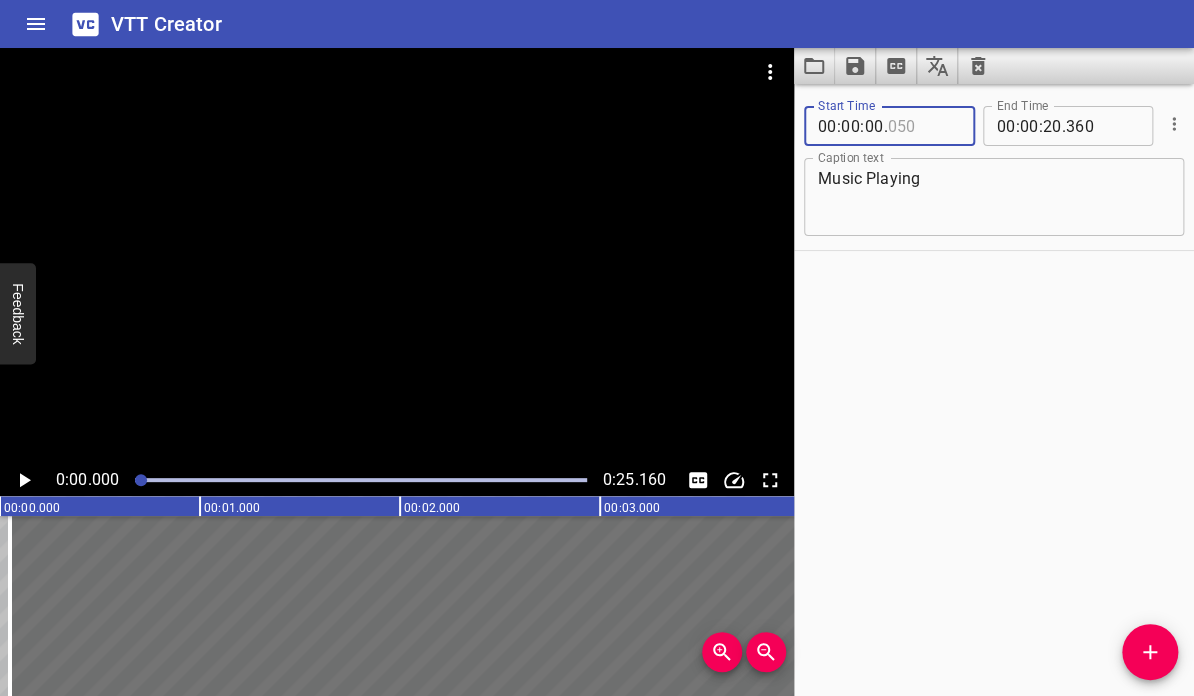 click at bounding box center (923, 126) 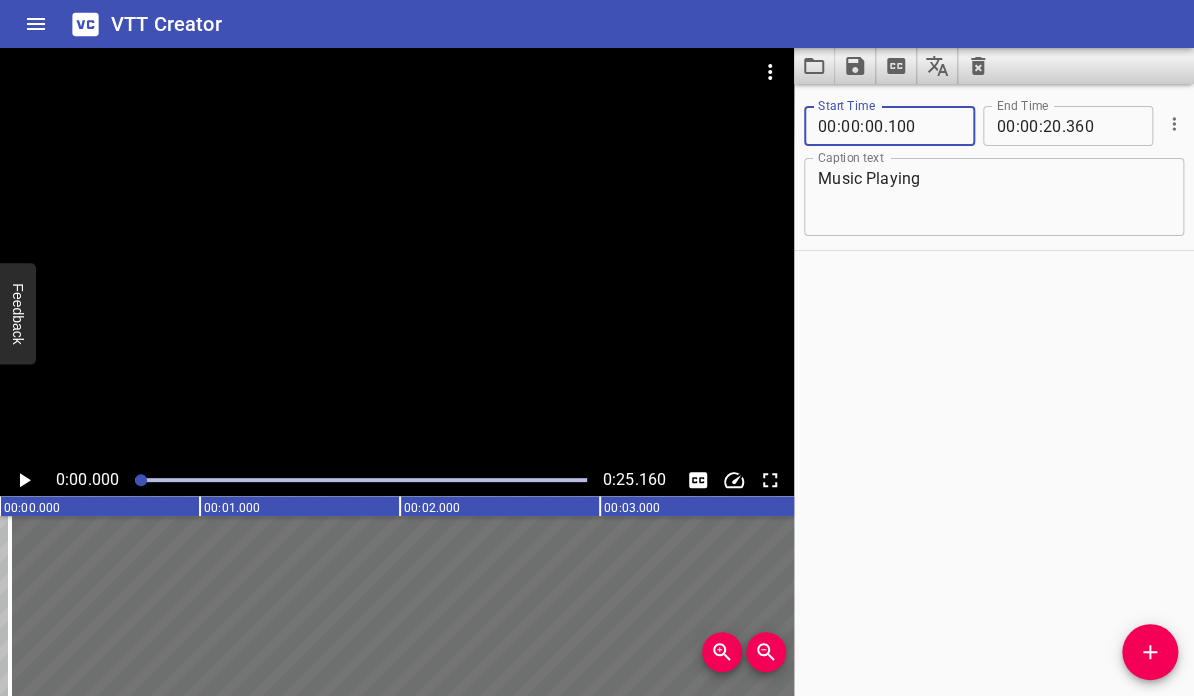 type on "100" 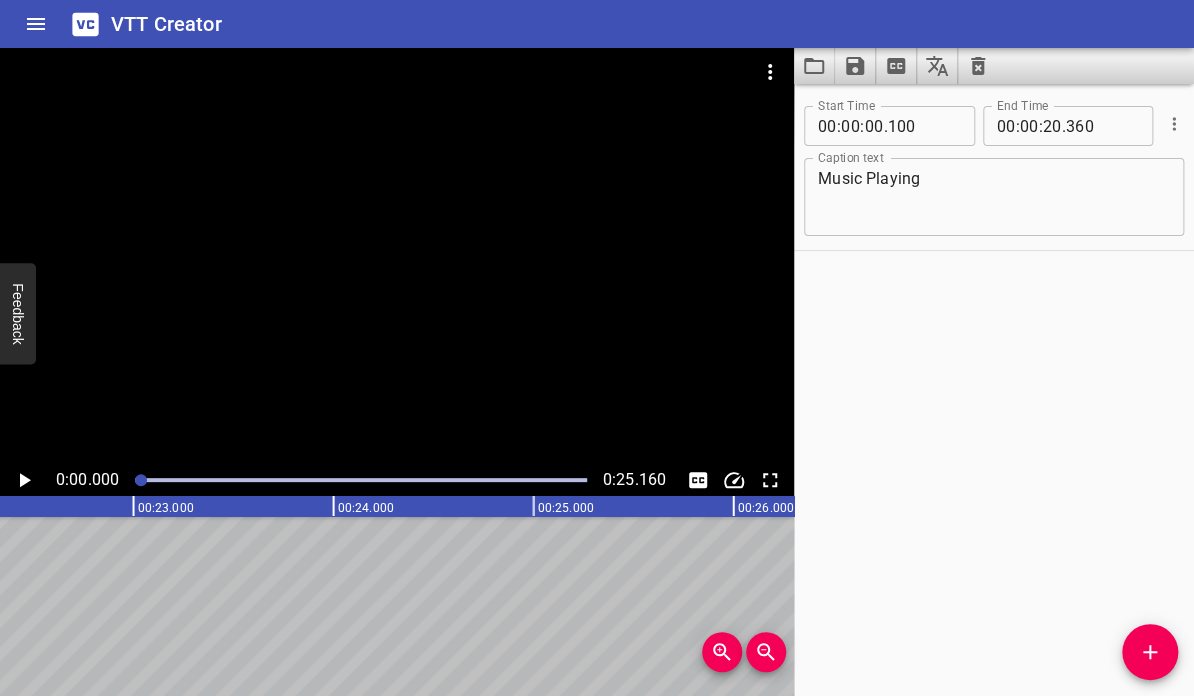 scroll, scrollTop: 0, scrollLeft: 4543, axis: horizontal 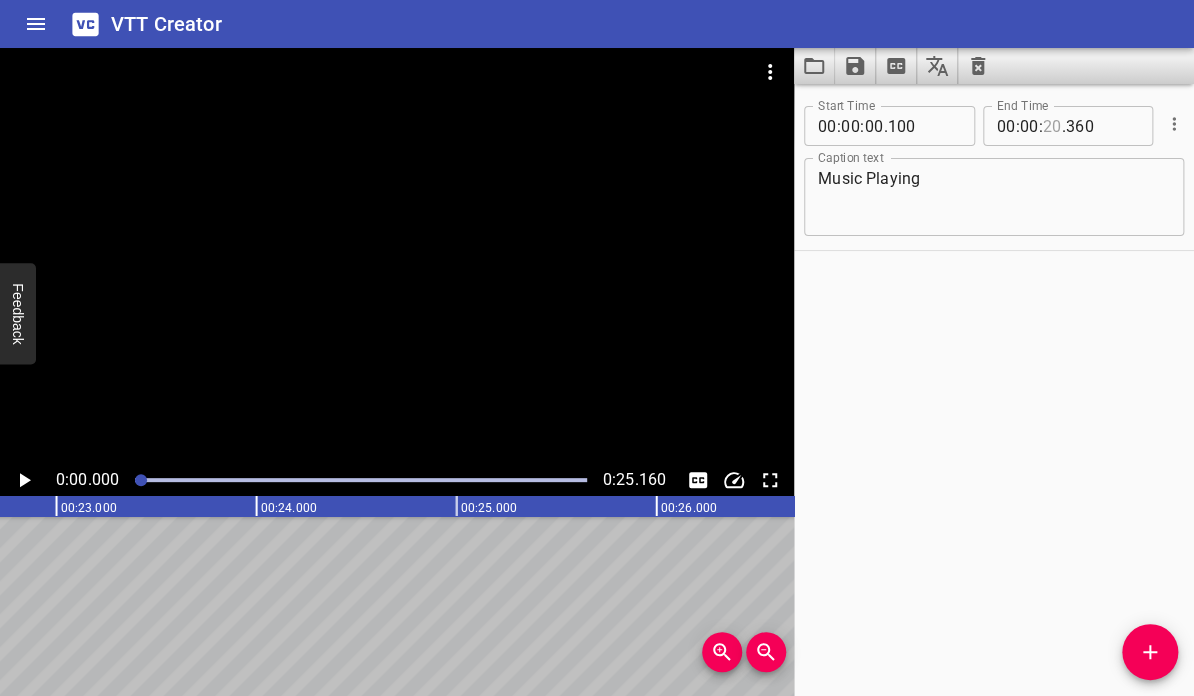 click at bounding box center [1052, 126] 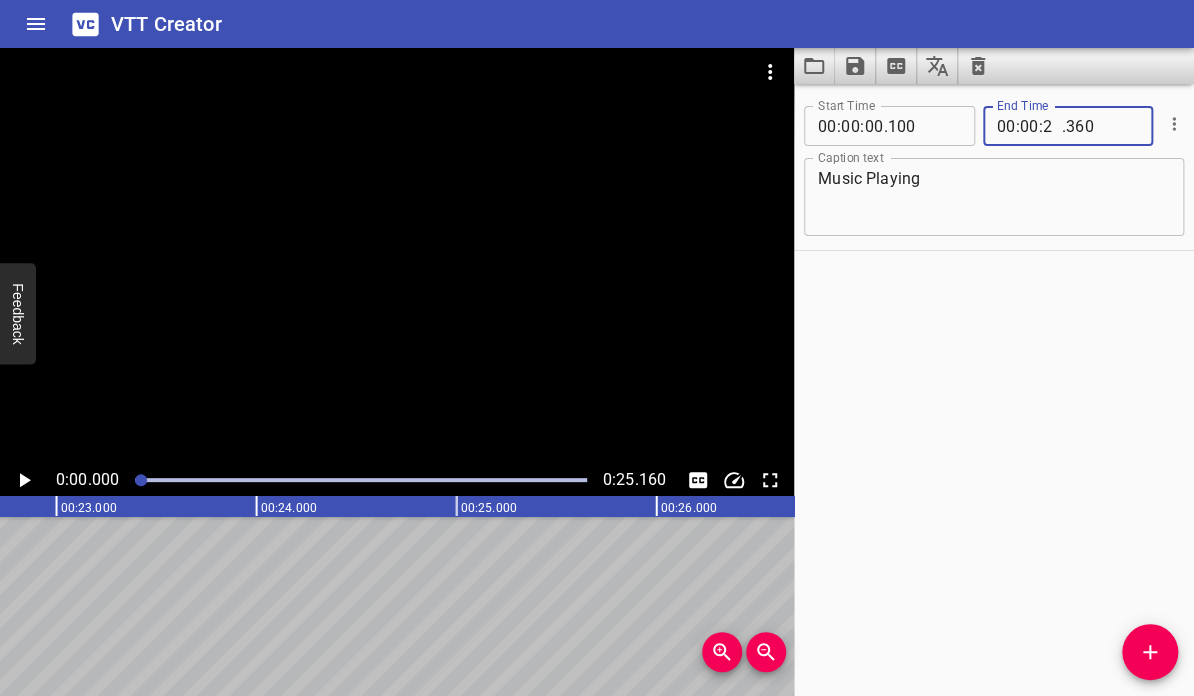type on "25" 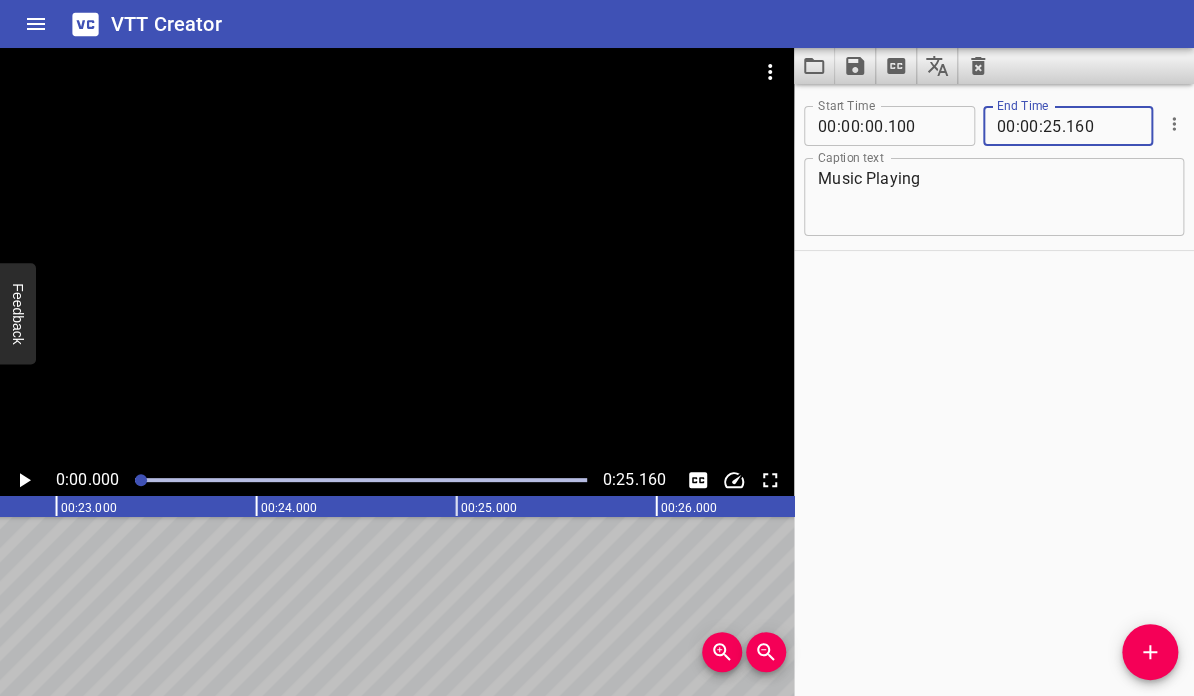type on "160" 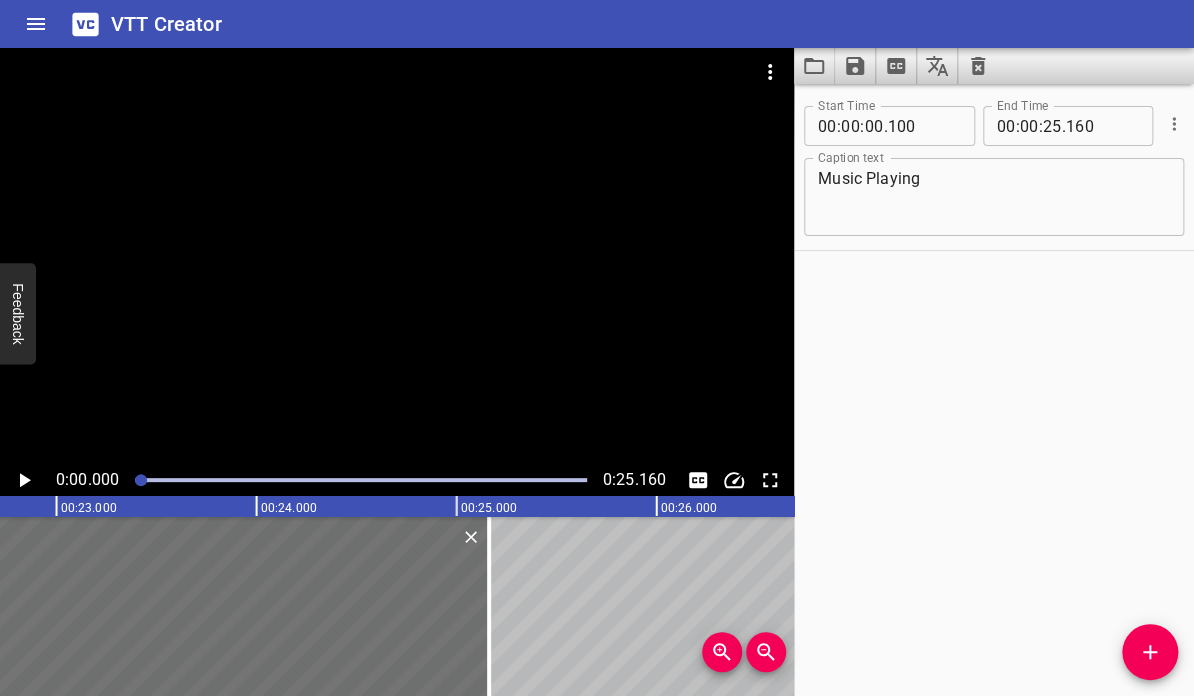 click at bounding box center (855, 66) 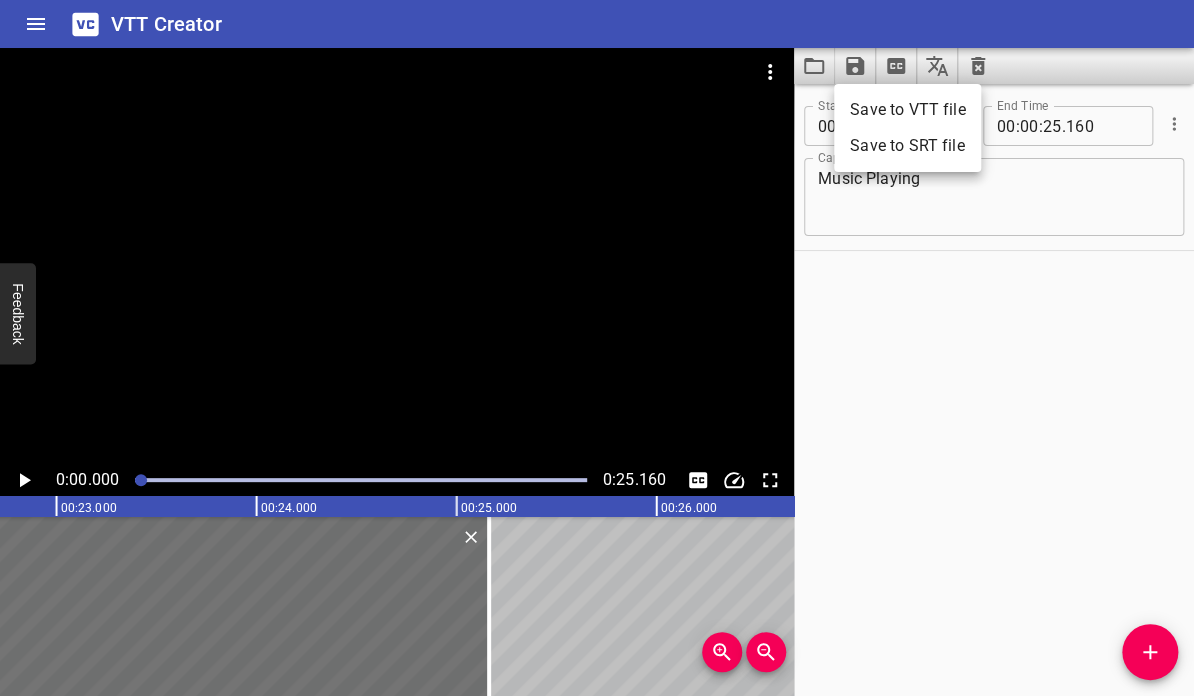 click on "Save to VTT file" at bounding box center [907, 110] 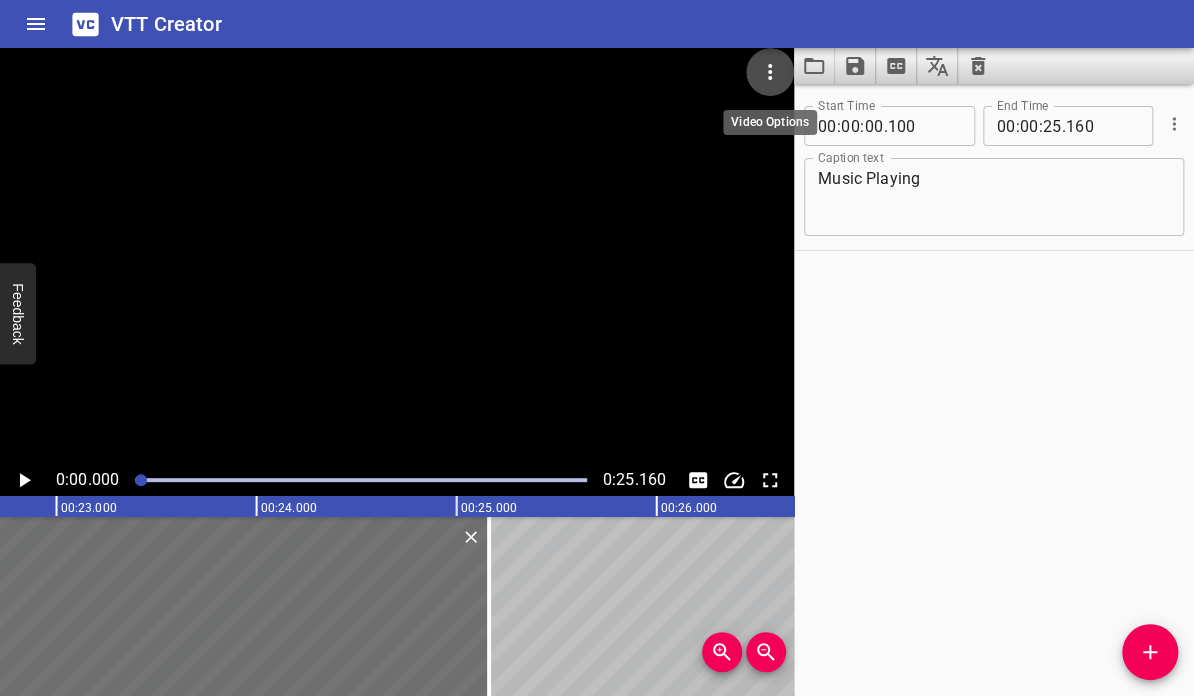 click 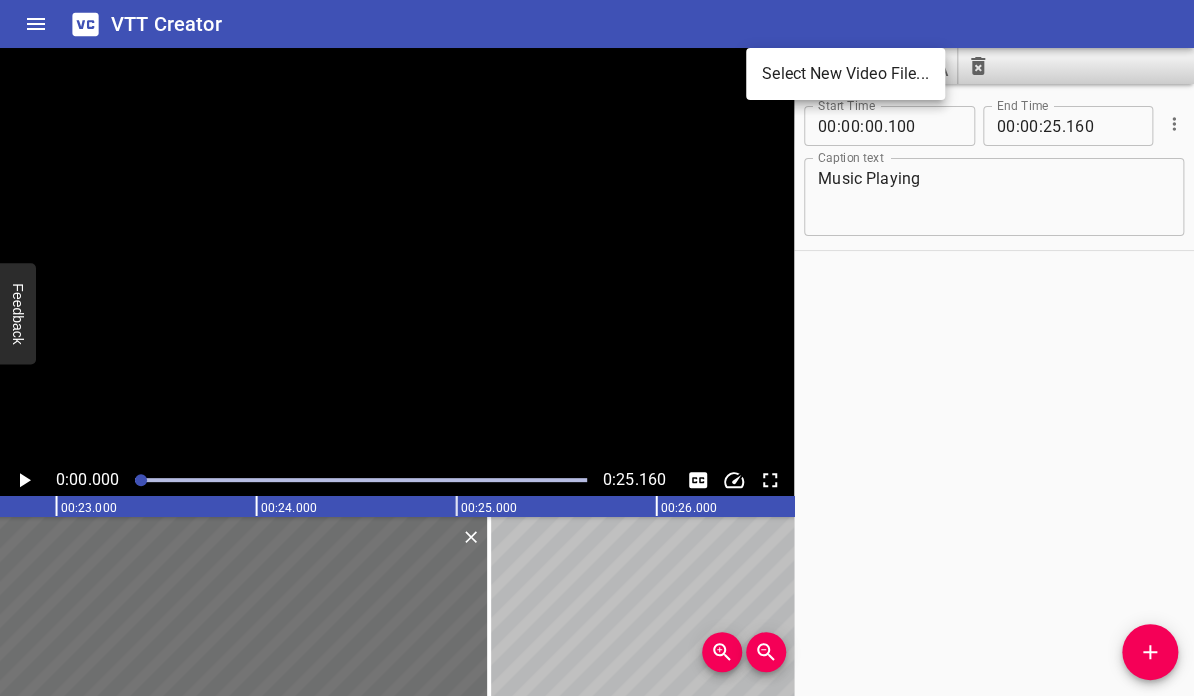 click on "Select New Video File..." at bounding box center (845, 74) 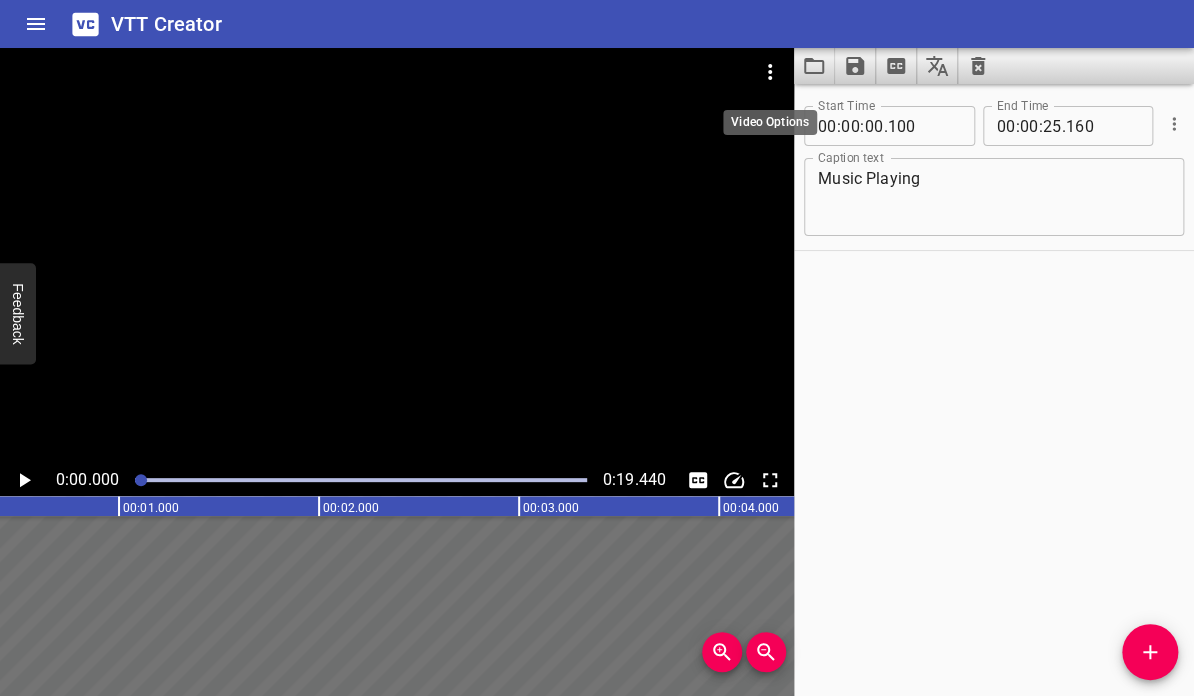 scroll, scrollTop: 0, scrollLeft: 0, axis: both 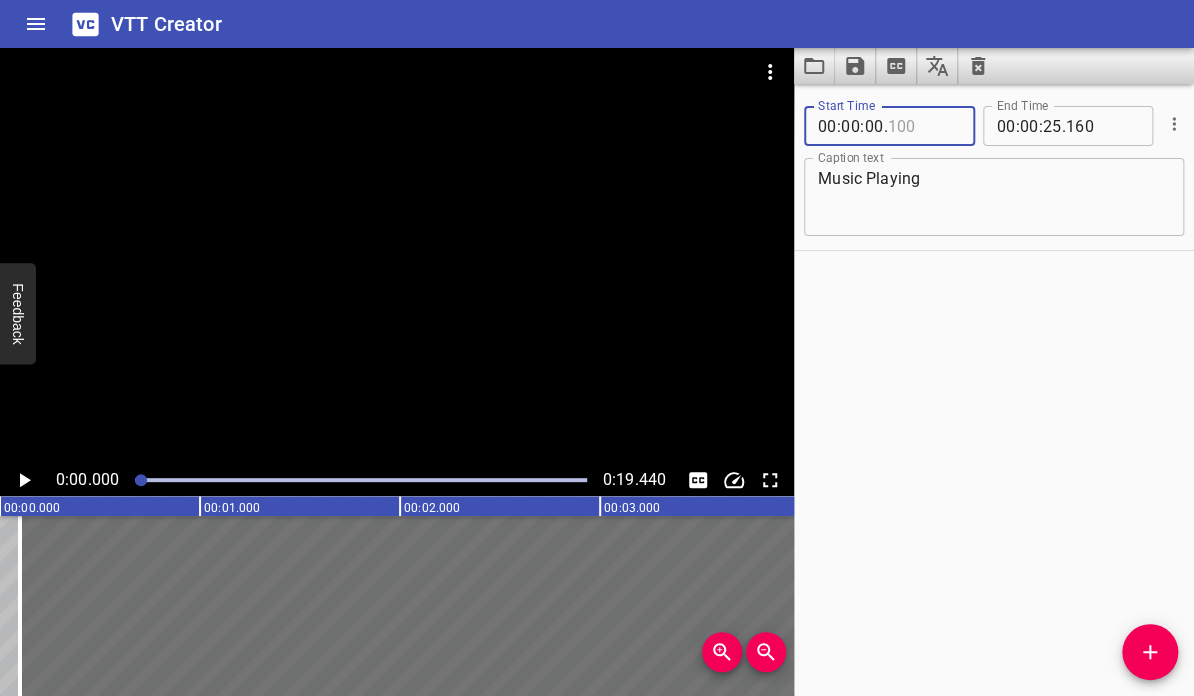 click at bounding box center (923, 126) 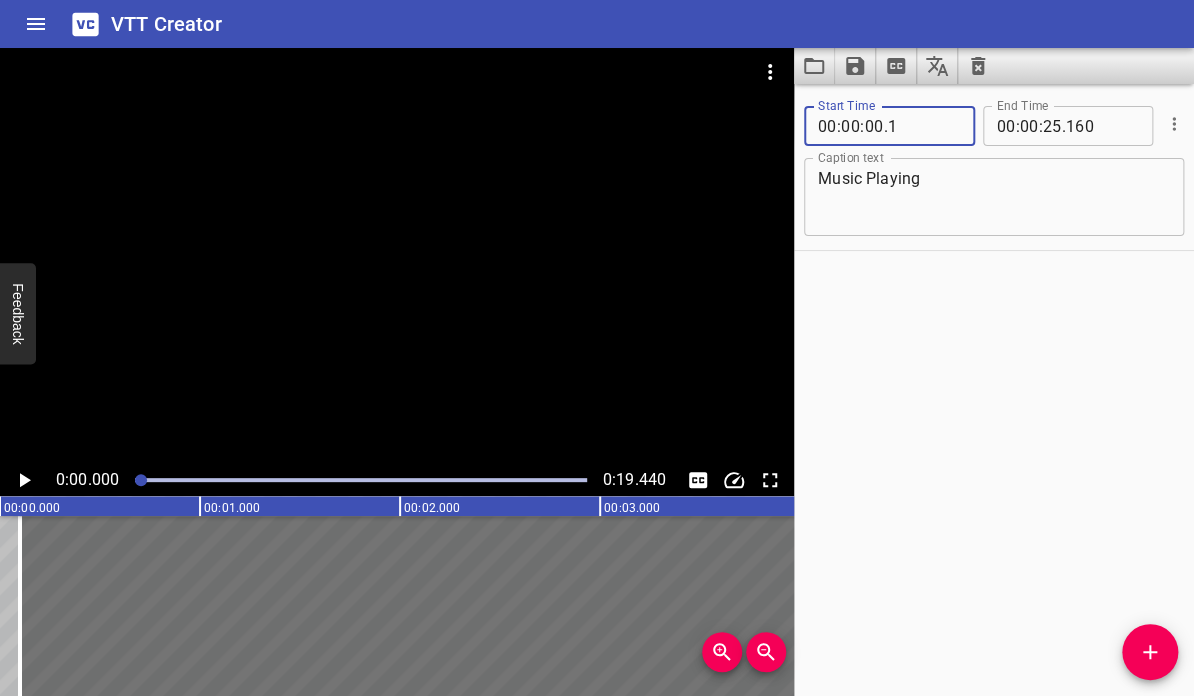 click on "Start Time 00 : 00 : 00 . 1 Start Time End Time 00 : 00 : 25 . 160 End Time Caption text Music Playing Caption text" at bounding box center [994, 390] 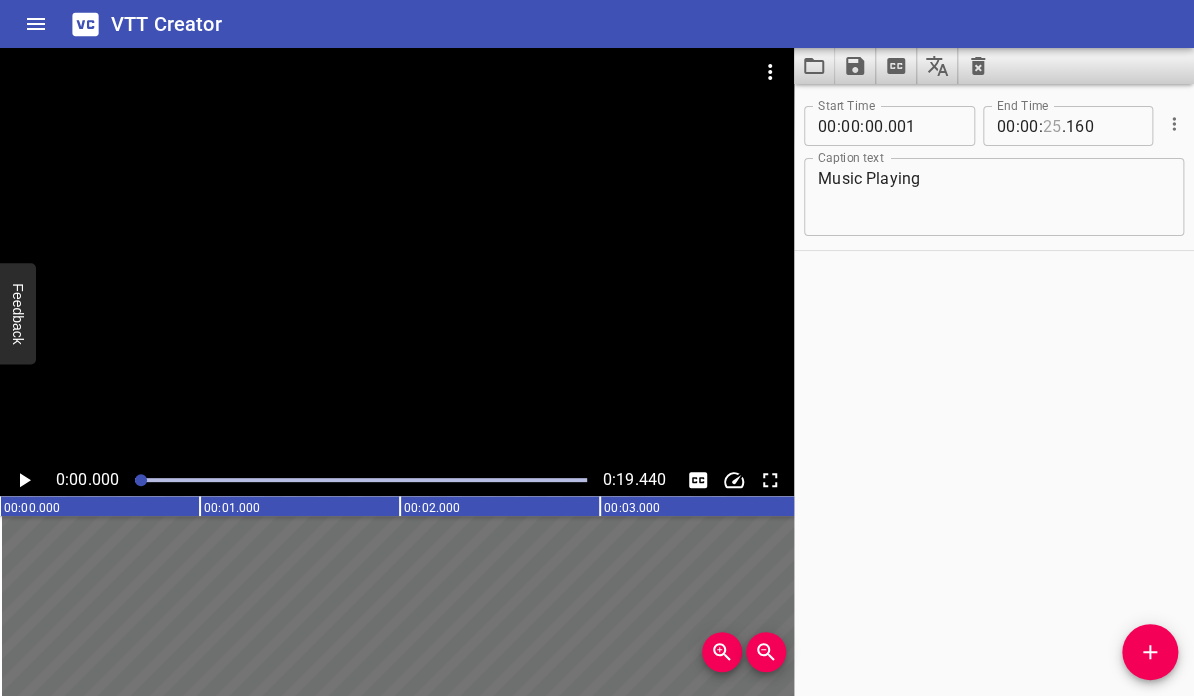 click at bounding box center (1052, 126) 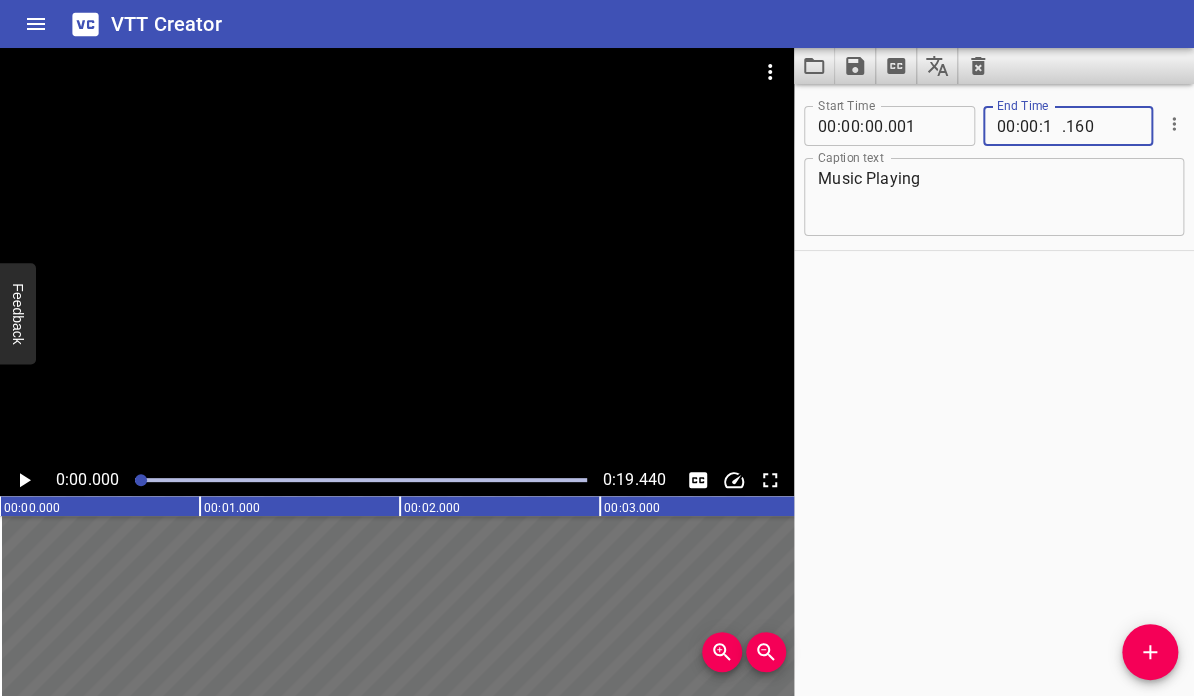 type on "19" 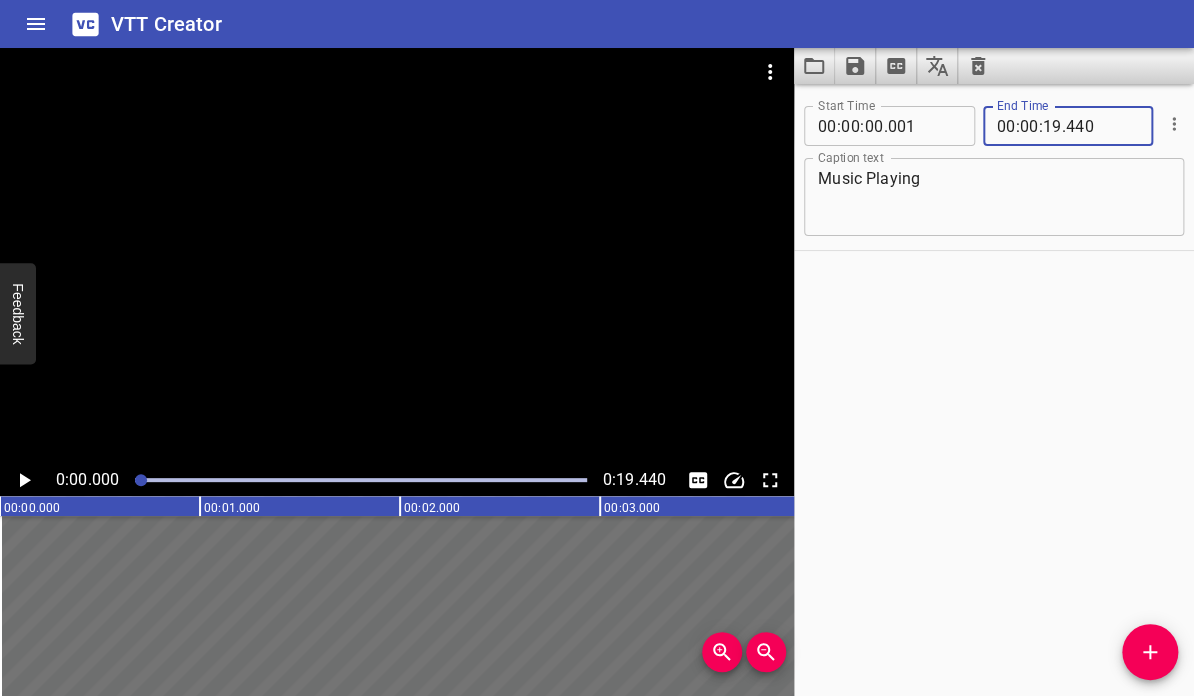 type on "440" 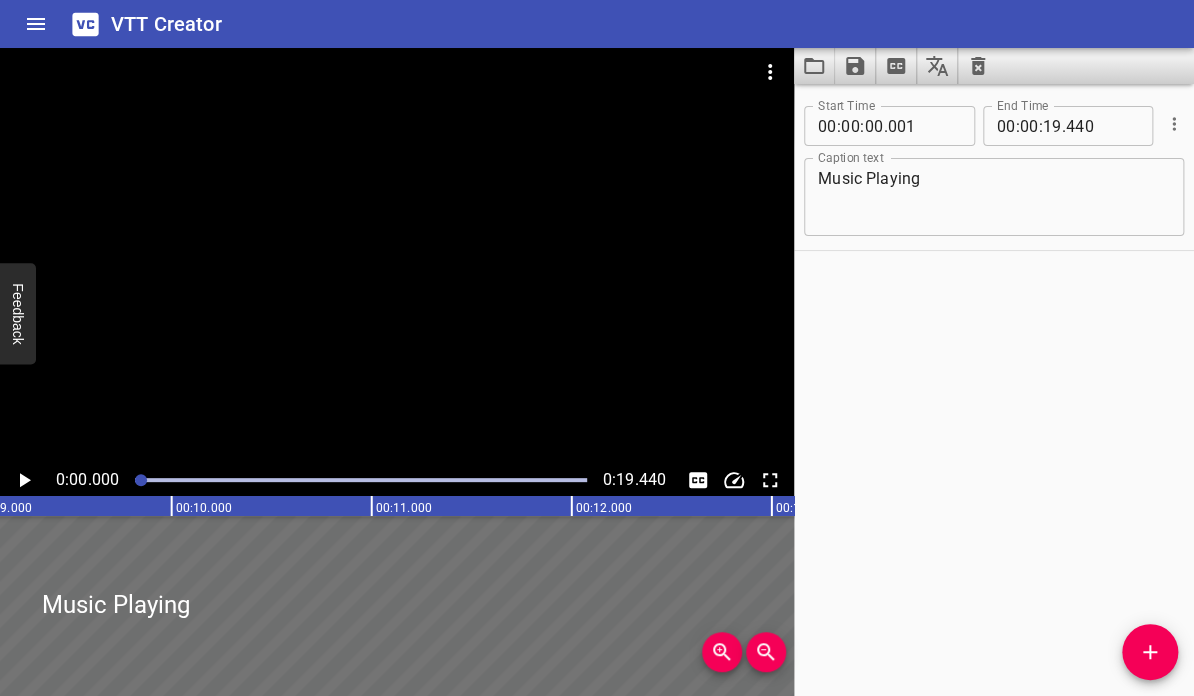 scroll, scrollTop: 0, scrollLeft: 0, axis: both 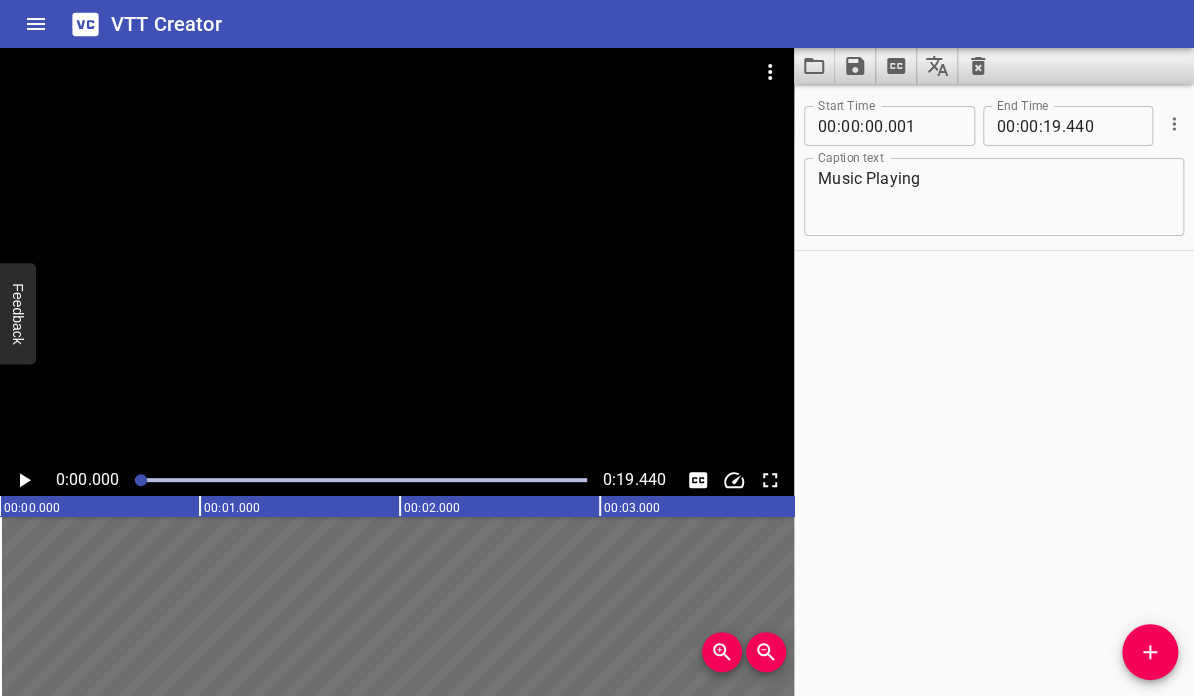 click 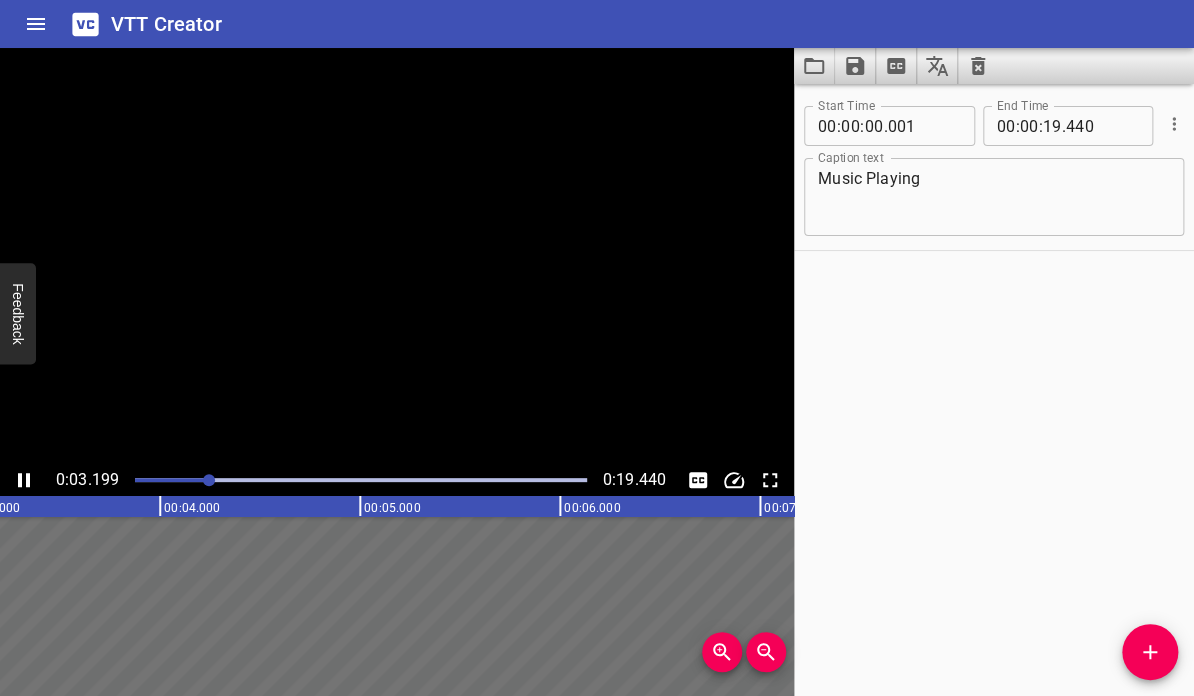 click 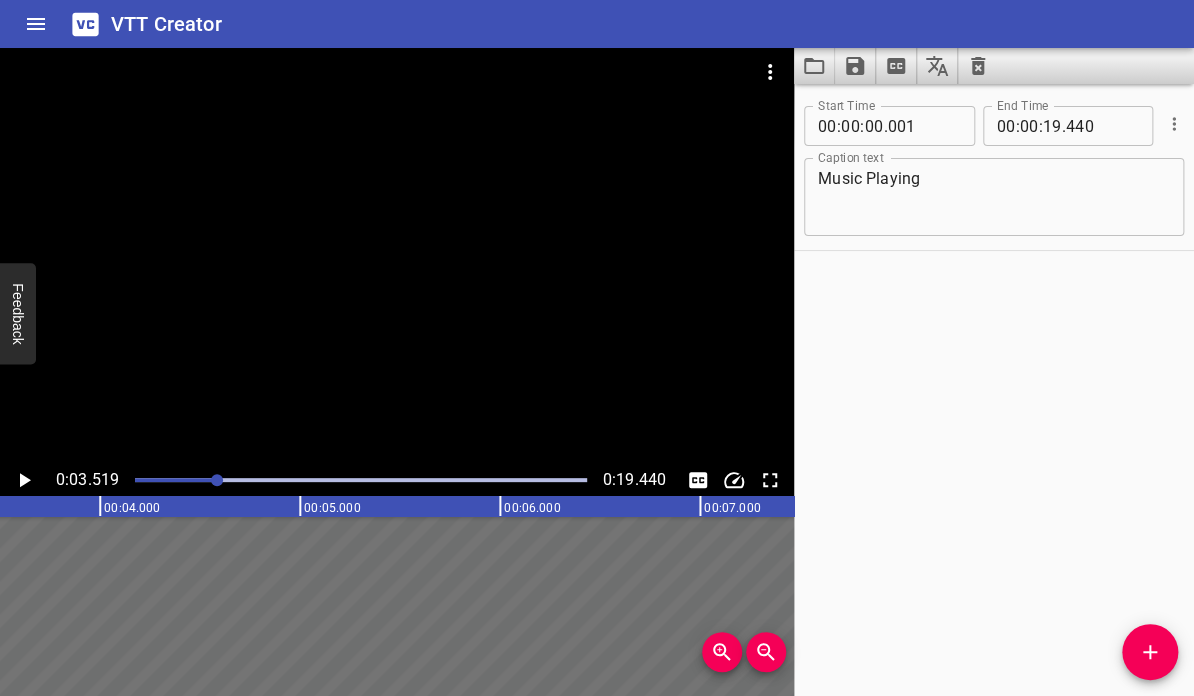 scroll, scrollTop: 0, scrollLeft: 704, axis: horizontal 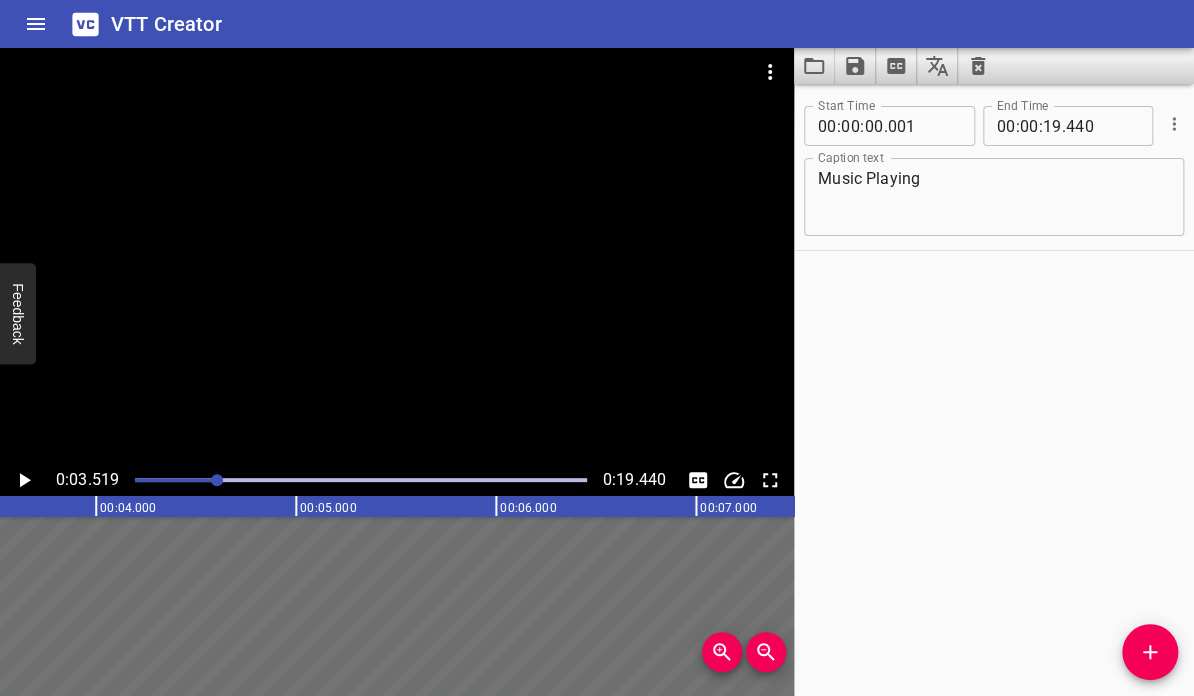 click 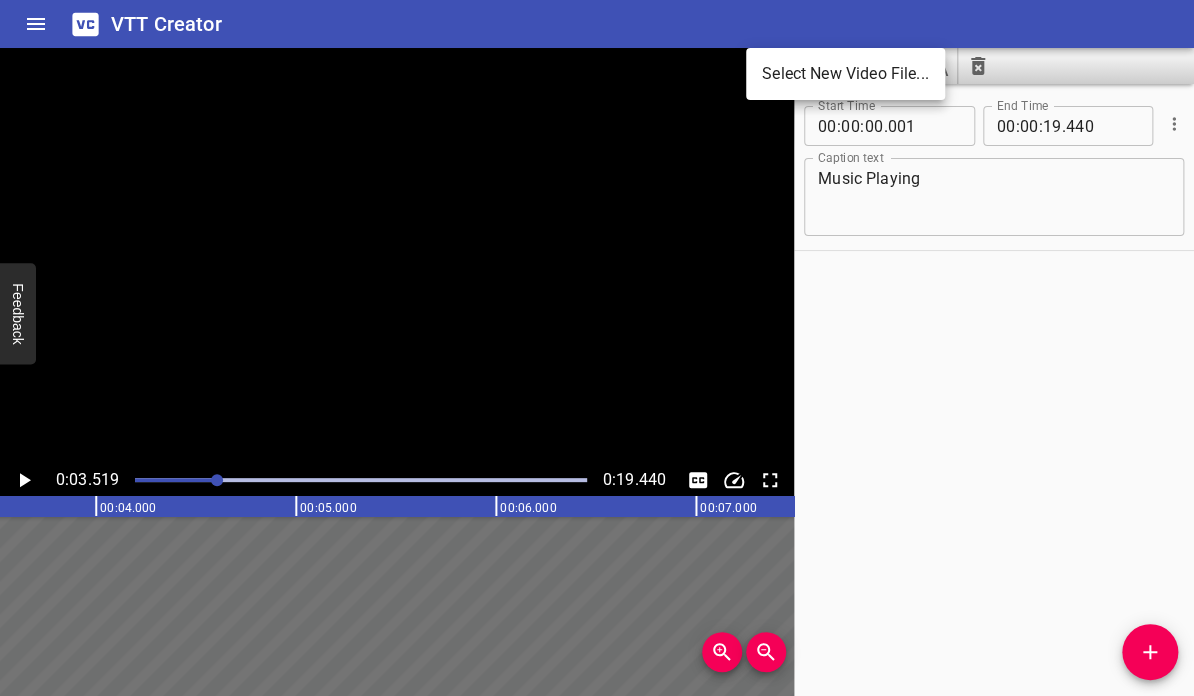 click at bounding box center [597, 348] 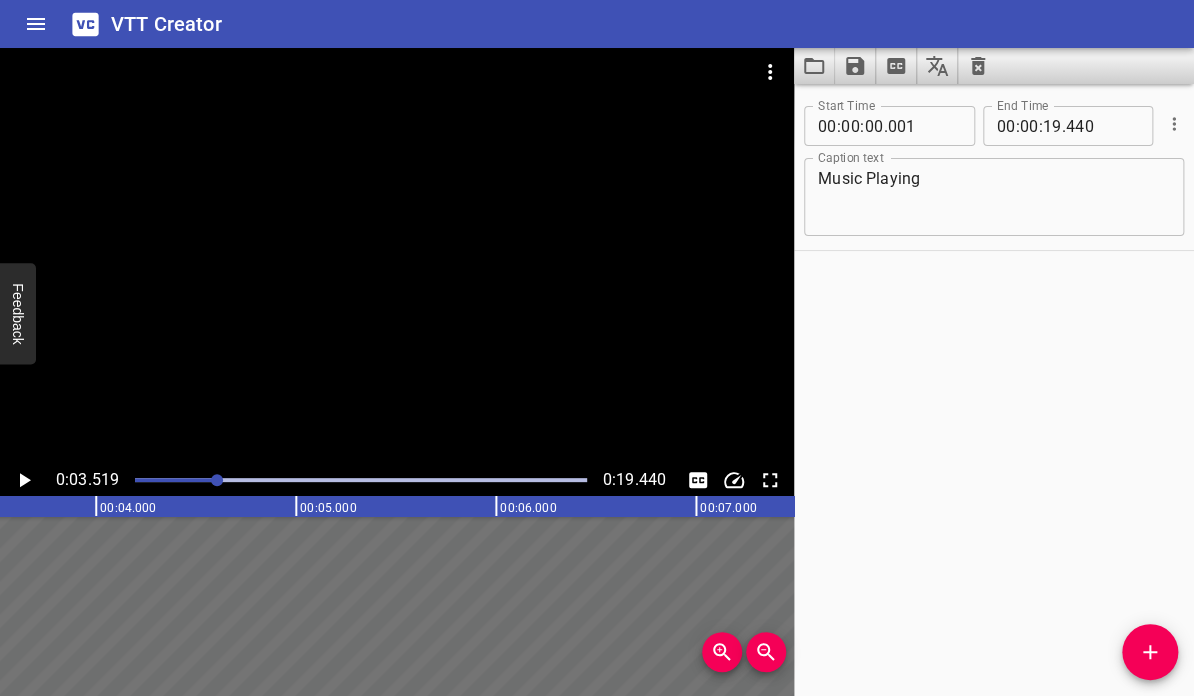 click 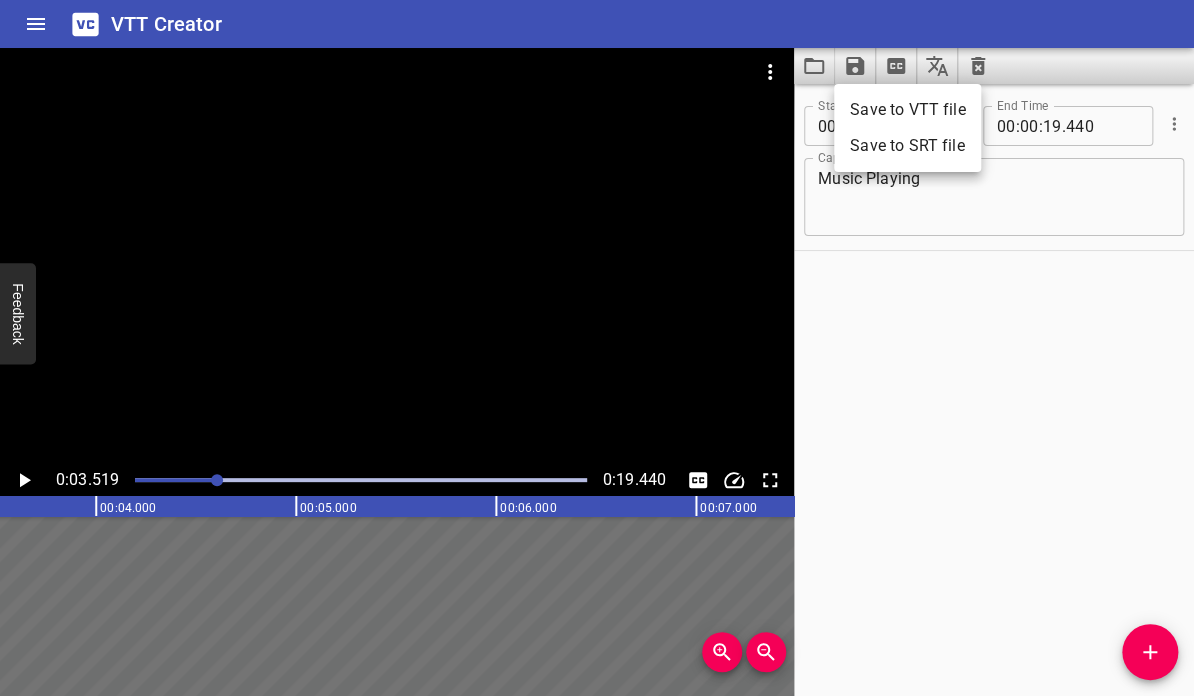 click on "Save to VTT file" at bounding box center (907, 110) 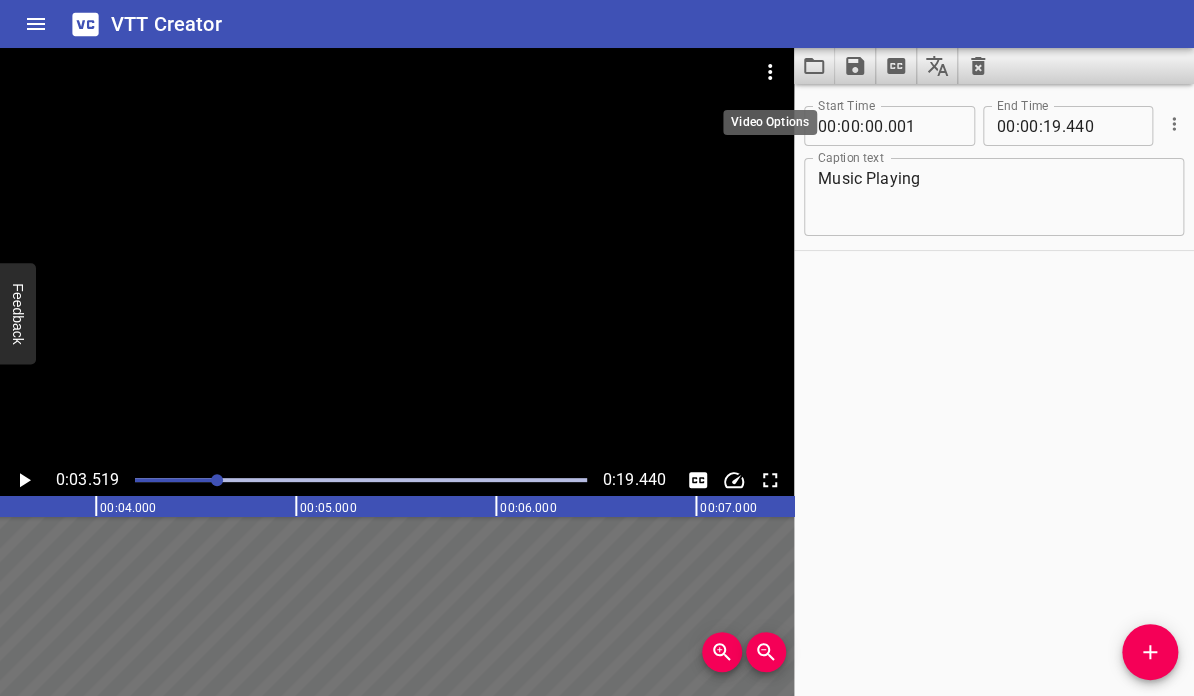 click 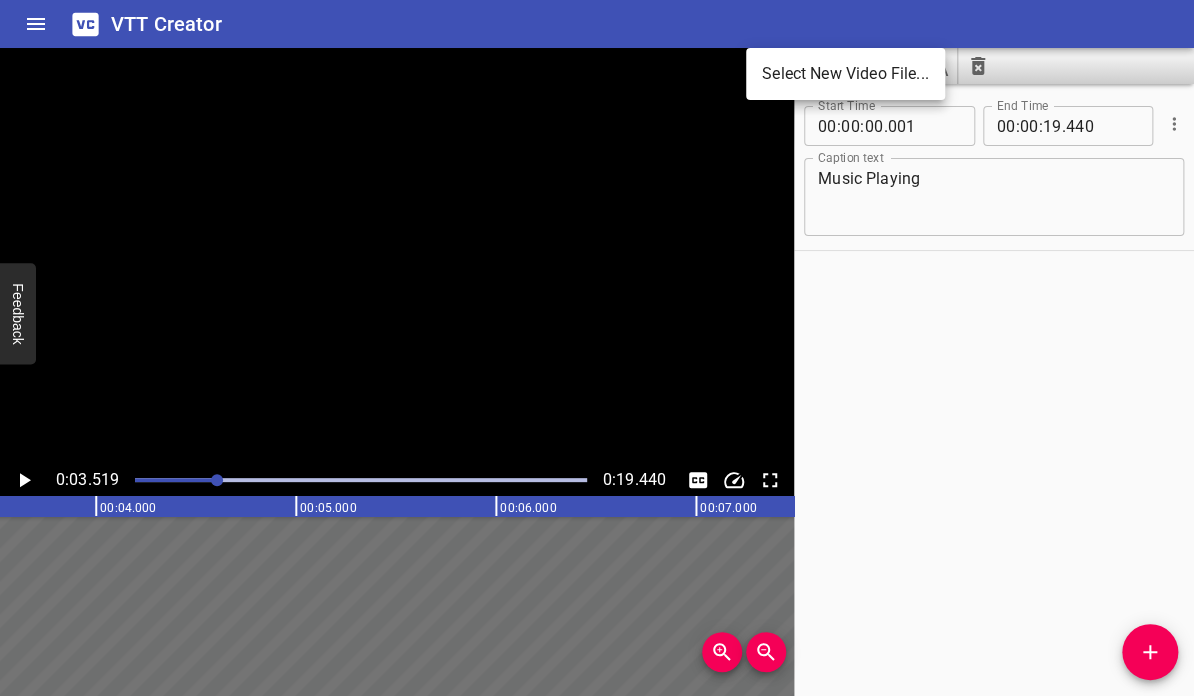 click on "Select New Video File..." at bounding box center [845, 74] 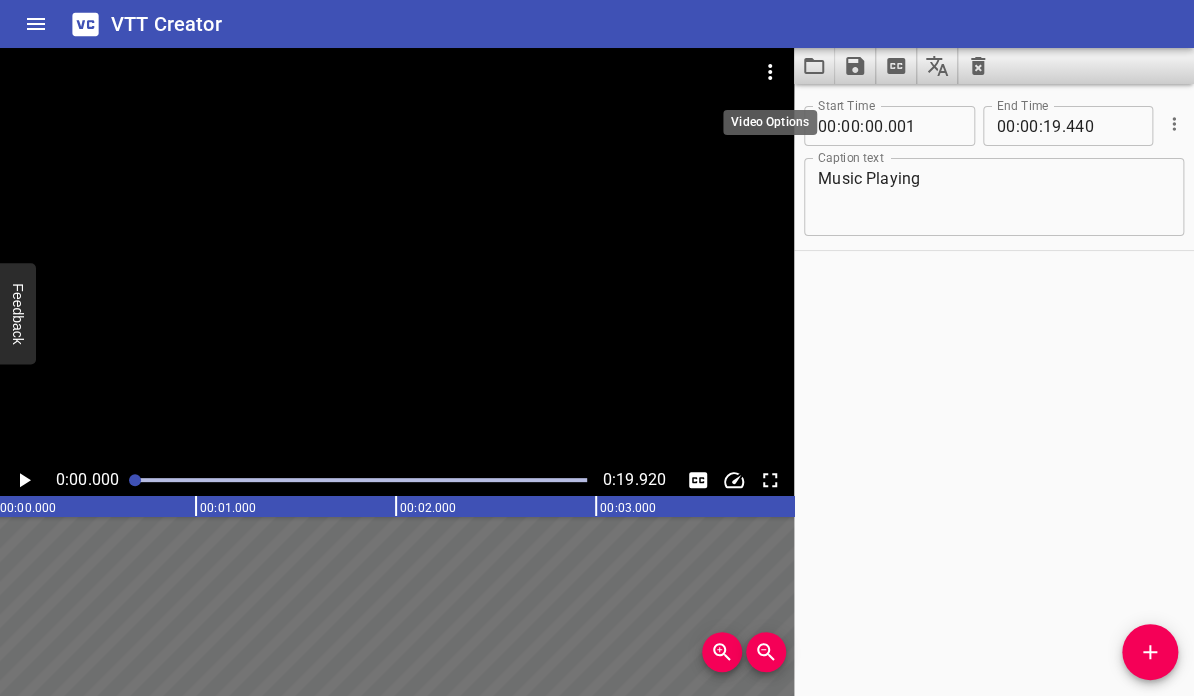 scroll, scrollTop: 0, scrollLeft: 0, axis: both 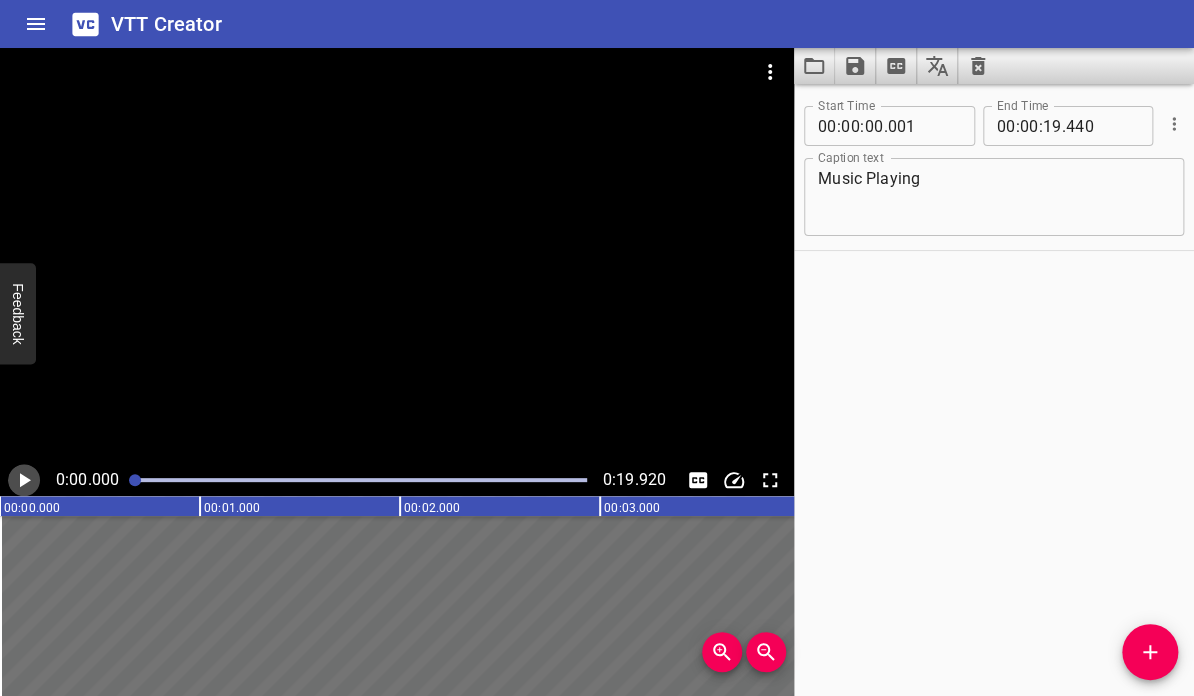 click 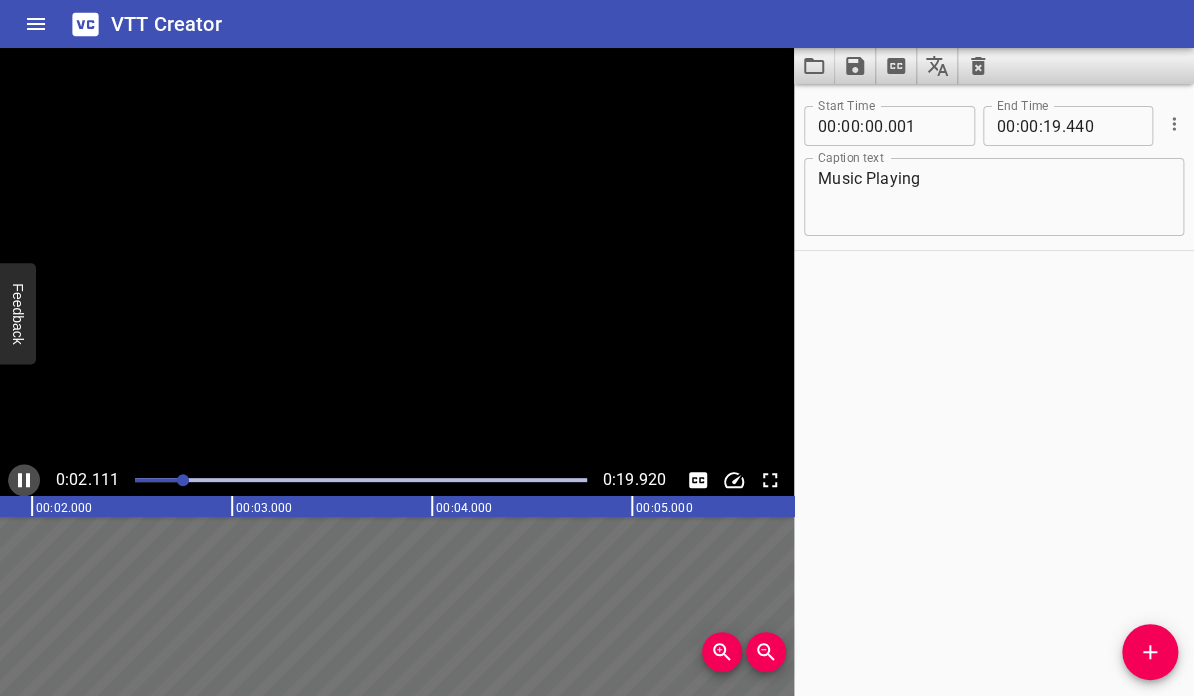 click 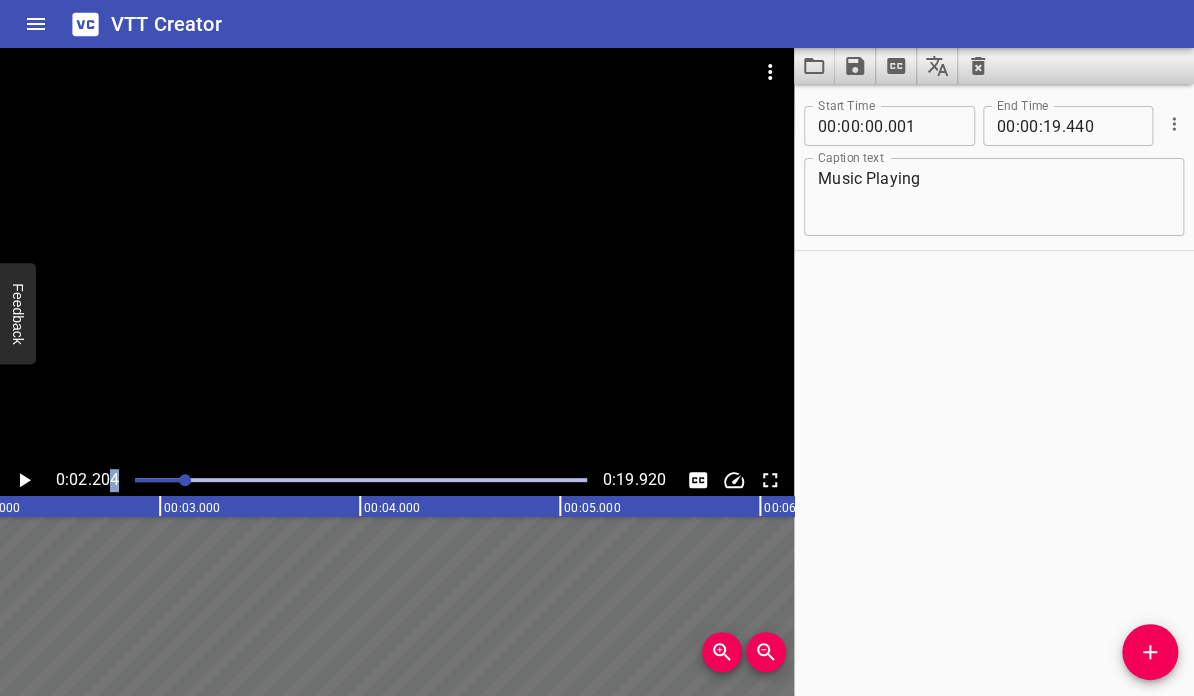 drag, startPoint x: 190, startPoint y: 475, endPoint x: 108, endPoint y: 475, distance: 82 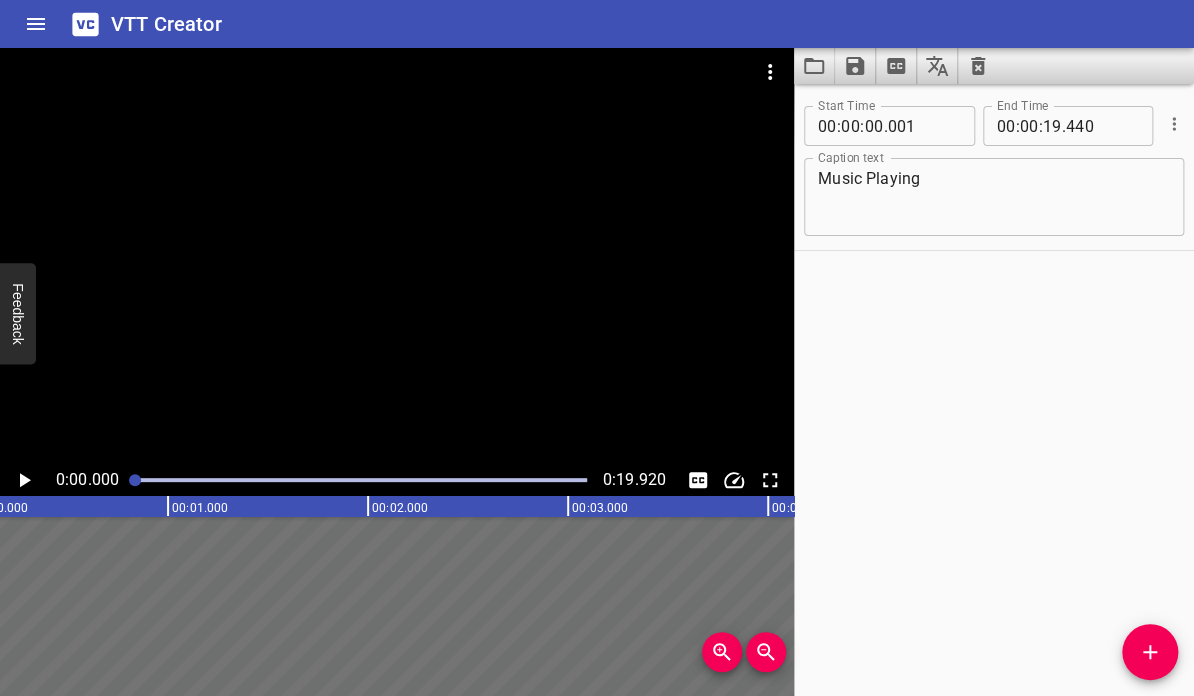 scroll, scrollTop: 0, scrollLeft: 0, axis: both 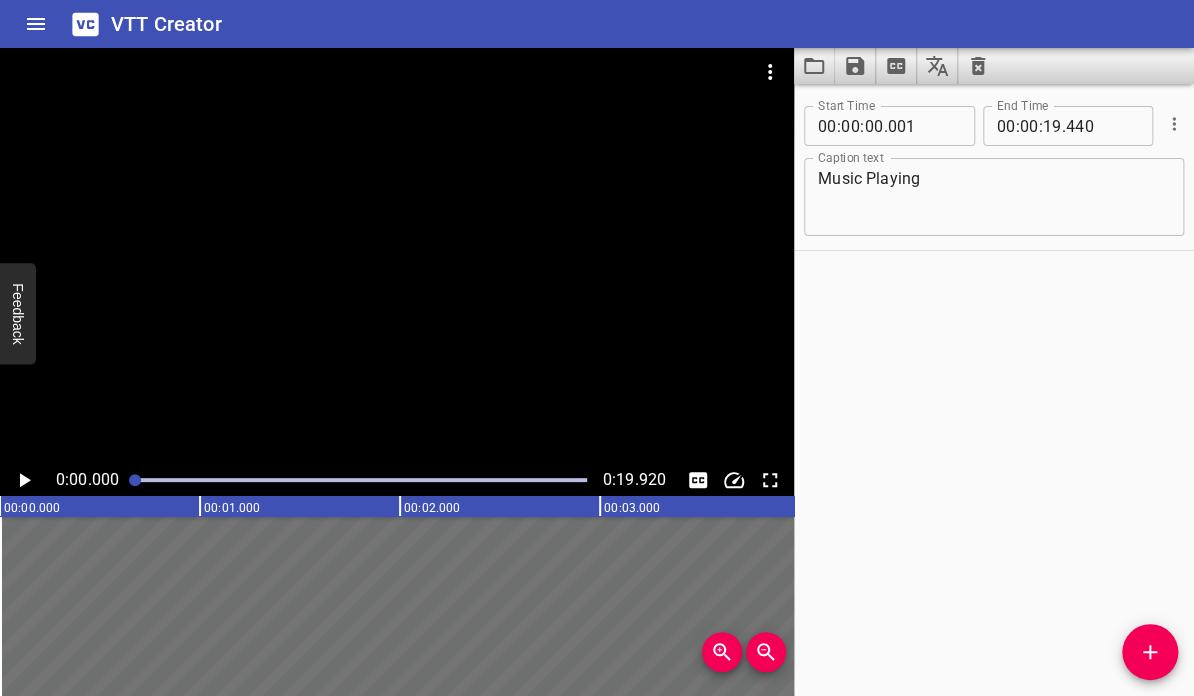 click 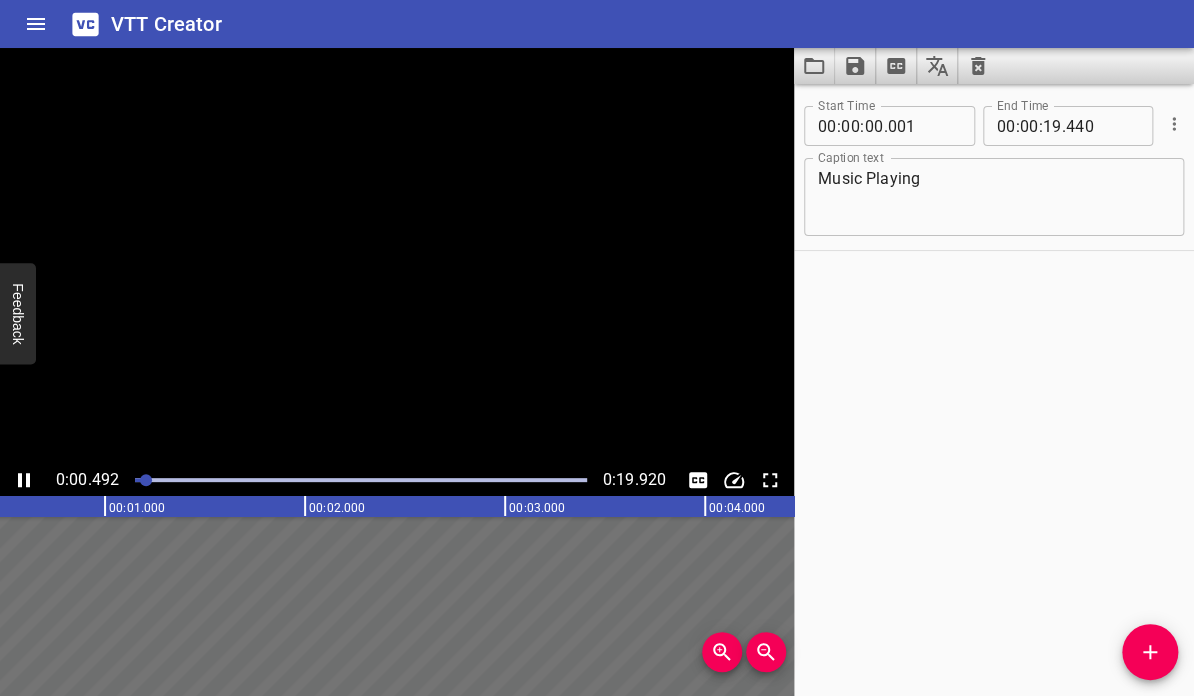 click 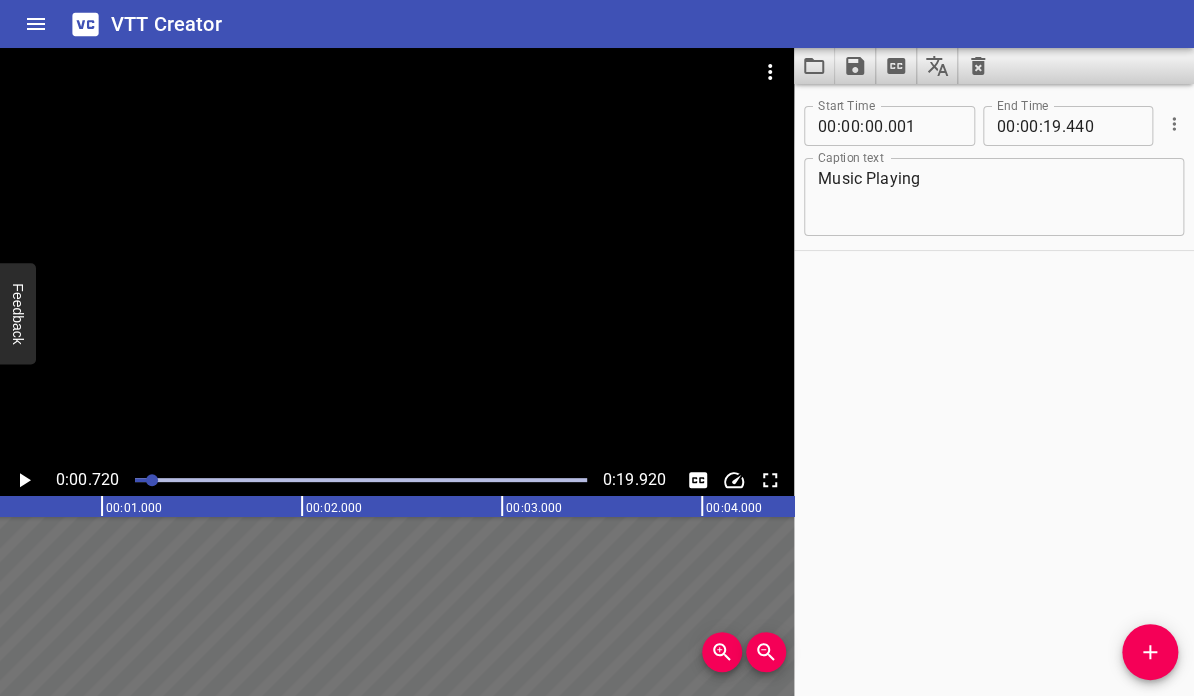 scroll, scrollTop: 0, scrollLeft: 144, axis: horizontal 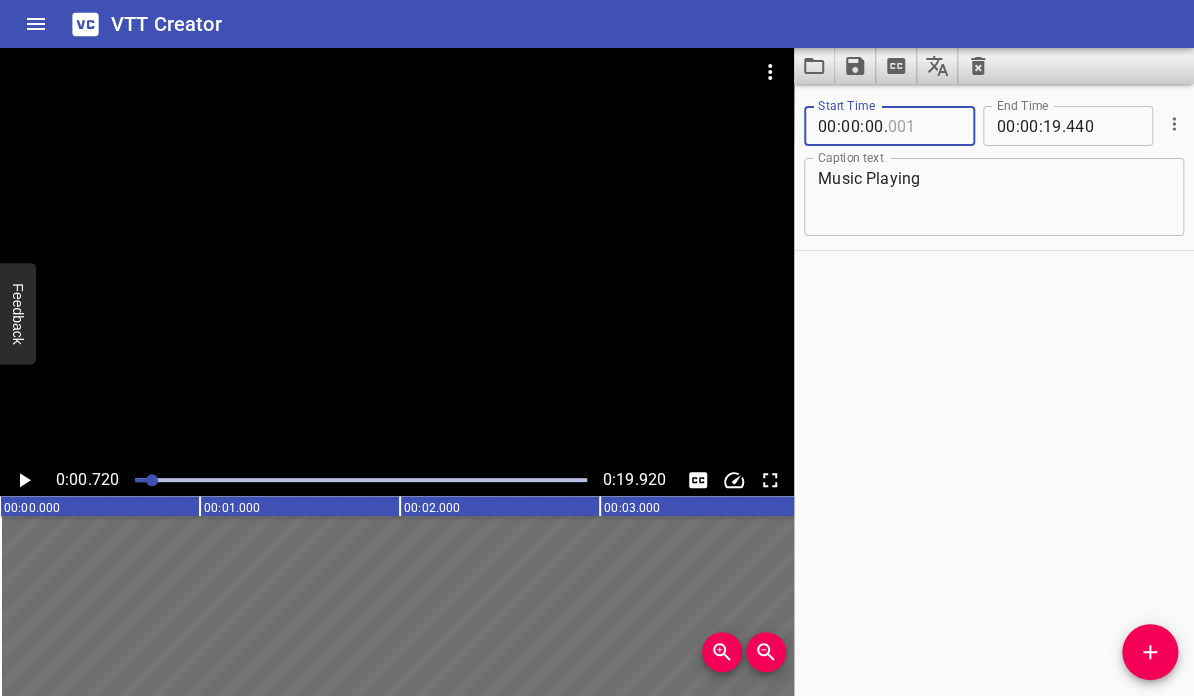 click at bounding box center [923, 126] 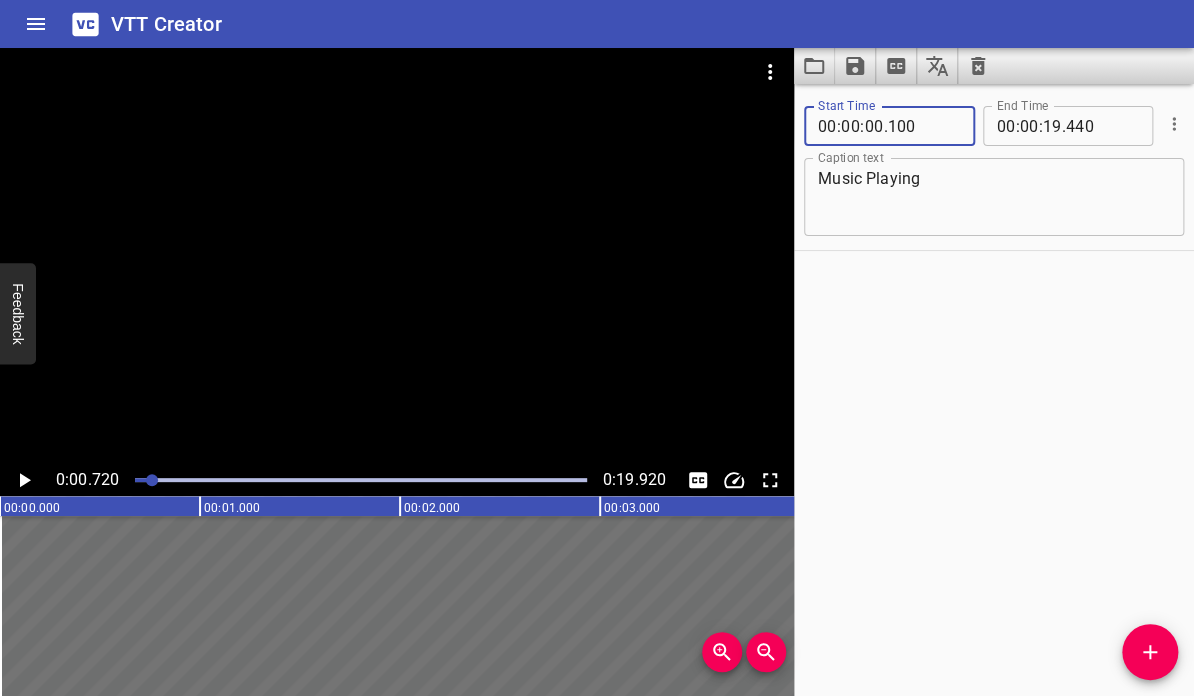 type on "100" 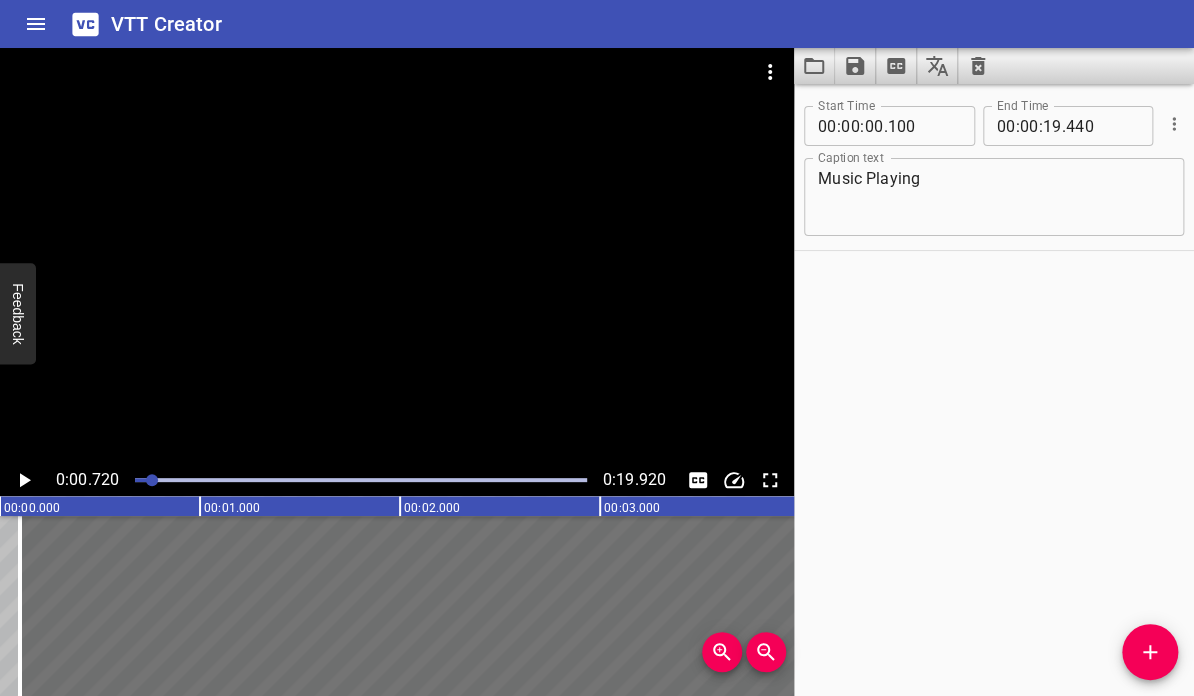 click 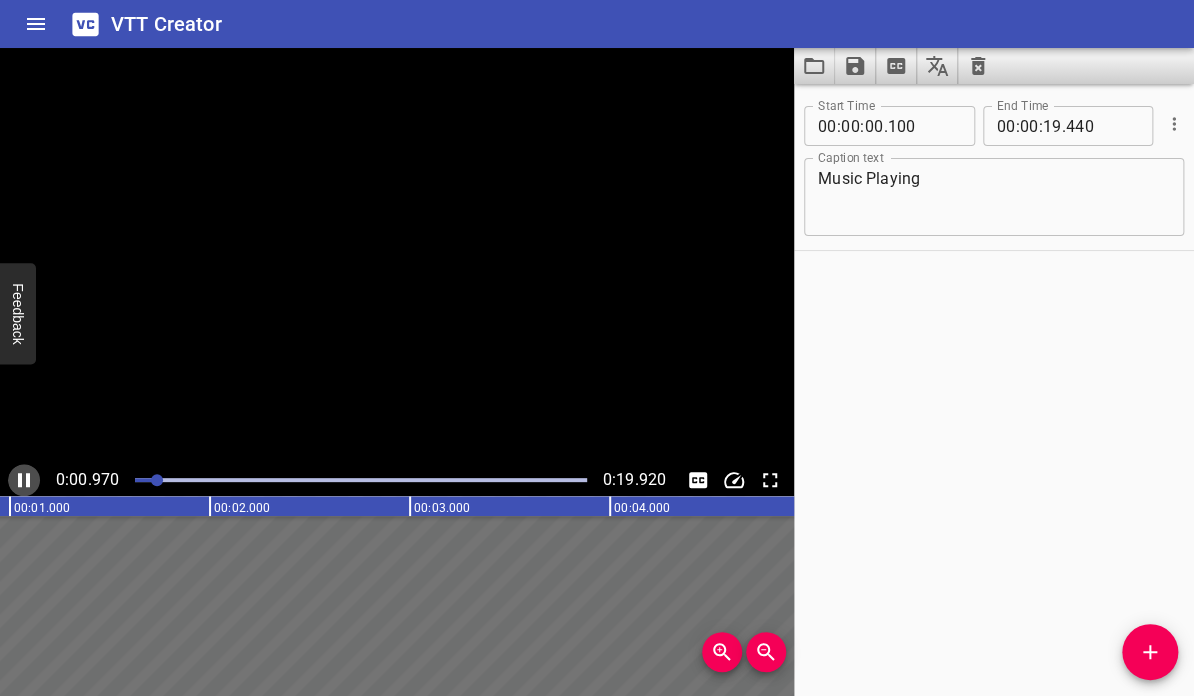 click 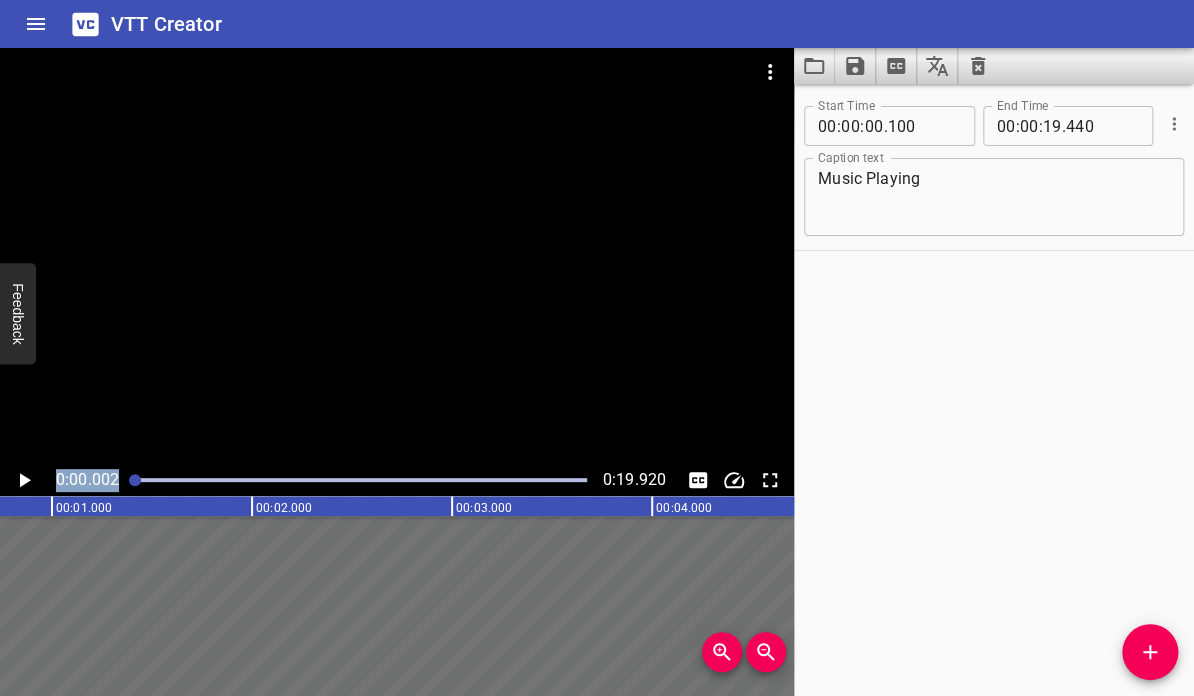 drag, startPoint x: 159, startPoint y: 477, endPoint x: 107, endPoint y: 477, distance: 52 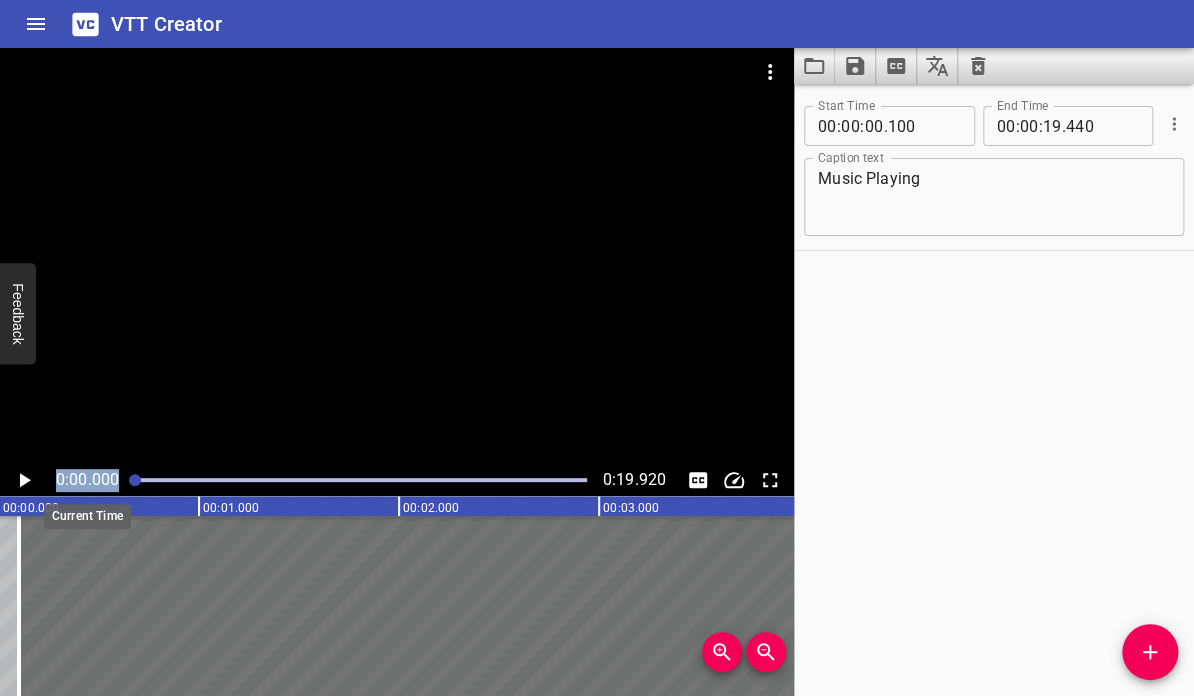 scroll, scrollTop: 0, scrollLeft: 0, axis: both 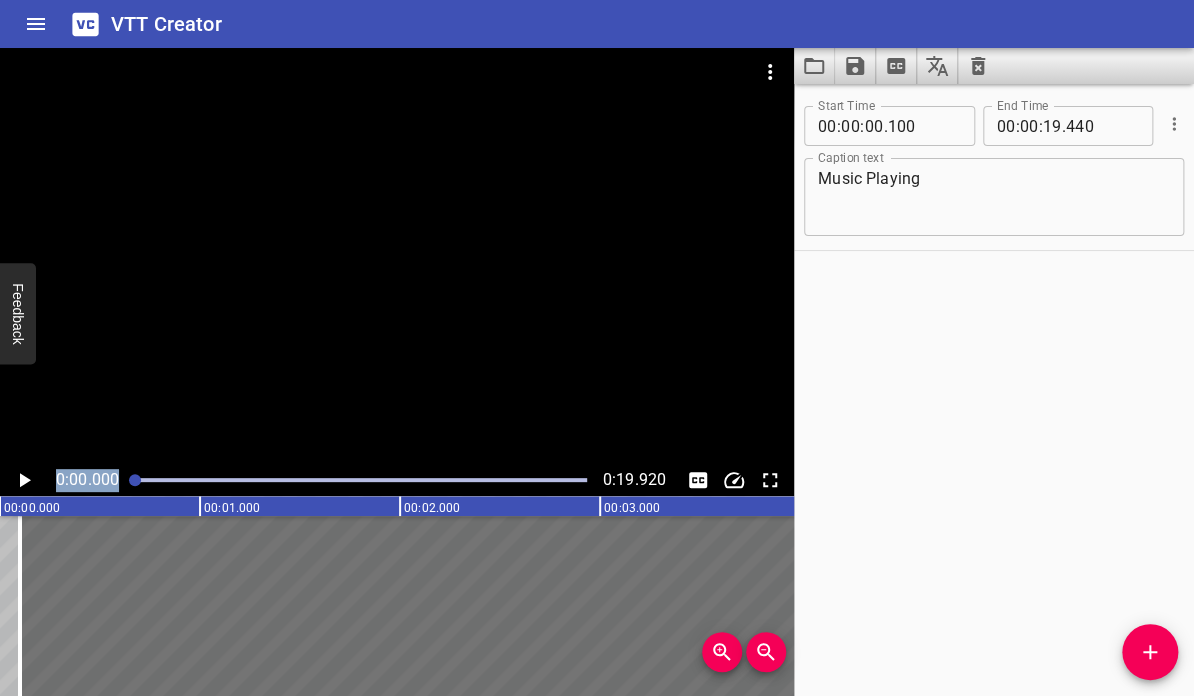 click 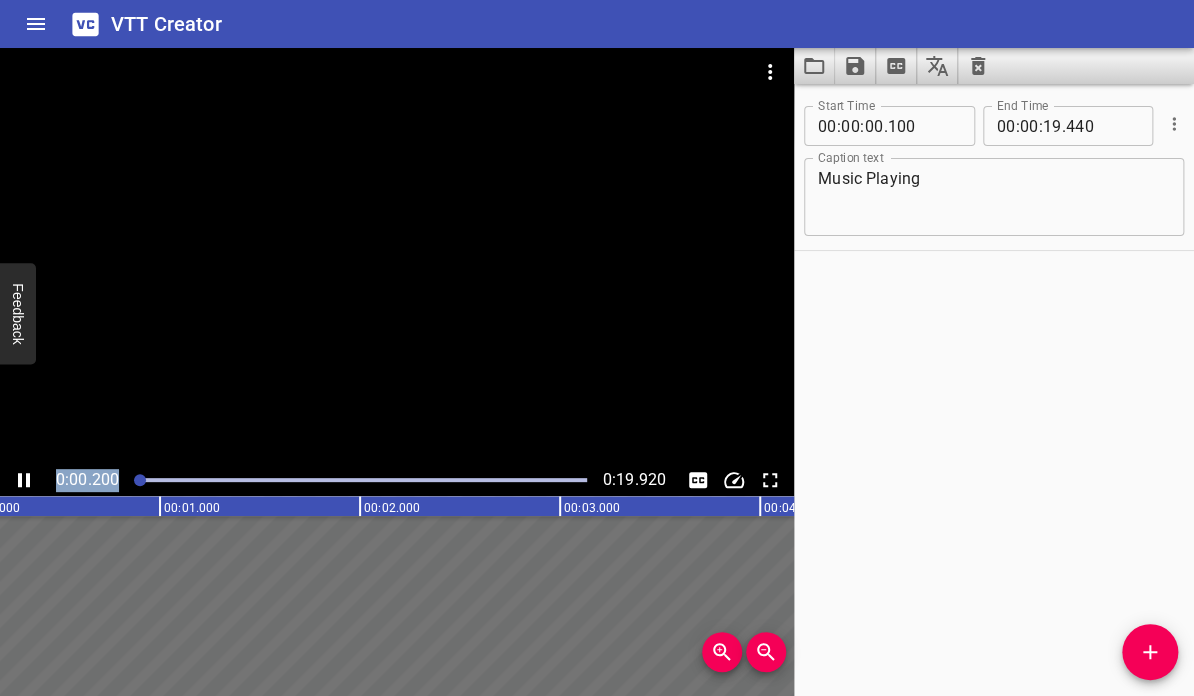 click 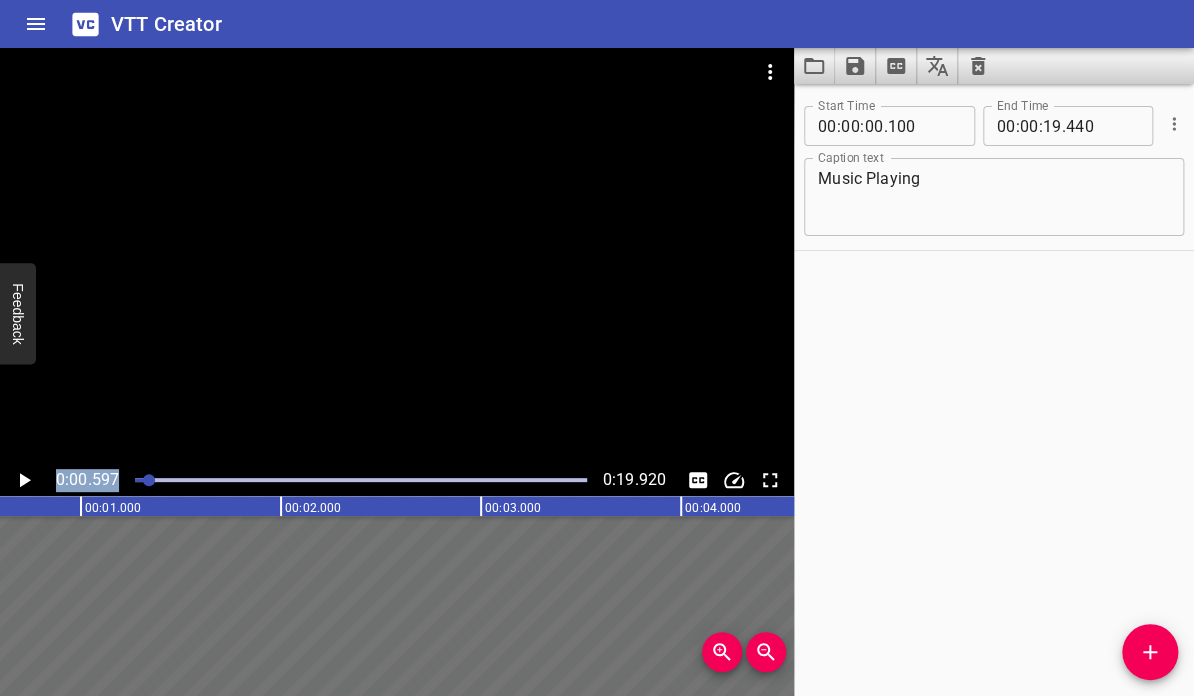 scroll, scrollTop: 0, scrollLeft: 0, axis: both 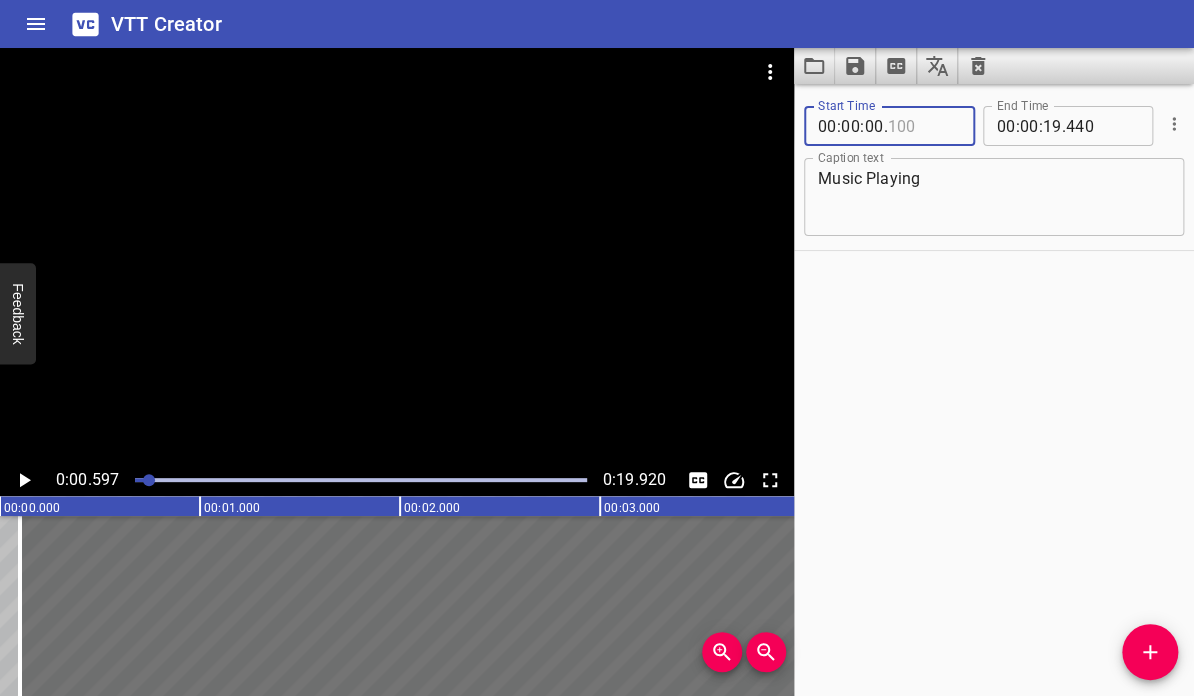 click at bounding box center [923, 126] 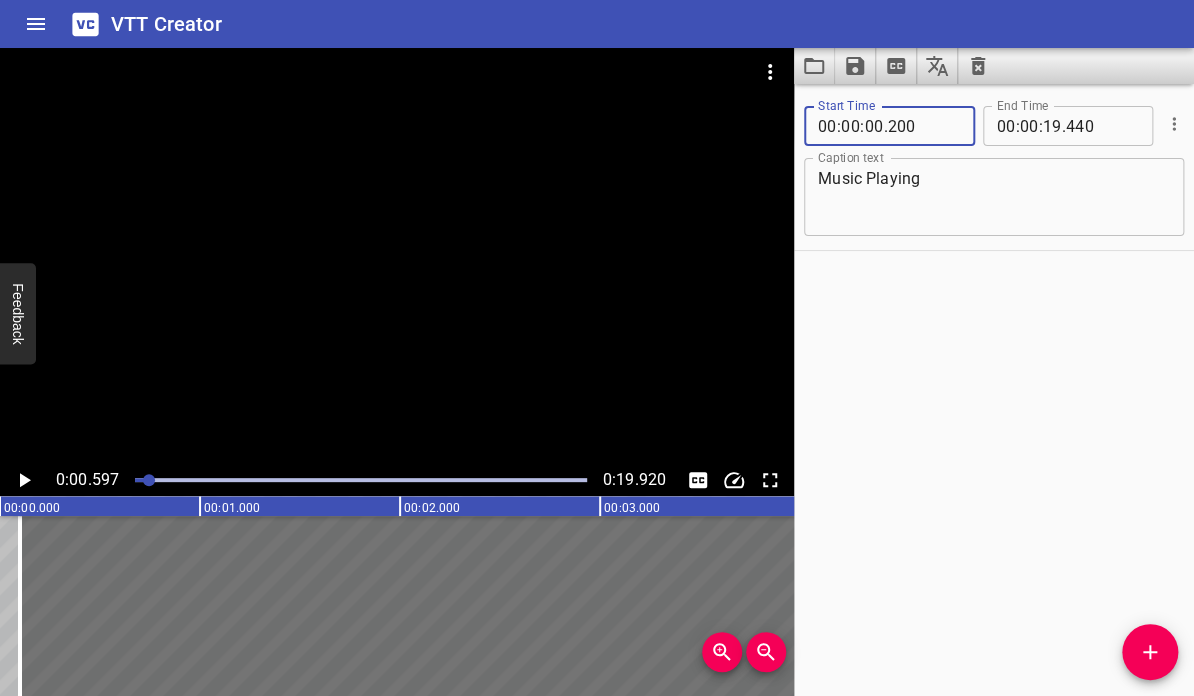 type on "200" 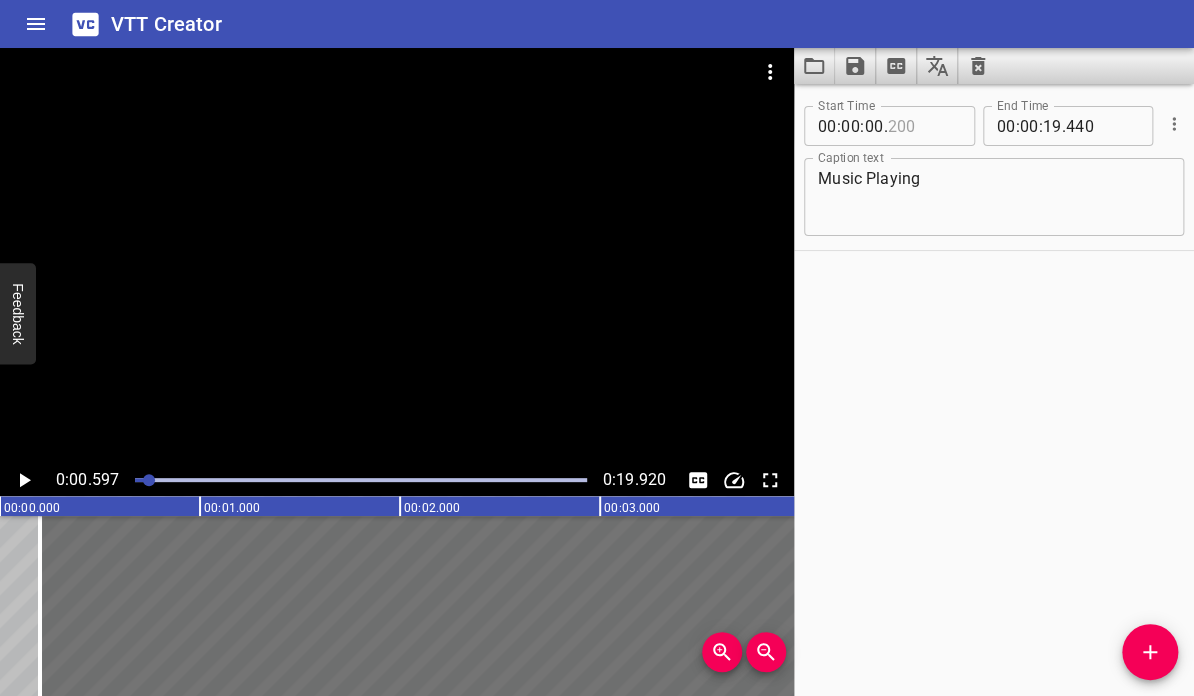 click at bounding box center [923, 126] 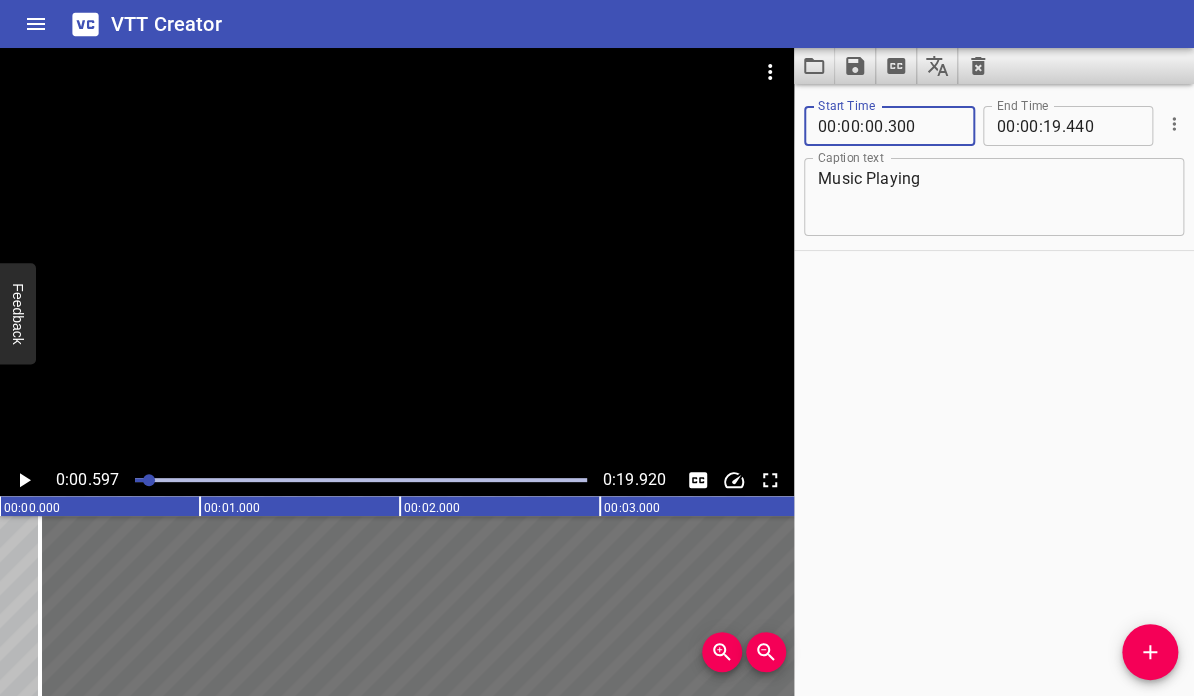 type on "300" 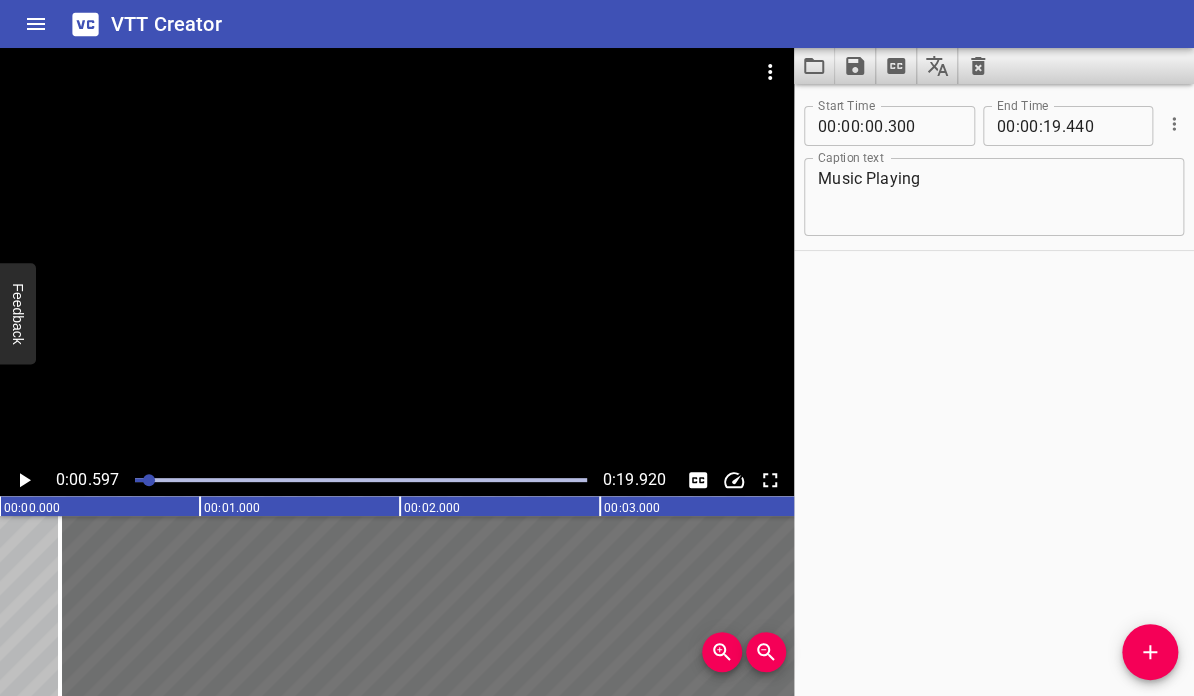 click on "Start Time 00 : 00 : 00 . 300 Start Time End Time 00 : 00 : 19 . 440 End Time Caption text Music Playing Caption text" at bounding box center [994, 390] 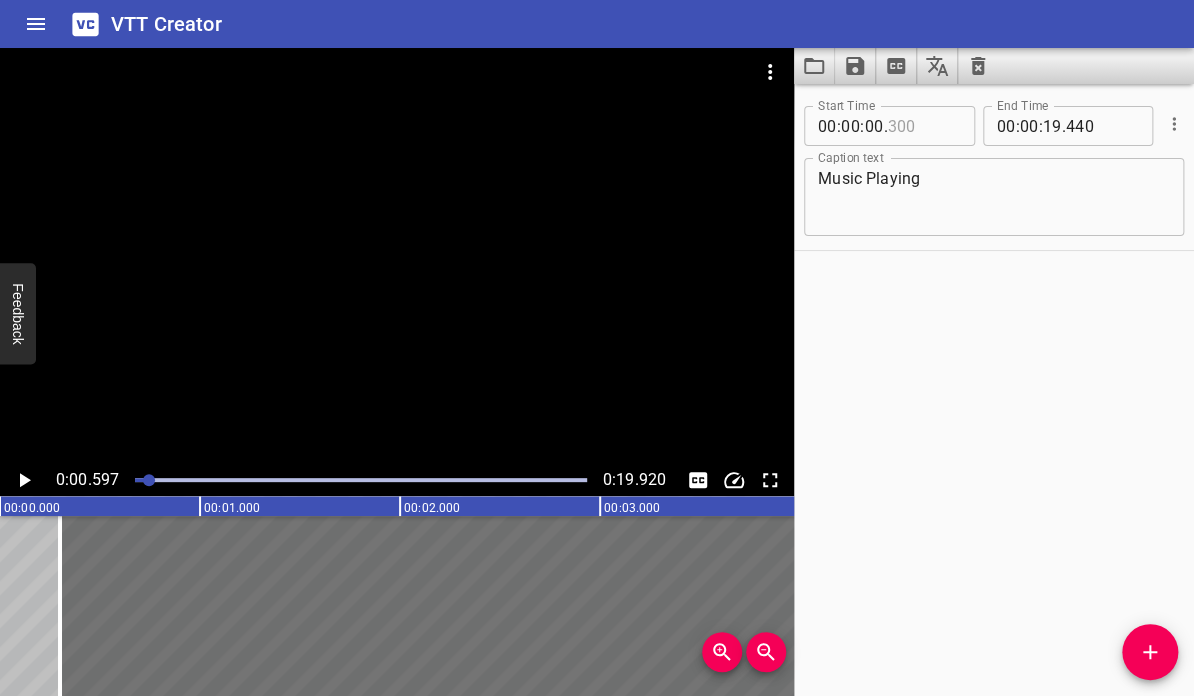 click at bounding box center [923, 126] 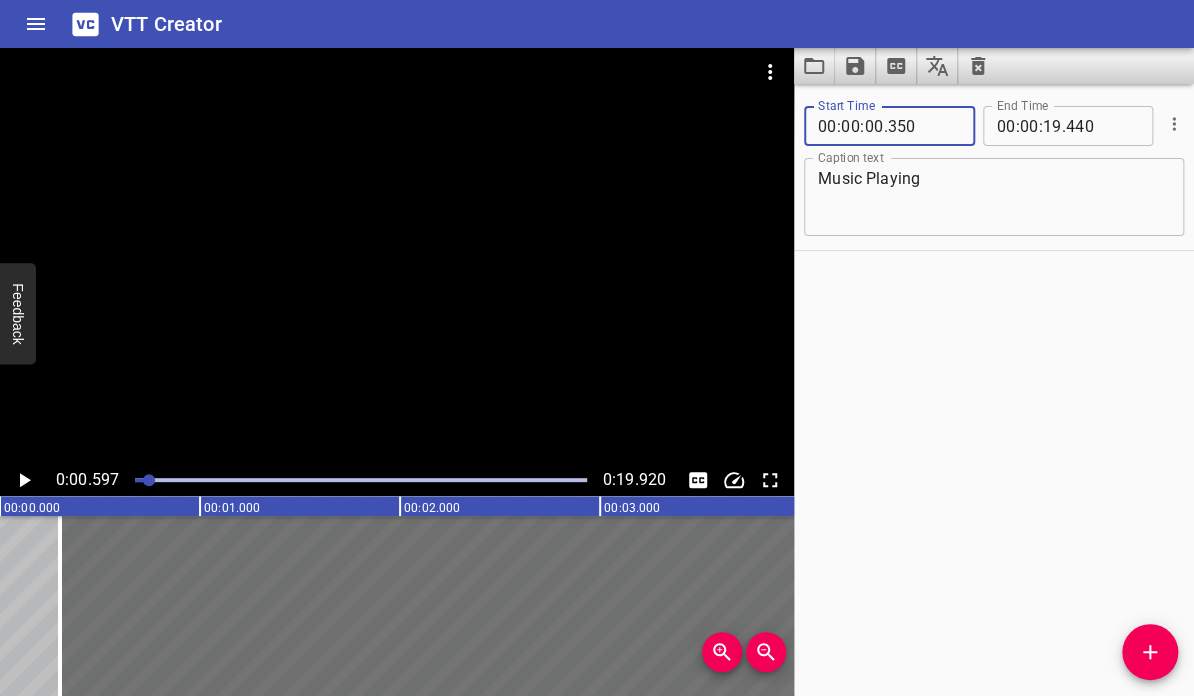 type on "350" 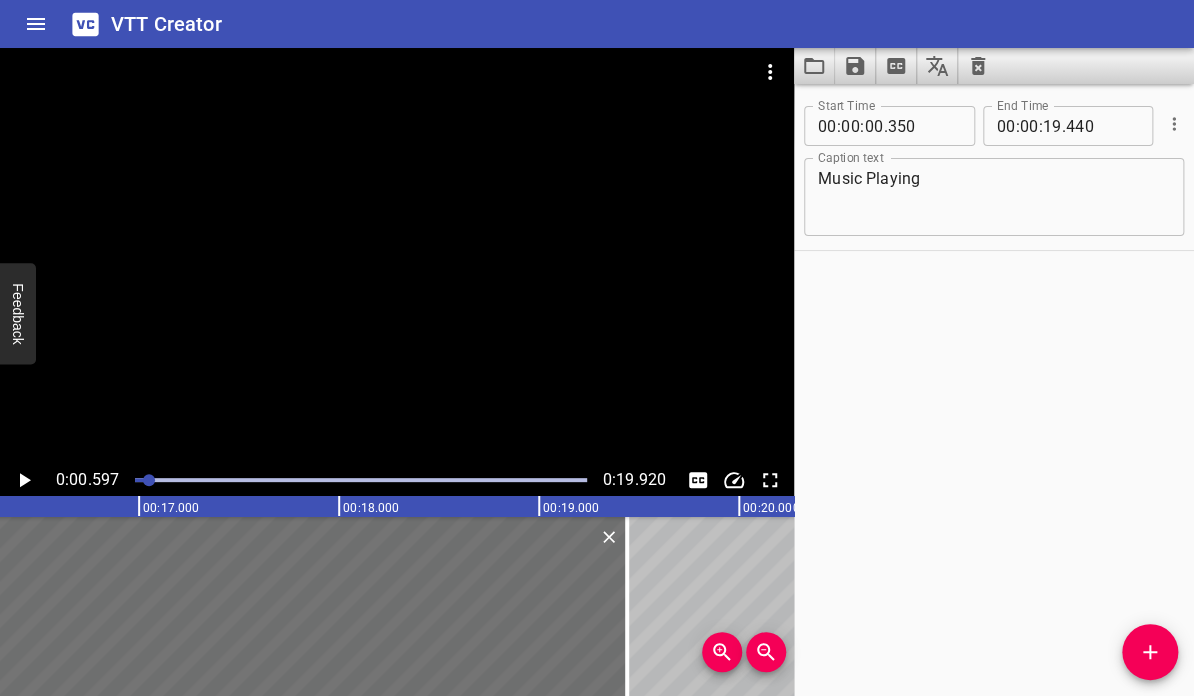 scroll, scrollTop: 0, scrollLeft: 3629, axis: horizontal 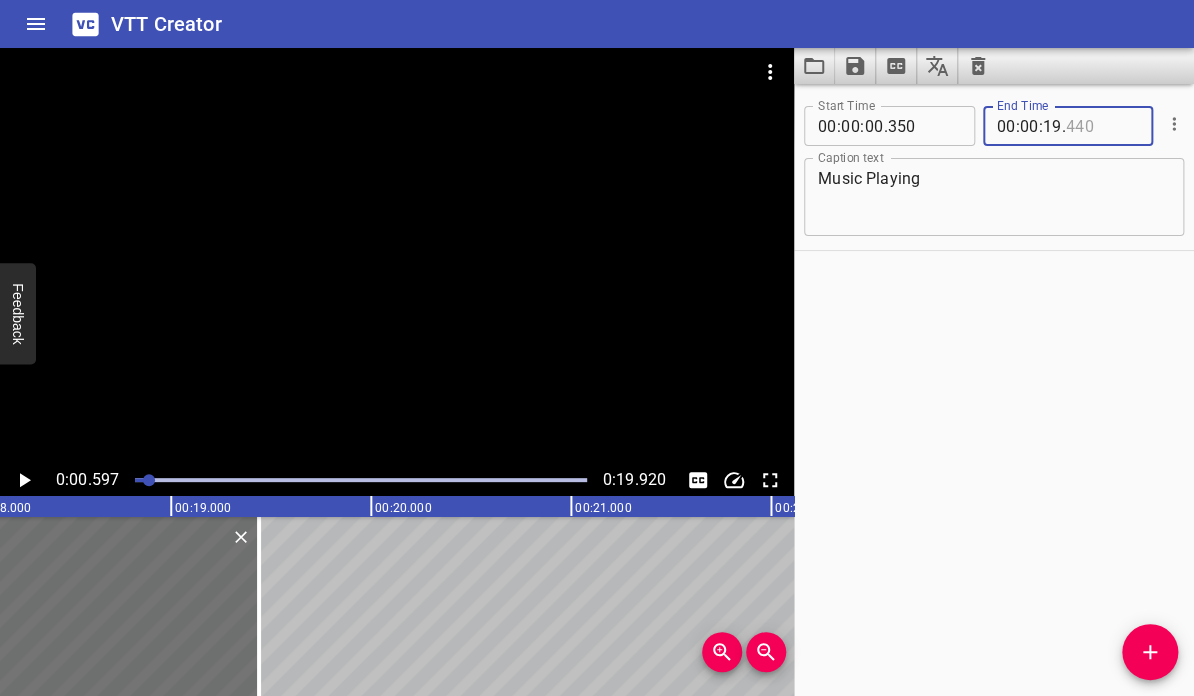 click at bounding box center (1102, 126) 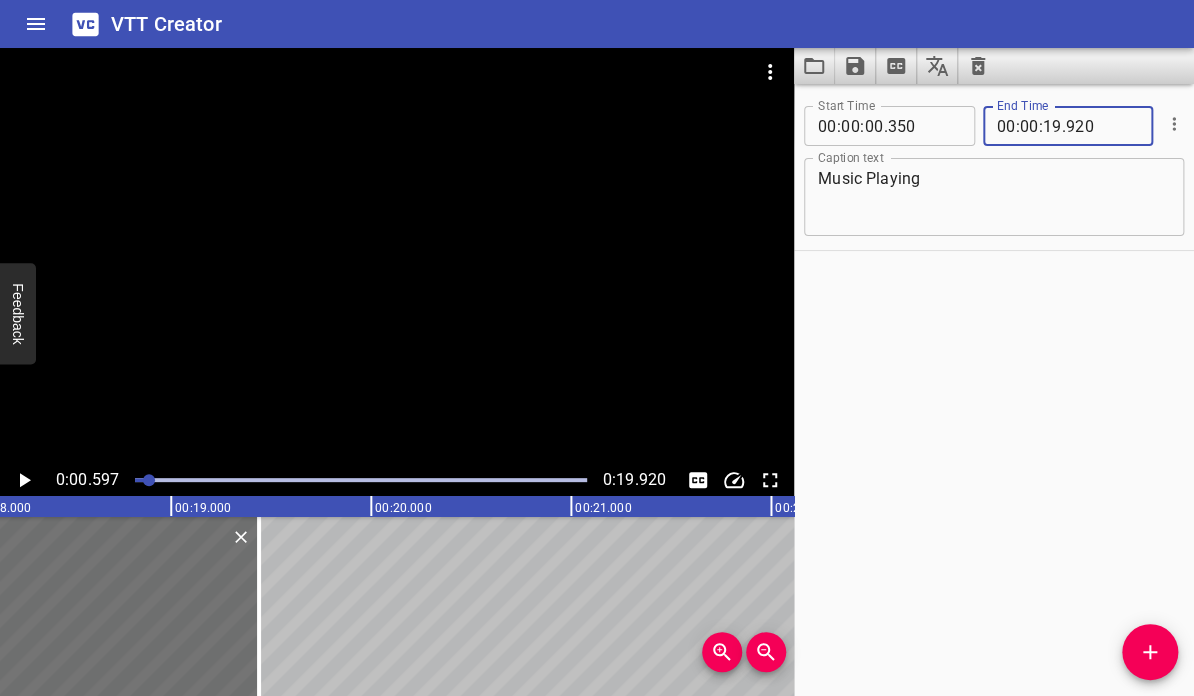 type on "920" 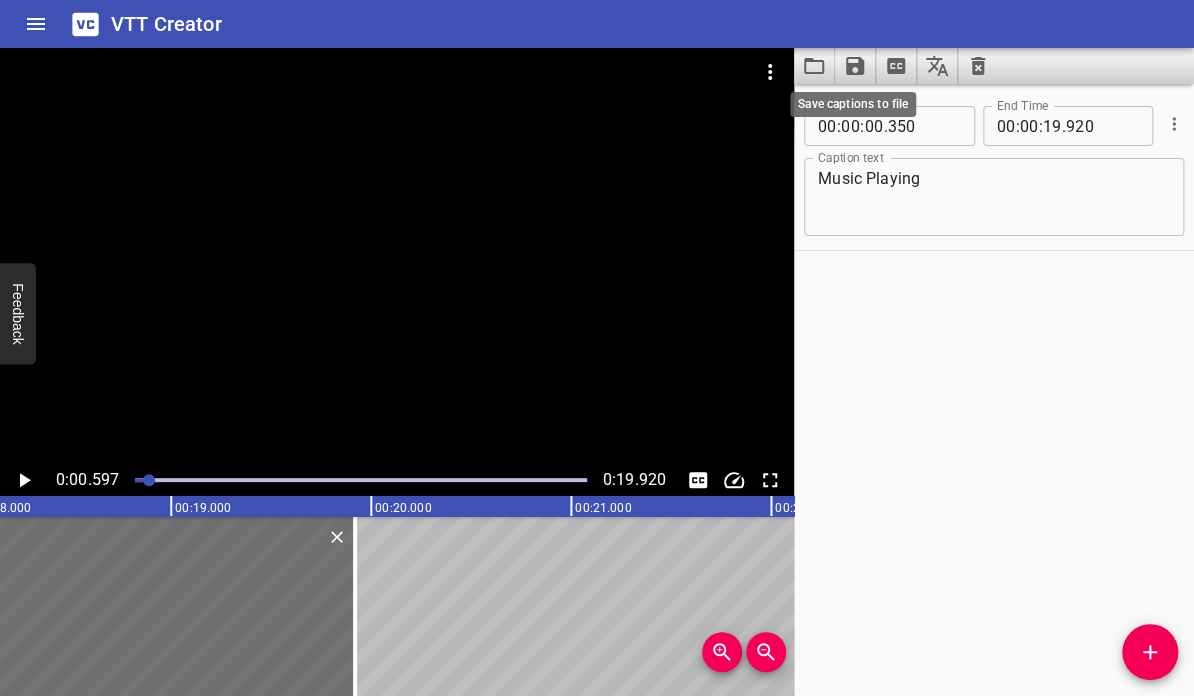 click 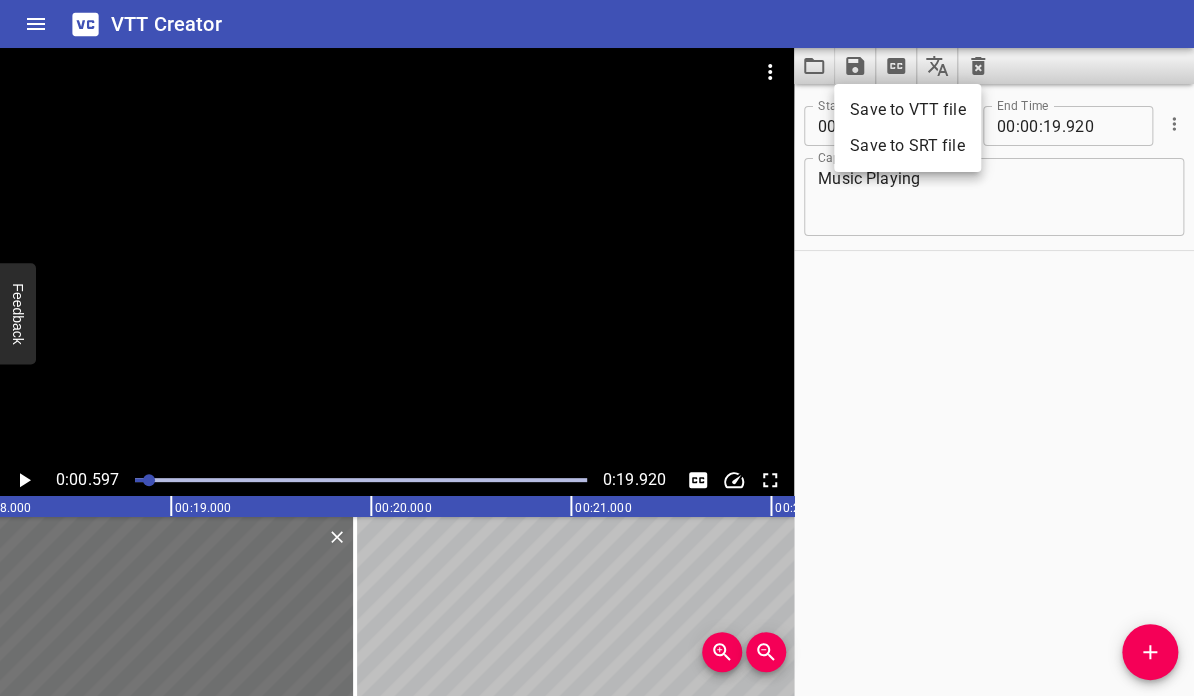 click on "Save to VTT file" at bounding box center [907, 110] 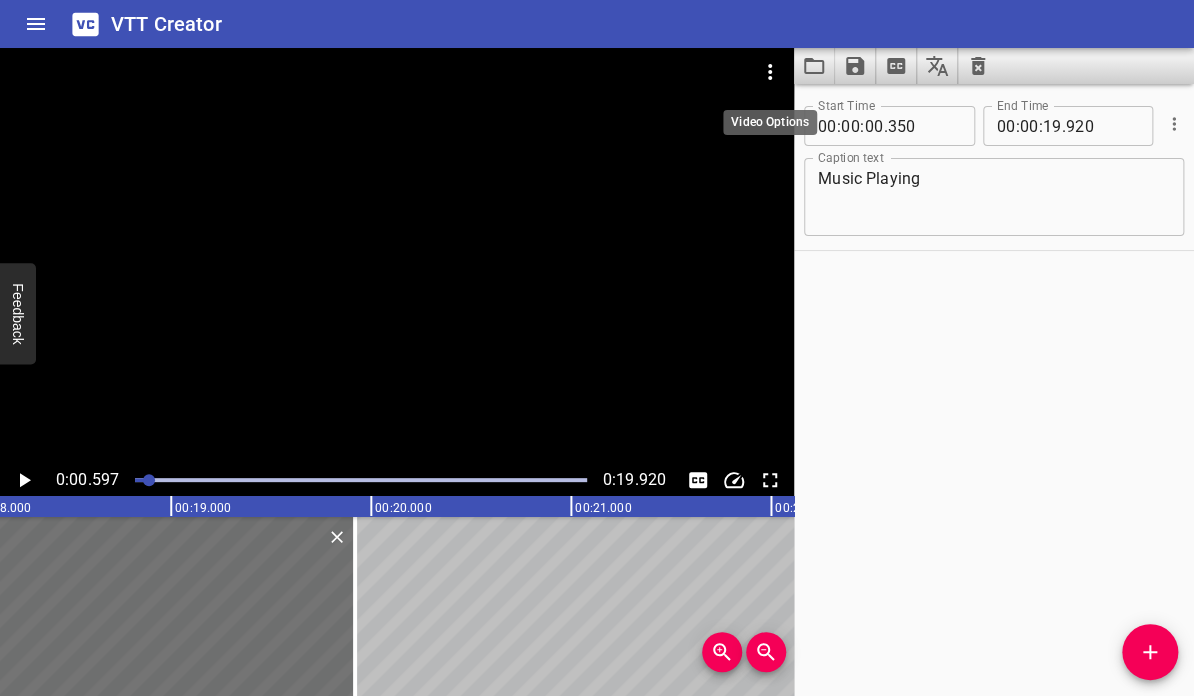 click 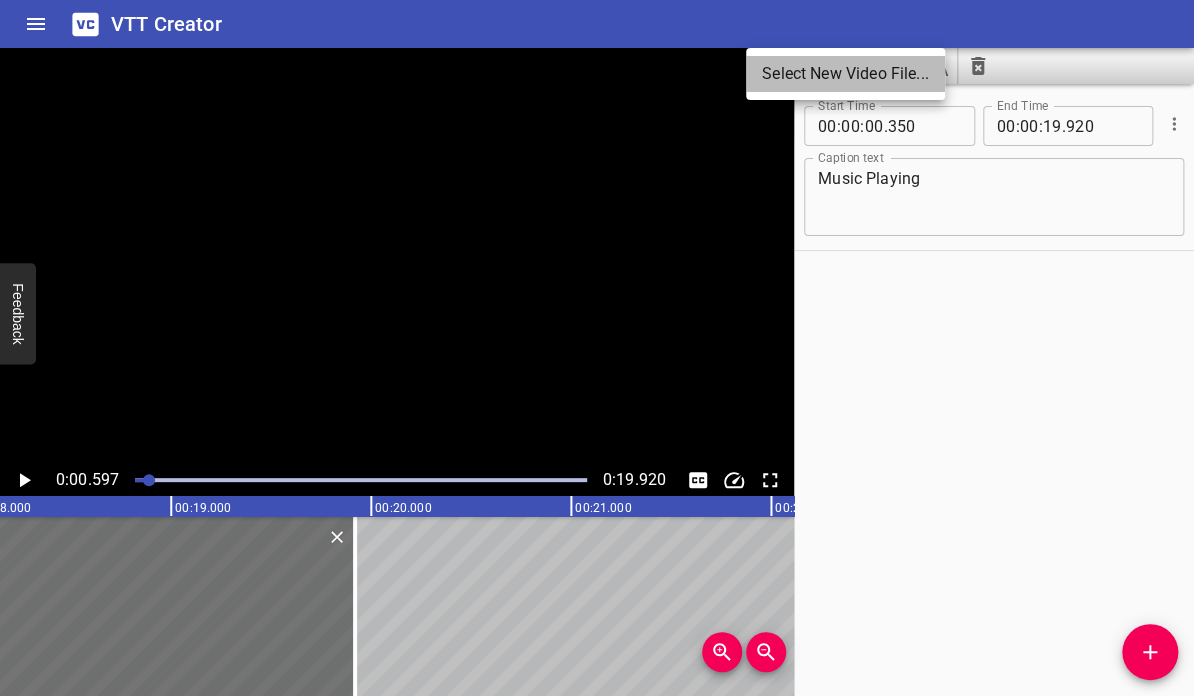 click on "Select New Video File..." at bounding box center (845, 74) 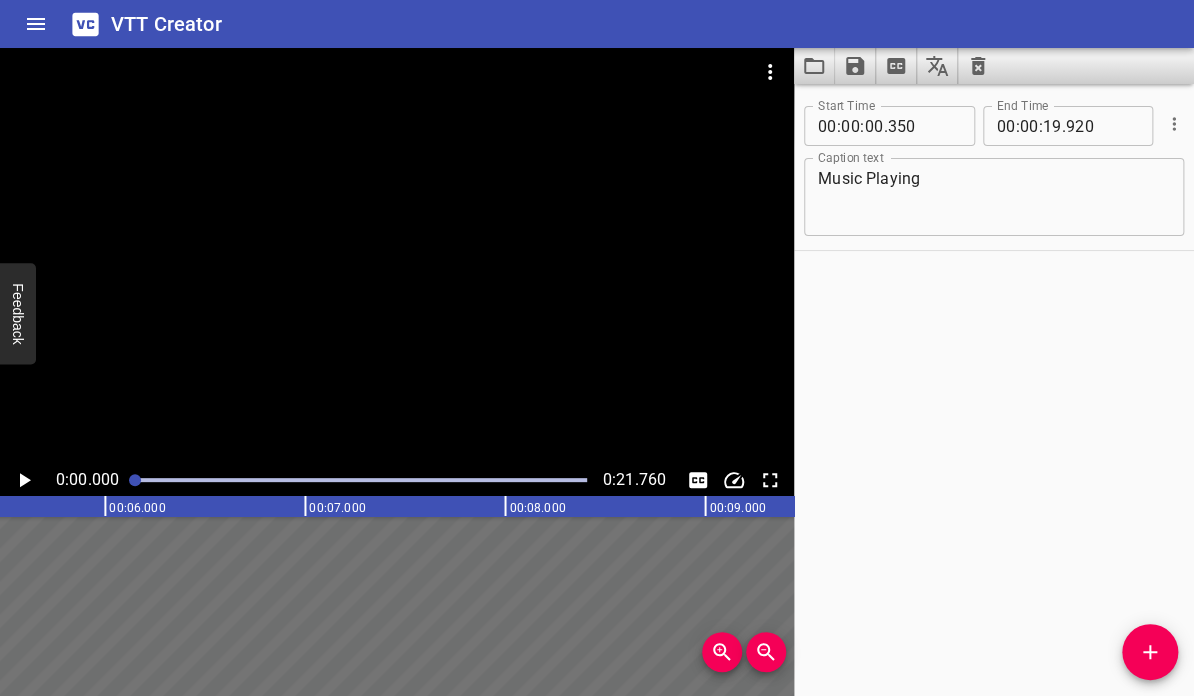 scroll, scrollTop: 0, scrollLeft: 0, axis: both 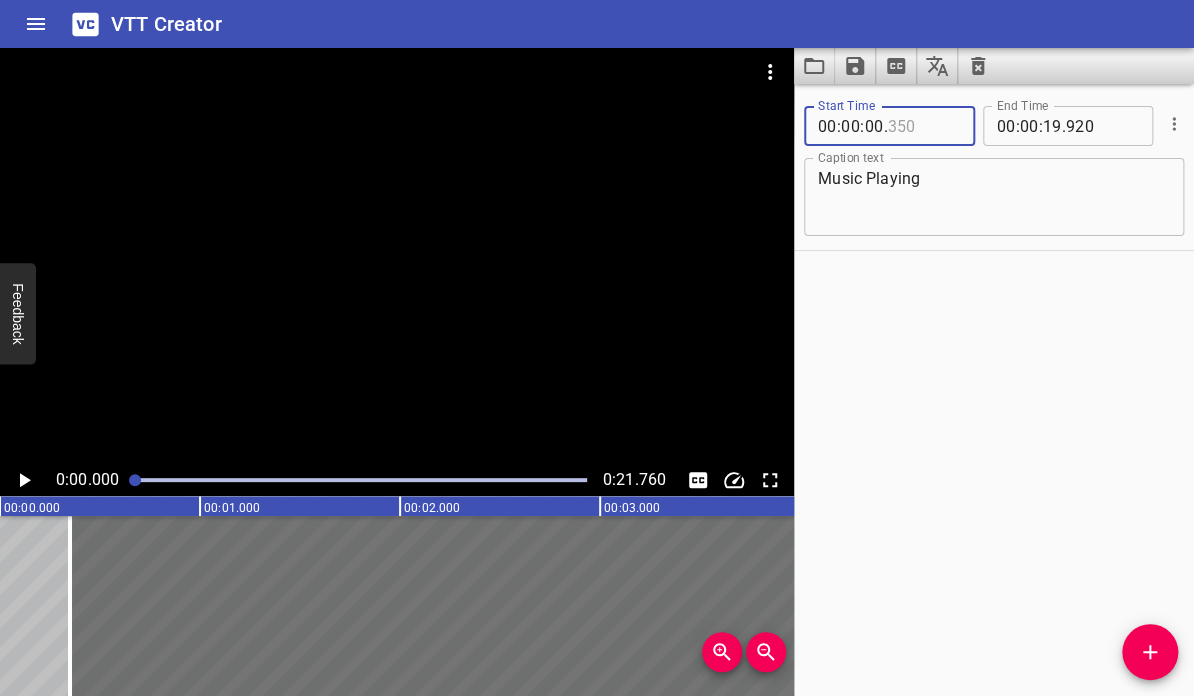 click at bounding box center [923, 126] 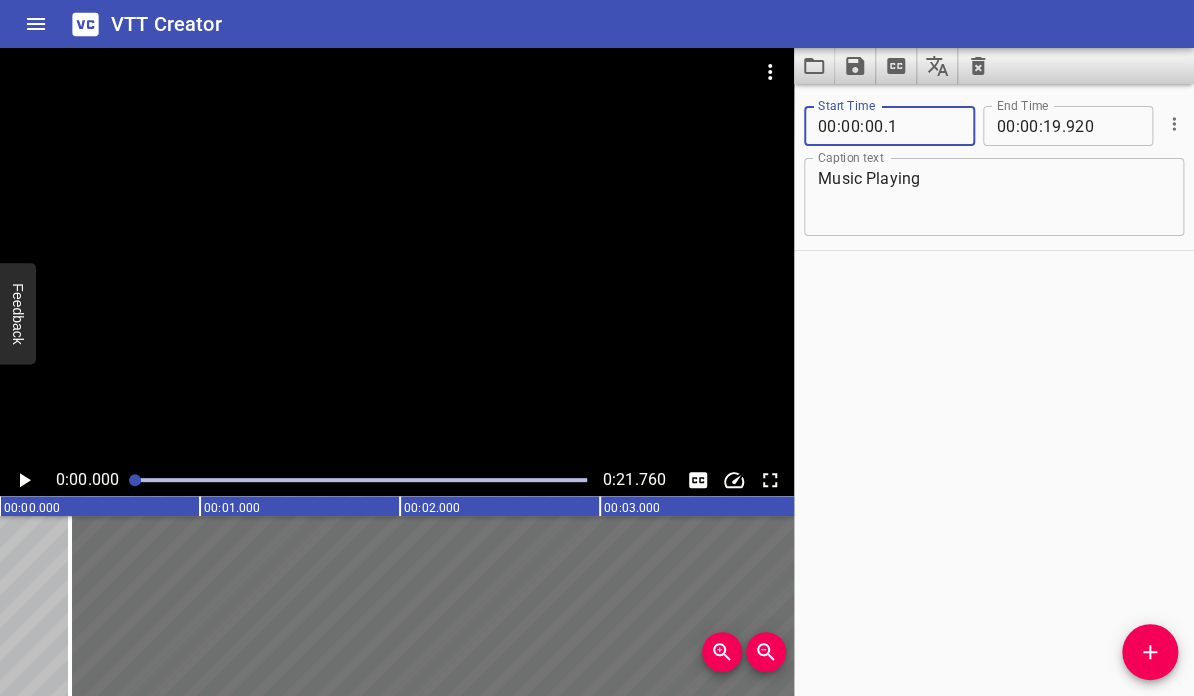 type on "001" 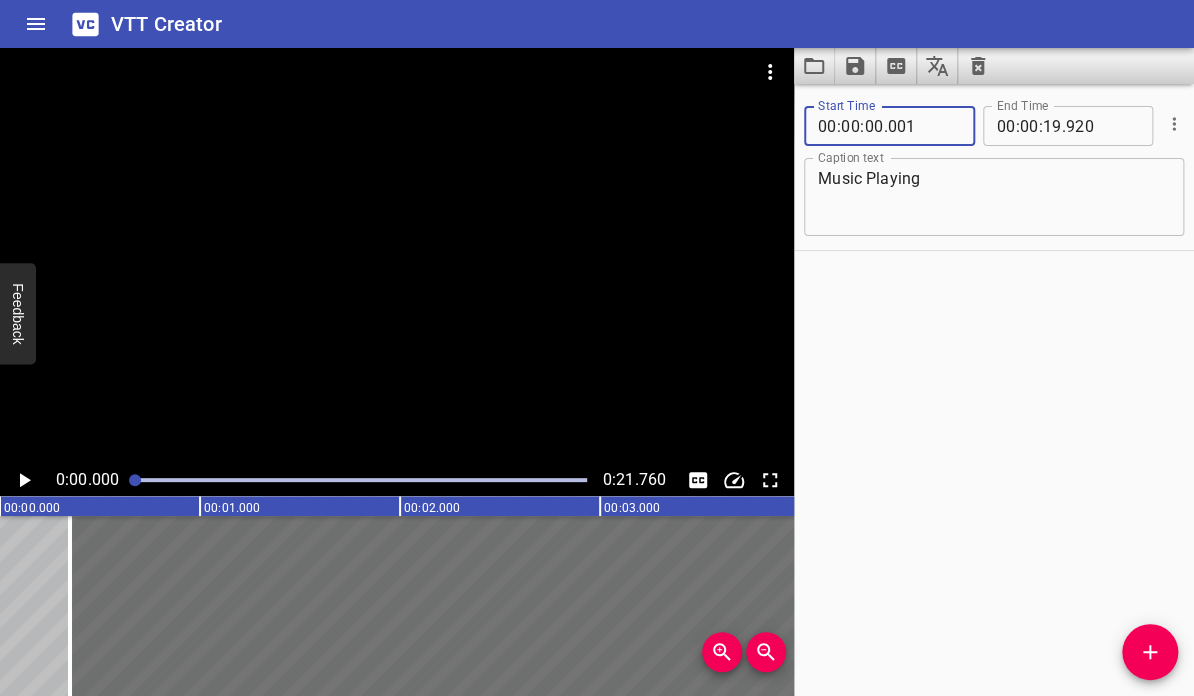 click on "Start Time 00 : 00 : 00 . 001 Start Time End Time 00 : 00 : 19 . 920 End Time Caption text Music Playing Caption text" at bounding box center (994, 390) 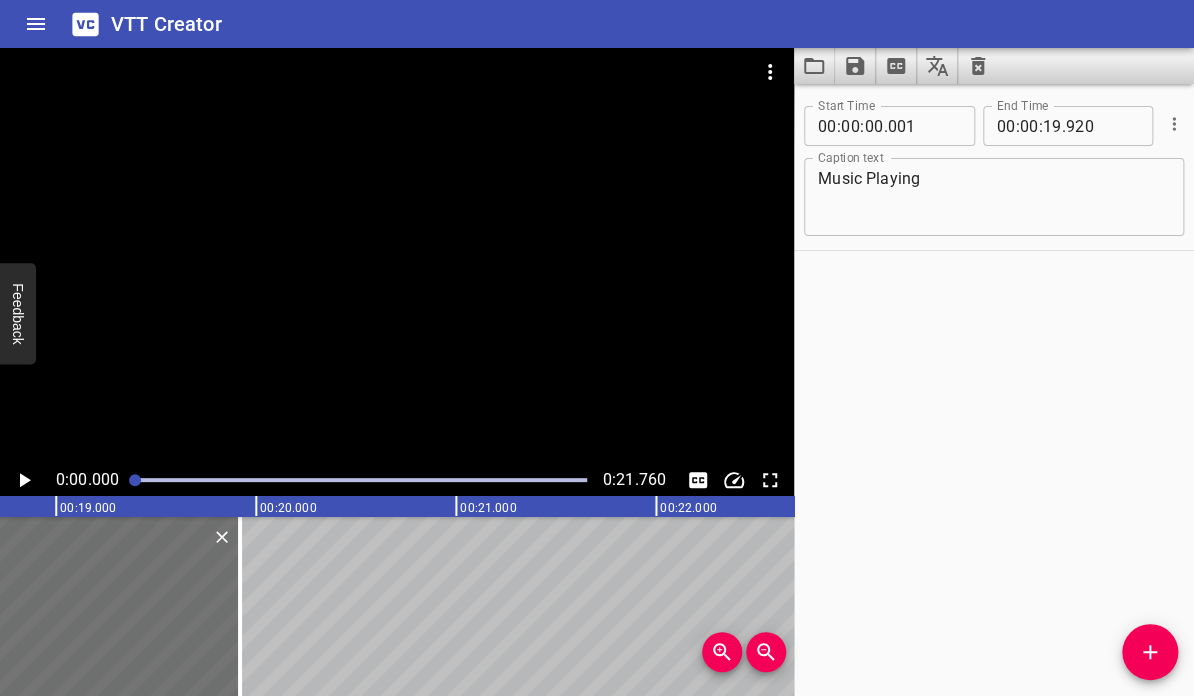 scroll, scrollTop: 0, scrollLeft: 3769, axis: horizontal 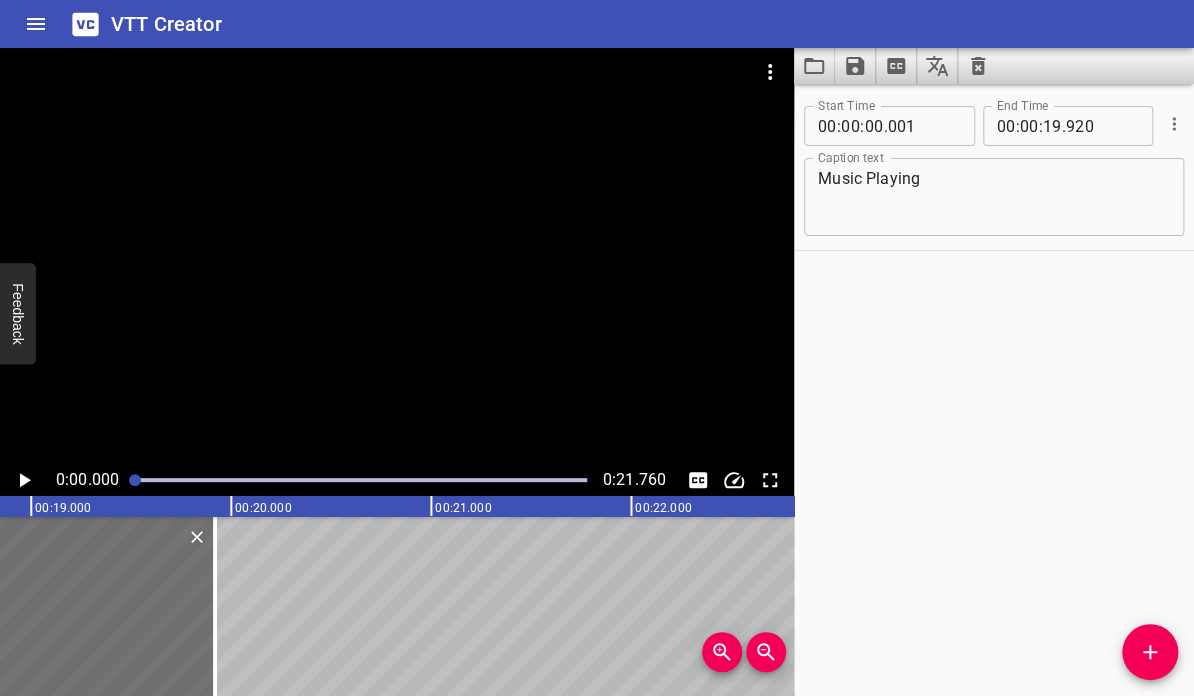 click at bounding box center [361, 480] 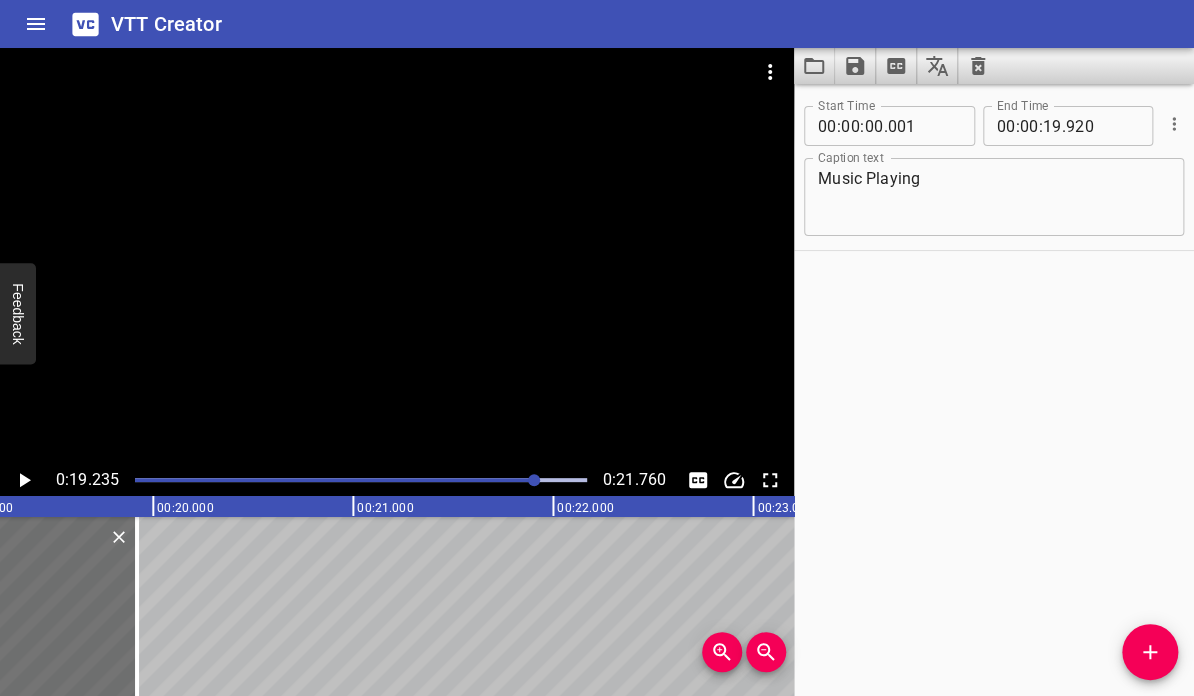 click at bounding box center (309, 480) 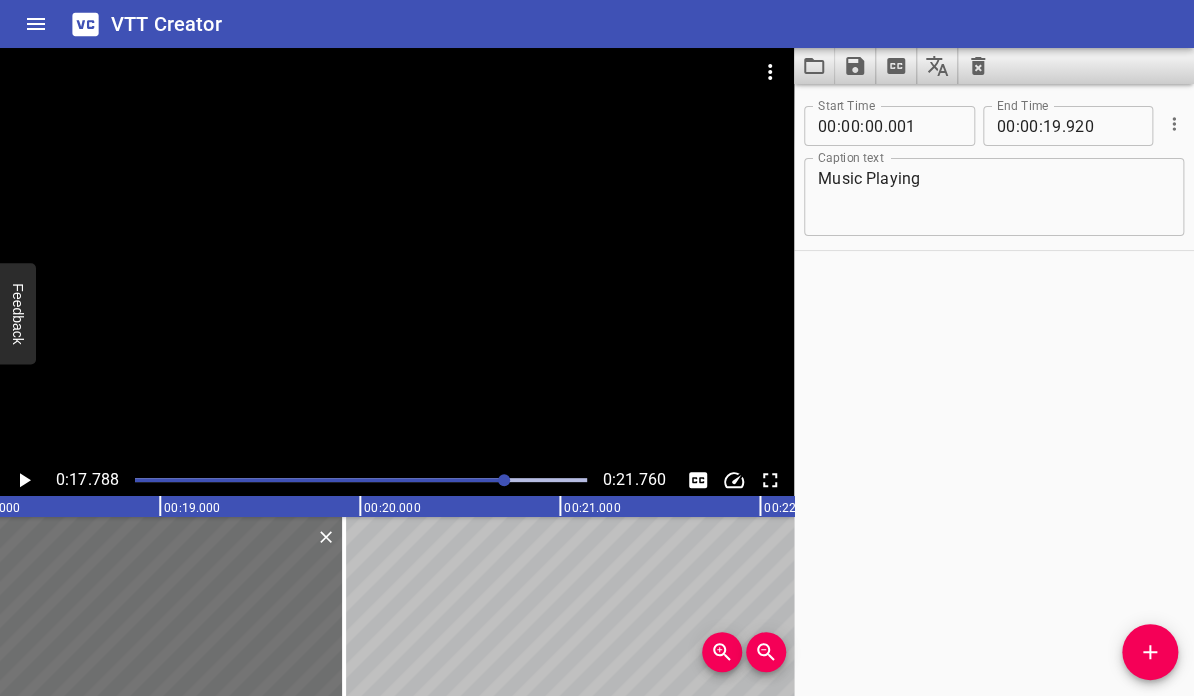 scroll, scrollTop: 0, scrollLeft: 3557, axis: horizontal 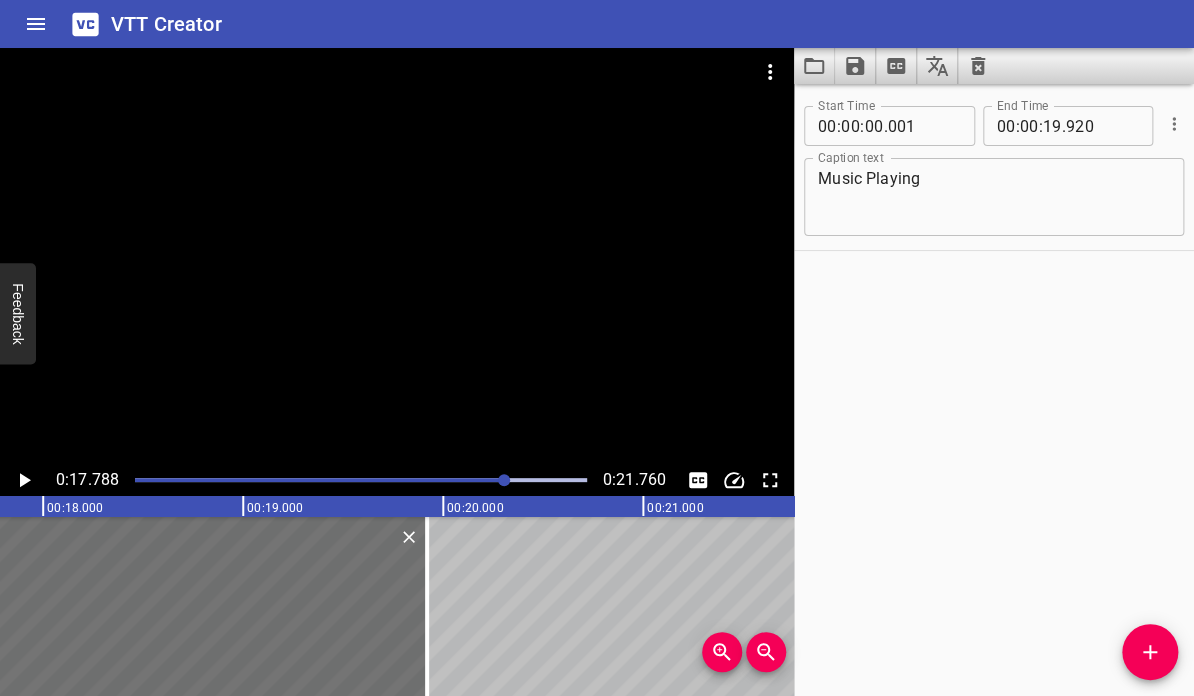 click 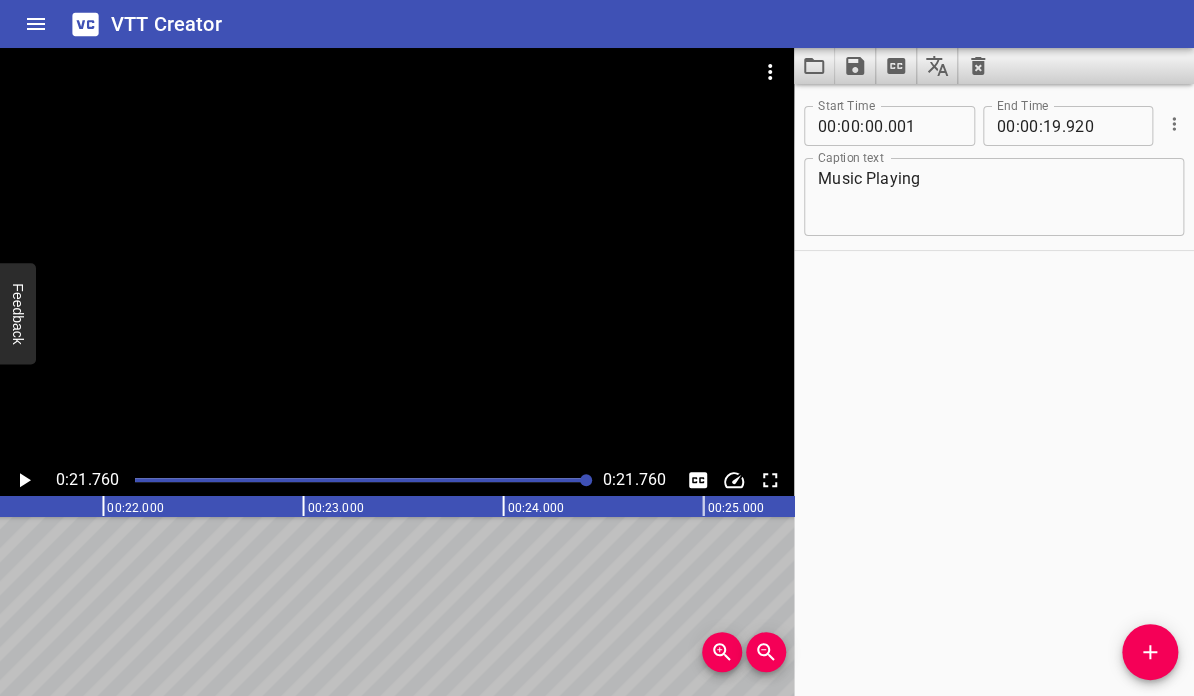 scroll, scrollTop: 0, scrollLeft: 4352, axis: horizontal 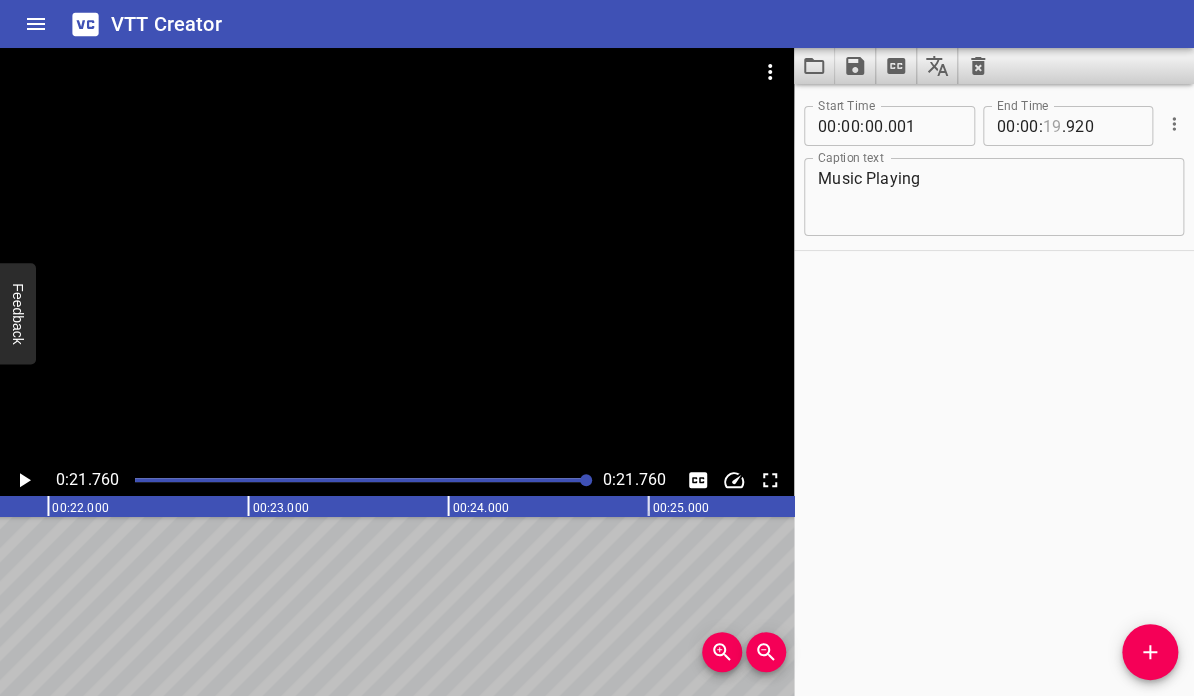 click at bounding box center [1052, 126] 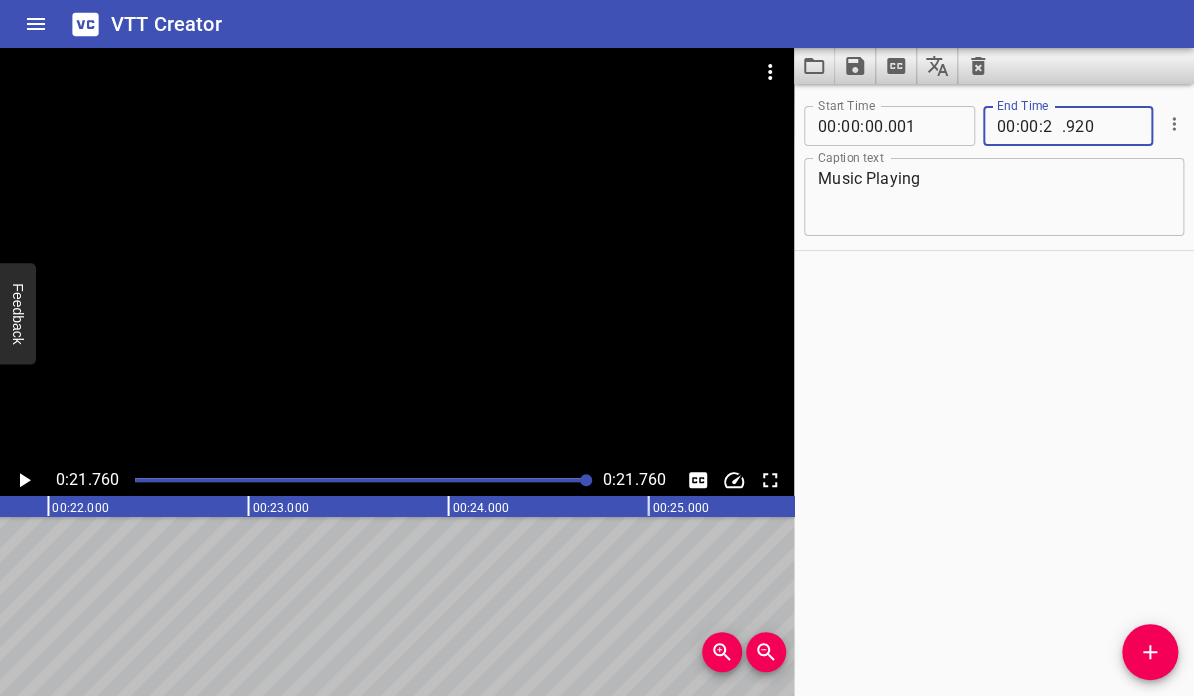 type on "21" 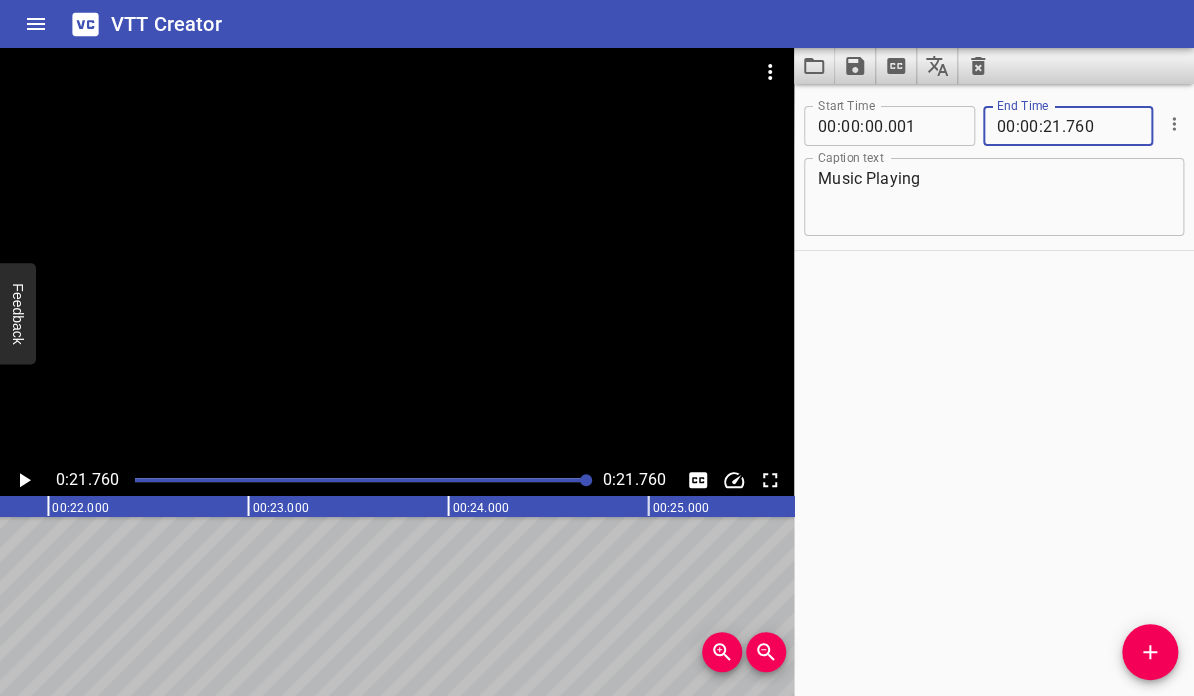 type on "760" 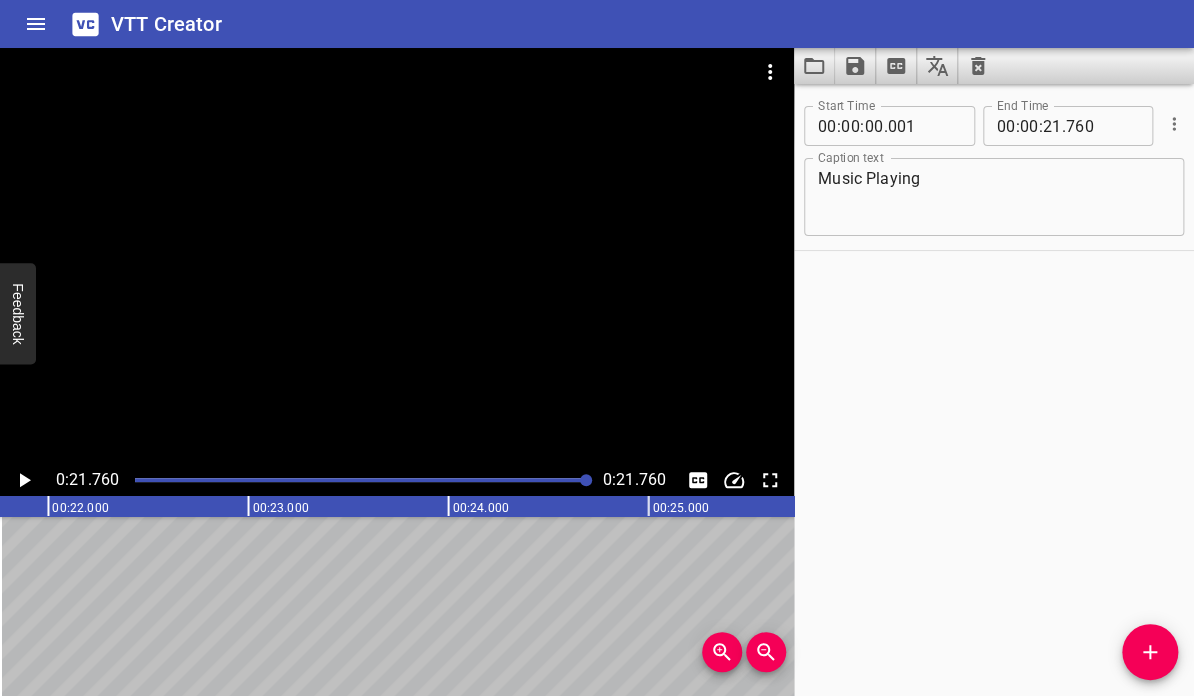 click 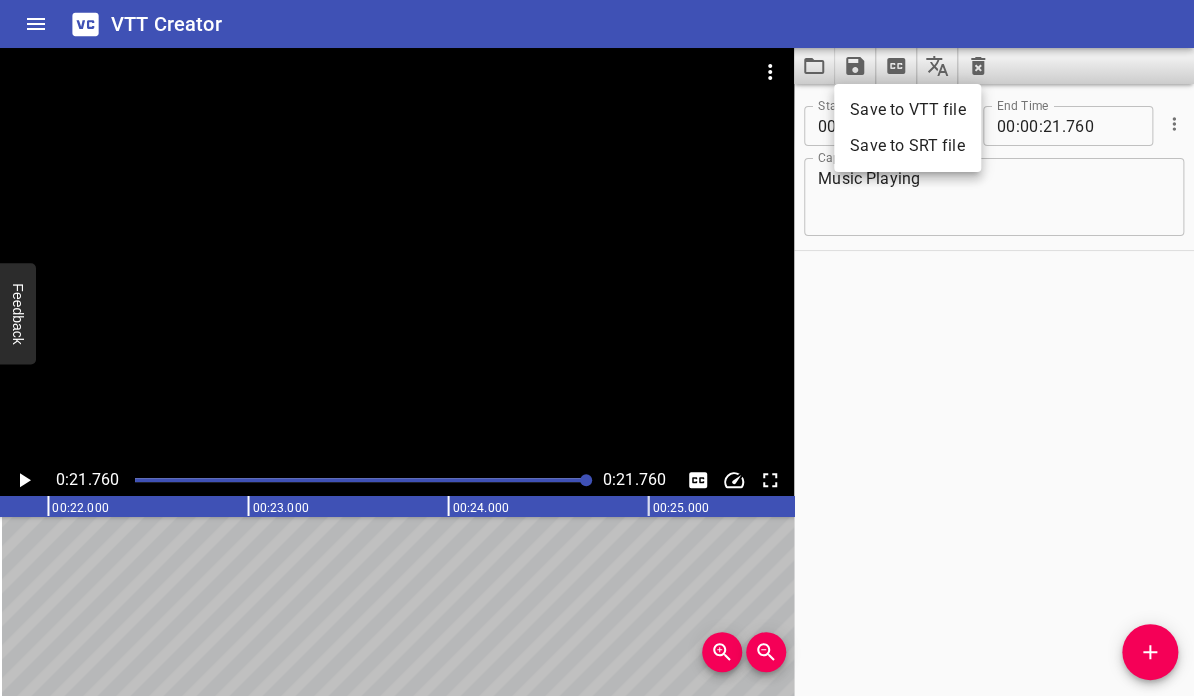 click on "Save to VTT file" at bounding box center [907, 110] 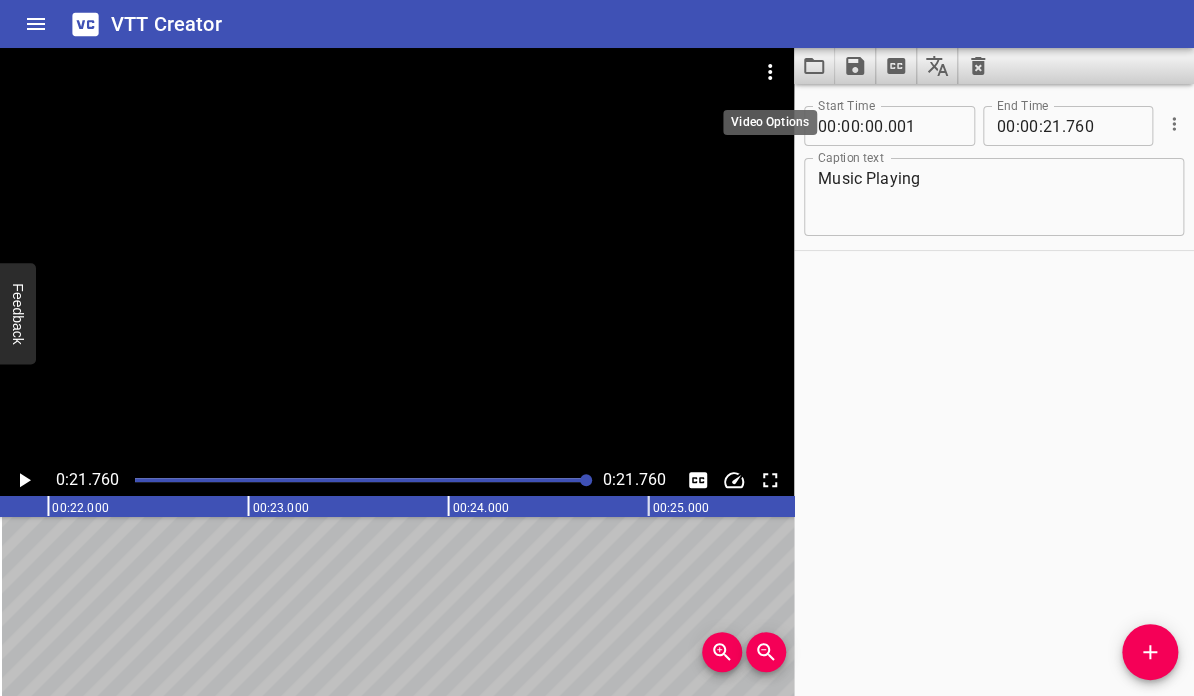 click at bounding box center (770, 72) 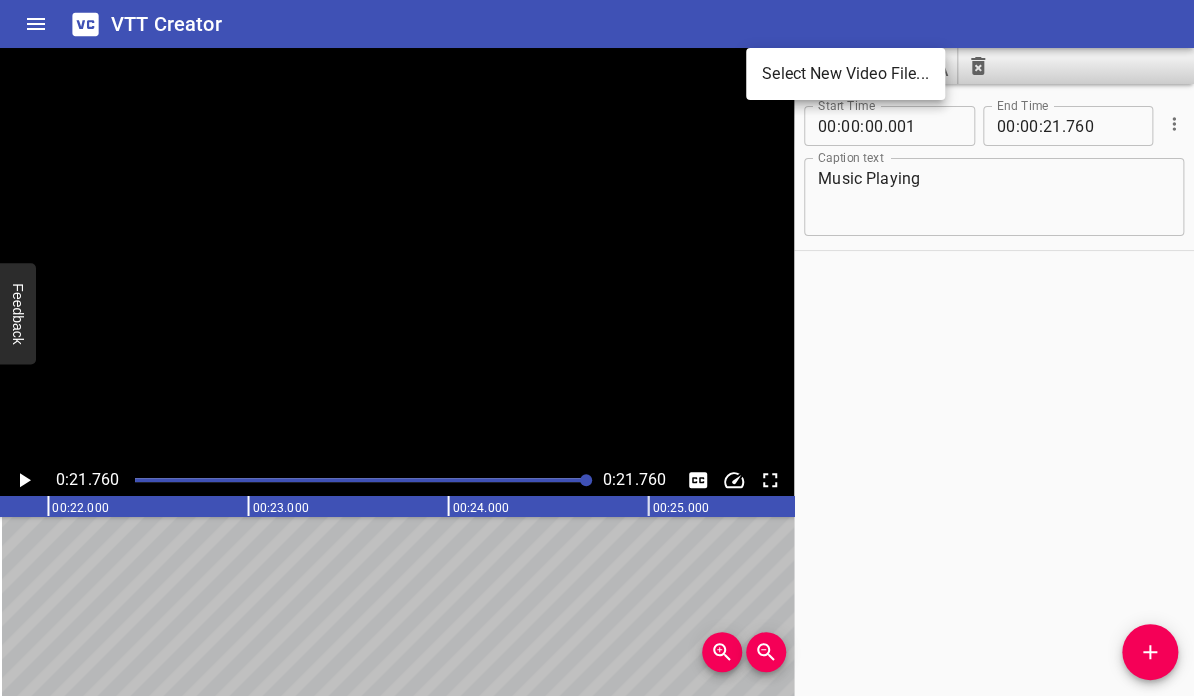 click on "Select New Video File..." at bounding box center [845, 74] 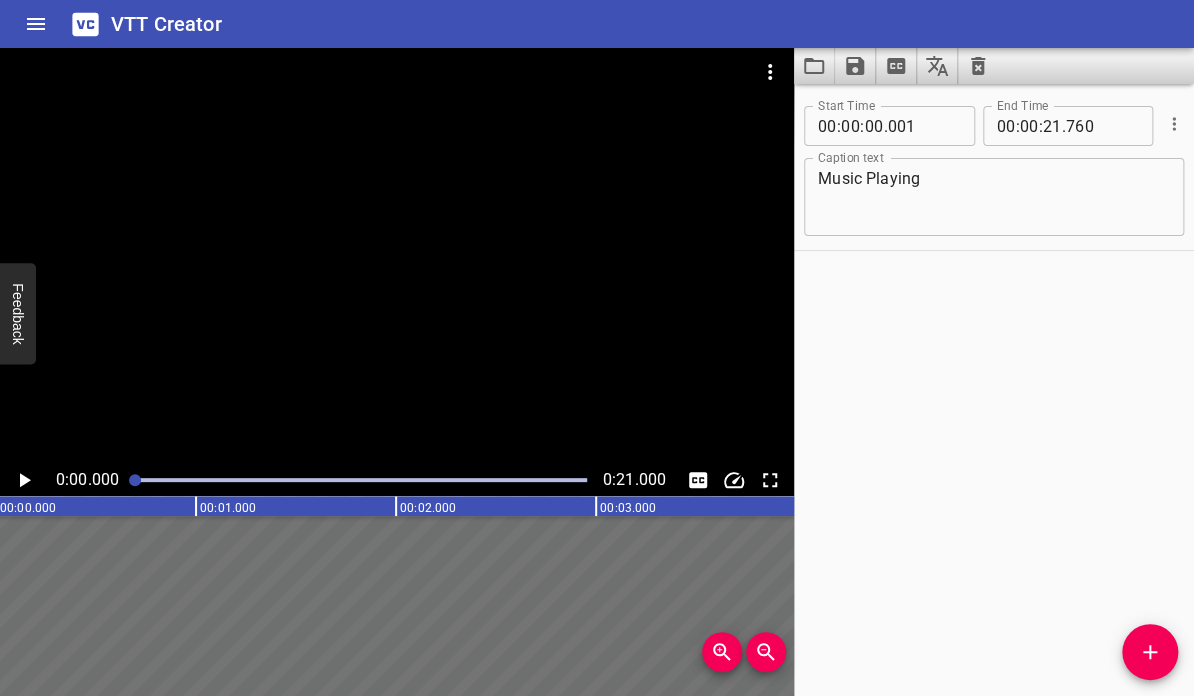 scroll, scrollTop: 0, scrollLeft: 0, axis: both 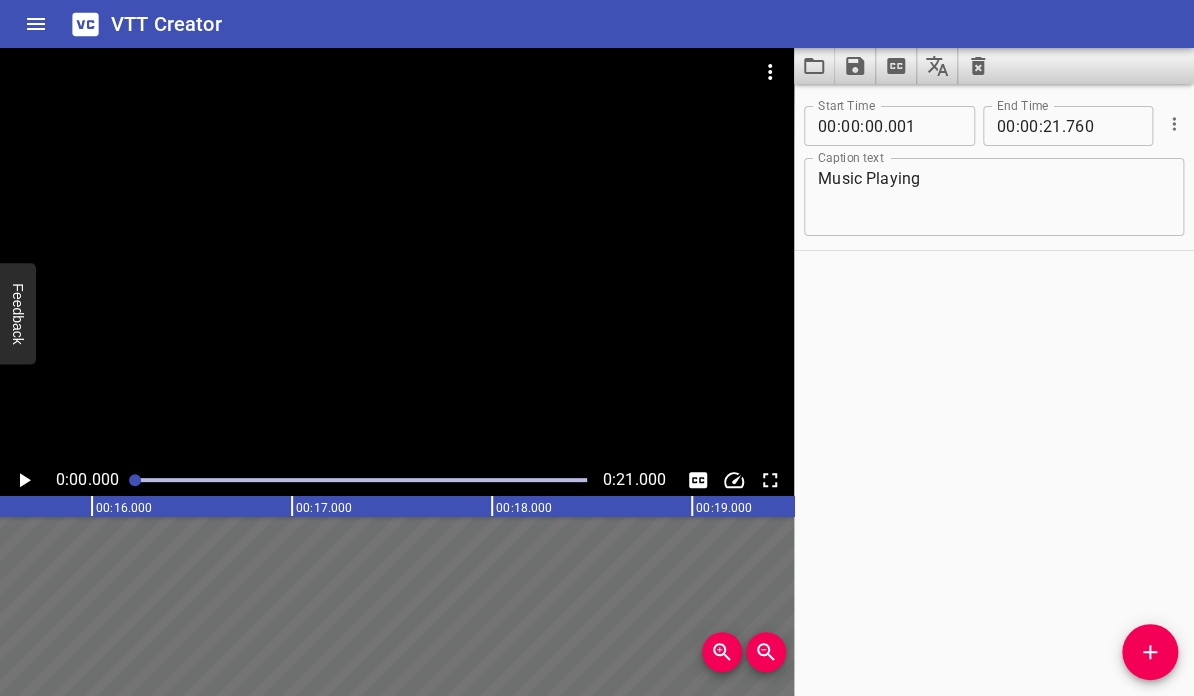 click on "Start Time 00 : 00 : 00 . 001 Start Time End Time 00 : 00 : 21 . 760 End Time Caption text Music Playing Caption text" at bounding box center [994, 390] 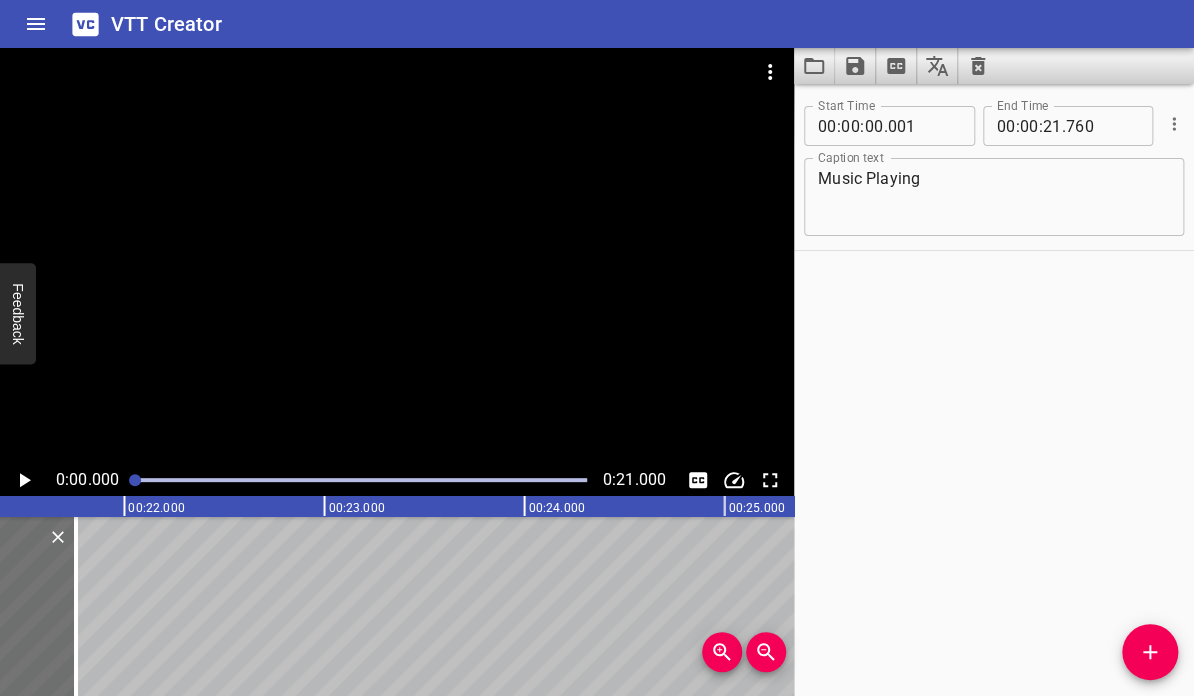 scroll, scrollTop: 0, scrollLeft: 4264, axis: horizontal 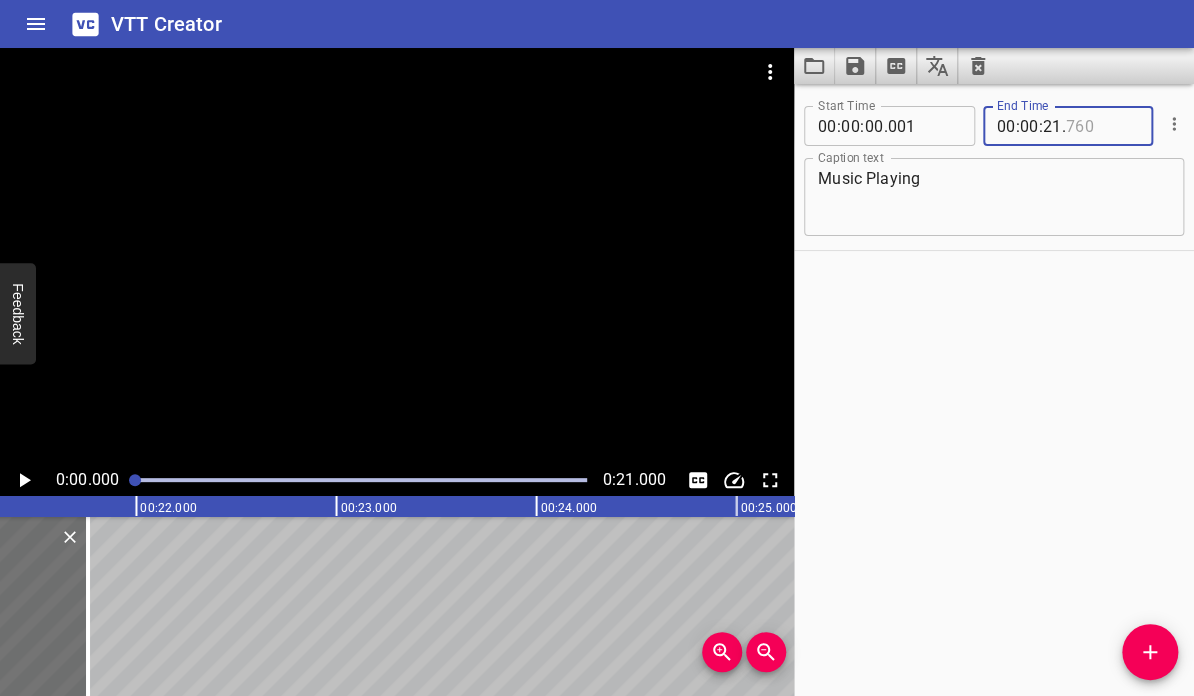 click at bounding box center (1102, 126) 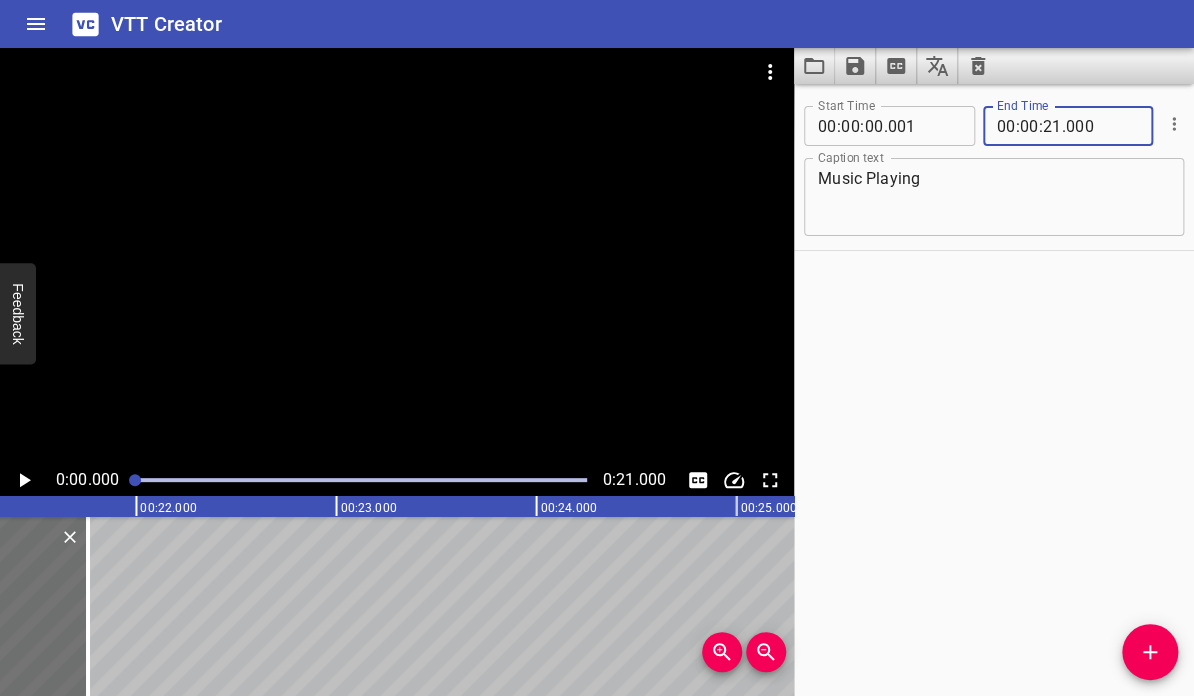 type on "000" 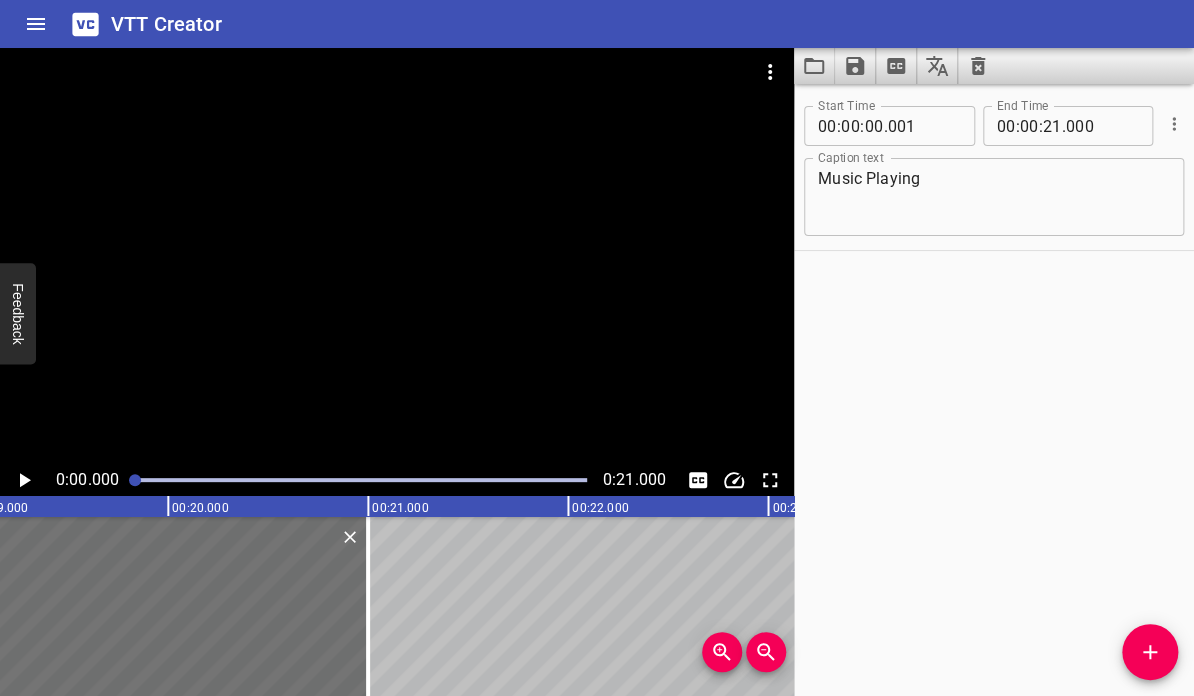 scroll, scrollTop: 0, scrollLeft: 3553, axis: horizontal 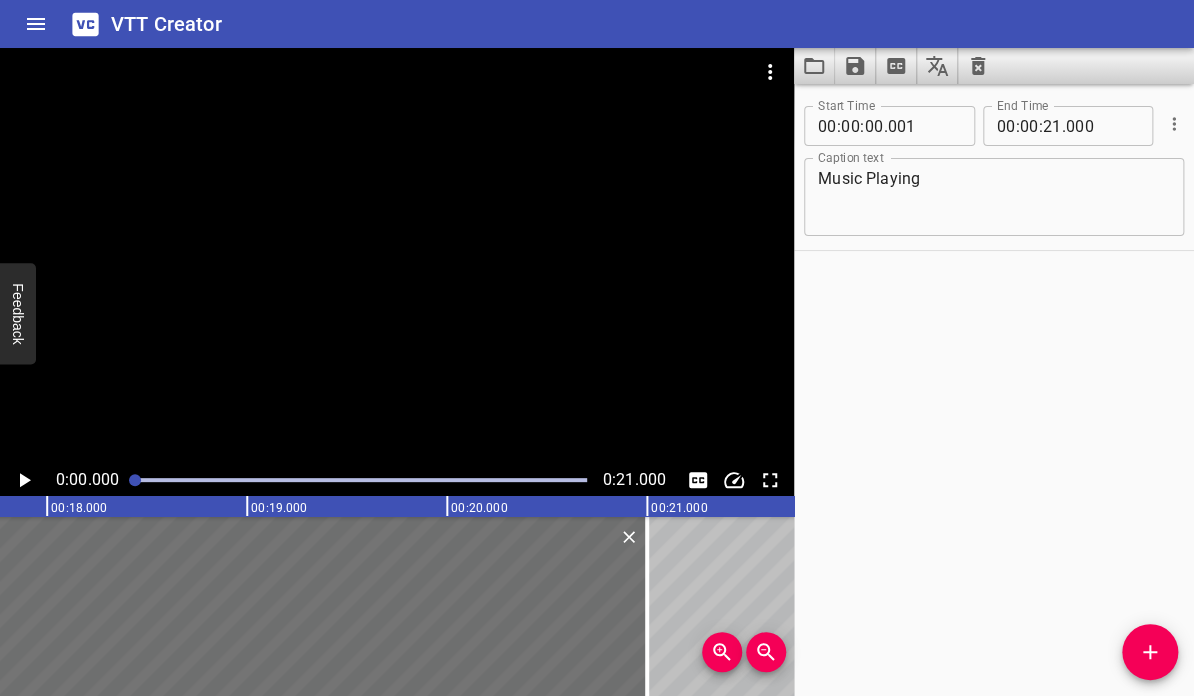 click at bounding box center (361, 480) 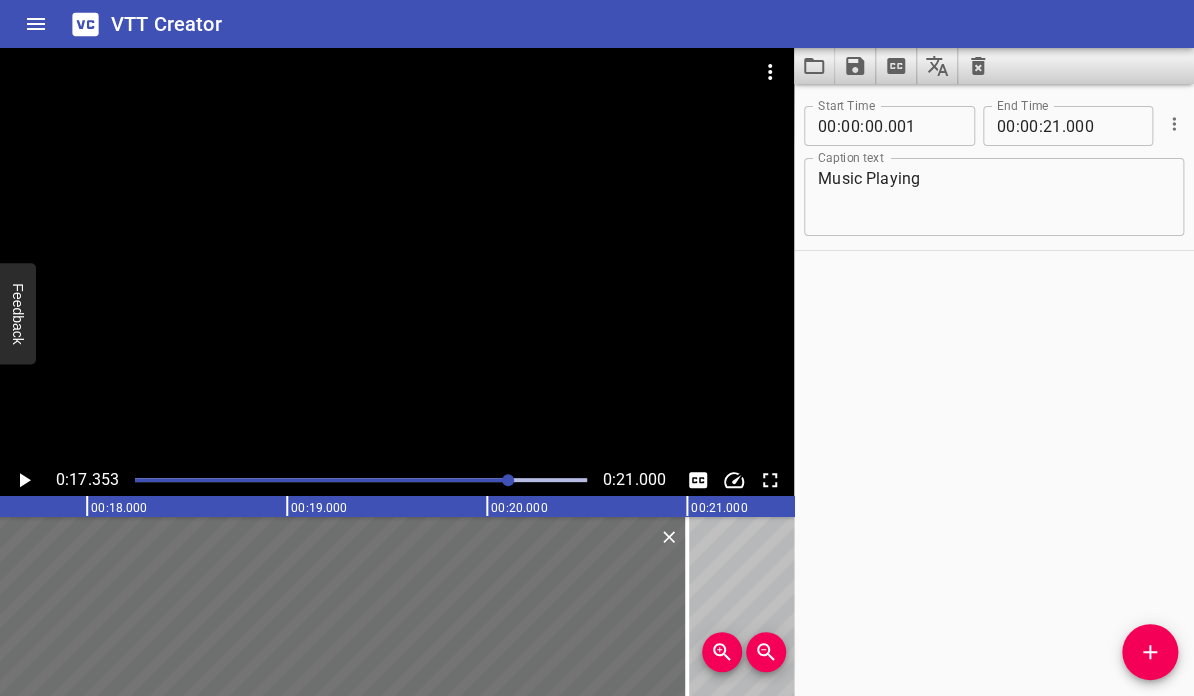 scroll, scrollTop: 0, scrollLeft: 3470, axis: horizontal 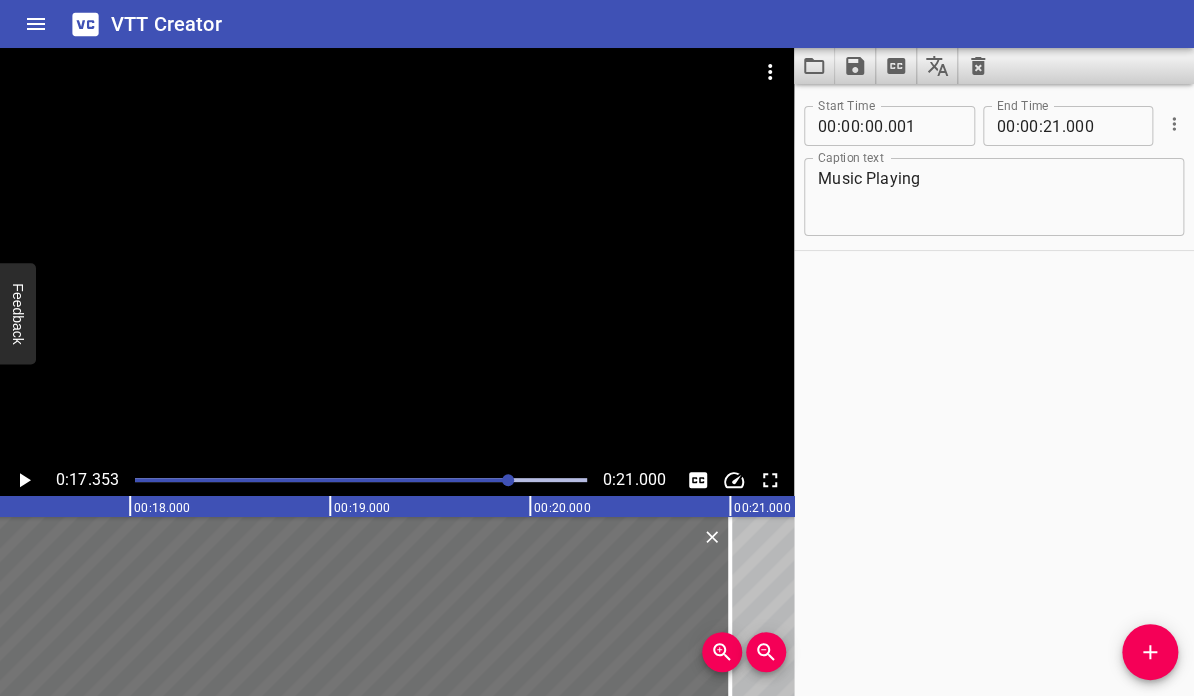 click 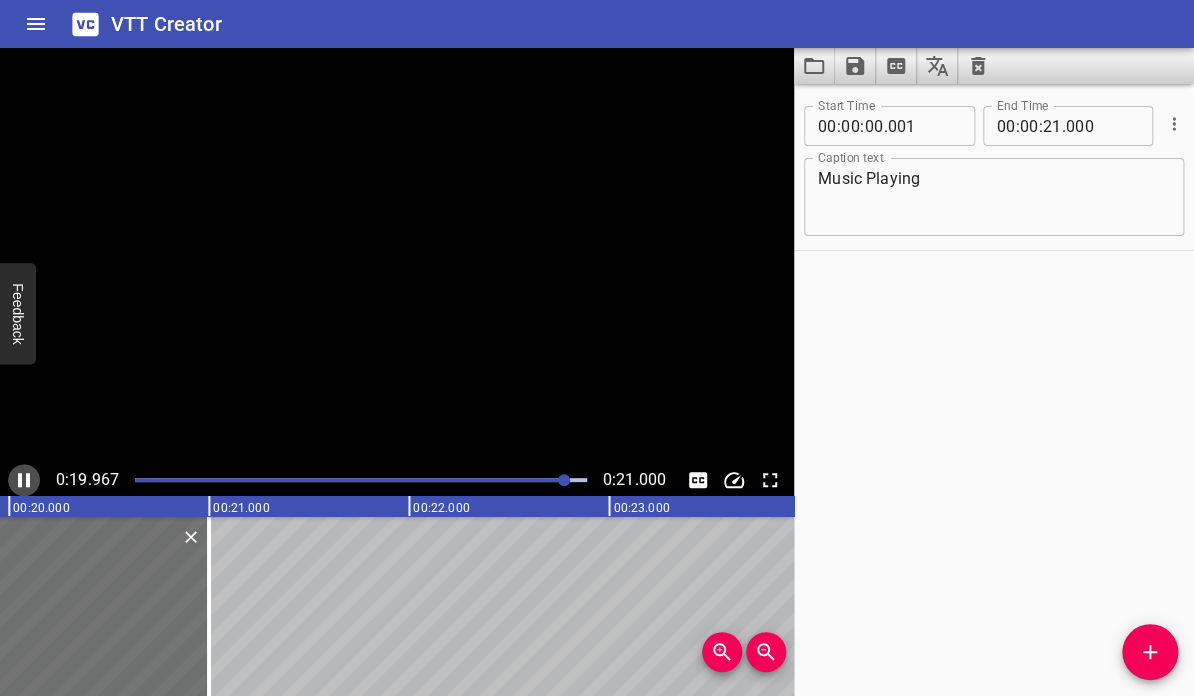 click 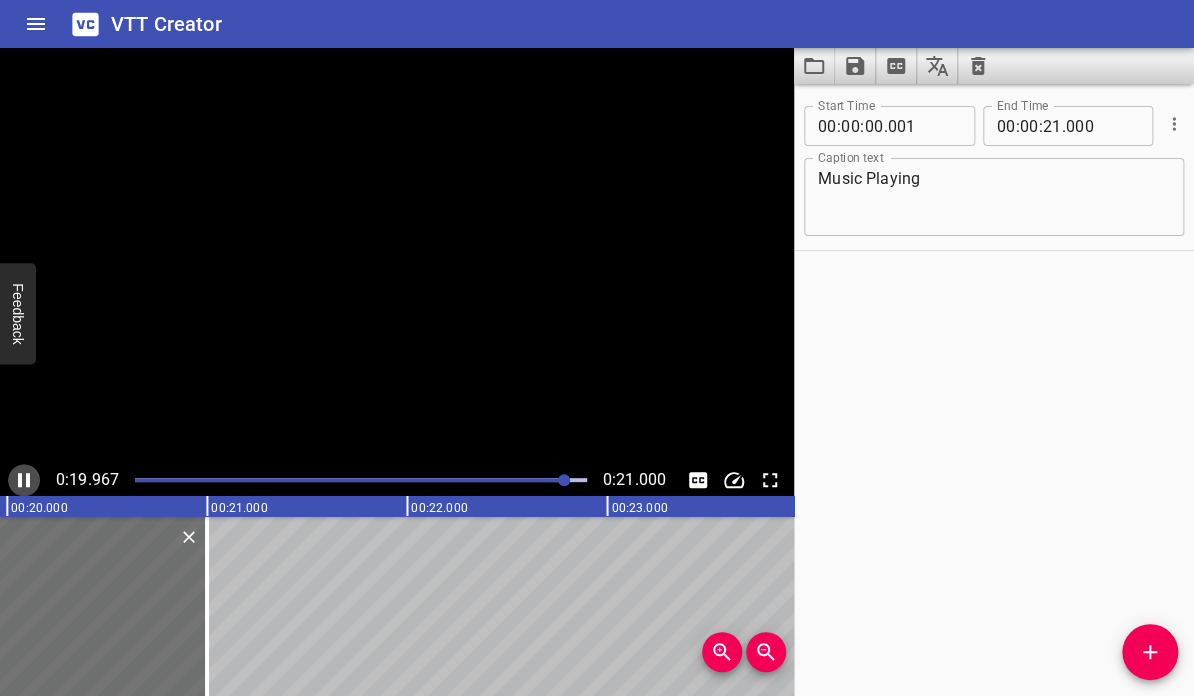 scroll, scrollTop: 0, scrollLeft: 4036, axis: horizontal 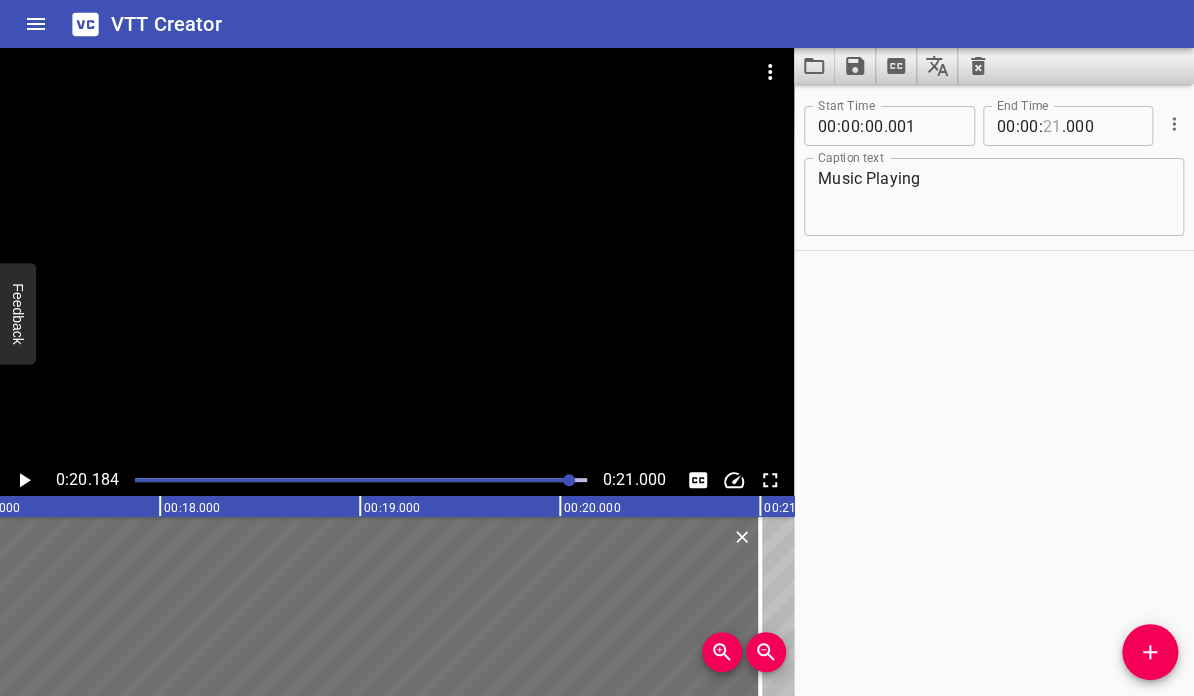 click at bounding box center [1052, 126] 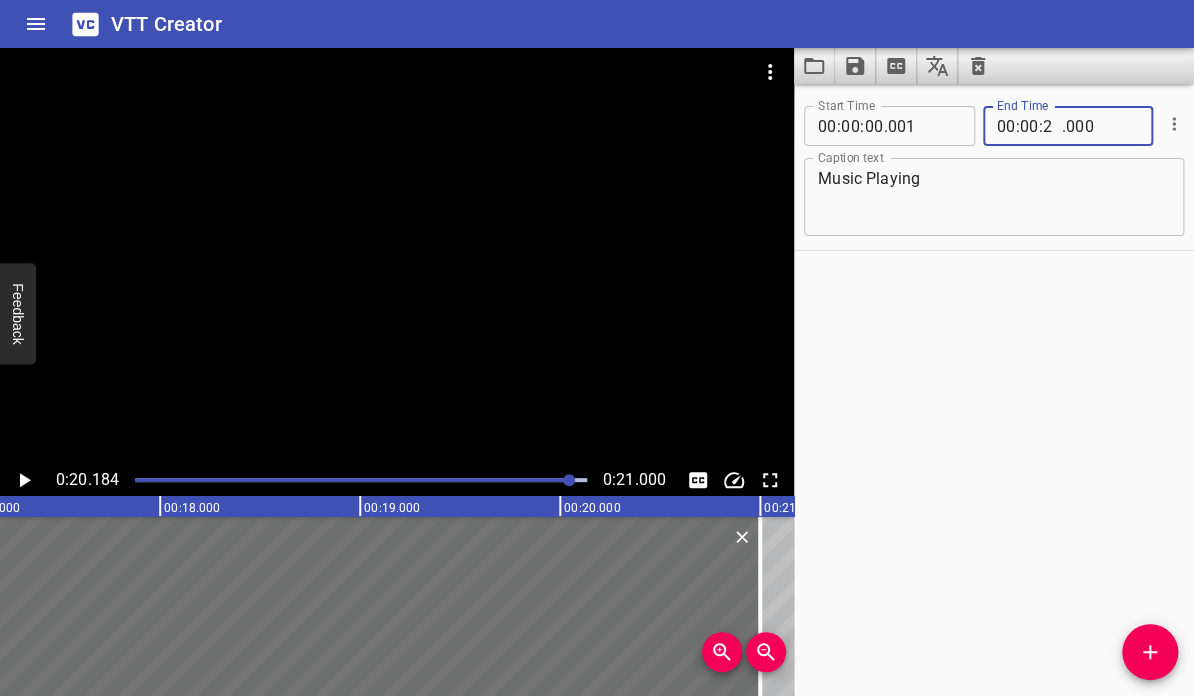type on "20" 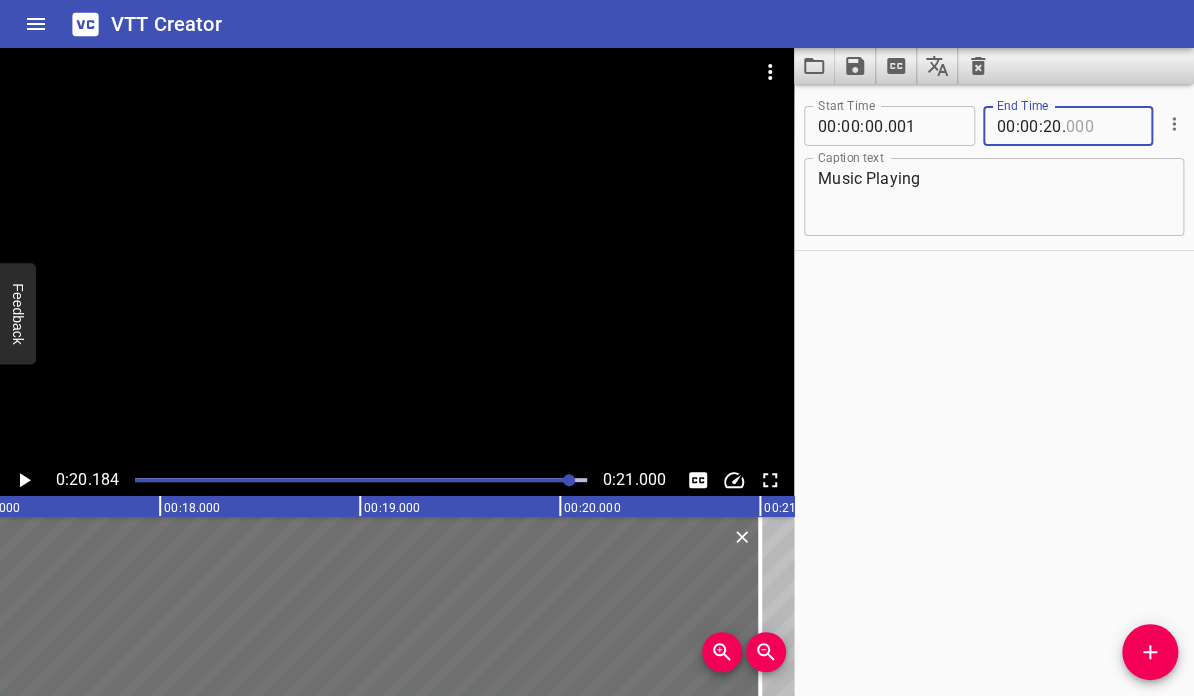 type on "000" 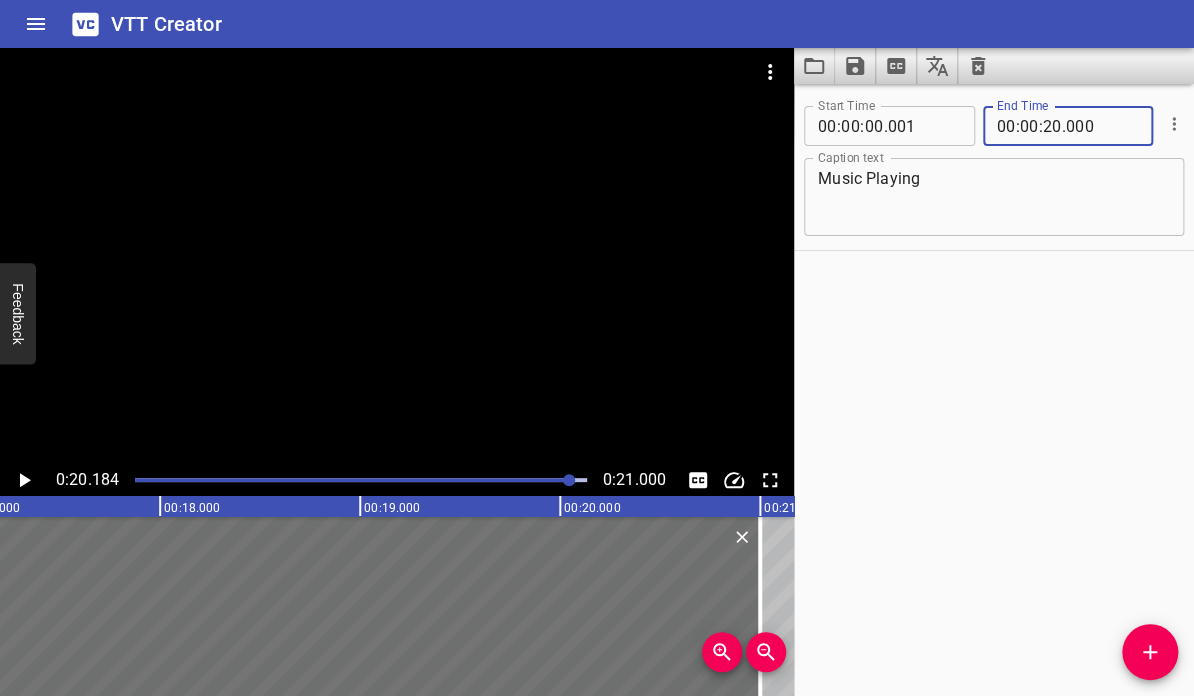 click on "Start Time 00 : 00 : 00 . 001 Start Time End Time 00 : 00 : 20 . 000 End Time Caption text Music Playing Caption text" at bounding box center (994, 390) 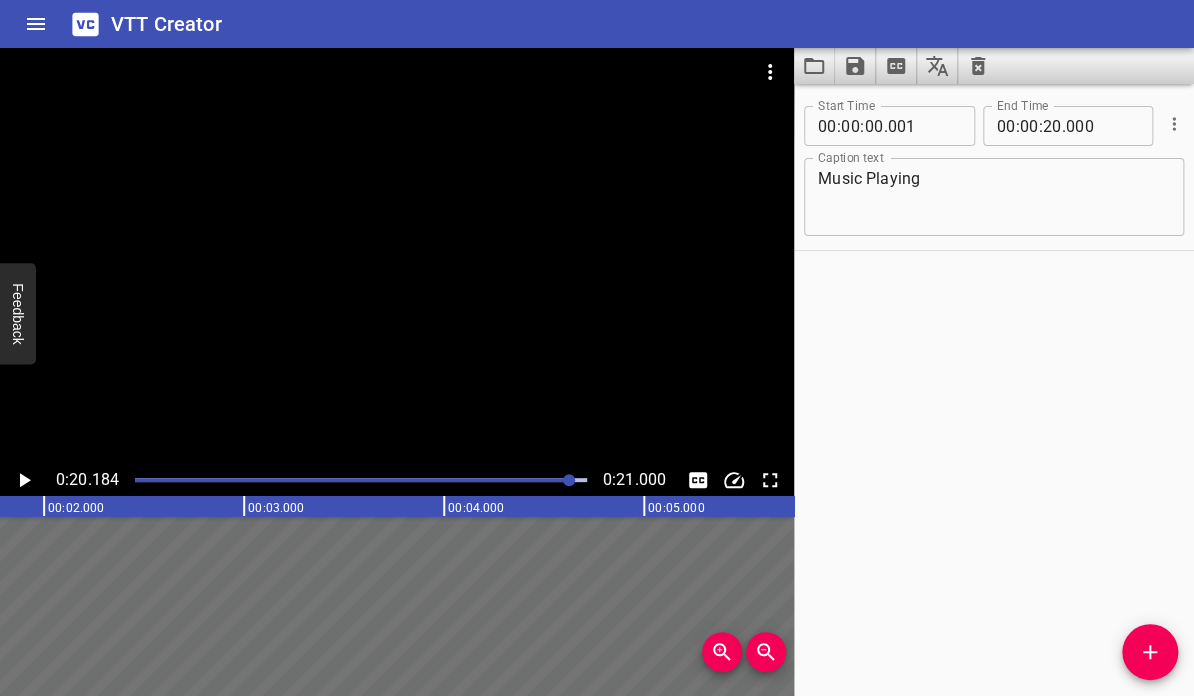 scroll, scrollTop: 0, scrollLeft: 0, axis: both 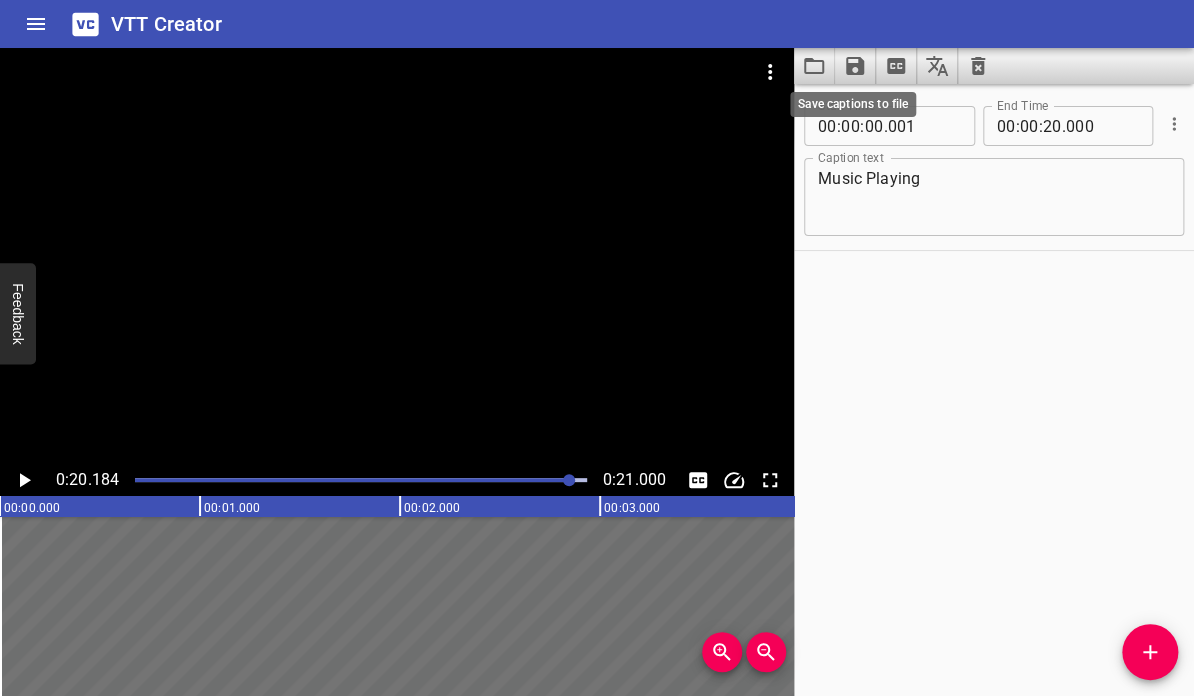 click 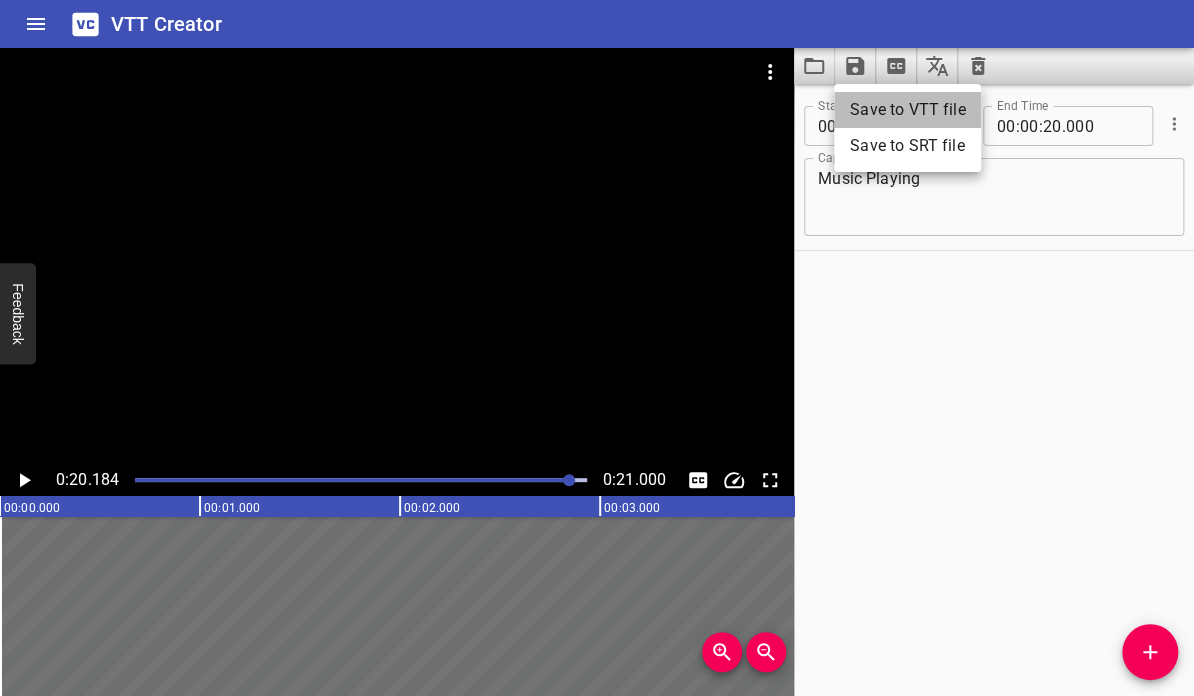 click on "Save to VTT file" at bounding box center (907, 110) 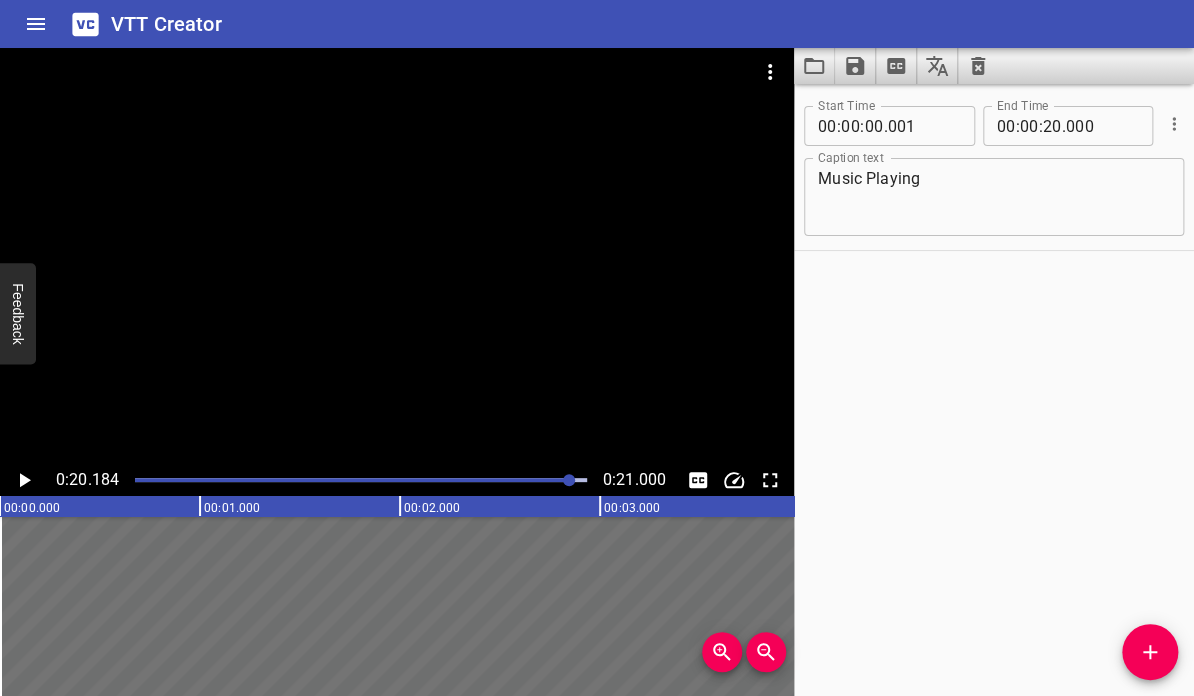 click 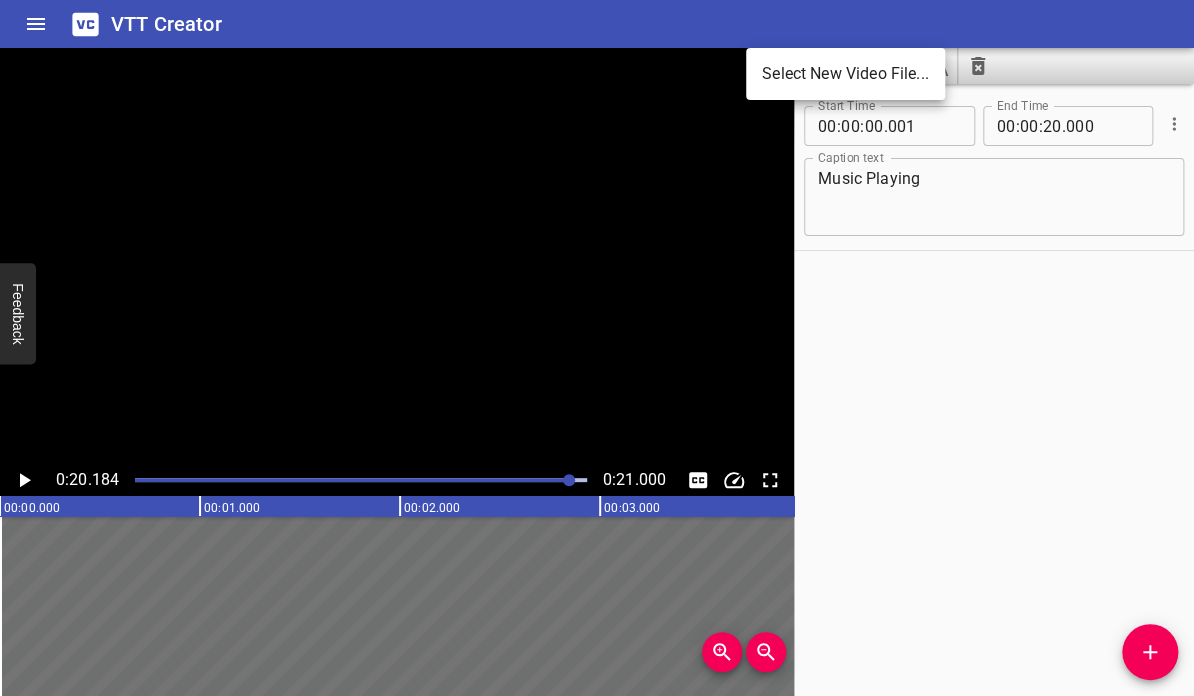 click on "Select New Video File..." at bounding box center (845, 74) 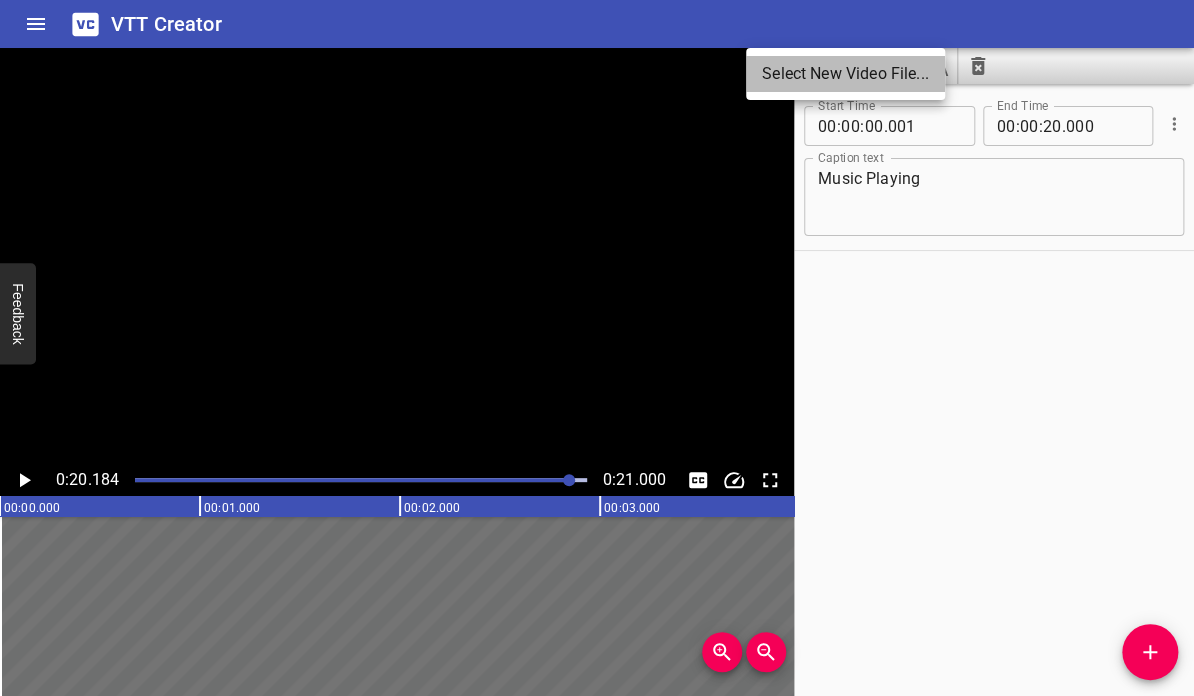 click on "Select New Video File..." at bounding box center (845, 74) 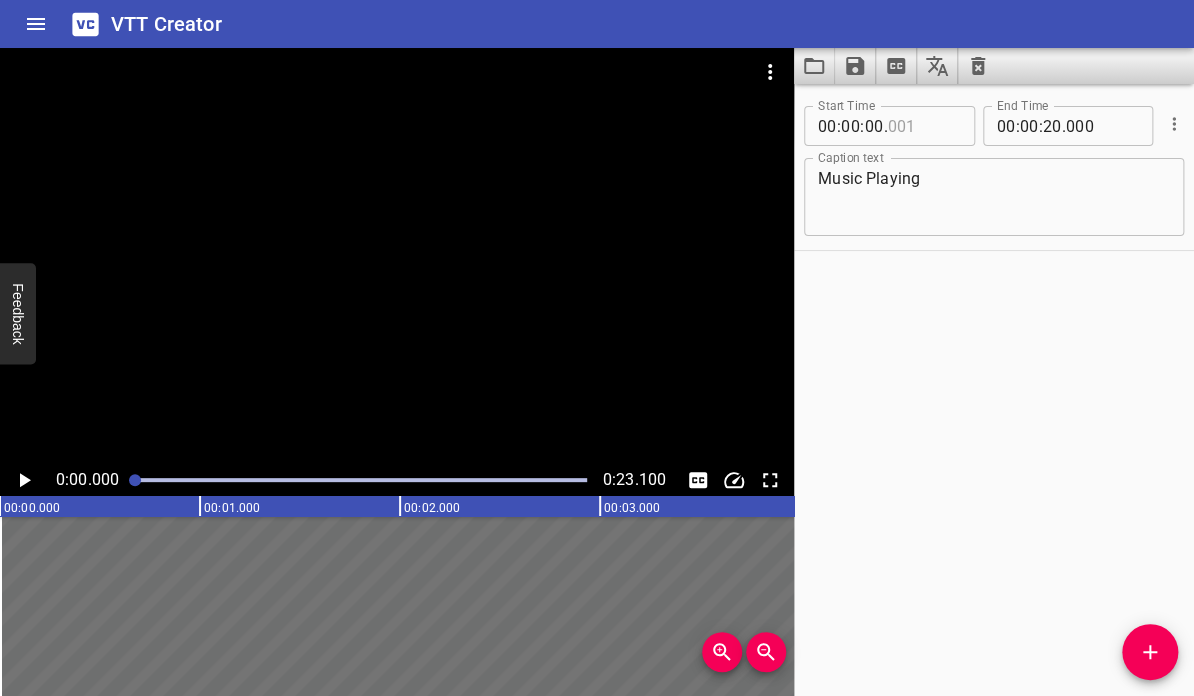 click at bounding box center (923, 126) 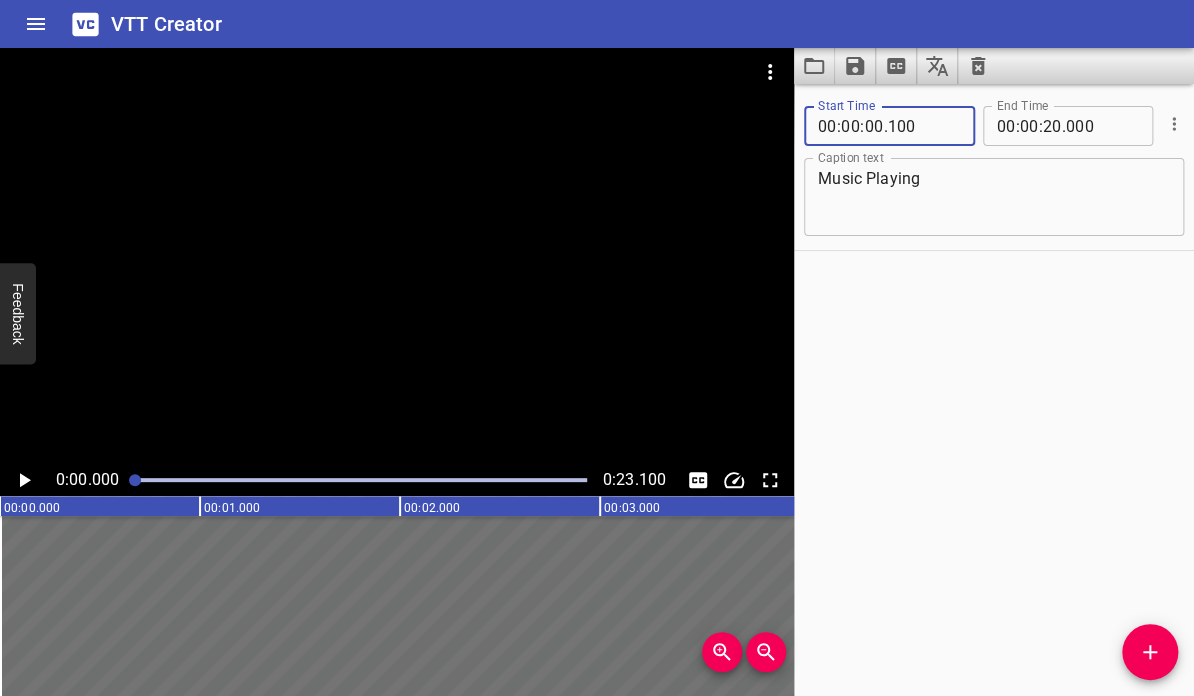 type on "100" 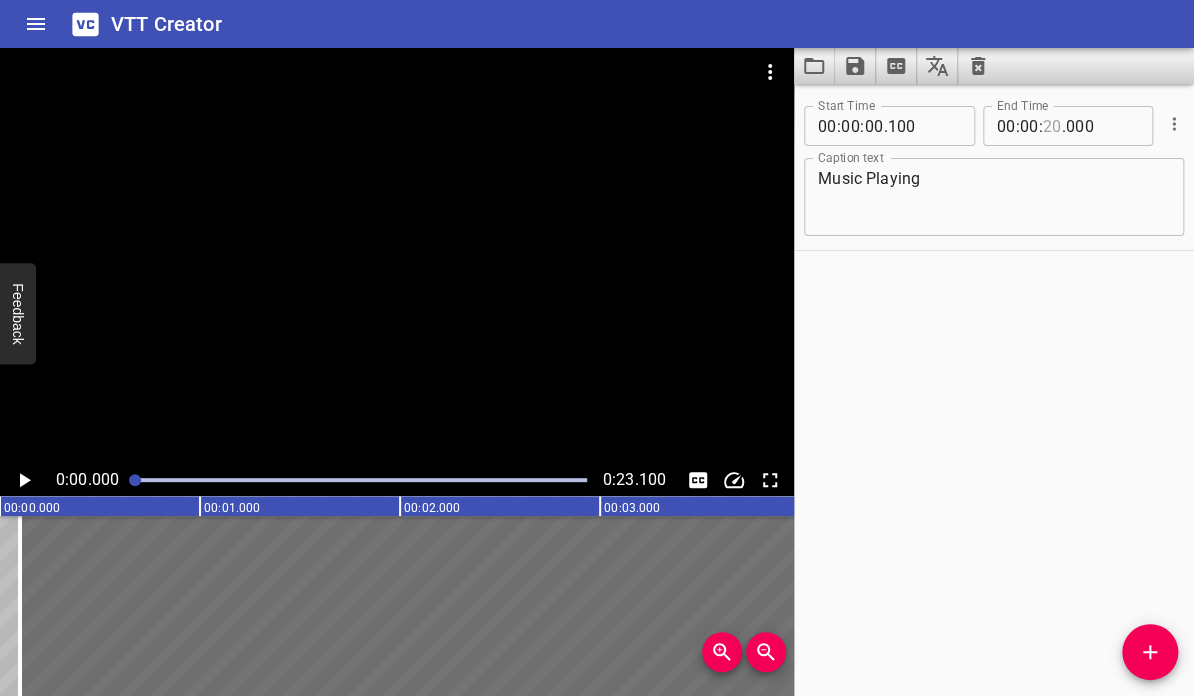 click at bounding box center (1052, 126) 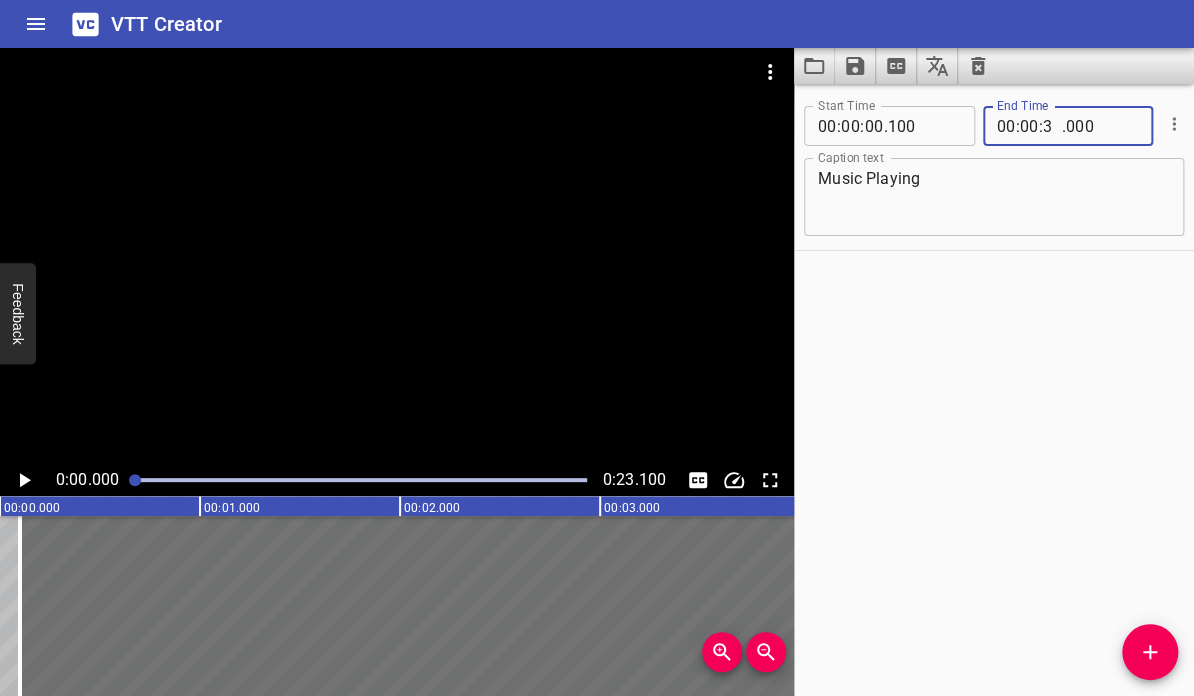 type on "31" 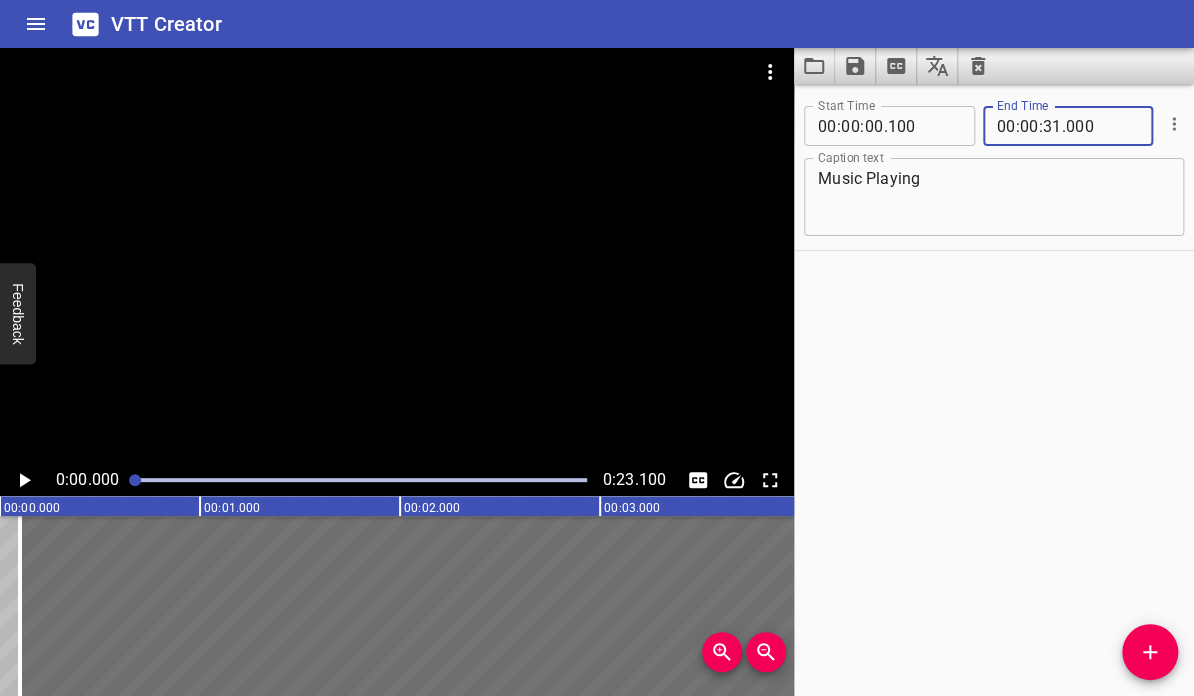 type 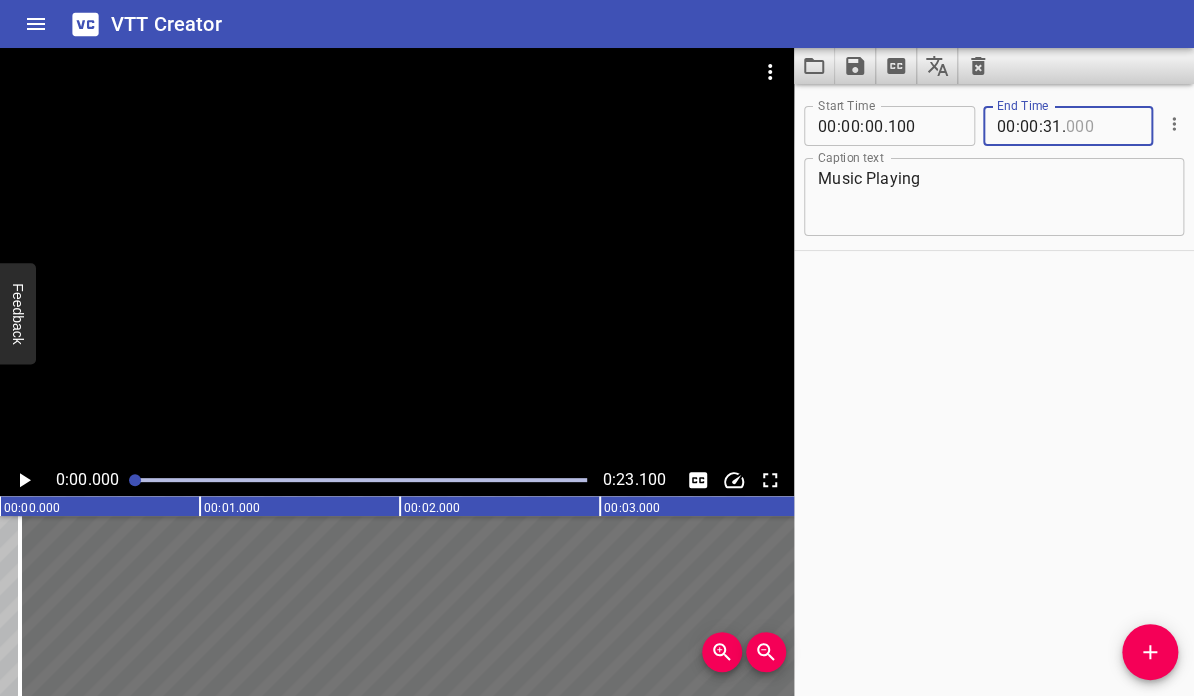 type 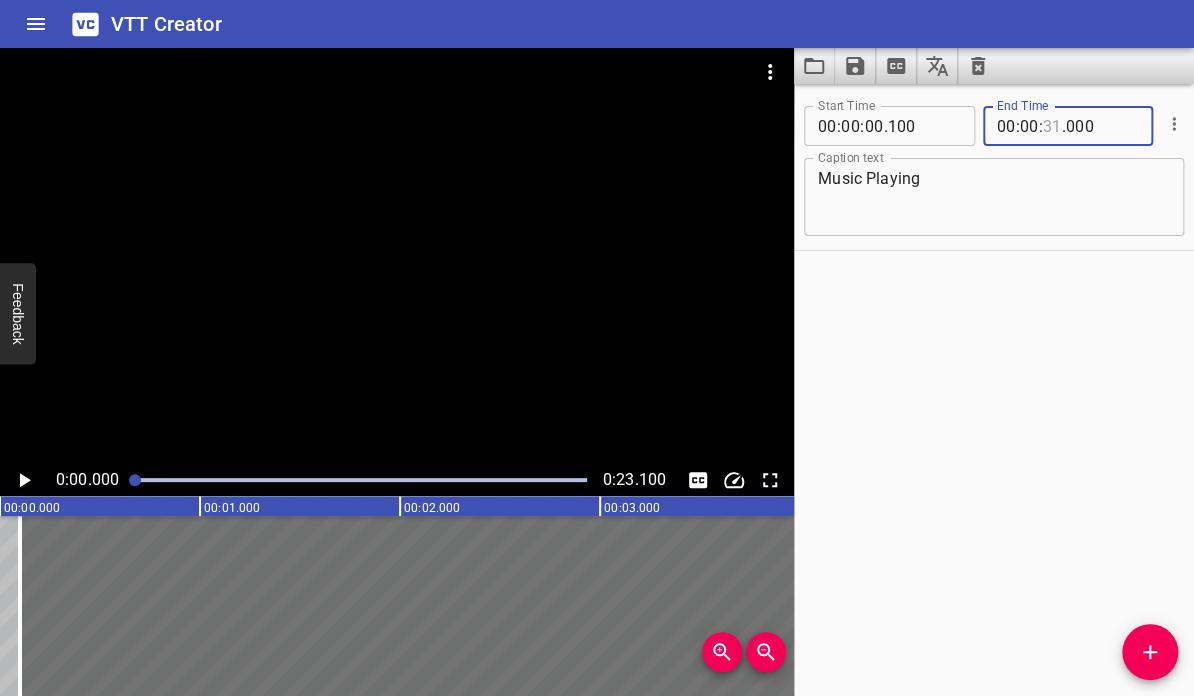 click at bounding box center [1052, 126] 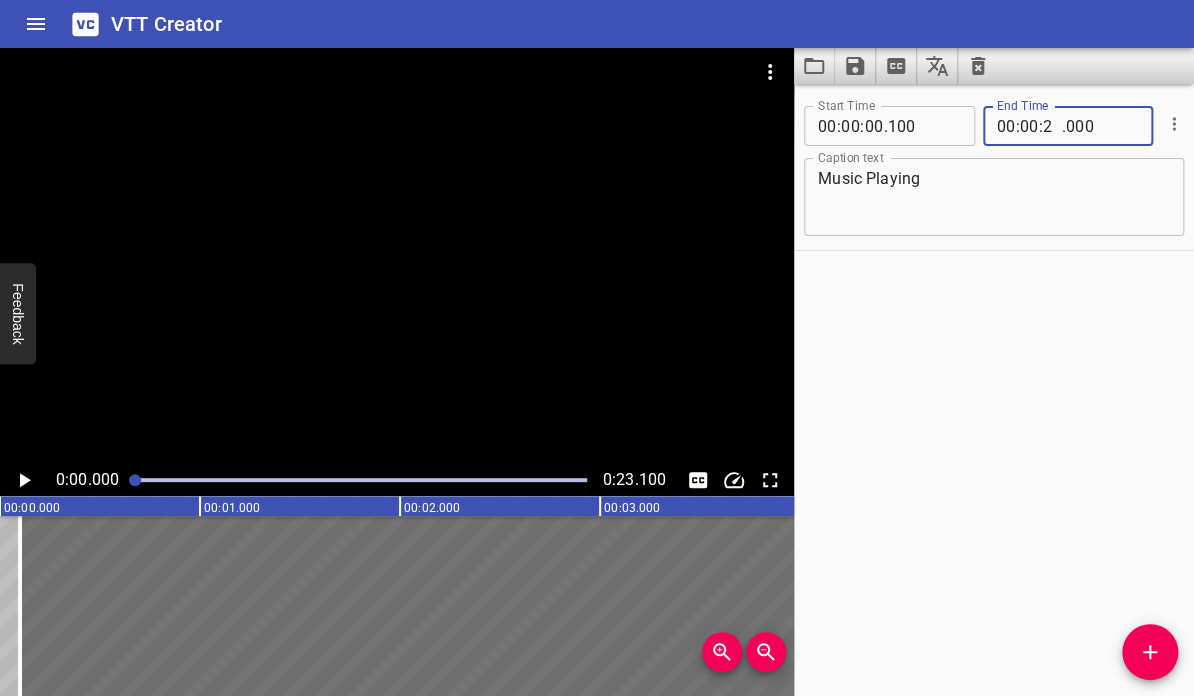 type on "23" 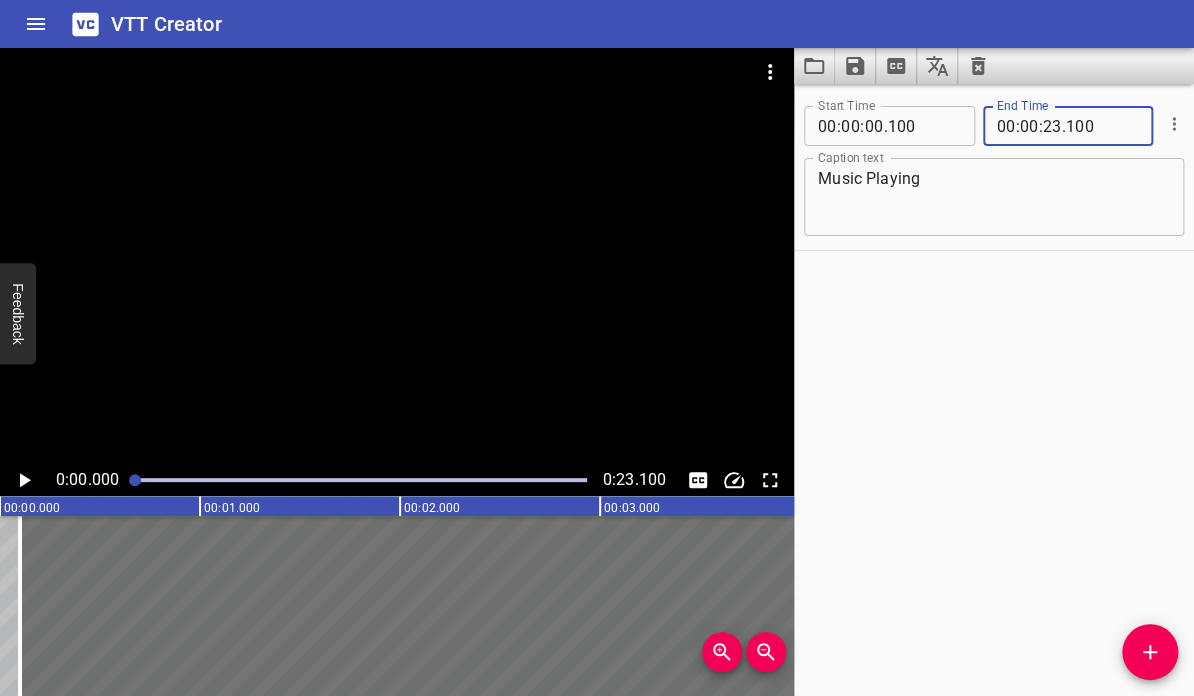 type on "100" 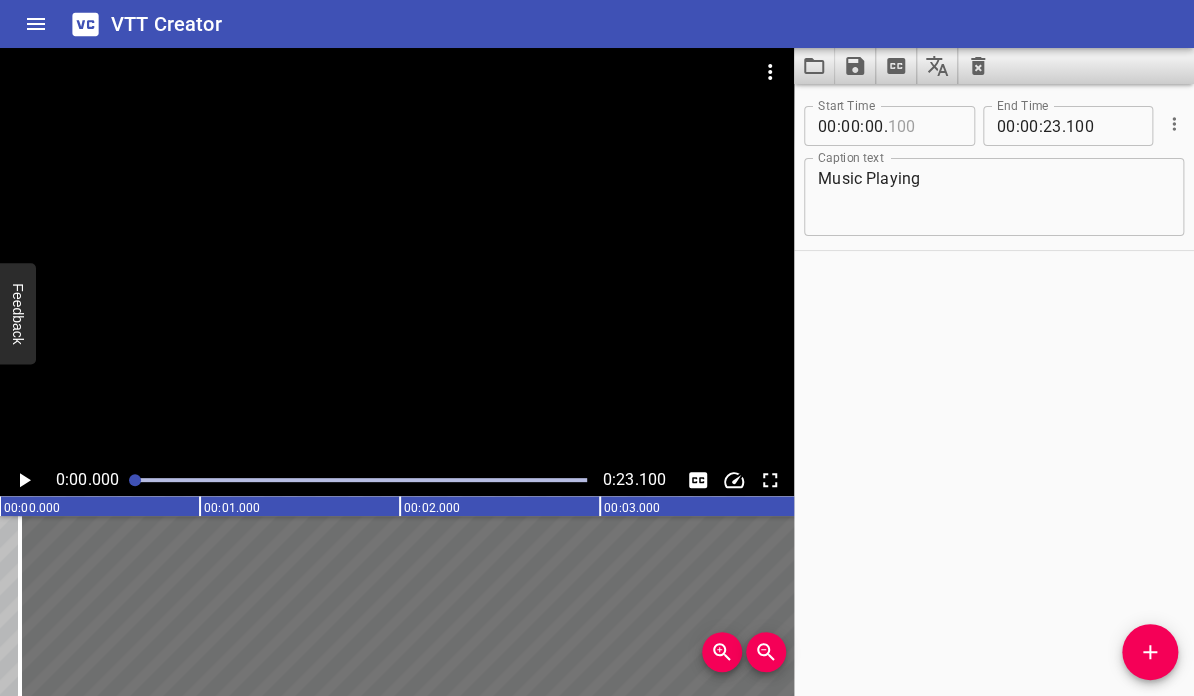 click at bounding box center (923, 126) 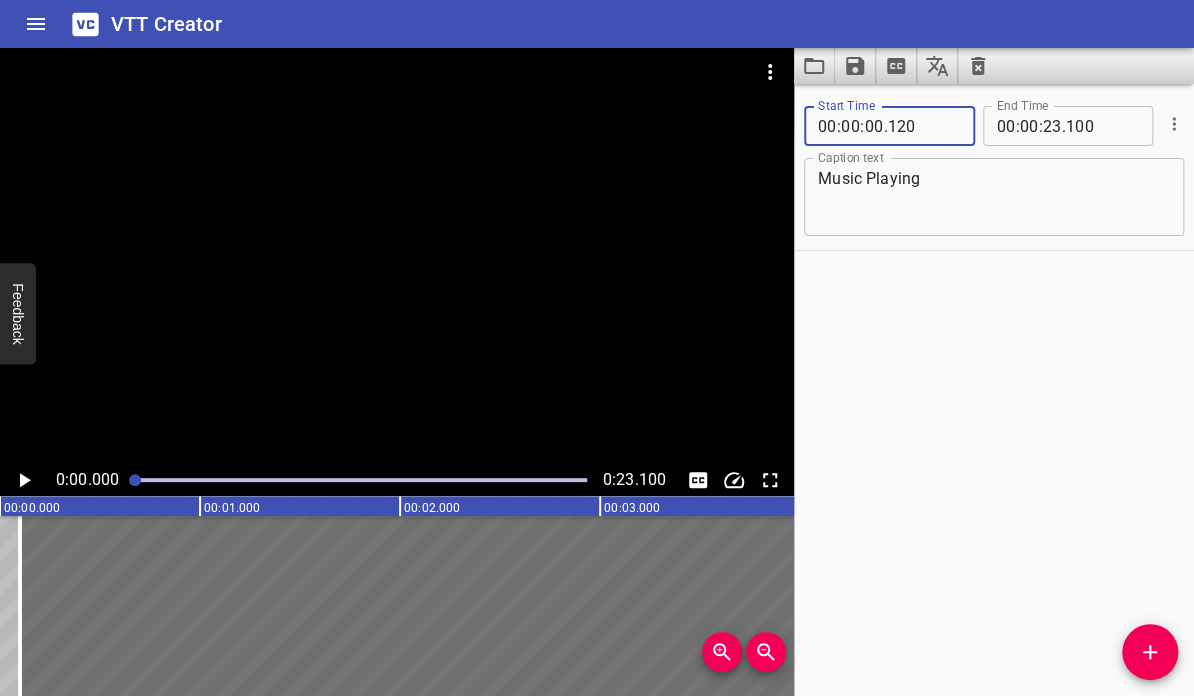 type on "120" 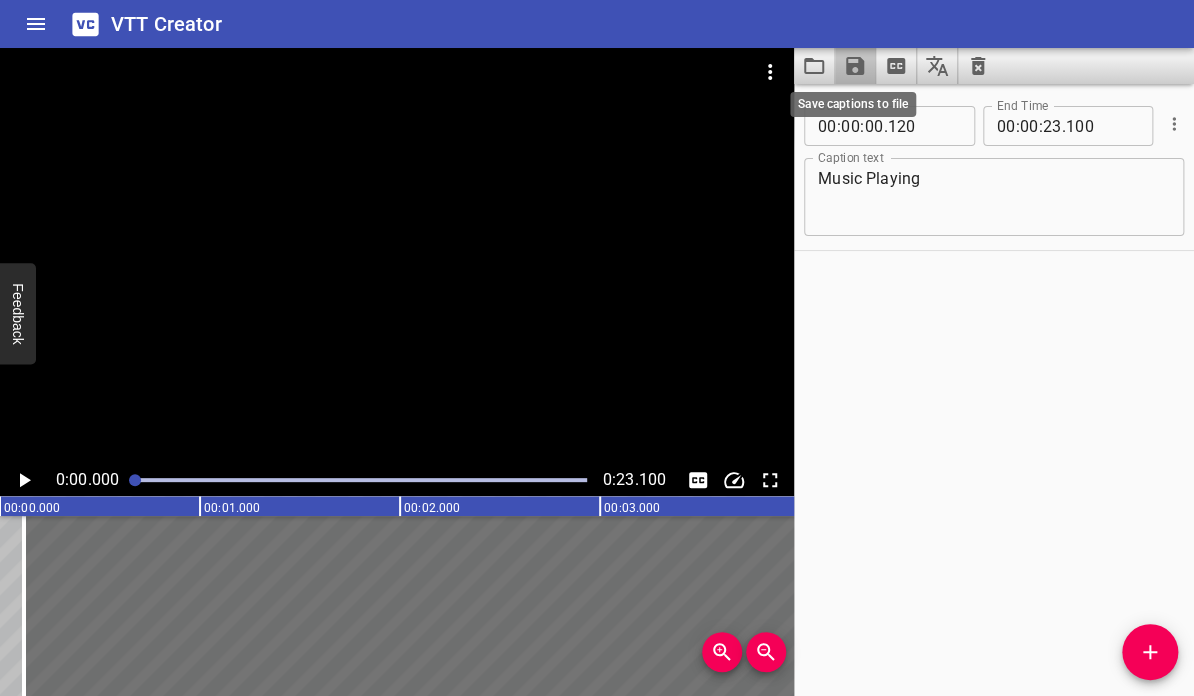 click 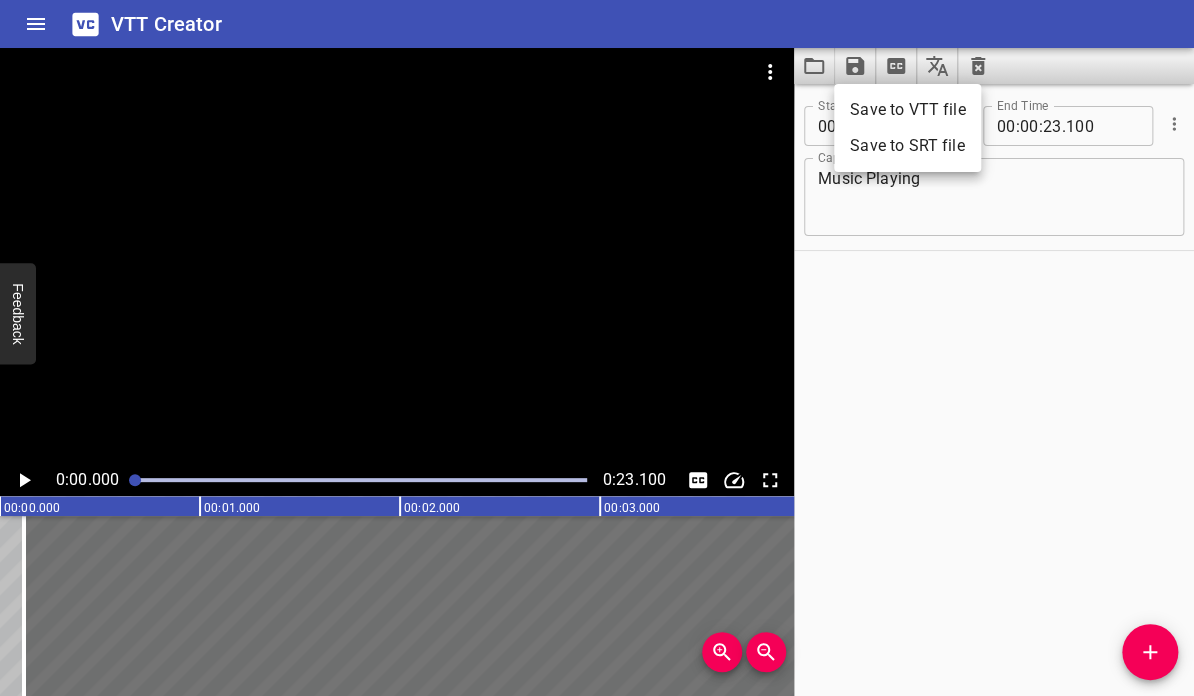 click on "Save to VTT file" at bounding box center [907, 110] 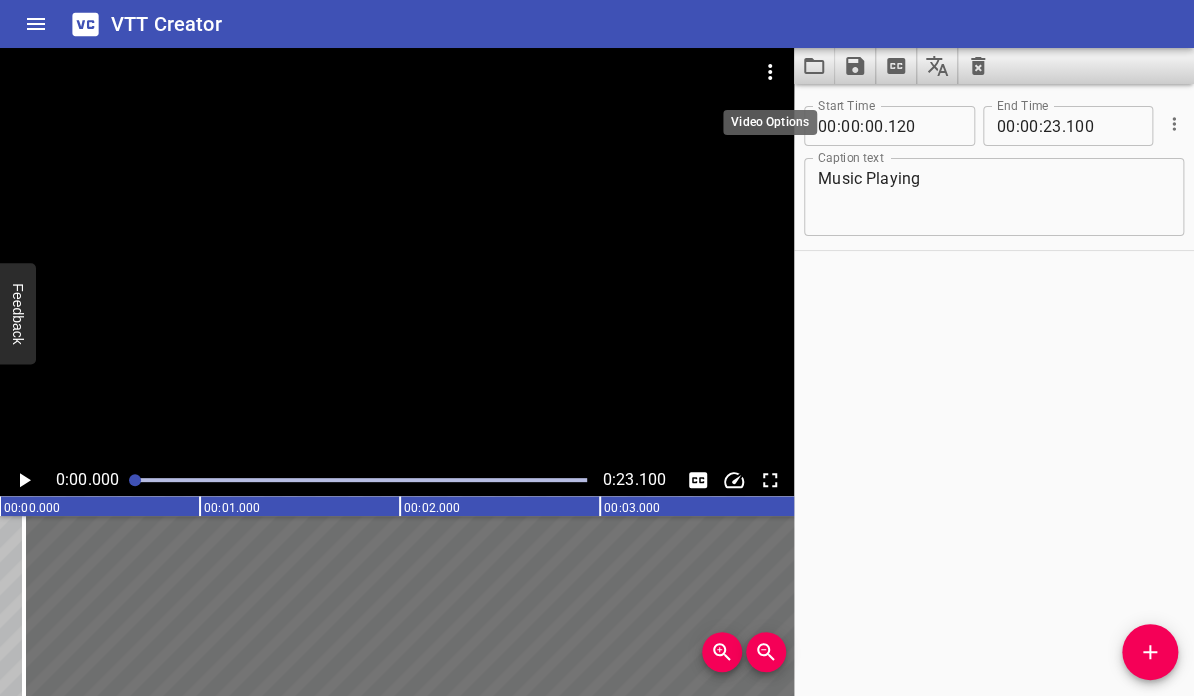 click 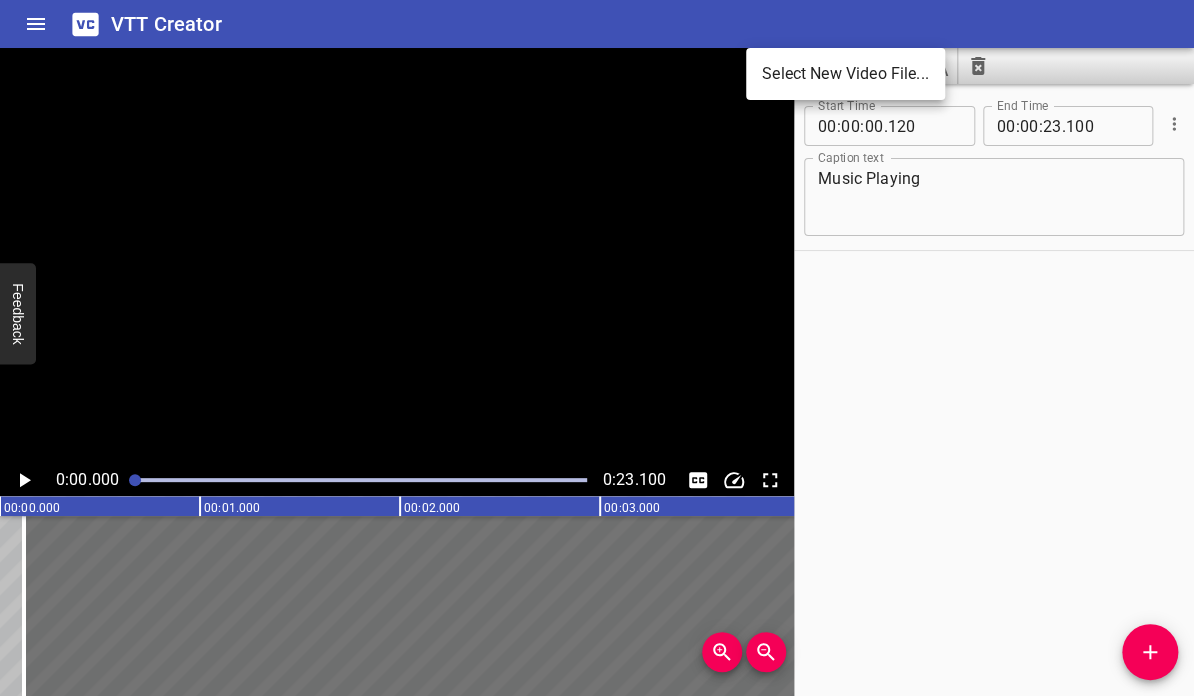 click on "Select New Video File..." at bounding box center (845, 74) 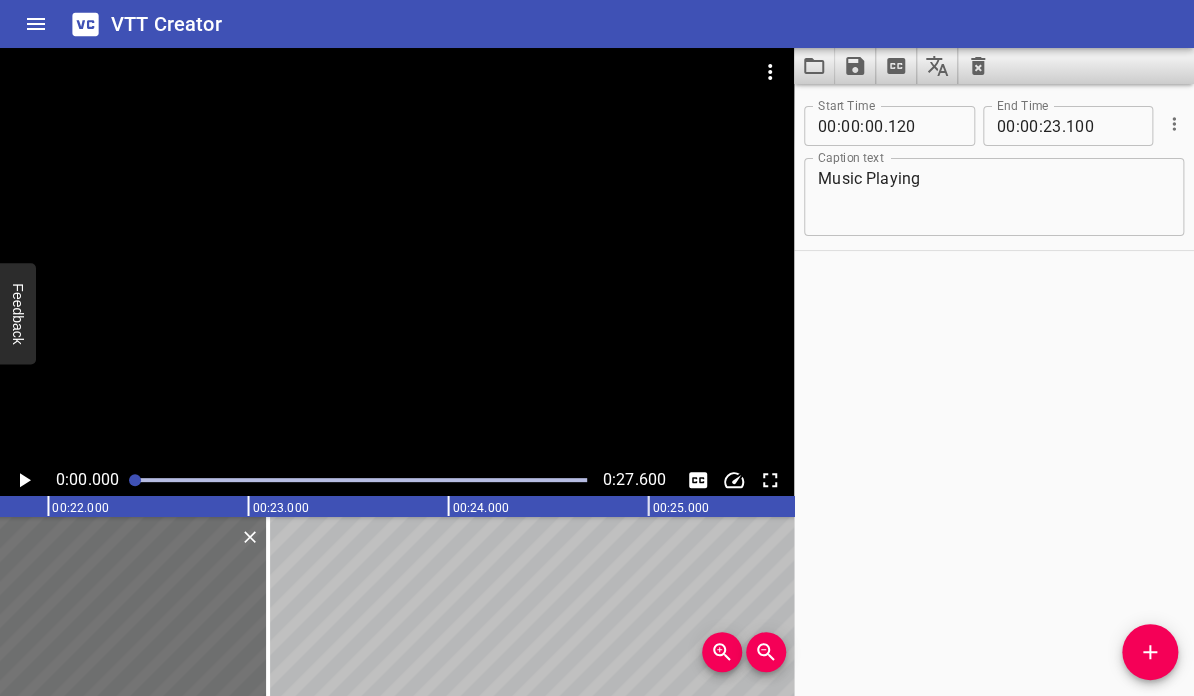 scroll, scrollTop: 0, scrollLeft: 4340, axis: horizontal 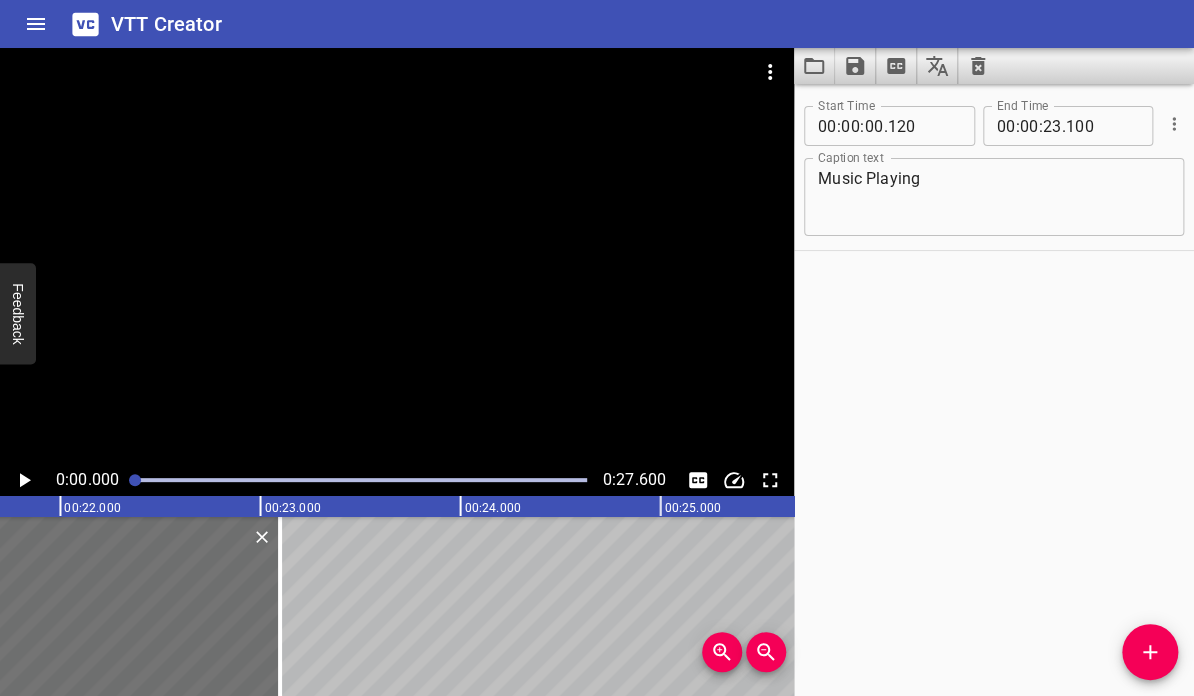 click at bounding box center (361, 480) 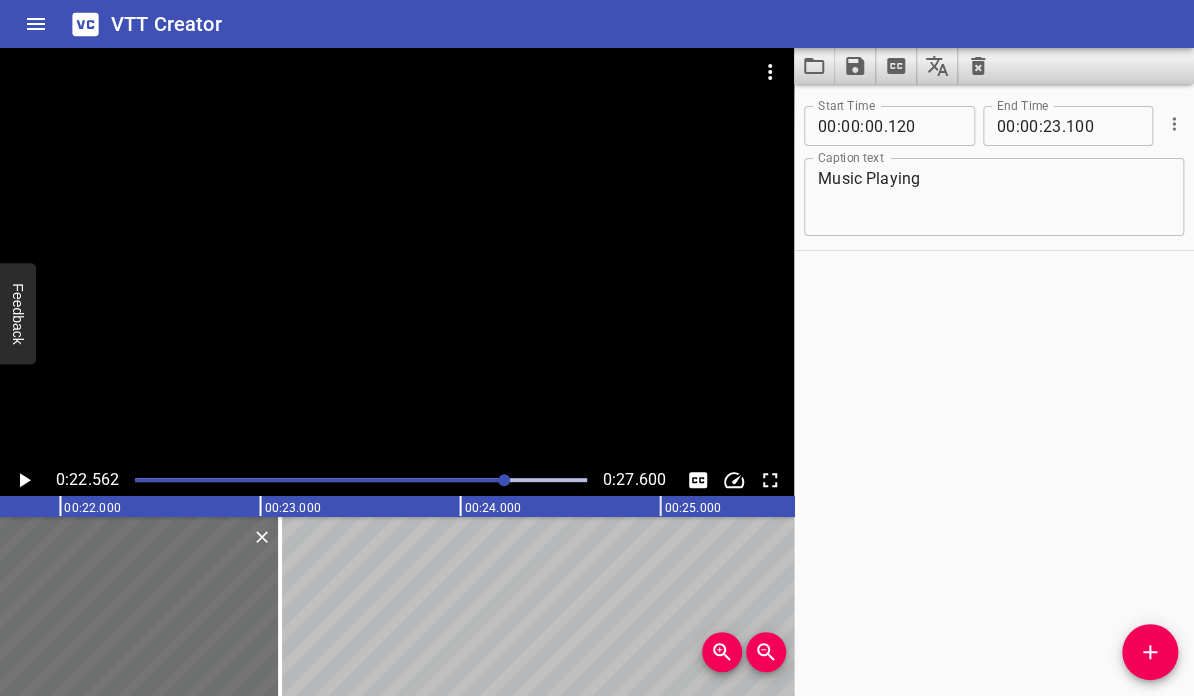 scroll, scrollTop: 0, scrollLeft: 4512, axis: horizontal 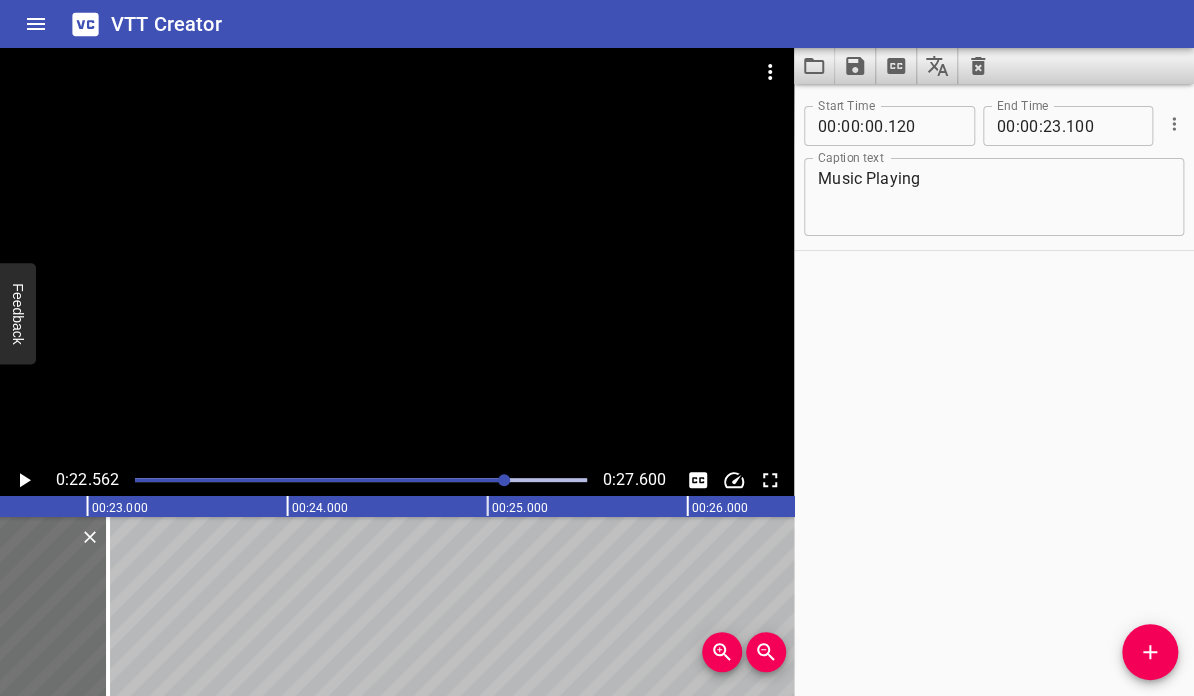 click 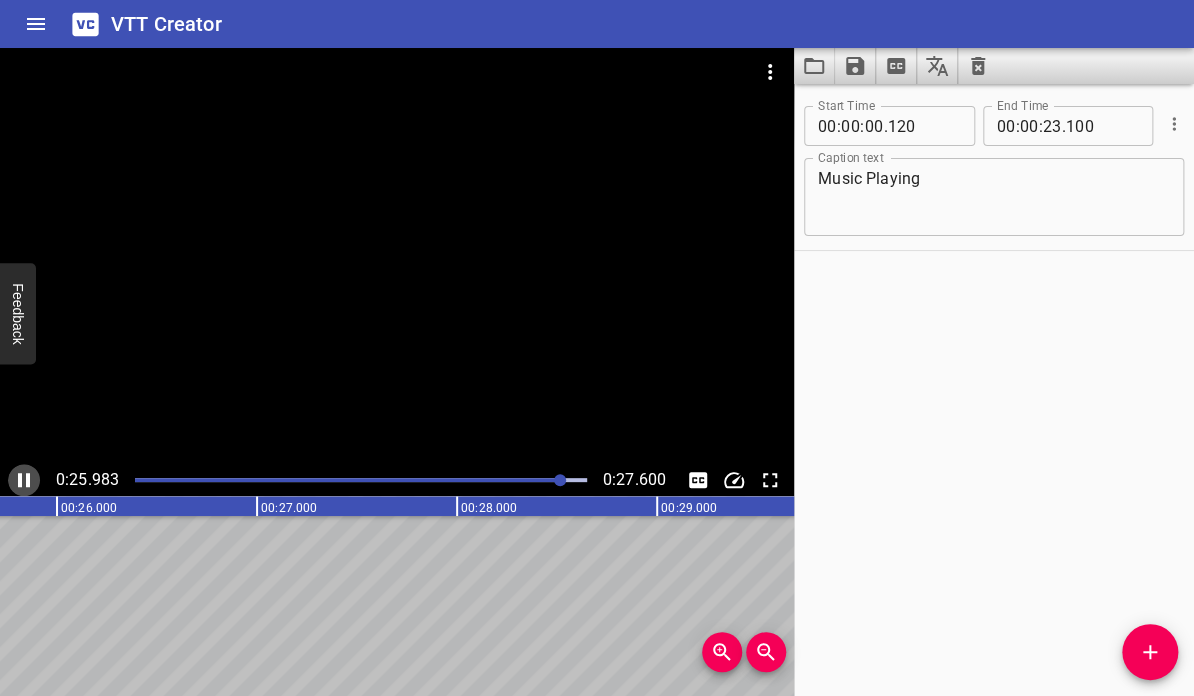click 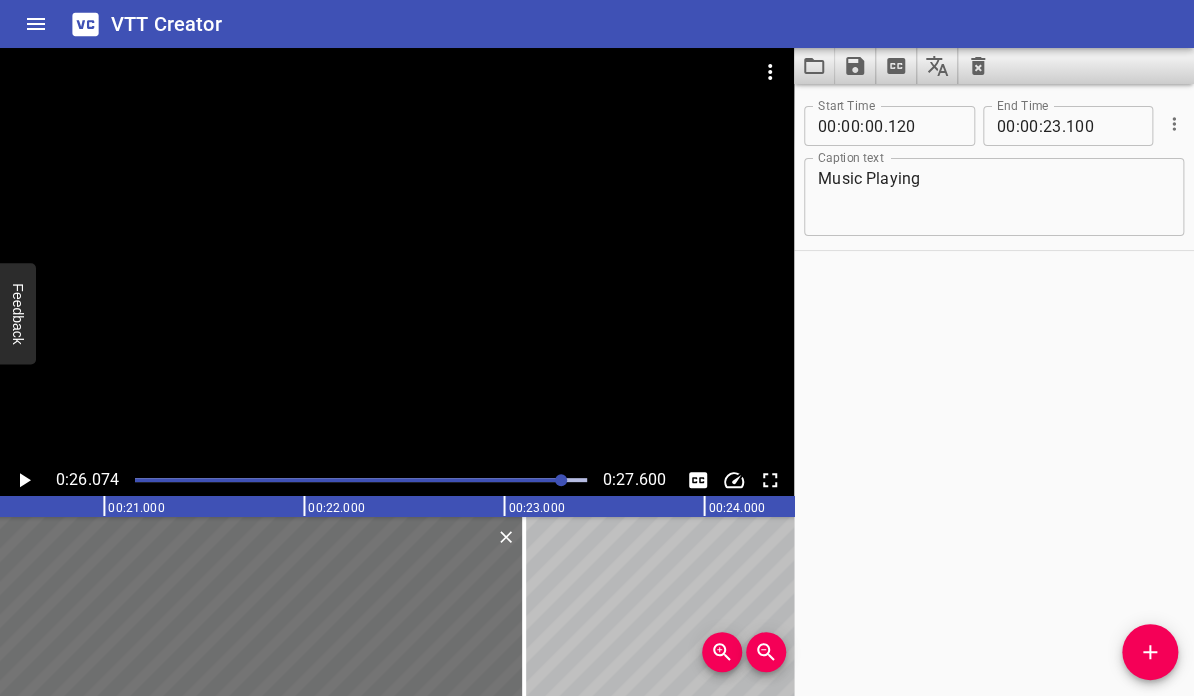 scroll, scrollTop: 0, scrollLeft: 4122, axis: horizontal 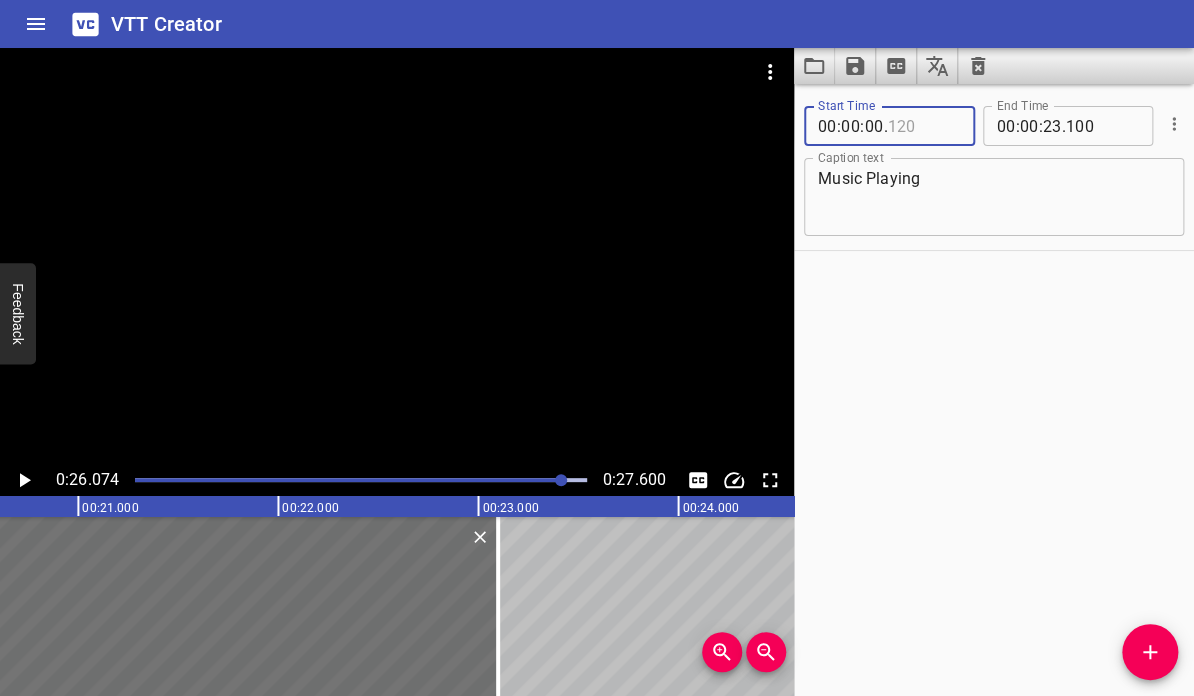 click at bounding box center [923, 126] 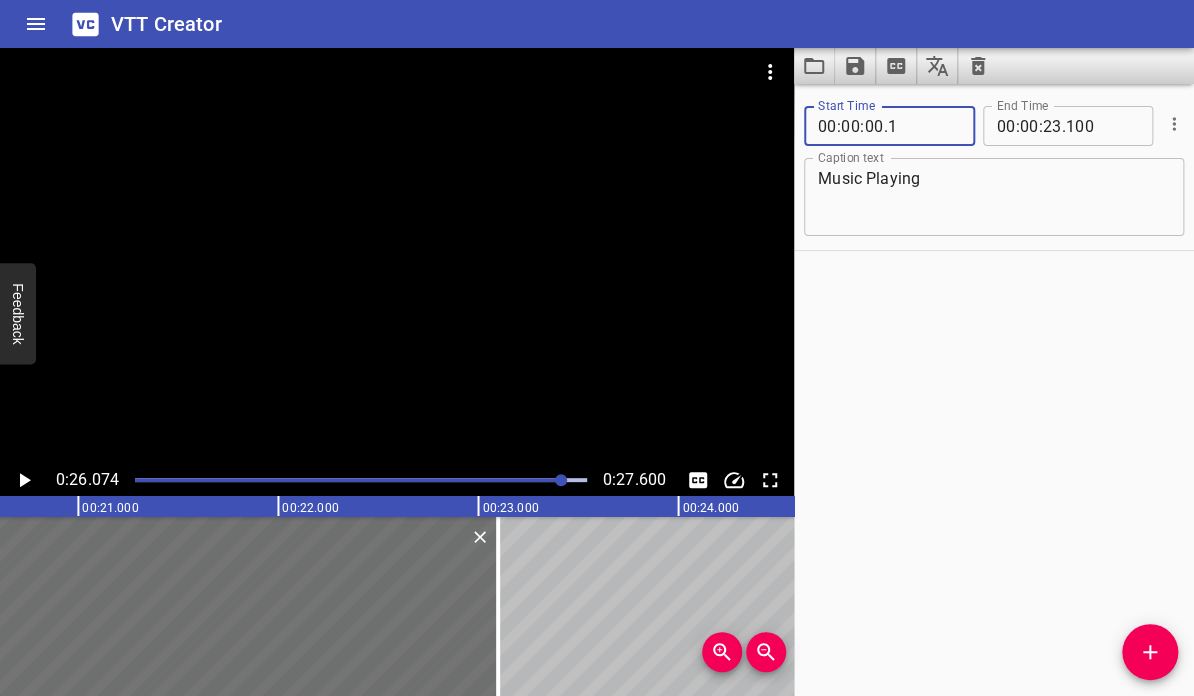 type on "001" 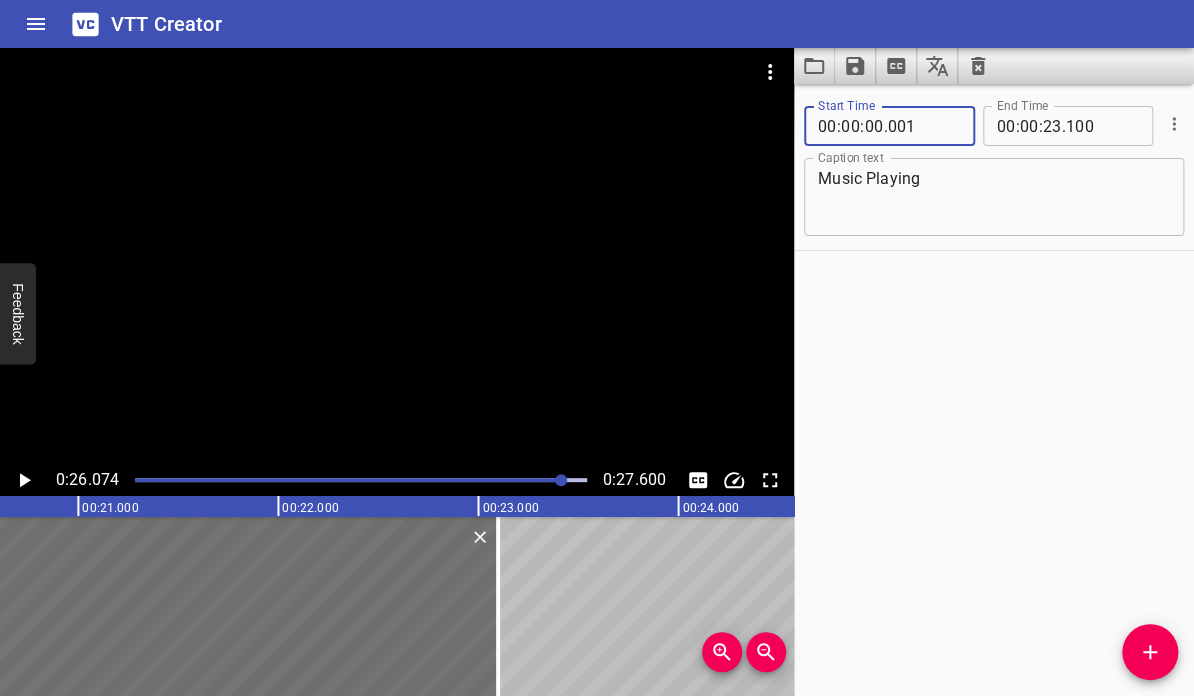 click on "Start Time 00 : 00 : 00 . 001 Start Time End Time 00 : 00 : 23 . 100 End Time Caption text Music Playing Caption text" at bounding box center [994, 390] 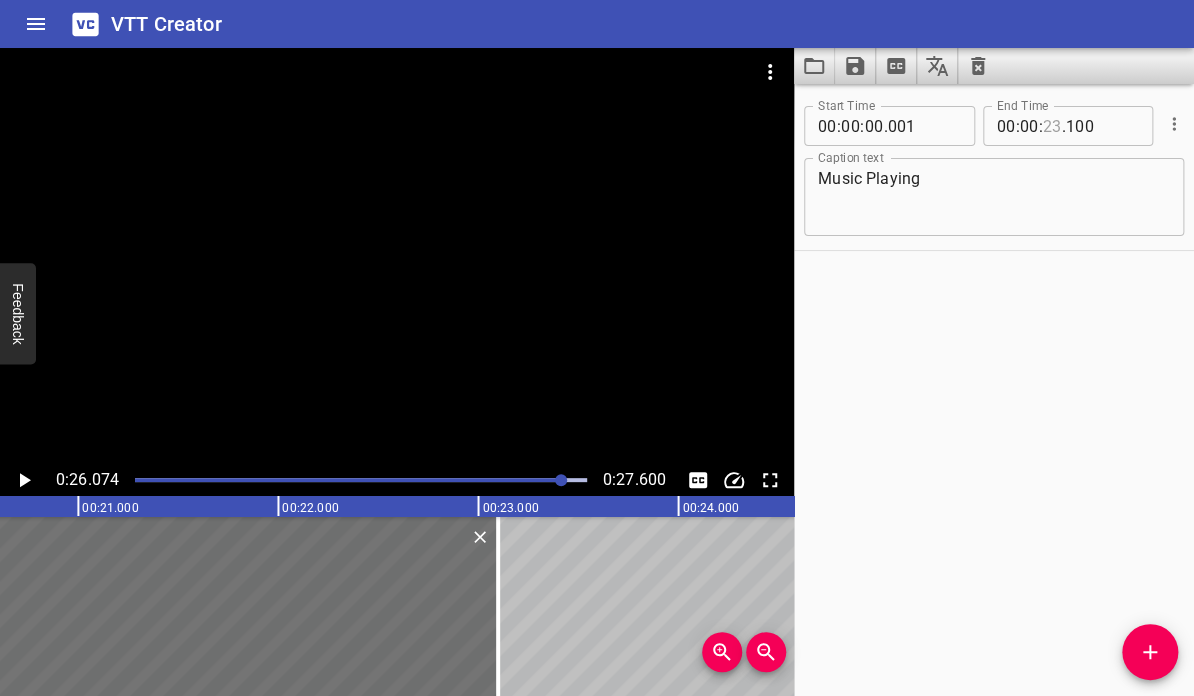 click at bounding box center [1052, 126] 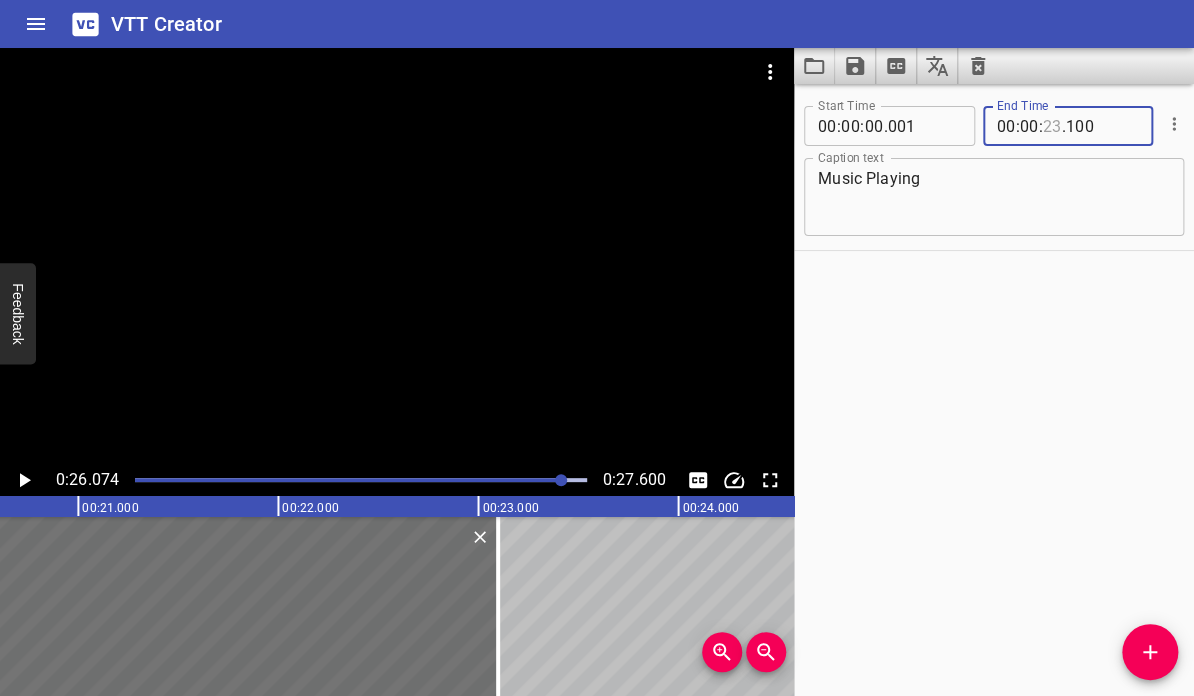 type on "23" 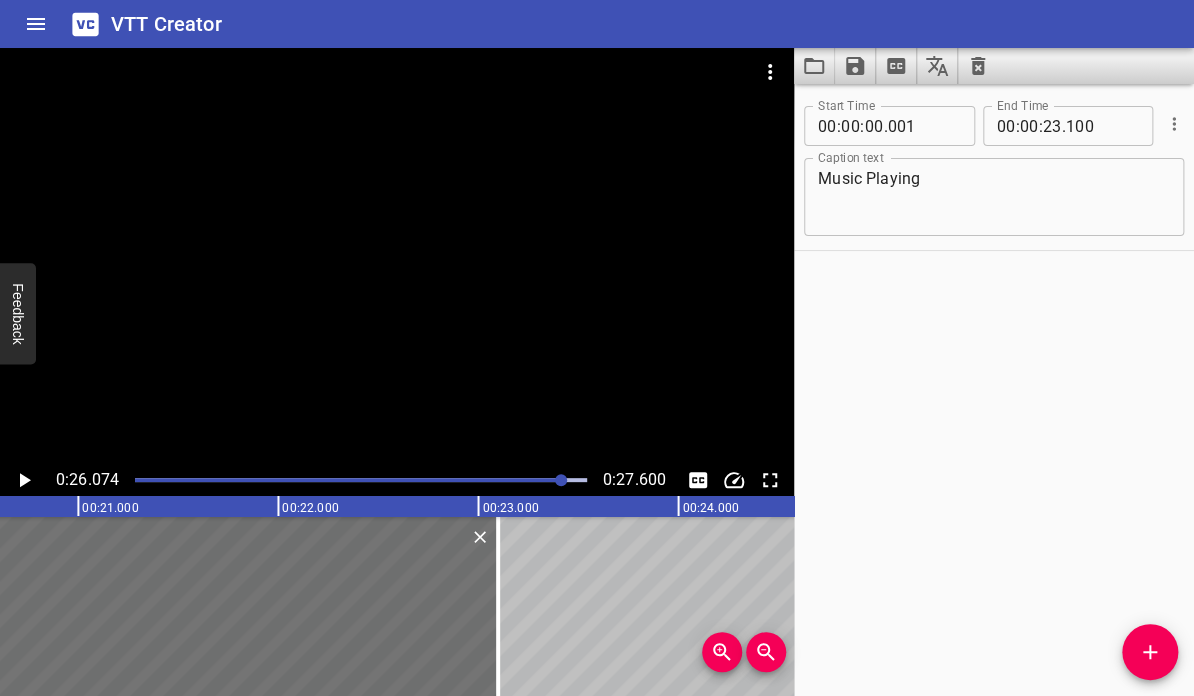 click on "Start Time 00 : 00 : 00 . 001 Start Time End Time 00 : 00 : 23 . 100 End Time Caption text Music Playing Caption text" at bounding box center (994, 390) 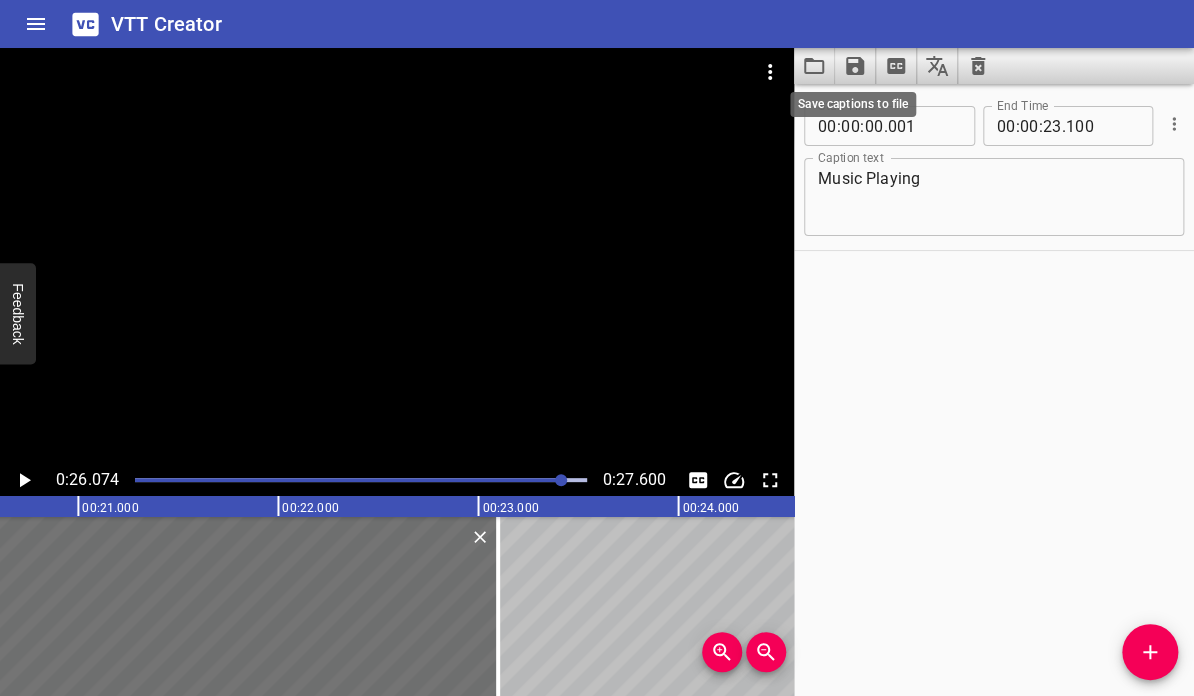 click 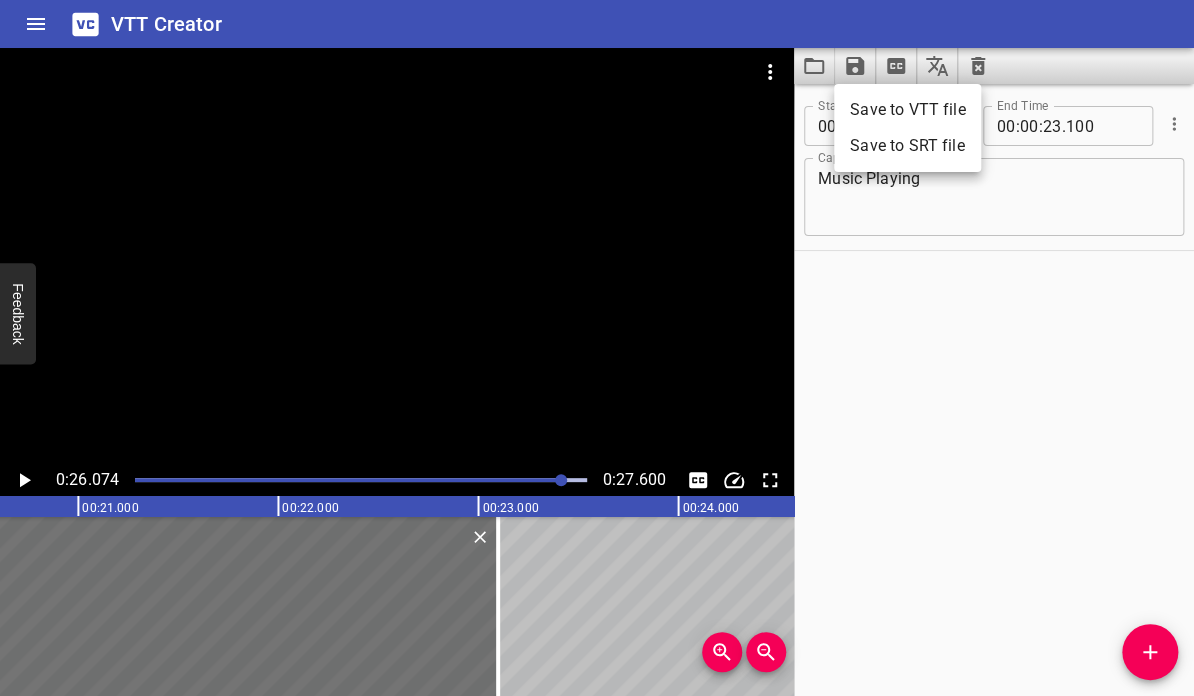 click on "Save to VTT file" at bounding box center (907, 110) 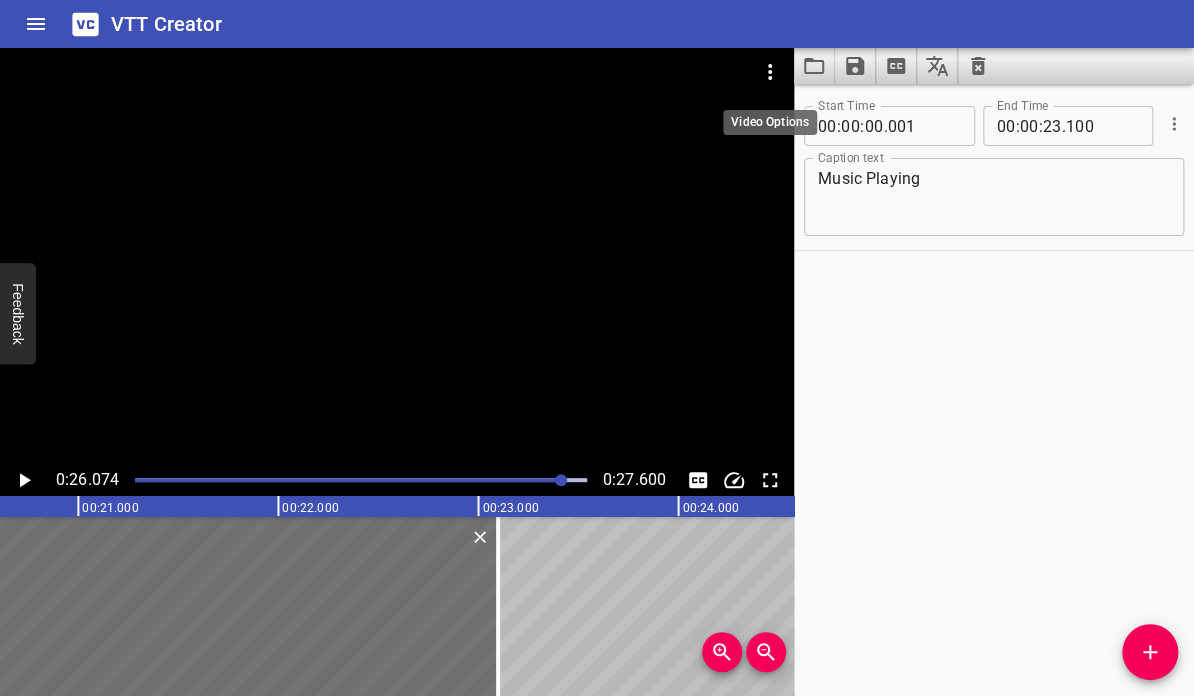 click 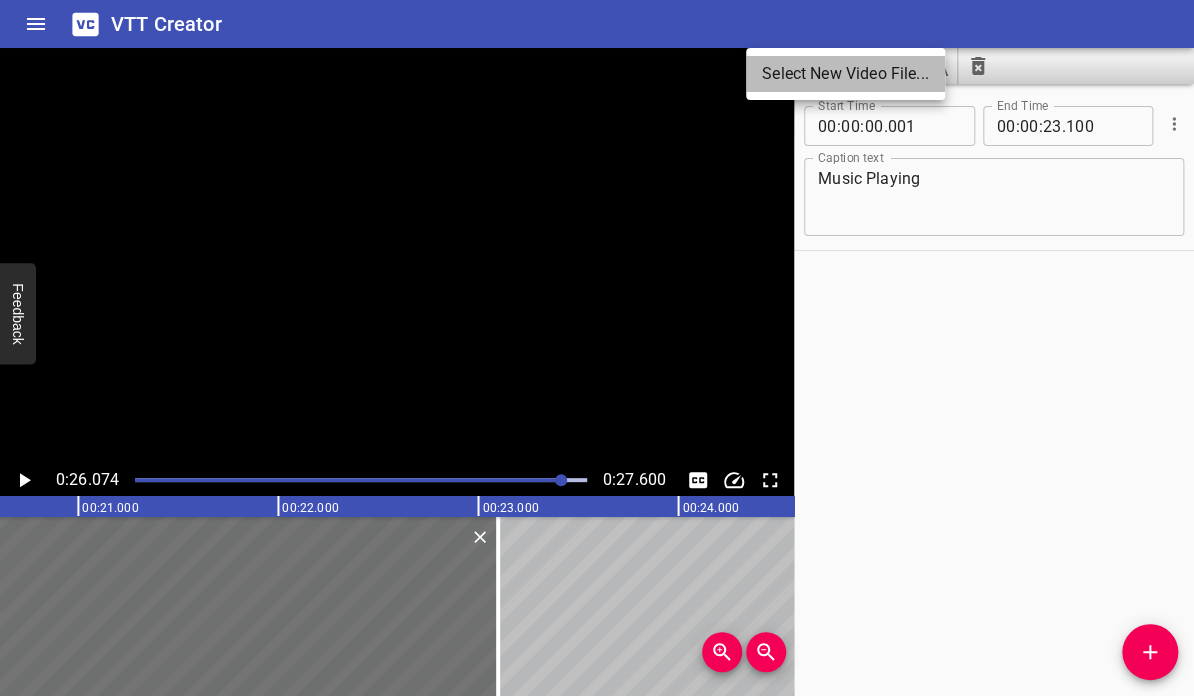 click on "Select New Video File..." at bounding box center (845, 74) 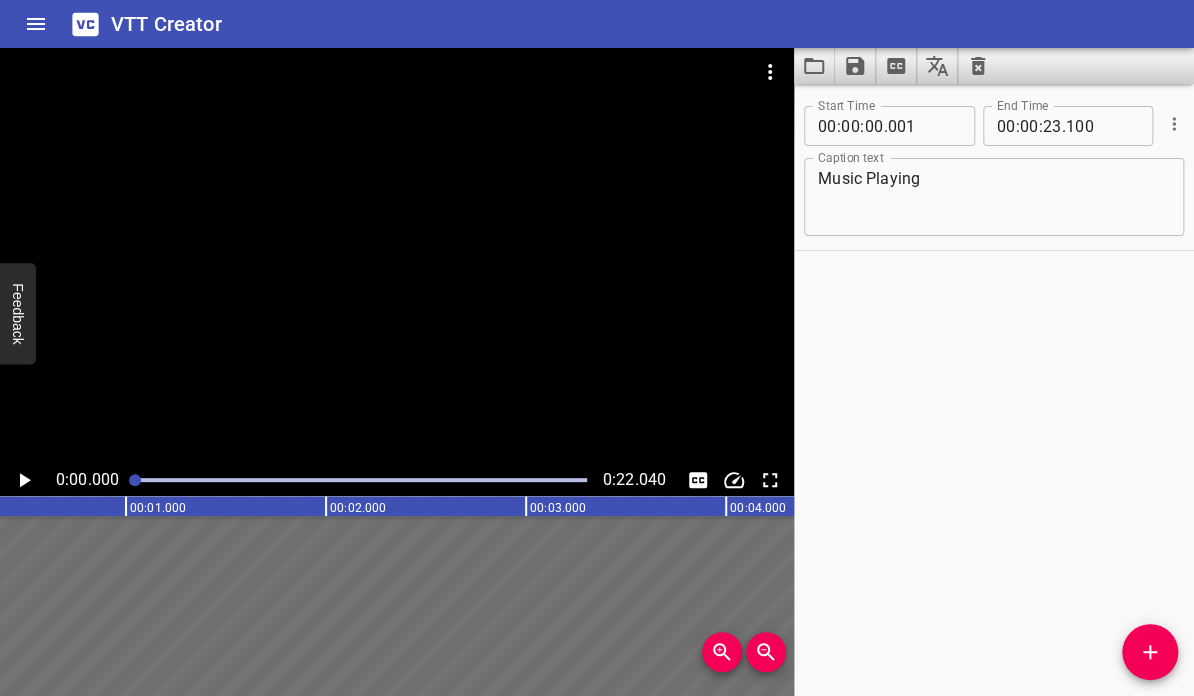 scroll, scrollTop: 0, scrollLeft: 0, axis: both 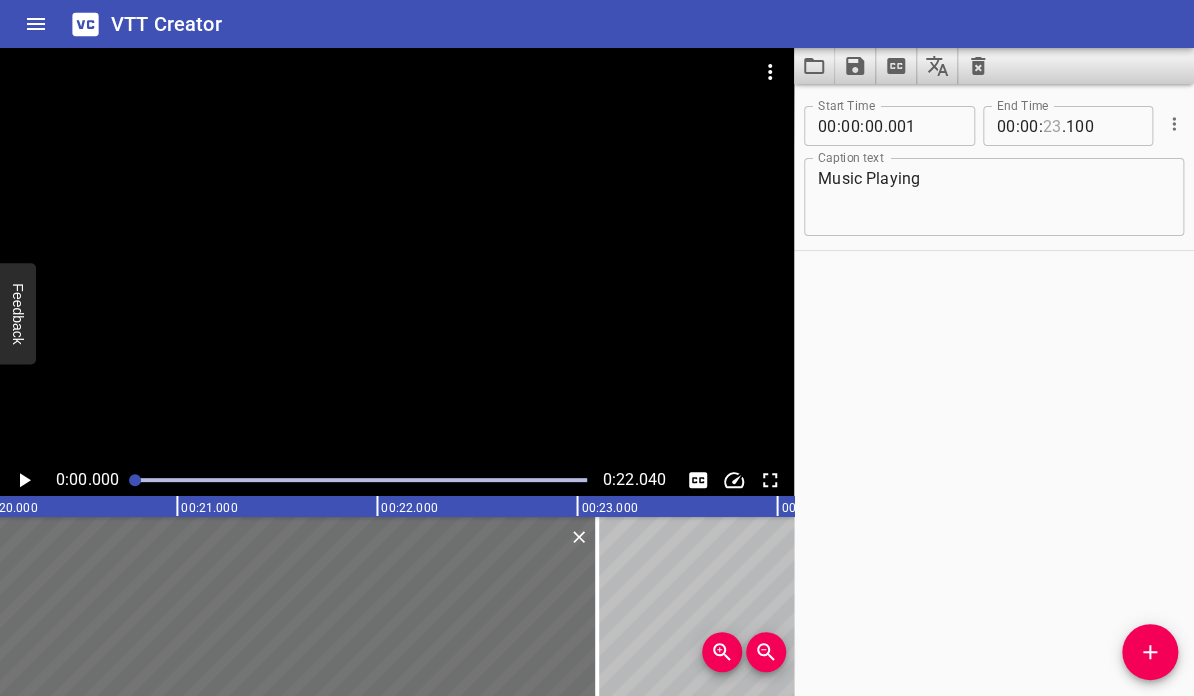 click at bounding box center [1052, 126] 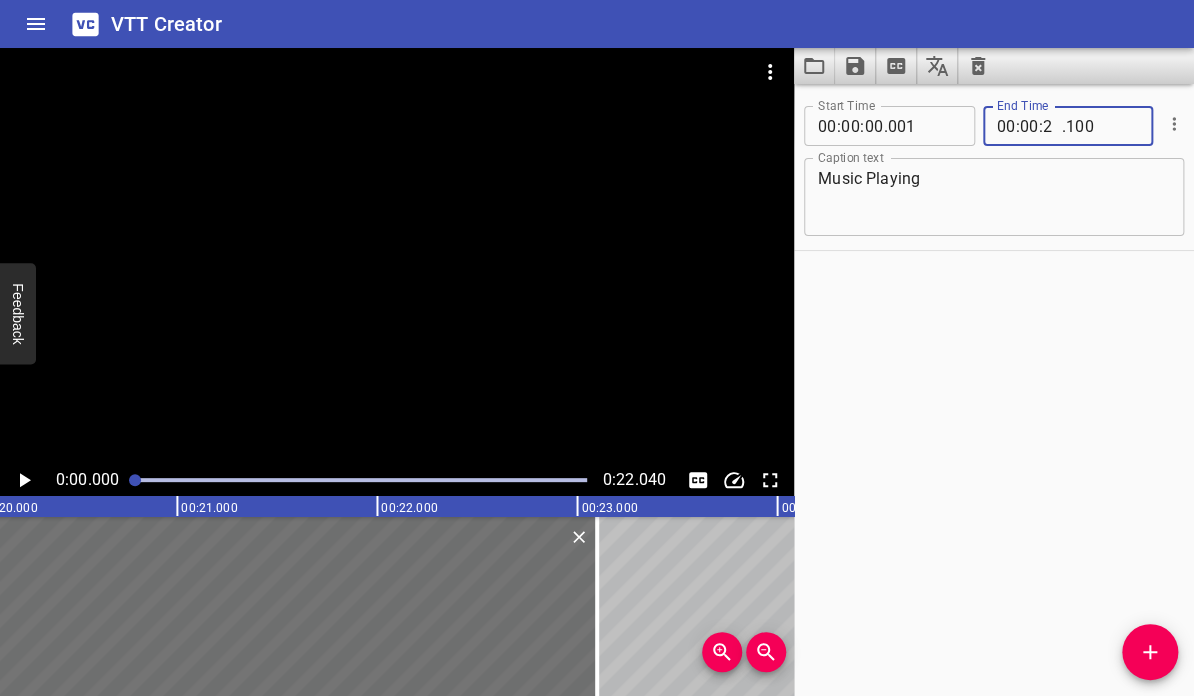 type on "22" 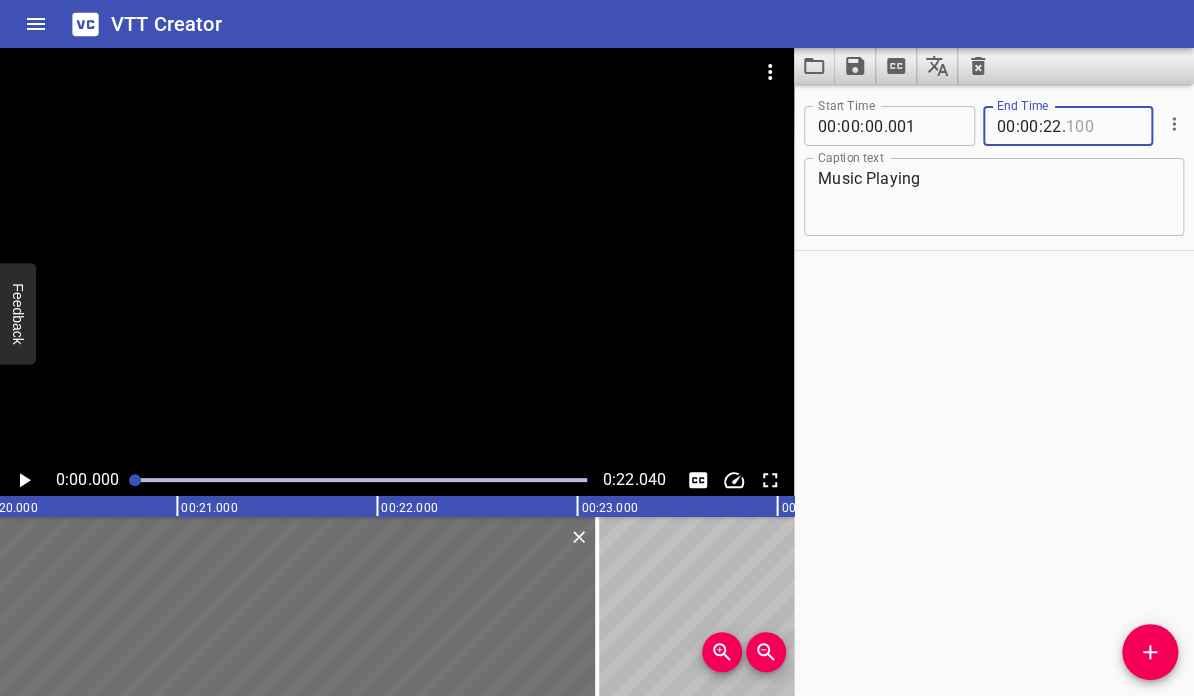 type on "100" 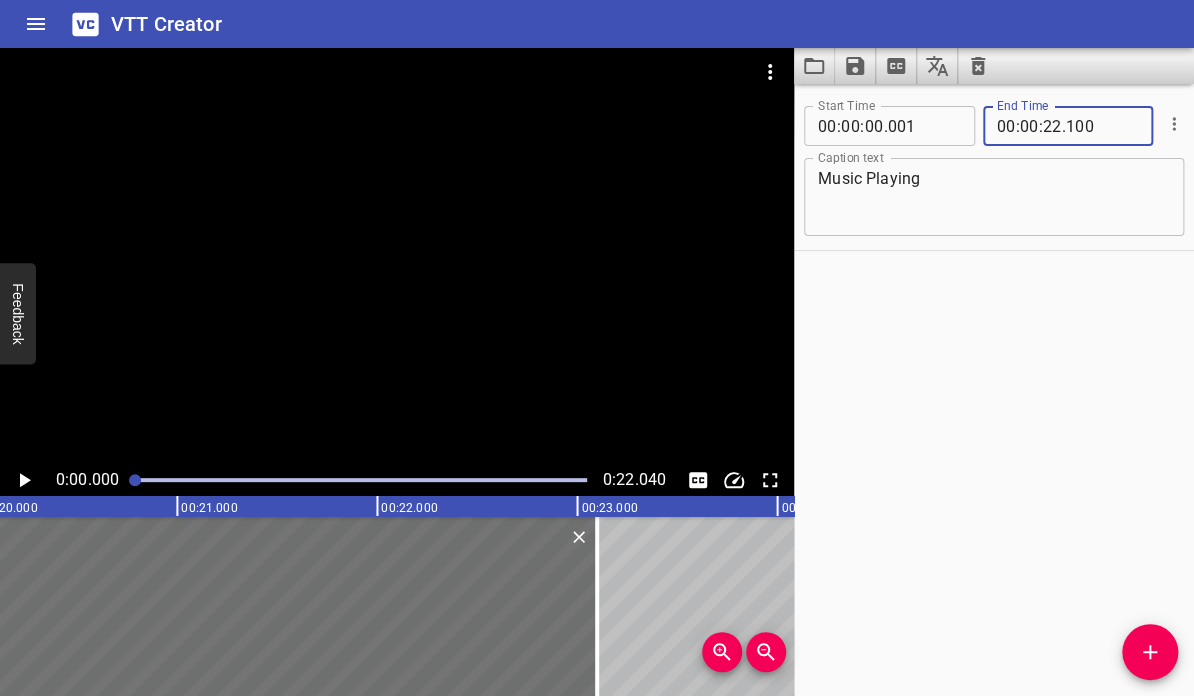 click on "Start Time 00 : 00 : 00 . 001 Start Time End Time 00 : 00 : 22 . 100 End Time Caption text Music Playing Caption text" at bounding box center [994, 390] 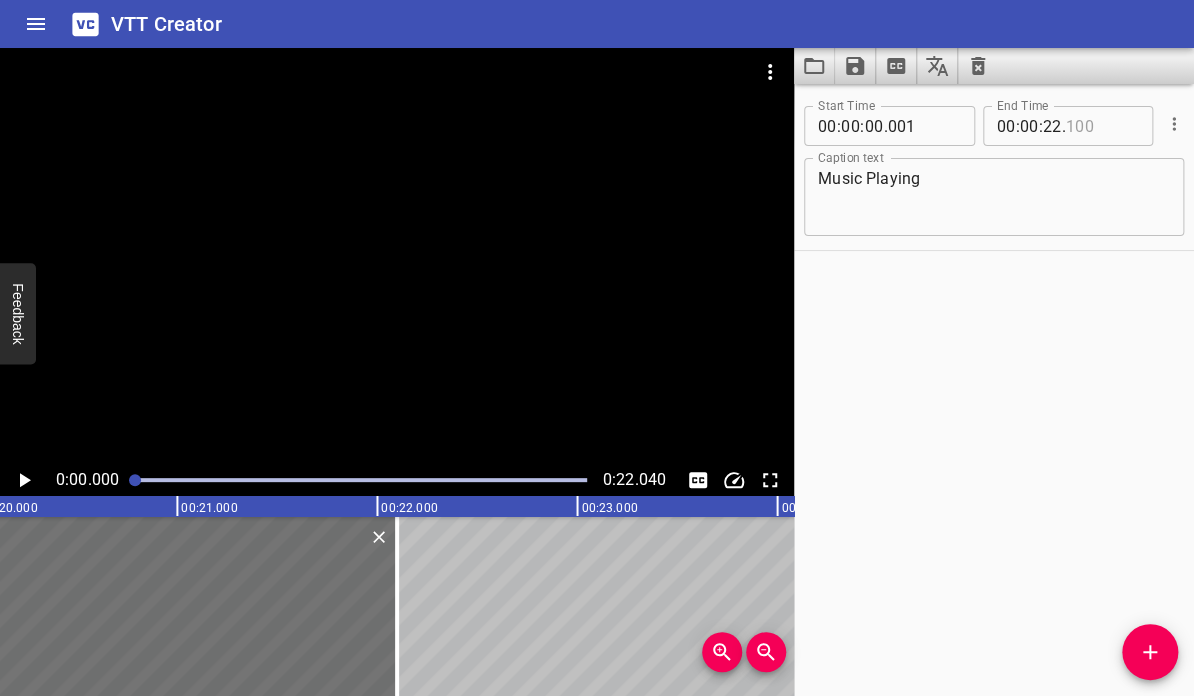 click at bounding box center (1102, 126) 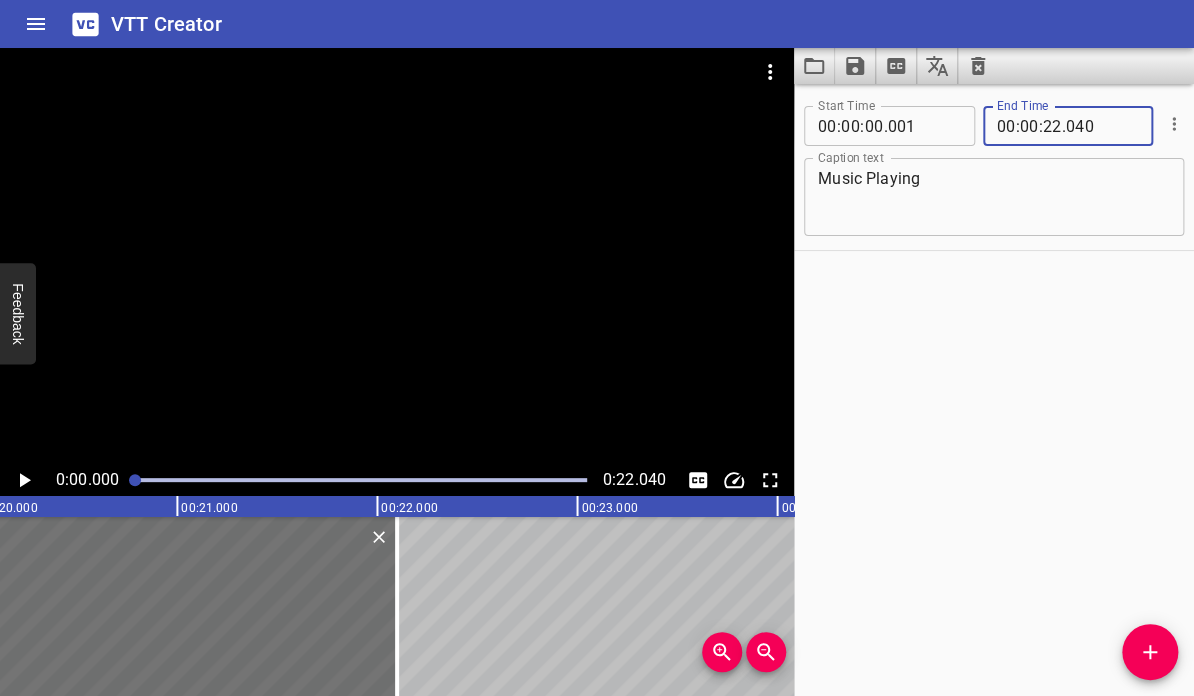 type on "040" 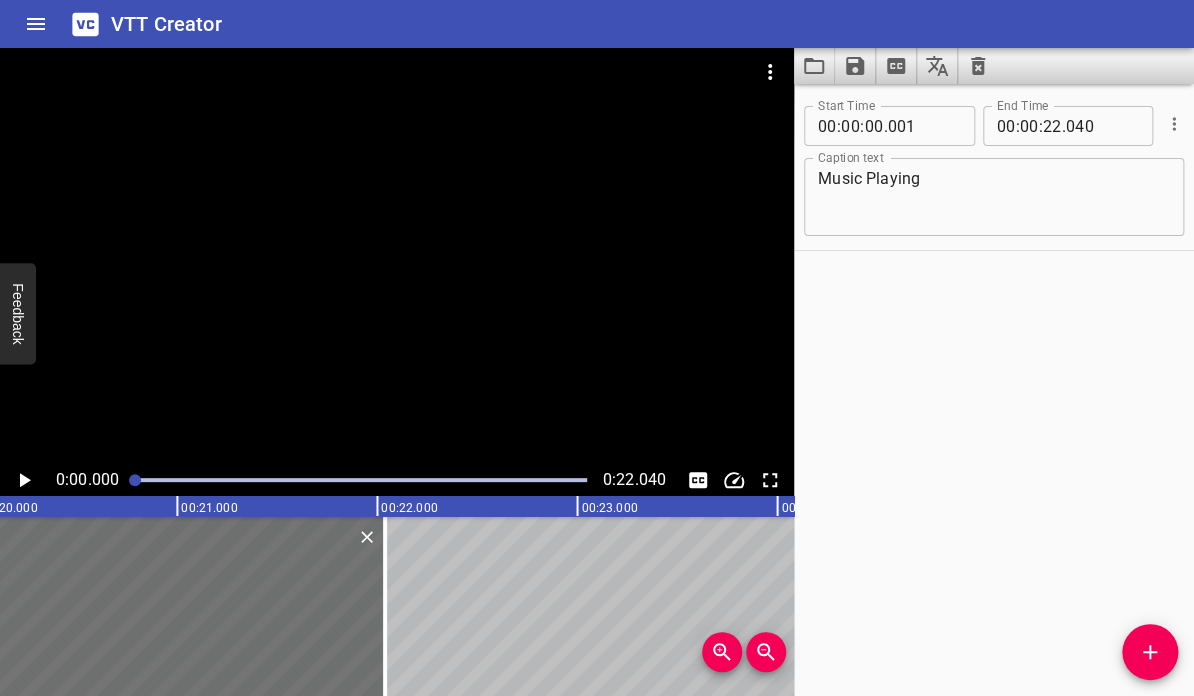 click on "Start Time 00 : 00 : 00 . 001 Start Time End Time 00 : 00 : 22 . 040 End Time Caption text Music Playing Caption text" at bounding box center [994, 390] 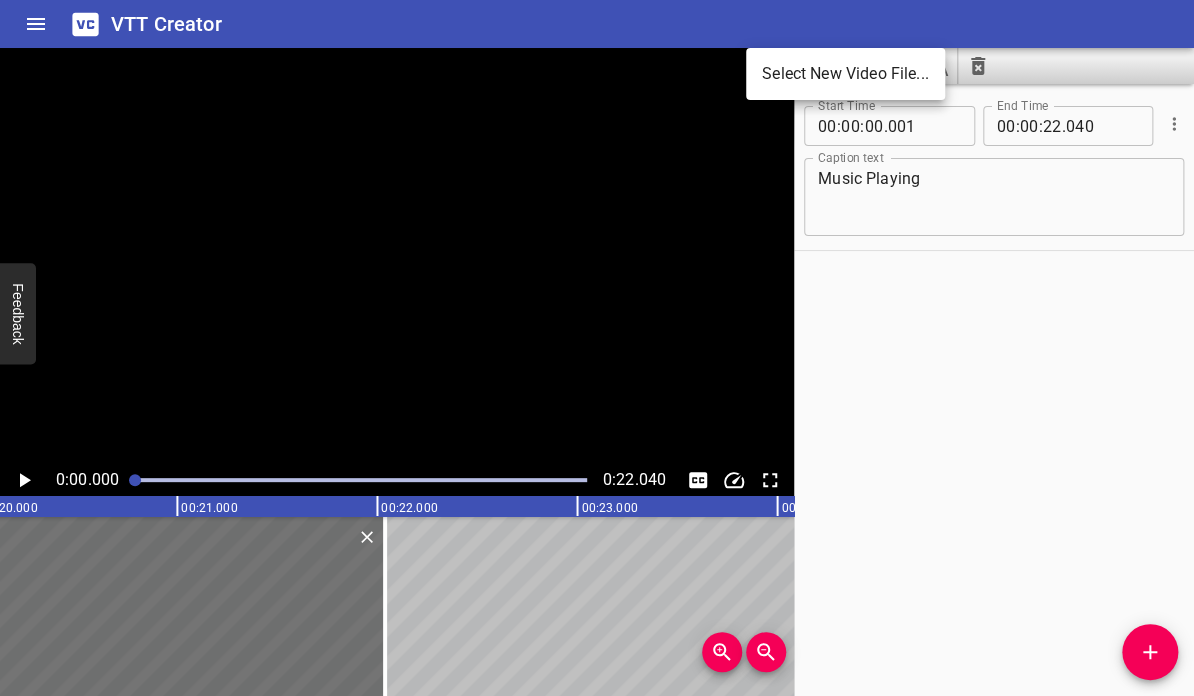 click at bounding box center (597, 348) 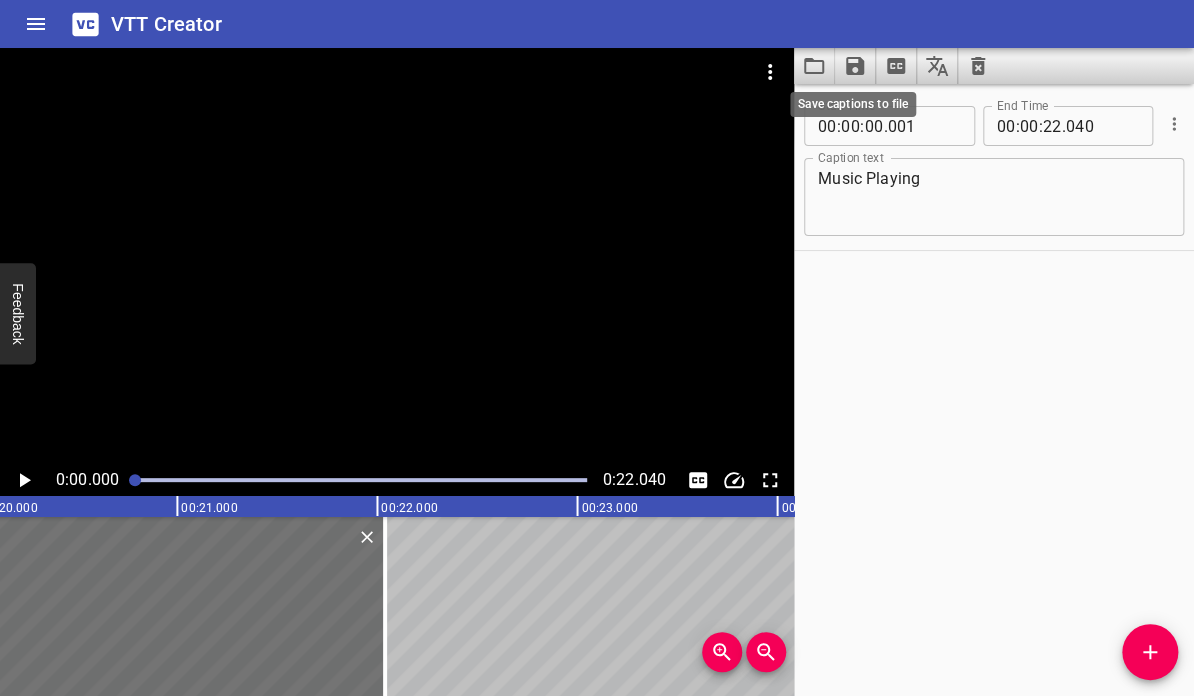 click 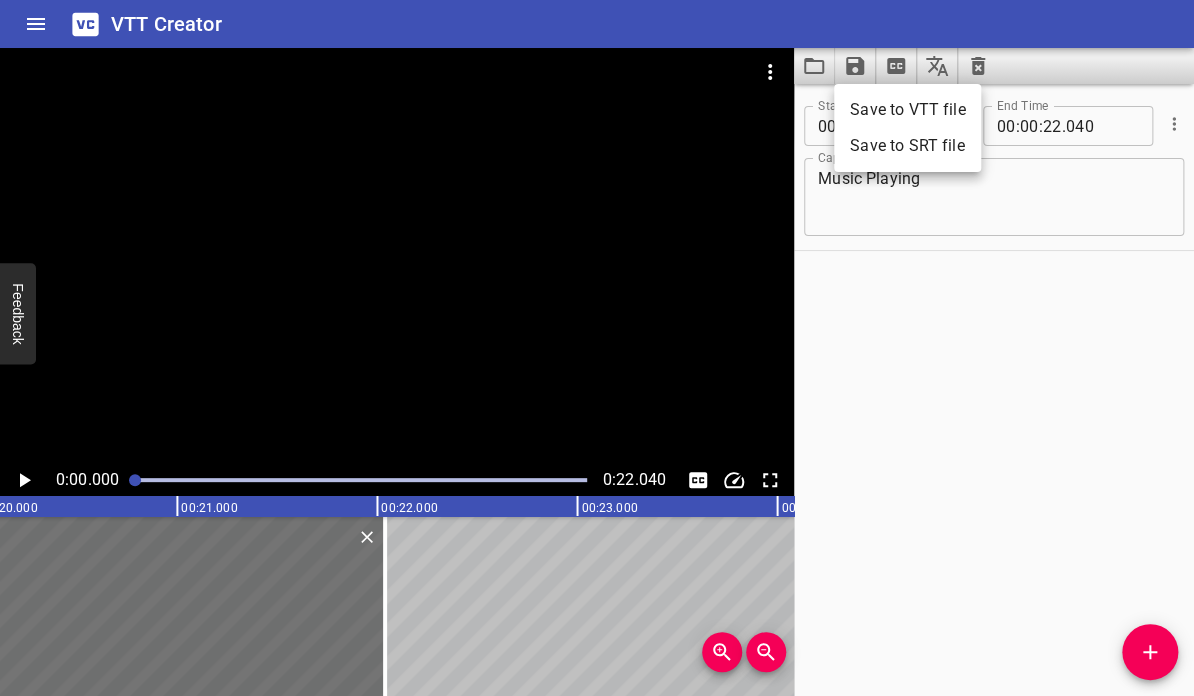 click on "Save to VTT file" at bounding box center [907, 110] 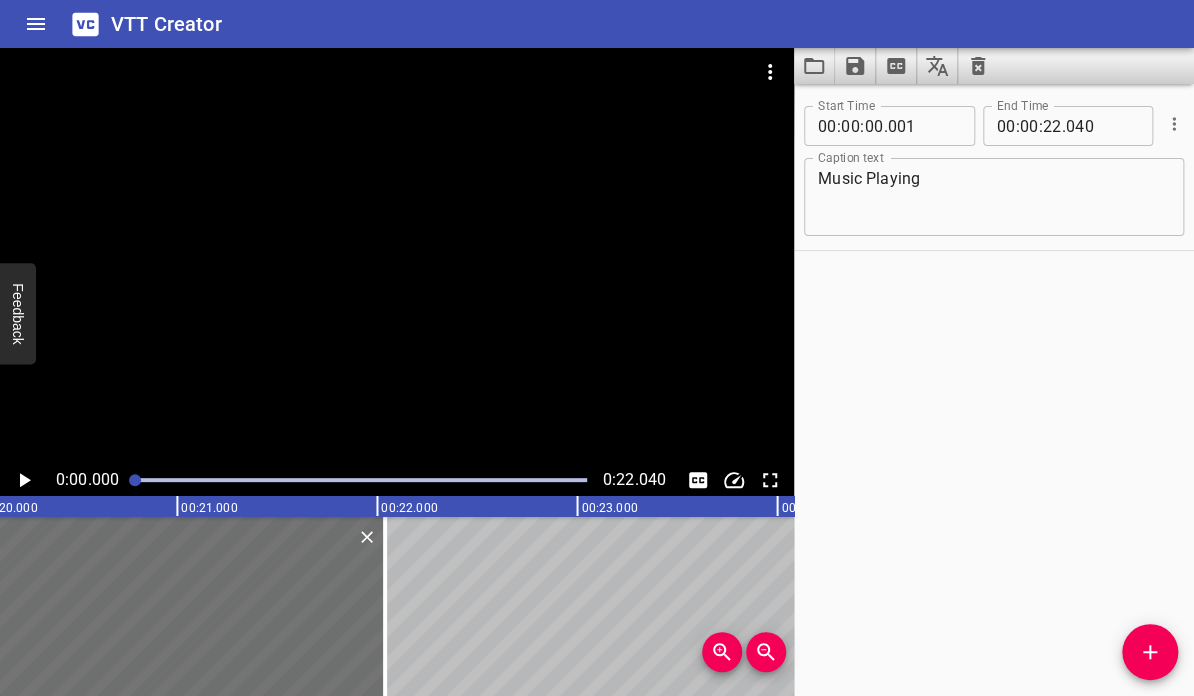 click on "Start Time 00 : 00 : 00 . 001 Start Time End Time 00 : 00 : 22 . 040 End Time Caption text Music Playing Caption text" at bounding box center (994, 390) 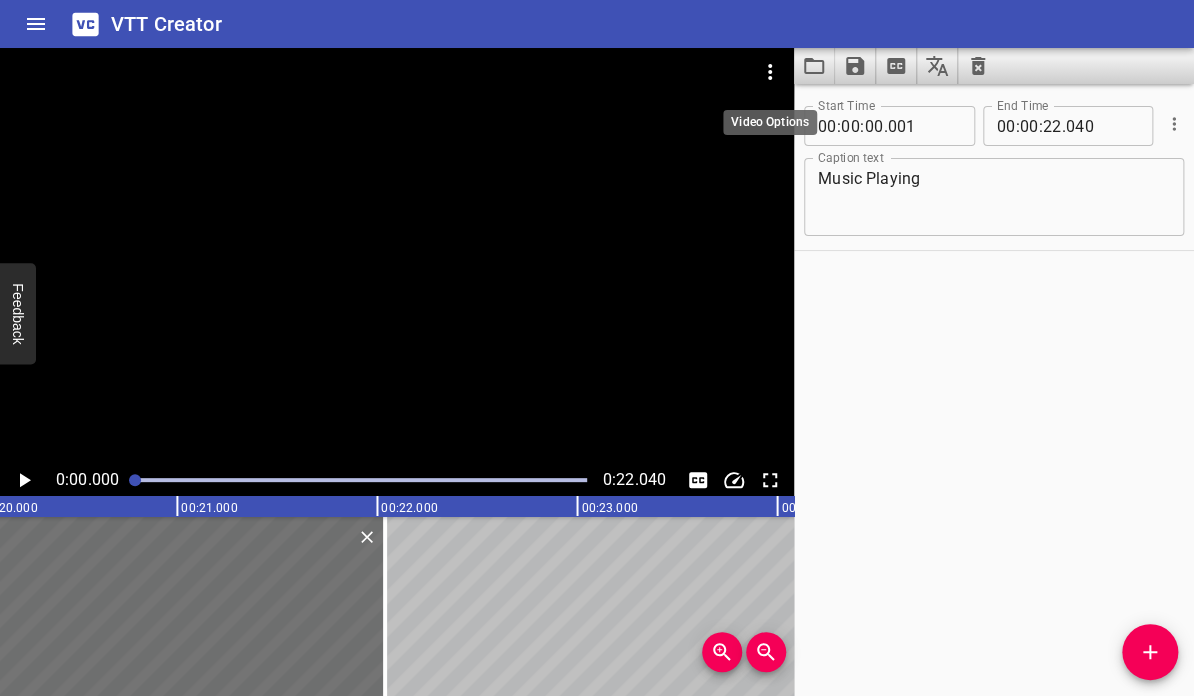 click 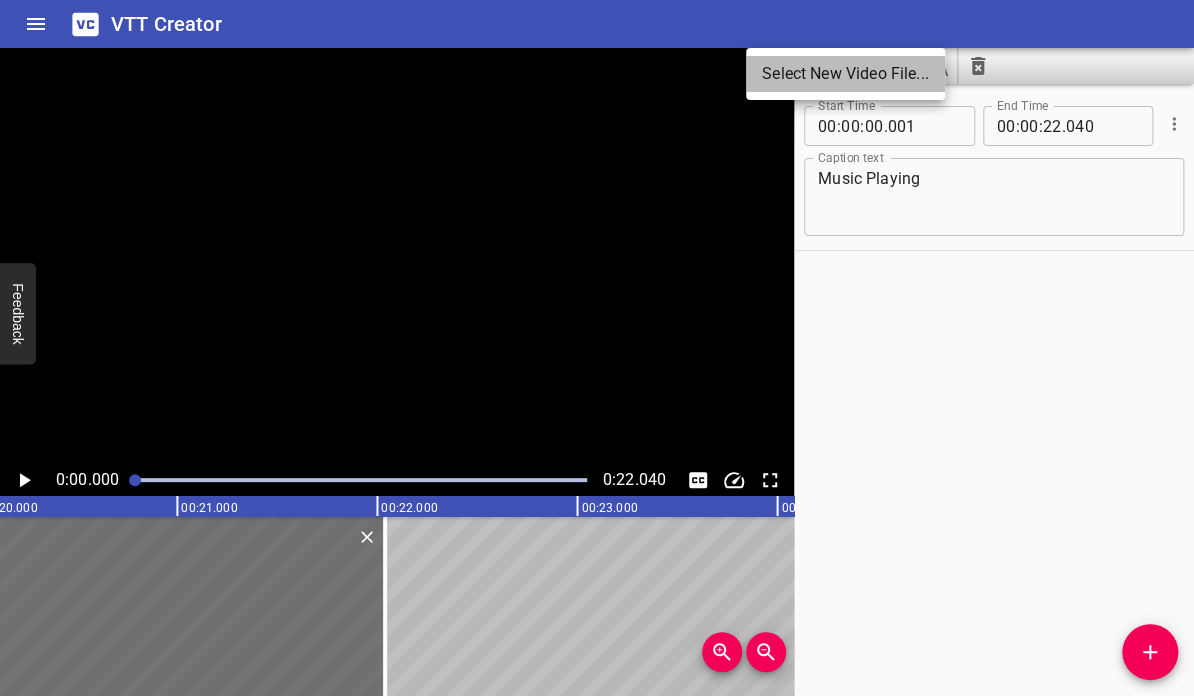 click on "Select New Video File..." at bounding box center [845, 74] 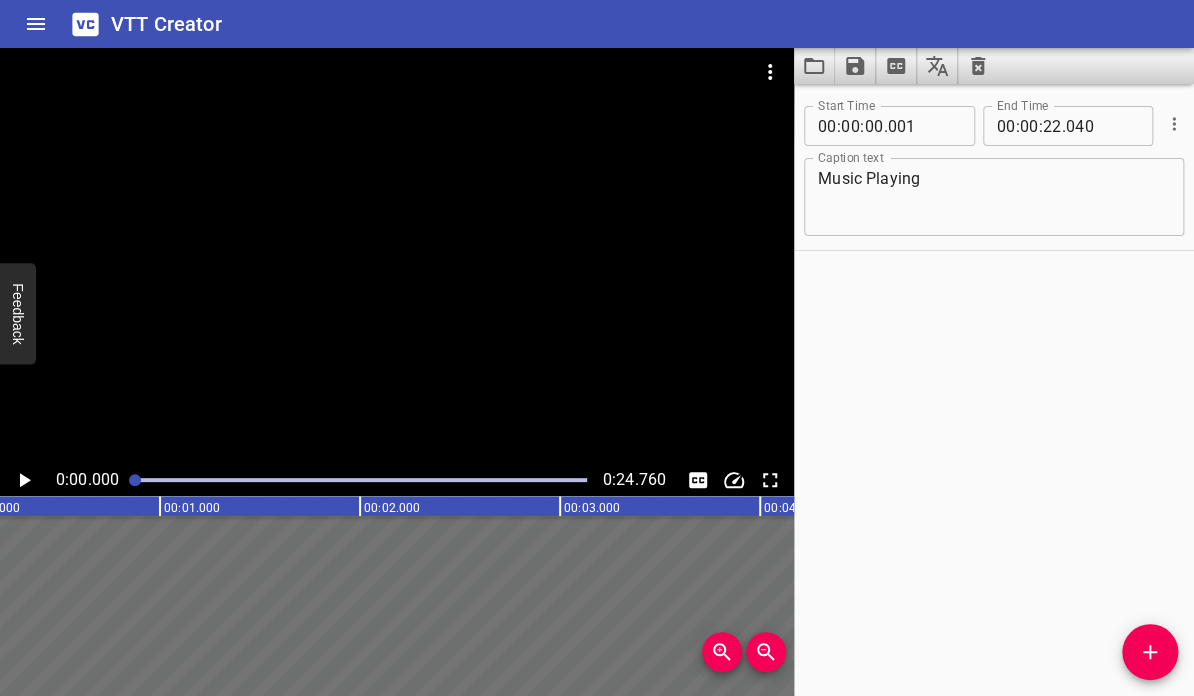scroll, scrollTop: 0, scrollLeft: 0, axis: both 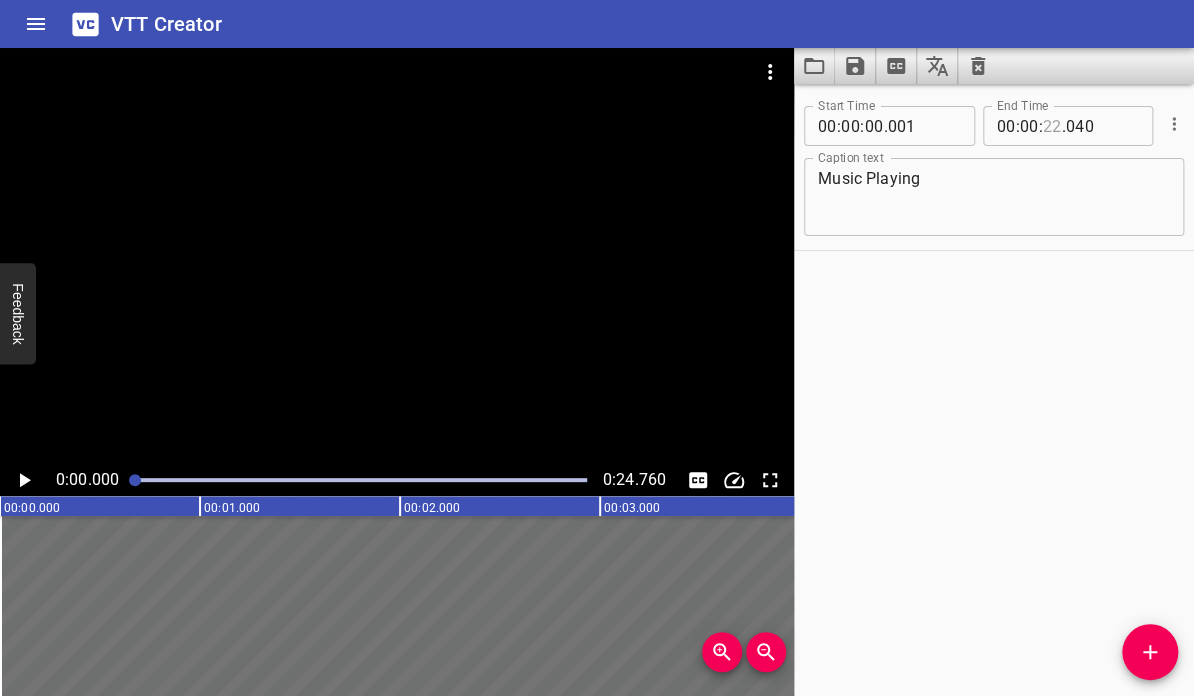 click at bounding box center [1052, 126] 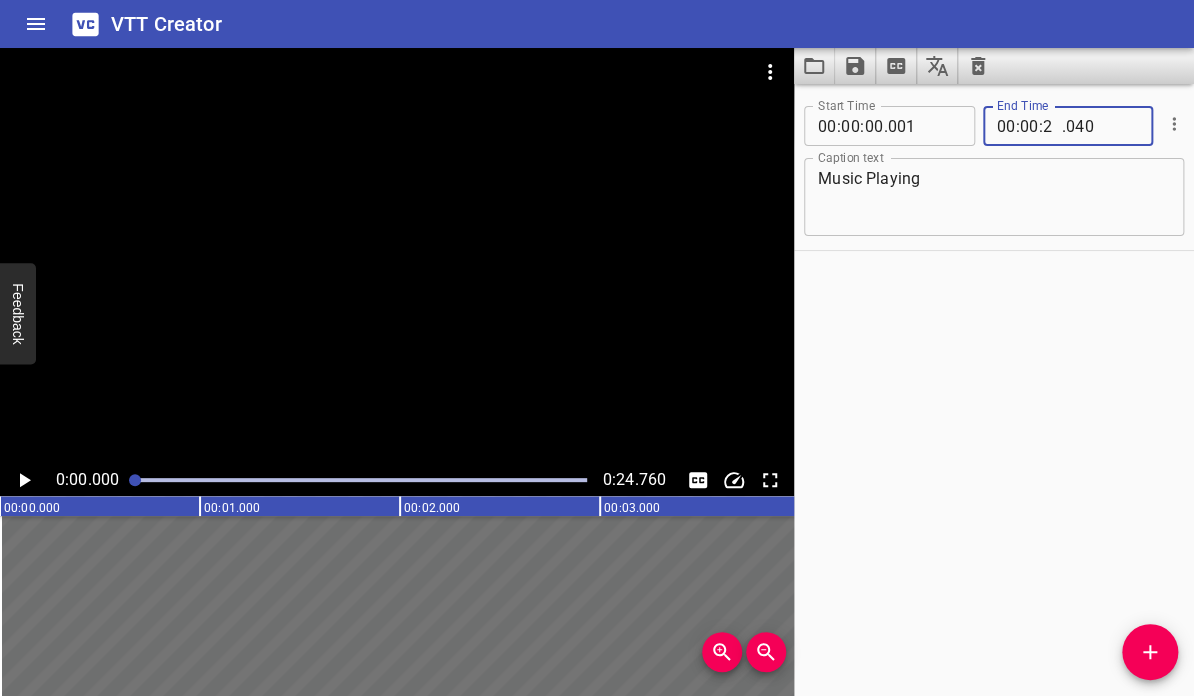 type on "24" 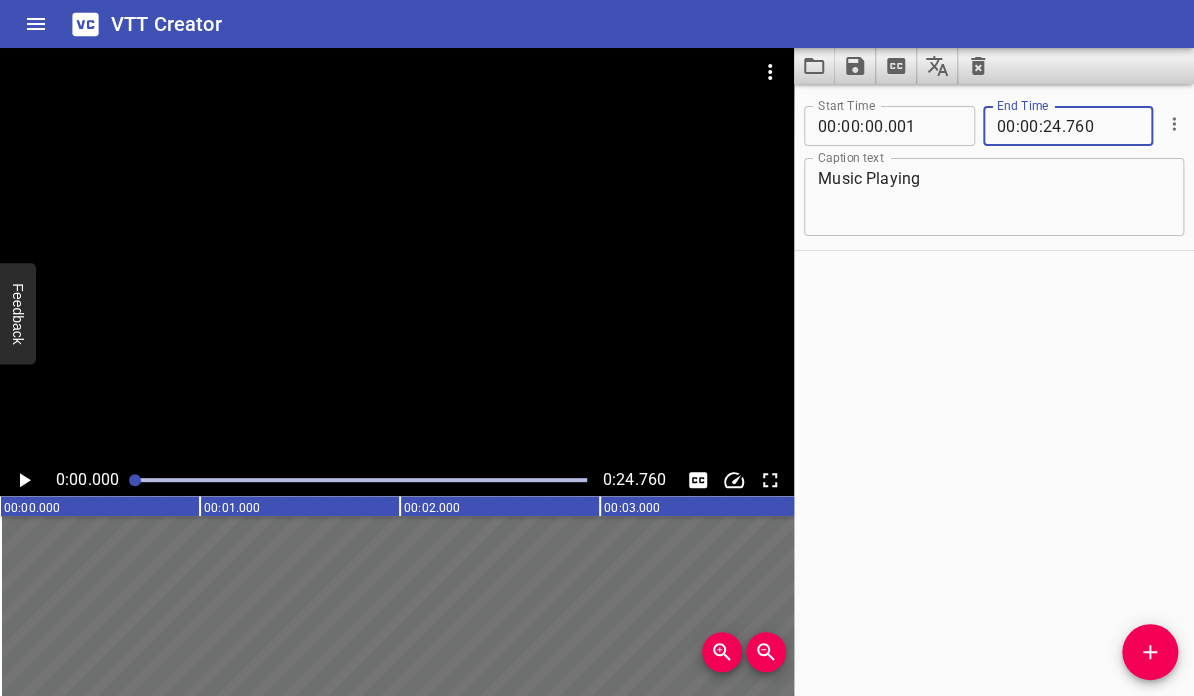type on "760" 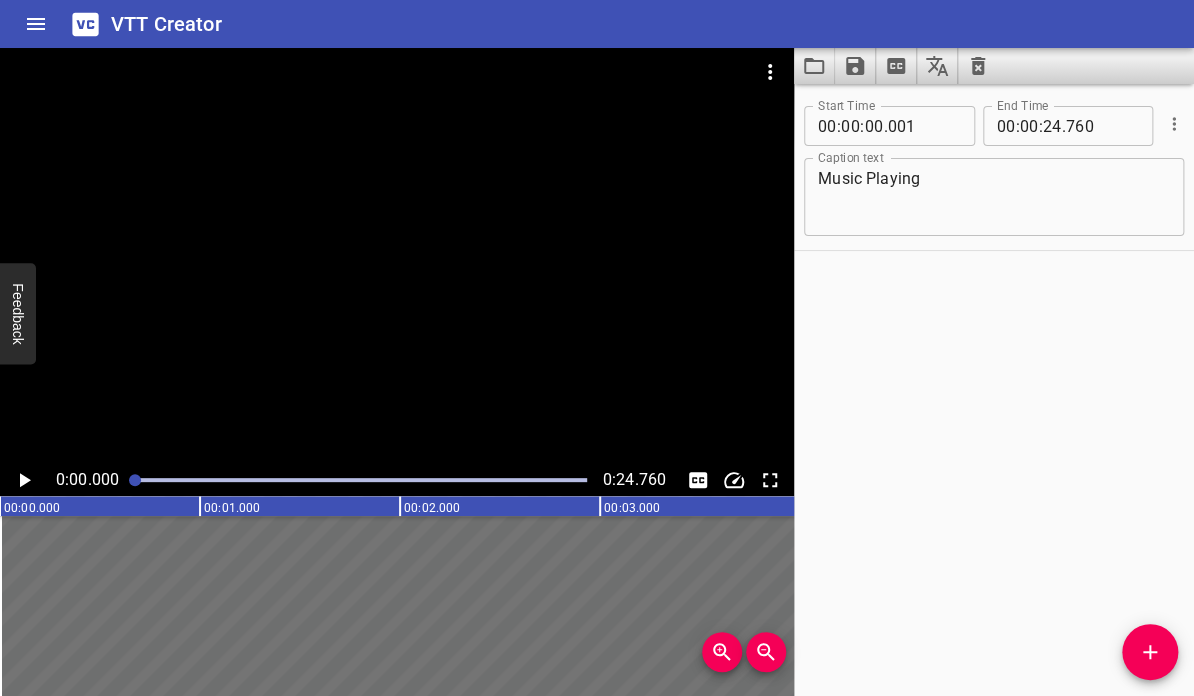 click on "Start Time 00 : 00 : 00 . 001 Start Time End Time 00 : 00 : 24 . 760 End Time Caption text Music Playing Caption text" at bounding box center [994, 390] 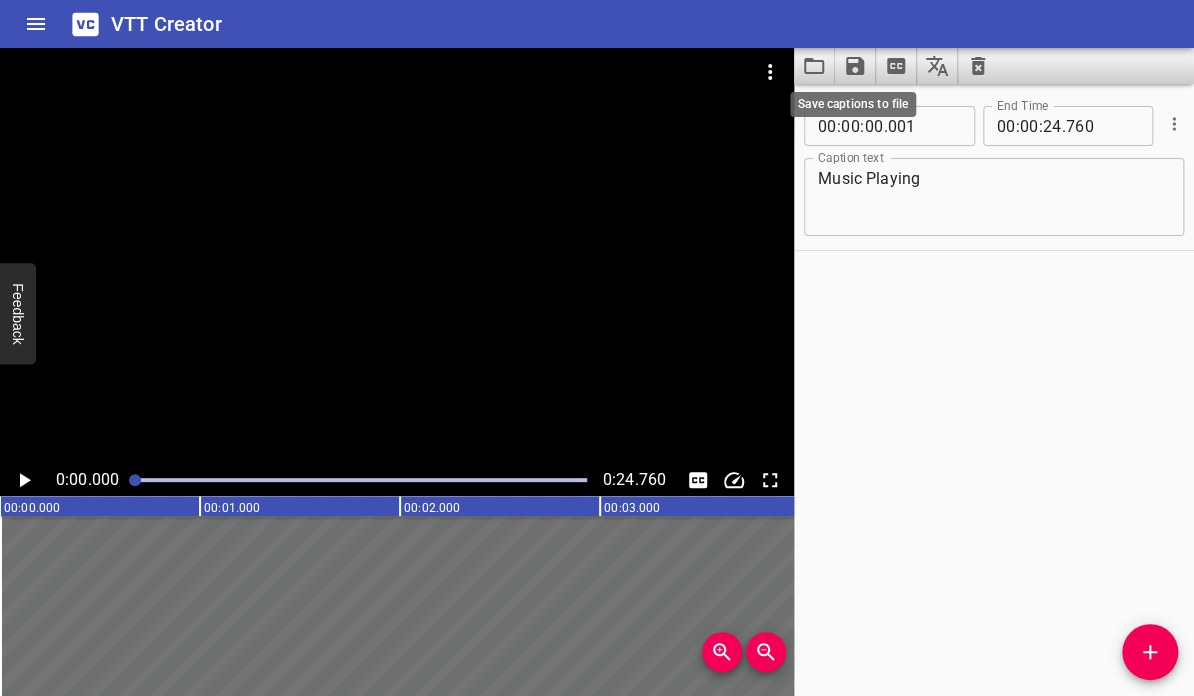 click 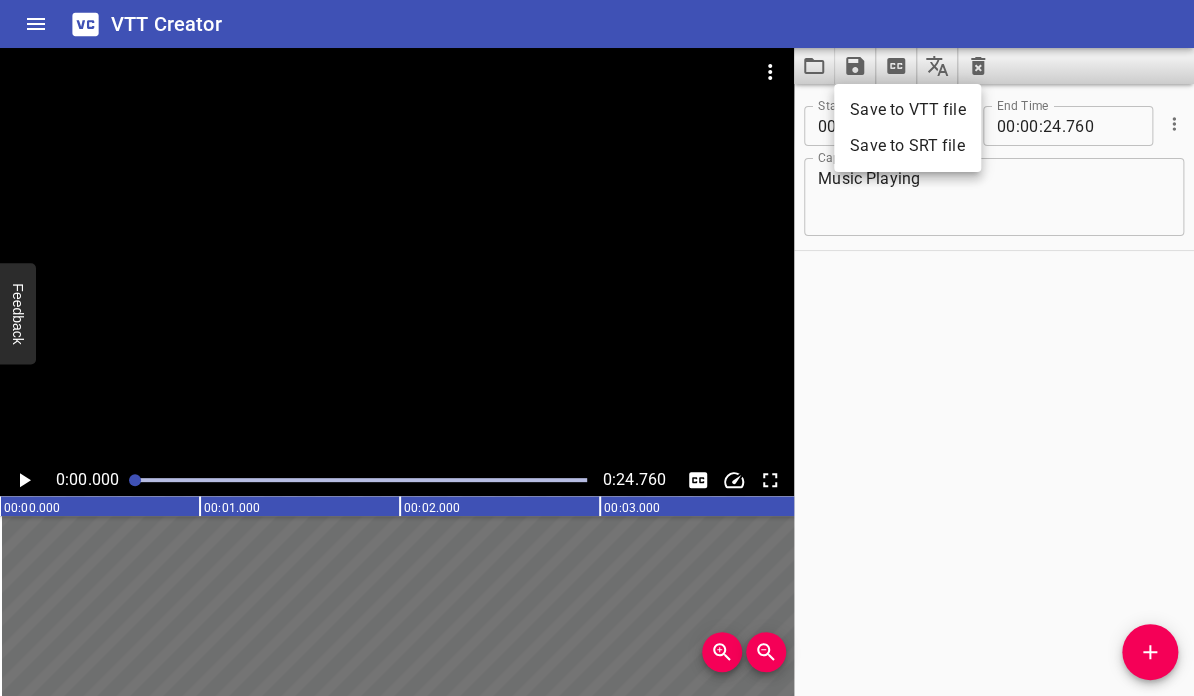click on "Save to VTT file" at bounding box center [907, 110] 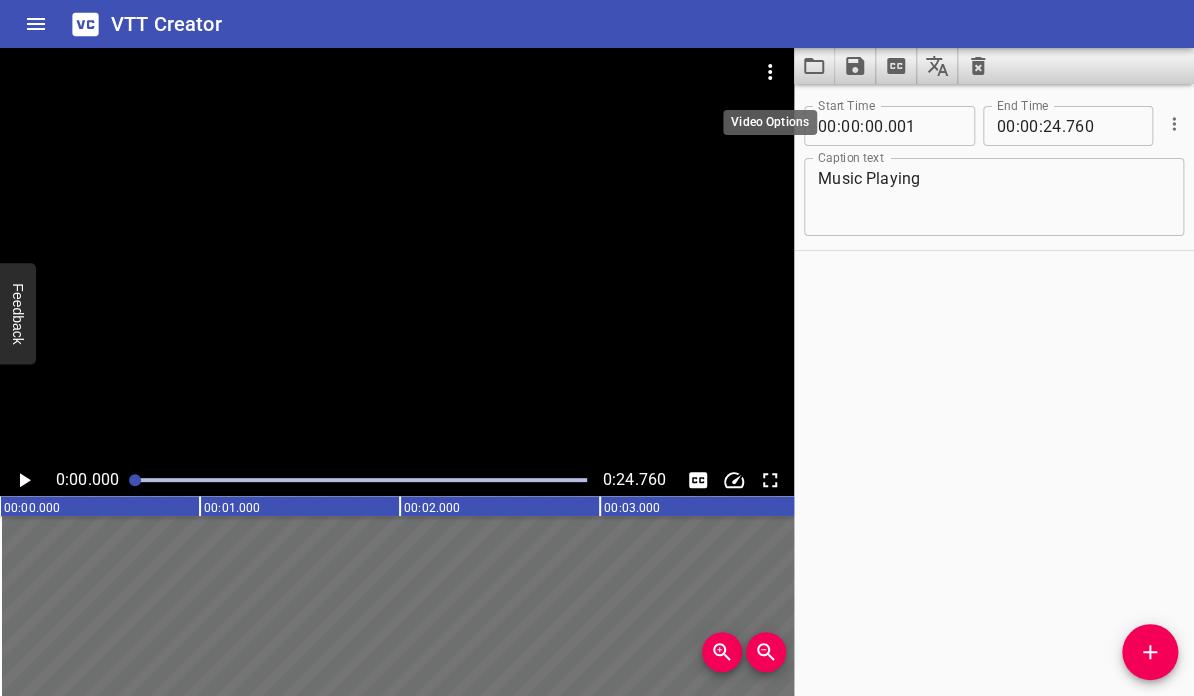 click 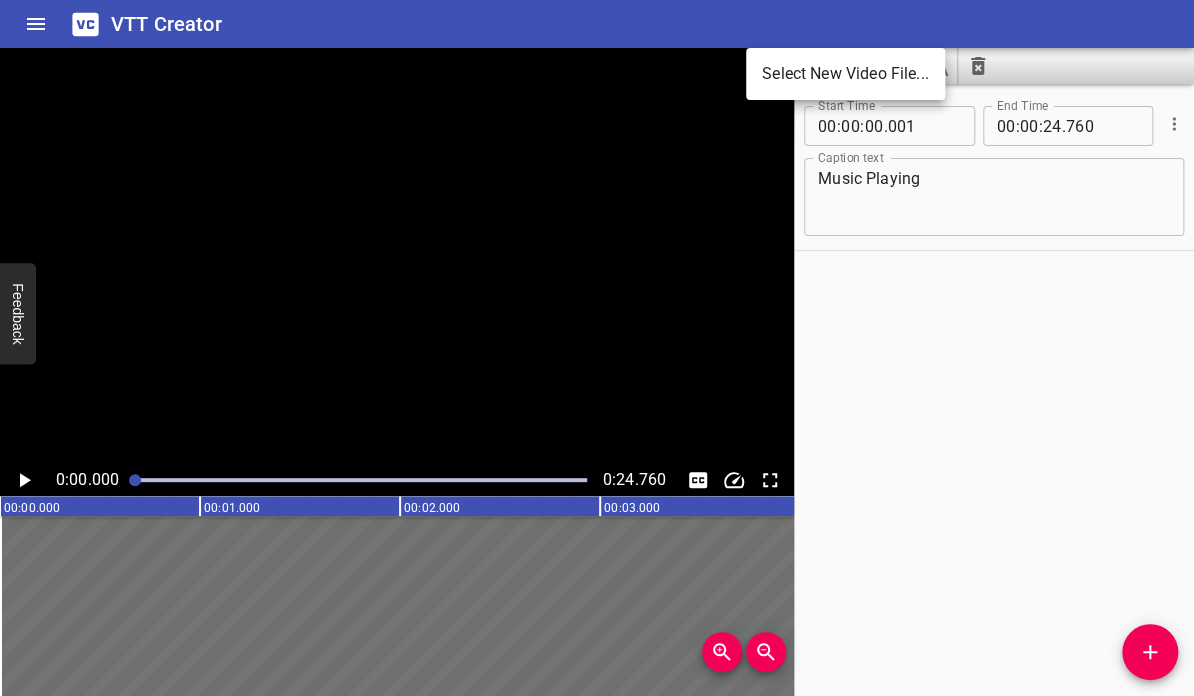 click on "Select New Video File..." at bounding box center [845, 74] 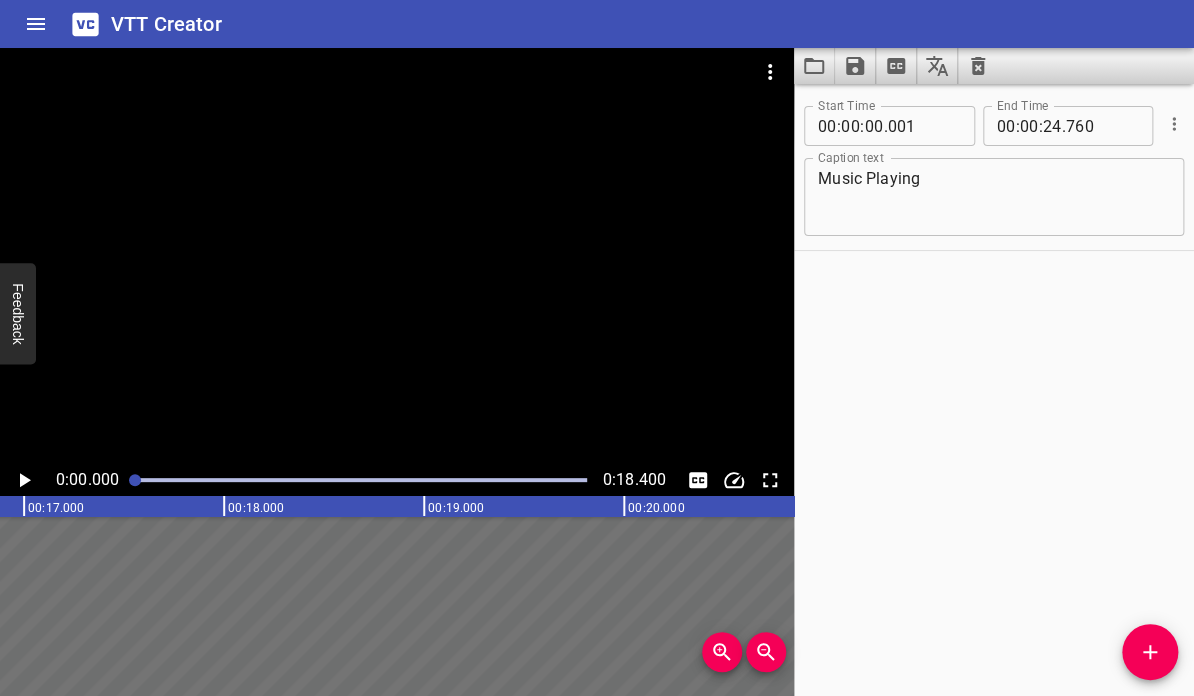 scroll, scrollTop: 0, scrollLeft: 3363, axis: horizontal 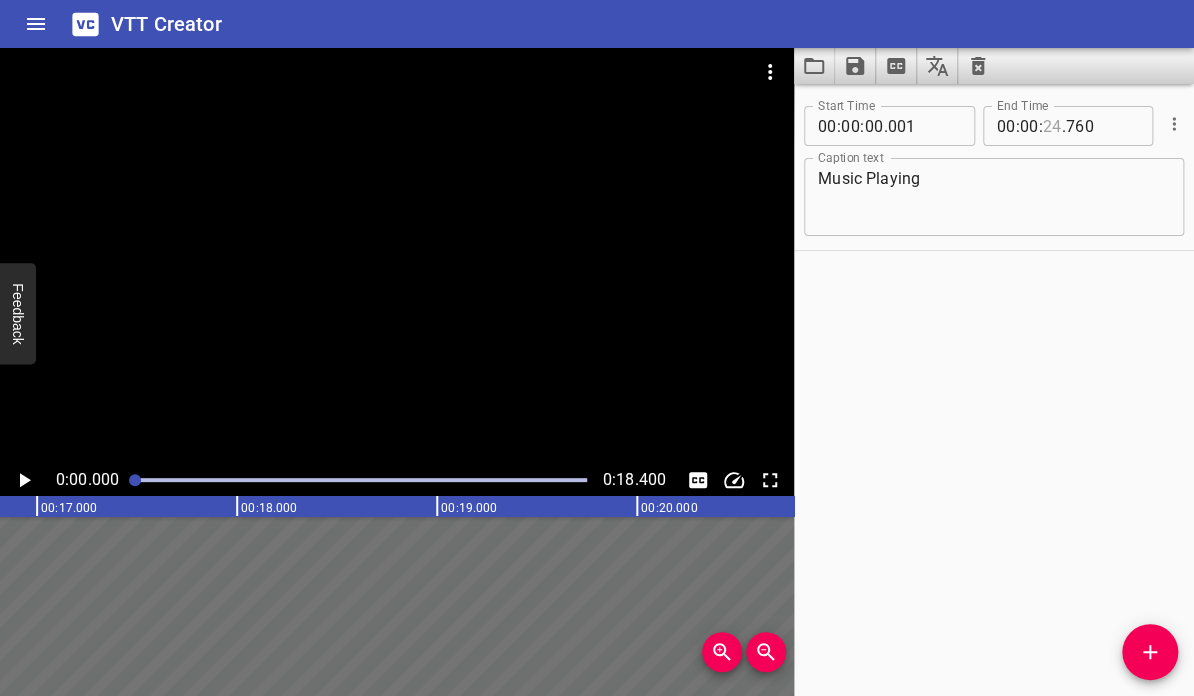 click at bounding box center (1052, 126) 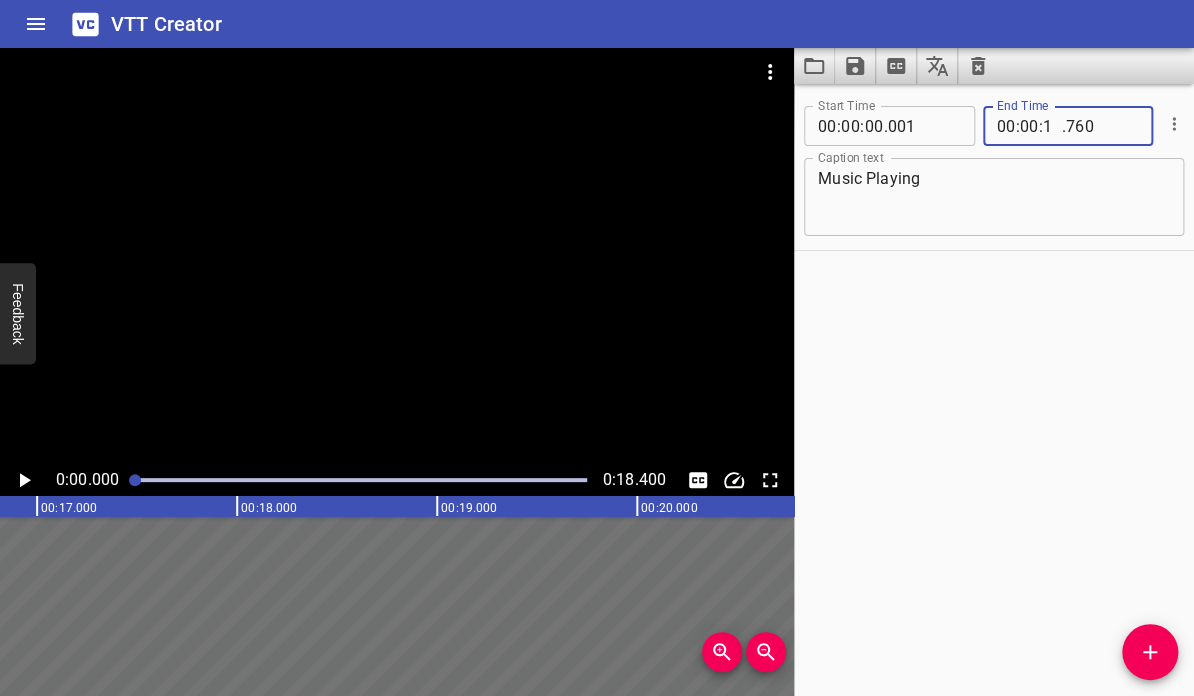 type on "18" 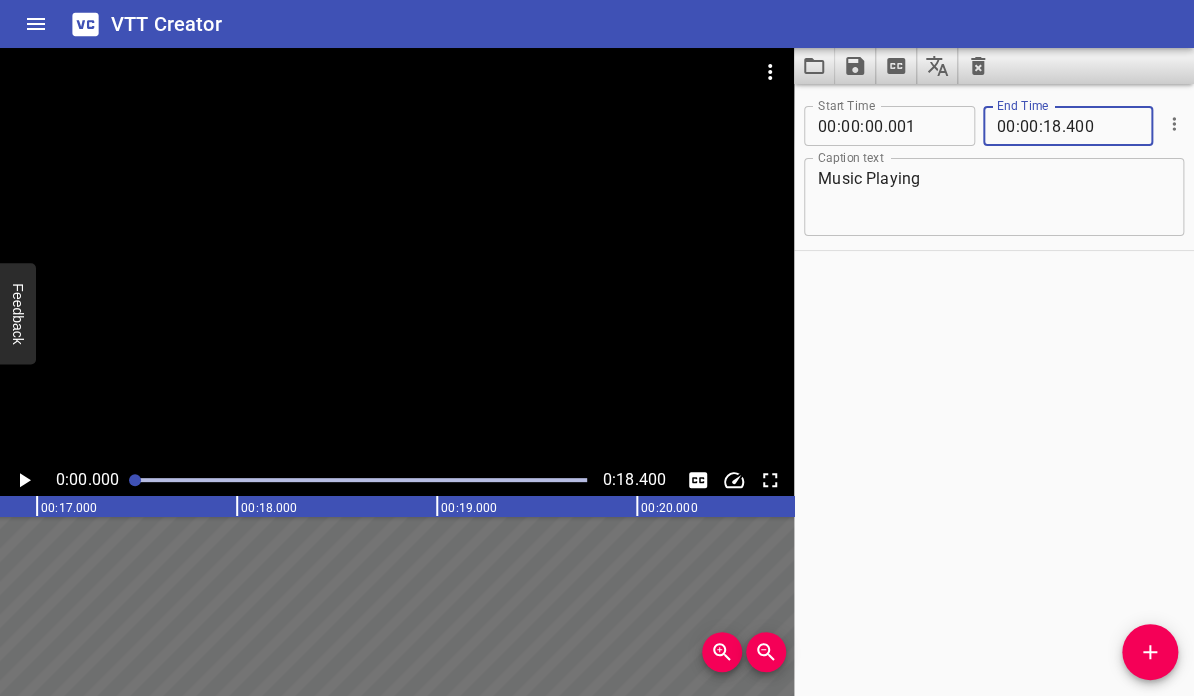 type on "400" 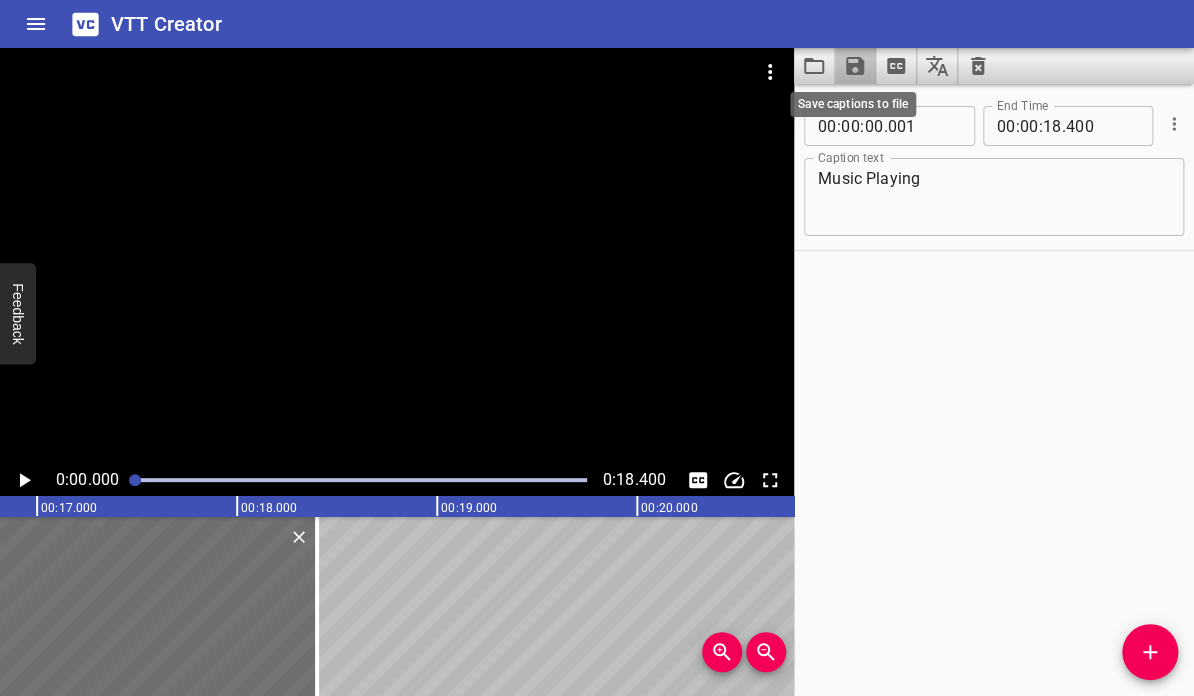 click 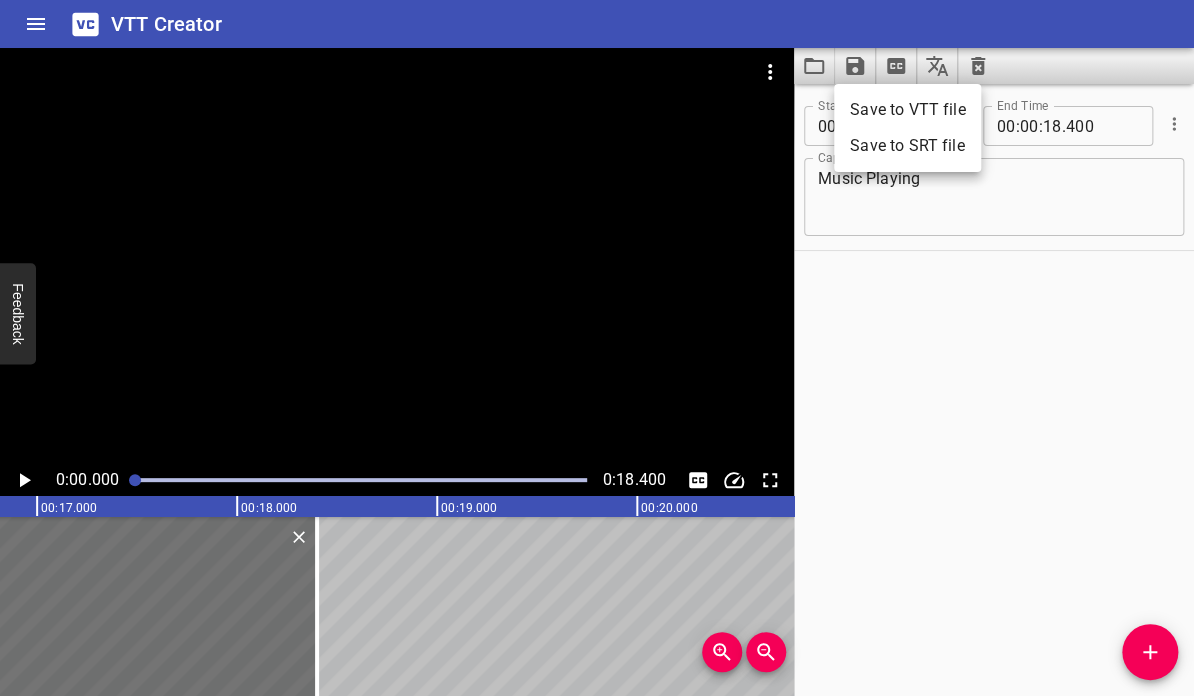 click on "Save to VTT file" at bounding box center [907, 110] 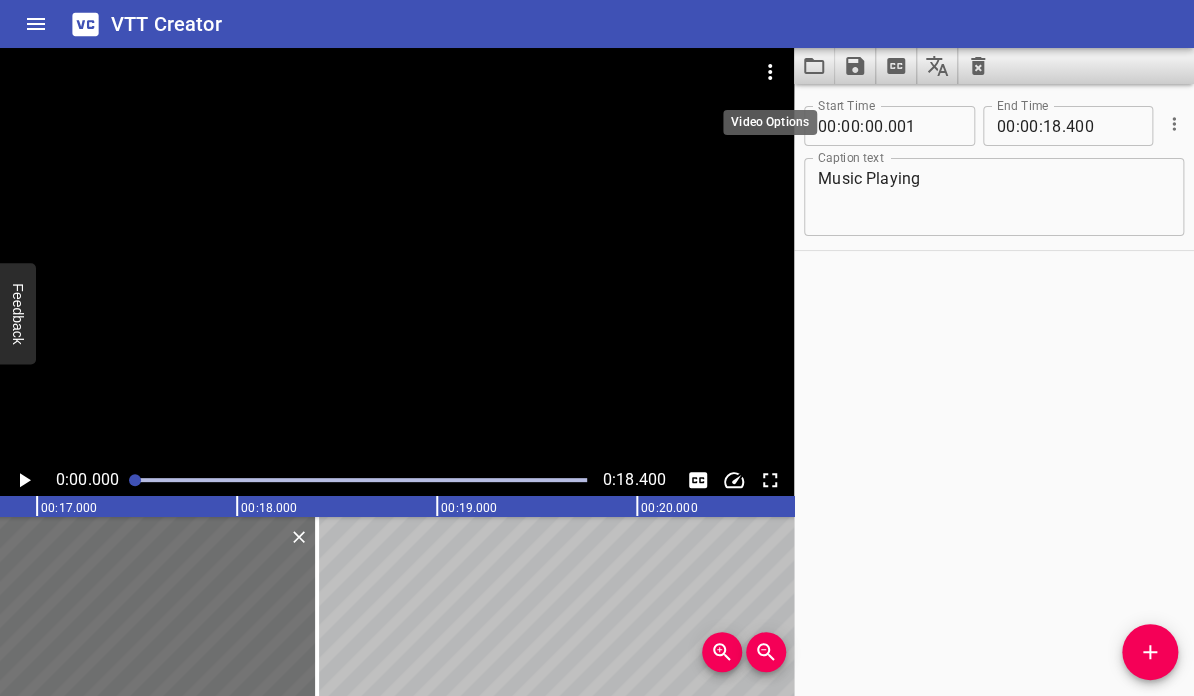 click 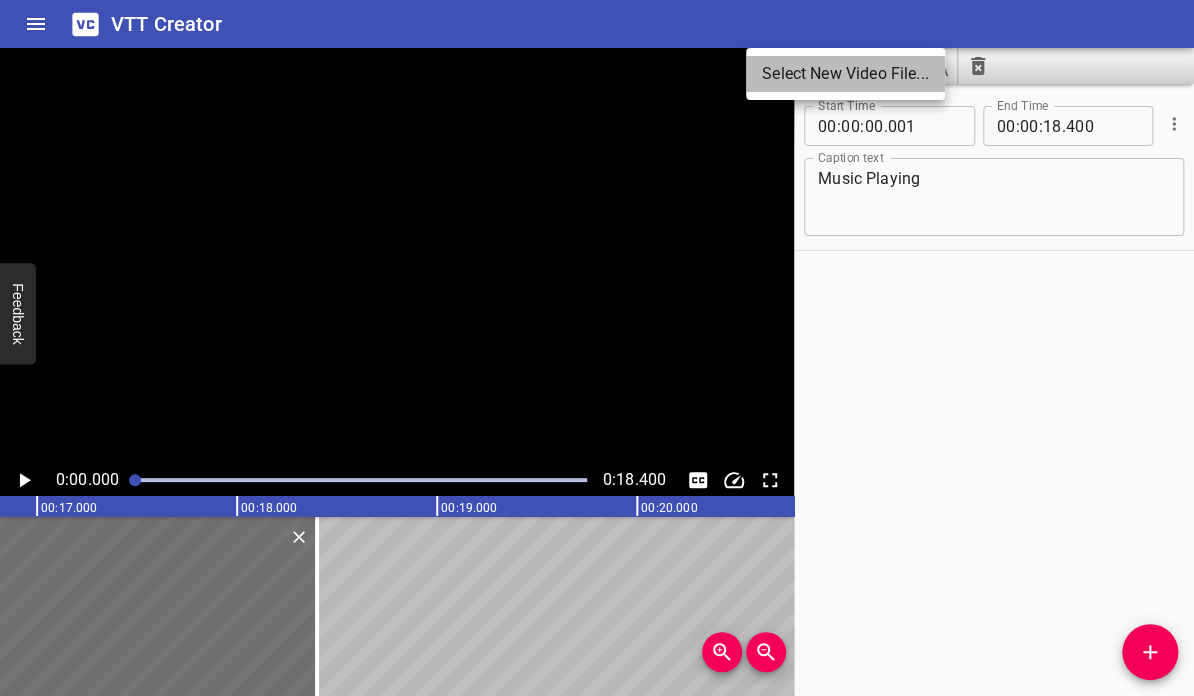 click on "Select New Video File..." at bounding box center (845, 74) 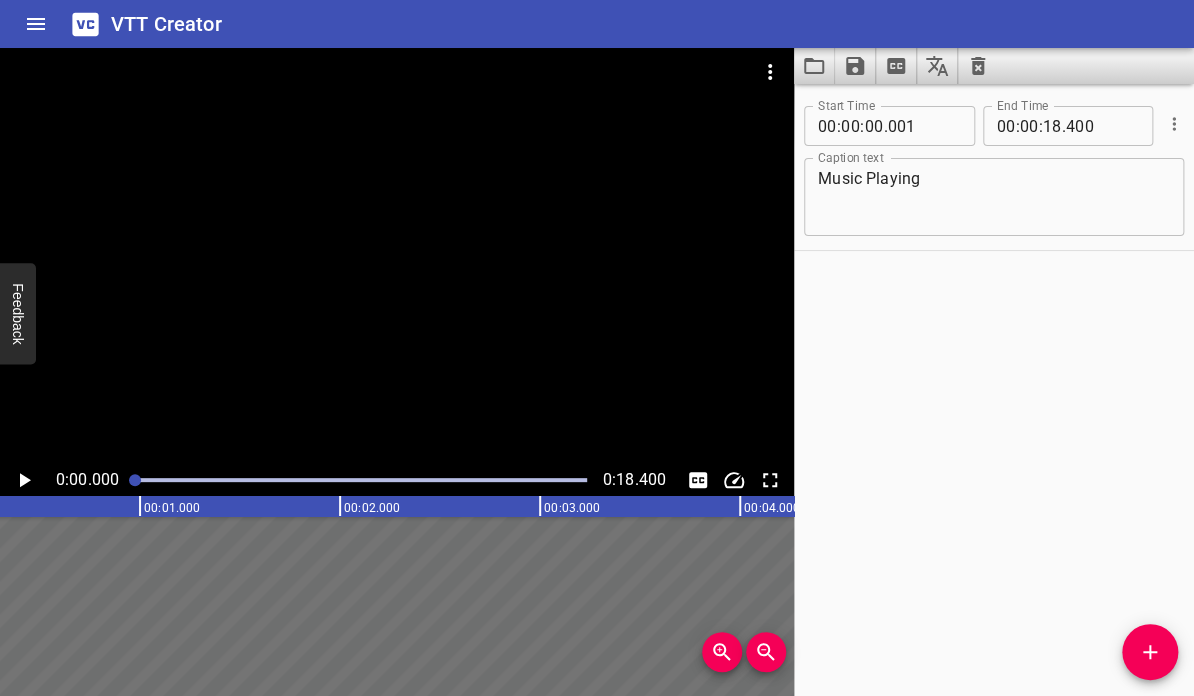 scroll, scrollTop: 0, scrollLeft: 0, axis: both 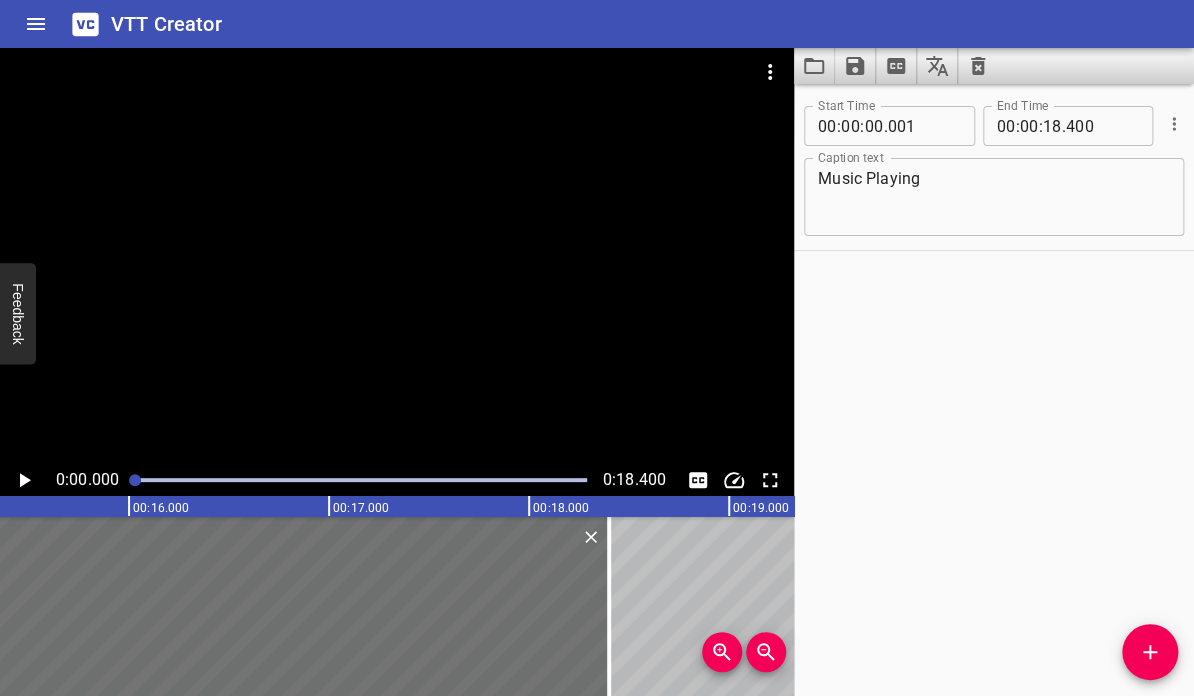 click 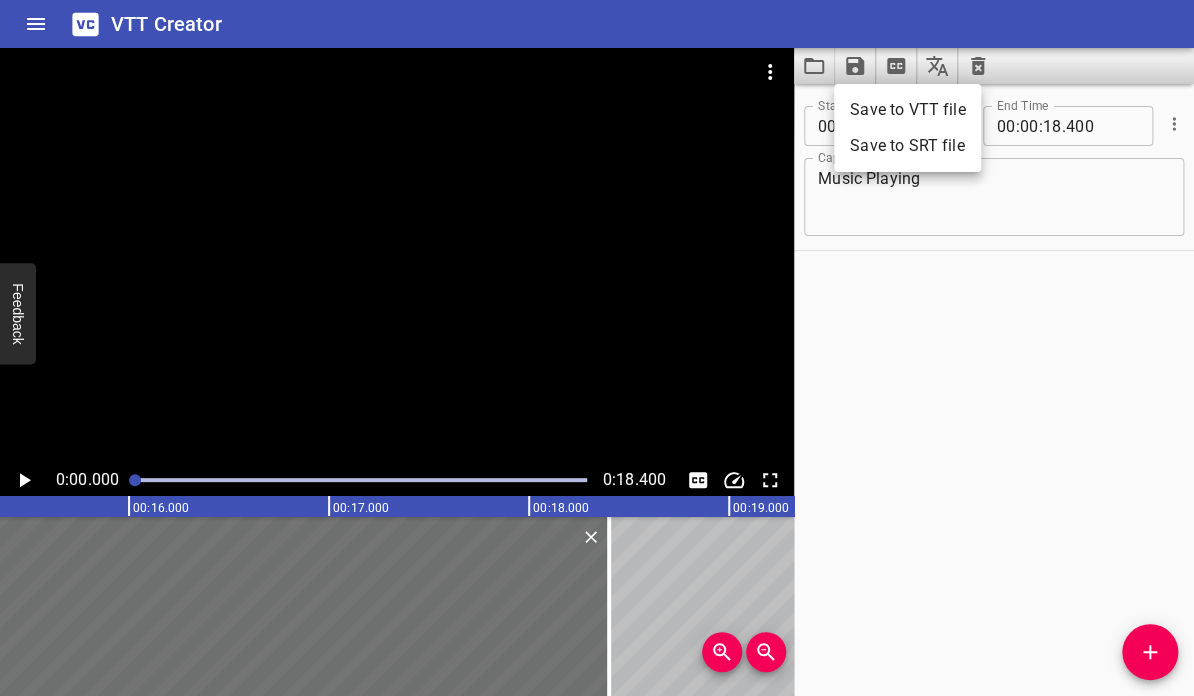 click on "Save to VTT file Save to SRT file" at bounding box center [907, 128] 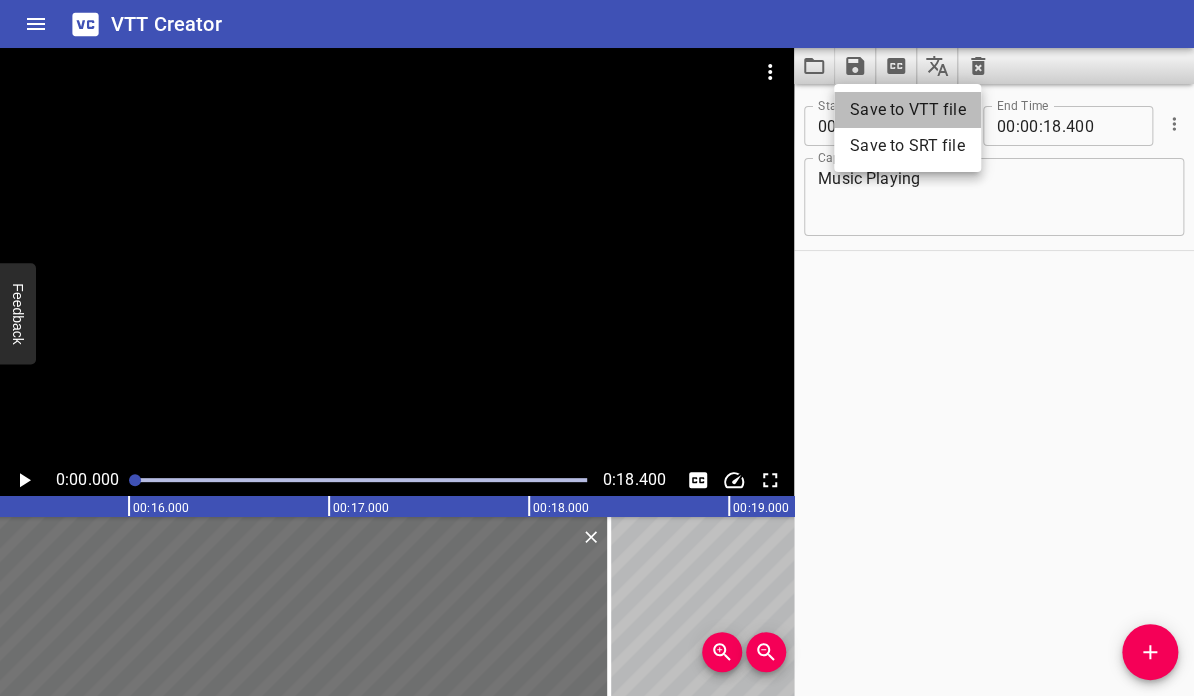 click on "Save to VTT file" at bounding box center (907, 110) 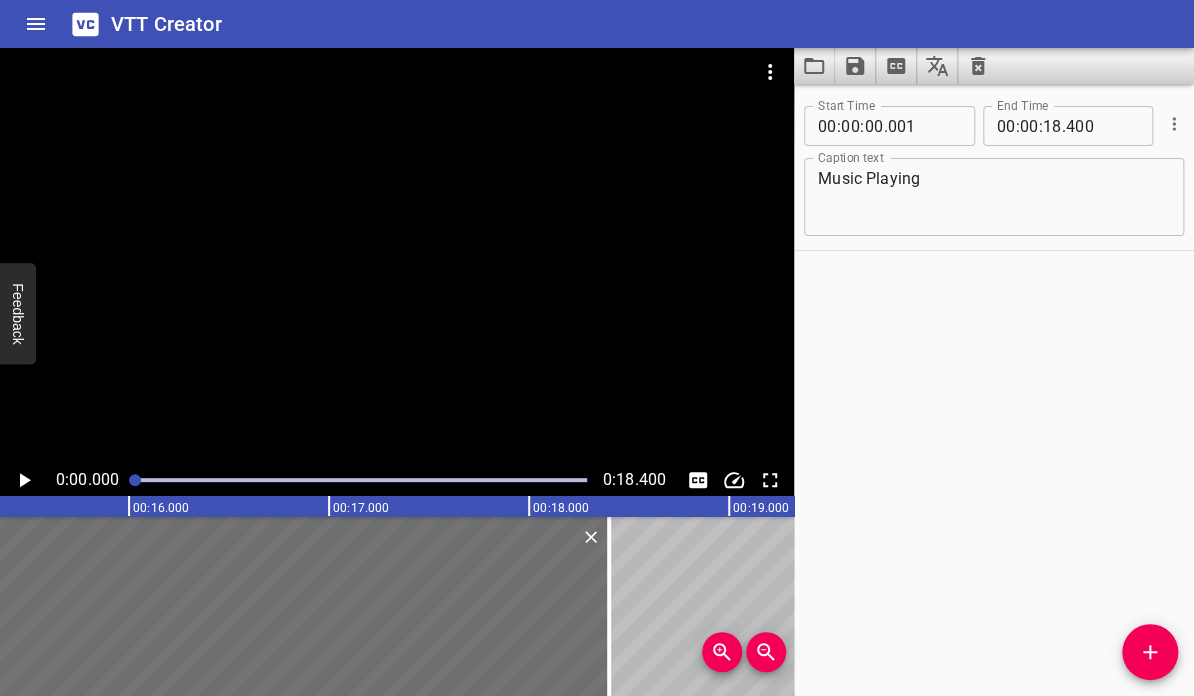 click 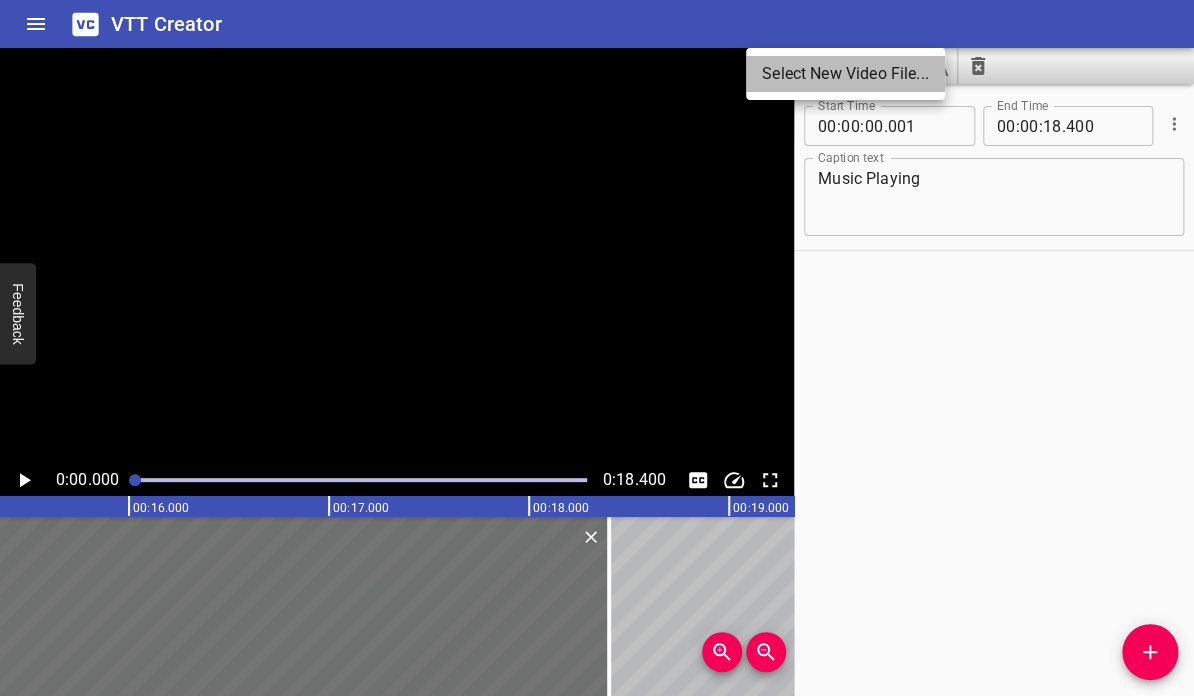 click on "Select New Video File..." at bounding box center [845, 74] 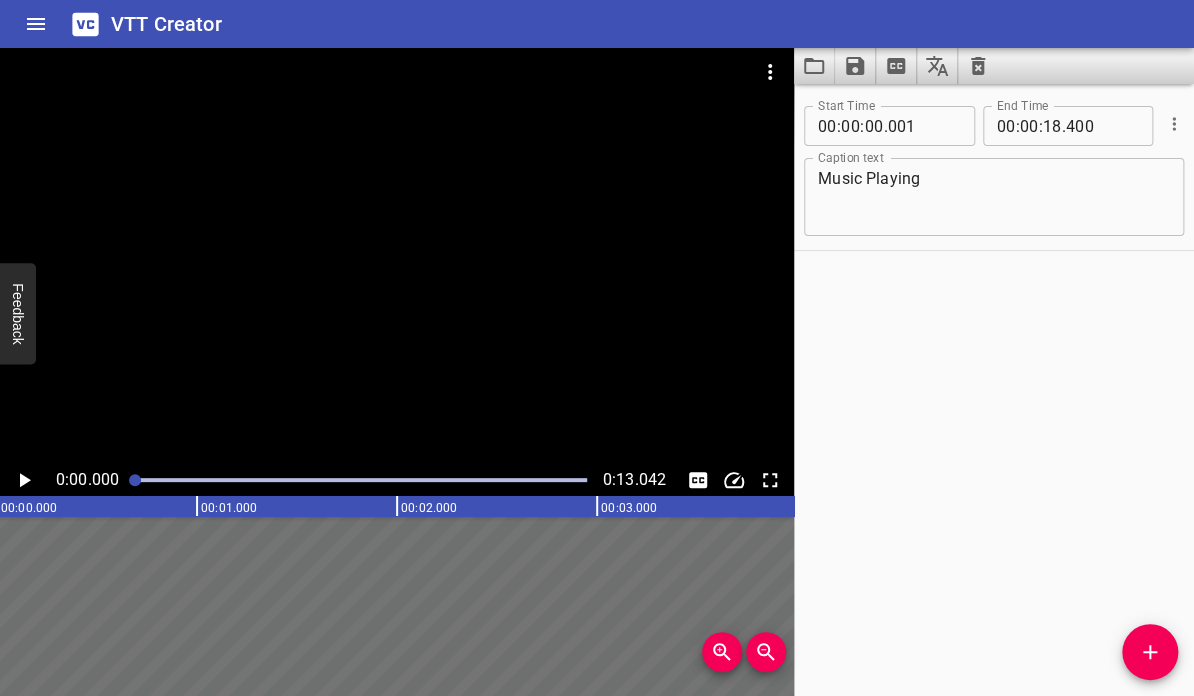 scroll, scrollTop: 0, scrollLeft: 0, axis: both 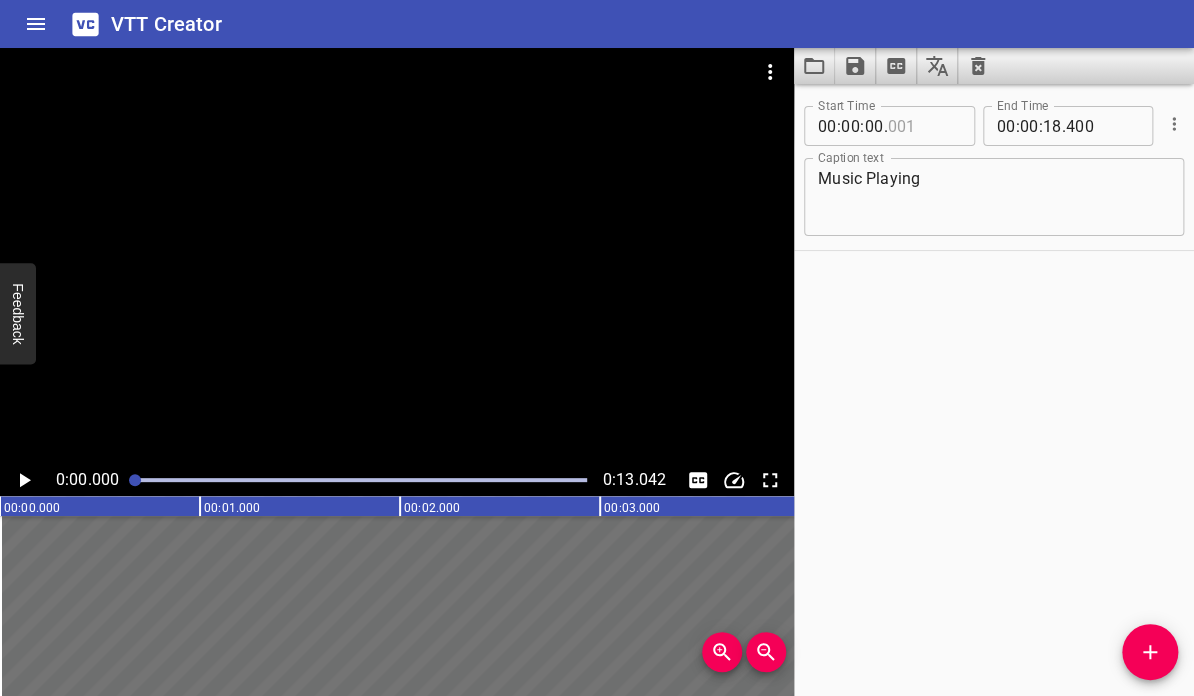 click at bounding box center (923, 126) 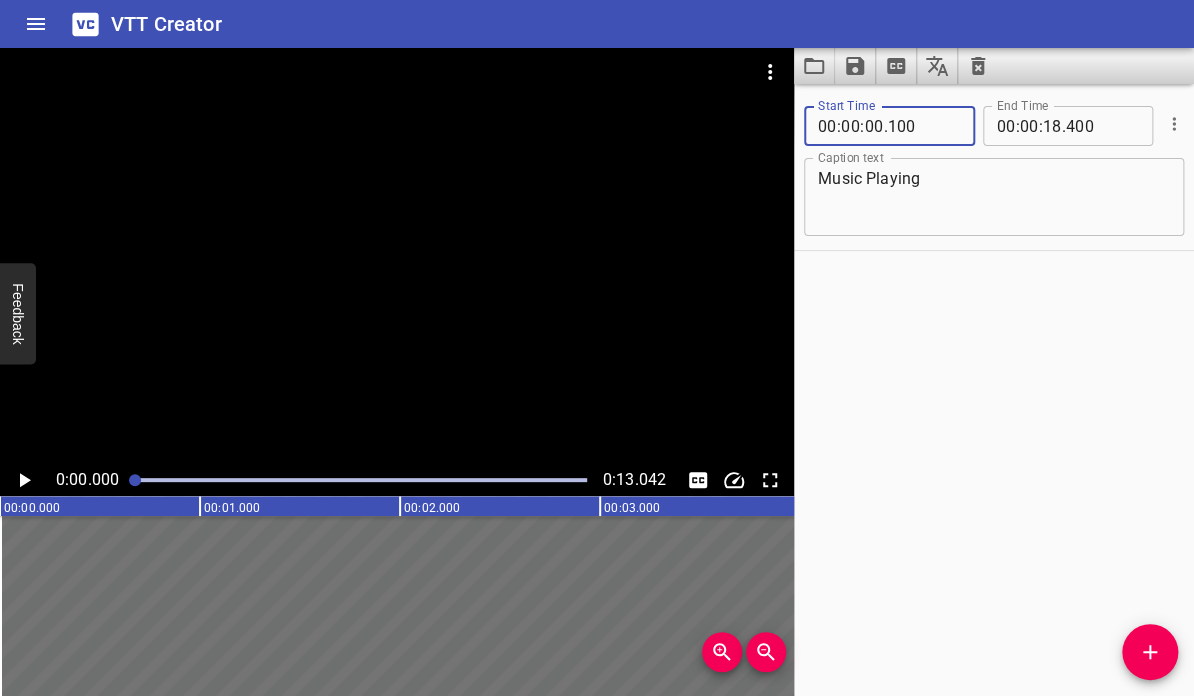 type on "100" 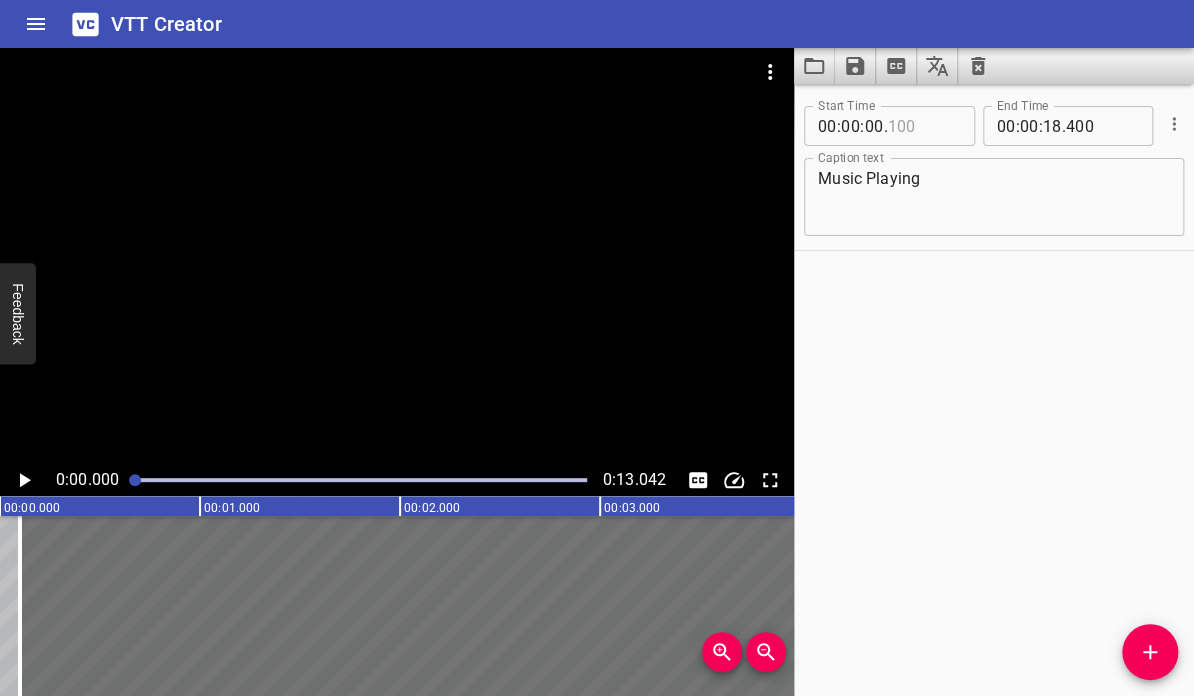 click at bounding box center (923, 126) 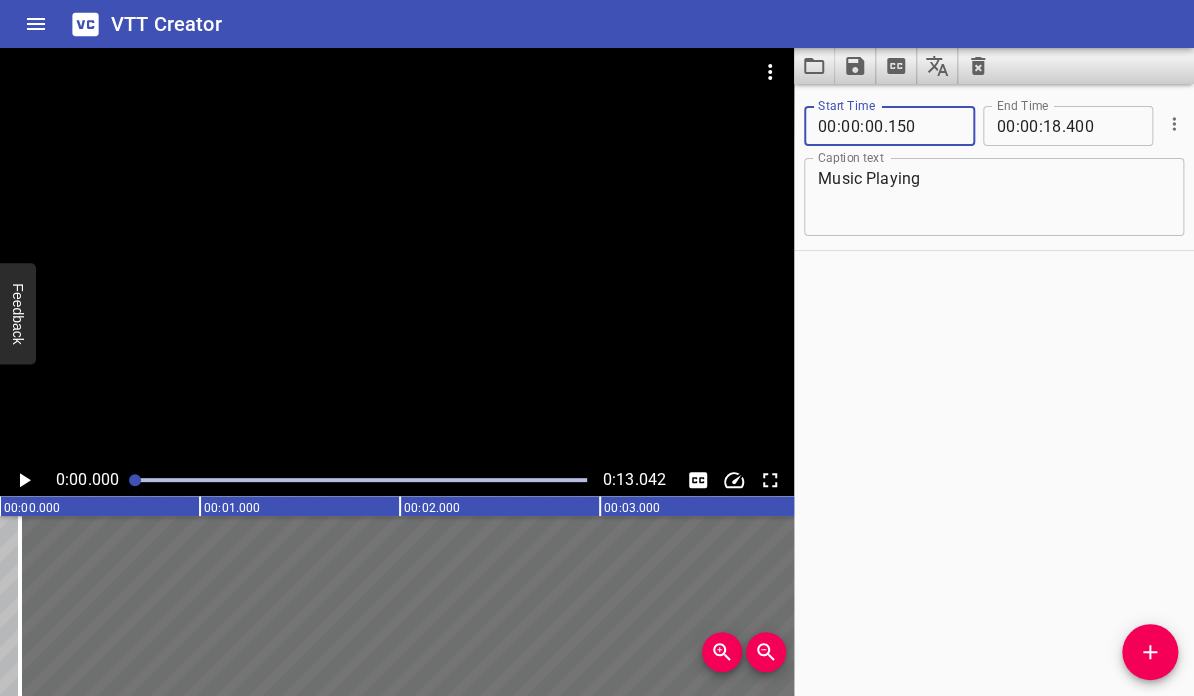 type on "150" 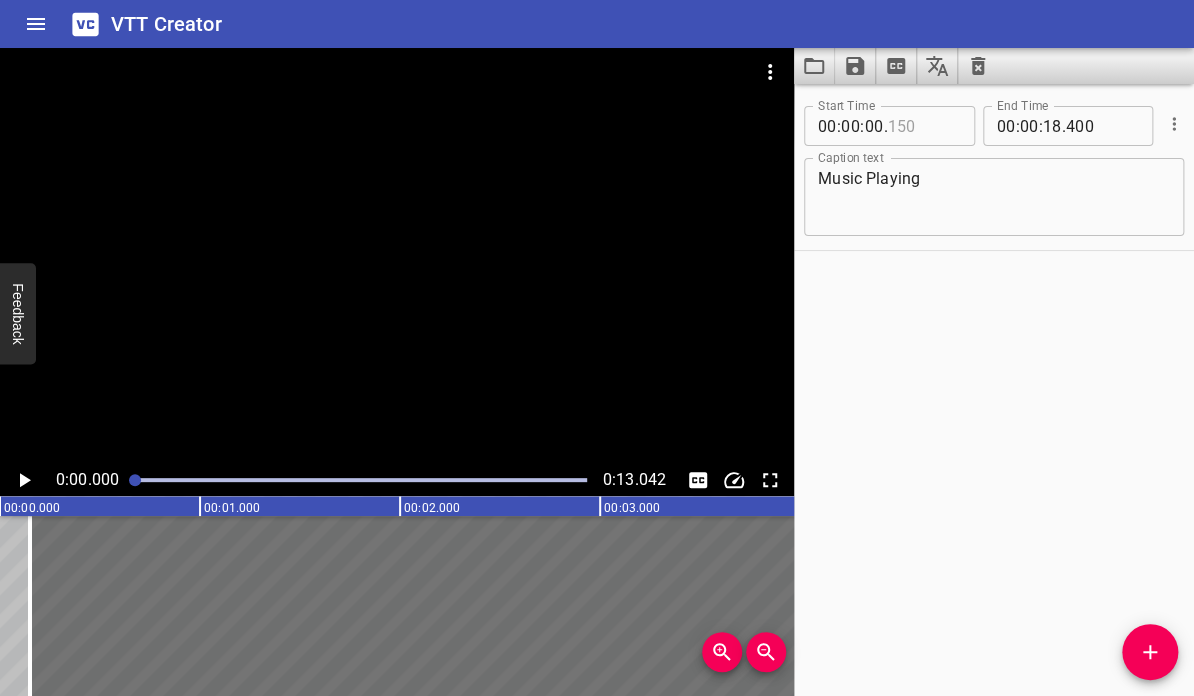 click at bounding box center (923, 126) 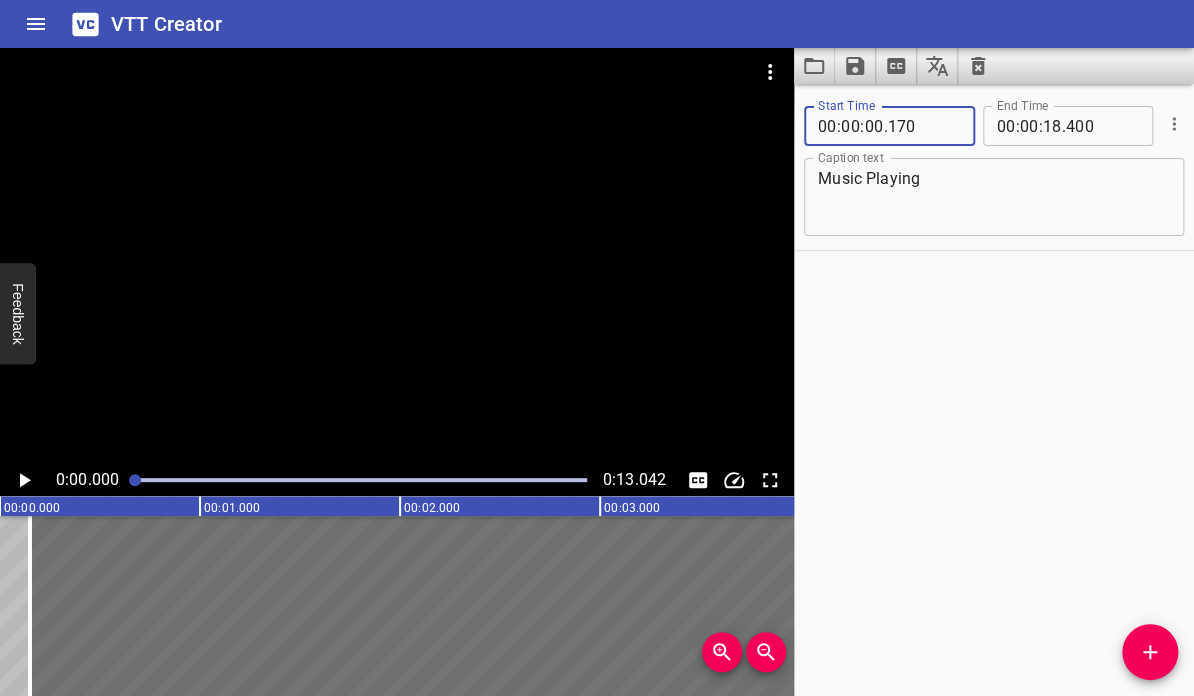 type on "170" 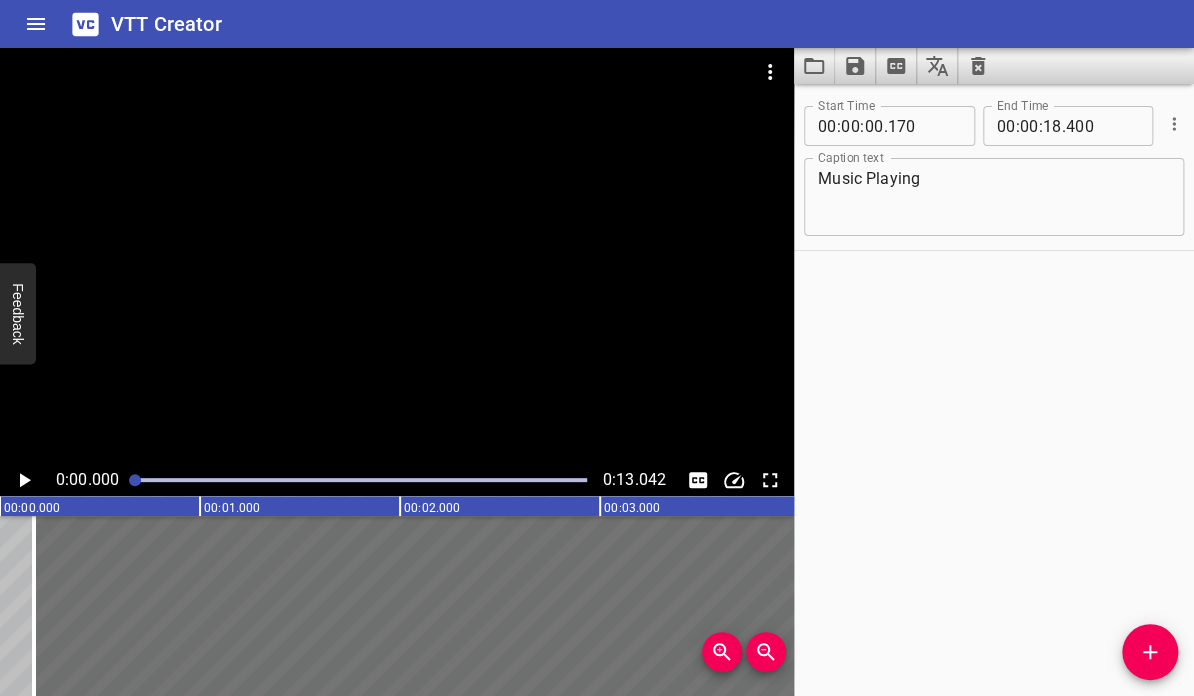 click on "Start Time 00 : 00 : 00 . 170 Start Time End Time 00 : 00 : 18 . 400 End Time Caption text Music Playing Caption text" at bounding box center [994, 390] 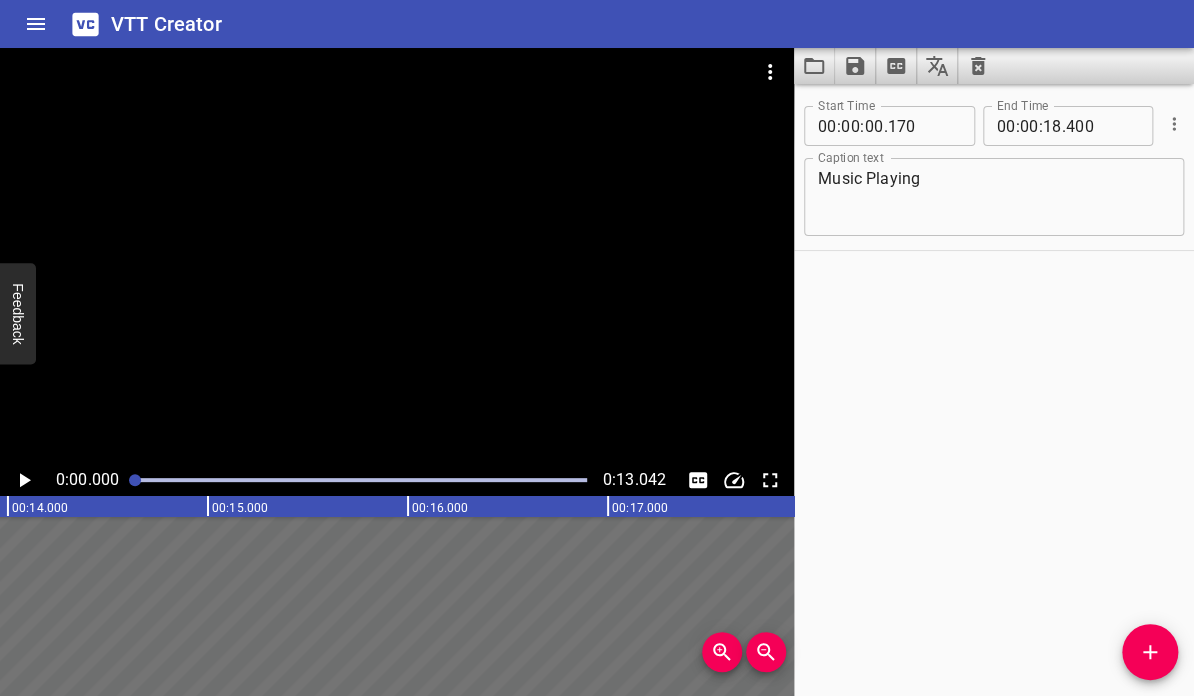 scroll, scrollTop: 0, scrollLeft: 2779, axis: horizontal 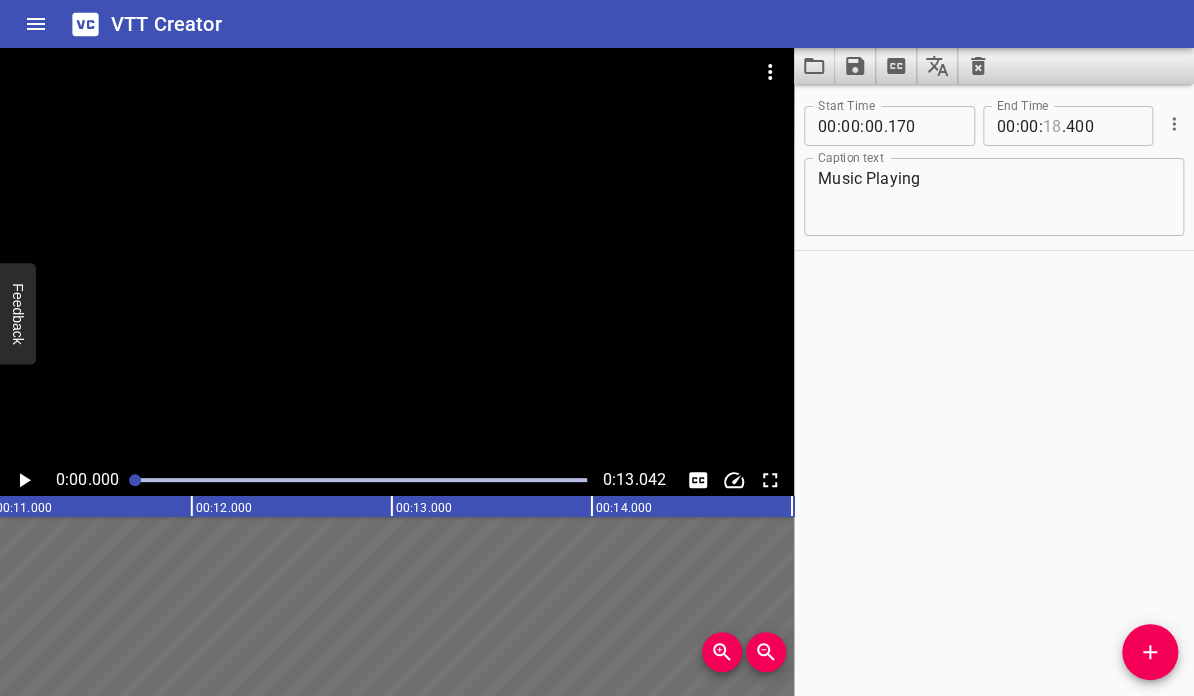 click at bounding box center (1052, 126) 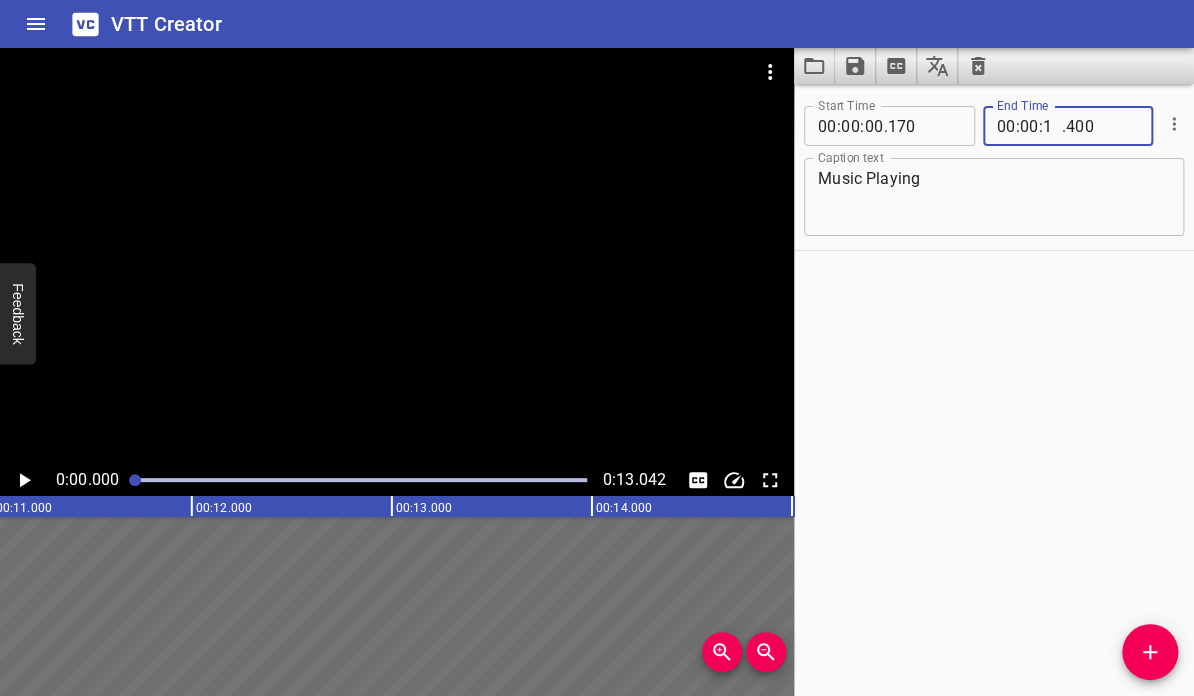 type on "13" 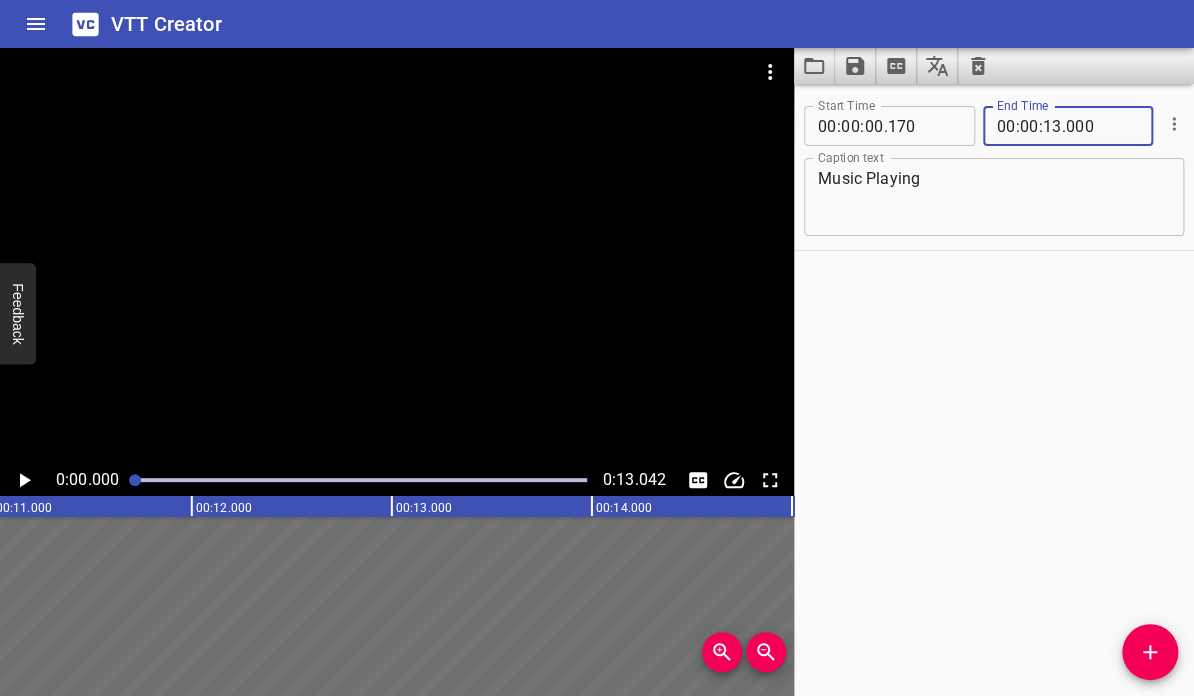 type on "000" 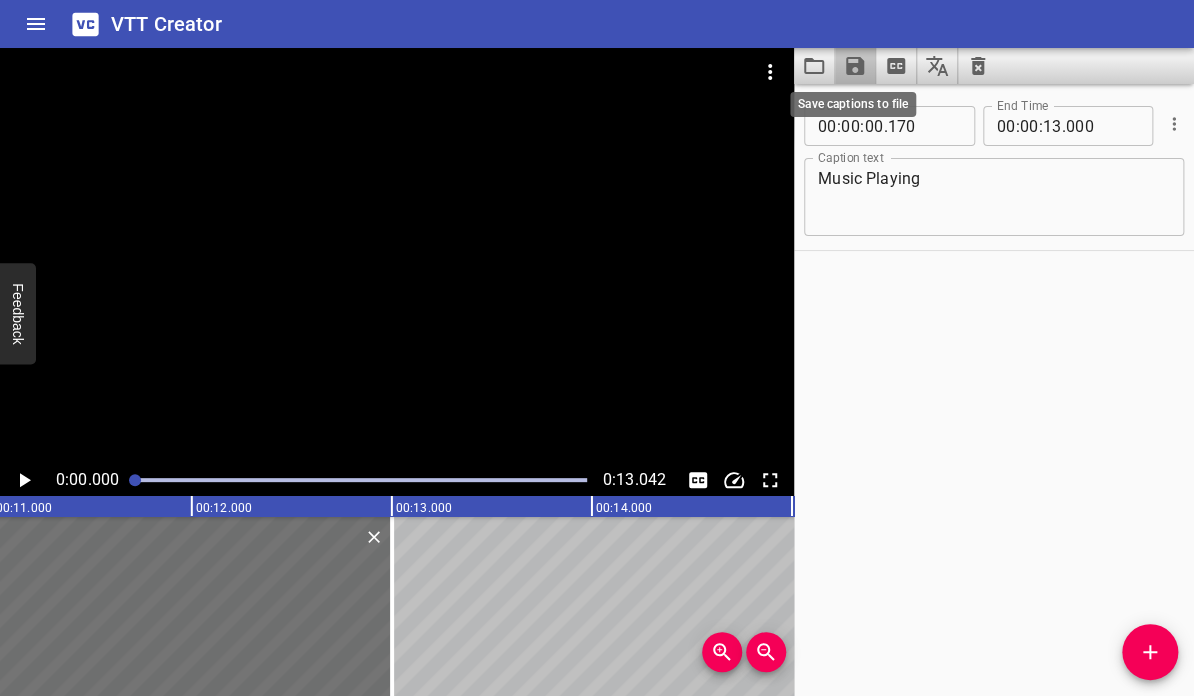 click 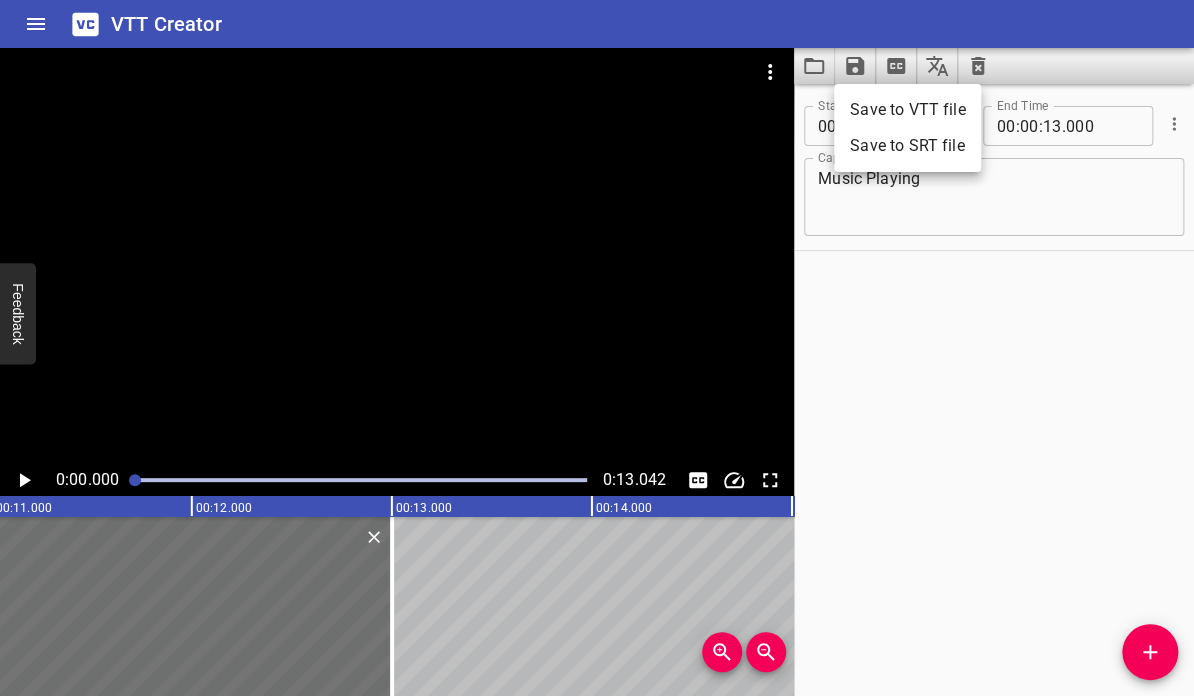 click on "Save to VTT file" at bounding box center [907, 110] 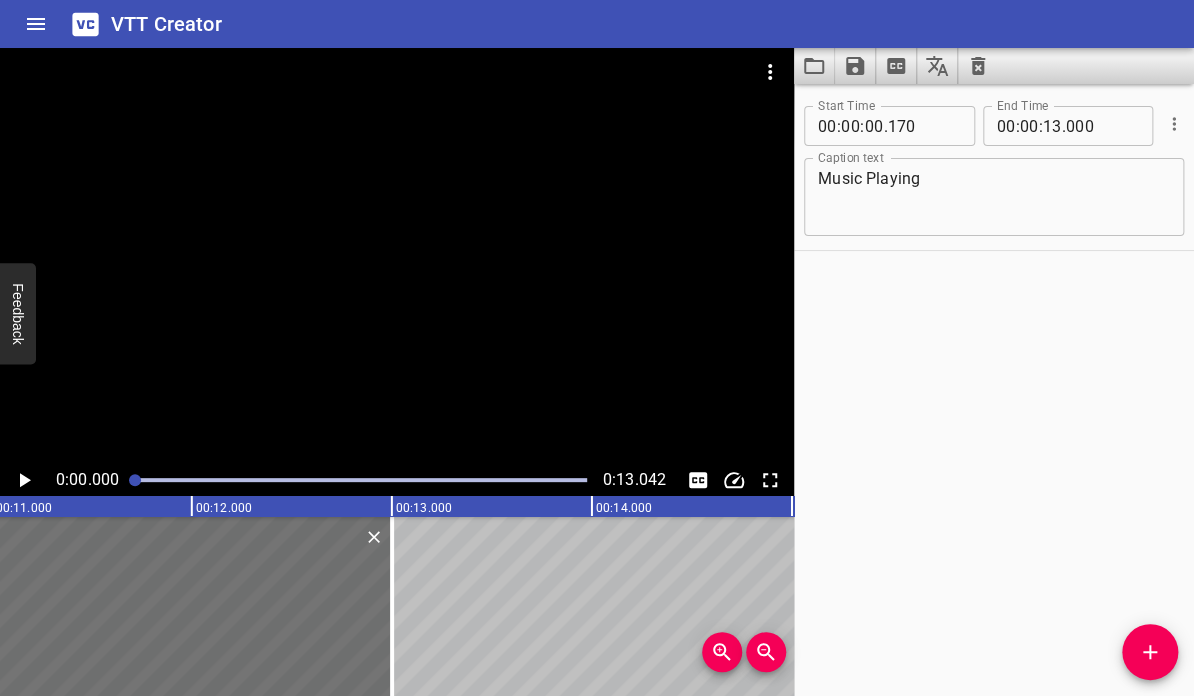 click 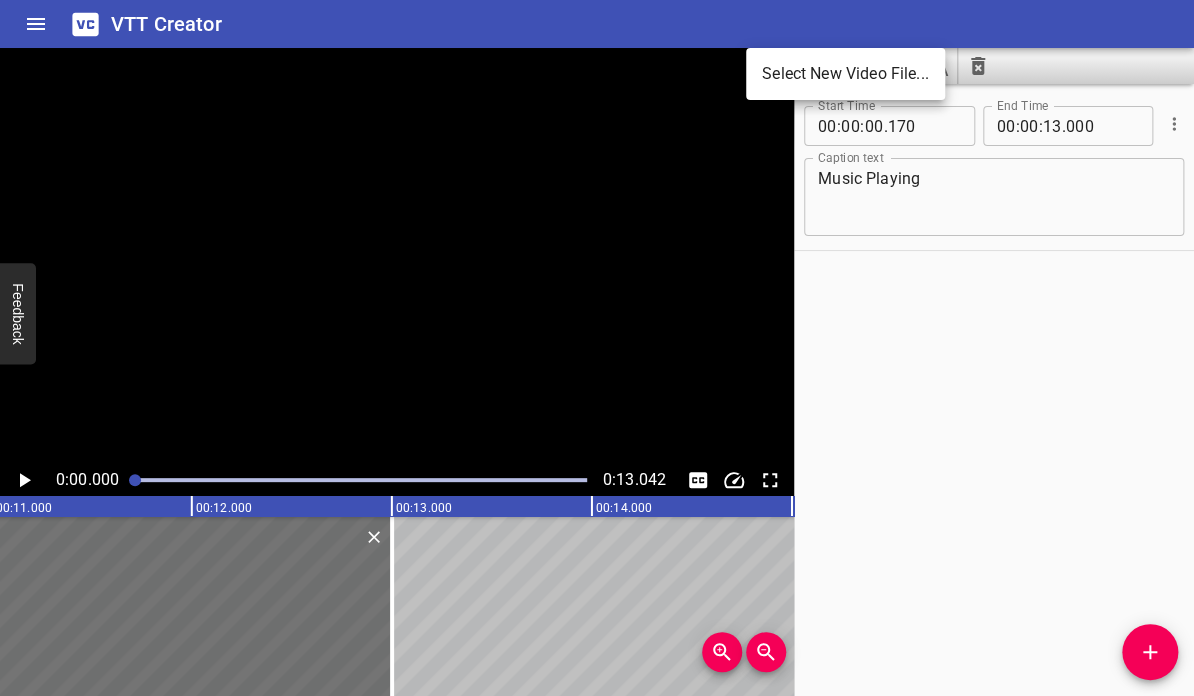 click on "Select New Video File..." at bounding box center [845, 74] 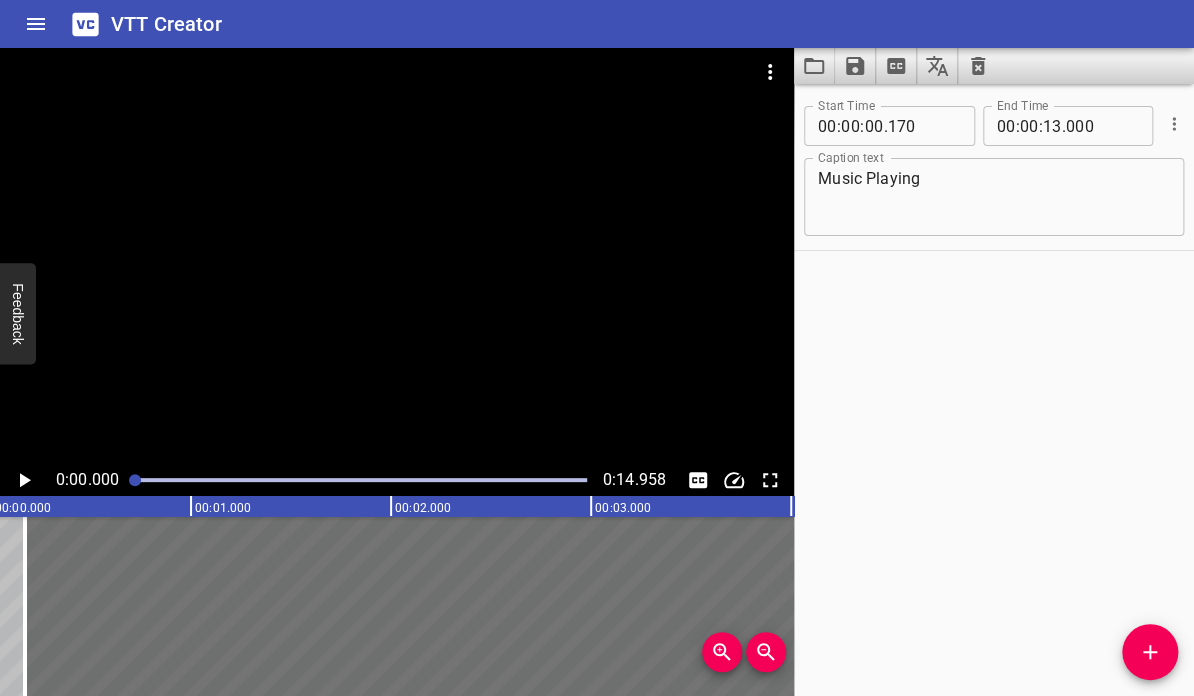 scroll, scrollTop: 0, scrollLeft: 0, axis: both 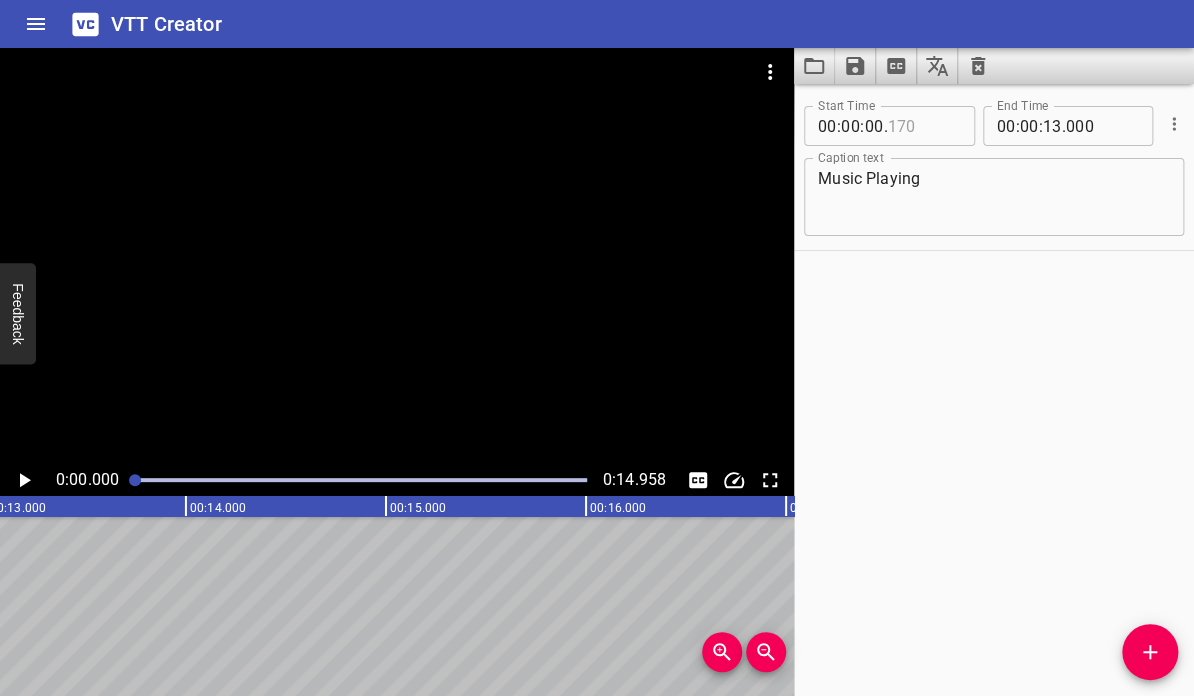 click at bounding box center (923, 126) 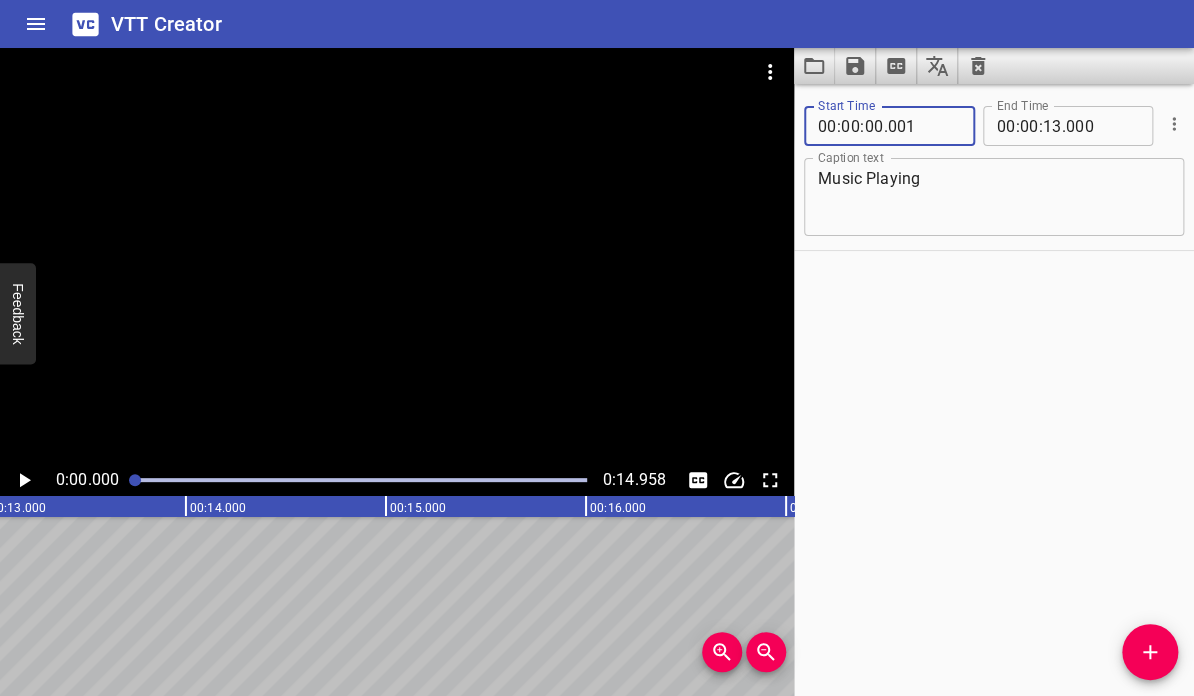 type on "001" 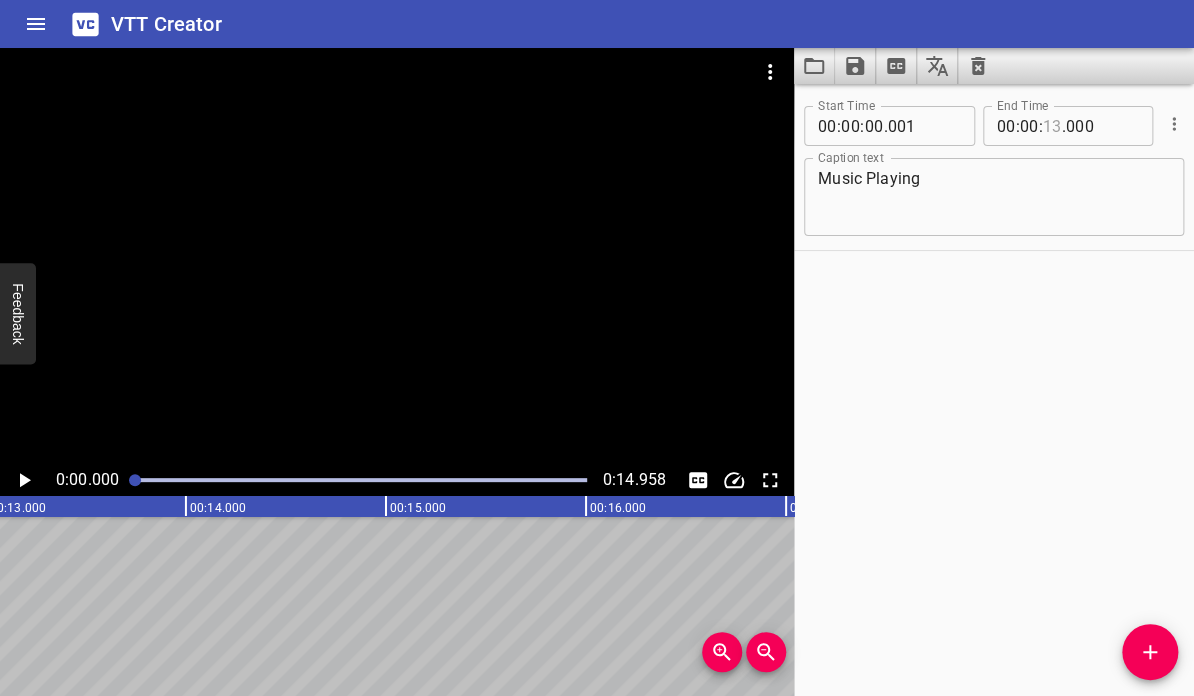 click at bounding box center (1052, 126) 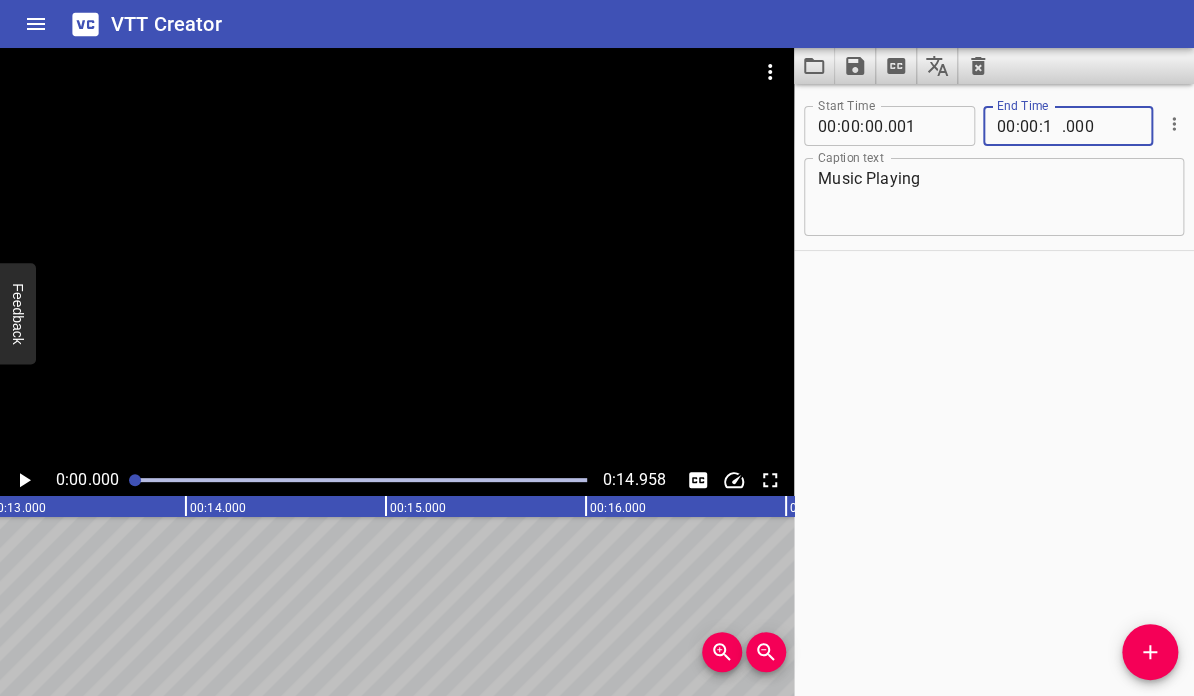 type on "14" 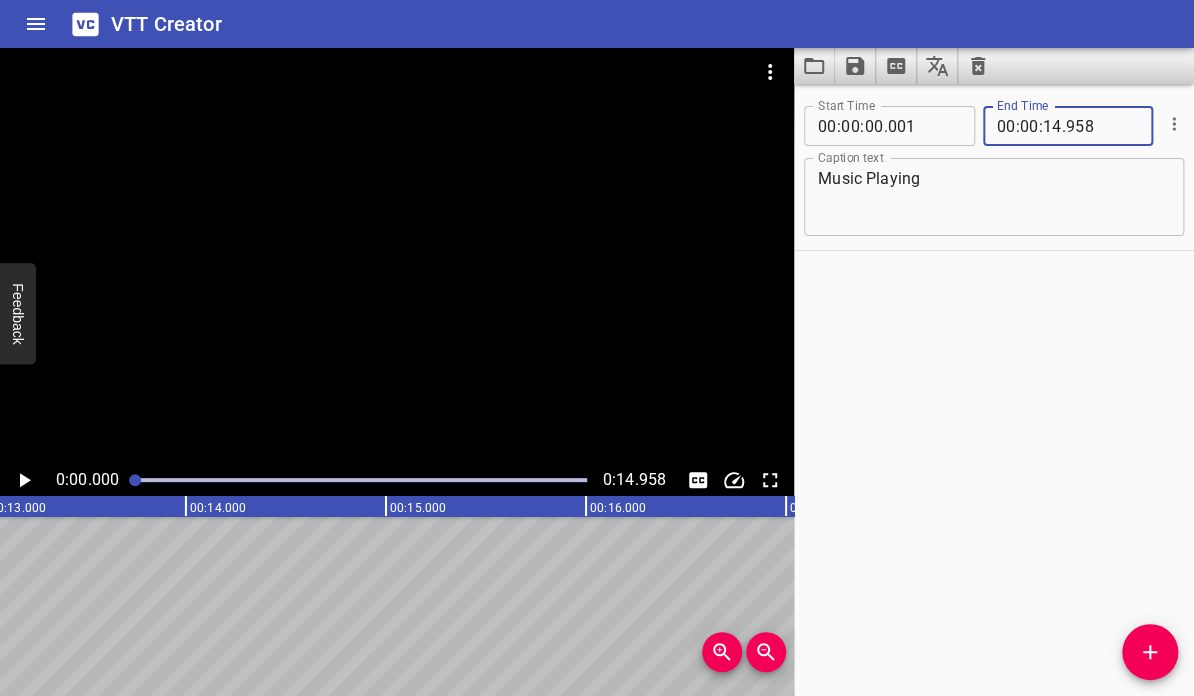 type on "958" 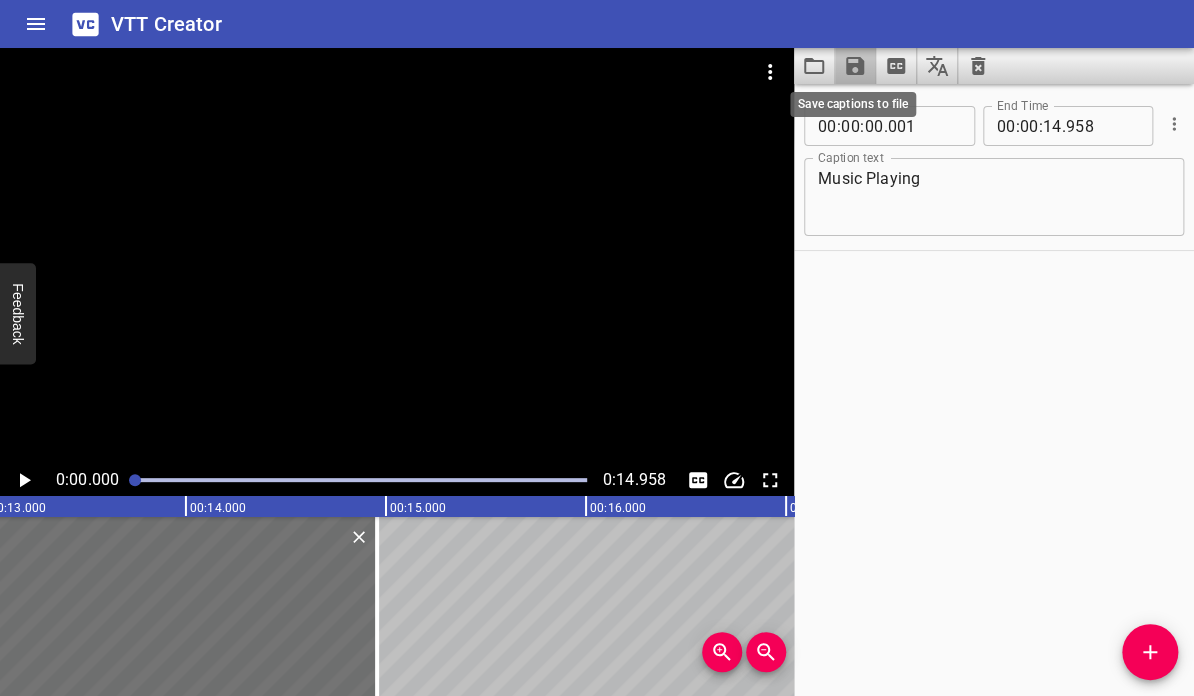 click 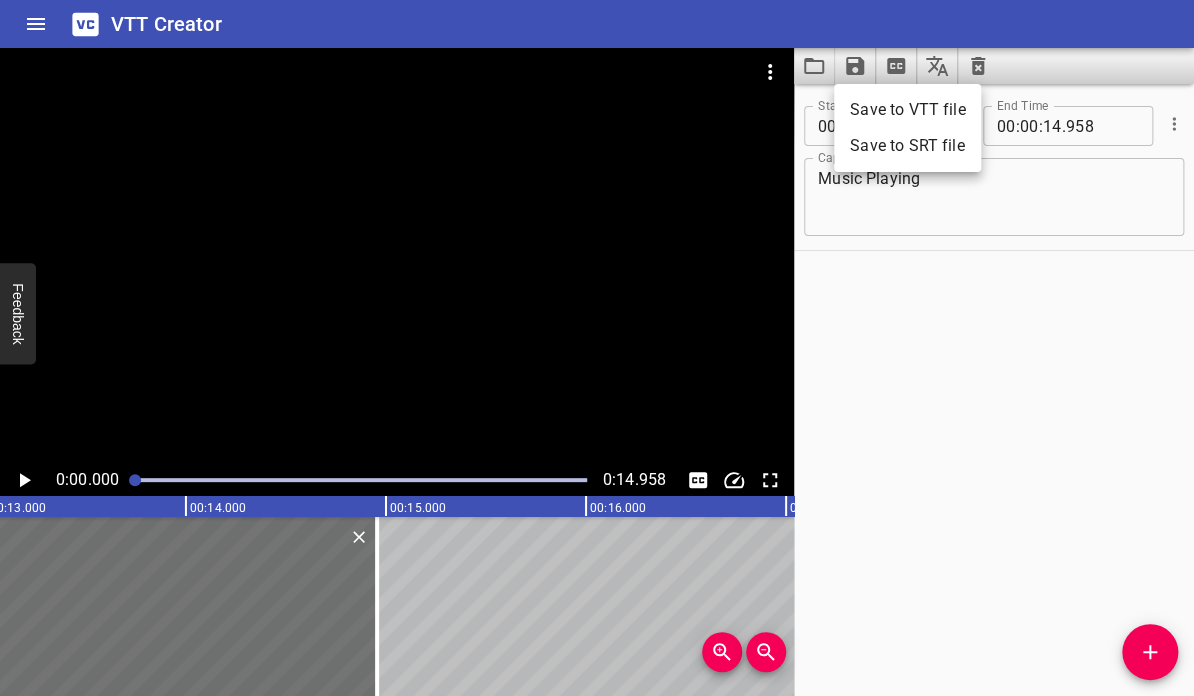 click on "Save to VTT file" at bounding box center [907, 110] 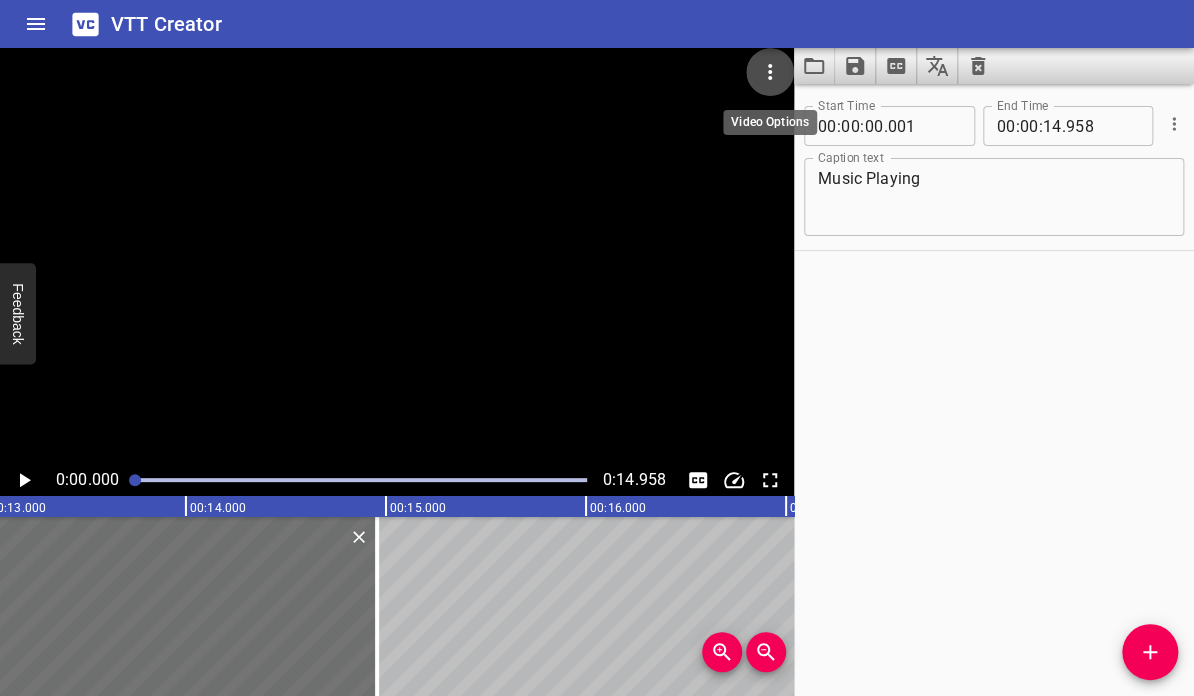 click 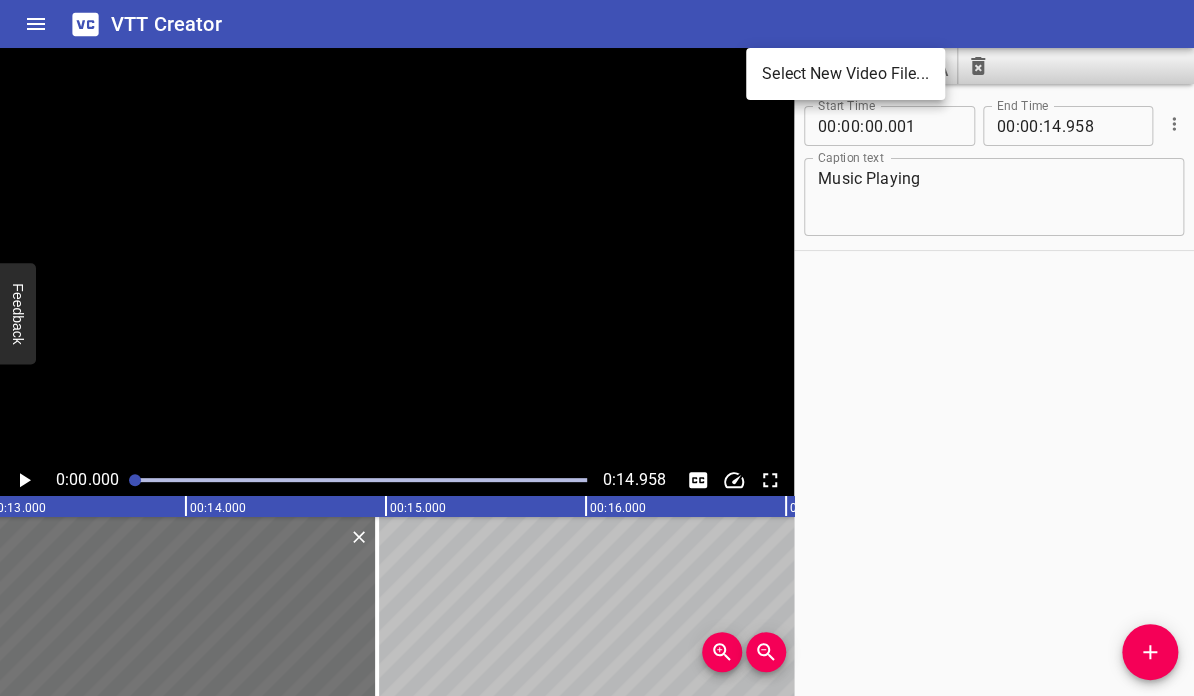 click on "Select New Video File..." at bounding box center [845, 74] 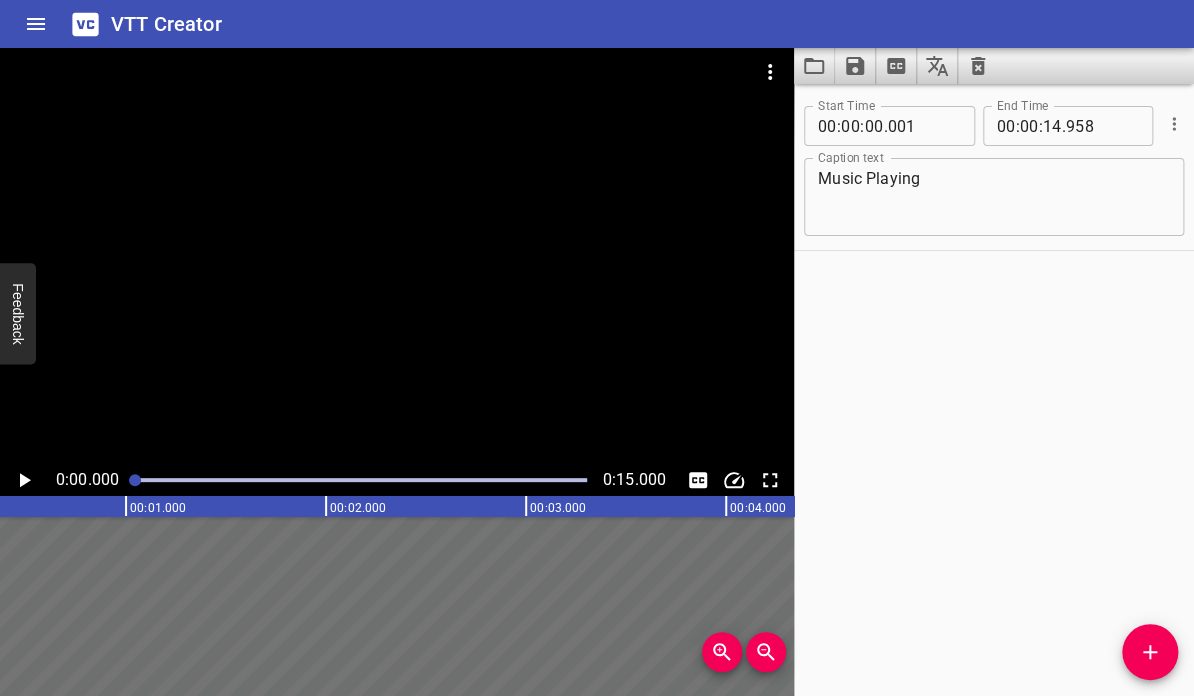 scroll, scrollTop: 0, scrollLeft: 0, axis: both 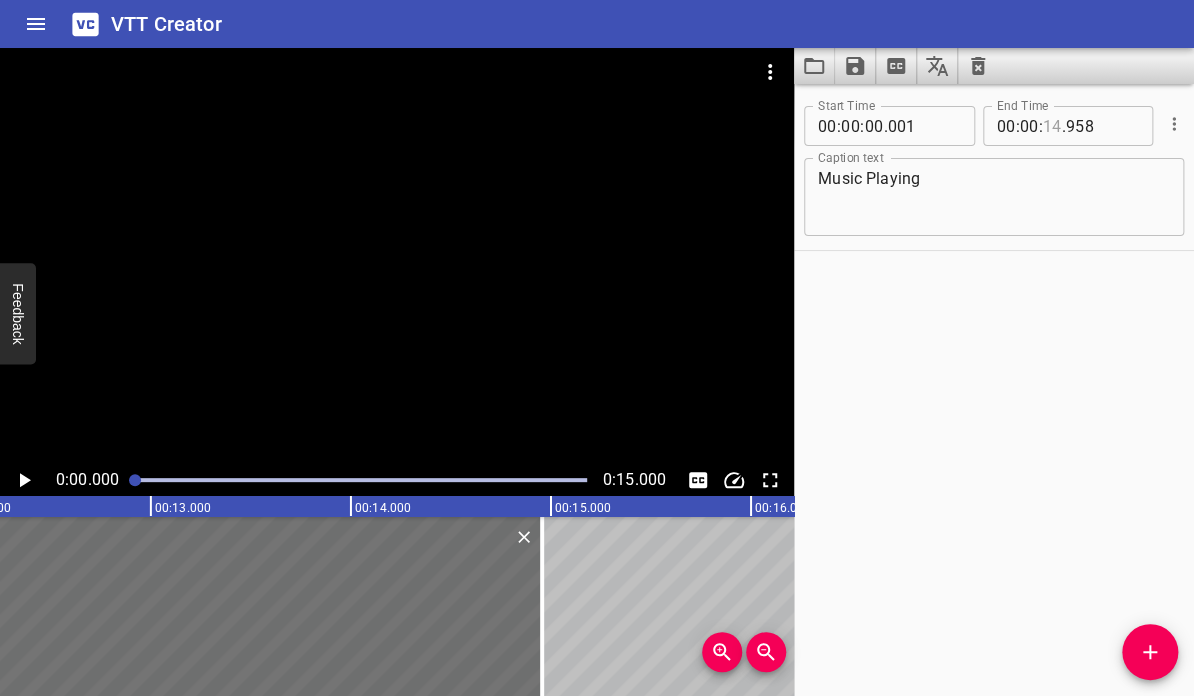 click at bounding box center (1052, 126) 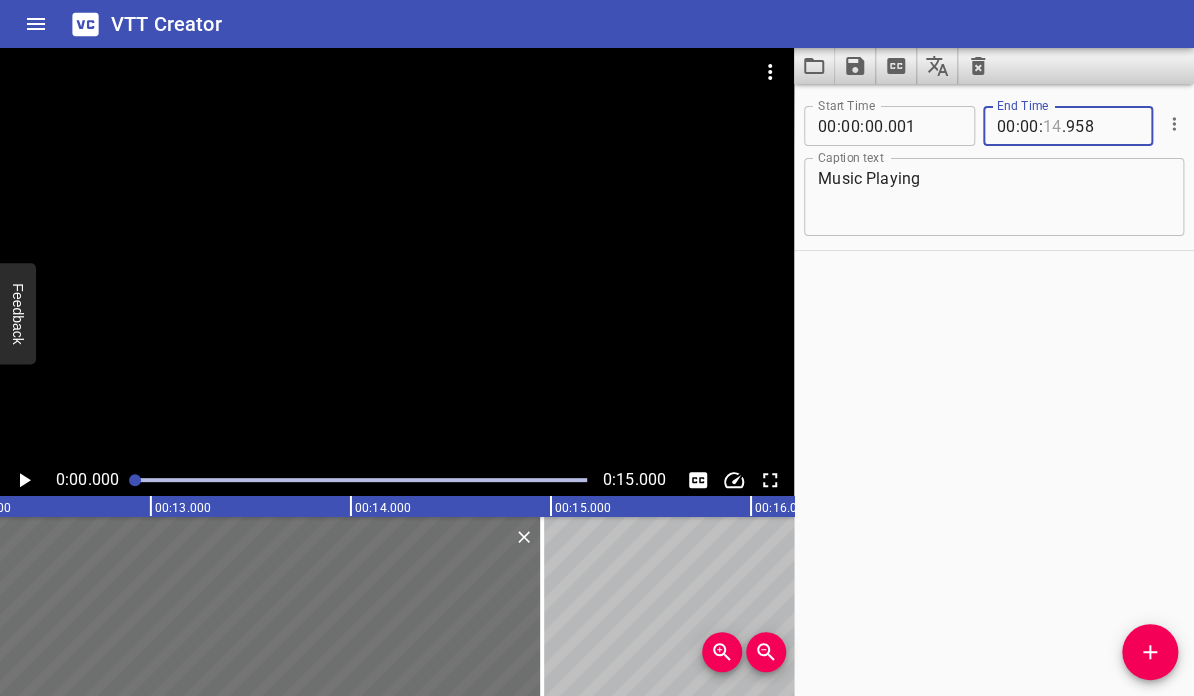 type on "14" 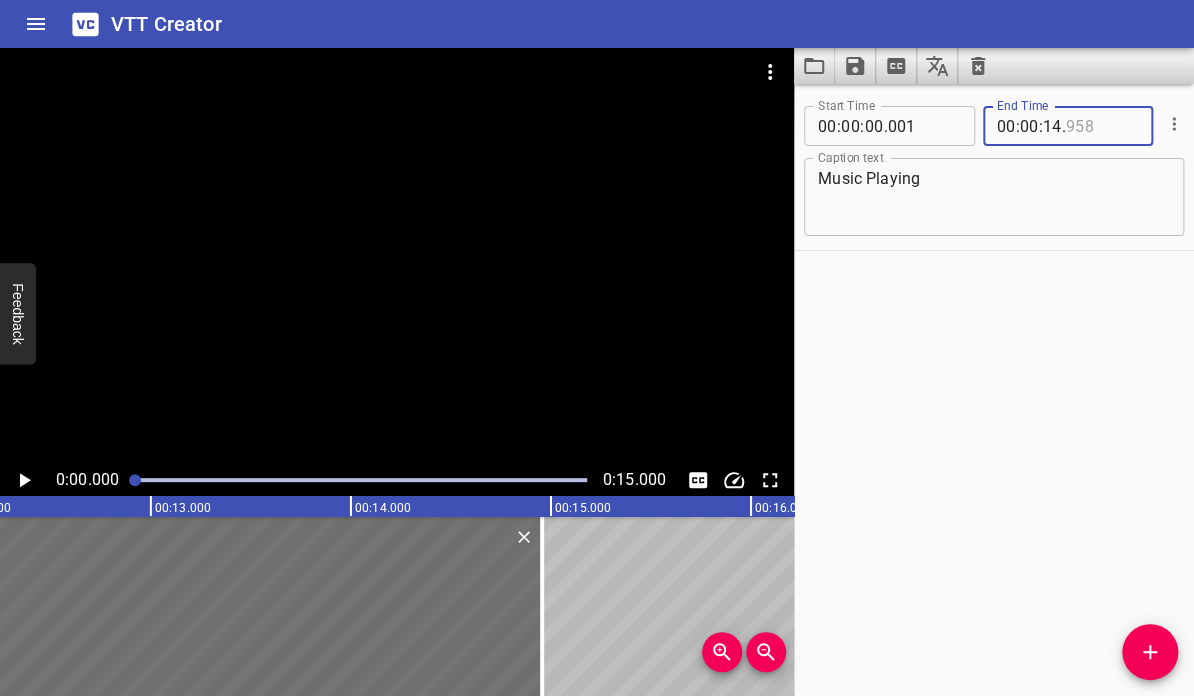 click at bounding box center (1102, 126) 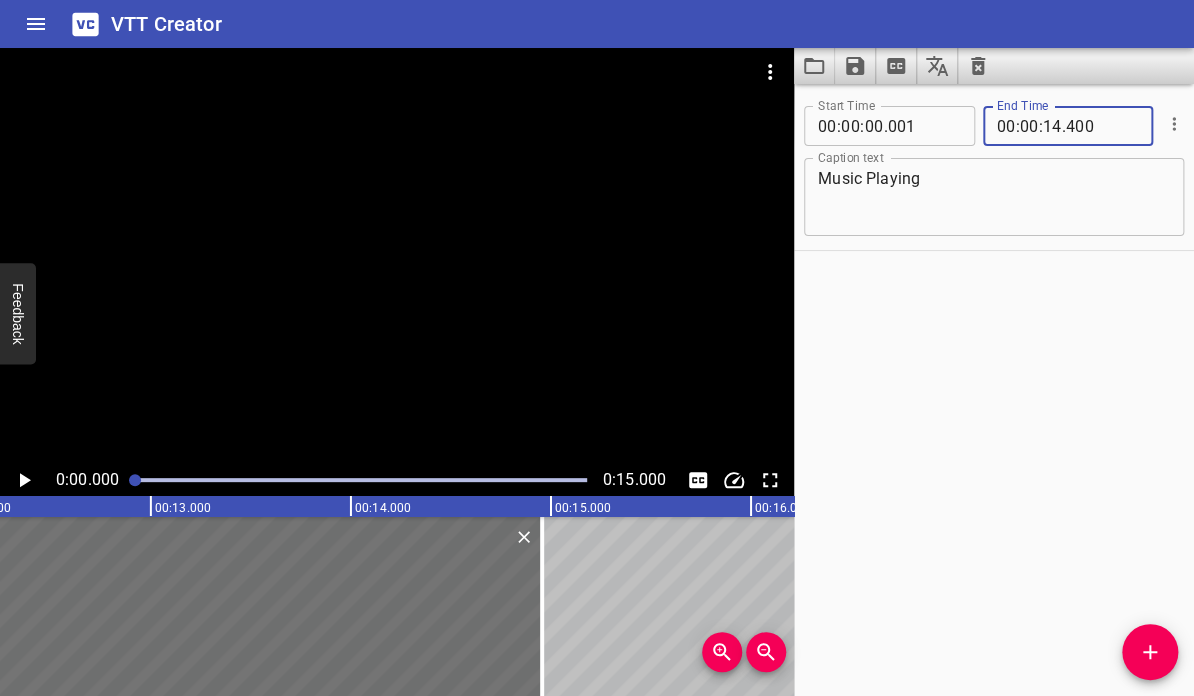 type on "400" 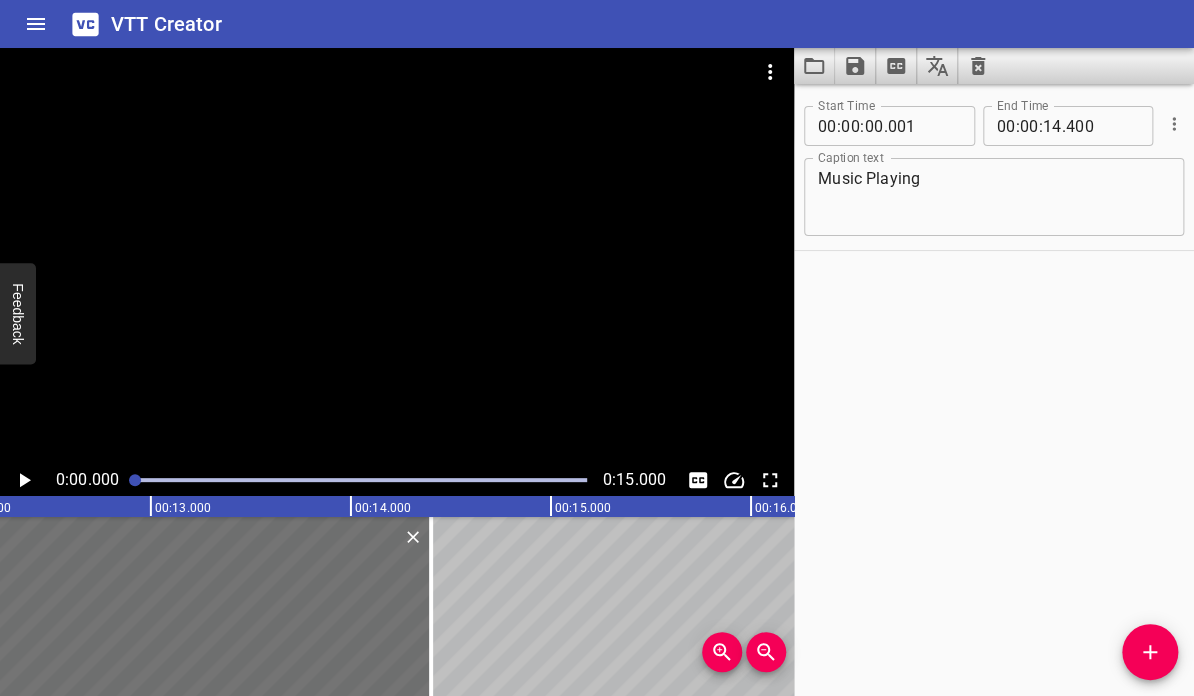 click on "Start Time 00 : 00 : 00 . 001 Start Time End Time 00 : 00 : 14 . 400 End Time Caption text Music Playing Caption text" at bounding box center [994, 390] 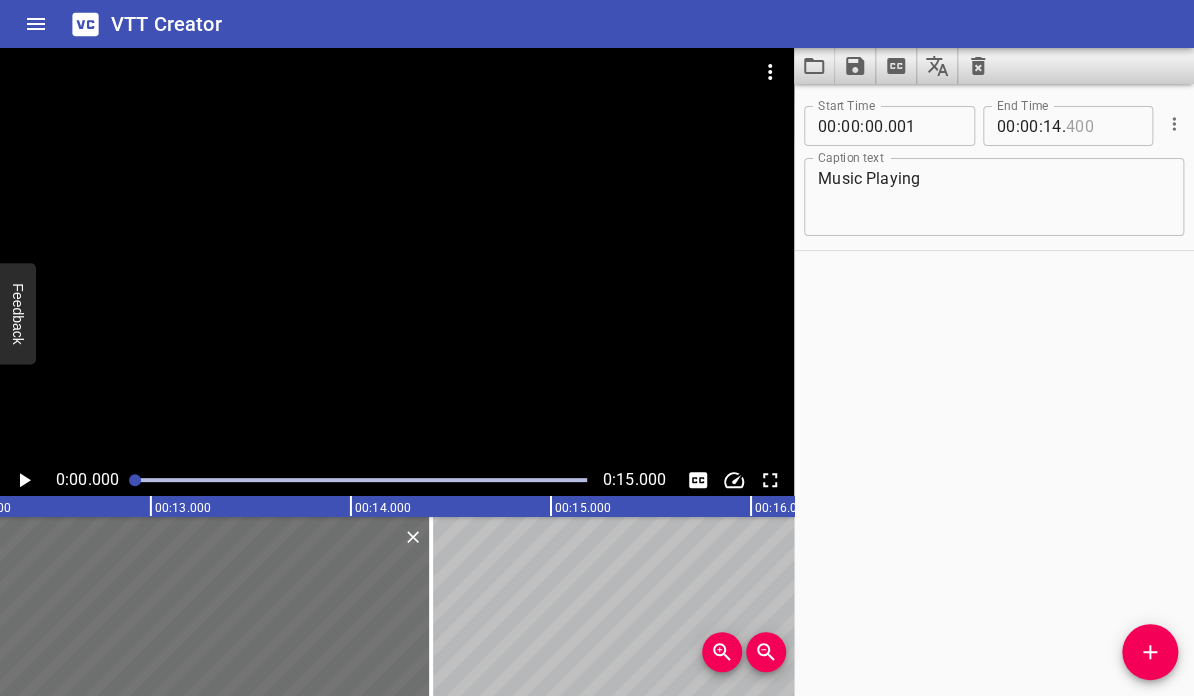 click at bounding box center (1102, 126) 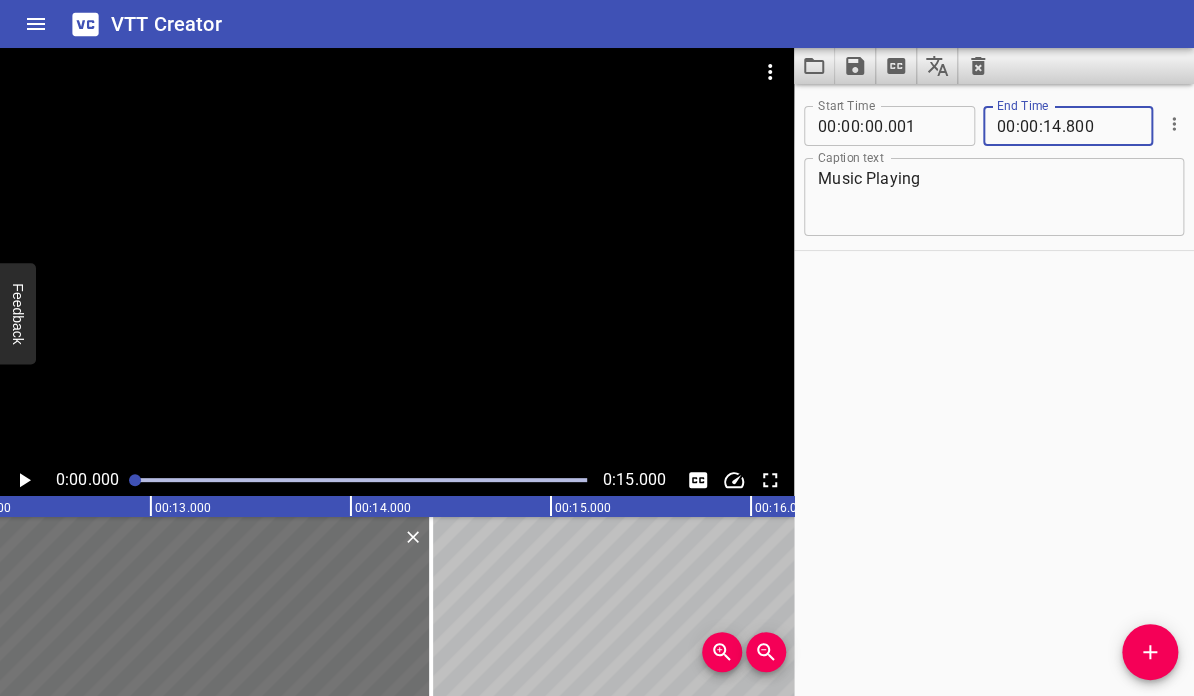type on "800" 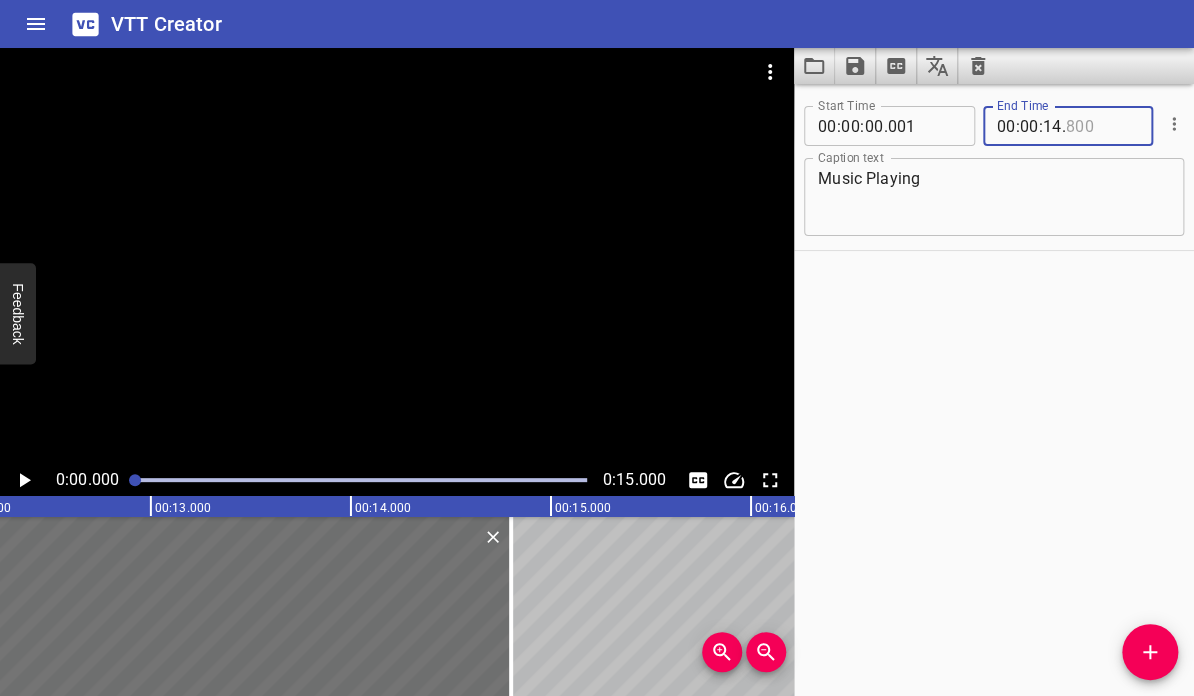 click at bounding box center (1102, 126) 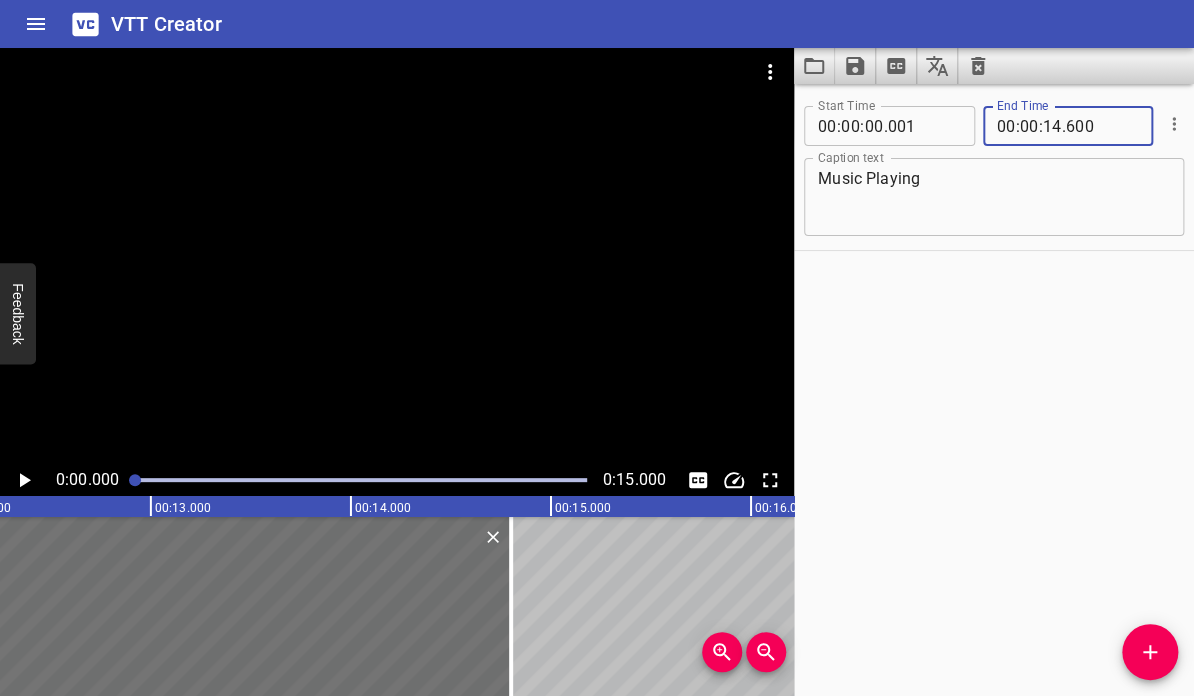type on "600" 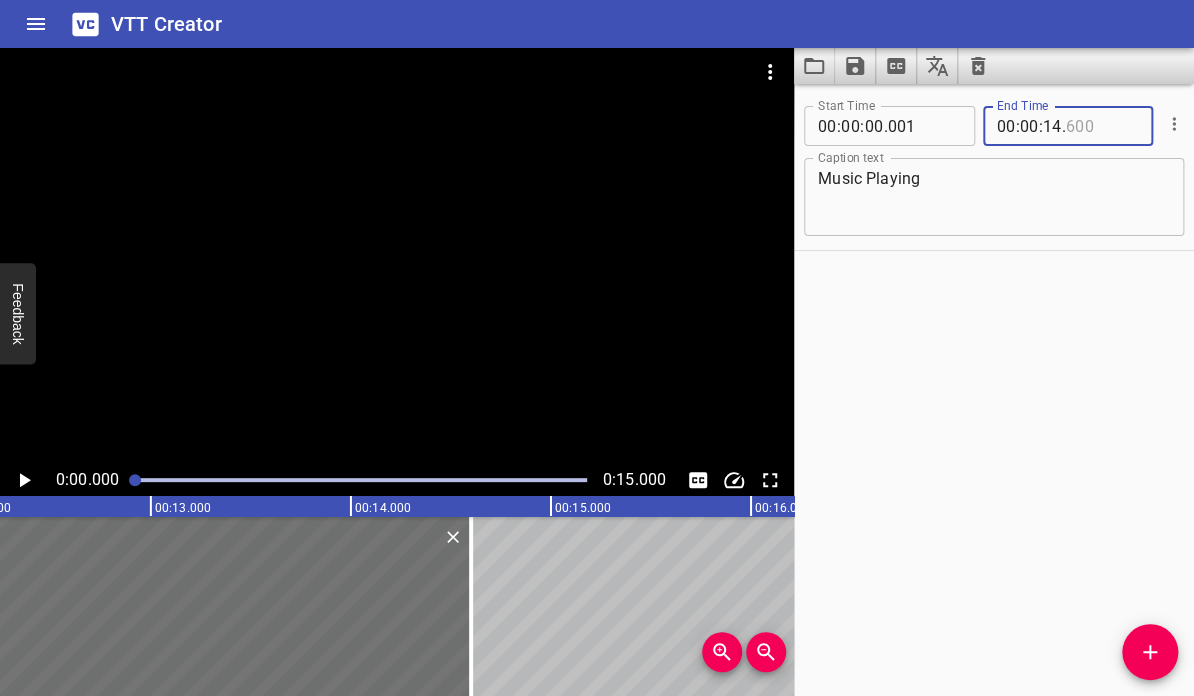 click at bounding box center [1102, 126] 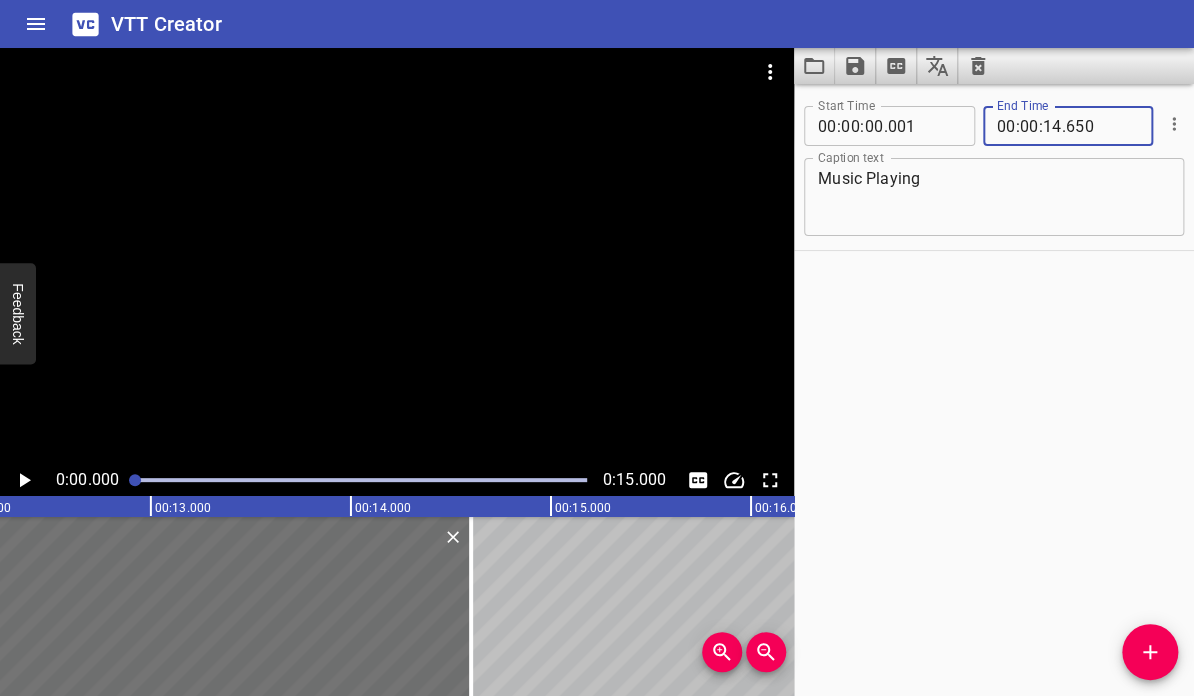 type on "650" 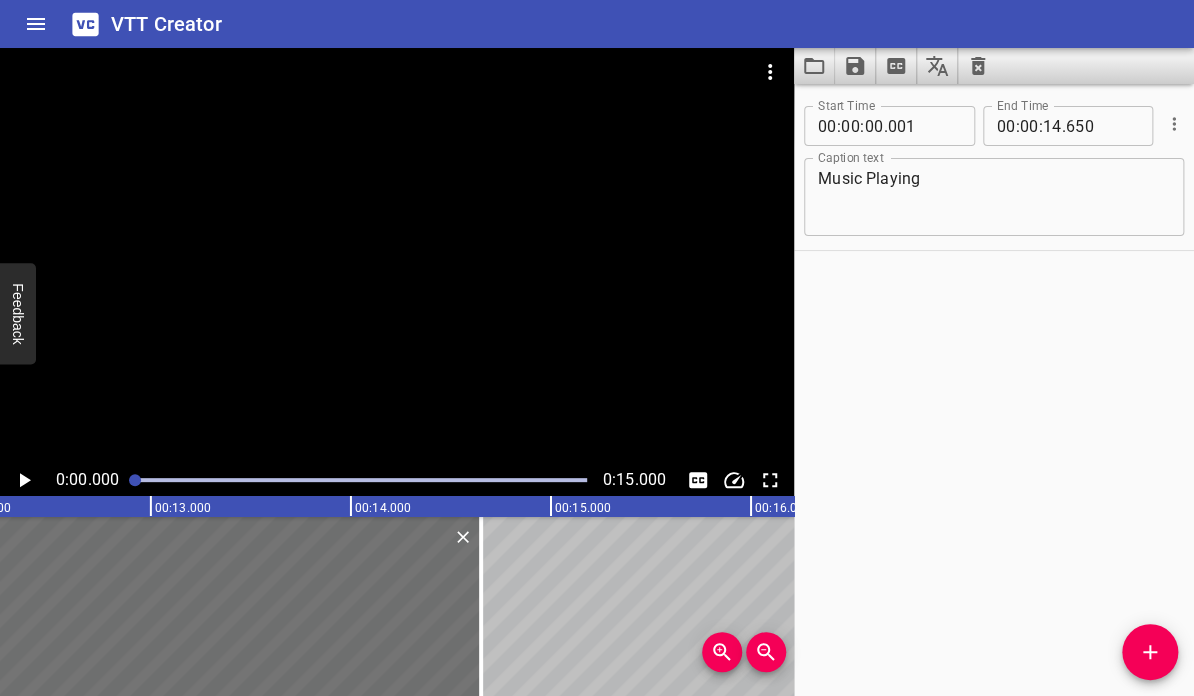 click 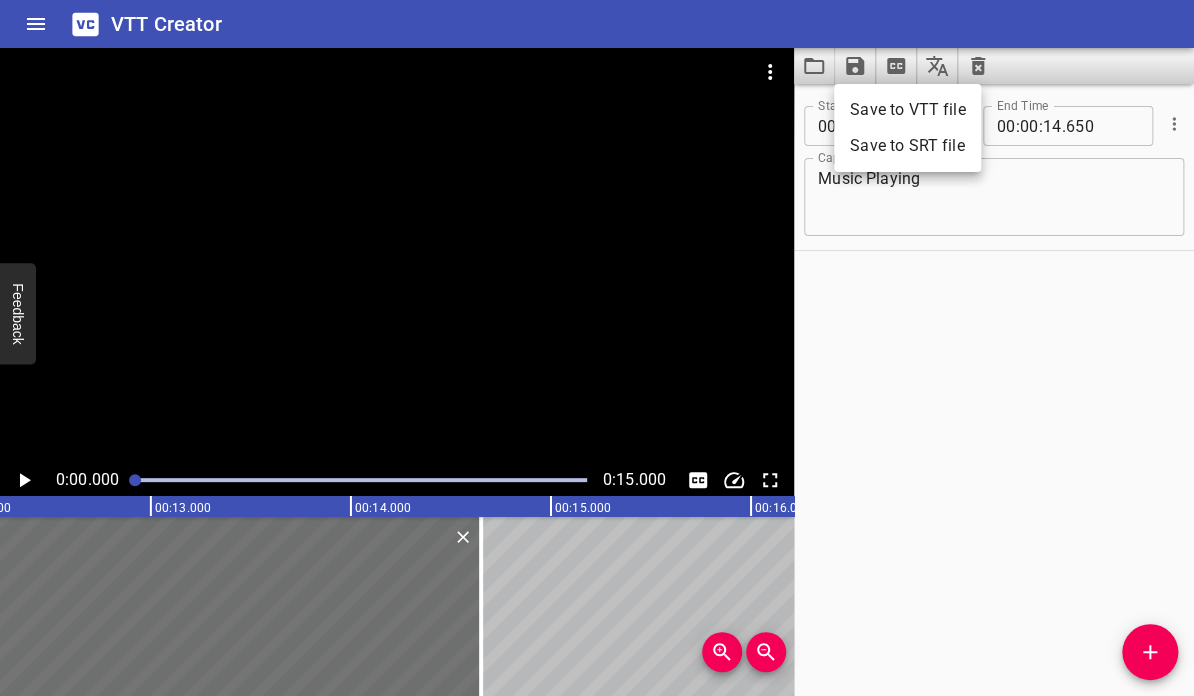 click on "Save to VTT file" at bounding box center (907, 110) 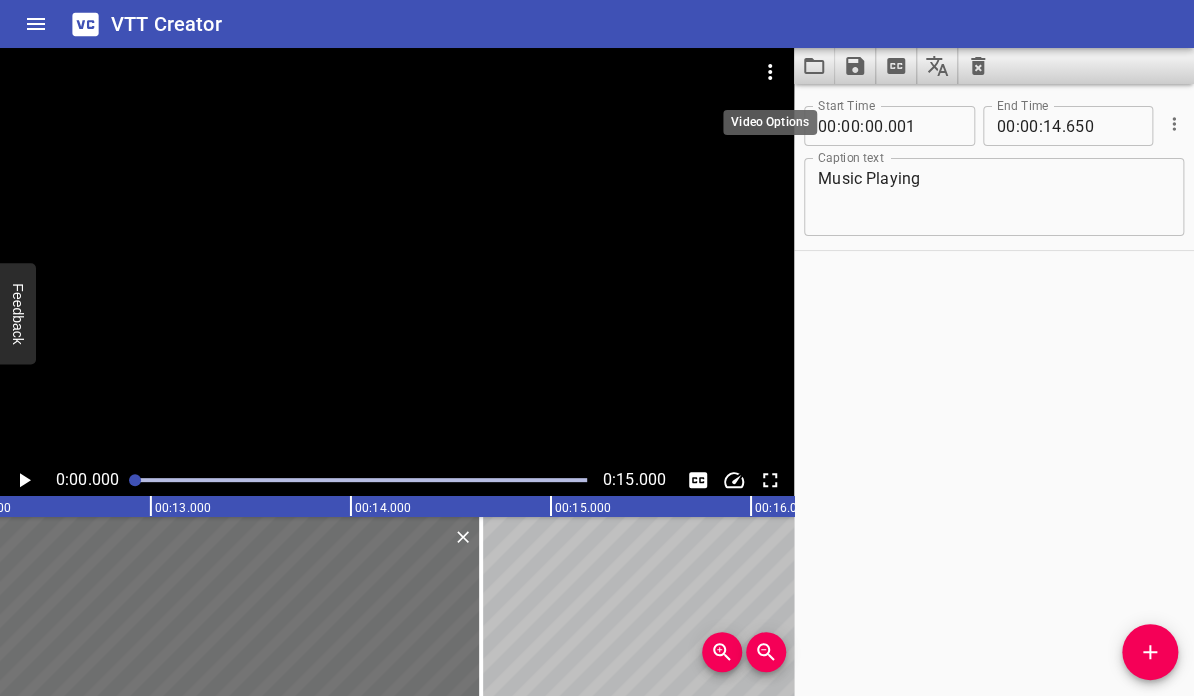 click 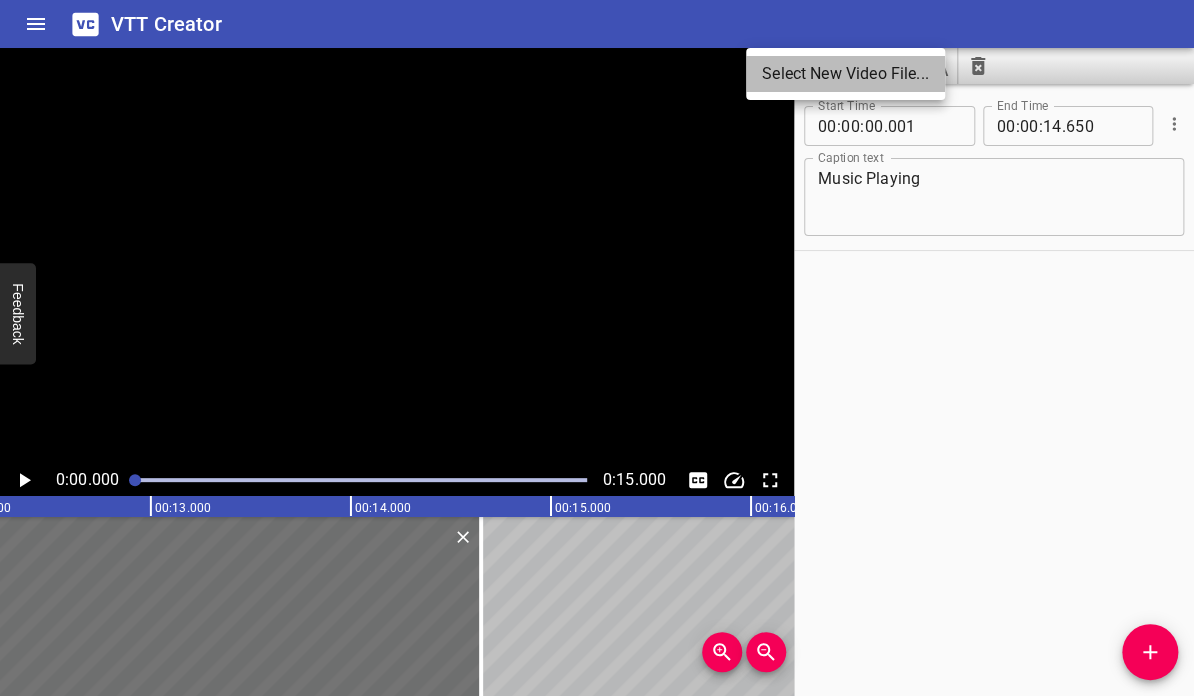click on "Select New Video File..." at bounding box center (845, 74) 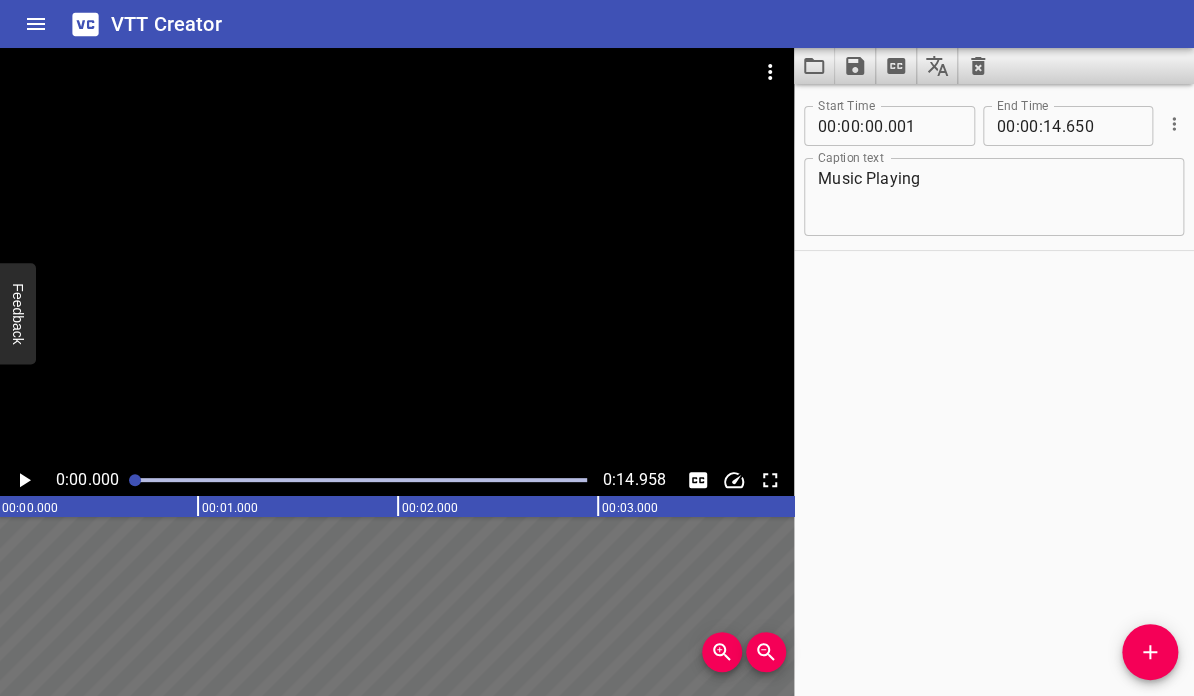 scroll, scrollTop: 0, scrollLeft: 0, axis: both 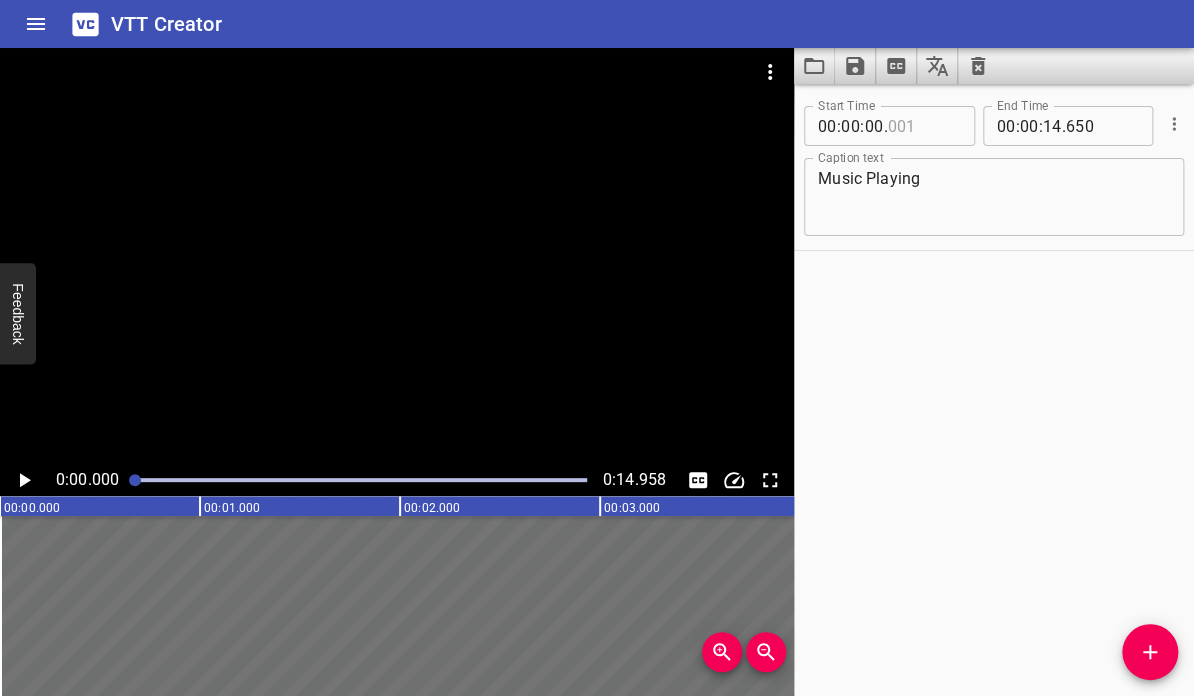 click at bounding box center (923, 126) 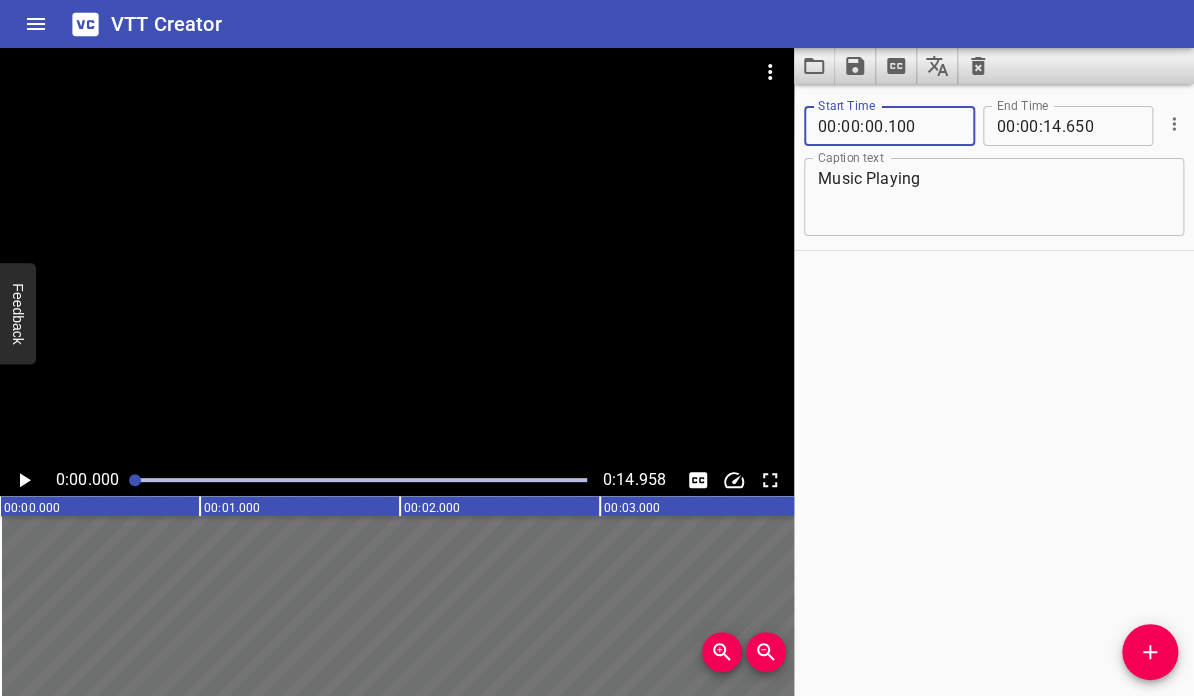 type on "100" 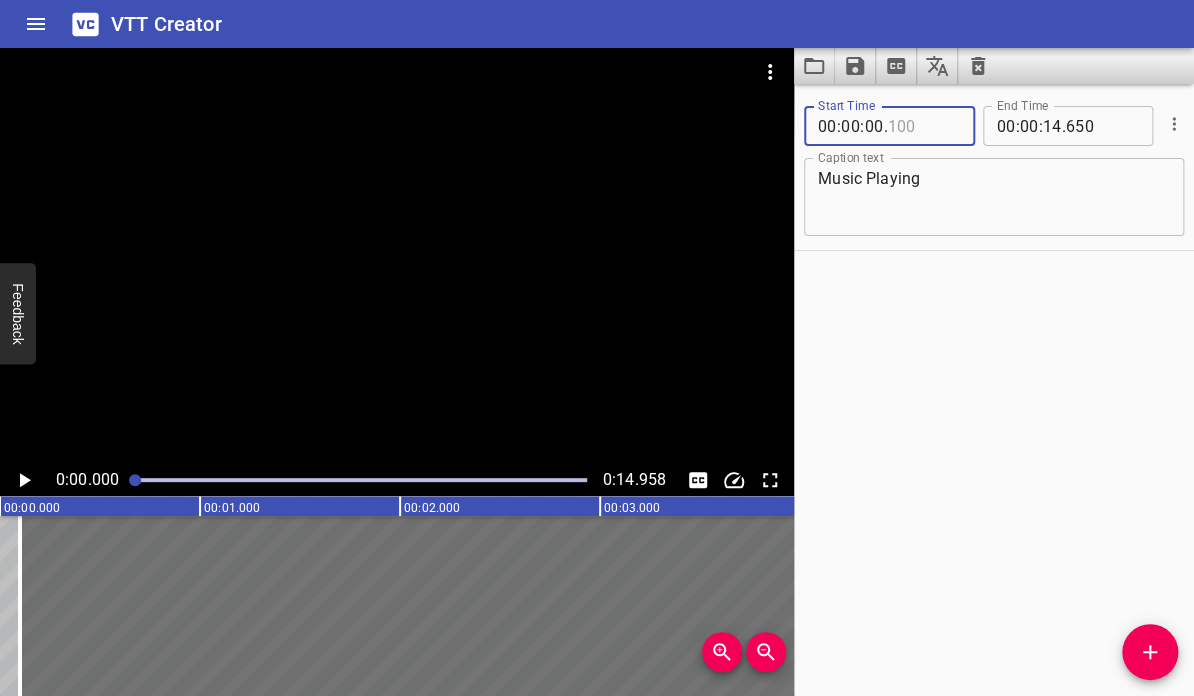 click at bounding box center [923, 126] 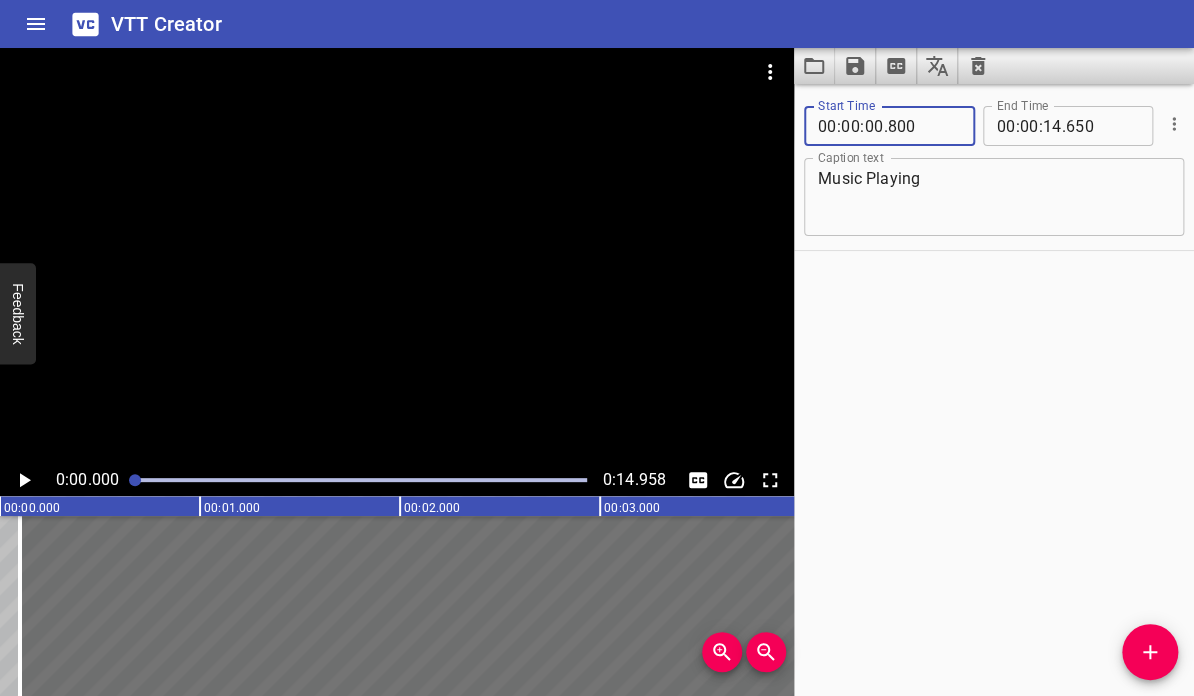 type on "800" 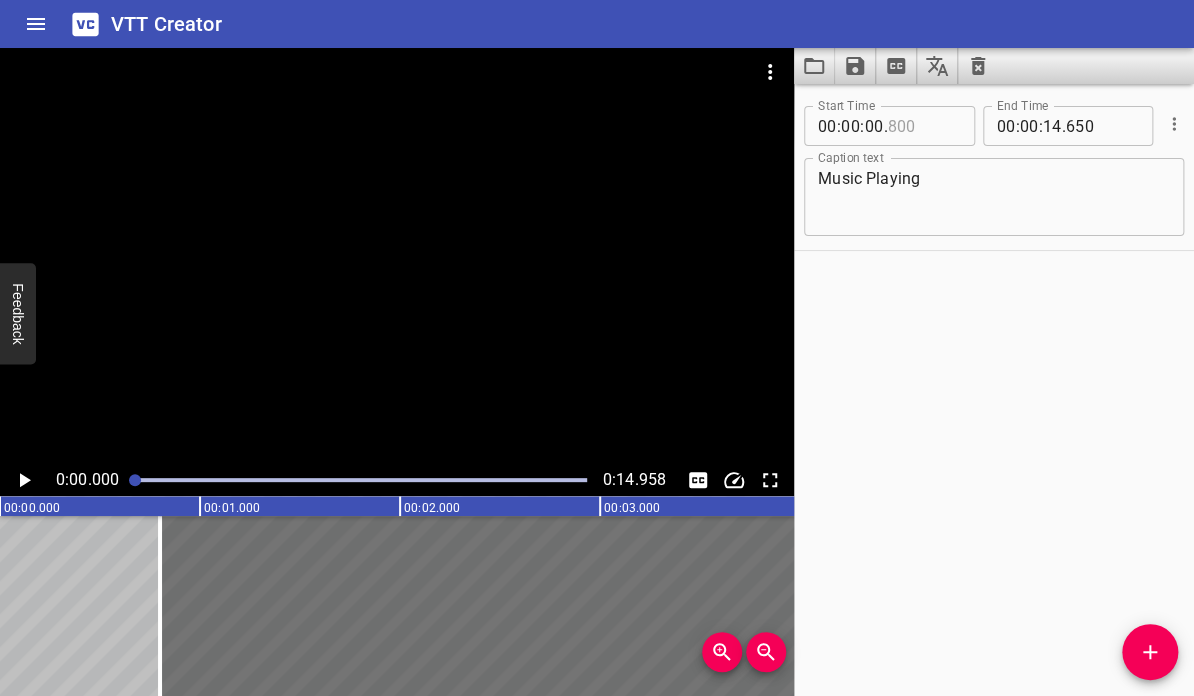 click at bounding box center [923, 126] 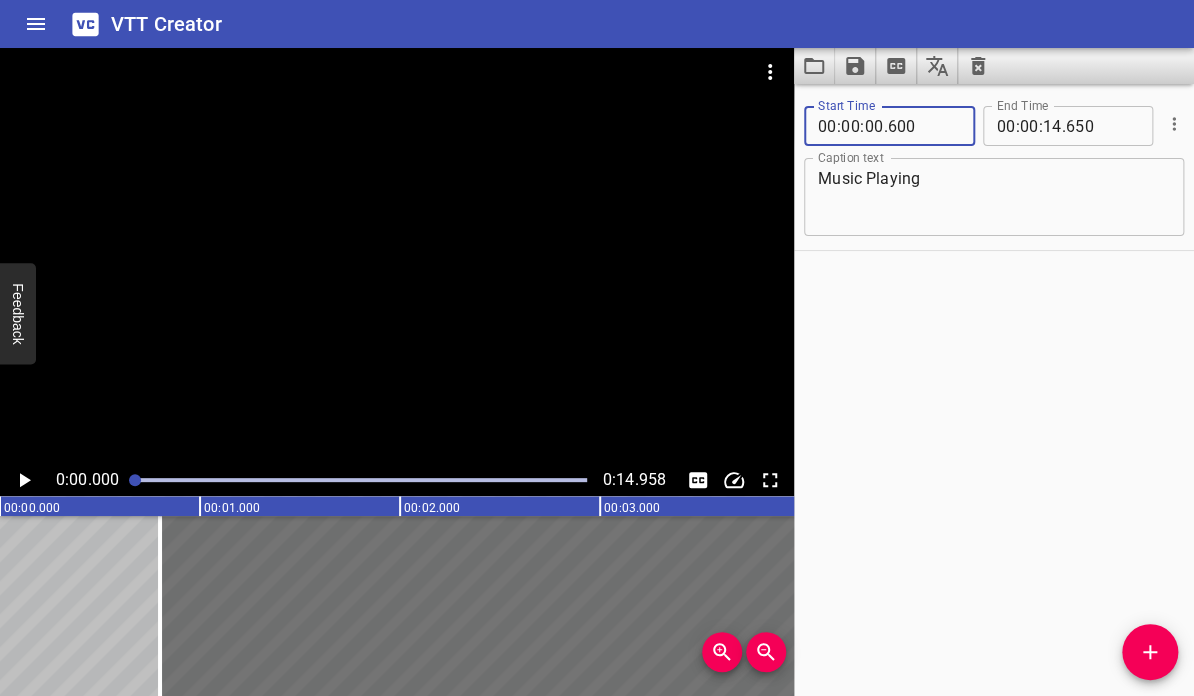 type on "600" 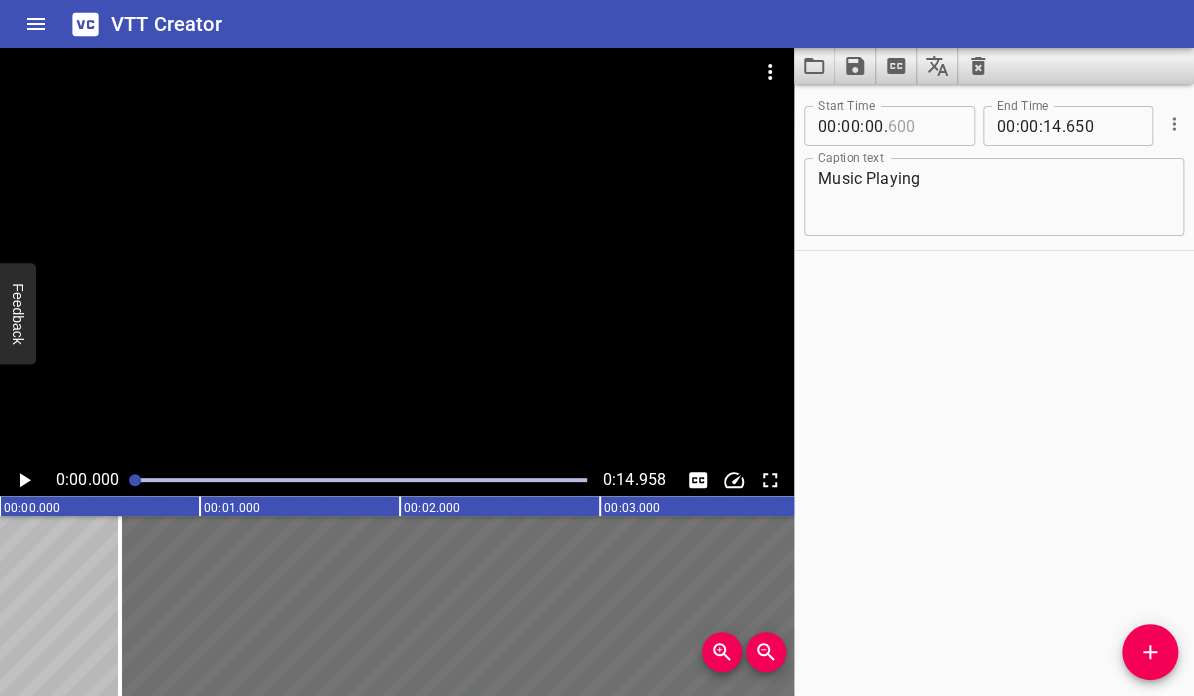 click at bounding box center (923, 126) 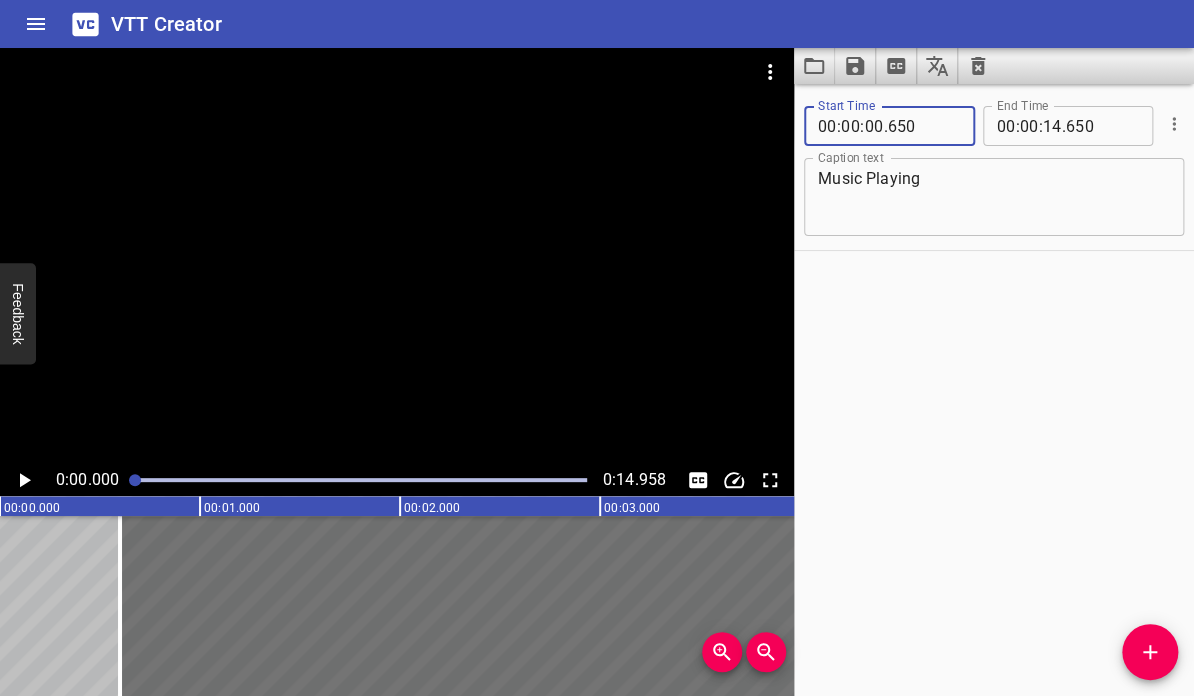 type on "650" 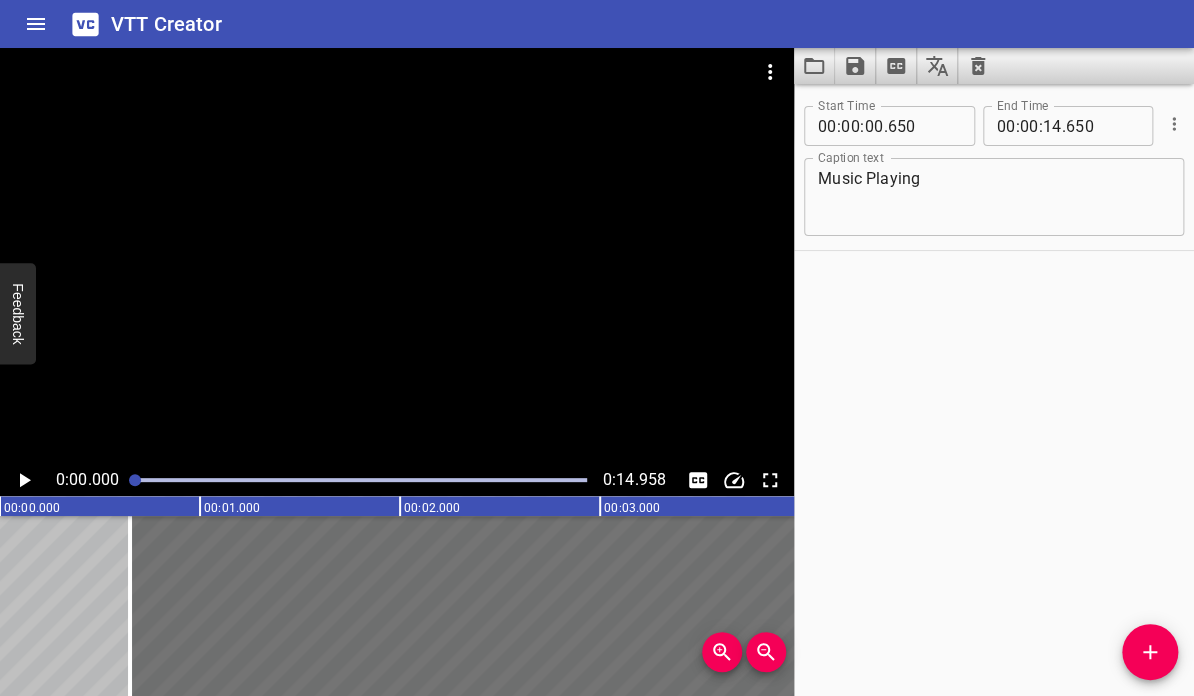 click on "Start Time 00 : 00 : 00 . 650 Start Time End Time 00 : 00 : 14 . 650 End Time Caption text Music Playing Caption text" at bounding box center [994, 390] 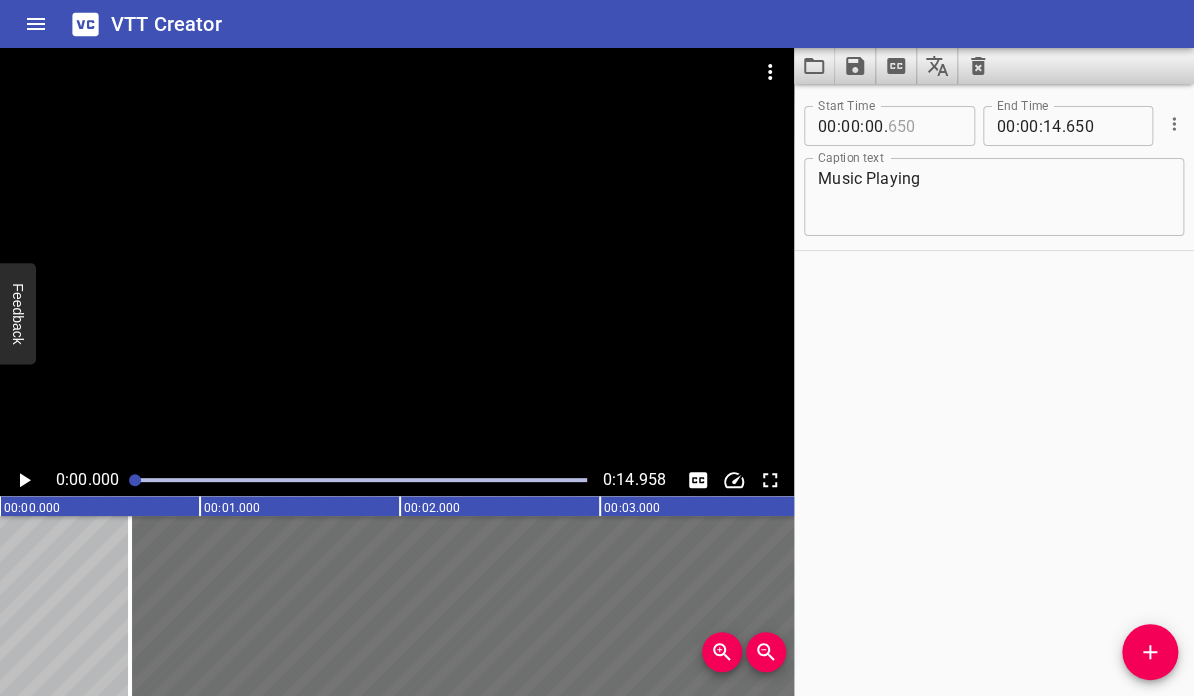 click at bounding box center (923, 126) 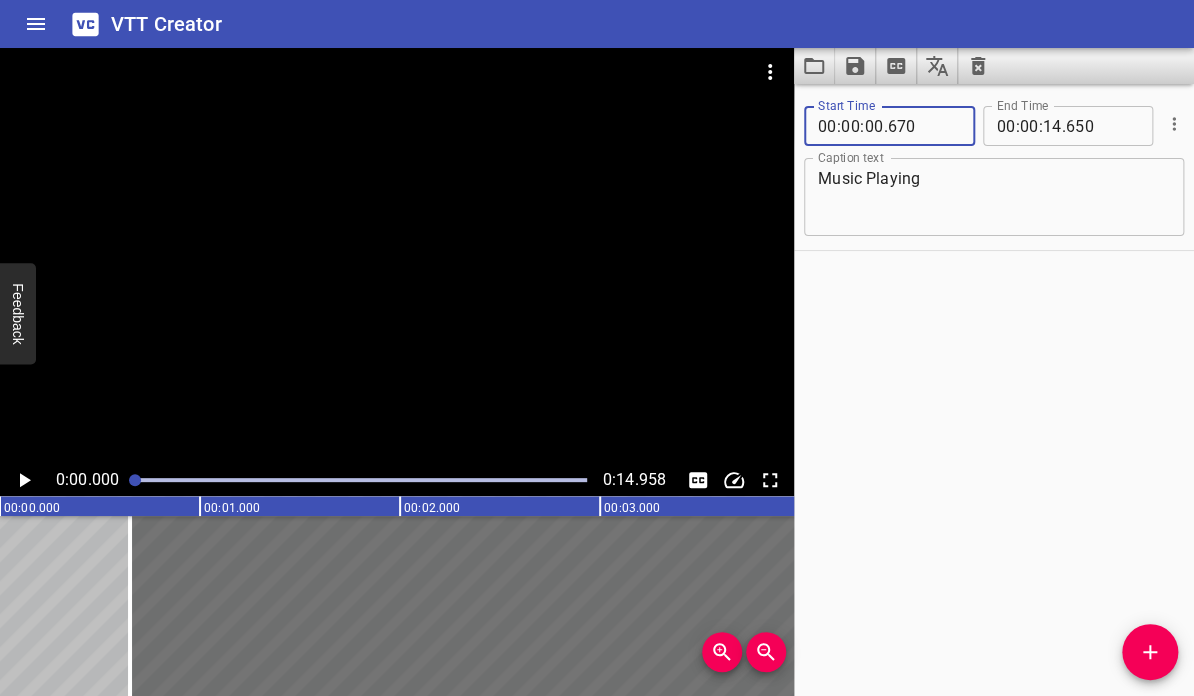 type on "670" 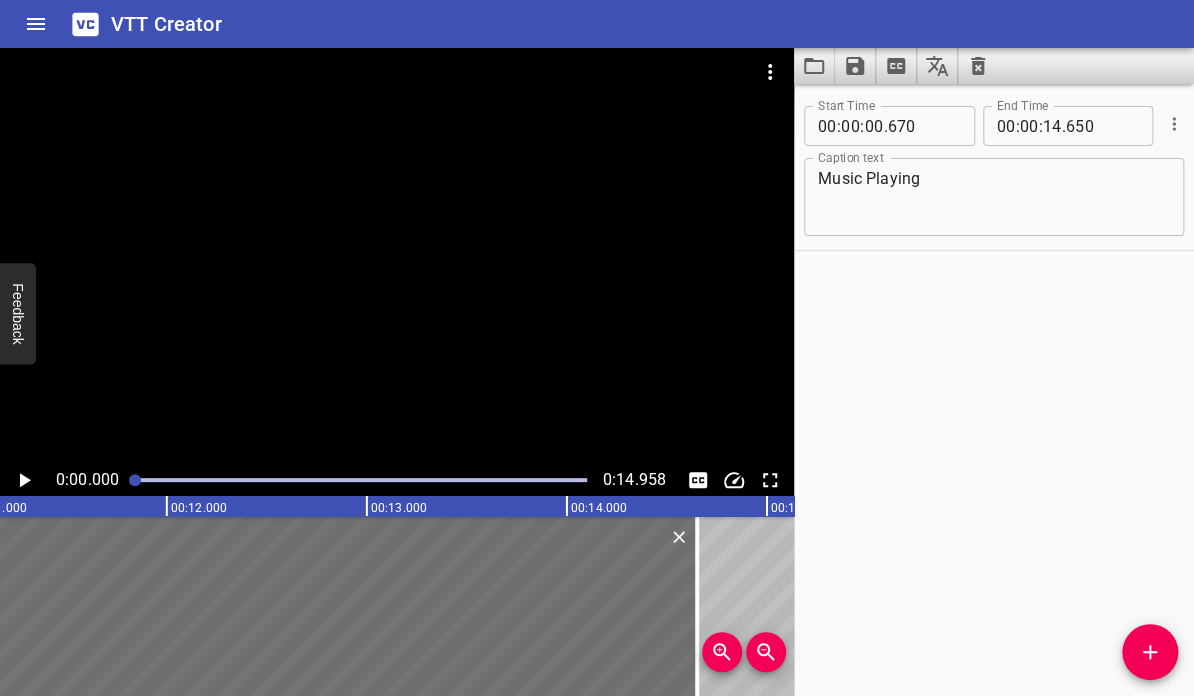 scroll, scrollTop: 0, scrollLeft: 2322, axis: horizontal 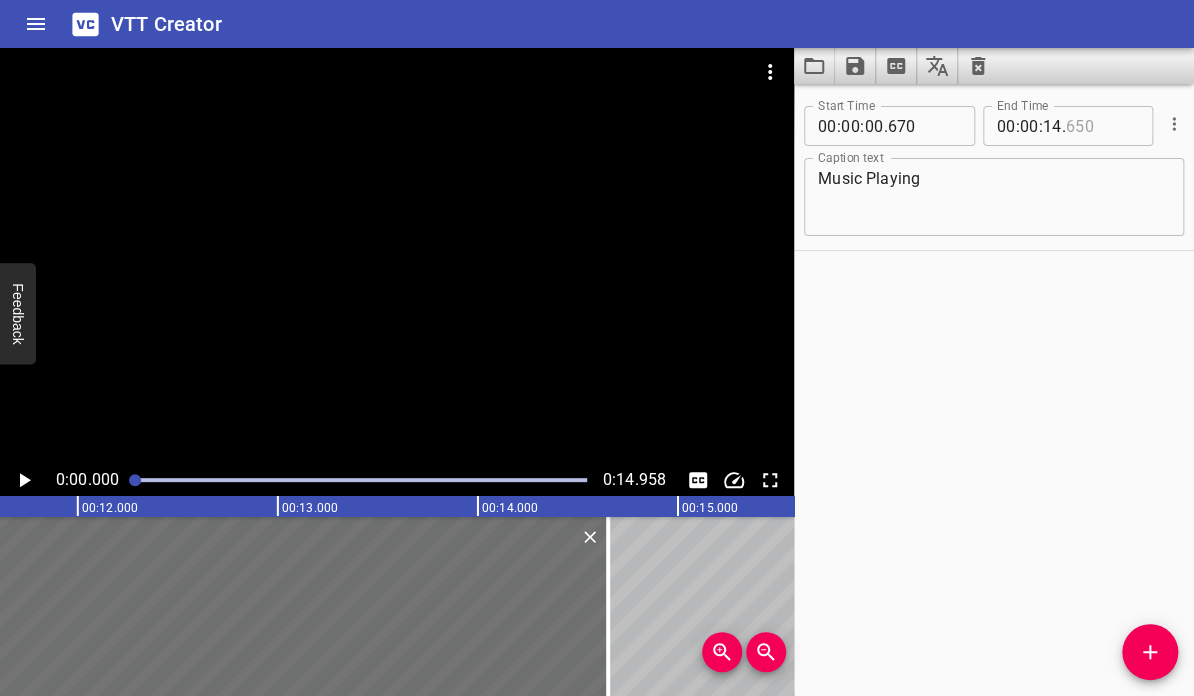 click at bounding box center (1102, 126) 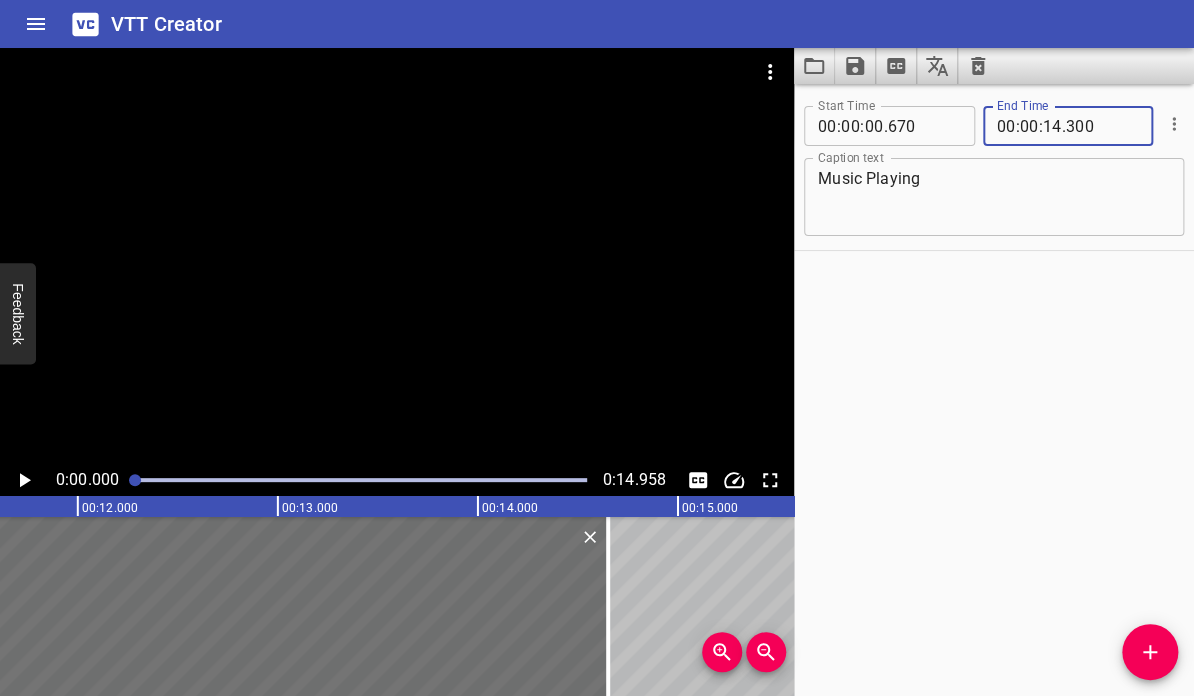 type on "300" 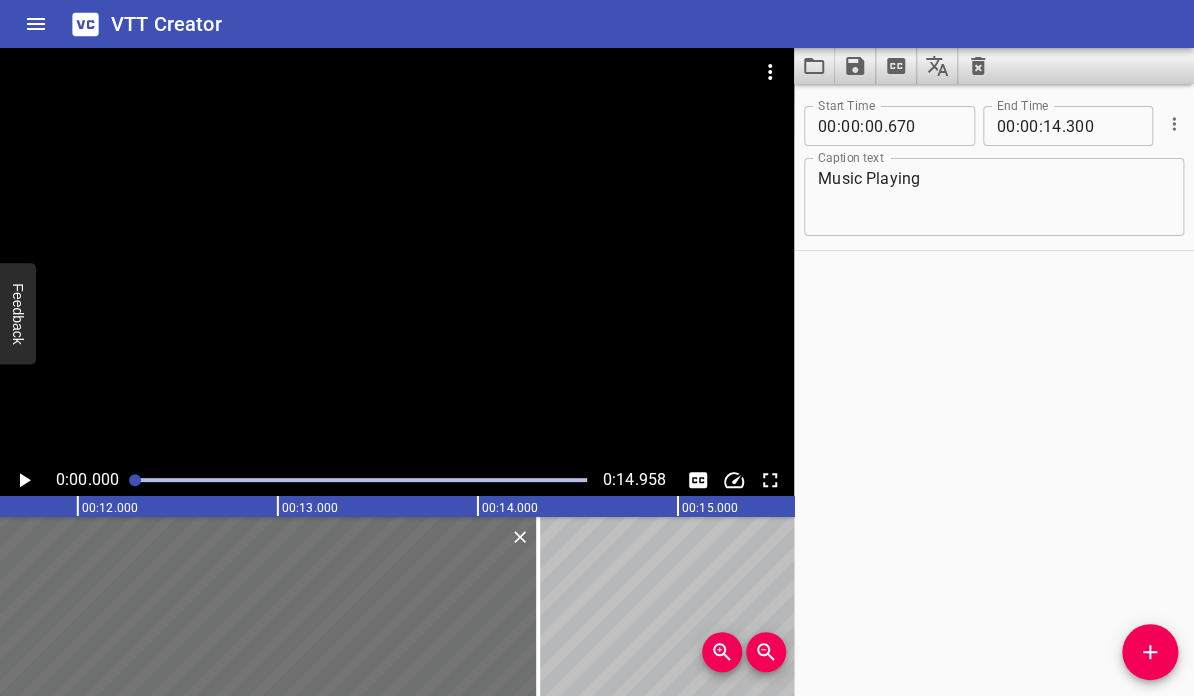click at bounding box center (361, 480) 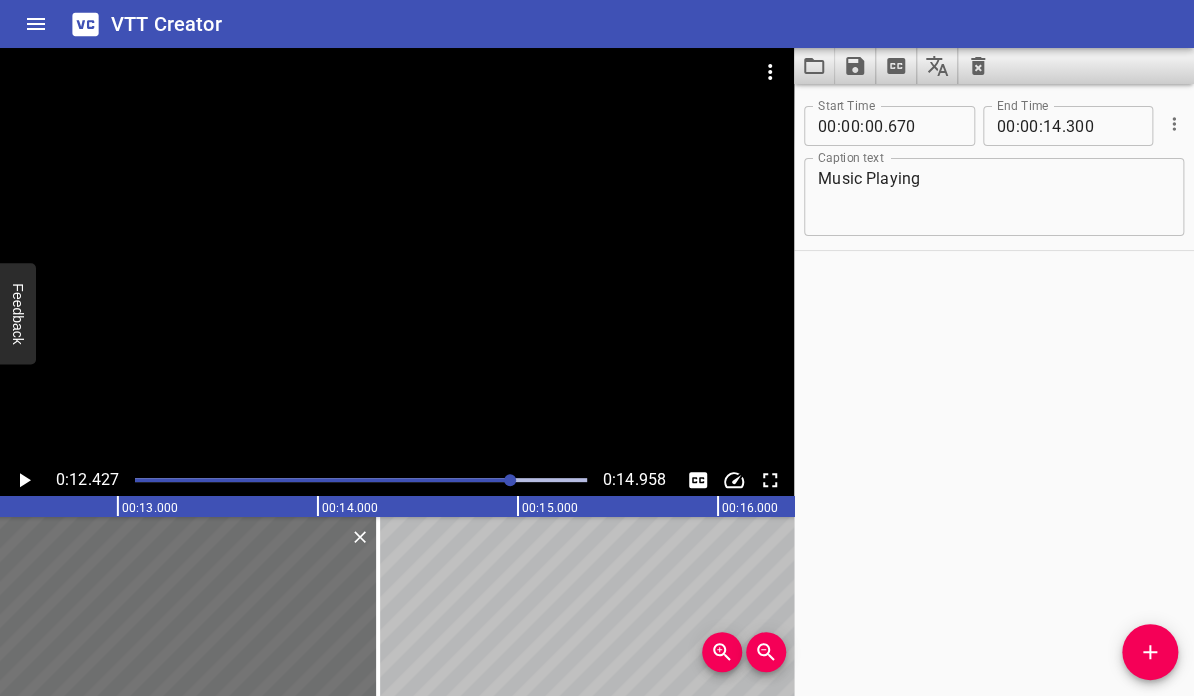 scroll, scrollTop: 0, scrollLeft: 2485, axis: horizontal 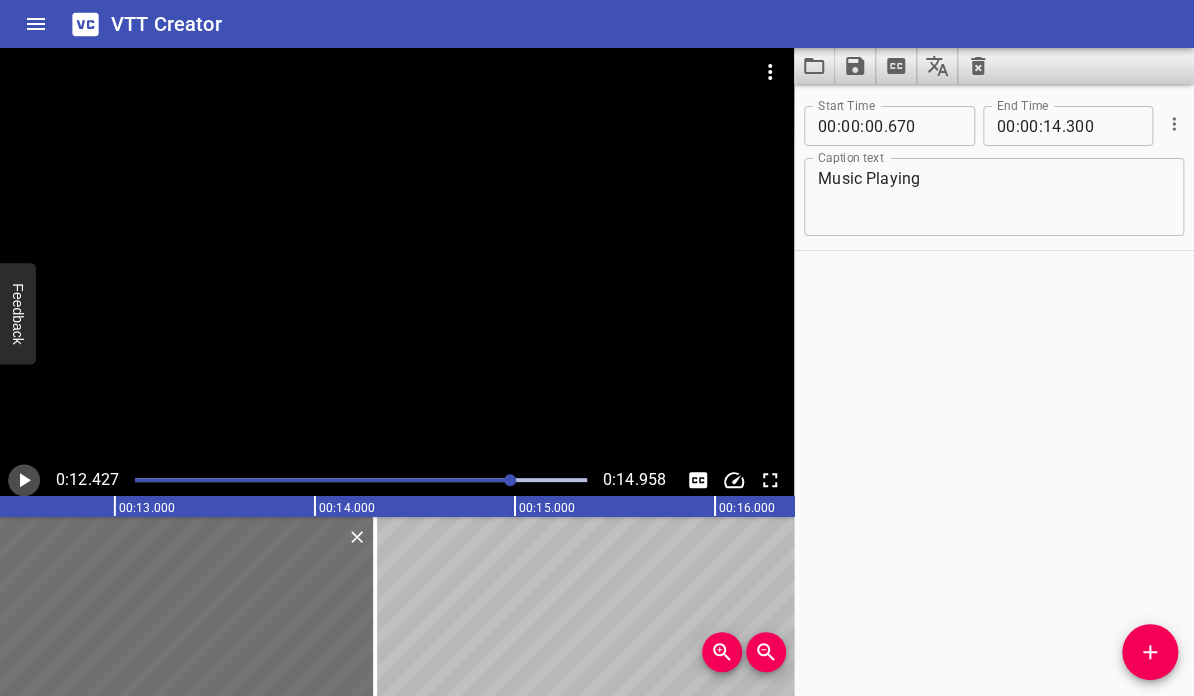 click 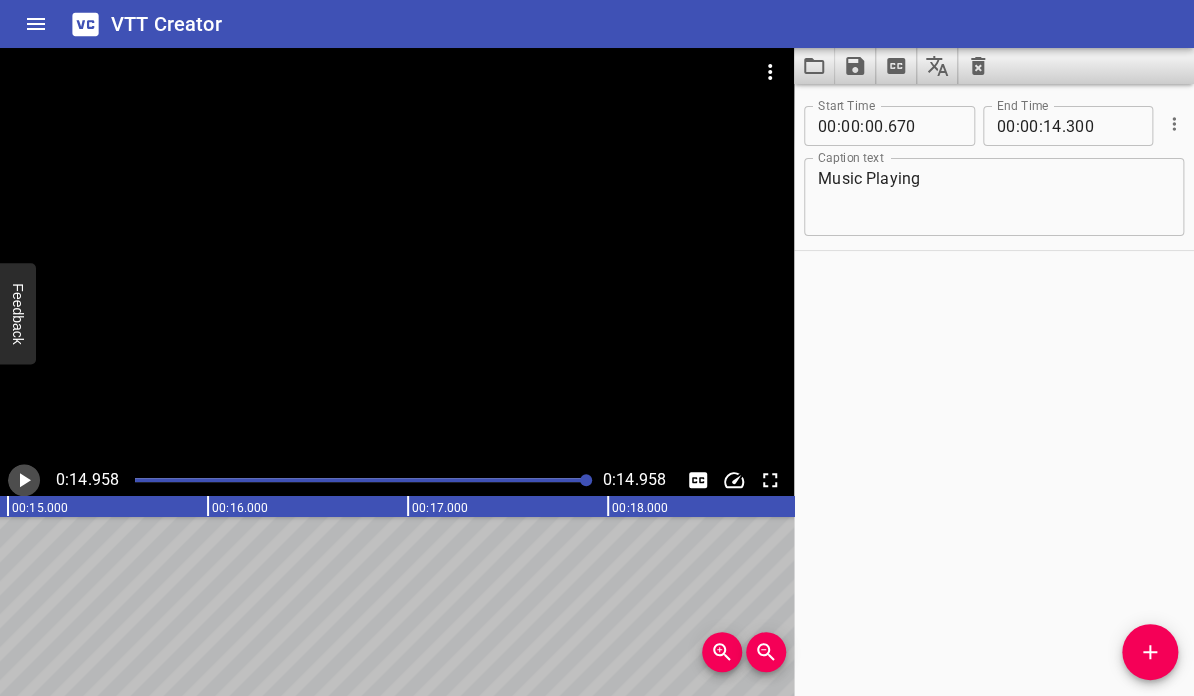click 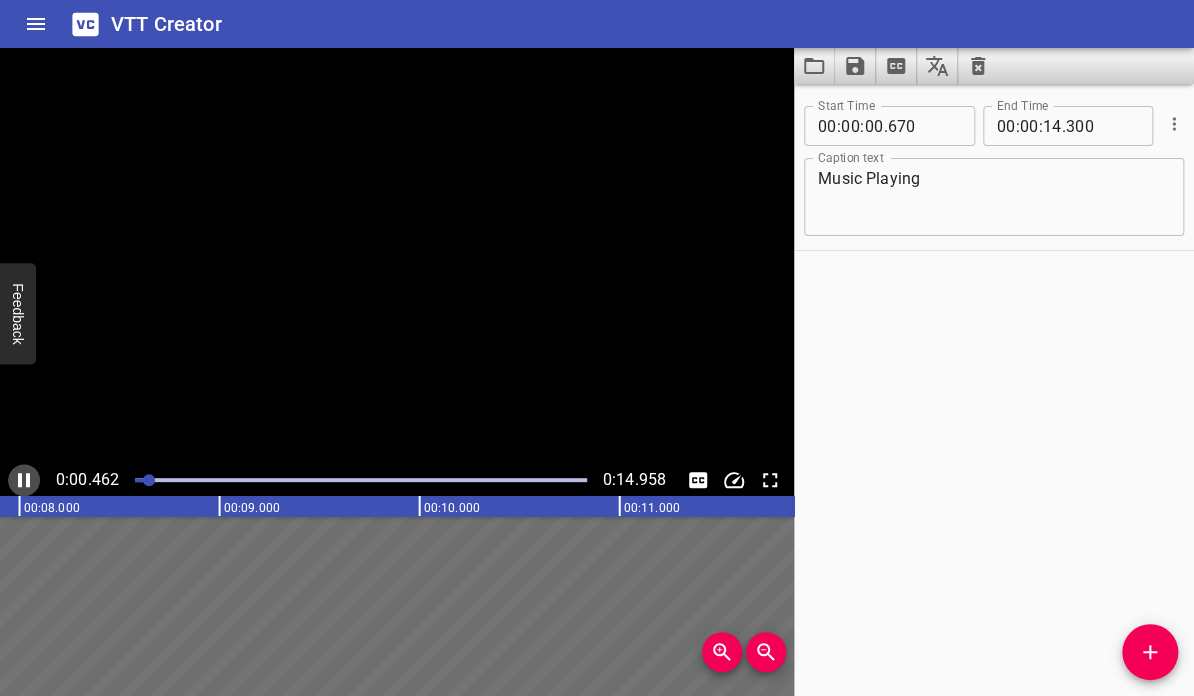 click 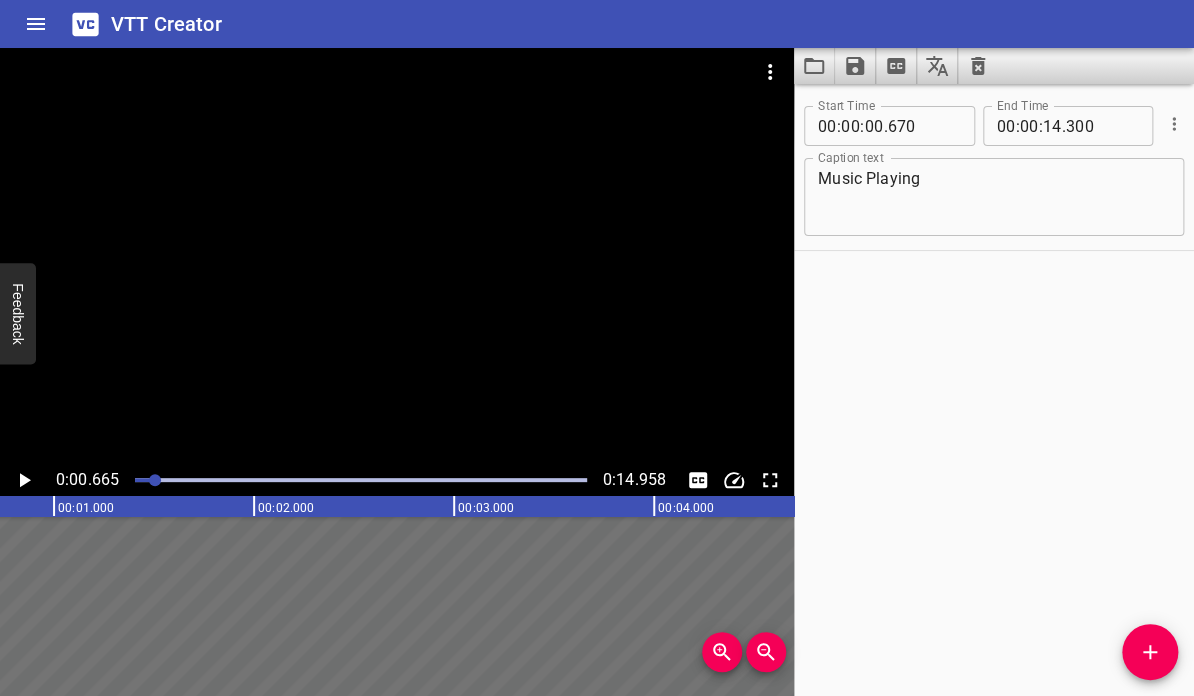 scroll, scrollTop: 0, scrollLeft: 132, axis: horizontal 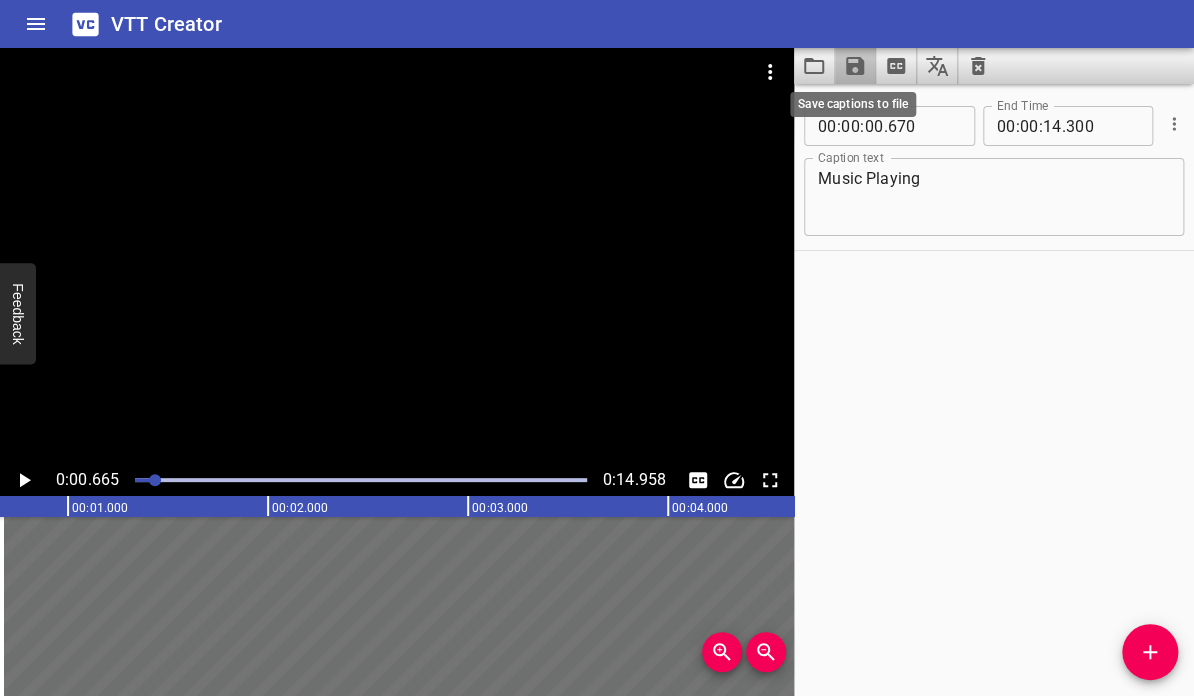 click 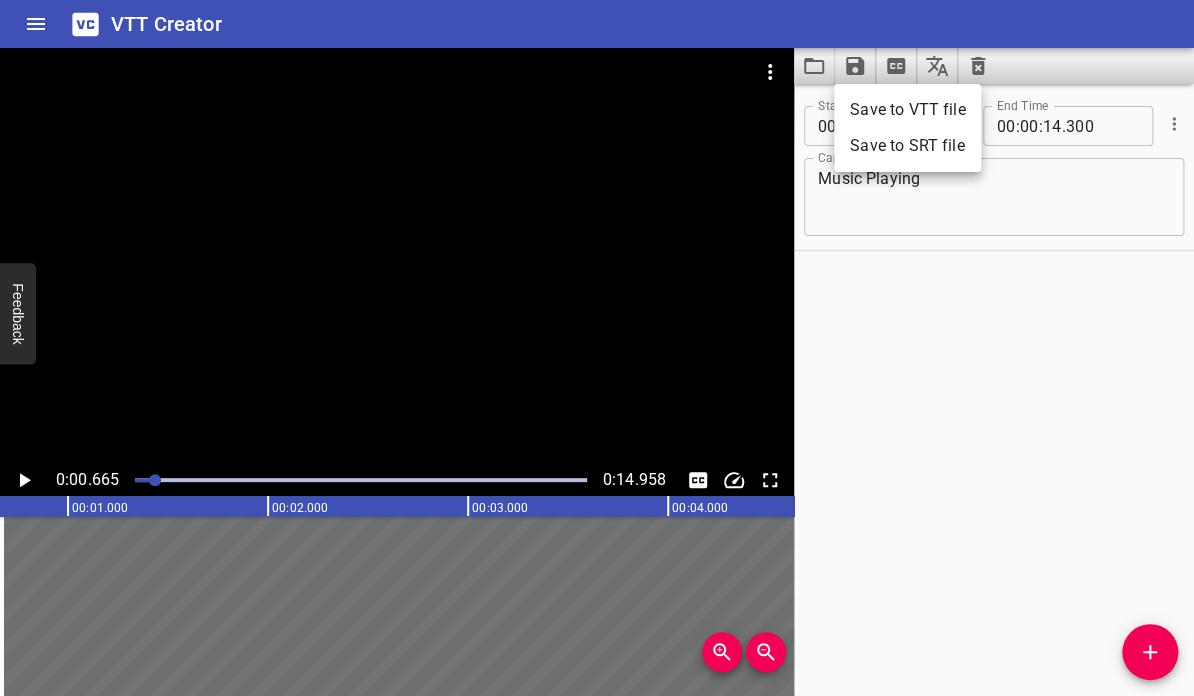 click on "Save to VTT file" at bounding box center (907, 110) 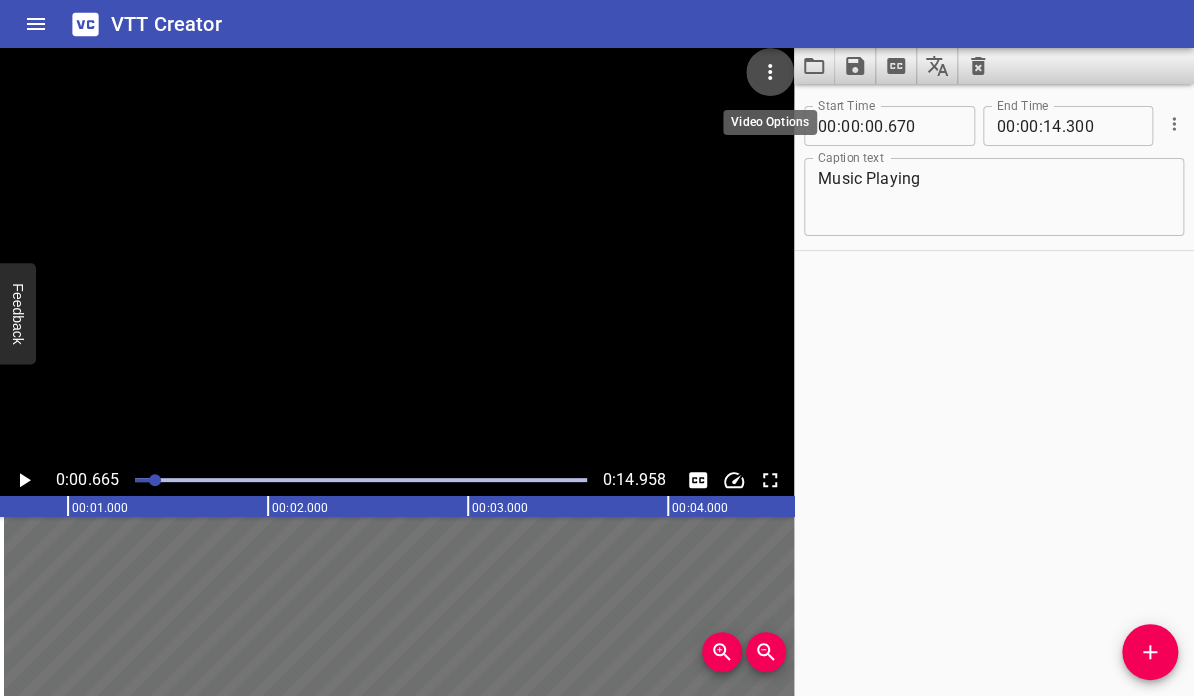 click 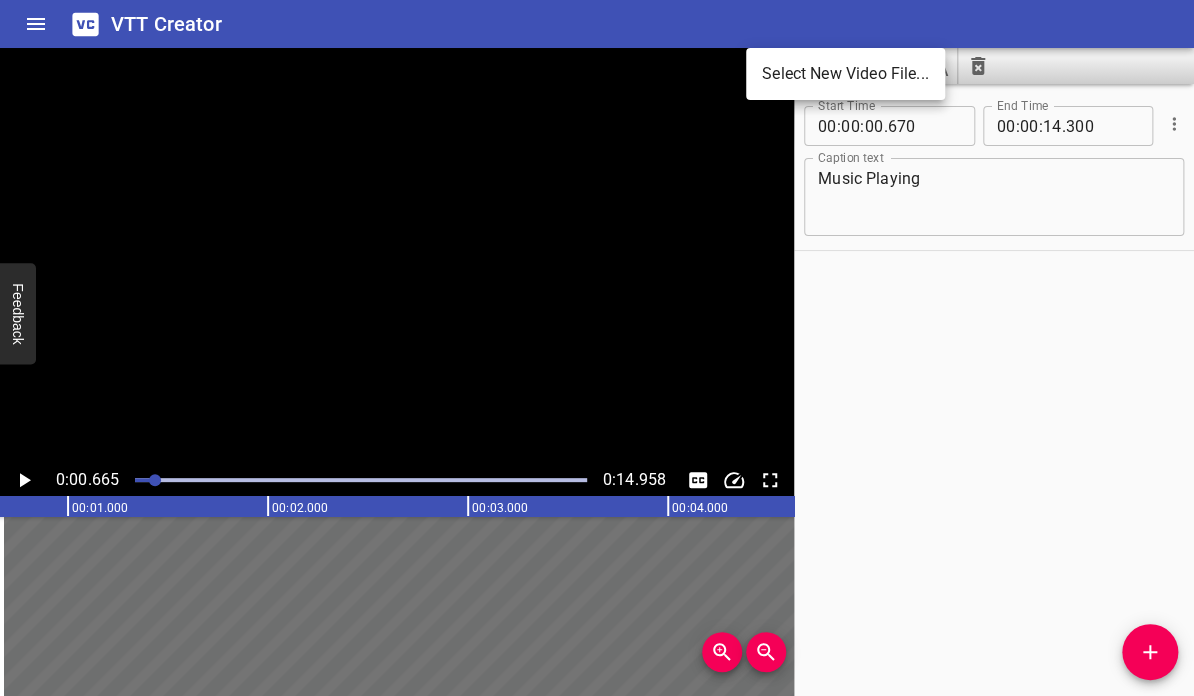 click on "Select New Video File..." at bounding box center (845, 74) 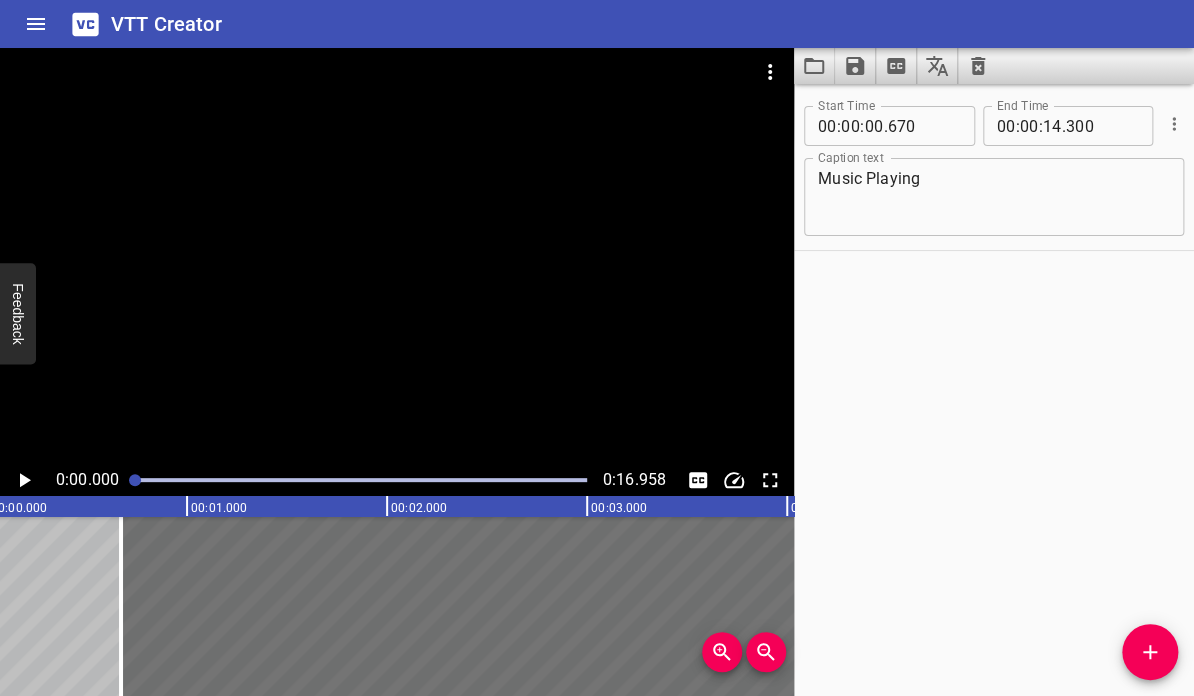 scroll, scrollTop: 0, scrollLeft: 0, axis: both 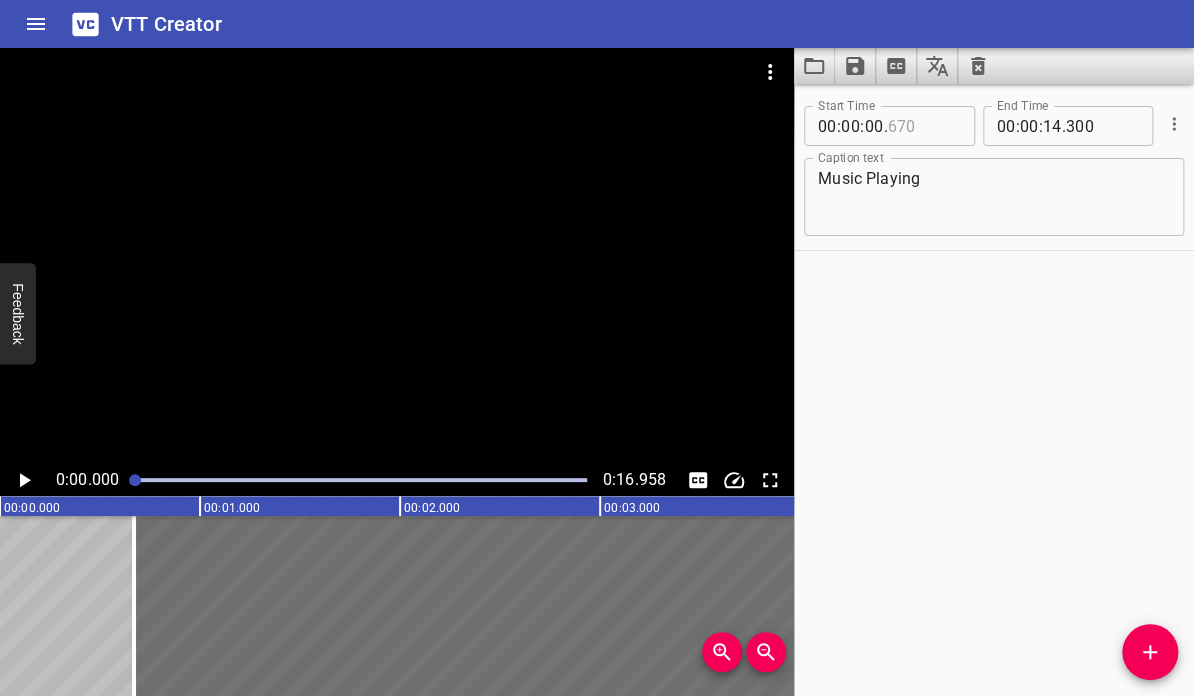 click at bounding box center (923, 126) 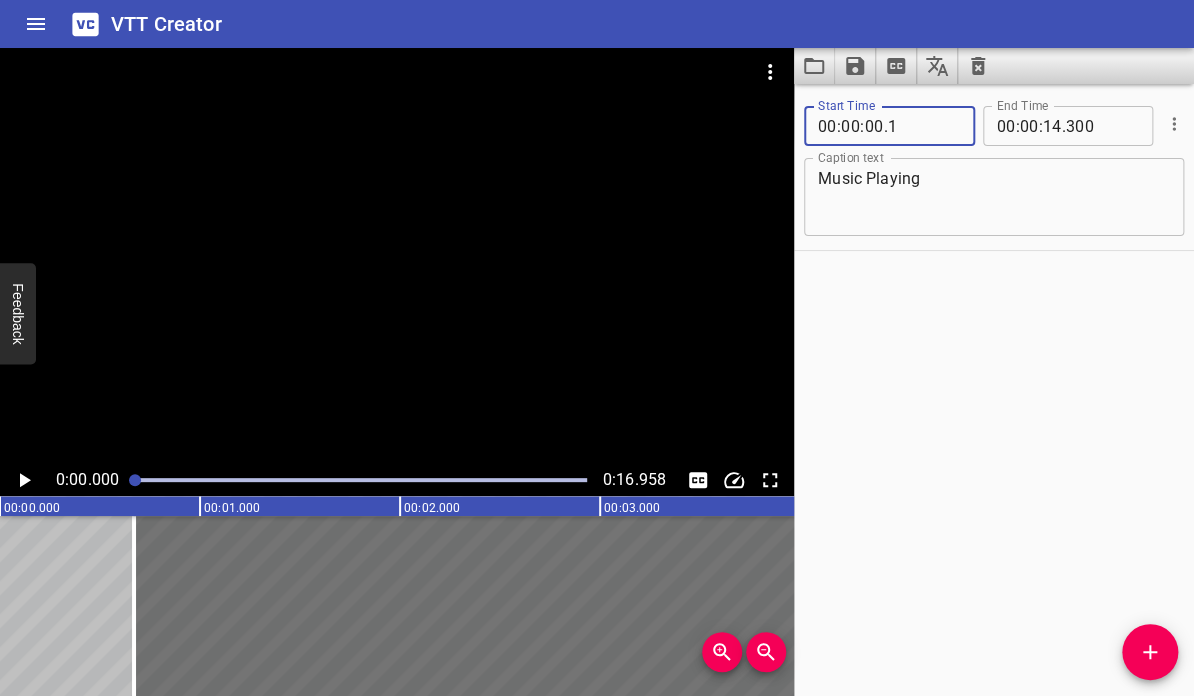 type on "001" 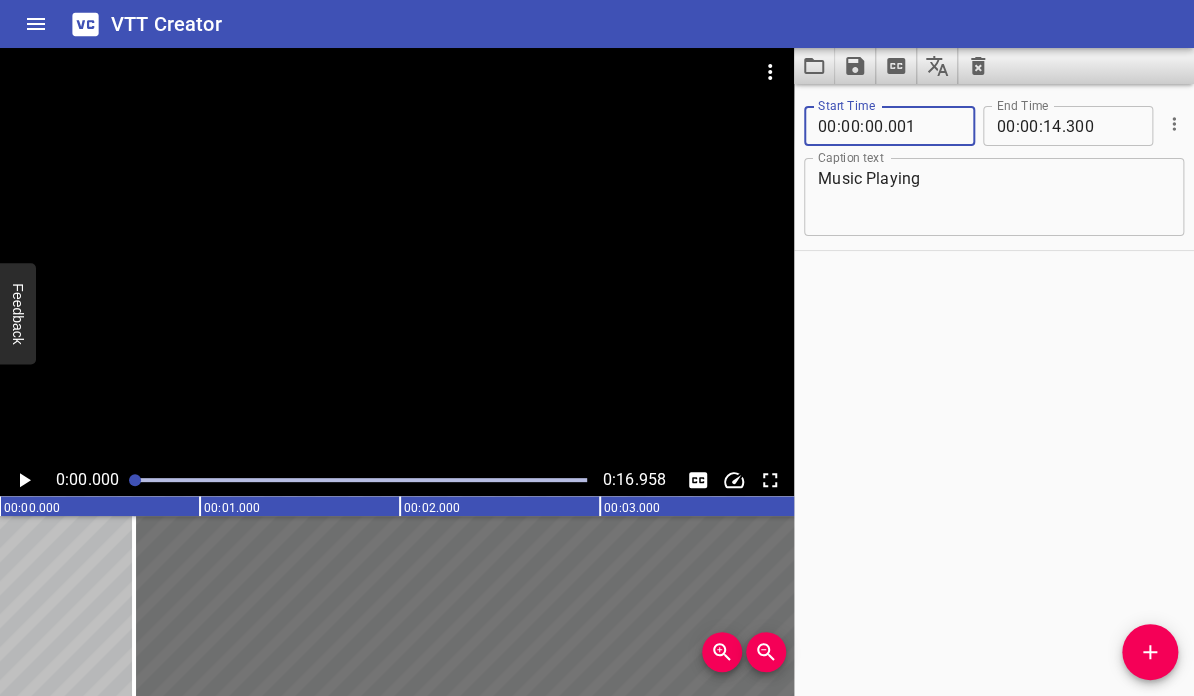 click on "Start Time 00 : 00 : 00 . 001 Start Time End Time 00 : 00 : 14 . 300 End Time Caption text Music Playing Caption text" at bounding box center [994, 390] 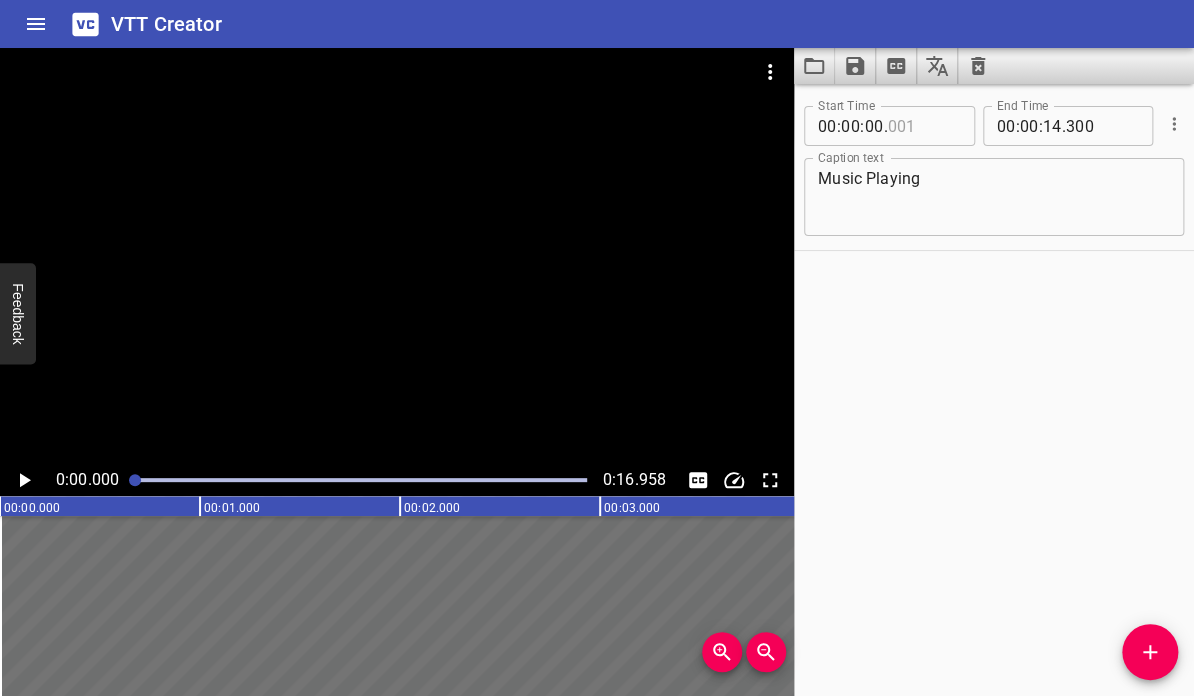 click at bounding box center (923, 126) 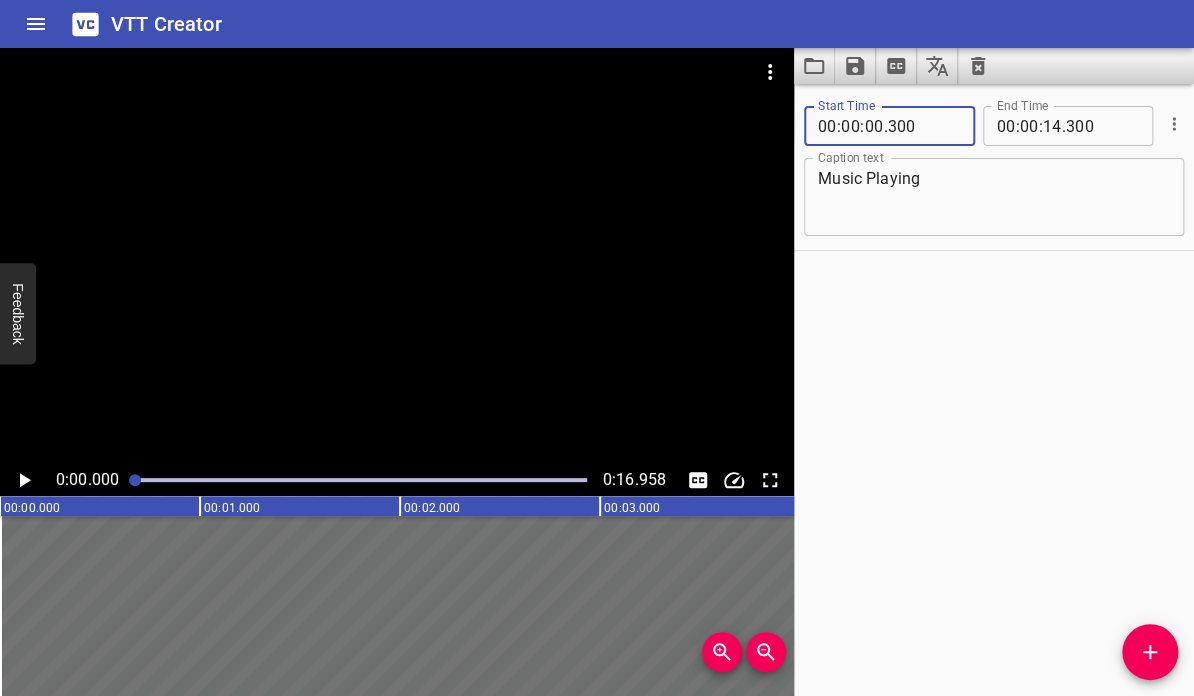 type on "300" 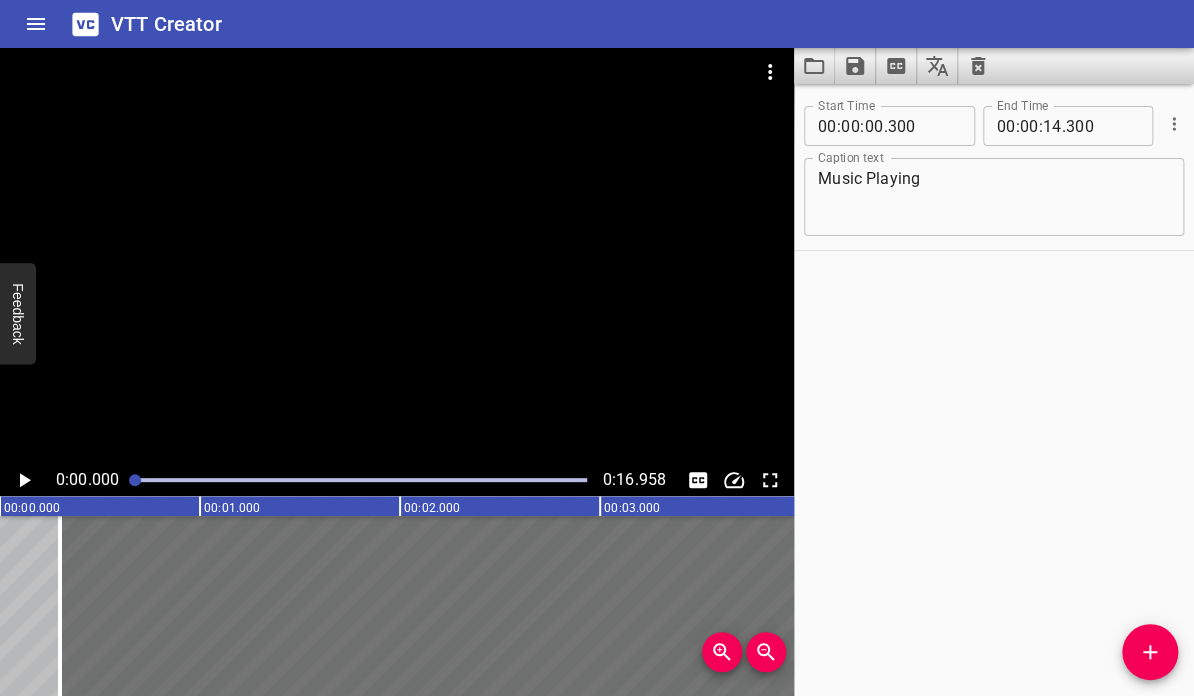 click on "Start Time 00 : 00 : 00 . 300 Start Time End Time 00 : 00 : 14 . 300 End Time Caption text Music Playing Caption text" at bounding box center (994, 390) 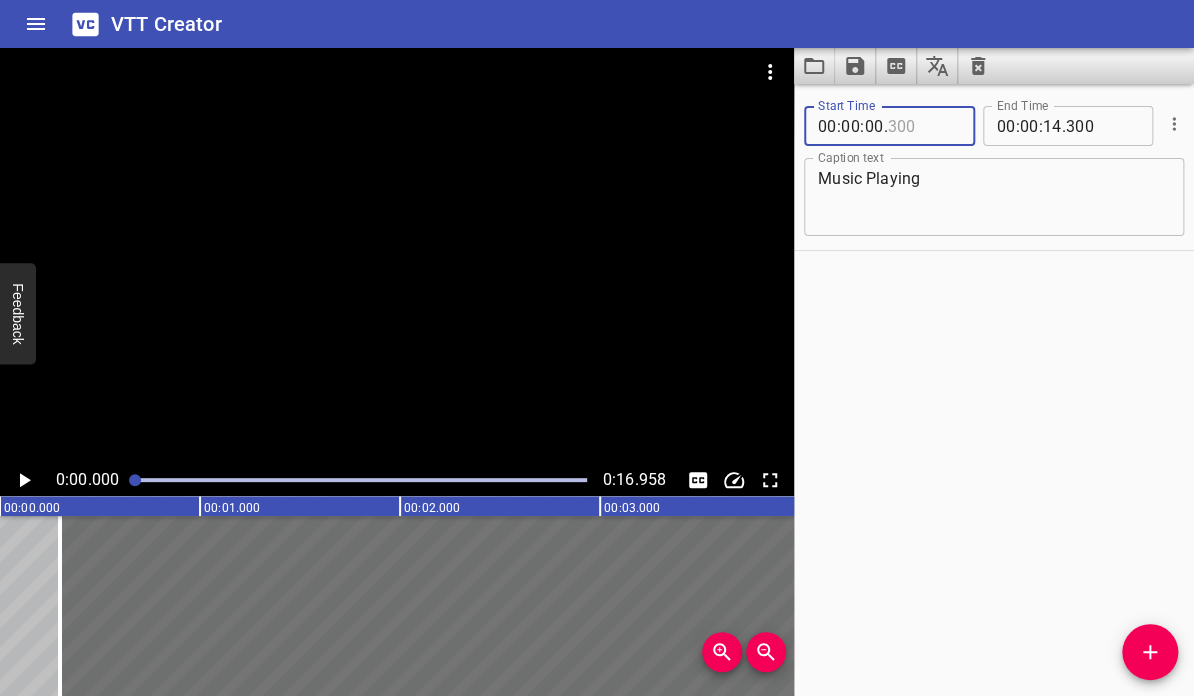 click at bounding box center [923, 126] 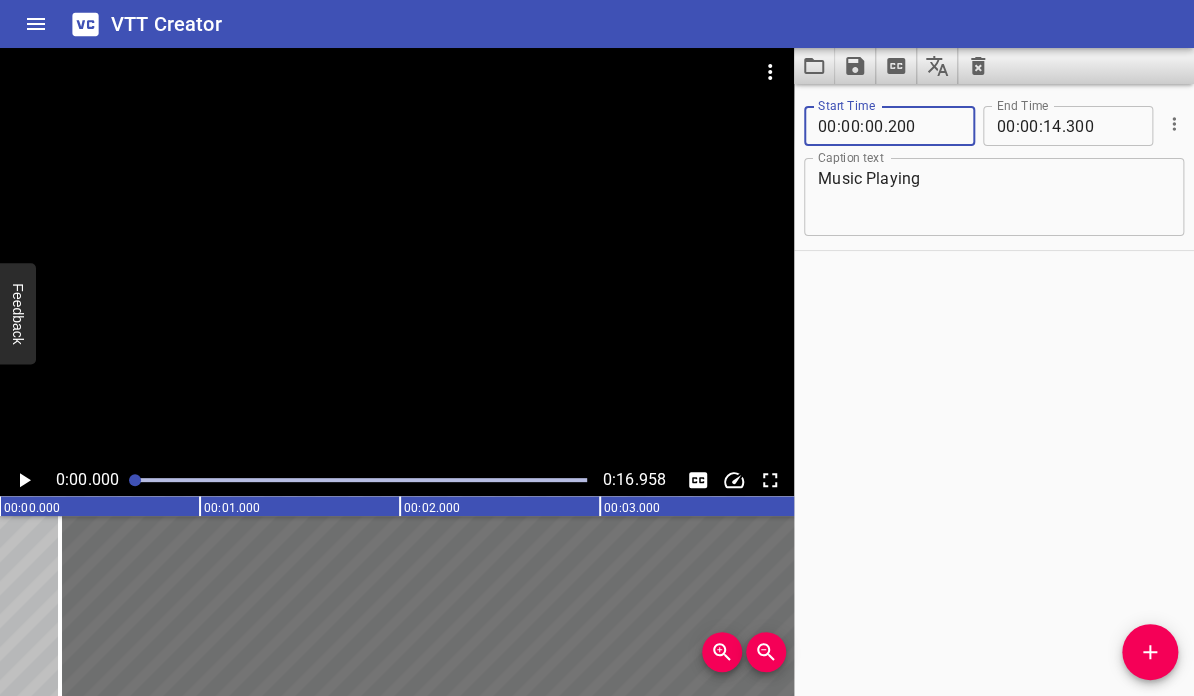 type on "200" 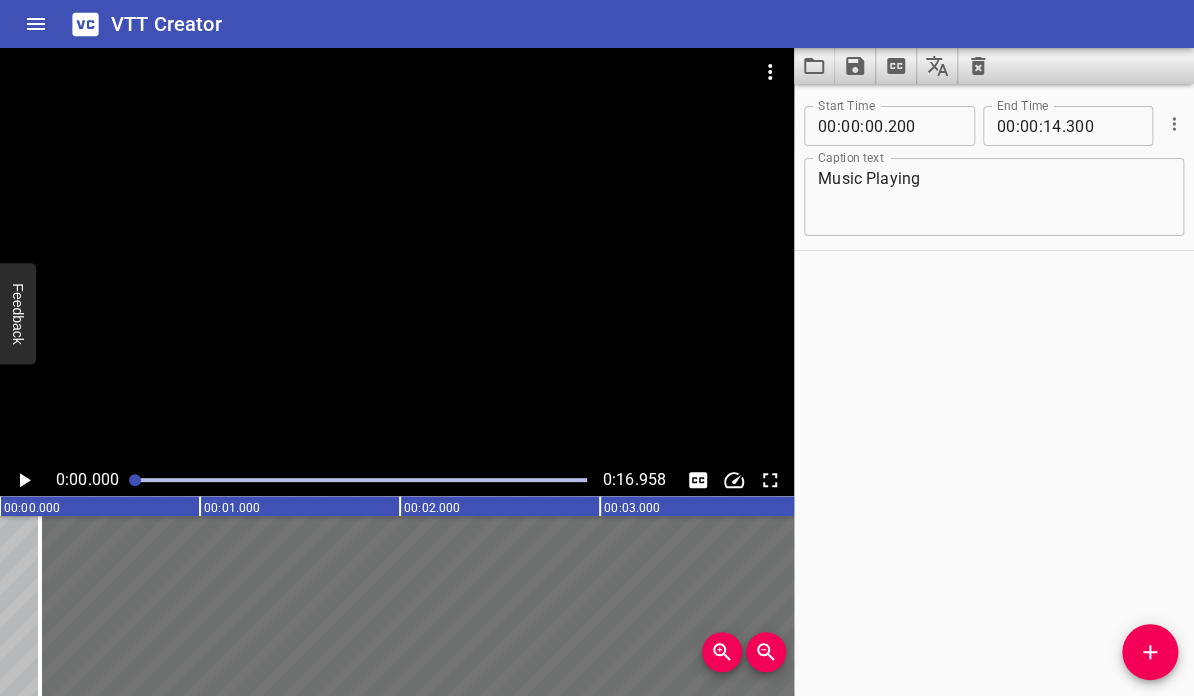 click on "Start Time 00 : 00 : 00 . 200 Start Time End Time 00 : 00 : 14 . 300 End Time Caption text Music Playing Caption text" at bounding box center [994, 390] 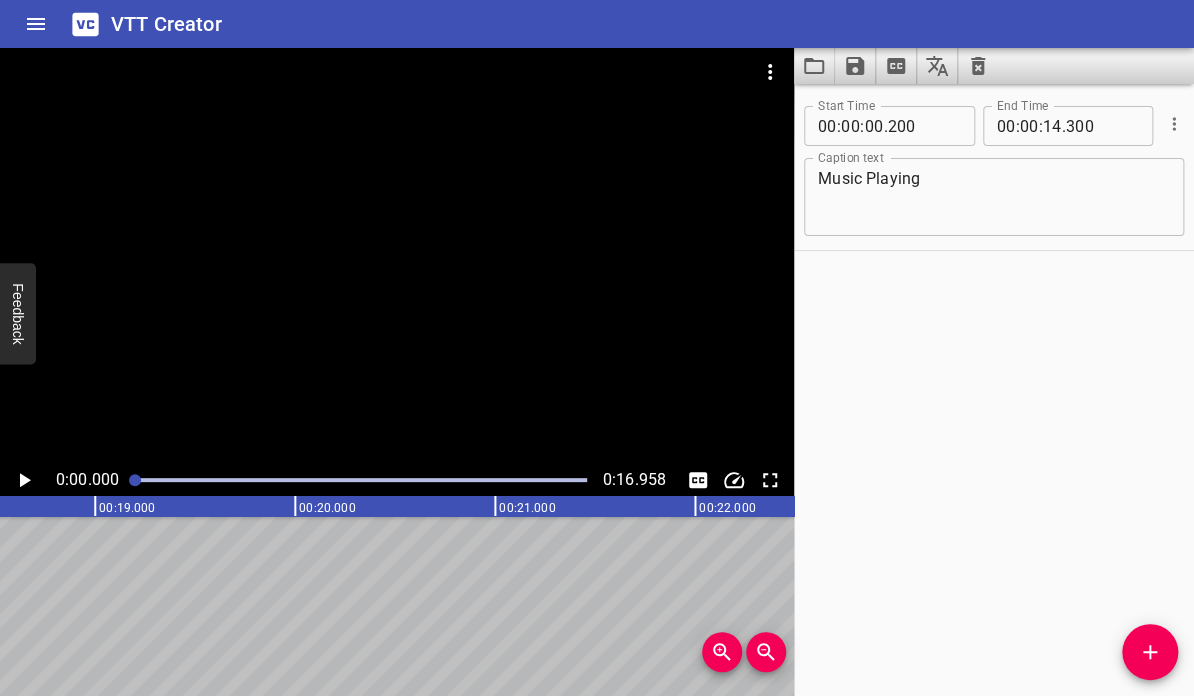 scroll, scrollTop: 0, scrollLeft: 3680, axis: horizontal 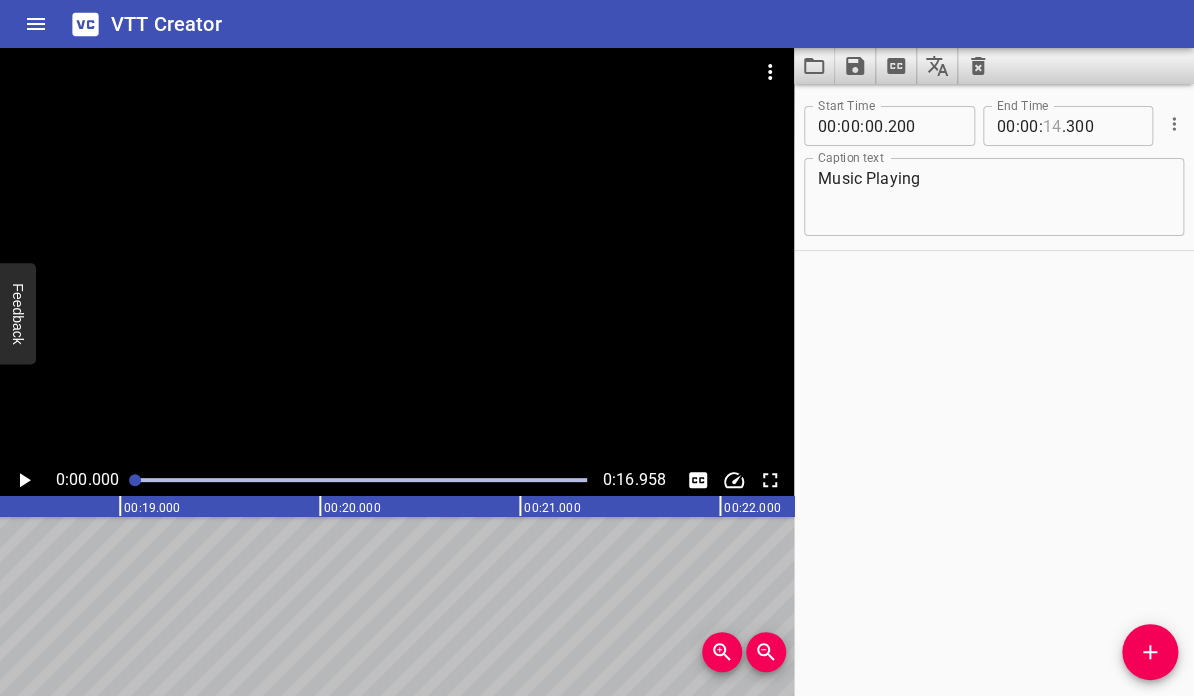 click at bounding box center [1052, 126] 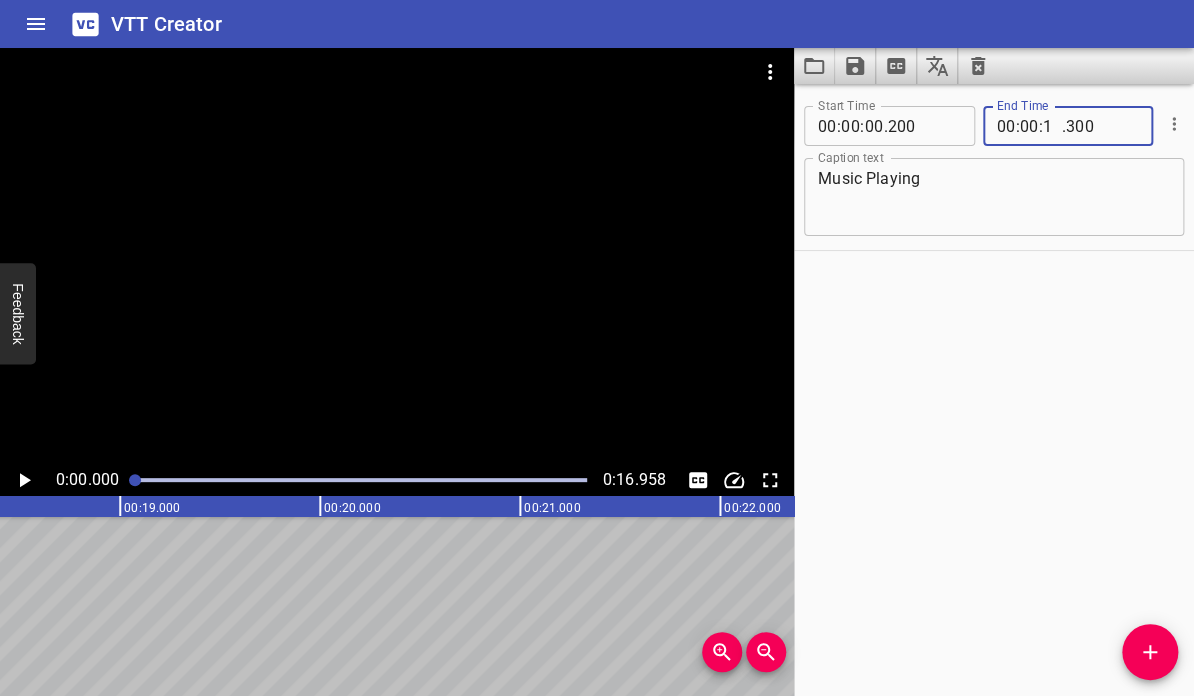 type on "16" 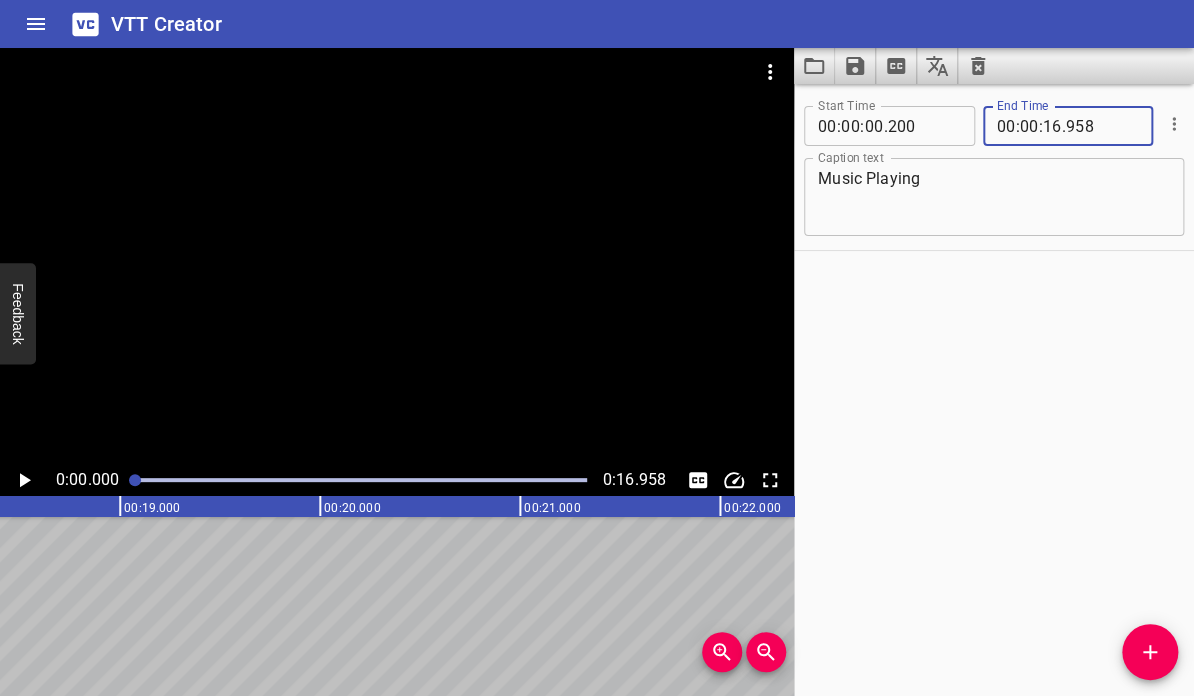 type on "958" 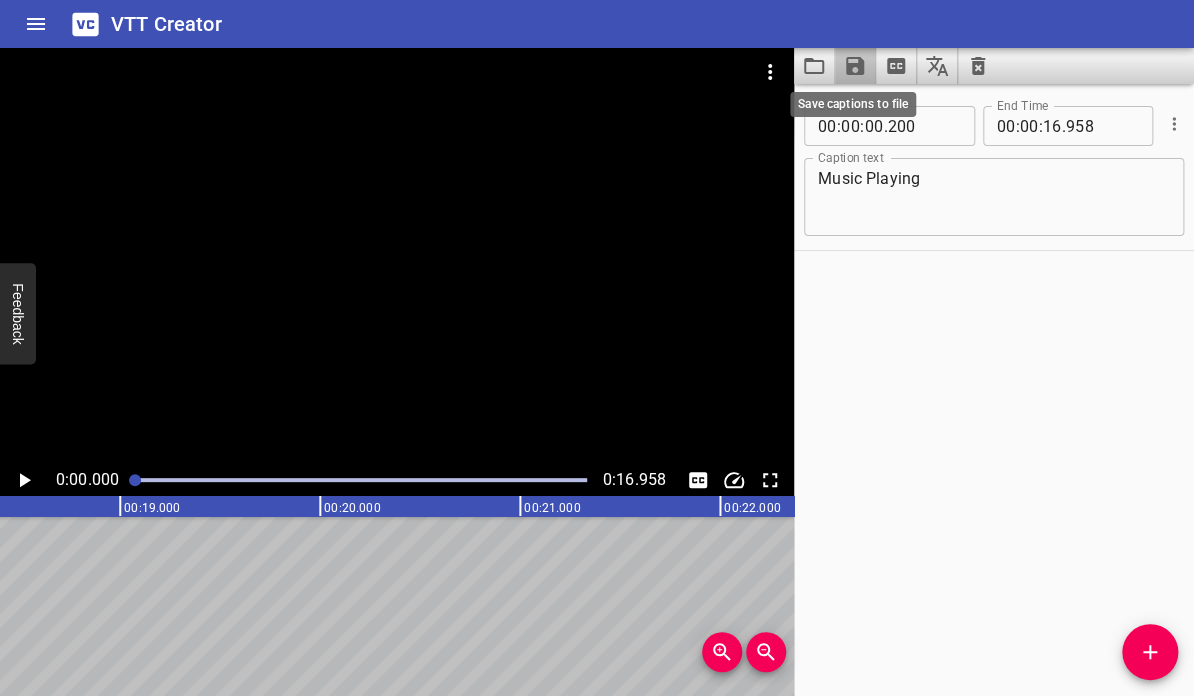 click 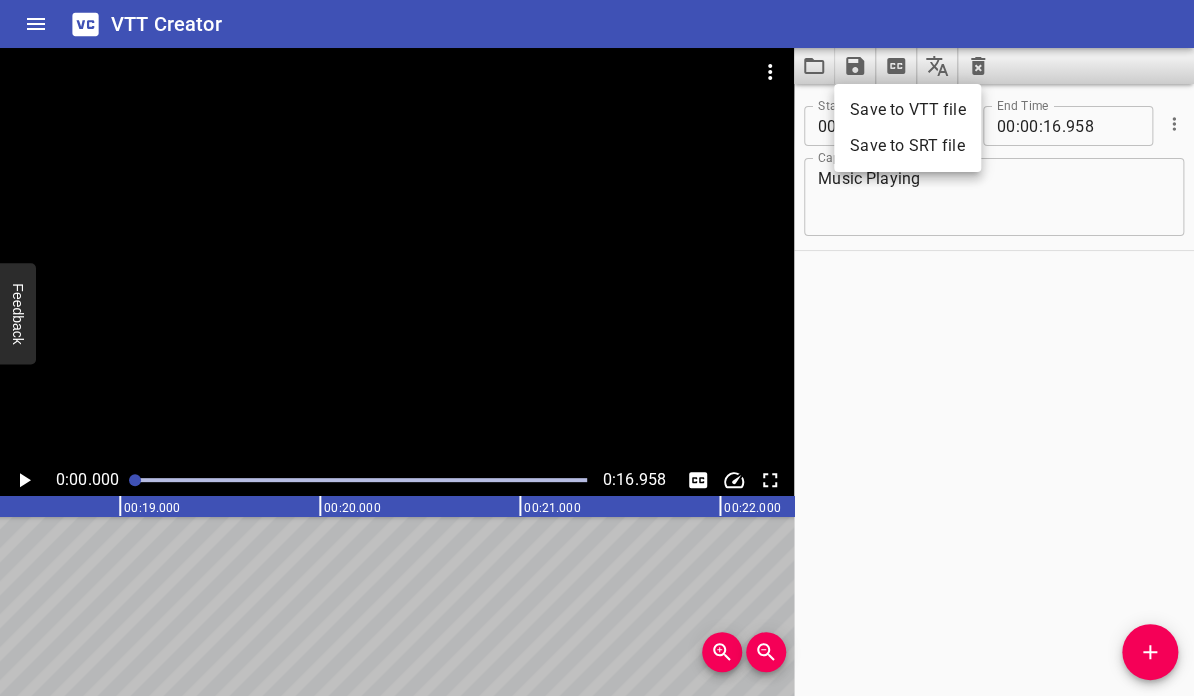 click on "Save to VTT file" at bounding box center (907, 110) 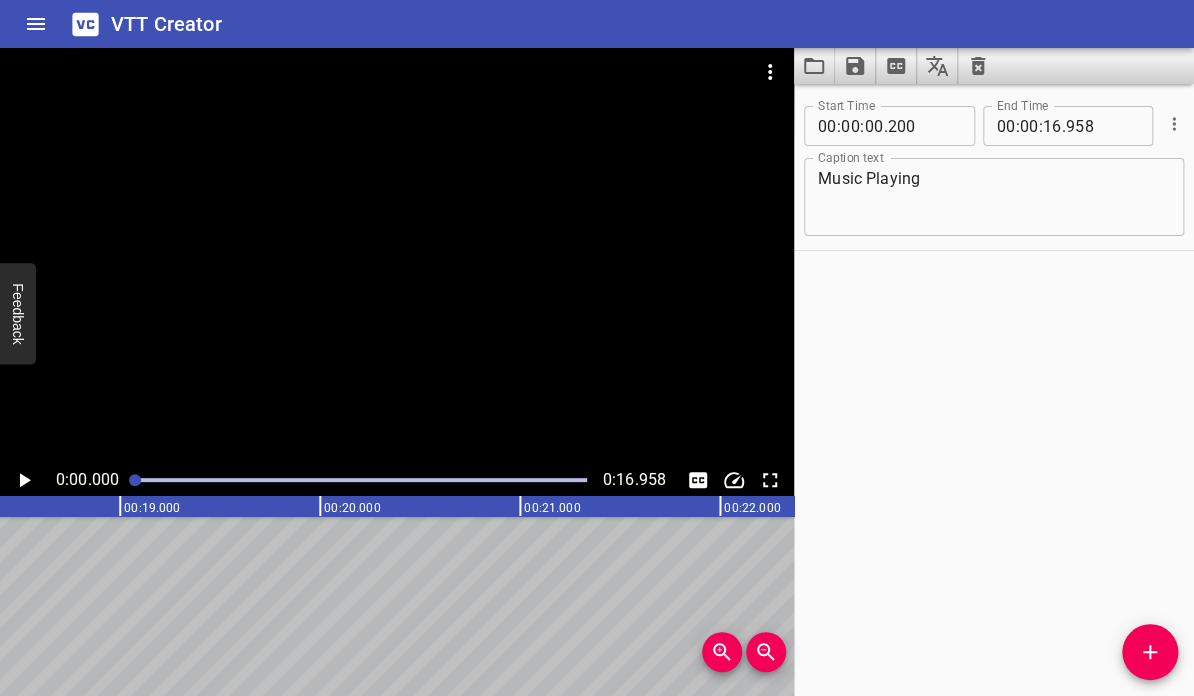 click 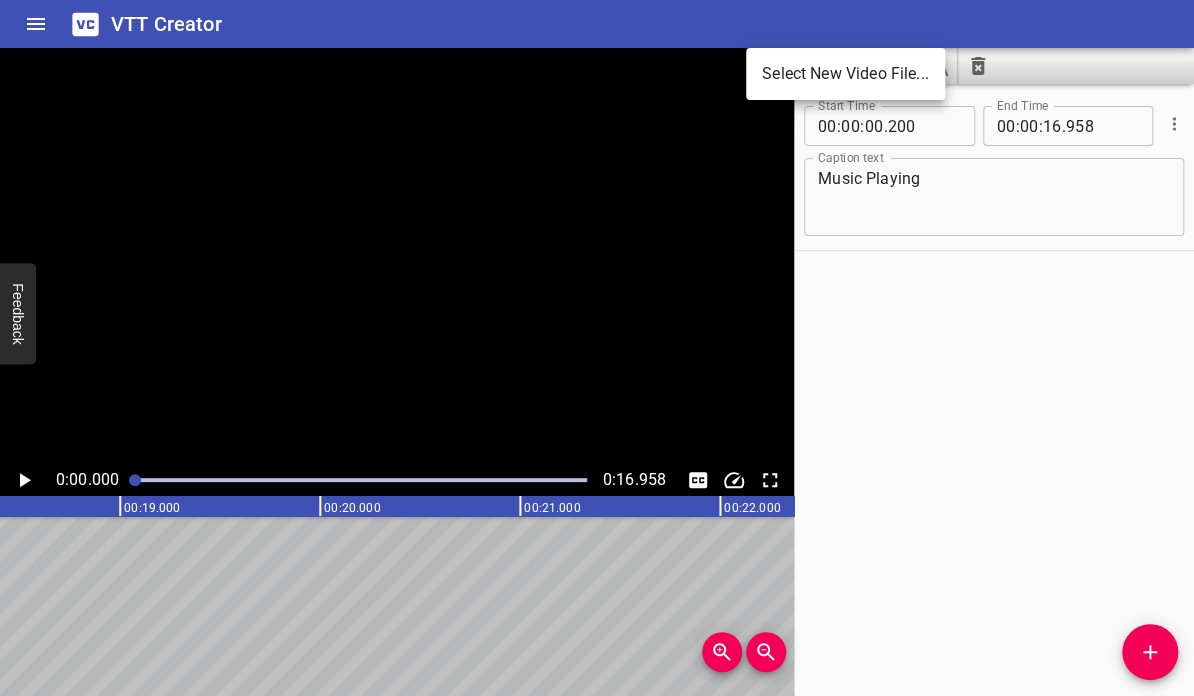 click on "Select New Video File..." at bounding box center (845, 74) 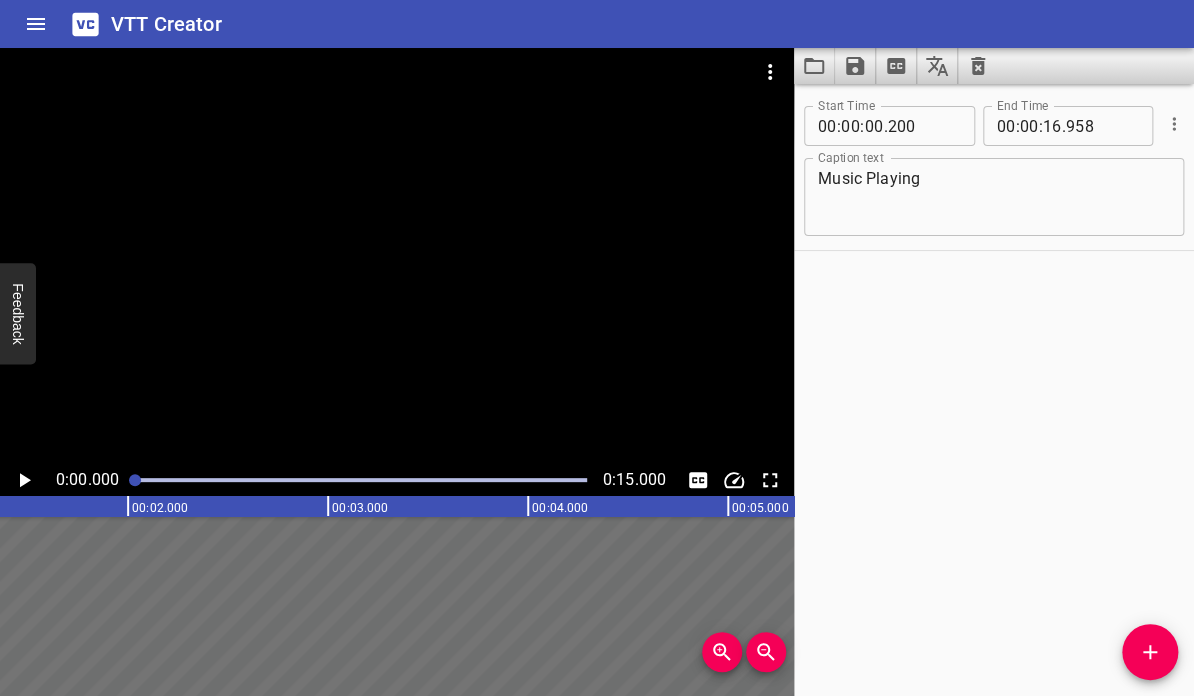 scroll, scrollTop: 0, scrollLeft: 0, axis: both 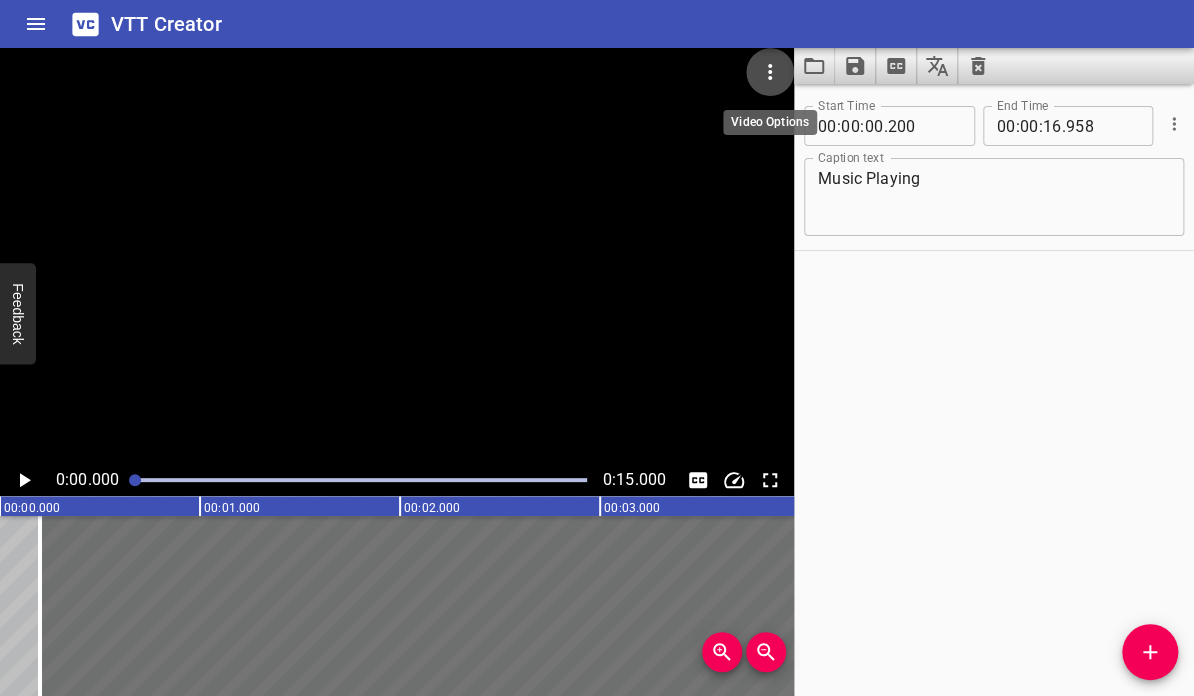 click 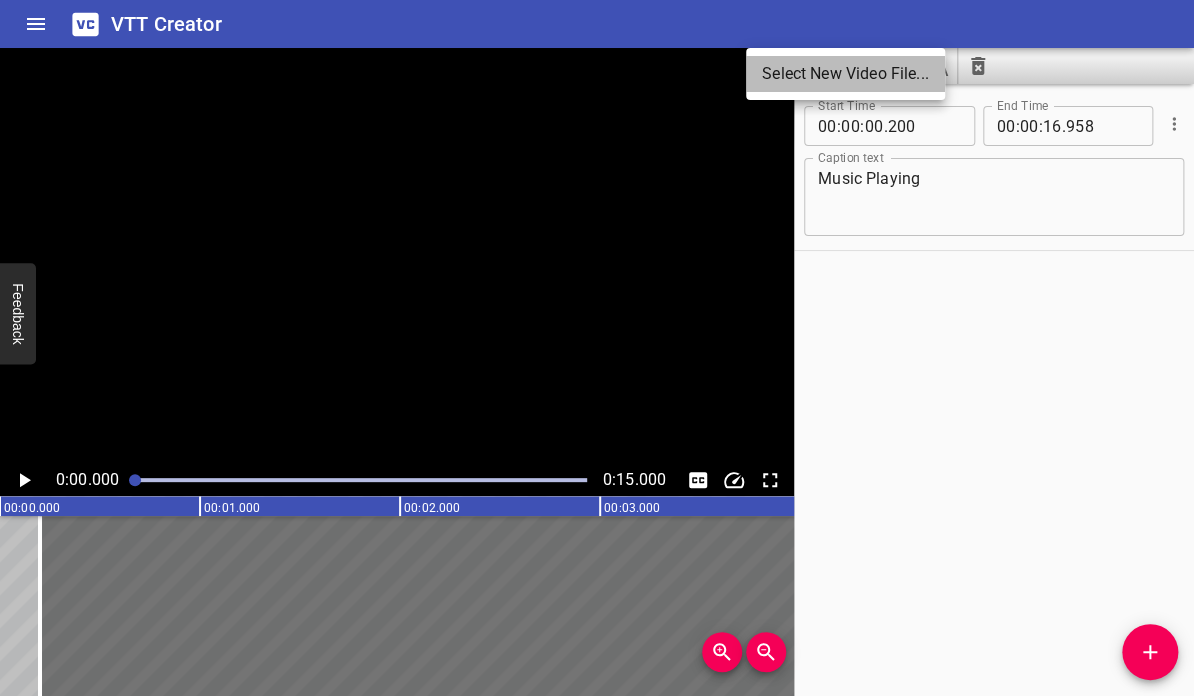 click on "Select New Video File..." at bounding box center [845, 74] 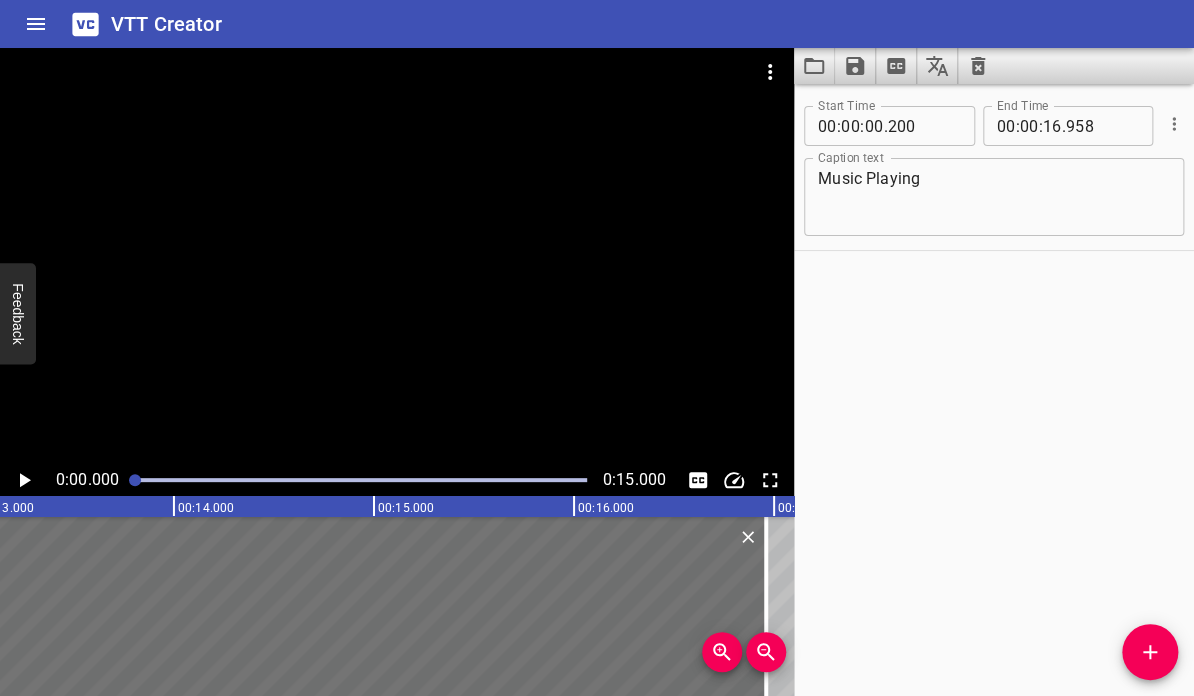 scroll, scrollTop: 0, scrollLeft: 2614, axis: horizontal 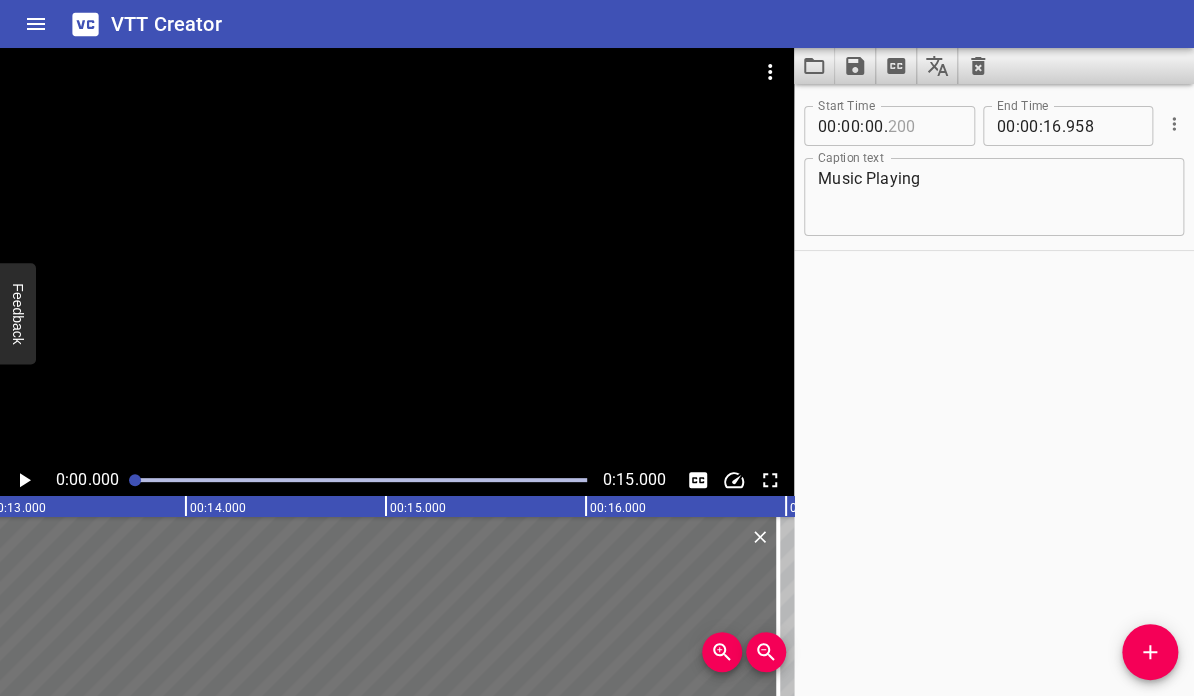 click at bounding box center (923, 126) 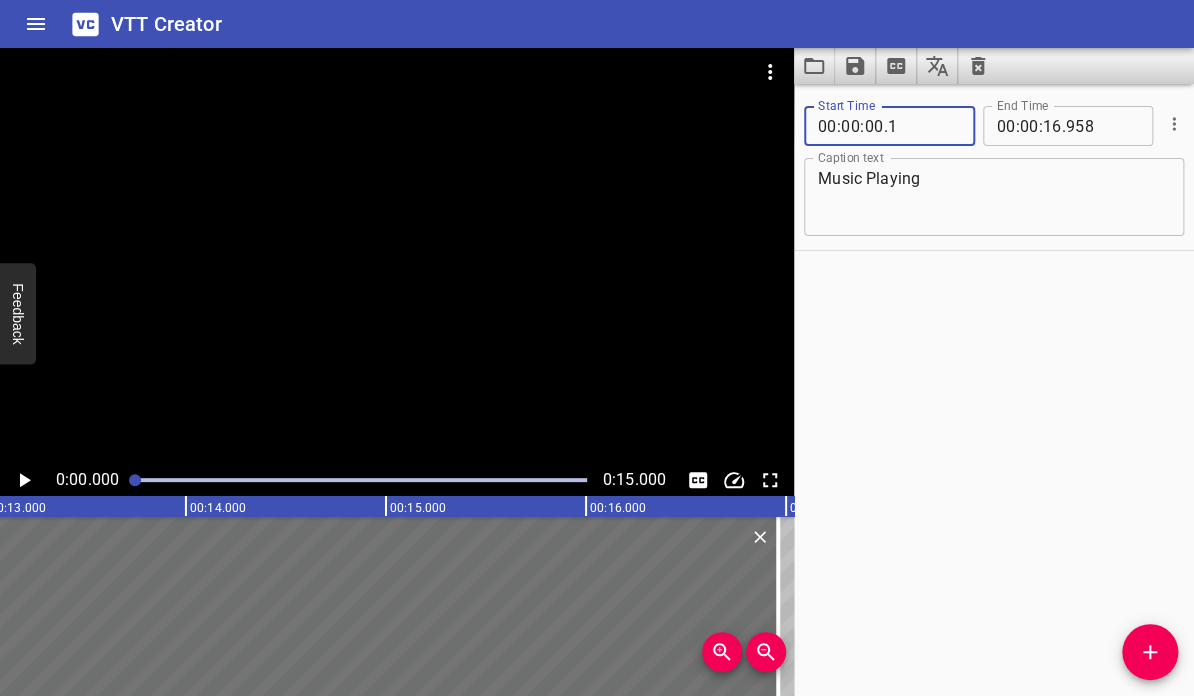 type on "001" 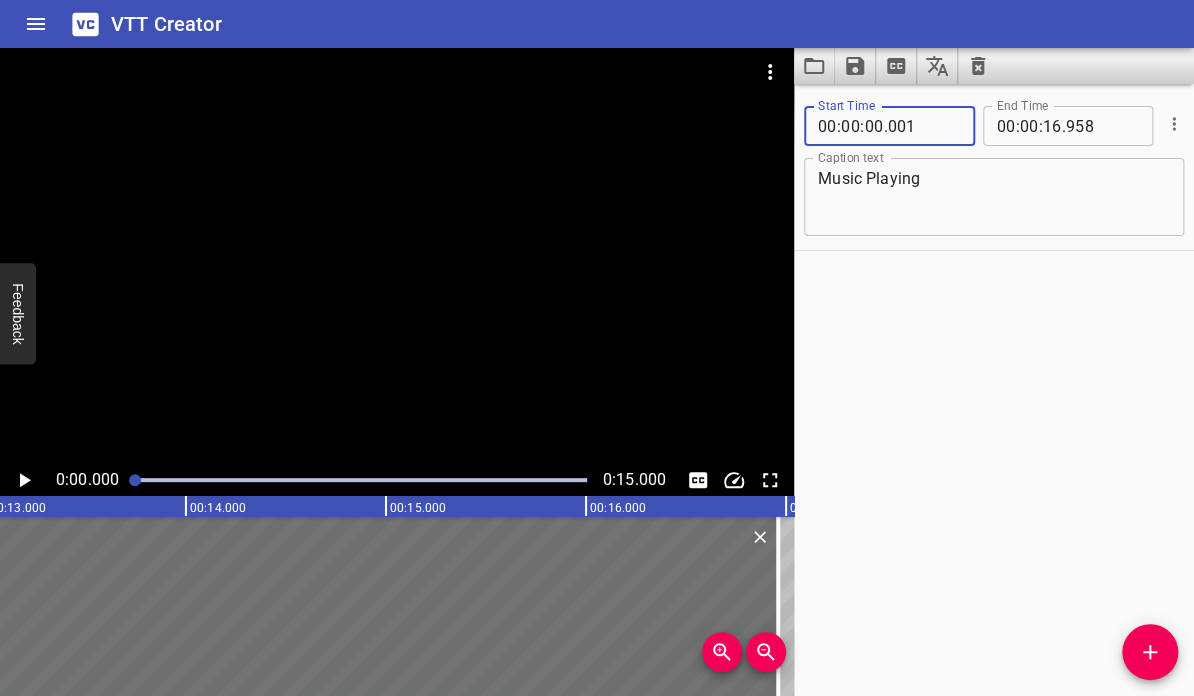 click on "Start Time 00 : 00 : 00 . 001 Start Time End Time 00 : 00 : 16 . 958 End Time Caption text Music Playing Caption text" at bounding box center (994, 390) 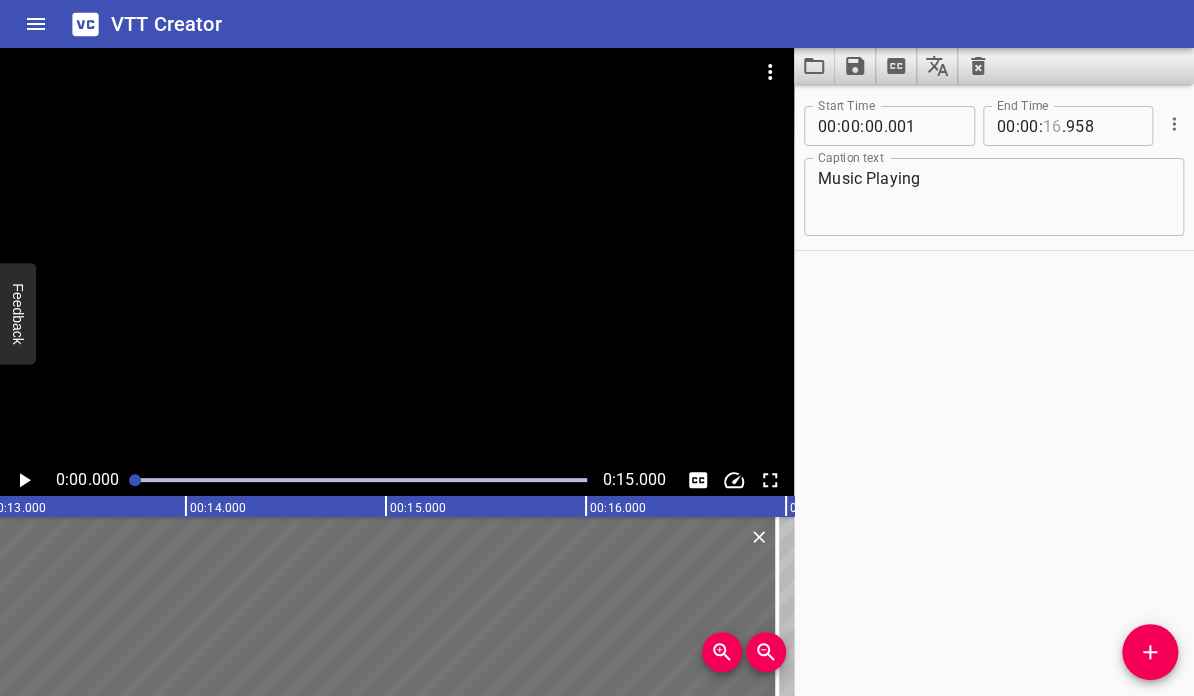 click at bounding box center [1052, 126] 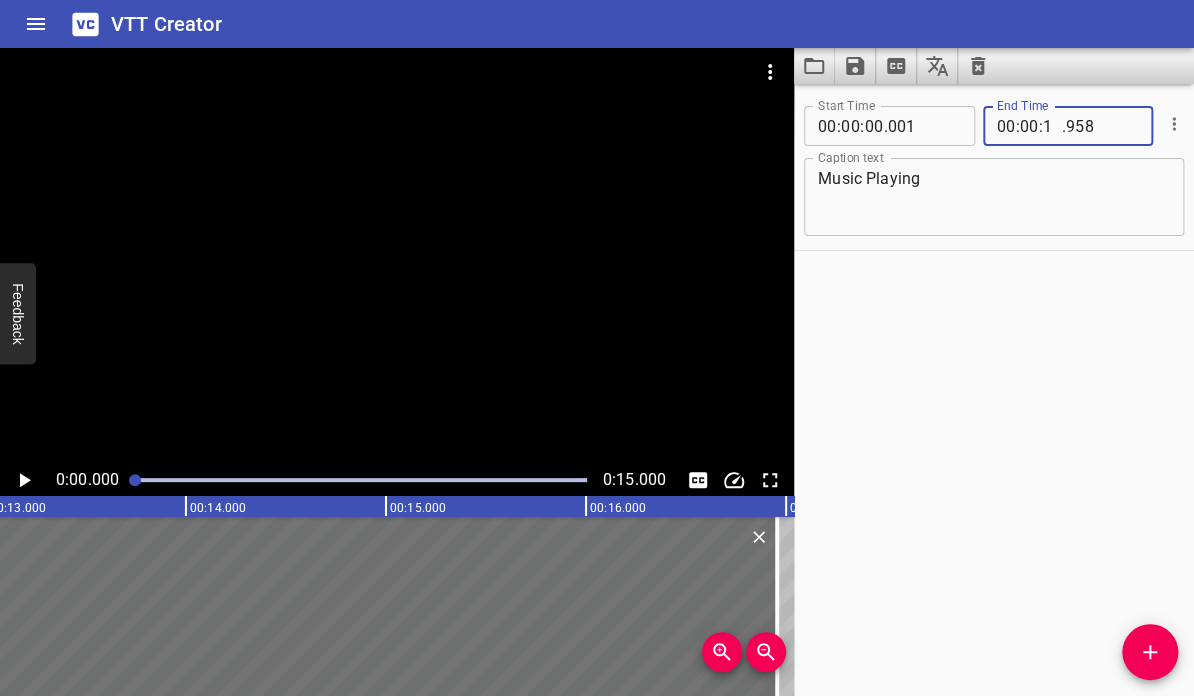 type on "15" 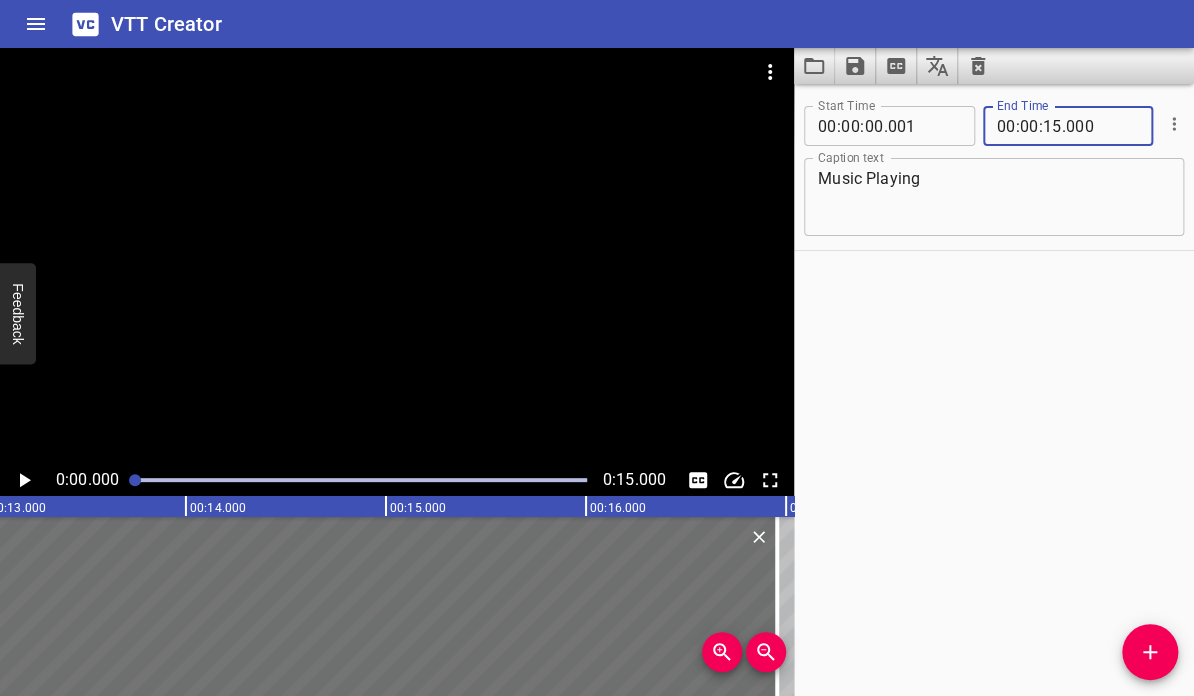 type on "000" 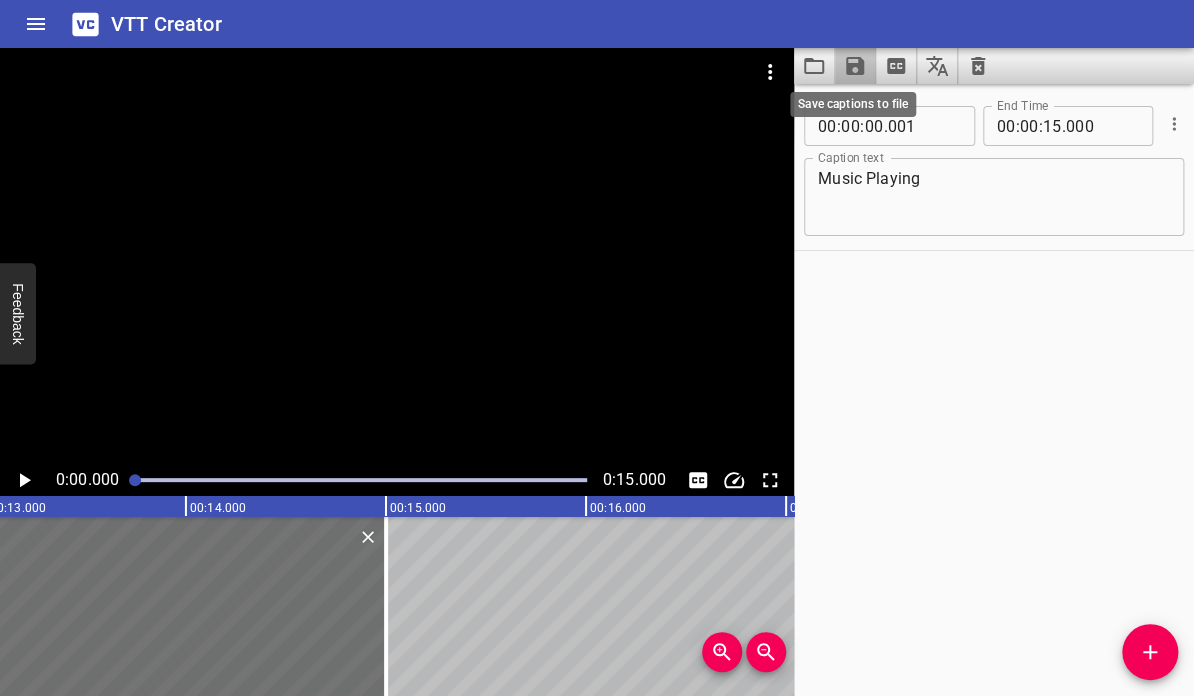 click 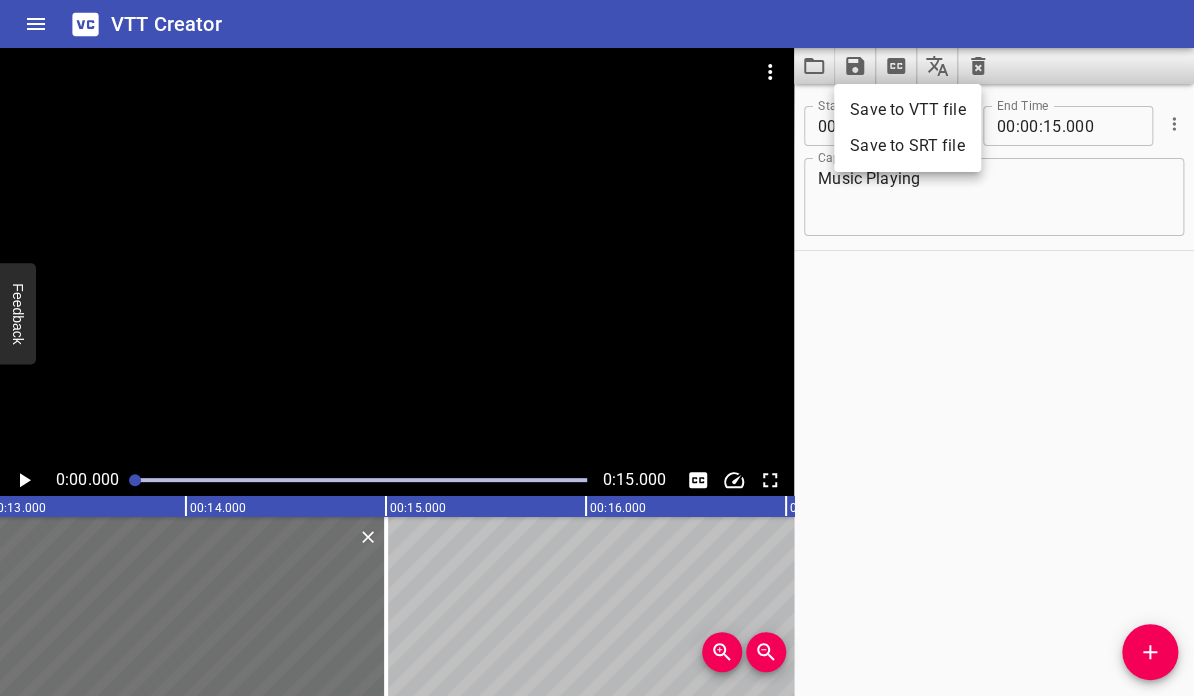 click on "Save to VTT file" at bounding box center (907, 110) 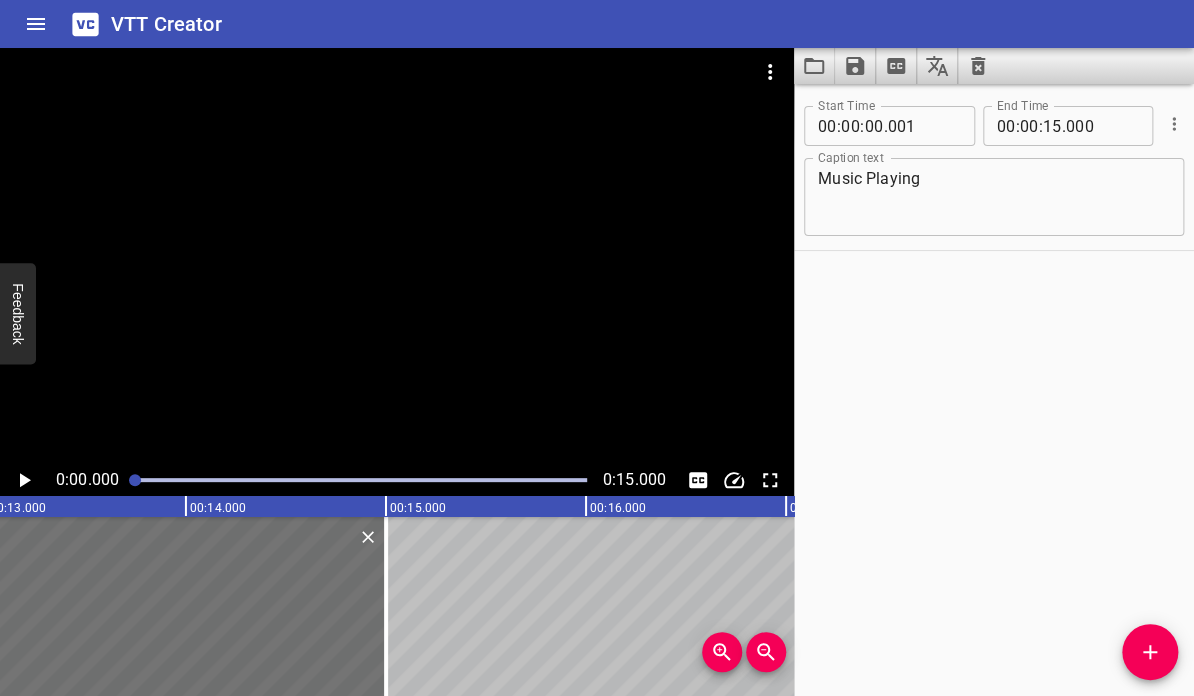 click 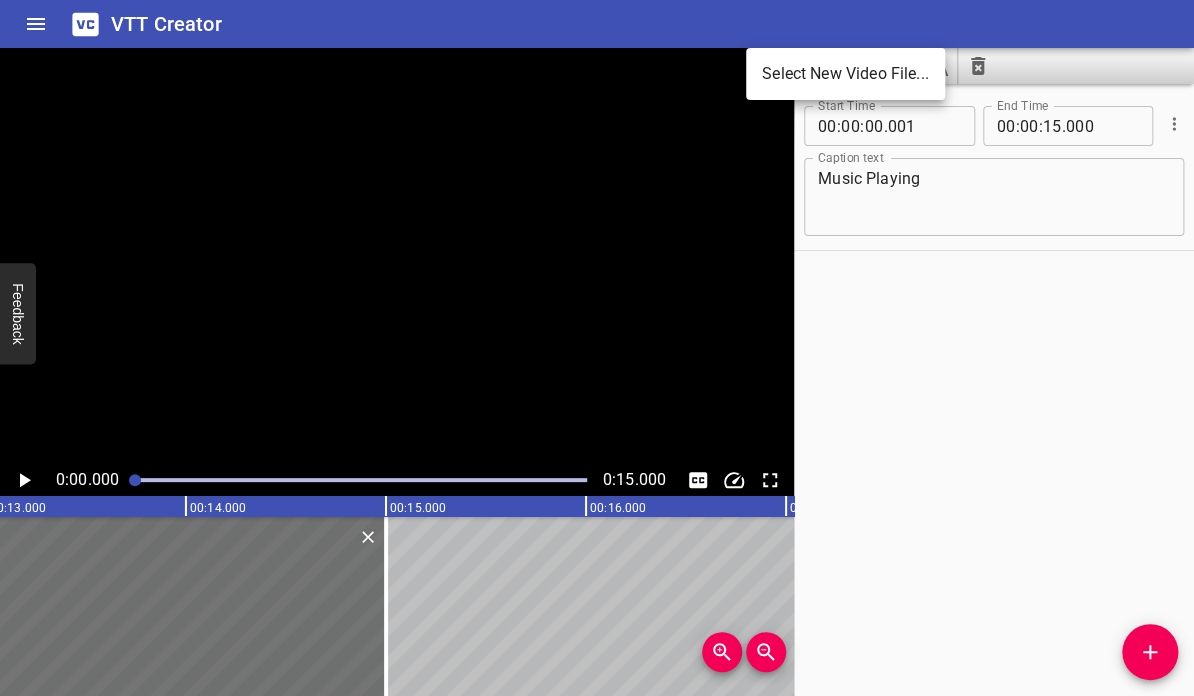 click on "Select New Video File..." at bounding box center [845, 74] 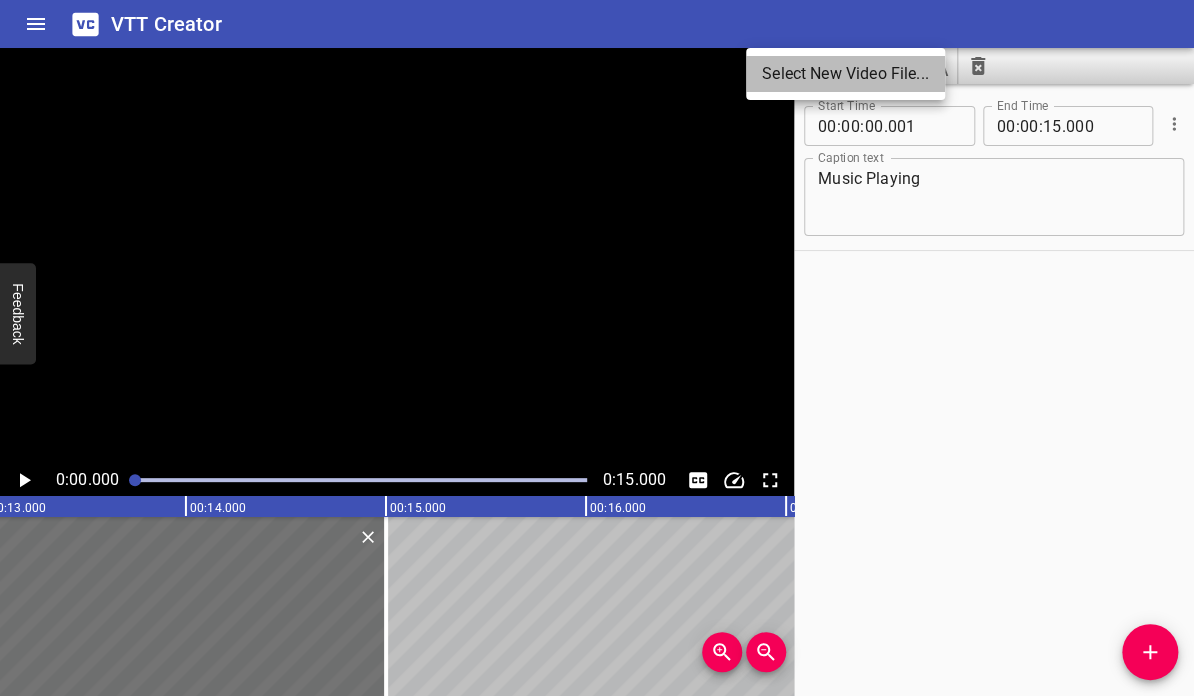 click on "Select New Video File..." at bounding box center [845, 74] 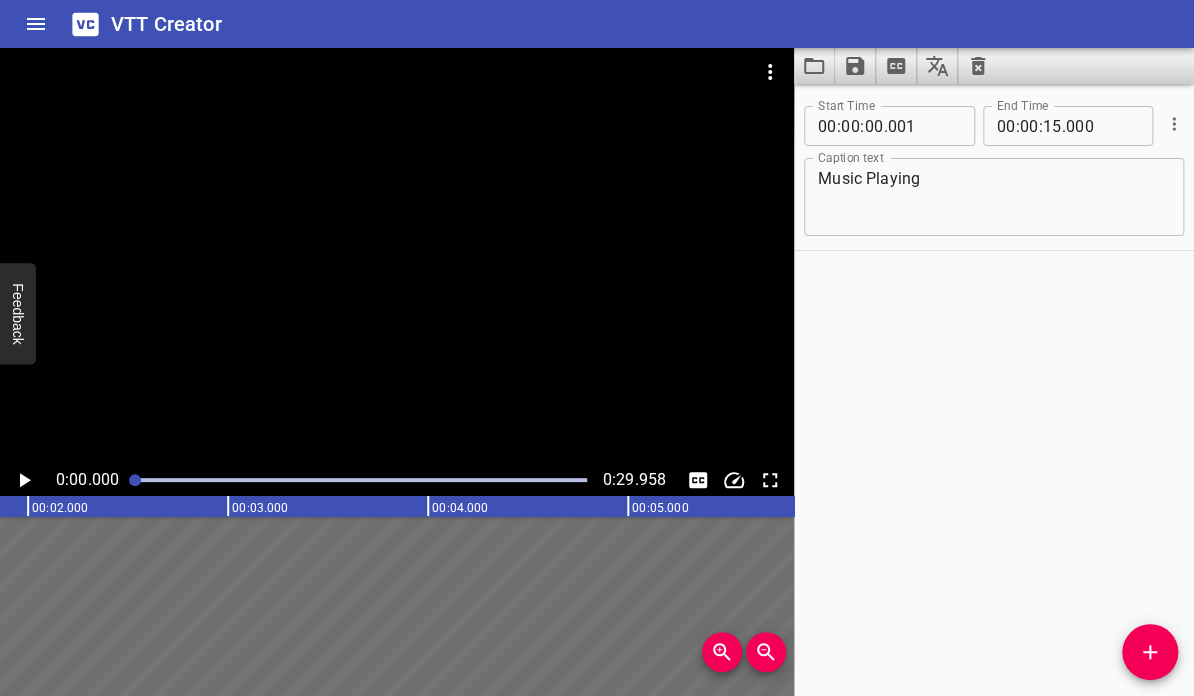 scroll, scrollTop: 0, scrollLeft: 0, axis: both 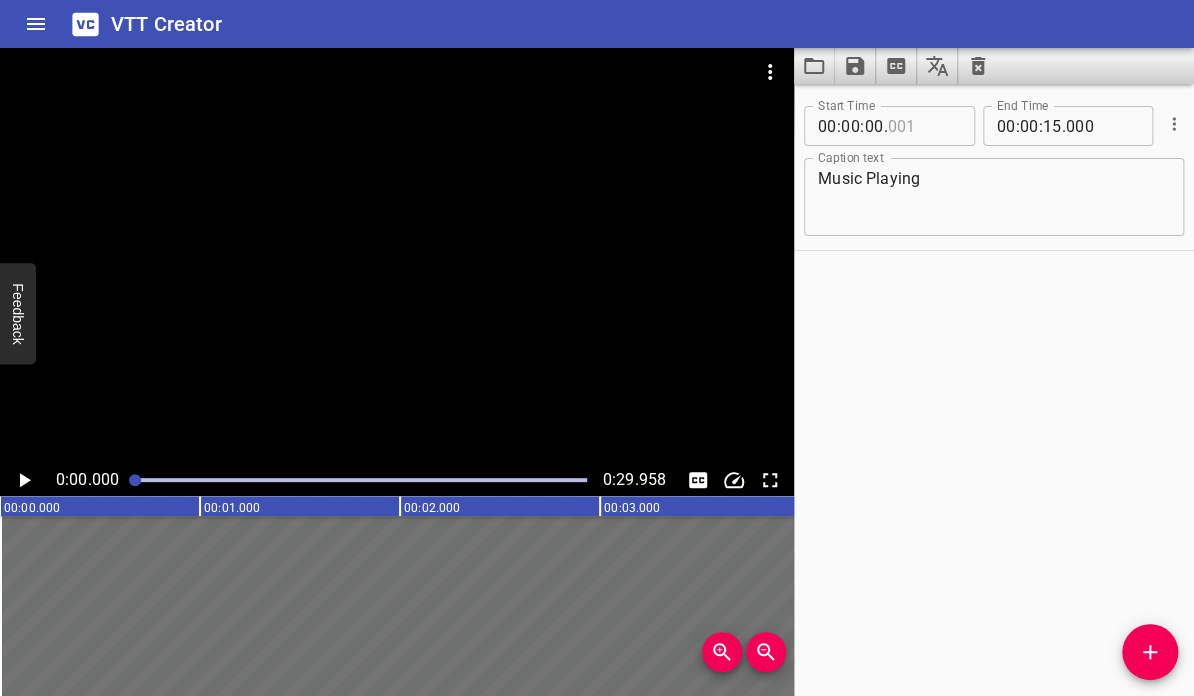 click at bounding box center (923, 126) 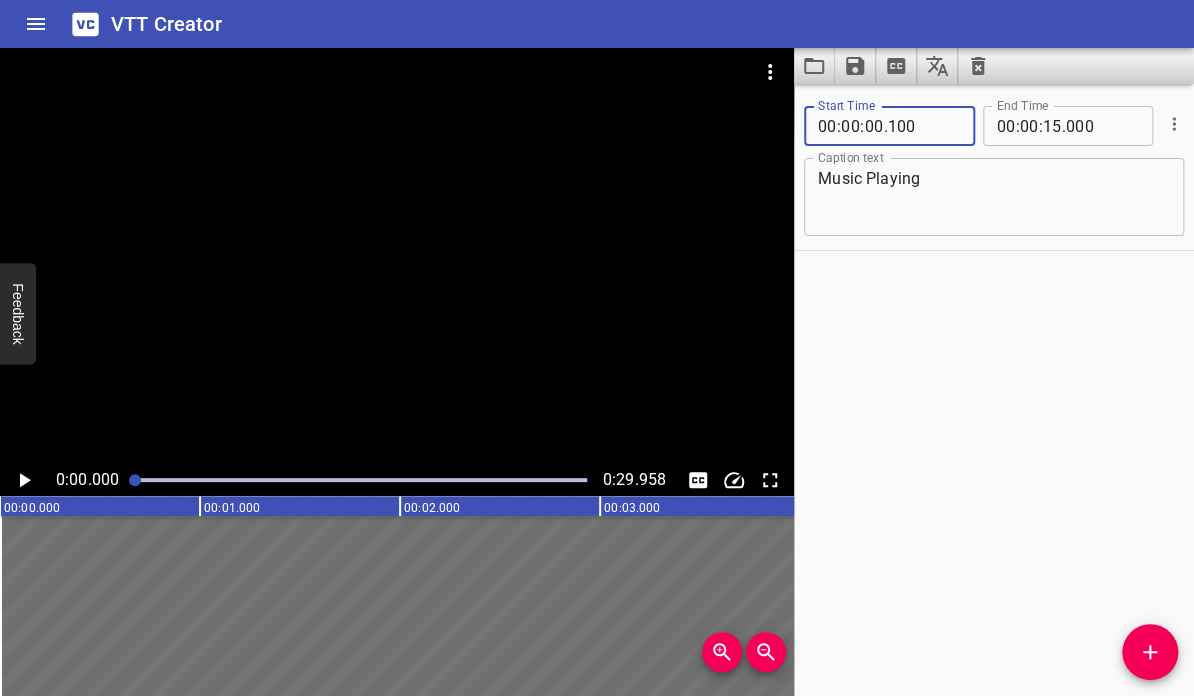 type on "100" 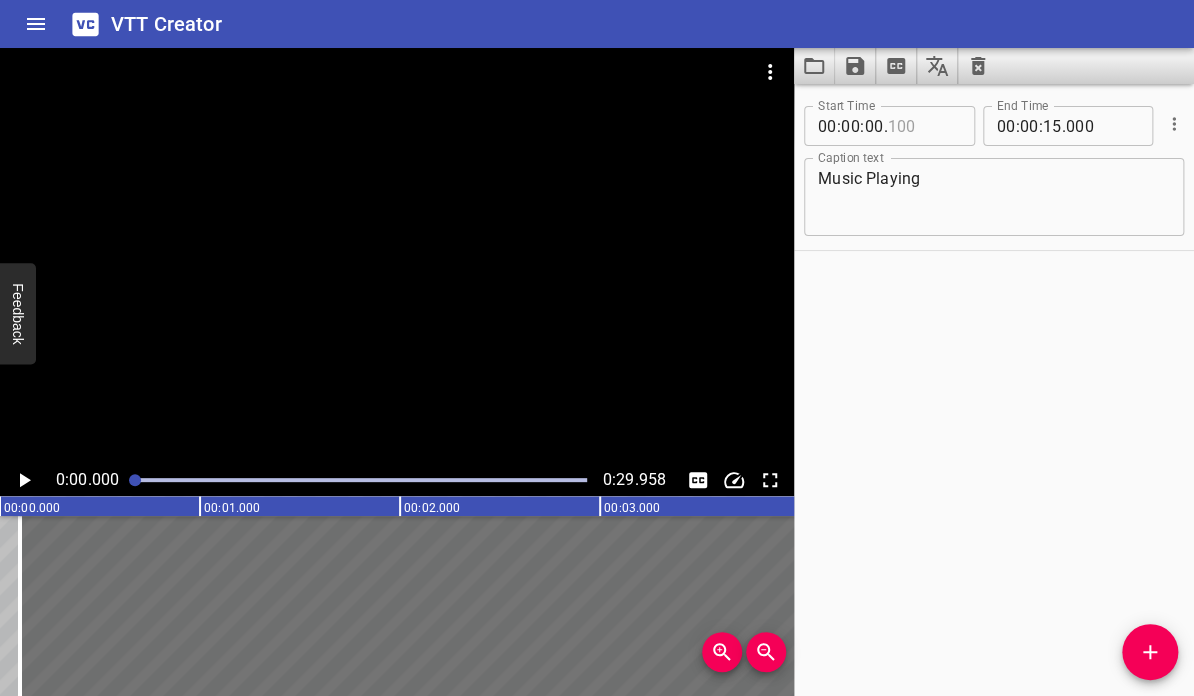 click at bounding box center [923, 126] 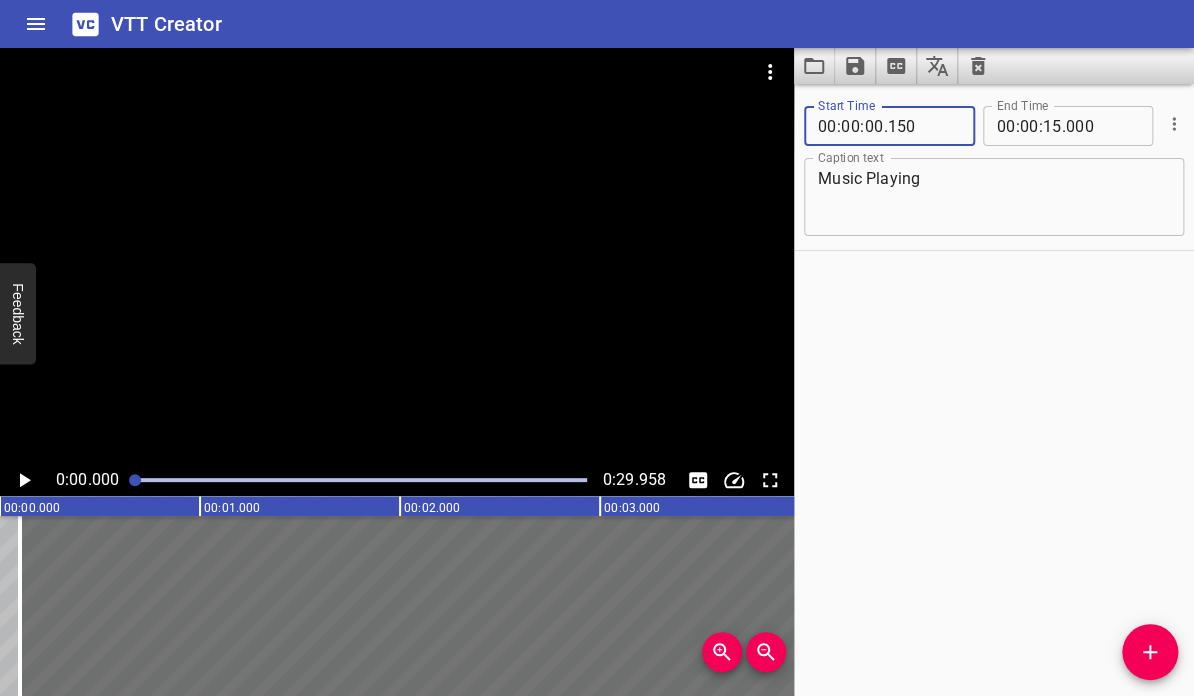 type on "150" 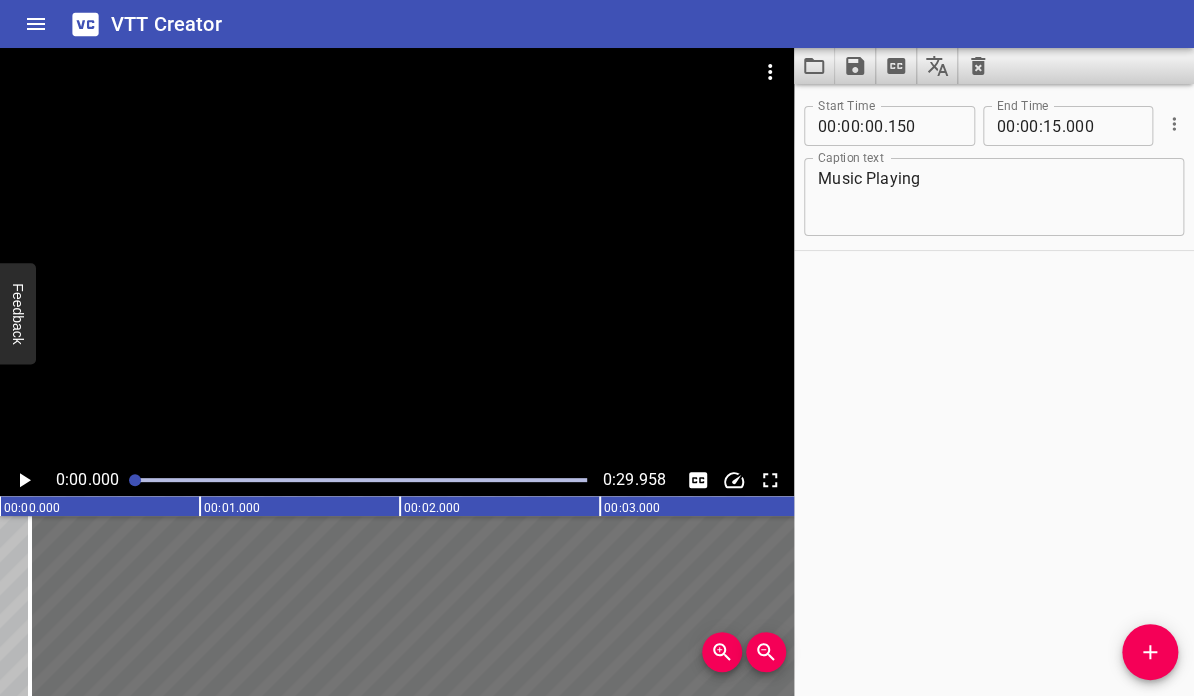 click on "Start Time 00 : 00 : 00 . 150 Start Time End Time 00 : 00 : 15 . 000 End Time Caption text Music Playing Caption text" at bounding box center (994, 390) 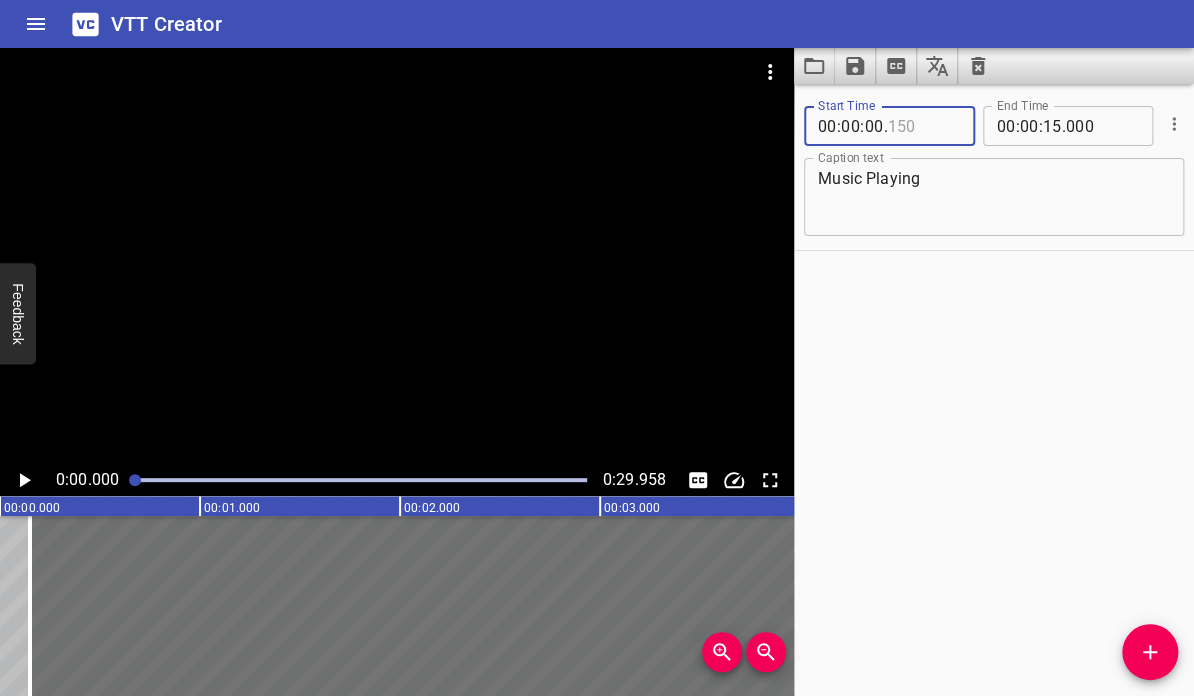 click at bounding box center (923, 126) 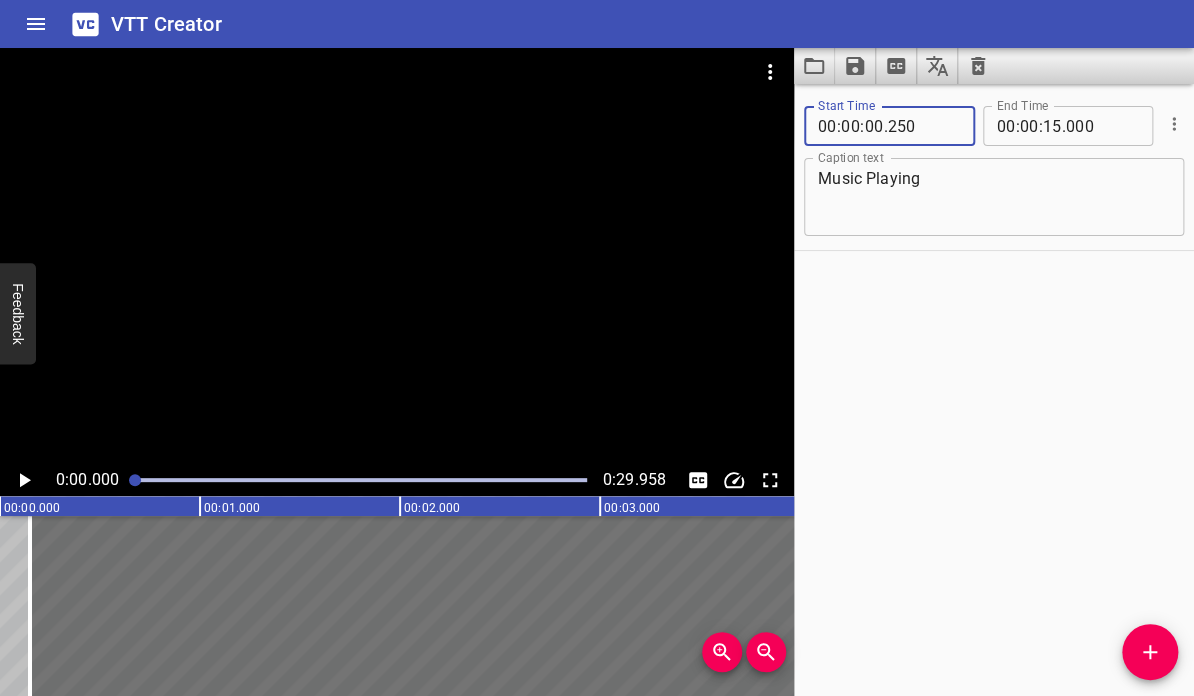 type on "250" 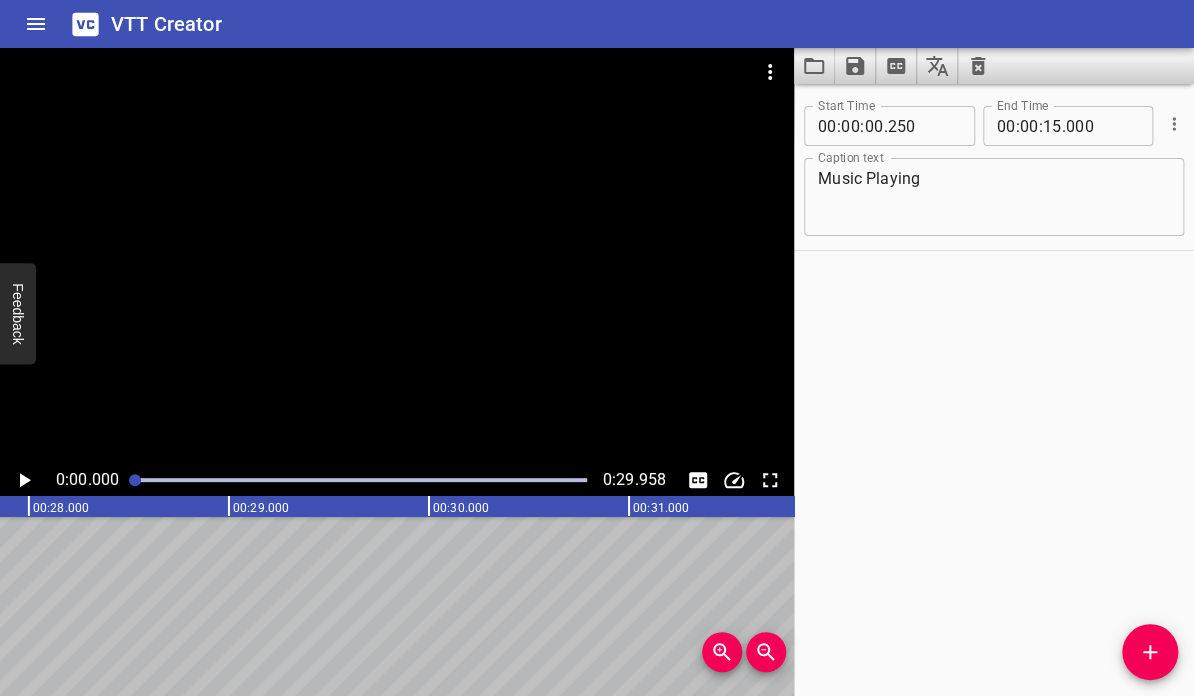 scroll, scrollTop: 0, scrollLeft: 5532, axis: horizontal 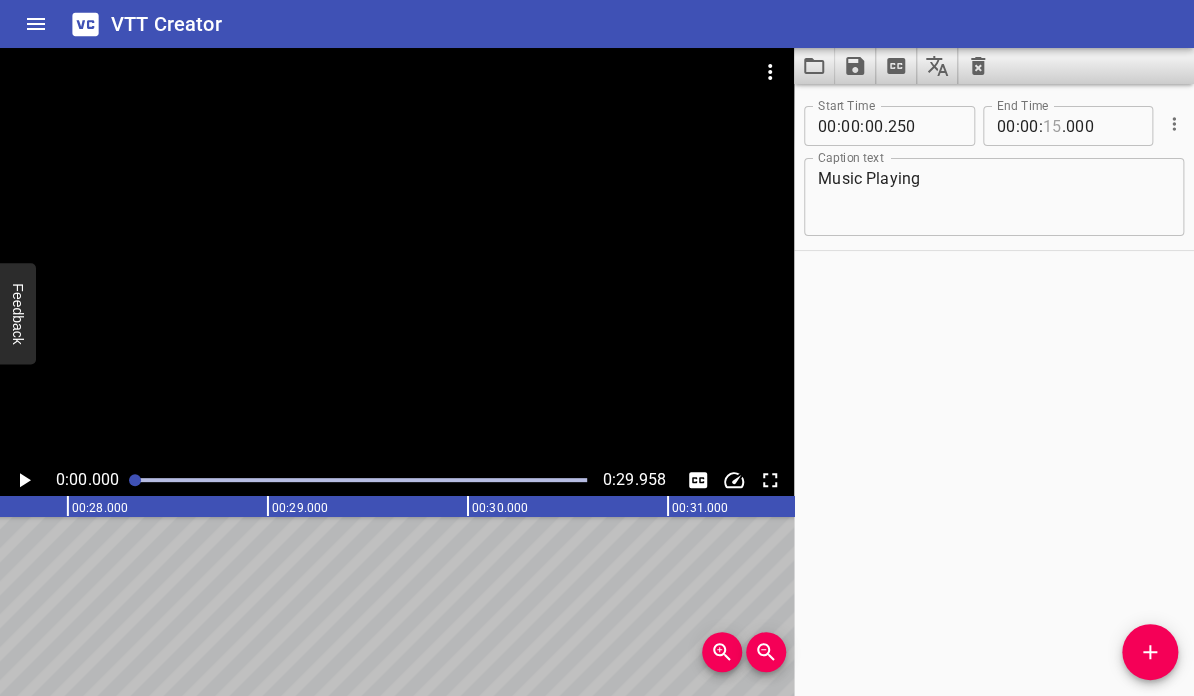 click at bounding box center (1052, 126) 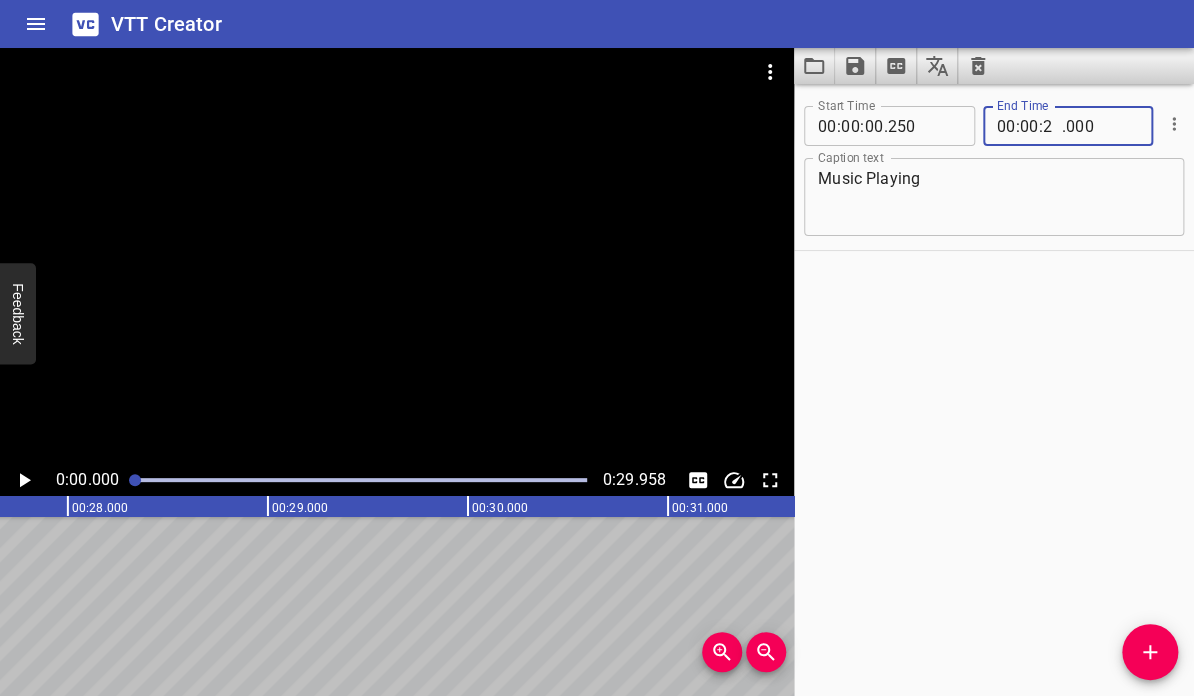 type on "28" 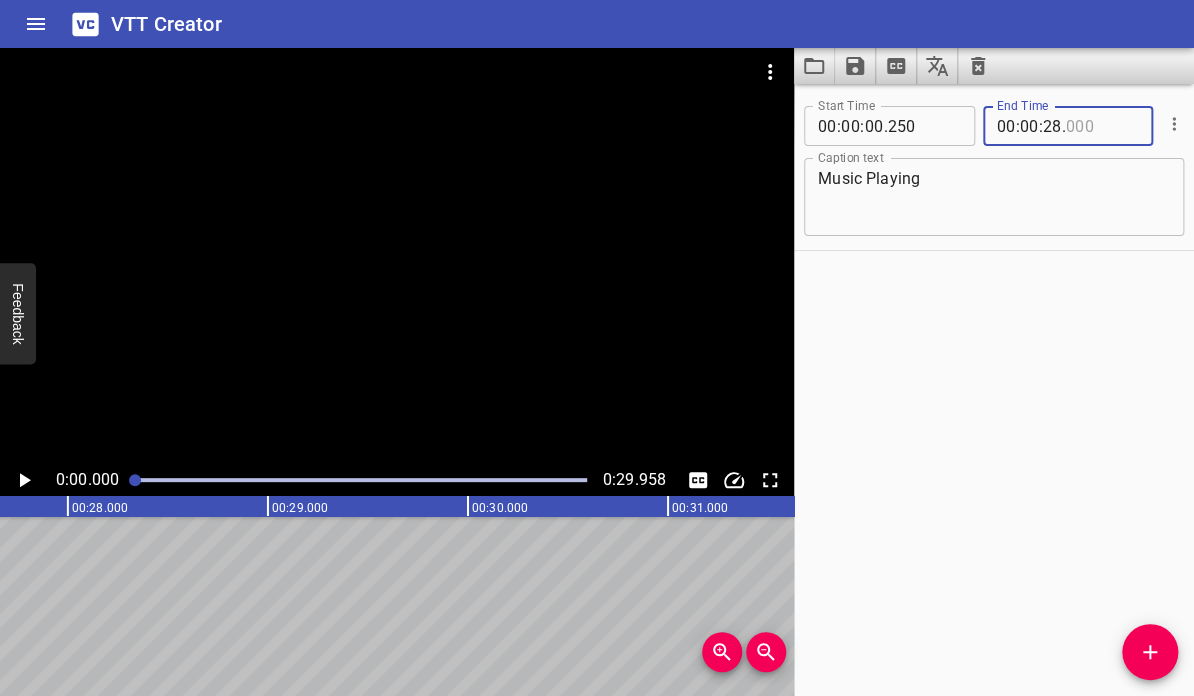 type on "000" 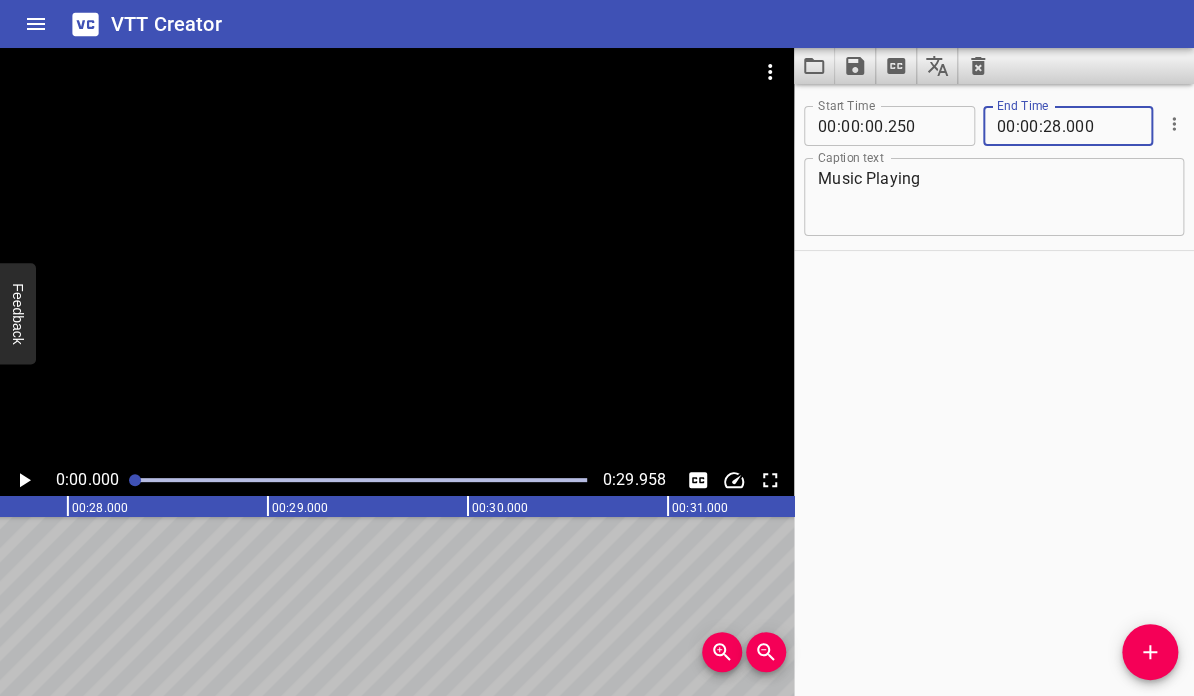 click on "Start Time 00 : 00 : 00 . 250 Start Time End Time 00 : 00 : 28 . 000 End Time Caption text Music Playing Caption text" at bounding box center (994, 390) 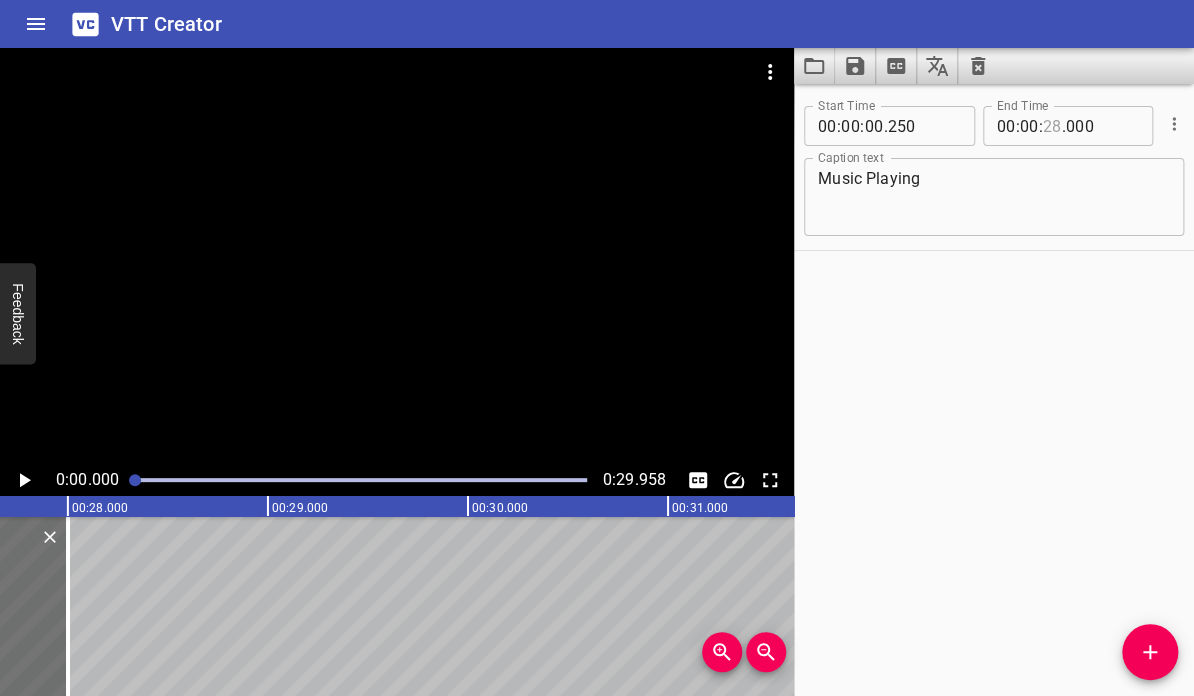 click at bounding box center (1052, 126) 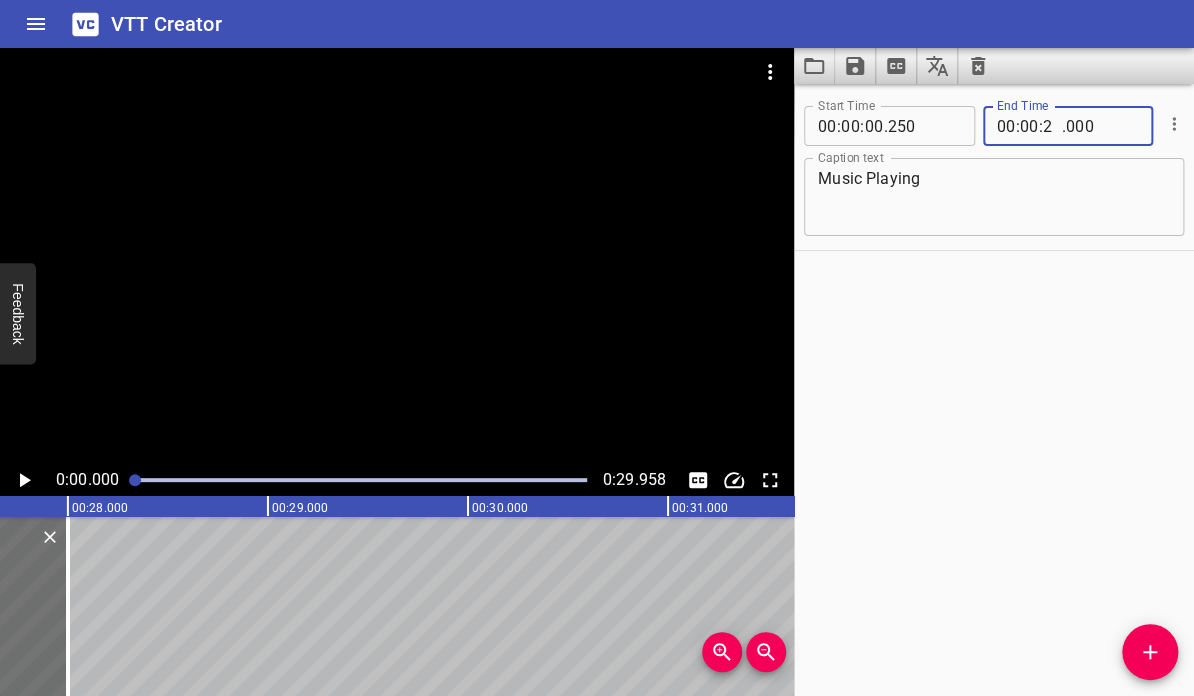 type on "29" 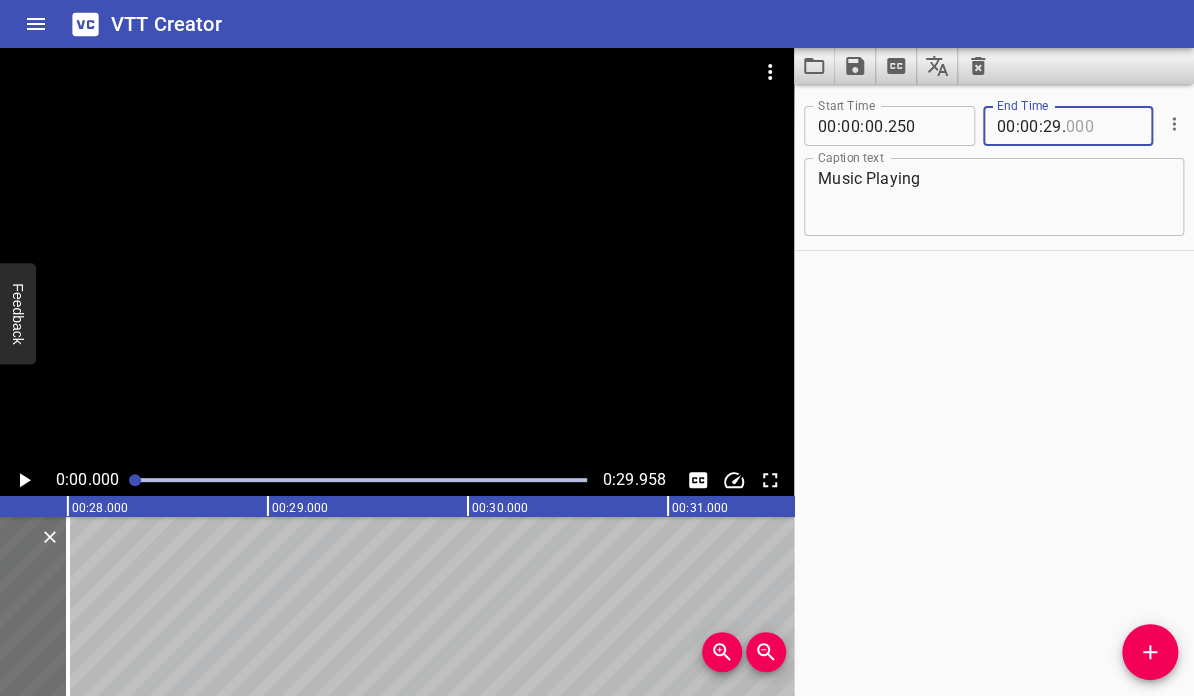 type on "000" 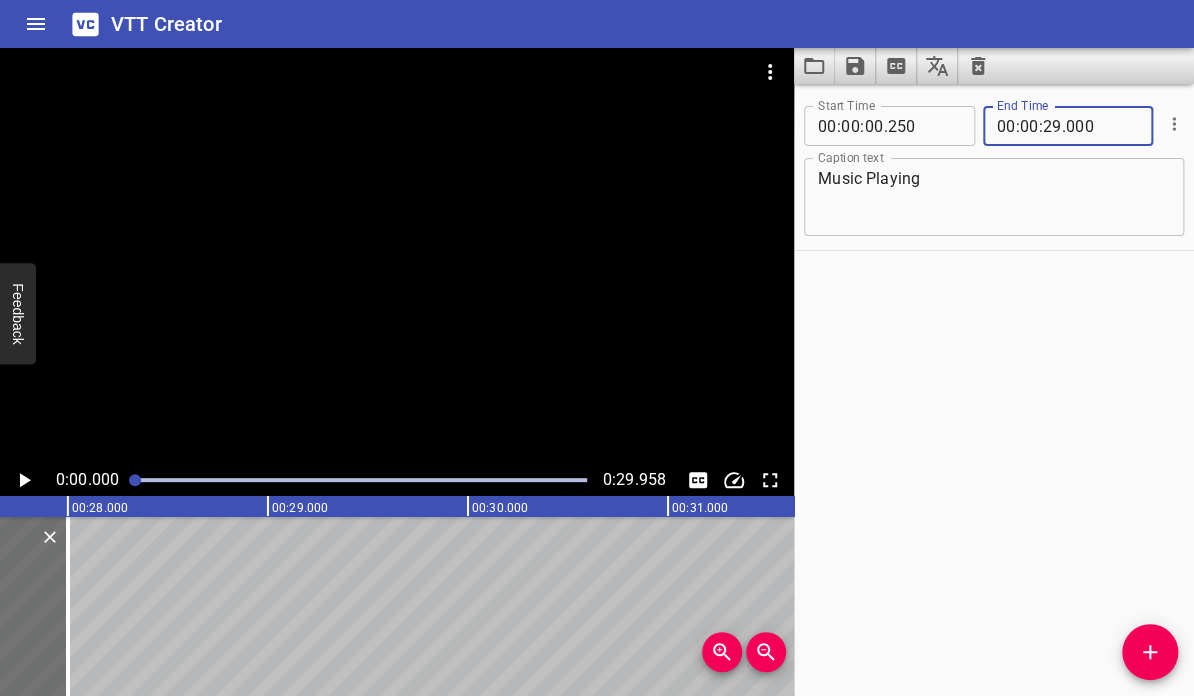 click on "Start Time 00 : 00 : 00 . 250 Start Time End Time 00 : 00 : 29 . 000 End Time Caption text Music Playing Caption text" at bounding box center [994, 390] 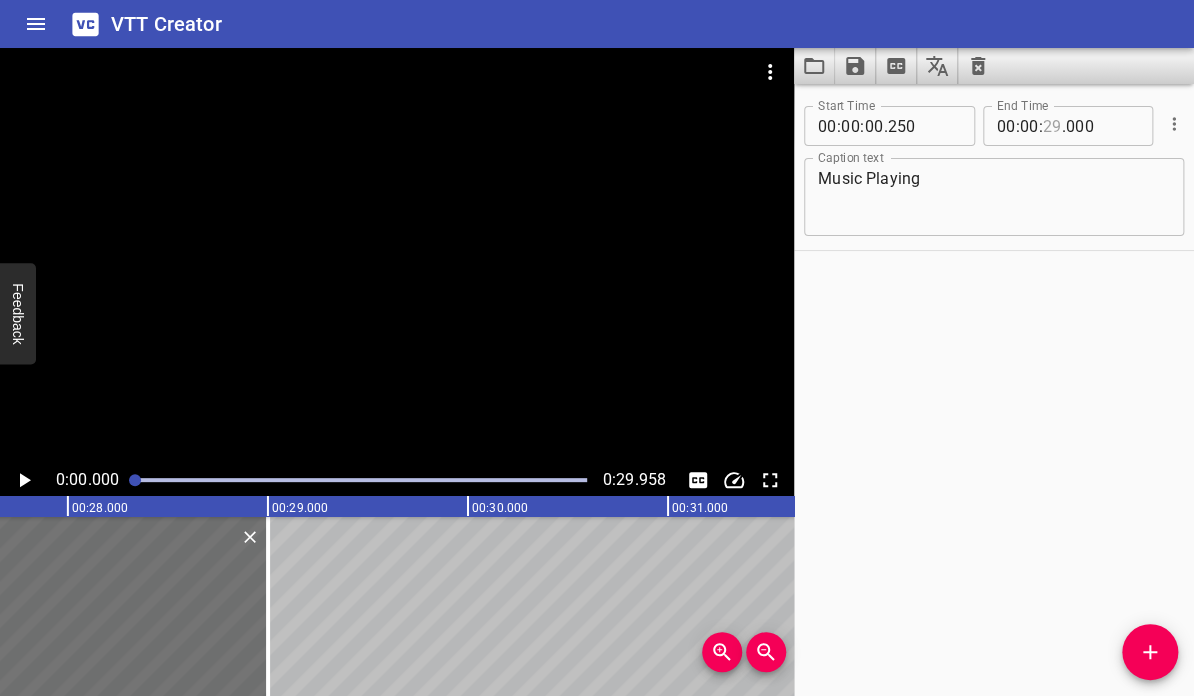 click at bounding box center (1052, 126) 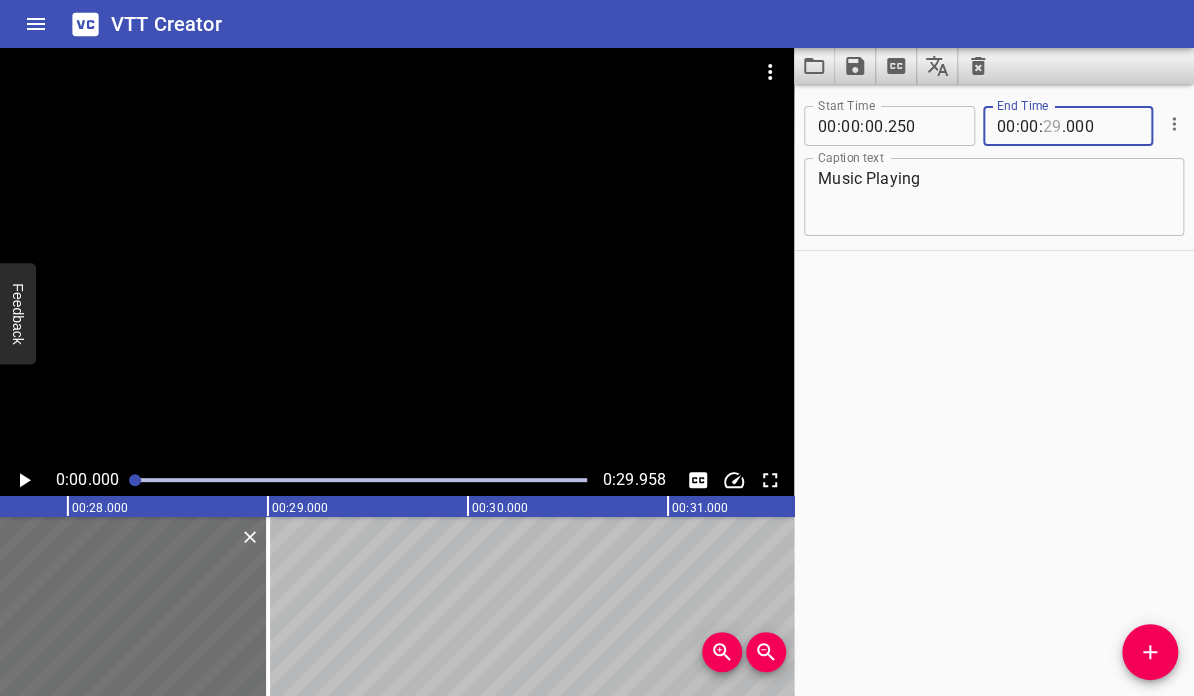 type on "29" 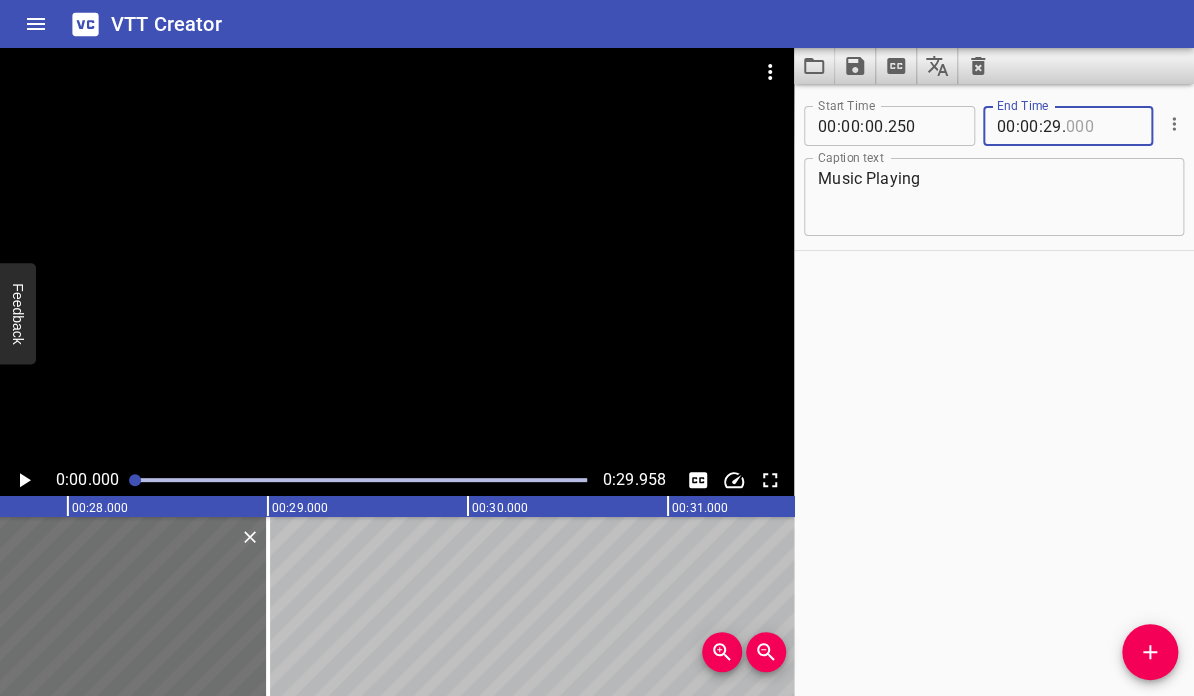 click at bounding box center (1102, 126) 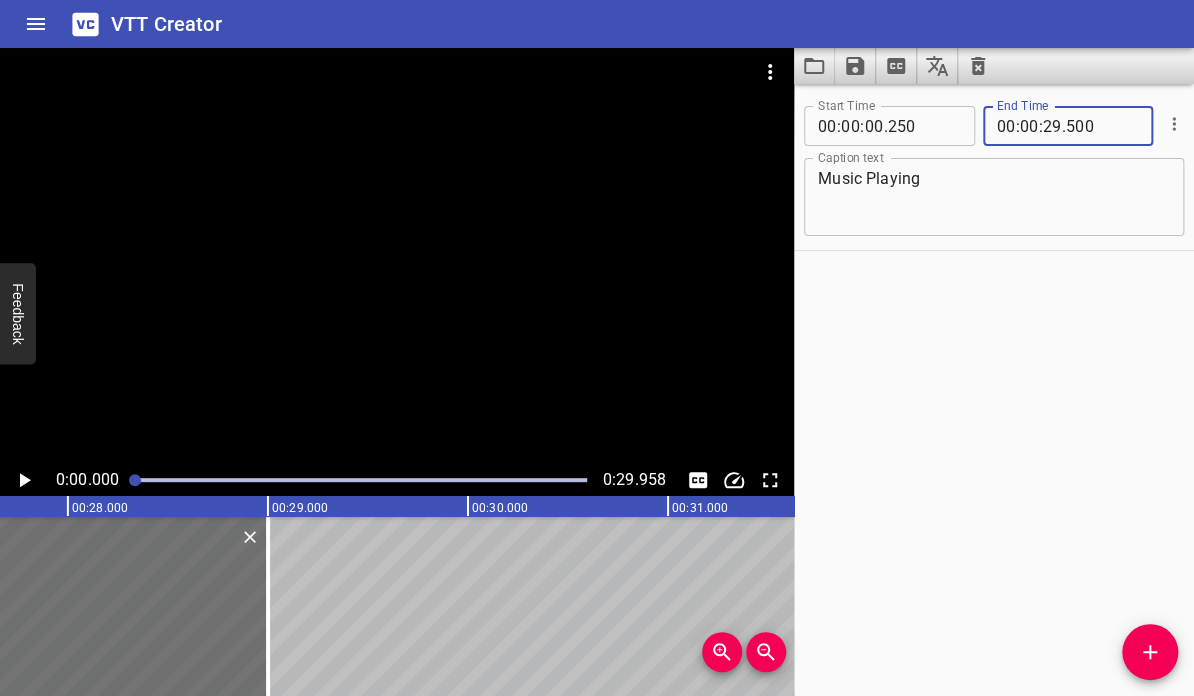 type on "500" 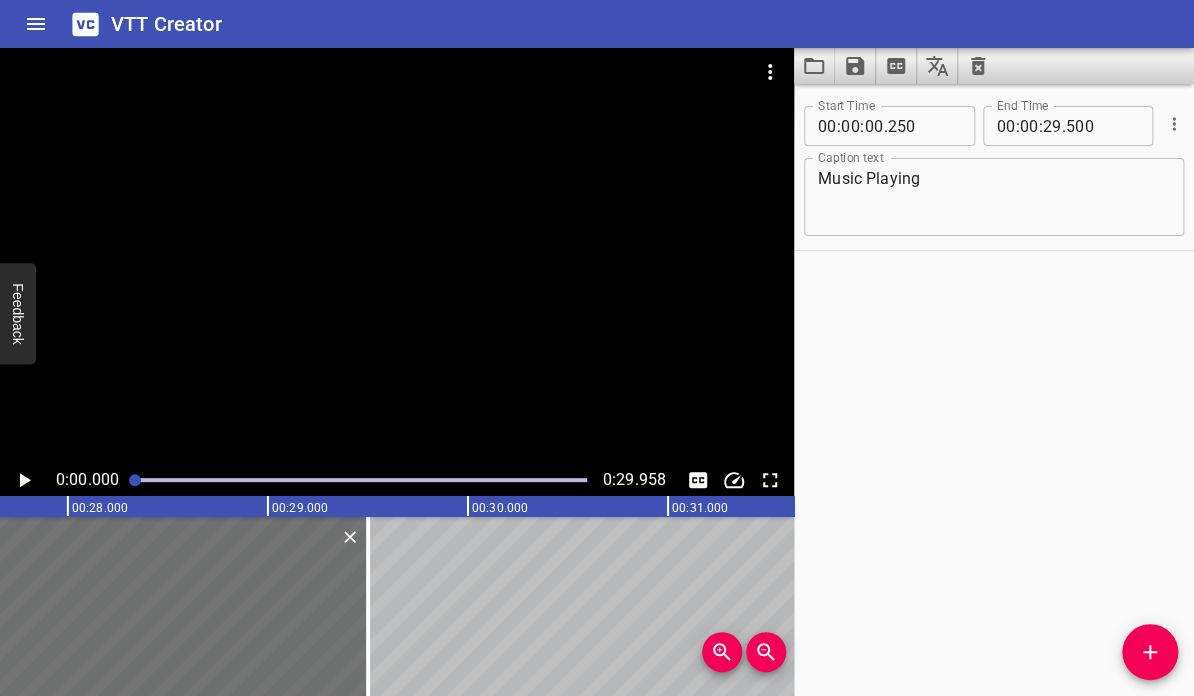 click on "Start Time 00 : 00 : 00 . 250 Start Time End Time 00 : 00 : 29 . 500 End Time Caption text Music Playing Caption text" at bounding box center (994, 390) 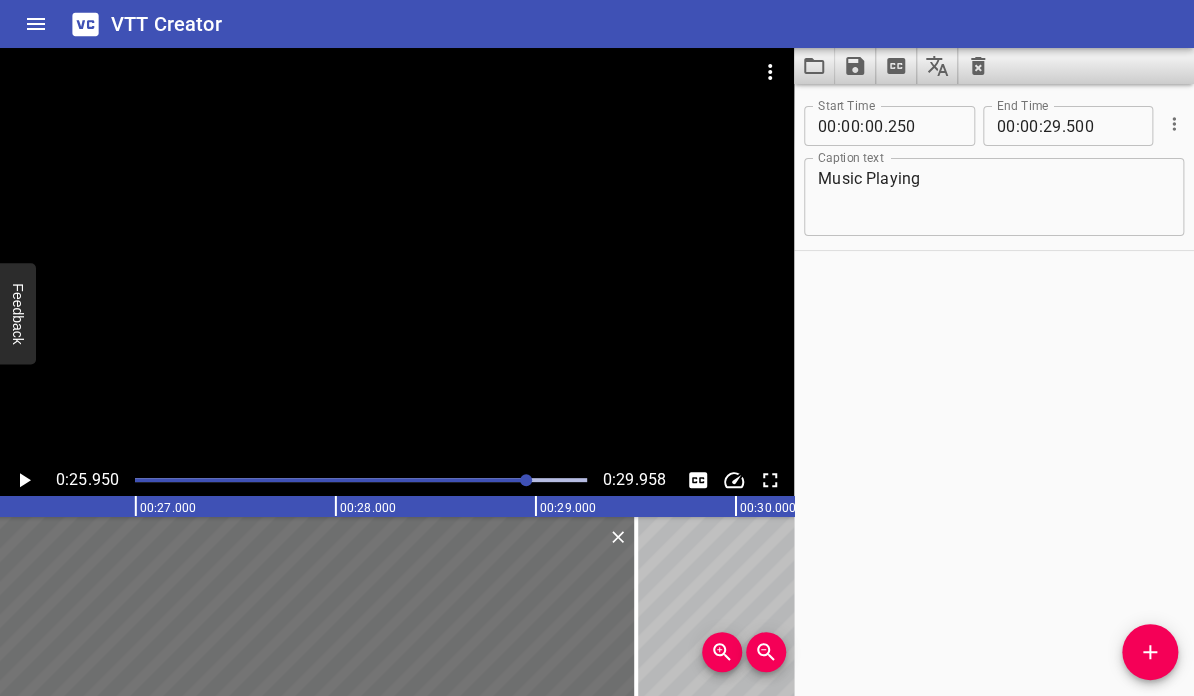 scroll, scrollTop: 0, scrollLeft: 5190, axis: horizontal 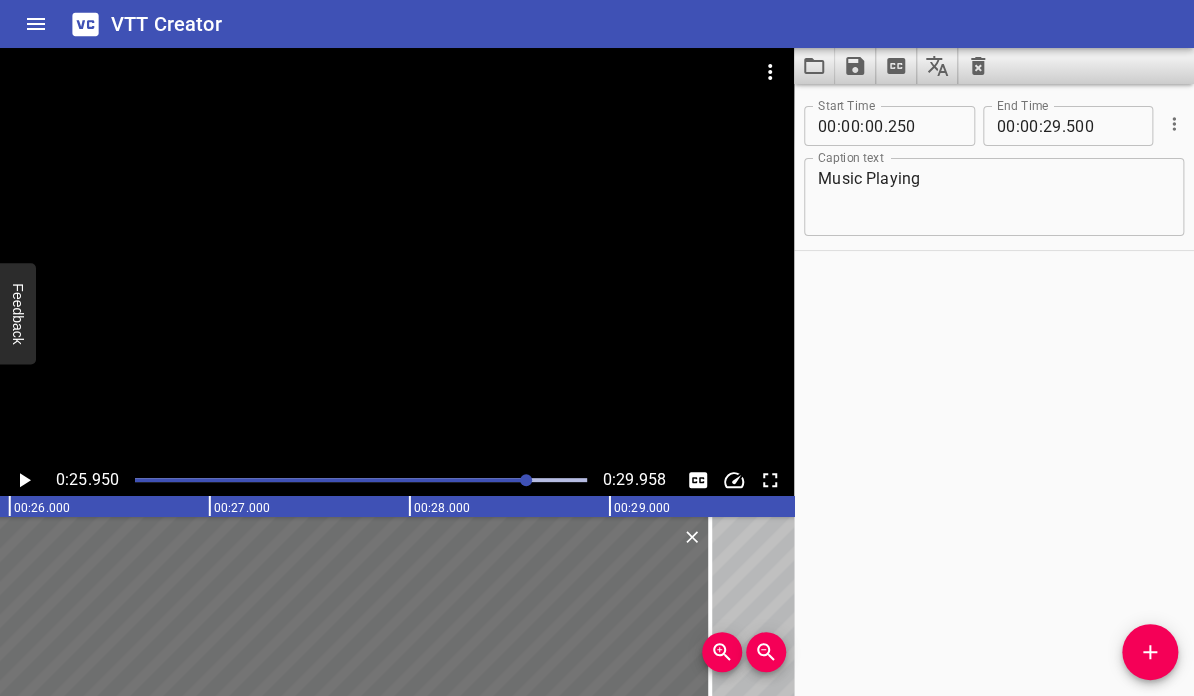 click 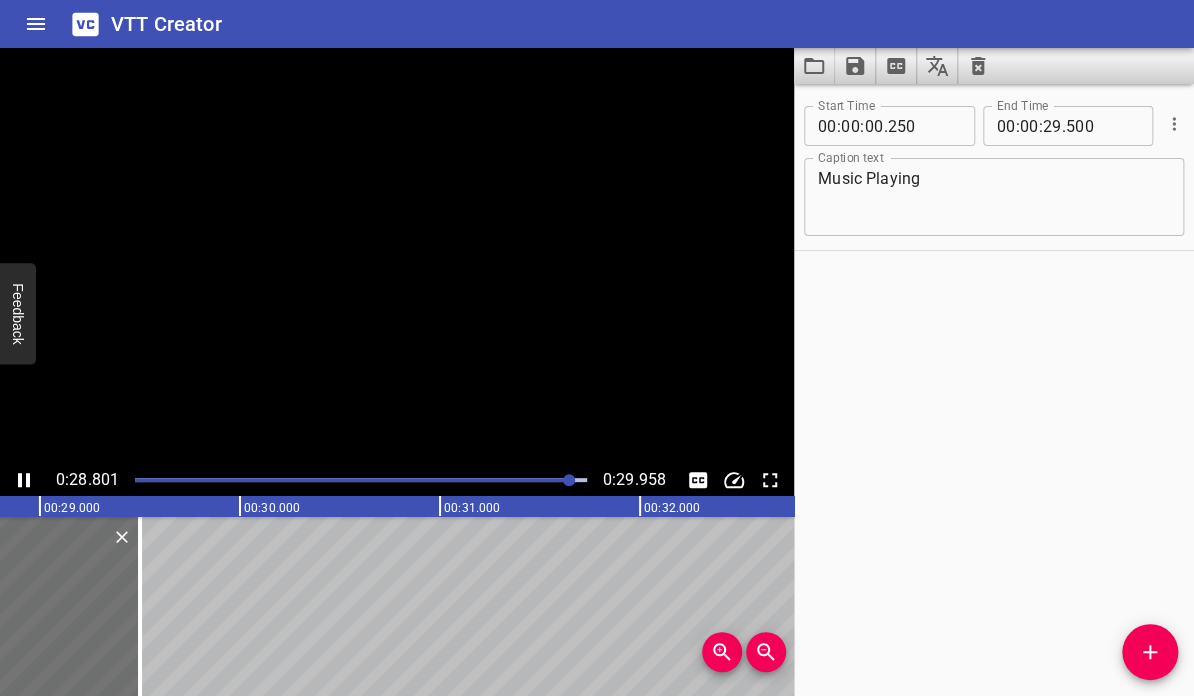 click 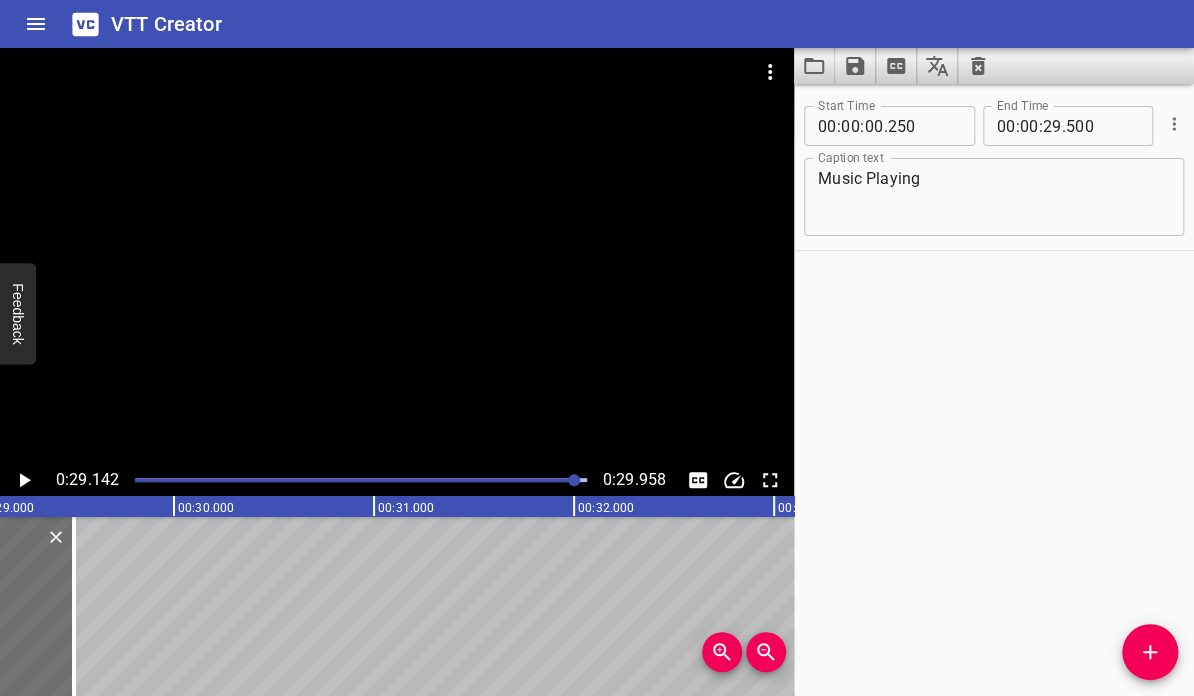scroll, scrollTop: 0, scrollLeft: 5828, axis: horizontal 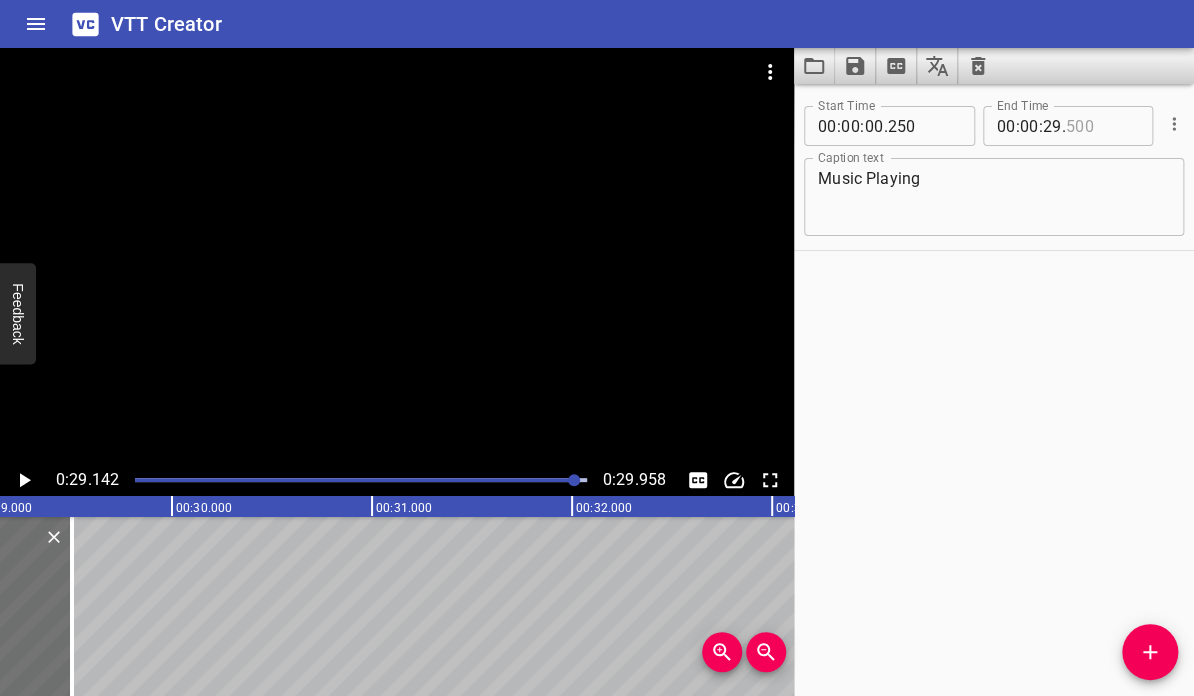 click at bounding box center (1102, 126) 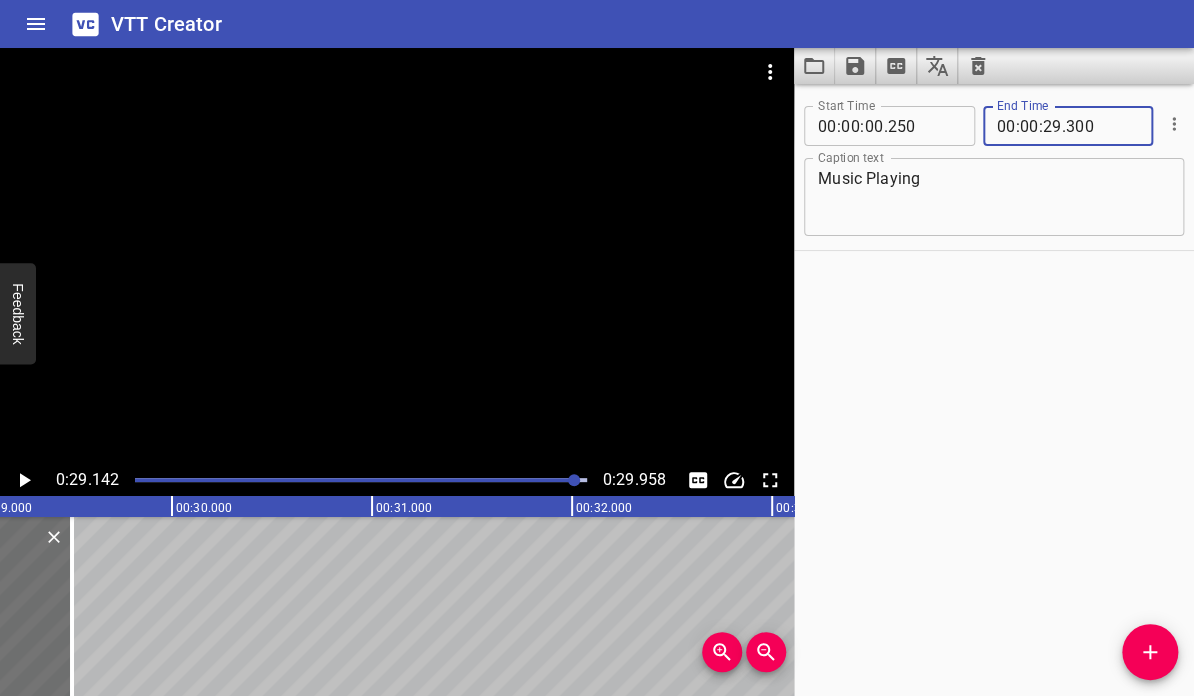 type on "300" 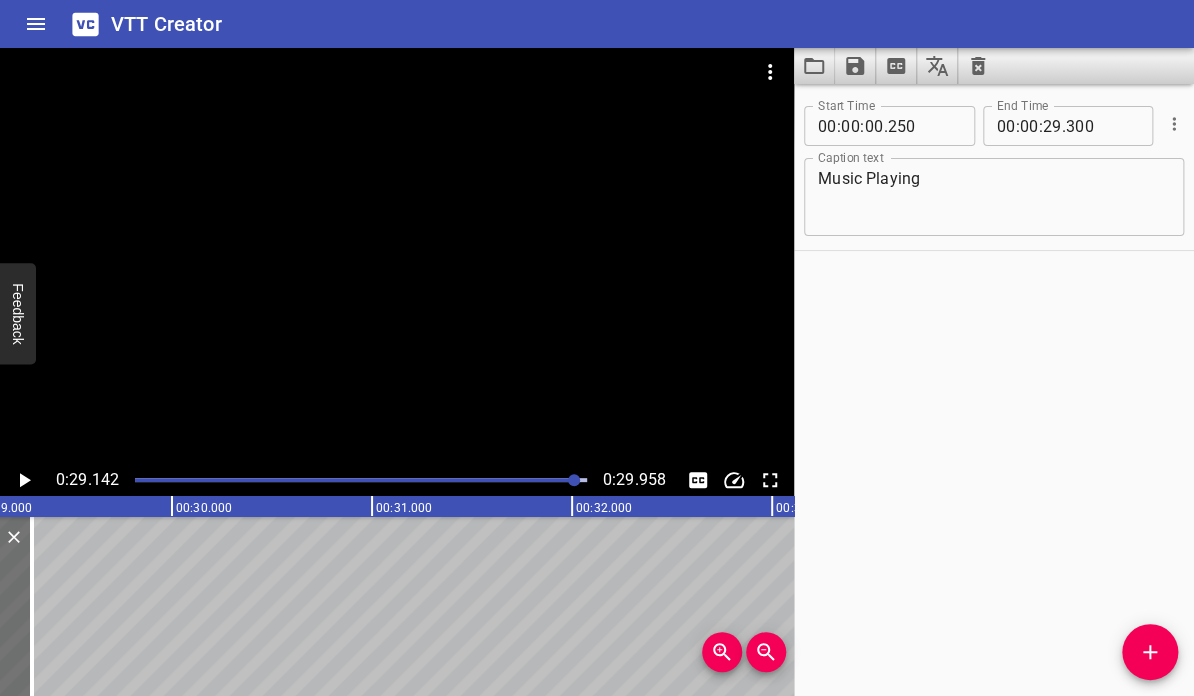 click on "Start Time 00 : 00 : 00 . 250 Start Time End Time 00 : 00 : 29 . 300 End Time Caption text Music Playing Caption text" at bounding box center [994, 390] 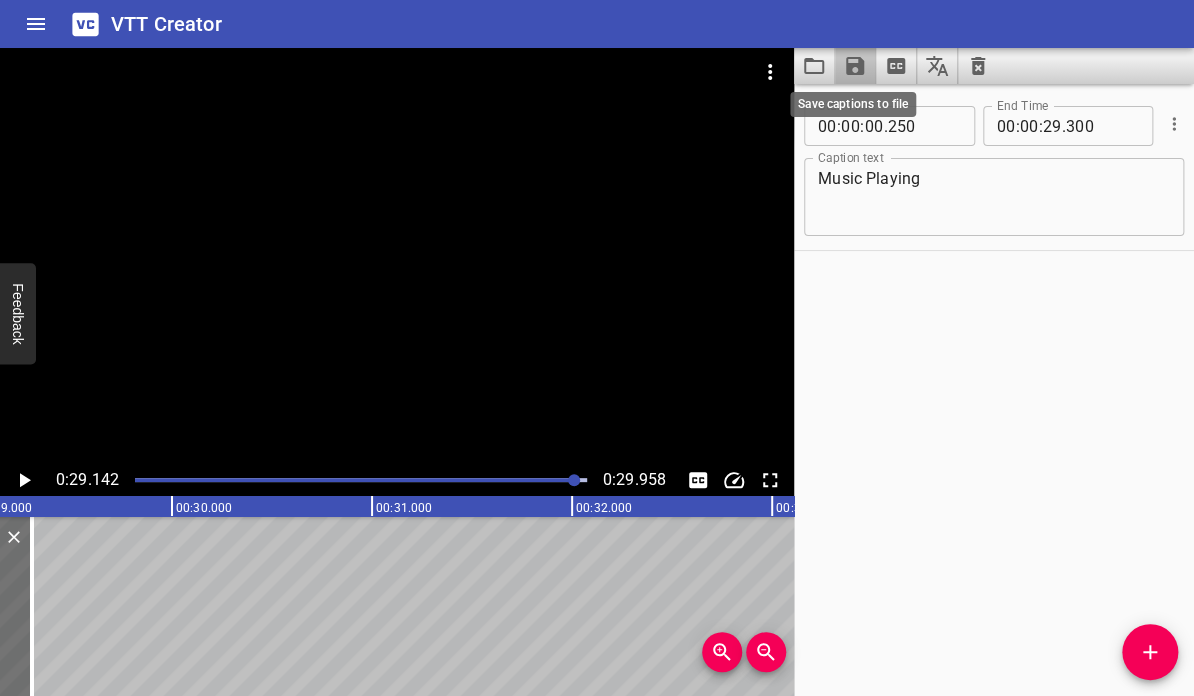 click 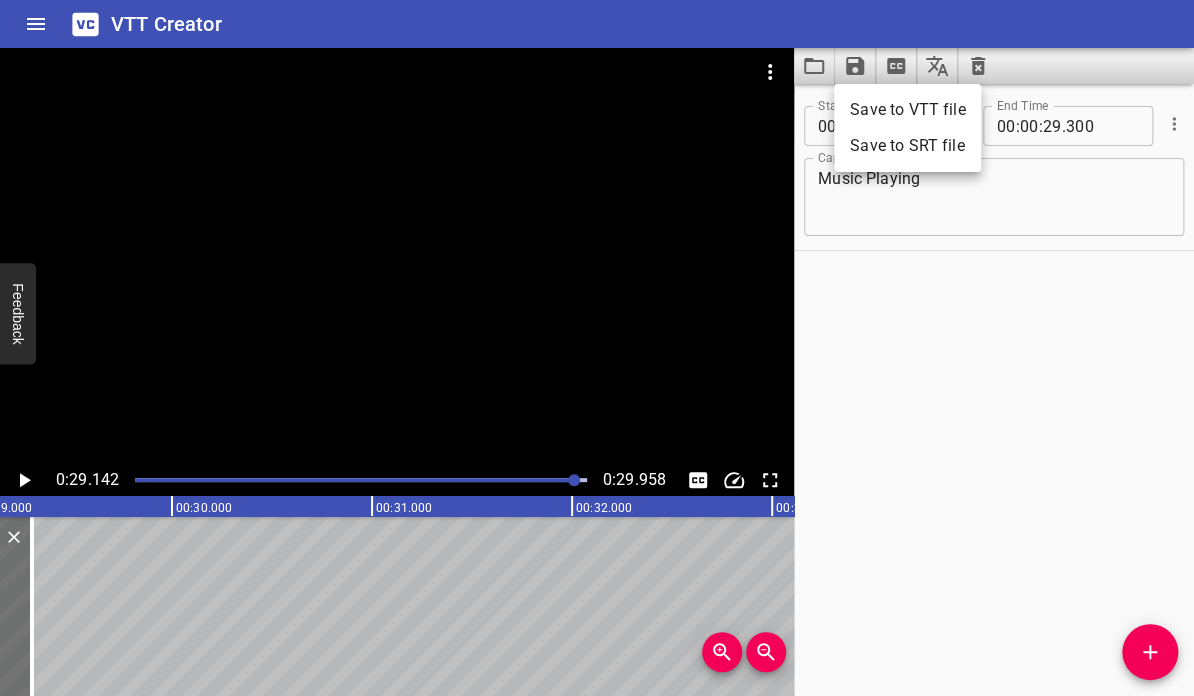 click on "Save to VTT file" at bounding box center [907, 110] 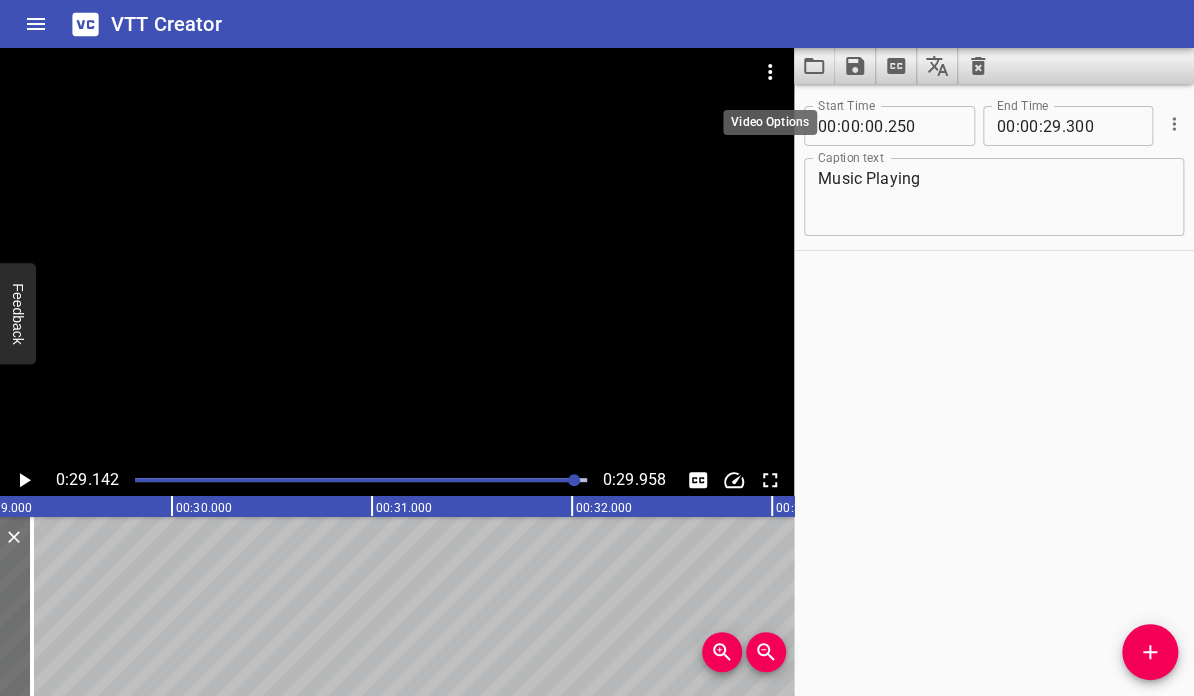 click 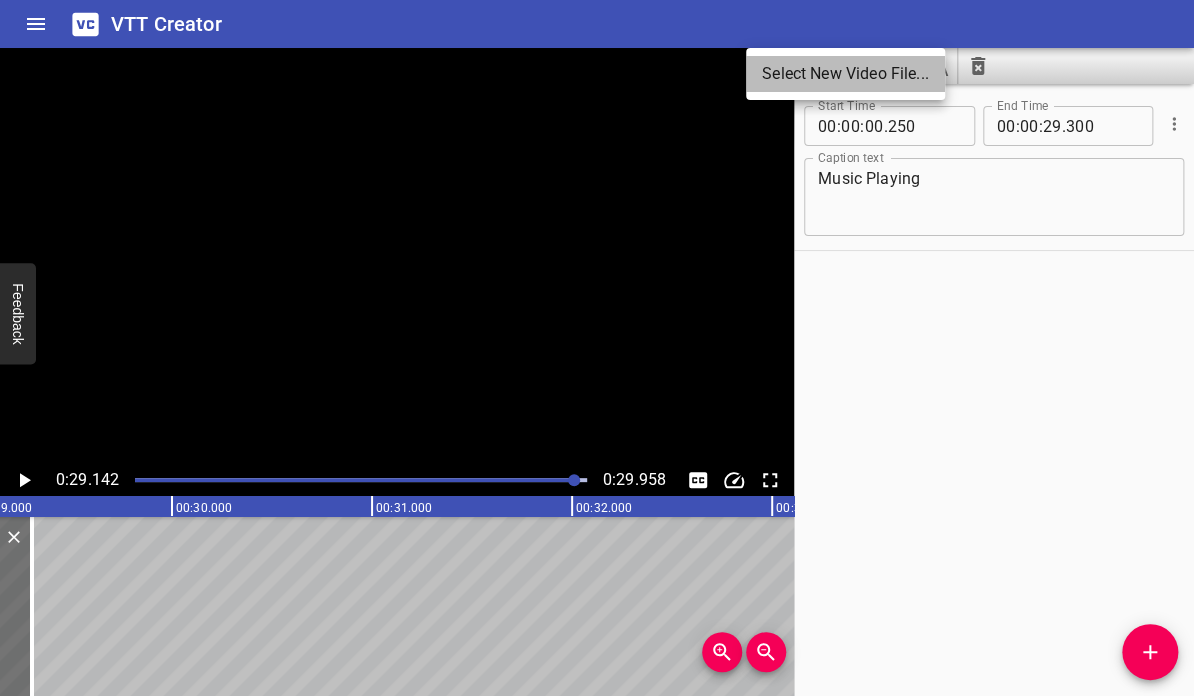 click on "Select New Video File..." at bounding box center (845, 74) 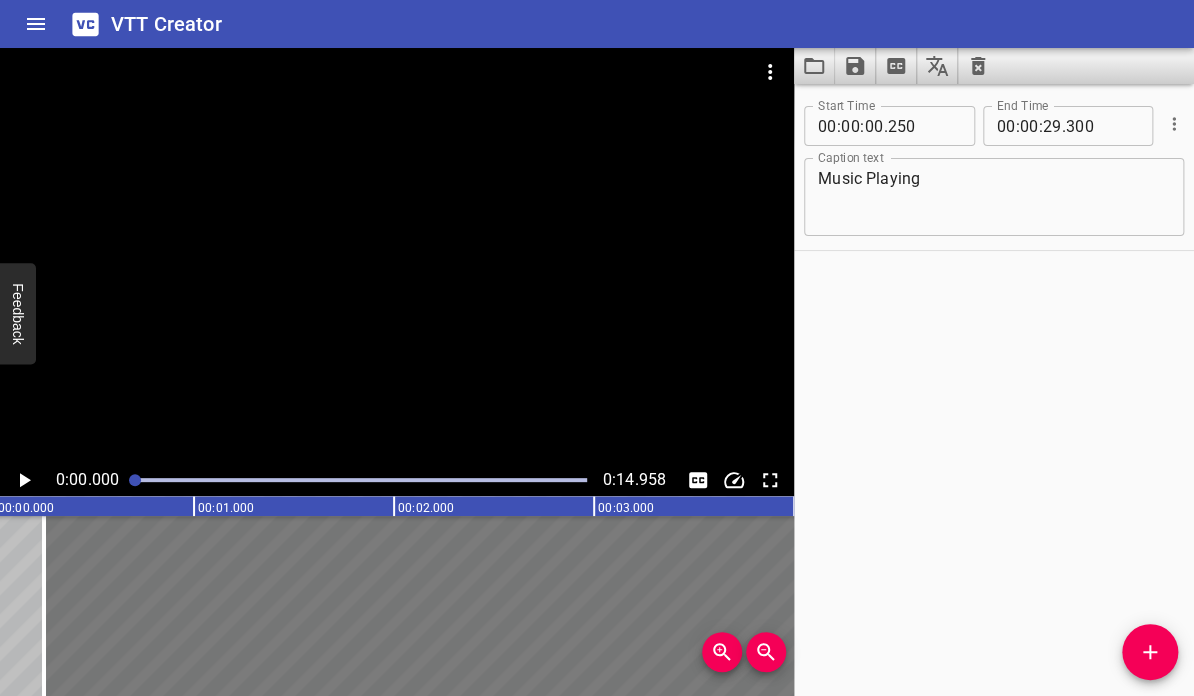 scroll, scrollTop: 0, scrollLeft: 0, axis: both 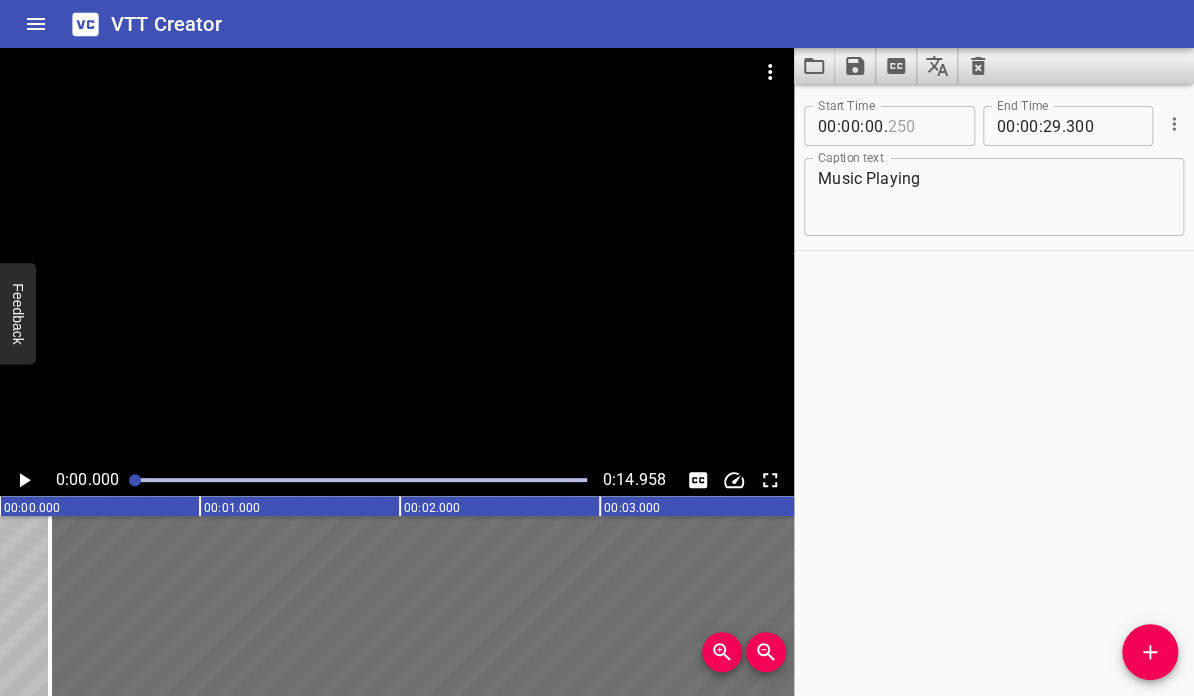 click at bounding box center [923, 126] 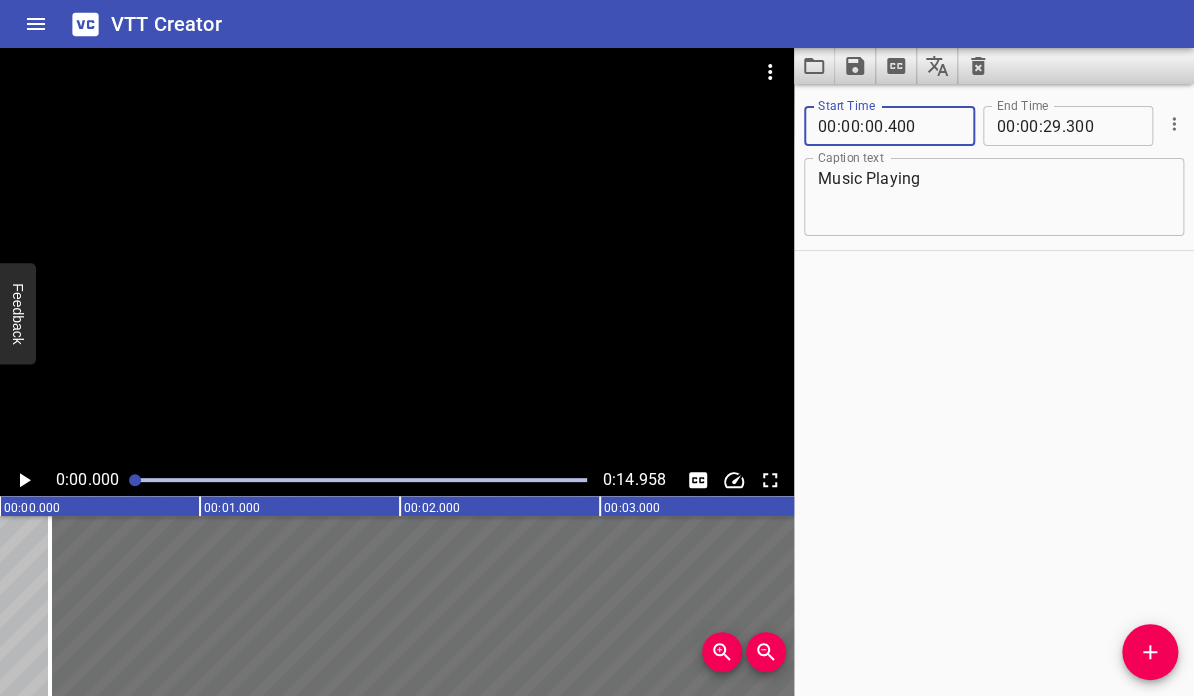 type on "400" 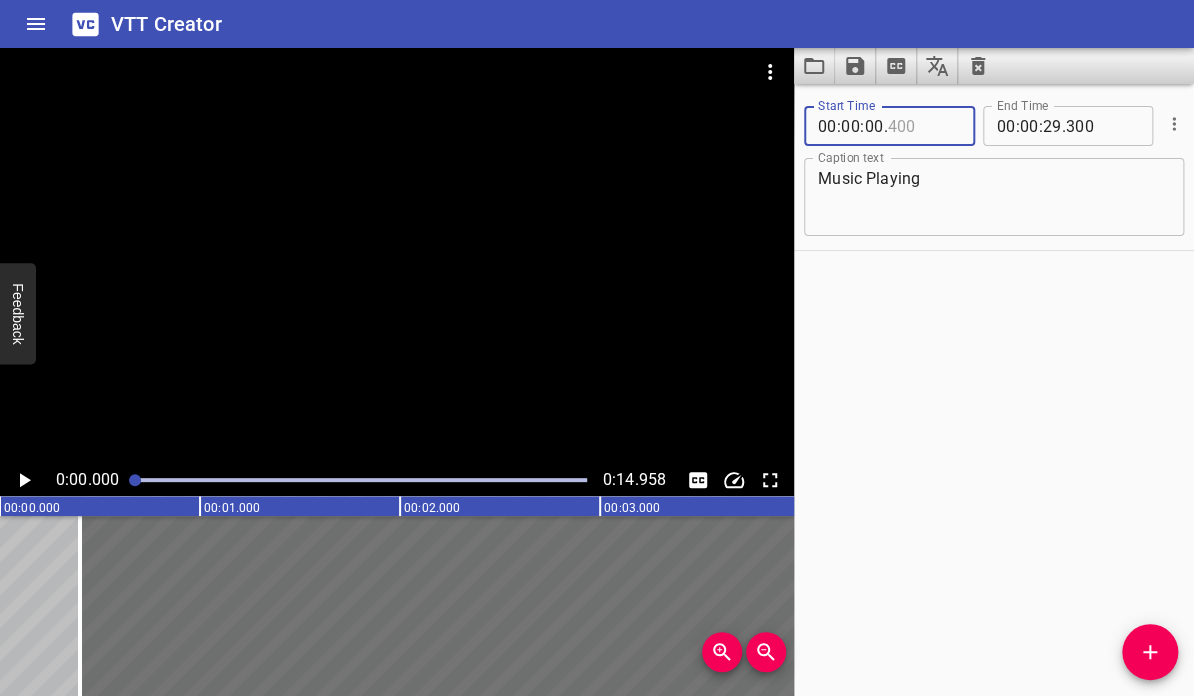 click at bounding box center (923, 126) 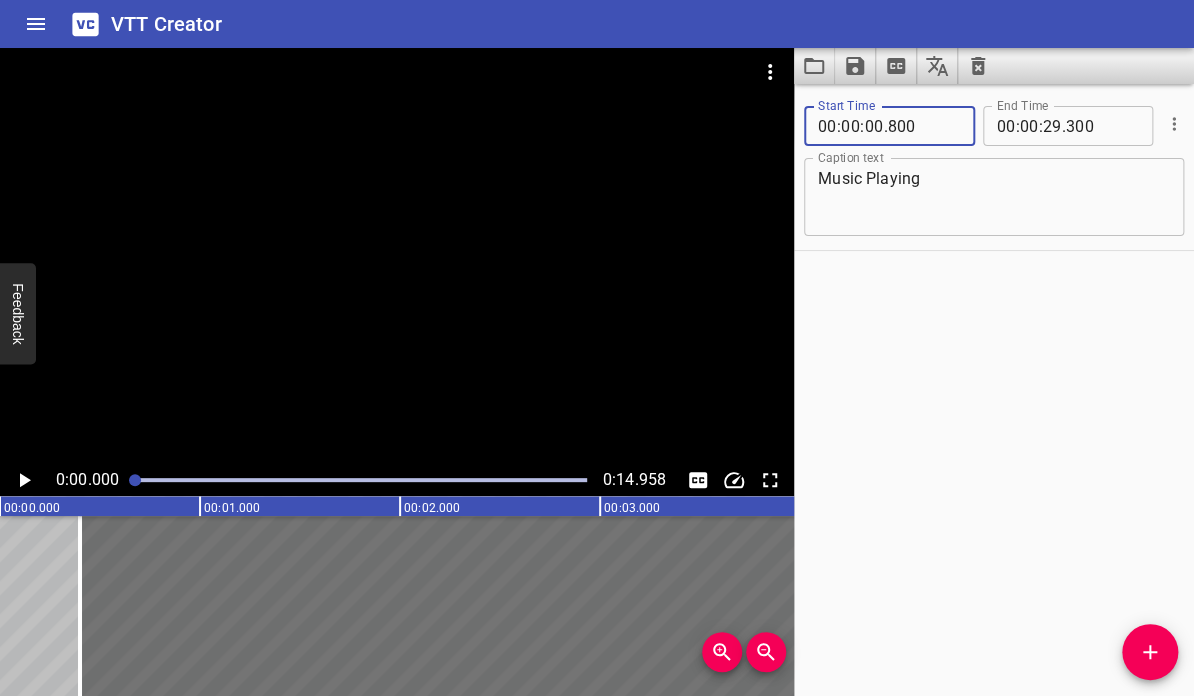 type on "800" 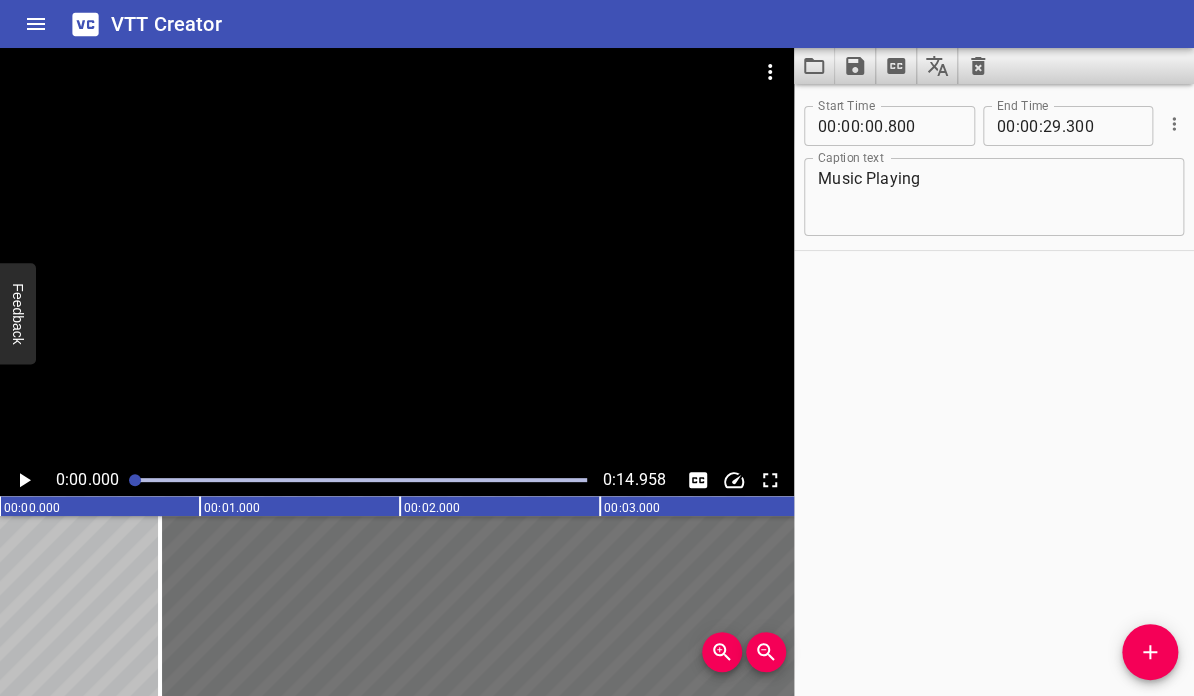 click on "Start Time 00 : 00 : 00 . 800 Start Time End Time 00 : 00 : 29 . 300 End Time Caption text Music Playing Caption text" at bounding box center [994, 390] 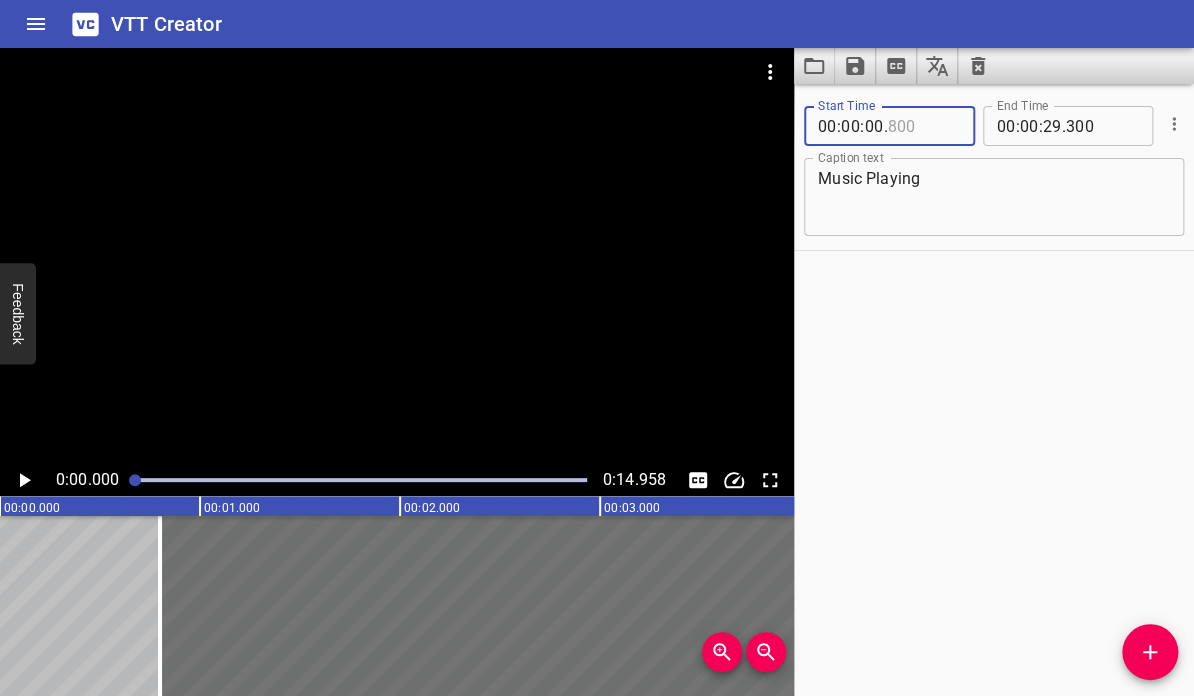 click at bounding box center [923, 126] 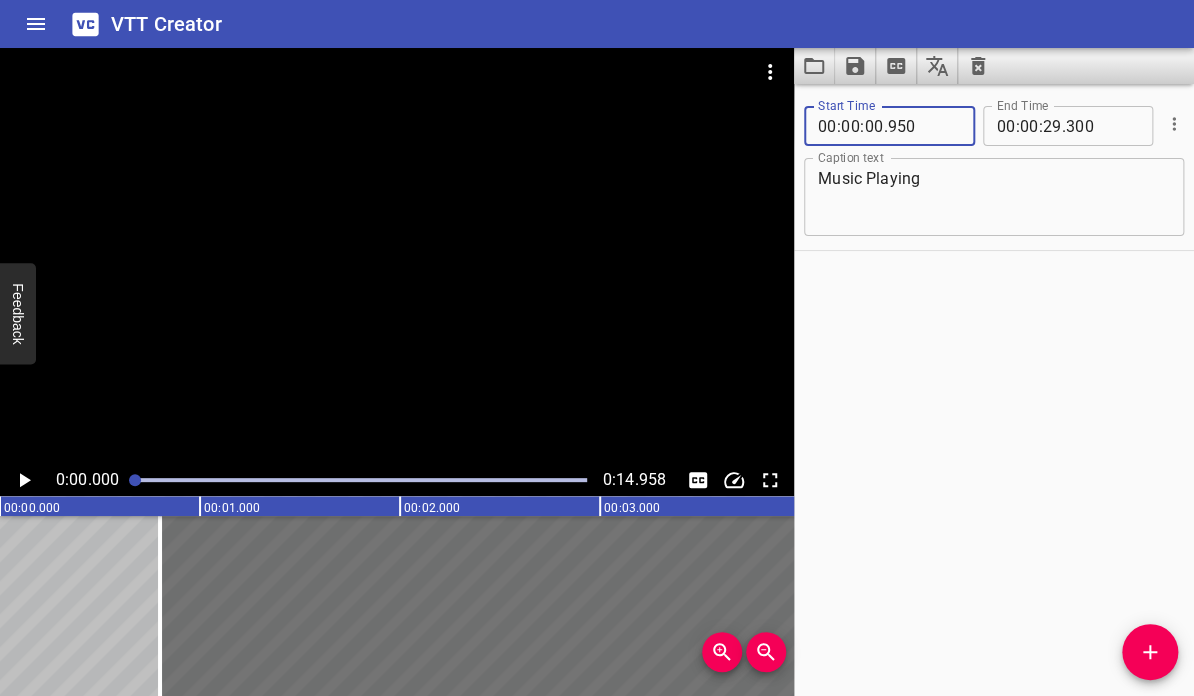 type on "950" 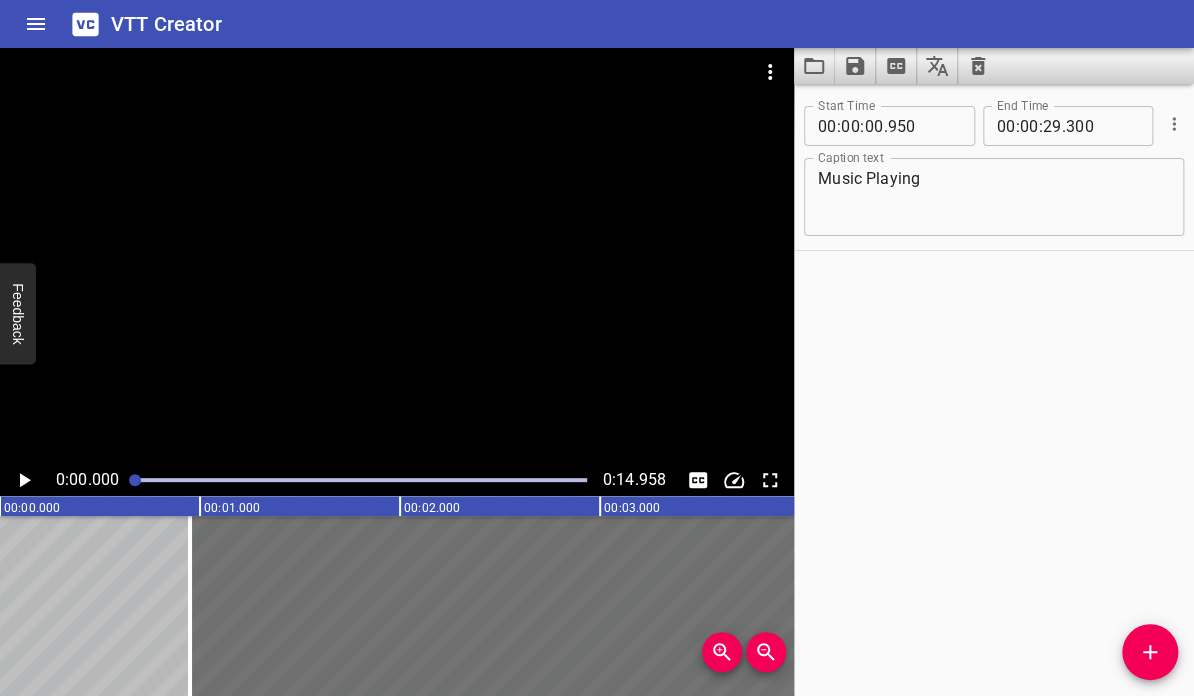 type 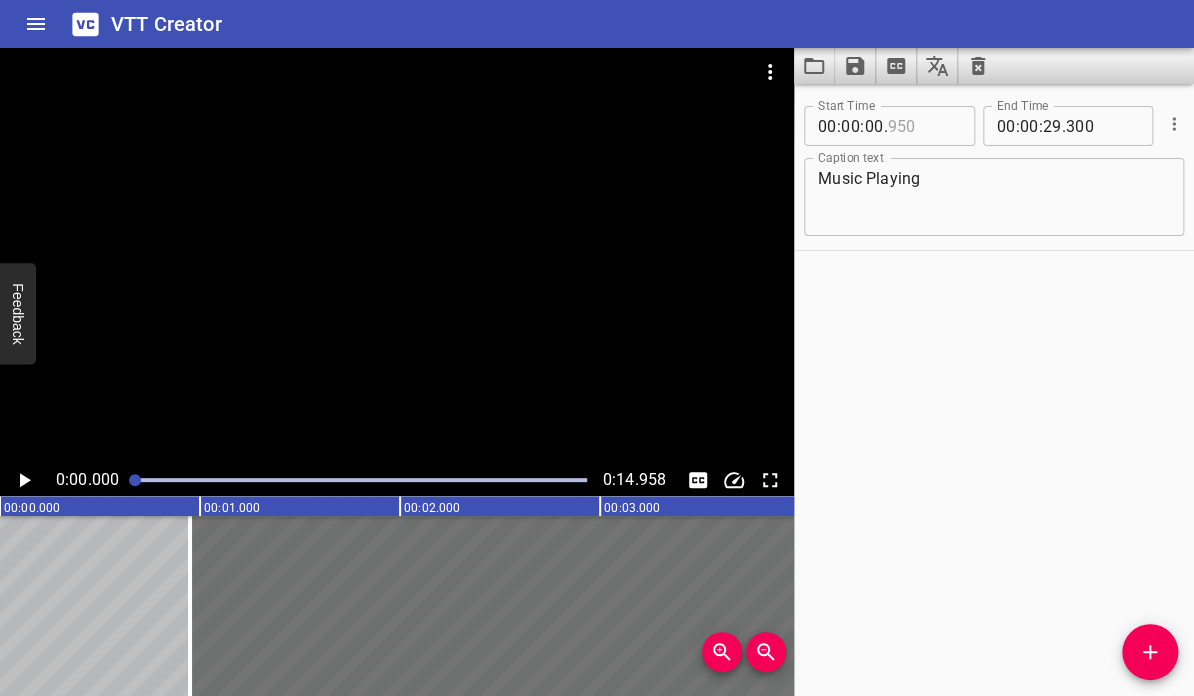 click at bounding box center [923, 126] 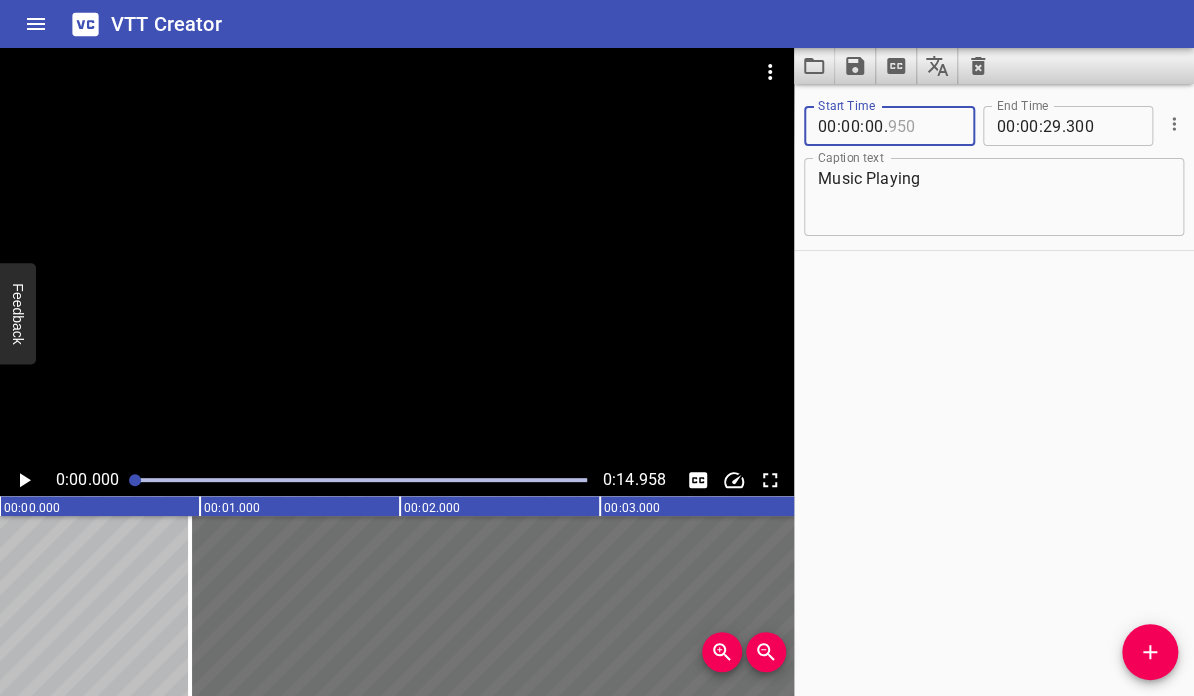 type 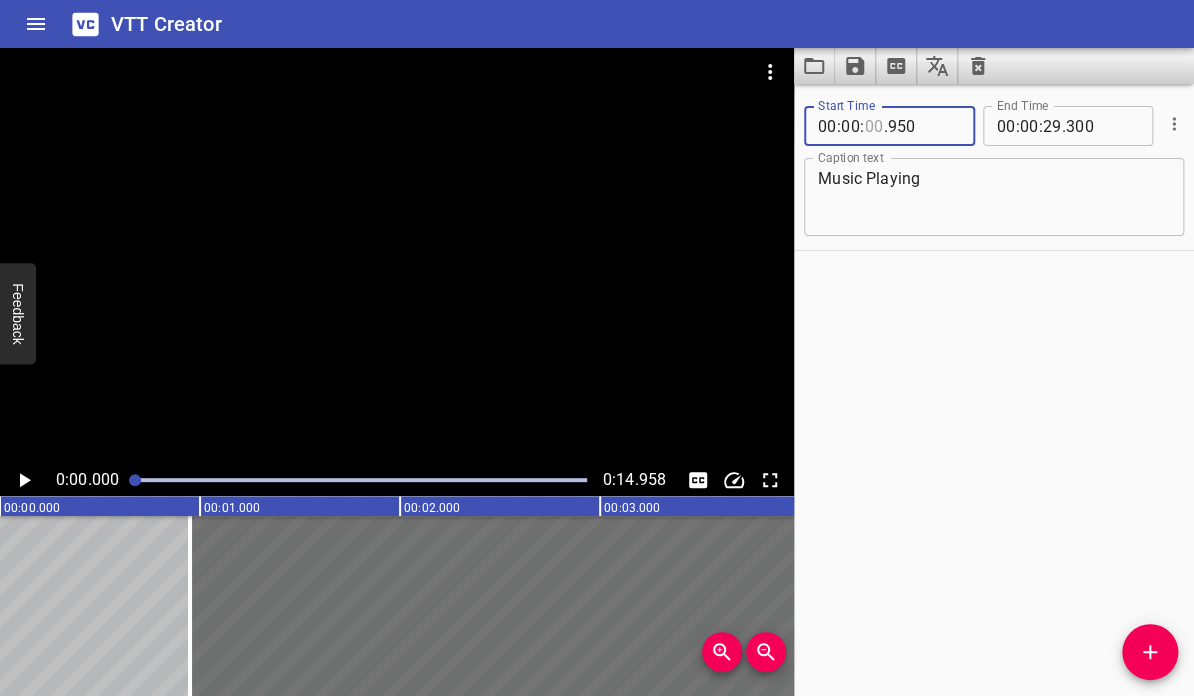 click at bounding box center [873, 126] 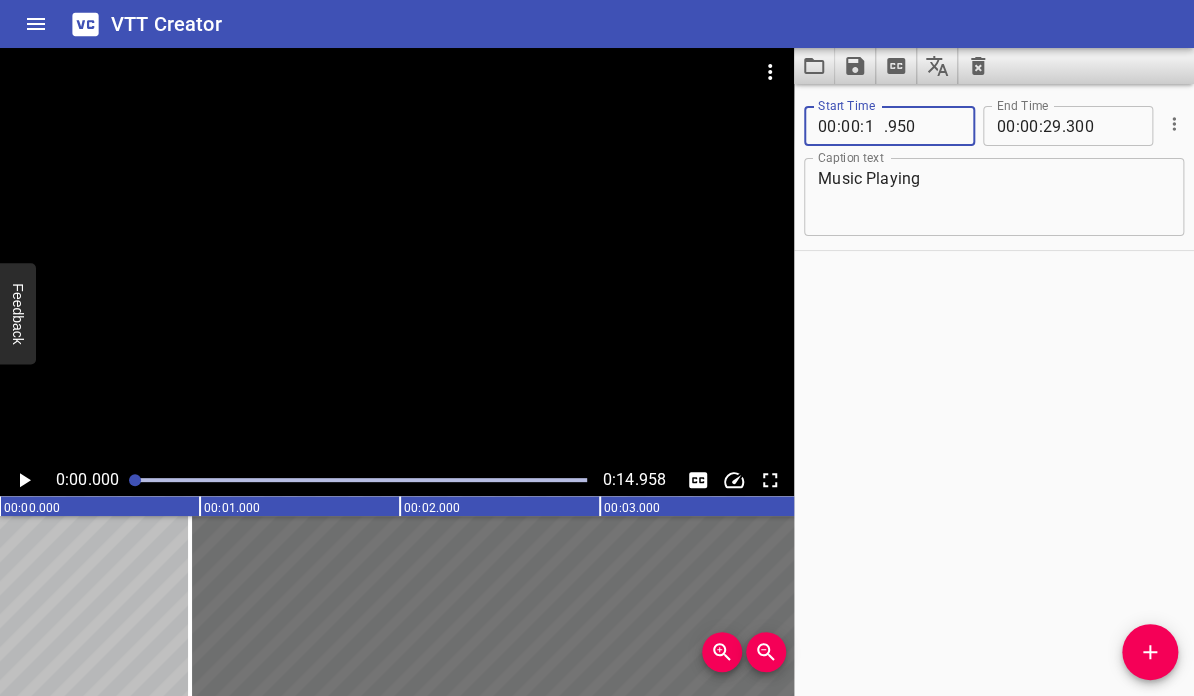 type on "01" 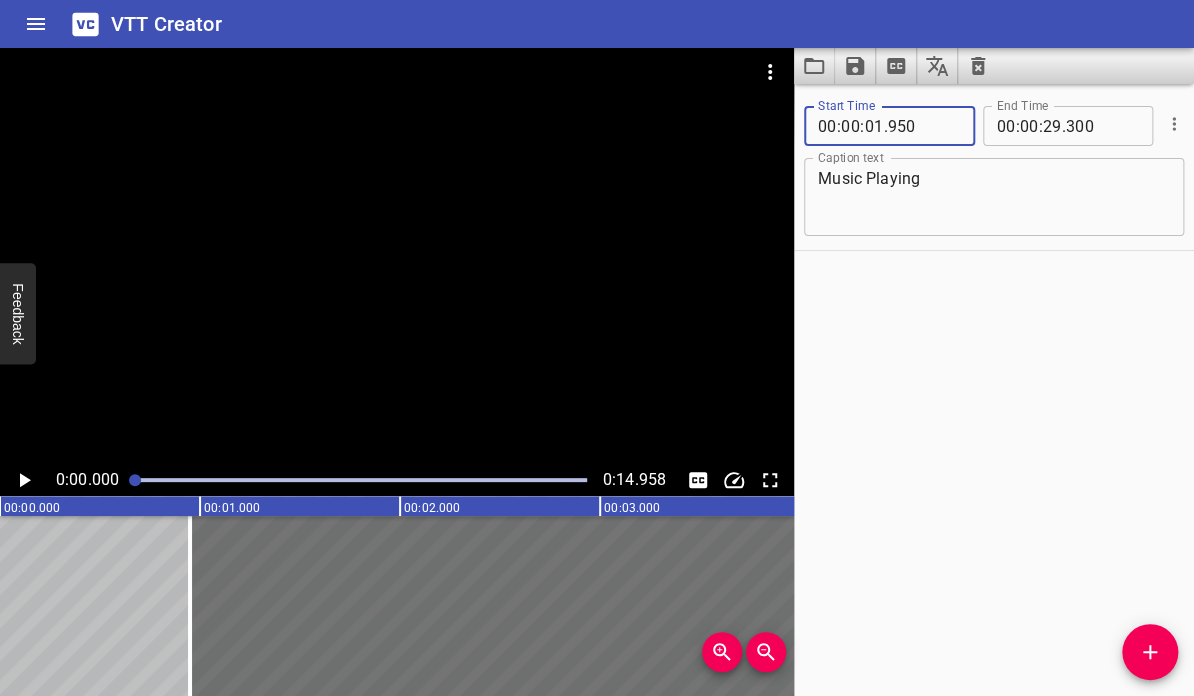 click on "Start Time 00 : 00 : 01 . 950 Start Time End Time 00 : 00 : 29 . 300 End Time Caption text Music Playing Caption text" at bounding box center (994, 390) 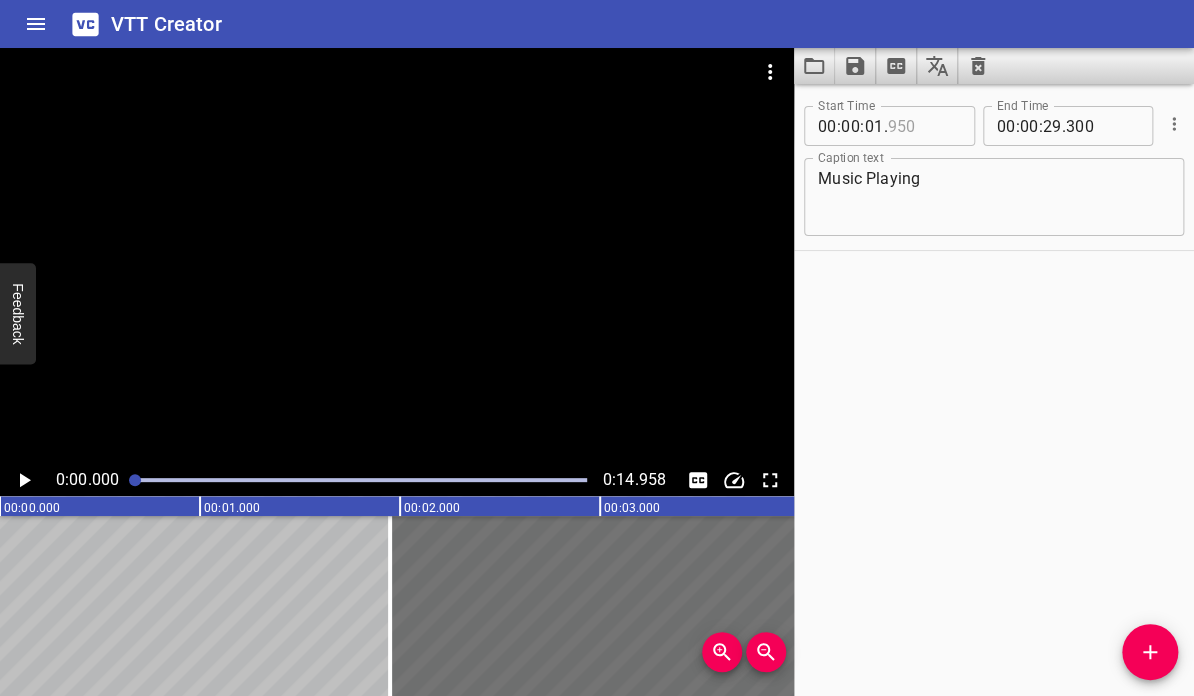 click at bounding box center (923, 126) 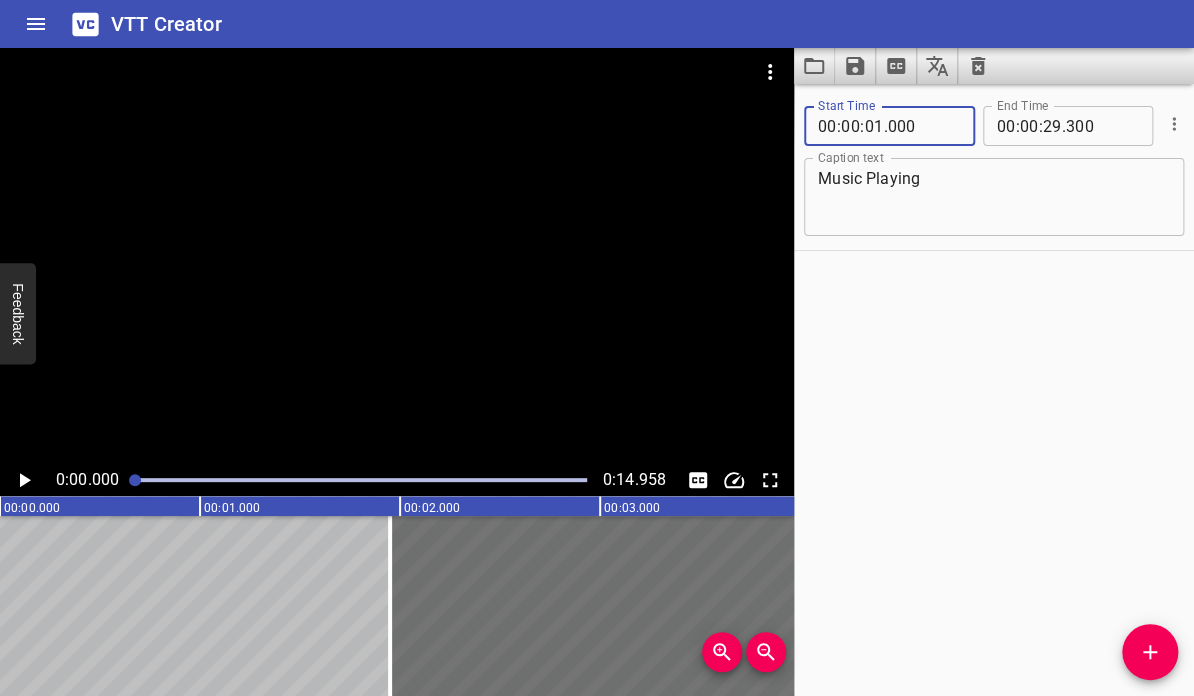 type on "000" 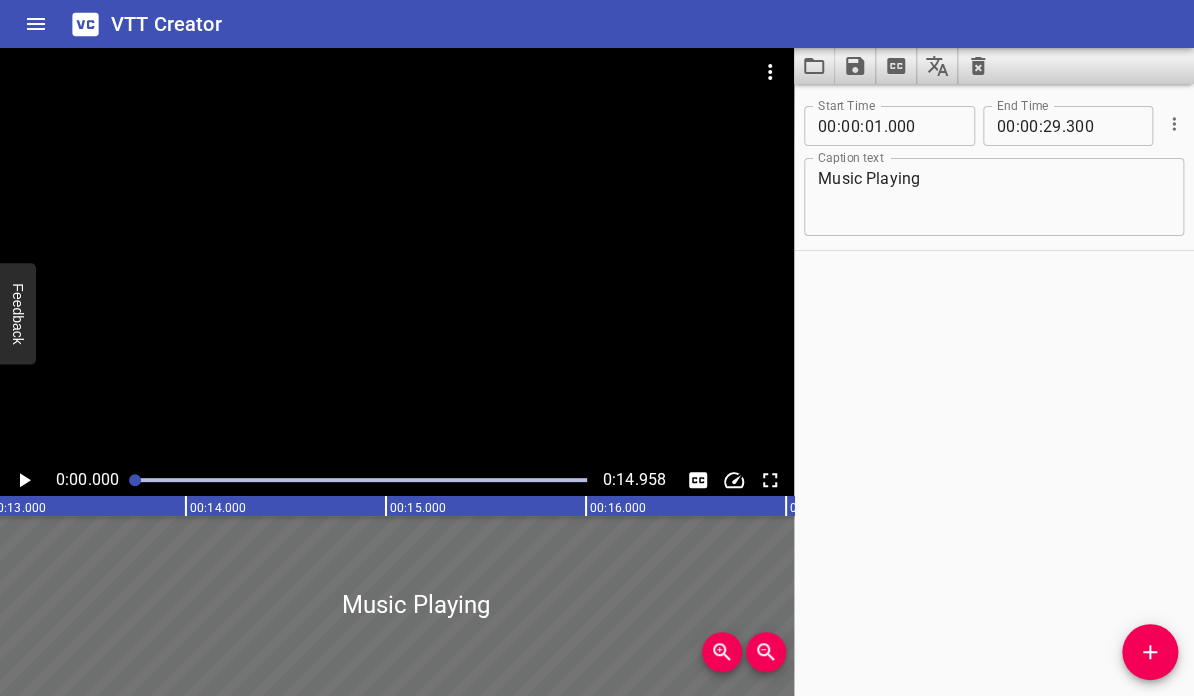 scroll, scrollTop: 0, scrollLeft: 2601, axis: horizontal 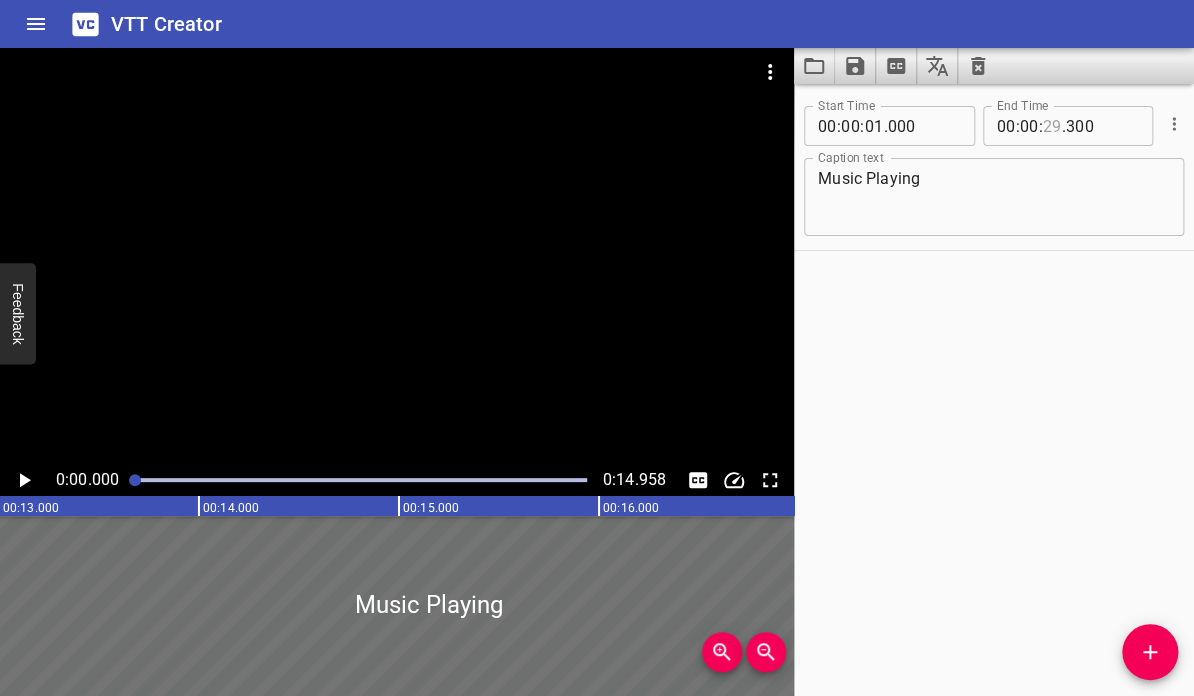 click at bounding box center (1052, 126) 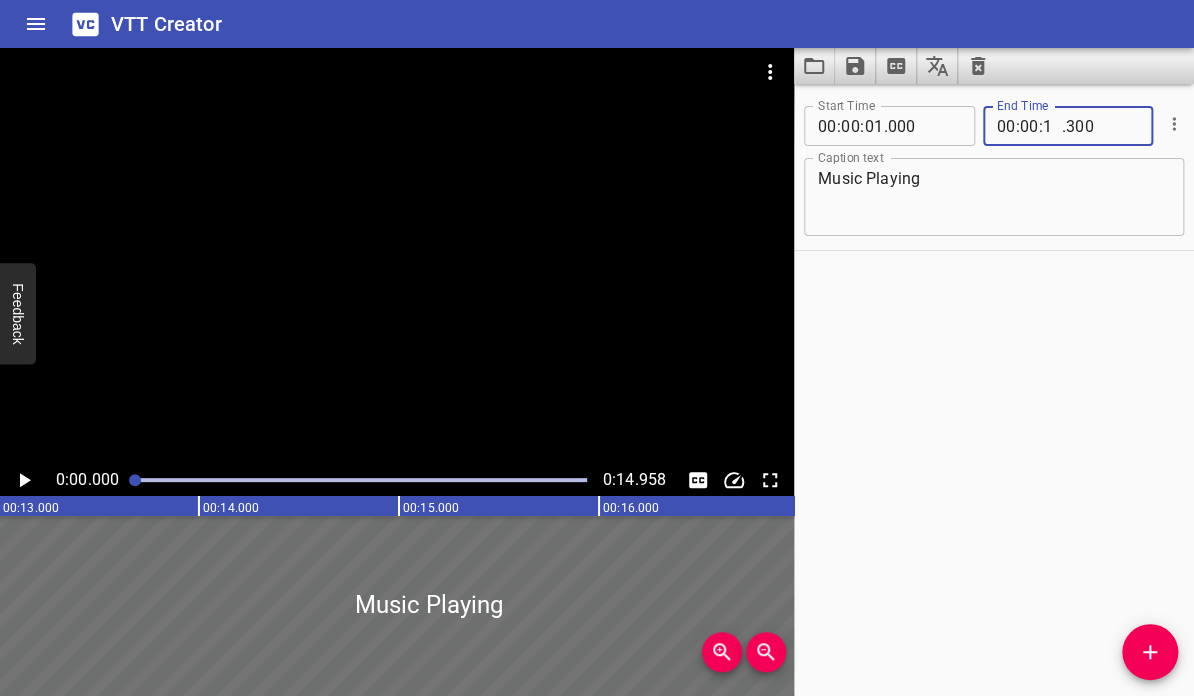 type on "14" 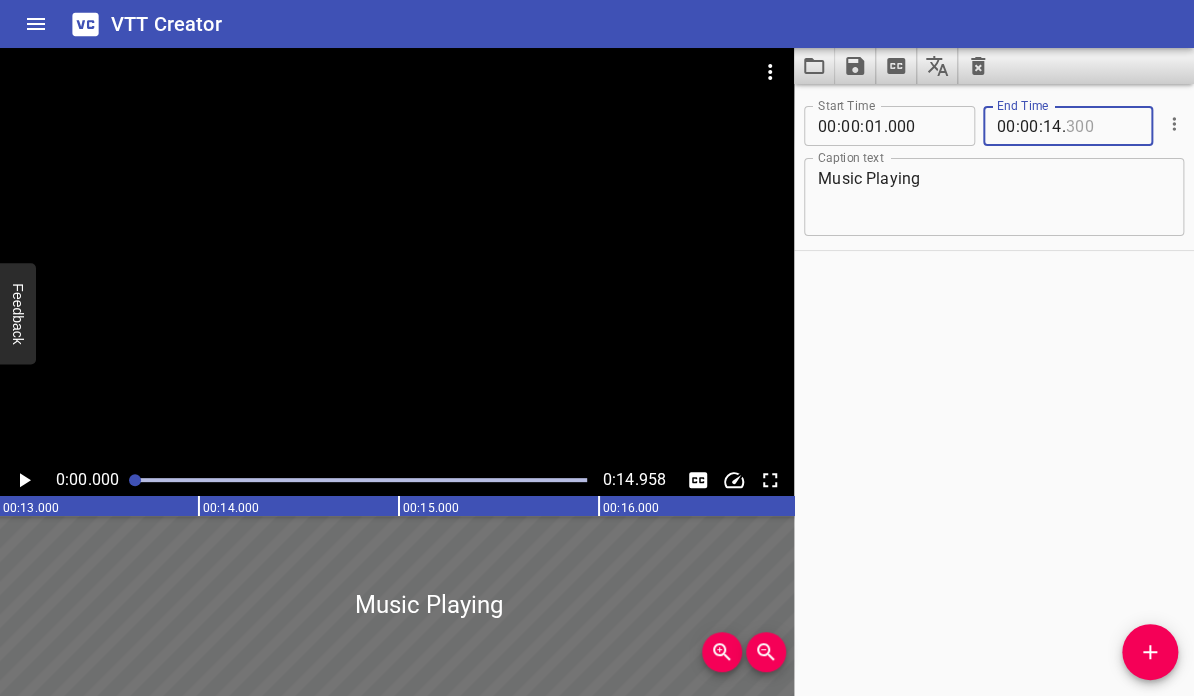type on ".9" 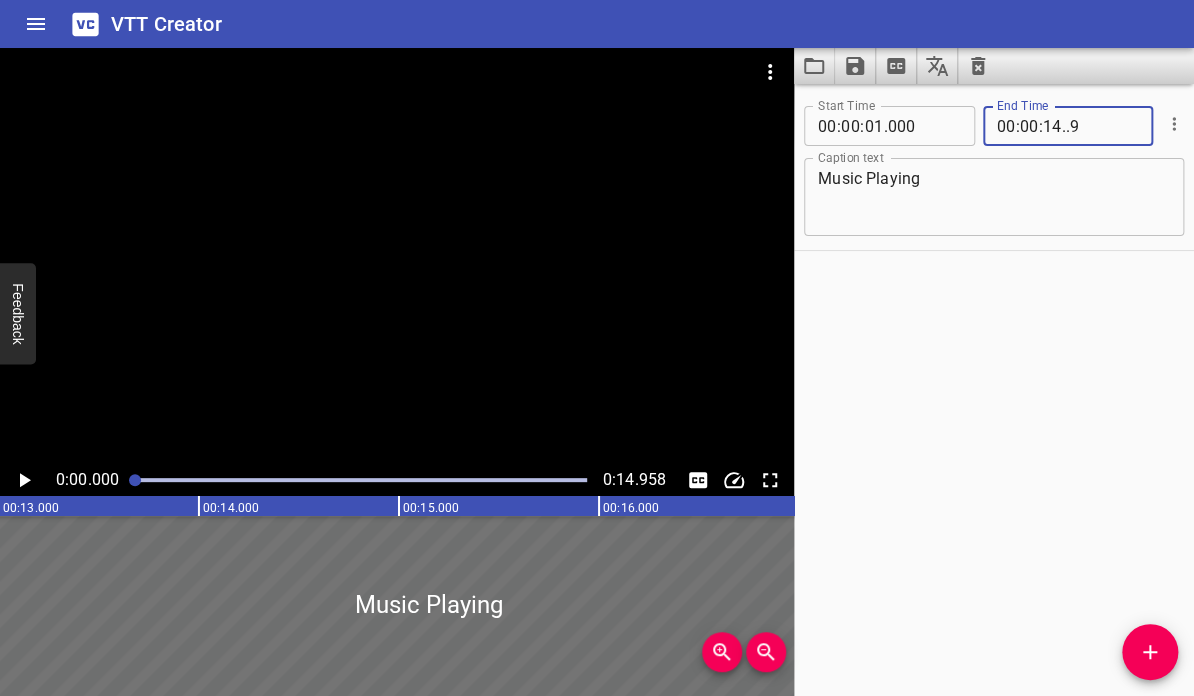 type 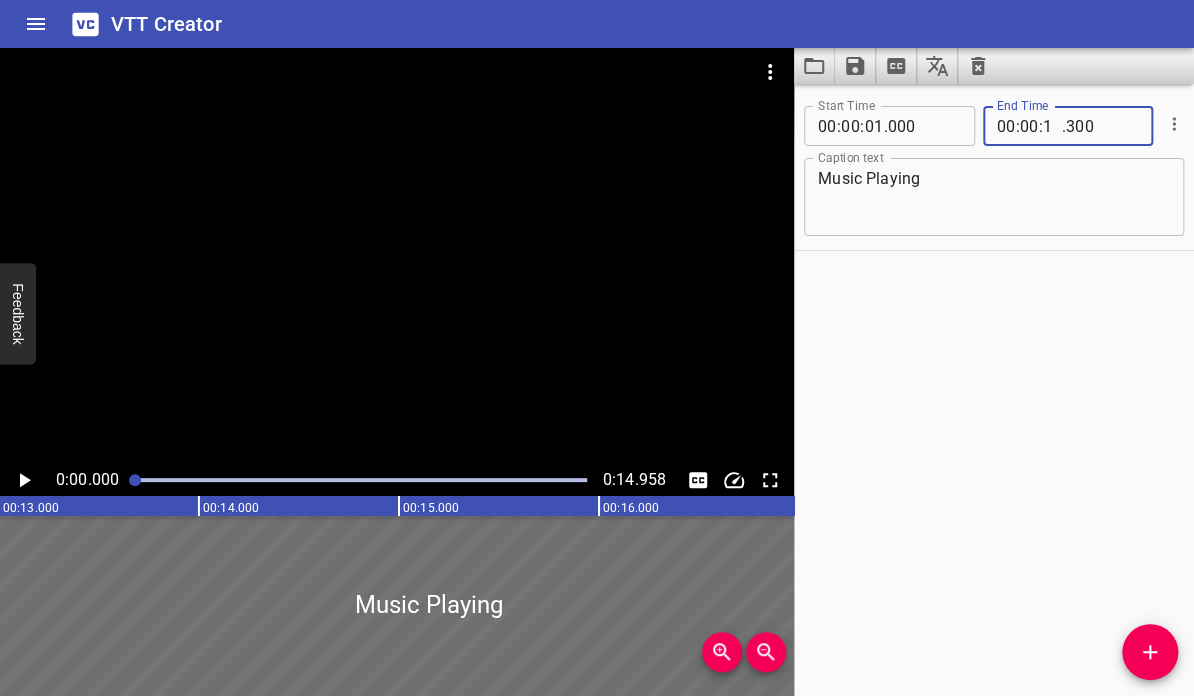 type on "14" 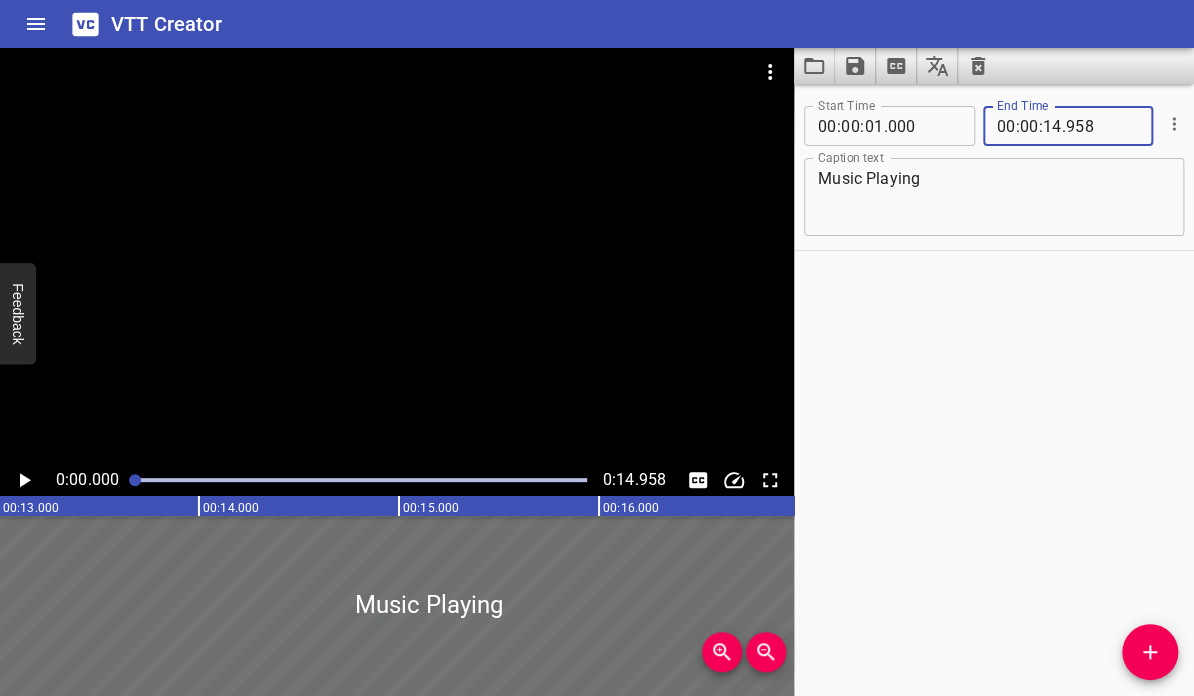 type on "958" 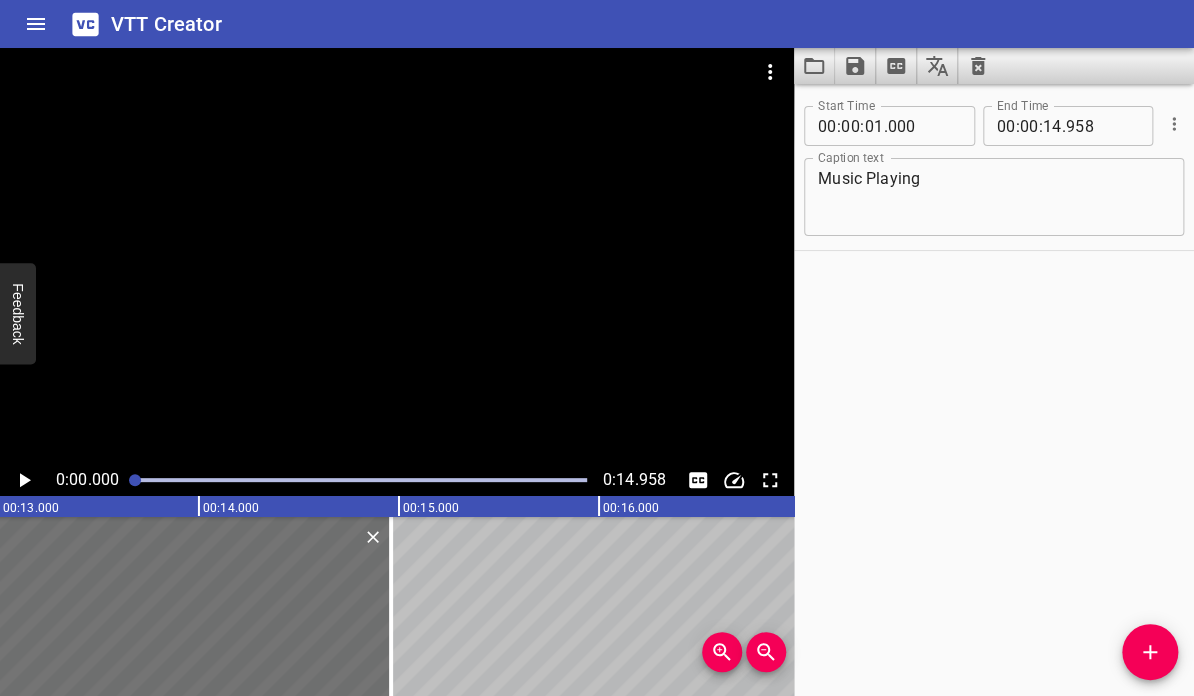 click on "Start Time 00 : 00 : 01 . 000 Start Time End Time 00 : 00 : 14 . 958 End Time Caption text Music Playing Caption text" at bounding box center [994, 390] 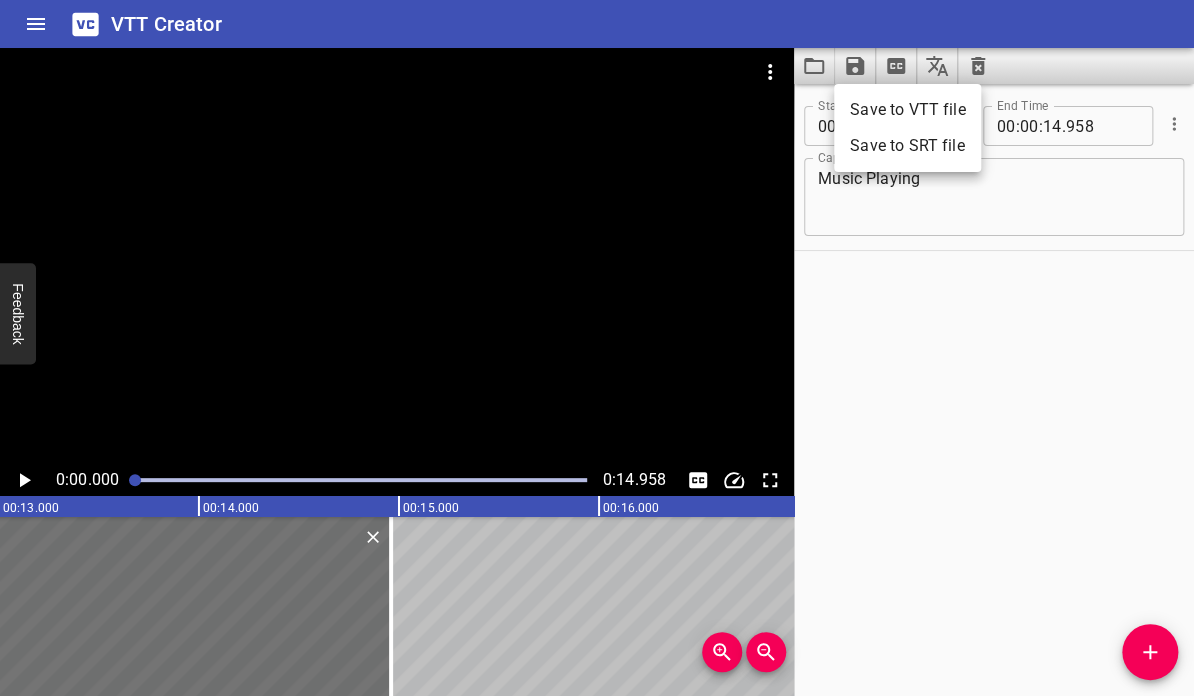 click on "Save to VTT file" at bounding box center [907, 110] 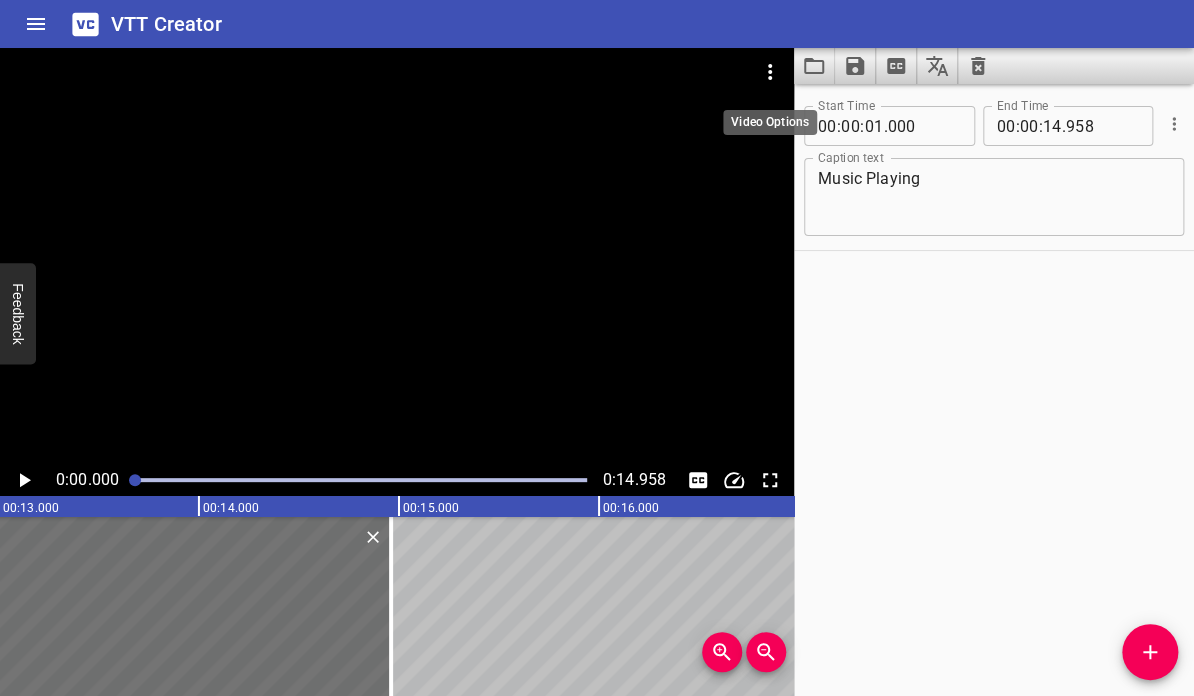 click 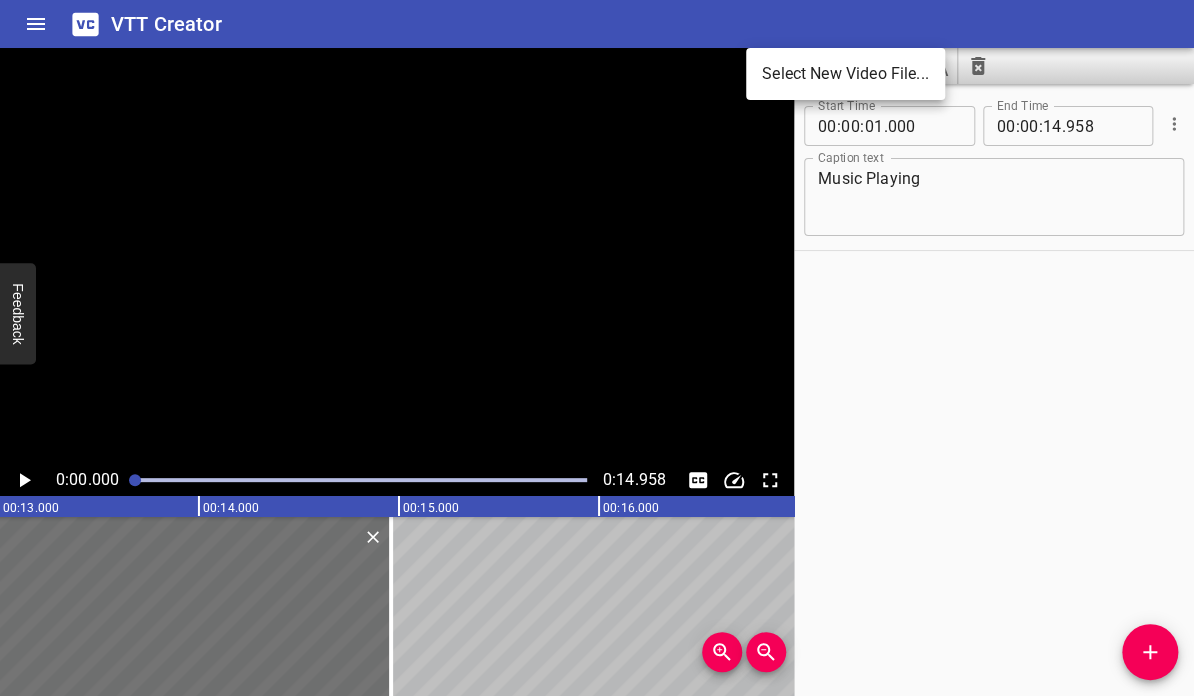 click on "Select New Video File..." at bounding box center [845, 74] 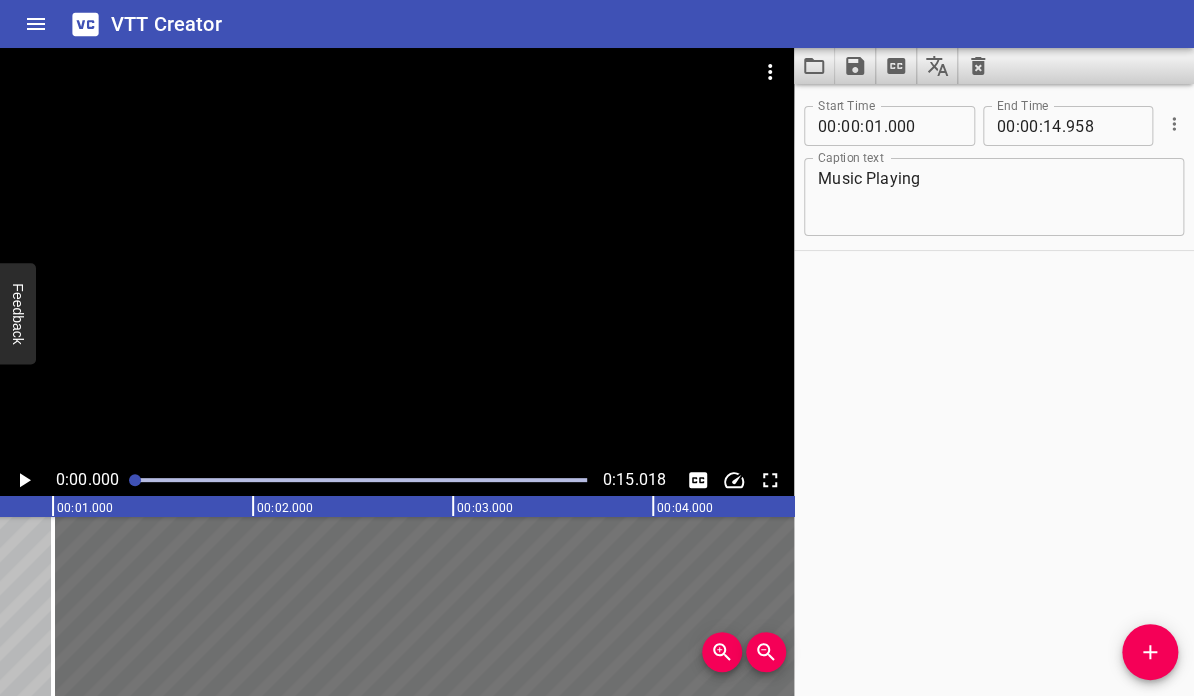 scroll, scrollTop: 0, scrollLeft: 0, axis: both 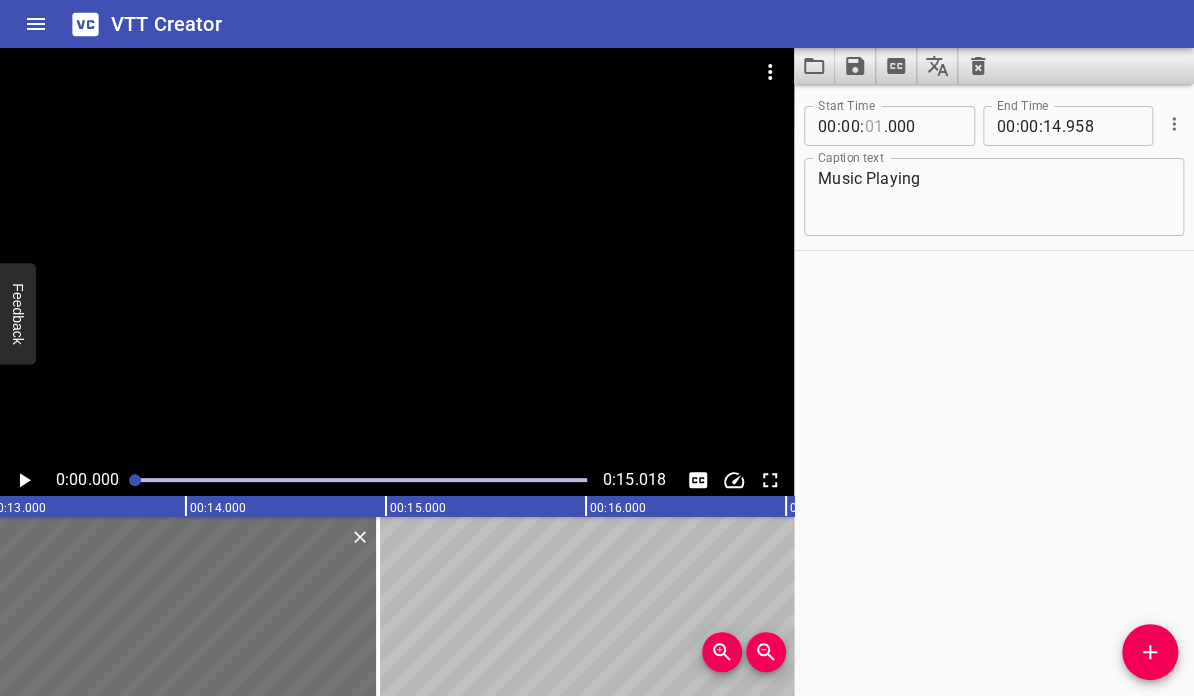 click at bounding box center (873, 126) 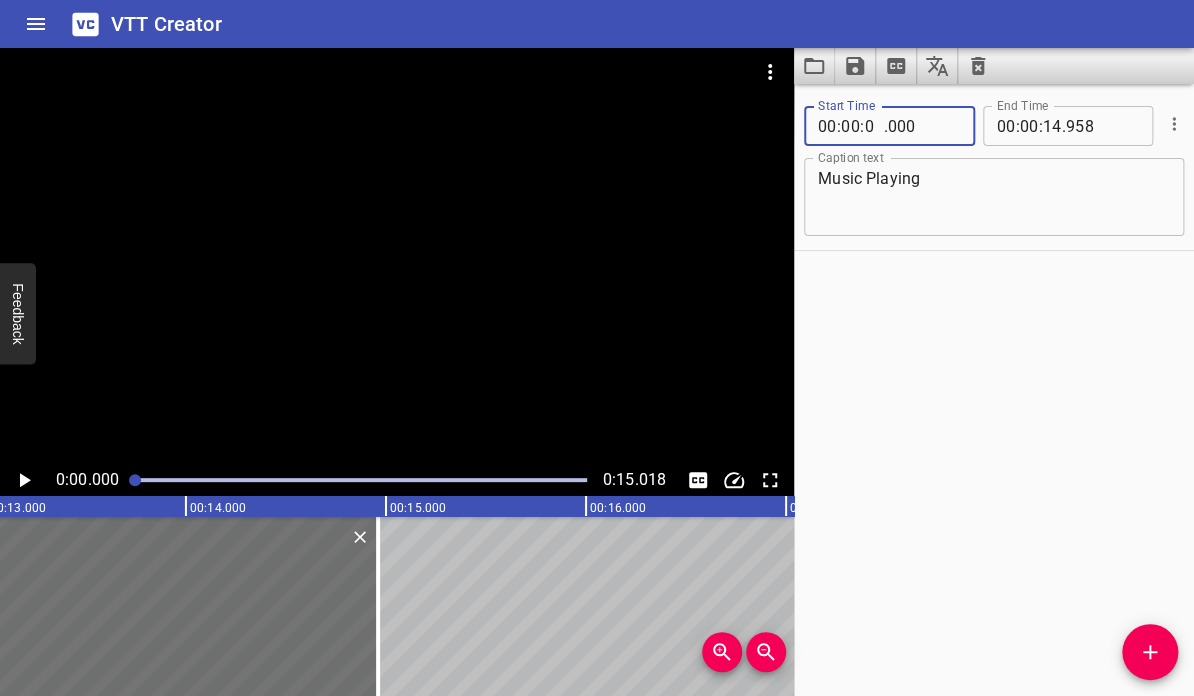 type on "00" 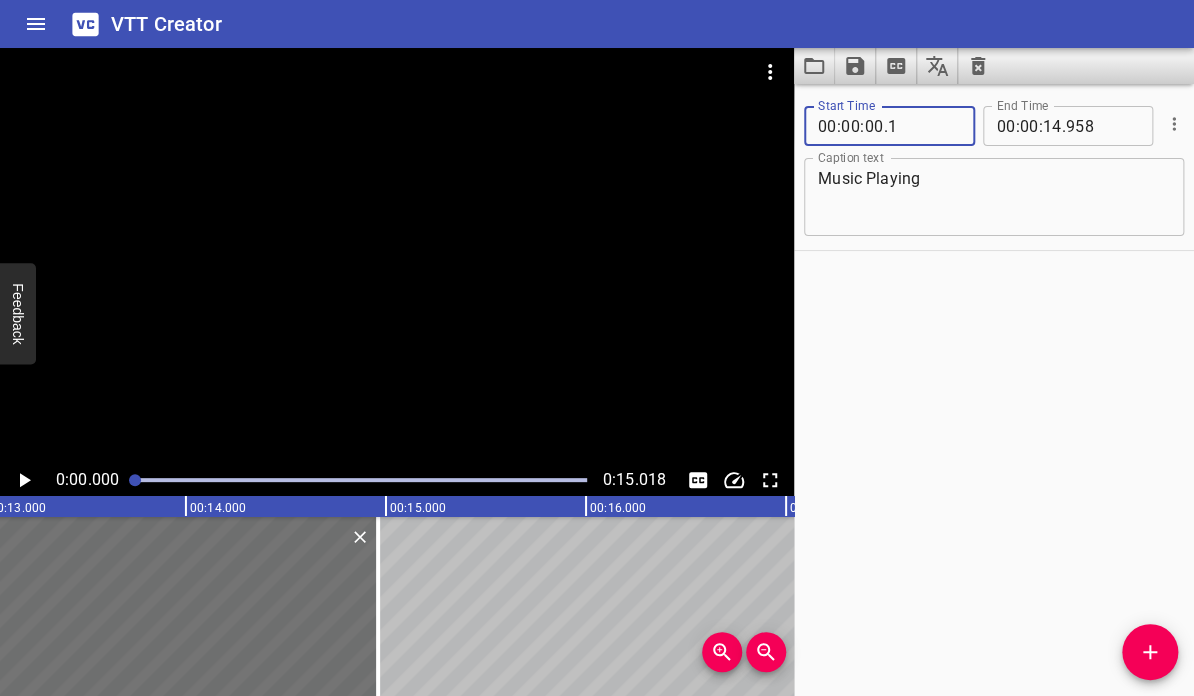 type on "001" 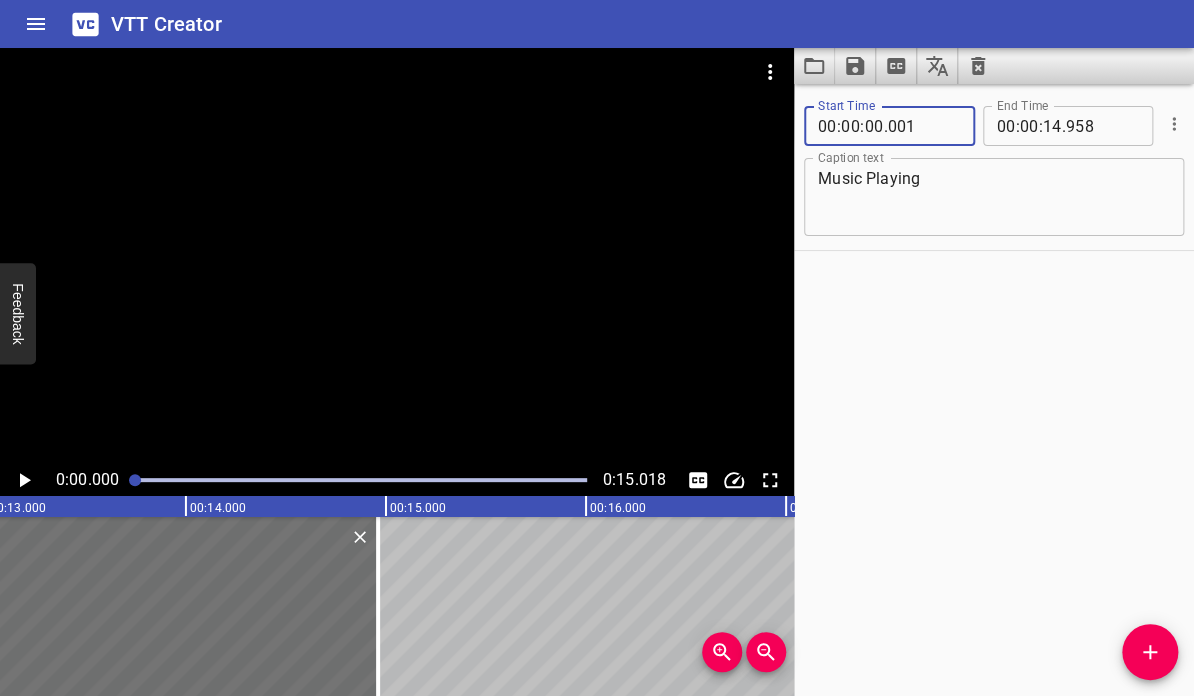 click on "Start Time 00 : 00 : 00 . 001 Start Time End Time 00 : 00 : 14 . 958 End Time Caption text Music Playing Caption text" at bounding box center (994, 390) 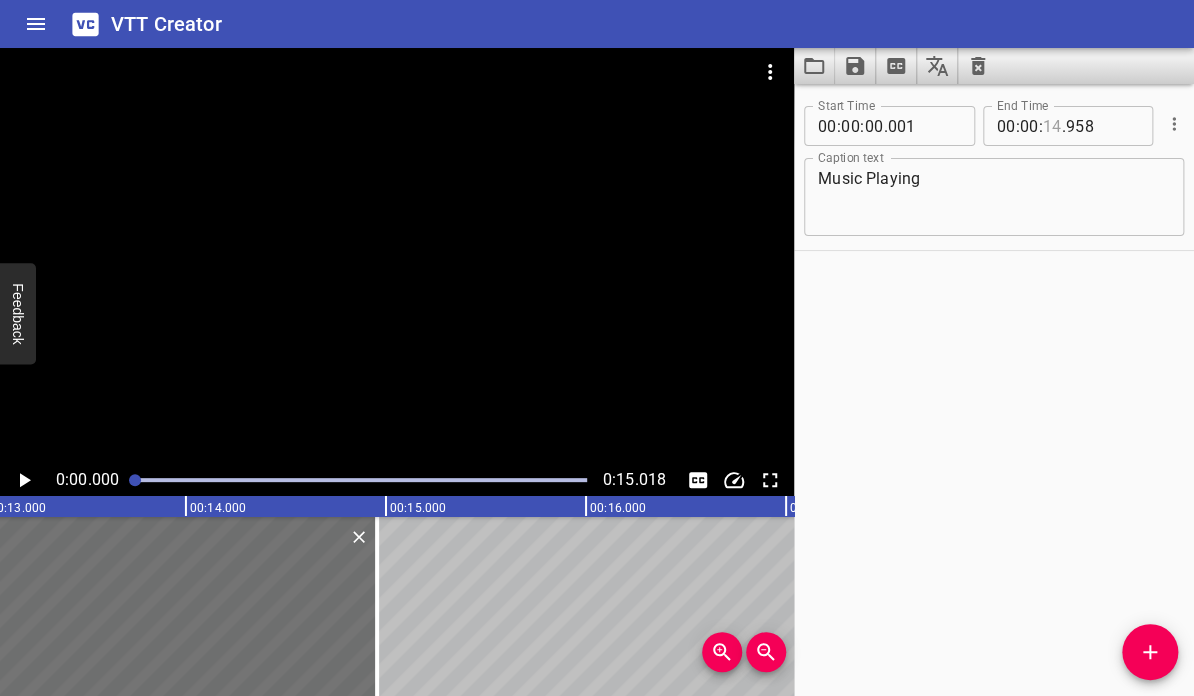 click at bounding box center (1052, 126) 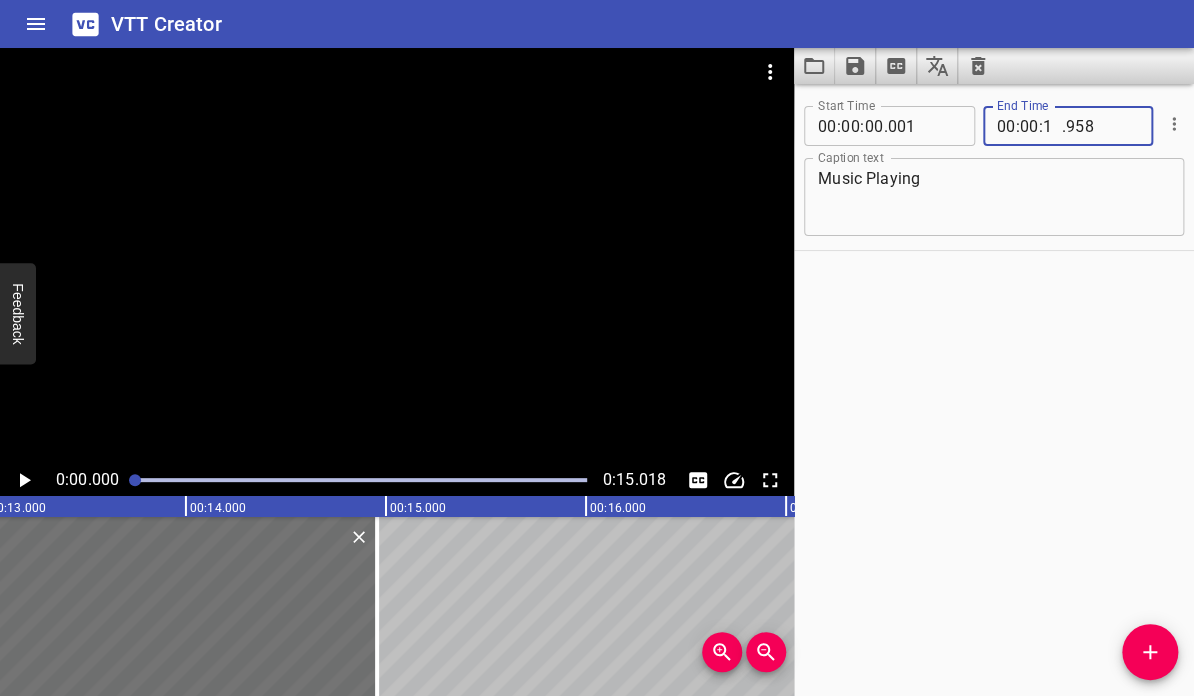 type on "15" 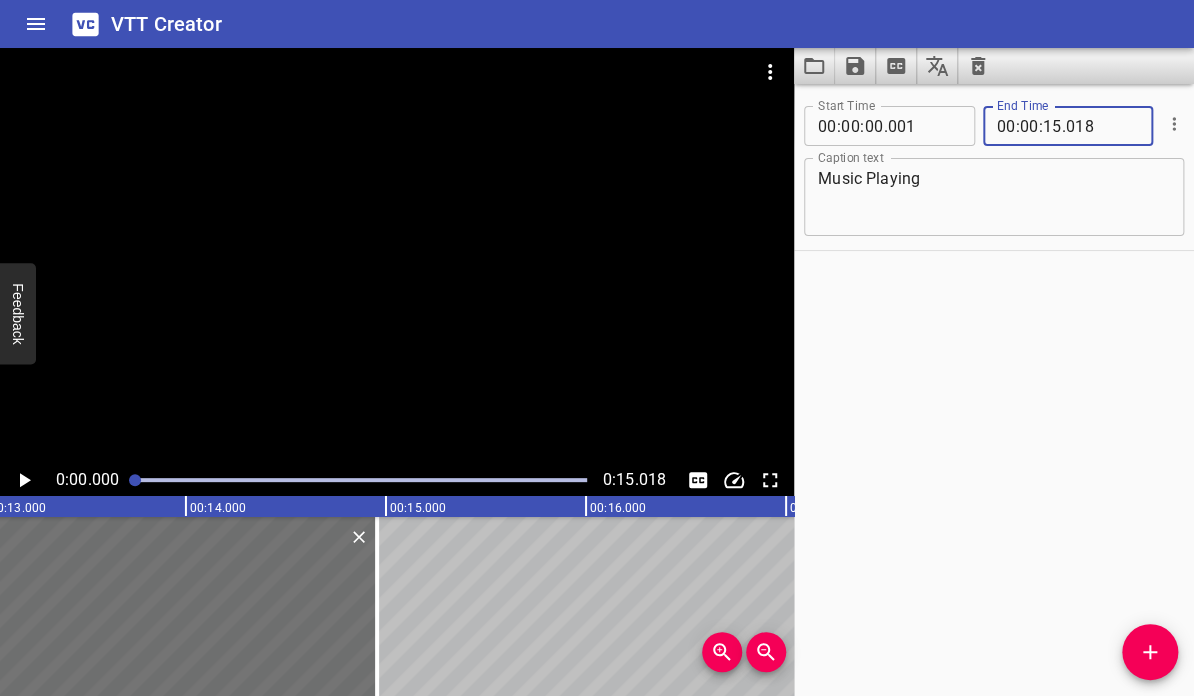 type on "018" 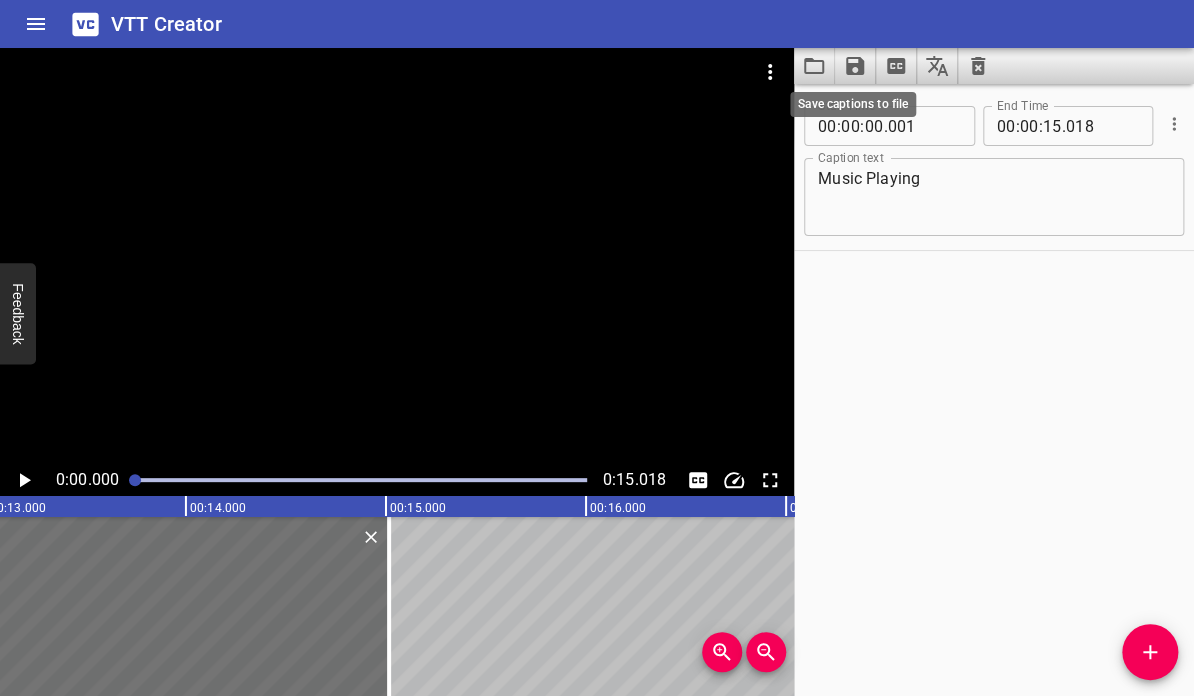 click 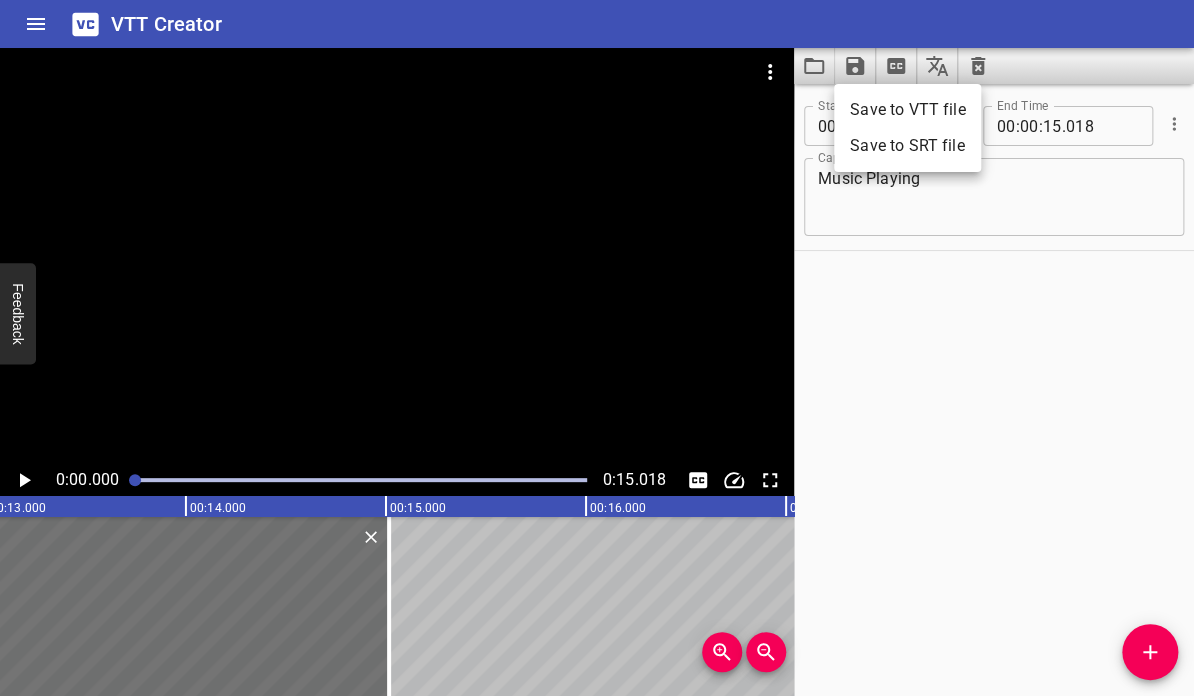 click on "Save to VTT file" at bounding box center (907, 110) 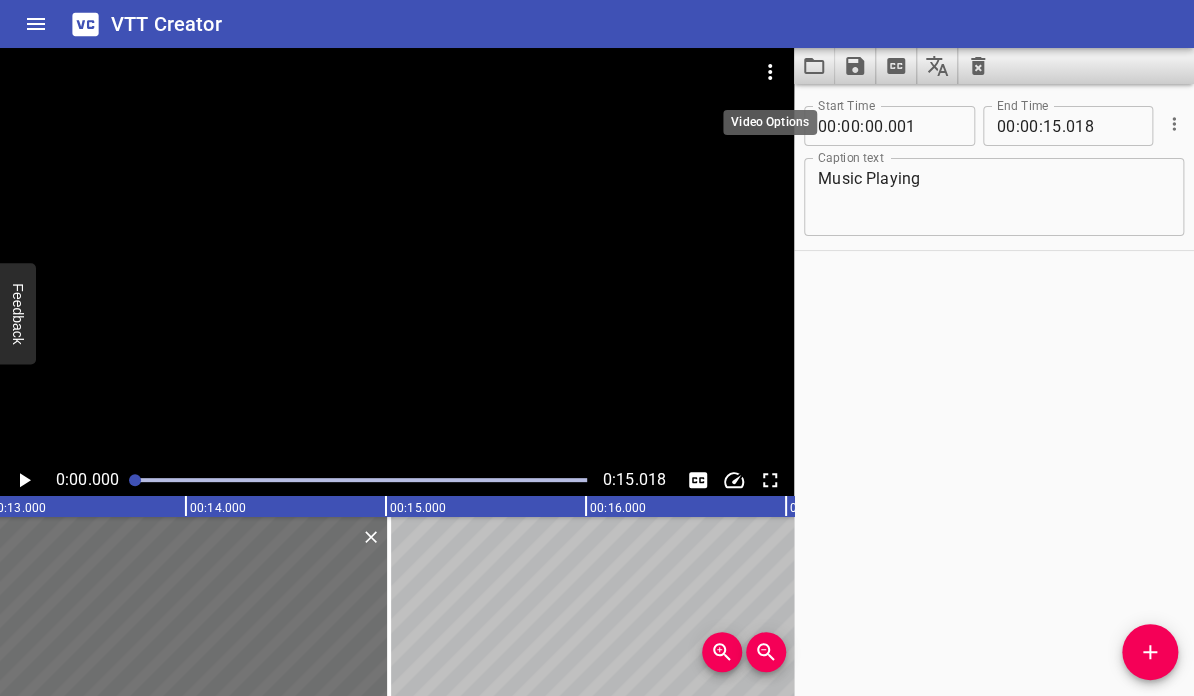 click 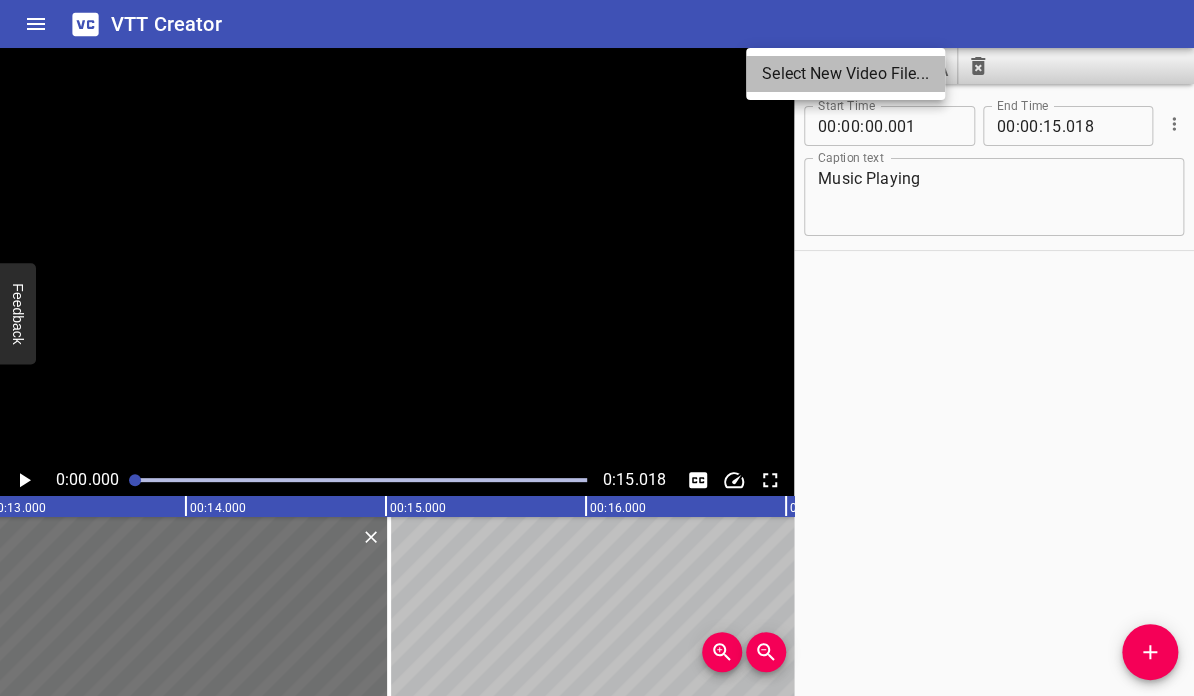 click on "Select New Video File..." at bounding box center (845, 74) 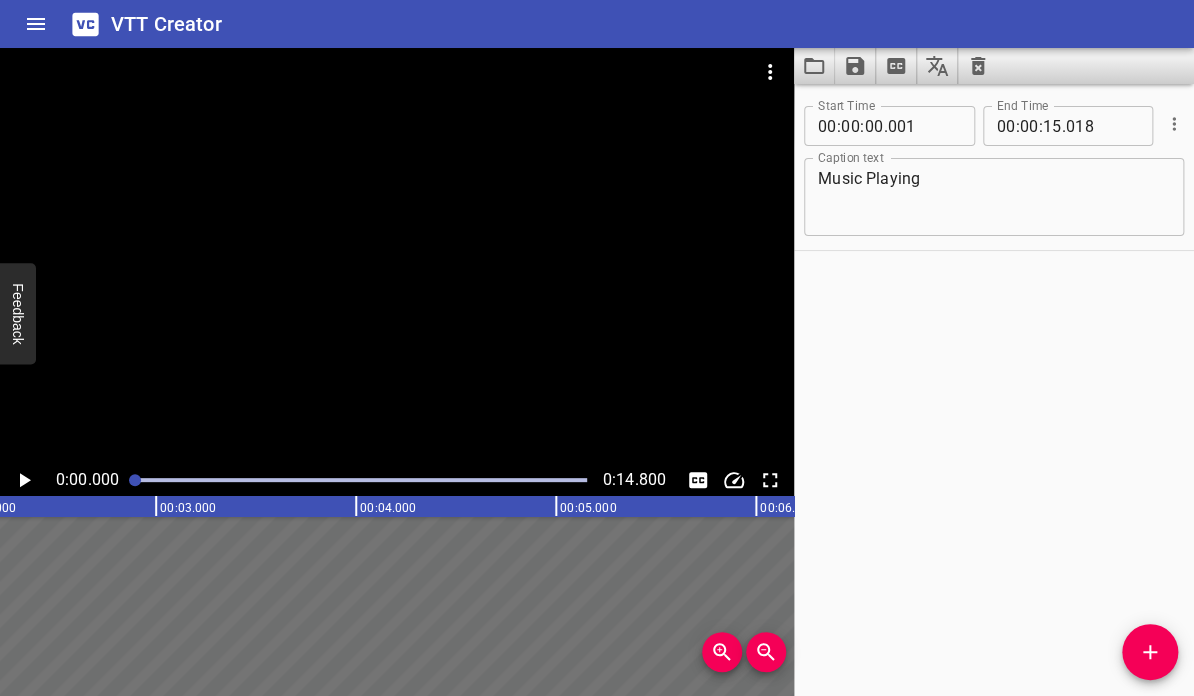 scroll, scrollTop: 0, scrollLeft: 0, axis: both 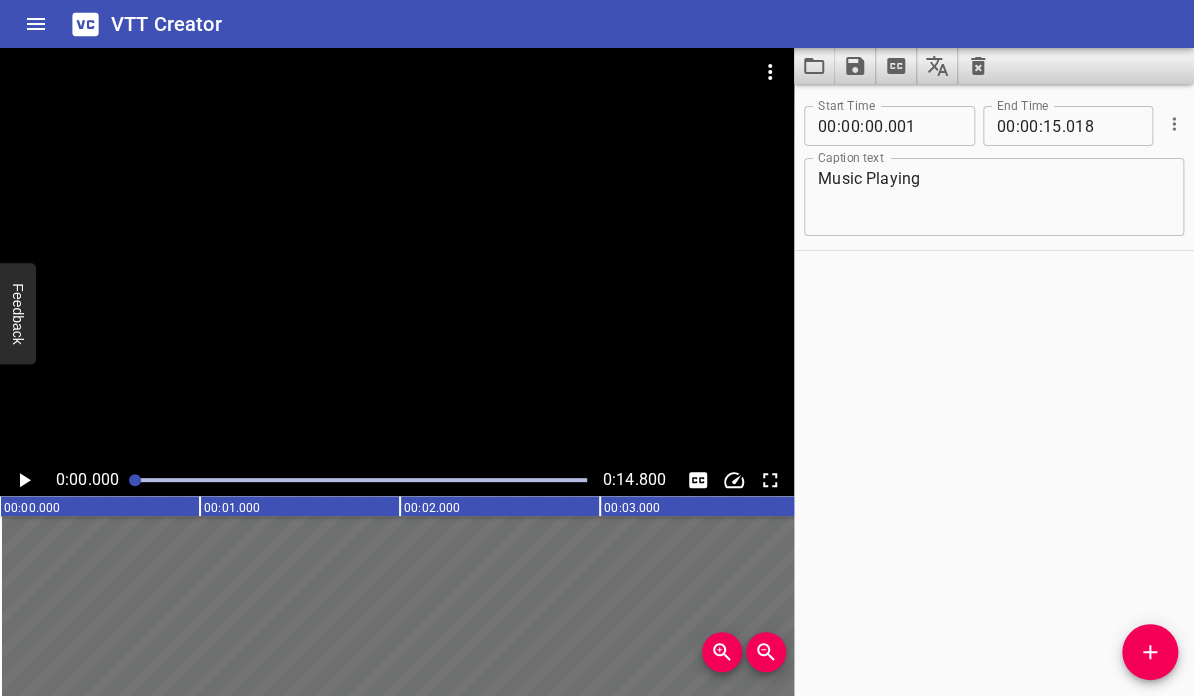 click 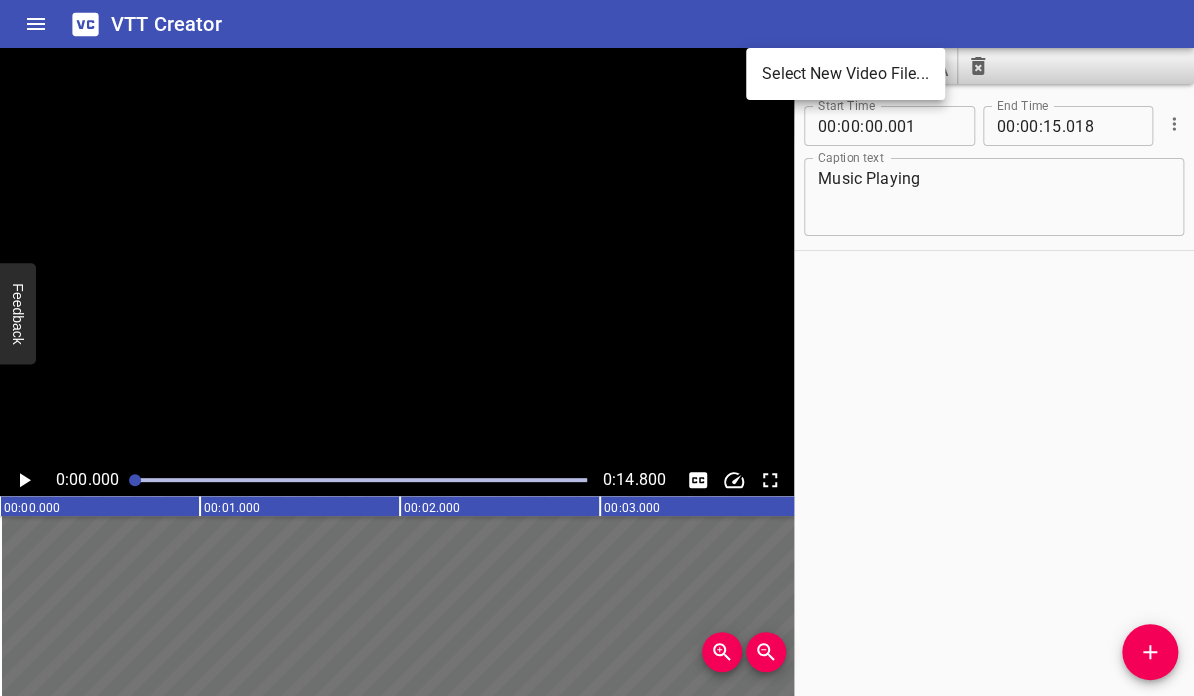 click on "Select New Video File..." at bounding box center (845, 74) 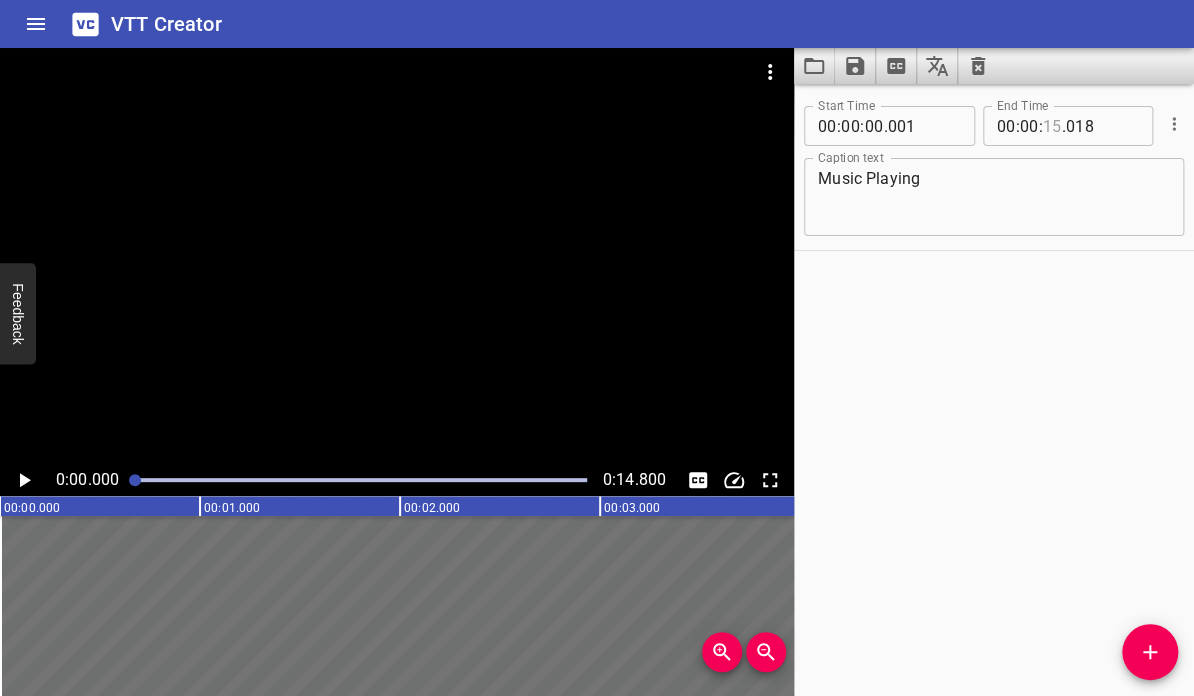 click at bounding box center [1052, 126] 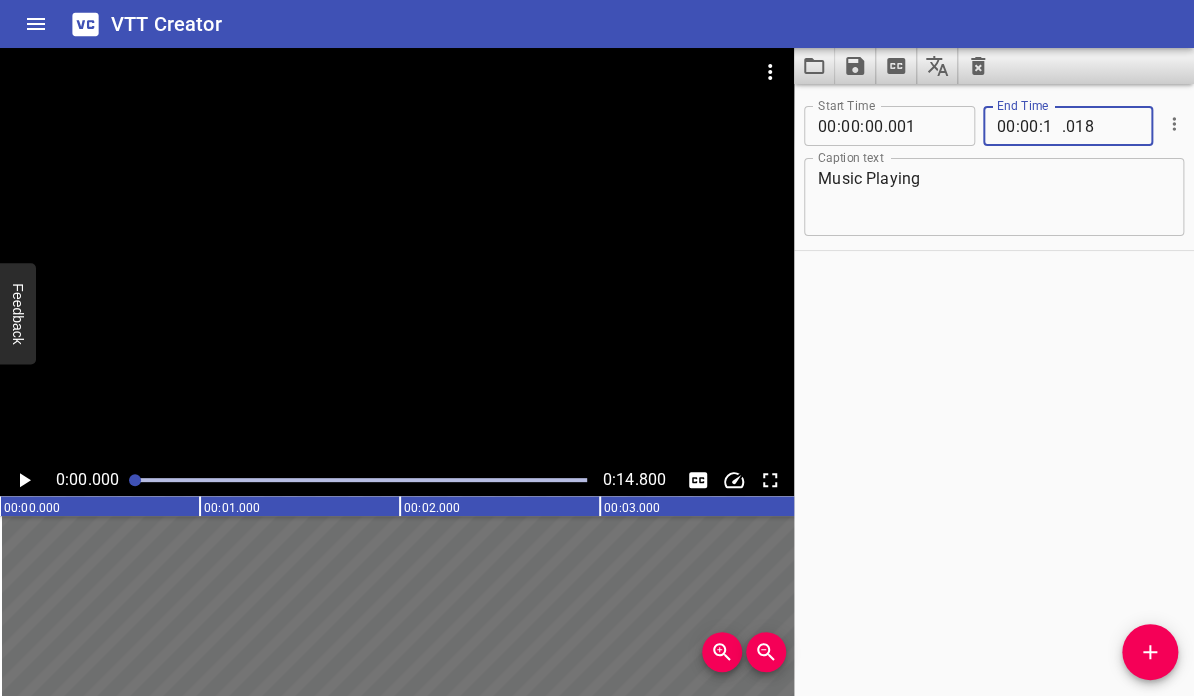 type on "14" 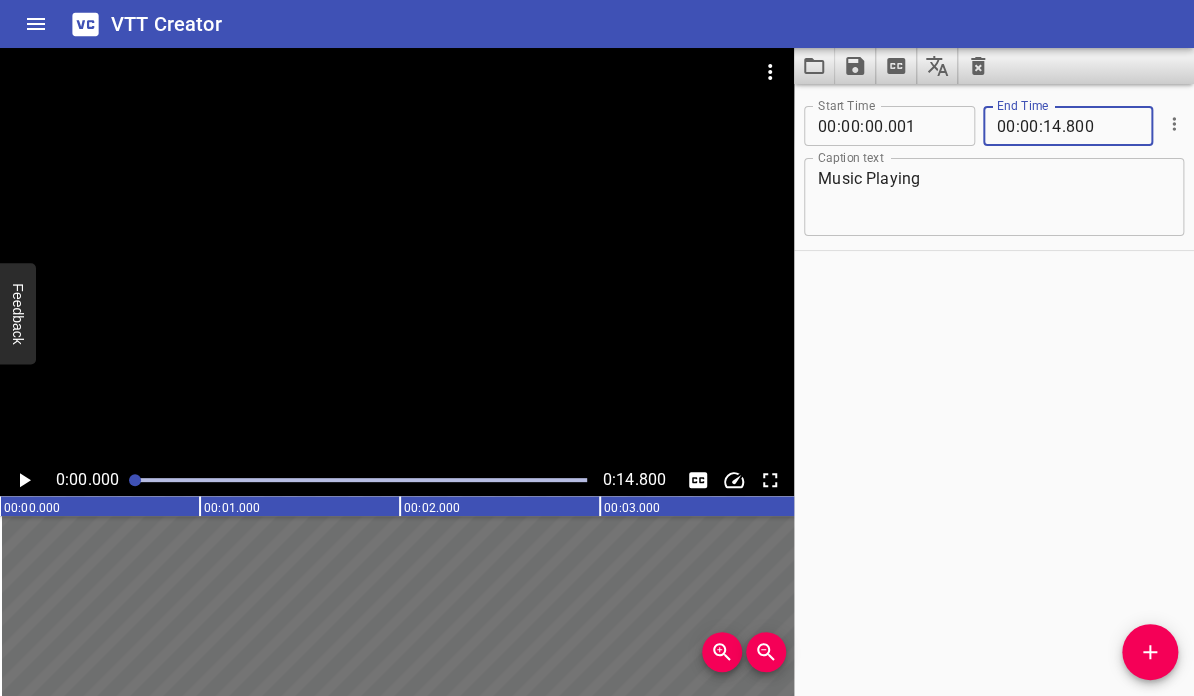 type on "800" 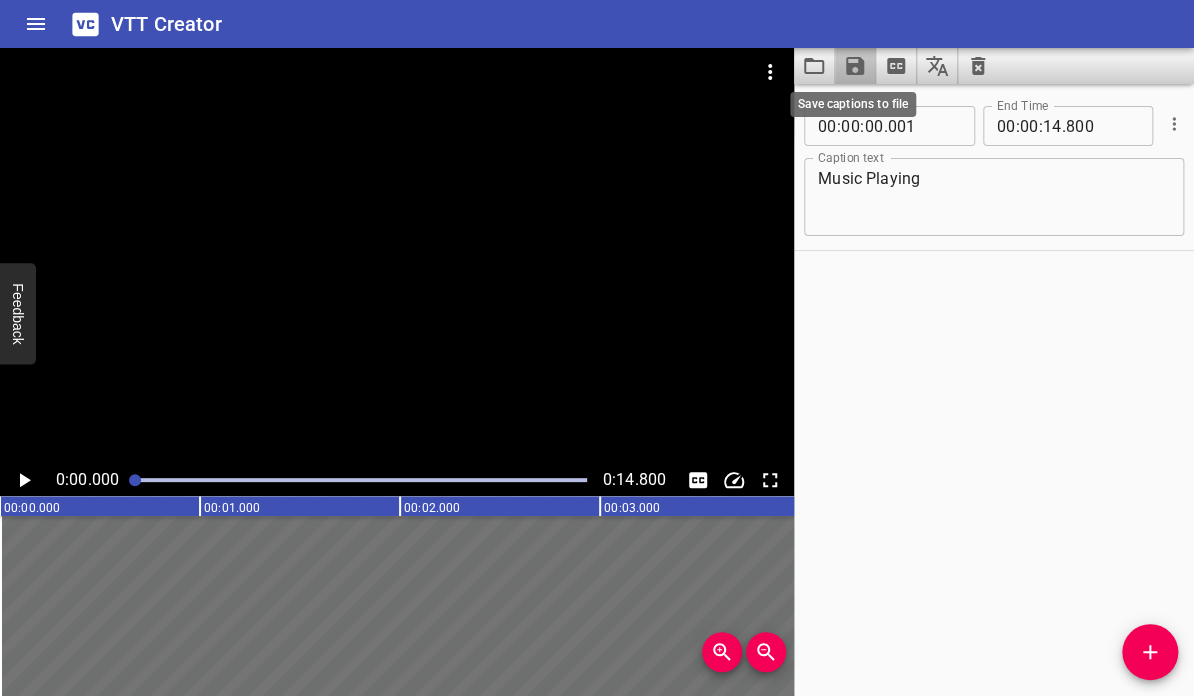 click 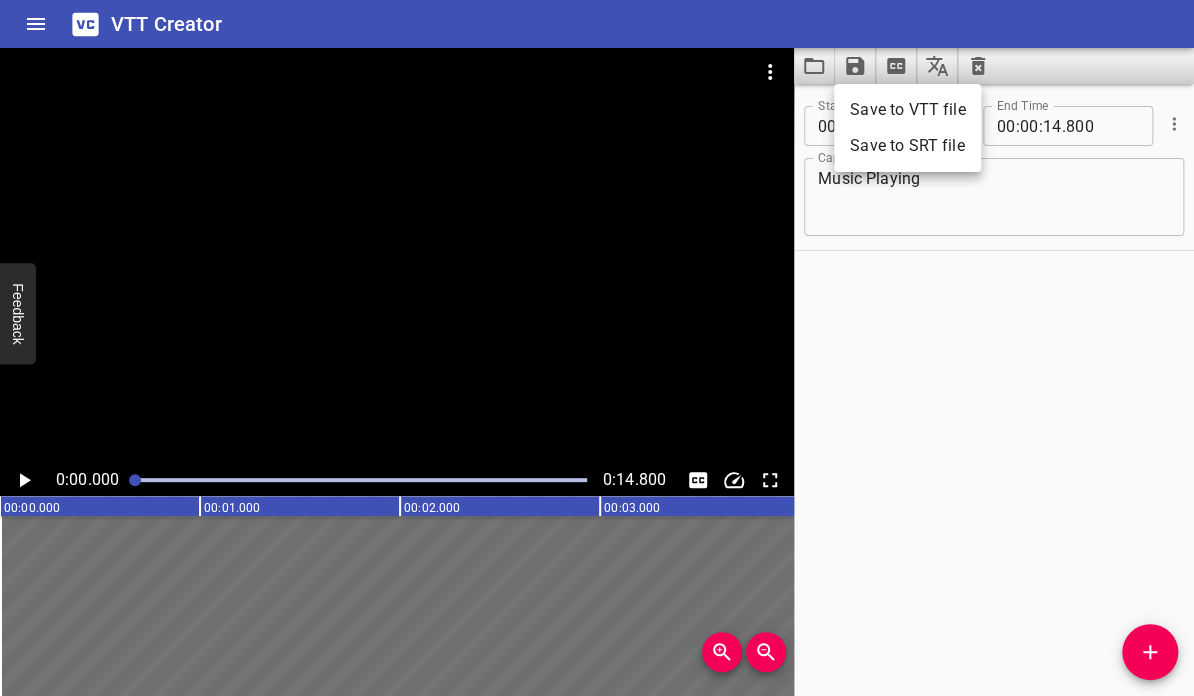 click on "Save to VTT file" at bounding box center [907, 110] 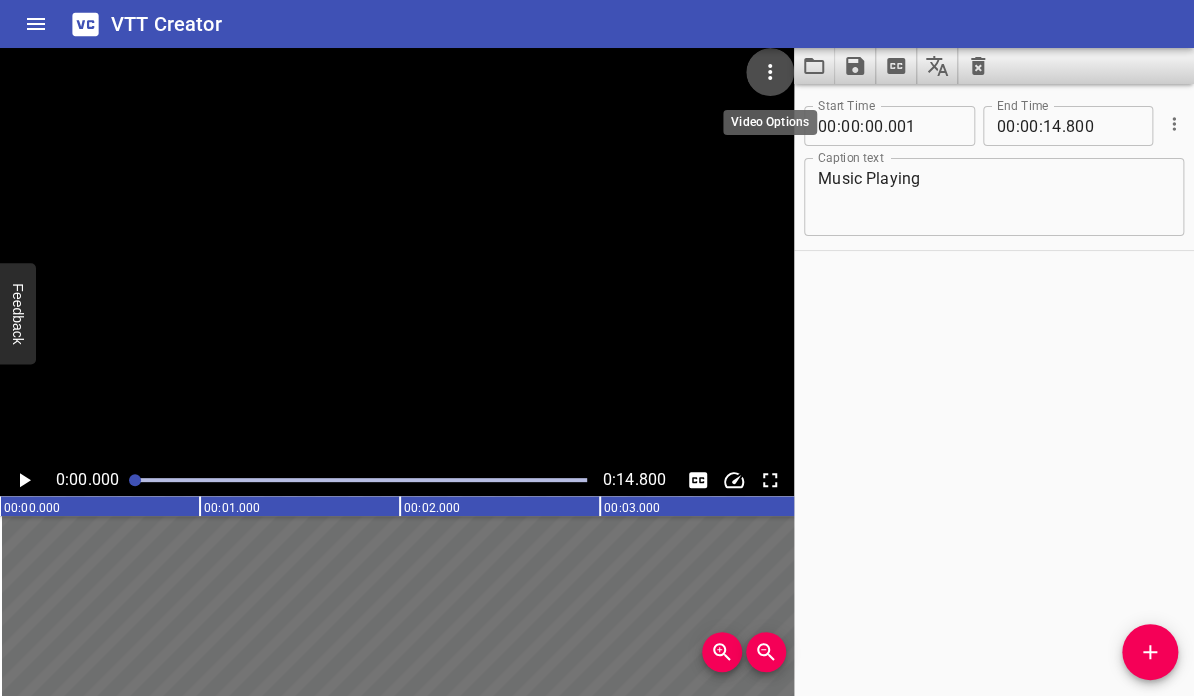 click 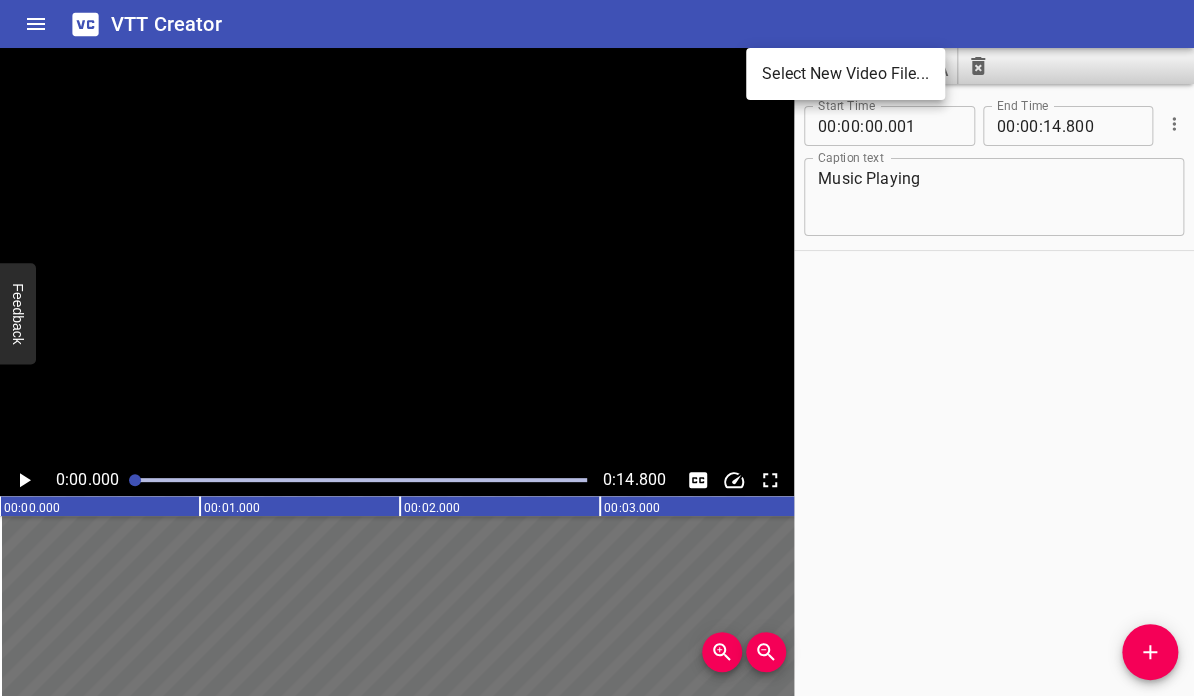 click on "Select New Video File..." at bounding box center [845, 74] 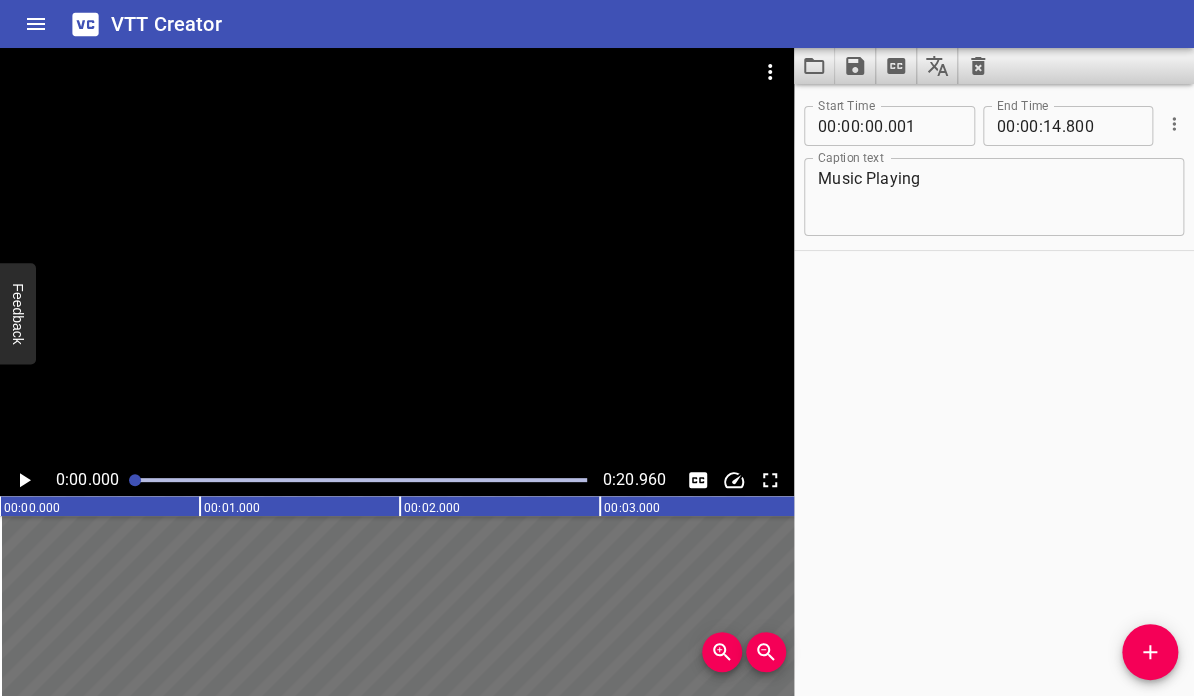 click 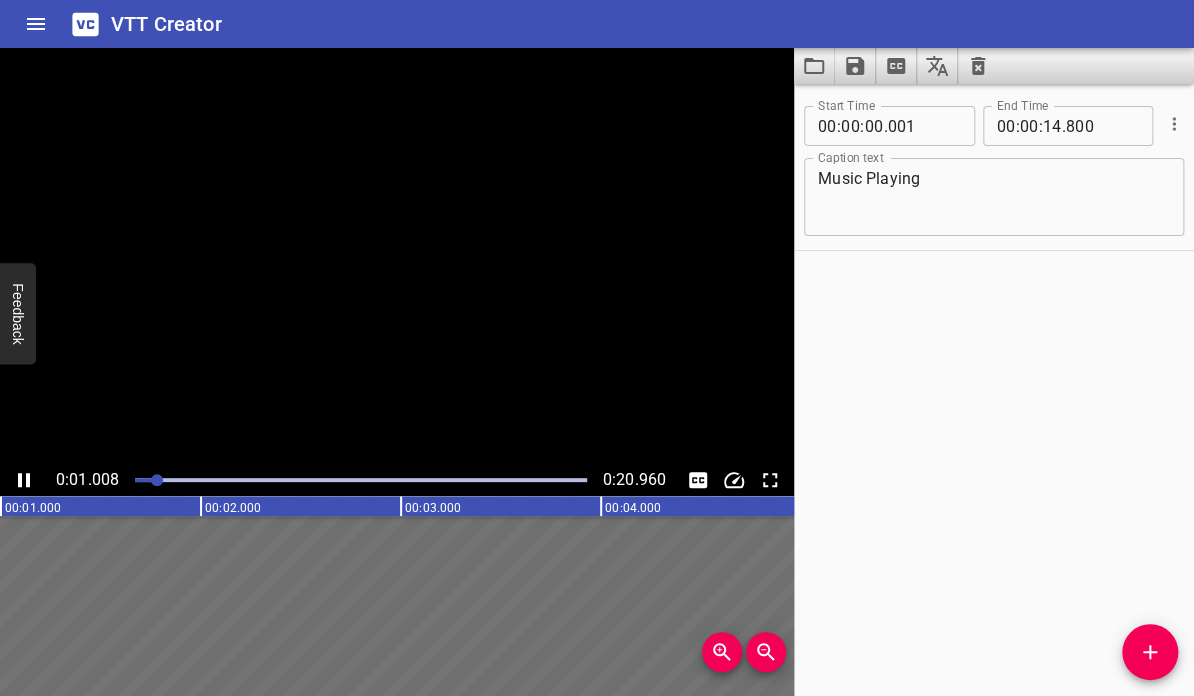 click 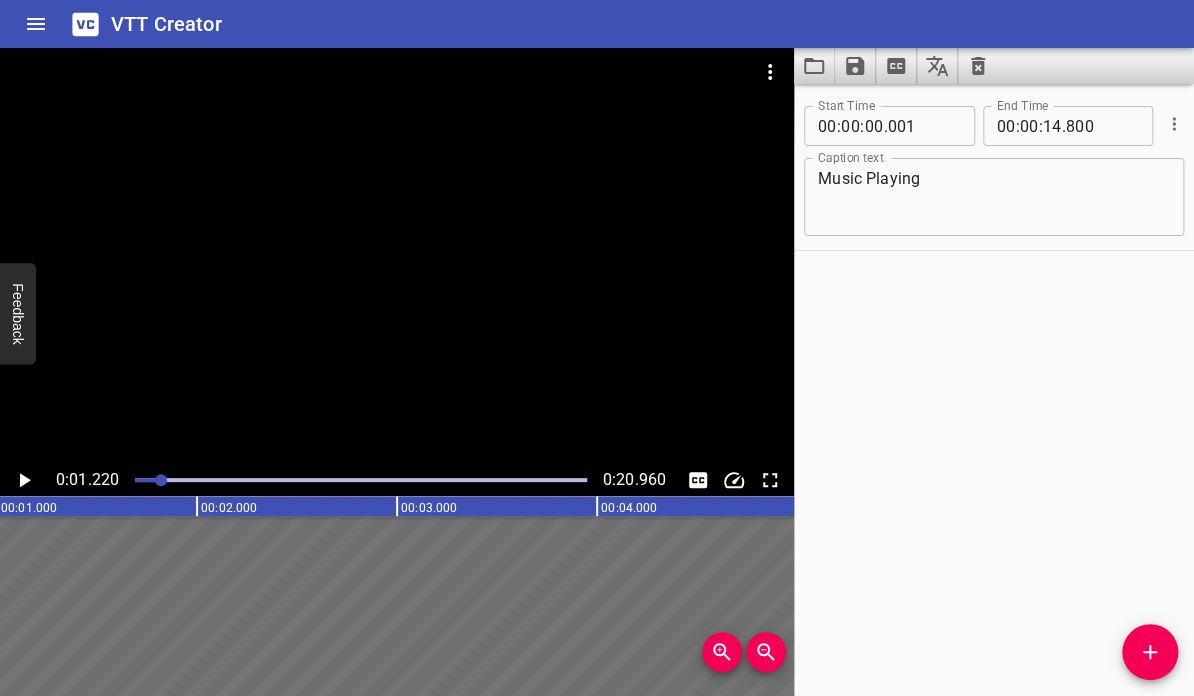 scroll, scrollTop: 0, scrollLeft: 244, axis: horizontal 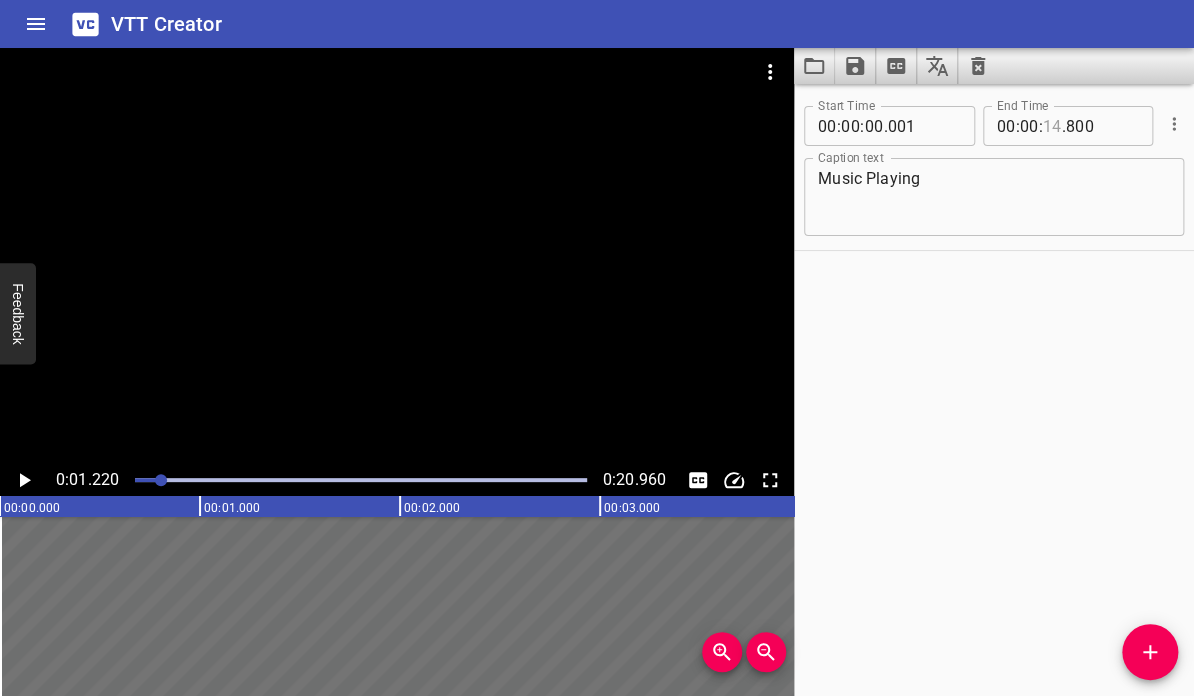 click at bounding box center (1052, 126) 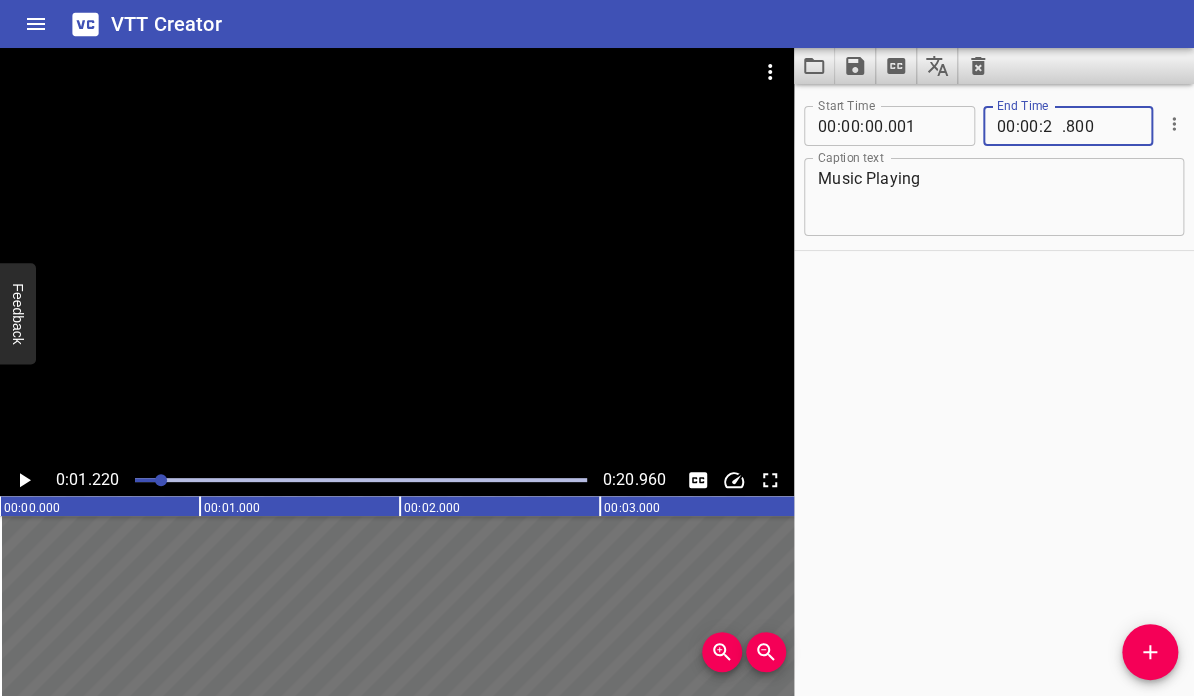 type on "20" 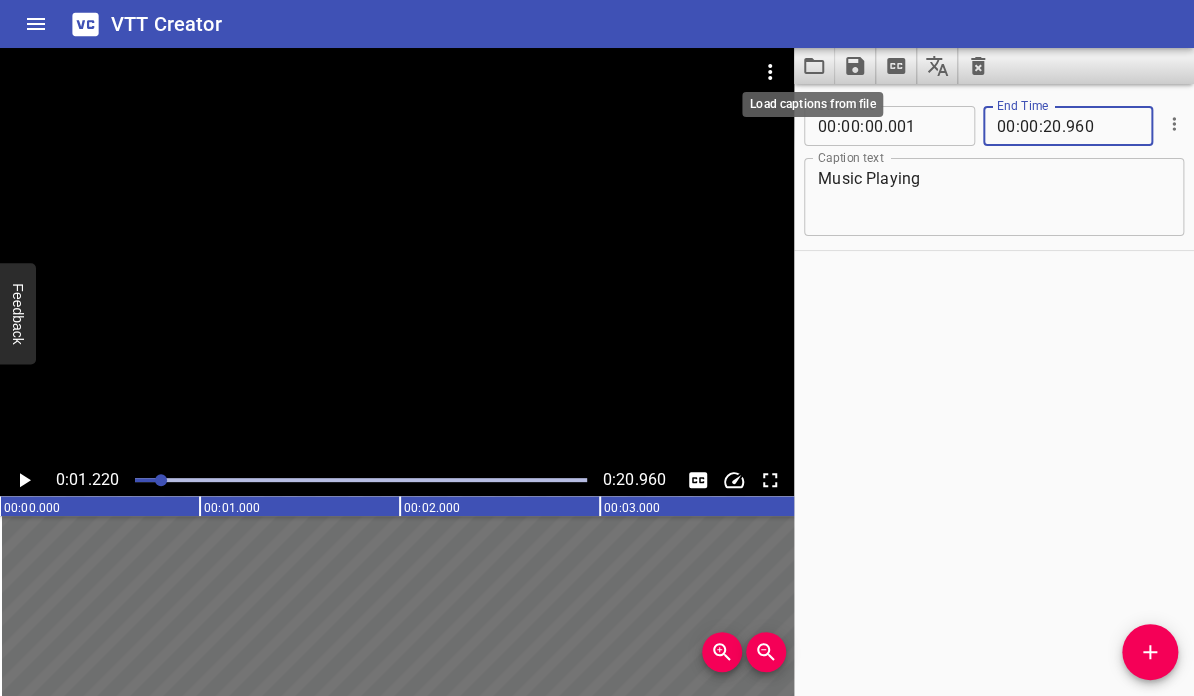 type on "960" 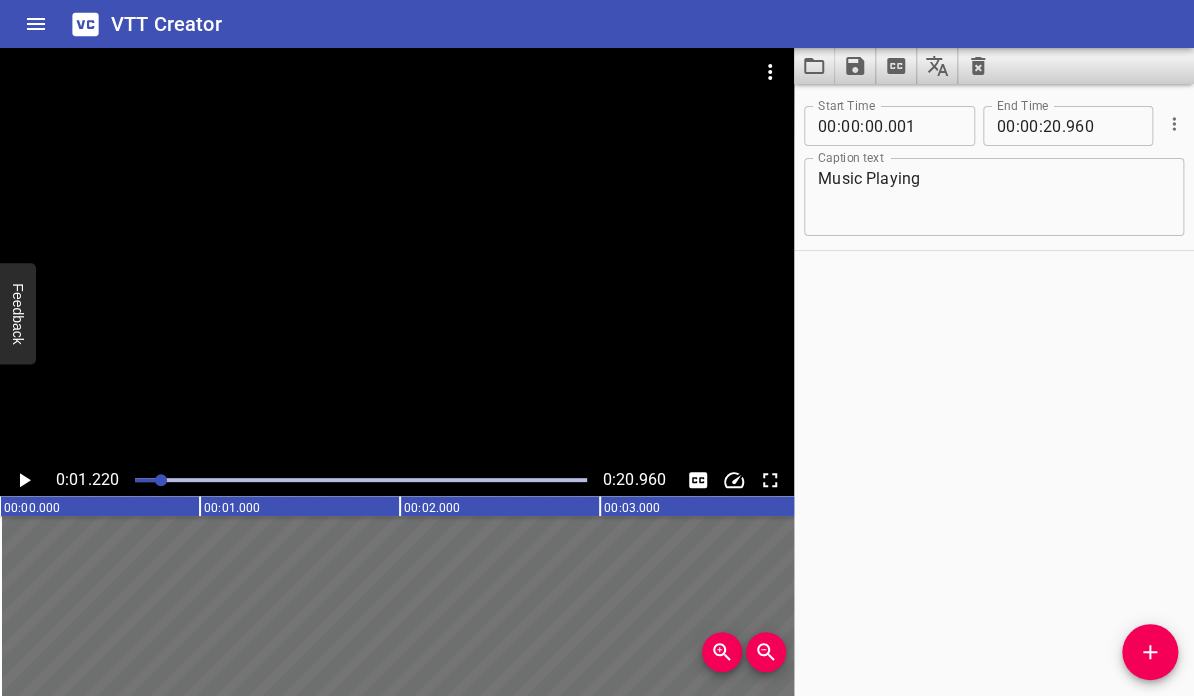 click 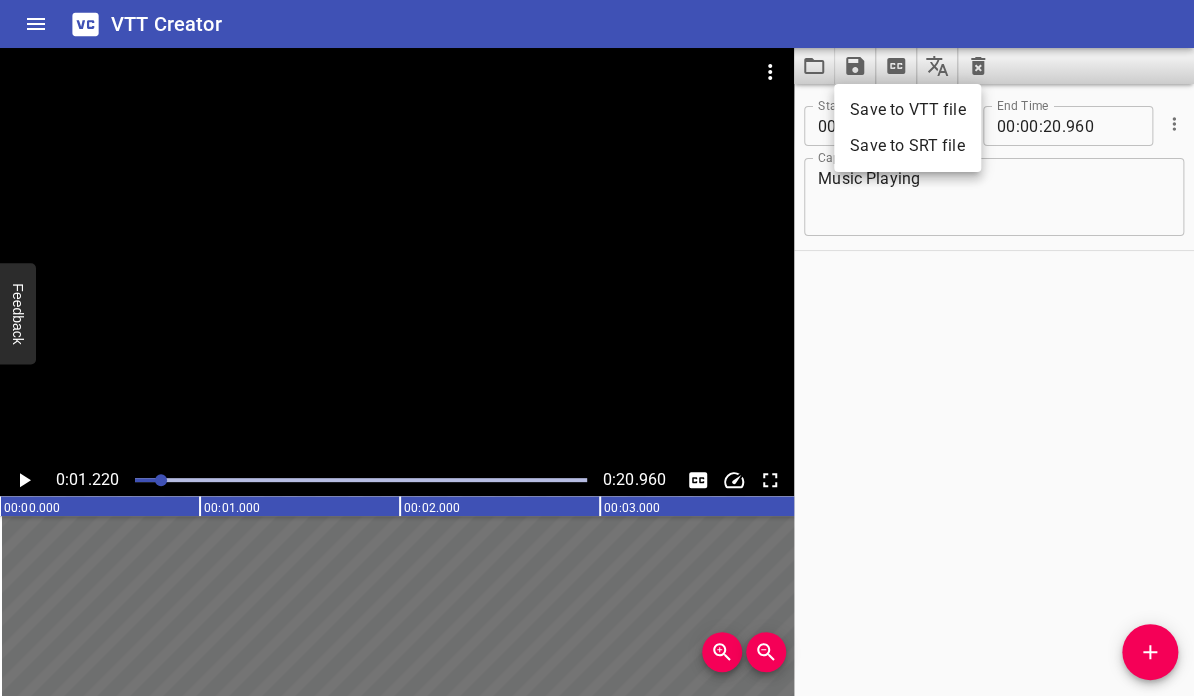 click on "Save to VTT file" at bounding box center [907, 110] 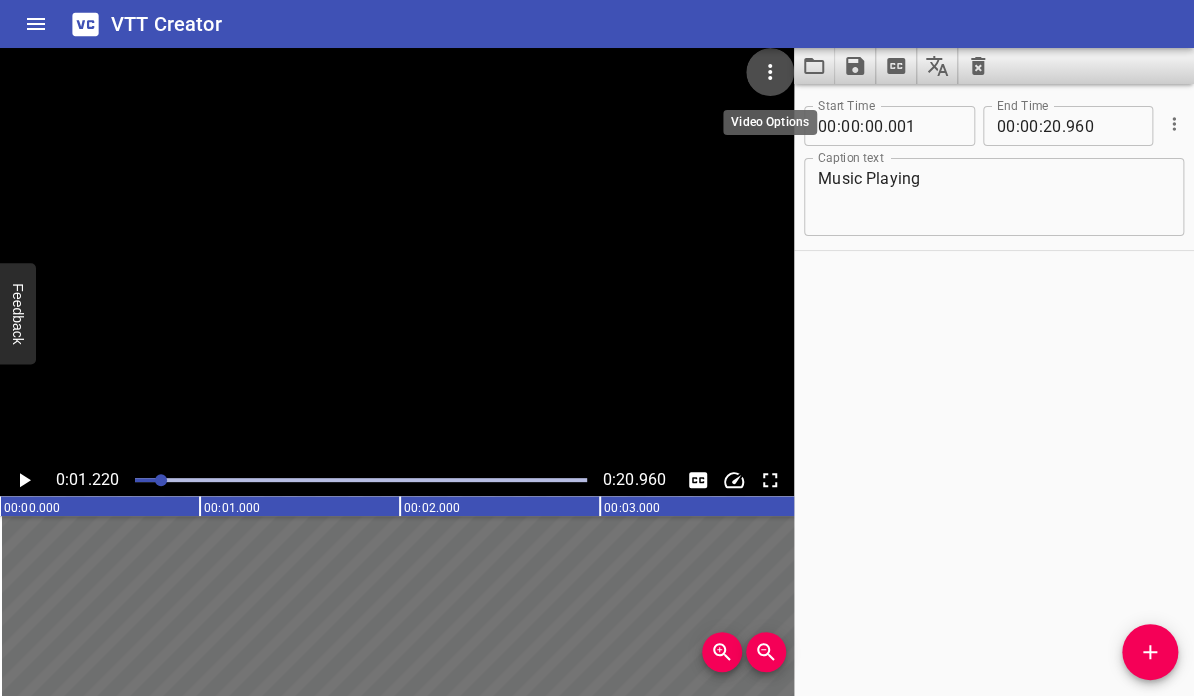 click 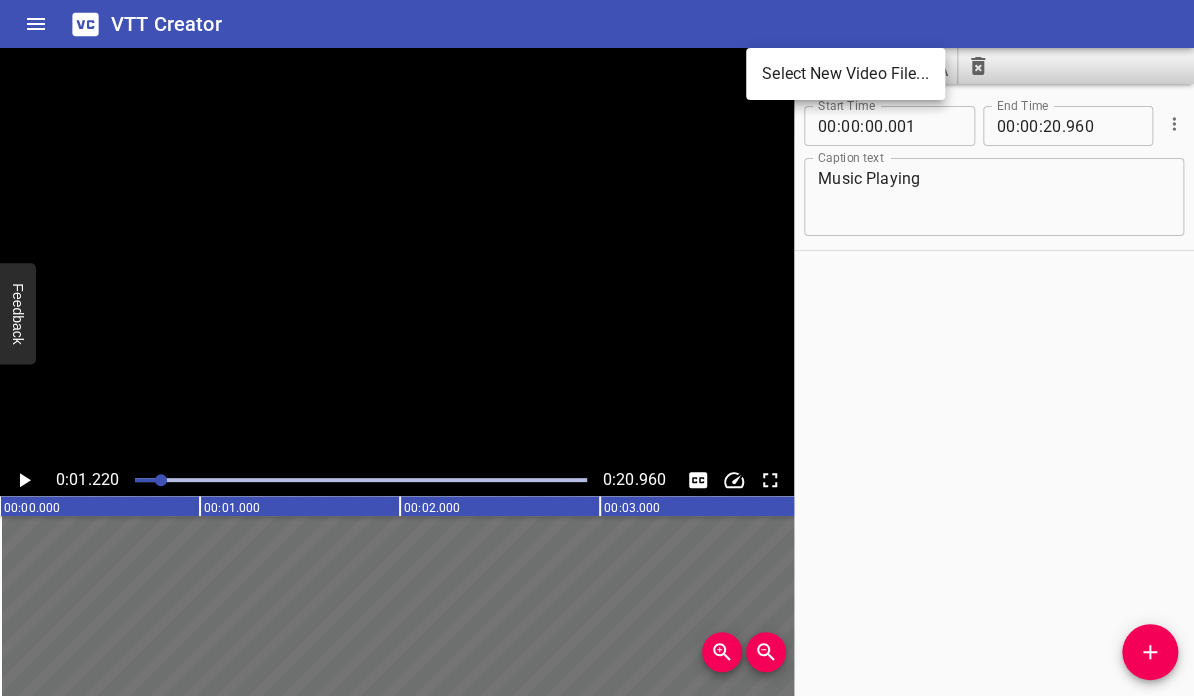 click on "Select New Video File..." at bounding box center [845, 74] 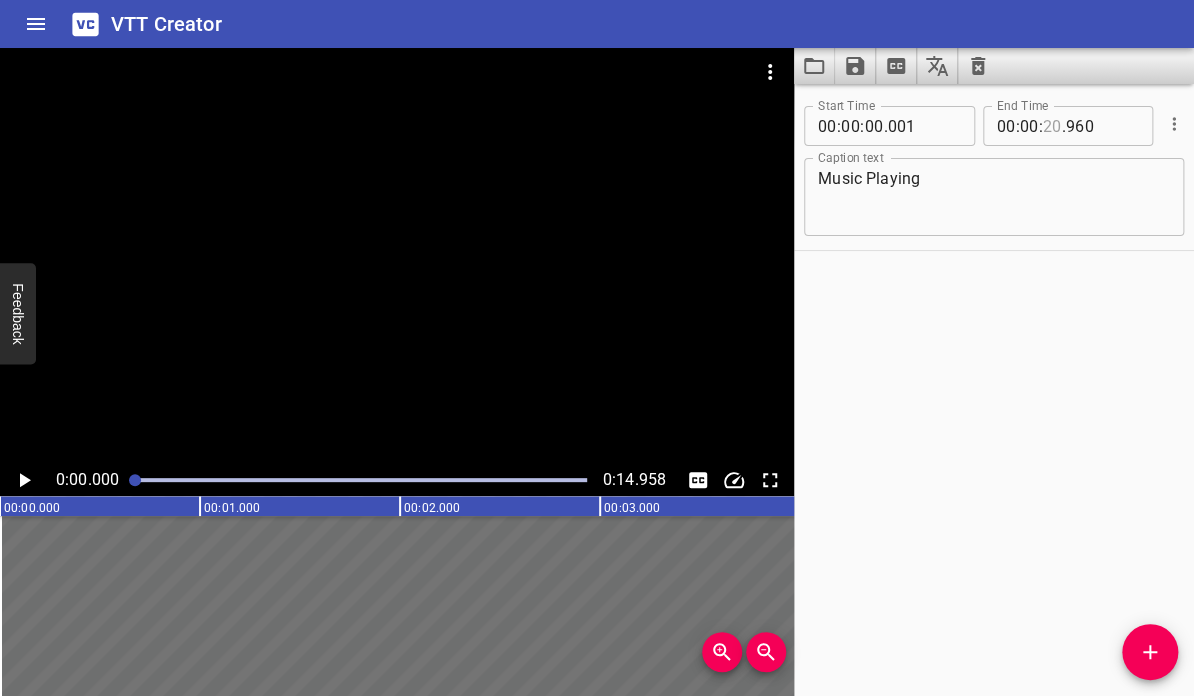 click at bounding box center (1052, 126) 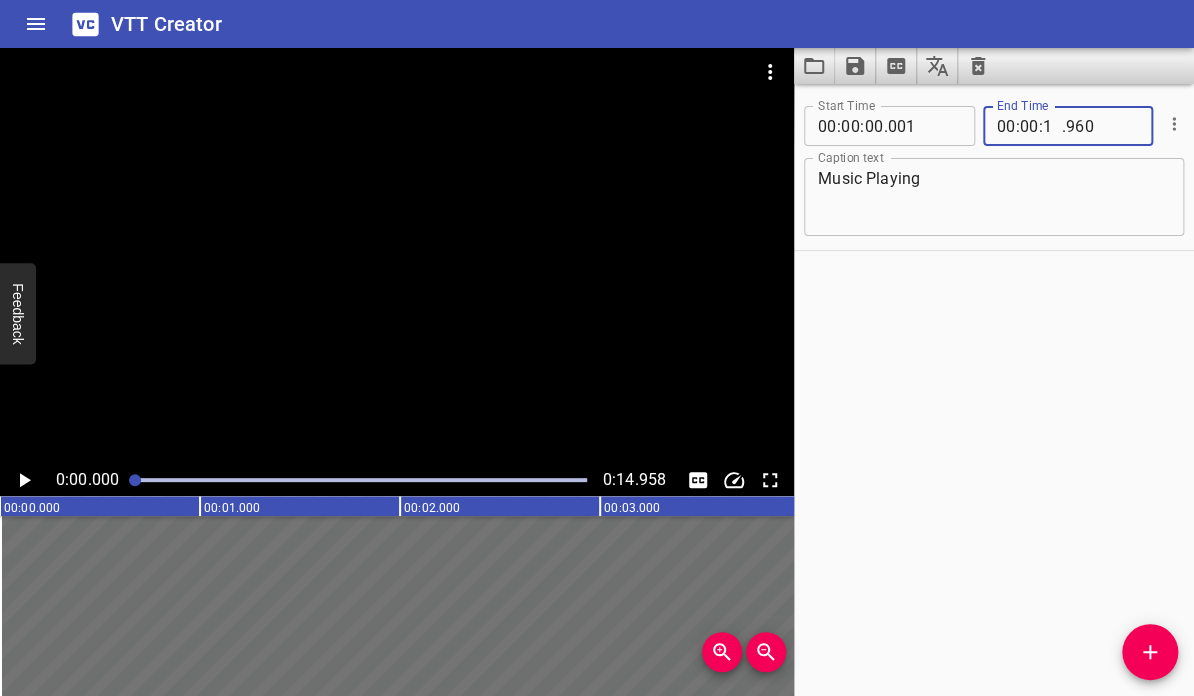 type on "14" 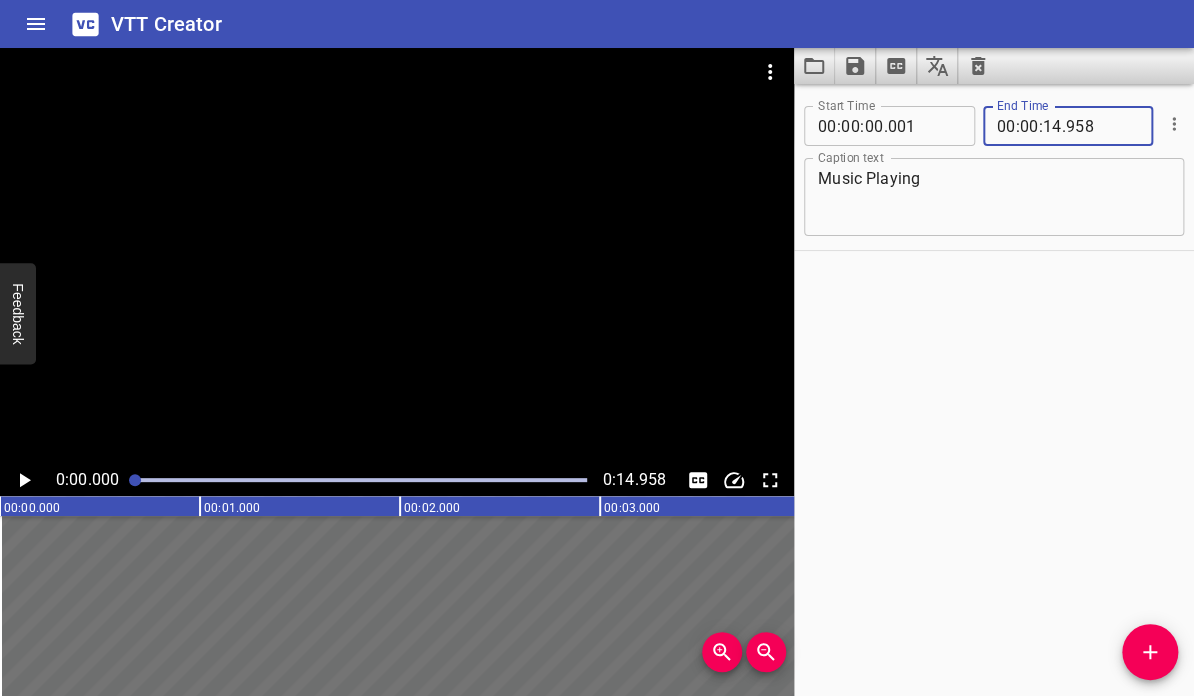 type on "958" 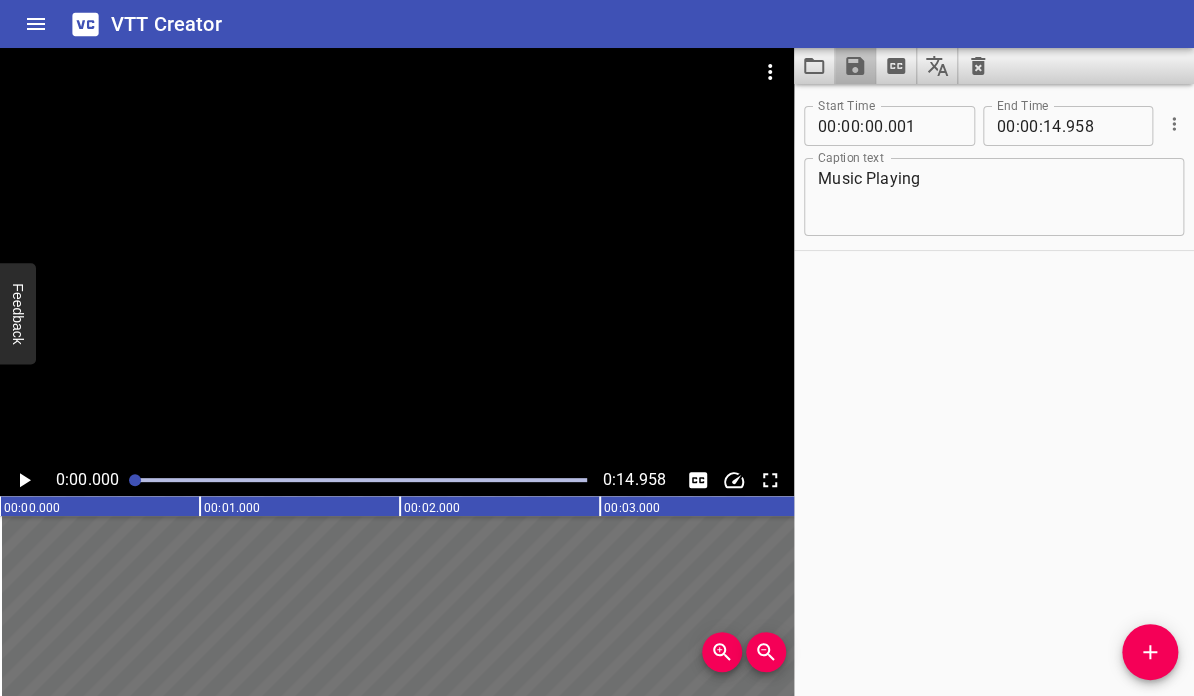 click 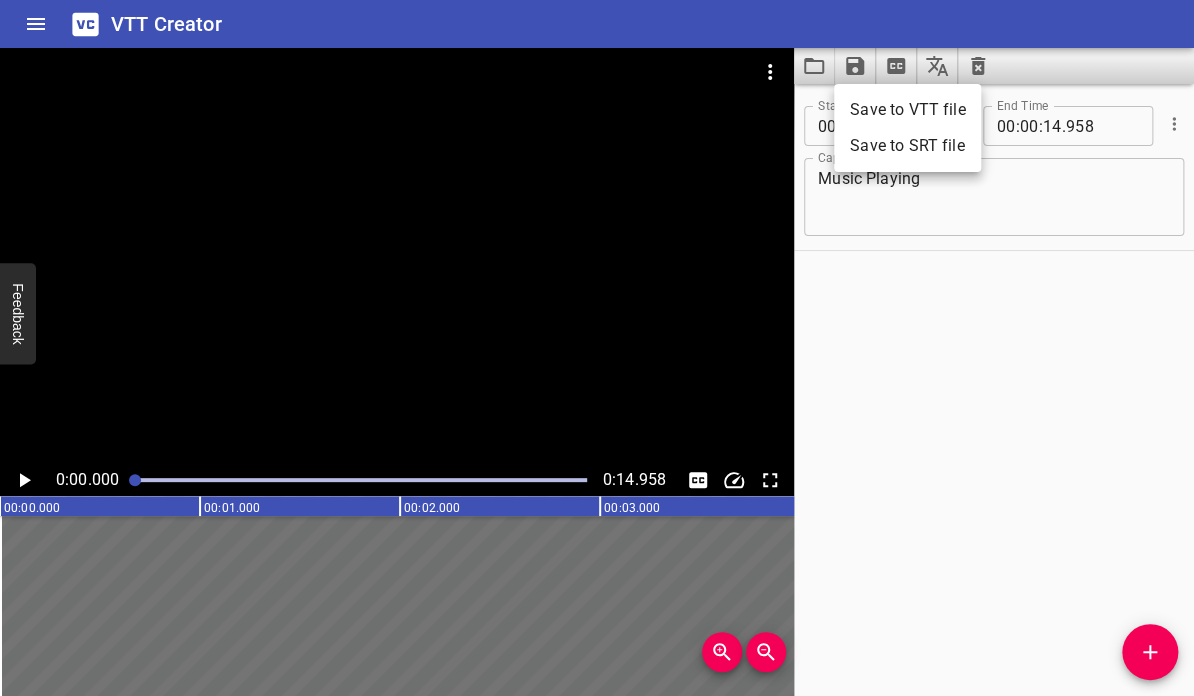 click on "Save to VTT file" at bounding box center (907, 110) 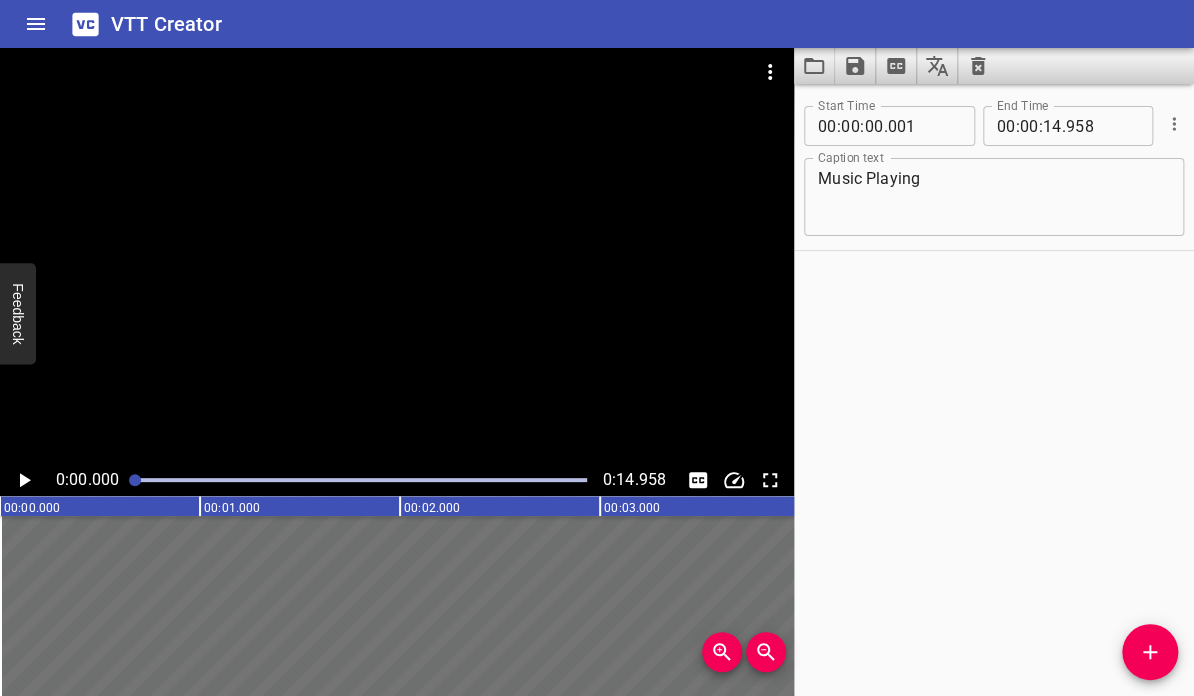 click 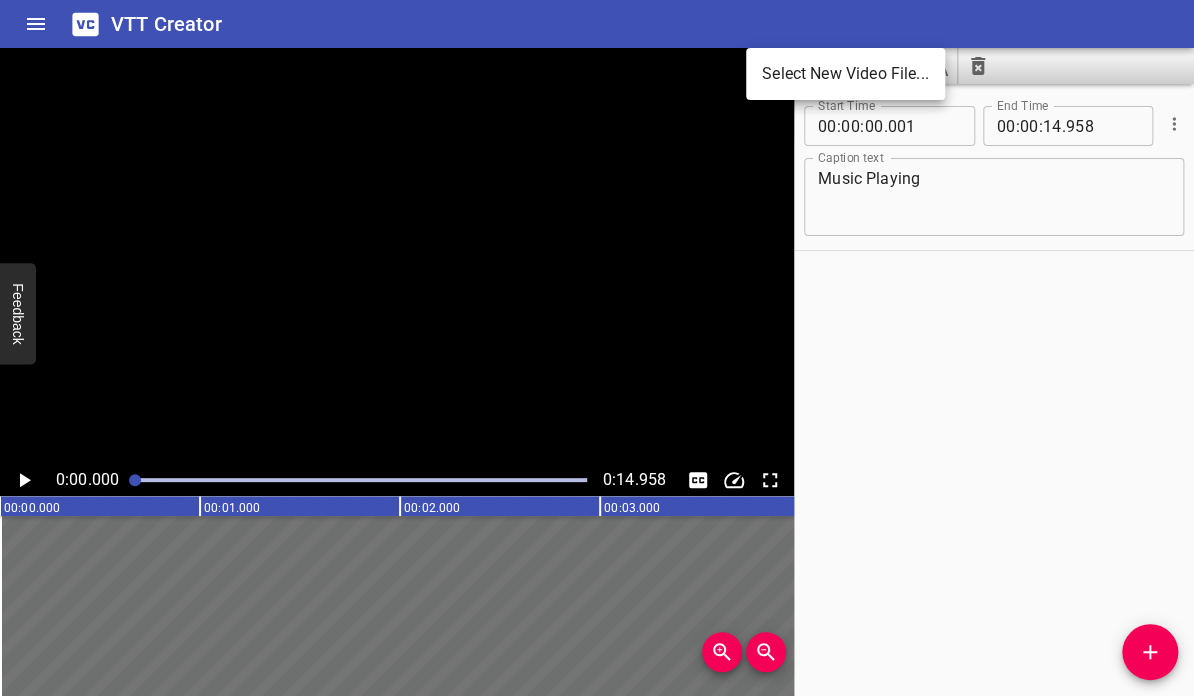 click on "Select New Video File..." at bounding box center [845, 74] 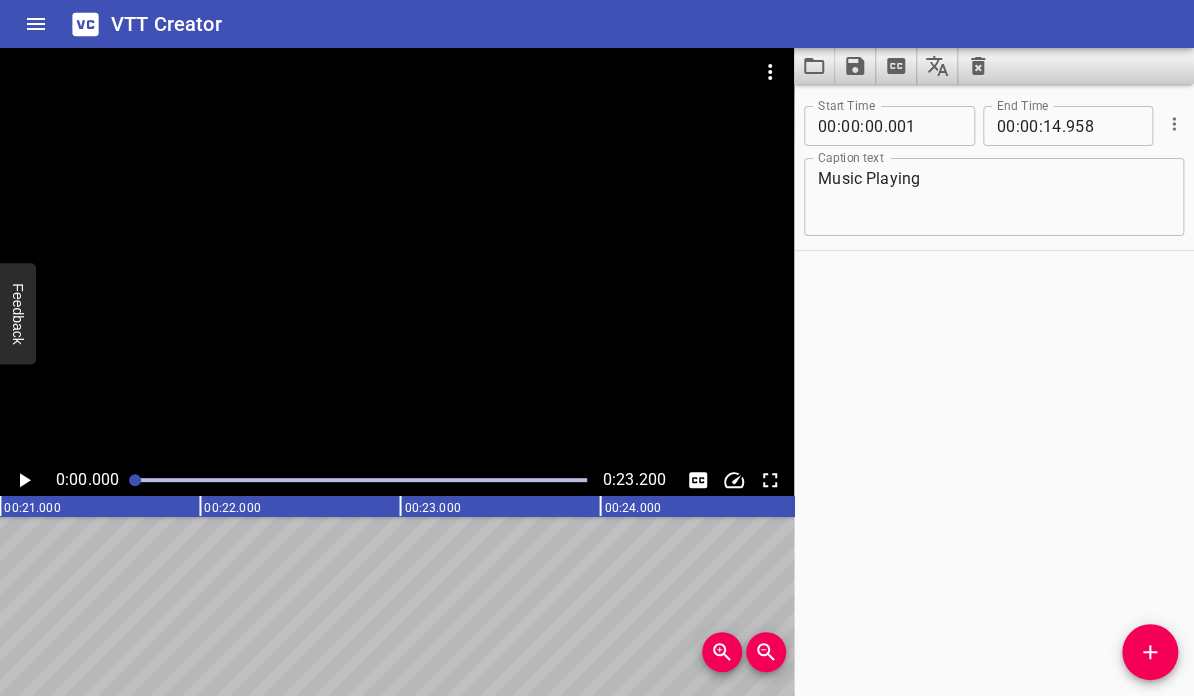 scroll, scrollTop: 0, scrollLeft: 0, axis: both 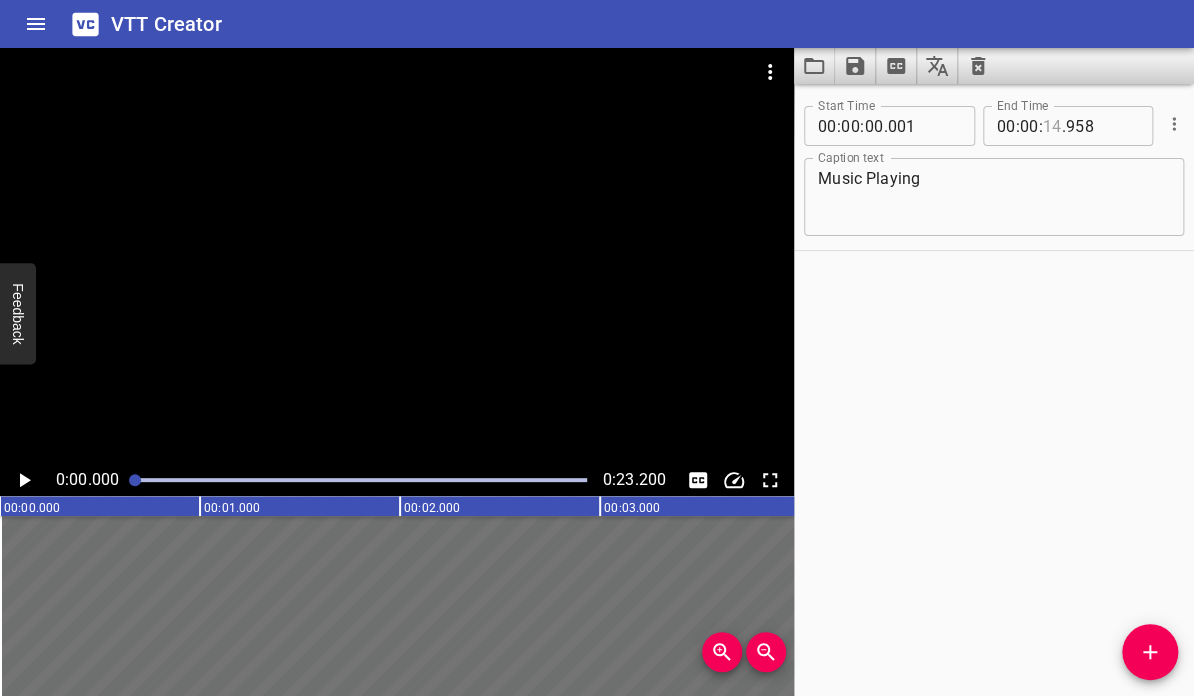 click at bounding box center [1052, 126] 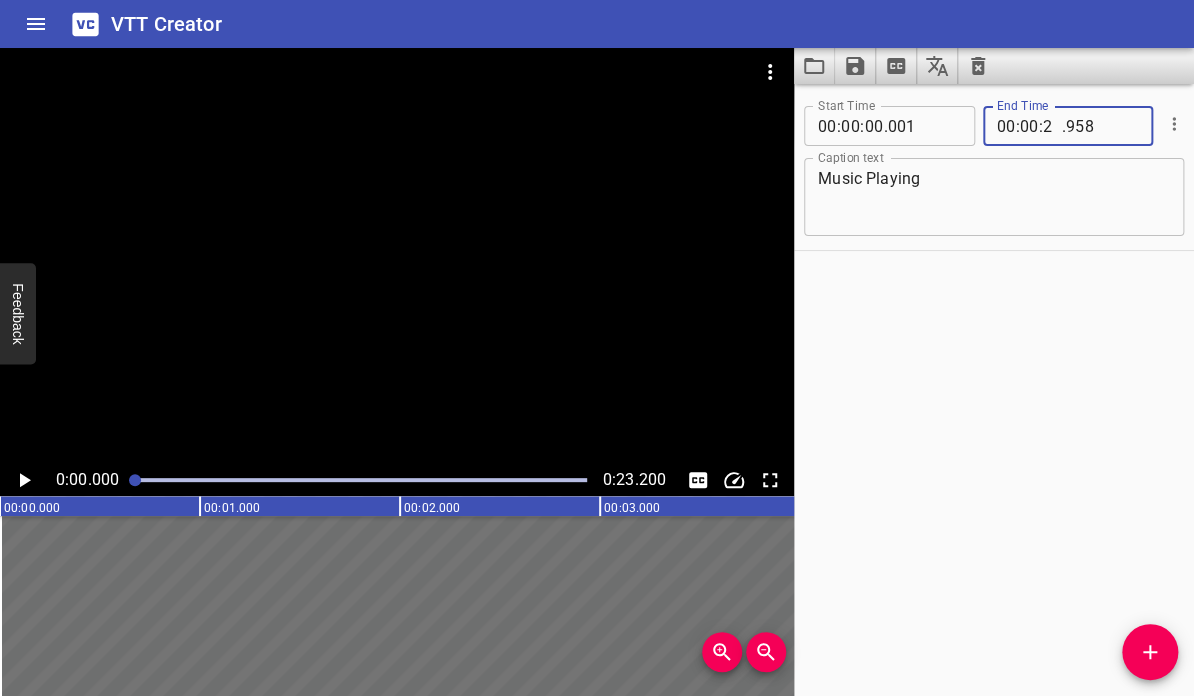type on "23" 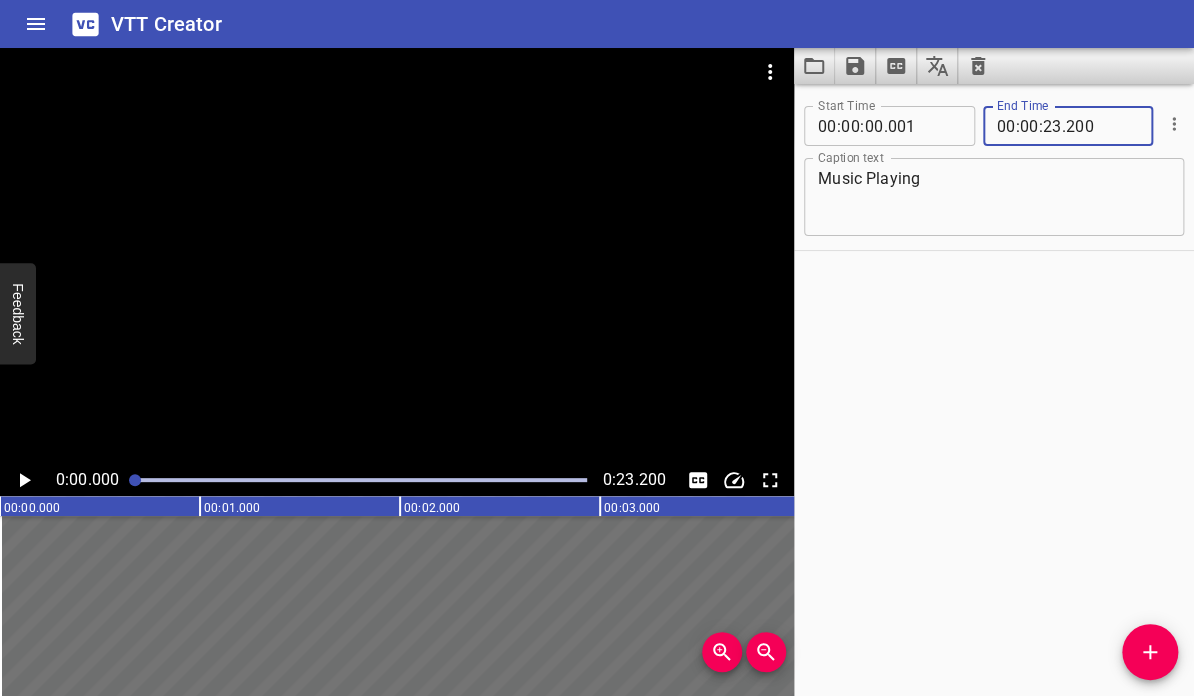 type on "200" 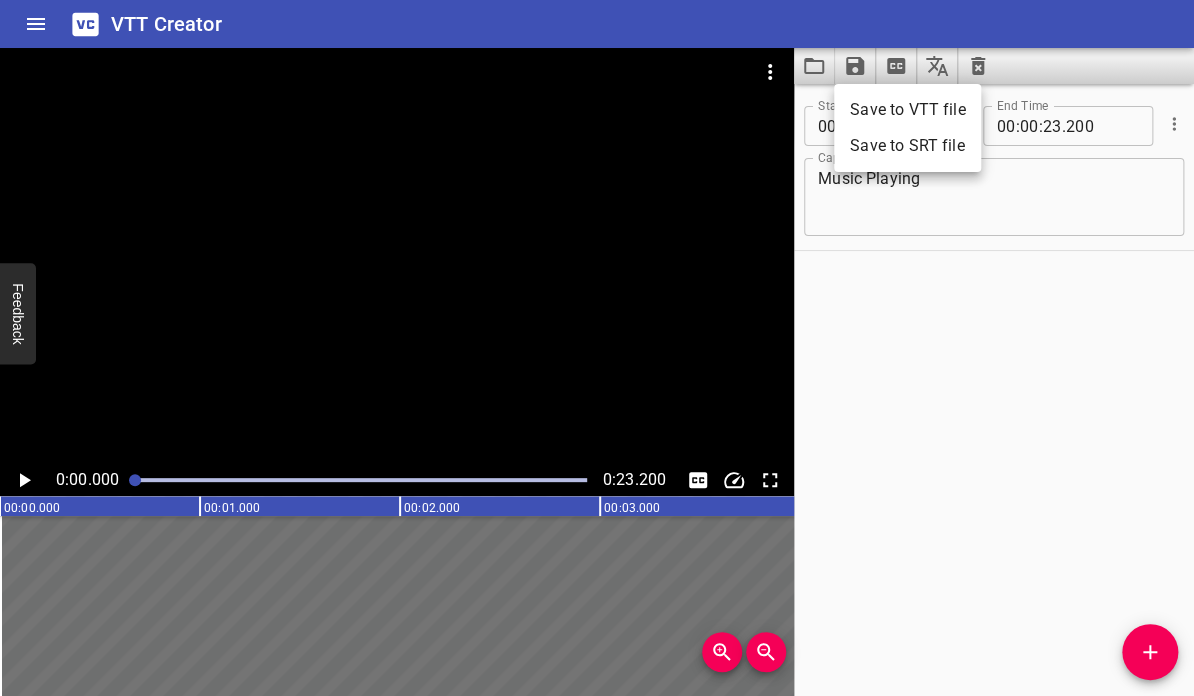 click on "Save to VTT file" at bounding box center [907, 110] 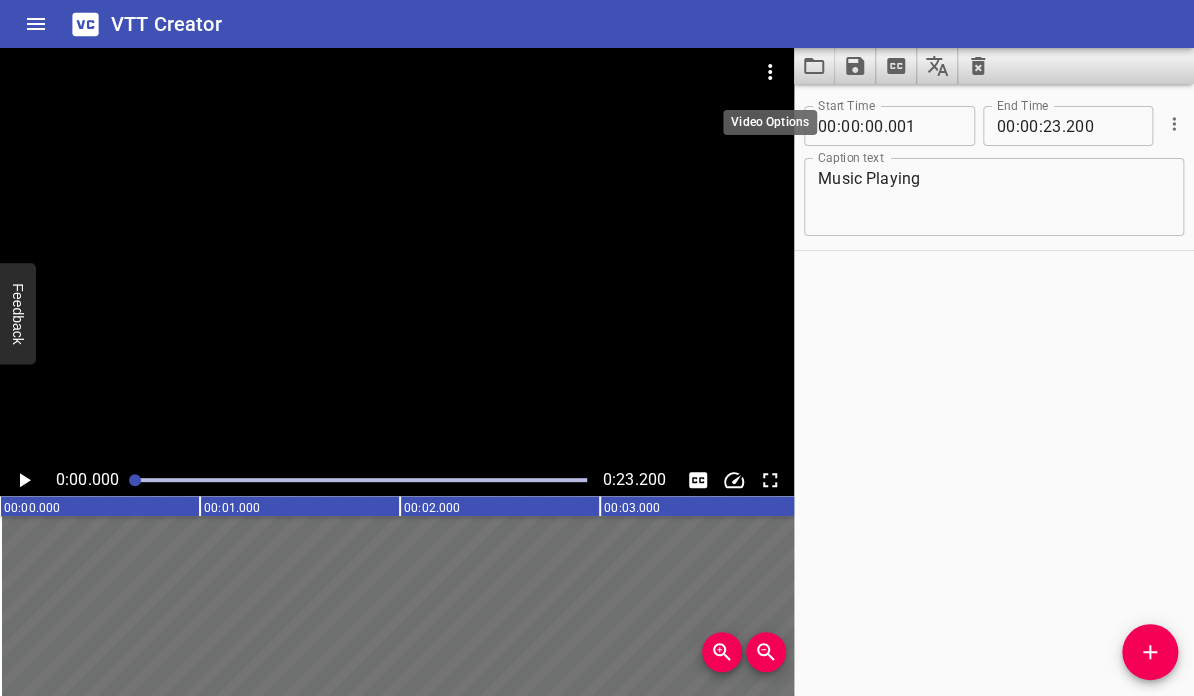 click 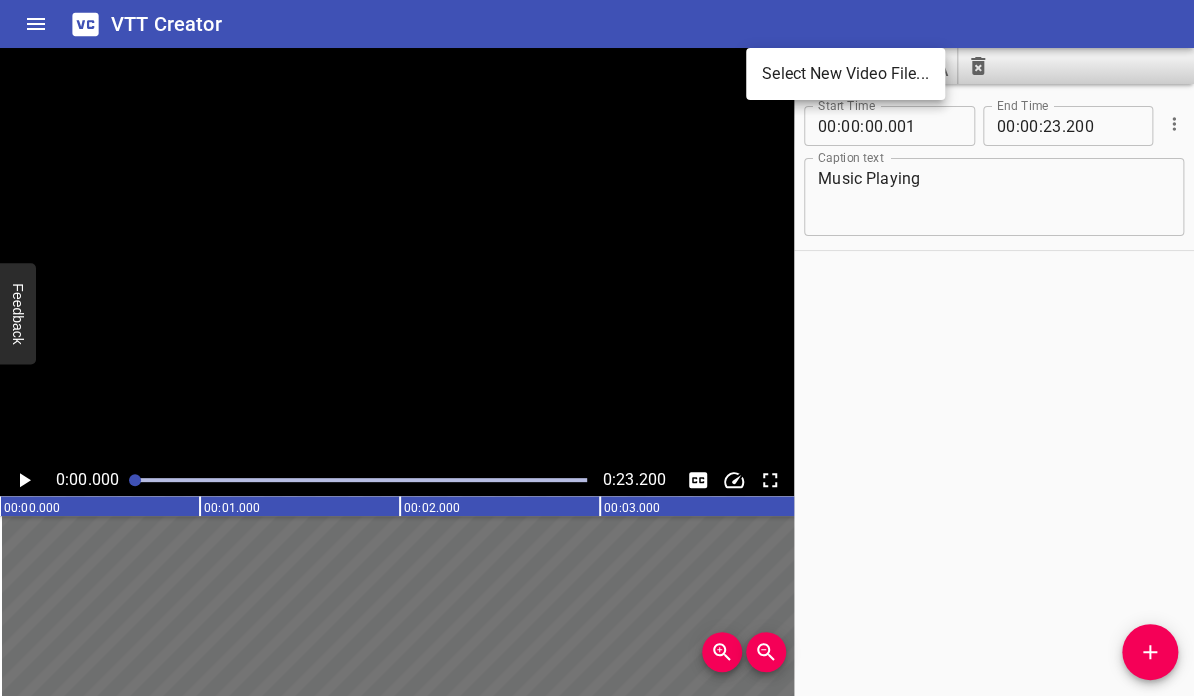 click on "Select New Video File..." at bounding box center [845, 74] 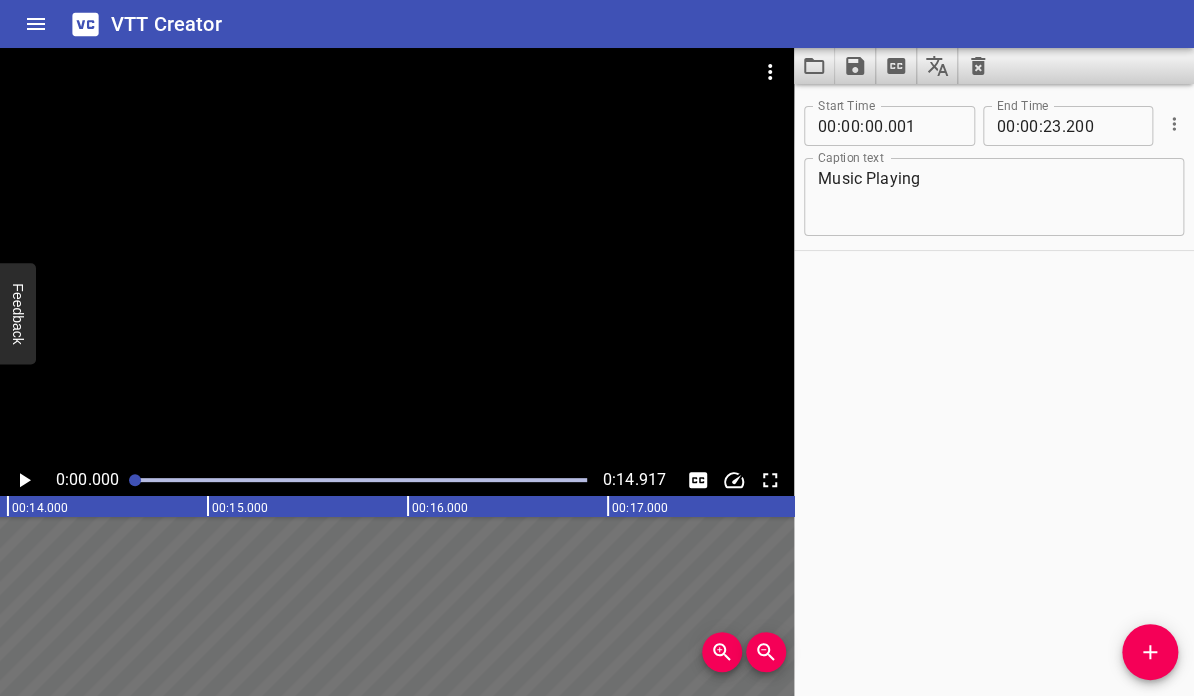scroll, scrollTop: 0, scrollLeft: 2779, axis: horizontal 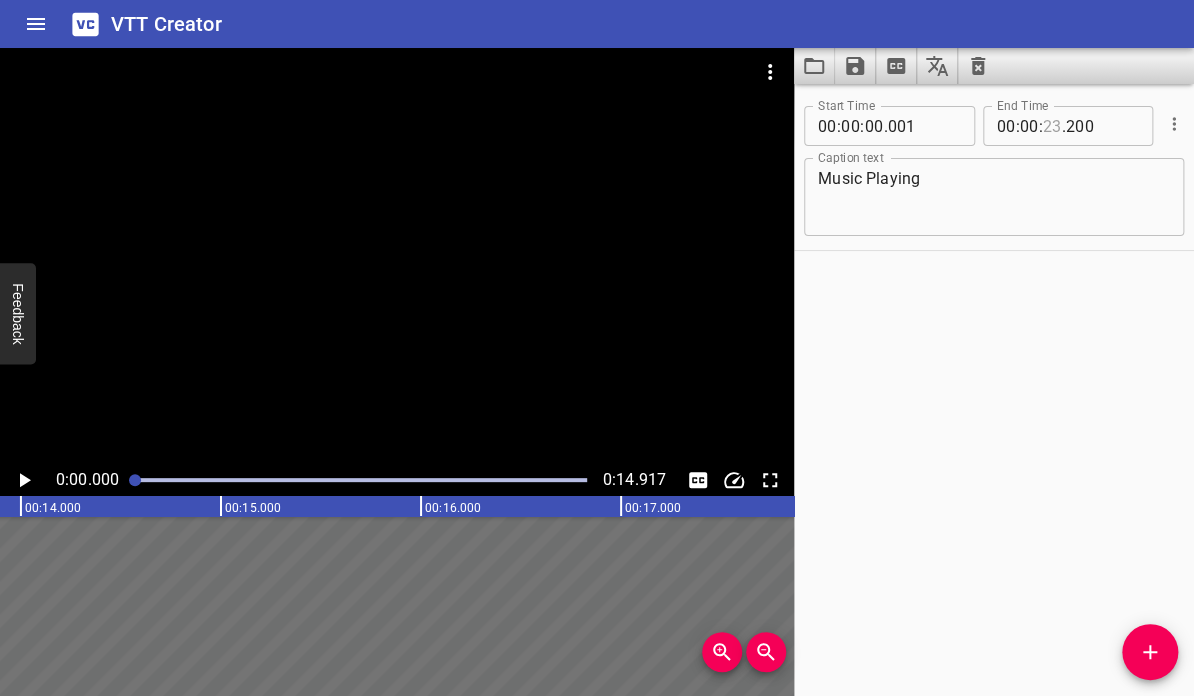 click at bounding box center (1052, 126) 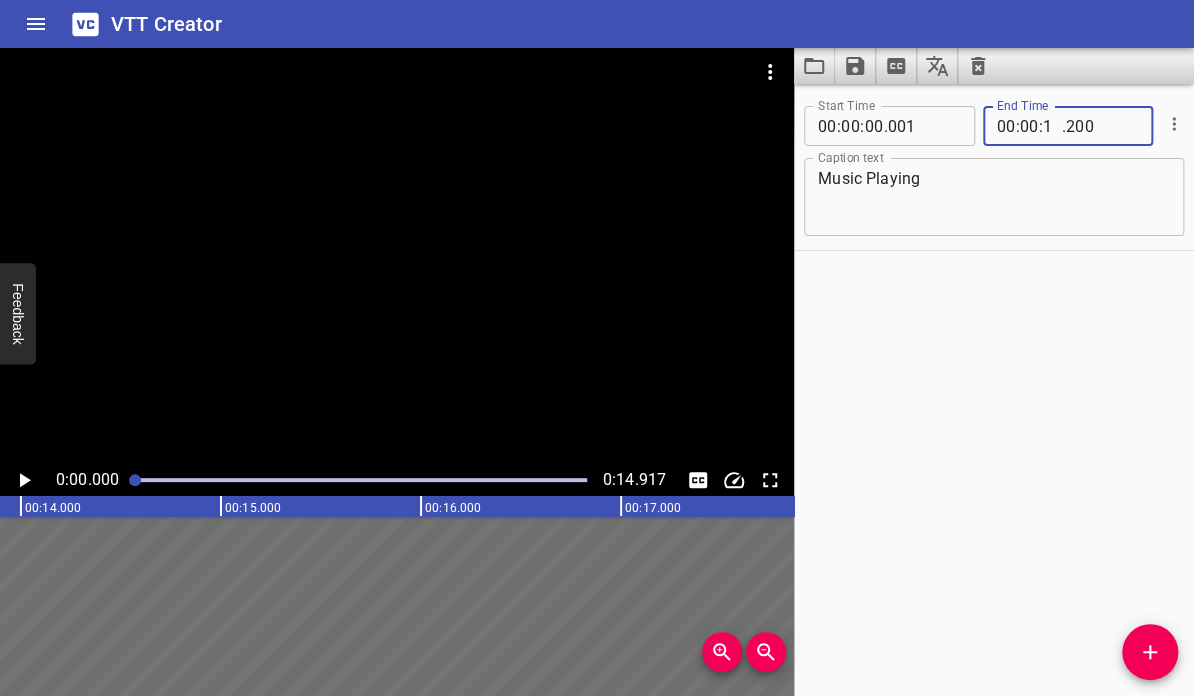 type on "19" 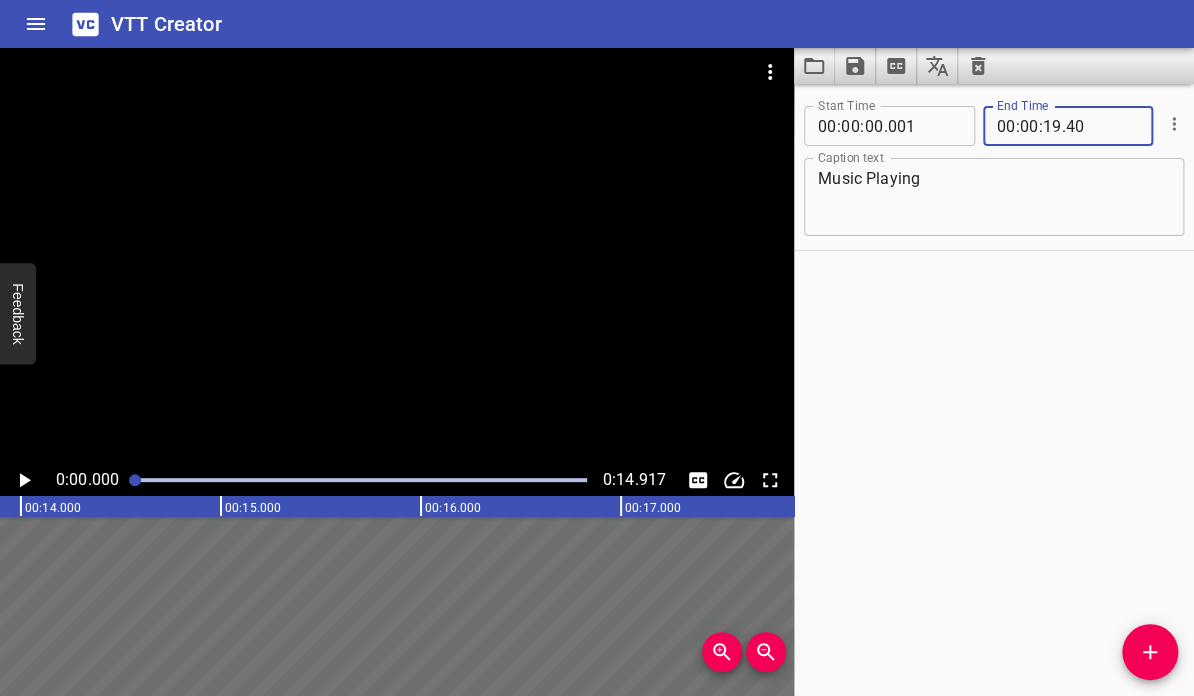 type on "40" 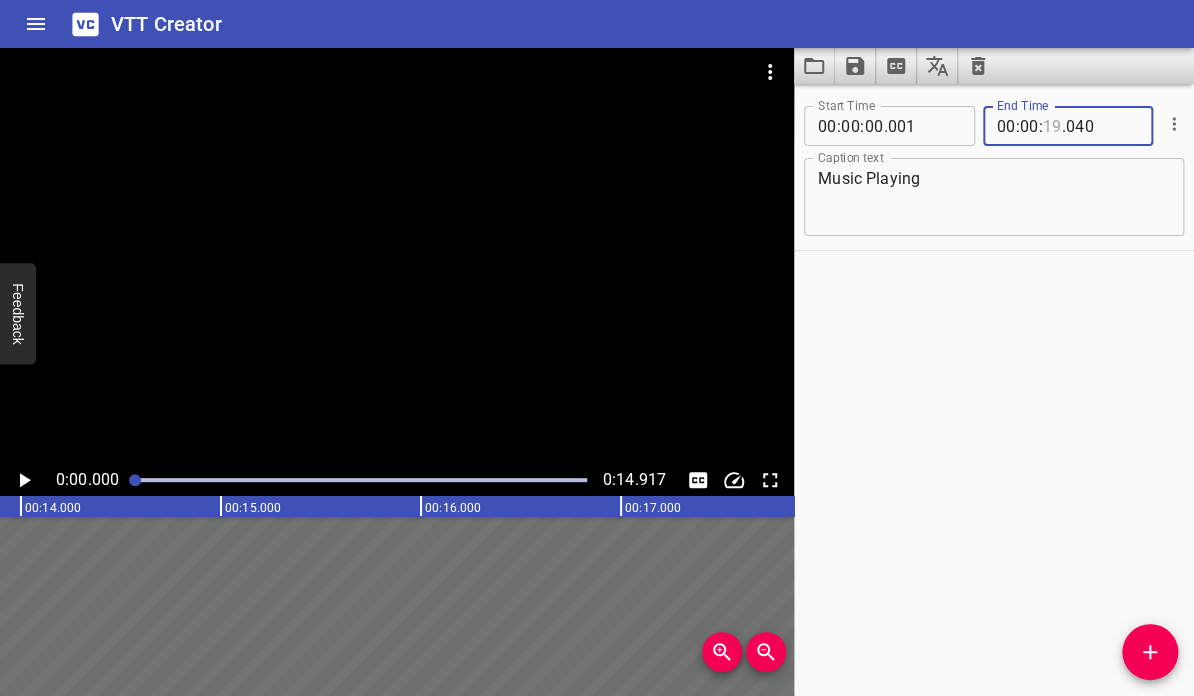 click at bounding box center [1052, 126] 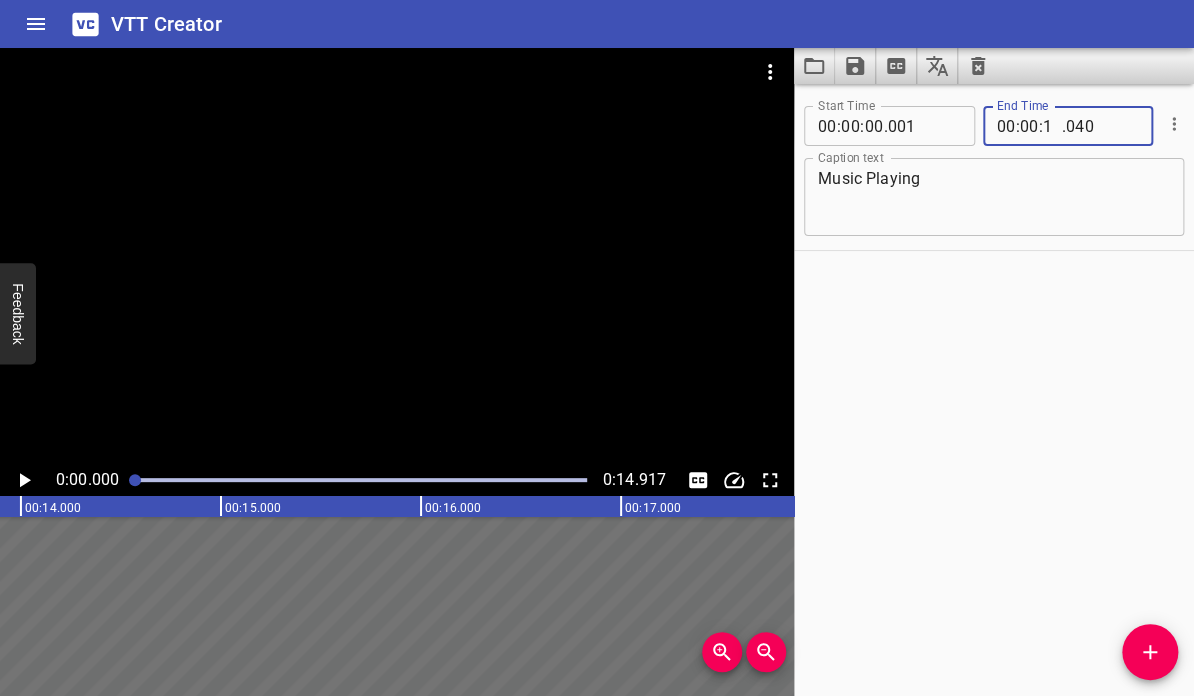 type on "14" 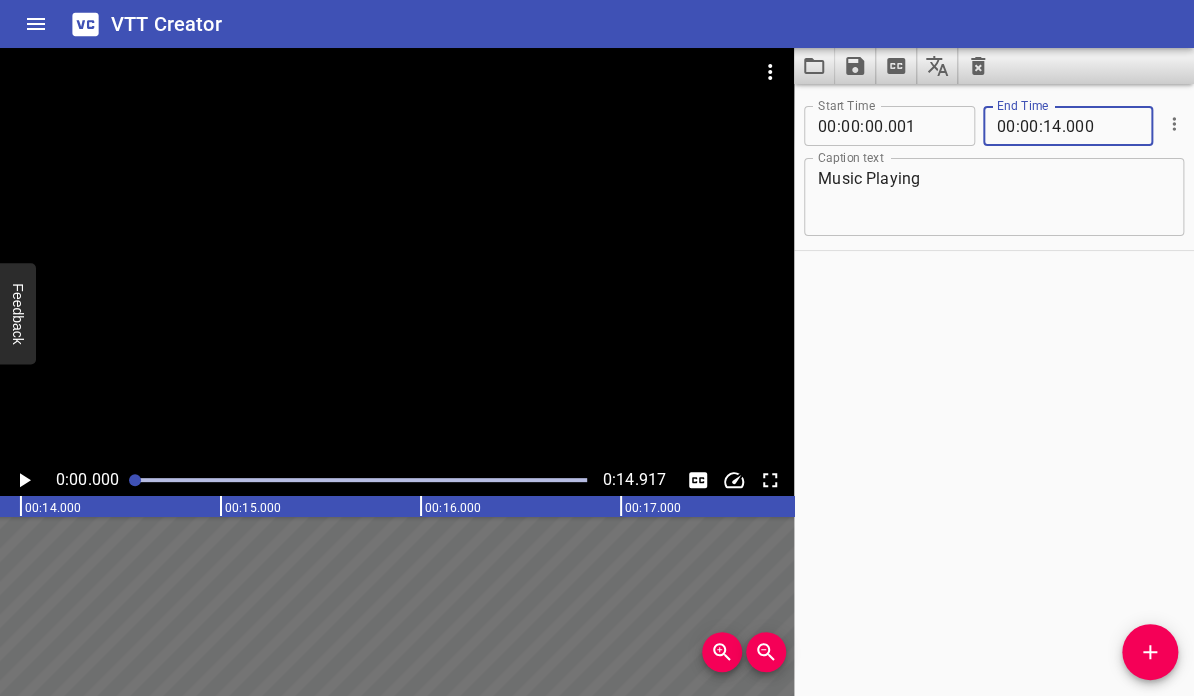 type on "000" 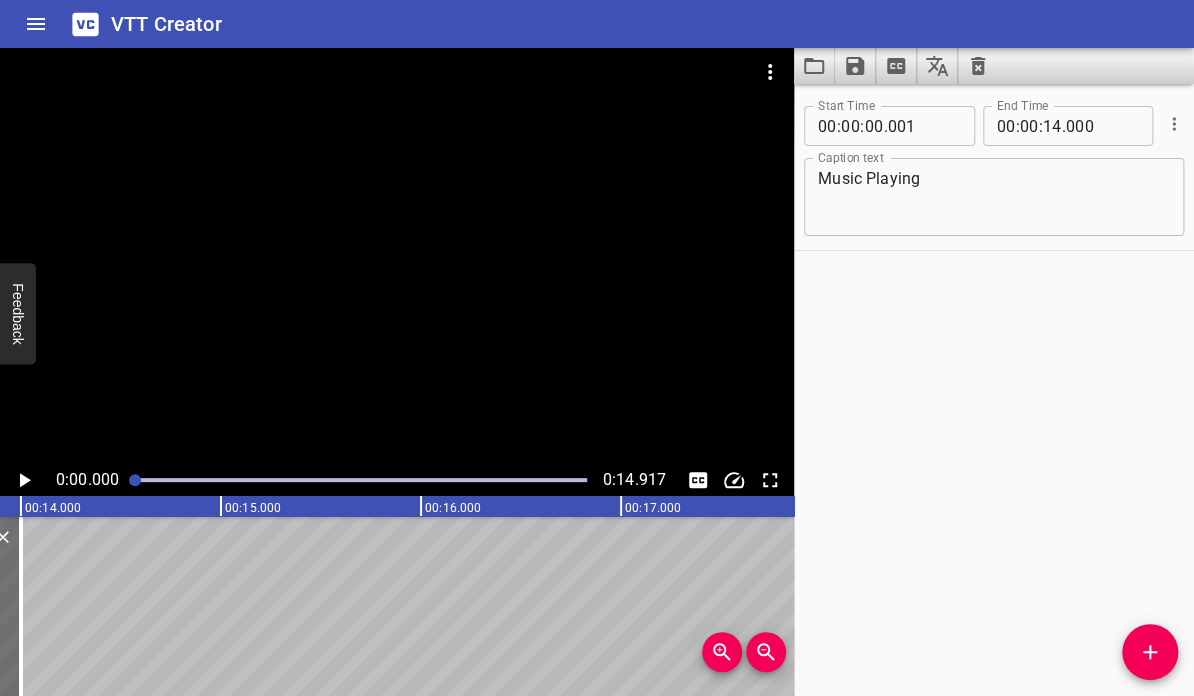 click on "Start Time 00 : 00 : 00 . 001 Start Time End Time 00 : 00 : 14 . 000 End Time Caption text Music Playing Caption text" at bounding box center [994, 390] 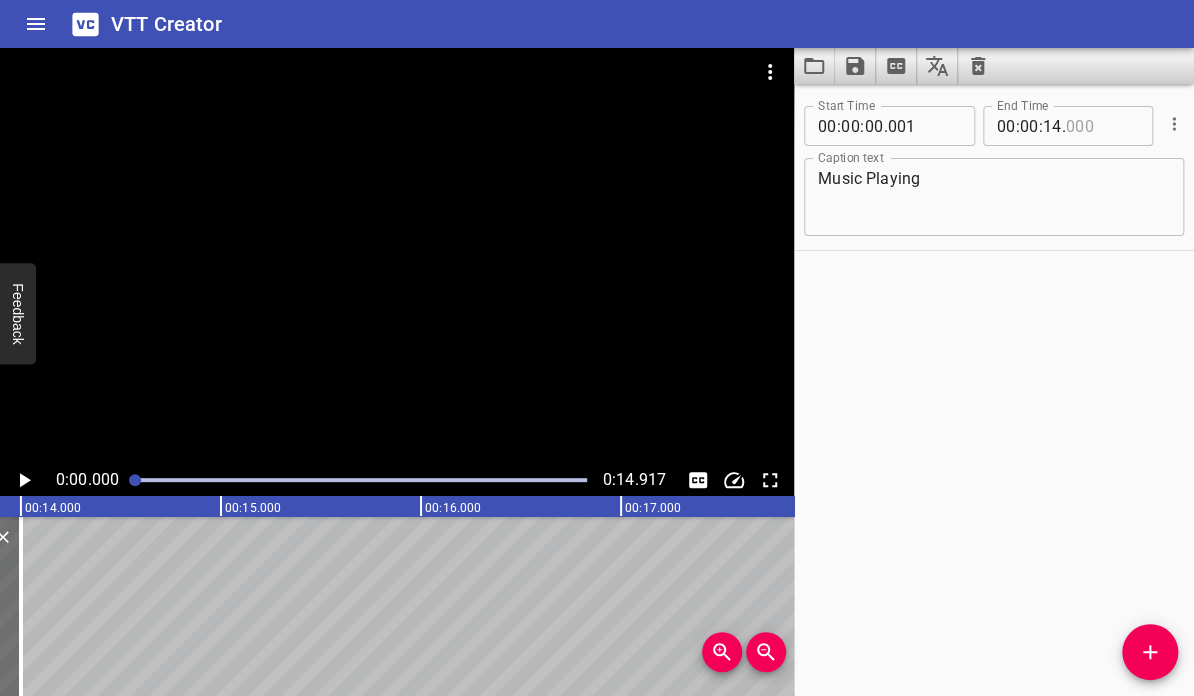 click at bounding box center (1102, 126) 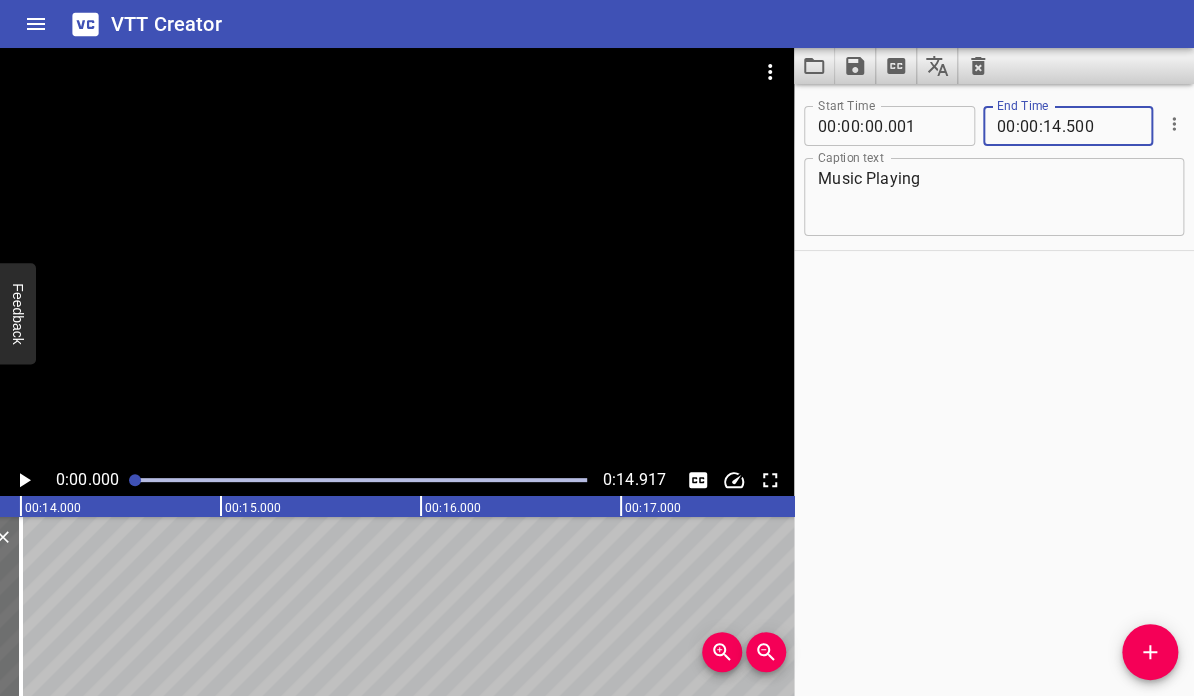 type on "500" 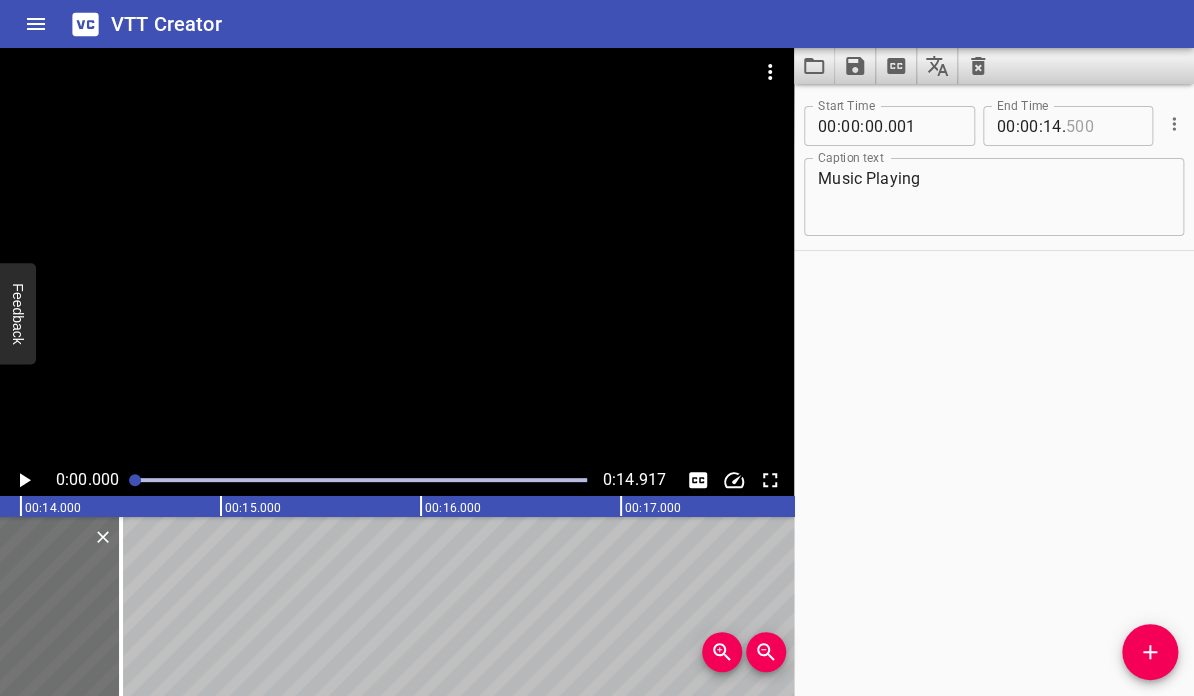 click at bounding box center [1102, 126] 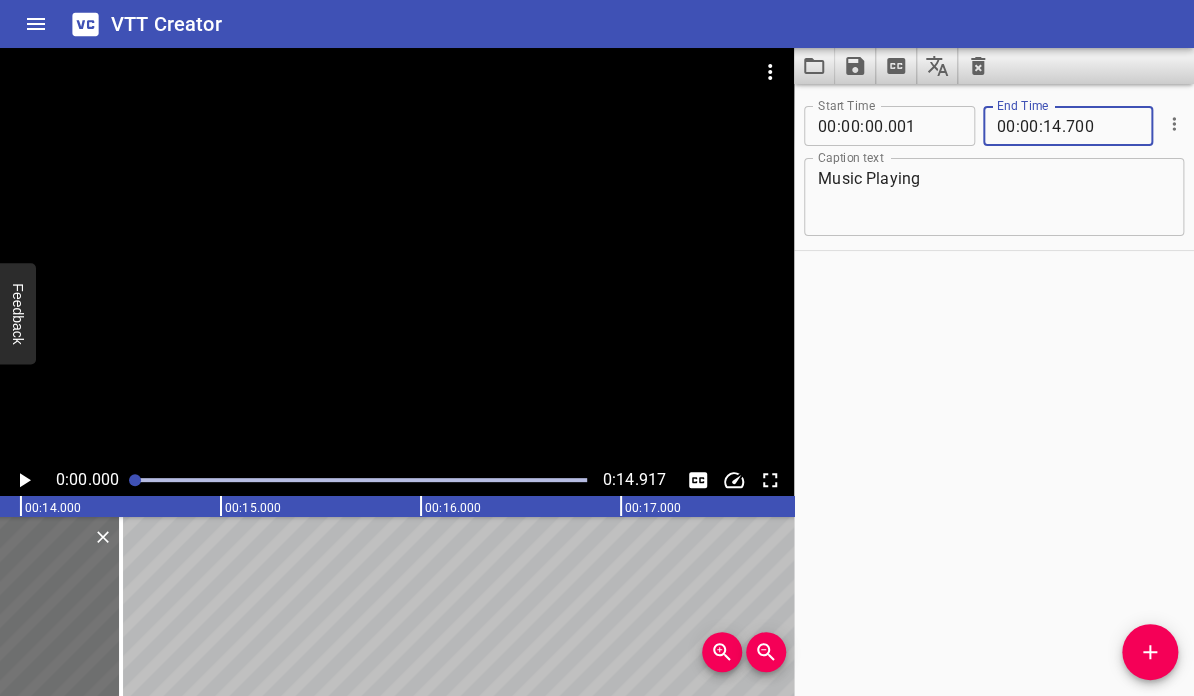type on "700" 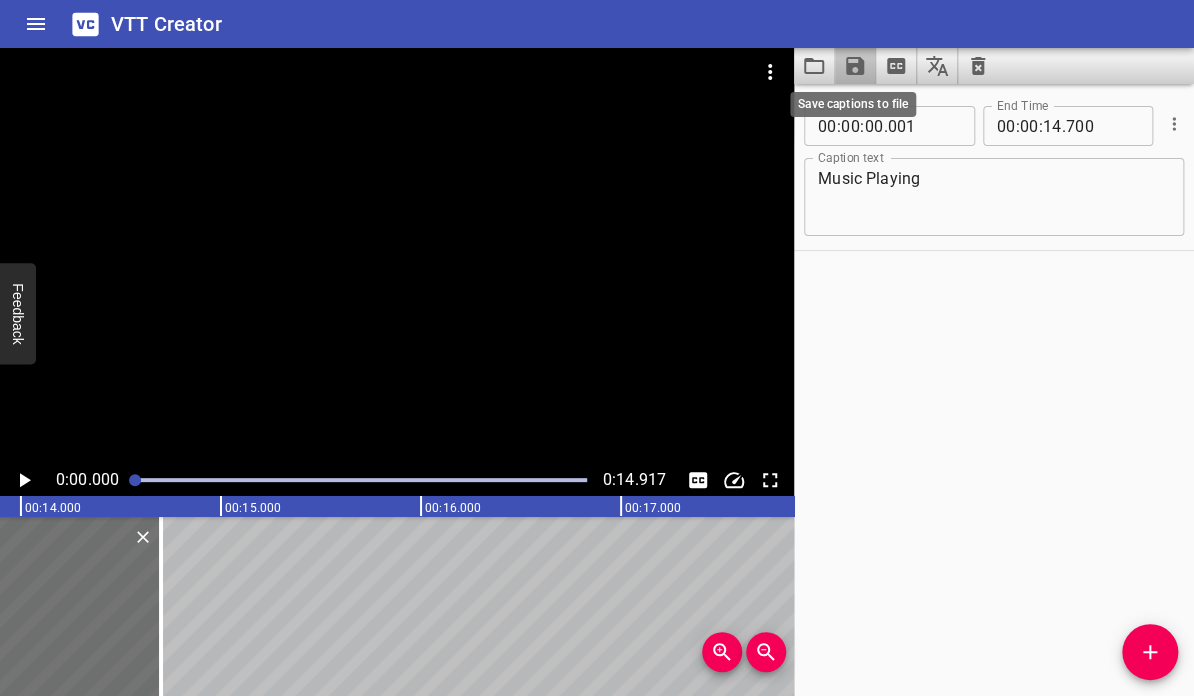 click 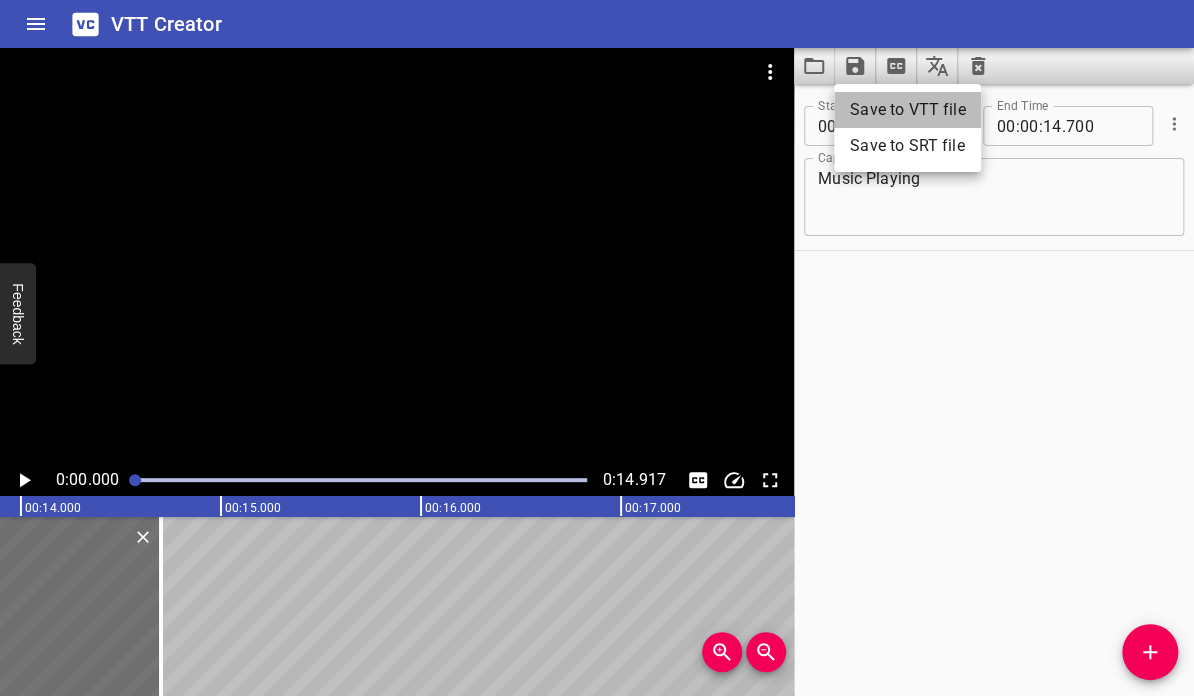 click on "Save to VTT file" at bounding box center (907, 110) 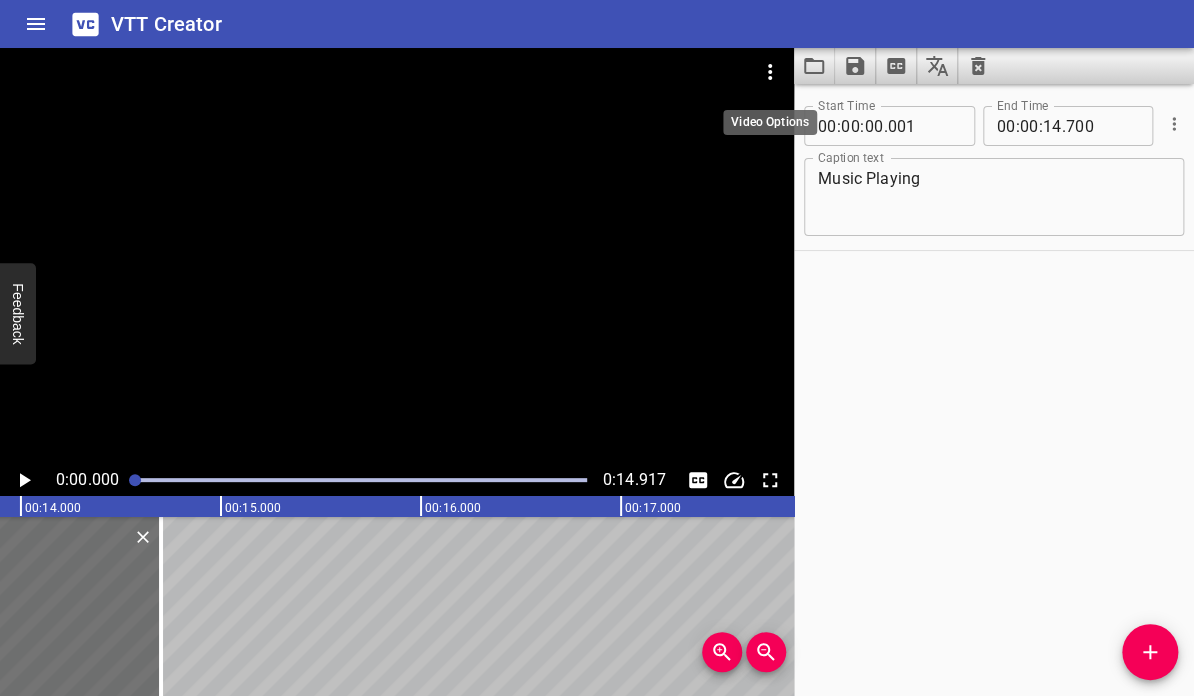 click 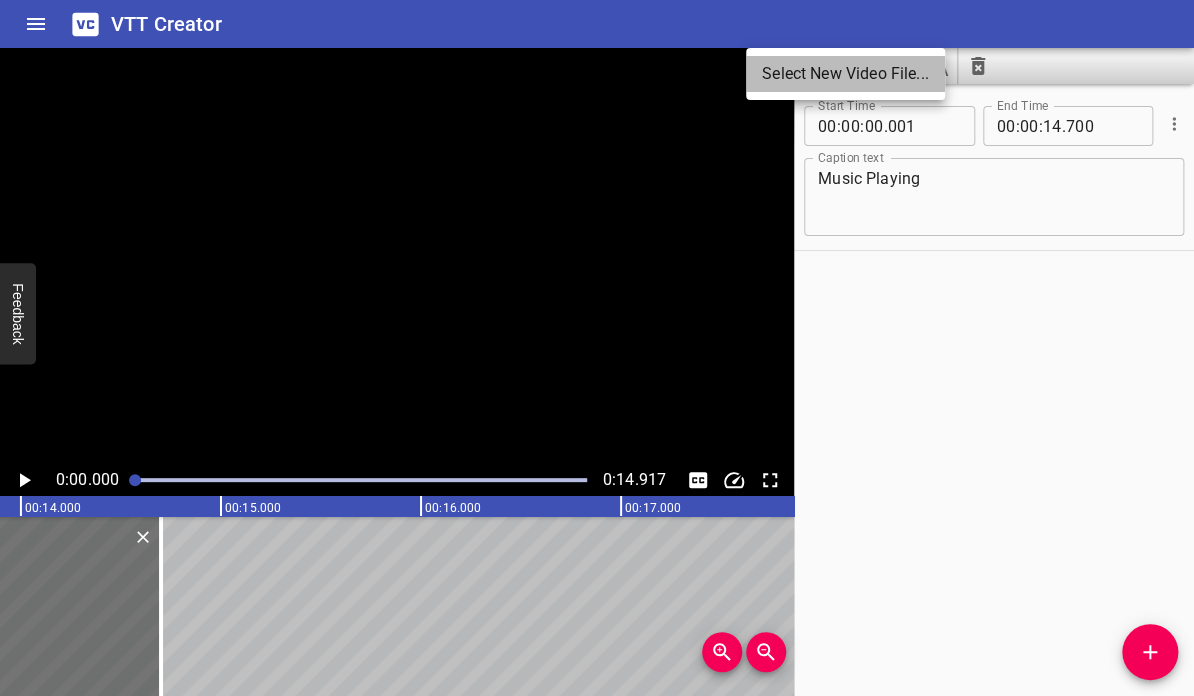 click on "Select New Video File..." at bounding box center [845, 74] 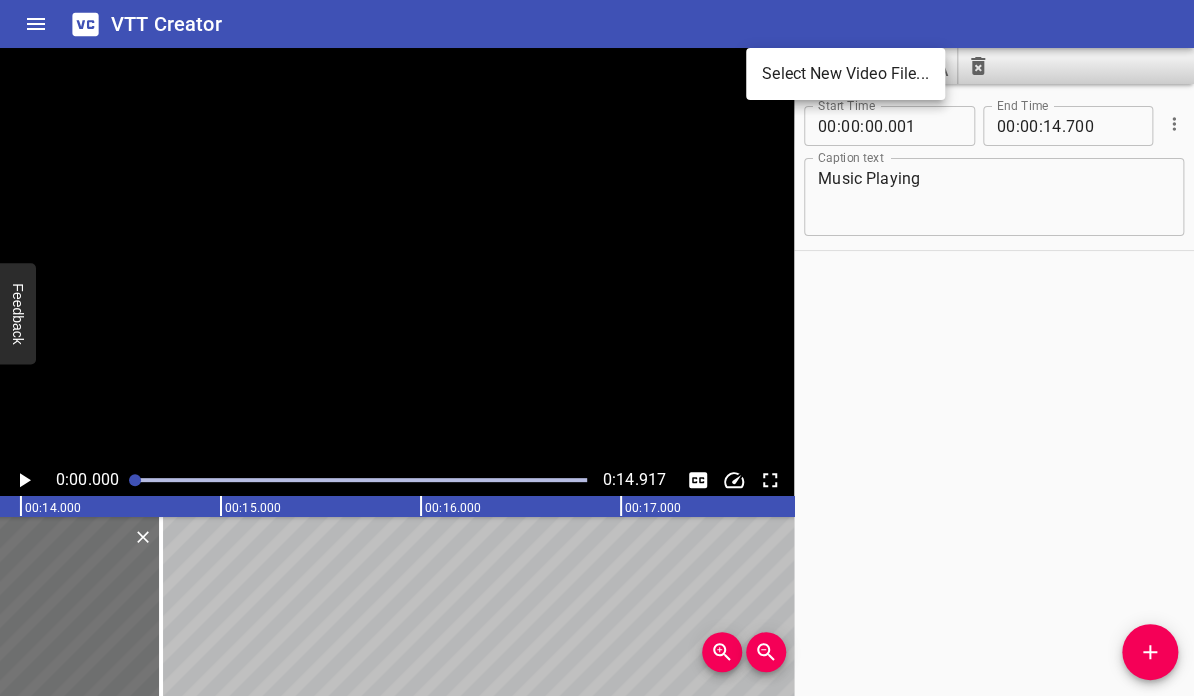 click at bounding box center [597, 348] 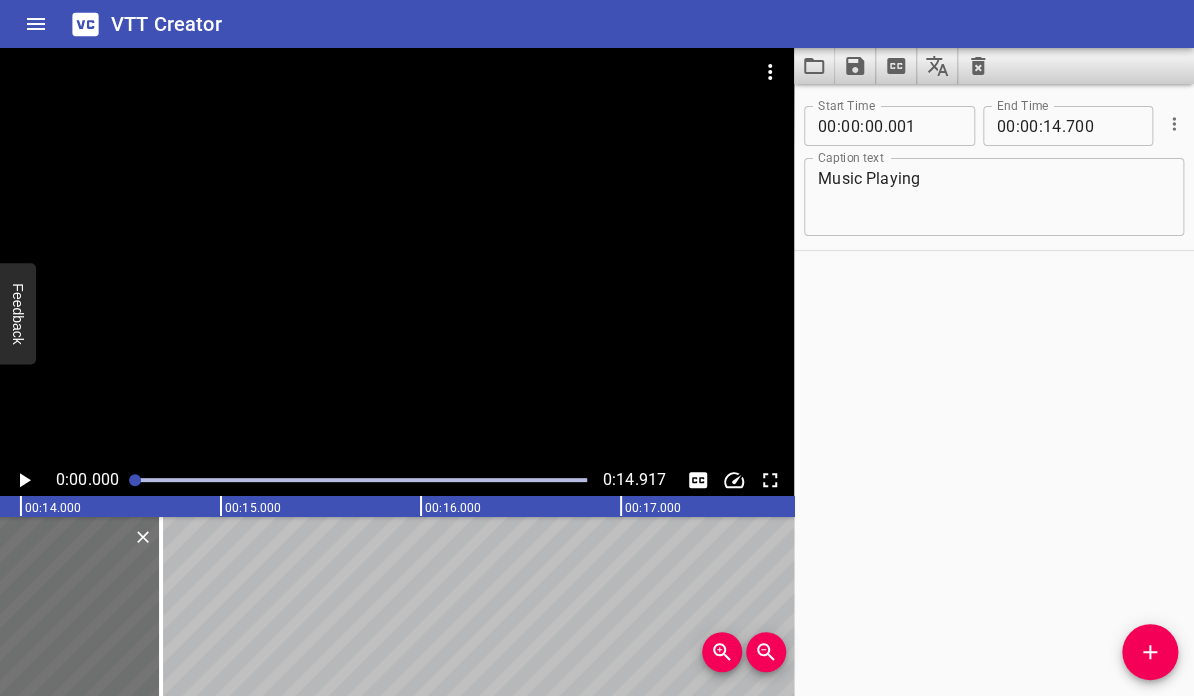 click 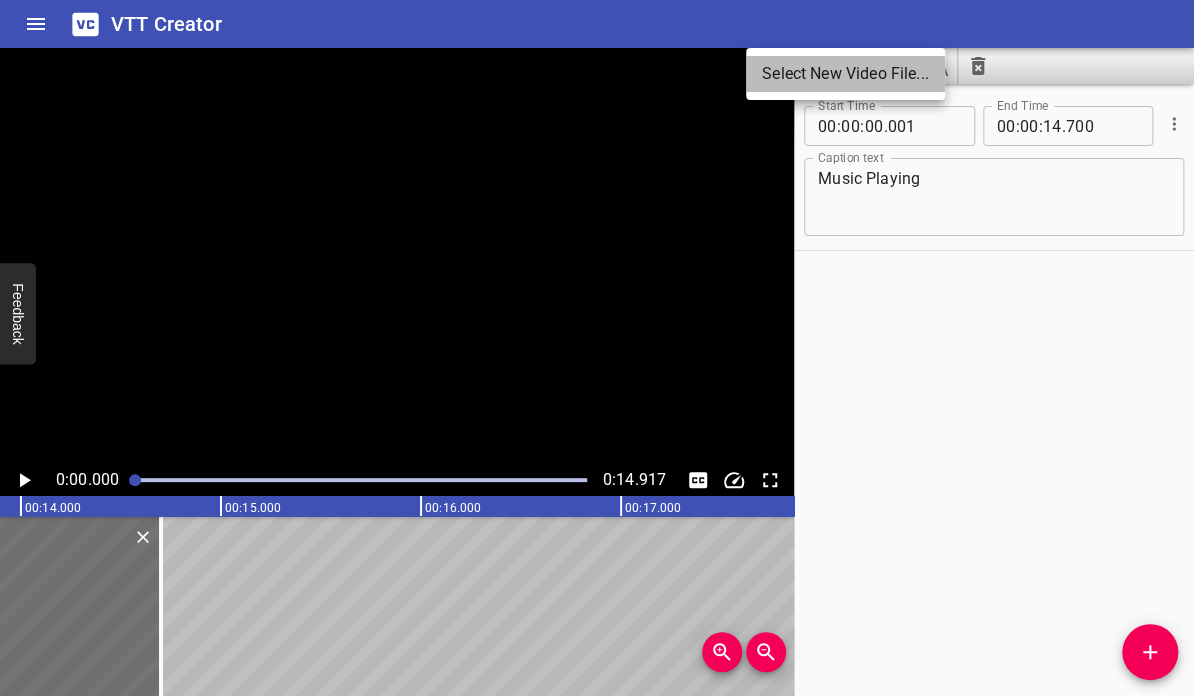 click on "Select New Video File..." at bounding box center [845, 74] 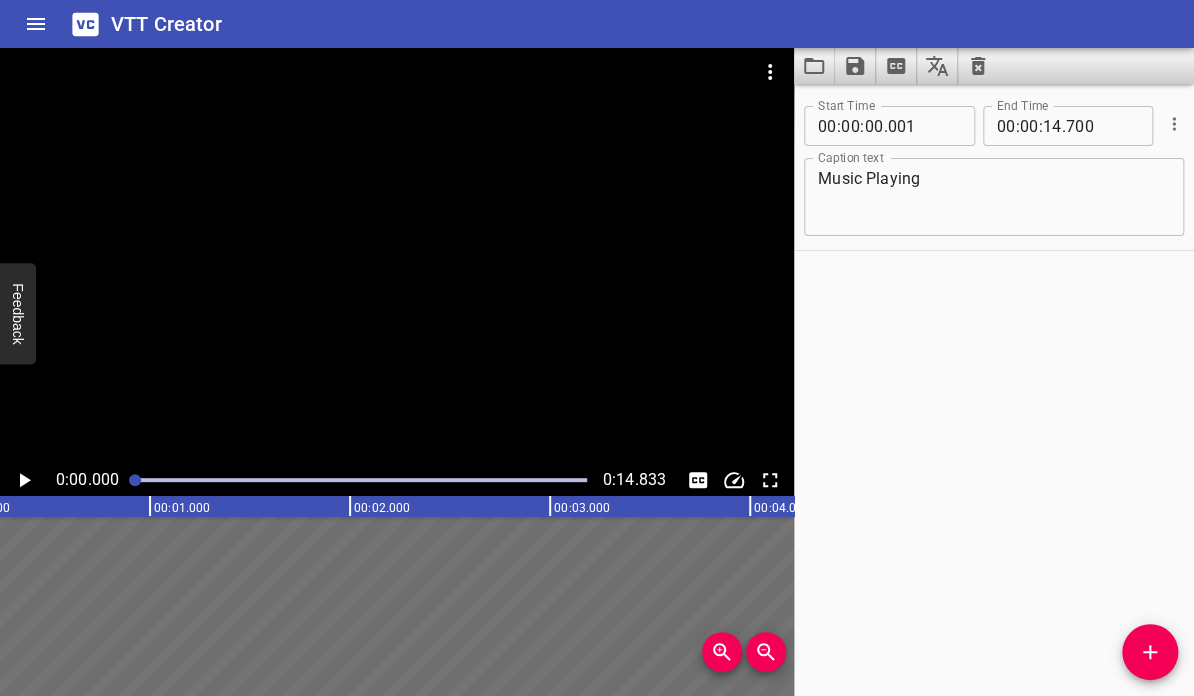 scroll, scrollTop: 0, scrollLeft: 0, axis: both 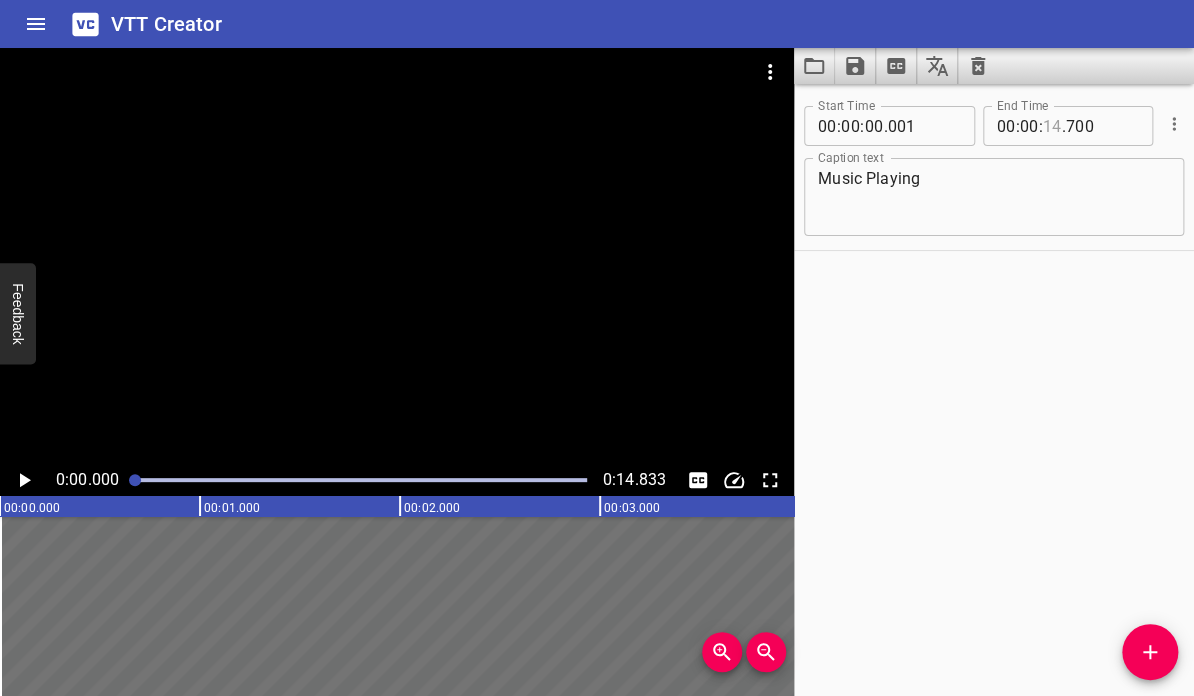 click at bounding box center [1052, 126] 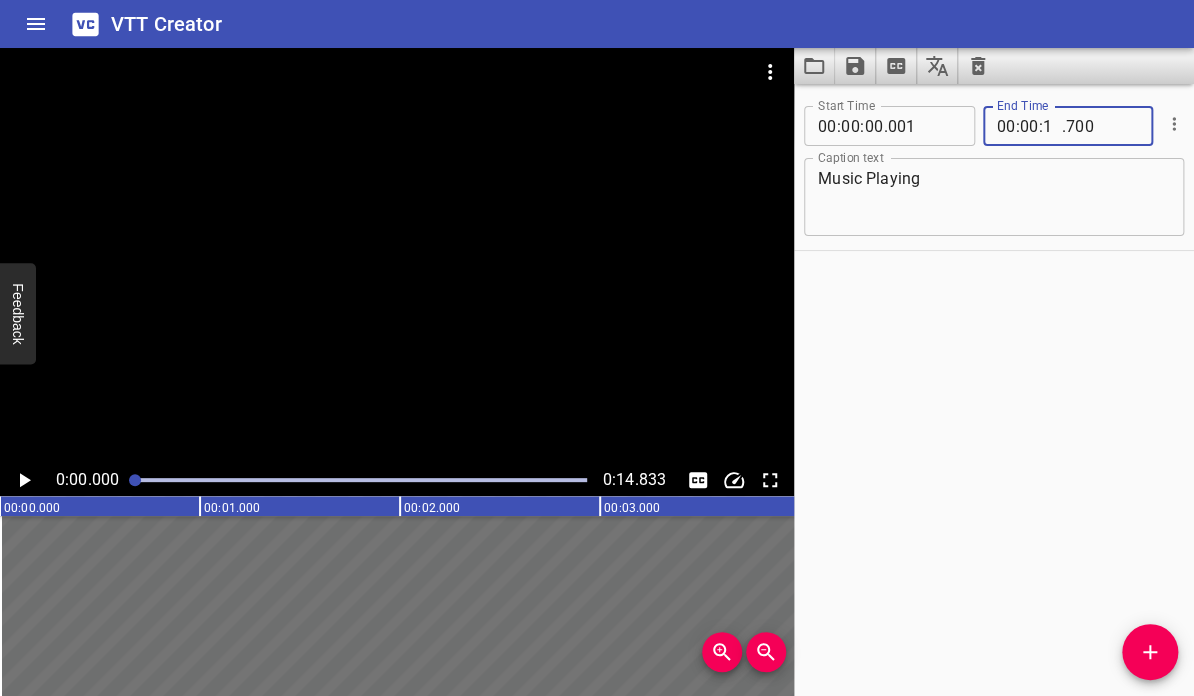 type on "14" 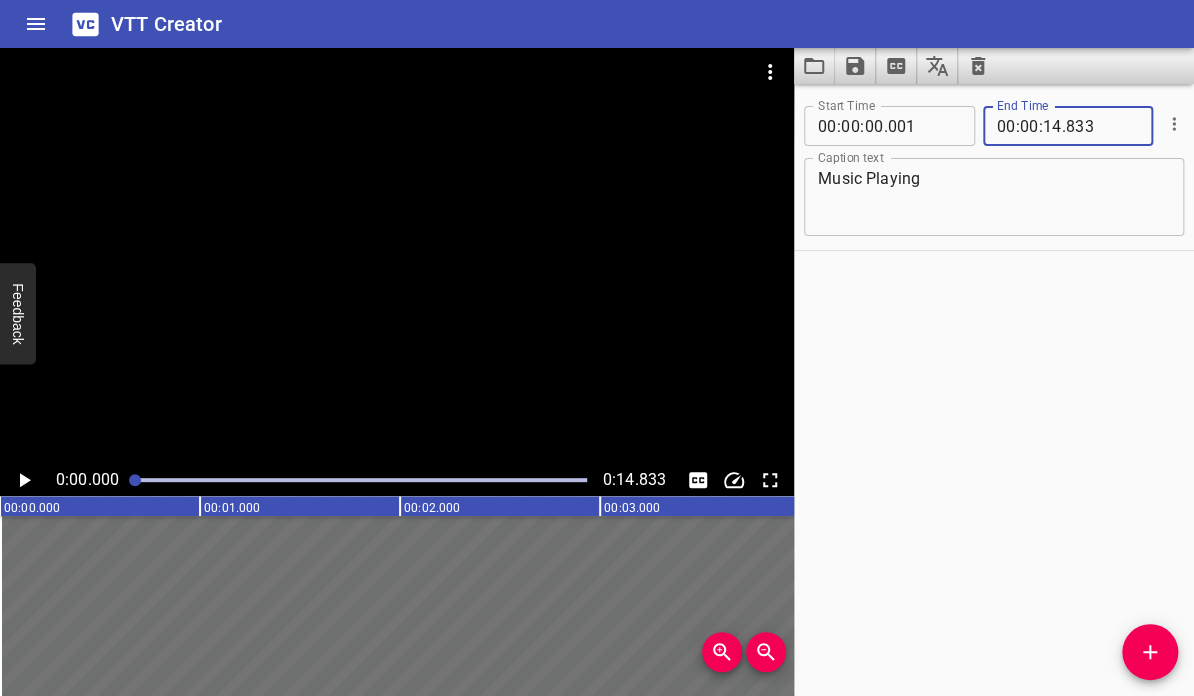 type on "833" 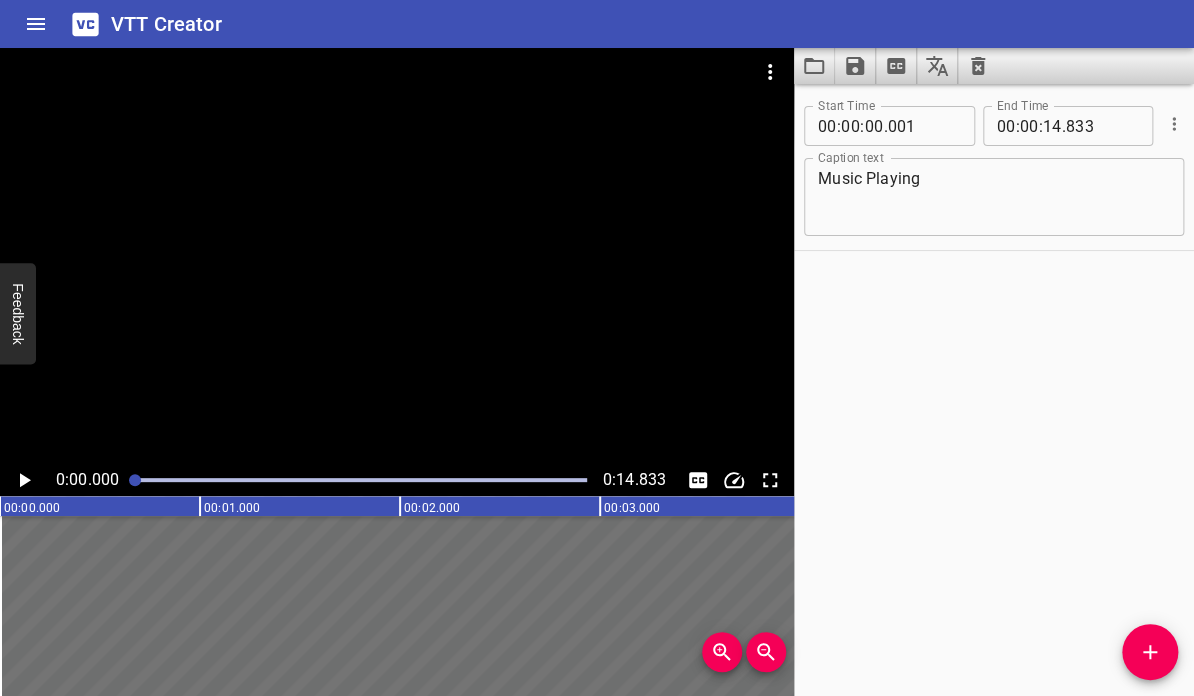 click 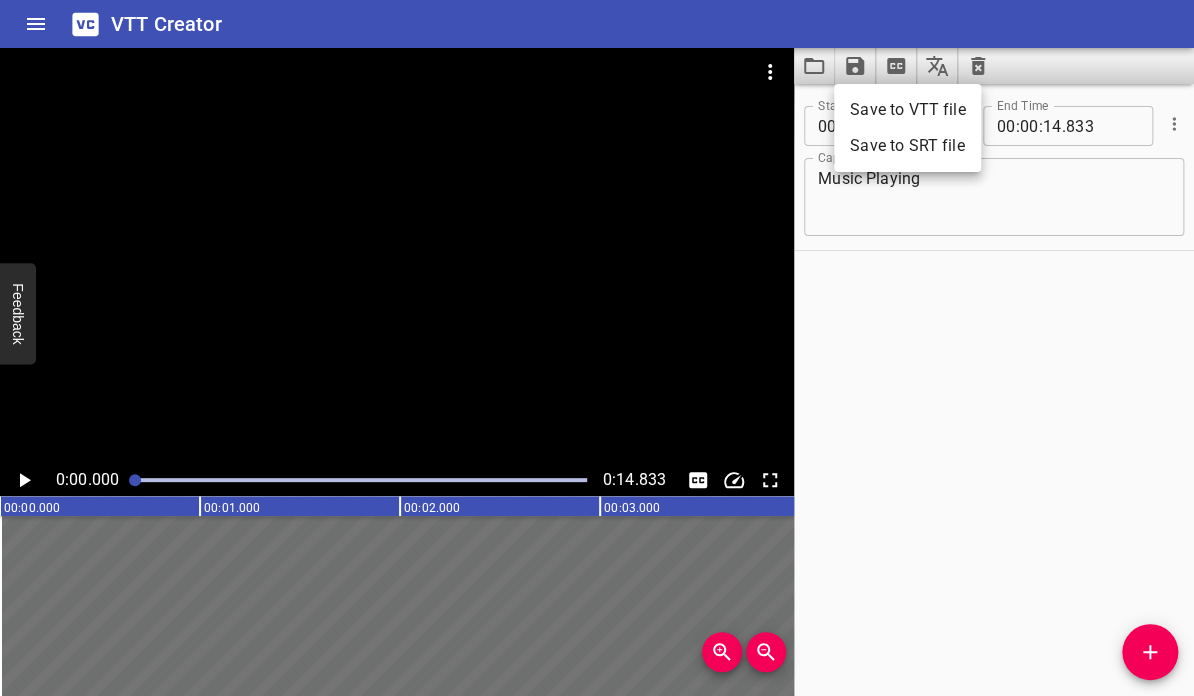 click on "Save to VTT file" at bounding box center (907, 110) 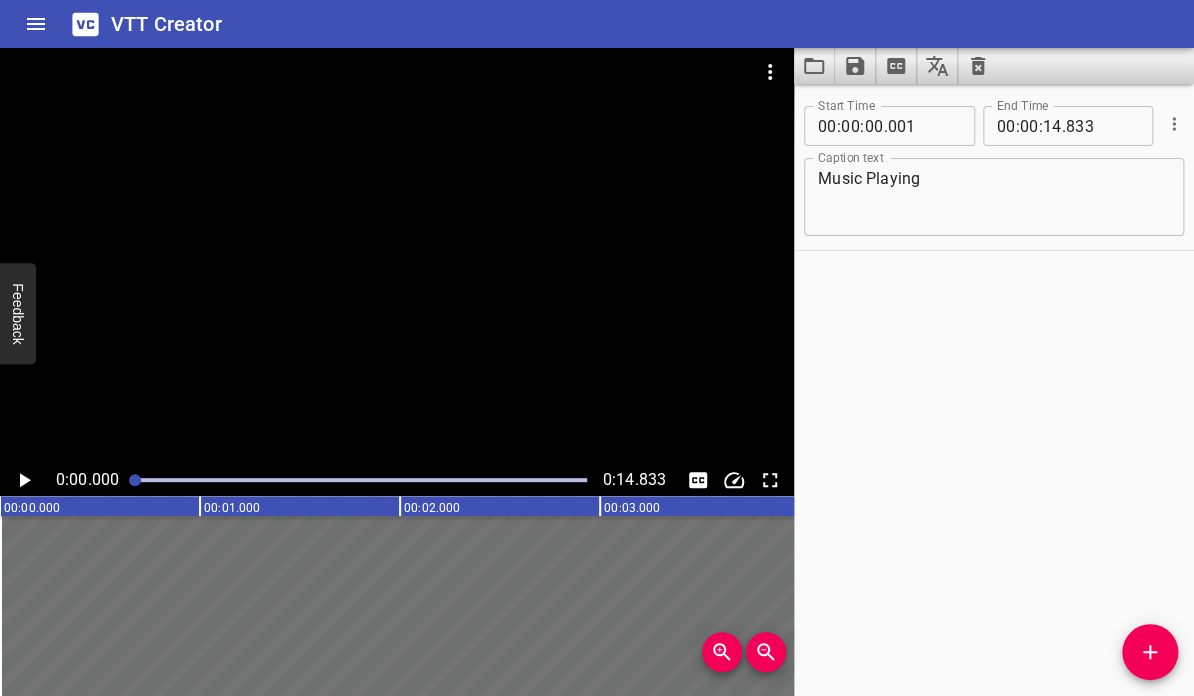 click 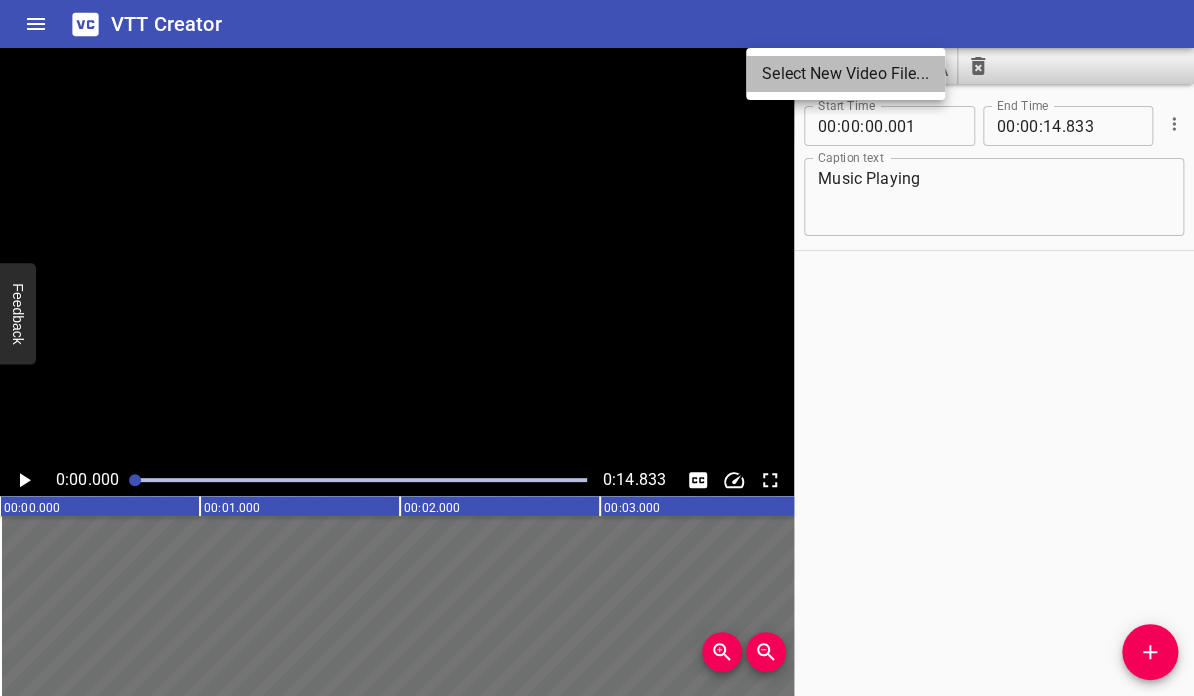 click on "Select New Video File..." at bounding box center (845, 74) 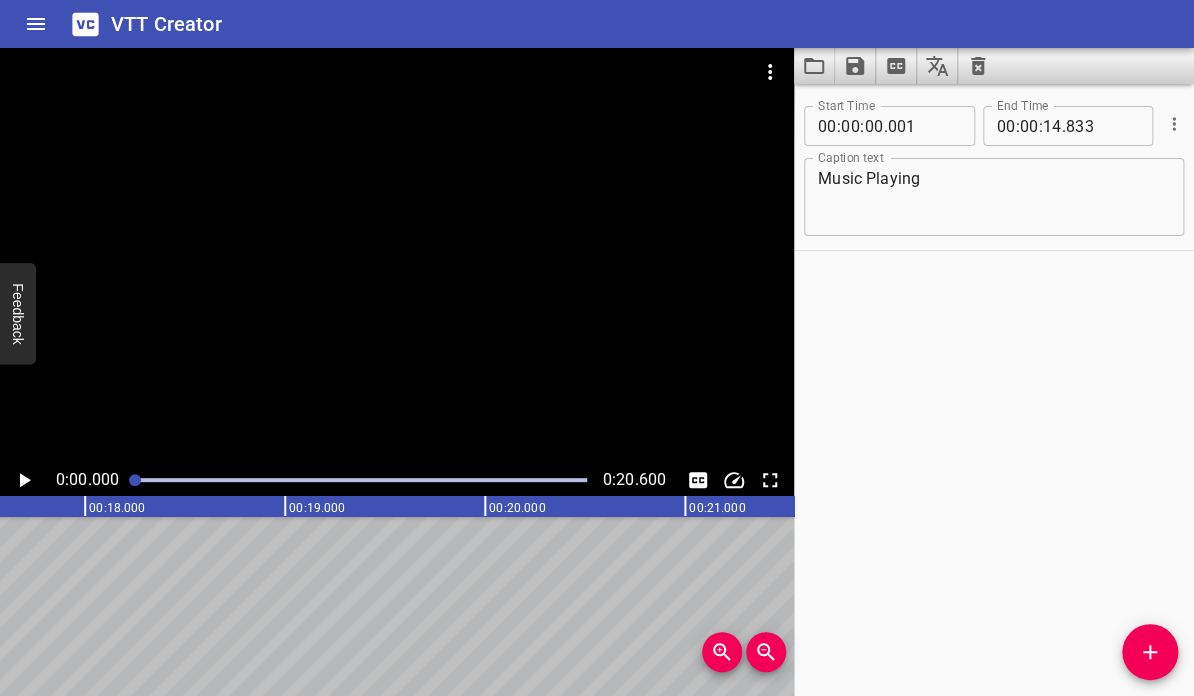 scroll, scrollTop: 0, scrollLeft: 3464, axis: horizontal 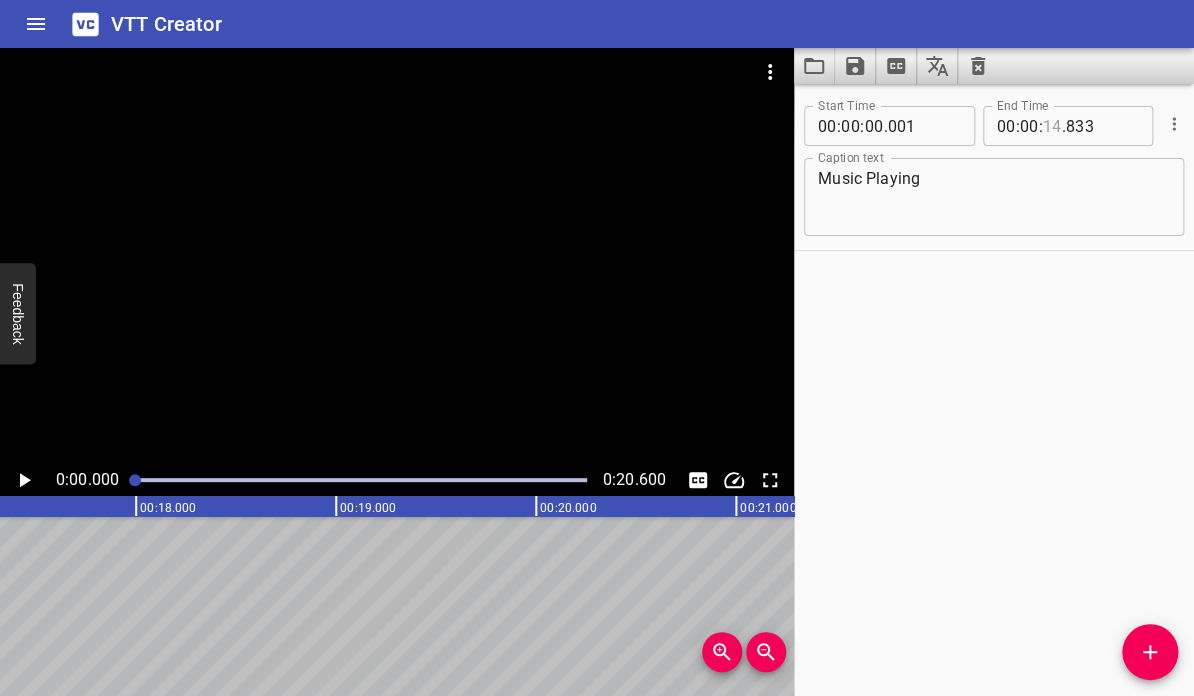 click at bounding box center (1052, 126) 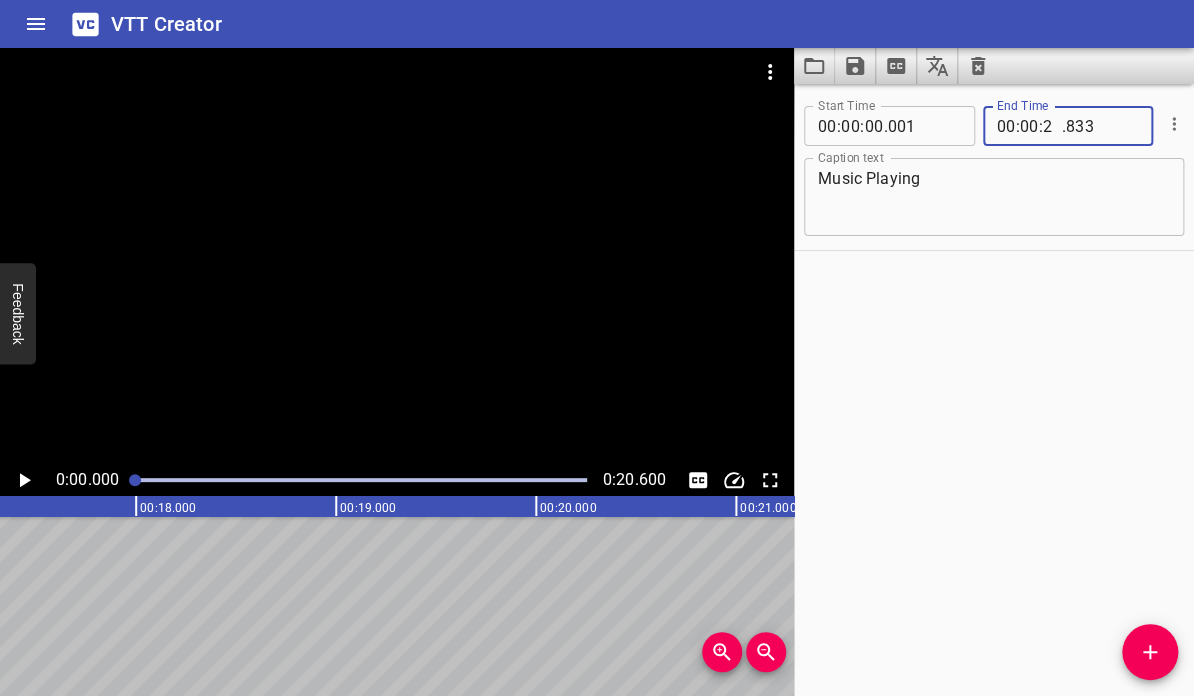 type on "20" 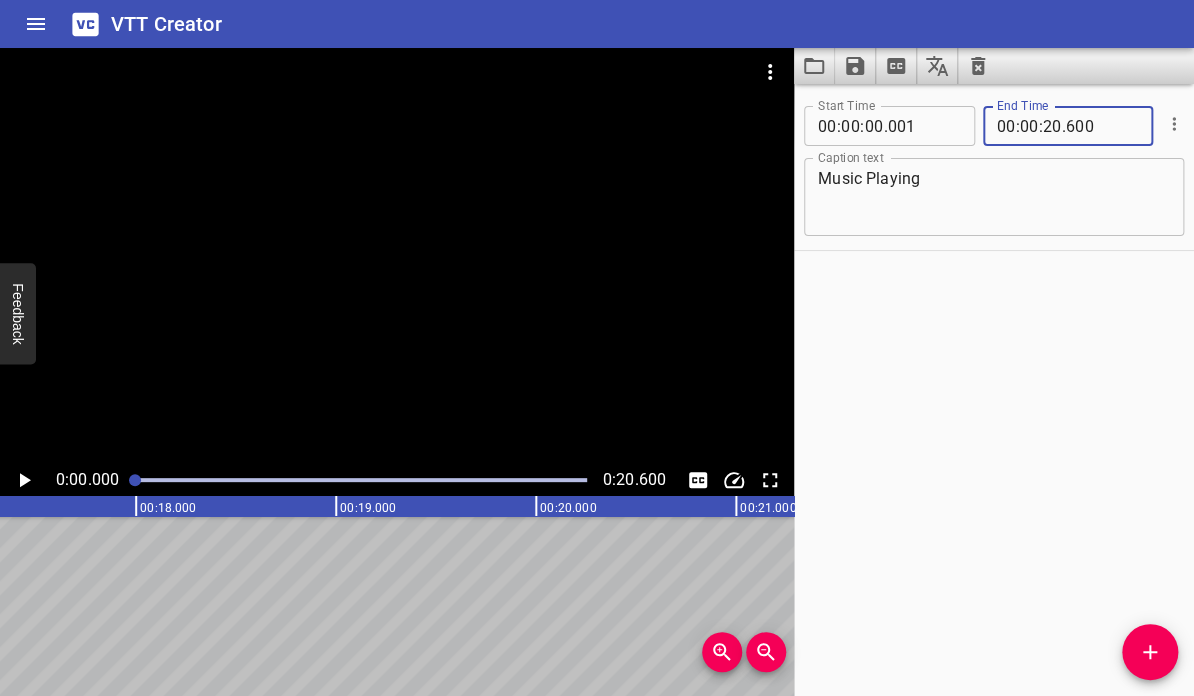 type on "600" 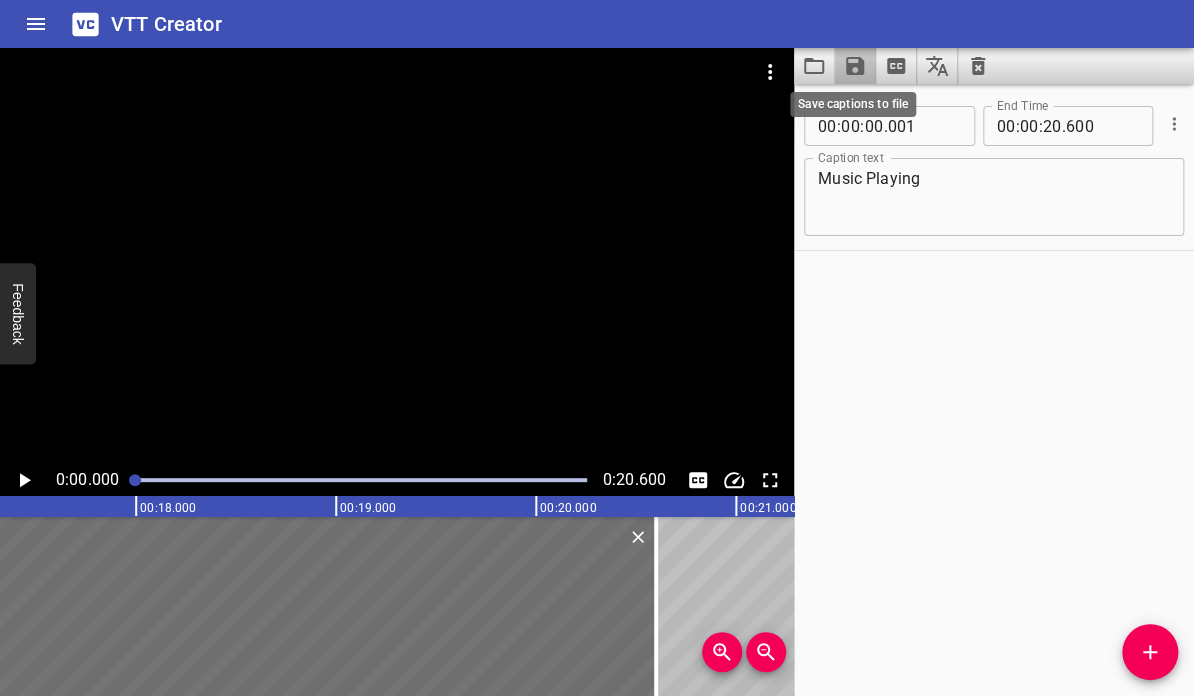 click 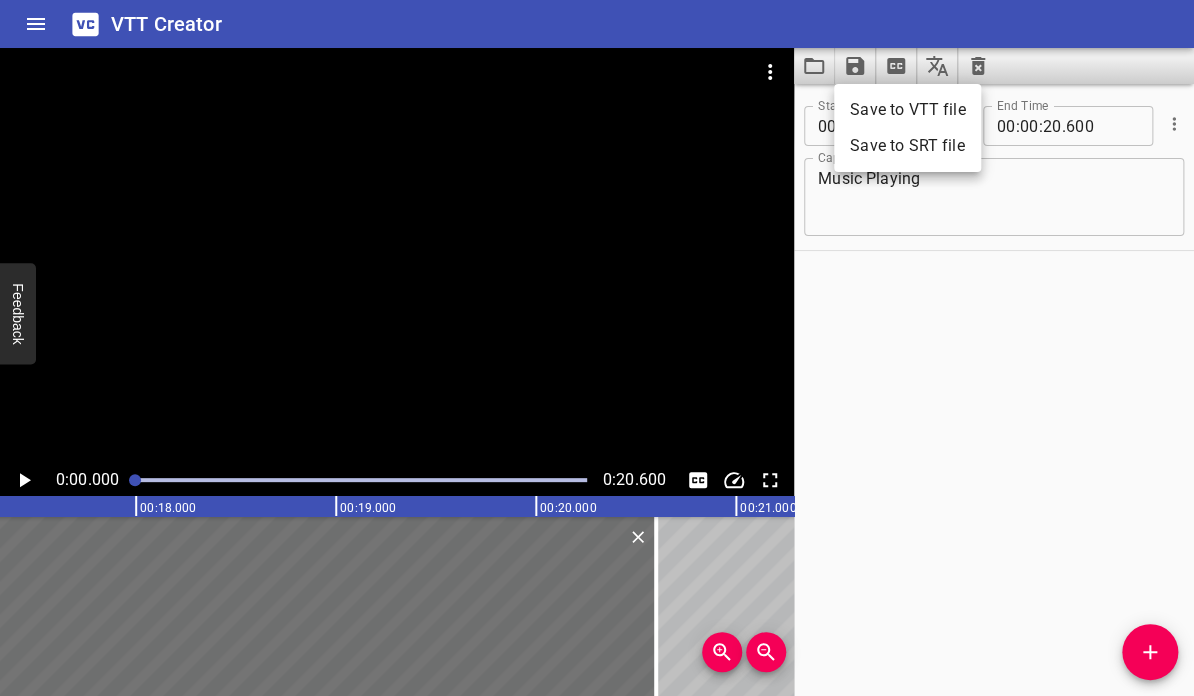 click on "Save to VTT file" at bounding box center (907, 110) 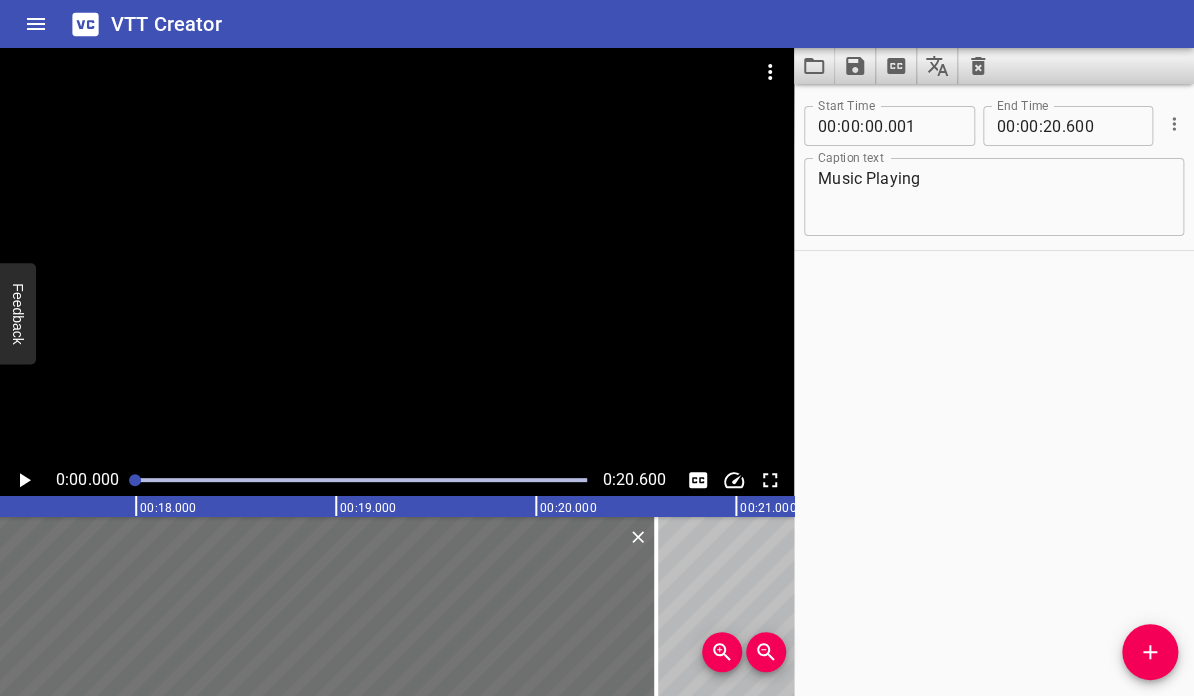click 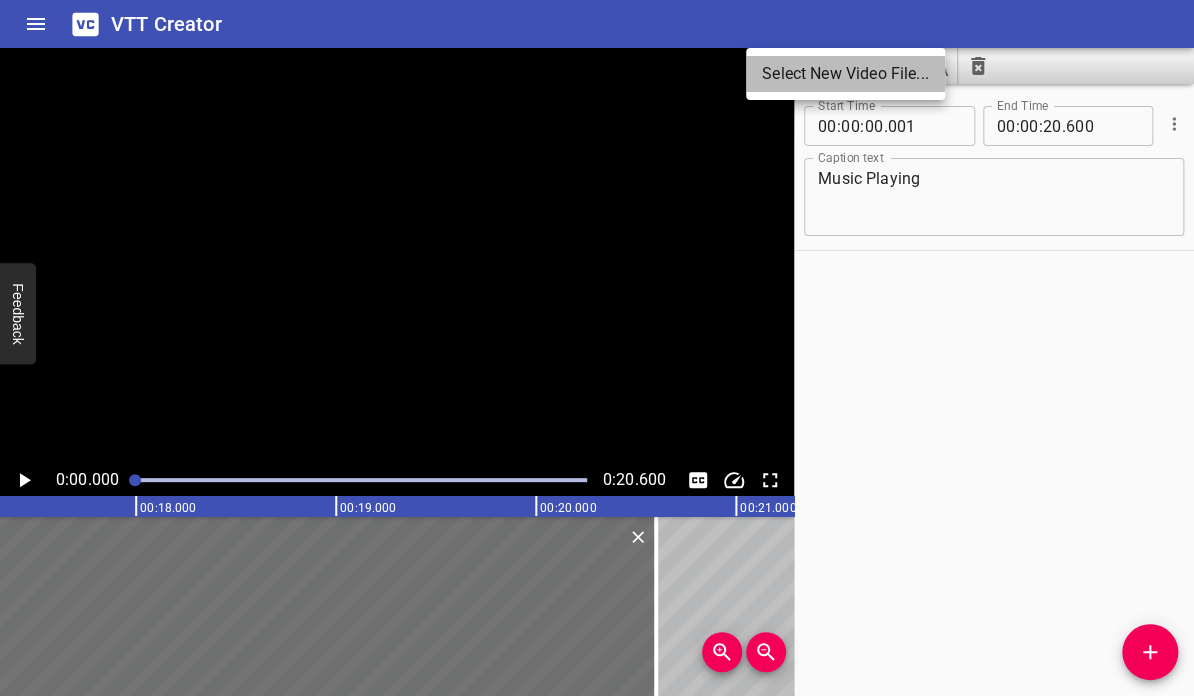 click on "Select New Video File..." at bounding box center (845, 74) 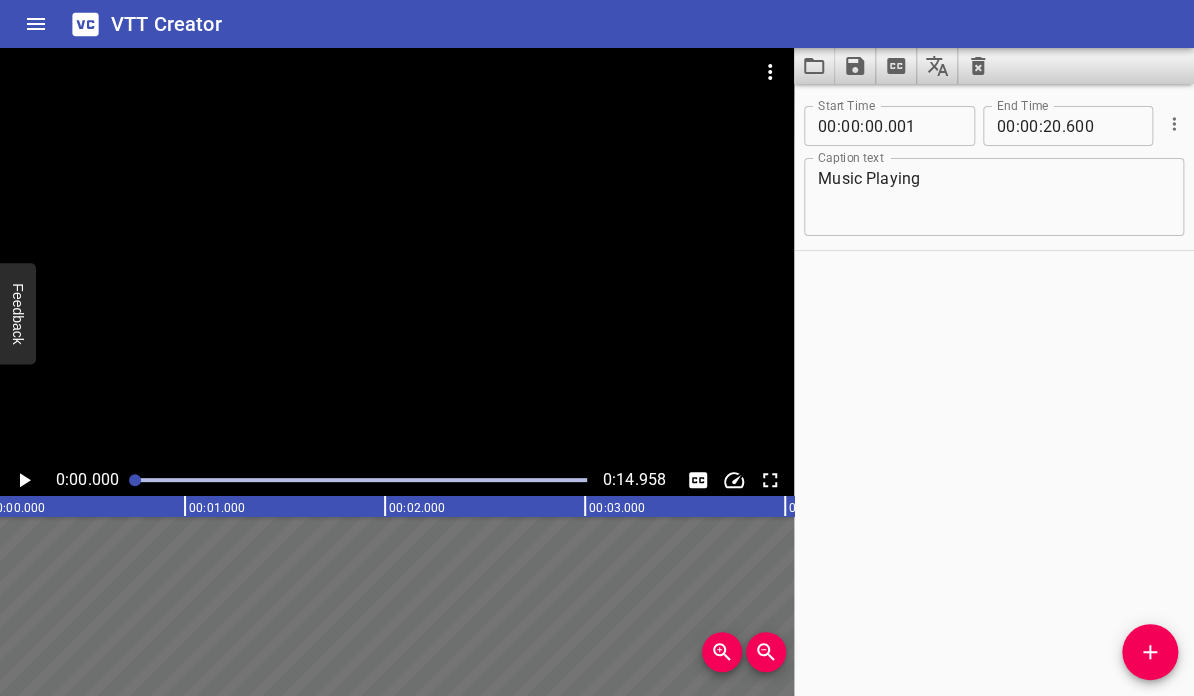 scroll, scrollTop: 0, scrollLeft: 0, axis: both 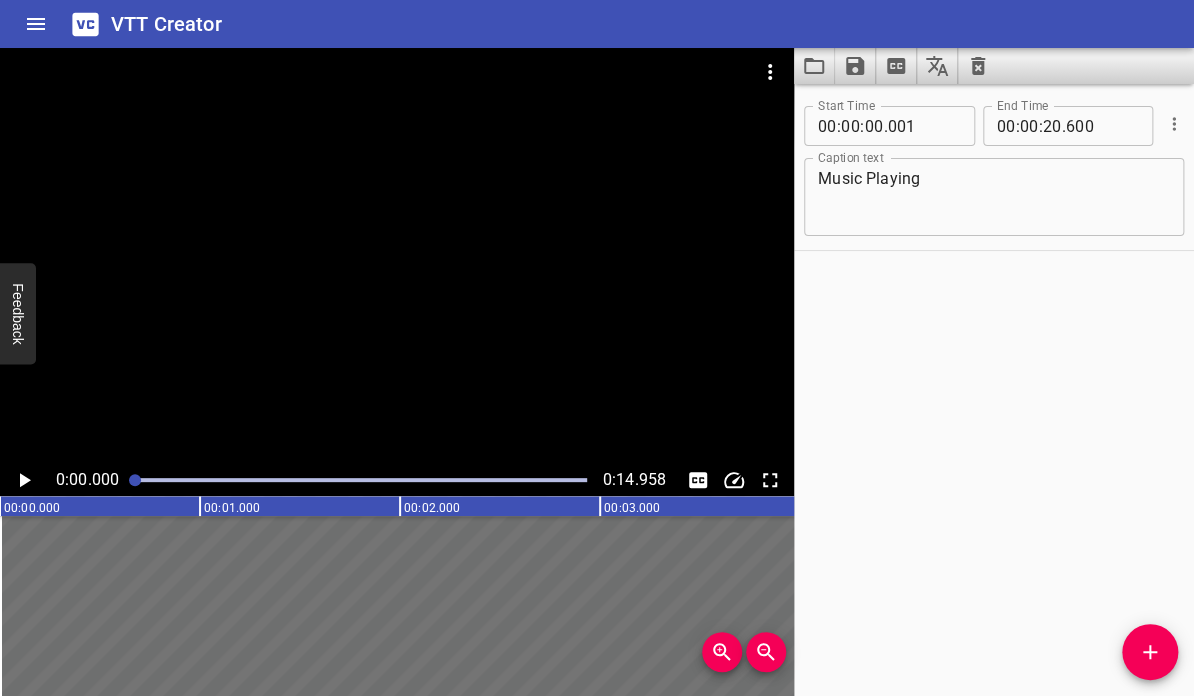 click 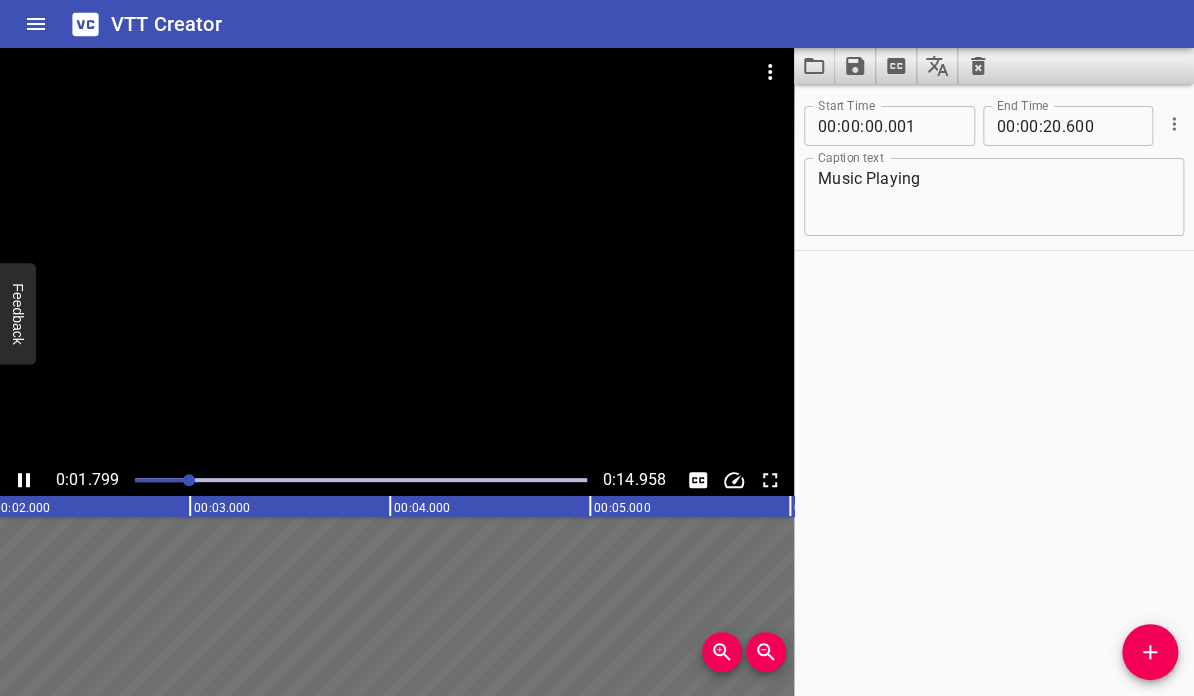 click 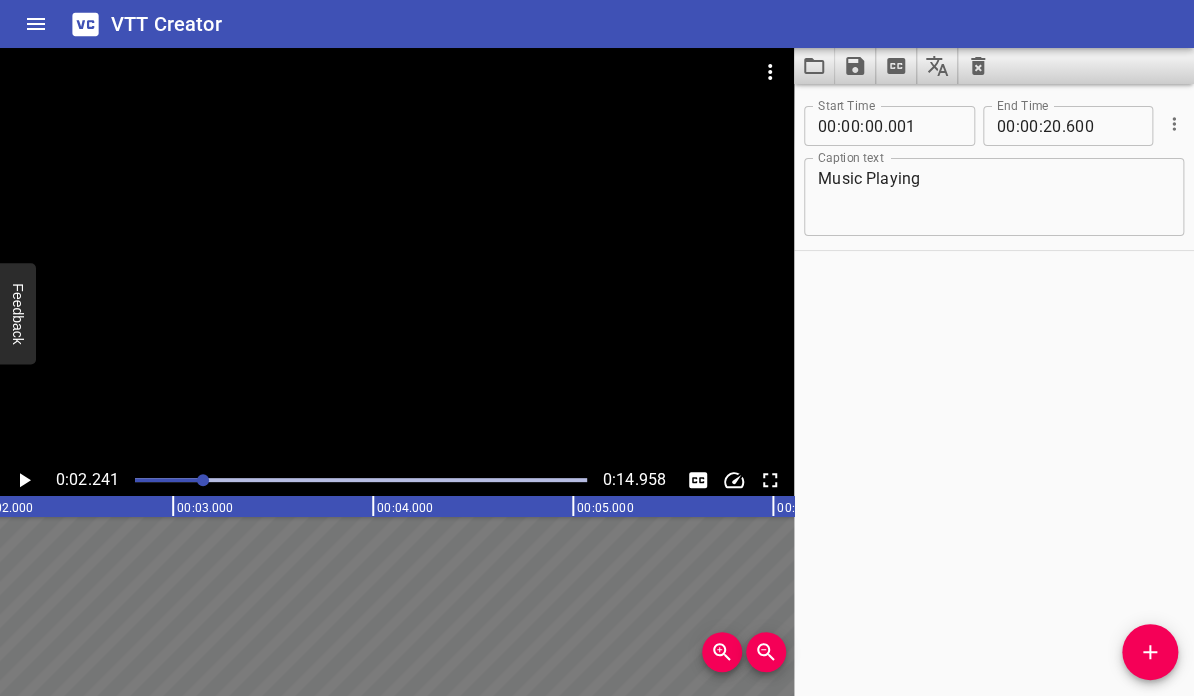 scroll, scrollTop: 0, scrollLeft: 448, axis: horizontal 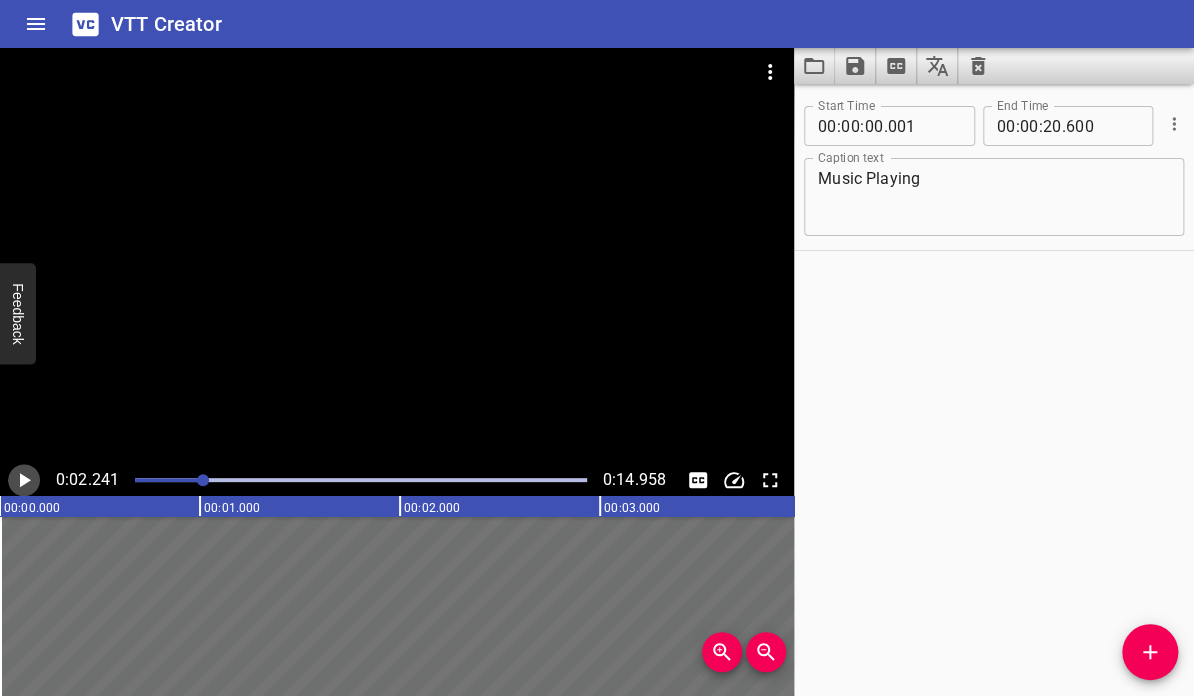 click 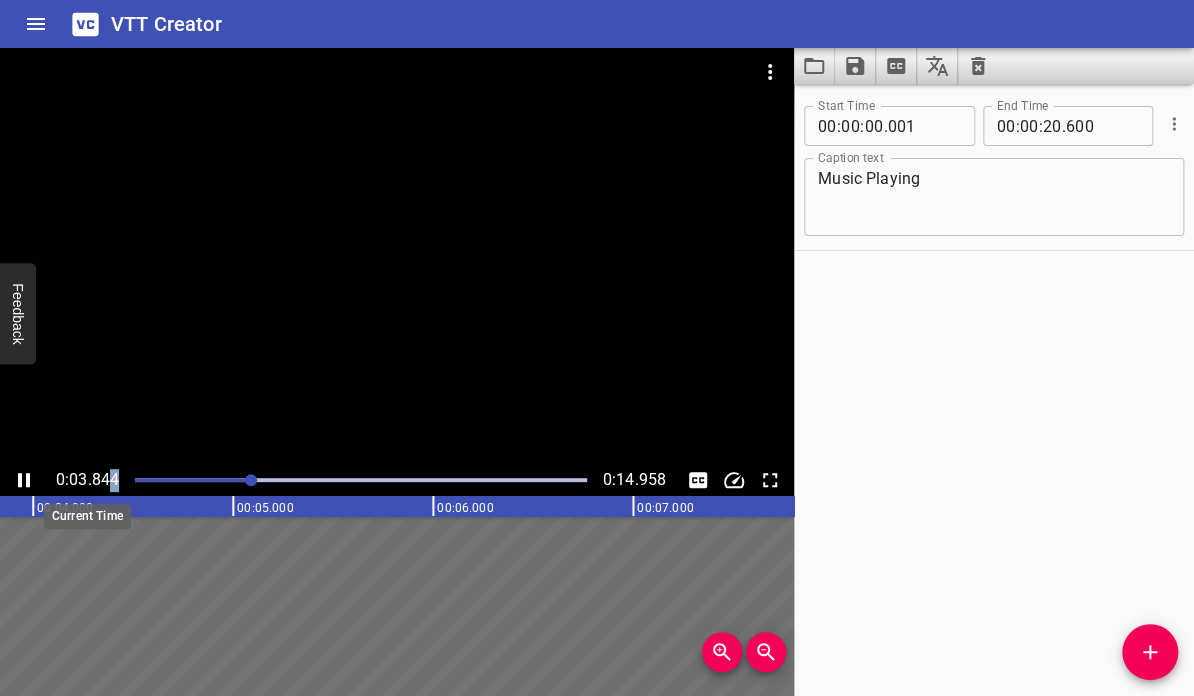 drag, startPoint x: 227, startPoint y: 475, endPoint x: 109, endPoint y: 475, distance: 118 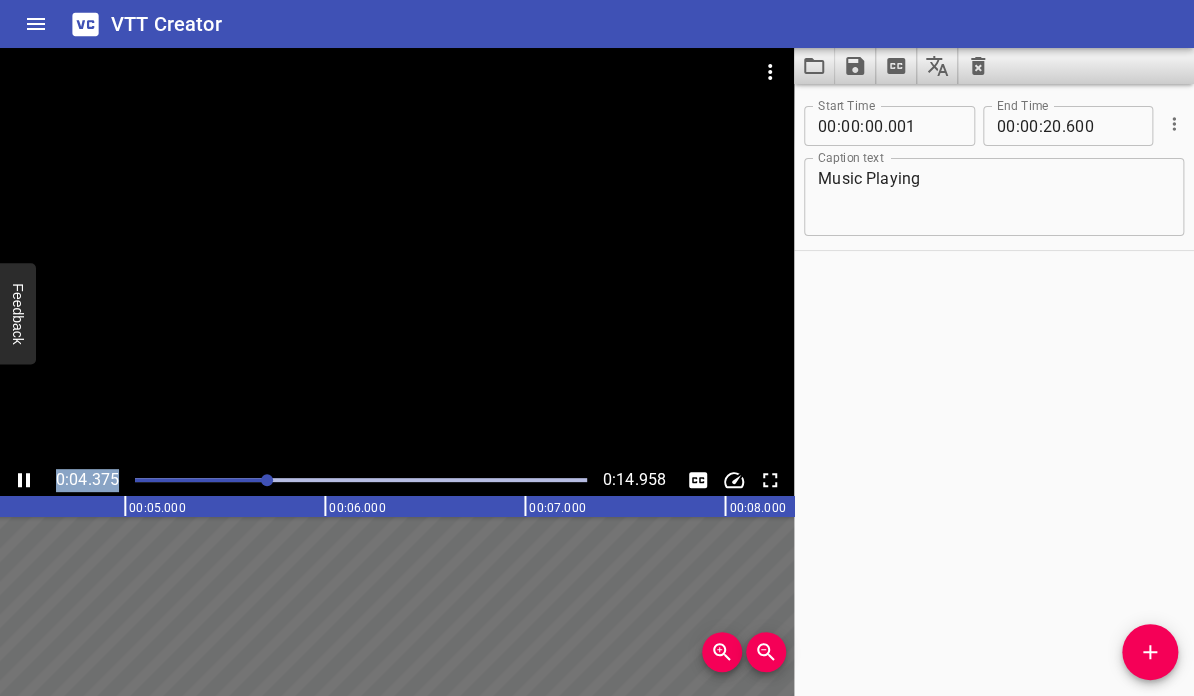 click at bounding box center (42, 480) 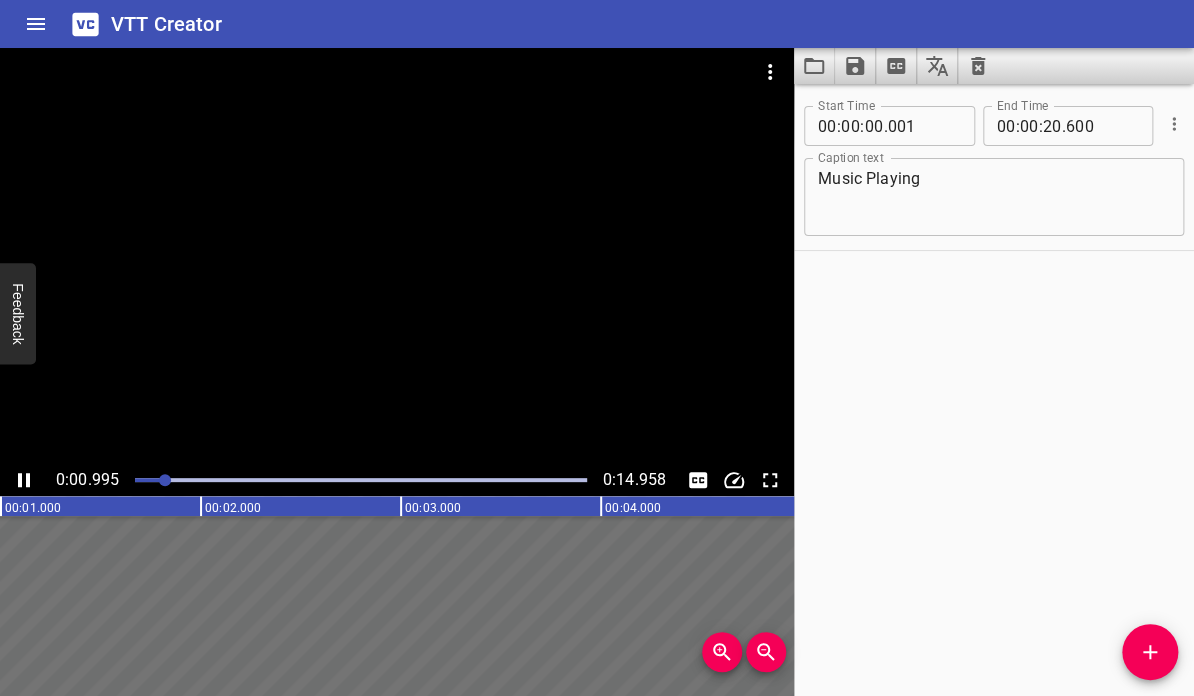 click 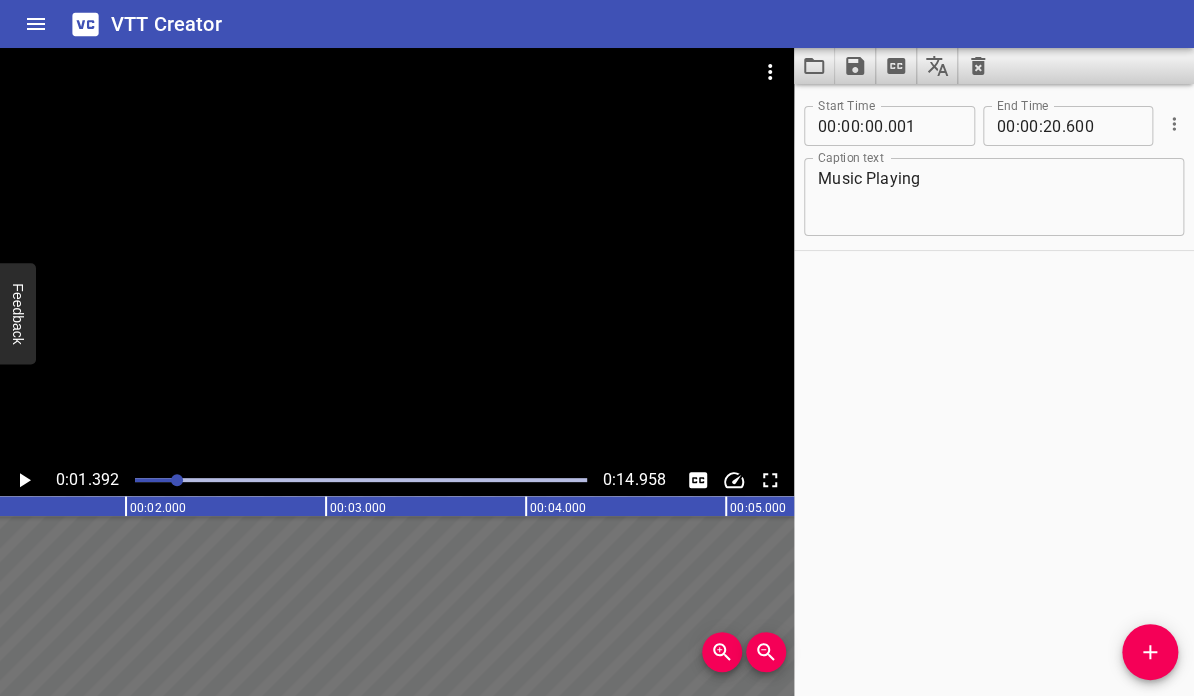 scroll, scrollTop: 0, scrollLeft: 278, axis: horizontal 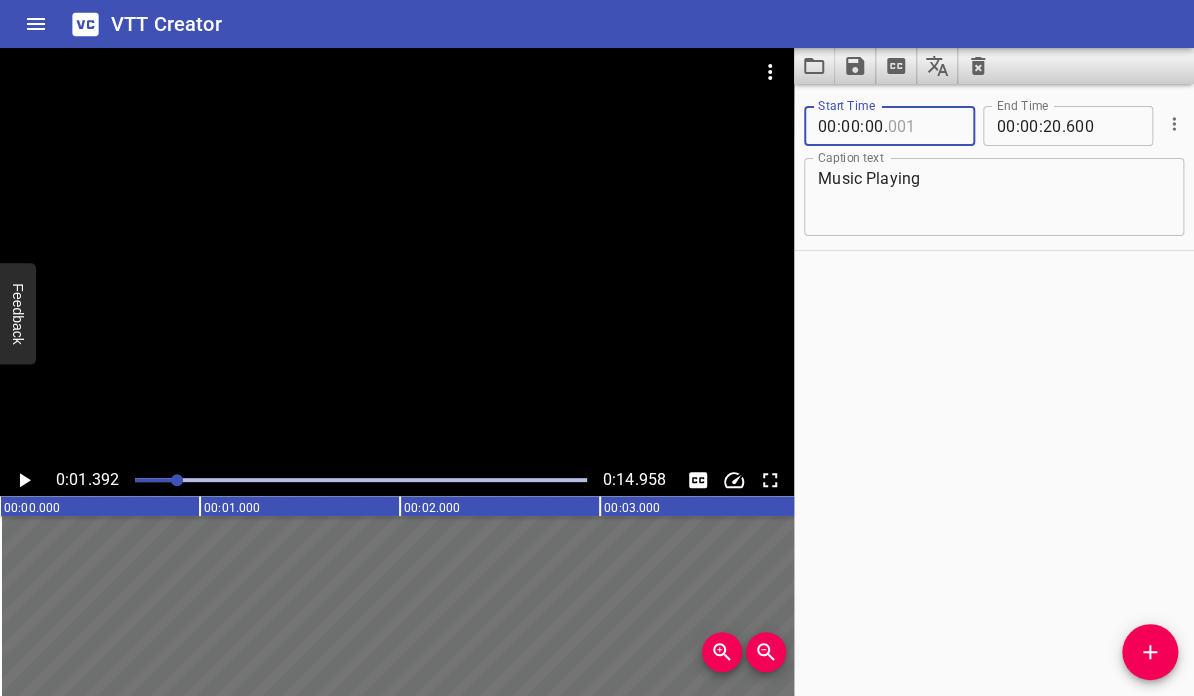 click at bounding box center (923, 126) 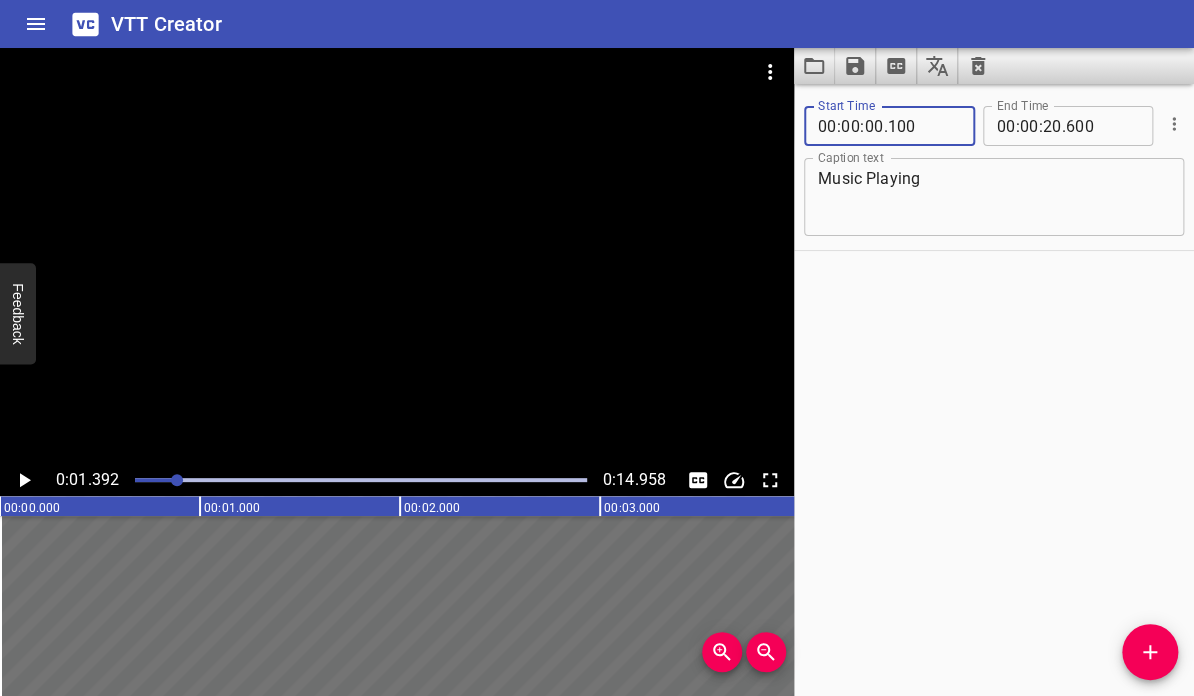 type on "100" 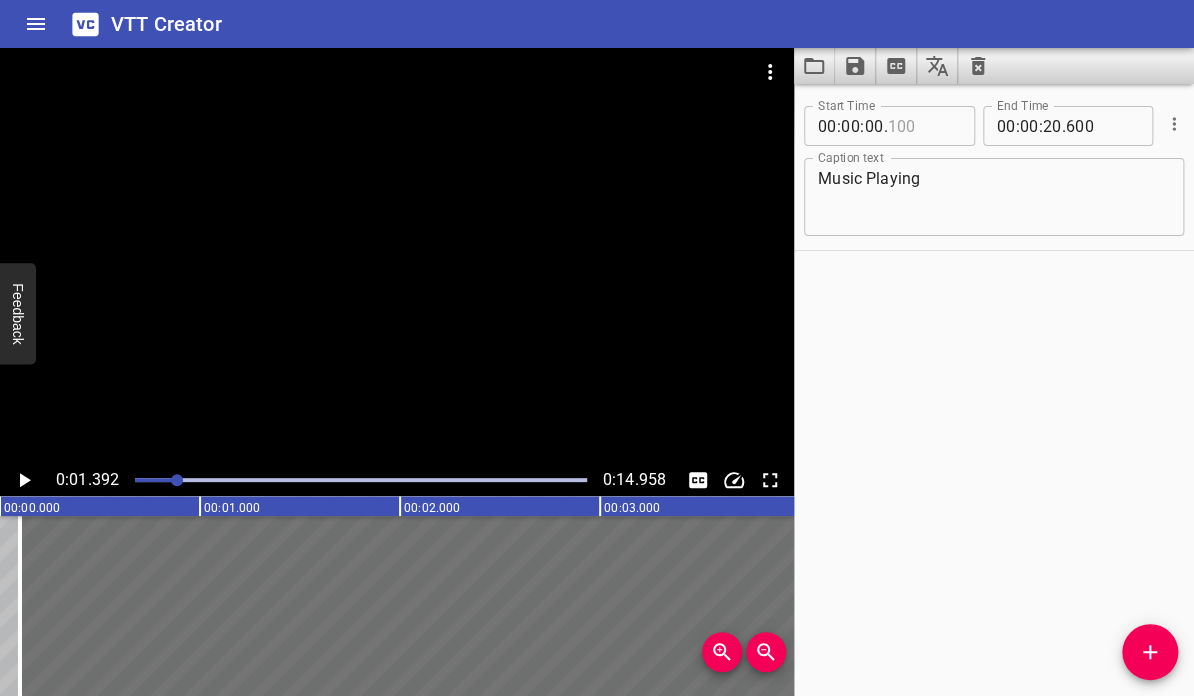click at bounding box center [923, 126] 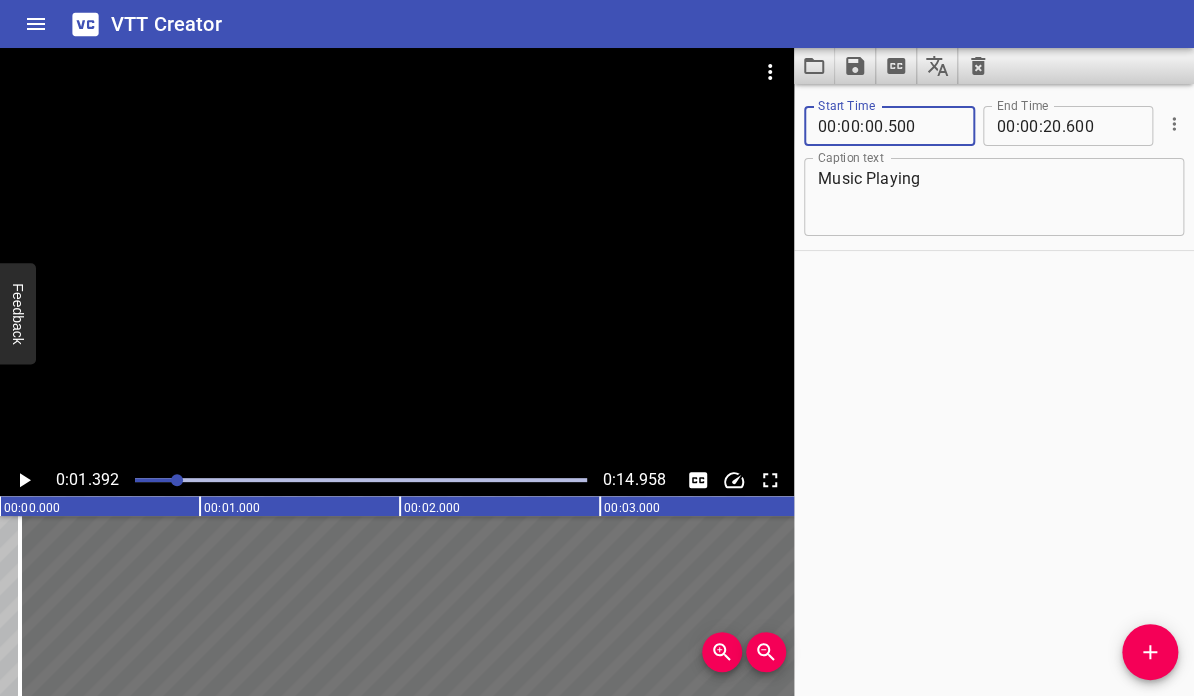 type on "500" 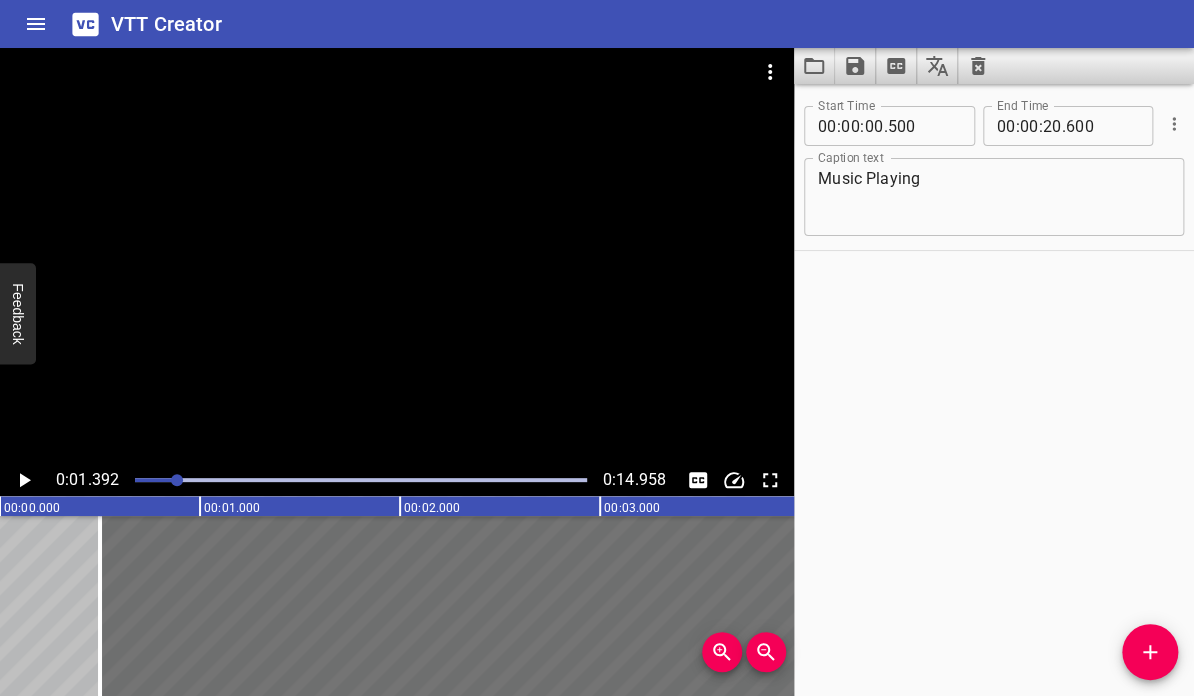 type 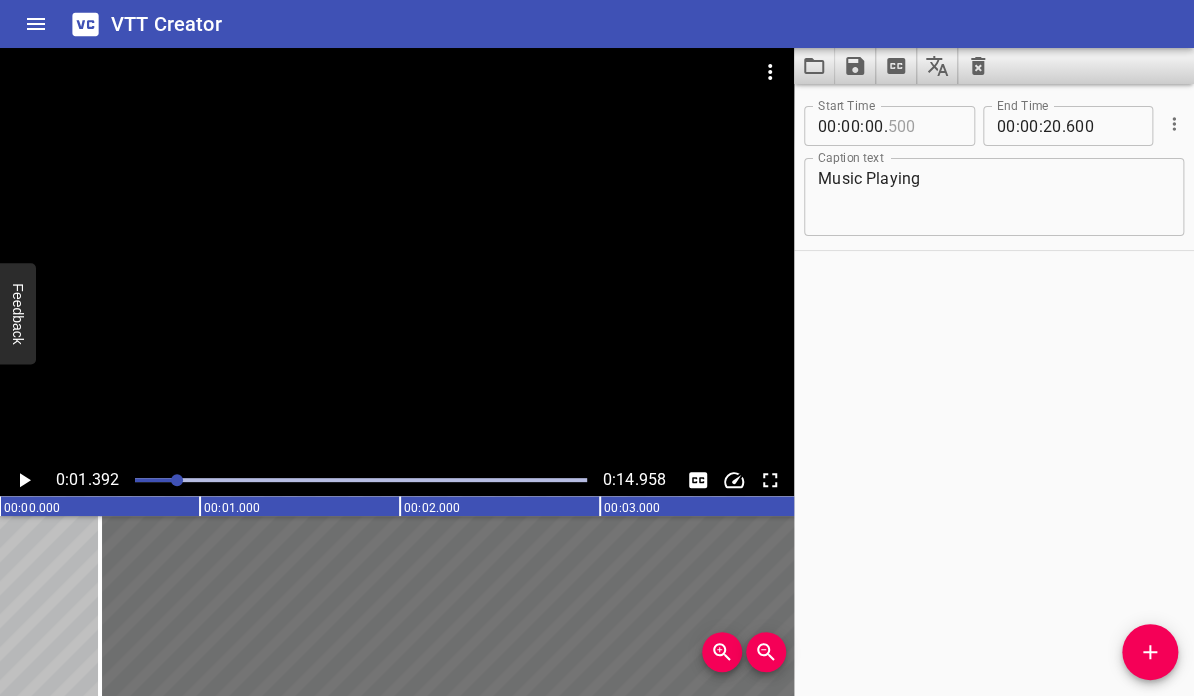 click at bounding box center (923, 126) 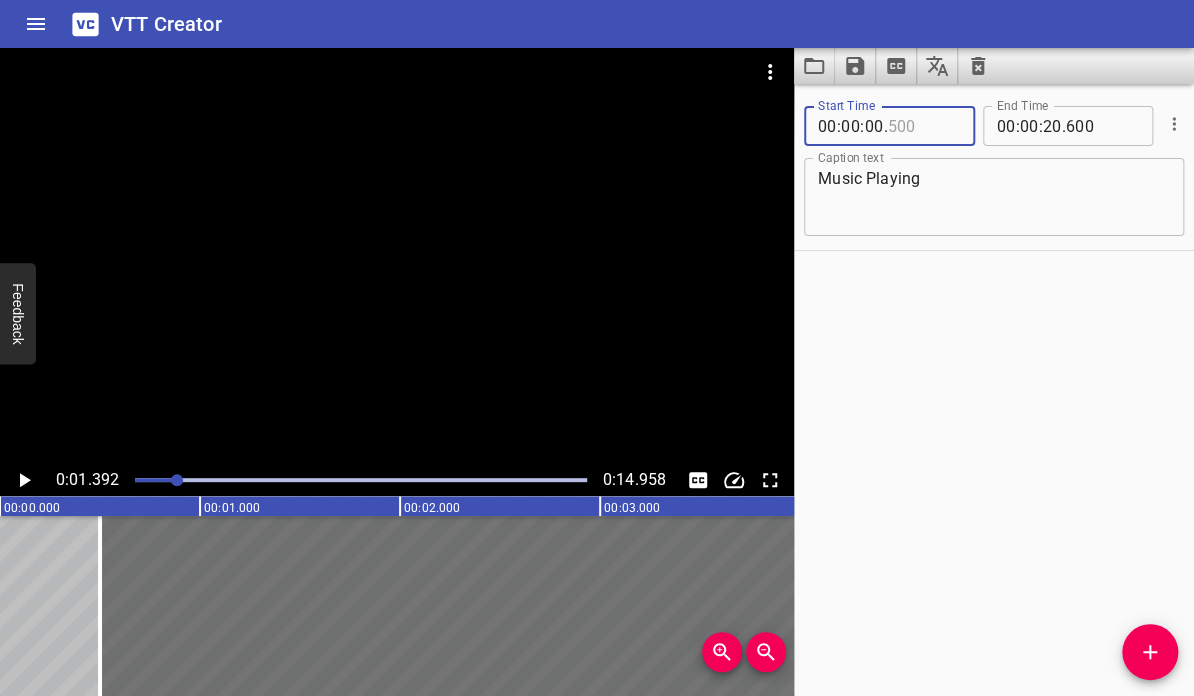 type 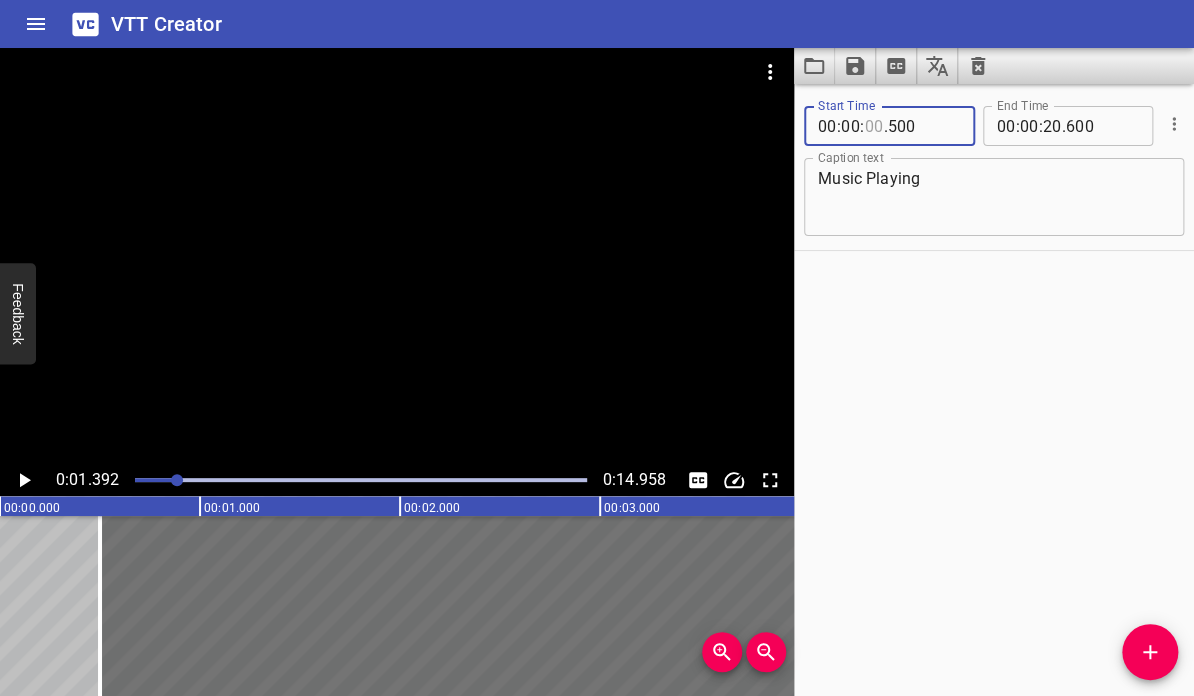 click at bounding box center (873, 126) 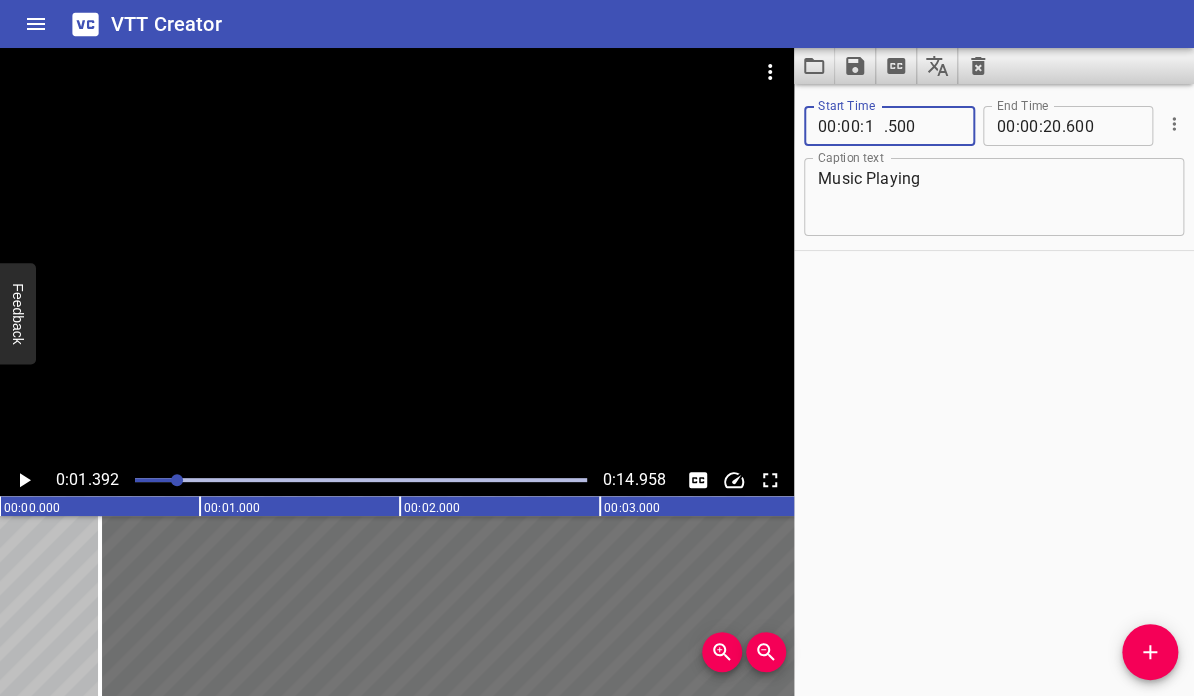 type on "01" 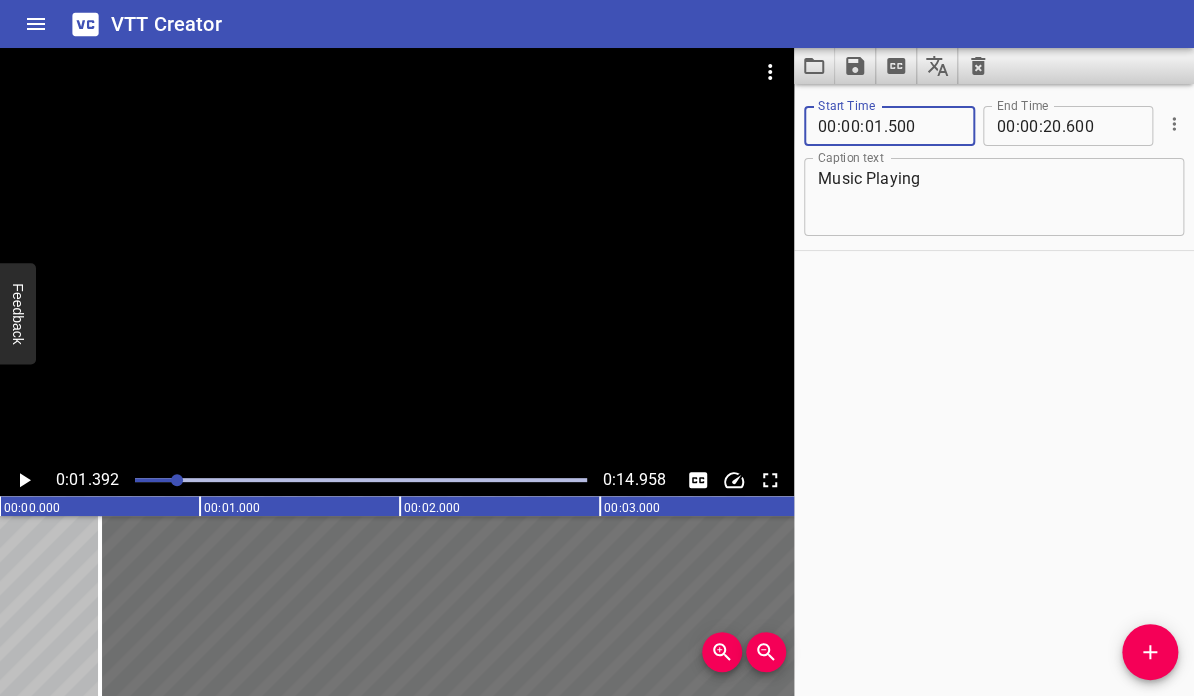 click on "Caption text Music Playing Caption text" at bounding box center (994, 195) 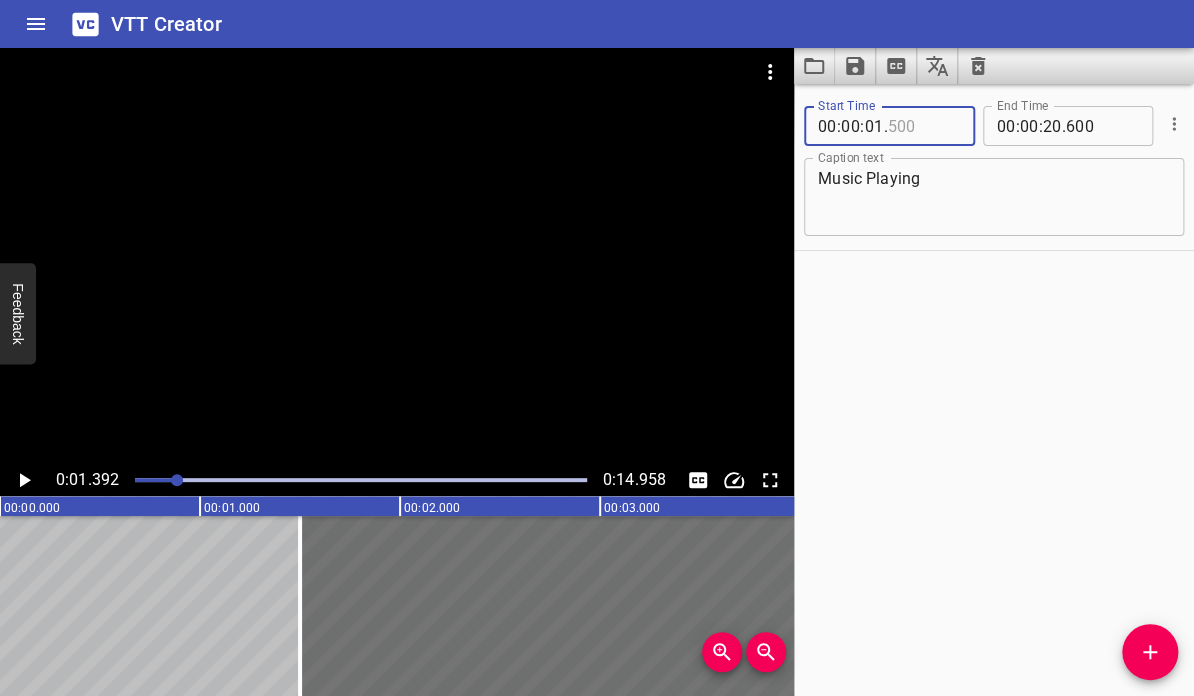 click at bounding box center (923, 126) 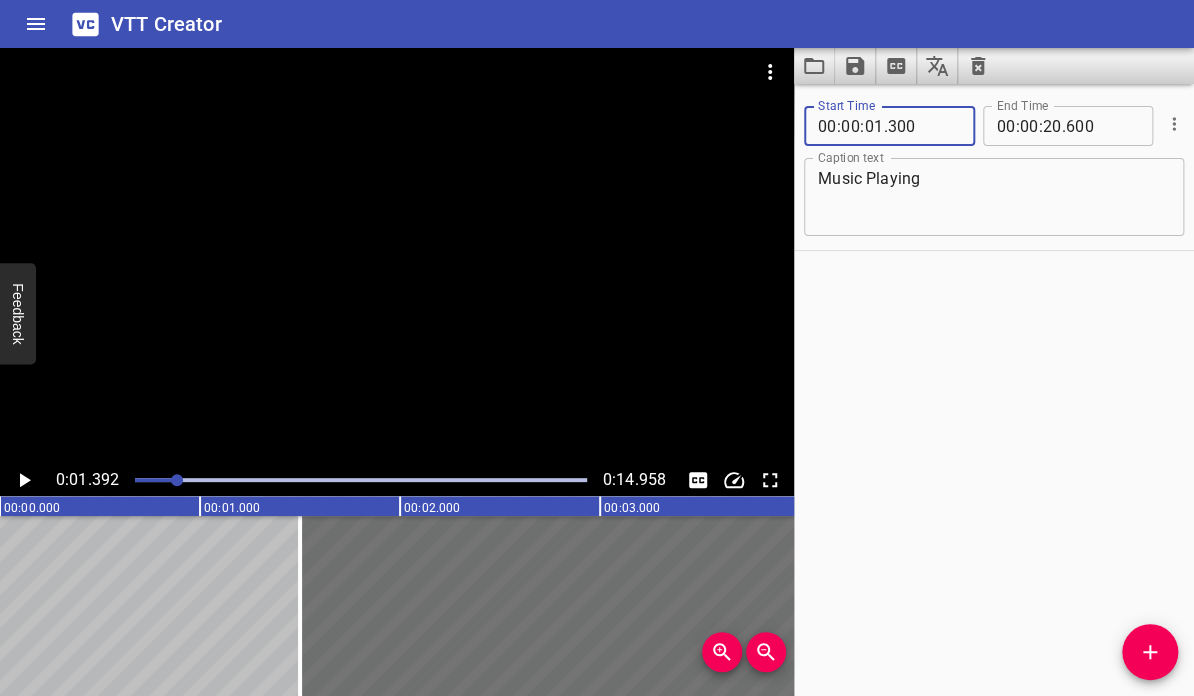 type on "300" 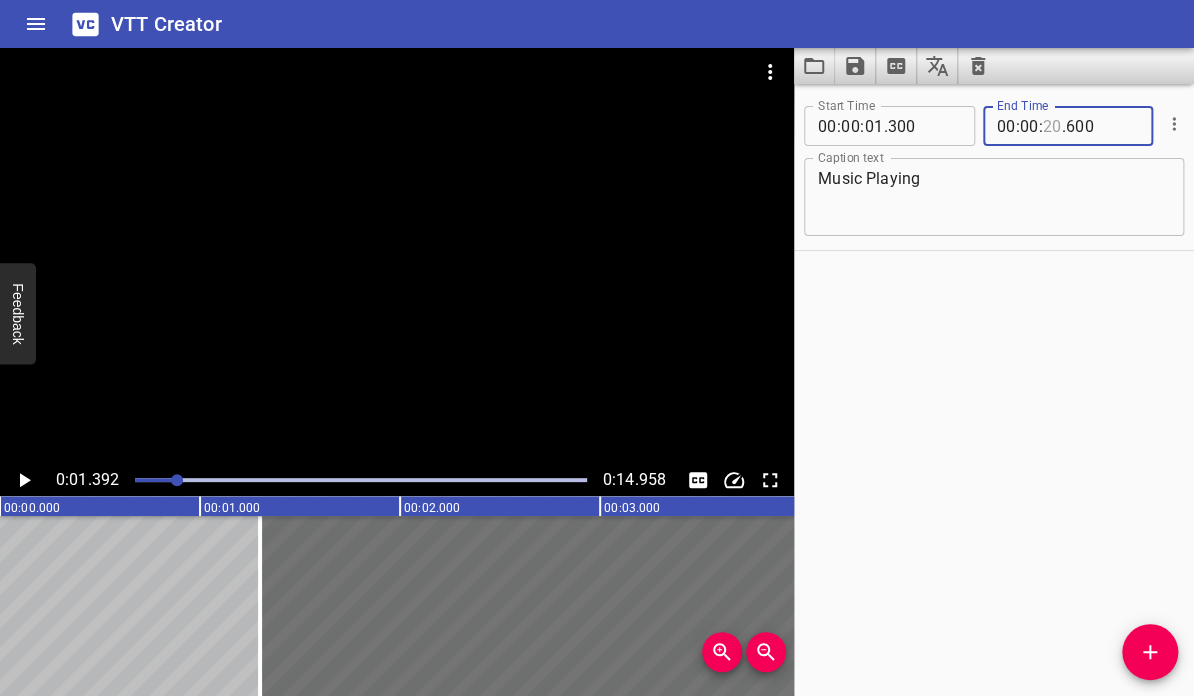 click at bounding box center (1052, 126) 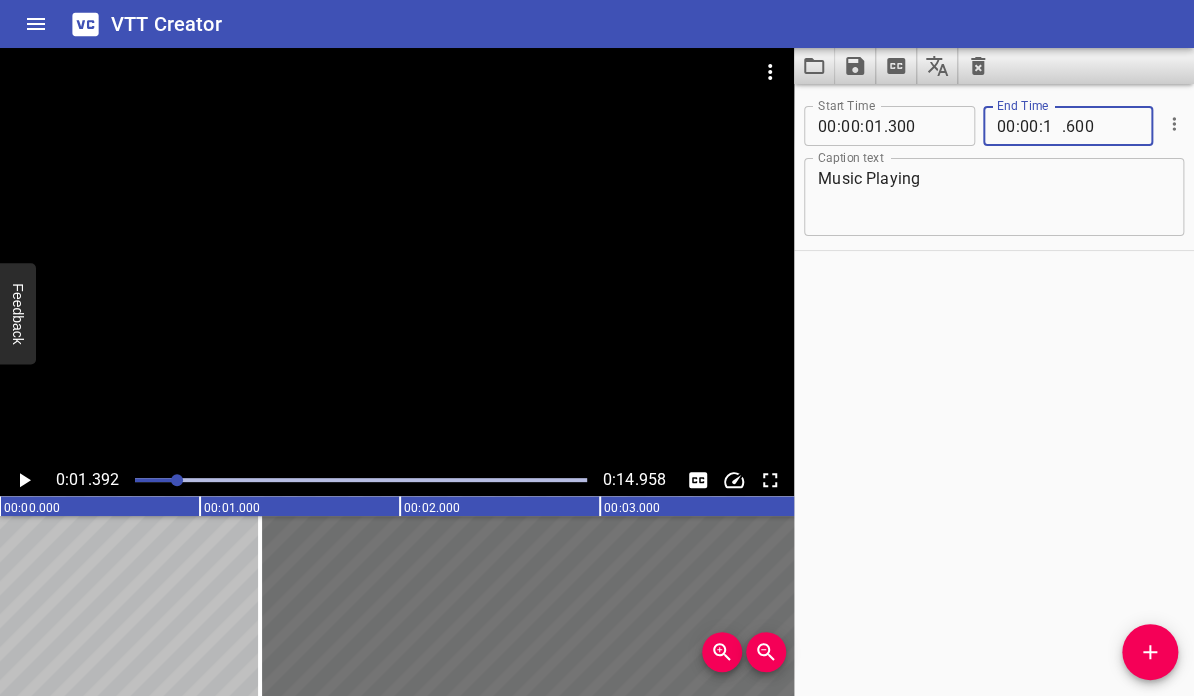 type on "14" 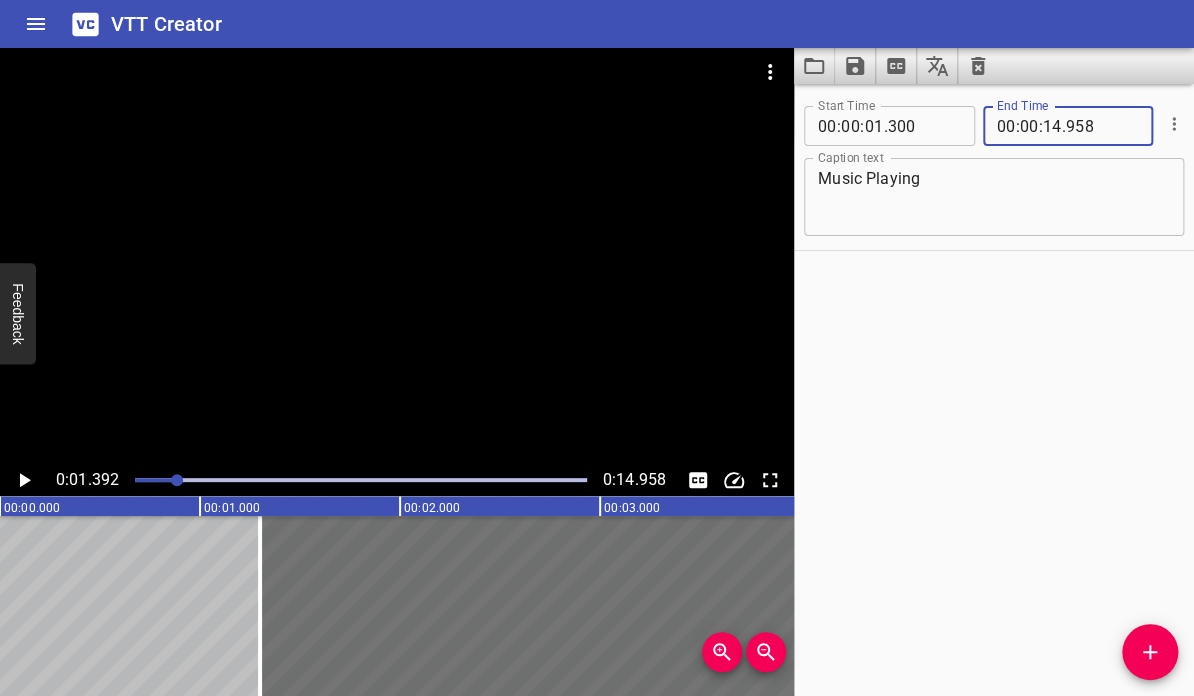 type on "958" 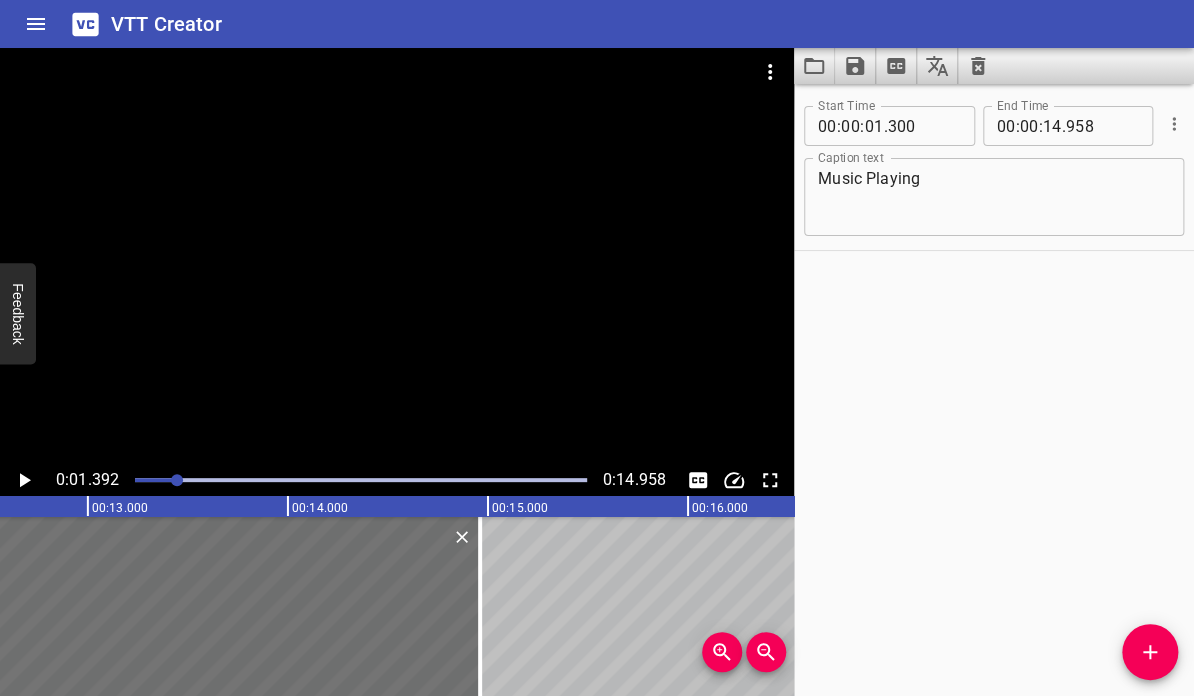 scroll, scrollTop: 0, scrollLeft: 0, axis: both 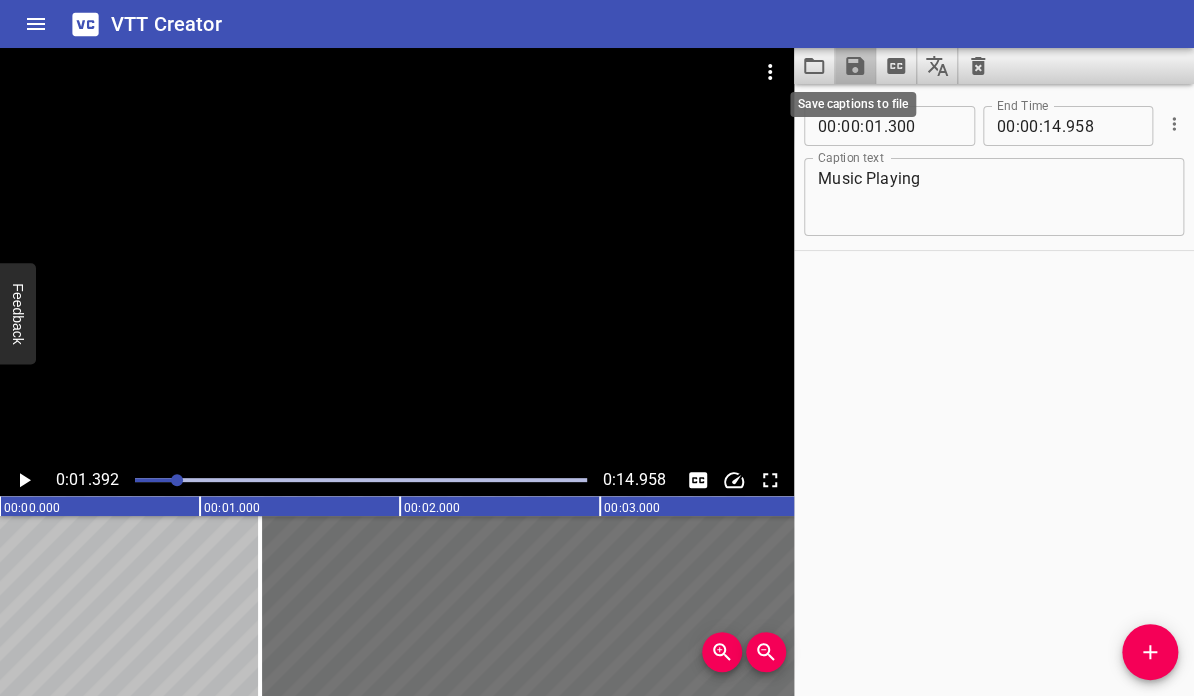 click 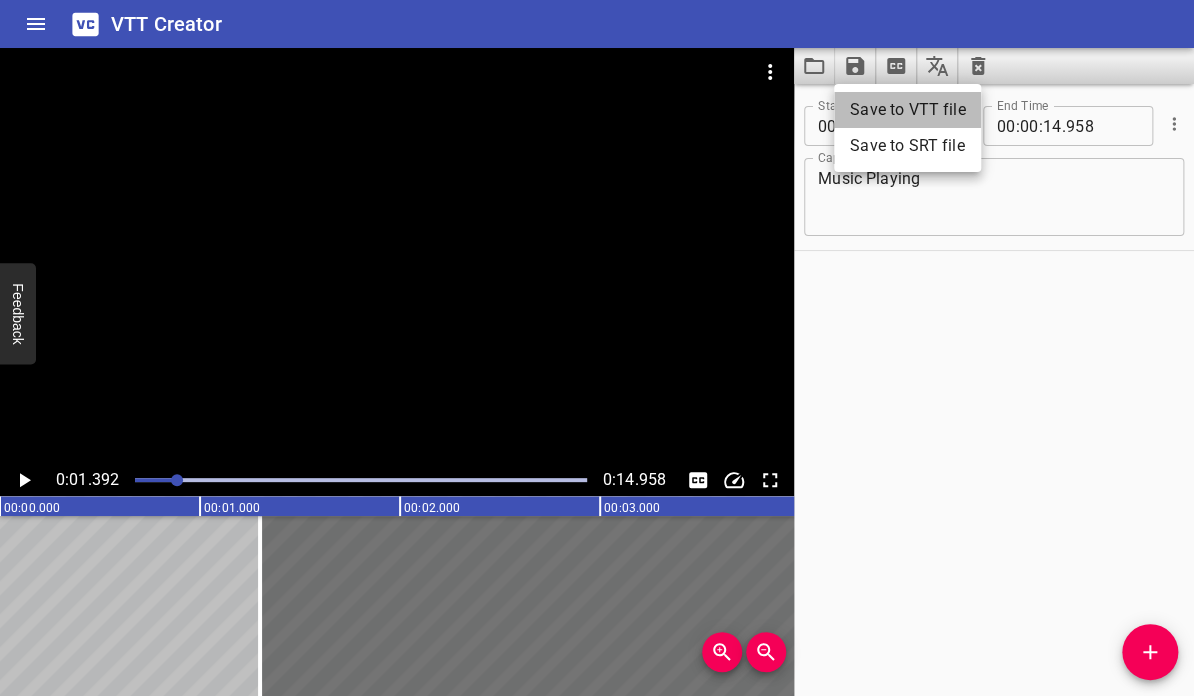 click on "Save to VTT file" at bounding box center [907, 110] 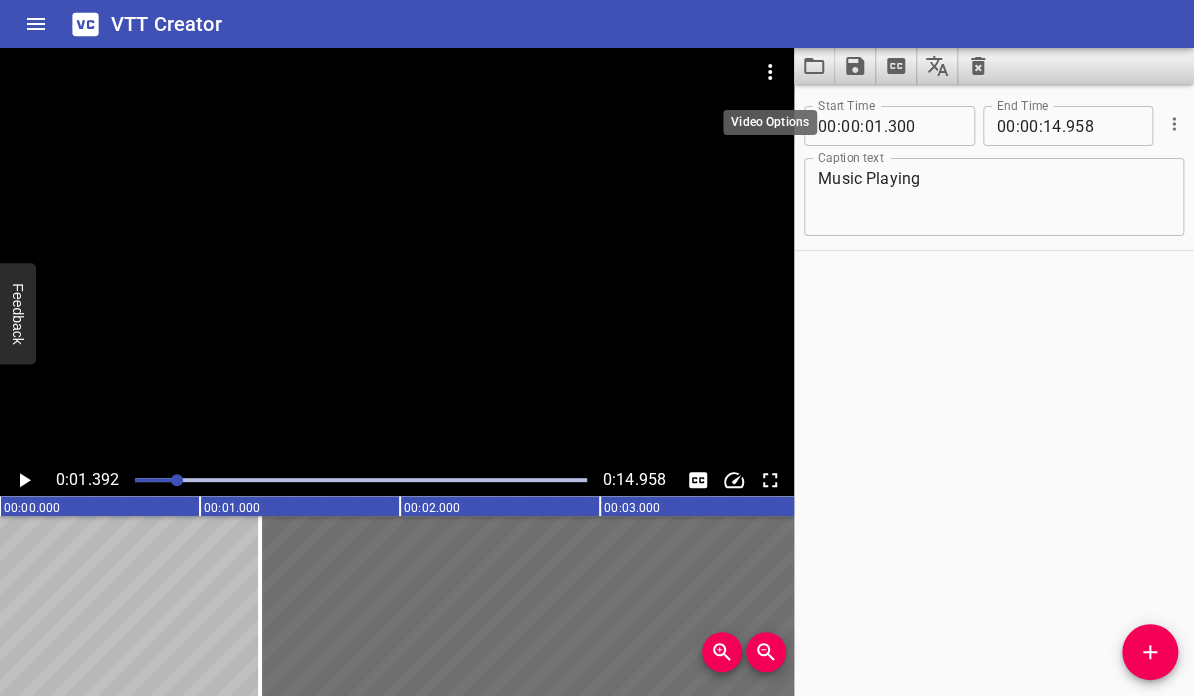 click 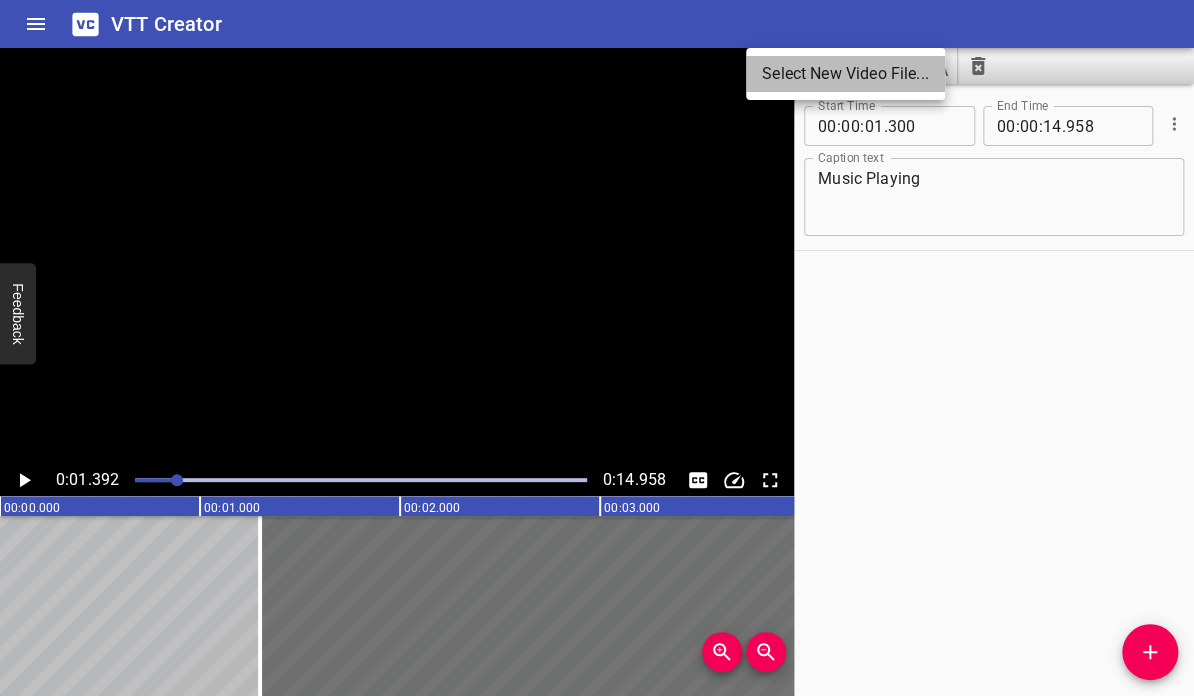 click on "Select New Video File..." at bounding box center (845, 74) 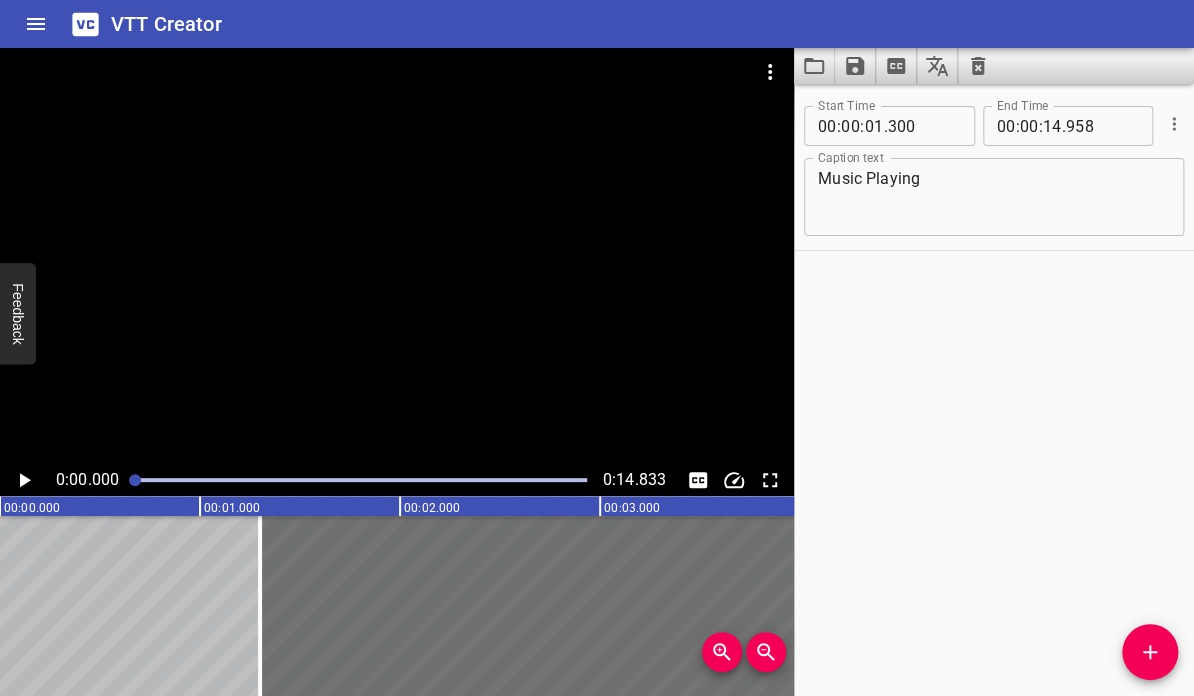 click 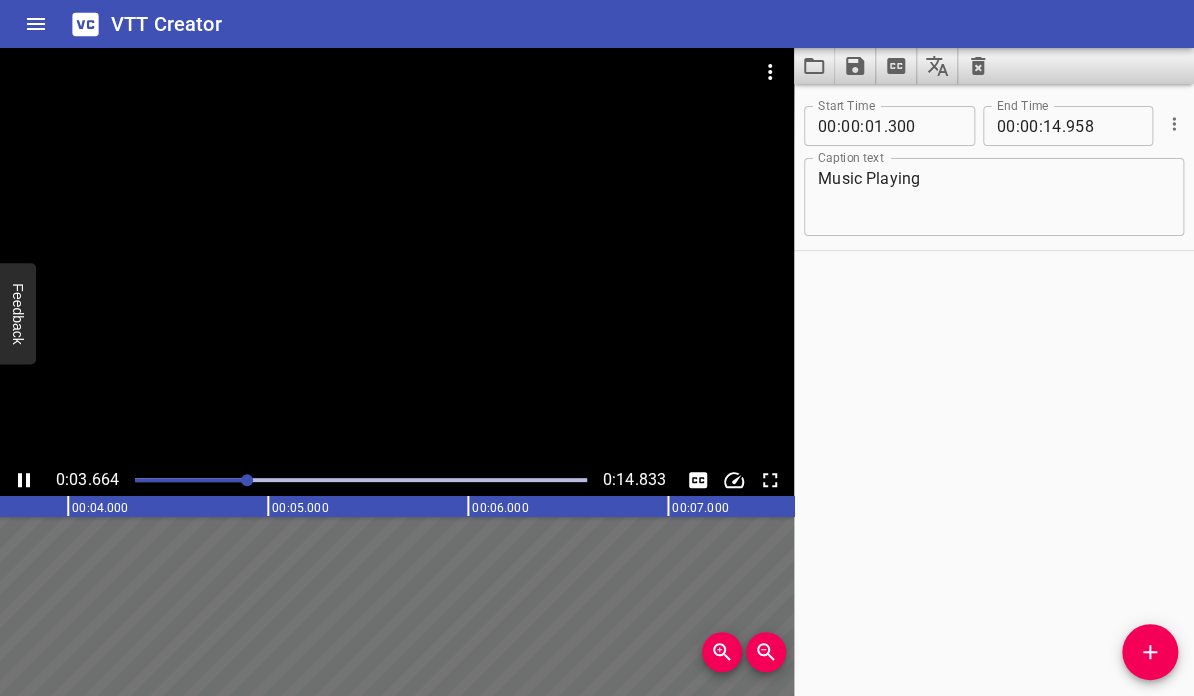 click 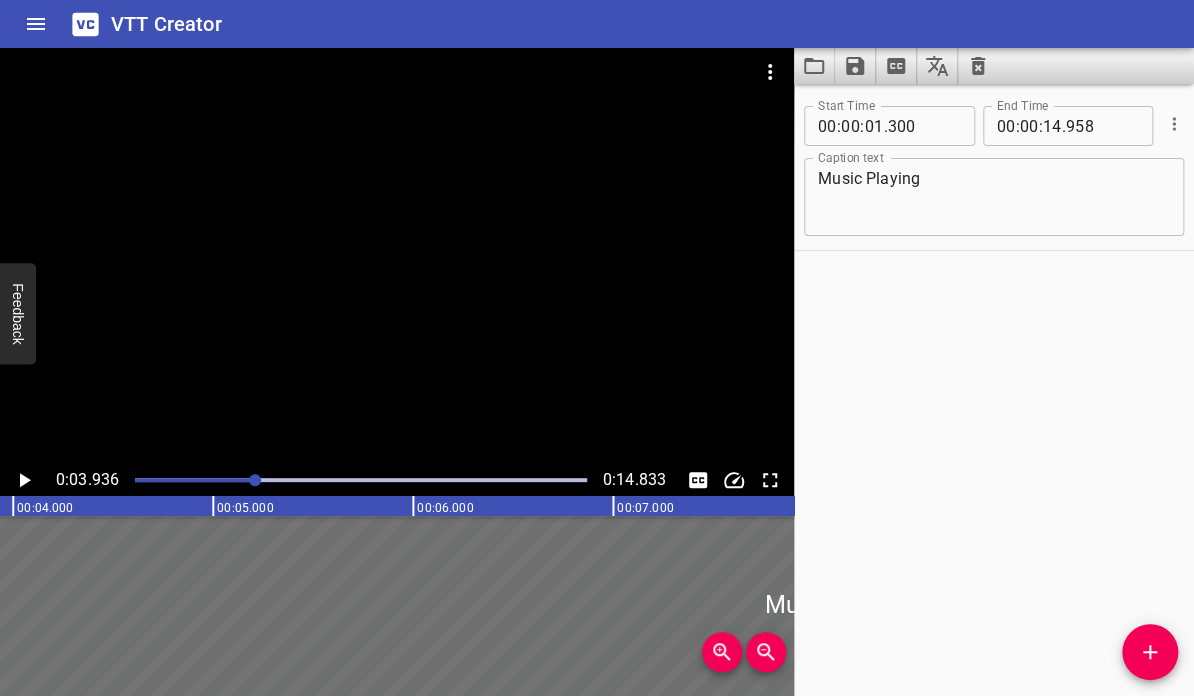 scroll, scrollTop: 0, scrollLeft: 0, axis: both 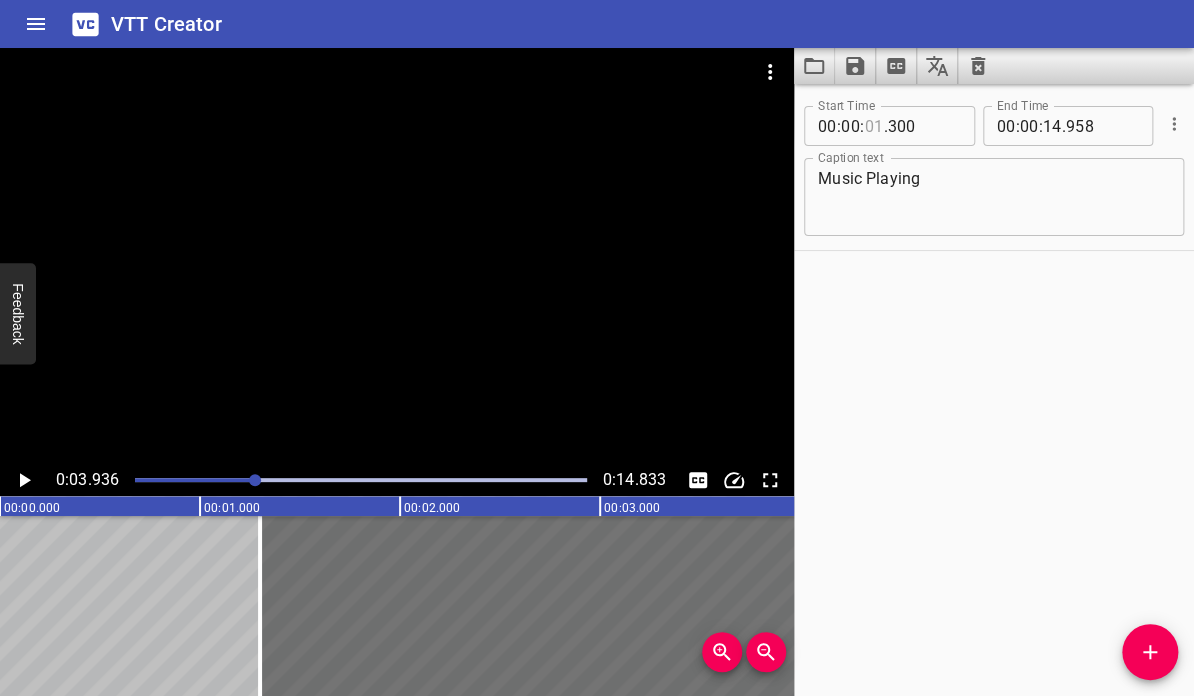 click at bounding box center [873, 126] 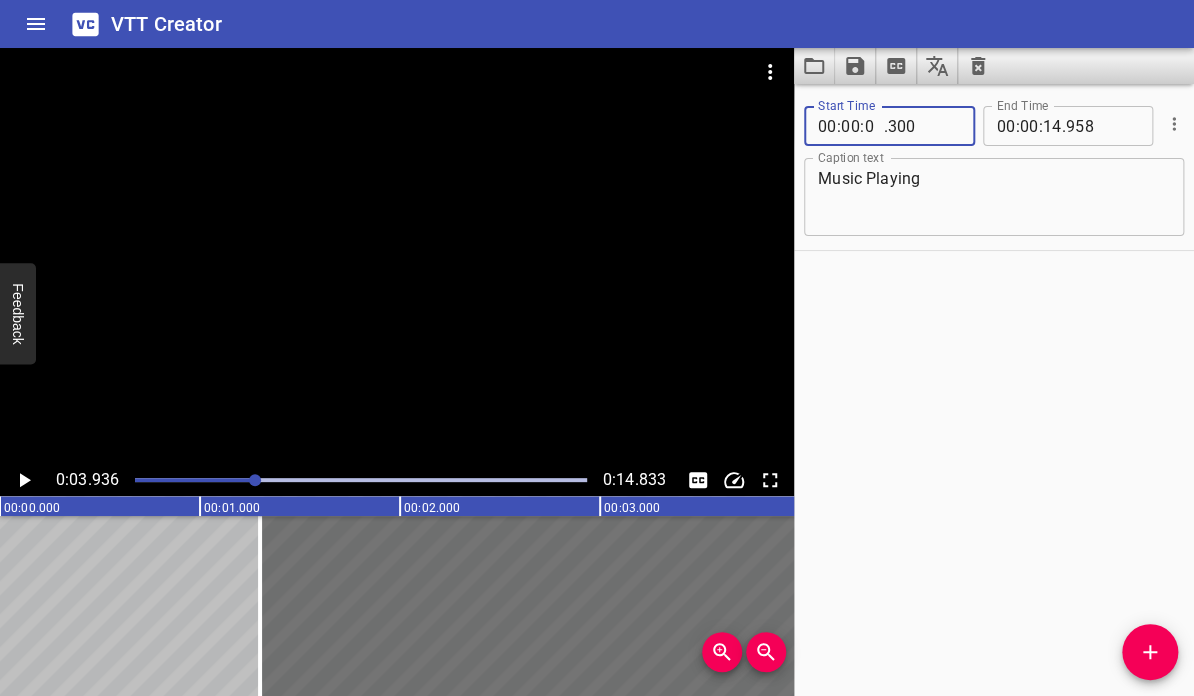 type on "00" 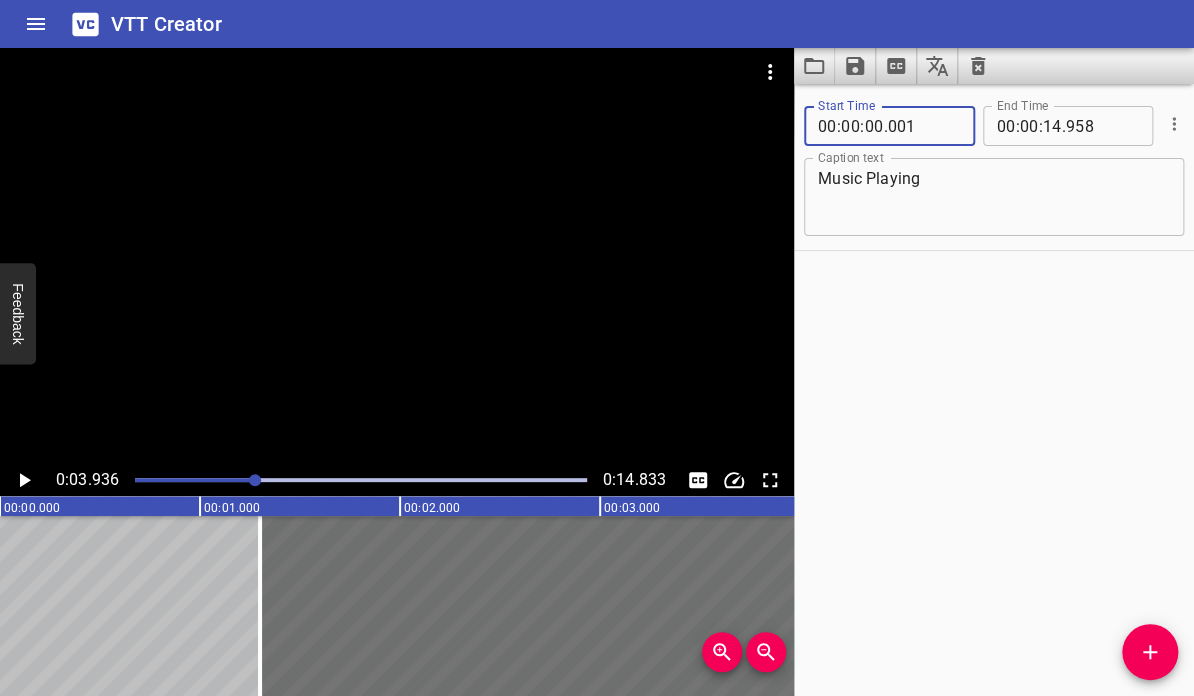type on "001" 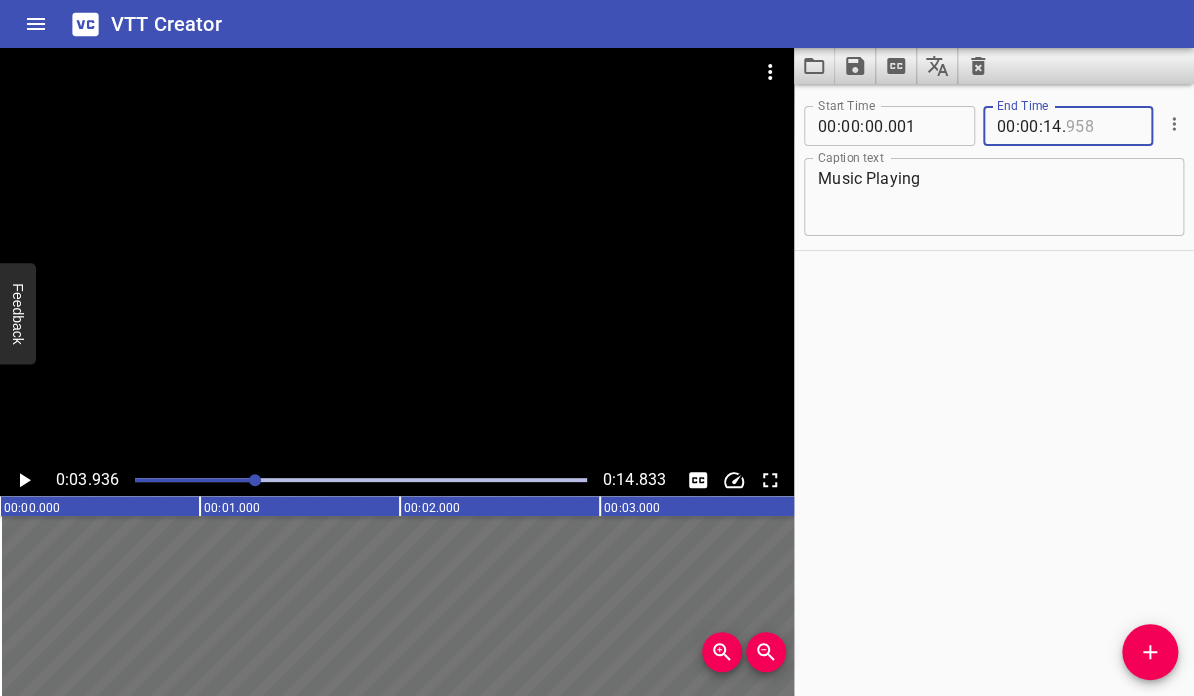 click at bounding box center (1102, 126) 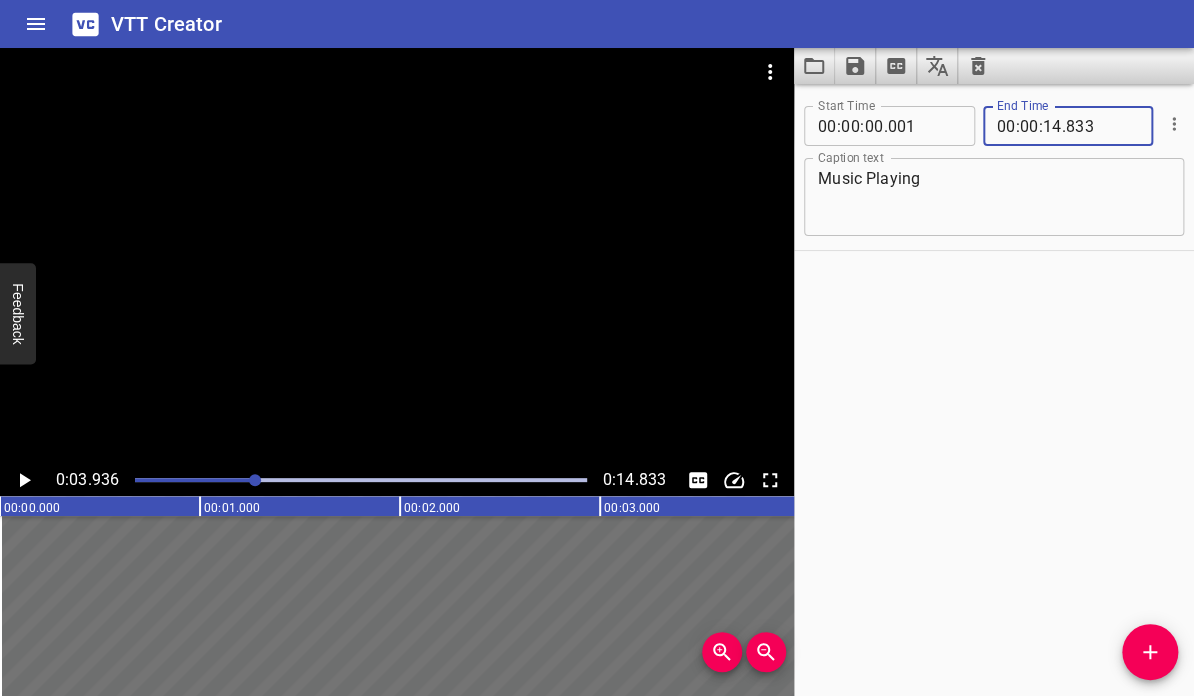 type on "833" 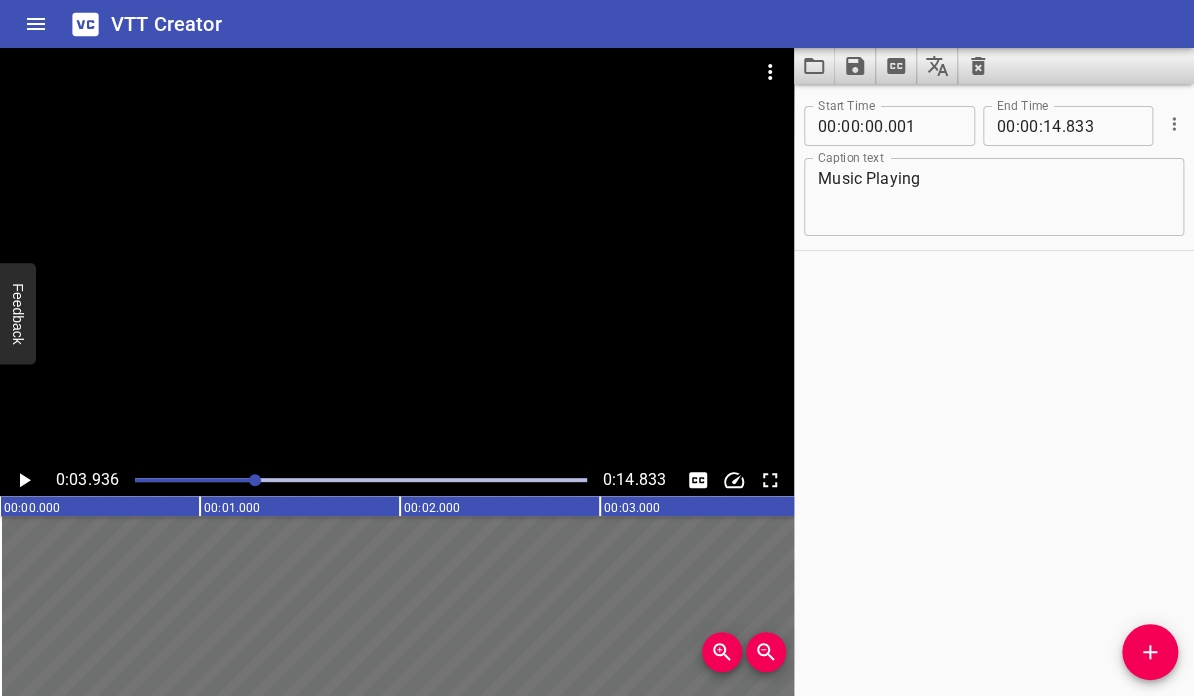 click on "Start Time 00 : 00 : 00 . 001 Start Time End Time 00 : 00 : 14 . 833 End Time Caption text Music Playing Caption text" at bounding box center [994, 390] 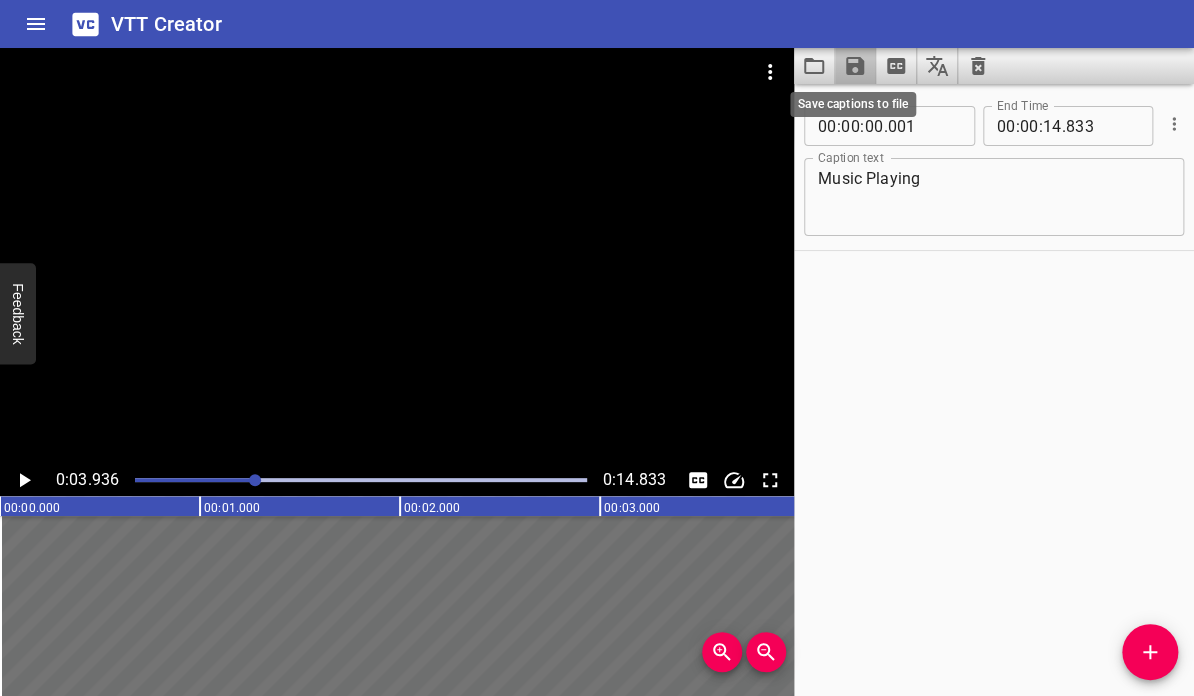 click 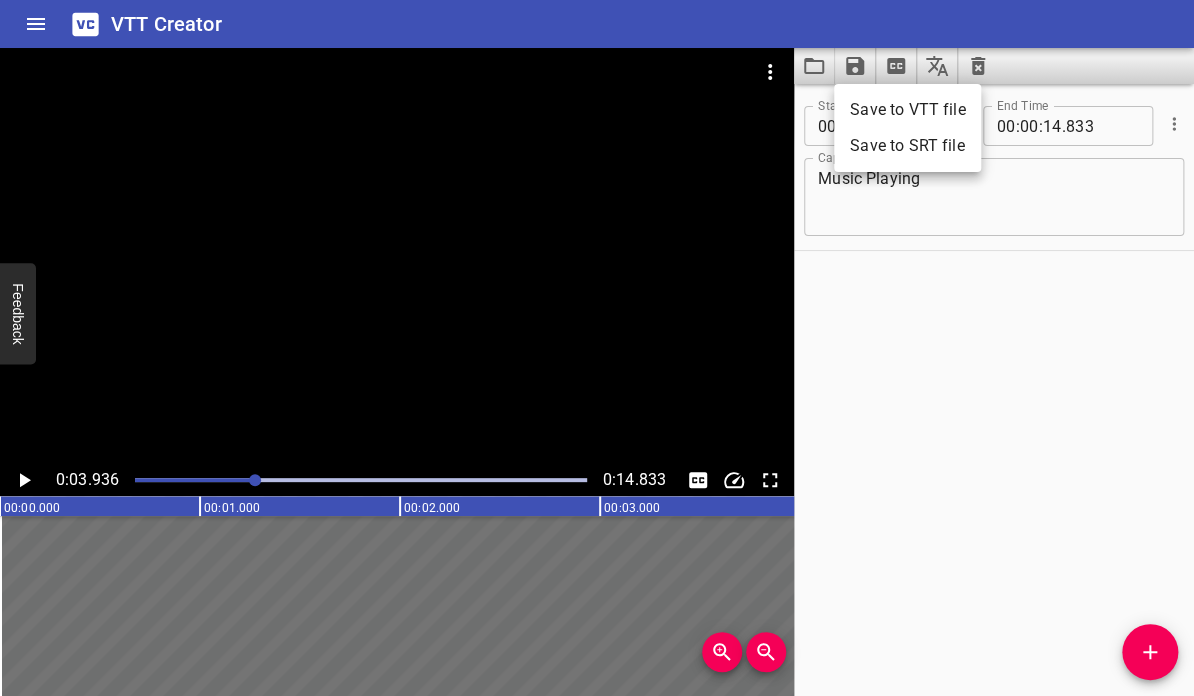 click on "Save to VTT file" at bounding box center (907, 110) 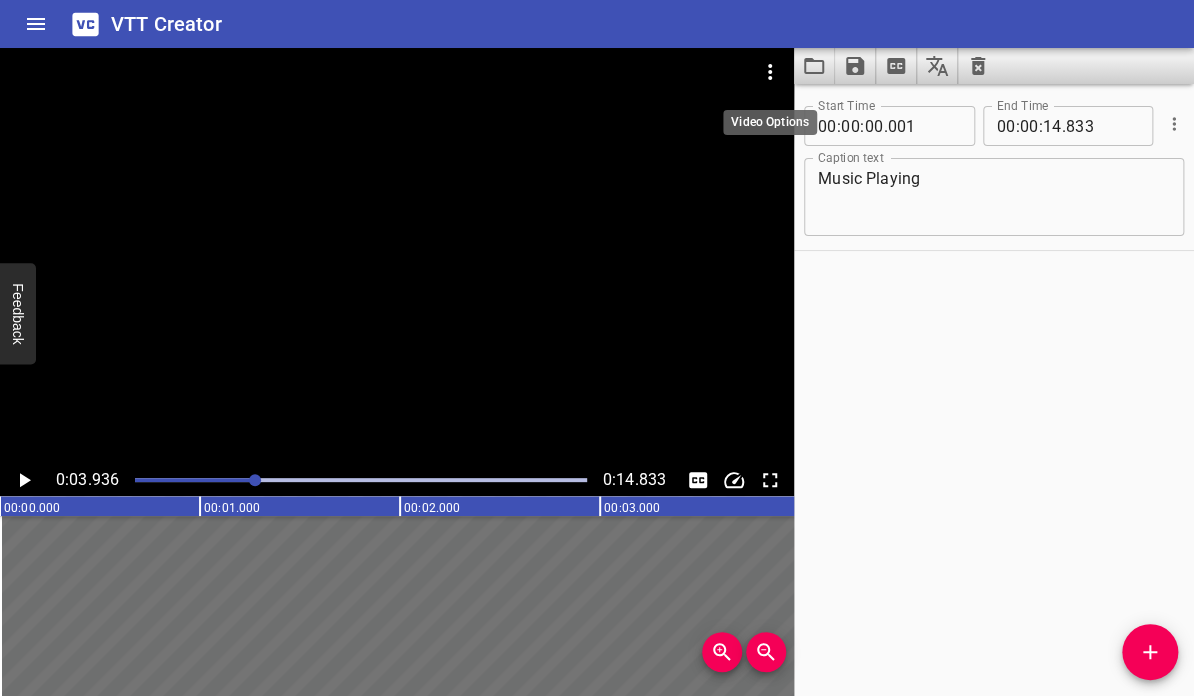 click 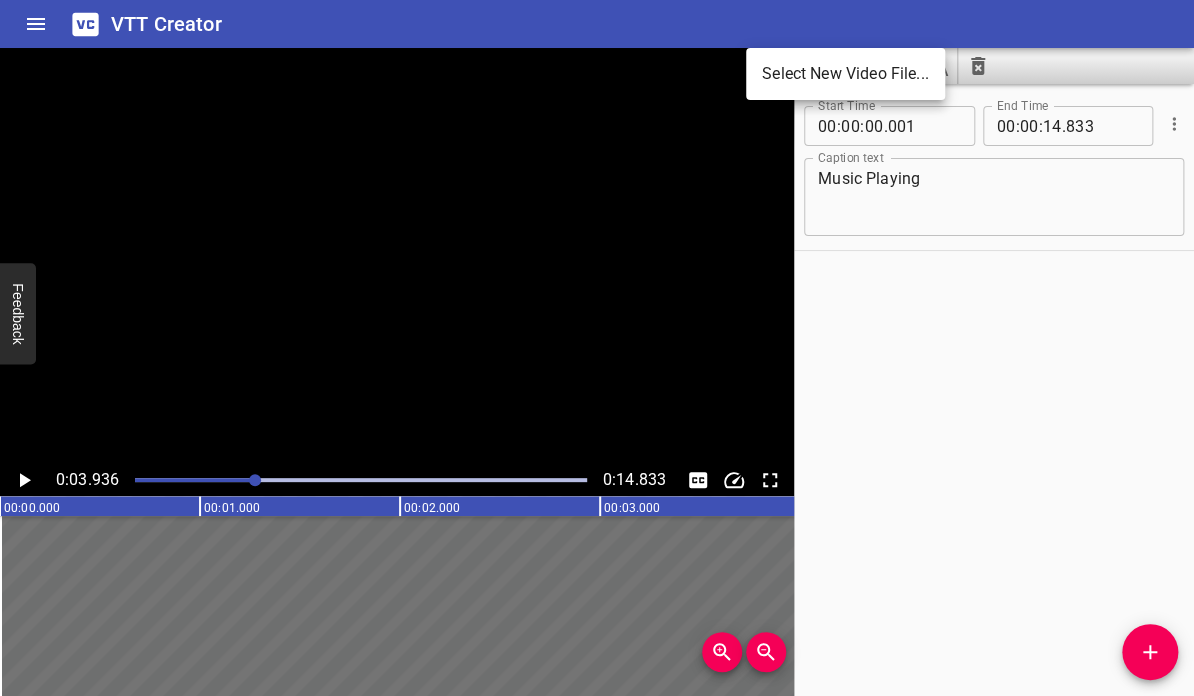 click on "Select New Video File..." at bounding box center [845, 74] 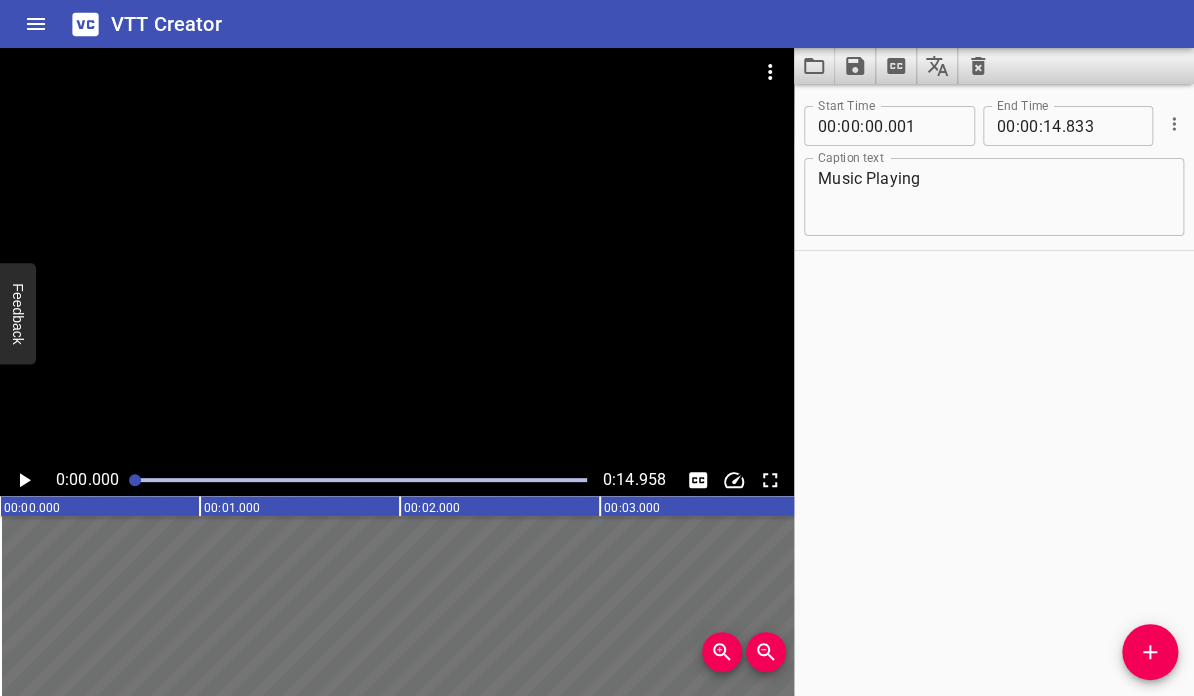 click 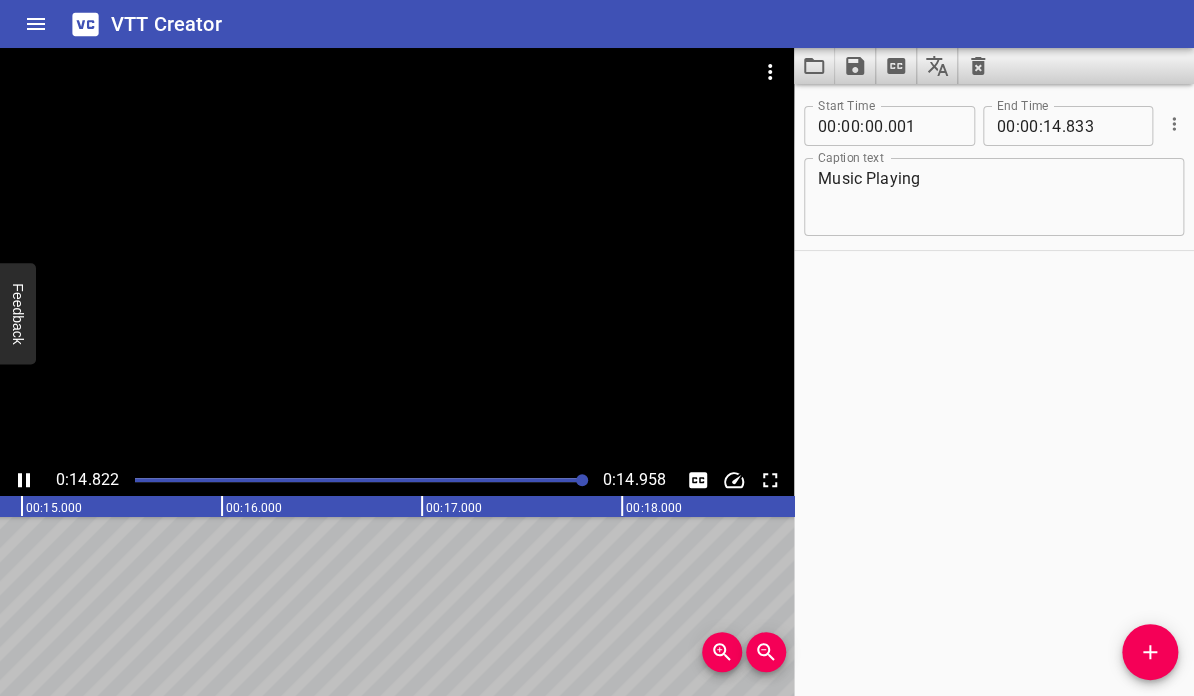 scroll, scrollTop: 0, scrollLeft: 2992, axis: horizontal 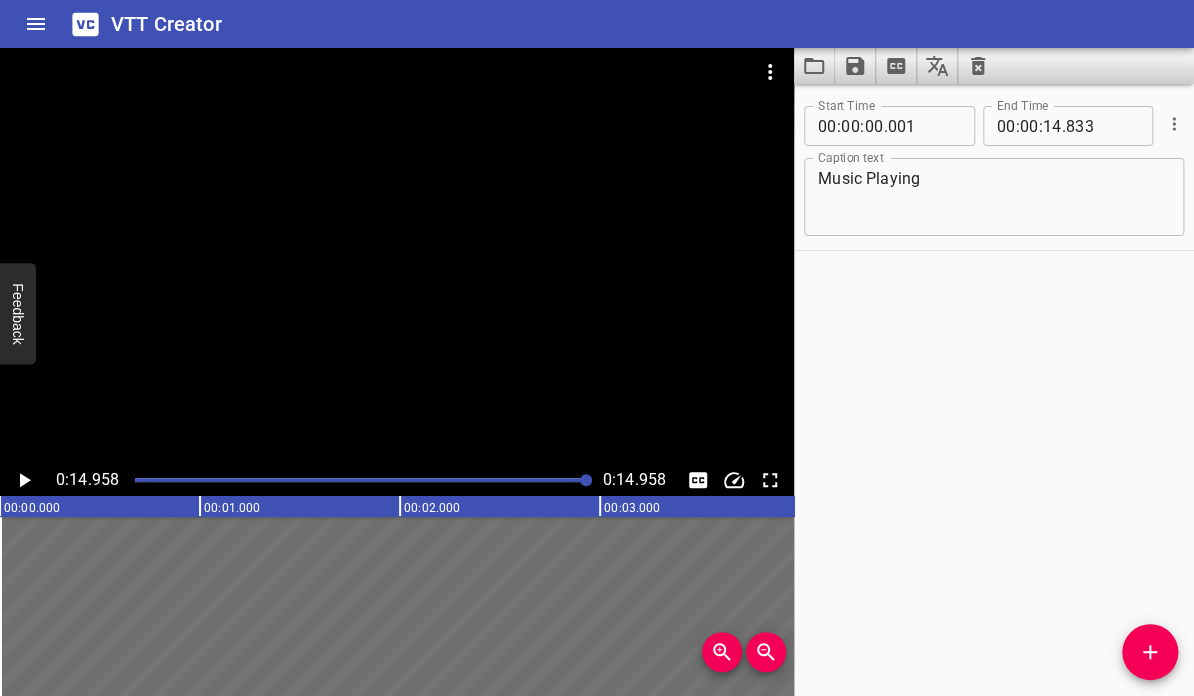 click 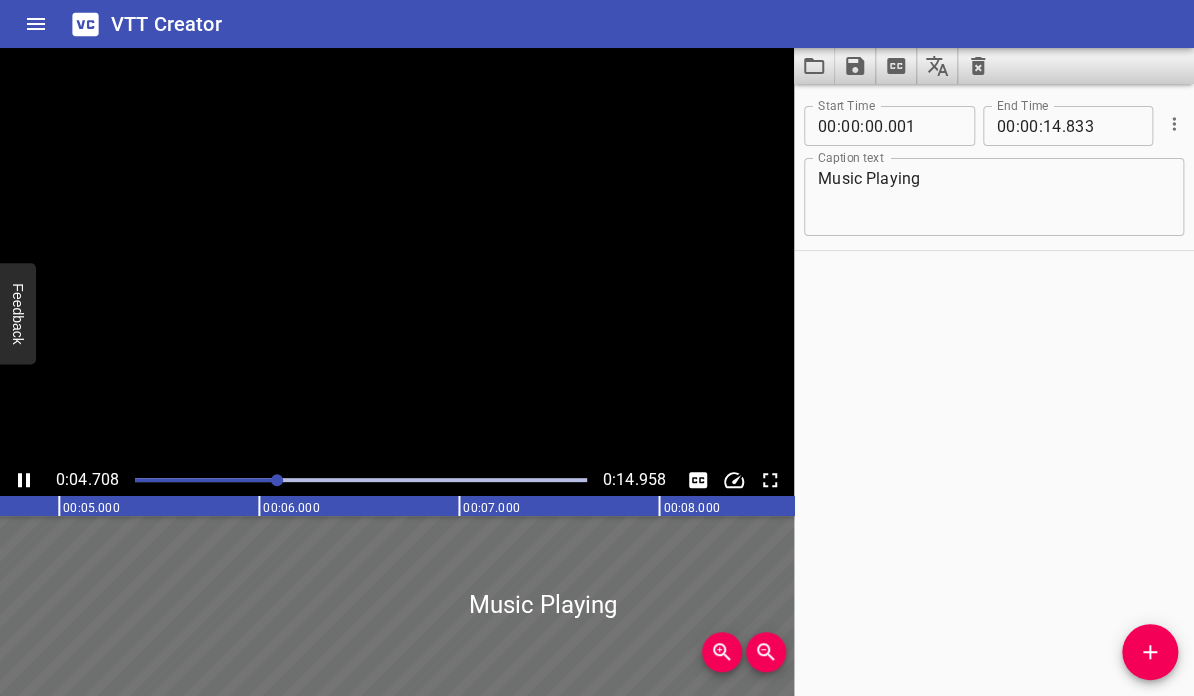click 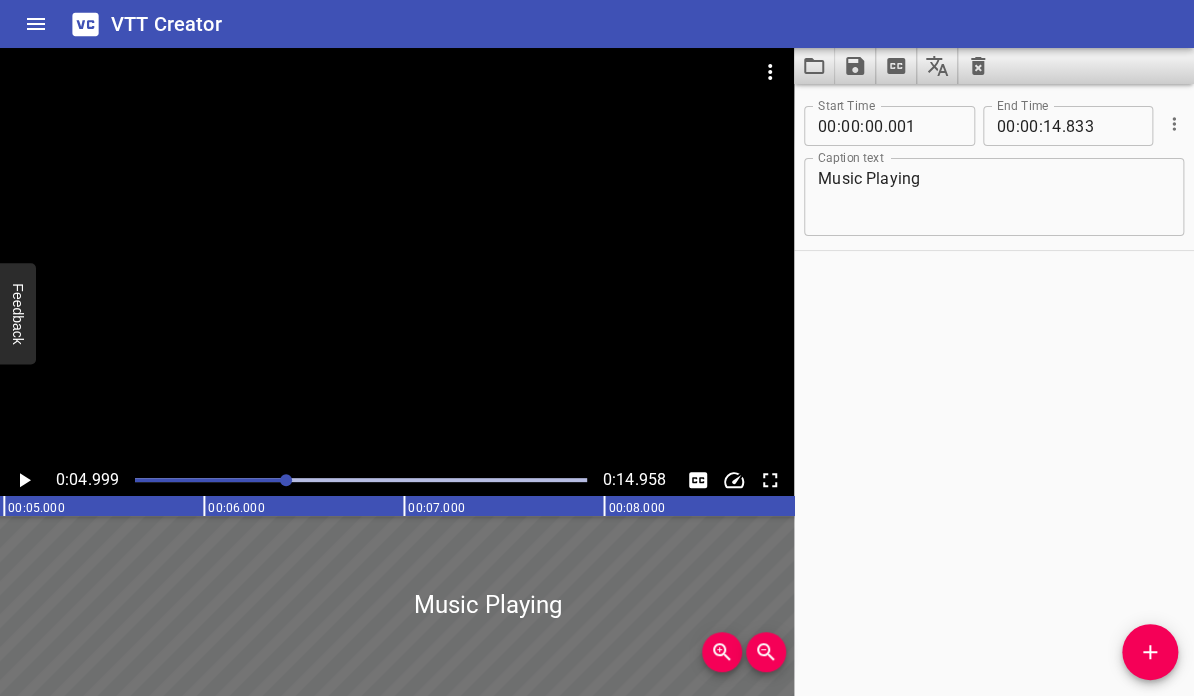 scroll, scrollTop: 0, scrollLeft: 1000, axis: horizontal 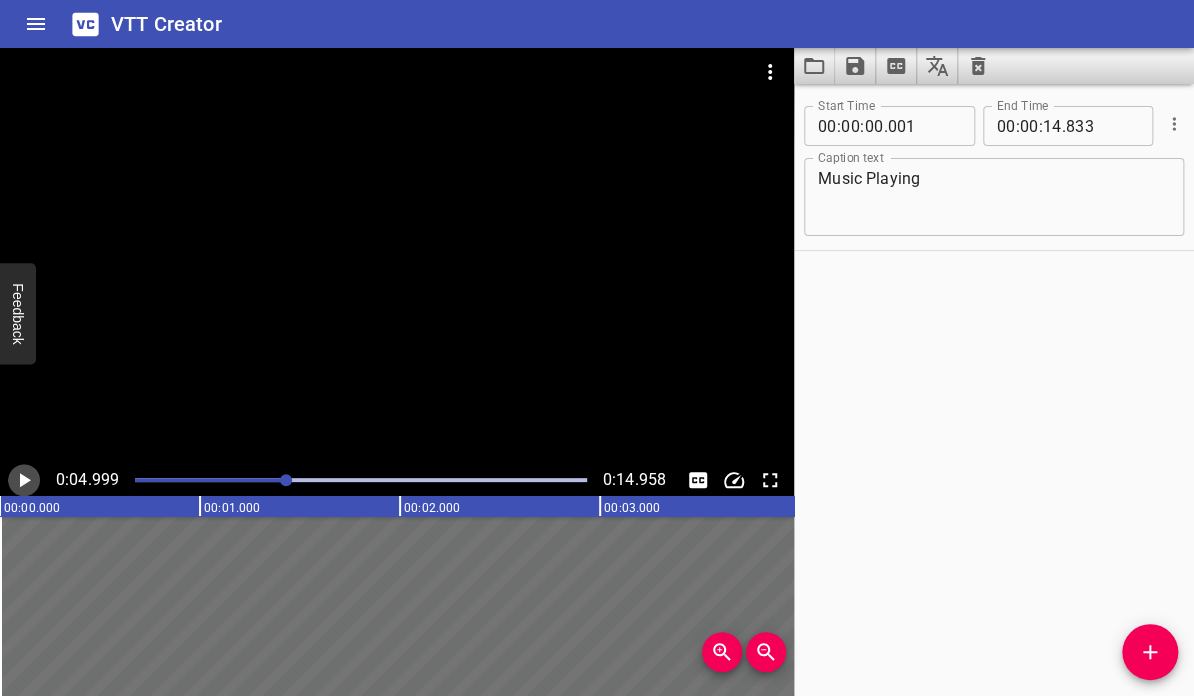 click 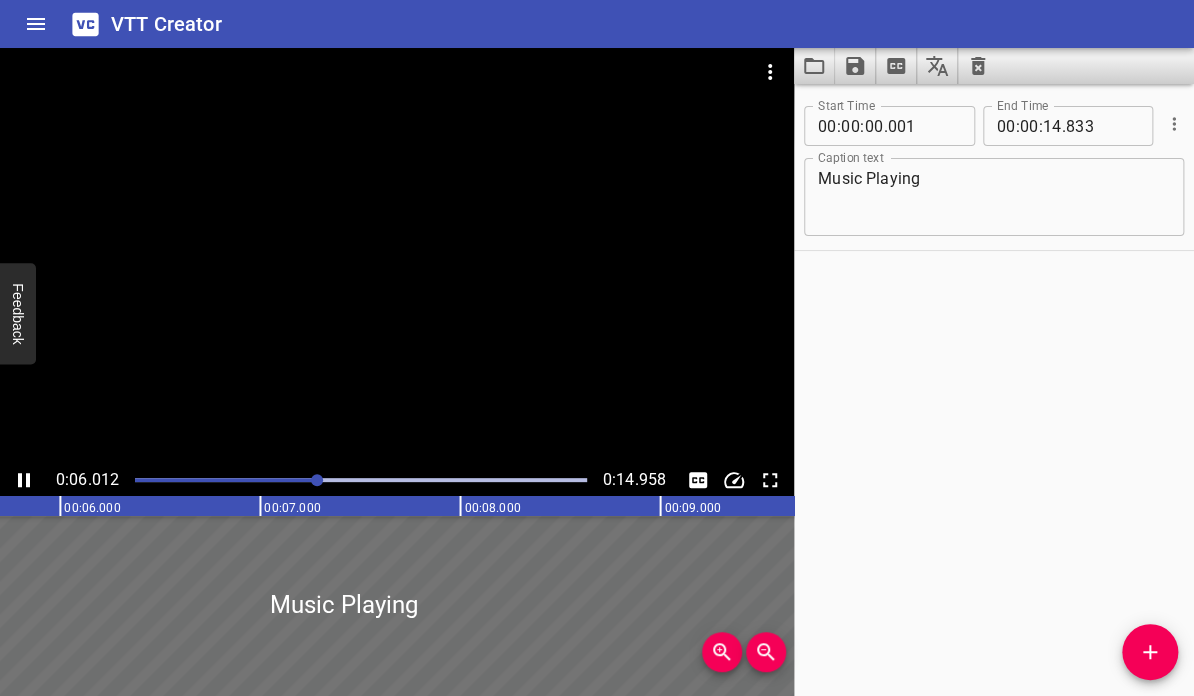click at bounding box center (91, 480) 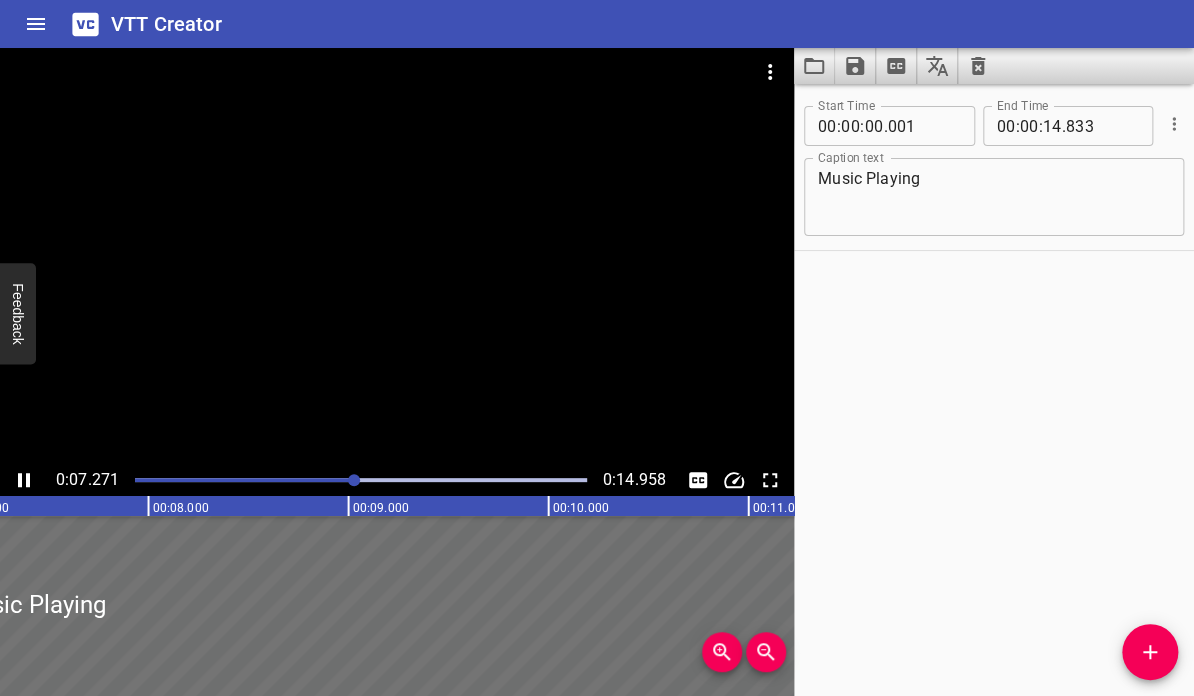click 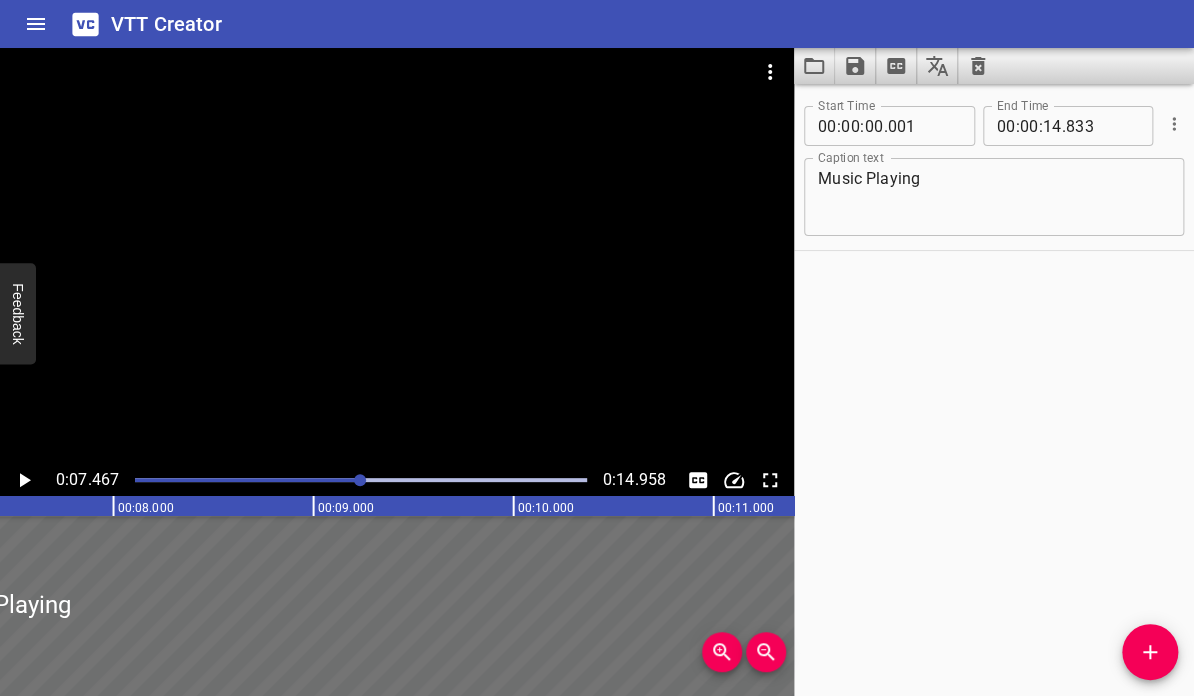 scroll, scrollTop: 0, scrollLeft: 1493, axis: horizontal 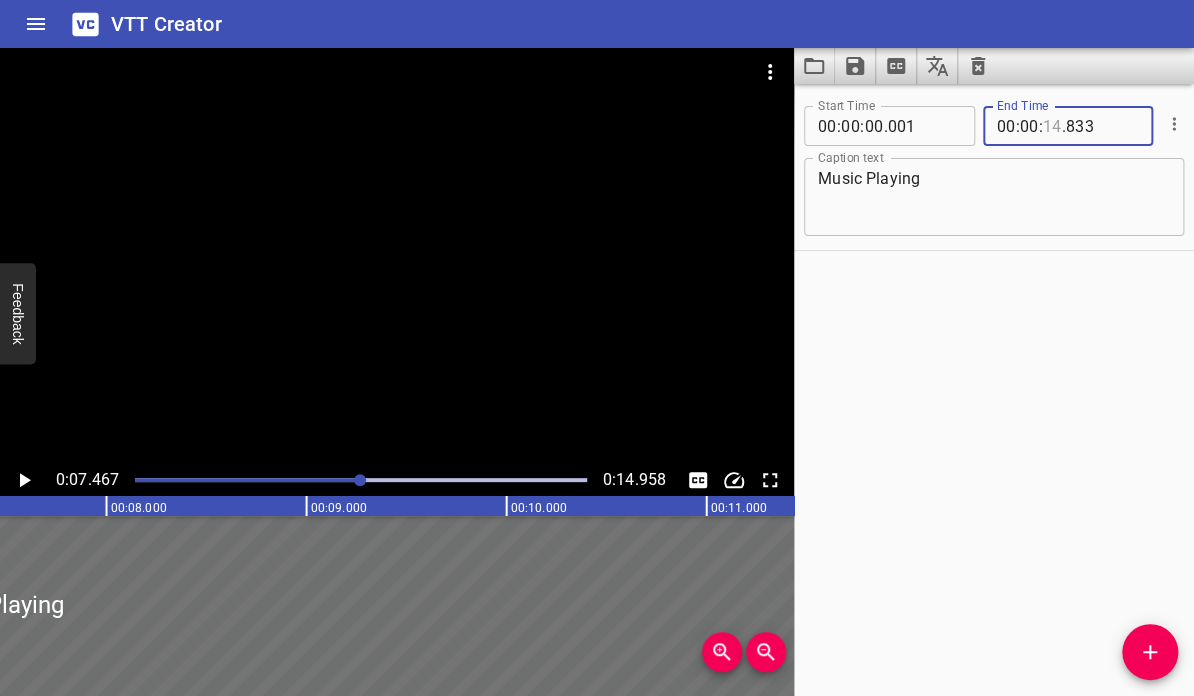 click at bounding box center [1052, 126] 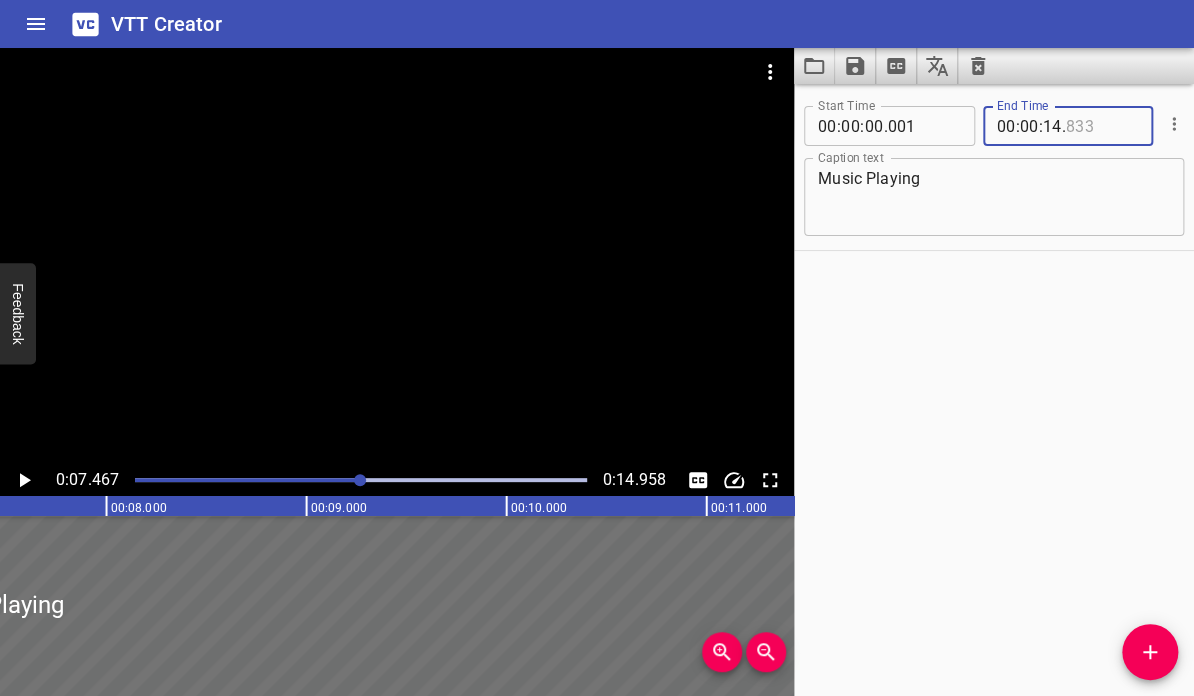 click at bounding box center [1102, 126] 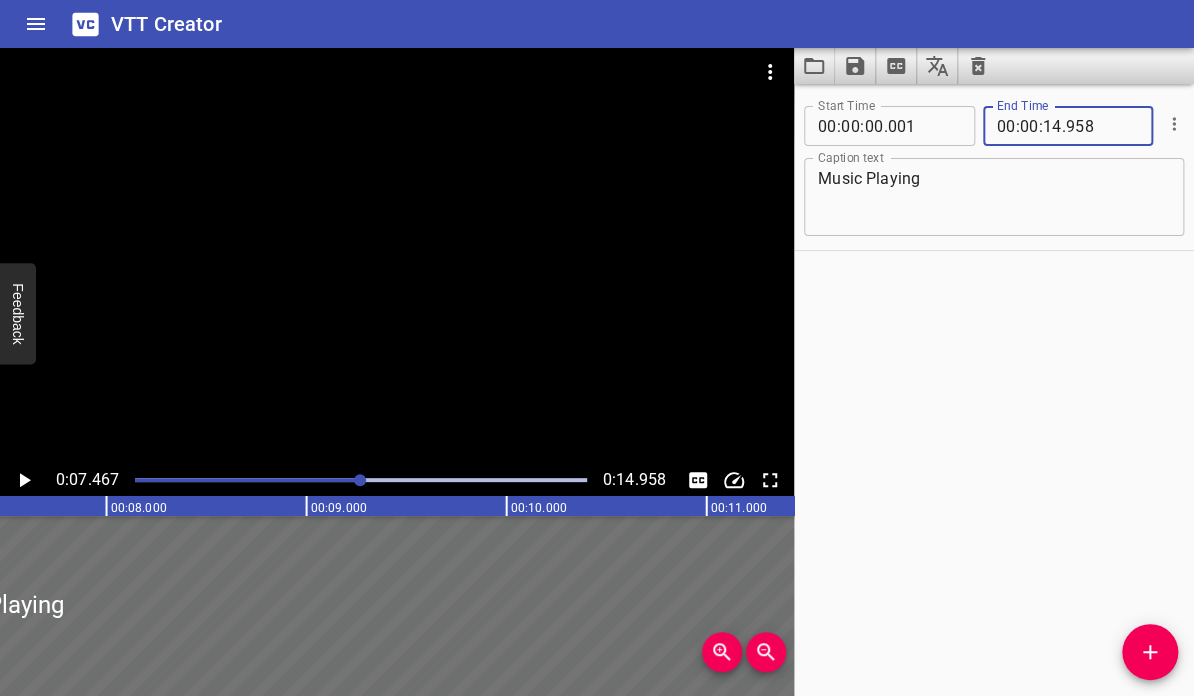 type on "958" 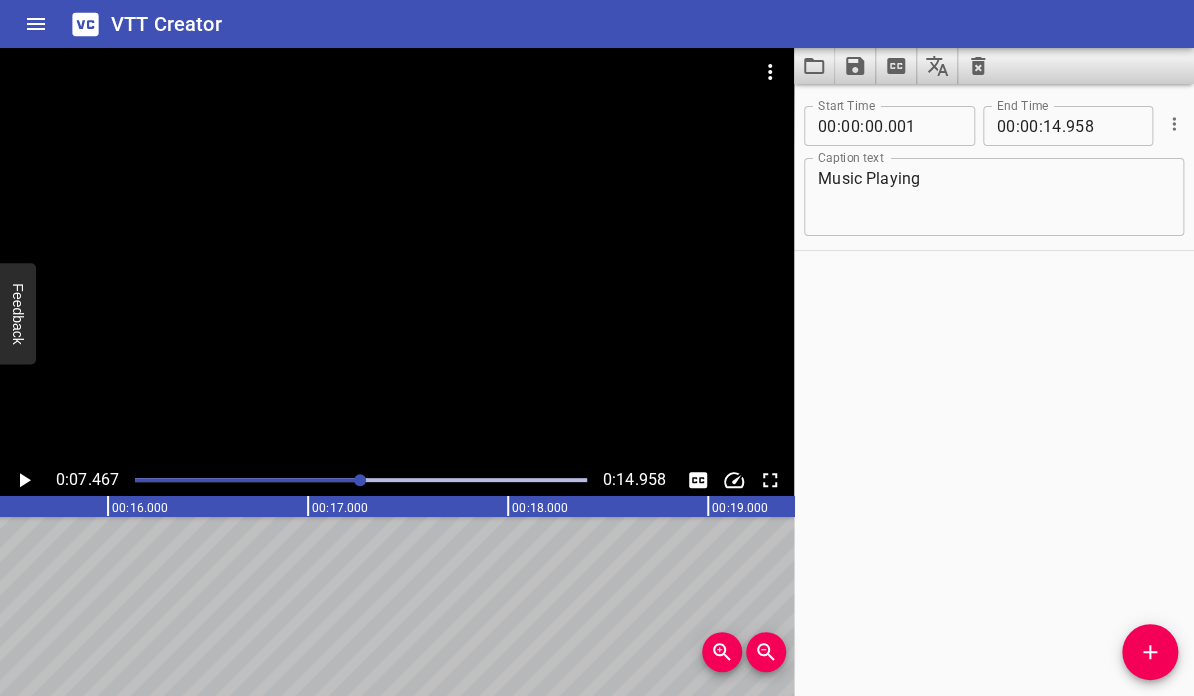scroll, scrollTop: 0, scrollLeft: 2445, axis: horizontal 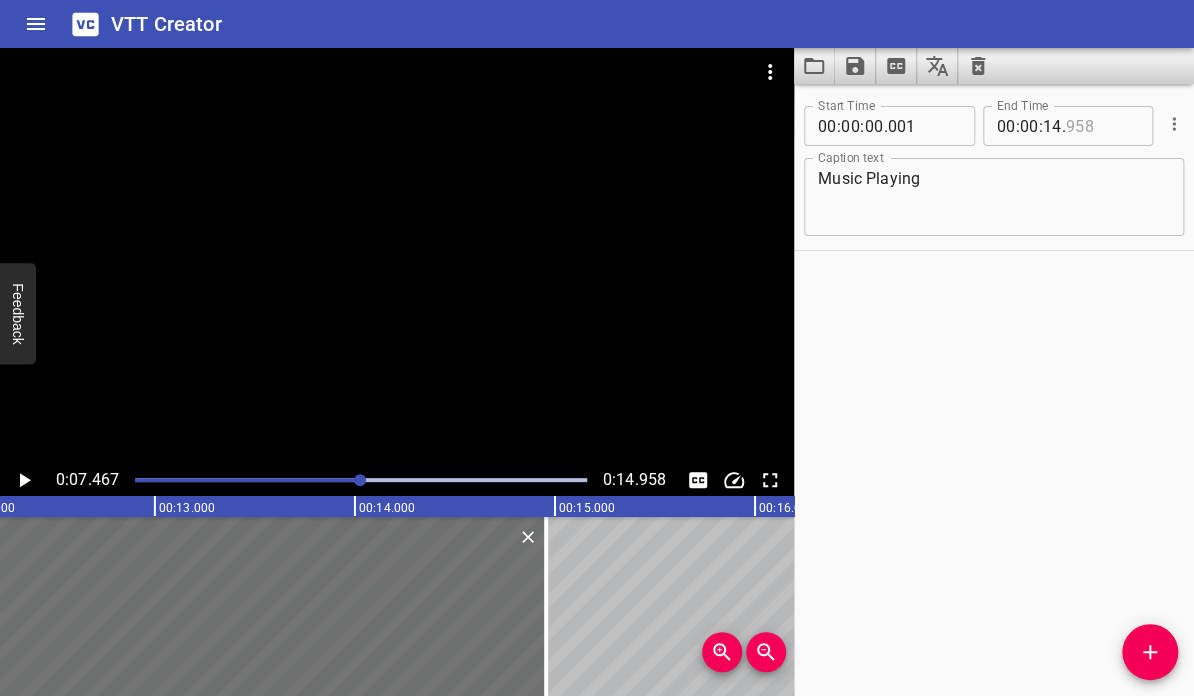 click at bounding box center (1102, 126) 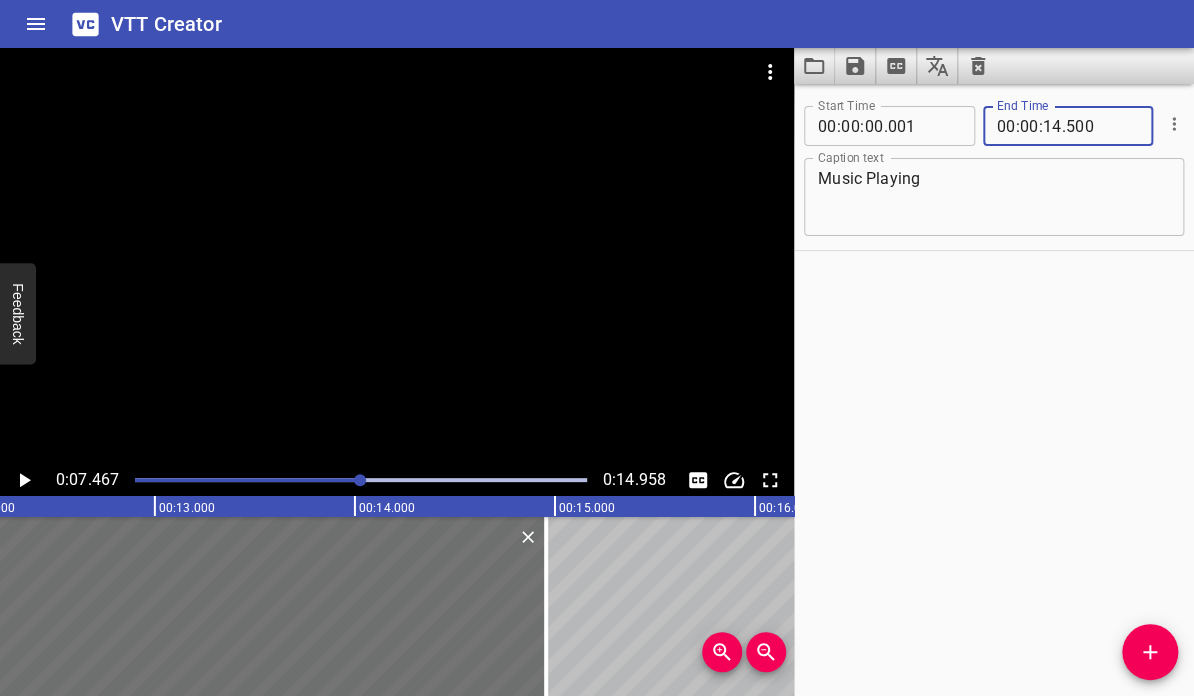 type on "500" 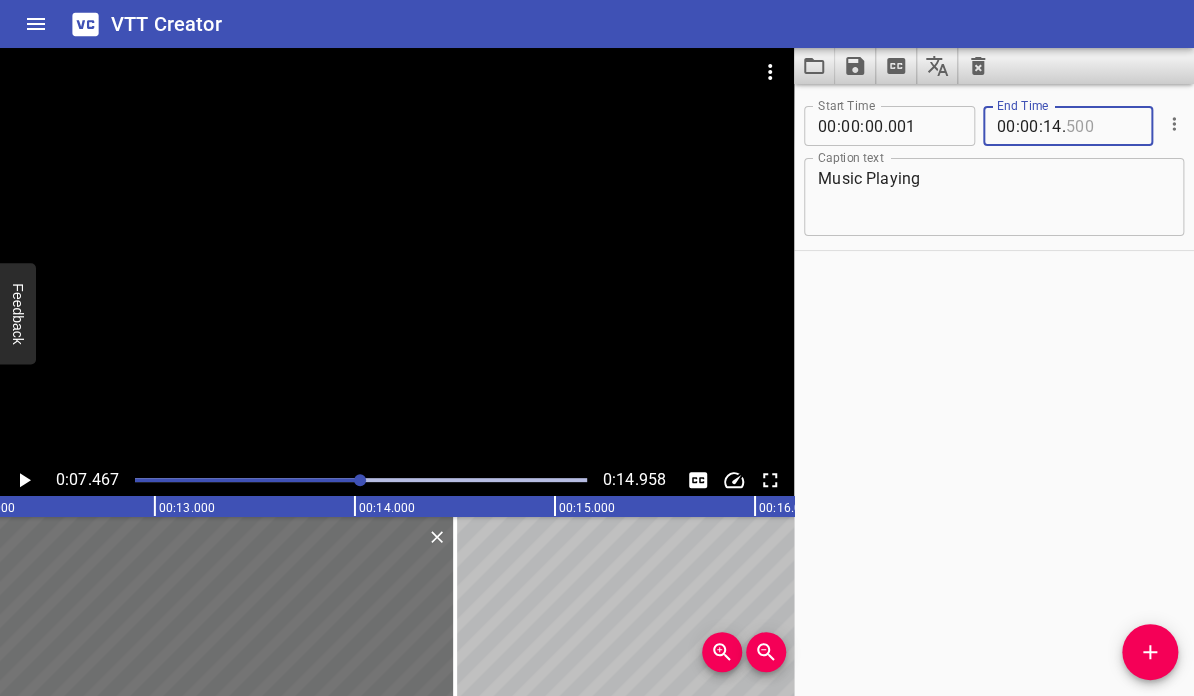 click at bounding box center (1102, 126) 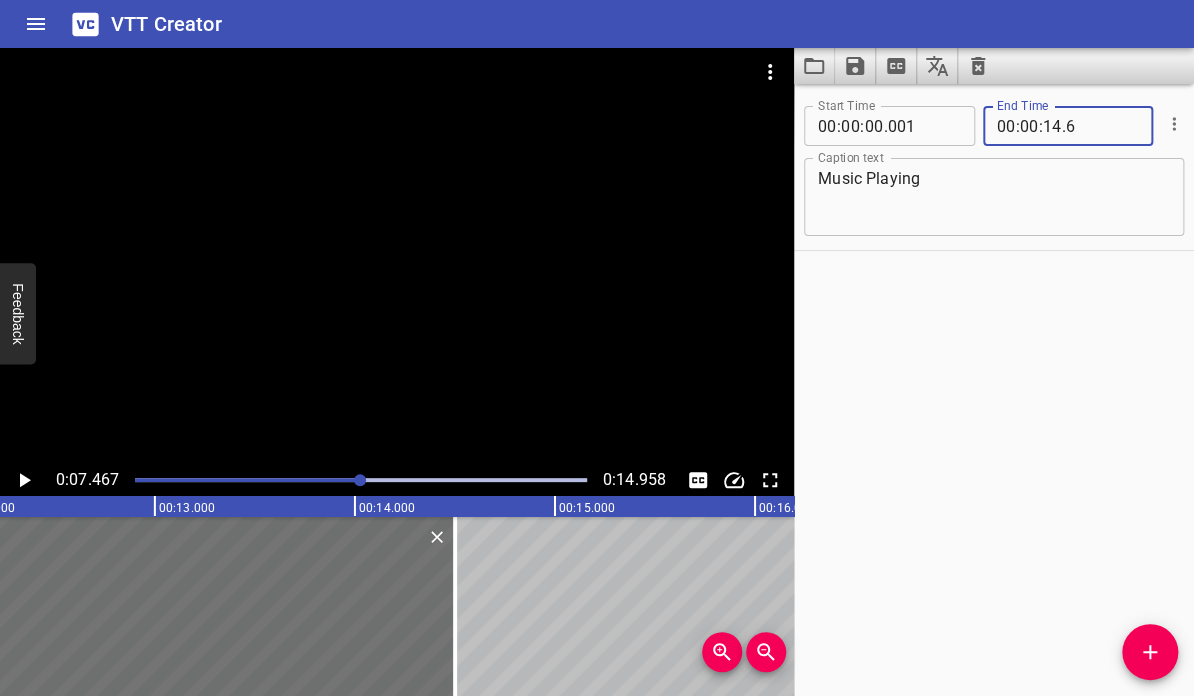 type 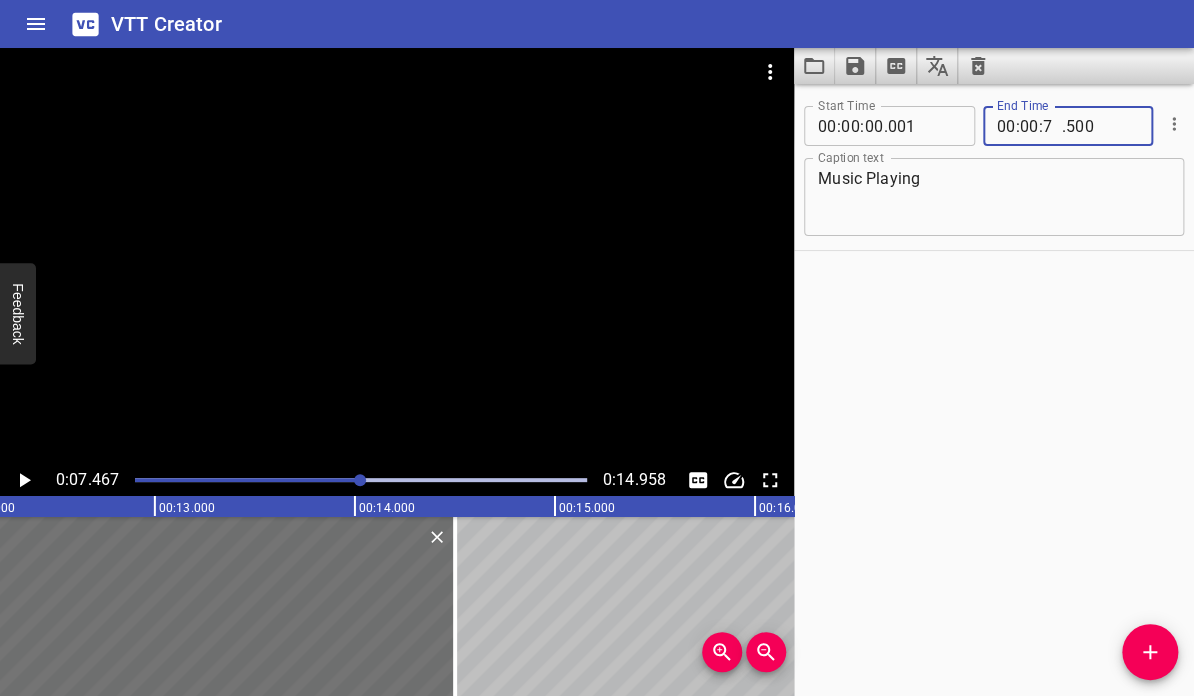 type on "70" 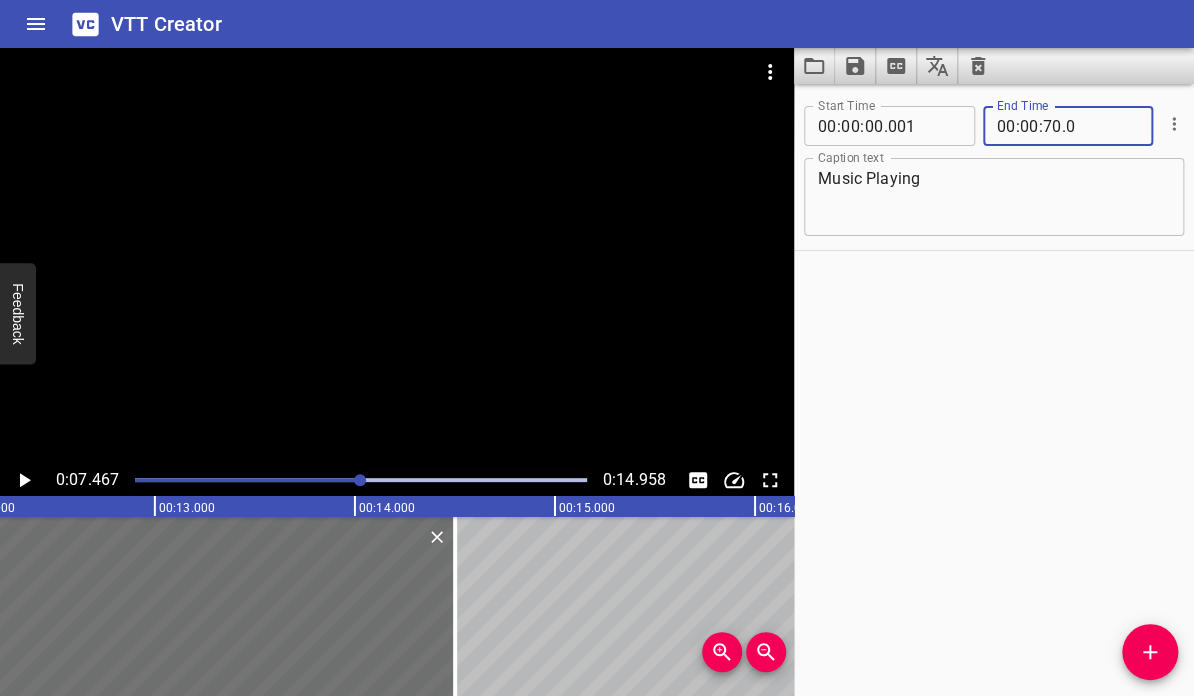 type on "0" 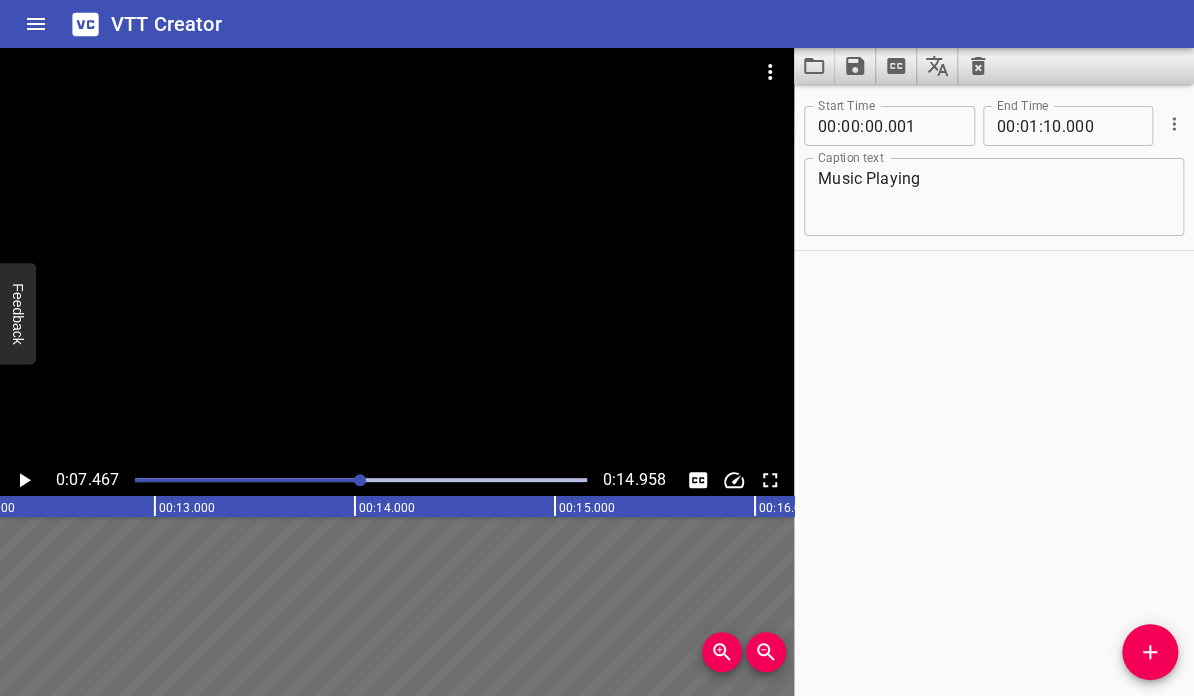click on "Start Time 00 : 00 : 00 . 001 Start Time End Time 00 : 01 : 10 . 000 End Time Caption text Music Playing Caption text" at bounding box center (994, 390) 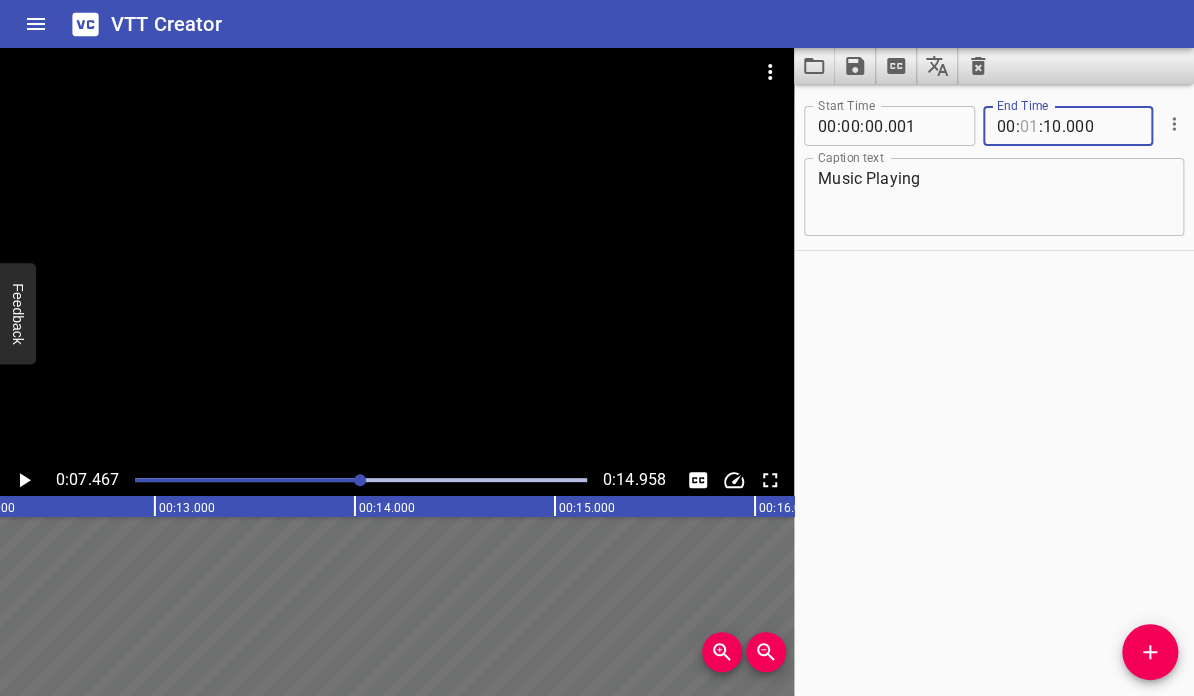 click at bounding box center (1029, 126) 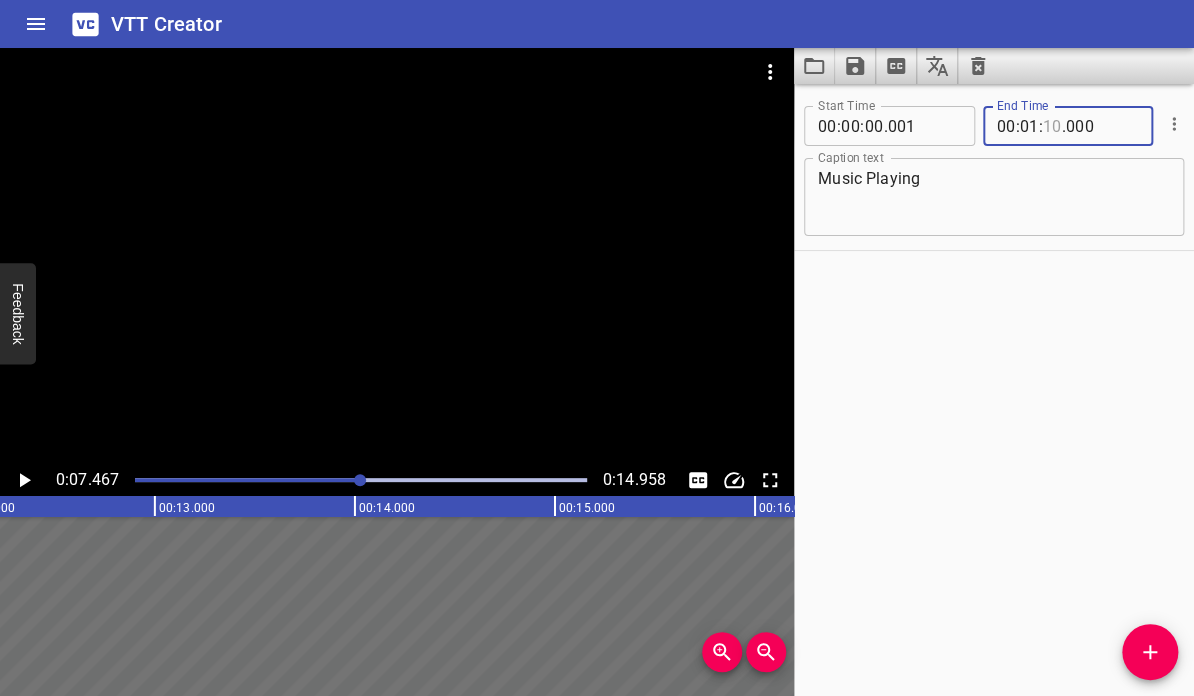 click at bounding box center [1052, 126] 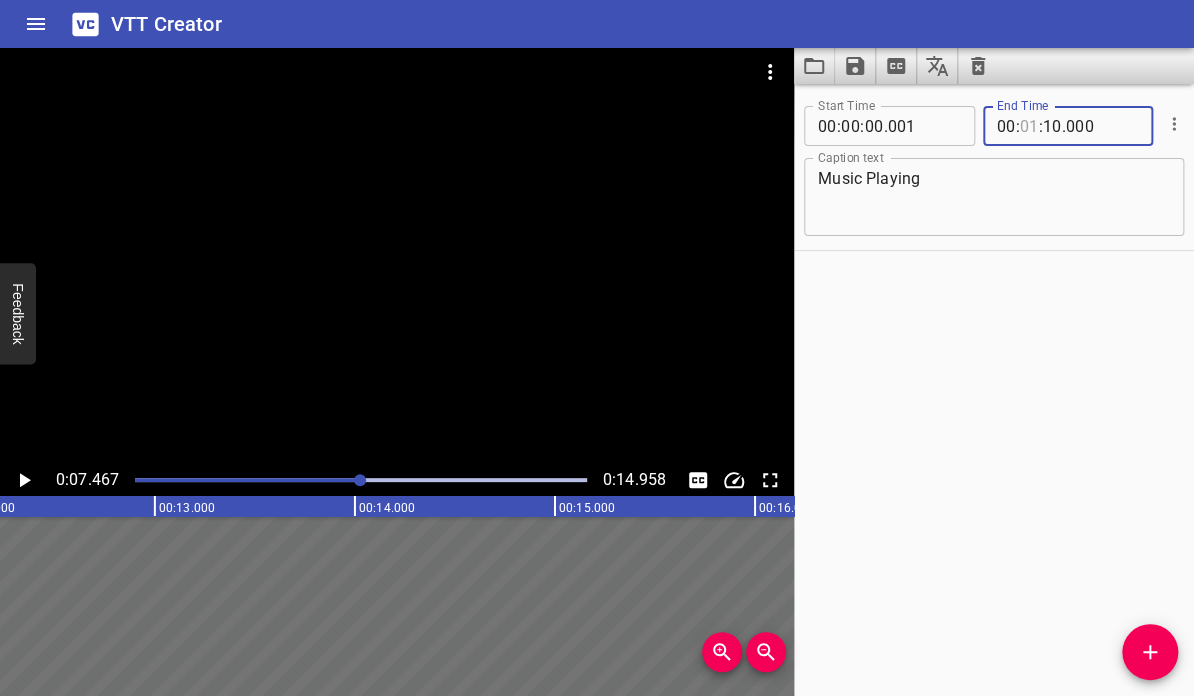 click at bounding box center [1029, 126] 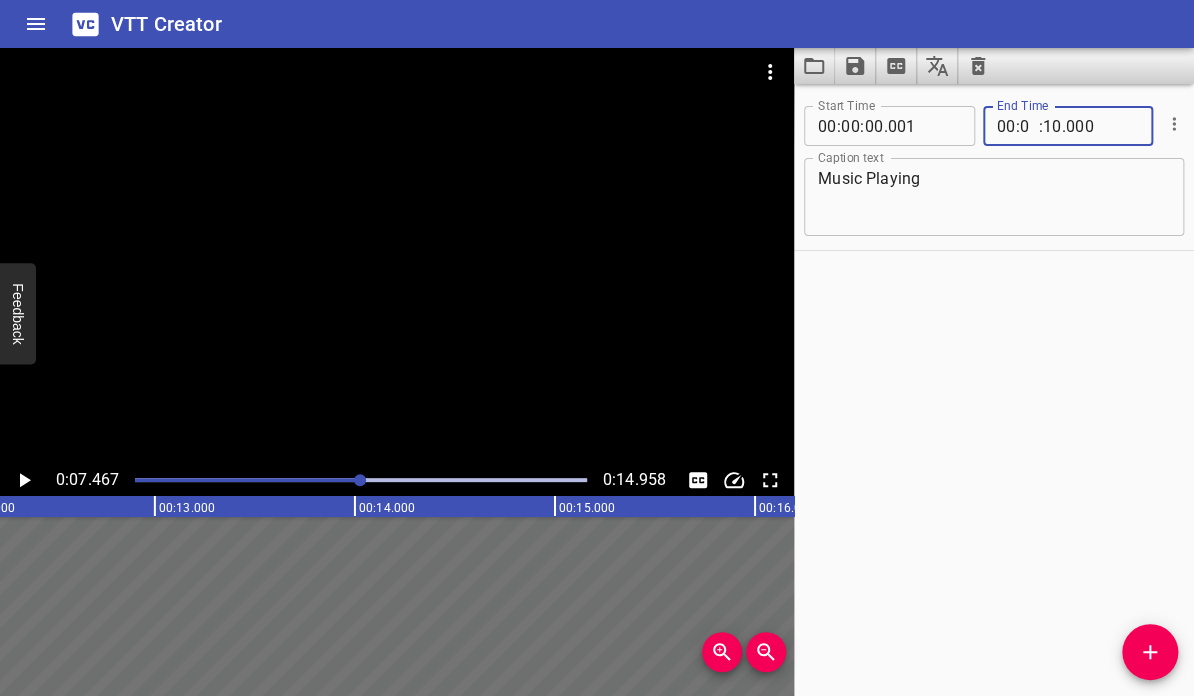 type on "00" 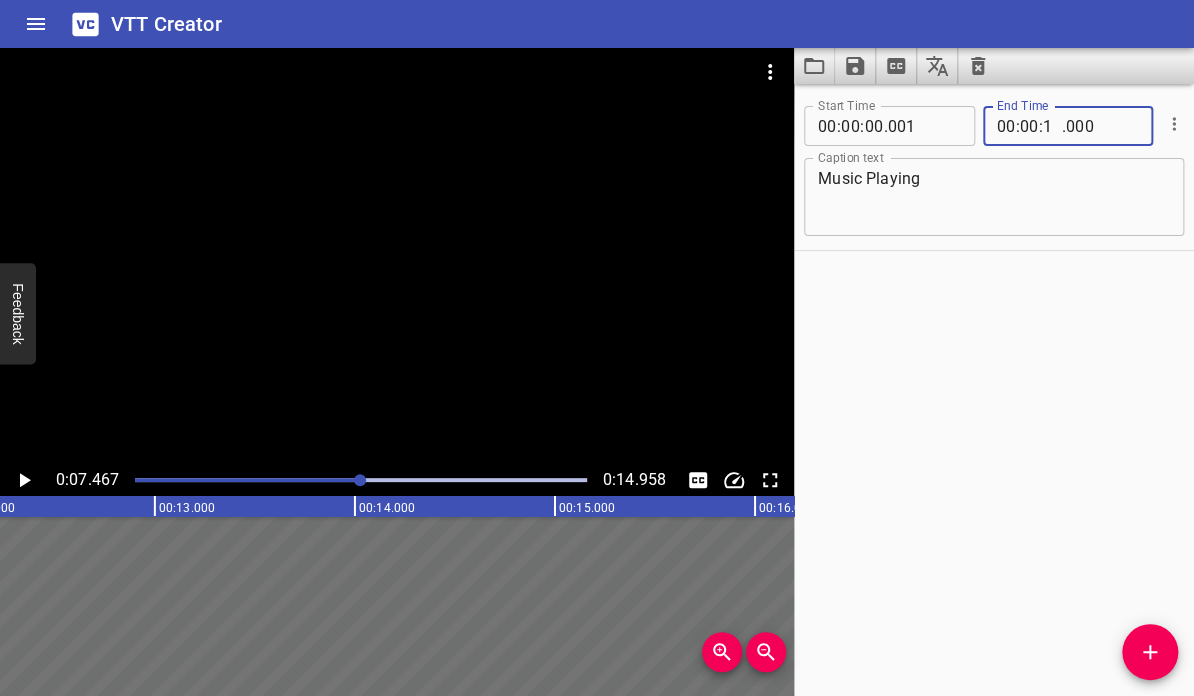 type on "14" 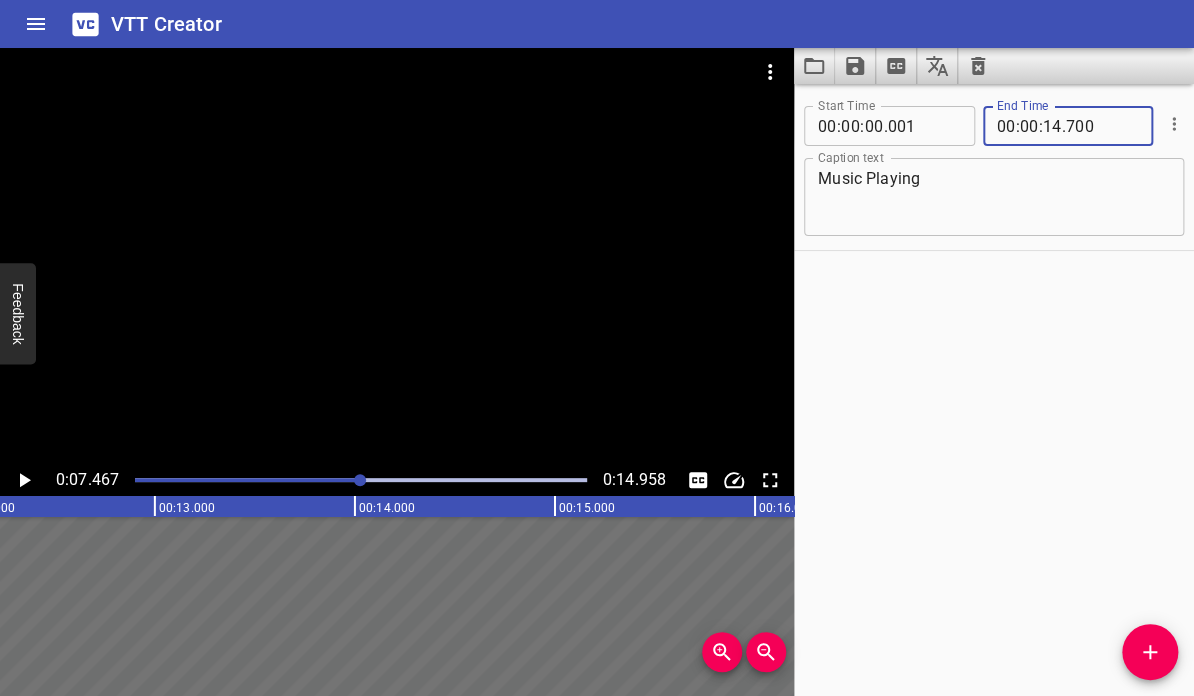 type on "700" 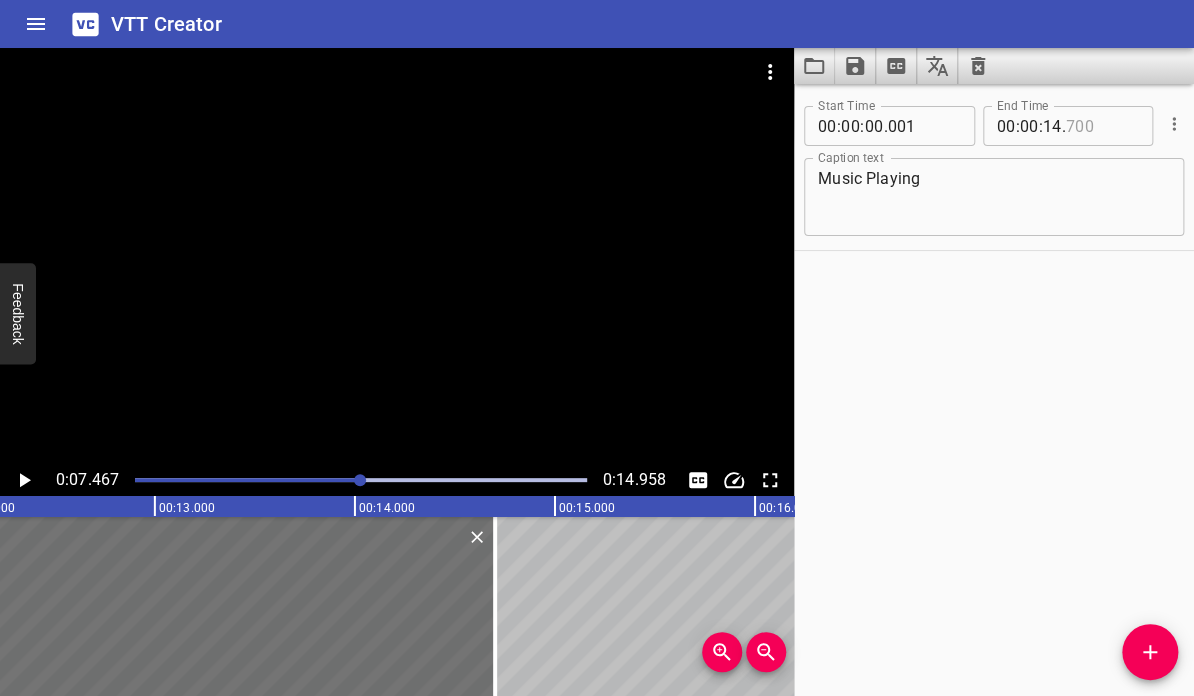 click at bounding box center (1102, 126) 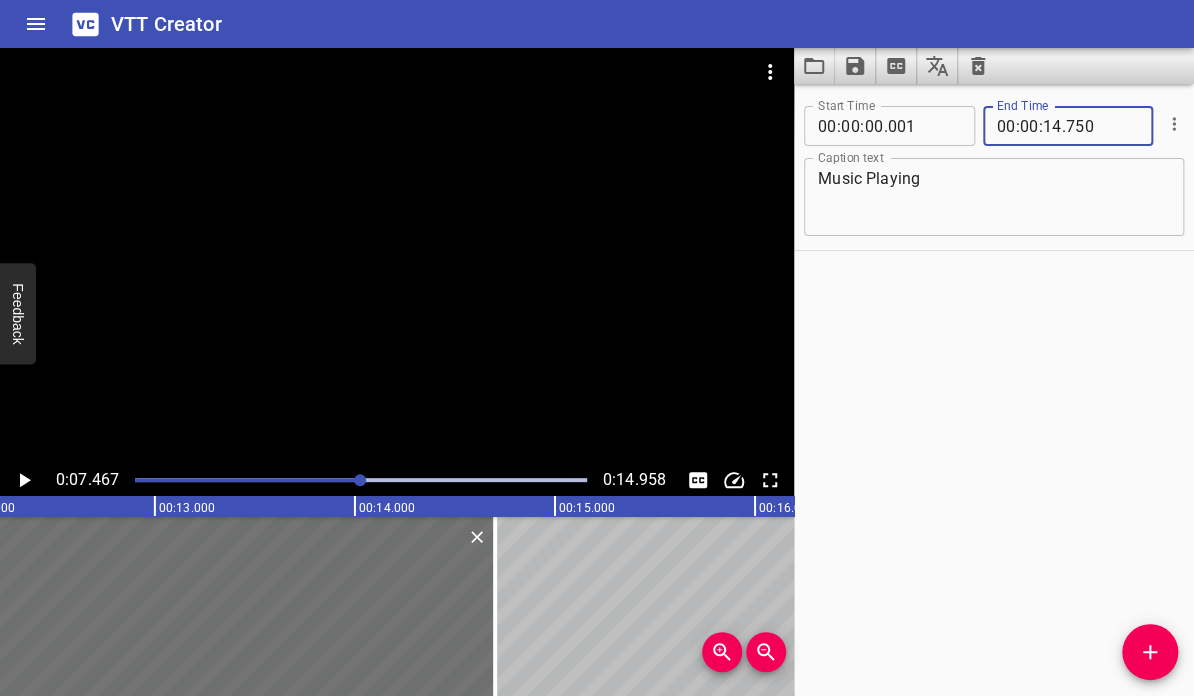 type on "750" 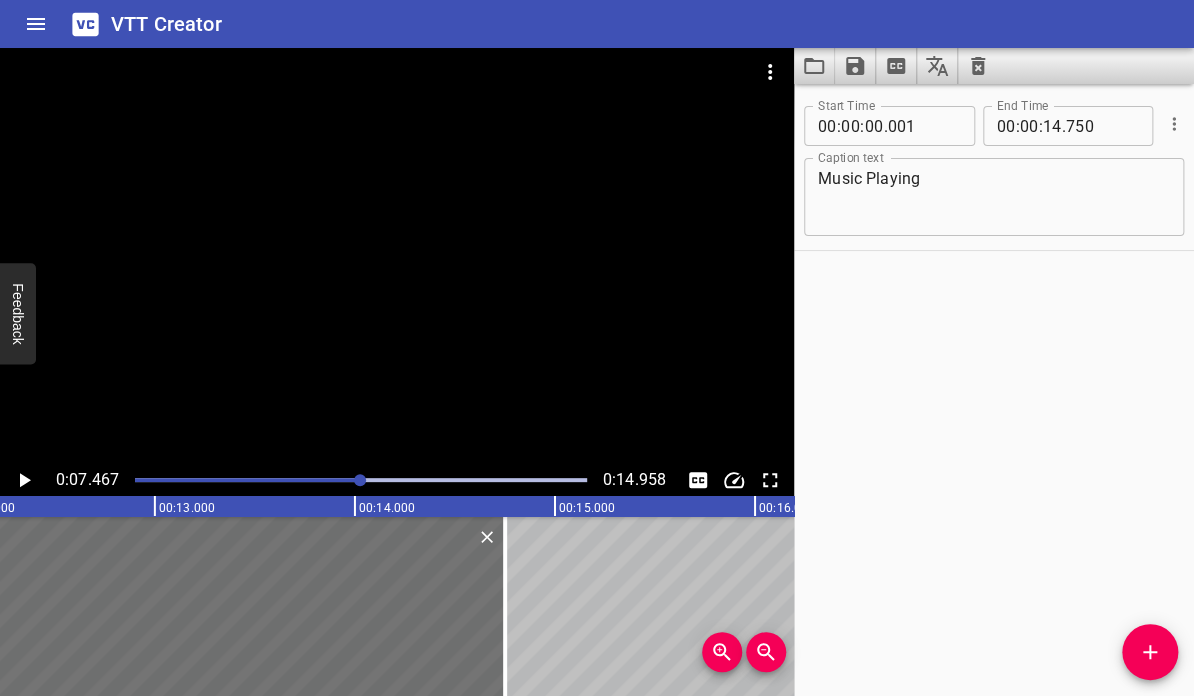 click 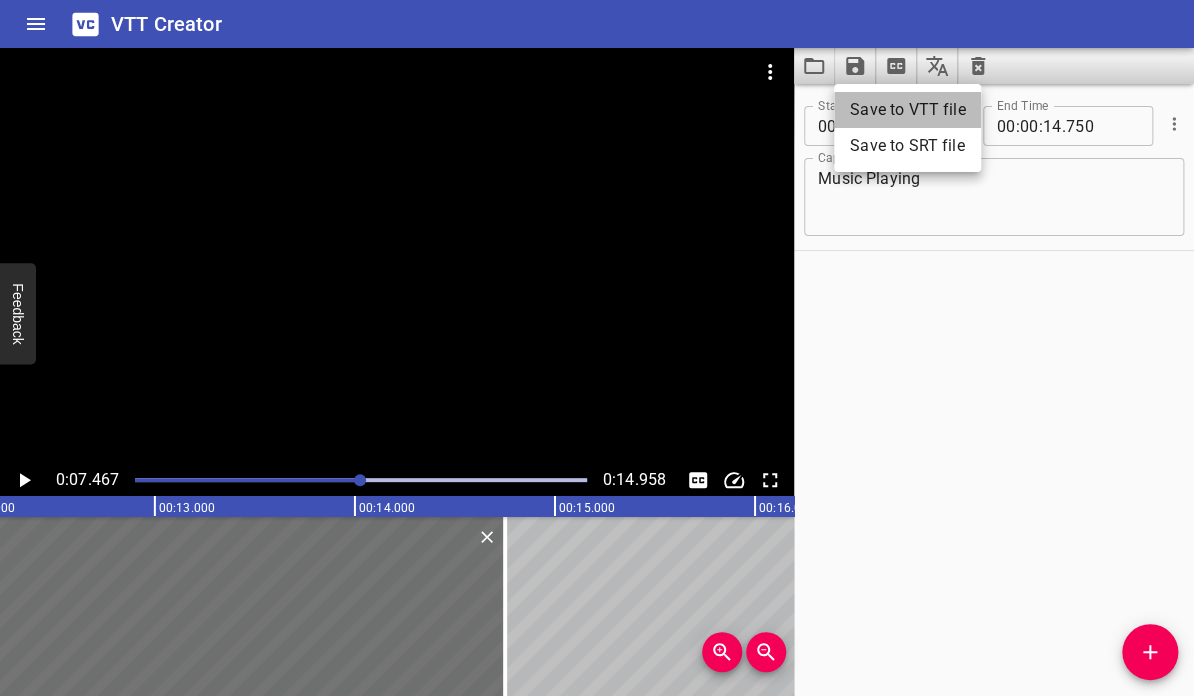 click on "Save to VTT file" at bounding box center [907, 110] 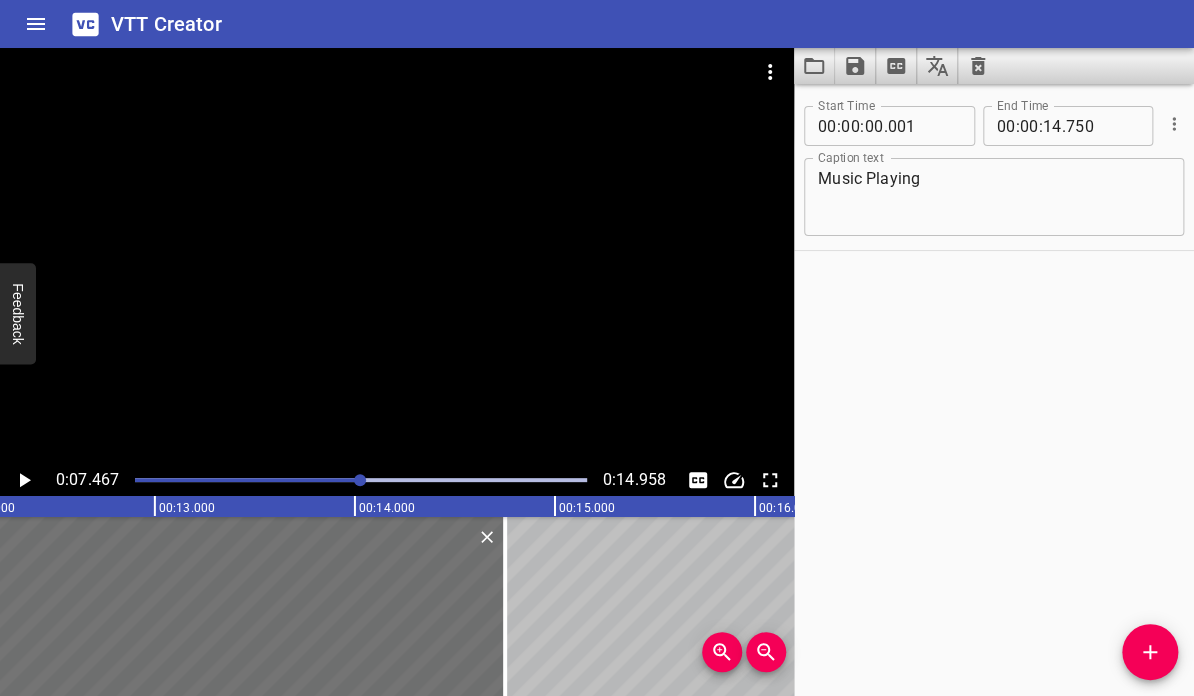 click at bounding box center (361, 480) 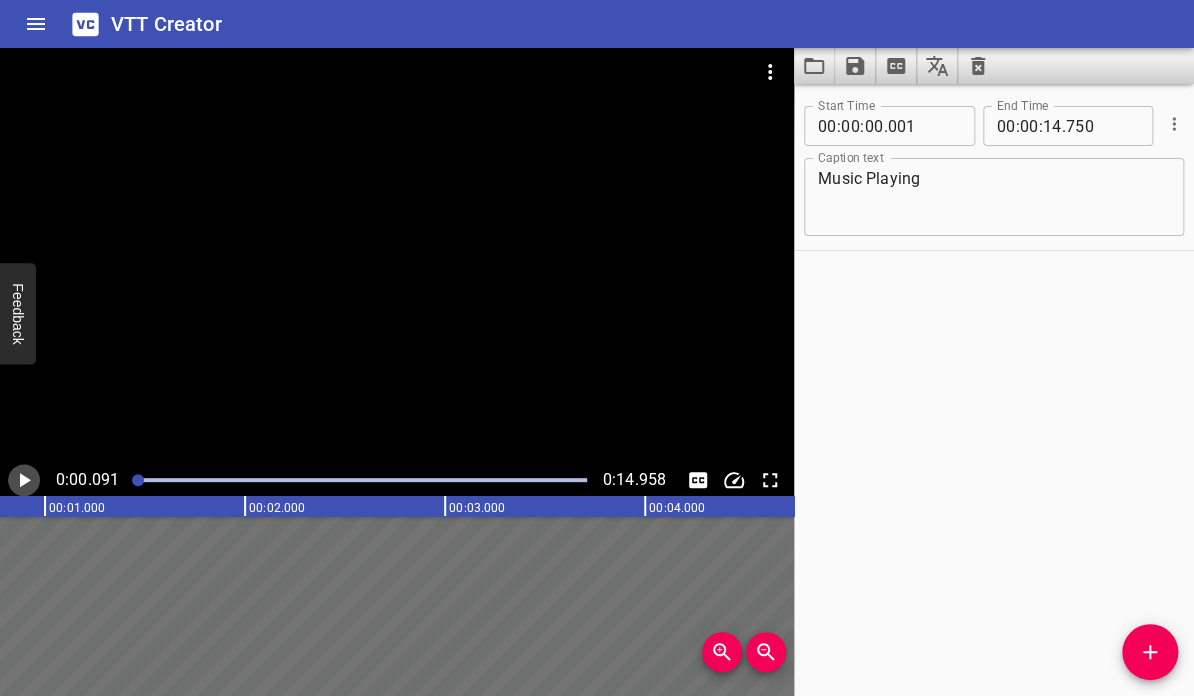 click 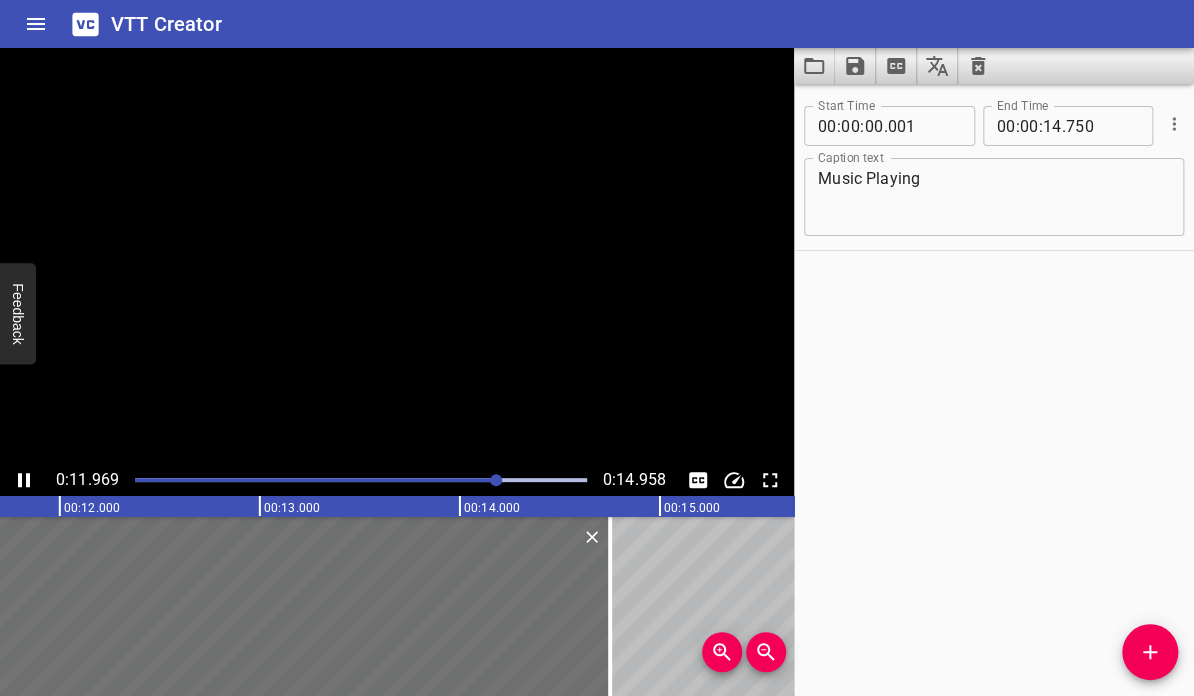 scroll, scrollTop: 0, scrollLeft: 2407, axis: horizontal 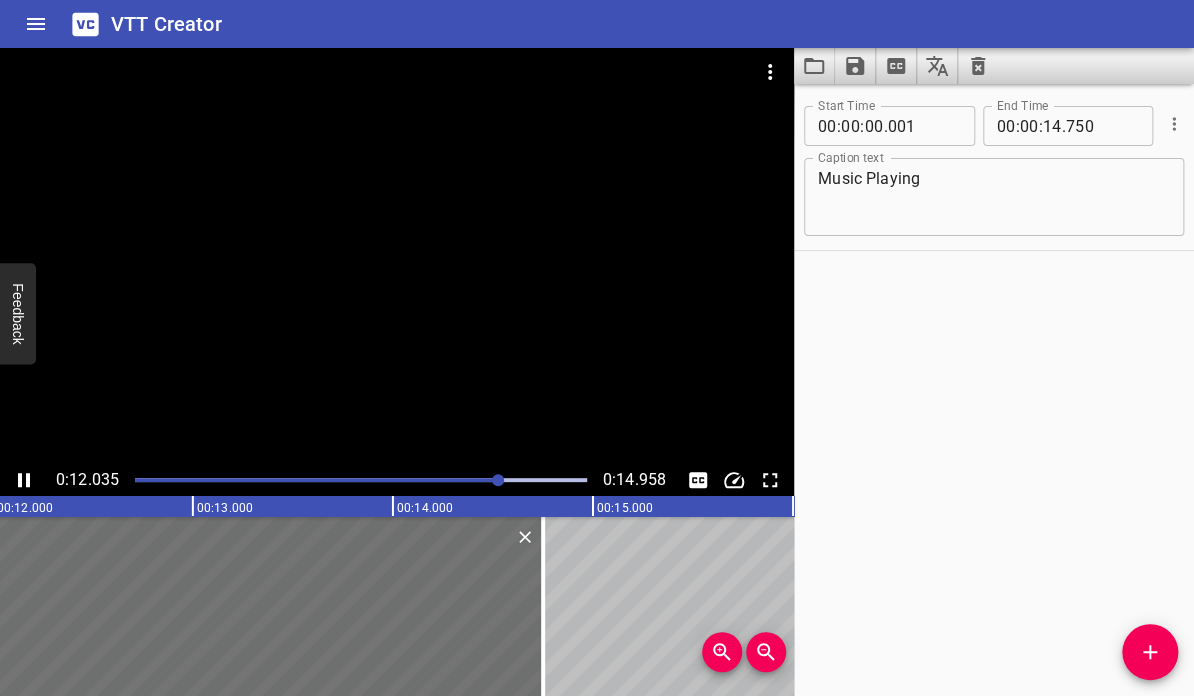 click 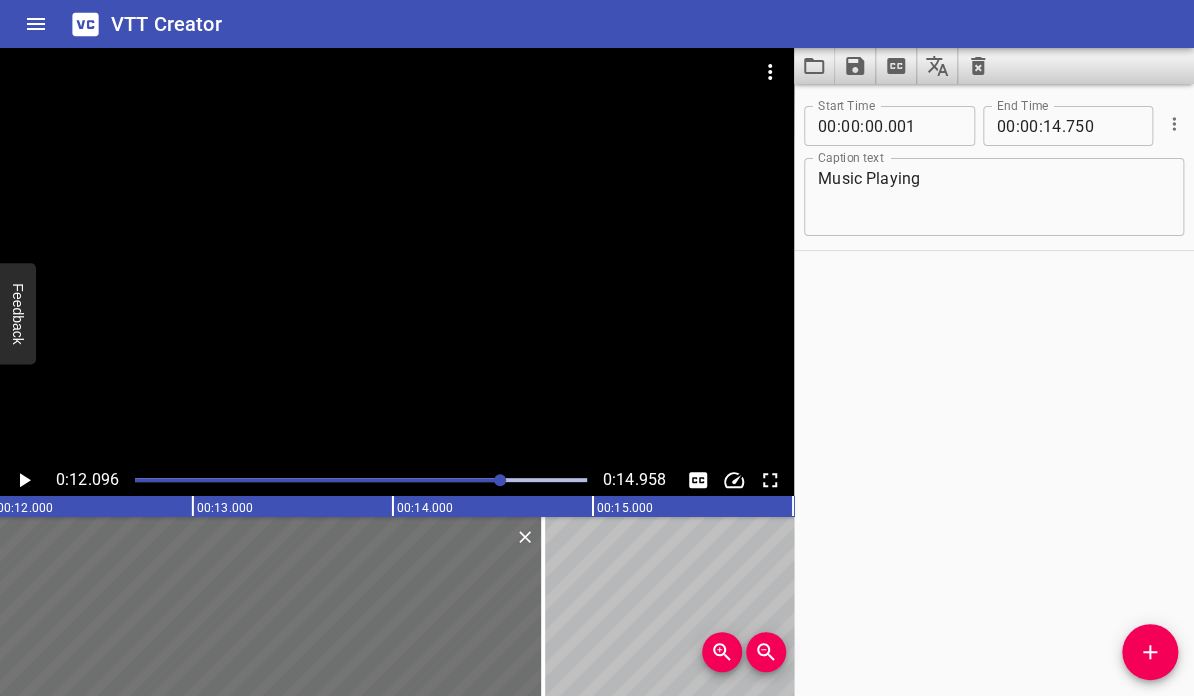 scroll, scrollTop: 0, scrollLeft: 2419, axis: horizontal 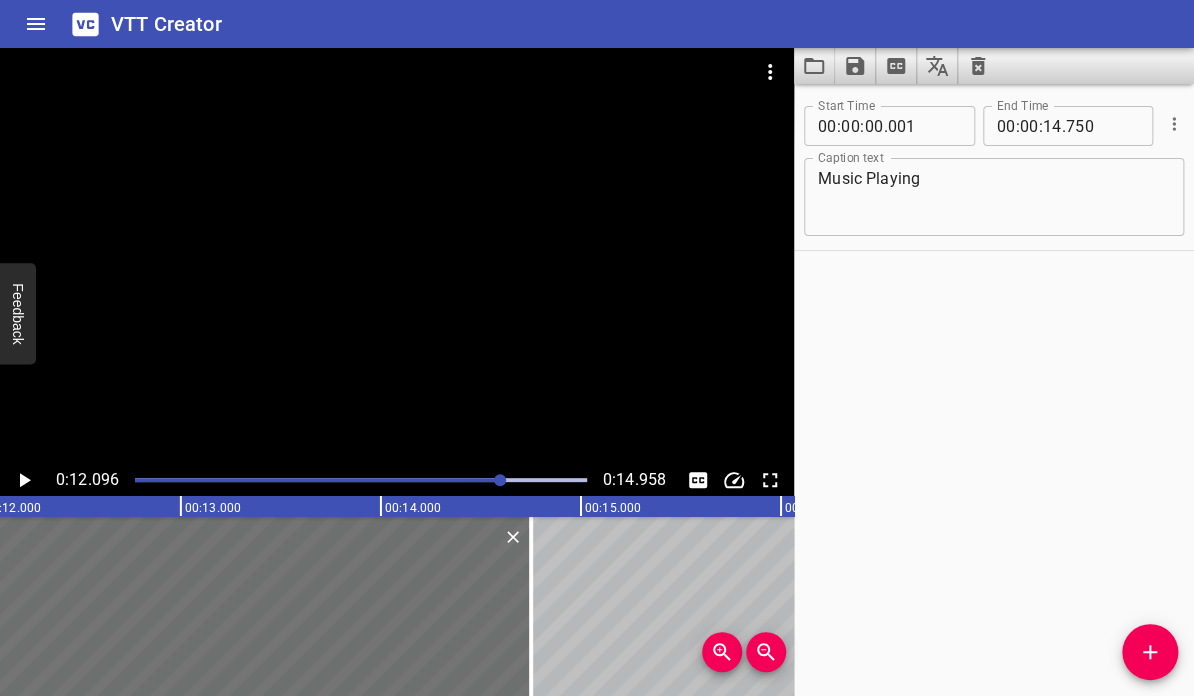 click 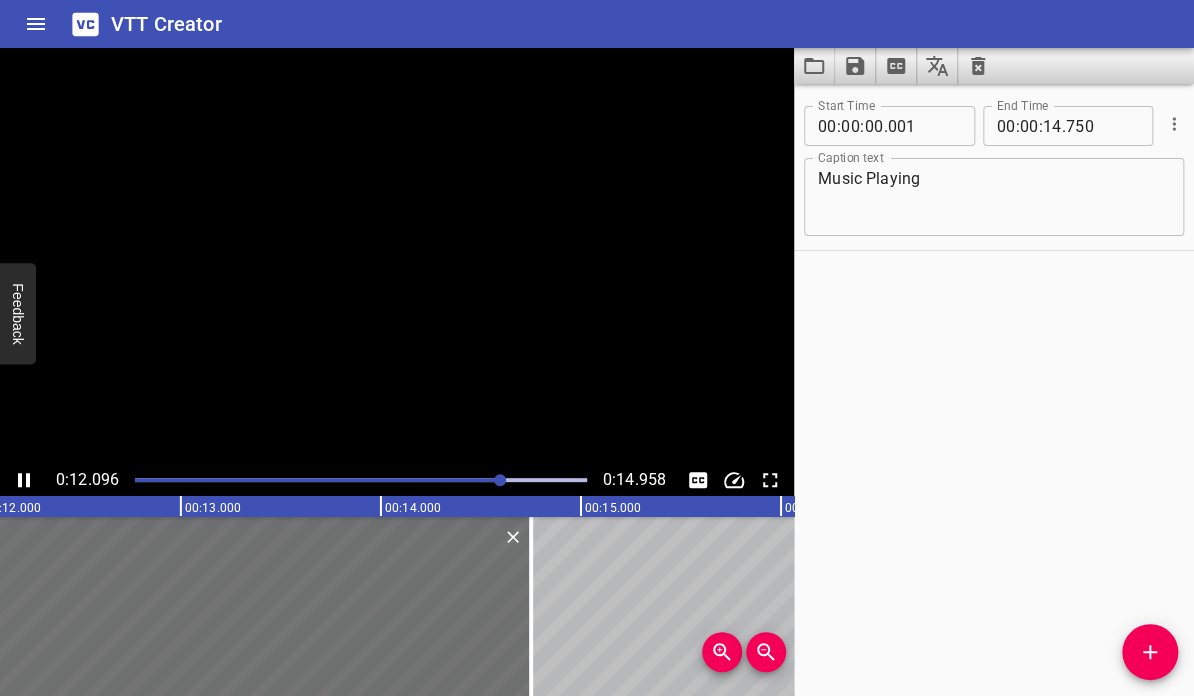 click 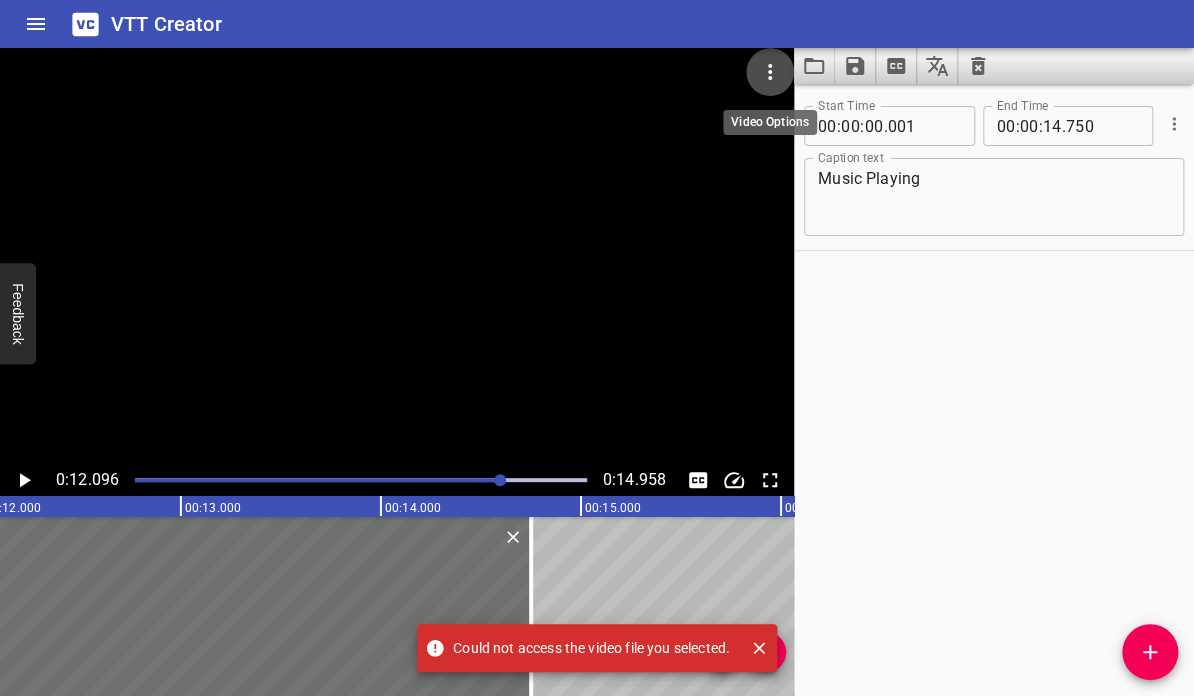 click 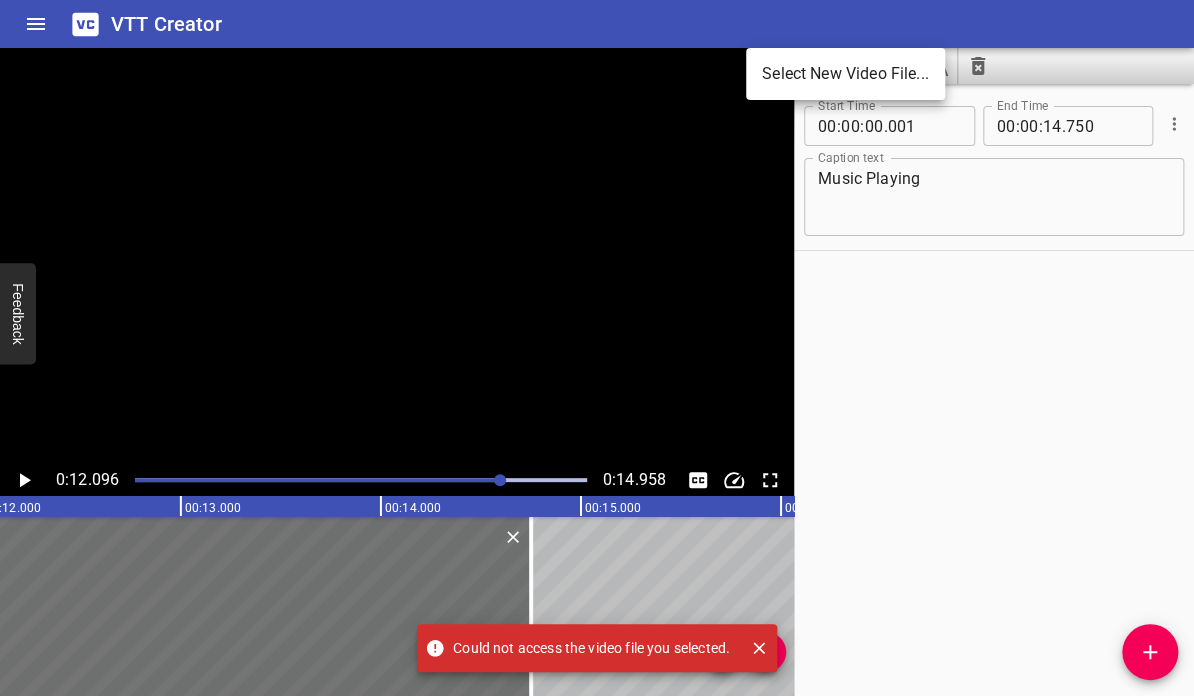 click on "Select New Video File..." at bounding box center [845, 74] 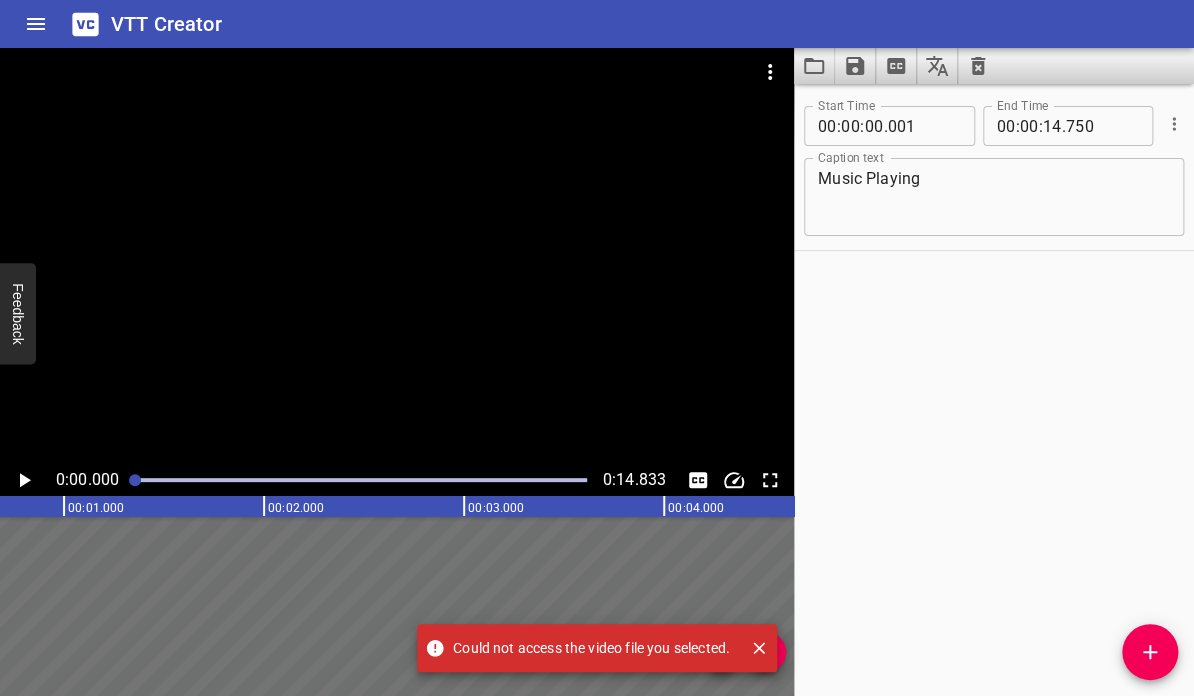 scroll, scrollTop: 0, scrollLeft: 0, axis: both 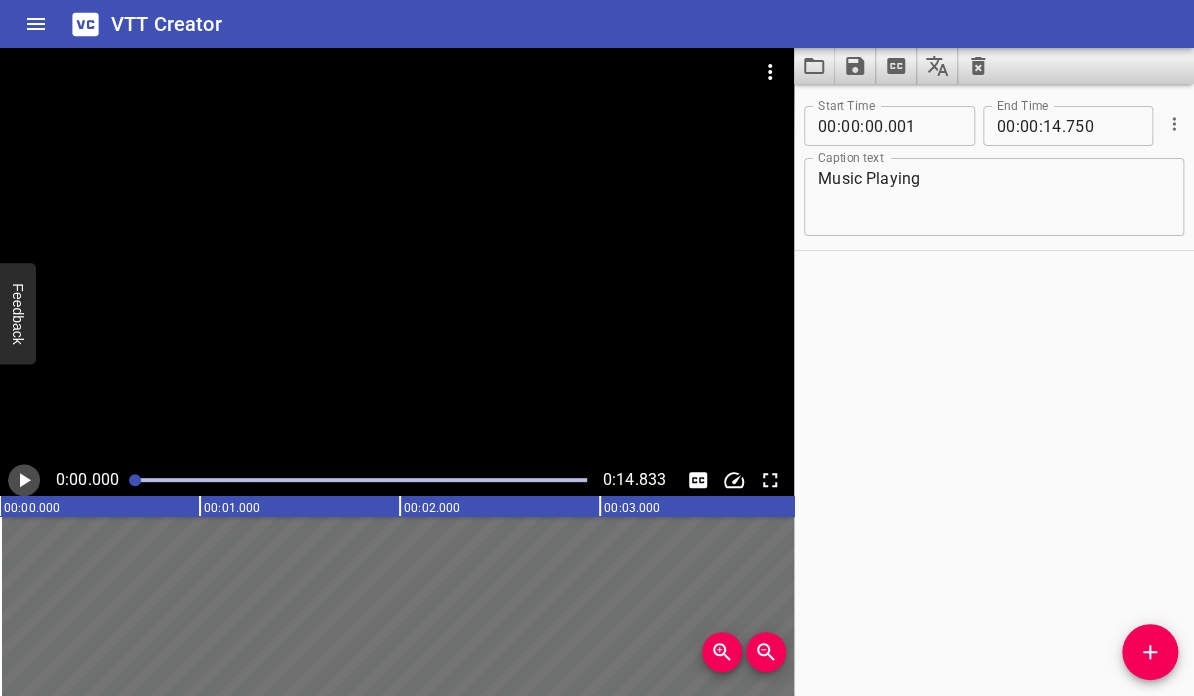 click 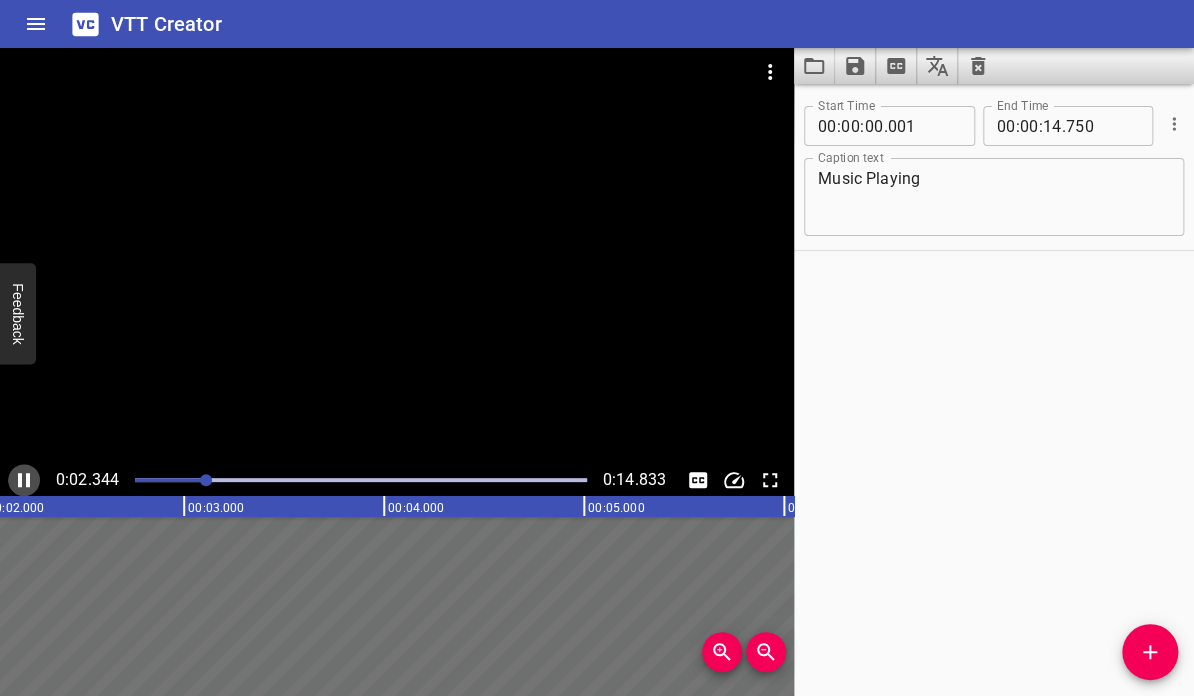 click 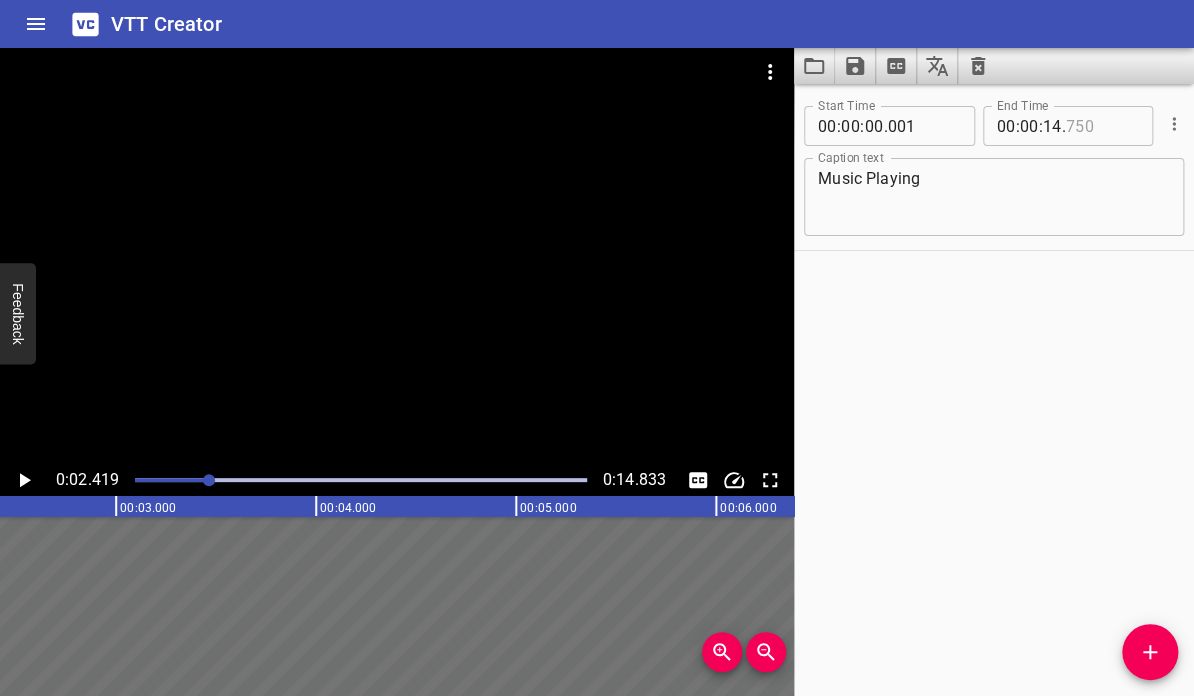 click at bounding box center [1102, 126] 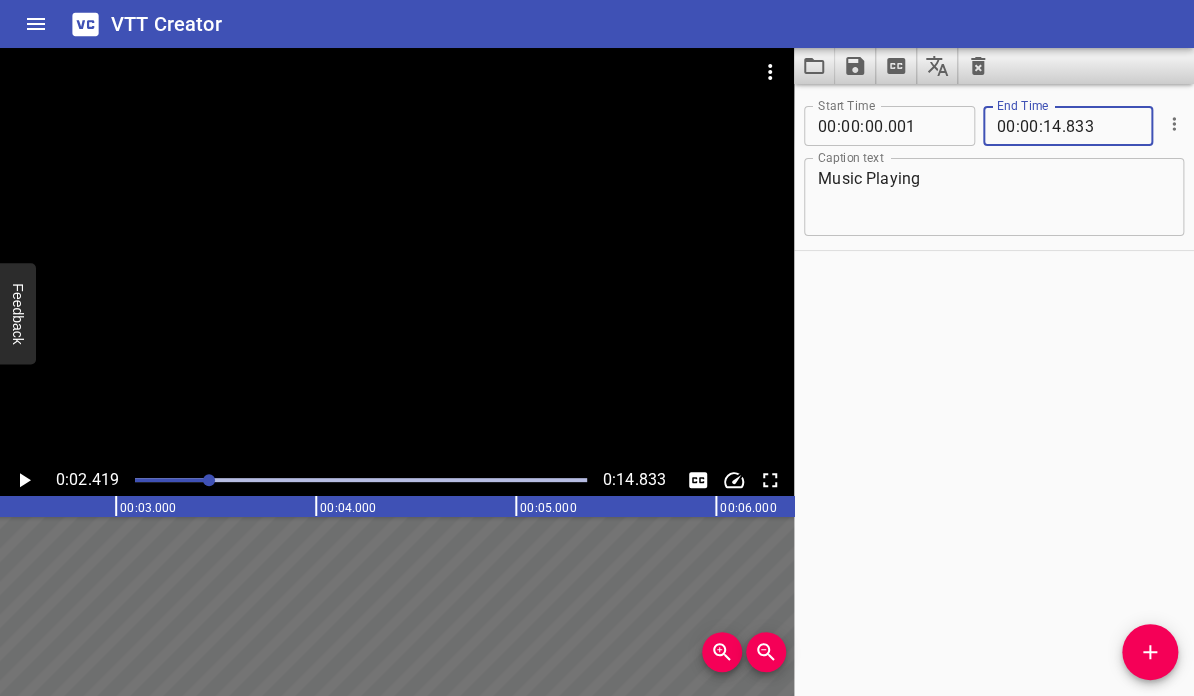 type on "833" 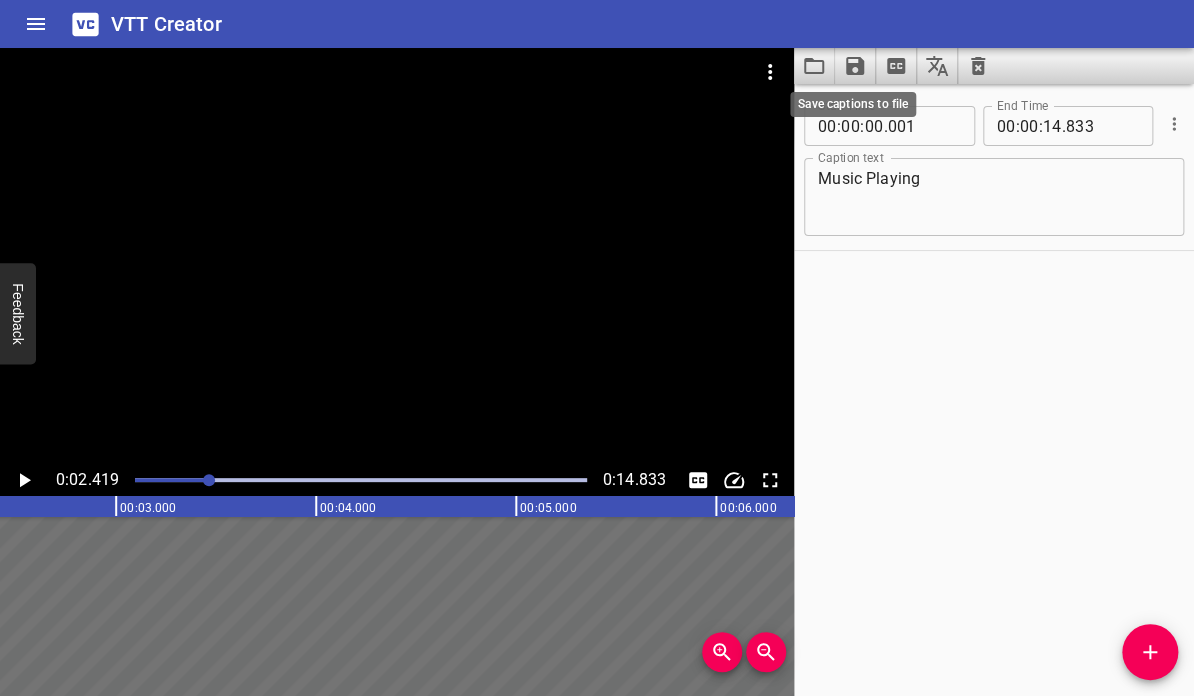 click 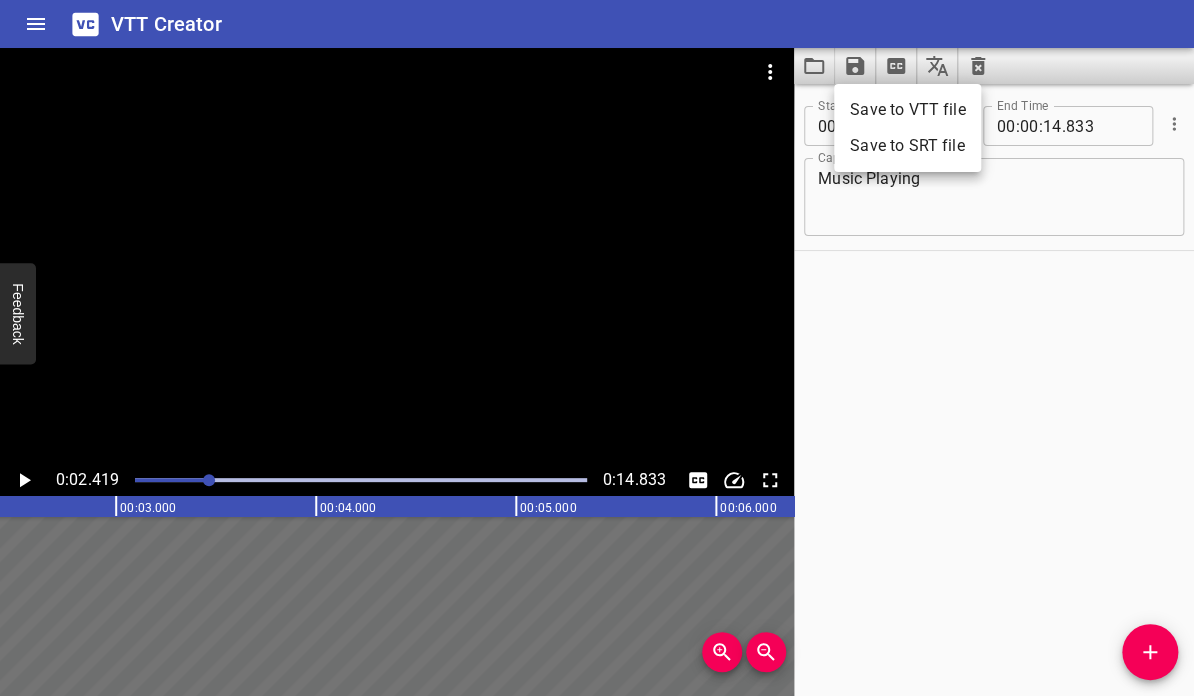 click on "Save to VTT file" at bounding box center [907, 110] 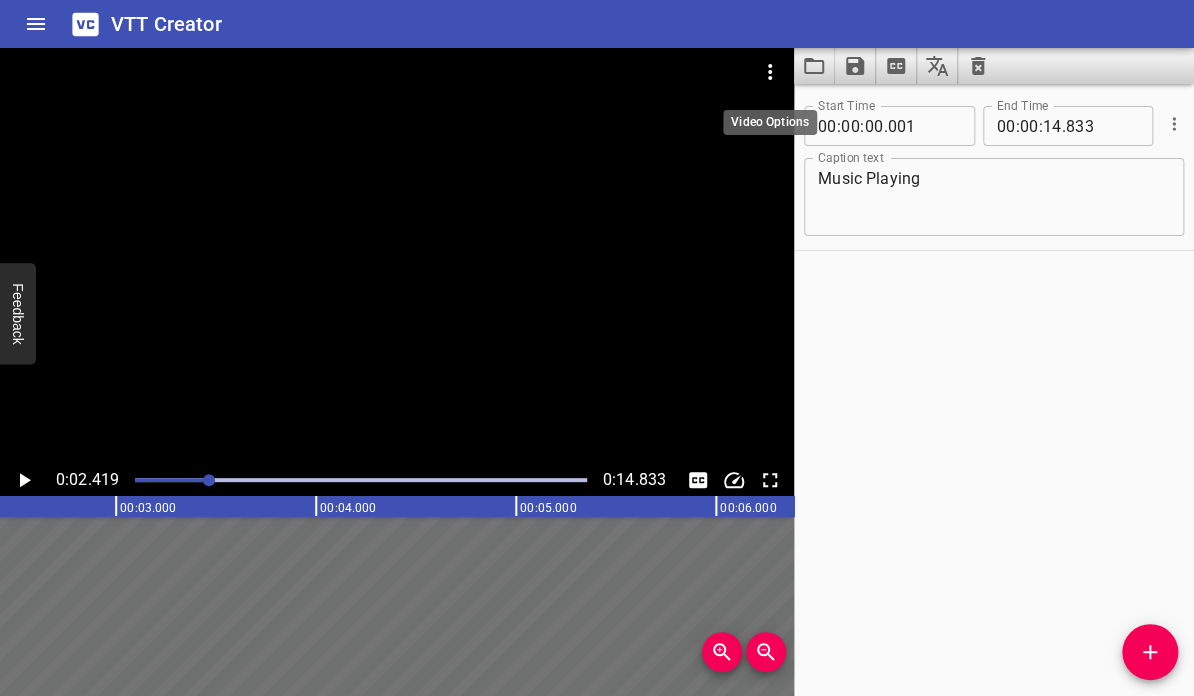 click 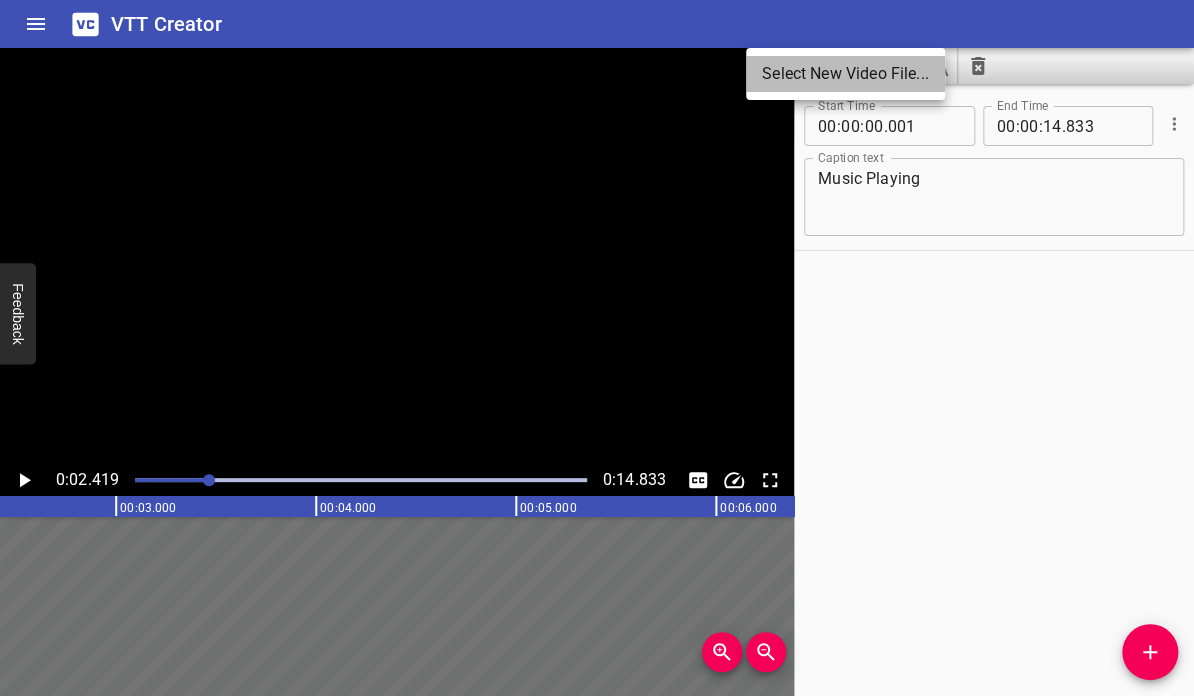 click on "Select New Video File..." at bounding box center [845, 74] 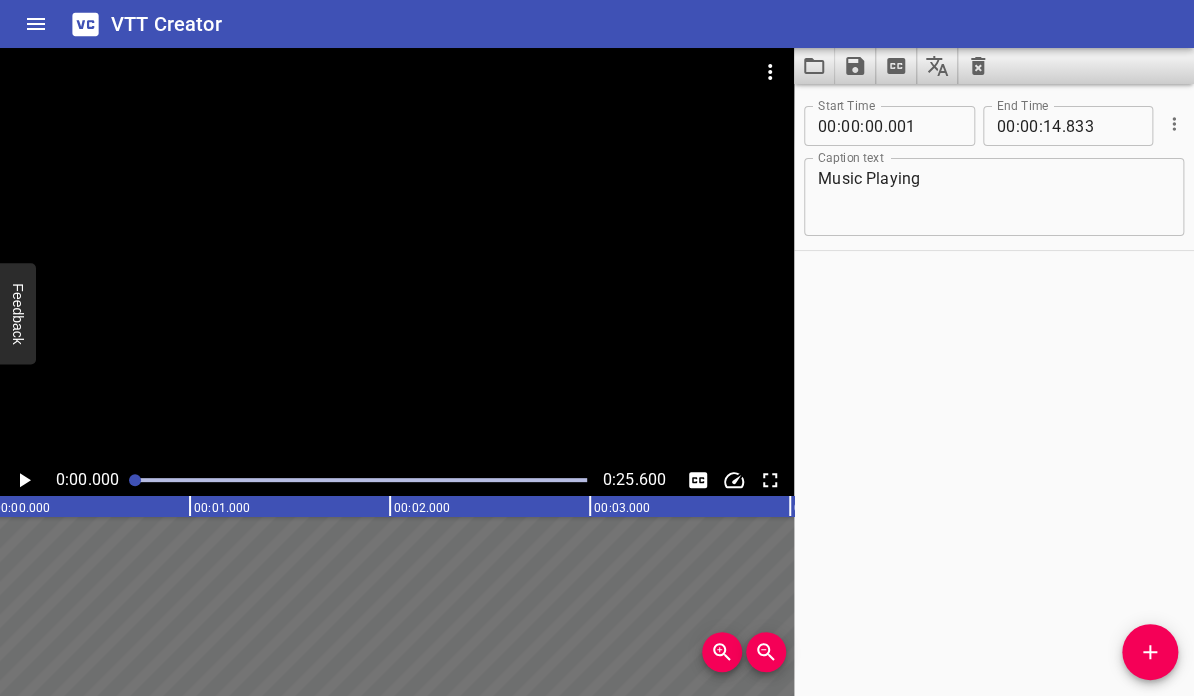 scroll, scrollTop: 0, scrollLeft: 0, axis: both 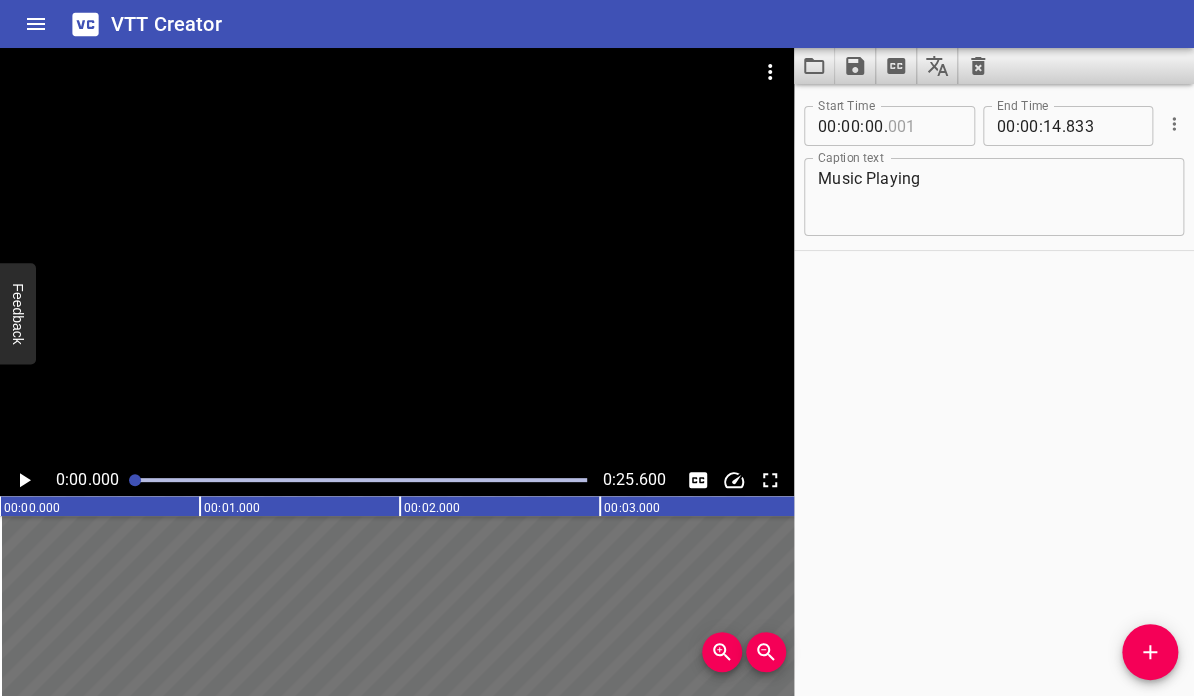 click at bounding box center (923, 126) 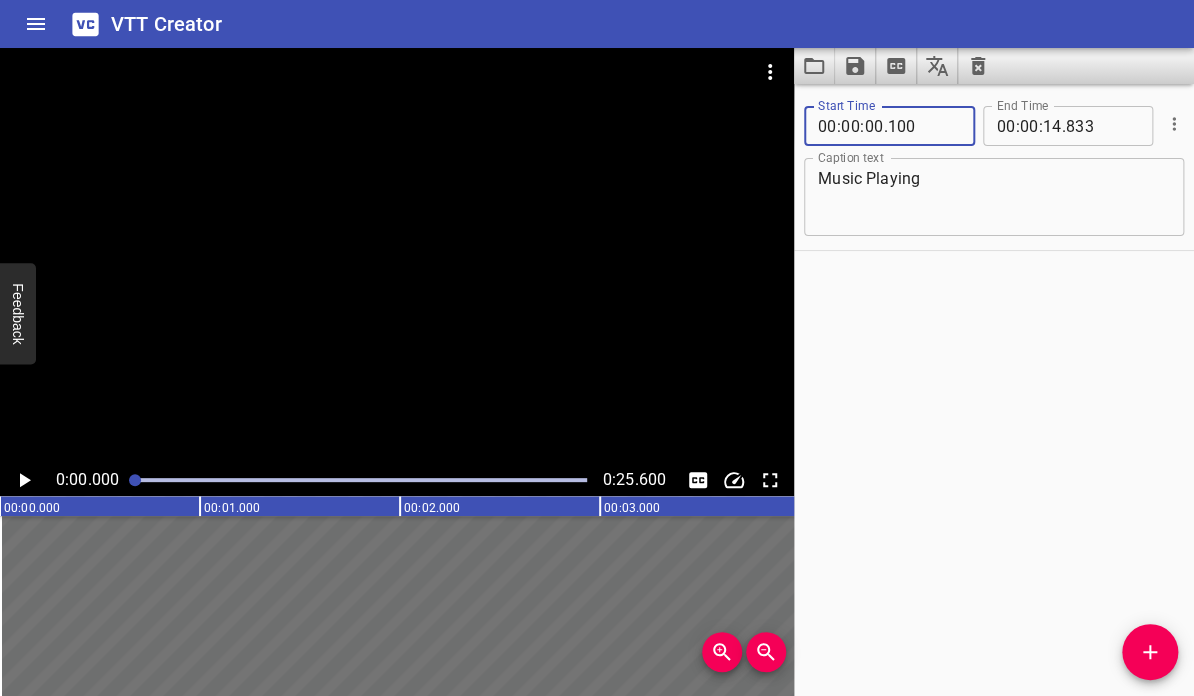 type on "100" 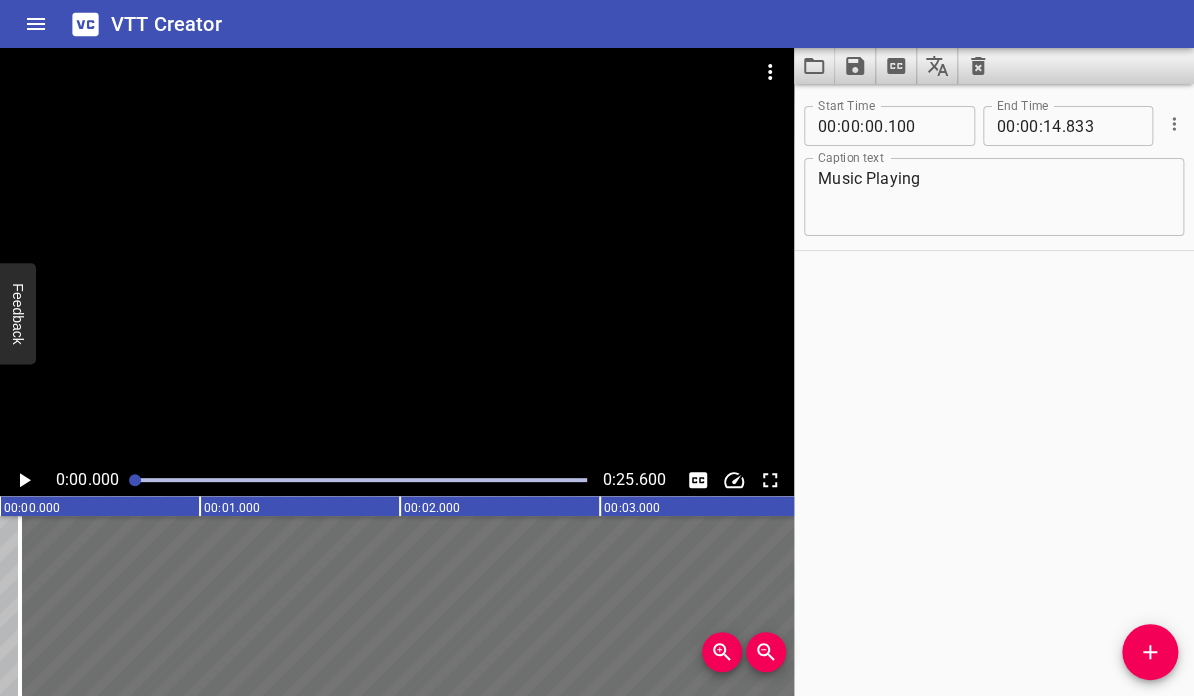 click on "Start Time 00 : 00 : 00 . 100 Start Time End Time 00 : 00 : 14 . 833 End Time Caption text Music Playing Caption text" at bounding box center [994, 390] 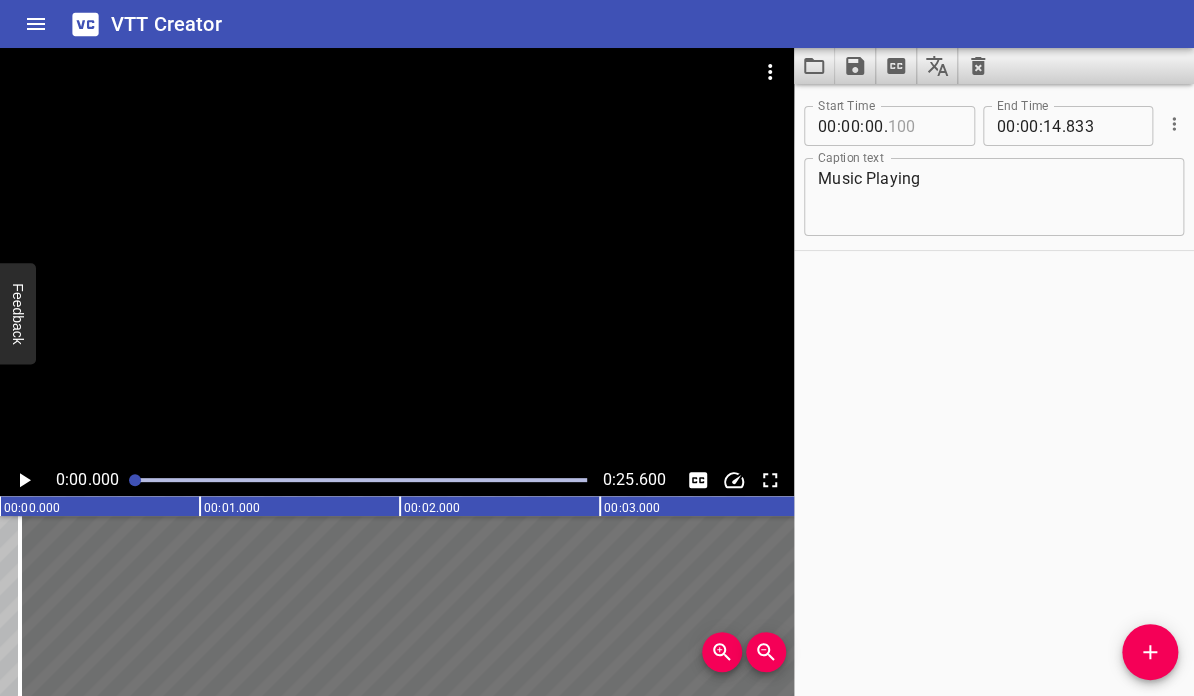 click at bounding box center (923, 126) 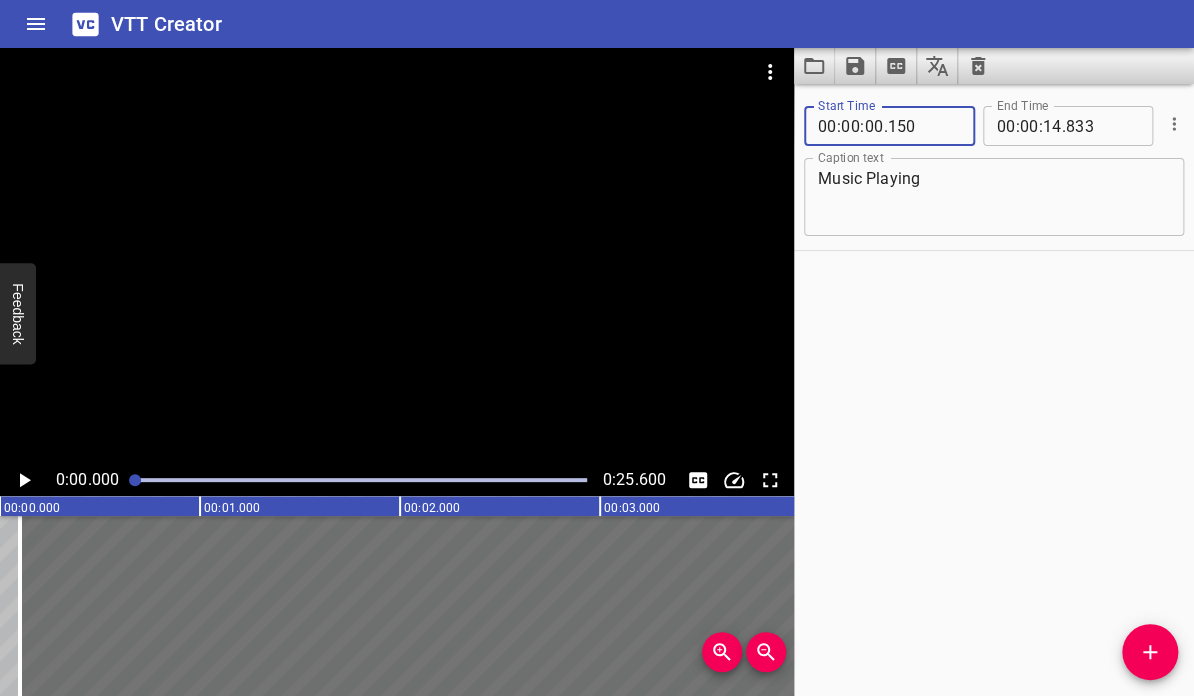 type on "150" 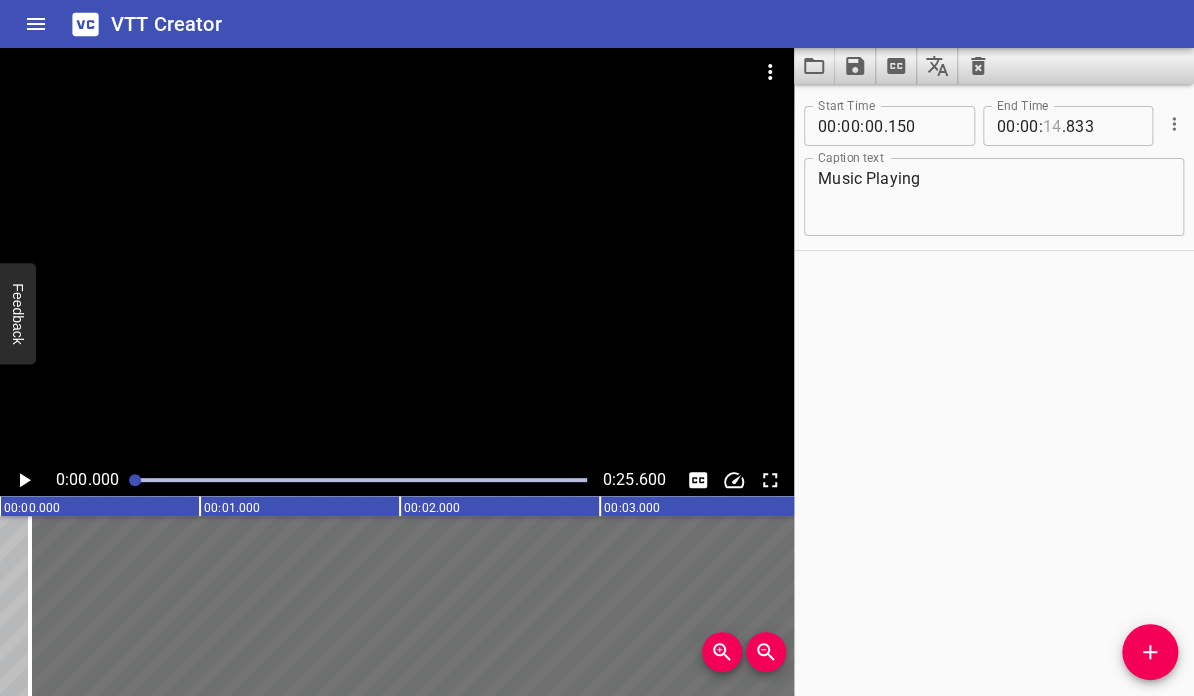 click at bounding box center [1052, 126] 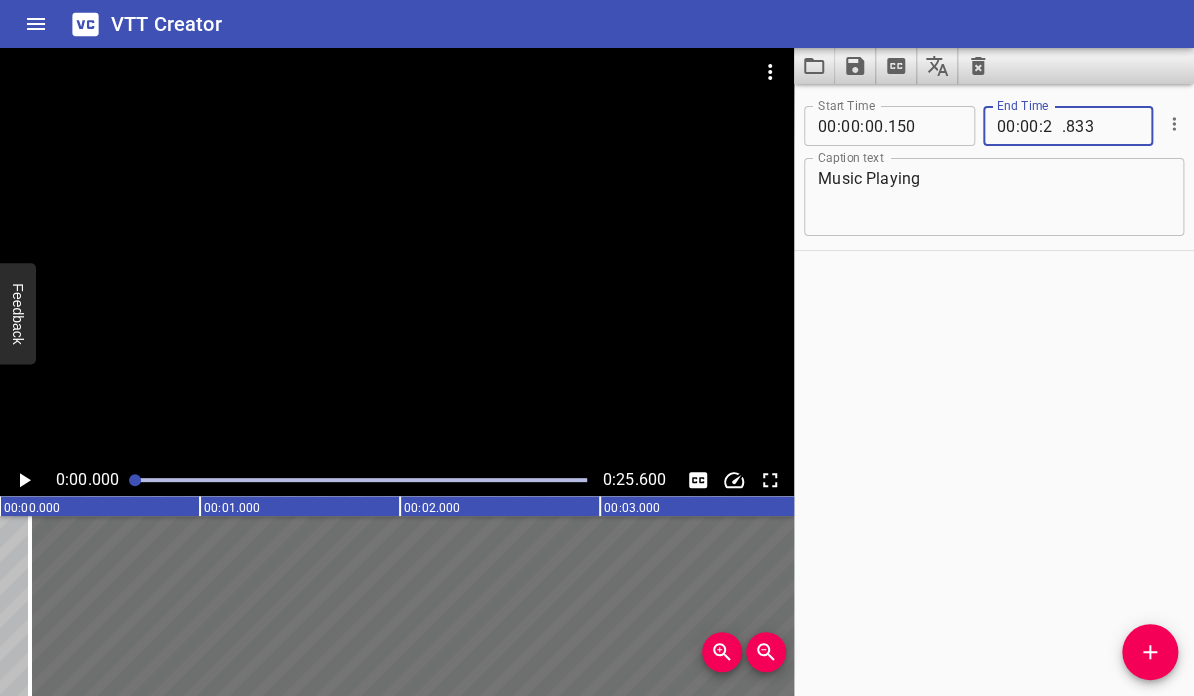type on "25" 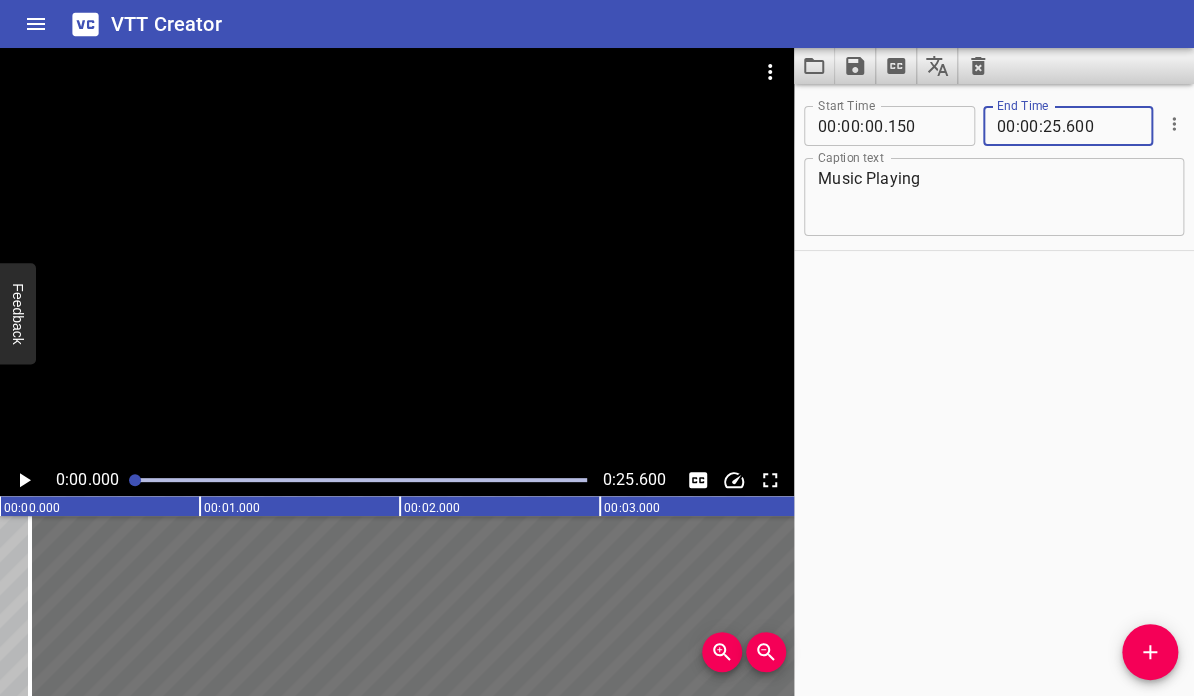 type on "600" 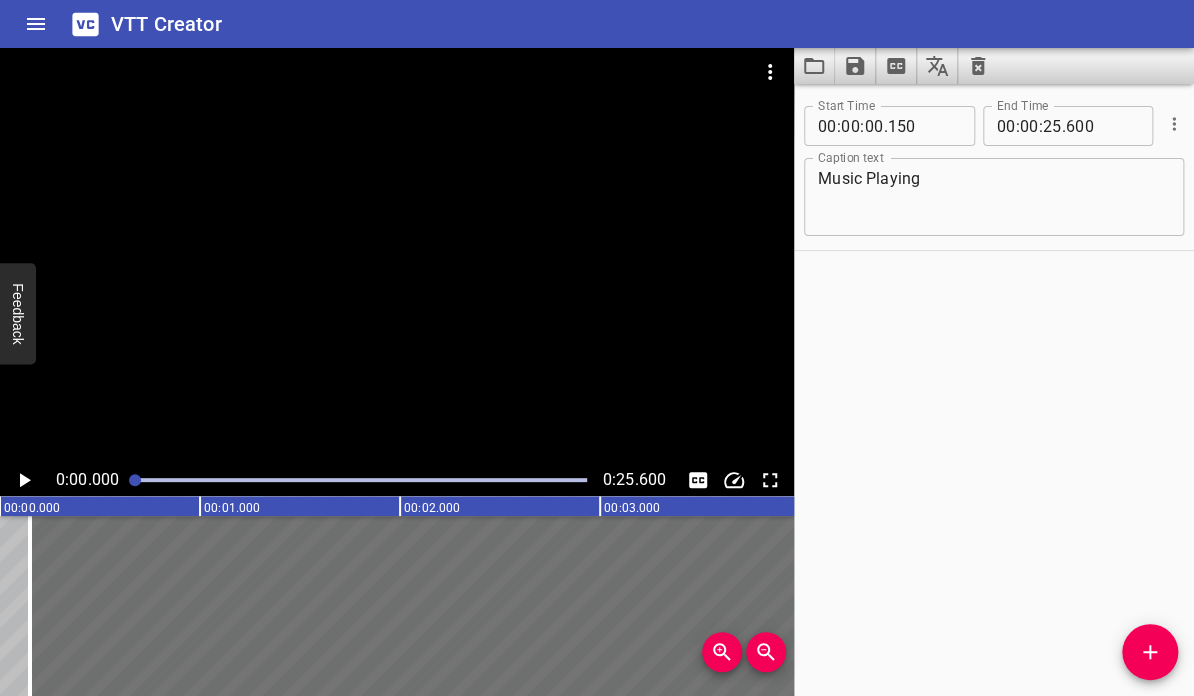 click 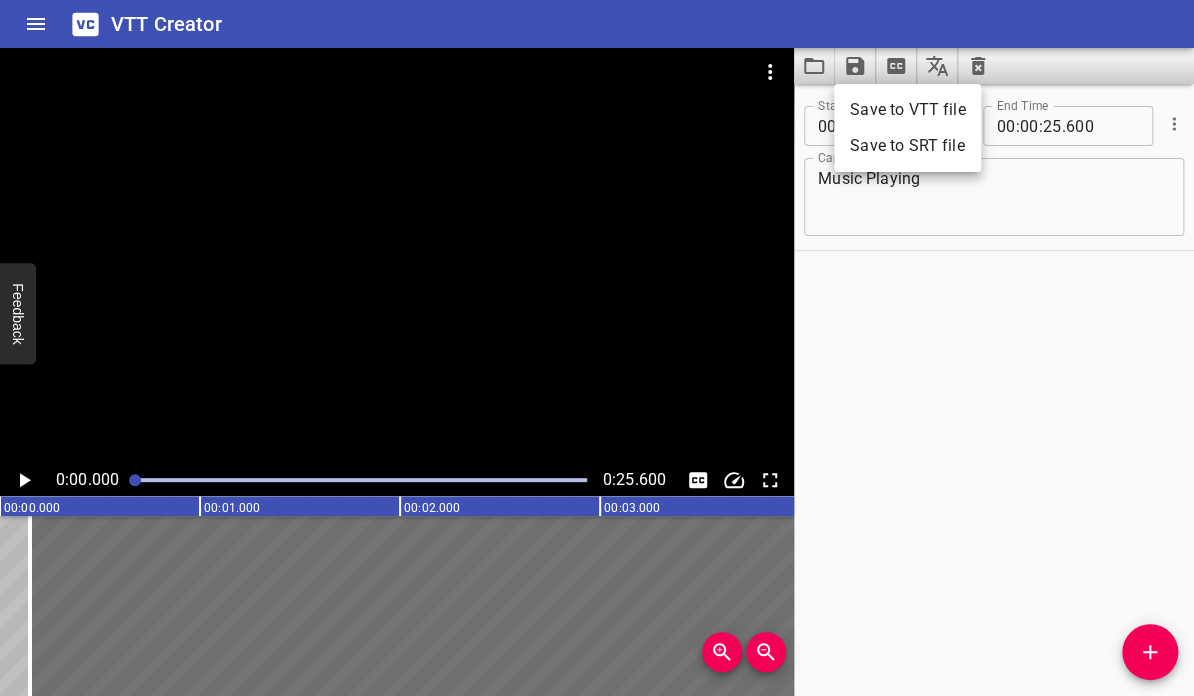 click on "Save to VTT file" at bounding box center [907, 110] 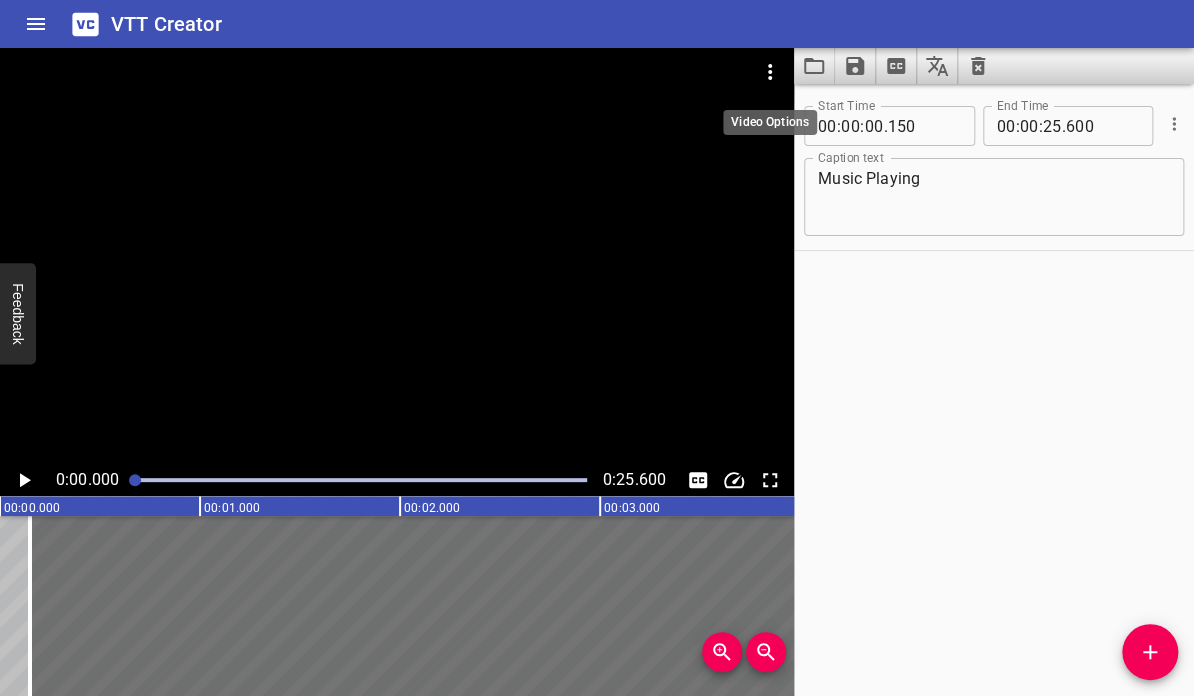 click 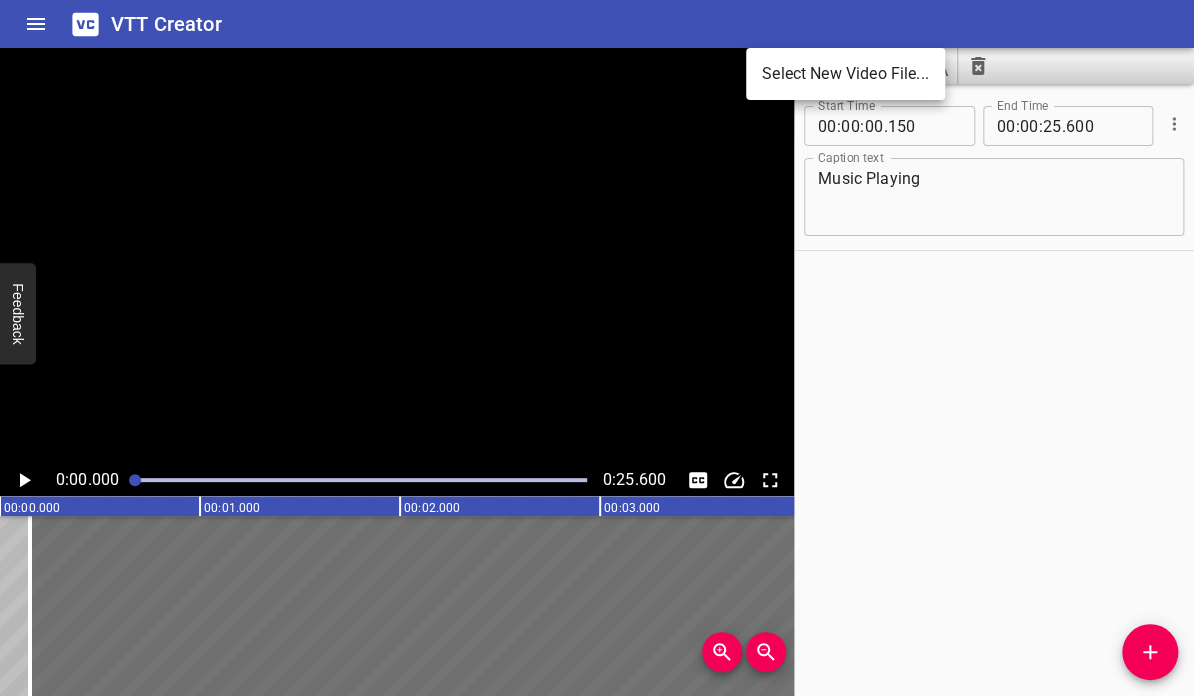 click on "Select New Video File..." at bounding box center [845, 74] 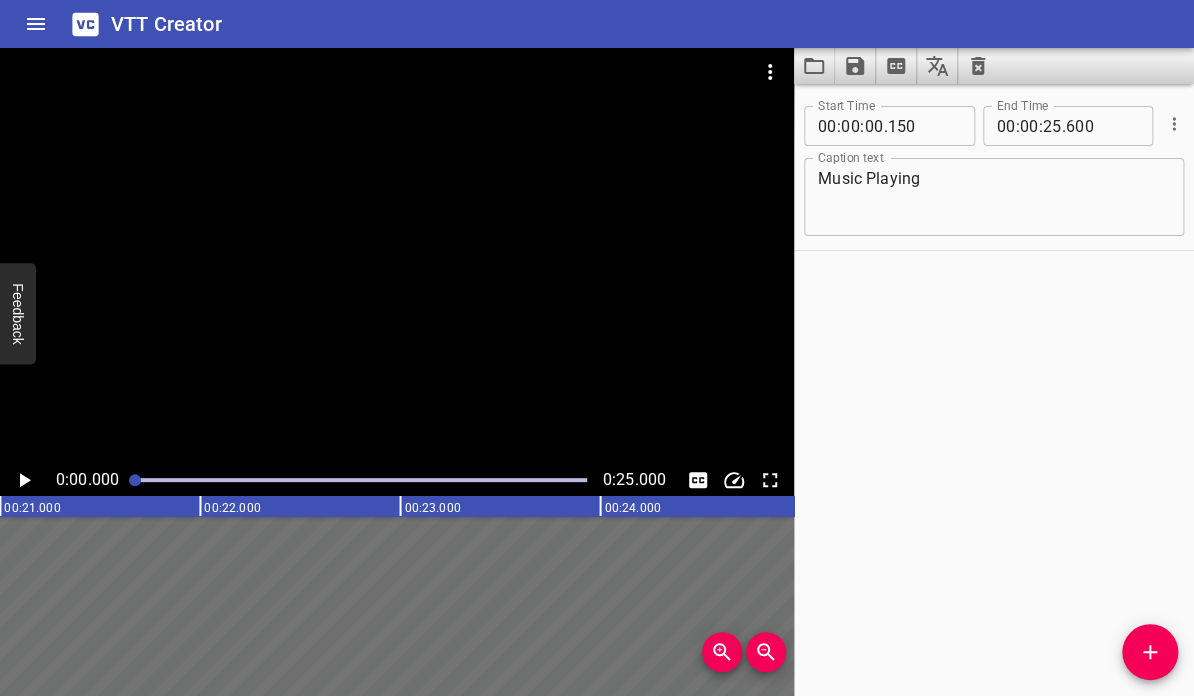 scroll, scrollTop: 0, scrollLeft: 4175, axis: horizontal 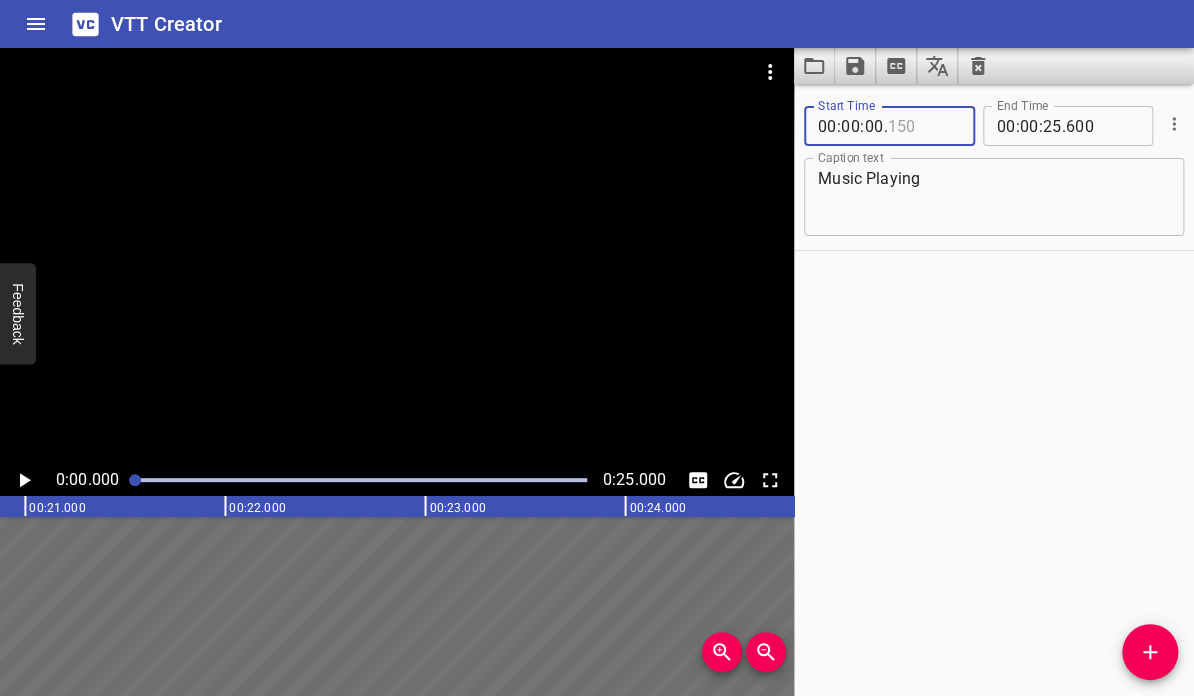 click at bounding box center [923, 126] 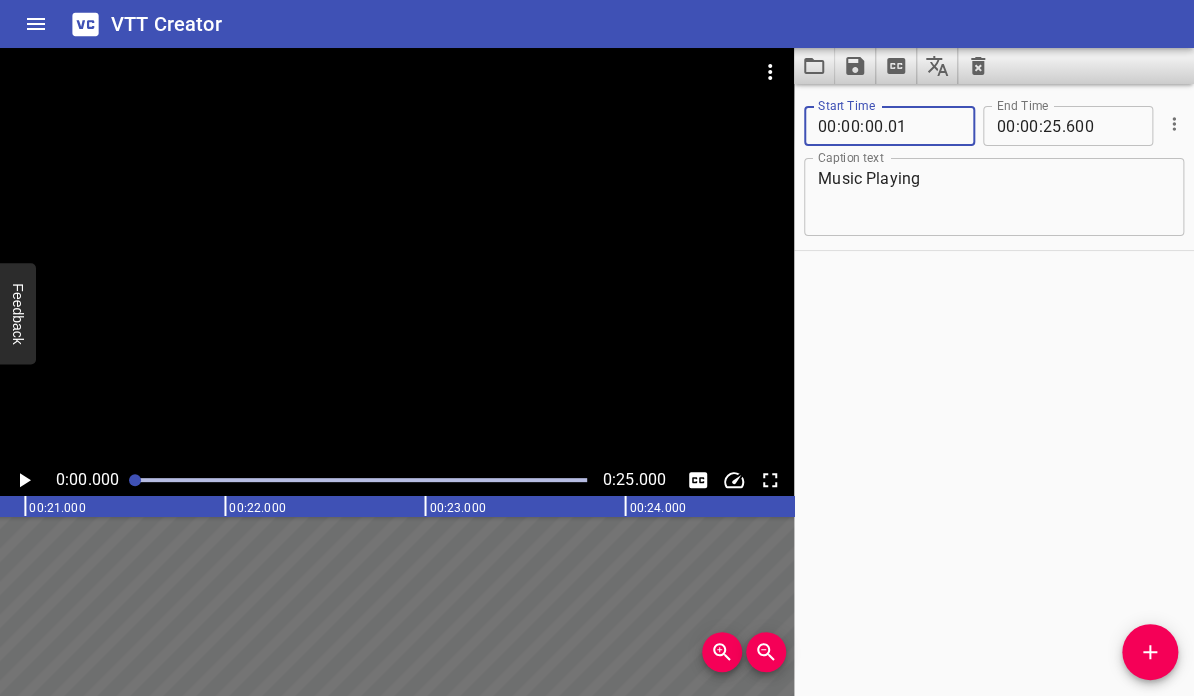type on "001" 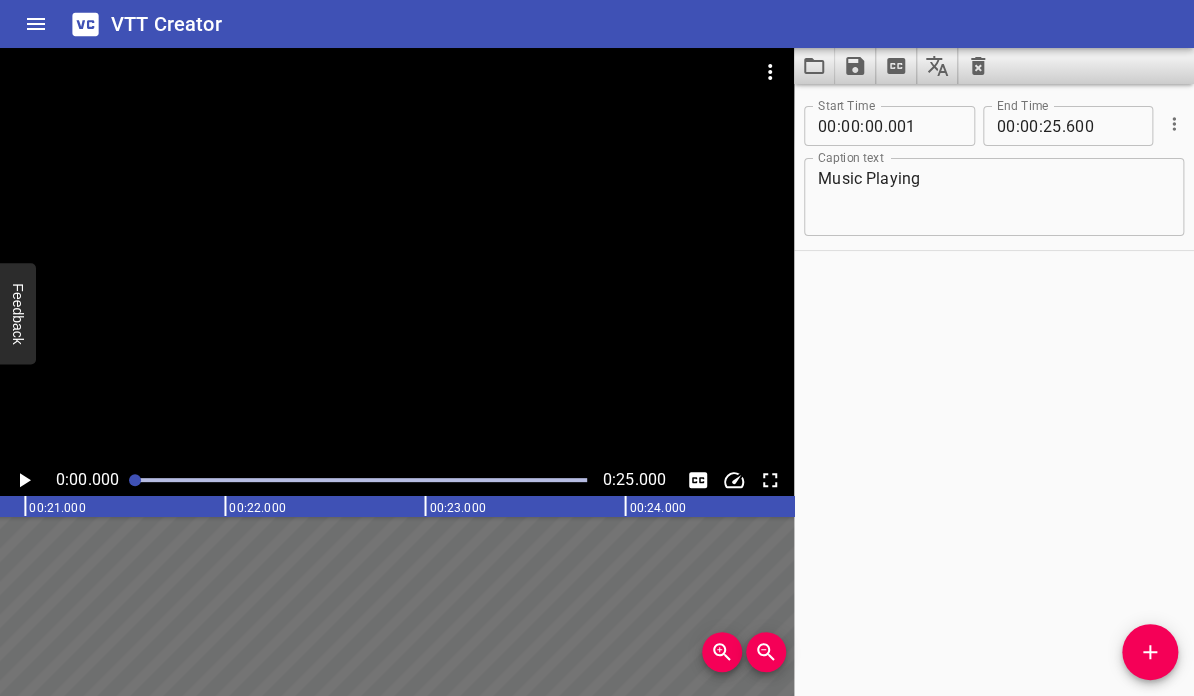 click on "Start Time 00 : 00 : 00 . 001 Start Time End Time 00 : 00 : 25 . 600 End Time Caption text Music Playing Caption text" at bounding box center [994, 390] 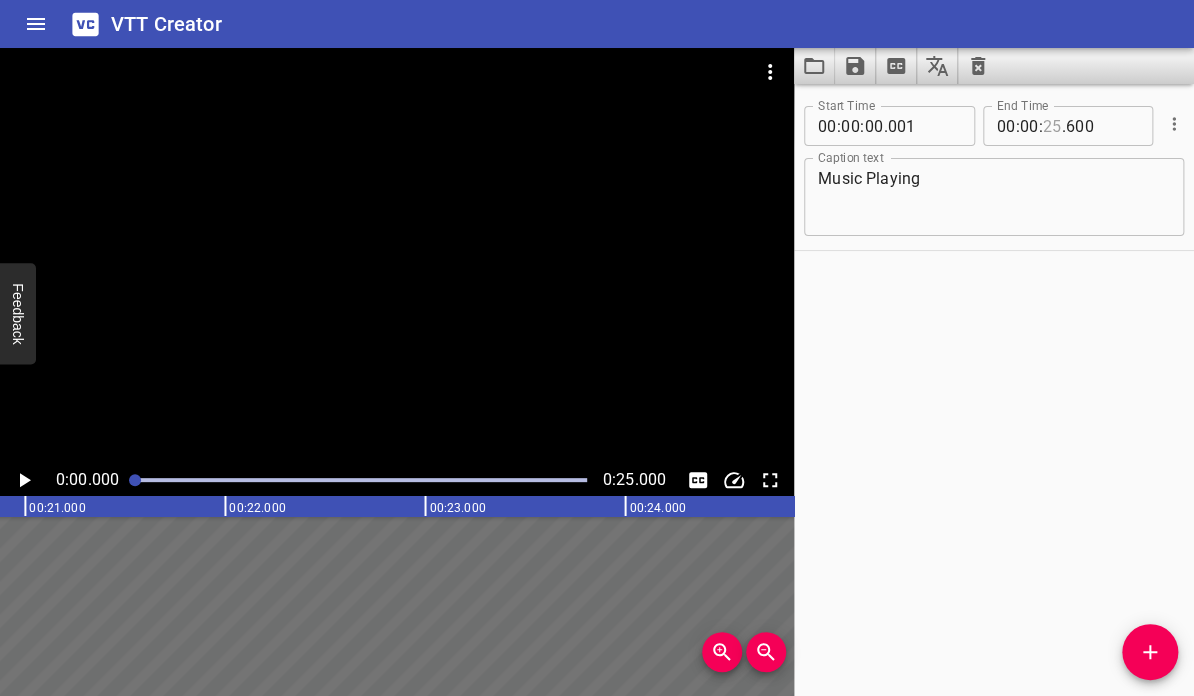 click at bounding box center (1052, 126) 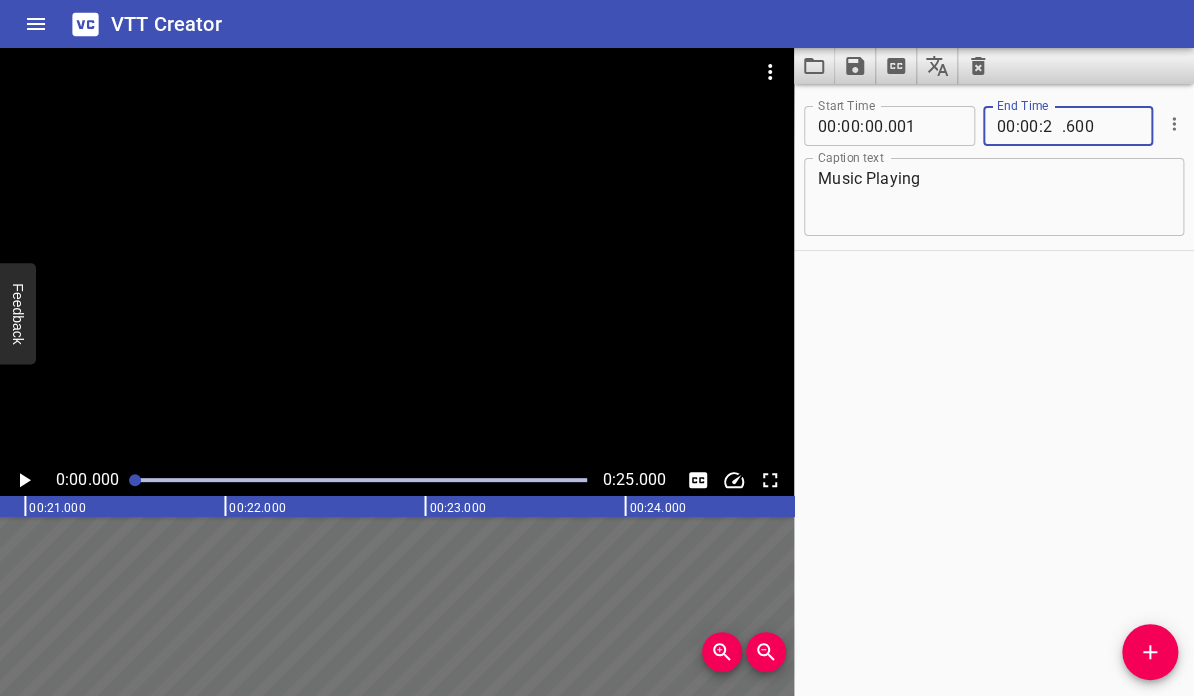 type on "24" 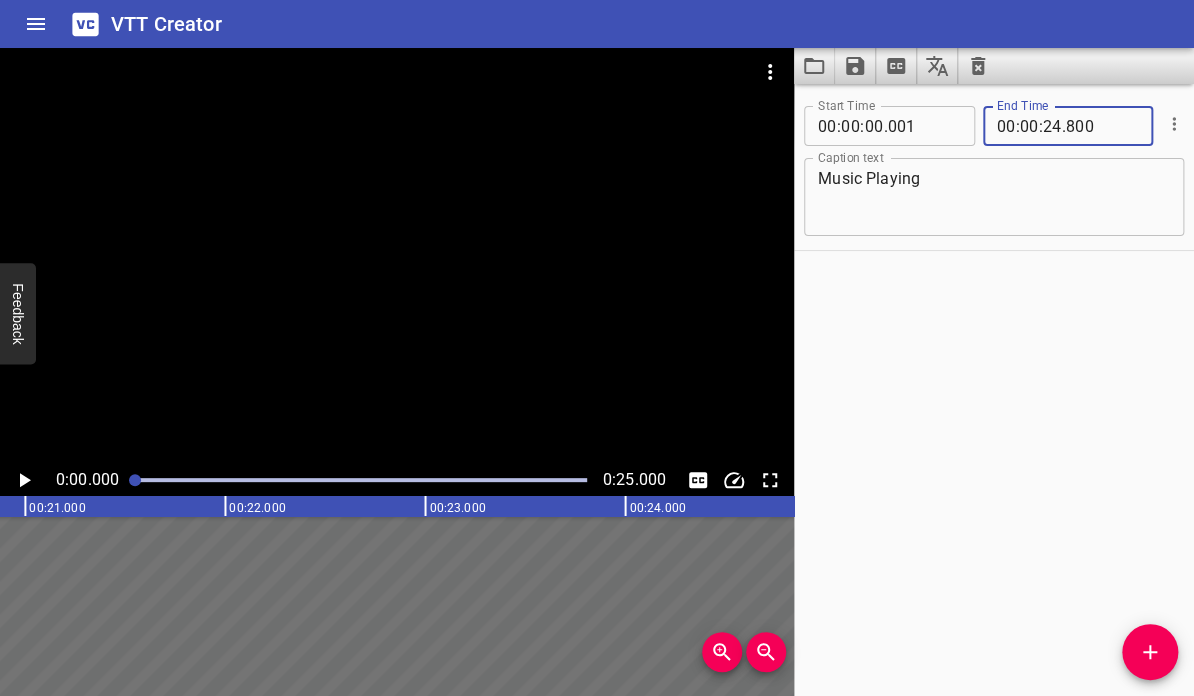 type on "800" 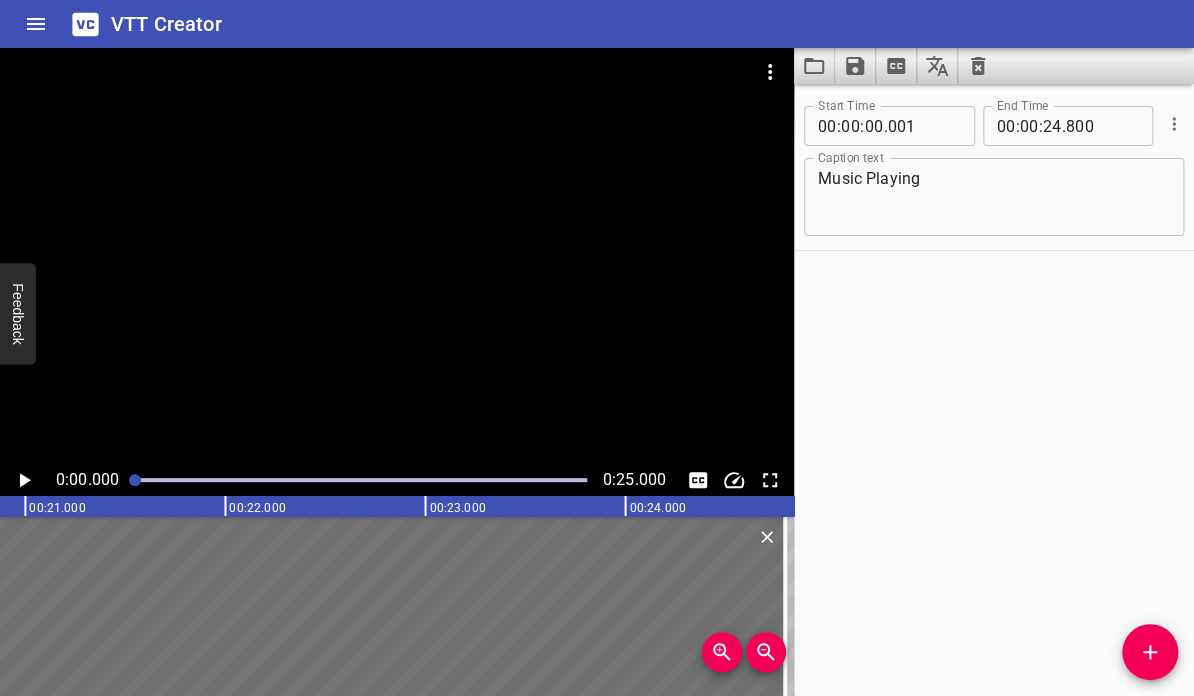 click on "Start Time 00 : 00 : 00 . 001 Start Time End Time 00 : 00 : 24 . 800 End Time Caption text Music Playing Caption text" at bounding box center [994, 390] 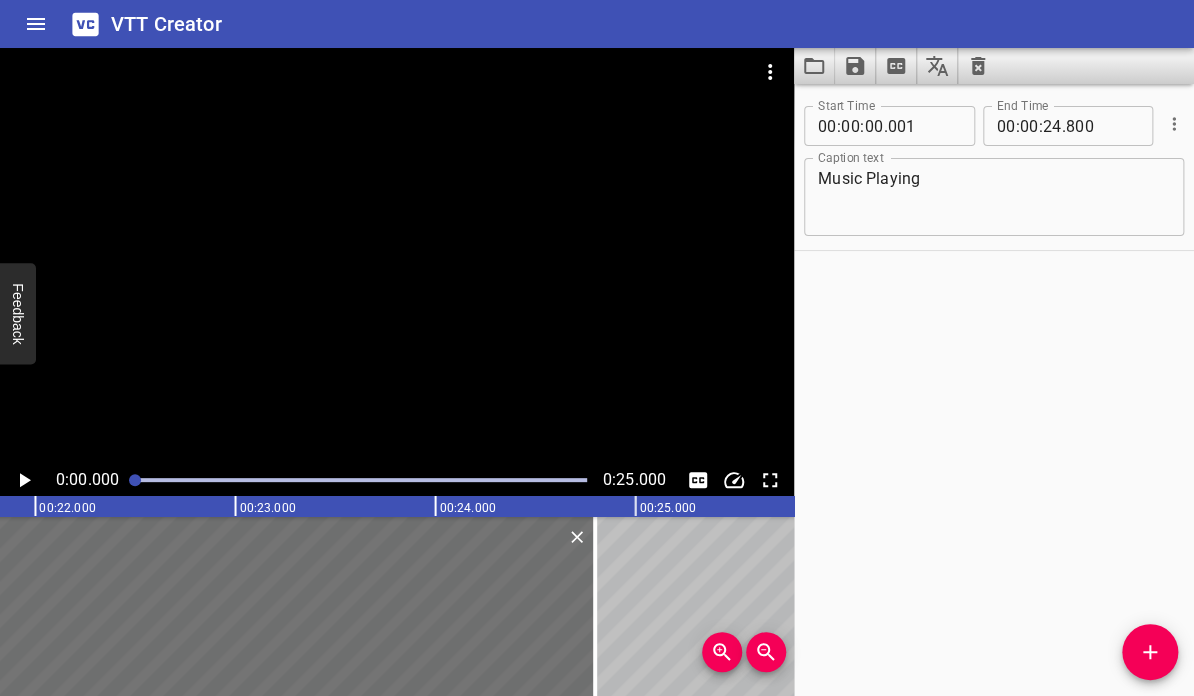 scroll, scrollTop: 0, scrollLeft: 4391, axis: horizontal 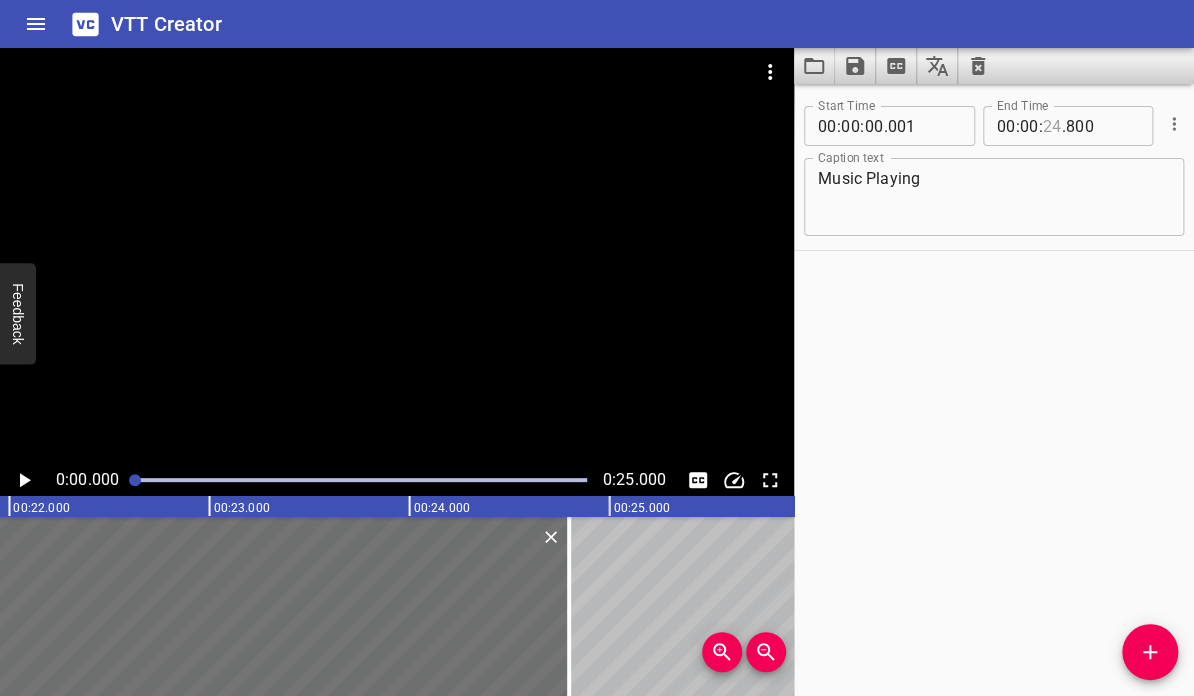 click at bounding box center [1052, 126] 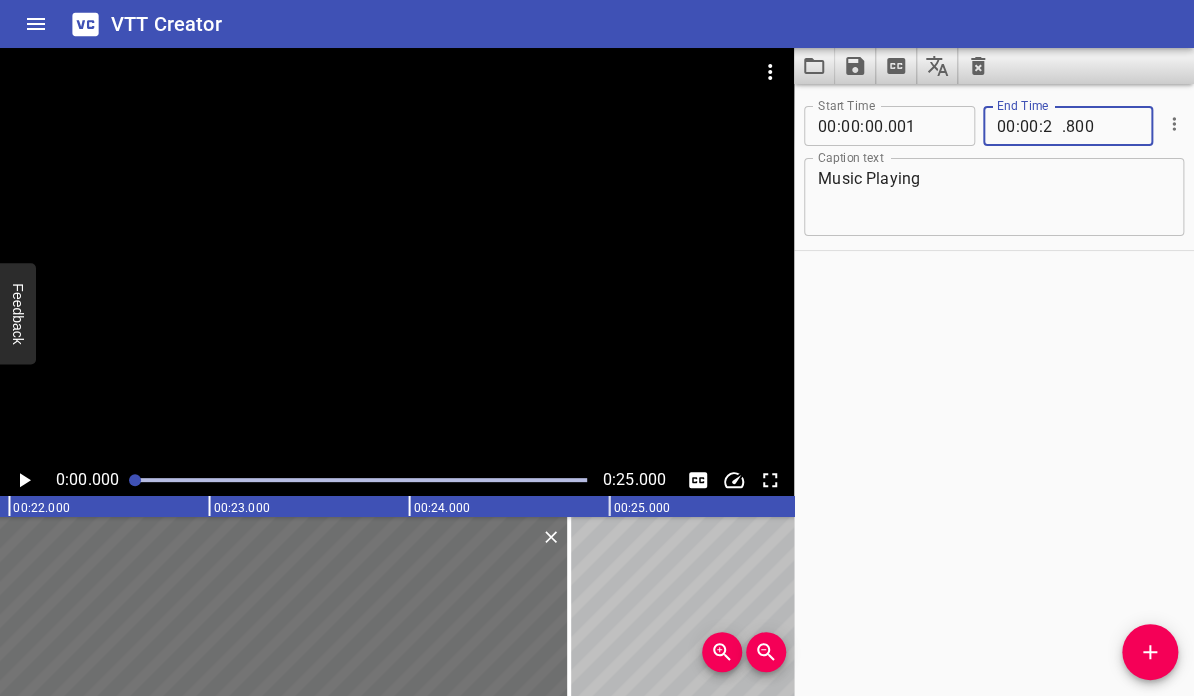 type on "23" 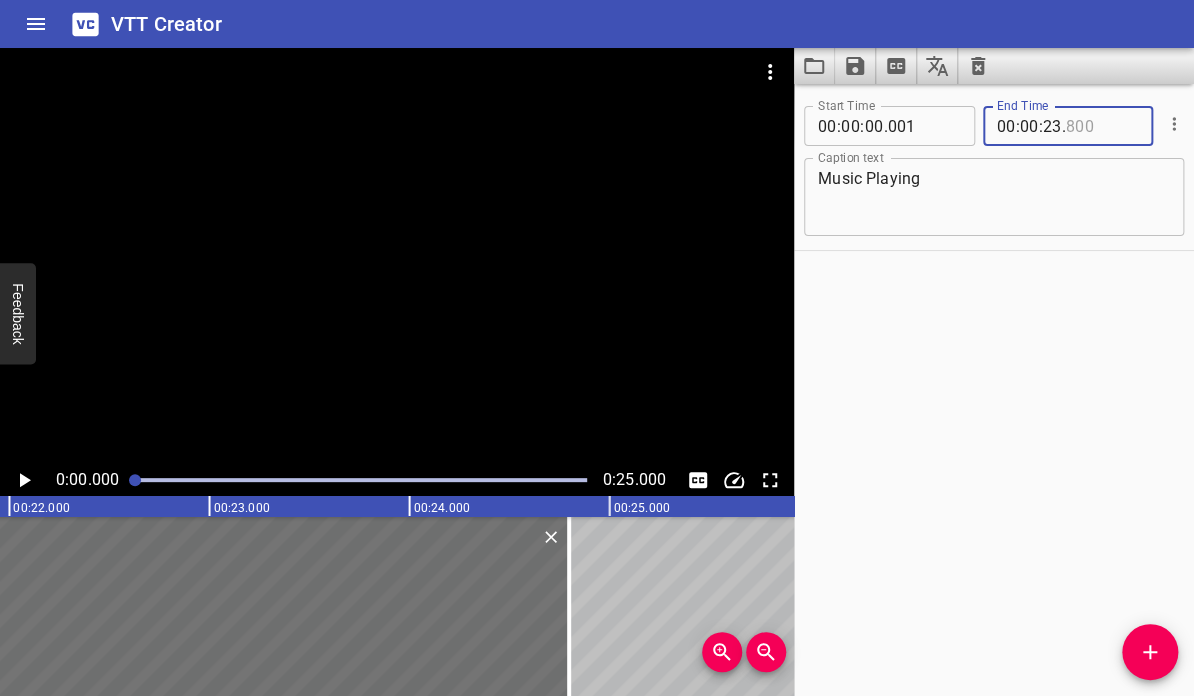 type on "800" 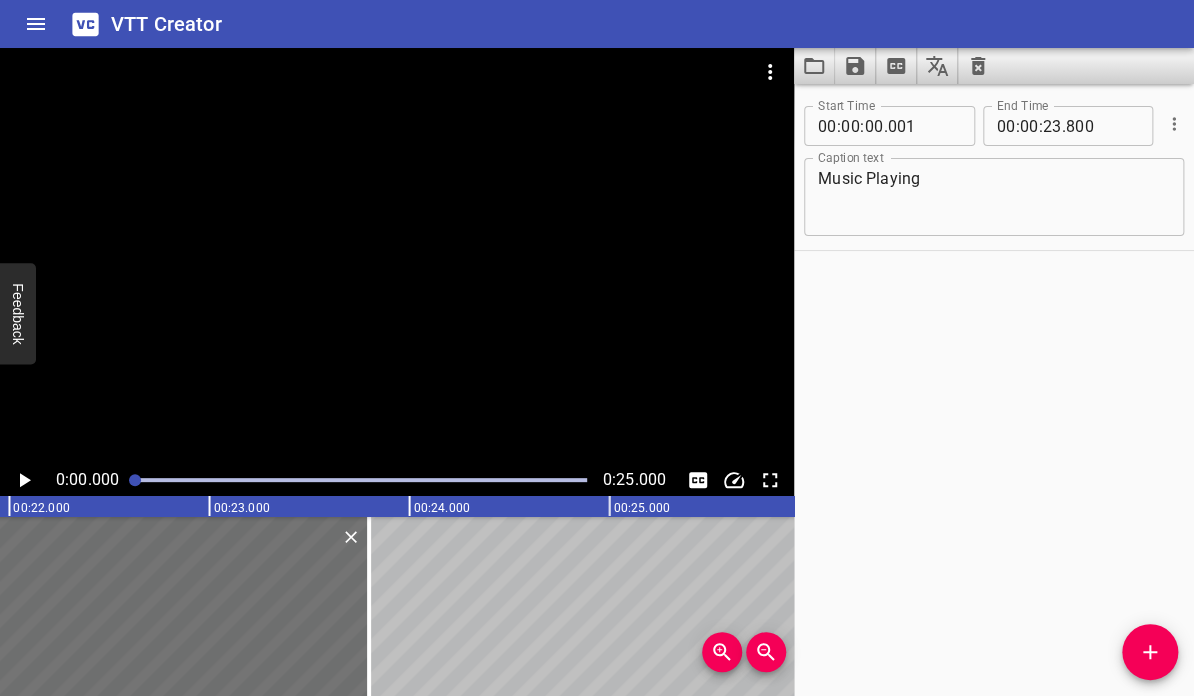 click on "Start Time 00 : 00 : 00 . 001 Start Time End Time 00 : 00 : 23 . 800 End Time Caption text Music Playing Caption text" at bounding box center [994, 390] 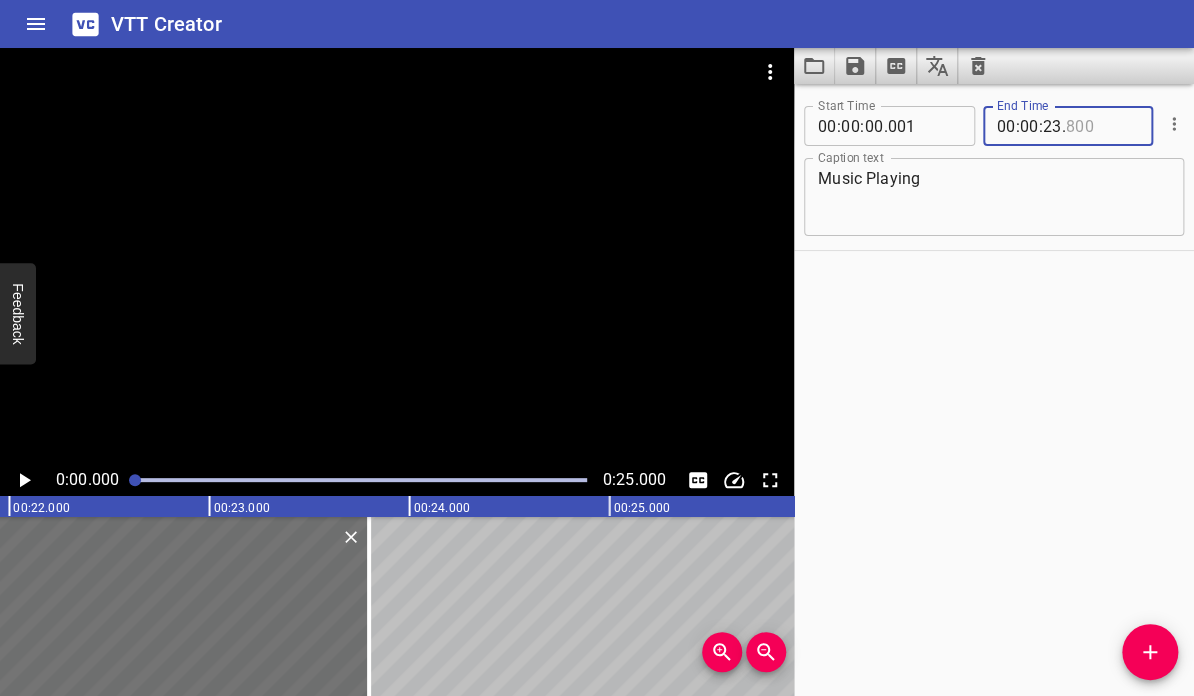 click at bounding box center (1102, 126) 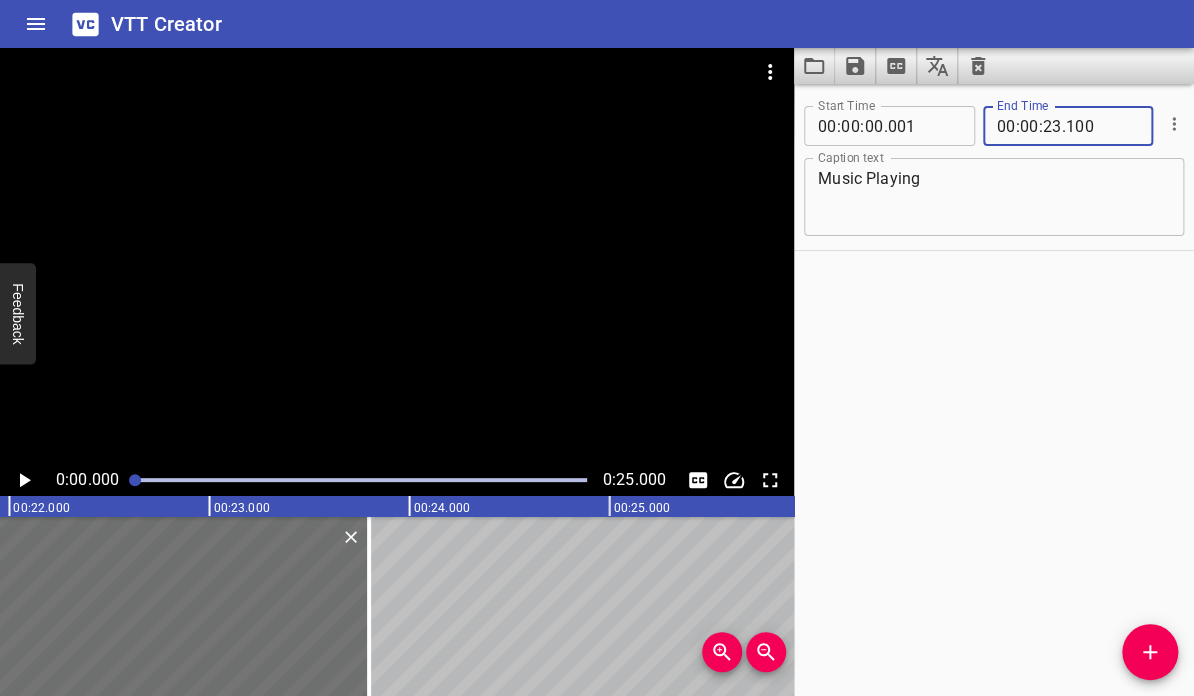 type on "100" 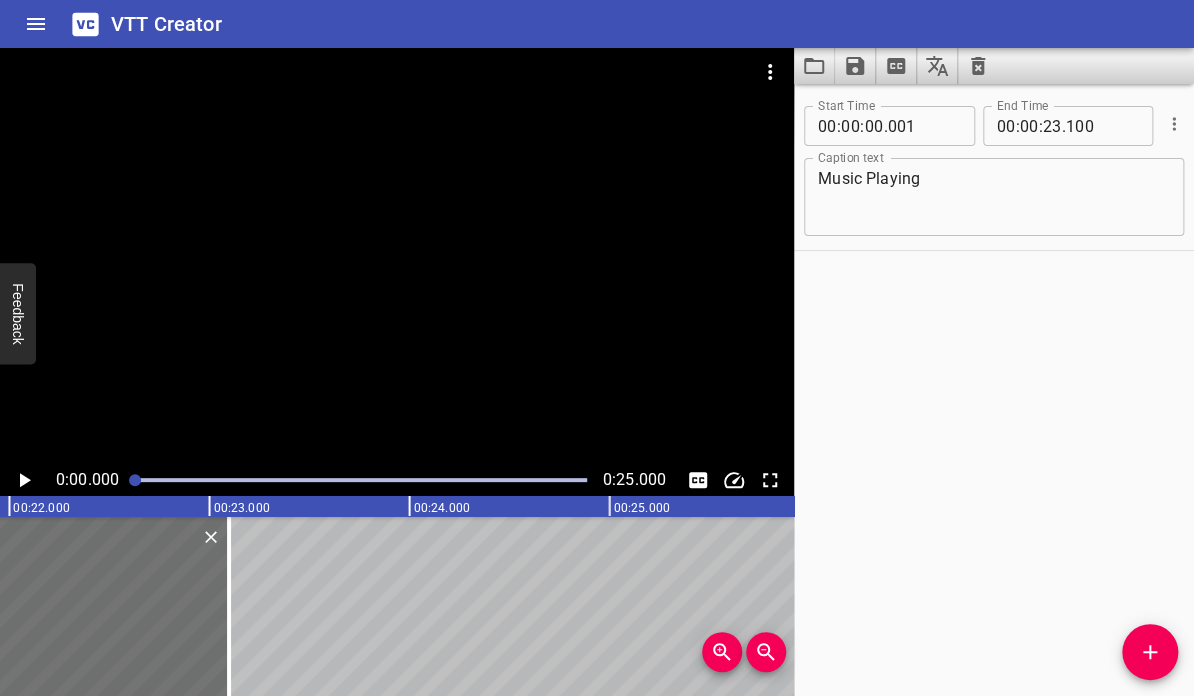 click 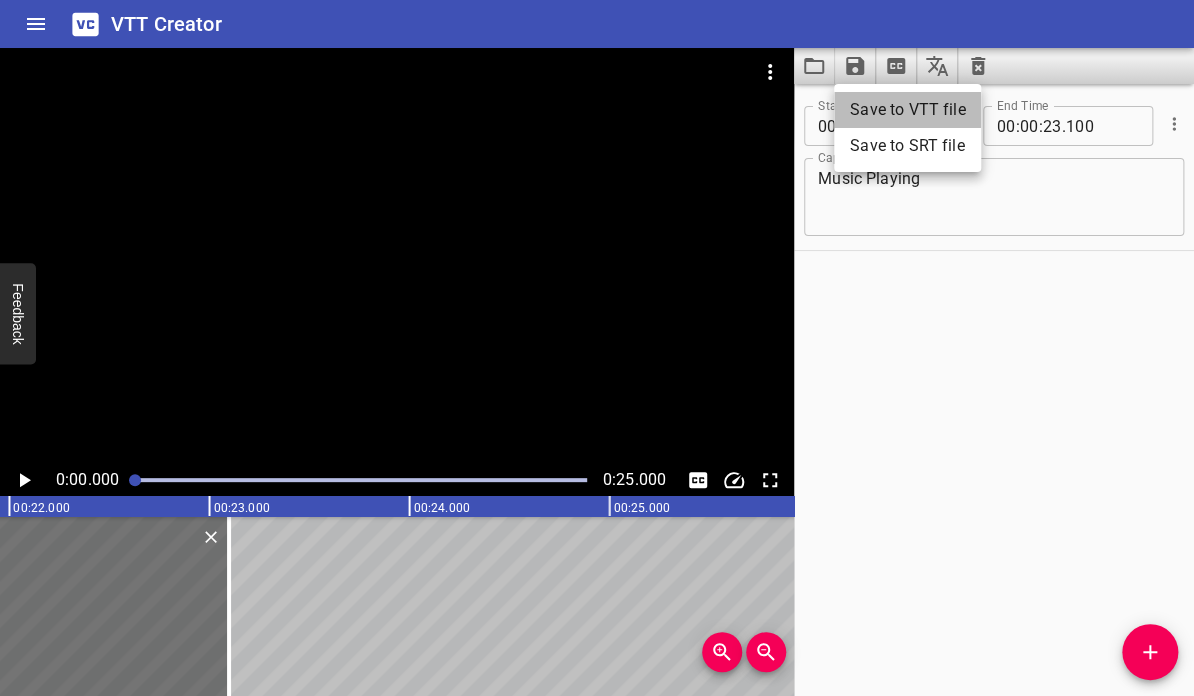 click on "Save to VTT file" at bounding box center [907, 110] 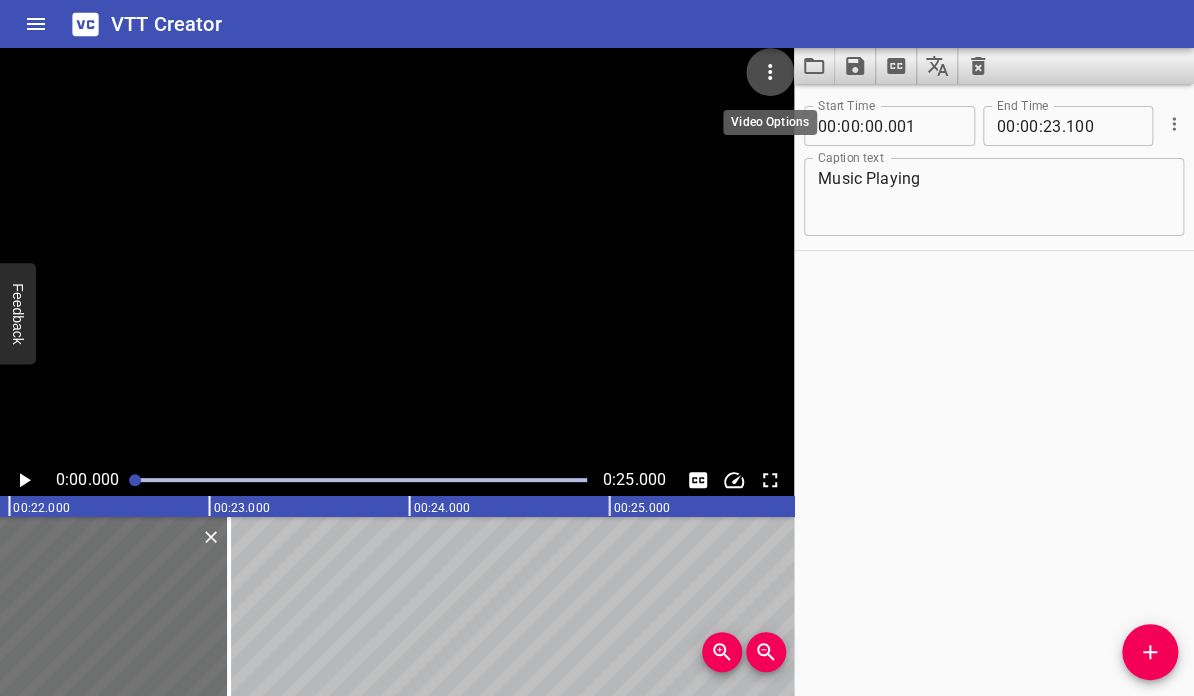 click 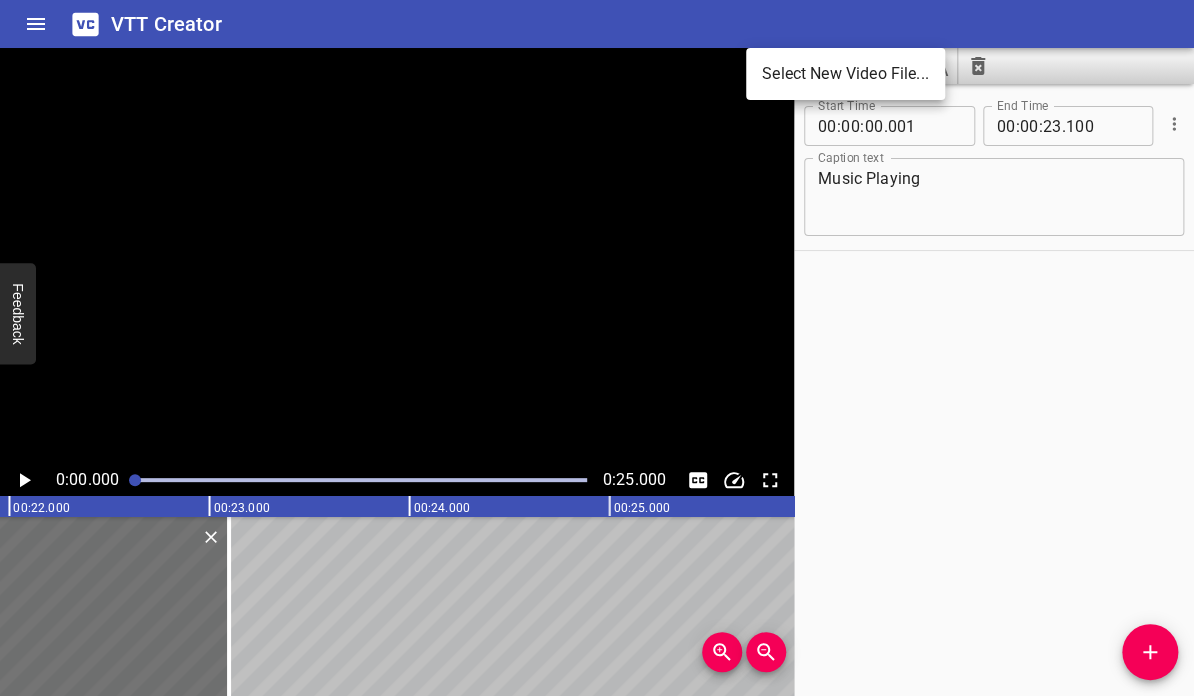 click on "Select New Video File..." at bounding box center [845, 74] 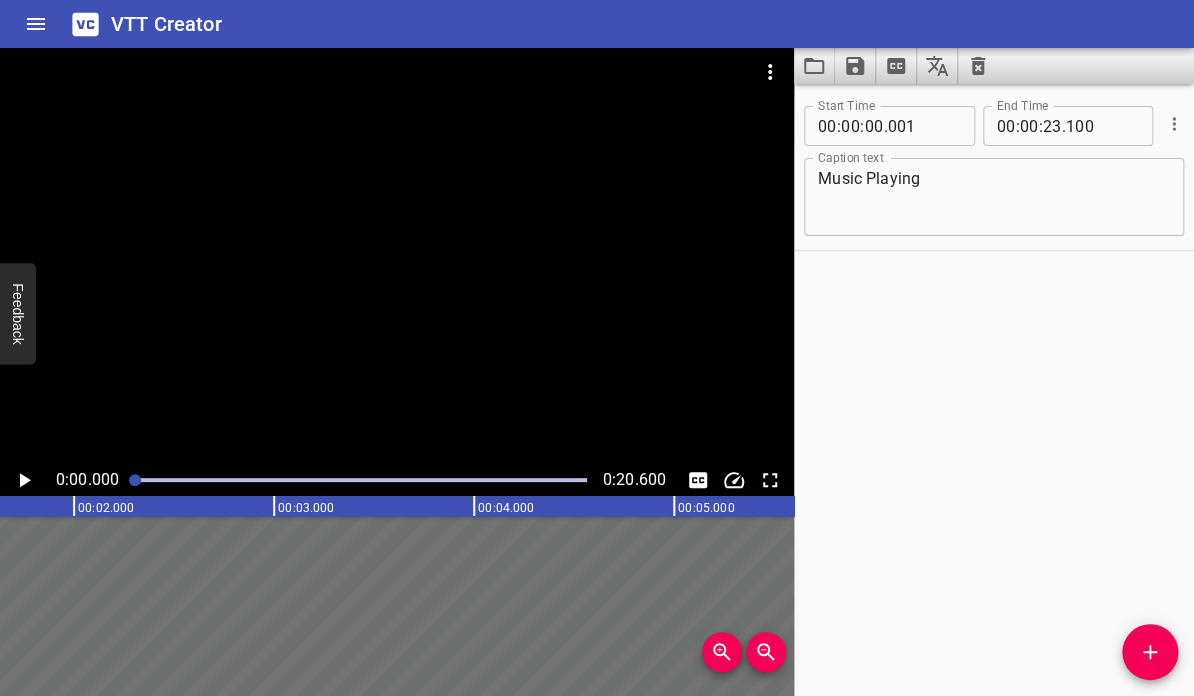 scroll, scrollTop: 0, scrollLeft: 0, axis: both 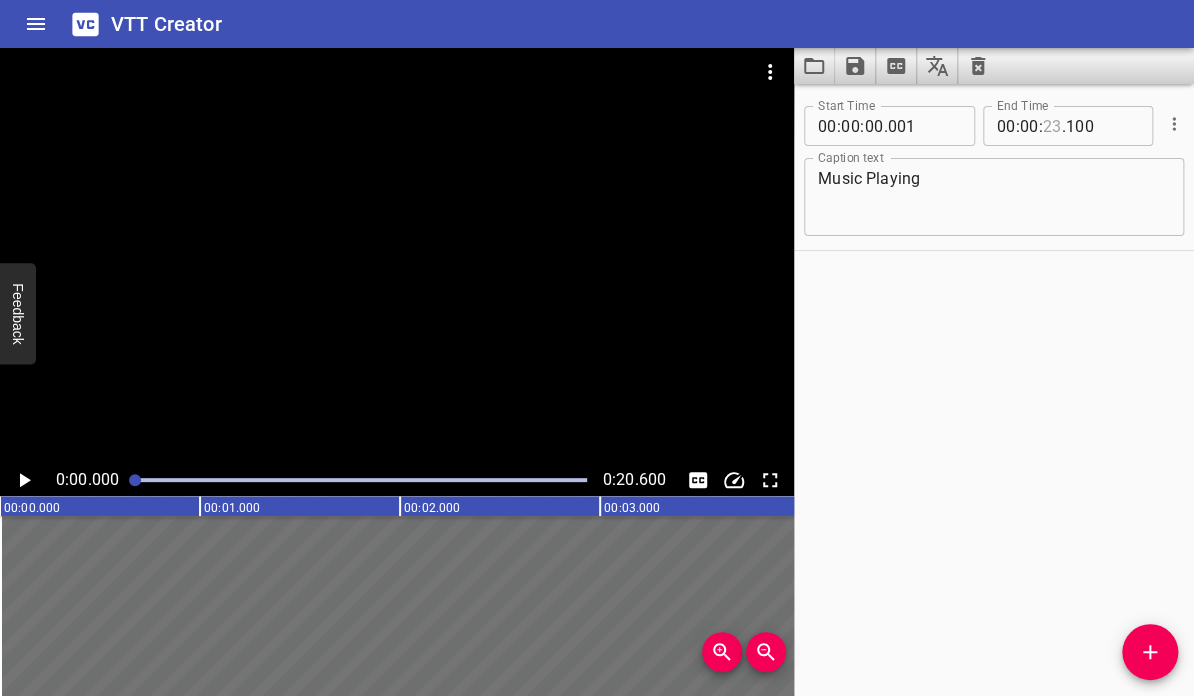 click at bounding box center (1052, 126) 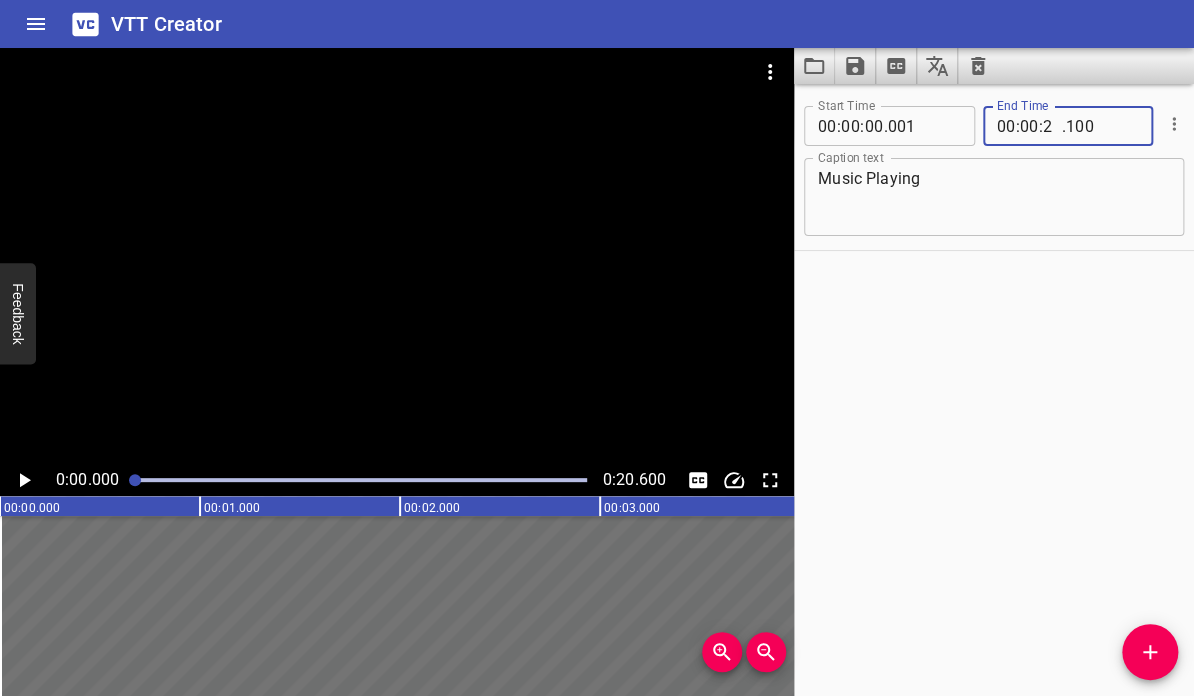 type on "20" 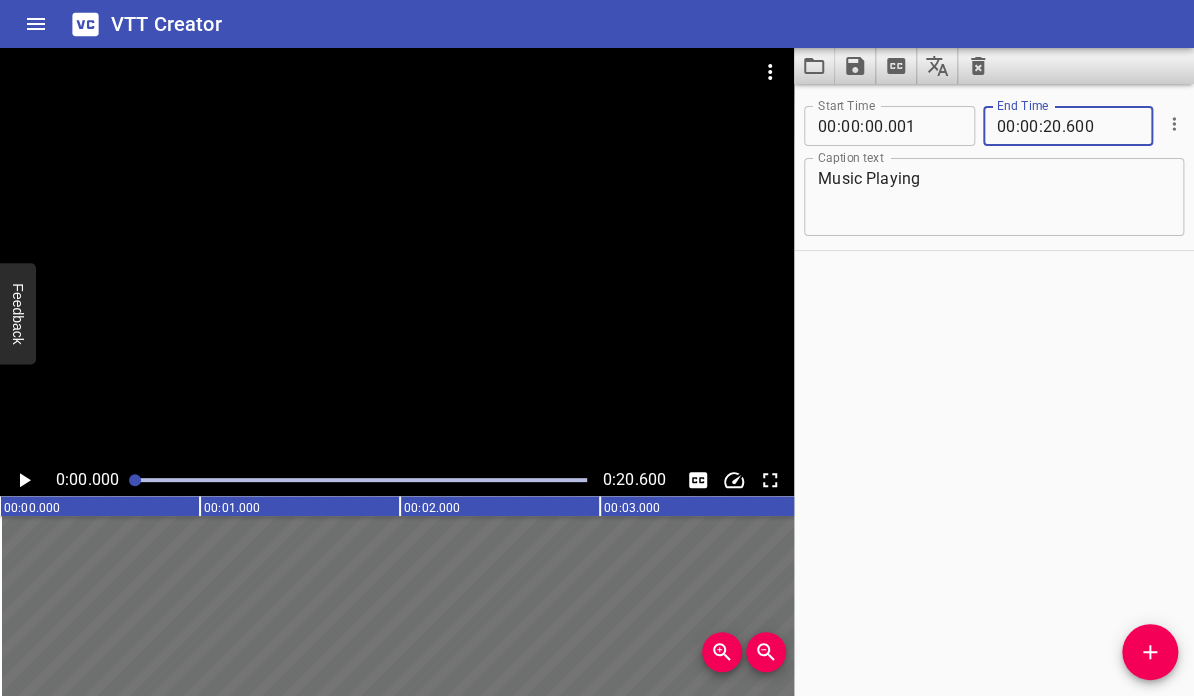 type on "600" 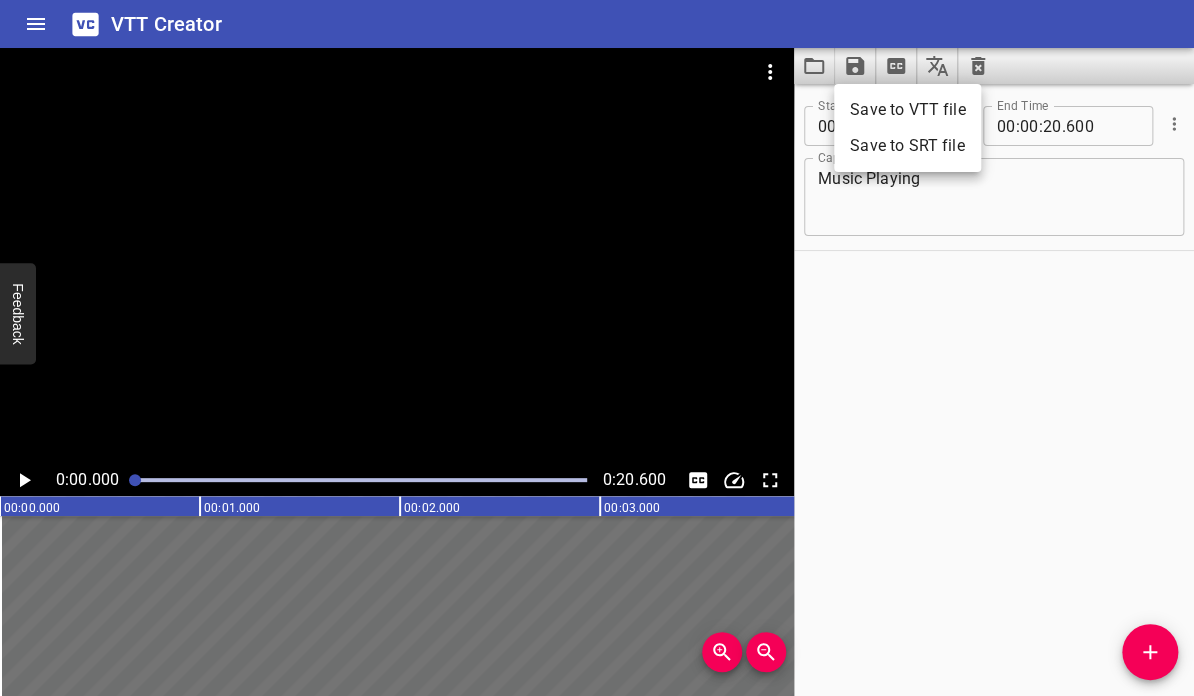 click on "Save to VTT file" at bounding box center [907, 110] 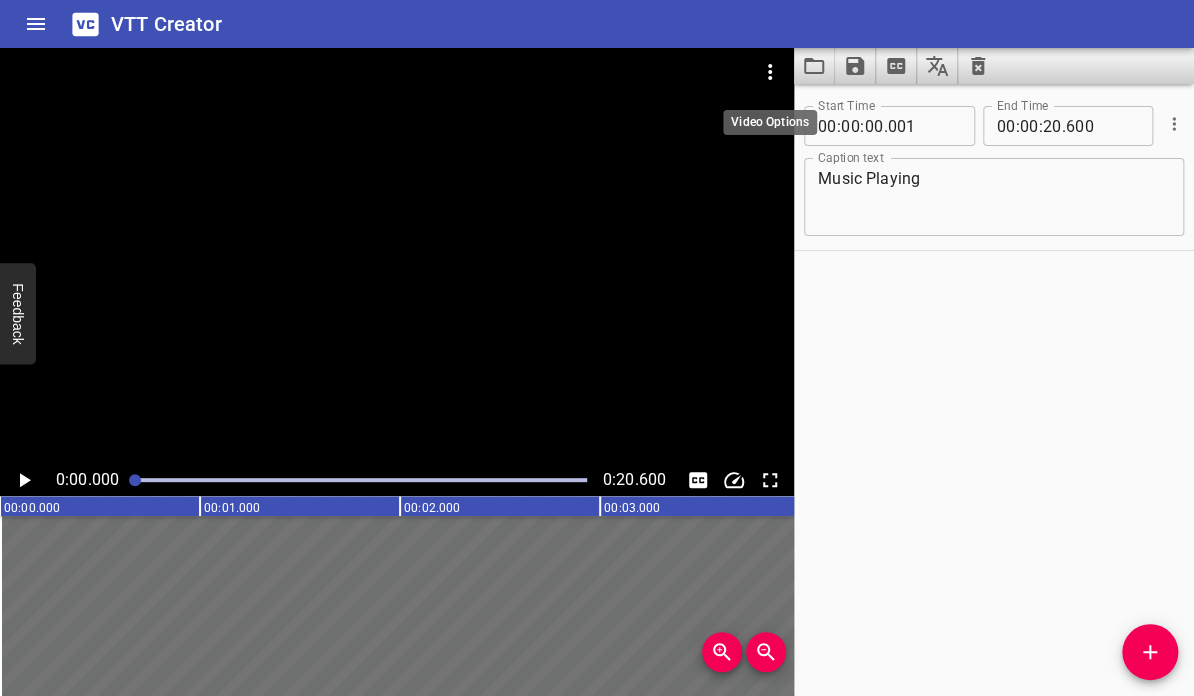 click 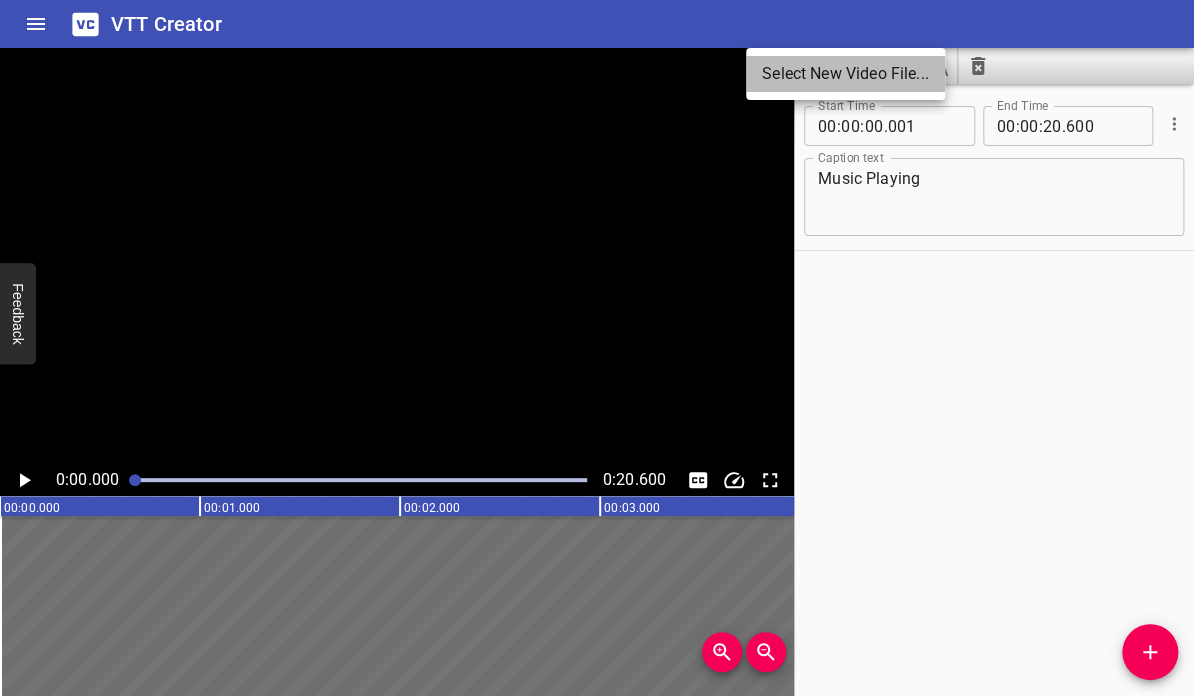 click on "Select New Video File..." at bounding box center (845, 74) 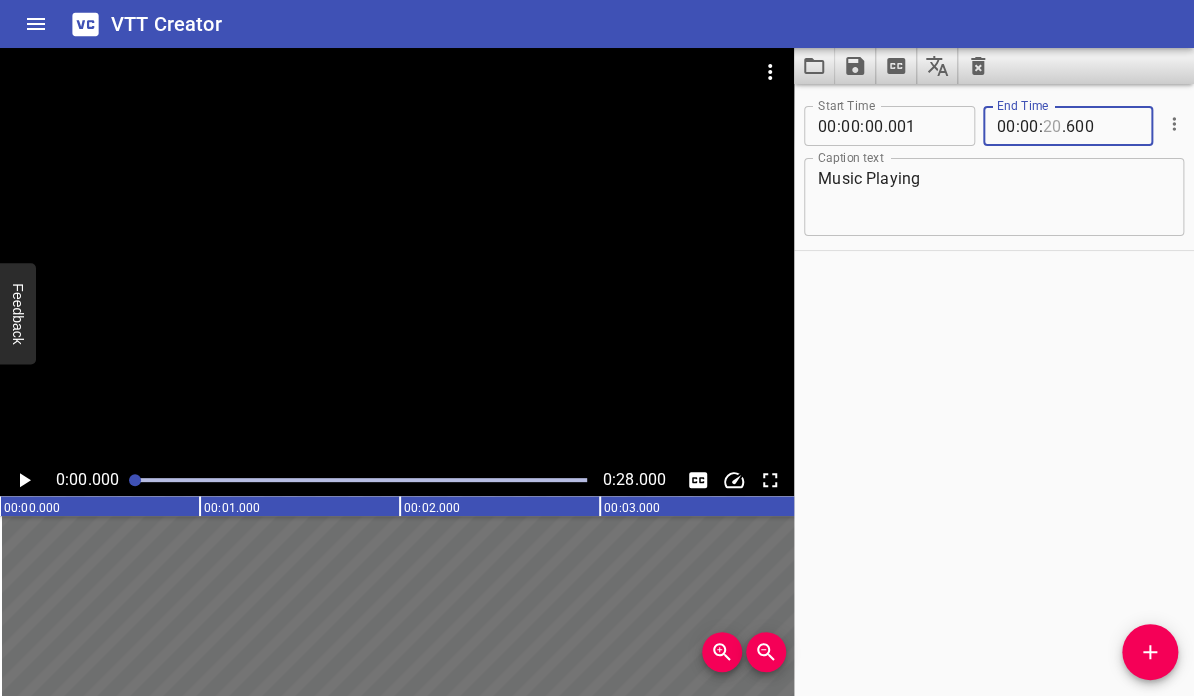 click at bounding box center [1052, 126] 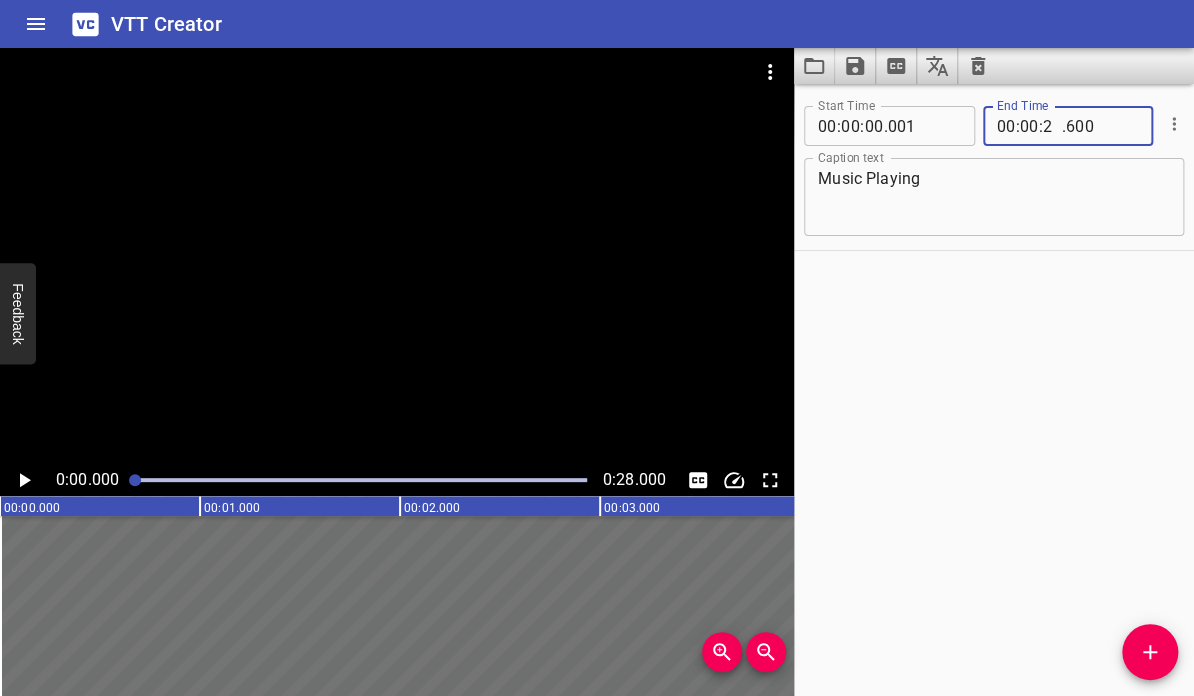 type on "28" 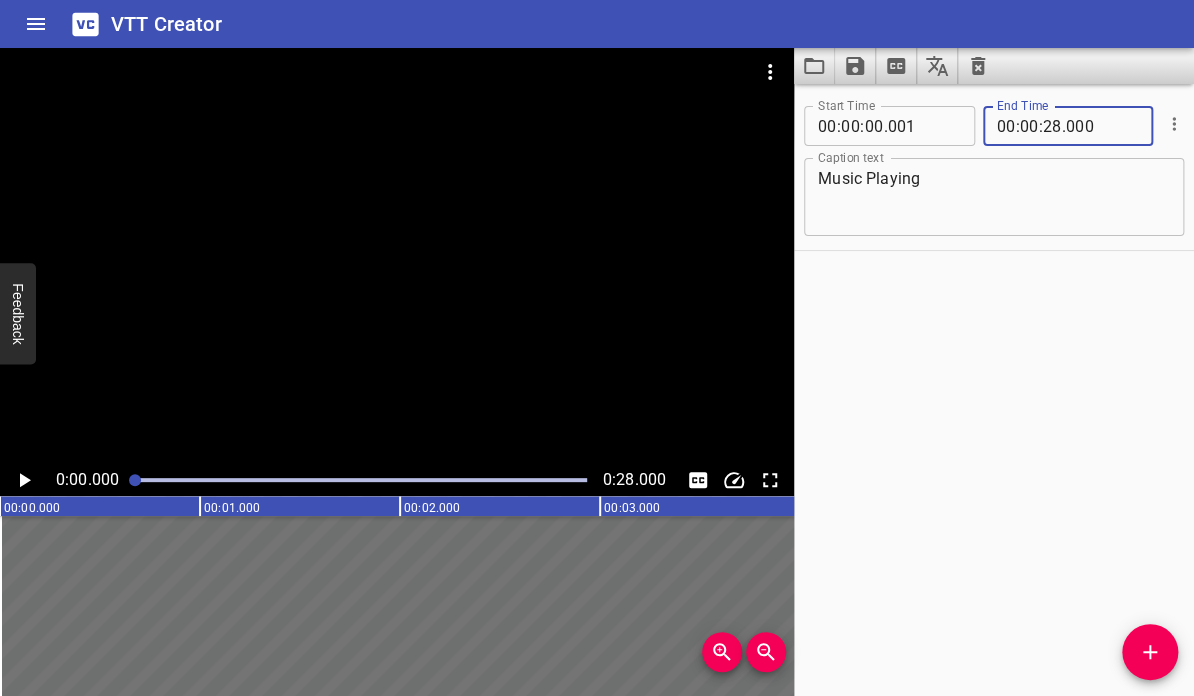 type on "000" 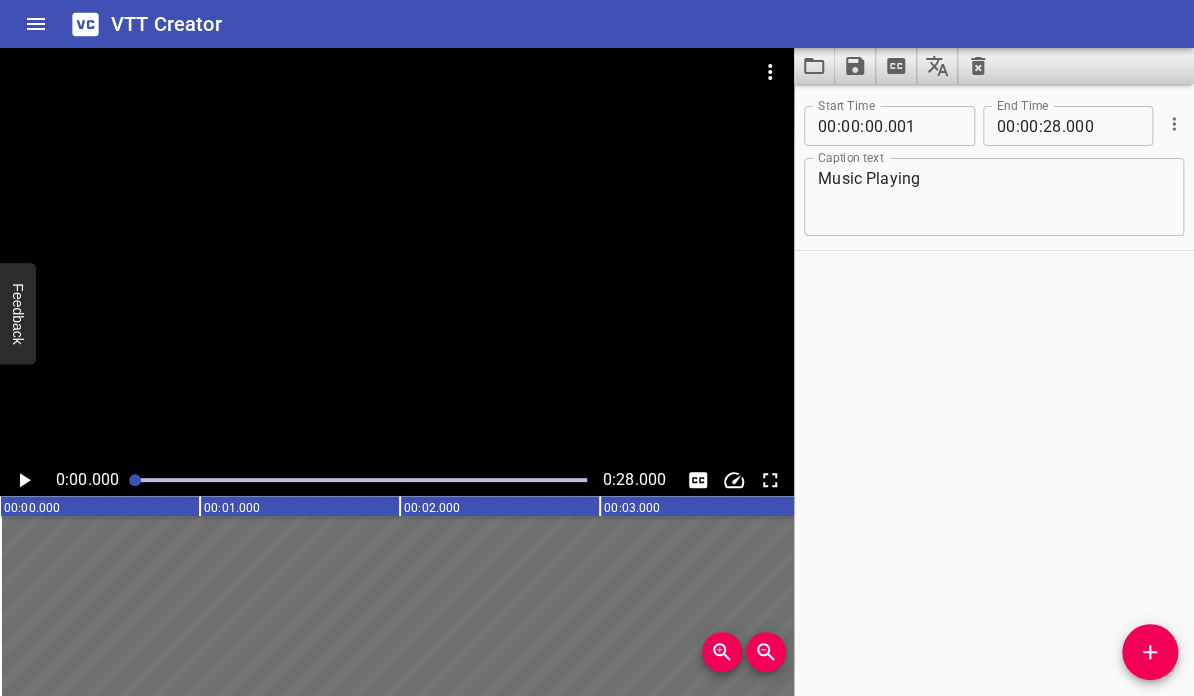 click on "Start Time 00 : 00 : 00 . 001 Start Time End Time 00 : 00 : 28 . 000 End Time Caption text Music Playing Caption text" at bounding box center [994, 390] 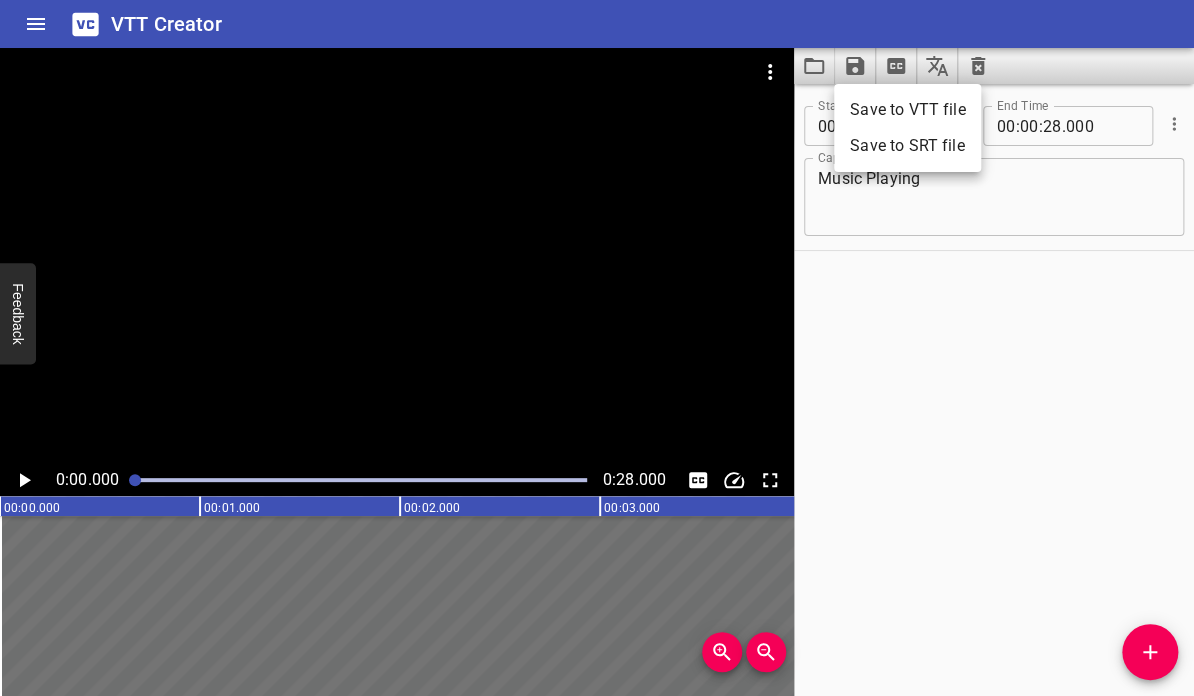 click on "Save to VTT file" at bounding box center (907, 110) 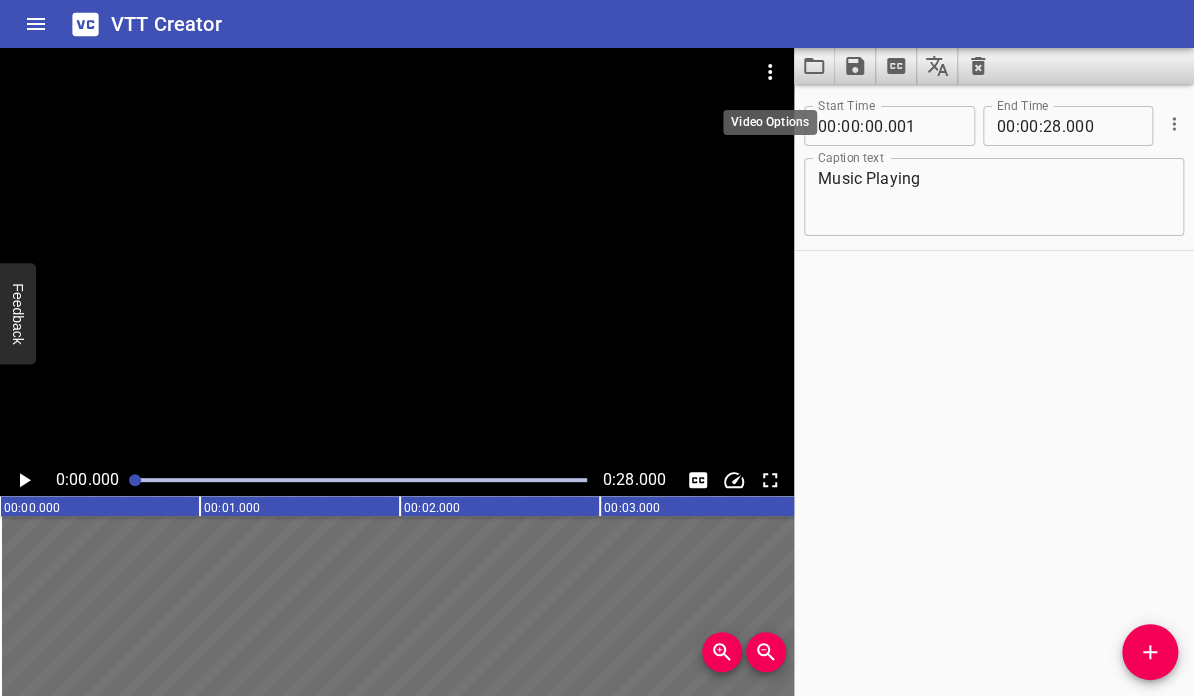 click 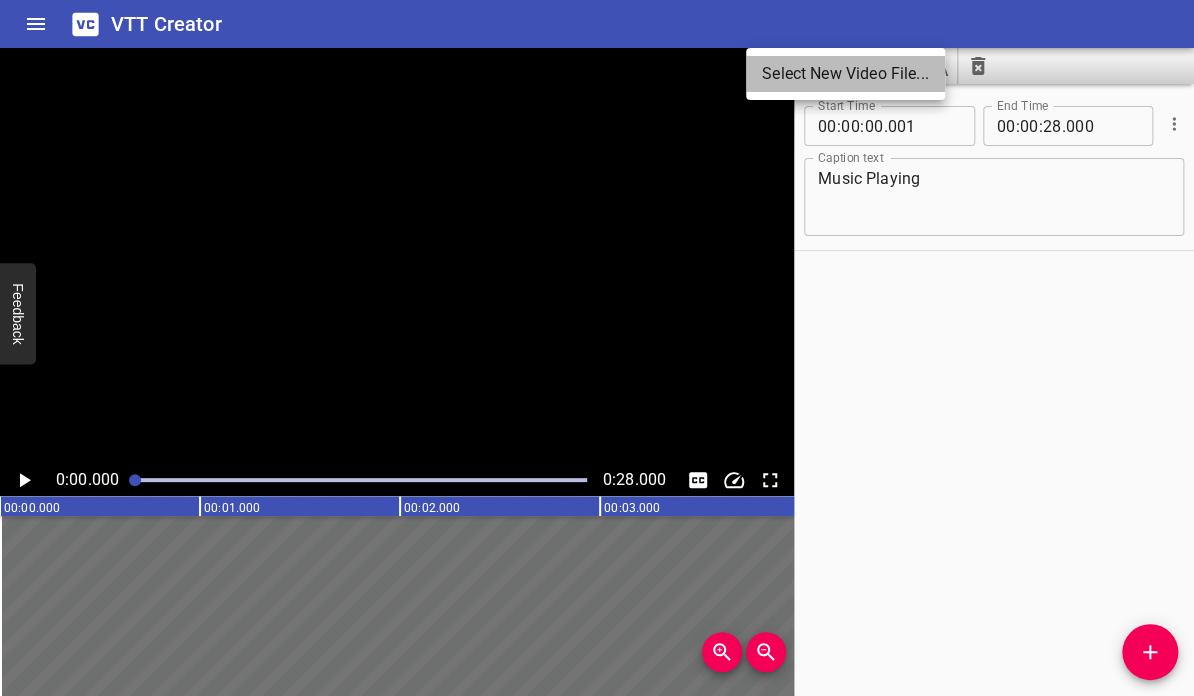 click on "Select New Video File..." at bounding box center (845, 74) 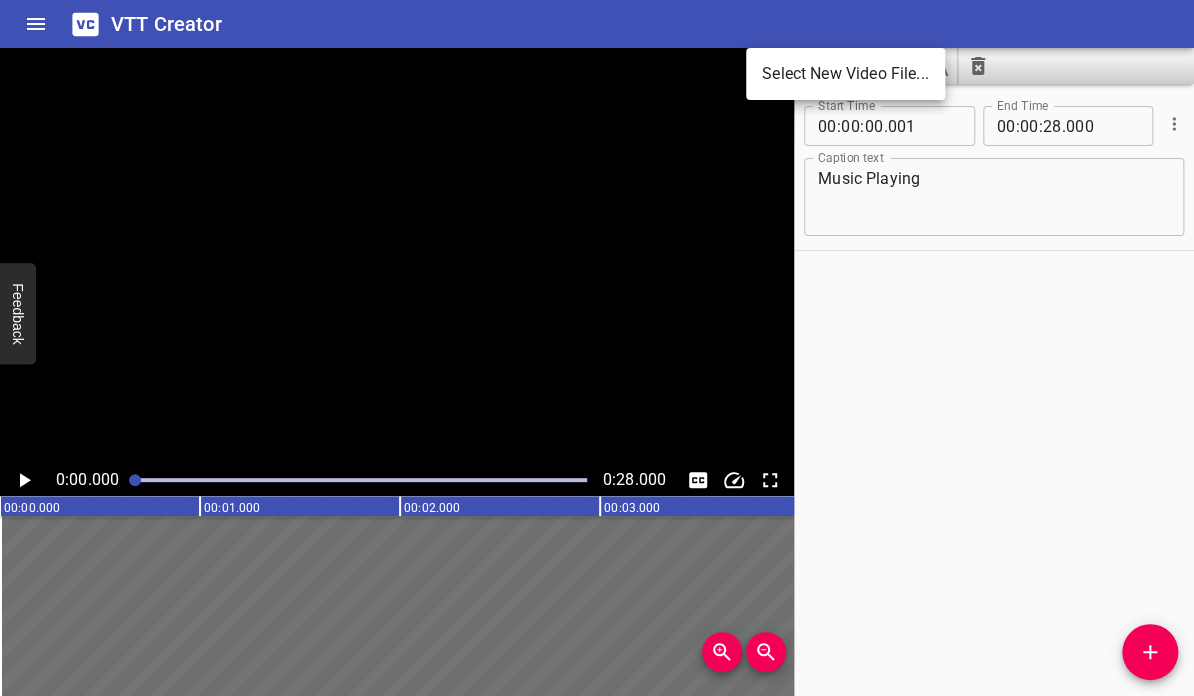 click at bounding box center (597, 348) 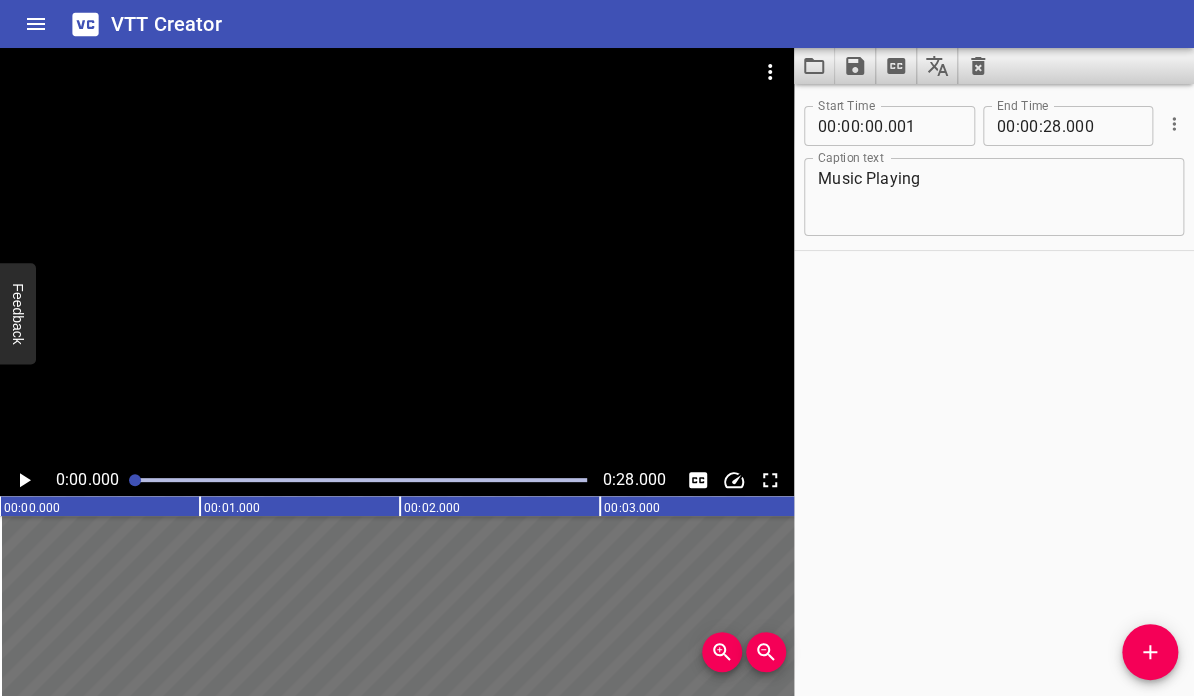 click 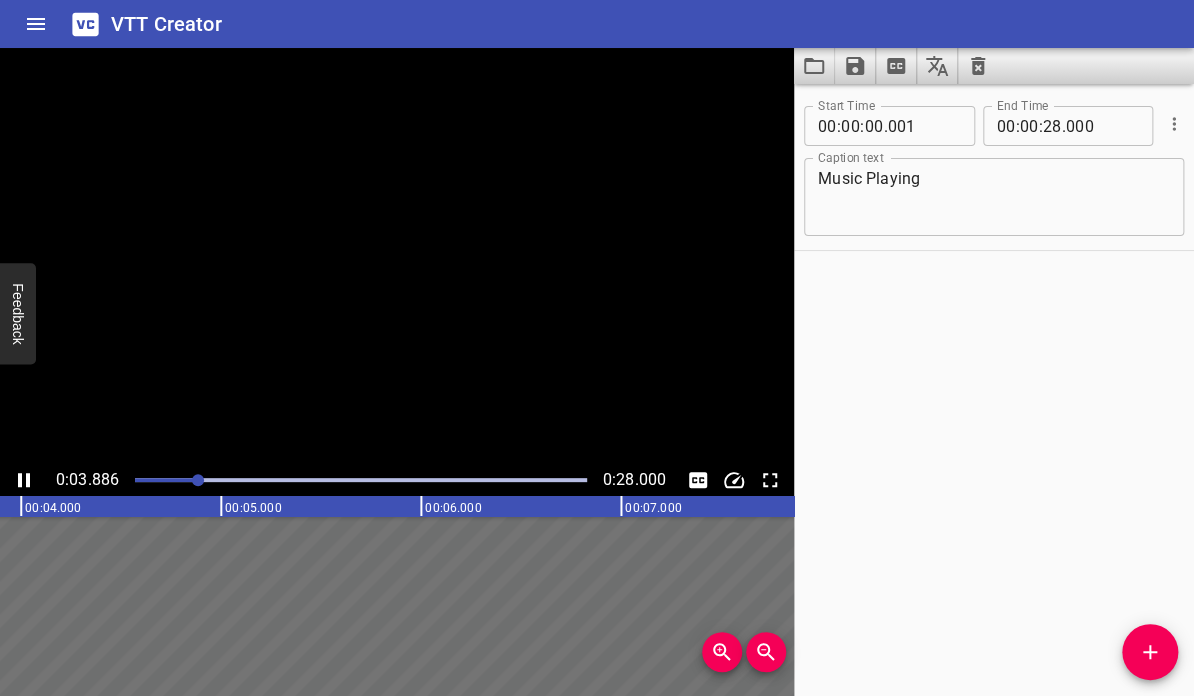click 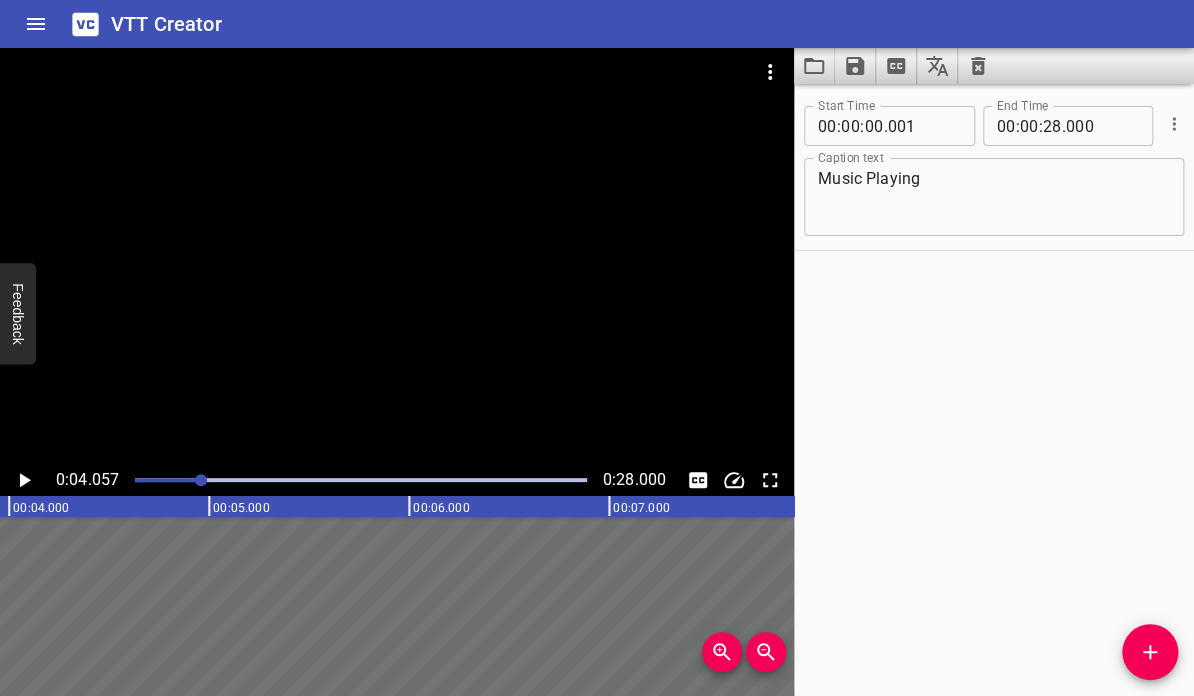 scroll, scrollTop: 0, scrollLeft: 811, axis: horizontal 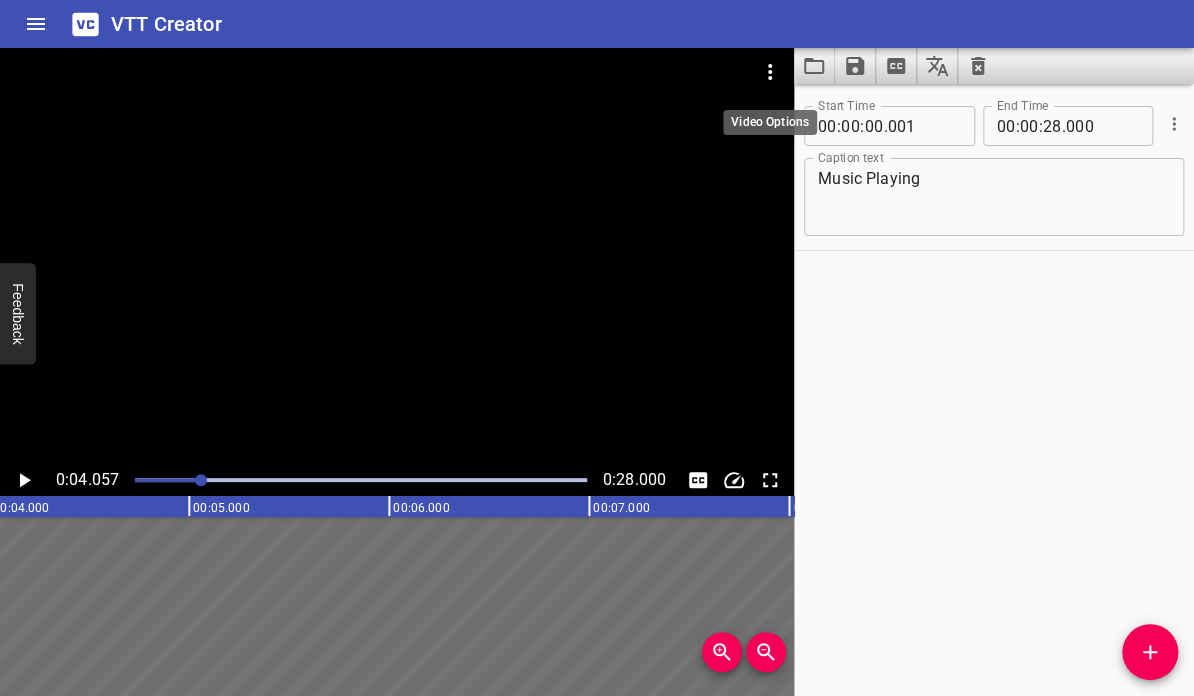 click 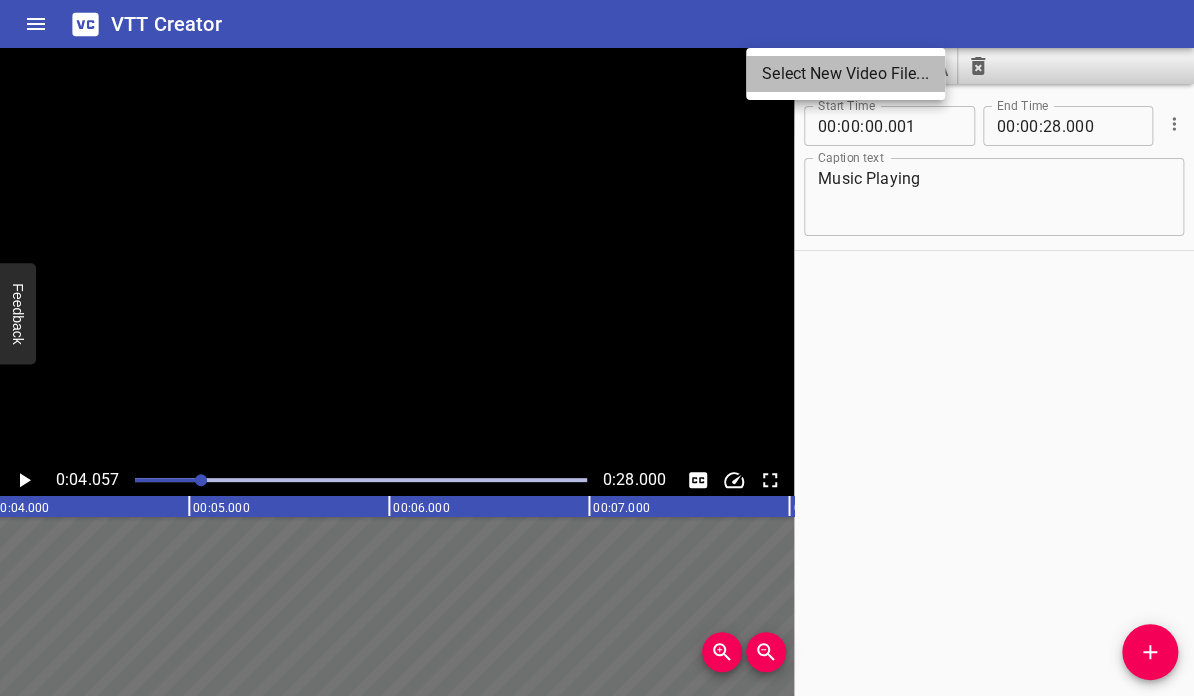 click on "Select New Video File..." at bounding box center [845, 74] 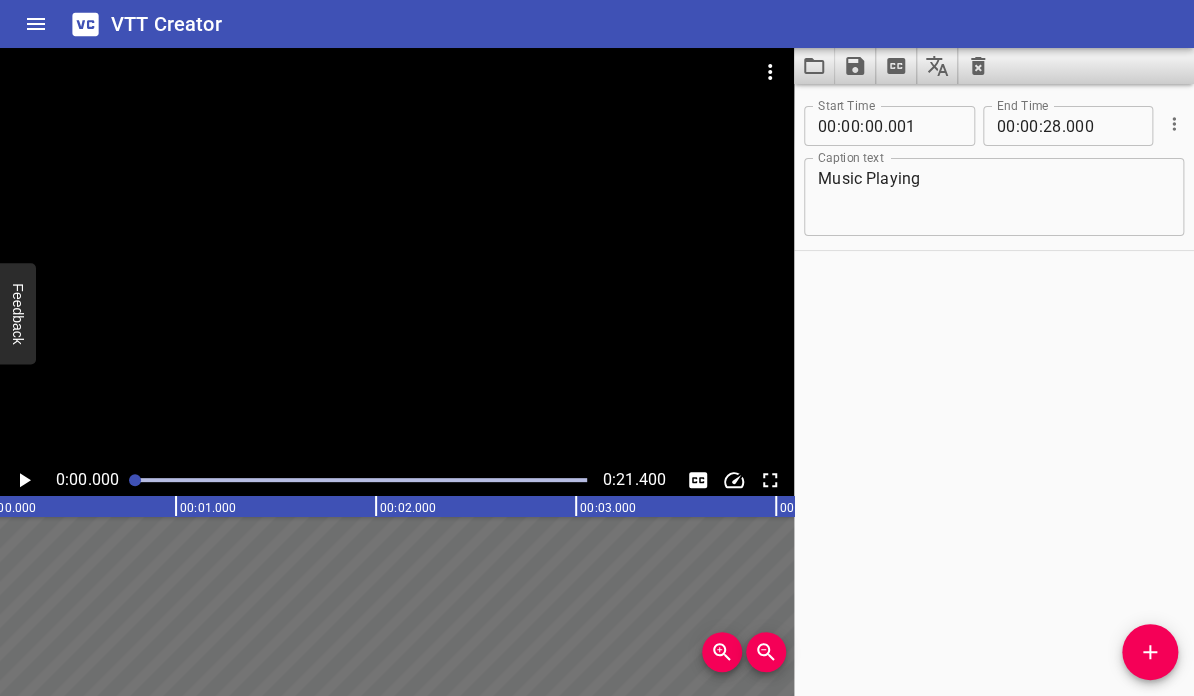 scroll, scrollTop: 0, scrollLeft: 0, axis: both 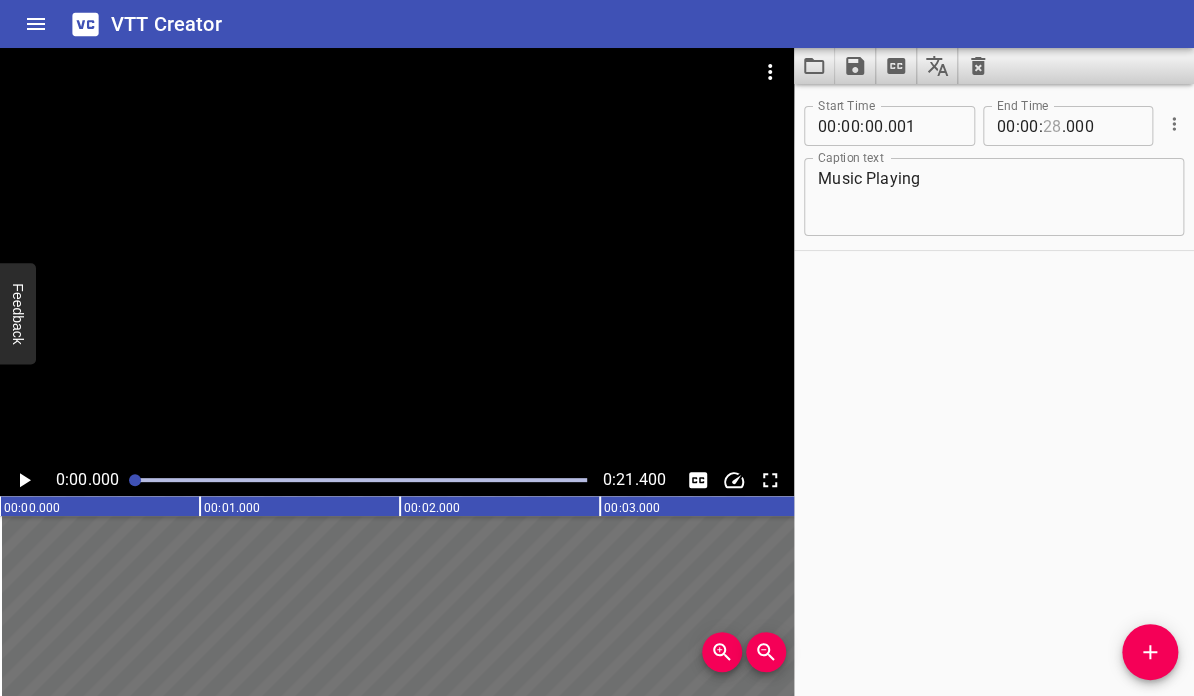click at bounding box center (1052, 126) 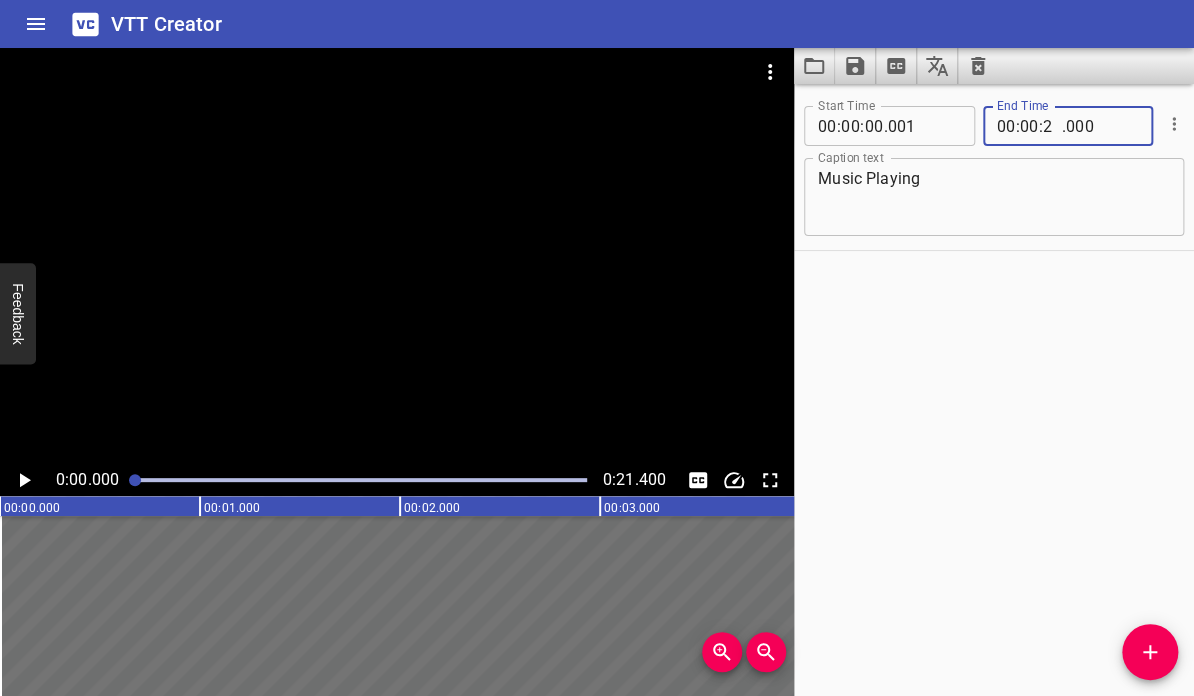 type on "21" 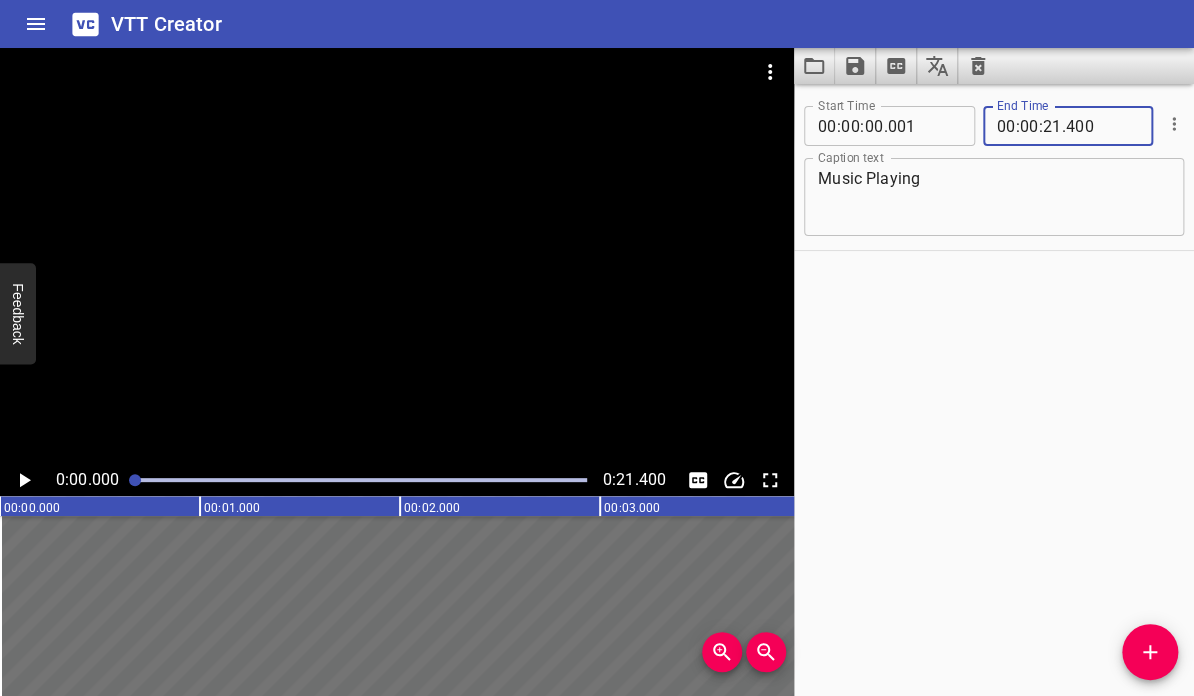 type on "400" 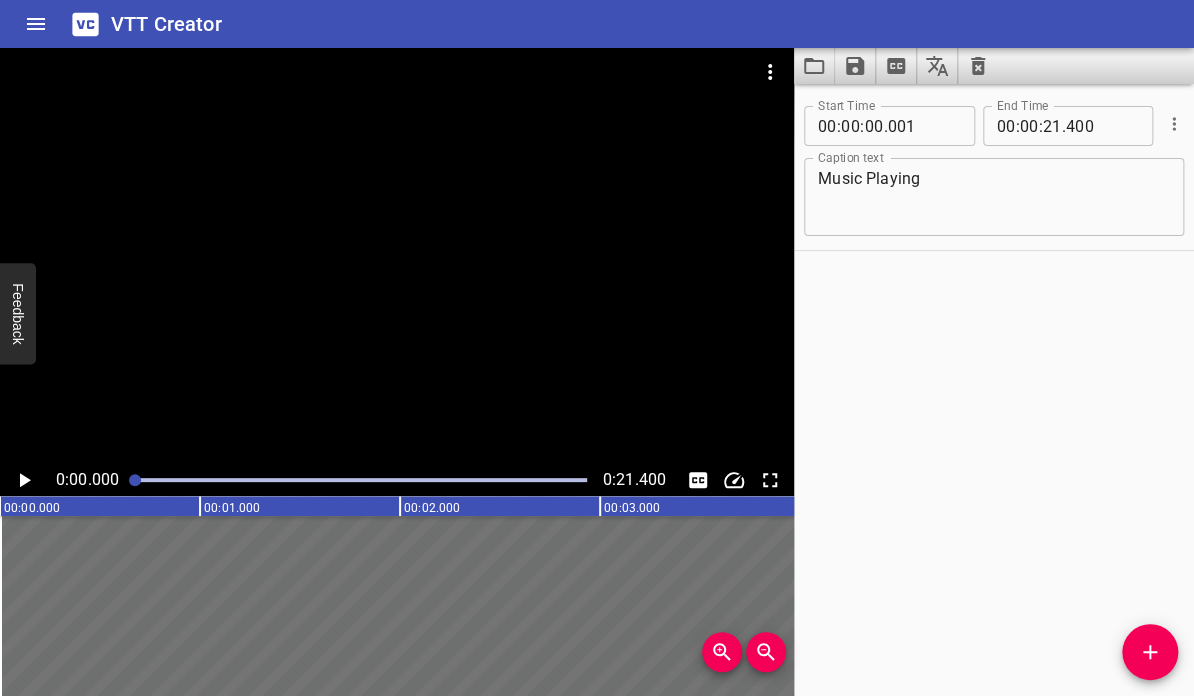 click at bounding box center (770, 72) 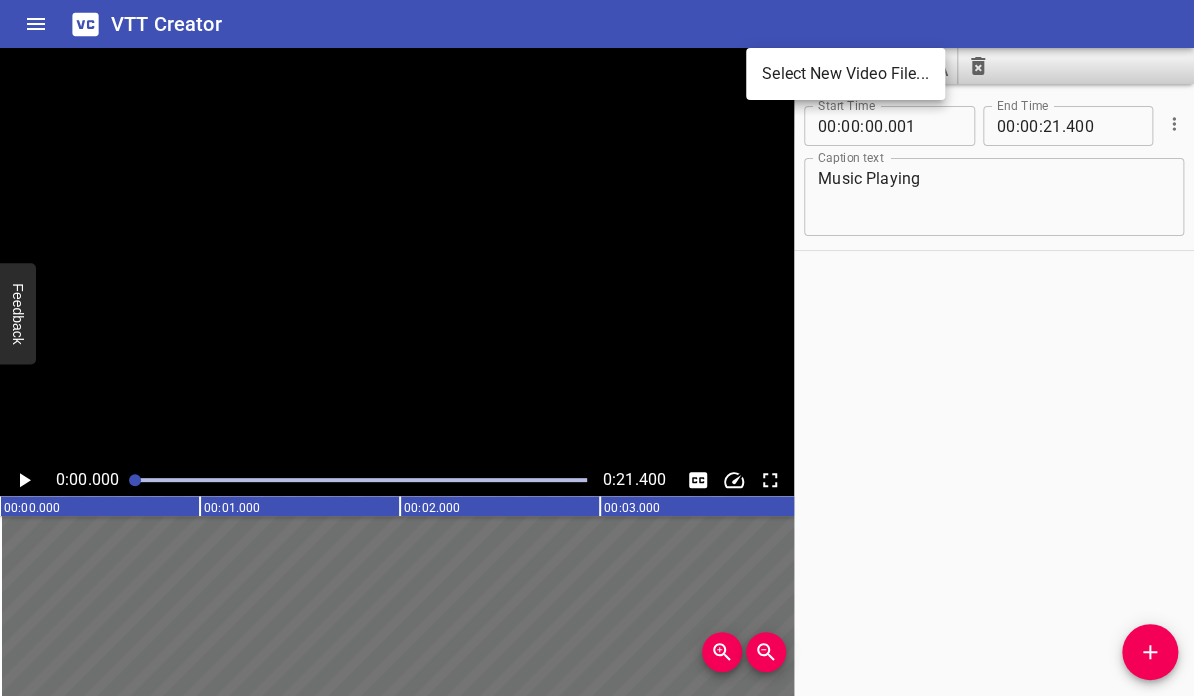click on "Select New Video File..." at bounding box center (845, 74) 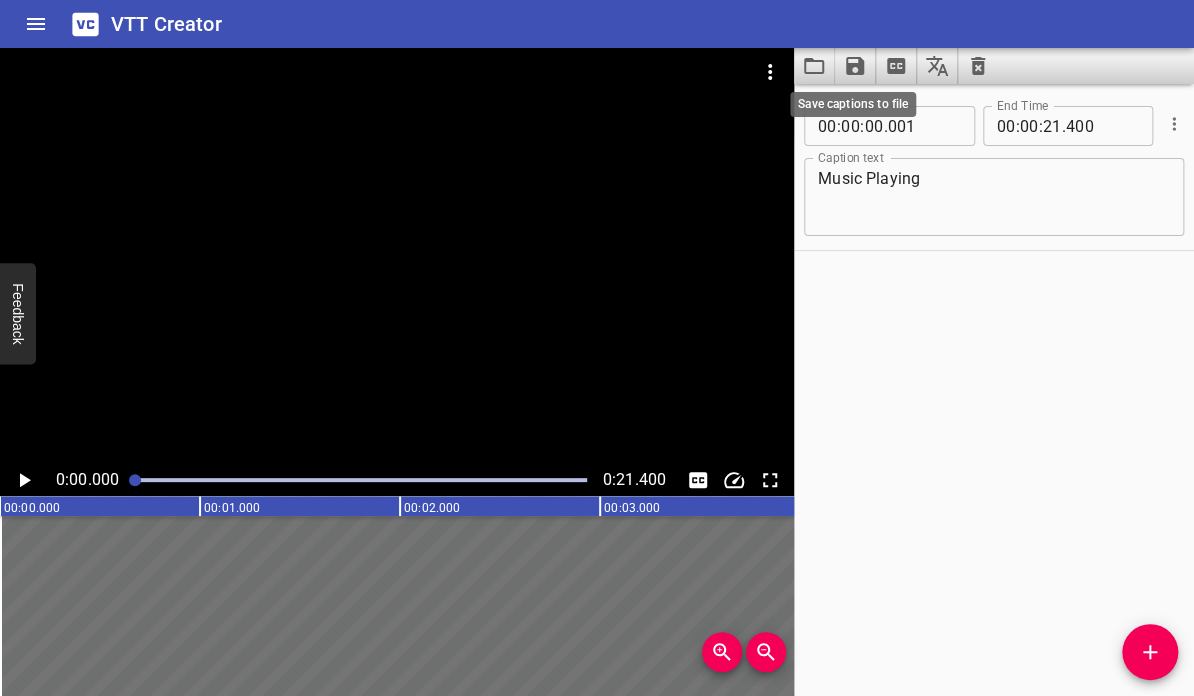 click 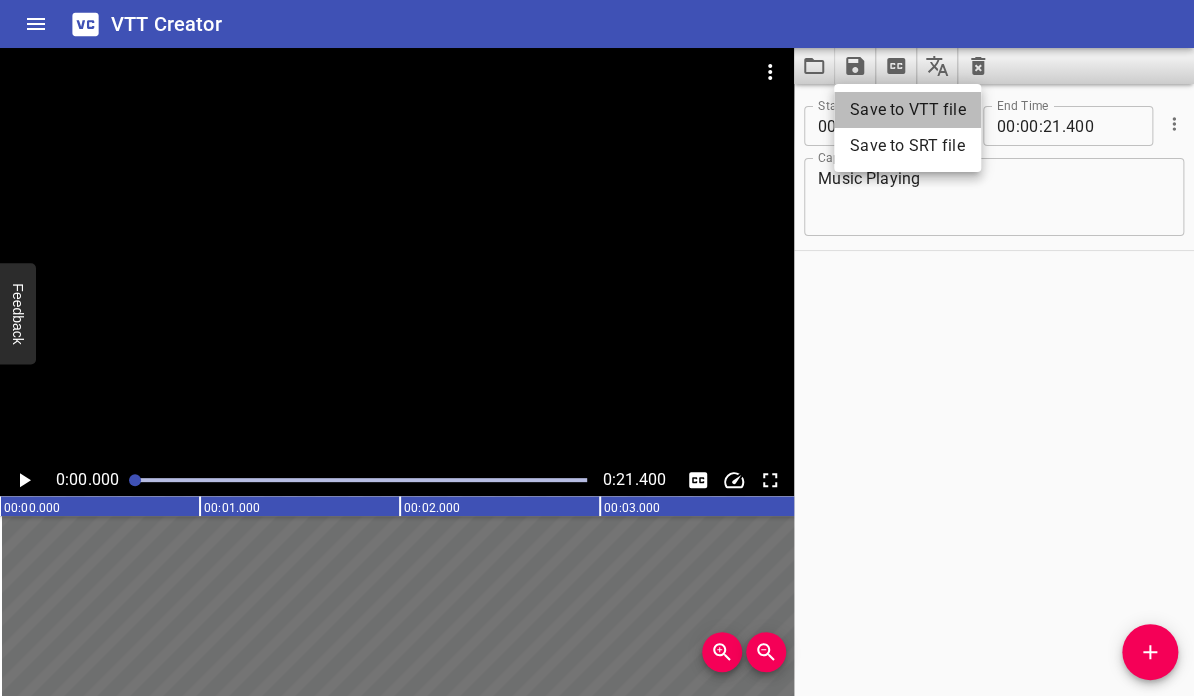 click on "Save to VTT file" at bounding box center (907, 110) 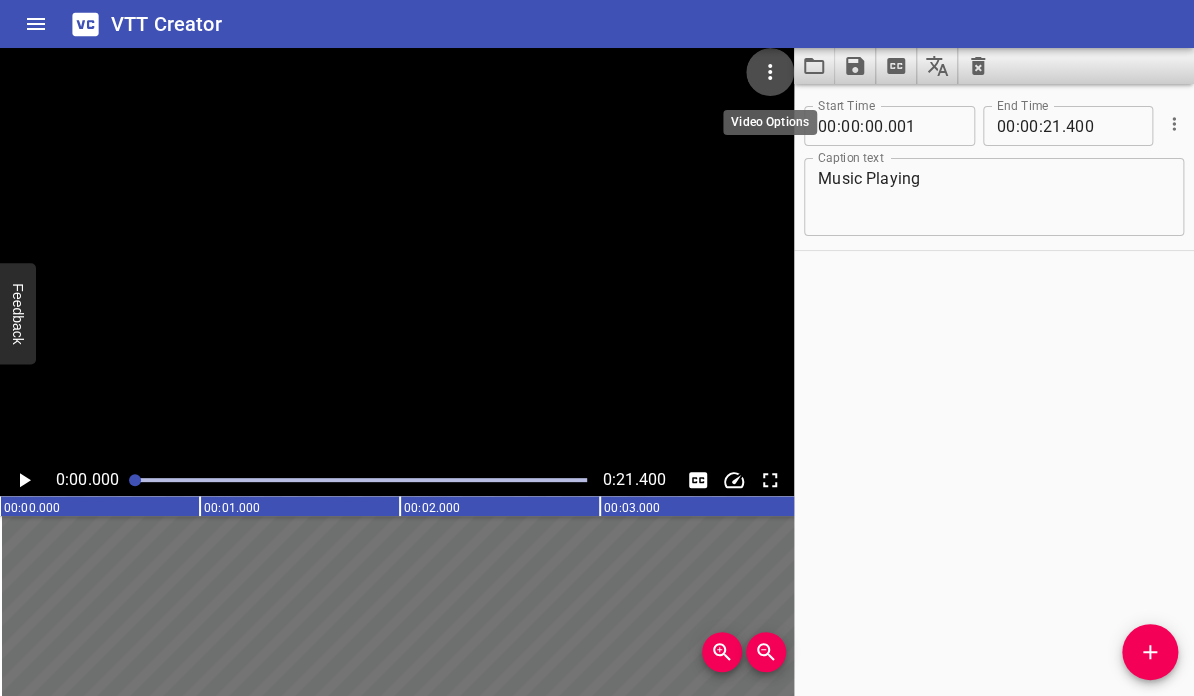 click 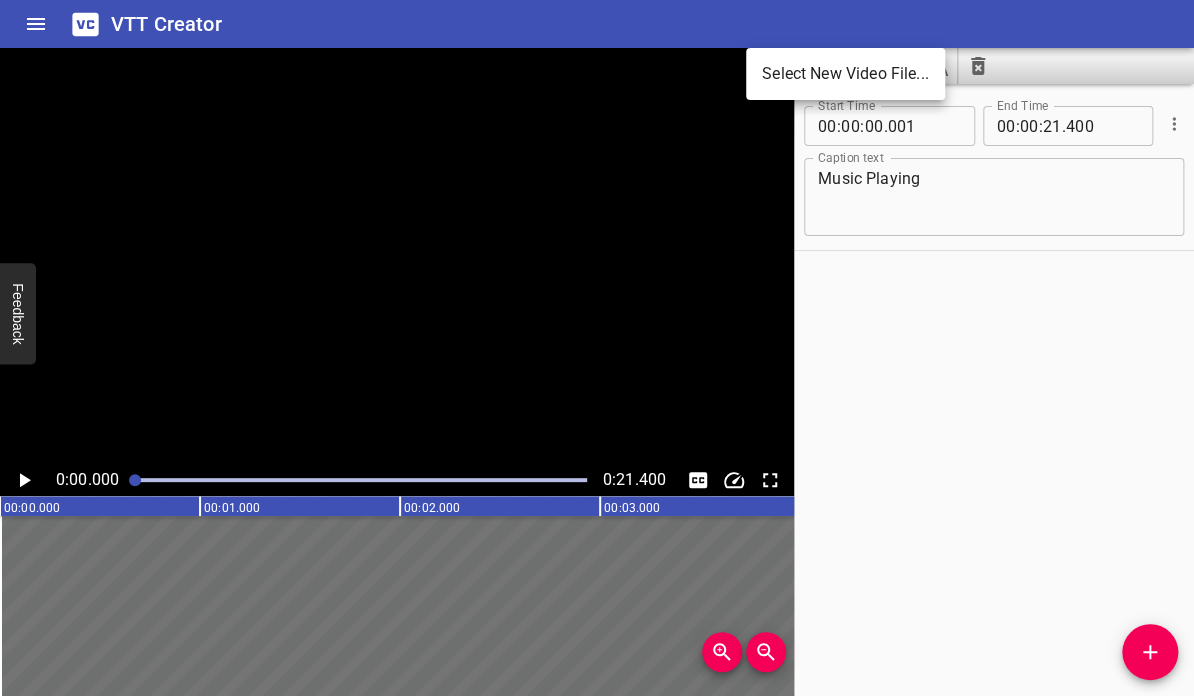 click on "Select New Video File..." at bounding box center (845, 74) 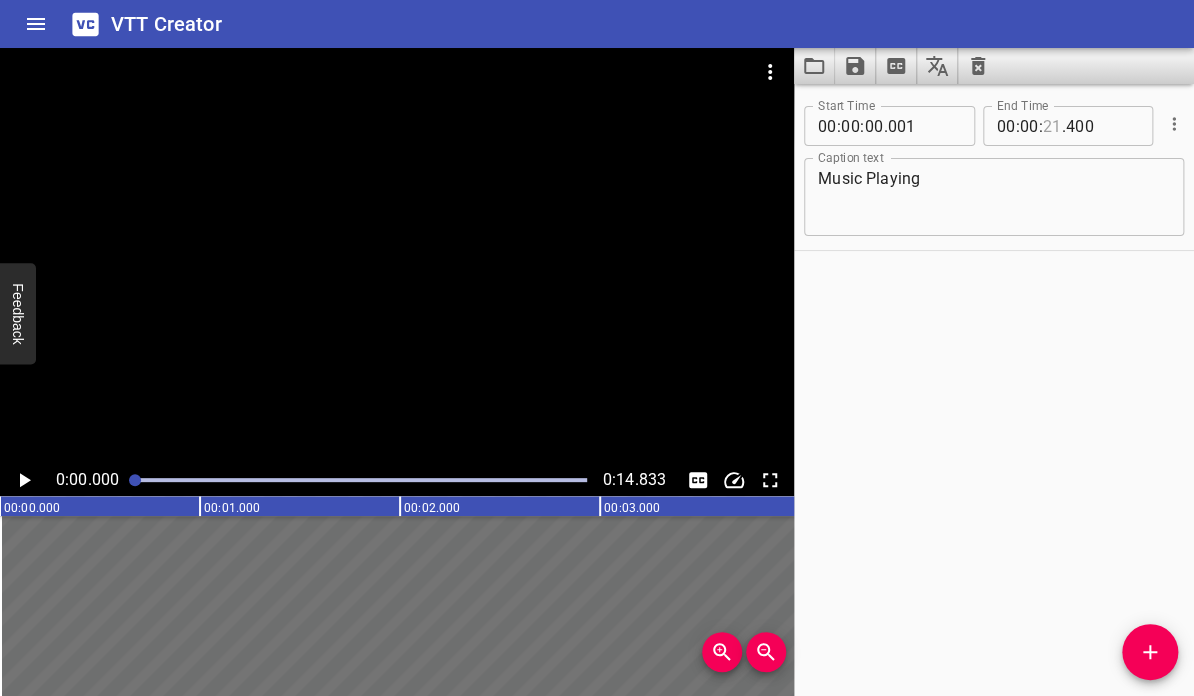click at bounding box center (1052, 126) 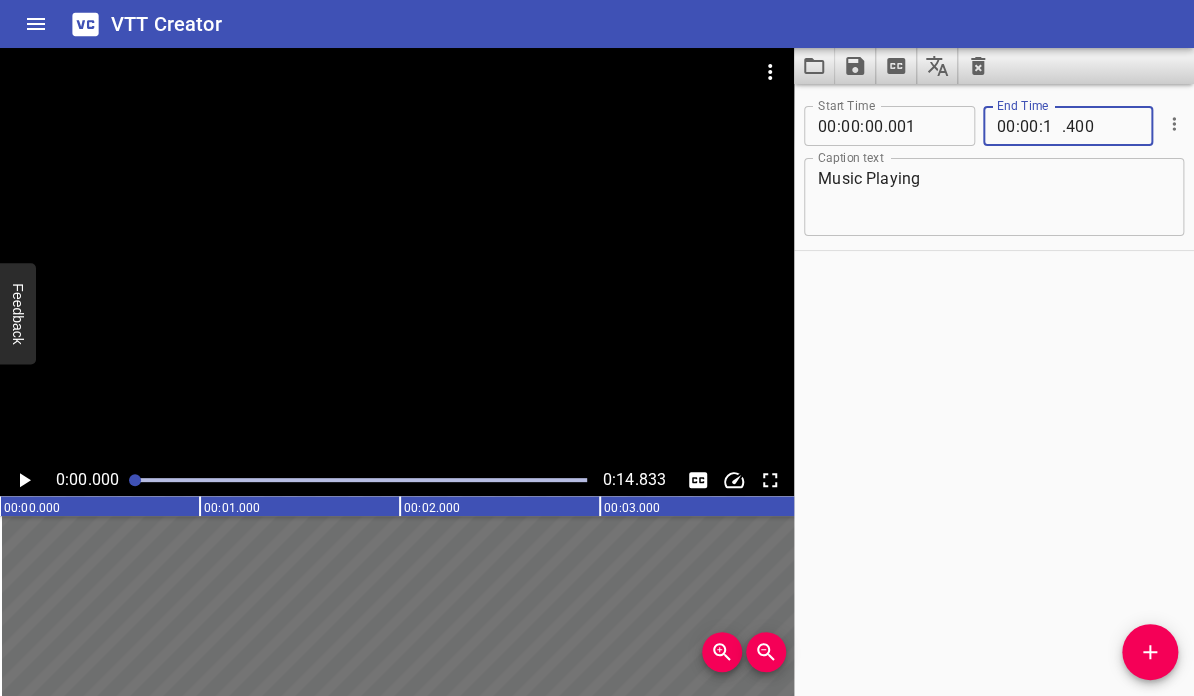 type on "14" 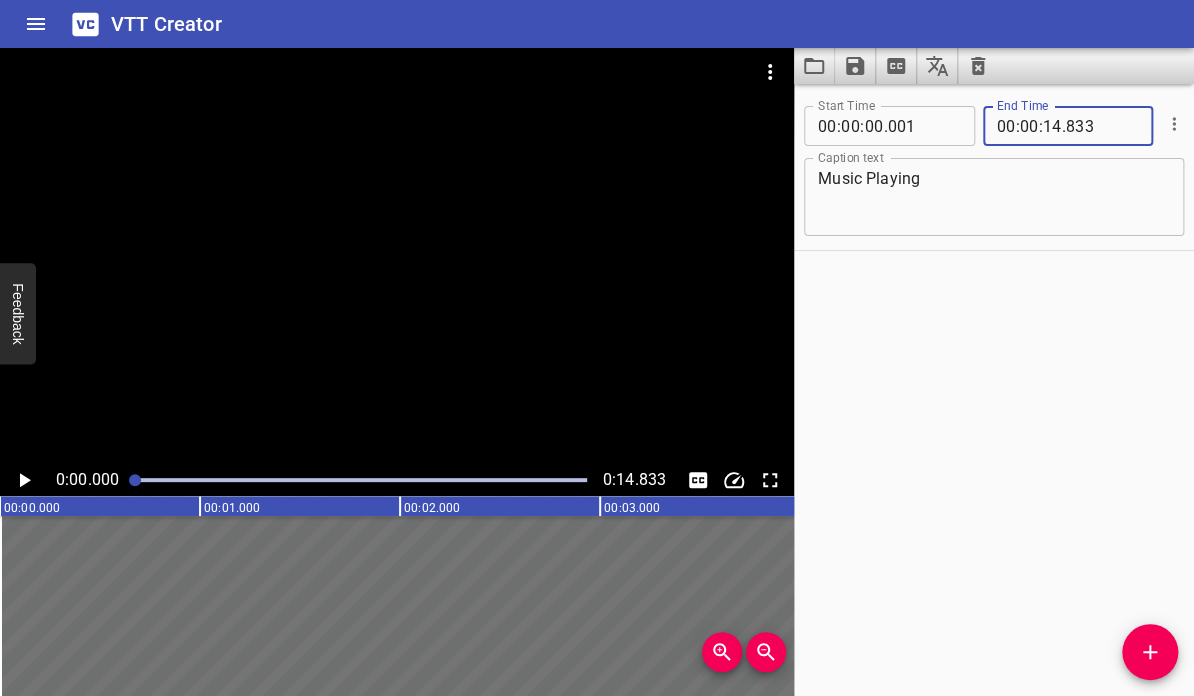 type on "833" 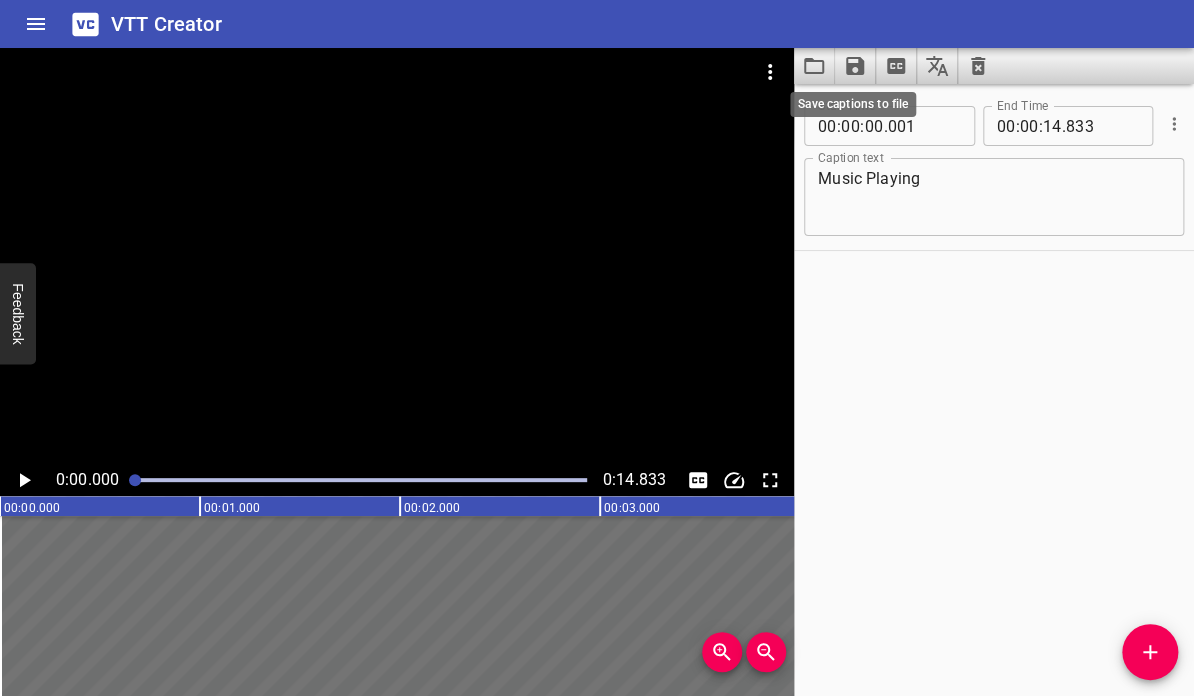 click 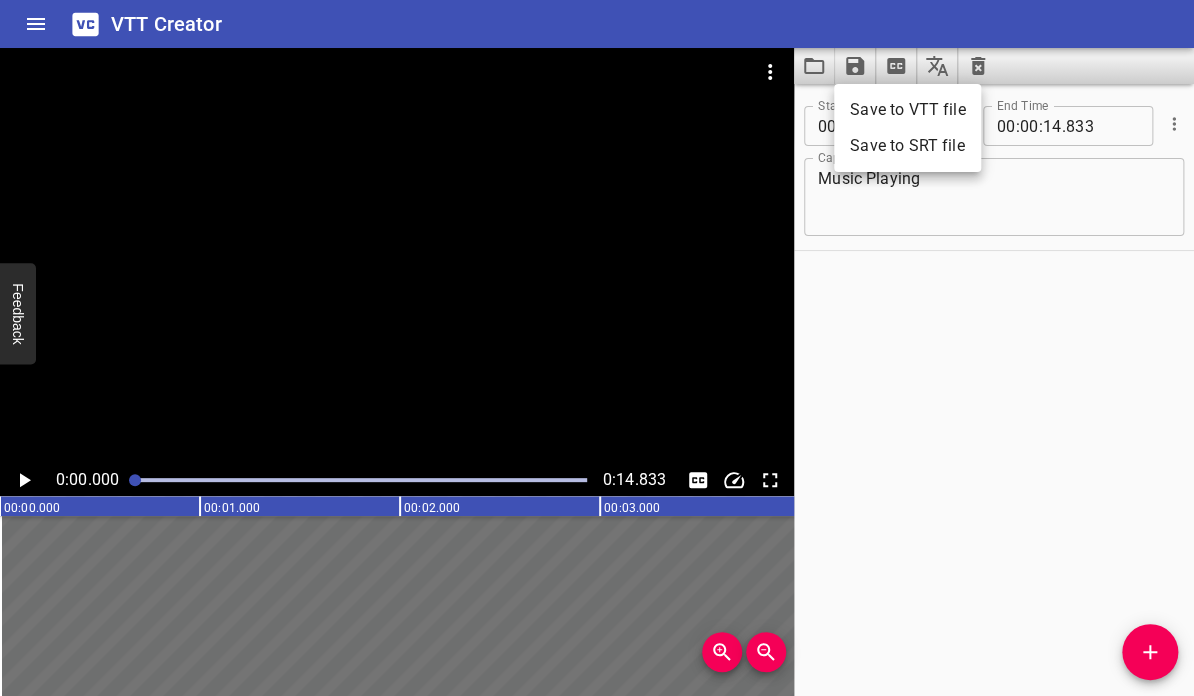 click on "Save to VTT file" at bounding box center (907, 110) 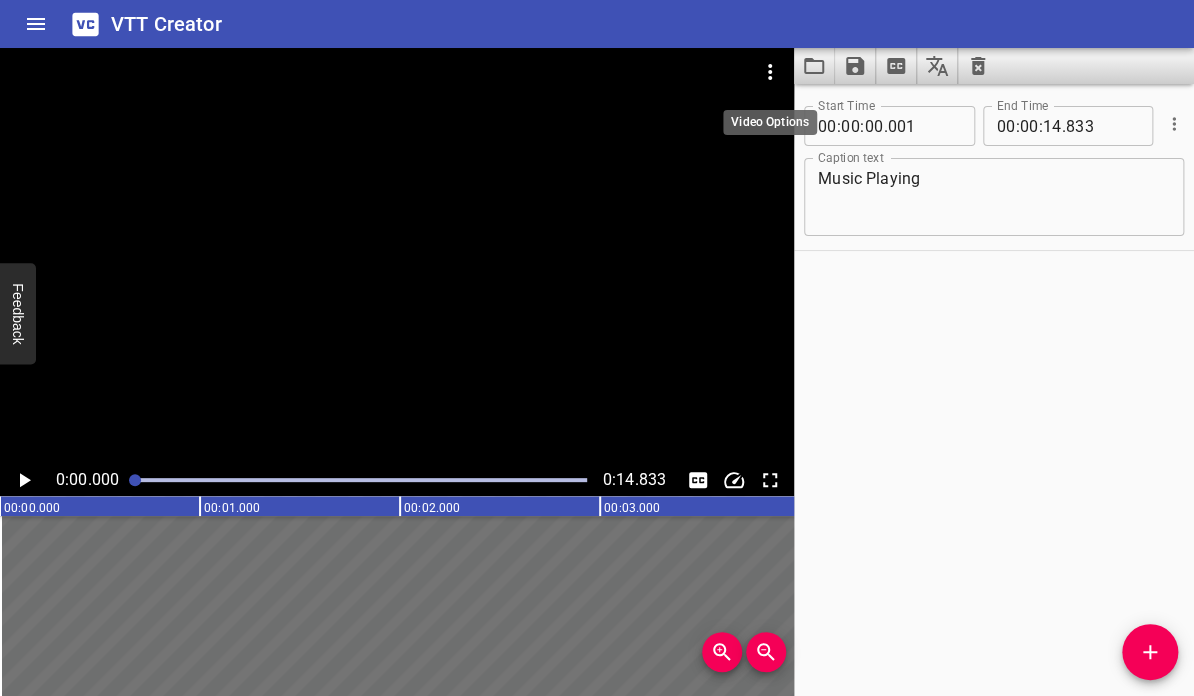 click 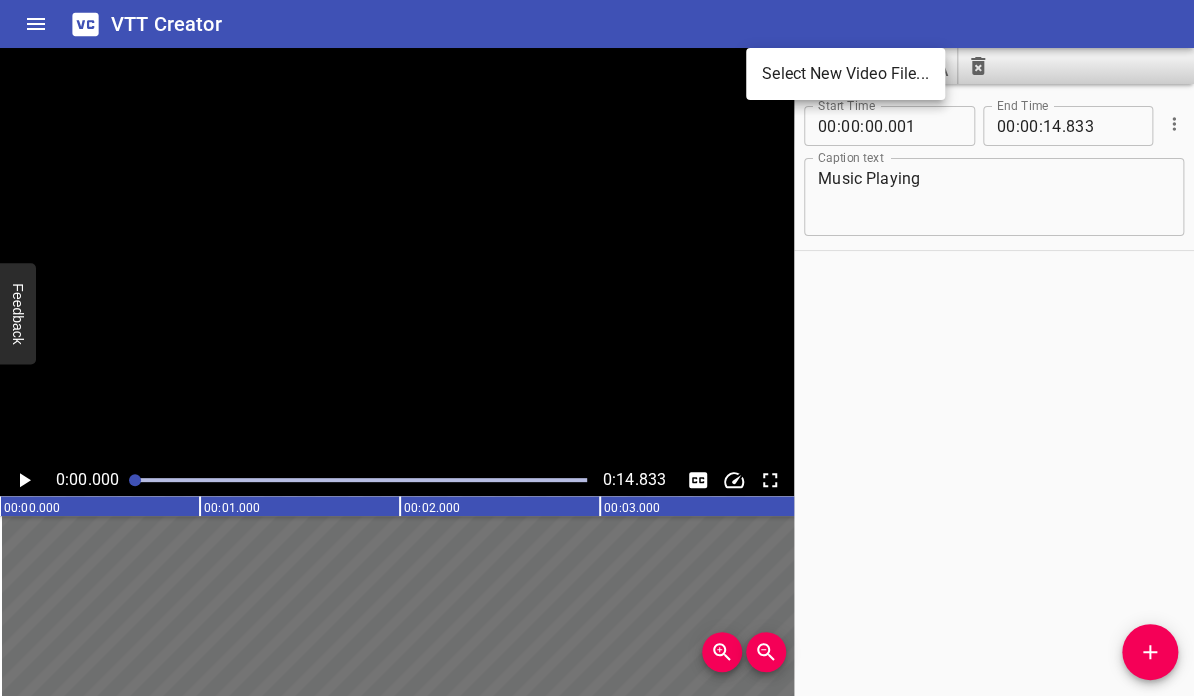 click on "Select New Video File..." at bounding box center (845, 74) 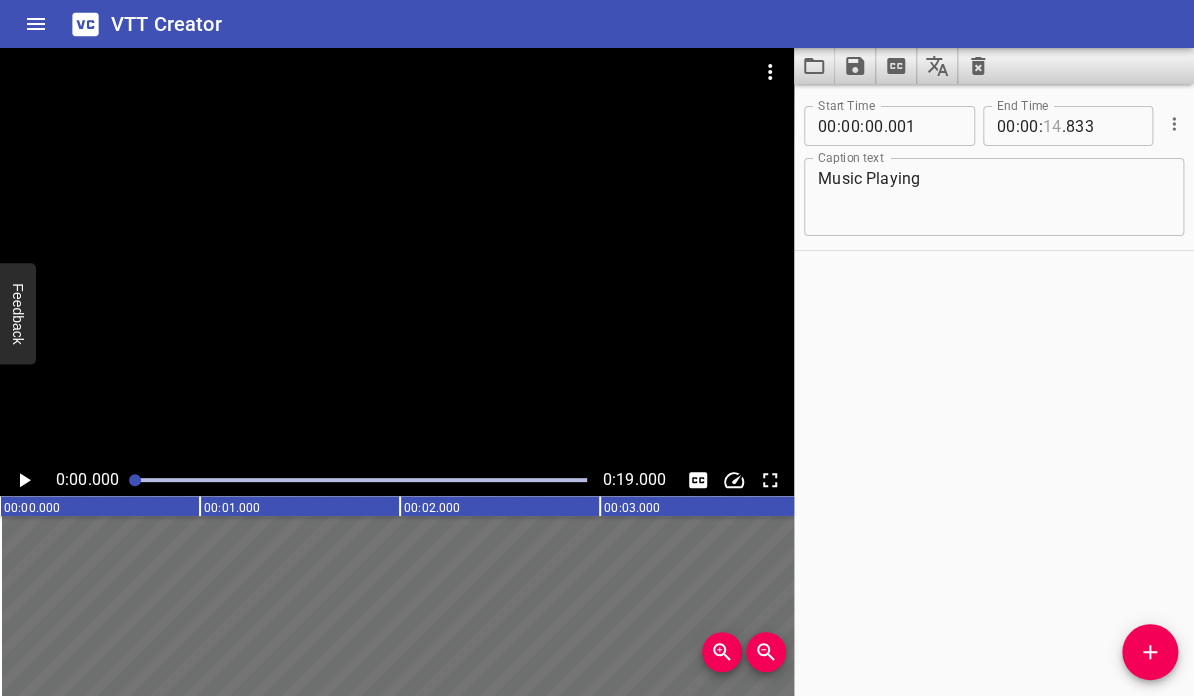 click at bounding box center [1052, 126] 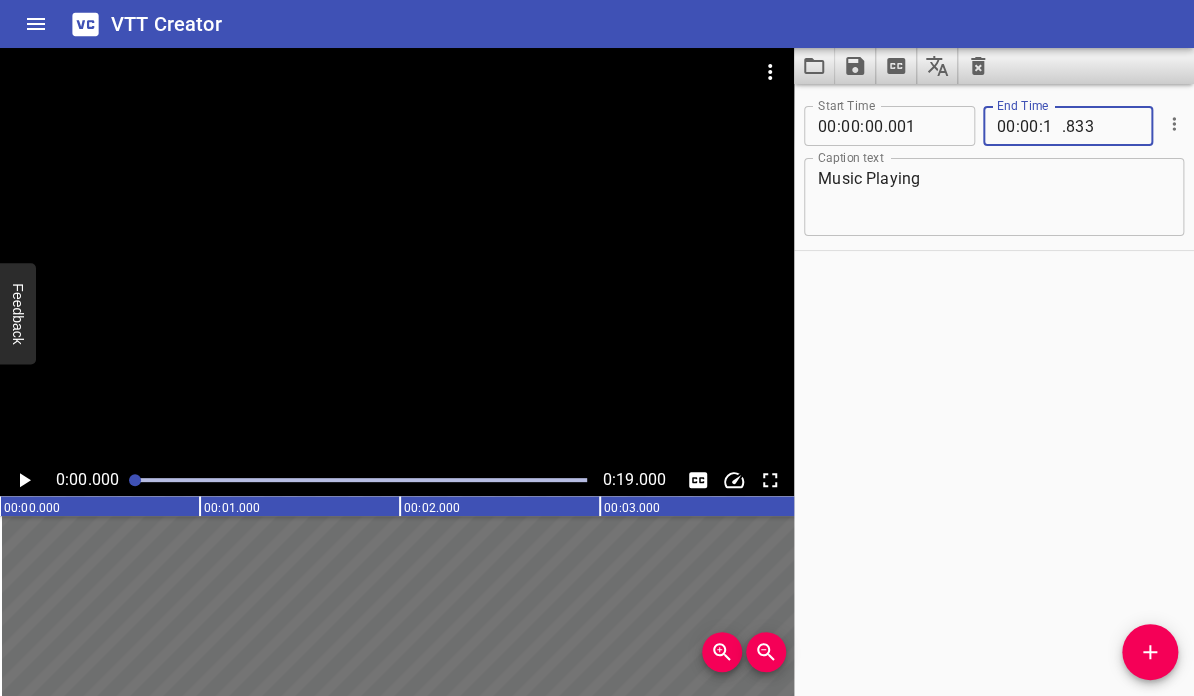 type on "19" 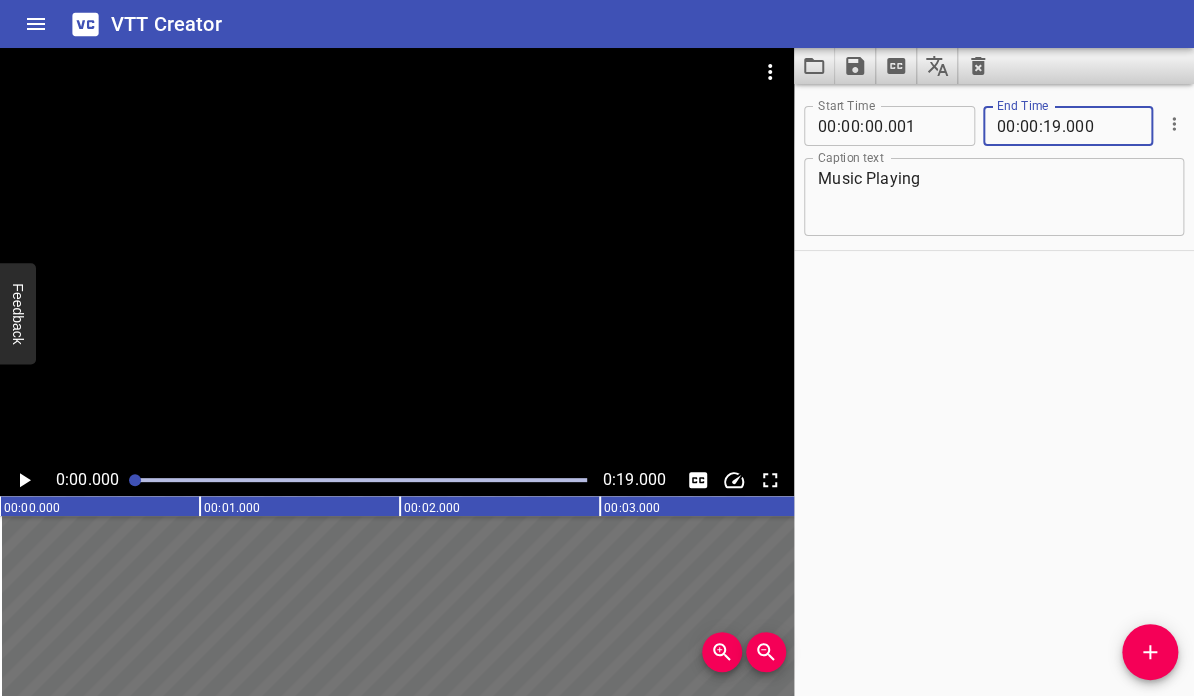 type on "000" 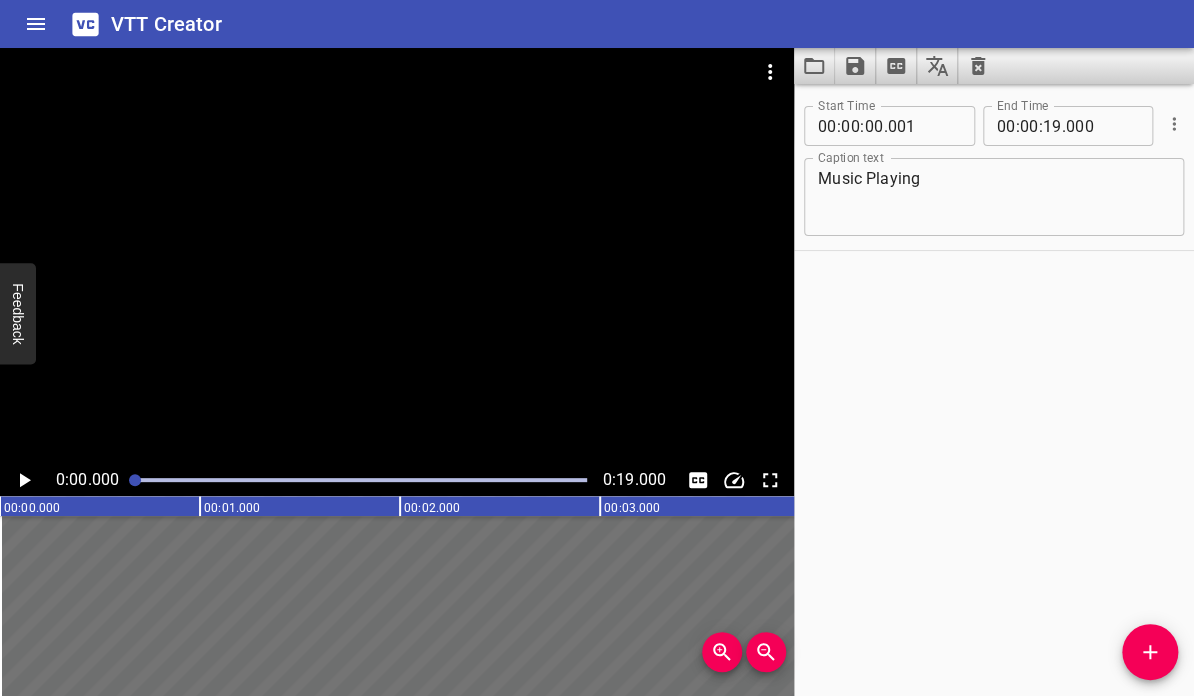click at bounding box center [770, 72] 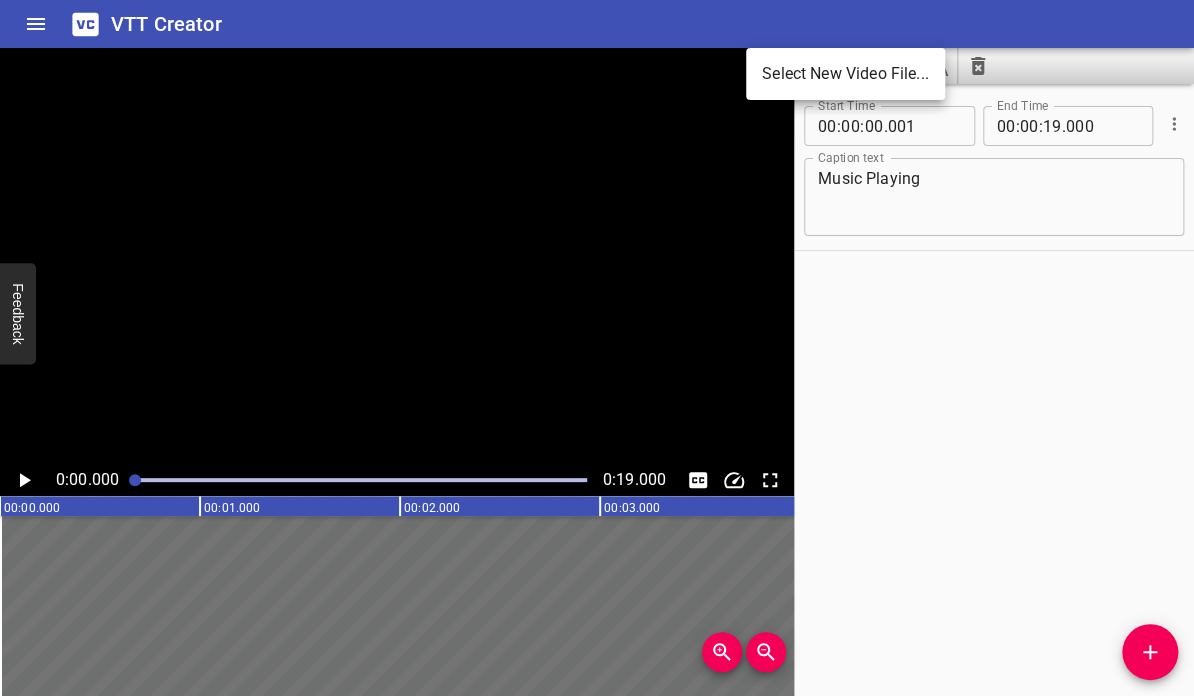 click at bounding box center [597, 348] 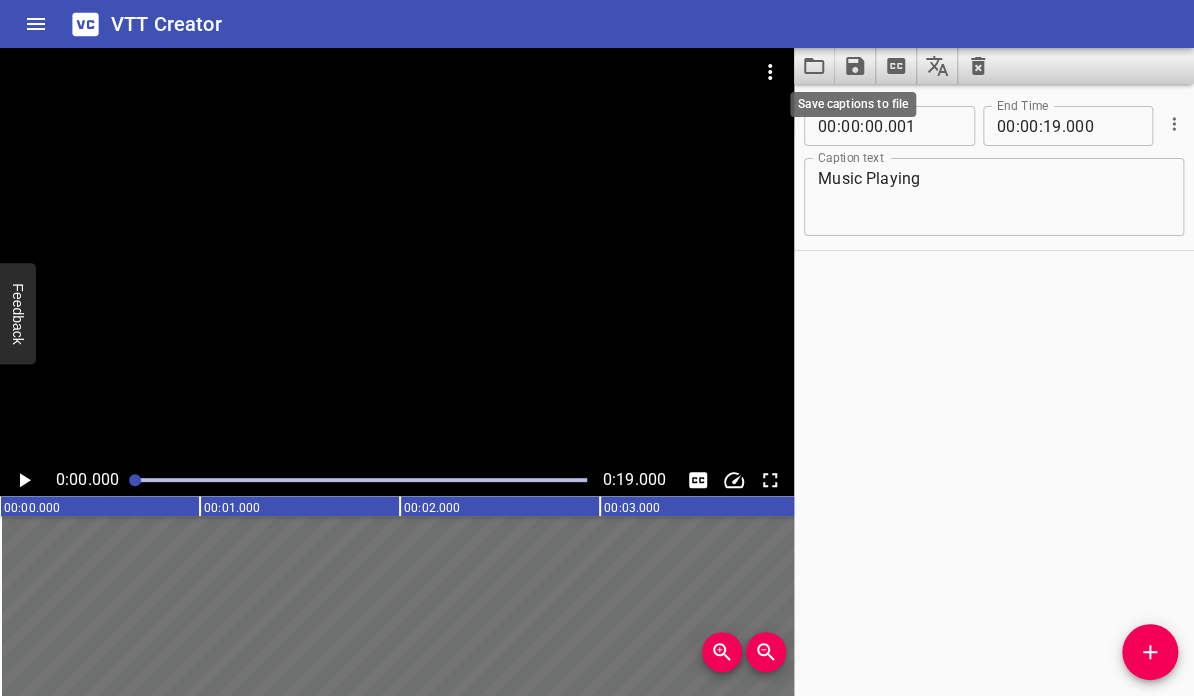click 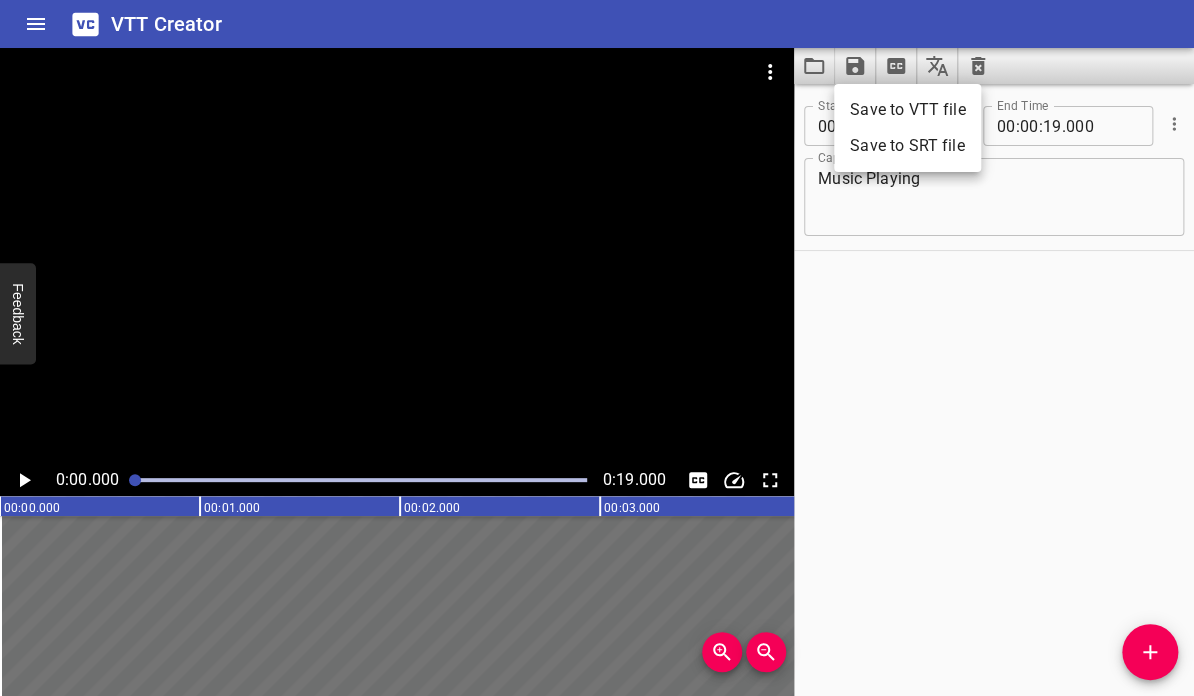 click on "Save to VTT file" at bounding box center [907, 110] 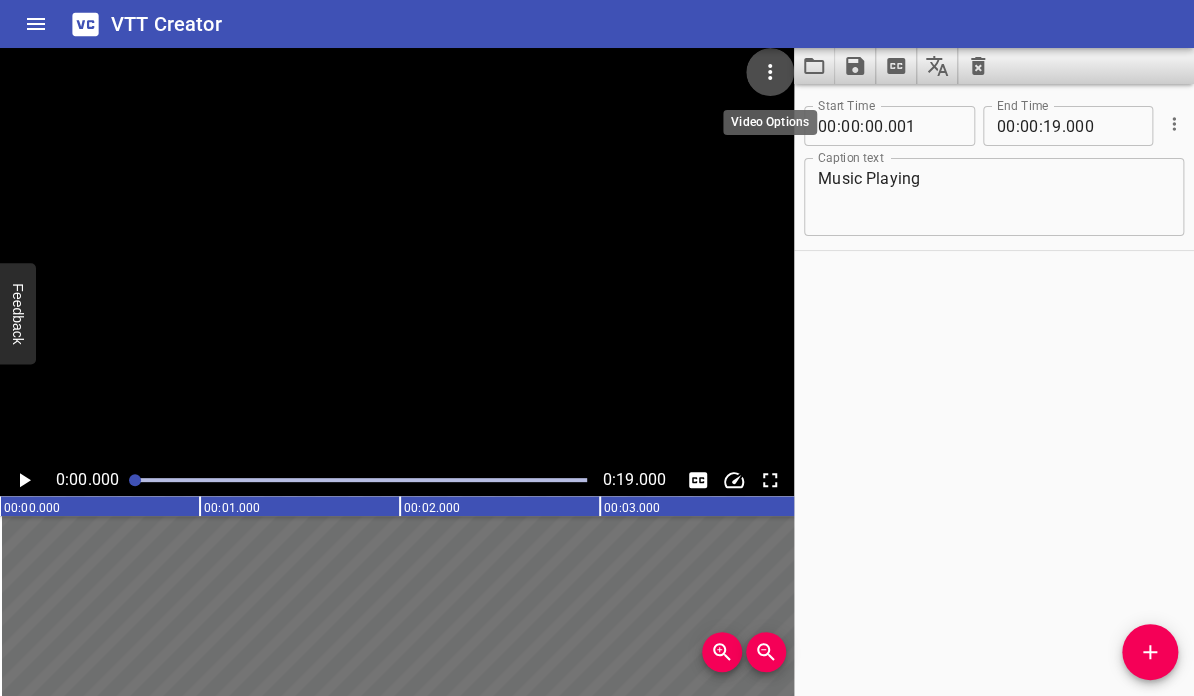 click 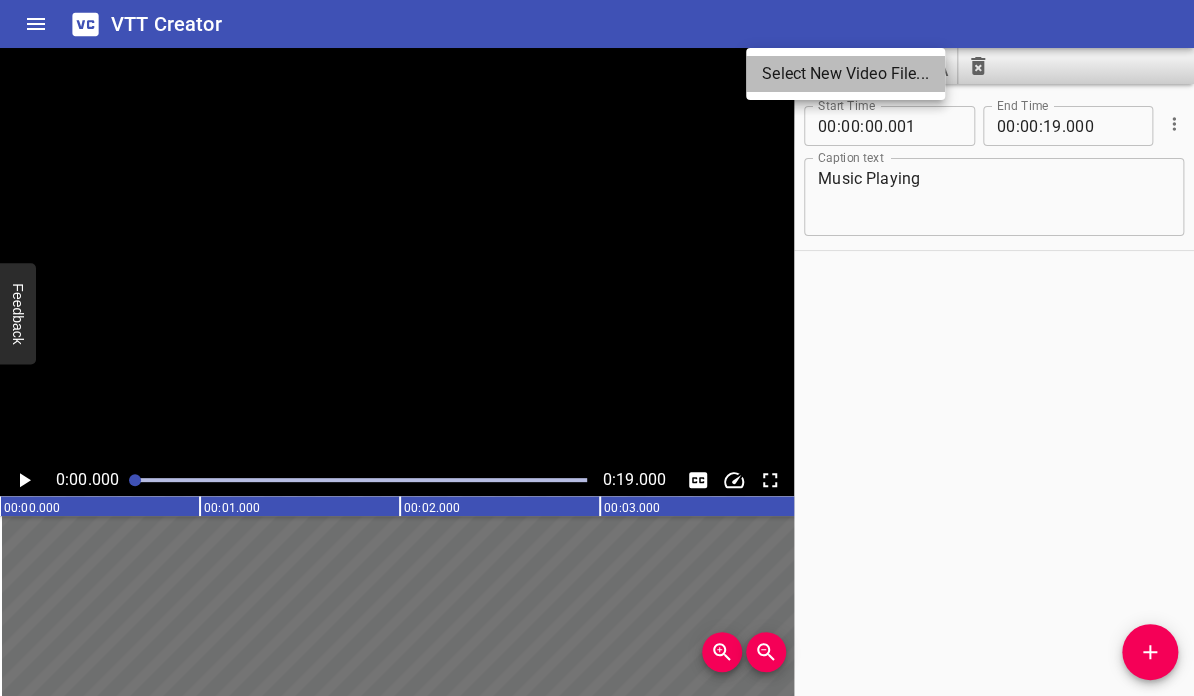 click on "Select New Video File..." at bounding box center [845, 74] 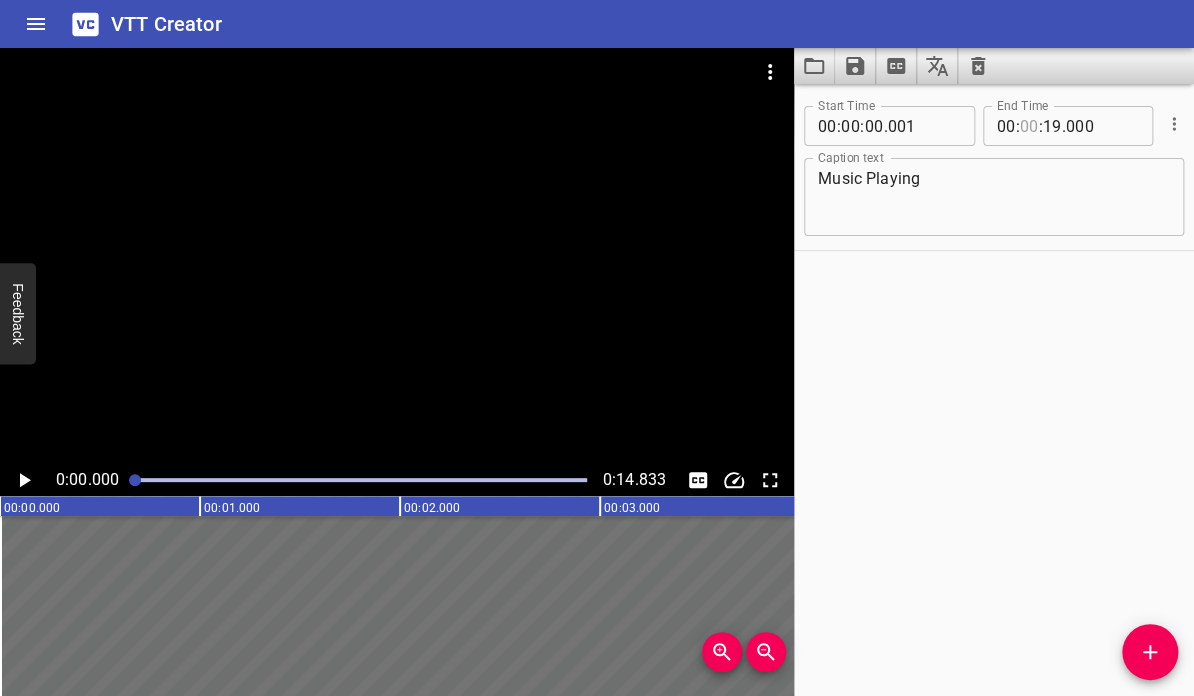 click at bounding box center (1029, 126) 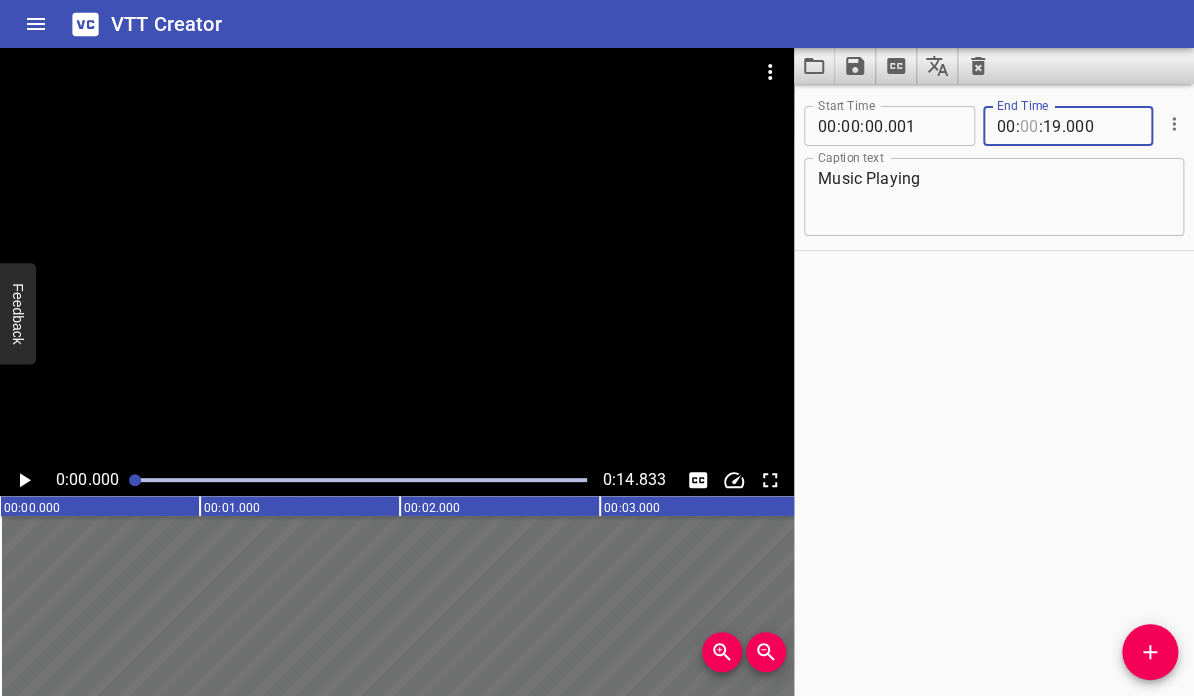type on "00" 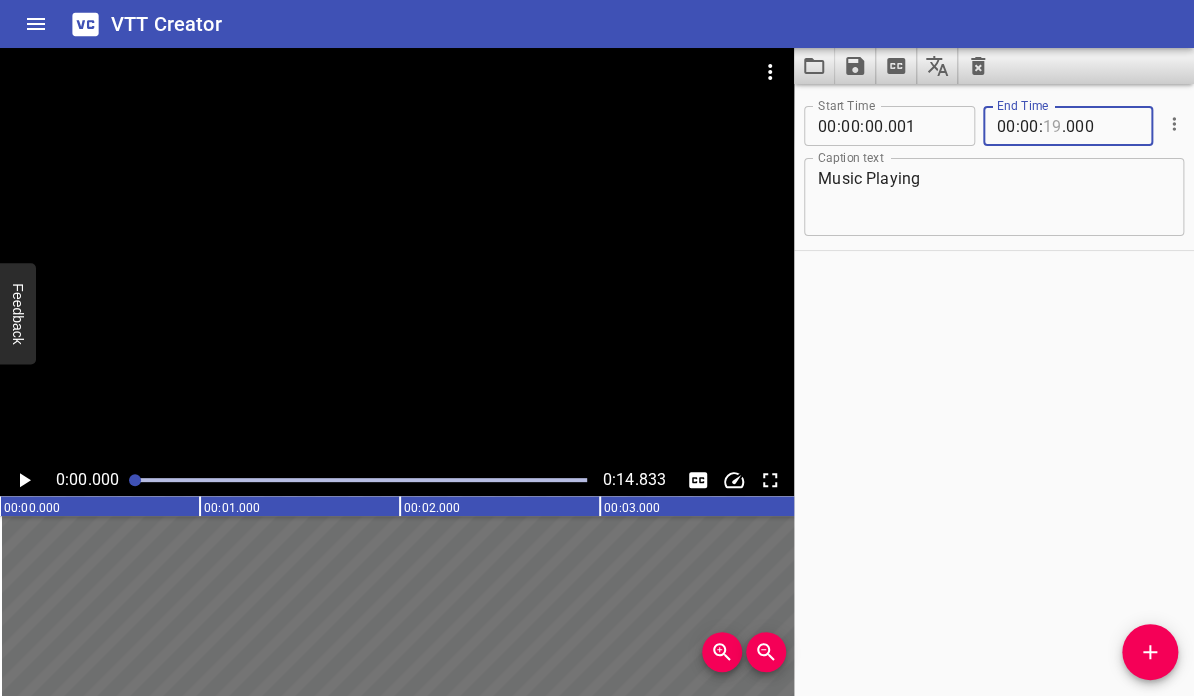 click at bounding box center (1052, 126) 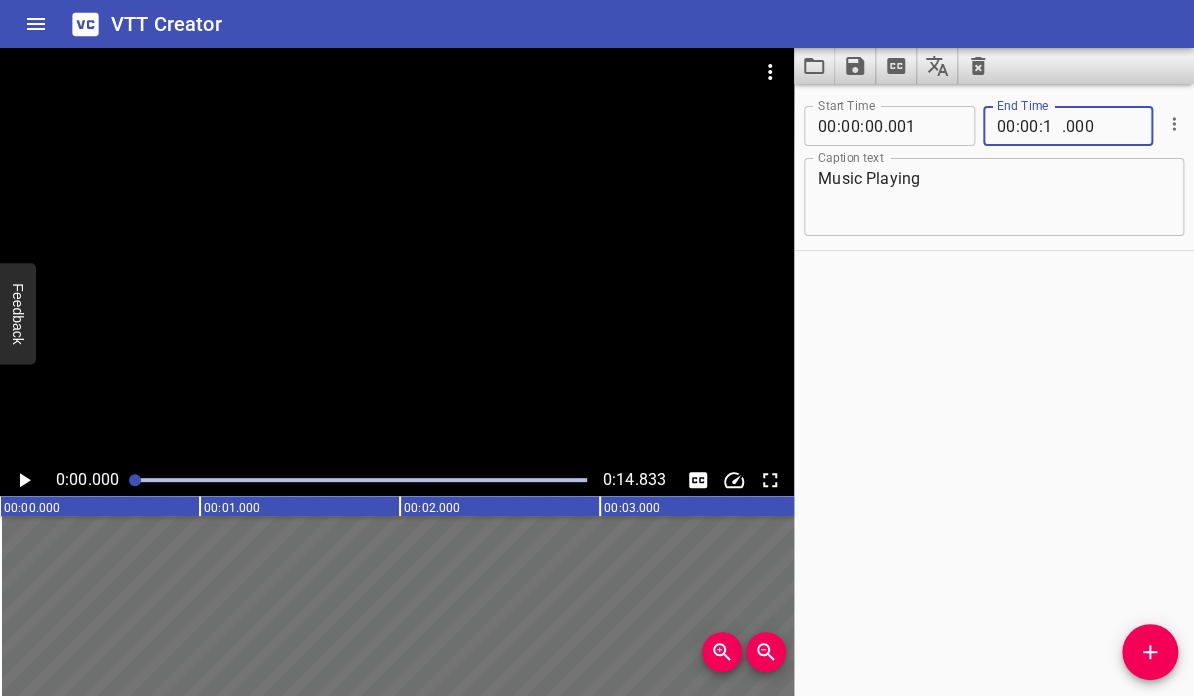 type on "14" 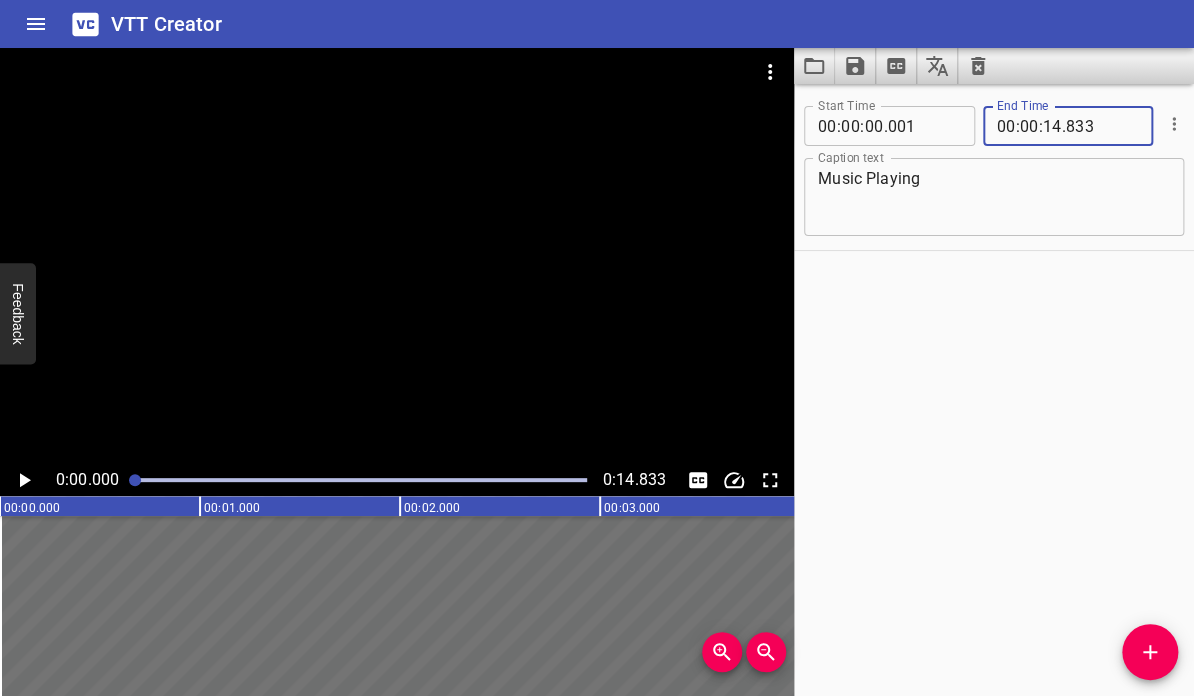 type on "833" 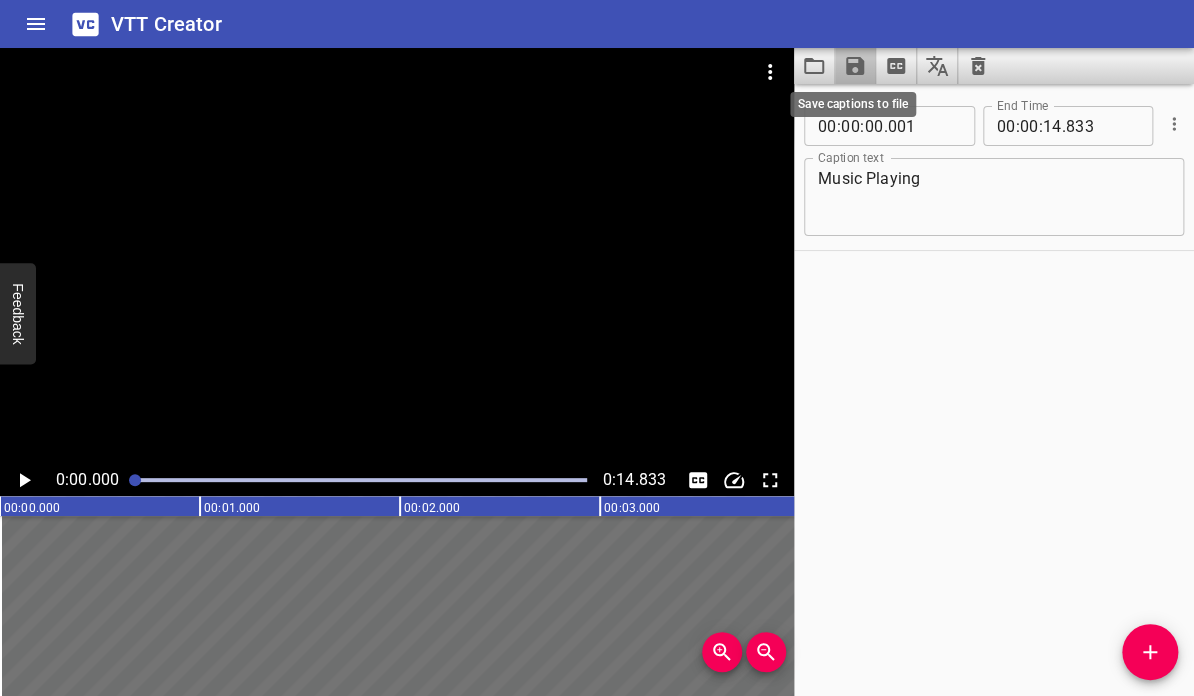 click 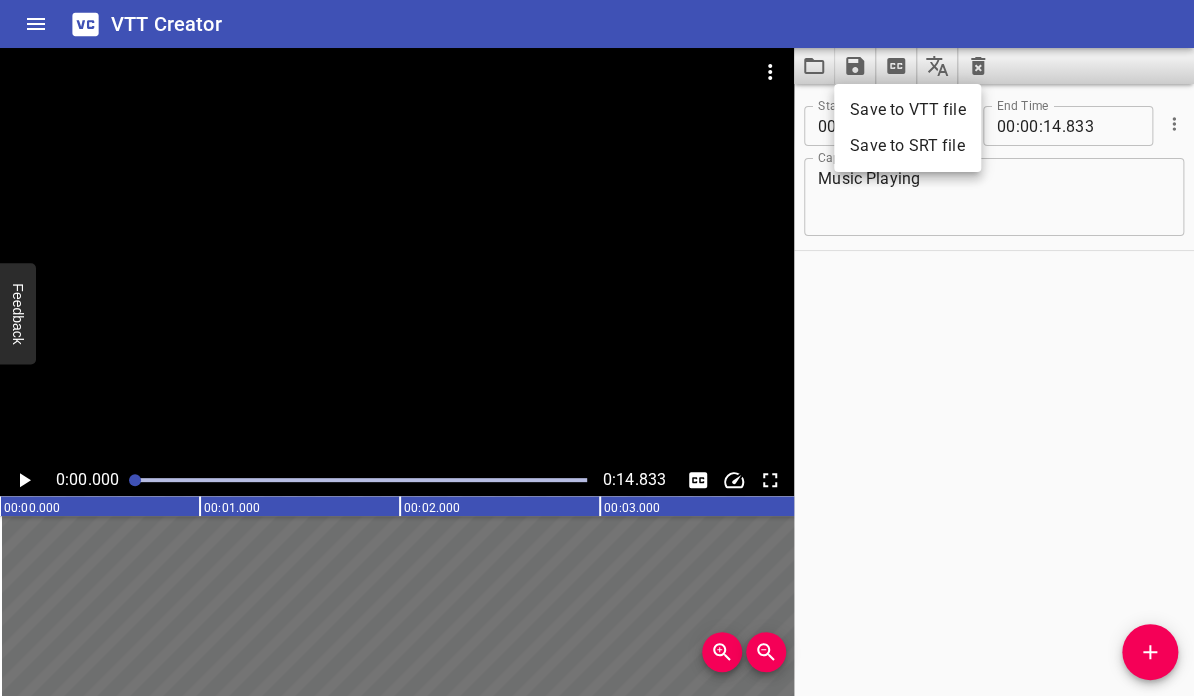 click on "Save to VTT file" at bounding box center (907, 110) 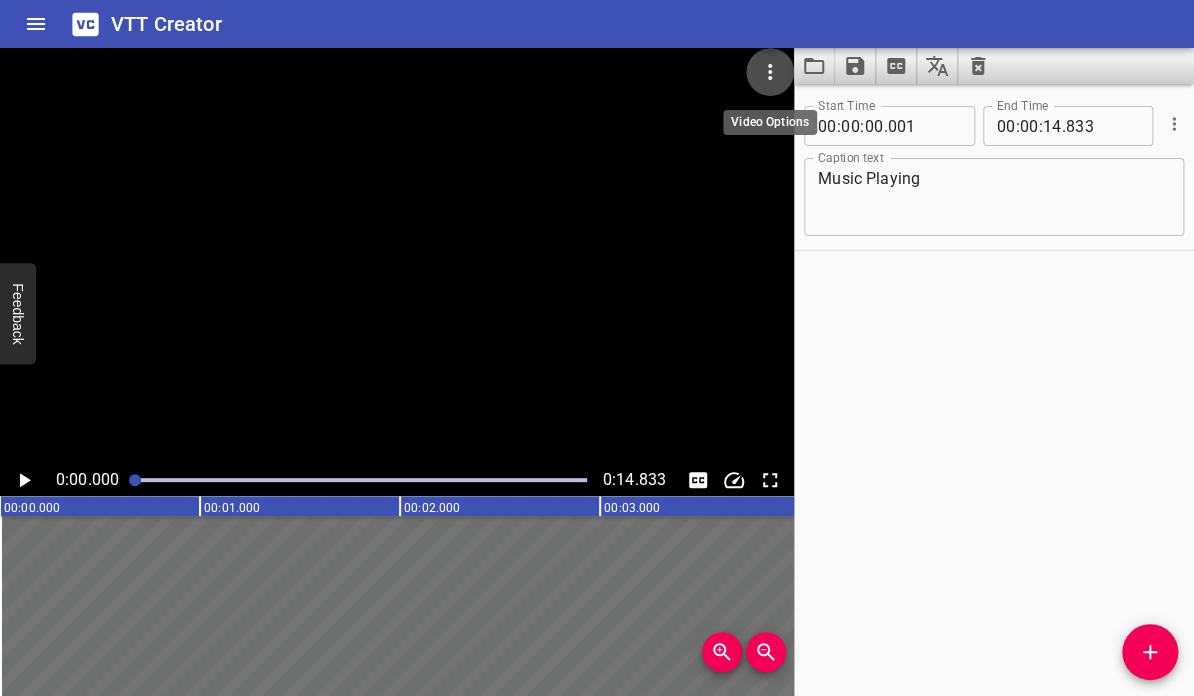click 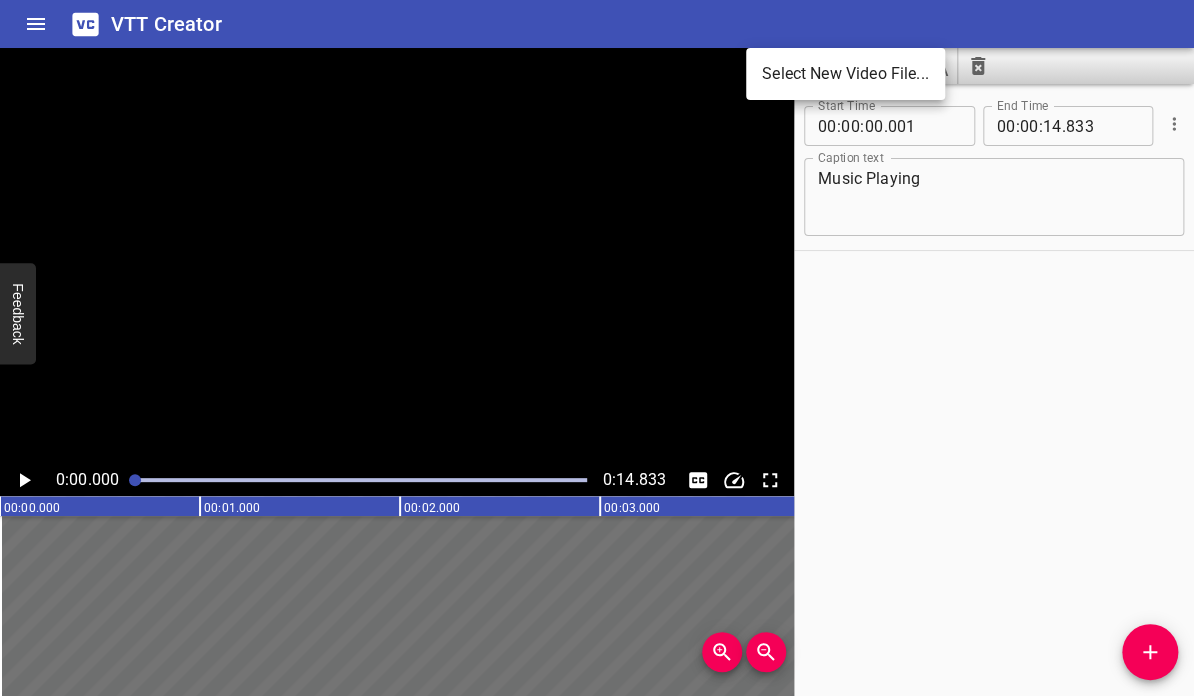 click on "Select New Video File..." at bounding box center (845, 74) 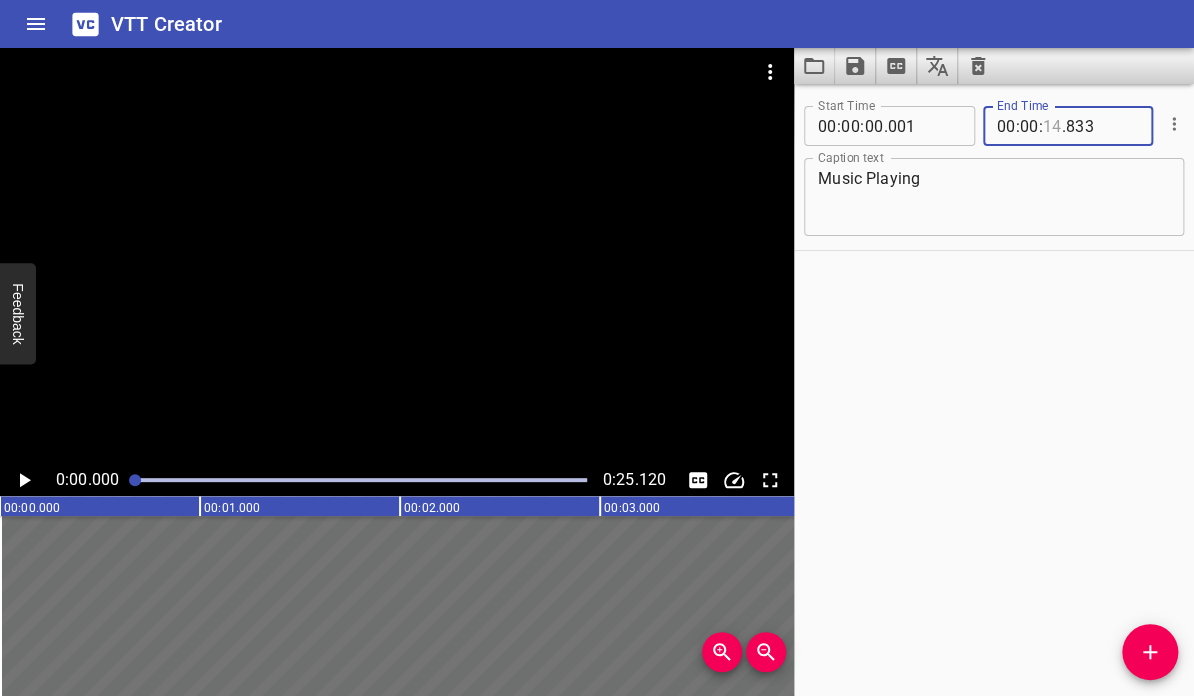 click at bounding box center (1052, 126) 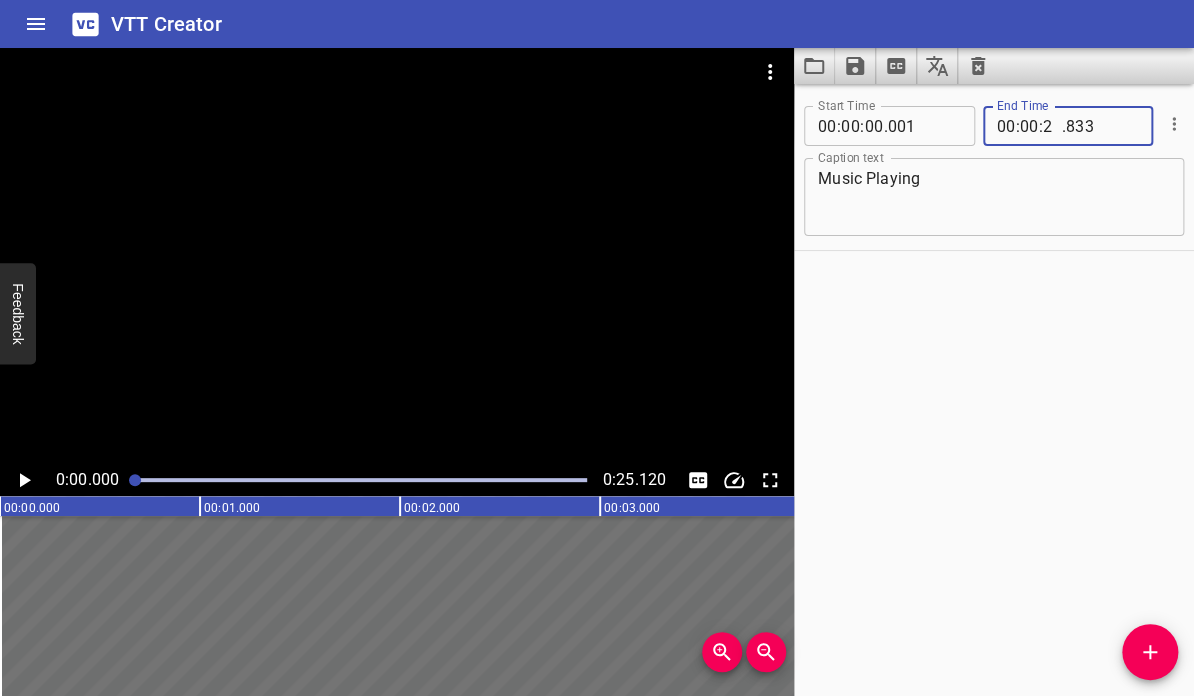 type on "25" 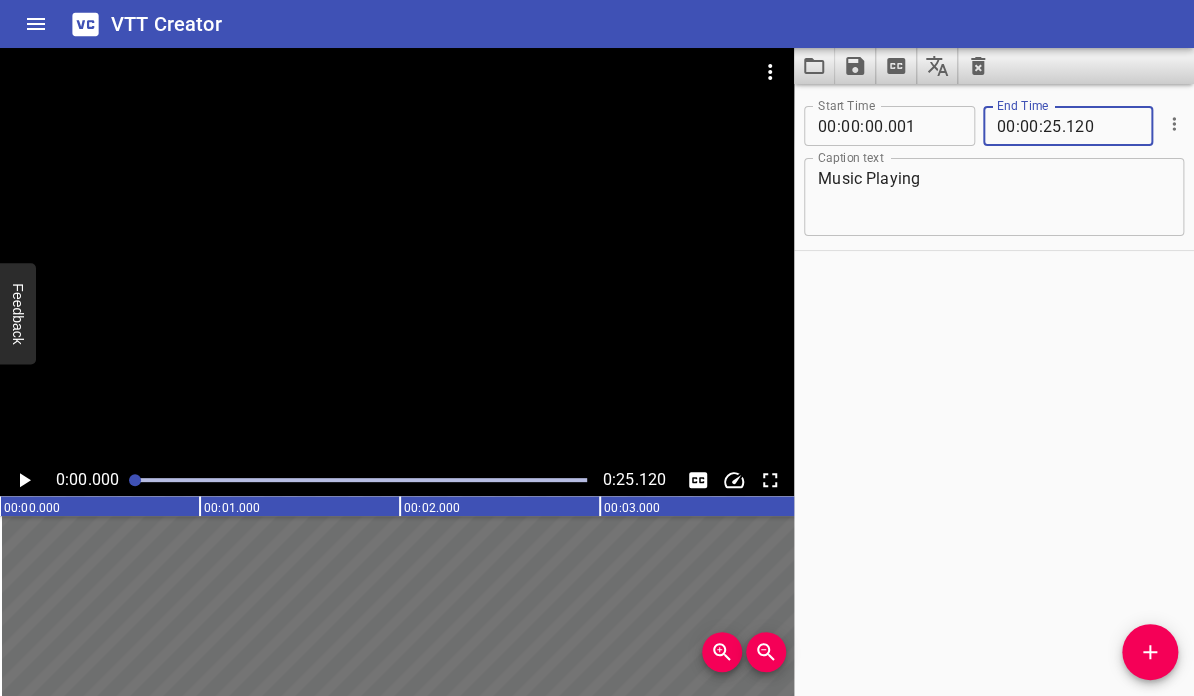 type on "120" 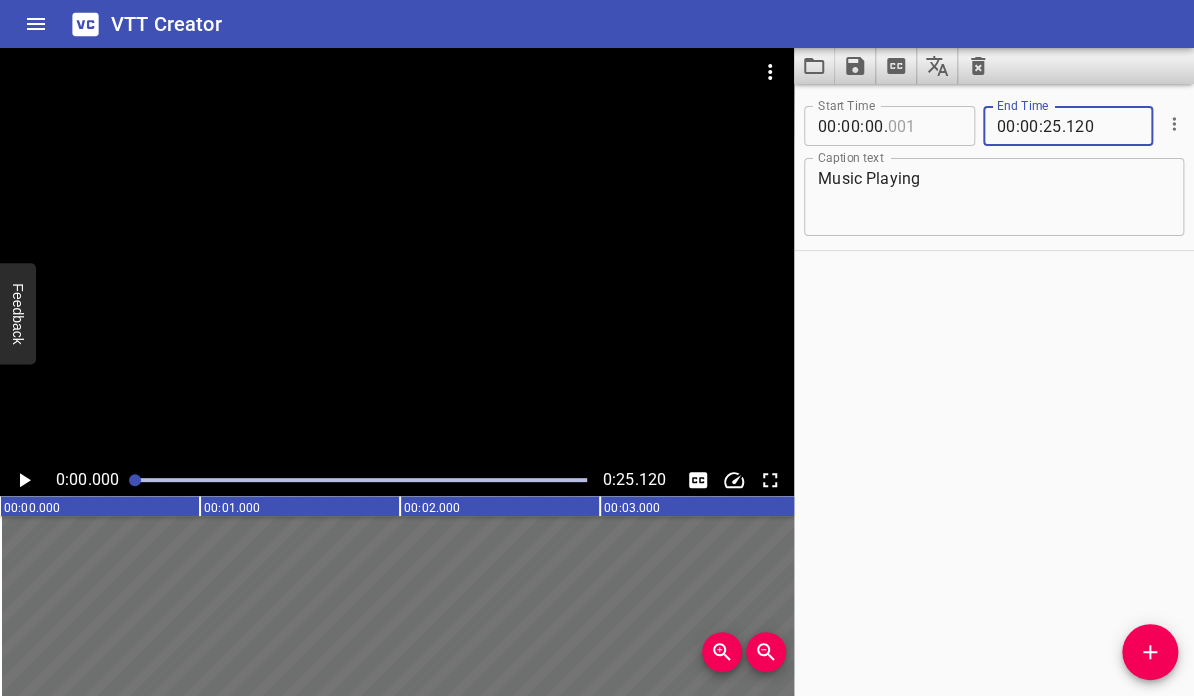 click at bounding box center [923, 126] 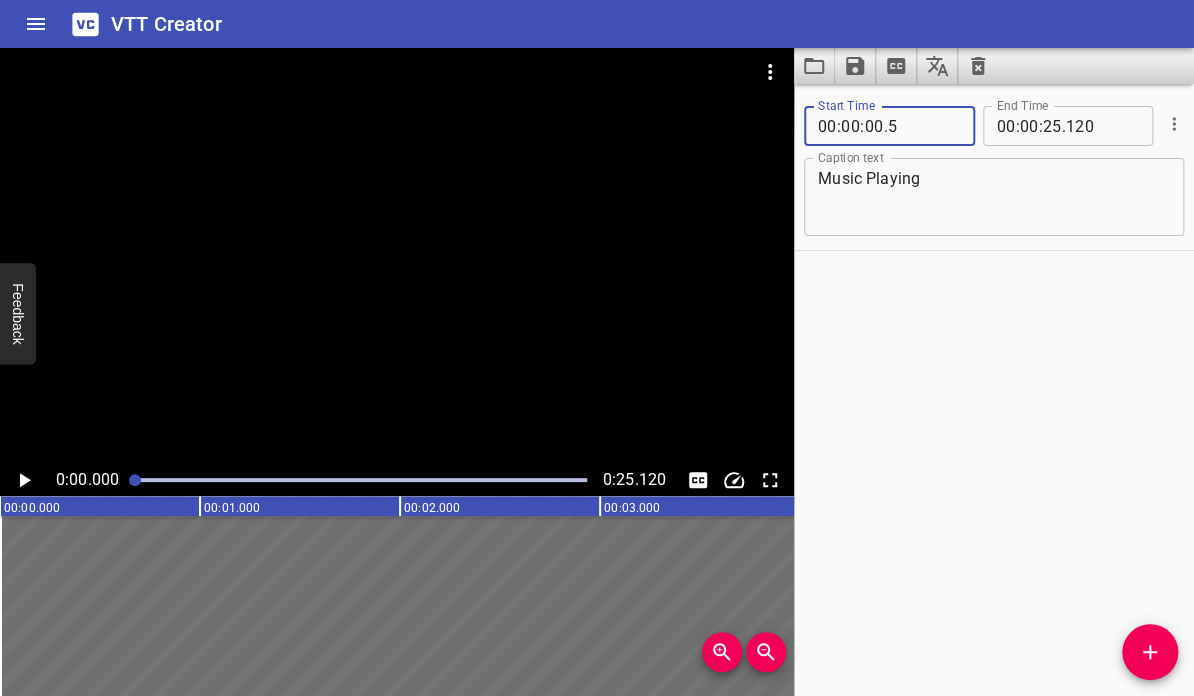 type on "005" 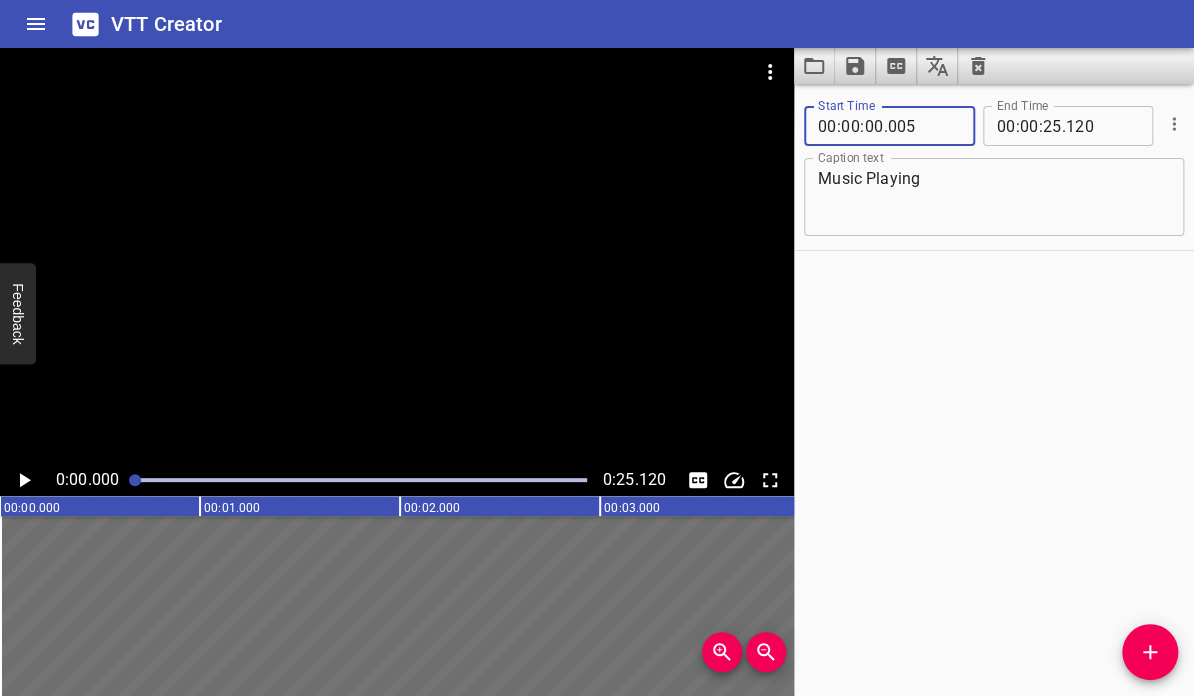 click on "Start Time 00 : 00 : 00 . 005 Start Time End Time 00 : 00 : 25 . 120 End Time Caption text Music Playing Caption text" at bounding box center [994, 390] 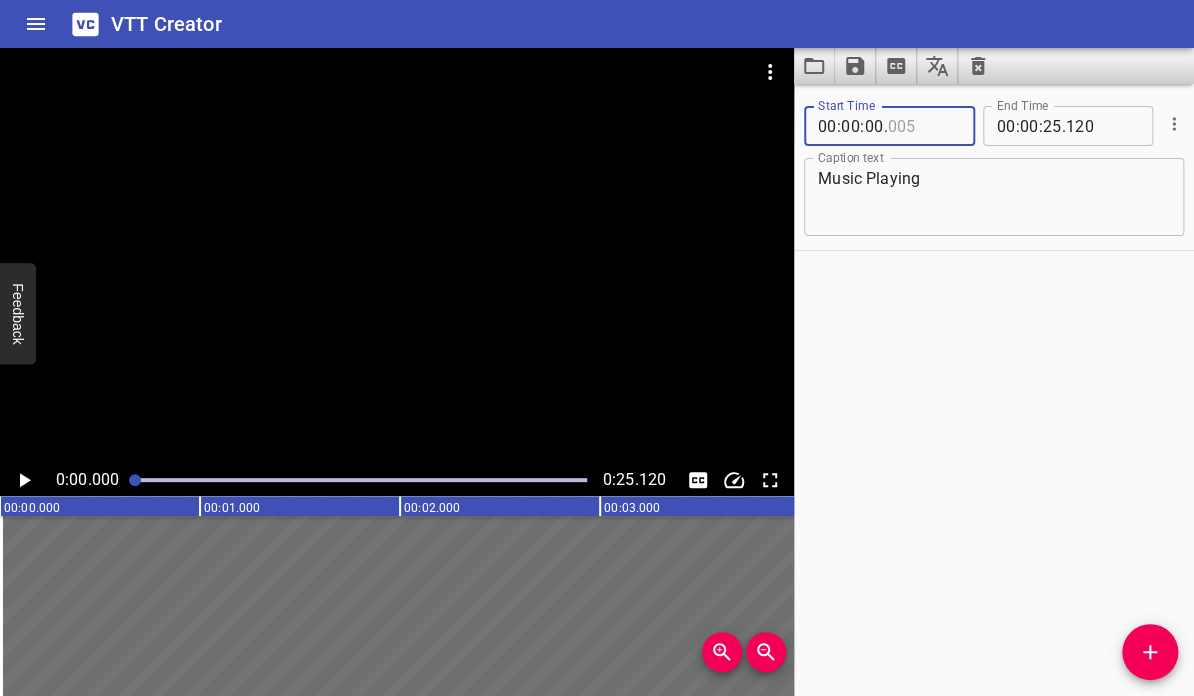 click at bounding box center (923, 126) 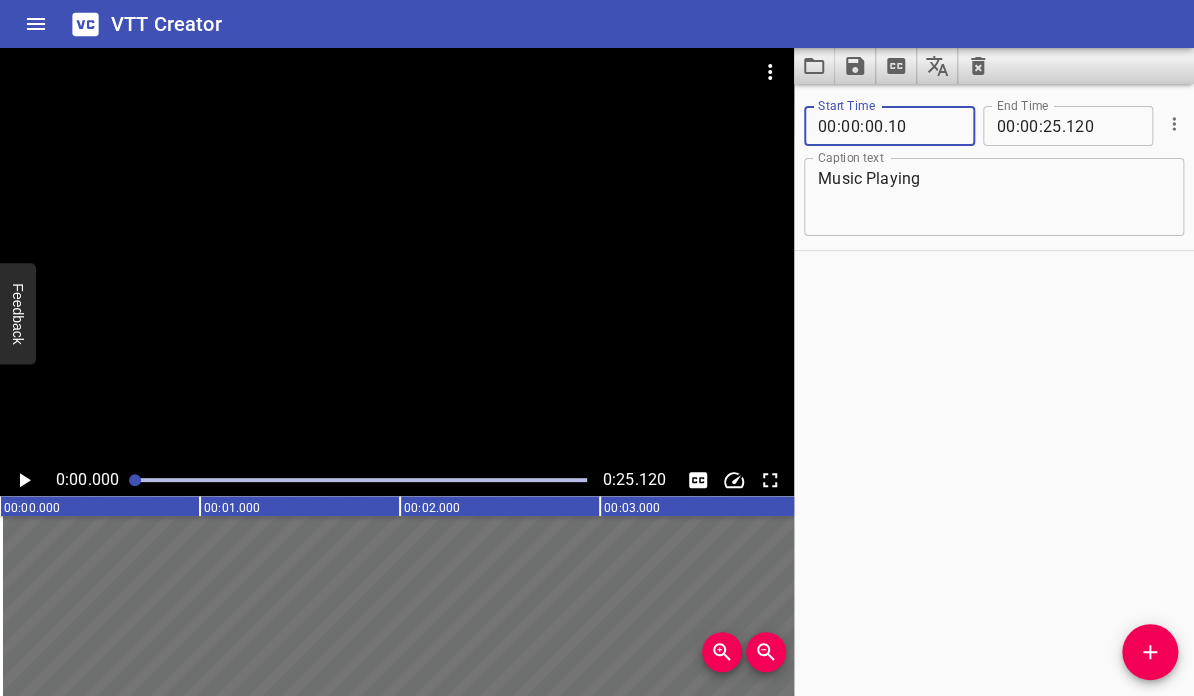 type on "010" 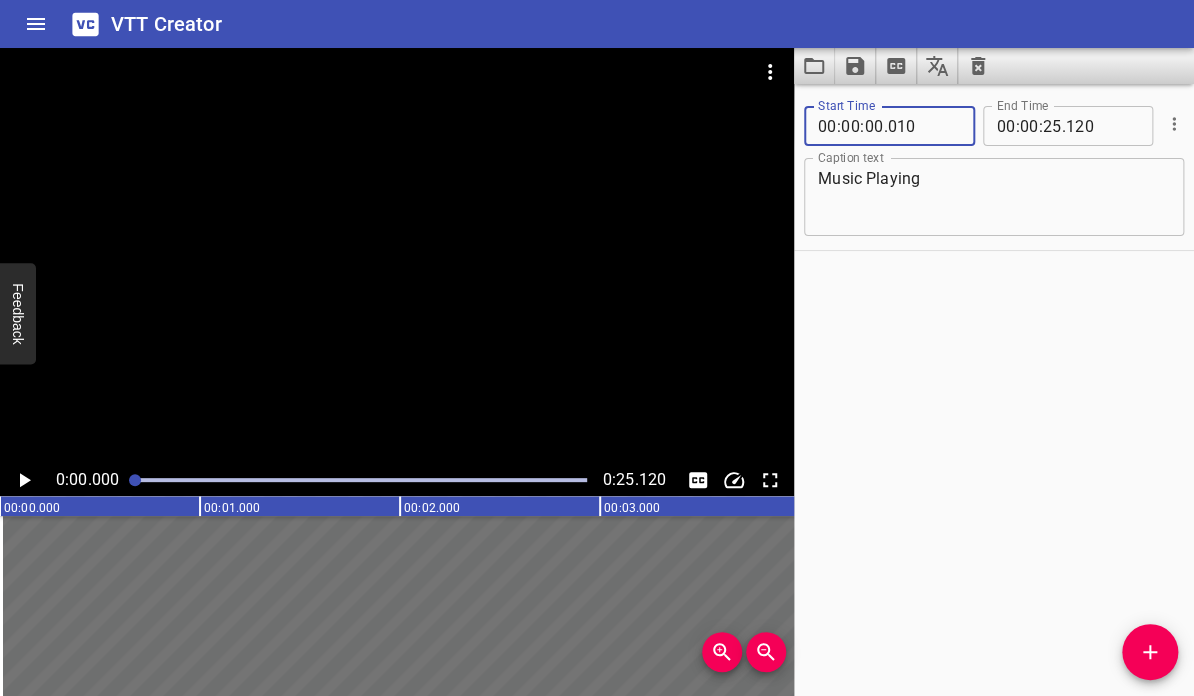 click on "Start Time 00 : 00 : 00 . 010 Start Time End Time 00 : 00 : 25 . 120 End Time Caption text Music Playing Caption text" at bounding box center (994, 390) 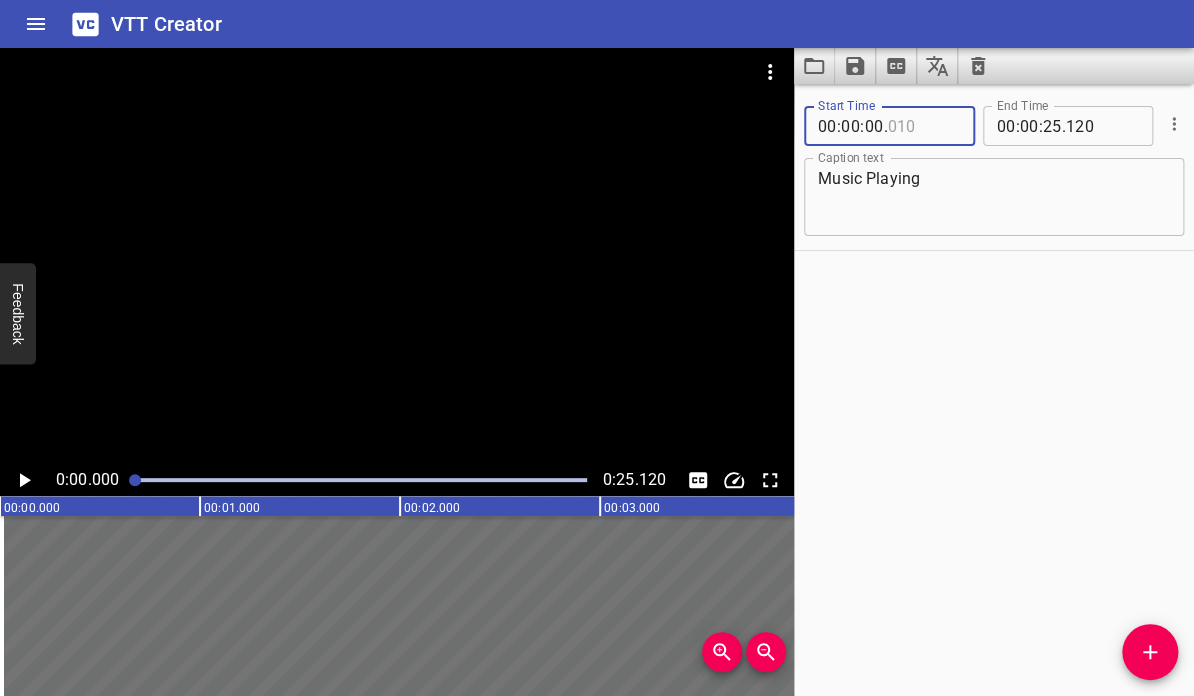 click at bounding box center [923, 126] 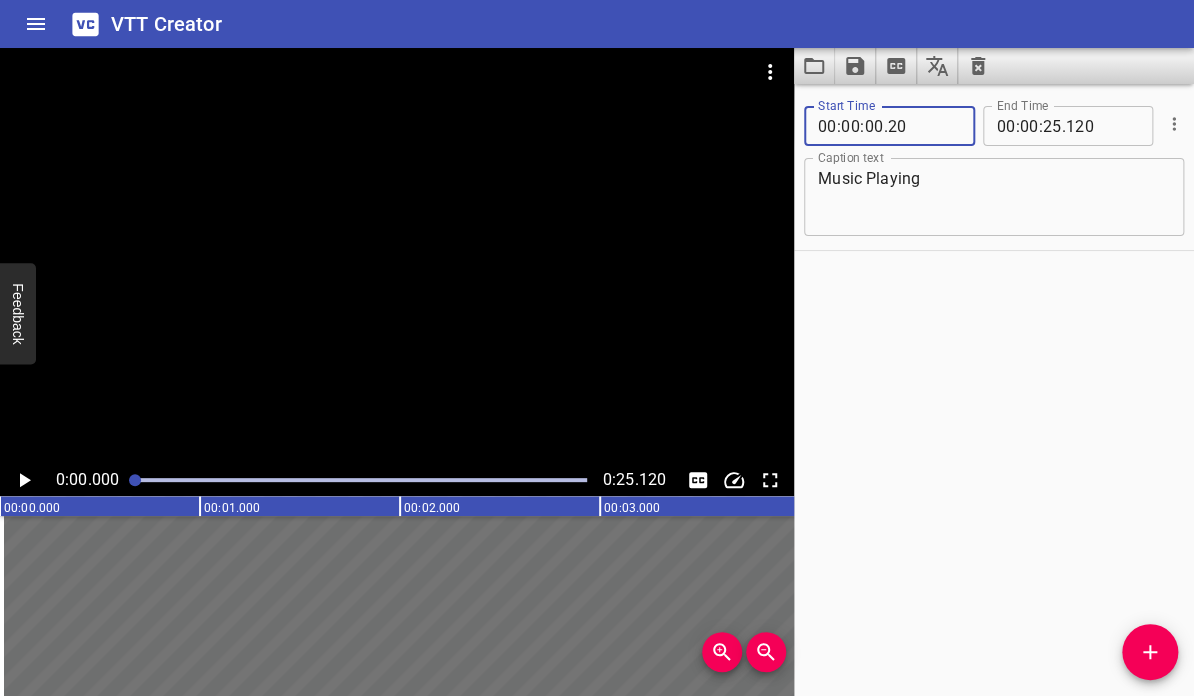 type on "020" 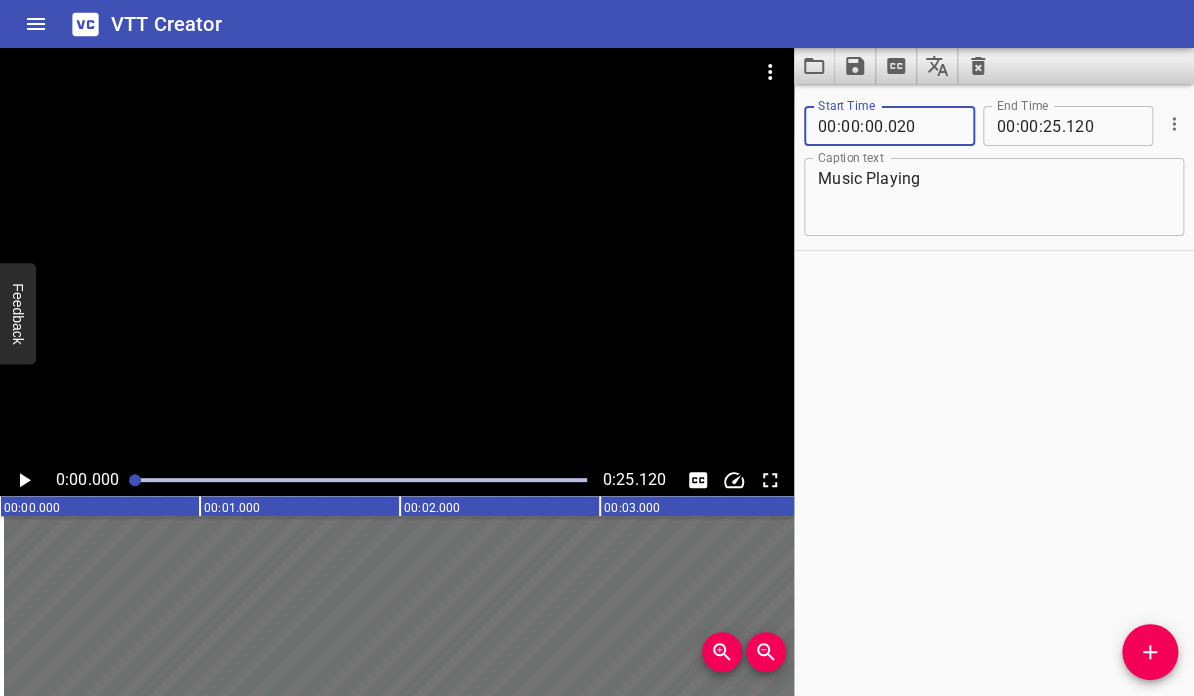 click on "Start Time 00 : 00 : 00 . 020 Start Time End Time 00 : 00 : 25 . 120 End Time Caption text Music Playing Caption text" at bounding box center (994, 390) 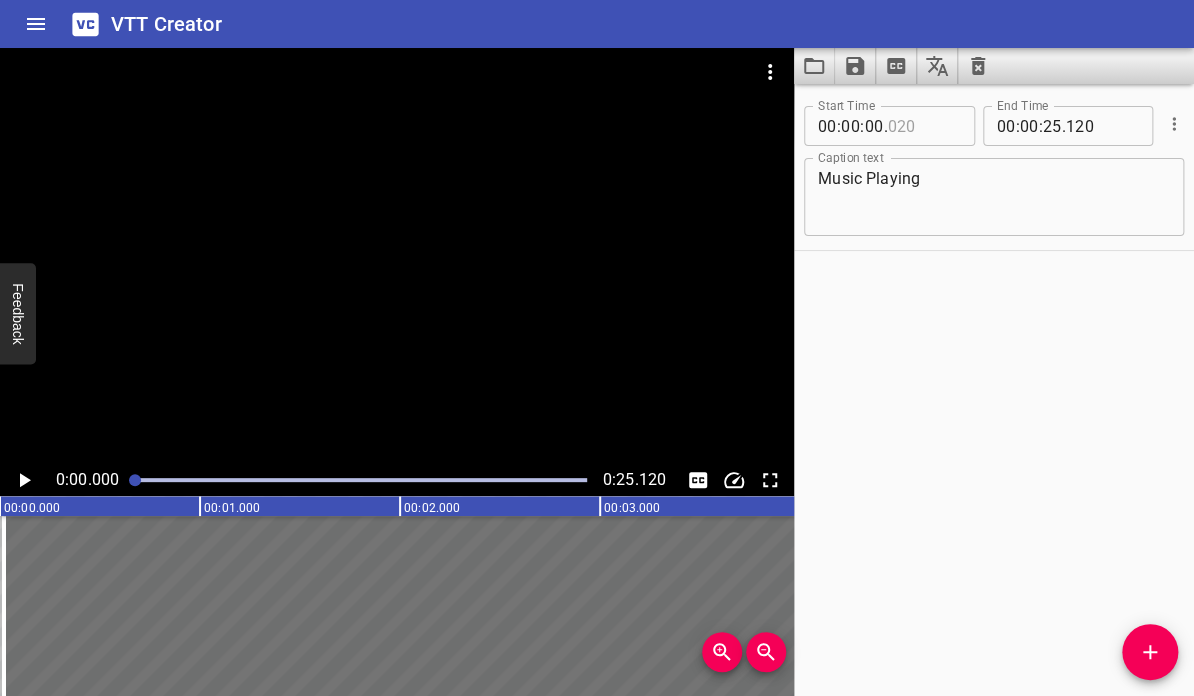click at bounding box center [923, 126] 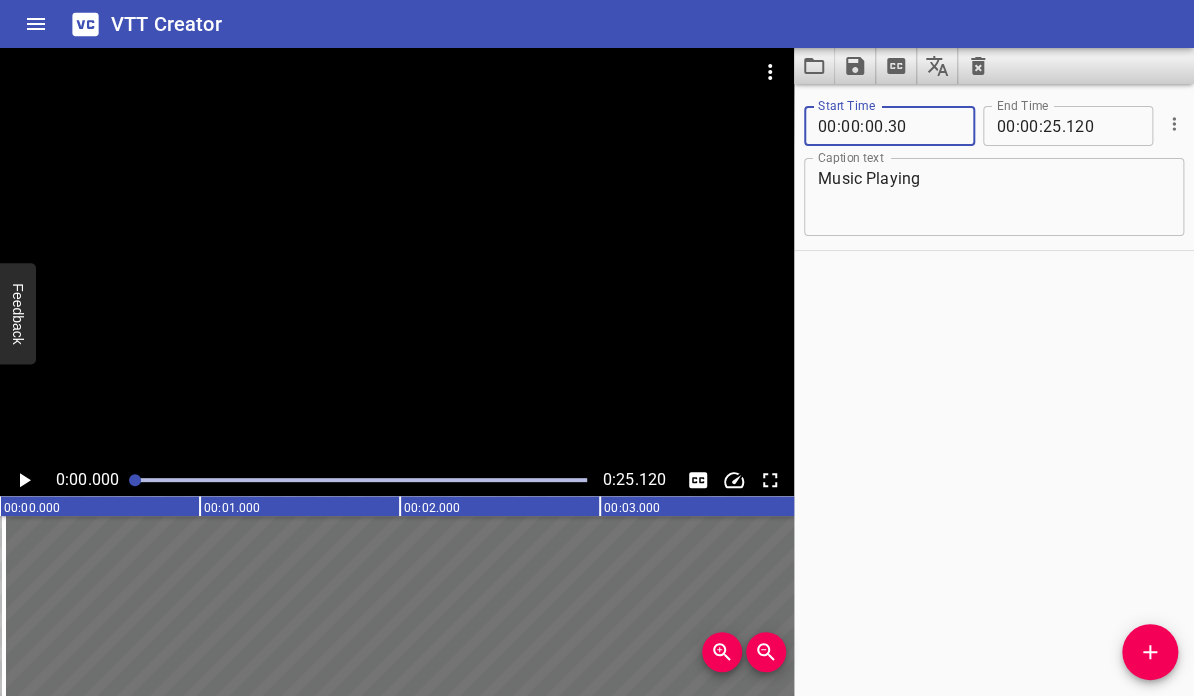 type on "030" 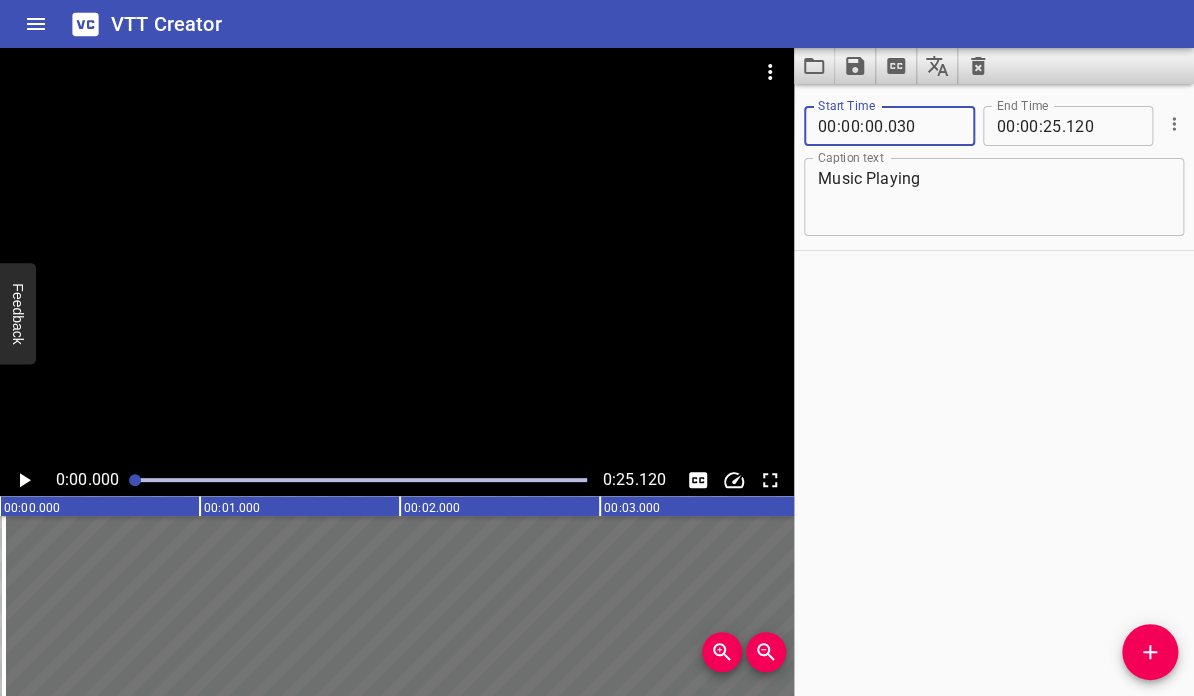 click on "Start Time 00 : 00 : 00 . 030 Start Time End Time 00 : 00 : 25 . 120 End Time Caption text Music Playing Caption text" at bounding box center (994, 390) 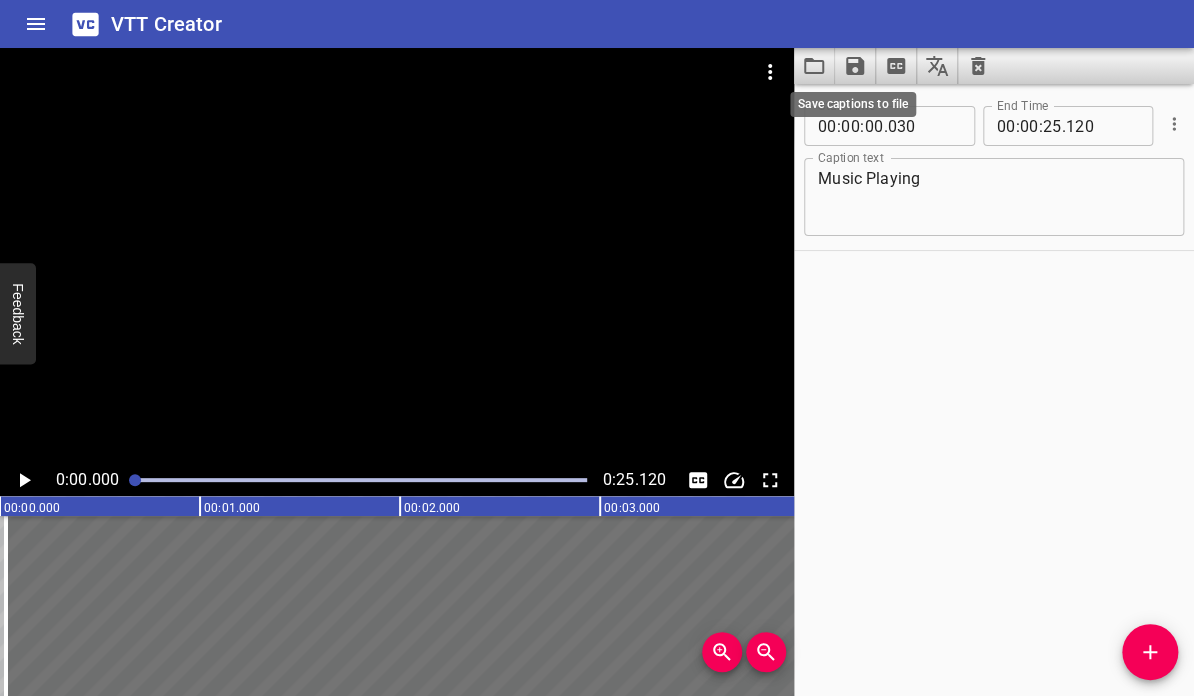 click 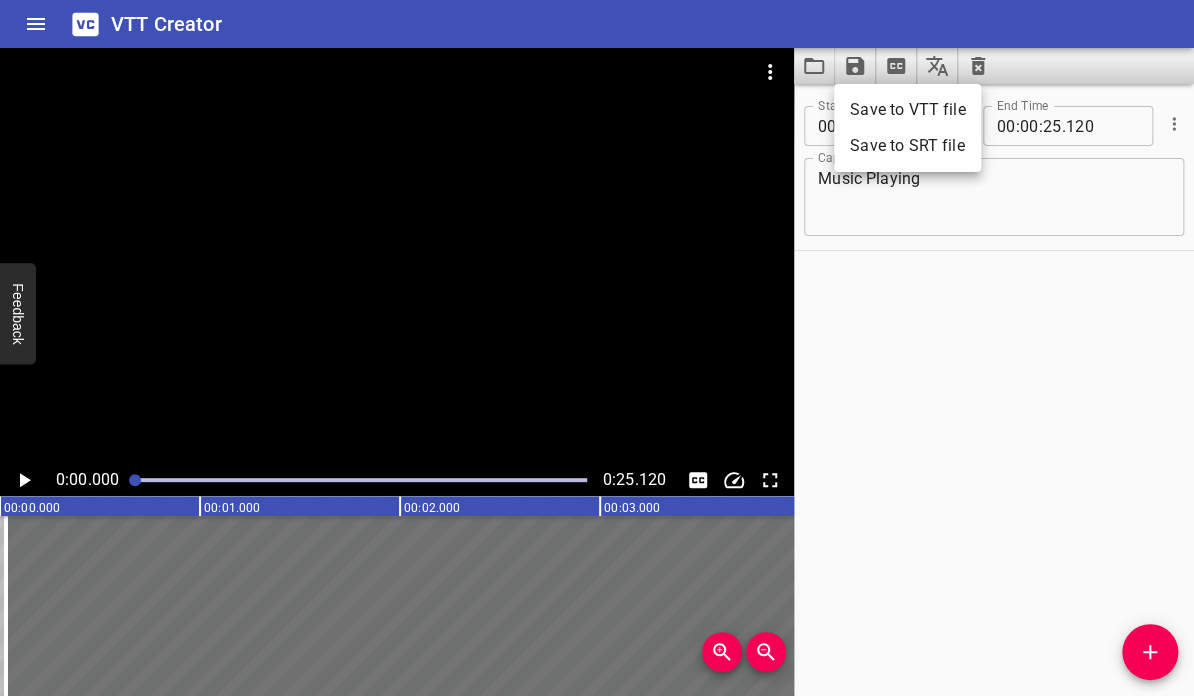 click on "Save to VTT file" at bounding box center (907, 110) 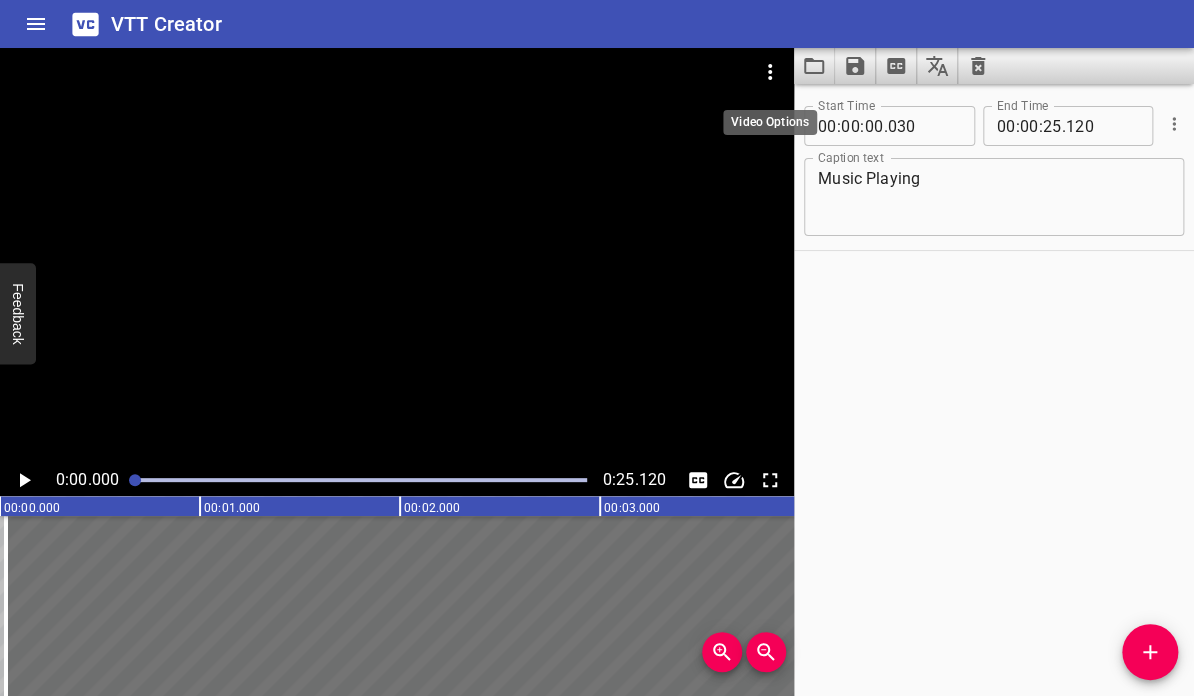 click 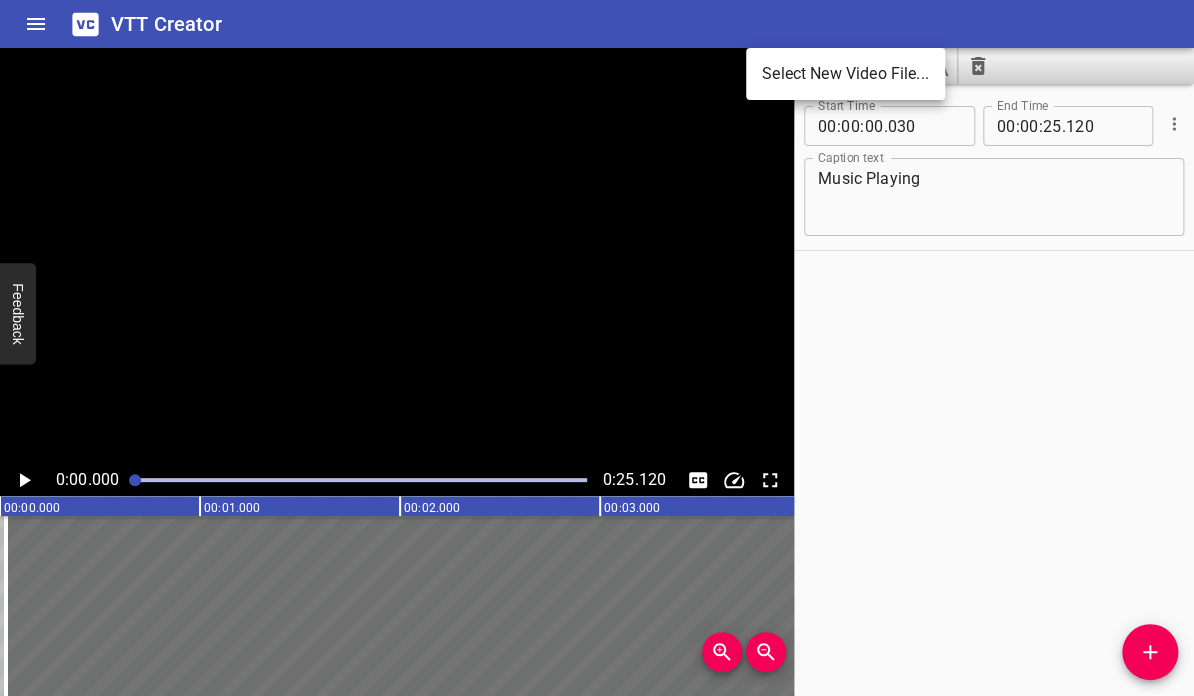 click on "Select New Video File..." at bounding box center [845, 74] 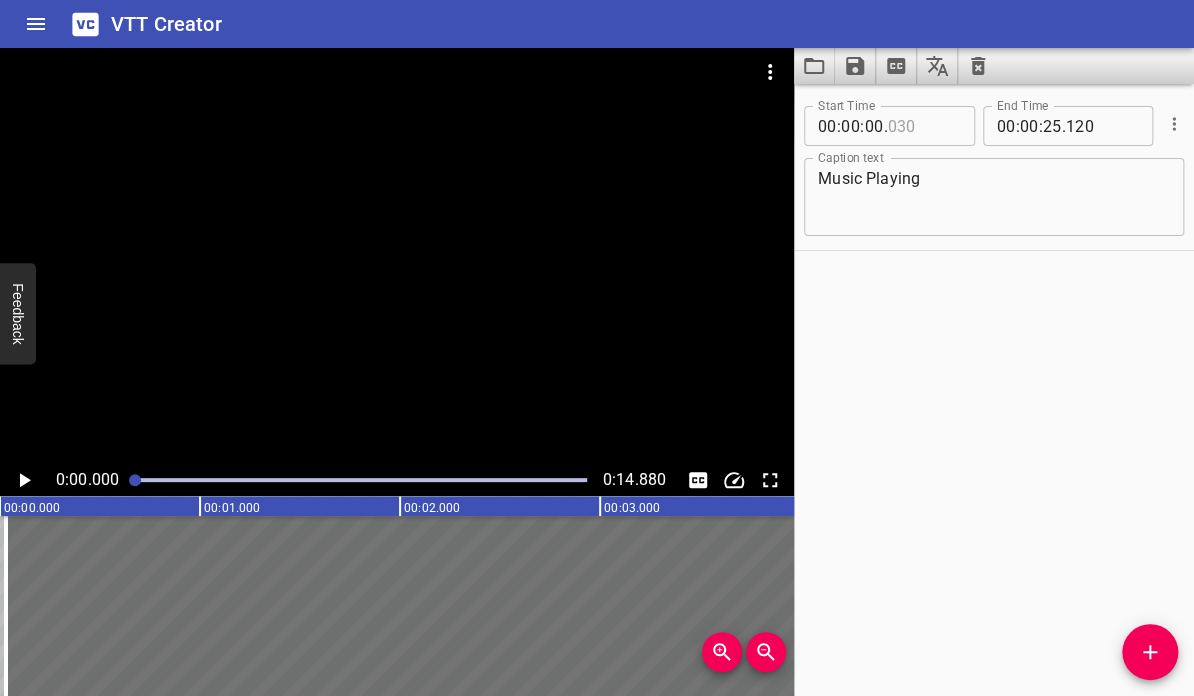 click at bounding box center (923, 126) 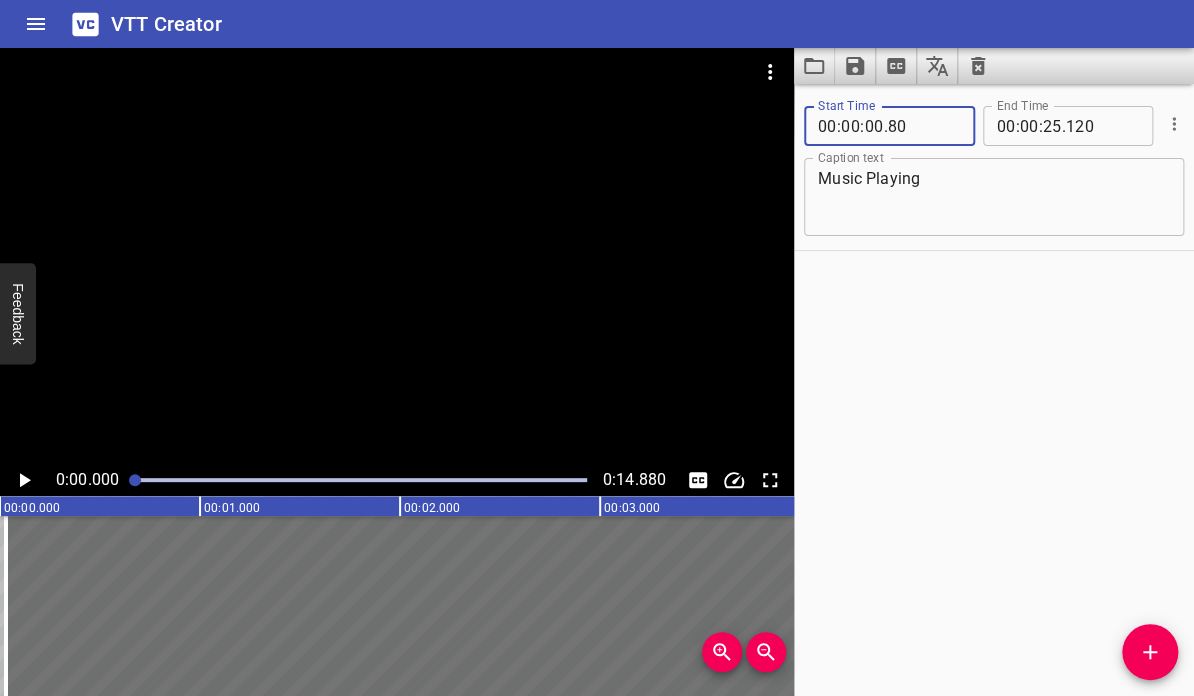 type on "080" 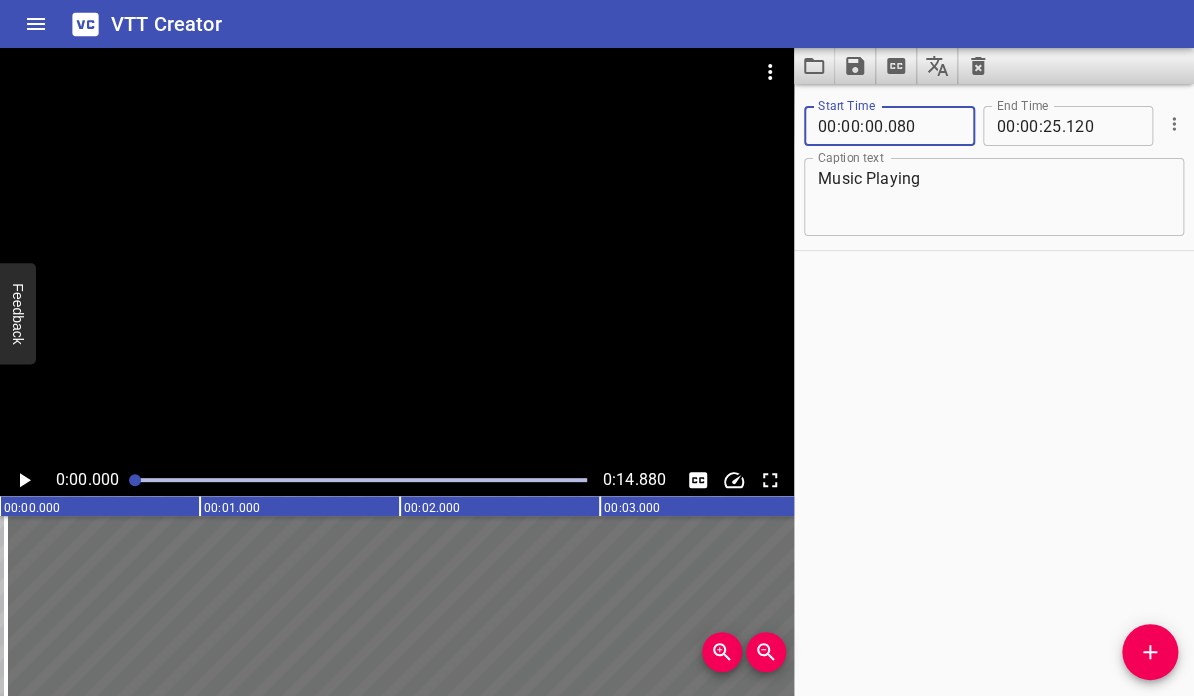 click on "Start Time 00 : 00 : 00 . 080 Start Time End Time 00 : 00 : 25 . 120 End Time Caption text Music Playing Caption text" at bounding box center [994, 390] 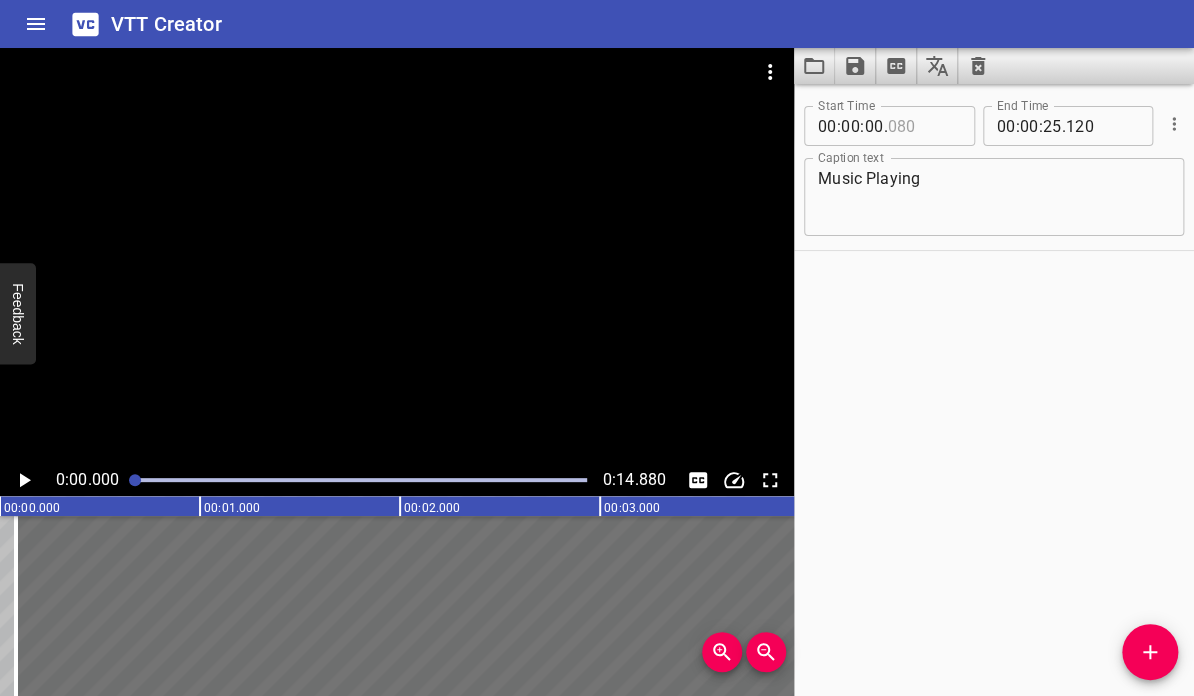 click at bounding box center [923, 126] 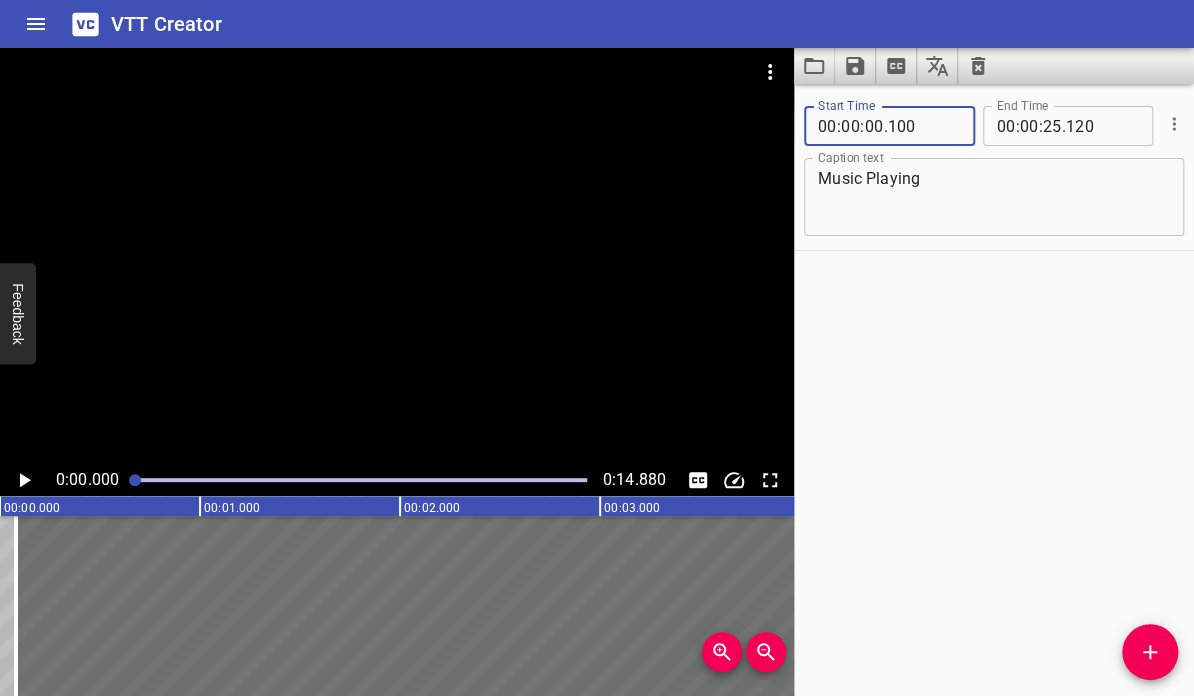 type on "100" 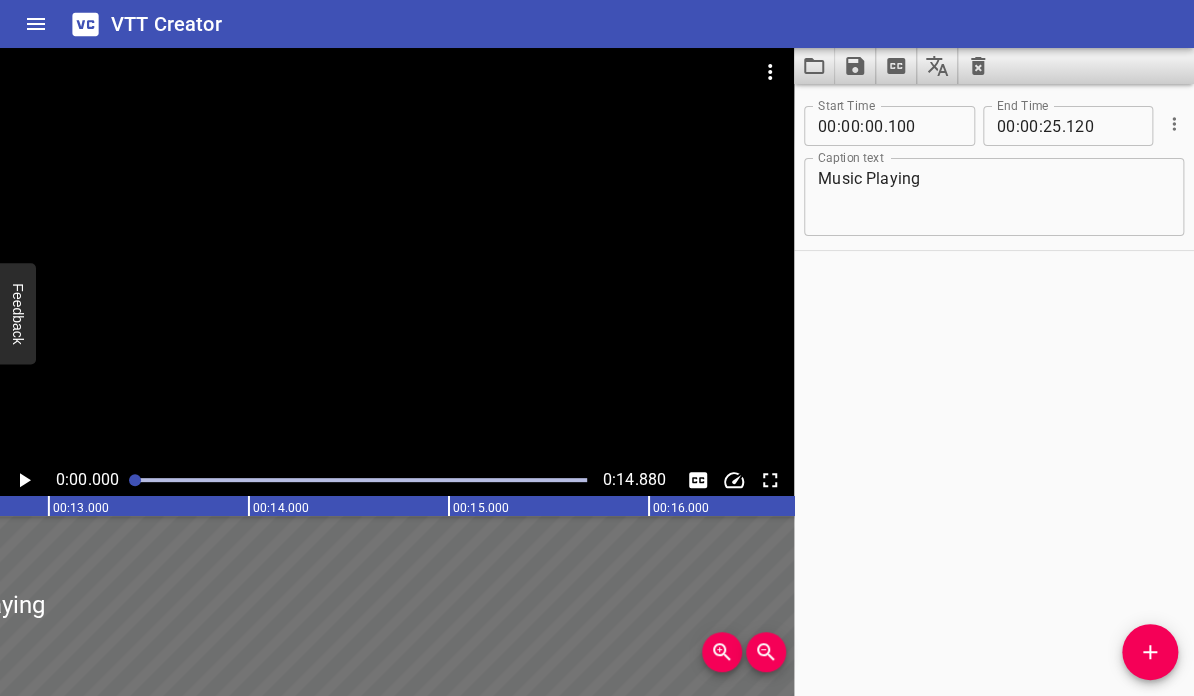 scroll, scrollTop: 0, scrollLeft: 2564, axis: horizontal 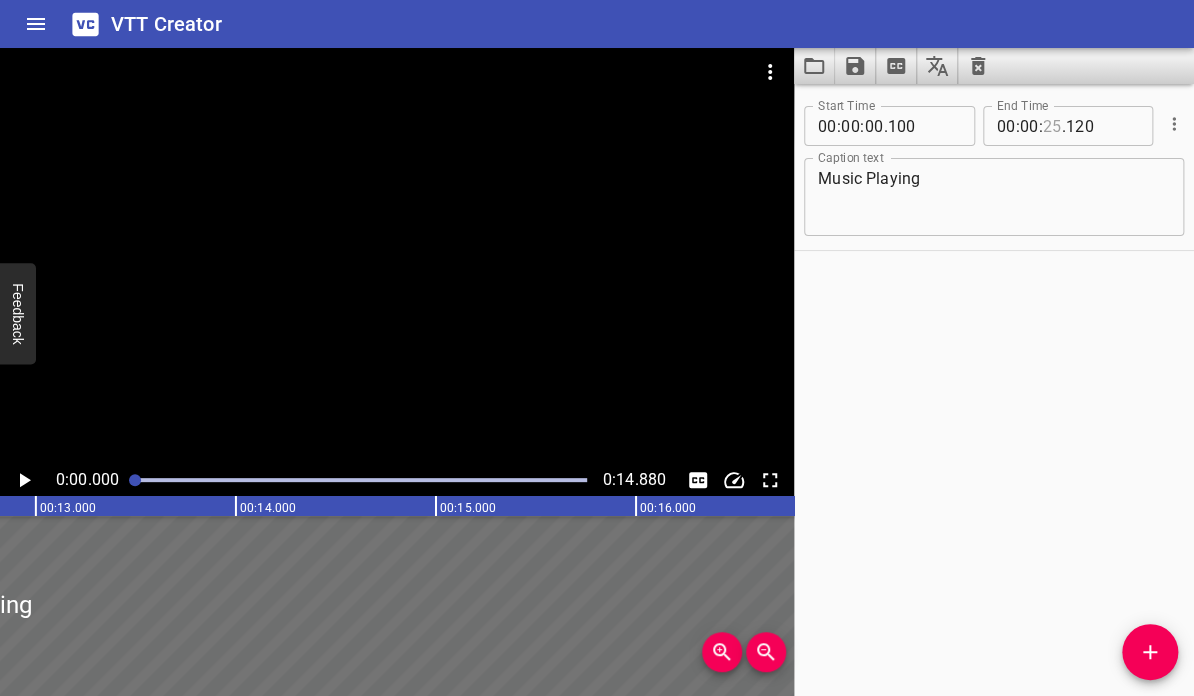 click at bounding box center (1052, 126) 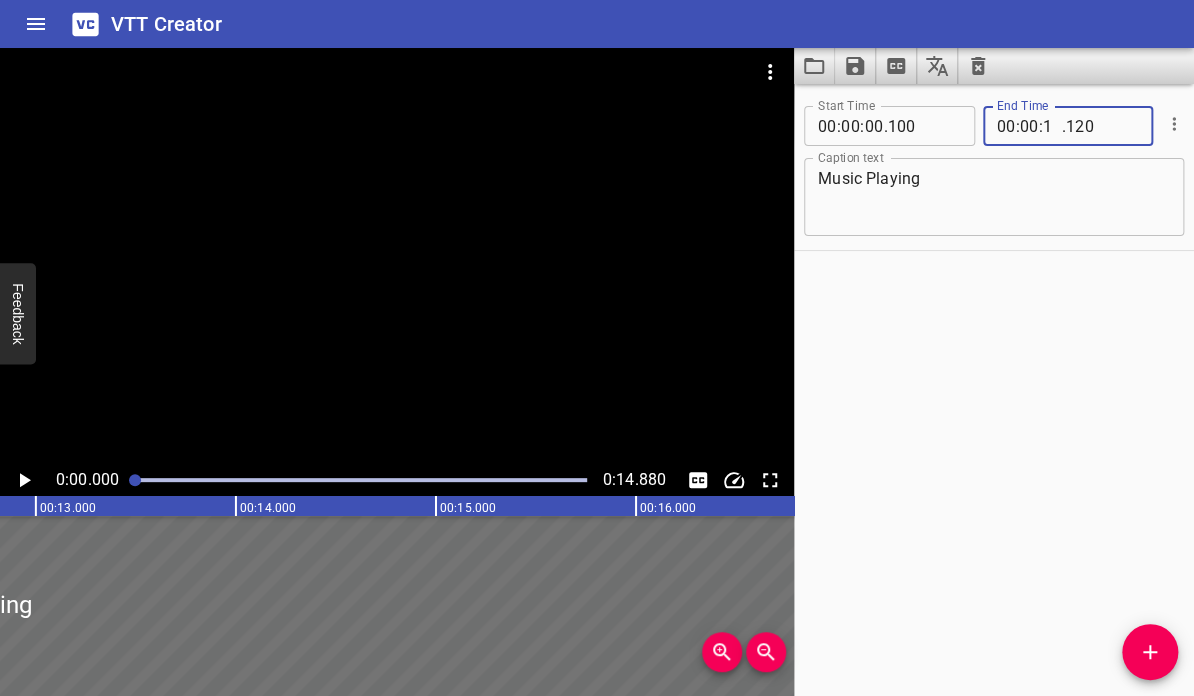 type on "14" 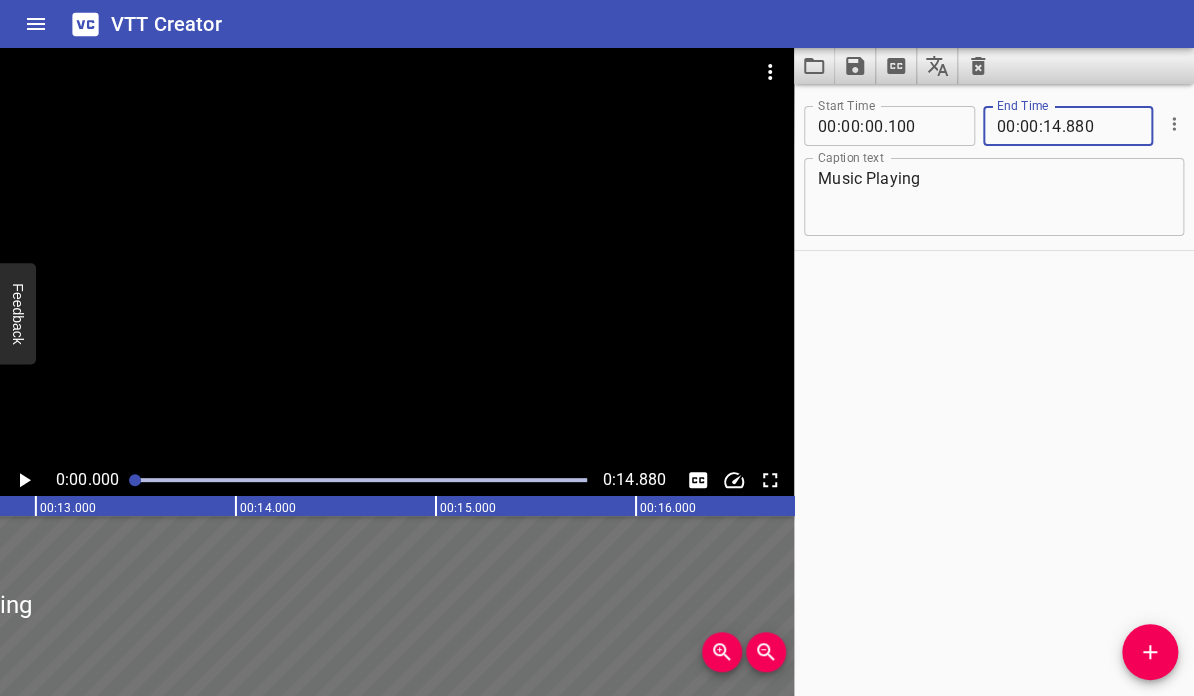 type on "880" 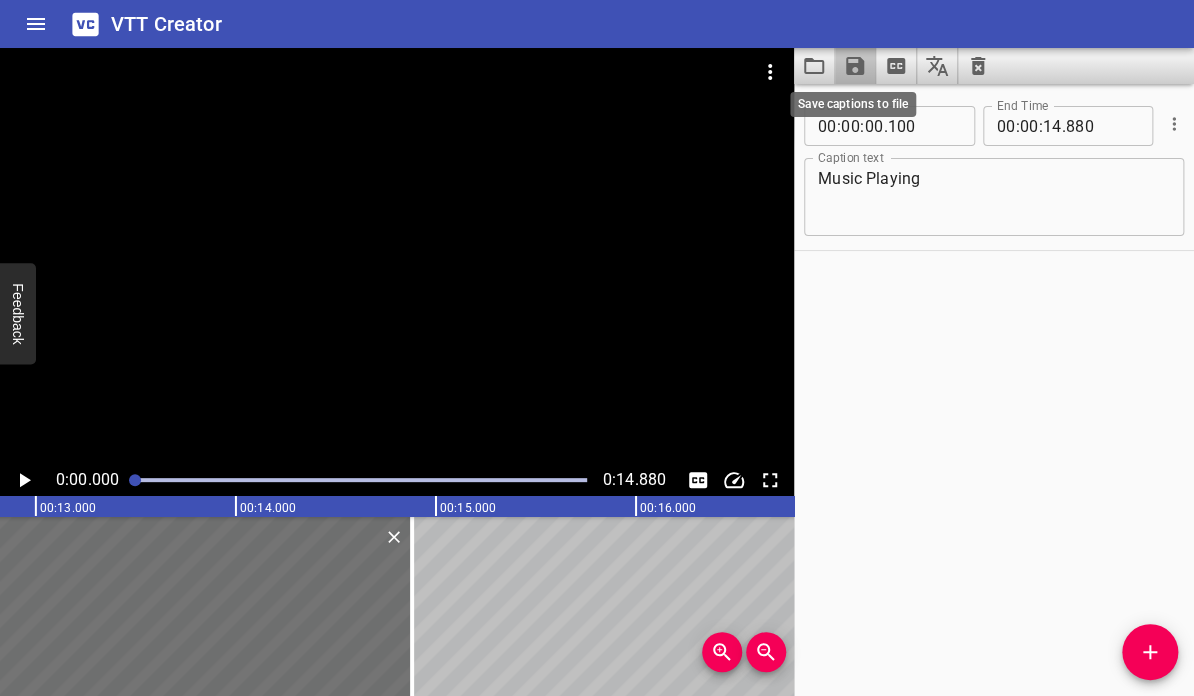 click 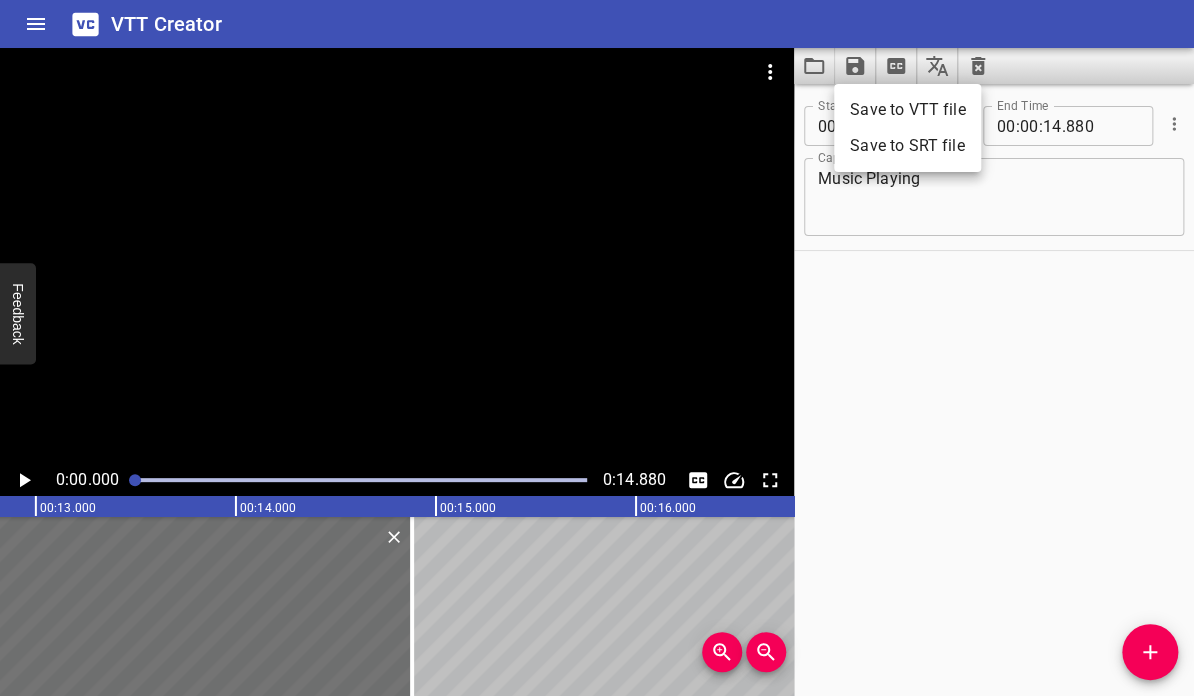 click on "Save to VTT file" at bounding box center [907, 110] 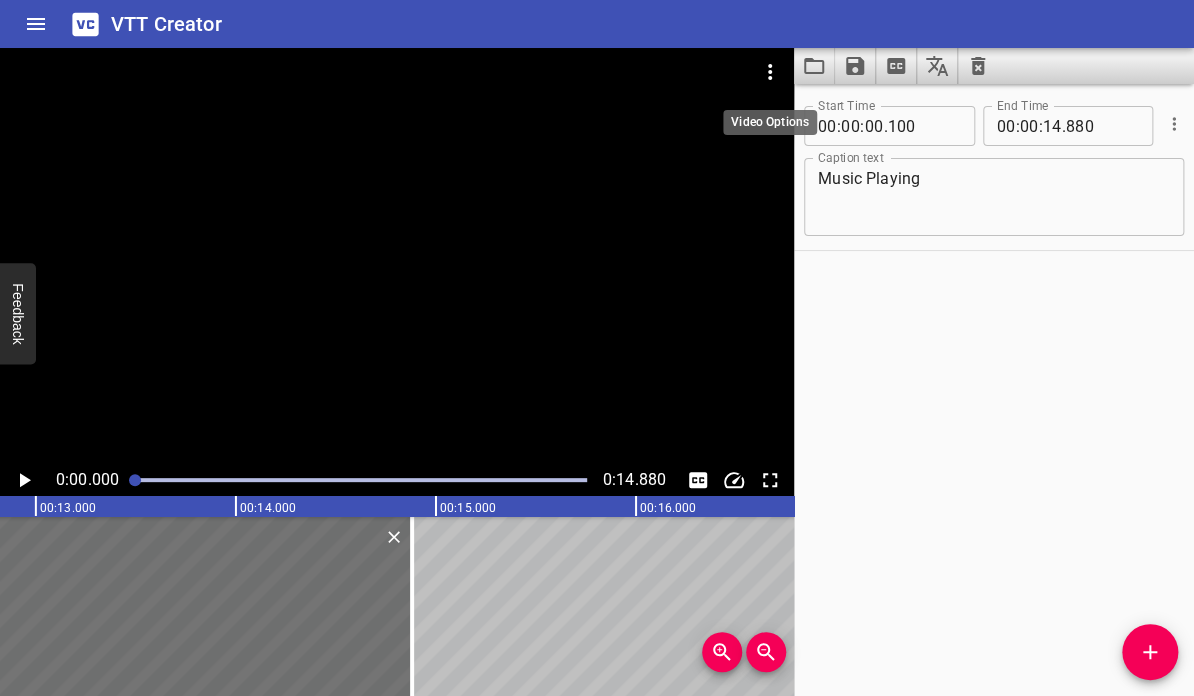 click 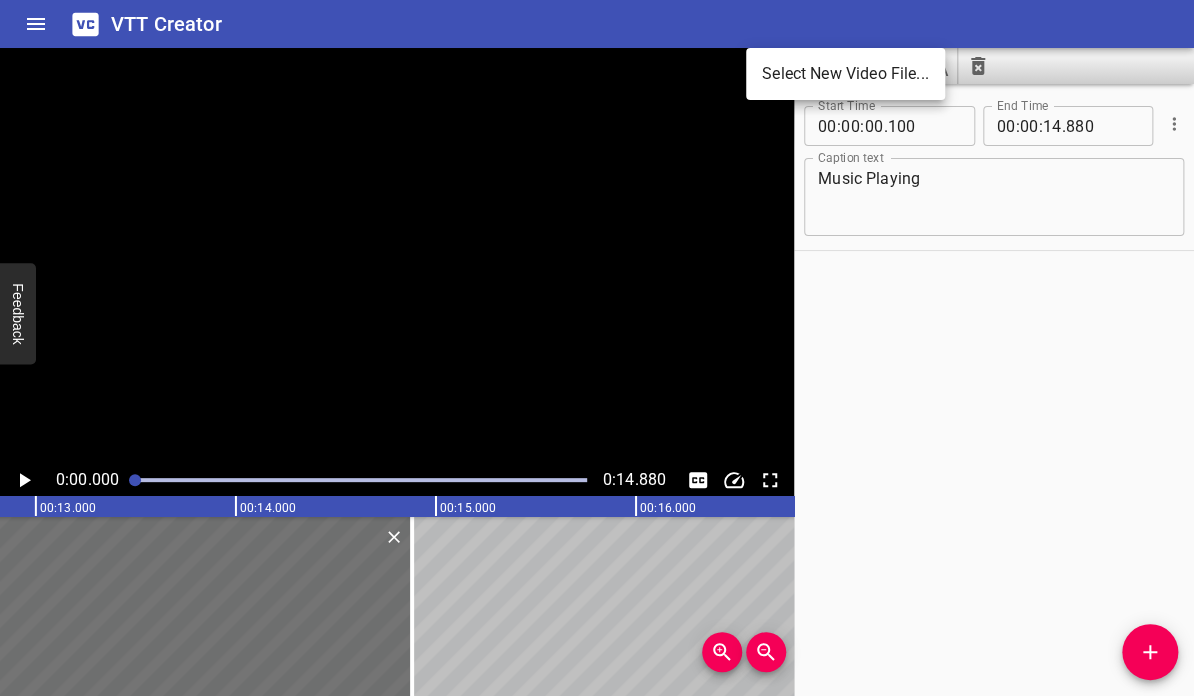 click on "Select New Video File..." at bounding box center [845, 74] 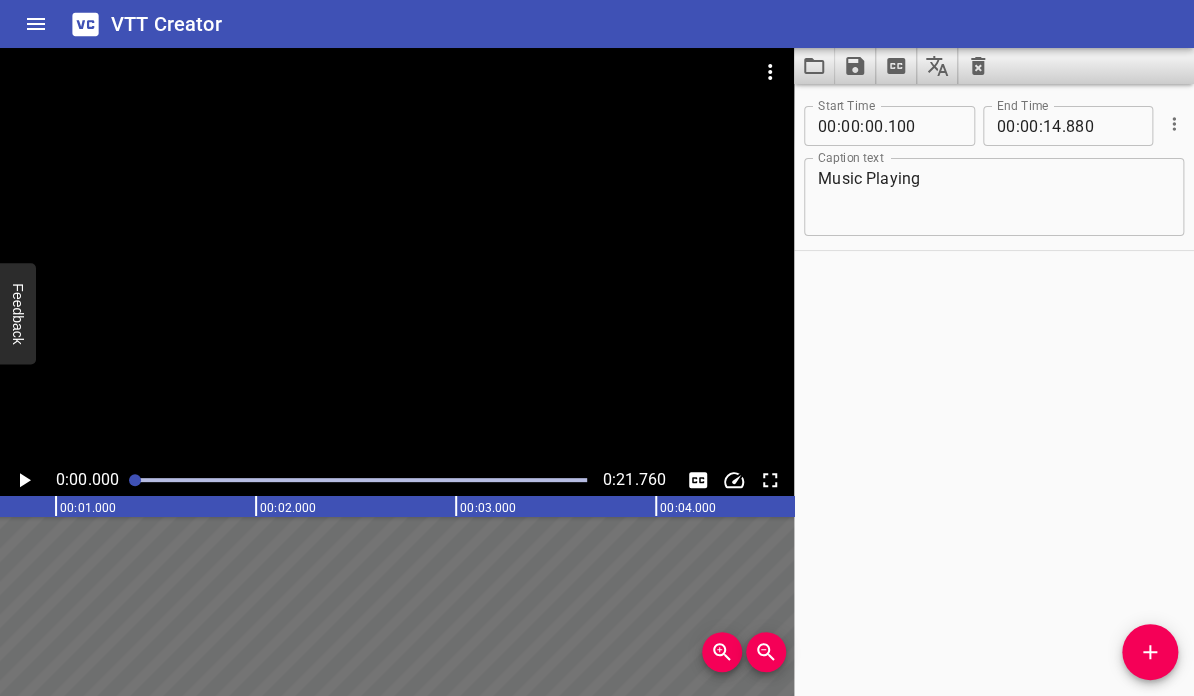 scroll, scrollTop: 0, scrollLeft: 0, axis: both 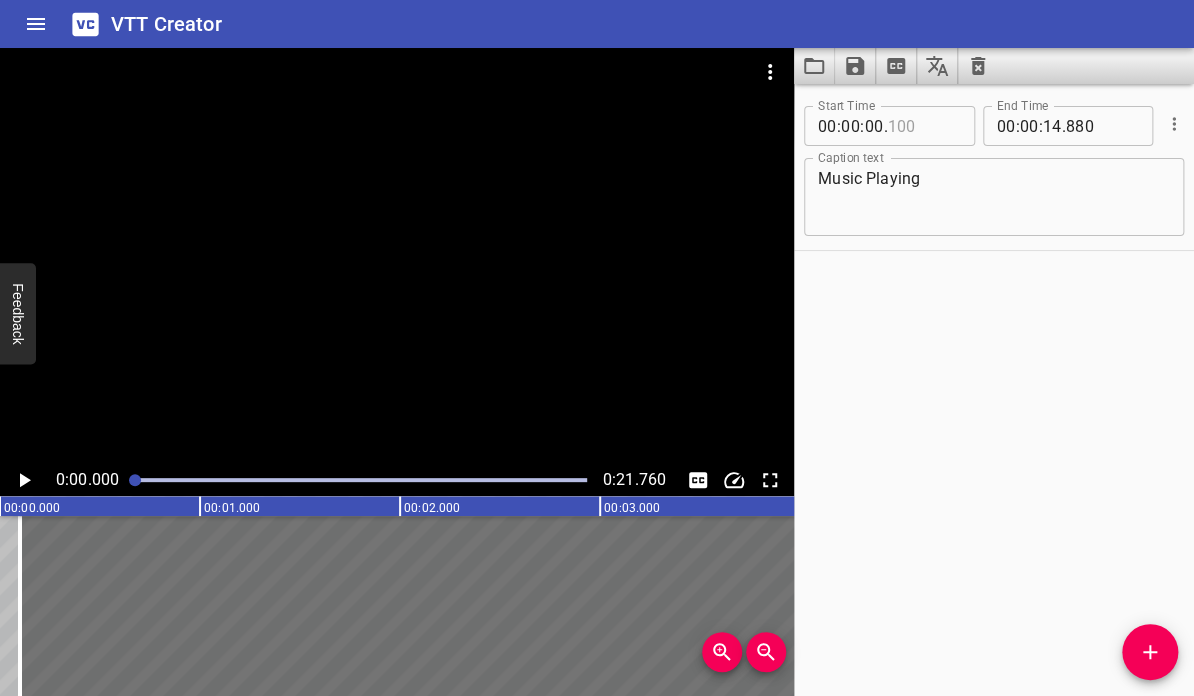 click at bounding box center (923, 126) 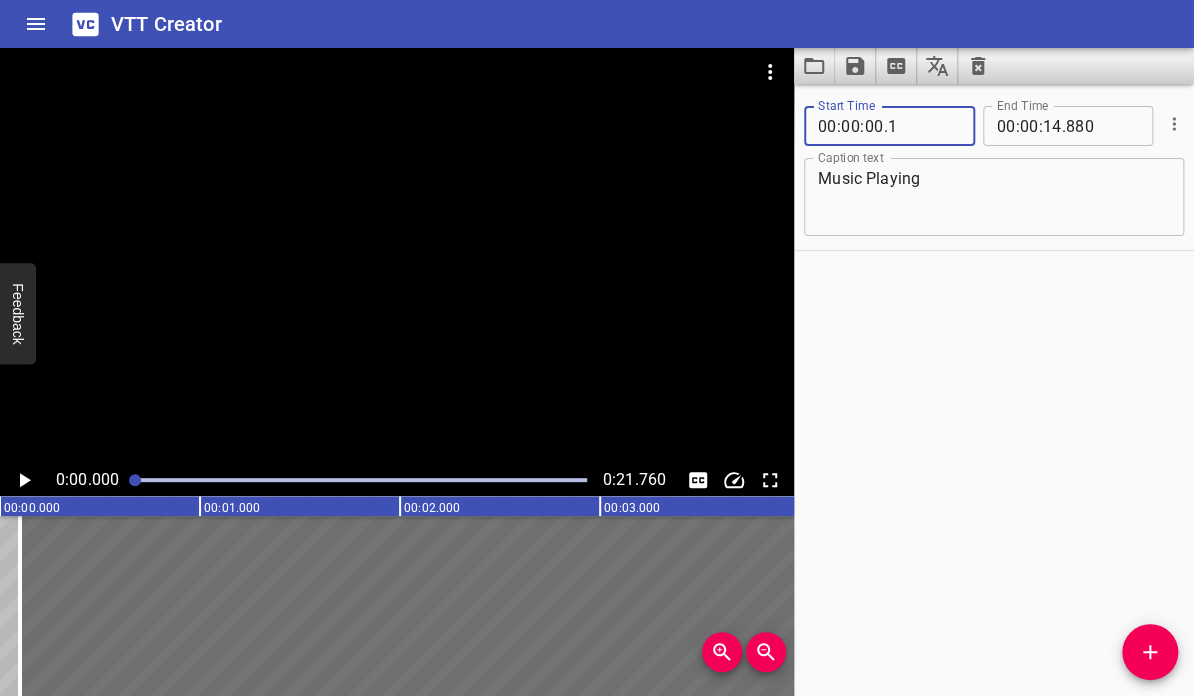 type on "001" 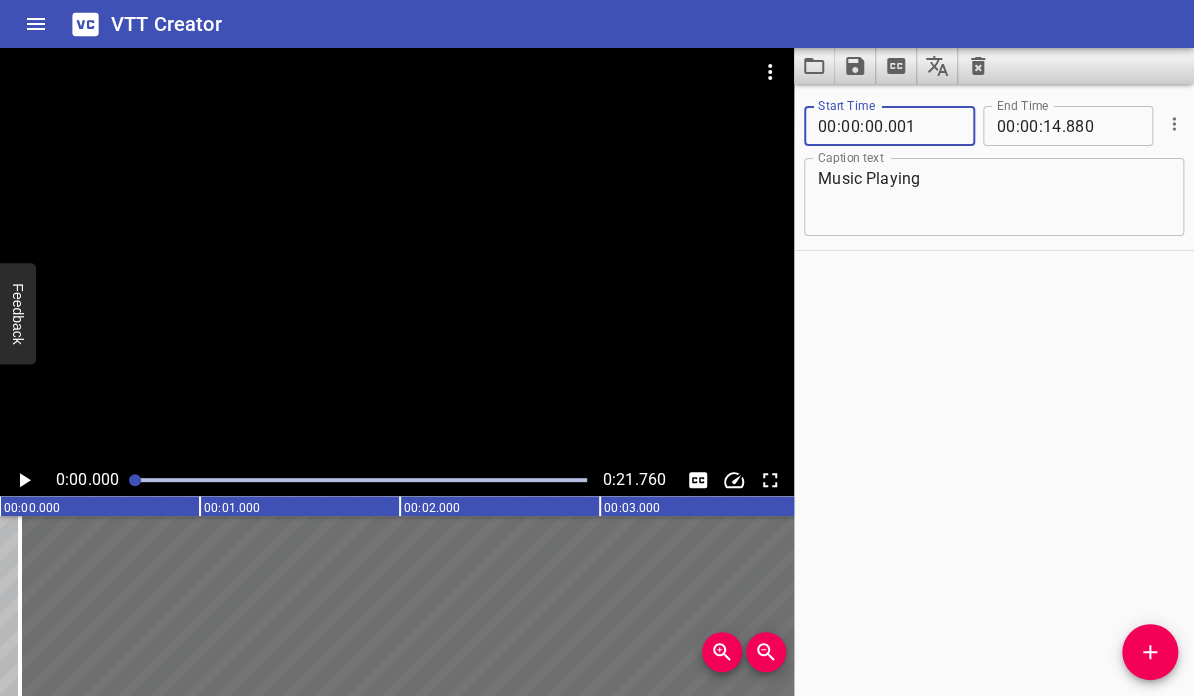 click on "Start Time 00 : 00 : 00 . 001 Start Time End Time 00 : 00 : 14 . 880 End Time Caption text Music Playing Caption text" at bounding box center (994, 390) 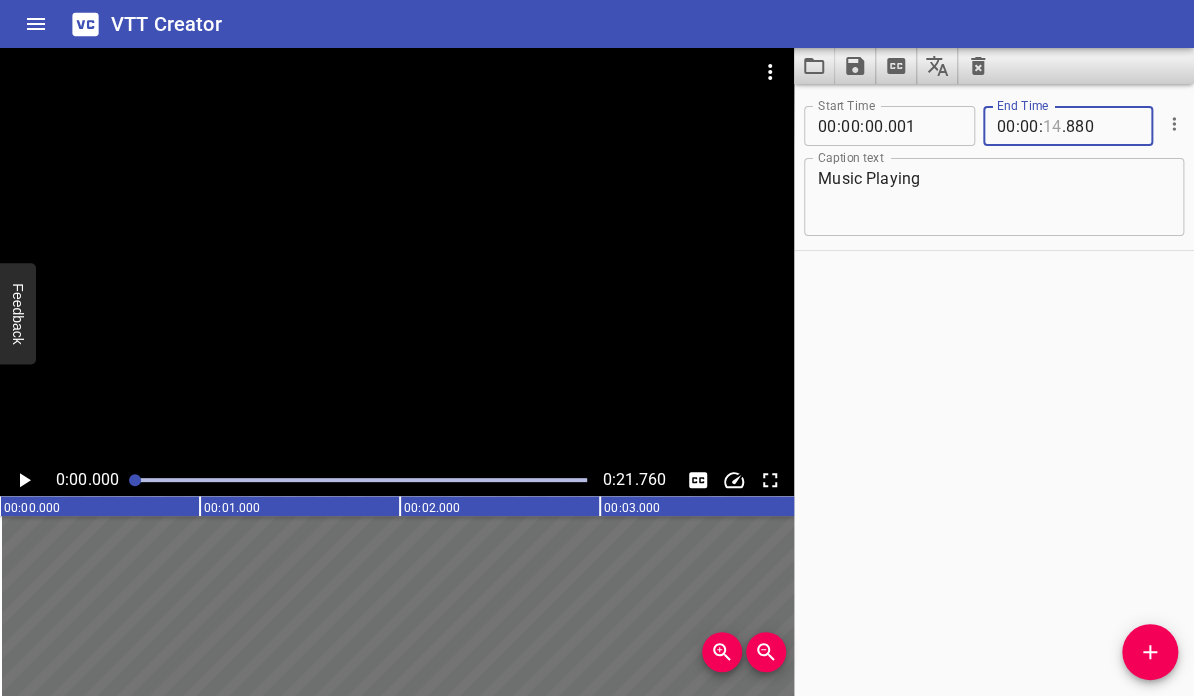 click at bounding box center [1052, 126] 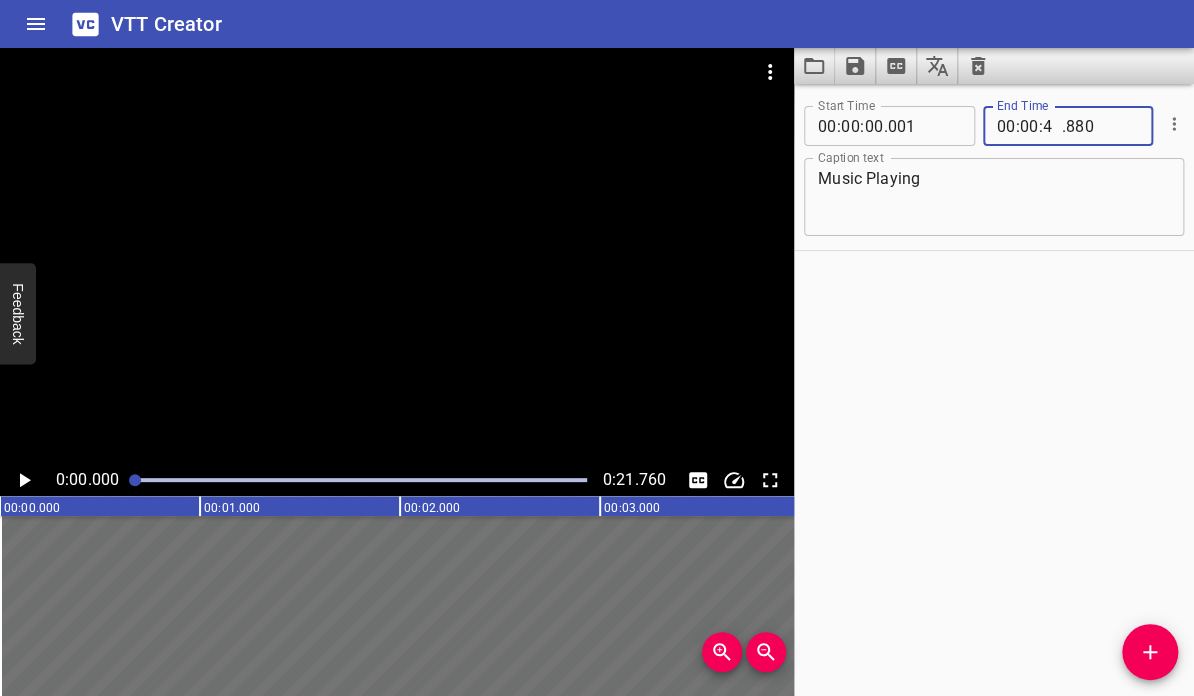type 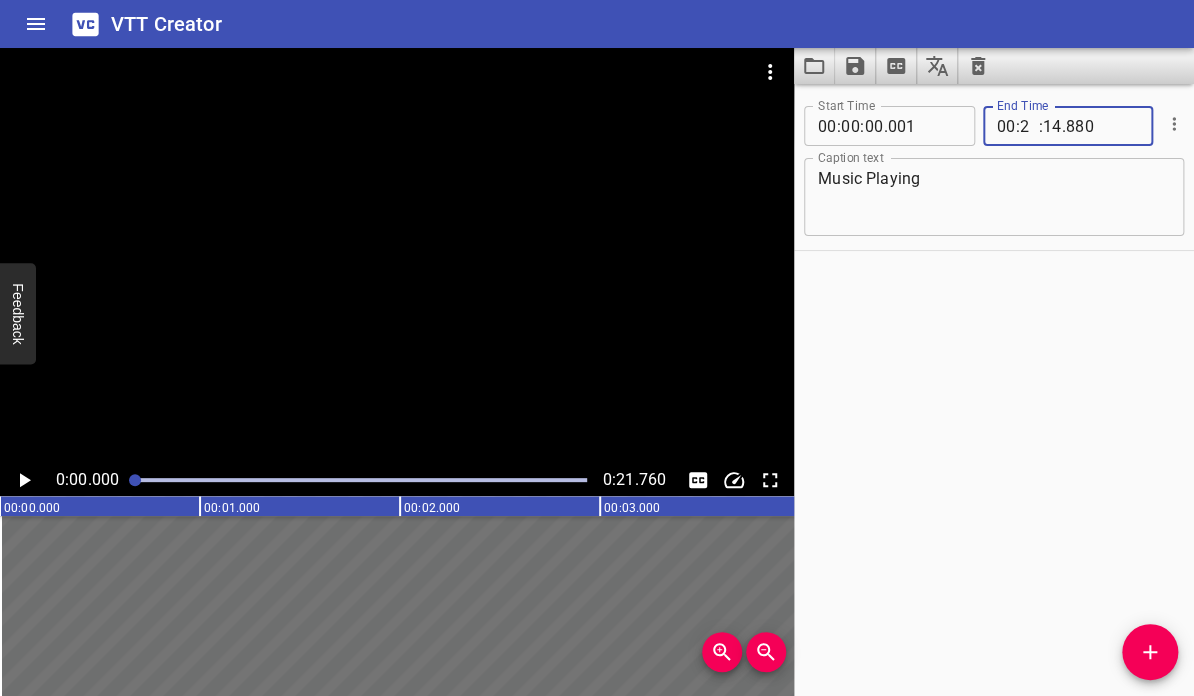 type on "21" 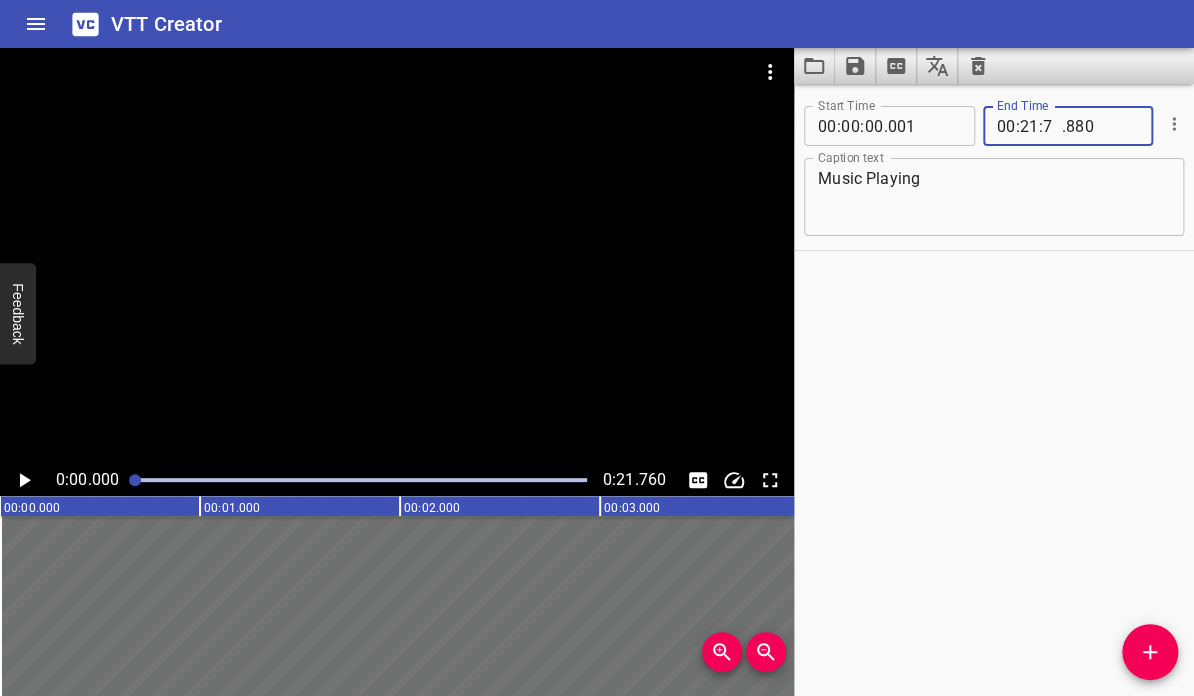 type on "76" 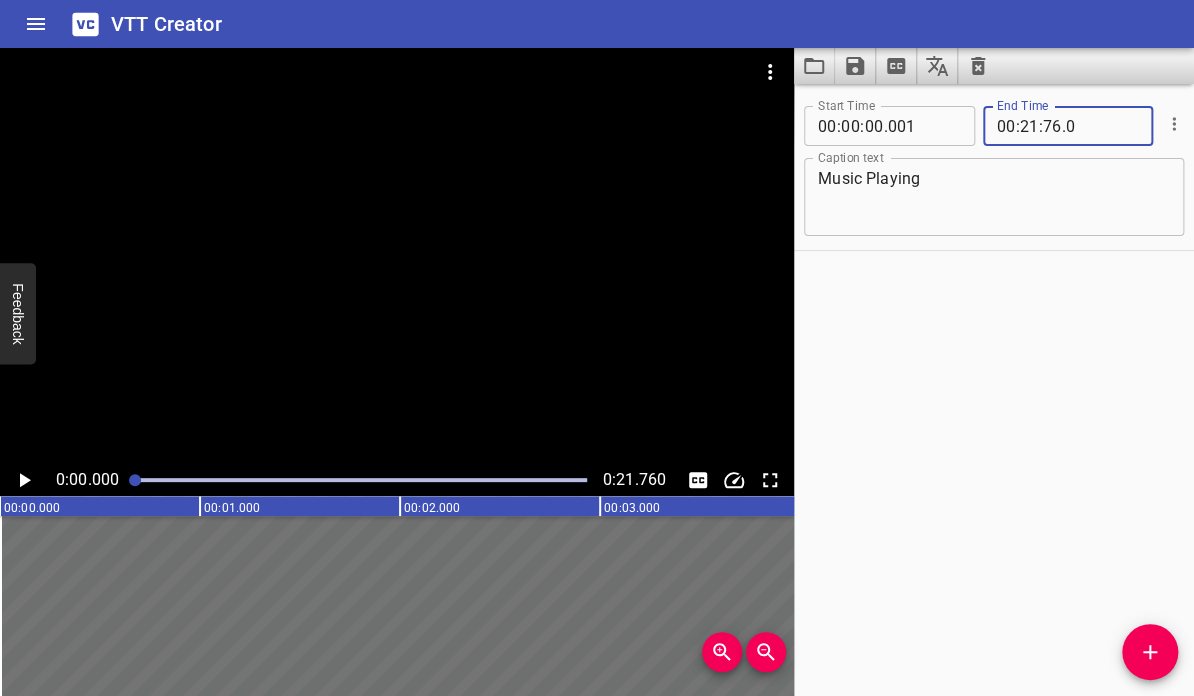 type on "0" 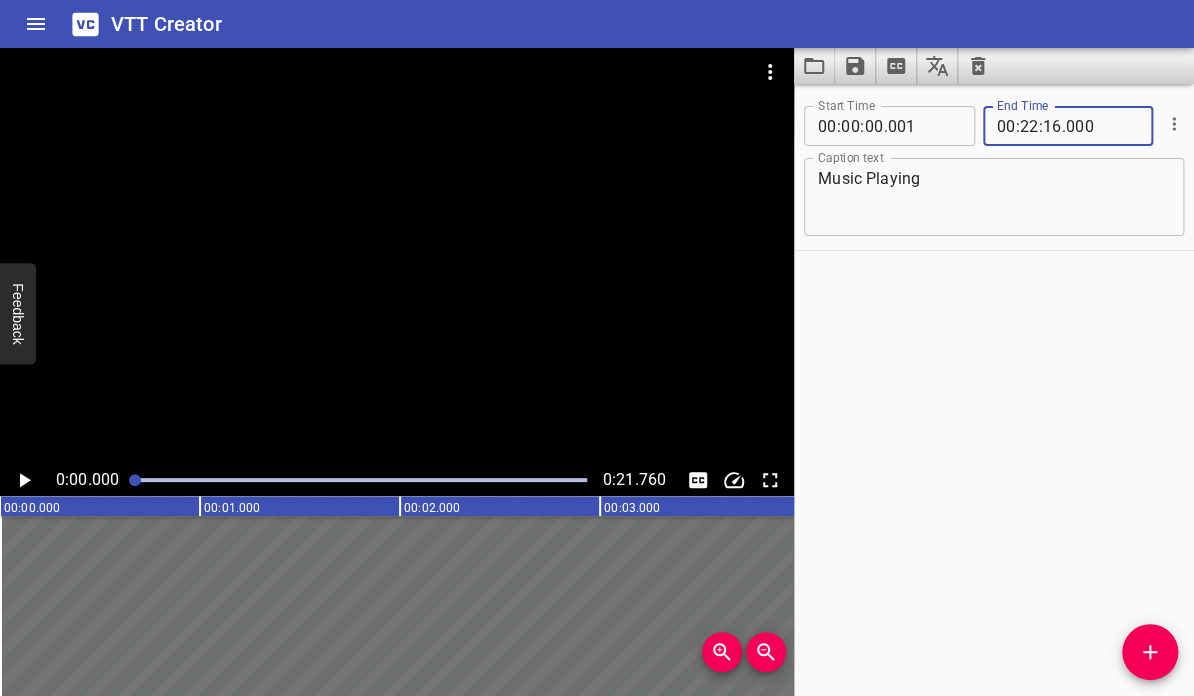 click on "Start Time 00 : 00 : 00 . 001 Start Time End Time 00 : 22 : 16 . 000 End Time Caption text Music Playing Caption text" at bounding box center (994, 390) 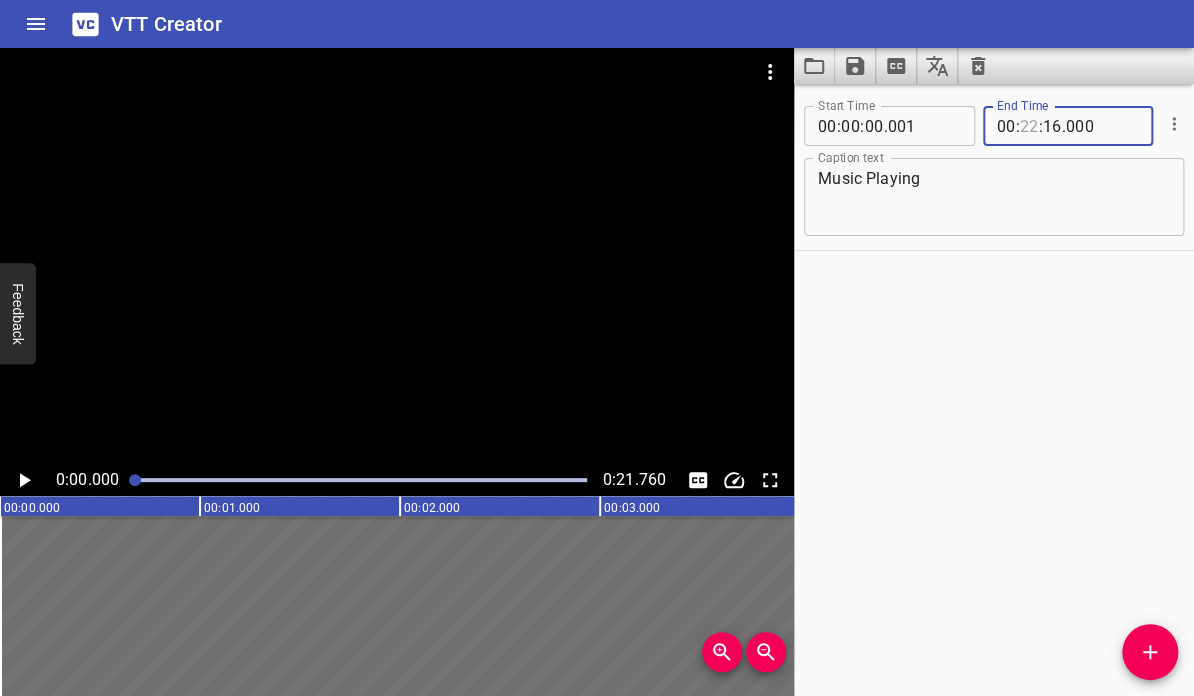 click at bounding box center [1029, 126] 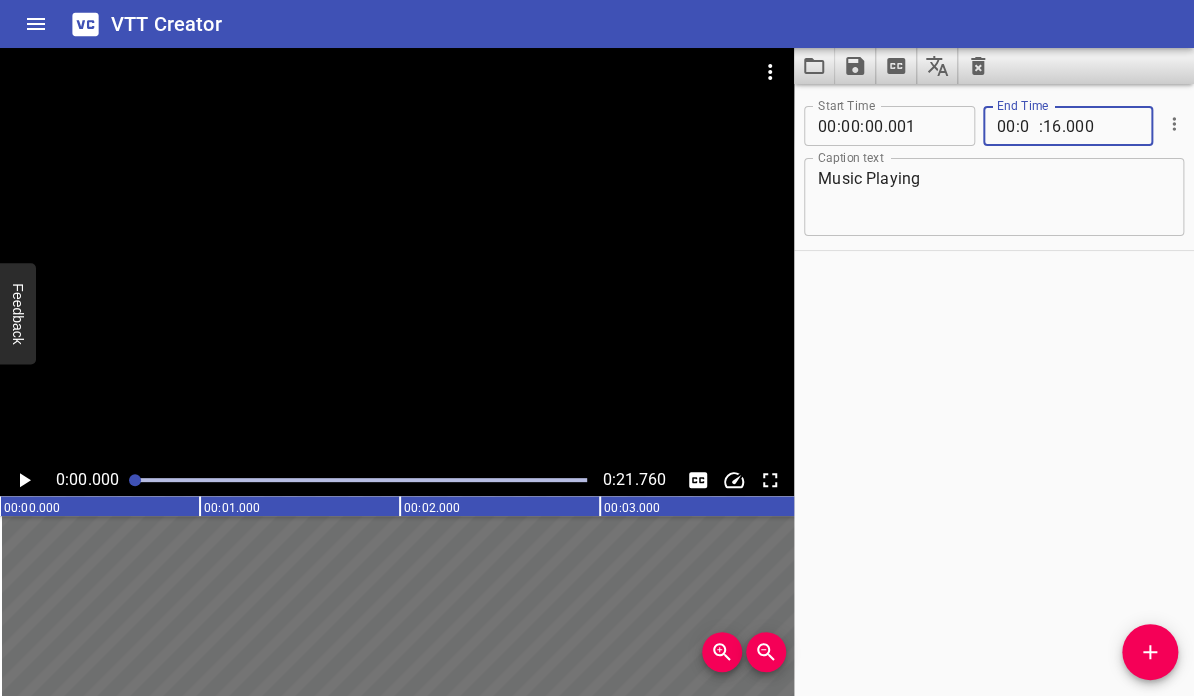 type on "00" 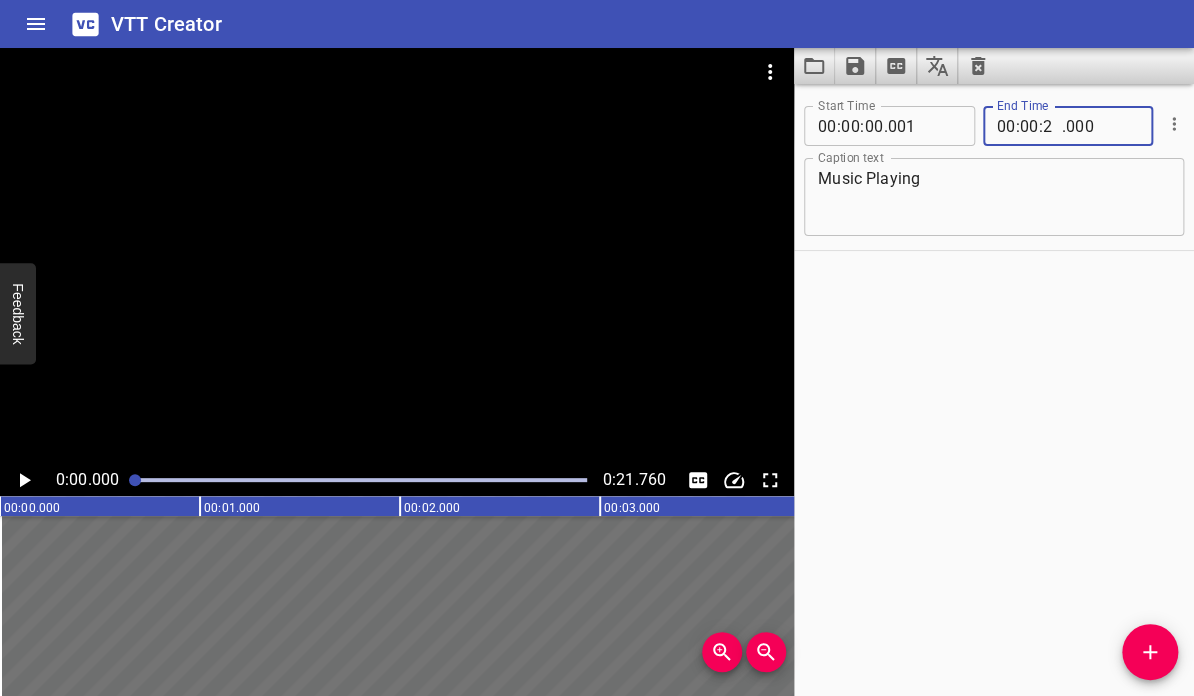 type on "21" 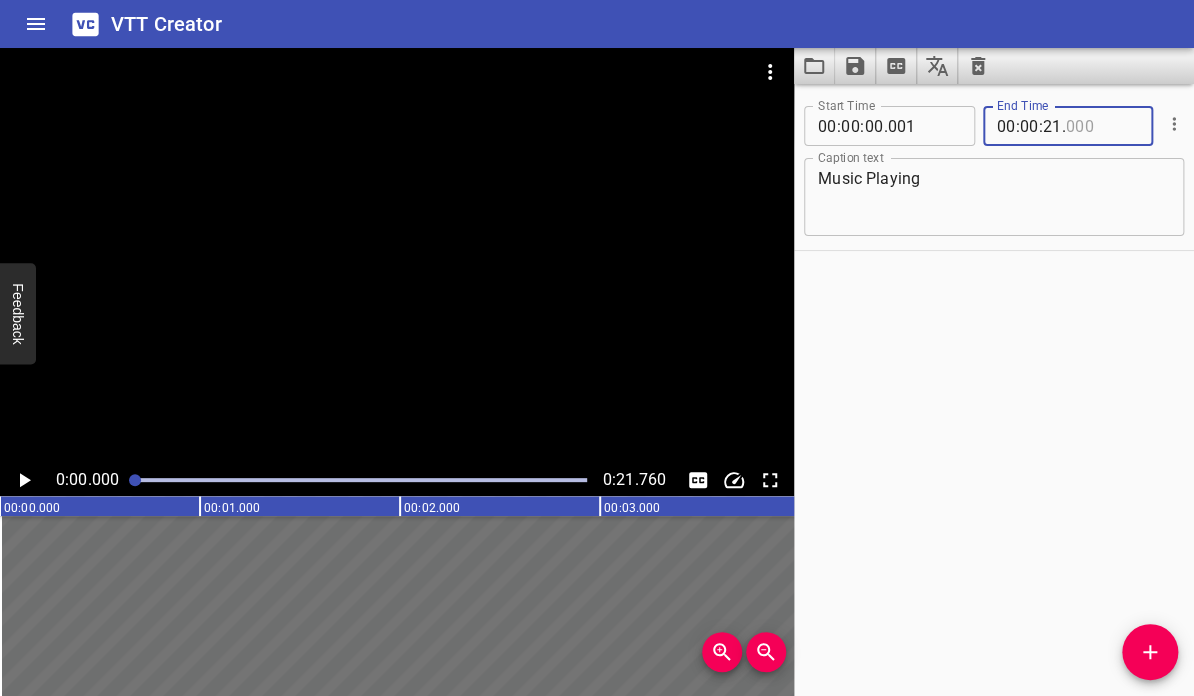 type on "000" 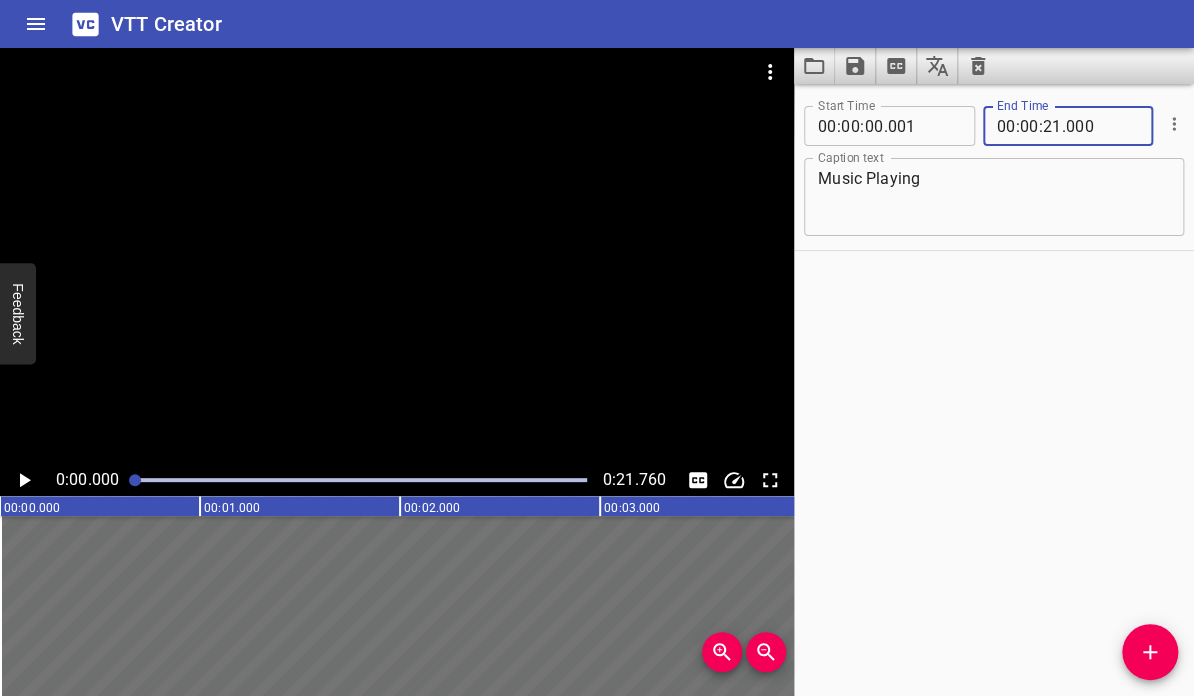 click on "Start Time 00 : 00 : 00 . 001 Start Time End Time 00 : 00 : 21 . 000 End Time Caption text Music Playing Caption text" at bounding box center [994, 390] 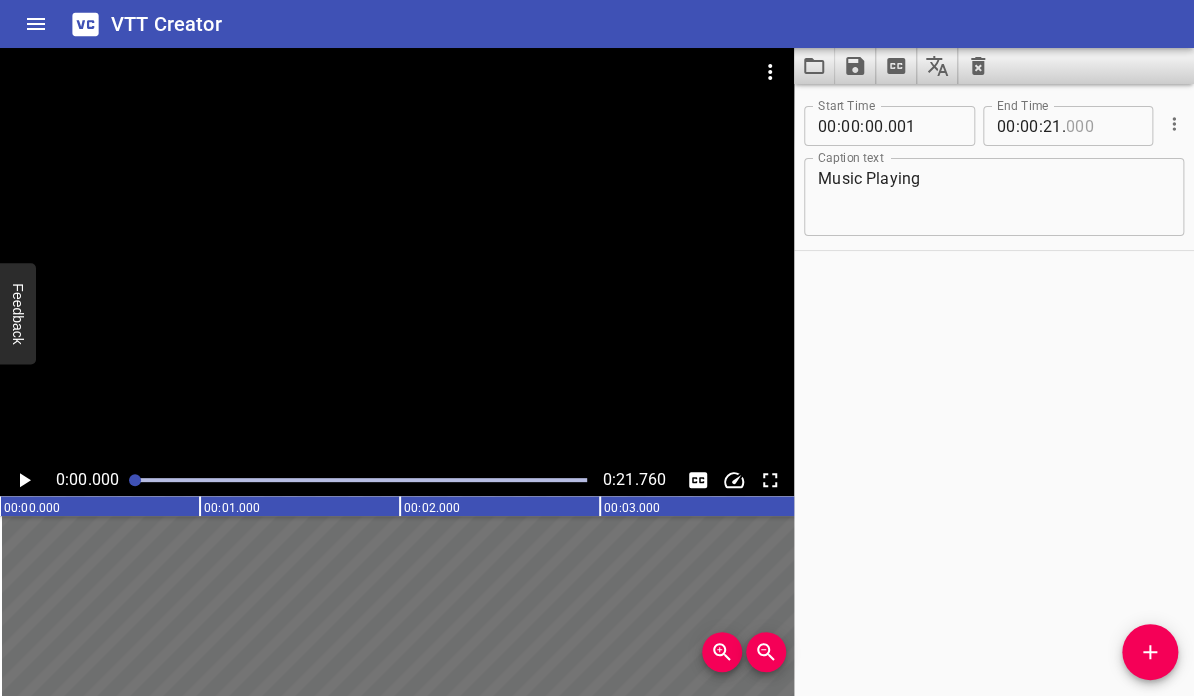 click at bounding box center [1102, 126] 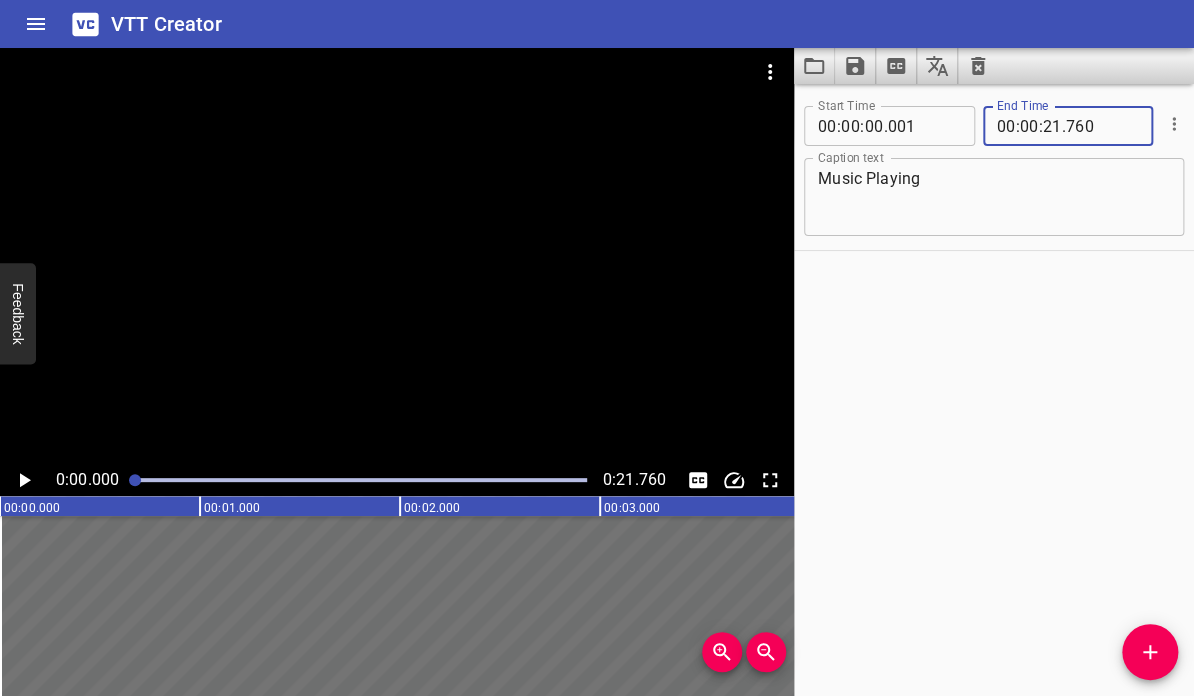 type on "760" 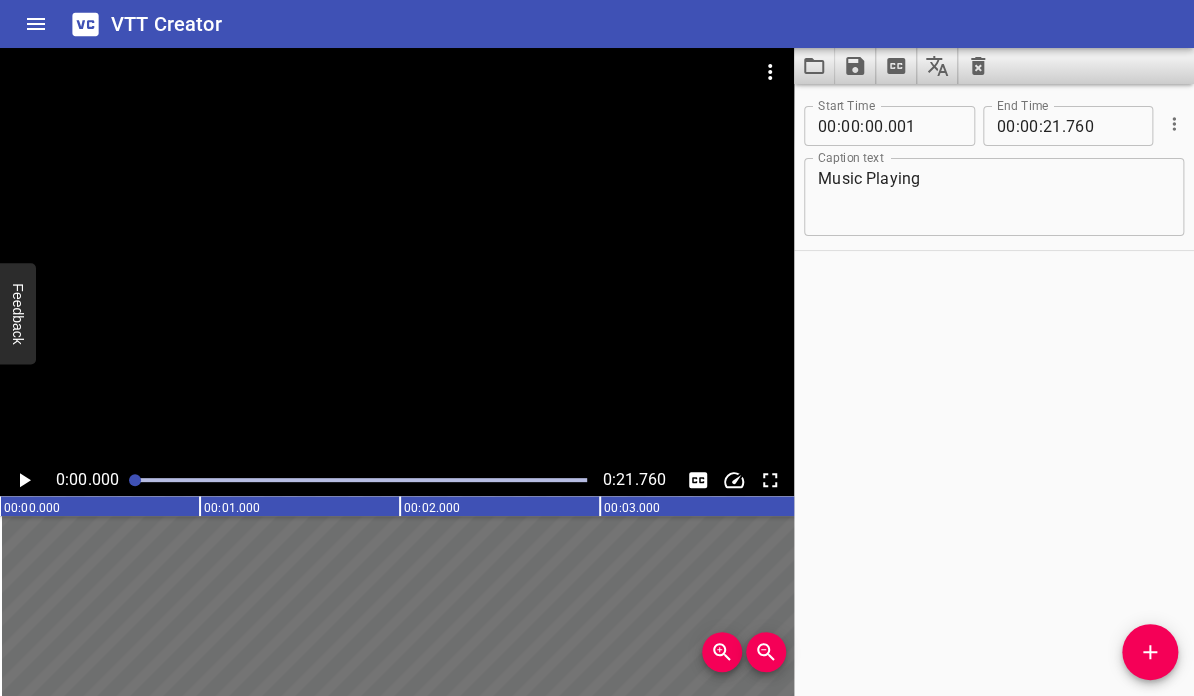 click 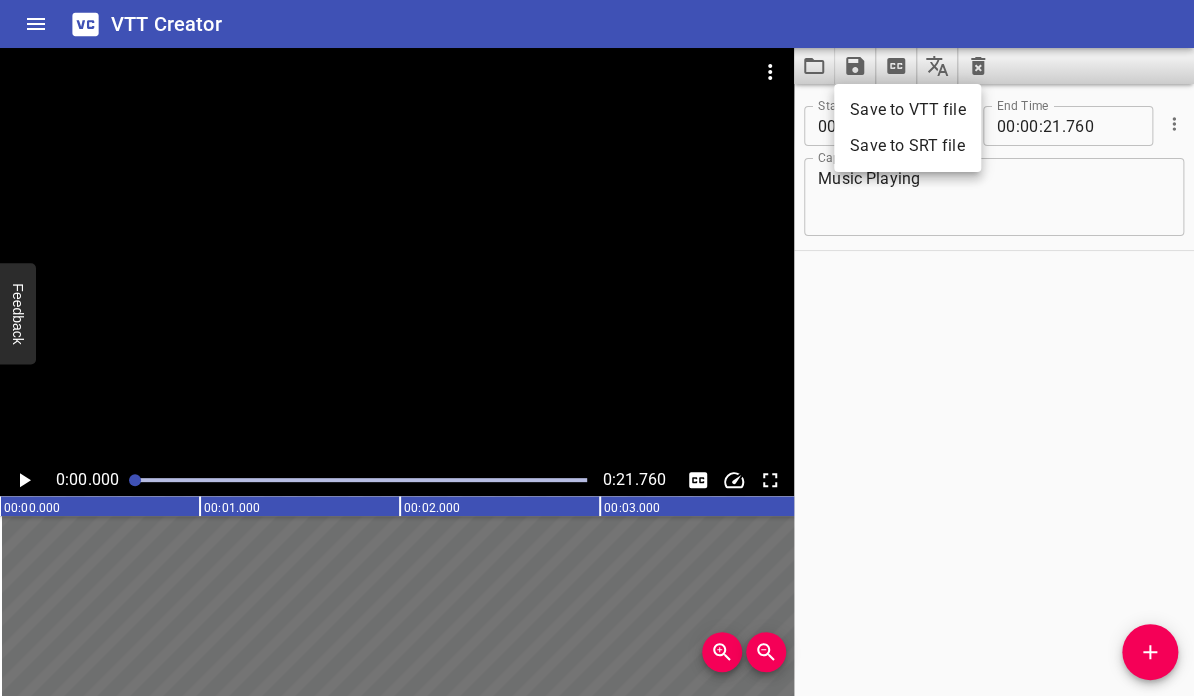 click on "Save to VTT file" at bounding box center [907, 110] 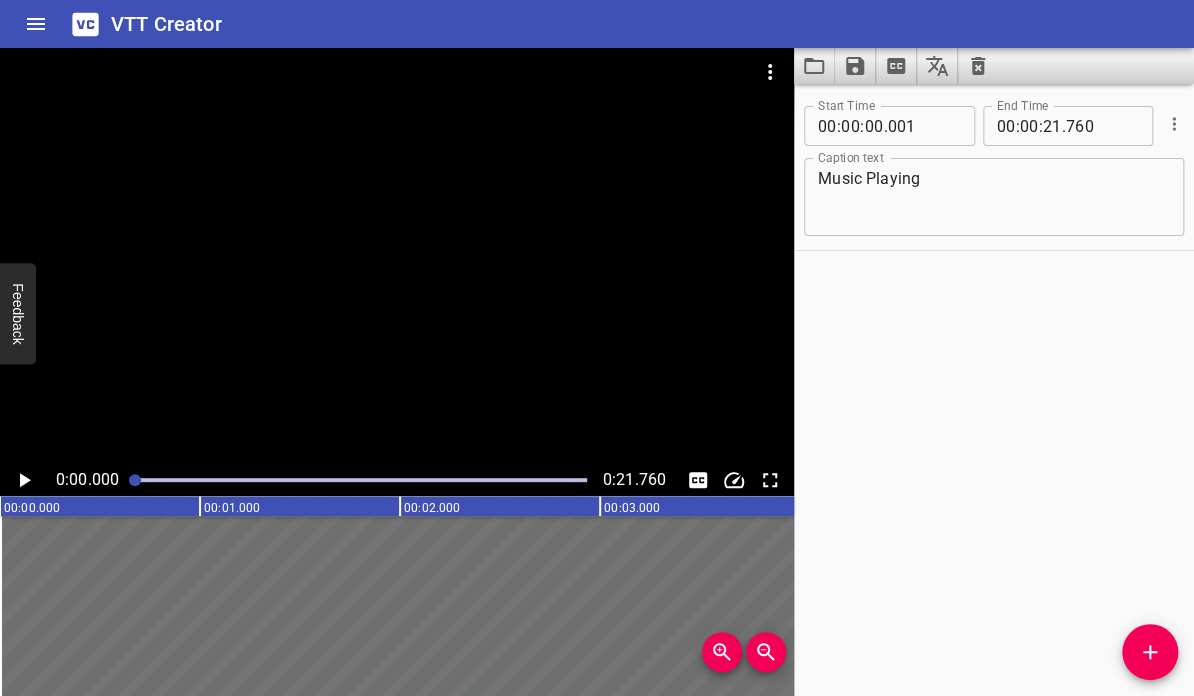 click 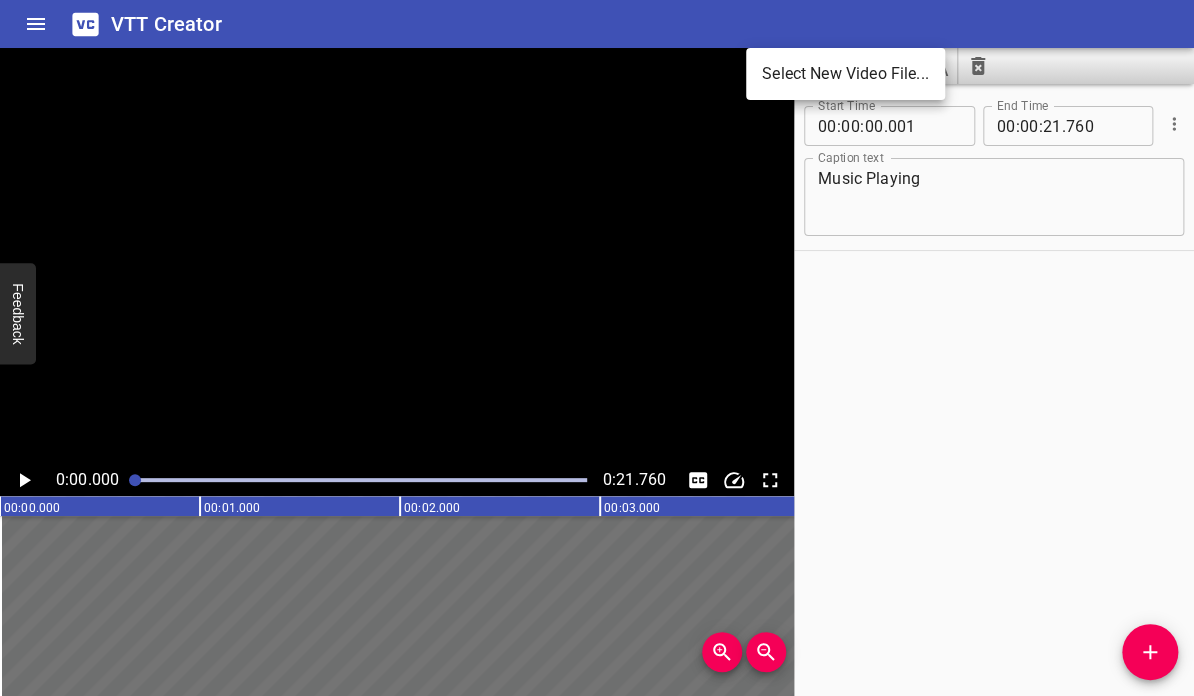 click on "Select New Video File..." at bounding box center [845, 74] 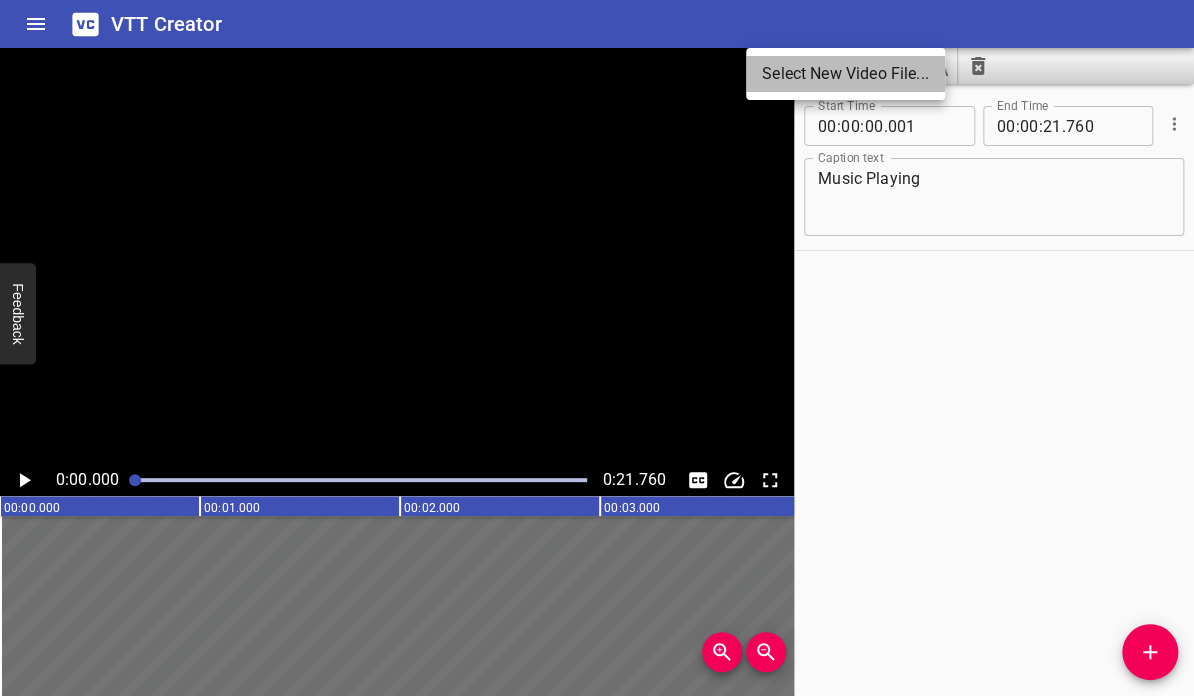 click on "Select New Video File..." at bounding box center [845, 74] 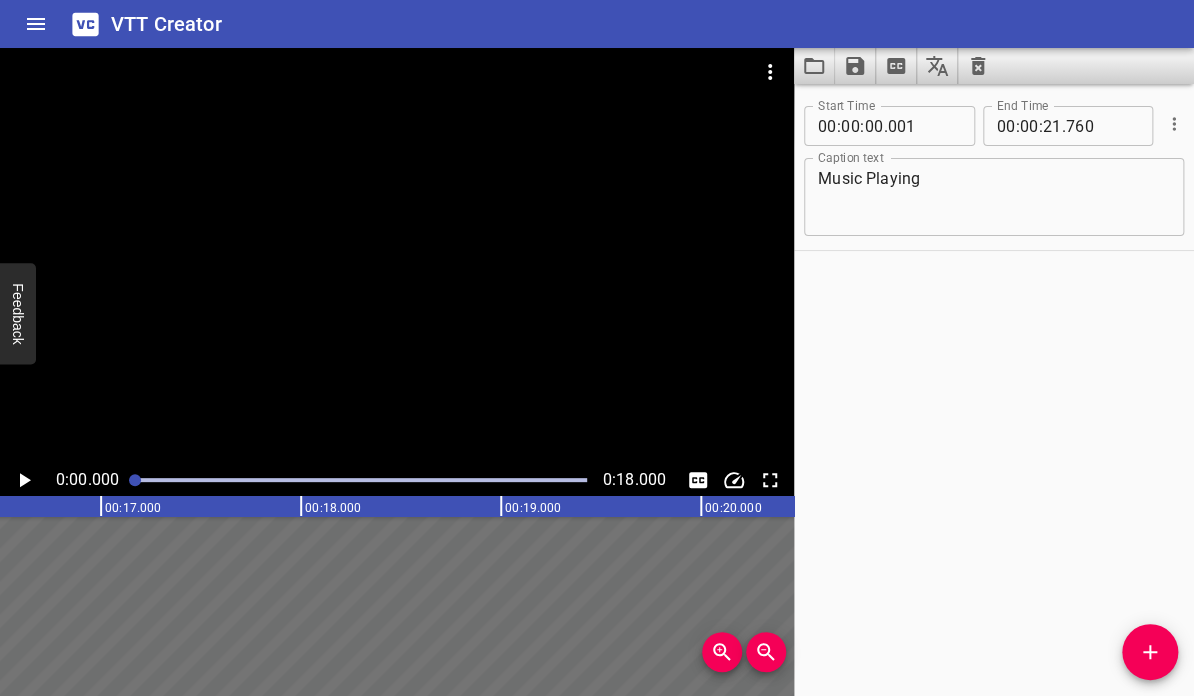 scroll, scrollTop: 0, scrollLeft: 3286, axis: horizontal 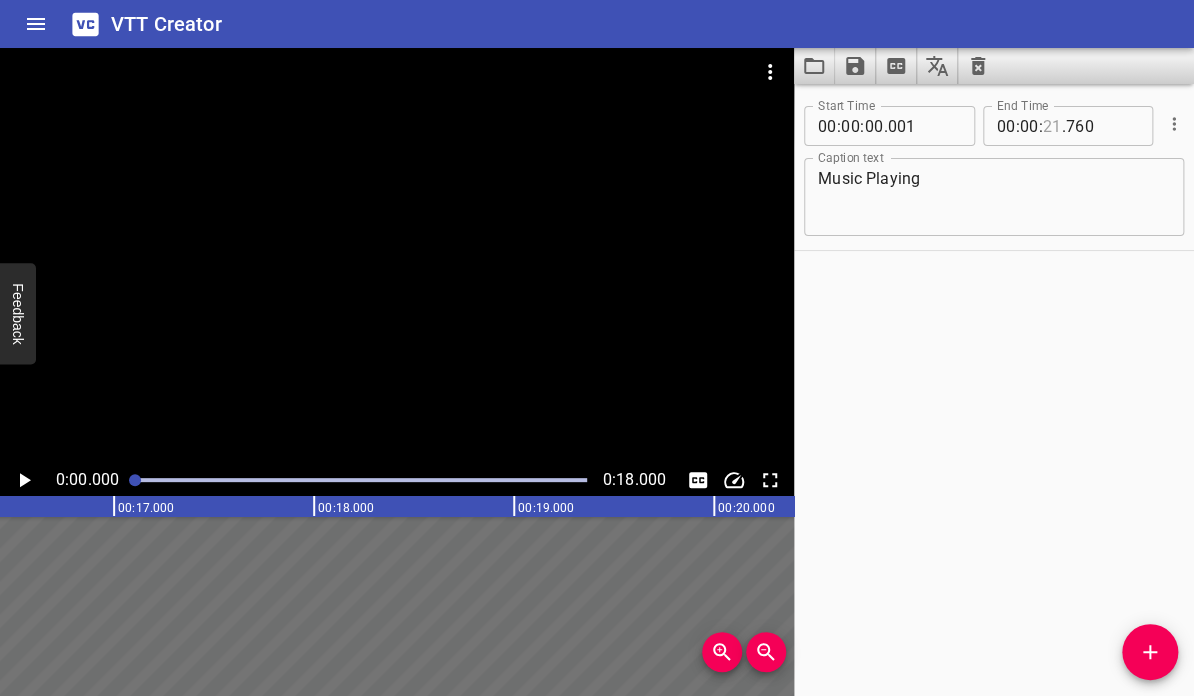 click at bounding box center (1052, 126) 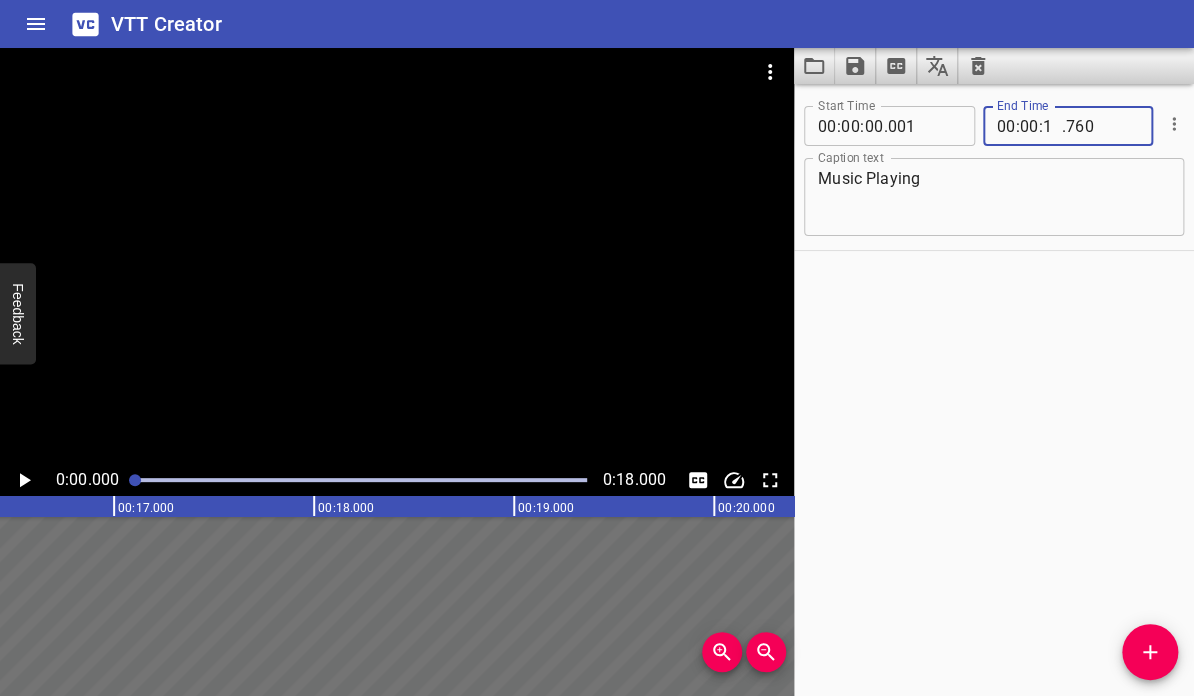 type on "18" 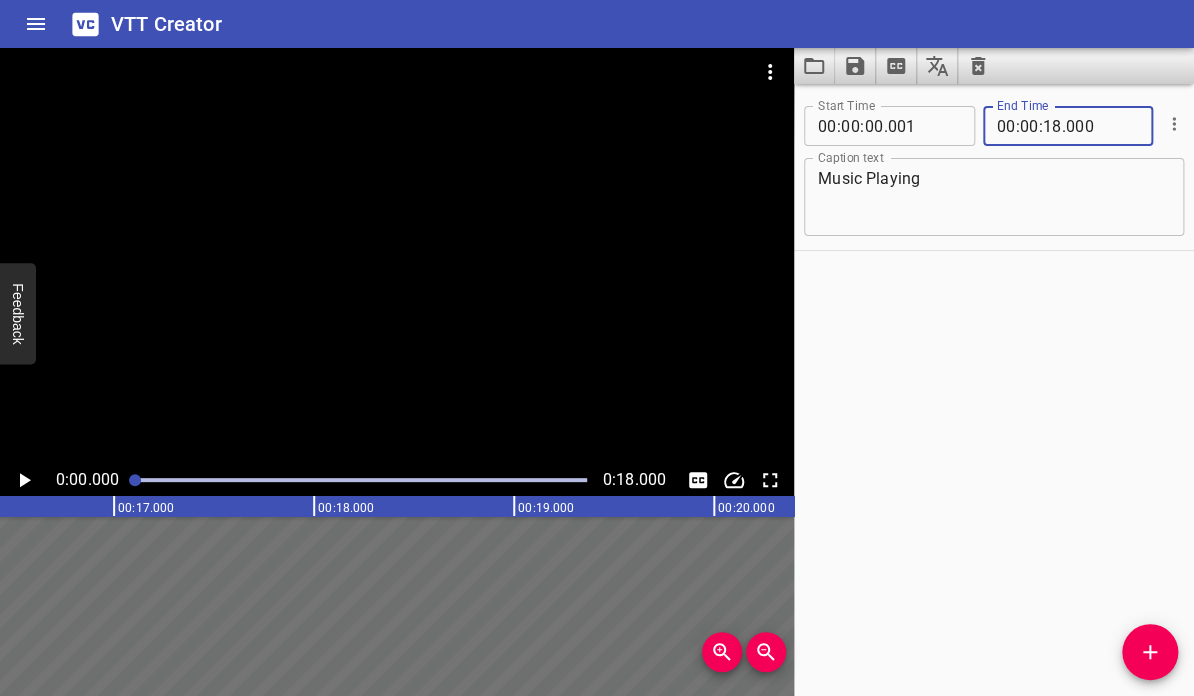 type on "000" 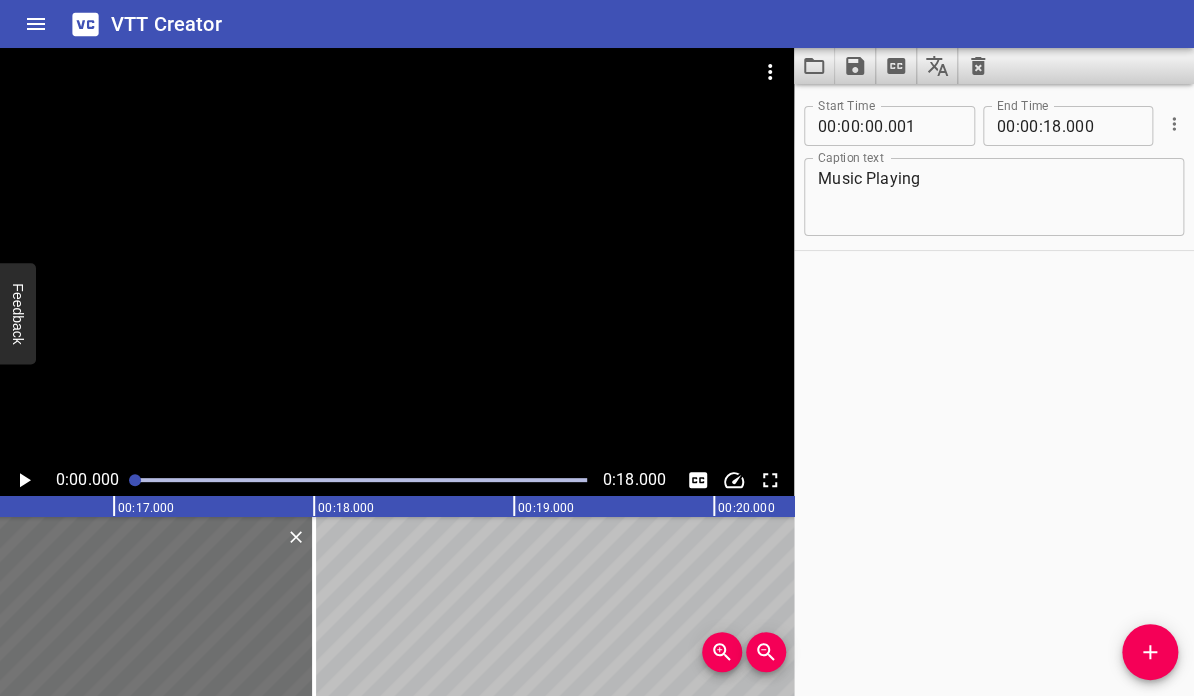 click 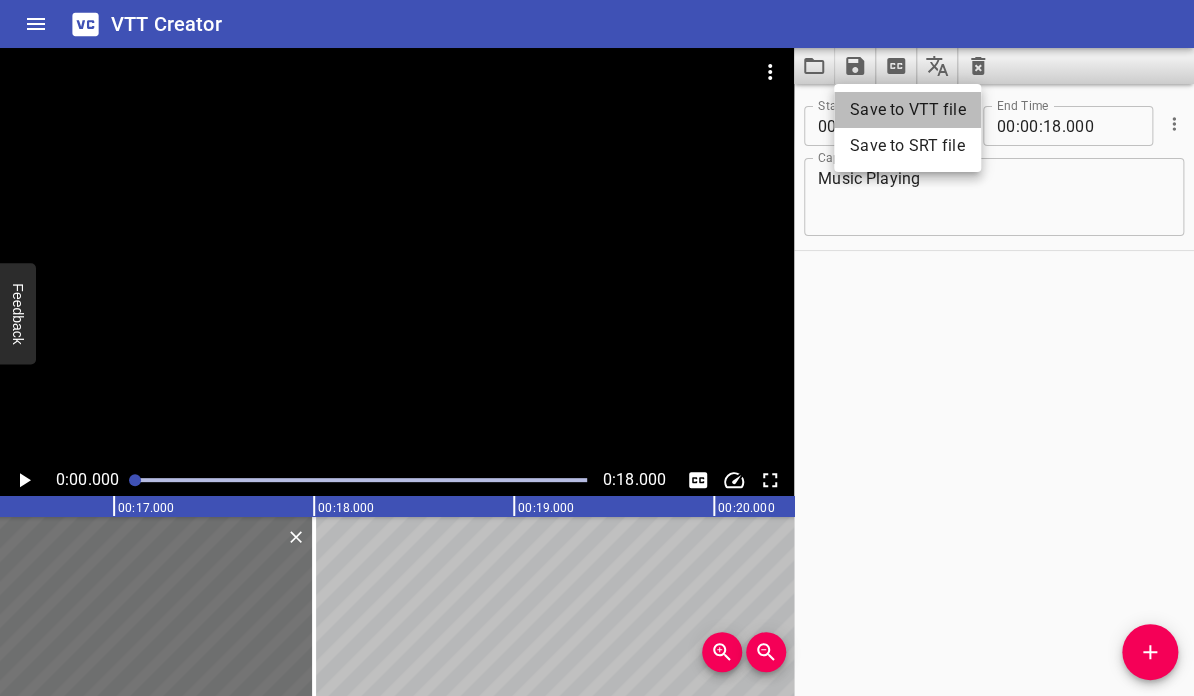 click on "Save to VTT file" at bounding box center [907, 110] 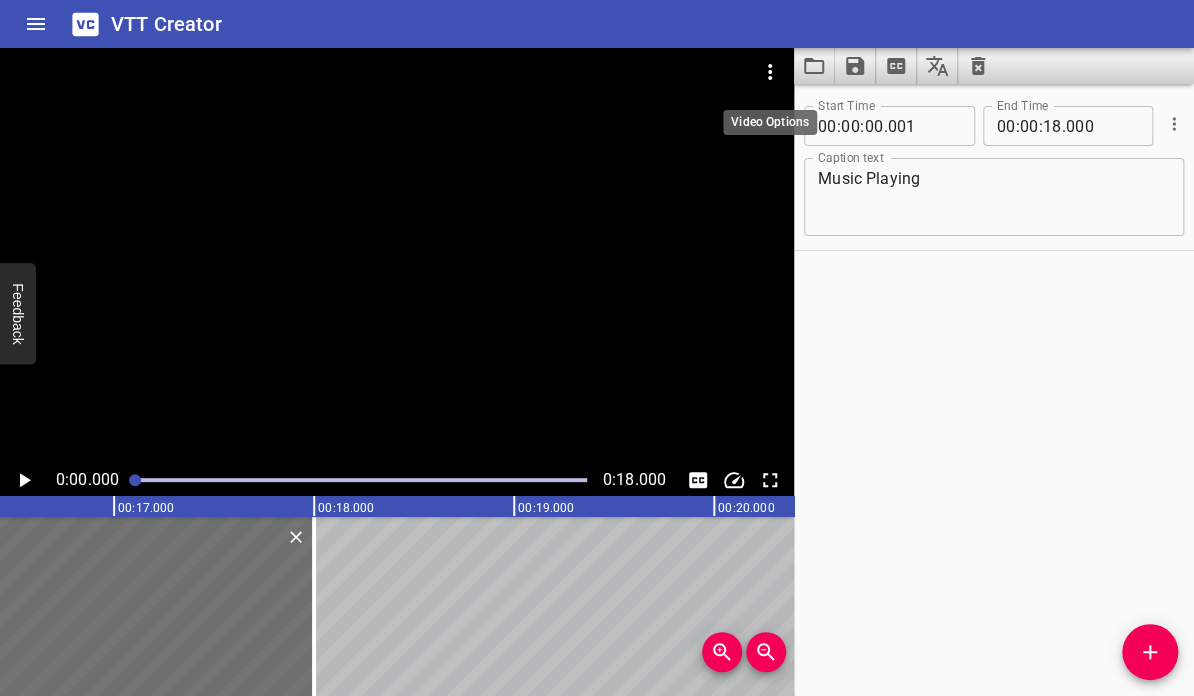 click 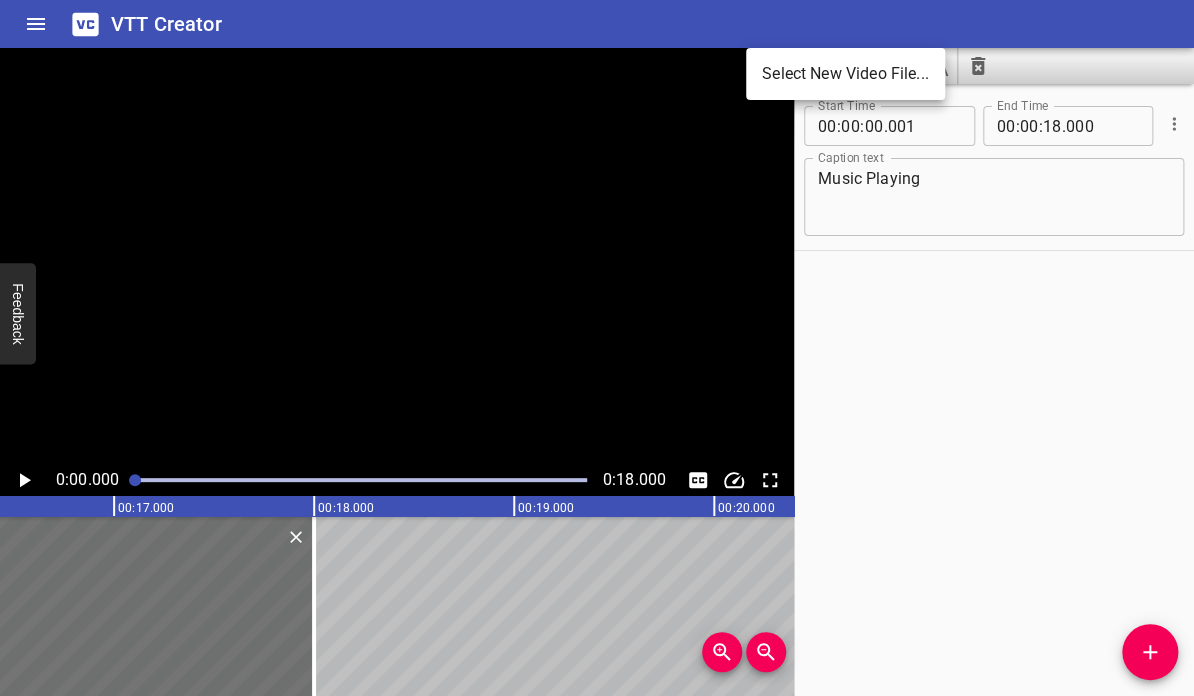 click on "Select New Video File..." at bounding box center (845, 74) 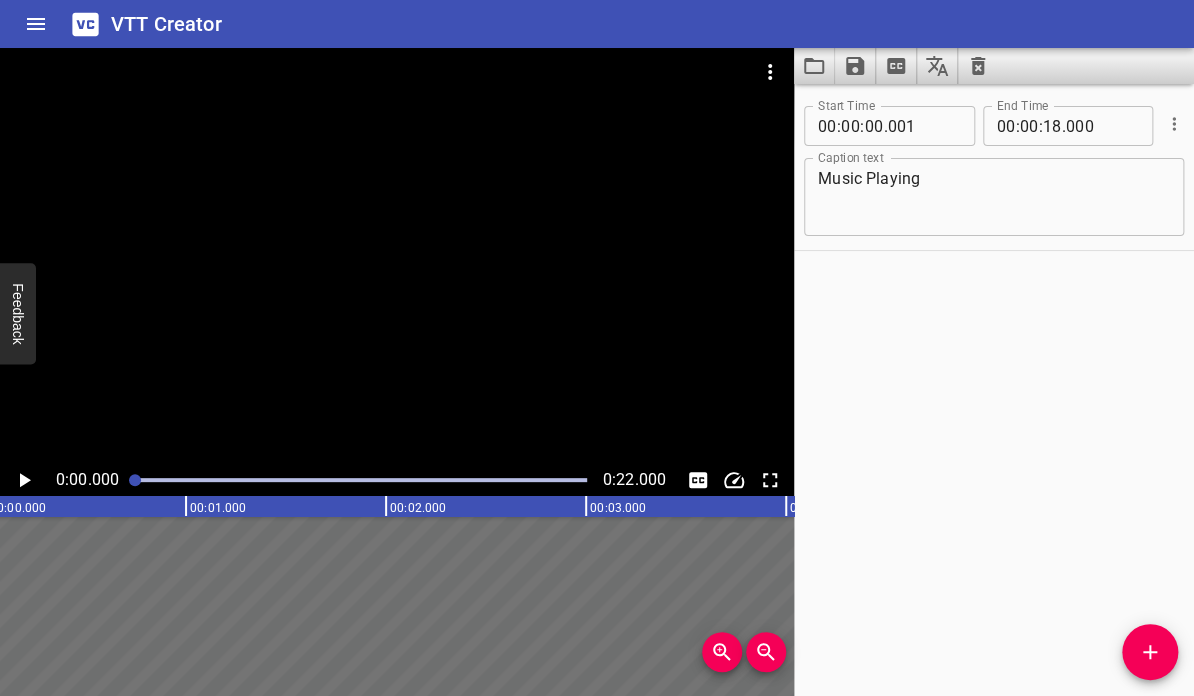 scroll, scrollTop: 0, scrollLeft: 0, axis: both 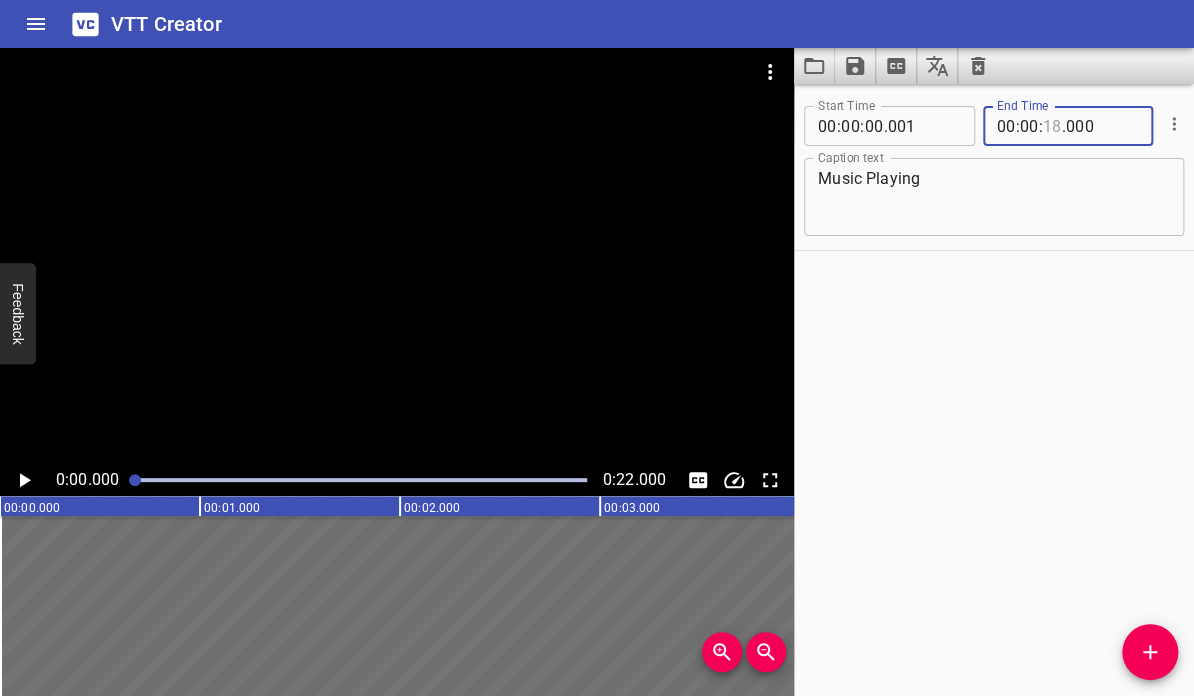 click at bounding box center [1052, 126] 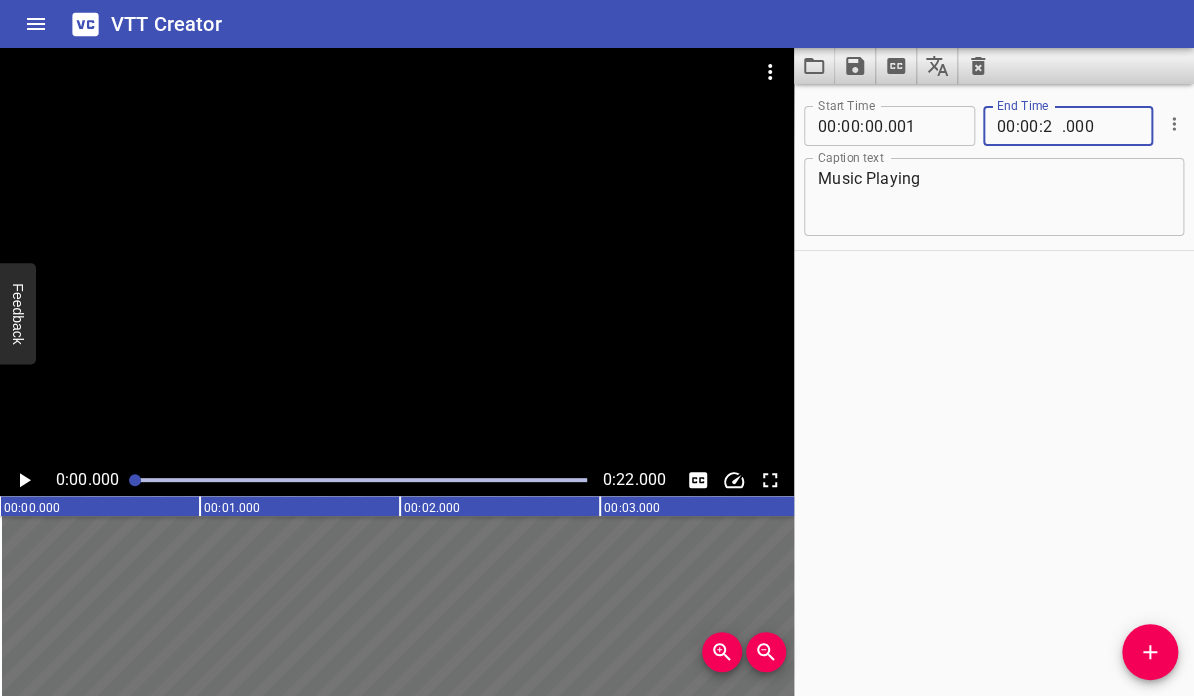 type on "22" 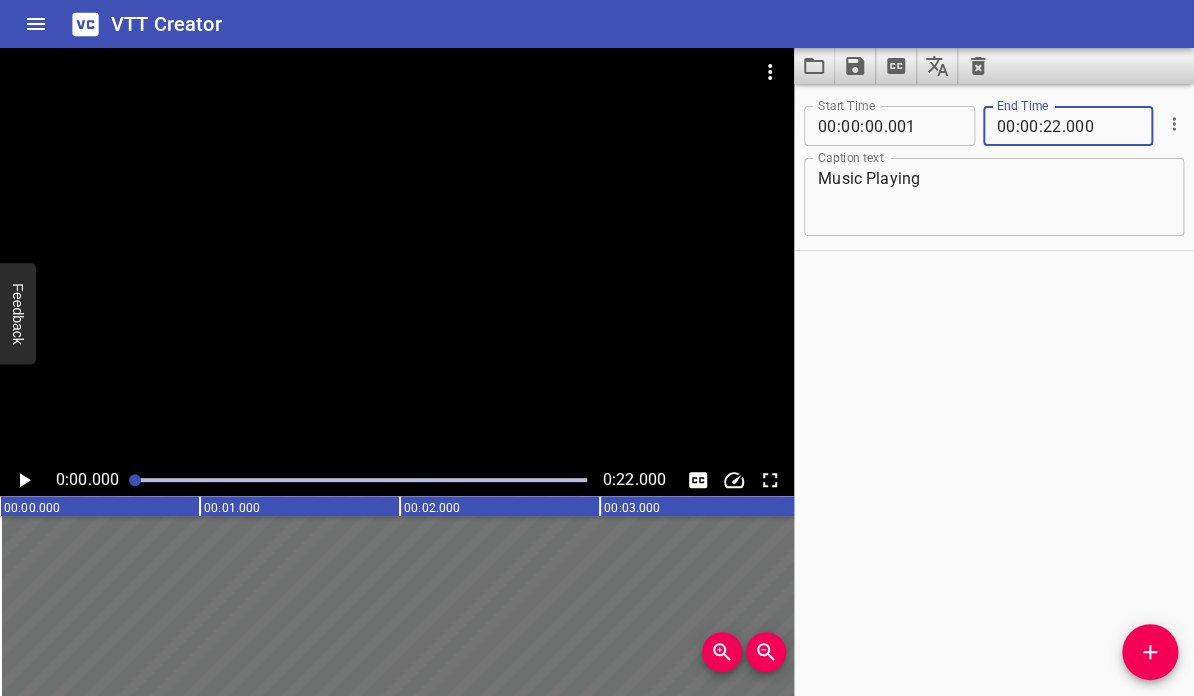 type on "000" 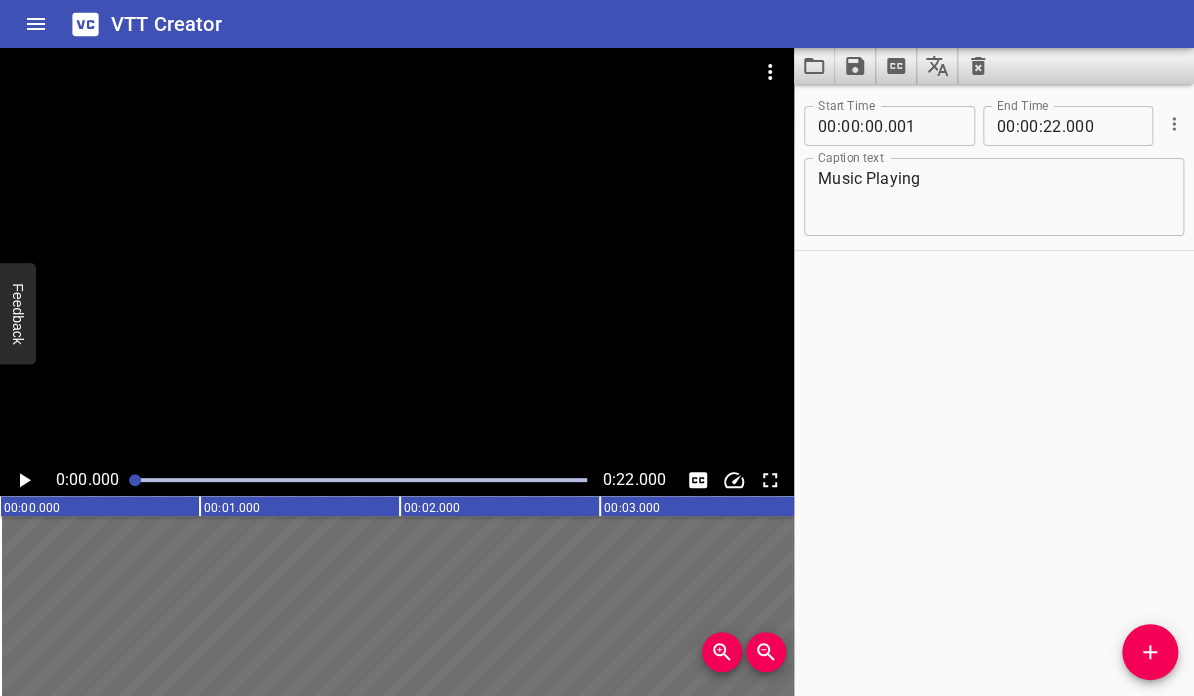 click on "Start Time 00 : 00 : 00 . 001 Start Time End Time 00 : 00 : 22 . 000 End Time Caption text Music Playing Caption text" at bounding box center [994, 390] 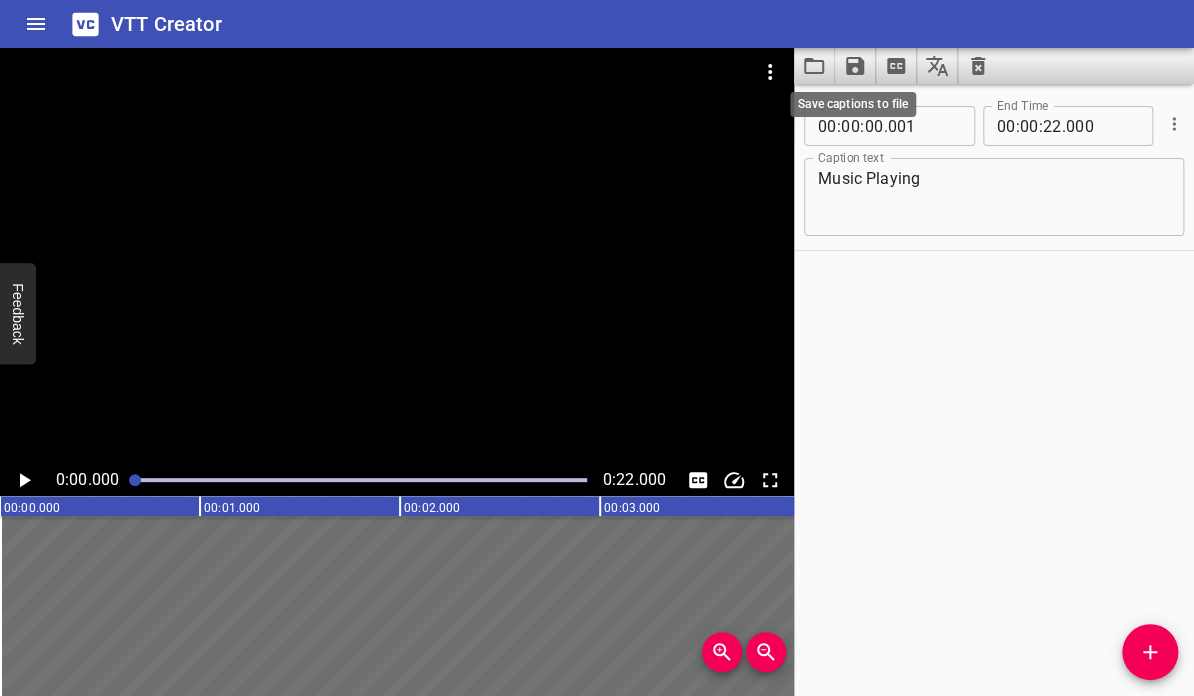click 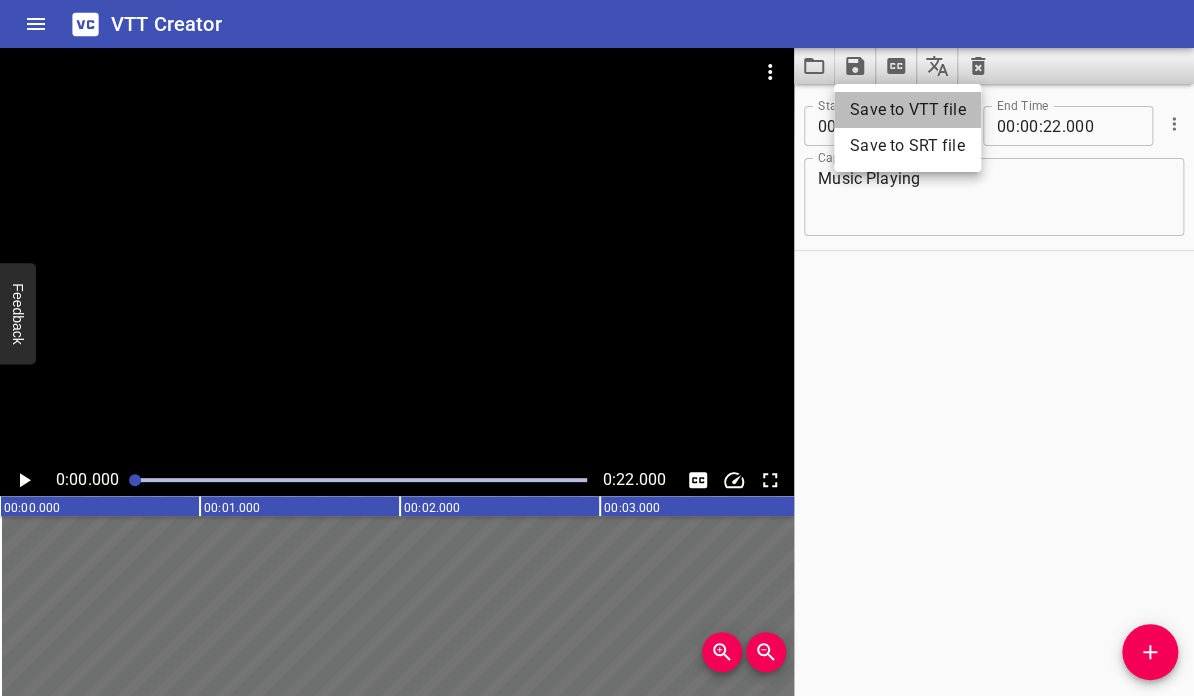 click on "Save to VTT file" at bounding box center [907, 110] 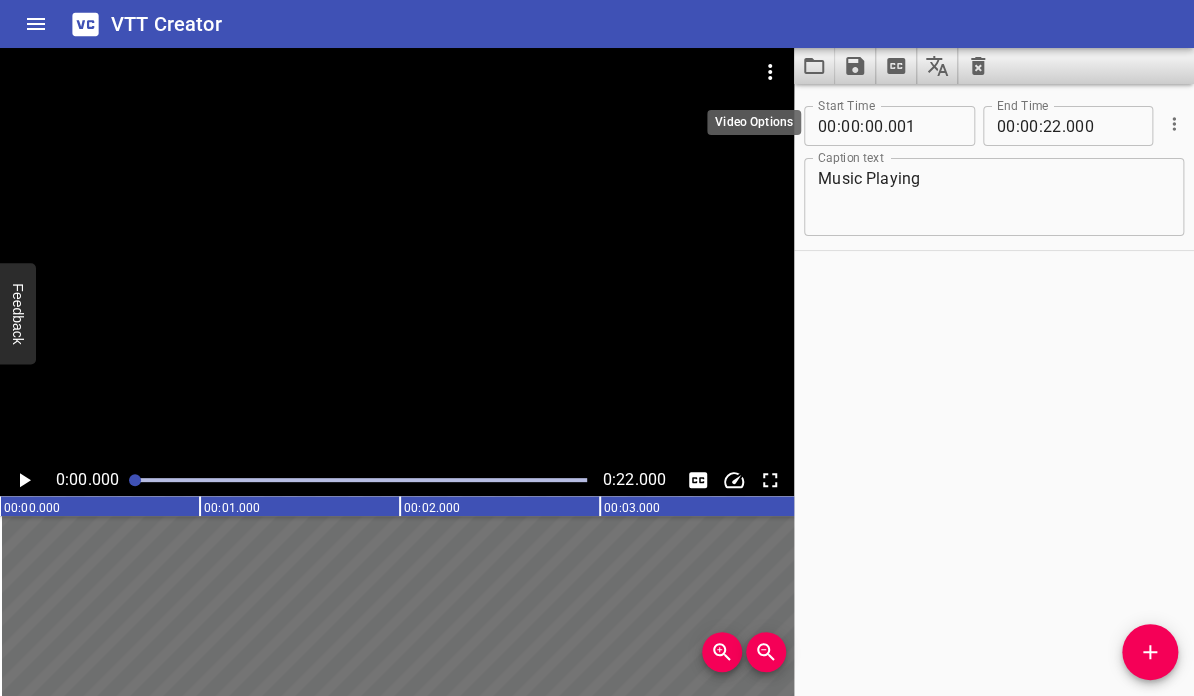click 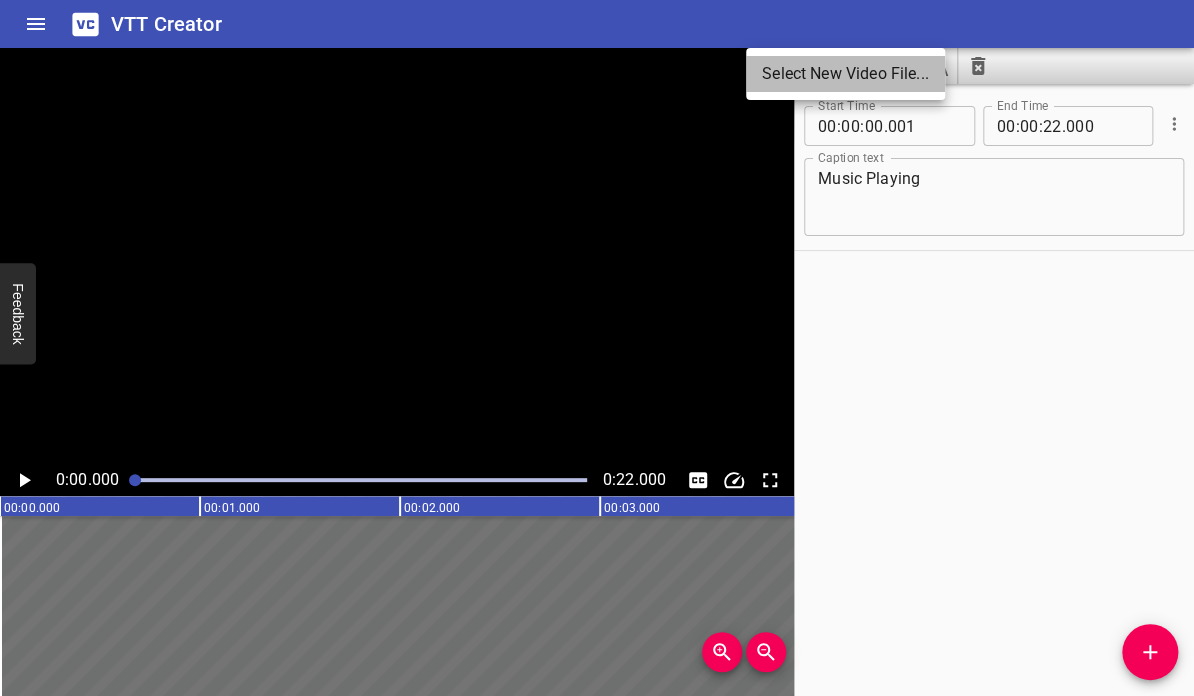 click on "Select New Video File..." at bounding box center (845, 74) 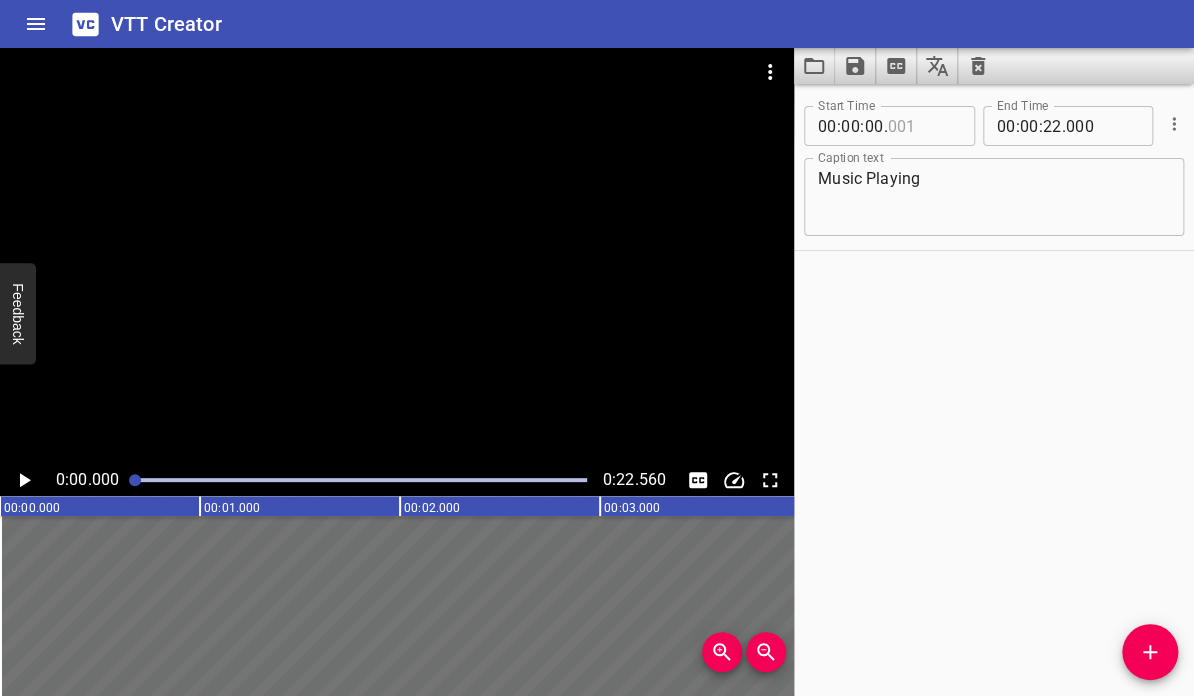 click at bounding box center (923, 126) 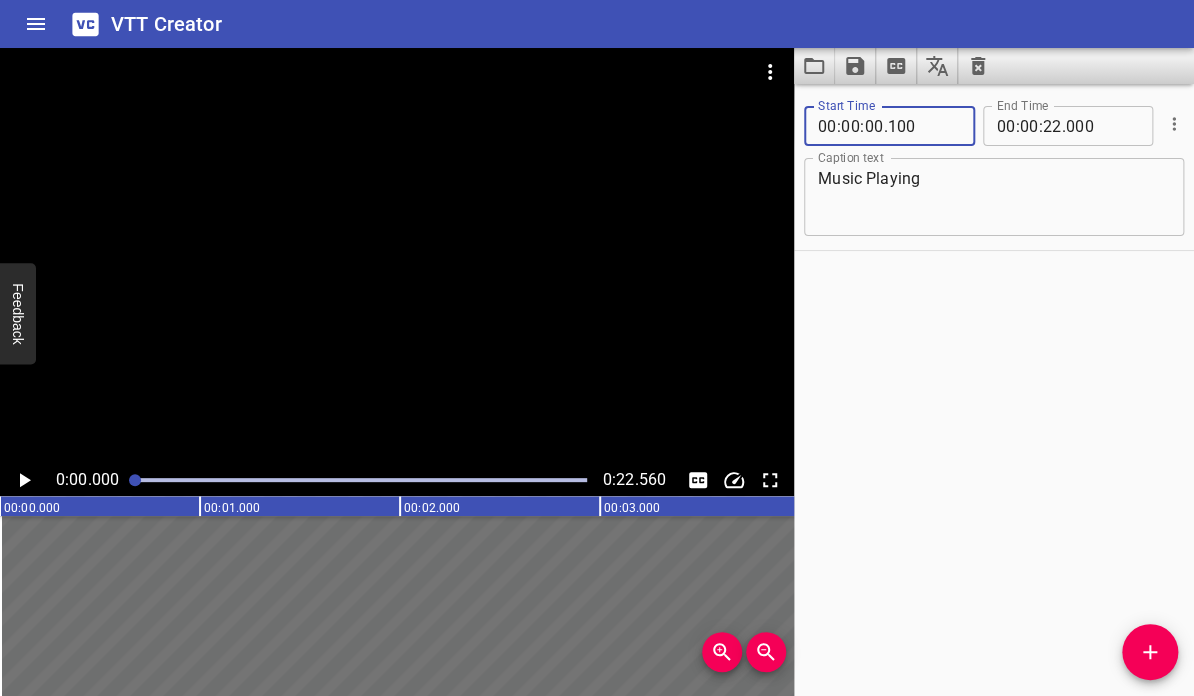 type on "100" 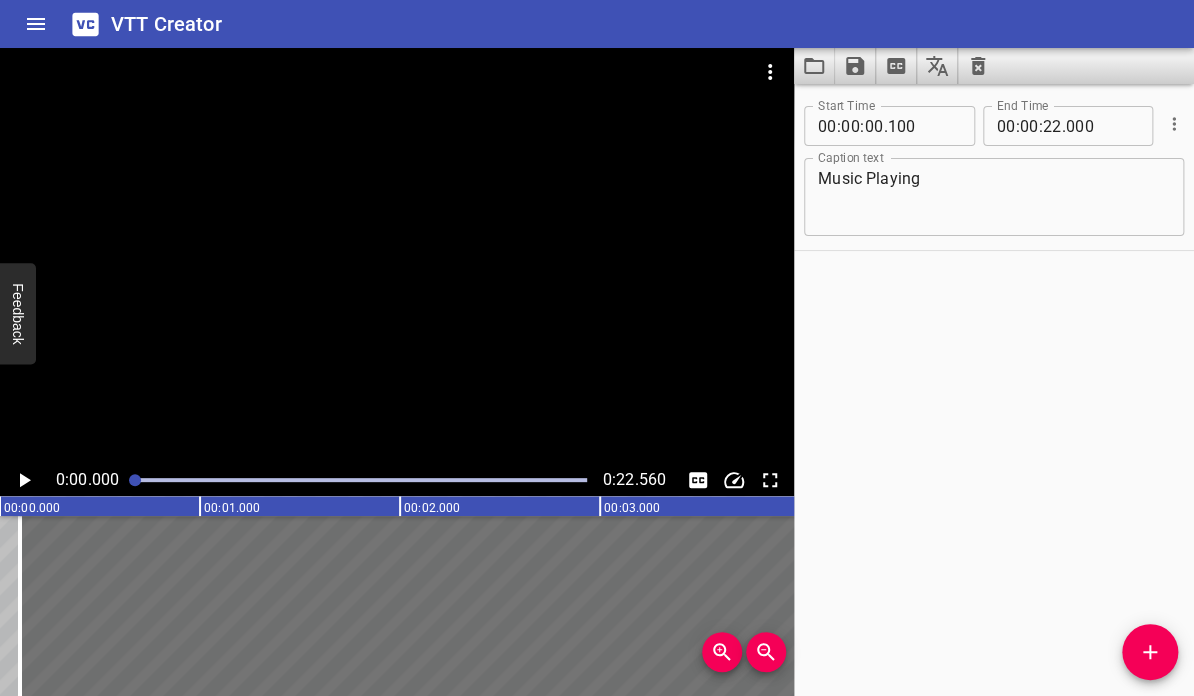 click on "Caption text Music Playing Caption text" at bounding box center (994, 195) 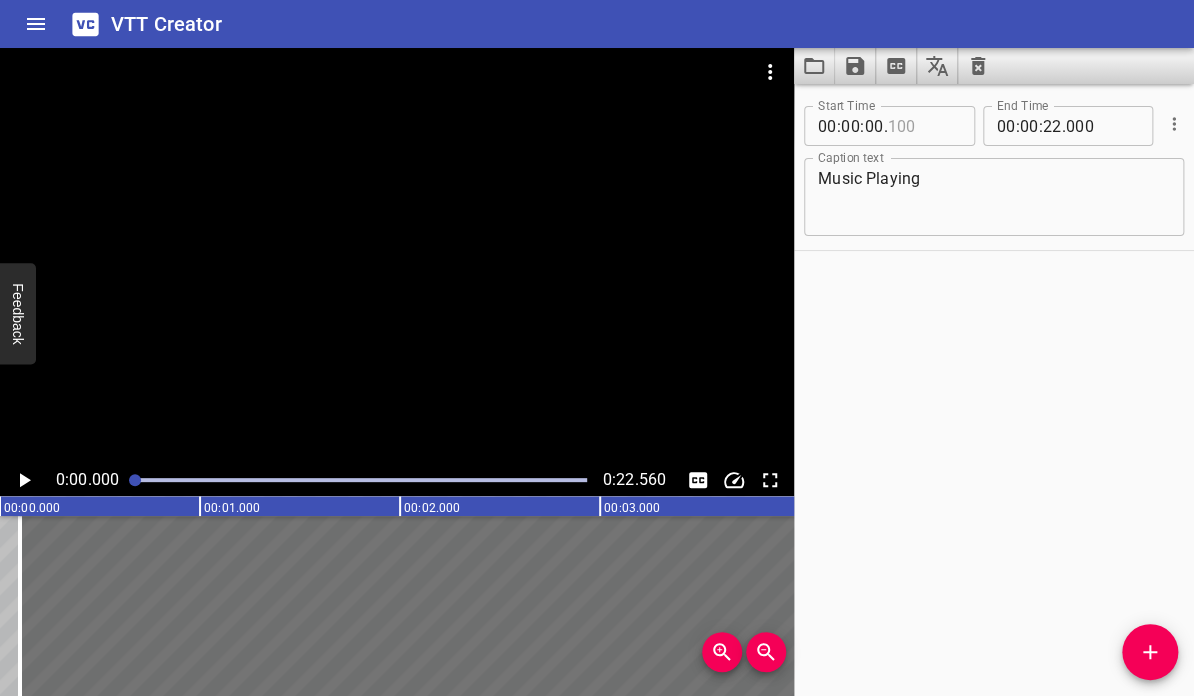 click at bounding box center (923, 126) 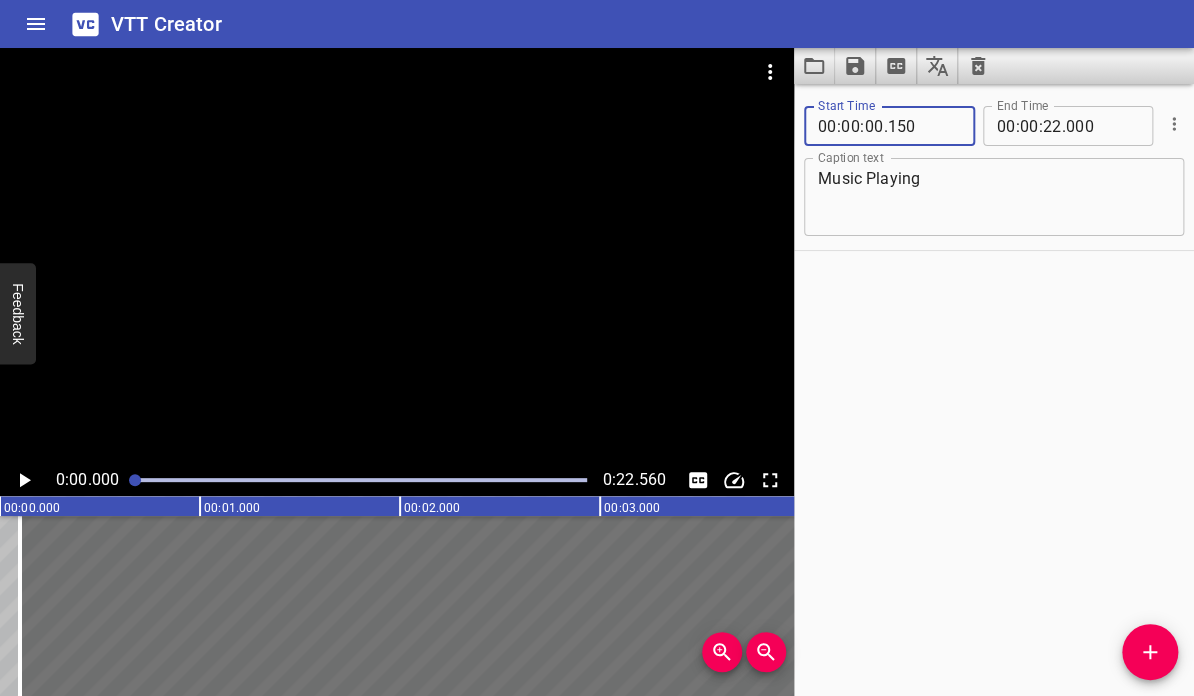 type on "150" 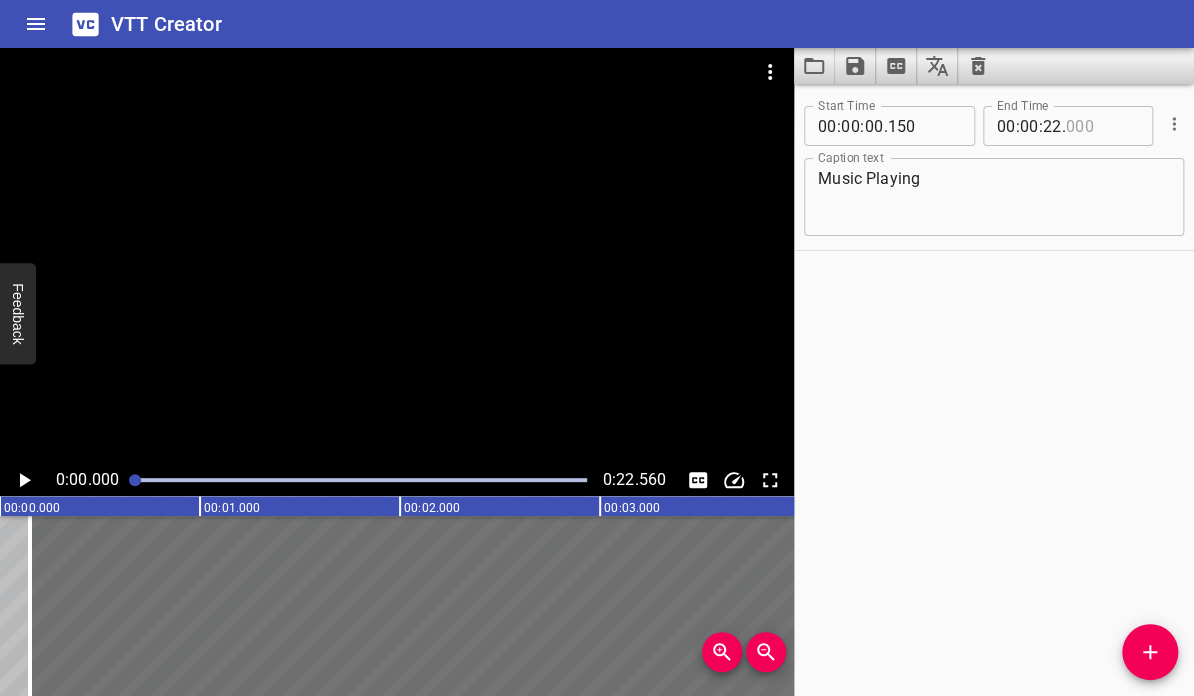 click at bounding box center (1102, 126) 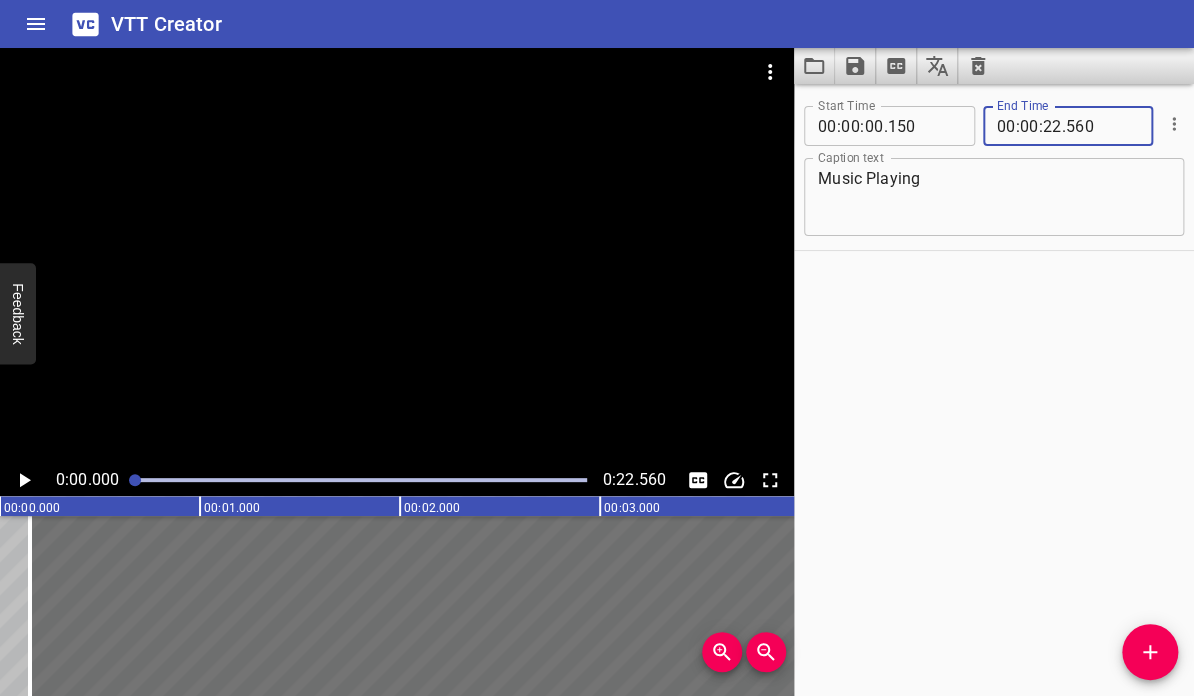 type on "560" 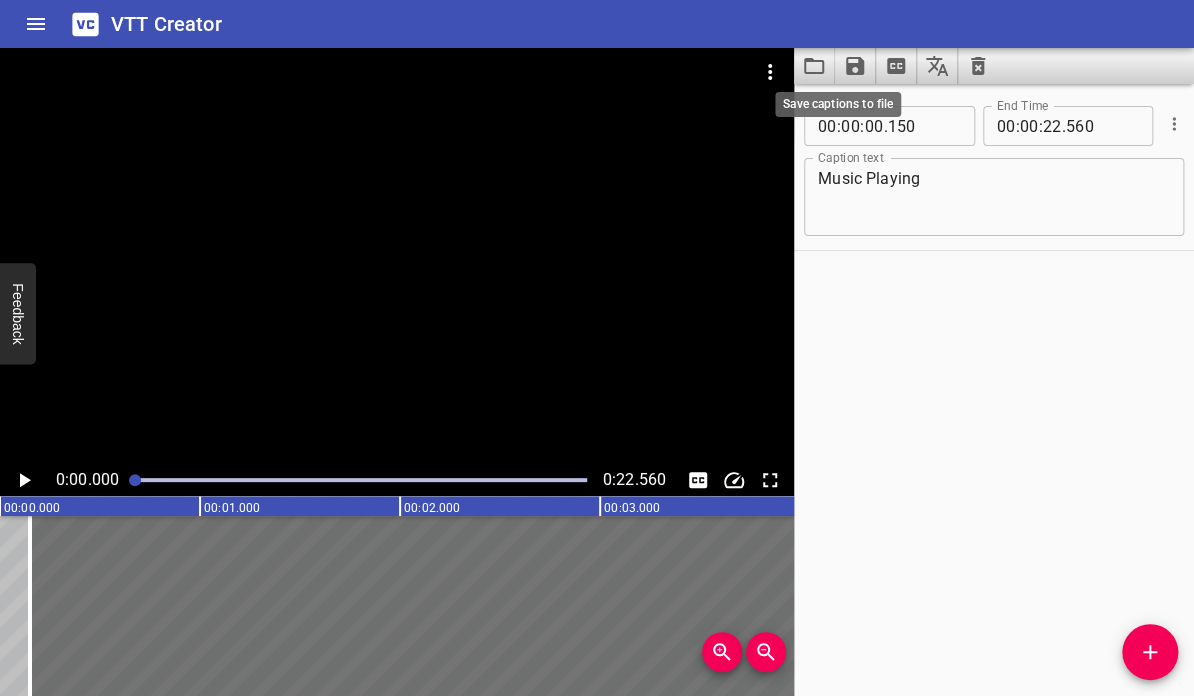 click 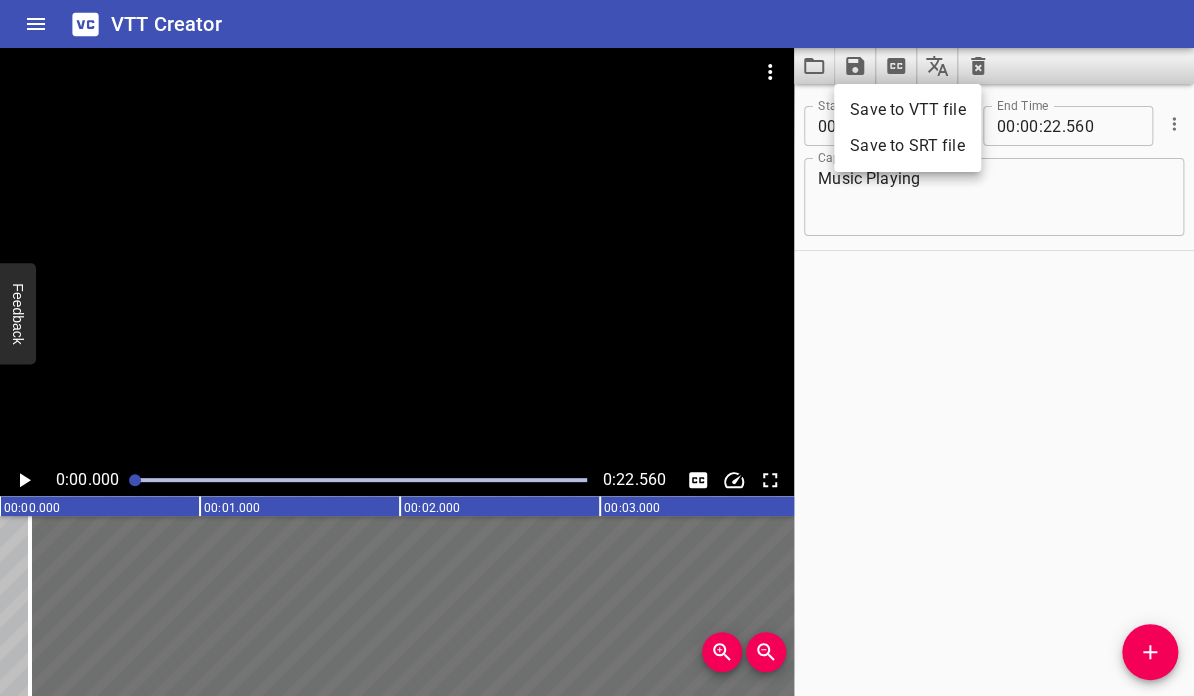 click on "Save to VTT file" at bounding box center (907, 110) 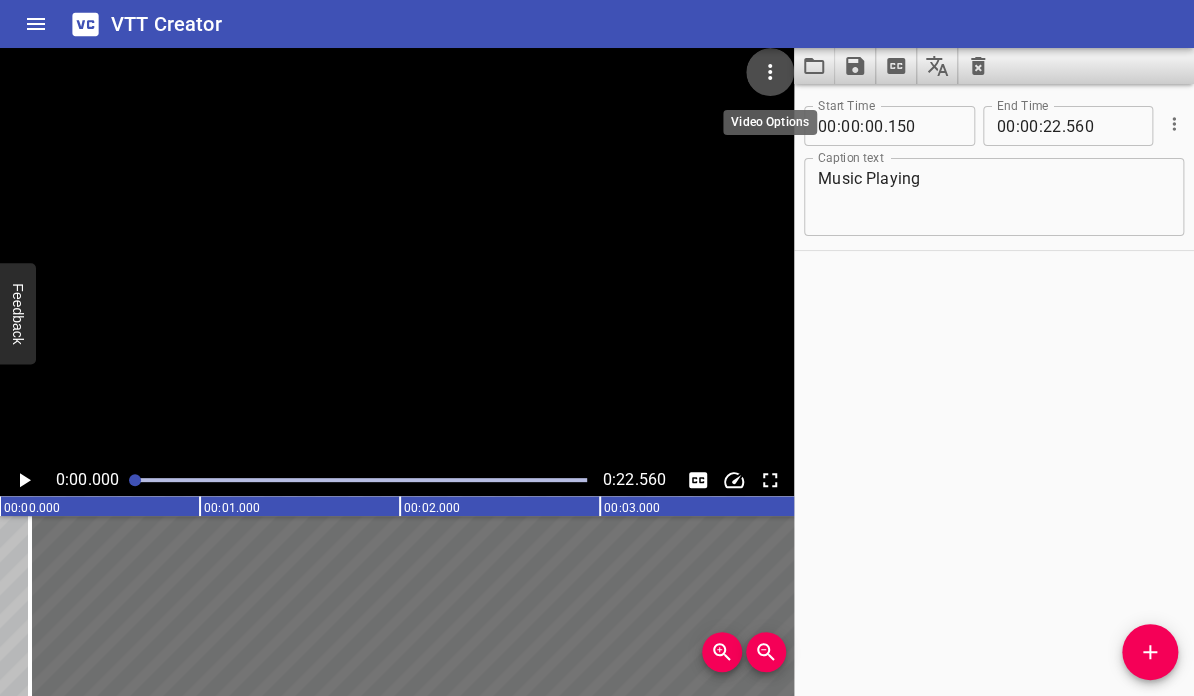 click 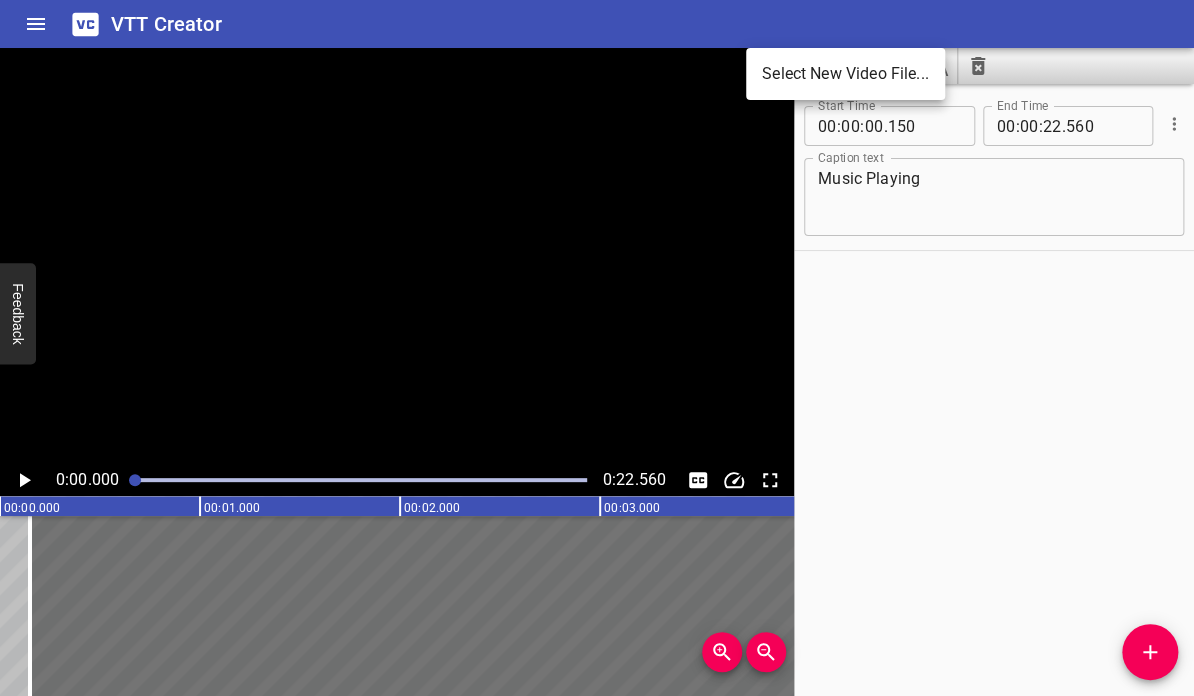 click on "Select New Video File..." at bounding box center [845, 74] 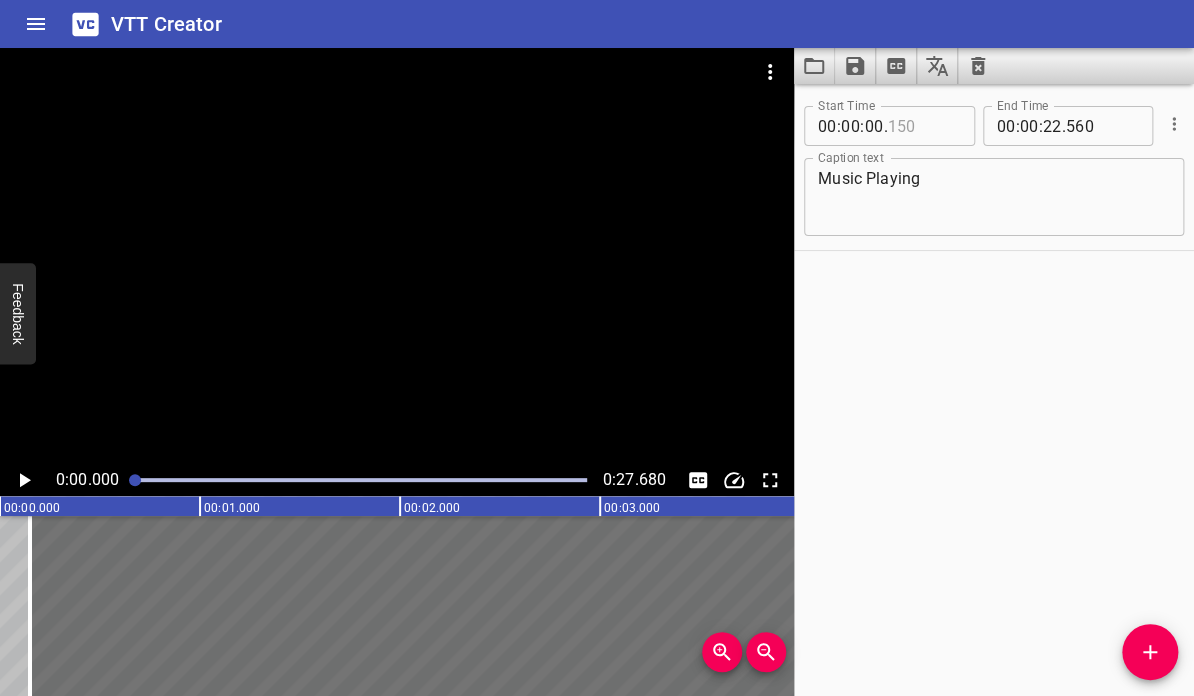 click at bounding box center [923, 126] 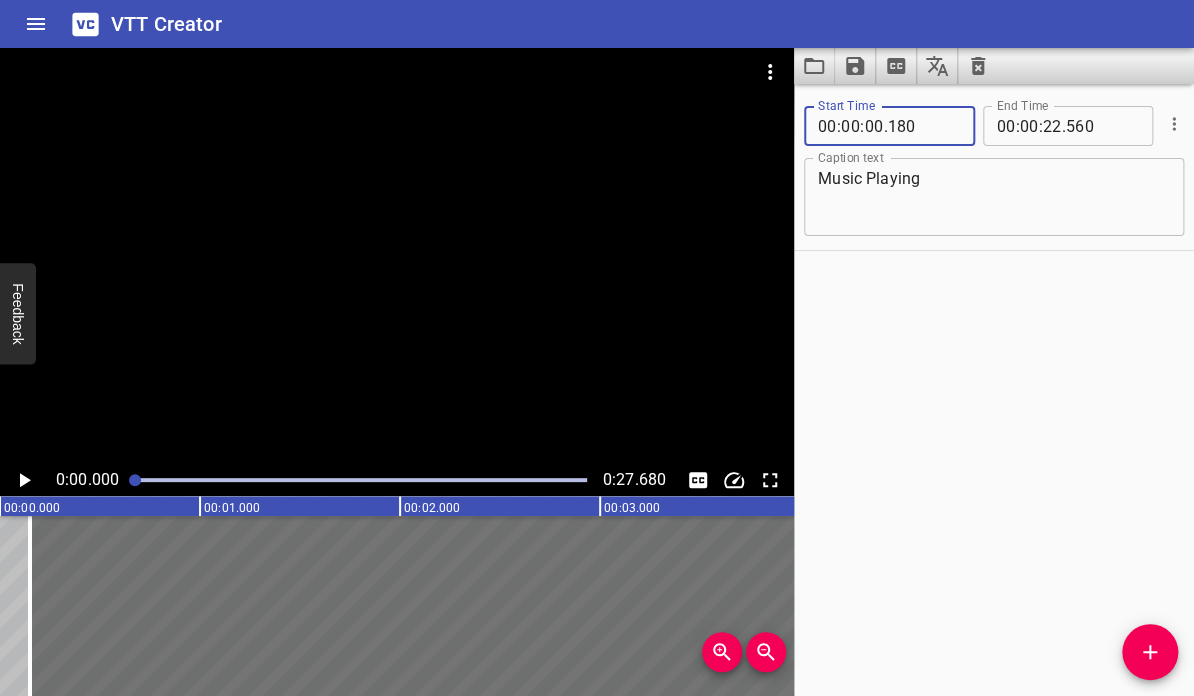type on "180" 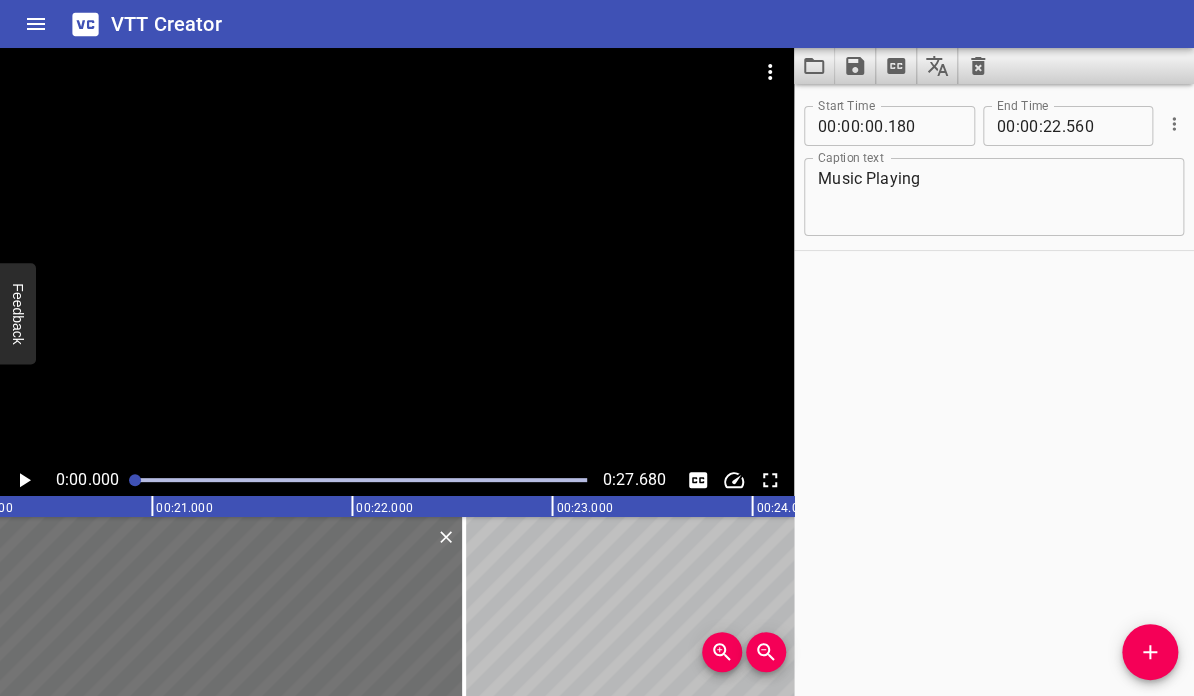 scroll, scrollTop: 0, scrollLeft: 5317, axis: horizontal 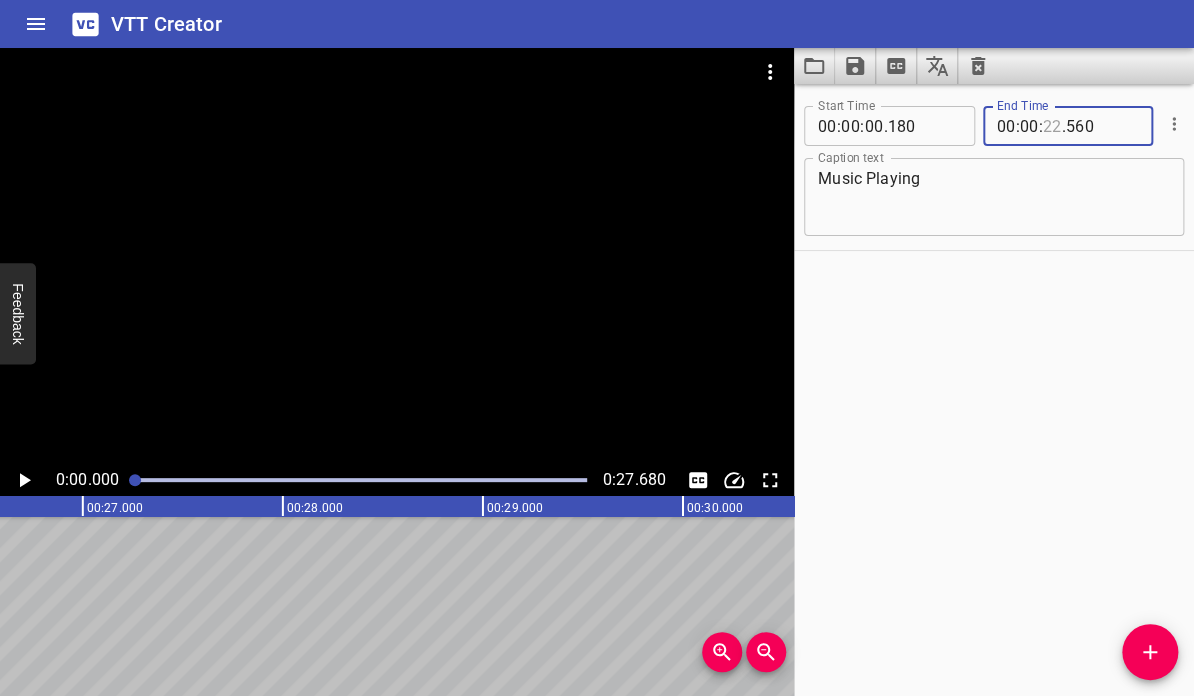 click at bounding box center (1052, 126) 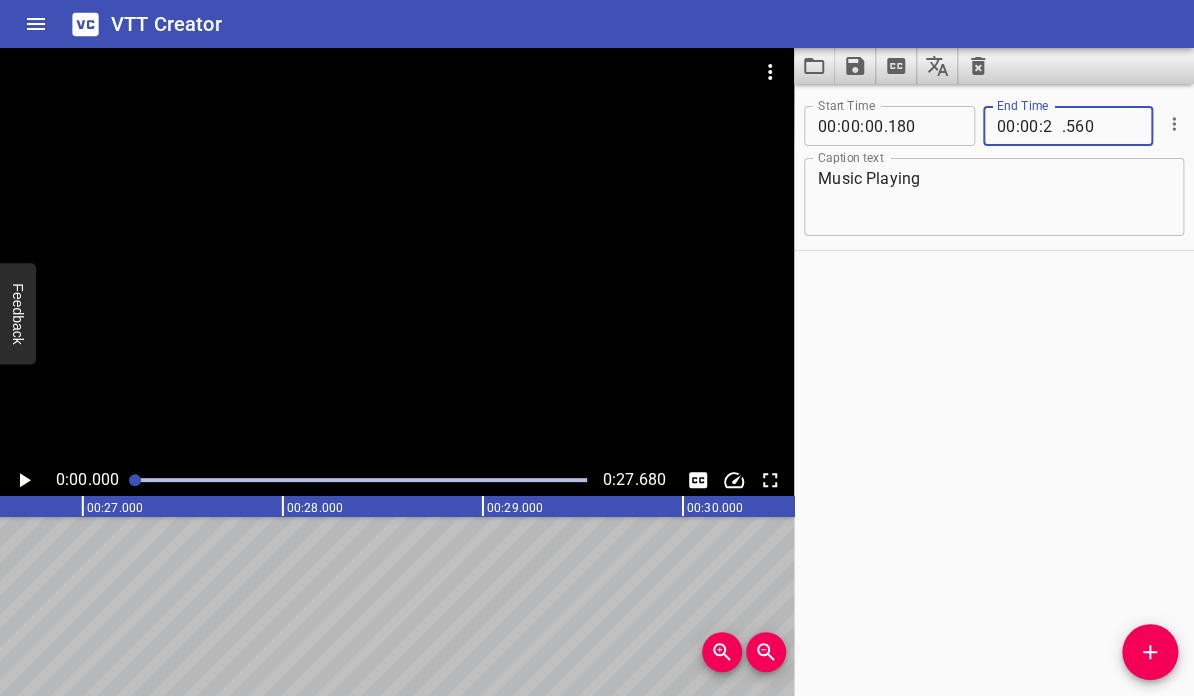 type on "27" 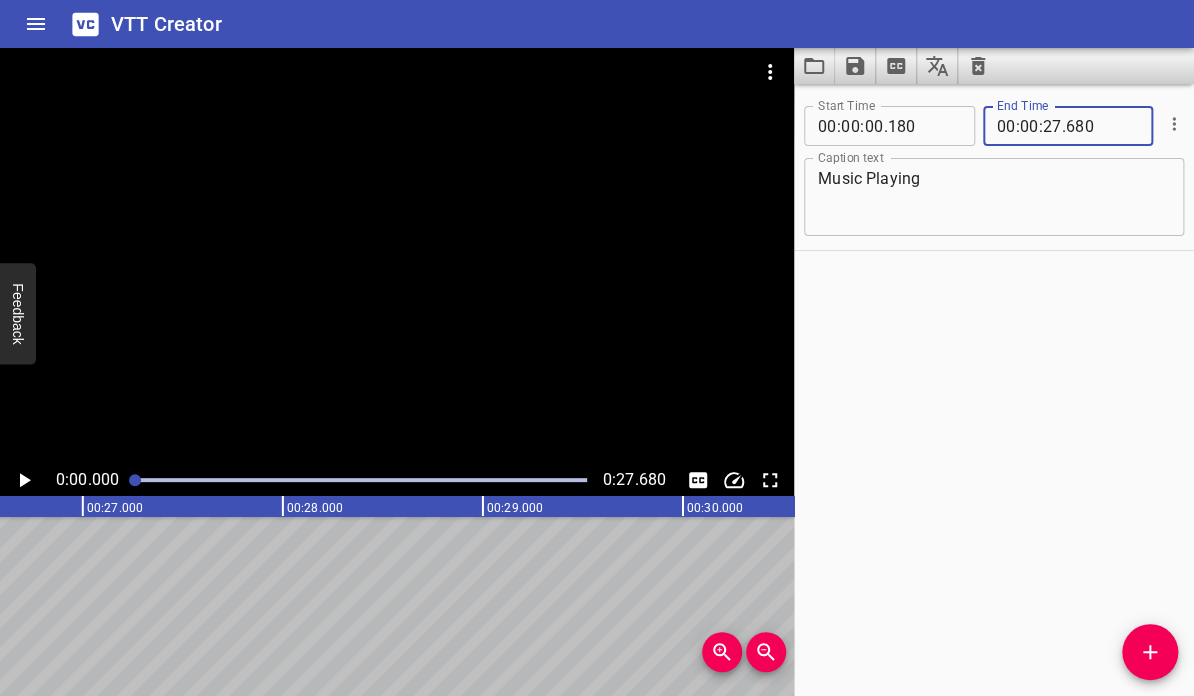 type on "680" 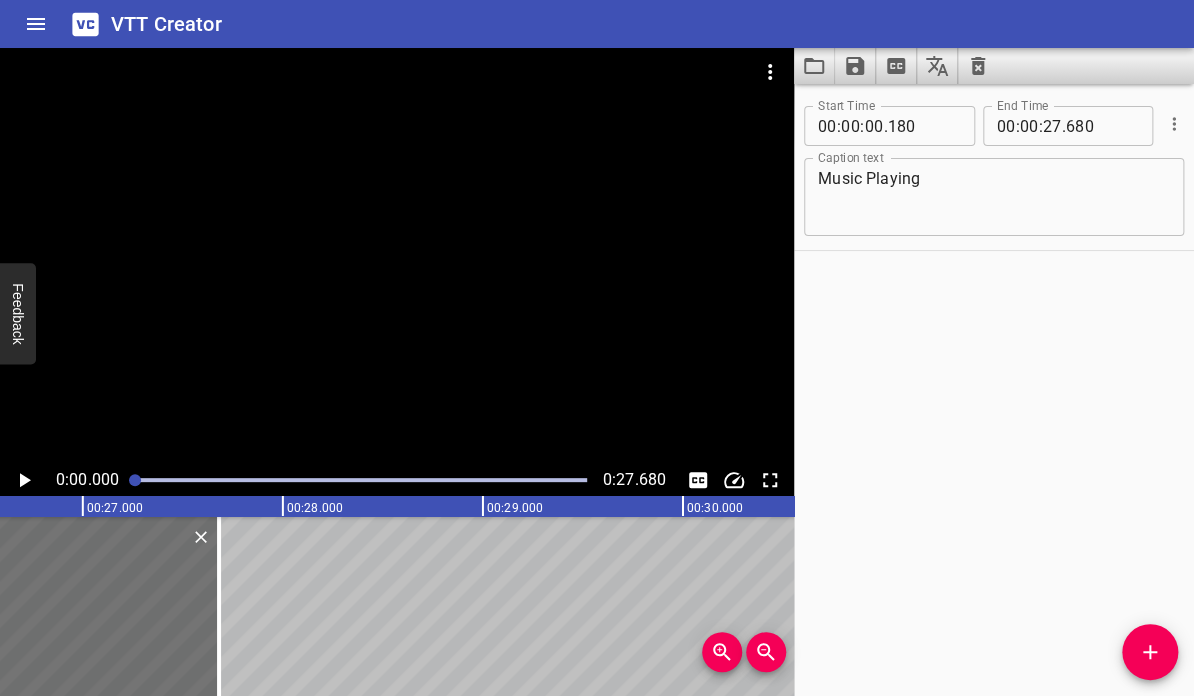 click on "Start Time 00 : 00 : 00 . 180 Start Time End Time 00 : 00 : 27 . 680 End Time Caption text Music Playing Caption text" at bounding box center [994, 390] 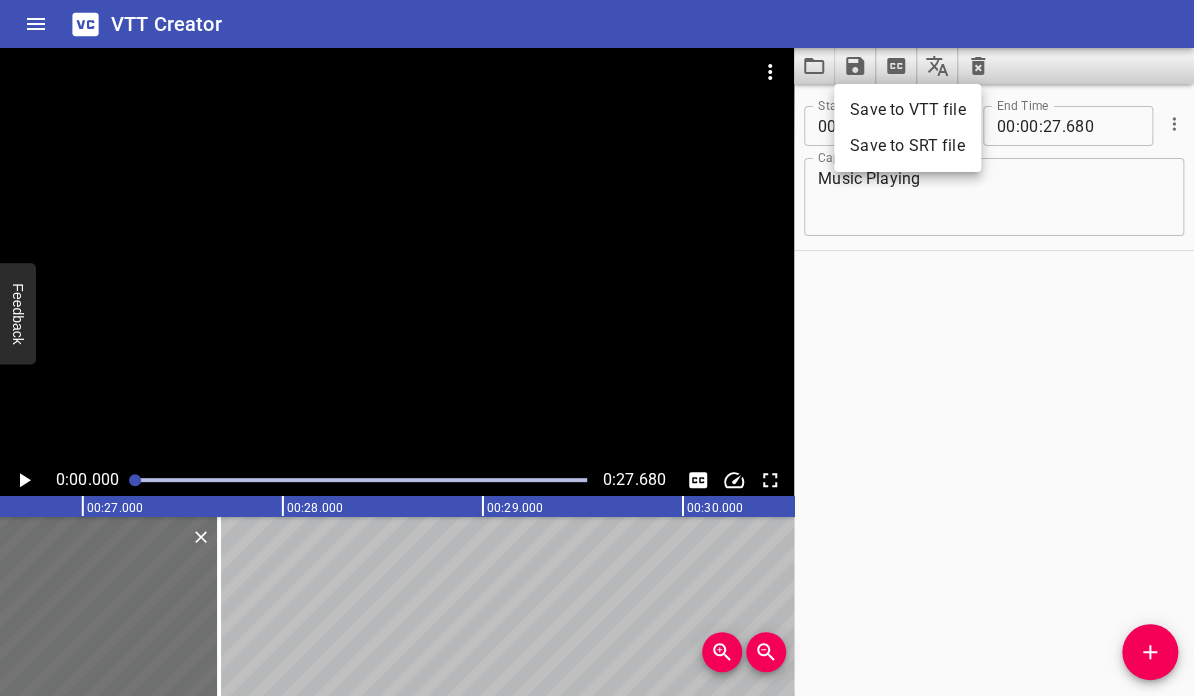 click on "Save to VTT file" at bounding box center (907, 110) 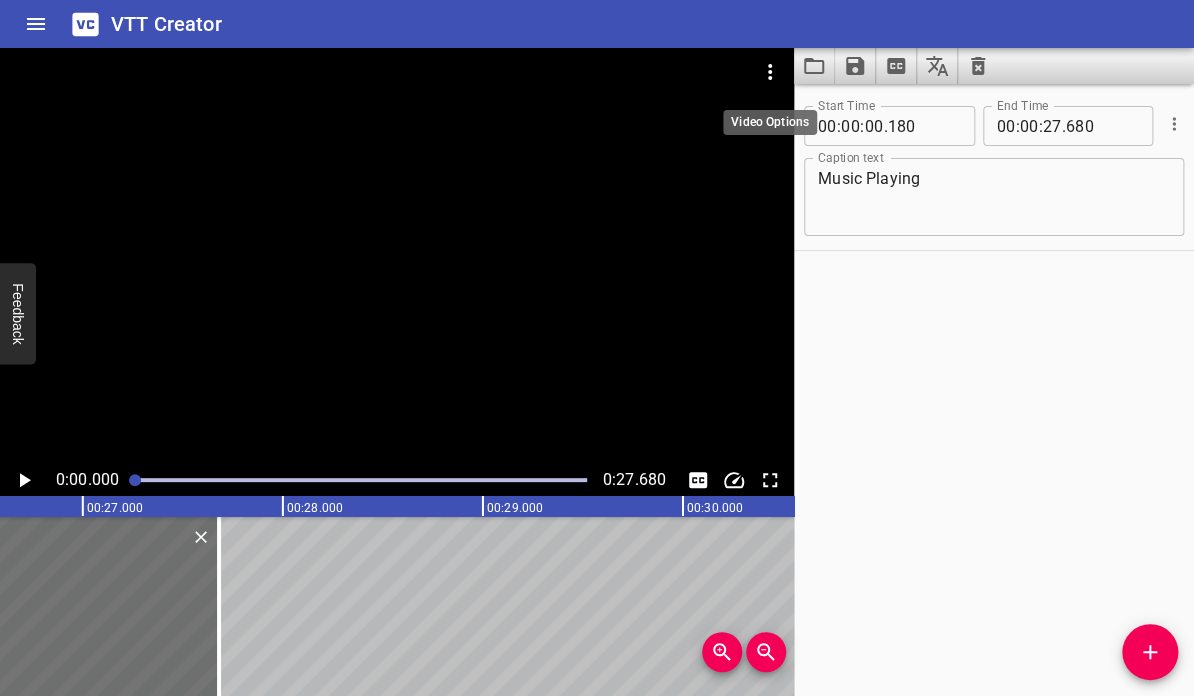 click 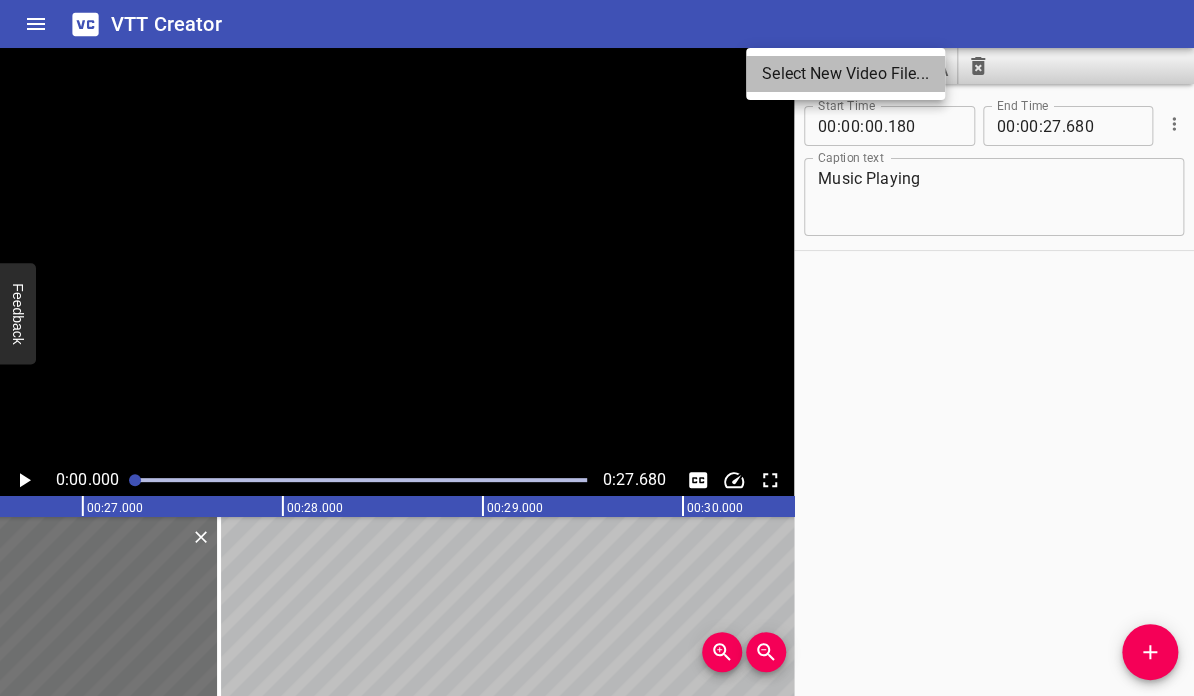 click on "Select New Video File..." at bounding box center (845, 74) 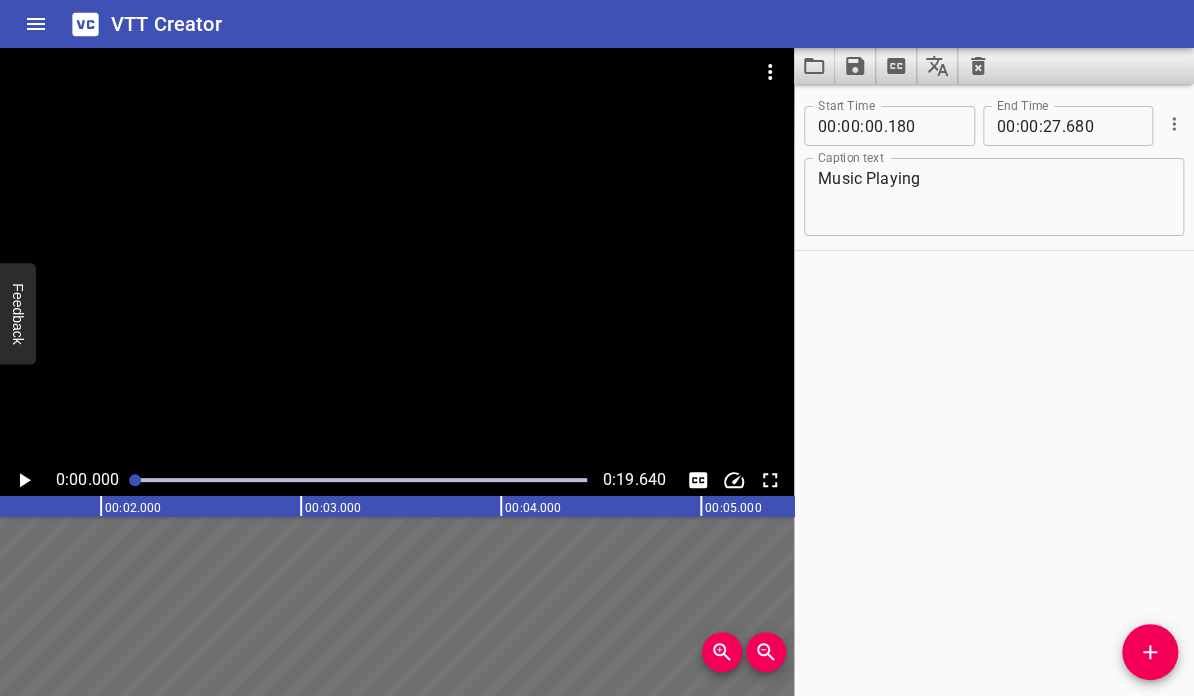 scroll, scrollTop: 0, scrollLeft: 0, axis: both 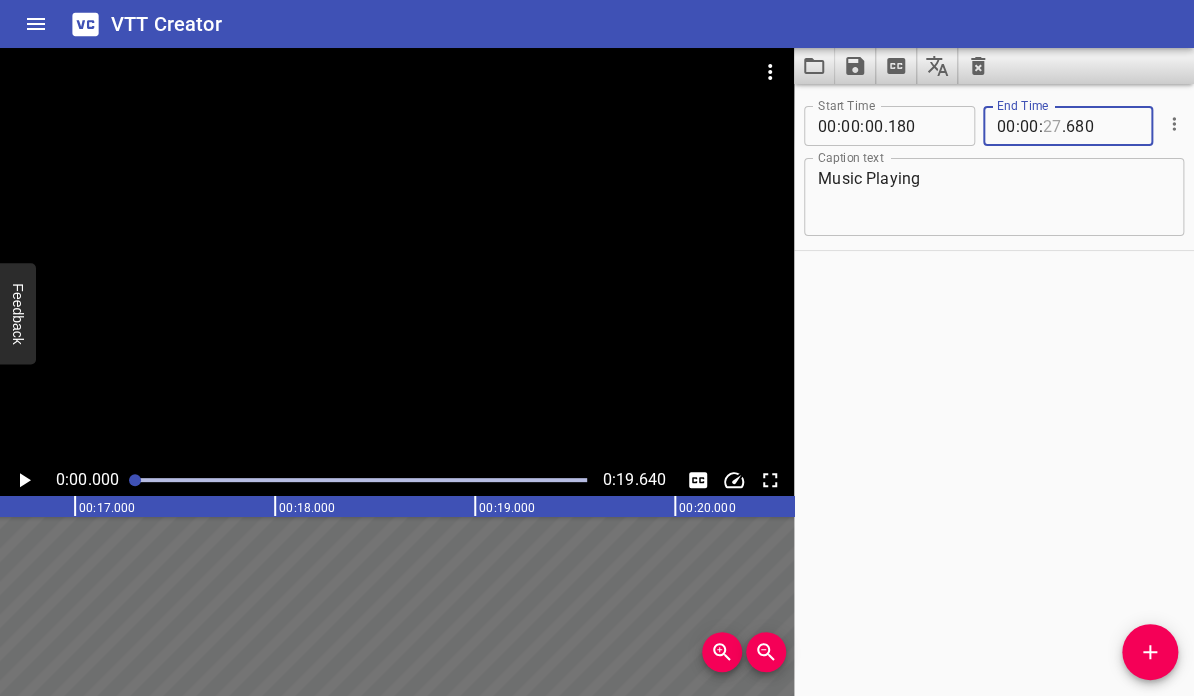 click at bounding box center (1052, 126) 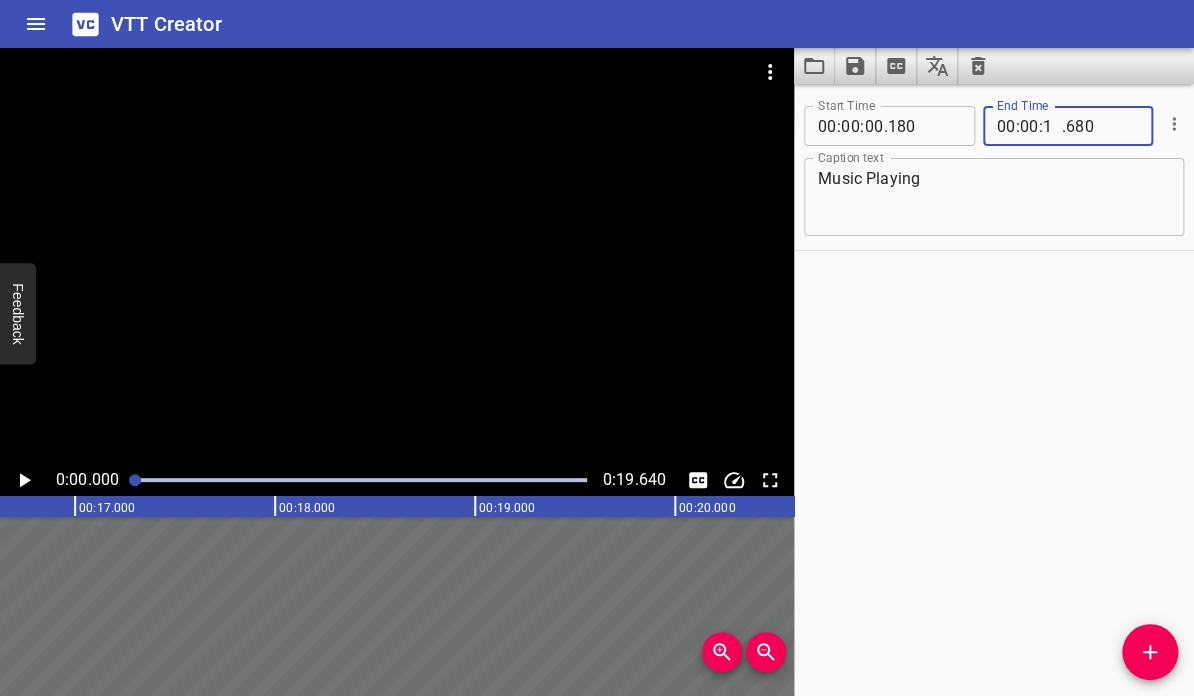type 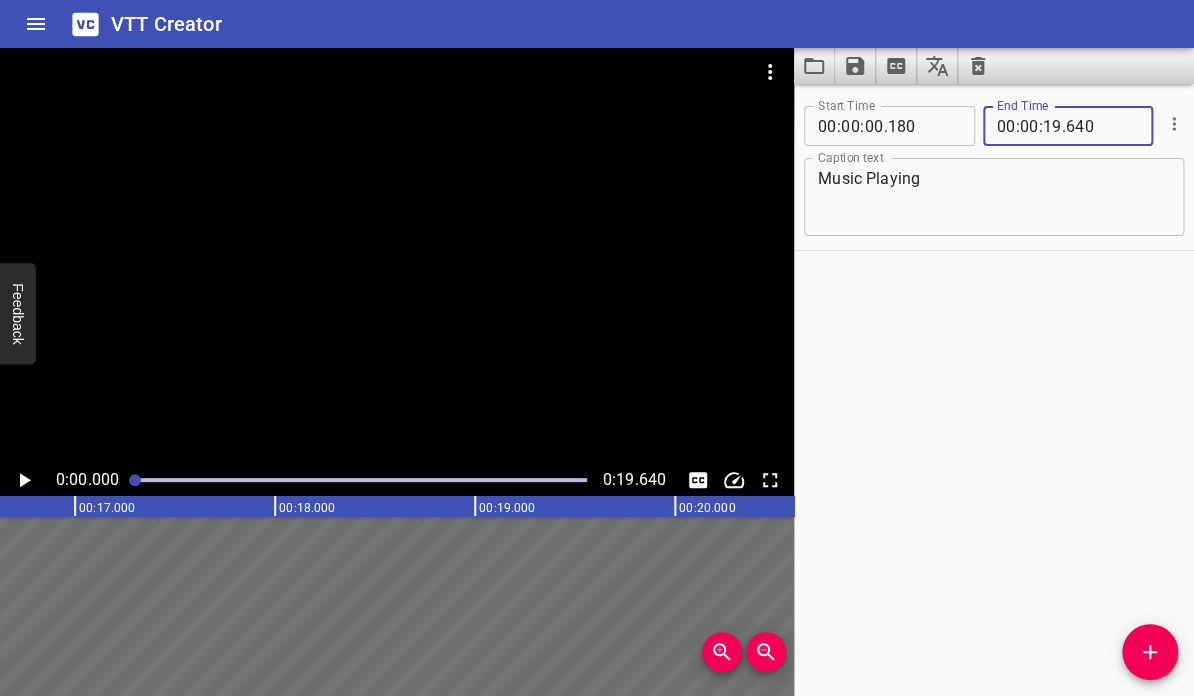 click on "Start Time 00 : 00 : 00 . 180 Start Time End Time 00 : 00 : 19 . 640 End Time Caption text Music Playing Caption text" at bounding box center [994, 390] 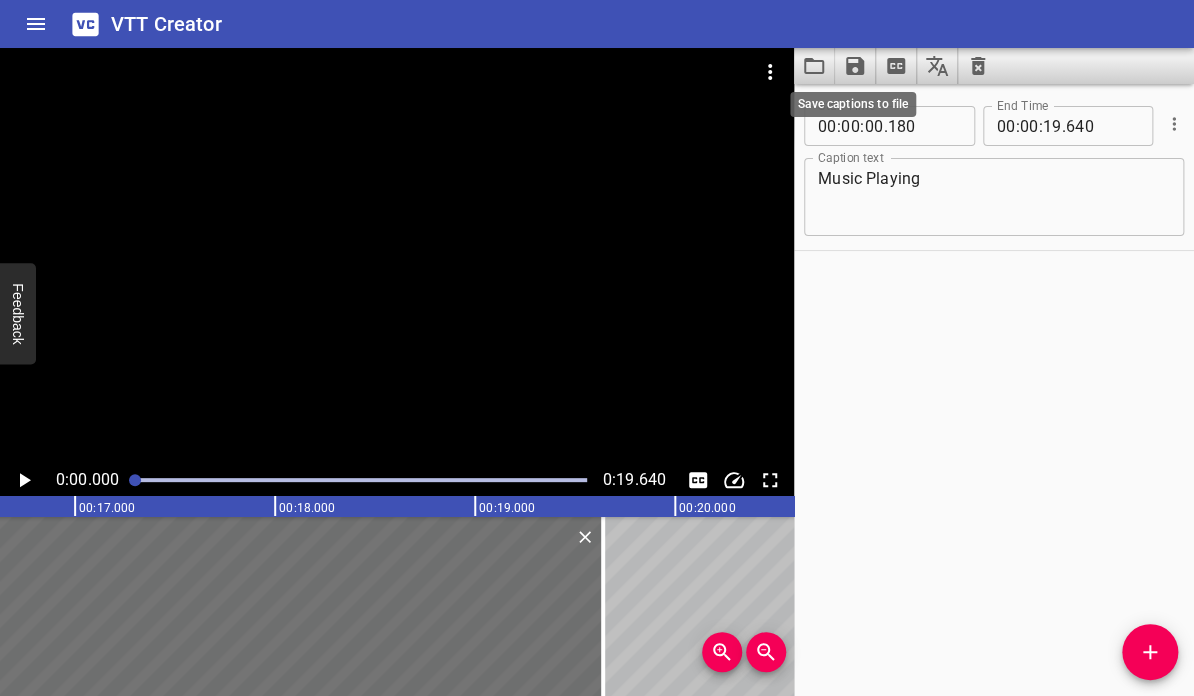 click 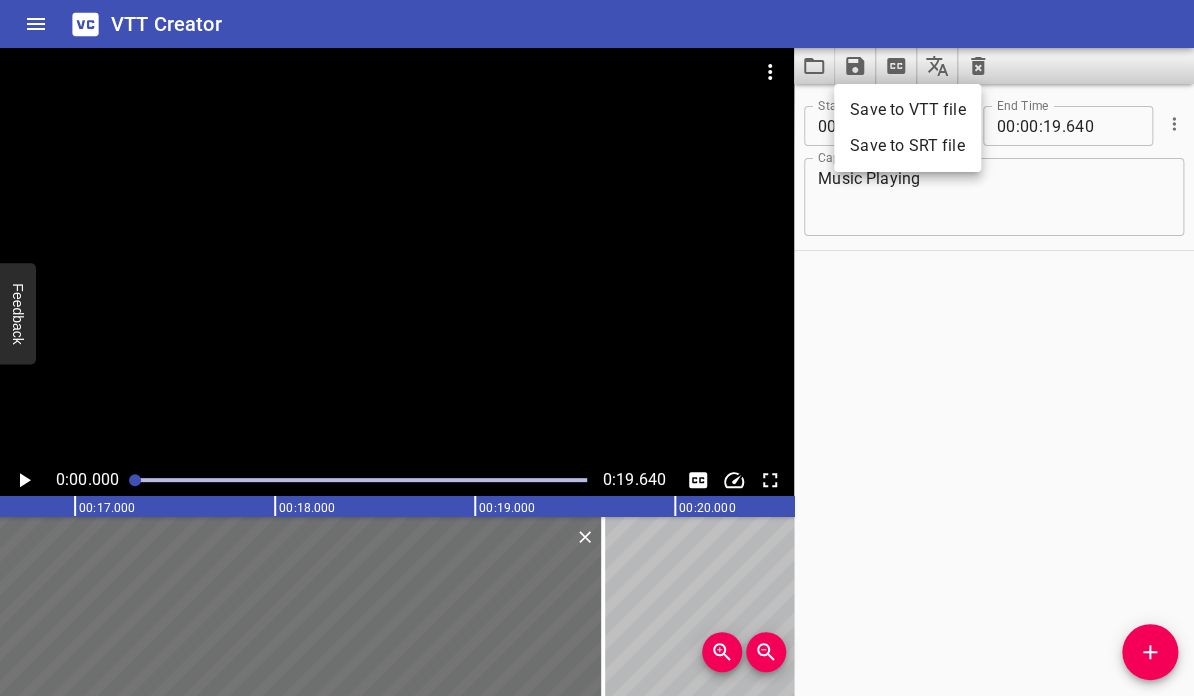 click on "Save to VTT file" at bounding box center [907, 110] 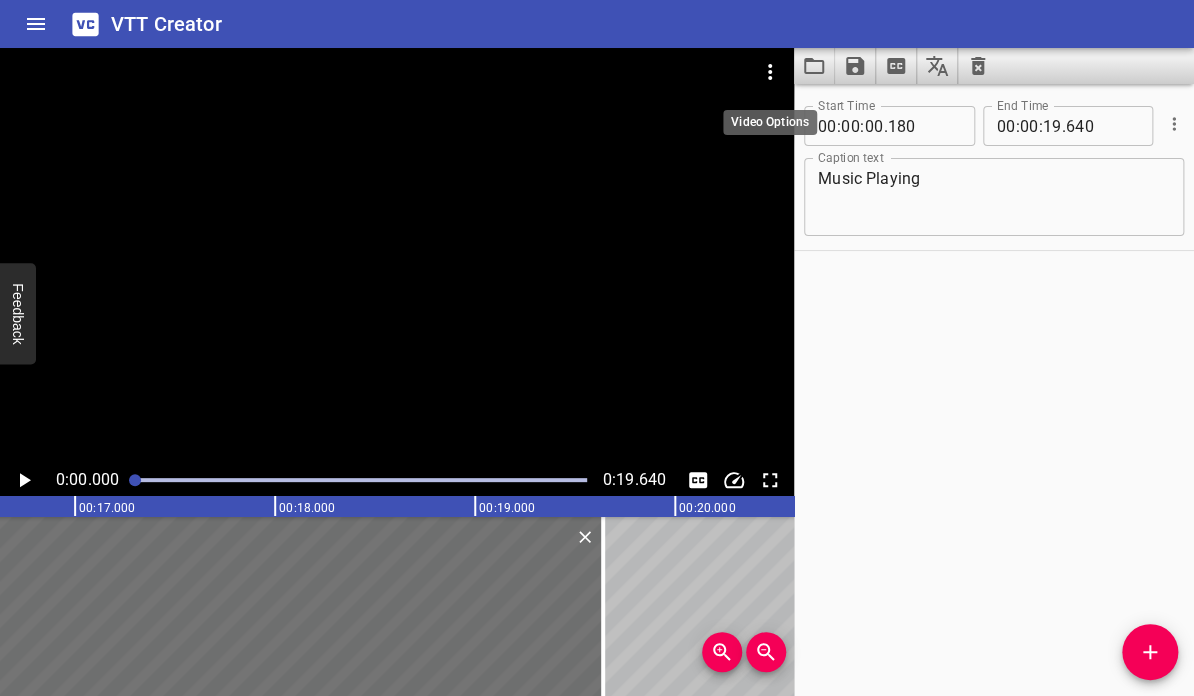 click 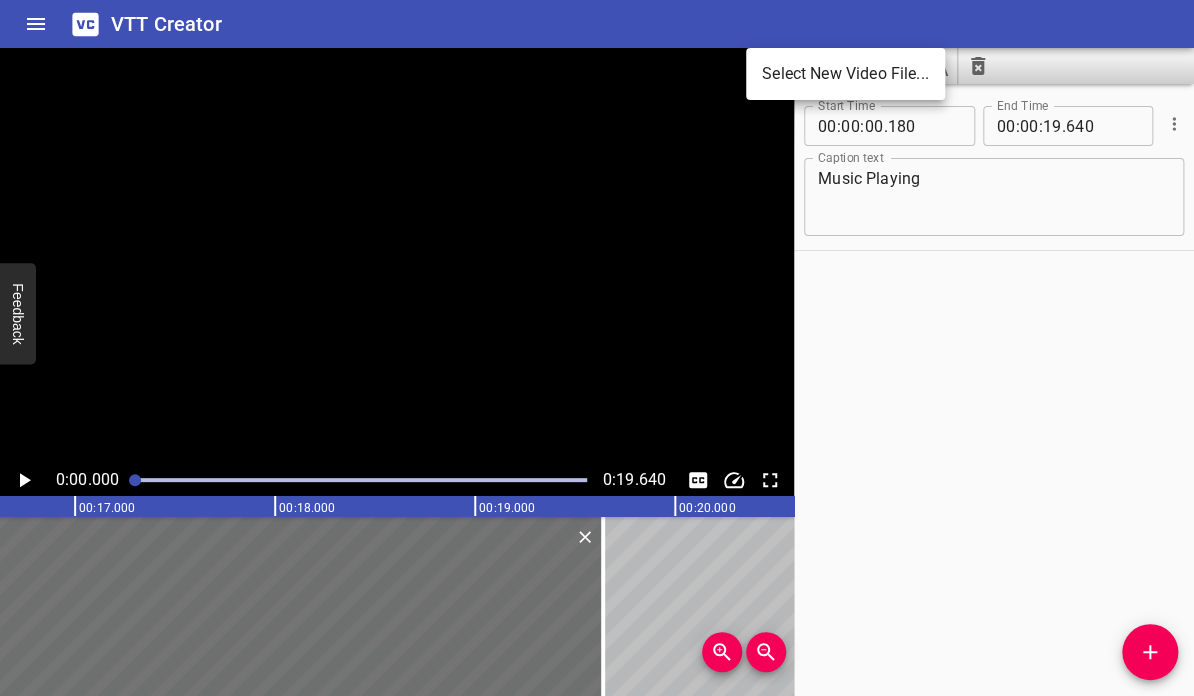 click on "Select New Video File..." at bounding box center [845, 74] 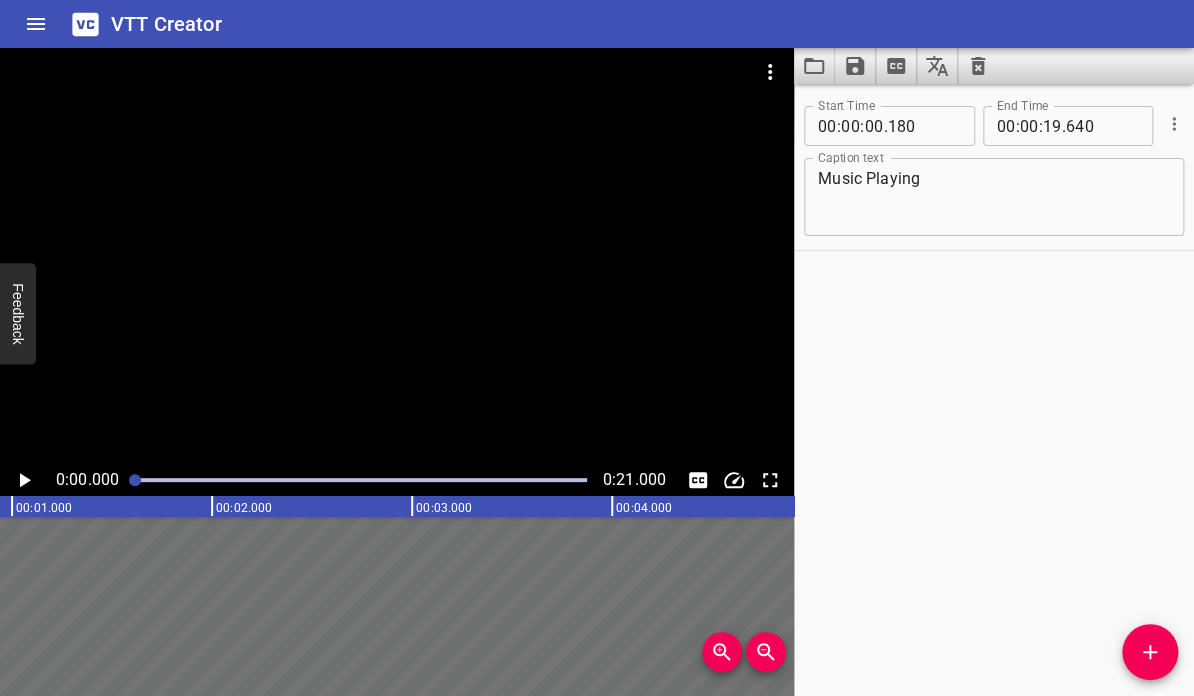 scroll, scrollTop: 0, scrollLeft: 0, axis: both 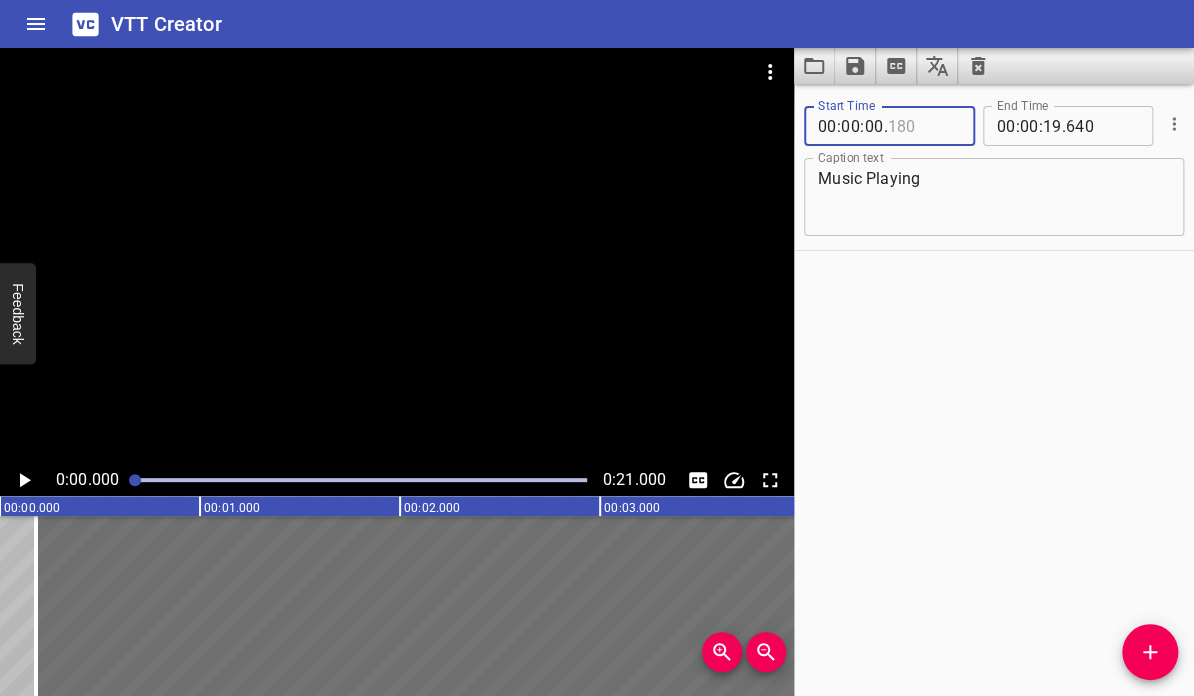 click at bounding box center (923, 126) 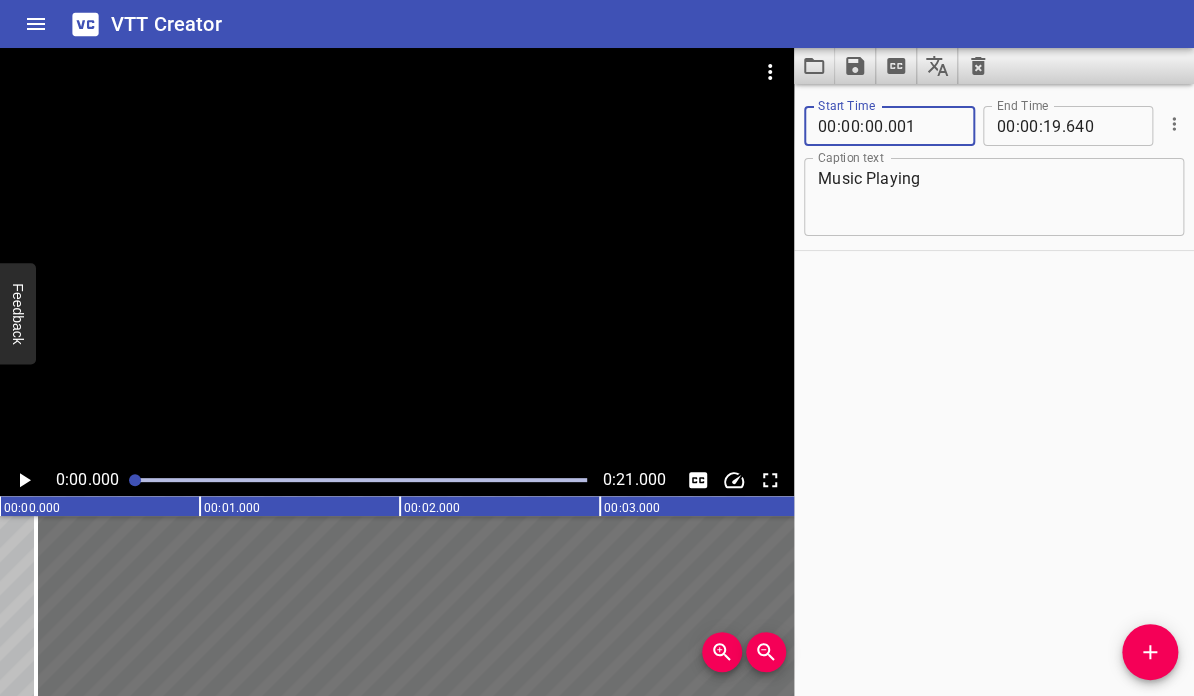 click on "Start Time 00 : 00 : 00 . 001 Start Time End Time 00 : 00 : 19 . 640 End Time Caption text Music Playing Caption text" at bounding box center (994, 390) 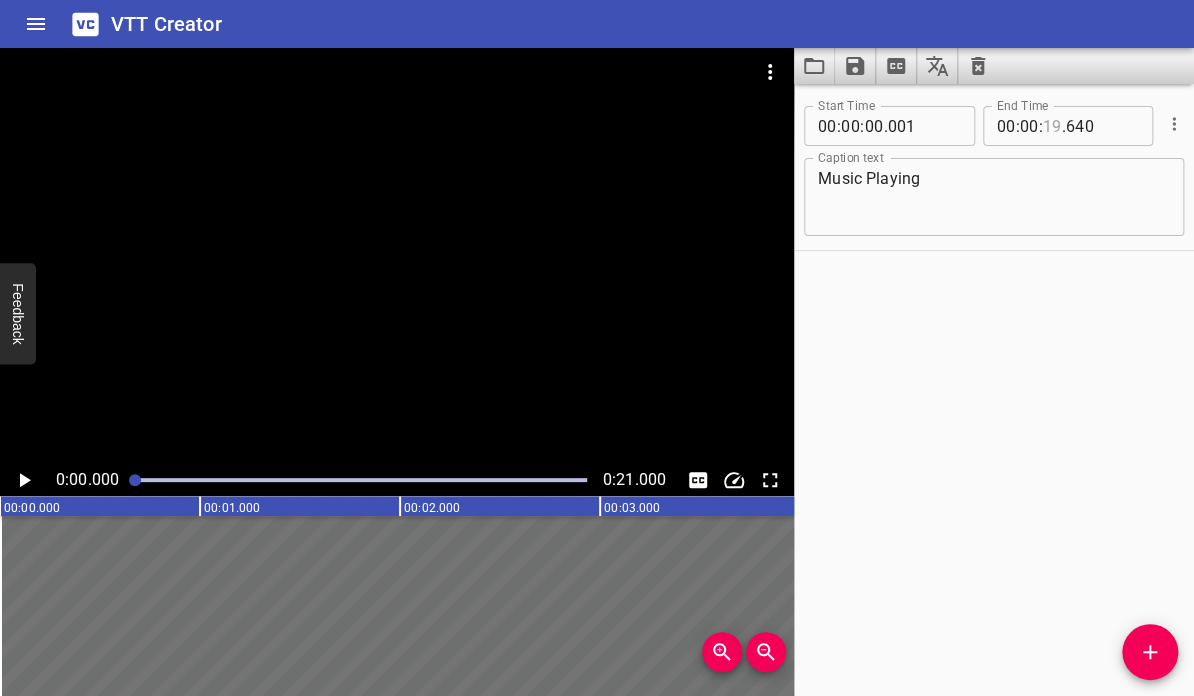 click at bounding box center [1052, 126] 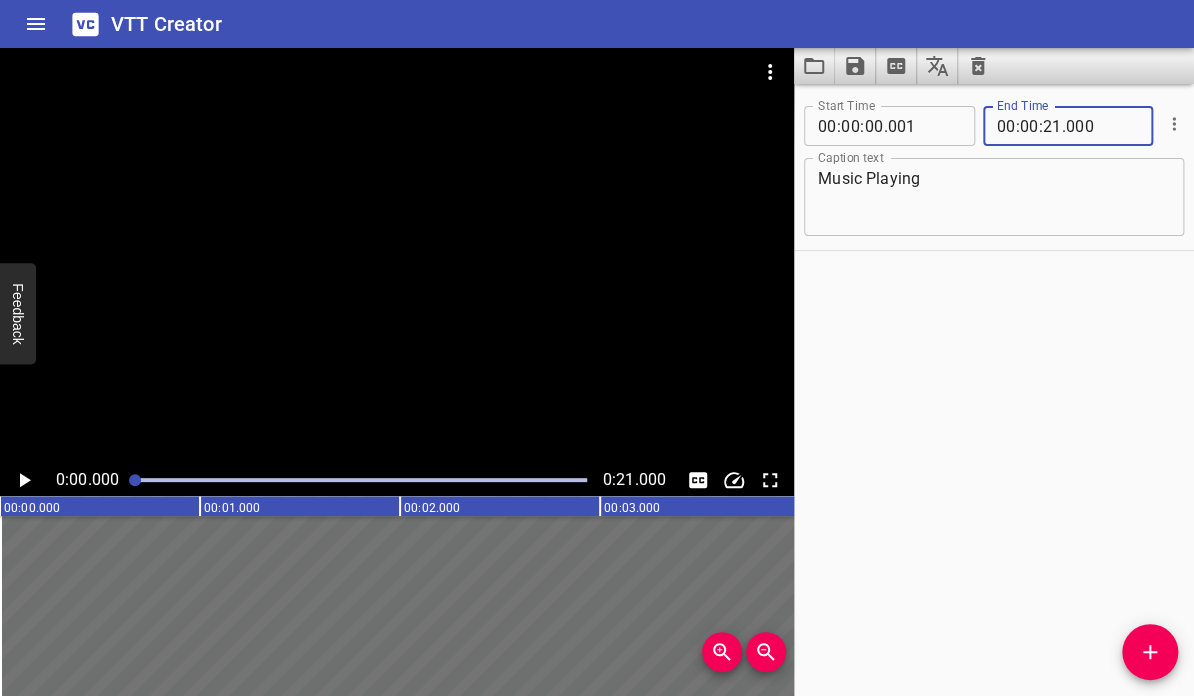 click on "Start Time 00 : 00 : 00 . 001 Start Time End Time 00 : 00 : 21 . 000 End Time Caption text Music Playing Caption text" at bounding box center [994, 390] 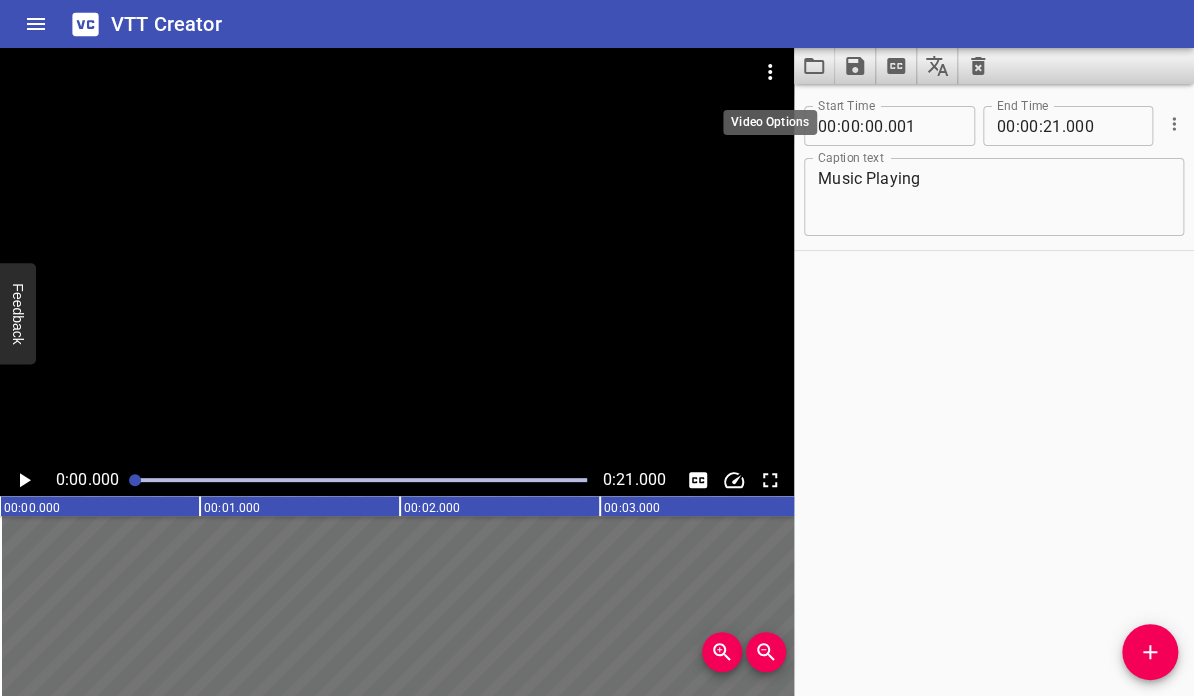 click 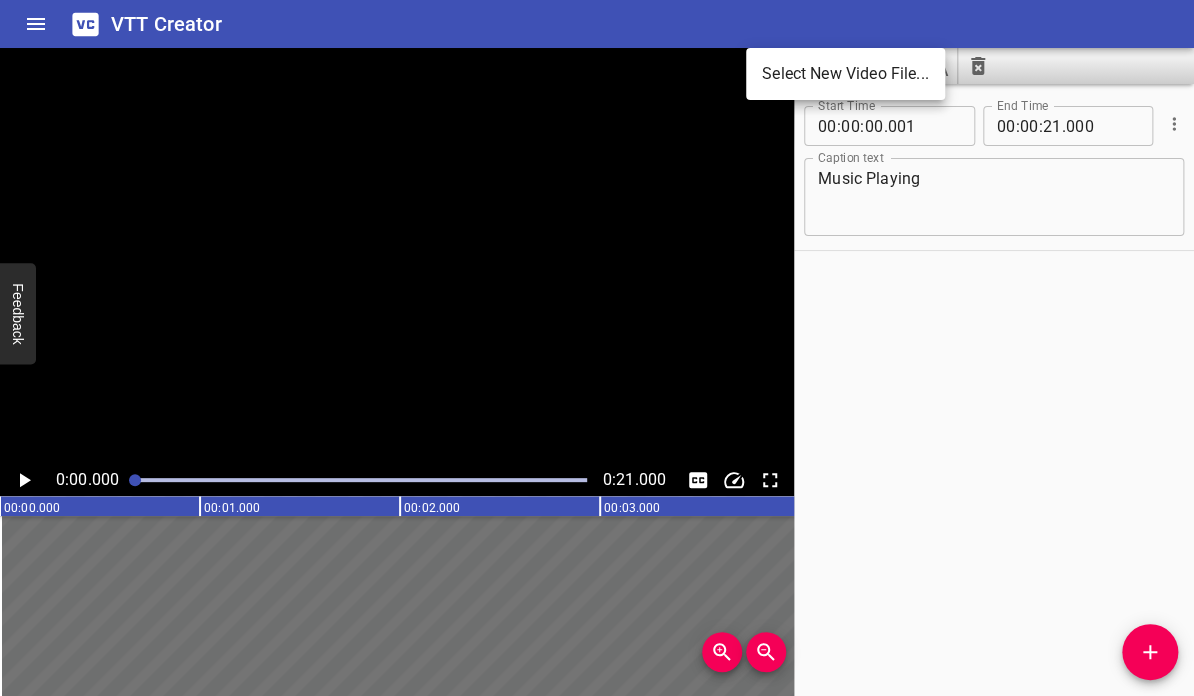 click at bounding box center [597, 348] 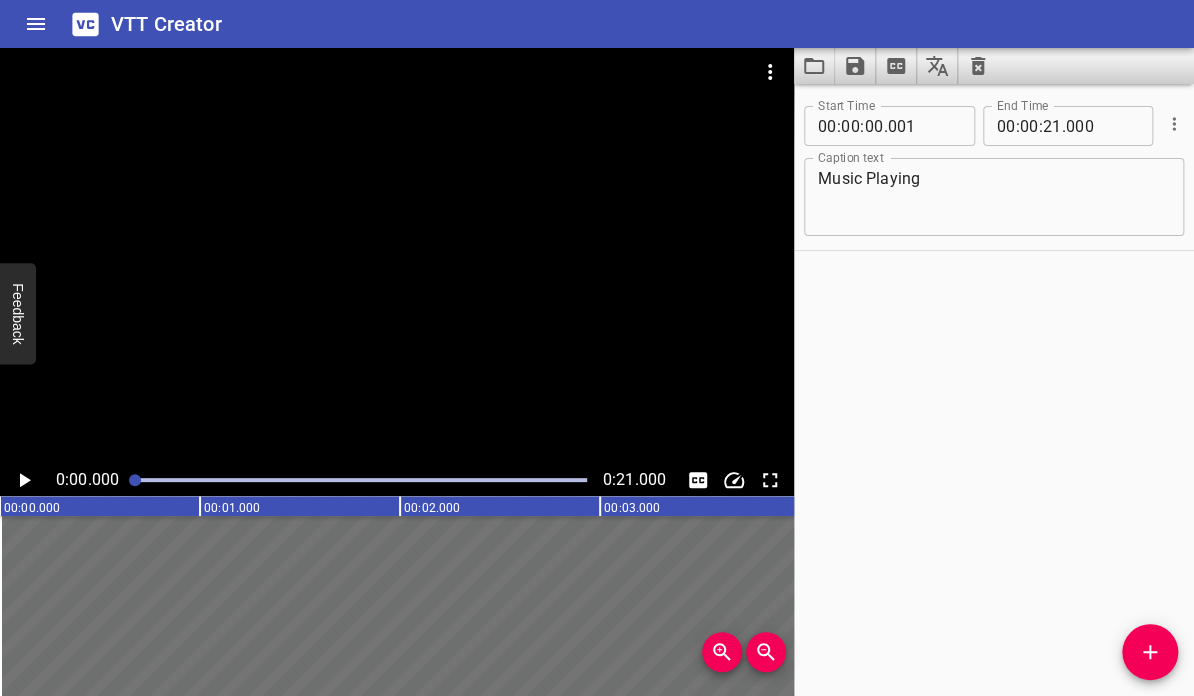 click at bounding box center (855, 66) 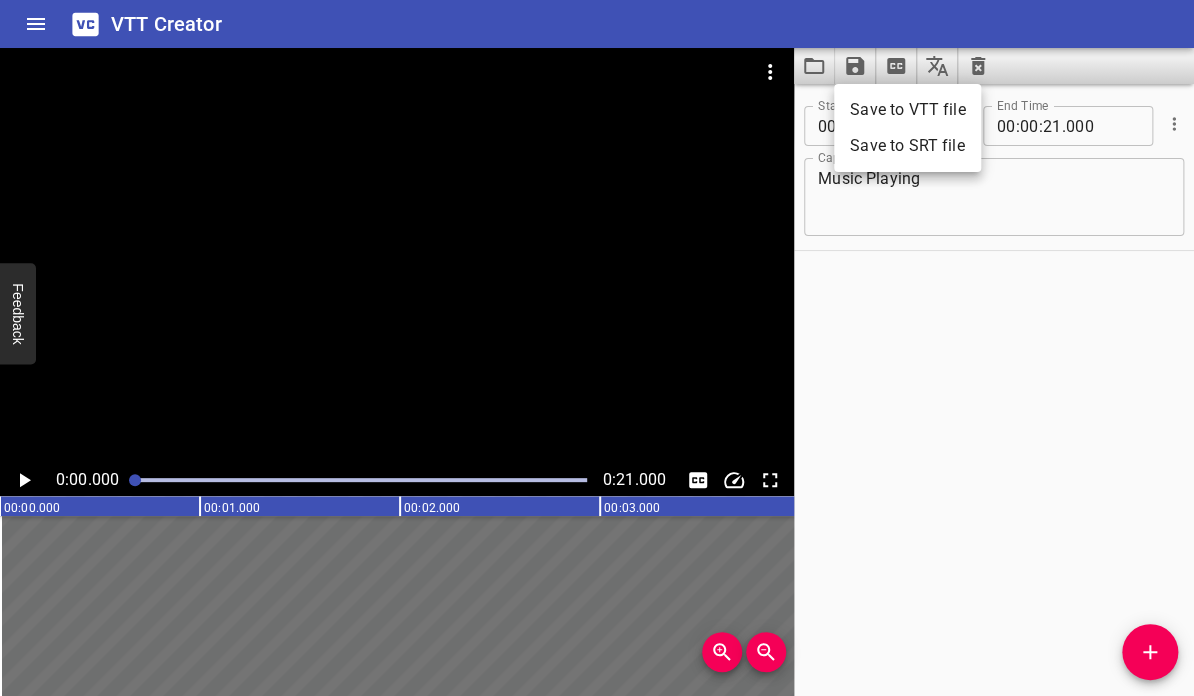 click on "Save to VTT file" at bounding box center (907, 110) 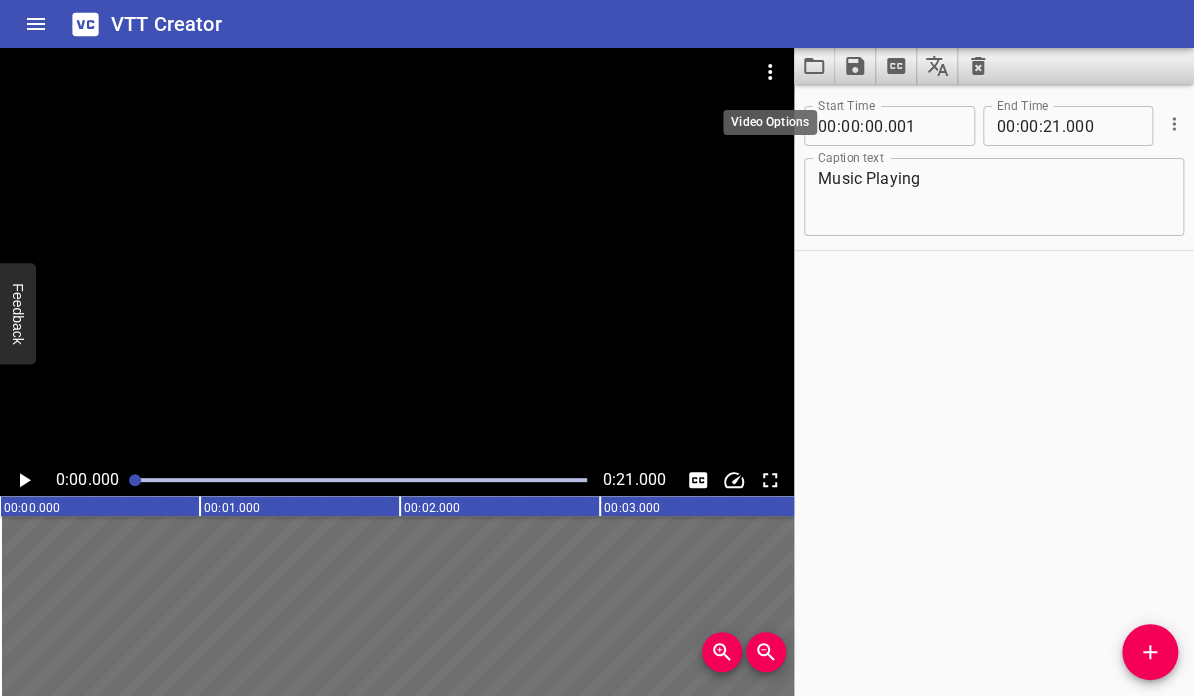 click 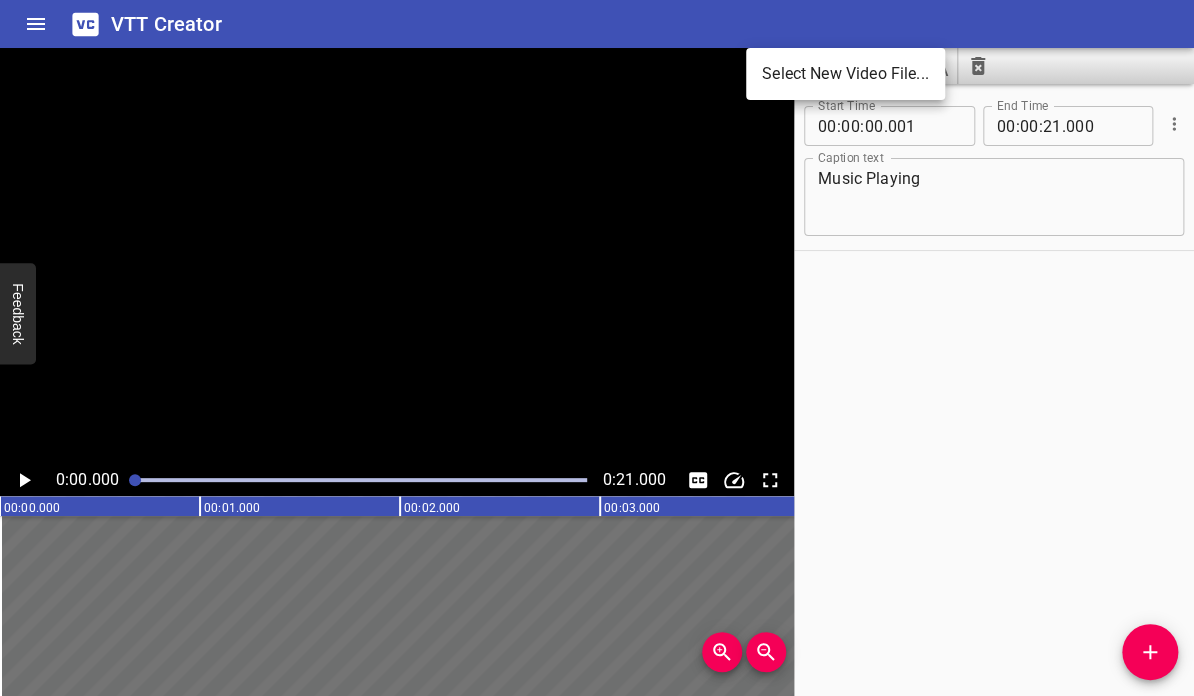 click on "Select New Video File..." at bounding box center (845, 74) 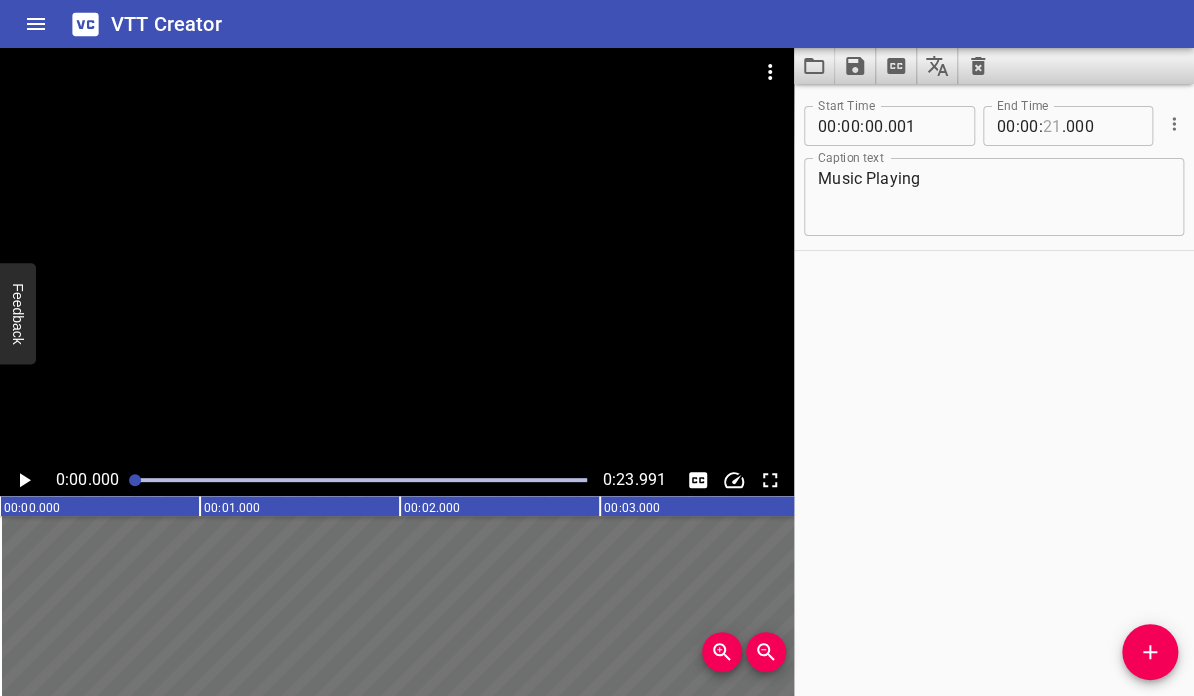 click at bounding box center (1052, 126) 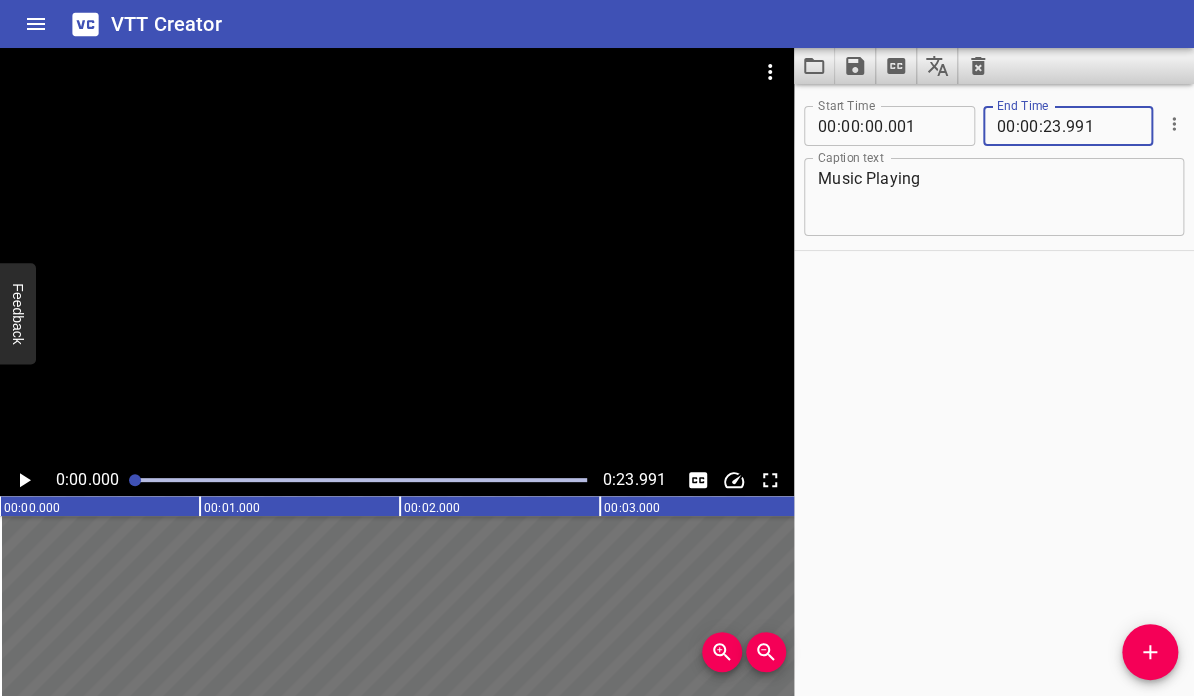 click on "Start Time 00 : 00 : 00 . 001 Start Time End Time 00 : 00 : 23 . 991 End Time Caption text Music Playing Caption text" at bounding box center (994, 390) 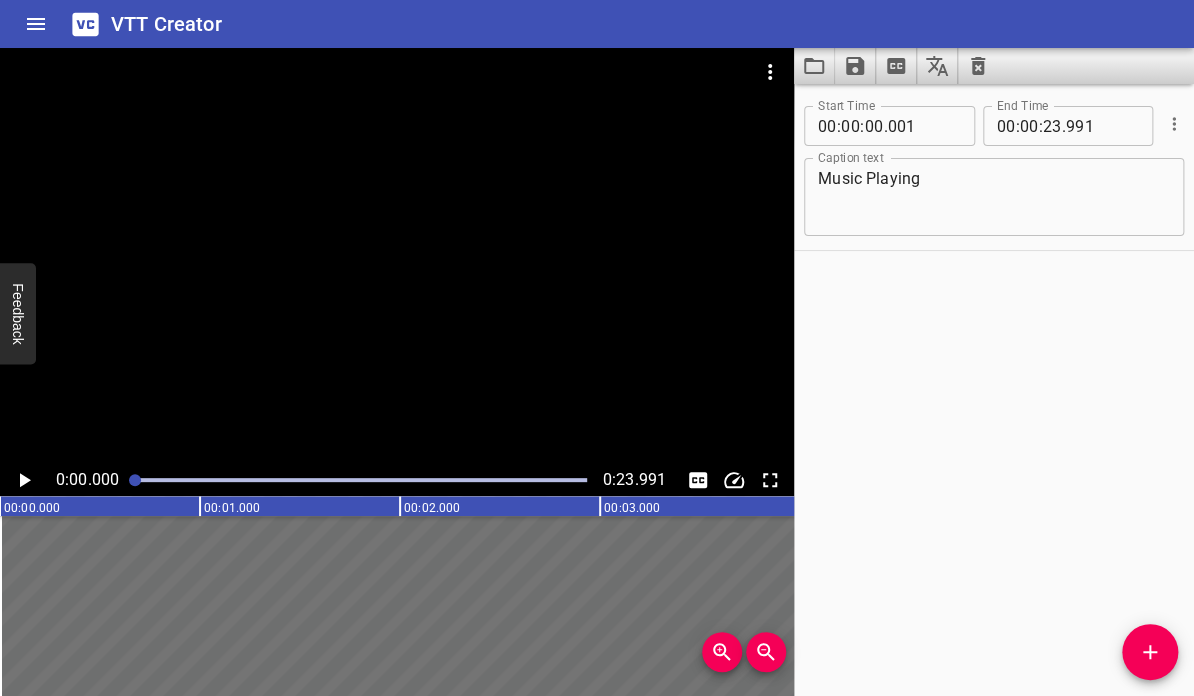 click 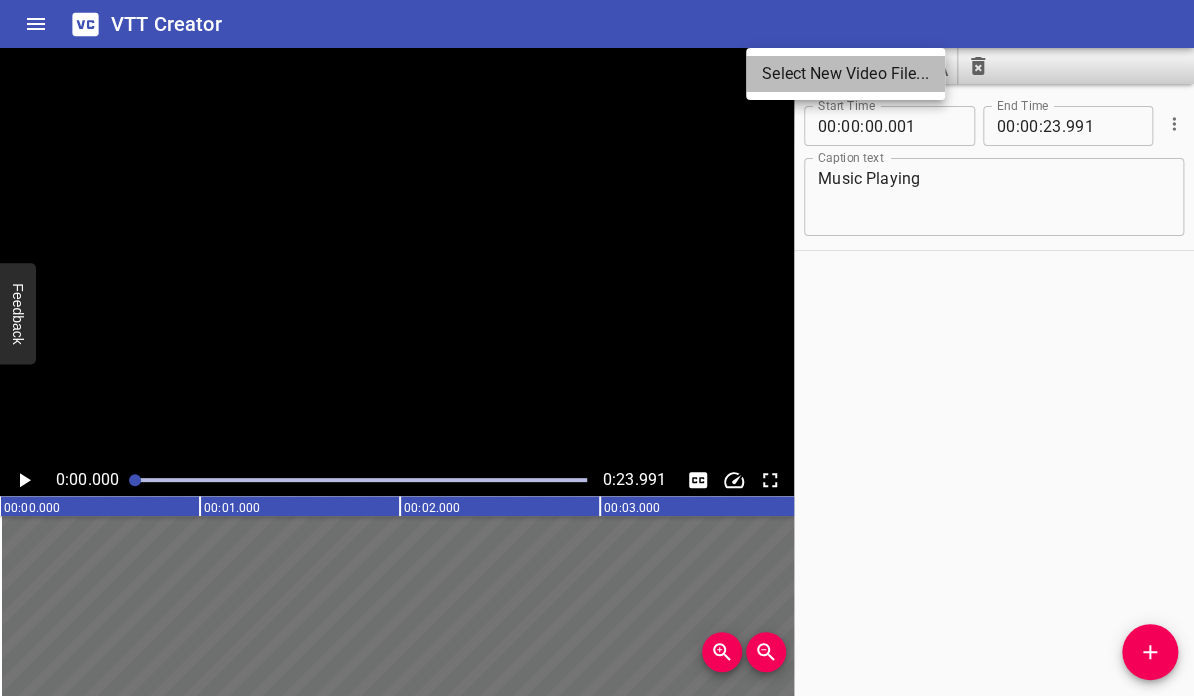 click on "Select New Video File..." at bounding box center (845, 74) 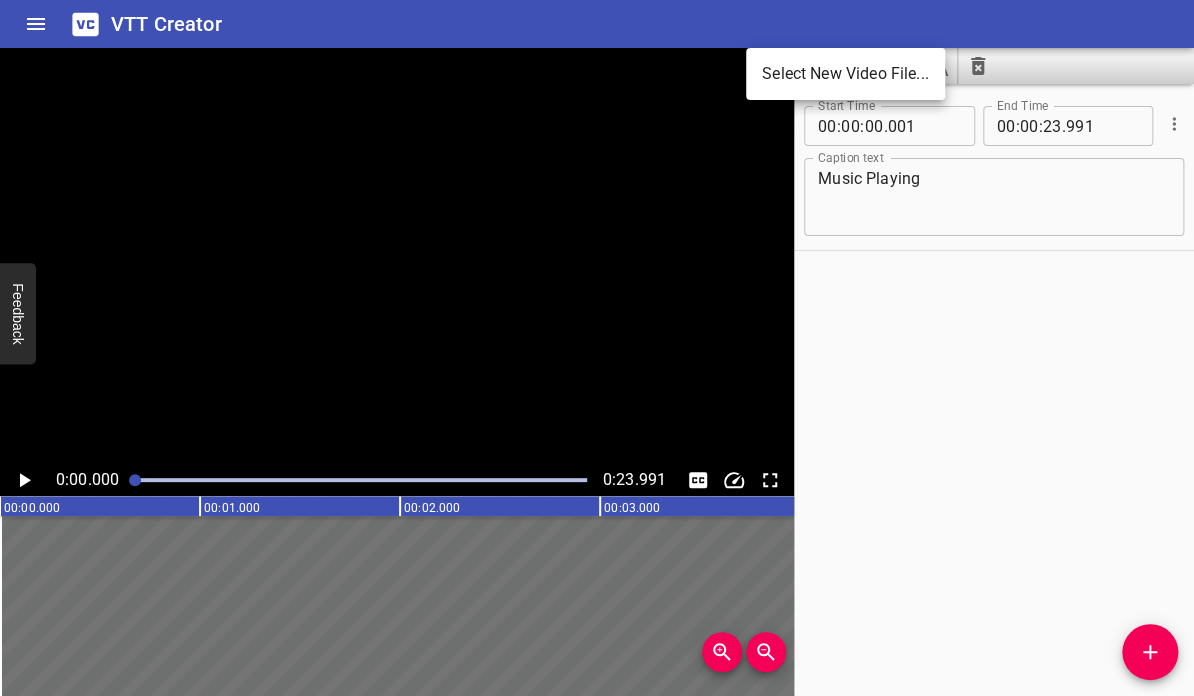 click at bounding box center (597, 348) 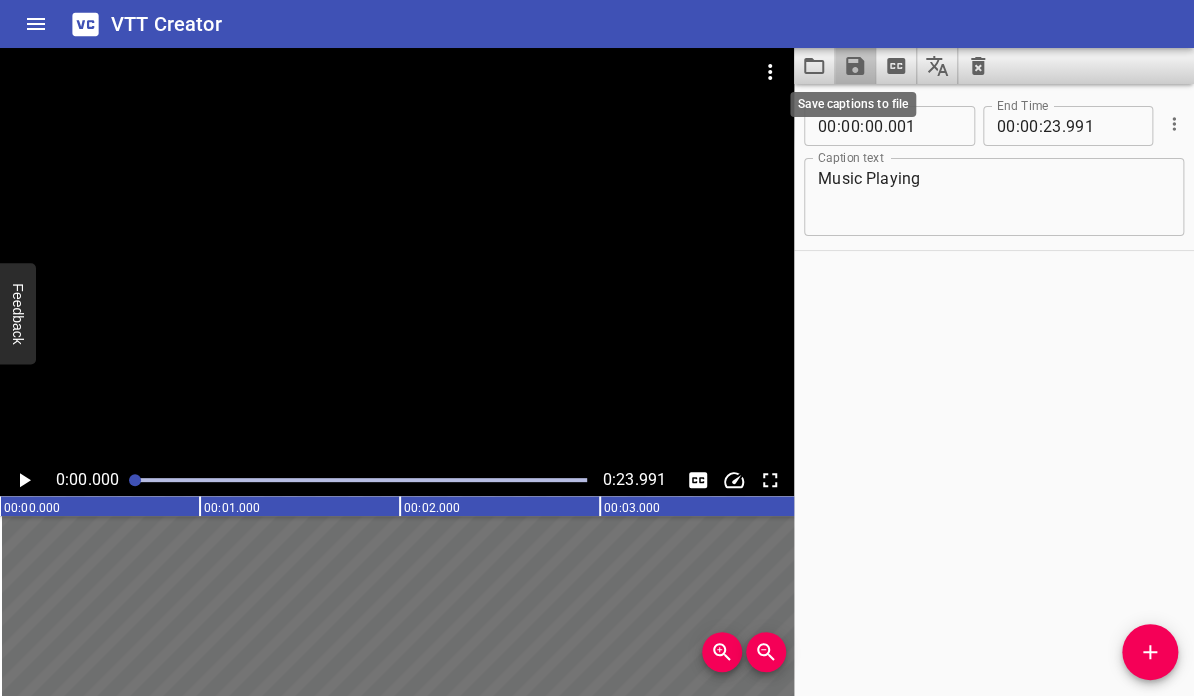 click 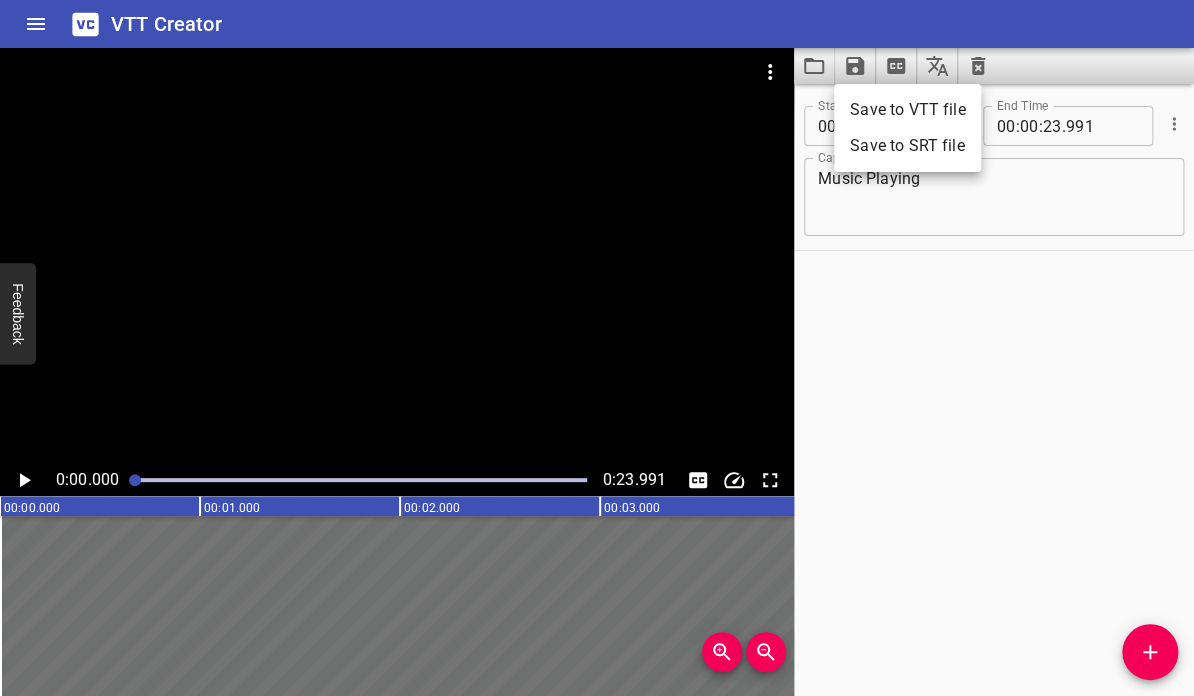 click on "Save to VTT file" at bounding box center [907, 110] 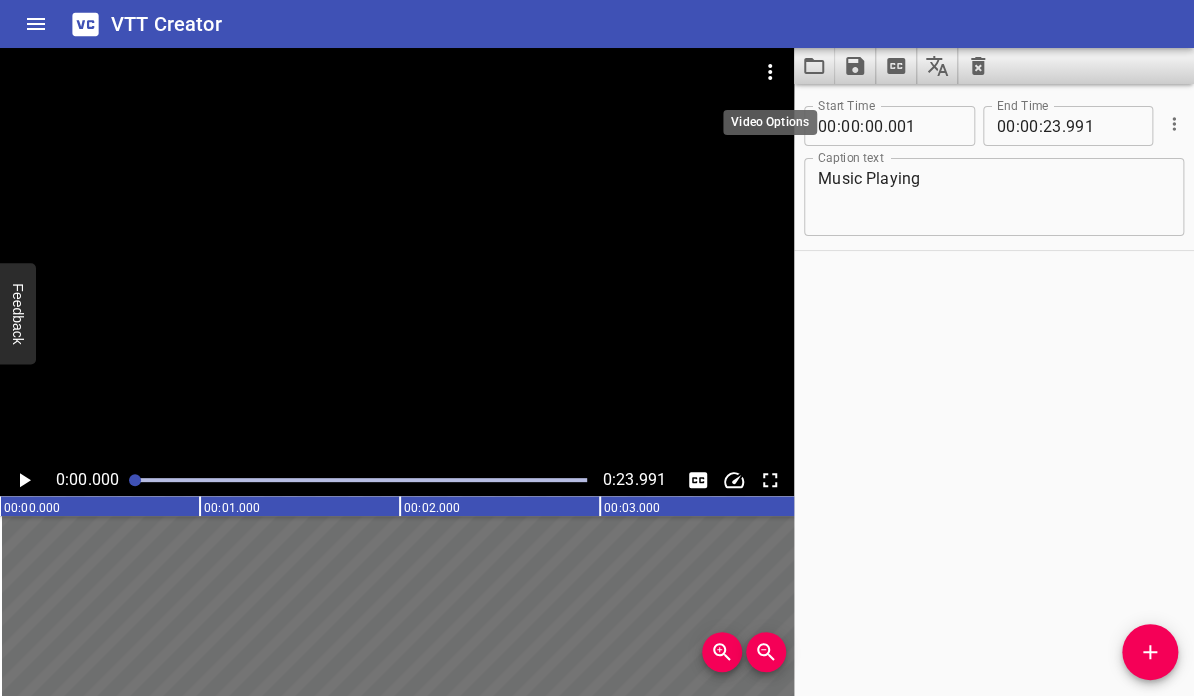 click 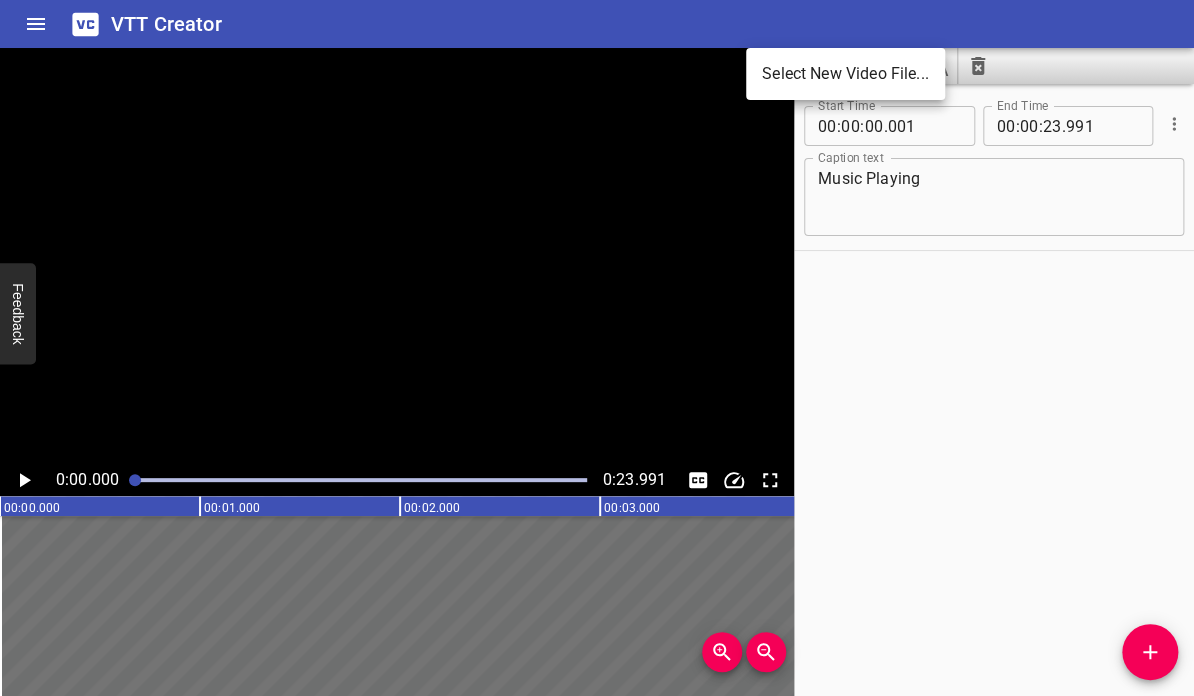 click on "Select New Video File..." at bounding box center [845, 74] 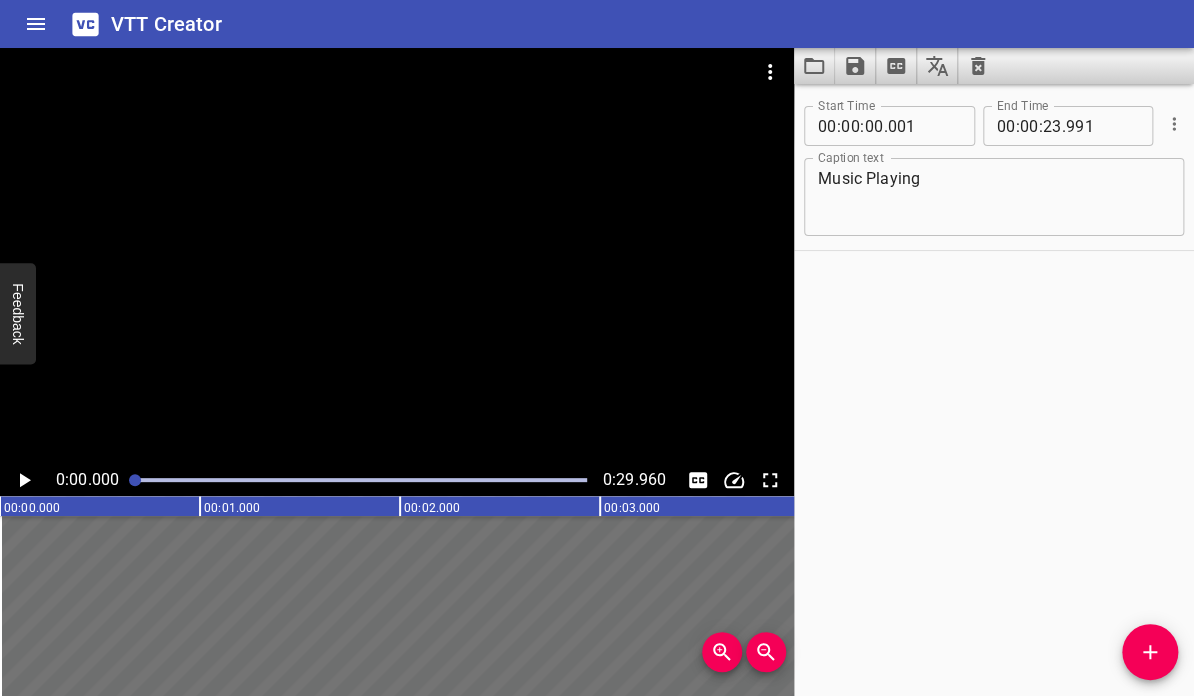 click on ":" at bounding box center (1041, 126) 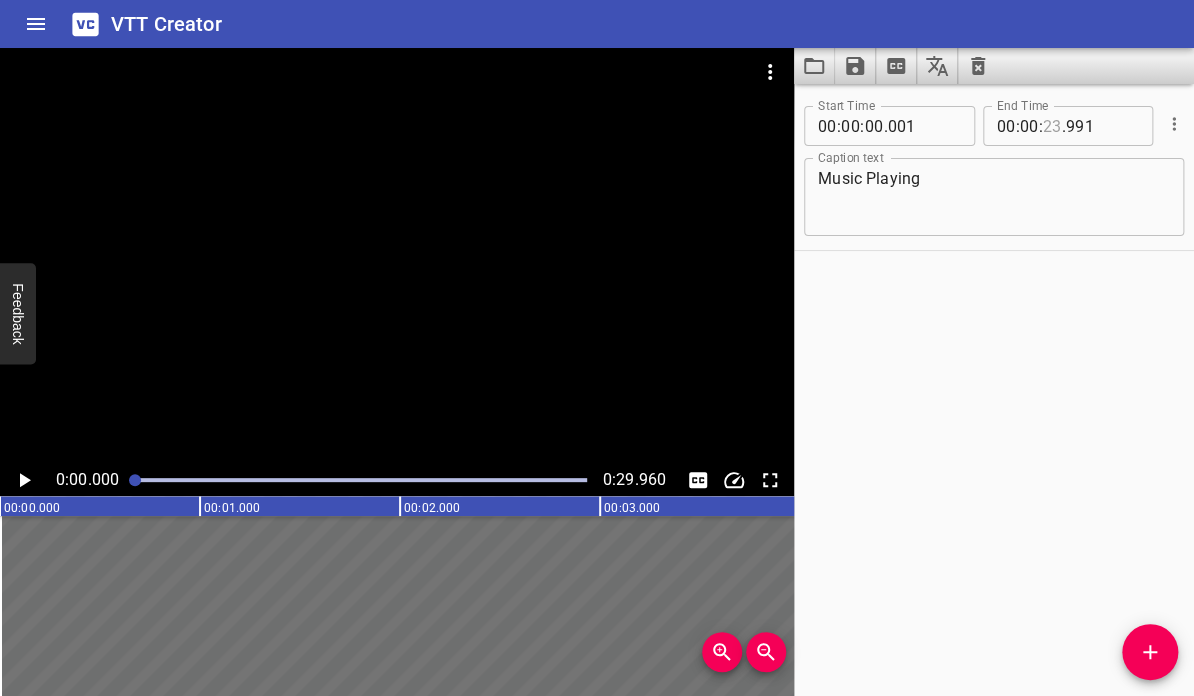 click at bounding box center [1052, 126] 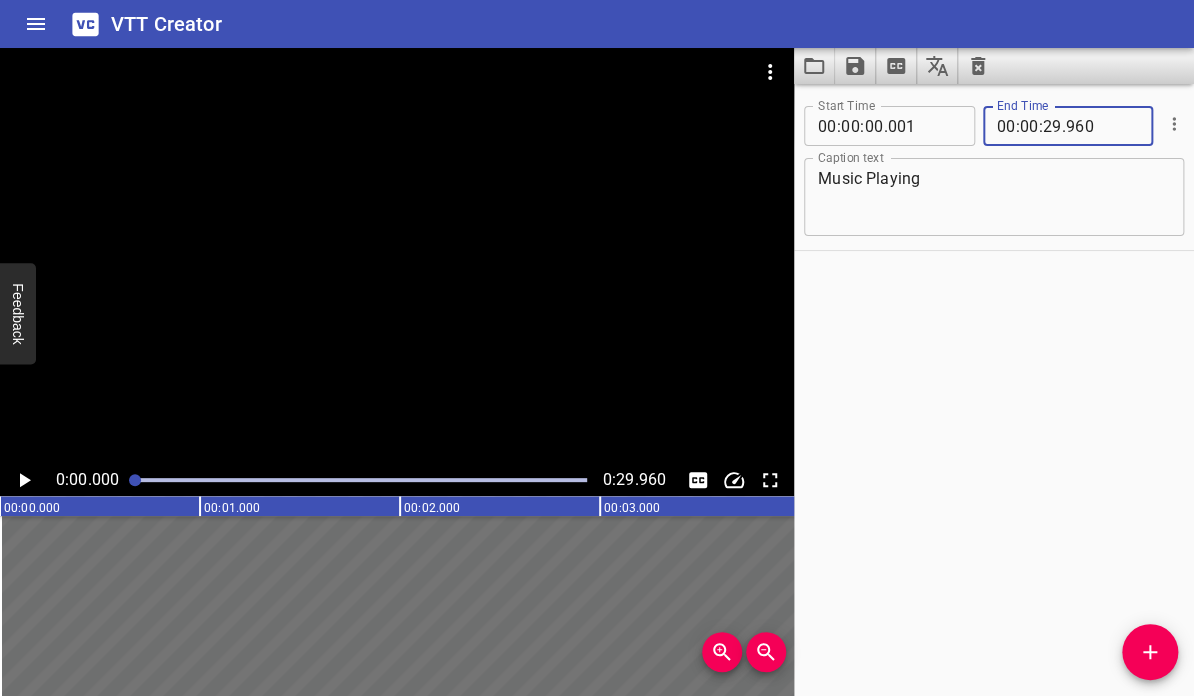click on "Start Time 00 : 00 : 00 . 001 Start Time End Time 00 : 00 : 29 . 960 End Time Caption text Music Playing Caption text" at bounding box center (994, 390) 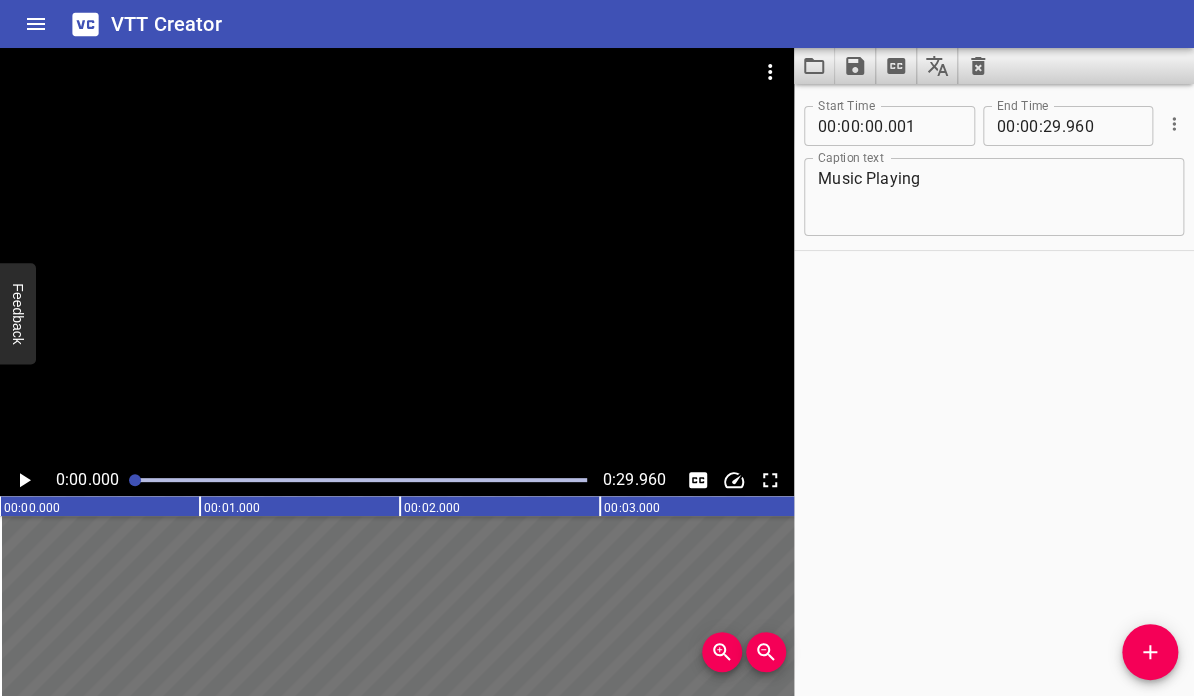 click 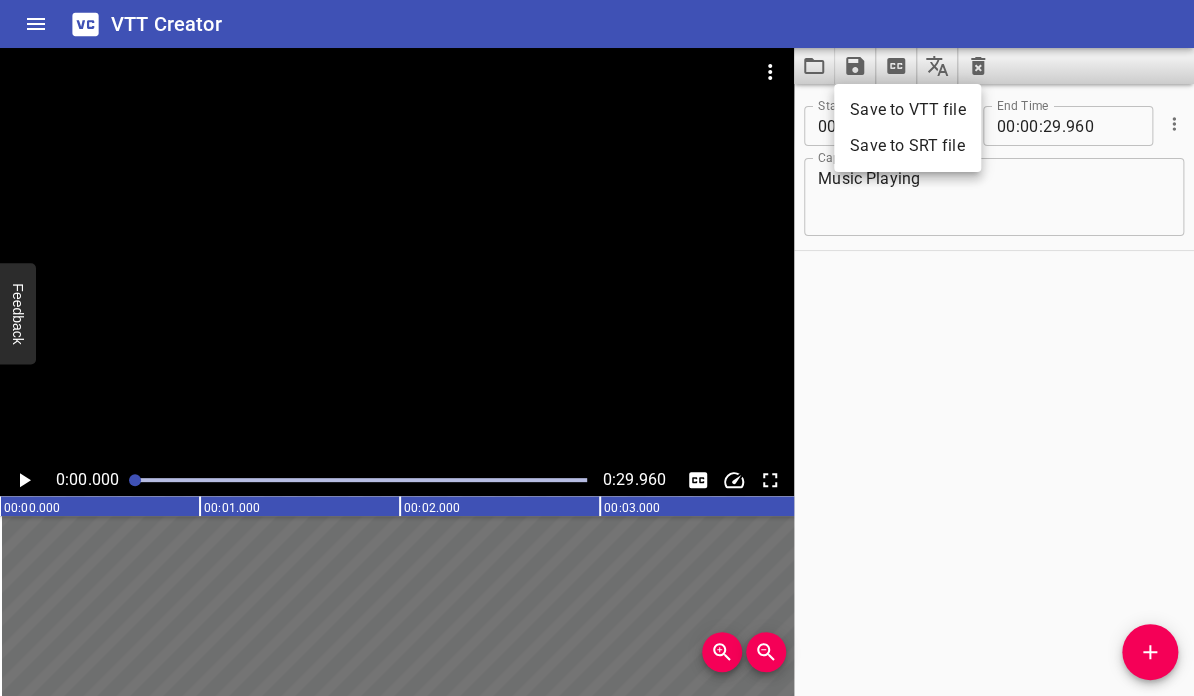 click on "Save to VTT file" at bounding box center [907, 110] 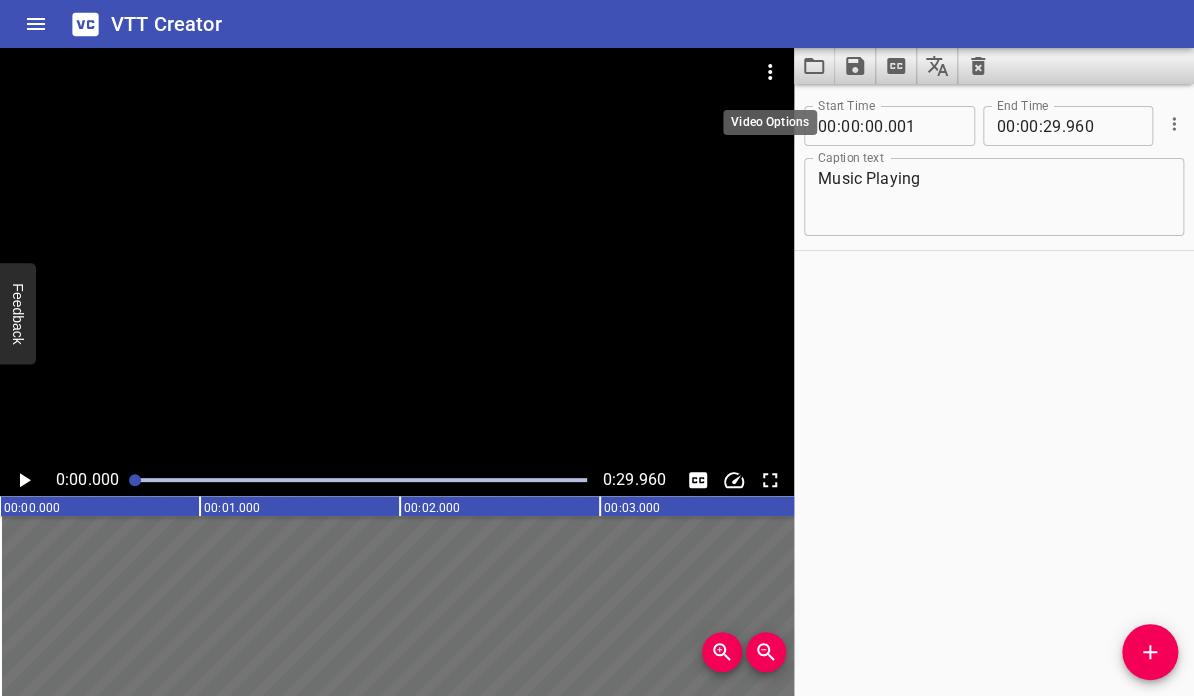click 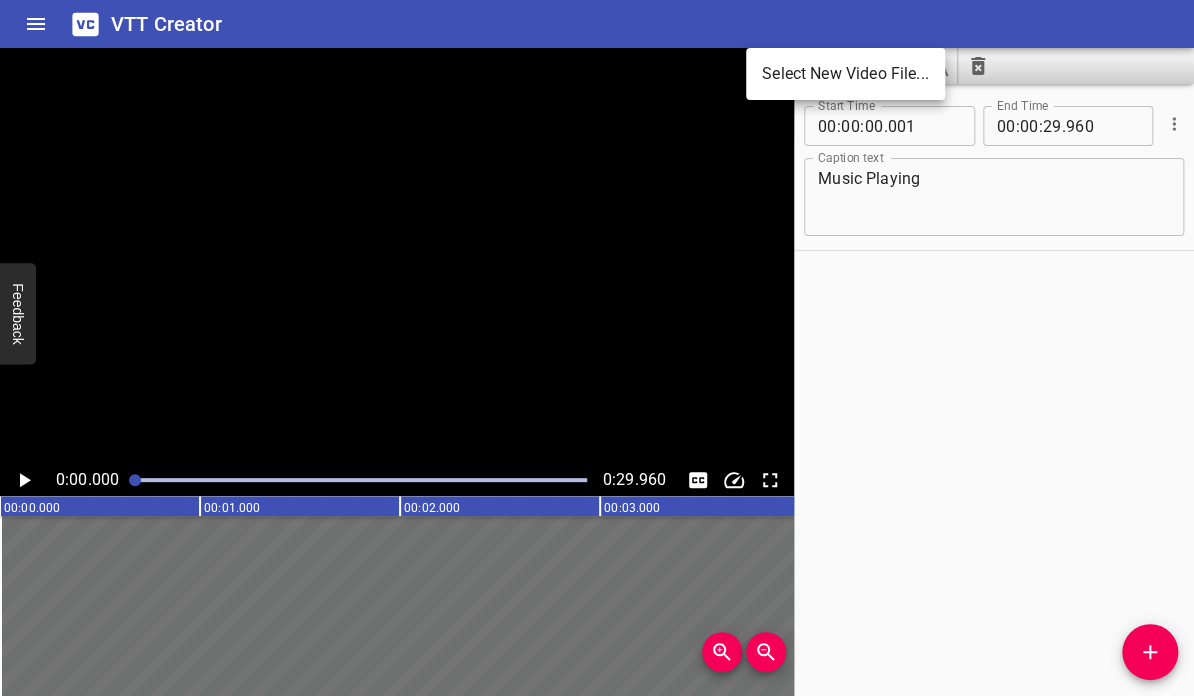 click on "Select New Video File..." at bounding box center (845, 74) 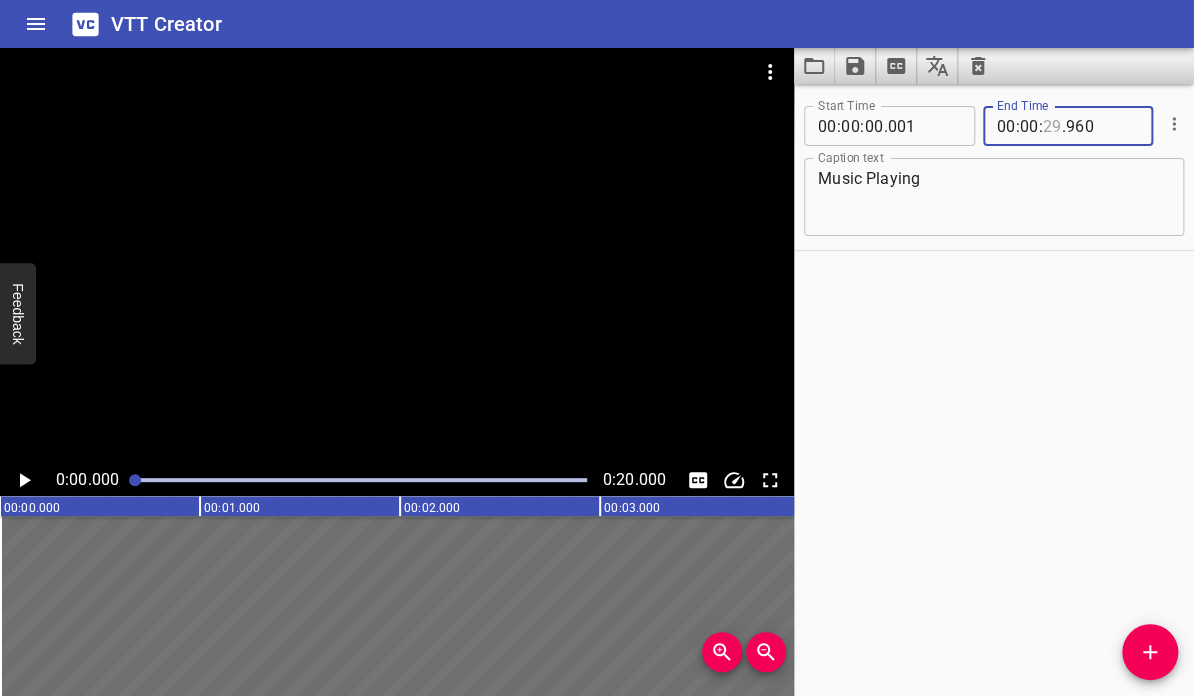 click at bounding box center (1052, 126) 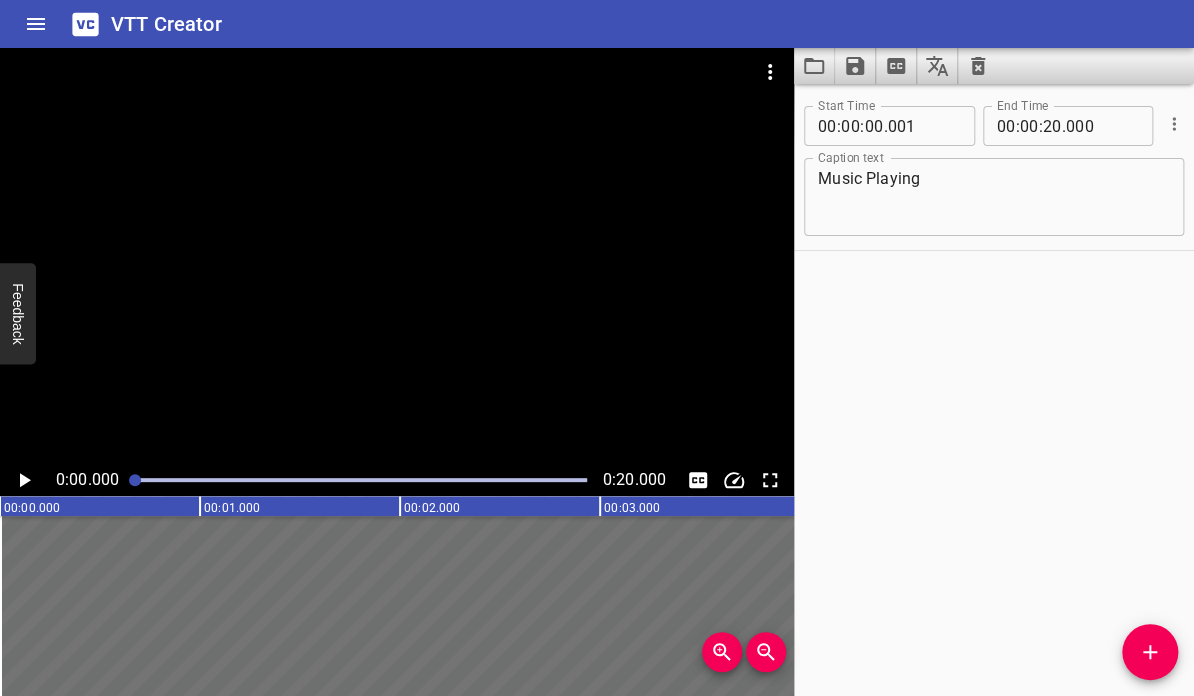 click on "Start Time 00 : 00 : 00 . 001 Start Time End Time 00 : 00 : 20 . 000 End Time Caption text Music Playing Caption text" at bounding box center (994, 390) 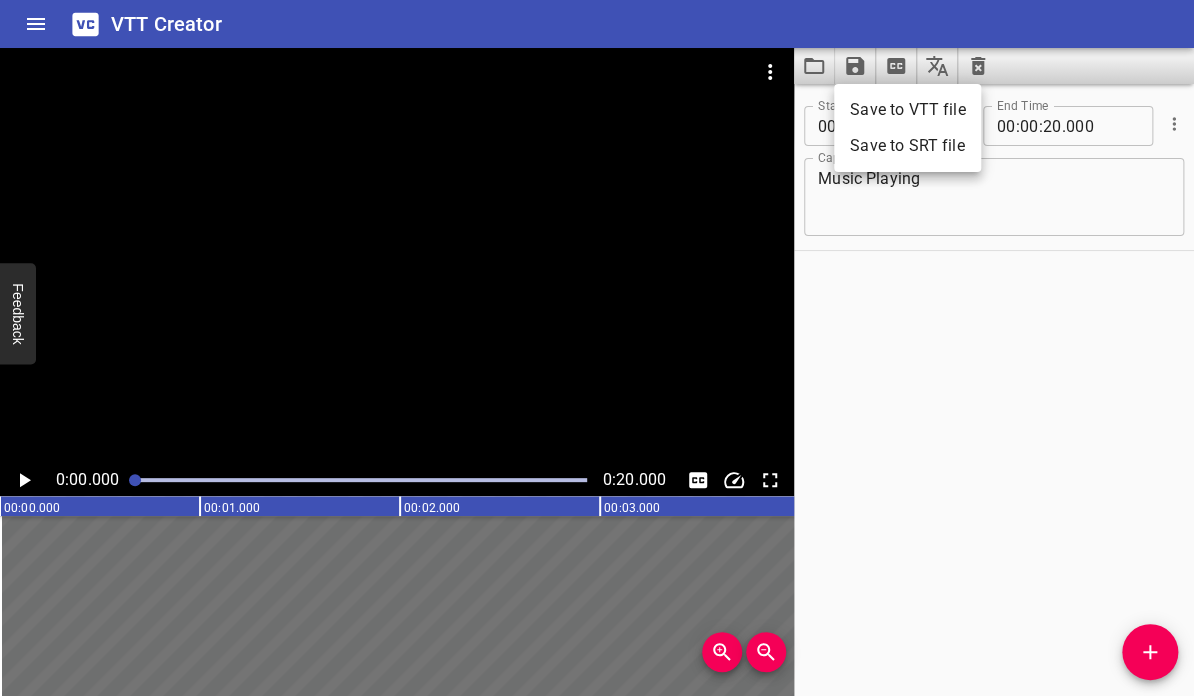 click on "Save to VTT file" at bounding box center (907, 110) 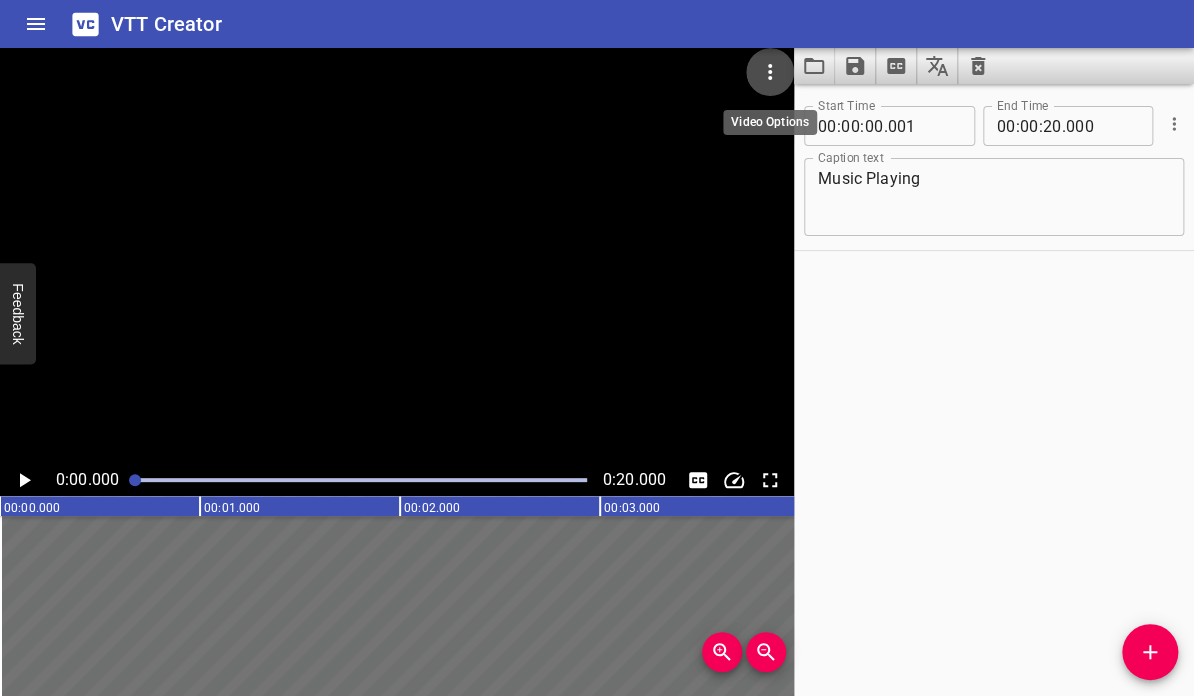 click 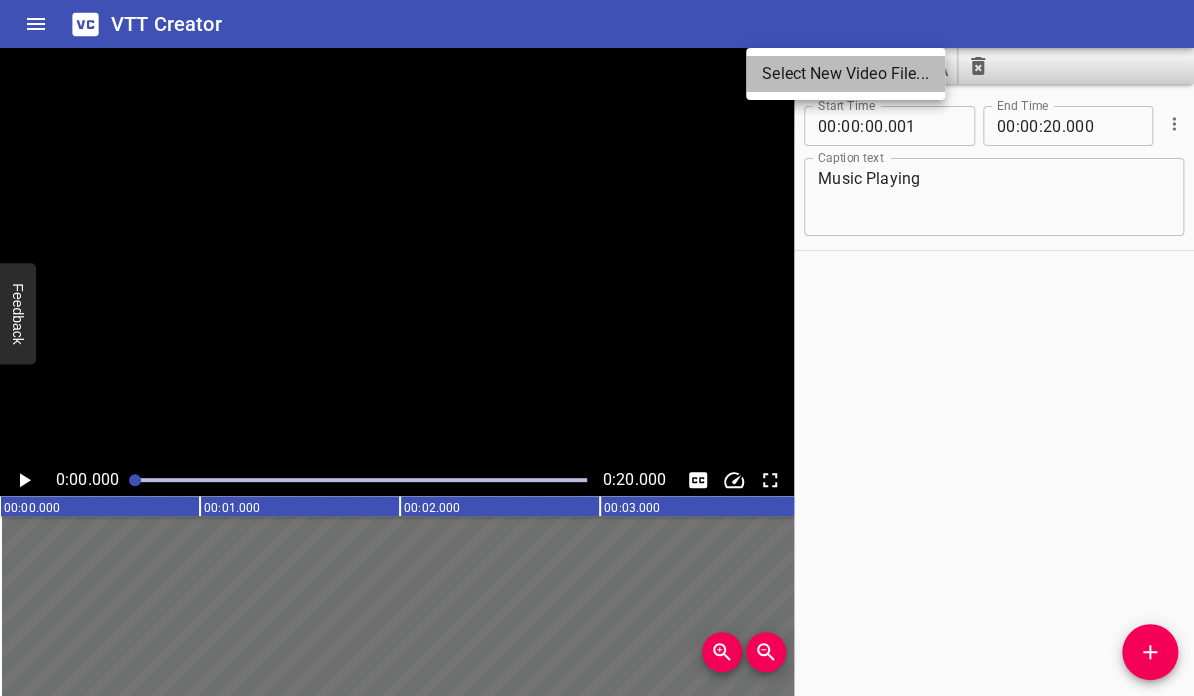 click on "Select New Video File..." at bounding box center (845, 74) 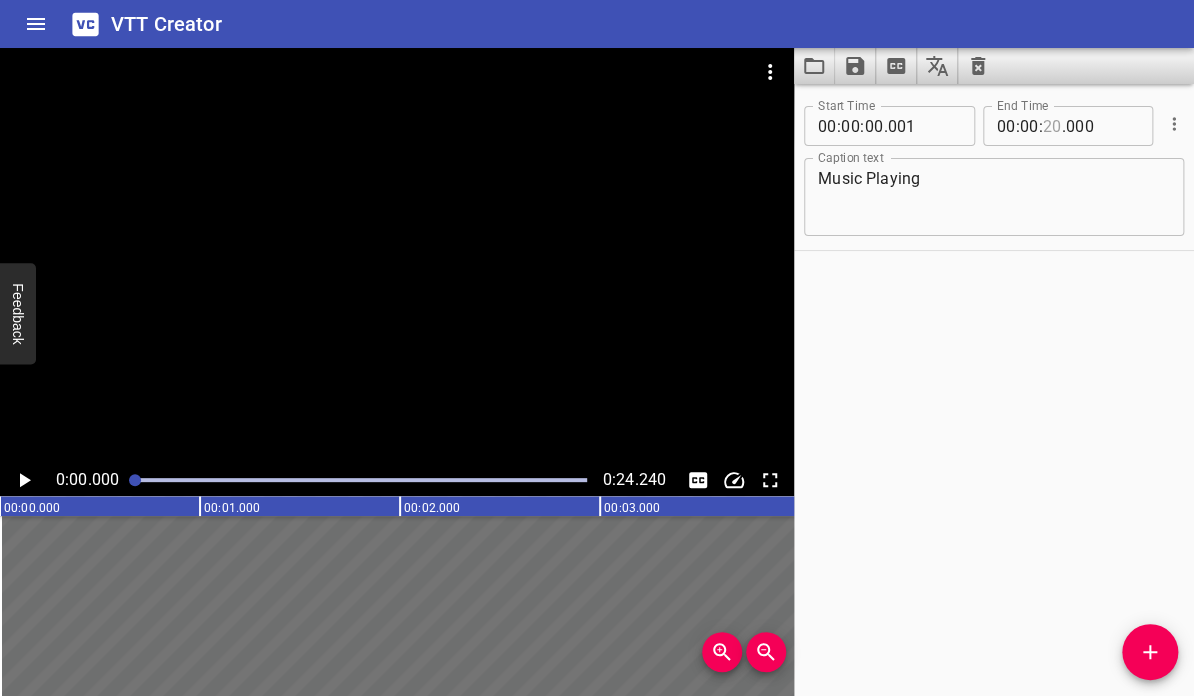 click at bounding box center (1052, 126) 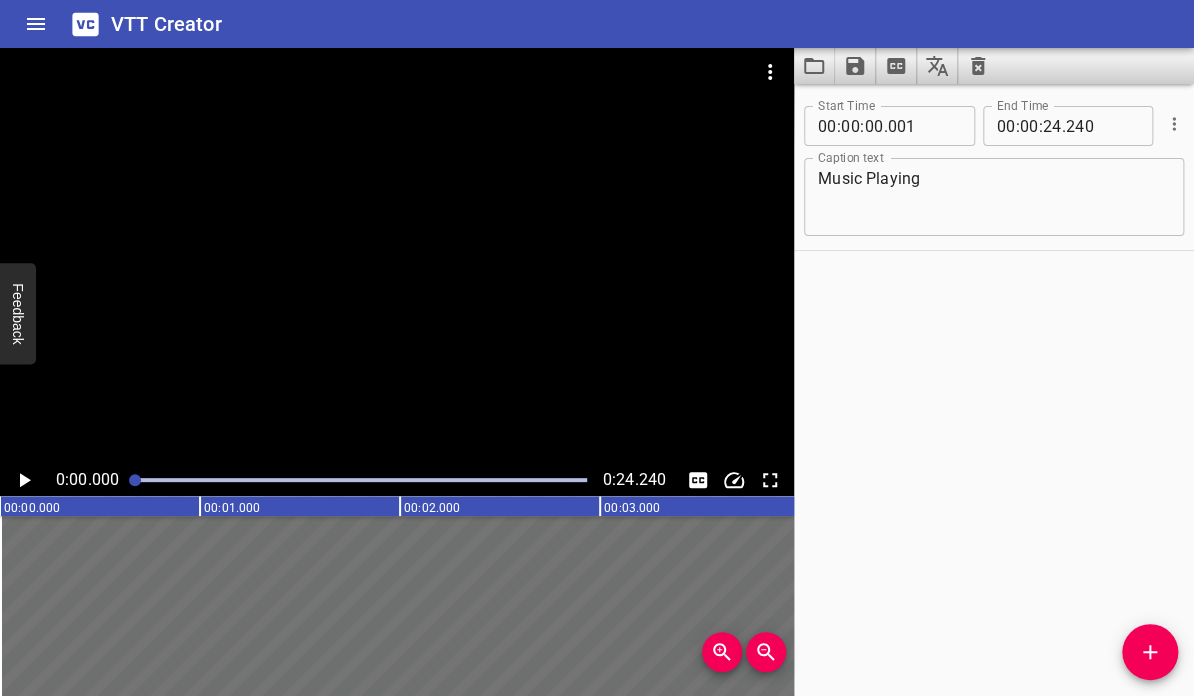 click on "Start Time 00 : 00 : 00 . 001 Start Time End Time 00 : 00 : 24 . 240 End Time Caption text Music Playing Caption text" at bounding box center [994, 390] 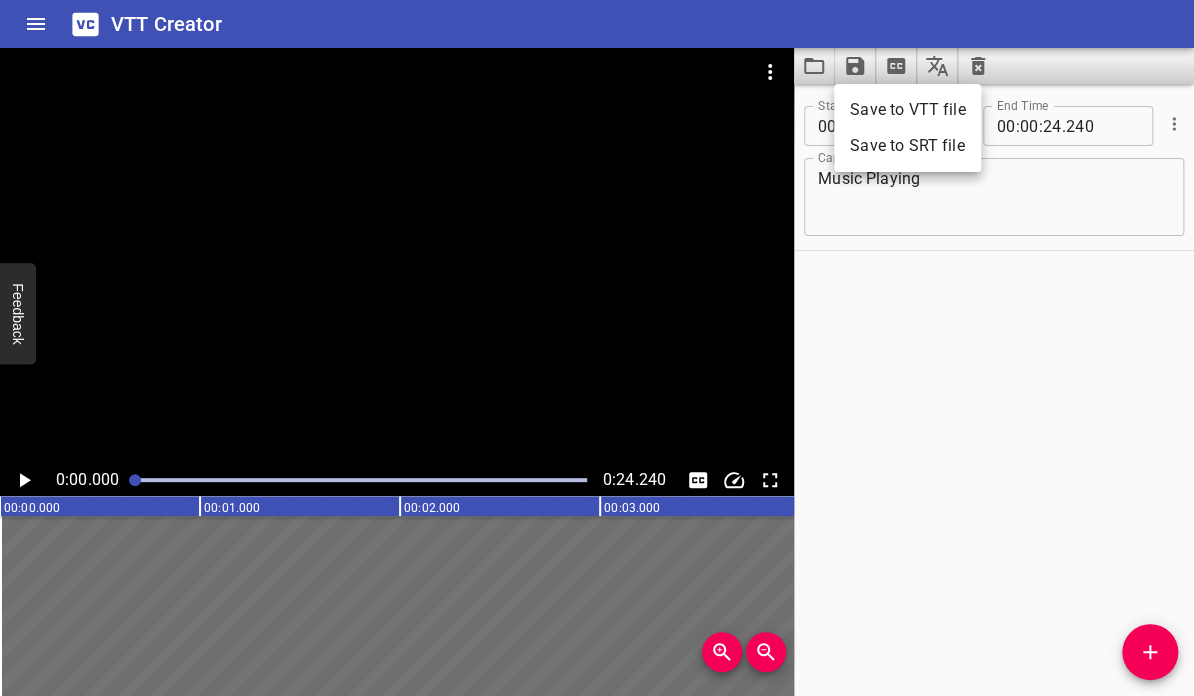 click on "Save to VTT file" at bounding box center (907, 110) 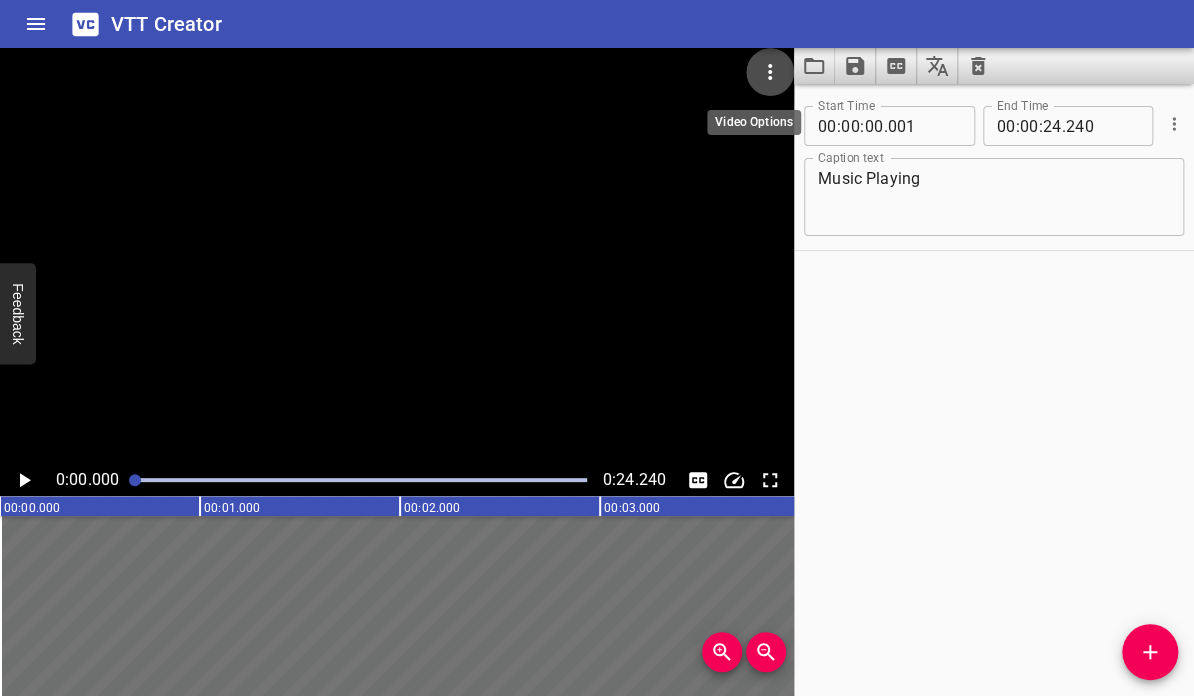 click 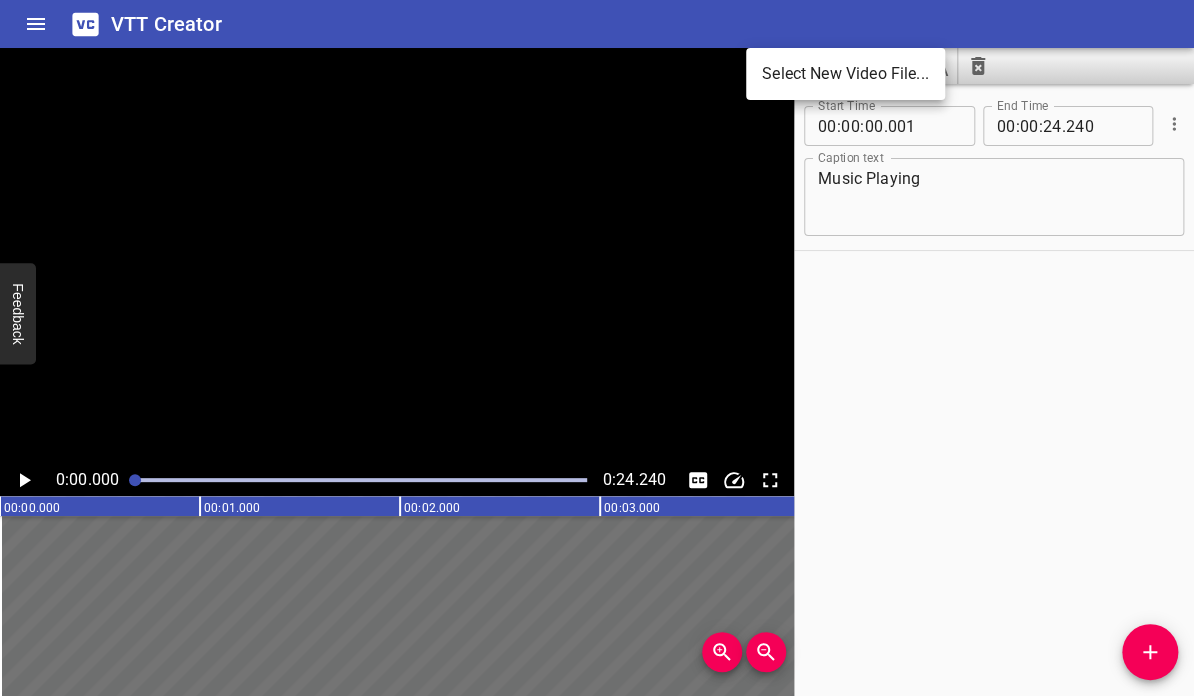 click on "Select New Video File..." at bounding box center (845, 74) 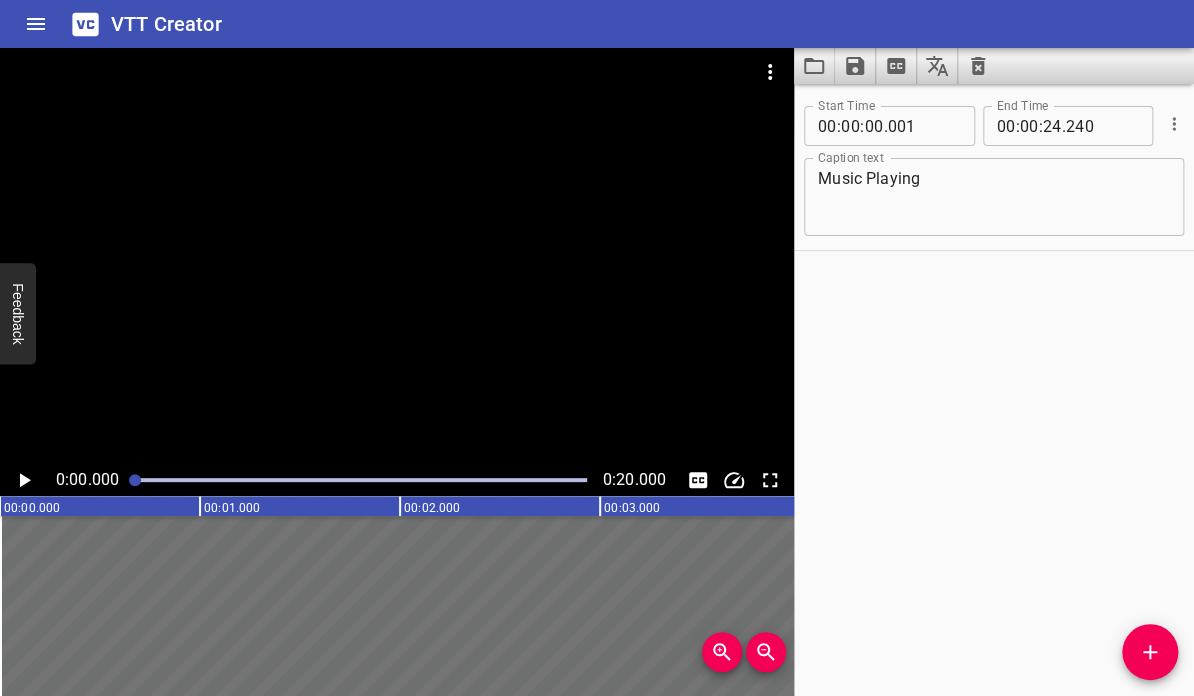 click on "Start Time 00 : 00 : 00 . 001 Start Time End Time 00 : 00 : 24 . 240 End Time Caption text Music Playing Caption text" at bounding box center [994, 390] 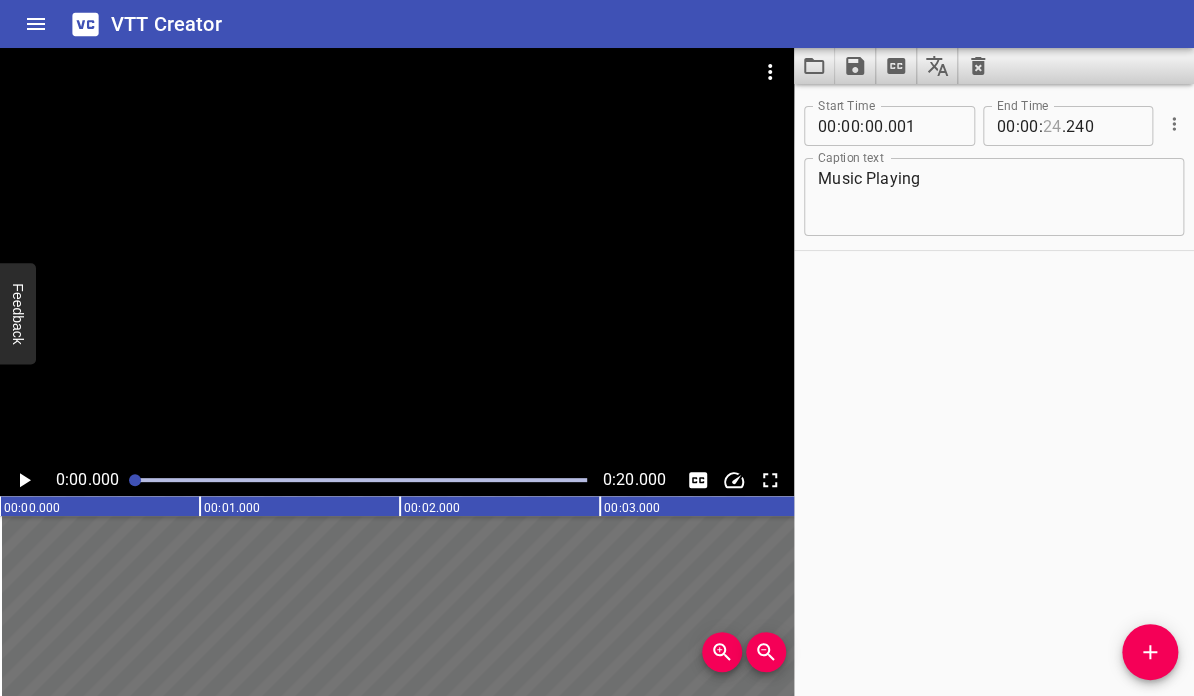 click at bounding box center (1052, 126) 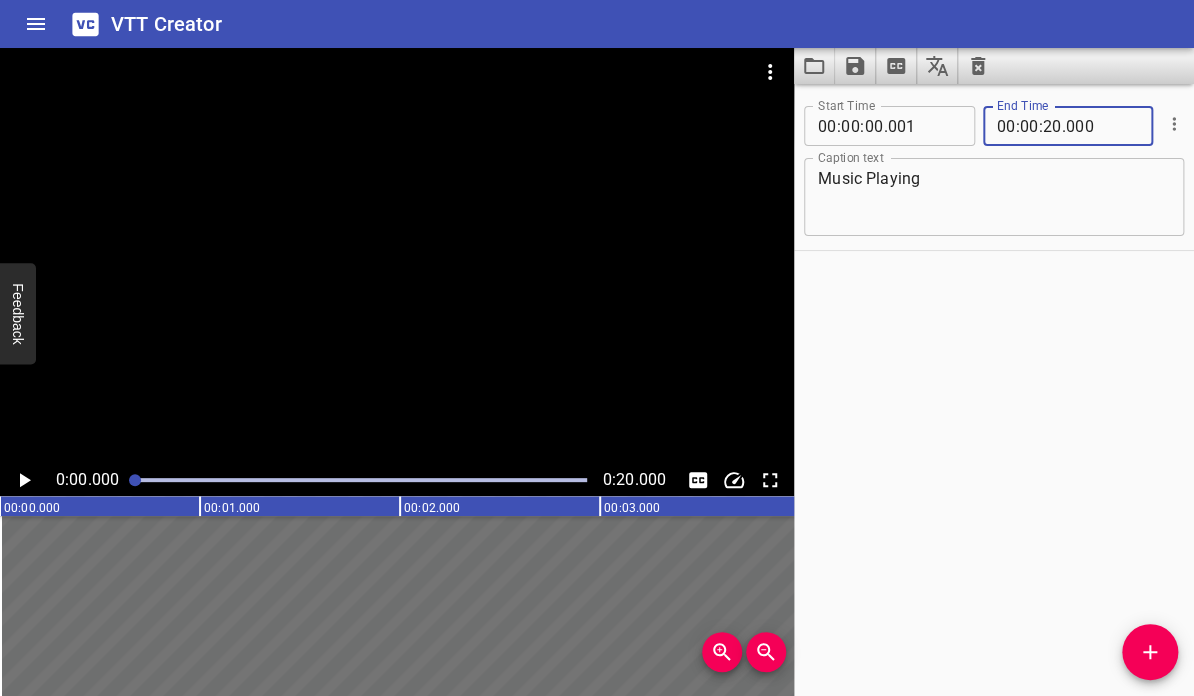 click 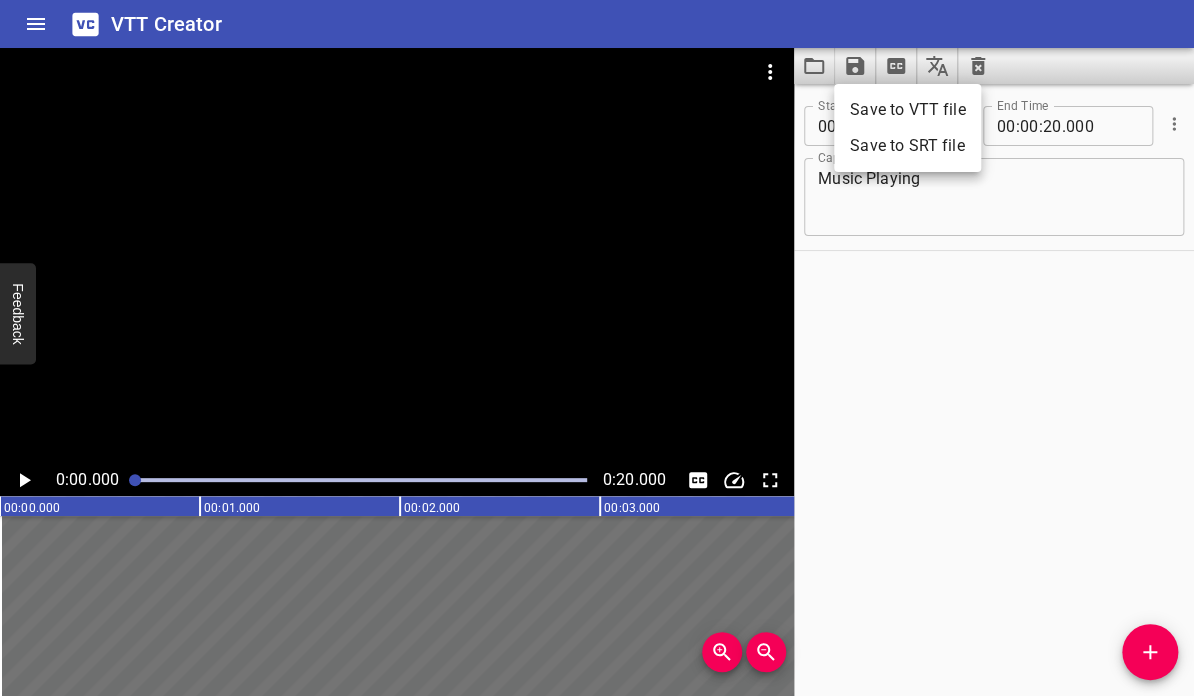 click on "Save to VTT file" at bounding box center [907, 110] 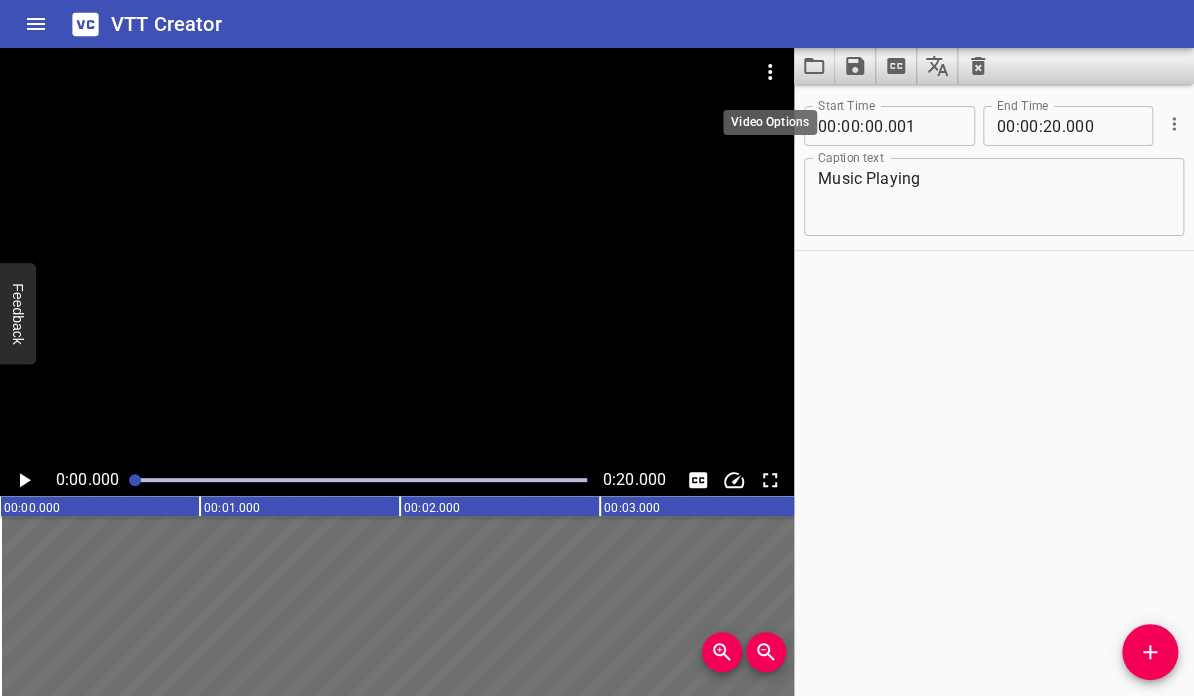 click 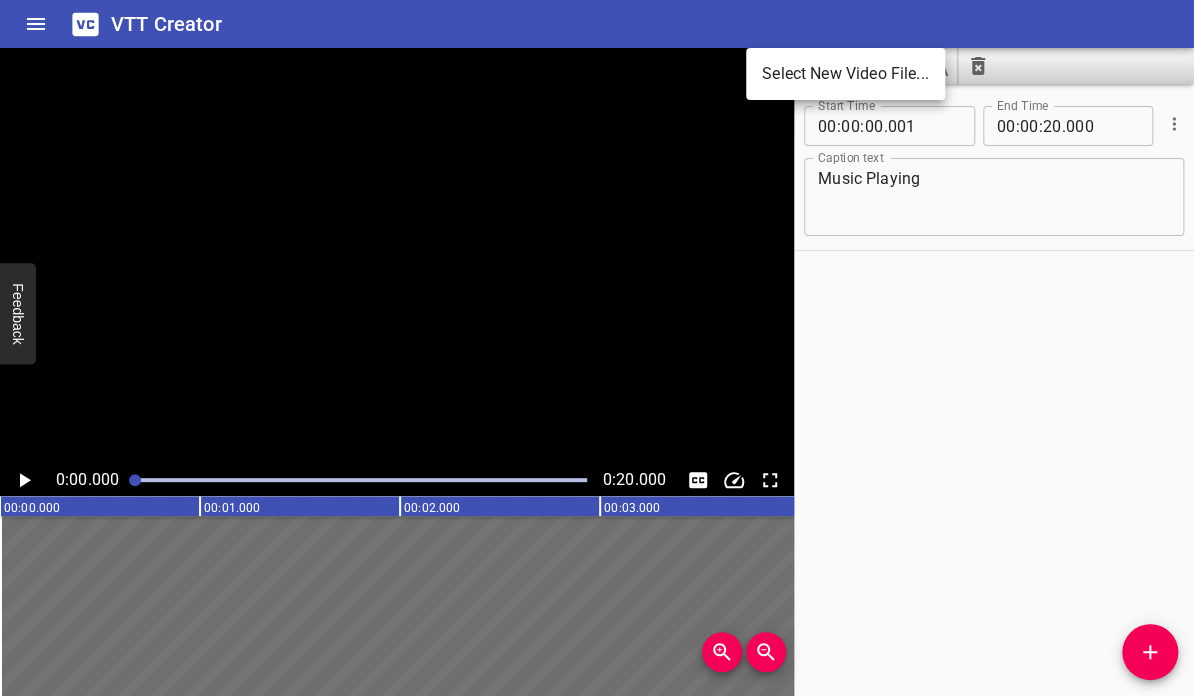 click on "Select New Video File..." at bounding box center [845, 74] 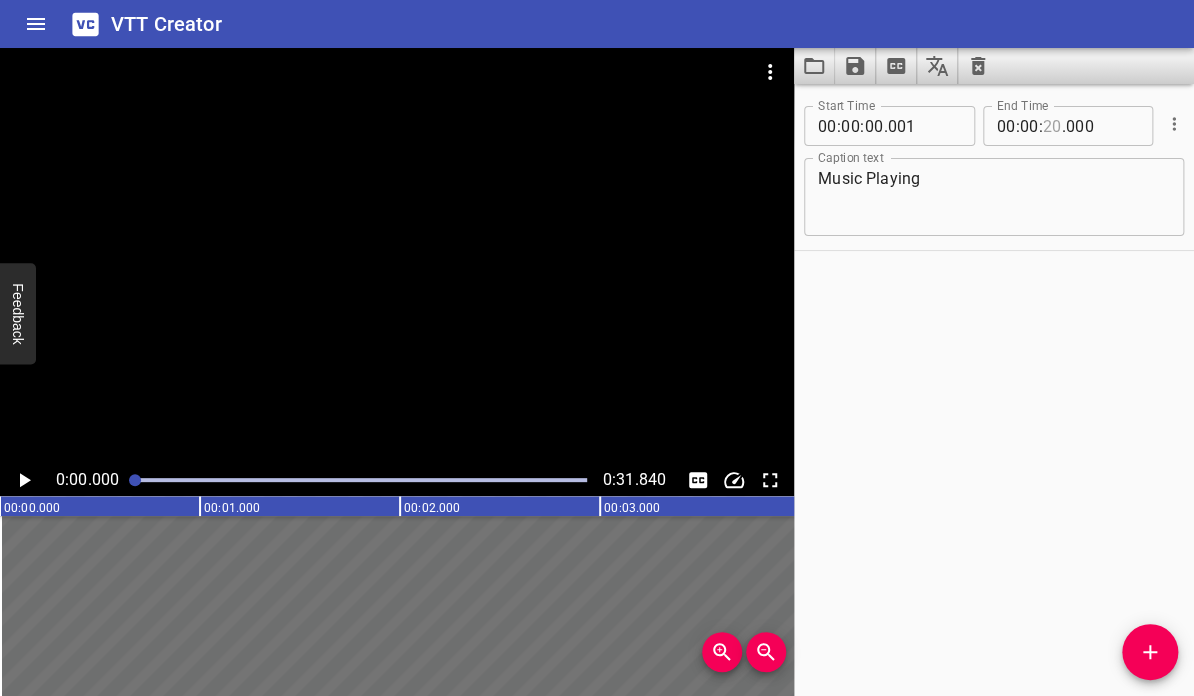 click at bounding box center (1052, 126) 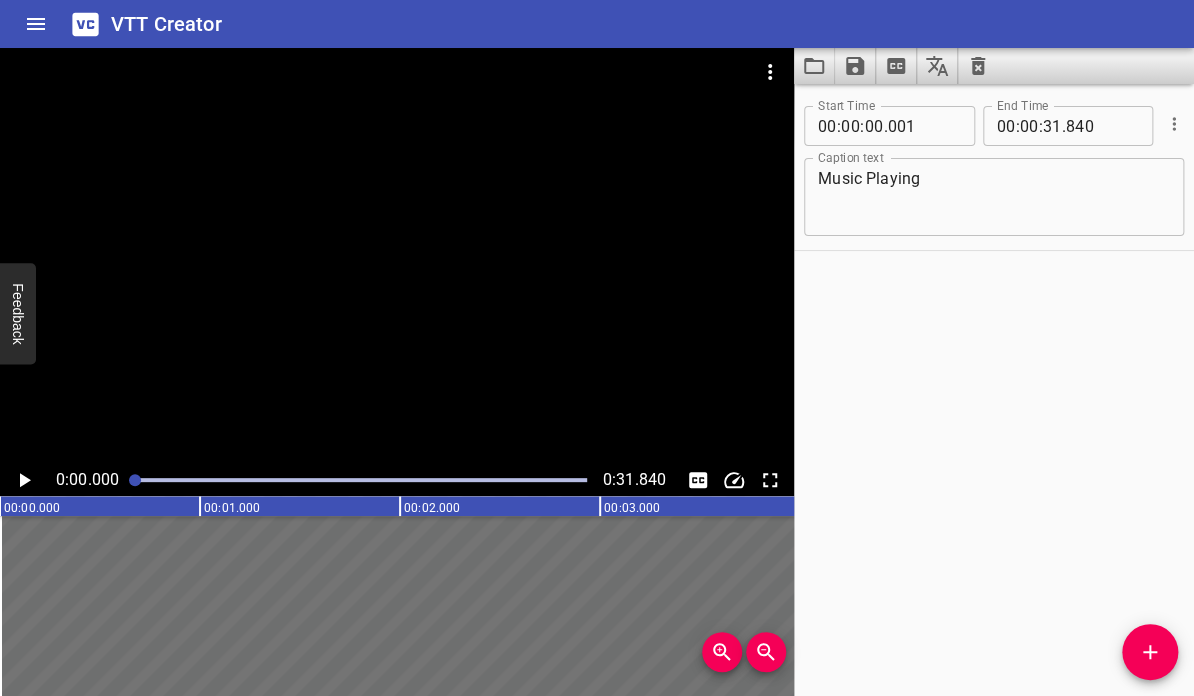 click on "Start Time 00 : 00 : 00 . 001 Start Time End Time 00 : 00 : 31 . 840 End Time Caption text Music Playing Caption text" at bounding box center [994, 390] 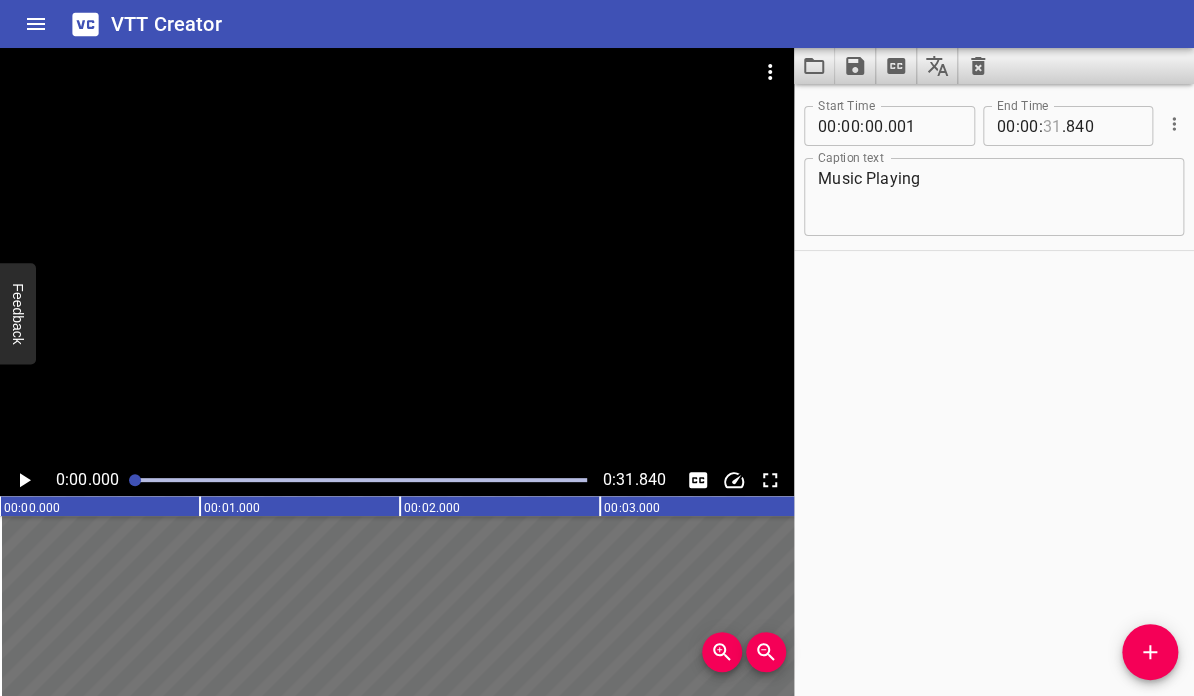 click at bounding box center [1052, 126] 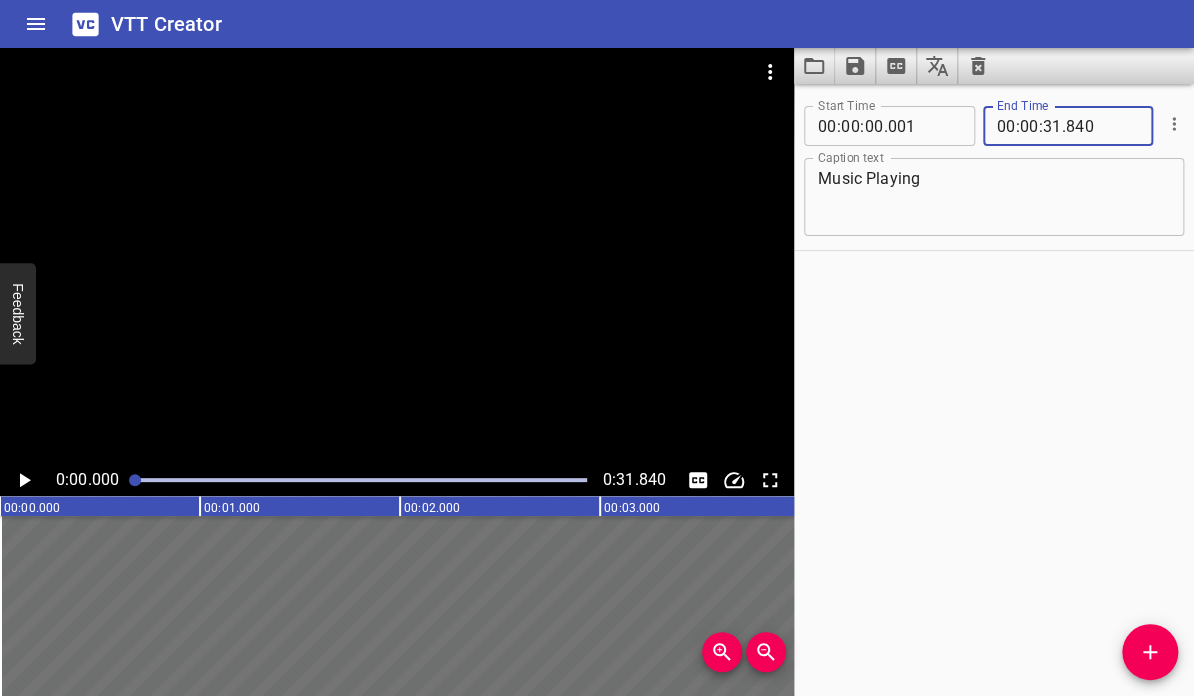 click on "Start Time 00 : 00 : 00 . 001 Start Time End Time 00 : 00 : 31 . 840 End Time Caption text Music Playing Caption text" at bounding box center (994, 390) 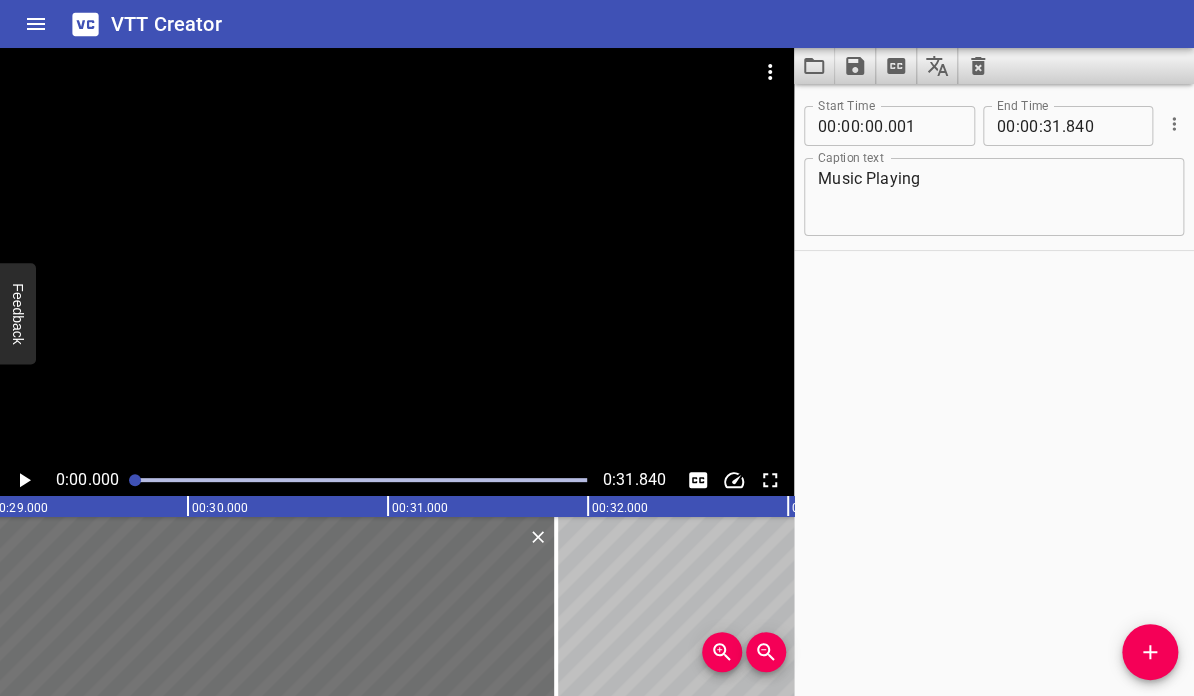 scroll, scrollTop: 0, scrollLeft: 5824, axis: horizontal 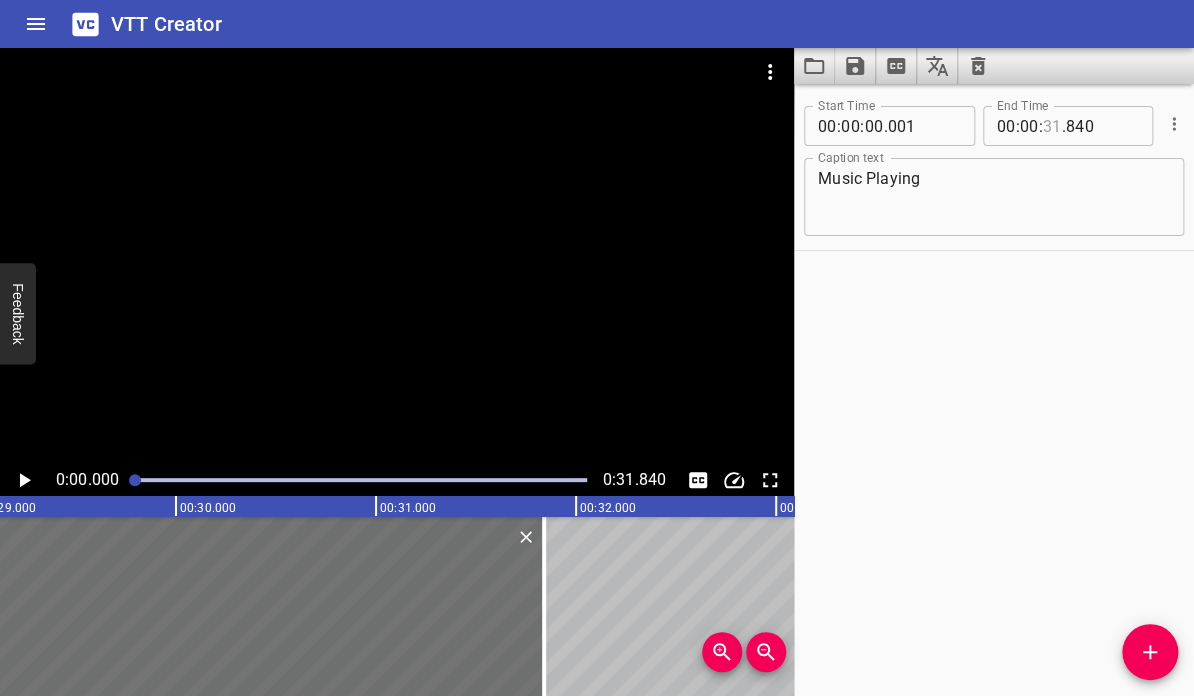 click at bounding box center (1052, 126) 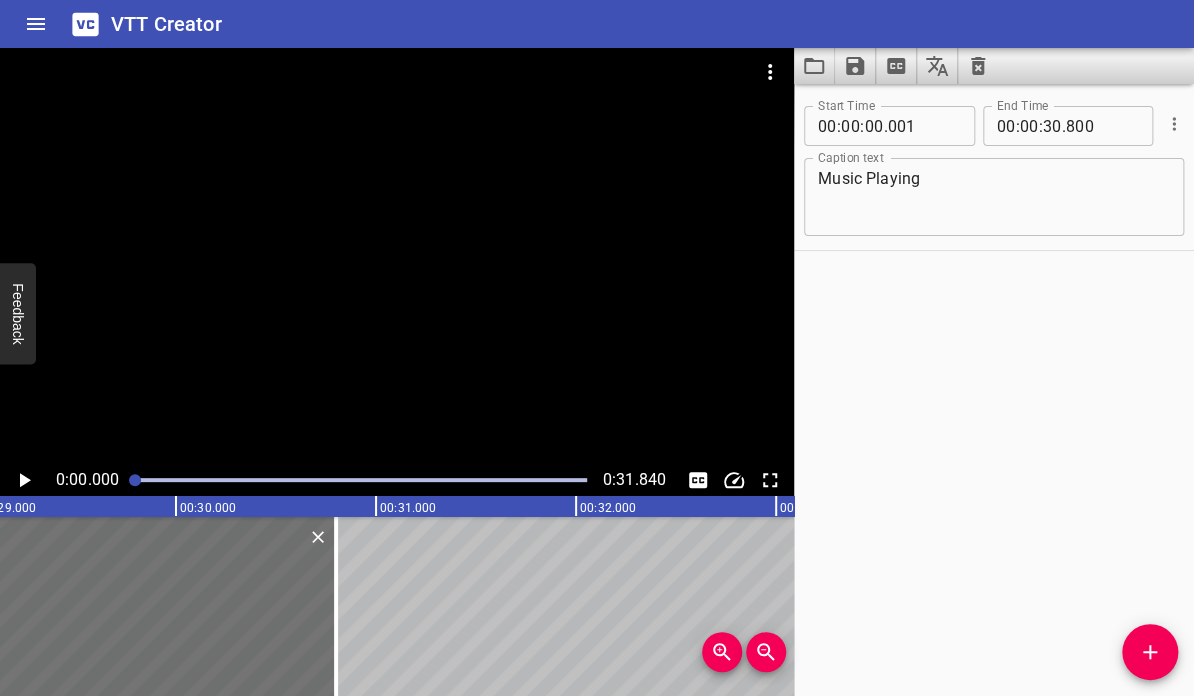 click on "Start Time 00 : 00 : 00 . 001 Start Time End Time 00 : 00 : 30 . 800 End Time Caption text Music Playing Caption text" at bounding box center [994, 390] 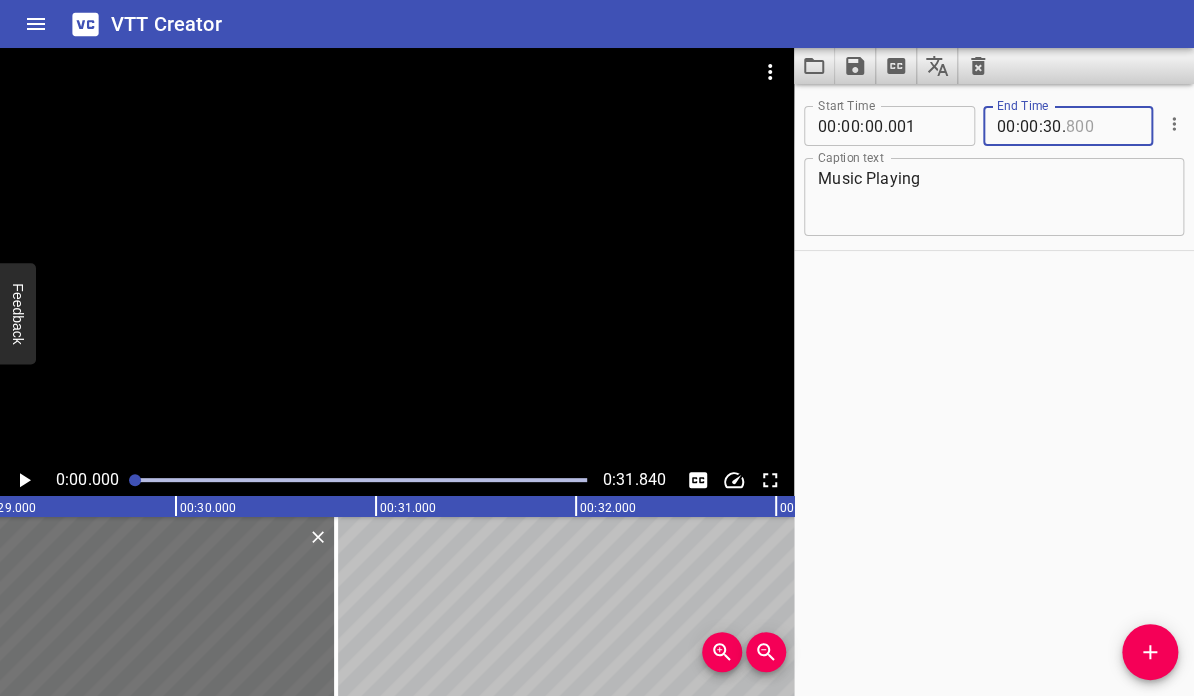 click at bounding box center (1102, 126) 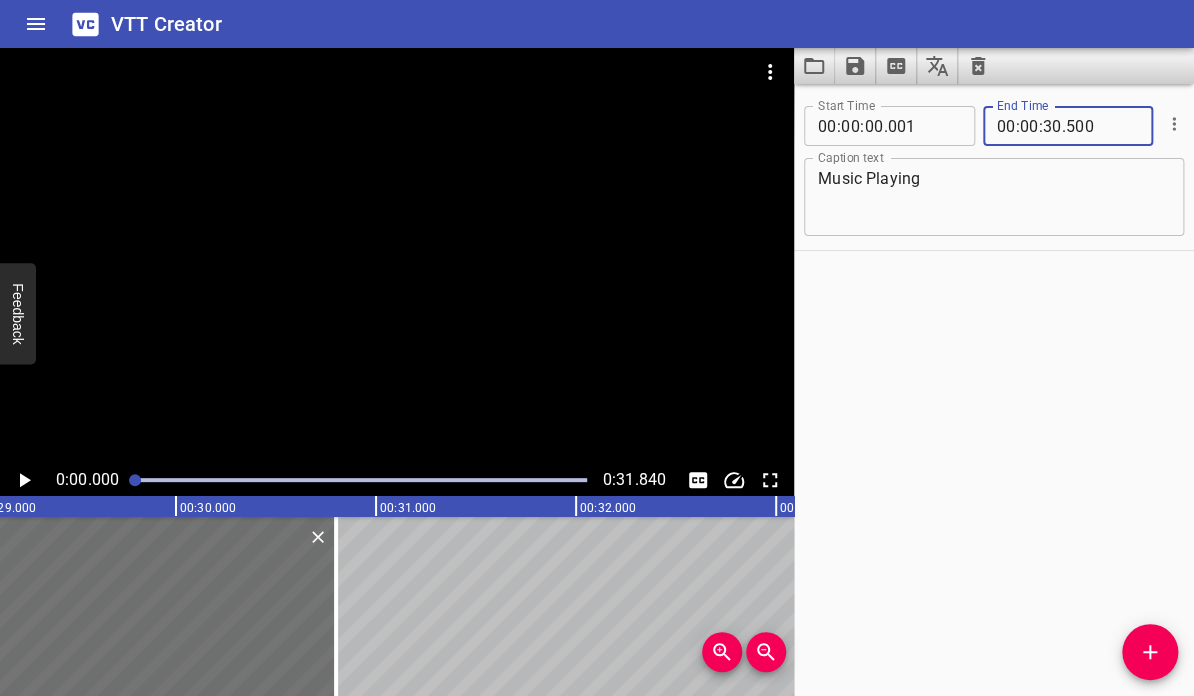 click on "Start Time 00 : 00 : 00 . 001 Start Time End Time 00 : 00 : 30 . 500 End Time Caption text Music Playing Caption text" at bounding box center [994, 390] 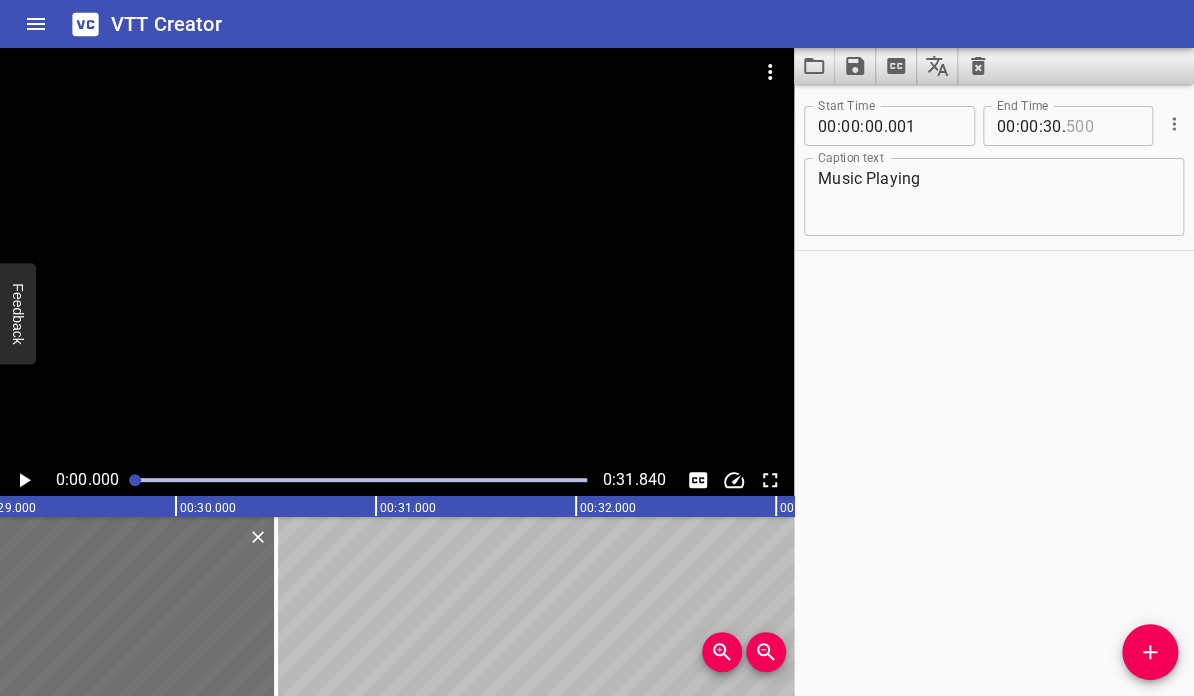 click at bounding box center (1102, 126) 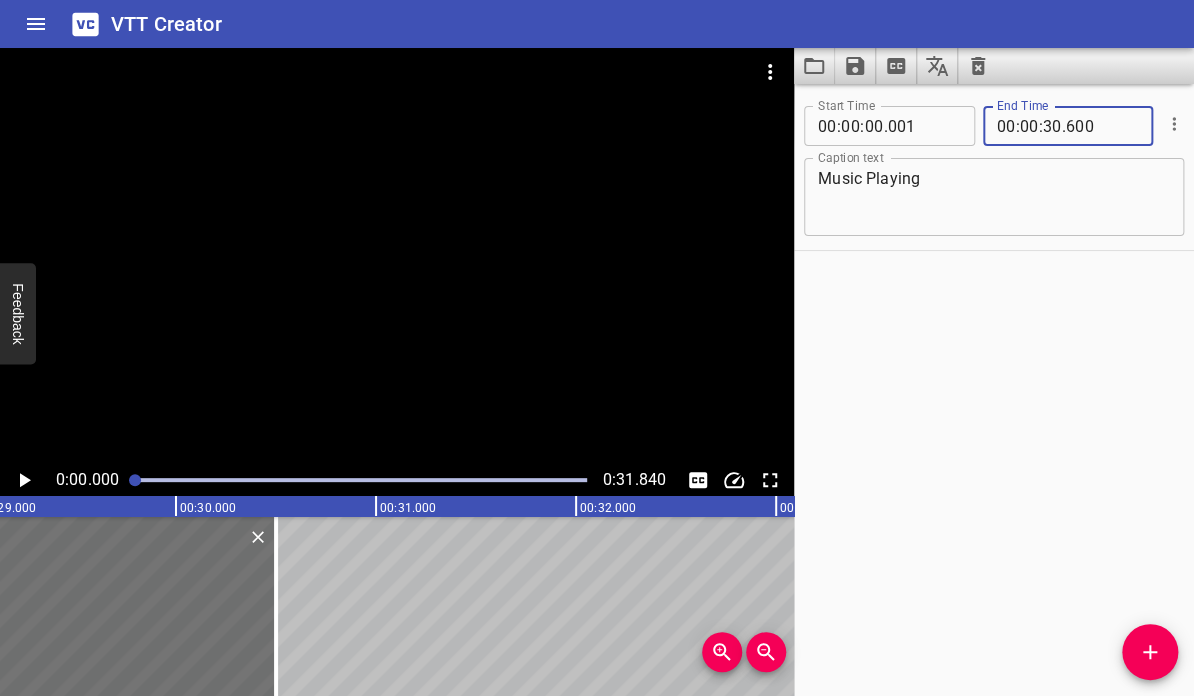 click on "Start Time 00 : 00 : 00 . 001 Start Time End Time 00 : 00 : 30 . 600 End Time Caption text Music Playing Caption text" at bounding box center (994, 390) 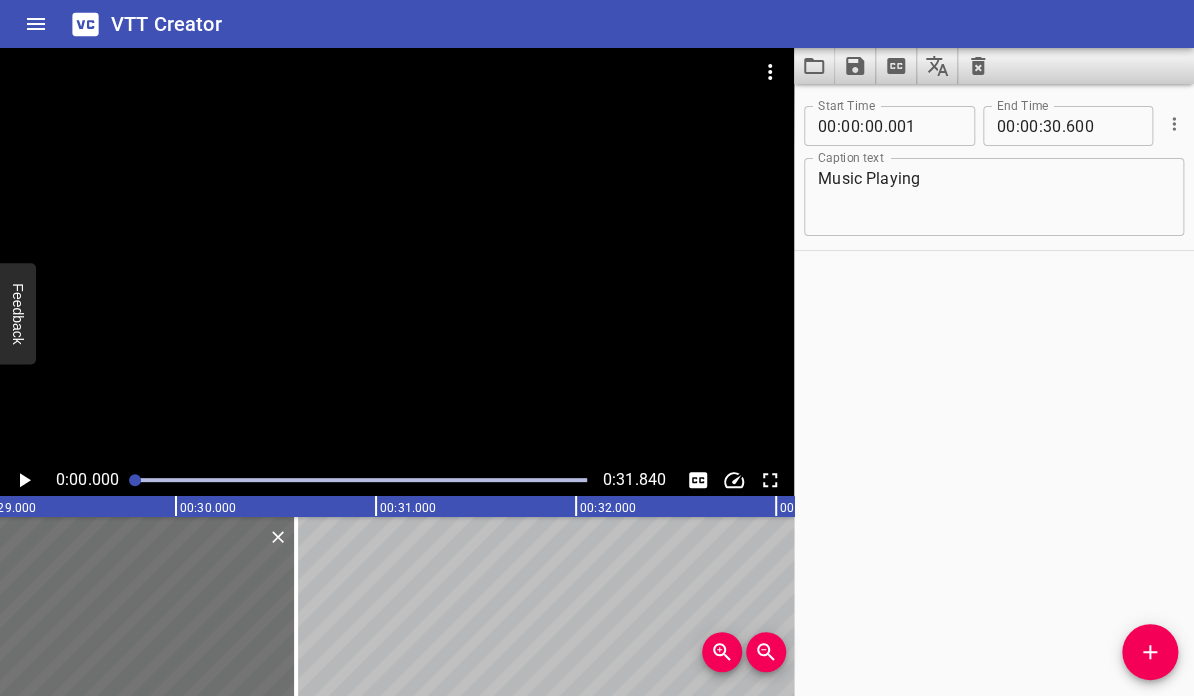 click 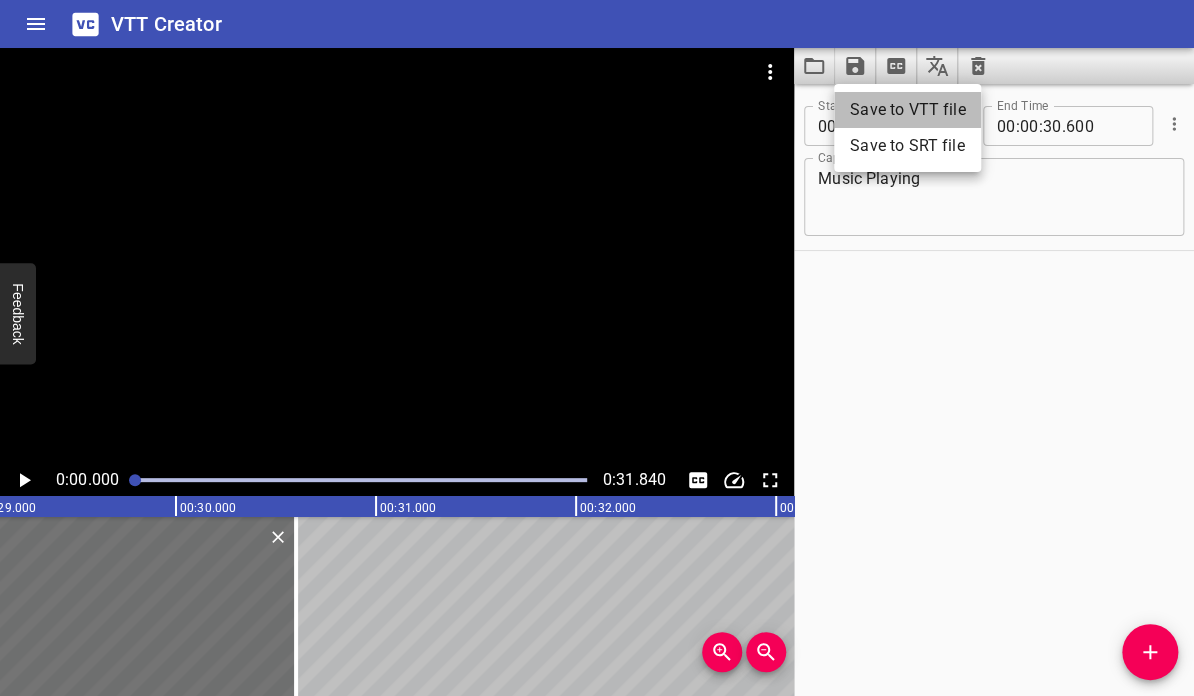 click on "Save to VTT file" at bounding box center (907, 110) 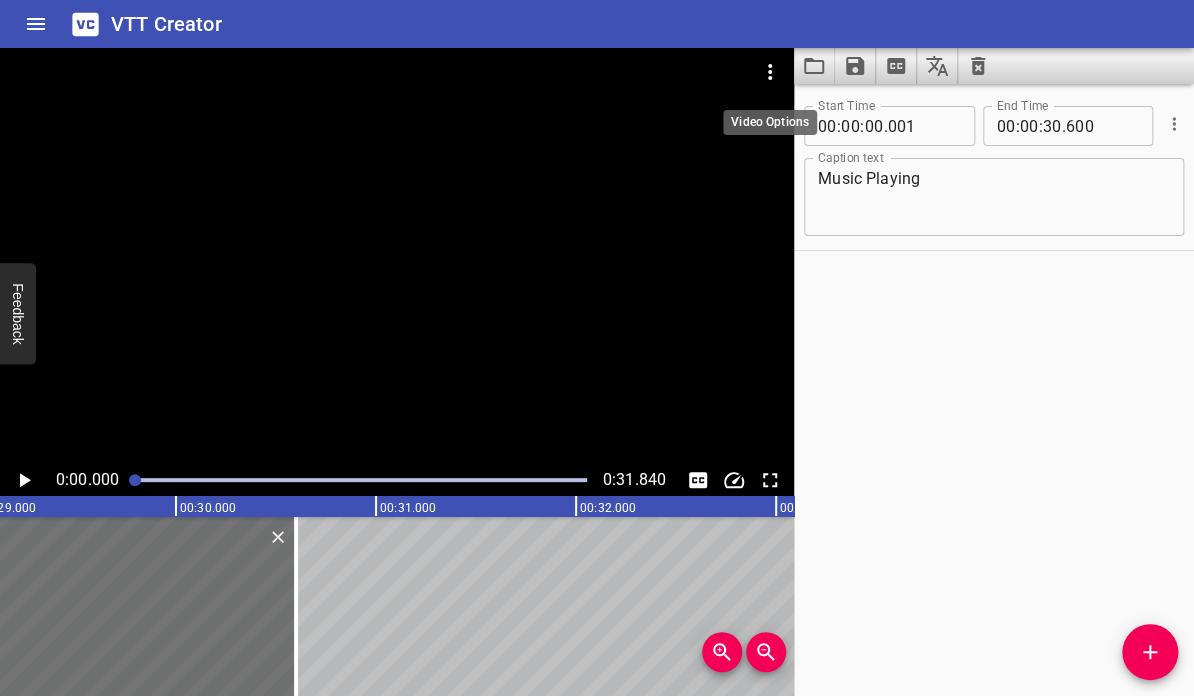 click 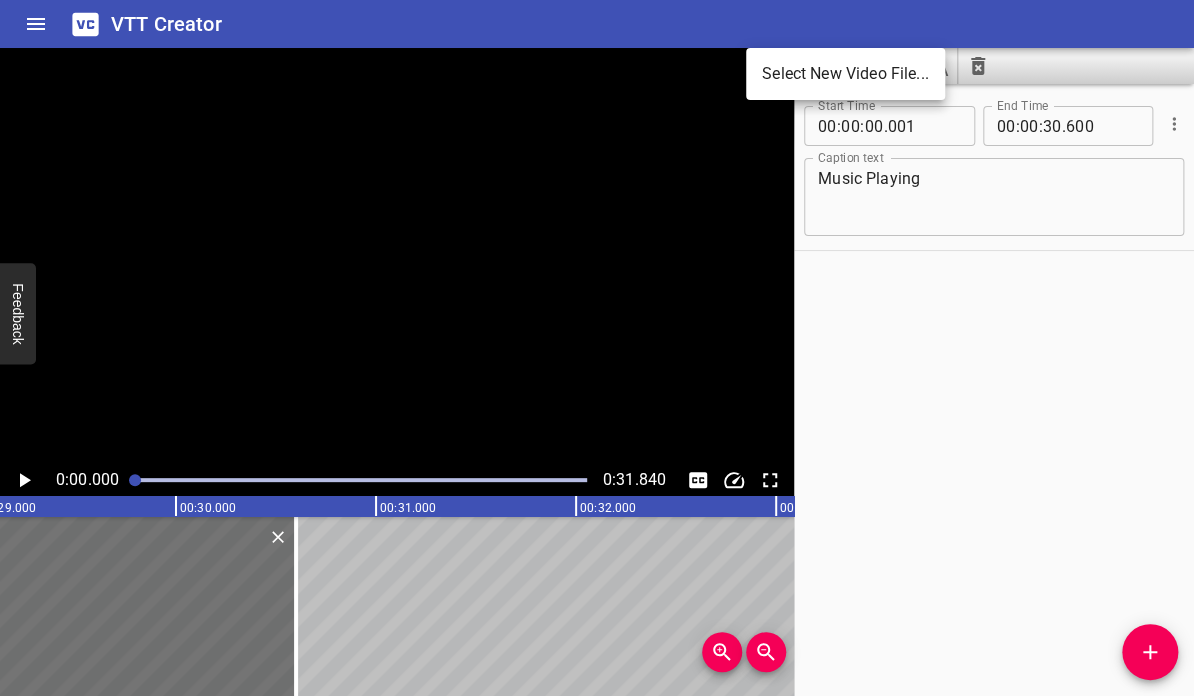 click on "Select New Video File..." at bounding box center [845, 74] 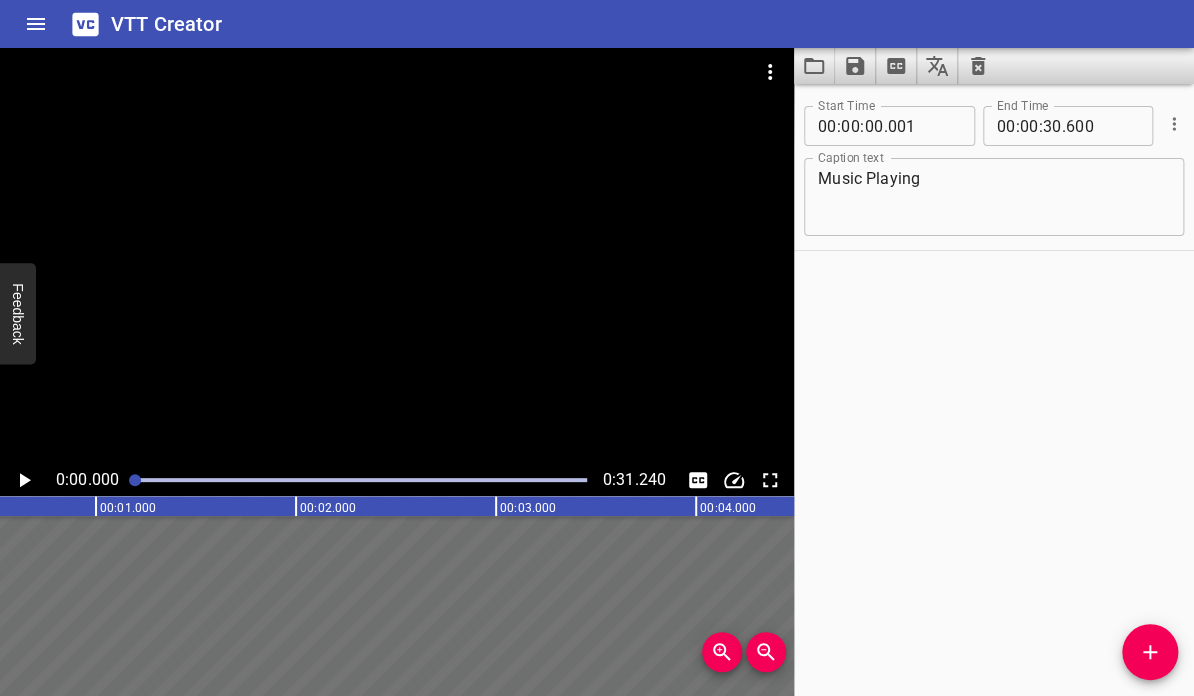 scroll, scrollTop: 0, scrollLeft: 0, axis: both 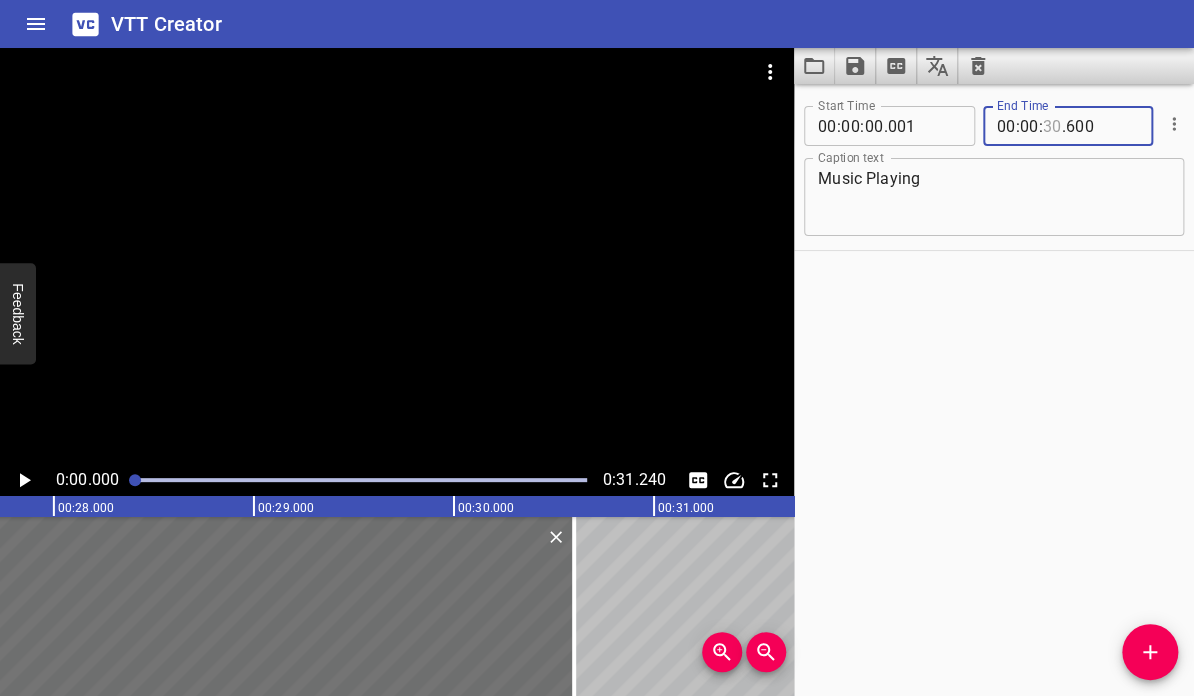 click at bounding box center (1052, 126) 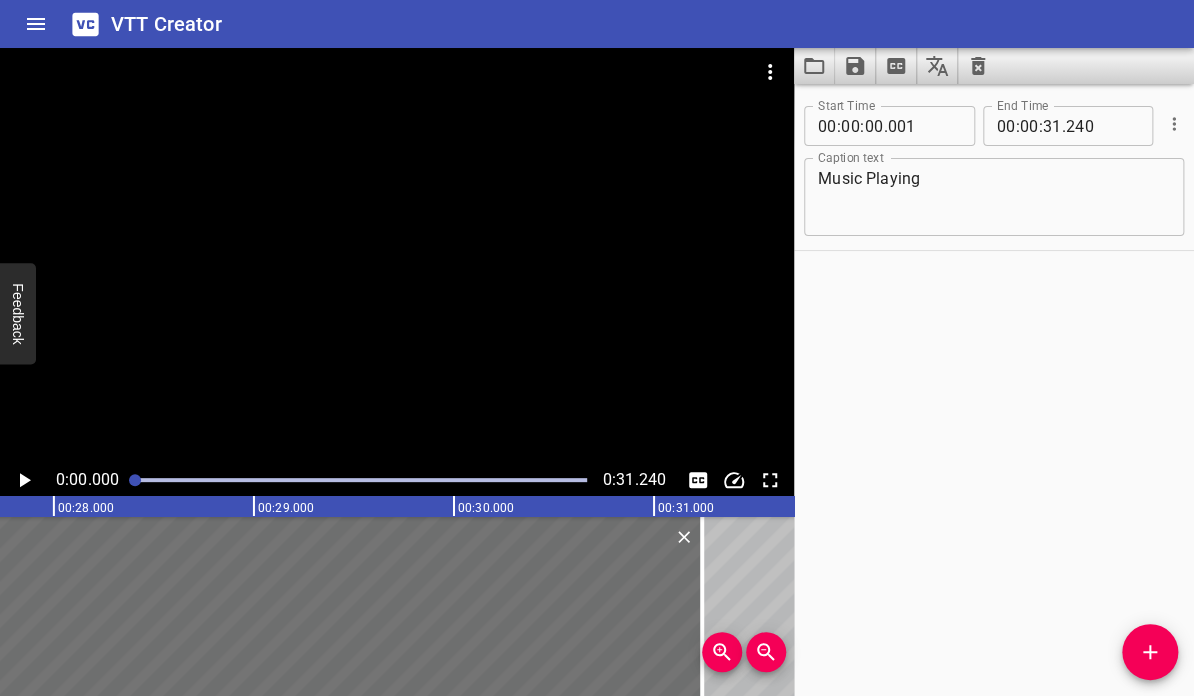 click on "Start Time 00 : 00 : 00 . 001 Start Time End Time 00 : 00 : 31 . 240 End Time Caption text Music Playing Caption text" at bounding box center [994, 390] 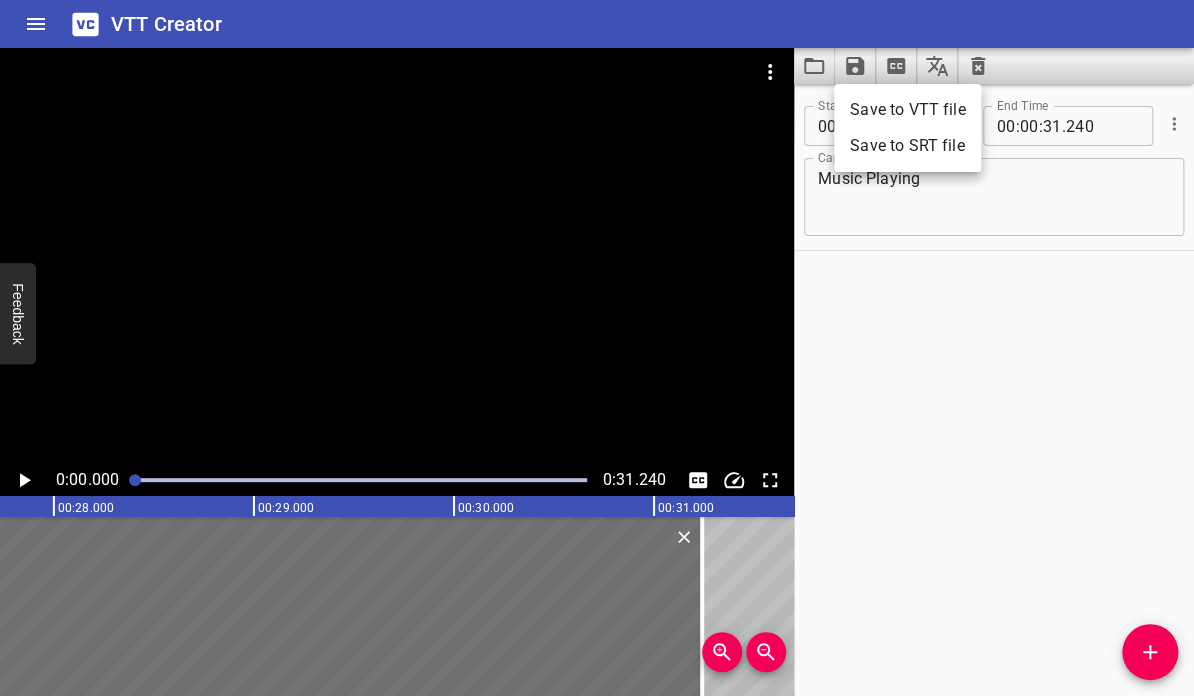 click on "Save to VTT file" at bounding box center (907, 110) 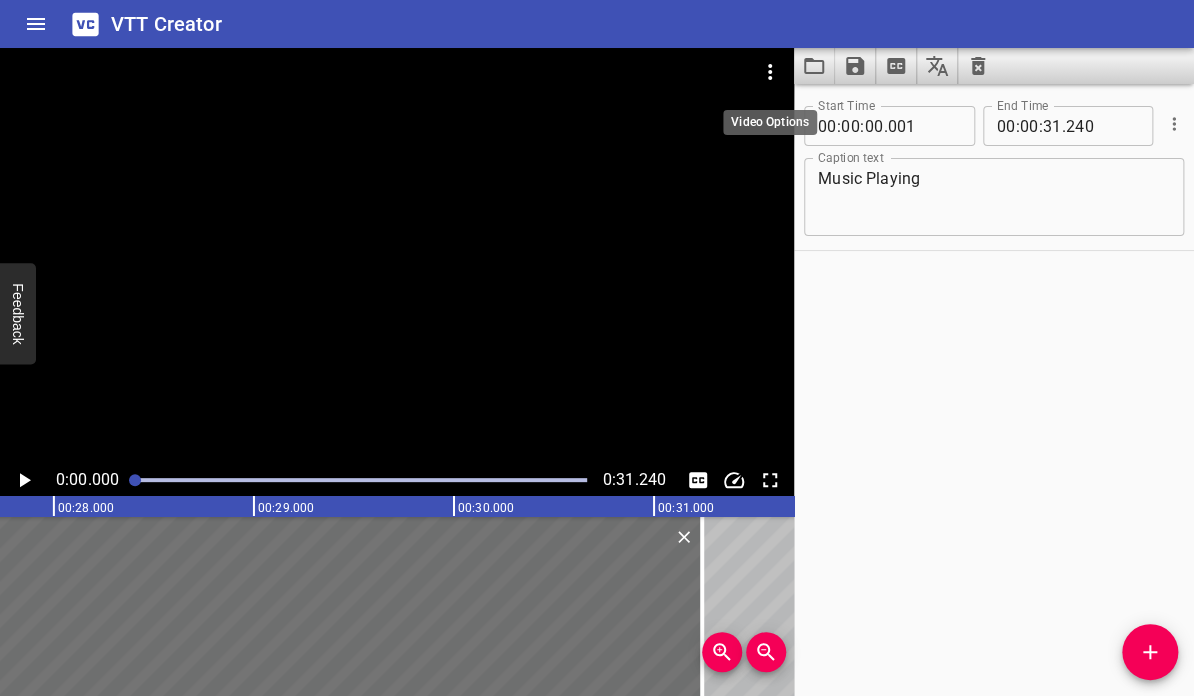 click 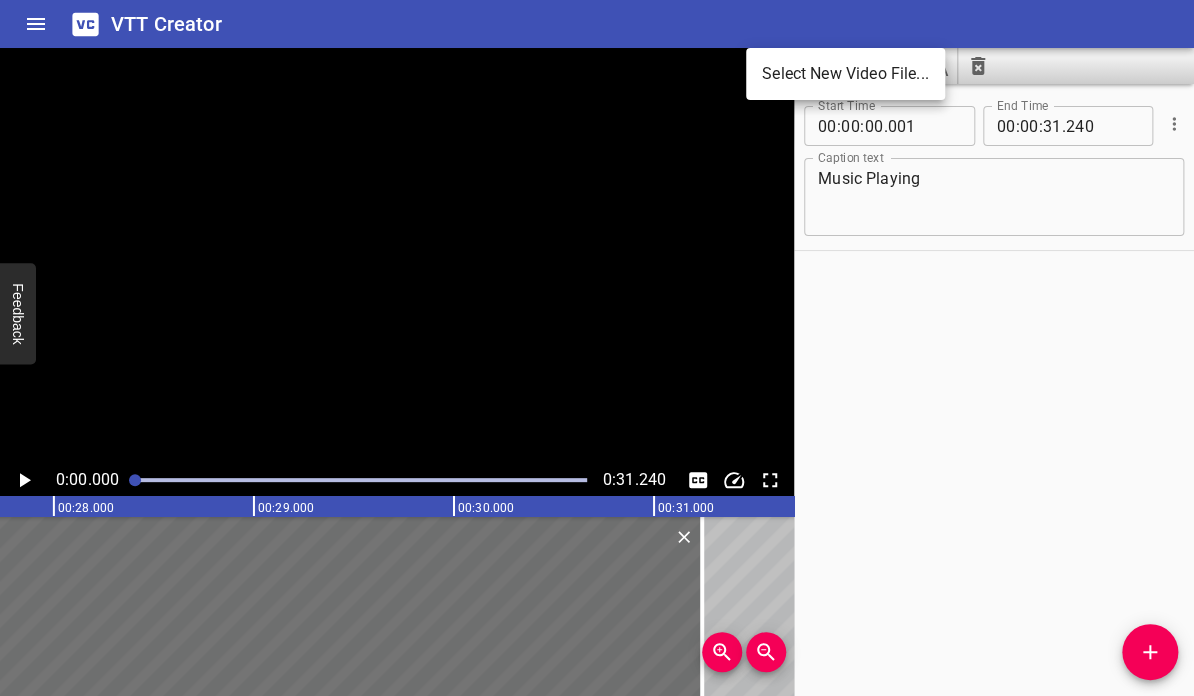 click on "Select New Video File..." at bounding box center (845, 74) 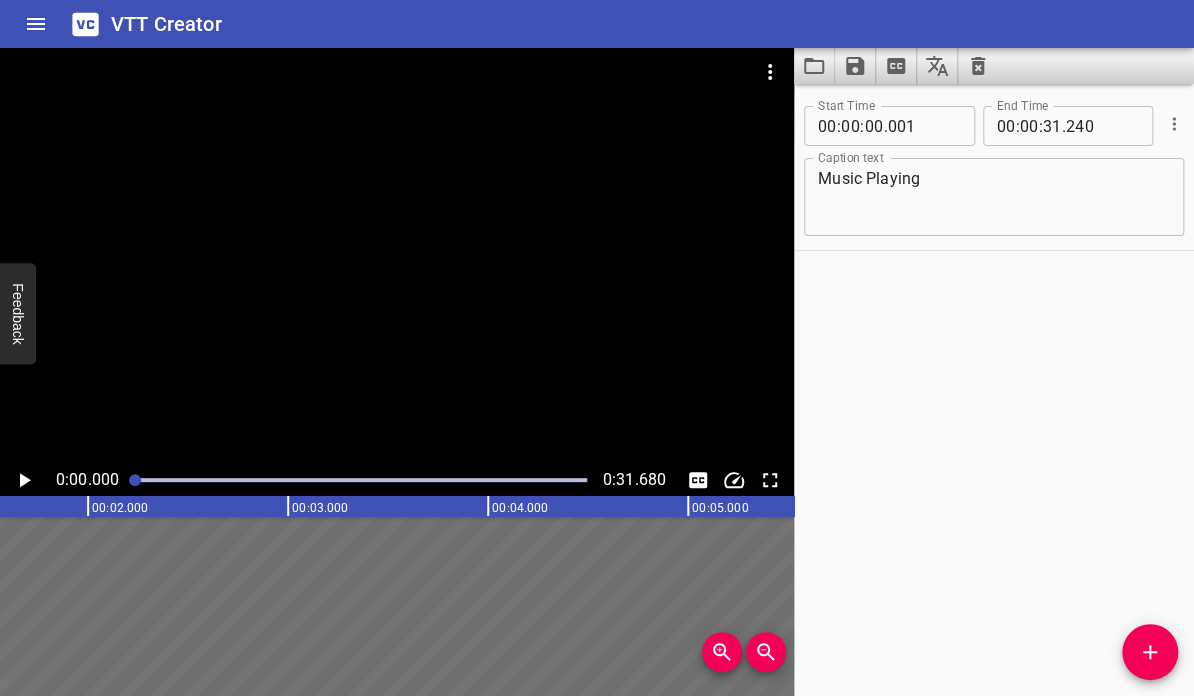 scroll, scrollTop: 0, scrollLeft: 0, axis: both 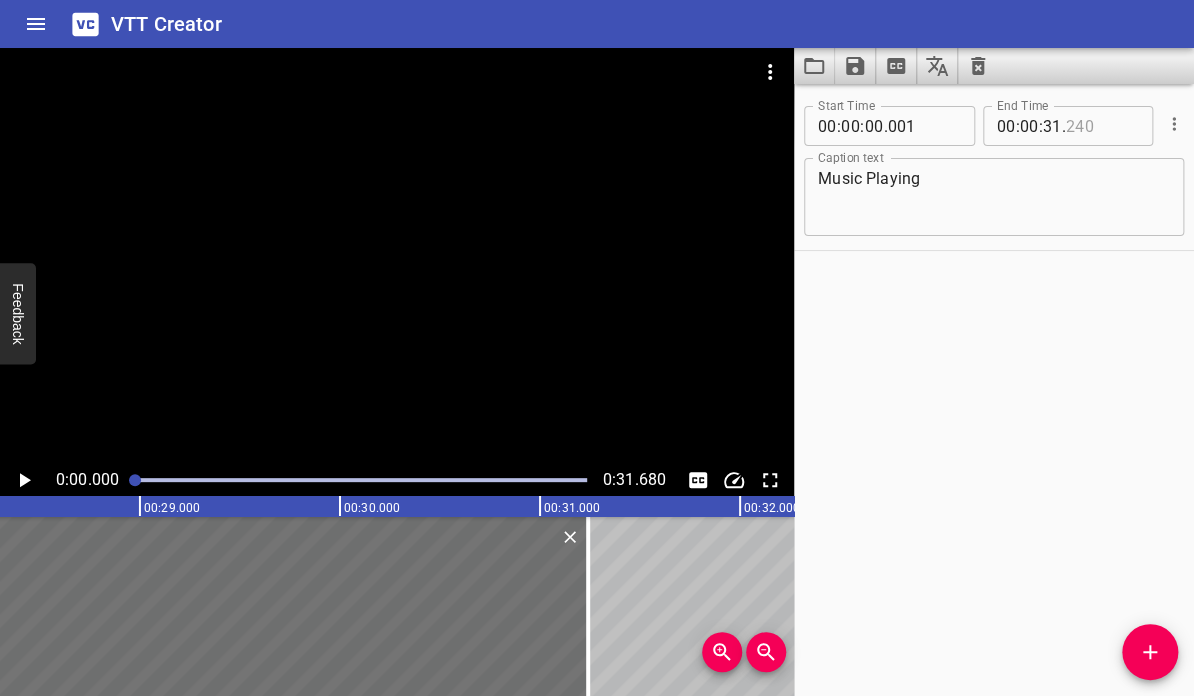 click at bounding box center (1102, 126) 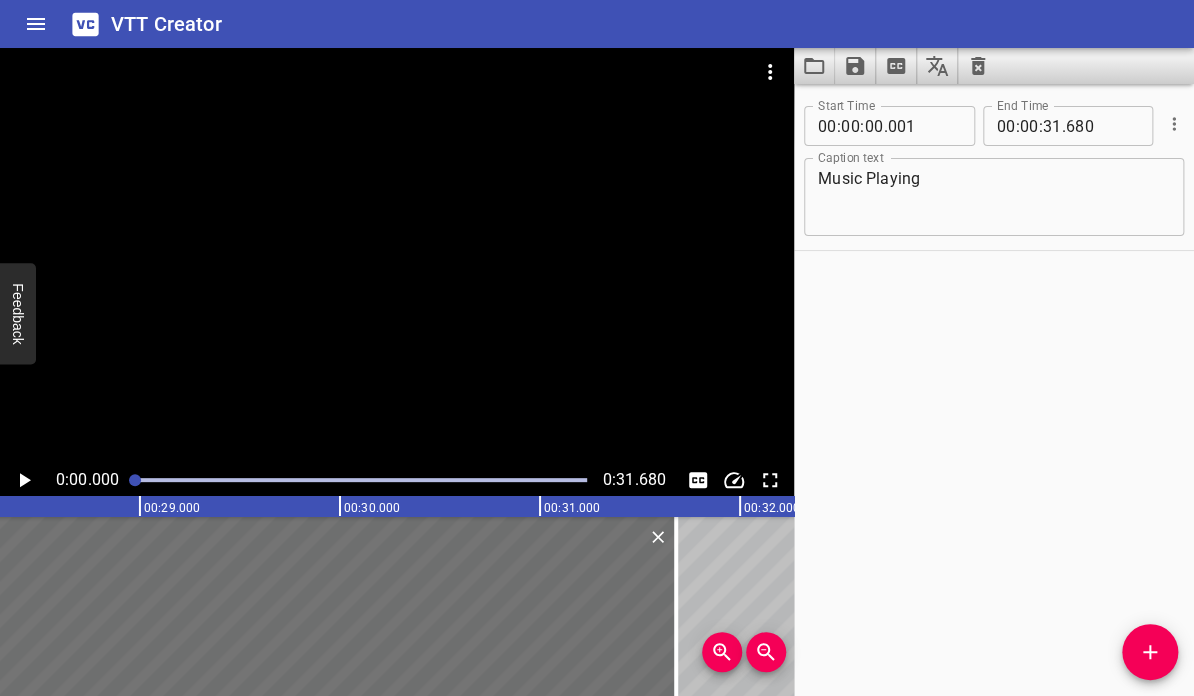 click on "Start Time 00 : 00 : 00 . 001 Start Time End Time 00 : 00 : 31 . 680 End Time Caption text Music Playing Caption text" at bounding box center (994, 390) 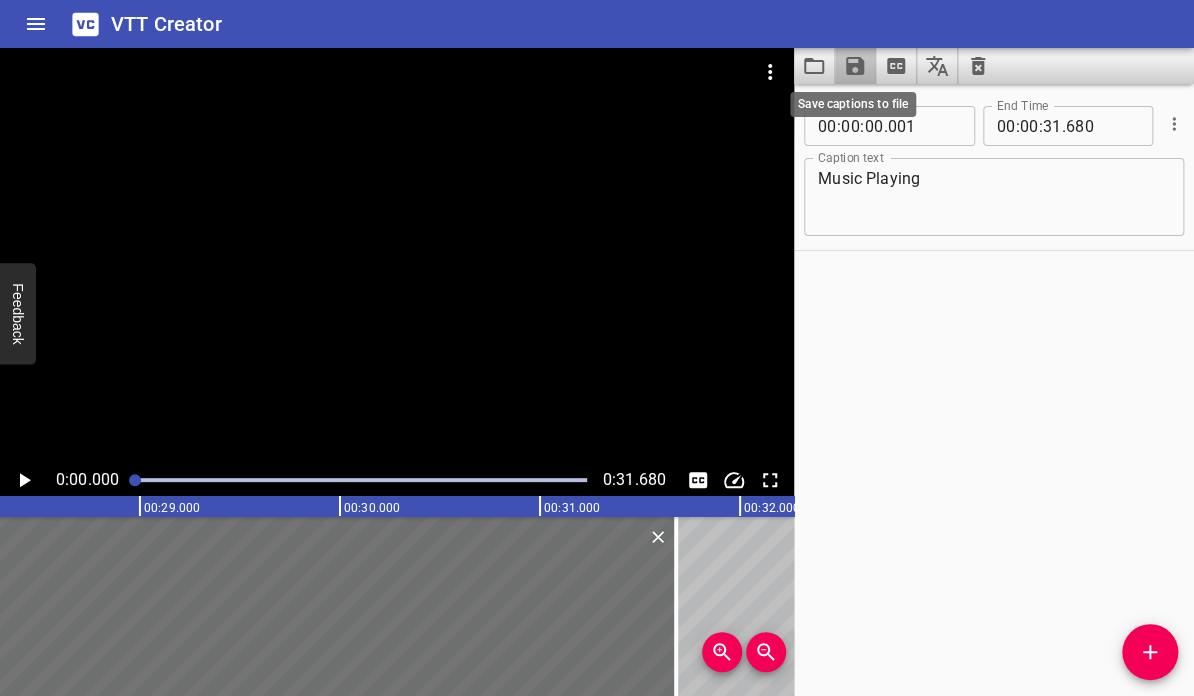 click 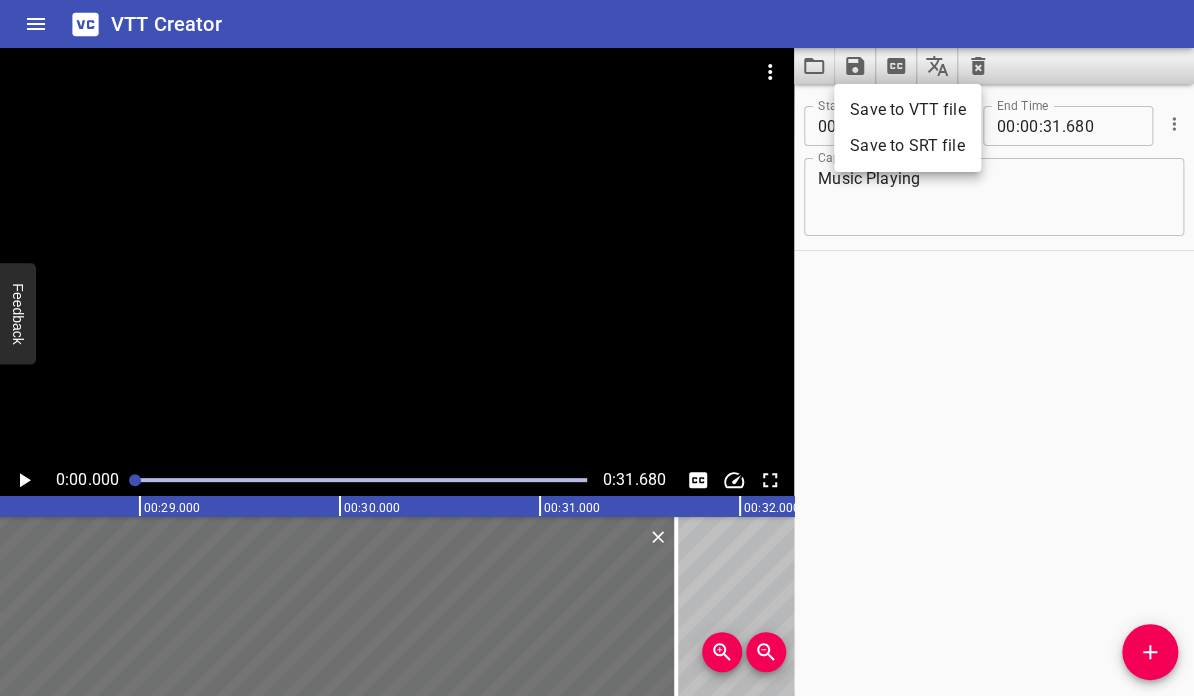 click on "Save to VTT file" at bounding box center (907, 110) 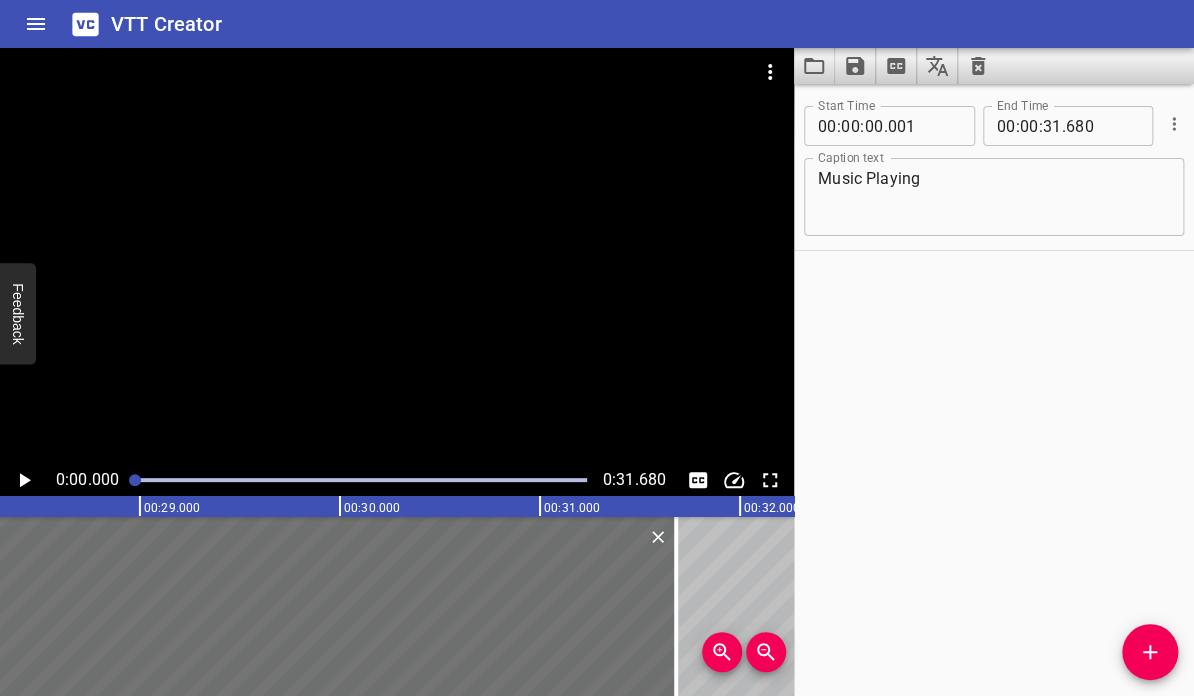 click 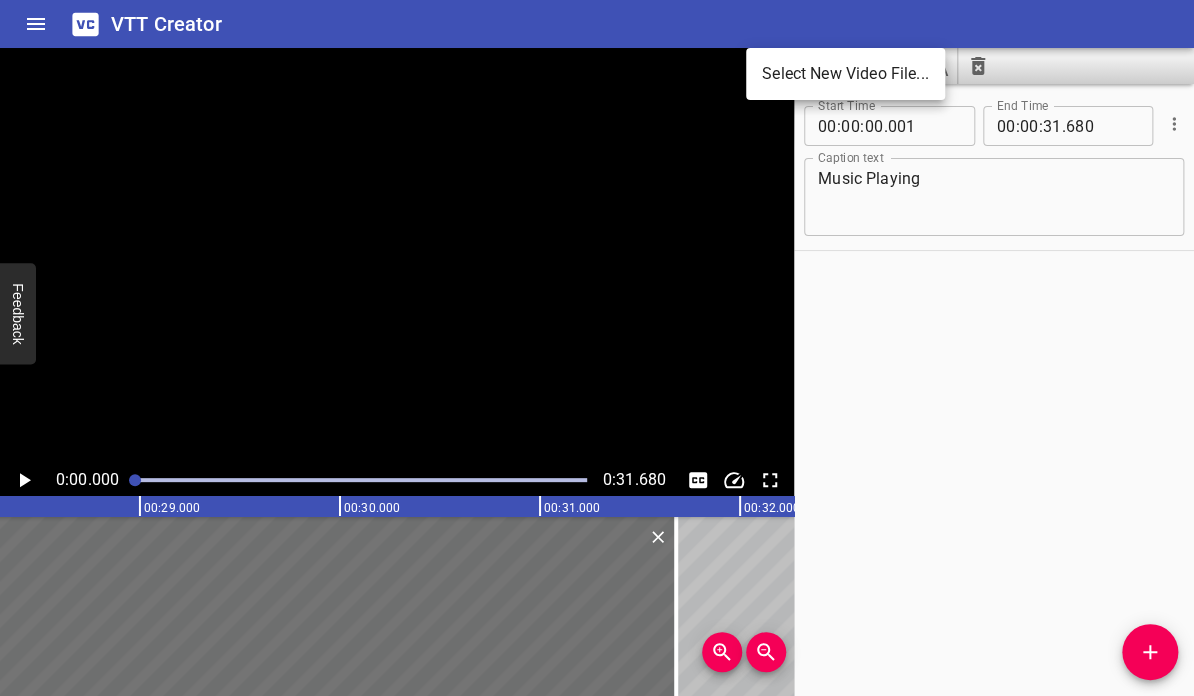 click on "Select New Video File..." at bounding box center [845, 74] 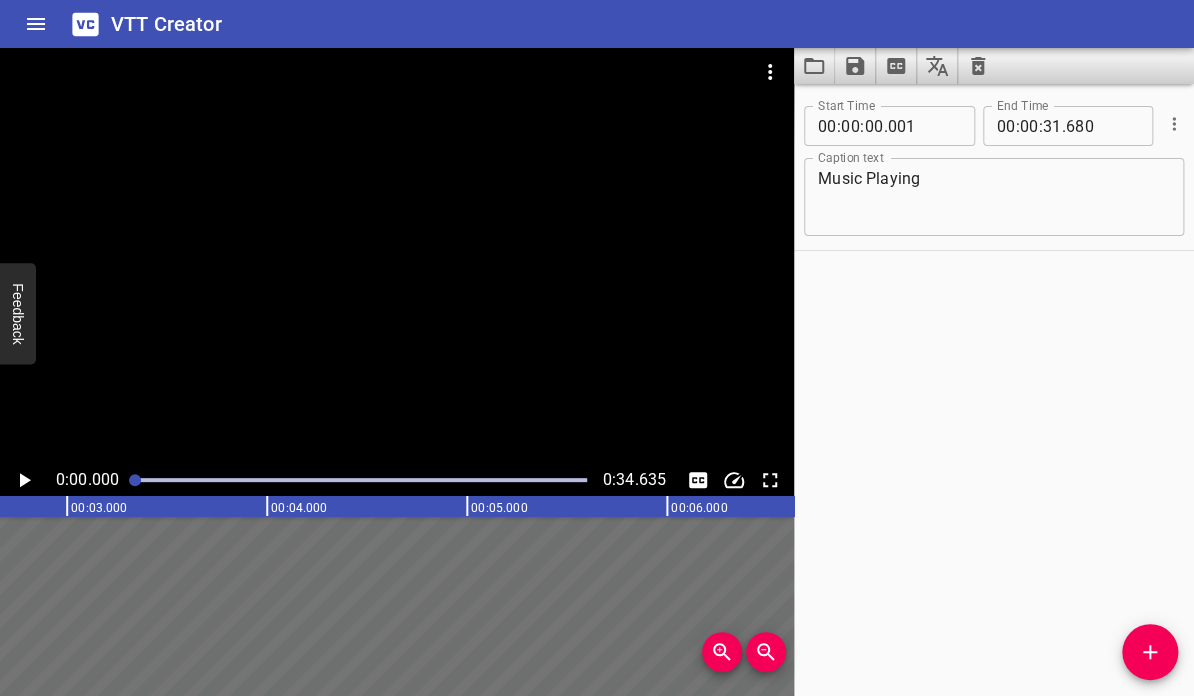 scroll, scrollTop: 0, scrollLeft: 0, axis: both 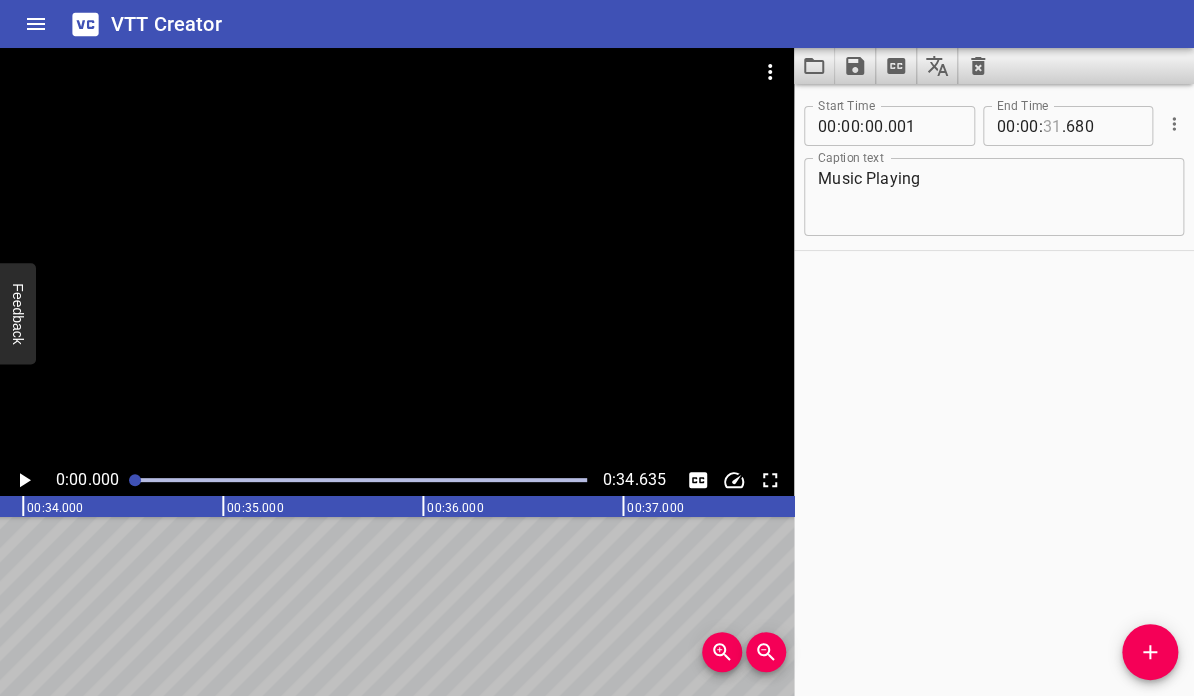 click at bounding box center [1052, 126] 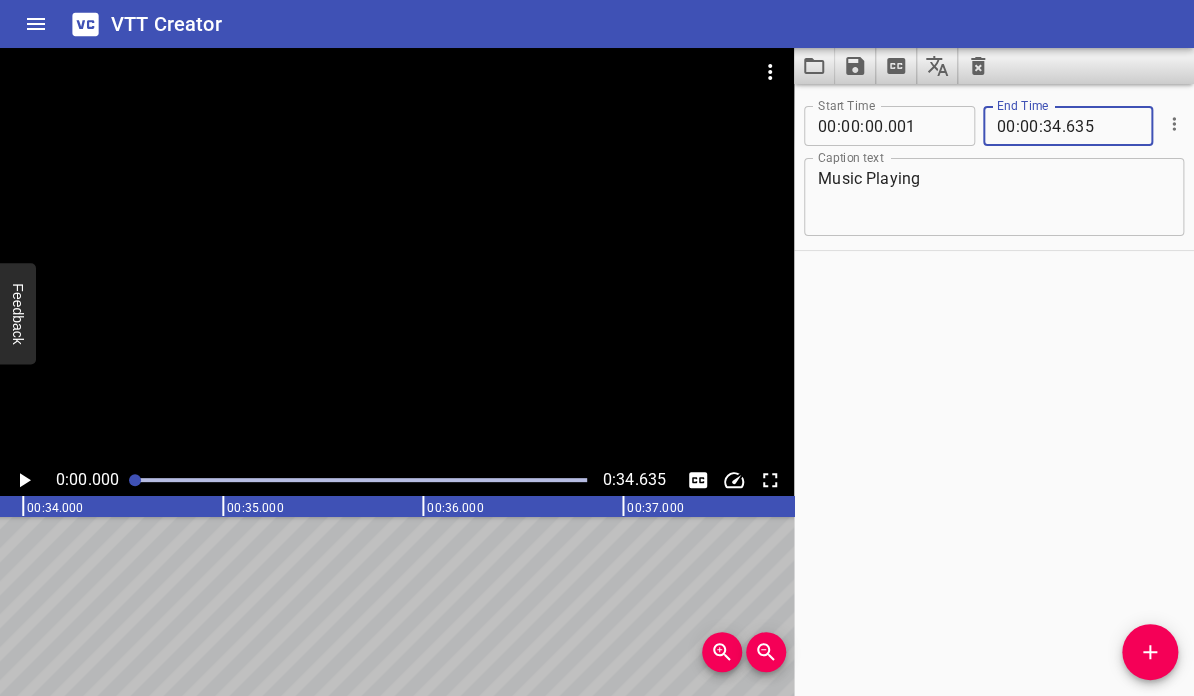 click 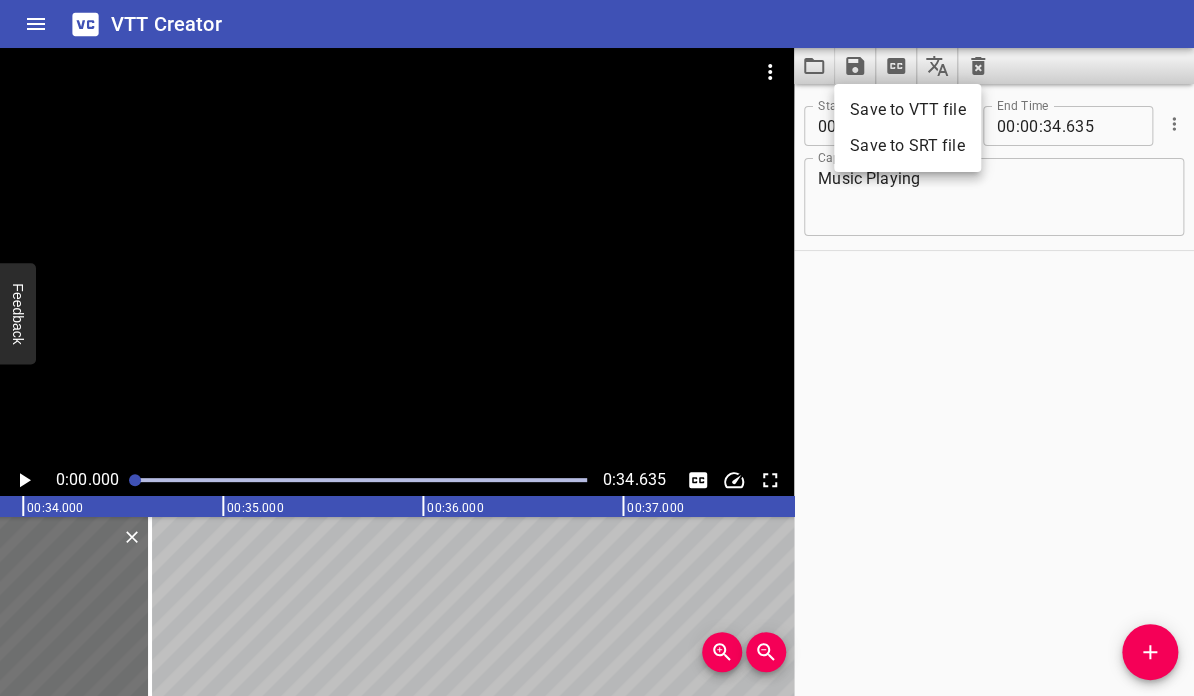 click on "Save to VTT file" at bounding box center [907, 110] 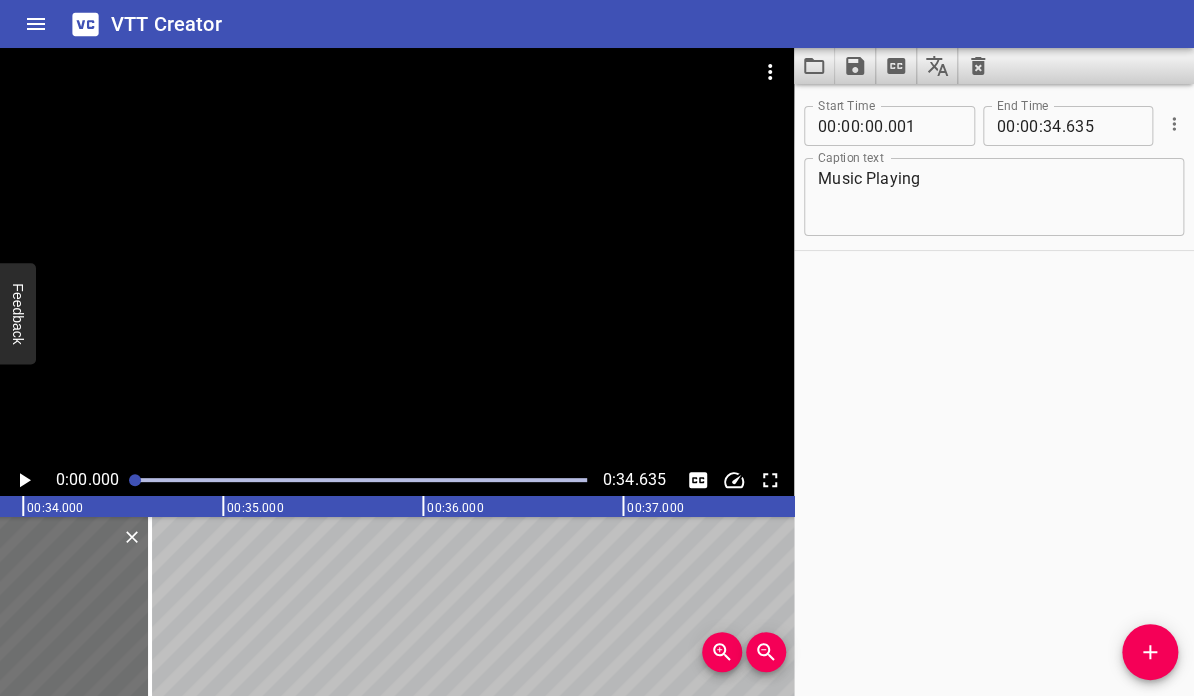 click 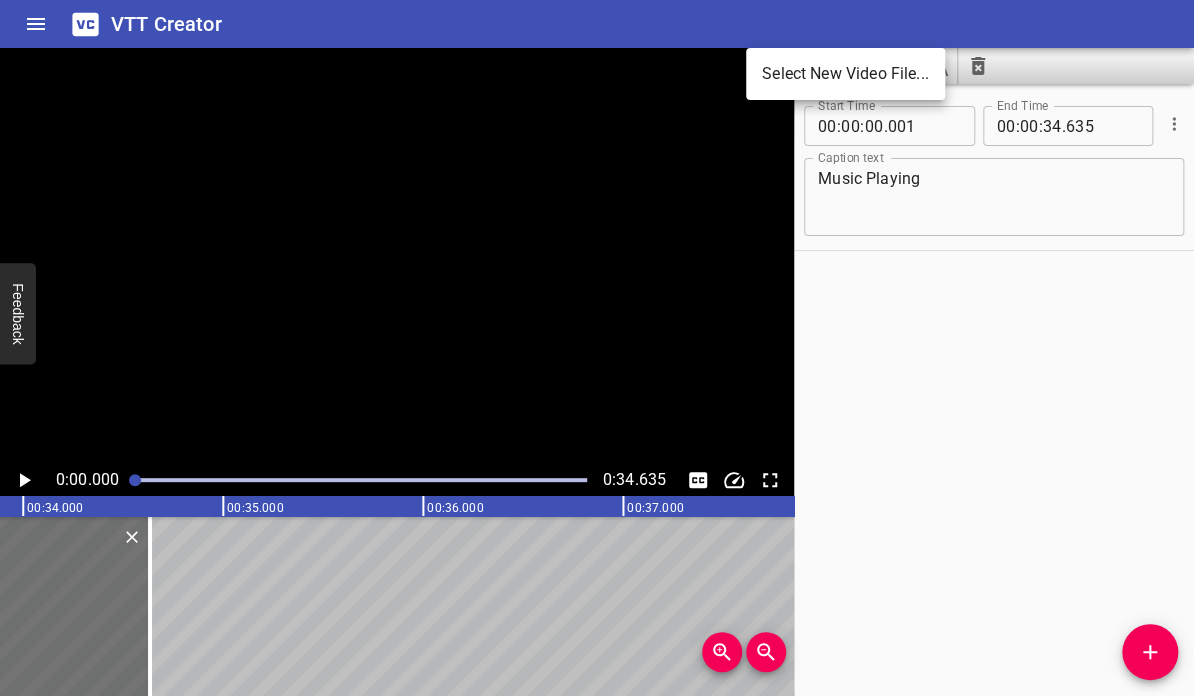 click on "Select New Video File..." at bounding box center [845, 74] 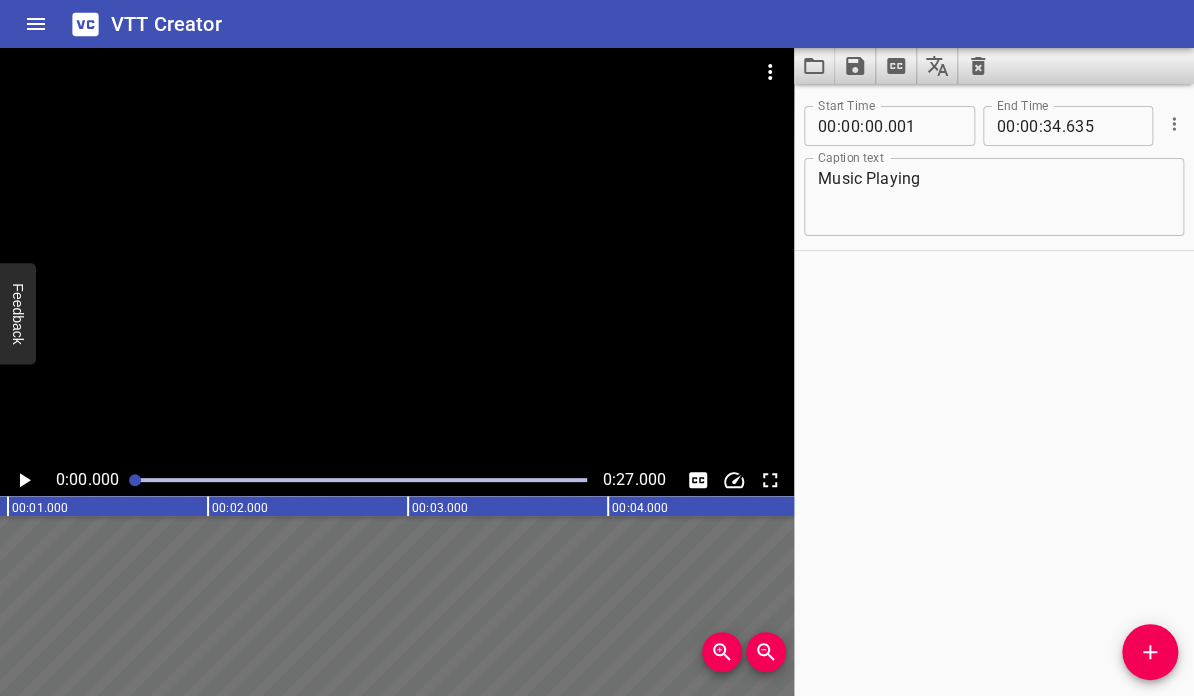 scroll, scrollTop: 0, scrollLeft: 0, axis: both 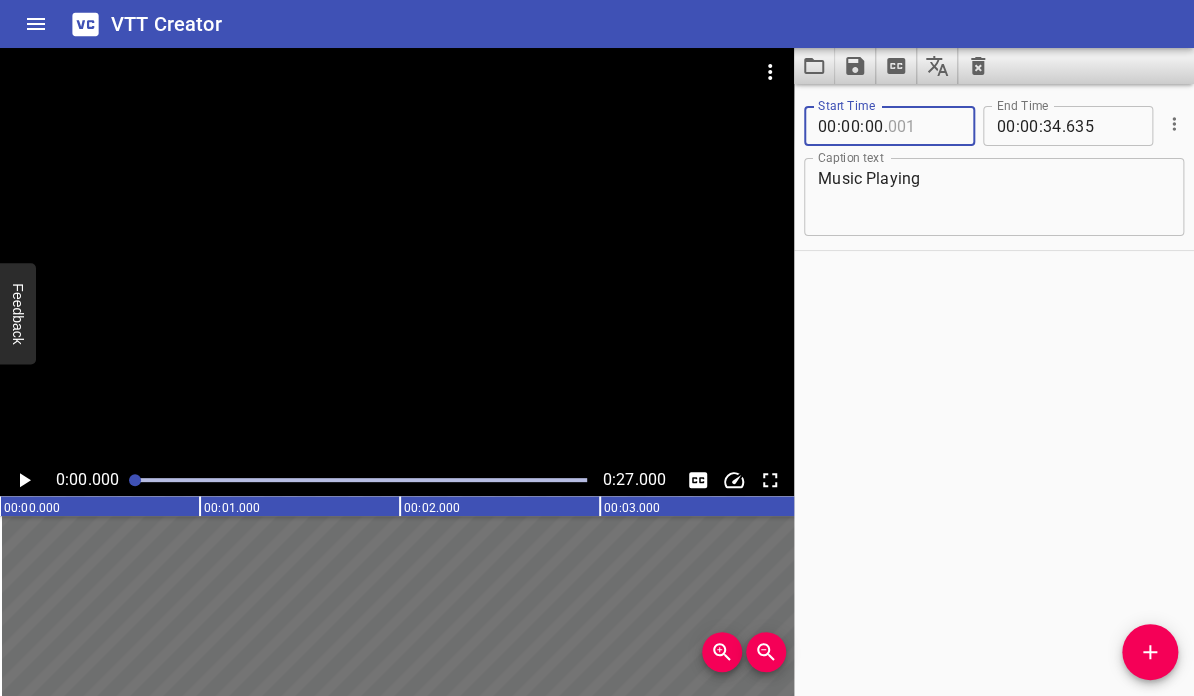 click at bounding box center [923, 126] 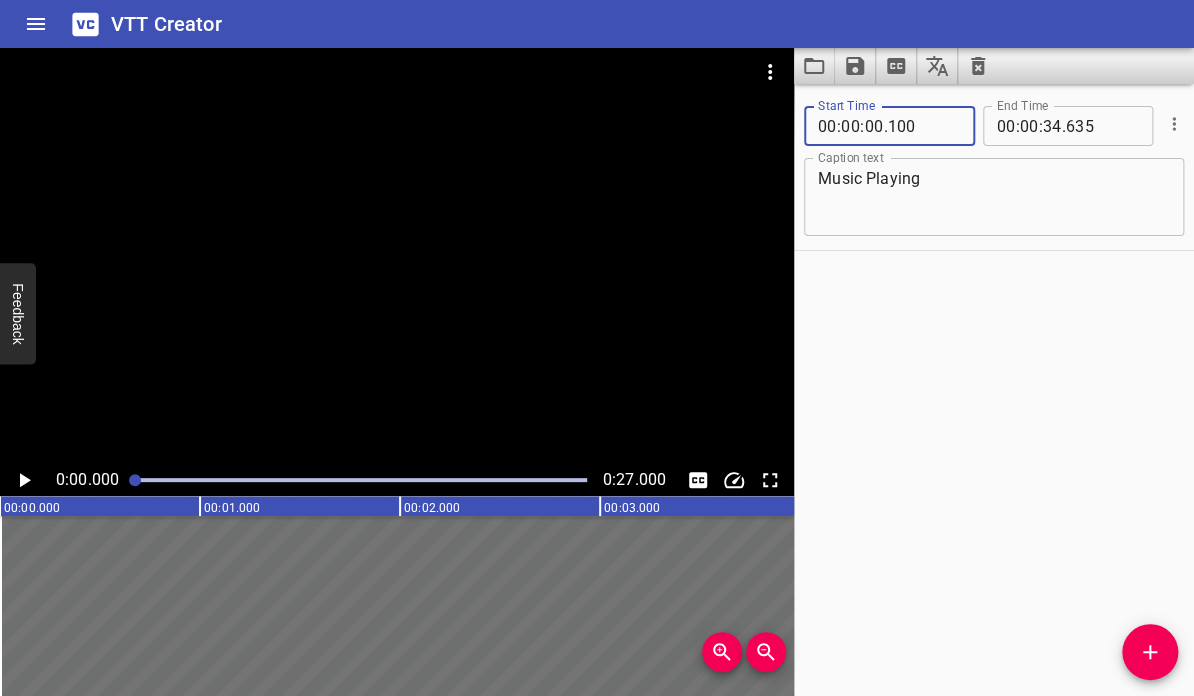 click on "Start Time 00 : 00 : 00 . 100 Start Time End Time 00 : 00 : 34 . 635 End Time Caption text Music Playing Caption text" at bounding box center [994, 390] 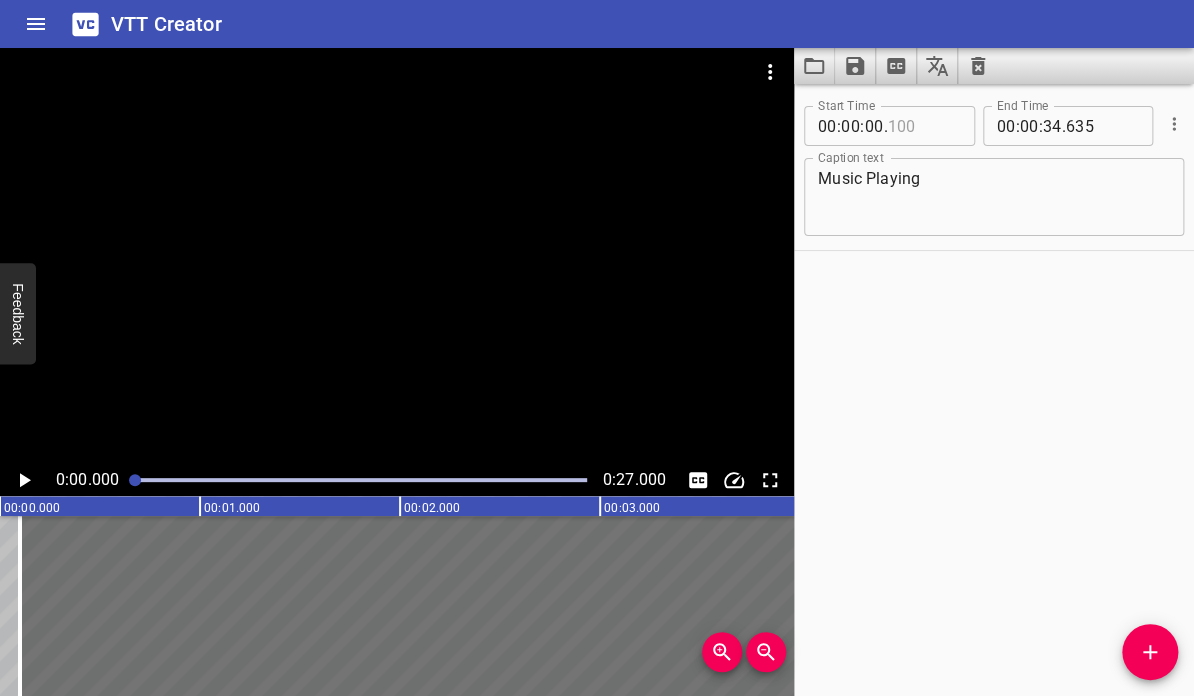 click at bounding box center (923, 126) 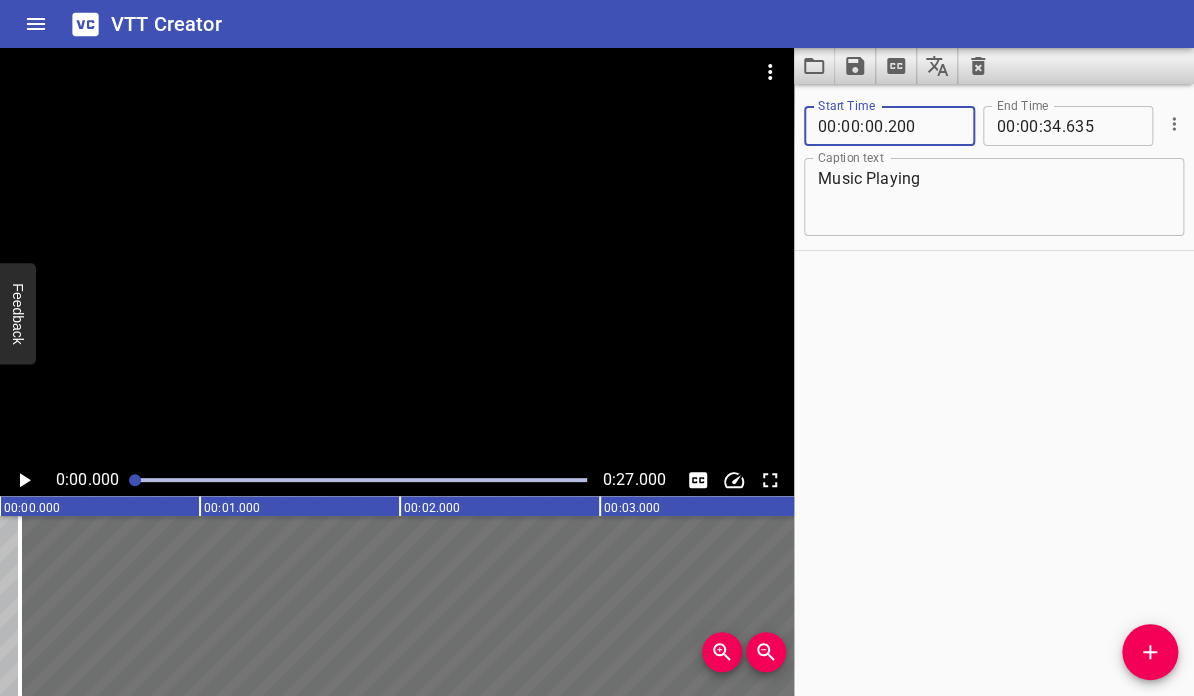 click on "Start Time 00 : 00 : 00 . 200 Start Time End Time 00 : 00 : 34 . 635 End Time Caption text Music Playing Caption text" at bounding box center [994, 390] 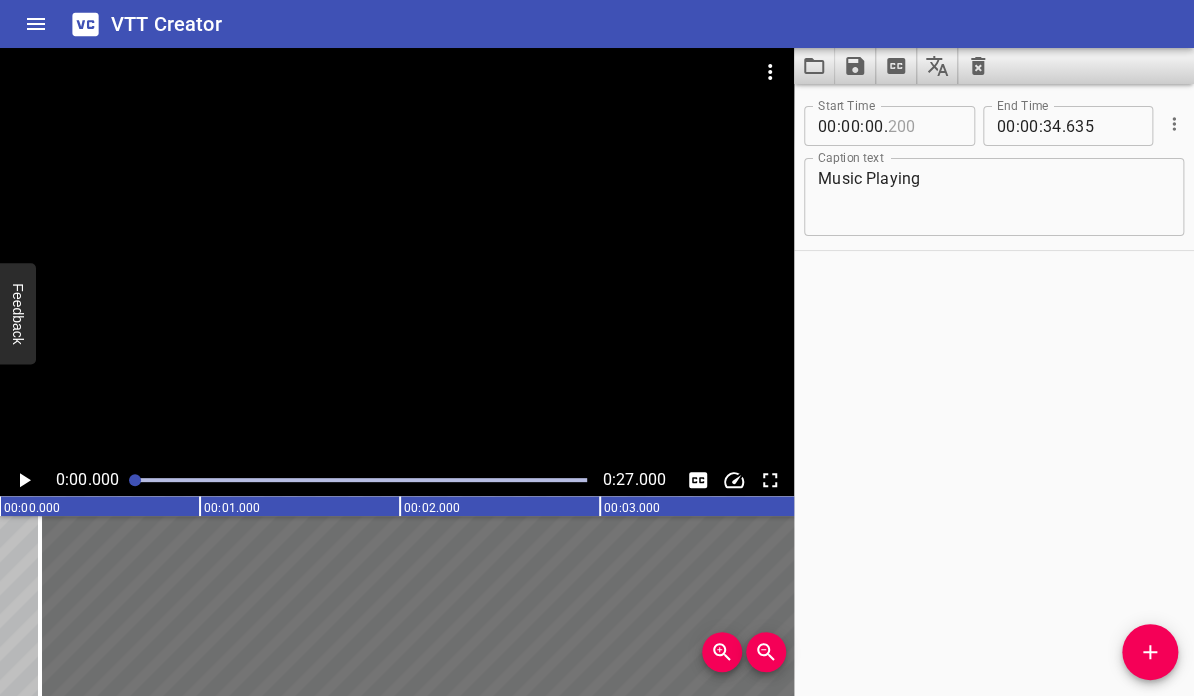 click at bounding box center [923, 126] 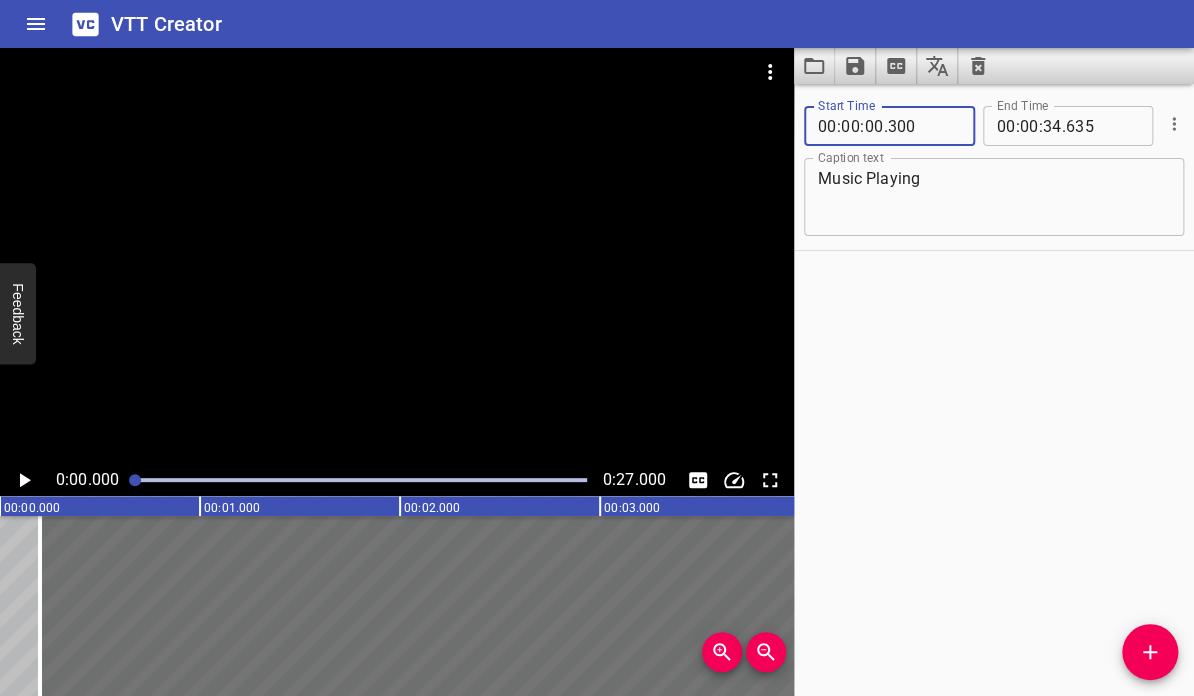 click on "Start Time 00 : 00 : 00 . 300 Start Time End Time 00 : 00 : 34 . 635 End Time Caption text Music Playing Caption text" at bounding box center [994, 390] 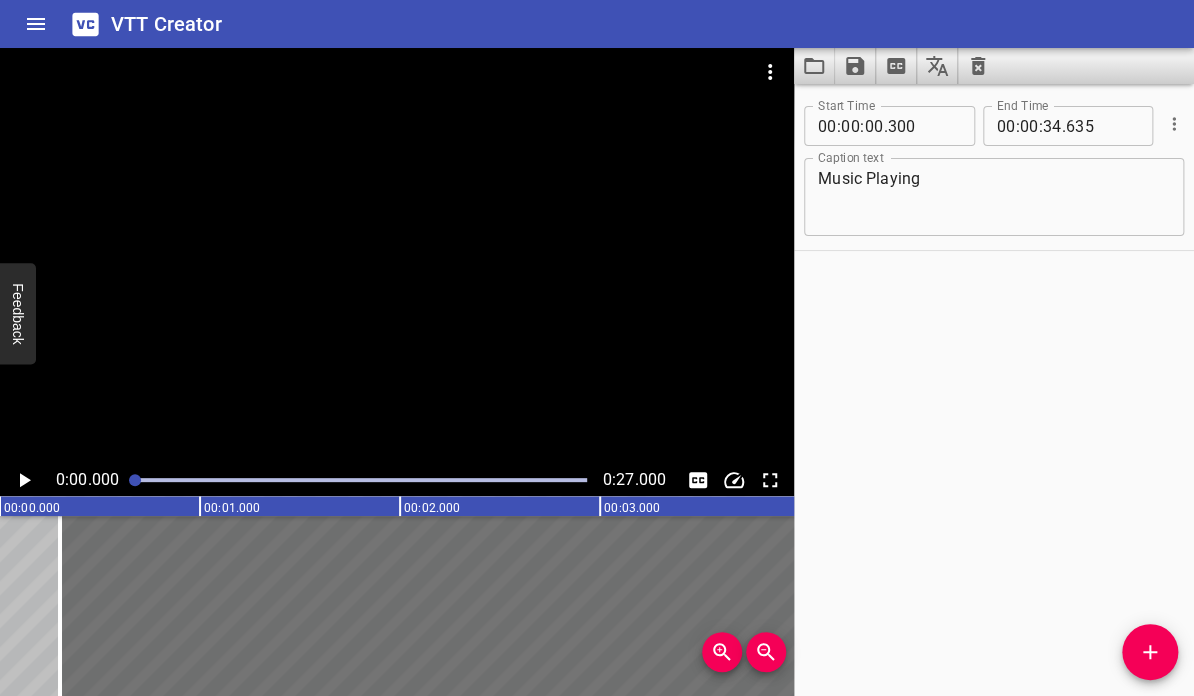 click on ":" at bounding box center [1041, 126] 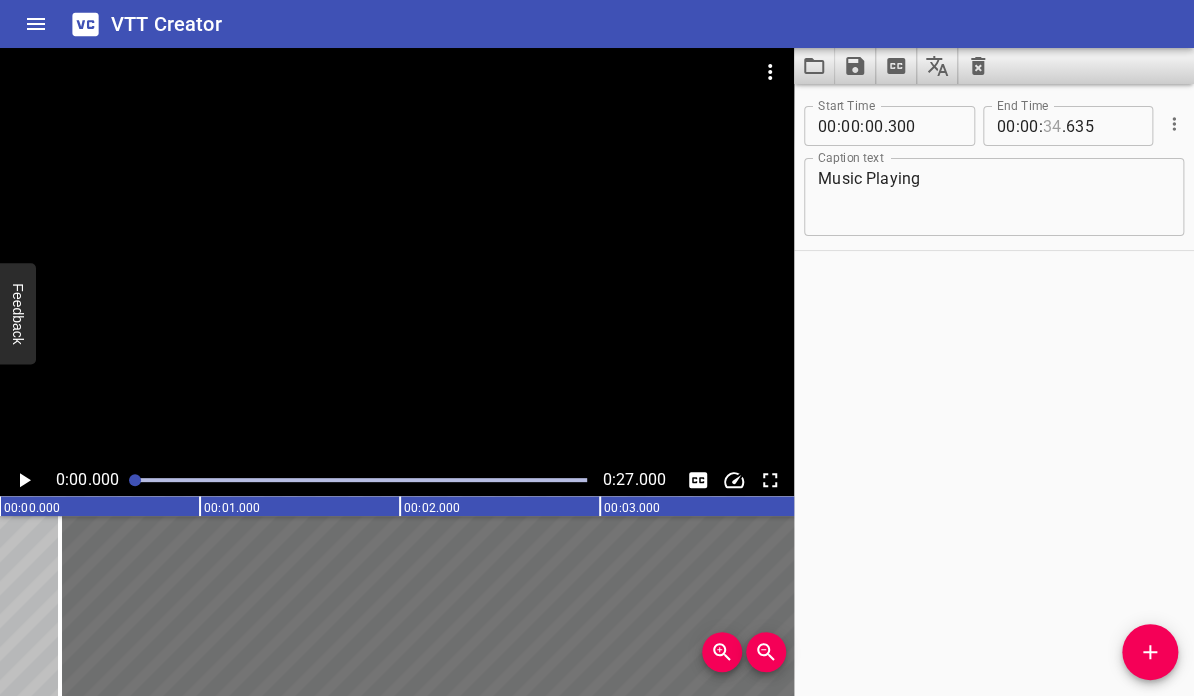 click at bounding box center (1052, 126) 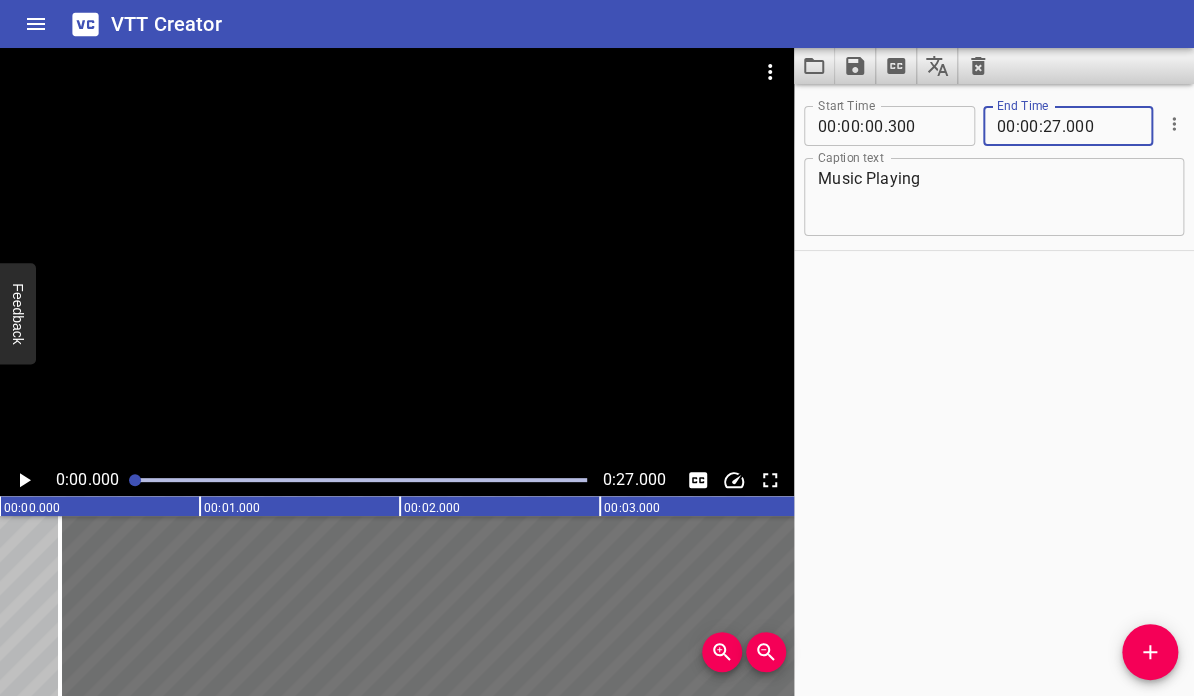 click on "Start Time 00 : 00 : 00 . 300 Start Time End Time 00 : 00 : 27 . 000 End Time Caption text Music Playing Caption text" at bounding box center (994, 390) 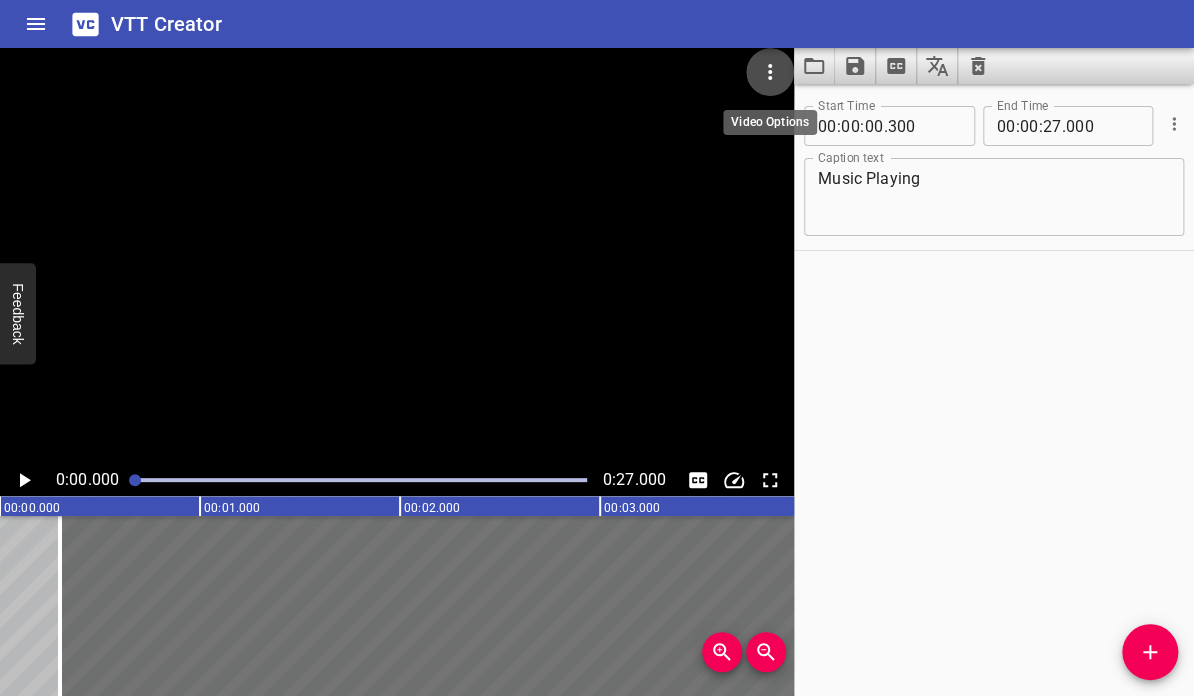 click at bounding box center [770, 72] 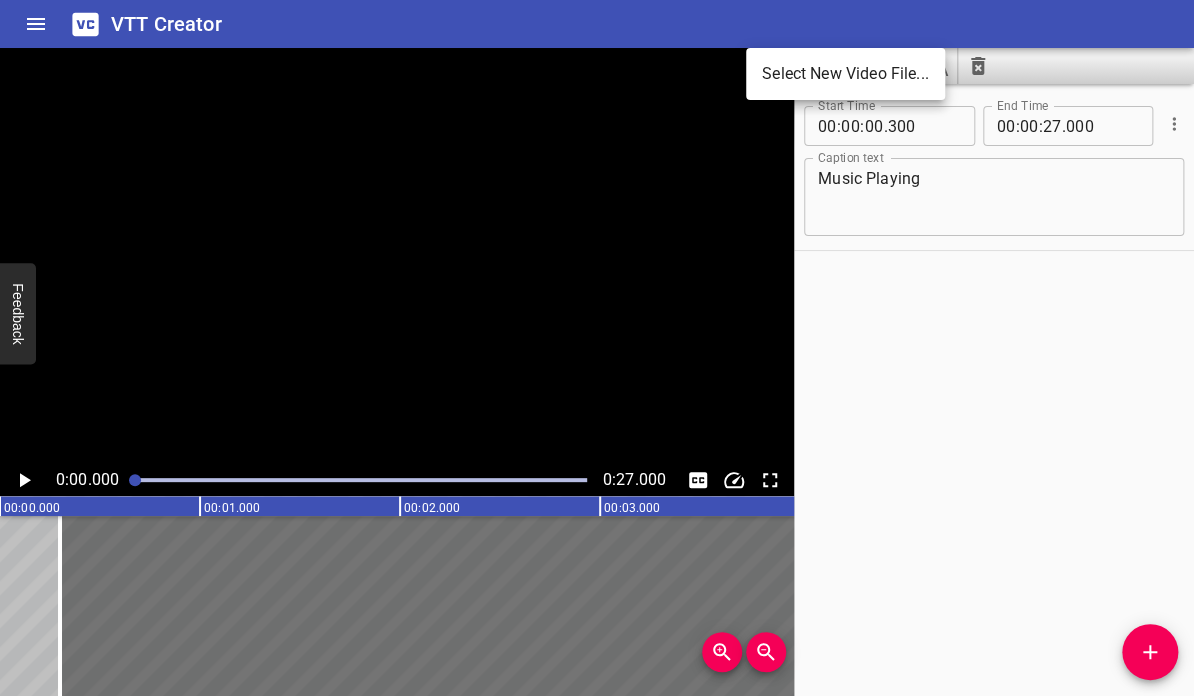 click on "Select New Video File..." at bounding box center (845, 74) 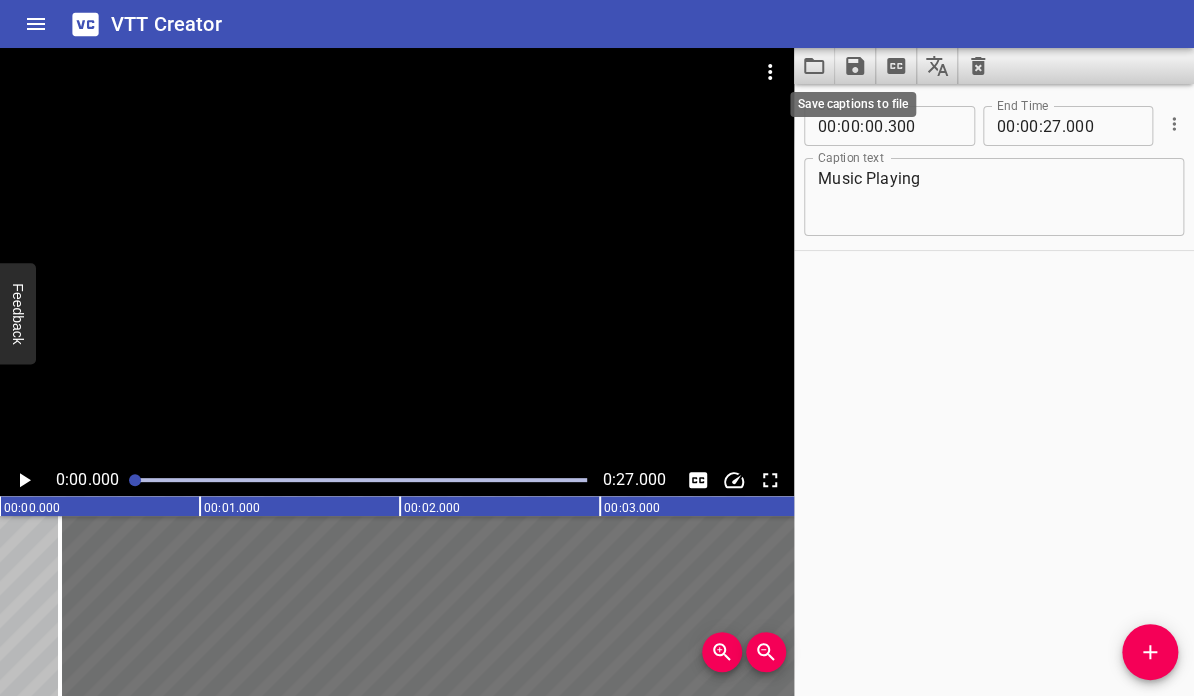 click 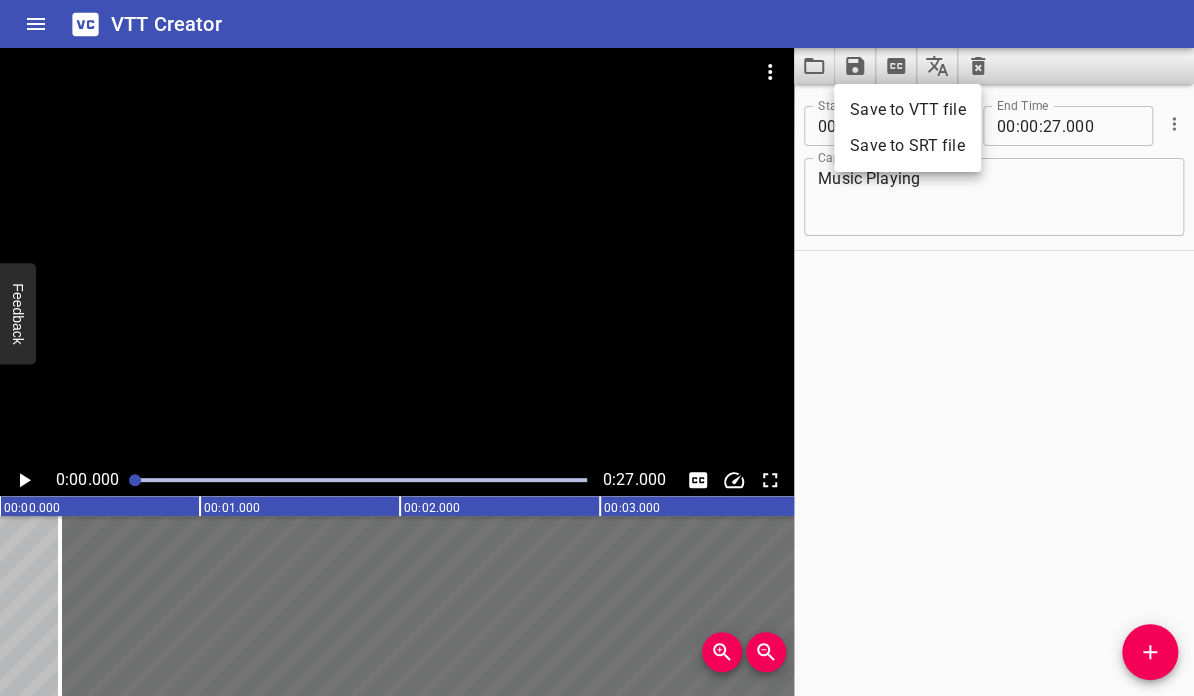 click on "Save to VTT file" at bounding box center [907, 110] 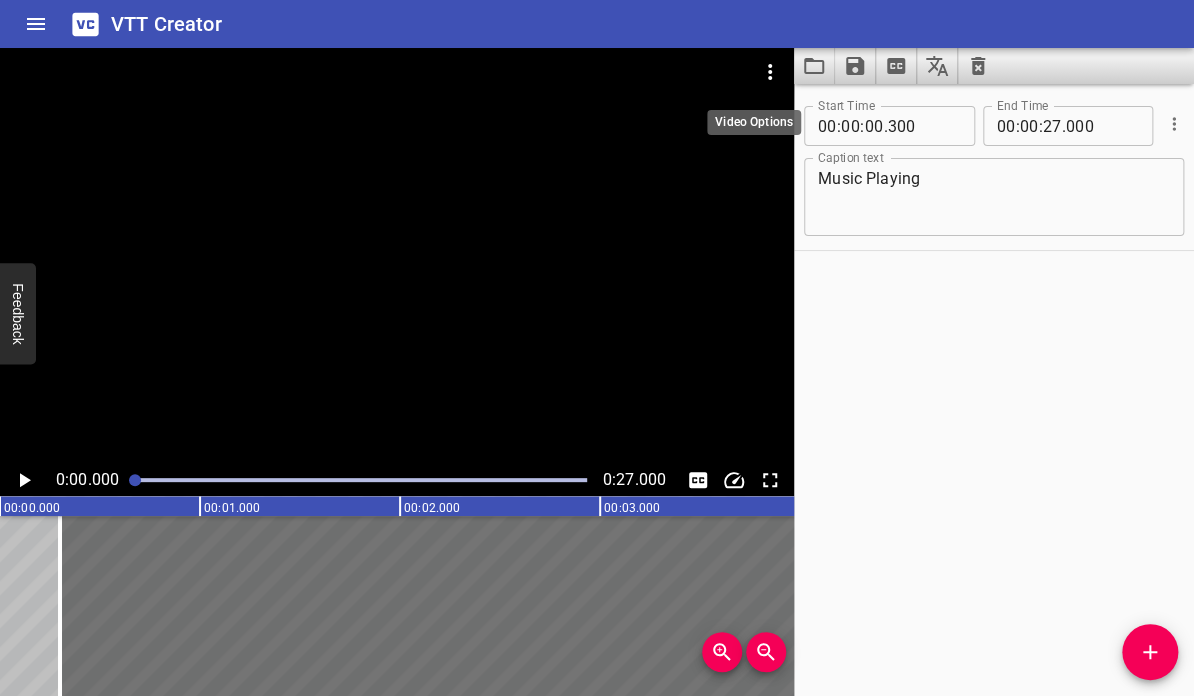click 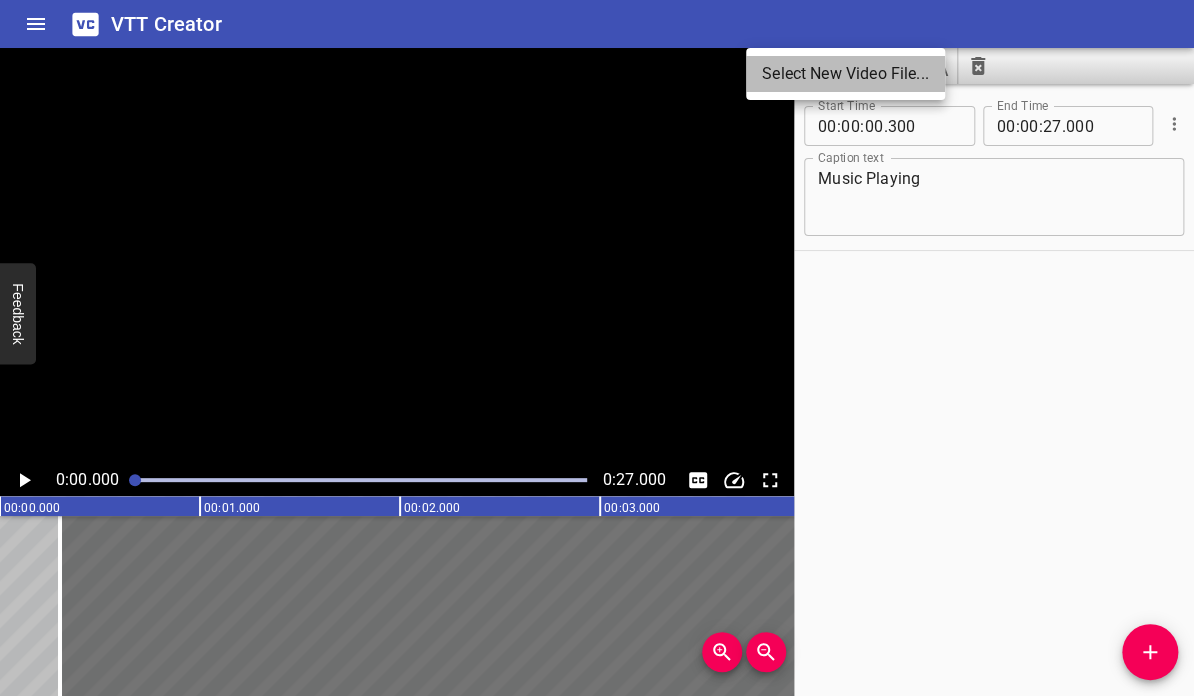click on "Select New Video File..." at bounding box center [845, 74] 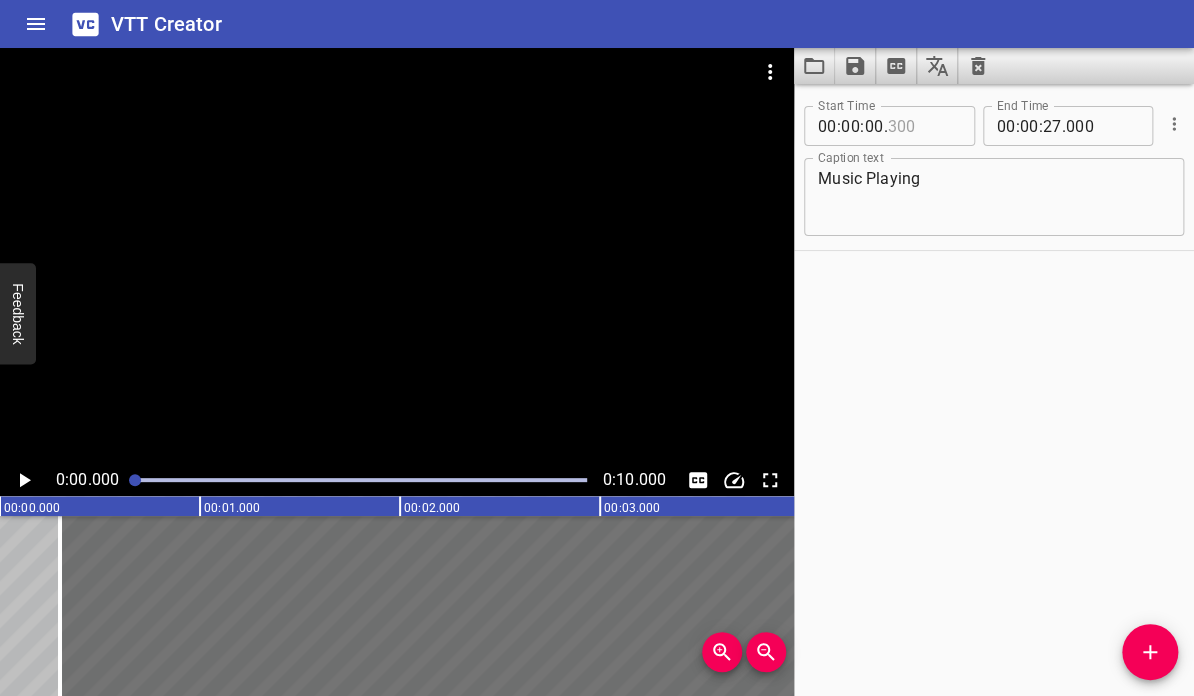 click at bounding box center [923, 126] 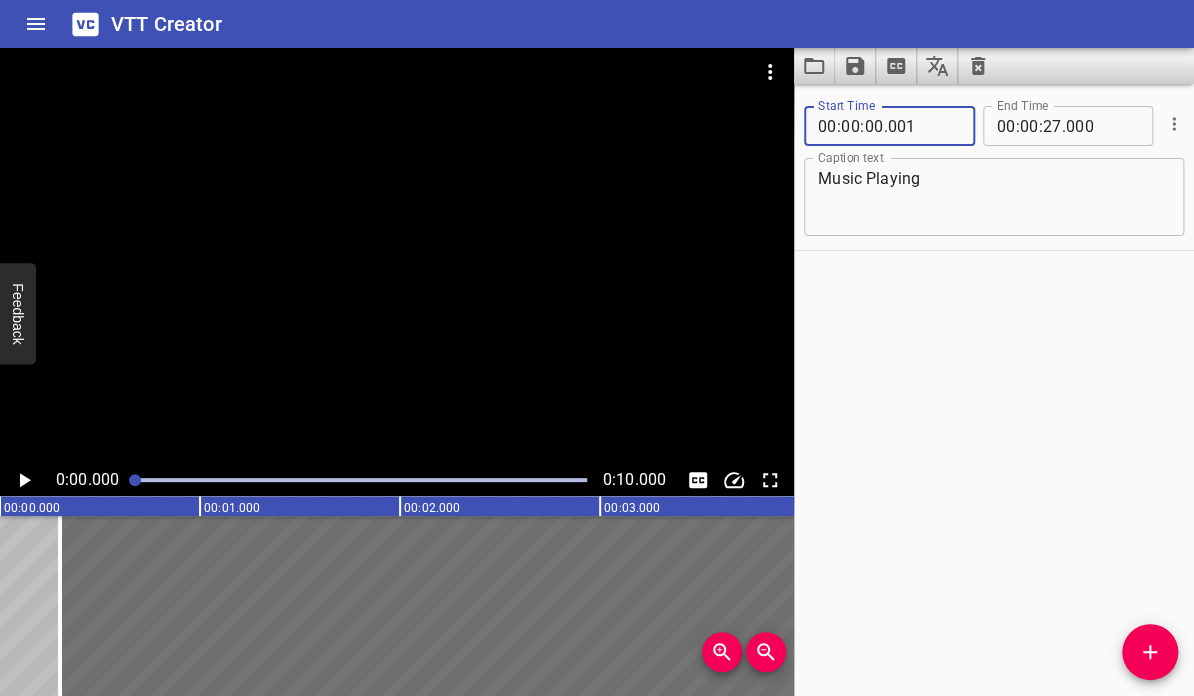 click on "Start Time 00 : 00 : 00 . 001 Start Time End Time 00 : 00 : 27 . 000 End Time Caption text Music Playing Caption text" at bounding box center (994, 390) 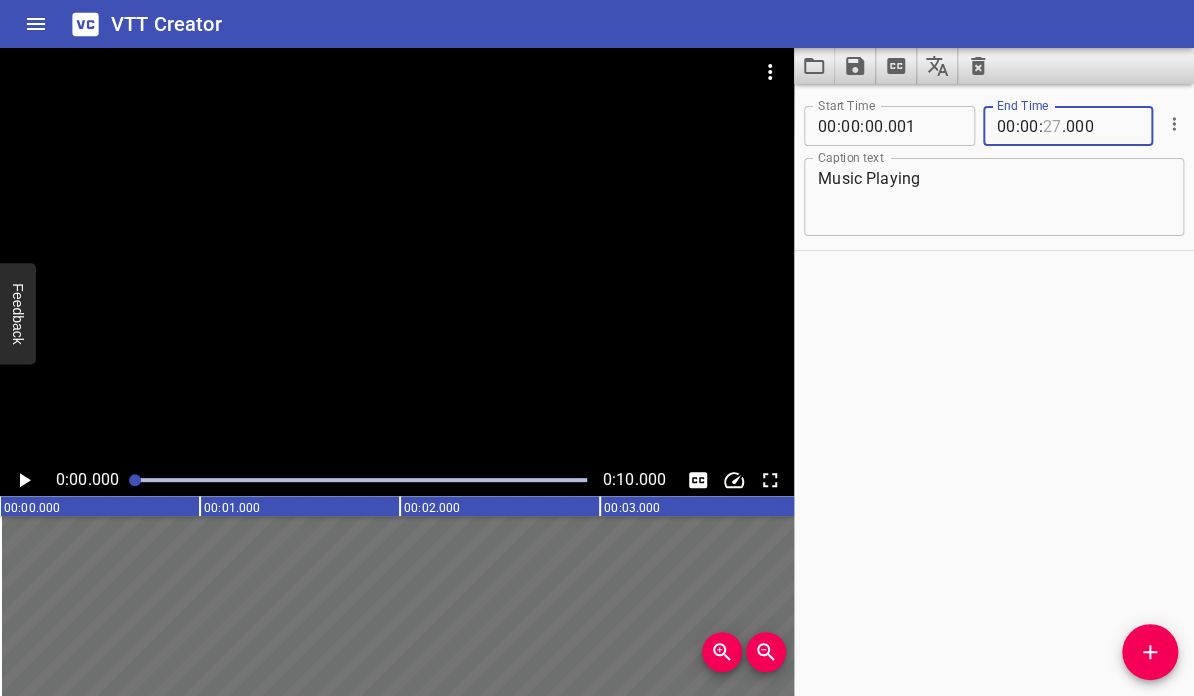 click at bounding box center (1052, 126) 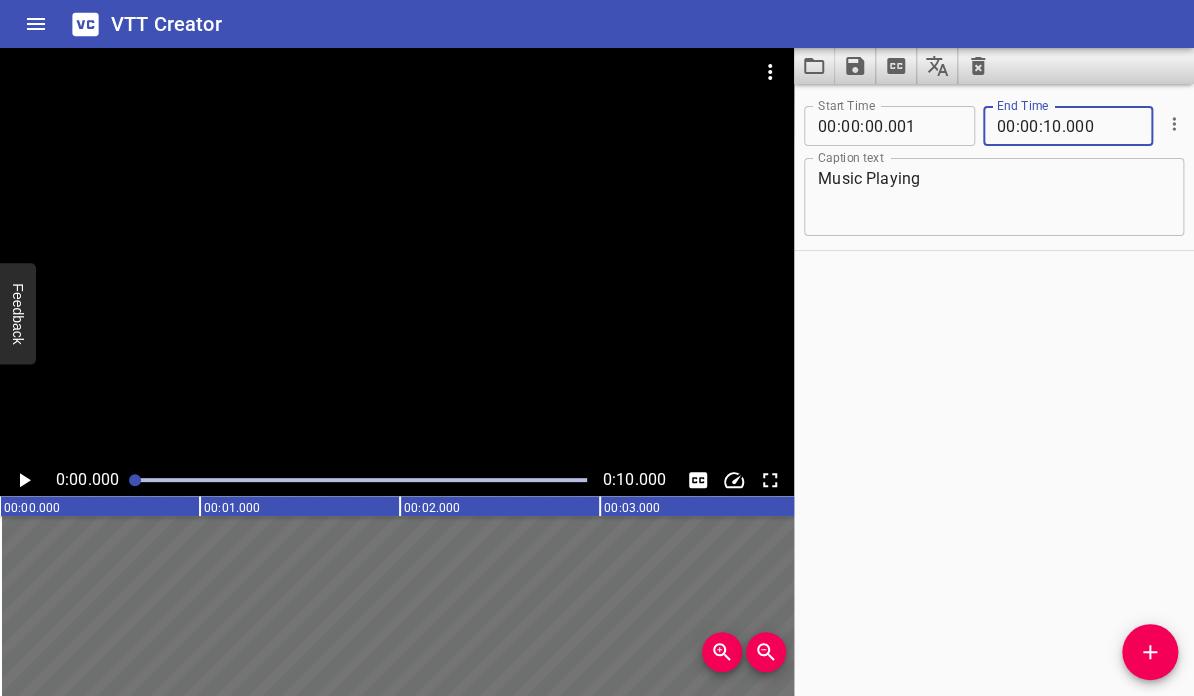 click on "Start Time 00 : 00 : 00 . 001 Start Time End Time 00 : 00 : 10 . 000 End Time Caption text Music Playing Caption text" at bounding box center [994, 390] 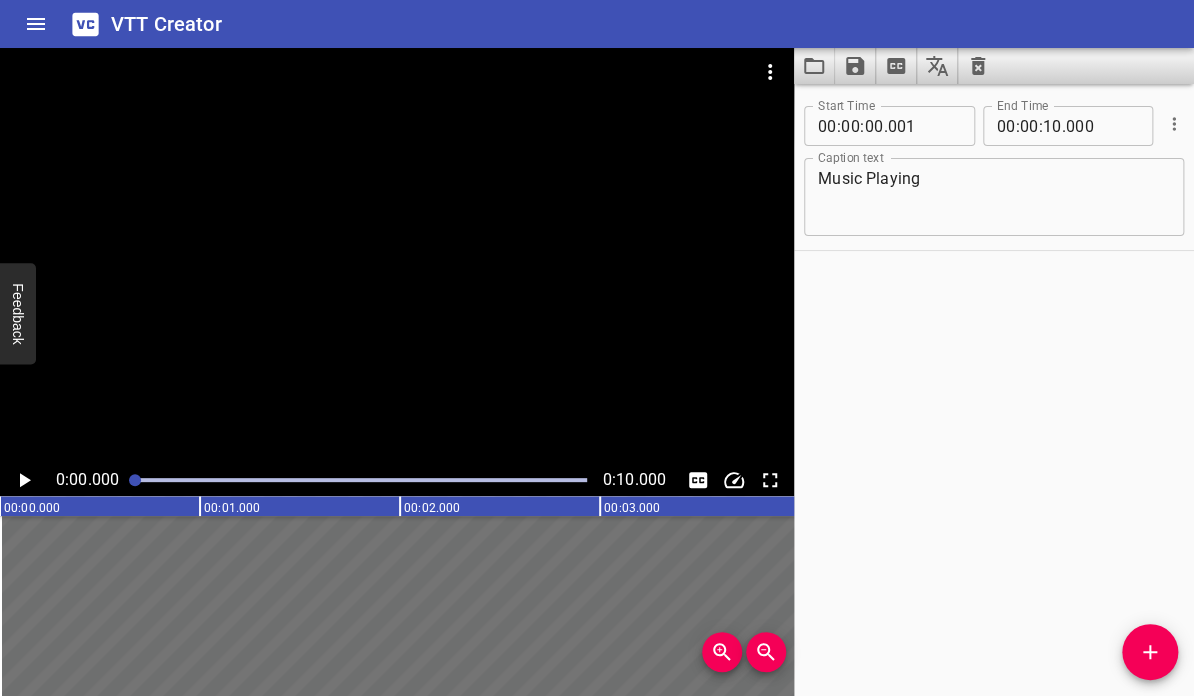 click 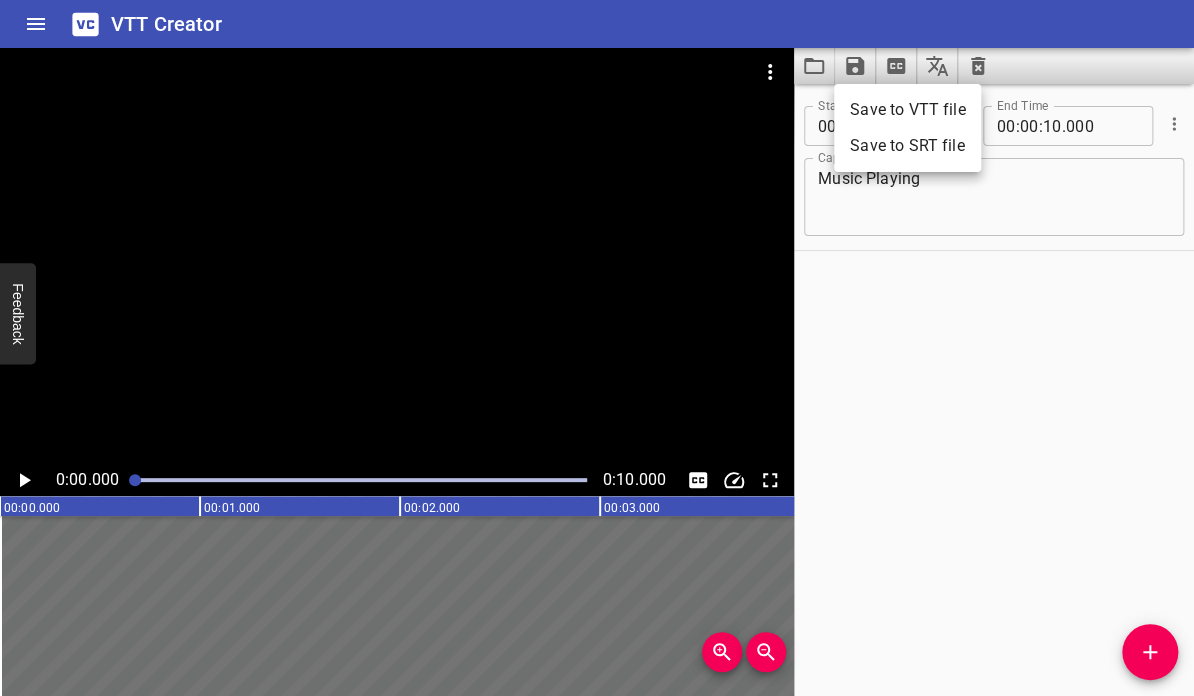 click on "Save to VTT file" at bounding box center (907, 110) 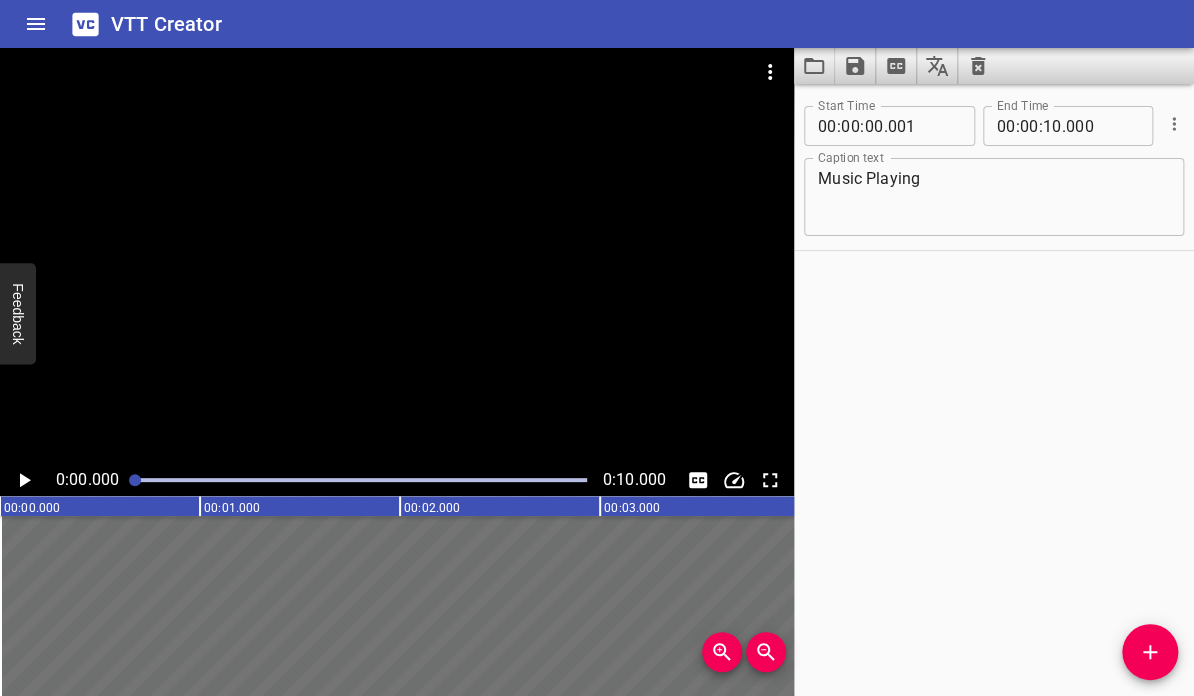 click 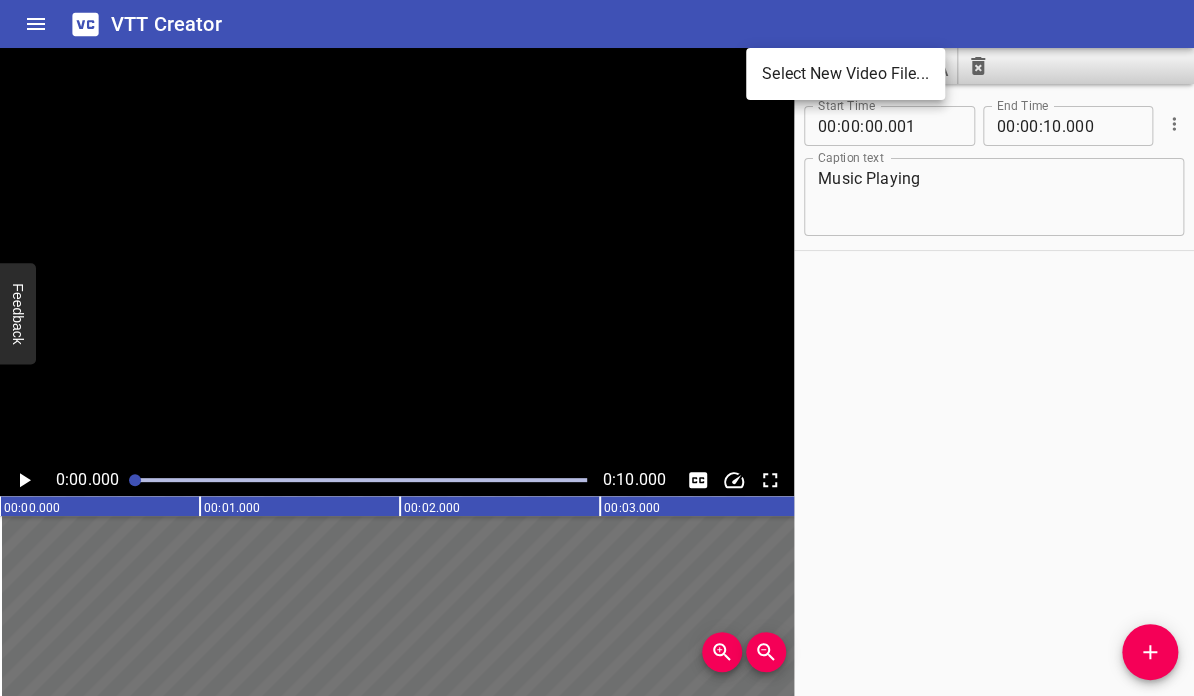 click on "Select New Video File..." at bounding box center [845, 74] 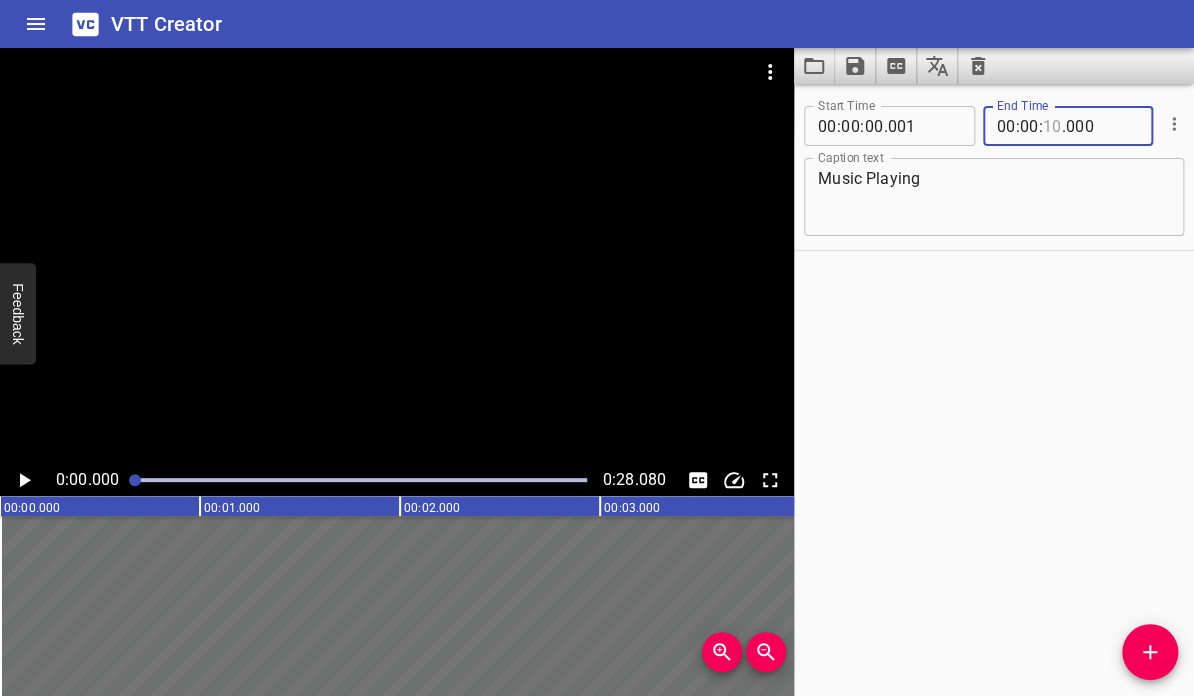 click at bounding box center (1052, 126) 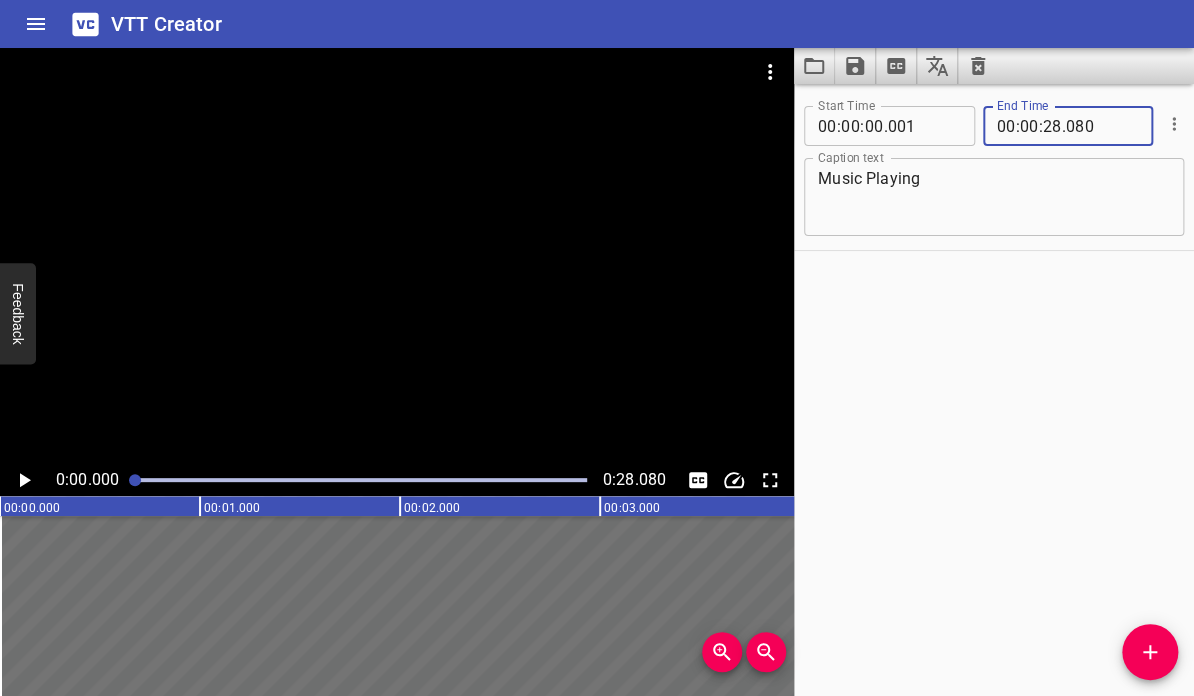 click on "Start Time 00 : 00 : 00 . 001 Start Time End Time 00 : 00 : 28 . 080 End Time Caption text Music Playing Caption text" at bounding box center (994, 390) 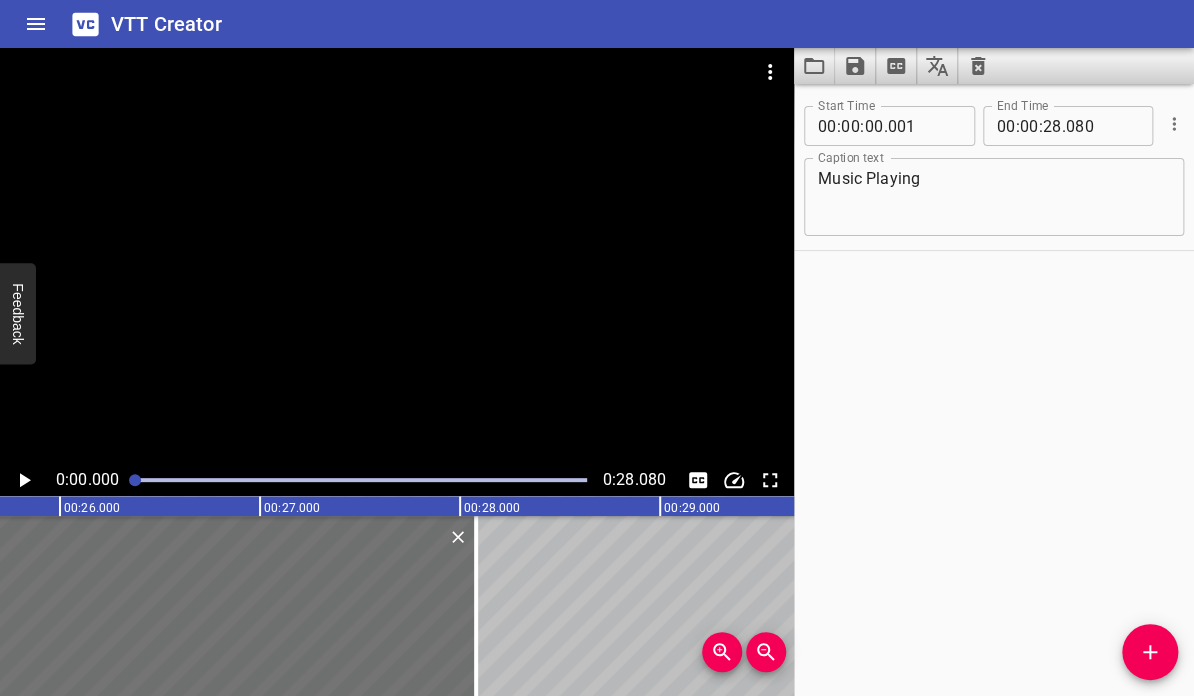 scroll, scrollTop: 0, scrollLeft: 5127, axis: horizontal 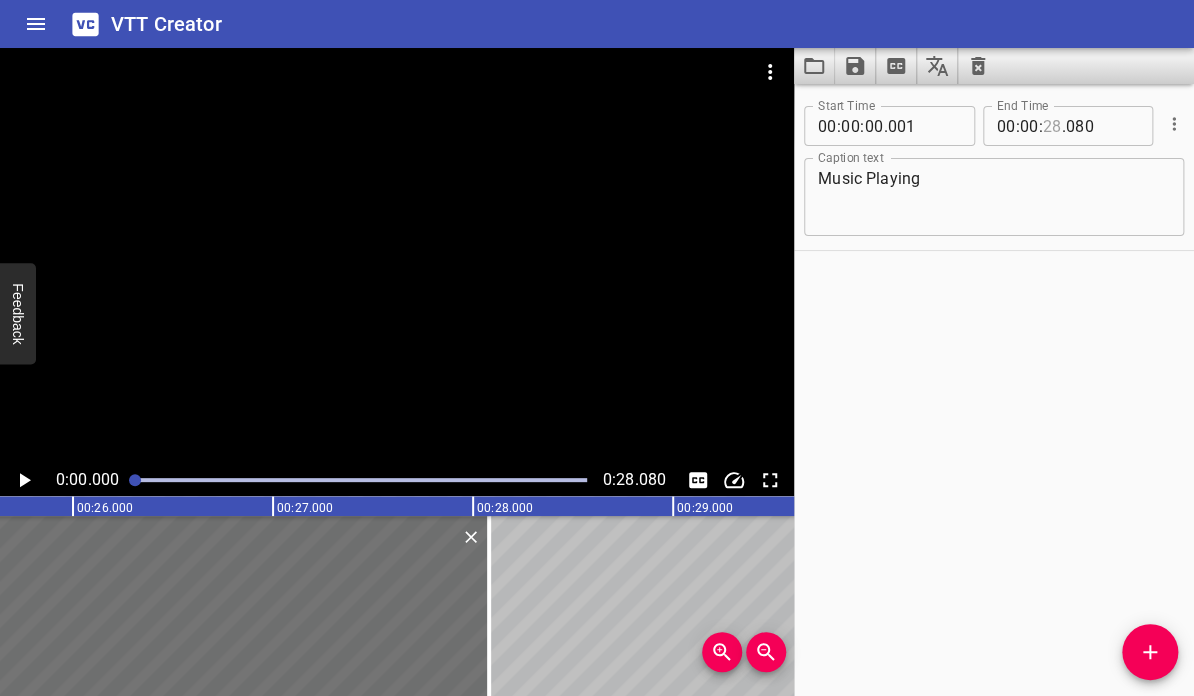 click at bounding box center (1052, 126) 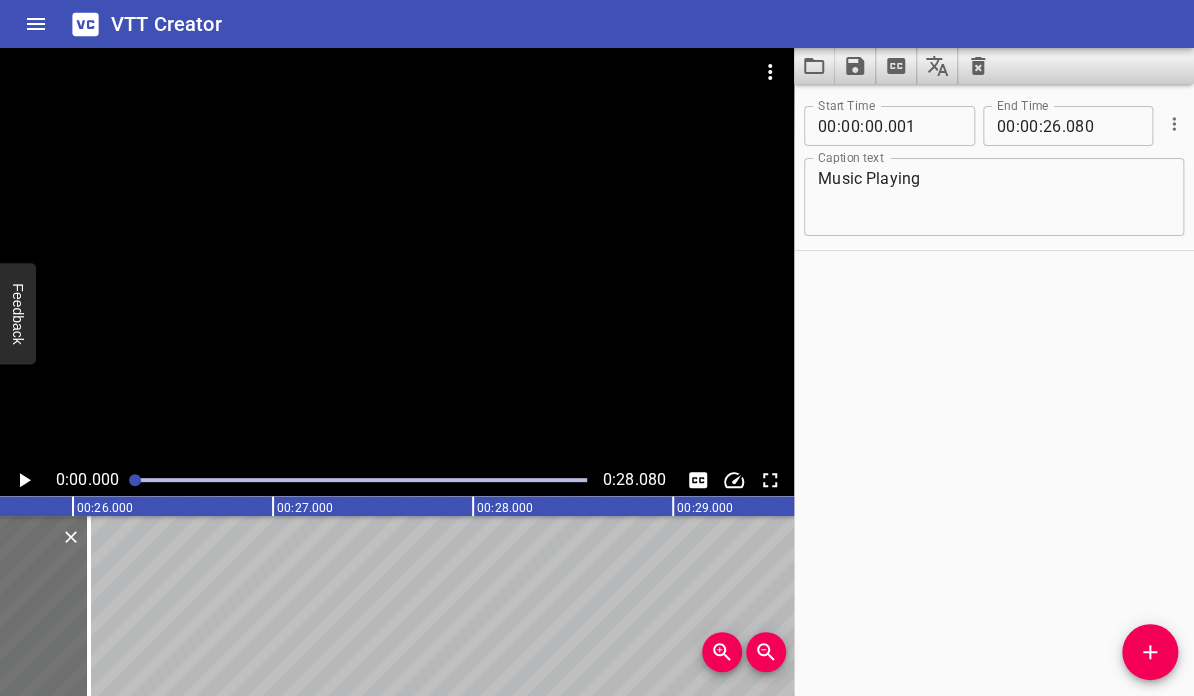 click on "Start Time 00 : 00 : 00 . 001 Start Time End Time 00 : 00 : 26 . 080 End Time Caption text Music Playing Caption text" at bounding box center [994, 390] 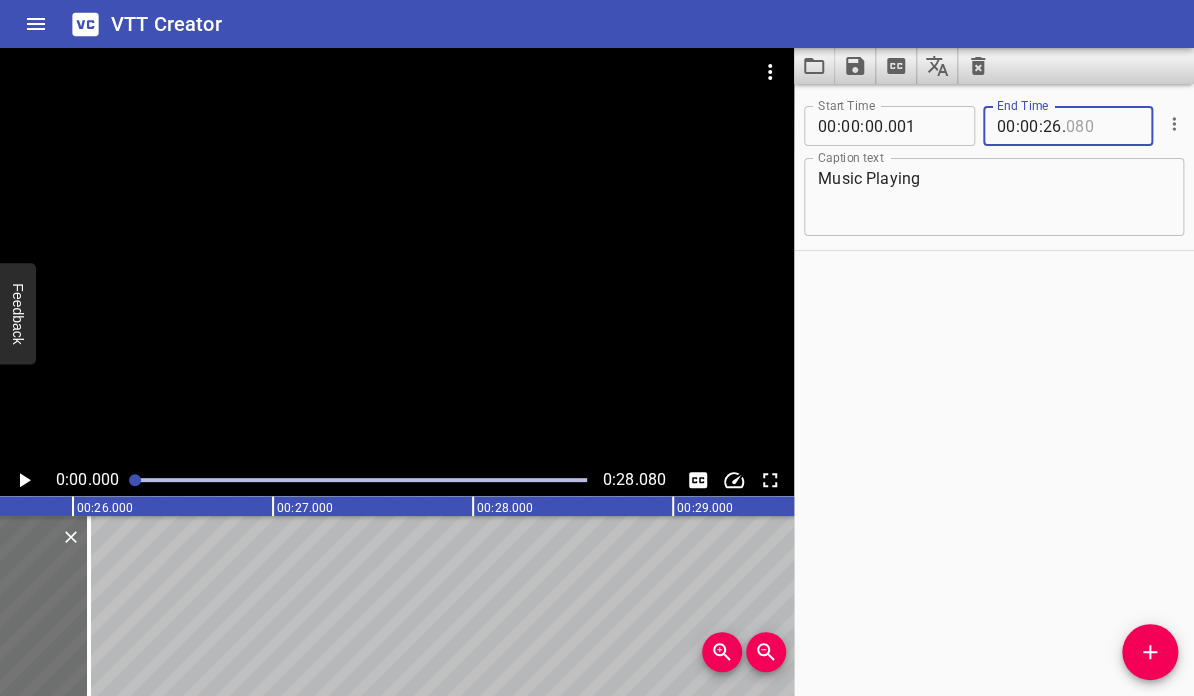 click at bounding box center [1102, 126] 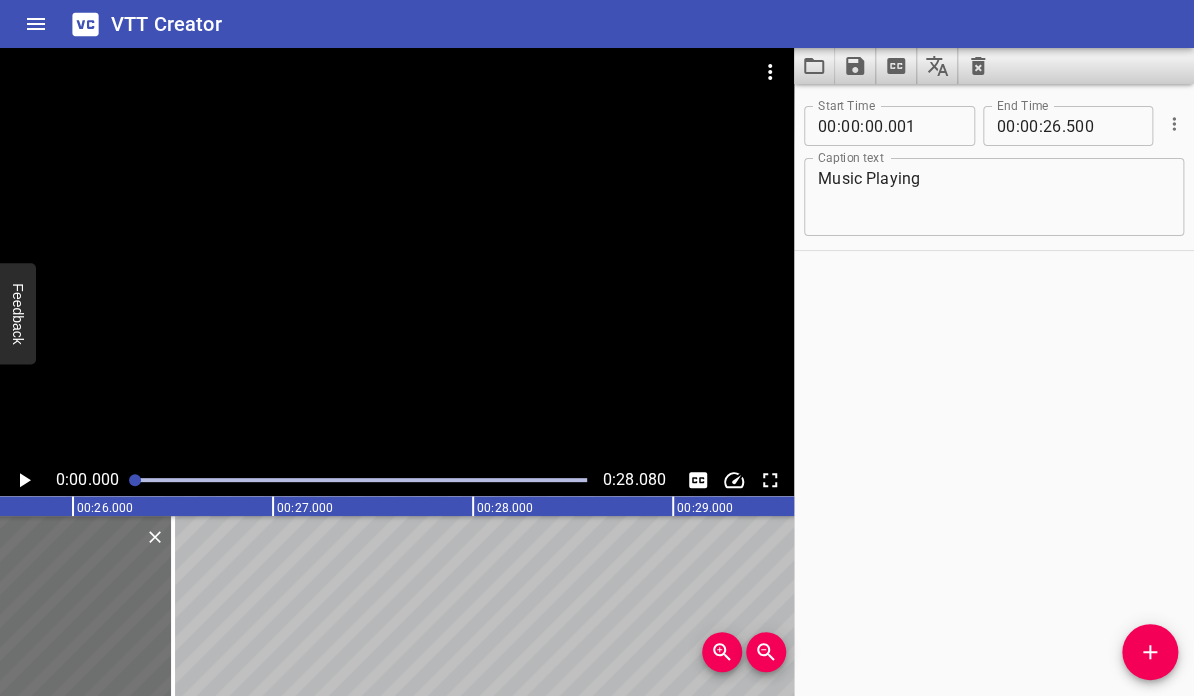 click on "Start Time 00 : 00 : 00 . 001 Start Time End Time 00 : 00 : 26 . 500 End Time Caption text Music Playing Caption text" at bounding box center [994, 390] 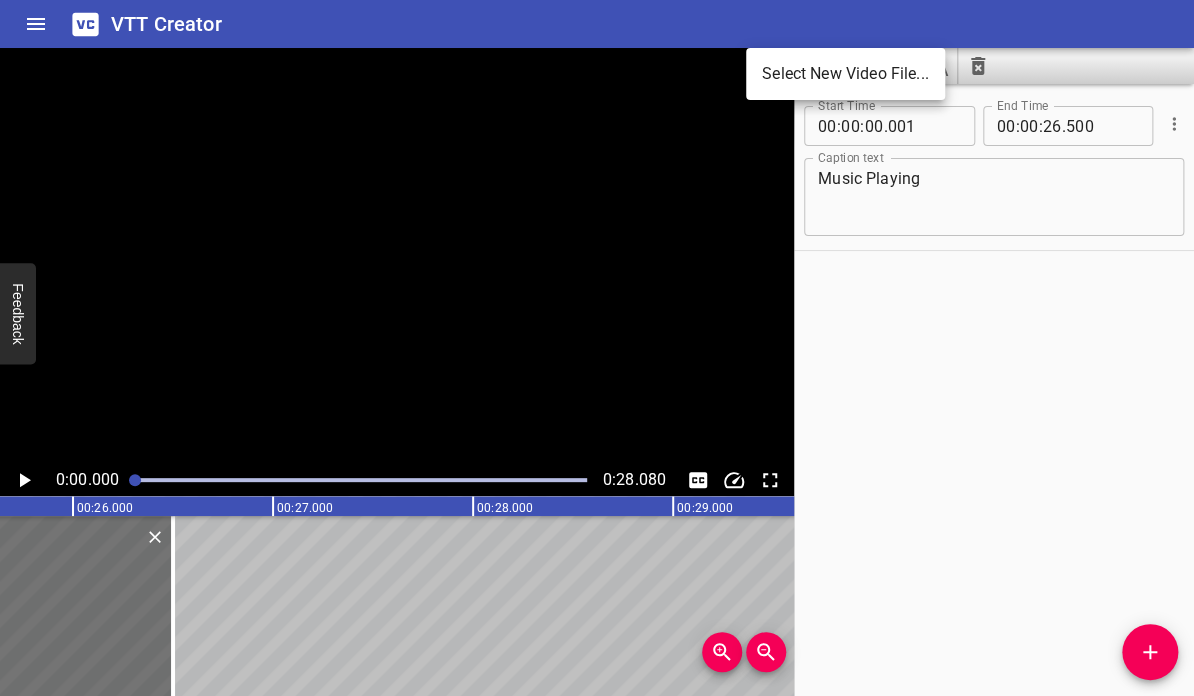 click at bounding box center [597, 348] 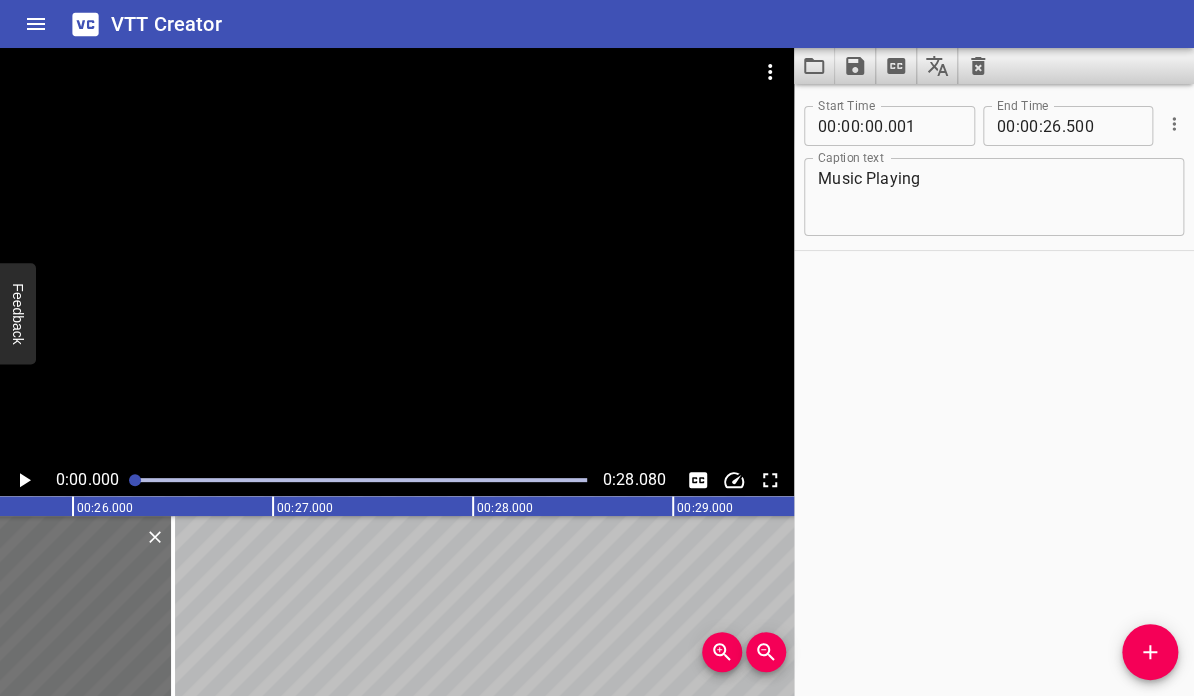 click 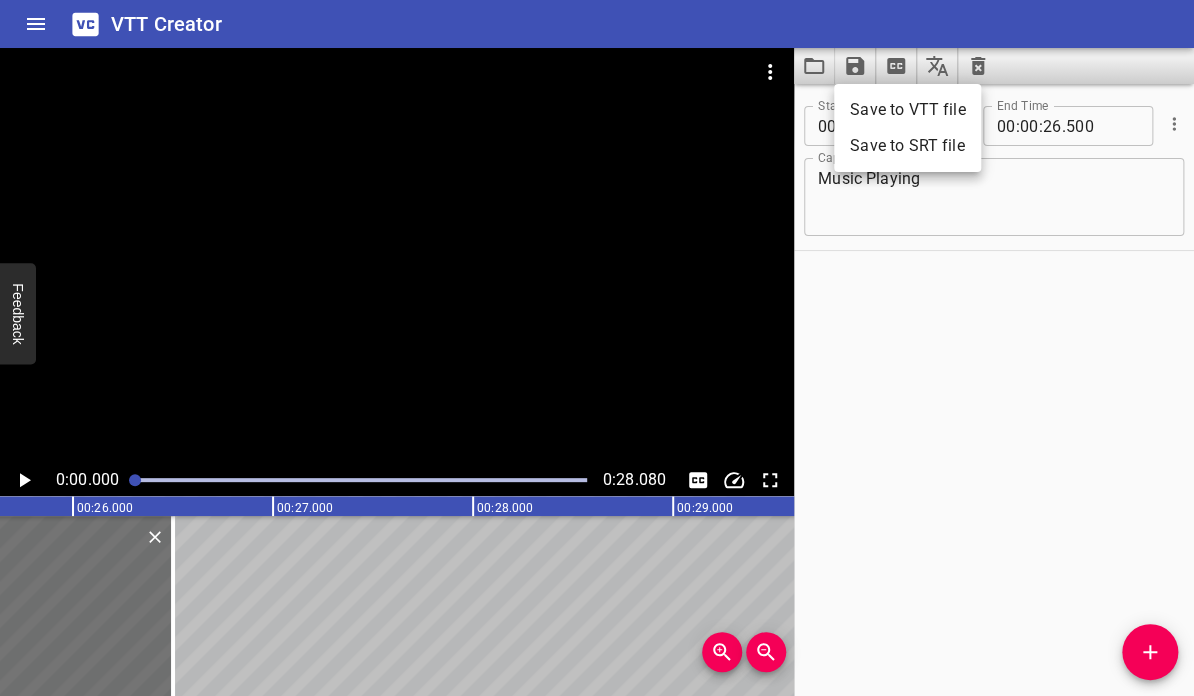 click on "Save to VTT file" at bounding box center (907, 110) 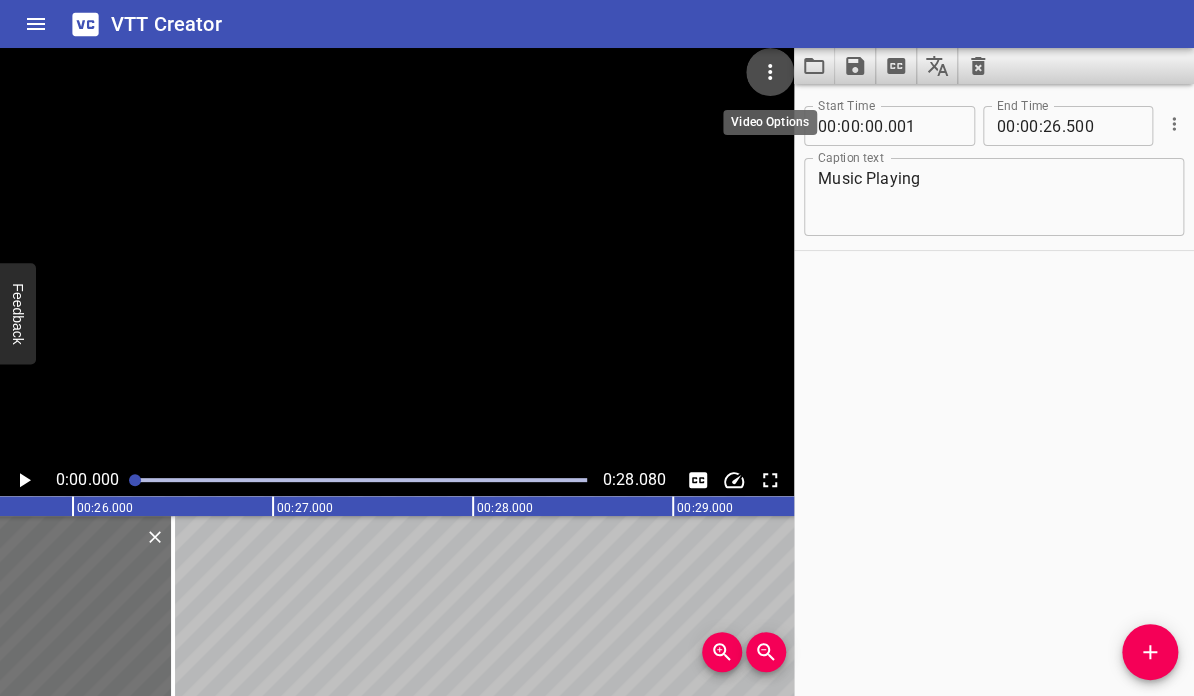 click 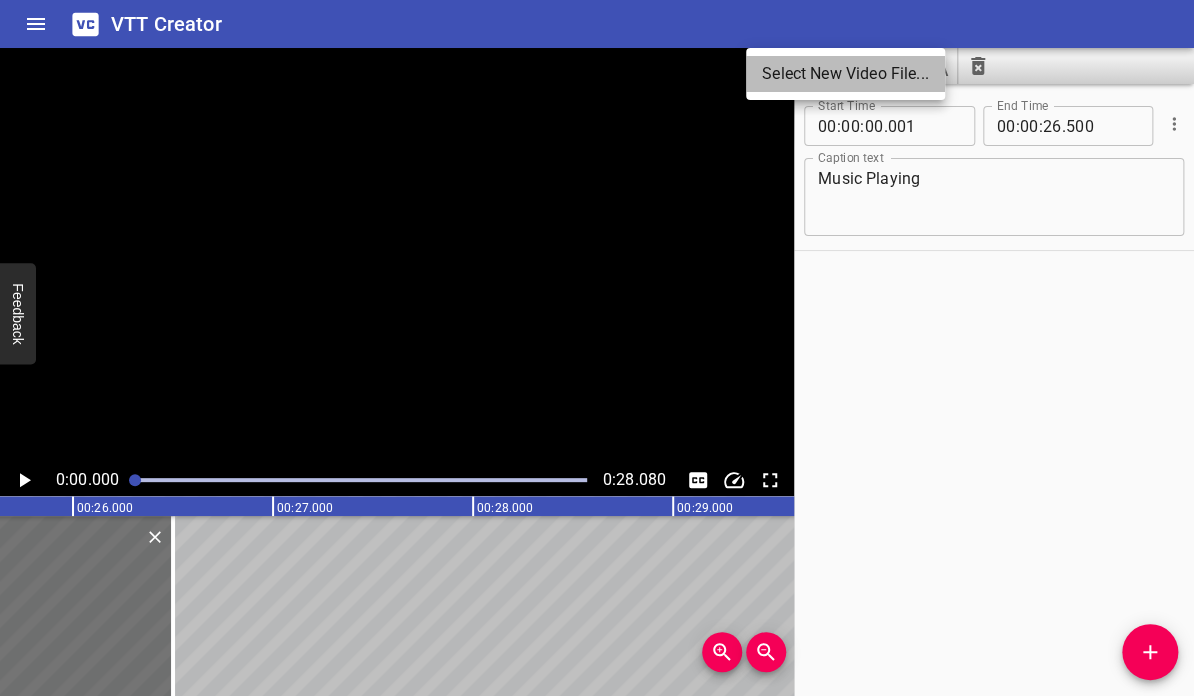 click on "Select New Video File..." at bounding box center [845, 74] 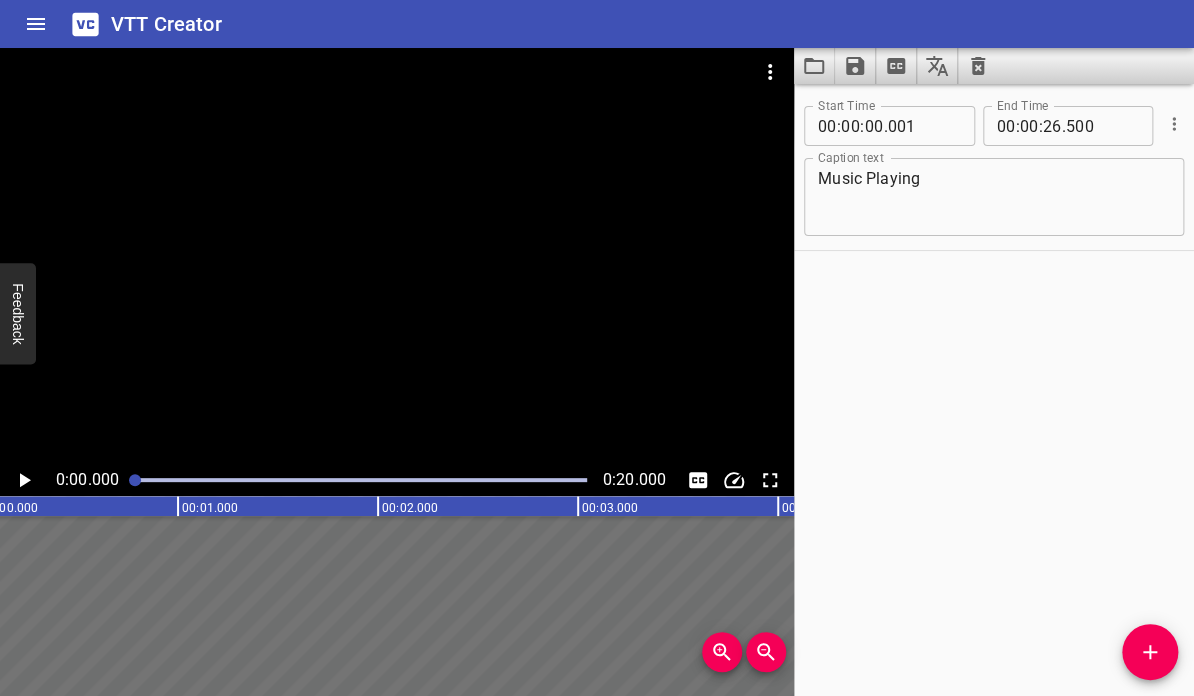 scroll, scrollTop: 0, scrollLeft: 0, axis: both 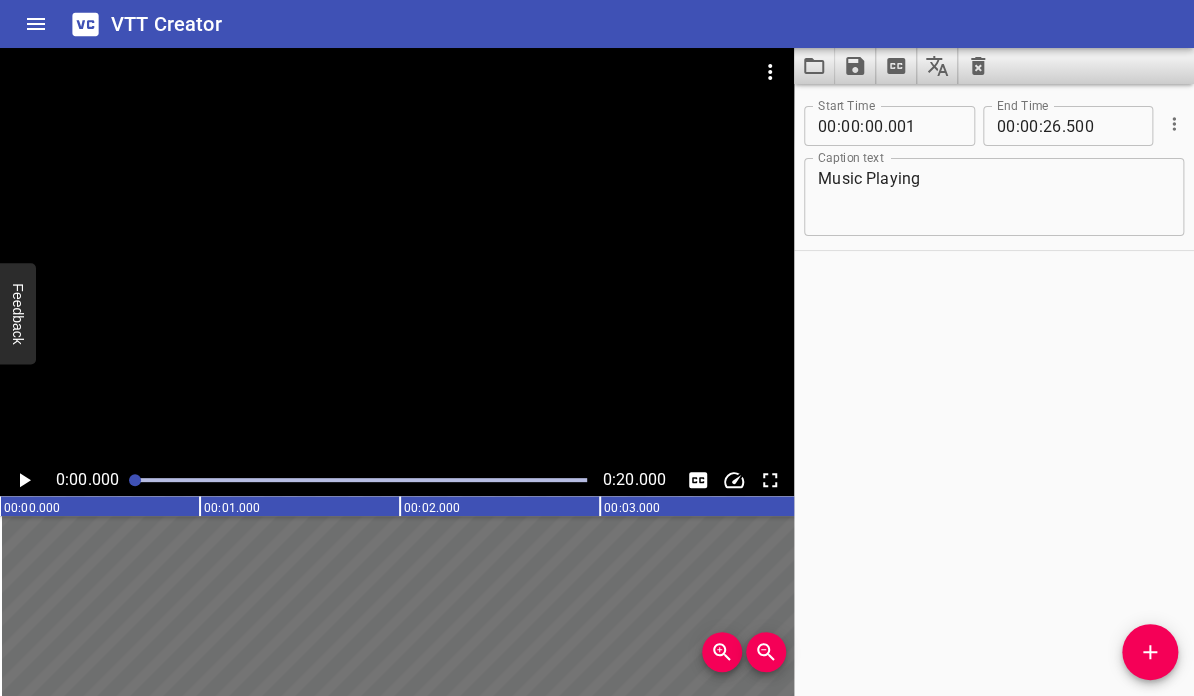 click on "Start Time 00 : 00 : 00 . 001 Start Time End Time 00 : 00 : 26 . 500 End Time Caption text Music Playing Caption text" at bounding box center [994, 390] 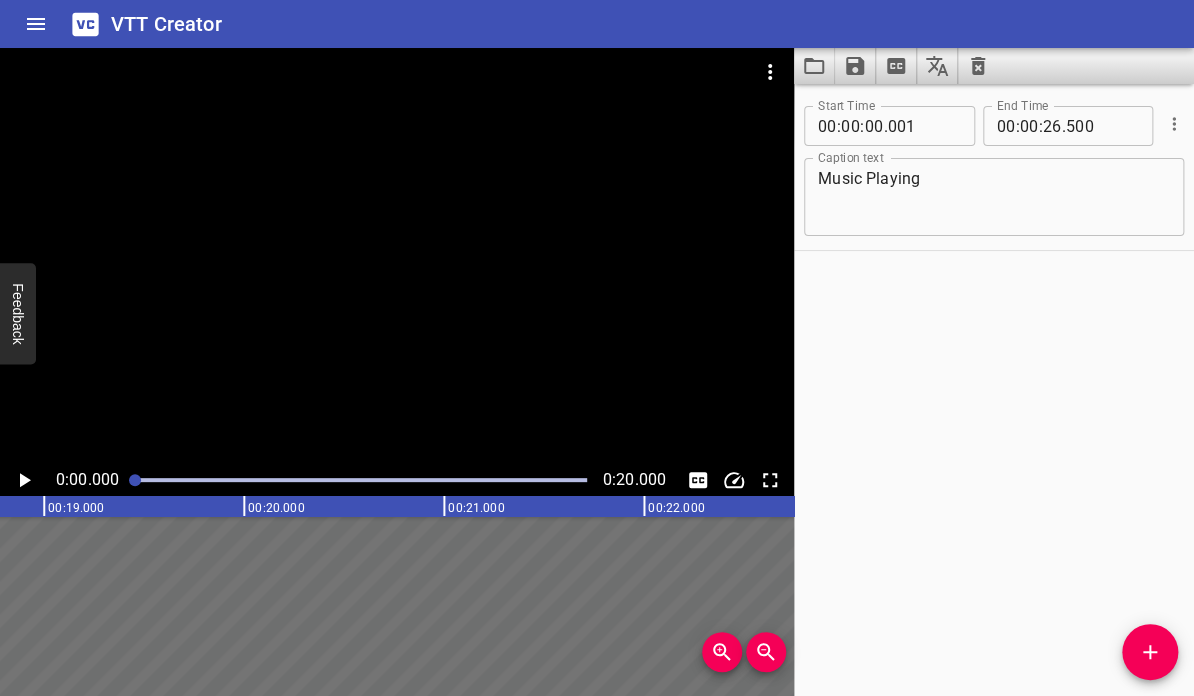 scroll, scrollTop: 0, scrollLeft: 3731, axis: horizontal 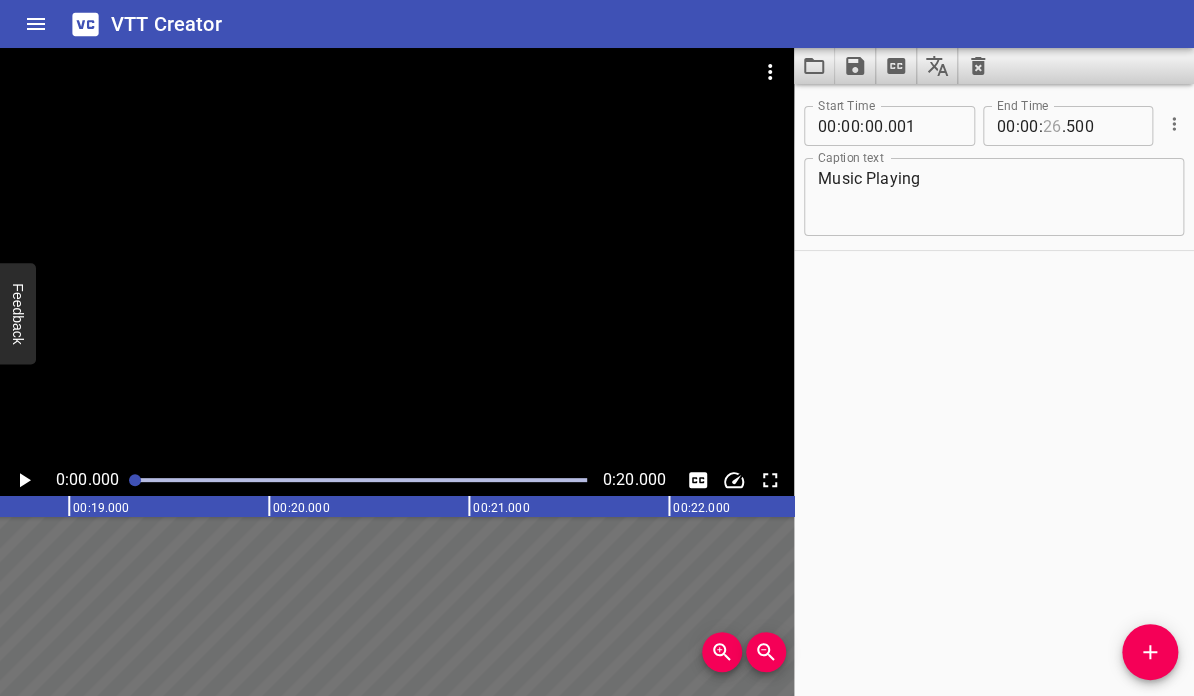 click at bounding box center [1052, 126] 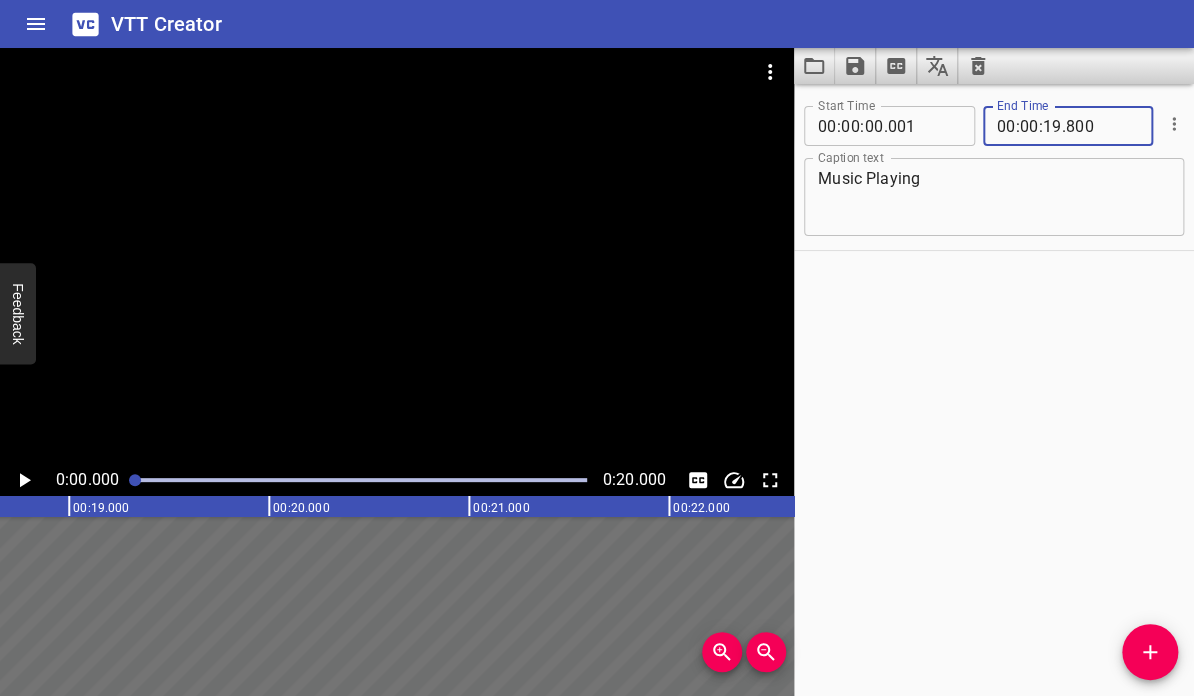 click on "Start Time 00 : 00 : 00 . 001 Start Time End Time 00 : 00 : 19 . 800 End Time Caption text Music Playing Caption text" at bounding box center [994, 390] 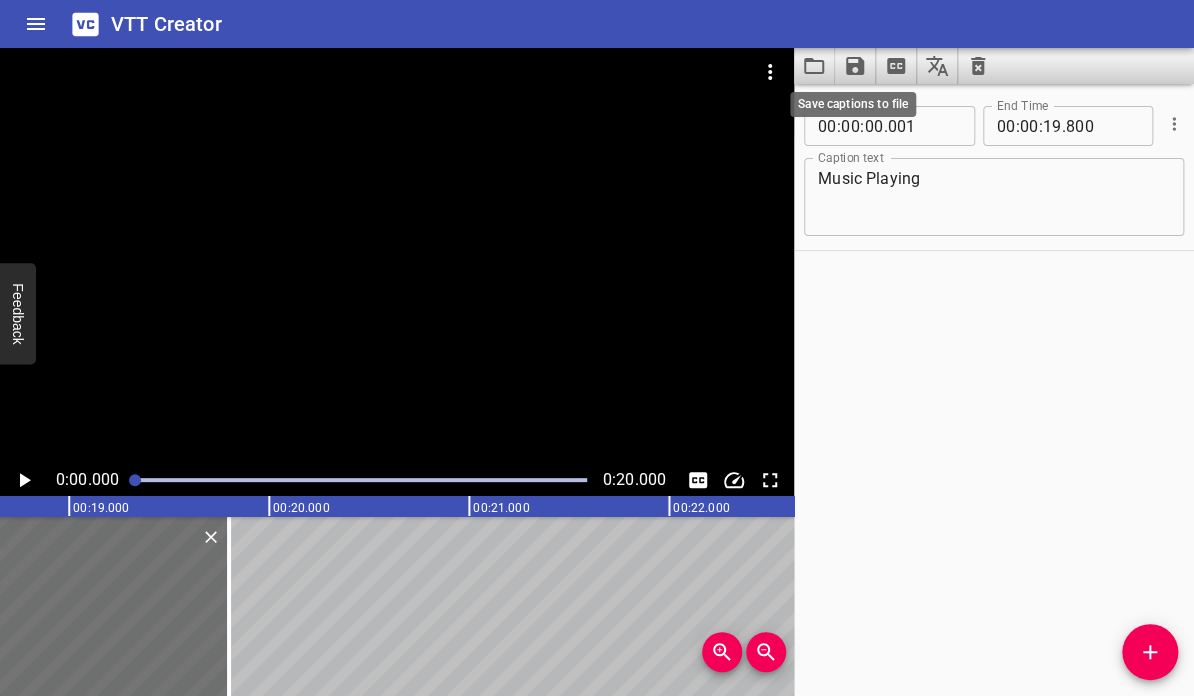 click 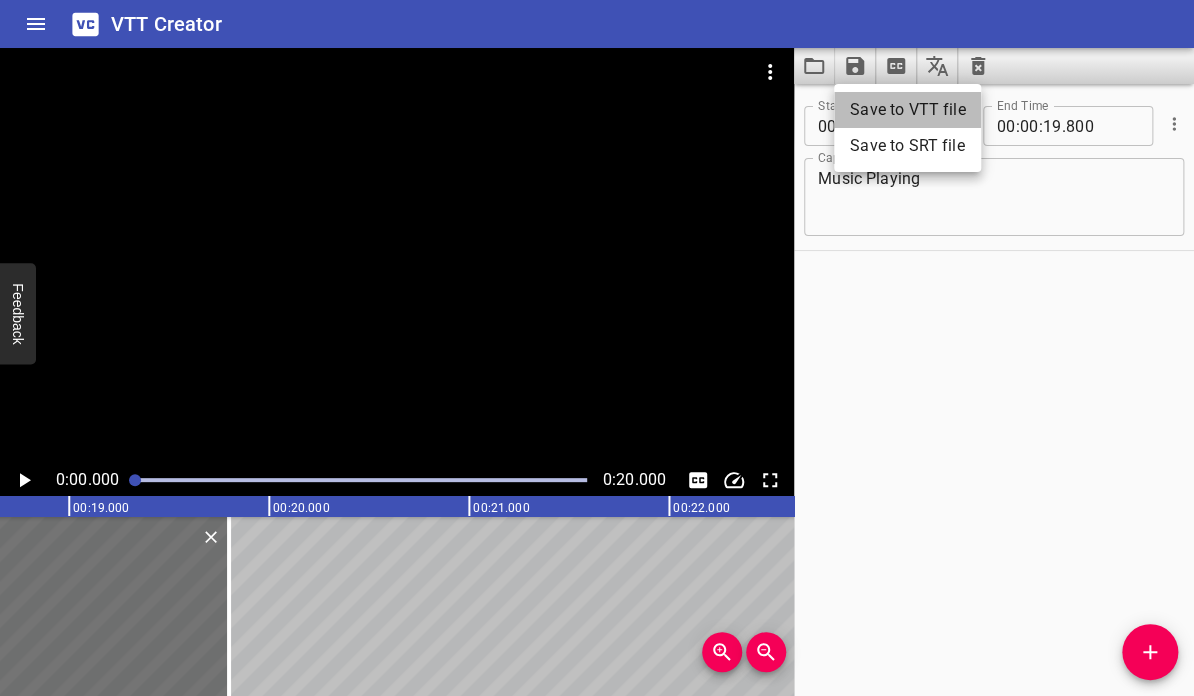 click on "Save to VTT file" at bounding box center (907, 110) 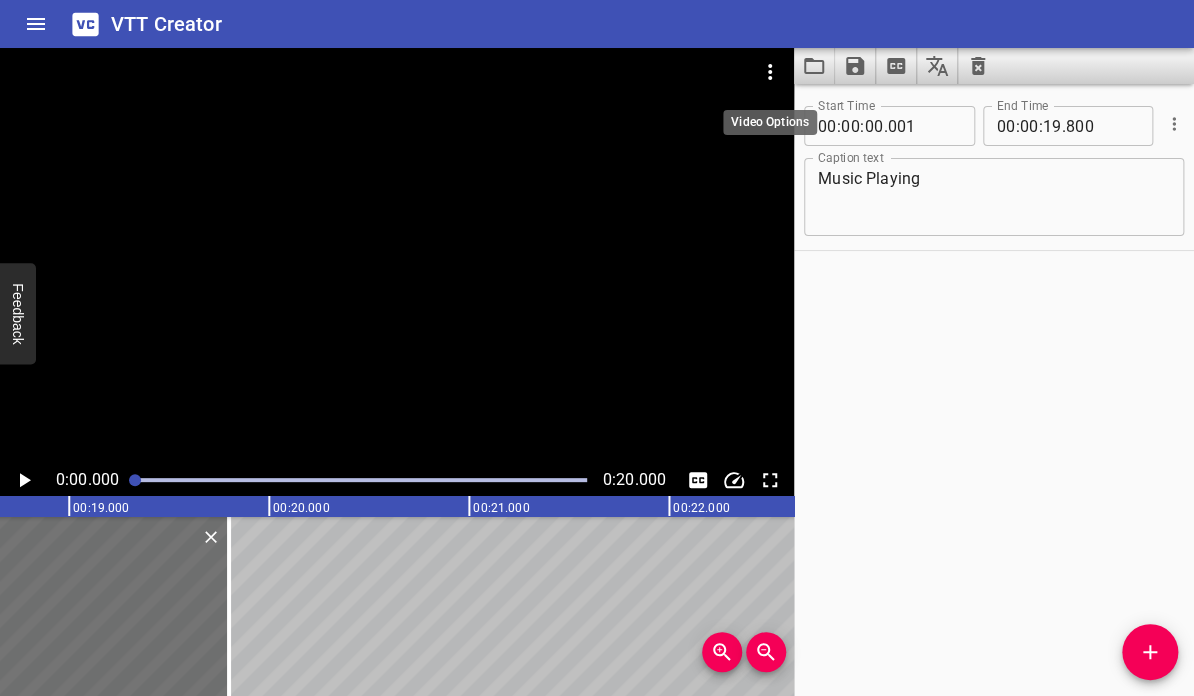 click 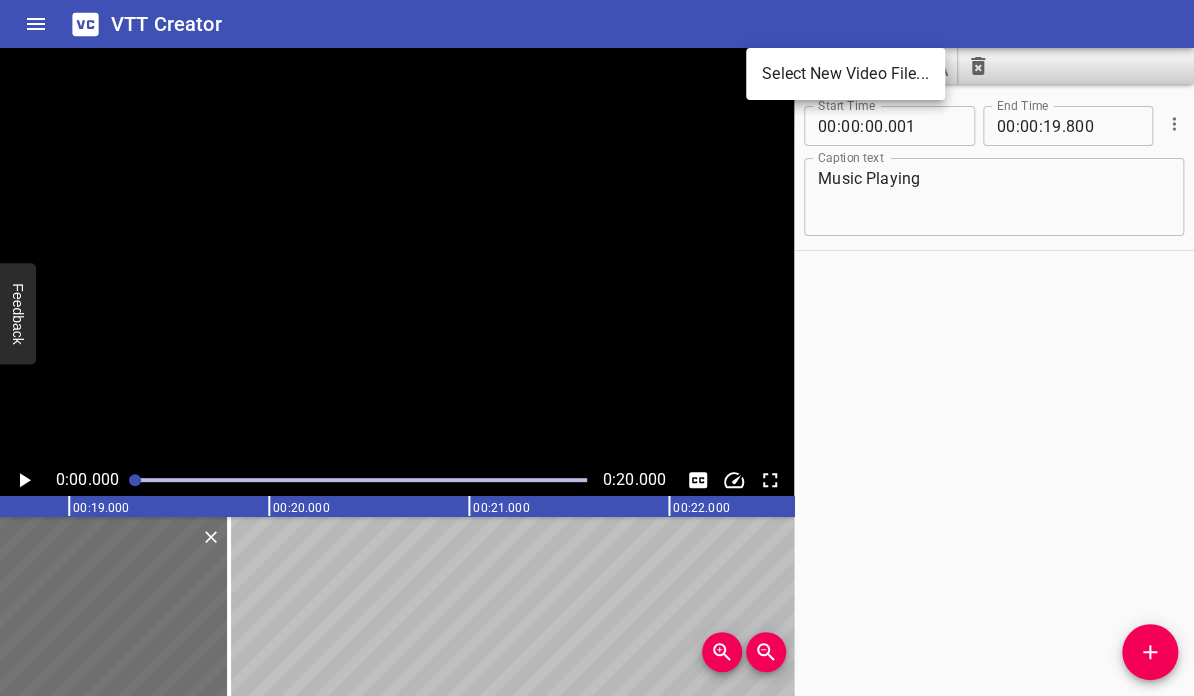 click on "Select New Video File..." at bounding box center (845, 74) 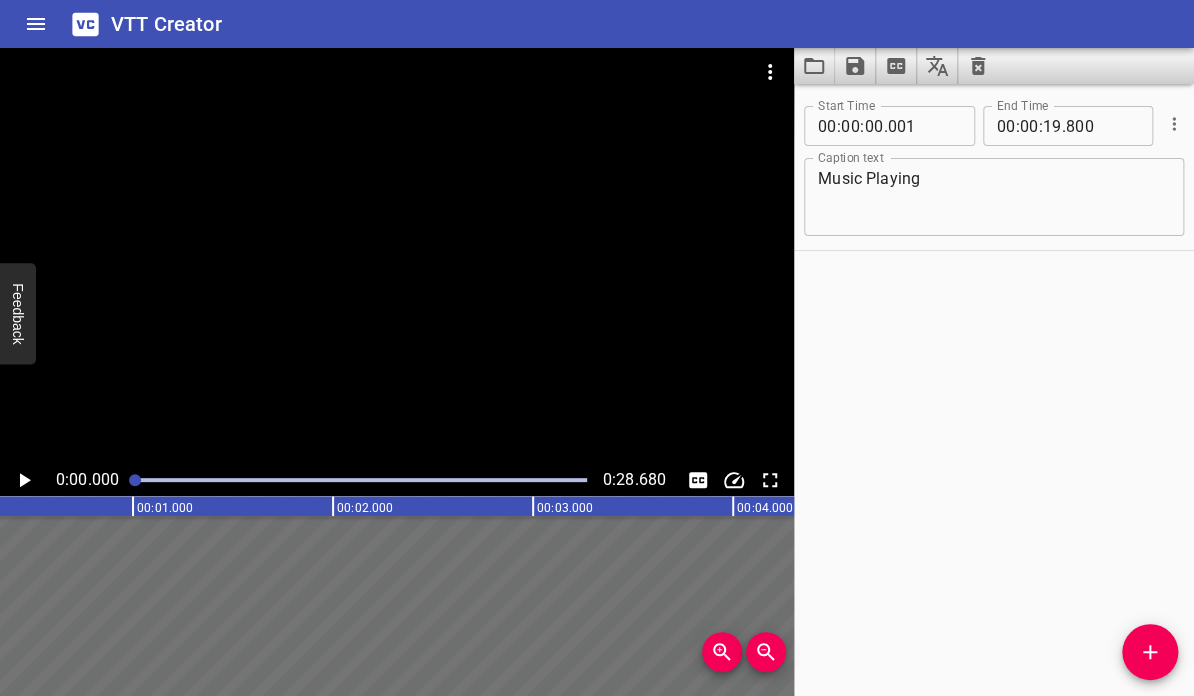scroll, scrollTop: 0, scrollLeft: 0, axis: both 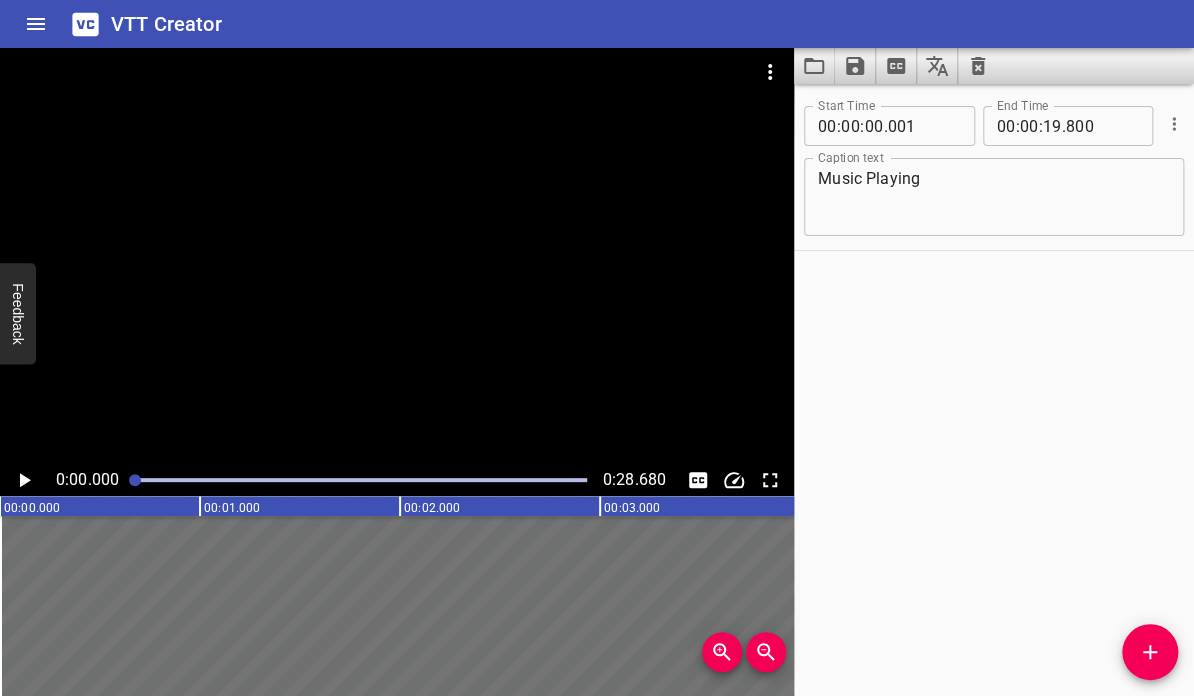 click on "Start Time 00 : 00 : 00 . 001 Start Time End Time 00 : 00 : 19 . 800 End Time Caption text Music Playing Caption text" at bounding box center (994, 390) 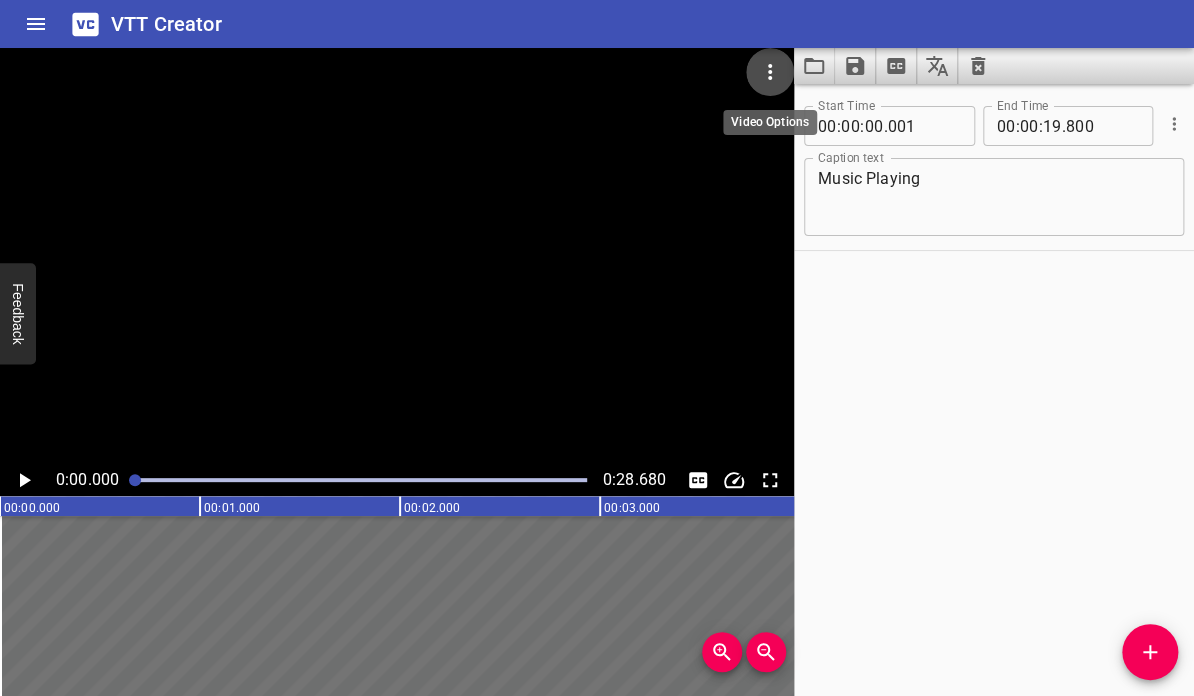 click 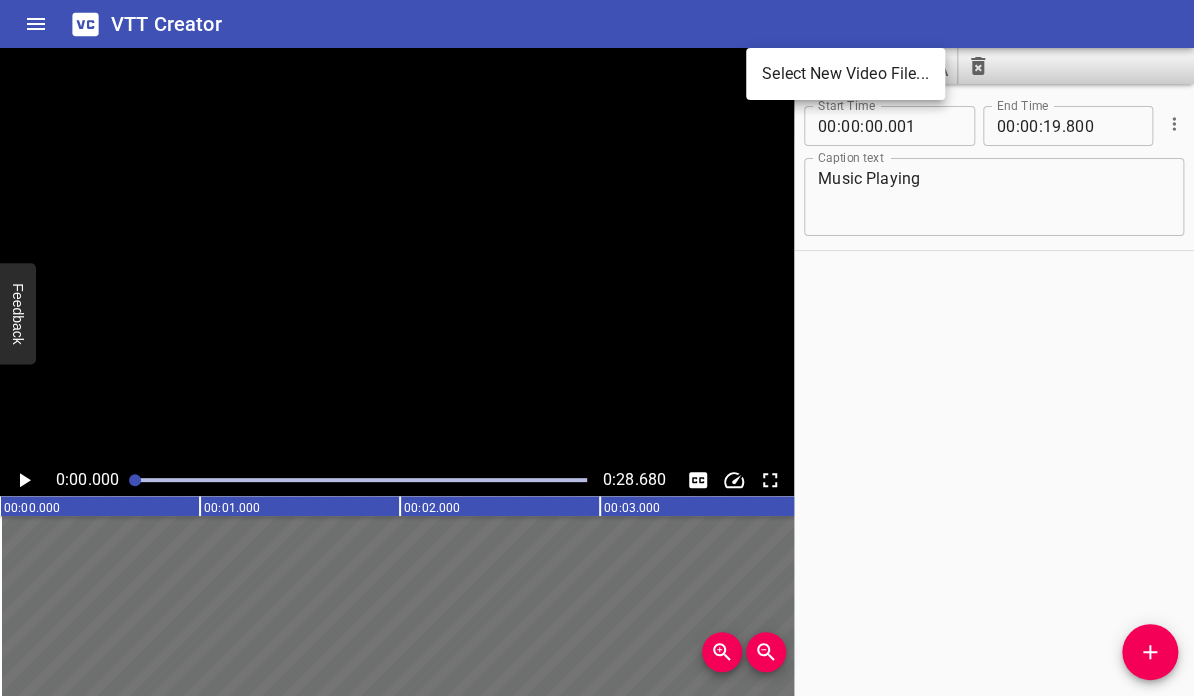 click at bounding box center [597, 348] 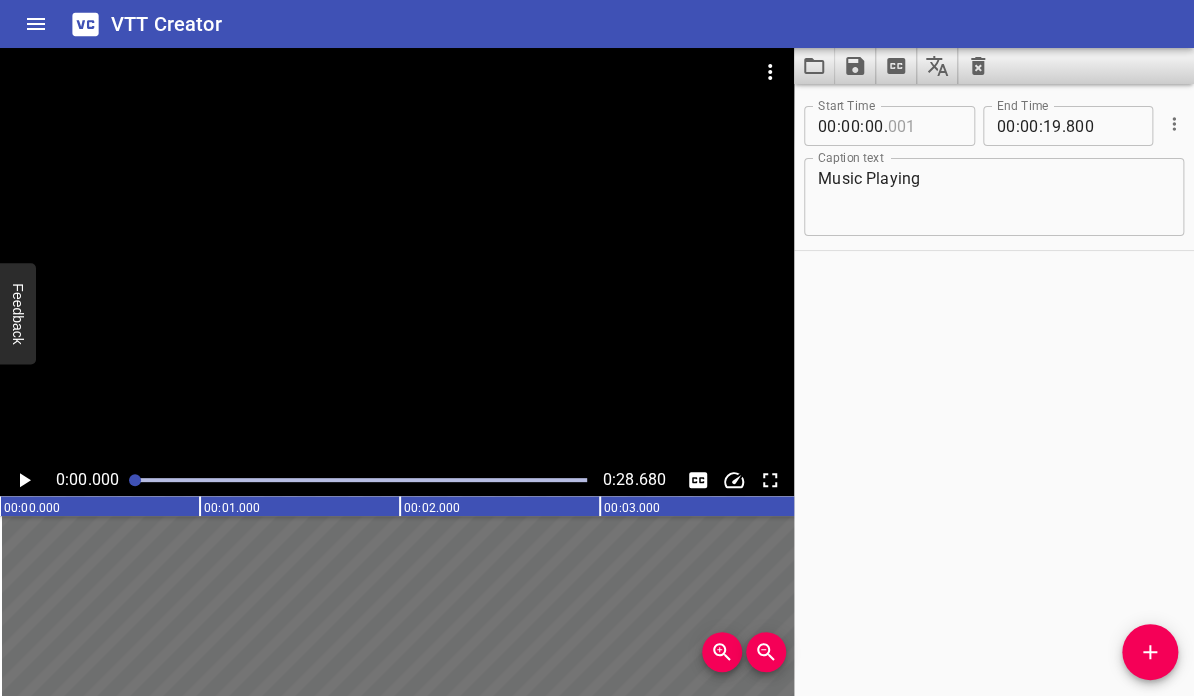click at bounding box center (923, 126) 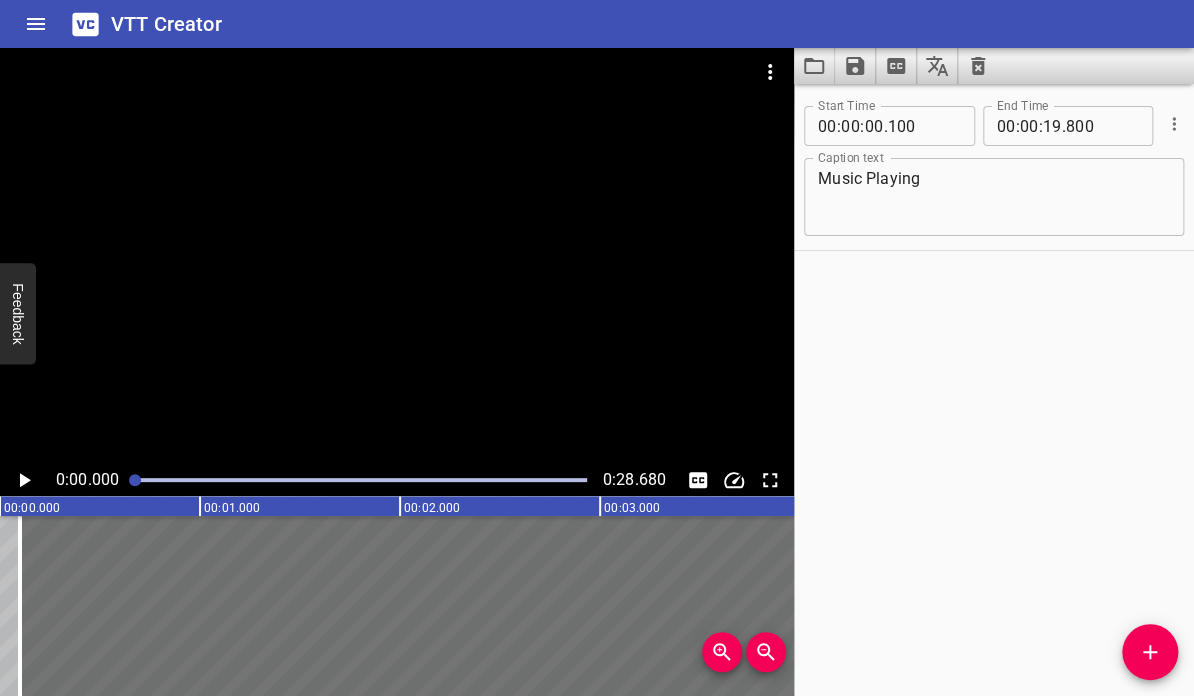 click on "Start Time 00 : 00 : 00 . 100 Start Time End Time 00 : 00 : 19 . 800 End Time Caption text Music Playing Caption text" at bounding box center [994, 390] 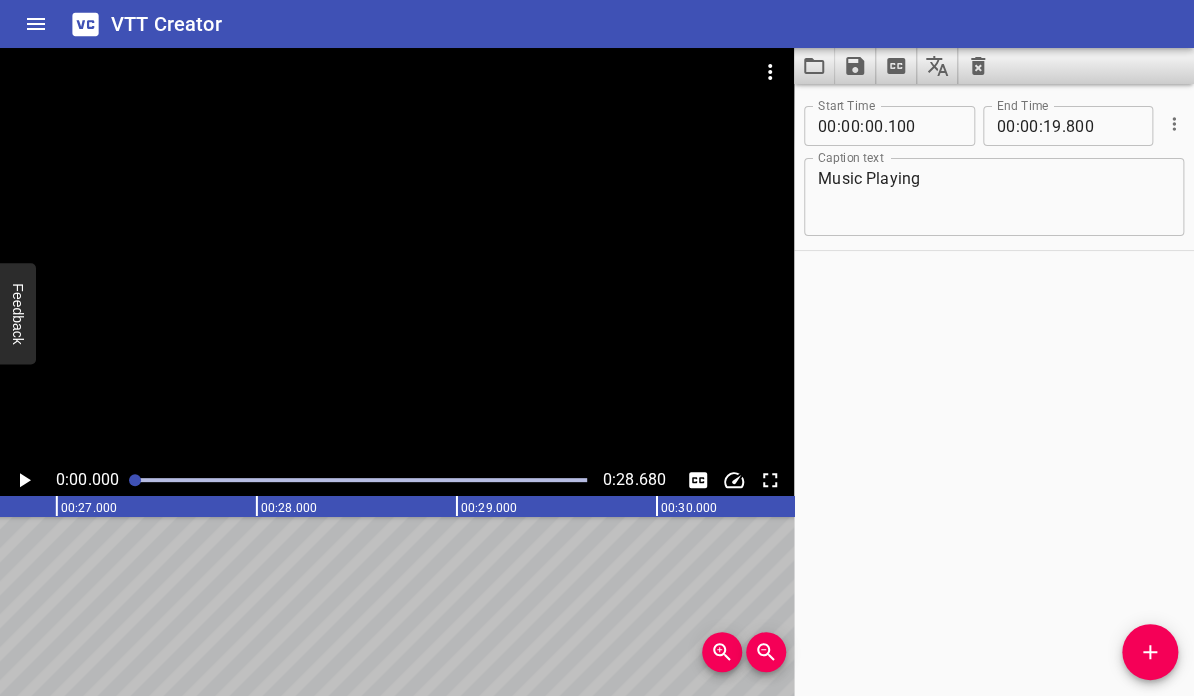 scroll, scrollTop: 0, scrollLeft: 5267, axis: horizontal 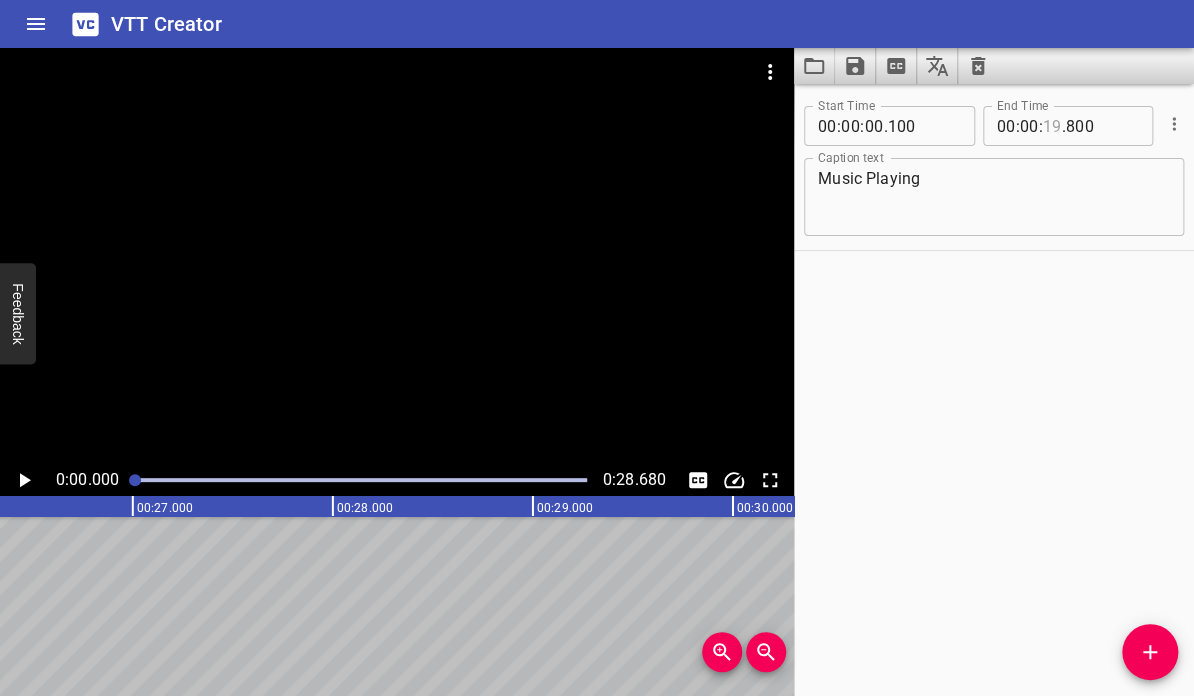 click at bounding box center (1052, 126) 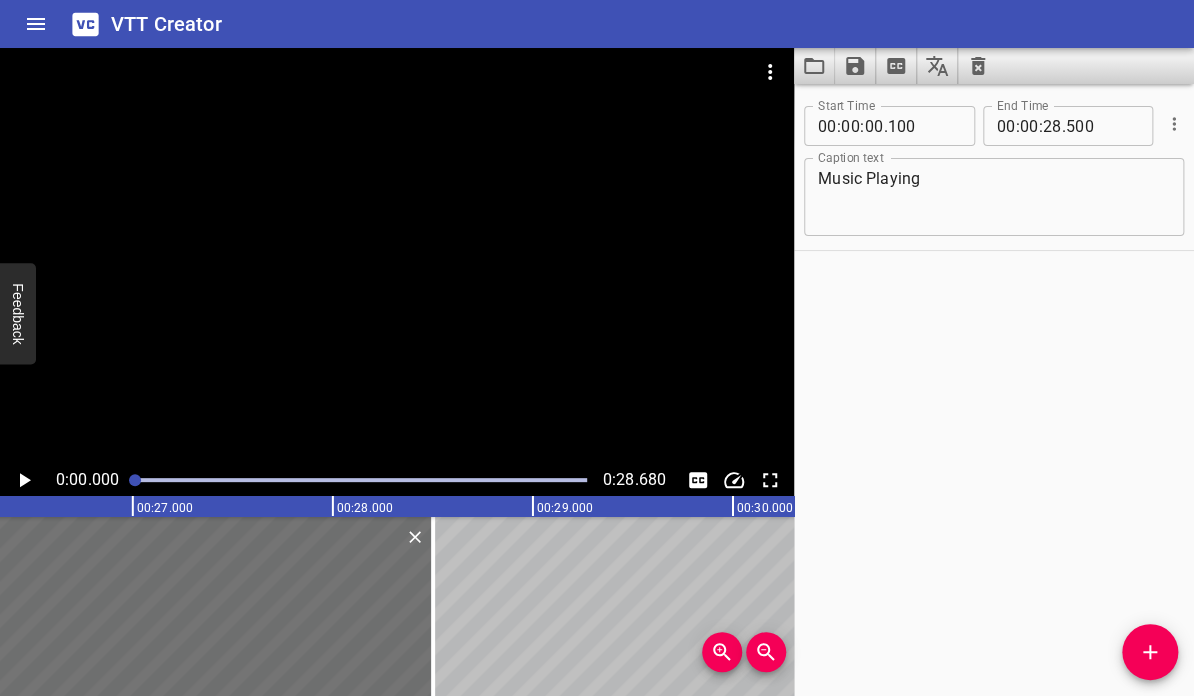 click on "Start Time 00 : 00 : 00 . 100 Start Time End Time 00 : 00 : 28 . 500 End Time Caption text Music Playing Caption text" at bounding box center [994, 390] 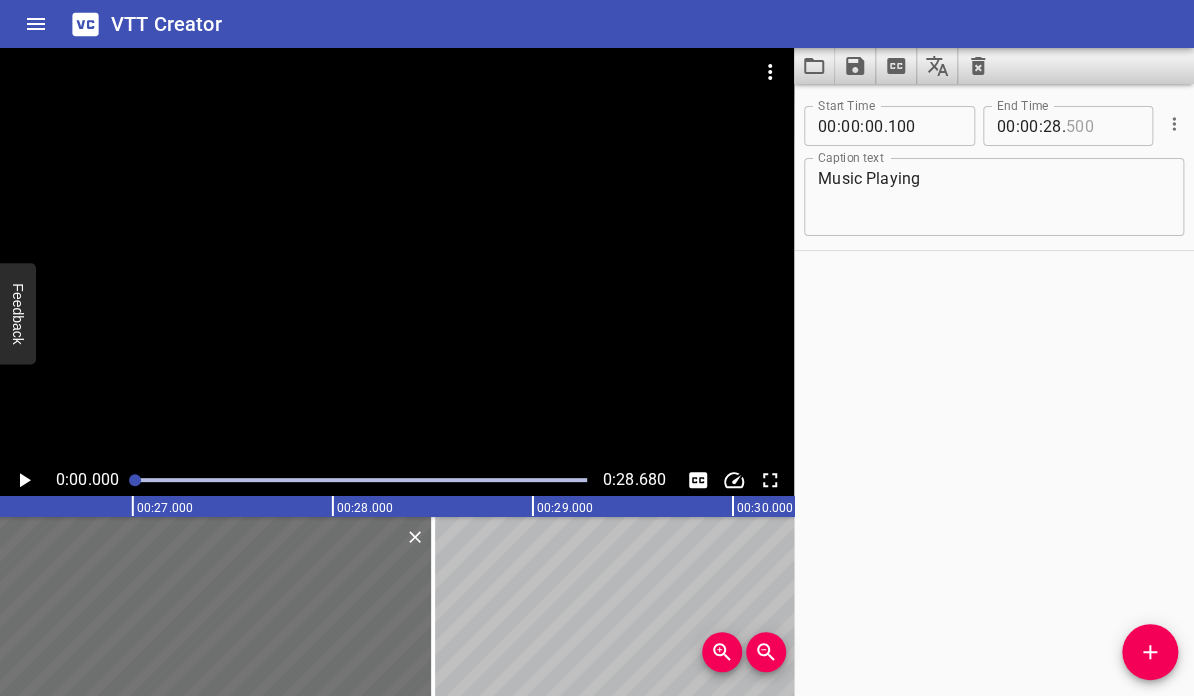 click at bounding box center [1102, 126] 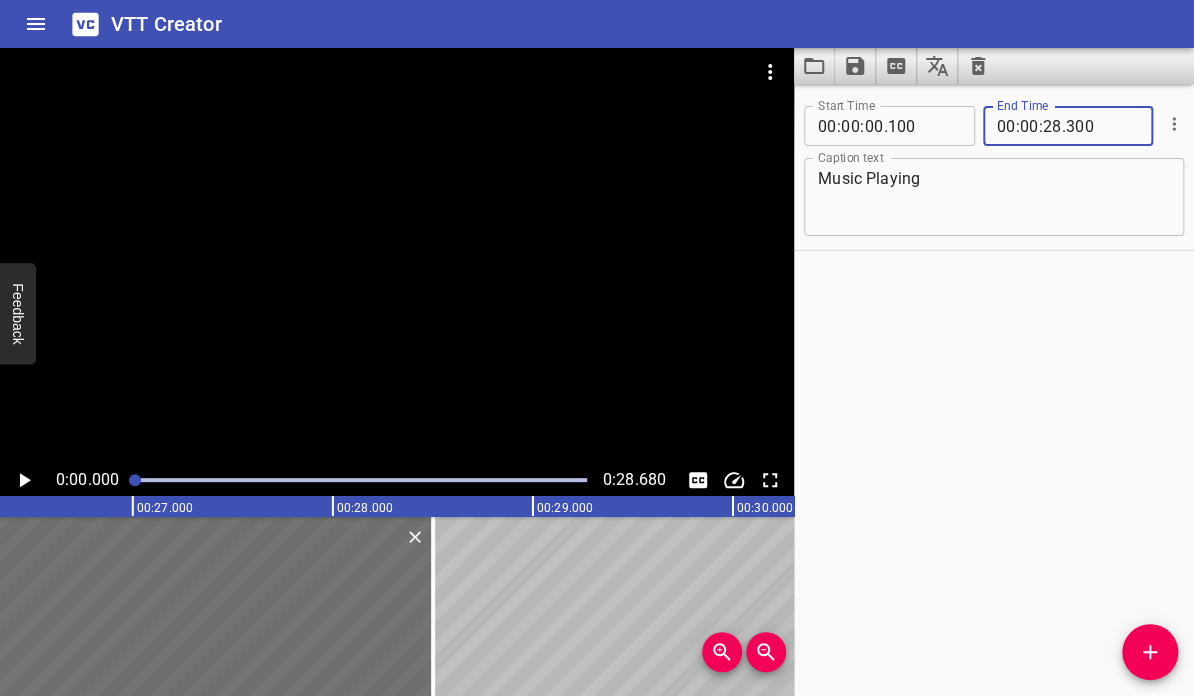 click on "Start Time 00 : 00 : 00 . 100 Start Time End Time 00 : 00 : 28 . 300 End Time Caption text Music Playing Caption text" at bounding box center [994, 390] 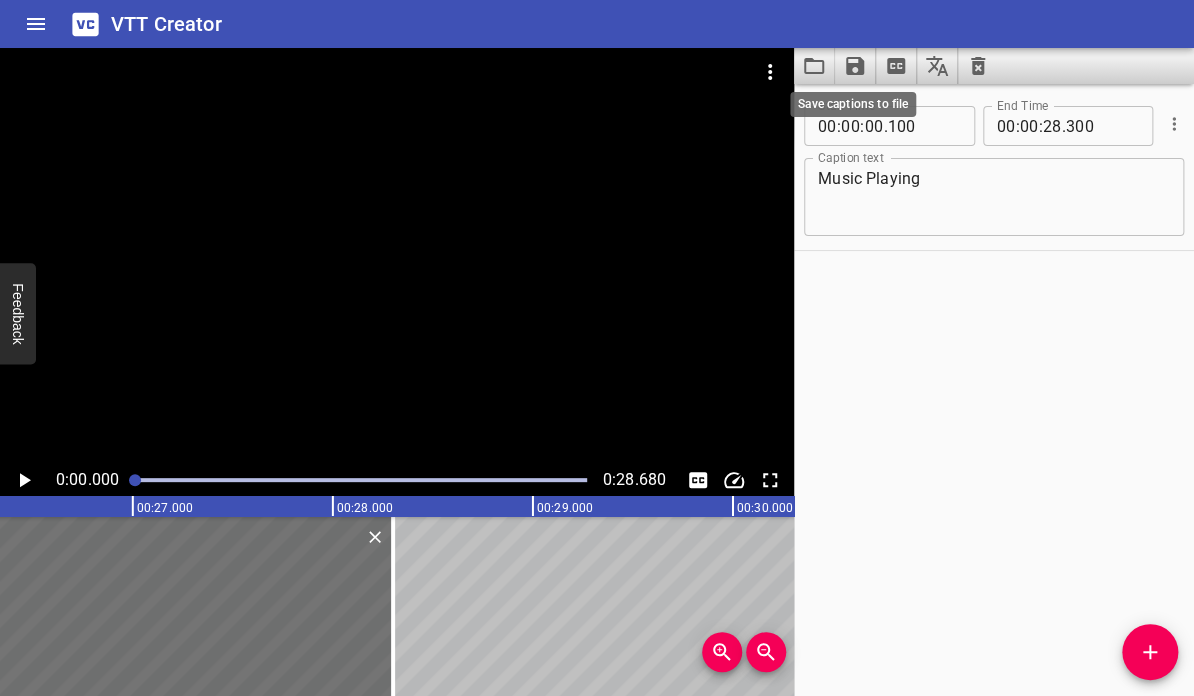click 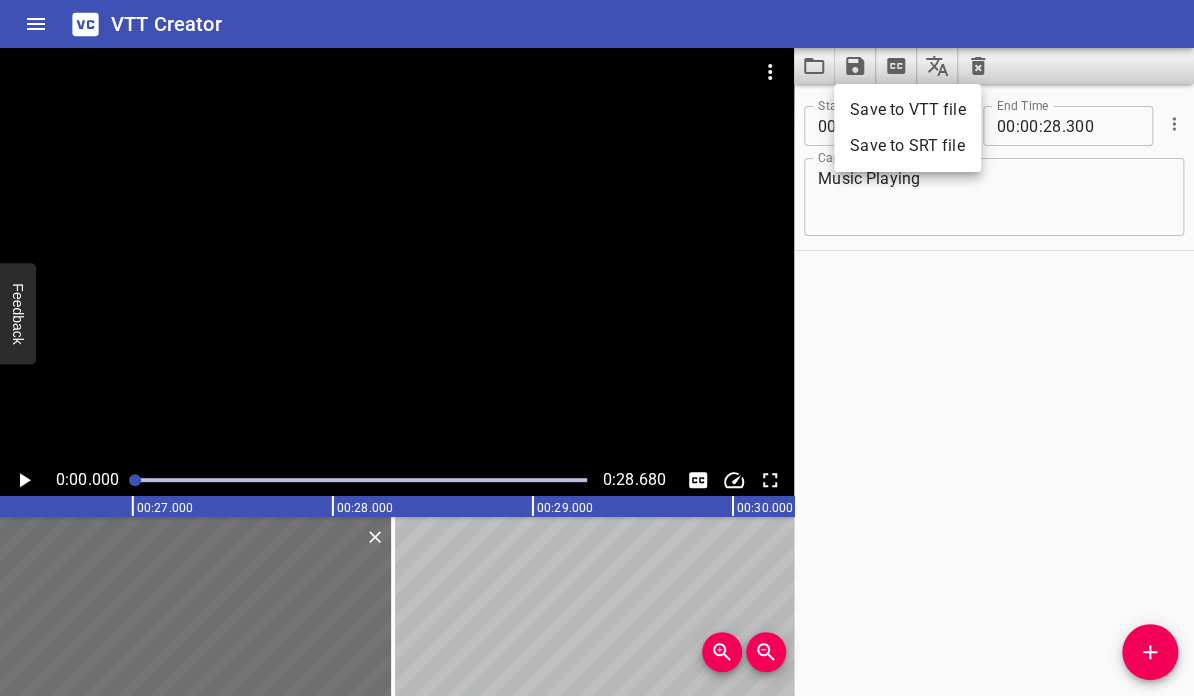 click on "Save to VTT file" at bounding box center (907, 110) 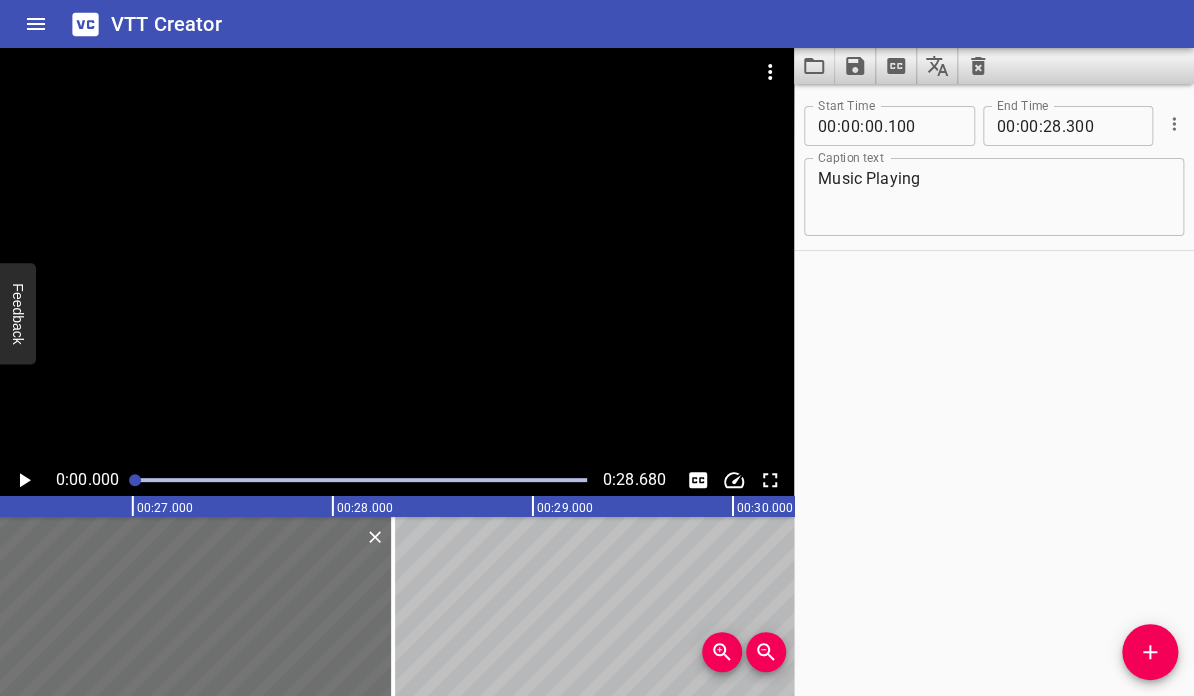 click 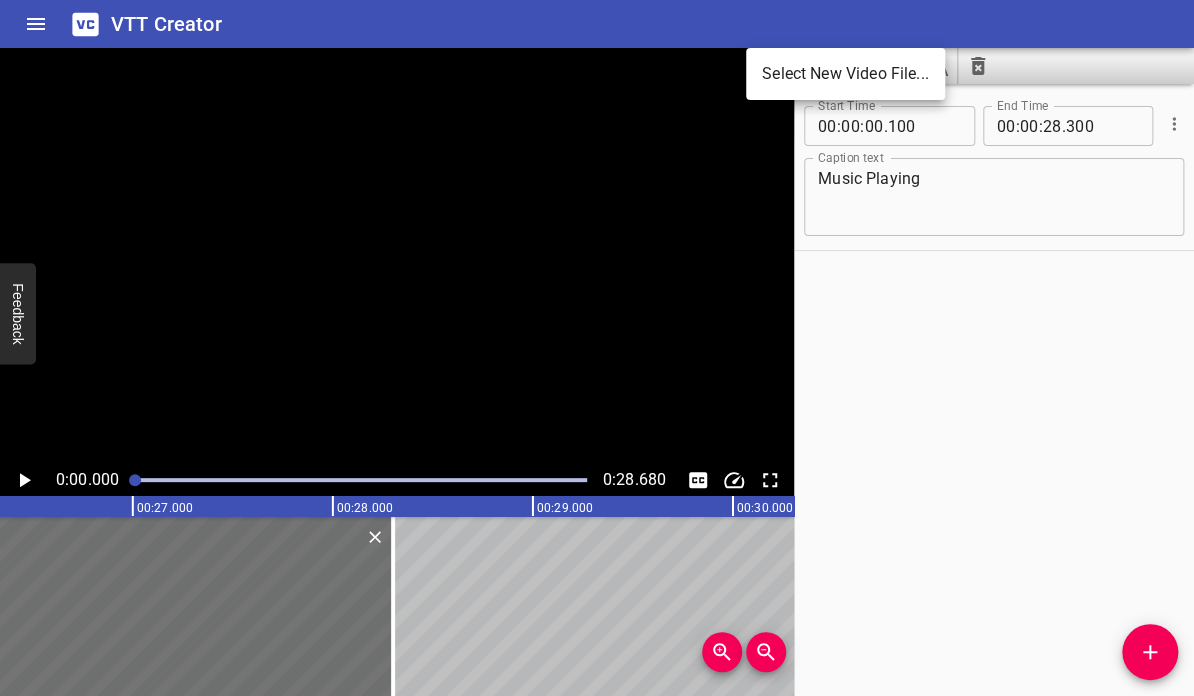 click on "Select New Video File..." at bounding box center [845, 74] 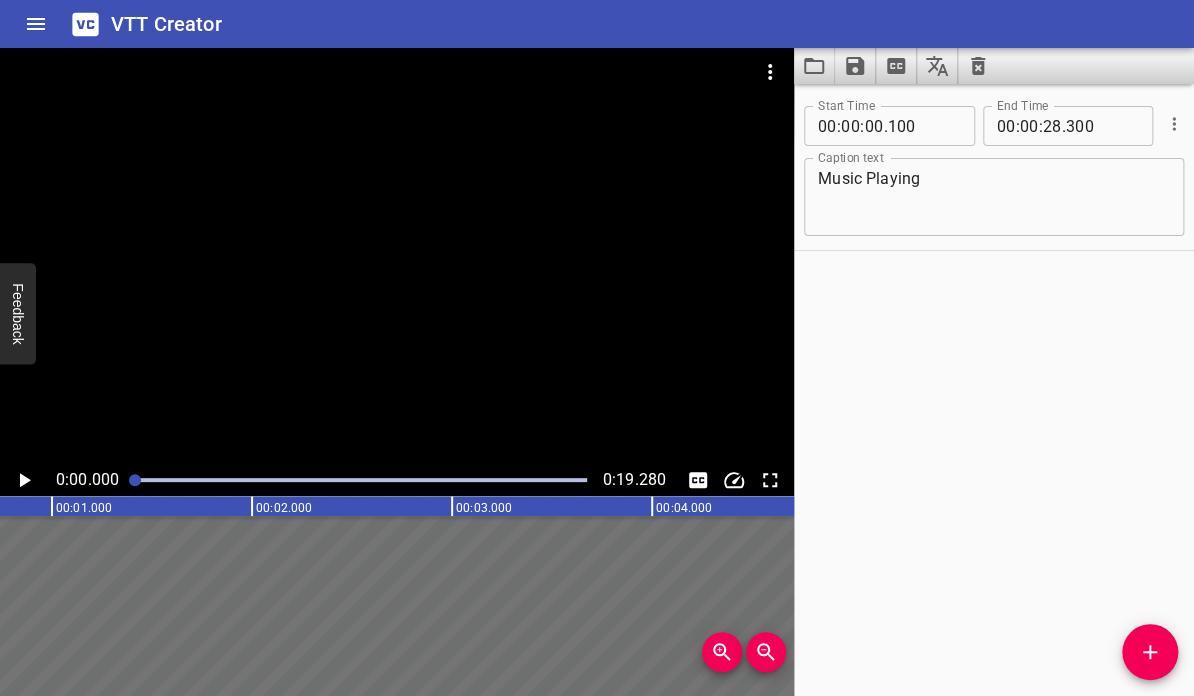 scroll, scrollTop: 0, scrollLeft: 0, axis: both 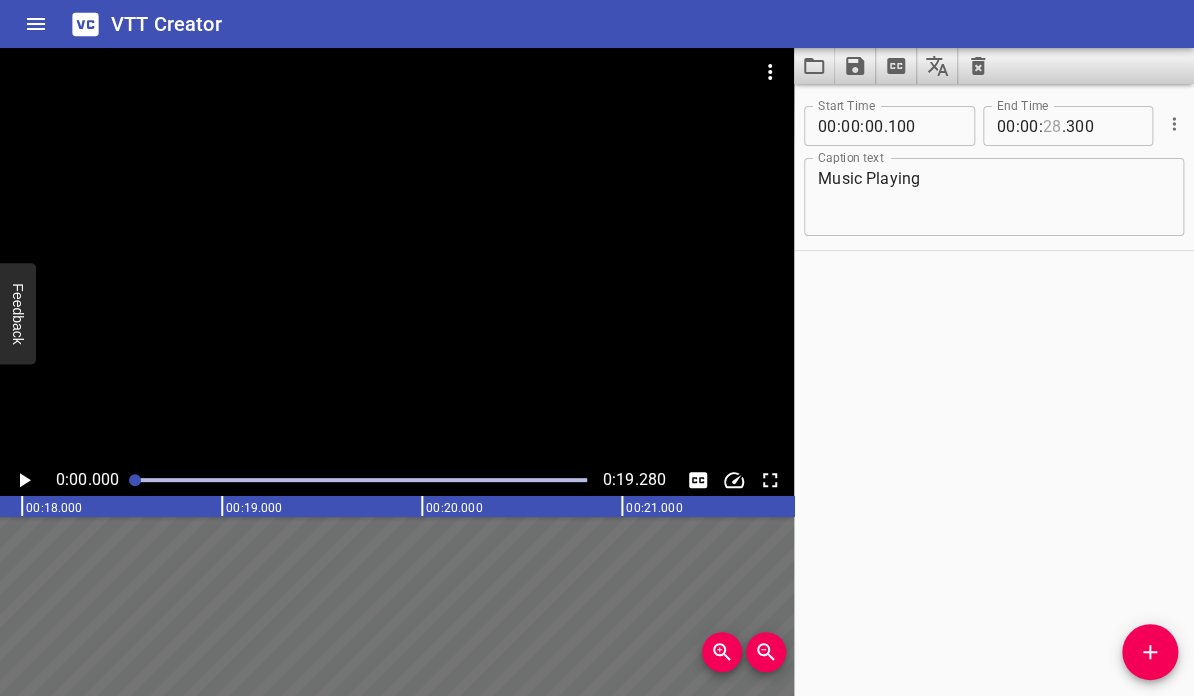 click at bounding box center [1052, 126] 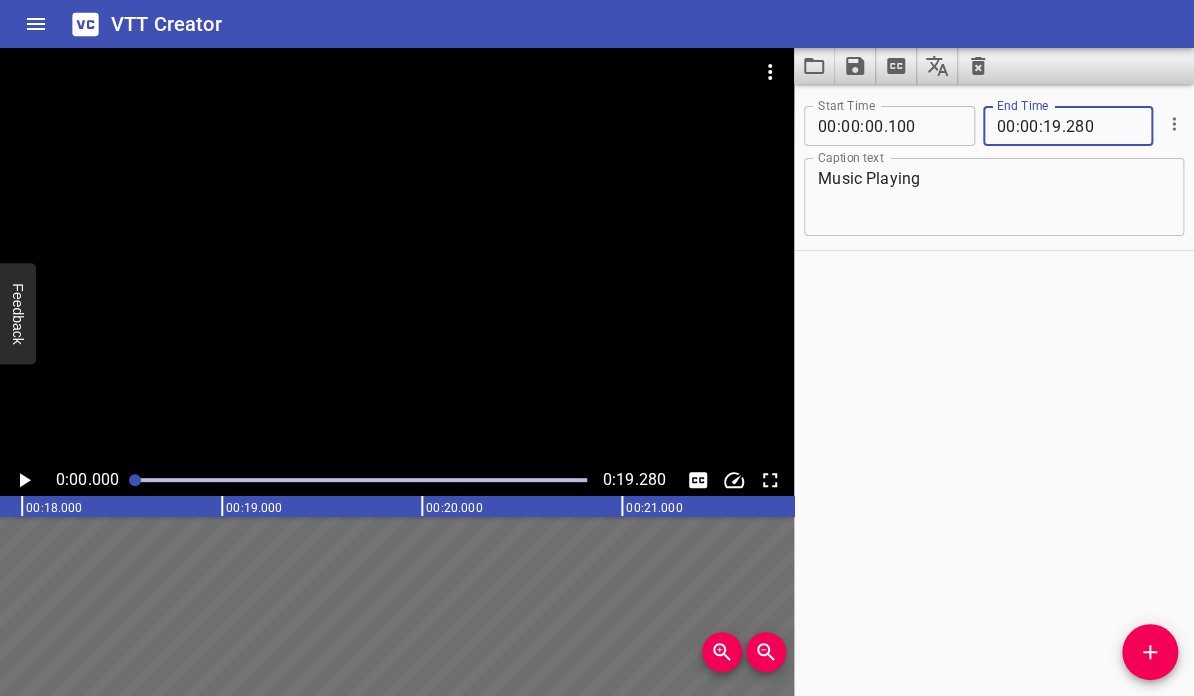 click on "Start Time 00 : 00 : 00 . 100 Start Time End Time 00 : 00 : 19 . 280 End Time Caption text Music Playing Caption text" at bounding box center [994, 390] 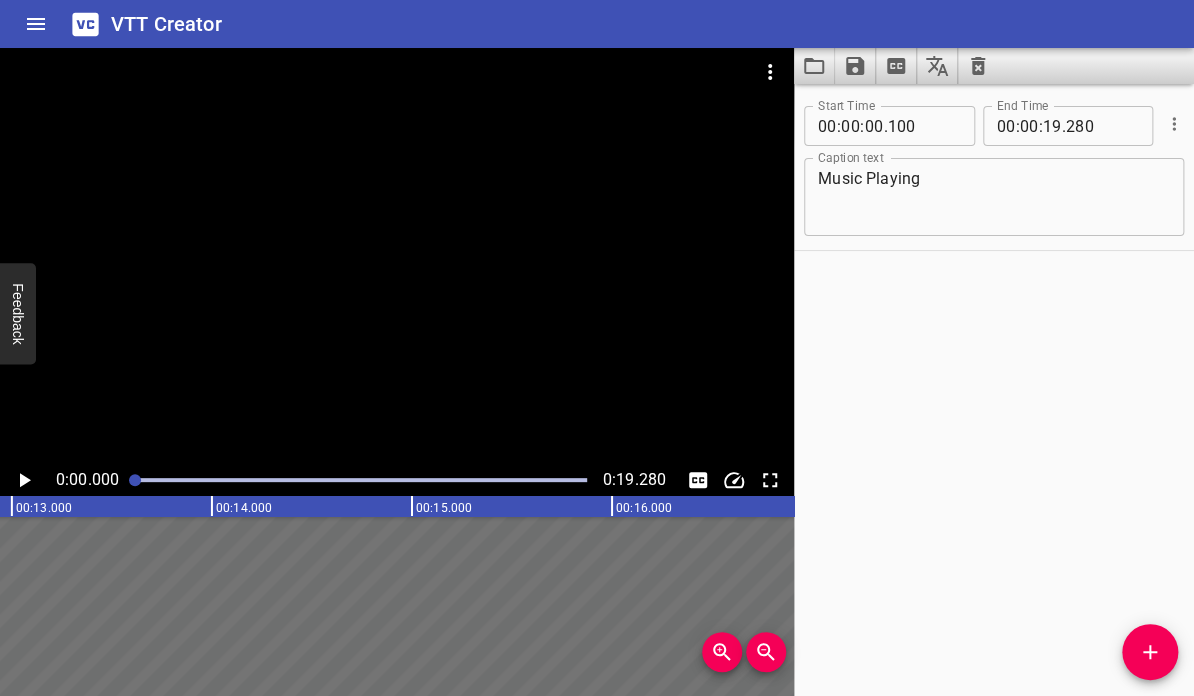 scroll, scrollTop: 0, scrollLeft: 0, axis: both 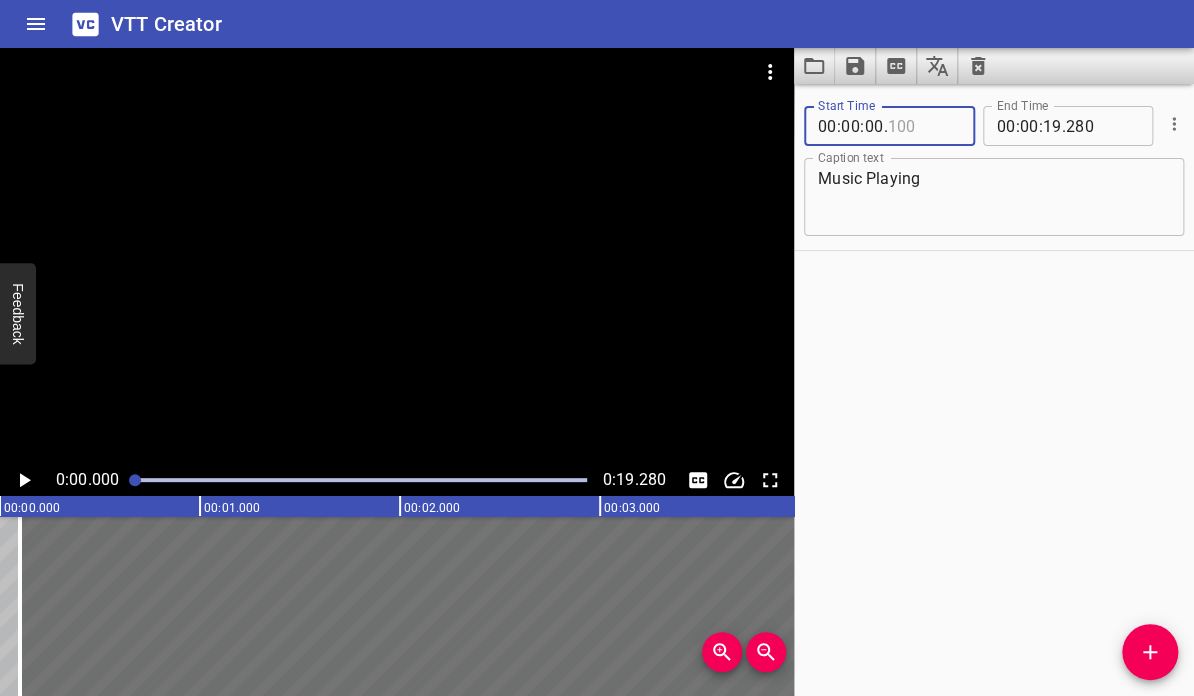 click at bounding box center (923, 126) 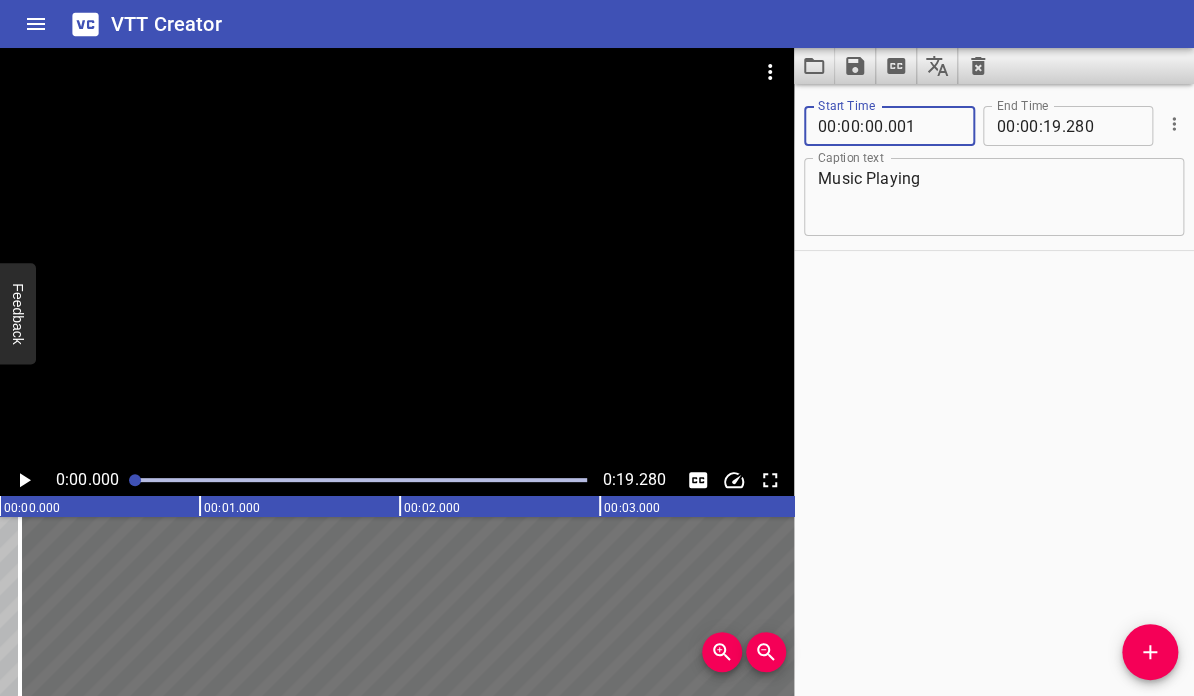 click on "Start Time 00 : 00 : 00 . 001 Start Time End Time 00 : 00 : 19 . 280 End Time Caption text Music Playing Caption text" at bounding box center (994, 390) 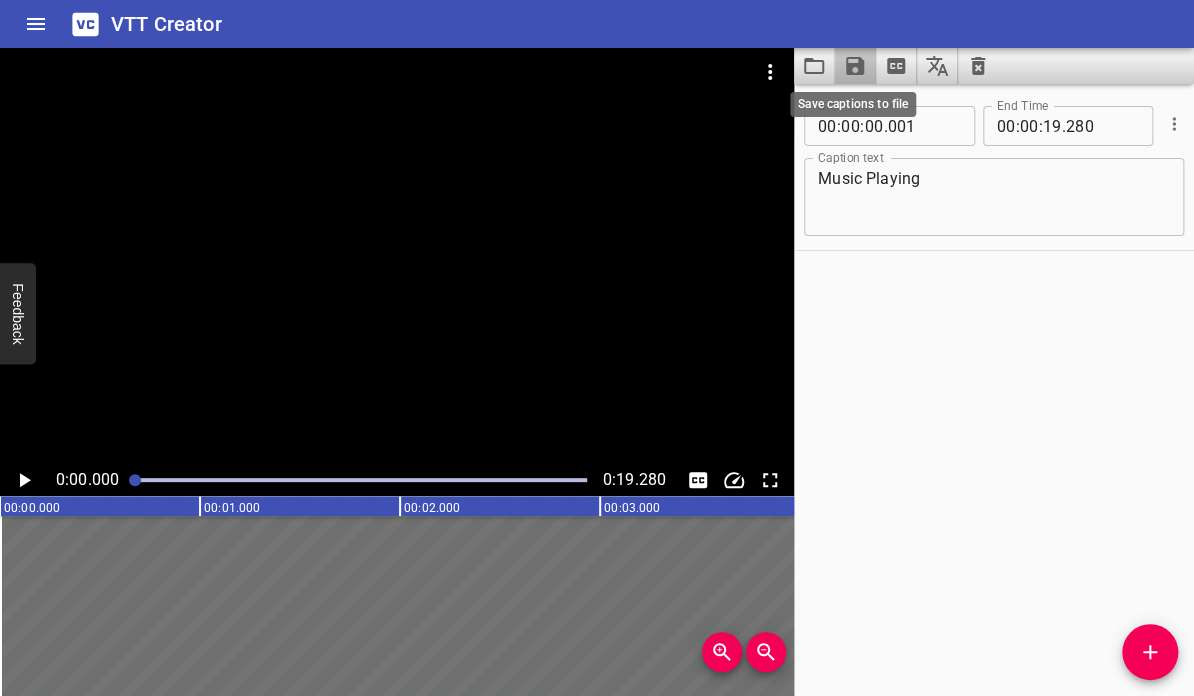 click 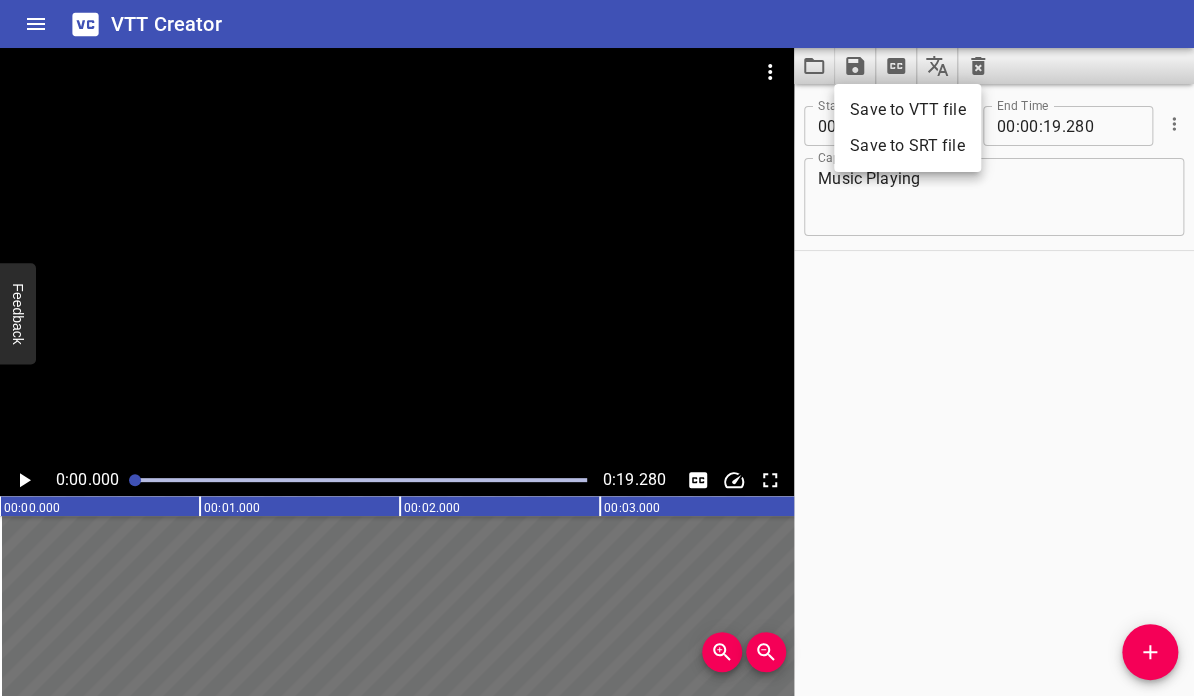 click on "Save to VTT file Save to SRT file" at bounding box center [907, 128] 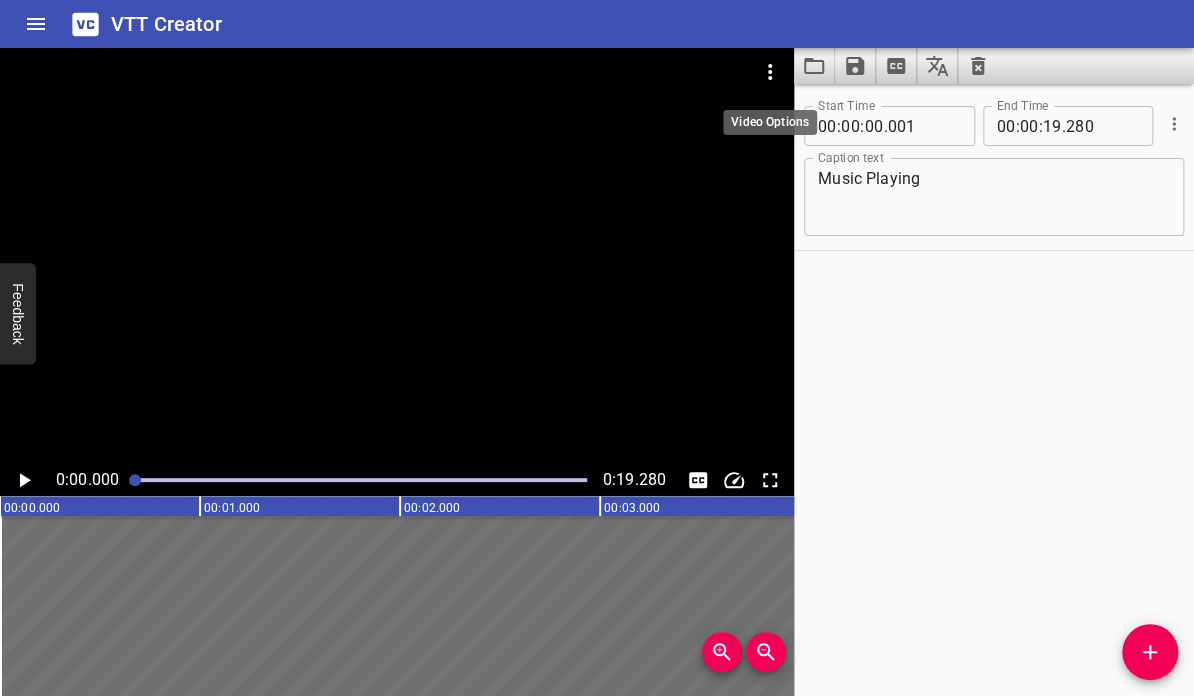 click 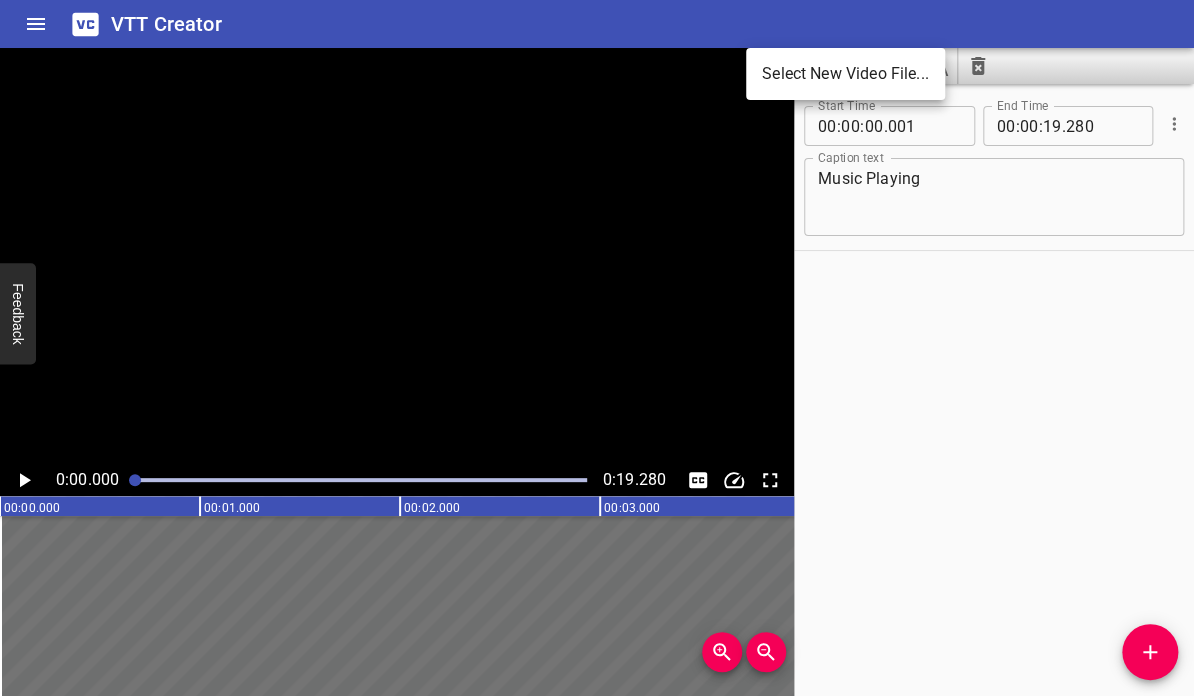 click on "Select New Video File..." at bounding box center (845, 74) 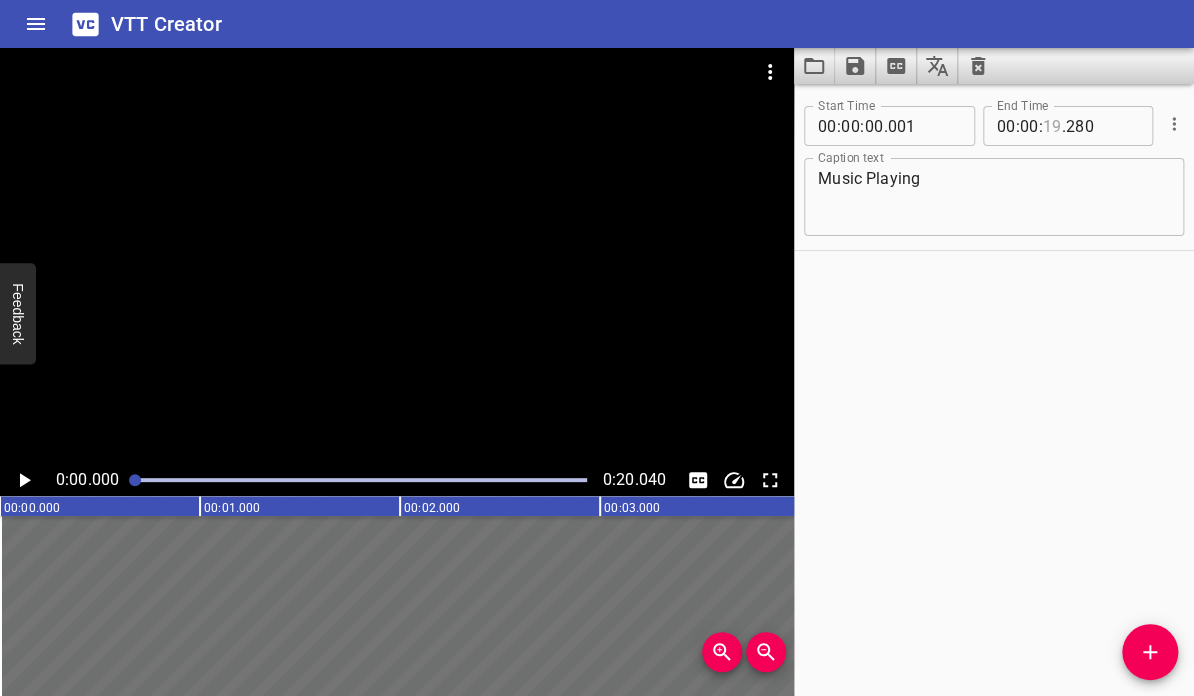 click at bounding box center [1052, 126] 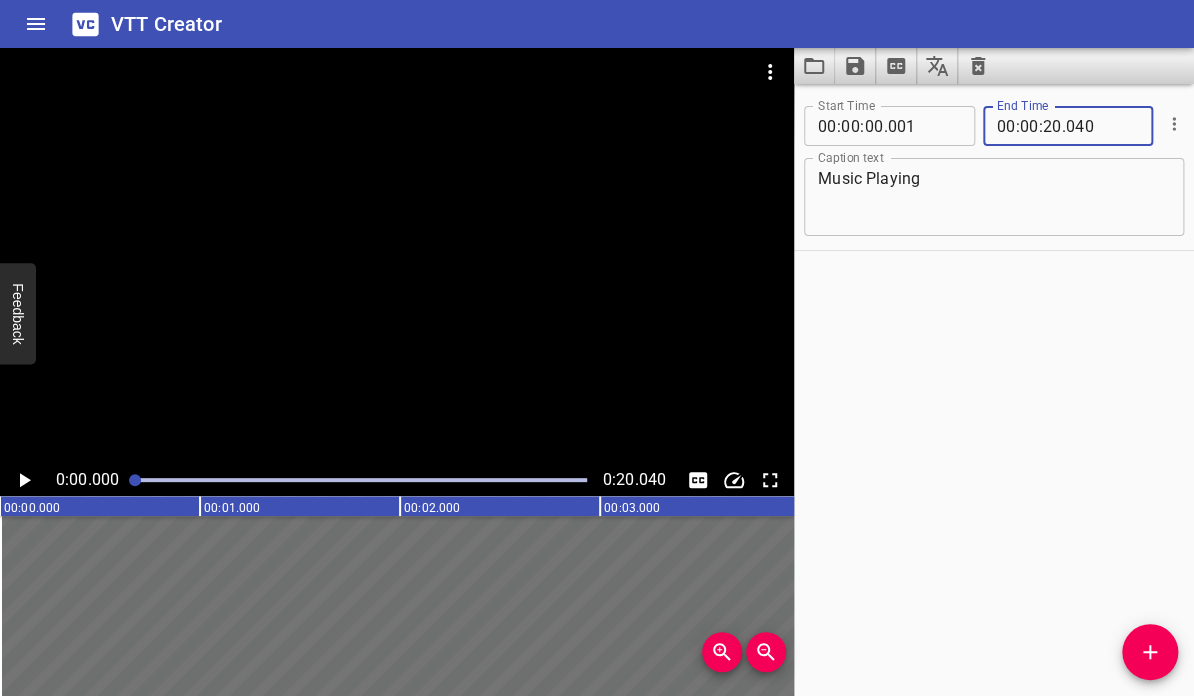 click on "Start Time 00 : 00 : 00 . 001 Start Time End Time 00 : 00 : 20 . 040 End Time Caption text Music Playing Caption text" at bounding box center (994, 390) 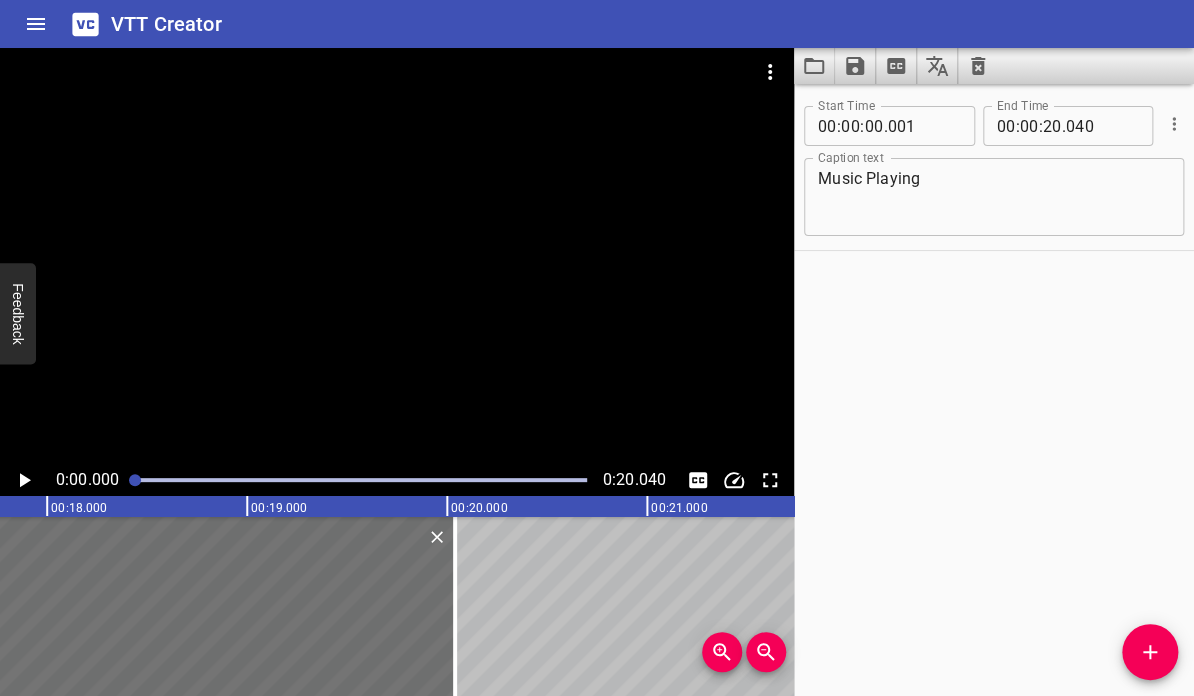 scroll, scrollTop: 0, scrollLeft: 3540, axis: horizontal 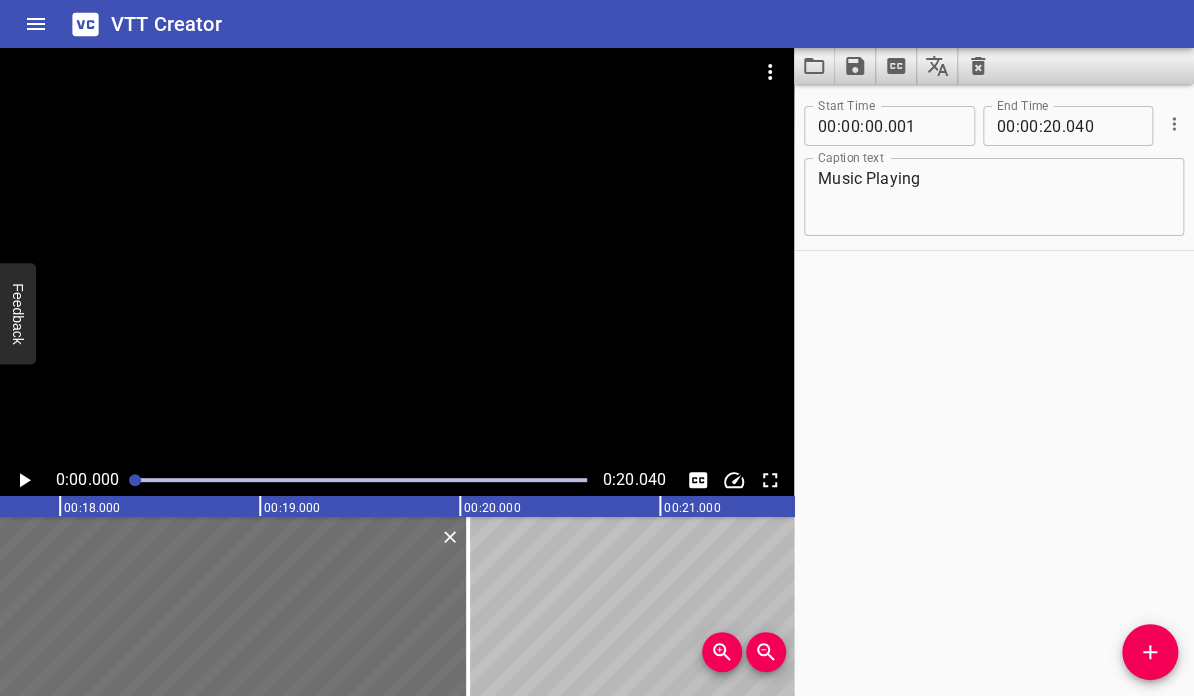 click 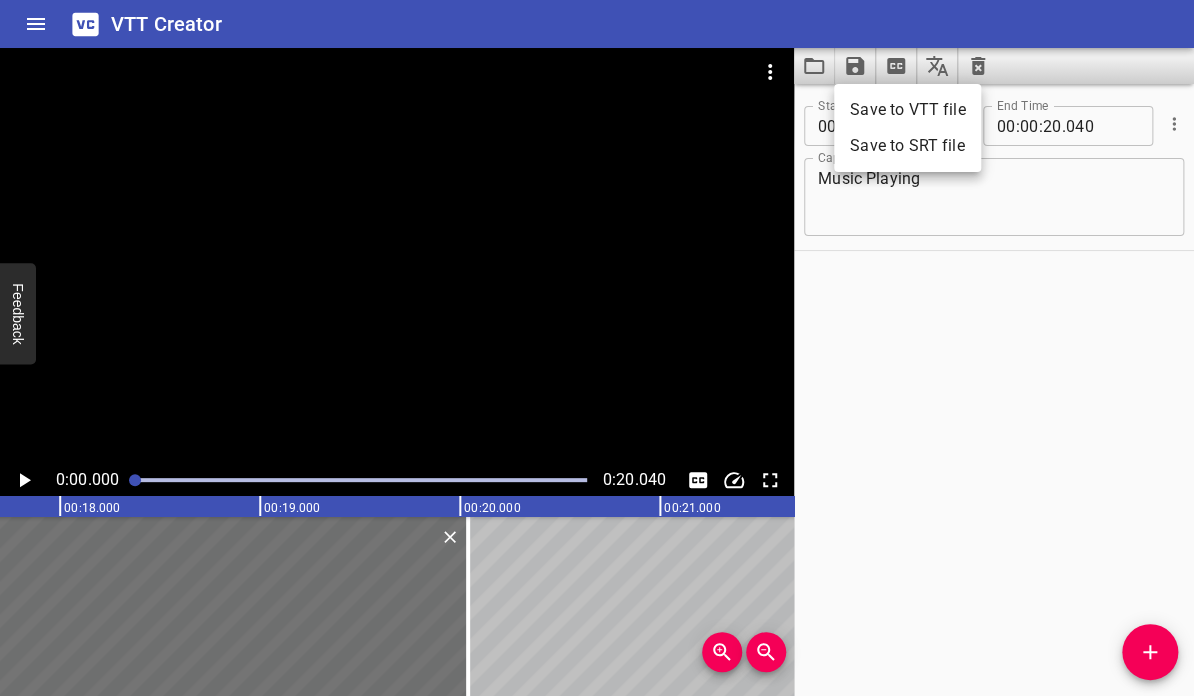 click on "Save to VTT file" at bounding box center (907, 110) 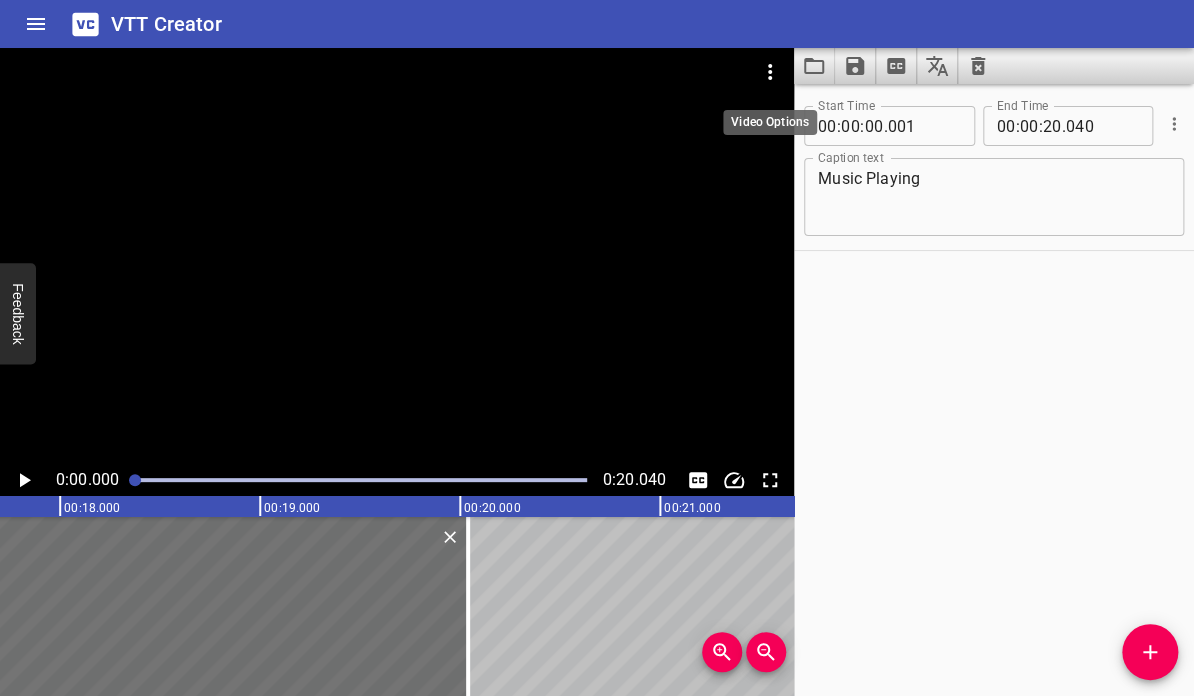 click 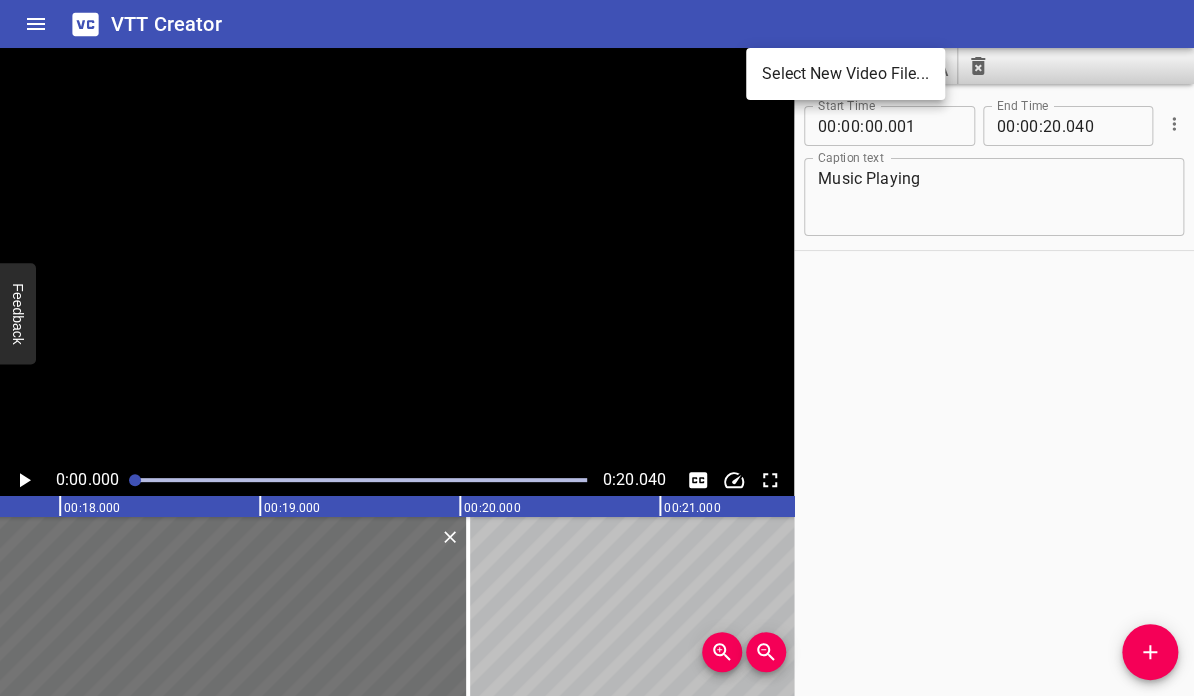 click on "Select New Video File..." at bounding box center [845, 74] 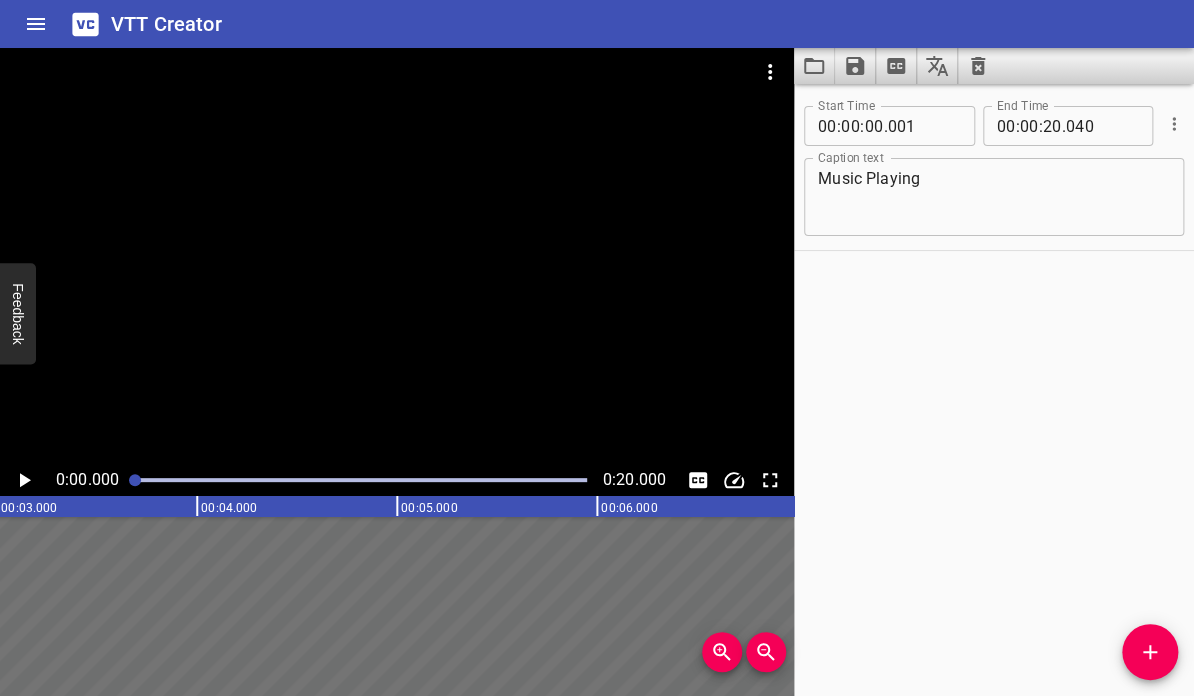 scroll, scrollTop: 0, scrollLeft: 0, axis: both 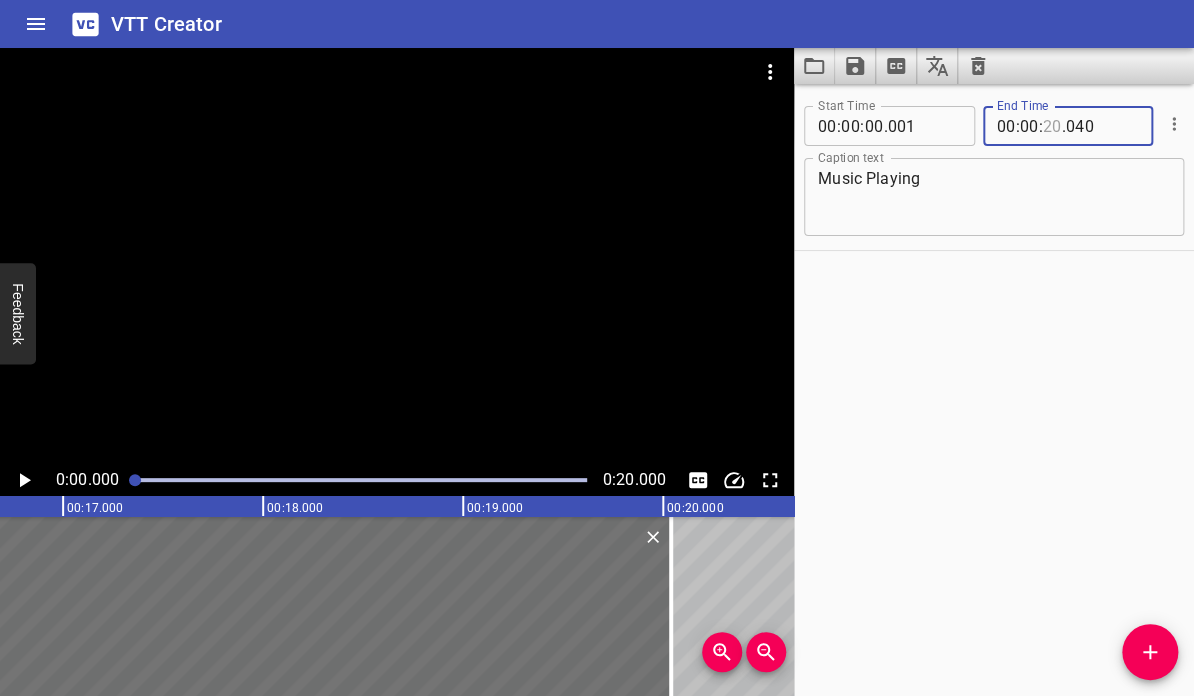click at bounding box center [1052, 126] 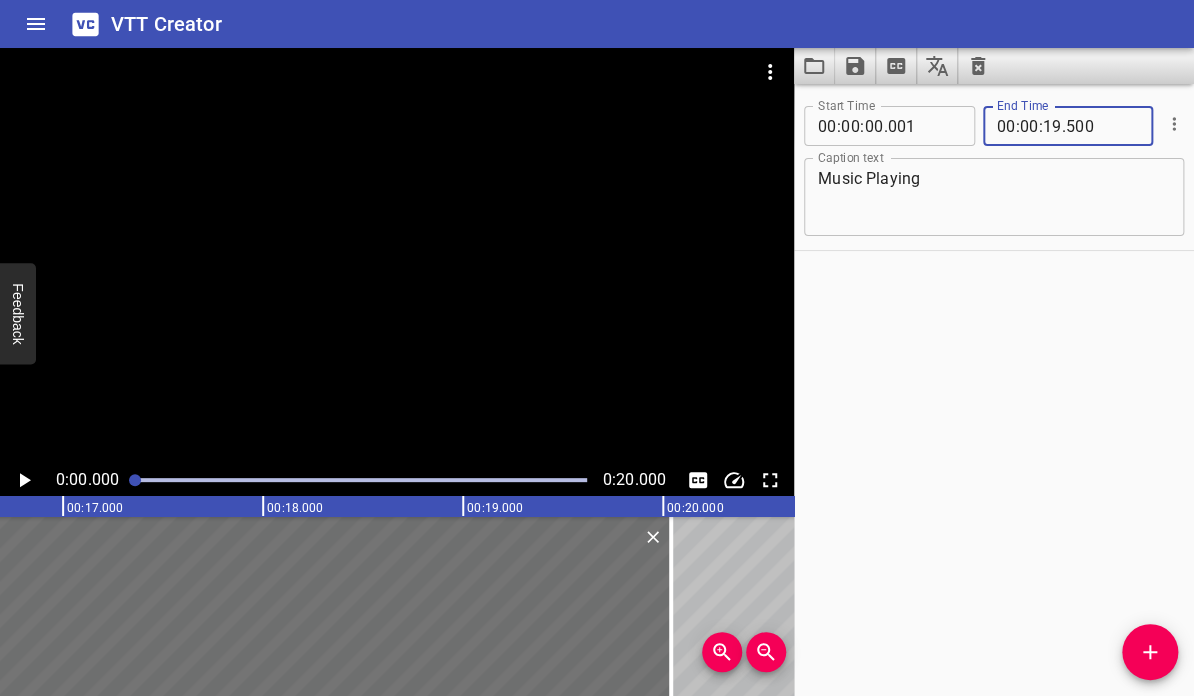 click on "Start Time 00 : 00 : 00 . 001 Start Time End Time 00 : 00 : 19 . 500 End Time Caption text Music Playing Caption text" at bounding box center (994, 390) 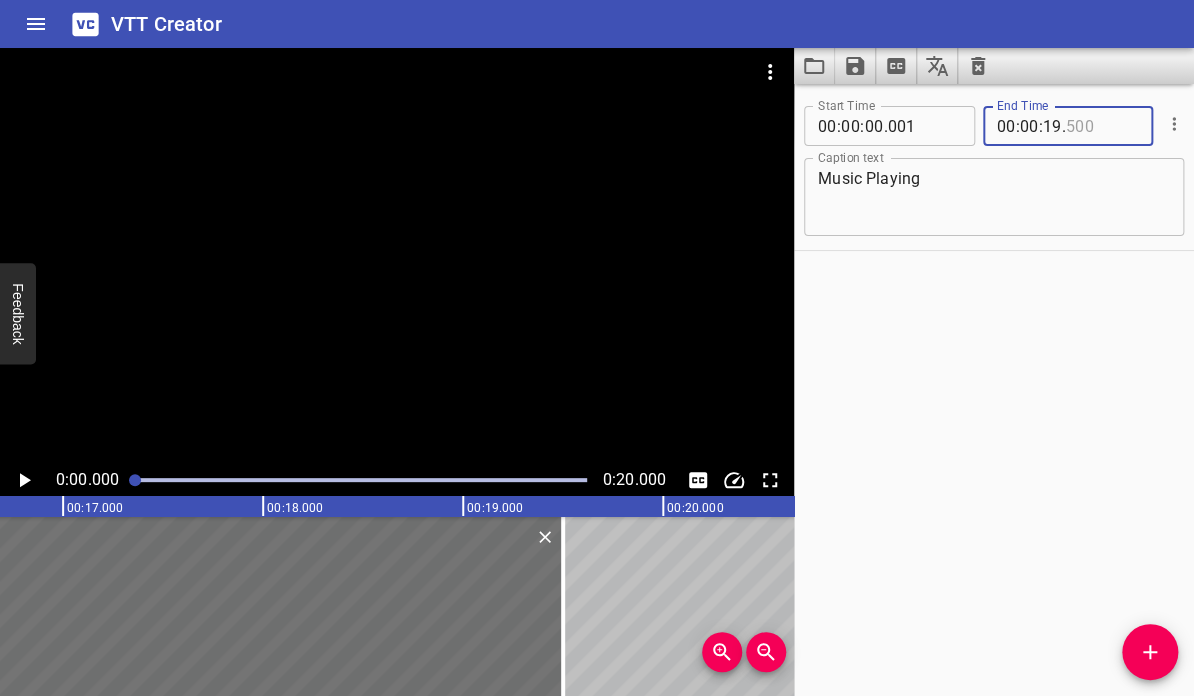 click at bounding box center [1102, 126] 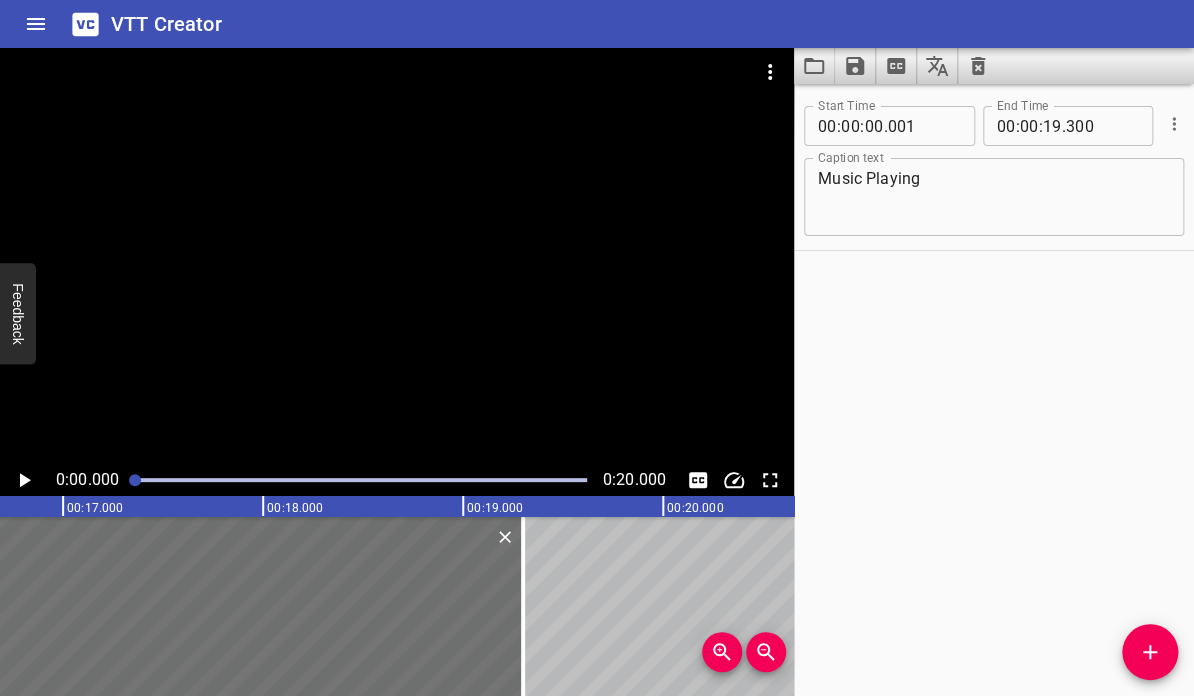 click on "Start Time 00 : 00 : 00 . 001 Start Time End Time 00 : 00 : 19 . 300 End Time Caption text Music Playing Caption text" at bounding box center [994, 390] 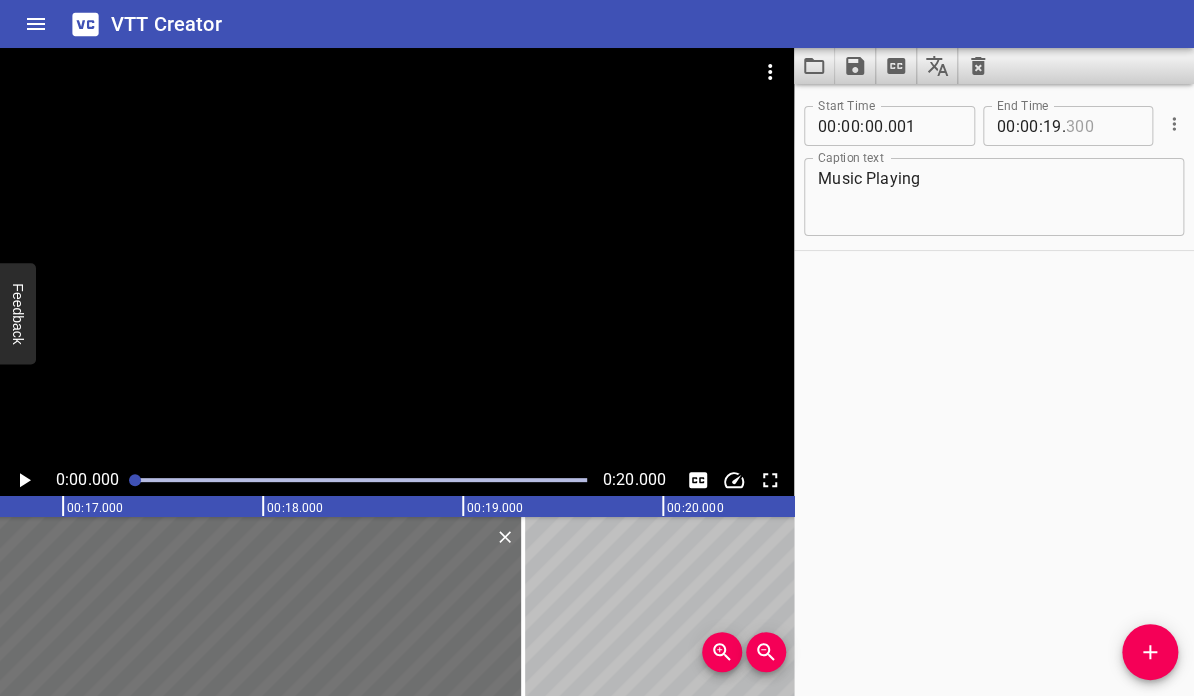 click at bounding box center [1102, 126] 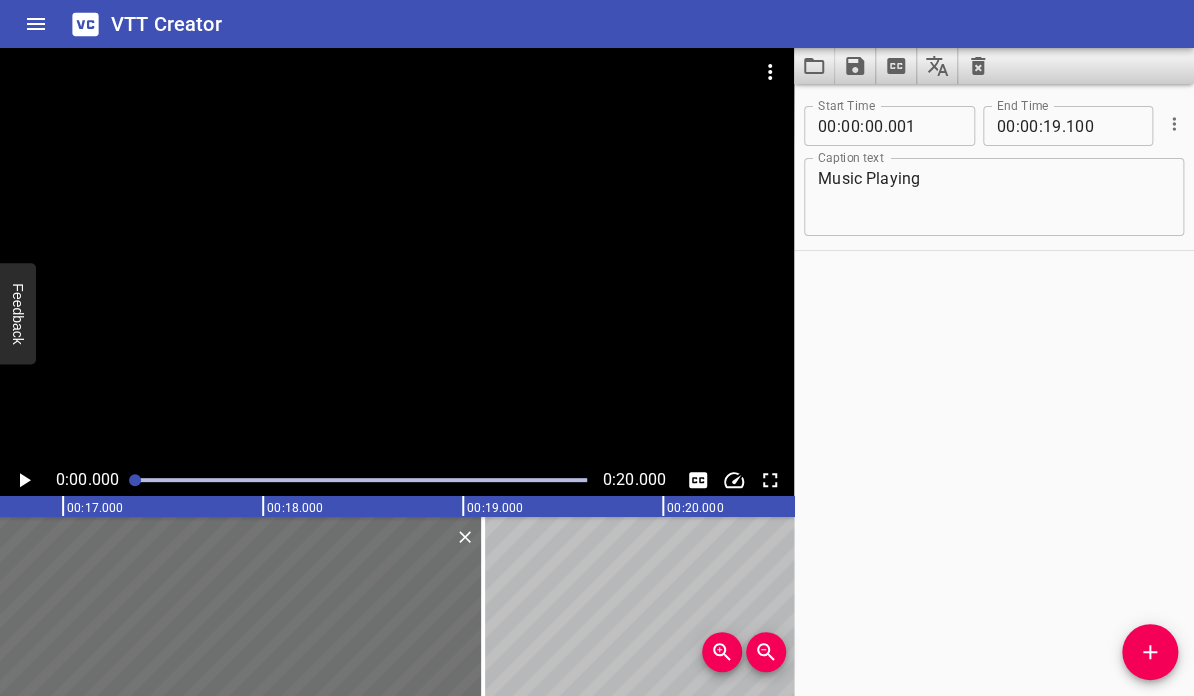 click on "Start Time 00 : 00 : 00 . 001 Start Time End Time 00 : 00 : 19 . 100 End Time Caption text Music Playing Caption text" at bounding box center (994, 390) 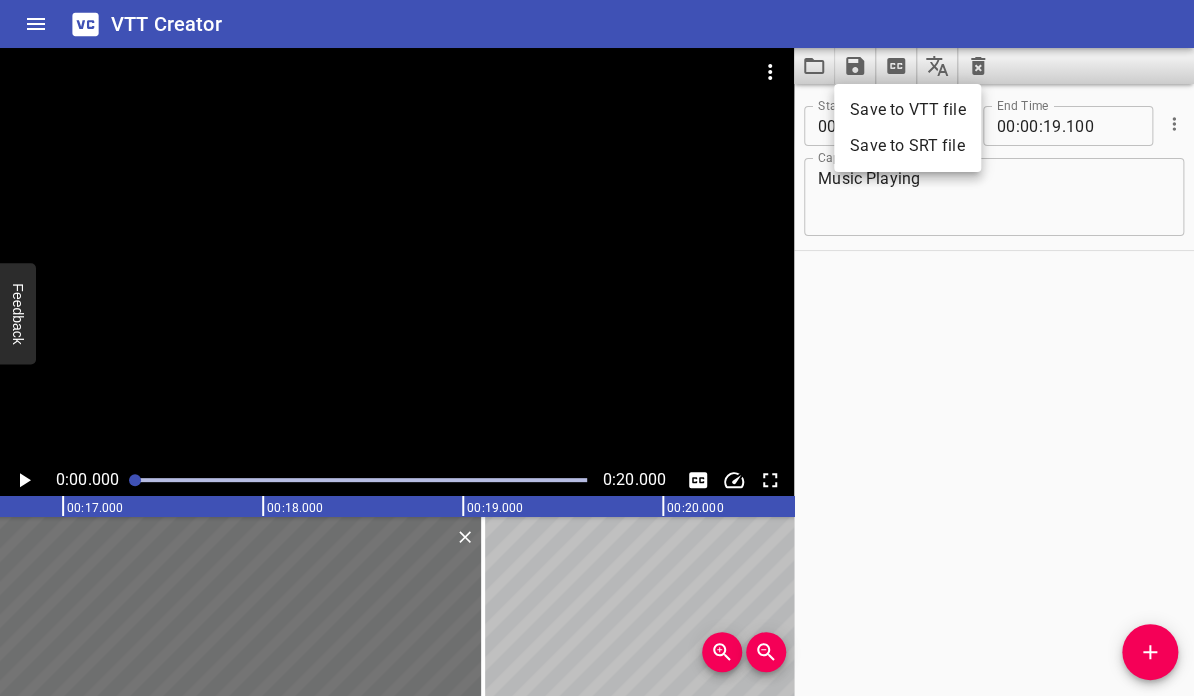 click on "Save to VTT file" at bounding box center (907, 110) 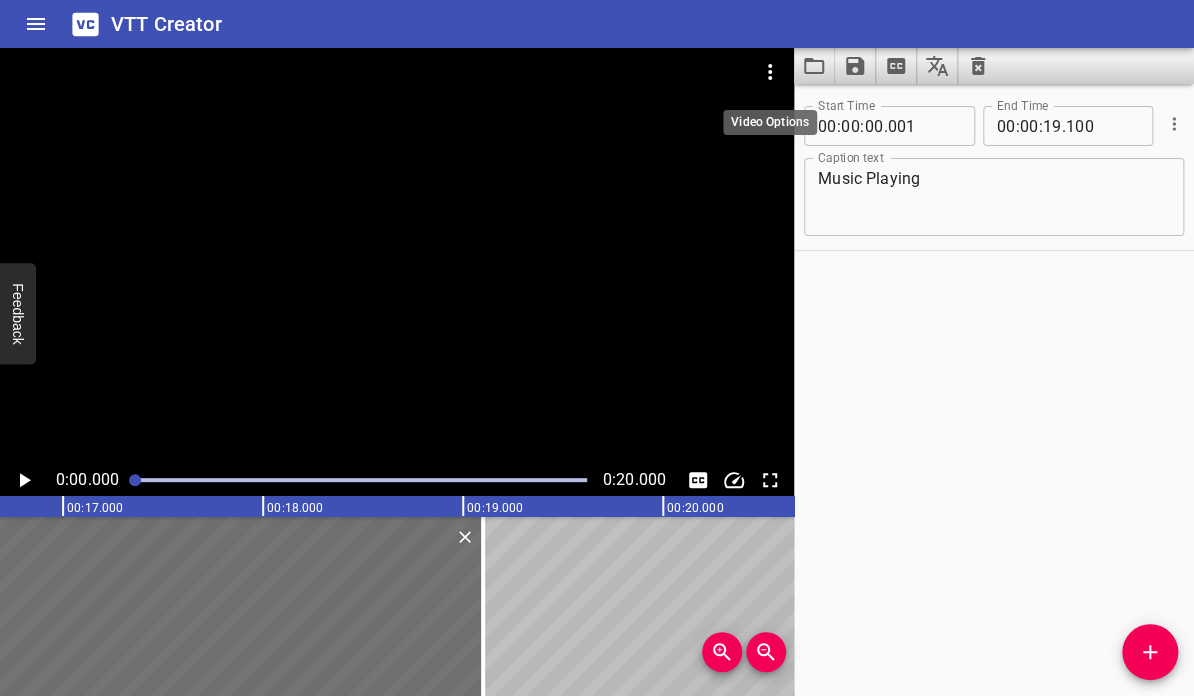 click 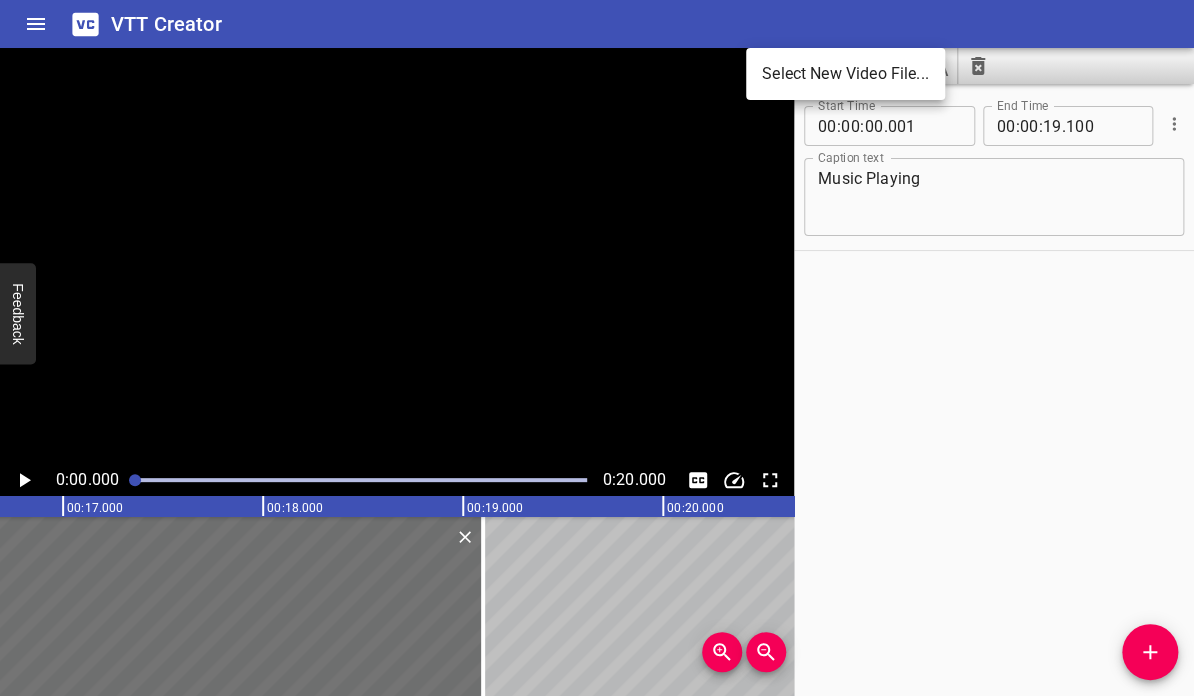 click on "Select New Video File..." at bounding box center (845, 74) 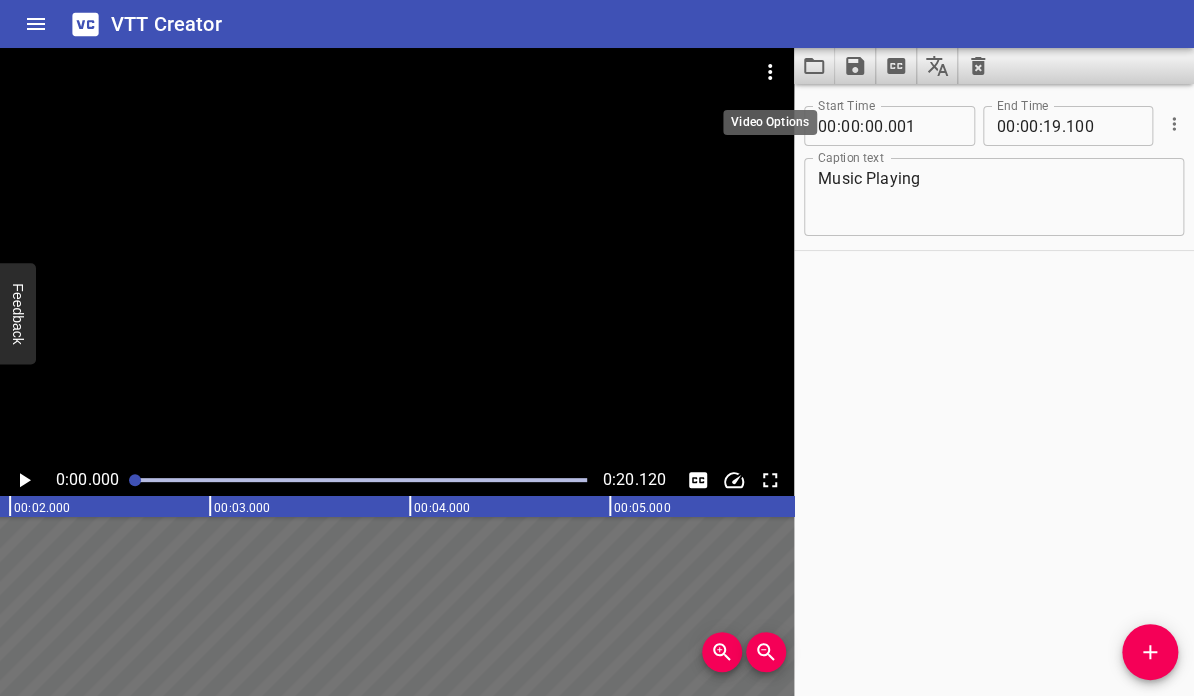 scroll, scrollTop: 0, scrollLeft: 0, axis: both 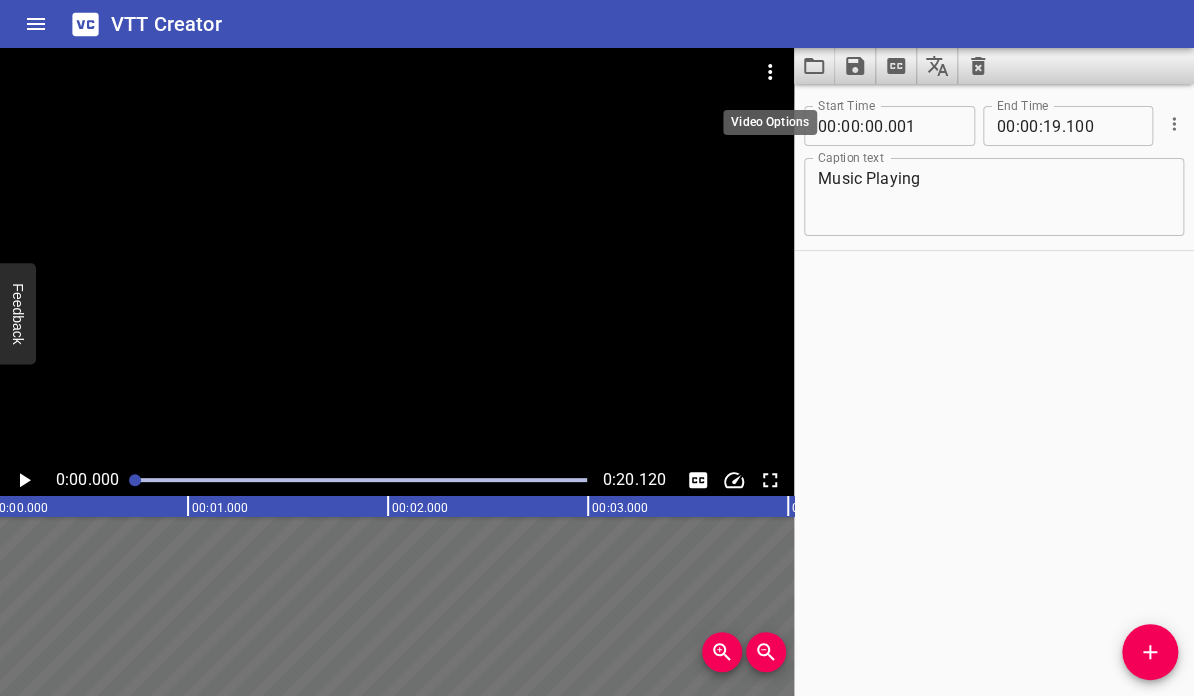 click on "Start Time 00 : 00 : 00 . 001 Start Time End Time 00 : 00 : 19 . 100 End Time Caption text Music Playing Caption text" at bounding box center (994, 390) 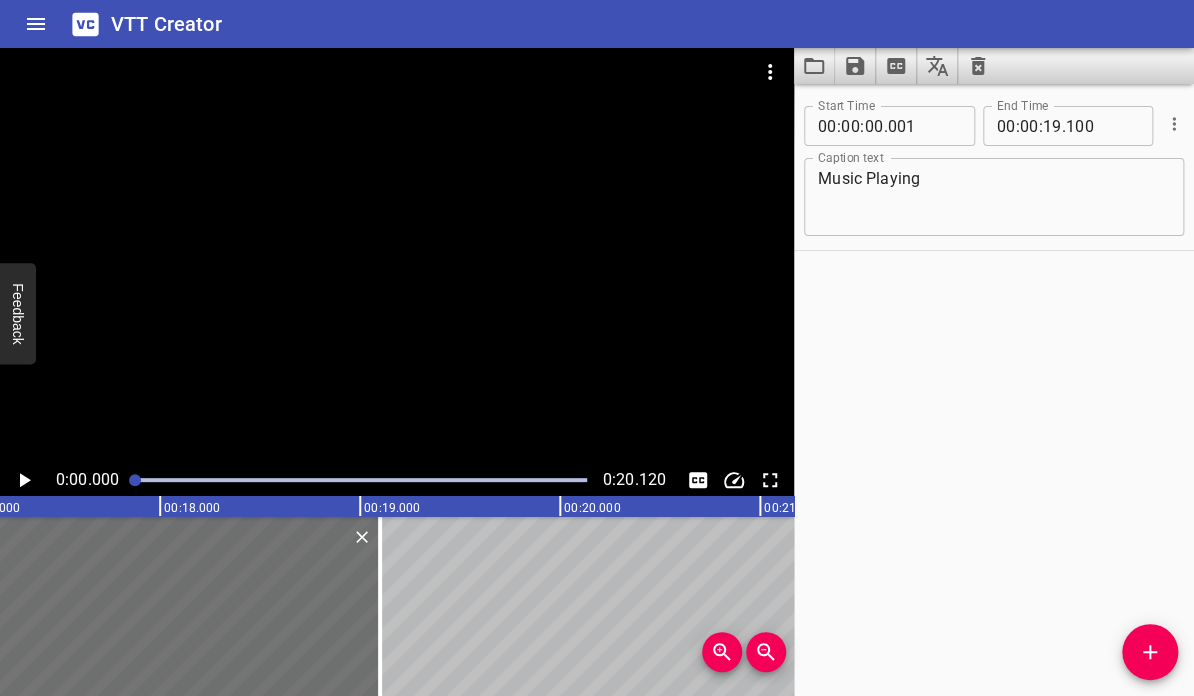 scroll, scrollTop: 0, scrollLeft: 3452, axis: horizontal 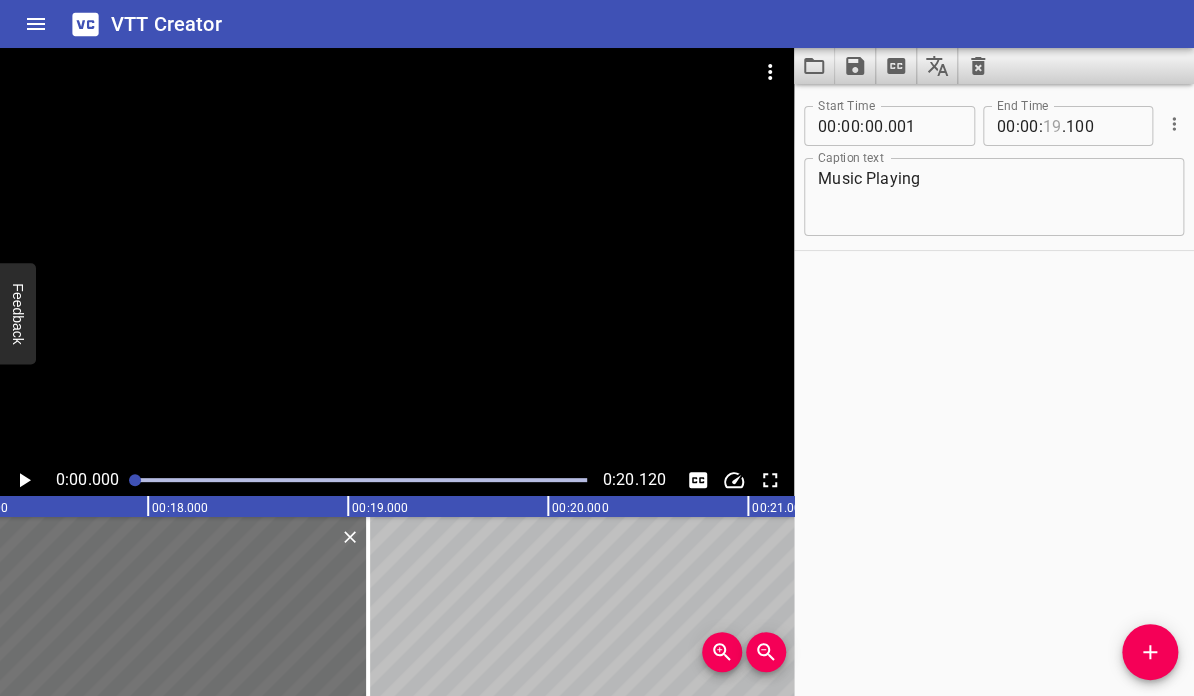 click at bounding box center (1052, 126) 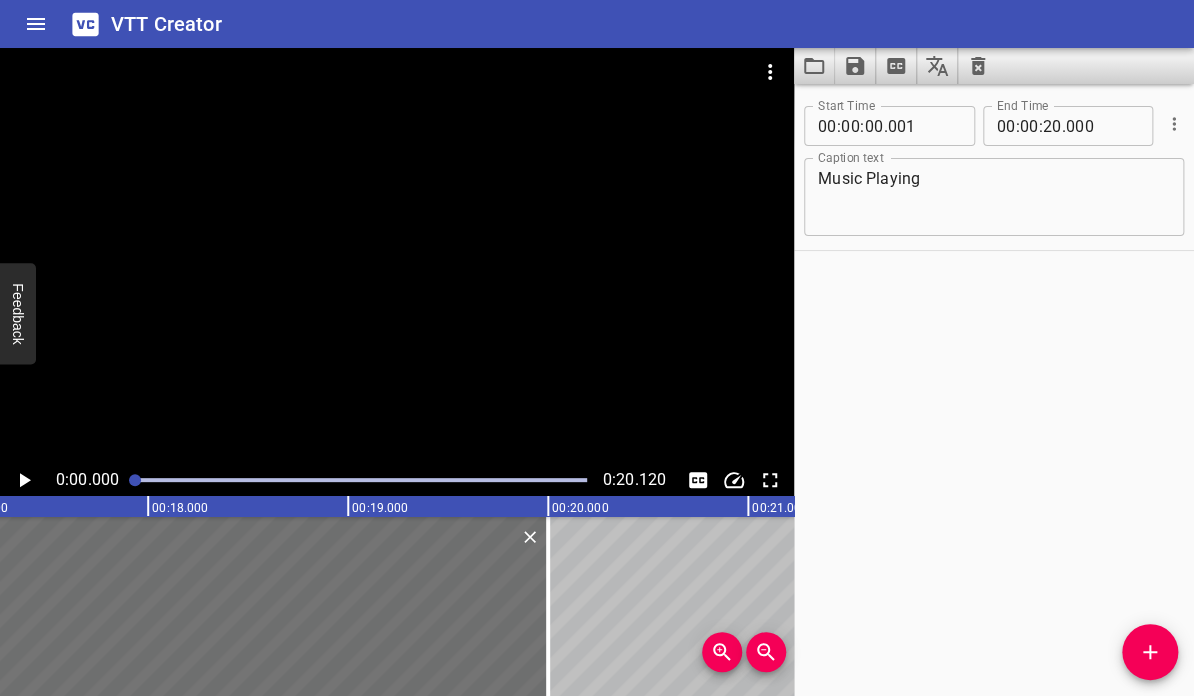 click on "Start Time 00 : 00 : 00 . 001 Start Time End Time 00 : 00 : 20 . 000 End Time Caption text Music Playing Caption text" at bounding box center (994, 390) 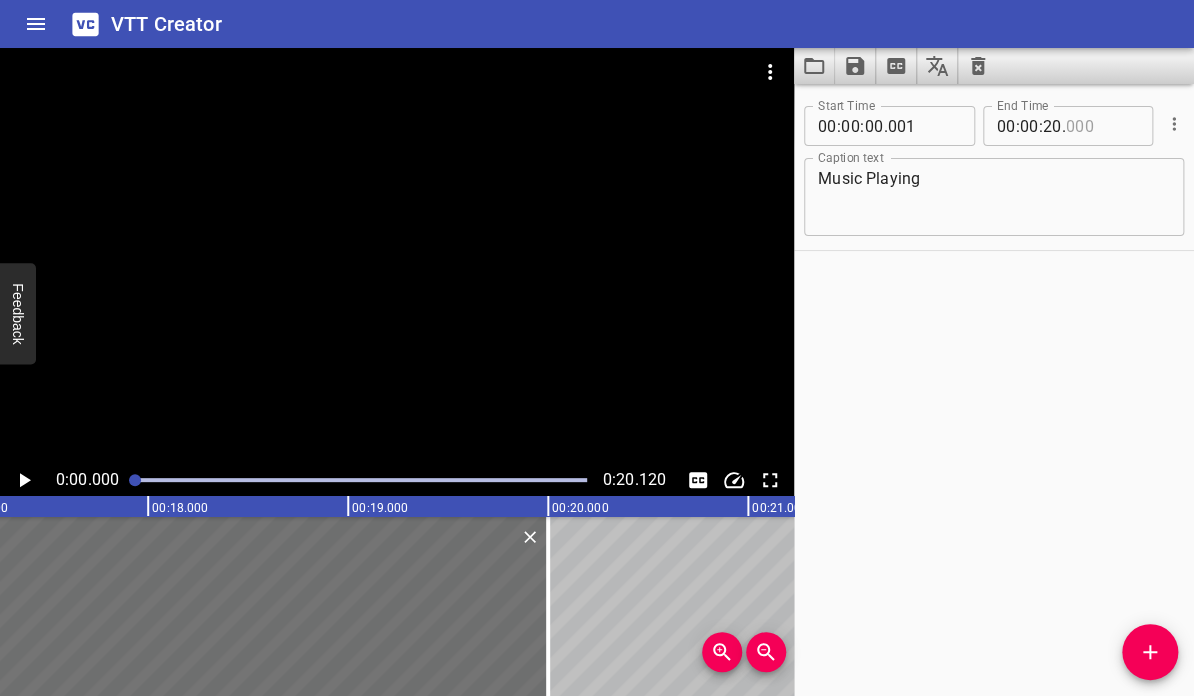 click at bounding box center (1102, 126) 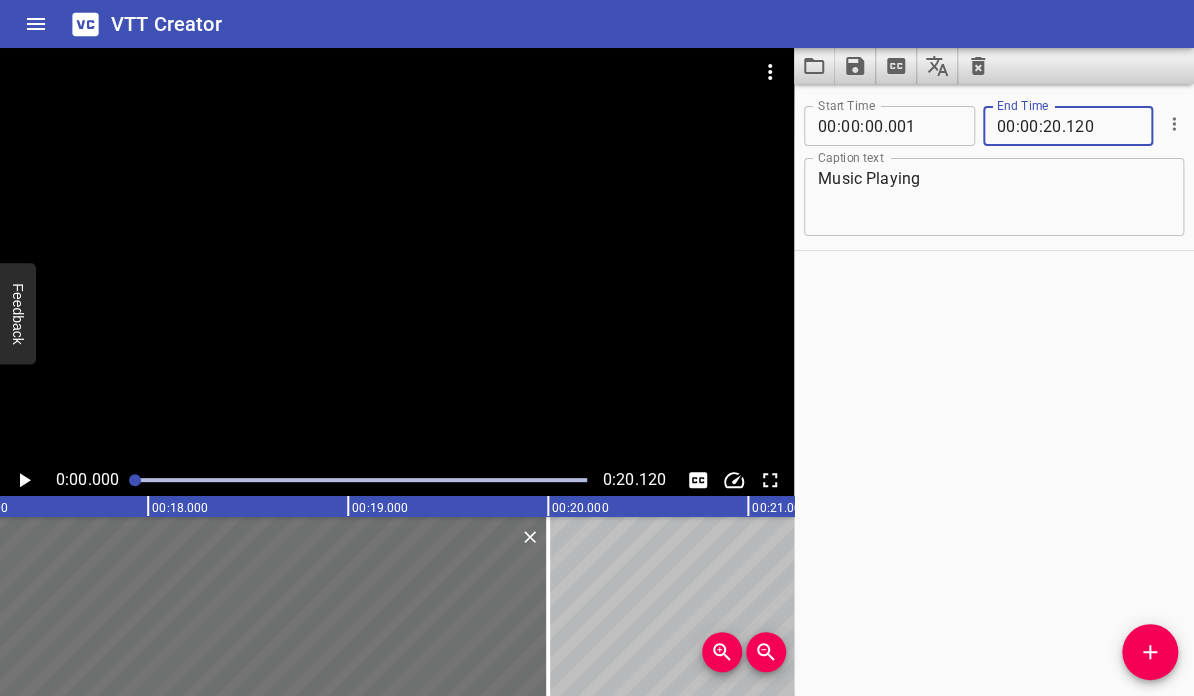 click on "Start Time 00 : 00 : 00 . 001 Start Time End Time 00 : 00 : 20 . 120 End Time Caption text Music Playing Caption text" at bounding box center [994, 390] 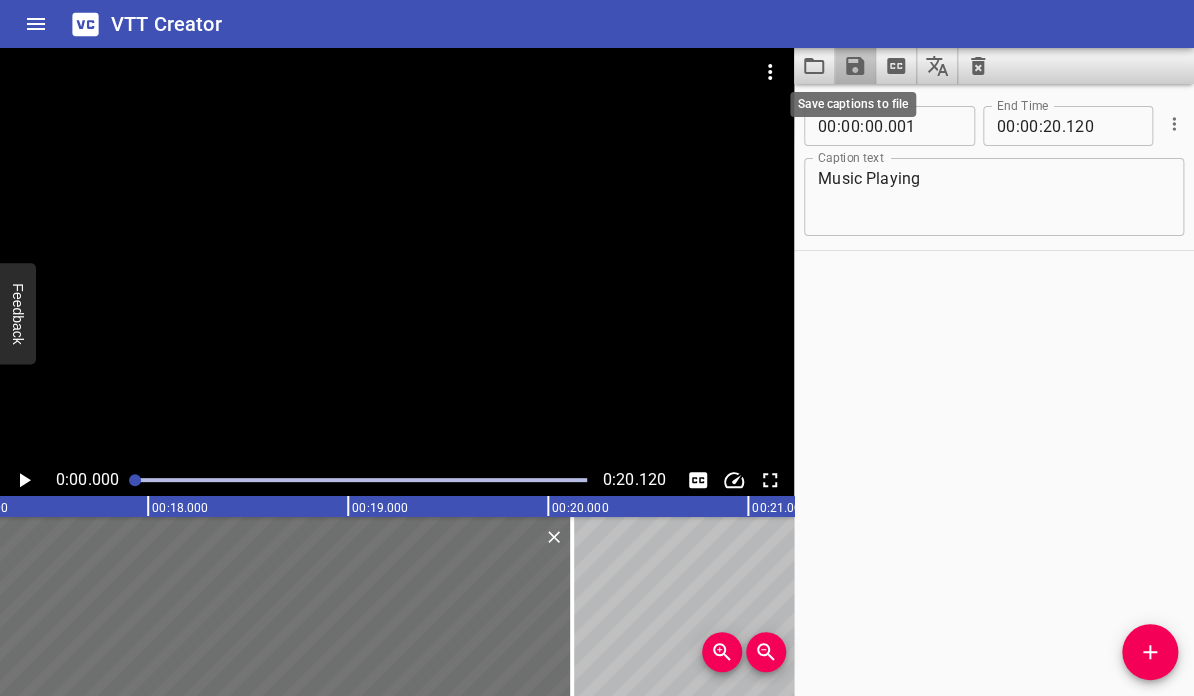 click 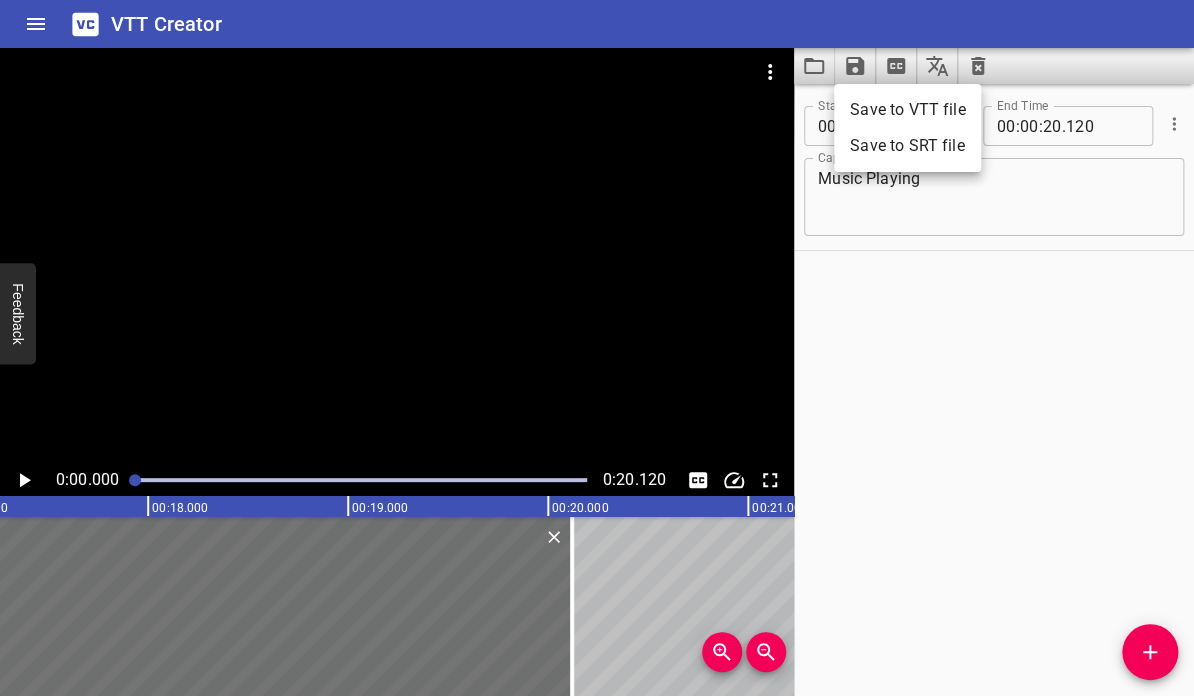 click on "Save to VTT file Save to SRT file" at bounding box center (907, 128) 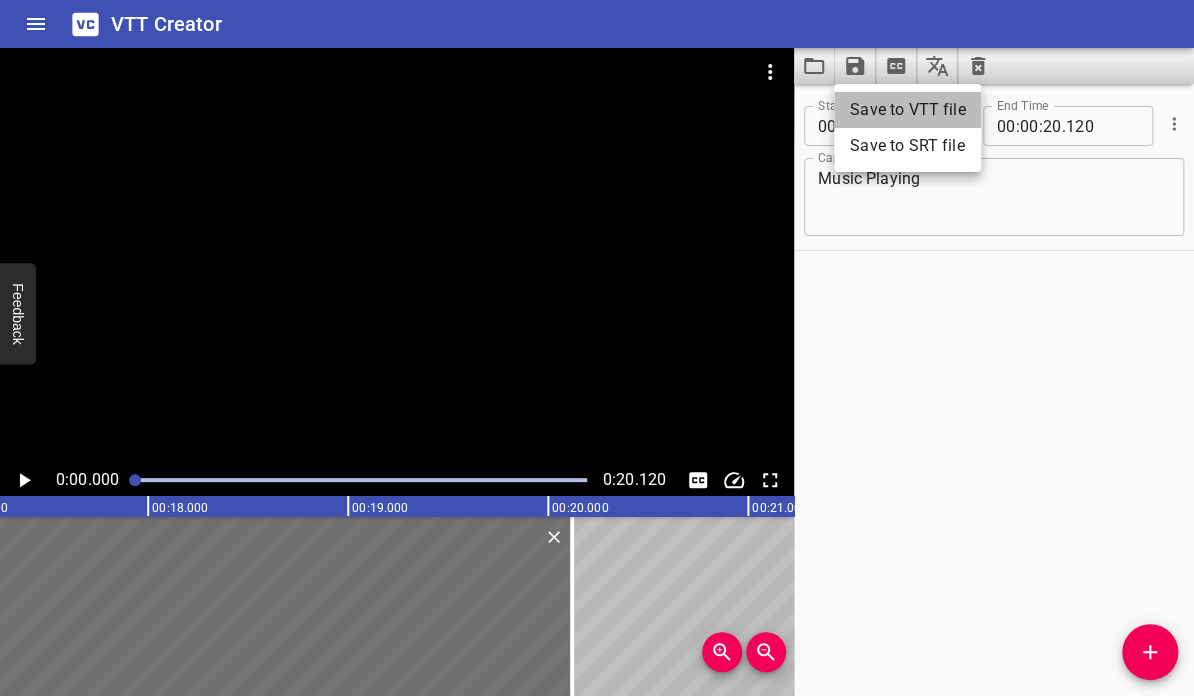click on "Save to VTT file" at bounding box center (907, 110) 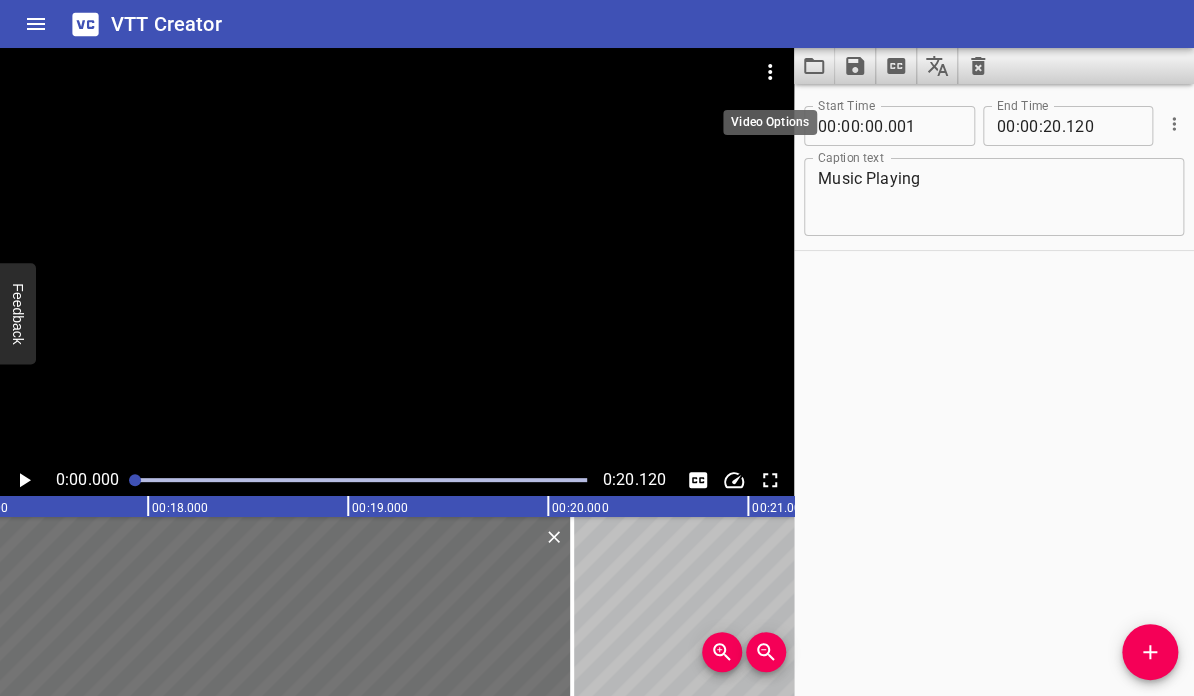click 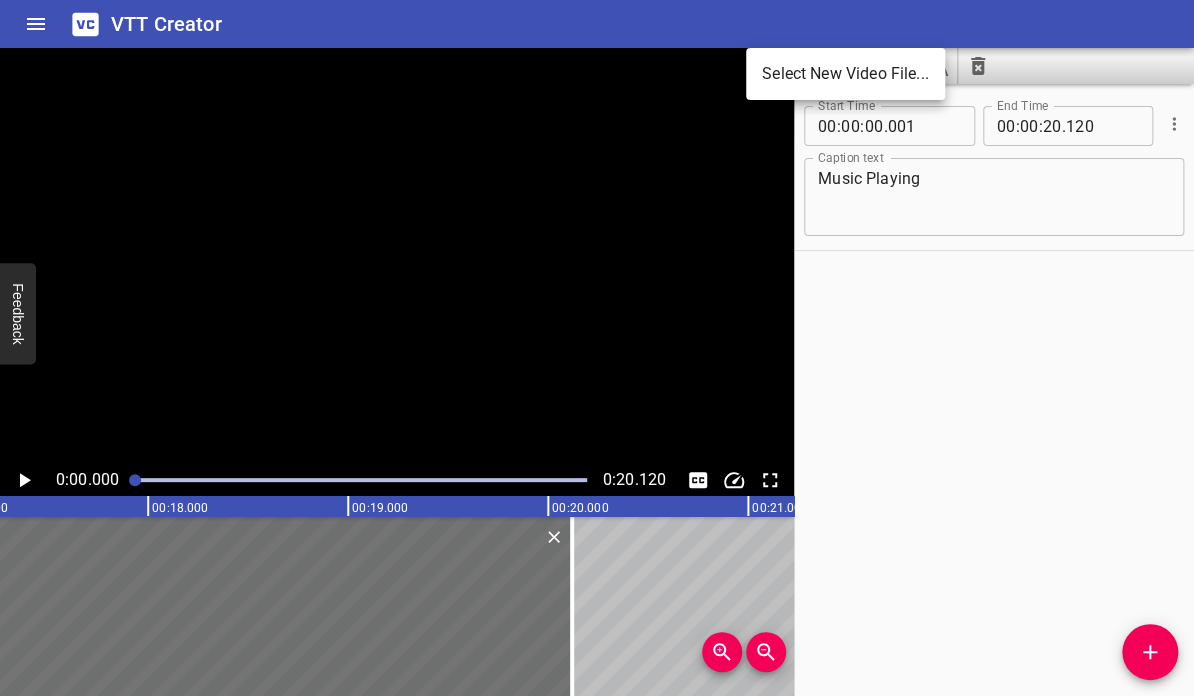click on "Select New Video File..." at bounding box center (845, 74) 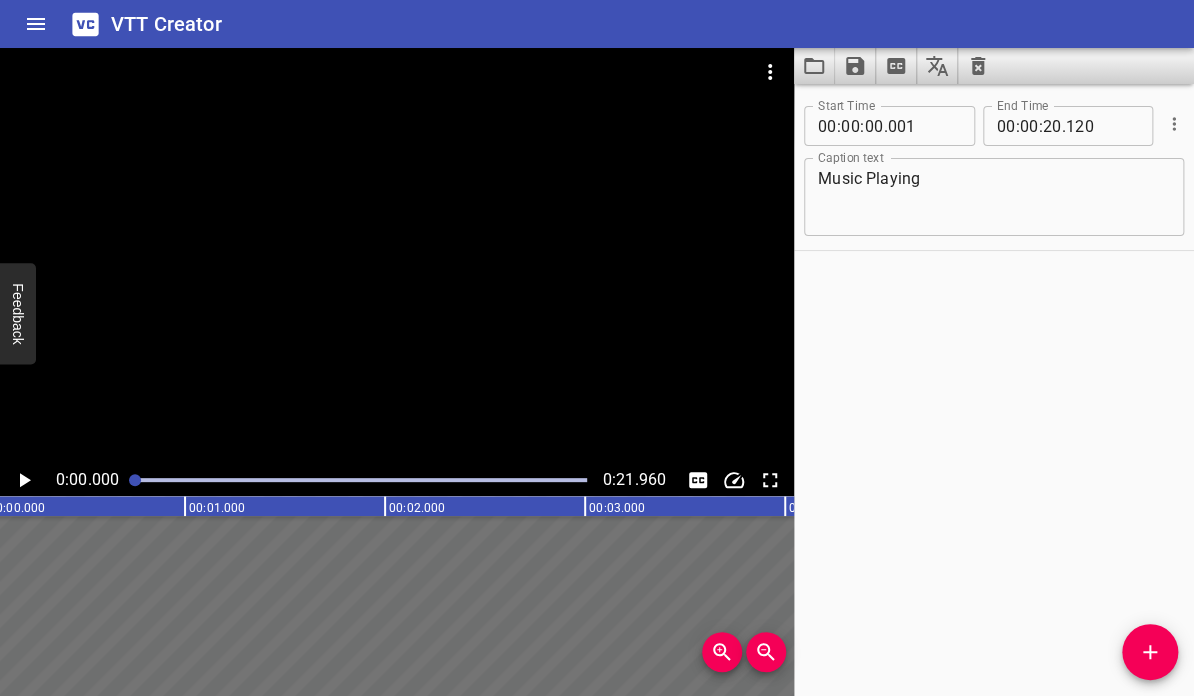 scroll, scrollTop: 0, scrollLeft: 0, axis: both 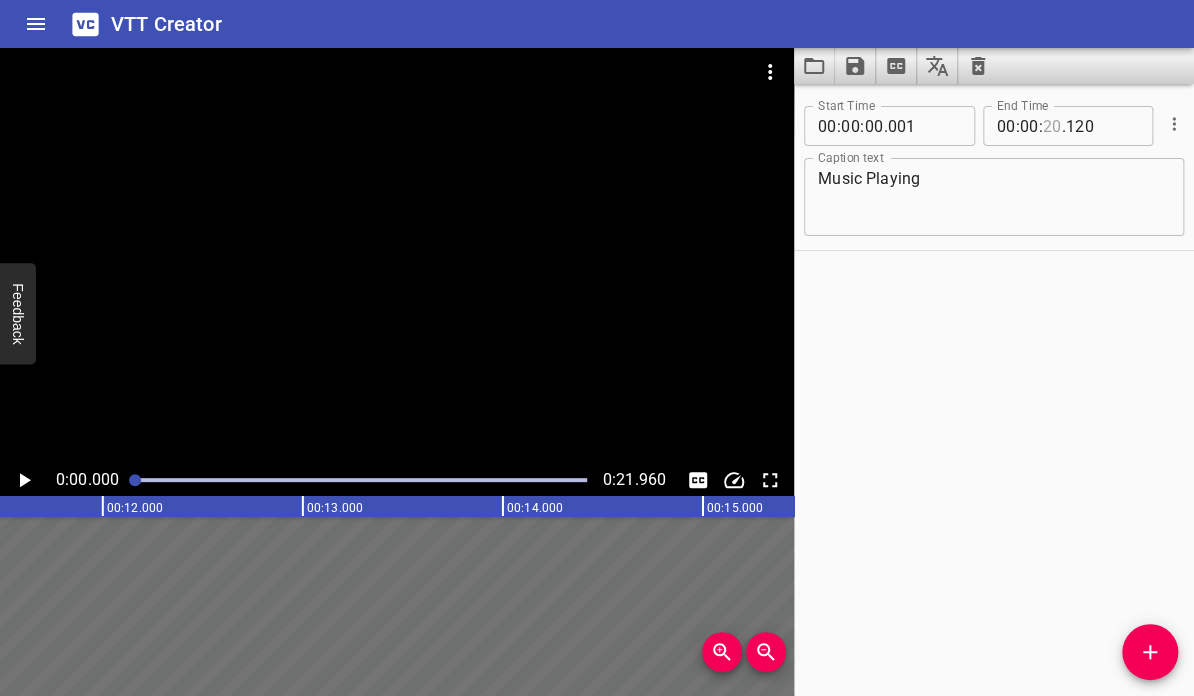 click at bounding box center (1052, 126) 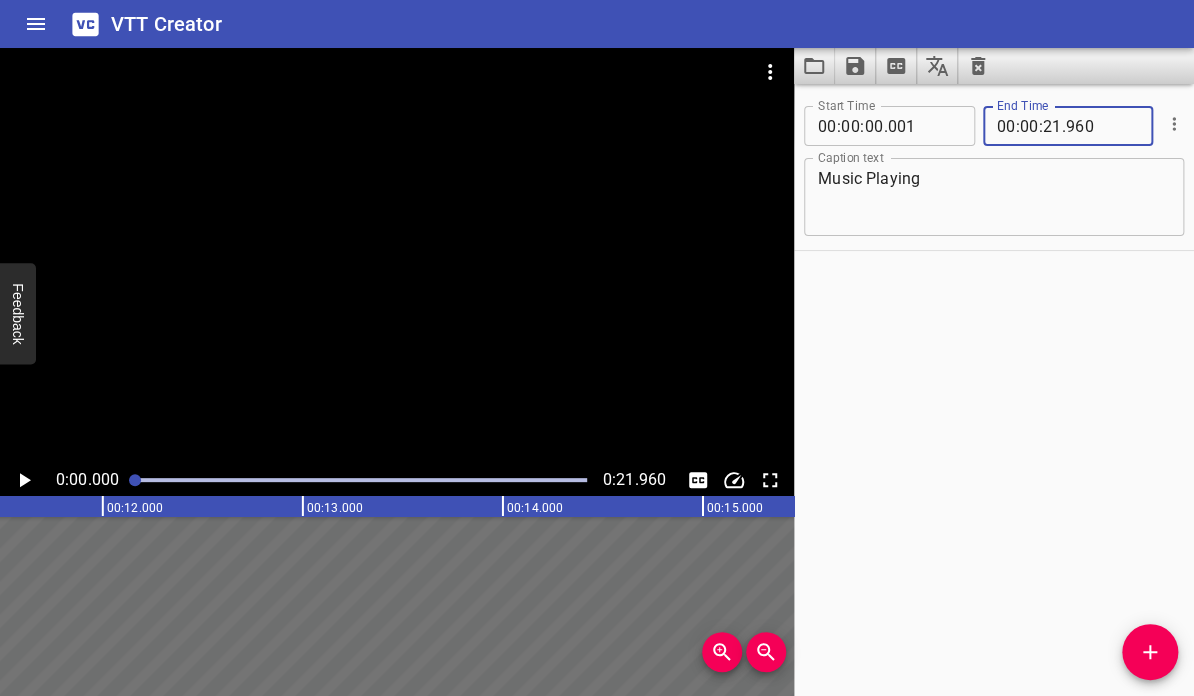 click on "Start Time 00 : 00 : 00 . 001 Start Time End Time 00 : 00 : 21 . 960 End Time Caption text Music Playing Caption text" at bounding box center [994, 390] 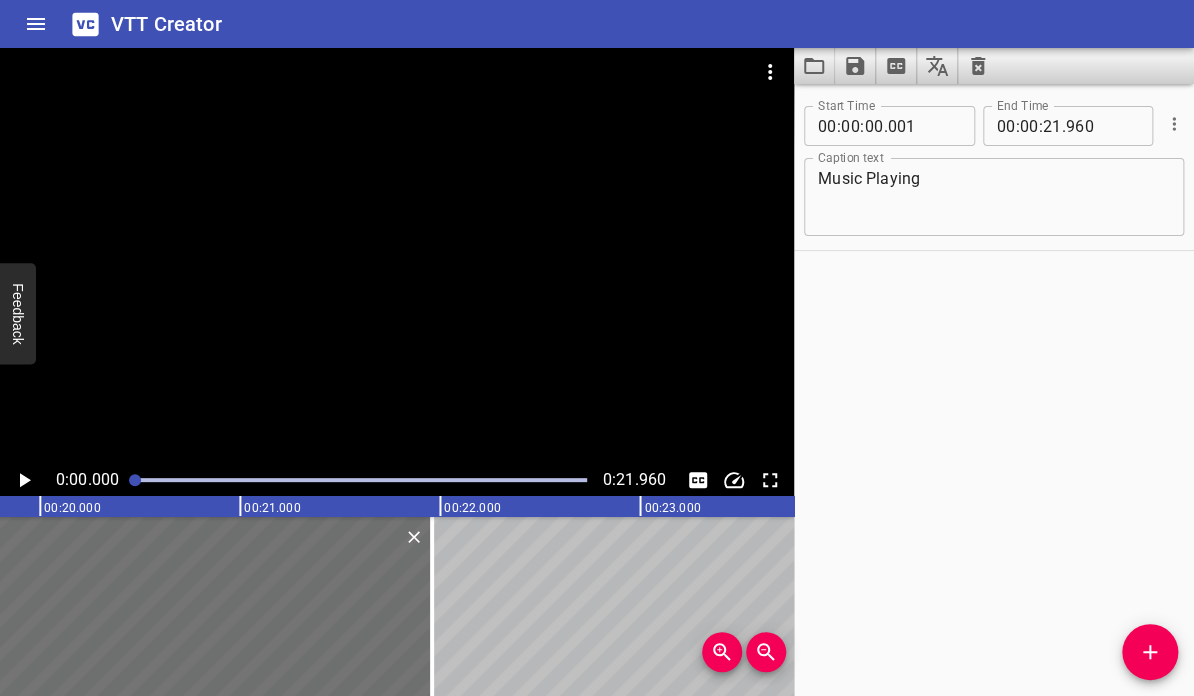scroll, scrollTop: 0, scrollLeft: 4036, axis: horizontal 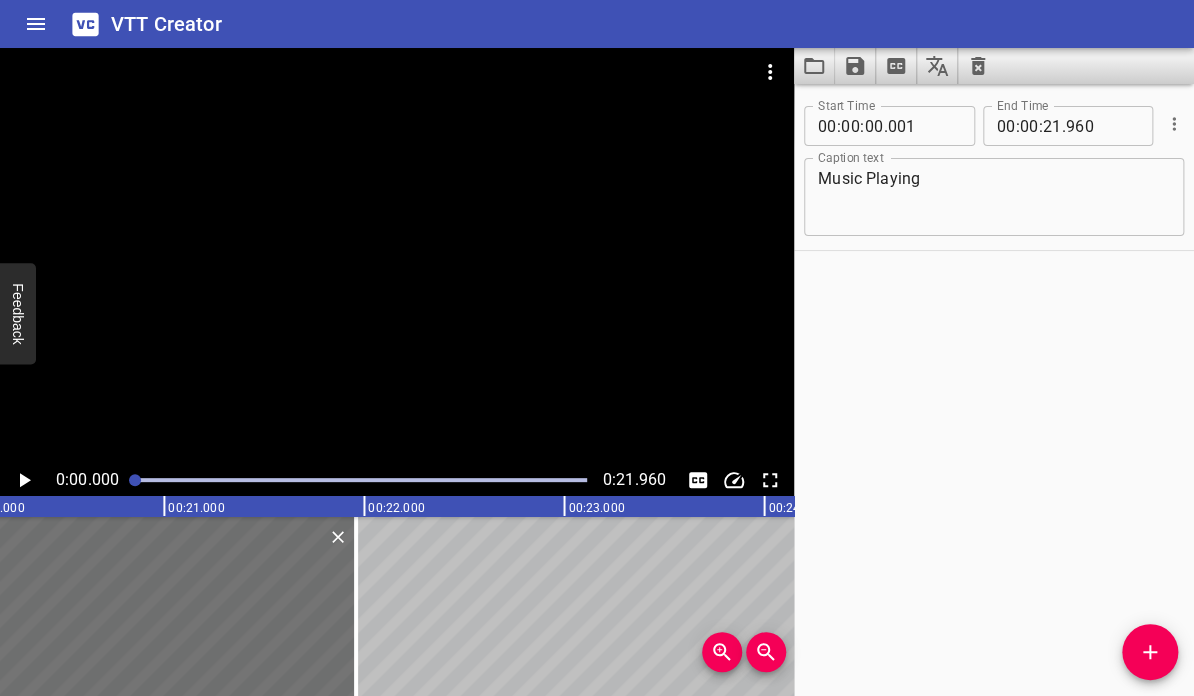 click at bounding box center (361, 480) 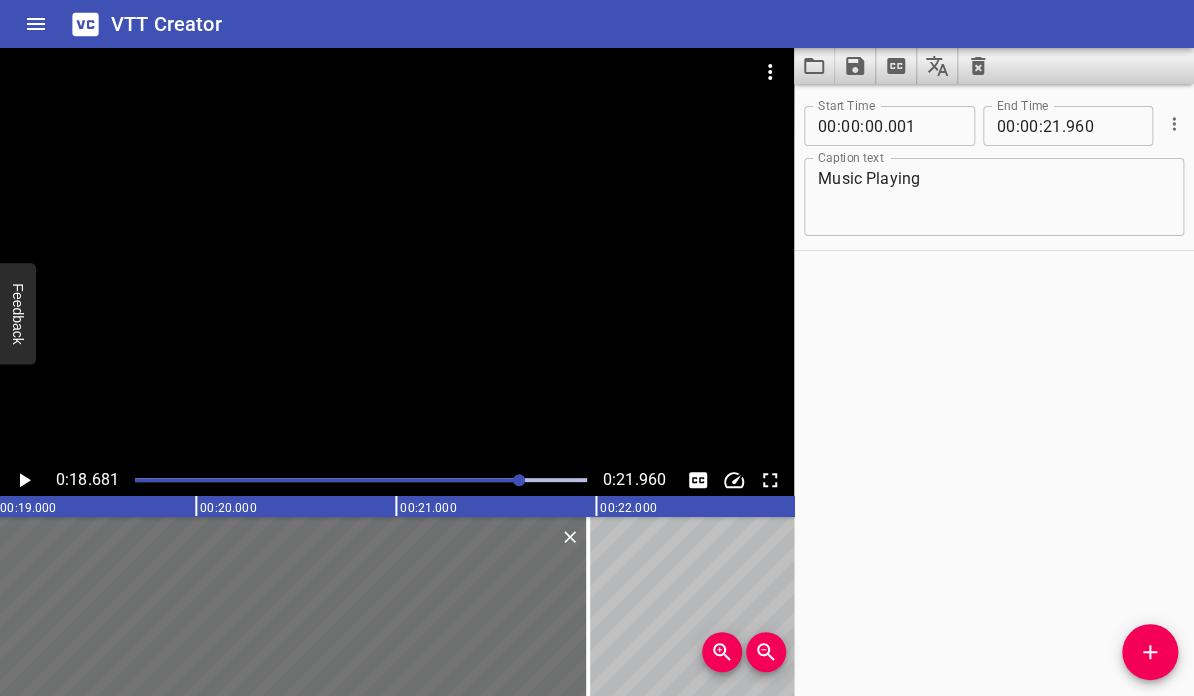 scroll, scrollTop: 0, scrollLeft: 3736, axis: horizontal 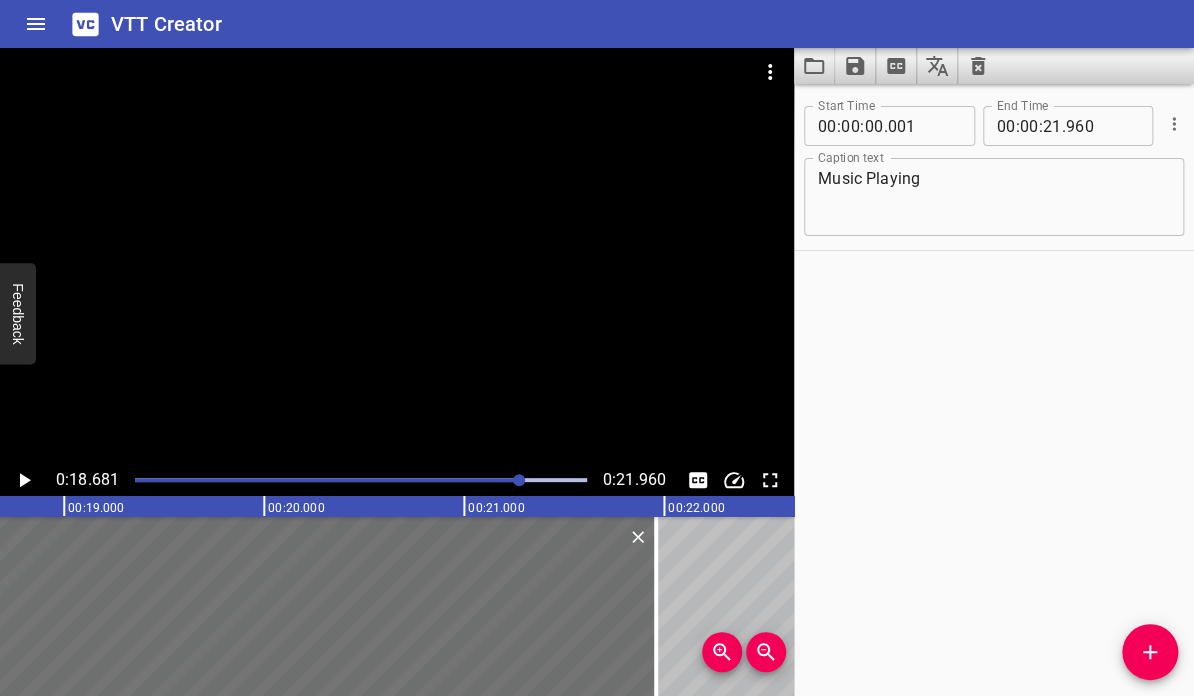 click 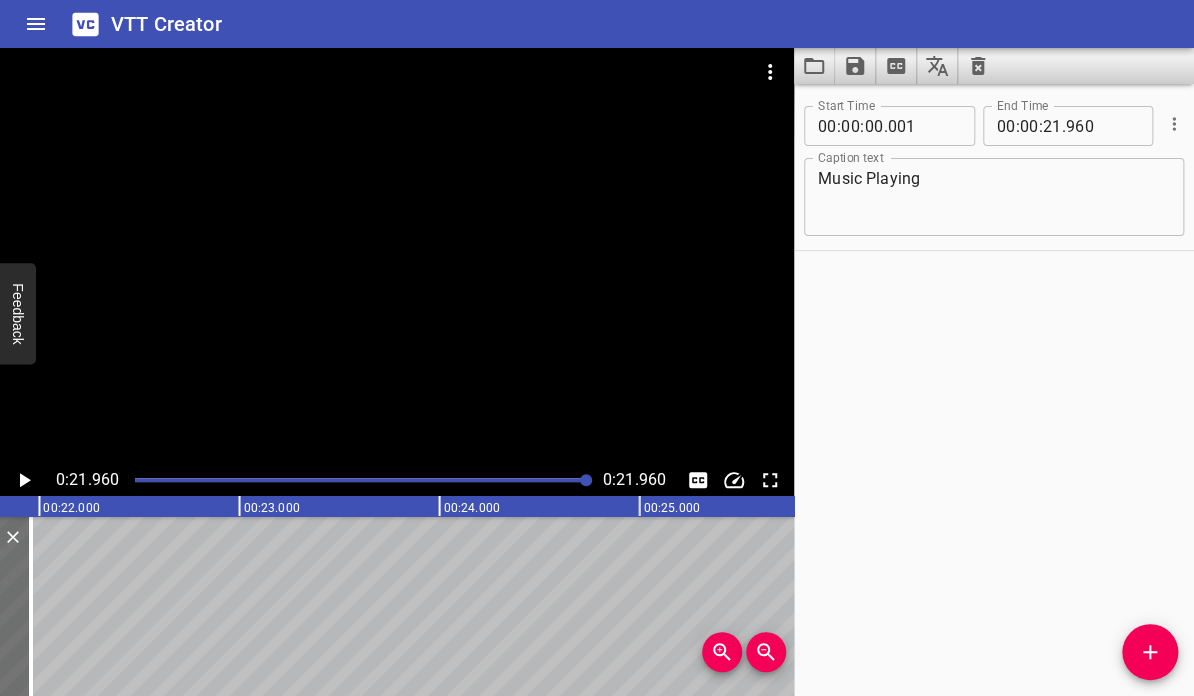 scroll, scrollTop: 0, scrollLeft: 4392, axis: horizontal 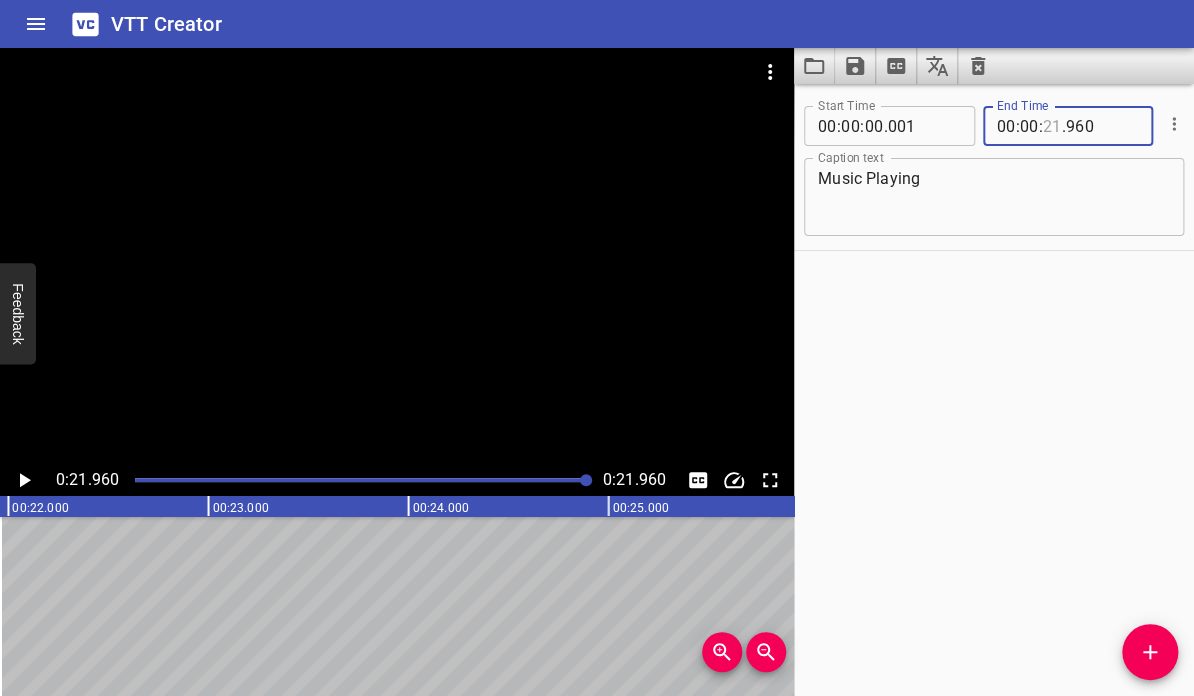 click at bounding box center [1052, 126] 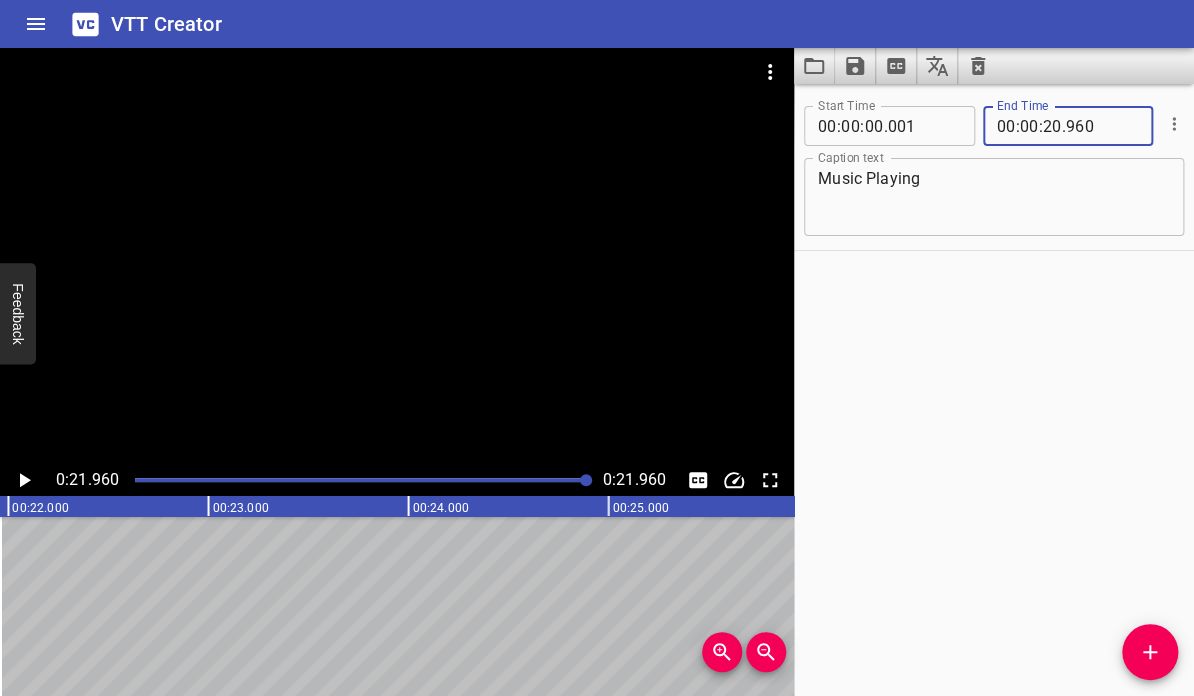 click on "Start Time 00 : 00 : 00 . 001 Start Time End Time 00 : 00 : 20 . 960 End Time Caption text Music Playing Caption text" at bounding box center (994, 390) 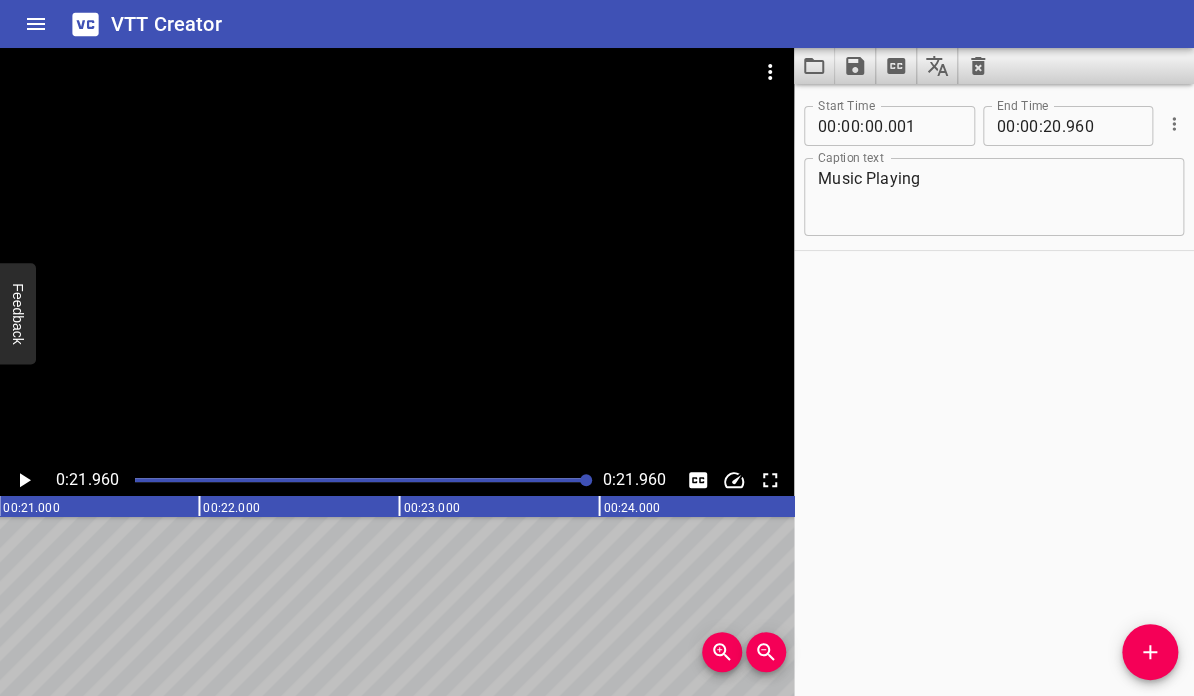 scroll, scrollTop: 0, scrollLeft: 4214, axis: horizontal 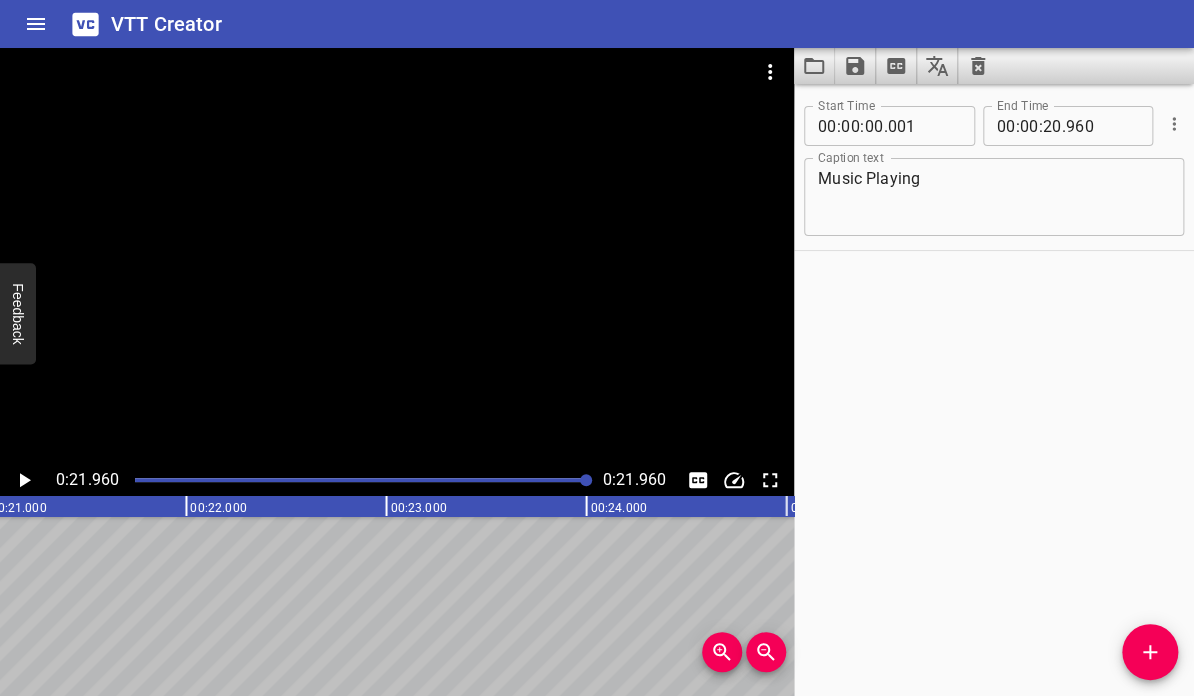 click 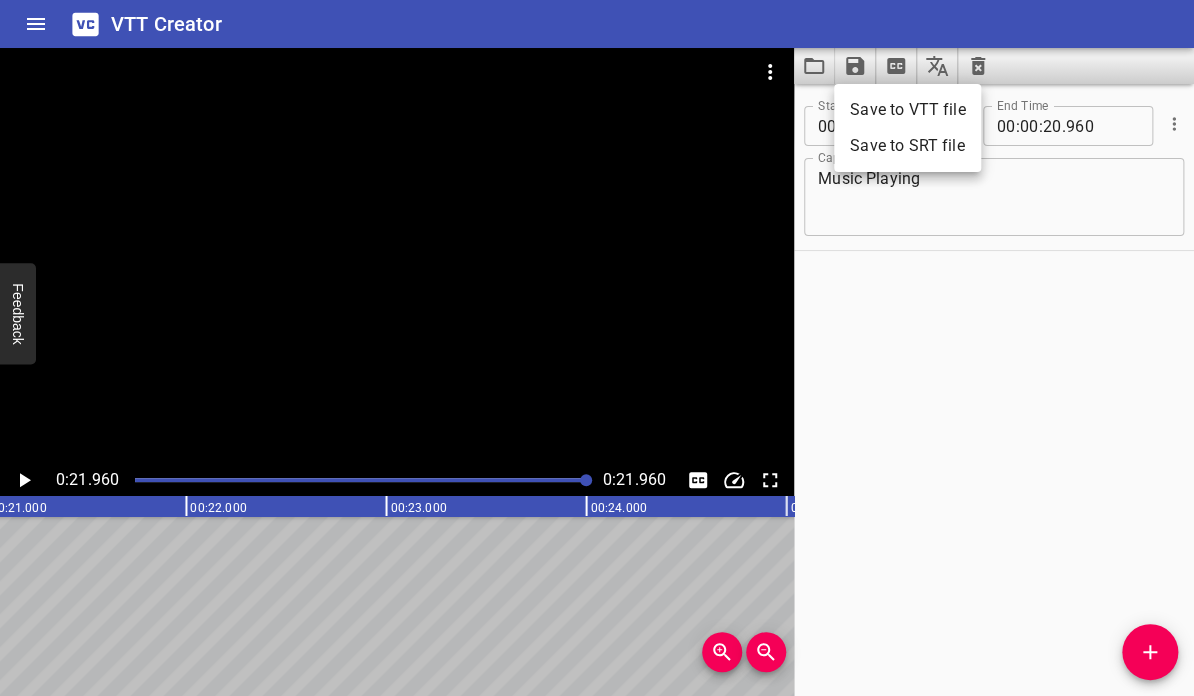 click on "Save to VTT file" at bounding box center [907, 110] 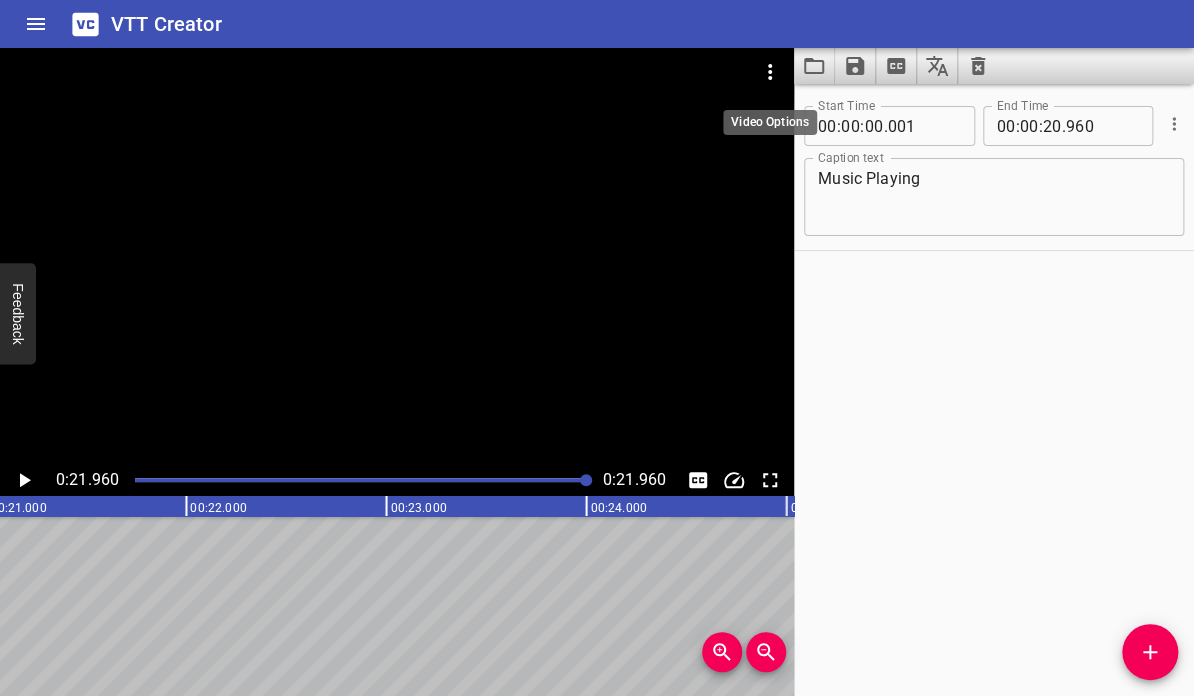 click 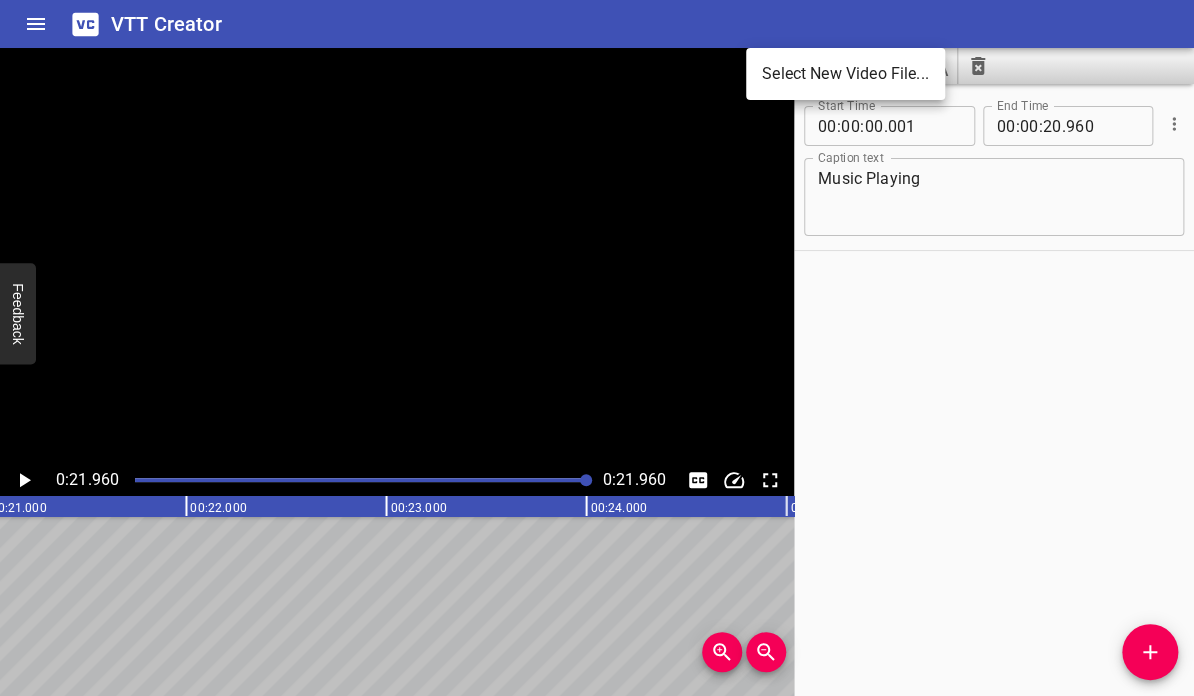 click on "Select New Video File..." at bounding box center [845, 74] 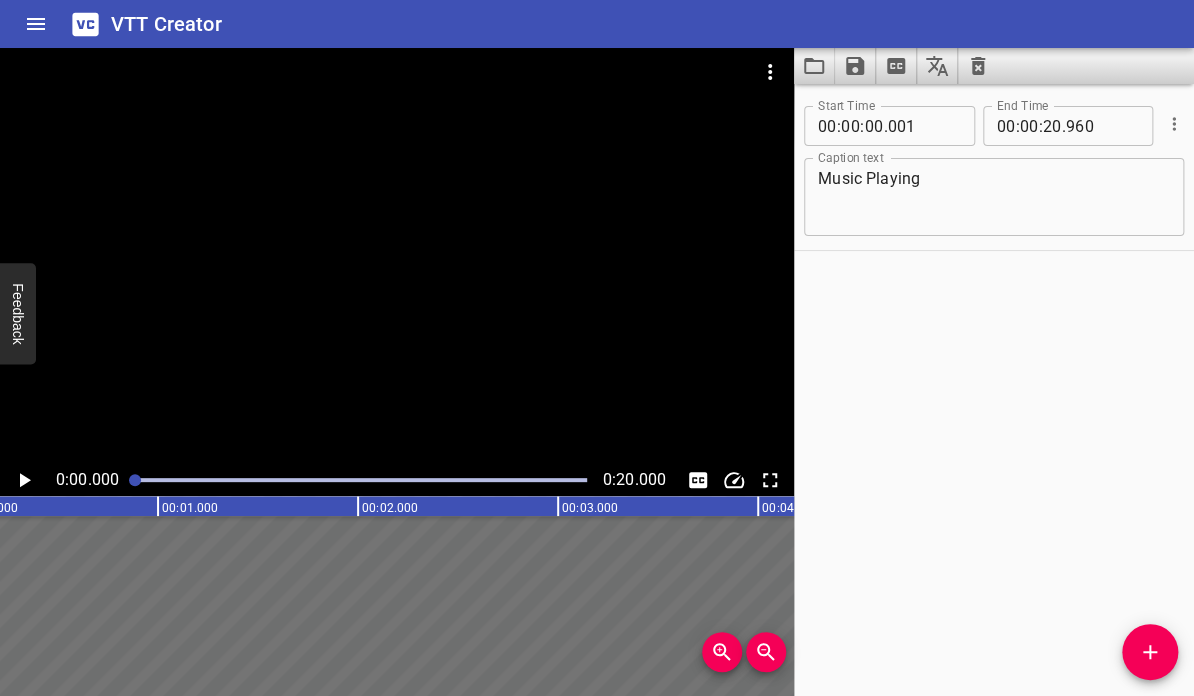 scroll, scrollTop: 0, scrollLeft: 0, axis: both 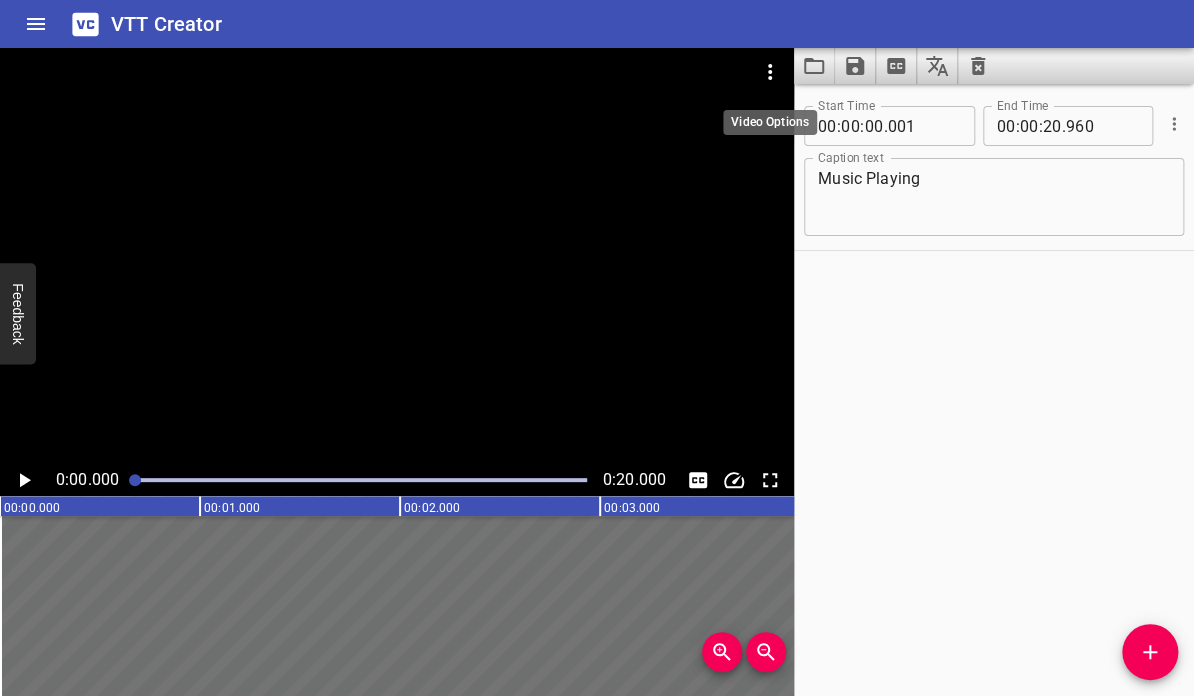click 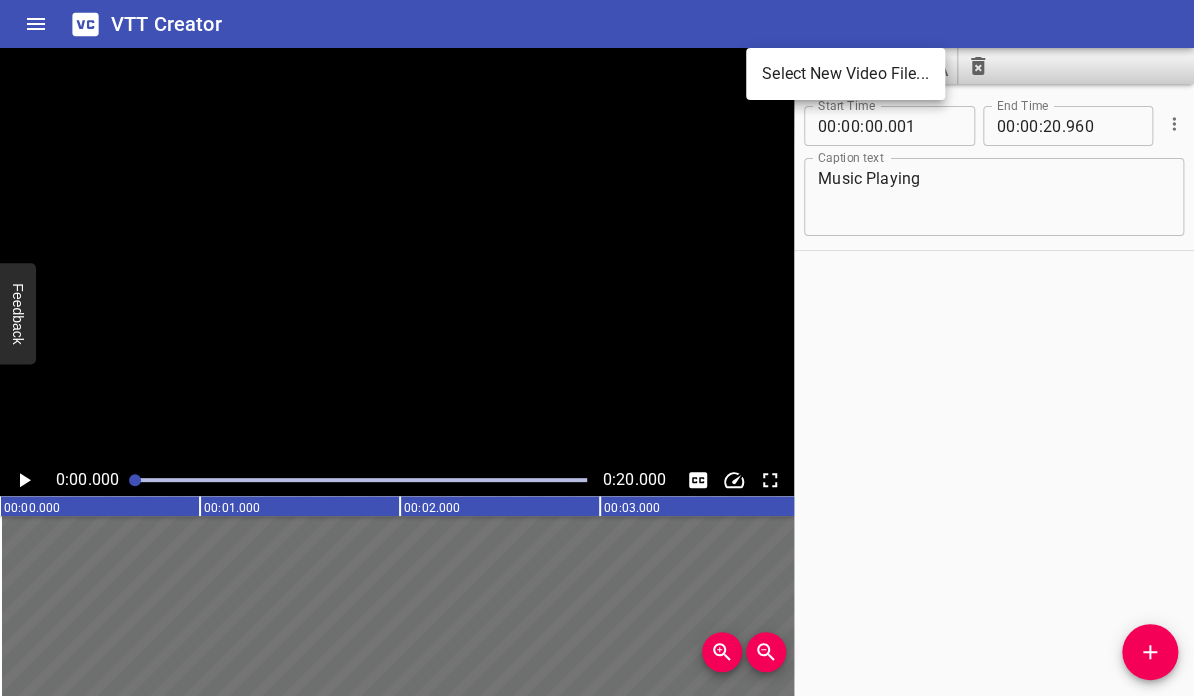 click at bounding box center (597, 348) 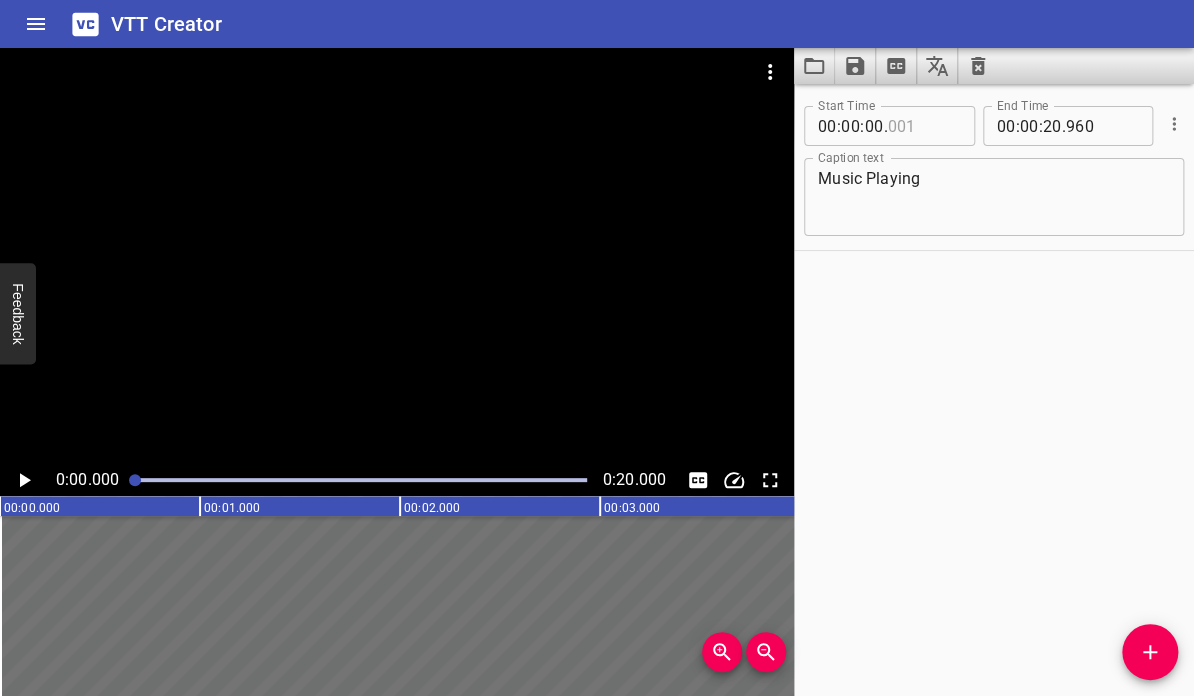 click at bounding box center (923, 126) 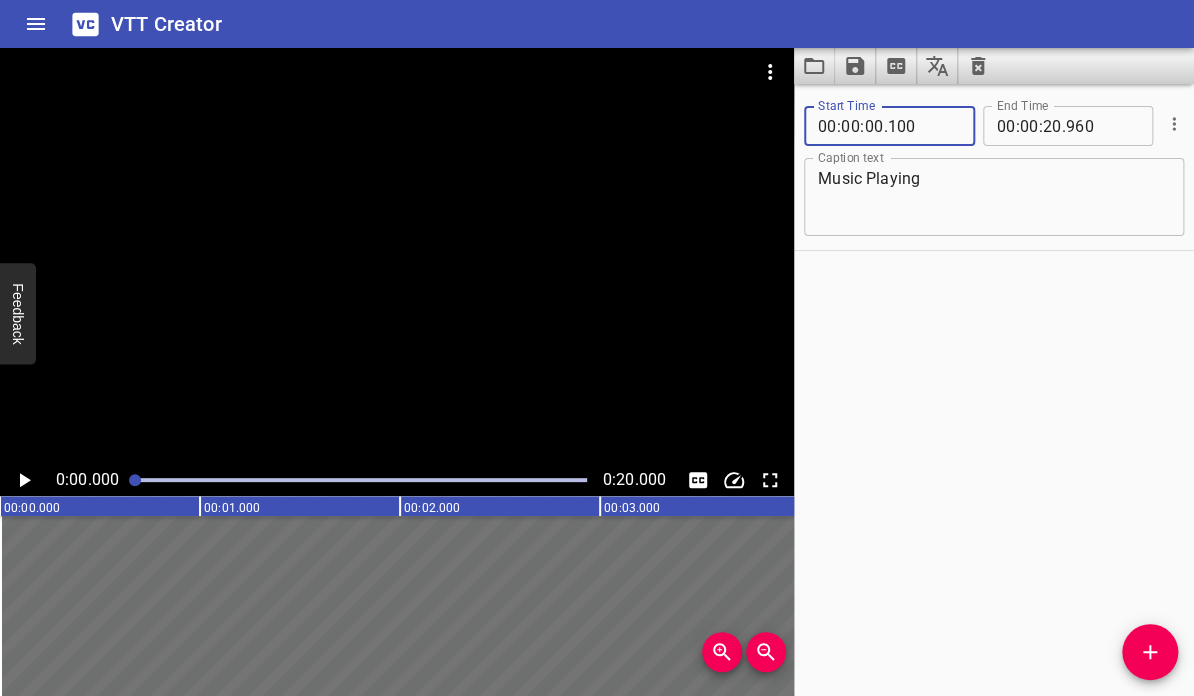 click on "Start Time 00 : 00 : 00 . 100 Start Time End Time 00 : 00 : 20 . 960 End Time Caption text Music Playing Caption text" at bounding box center (994, 390) 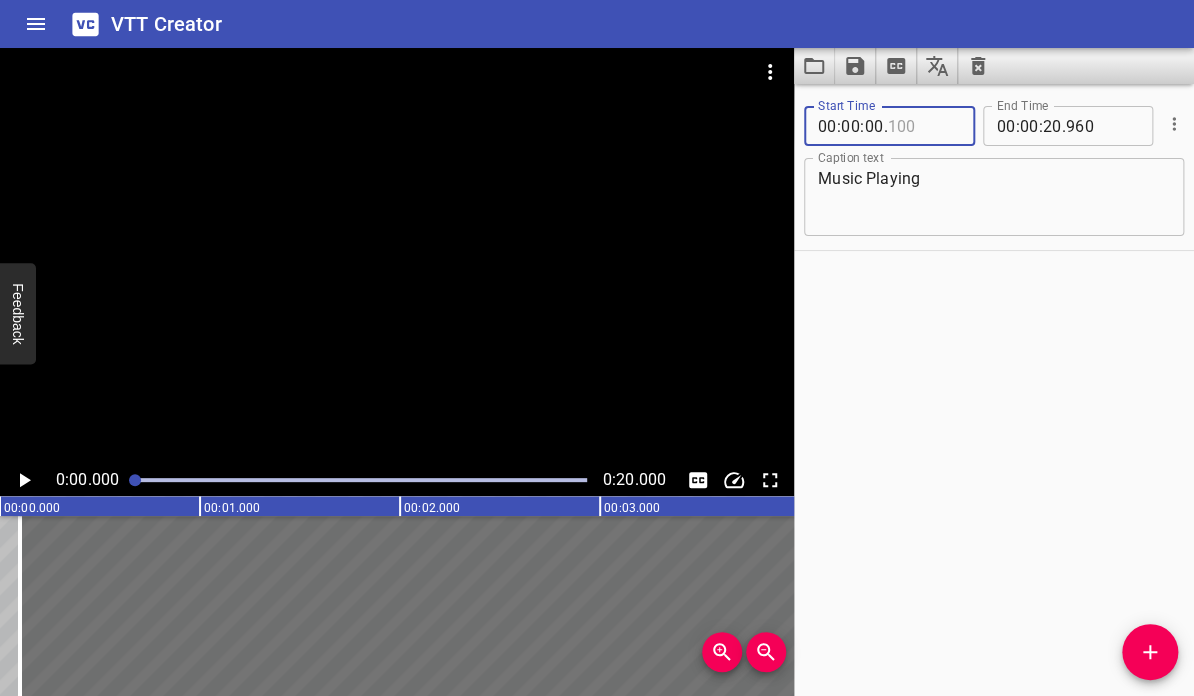 click at bounding box center [923, 126] 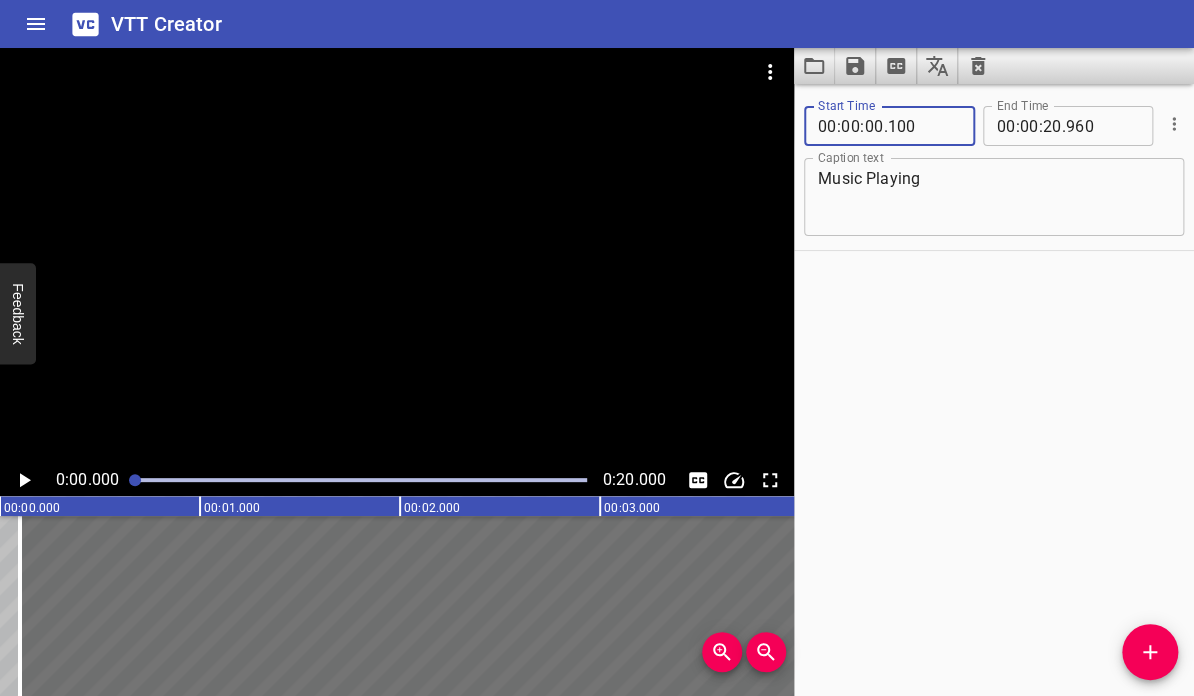 click 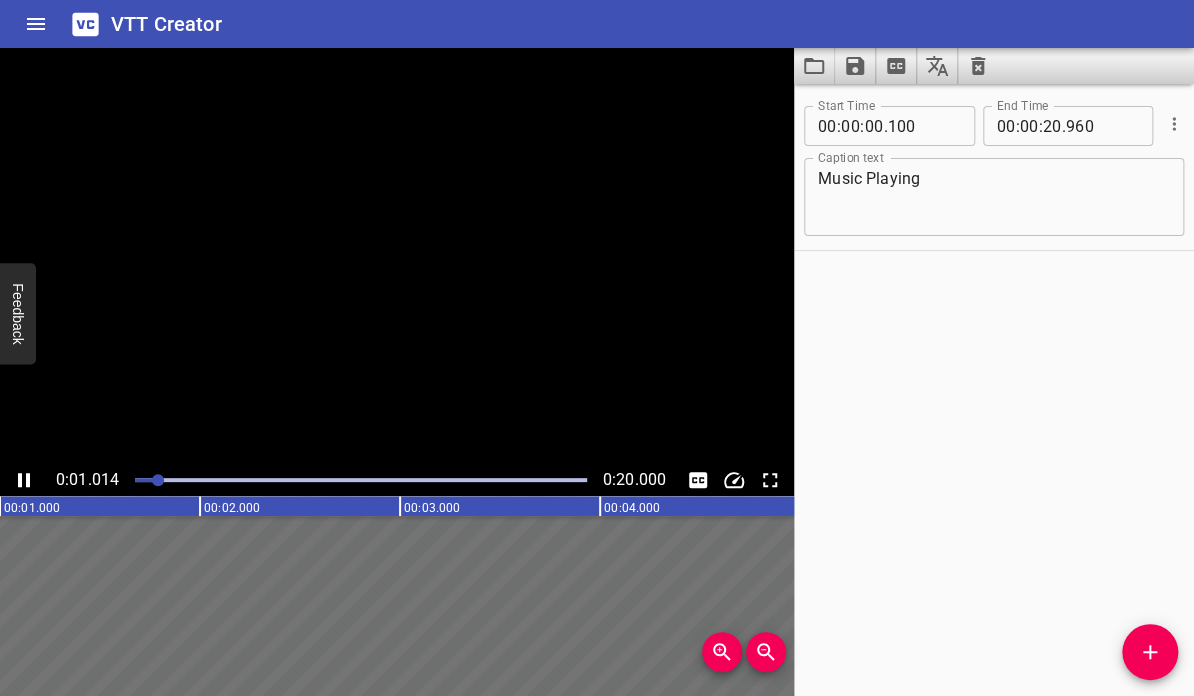 click 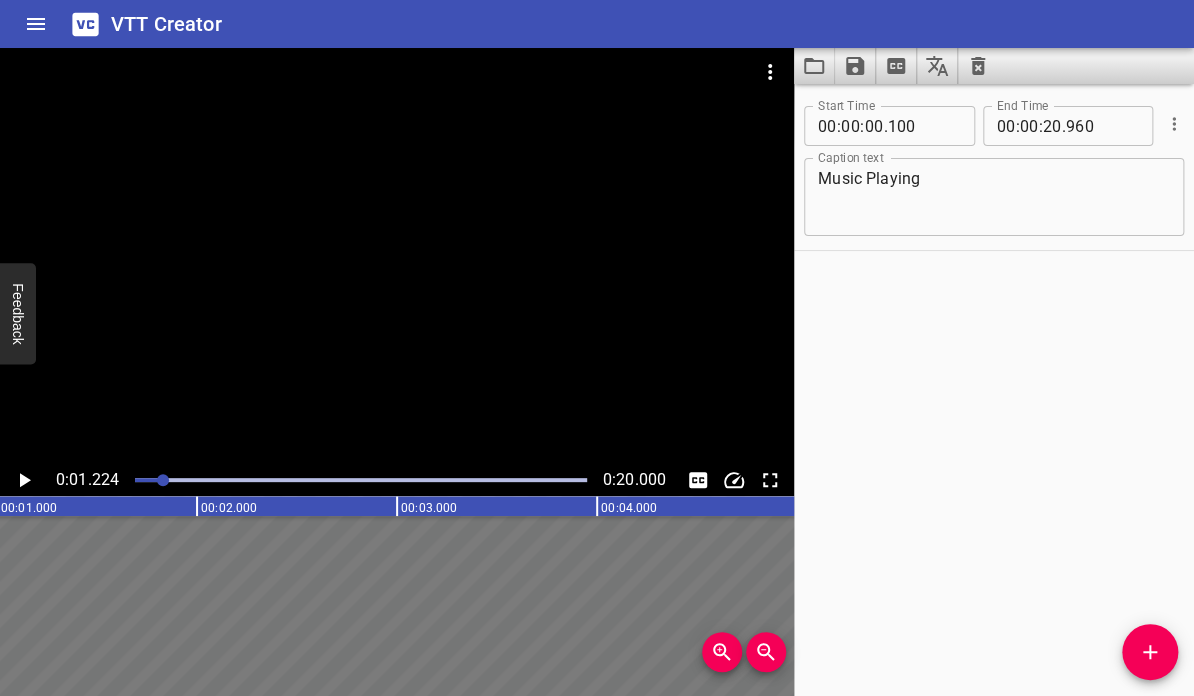 scroll, scrollTop: 0, scrollLeft: 244, axis: horizontal 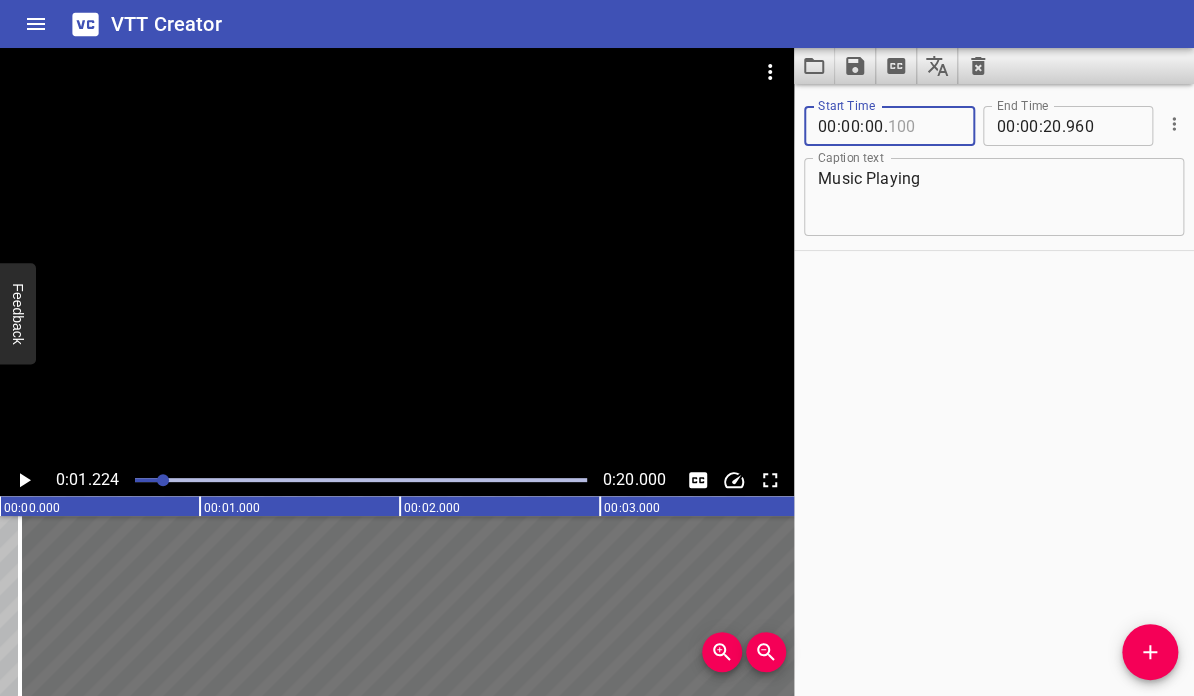 click at bounding box center (923, 126) 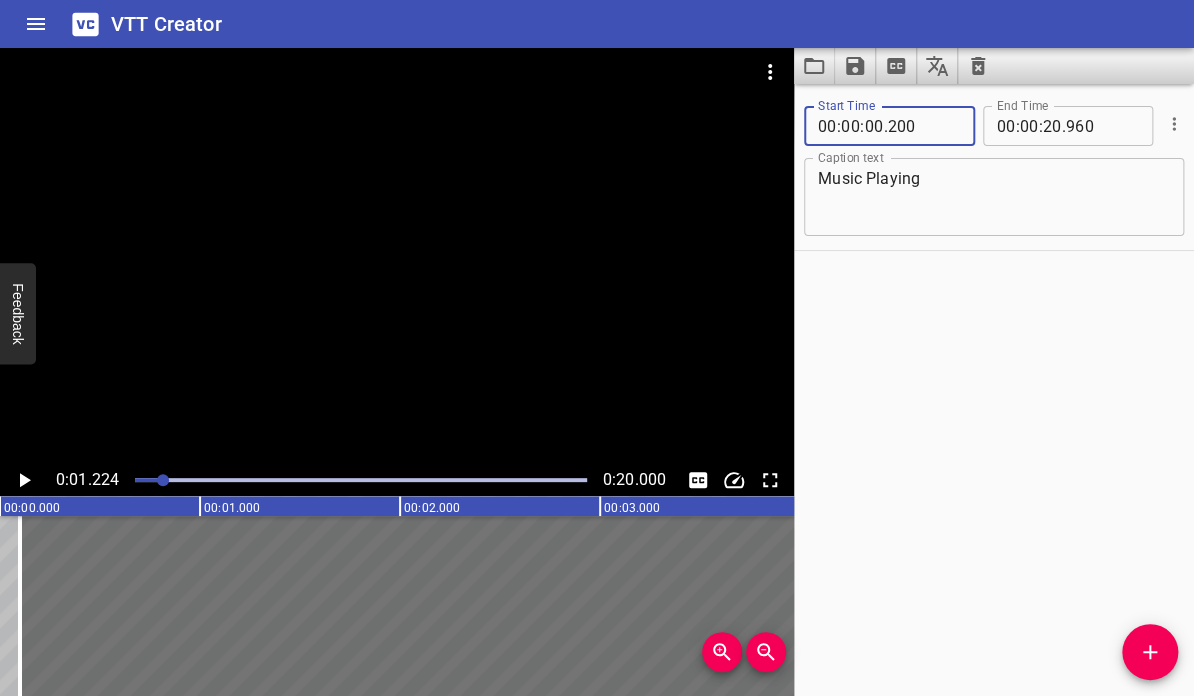 click on "Start Time 00 : 00 : 00 . 200 Start Time End Time 00 : 00 : 20 . 960 End Time Caption text Music Playing Caption text" at bounding box center [994, 390] 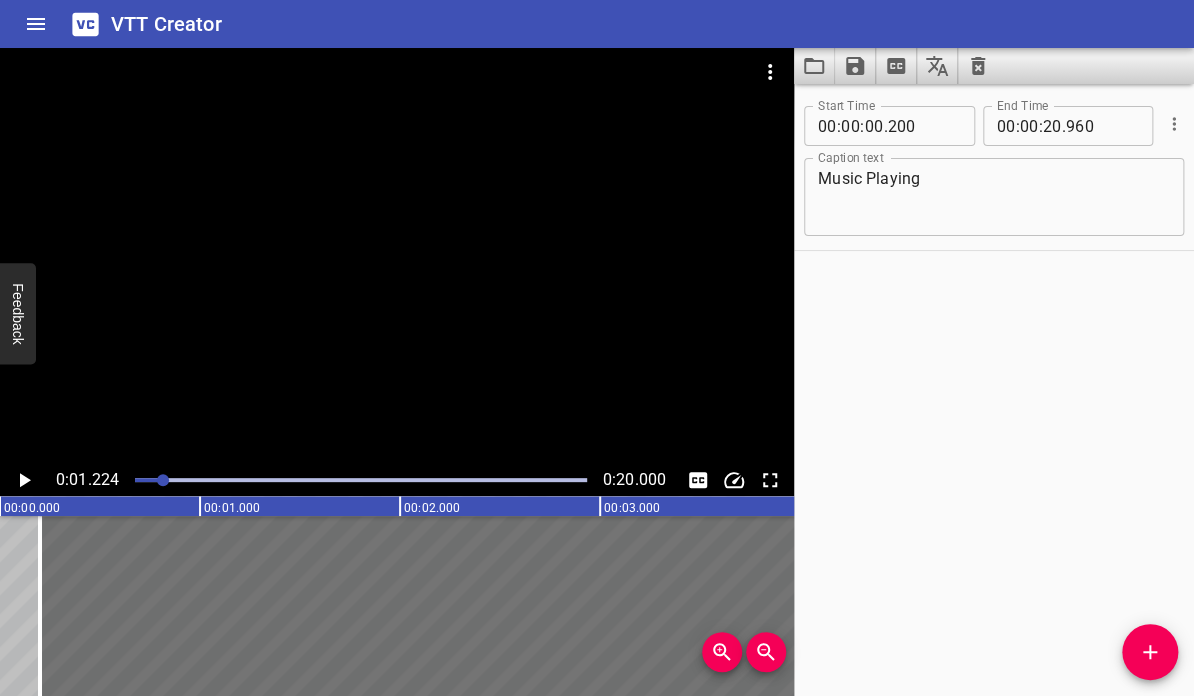 click on "Start Time 00 : 00 : 00 . 200 Start Time End Time 00 : 00 : 20 . 960 End Time Caption text Music Playing Caption text" at bounding box center (994, 390) 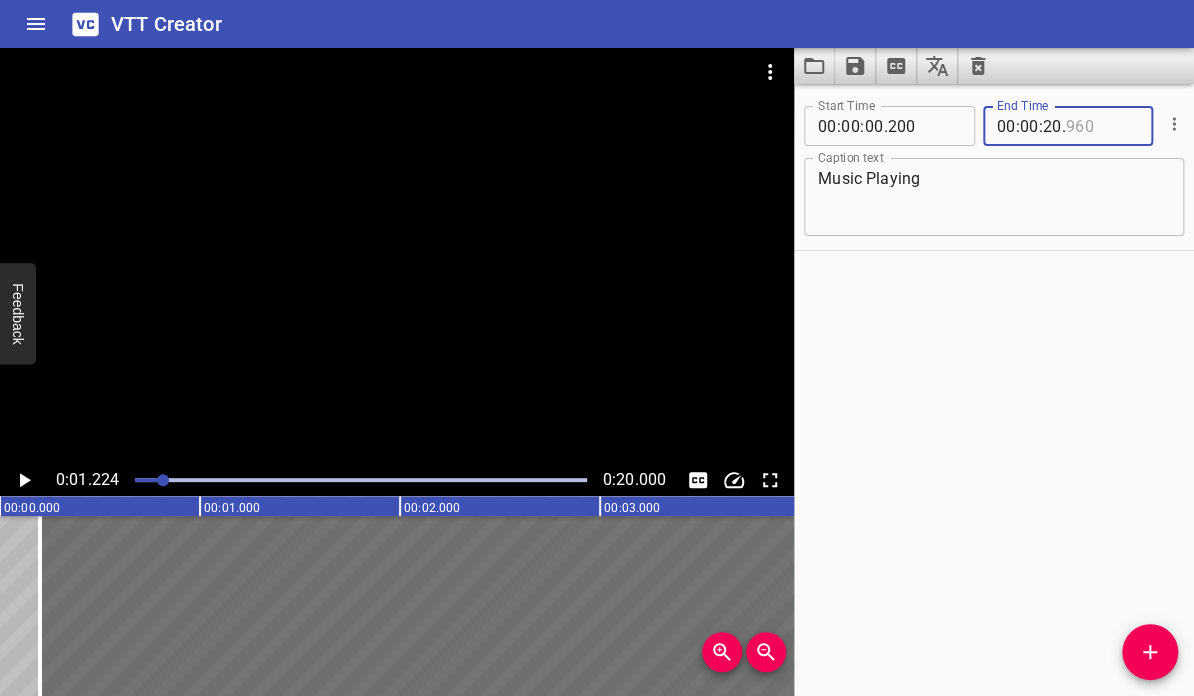 click at bounding box center (1102, 126) 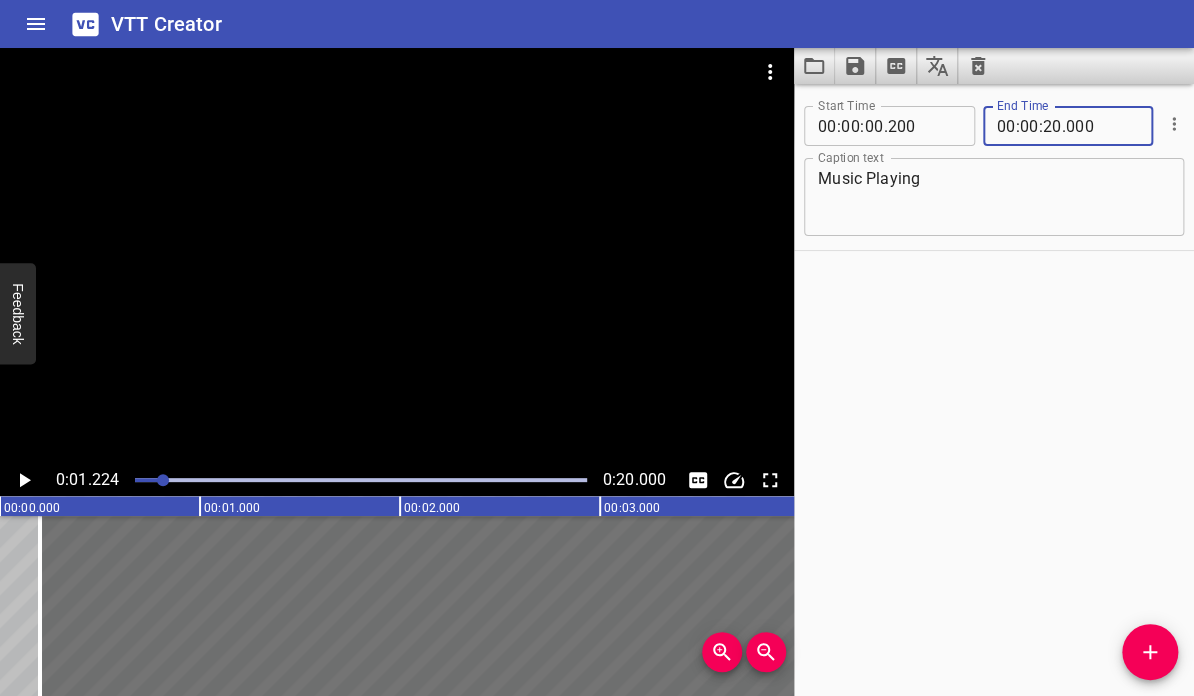 click on "Start Time 00 : 00 : 00 . 200 Start Time End Time 00 : 00 : 20 . 000 End Time Caption text Music Playing Caption text" at bounding box center [994, 390] 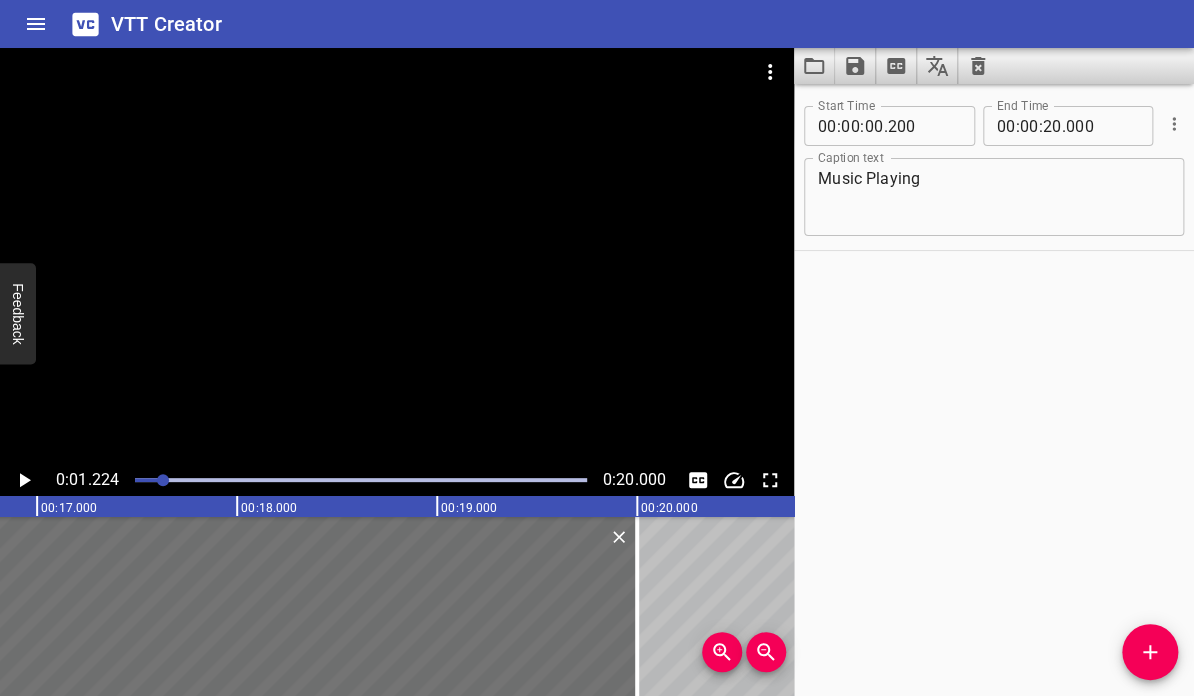 scroll, scrollTop: 0, scrollLeft: 3388, axis: horizontal 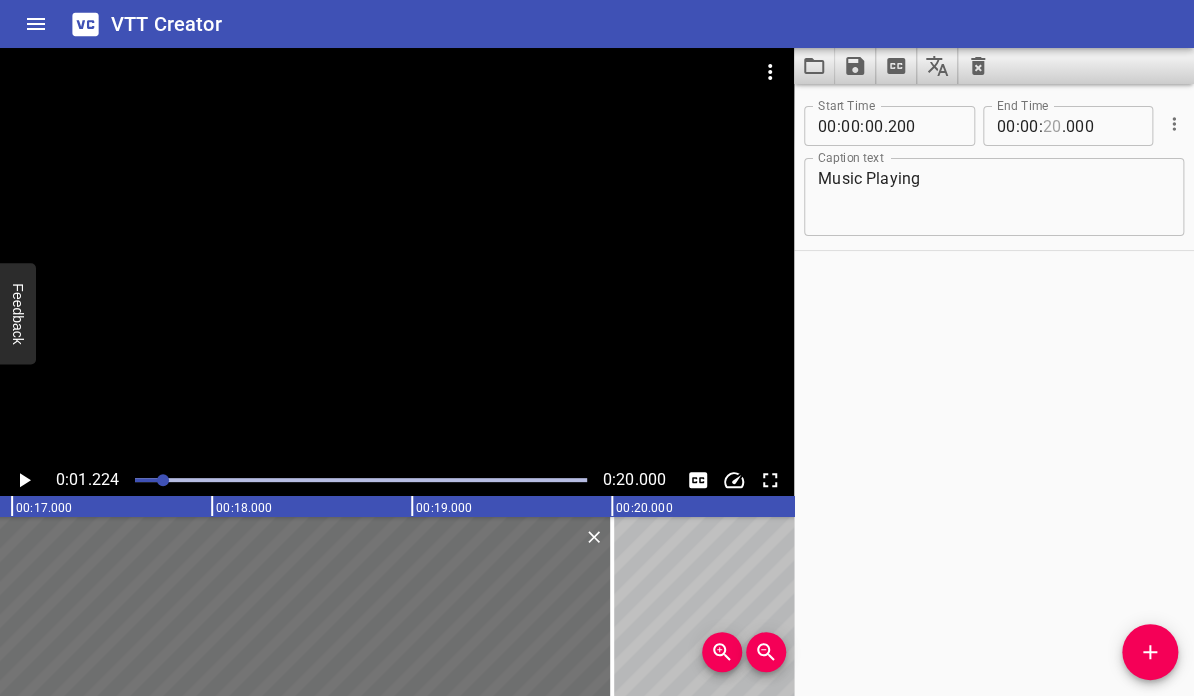 click at bounding box center [1052, 126] 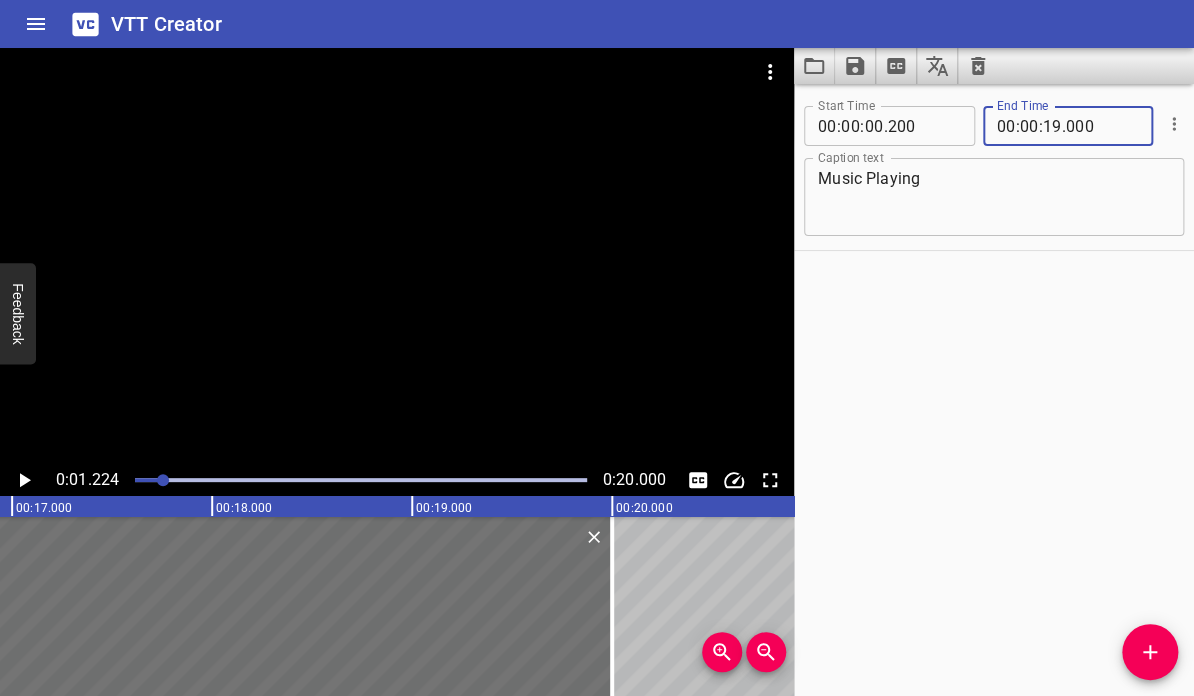 click on "Start Time 00 : 00 : 00 . 200 Start Time End Time 00 : 00 : 19 . 000 End Time Caption text Music Playing Caption text" at bounding box center (994, 390) 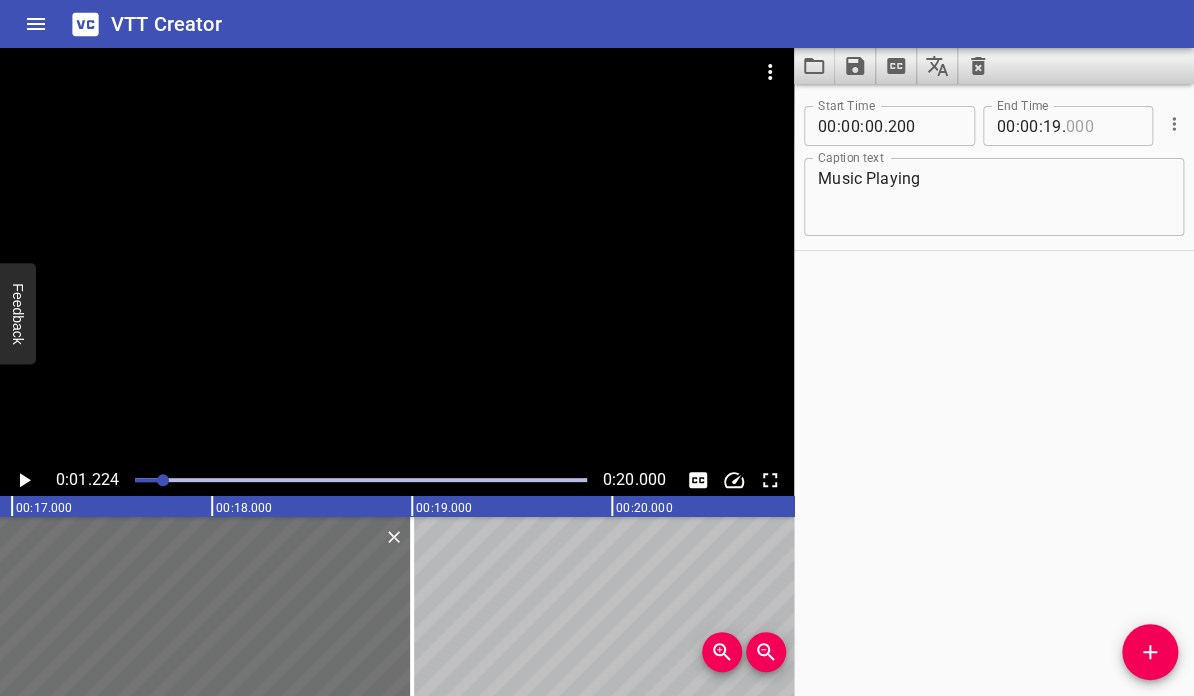 click at bounding box center [1102, 126] 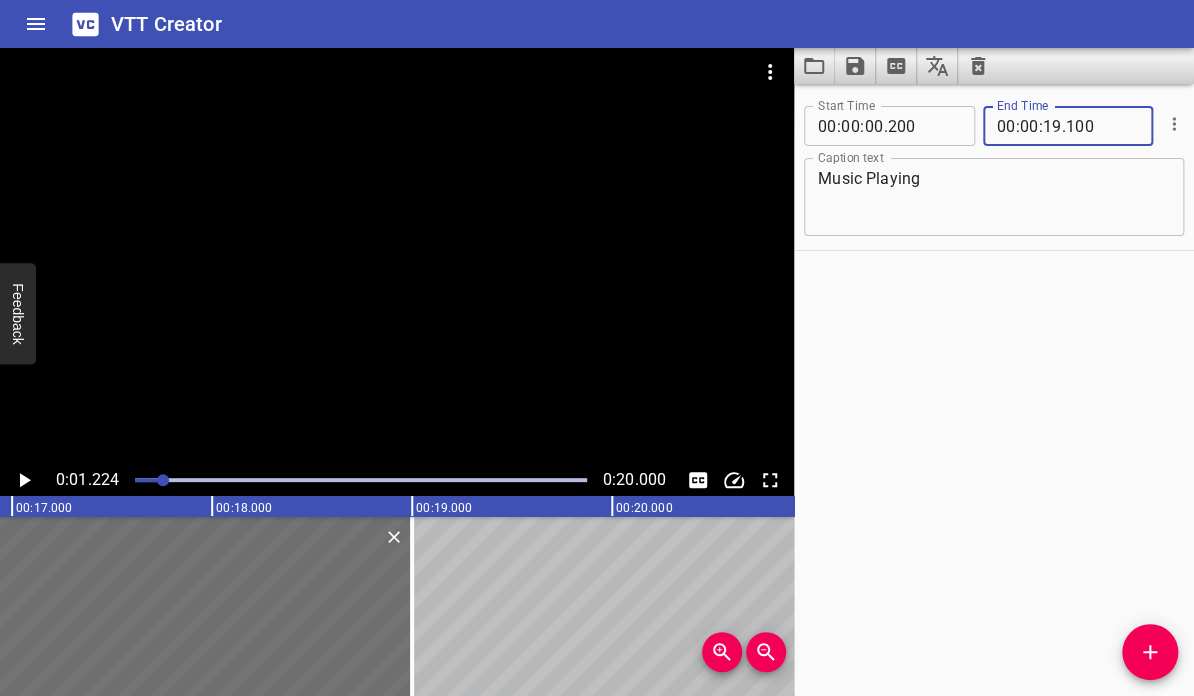 click on "Start Time 00 : 00 : 00 . 200 Start Time End Time 00 : 00 : 19 . 100 End Time Caption text Music Playing Caption text" at bounding box center [994, 390] 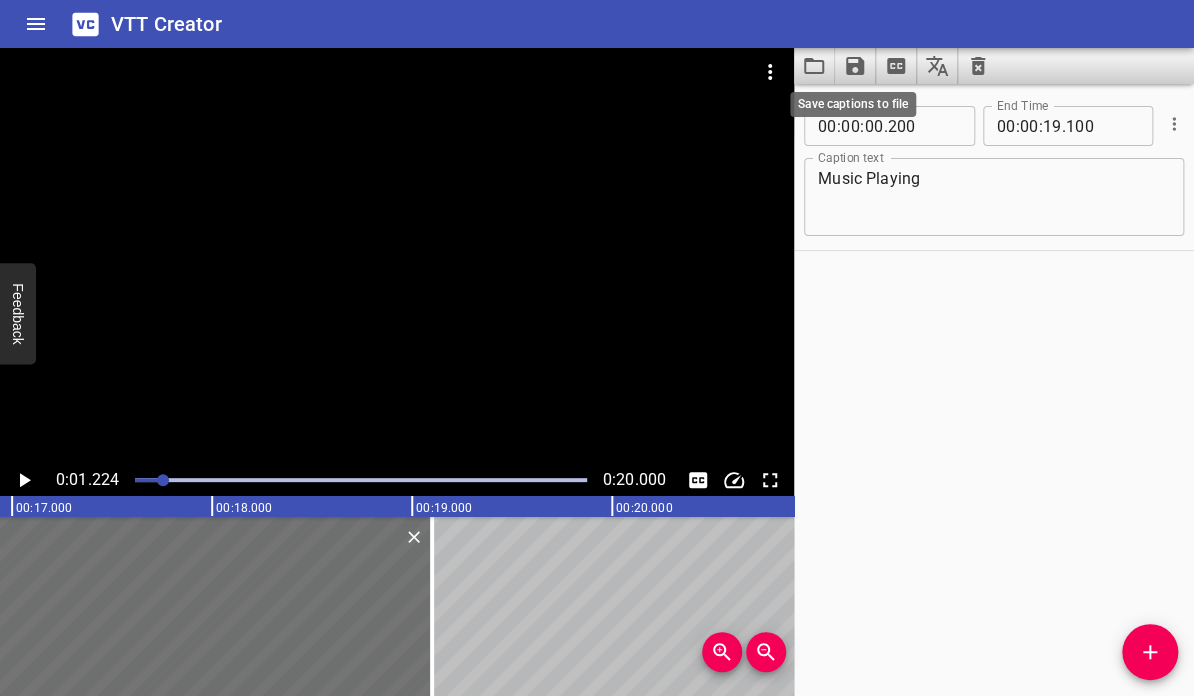 click 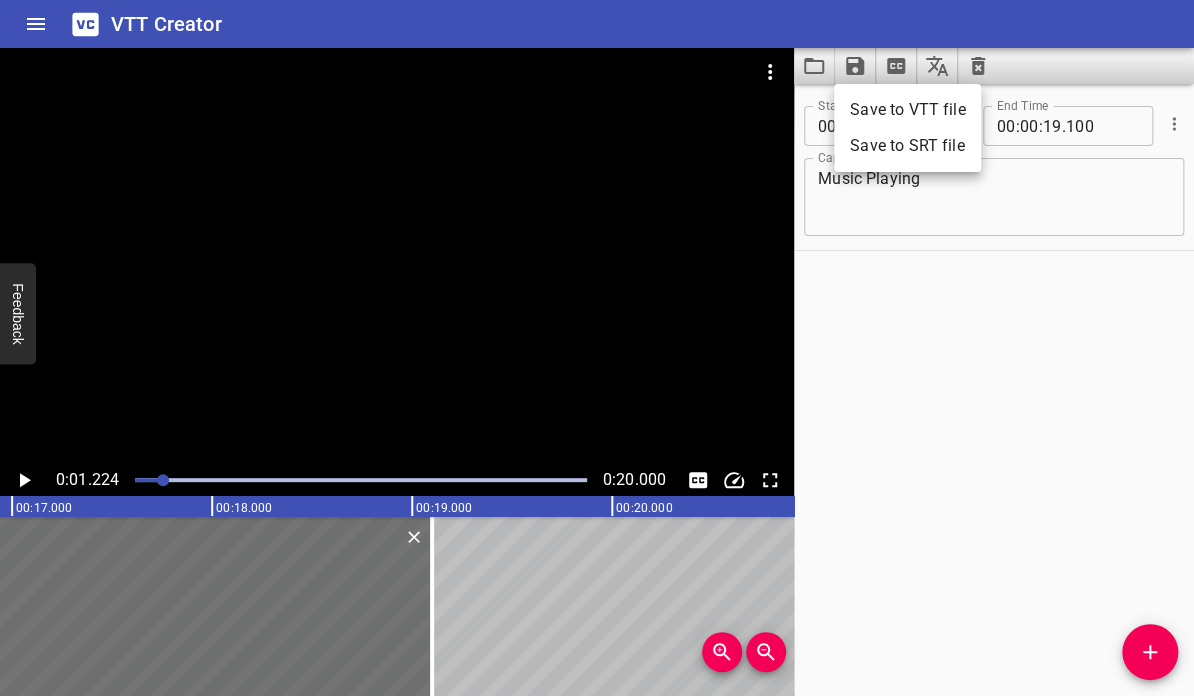 click on "Save to VTT file" at bounding box center (907, 110) 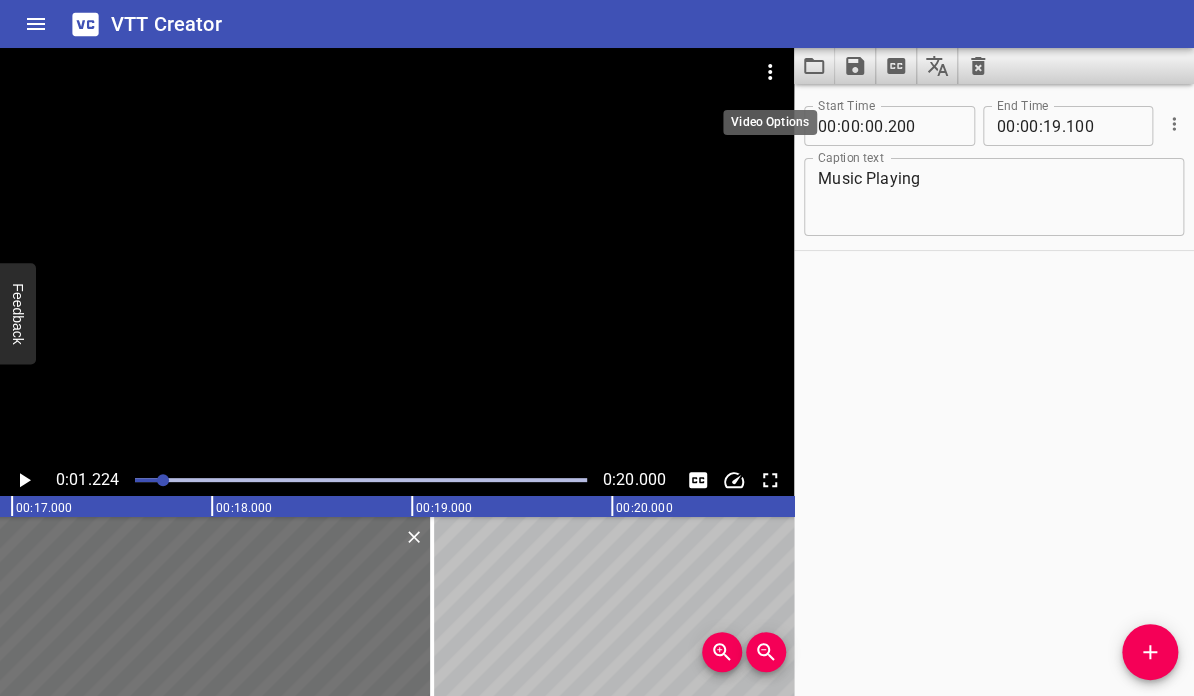 click 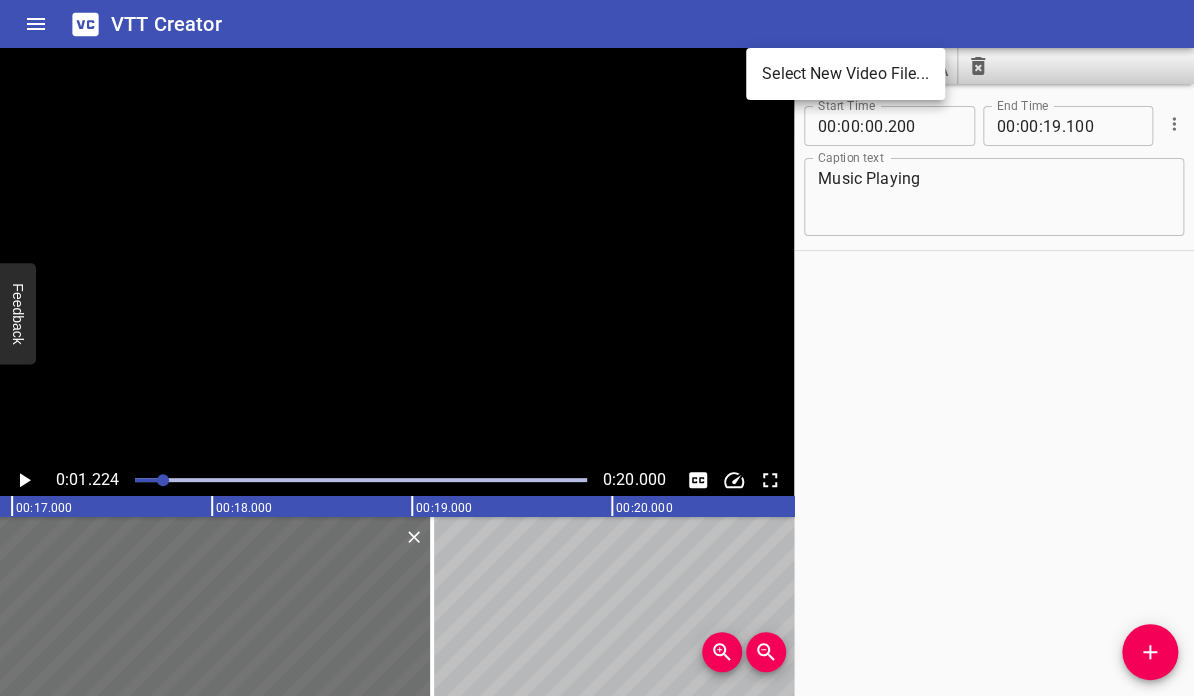 click on "Select New Video File..." at bounding box center (845, 74) 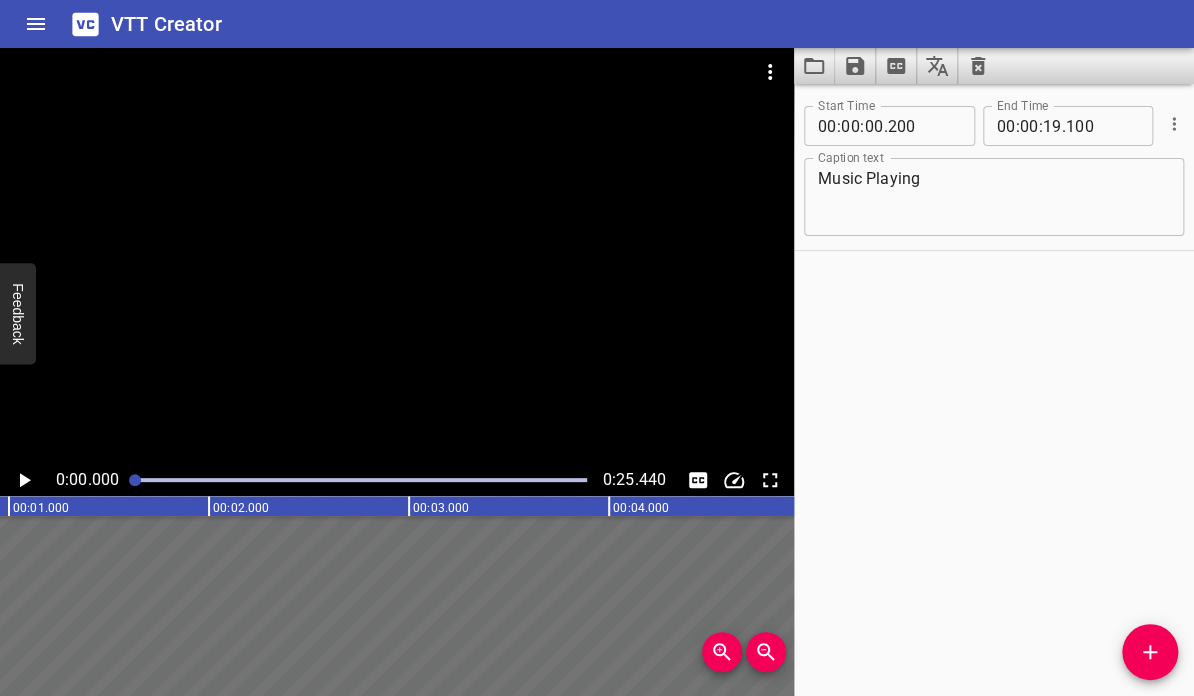 scroll, scrollTop: 0, scrollLeft: 0, axis: both 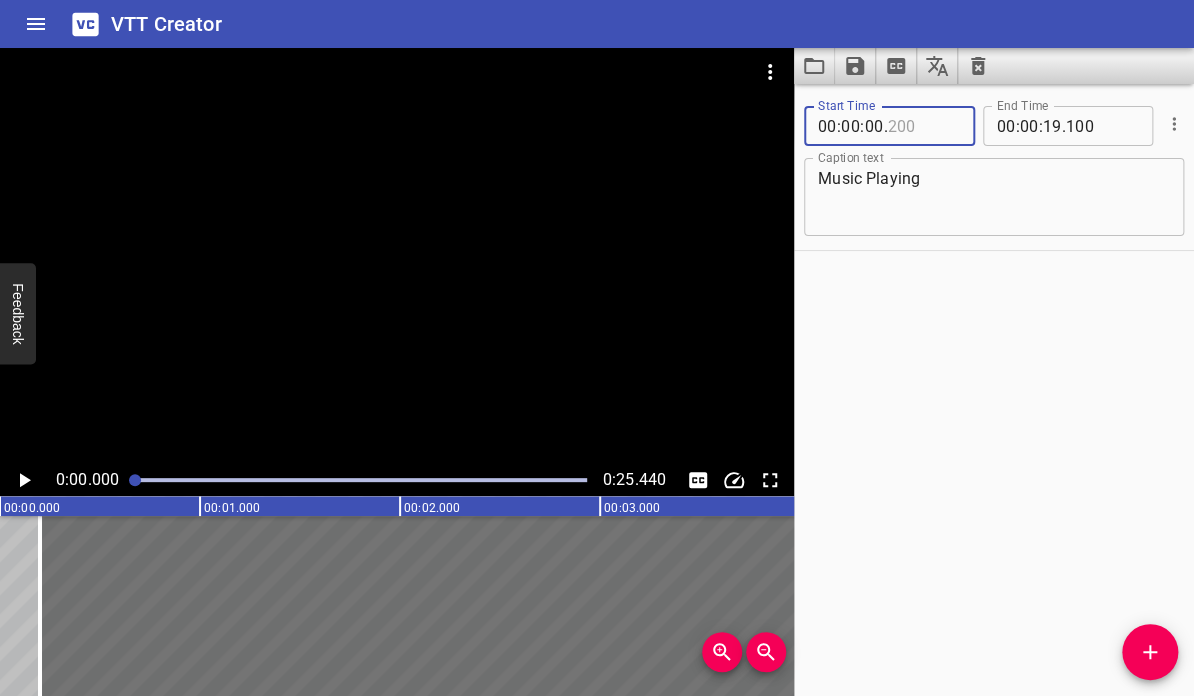 click at bounding box center [923, 126] 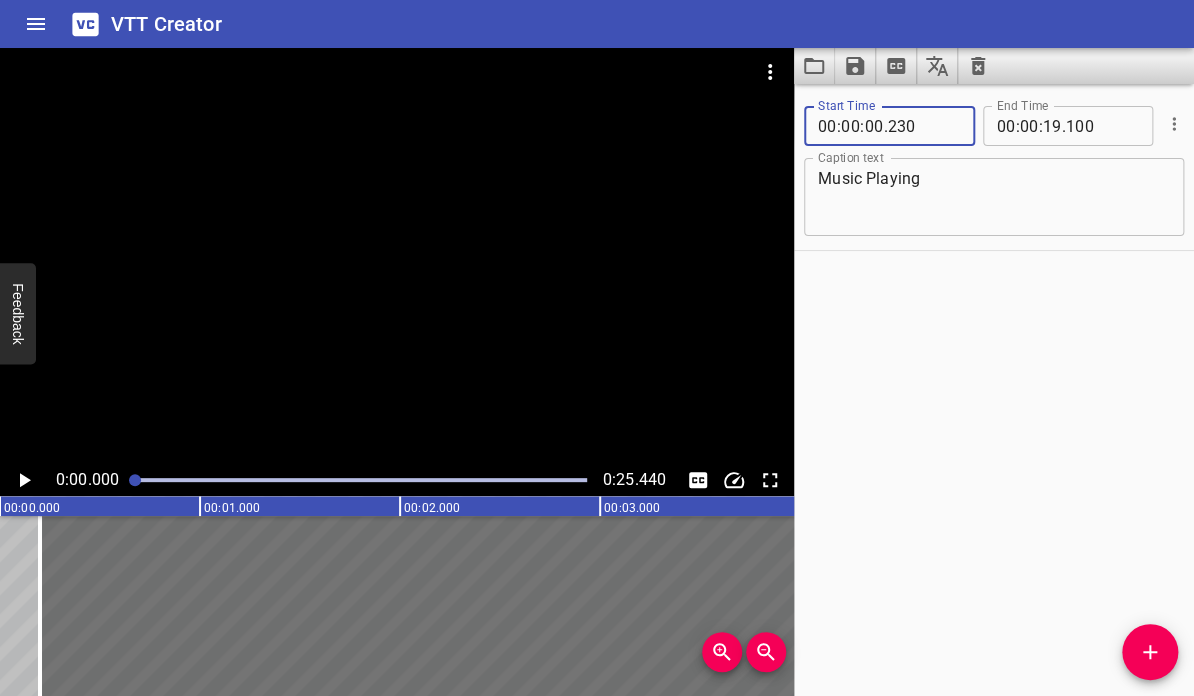 click on "Start Time 00 : 00 : 00 . 230 Start Time End Time 00 : 00 : 19 . 100 End Time Caption text Music Playing Caption text" at bounding box center [994, 390] 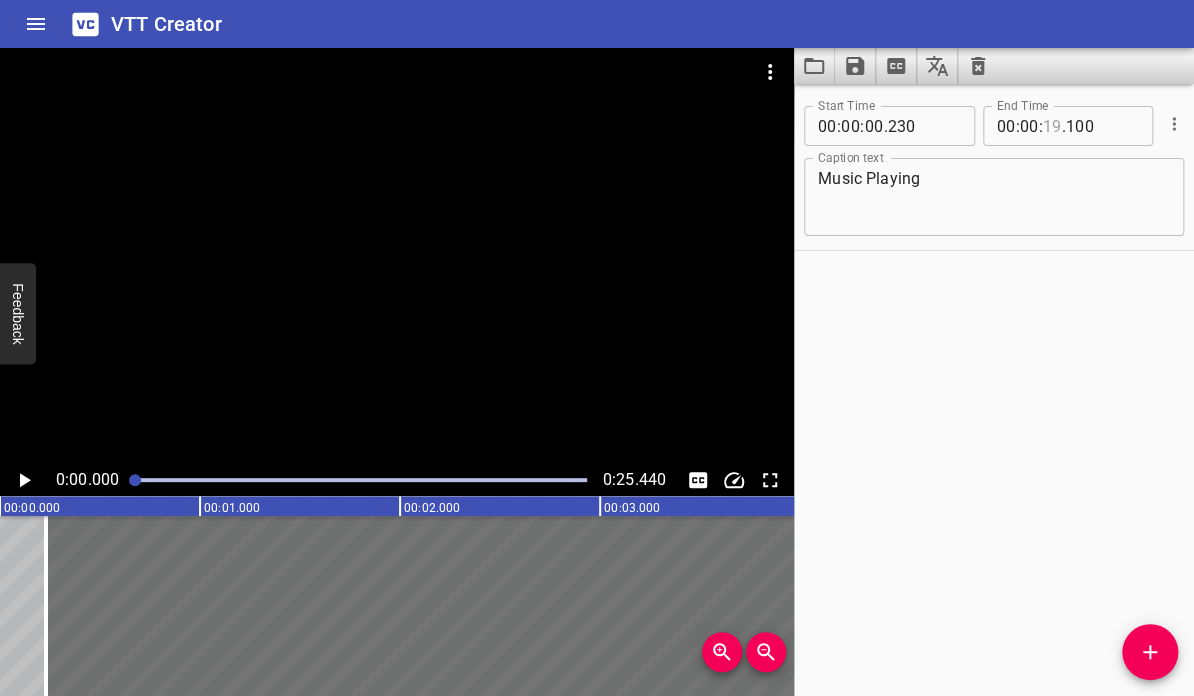 click at bounding box center [1052, 126] 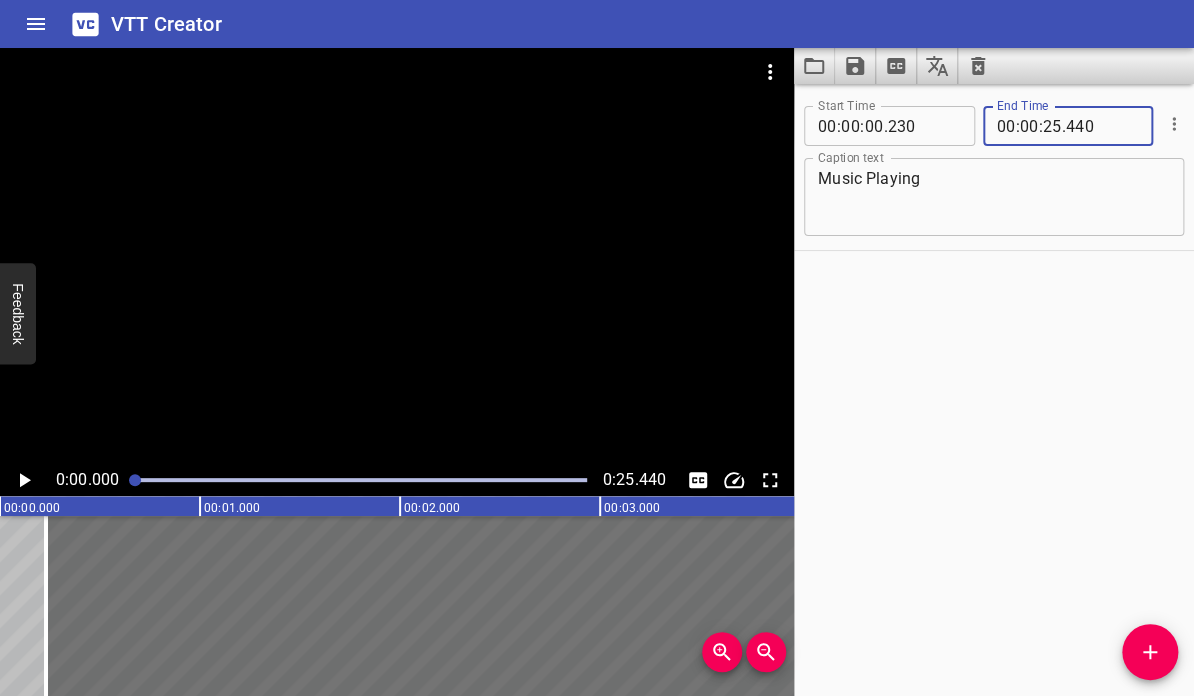 click on "Start Time 00 : 00 : 00 . 230 Start Time End Time 00 : 00 : 25 . 440 End Time Caption text Music Playing Caption text" at bounding box center (994, 390) 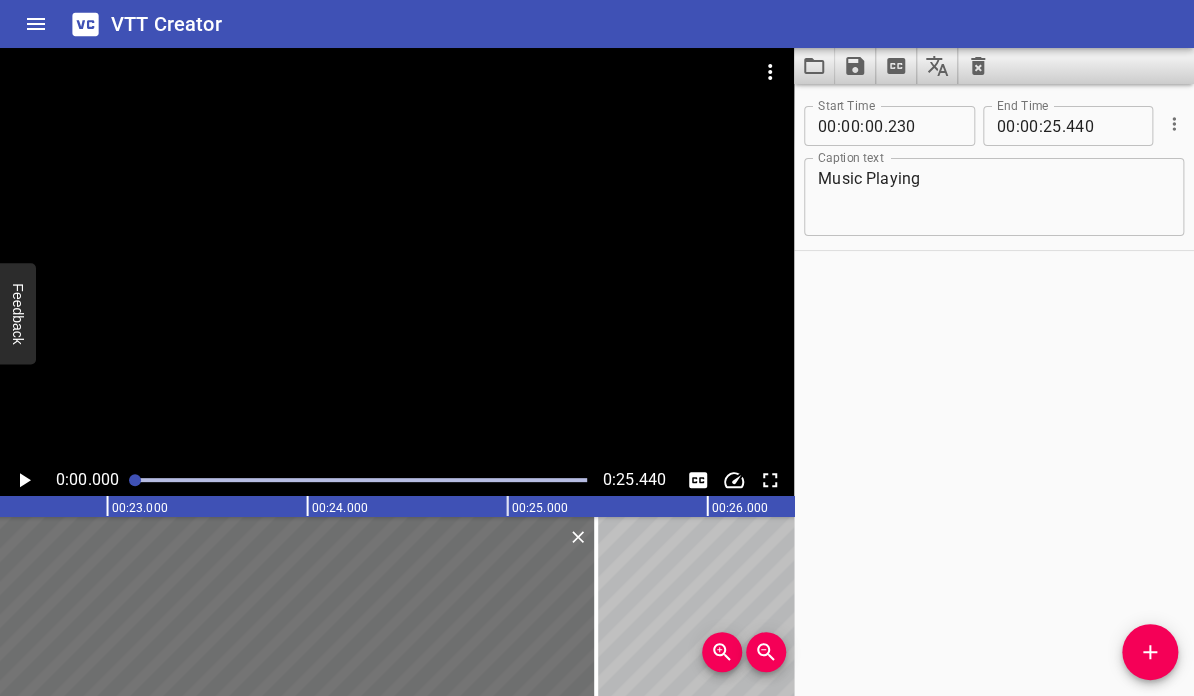 scroll, scrollTop: 0, scrollLeft: 4441, axis: horizontal 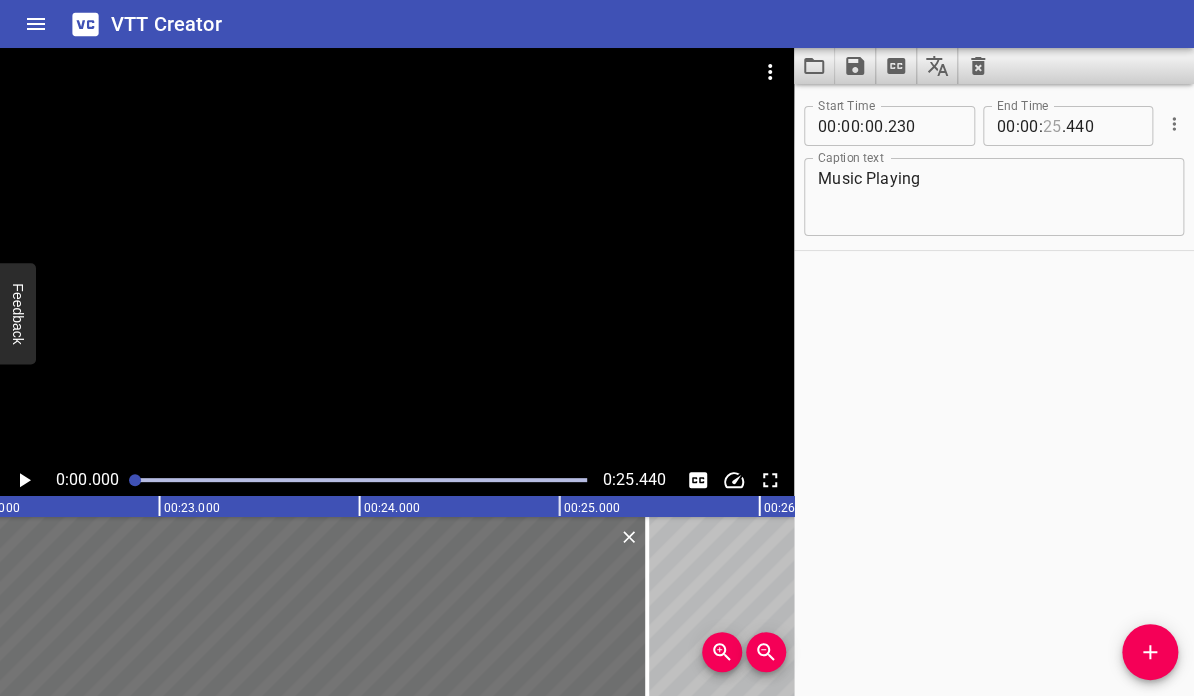 click at bounding box center [1052, 126] 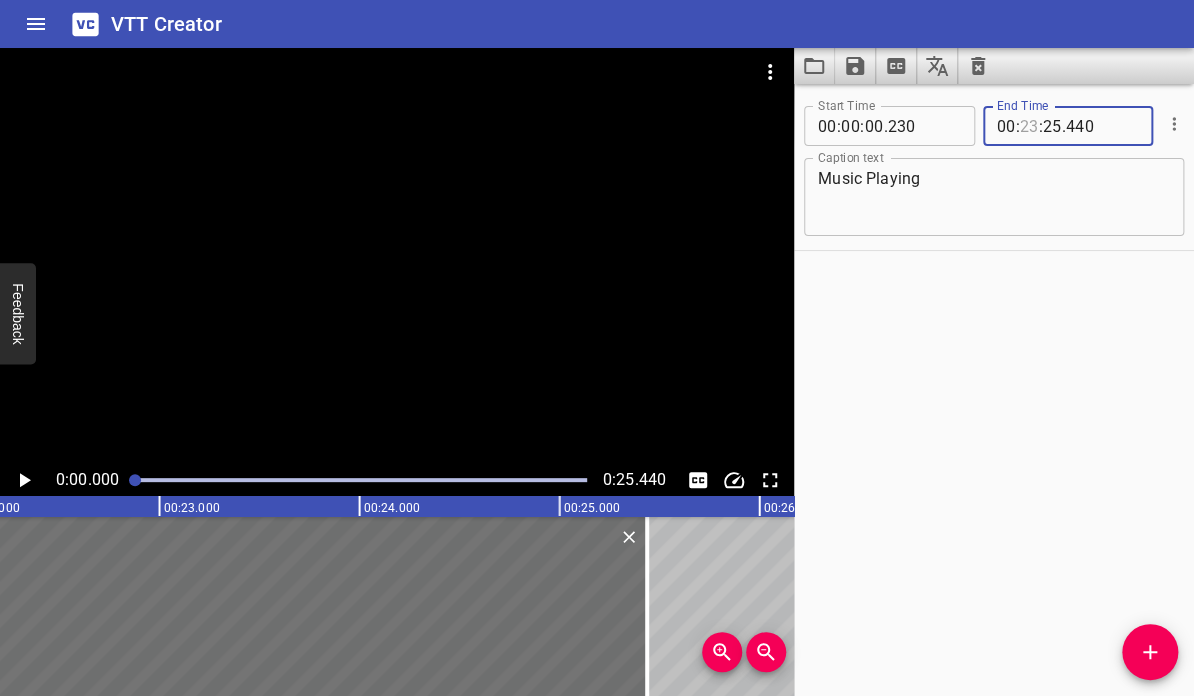 click at bounding box center [1029, 126] 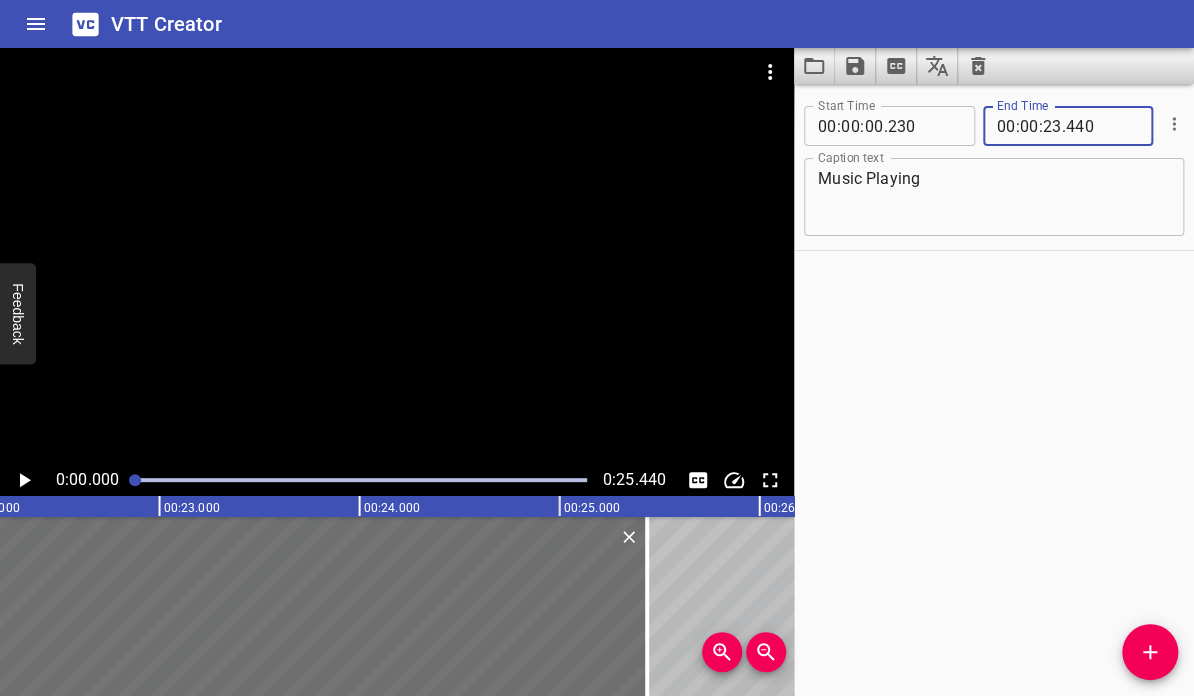 click on "Start Time 00 : 00 : 00 . 230 Start Time End Time 00 : 00 : 23 . 440 End Time Caption text Music Playing Caption text" at bounding box center [994, 390] 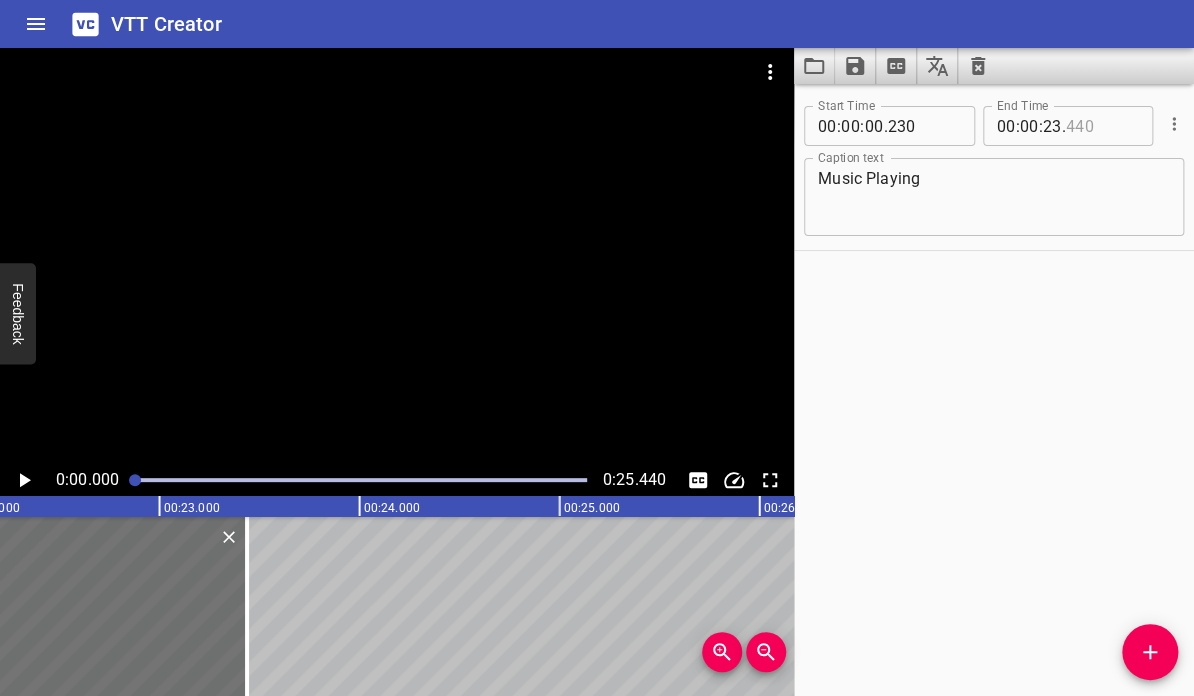 click at bounding box center (1102, 126) 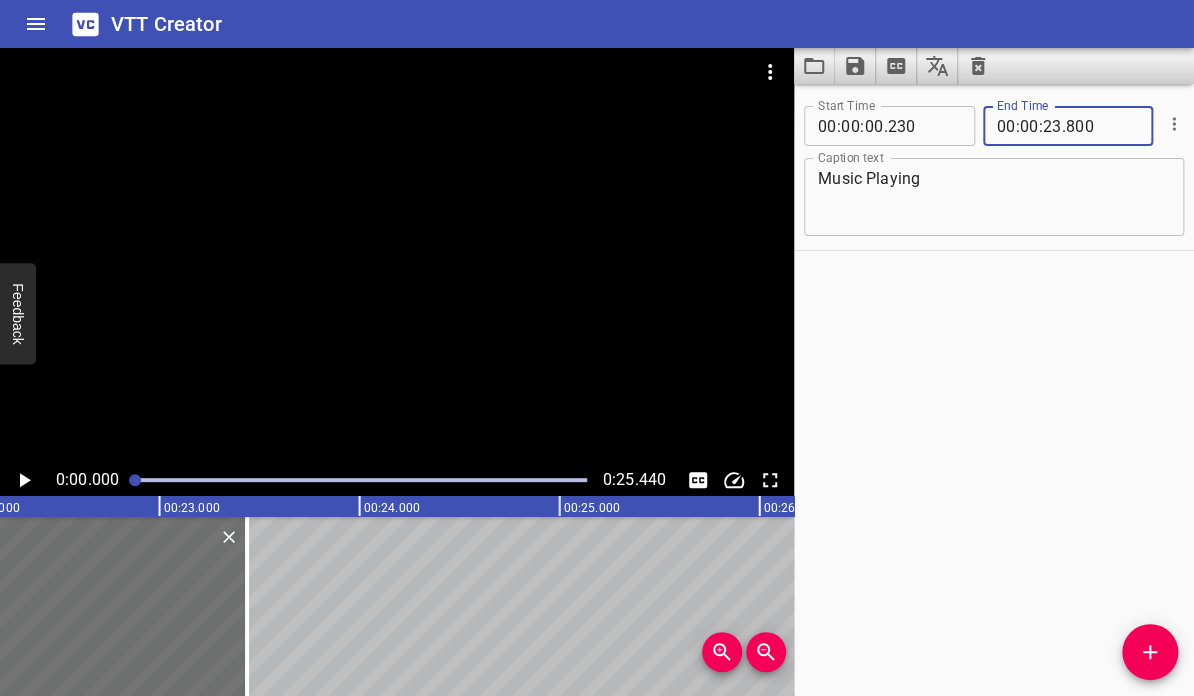 click on "Start Time 00 : 00 : 00 . 230 Start Time End Time 00 : 00 : 23 . 800 End Time Caption text Music Playing Caption text" at bounding box center [994, 390] 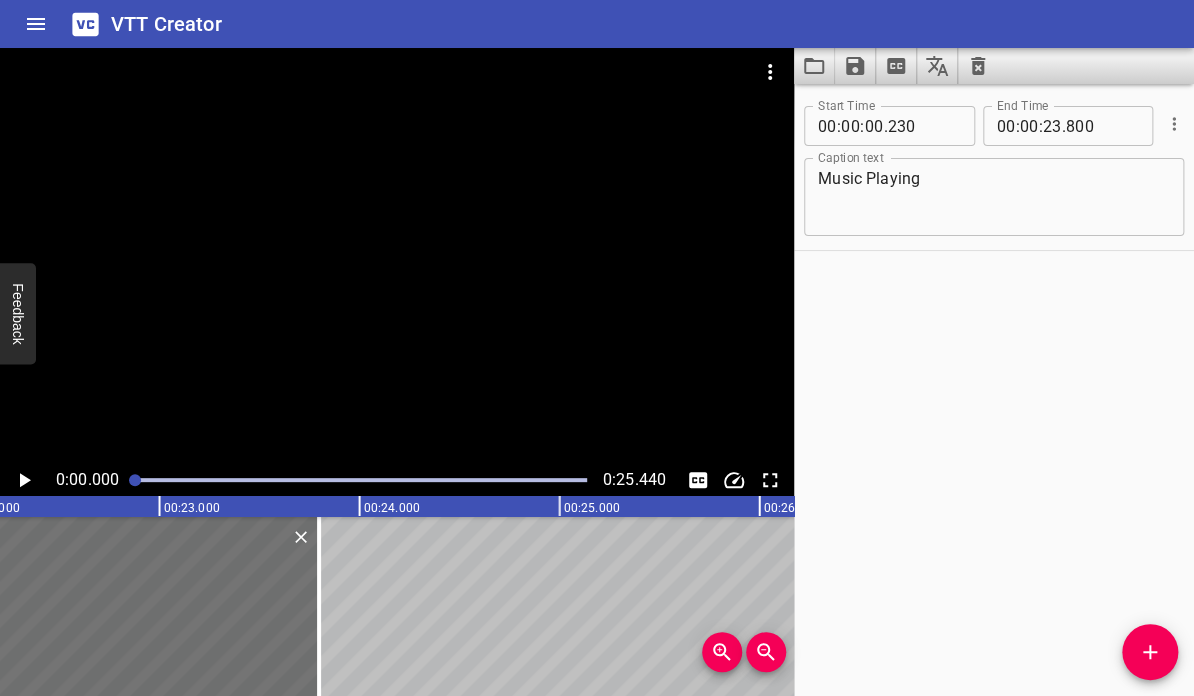 click 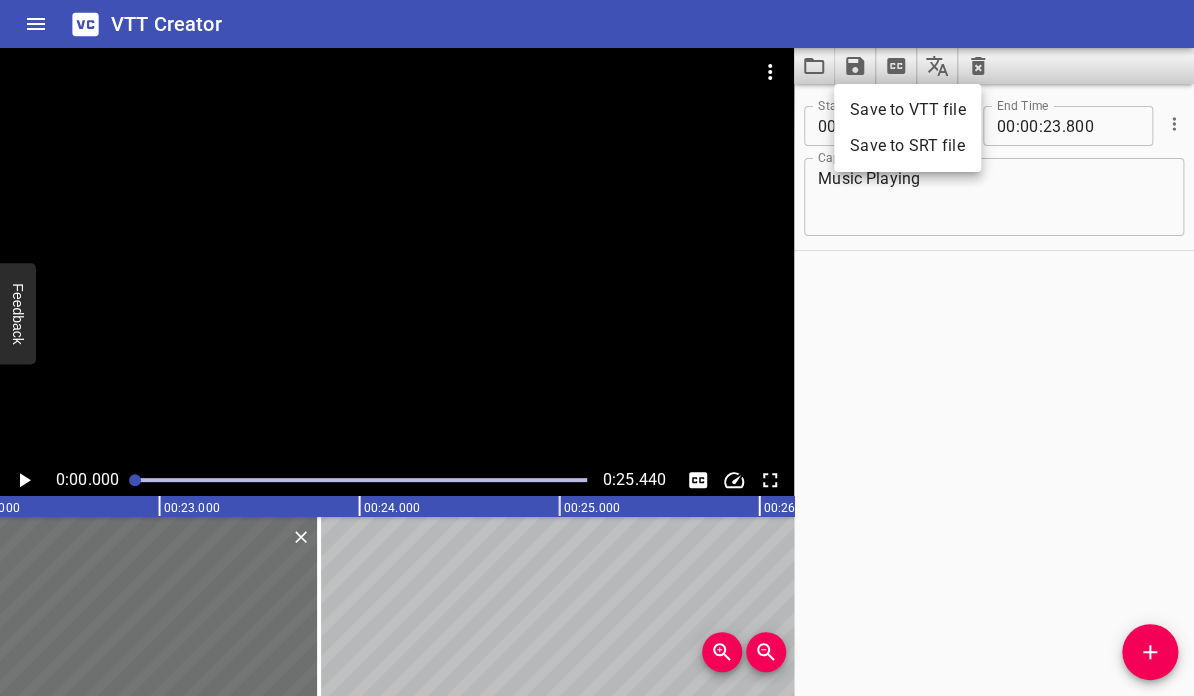 click on "Save to VTT file" at bounding box center [907, 110] 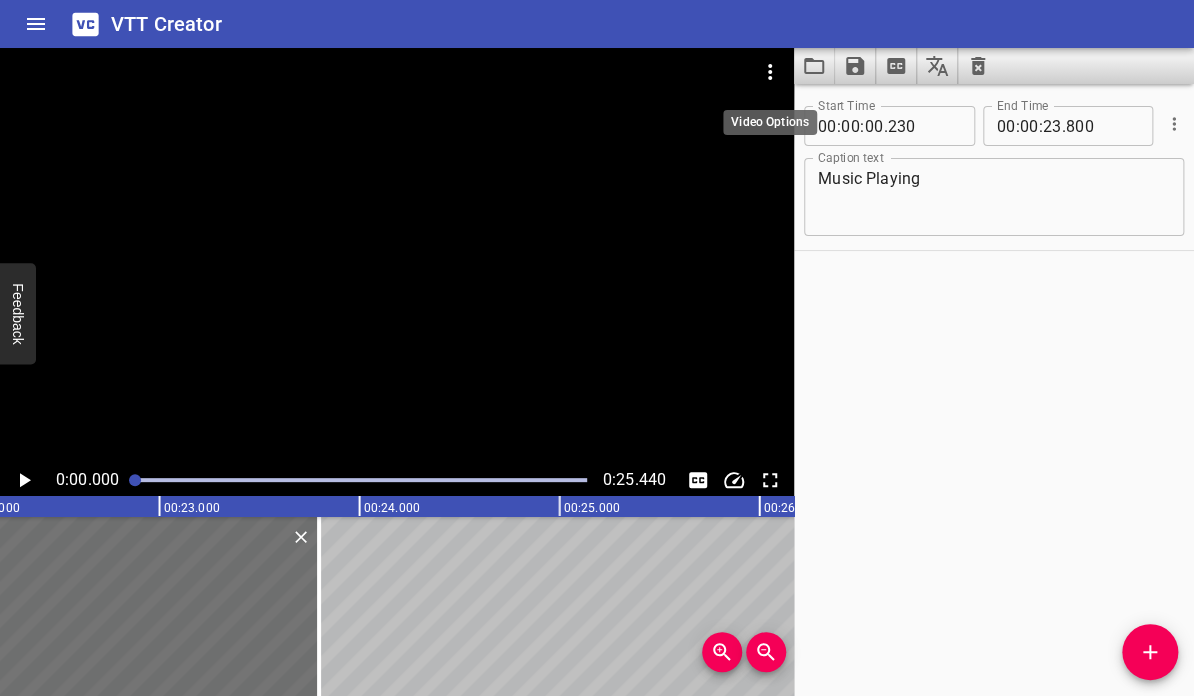click 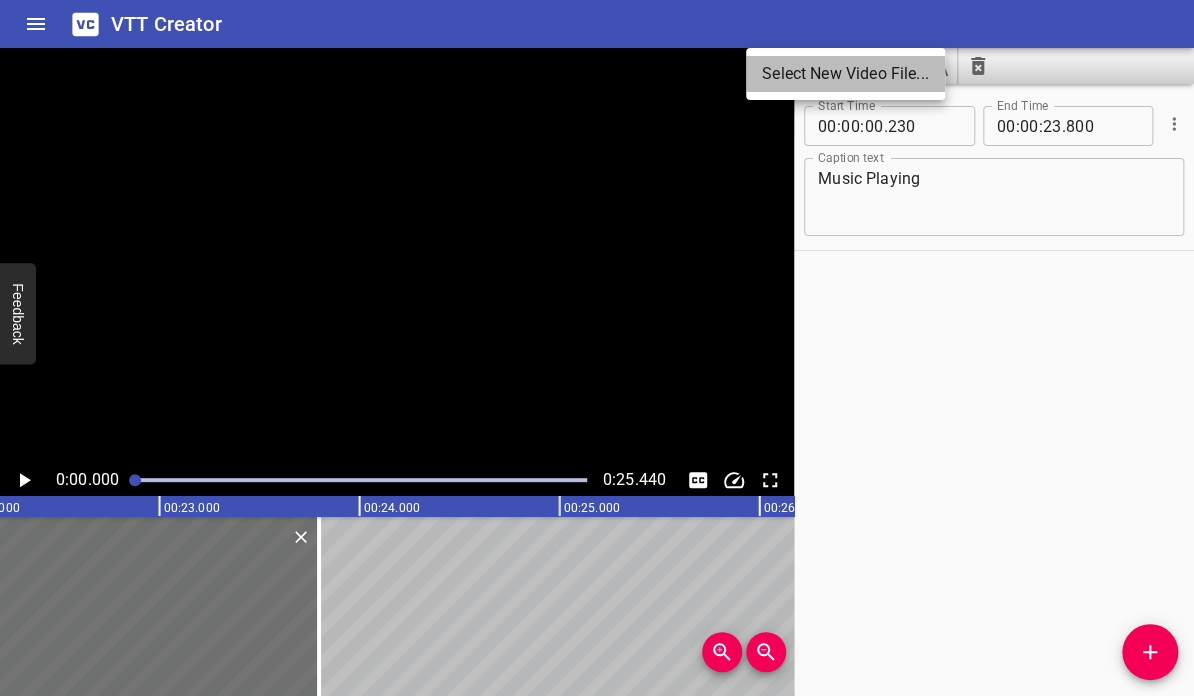 click on "Select New Video File..." at bounding box center (845, 74) 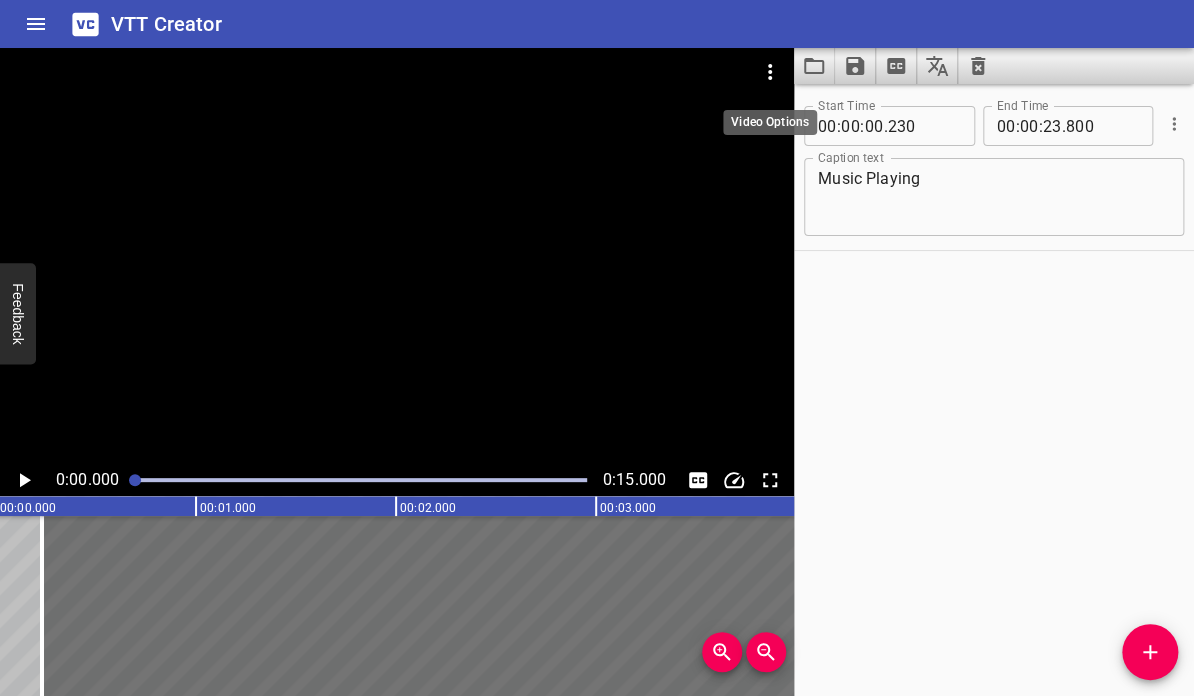 scroll, scrollTop: 0, scrollLeft: 0, axis: both 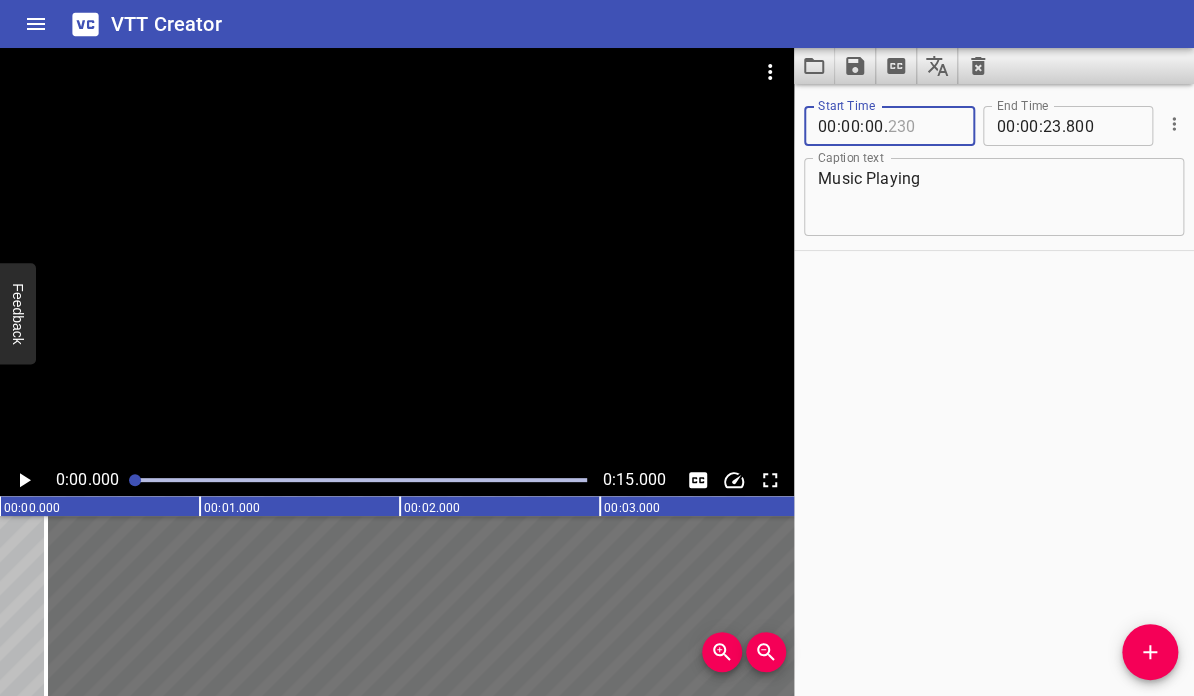 click at bounding box center (923, 126) 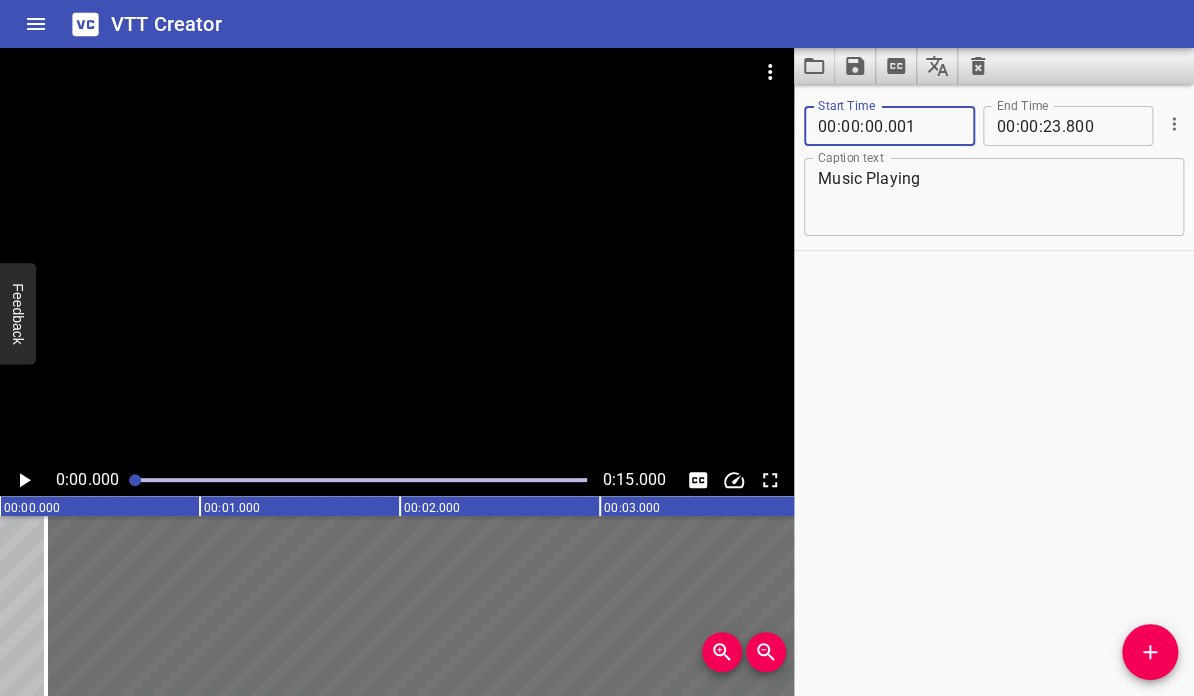 click on "Start Time 00 : 00 : 00 . 001 Start Time End Time 00 : 00 : 23 . 800 End Time Caption text Music Playing Caption text" at bounding box center [994, 390] 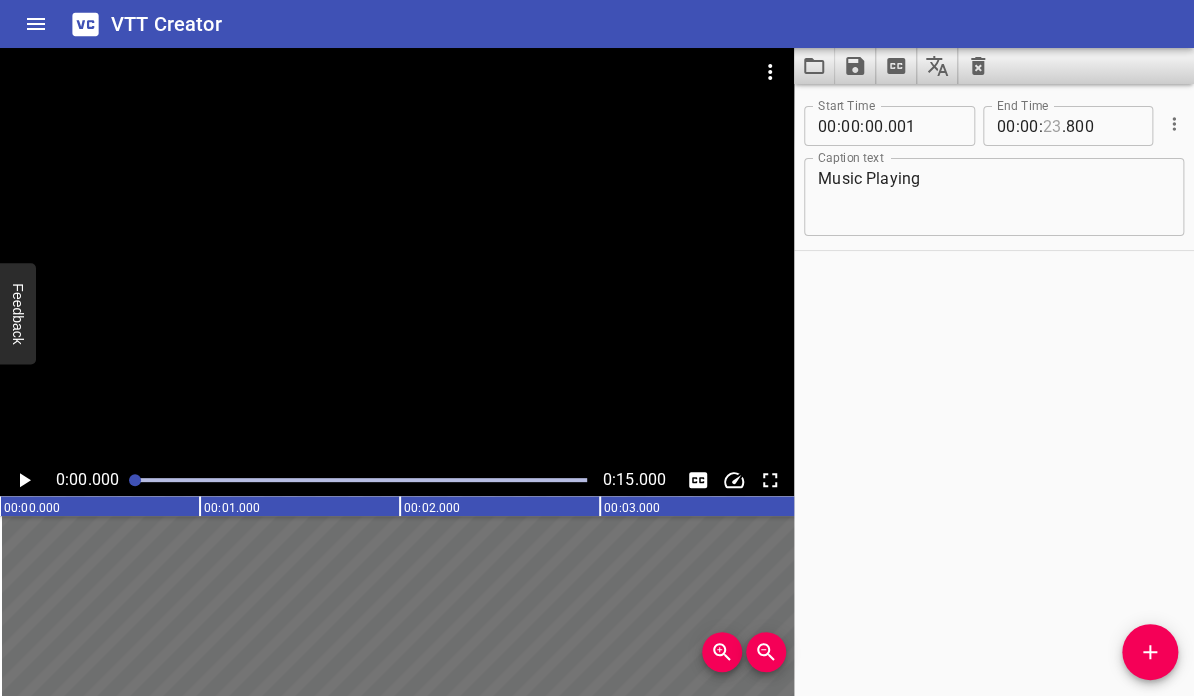 click at bounding box center (1052, 126) 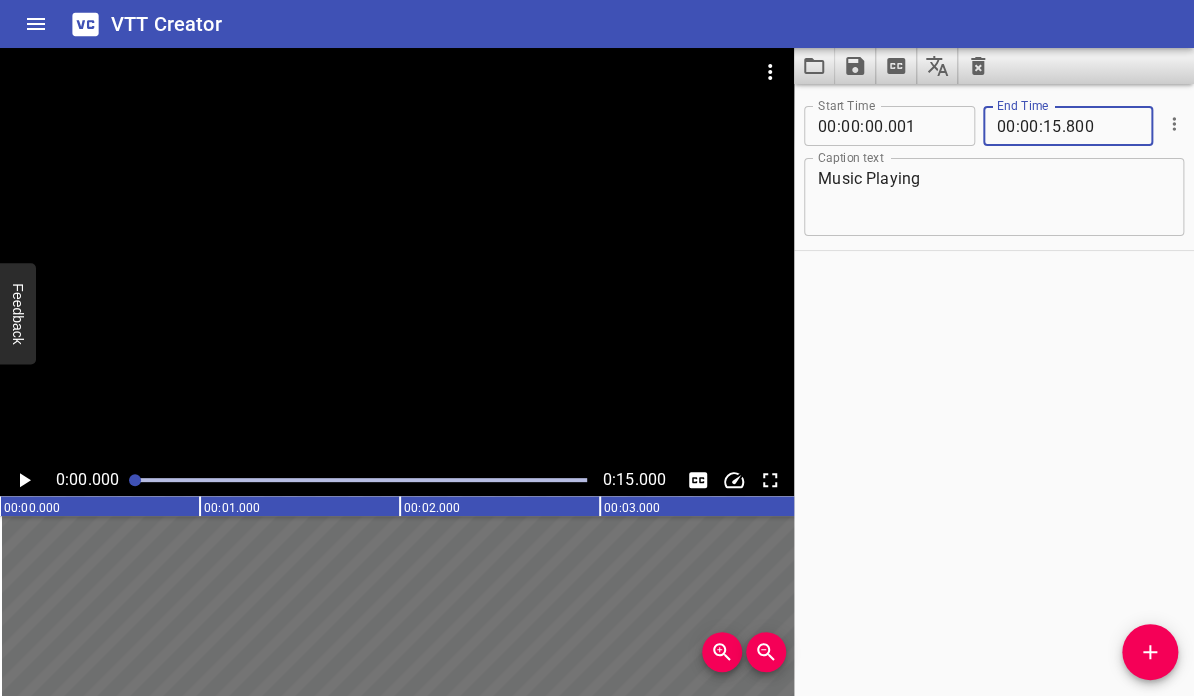 click on "Start Time 00 : 00 : 00 . 001 Start Time End Time 00 : 00 : 15 . 800 End Time Caption text Music Playing Caption text" at bounding box center (994, 390) 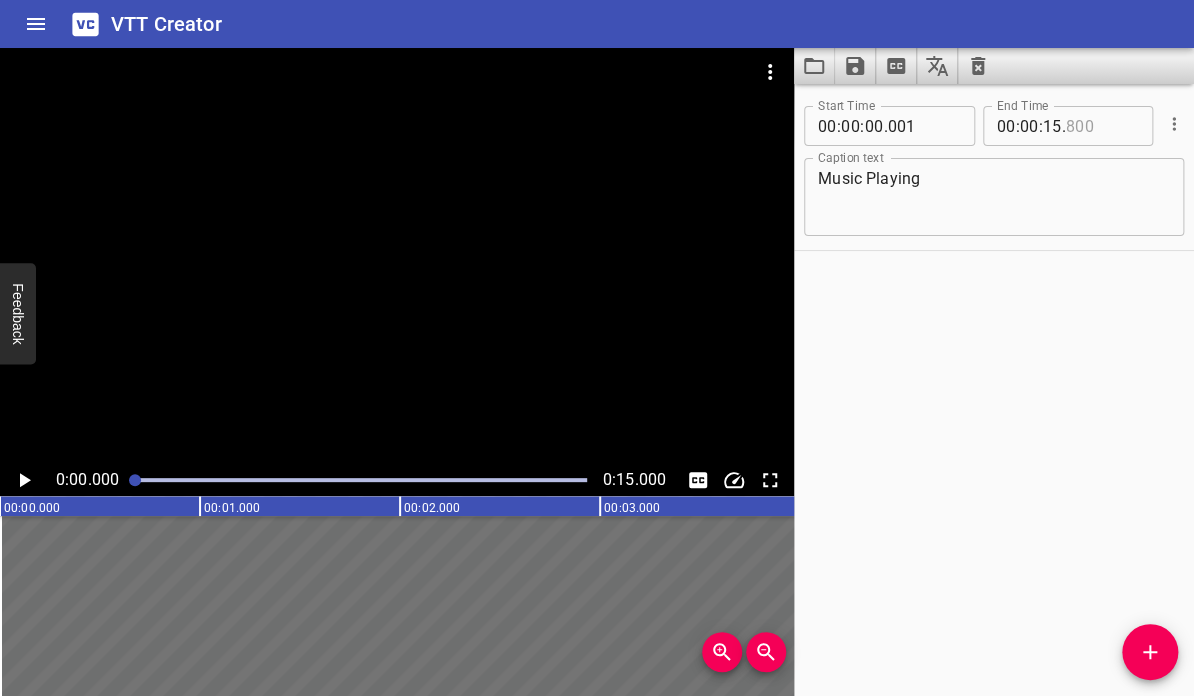 click at bounding box center (1102, 126) 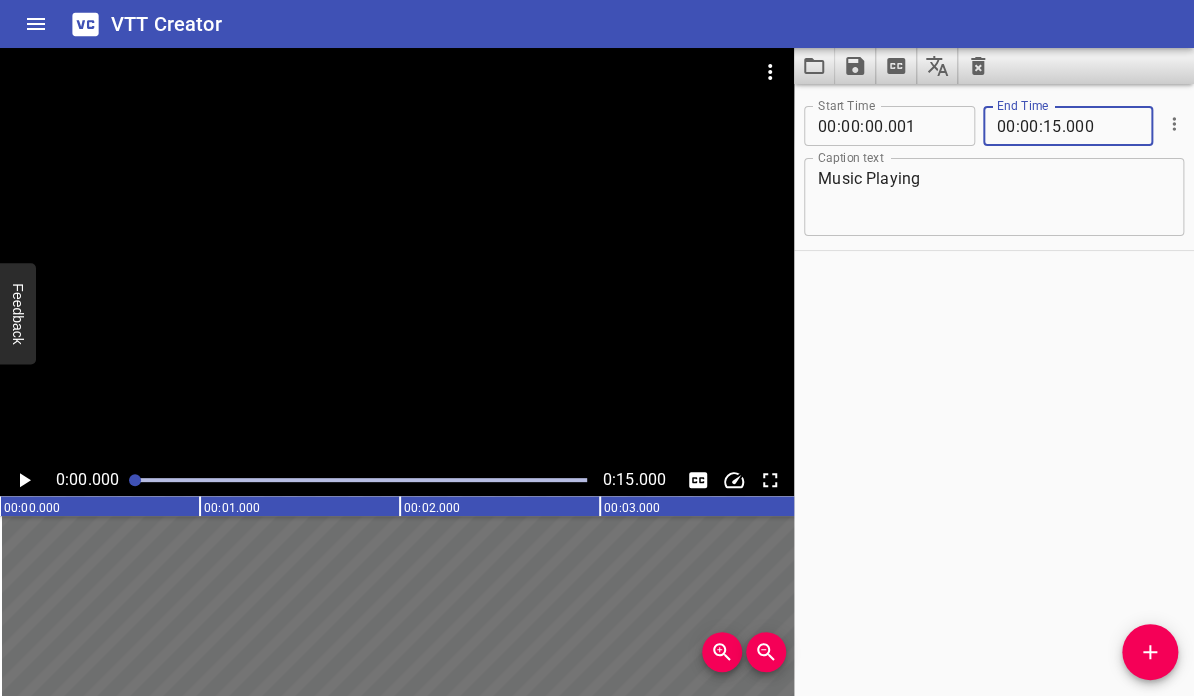 click on "Start Time 00 : 00 : 00 . 001 Start Time End Time 00 : 00 : 15 . 000 End Time Caption text Music Playing Caption text" at bounding box center (994, 390) 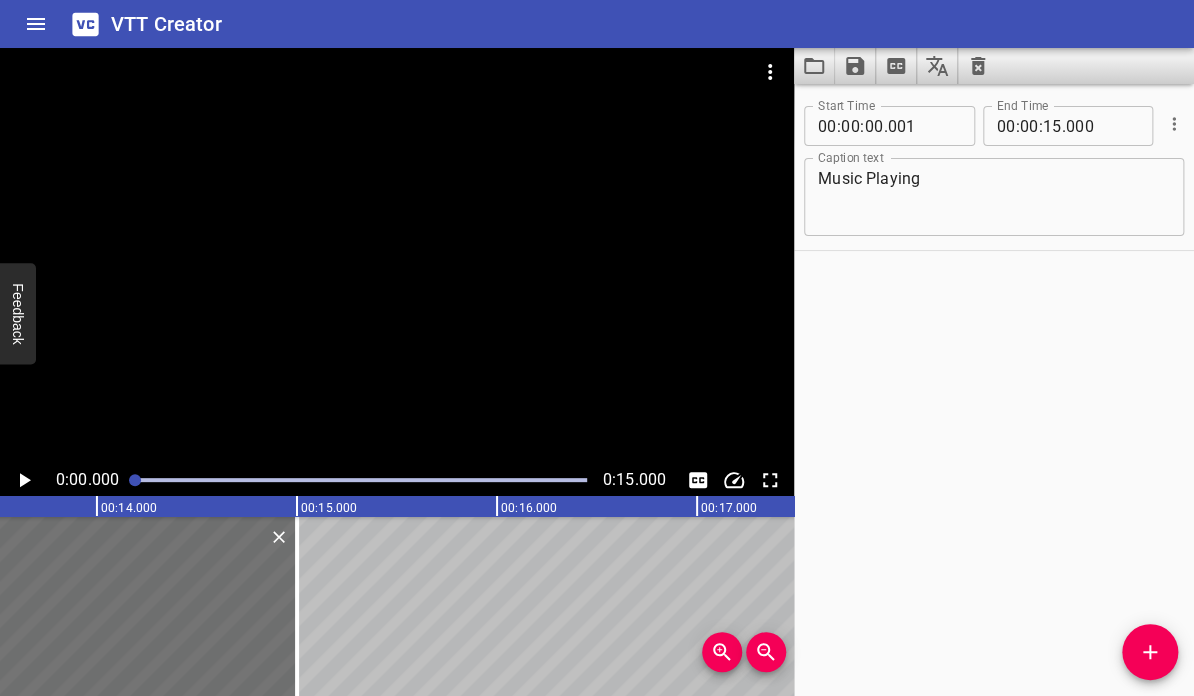 scroll, scrollTop: 0, scrollLeft: 2665, axis: horizontal 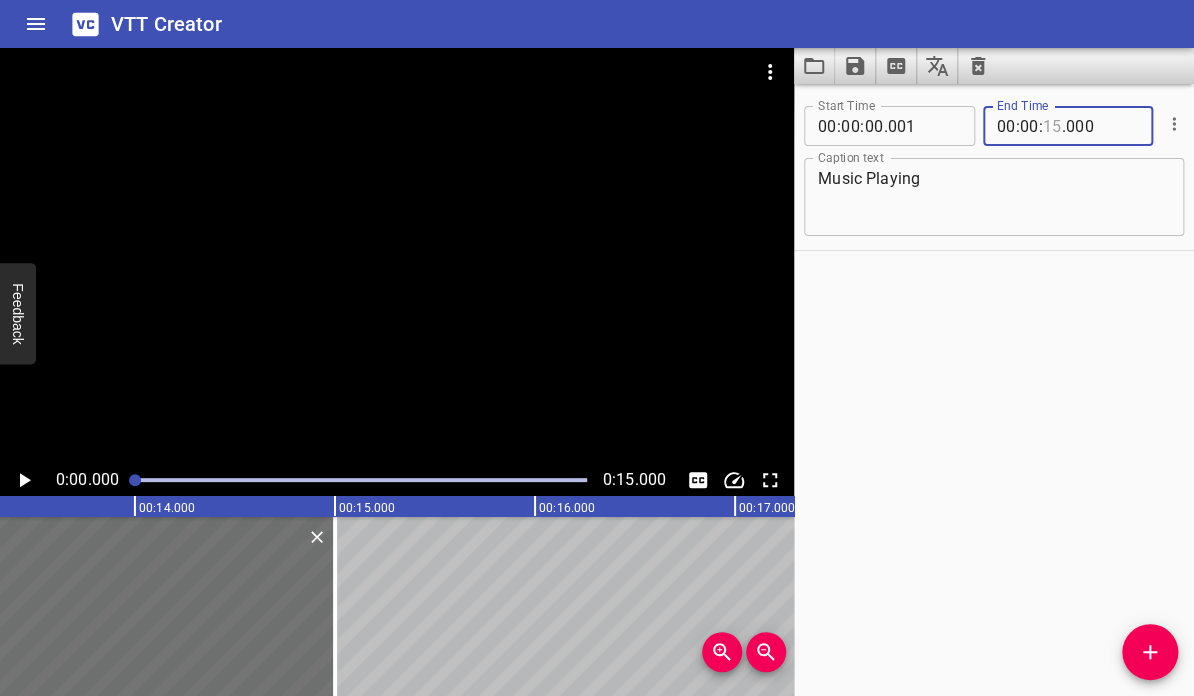 click at bounding box center [1052, 126] 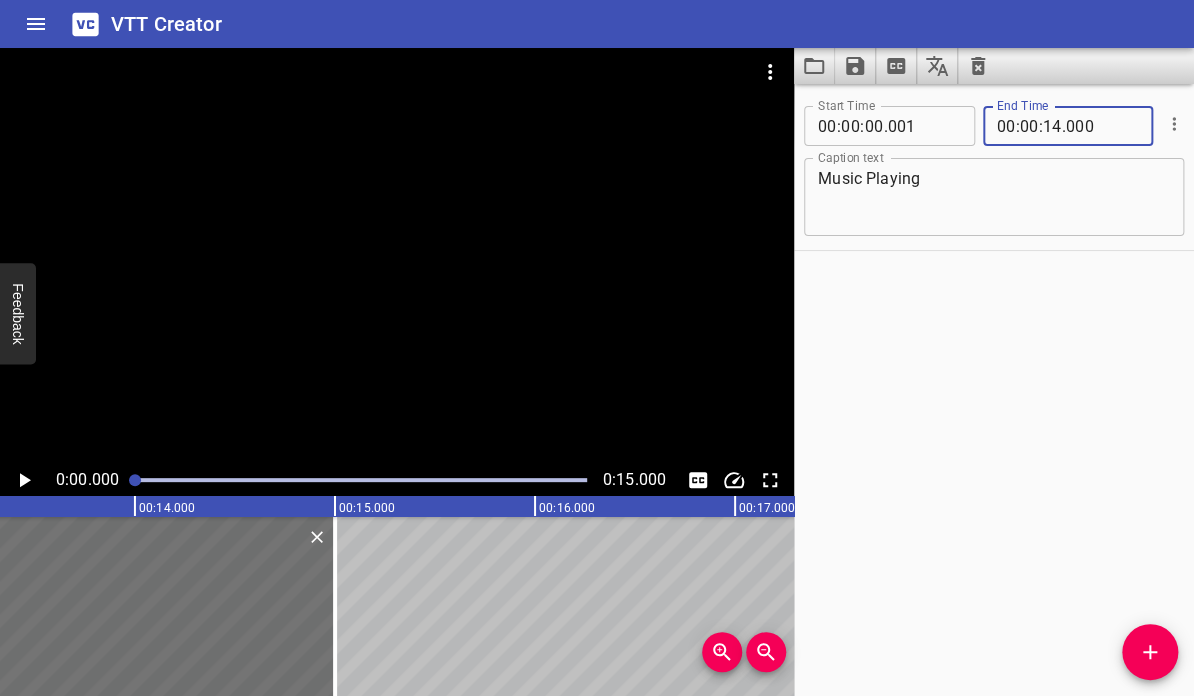 click on "Start Time 00 : 00 : 00 . 001 Start Time End Time 00 : 00 : 14 . 000 End Time Caption text Music Playing Caption text" at bounding box center (994, 390) 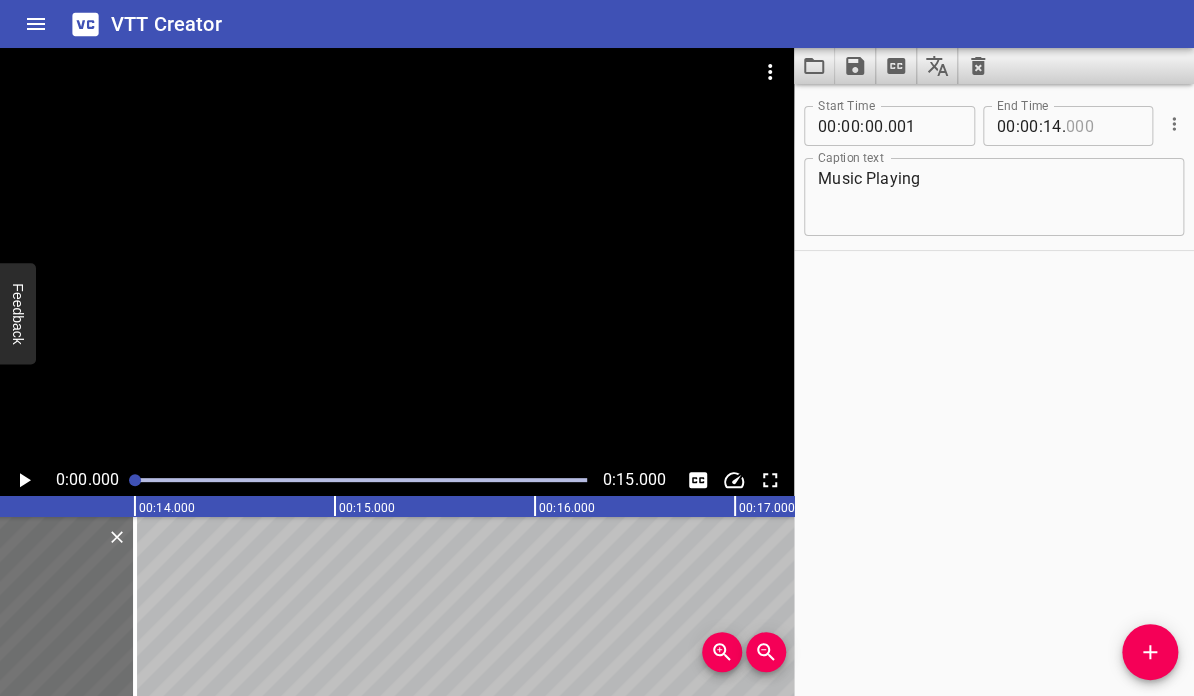 click at bounding box center [1102, 126] 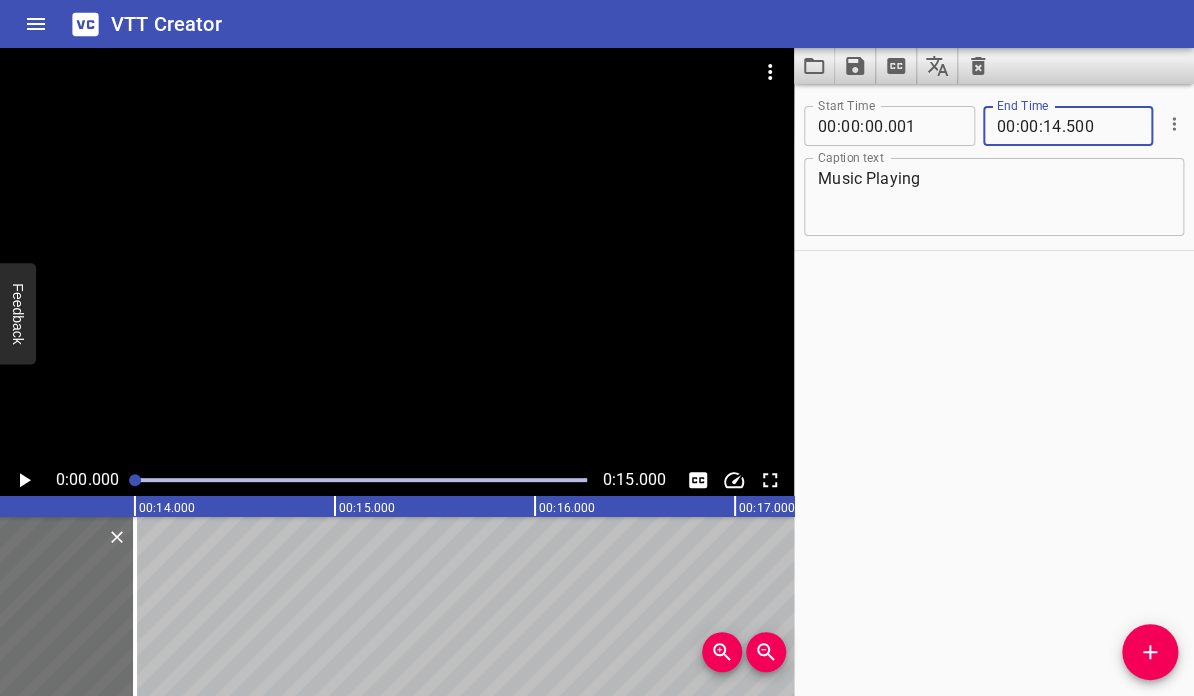 click on "Start Time 00 : 00 : 00 . 001 Start Time End Time 00 : 00 : 14 . 500 End Time Caption text Music Playing Caption text" at bounding box center [994, 390] 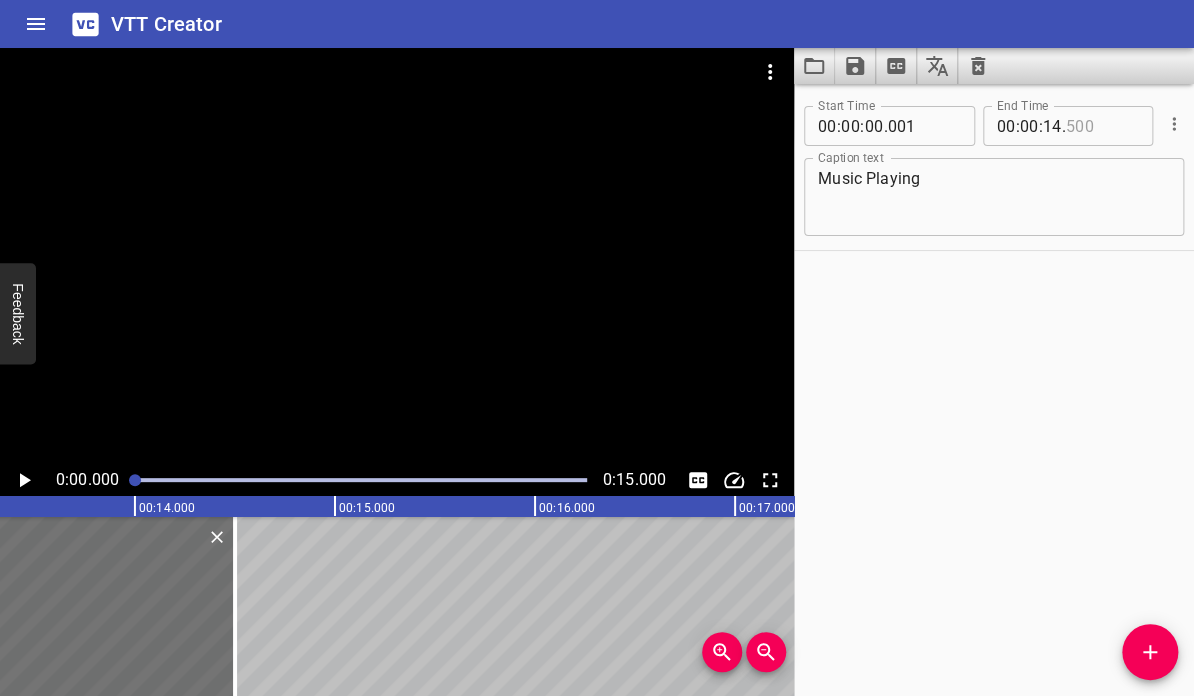 click at bounding box center (1102, 126) 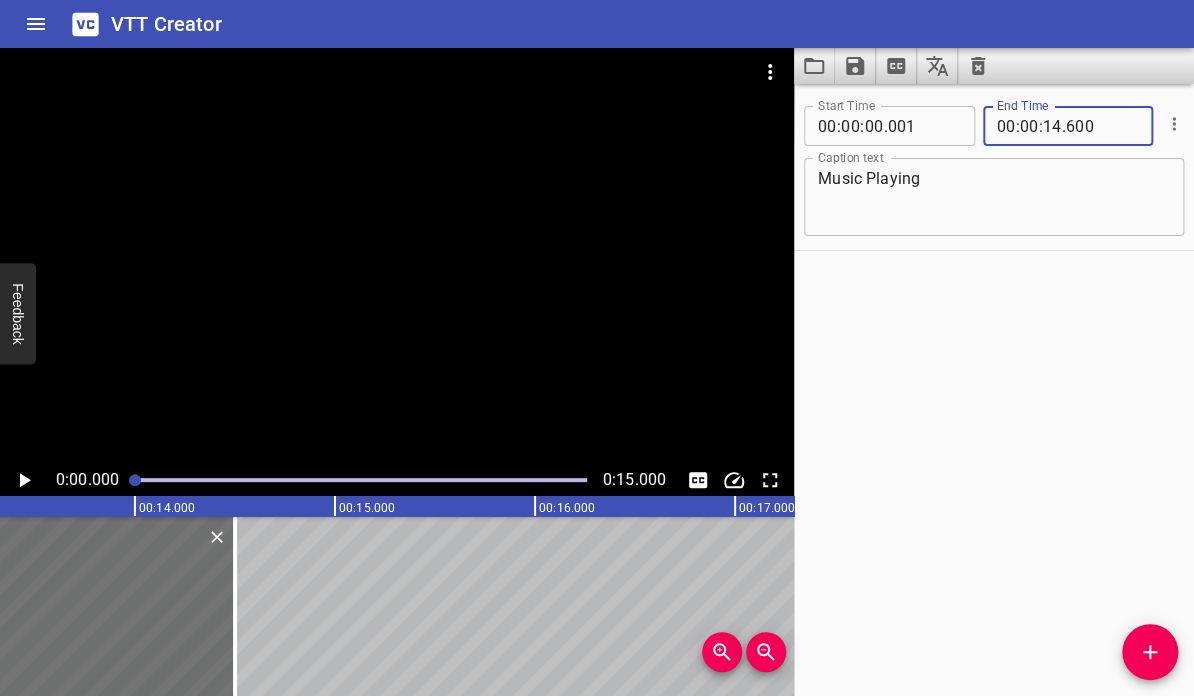 click on "Start Time 00 : 00 : 00 . 001 Start Time End Time 00 : 00 : 14 . 600 End Time Caption text Music Playing Caption text" at bounding box center (994, 390) 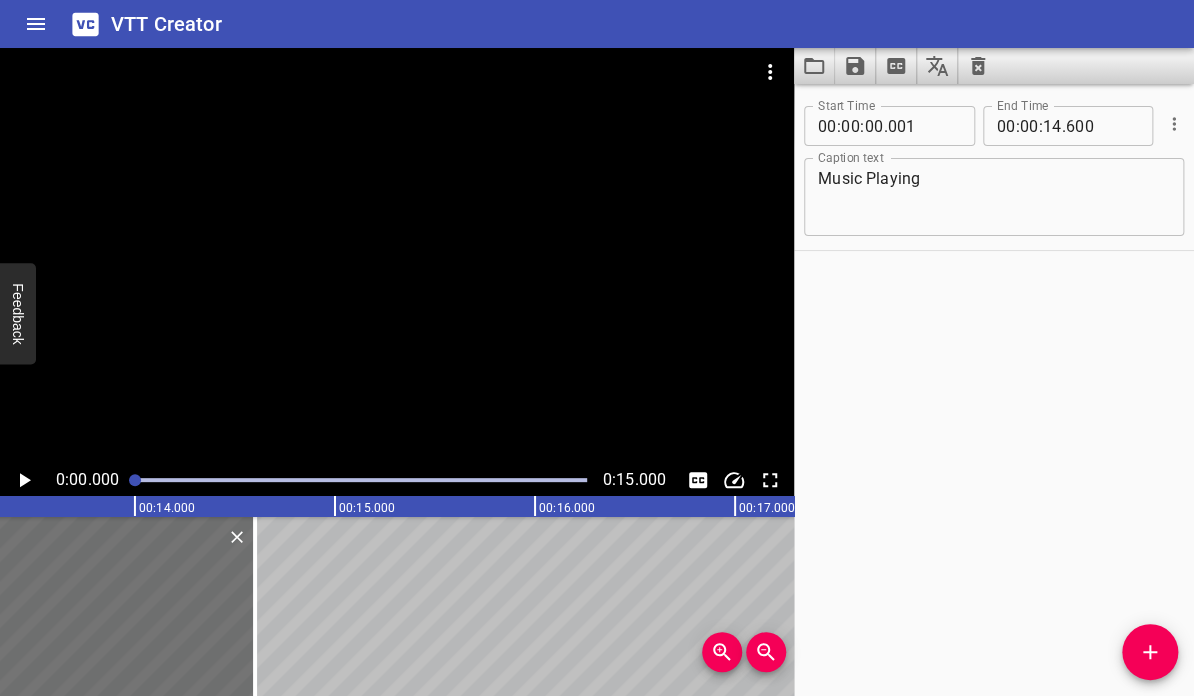click at bounding box center (855, 66) 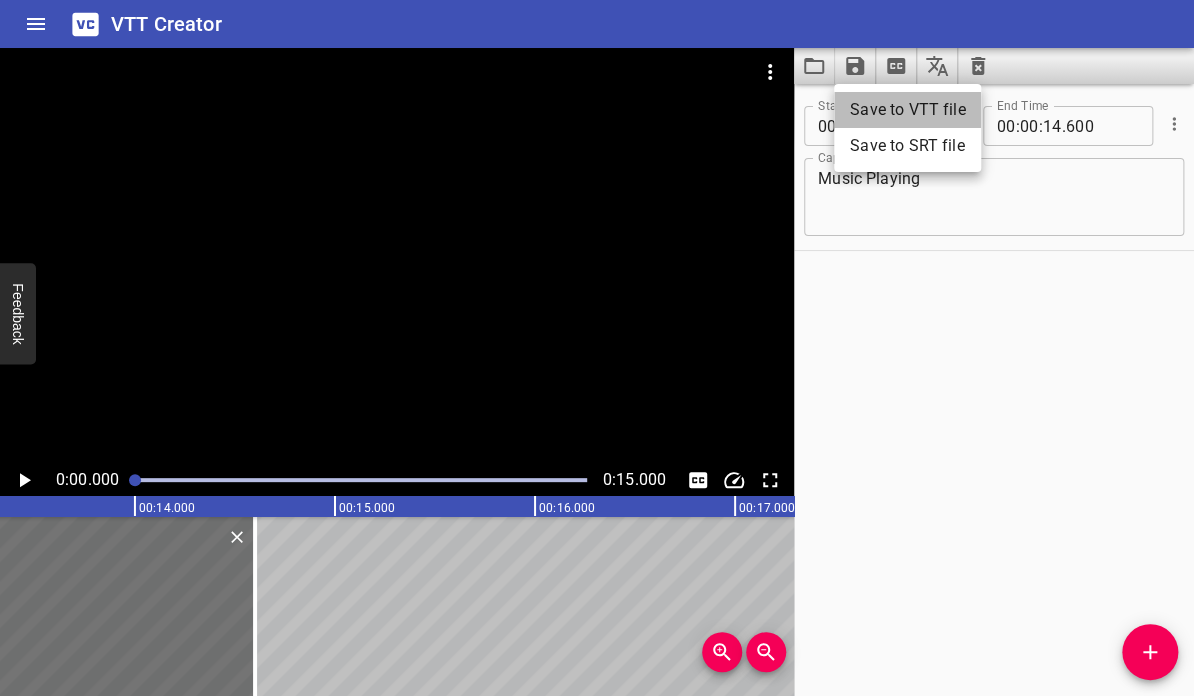 click on "Save to VTT file" at bounding box center [907, 110] 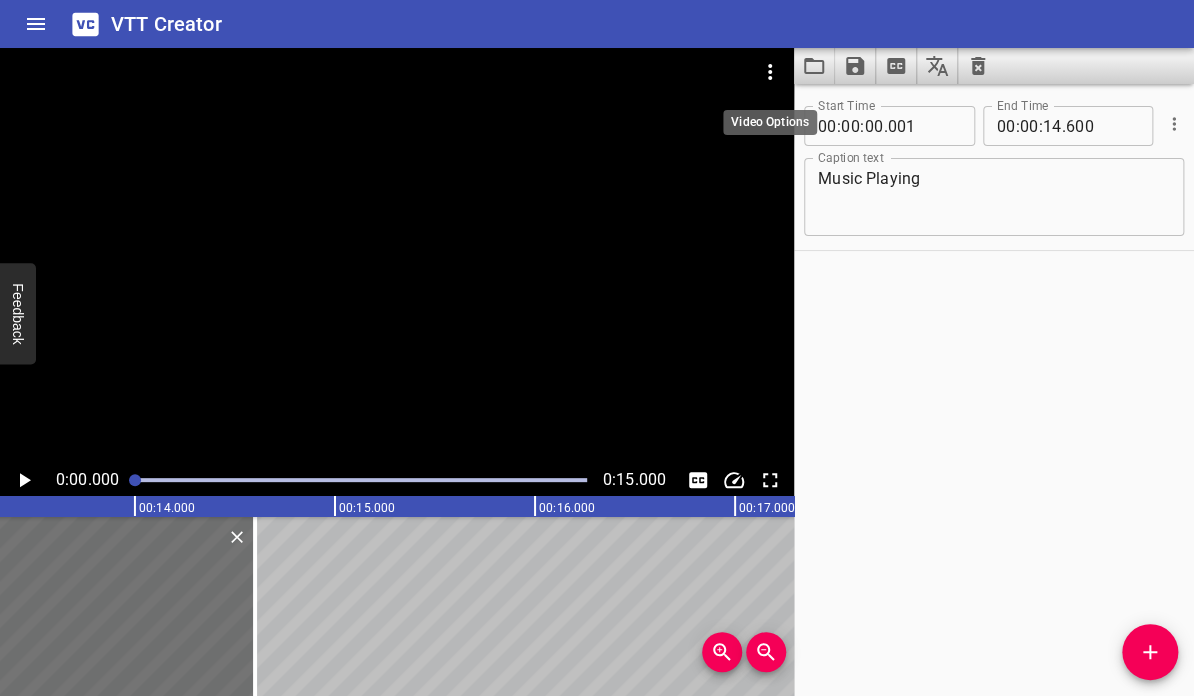 click 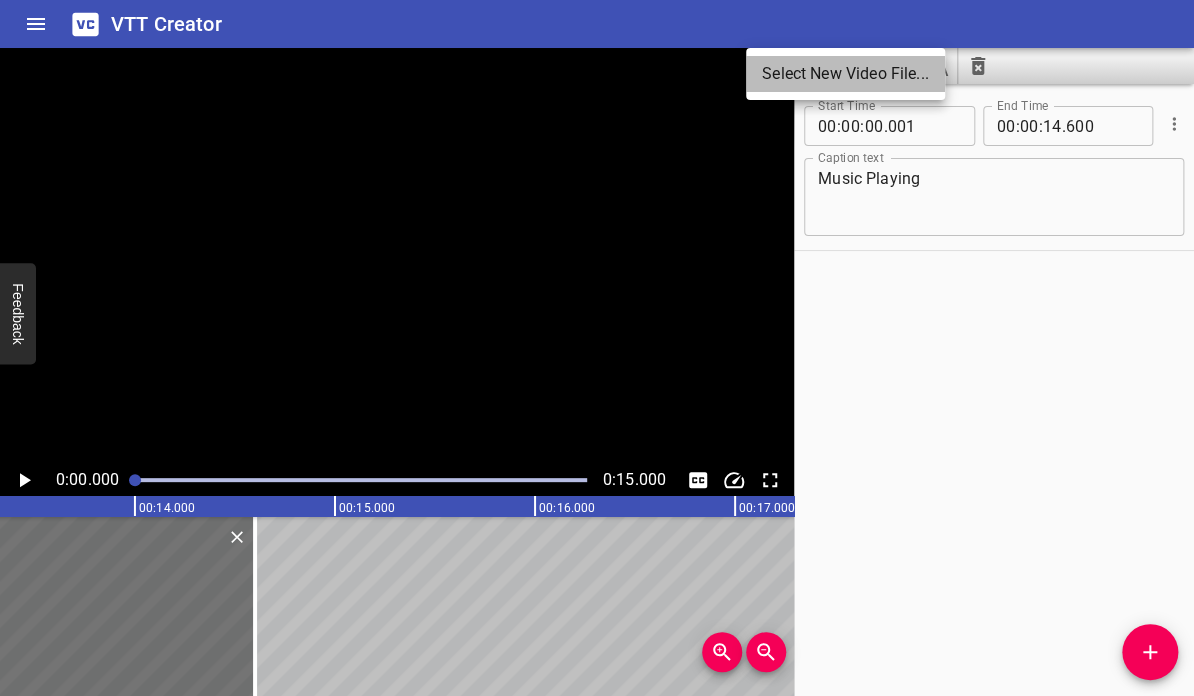 click on "Select New Video File..." at bounding box center [845, 74] 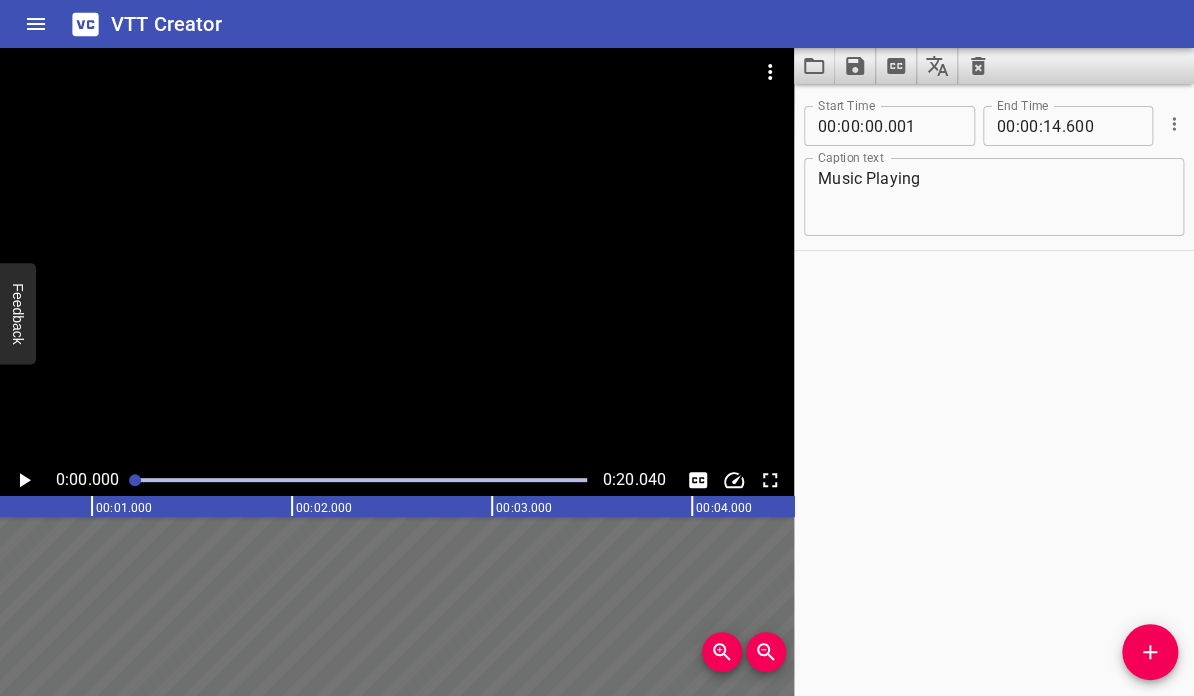 scroll, scrollTop: 0, scrollLeft: 0, axis: both 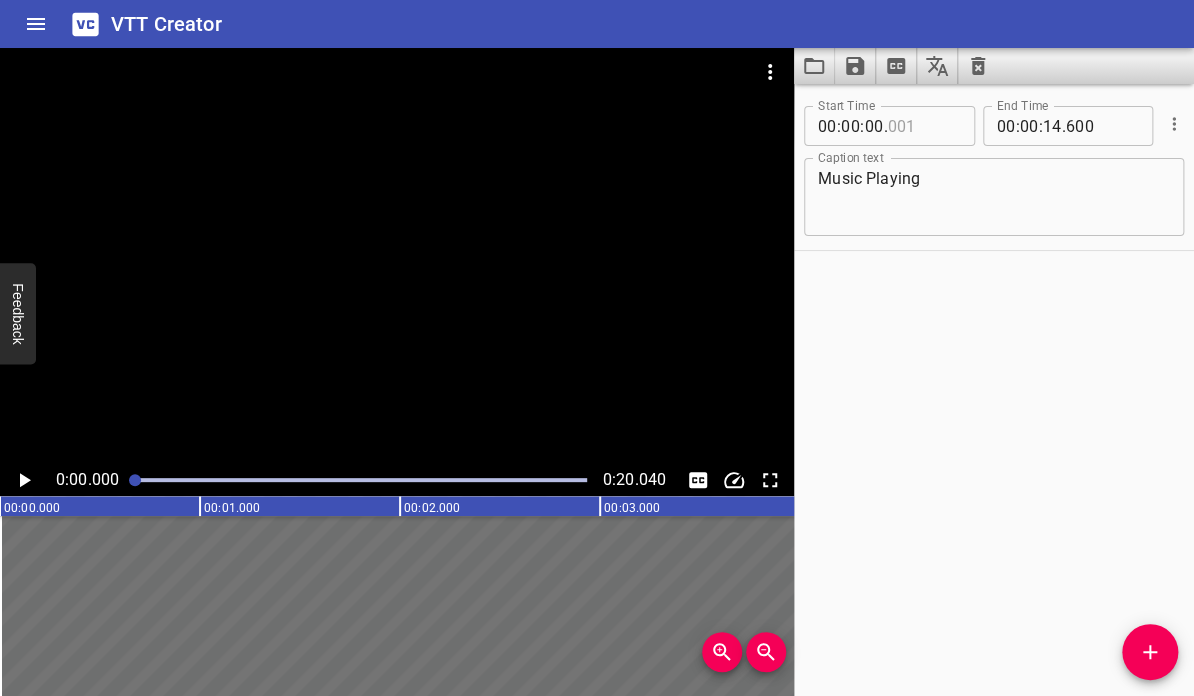 click at bounding box center [923, 126] 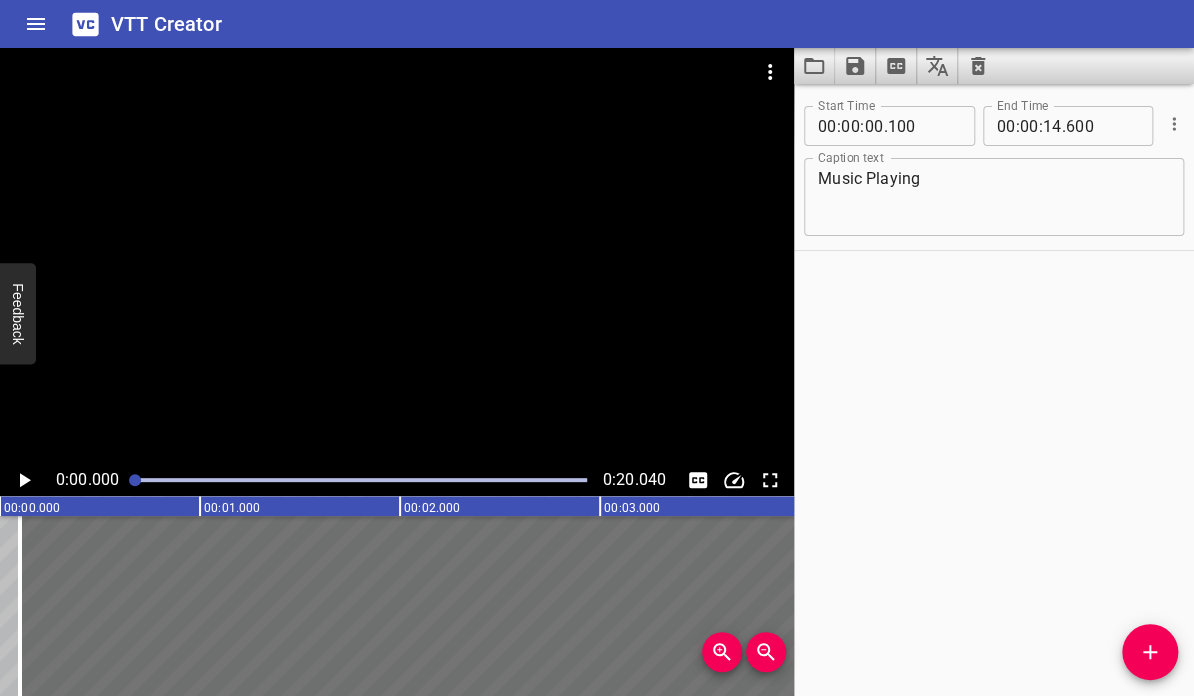 click on "Start Time 00 : 00 : 00 . 100 Start Time End Time 00 : 00 : 14 . 600 End Time Caption text Music Playing Caption text" at bounding box center [994, 390] 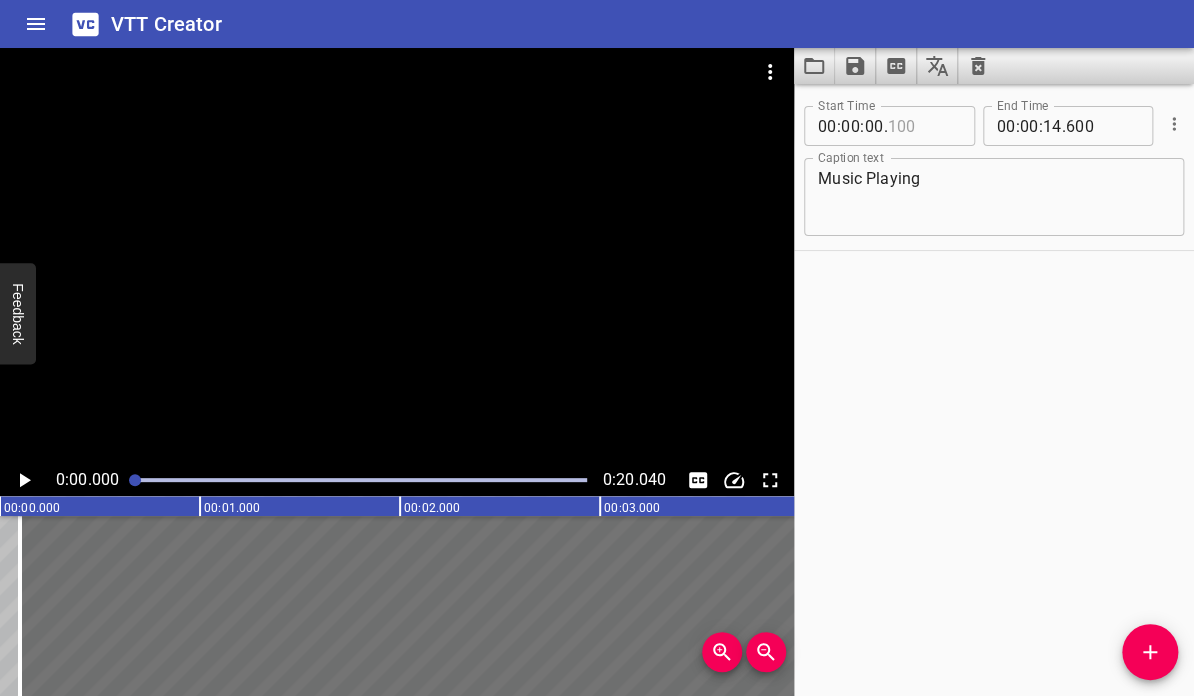 click at bounding box center [923, 126] 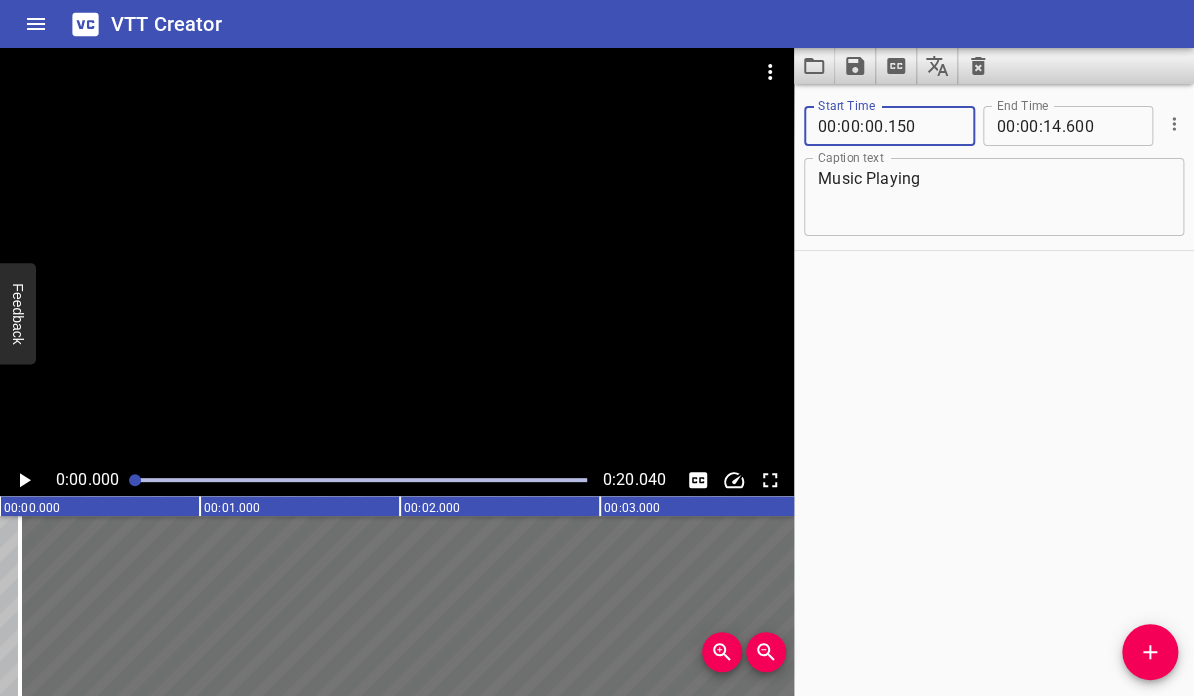 click on "Start Time 00 : 00 : 00 . 150 Start Time End Time 00 : 00 : 14 . 600 End Time Caption text Music Playing Caption text" at bounding box center (994, 390) 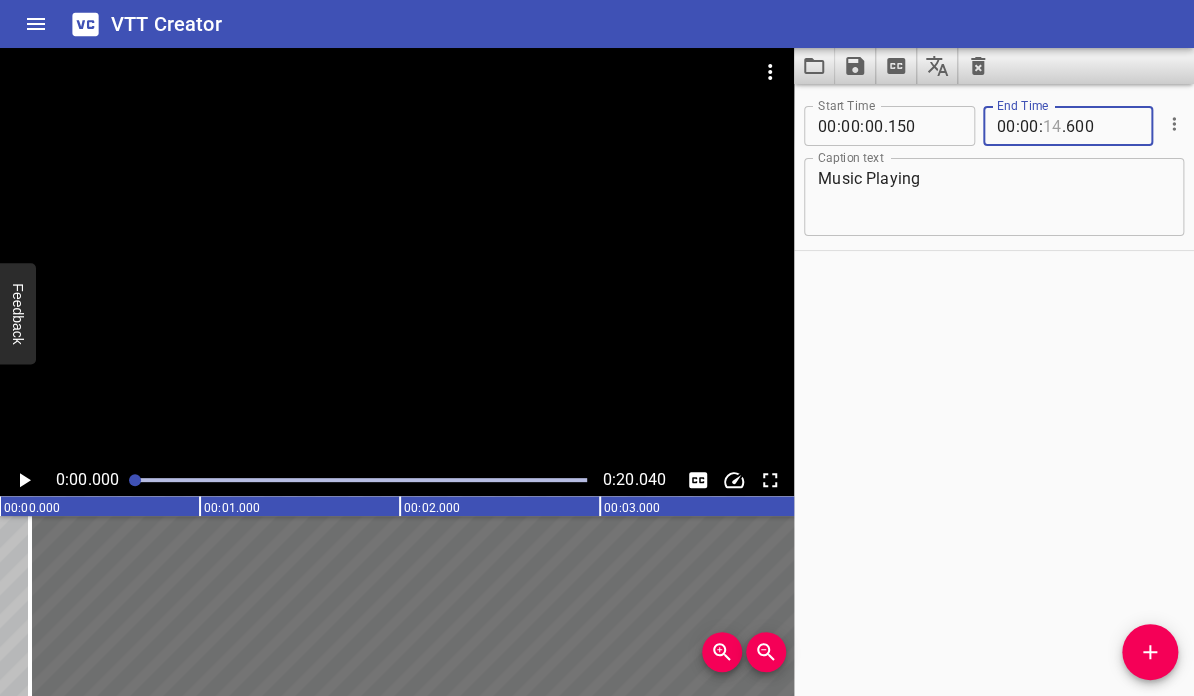 click at bounding box center [1052, 126] 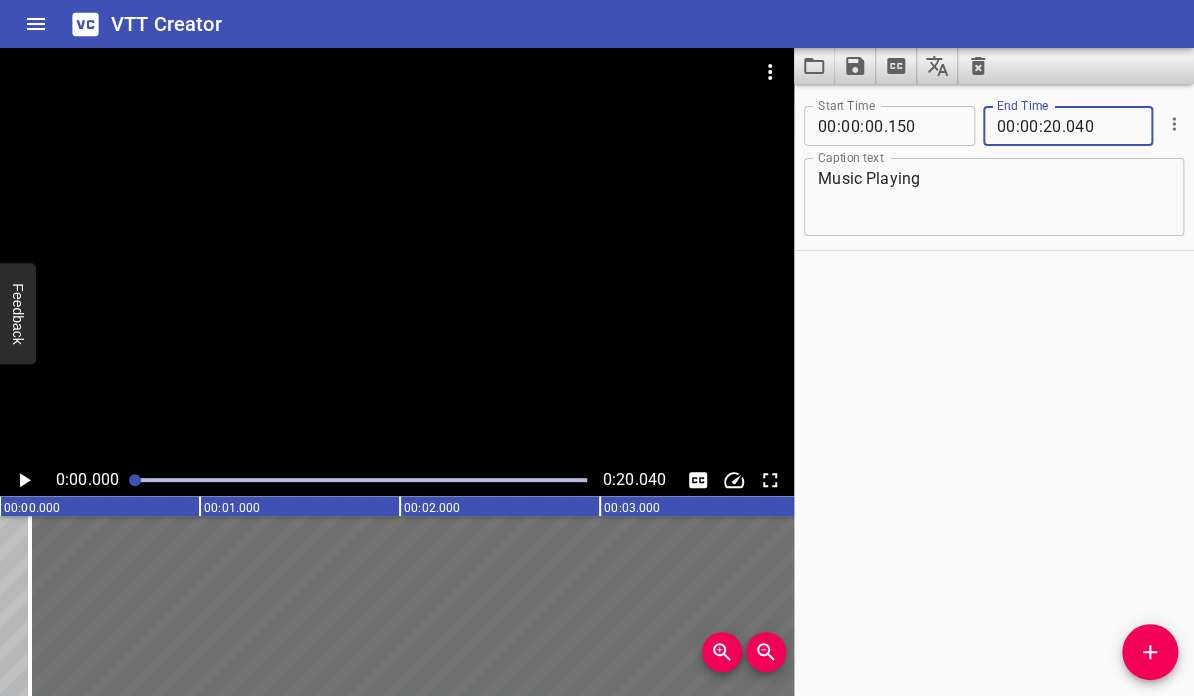 click on "Start Time 00 : 00 : 00 . 150 Start Time End Time 00 : 00 : 20 . 040 End Time Caption text Music Playing Caption text" at bounding box center [994, 390] 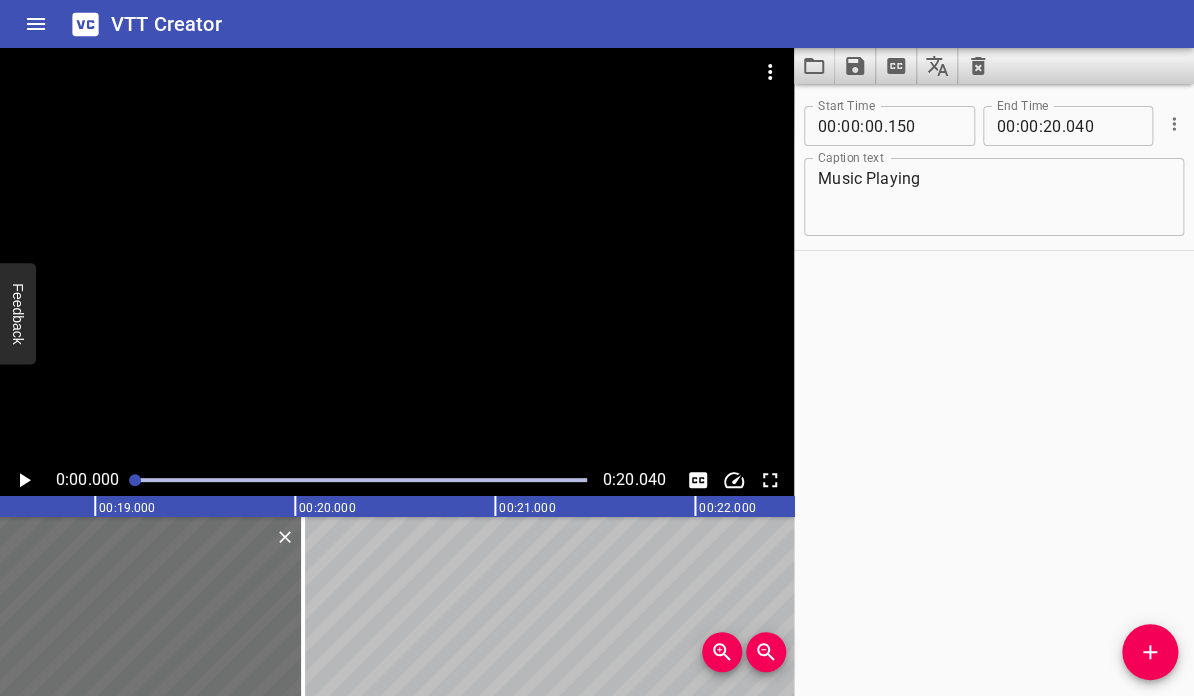 scroll, scrollTop: 0, scrollLeft: 3692, axis: horizontal 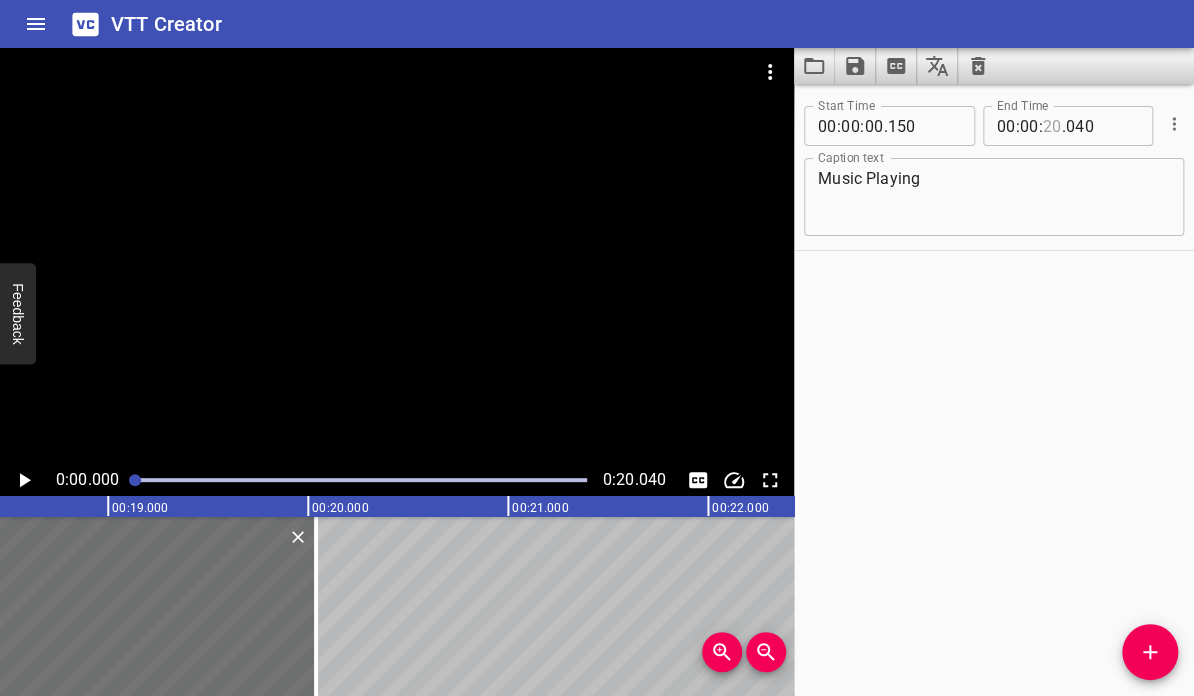 click at bounding box center [1052, 126] 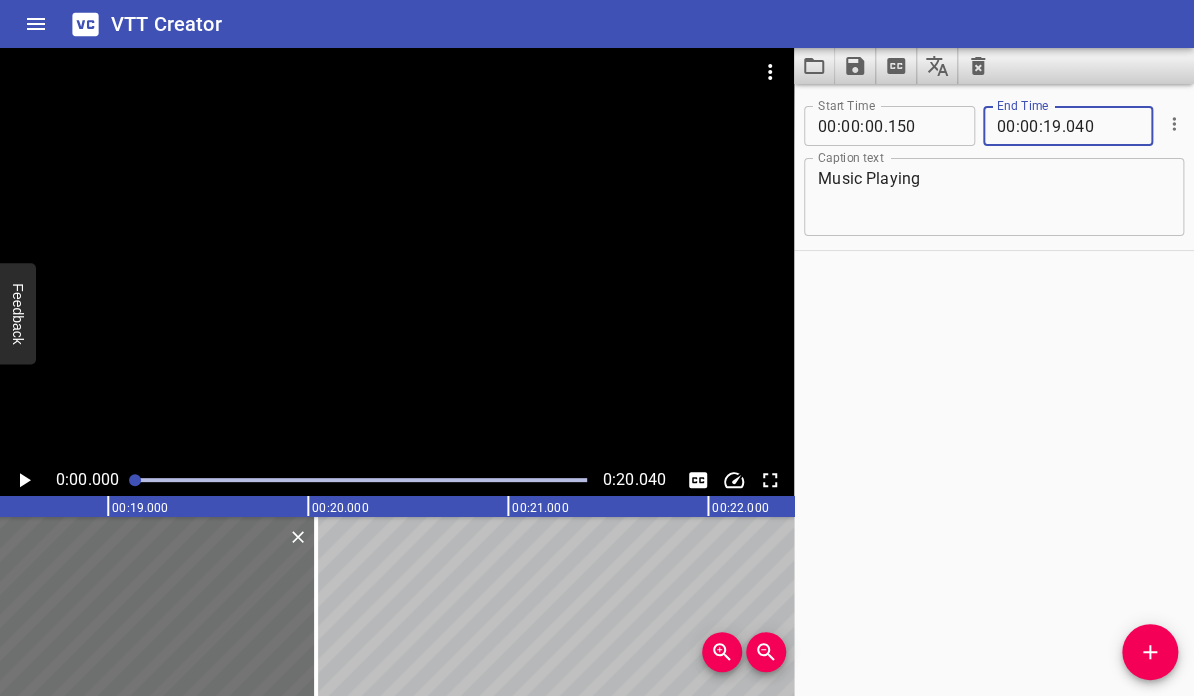 click on "Start Time 00 : 00 : 00 . 150 Start Time End Time 00 : 00 : 19 . 040 End Time Caption text Music Playing Caption text" at bounding box center (994, 390) 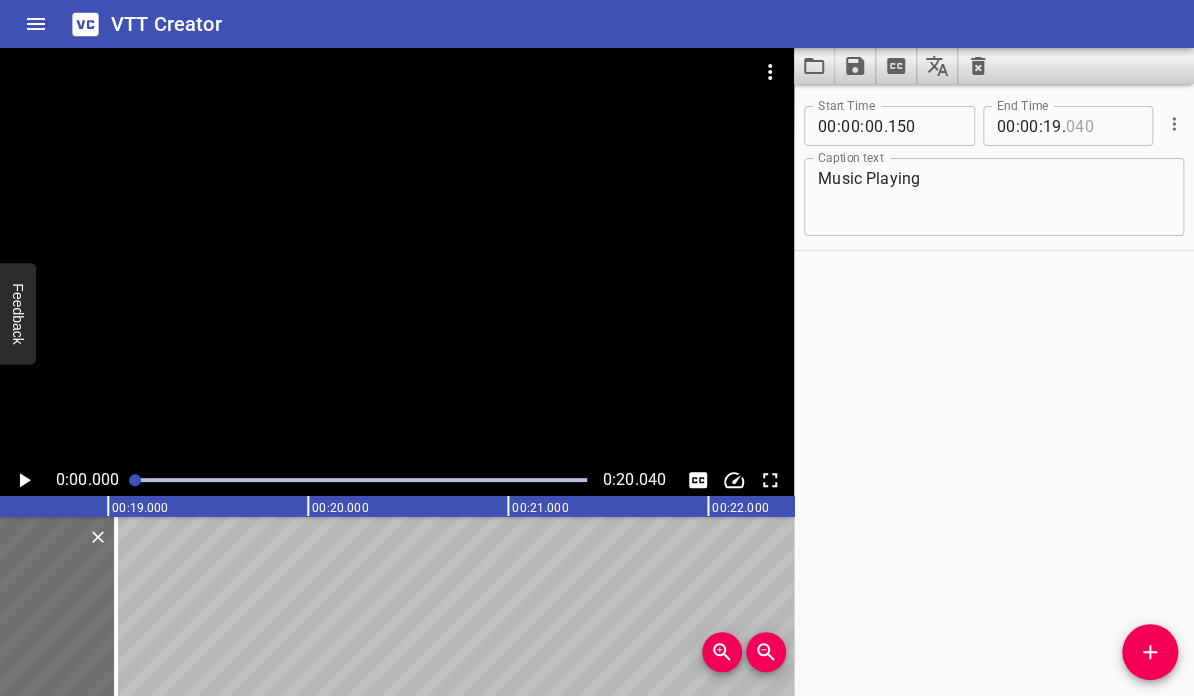 click at bounding box center (1102, 126) 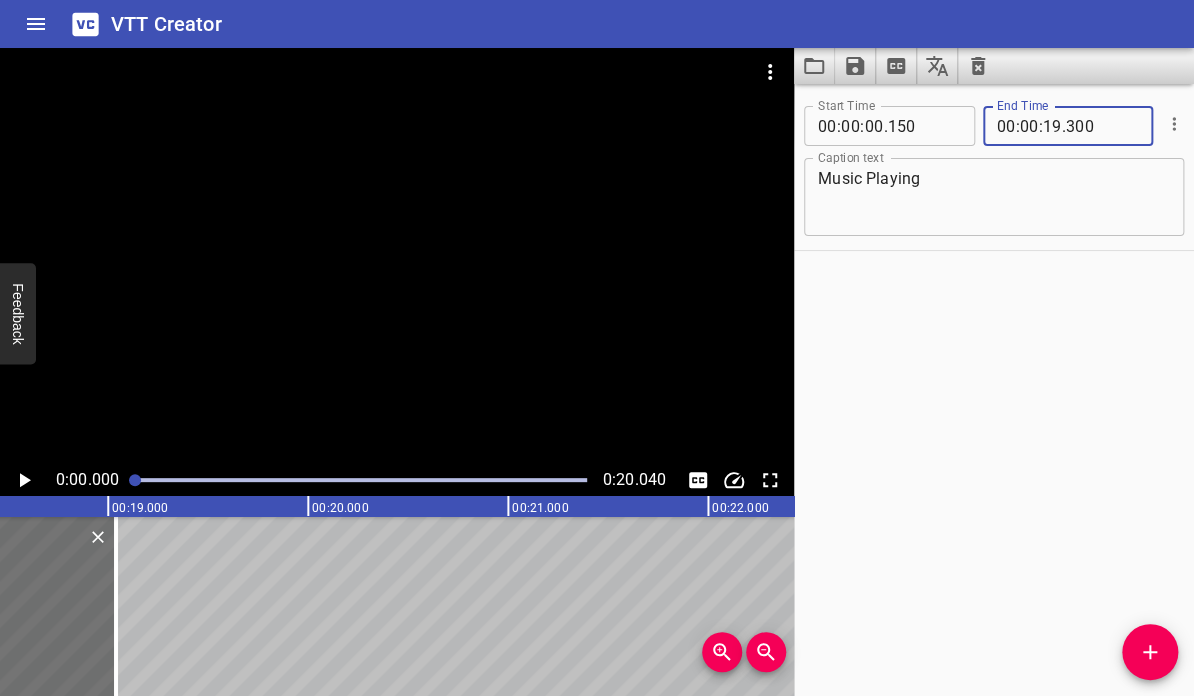 click on "Start Time 00 : 00 : 00 . 150 Start Time End Time 00 : 00 : 19 . 300 End Time Caption text Music Playing Caption text" at bounding box center (994, 390) 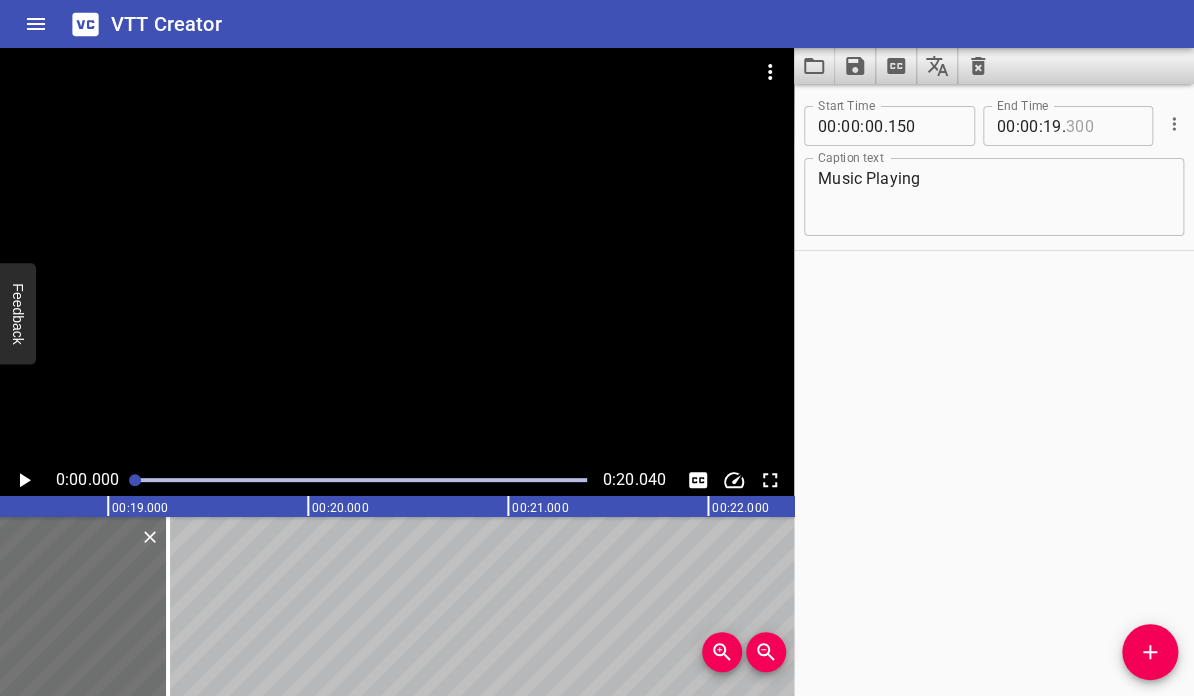click at bounding box center (1102, 126) 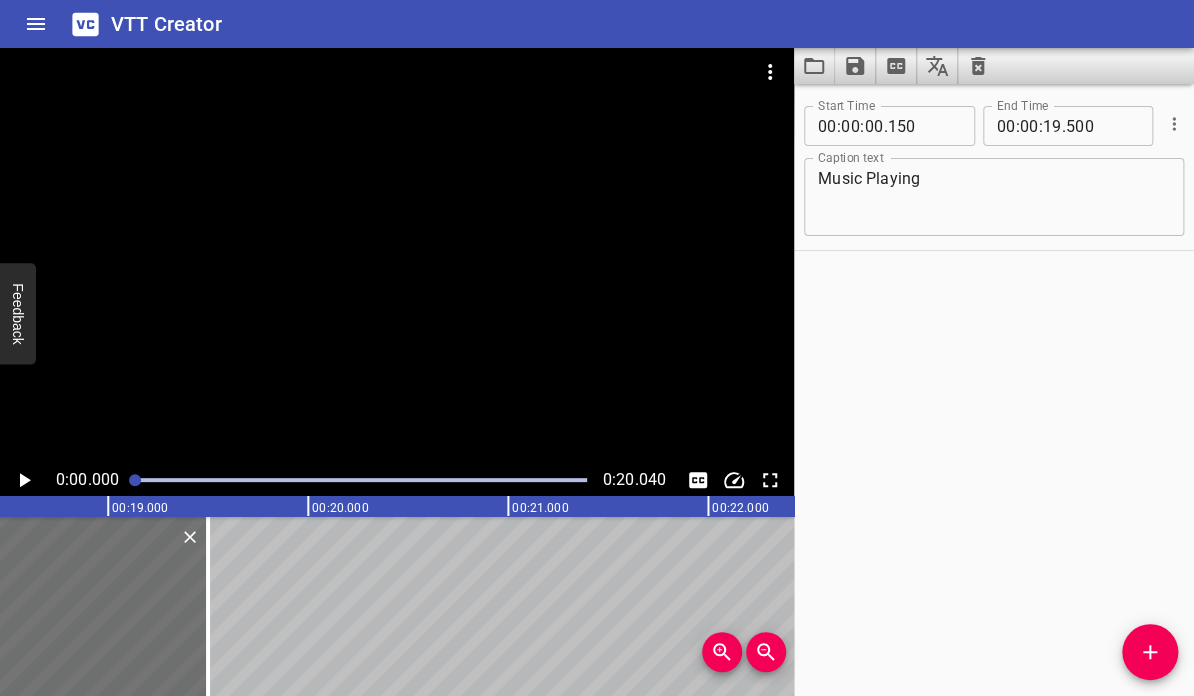 click on "Start Time 00 : 00 : 00 . 150 Start Time End Time 00 : 00 : 19 . 500 End Time Caption text Music Playing Caption text" at bounding box center [994, 390] 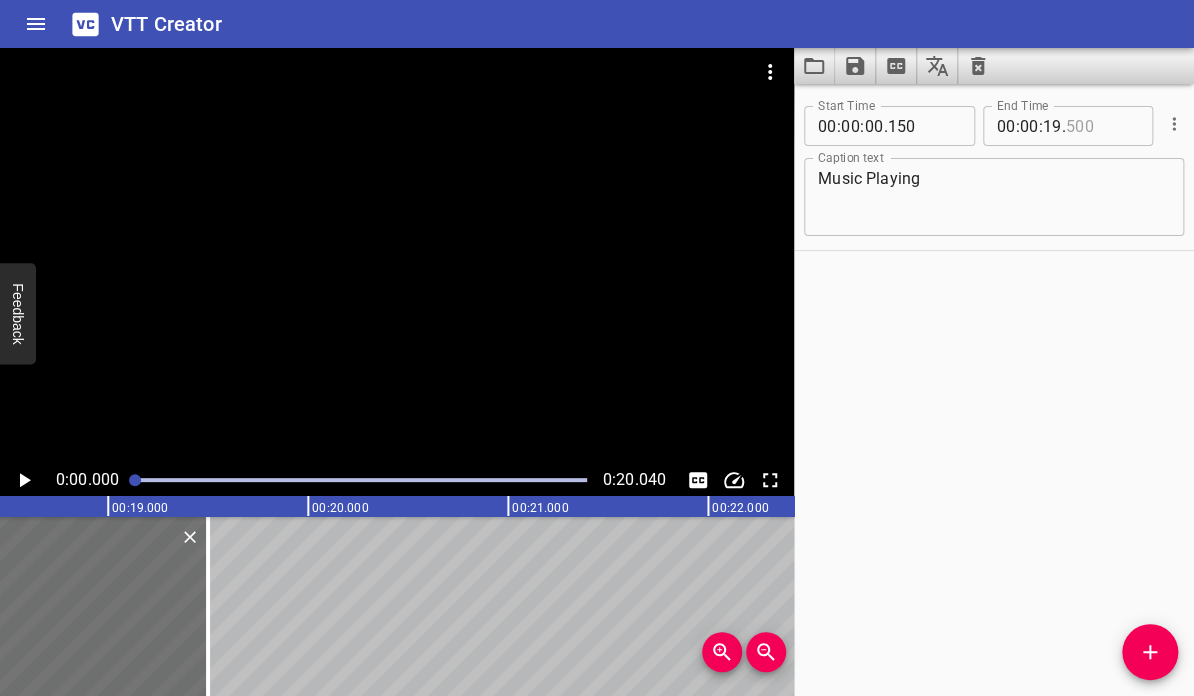 click at bounding box center (1102, 126) 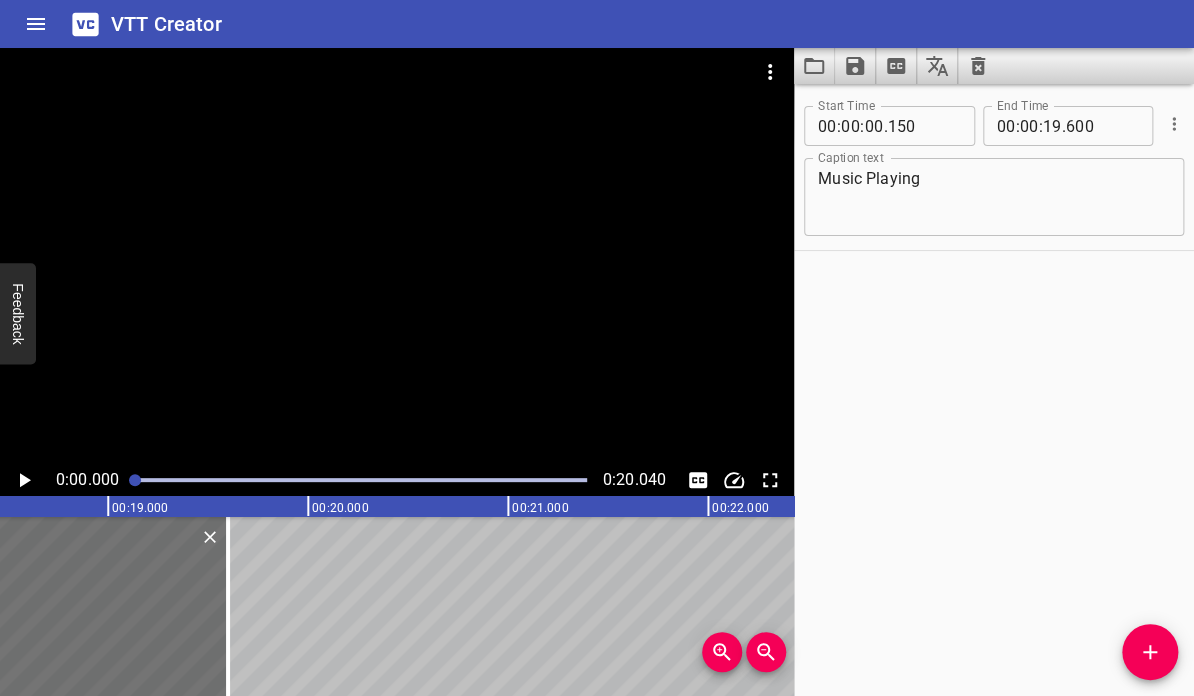 click on "Start Time 00 : 00 : 00 . 150 Start Time End Time 00 : 00 : 19 . 600 End Time Caption text Music Playing Caption text" at bounding box center [994, 390] 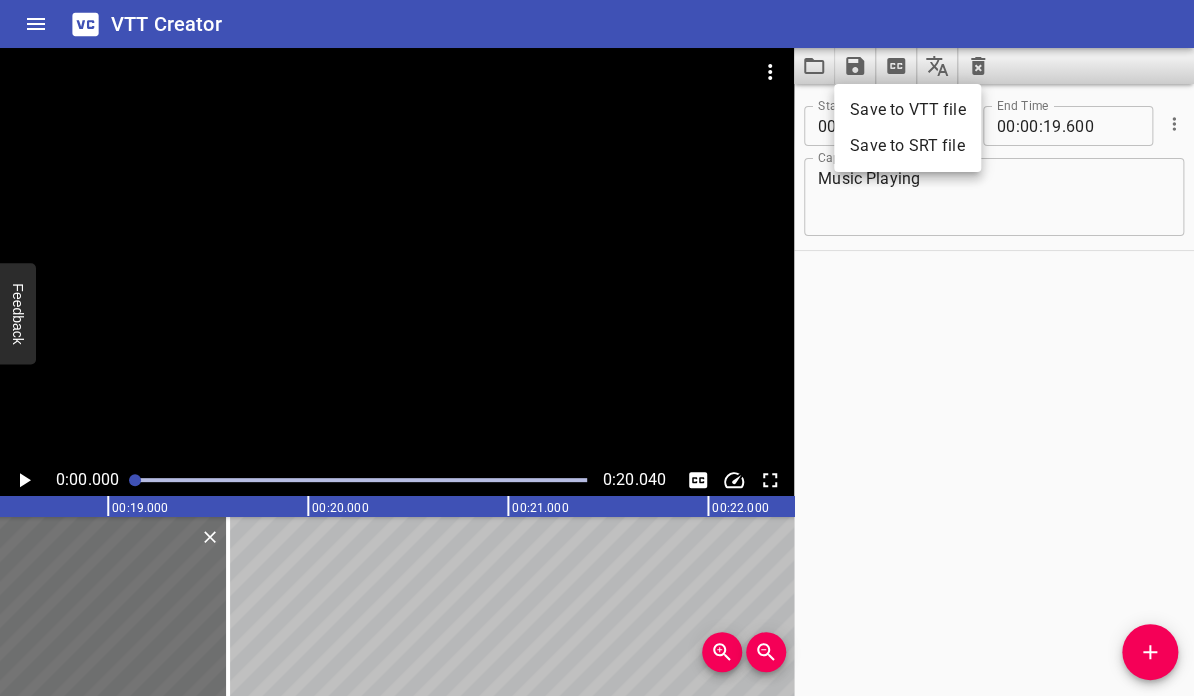 click on "Save to VTT file" at bounding box center [907, 110] 